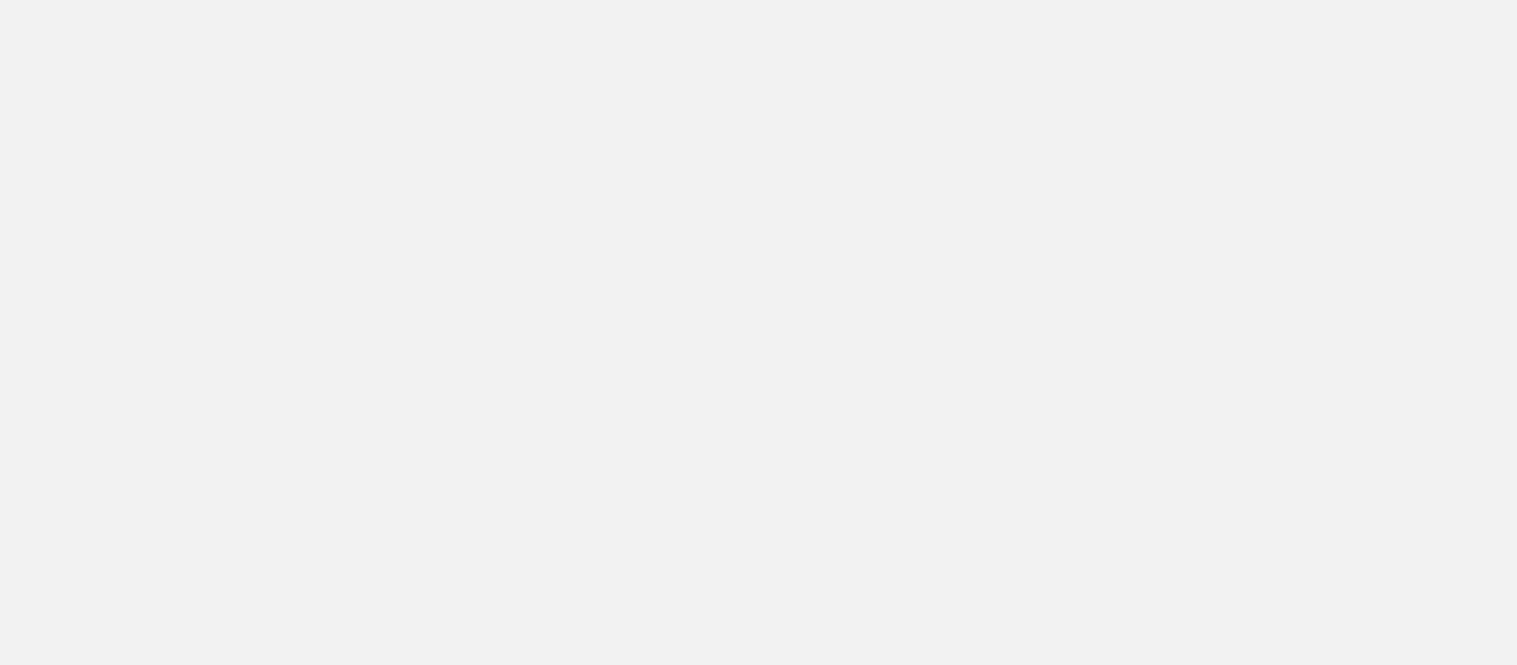 scroll, scrollTop: 0, scrollLeft: 0, axis: both 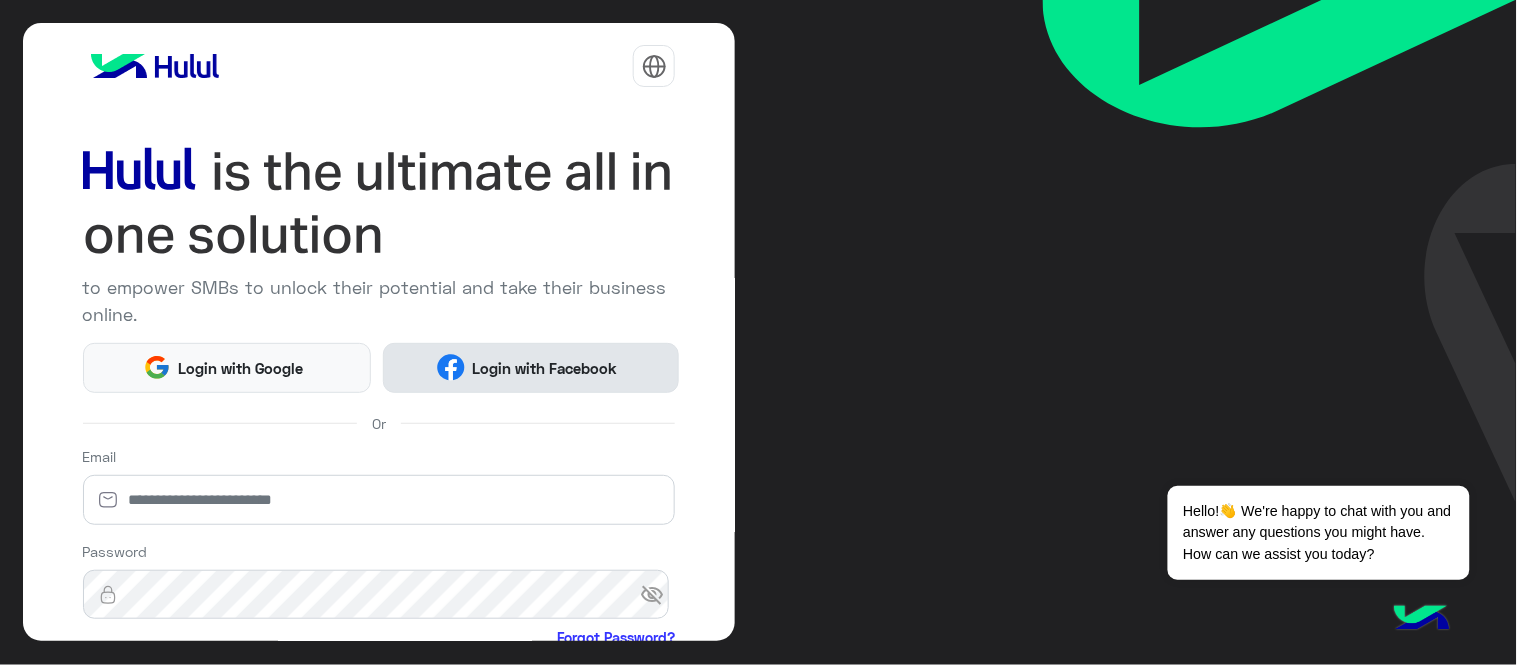 click on "Login with Facebook" 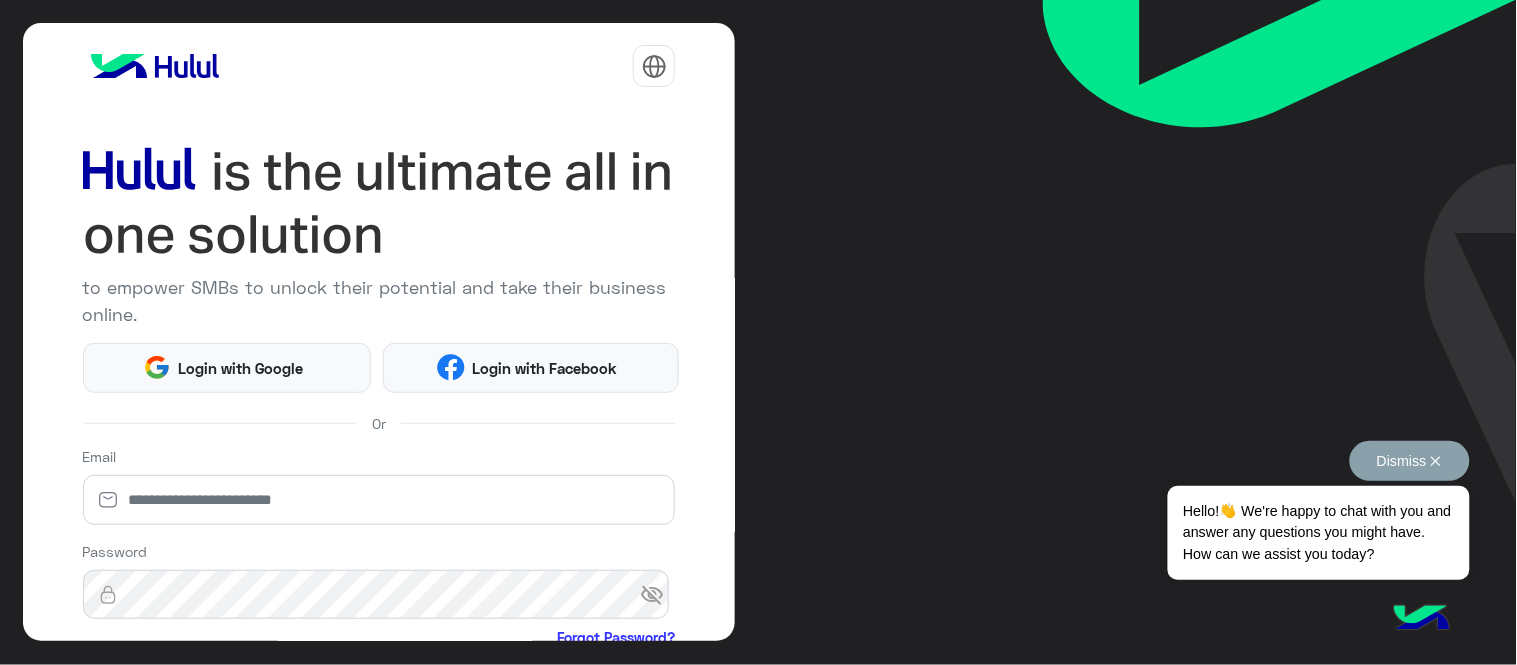 click on "Dismiss ✕" at bounding box center [1410, 461] 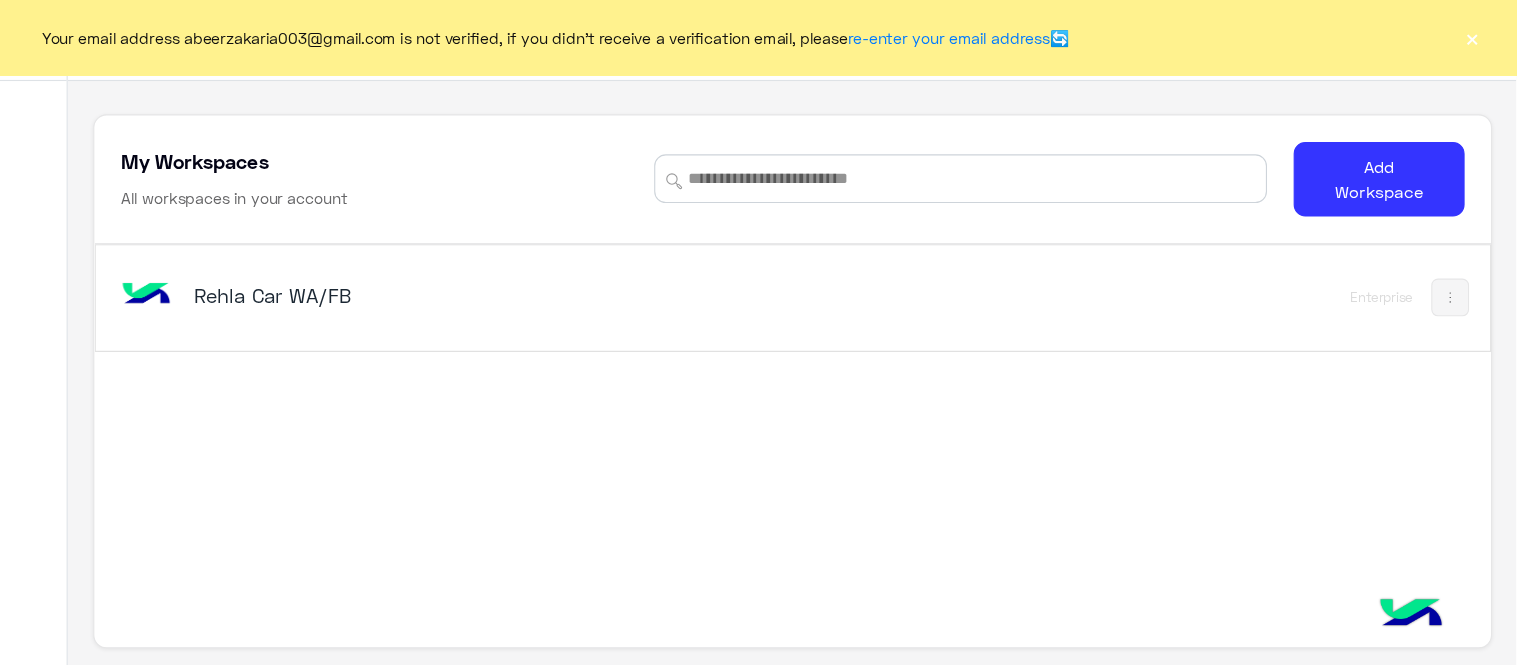 scroll, scrollTop: 0, scrollLeft: 0, axis: both 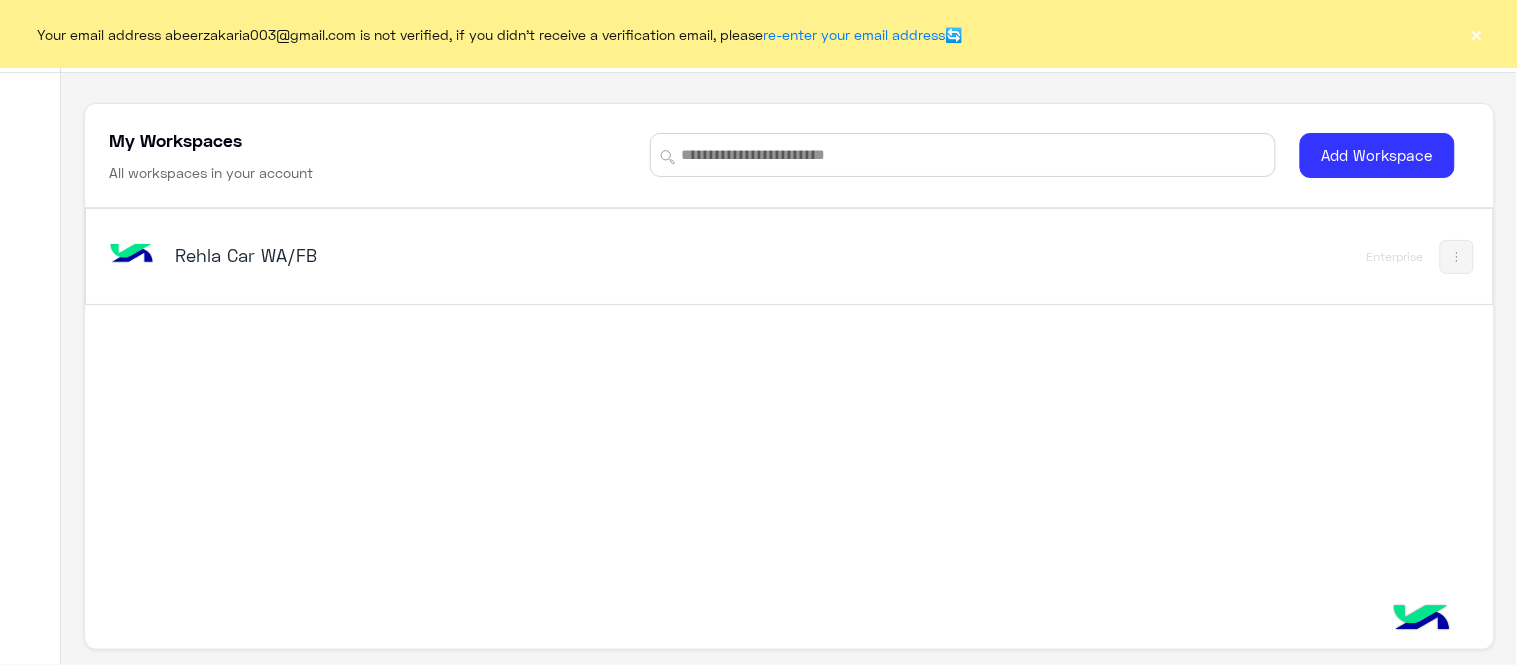click on "Rehla Car WA/FB" at bounding box center [421, 255] 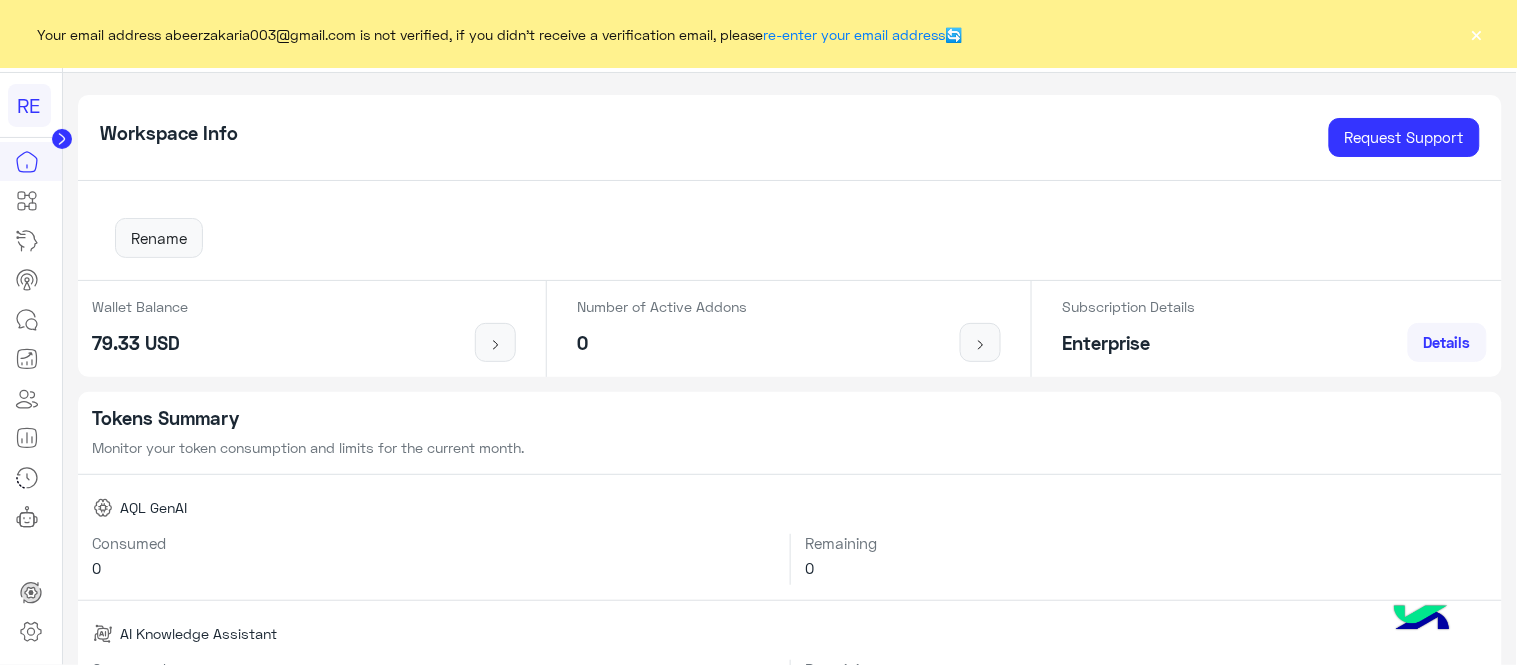 click on "×" 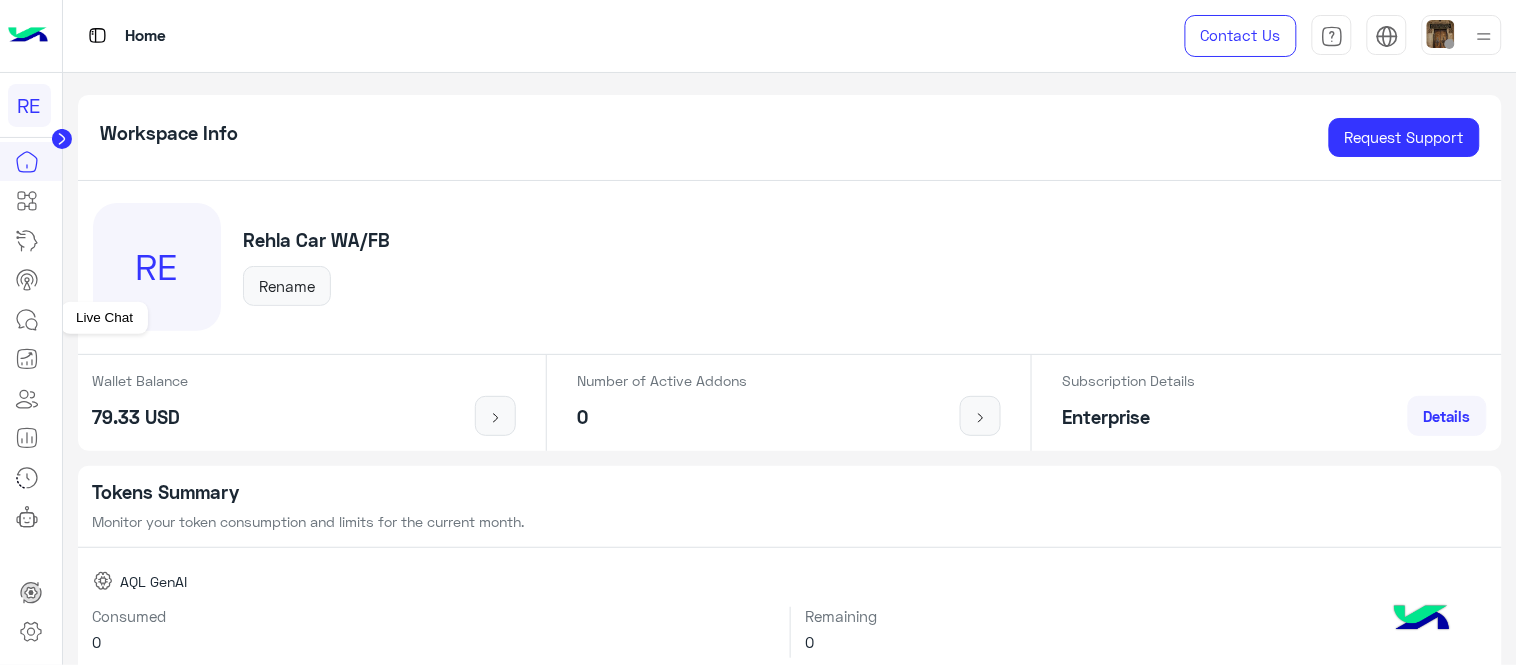 click 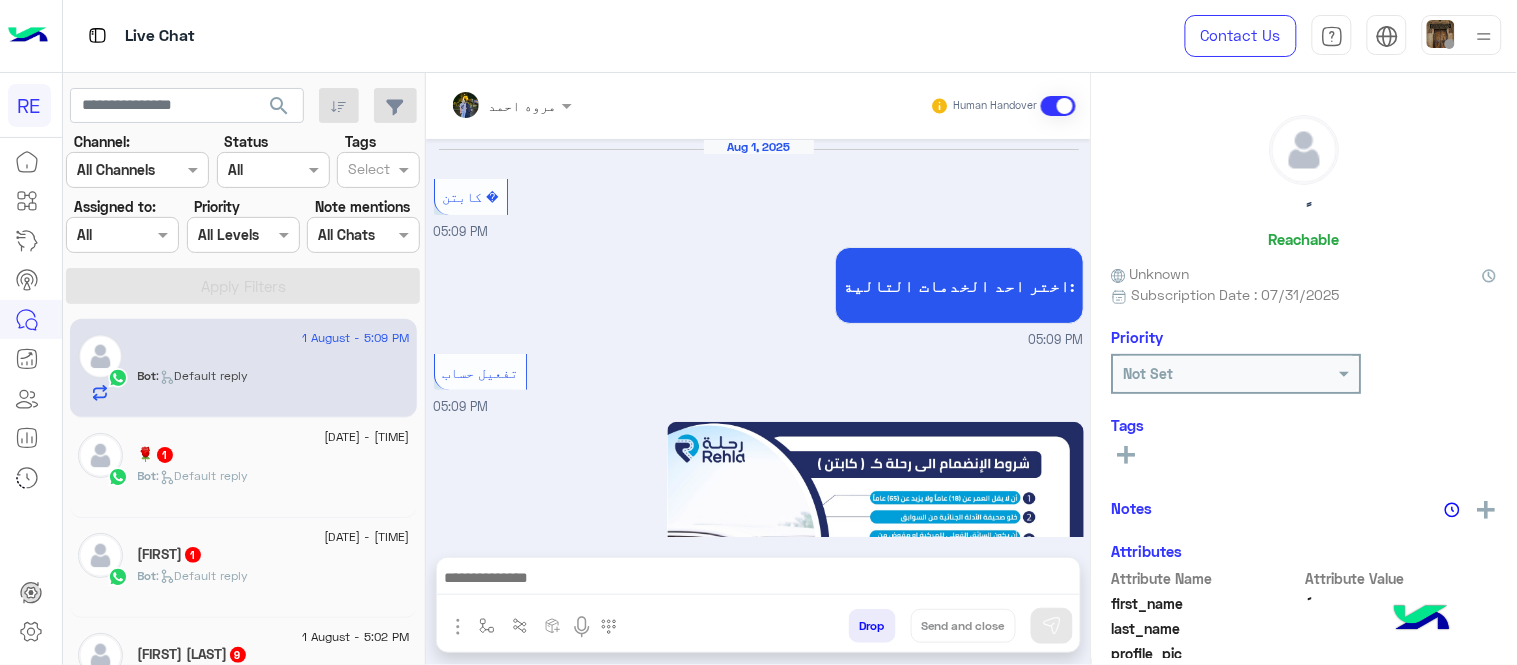 scroll, scrollTop: 1152, scrollLeft: 0, axis: vertical 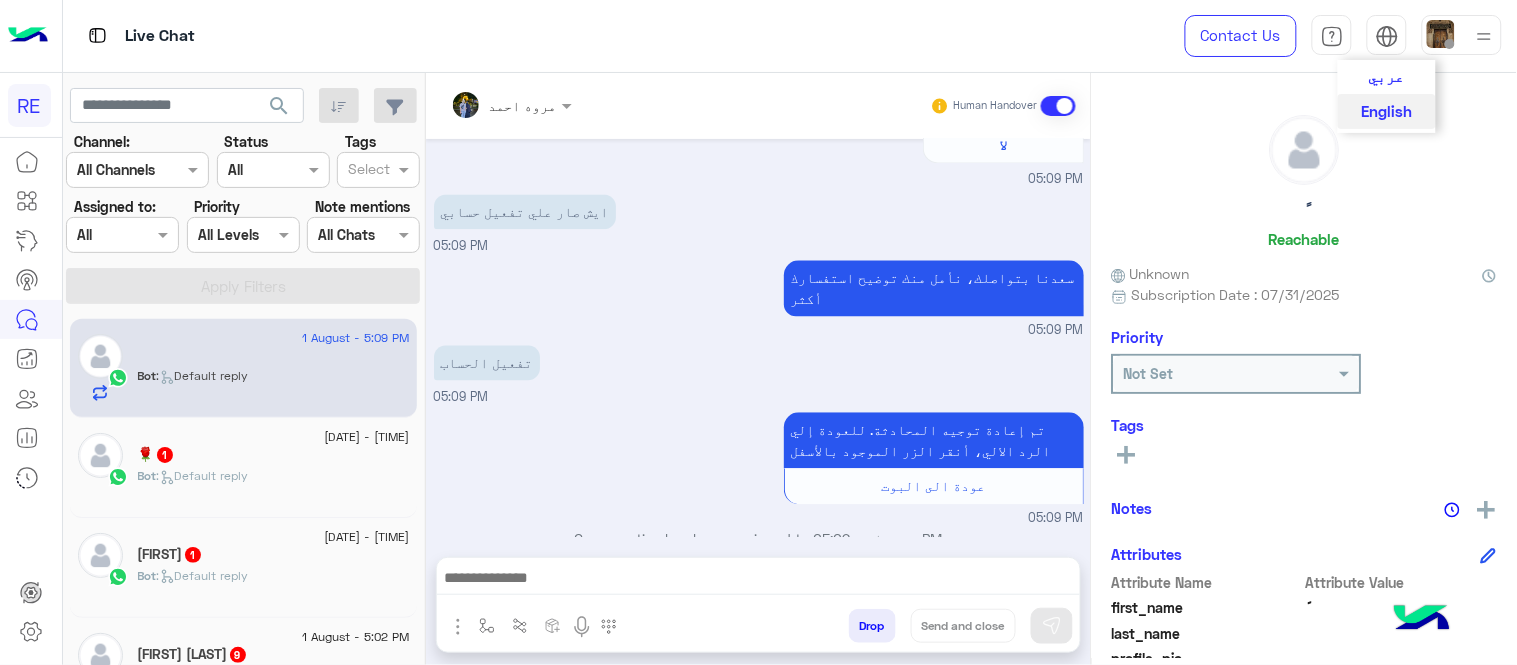 click on "عربي" at bounding box center (1387, 76) 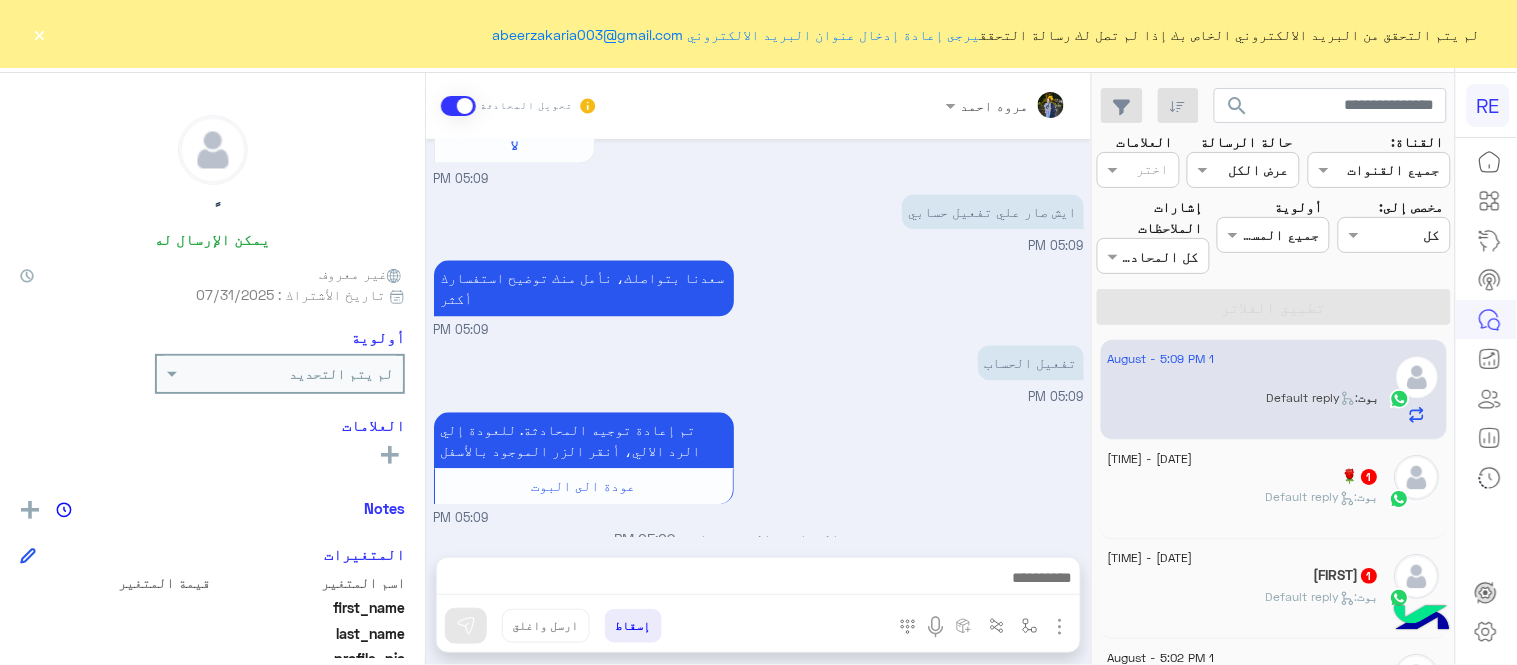 click on "×" 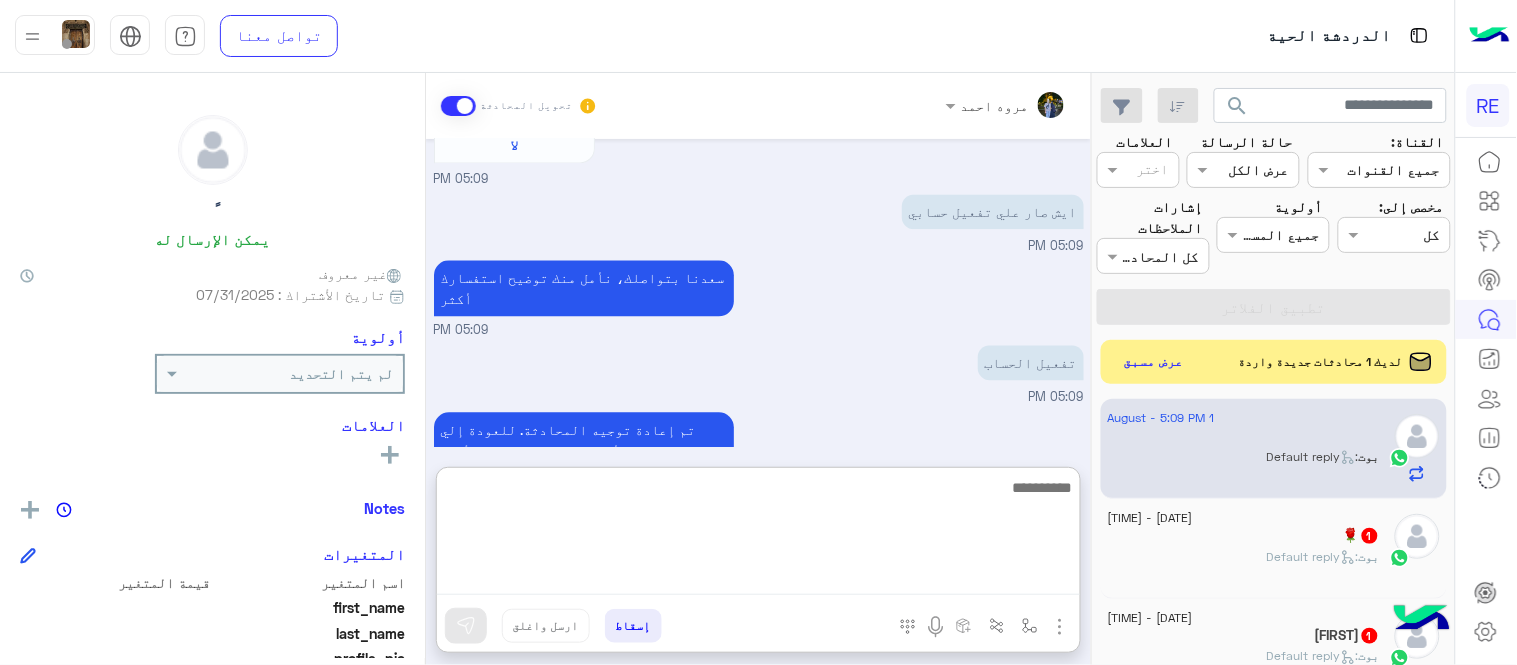 click at bounding box center [758, 535] 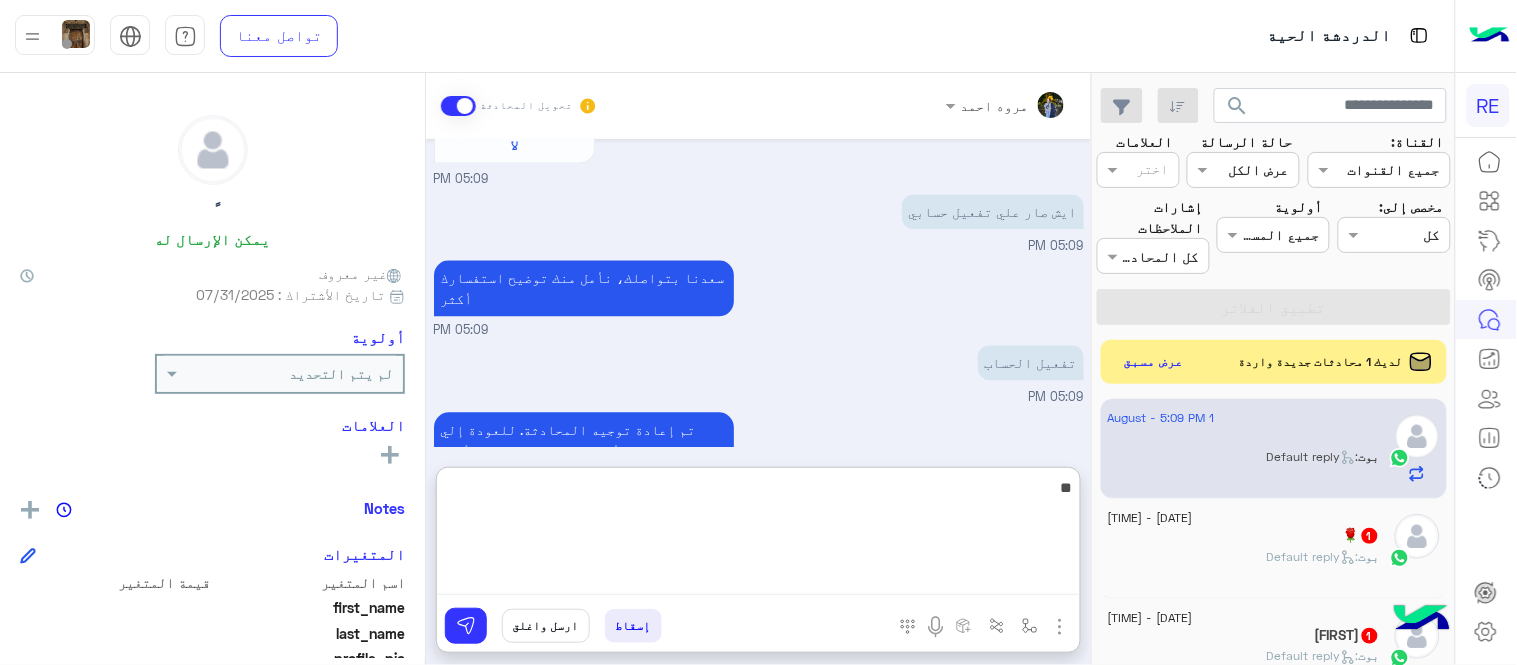 type on "*" 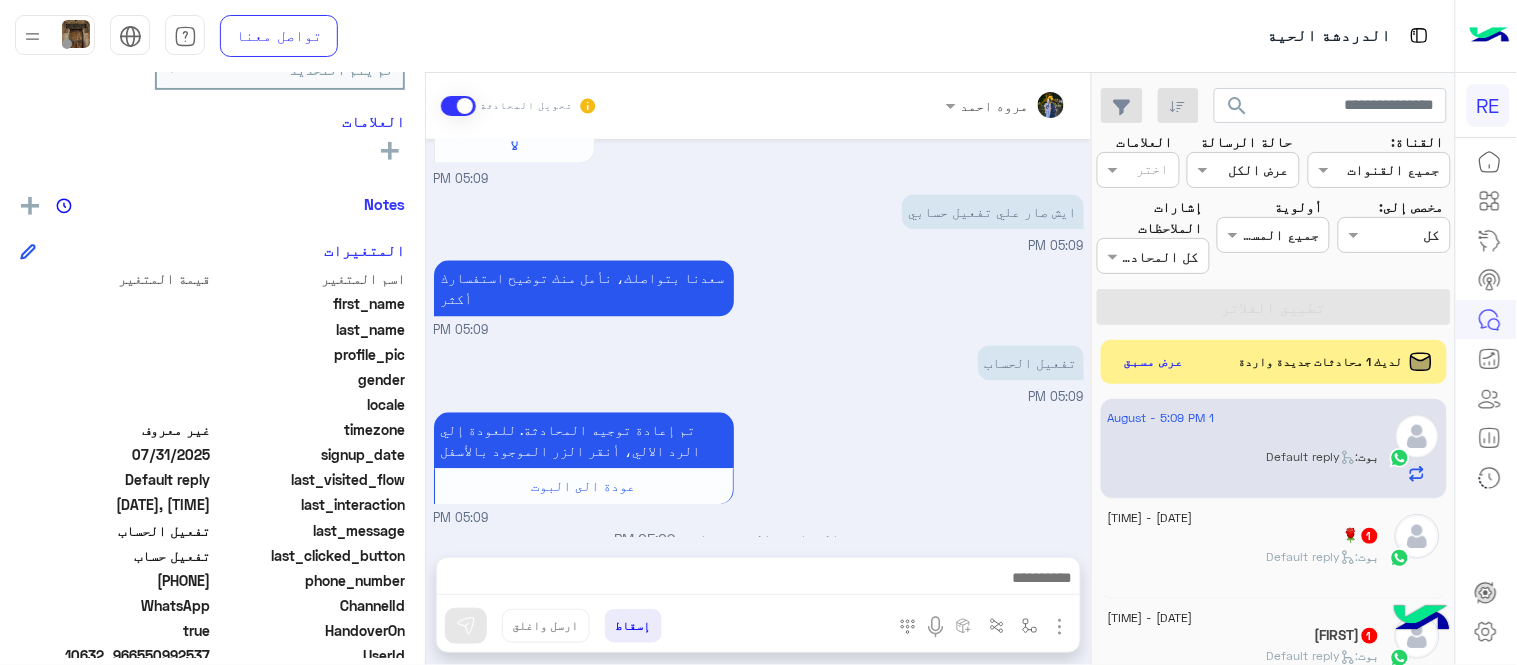 scroll, scrollTop: 331, scrollLeft: 0, axis: vertical 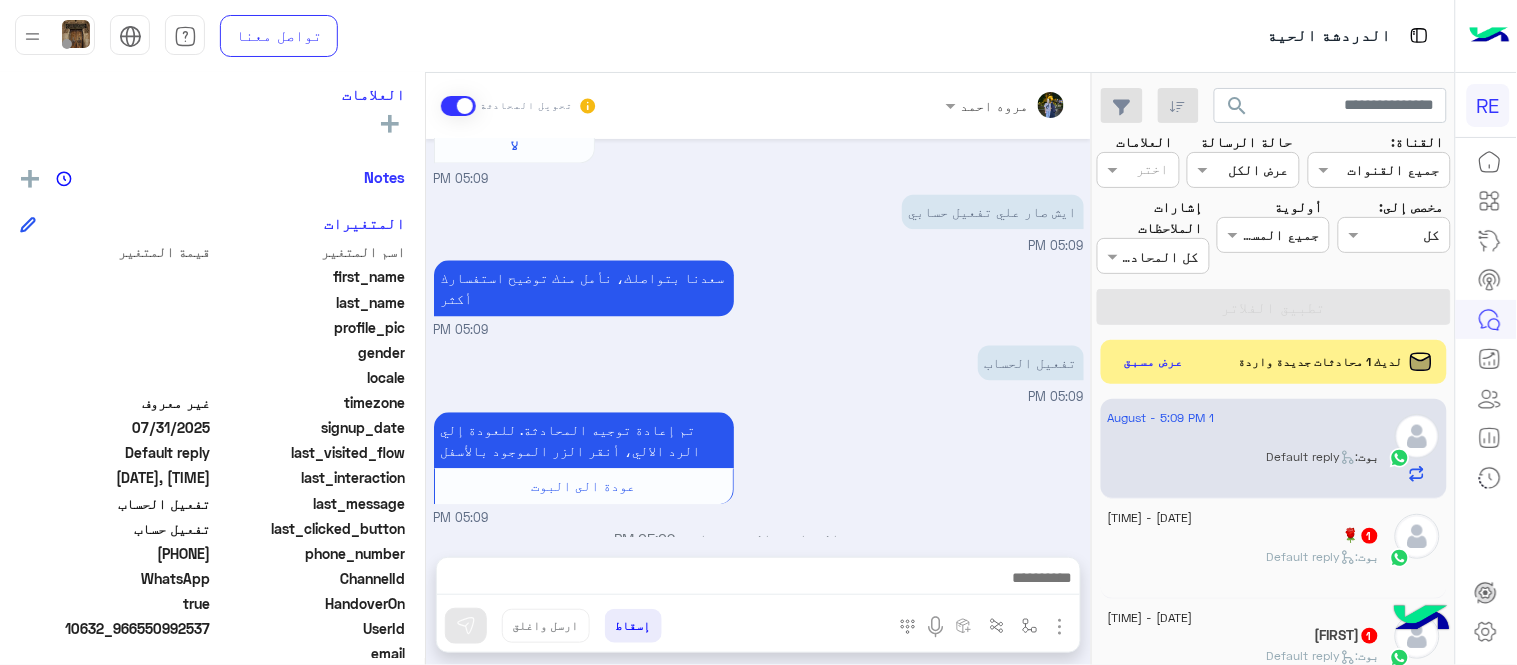 drag, startPoint x: 141, startPoint y: 553, endPoint x: 212, endPoint y: 552, distance: 71.00704 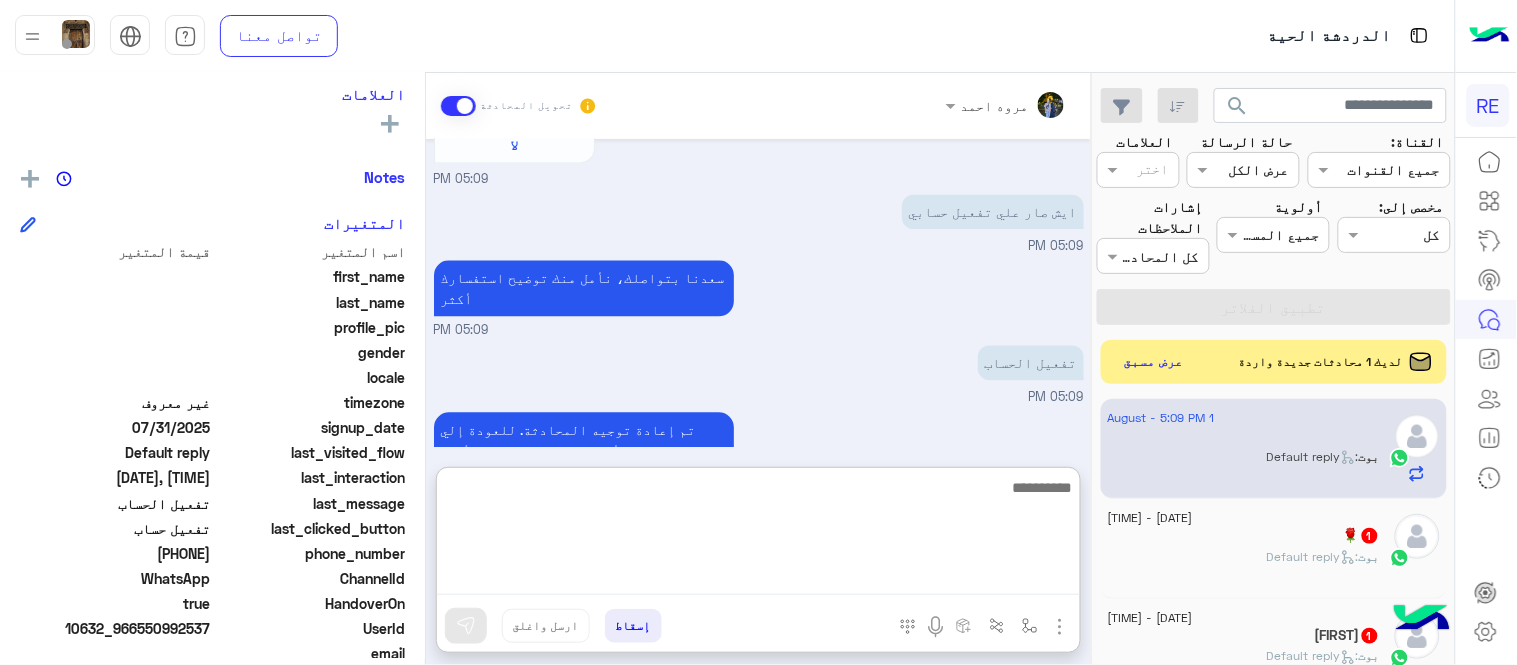click at bounding box center (758, 535) 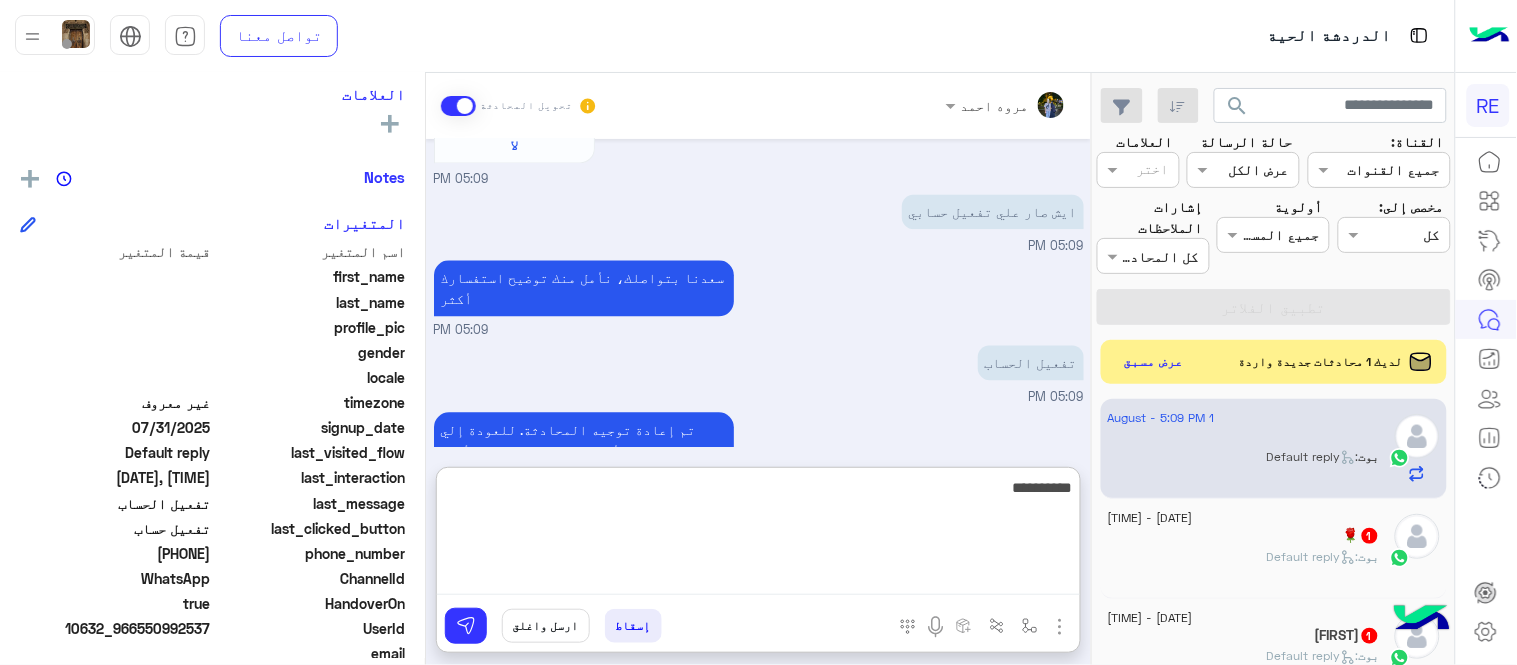 type on "**********" 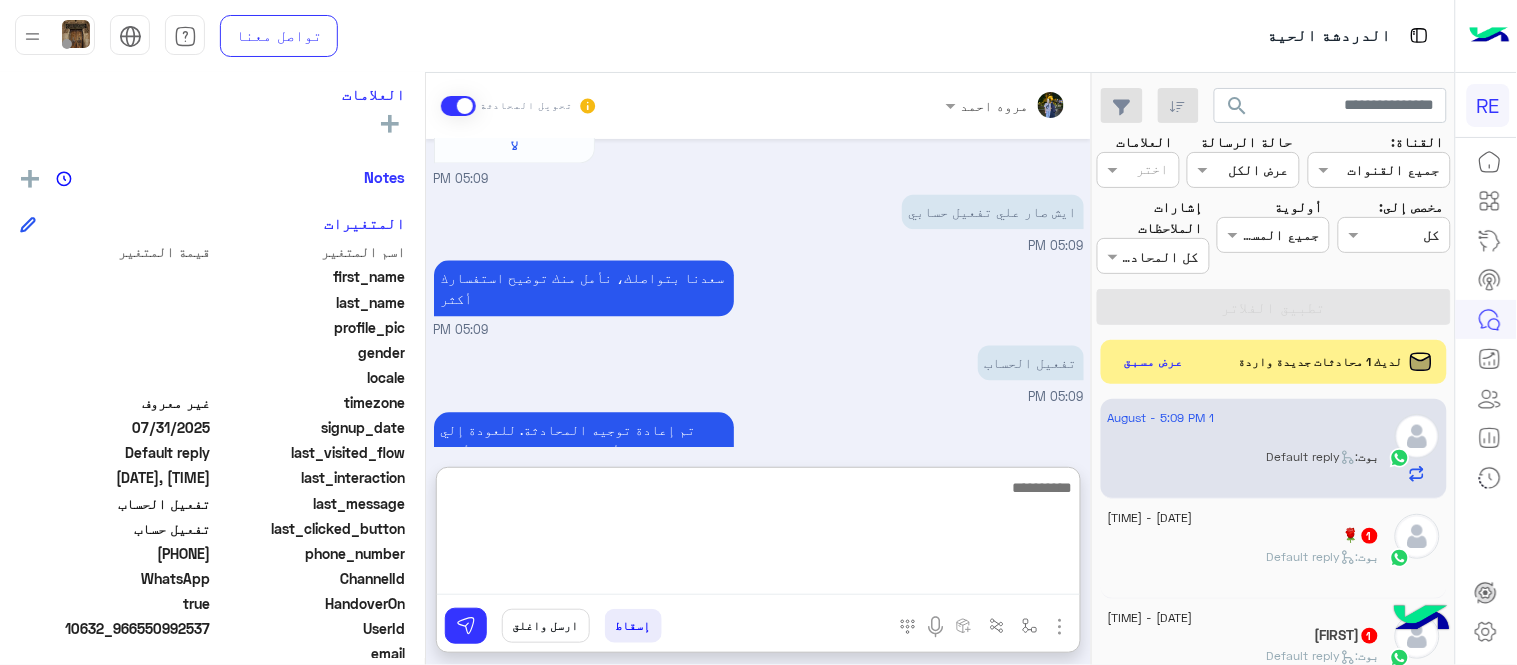 scroll, scrollTop: 1305, scrollLeft: 0, axis: vertical 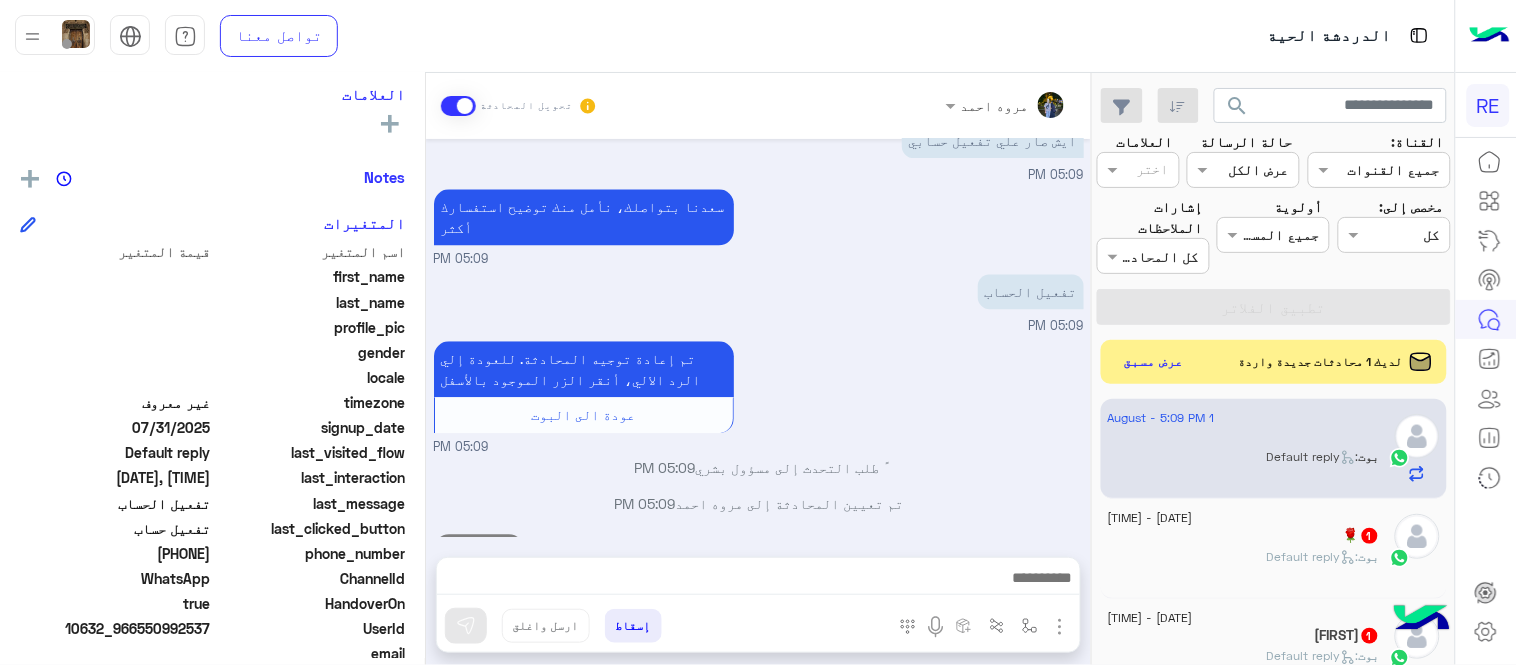 click on "Aug 1, 2025   كابتن �    05:09 PM  اختر احد الخدمات التالية:    05:09 PM   تفعيل حساب    05:09 PM  يمكنك الاطلاع على شروط الانضمام لرحلة ك (كابتن ) الموجودة بالصورة أعلاه،
لتحميل التطبيق عبر الرابط التالي : 📲
http://onelink.to/Rehla    يسعدنا انضمامك لتطبيق رحلة يمكنك اتباع الخطوات الموضحة لتسجيل بيانات سيارتك بالفيديو التالي  : عزيزي الكابتن، فضلًا ، للرغبة بتفعيل الحساب قم برفع البيانات عبر التطبيق والتواصل معنا  تم تسجيل السيارة   اواجه صعوبة بالتسجيل  اي خدمة اخرى ؟  الرجوع للقائمة الرئ   لا     05:09 PM  ايش صار علي تفعيل حسابي   05:09 PM  سعدنا بتواصلك، نأمل منك توضيح استفسارك أكثر    05:09 PM    05:09 PM" at bounding box center (758, 338) 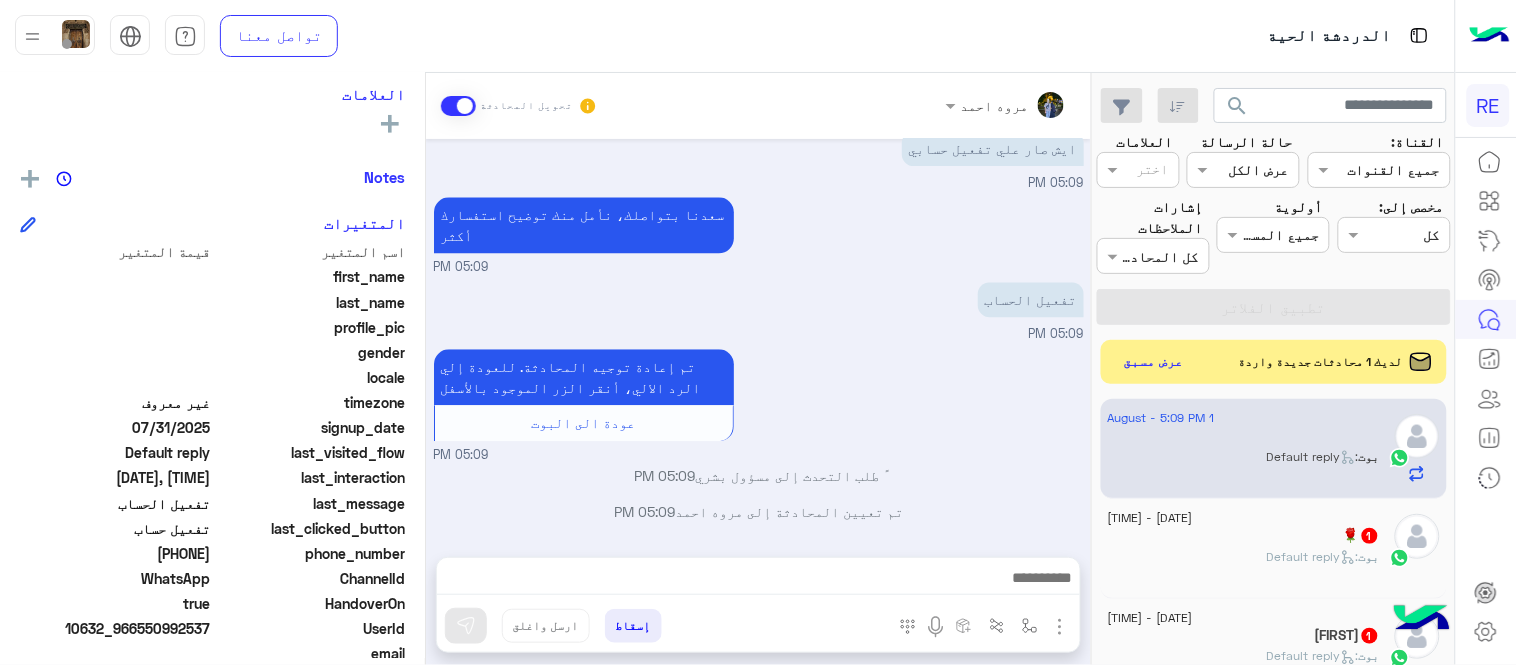 scroll, scrollTop: 1252, scrollLeft: 0, axis: vertical 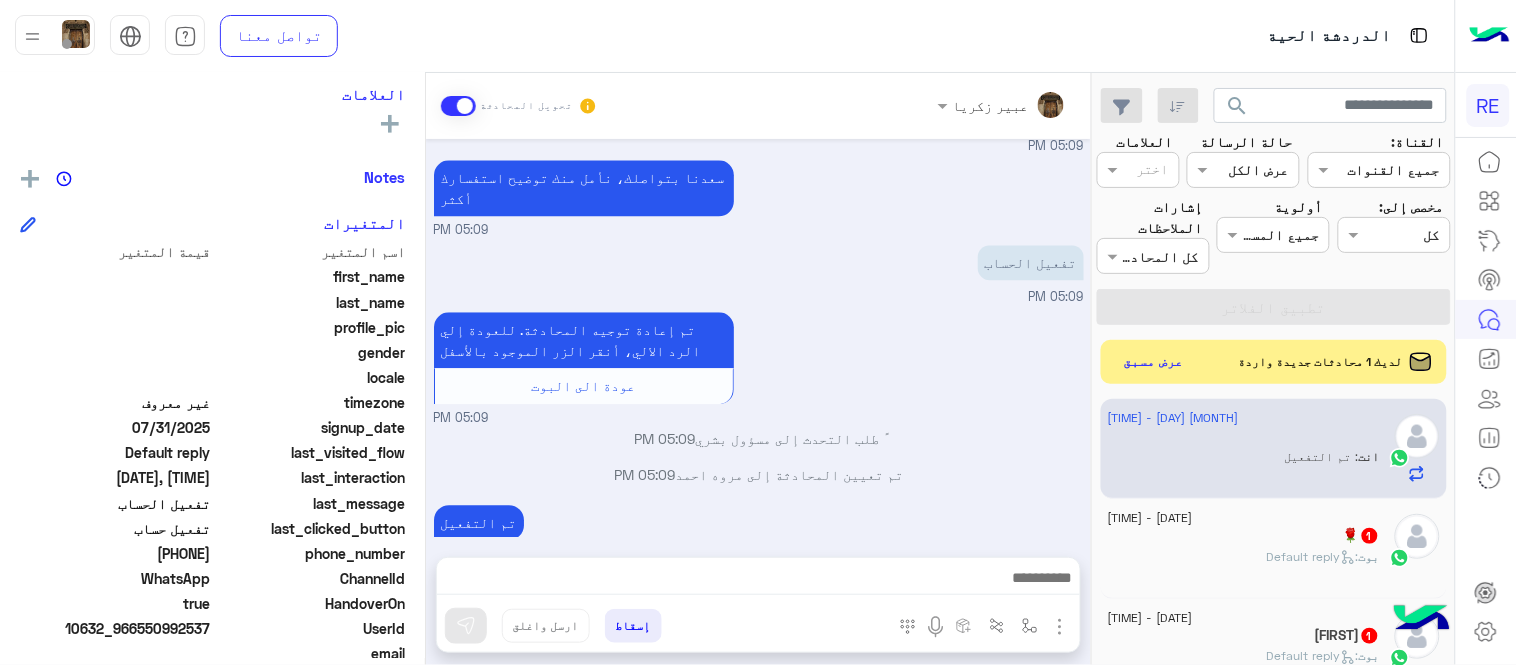 click on "🌹   1" 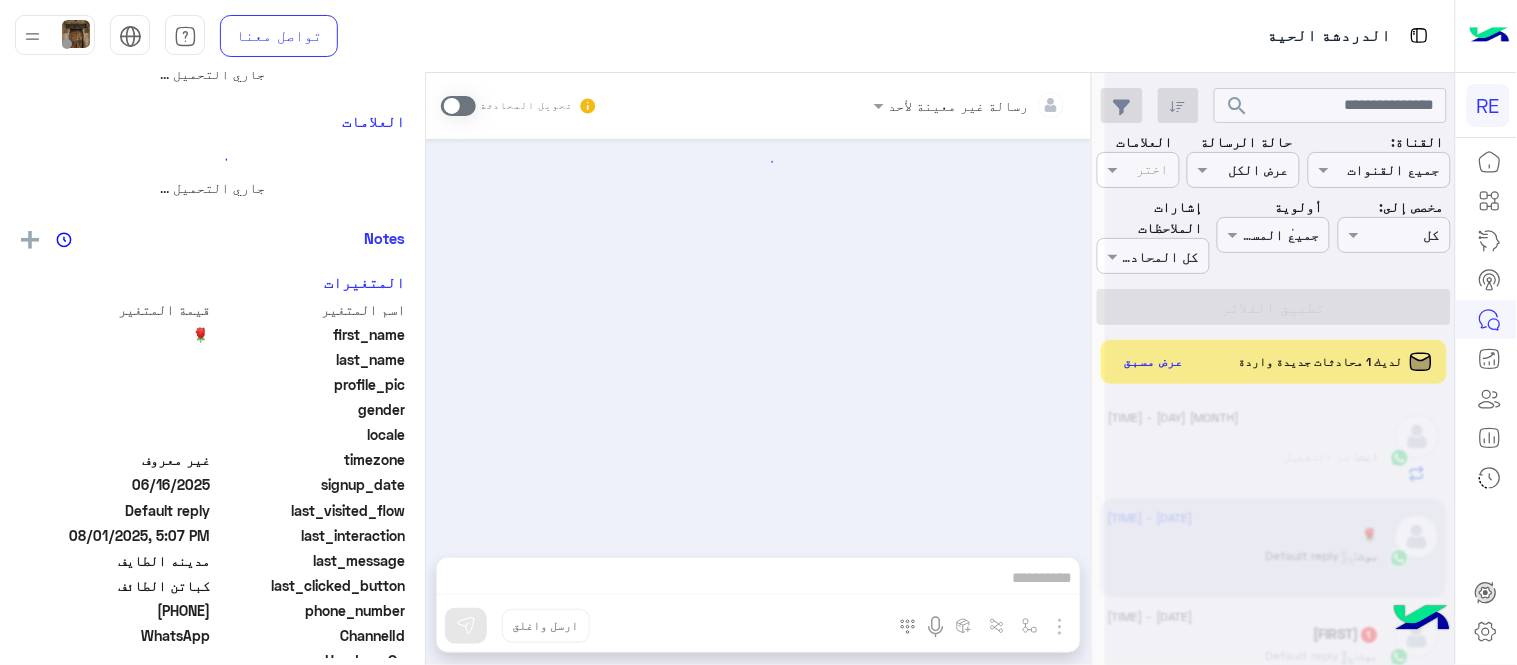scroll, scrollTop: 0, scrollLeft: 0, axis: both 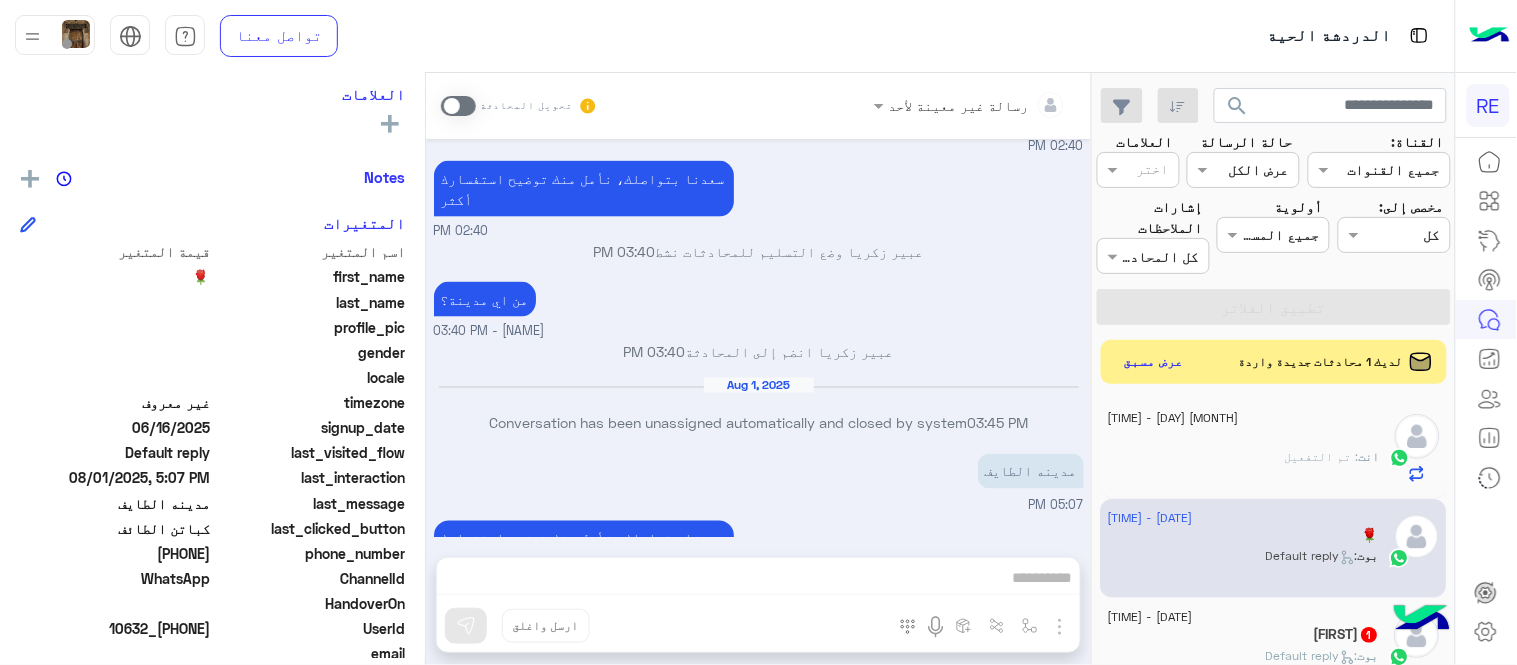 click on "🌹    يمكن الإرسال له   غير معروف      تاريخ الأشتراك : [DATE]  أولوية لم يتم التحديد  العلامات   رؤية الكل   Notes  سجل الملاحظات لم تتم إضافة ملاحظات بعد.  إضافة ملاحظة   المتغيرات  اسم المتغير قيمة المتغير first_name  🌹  last_name    profile_pic gender    locale    timezone  غير معروف signup_date  [DATE]  last_visited_flow  Default reply  last_interaction  [DATE], [TIME]  last_message  مدينه الطايف  last_clicked_button   كباتن الطائف   phone_number  [PHONE]  ChannelId  WhatsApp  HandoverOn    UserId  [USERID]  email    last_message_sentiment  Neutral  last_message_id  wamid.[WID]" 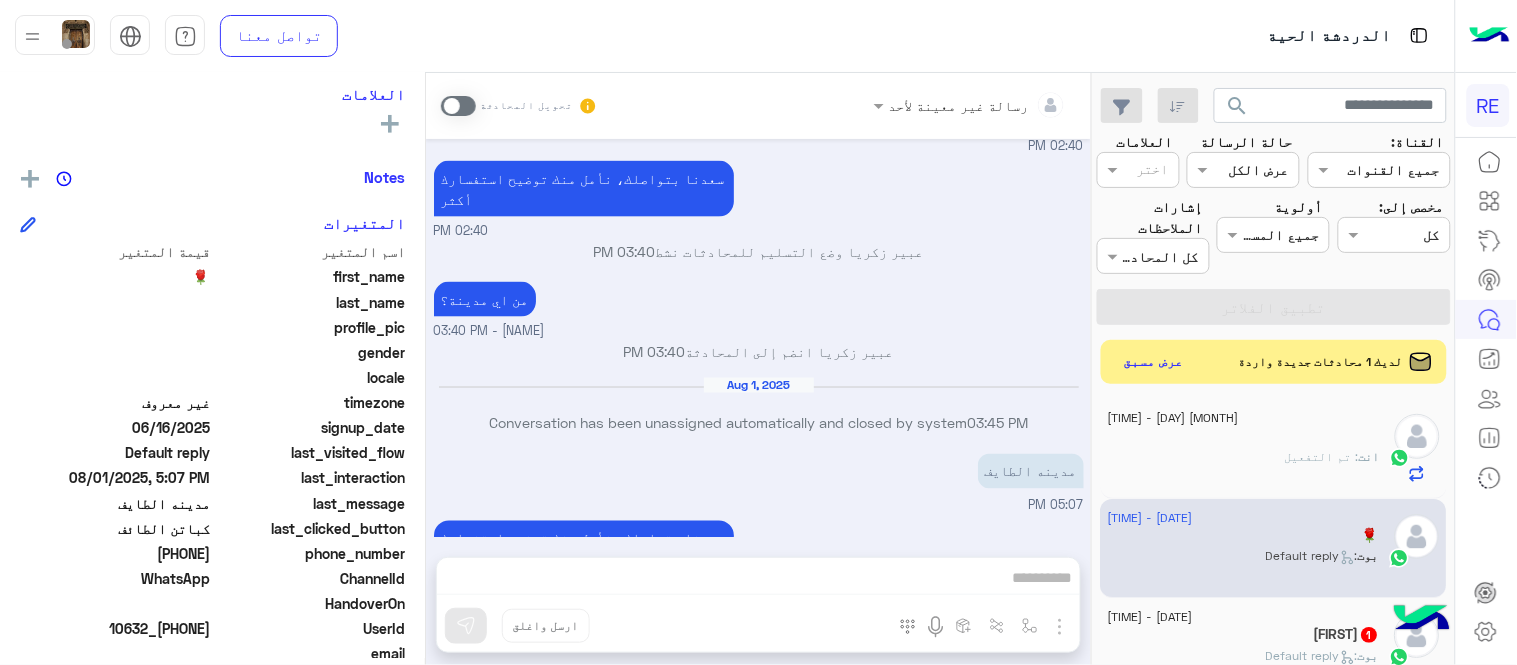 click at bounding box center (458, 106) 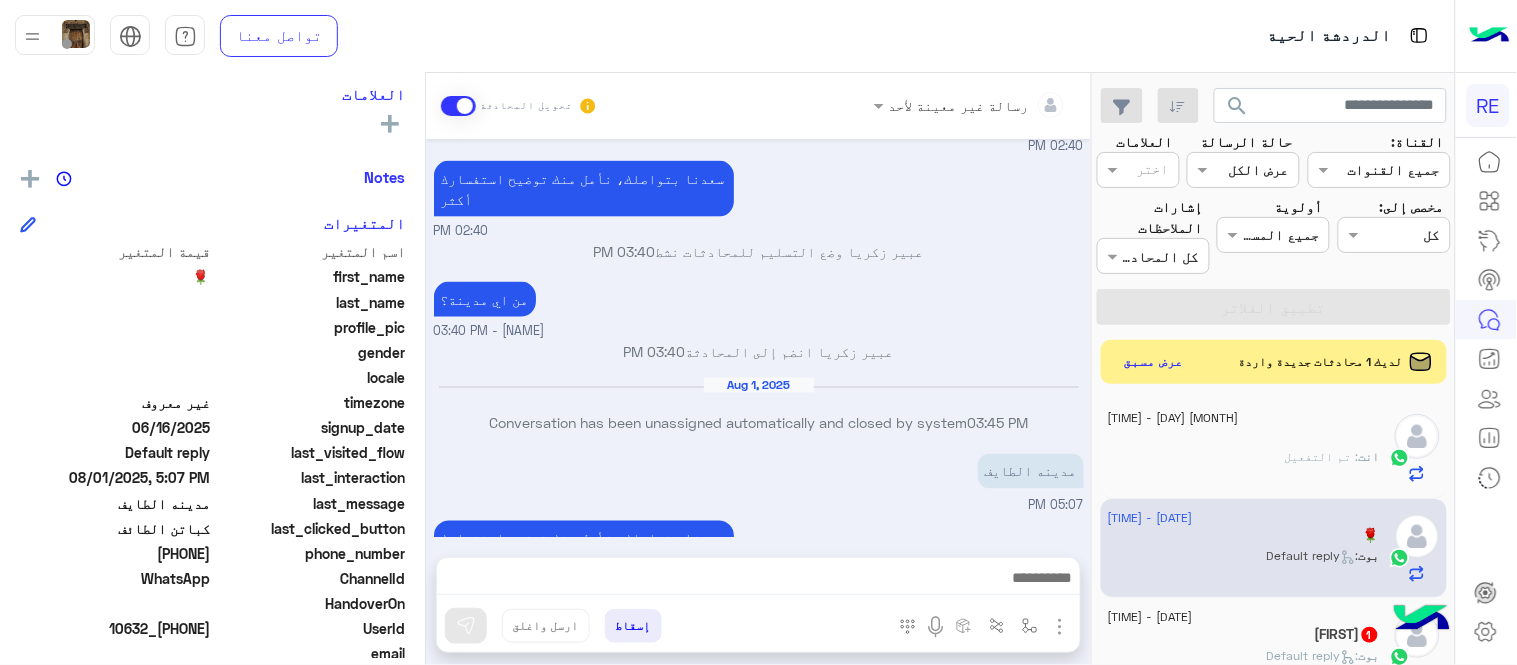 scroll, scrollTop: 756, scrollLeft: 0, axis: vertical 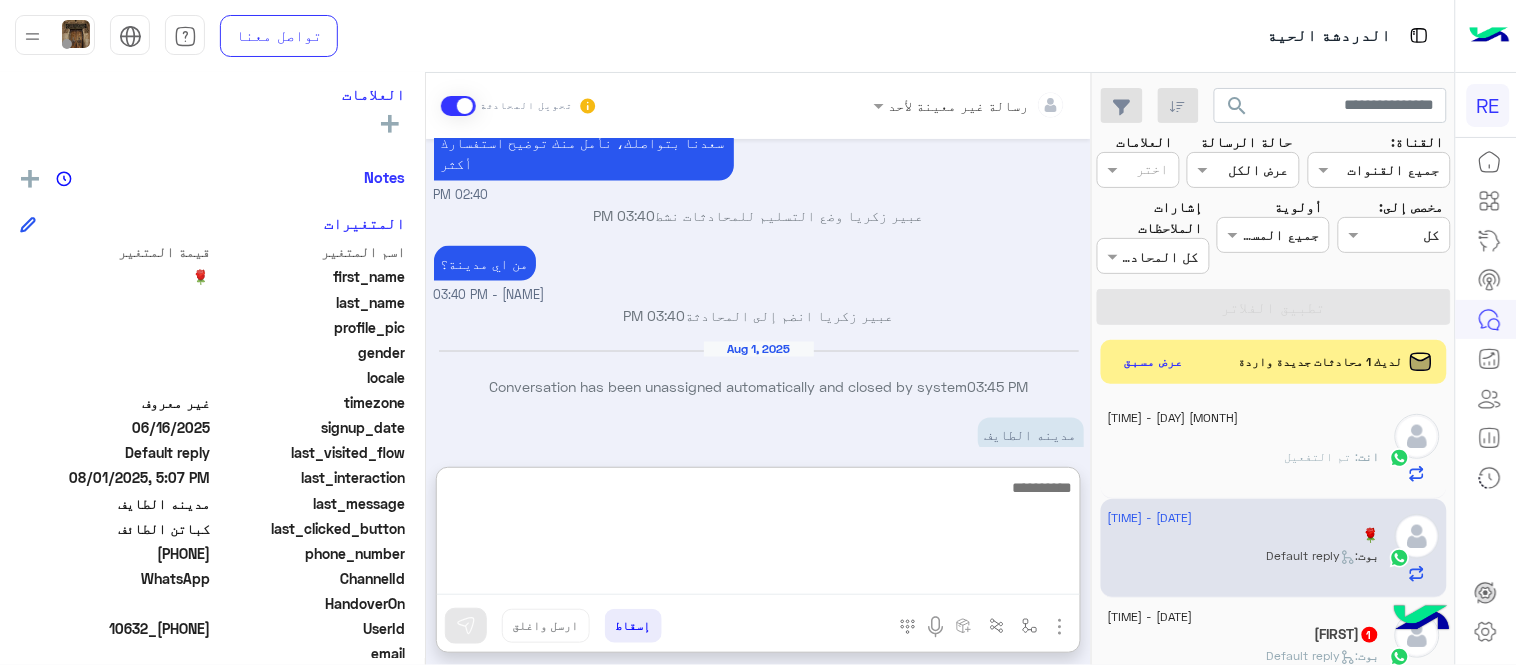 click at bounding box center (758, 535) 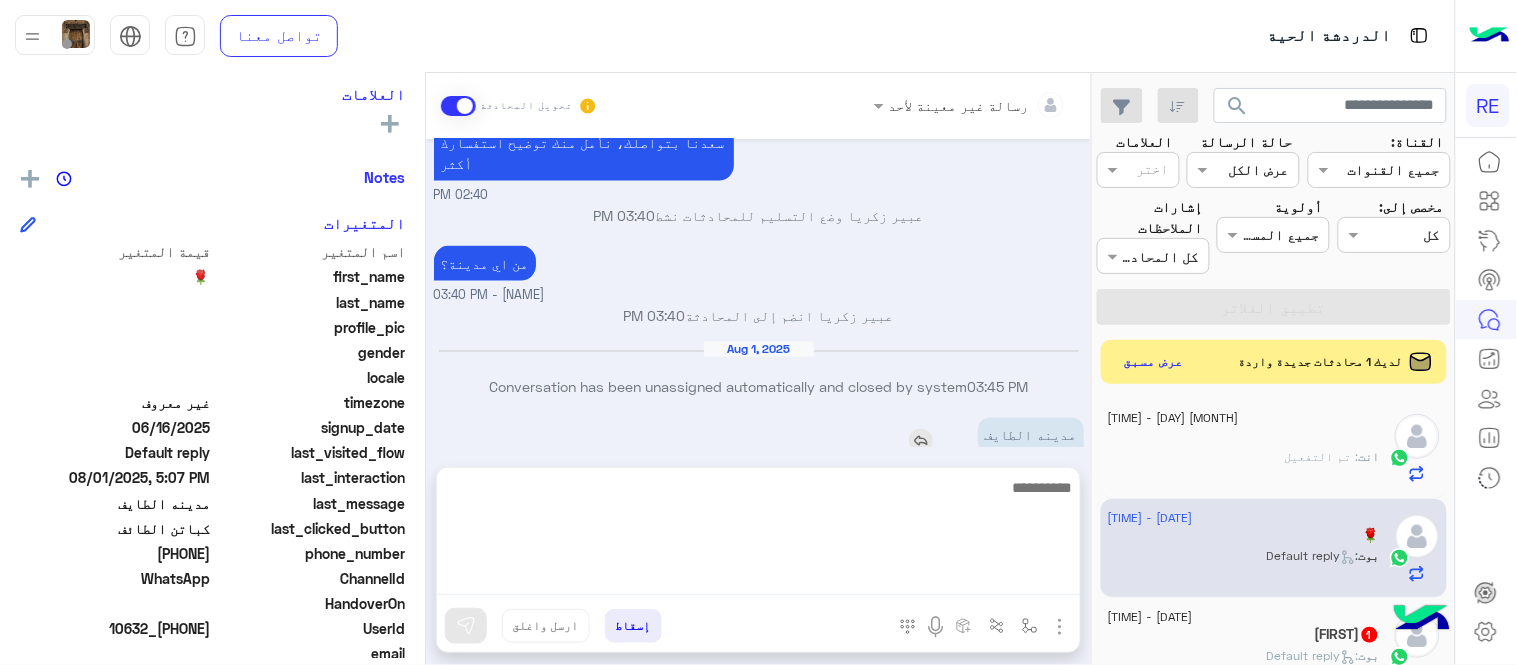 click at bounding box center [758, 535] 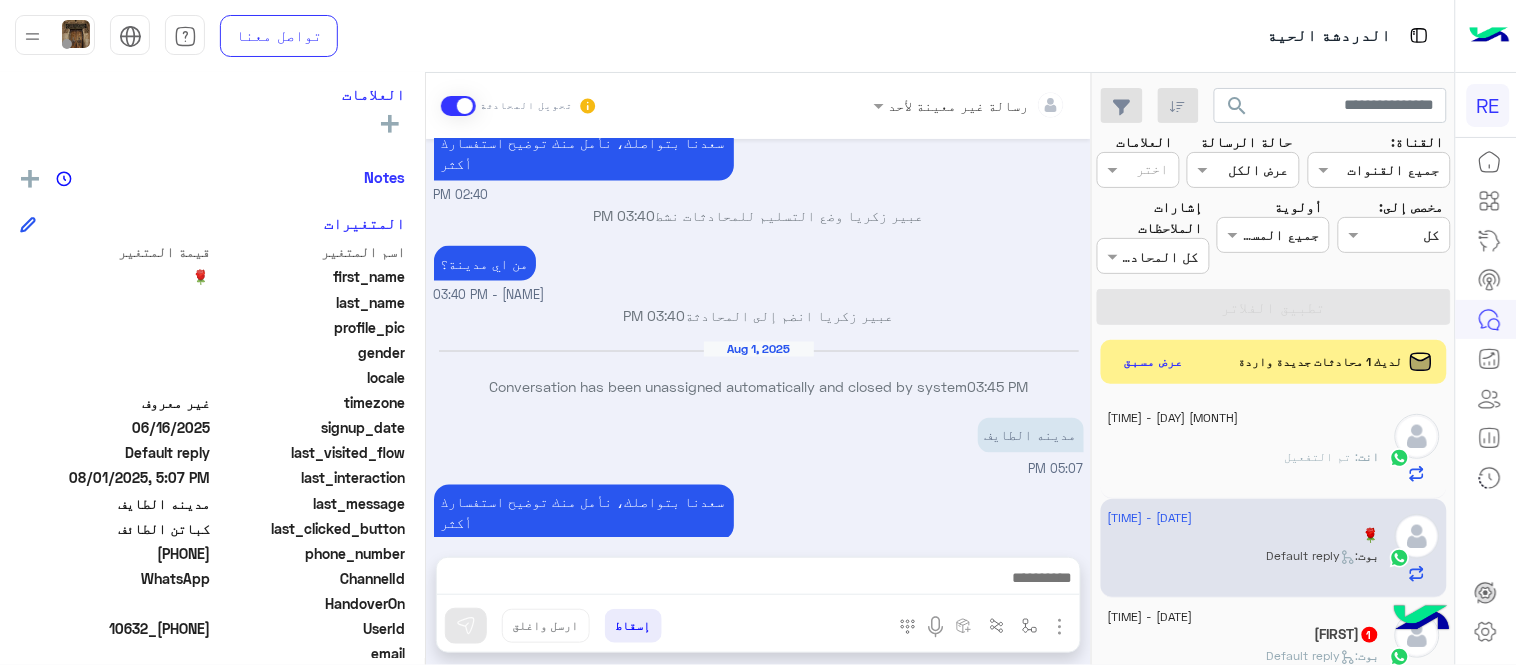click on "Aug 1, 2025   Conversation has been unassigned automatically and closed by system   03:45 PM" at bounding box center [759, 377] 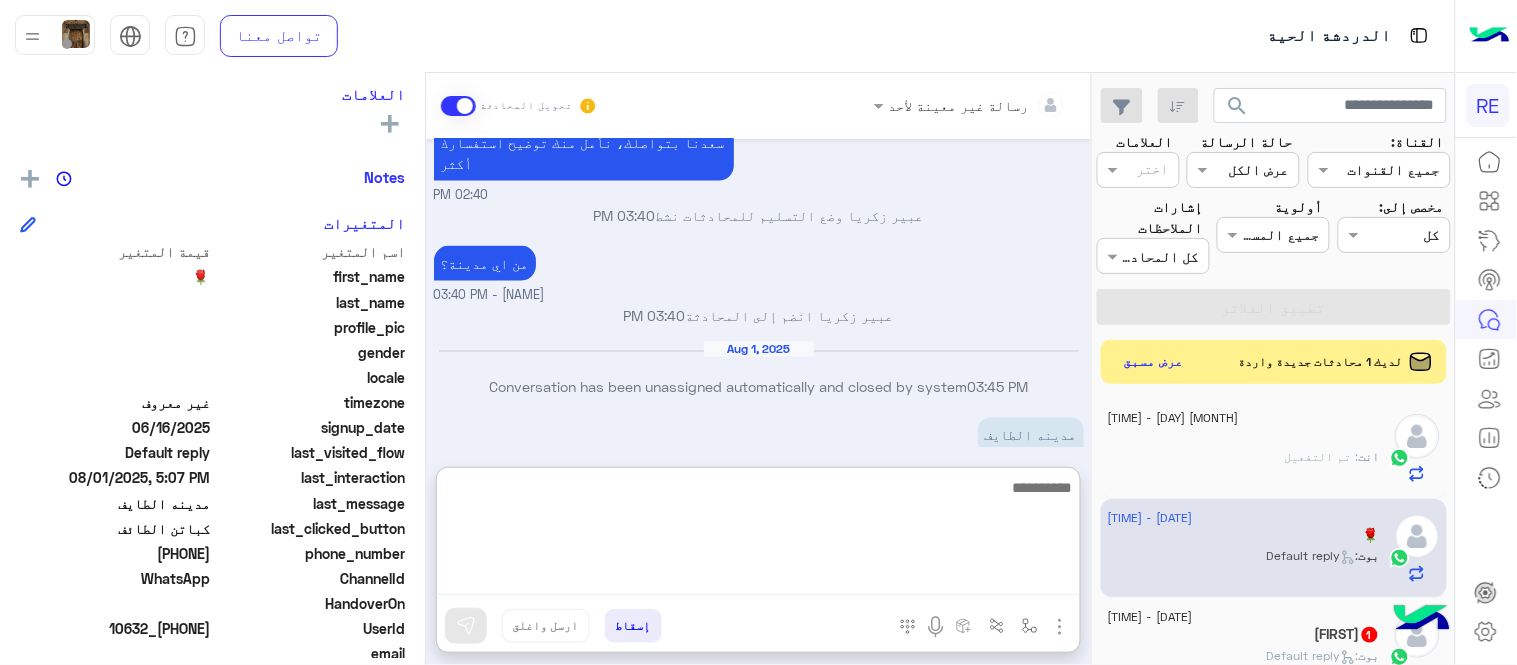 click at bounding box center (758, 535) 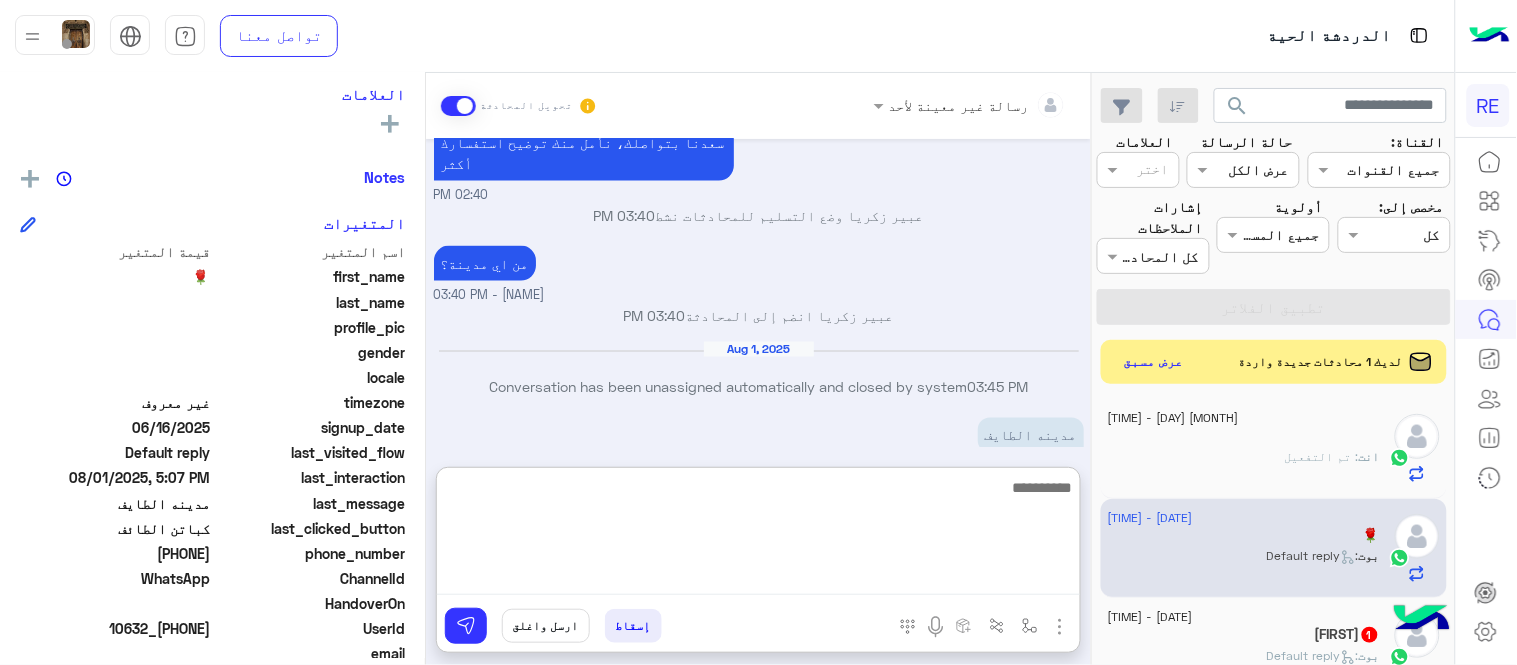scroll, scrollTop: 931, scrollLeft: 0, axis: vertical 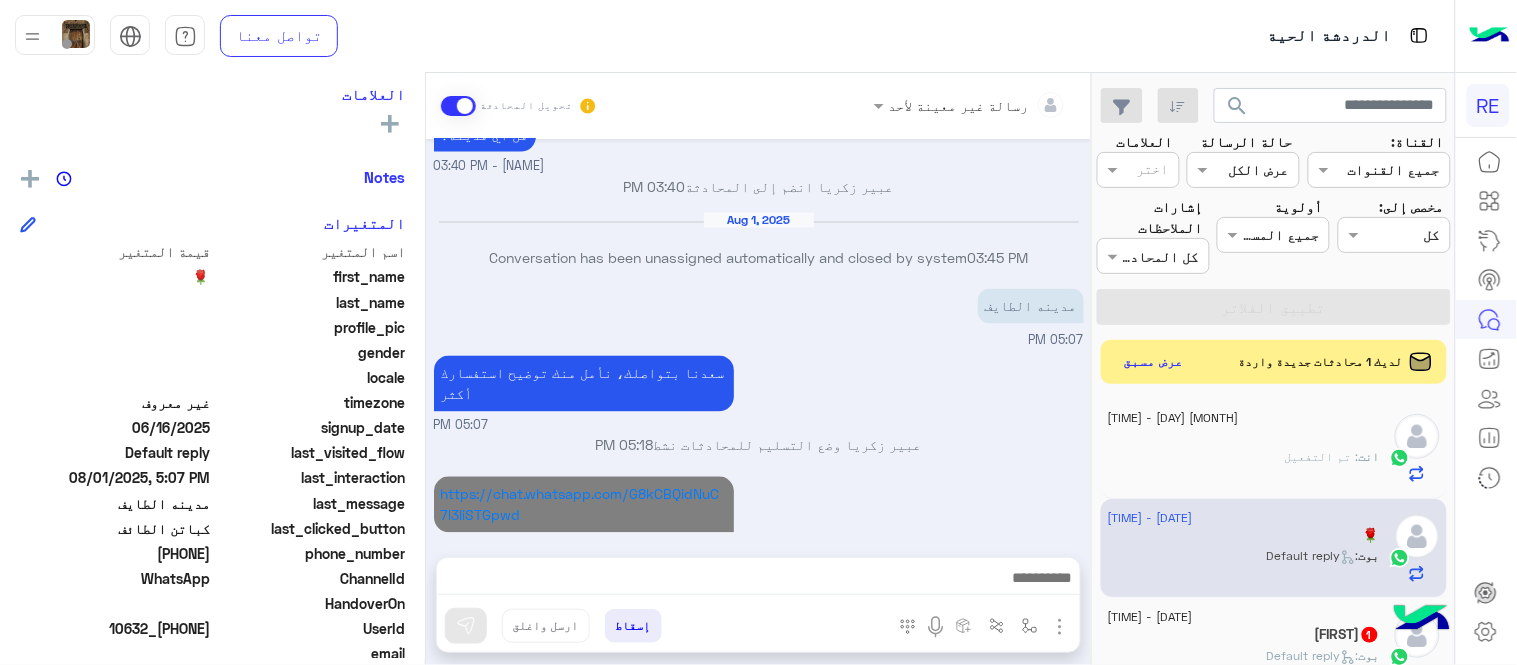 click on "[FIRST]  1" 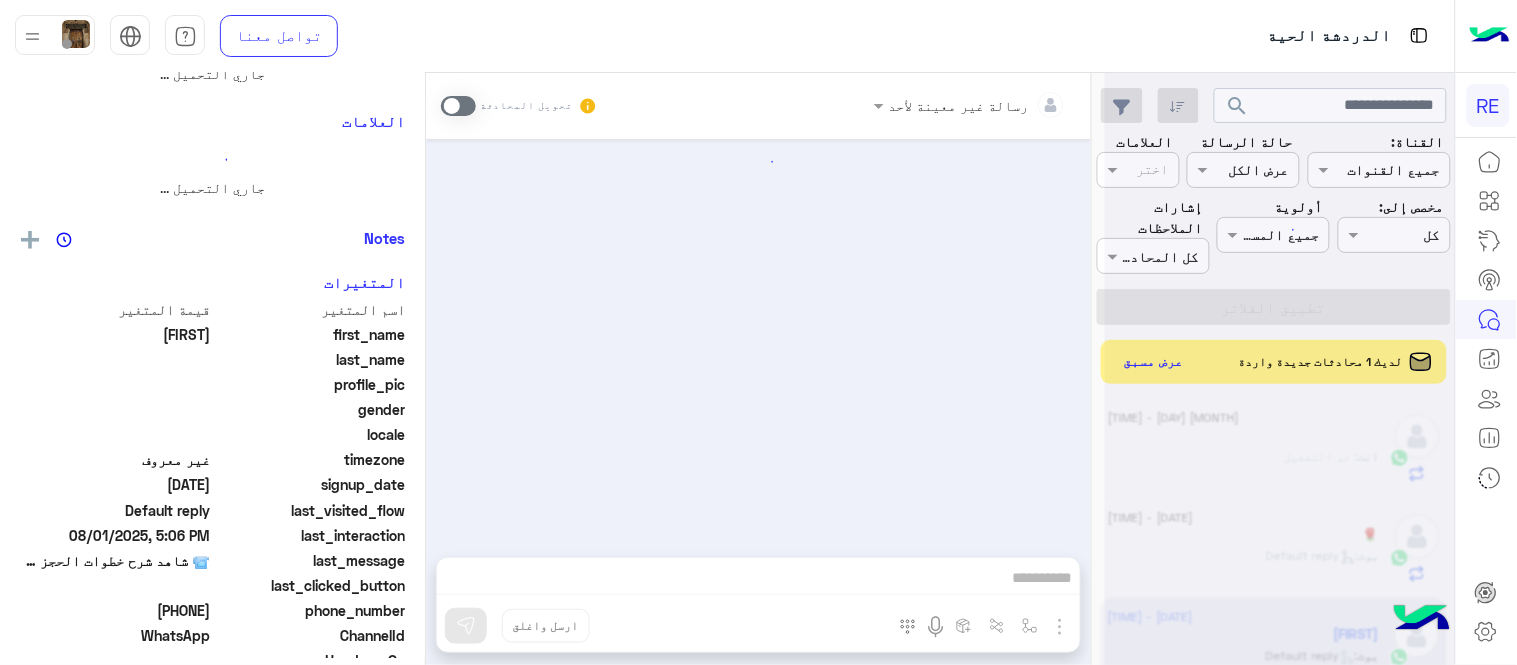 scroll, scrollTop: 0, scrollLeft: 0, axis: both 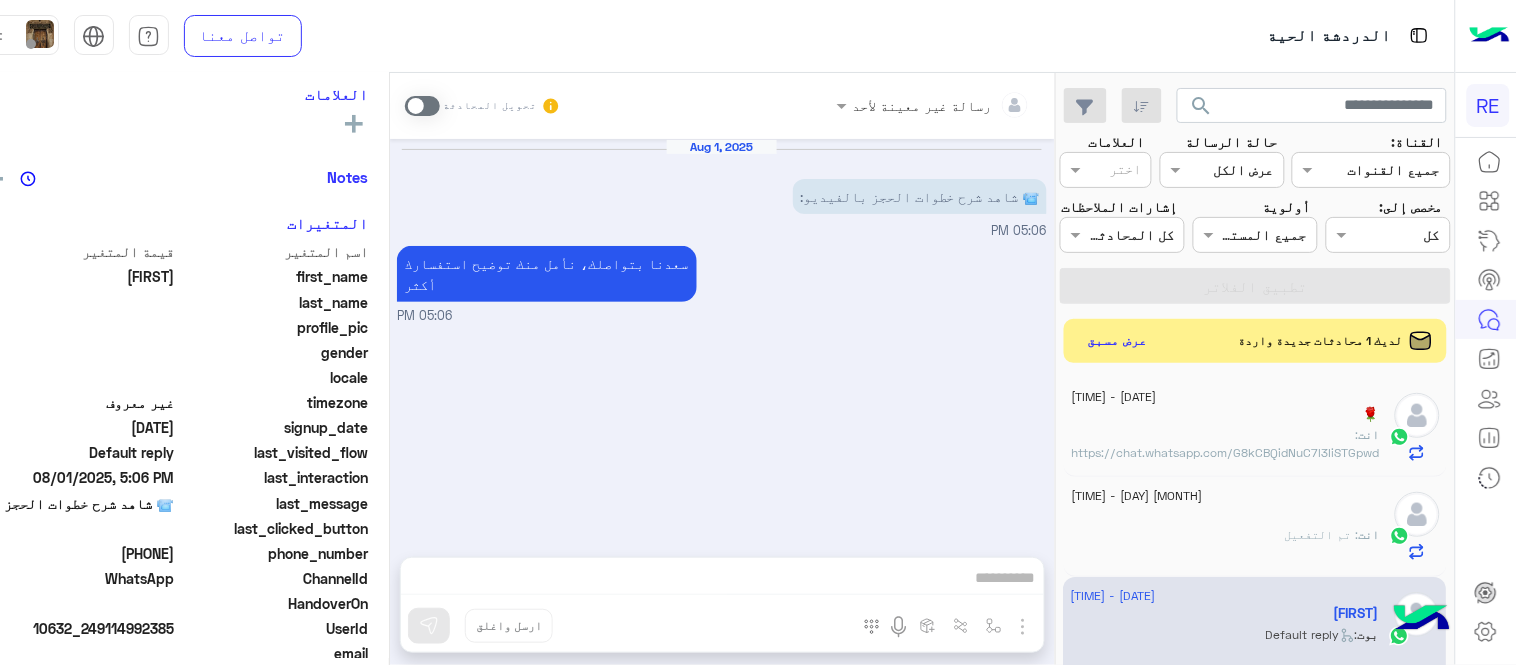 click at bounding box center [422, 106] 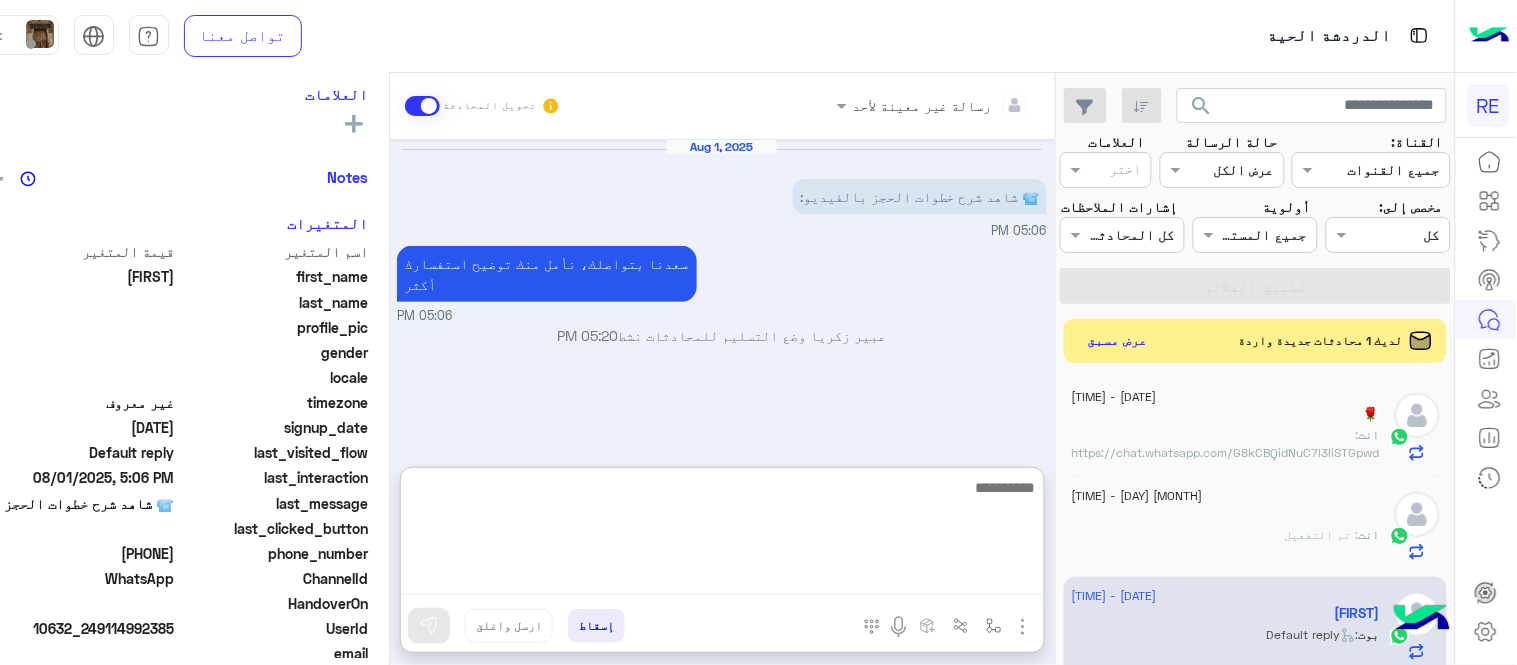 click at bounding box center [722, 535] 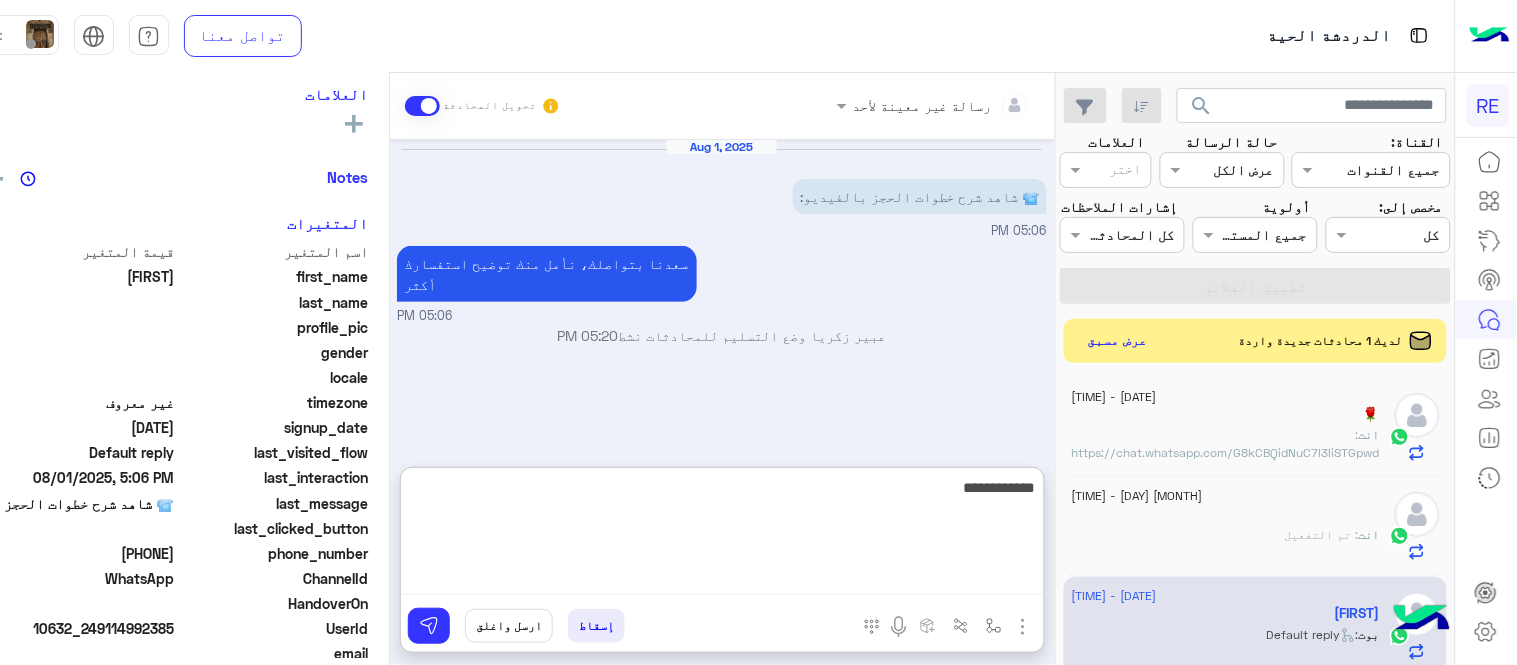 type on "**********" 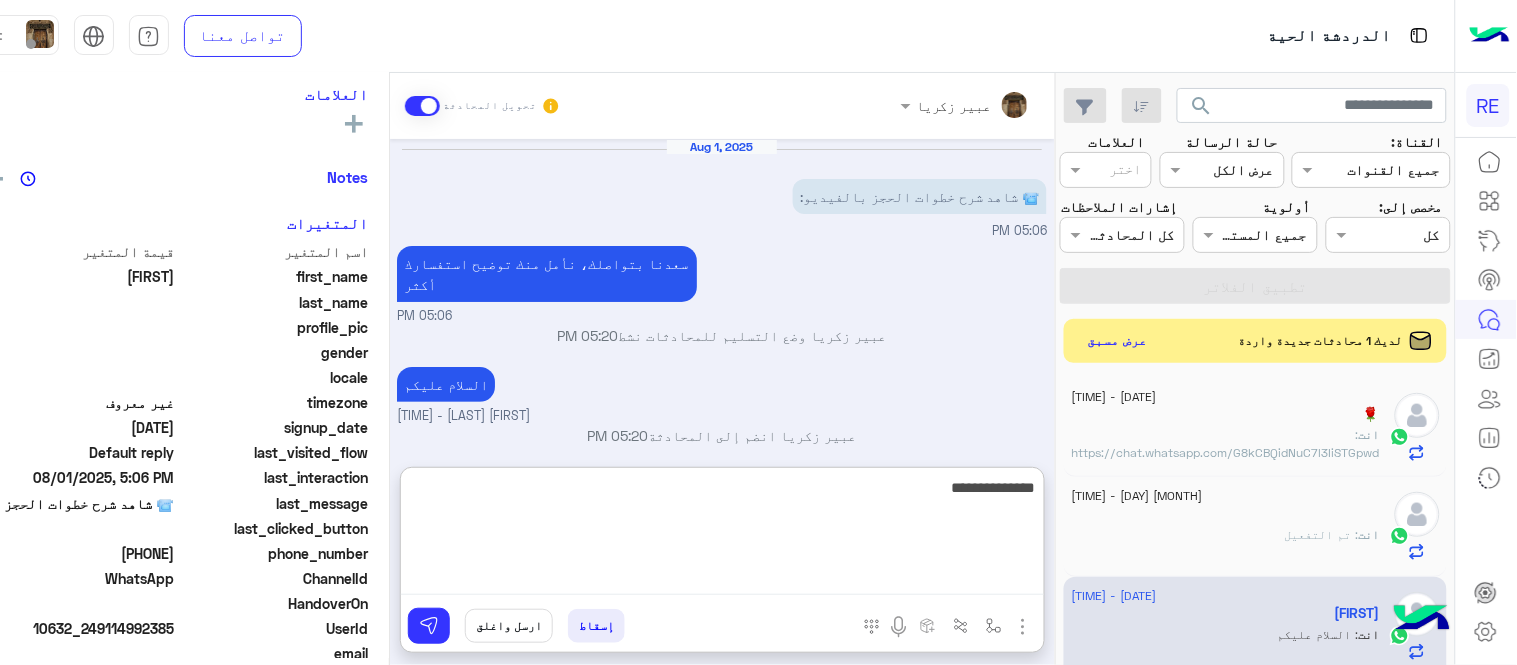 type on "**********" 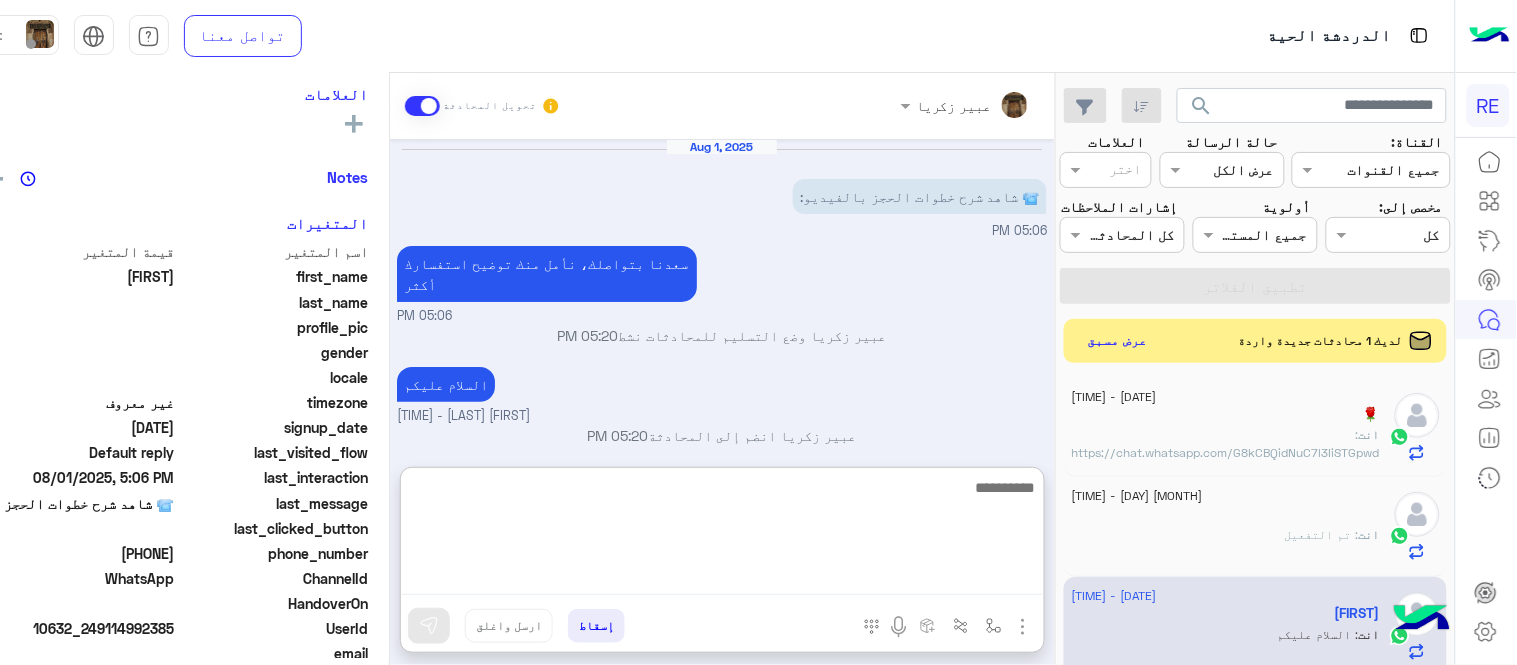 scroll, scrollTop: 57, scrollLeft: 0, axis: vertical 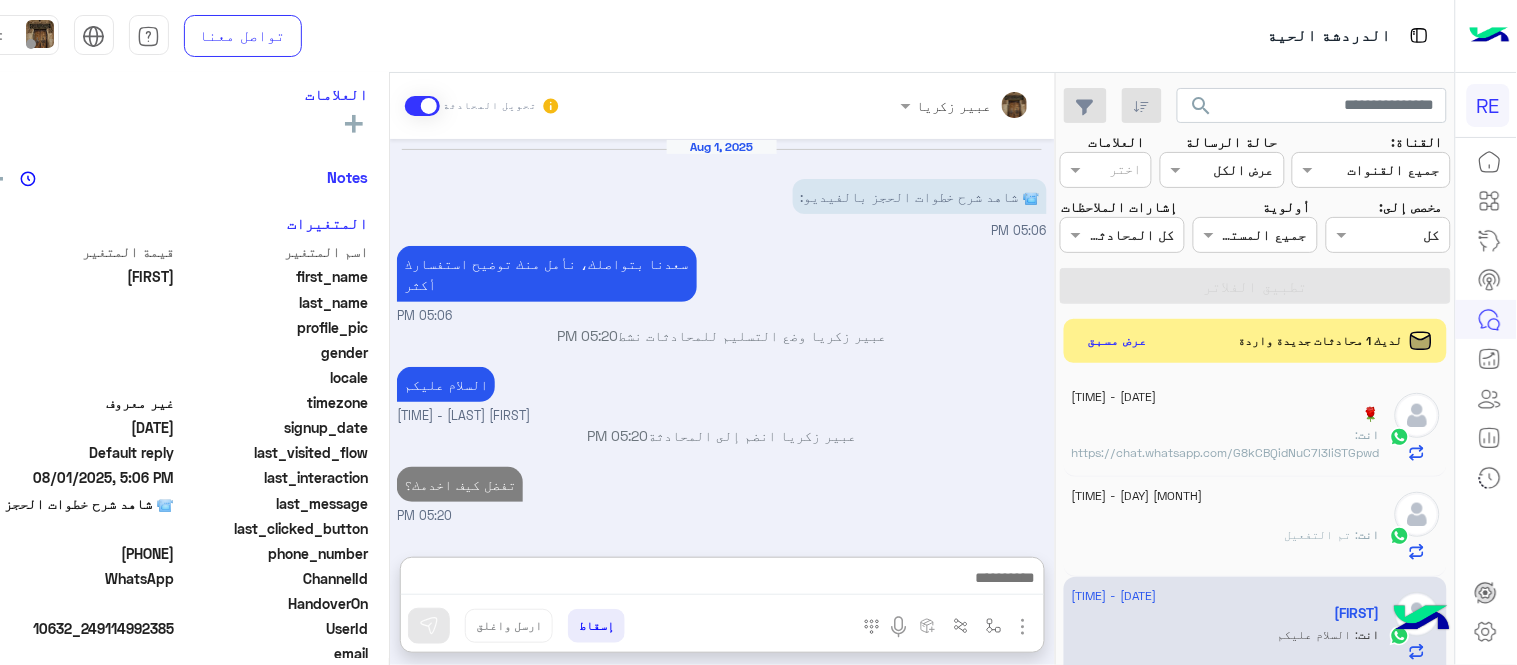 click on "[DATE]  📹 شاهد شرح خطوات الحجز بالفيديو:   [TIME]  سعدنا بتواصلك، نأمل منك توضيح استفسارك أكثر    [TIME]   [FIRST] وضع التسليم للمحادثات نشط   [TIME]      السلام عليكم  [FIRST] -  [TIME]   [FIRST] انضم إلى المحادثة   [TIME]      تفضل كيف اخدمك؟   [TIME]" at bounding box center [722, 338] 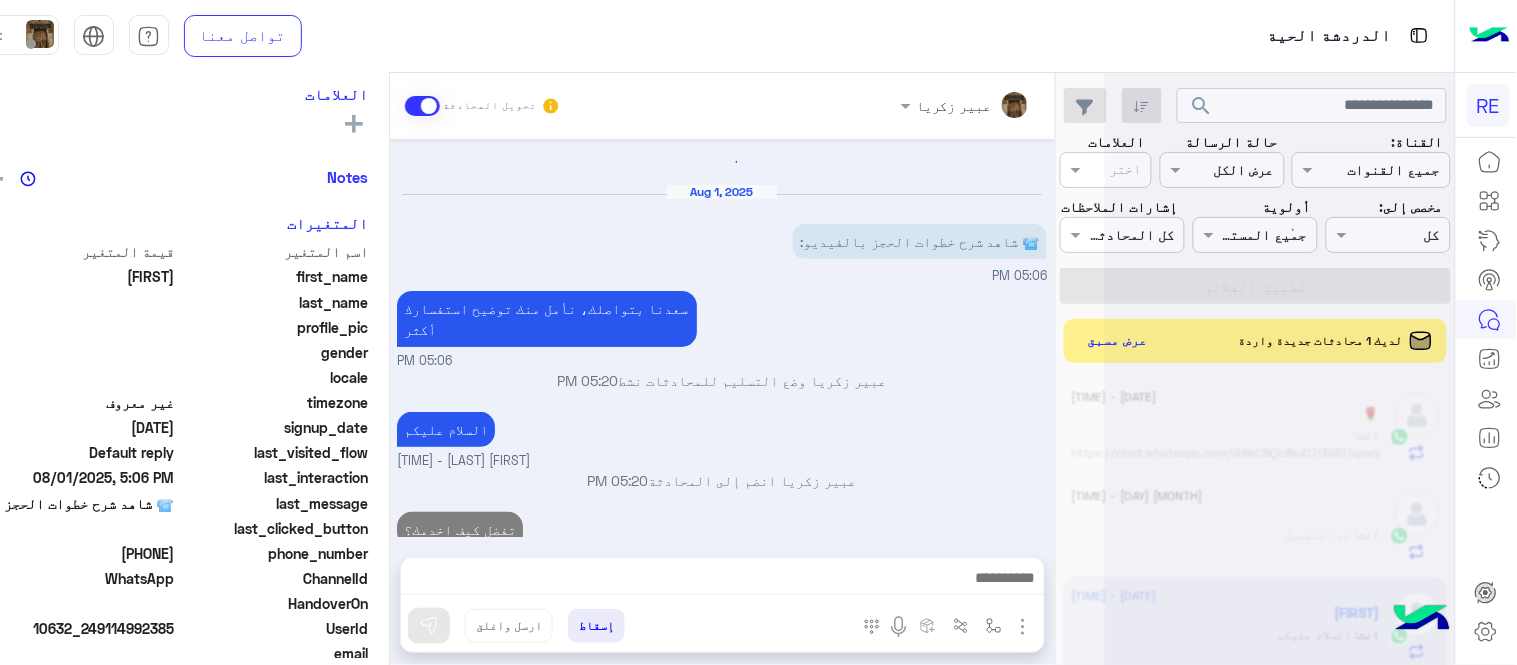 scroll, scrollTop: 0, scrollLeft: 0, axis: both 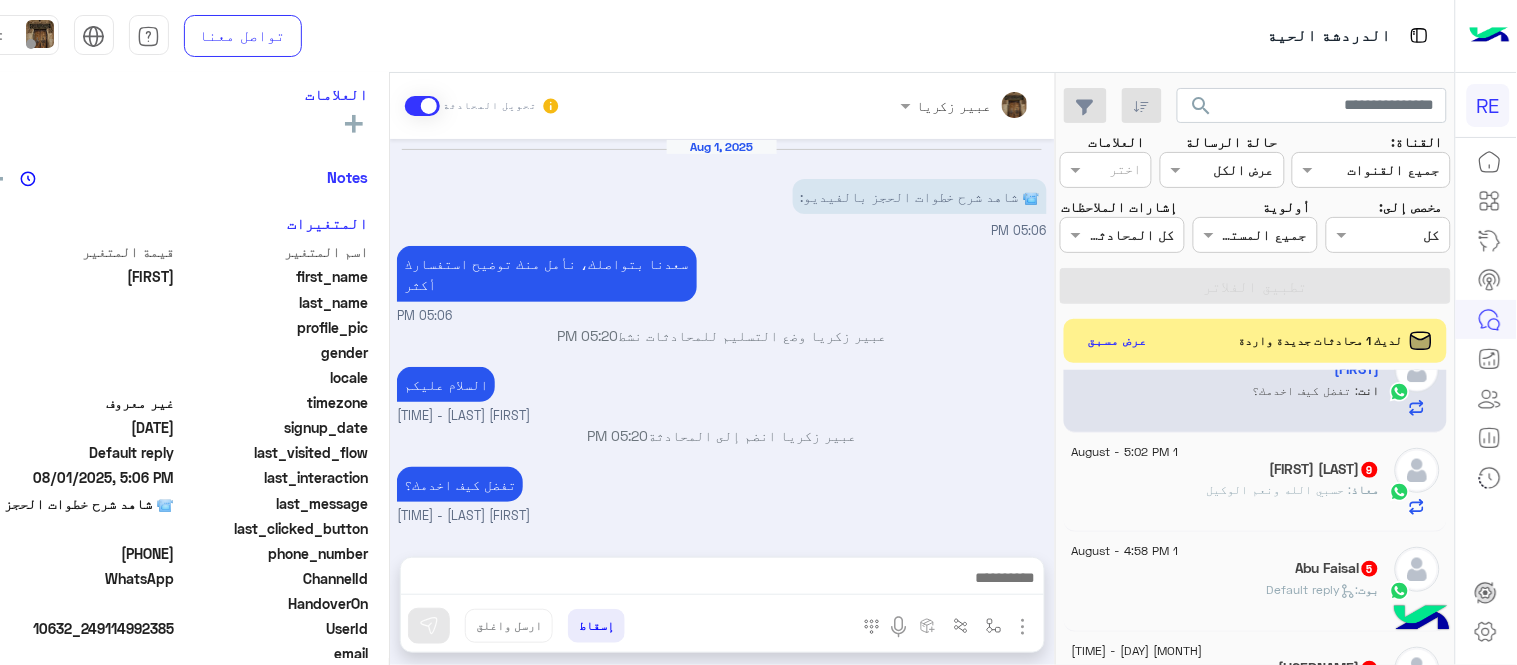 click on "[NAME] [LAST_NAME] 9" 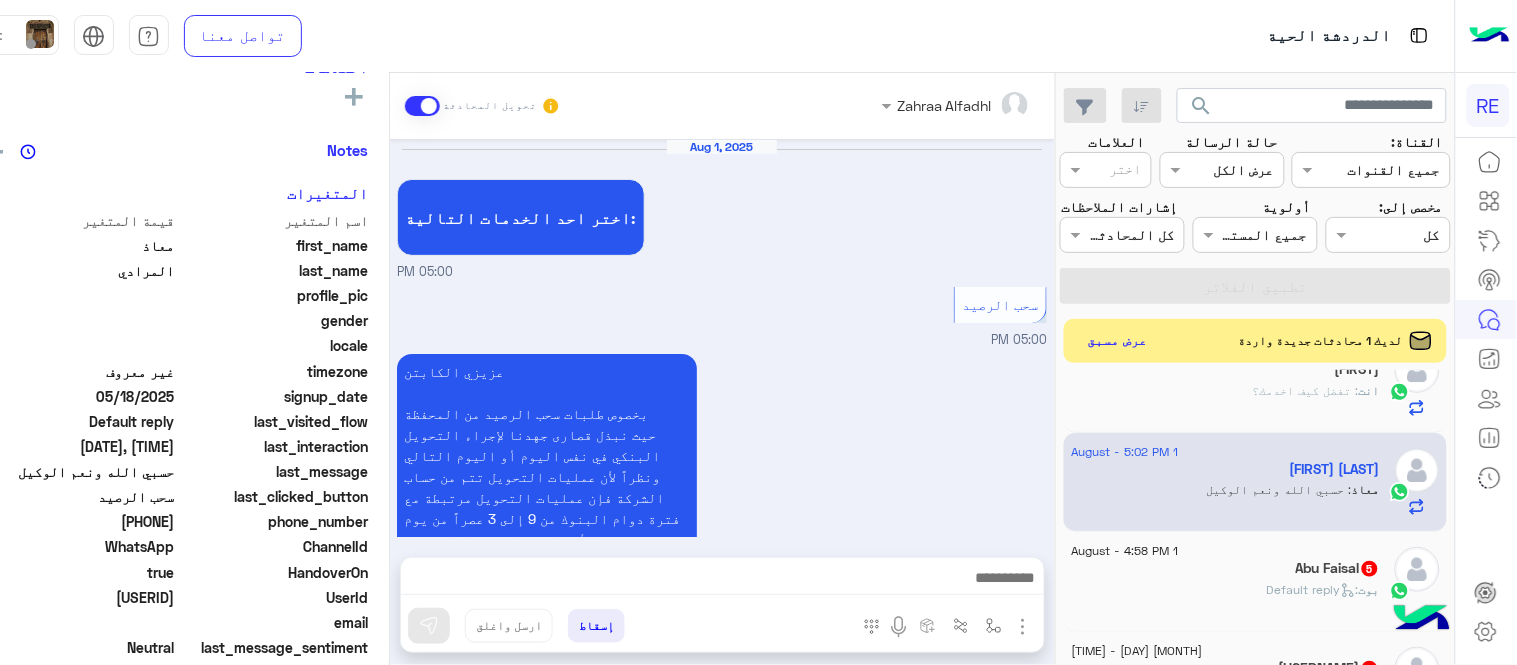scroll, scrollTop: 331, scrollLeft: 0, axis: vertical 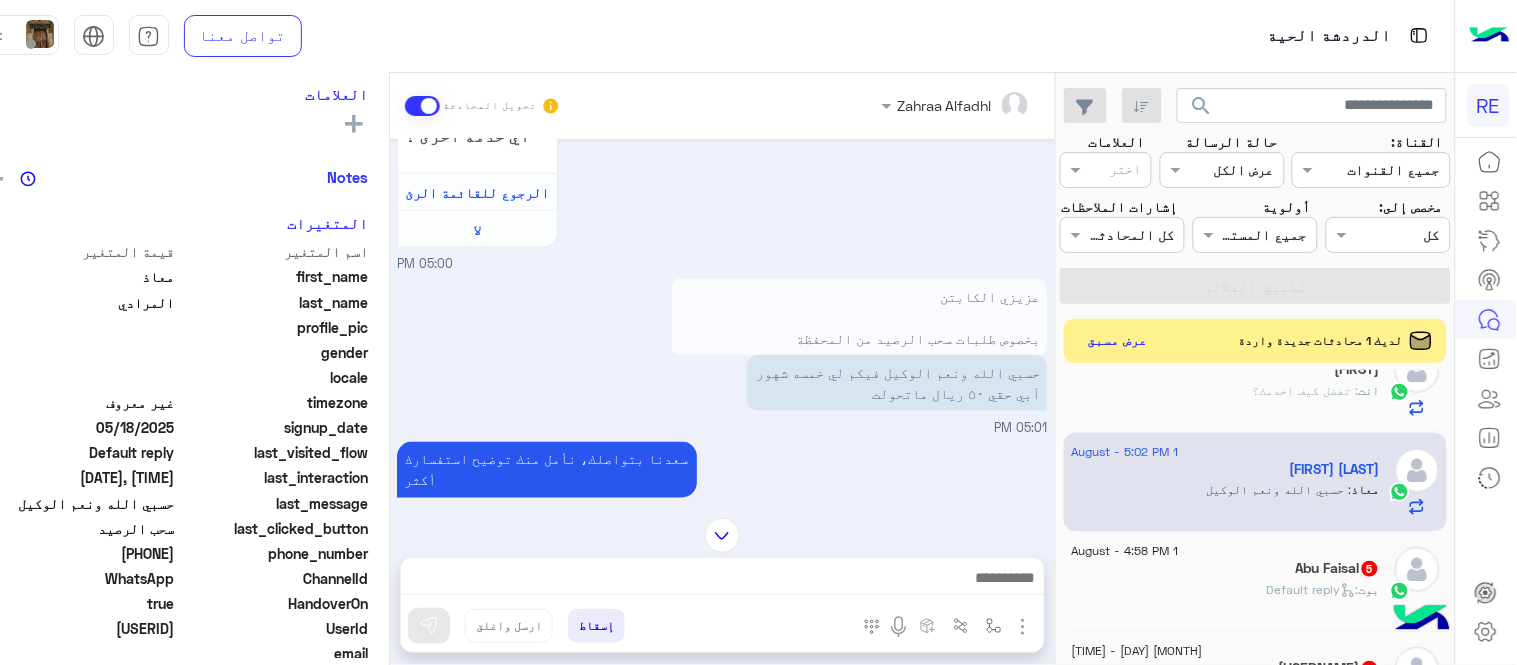 click on "عزيزي الكابتن  بخصوص طلبات سحب الرصيد من المحفظة  حيث نبذل قصارى جهدنا لإجراء التحويل البنكي في نفس اليوم أو اليوم التالي ونظراً لأن عمليات التحويل تتم من حساب الشركة فإن عمليات التحويل مرتبطة مع فترة دوام البنوك من 9 إلى 3 عصراً من يوم الأحد إلى نهاية دوام الخميس. نأمل منك الاطلاع على التعليمات التالية :  - التأكد من صحة رقم الايبان  - ادخال الارقام 22 خانه بدون كتابه الرمز SA - توفر رصيد كافي بالمحفظة - مطابقة الاسم المسجل بالتطبيق مع الايبان - ادخال الاسم الثلاثي عند التسجيل بالتطبيق" at bounding box center [859, 443] 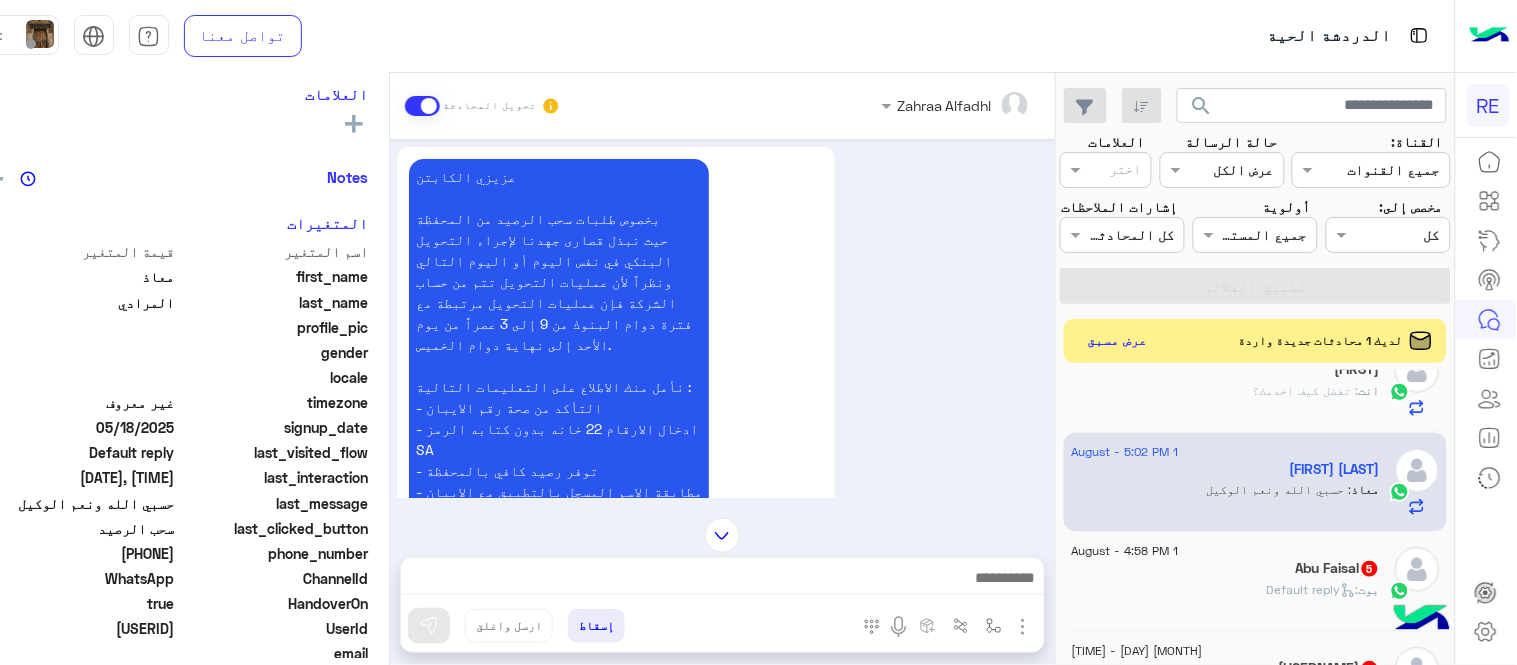 scroll, scrollTop: 201, scrollLeft: 0, axis: vertical 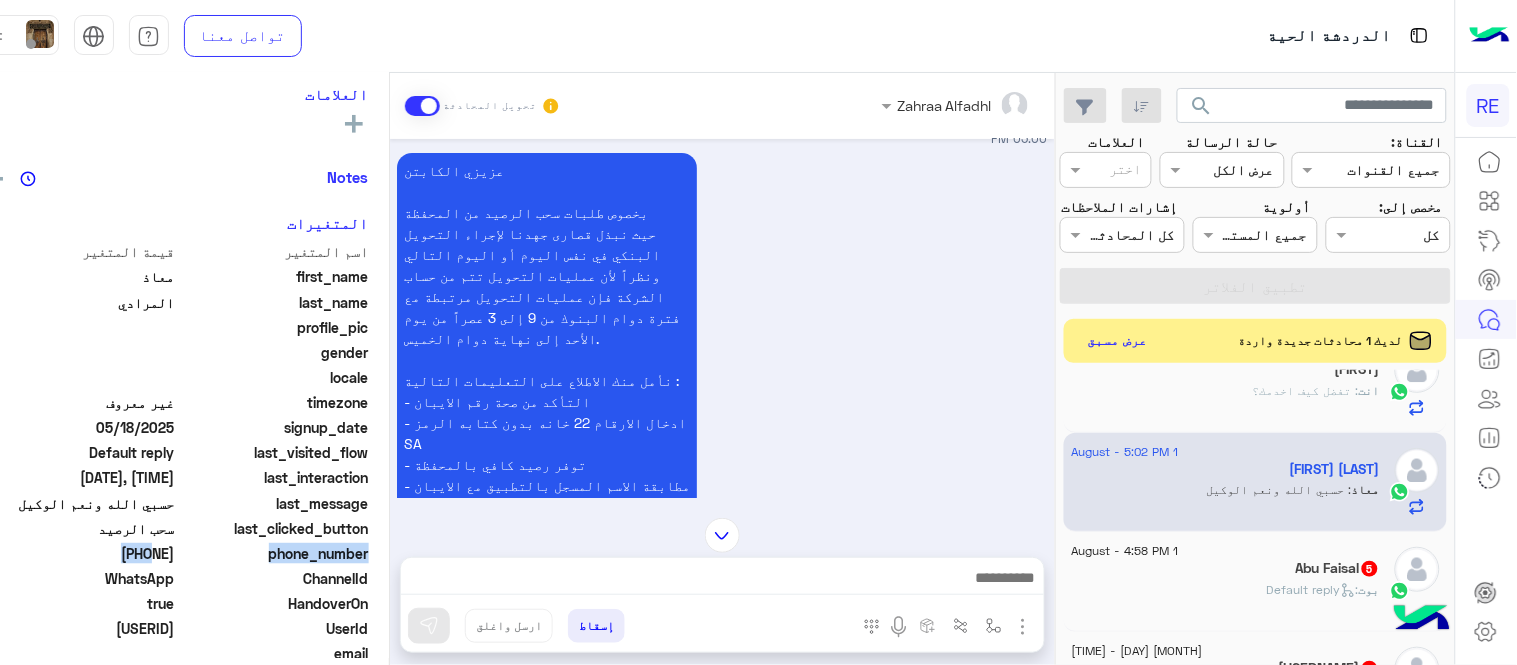 drag, startPoint x: 107, startPoint y: 552, endPoint x: 175, endPoint y: 556, distance: 68.117546 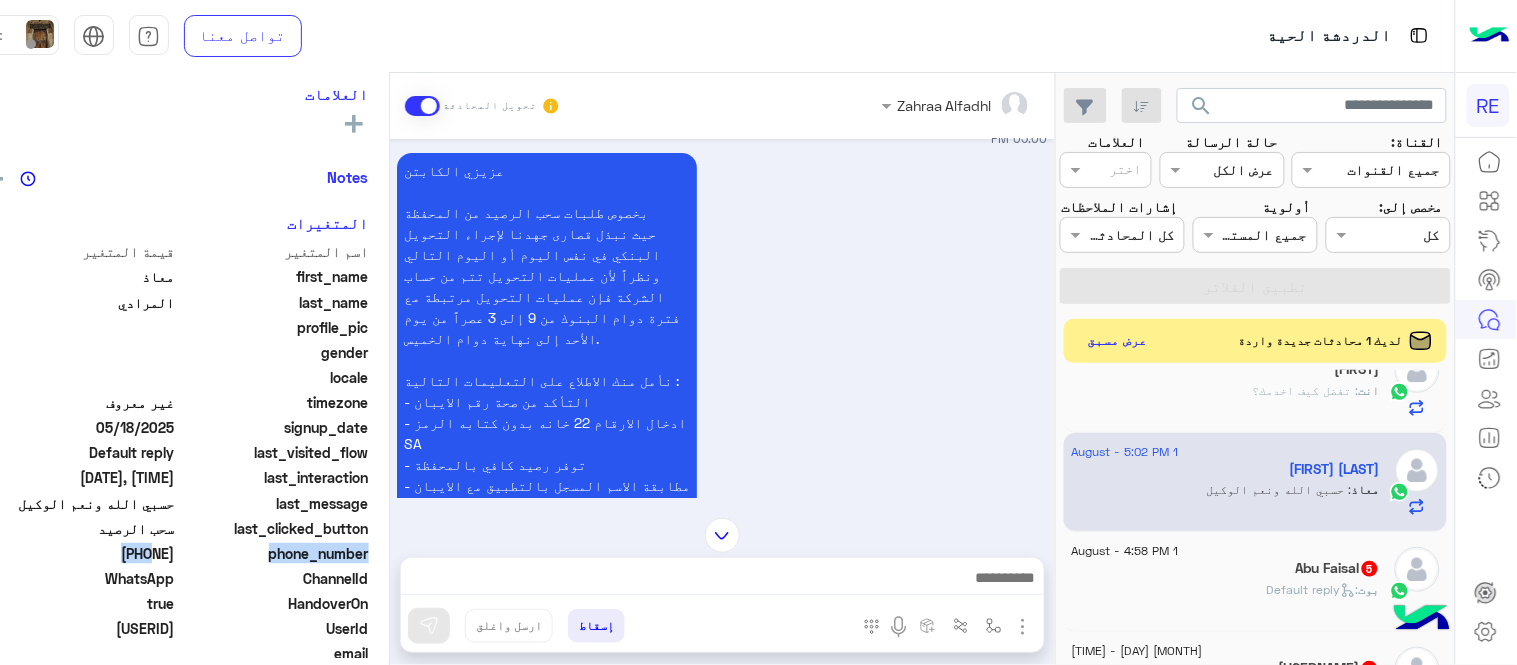 drag, startPoint x: 103, startPoint y: 554, endPoint x: 172, endPoint y: 556, distance: 69.02898 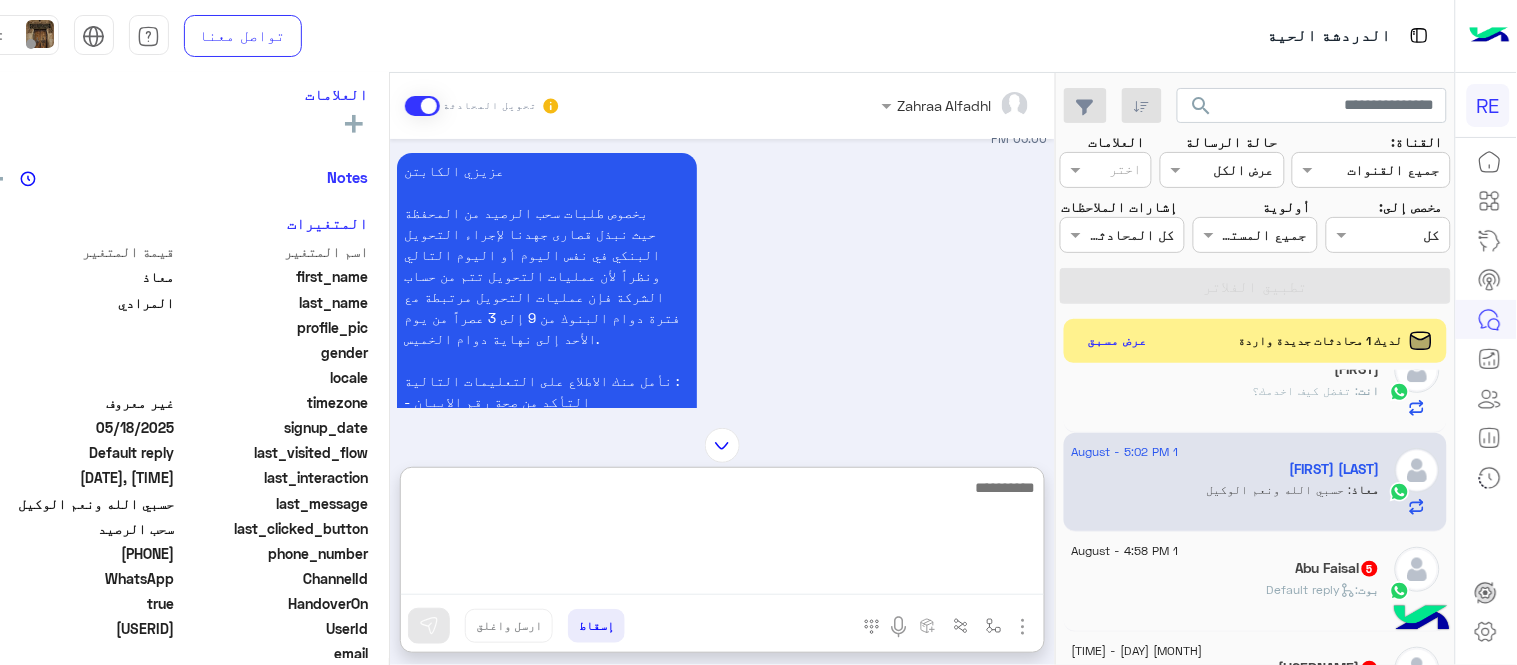 click at bounding box center [722, 535] 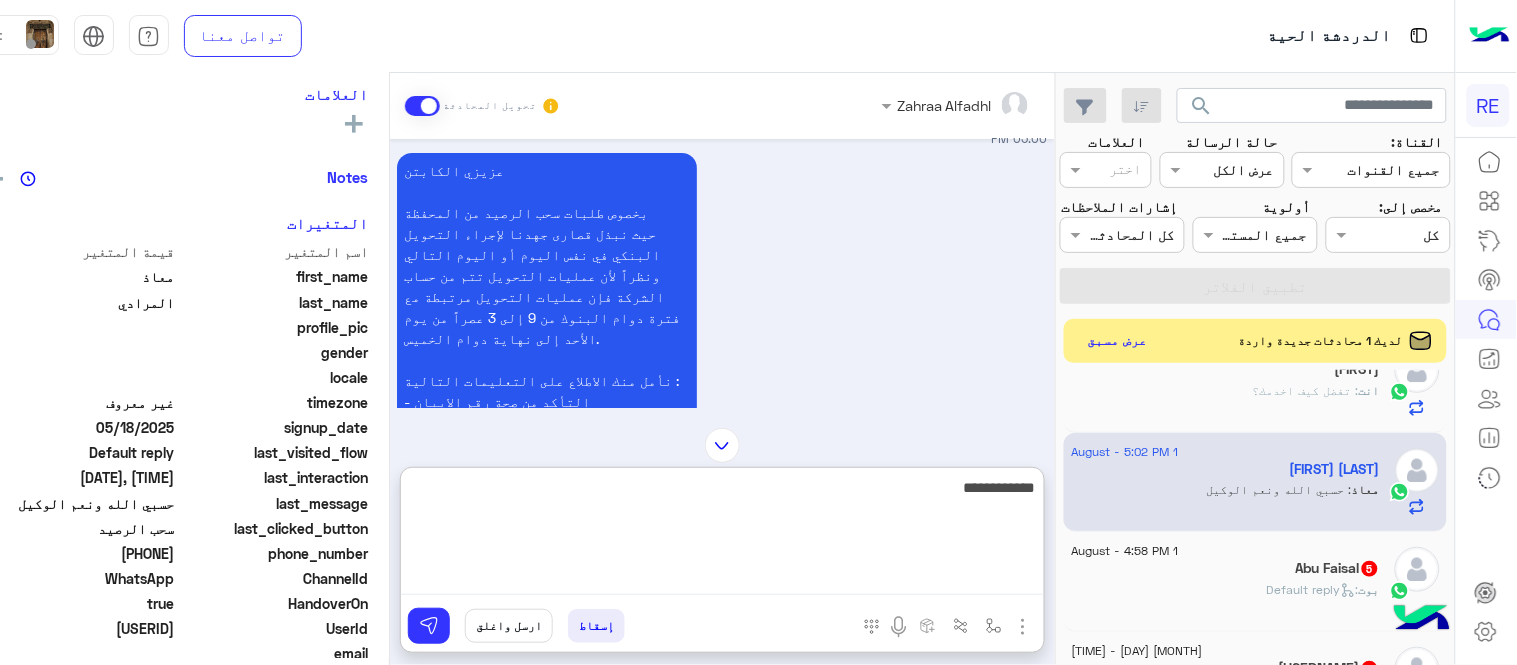 type on "**********" 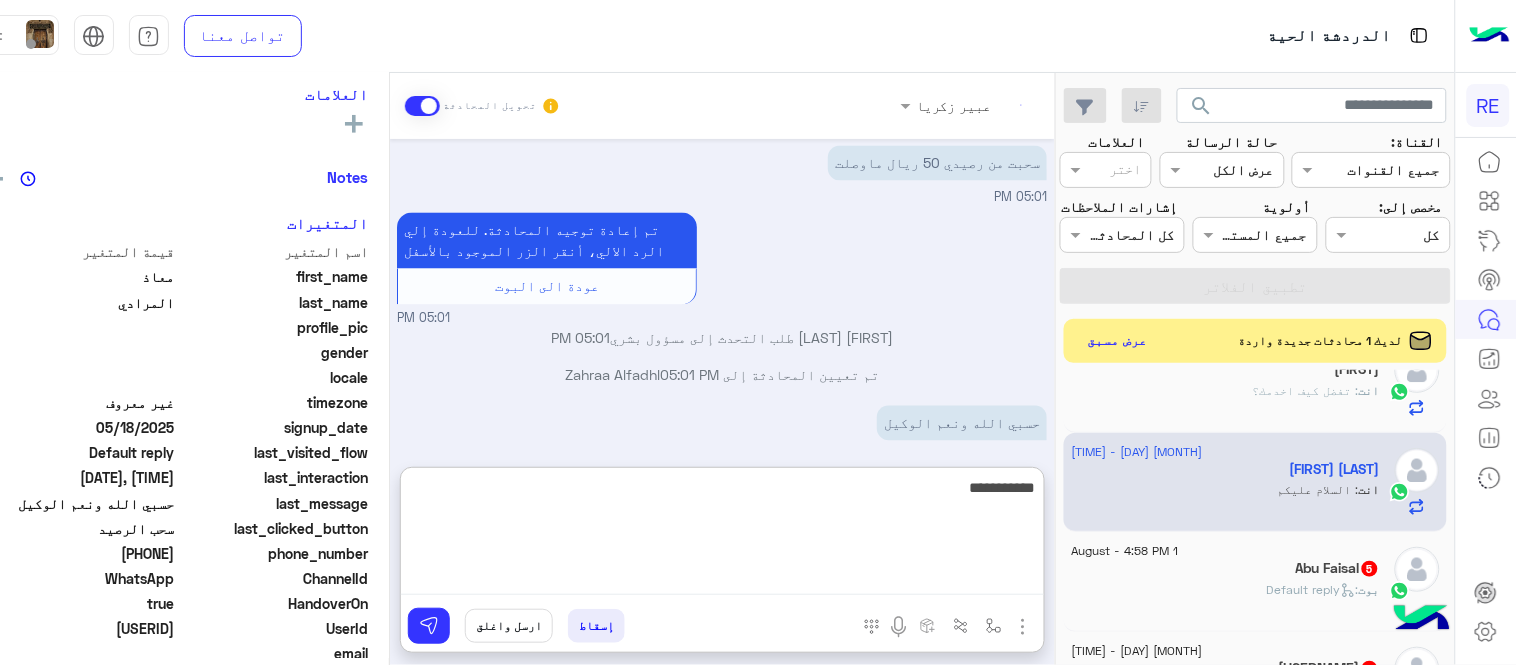 scroll, scrollTop: 1072, scrollLeft: 0, axis: vertical 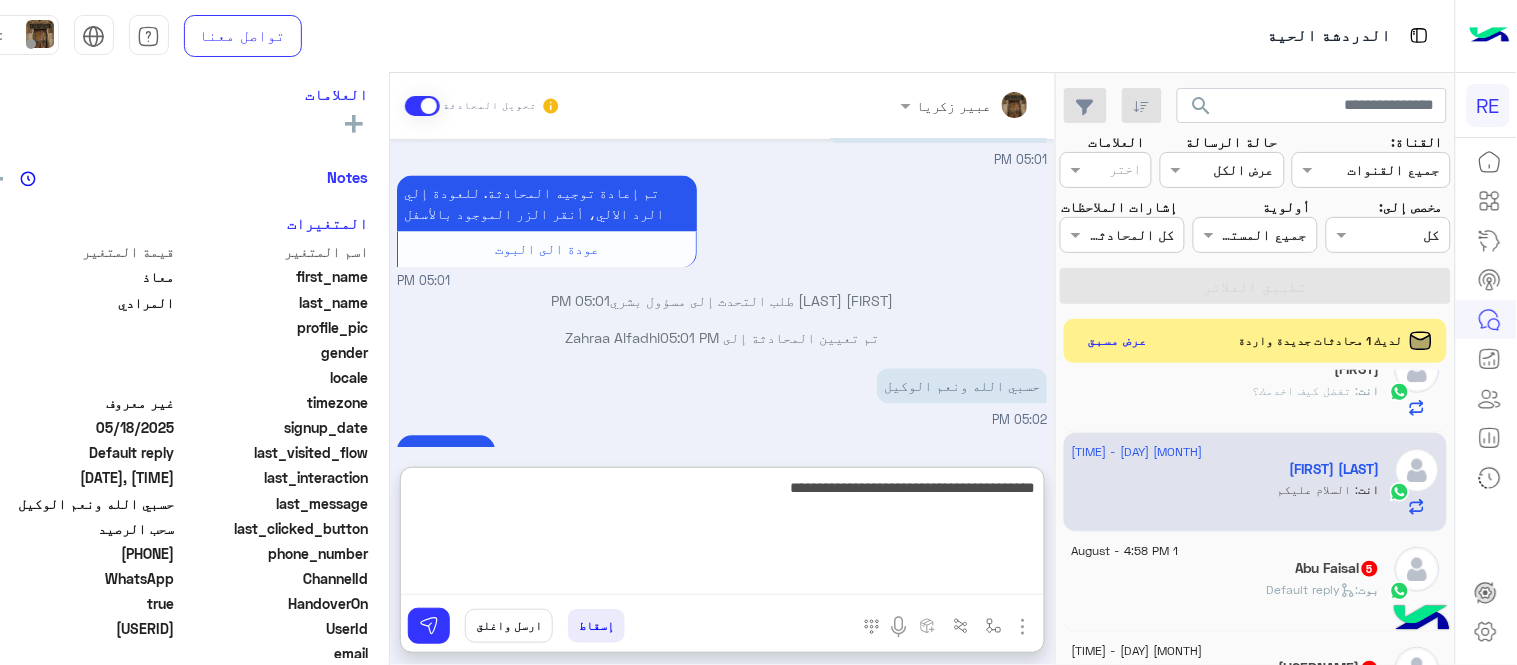 type on "**********" 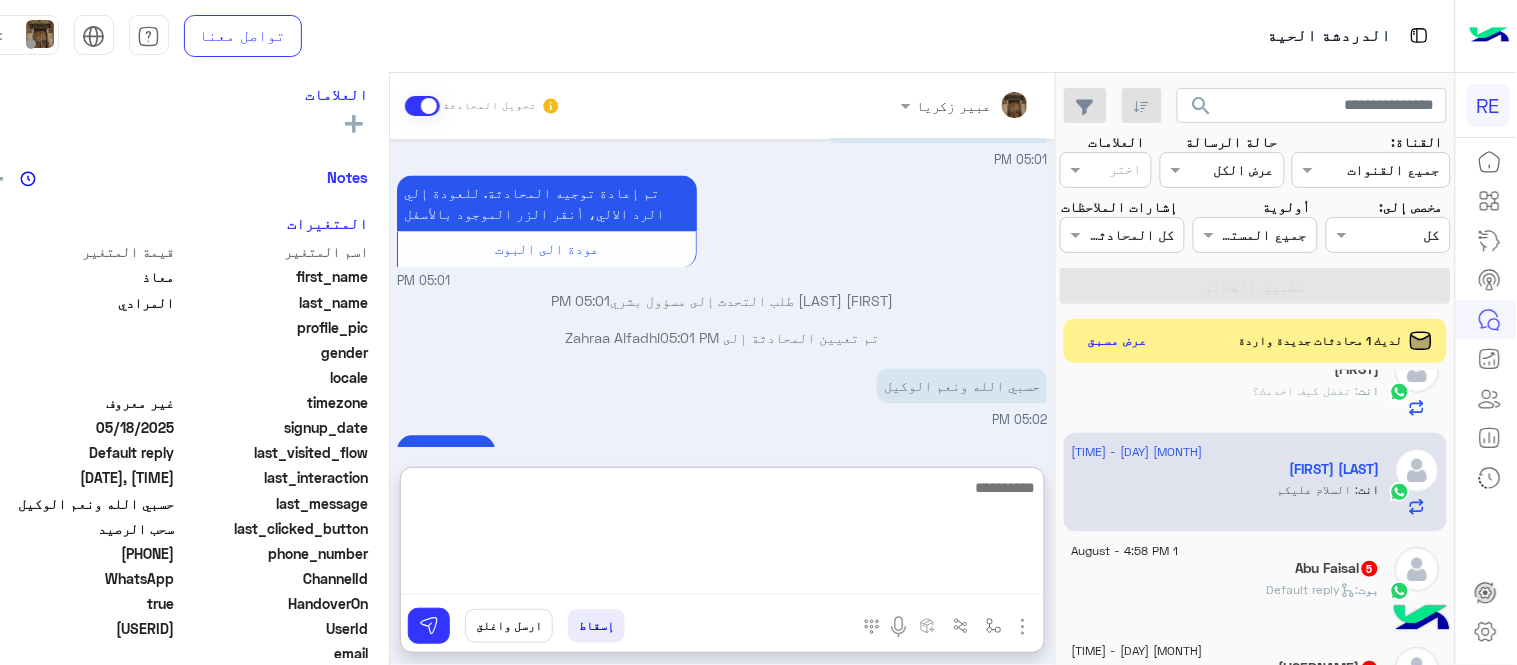 scroll, scrollTop: 1135, scrollLeft: 0, axis: vertical 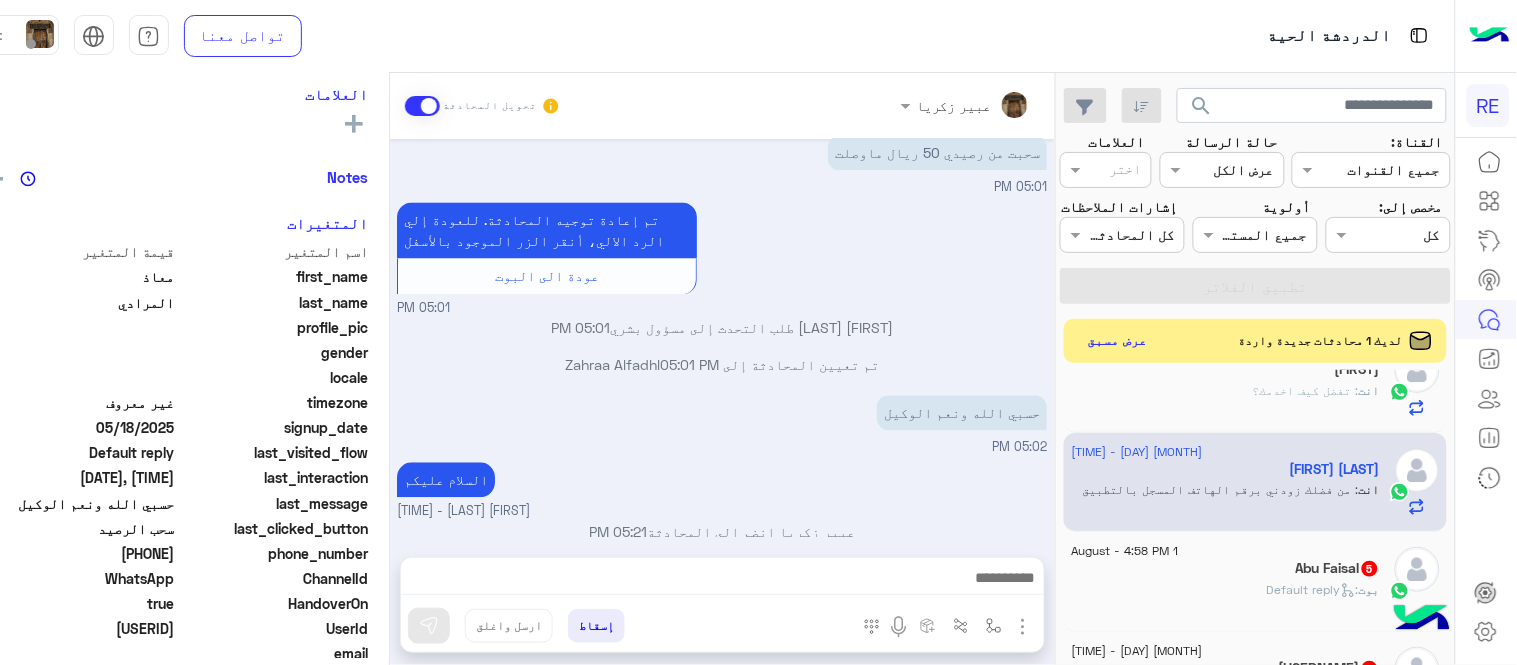 click on "بوت :   Default reply" 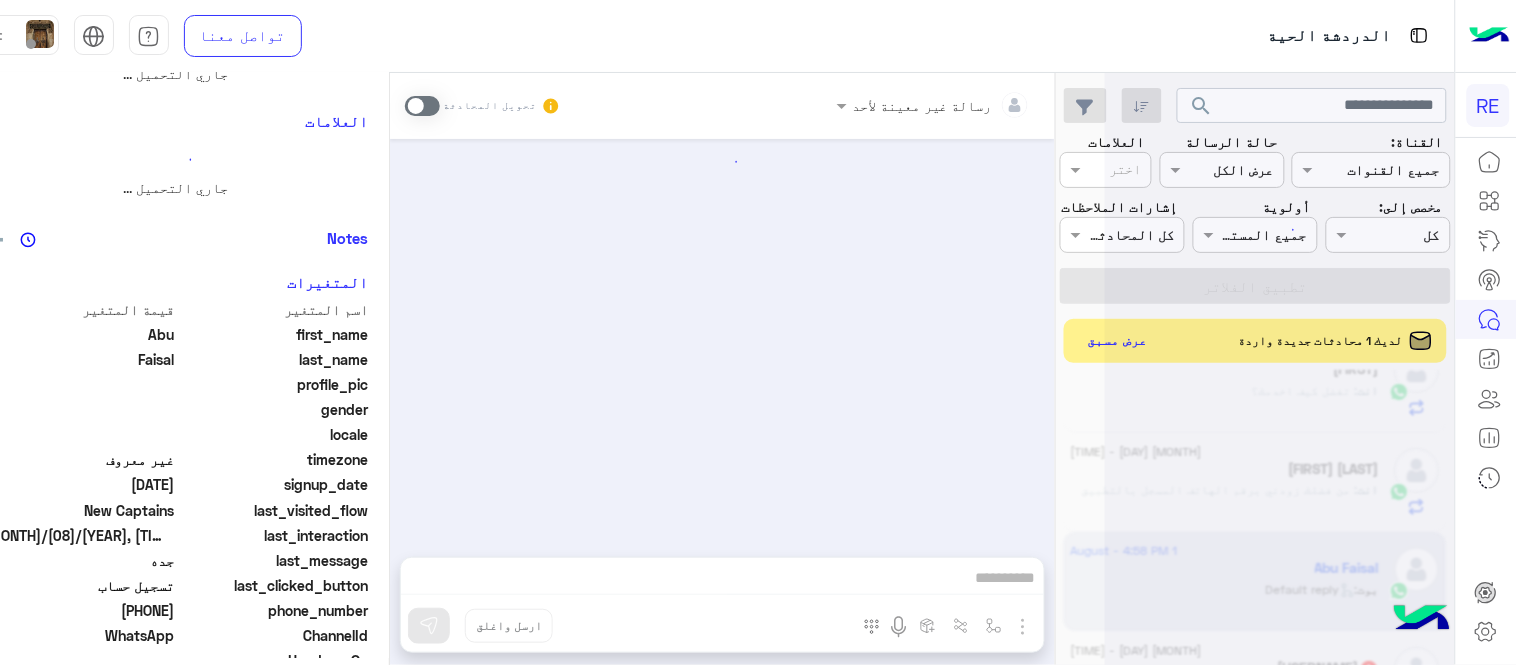scroll, scrollTop: 0, scrollLeft: 0, axis: both 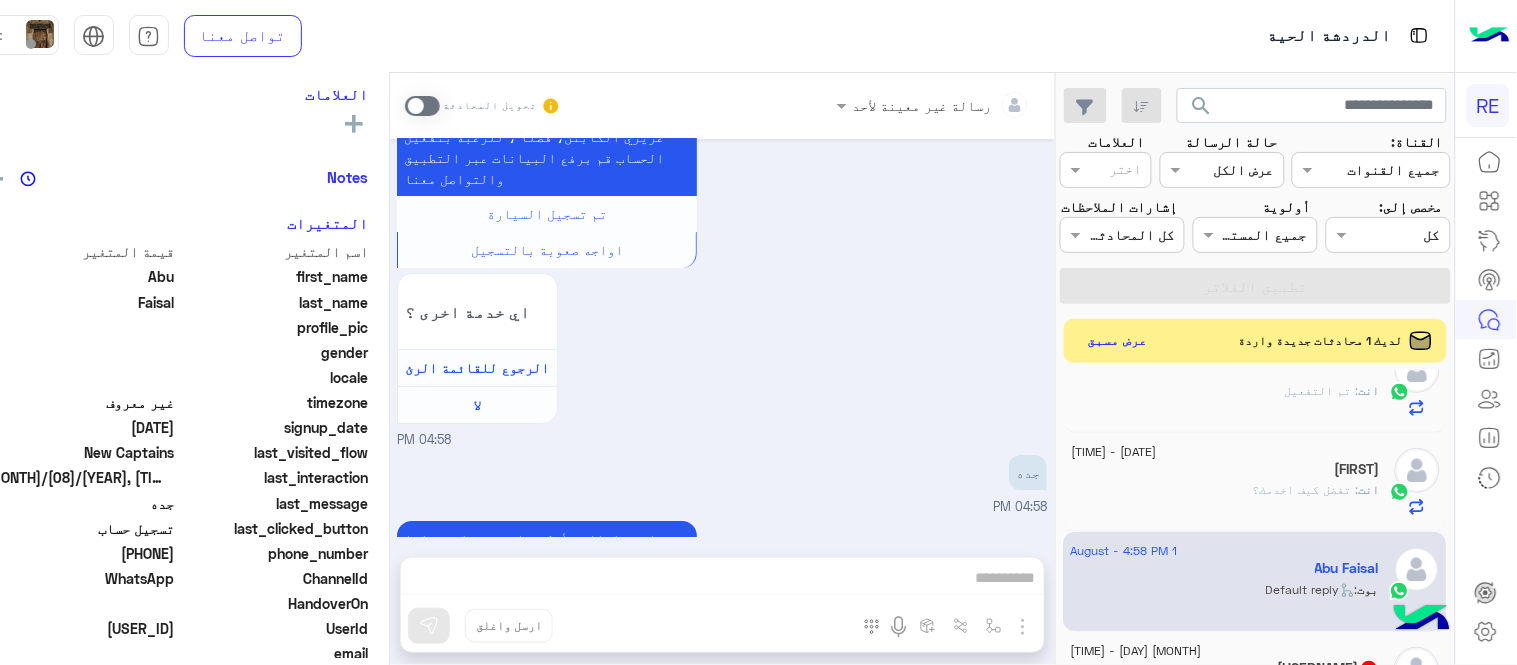 drag, startPoint x: 103, startPoint y: 548, endPoint x: 174, endPoint y: 556, distance: 71.44928 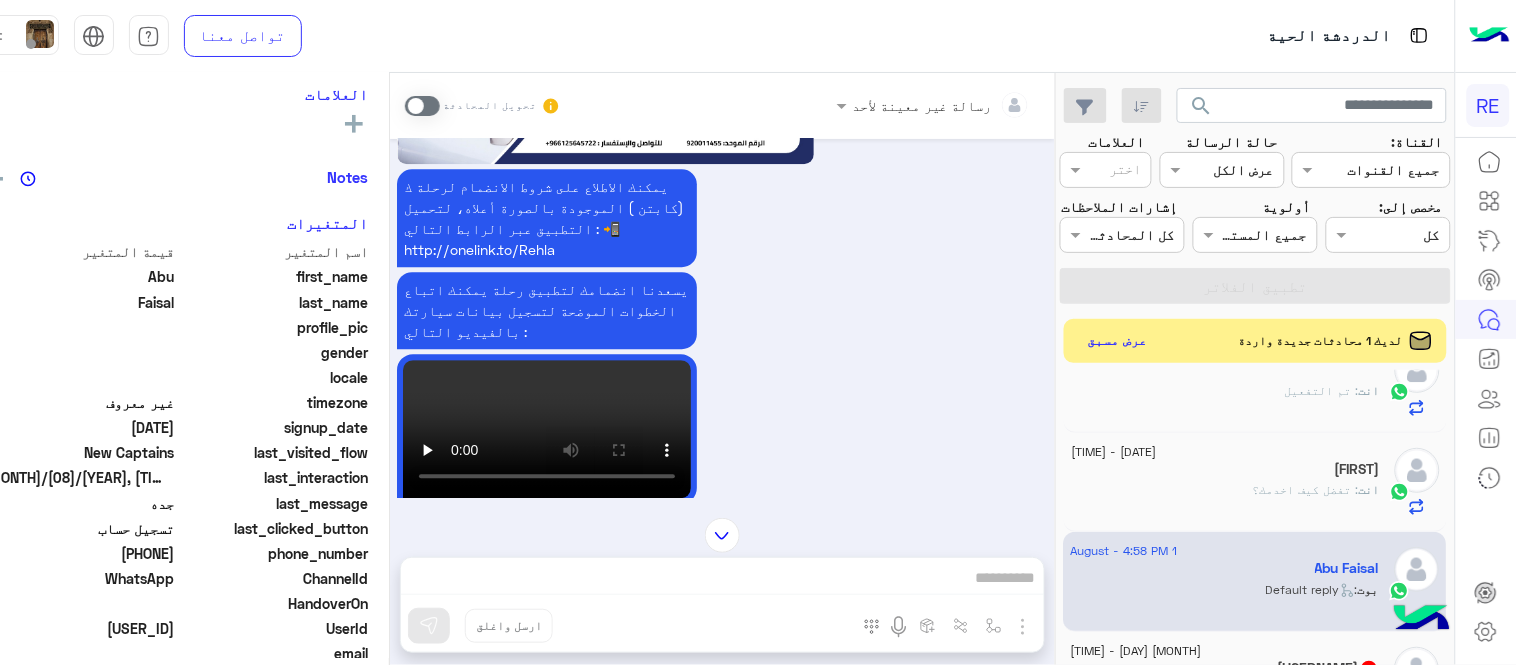 scroll, scrollTop: 1757, scrollLeft: 0, axis: vertical 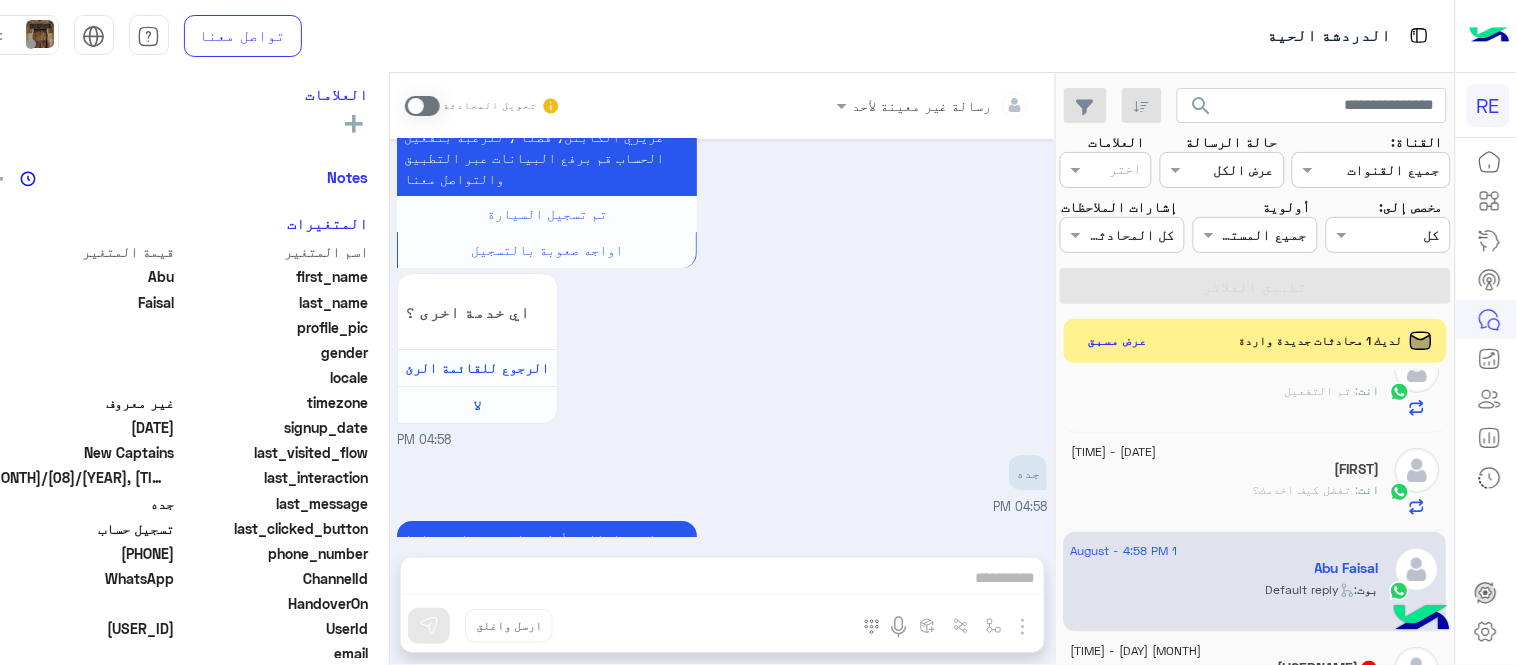 click at bounding box center (422, 106) 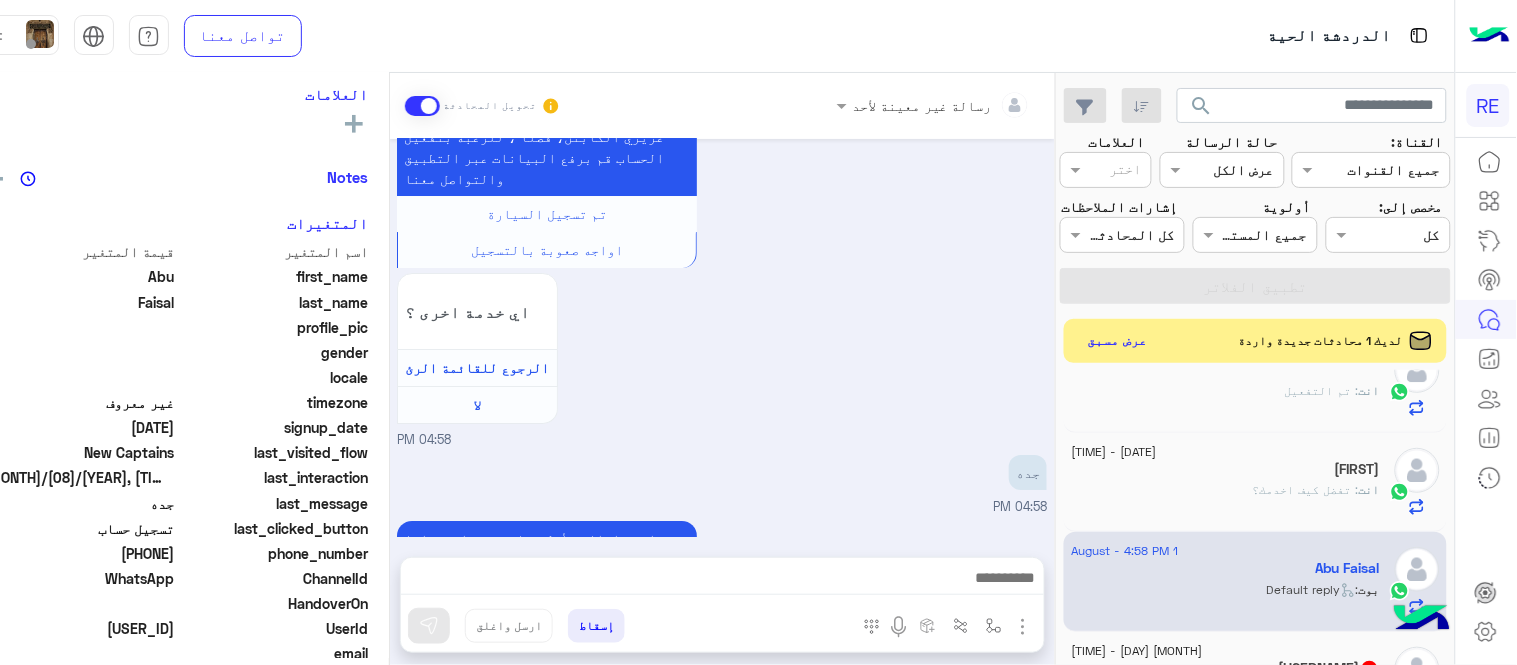 scroll, scrollTop: 1794, scrollLeft: 0, axis: vertical 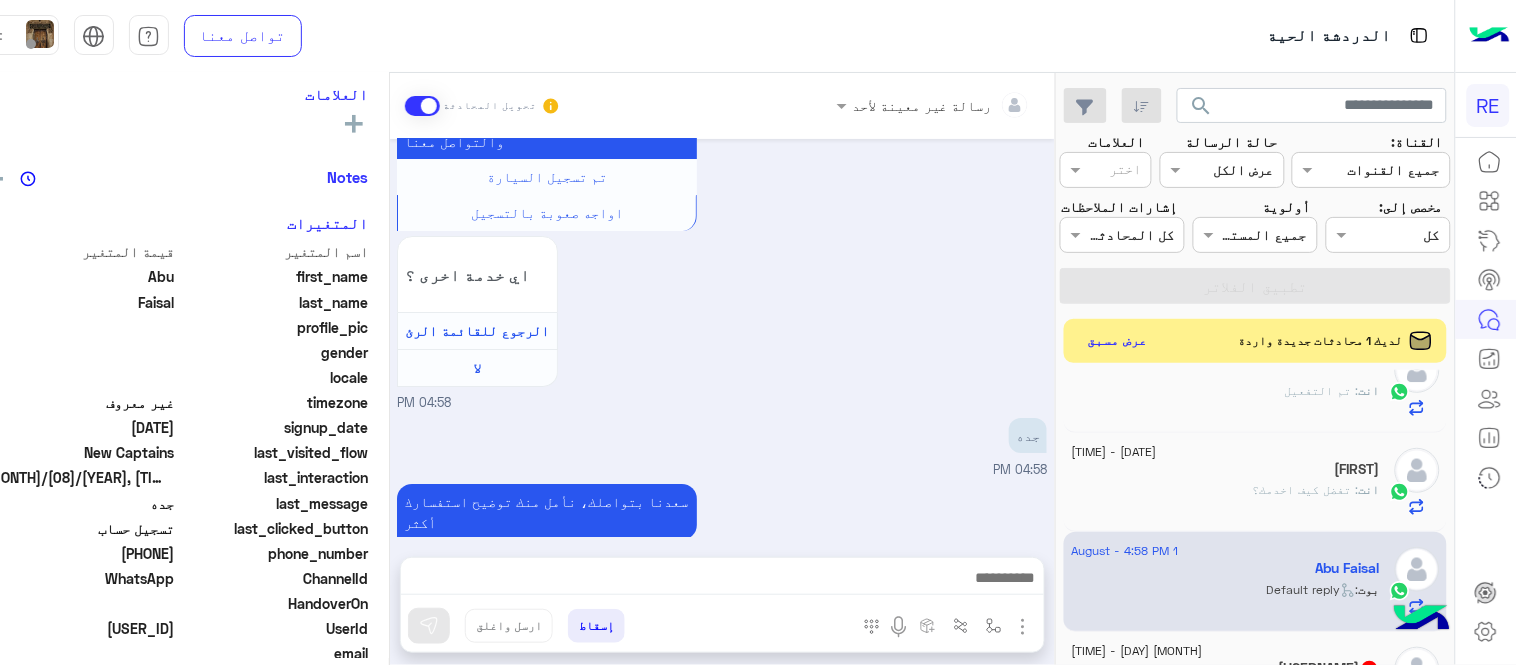 click on "رسالة غير معينة لأحد تحويل المحادثة     Aug 1, 2025  مرحبًا! هل يمكنني الحصول على مزيد من المعلومات حول هذا؟   04:57 PM
اهلًا بك في تطبيق رحلة 👋
Welcome to Rehla  👋
من فضلك أختر لغة التواصل
Please choose your preferred Language
English   عربي     04:57 PM   عربي    04:57 PM  هل أنت ؟   كابتن 👨🏻‍✈️   عميل 🧳   رحال (مرشد مرخص) 🏖️     04:57 PM   كابتن     04:58 PM  اختر احد الخدمات التالية:    04:58 PM   تسجيل حساب     04:58 PM  يمكنك الاطلاع على شروط الانضمام لرحلة ك (كابتن ) الموجودة بالصورة أعلاه،
لتحميل التطبيق عبر الرابط التالي : 📲
http://onelink.to/Rehla     تم تسجيل السيارة   اواجه صعوبة بالتسجيل  اي خدمة اخرى ؟  الرجوع للقائمة الرئ   لا" at bounding box center [722, 373] 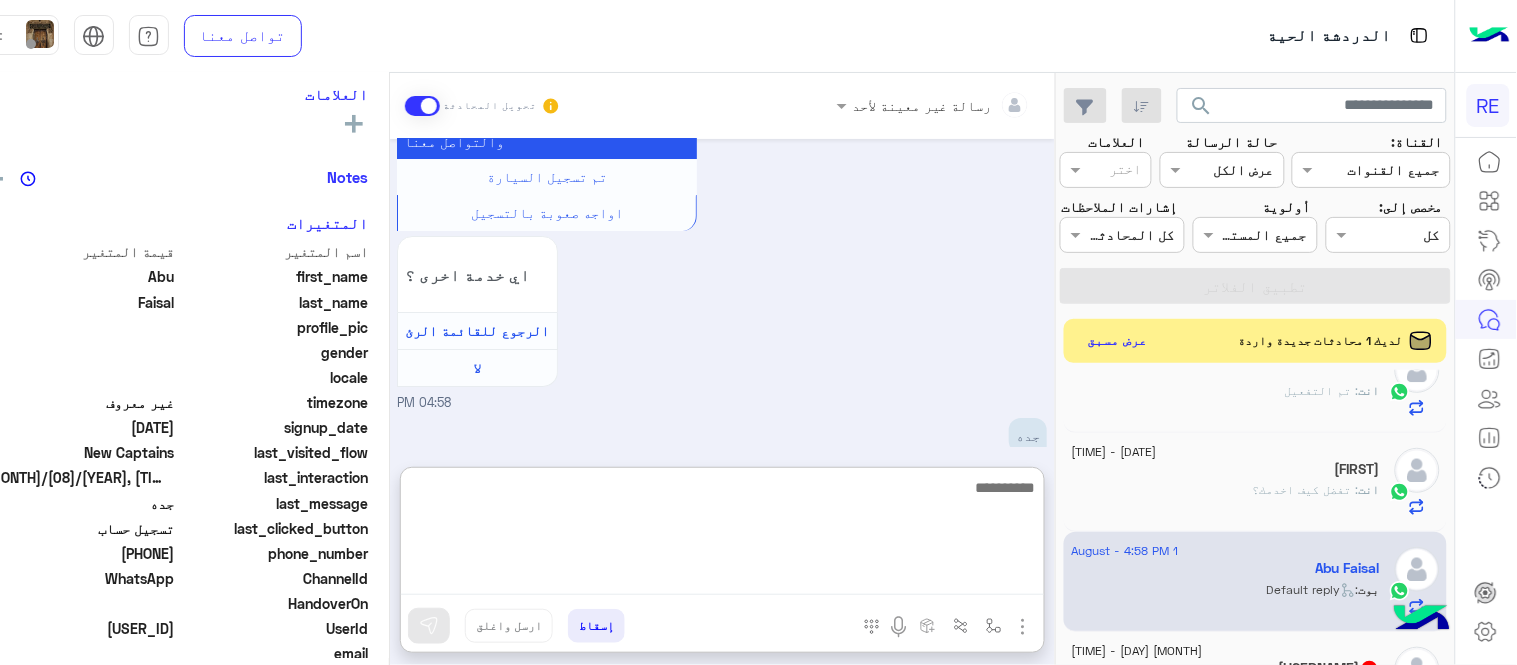 click at bounding box center (722, 535) 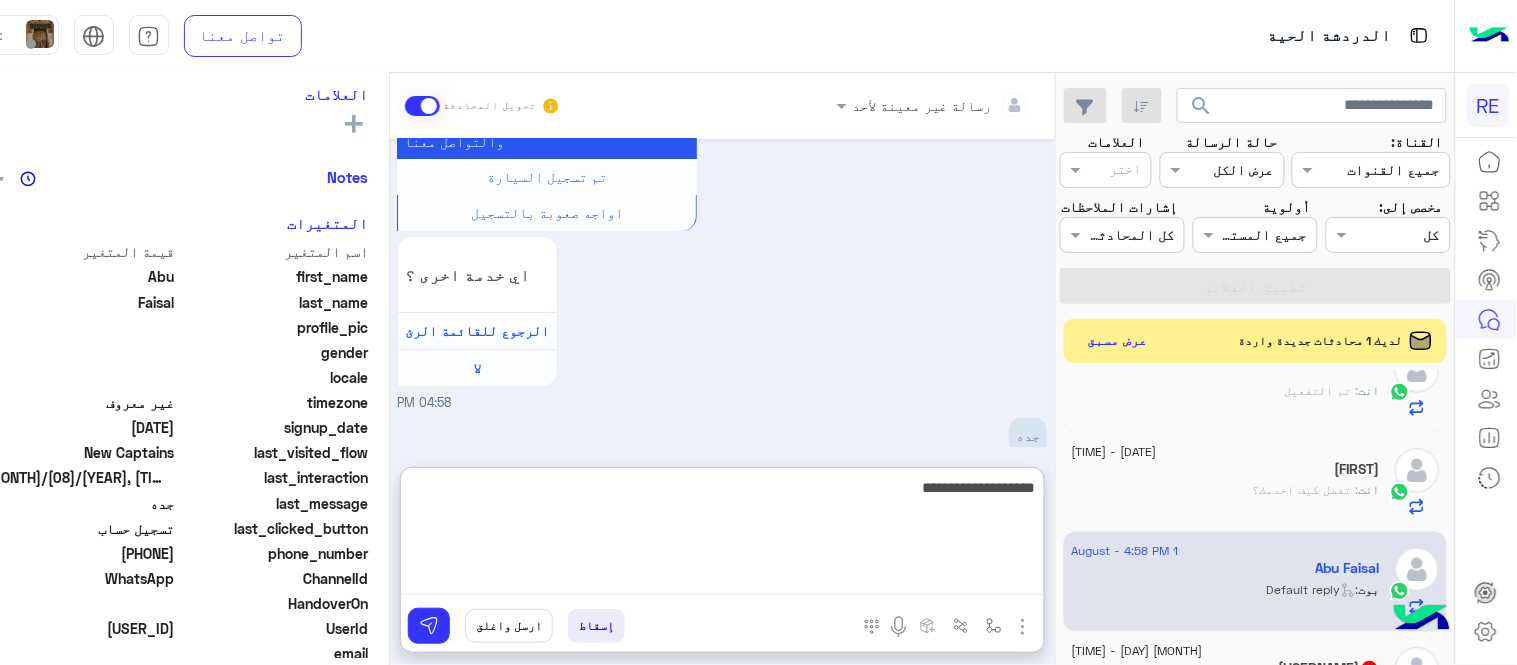 type on "**********" 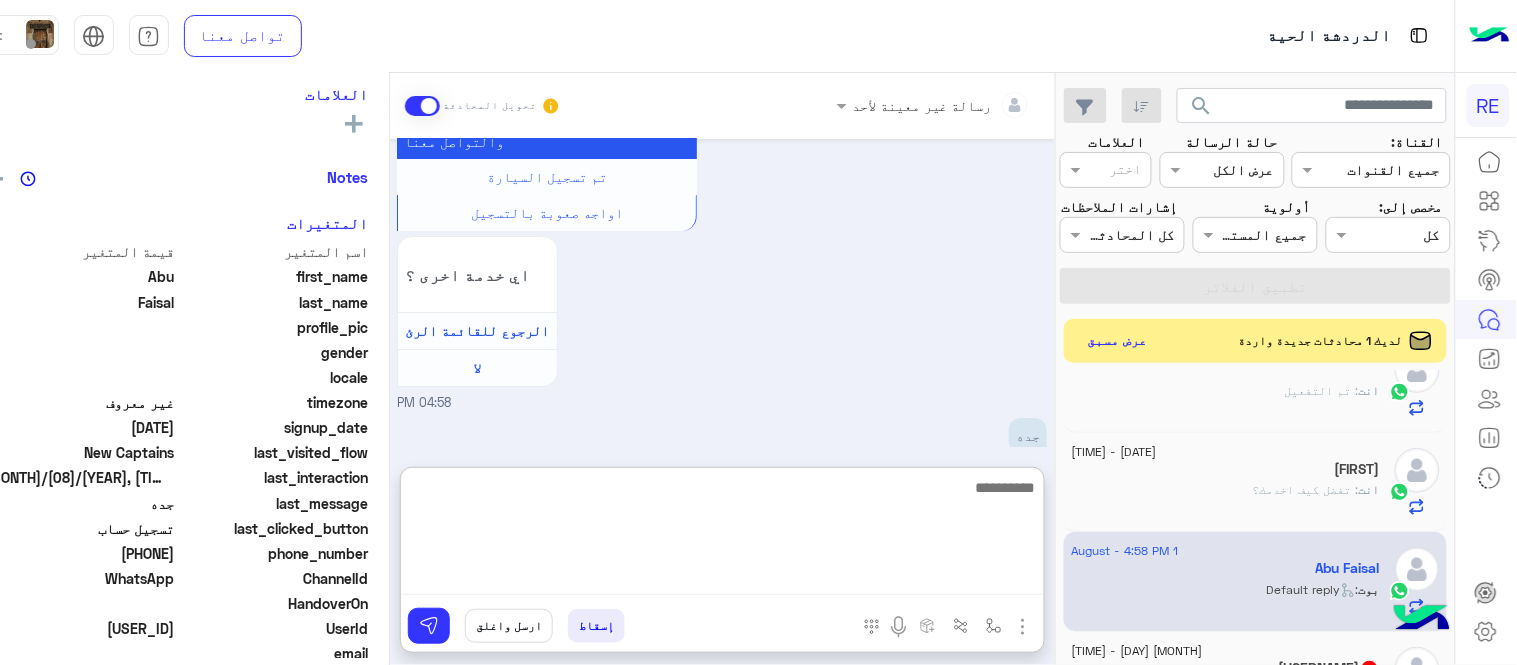 scroll, scrollTop: 1947, scrollLeft: 0, axis: vertical 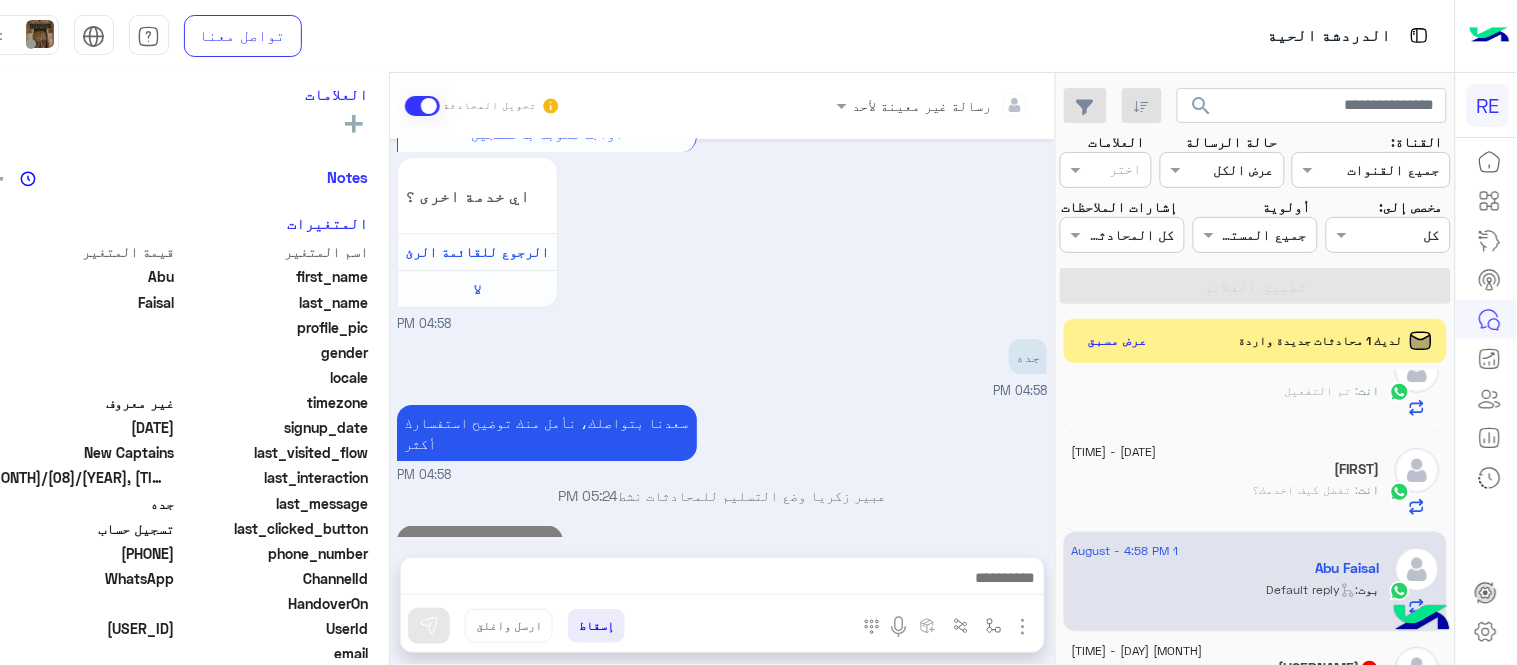 click on "Aug 1, 2025  مرحبًا! هل يمكنني الحصول على مزيد من المعلومات حول هذا؟   4:57 PM
اهلًا بك في تطبيق رحلة 👋
Welcome to Rehla  👋
من فضلك أختر لغة التواصل
Please choose your preferred Language
English   عربي     4:57 PM   عربي    4:57 PM  هل أنت ؟   كابتن 👨🏻‍✈️   عميل 🧳   رحال (مرشد مرخص) 🏖️     4:57 PM   كابتن     4:58 PM  اختر احد الخدمات التالية:    4:58 PM   تسجيل حساب     4:58 PM  يمكنك الاطلاع على شروط الانضمام لرحلة ك (كابتن ) الموجودة بالصورة أعلاه،
لتحميل التطبيق عبر الرابط التالي : 📲
http://onelink.to/Rehla    يسعدنا انضمامك لتطبيق رحلة يمكنك اتباع الخطوات الموضحة لتسجيل بيانات سيارتك بالفيديو التالي  :  تم تسجيل السيارة   لا" at bounding box center (722, 338) 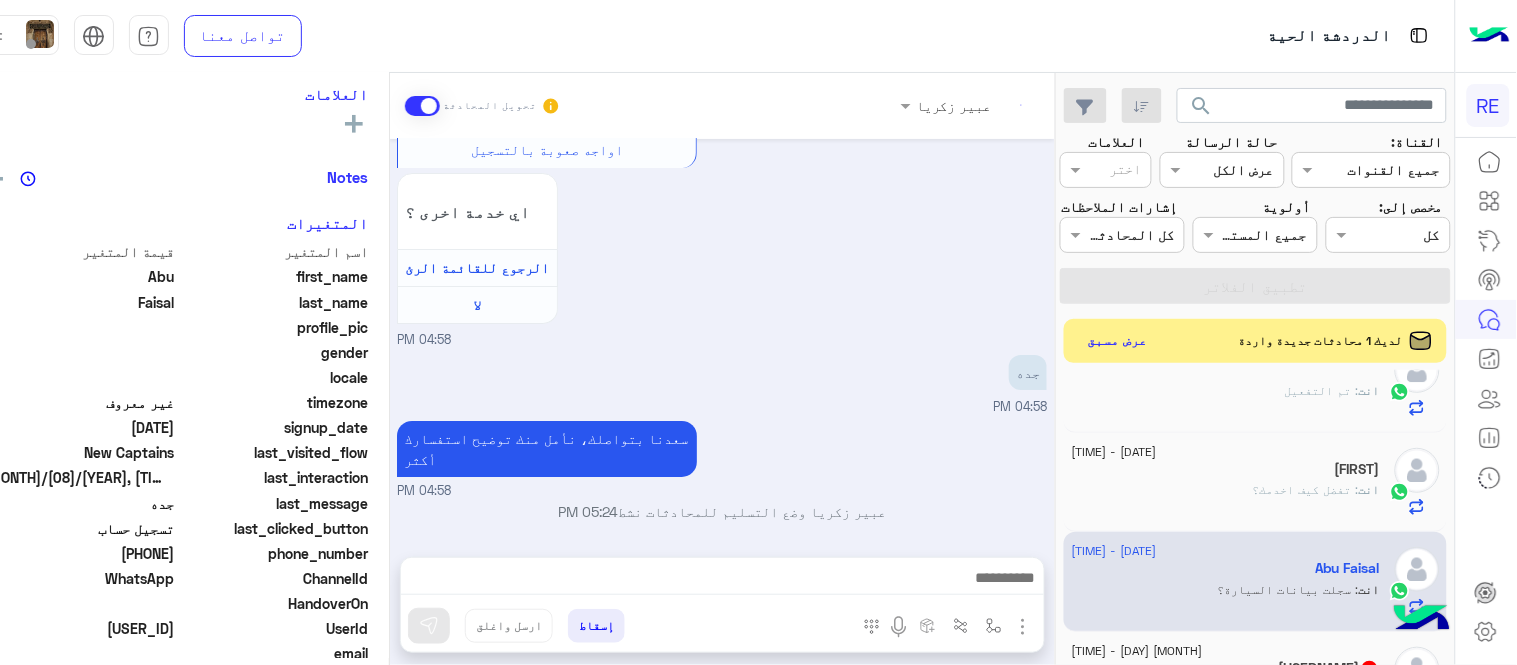 scroll, scrollTop: 1894, scrollLeft: 0, axis: vertical 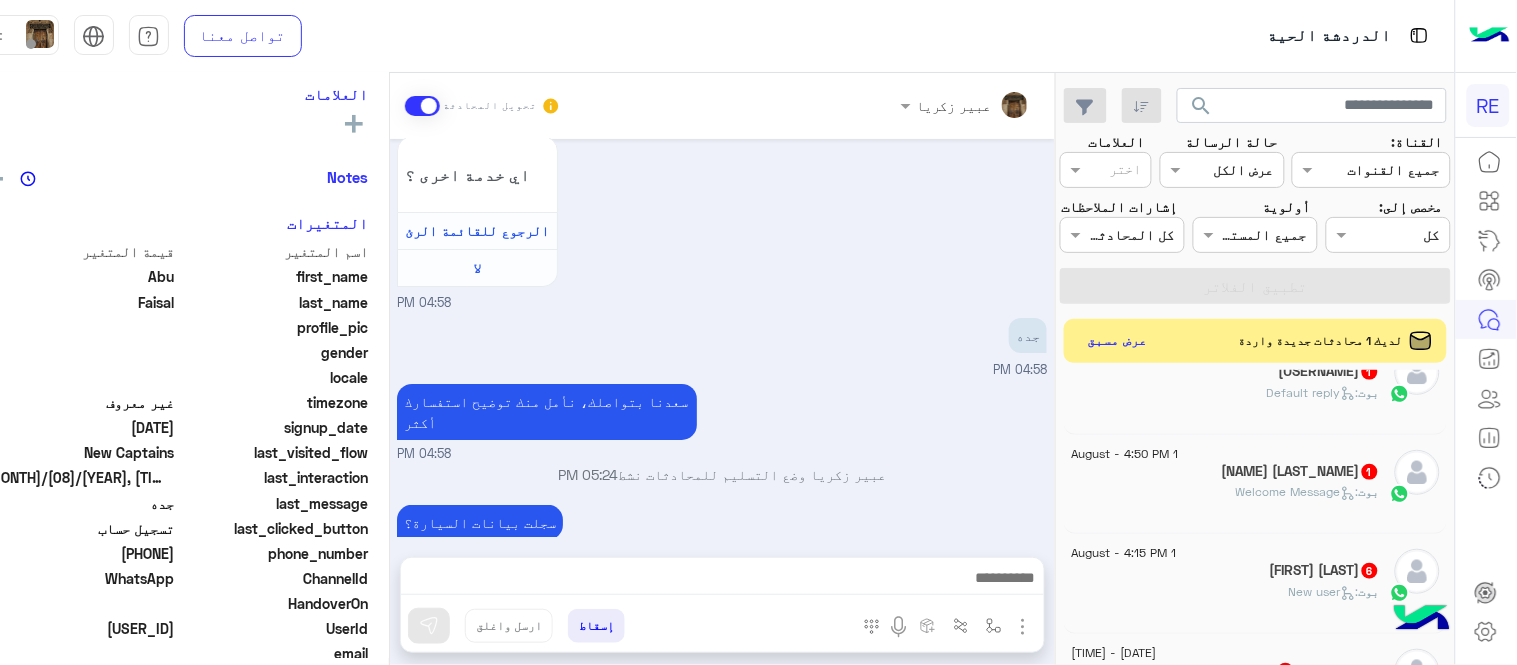 click on "بوت :   Default reply" 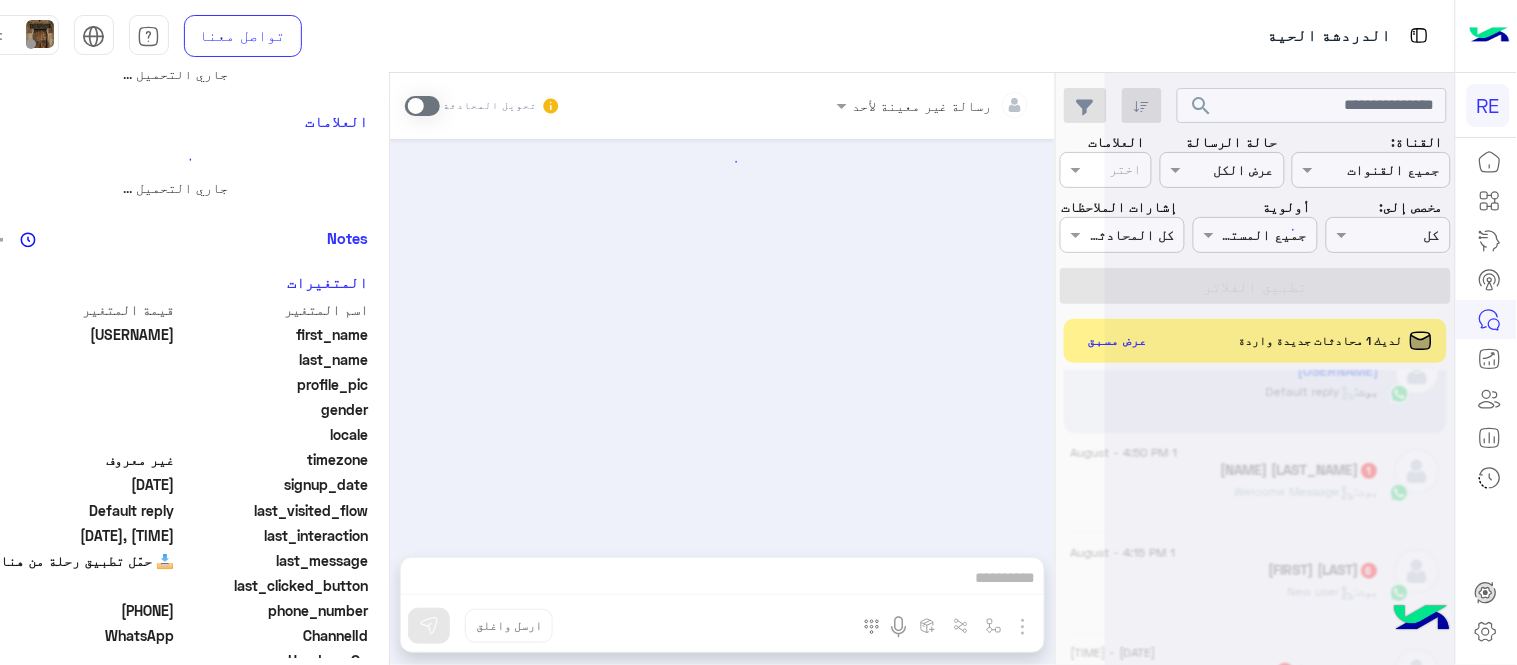 scroll, scrollTop: 0, scrollLeft: 0, axis: both 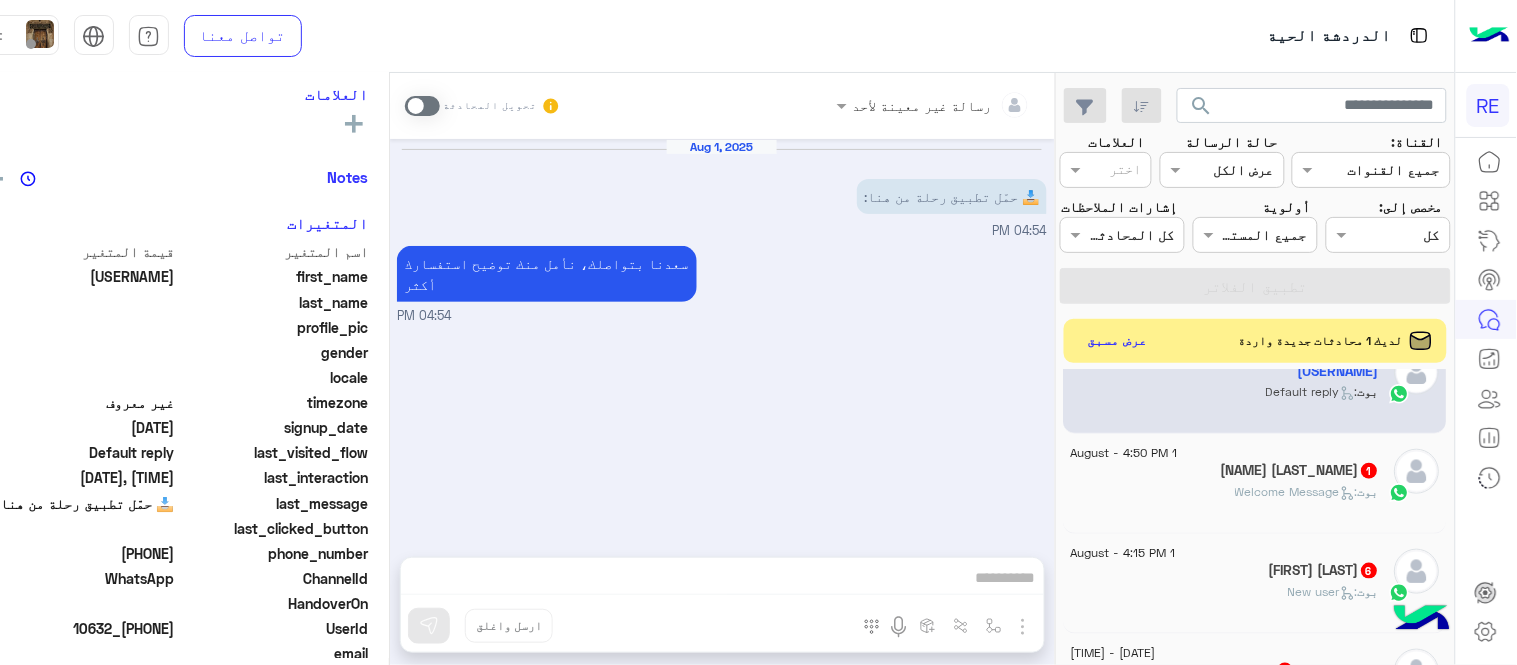 click at bounding box center (422, 106) 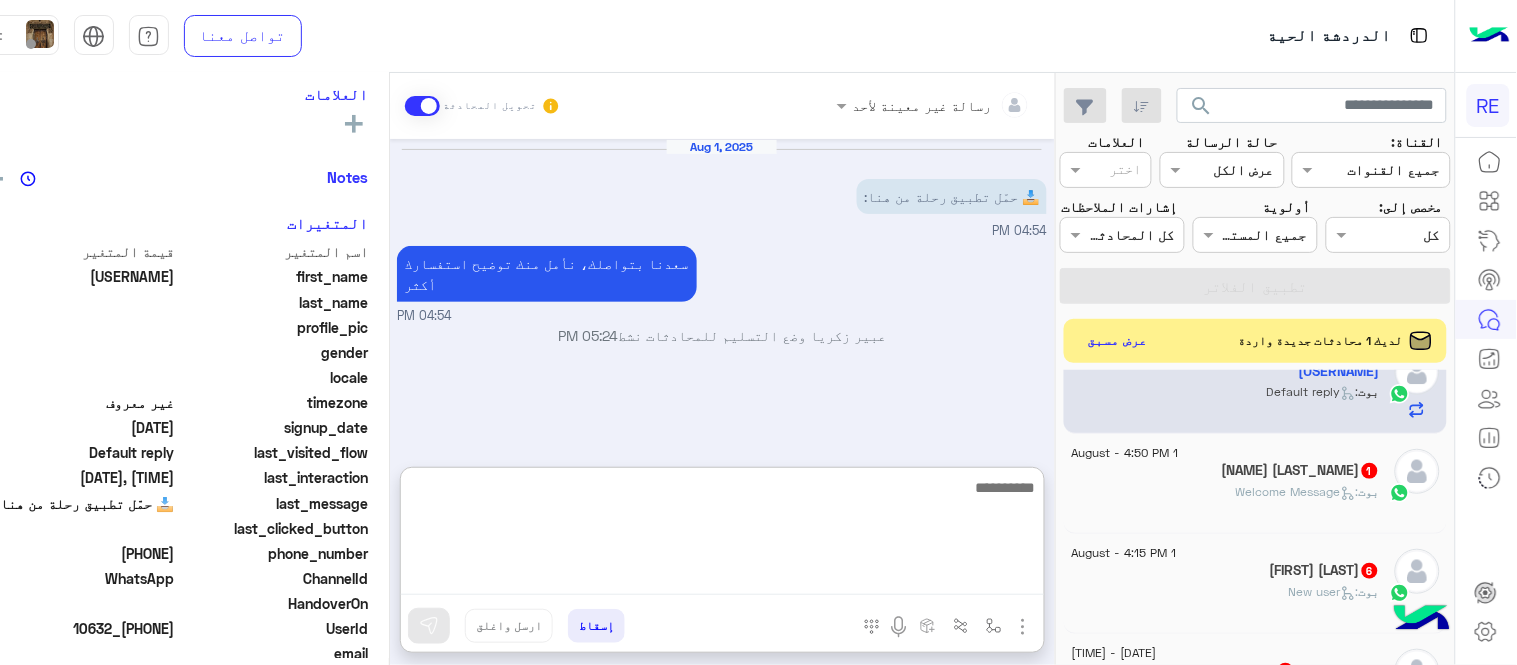 click at bounding box center [722, 535] 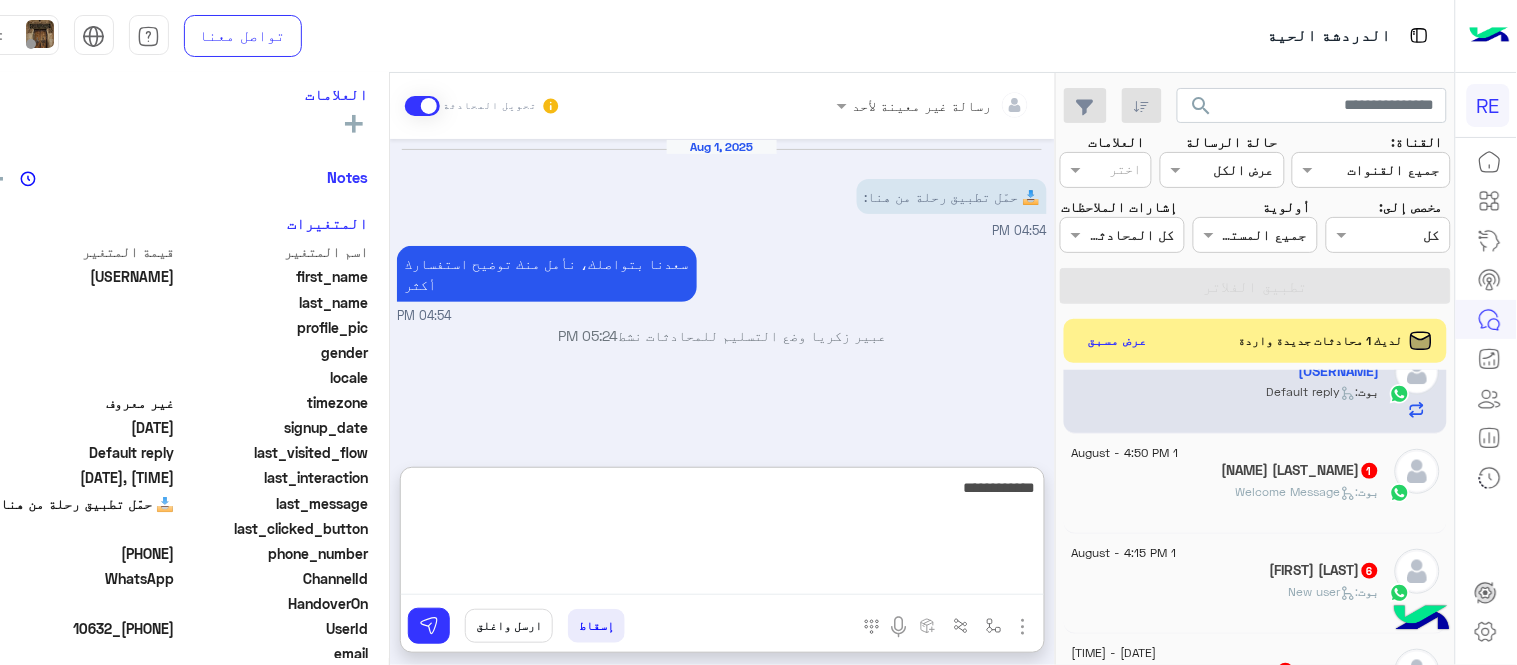type on "**********" 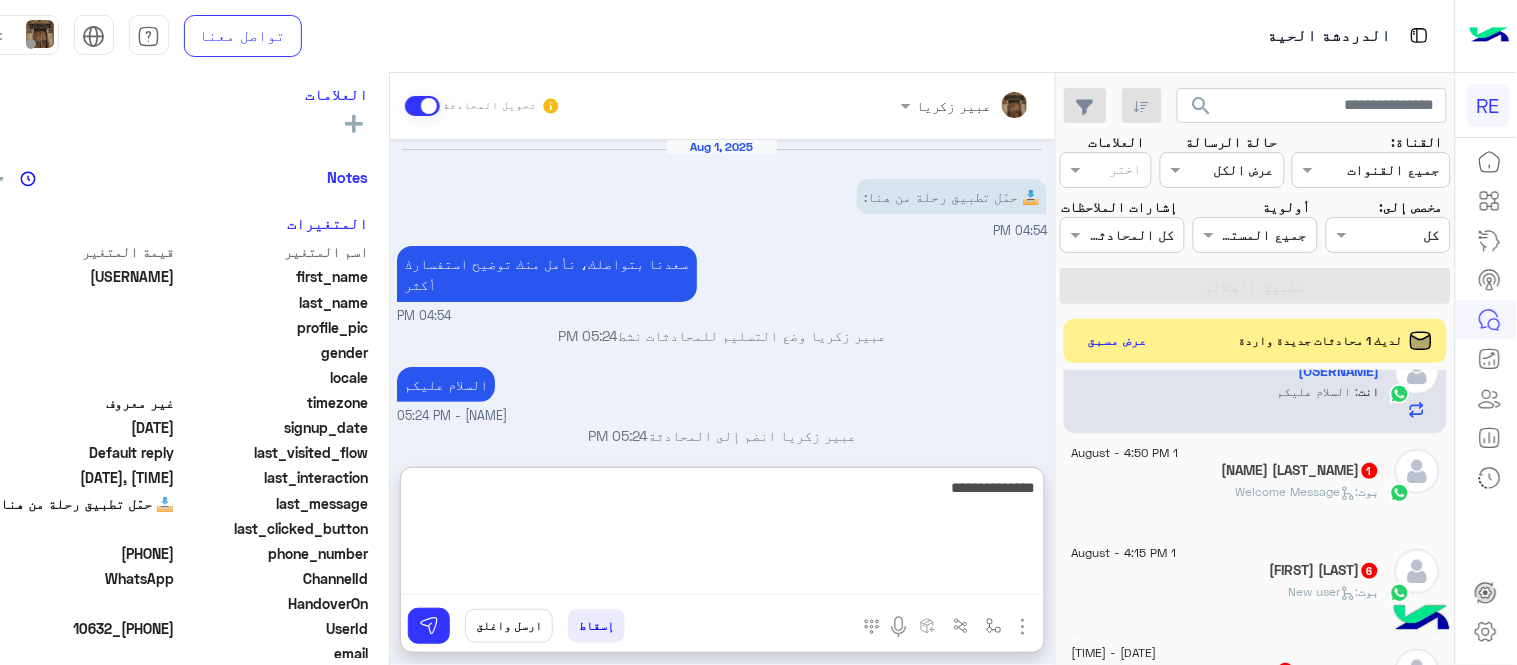 type on "**********" 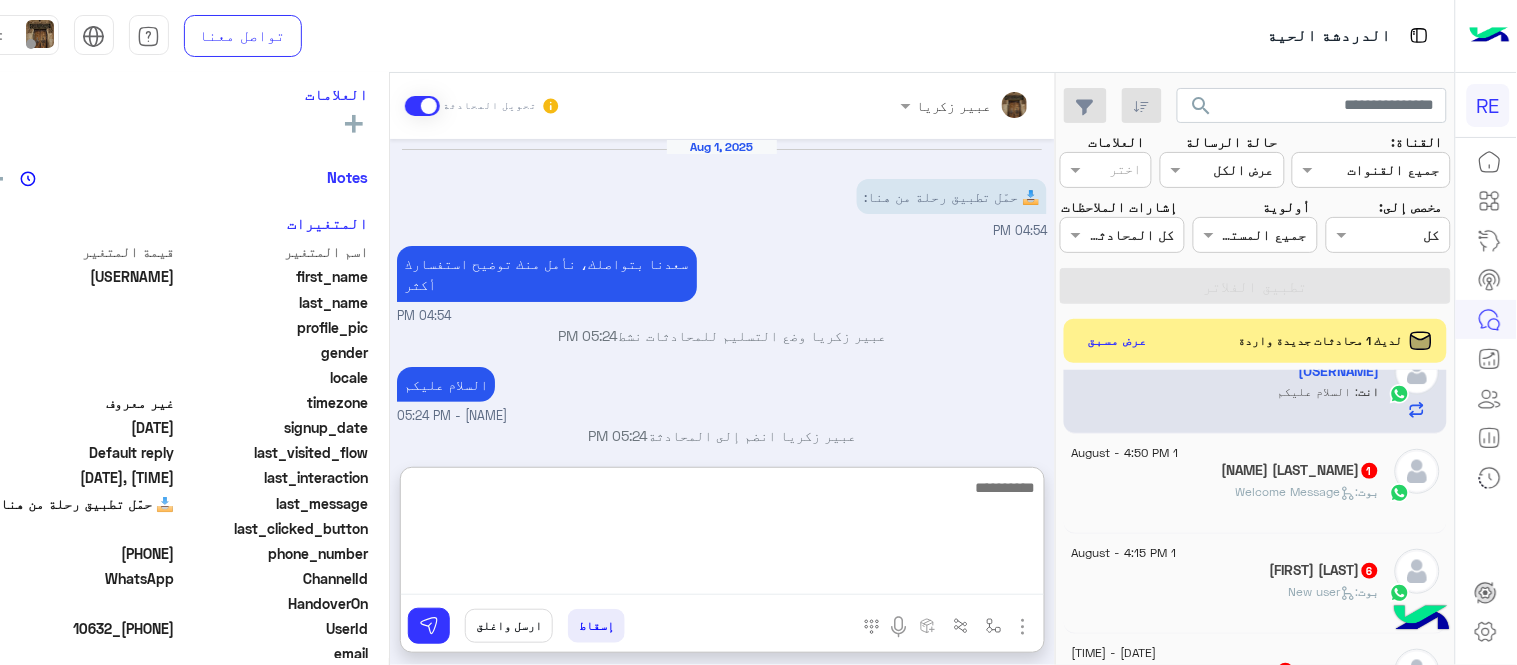 scroll, scrollTop: 57, scrollLeft: 0, axis: vertical 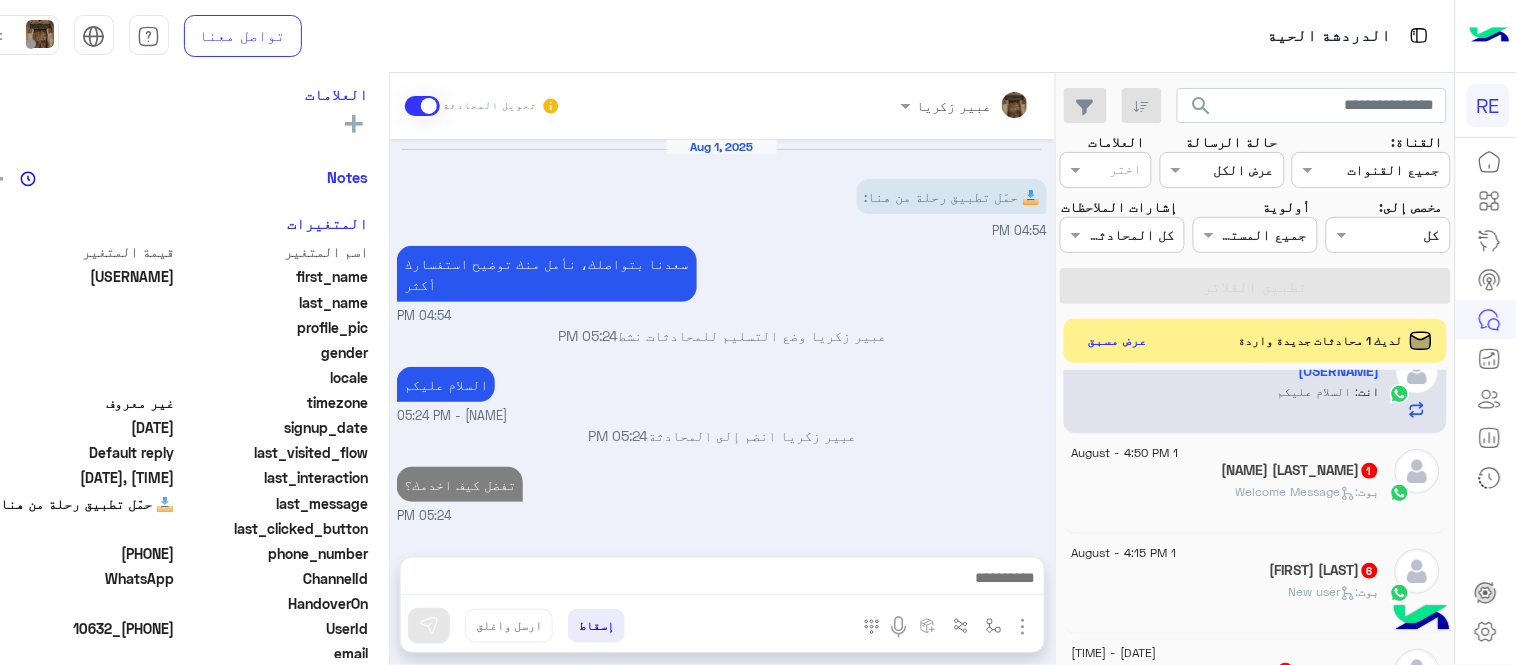 click on "بوت :   Welcome Message" 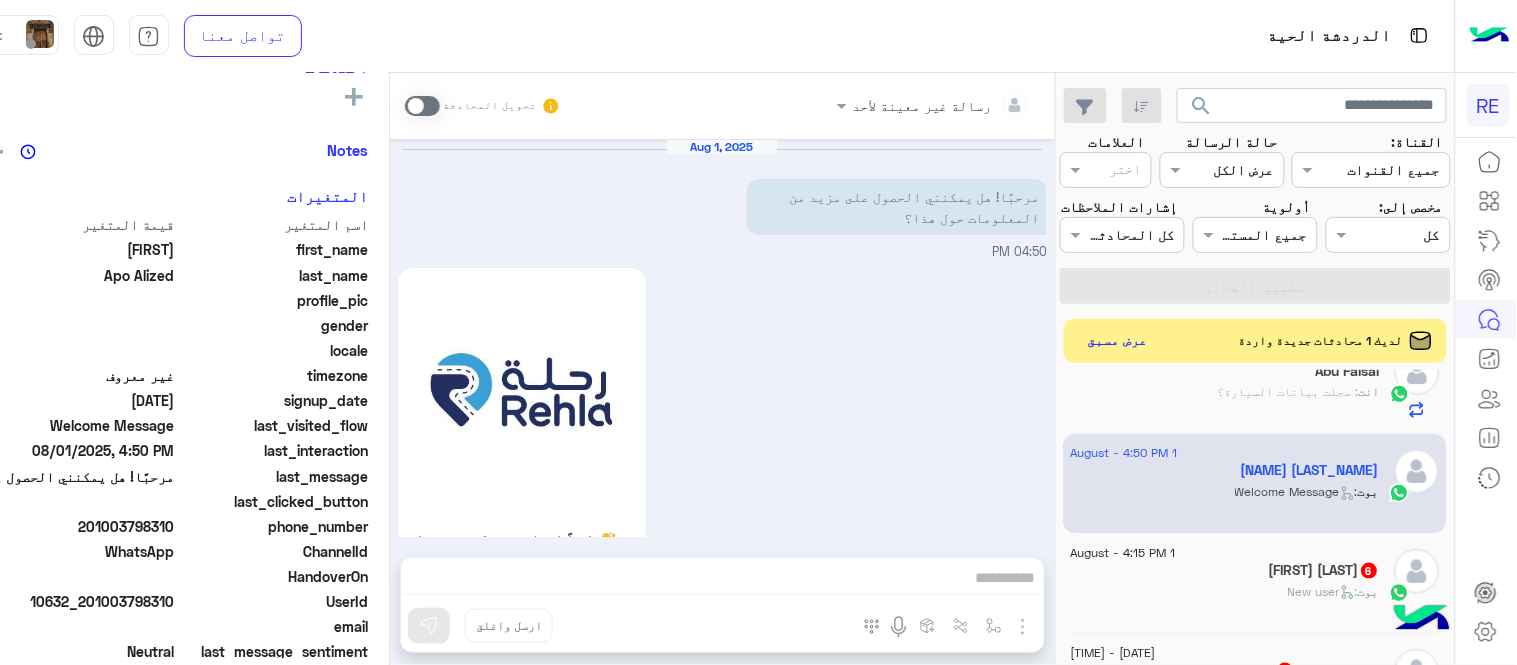scroll, scrollTop: 331, scrollLeft: 0, axis: vertical 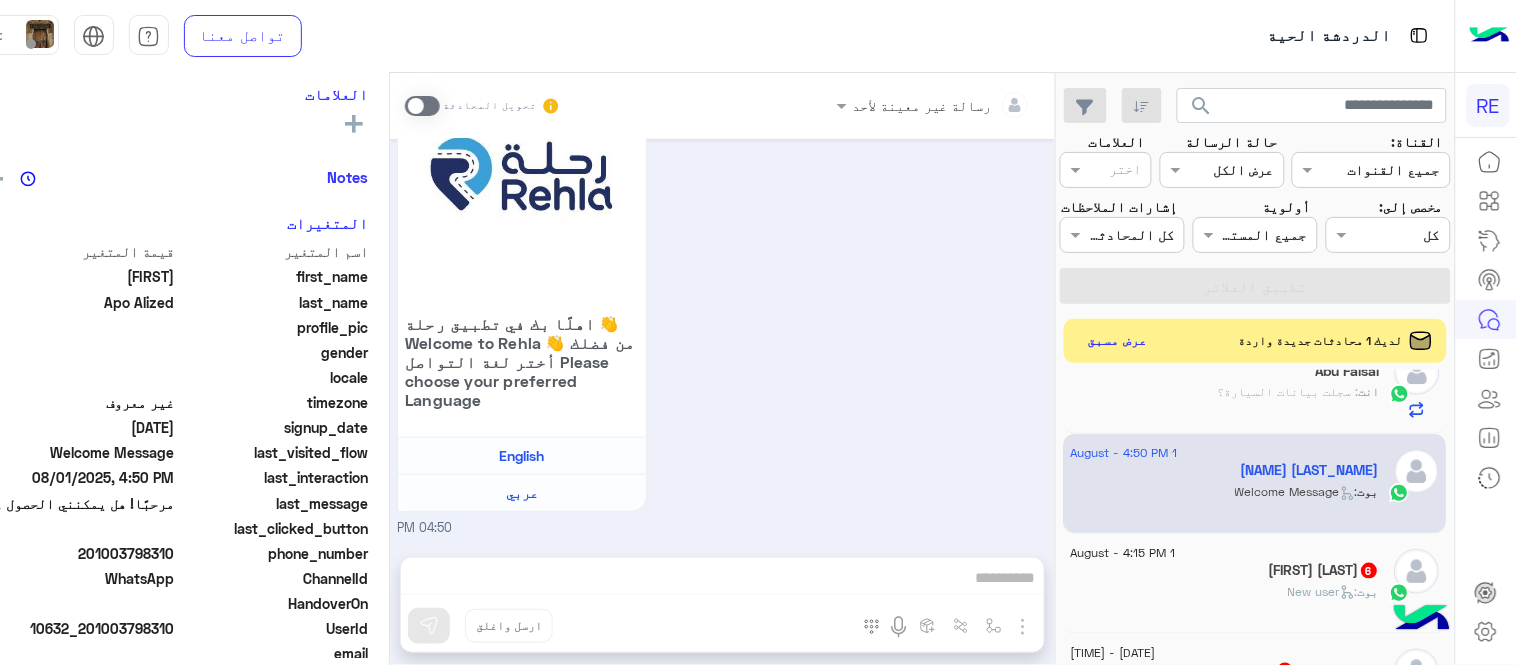 click at bounding box center [422, 106] 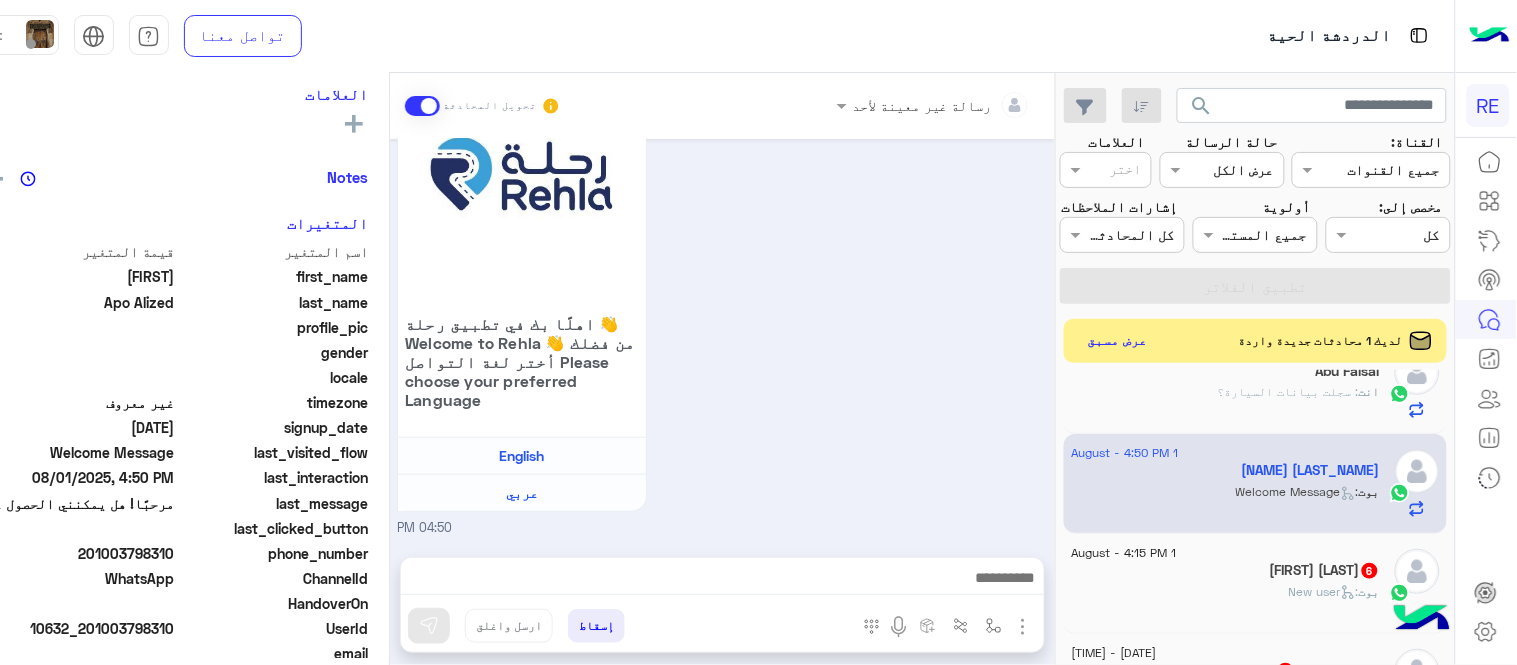 scroll, scrollTop: 253, scrollLeft: 0, axis: vertical 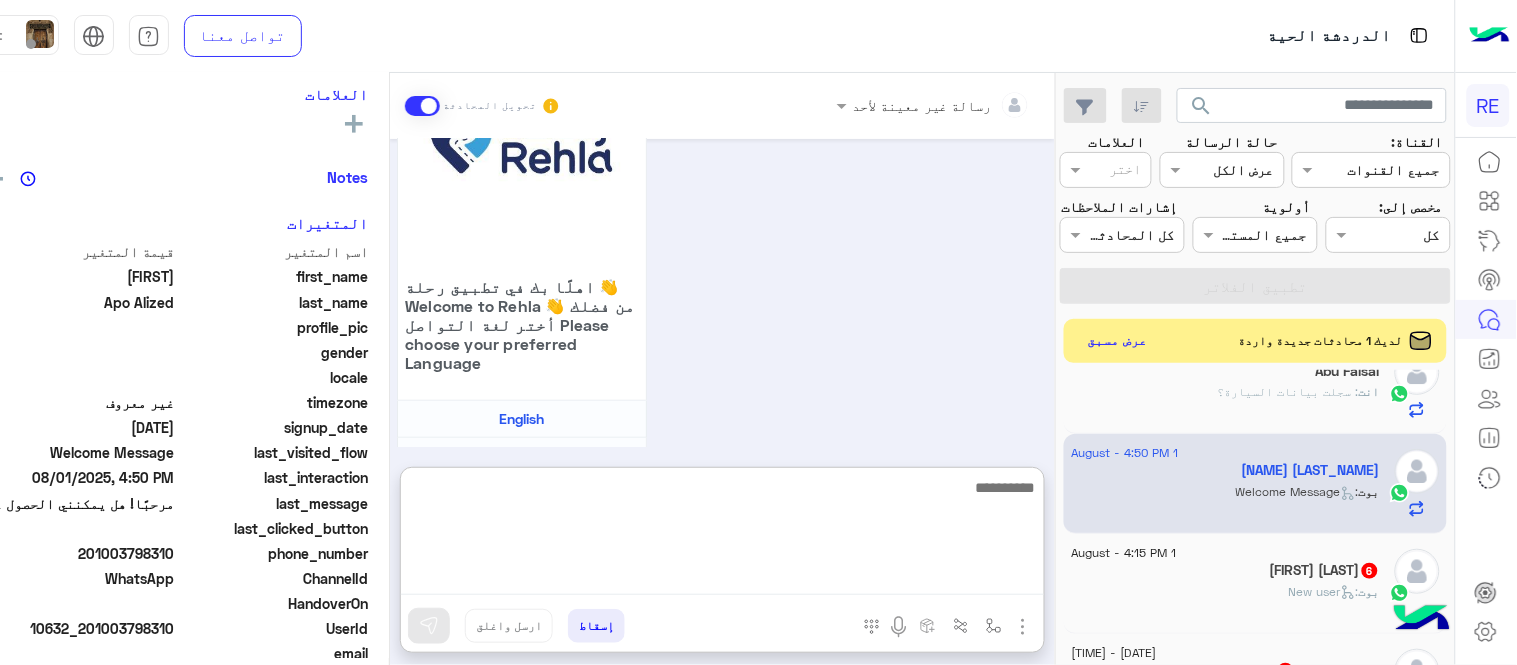 click at bounding box center [722, 535] 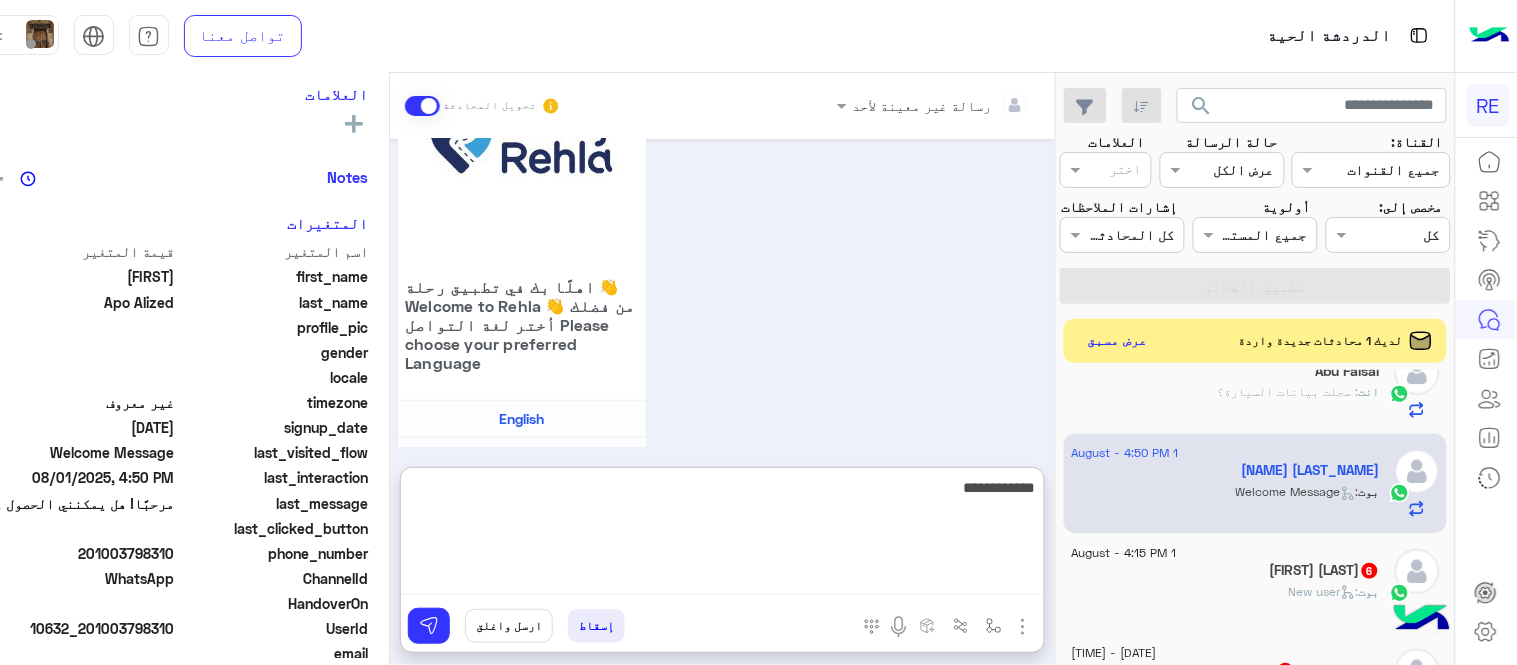 type on "**********" 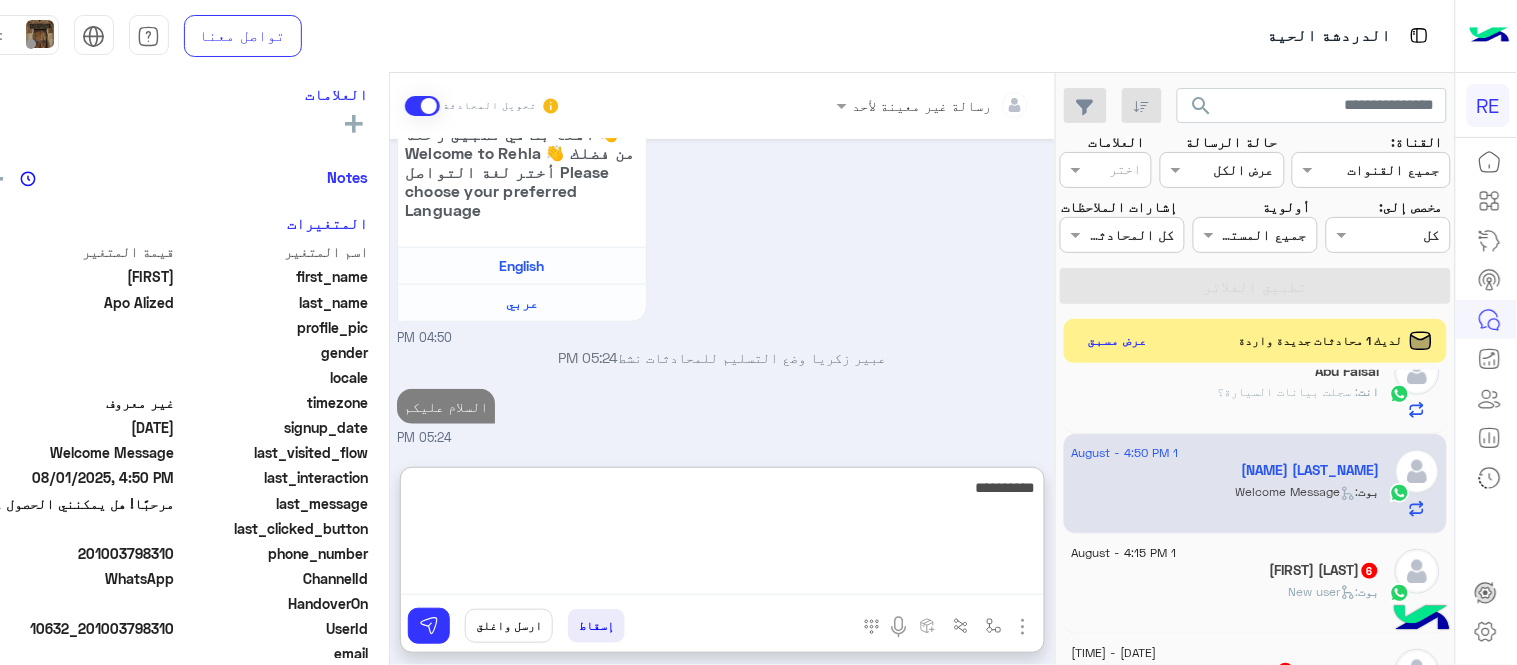 scroll, scrollTop: 443, scrollLeft: 0, axis: vertical 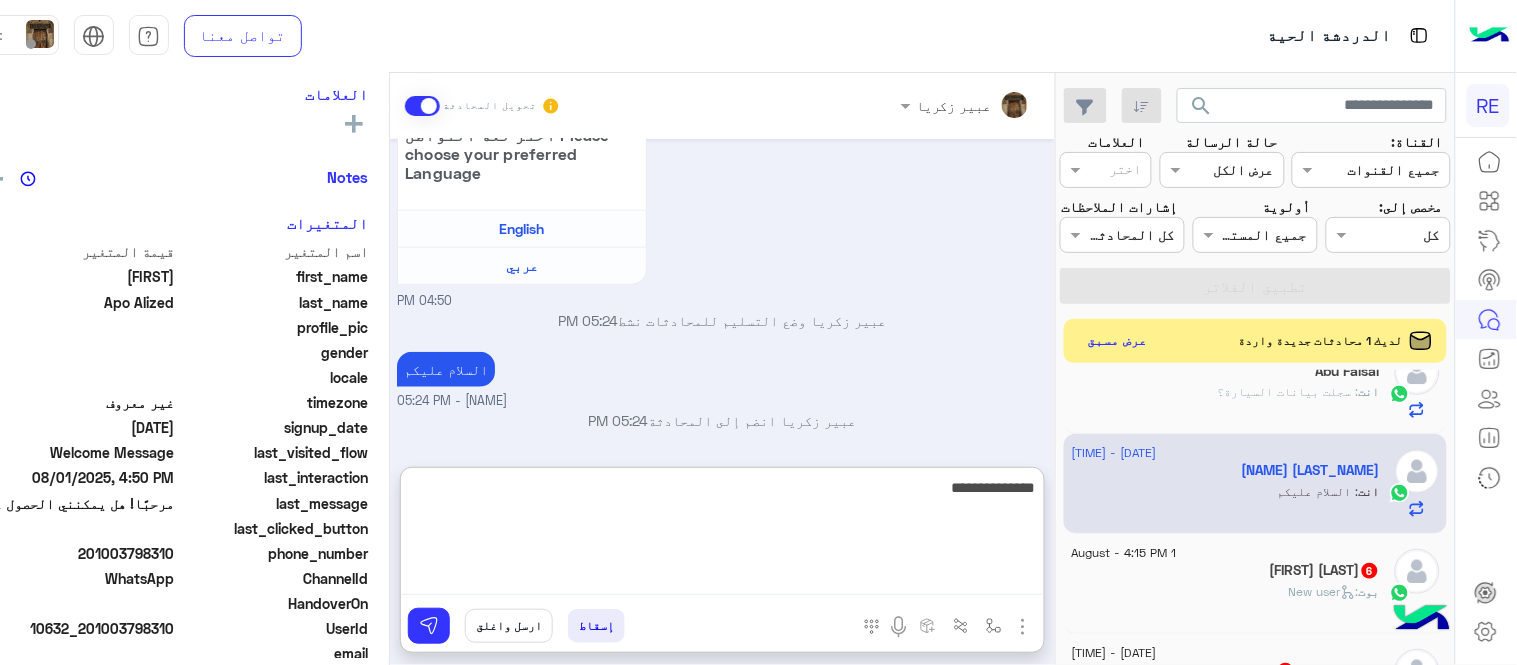 type on "**********" 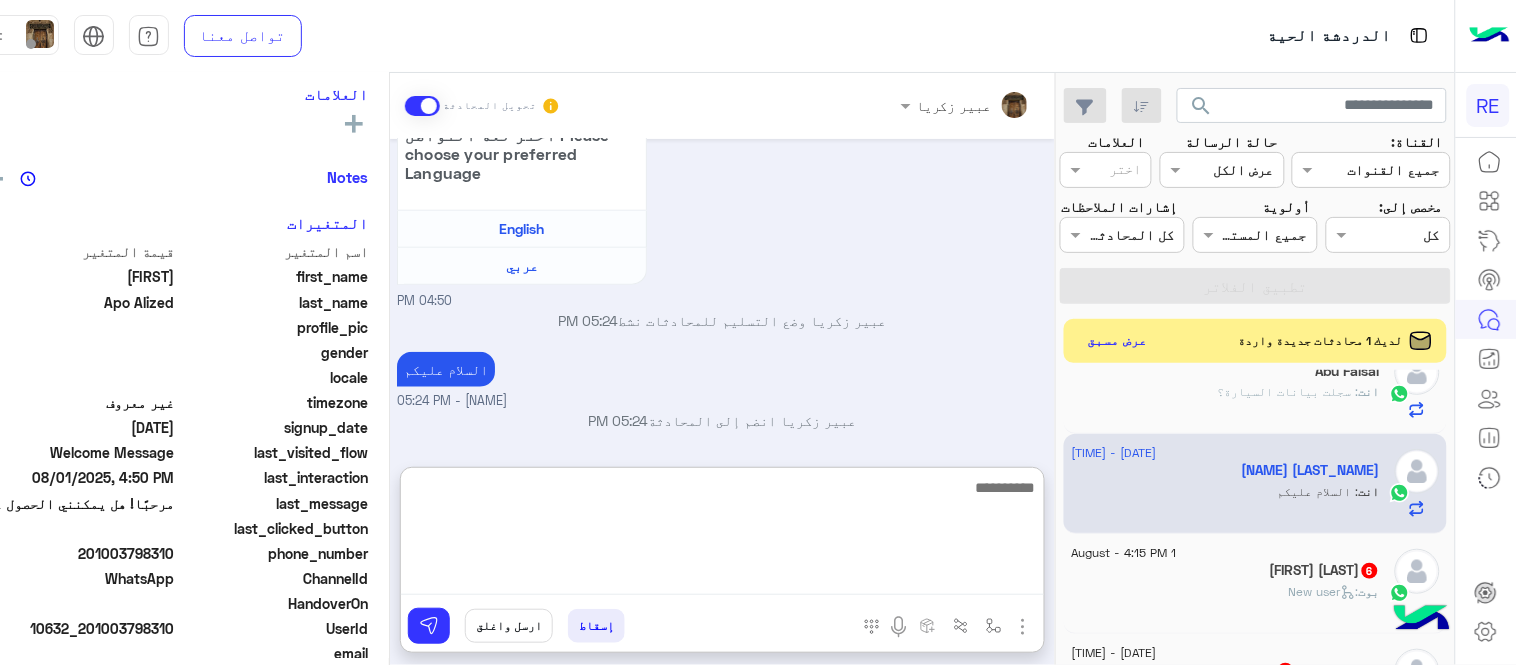 scroll, scrollTop: 506, scrollLeft: 0, axis: vertical 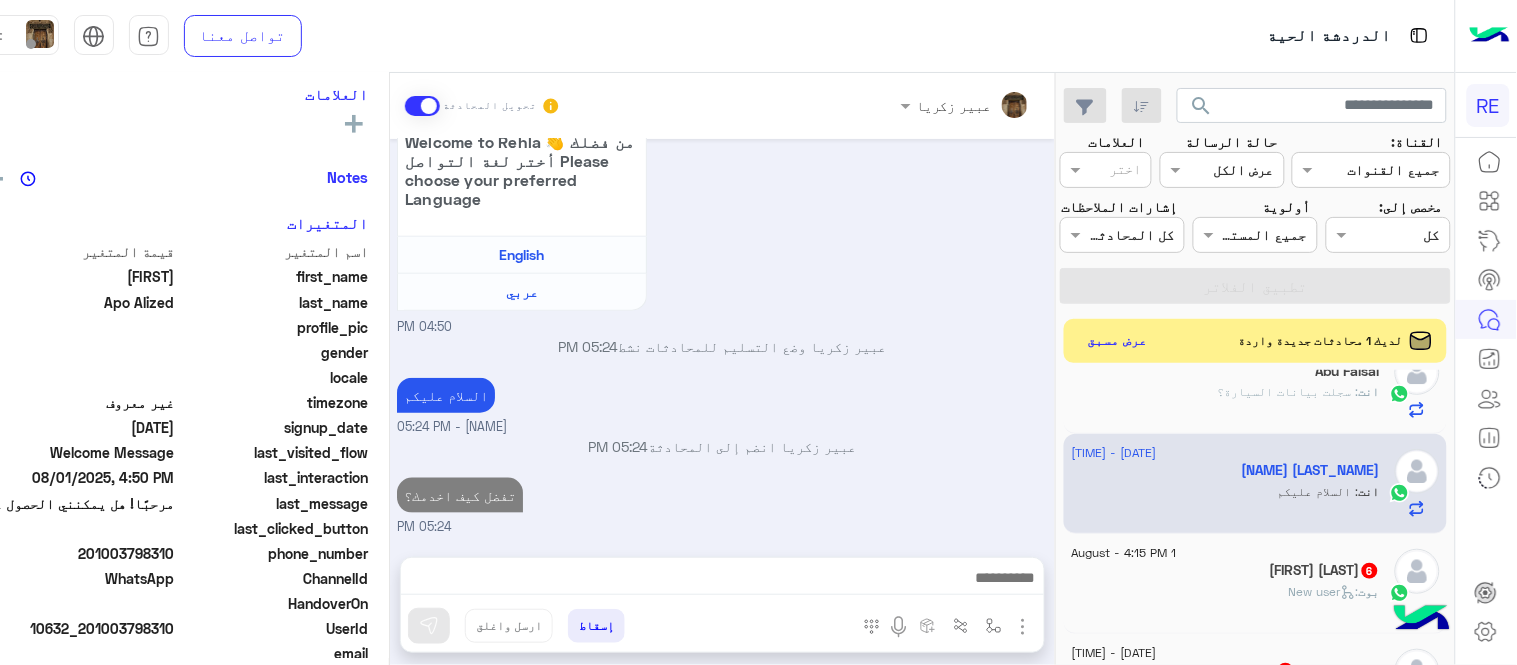 click on "[MONTH] [DAY]  مرحبًا! هل يمكنني الحصول على مزيد من المعلومات حول هذا؟   [TIME]
اهلًا بك في تطبيق رحلة 👋
Welcome to Rehla  👋
من فضلك أختر لغة التواصل
Please choose your preferred Language
English   عربي     [TIME]   عبير زكريا وضع التسليم للمحادثات نشط   [TIME]      السلام عليكم  عبير زكريا -  [TIME]   عبير زكريا انضم إلى المحادثة   [TIME]      تفضل كيف اخدمك؟   [TIME]" at bounding box center (722, 338) 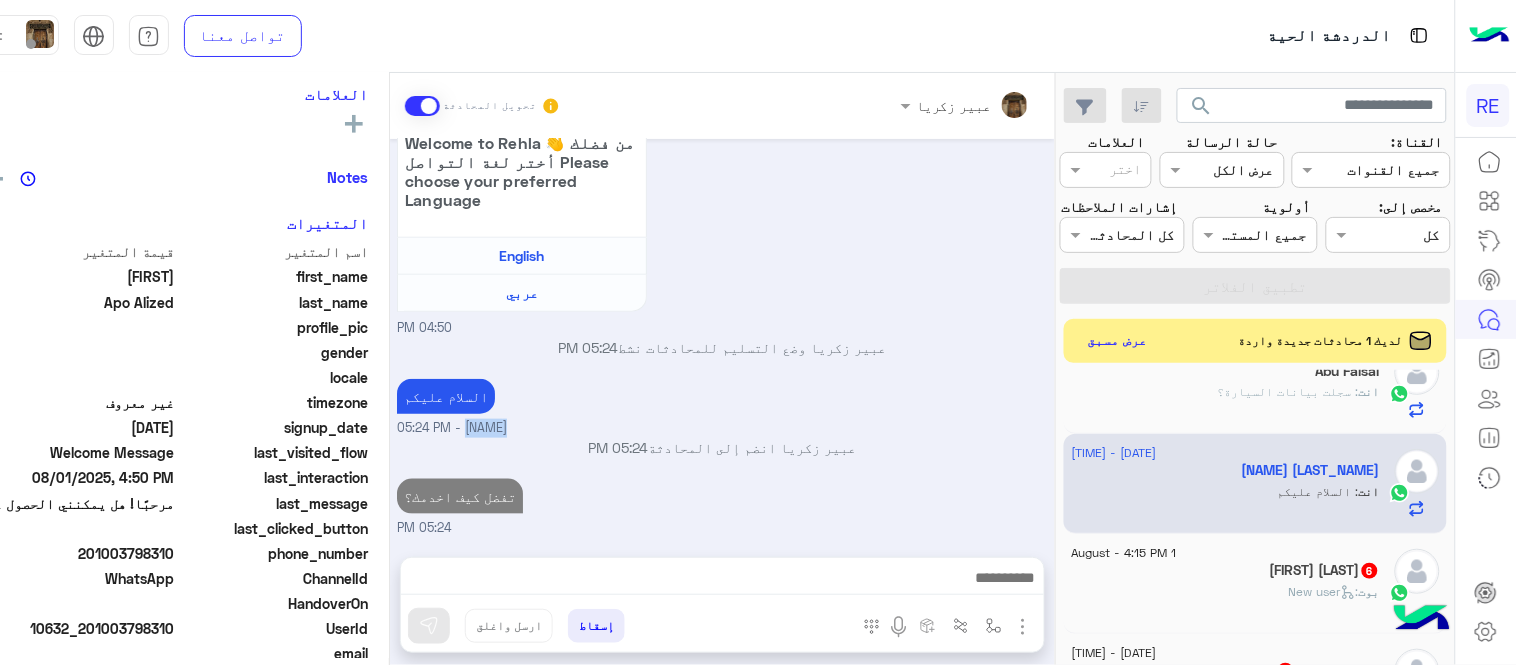 click on "السلام عليكم  [FIRST] [LAST] -  [TIME]" at bounding box center [722, 406] 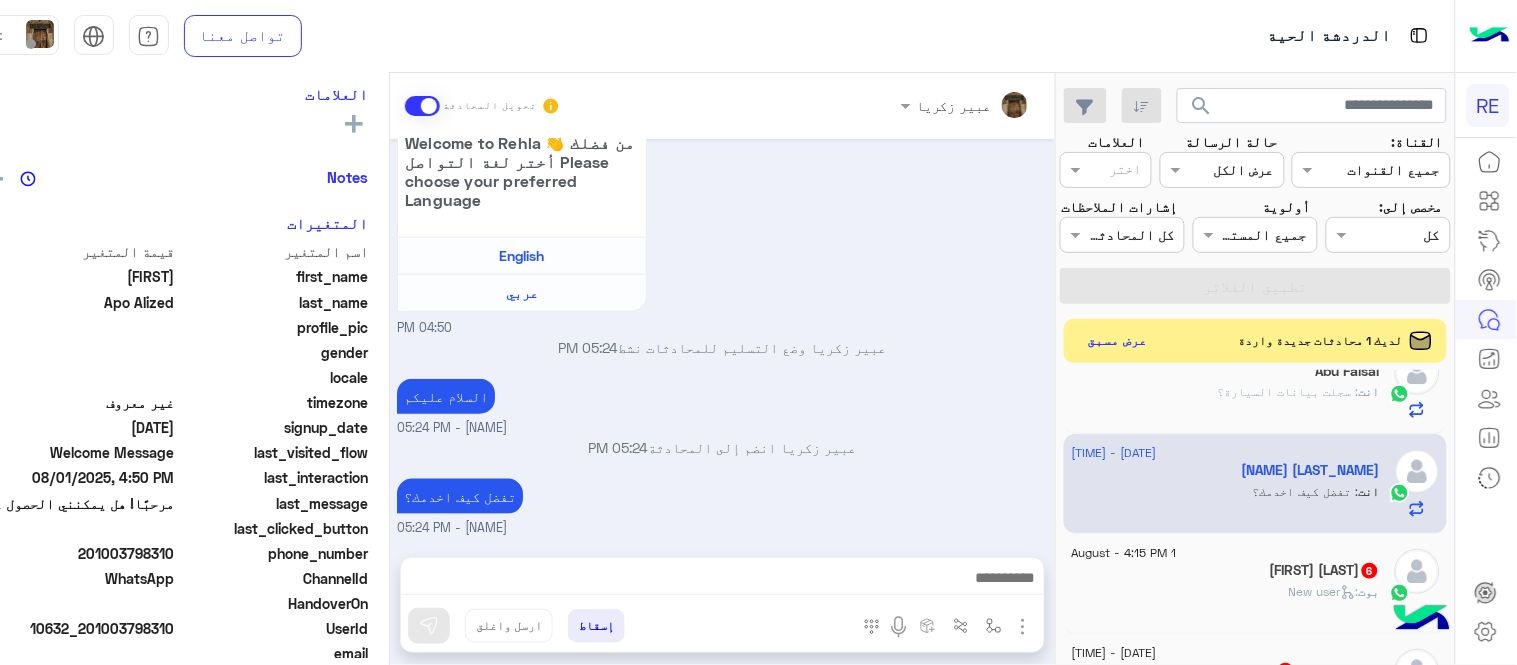 click on "[FIRST] [LAST]  6" 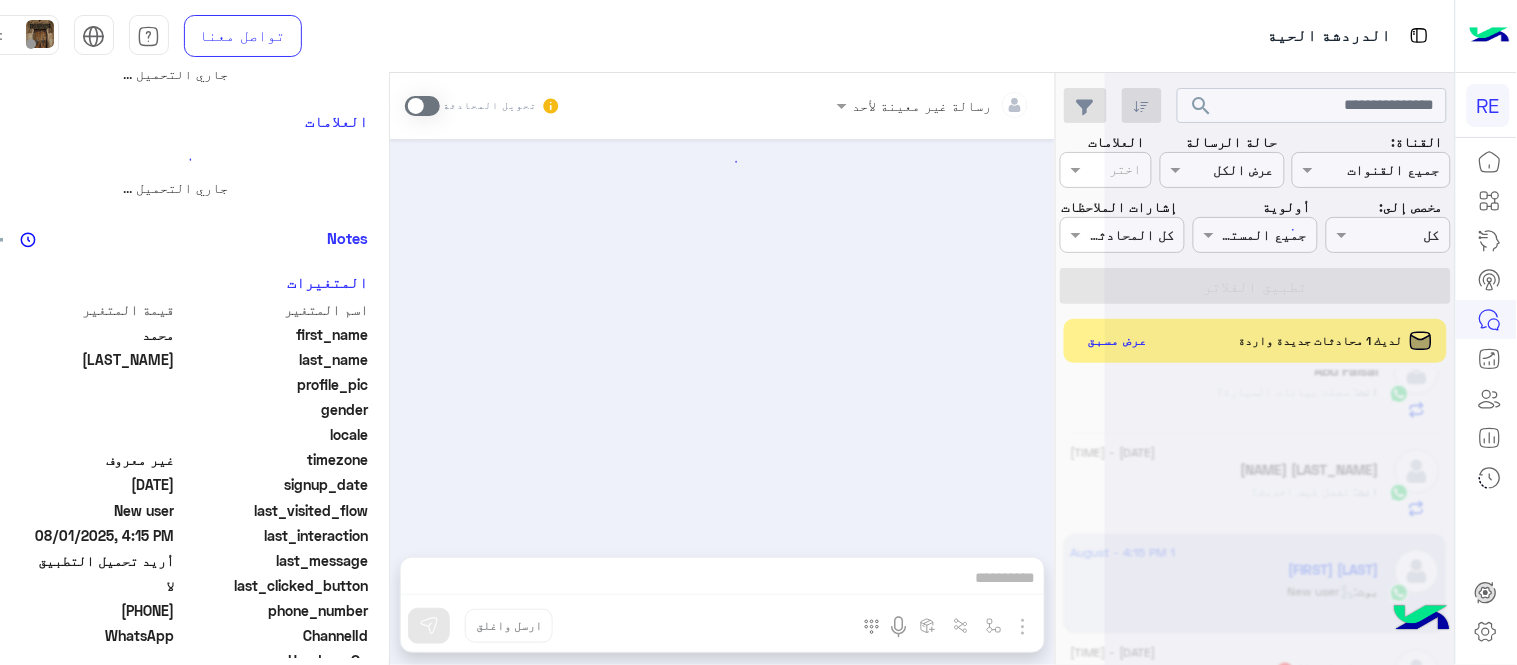 scroll, scrollTop: 0, scrollLeft: 0, axis: both 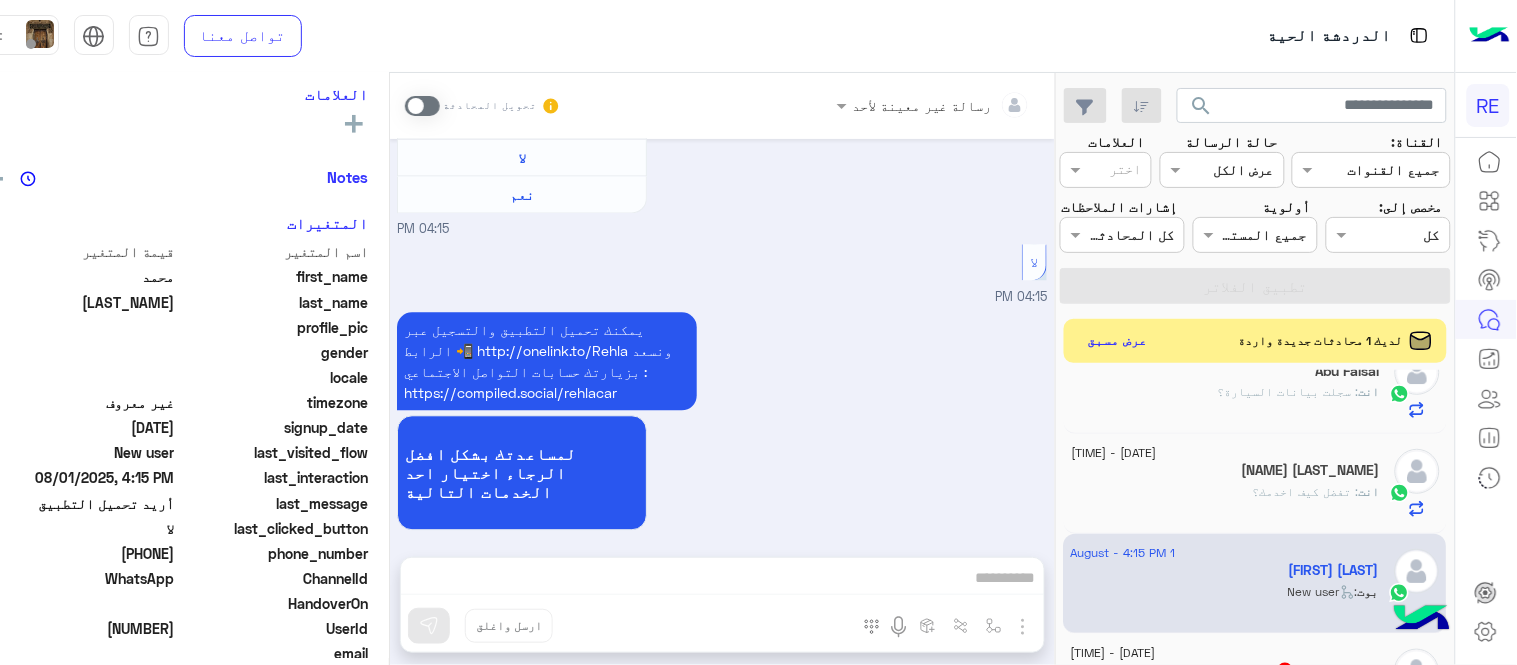 click at bounding box center (422, 106) 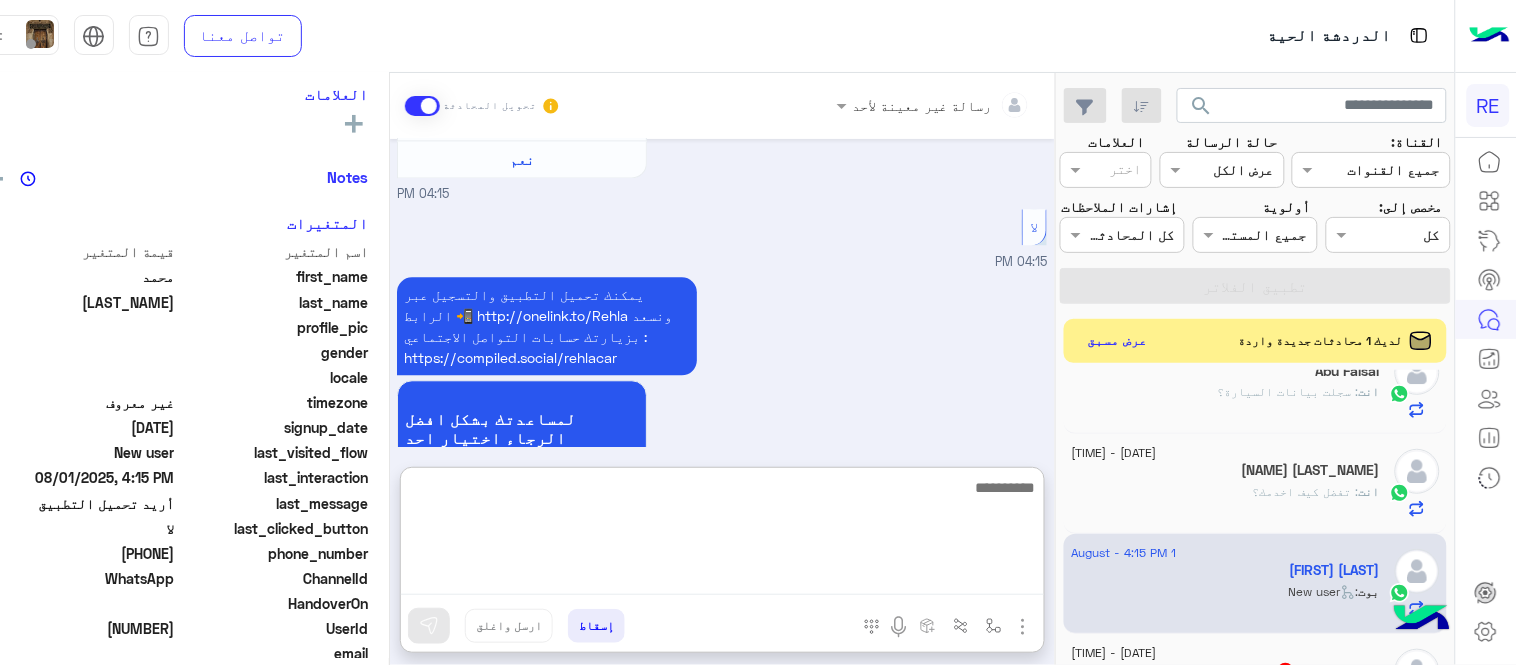 scroll, scrollTop: 1161, scrollLeft: 0, axis: vertical 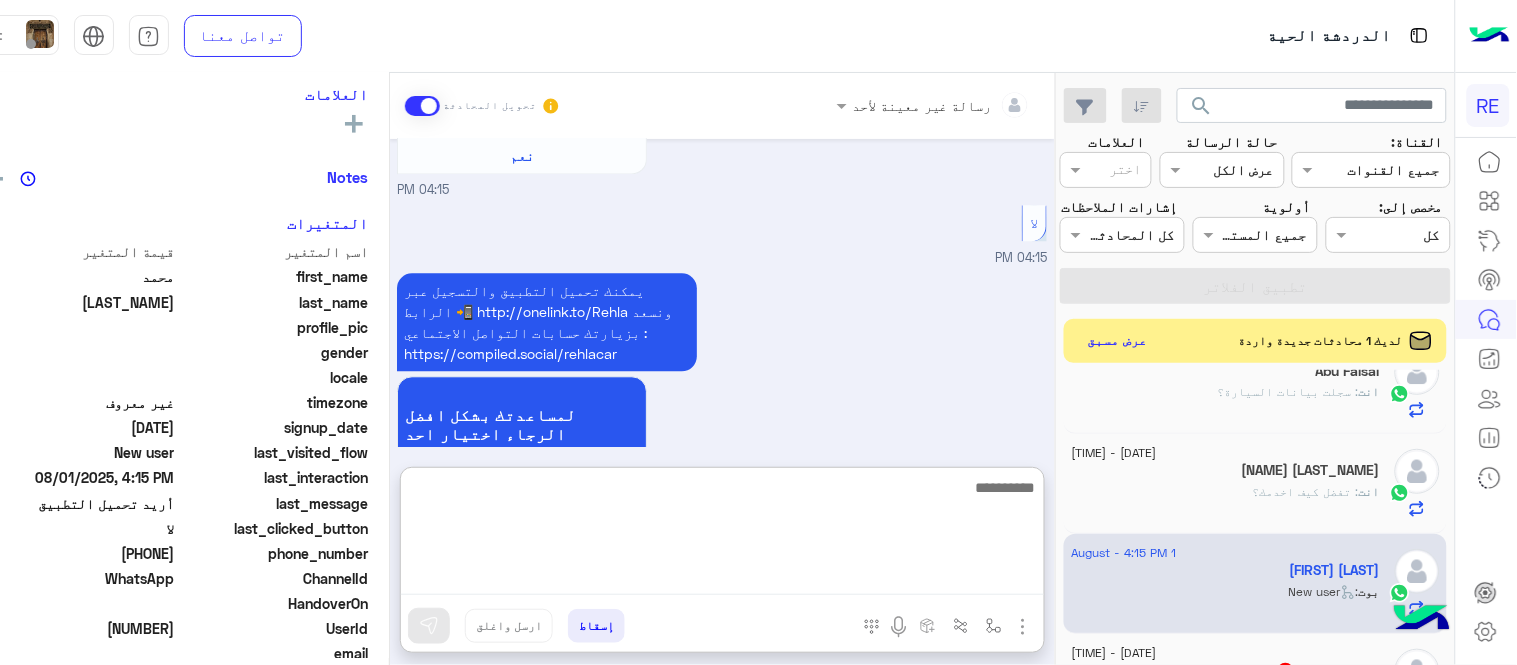 click at bounding box center (722, 535) 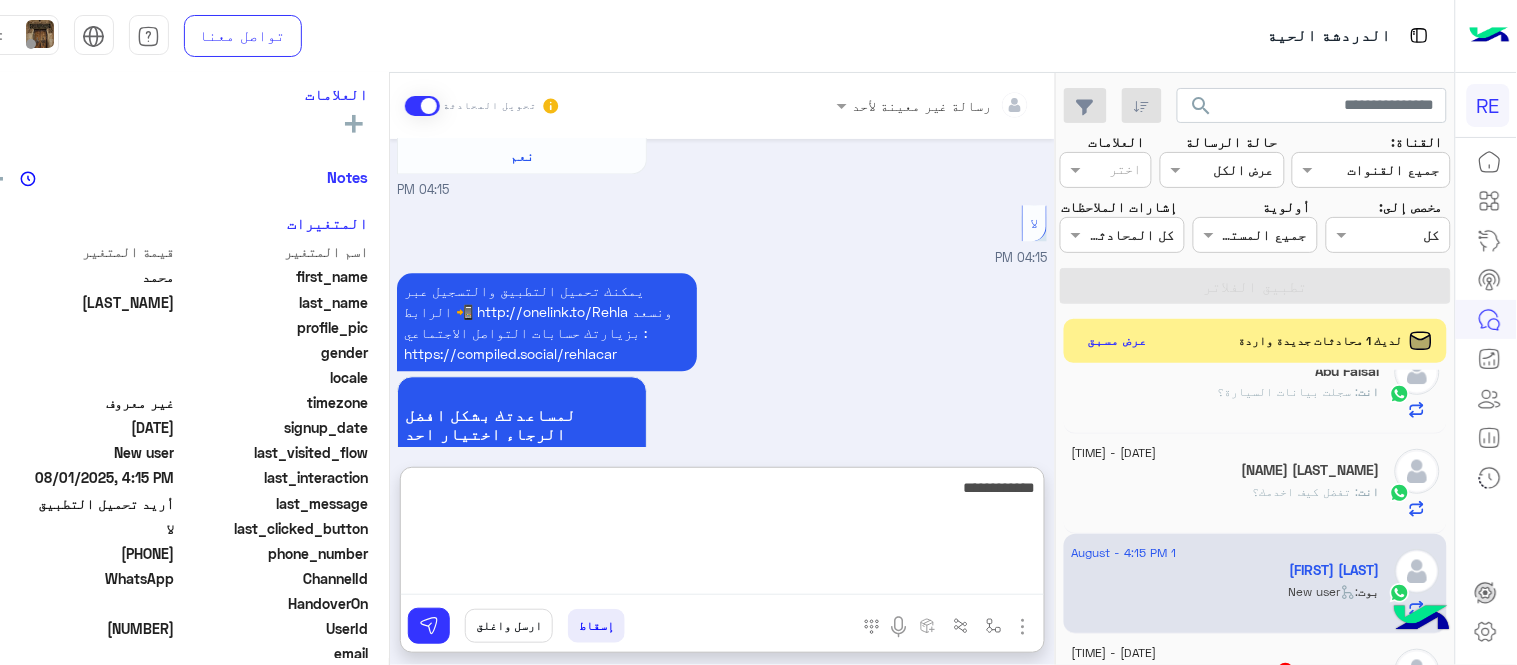 type on "**********" 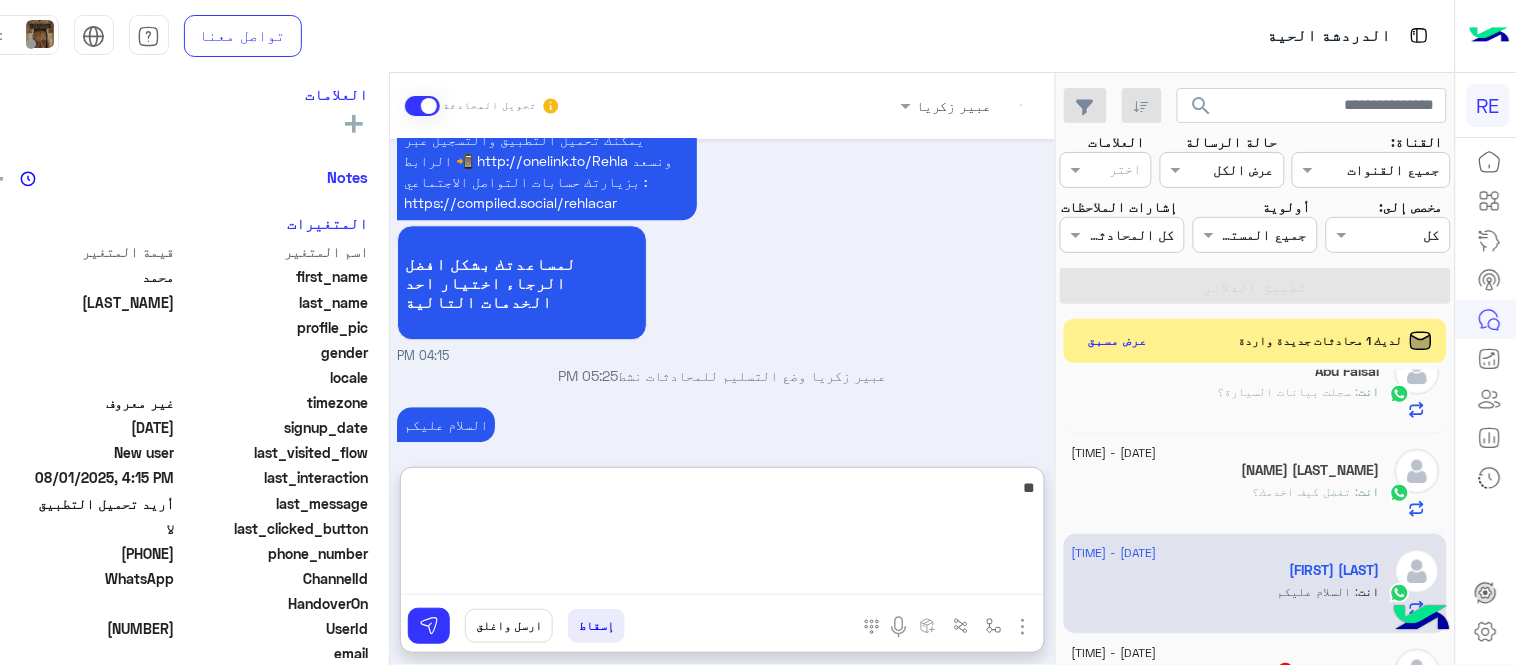 scroll, scrollTop: 1347, scrollLeft: 0, axis: vertical 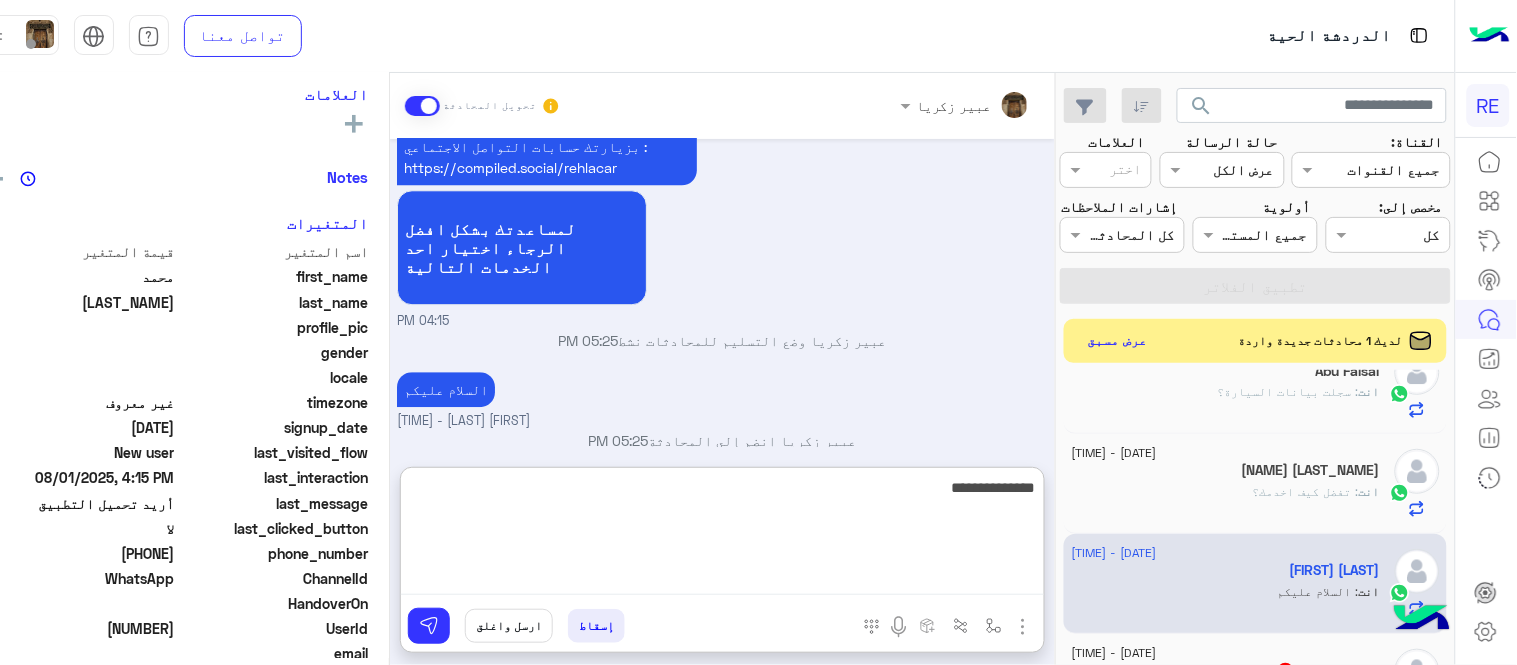 type on "**********" 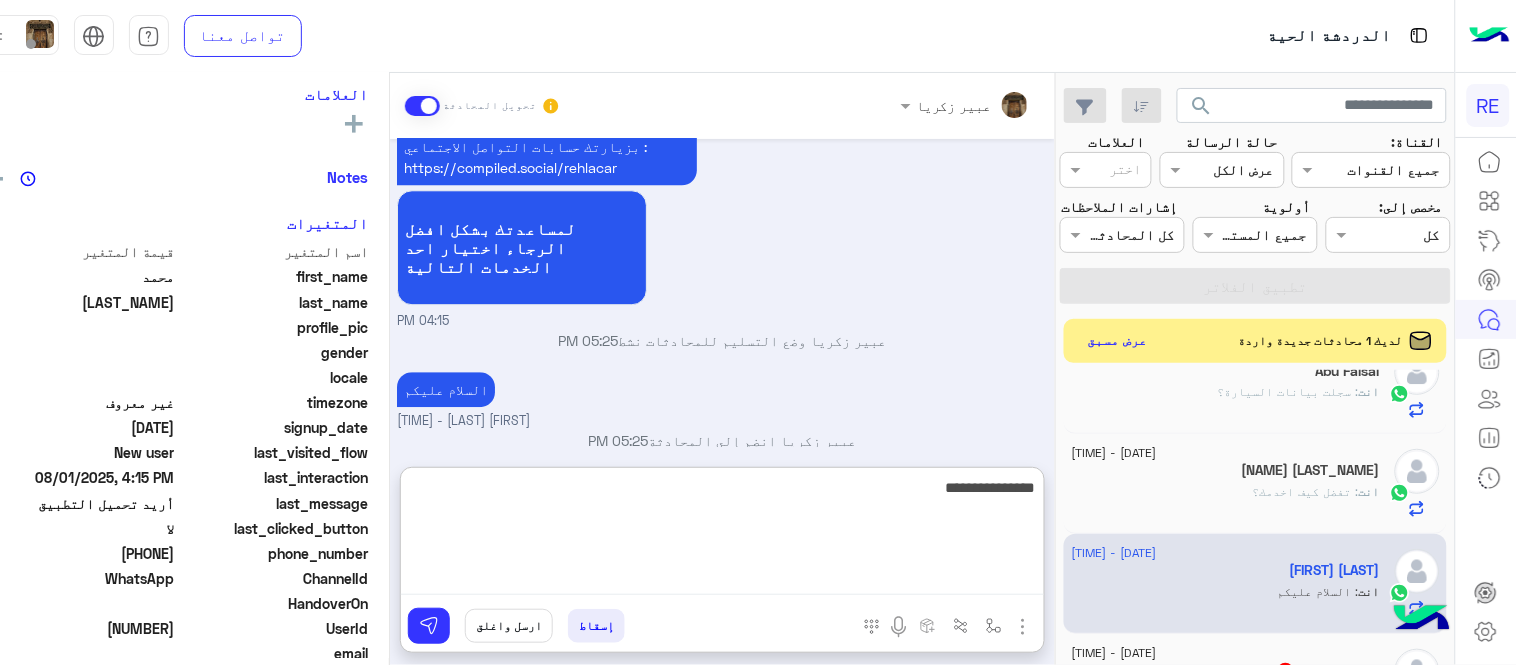 type 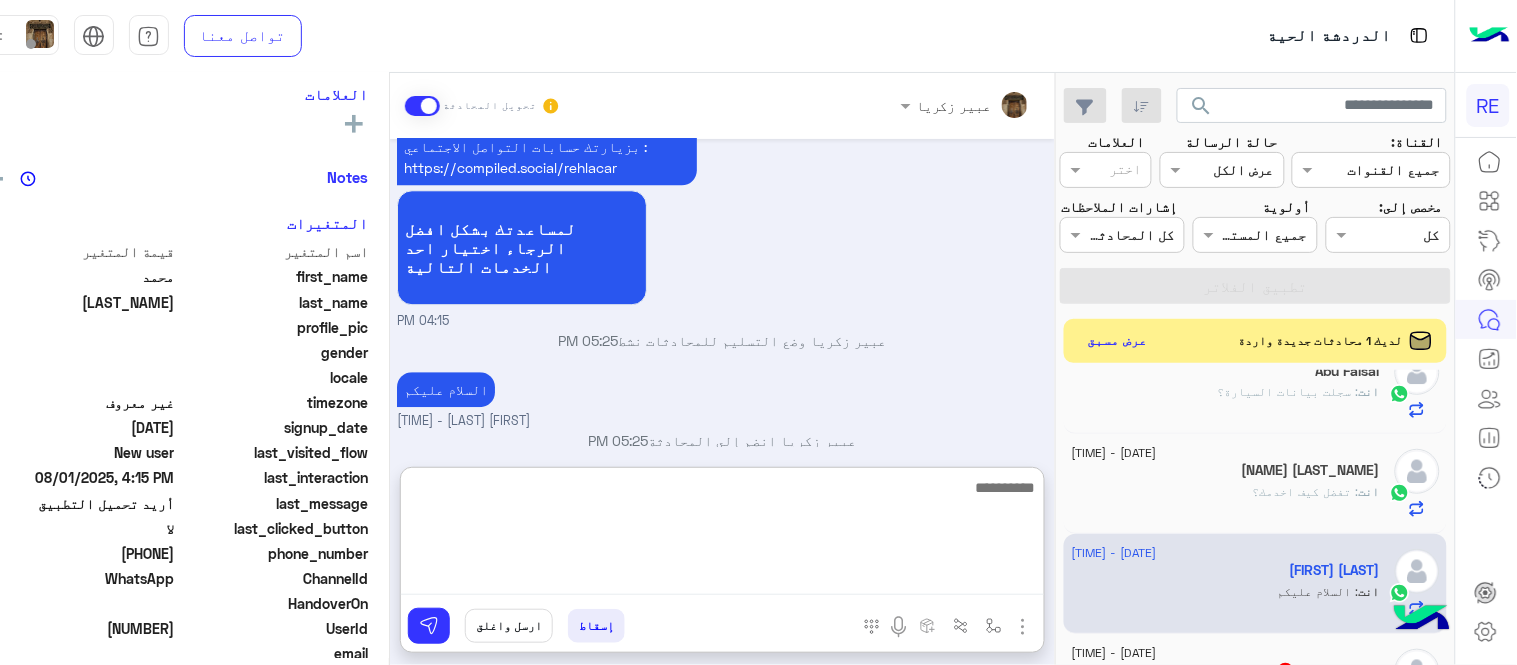 scroll, scrollTop: 1412, scrollLeft: 0, axis: vertical 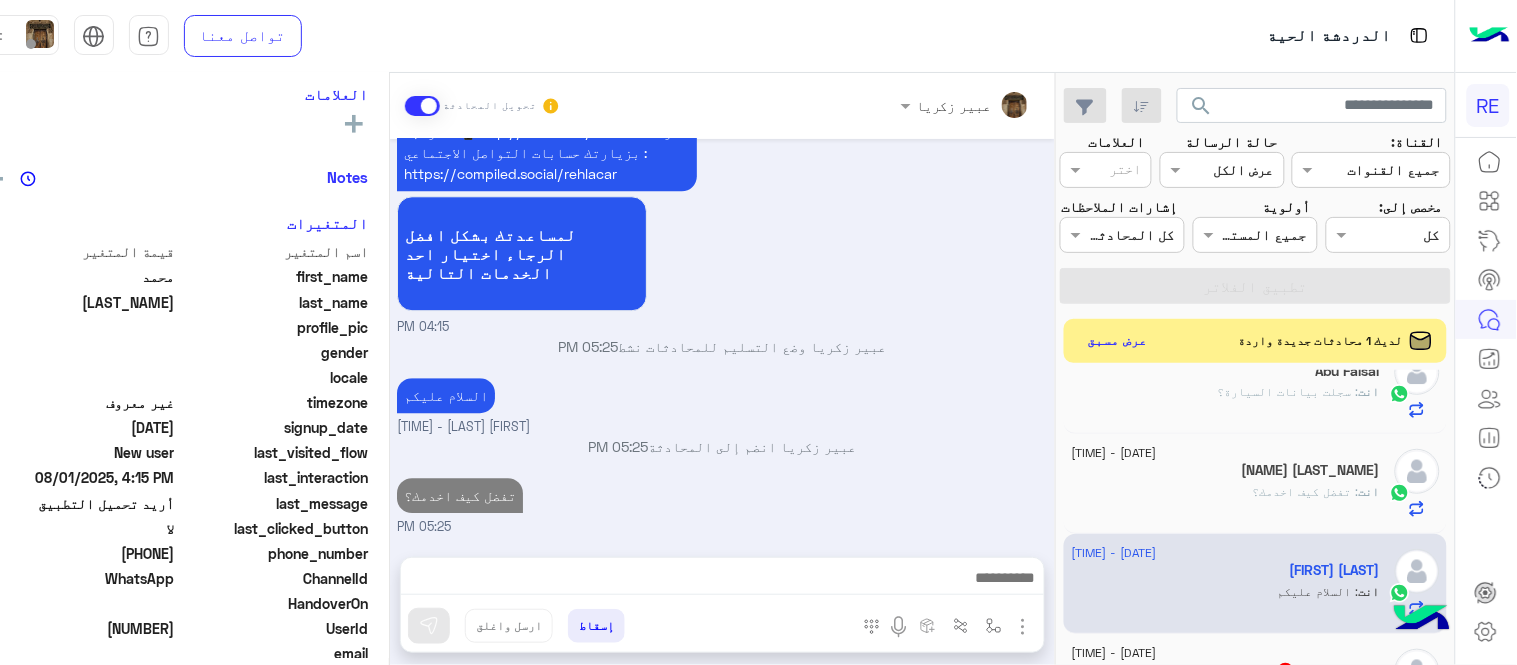 click on "04:15 PM       عودة الى البوت    04:15 PM
اهلًا بك في تطبيق رحلة 👋
Welcome to Rehla  👋
من فضلك أختر لغة التواصل
Please choose your preferred Language
English   عربي     04:15 PM   محمد الجندي غادر المحادثة   04:15 PM       عربي    04:15 PM  هل أنت ؟   كابتن 👨🏻‍✈️   عميل 🧳   رحال (مرشد مرخص) 🏖️     04:15 PM   عميل     04:15 PM  هل لديك حساب مسجل على التطبيق   لا   نعم     04:15 PM   لا    04:15 PM  يمكنك تحميل التطبيق والتسجيل عبر الرابط 📲
http://onelink.to/Rehla
ونسعد بزيارتك حسابات التواصل الاجتماعي :
https://compiled.social/rehlacar    لمساعدتك بشكل افضل
الرجاء اختيار احد الخدمات التالية     04:15 PM   05:25 PM      السلام عليكم" at bounding box center (722, 338) 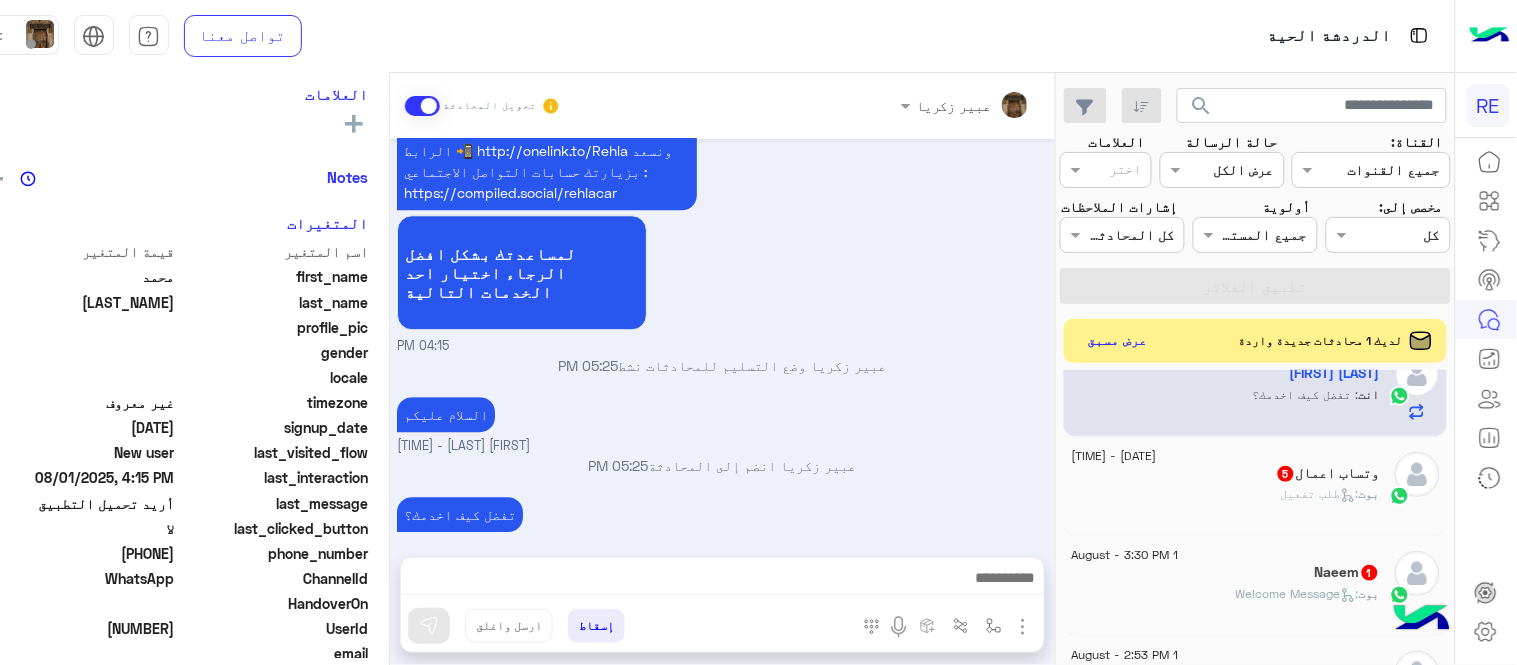 scroll, scrollTop: 776, scrollLeft: 0, axis: vertical 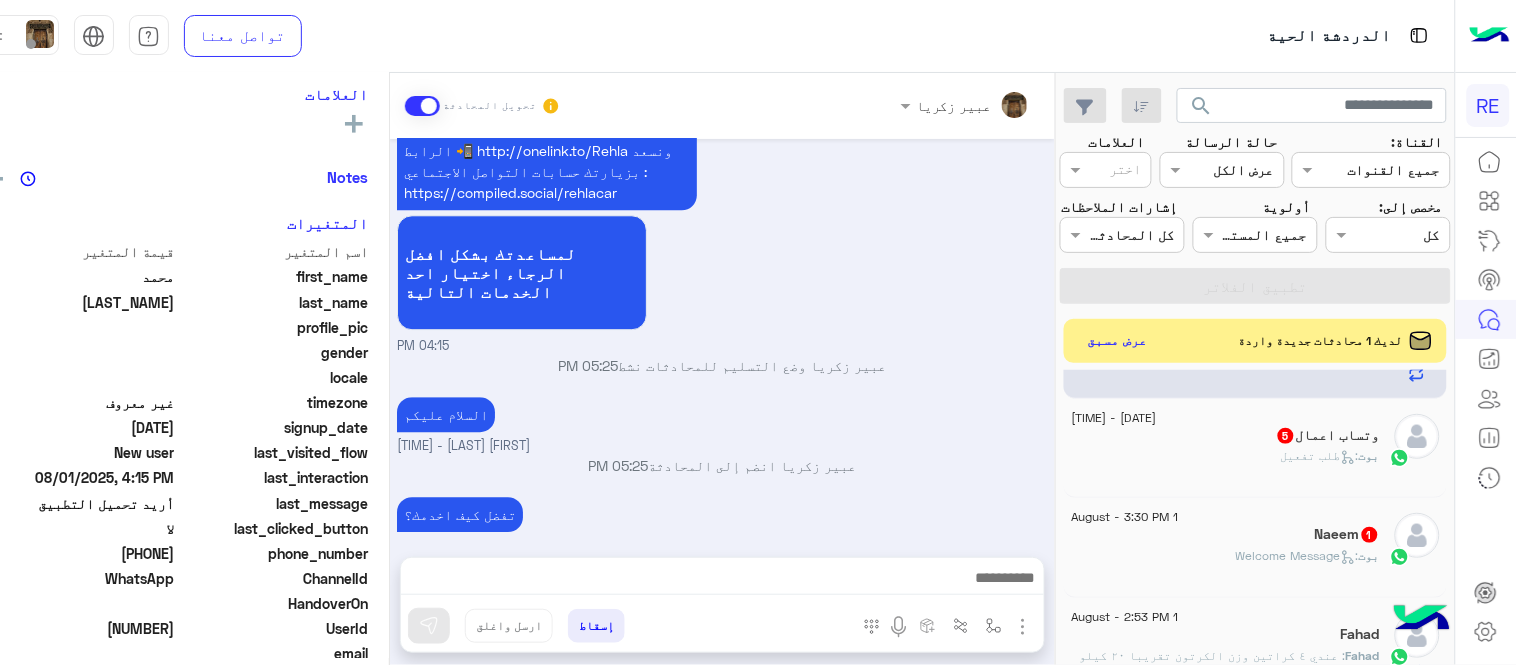 click on "1 August - 4:03 PM  وتساب اعمال  5 بوت :   طلب تفعيل" 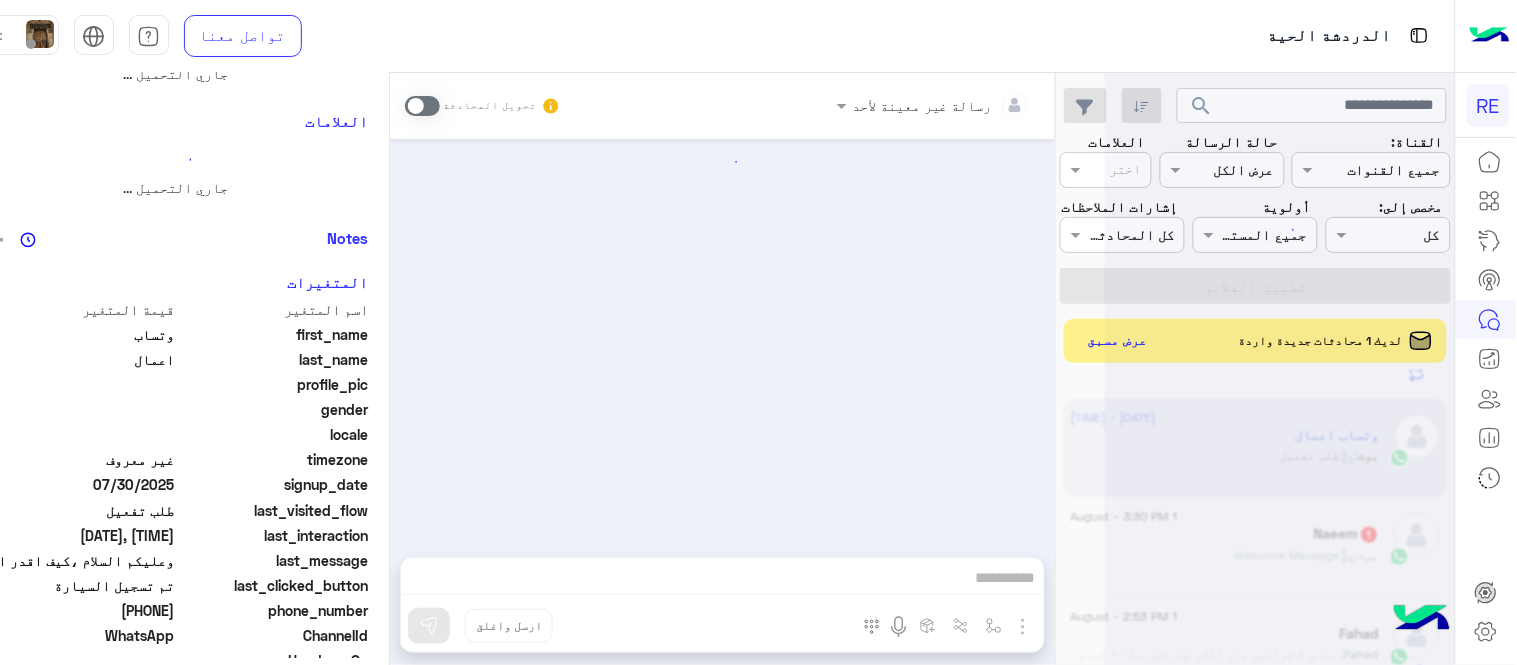 scroll, scrollTop: 0, scrollLeft: 0, axis: both 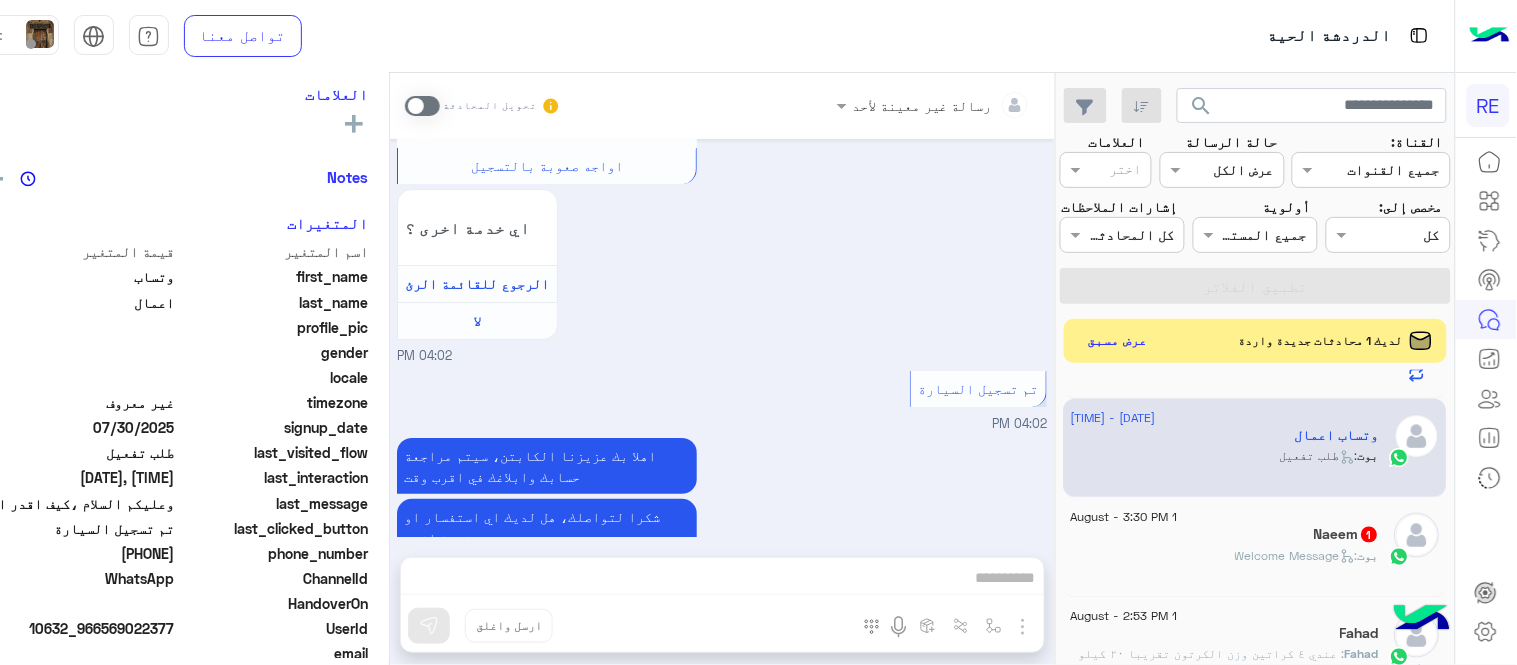 drag, startPoint x: 101, startPoint y: 547, endPoint x: 173, endPoint y: 550, distance: 72.06247 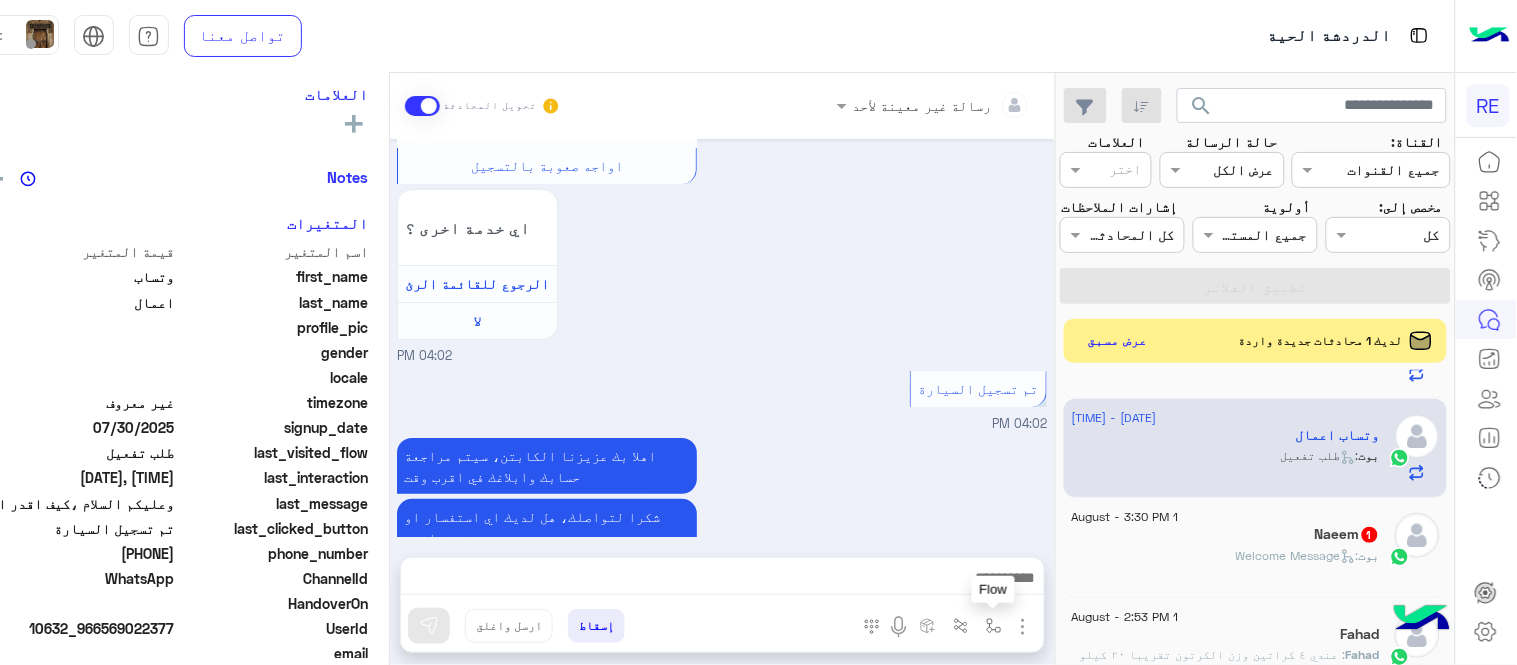 scroll, scrollTop: 1896, scrollLeft: 0, axis: vertical 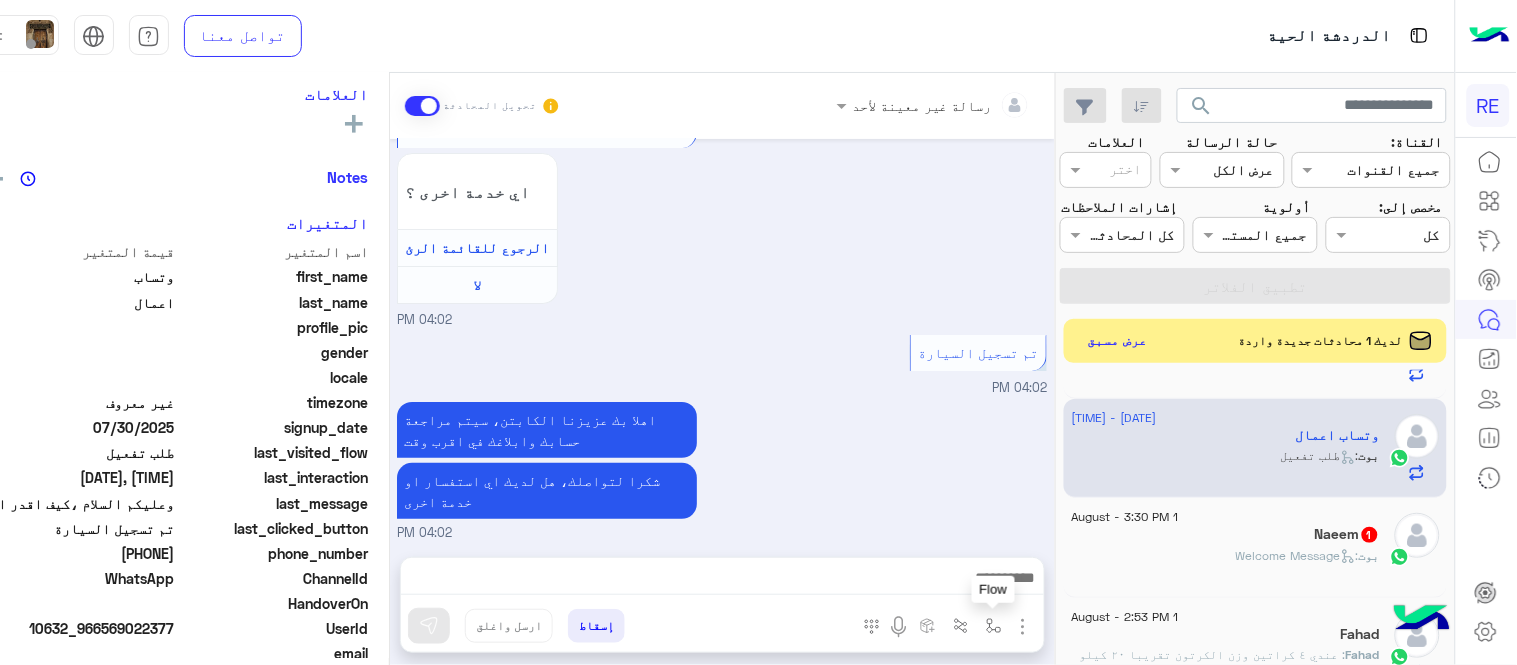 click at bounding box center [994, 626] 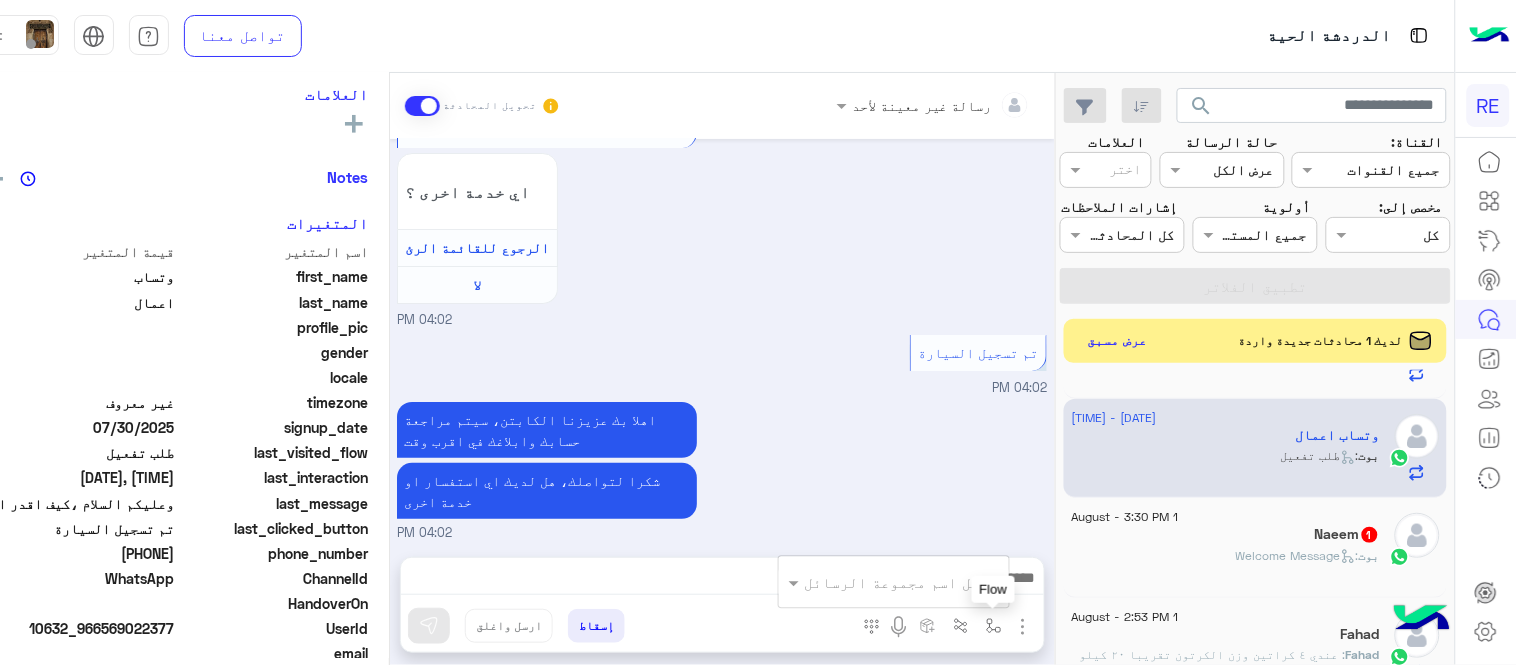 click at bounding box center [994, 626] 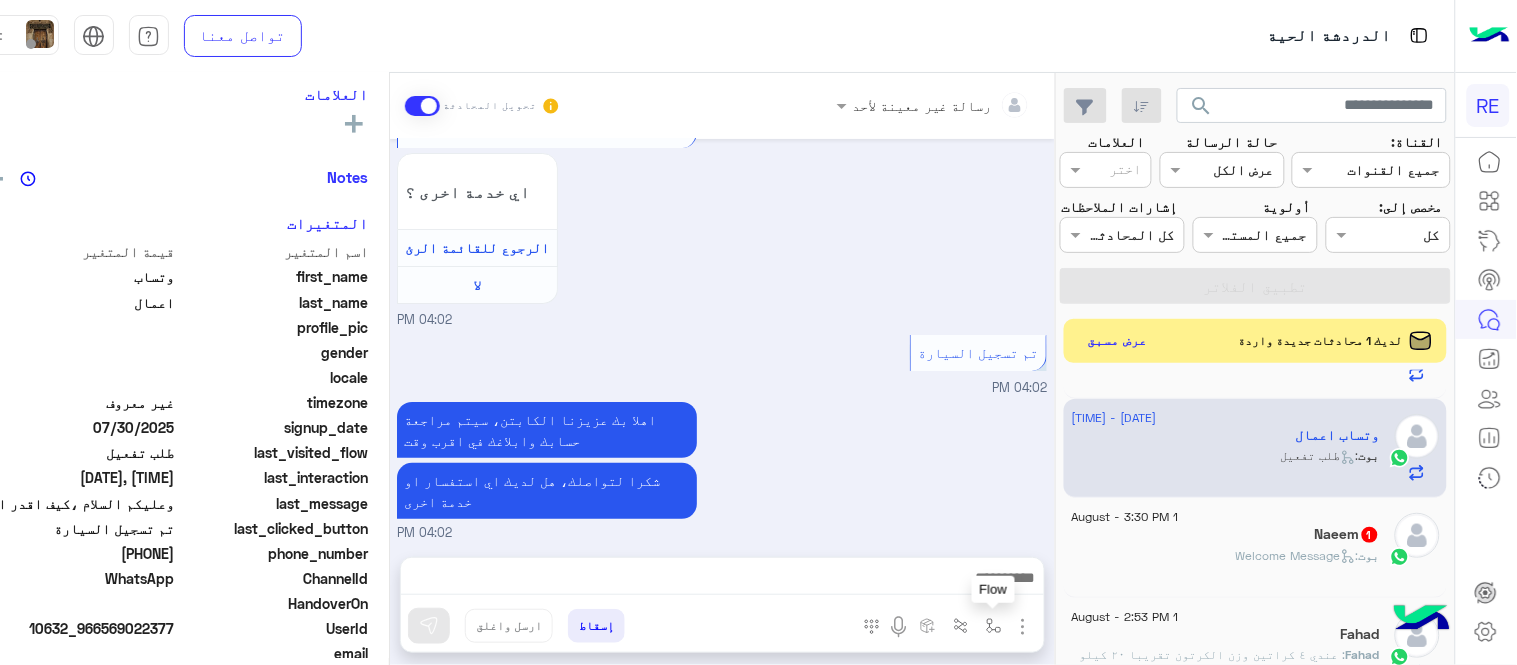 click at bounding box center [993, 625] 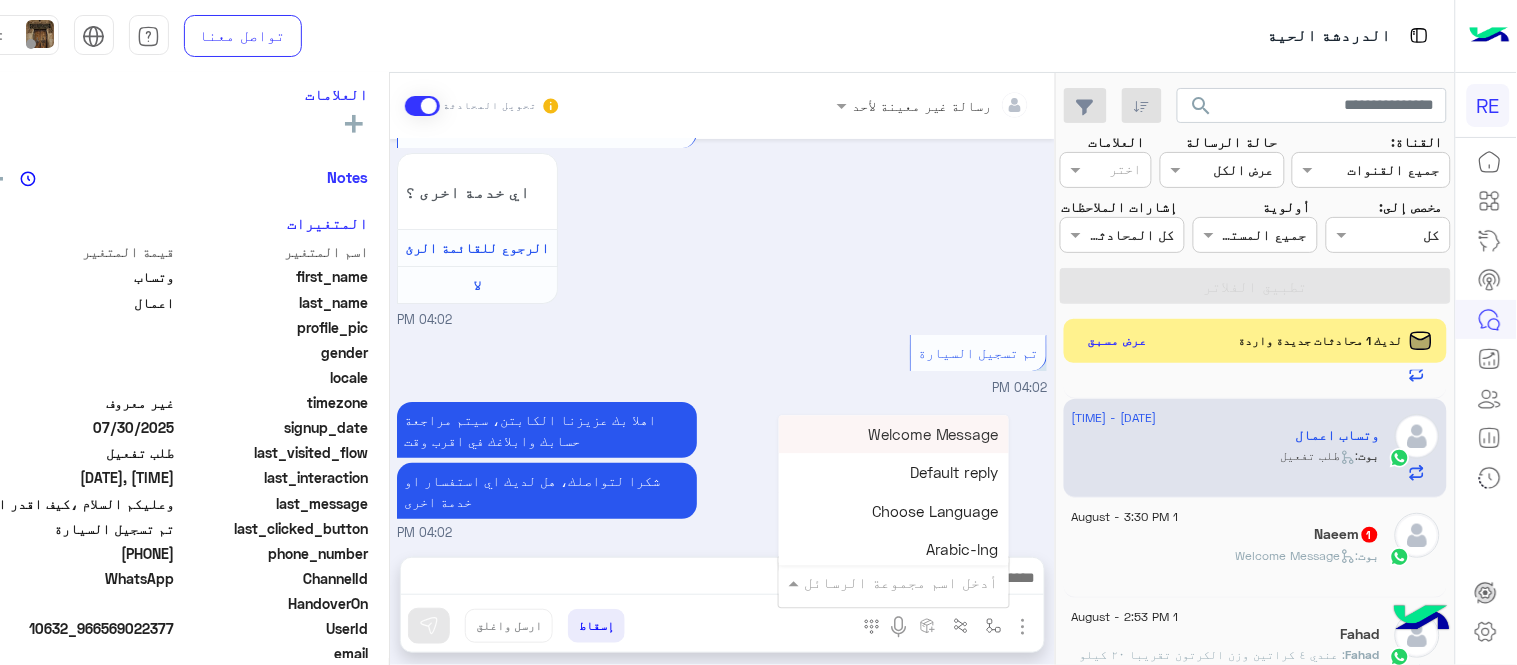 click at bounding box center (922, 582) 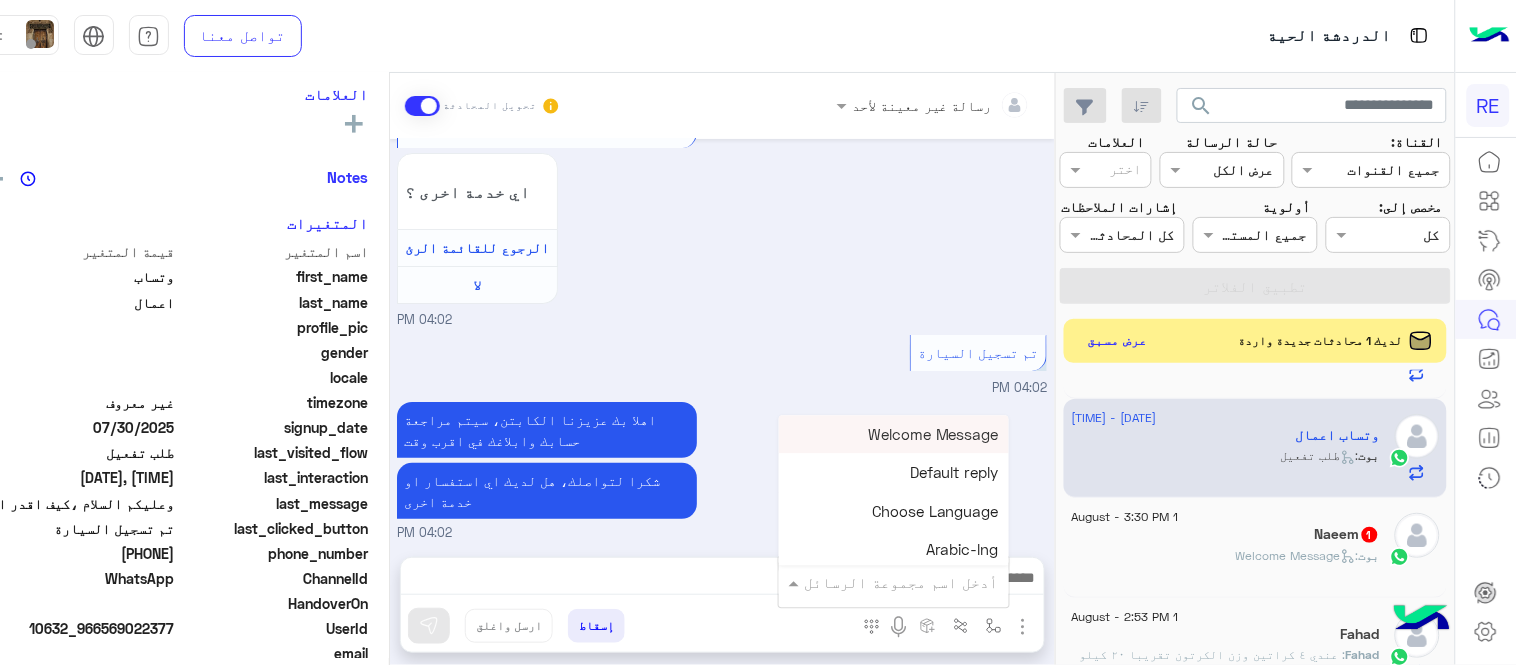click at bounding box center [922, 582] 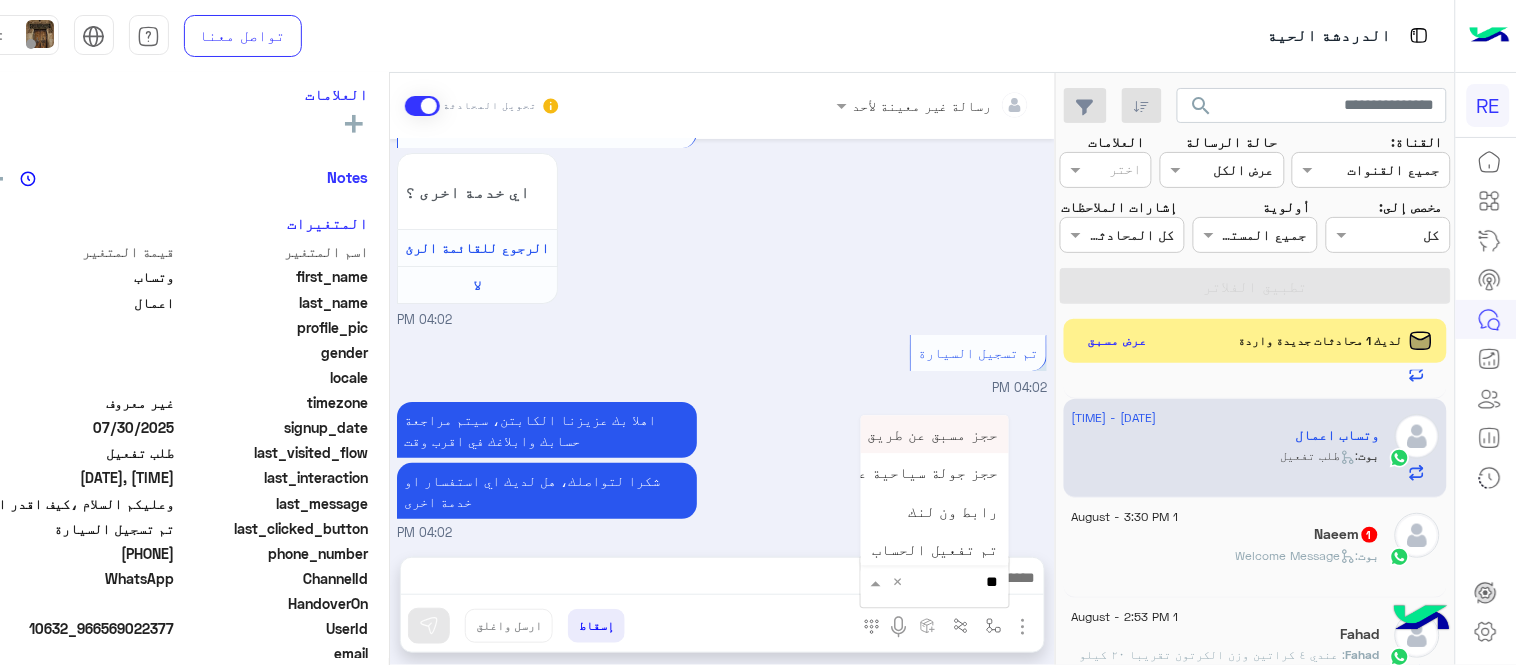 type on "***" 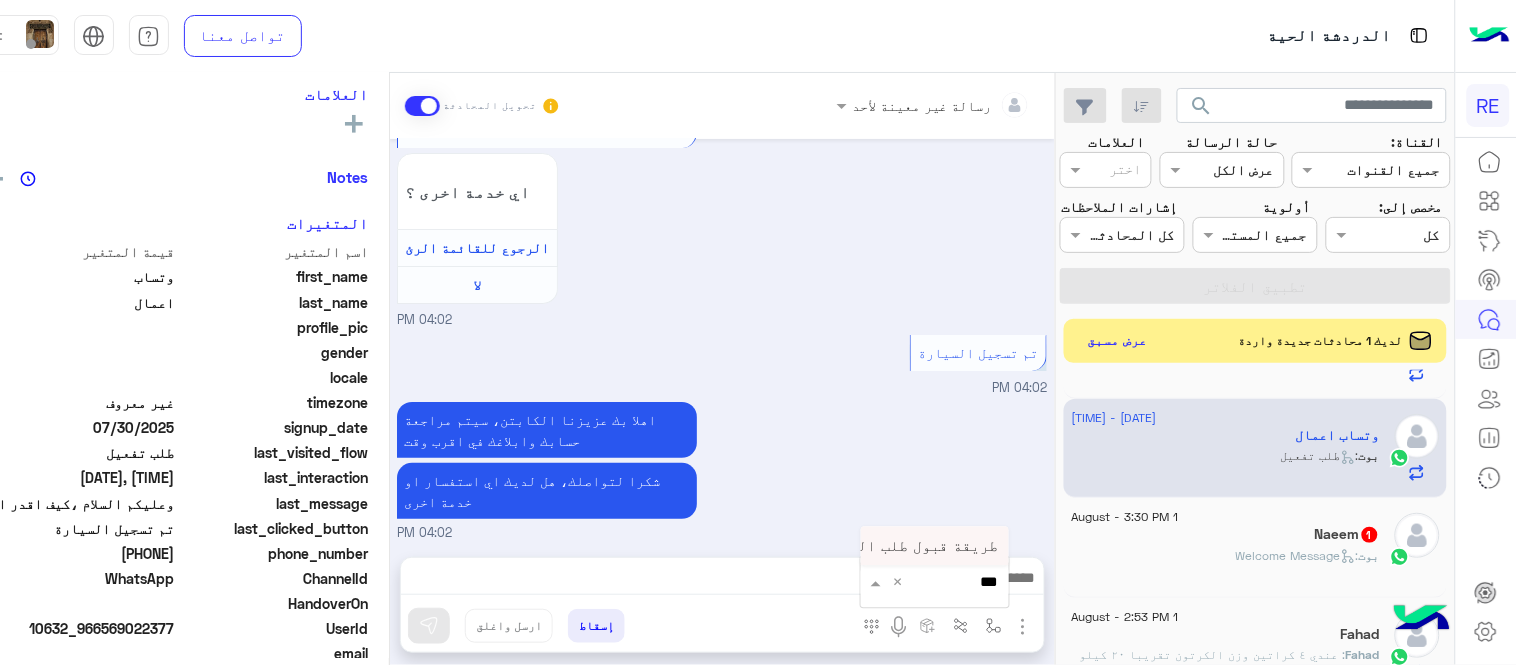 click on "طريقة قبول طلب التحقق تفعيل ابشر ككابتن" at bounding box center (835, 546) 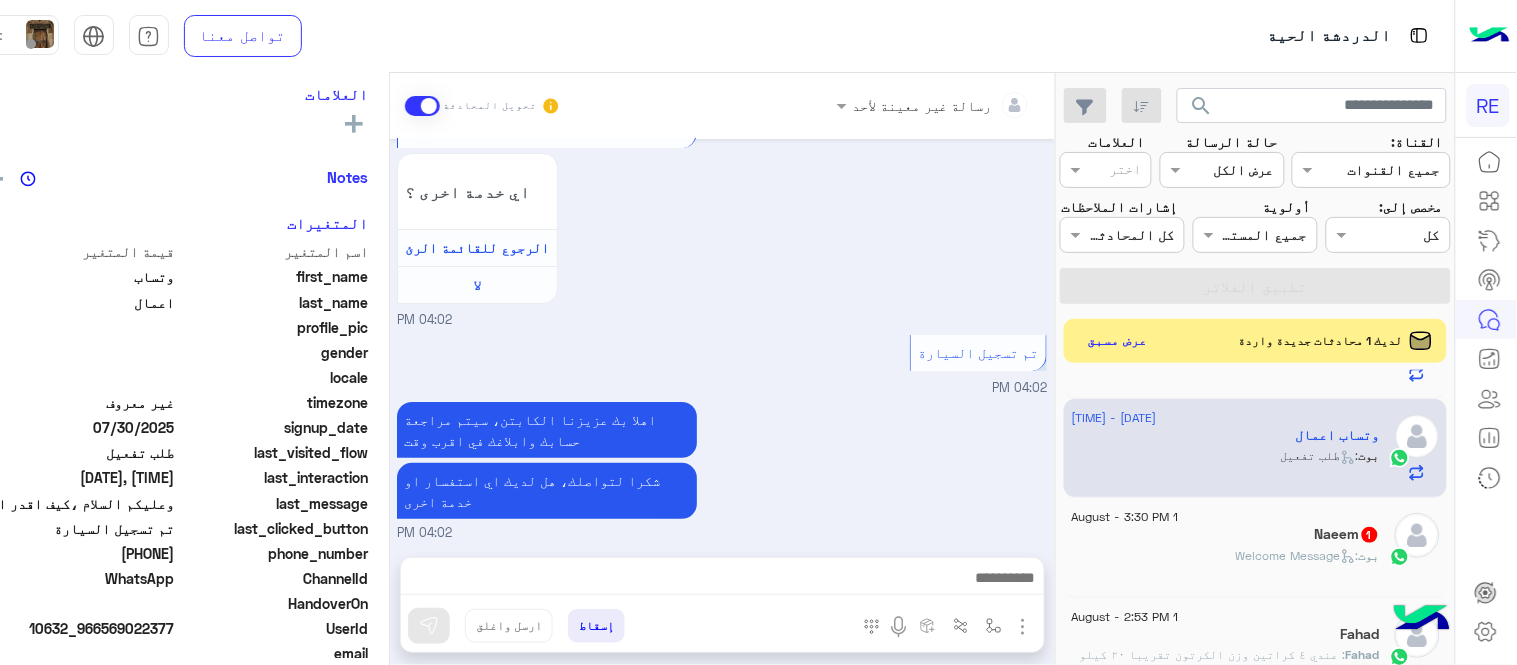 type on "**********" 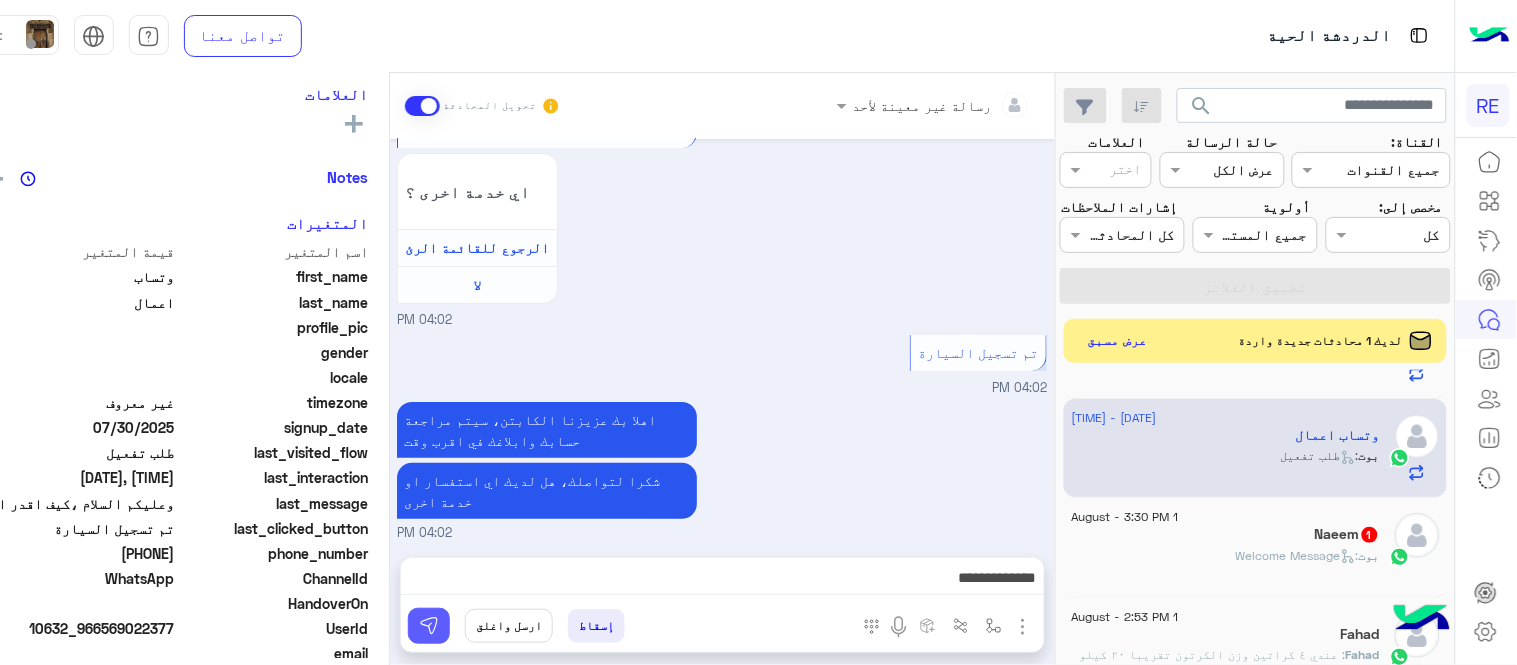 click at bounding box center [429, 626] 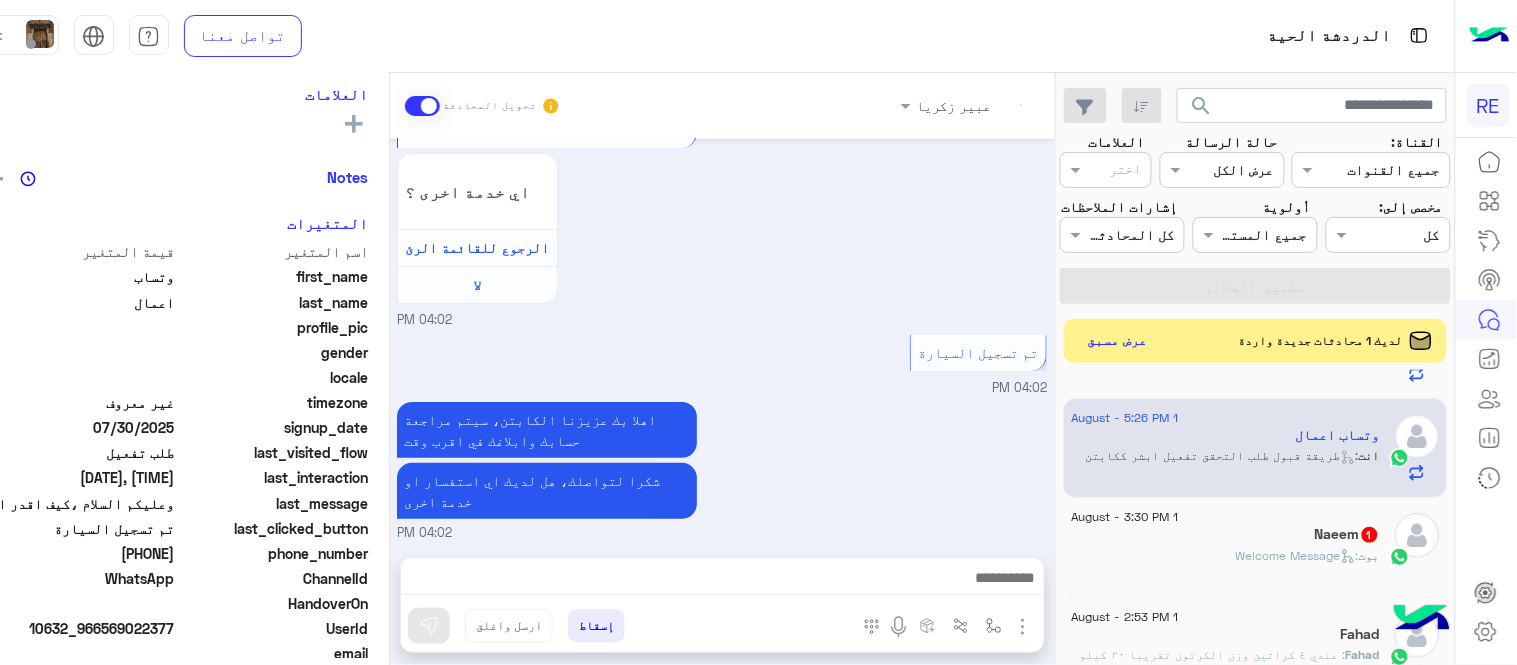 scroll, scrollTop: 2080, scrollLeft: 0, axis: vertical 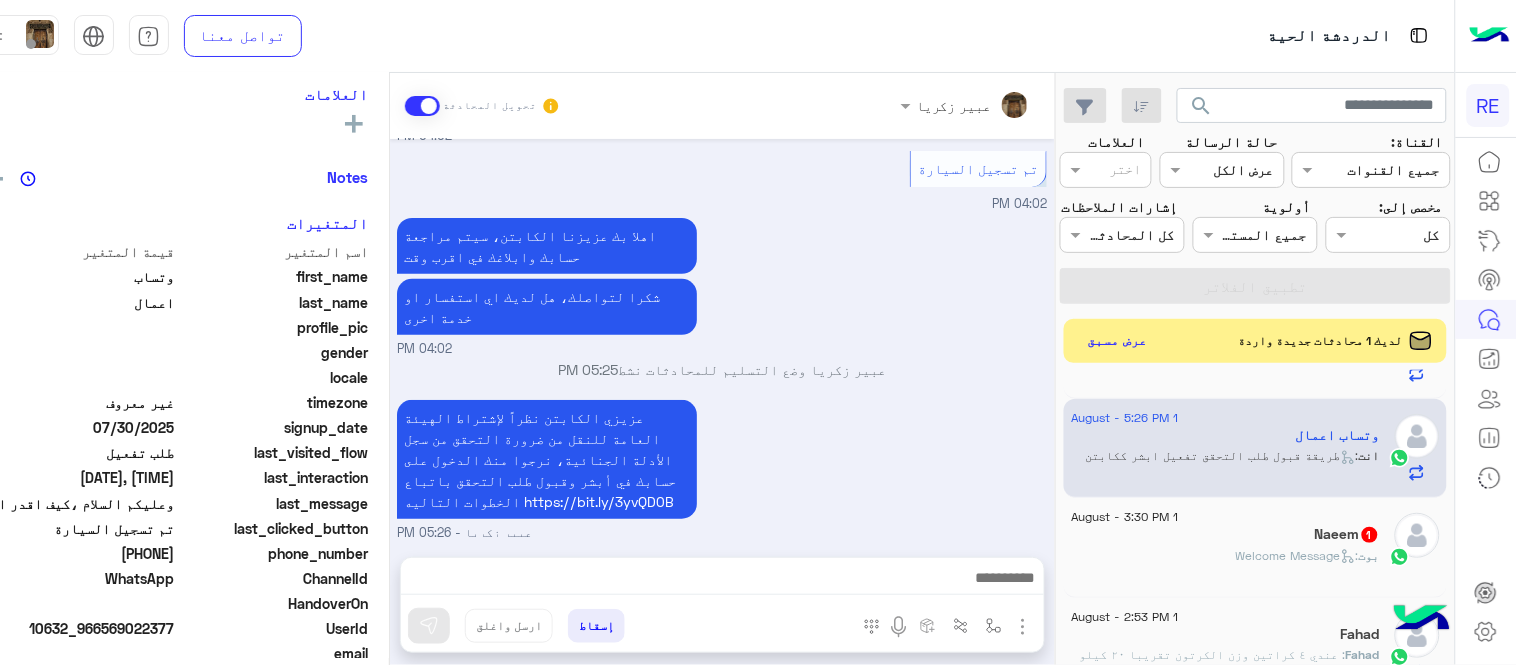 click on "[USERNAME]   1" 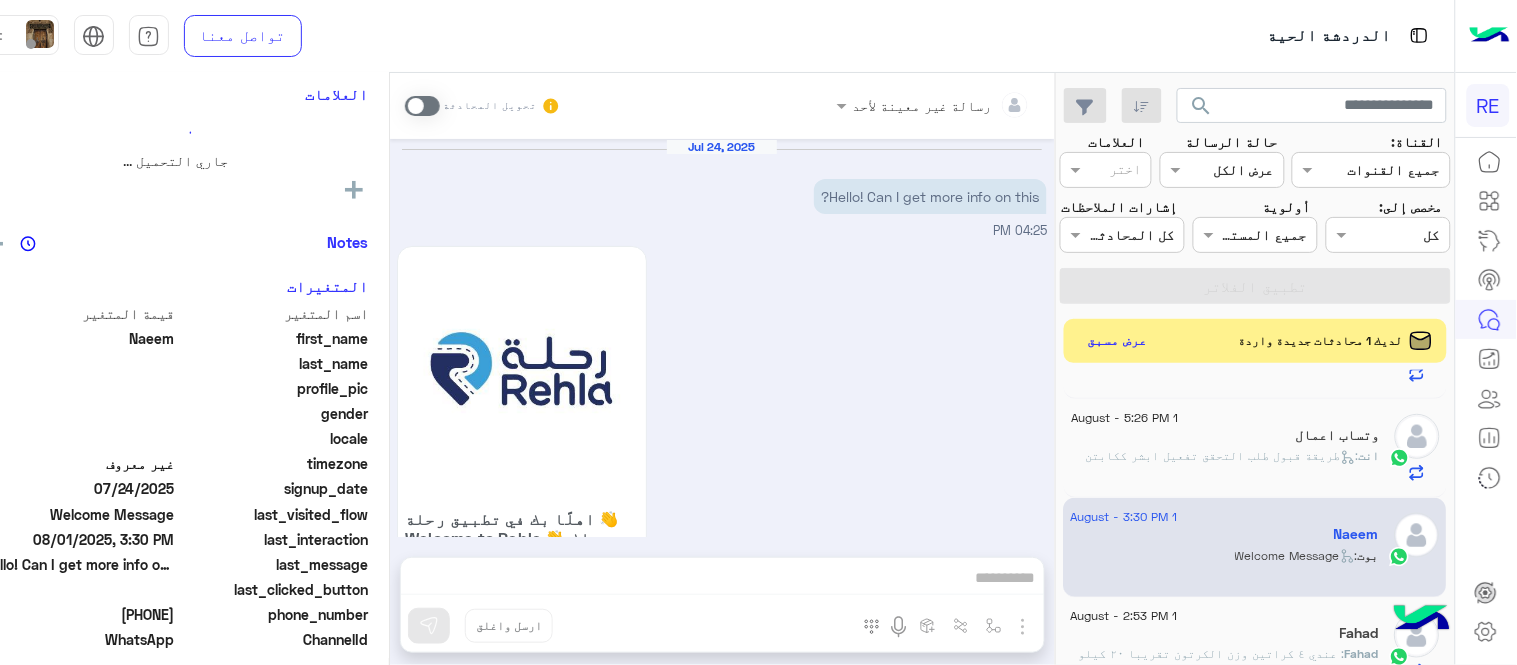 scroll, scrollTop: 790, scrollLeft: 0, axis: vertical 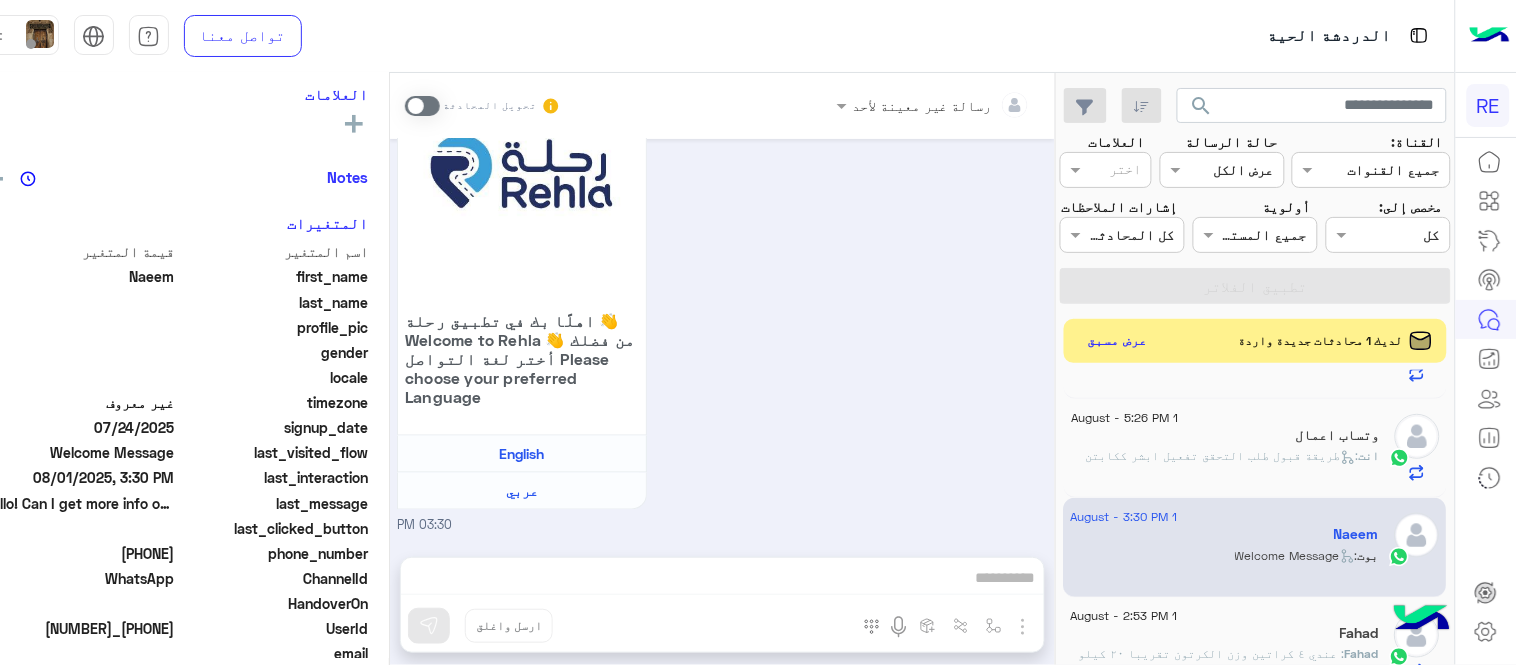 click at bounding box center (422, 106) 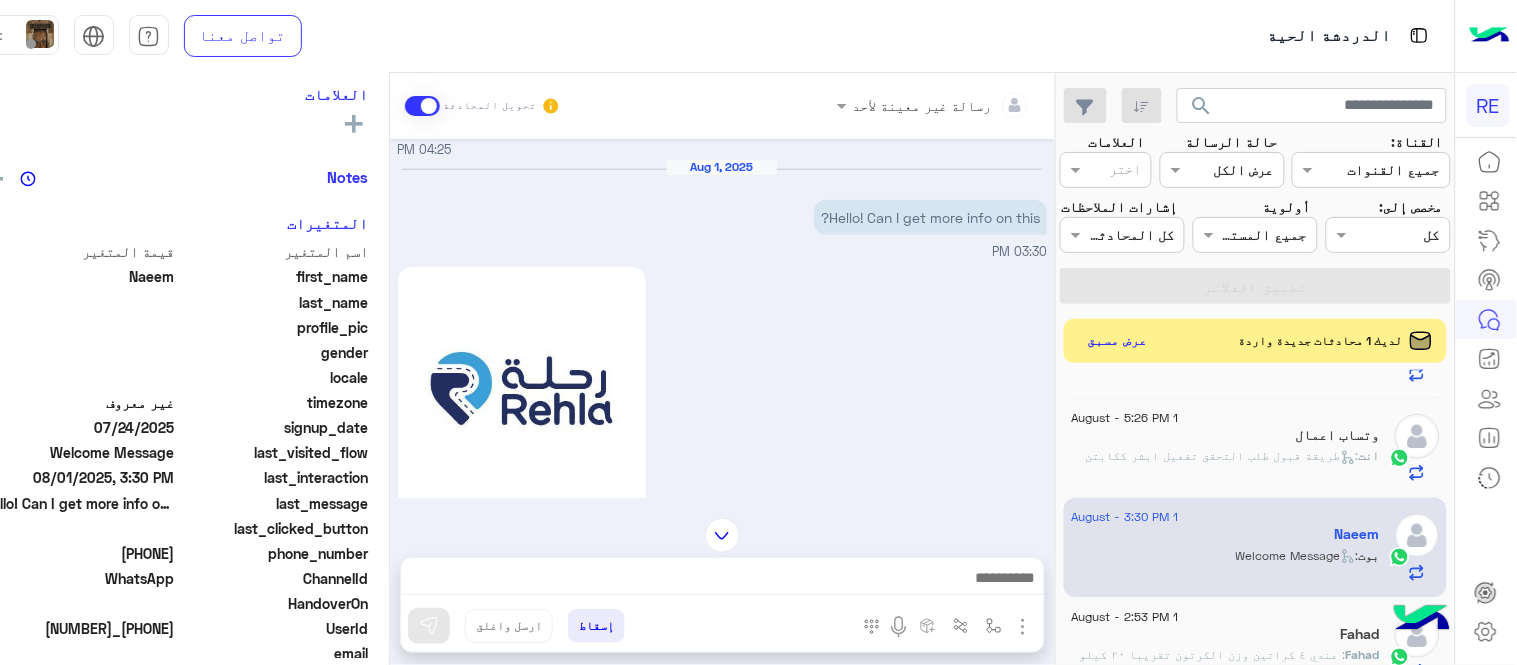 scroll, scrollTop: 825, scrollLeft: 0, axis: vertical 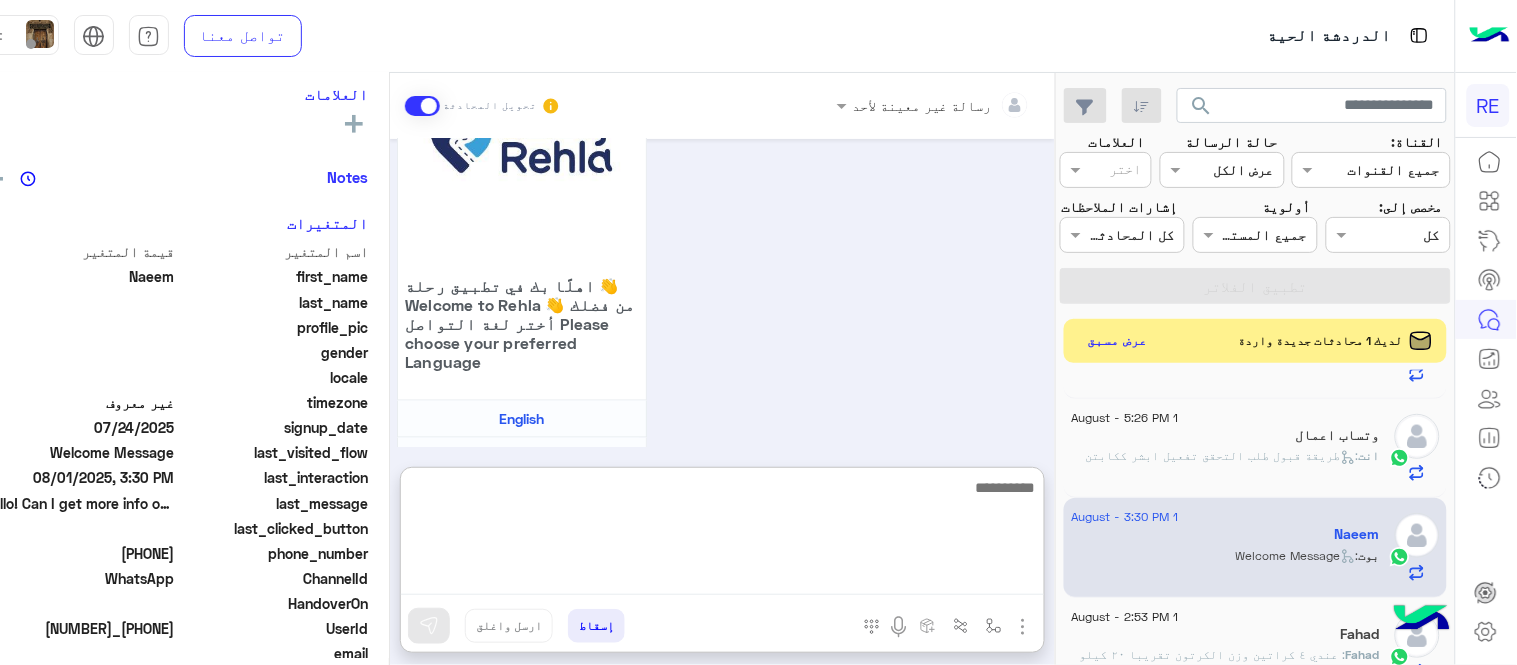 click at bounding box center [722, 535] 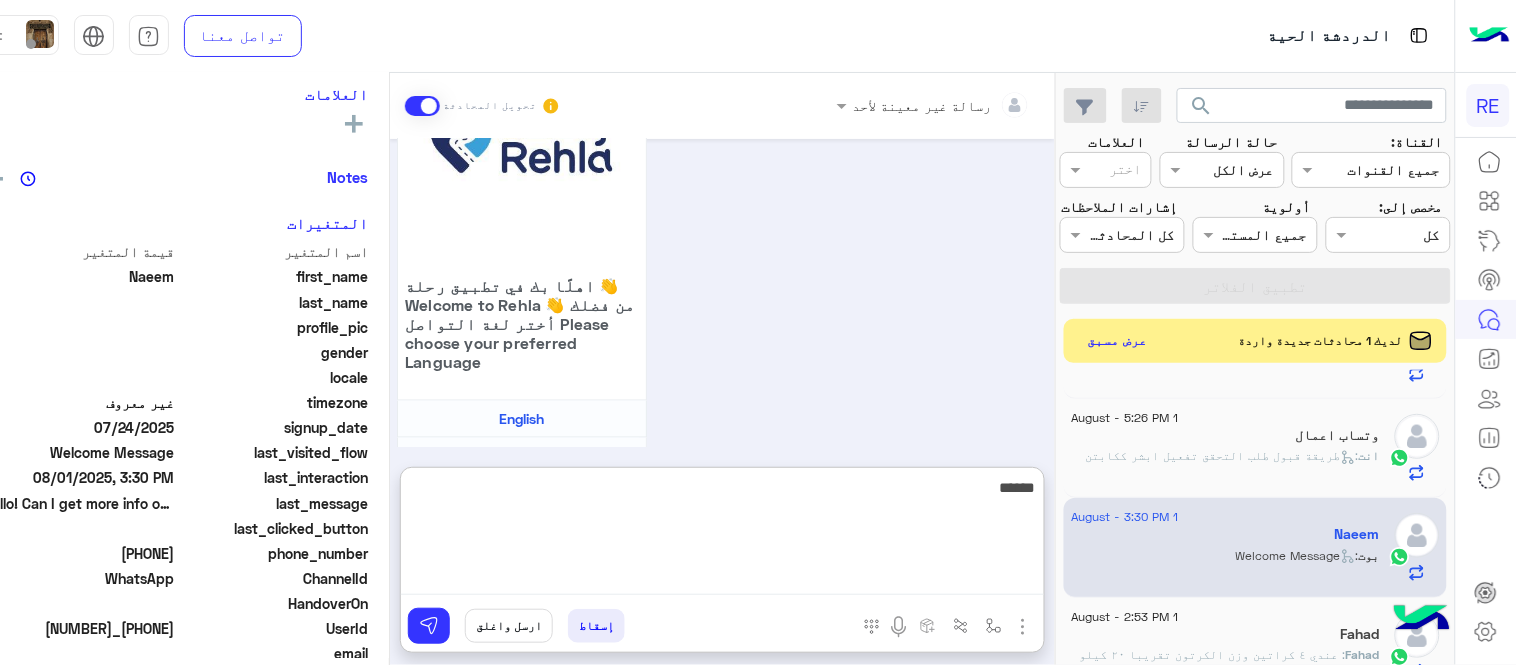 type on "******" 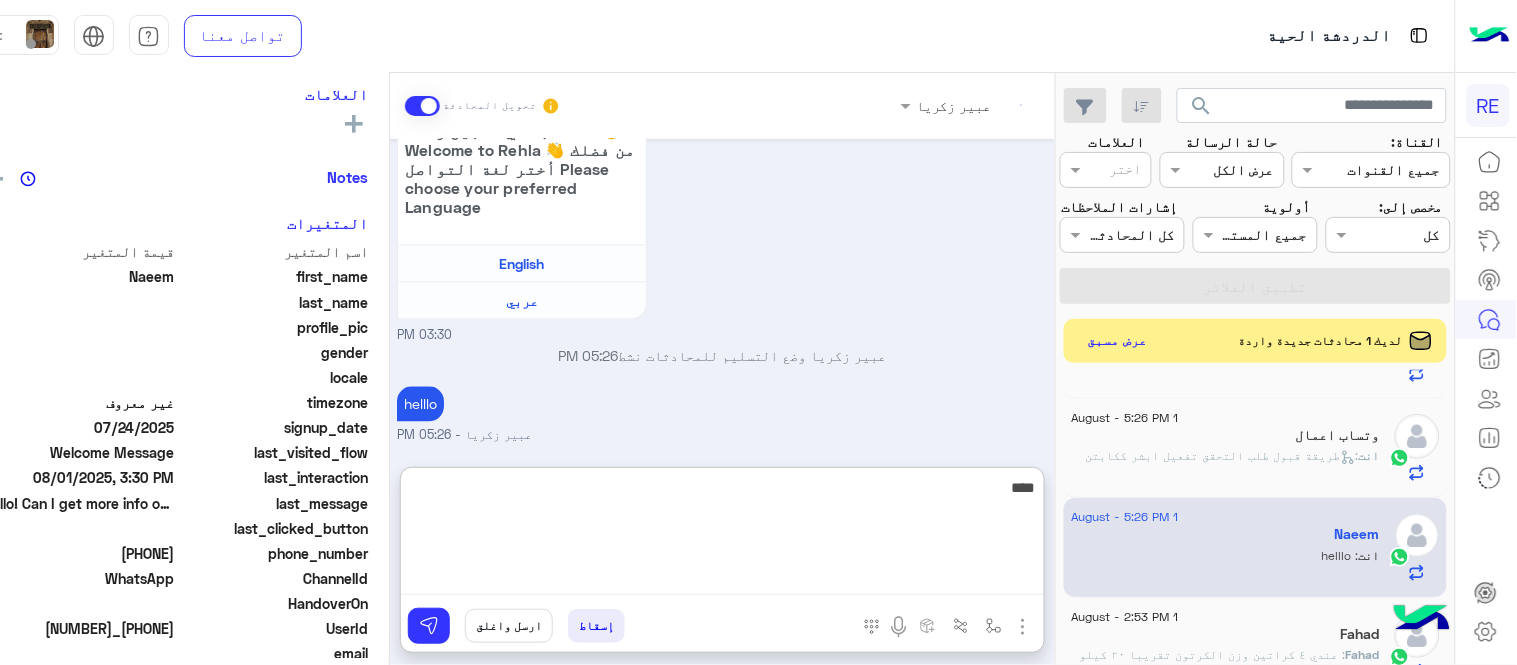 scroll, scrollTop: 1015, scrollLeft: 0, axis: vertical 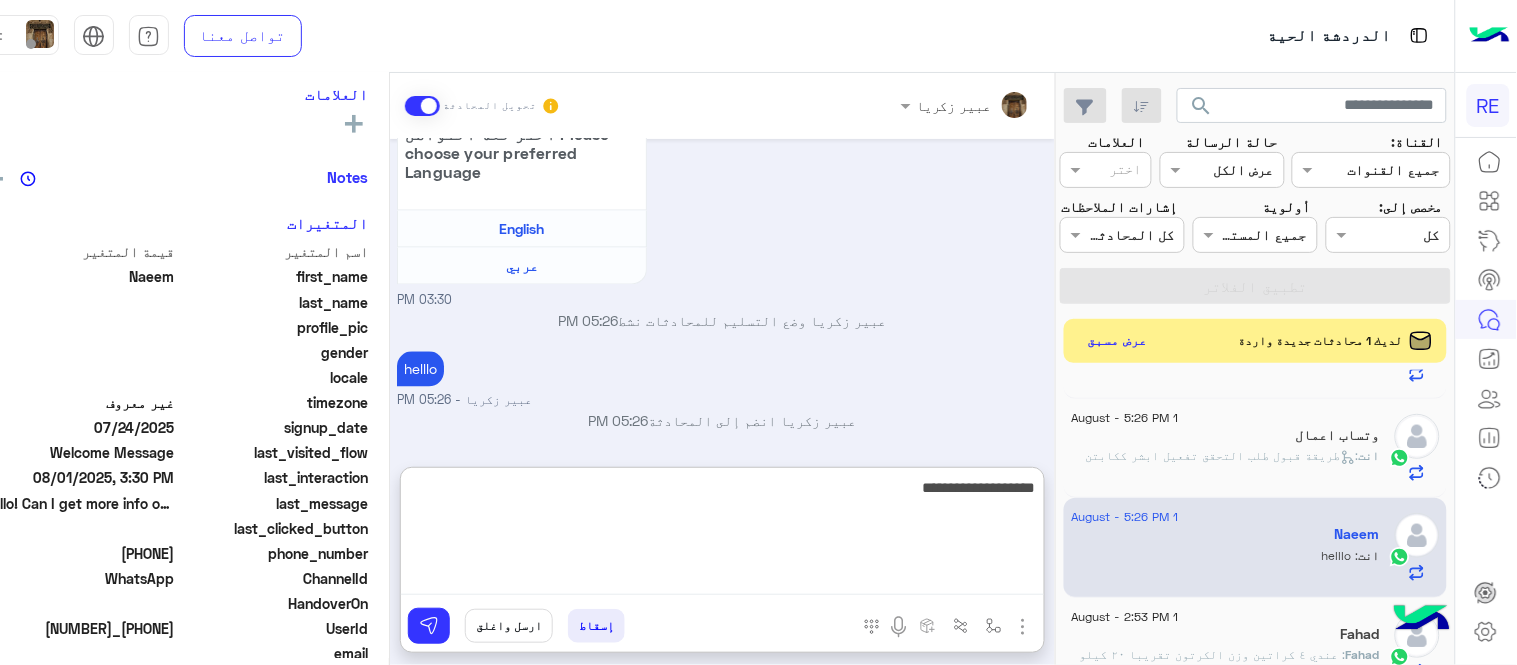 type on "**********" 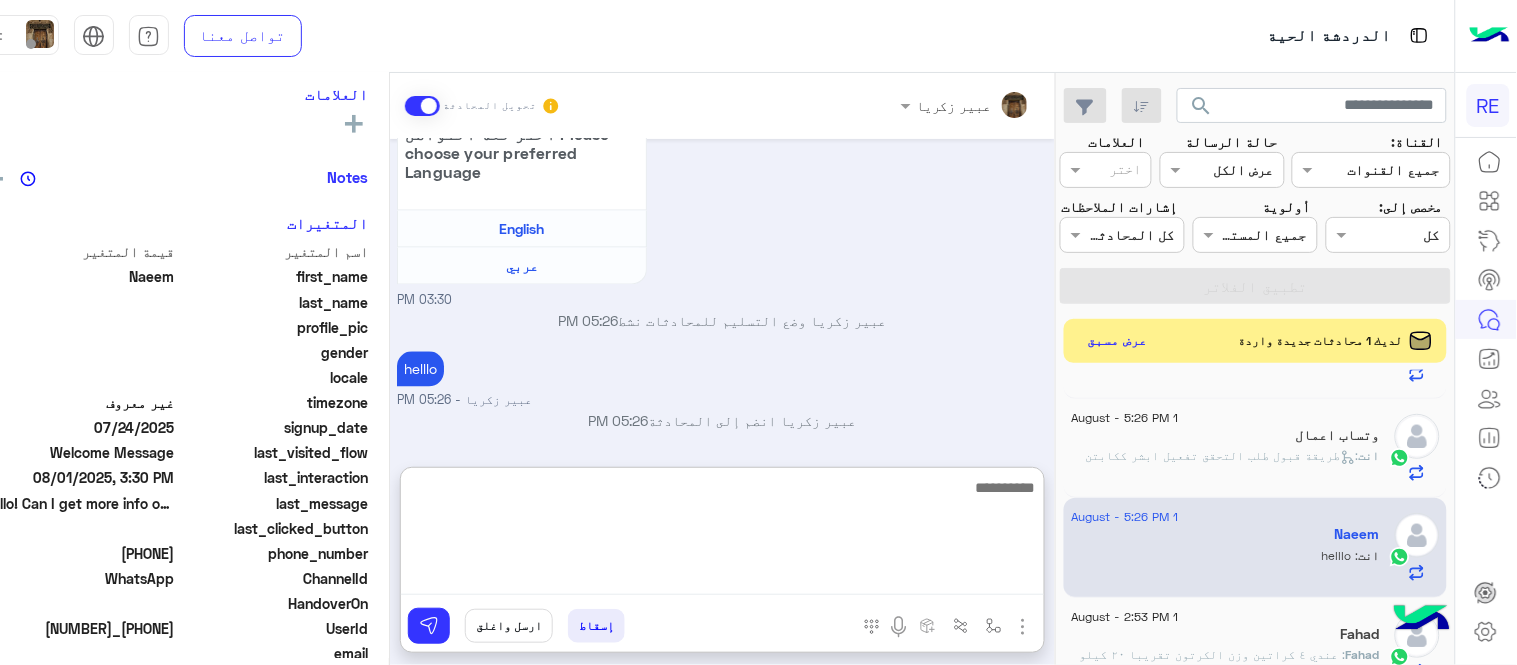 scroll, scrollTop: 1080, scrollLeft: 0, axis: vertical 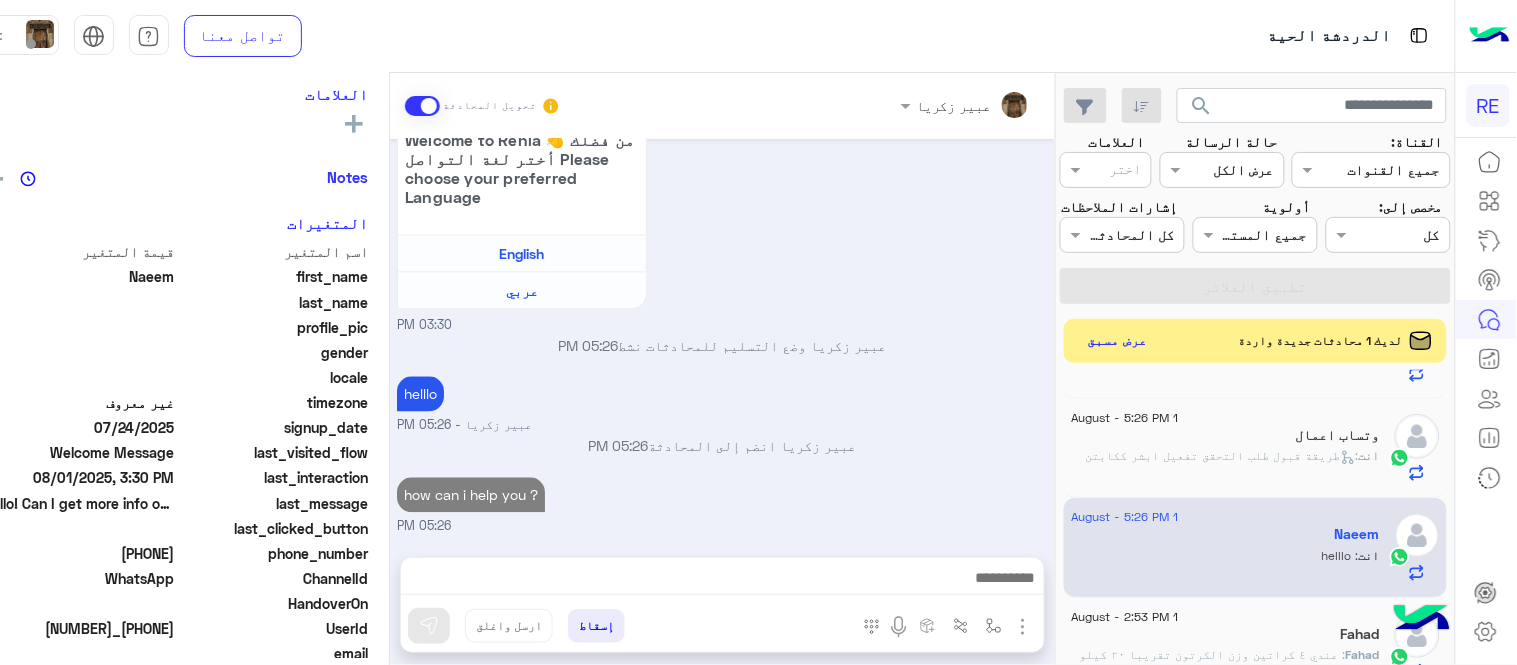 click on "Jul 24, 2025  Hello! Can I get more info on this?   04:25 PM
اهلًا بك في تطبيق رحلة 👋
Welcome to Rehla  👋
من فضلك أختر لغة التواصل
Please choose your preferred Language
English   عربي     04:25 PM   Aug 1, 2025  Hello! Can I get more info on this?   03:30 PM
اهلًا بك في تطبيق رحلة 👋
Welcome to Rehla  👋
من فضلك أختر لغة التواصل
Please choose your preferred Language
English   عربي     03:30 PM   [FIRST] [LAST] وضع التسليم للمحادثات نشط   05:26 PM      helllo  [FIRST] [LAST] -  05:26 PM   [FIRST] [LAST] انضم إلى المحادثة   05:26 PM      how can i help you ?   05:26 PM" at bounding box center [722, 338] 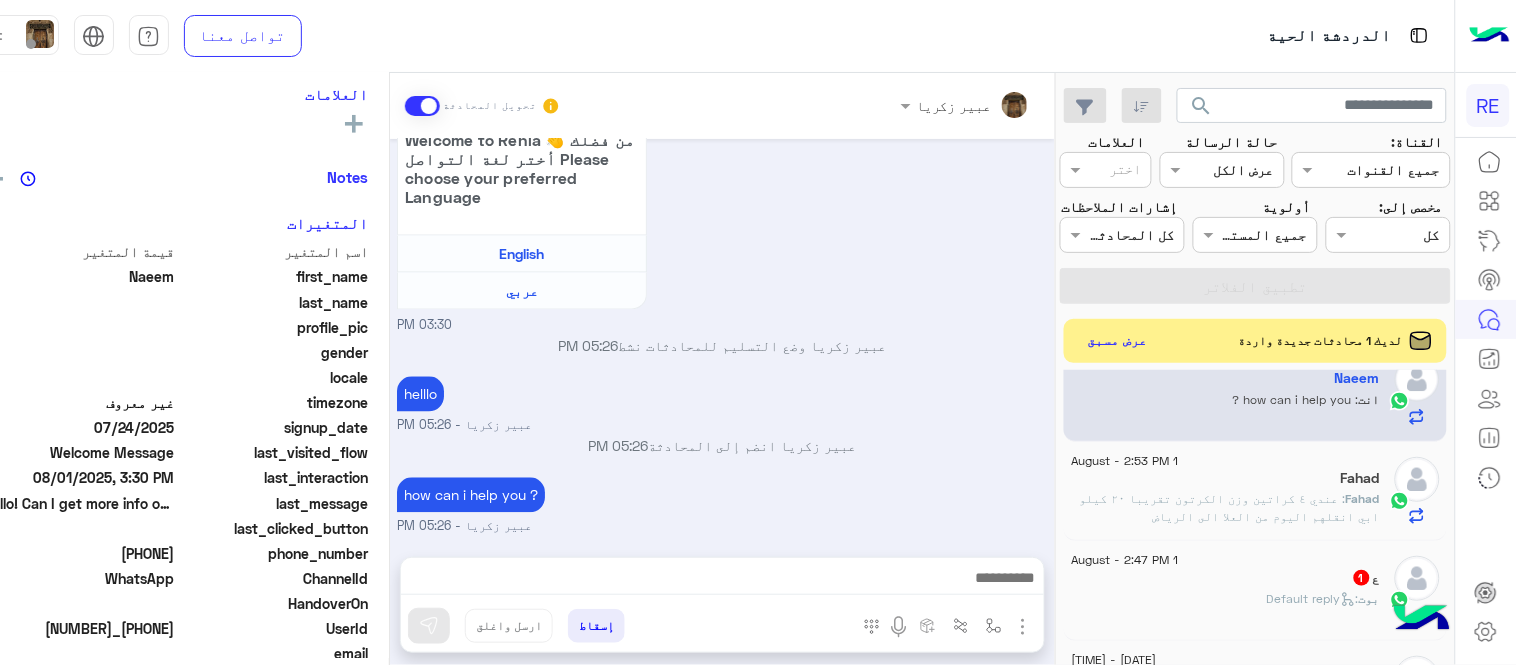 scroll, scrollTop: 954, scrollLeft: 0, axis: vertical 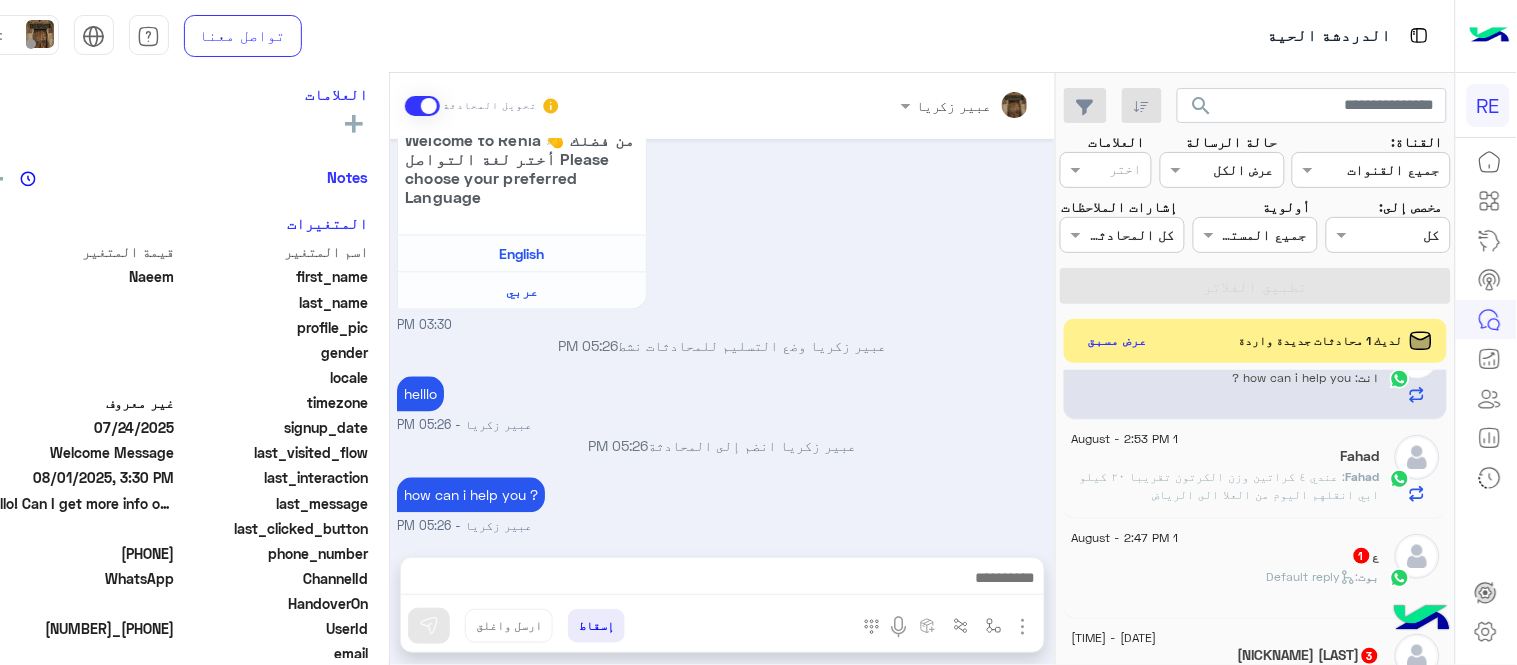 click on ": عندي ٤ كراتين وزن الكرتون تقريبا ٢٠ كيلو
ابي انقلهم اليوم من العلا الى الرياض" 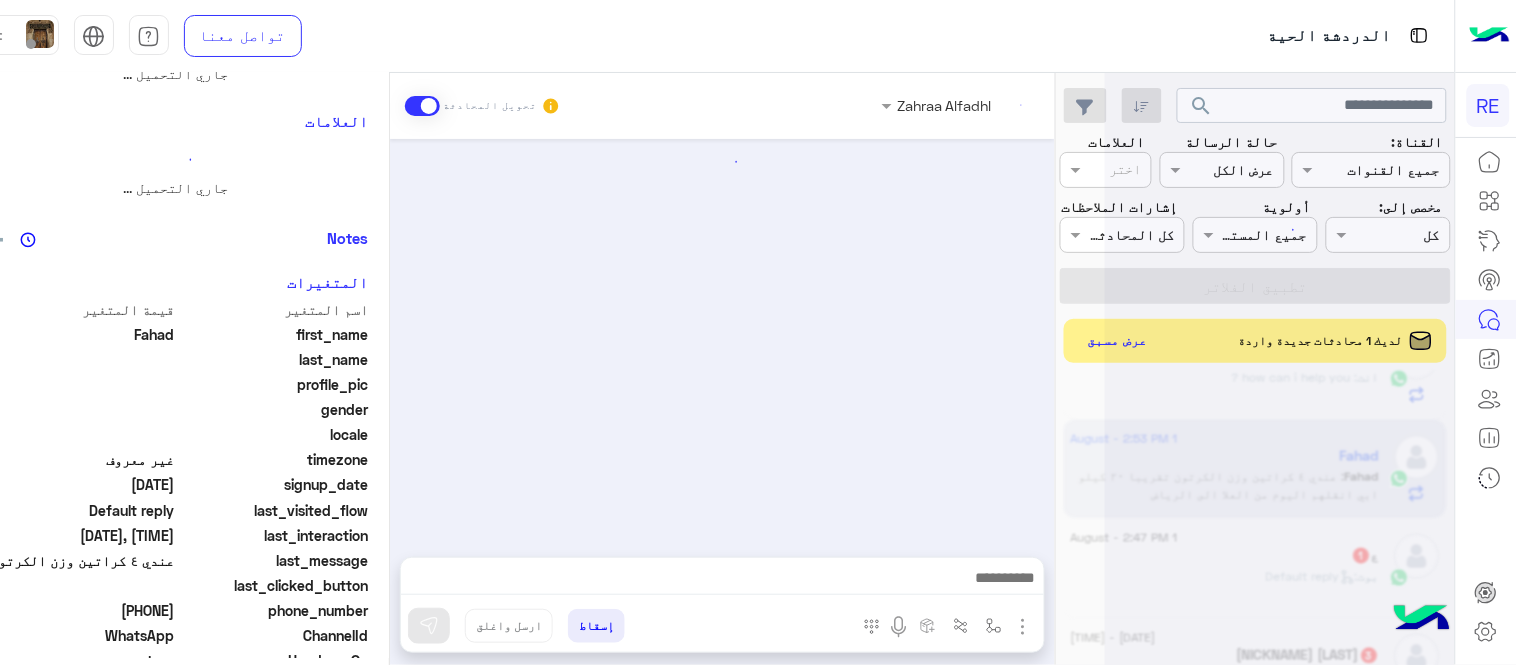 scroll, scrollTop: 0, scrollLeft: 0, axis: both 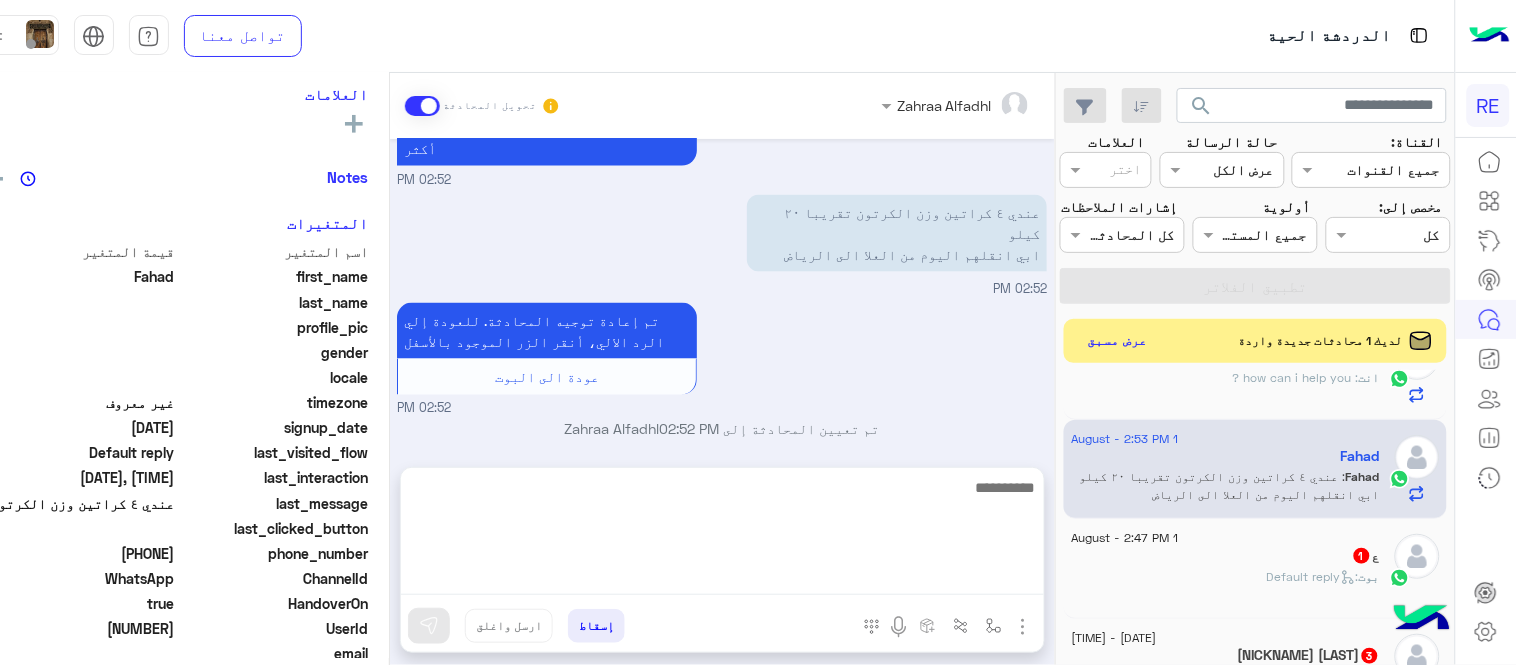 click at bounding box center [722, 535] 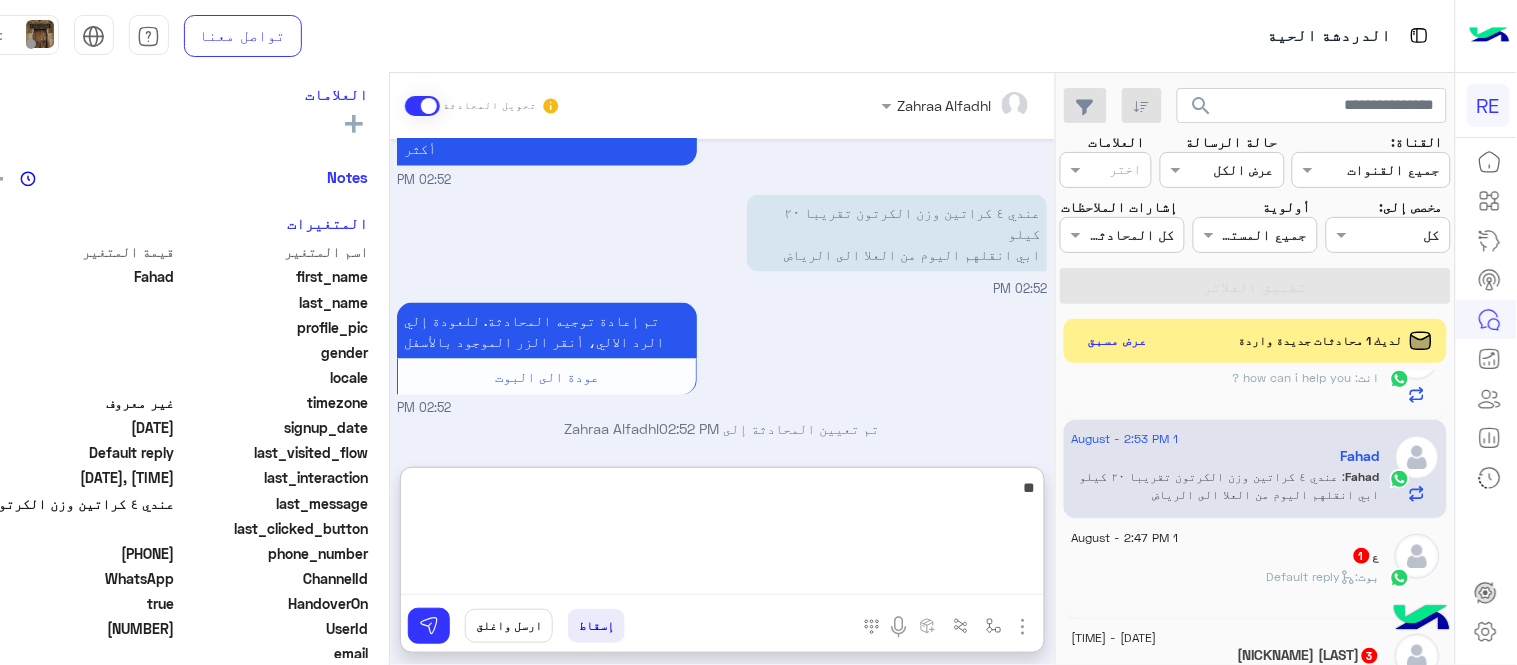 type on "*" 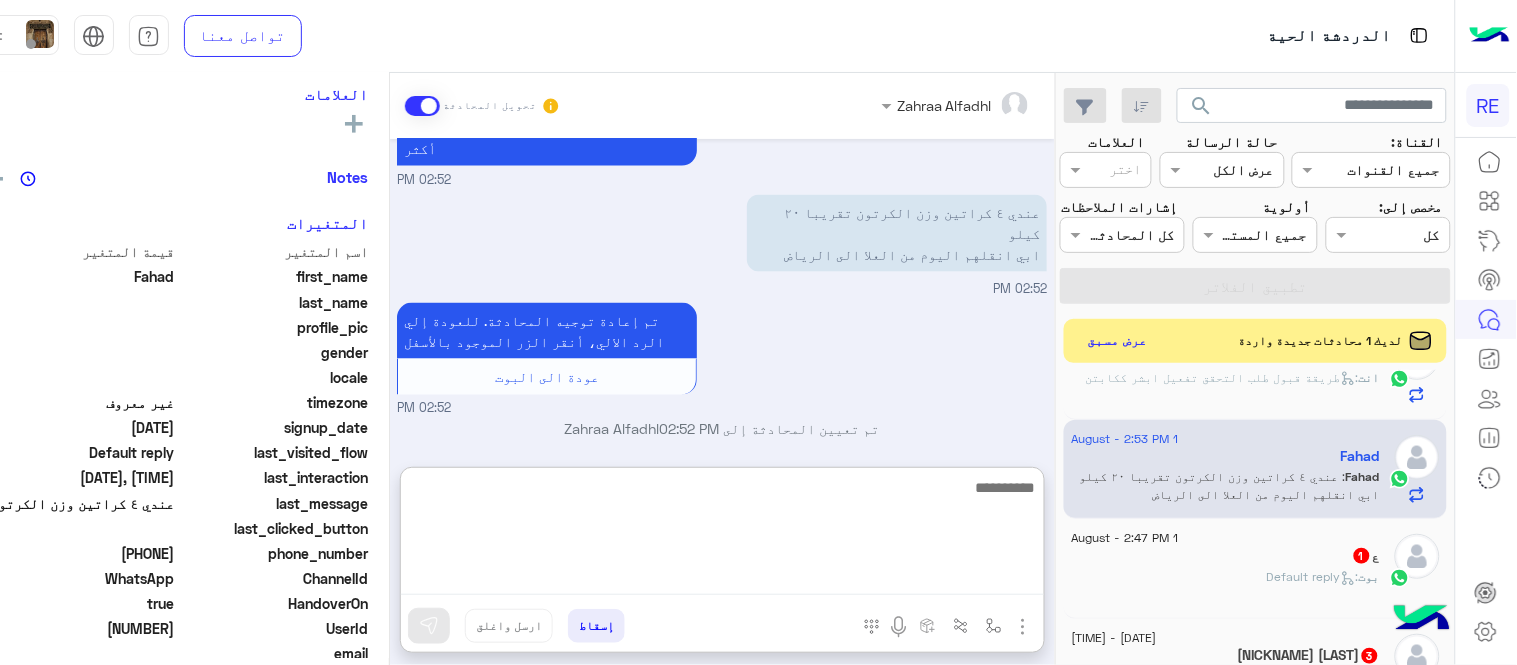 click at bounding box center (722, 535) 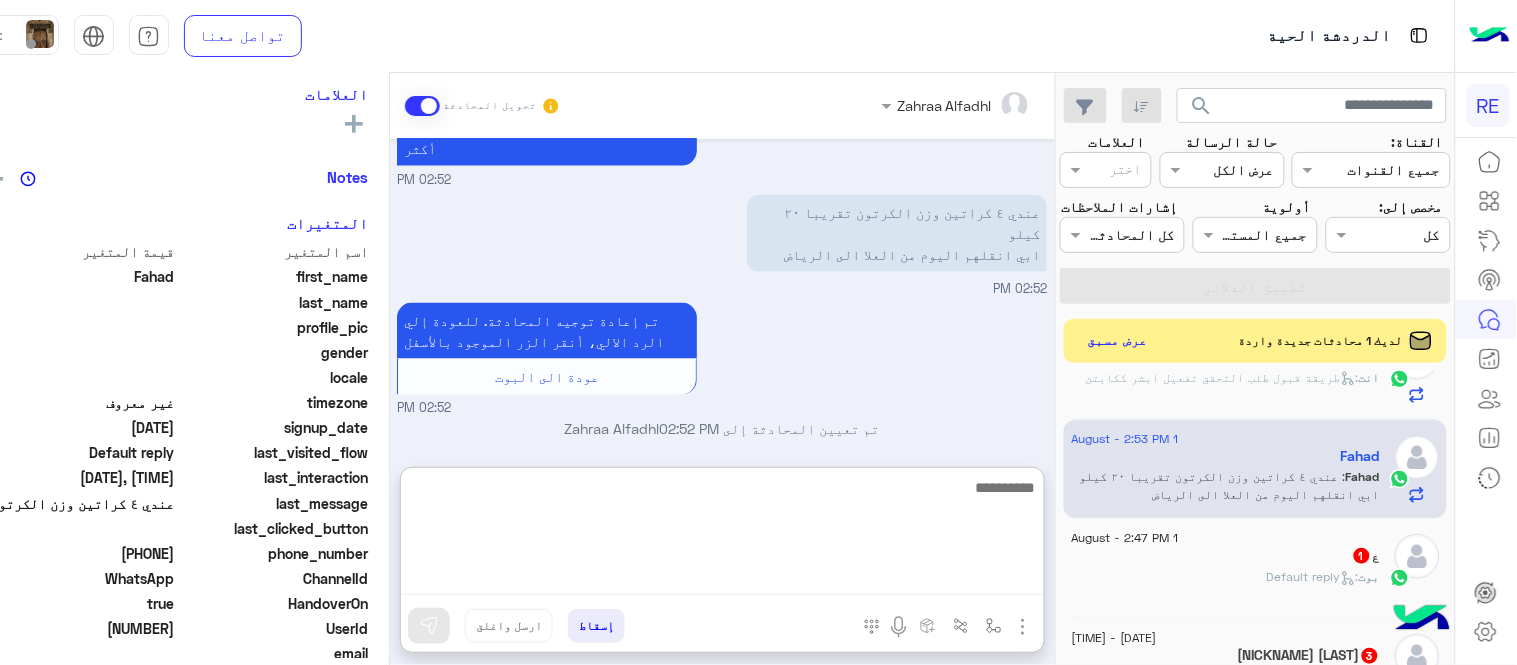 paste on "**********" 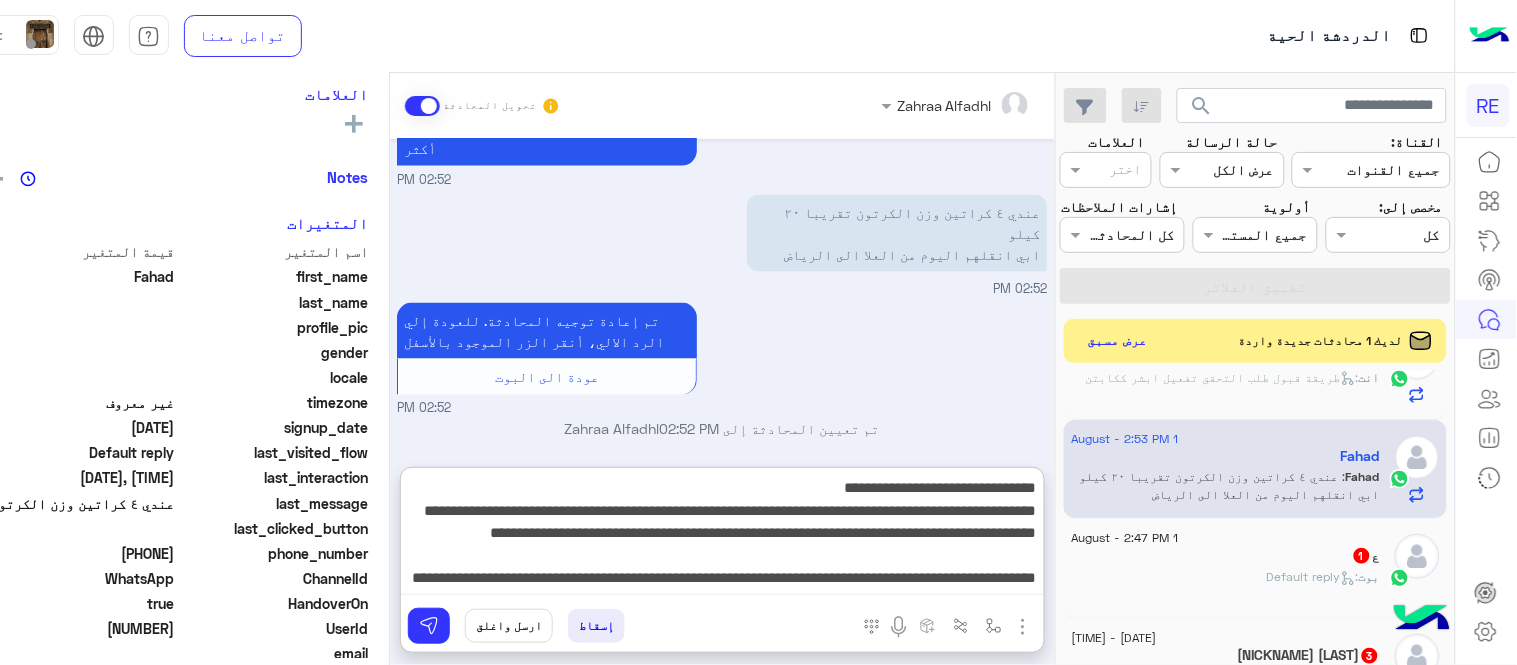 scroll, scrollTop: 61, scrollLeft: 0, axis: vertical 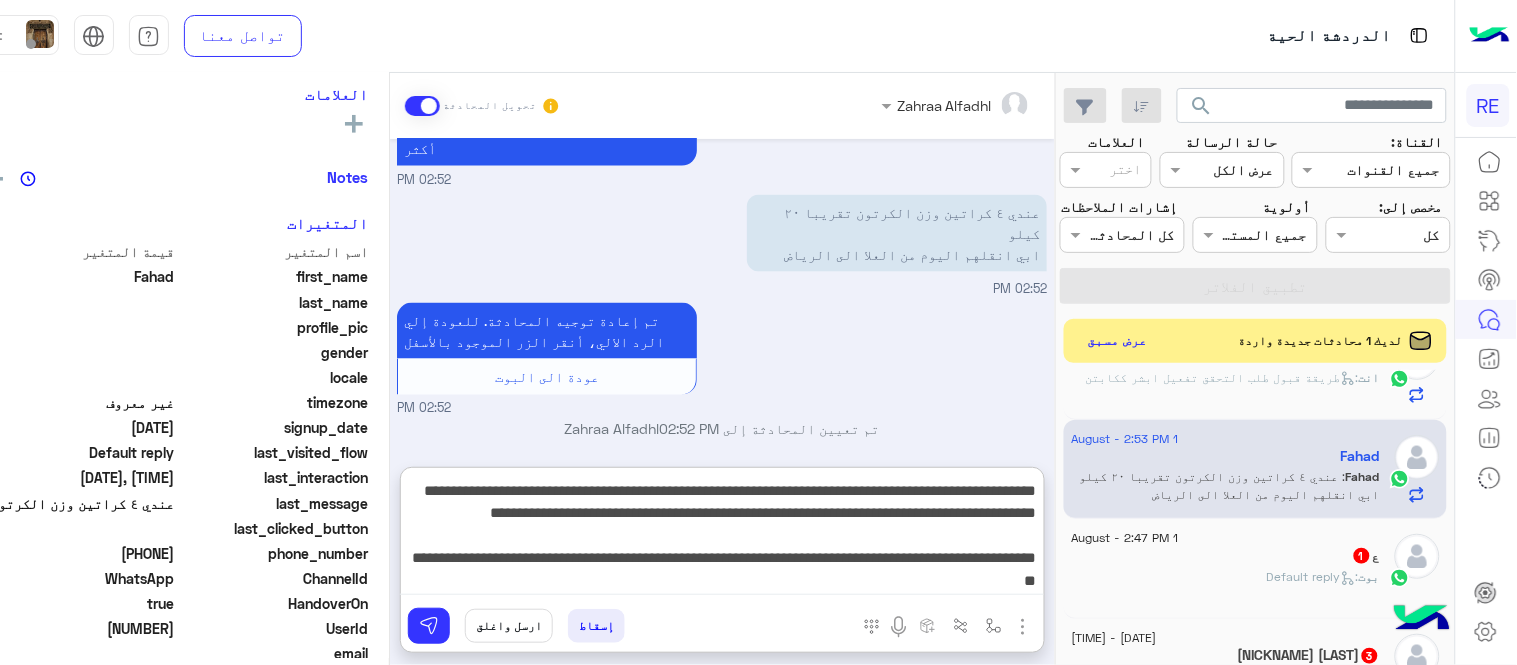 click on "**********" at bounding box center [721, 535] 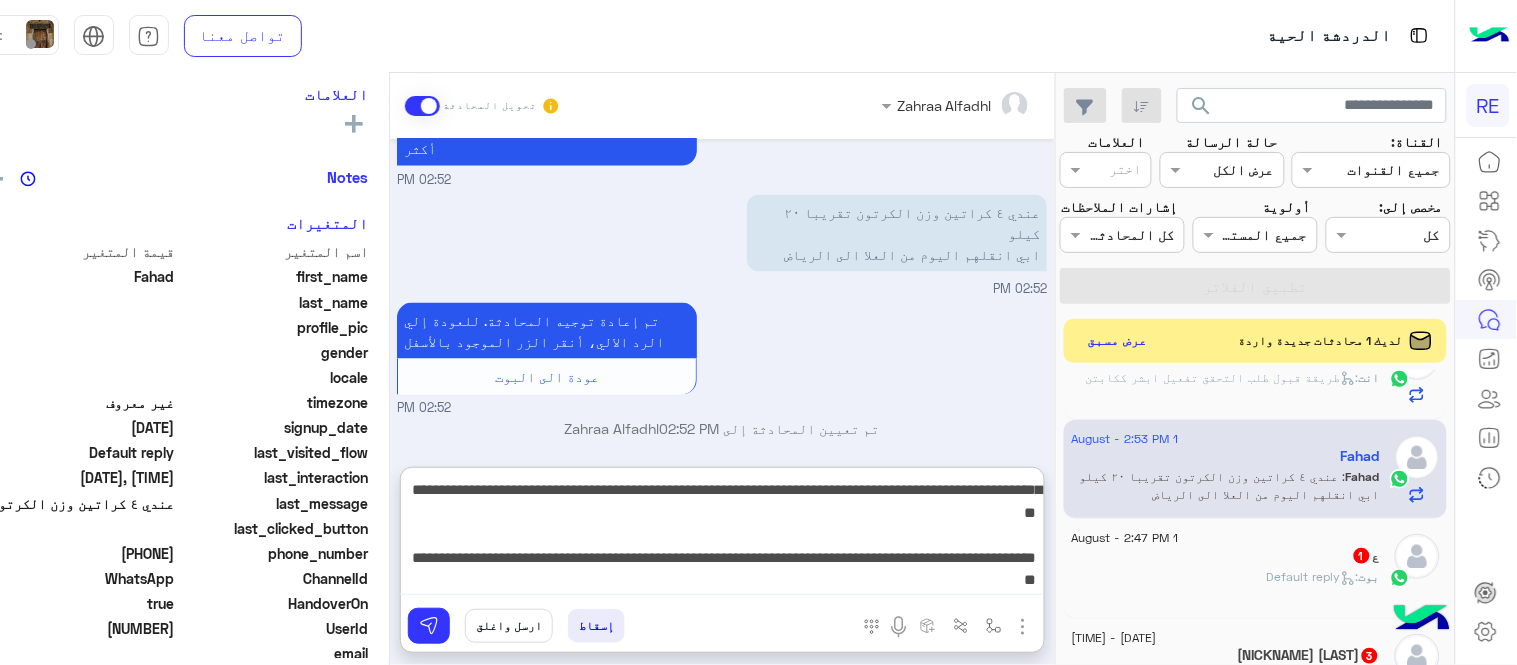scroll, scrollTop: 26, scrollLeft: 0, axis: vertical 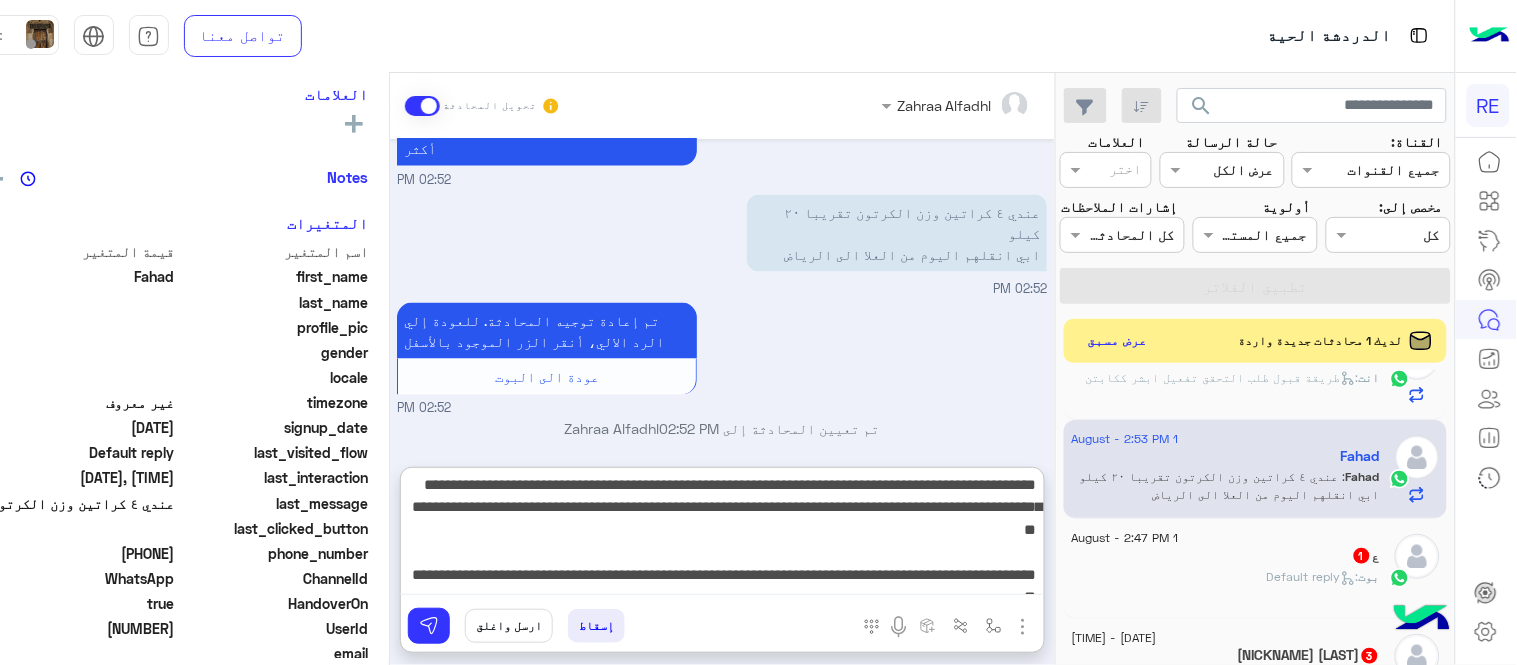 click on "**********" at bounding box center [721, 535] 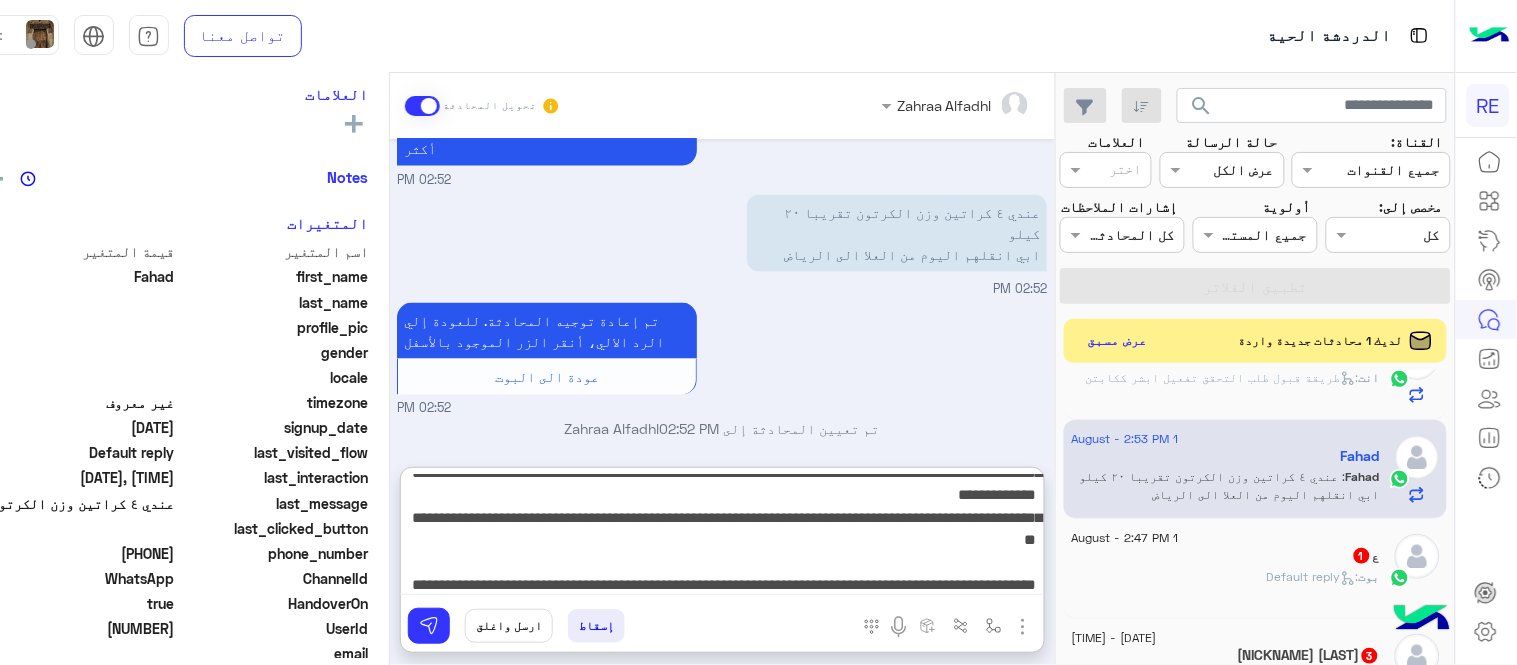 scroll, scrollTop: 61, scrollLeft: 0, axis: vertical 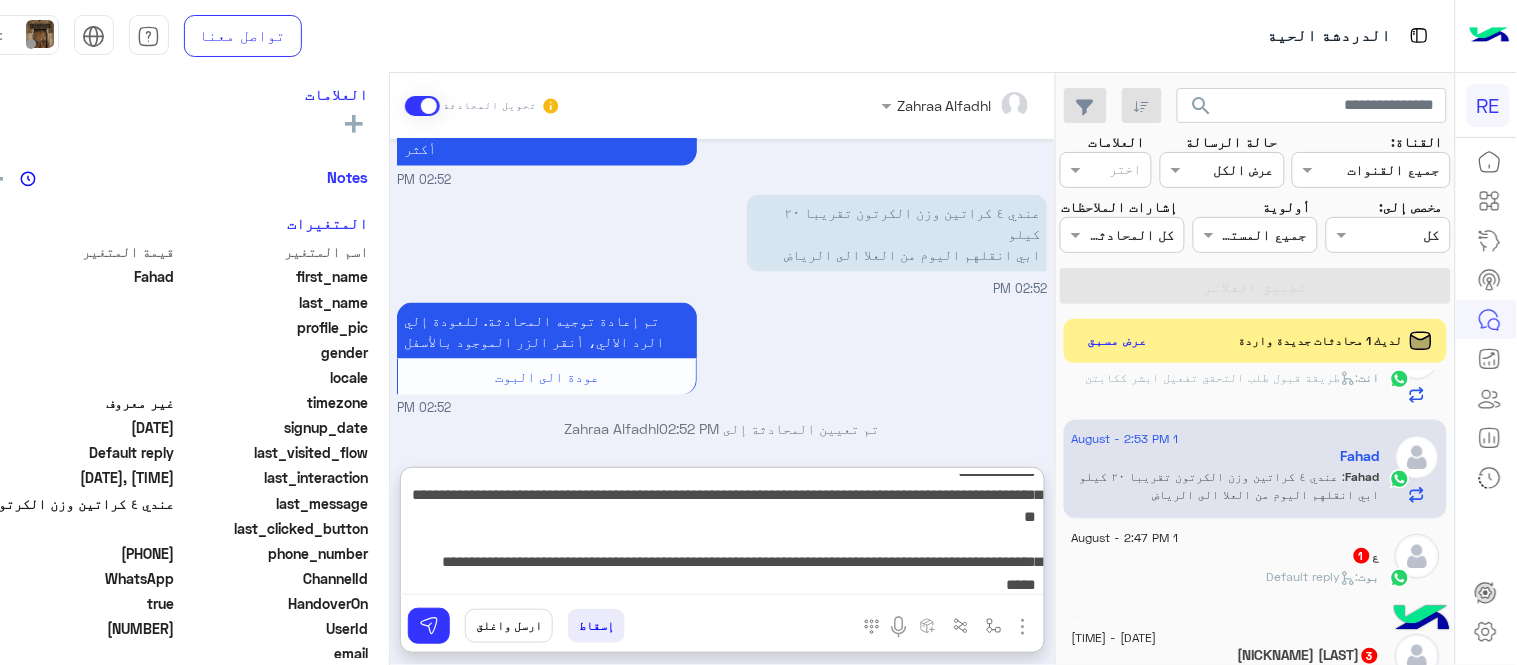 type on "**********" 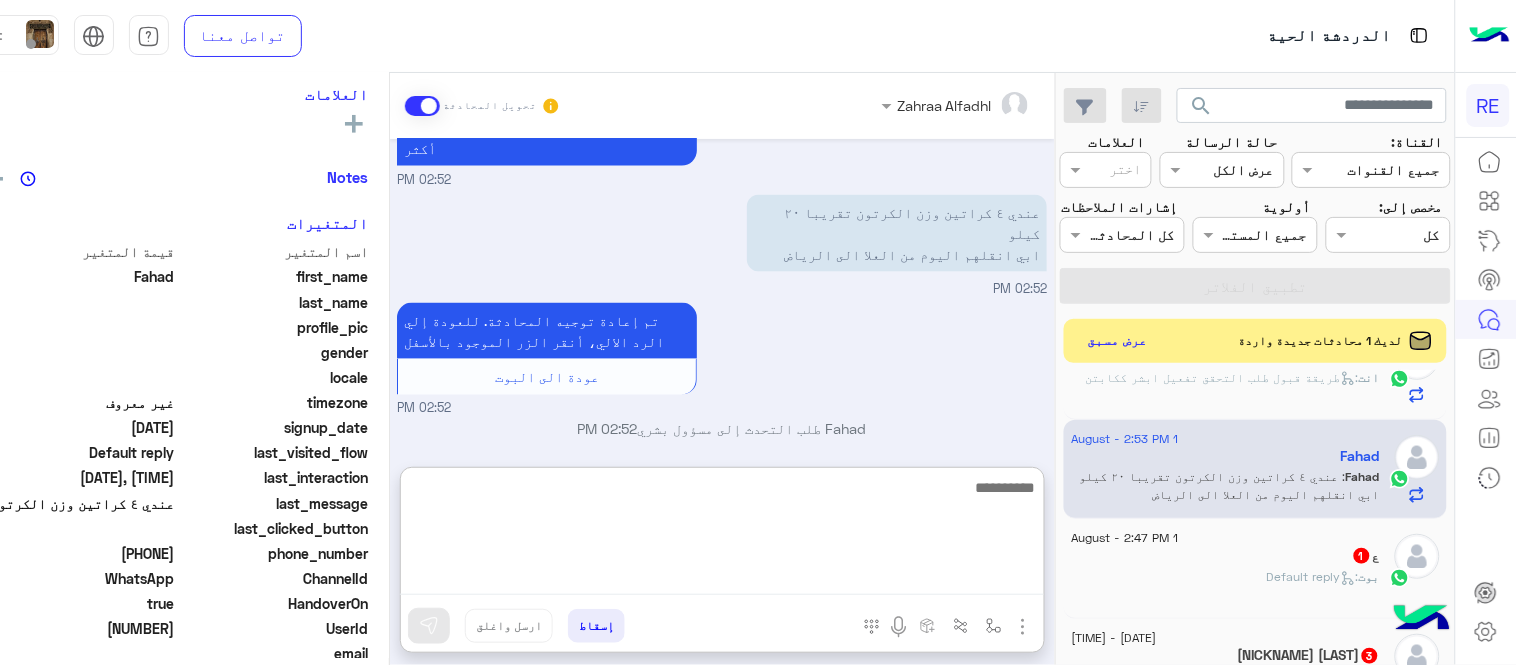scroll, scrollTop: 0, scrollLeft: 0, axis: both 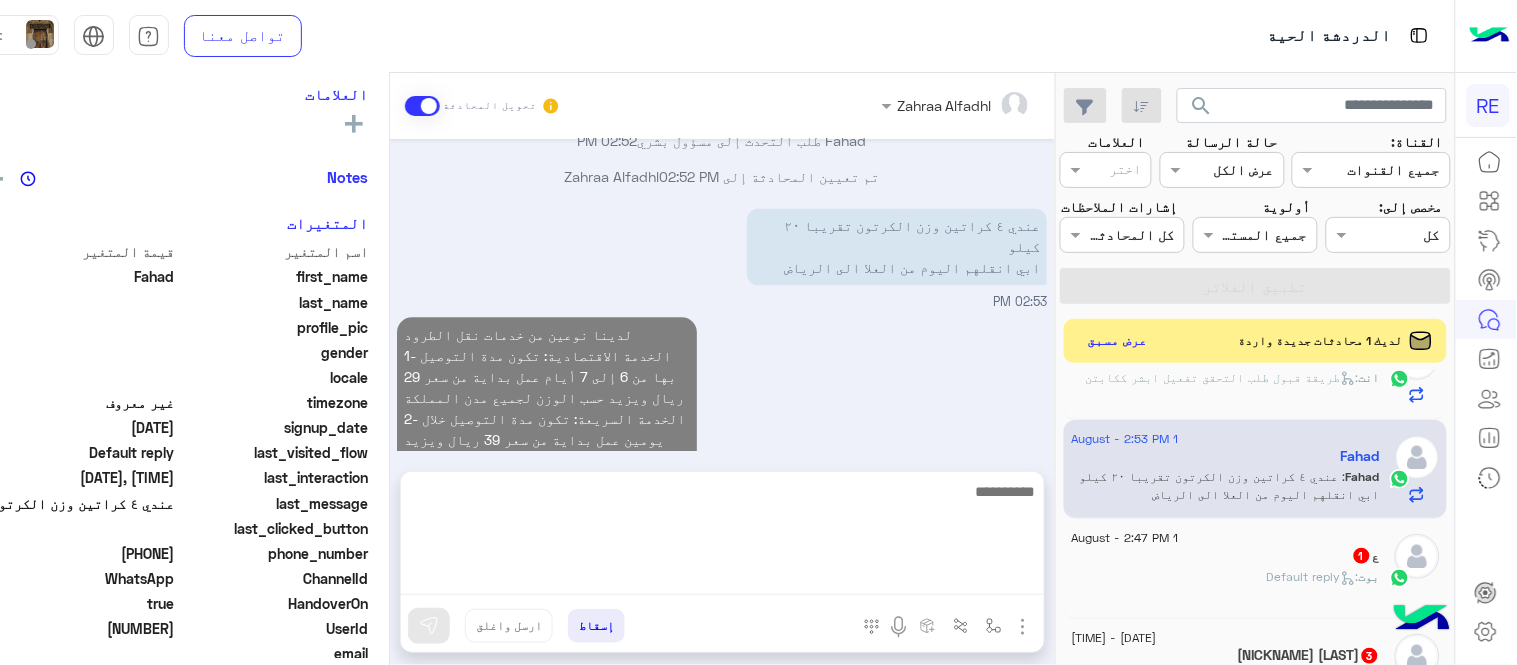 click on "Aug 1, 2025  سلام عليكم   02:51 PM  وعليكم السلام ،كيف اقدر اساعدك
اهلًا بك في تطبيق رحلة 👋
Welcome to Rehla  👋
من فضلك أختر لغة التواصل
Please choose your preferred Language
English   عربي     02:51 PM  عندي ٤ كراتين ابي انقلهم اليوم من العلا الى الرياض   02:52 PM  سعدنا بتواصلك، نأمل منك توضيح استفسارك أكثر    02:52 PM  عندي ٤ كراتين وزن الكرتون تقريبا ٢٠ كيلو  ابي انقلهم اليوم من العلا الى الرياض   02:52 PM  تم إعادة توجيه المحادثة. للعودة إلي الرد الالي، أنقر الزر الموجود بالأسفل  عودة الى البوت     02:52 PM   [NAME]  طلب التحدث إلى مسؤول بشري   02:52 PM       تم تعيين المحادثة إلى Zahraa Alfadhl   02:52 PM        02:53 PM    05:32 PM" at bounding box center (722, 295) 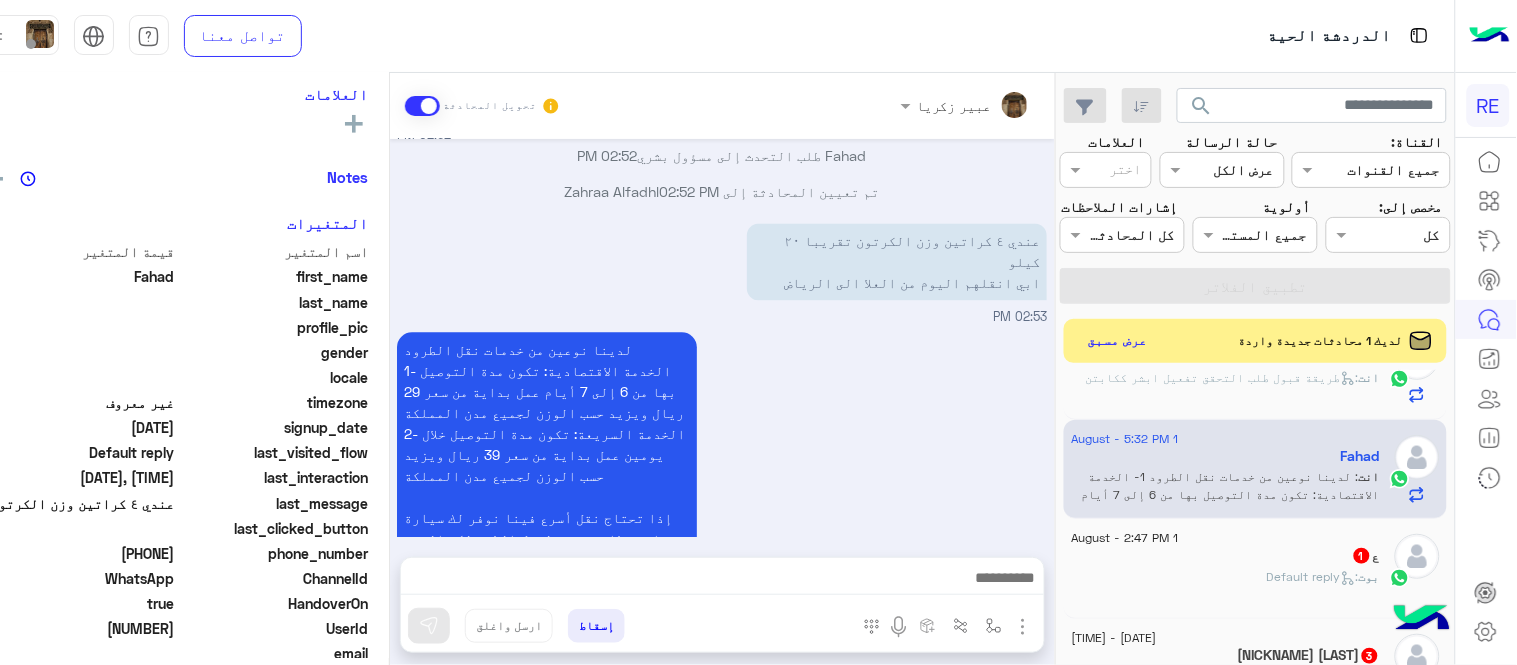 scroll, scrollTop: 1064, scrollLeft: 0, axis: vertical 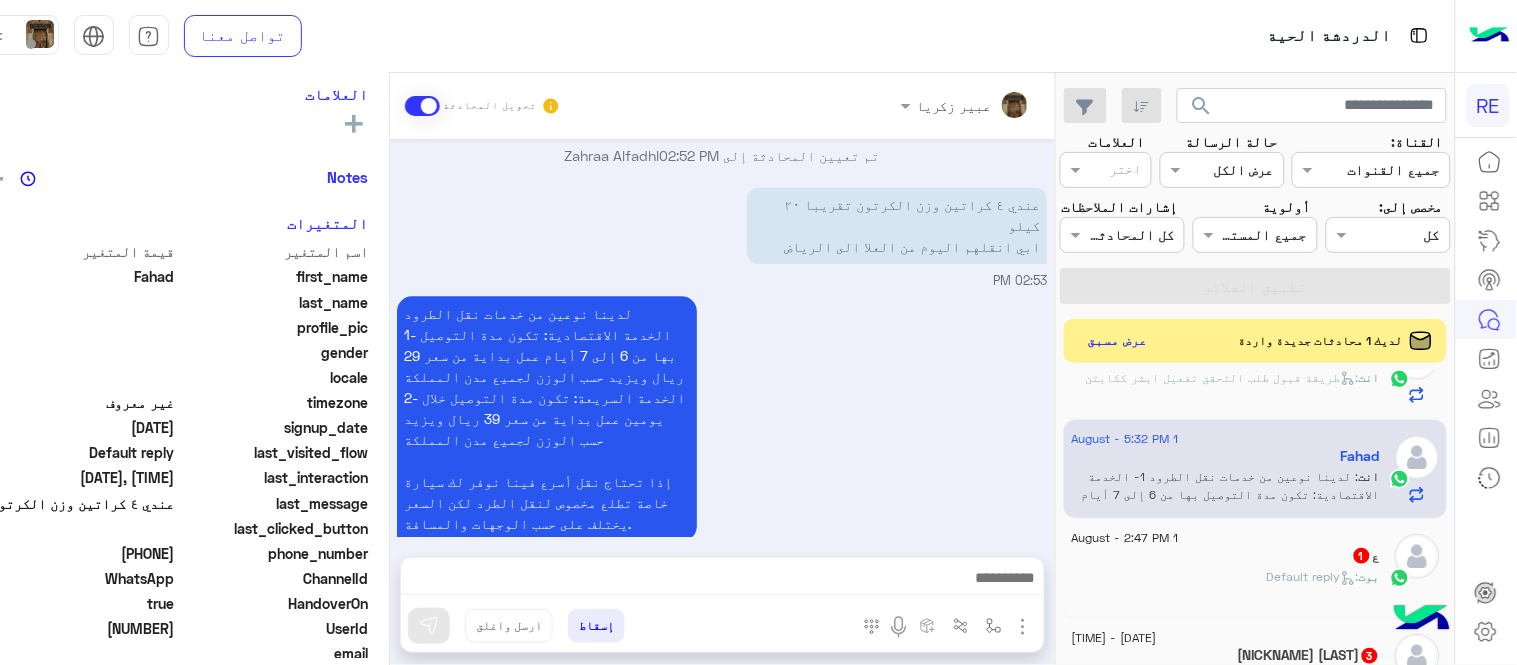click on "ع   1" 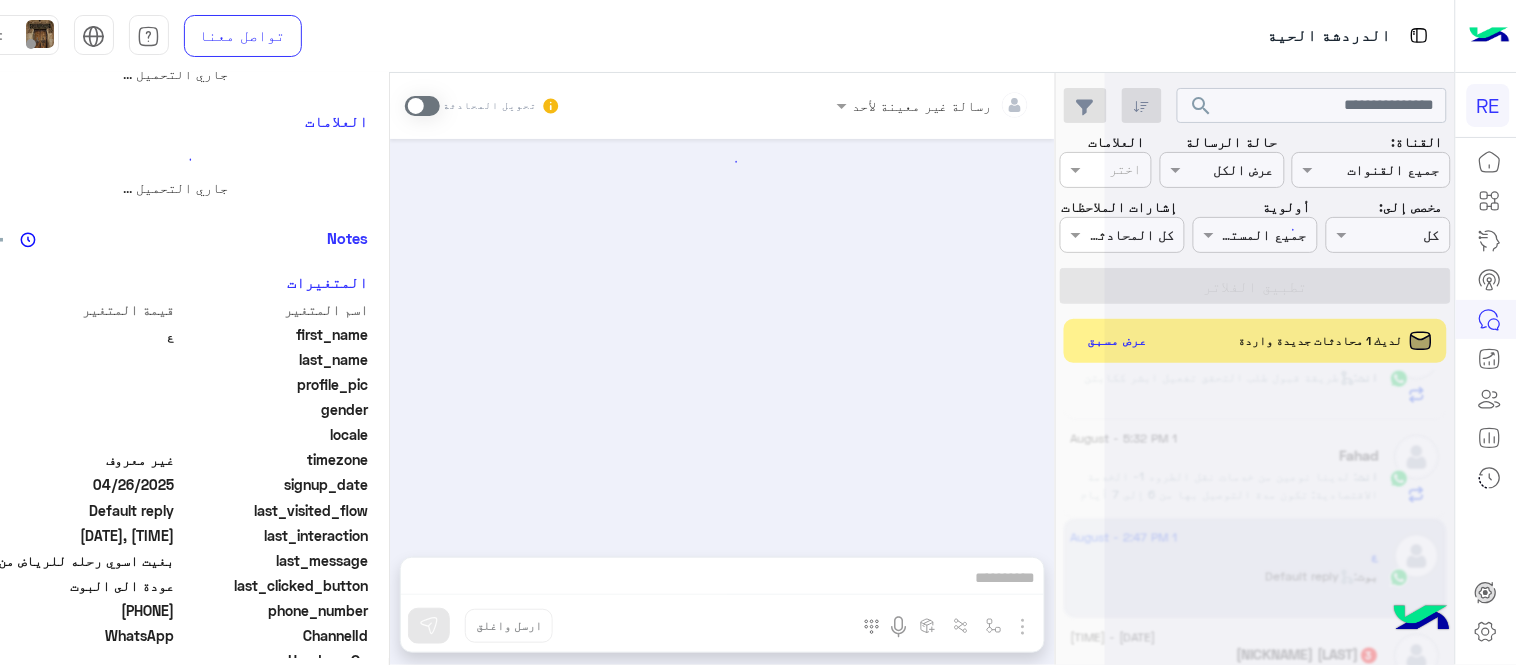 scroll, scrollTop: 0, scrollLeft: 0, axis: both 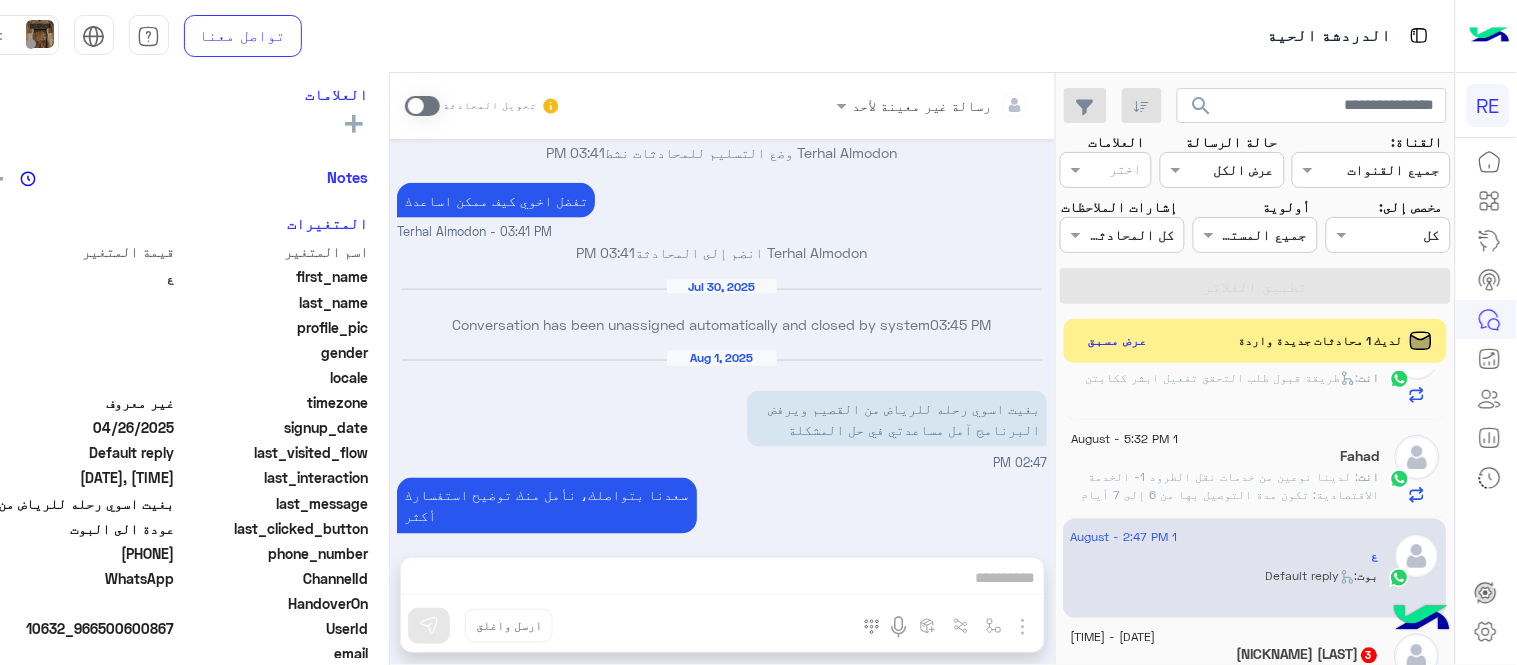click at bounding box center (422, 106) 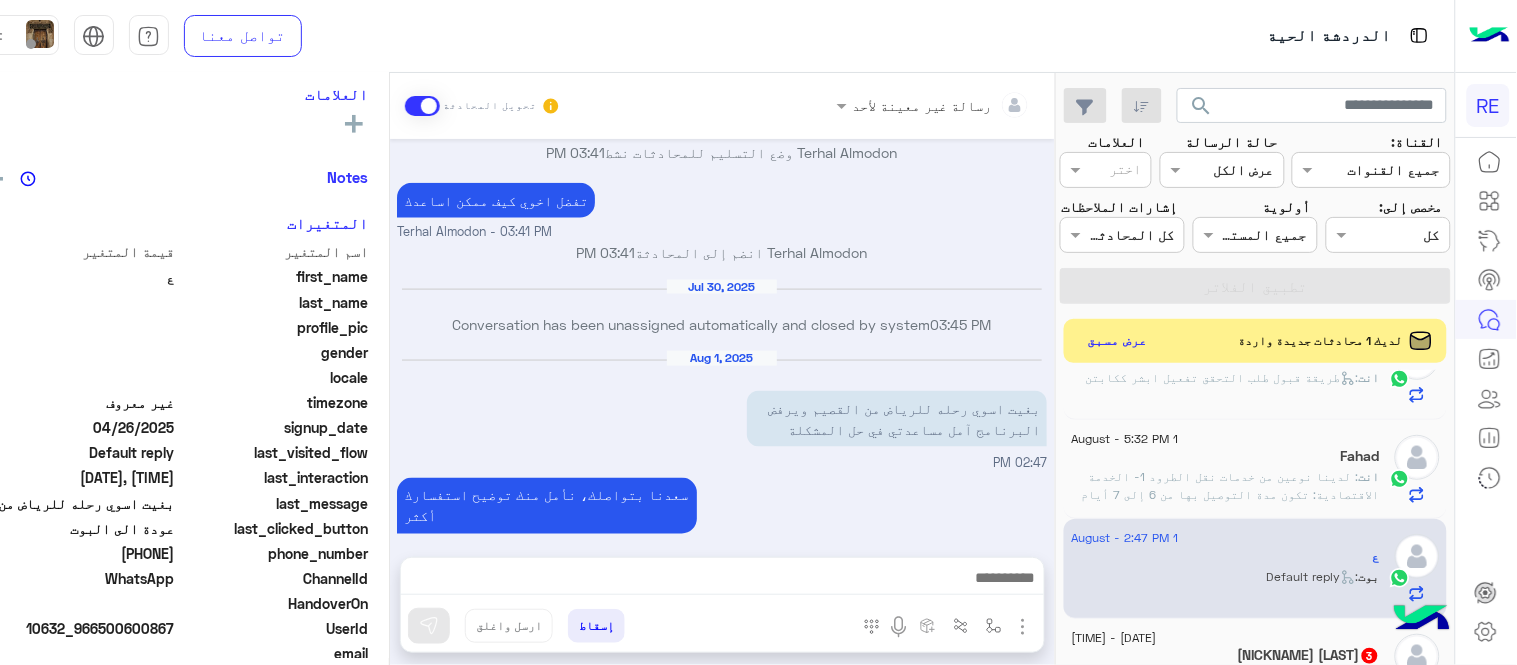 scroll, scrollTop: 701, scrollLeft: 0, axis: vertical 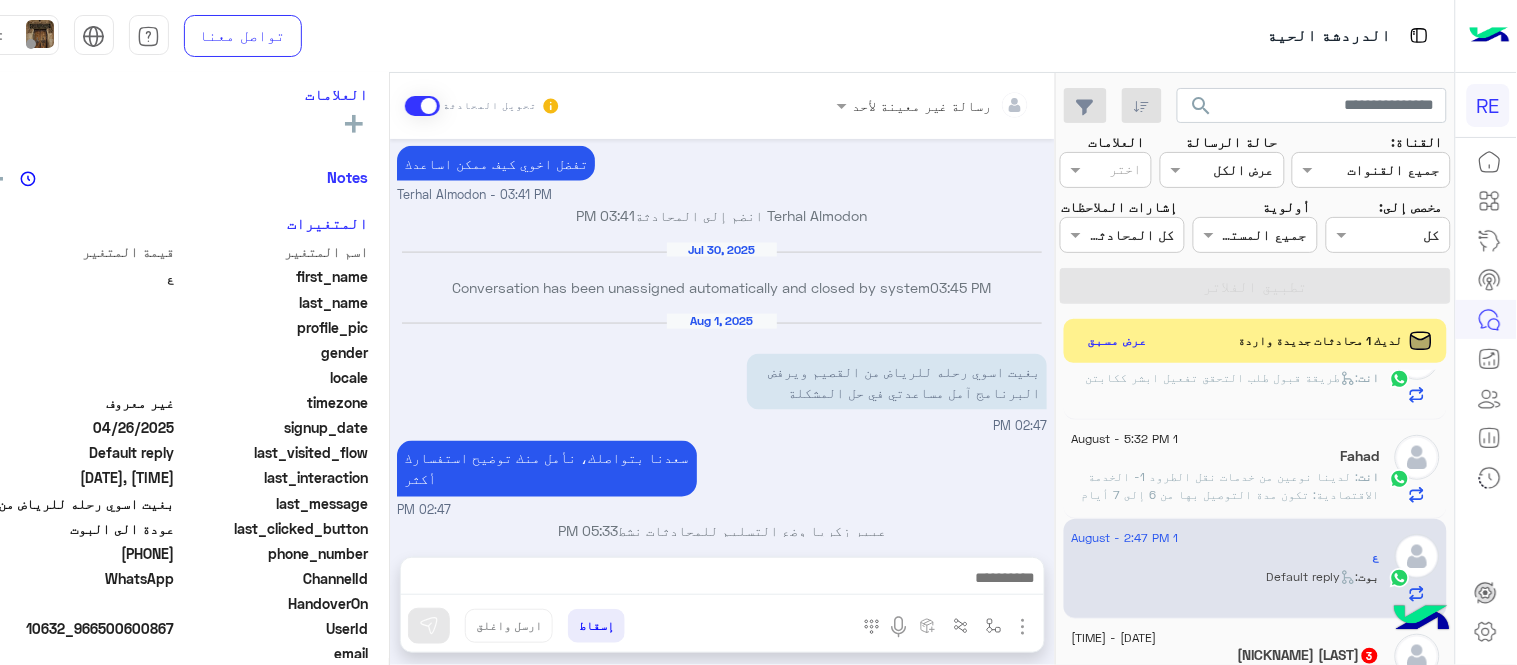 click at bounding box center (722, 583) 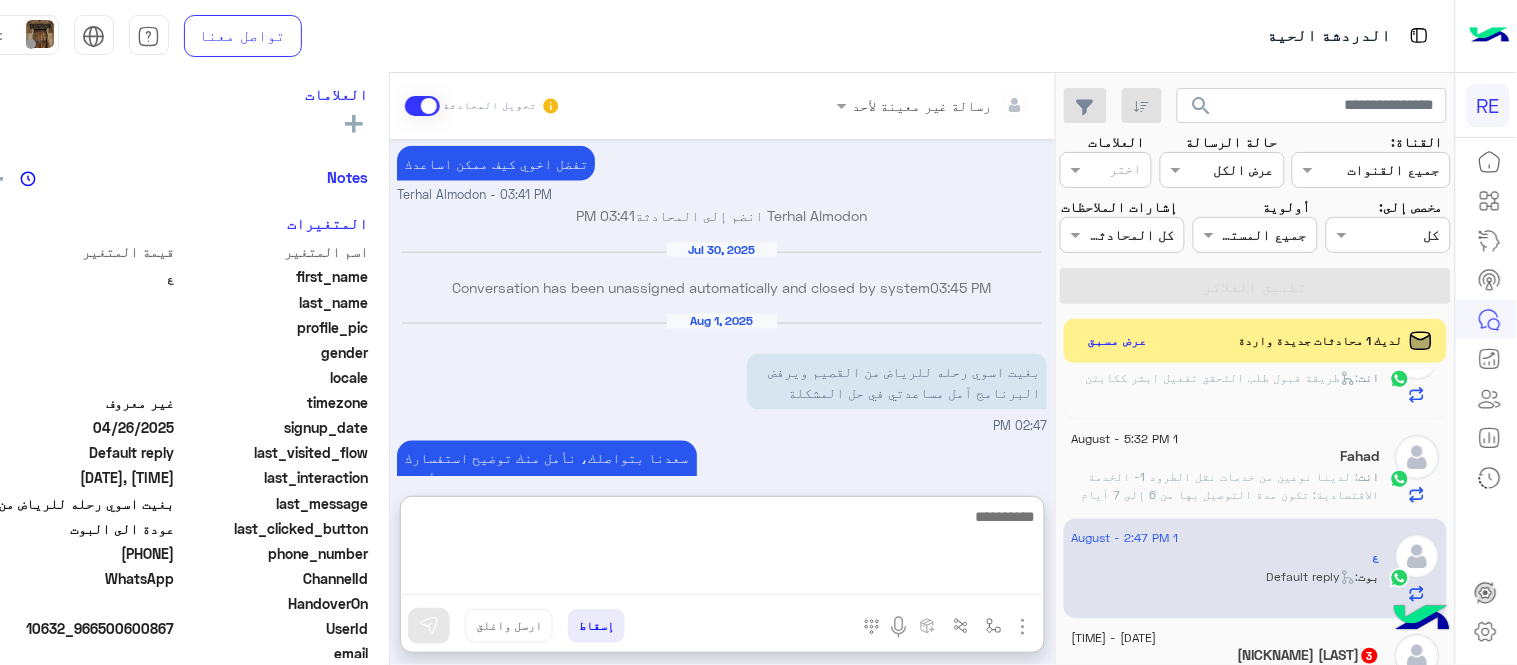 click at bounding box center [721, 549] 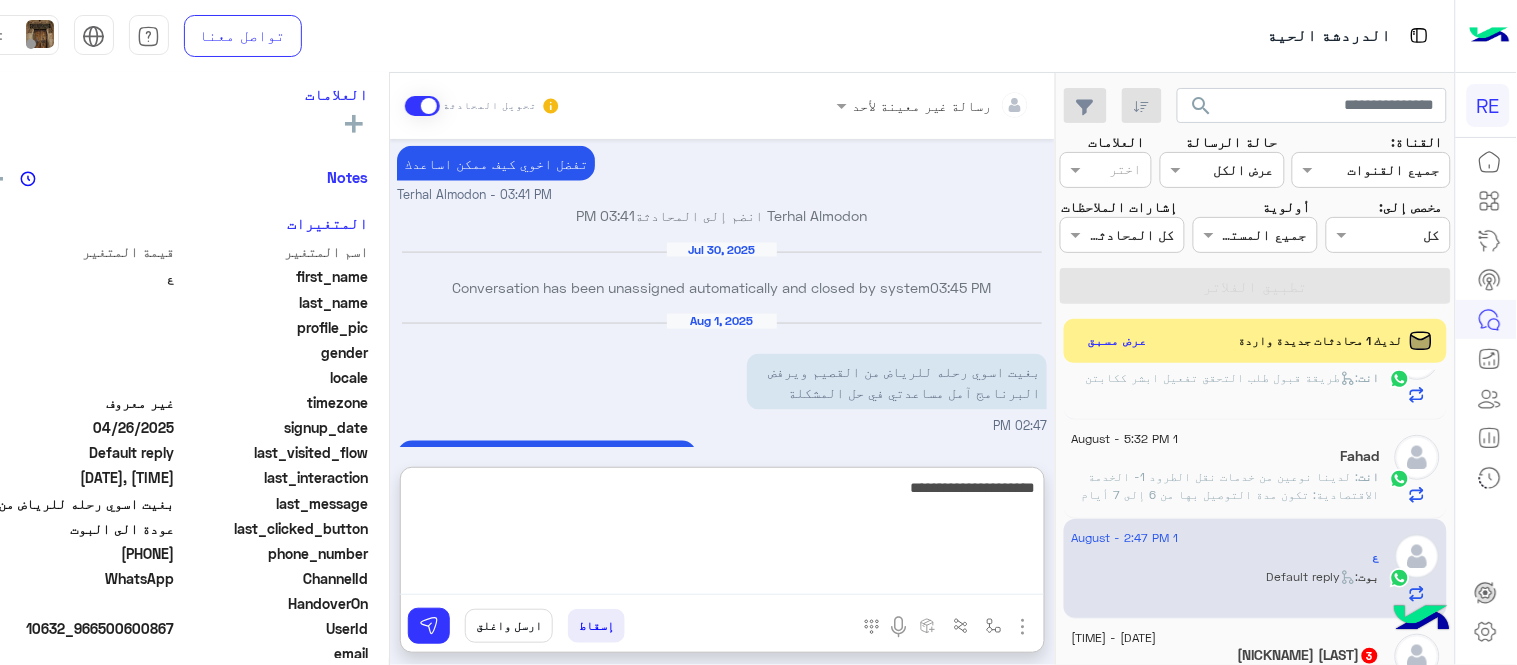 type on "**********" 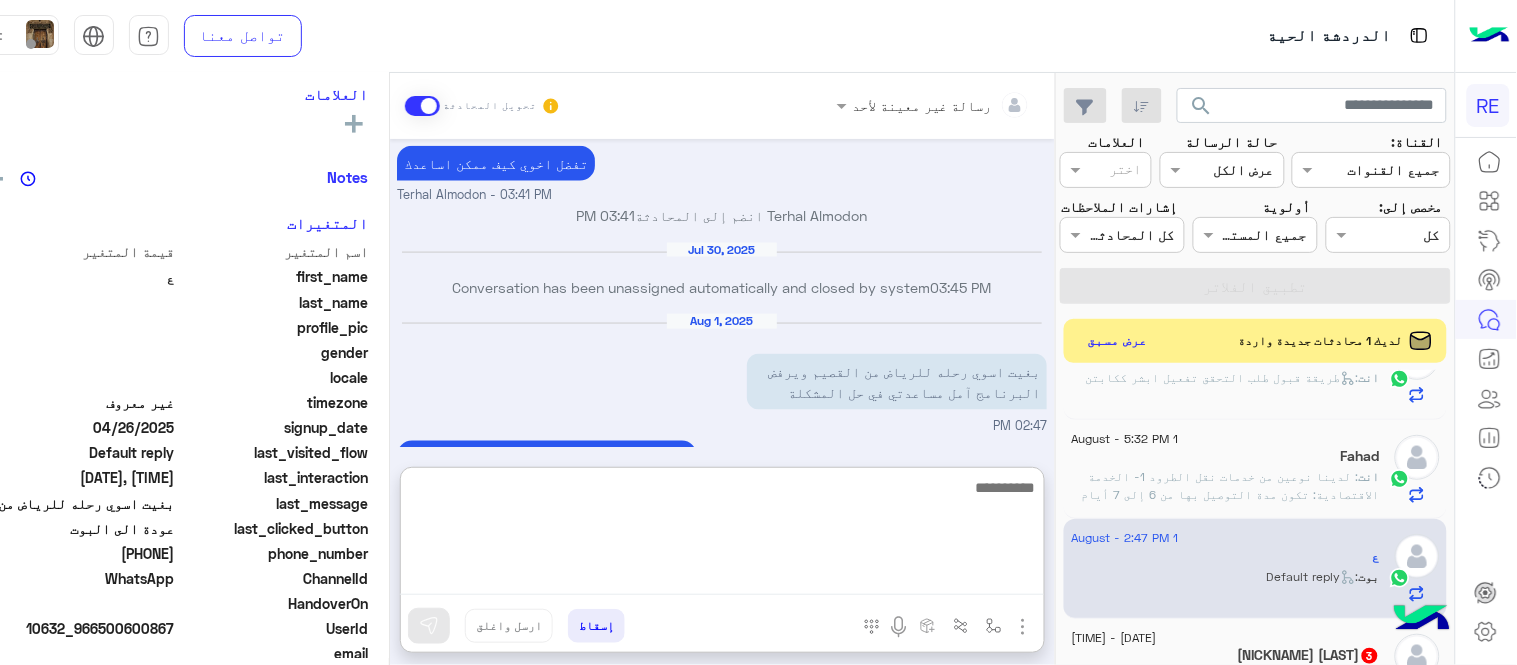 scroll, scrollTop: 854, scrollLeft: 0, axis: vertical 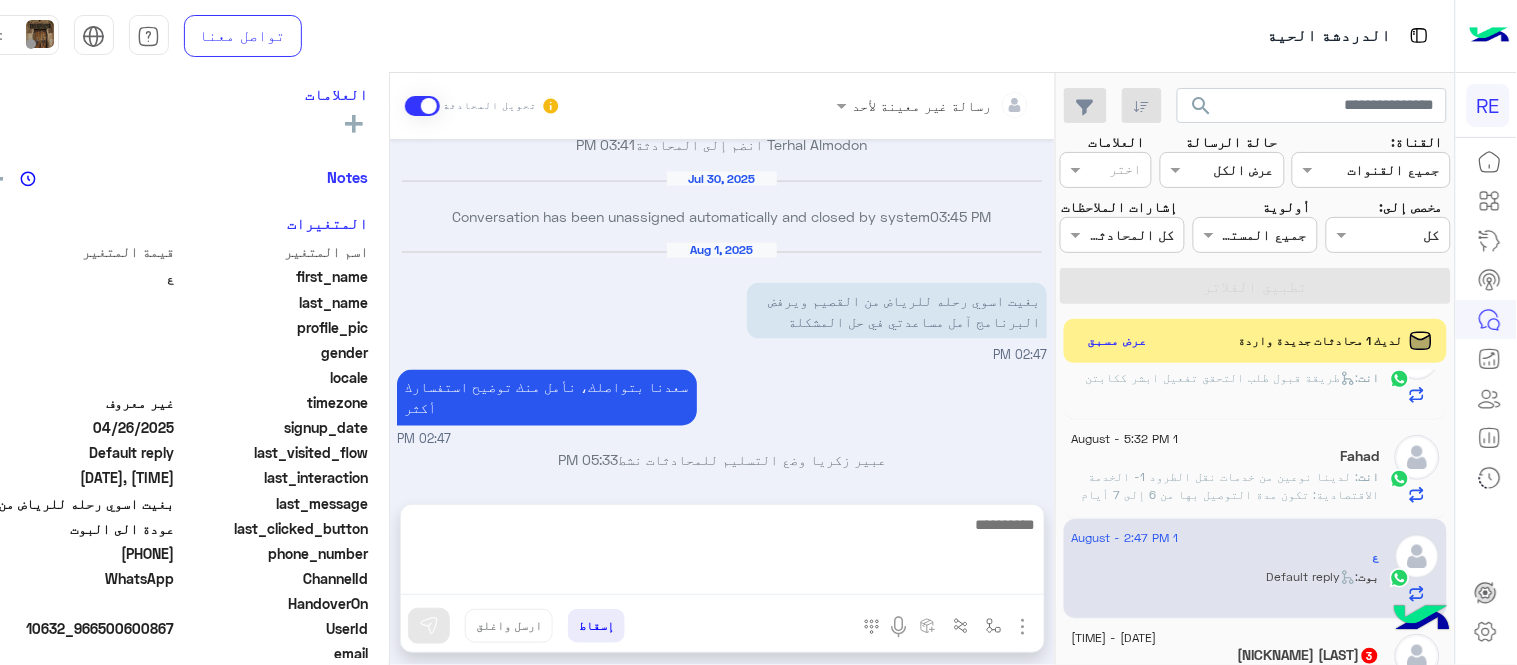 click on "[MONTH] [DAY], [YEAR] تم تعيين المحادثة إلى [FIRST] [LAST] [TIME] [TIME]
اهلًا بك في تطبيق رحلة 👋
Welcome to Rehla  👋
من فضلك أختر لغة التواصل
Please choose your preferred Language
English   عربي     [TIME]   ع  غادر المحادثة   [TIME]       Terhal Almodon وضع التسليم للمحادثات نشط   [TIME]      تفضل اخوي كيف ممكن اساعدك  Terhal Almodon -  [TIME]  Terhal Almodon انضم إلى المحادثة   [TIME]       [MONTH] [DAY], [YEAR]   Conversation has been unassigned automatically and closed by system   [TIME]       [MONTH] [DAY]  بغيت اسوي رحله للرياض من القصيم ويرفض البرنامج آمل مساعدتي في حل المشكلة   [TIME]  سعدنا بتواصلك، نأمل منك توضيح استفسارك أكثر    [TIME]   عبير زكريا وضع التسليم للمحادثات نشط   [TIME]" at bounding box center (722, 311) 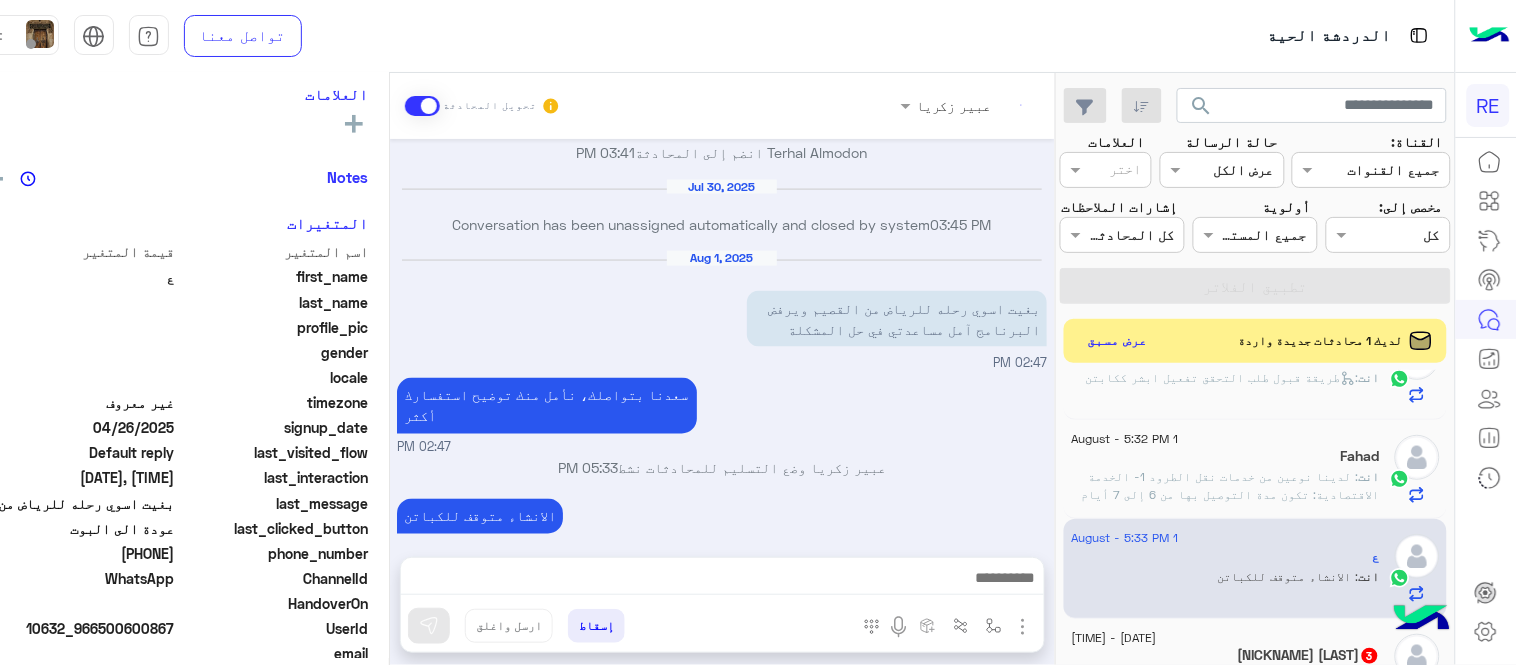 scroll, scrollTop: 801, scrollLeft: 0, axis: vertical 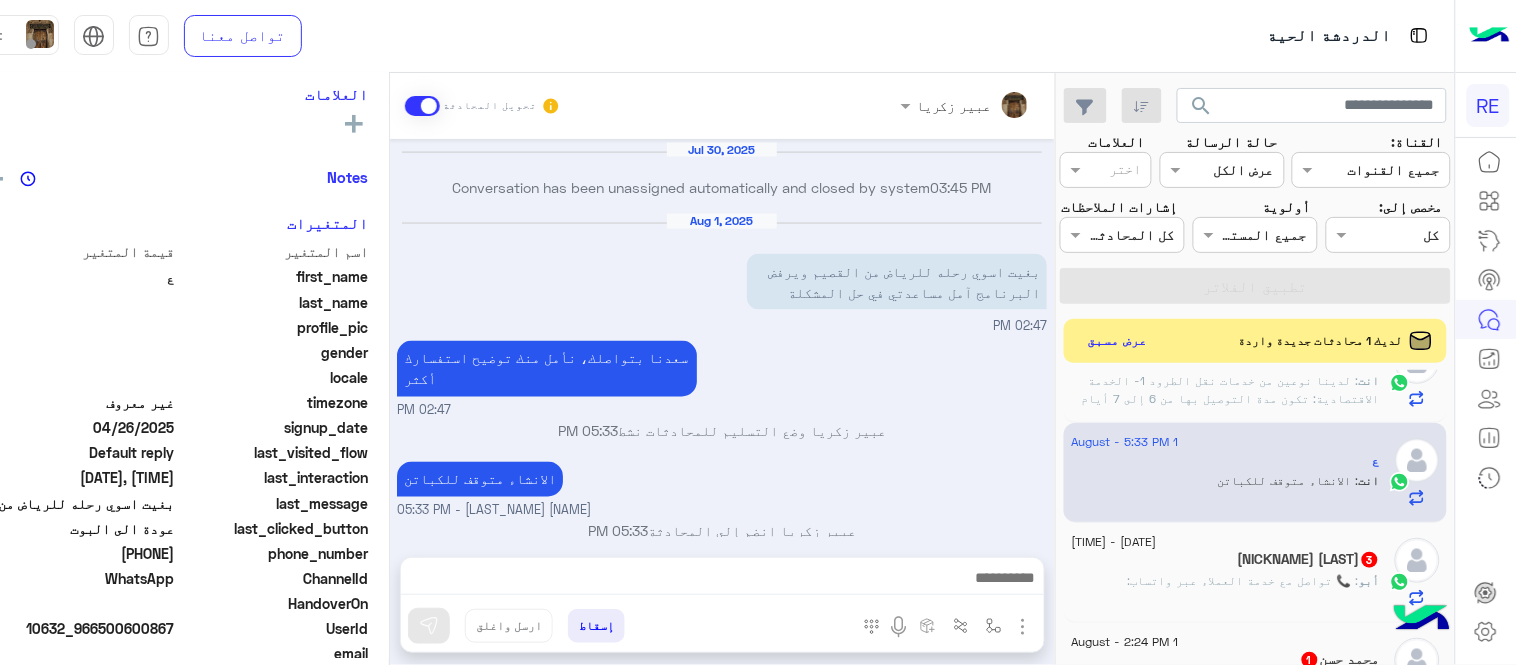 click on ": 📞 تواصل مع خدمة العملاء عبر واتساب:" 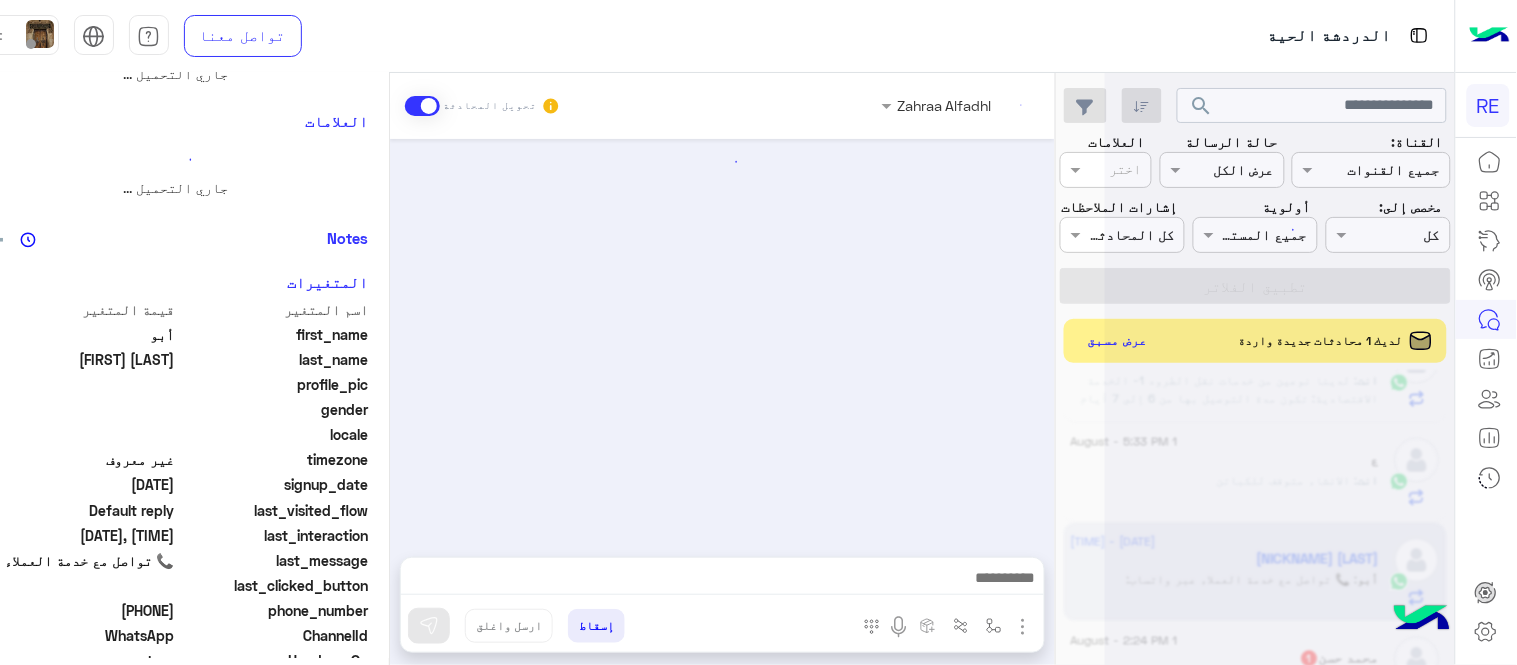 scroll, scrollTop: 0, scrollLeft: 0, axis: both 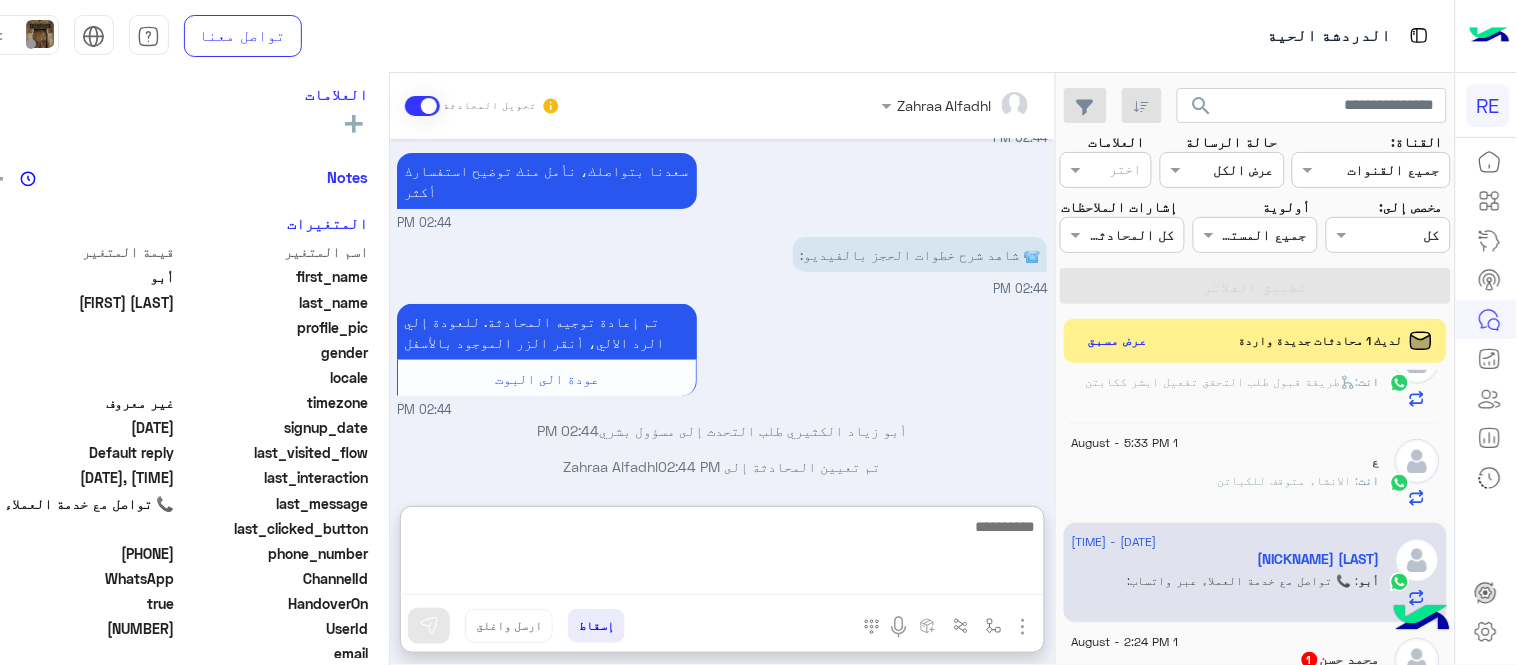 click at bounding box center [721, 554] 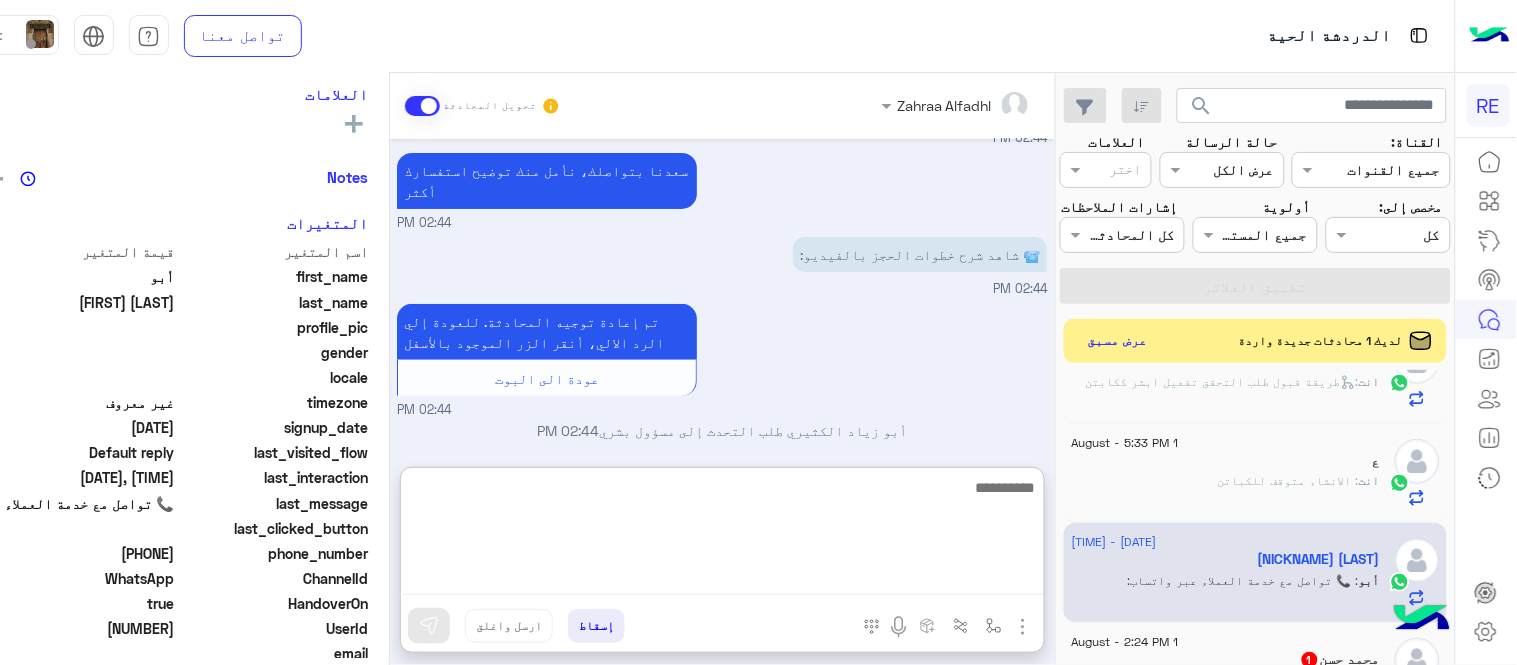 type on "*" 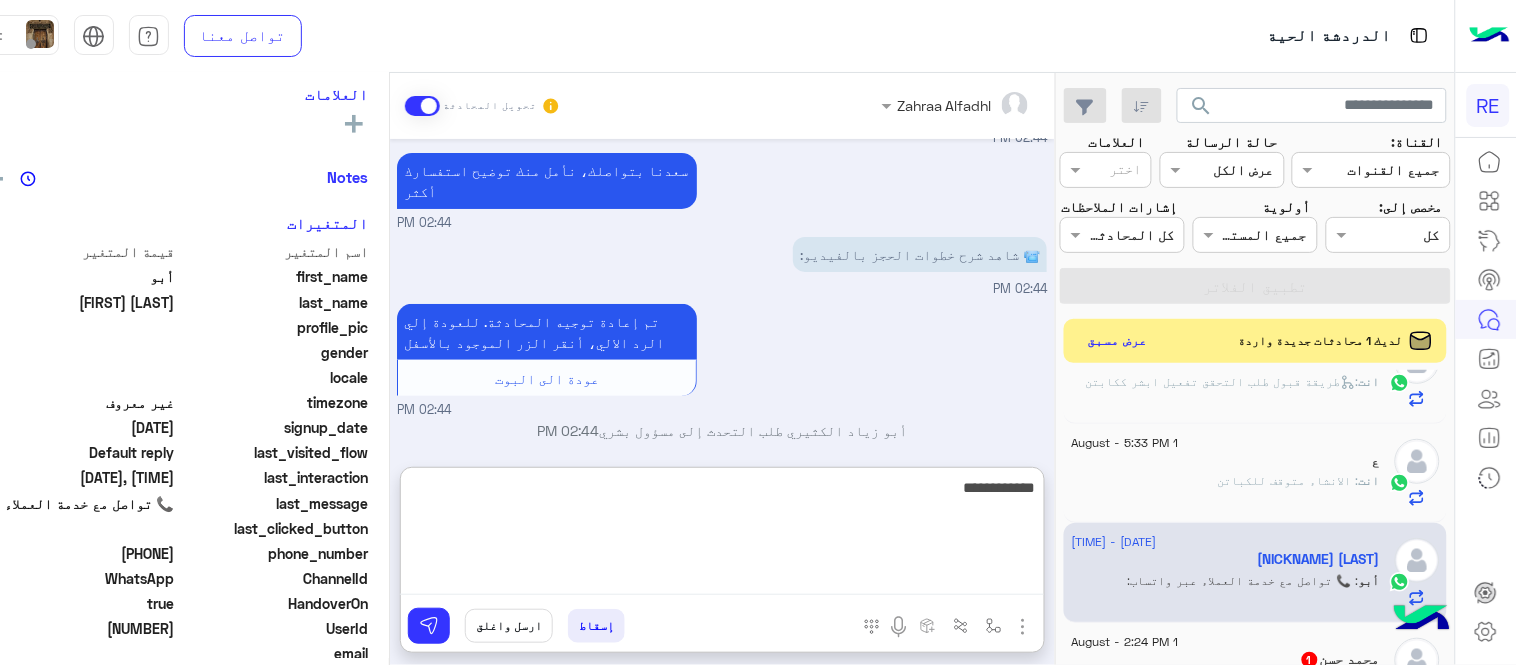 type on "**********" 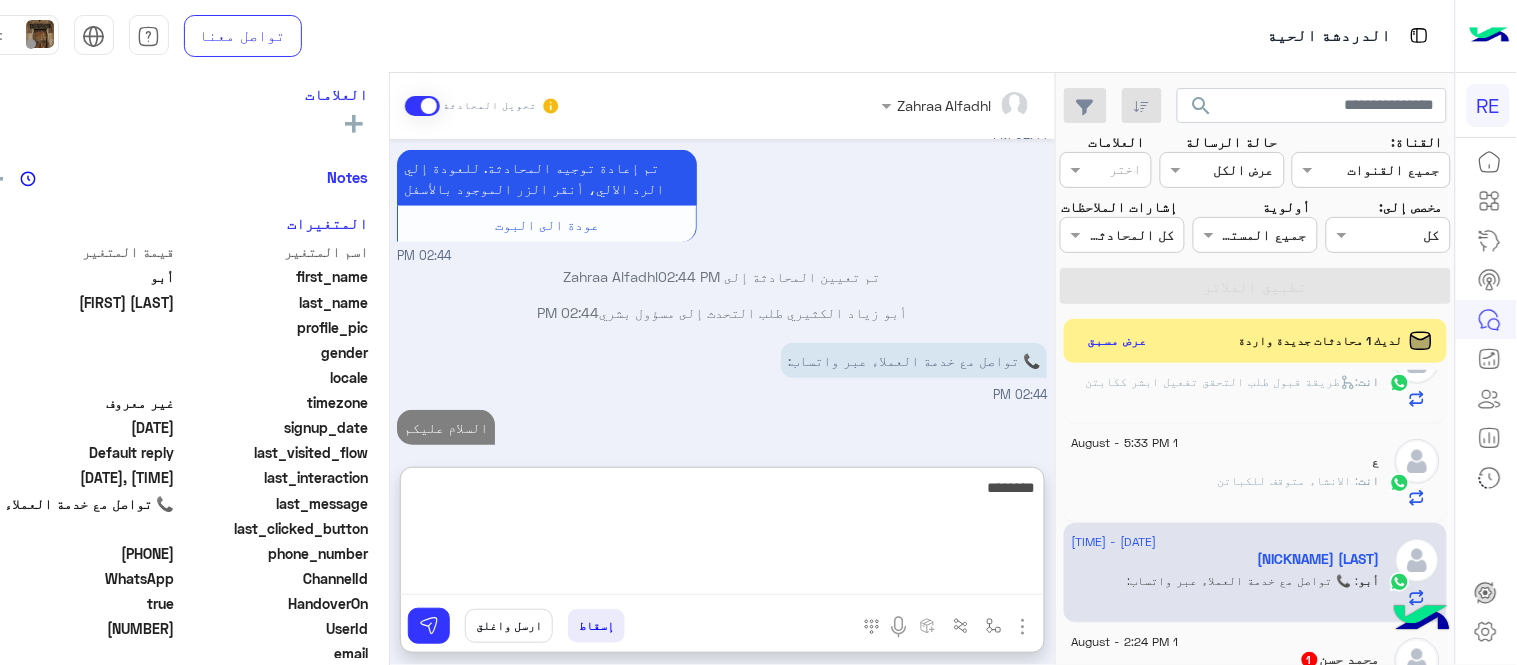 scroll, scrollTop: 284, scrollLeft: 0, axis: vertical 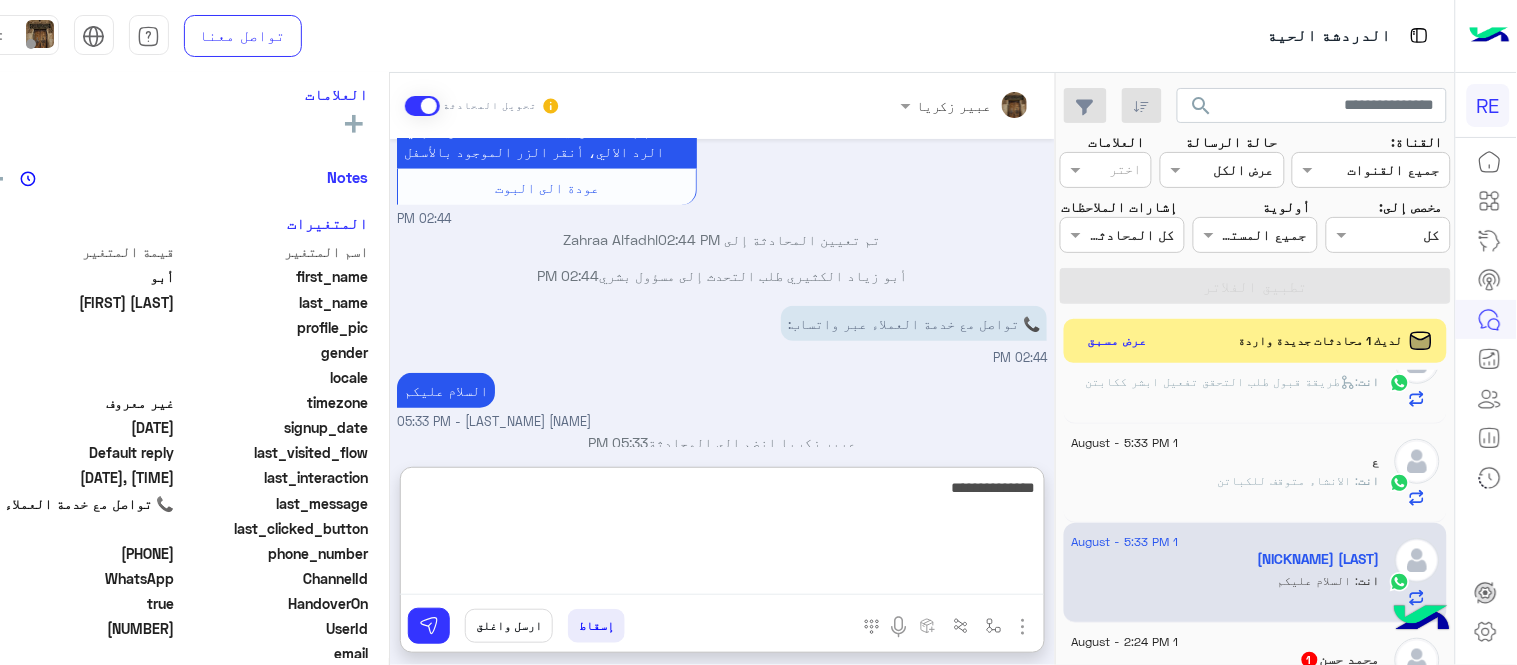 type on "**********" 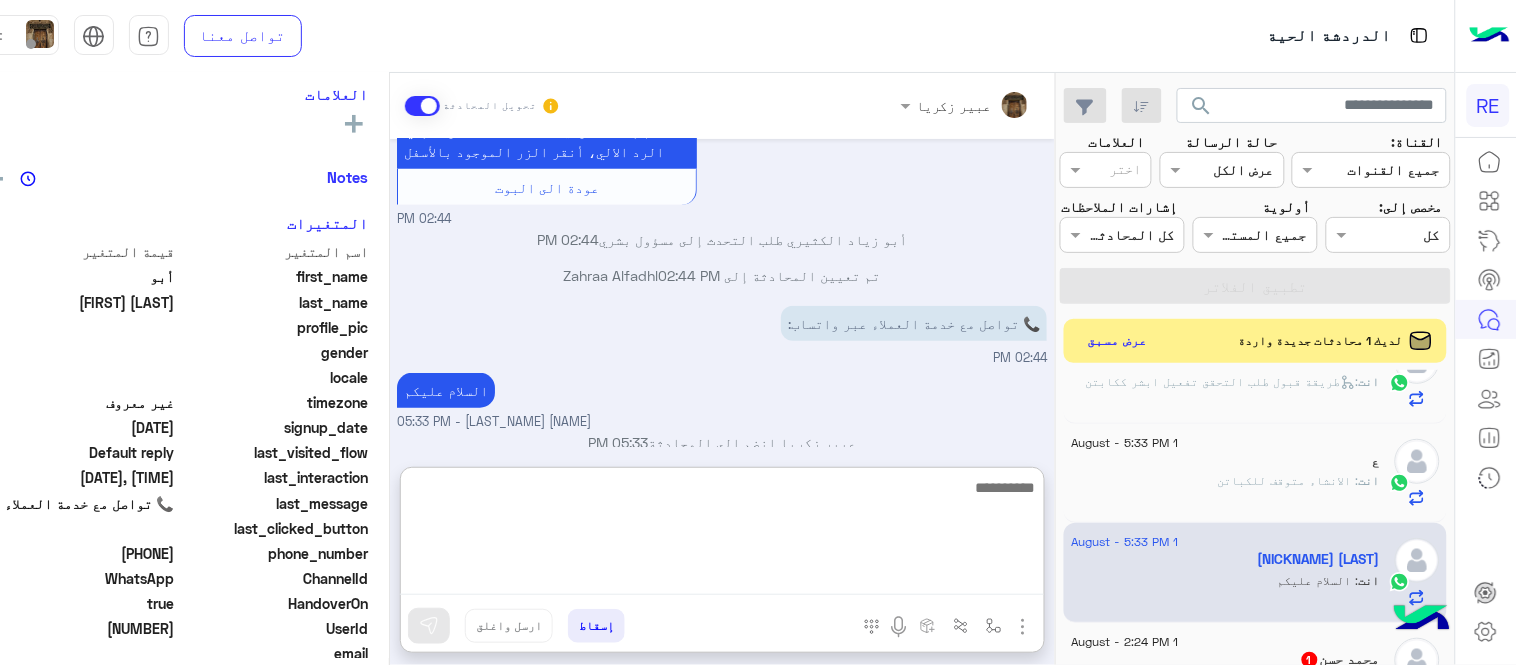 scroll, scrollTop: 347, scrollLeft: 0, axis: vertical 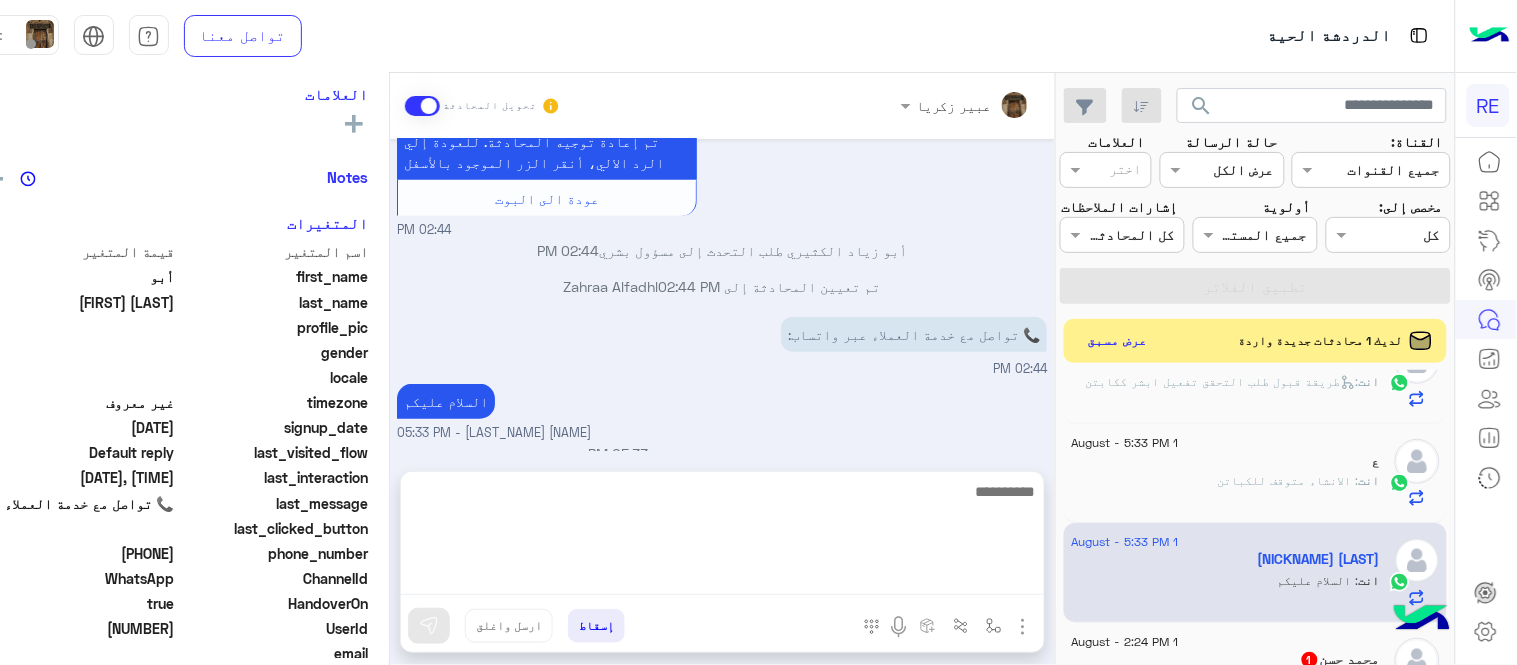 click on "[DATE]  📥 حمّل تطبيق رحلة من هنا:   [TIME]  سعدنا بتواصلك، نأمل منك توضيح استفسارك أكثر    [TIME]  📹 شاهد شرح خطوات الحجز بالفيديو:   [TIME]  تم إعادة توجيه المحادثة. للعودة إلي الرد الالي، أنقر الزر الموجود بالأسفل  عودة الى البوت     [TIME]   أبو زياد الكثيري طلب التحدث إلى مسؤول بشري   [TIME]       تم تعيين المحادثة إلى Zahraa Alfadhl   [TIME]      📞 تواصل مع خدمة العملاء عبر واتساب:   [TIME]  السلام عليكم  عبير زكريا -  [TIME]   عبير زكريا انضم إلى المحادثة   [TIME]      تفضل كيف اخدمك؟   [TIME]" at bounding box center (722, 295) 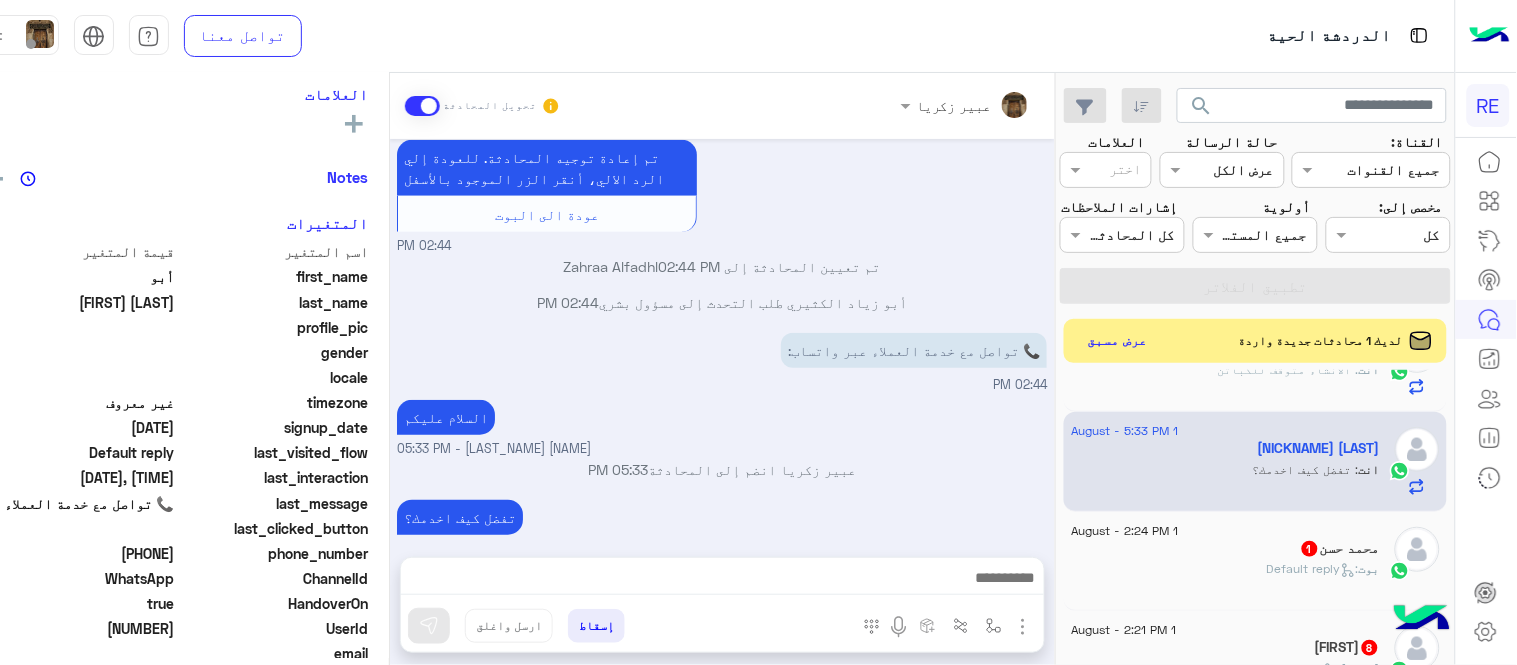 scroll, scrollTop: 1168, scrollLeft: 0, axis: vertical 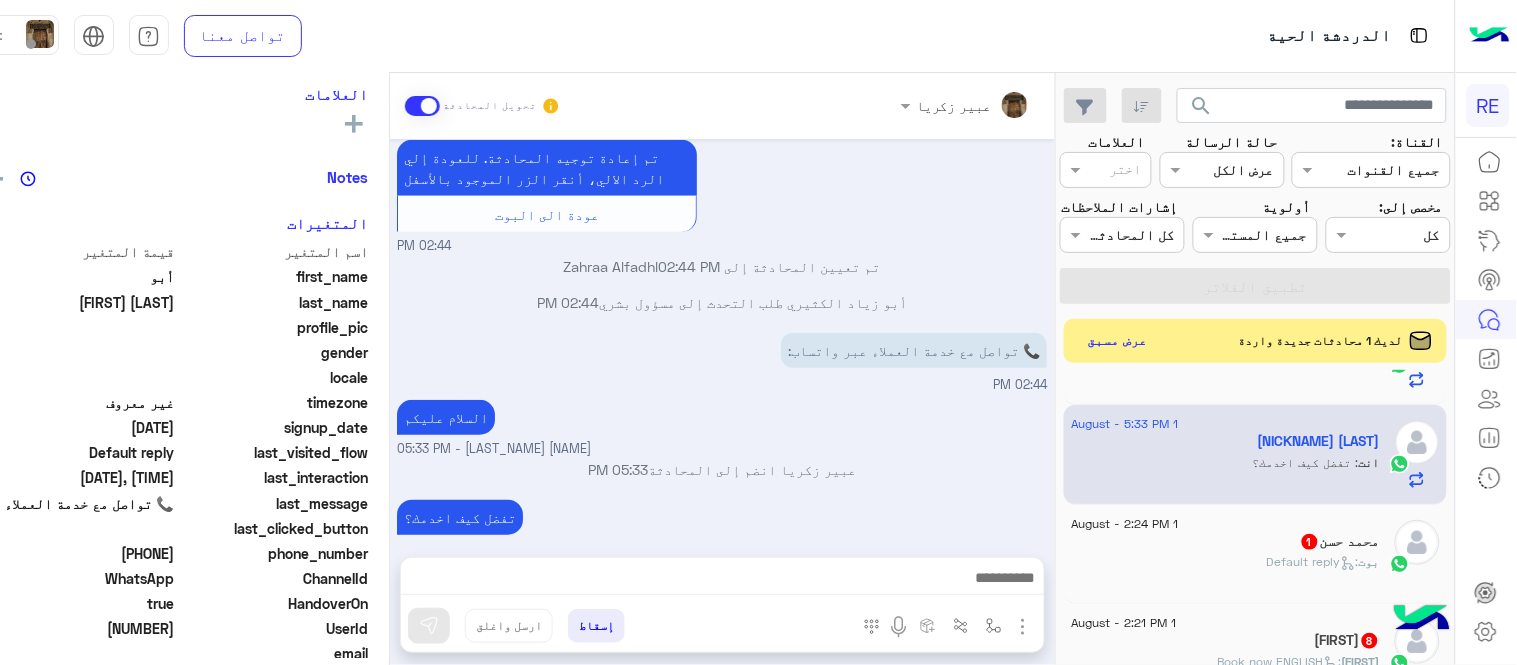 click on ":   Default reply" 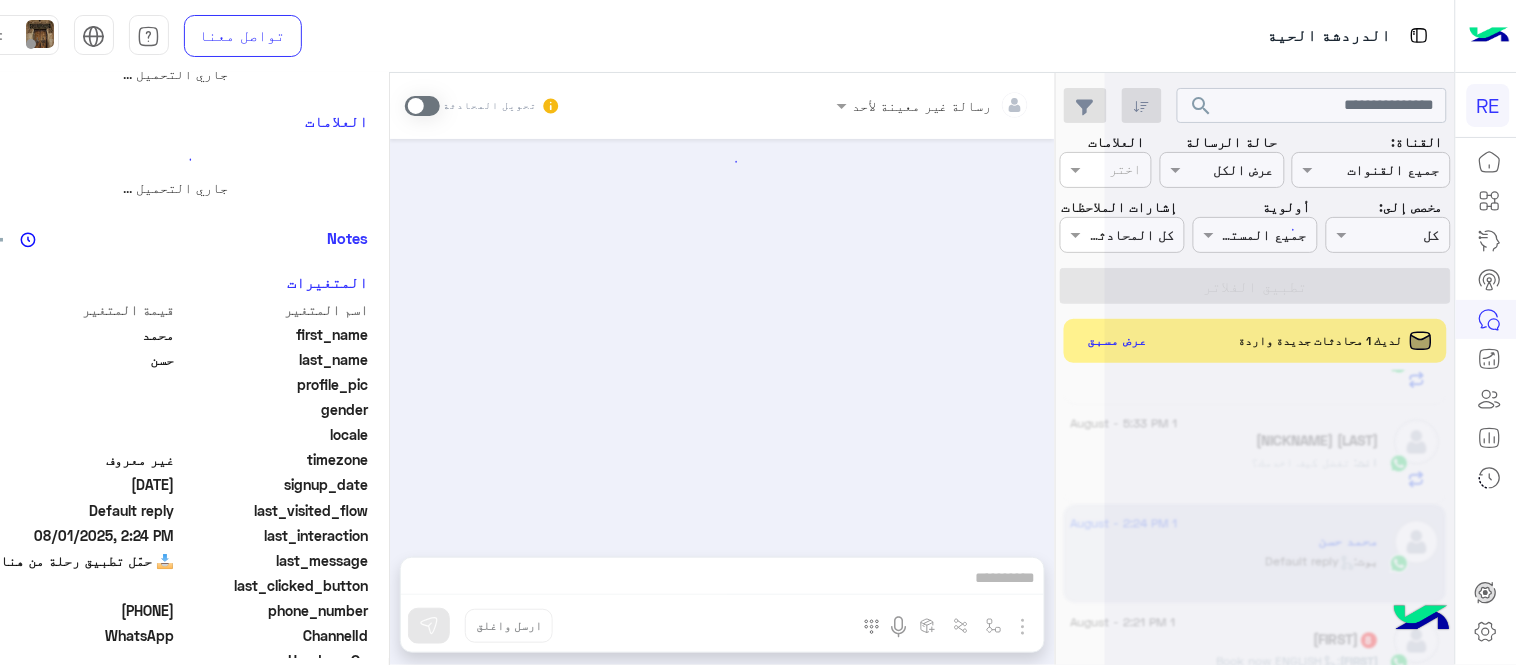 scroll, scrollTop: 0, scrollLeft: 0, axis: both 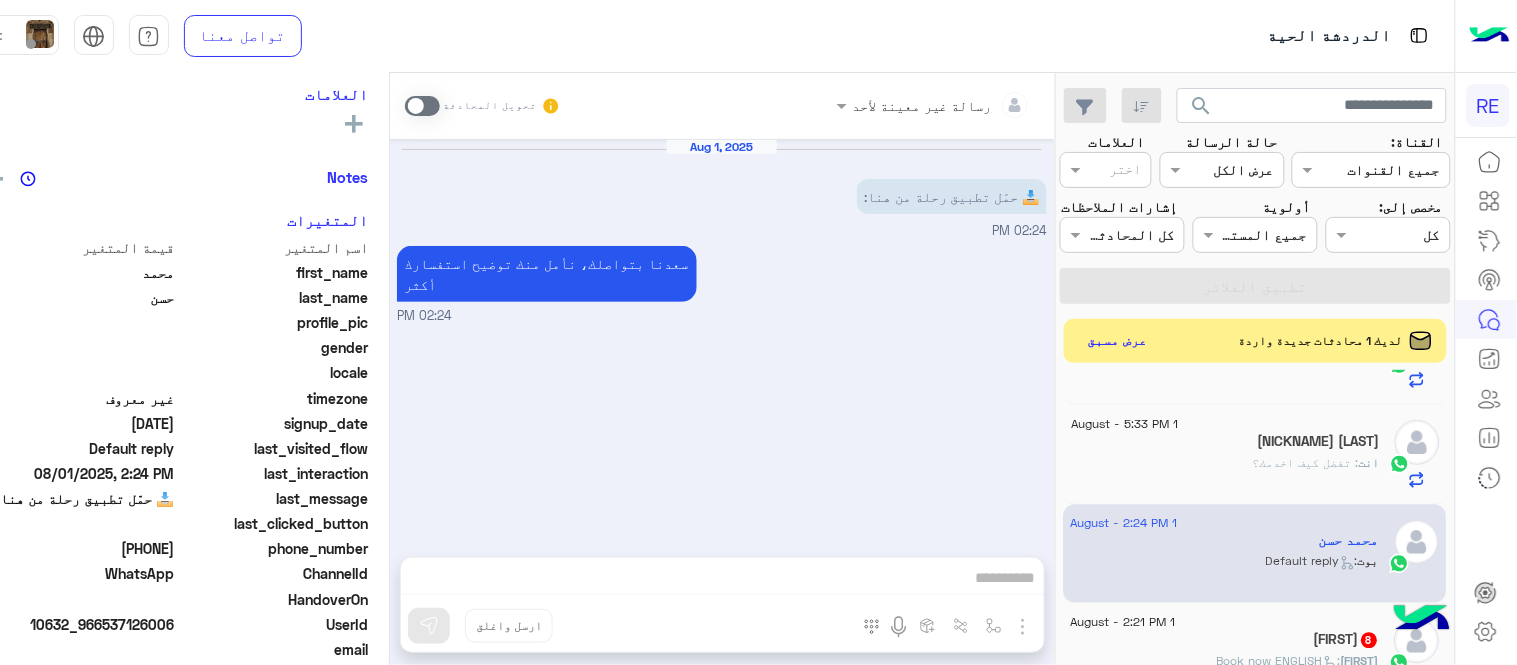 click on "02:24 PM  سعدنا بتواصلك، نأمل منك توضيح استفسارك أكثر    02:24 PM" at bounding box center [722, 338] 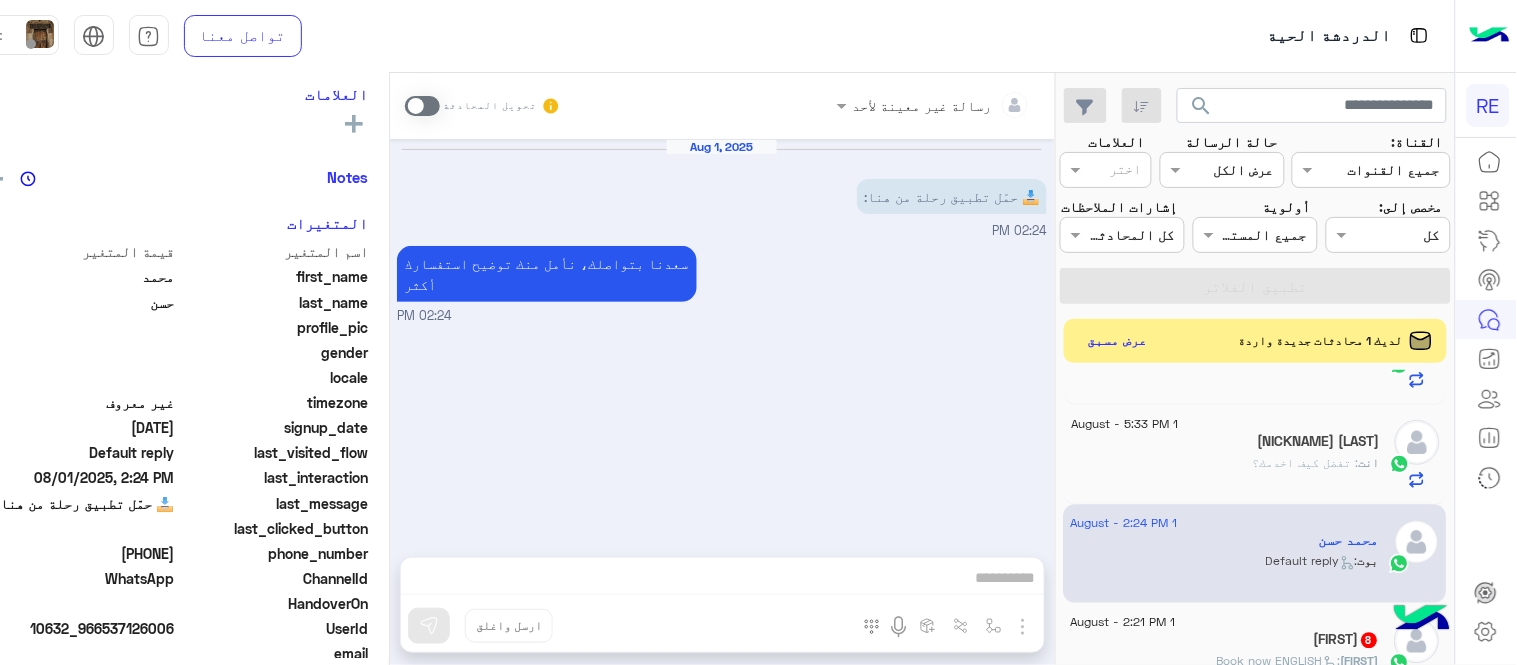 click at bounding box center [422, 106] 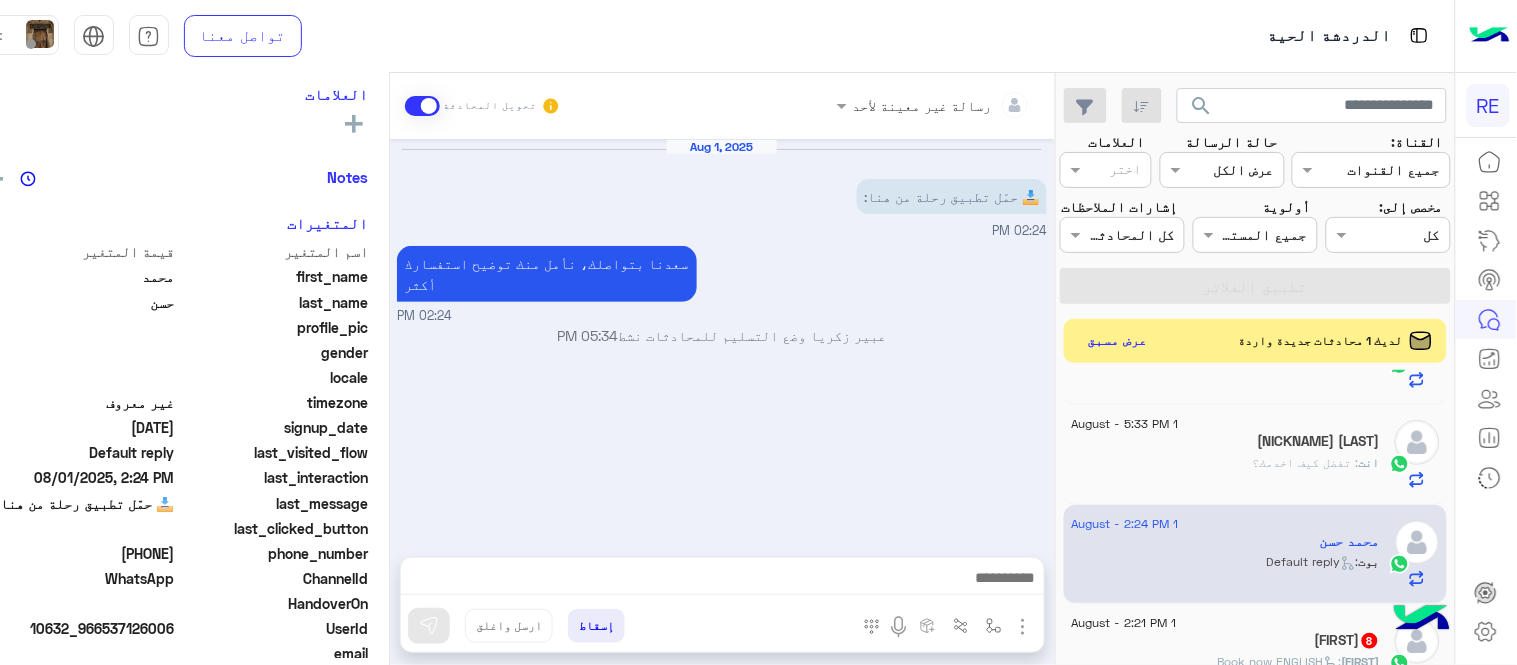 drag, startPoint x: 701, startPoint y: 562, endPoint x: 711, endPoint y: 582, distance: 22.36068 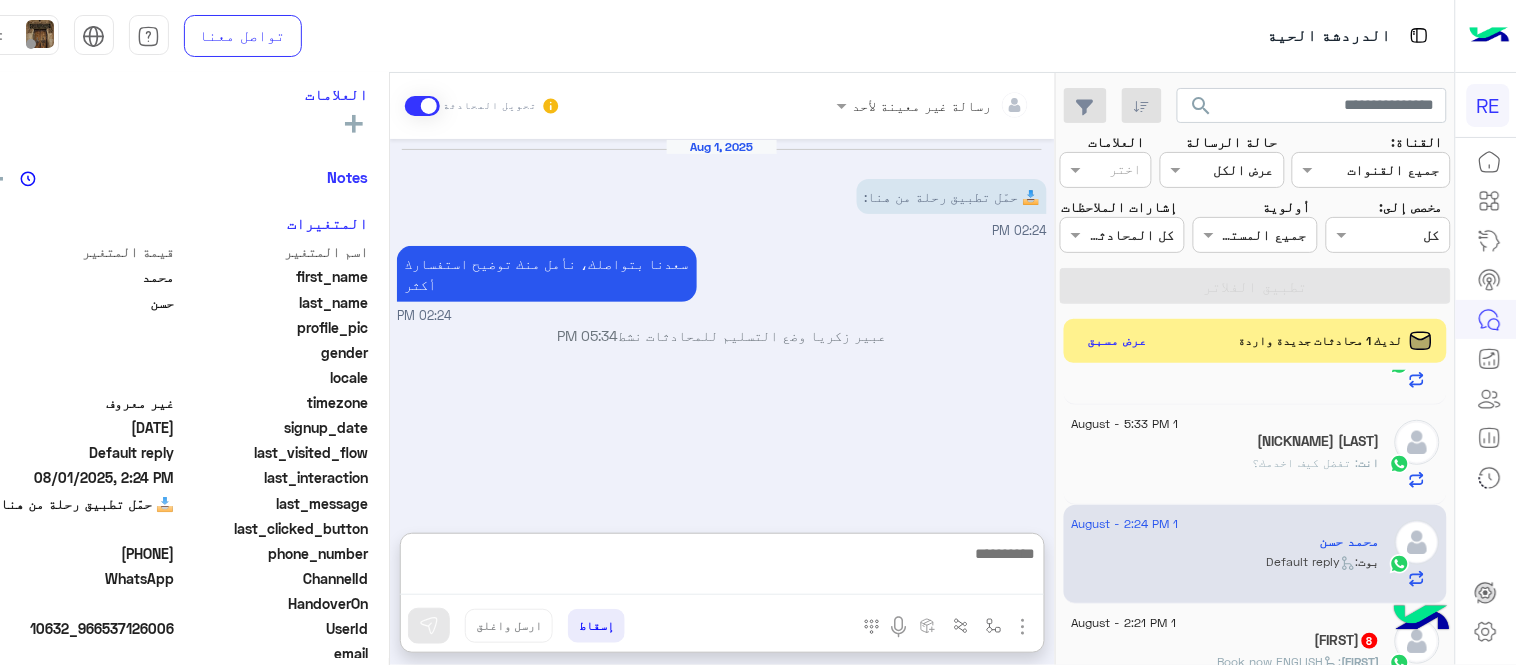 click at bounding box center (721, 568) 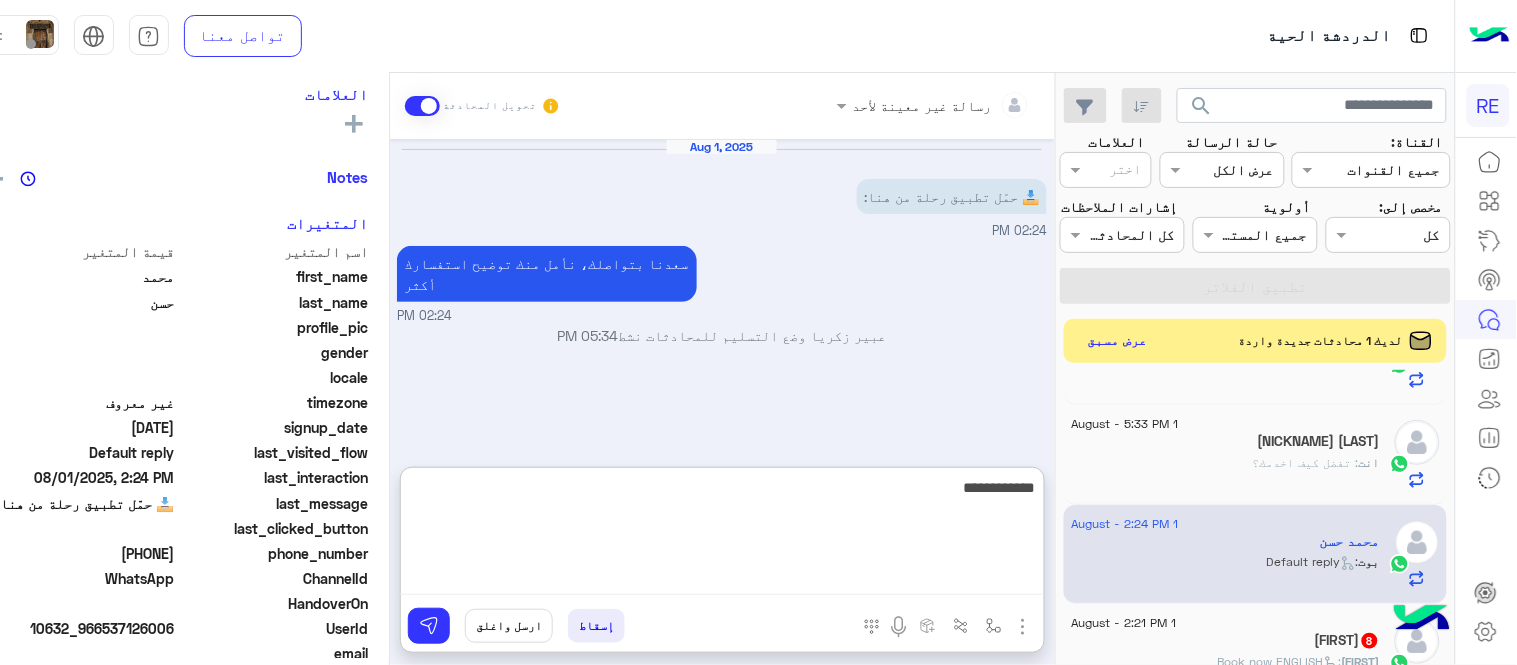 type on "**********" 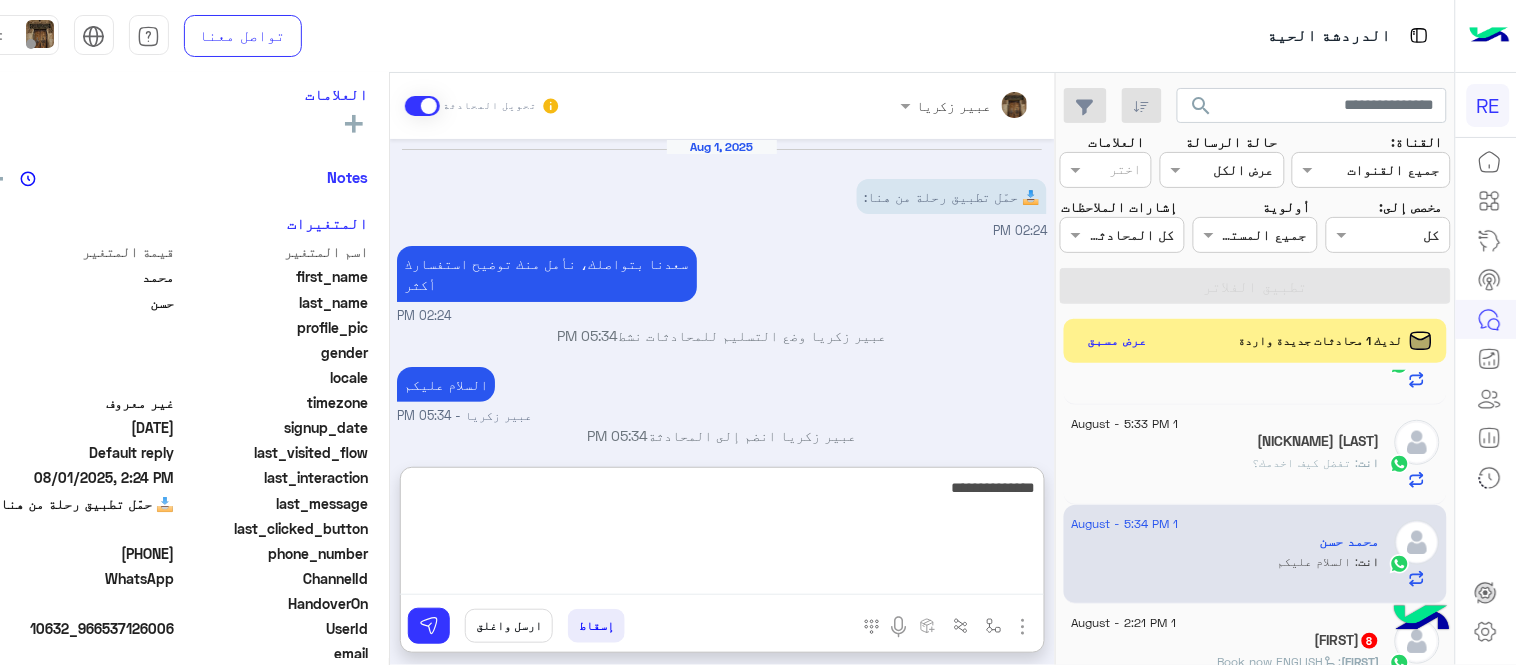 type on "**********" 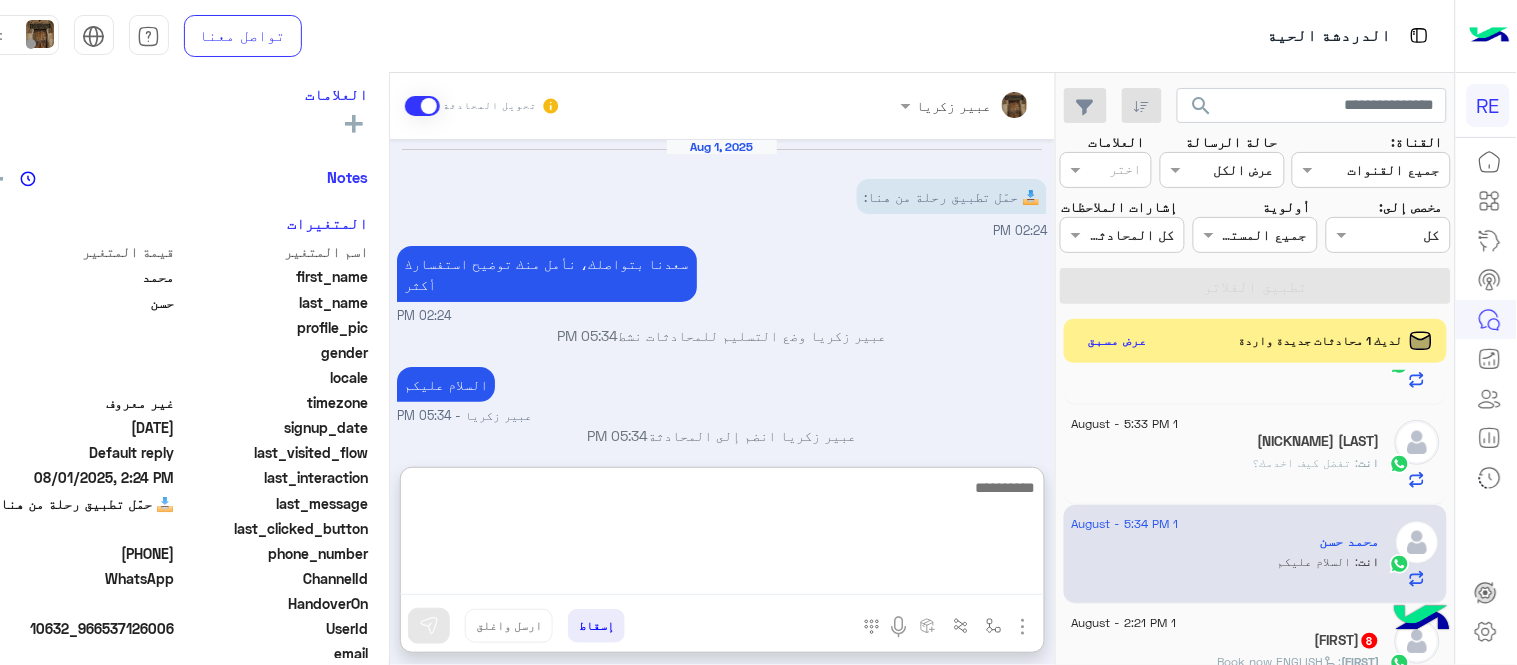 scroll, scrollTop: 57, scrollLeft: 0, axis: vertical 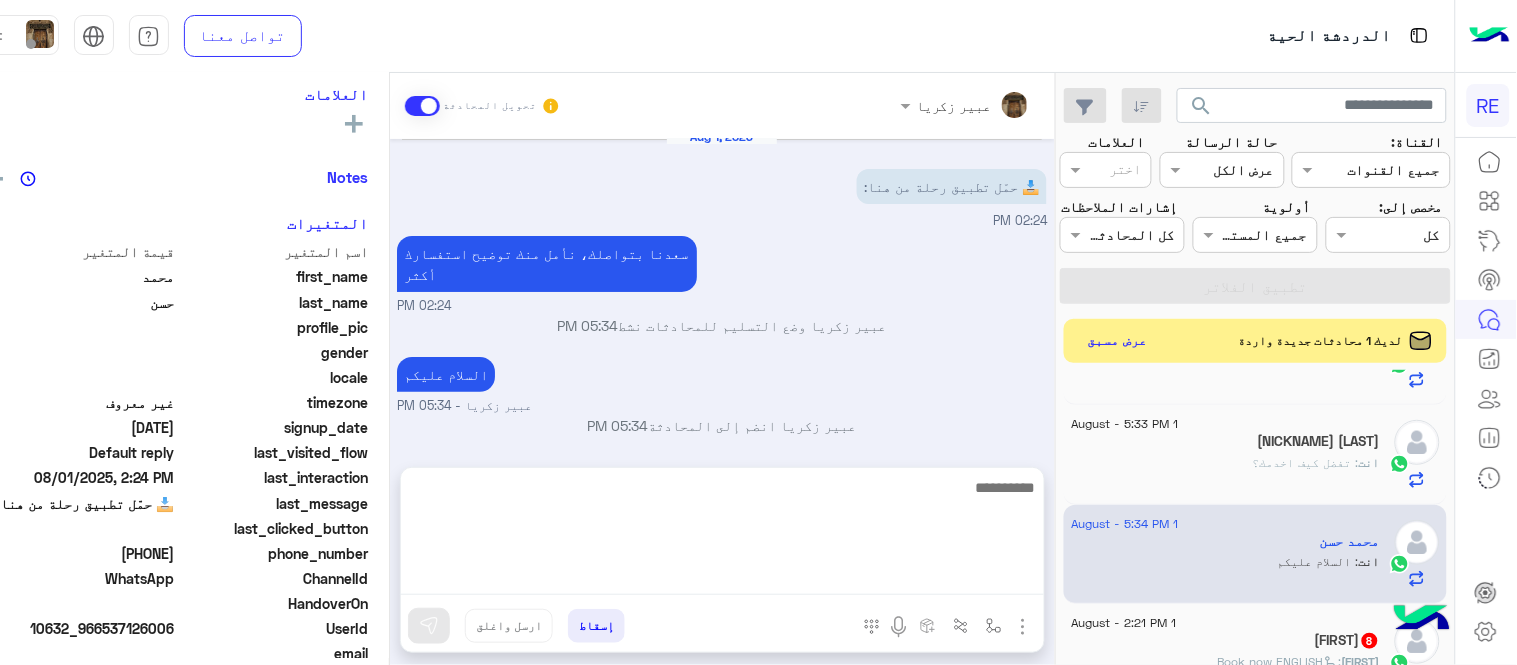 click on "Aug 1, 2025  📥 حمّل تطبيق رحلة من هنا:   02:24 PM  سعدنا بتواصلك، نأمل منك توضيح استفسارك أكثر    02:24 PM   [NAME] وضع التسليم للمحادثات نشط   05:34 PM      السلام عليكم  [NAME] -  05:34 PM   [NAME] انضم إلى المحادثة   05:34 PM      تفضل كيف اخدمك؟   05:34 PM" at bounding box center [722, 293] 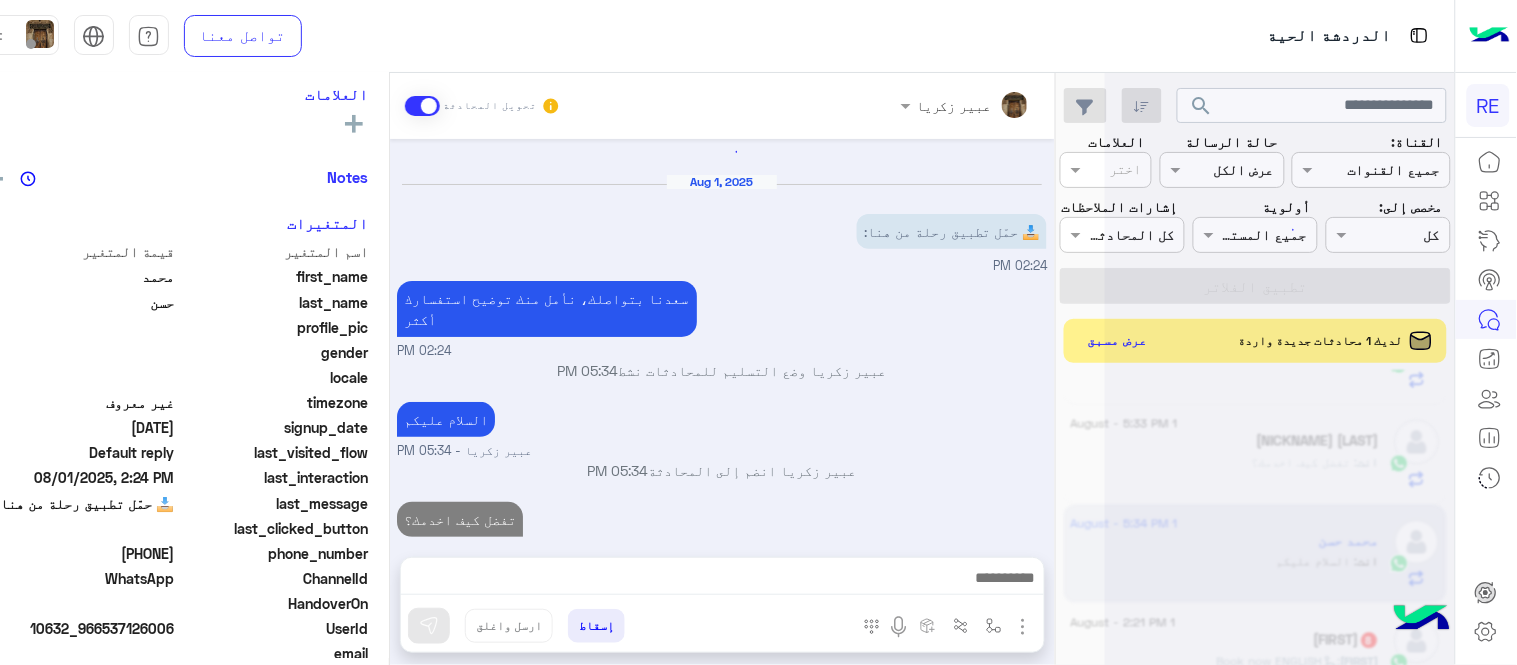 scroll, scrollTop: 0, scrollLeft: 0, axis: both 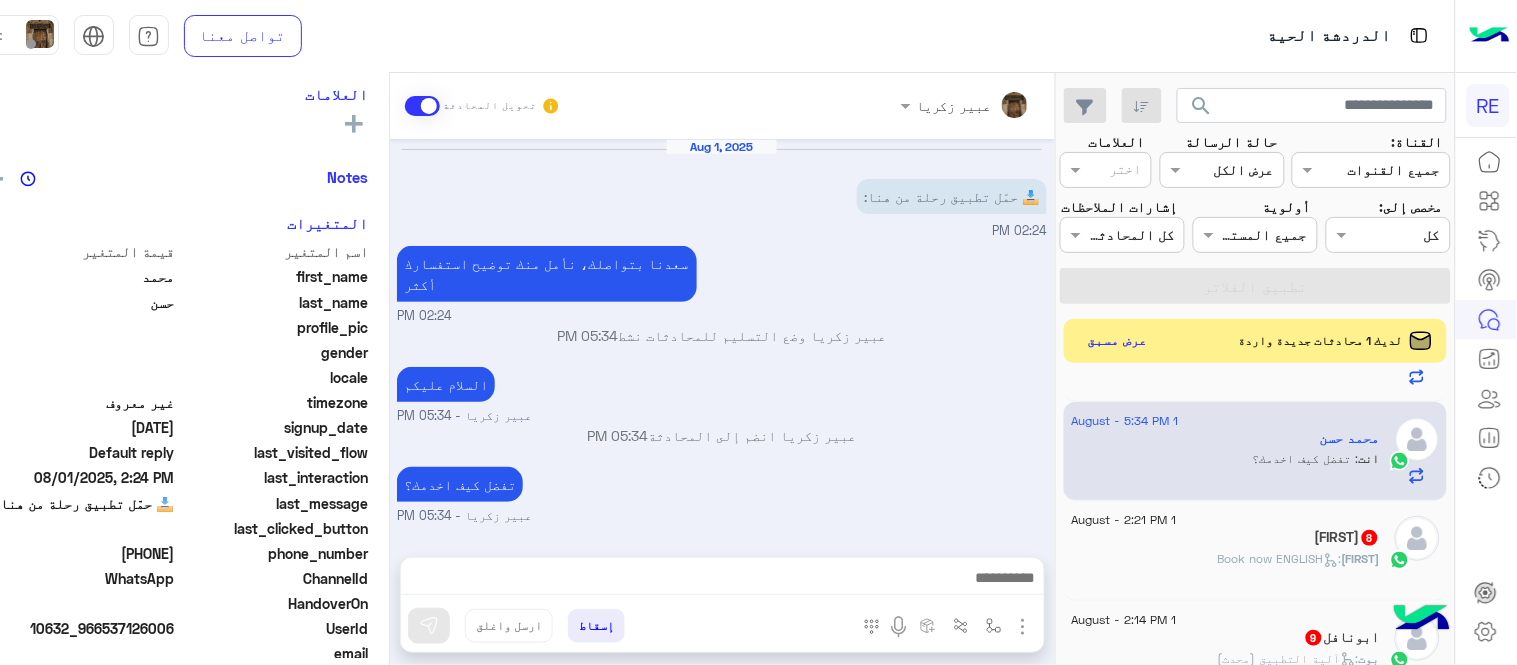 click on "Anta   8" 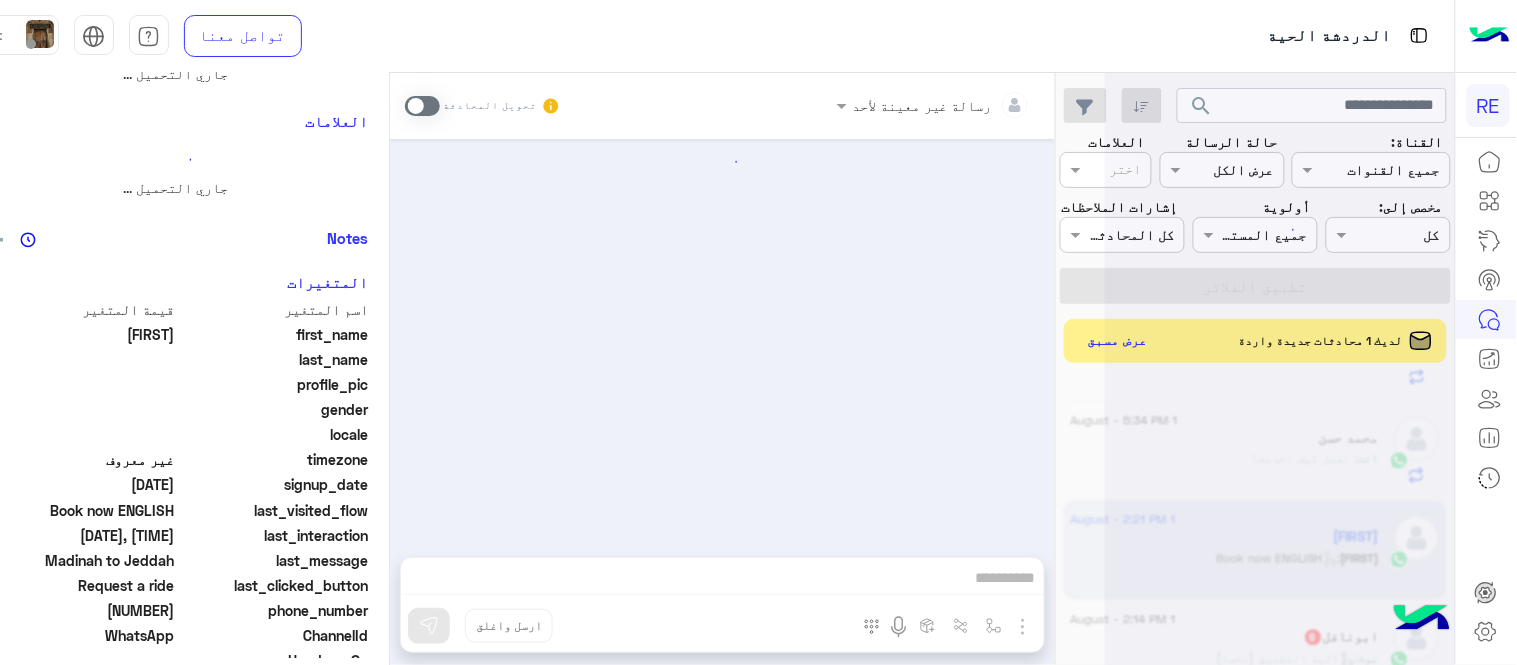 scroll, scrollTop: 358, scrollLeft: 0, axis: vertical 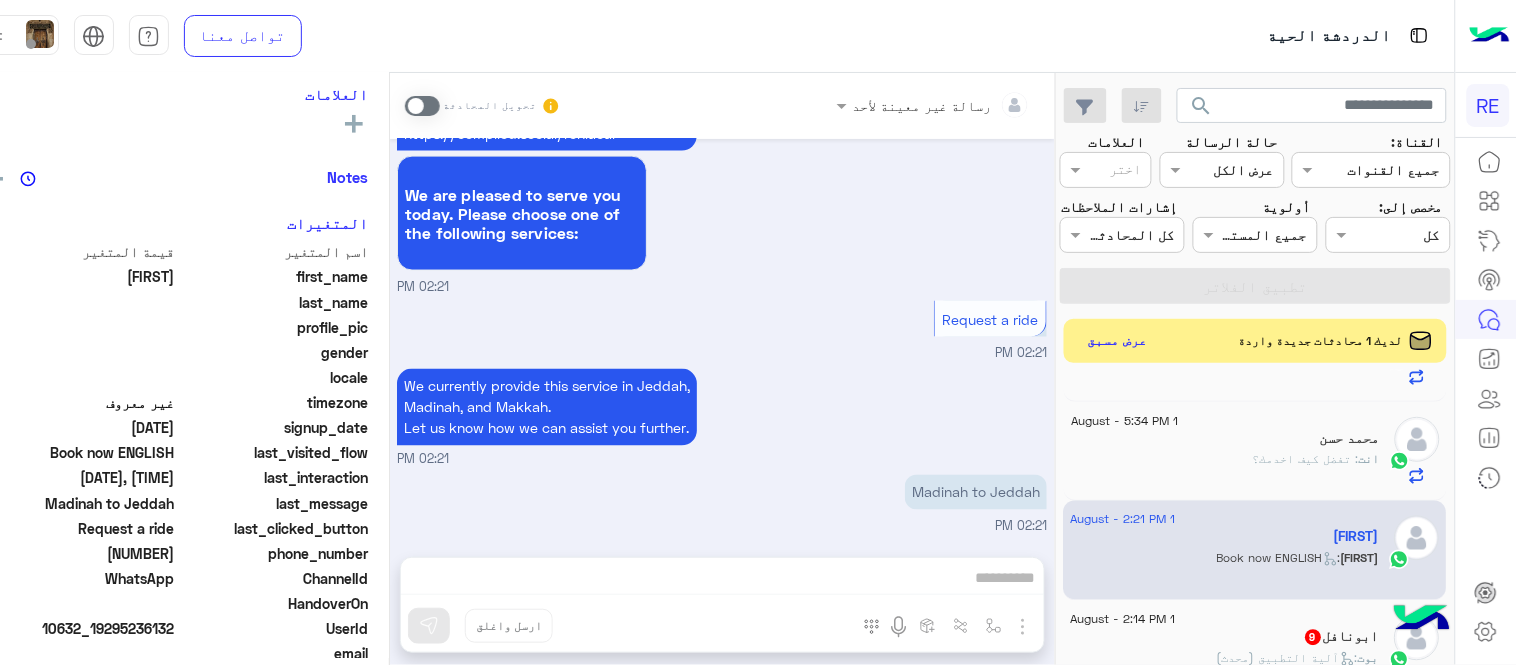 click at bounding box center (422, 106) 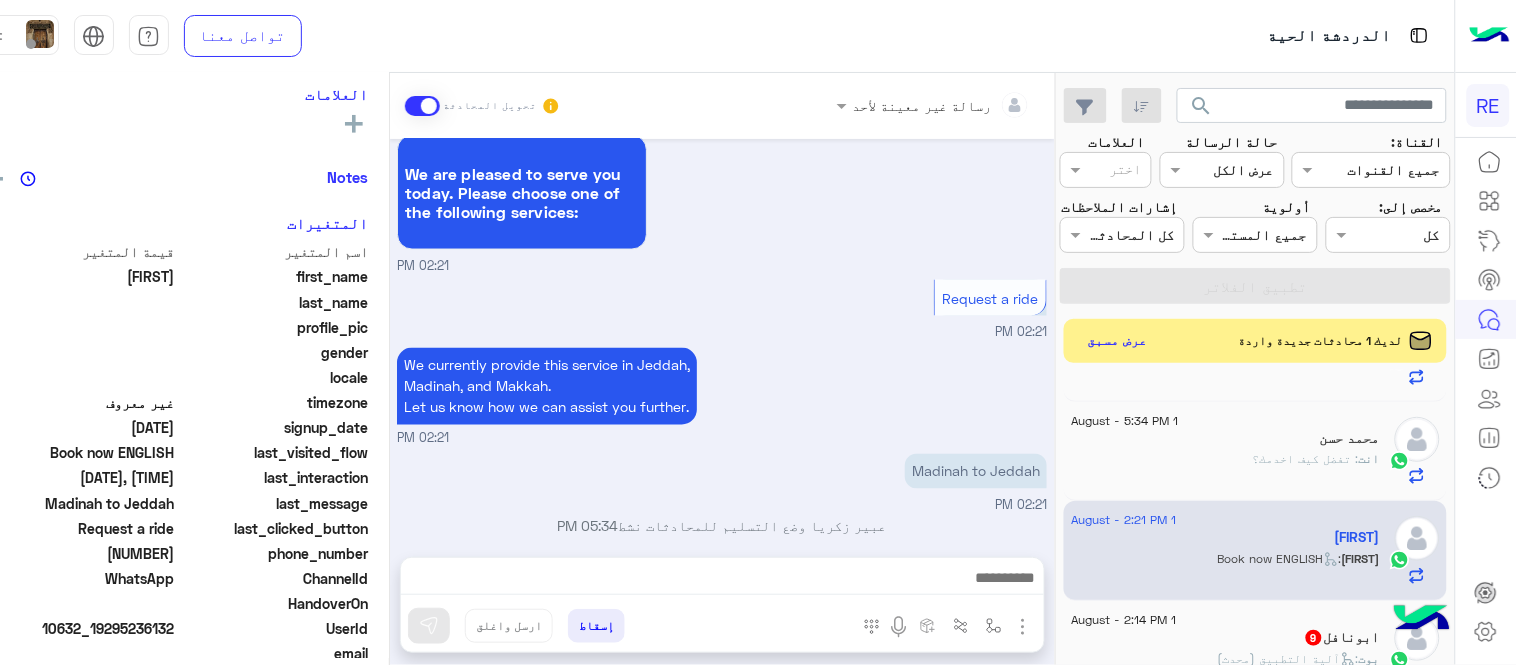 scroll, scrollTop: 825, scrollLeft: 0, axis: vertical 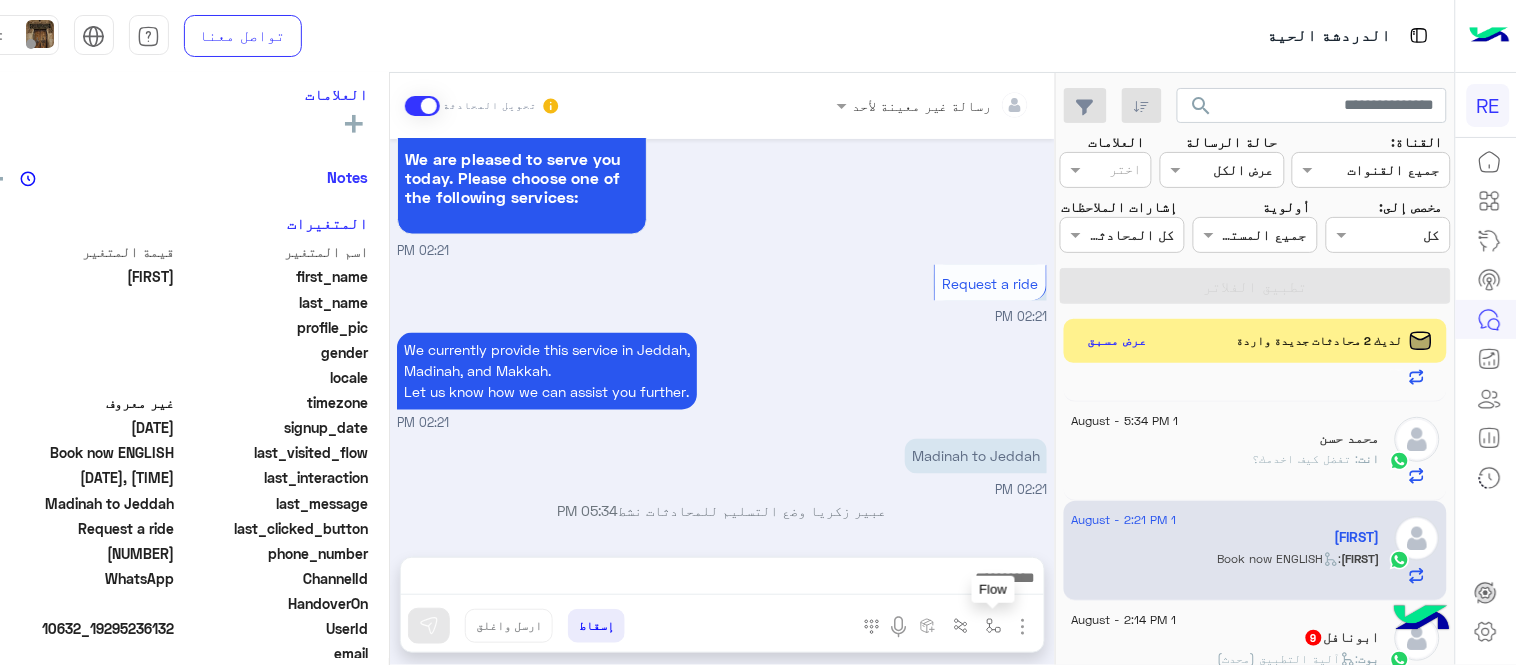 click at bounding box center (994, 626) 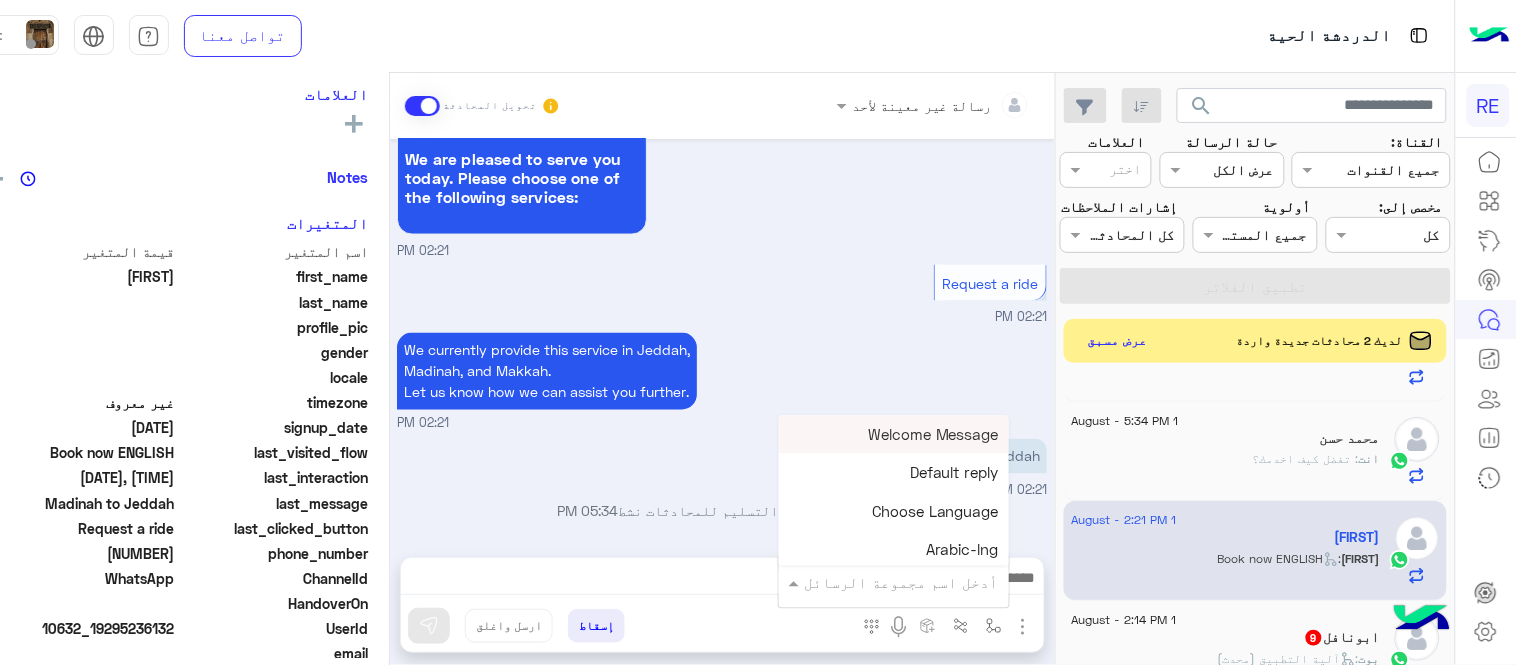 click at bounding box center (922, 582) 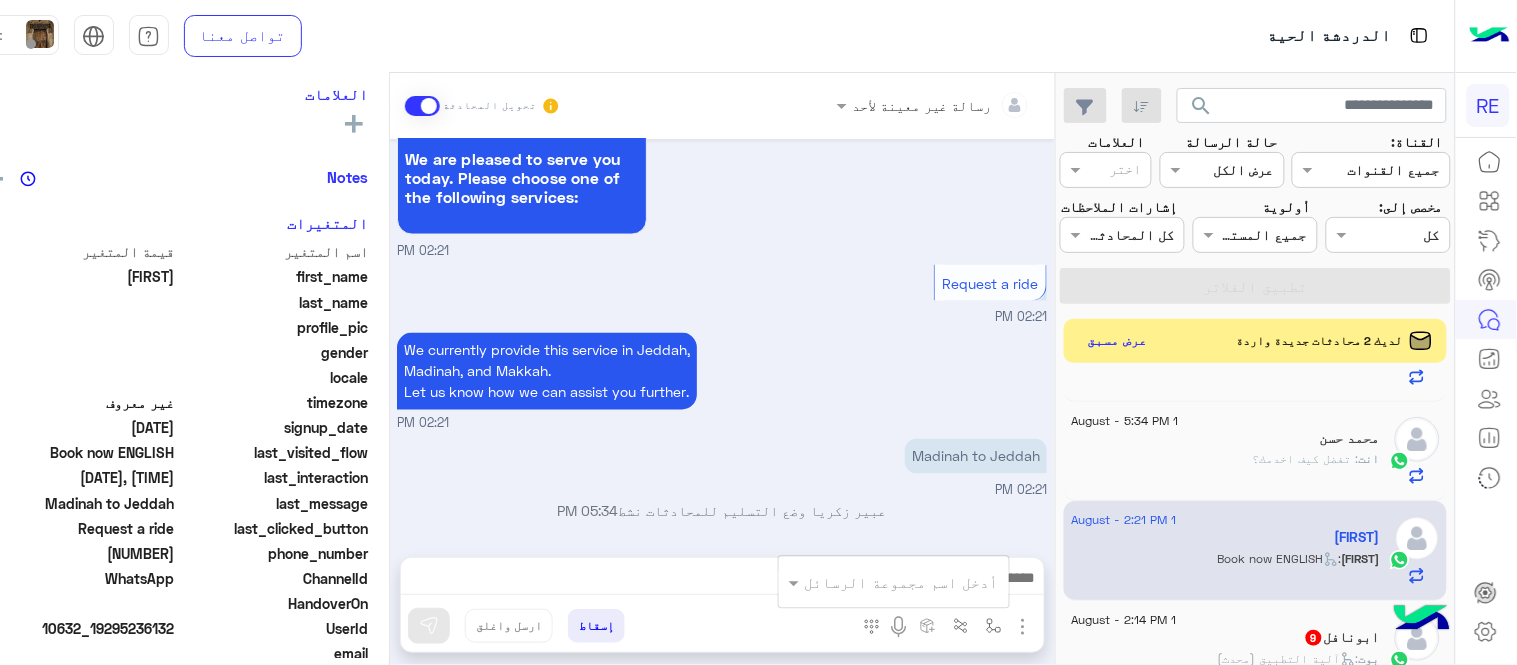 click on "Madinah to Jeddah   02:21 PM" at bounding box center [722, 467] 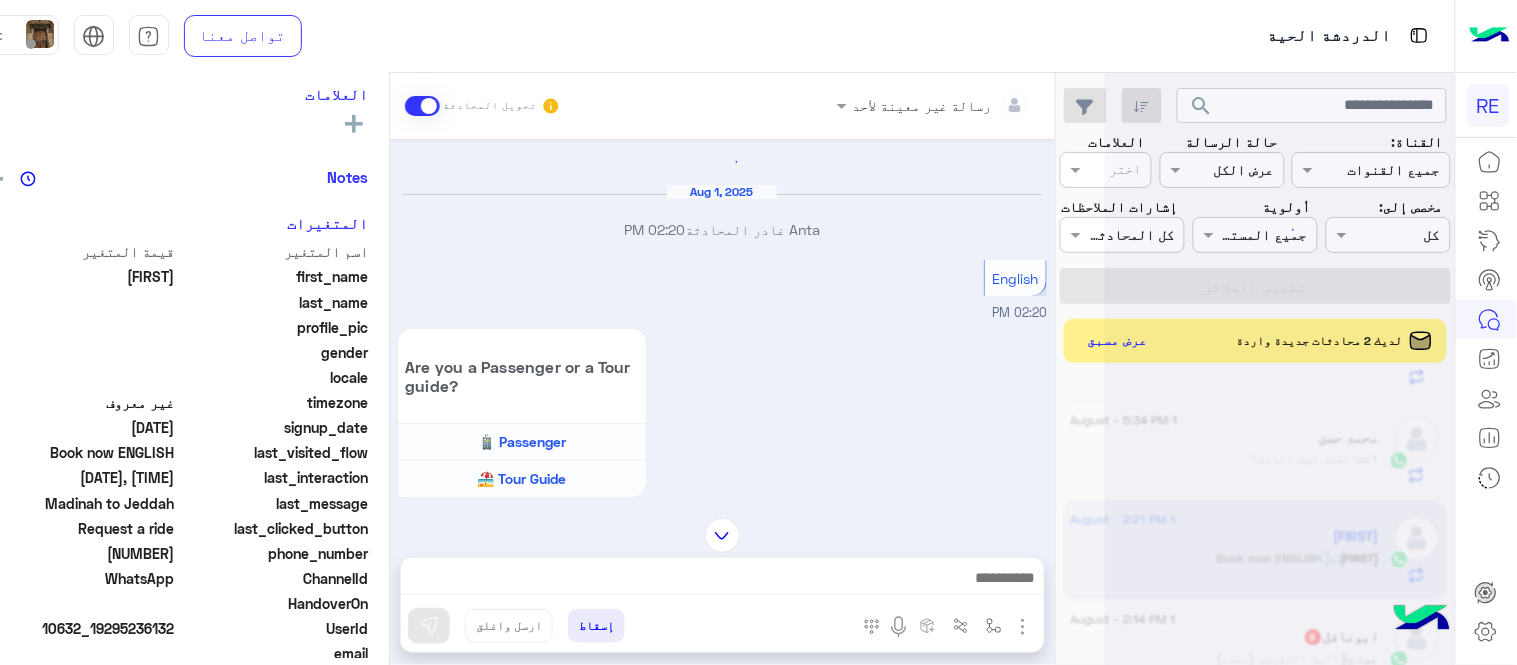scroll, scrollTop: 0, scrollLeft: 0, axis: both 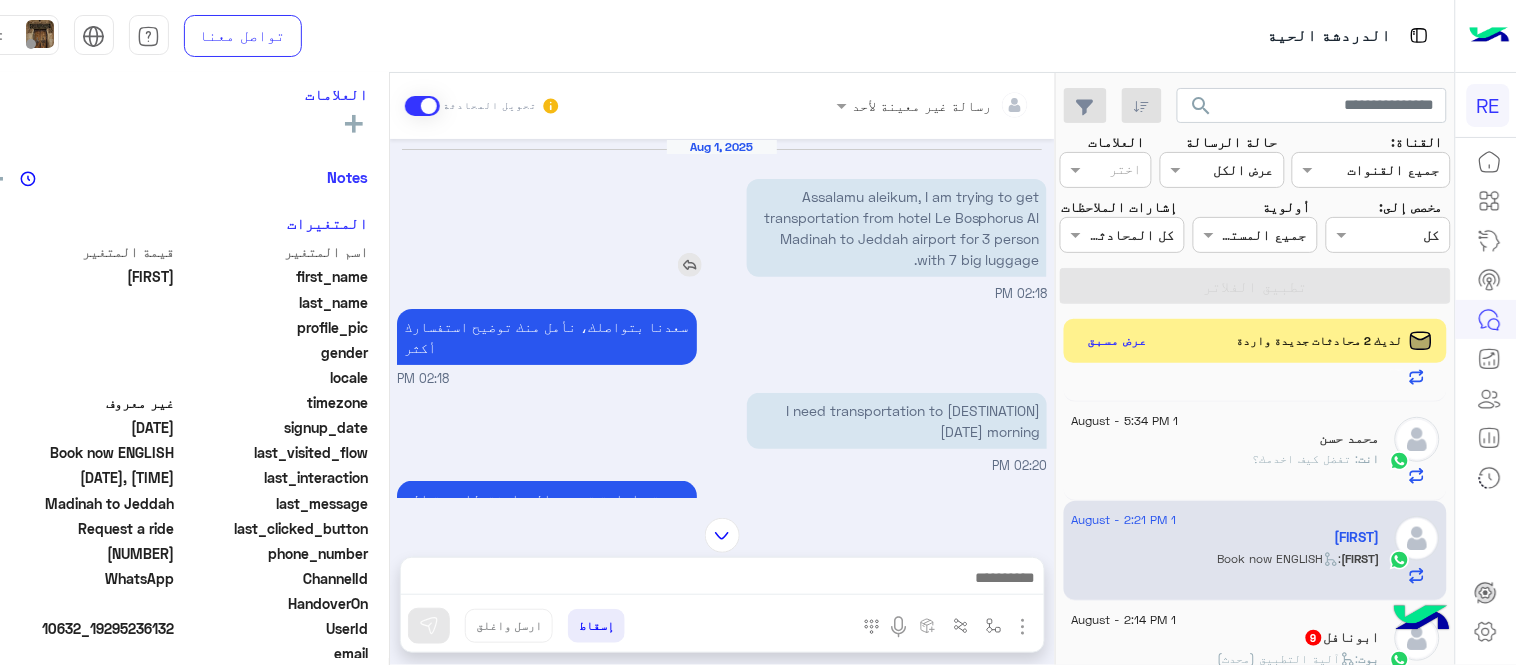 click at bounding box center [690, 265] 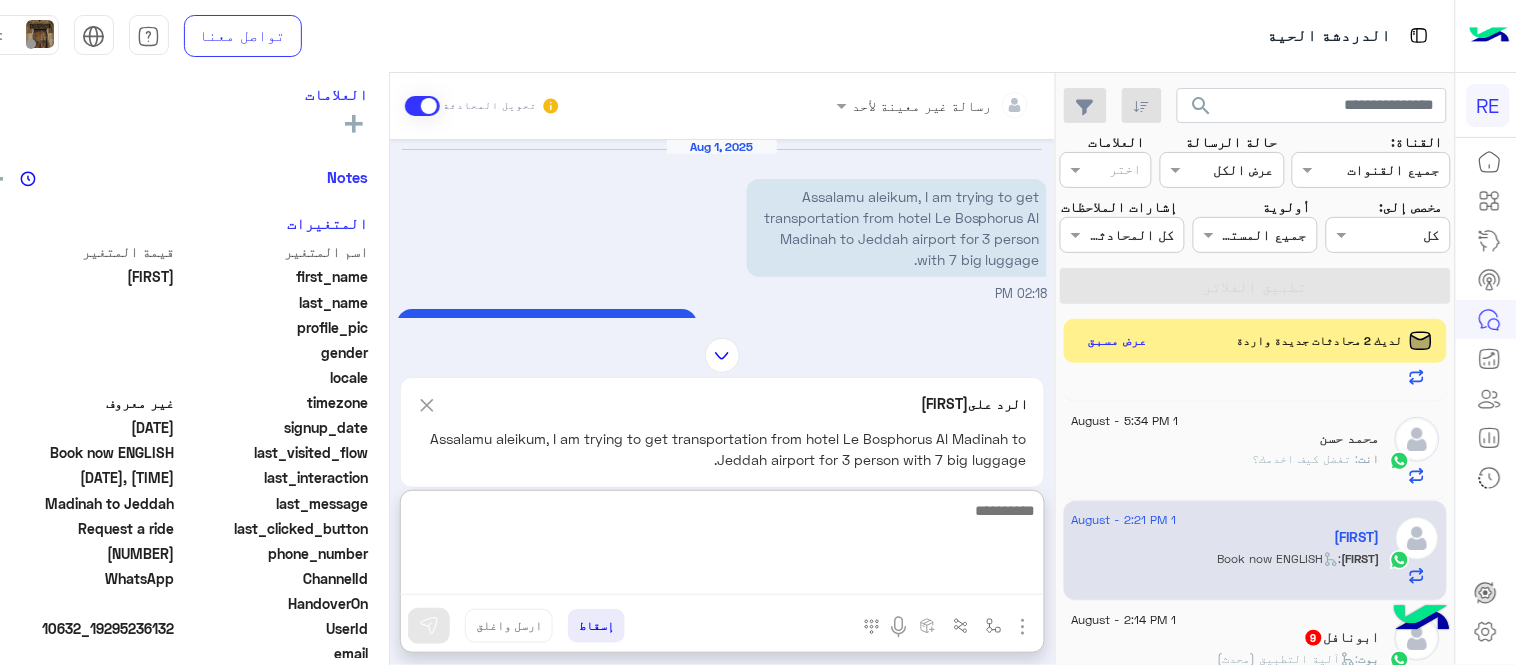click at bounding box center (721, 546) 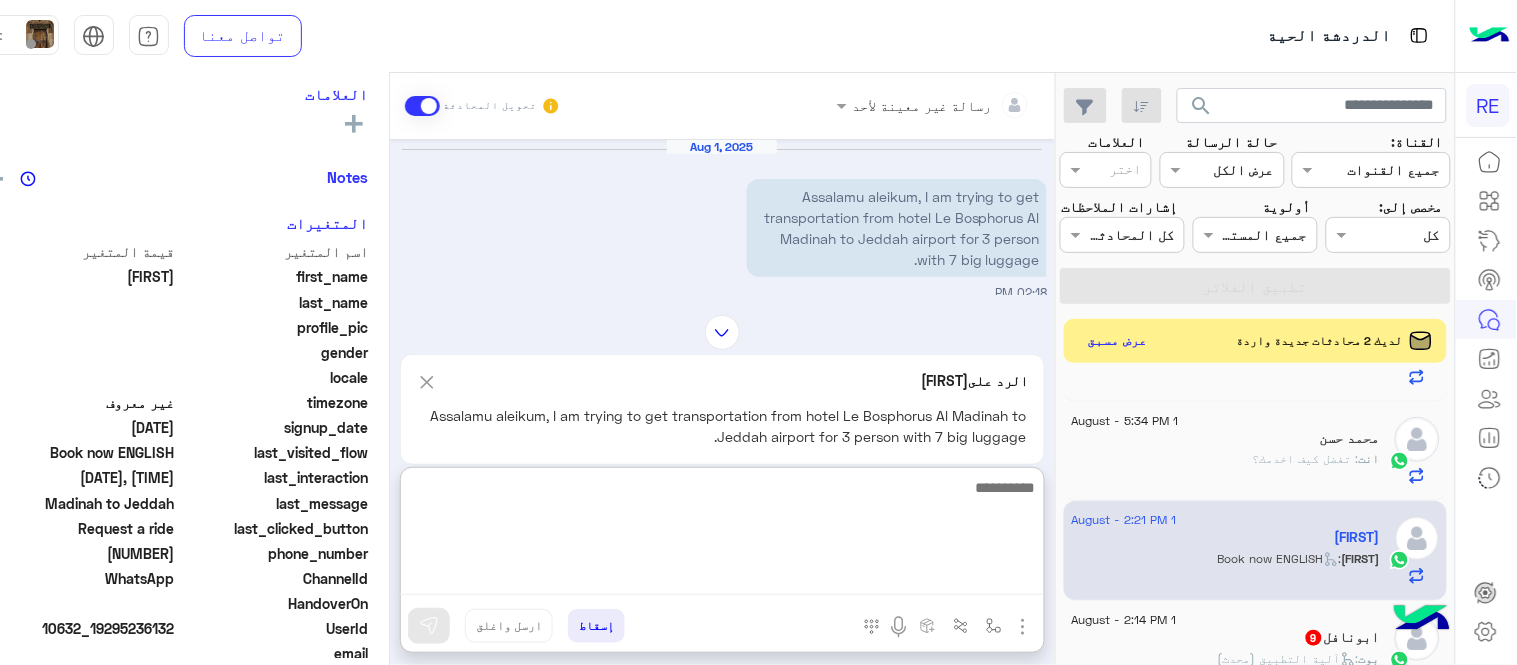 click at bounding box center (721, 535) 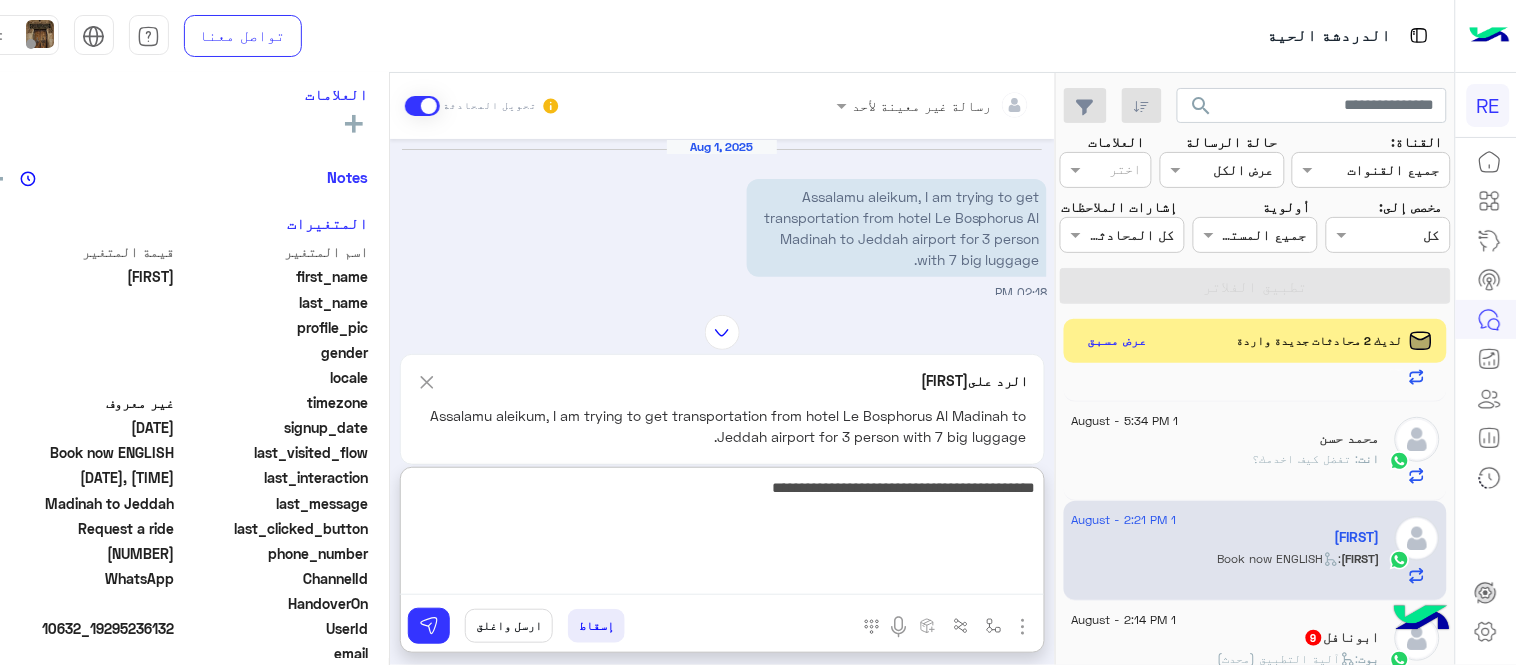 type on "**********" 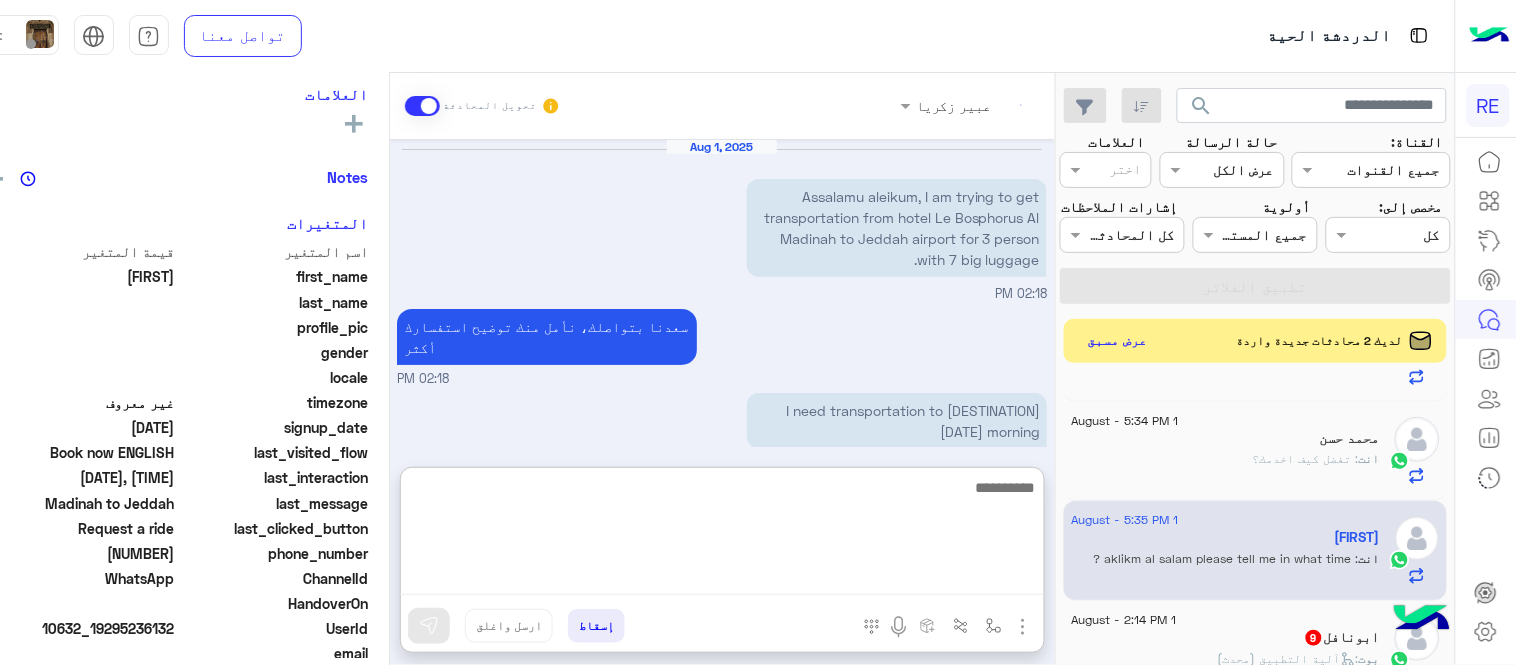 scroll, scrollTop: 2182, scrollLeft: 0, axis: vertical 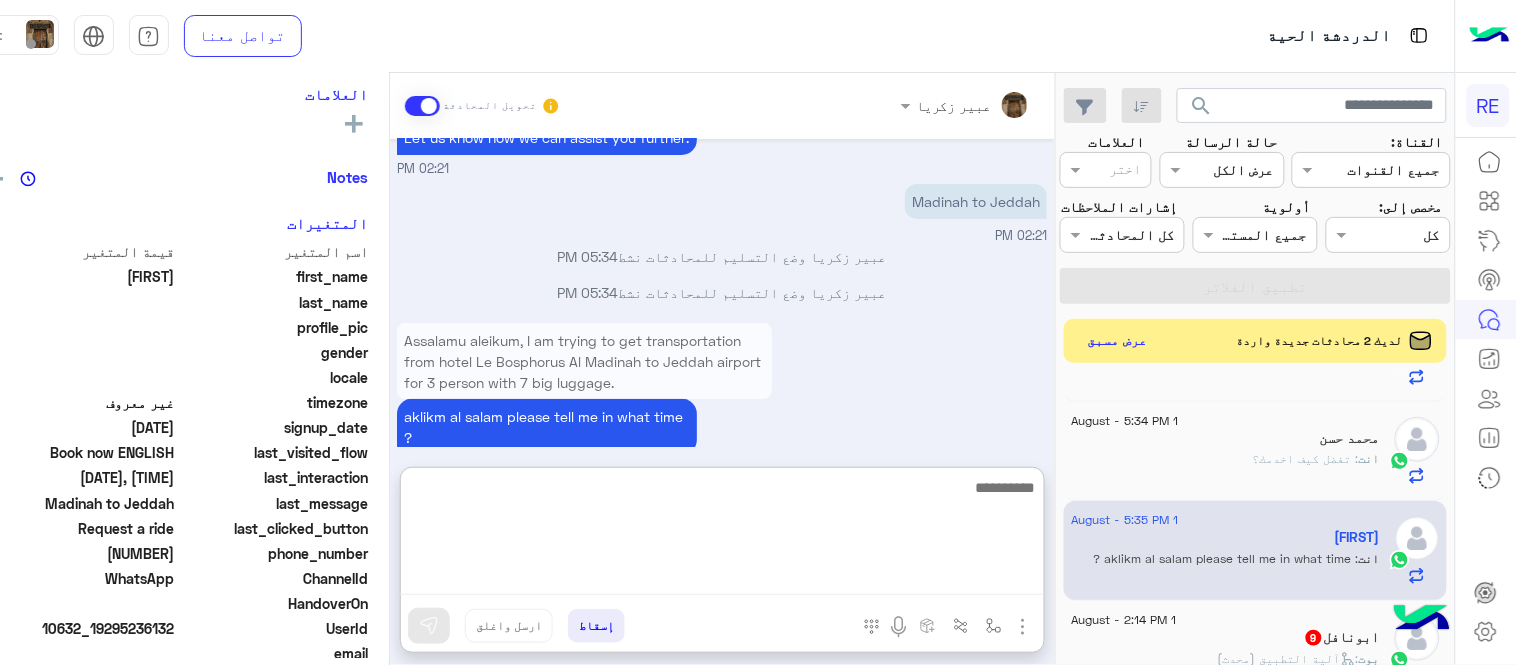 click on "Assalamu aleikum, I am trying to get transportation from hotel Le Bosphorus Al Madinah to [CITY] airport for 3 person with 7 big luggage. aklikm al salam please tell me in what time ?  [NAME] [LAST_NAME] -  05:35 PM" at bounding box center [722, 398] 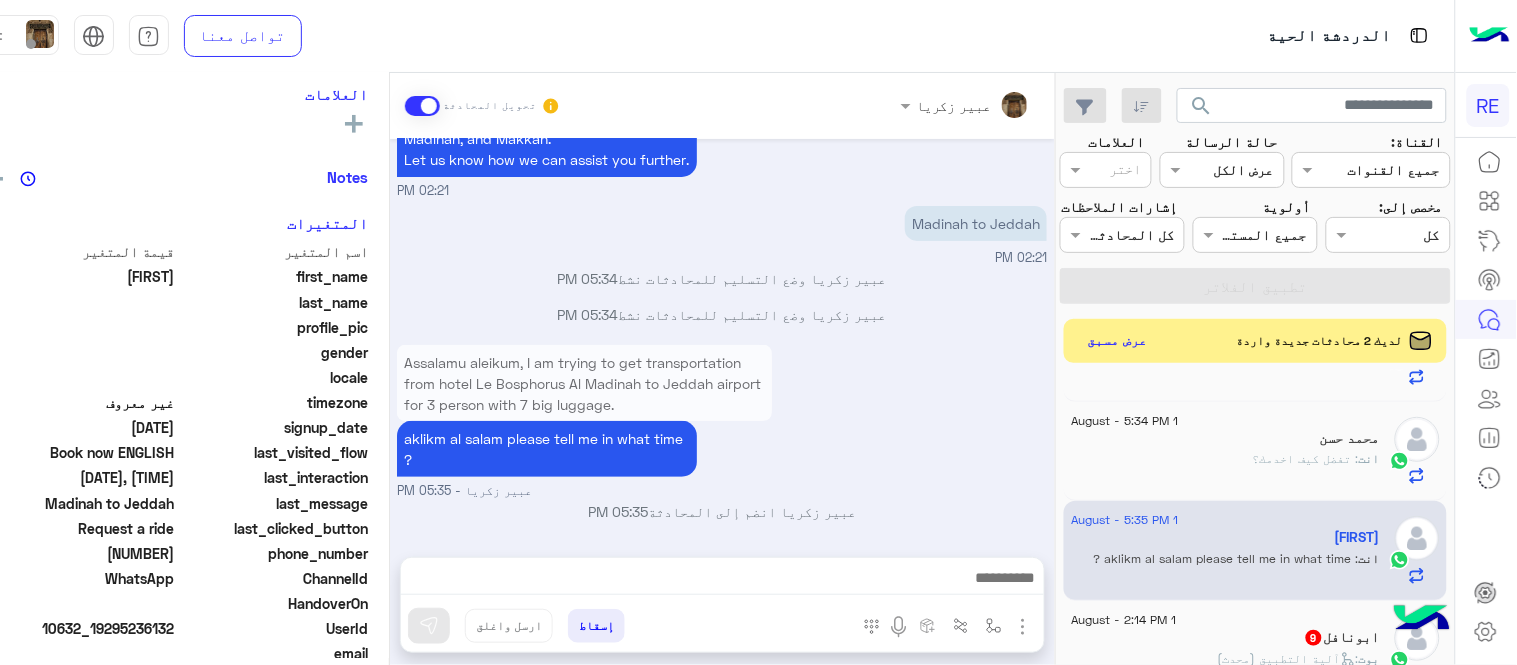 scroll, scrollTop: 2092, scrollLeft: 0, axis: vertical 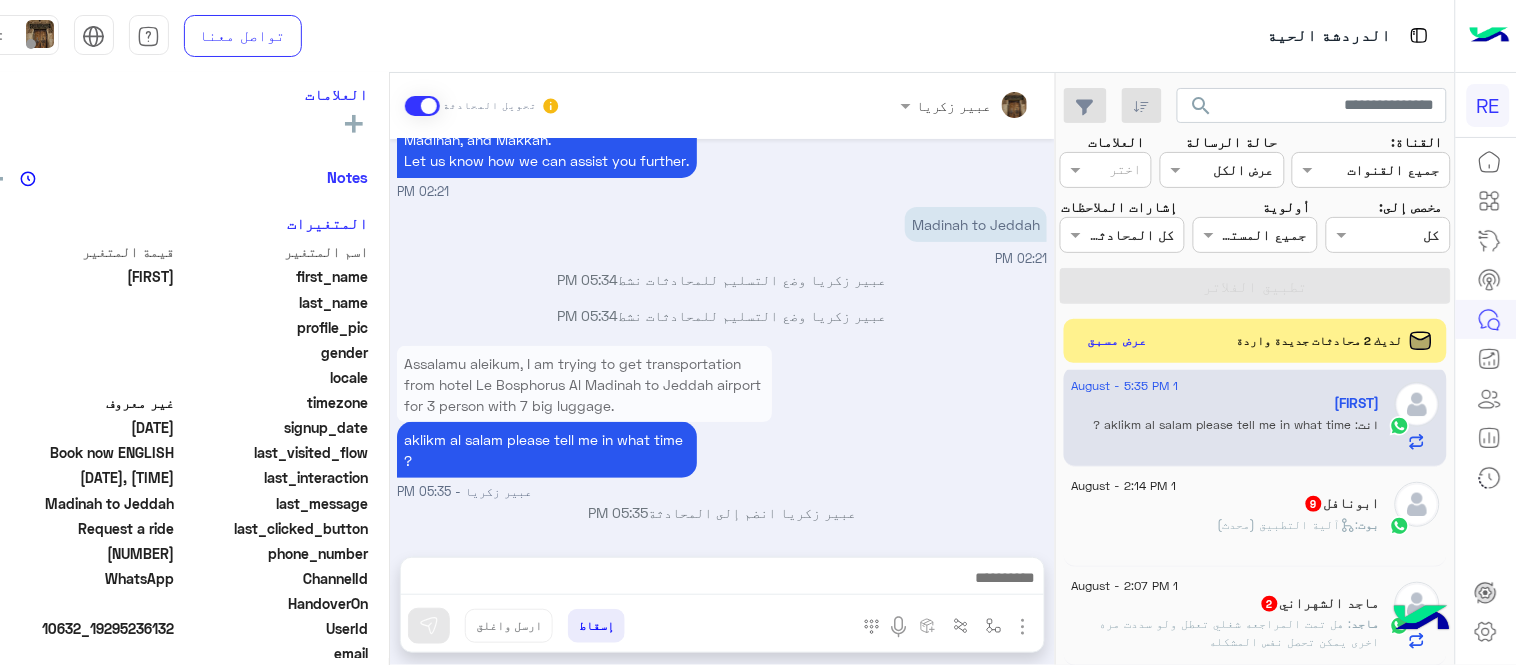 click on "[FIRST] 9" 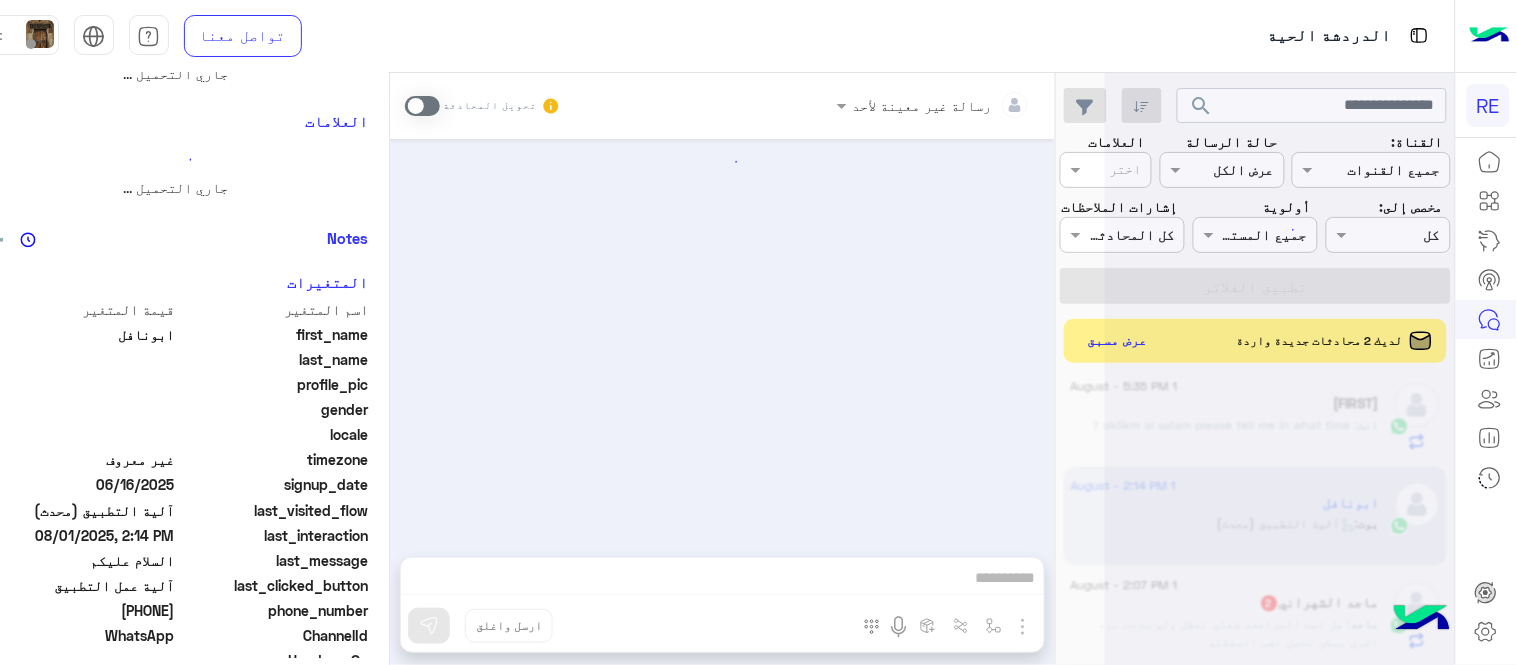 scroll, scrollTop: 0, scrollLeft: 0, axis: both 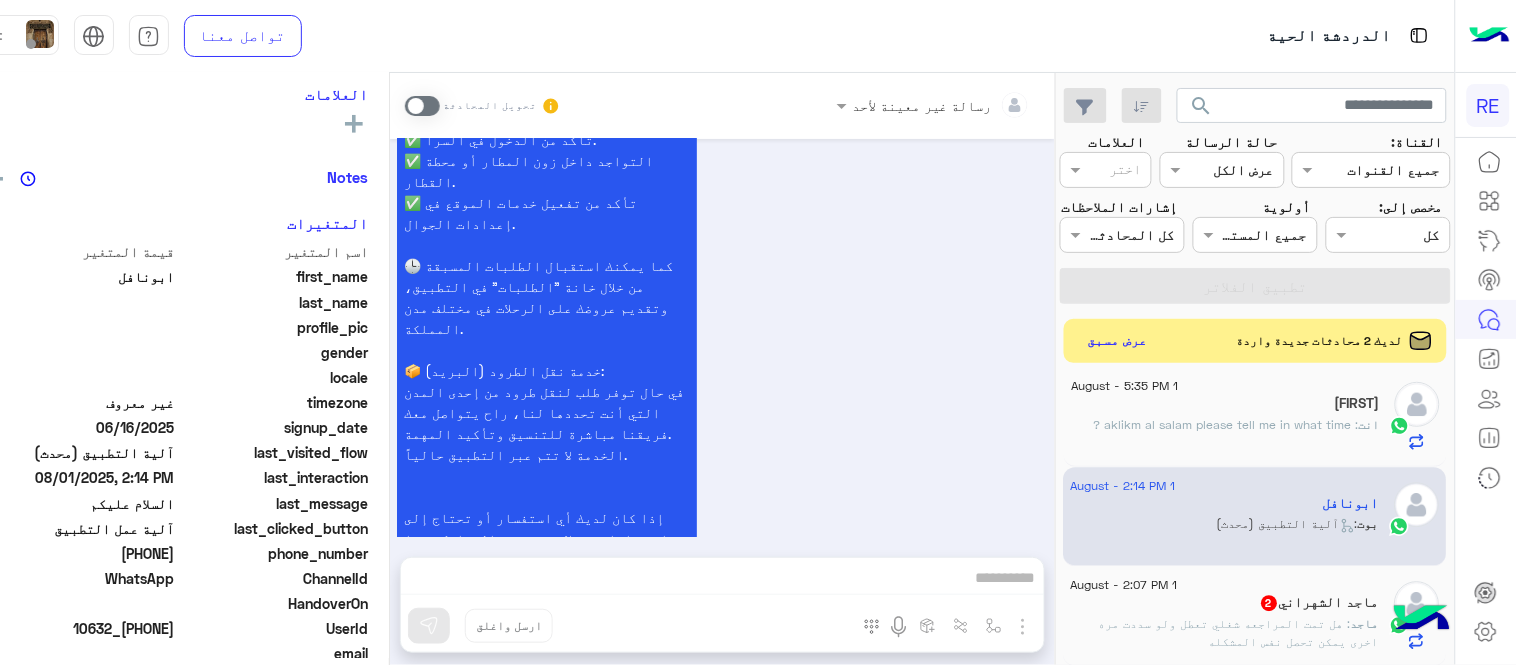 click at bounding box center (422, 106) 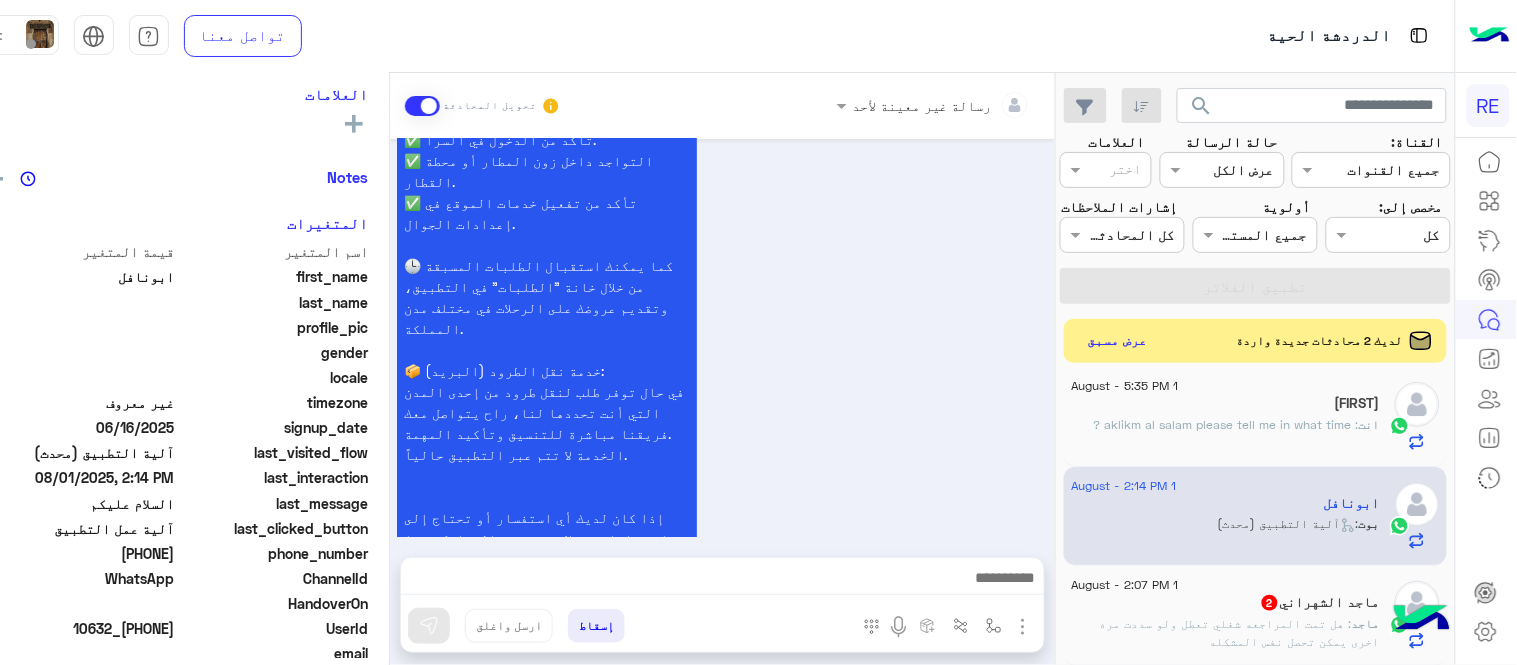 scroll, scrollTop: 1781, scrollLeft: 0, axis: vertical 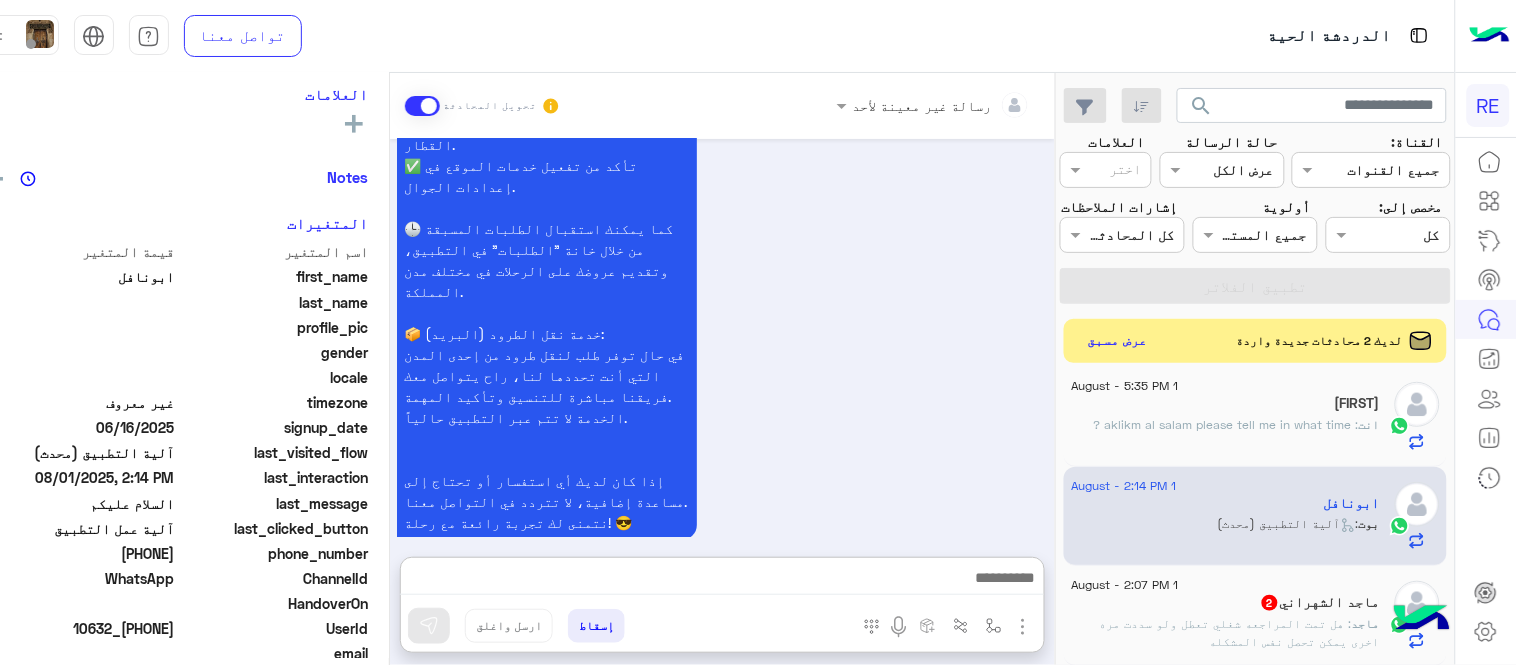 click at bounding box center [721, 580] 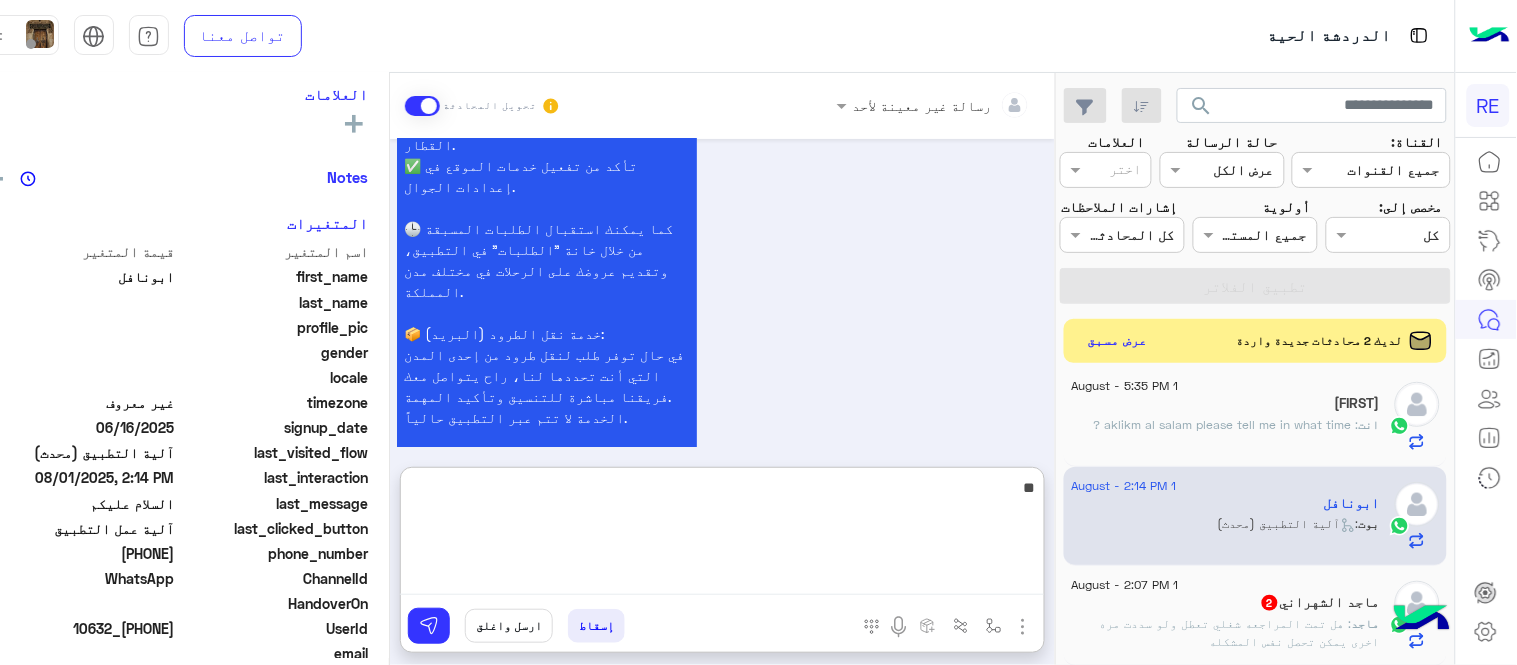 type on "*" 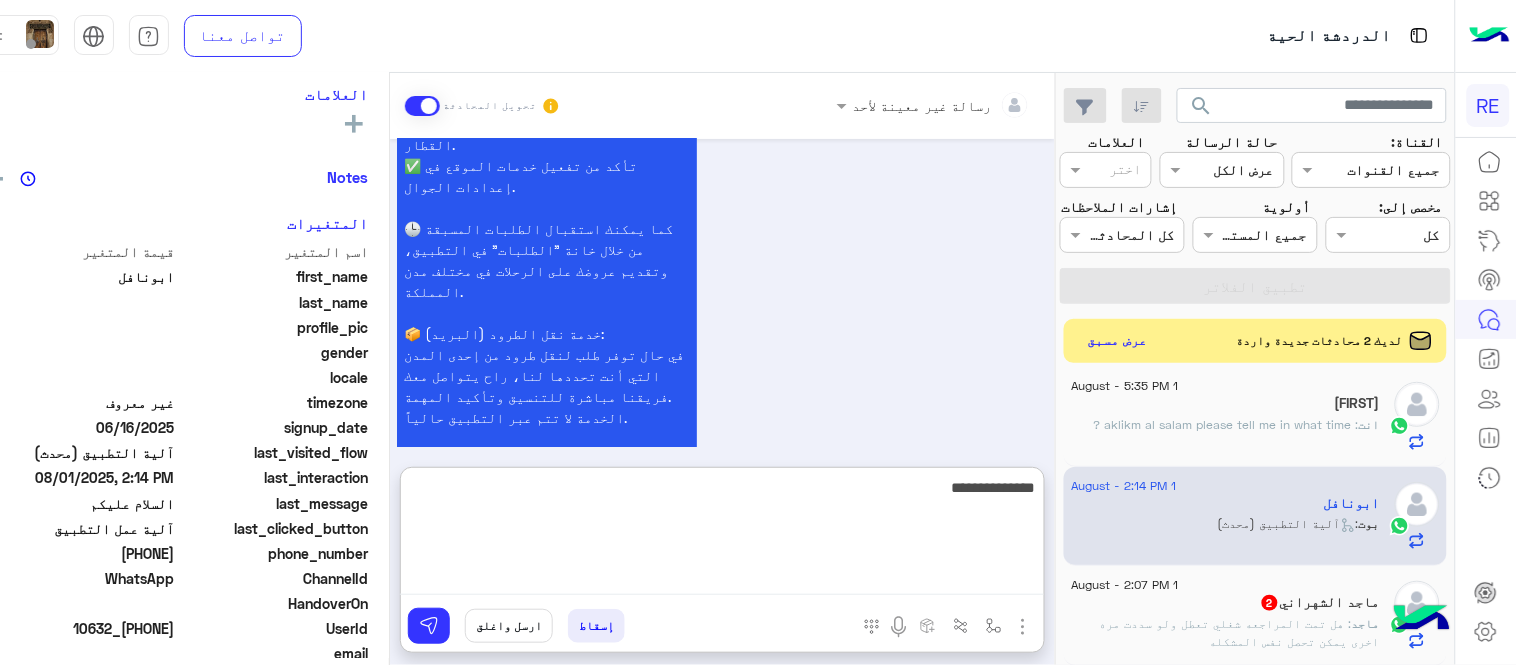 type on "**********" 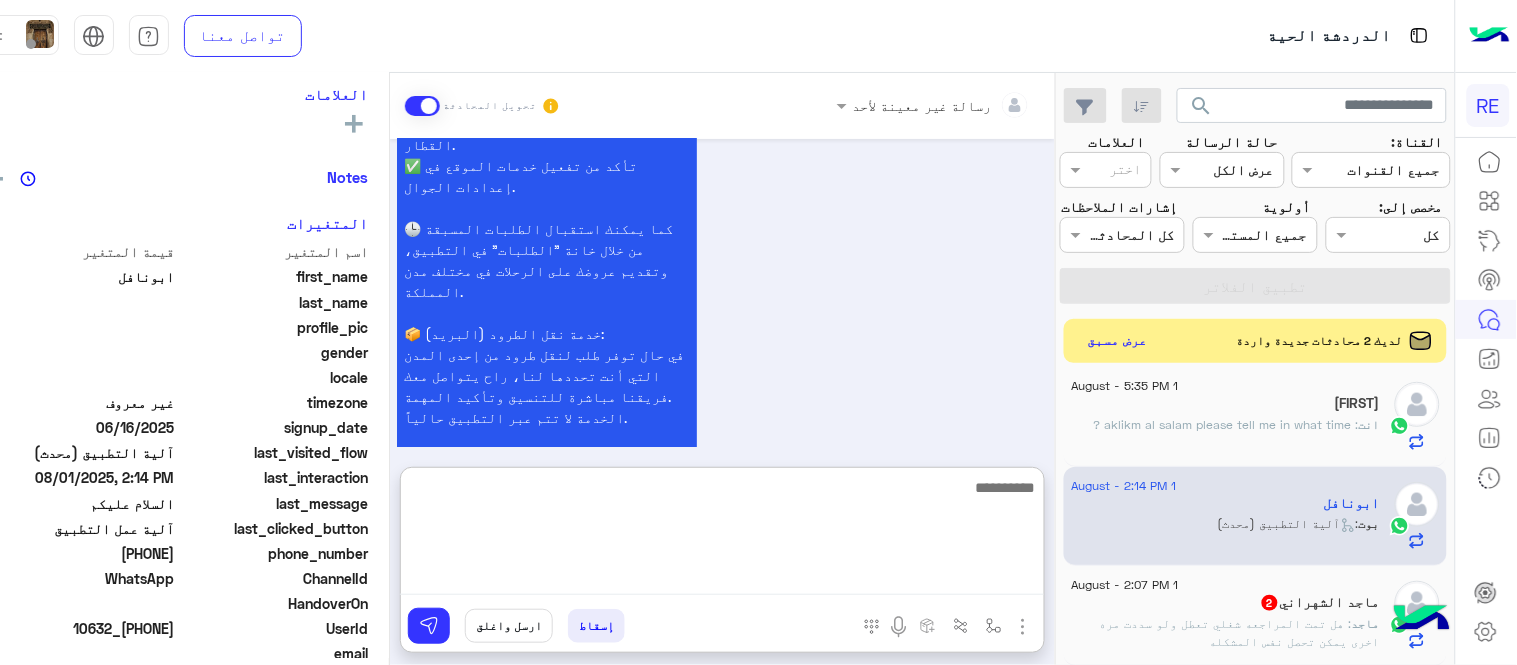 scroll, scrollTop: 1934, scrollLeft: 0, axis: vertical 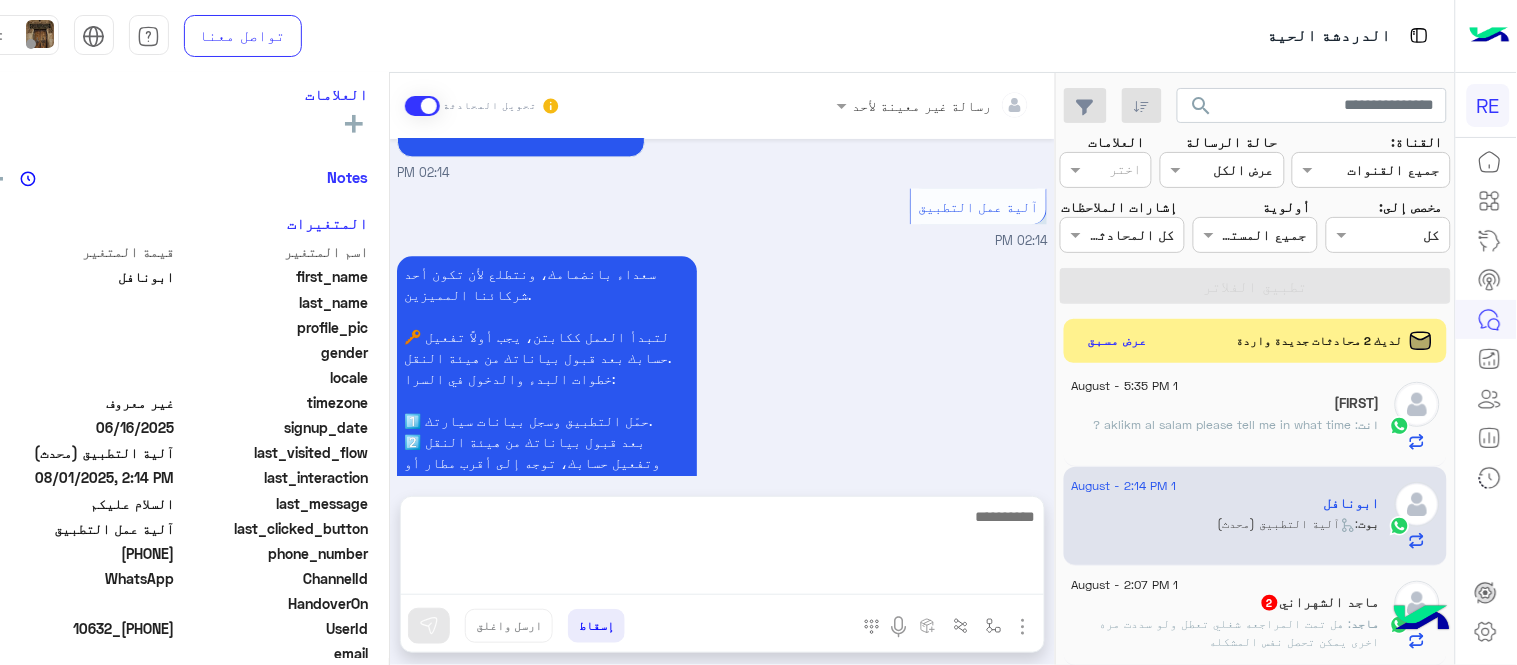 click on ": هل تمت المراجعه
شغلي تعطل
ولو سددت مره اخرى يمكن تحصل نفس المشكله" 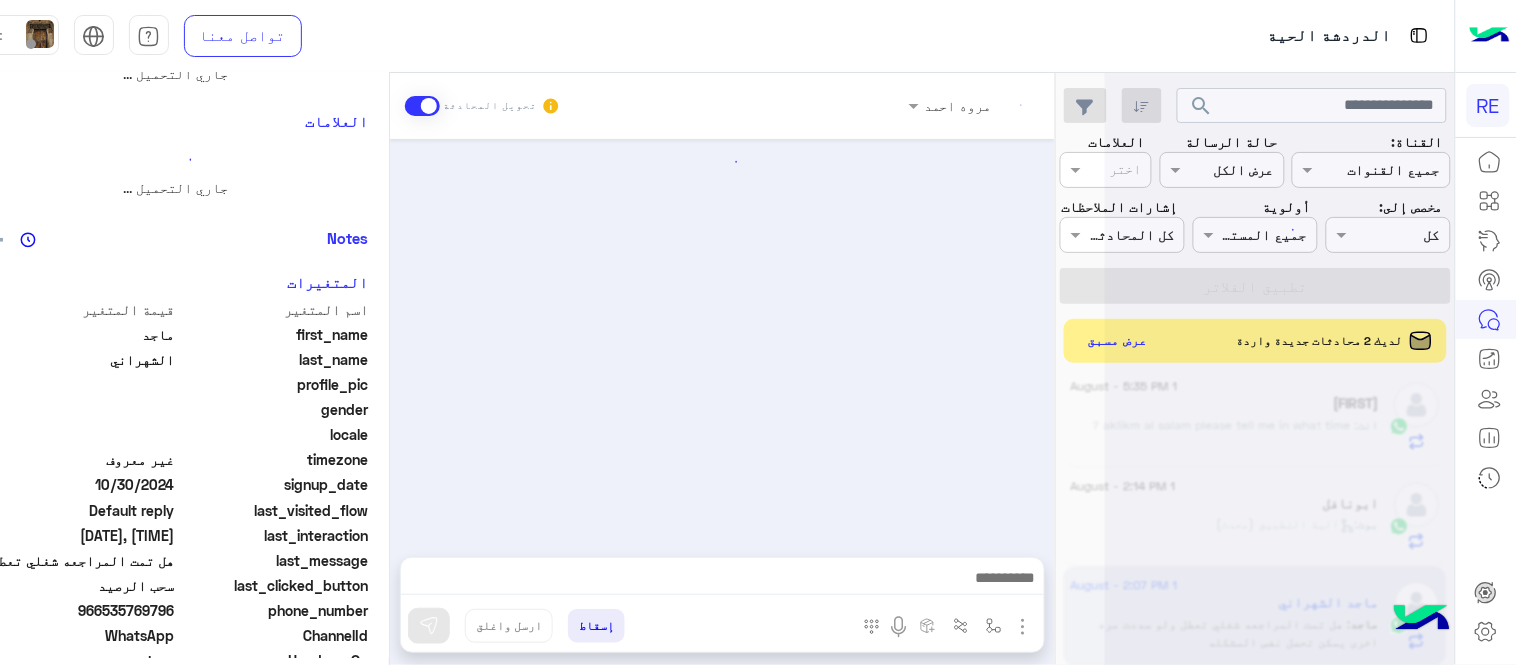 scroll, scrollTop: 358, scrollLeft: 0, axis: vertical 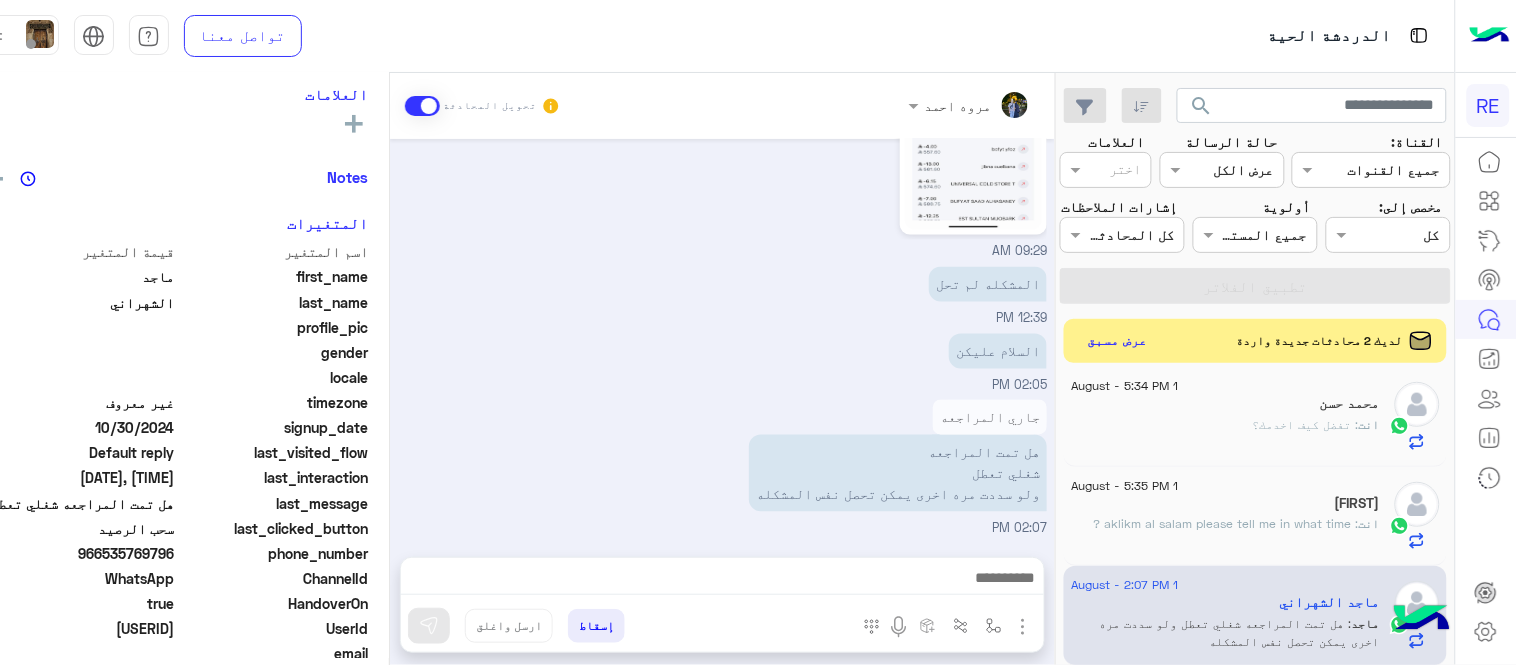 click at bounding box center (721, 580) 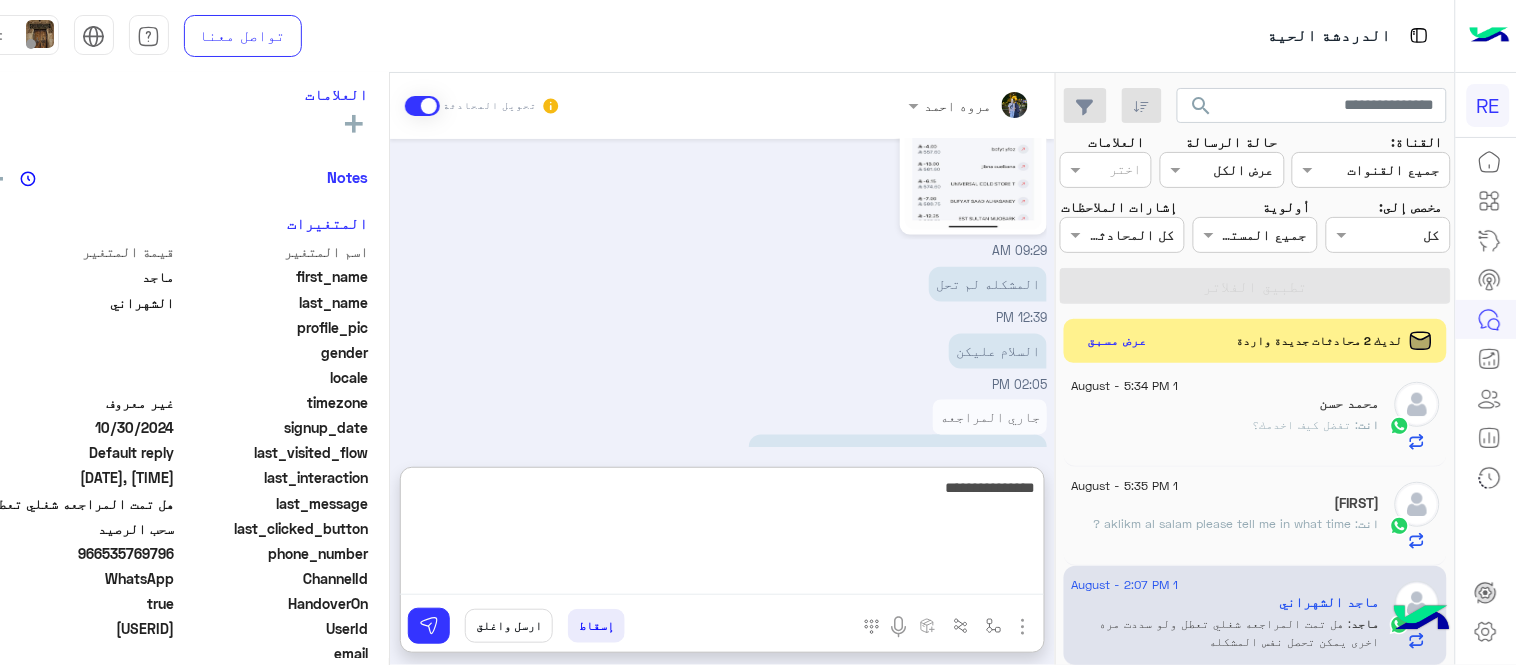 type on "**********" 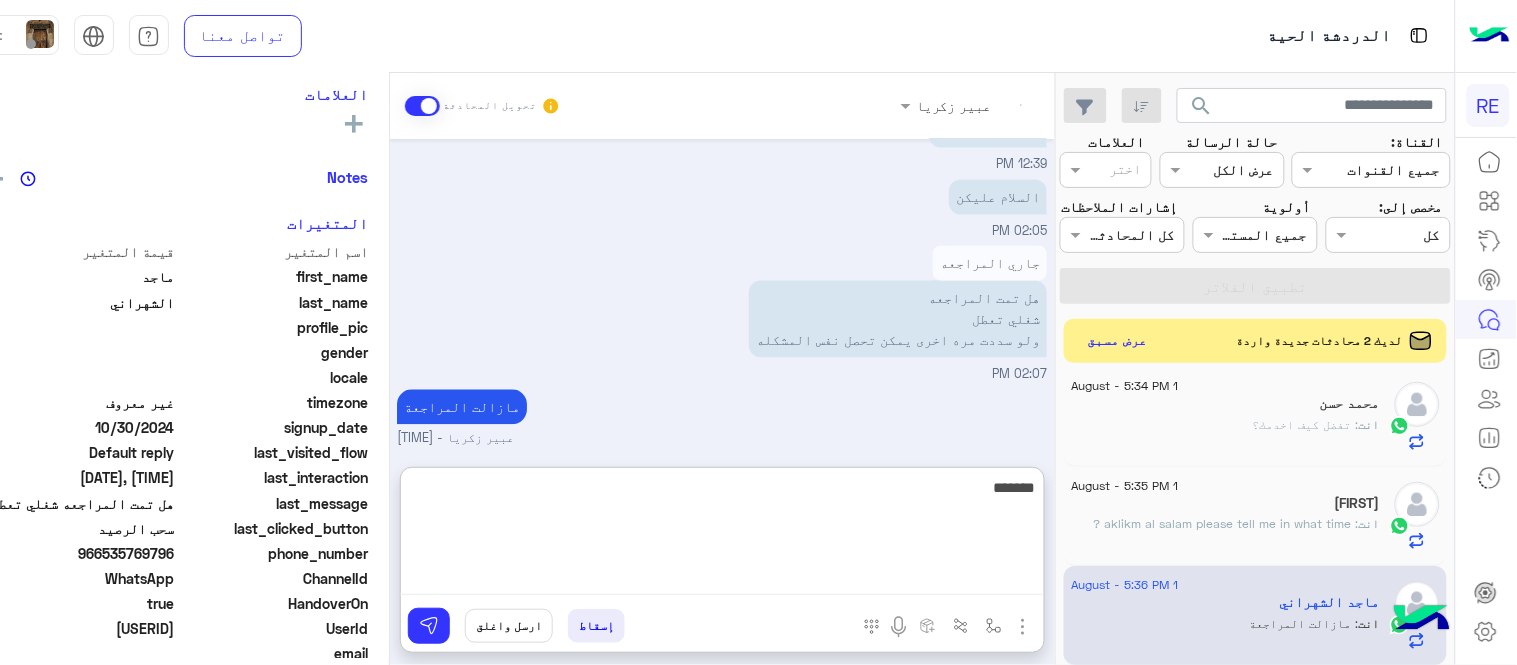 scroll, scrollTop: 1067, scrollLeft: 0, axis: vertical 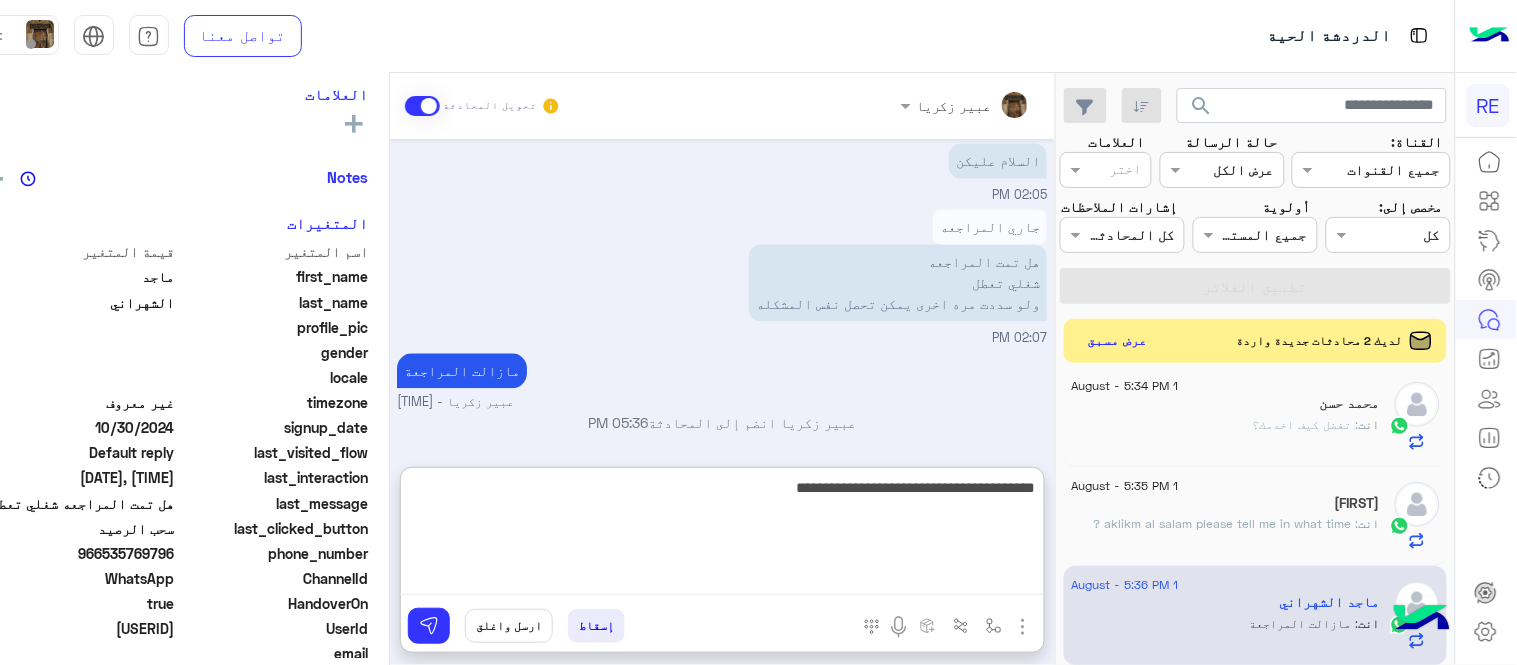 type on "**********" 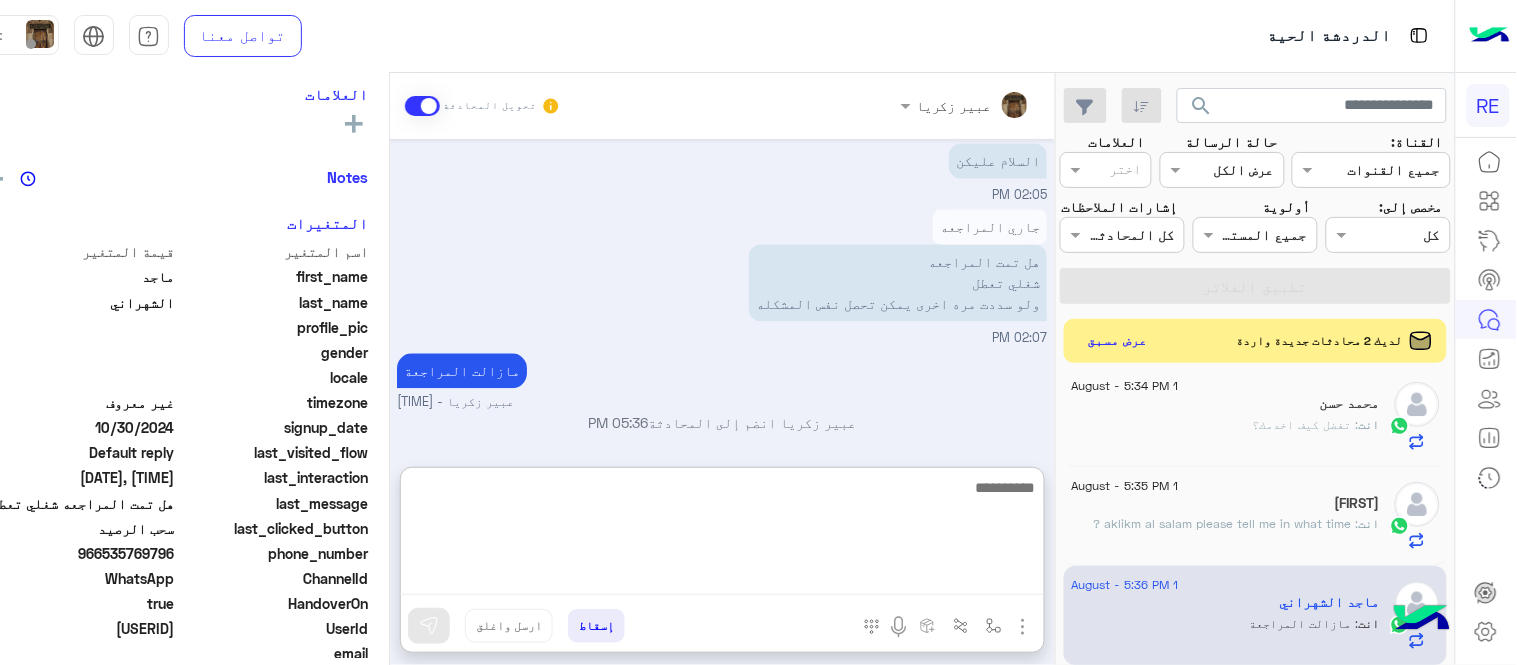 scroll, scrollTop: 1131, scrollLeft: 0, axis: vertical 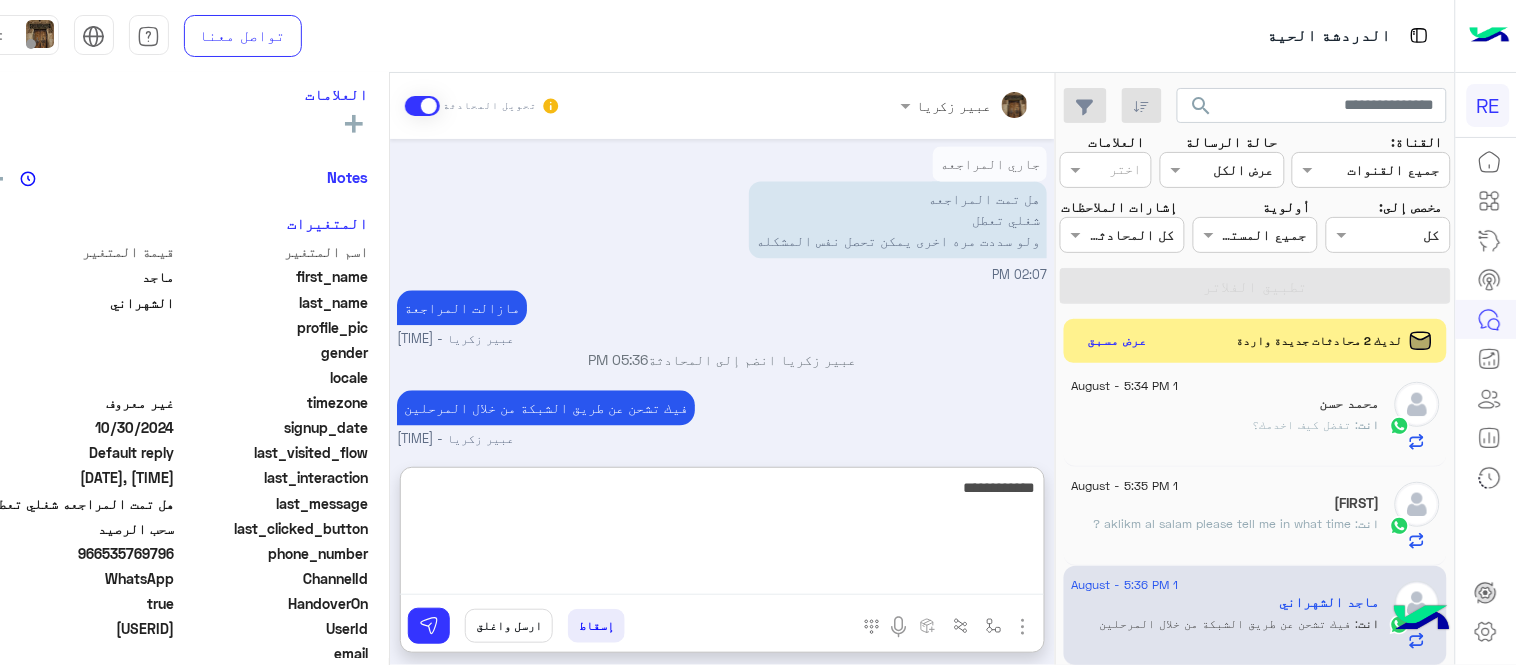 type on "**********" 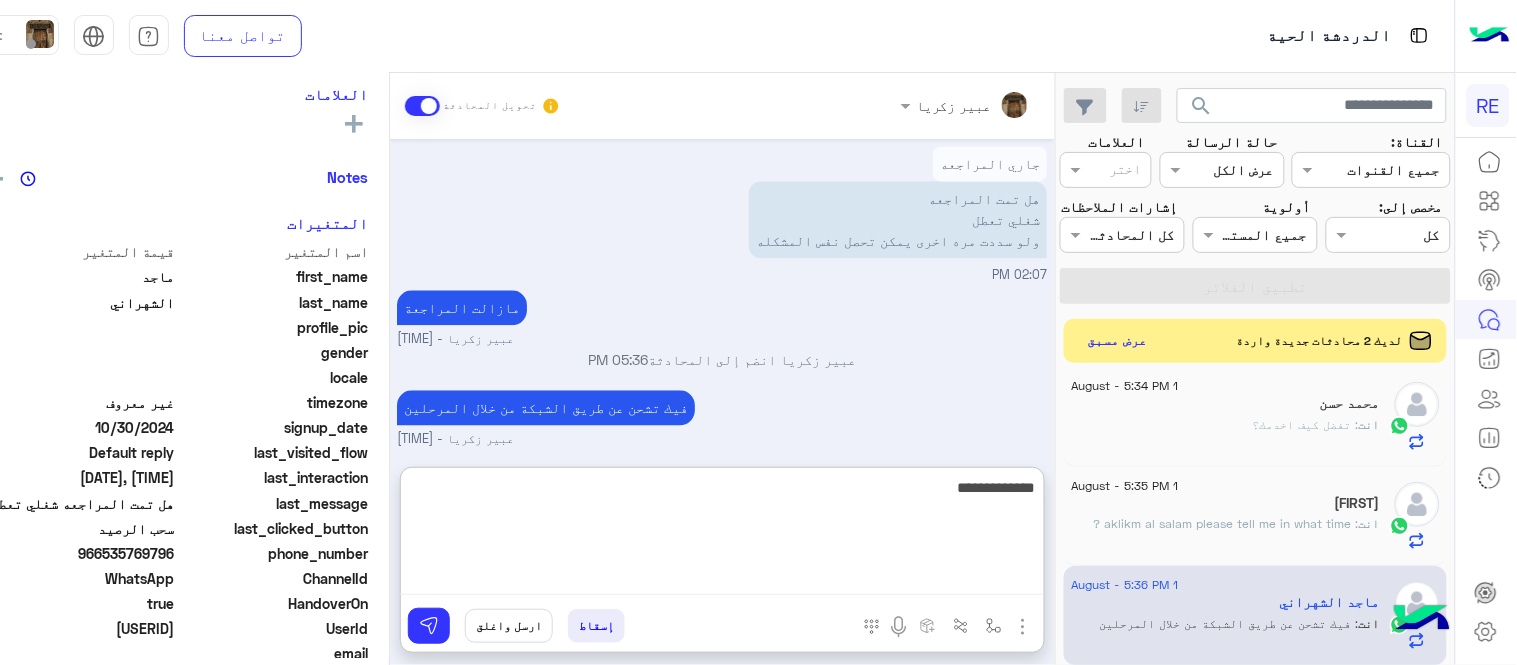 type 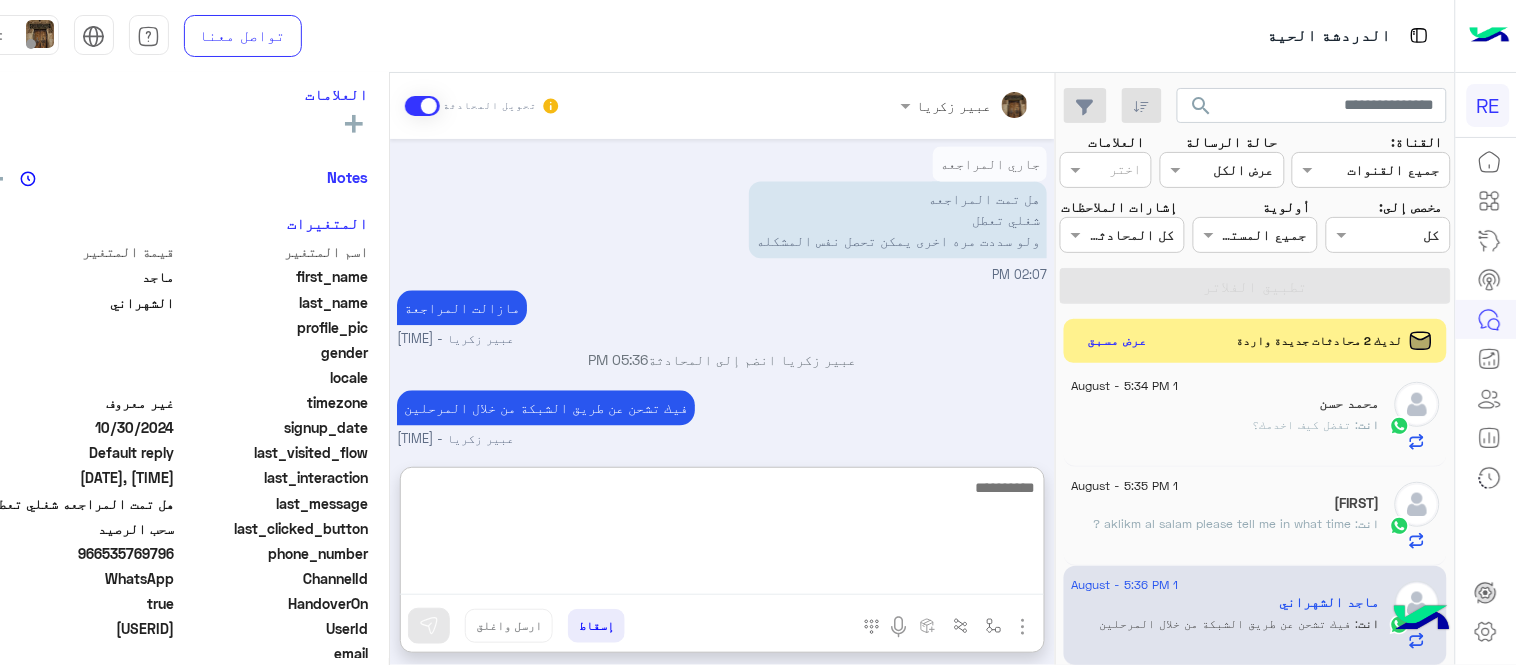 scroll, scrollTop: 1194, scrollLeft: 0, axis: vertical 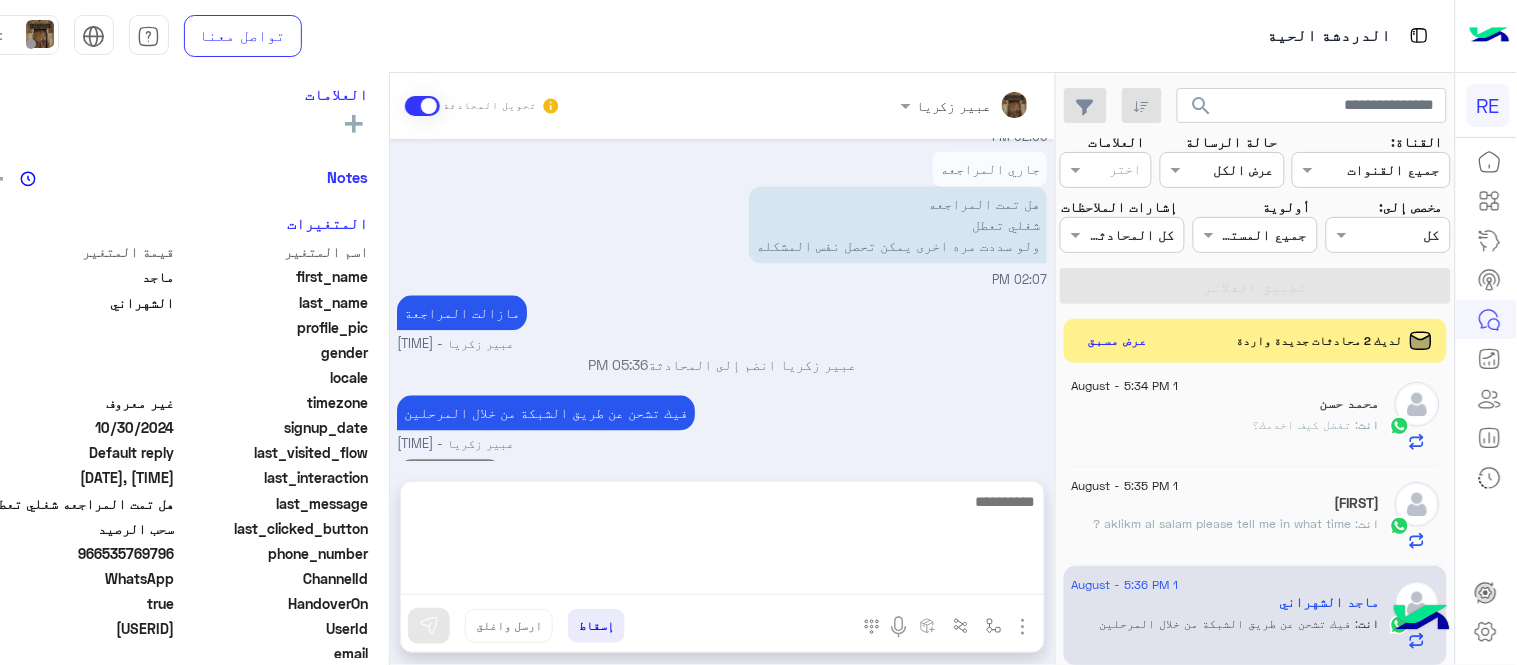 click on "Jul 31, 2025  وعليكم السلام  [FIRST] [LAST] -  10:37 PM   [FIRST] [LAST] انضم إلى المحادثة   10:37 PM      جاري المراجعه  [FIRST] [LAST] -  10:38 PM  انتظر  لاني في المطار ولااسنطيع استقبال رحلات   10:39 PM   Aug 1, 2025  راسلتكم بخصوص شحن المحفظه وتم الخصم من حسابي بالفعل ولكن المحفظه باقي بالسالب ارجو منكم حل الموضوع   09:29 AM    09:29 AM    09:29 AM  المشكله لم تحل   12:39 PM  السلام عليكن   02:05 PM  جاري المراجعه هل تمت المراجعه  شغلي تعطل  ولو سددت مره اخرى يمكن تحصل نفس المشكله   02:07 PM  مازالت المراجعة  [FIRST] [LAST] -  05:36 PM   [FIRST] [LAST] انضم إلى المحادثة   05:36 PM      فيك تشحن عن طريق الشبكة من خلال المرحلين  [FIRST] [LAST] -  05:36 PM    05:36 PM" at bounding box center [722, 300] 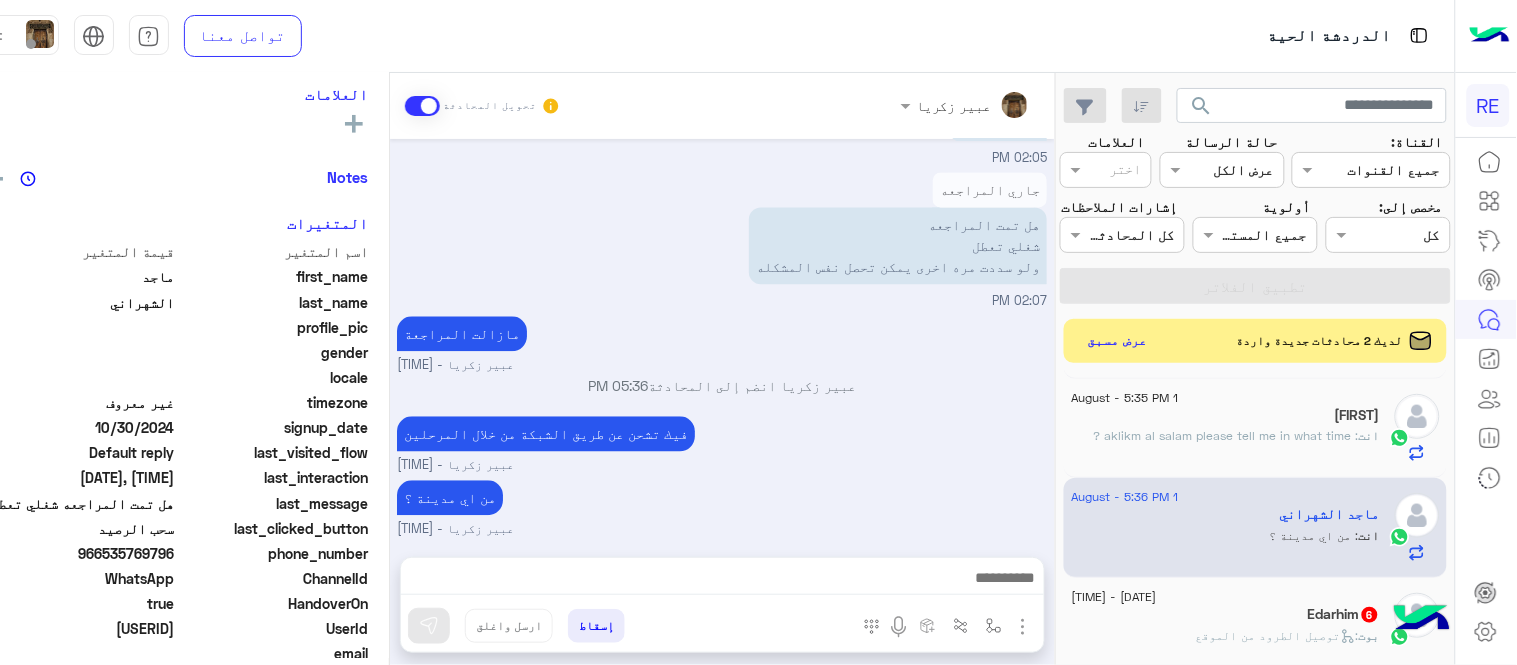 scroll, scrollTop: 1501, scrollLeft: 0, axis: vertical 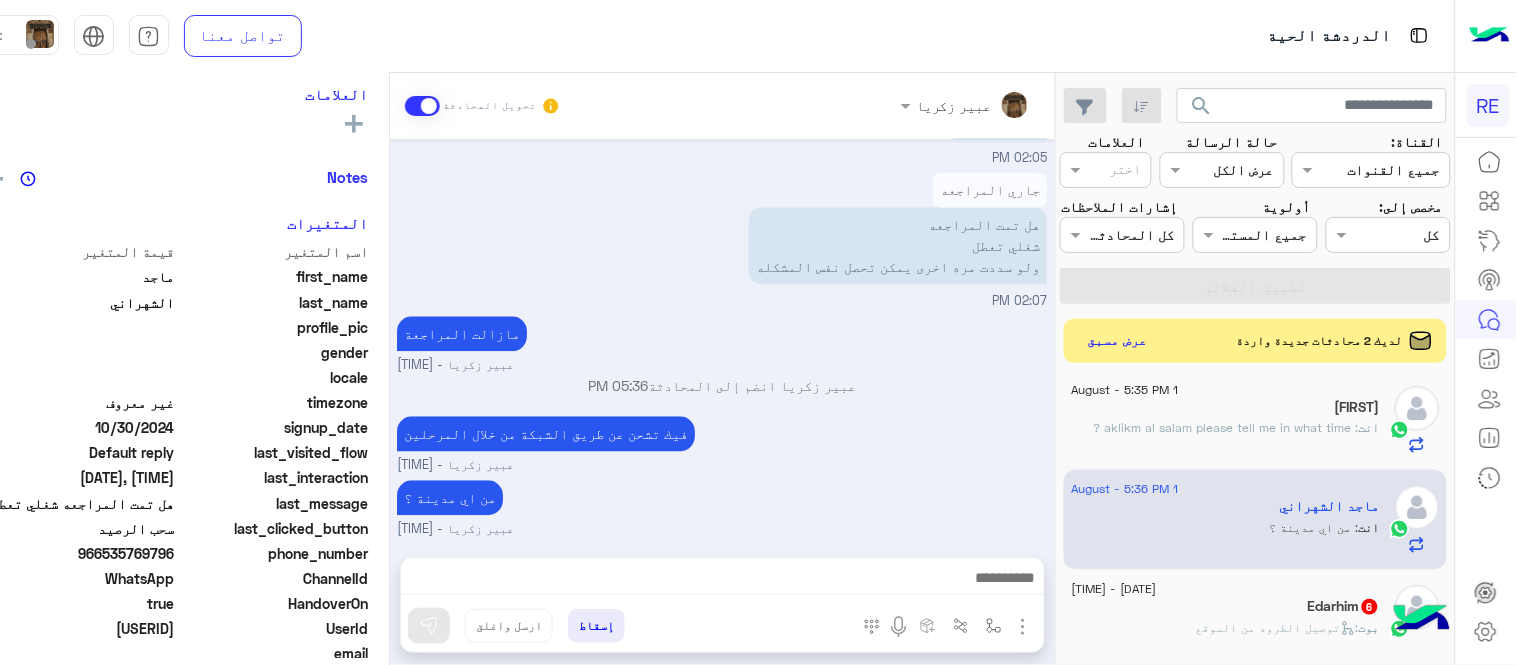 click on ":   توصيل الطرود من الموقع" 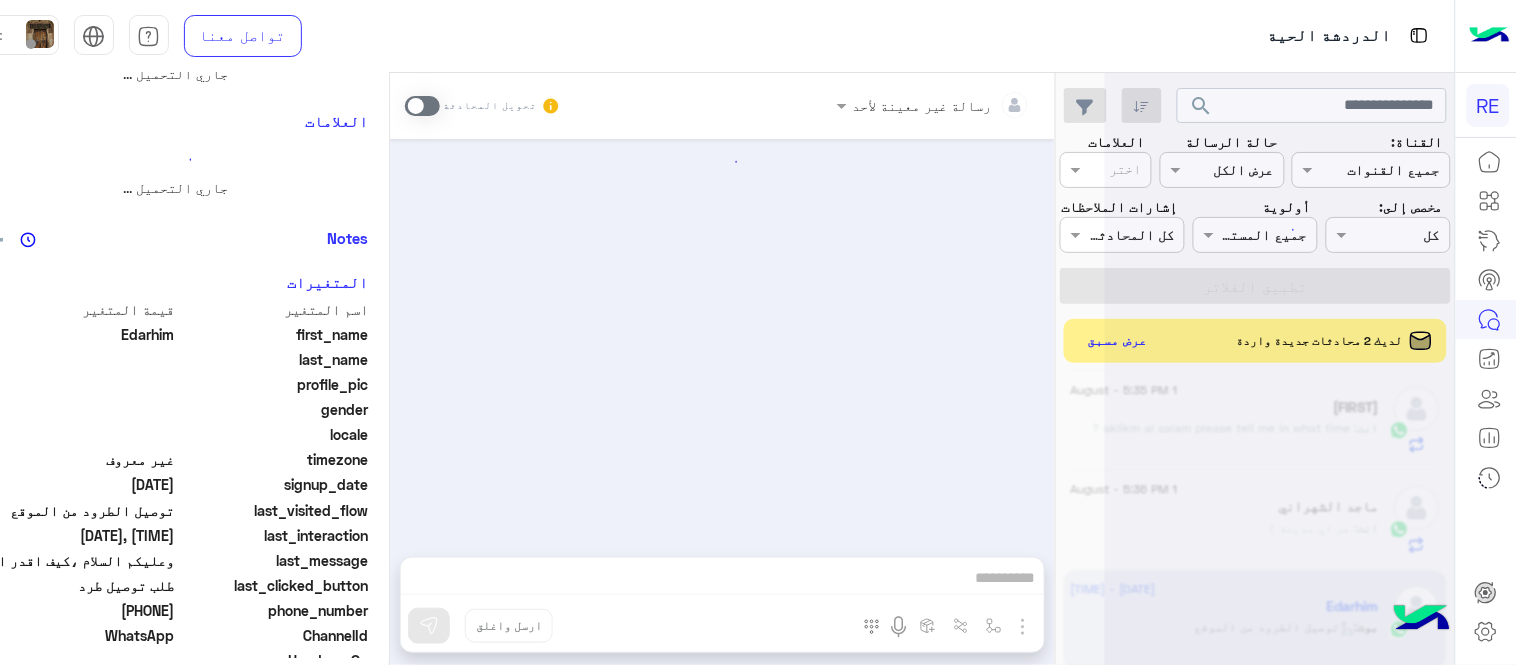 scroll, scrollTop: 0, scrollLeft: 0, axis: both 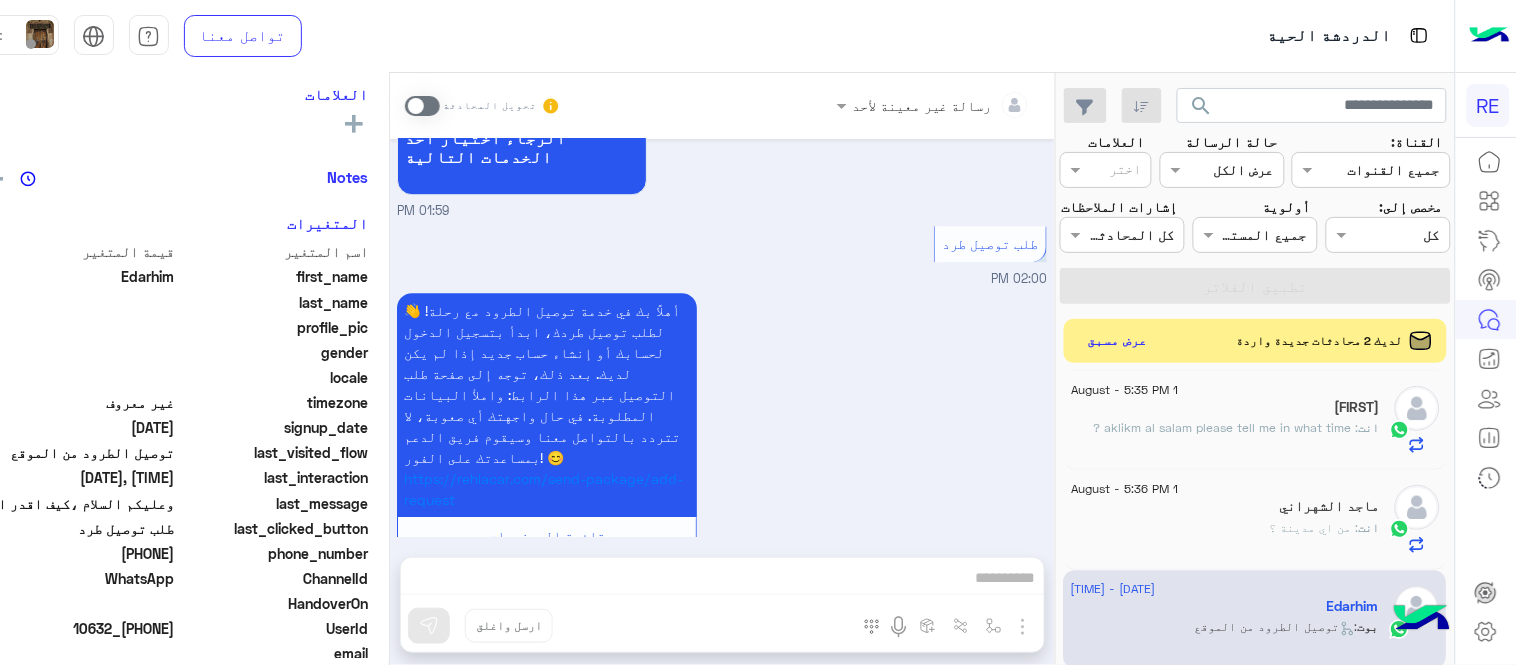 click at bounding box center [422, 106] 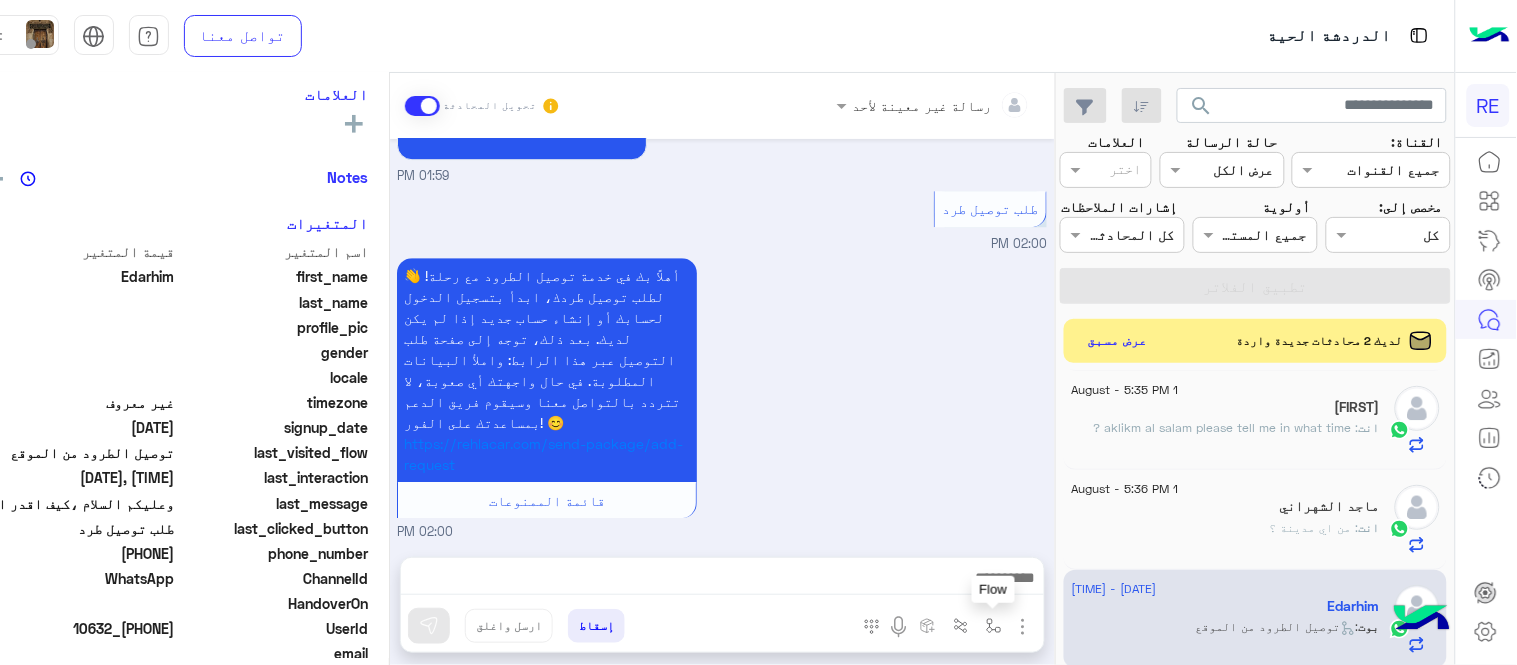 click at bounding box center (993, 625) 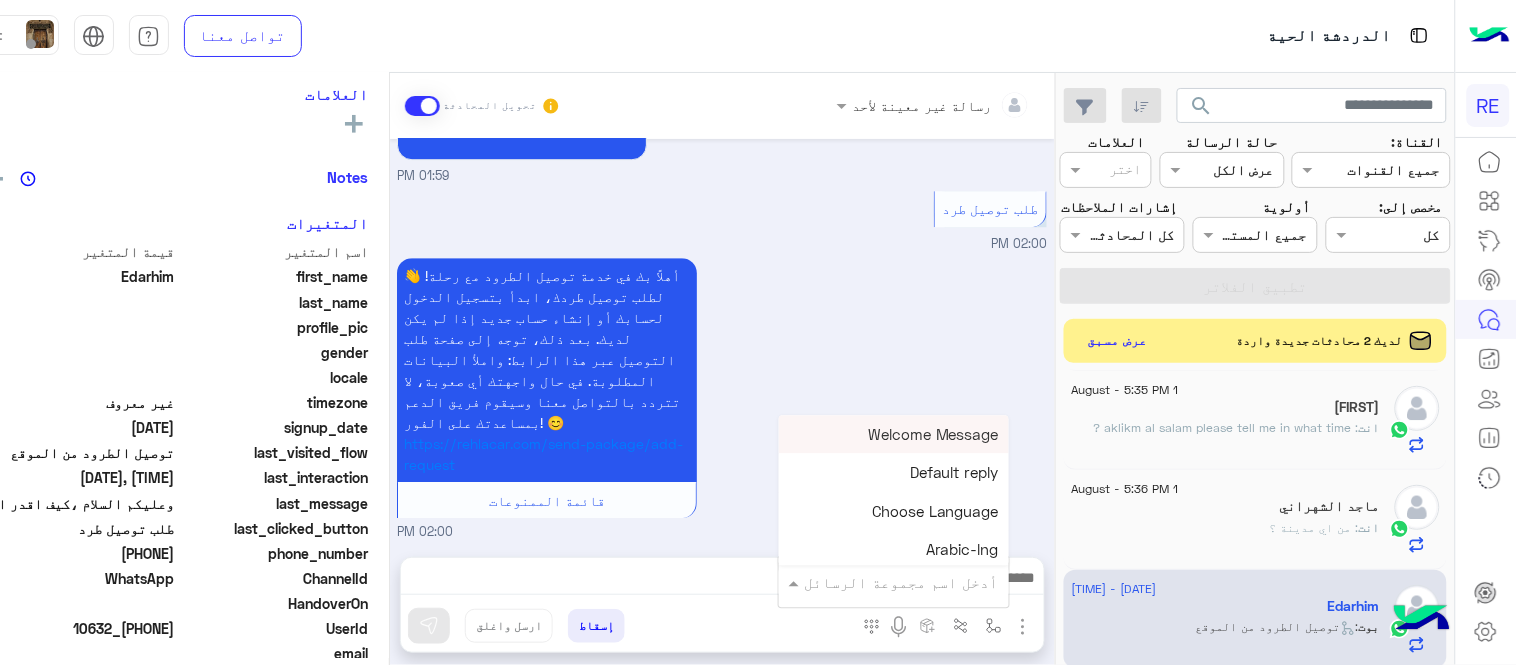 click on "أدخل اسم مجموعة الرسائل" at bounding box center [894, 582] 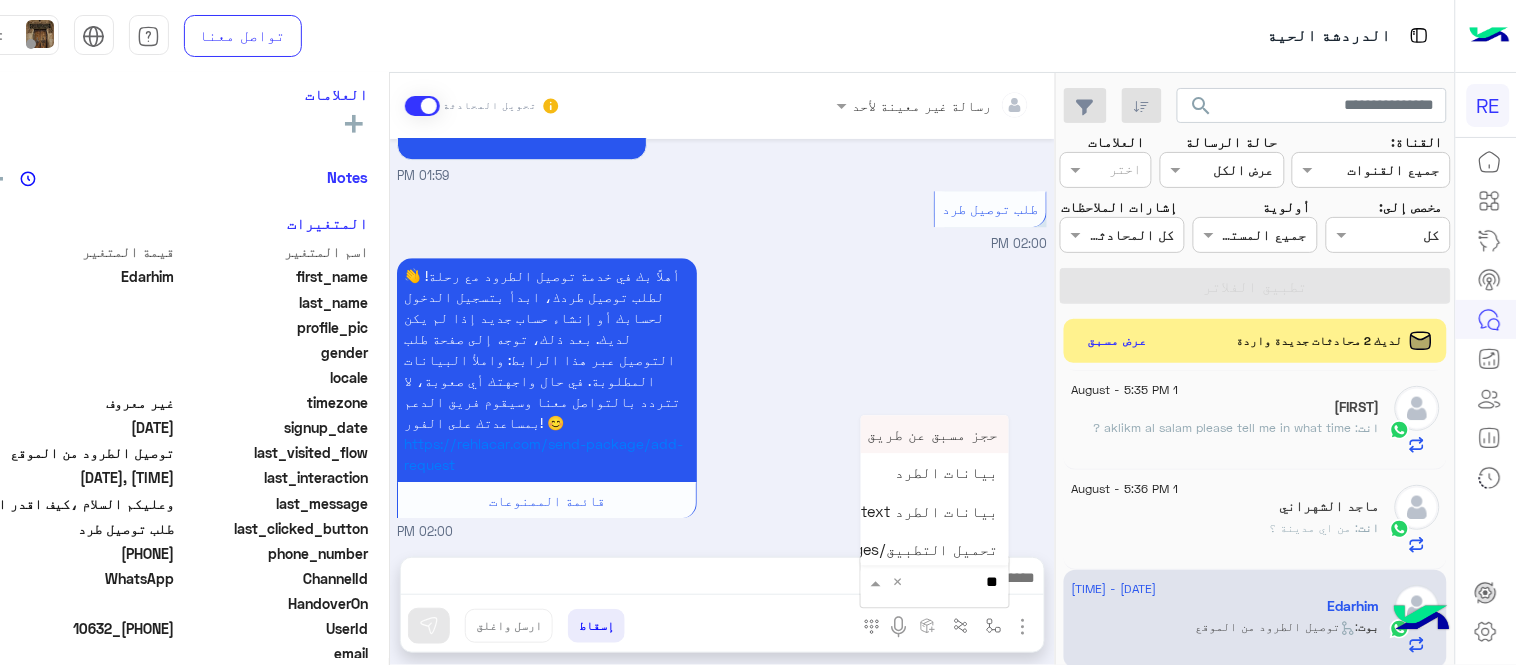 type on "***" 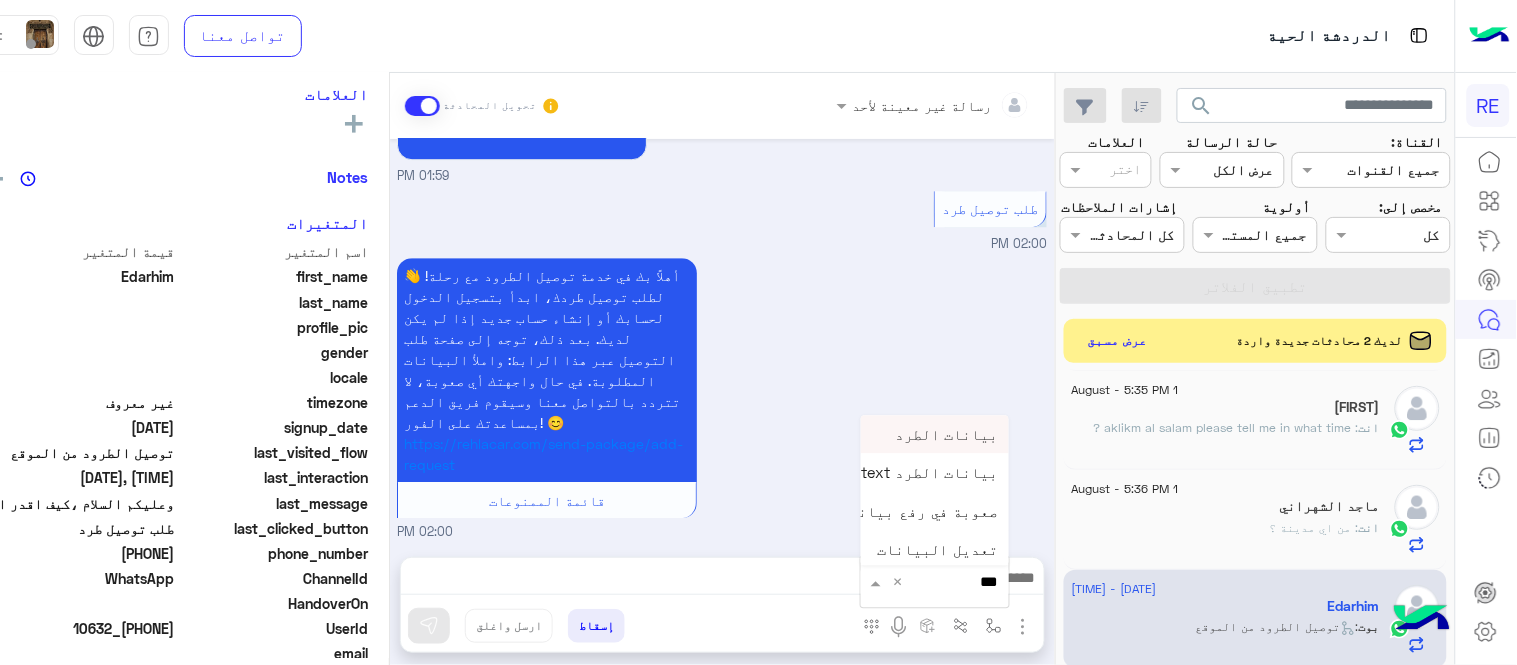 click on "بيانات الطرد" at bounding box center (935, 434) 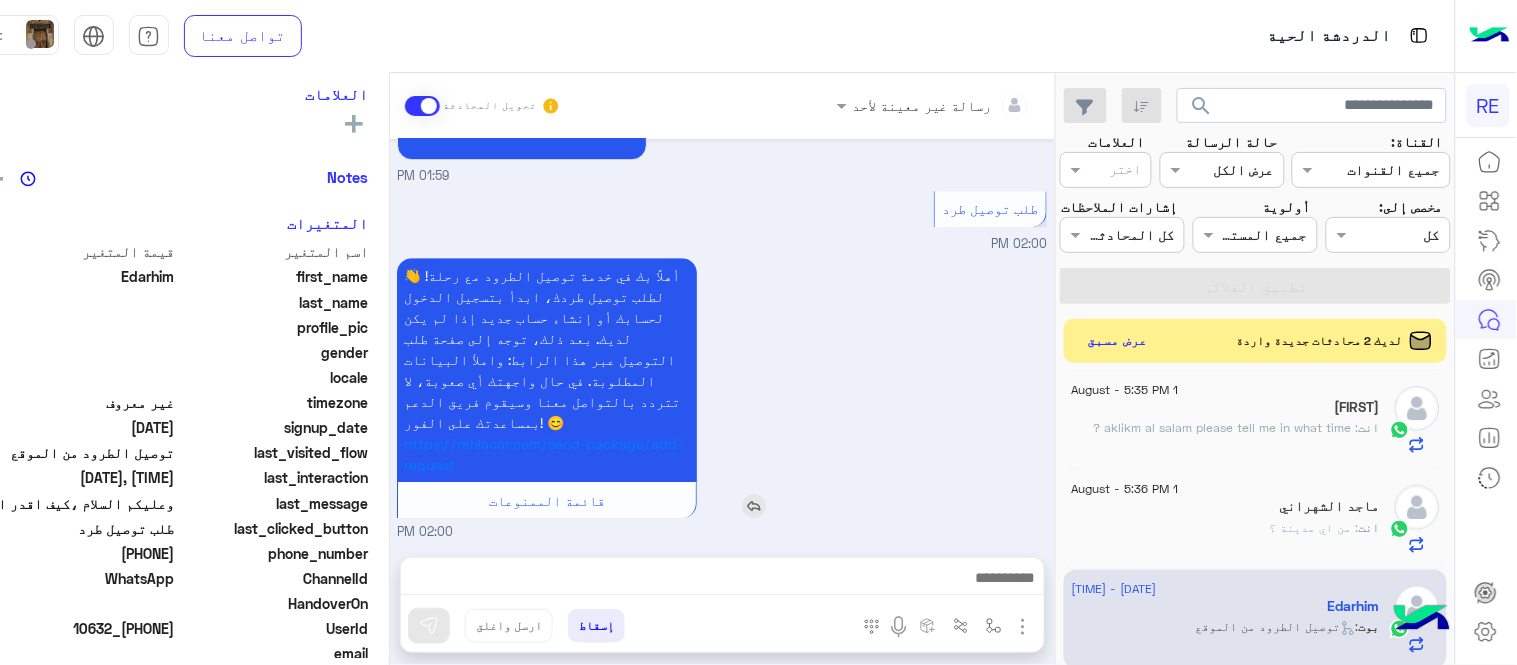 type on "**********" 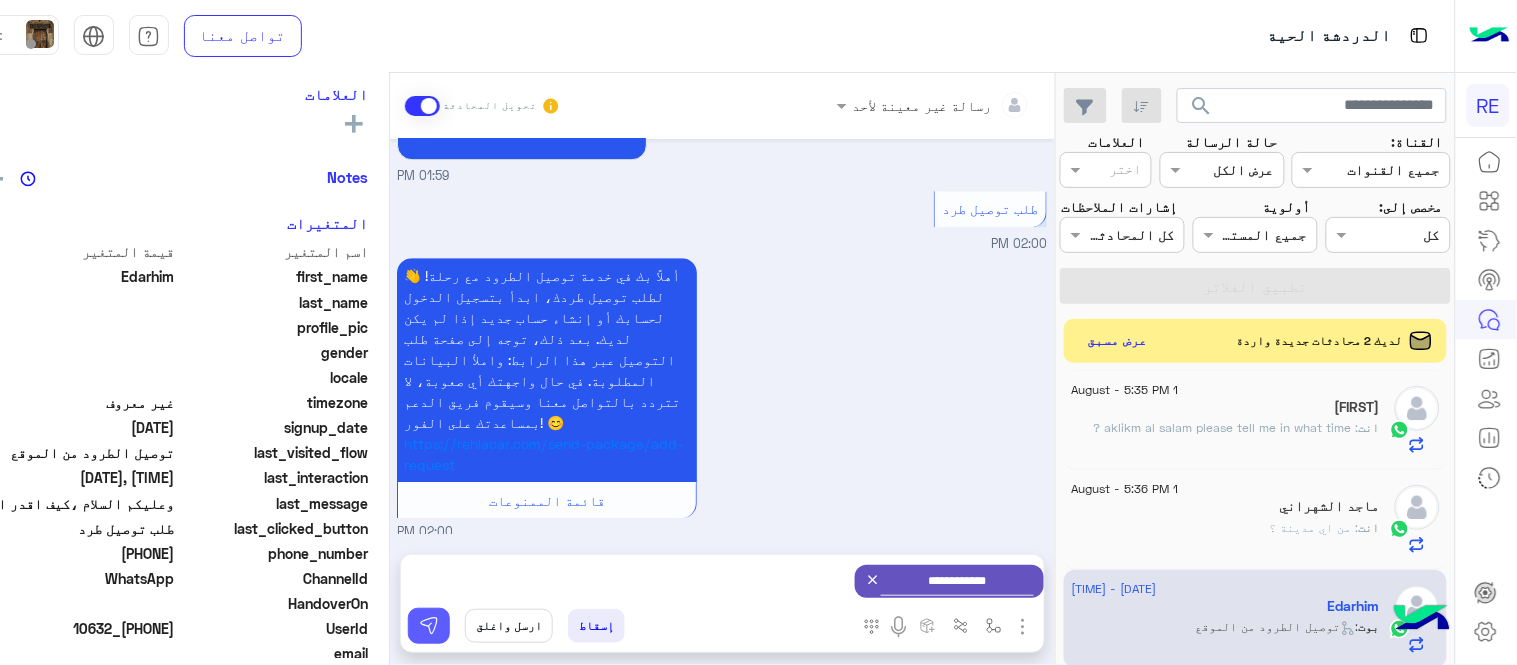 click at bounding box center [429, 626] 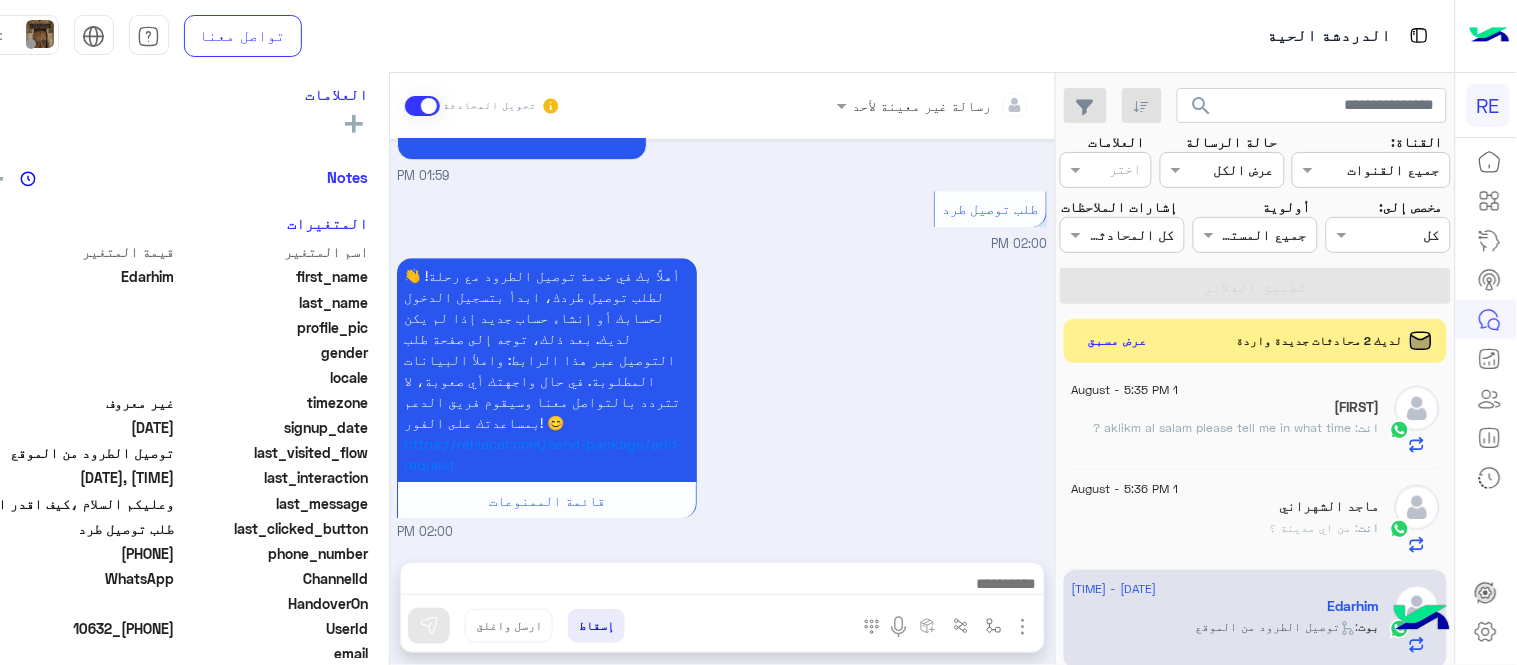 scroll, scrollTop: 1458, scrollLeft: 0, axis: vertical 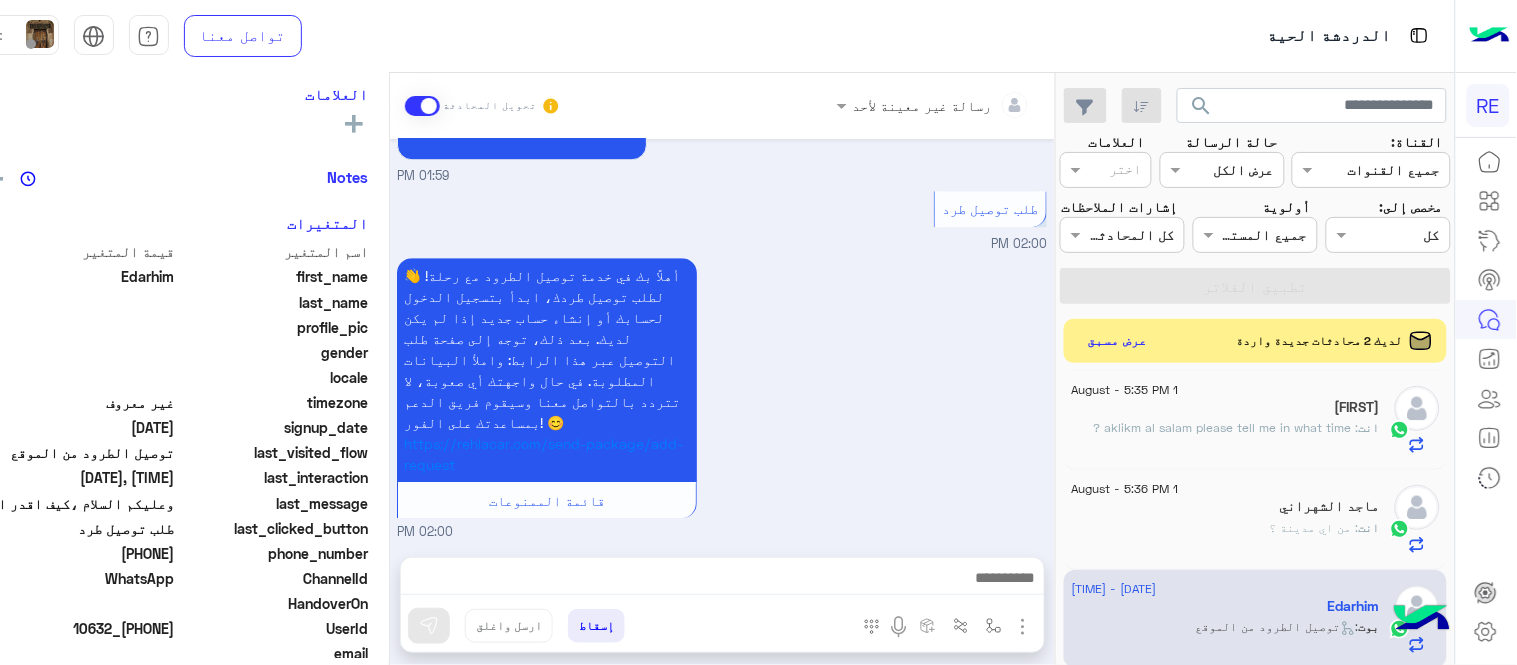 click at bounding box center (721, 580) 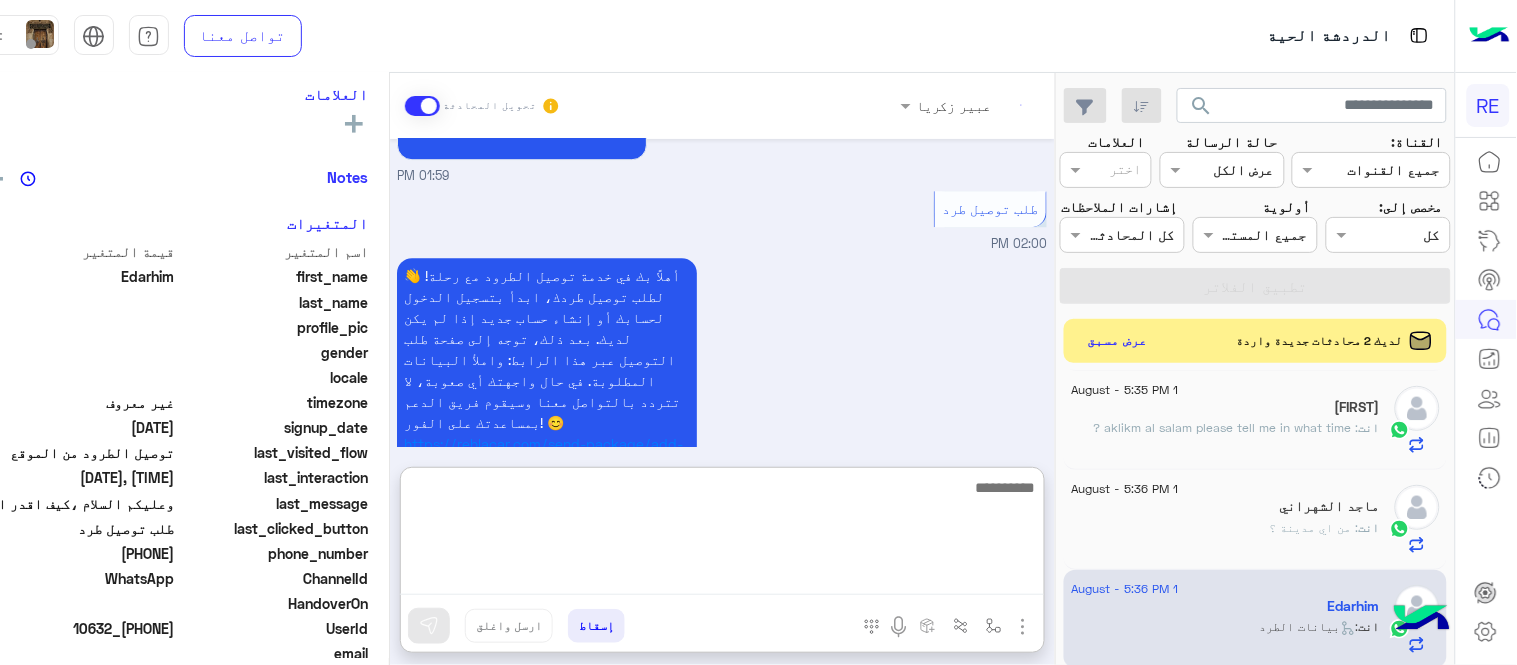 scroll, scrollTop: 2006, scrollLeft: 0, axis: vertical 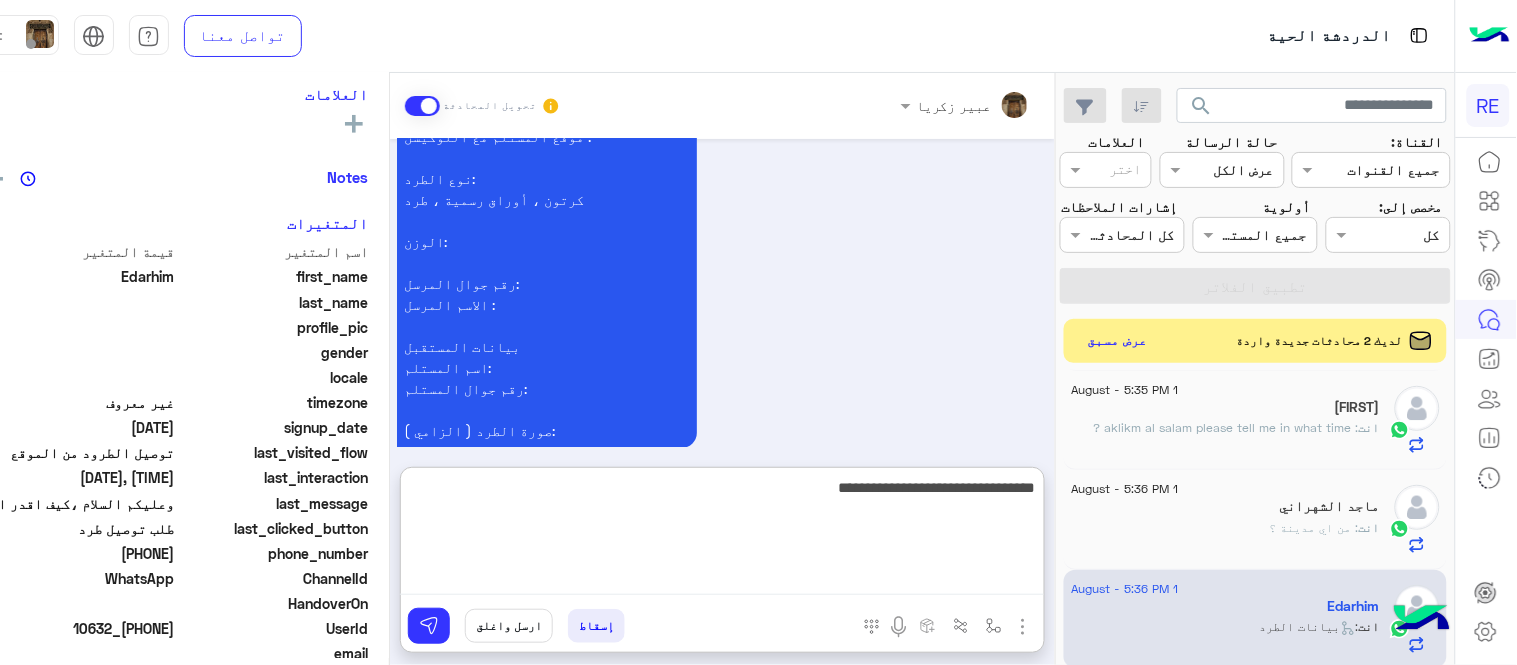 click on "**********" at bounding box center [721, 535] 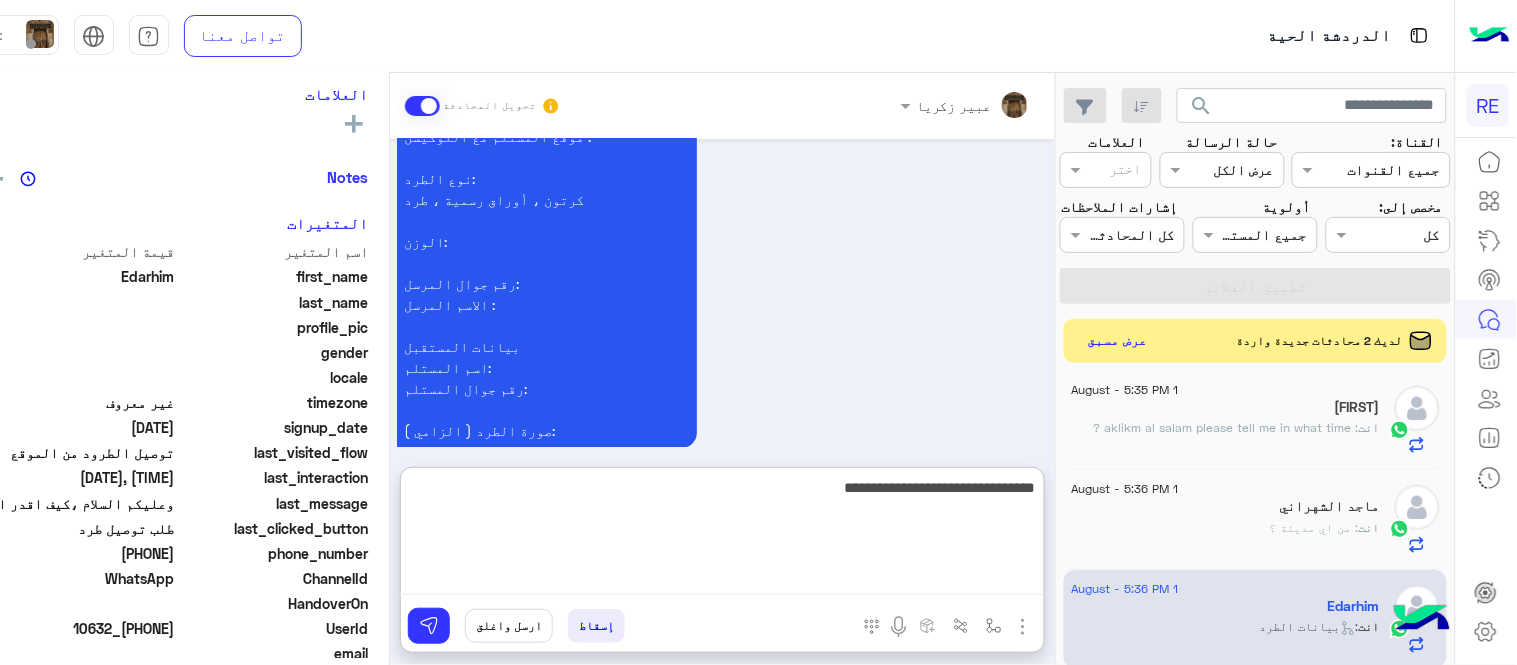 type on "**********" 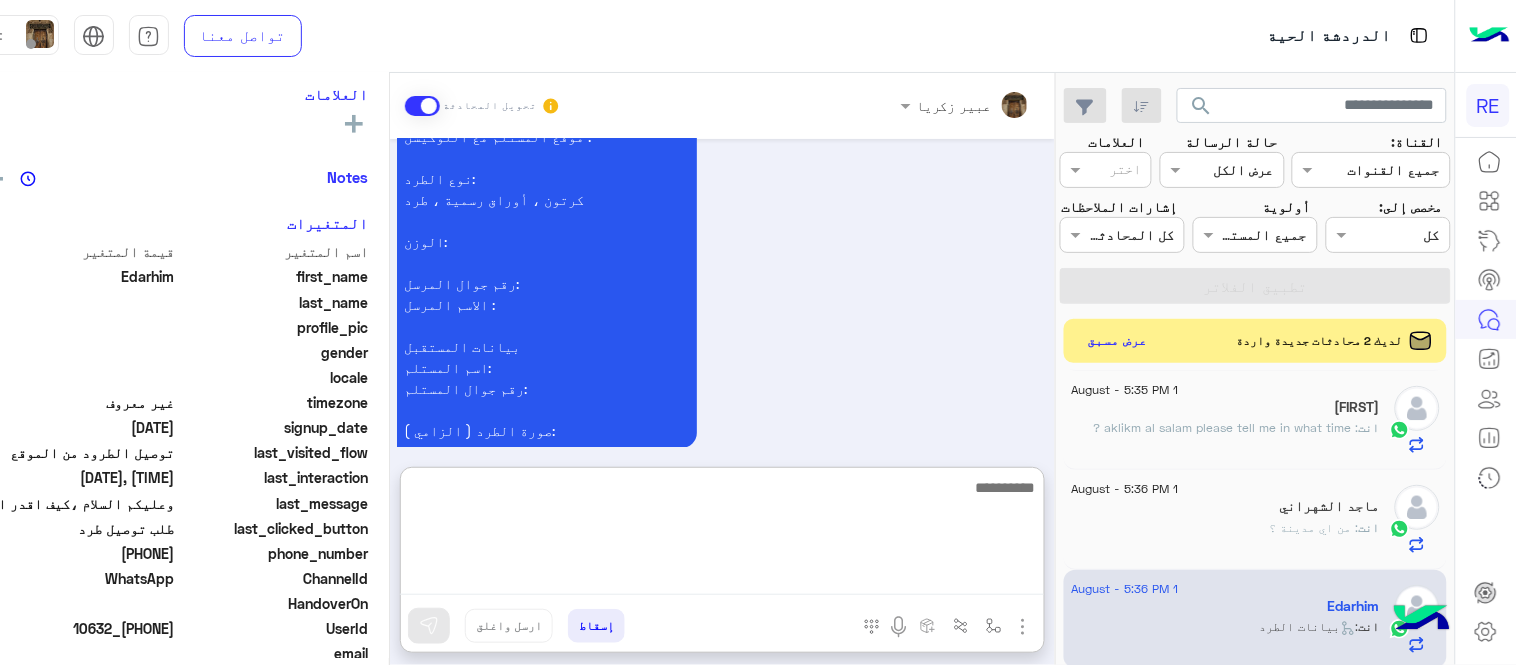 scroll, scrollTop: 2070, scrollLeft: 0, axis: vertical 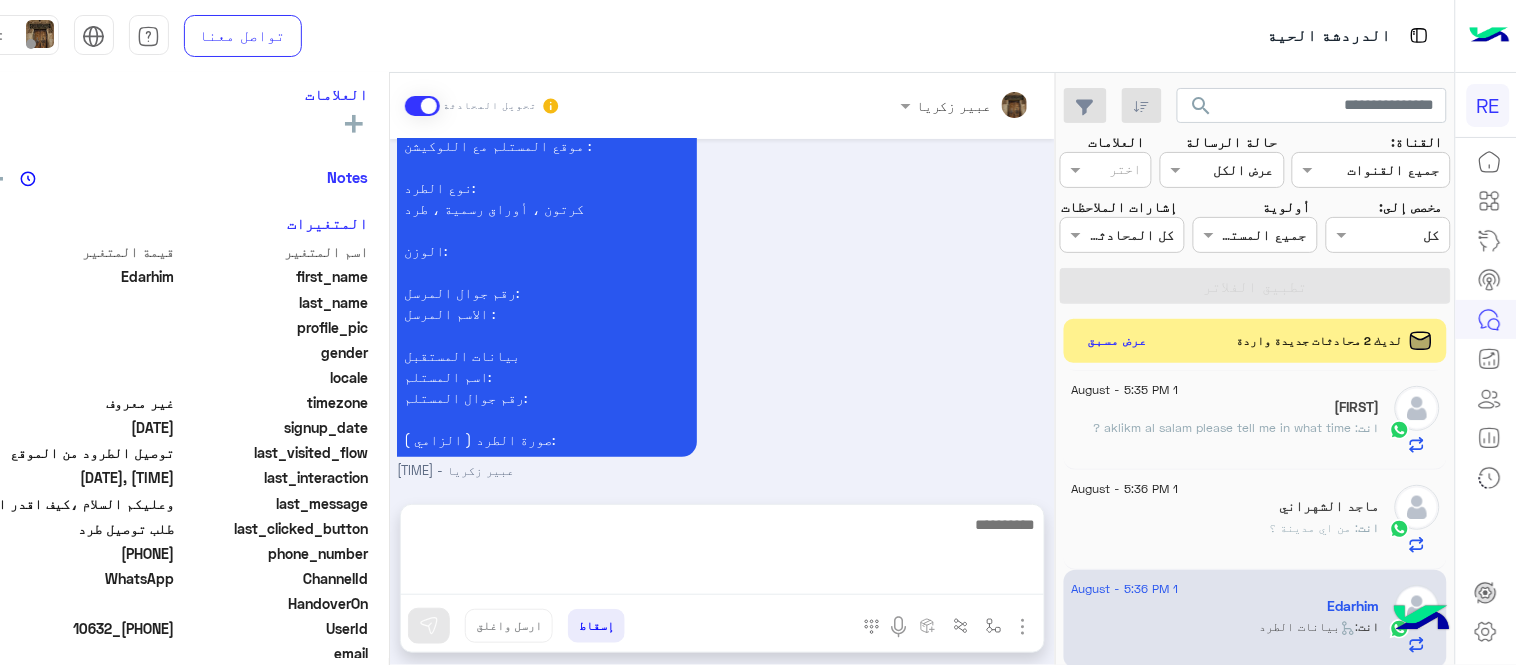 click on "Aug 1, 2025  السلام عليكم ورحمه الله وبركاته   1:59 PM  وعليكم السلام ،كيف اقدر اساعدك
اهلًا بك في تطبيق رحلة 👋
Welcome to Rehla  👋
من فضلك أختر لغة التواصل
Please choose your preferred Language
English   عربي     1:59 PM   عربي    1:59 PM  هل أنت ؟   كابتن 👨🏻‍✈️   عميل 🧳   رحال (مرشد مرخص) 🏖️     1:59 PM   عميل     1:59 PM  هل لديك حساب مسجل على التطبيق   لا   نعم     1:59 PM   لا    1:59 PM  يمكنك تحميل التطبيق والتسجيل عبر الرابط 📲
http://onelink.to/Rehla
ونسعد بزيارتك حسابات التواصل الاجتماعي :
https://compiled.social/rehlacar    لمساعدتك بشكل افضل
الرجاء اختيار احد الخدمات التالية     1:59 PM   طلب توصيل طرد    2:00 PM   https://rehlacar.com/send-package/add-request" at bounding box center [722, 311] 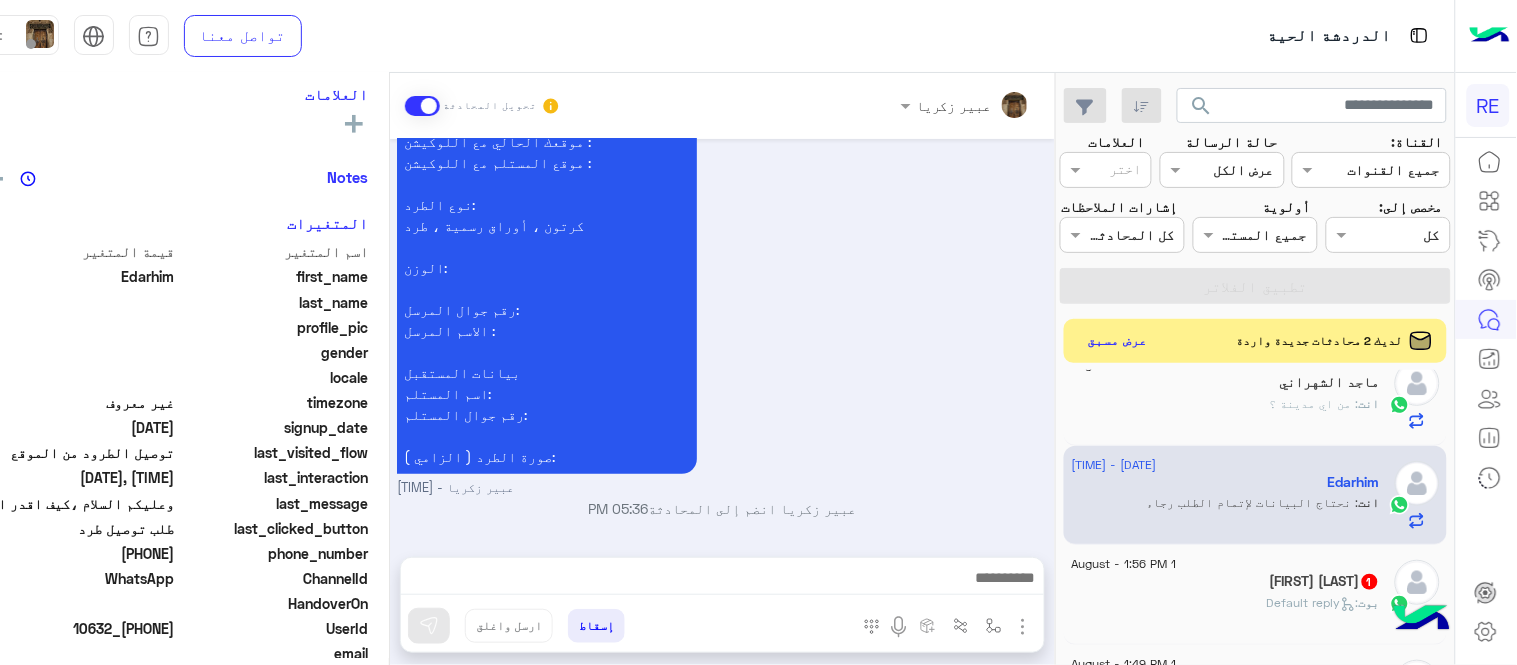scroll, scrollTop: 1632, scrollLeft: 0, axis: vertical 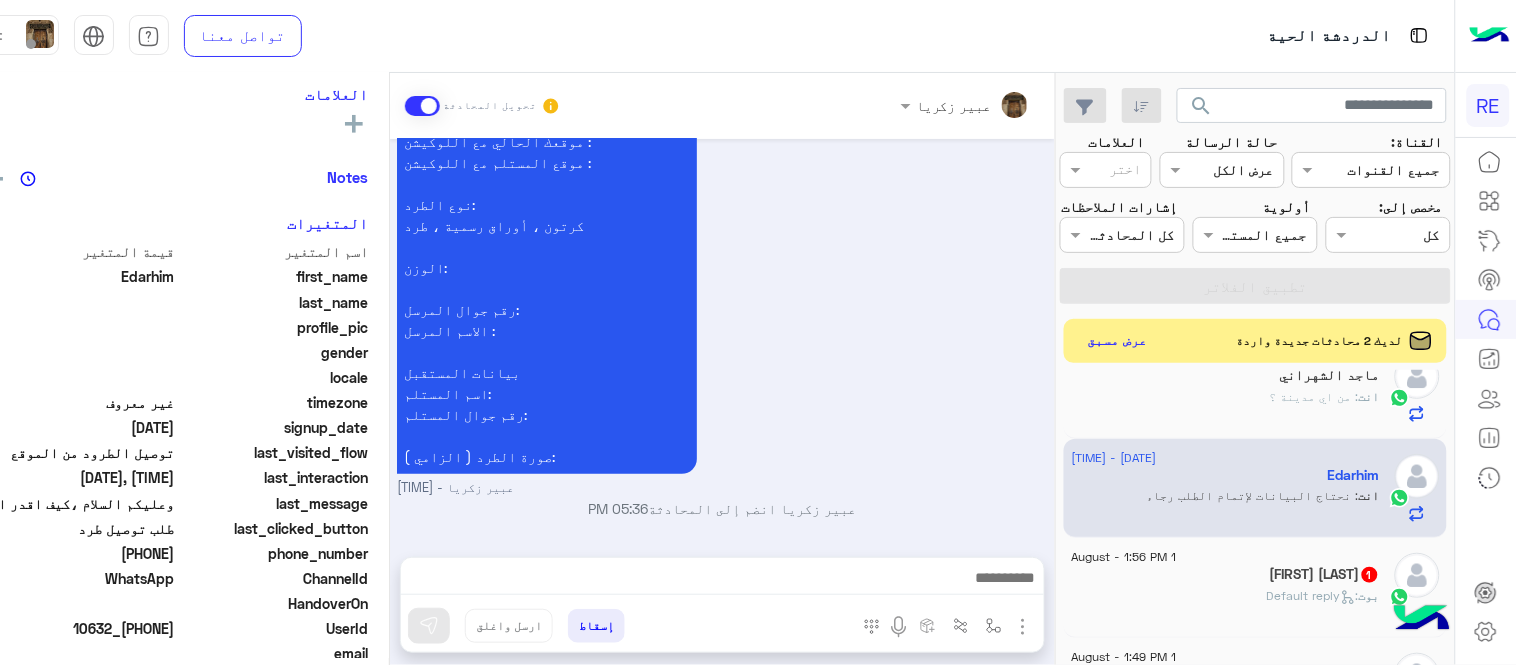 click on "بوت :   Default reply" 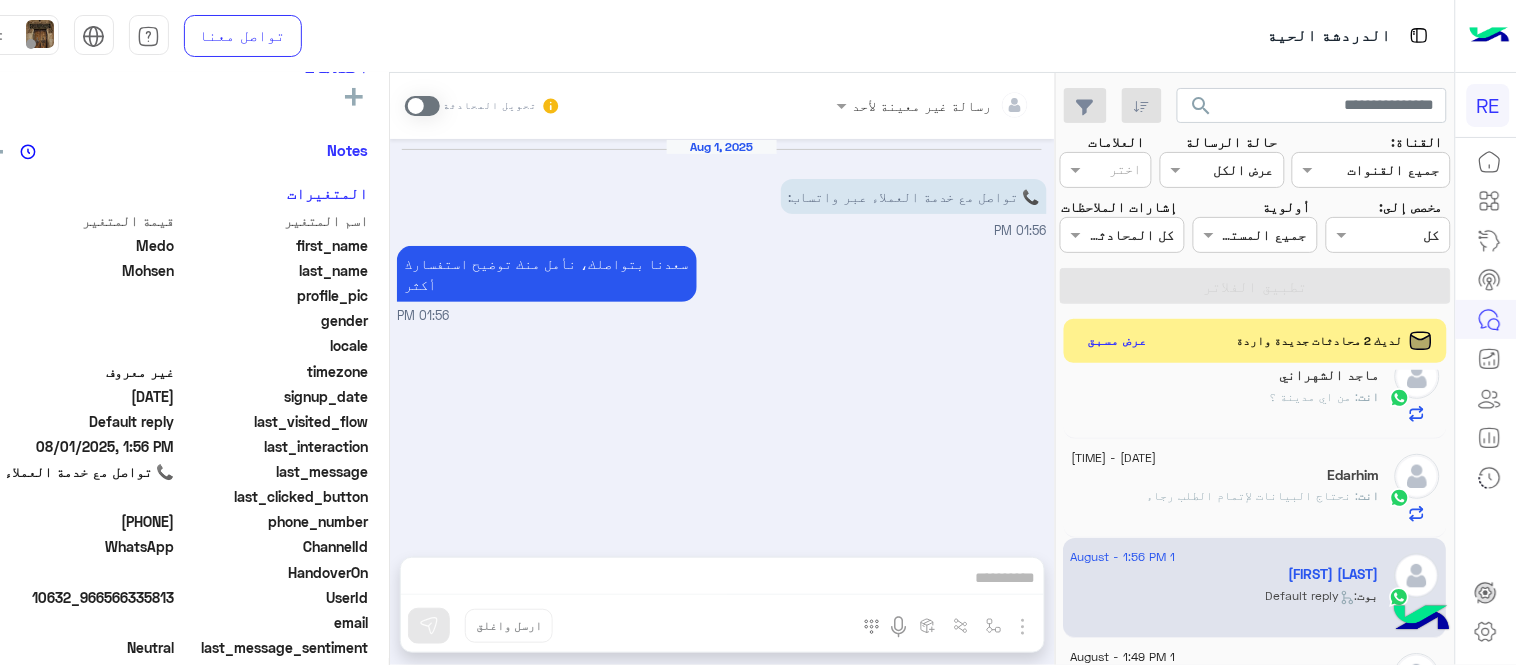 scroll, scrollTop: 331, scrollLeft: 0, axis: vertical 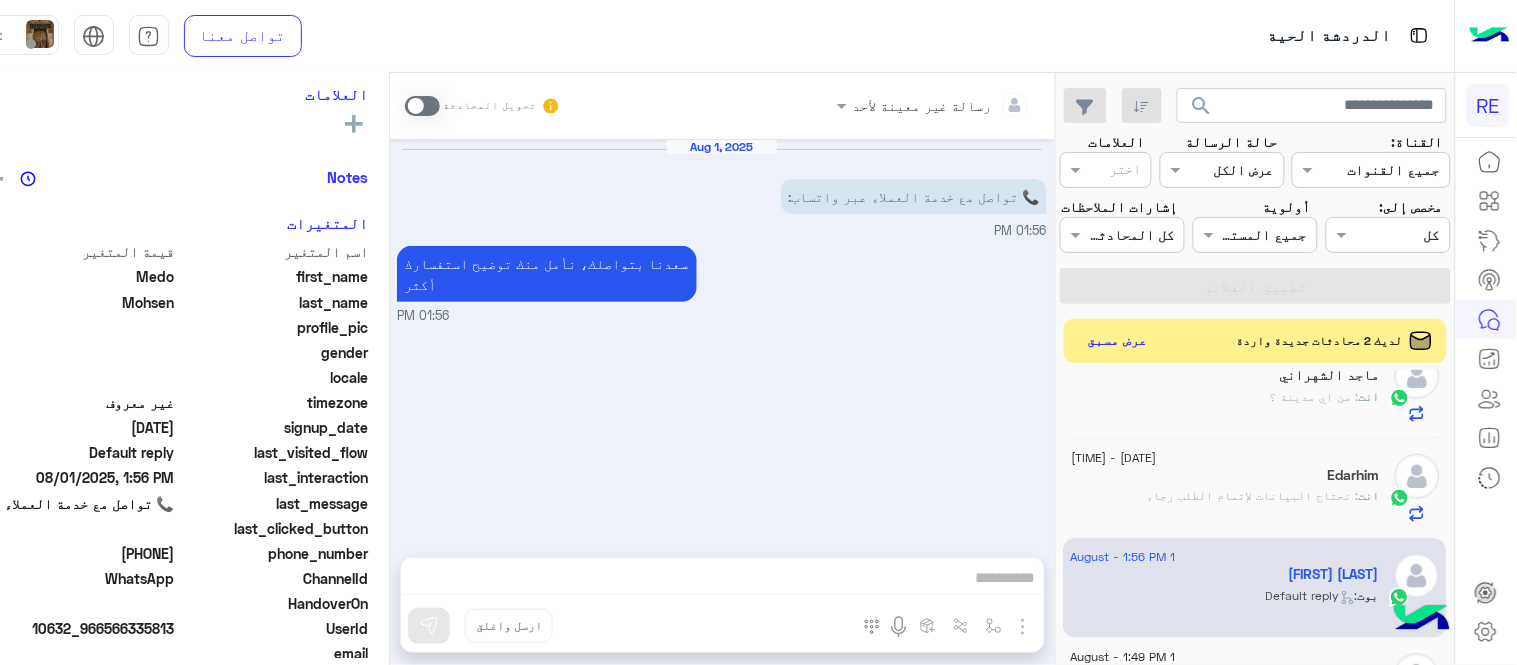click at bounding box center [422, 106] 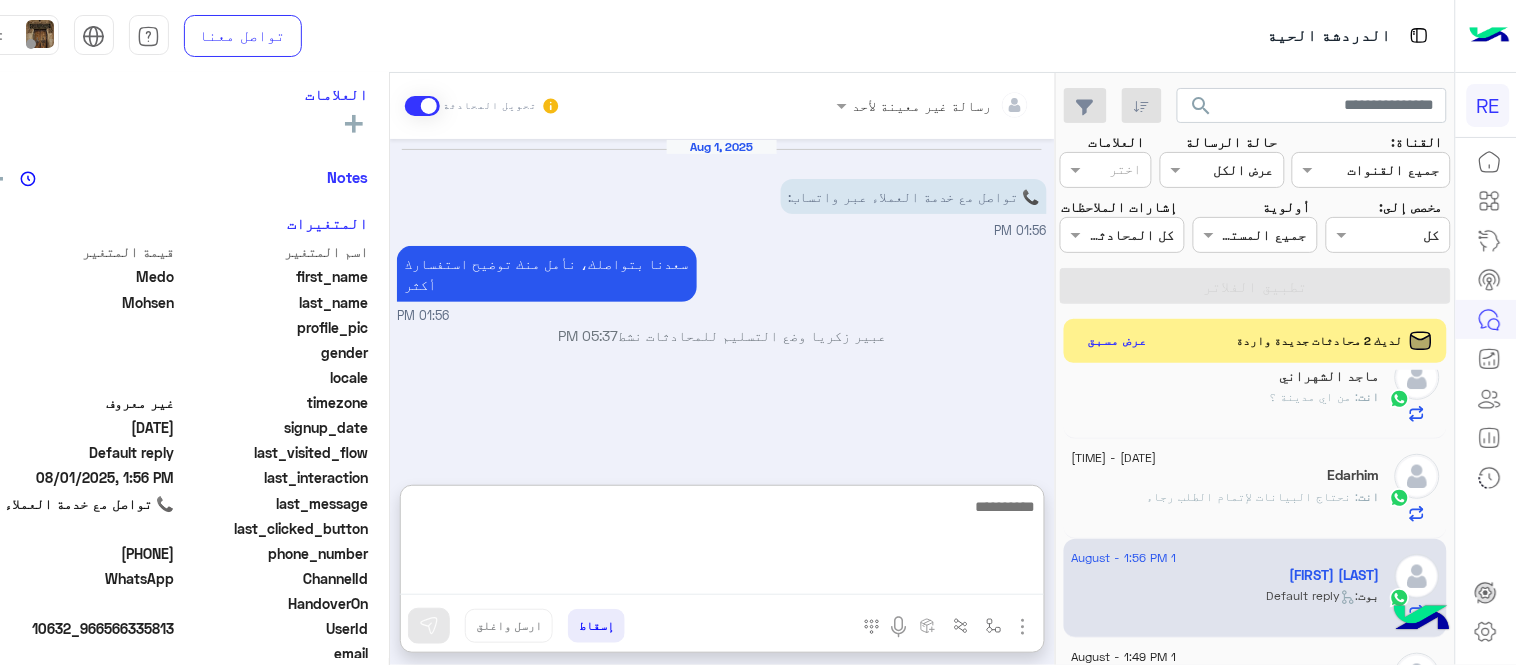 click at bounding box center (721, 544) 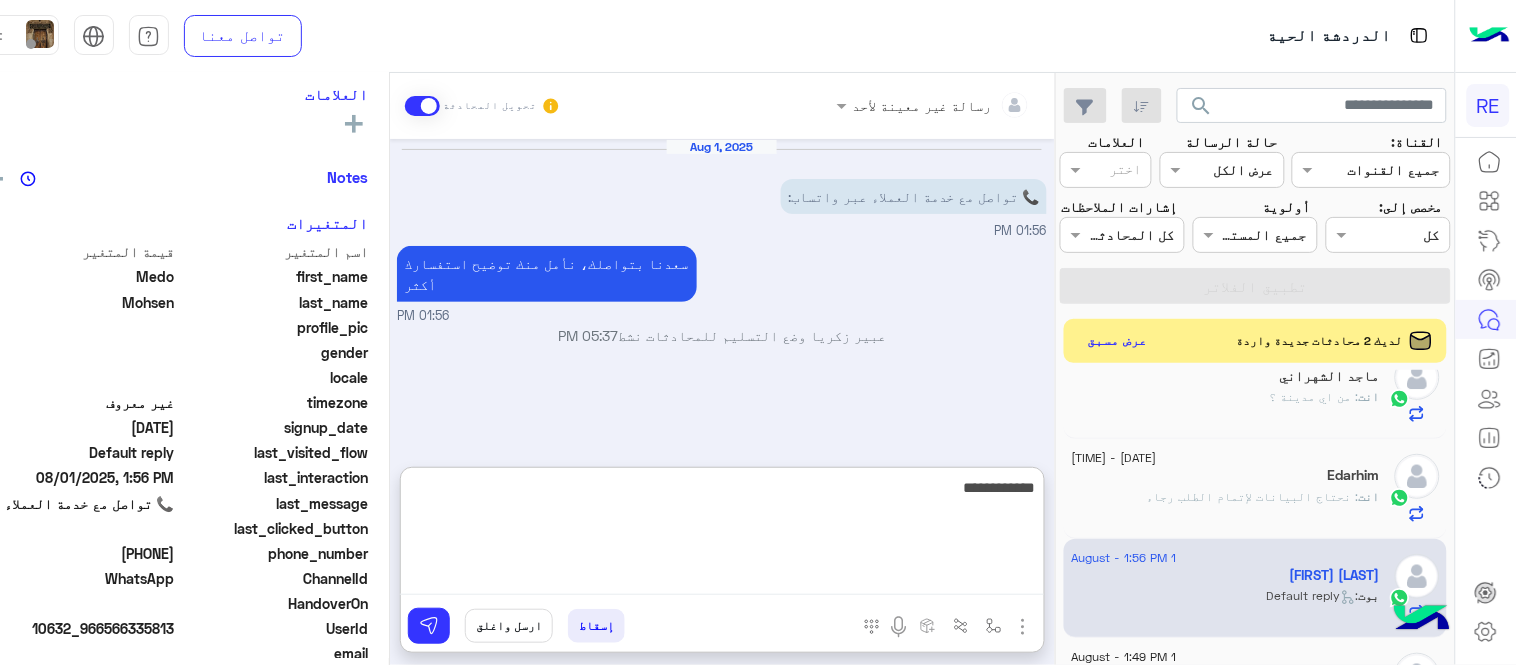 type on "**********" 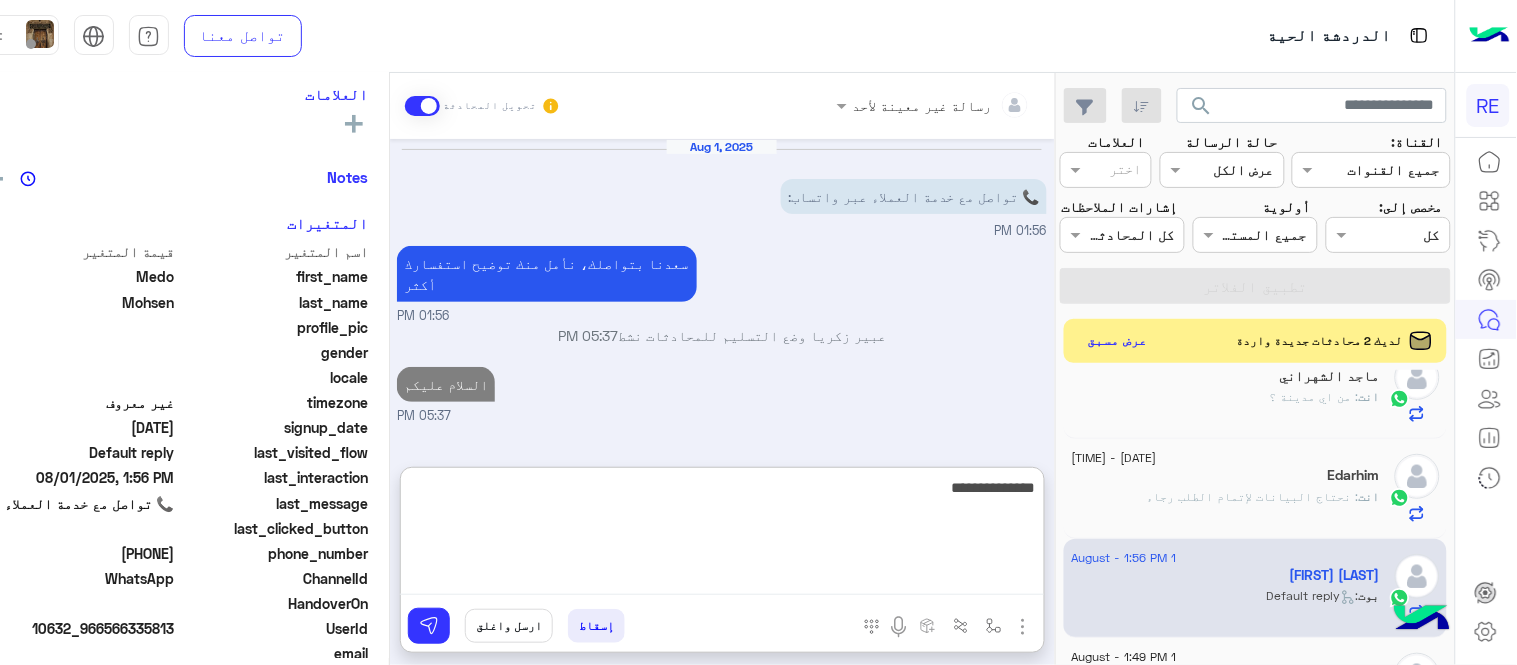 type on "**********" 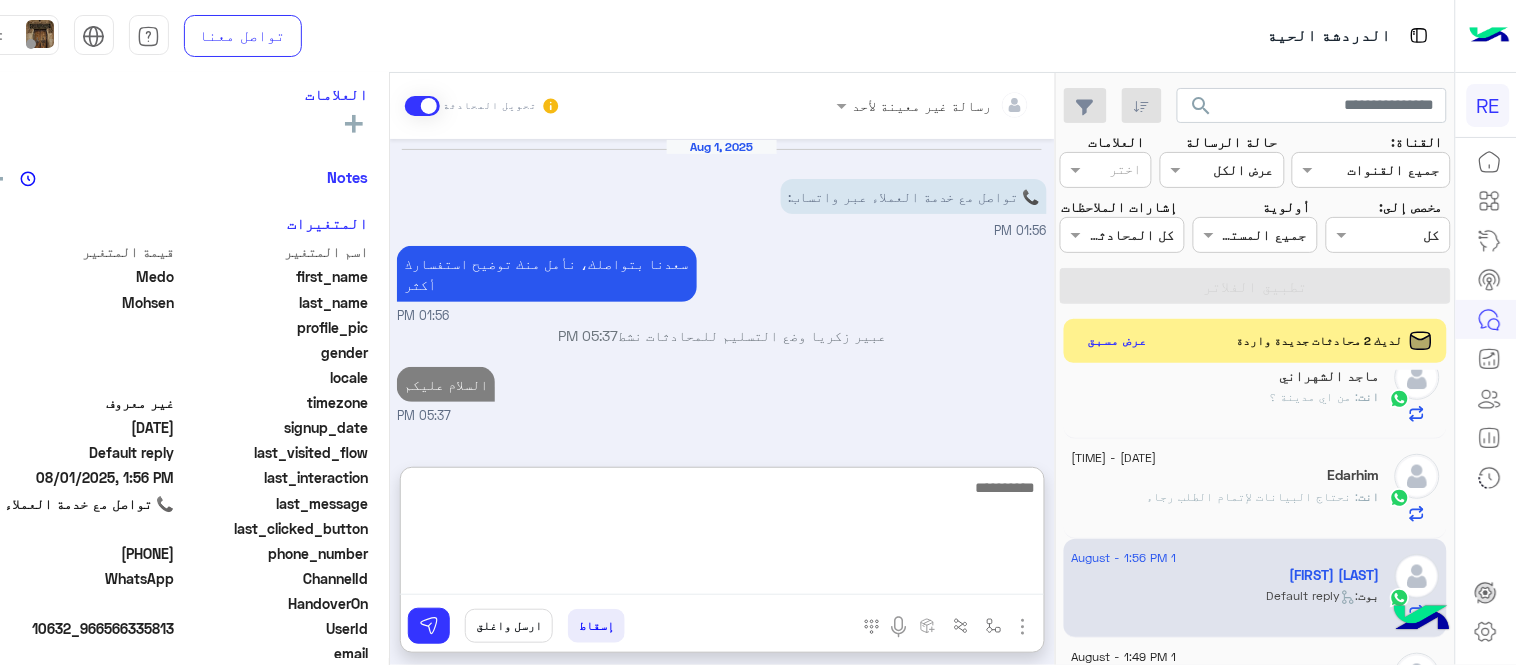 scroll, scrollTop: 21, scrollLeft: 0, axis: vertical 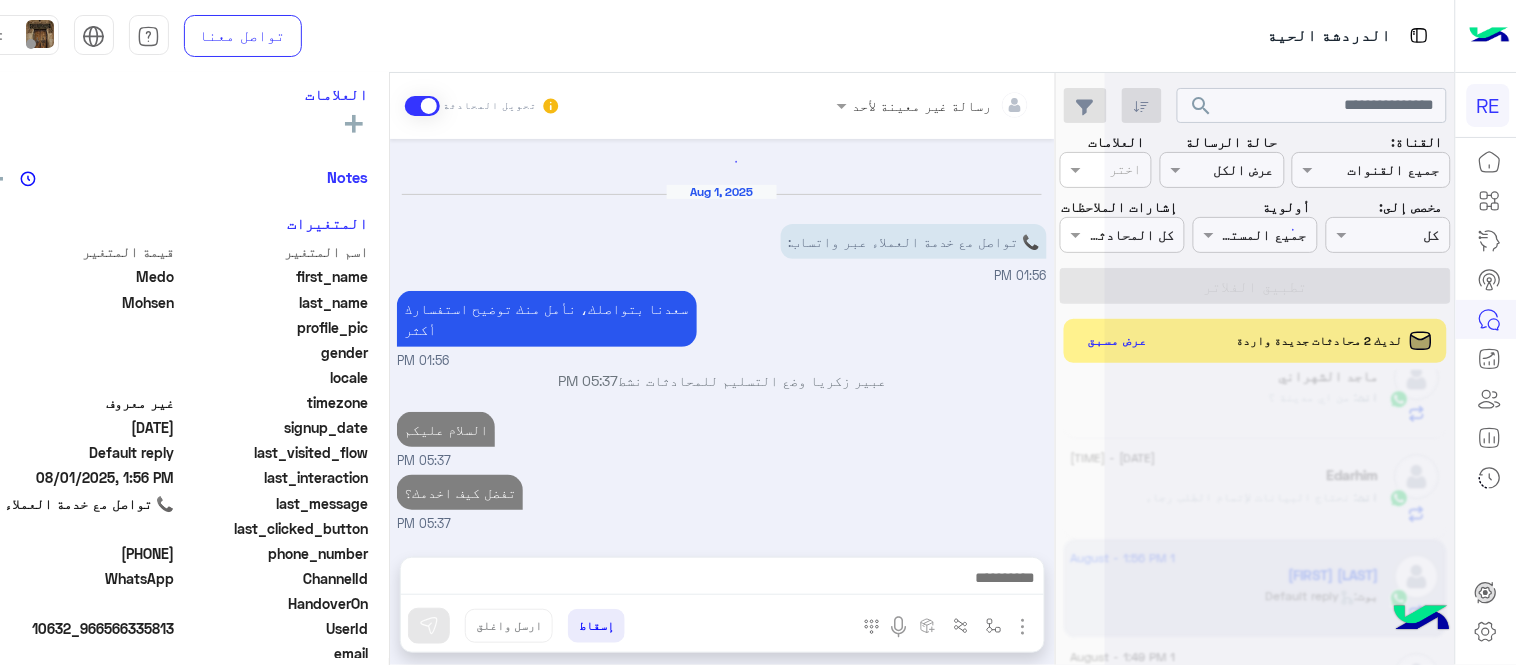 click on "Aug 1, 2025  📞 تواصل مع خدمة العملاء عبر واتساب:   1:56 PM  سعدنا بتواصلك، نأمل منك توضيح استفسارك أكثر    1:56 PM   عبير زكريا وضع التسليم للمحادثات نشط   5:37 PM      السلام عليكم   5:37 PM  تفضل كيف اخدمك؟   5:37 PM" at bounding box center (722, 338) 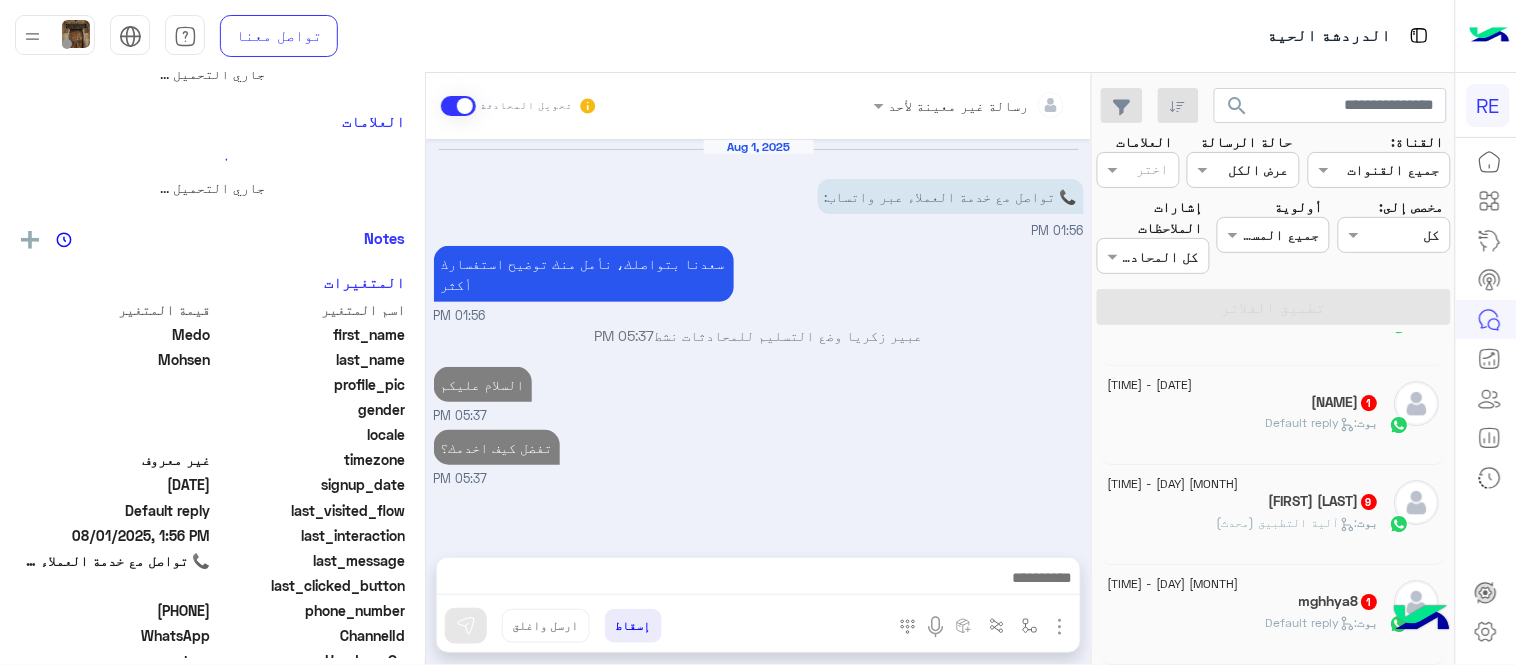 scroll, scrollTop: 10, scrollLeft: 0, axis: vertical 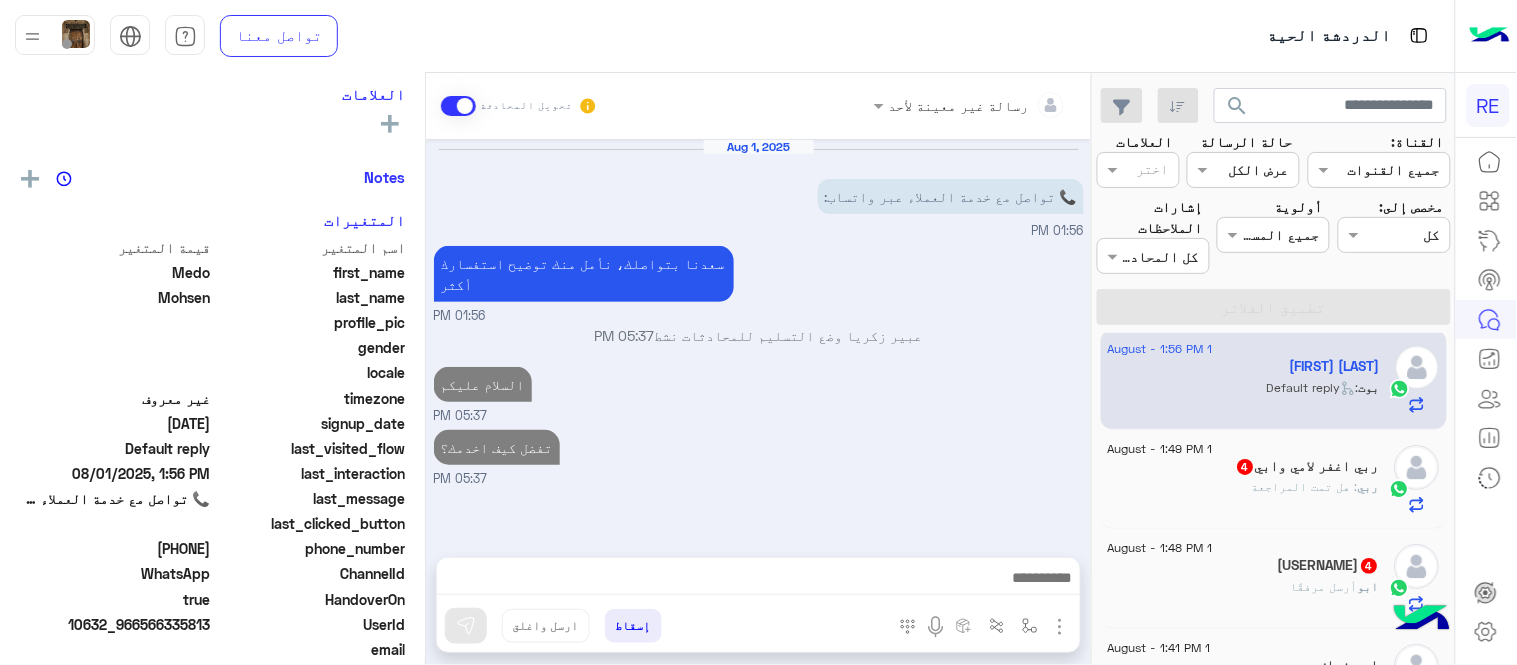 click on "ربي : هل تمت المراجعة" 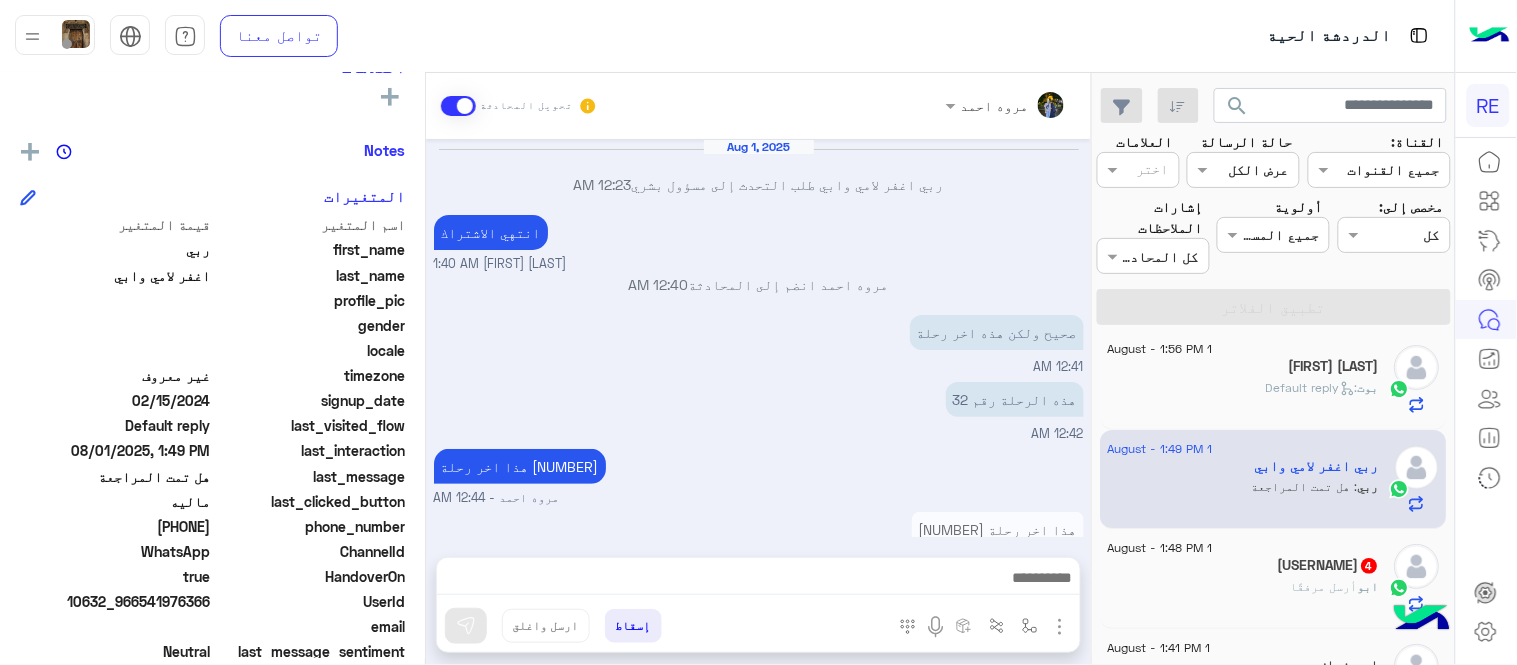 scroll, scrollTop: 331, scrollLeft: 0, axis: vertical 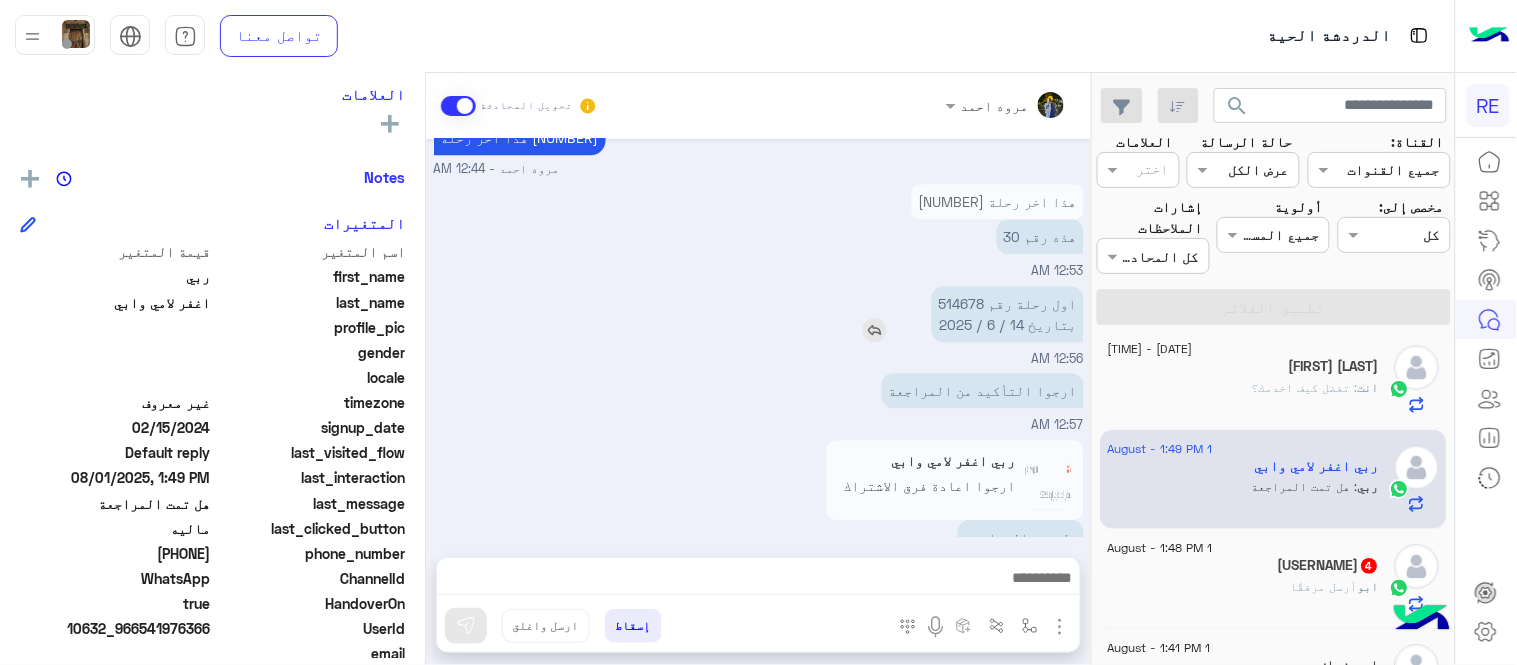 click on "اول رحلة رقم 514678  بتاريخ 14 / 6 / 2025" at bounding box center (1008, 314) 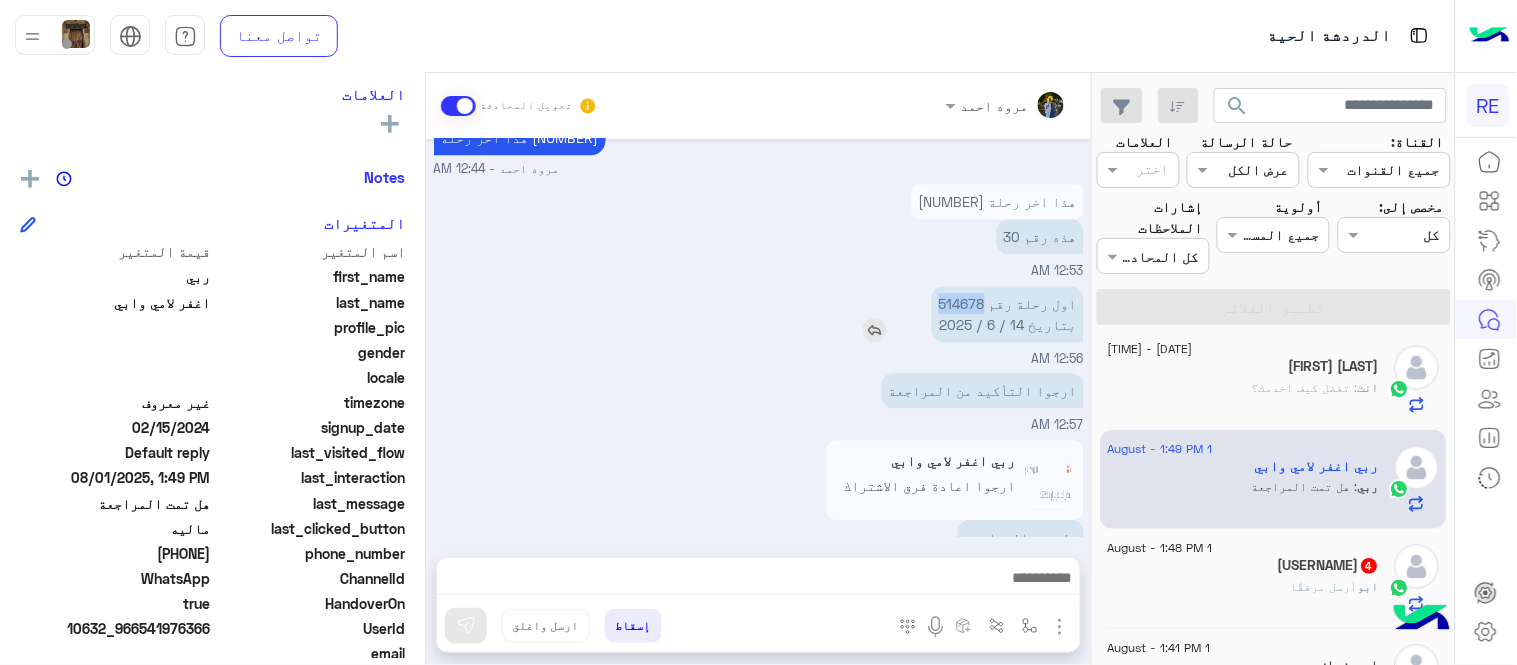 click on "اول رحلة رقم 514678  بتاريخ 14 / 6 / 2025" at bounding box center (1008, 314) 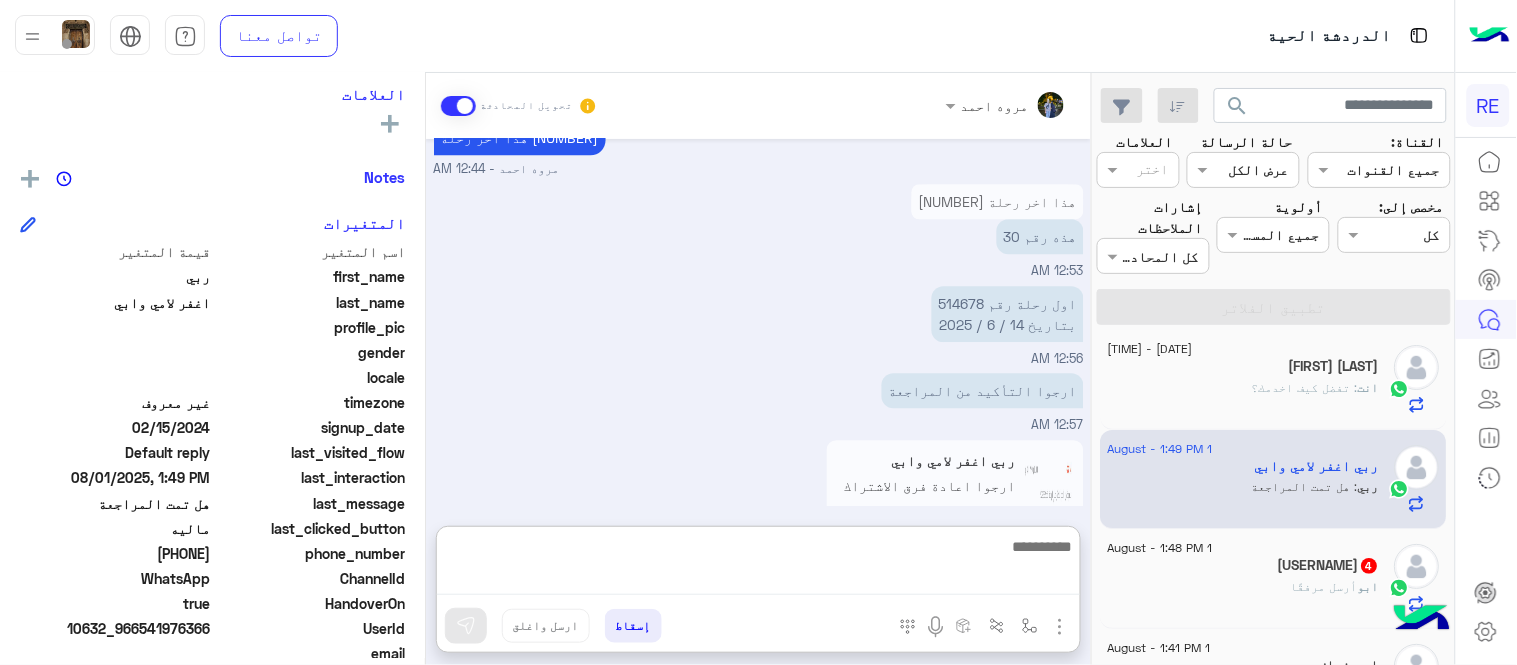 click at bounding box center [758, 564] 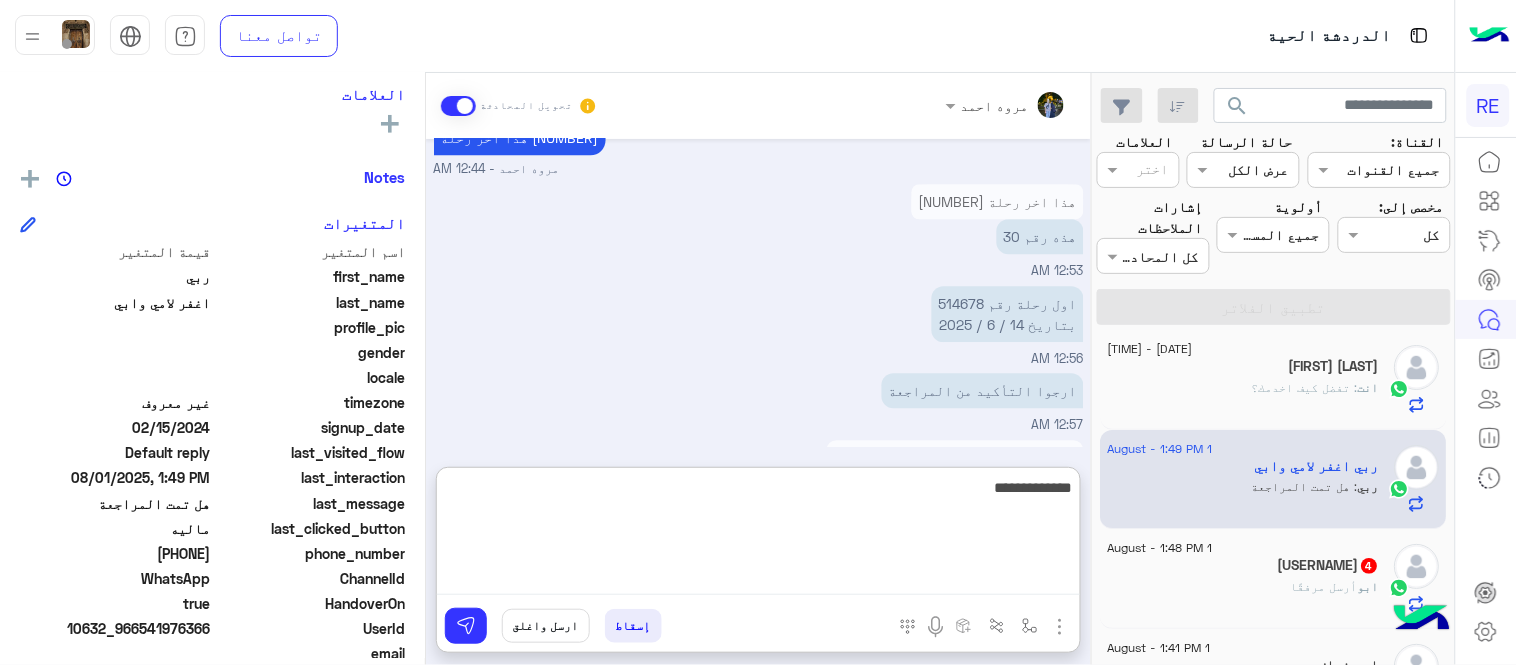 type on "**********" 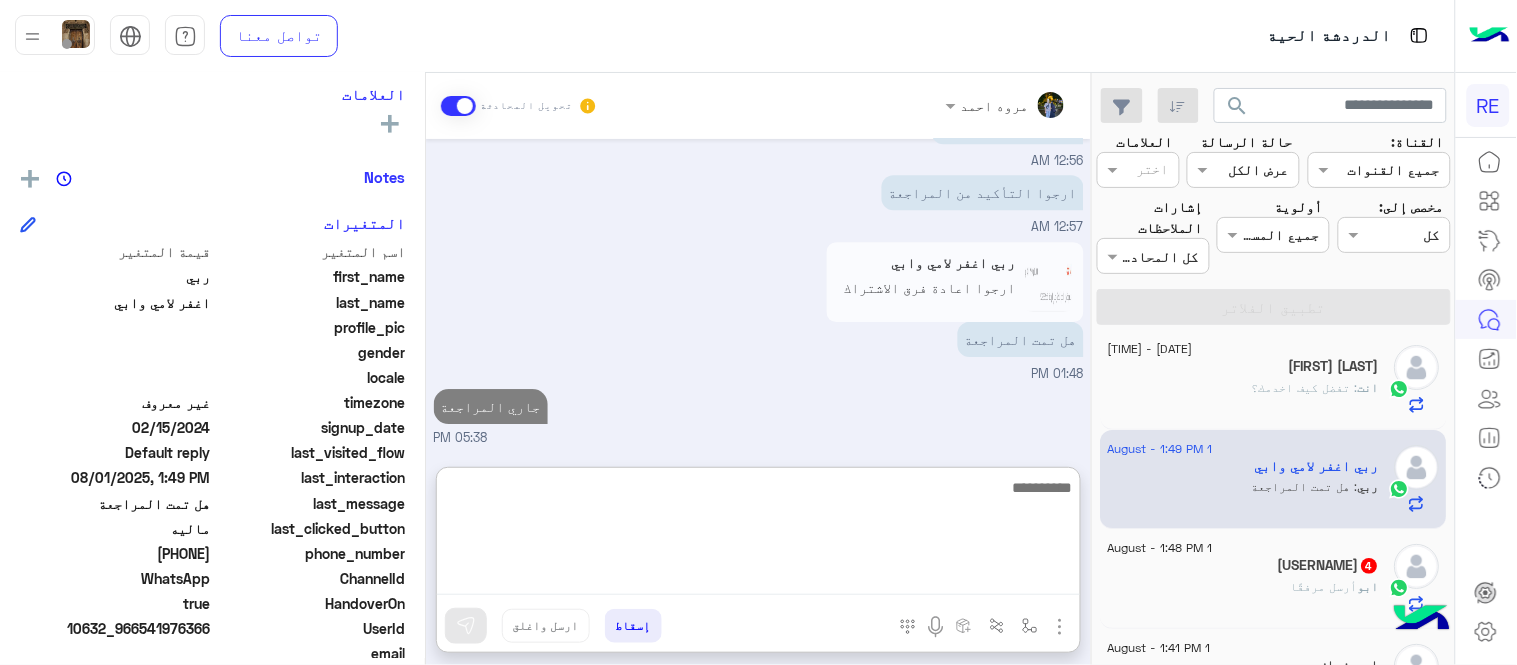 scroll, scrollTop: 1553, scrollLeft: 0, axis: vertical 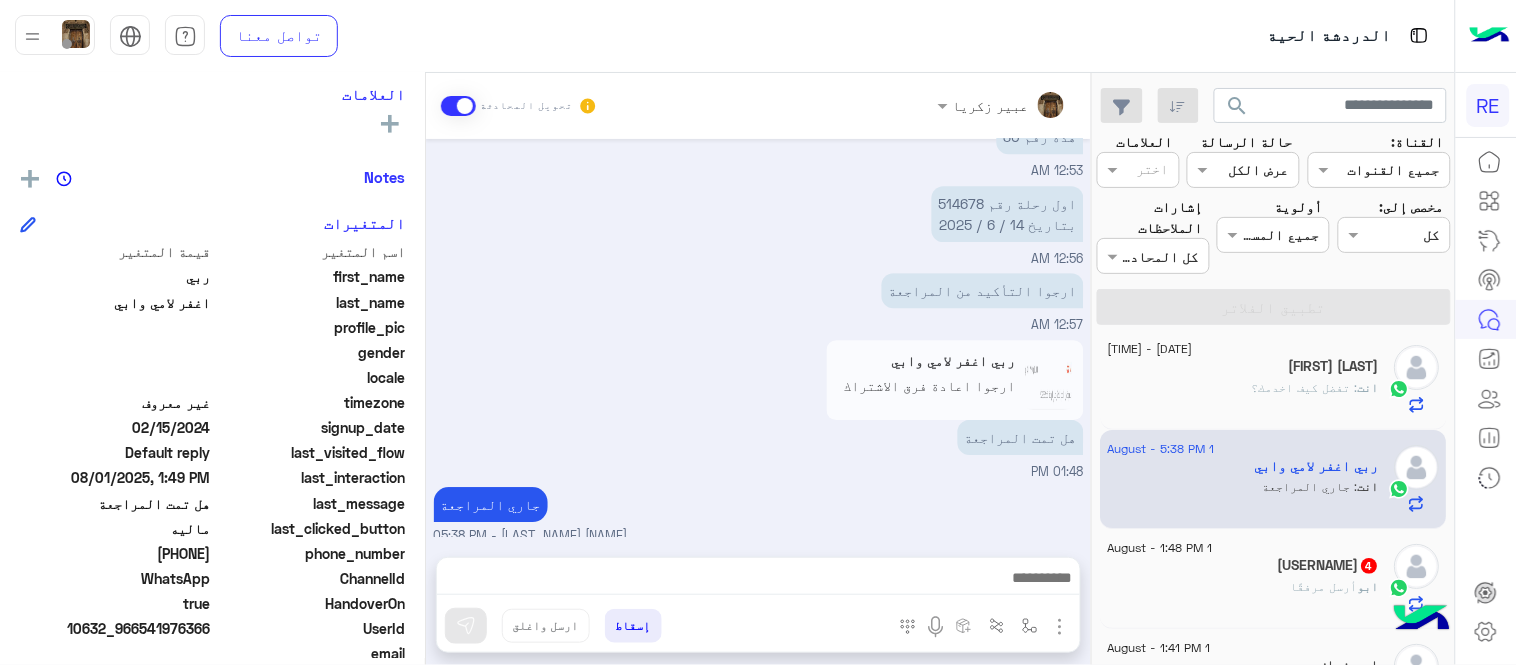 click on "ابو سعد  4" 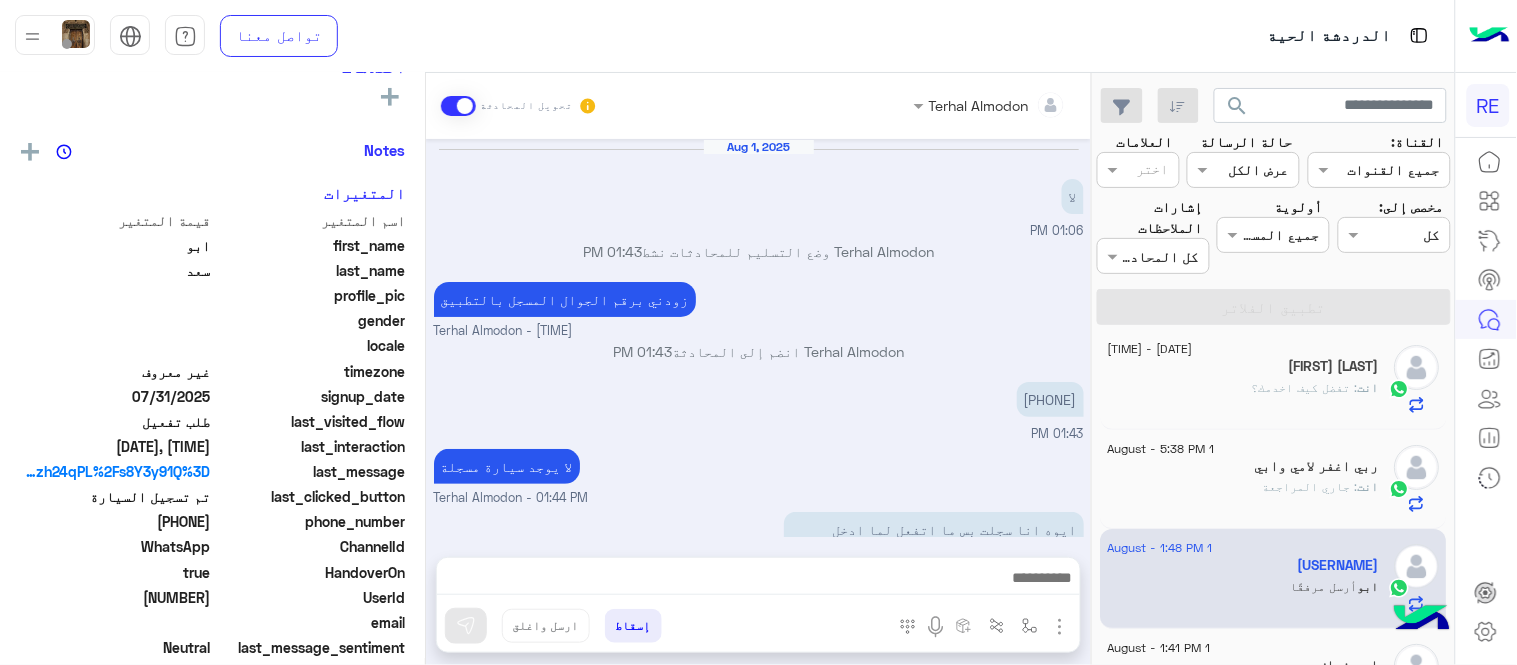 scroll, scrollTop: 331, scrollLeft: 0, axis: vertical 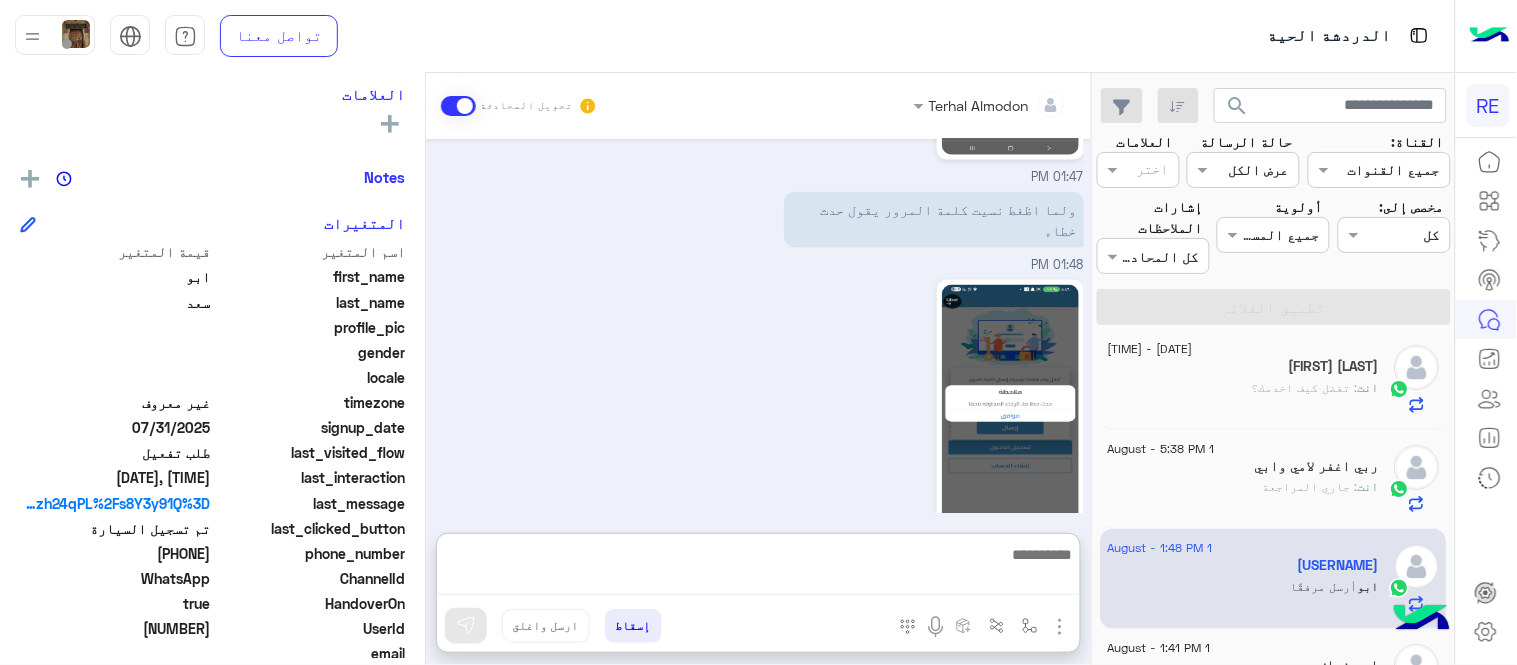 click at bounding box center [758, 568] 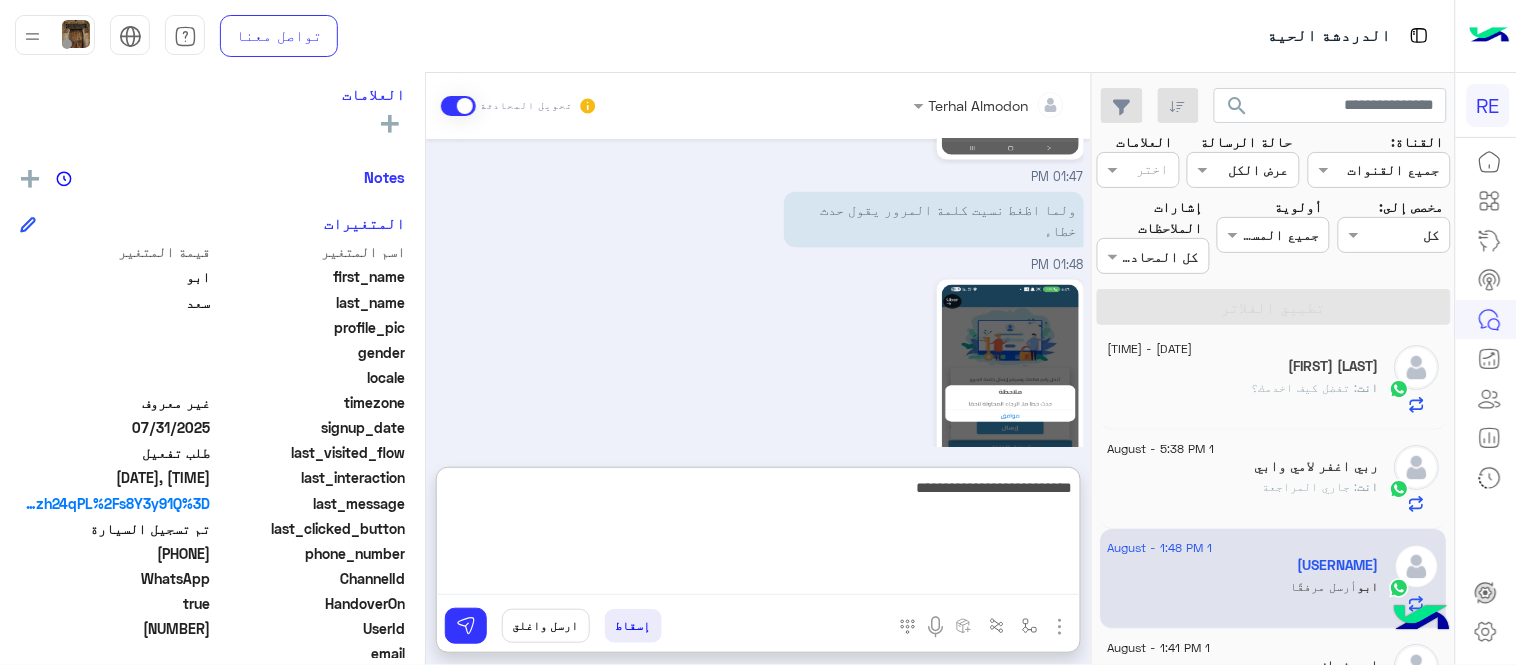 type on "**********" 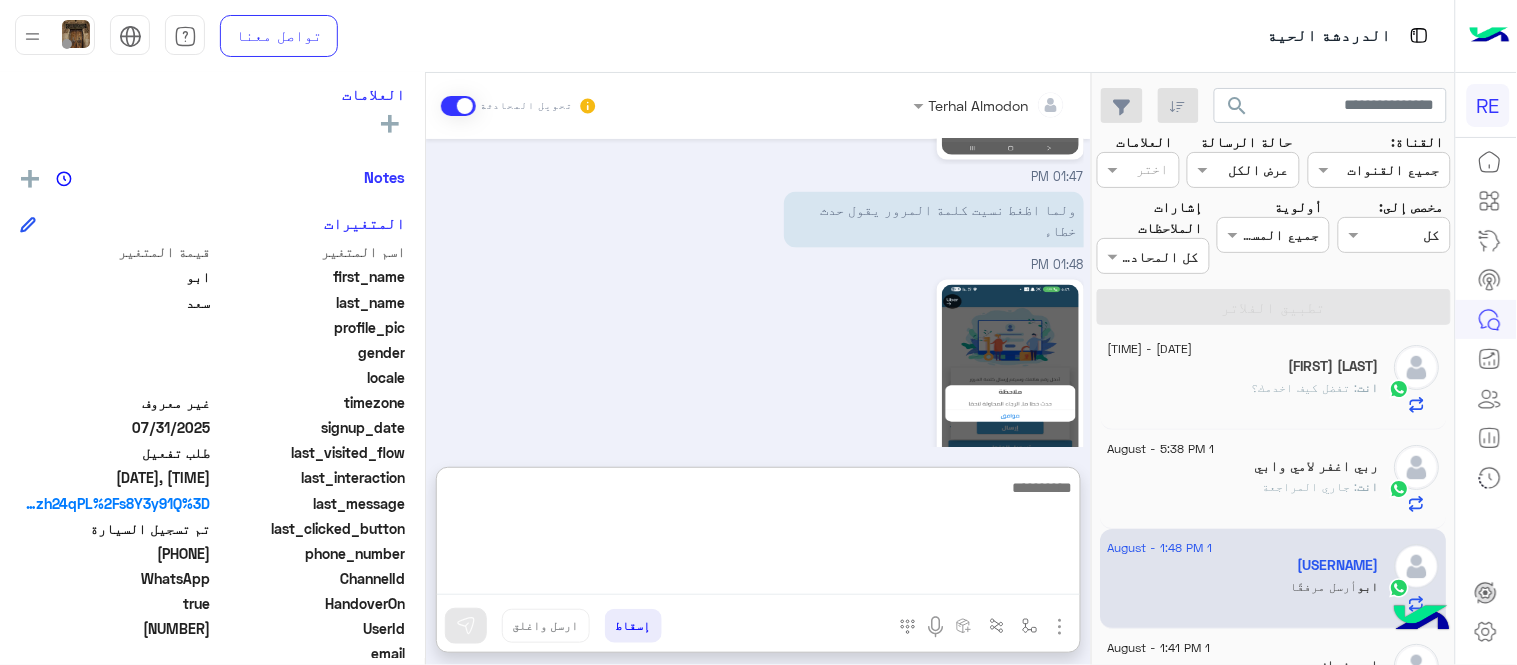 scroll, scrollTop: 867, scrollLeft: 0, axis: vertical 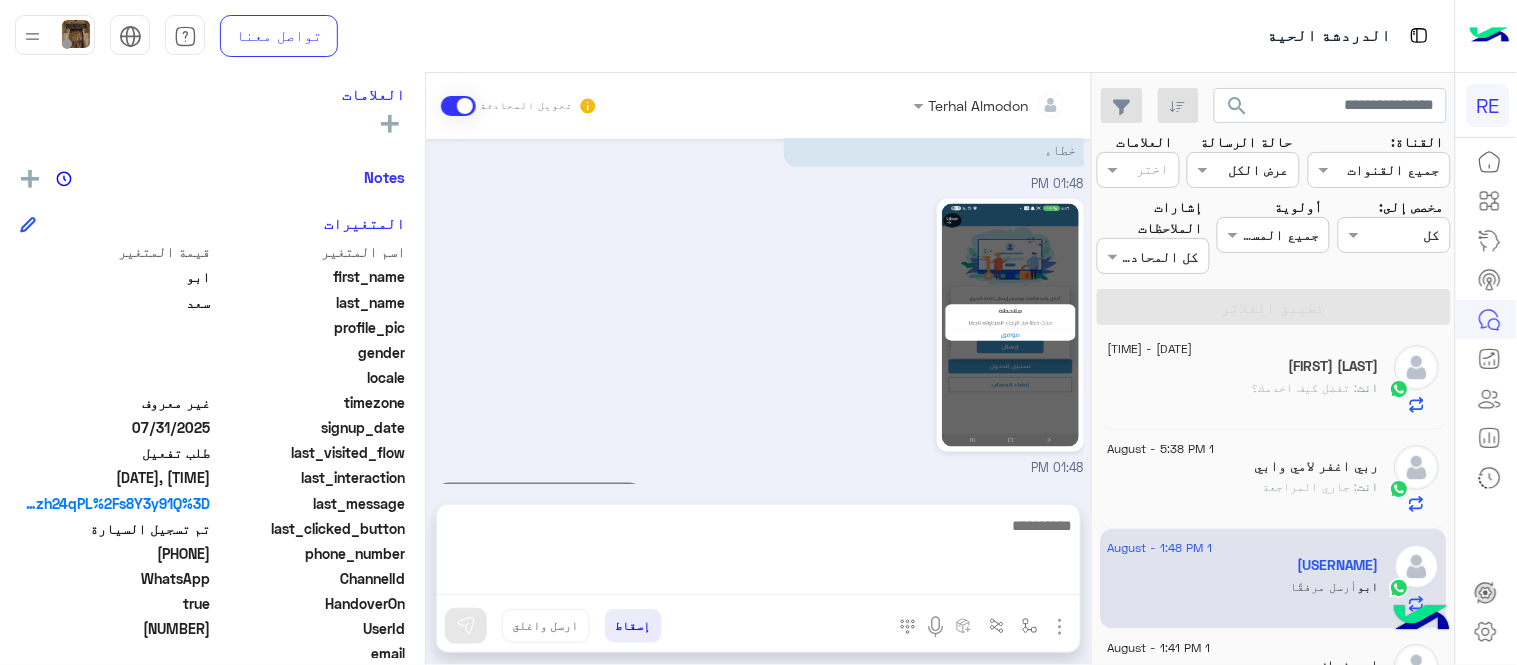 click on "01:48 PM" at bounding box center (759, 336) 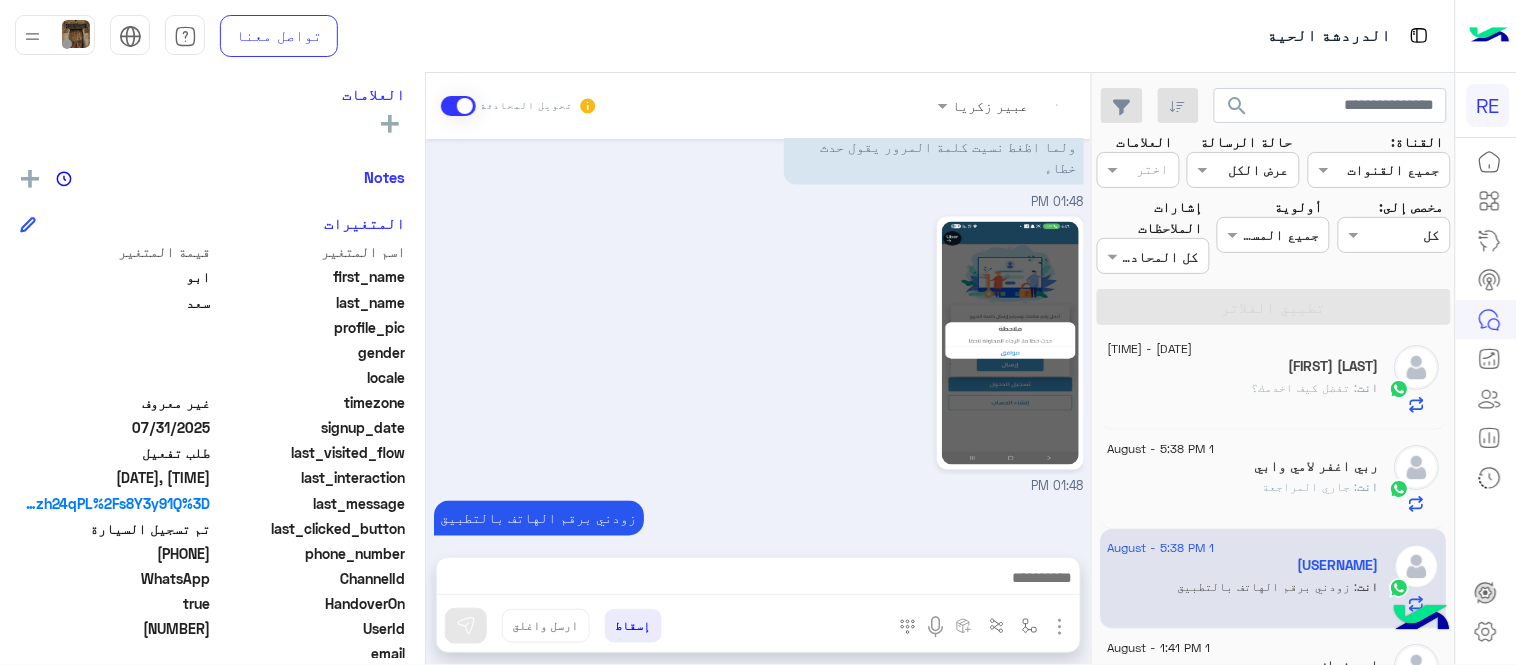 scroll, scrollTop: 814, scrollLeft: 0, axis: vertical 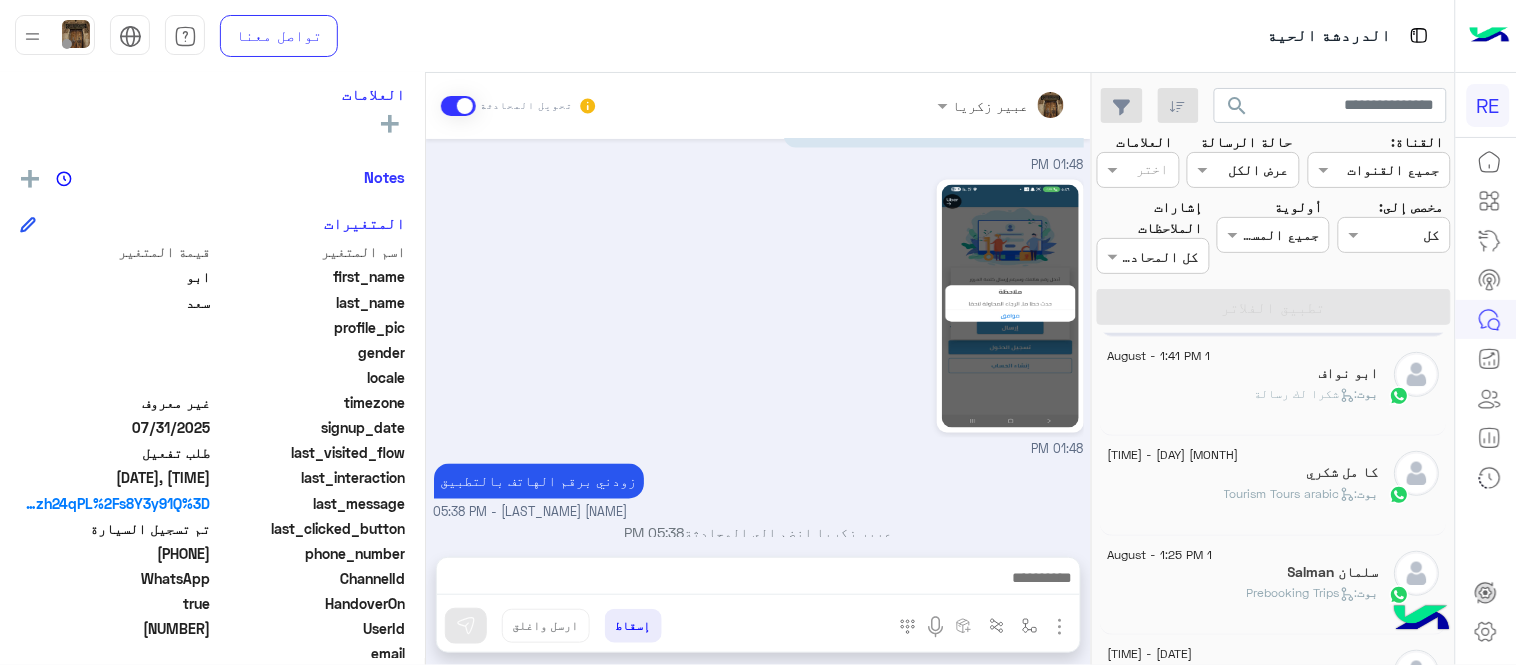 click on "بوت :   شكرا لك رسالة" 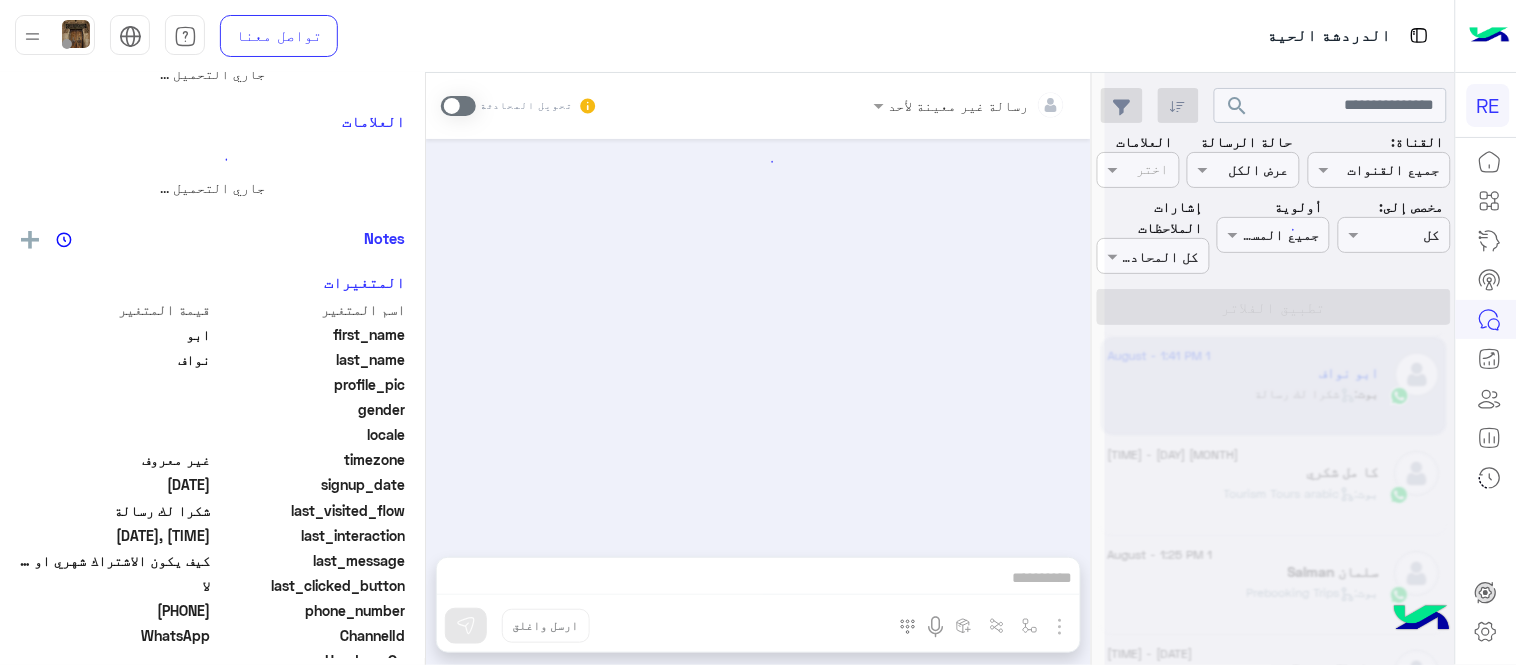 scroll, scrollTop: 0, scrollLeft: 0, axis: both 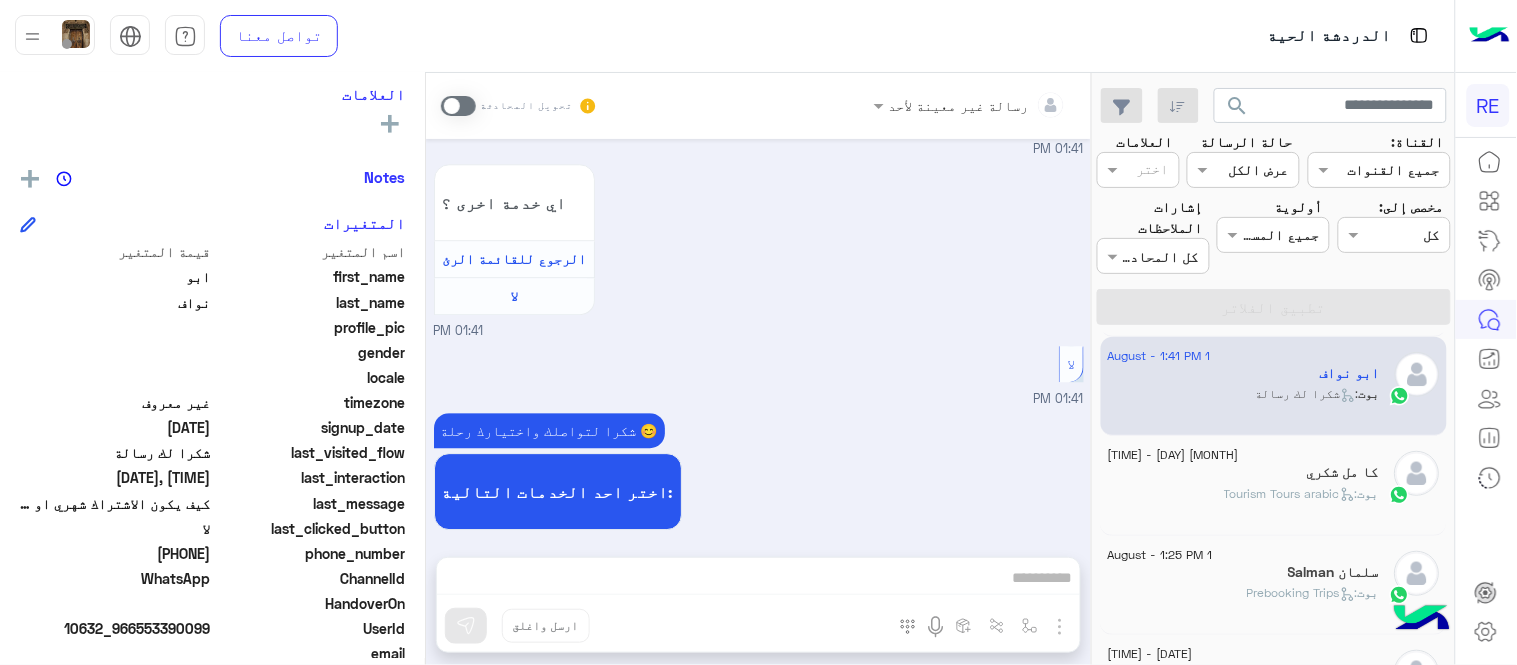 click at bounding box center (458, 106) 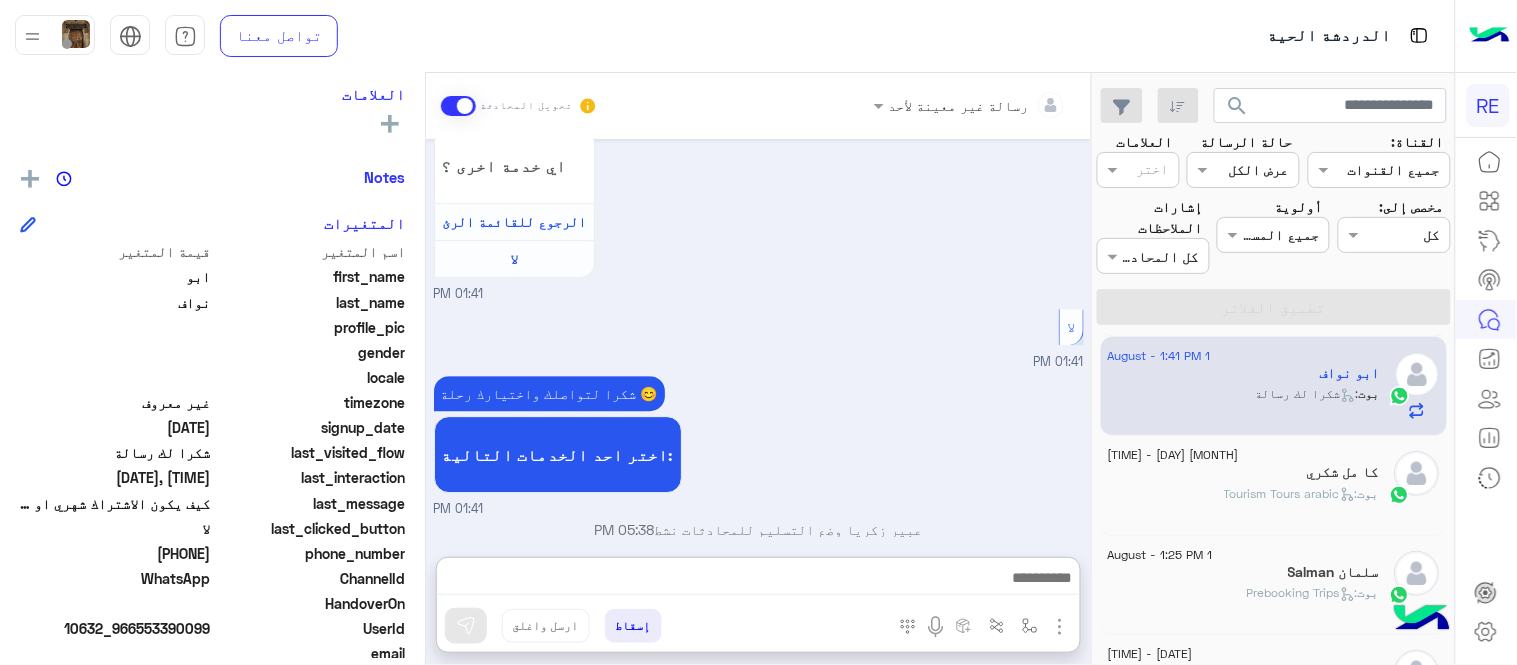 click at bounding box center [758, 580] 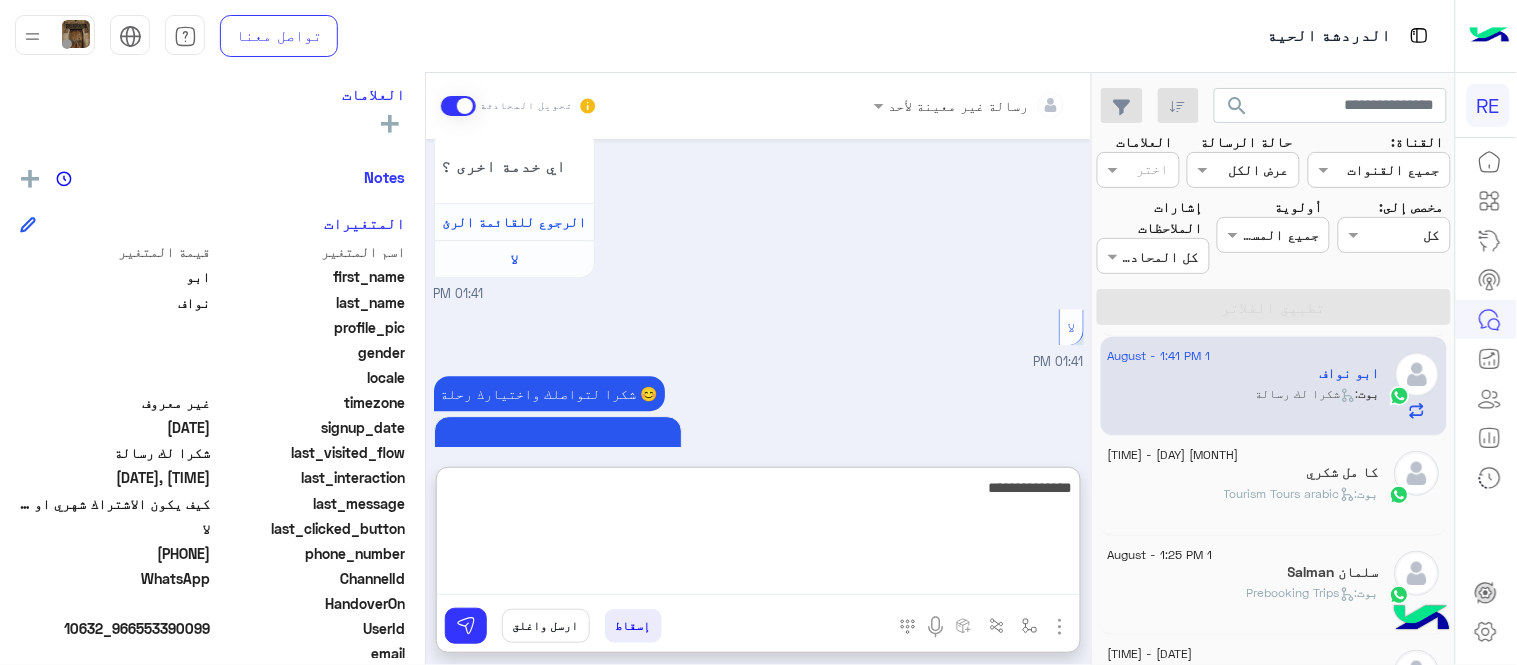 type on "**********" 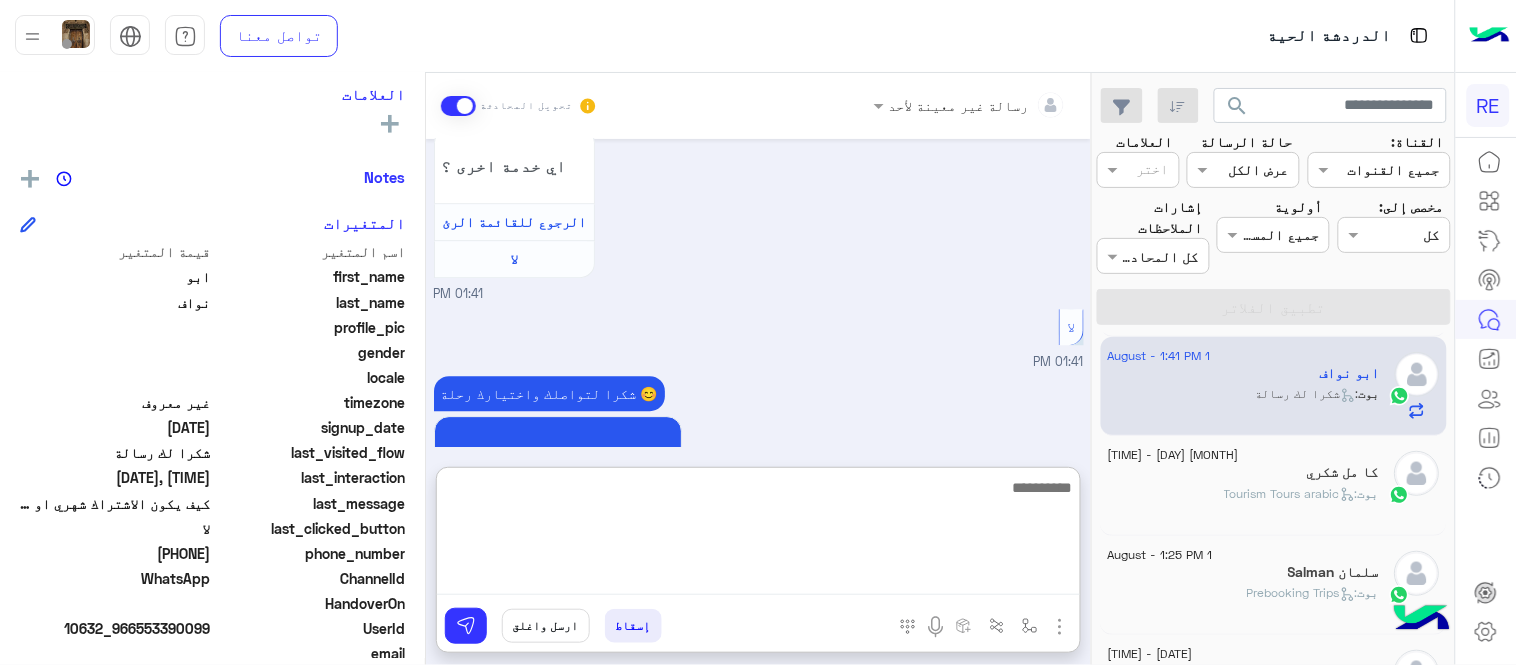 scroll, scrollTop: 1583, scrollLeft: 0, axis: vertical 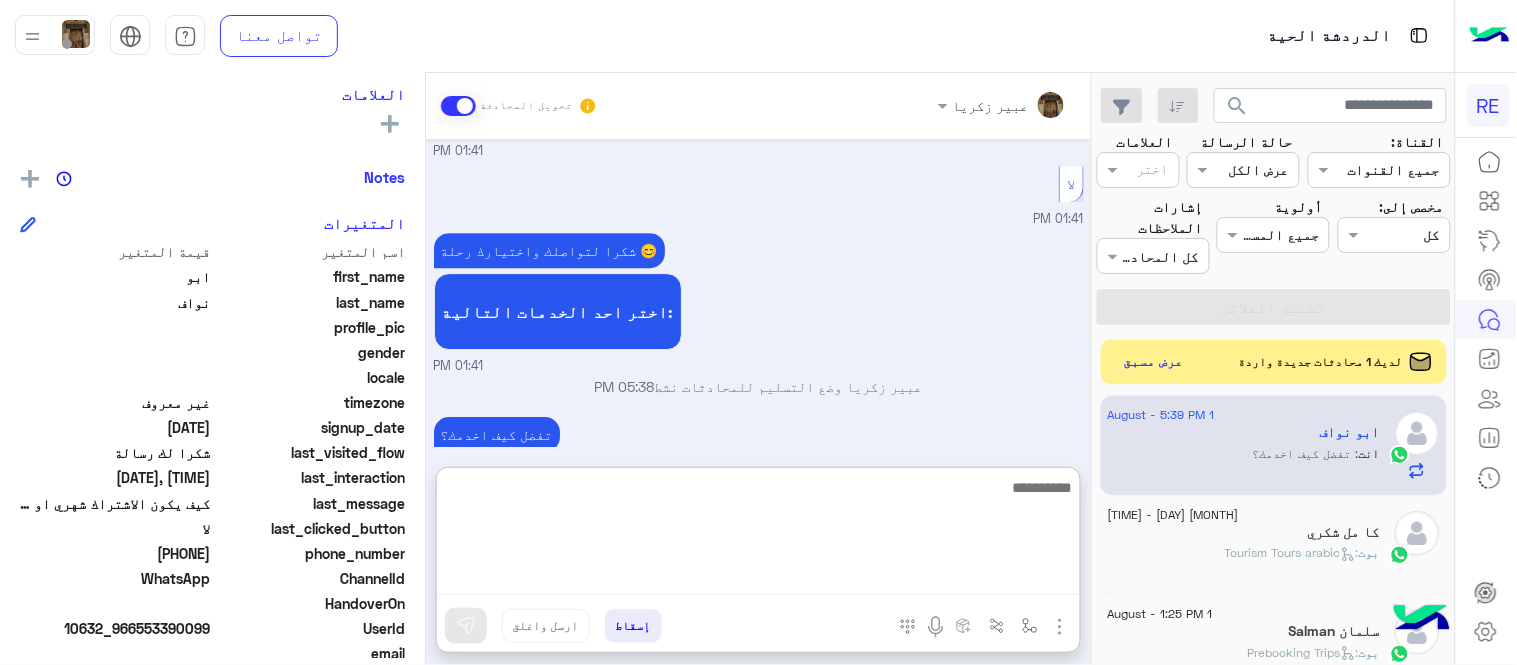 click on ":   Tourism Tours arabic" 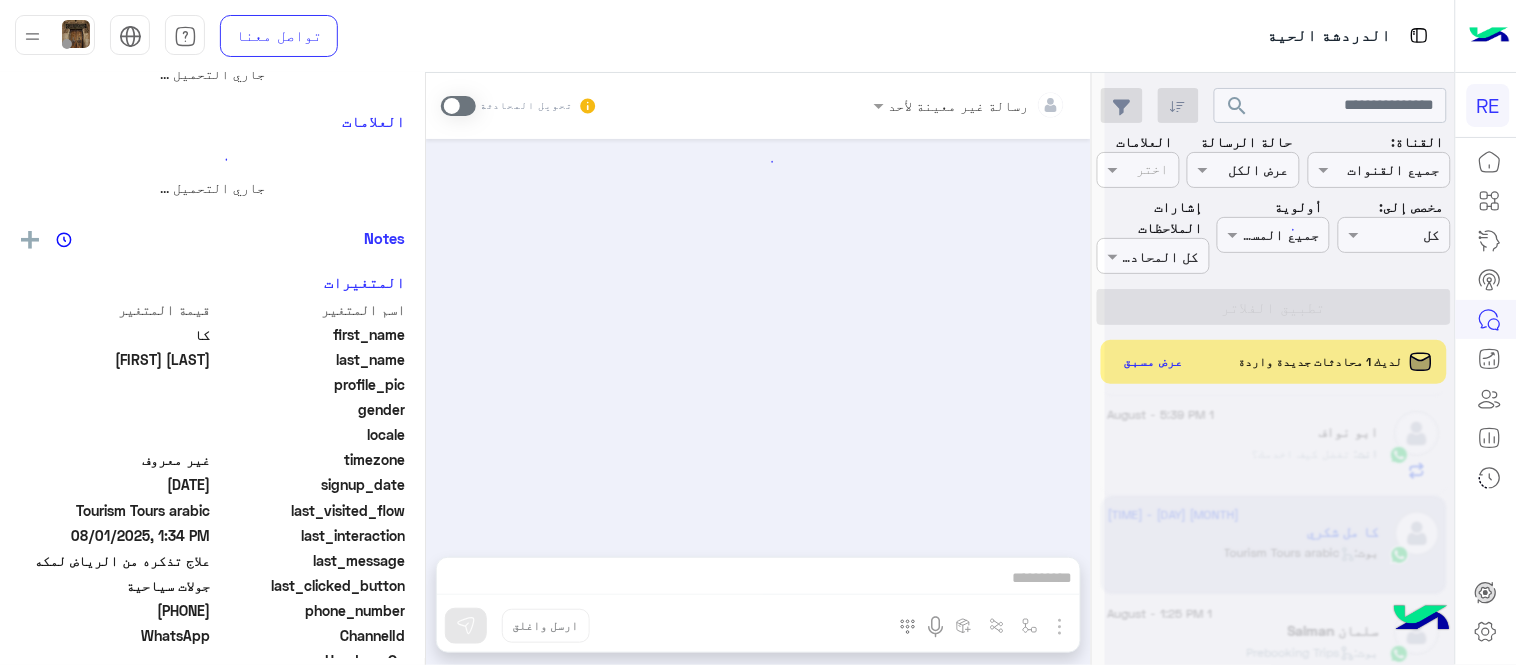 scroll, scrollTop: 0, scrollLeft: 0, axis: both 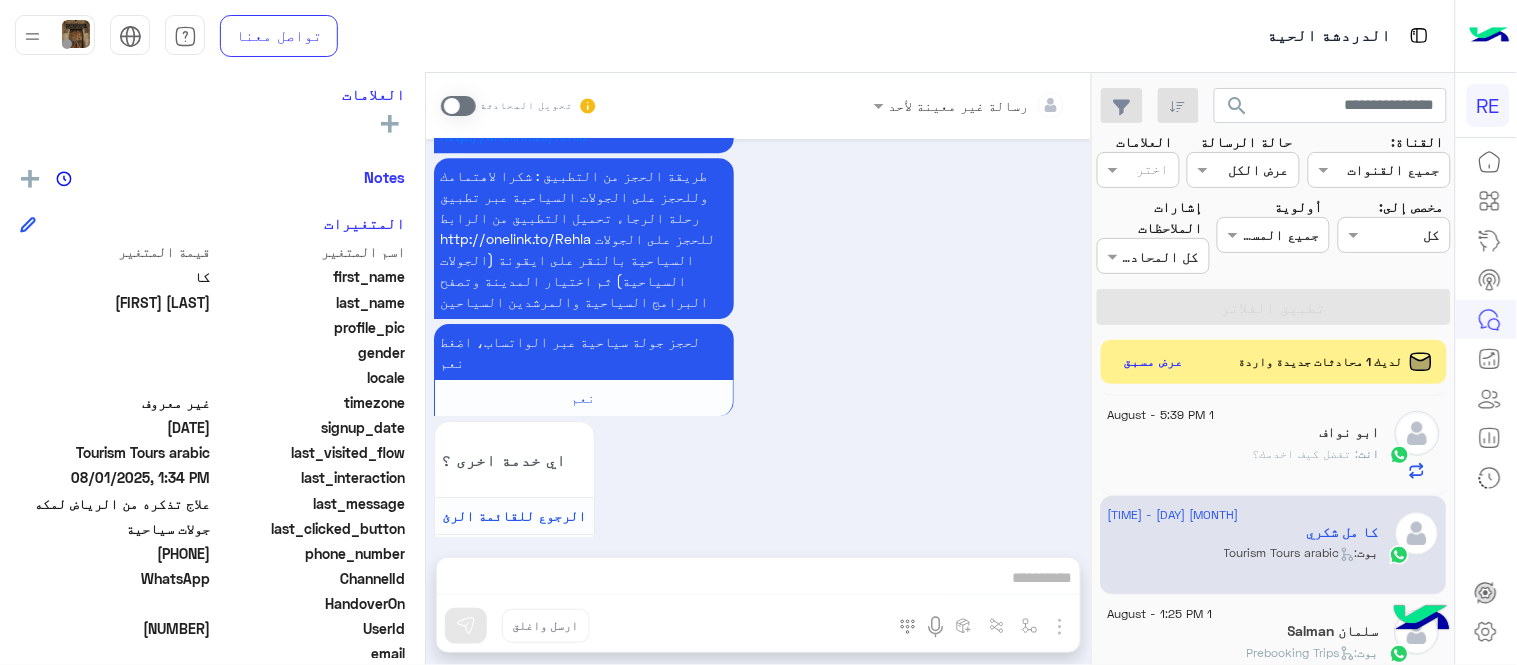 click at bounding box center (458, 106) 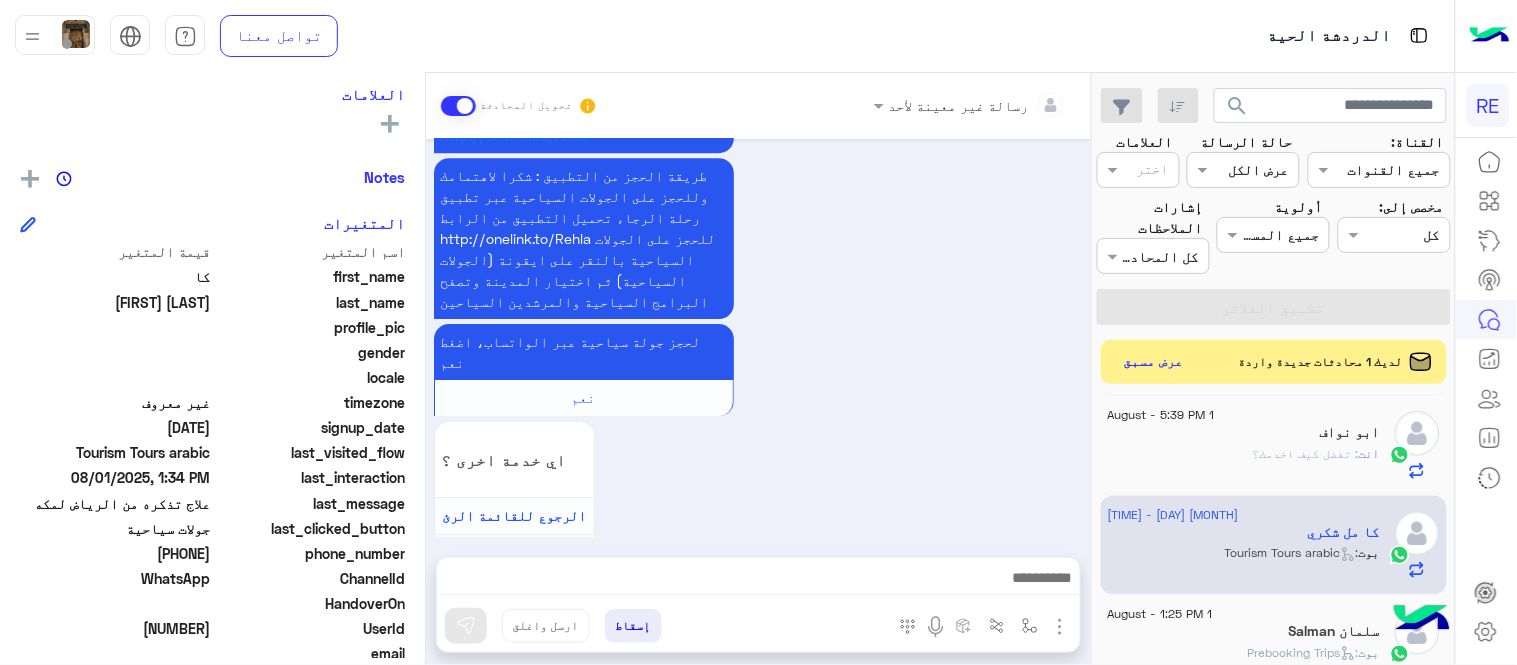 scroll, scrollTop: 1670, scrollLeft: 0, axis: vertical 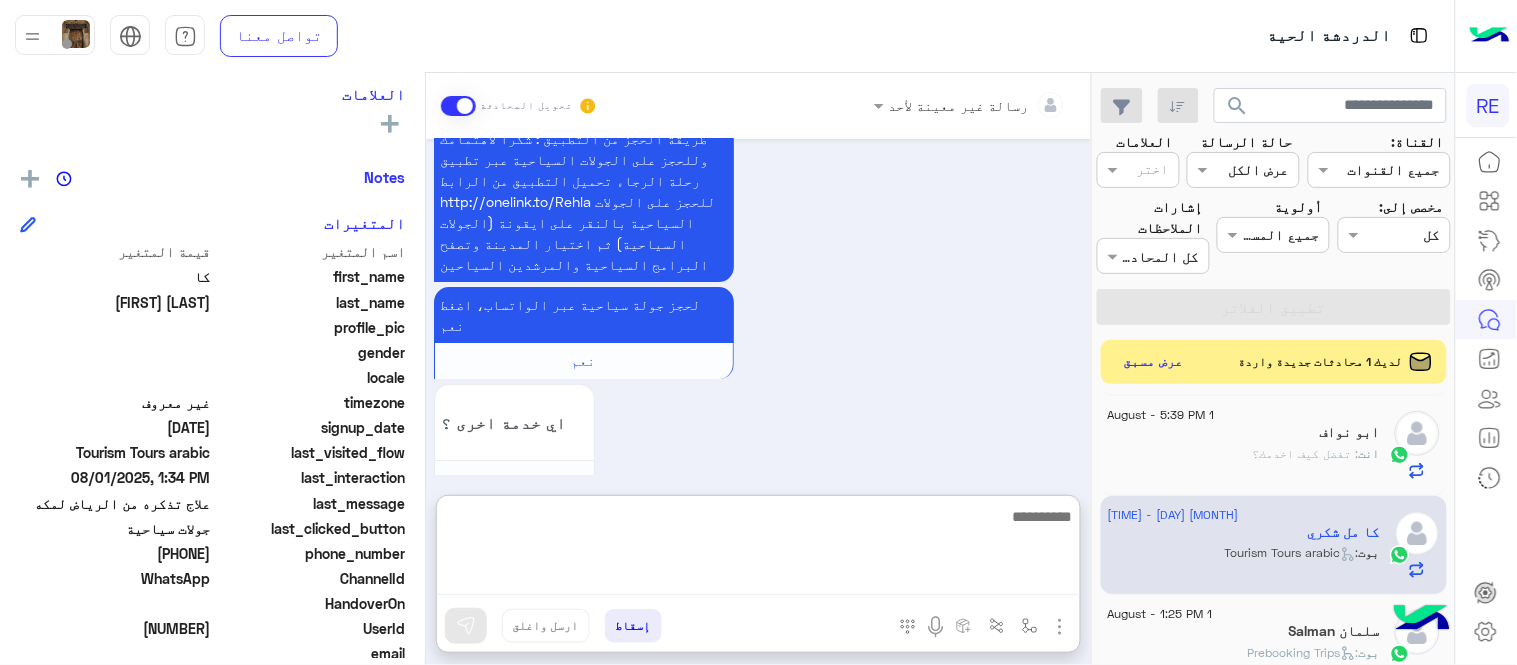 click at bounding box center (758, 550) 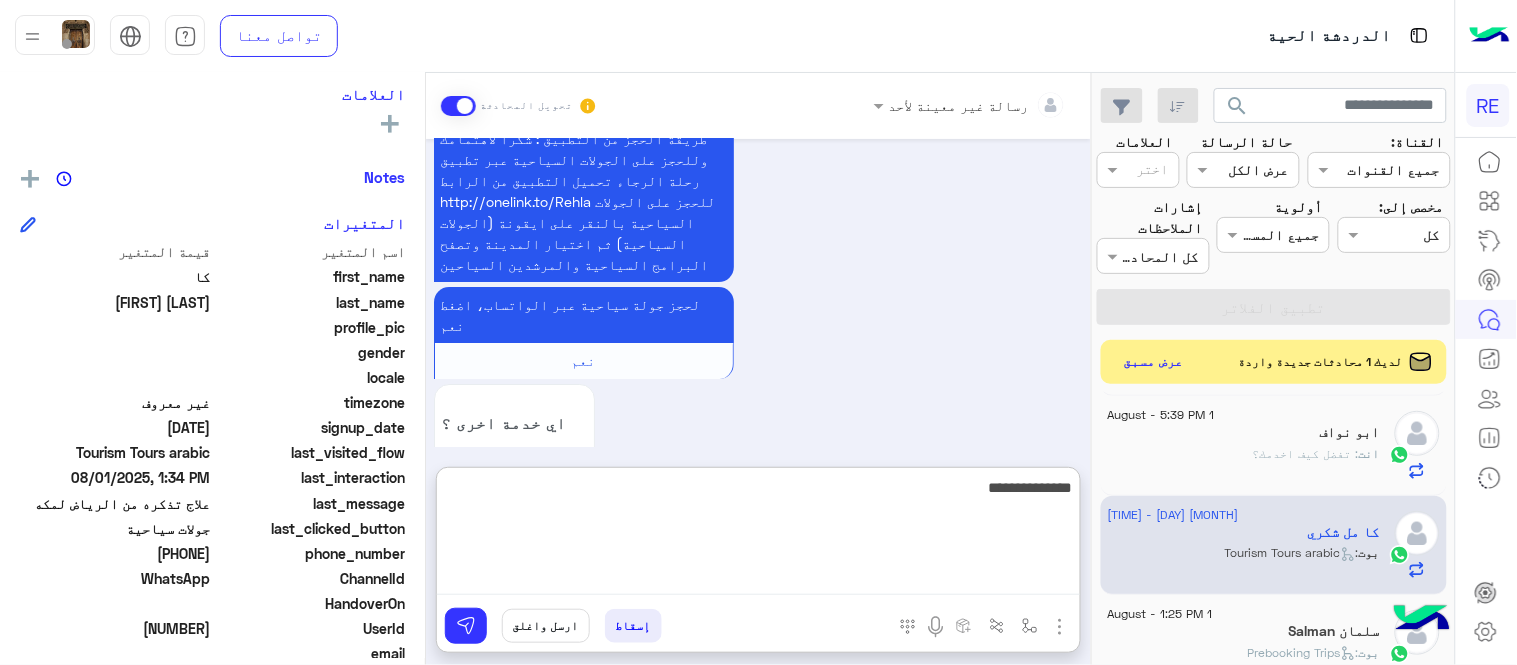 type on "**********" 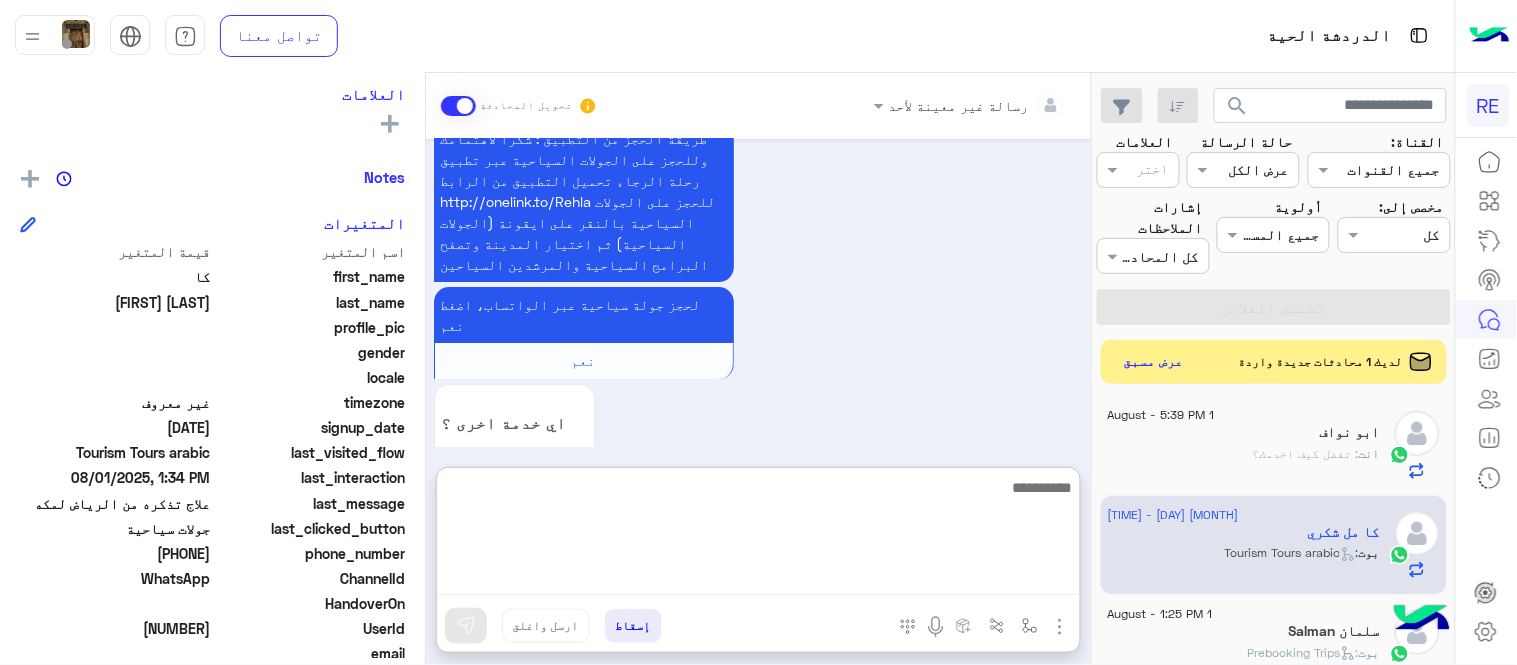 scroll, scrollTop: 1823, scrollLeft: 0, axis: vertical 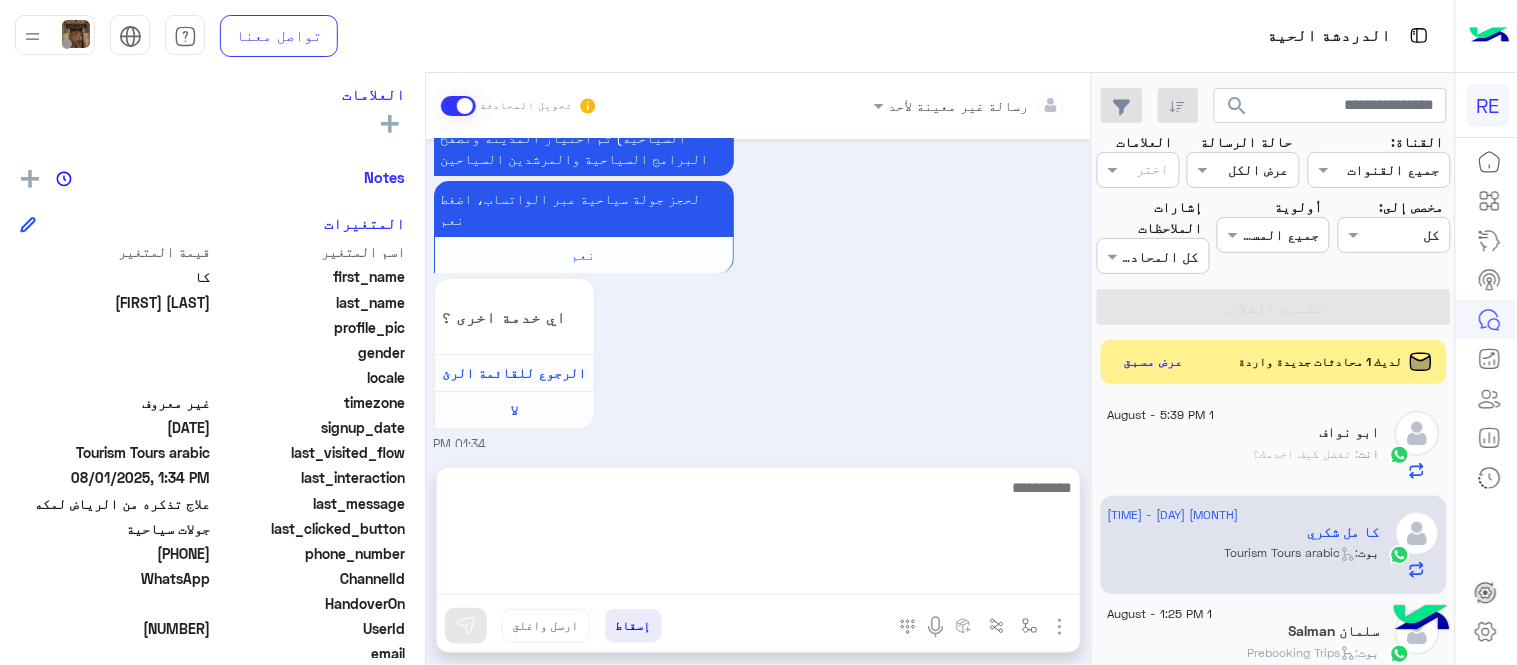 click on "Aug 1, 2025
اهلًا بك في تطبيق رحلة 👋
Welcome to Rehla  👋
من فضلك أختر لغة التواصل
Please choose your preferred Language
English   عربي     01:33 PM   كا مل شكري غادر المحادثة   01:33 PM       عربي    01:33 PM  هل أنت ؟   كابتن 👨🏻‍✈️   عميل 🧳   رحال (مرشد مرخص) 🏖️     01:33 PM   عميل     01:33 PM  هل لديك حساب مسجل على التطبيق   لا   نعم     01:33 PM   لا    01:34 PM  يمكنك تحميل التطبيق والتسجيل عبر الرابط 📲
http://onelink.to/Rehla
ونسعد بزيارتك حسابات التواصل الاجتماعي :
https://compiled.social/rehlacar    لمساعدتك بشكل افضل
الرجاء اختيار احد الخدمات التالية     01:34 PM   جولات سياحية     01:34 PM   http://onelink.to/rehla   لحجز جولة سياحية عبر الواتساب، اضغط نعم  نعم   لا" at bounding box center (758, 293) 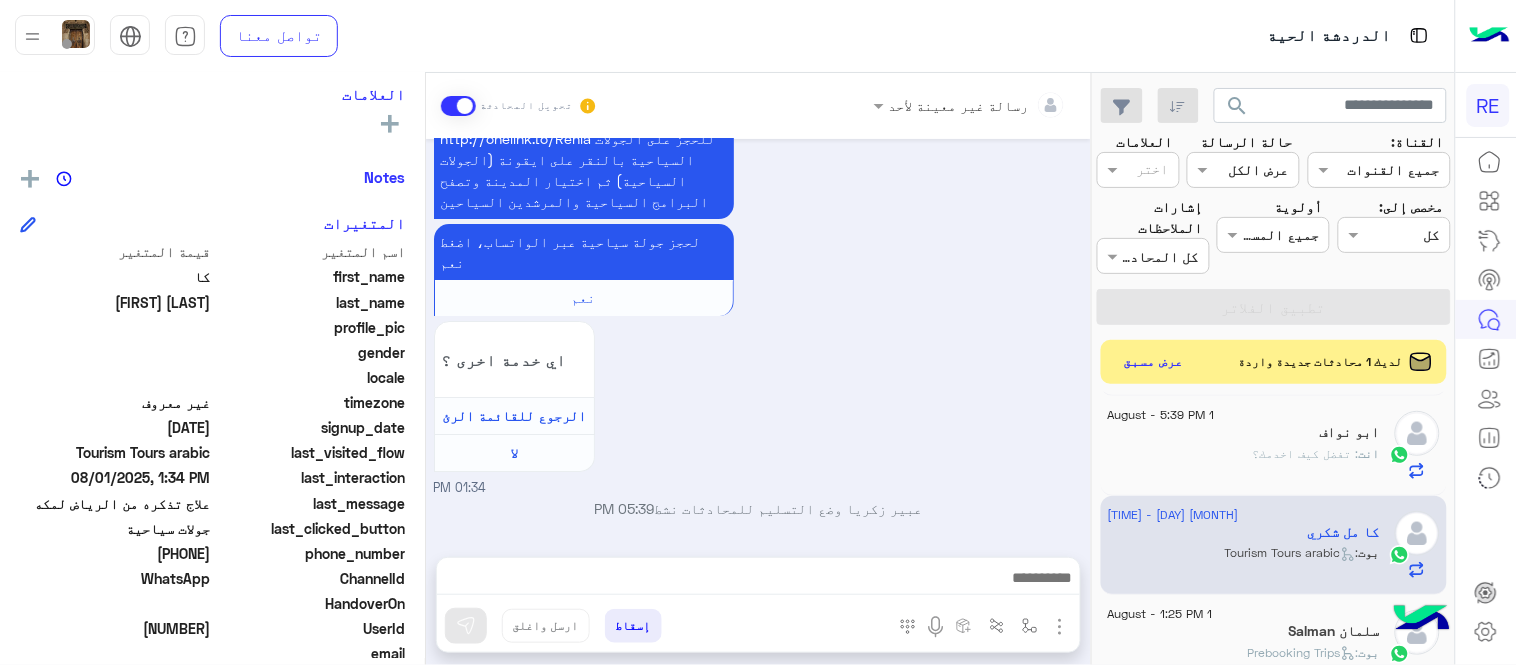scroll, scrollTop: 1770, scrollLeft: 0, axis: vertical 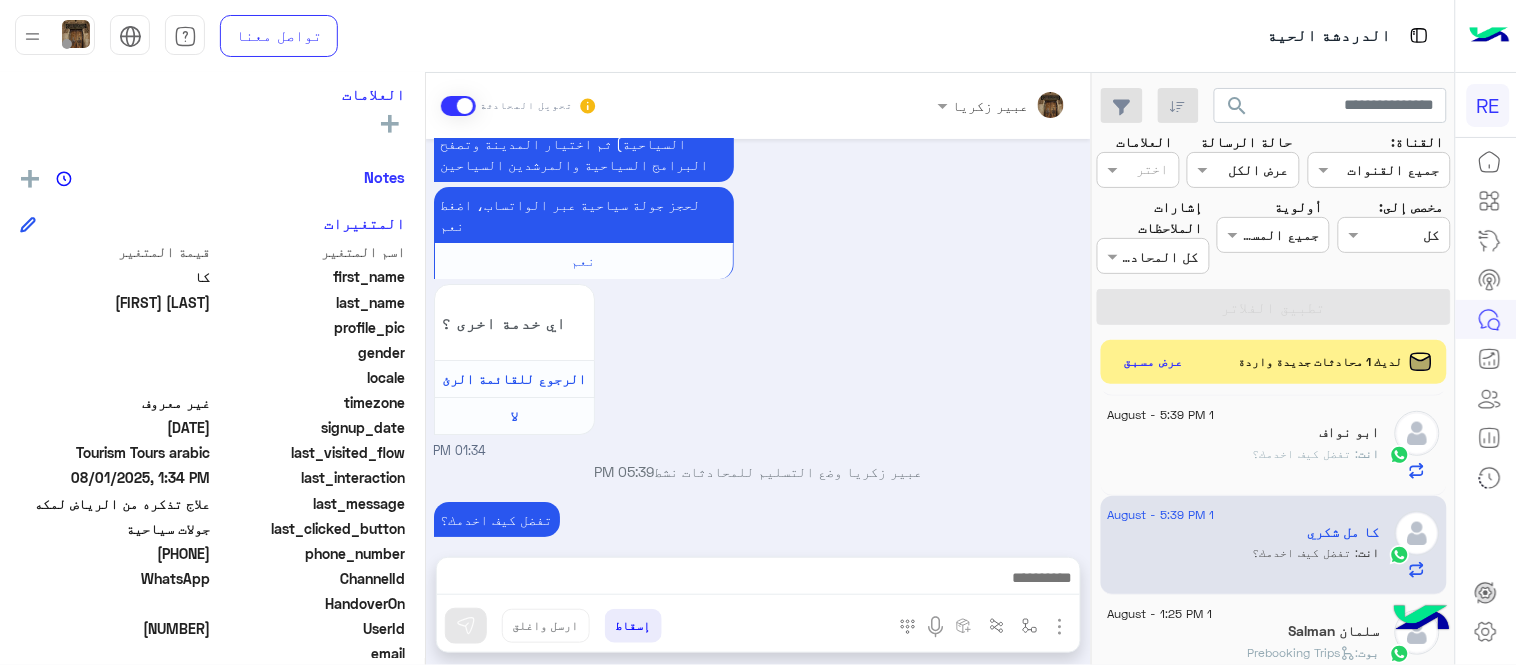 click on "1 August - 1:25 PM" 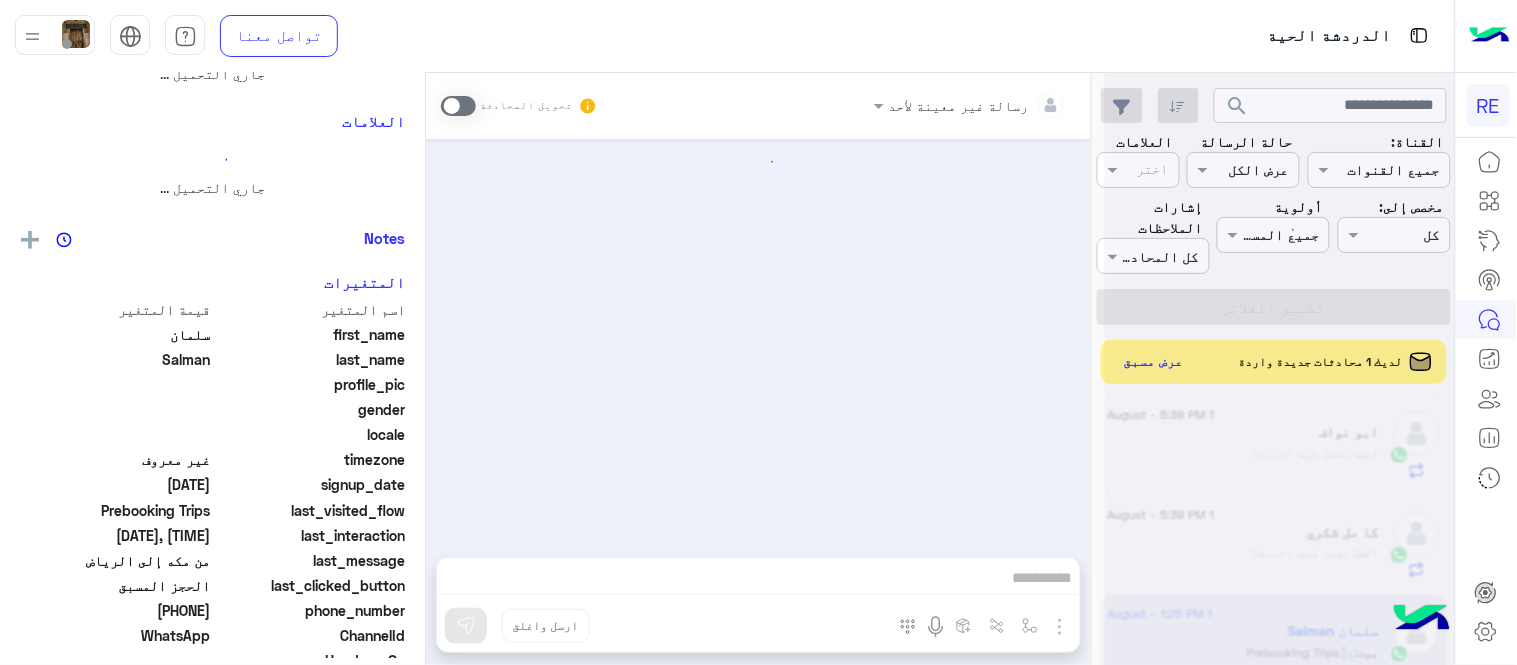 scroll, scrollTop: 0, scrollLeft: 0, axis: both 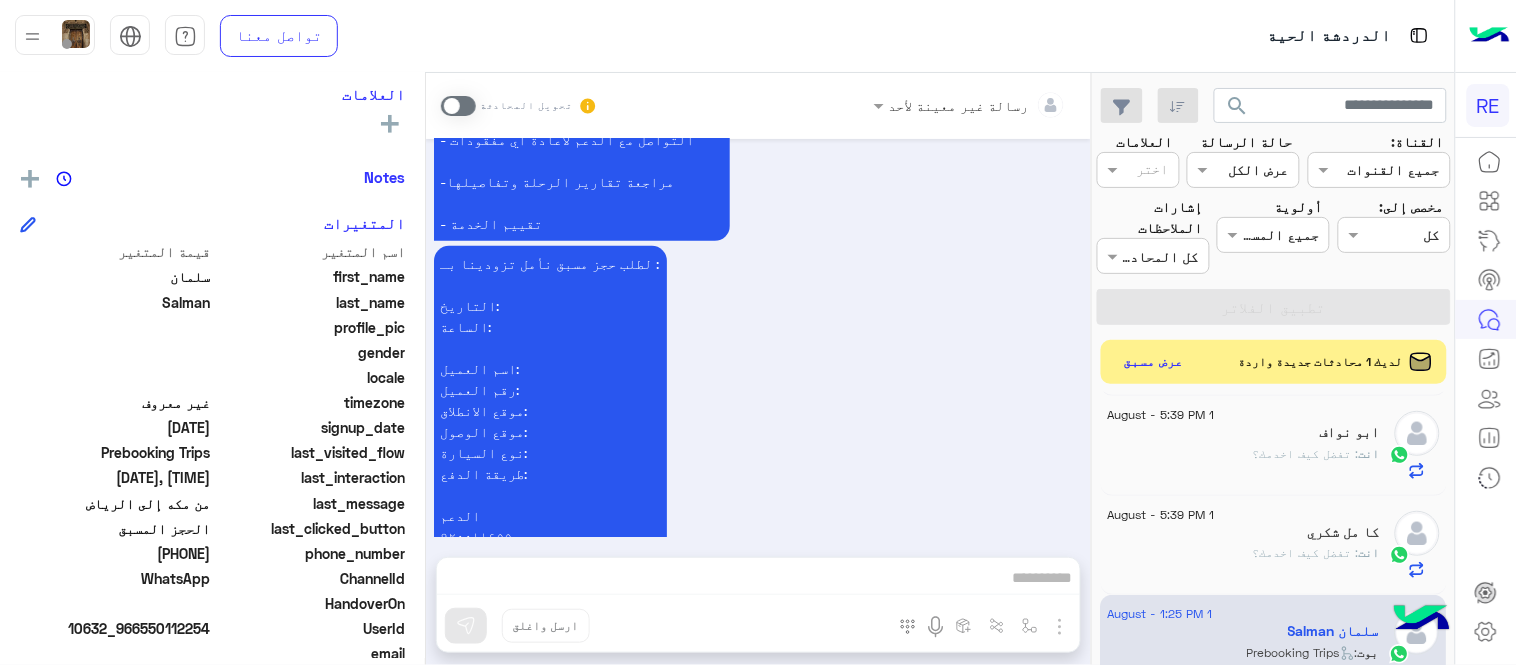click at bounding box center (458, 106) 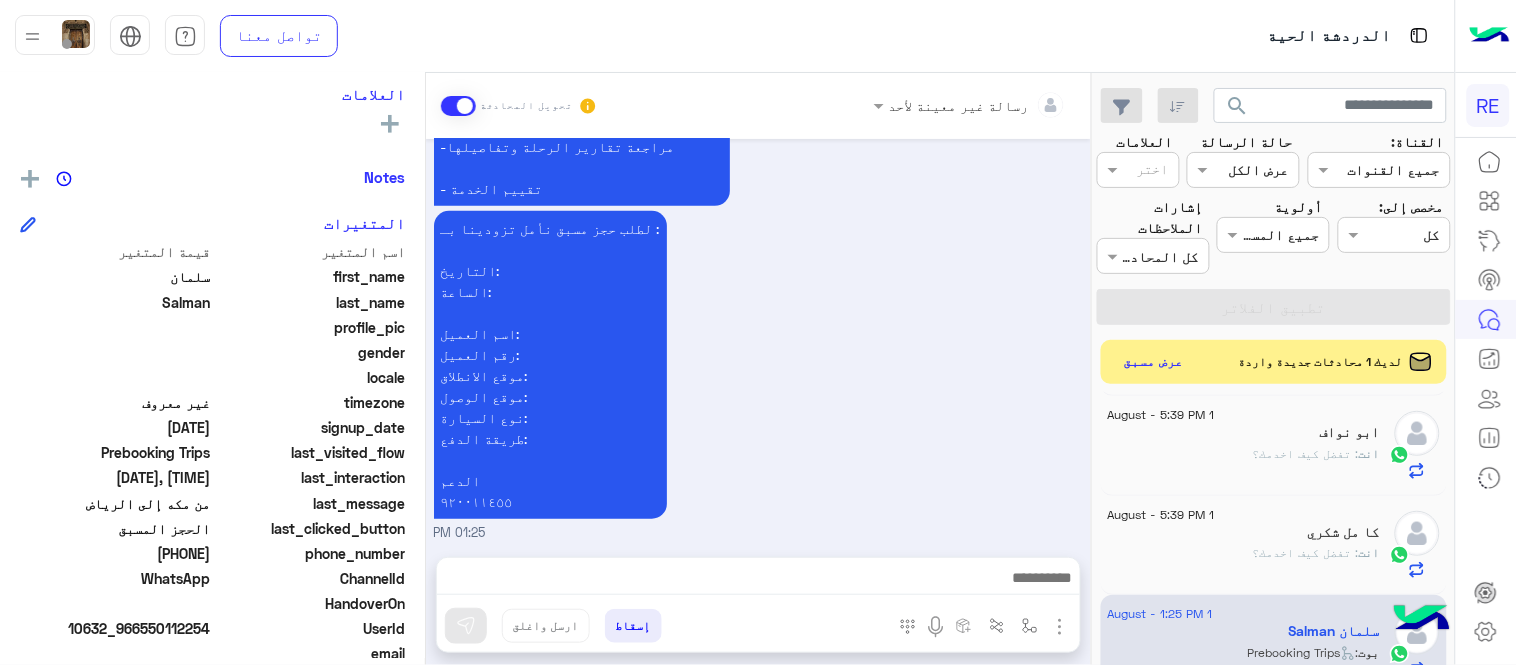 drag, startPoint x: 805, startPoint y: 563, endPoint x: 808, endPoint y: 574, distance: 11.401754 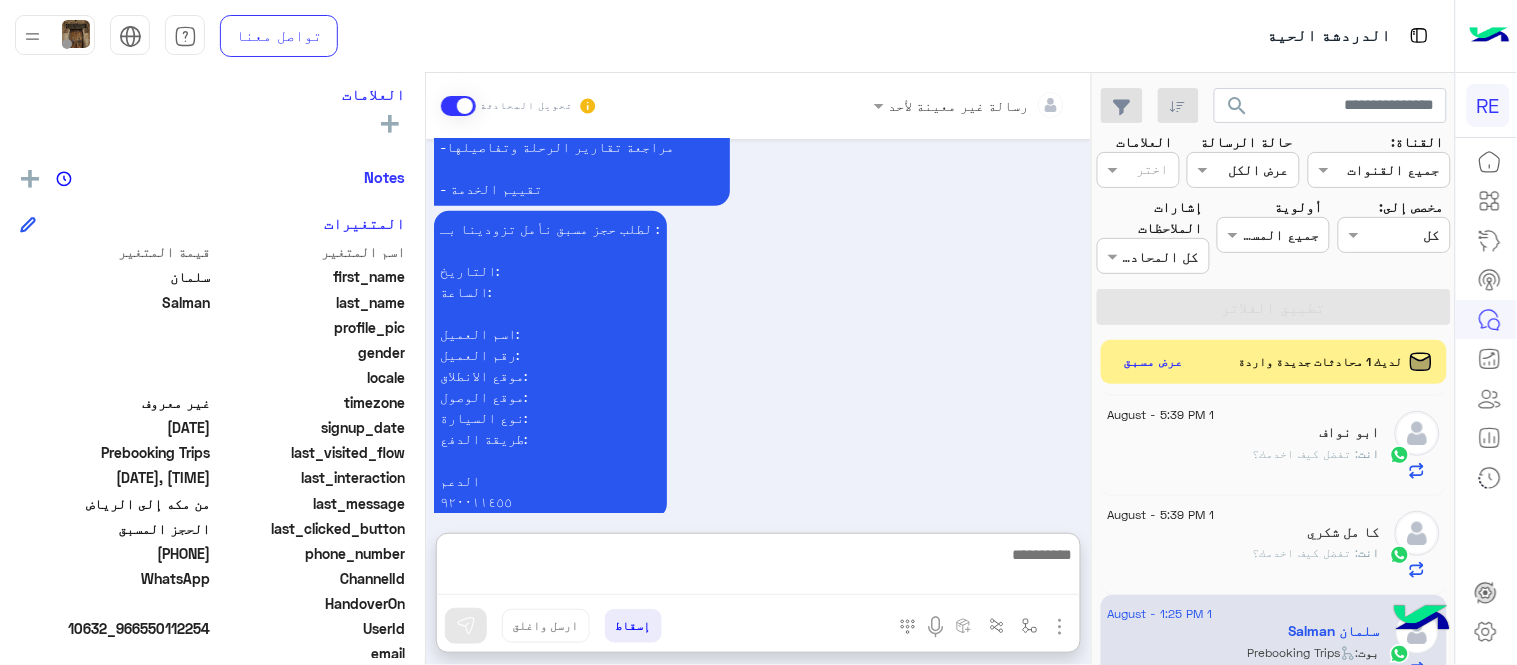 scroll, scrollTop: 2252, scrollLeft: 0, axis: vertical 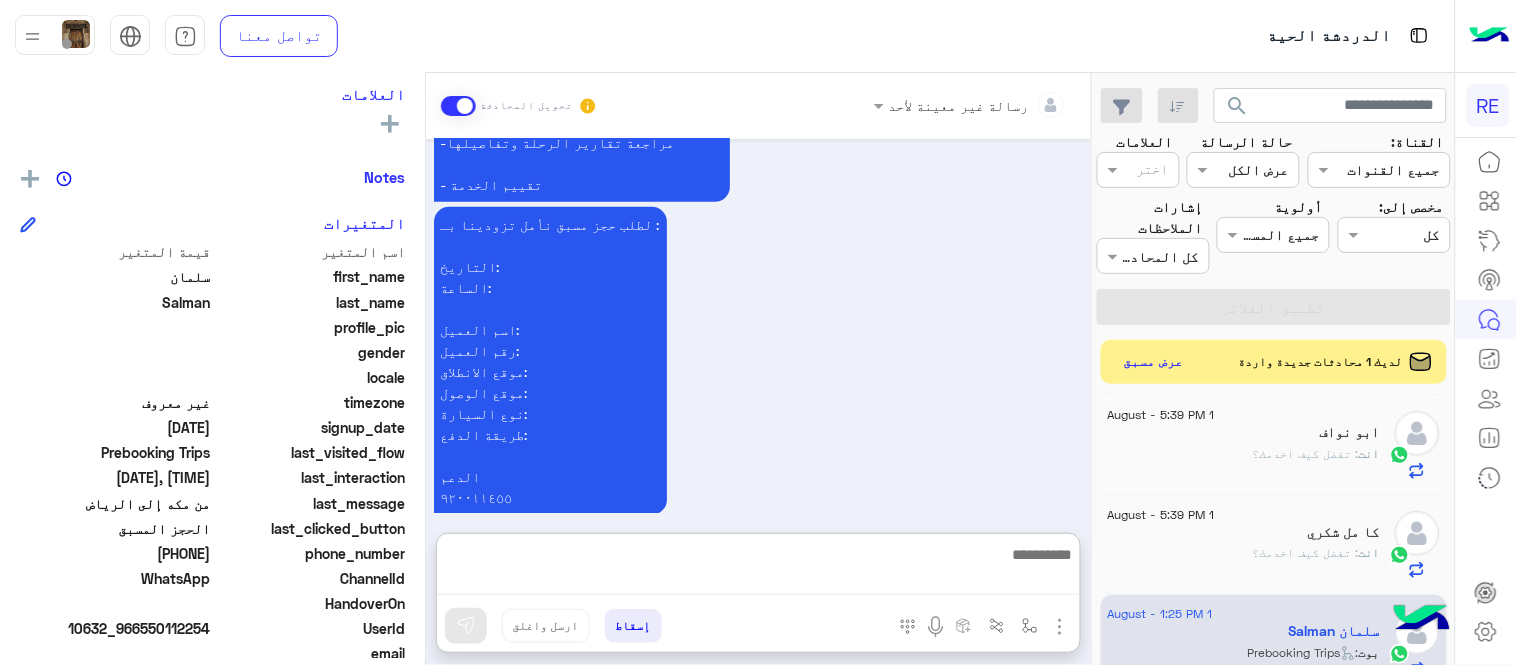 click at bounding box center [758, 568] 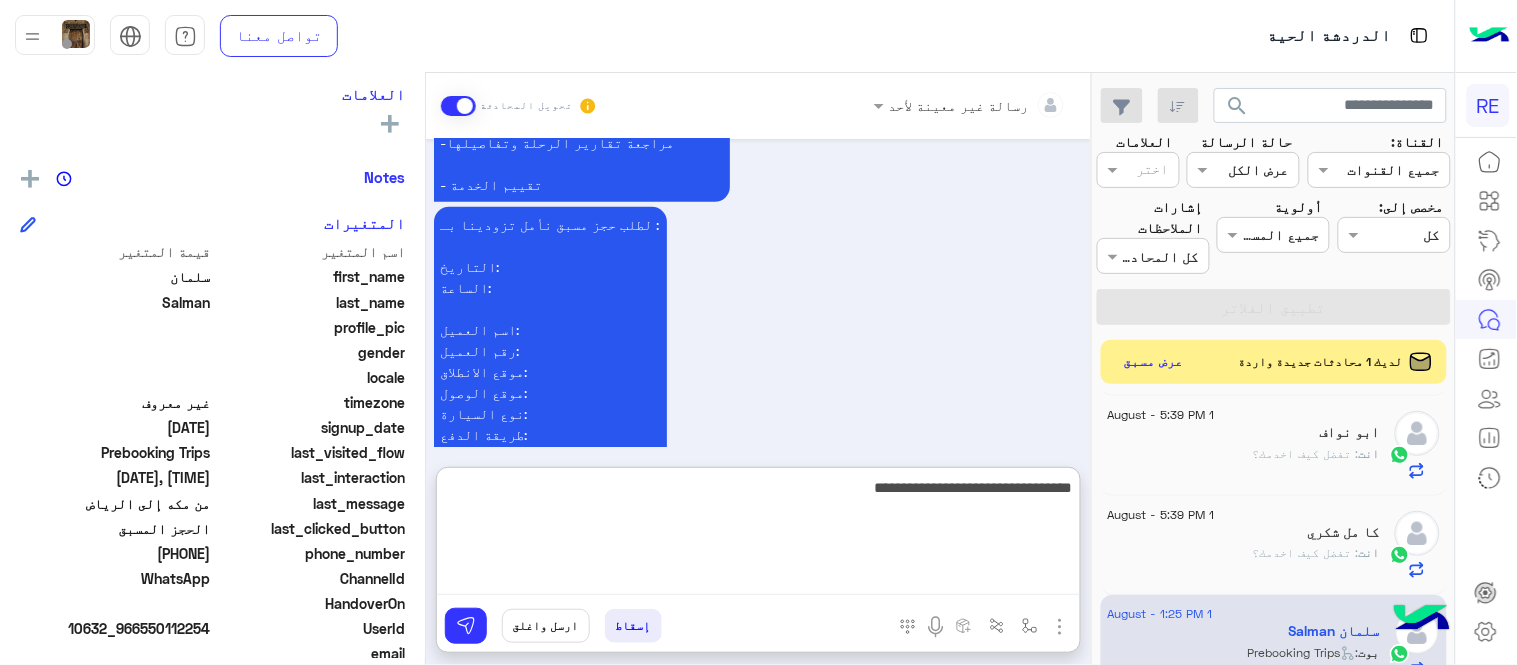 type on "**********" 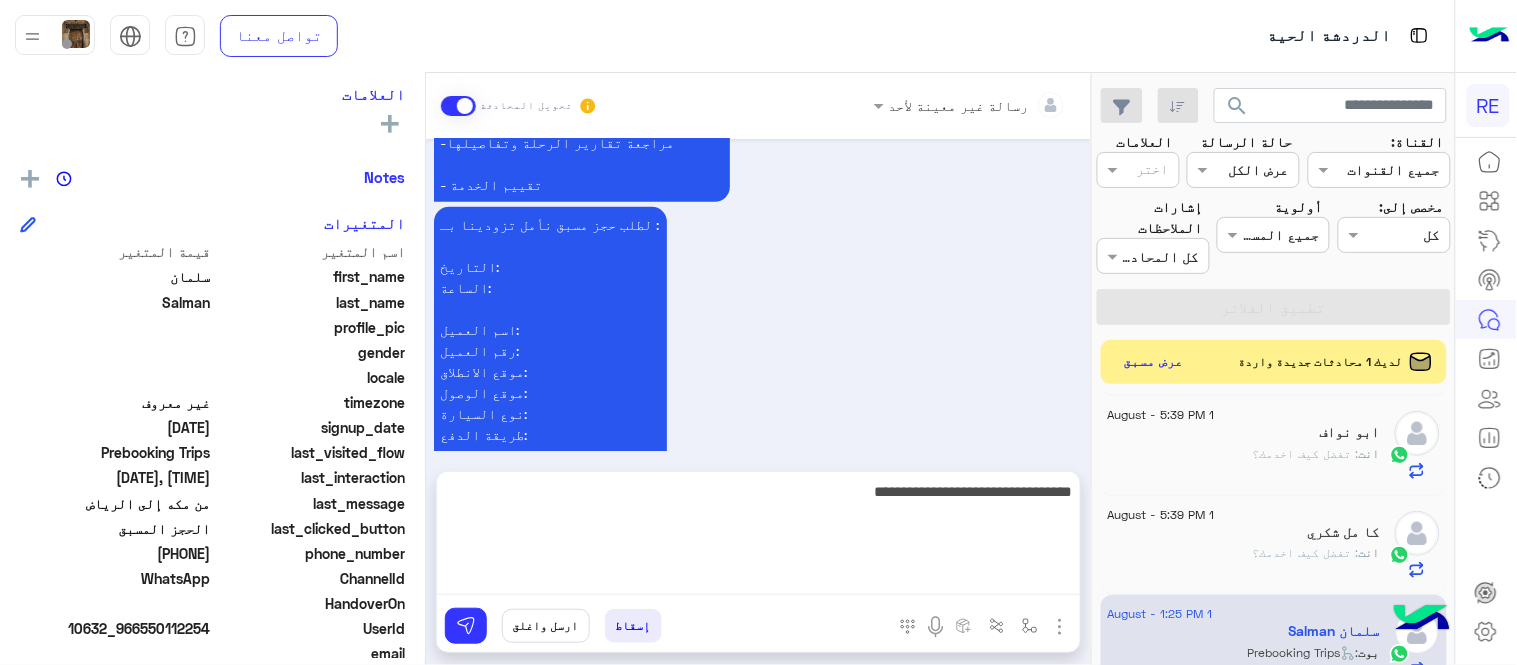 click on "لطلب حجز مسبق نأمل تزودينا بـ : التاريخ:  الساعة:  اسم العميل: [FIRST] [LAST] رقم العميل:  موقع الانطلاق:  موقع الوصول:  نوع السيارة: طريقة الدفع:  الدعم [PHONE]" at bounding box center [639, 361] 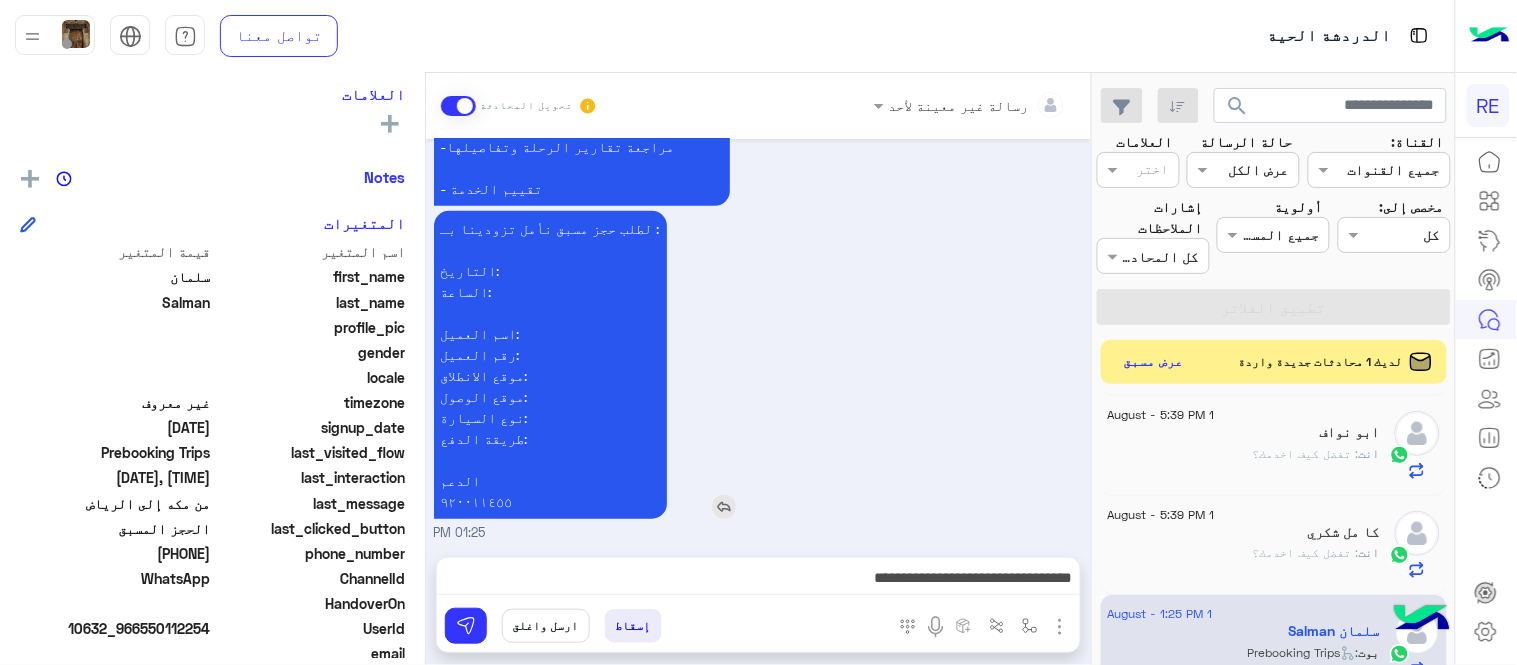 click at bounding box center (724, 507) 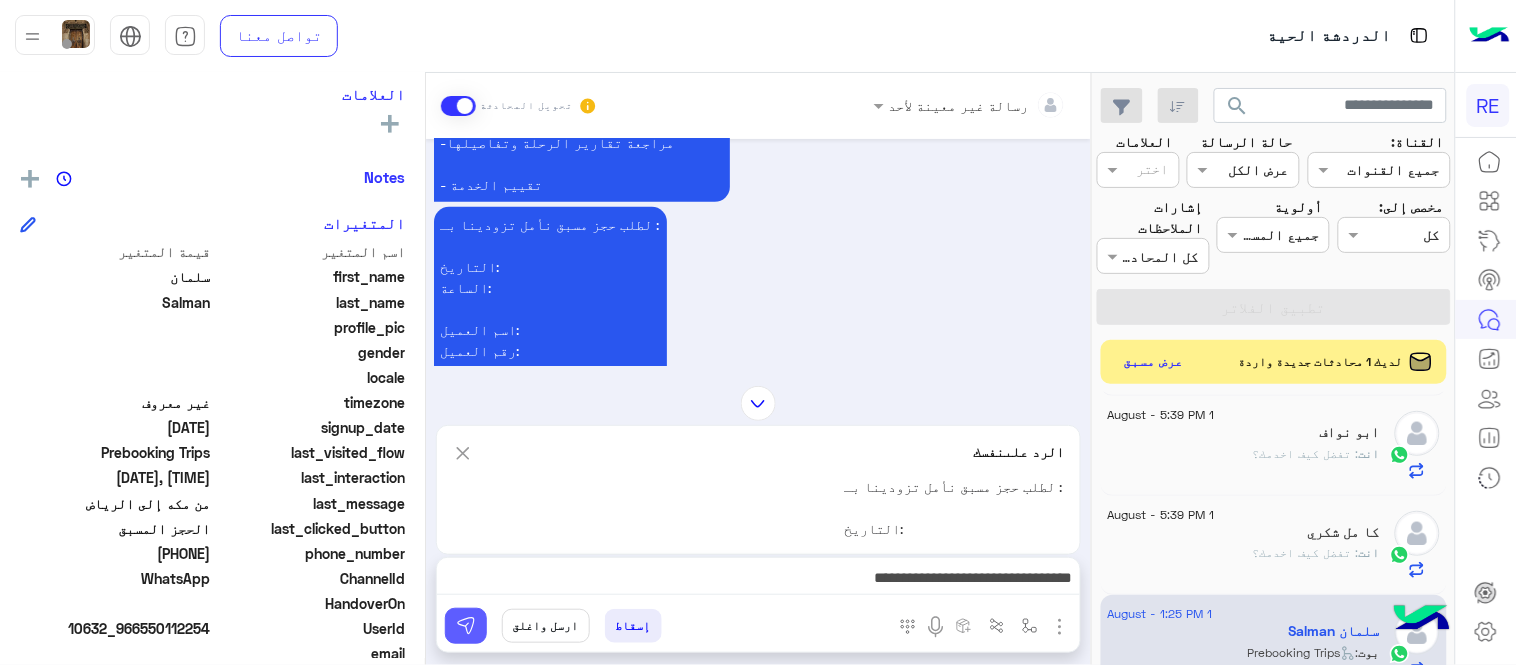 click at bounding box center [466, 626] 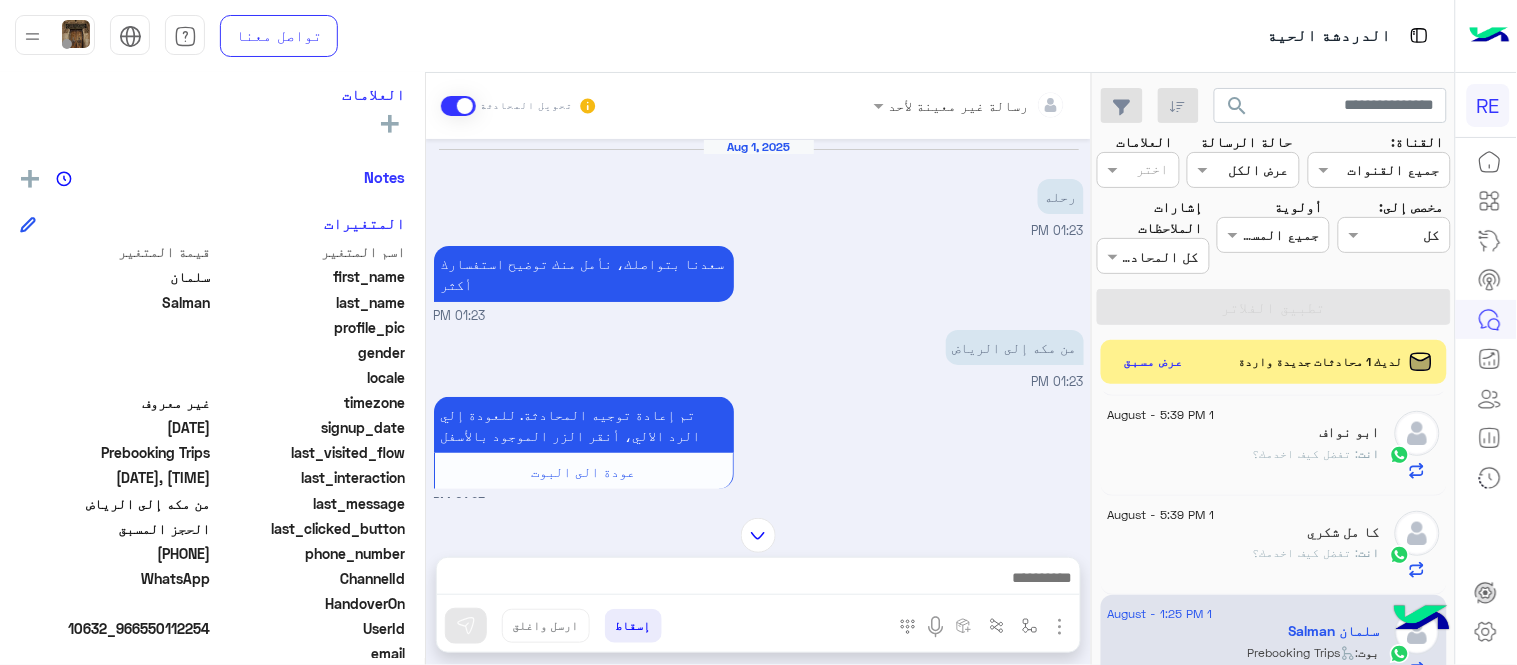 scroll, scrollTop: 2461, scrollLeft: 0, axis: vertical 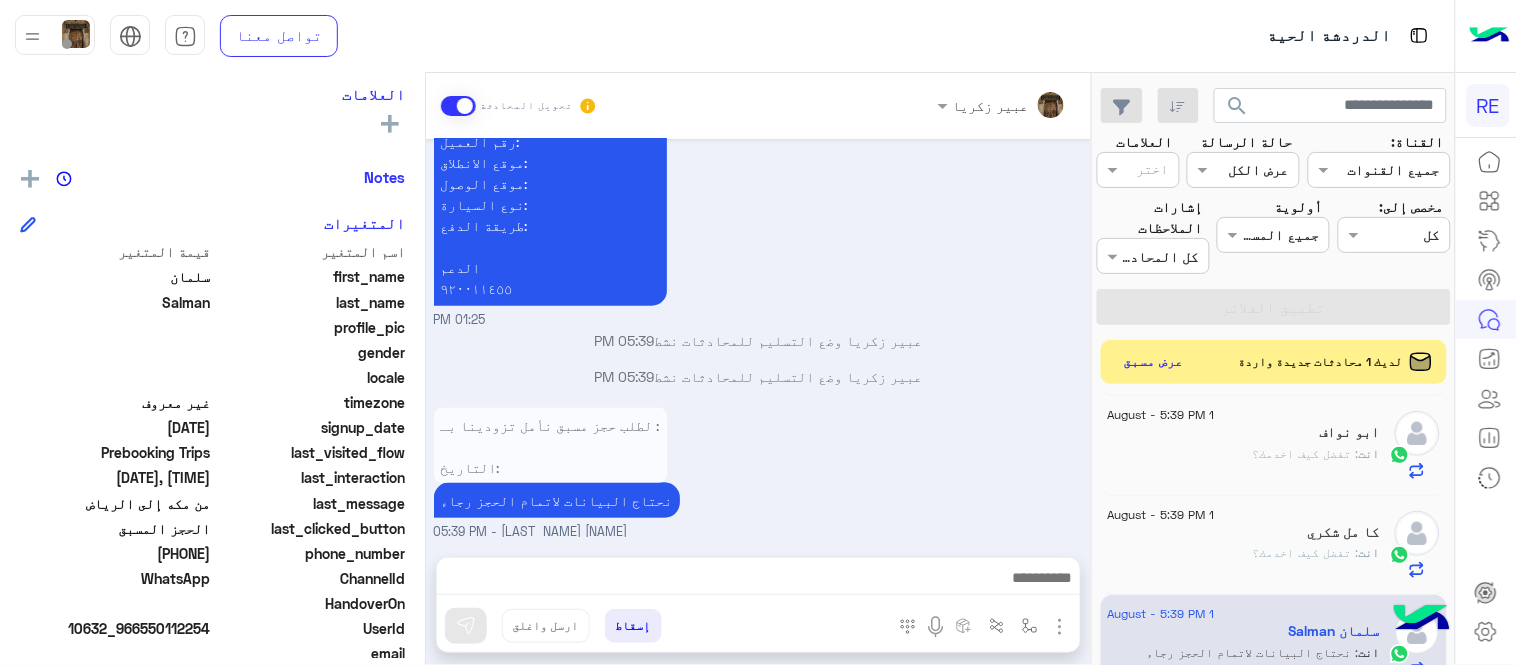 click on "لطلب حجز مسبق نأمل تزودينا بـ : التاريخ:  الساعة:  اسم العميل: [FIRST] [LAST]: رقم العميل:  موقع الانطلاق:  موقع الوصول:  نوع السيارة: طريقة الدفع:  الدعم [PHONE] نحتاج البيانات لاتمام الحجز رجاء  [FIRST] [LAST] -  05:39 PM" at bounding box center [759, 472] 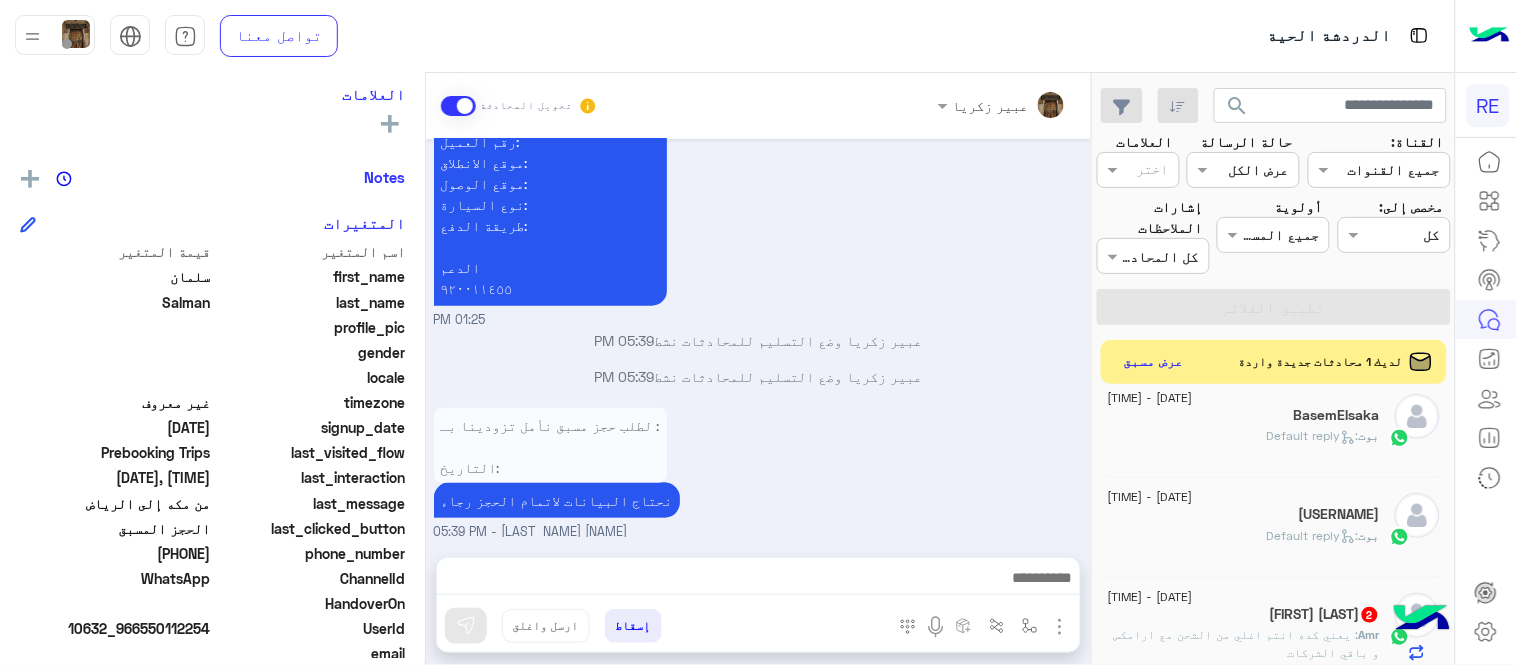scroll, scrollTop: 610, scrollLeft: 0, axis: vertical 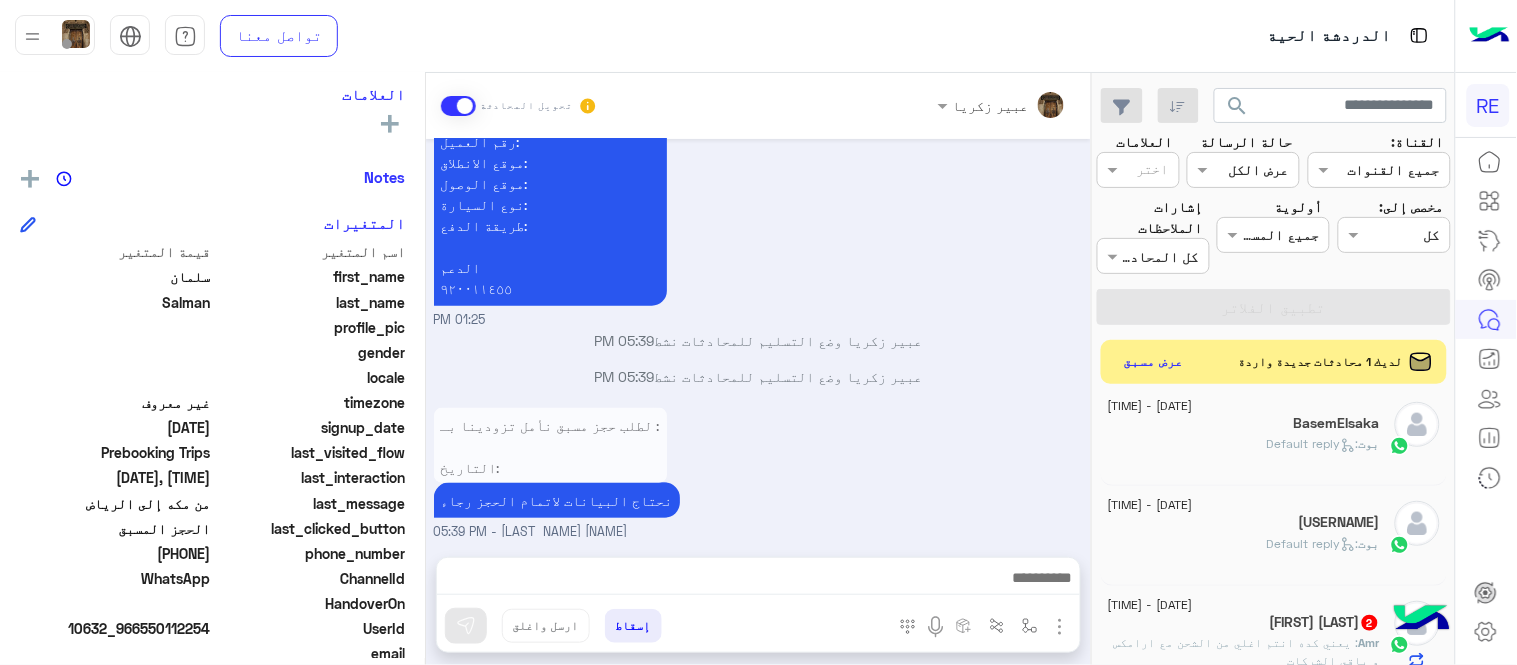 click on "بوت :   Default reply" 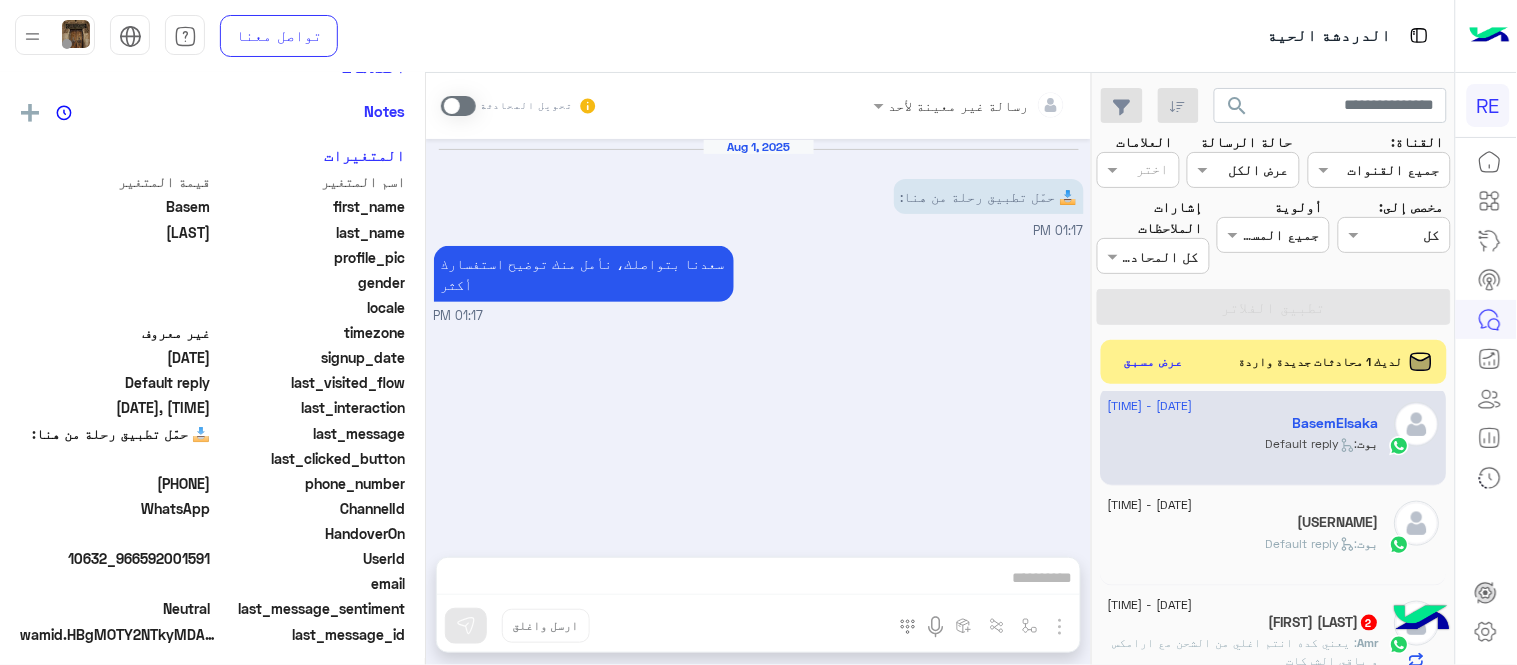 scroll, scrollTop: 331, scrollLeft: 0, axis: vertical 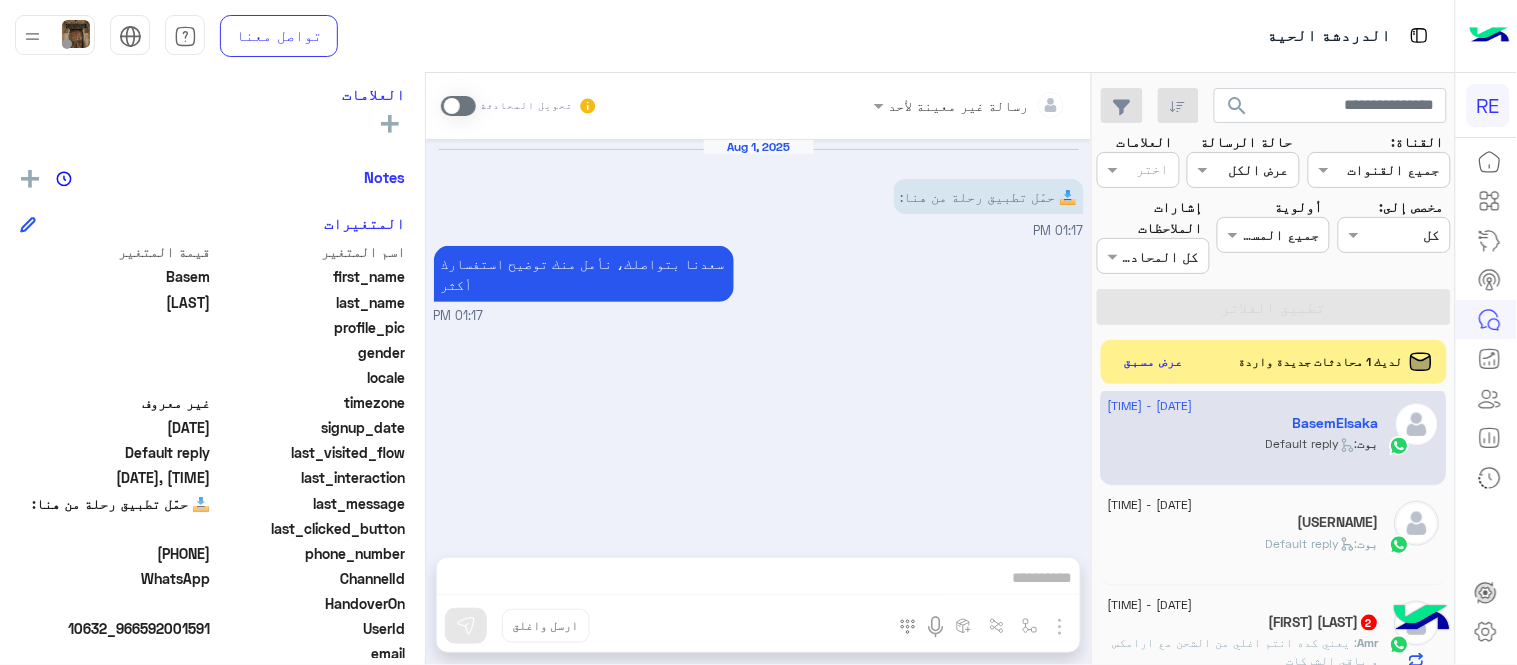 click at bounding box center [458, 106] 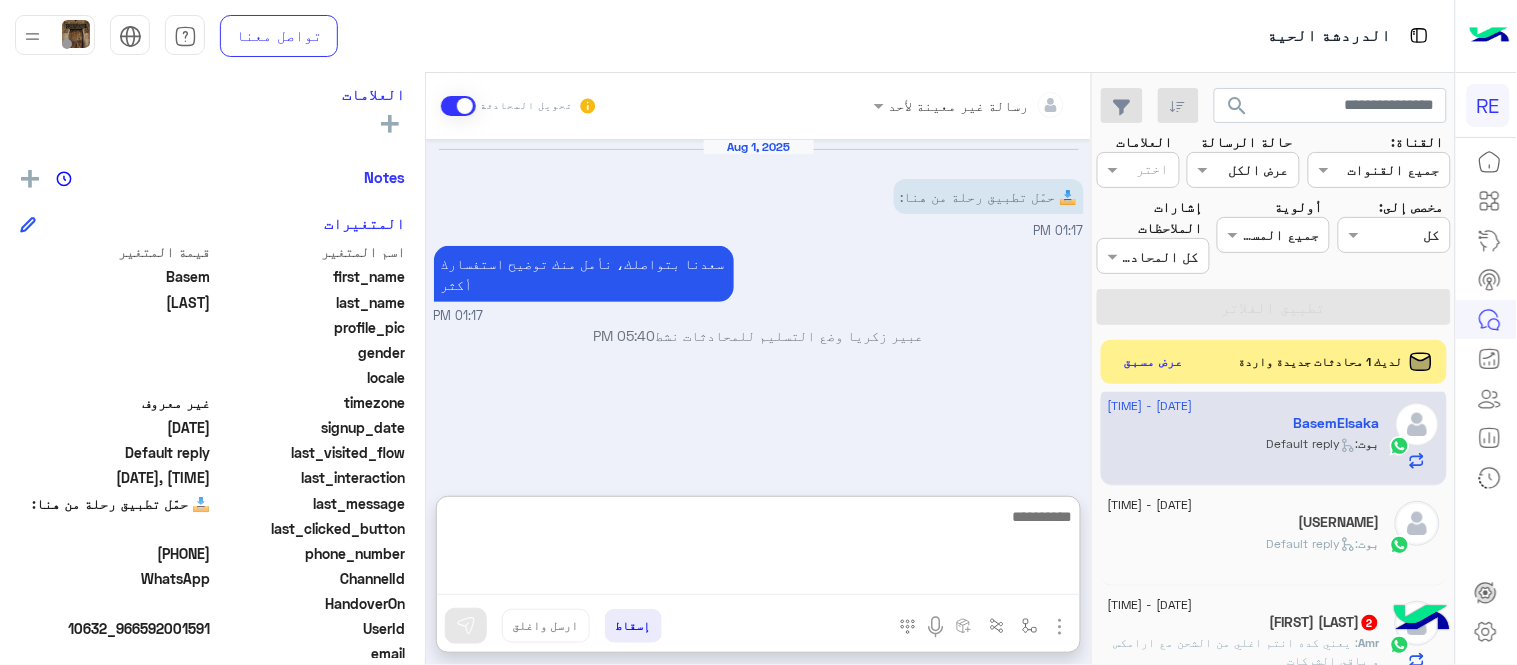 click at bounding box center [758, 549] 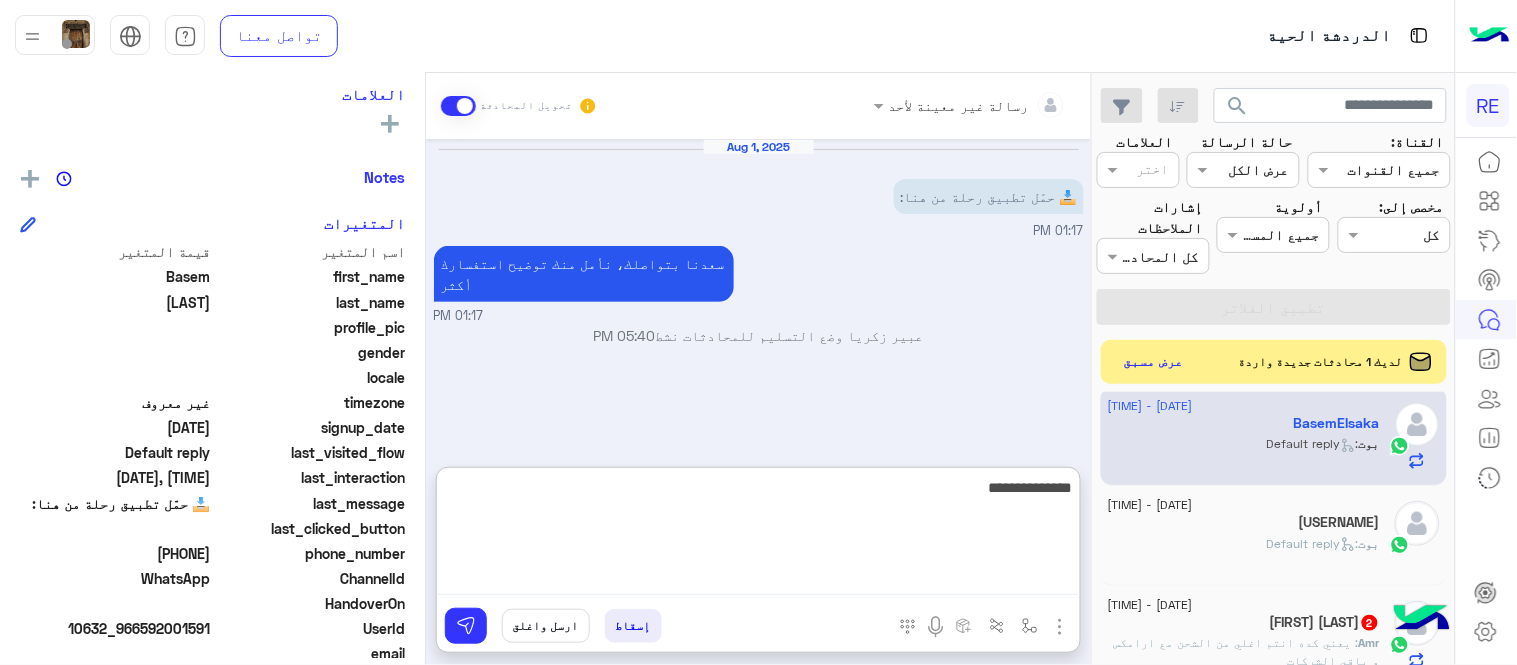 type on "**********" 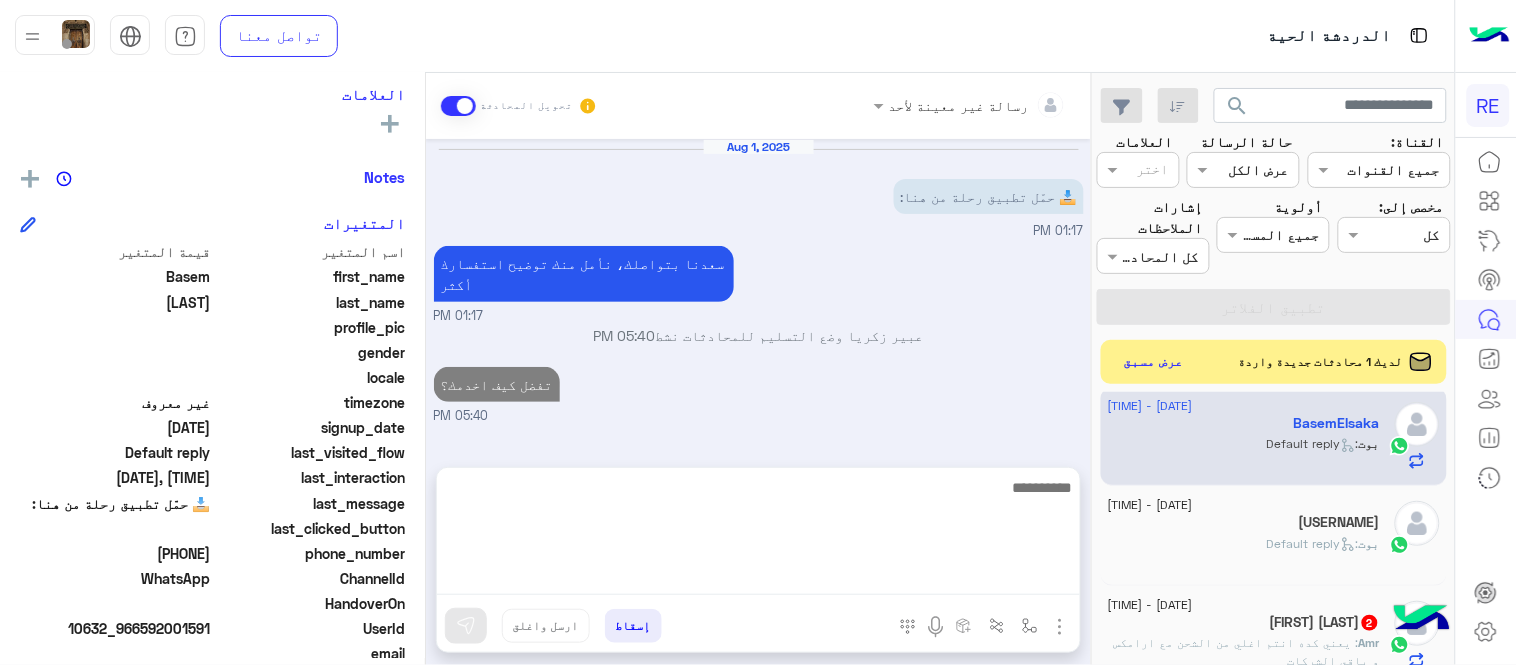 click on "تفضل كيف اخدمك؟   05:40 PM" at bounding box center [759, 394] 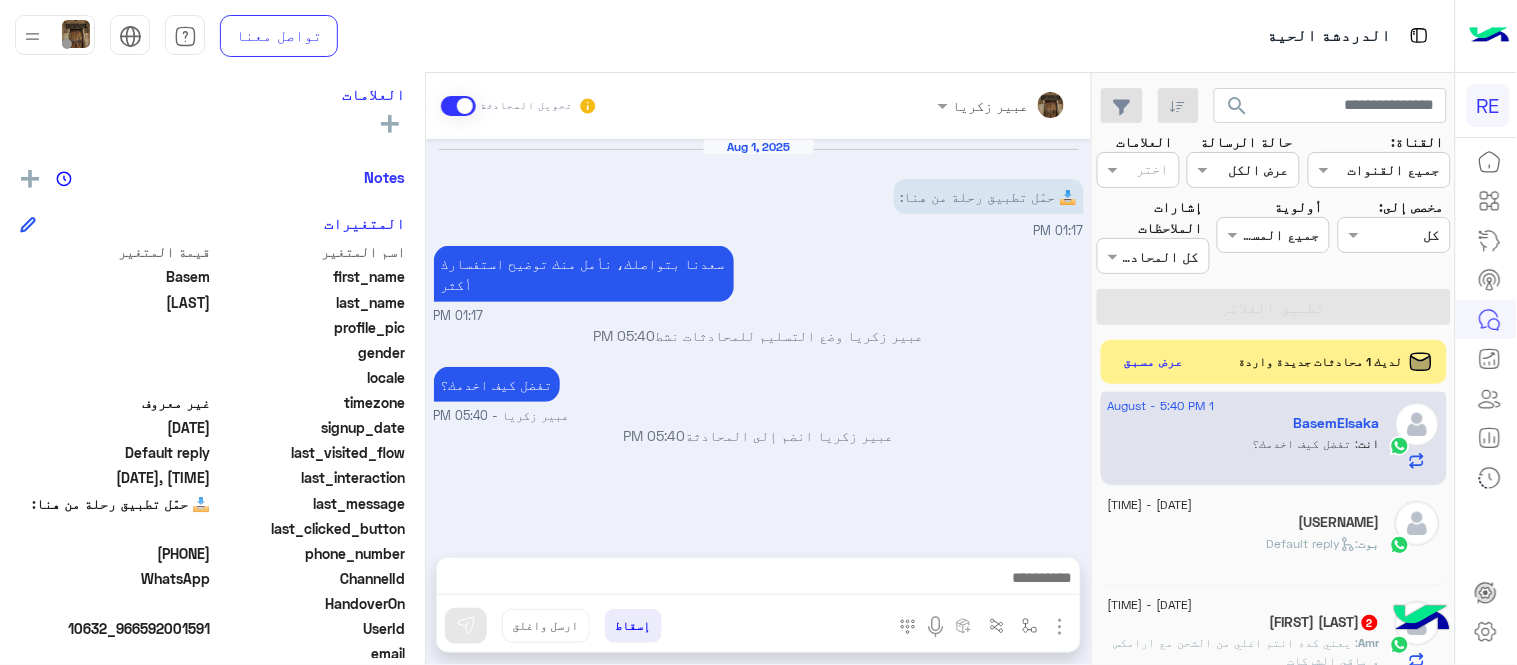 click on "[USERNAME]" 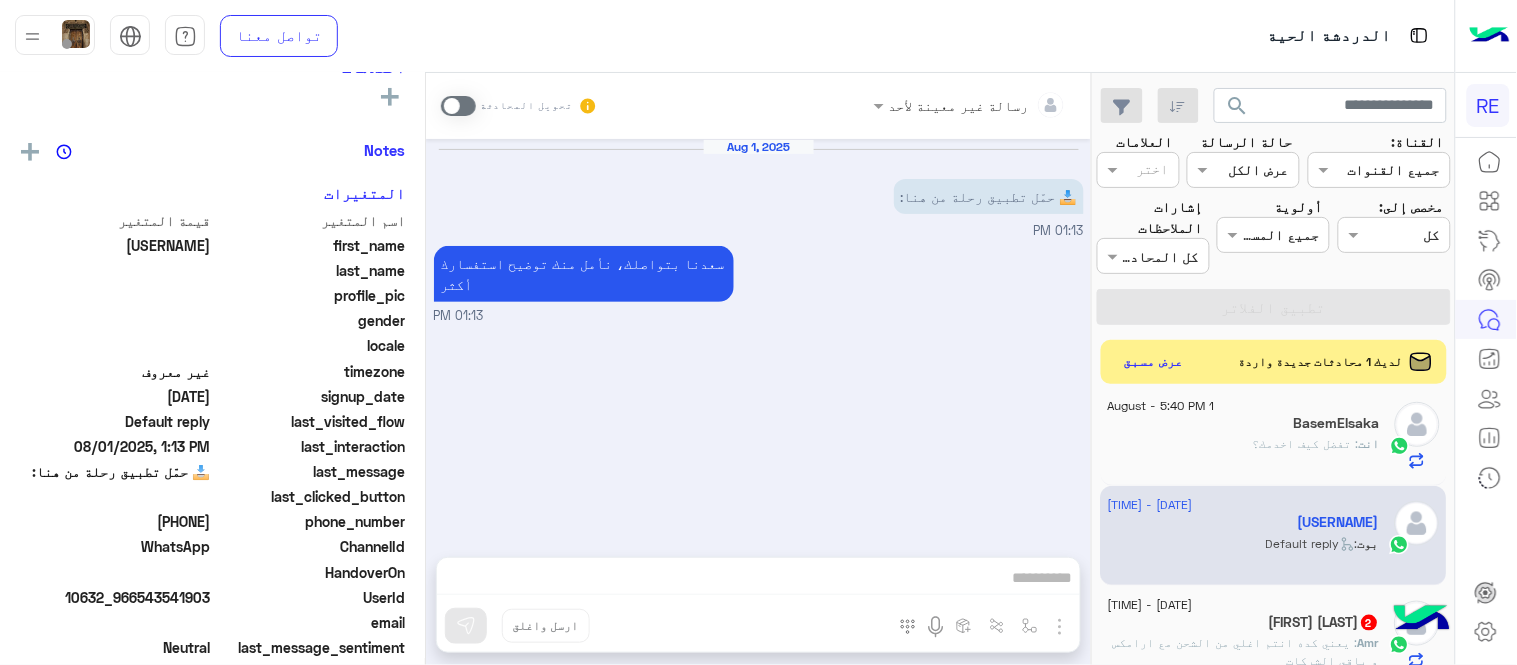 scroll, scrollTop: 331, scrollLeft: 0, axis: vertical 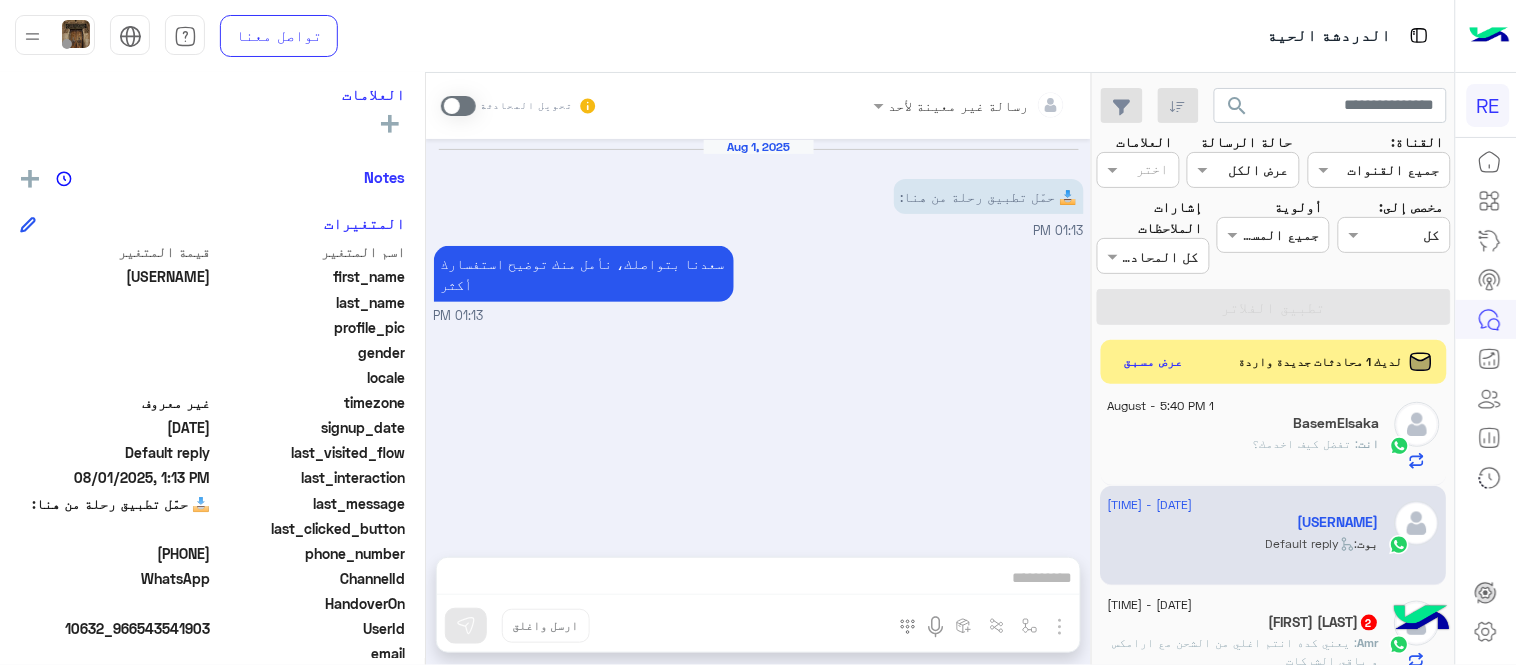 click at bounding box center (458, 106) 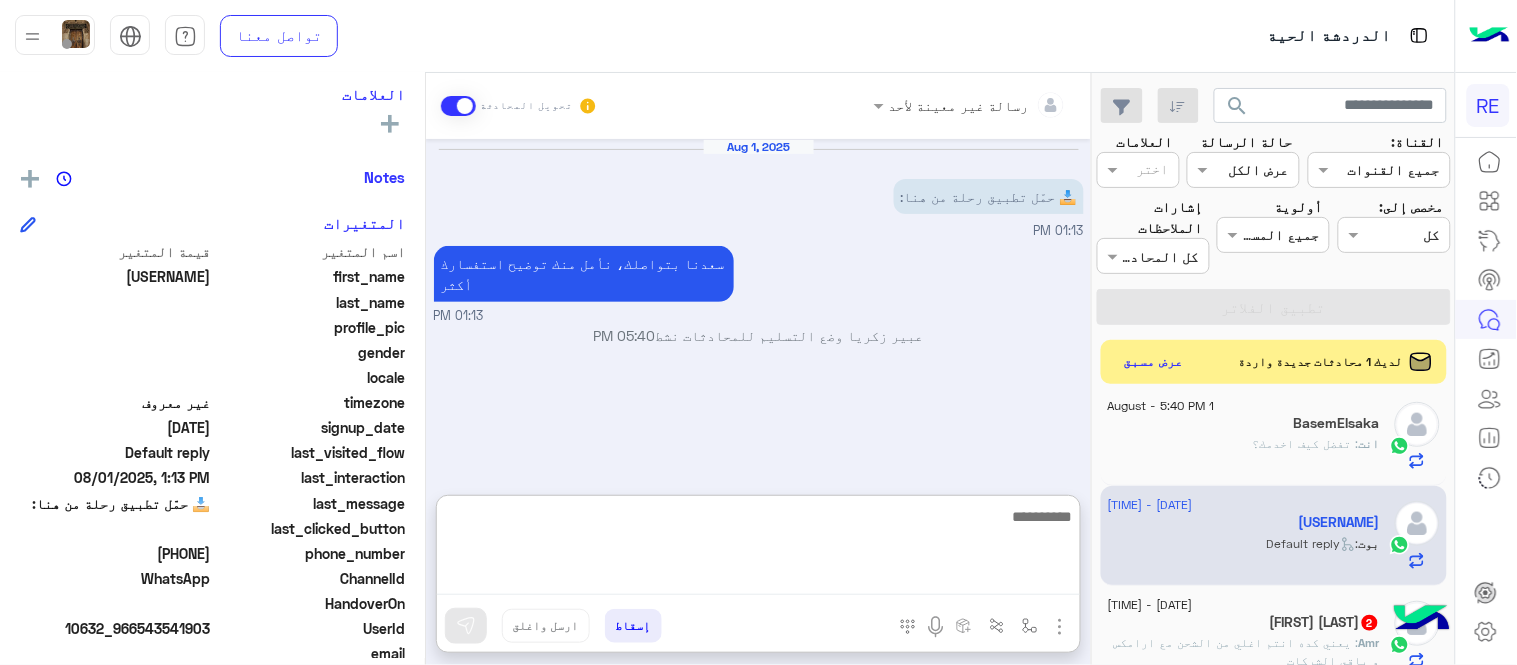 click at bounding box center [758, 549] 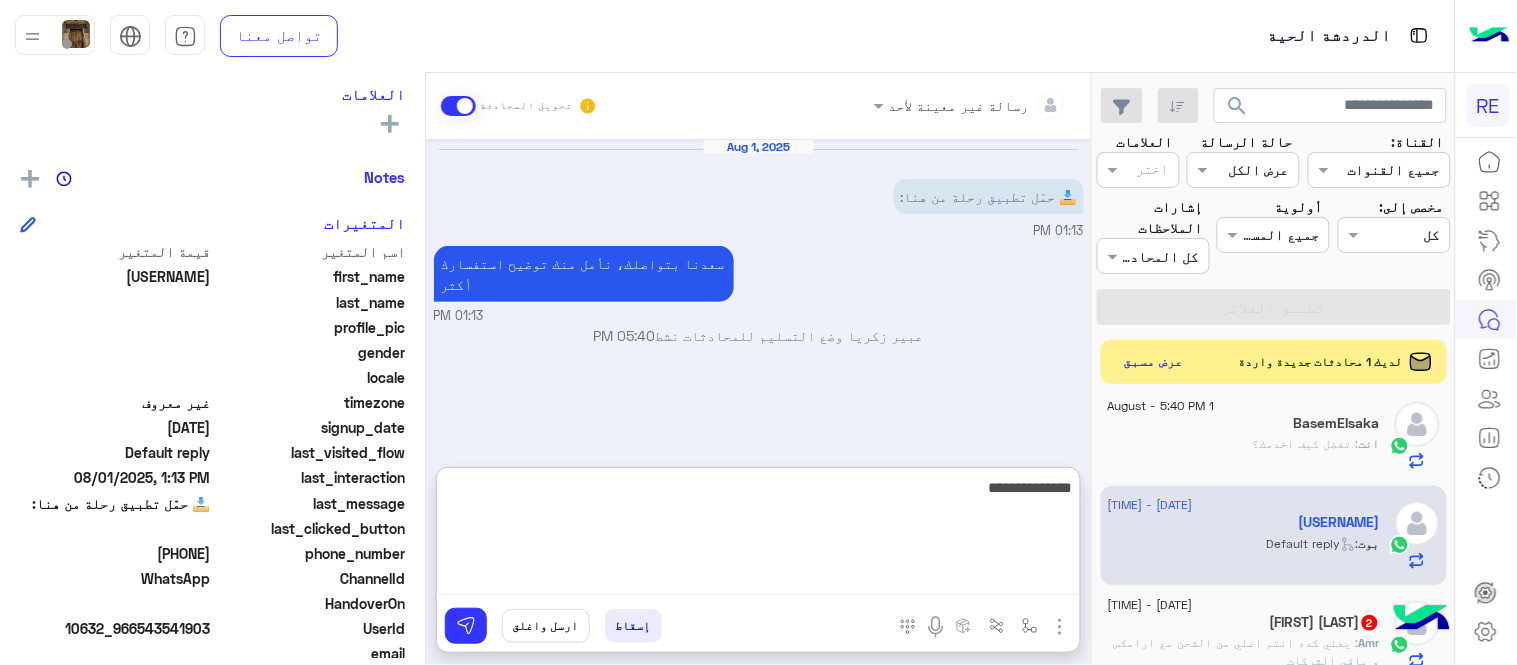 type on "**********" 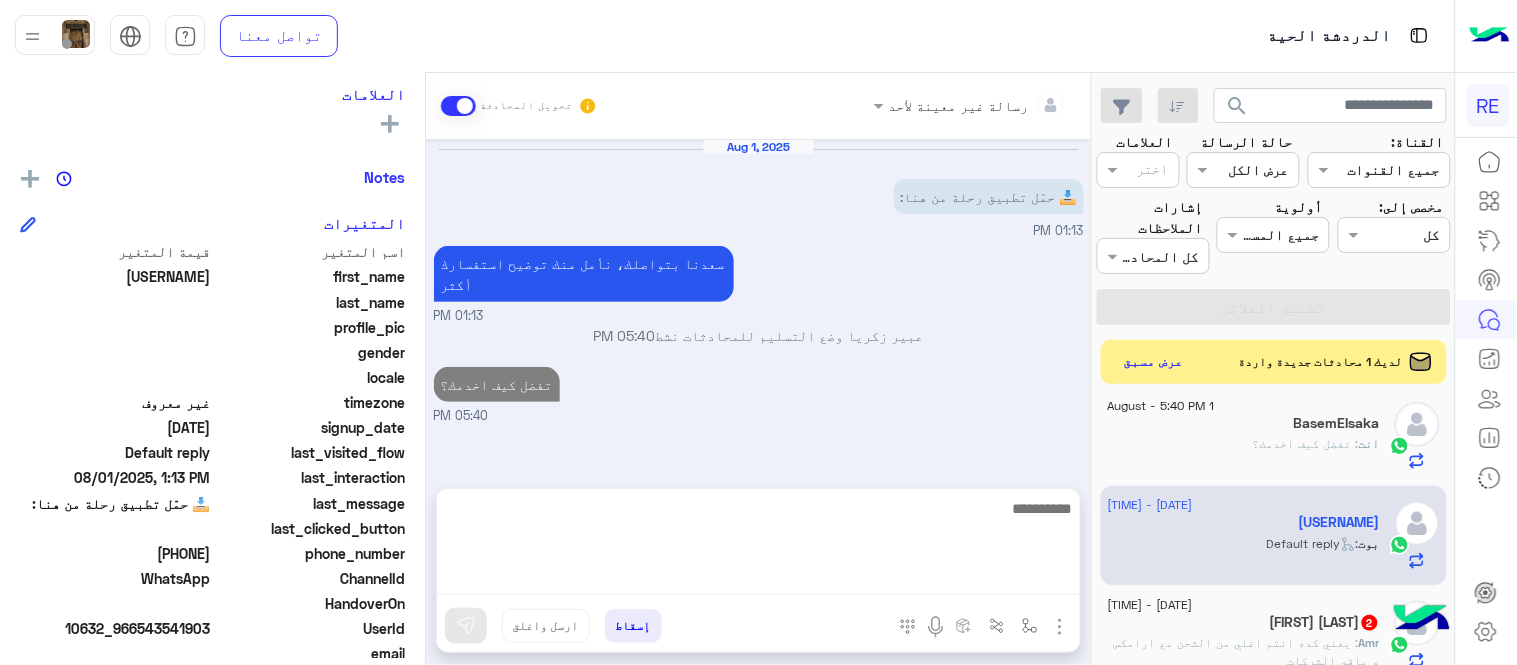 click on "05:40 PM" at bounding box center (759, 416) 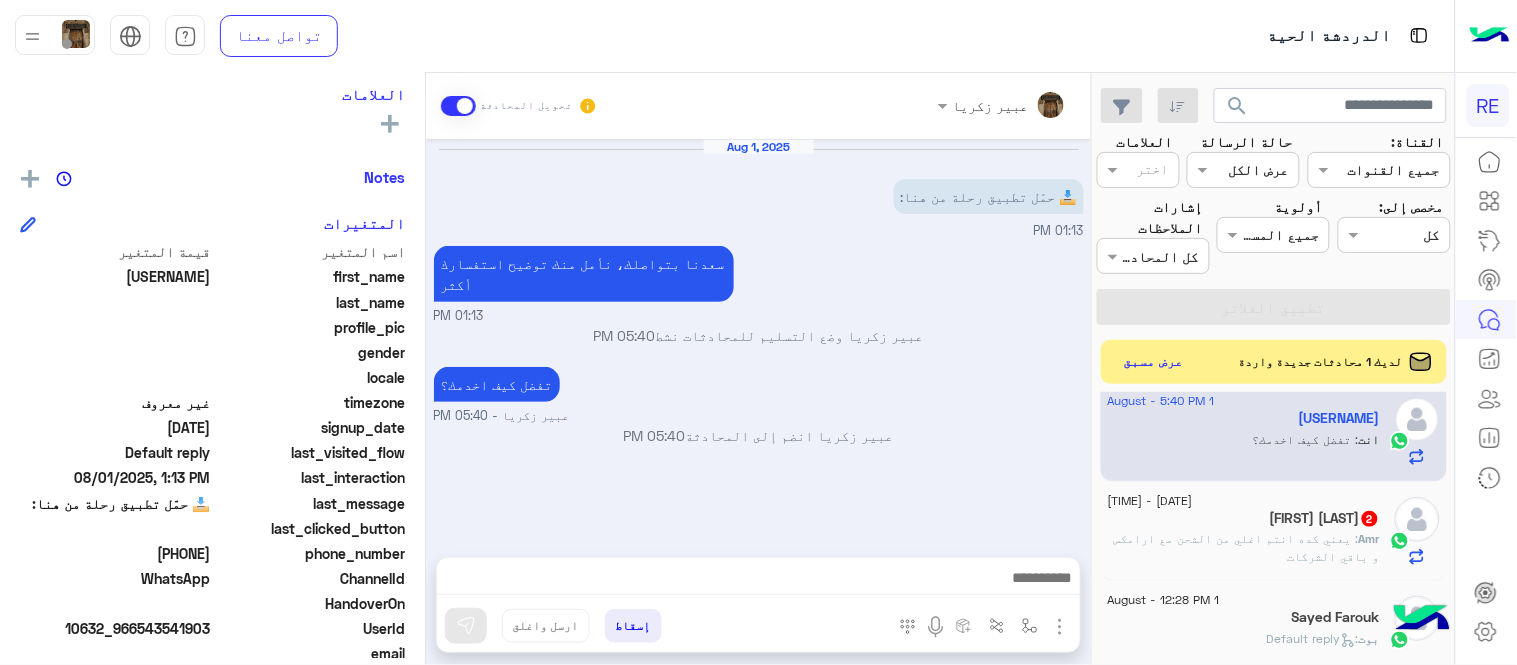 scroll, scrollTop: 721, scrollLeft: 0, axis: vertical 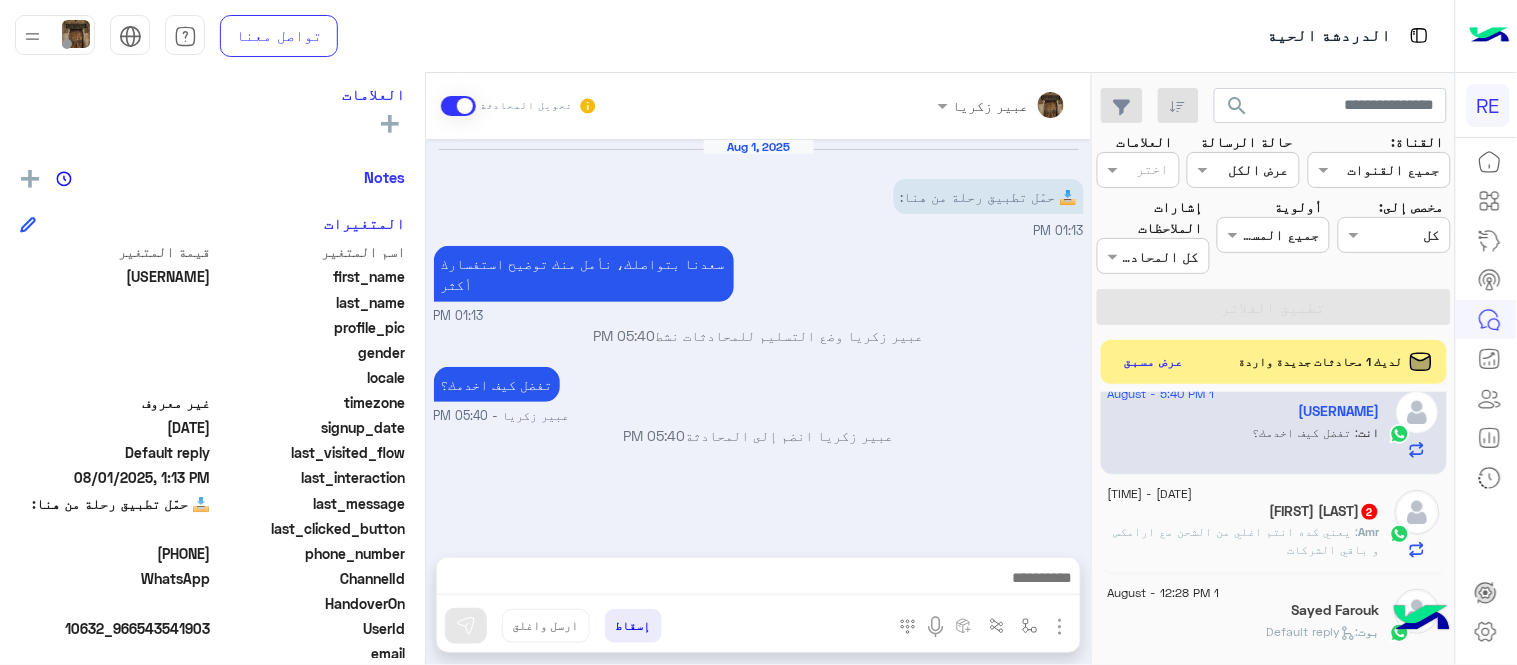 click on ": يعني كده انتم اغلي من الشحن مع ارامكس و باقي الشركات" 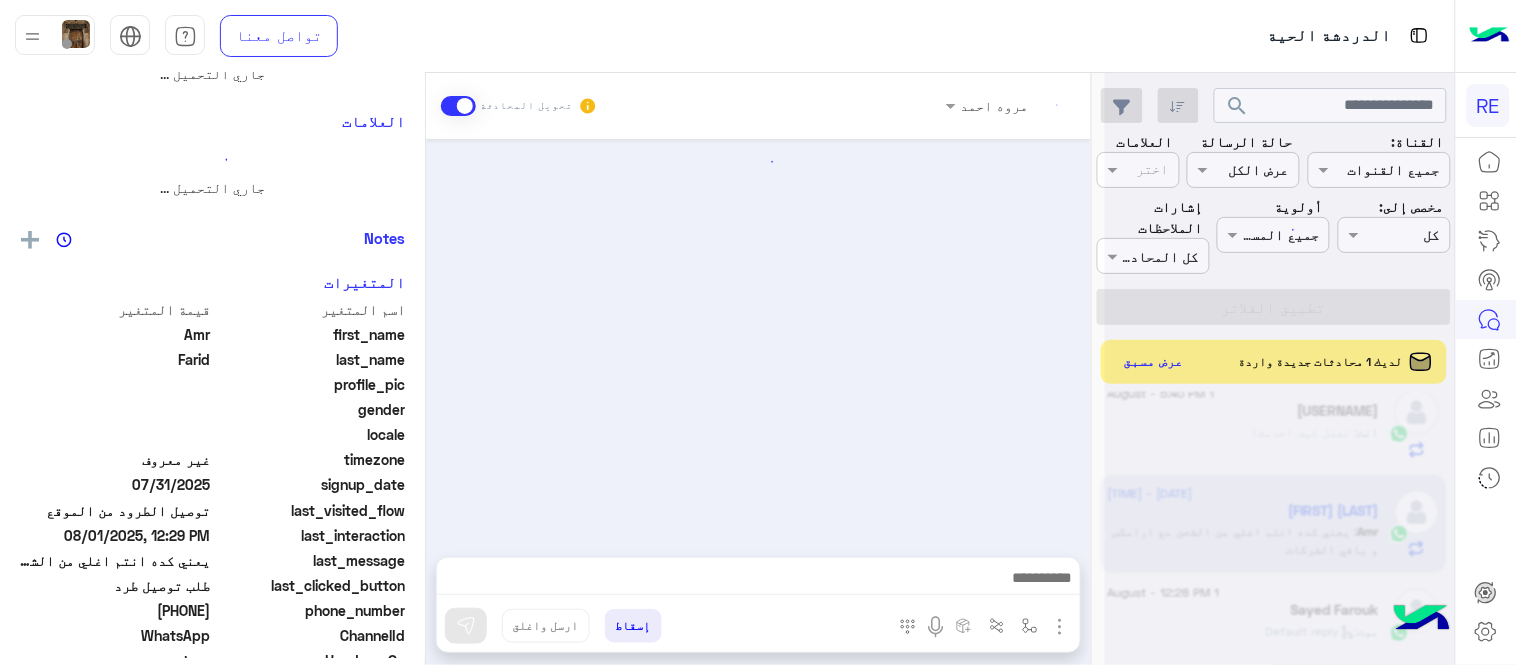 scroll, scrollTop: 358, scrollLeft: 0, axis: vertical 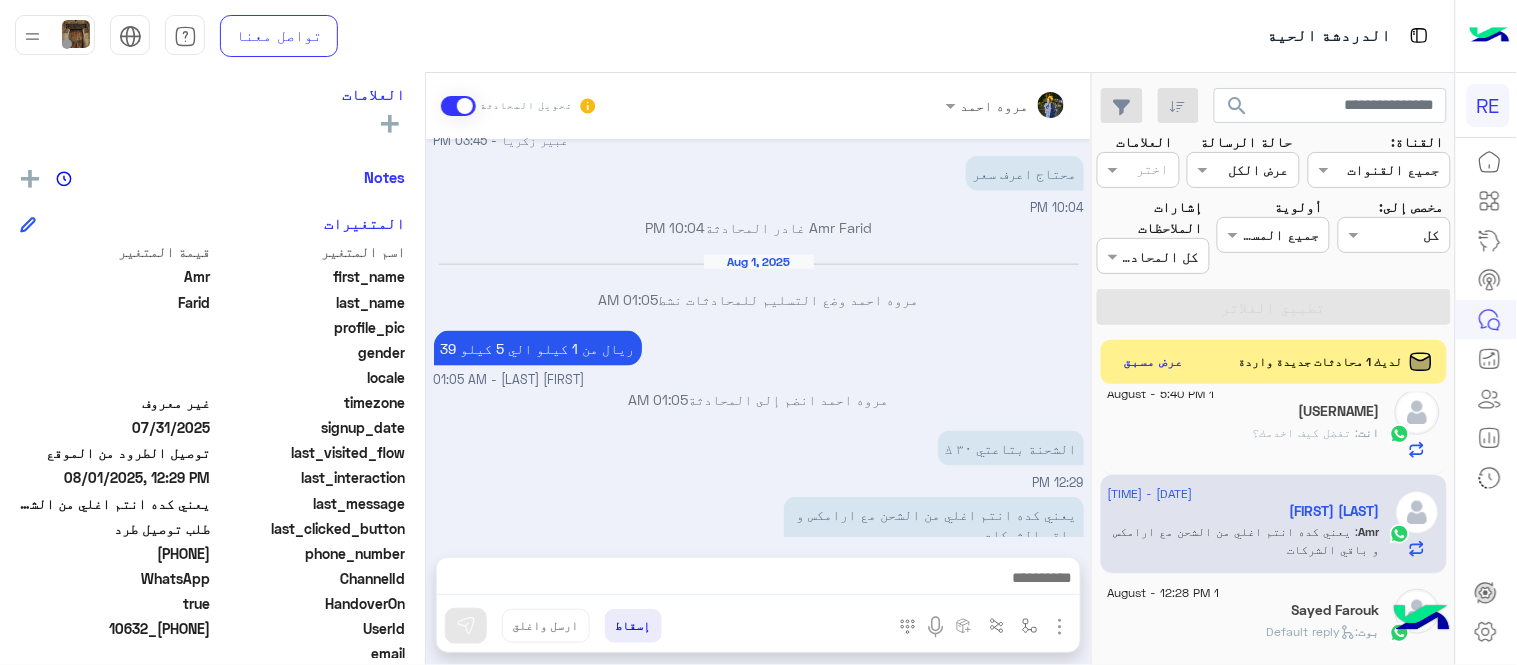 click at bounding box center (758, 583) 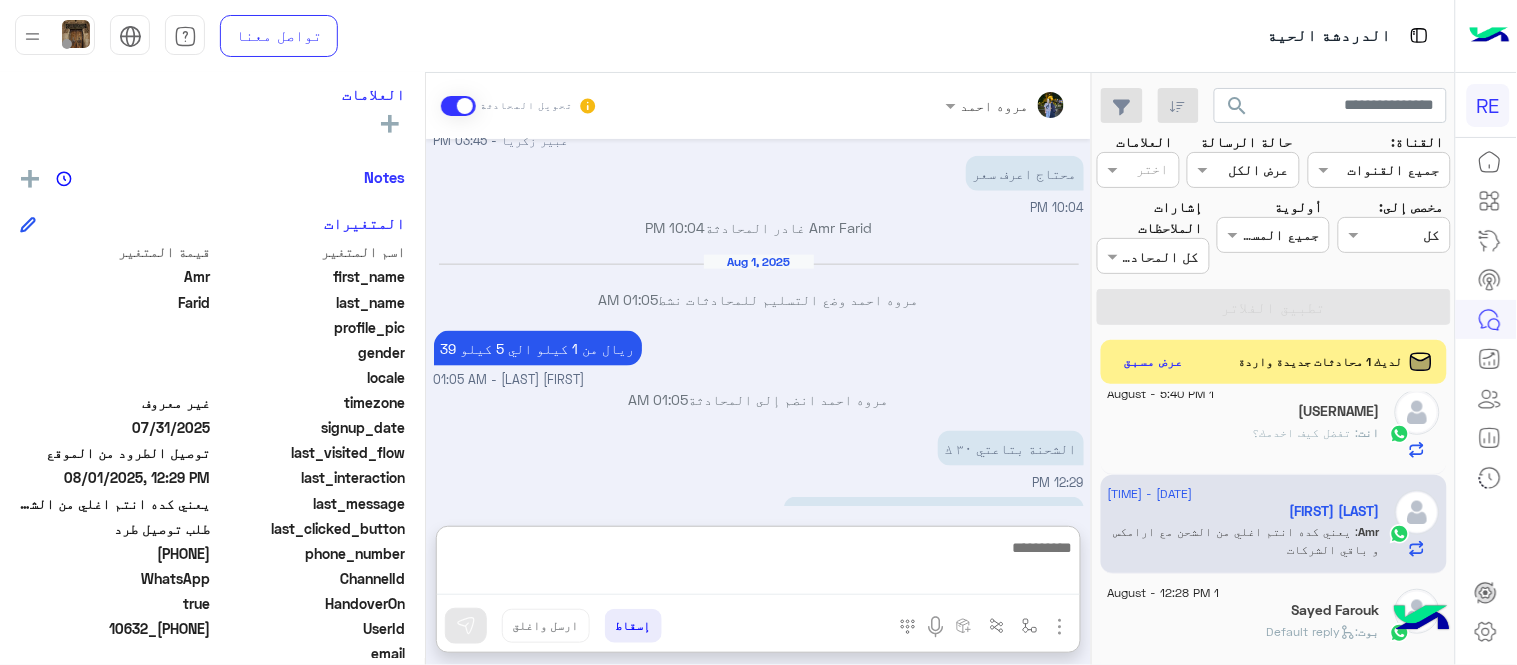 click at bounding box center (758, 565) 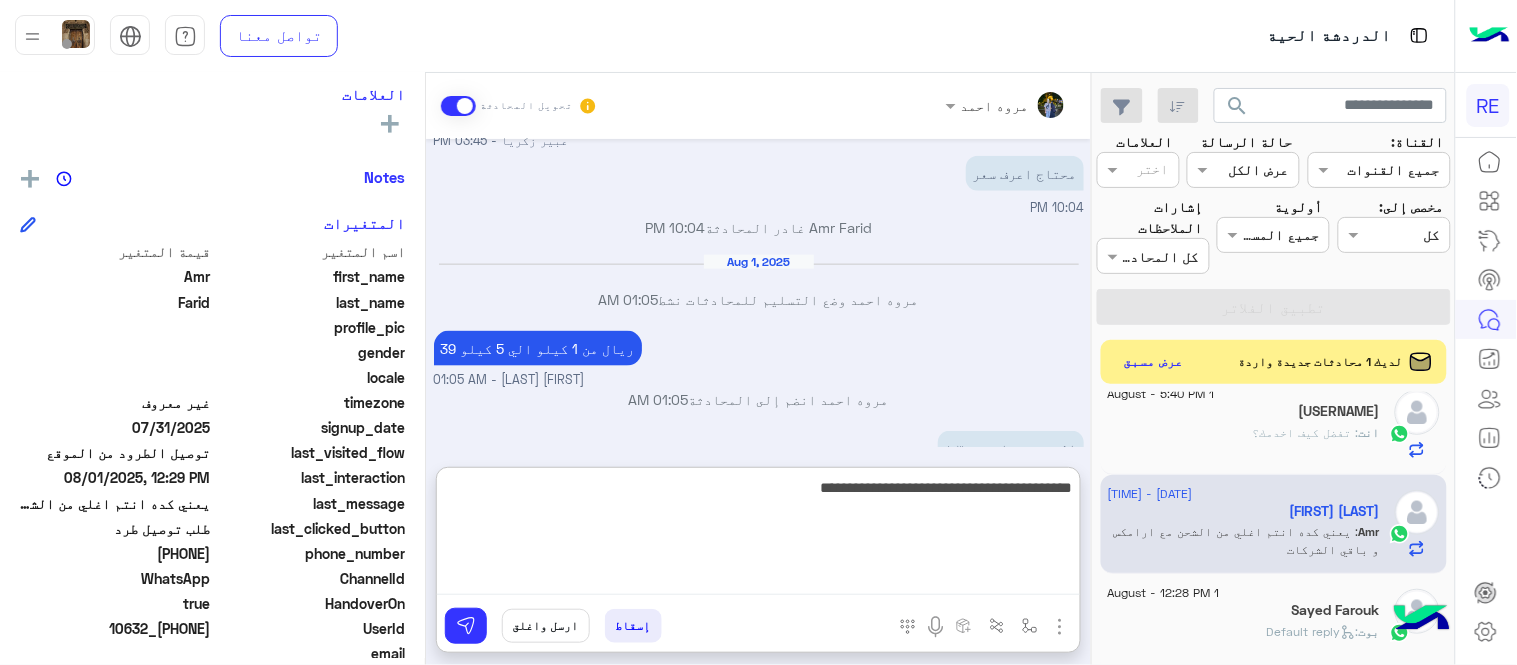 type on "**********" 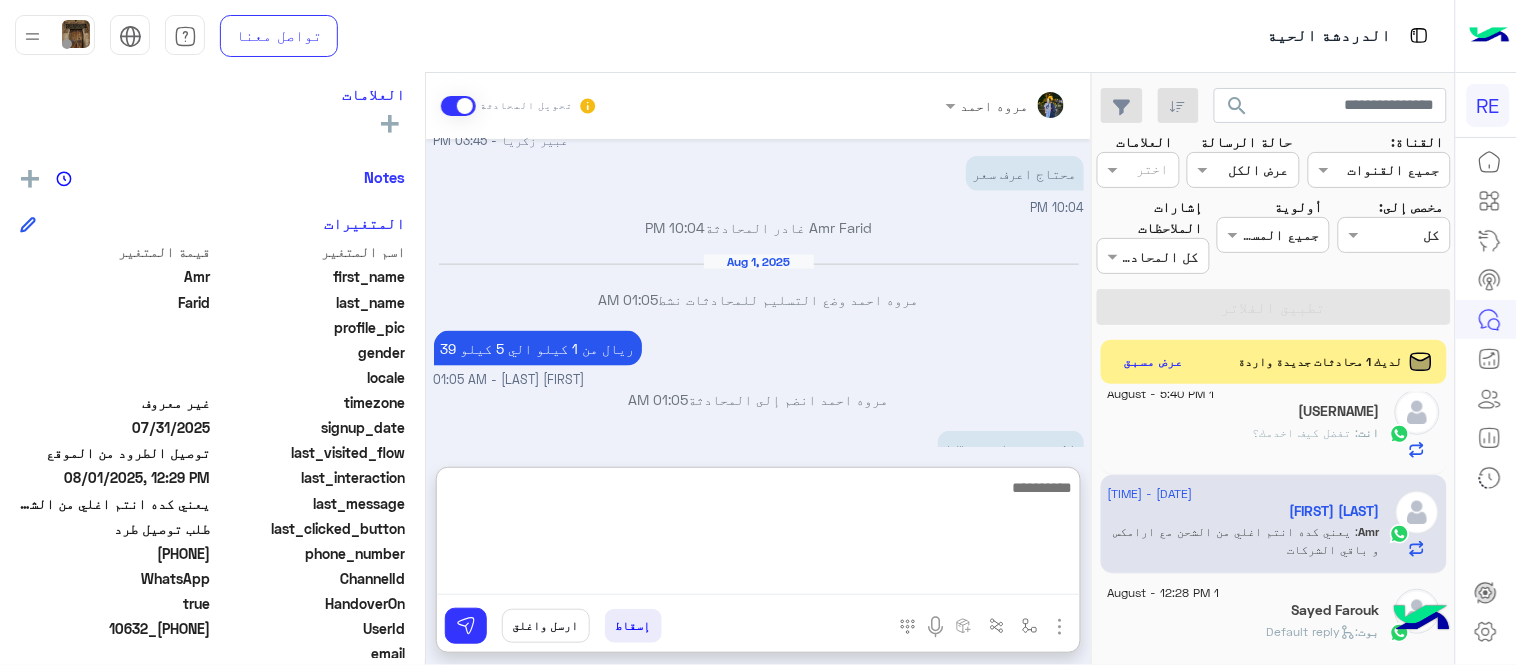 scroll, scrollTop: 740, scrollLeft: 0, axis: vertical 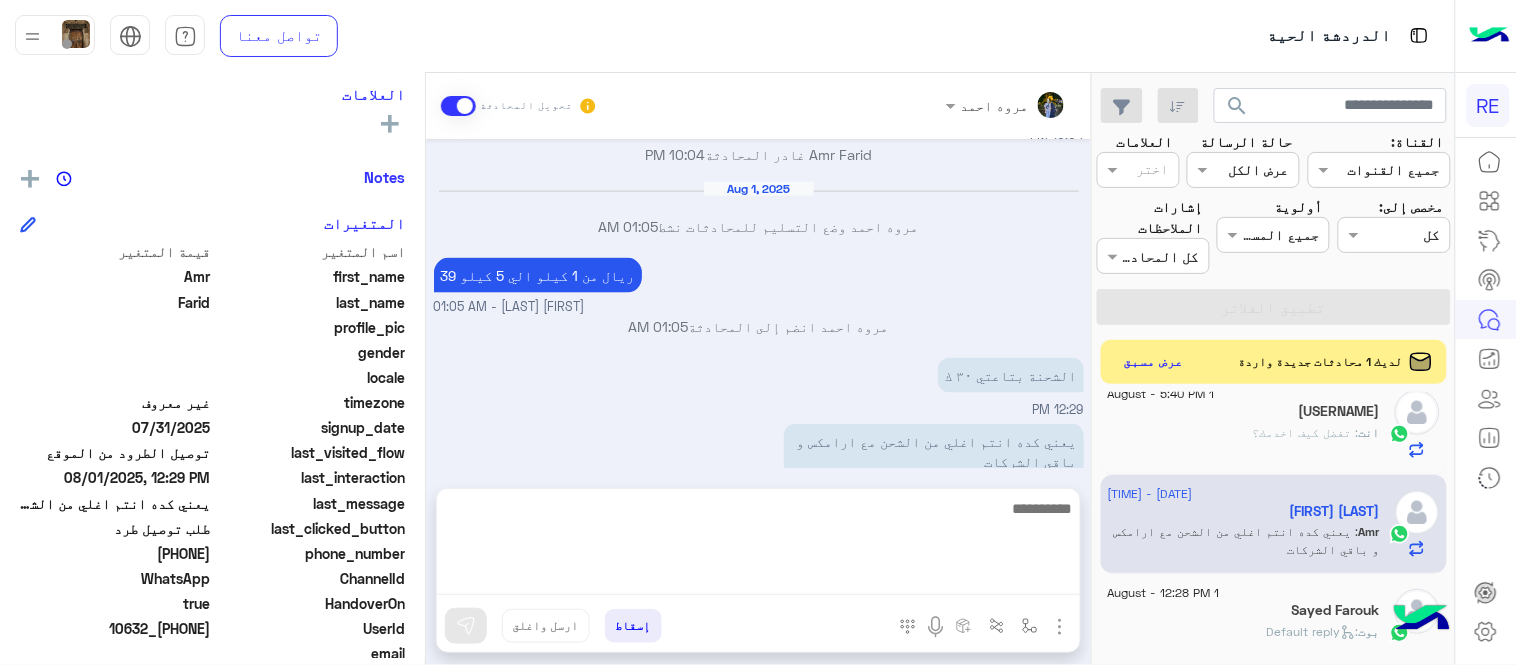 click on "[FIRST] [LAST] تحويل المحادثة     Jul 31, 2025  نأمل تزويدنا بمعلومات الطرد المراد إرساله: موقعك الحالي مع اللوكيشن : موقع المستلم مع اللوكيشن : نوع الطرد: كرتون ، أوراق رسمية ، طرد الوزن: رقم جوال المرسل: الاسم المرسل : بيانات المستقبل اسم المستلم: رقم جوال المستلم: صورة الطرد ( الزامي ):  [FIRST] [LAST] -  03:45 PM   [FIRST] [LAST] انضم إلى المحادثة   03:45 PM      نحتاج البيانات لاتمام اجراءات الطلب رجاء  [FIRST] [LAST] -  03:45 PM  محتاج اعرف سعر   10:04 PM   [FIRST] [LAST] غادر المحادثة   10:04 PM       Aug 1, 2025   [FIRST] [LAST] وضع التسليم للمحادثات نشط   01:05 AM      39 ريال من 1 كيلو الي 5 كيلو  [FIRST] [LAST] -  01:05 AM   01:05 AM      الشحنة بتاعتي ٣٠ ك" at bounding box center [758, 373] 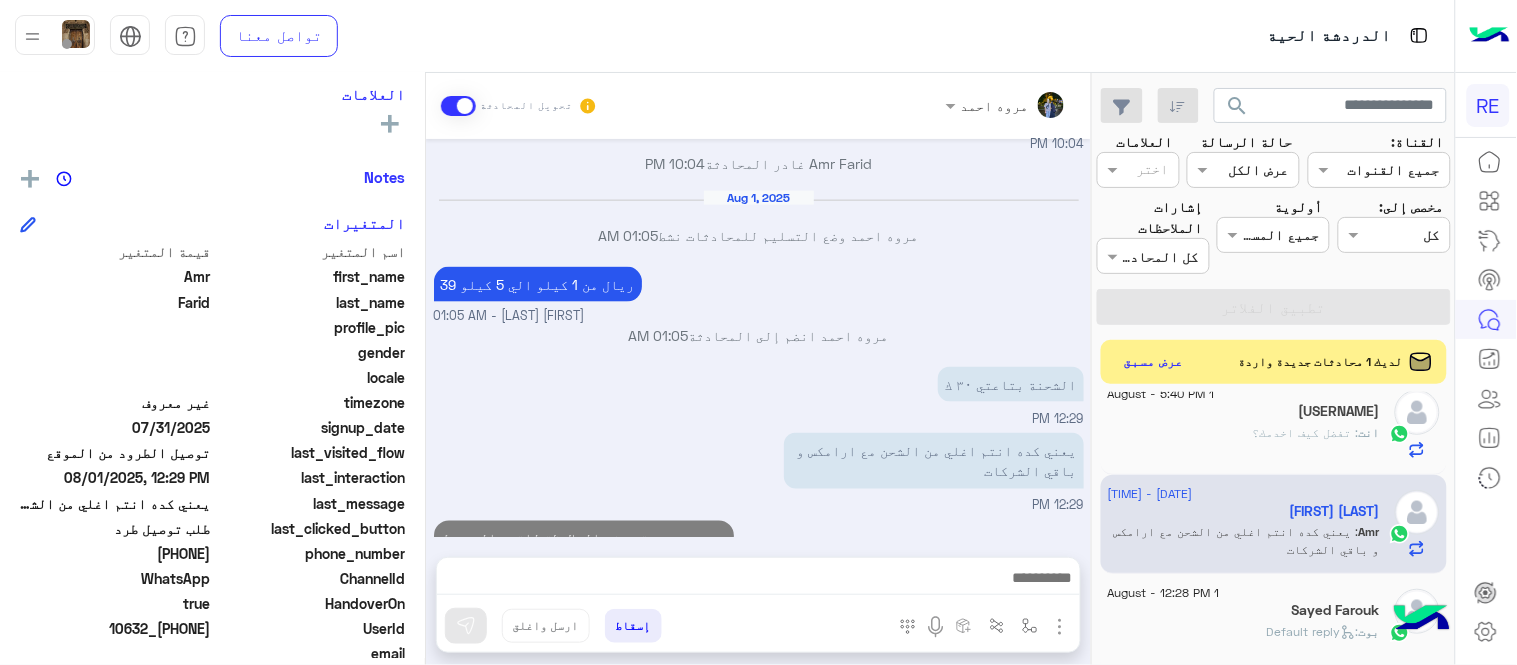 scroll, scrollTop: 686, scrollLeft: 0, axis: vertical 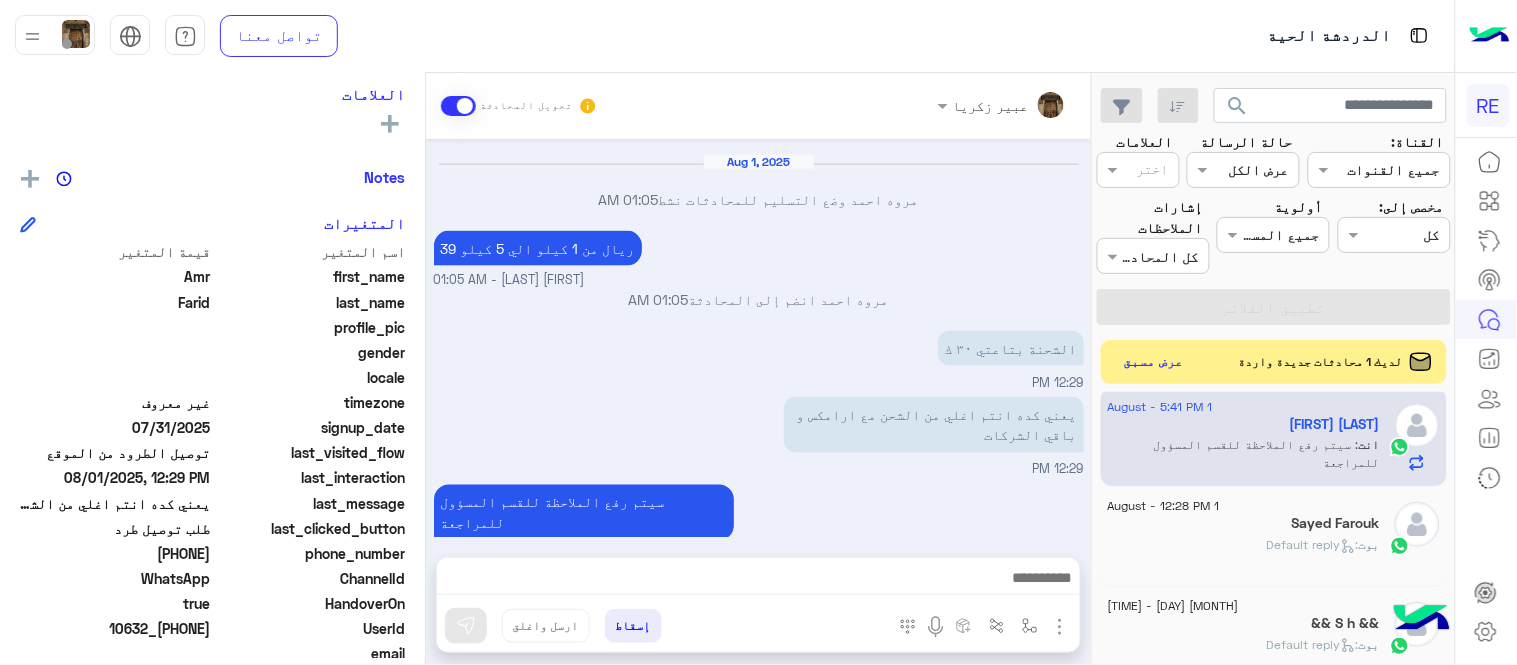 click on "Sayed Farouk" 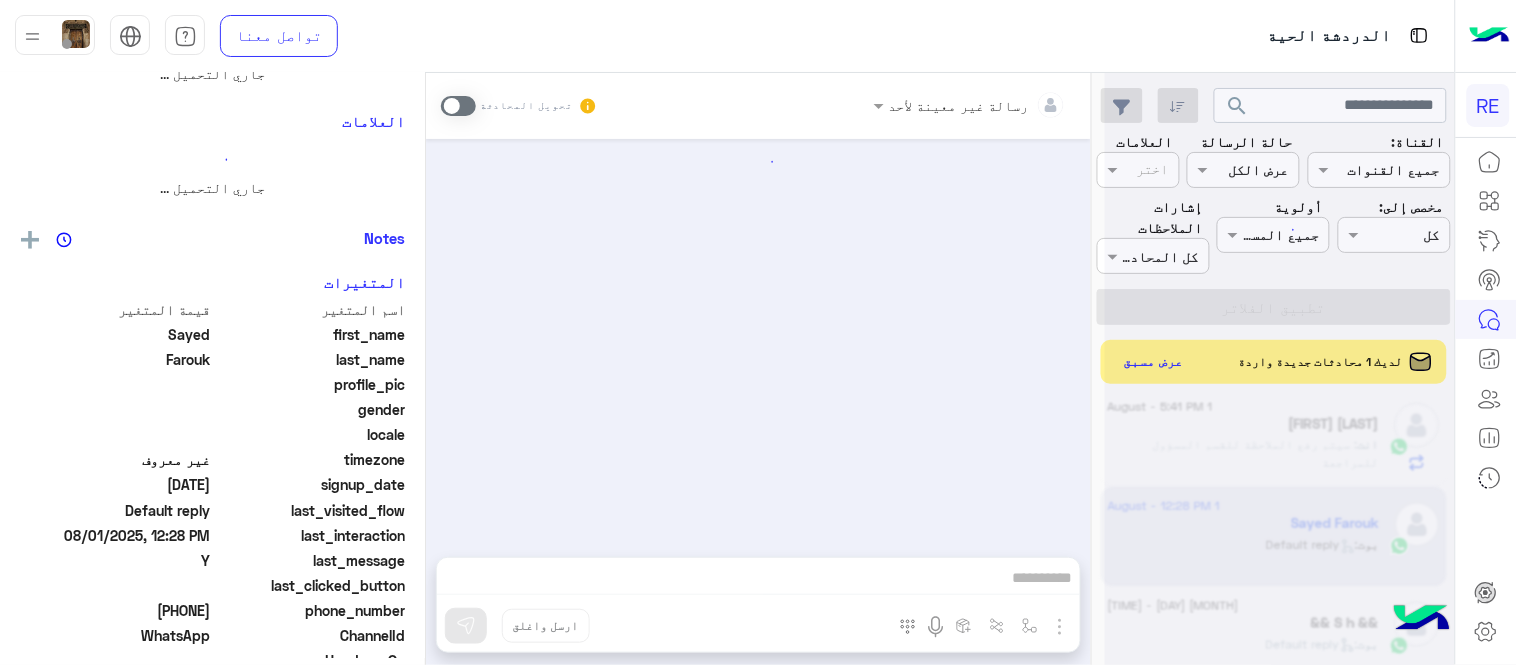 scroll, scrollTop: 0, scrollLeft: 0, axis: both 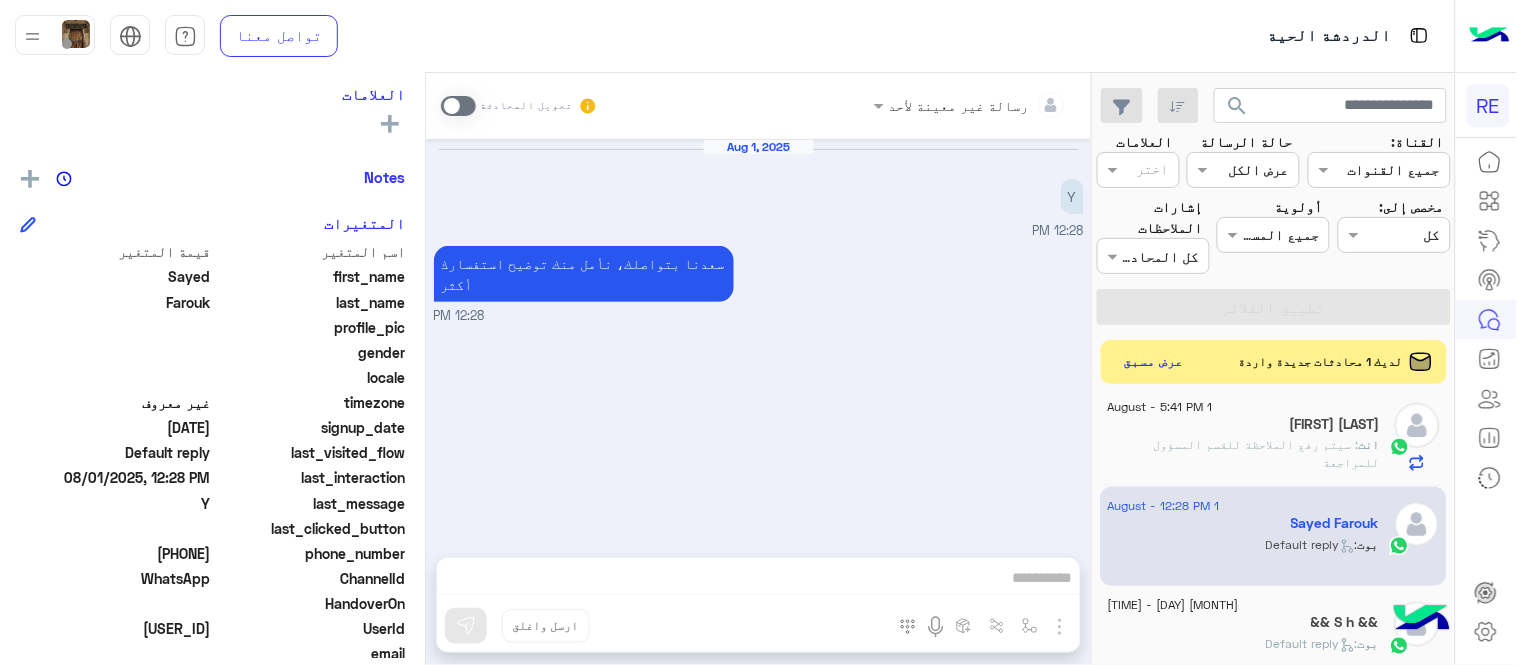 click at bounding box center (458, 106) 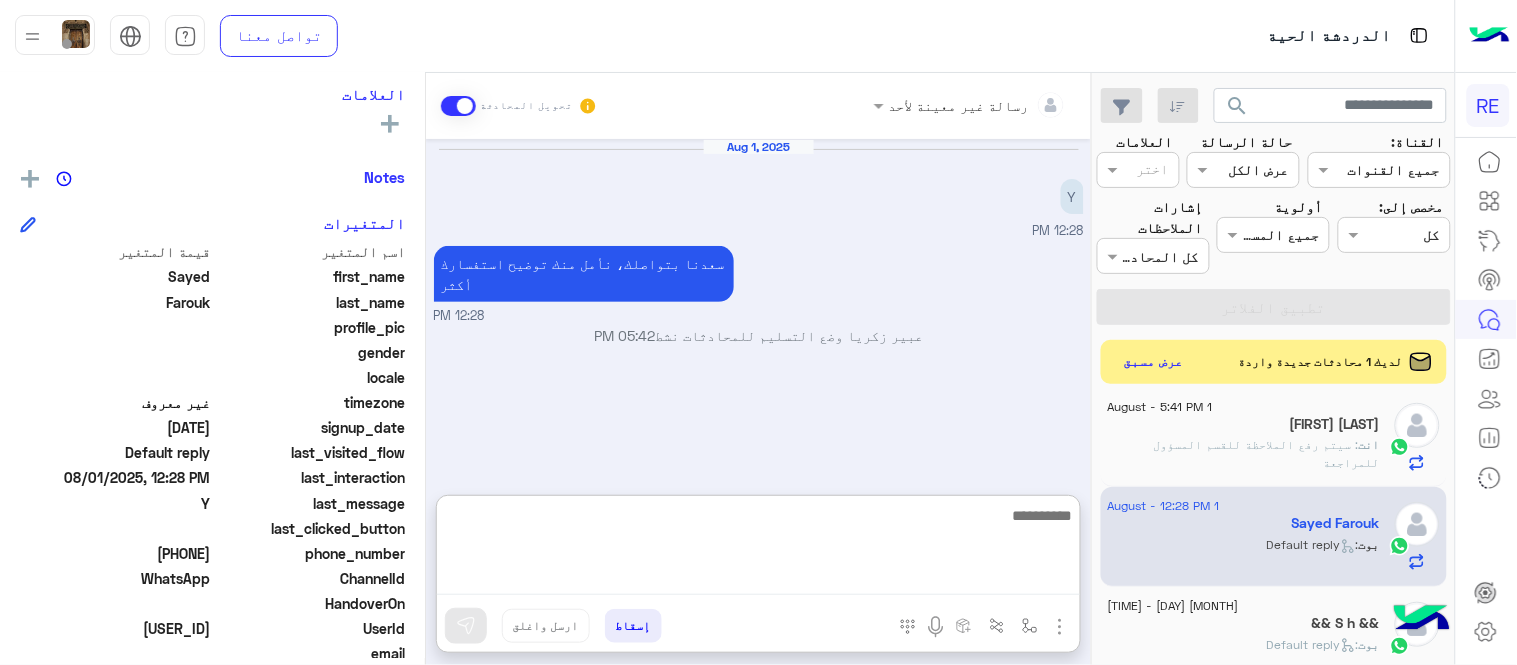 click at bounding box center [758, 549] 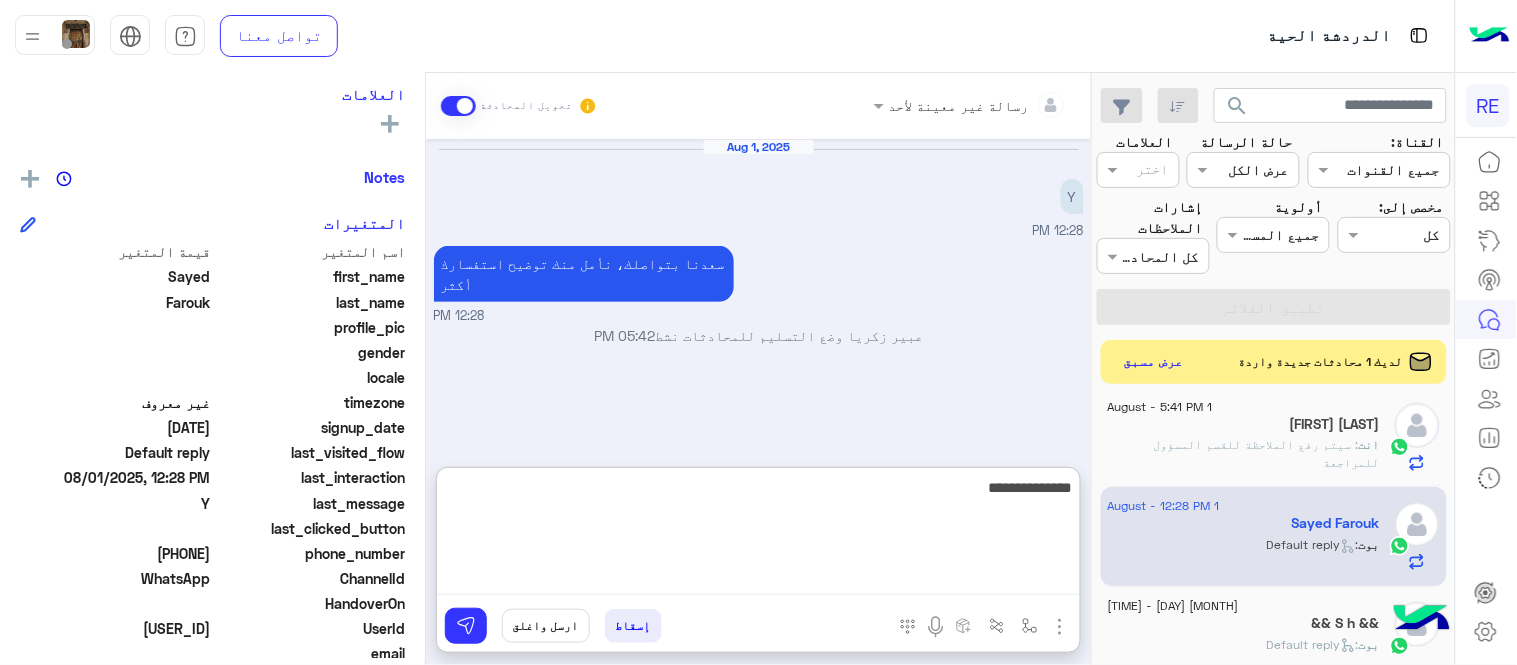 type on "**********" 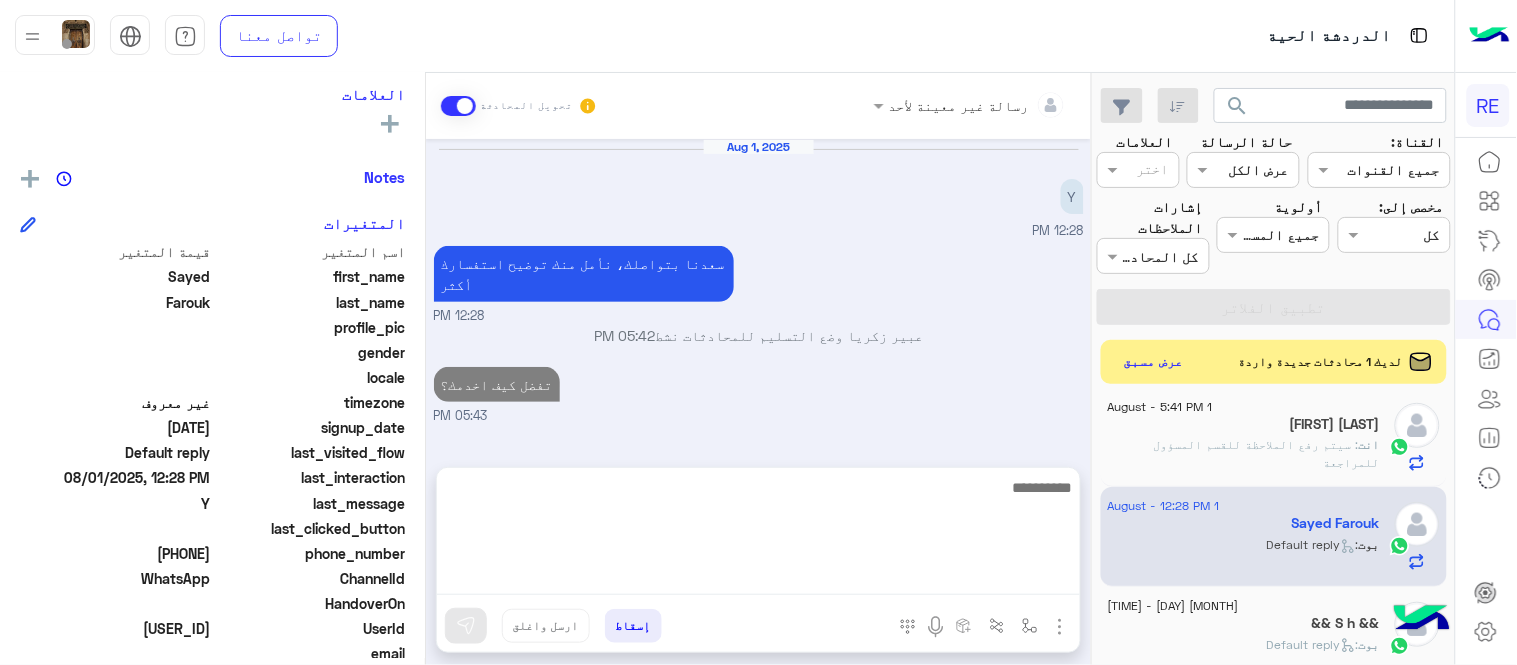 click on "[DATE]  Y   [TIME]  سعدنا بتواصلك، نأمل منك توضيح استفسارك أكثر    [TIME]   عبير زكريا وضع التسليم للمحادثات نشط   [TIME]      تفضل كيف اخدمك؟   [TIME]" at bounding box center (758, 293) 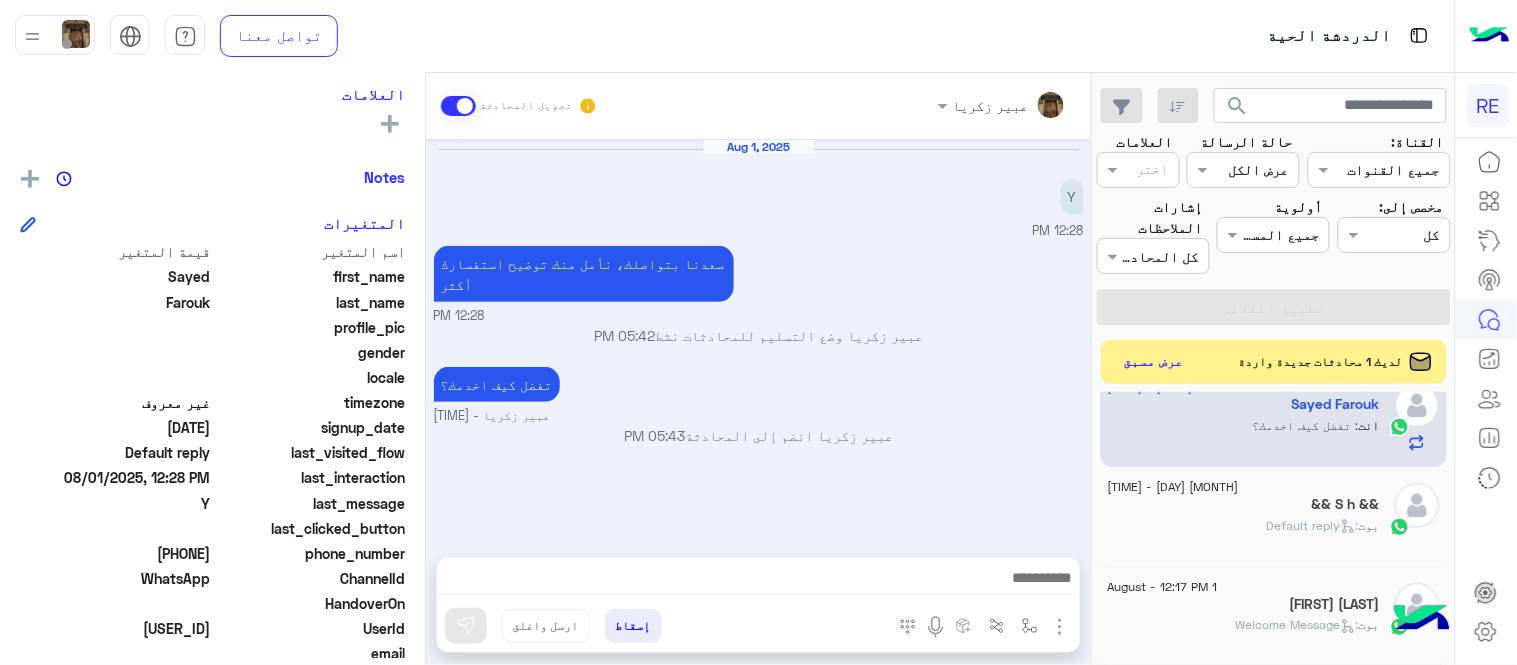 scroll, scrollTop: 935, scrollLeft: 0, axis: vertical 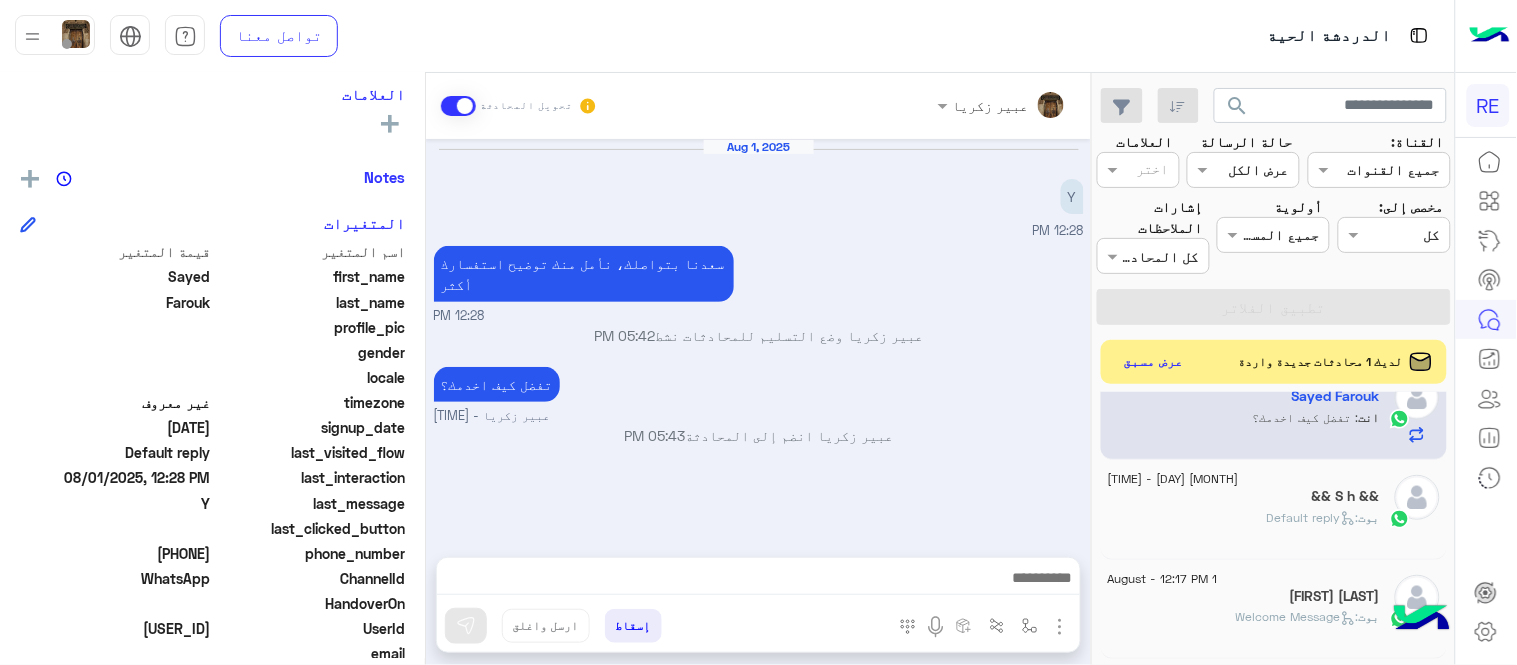 click on "بوت :   Default reply" 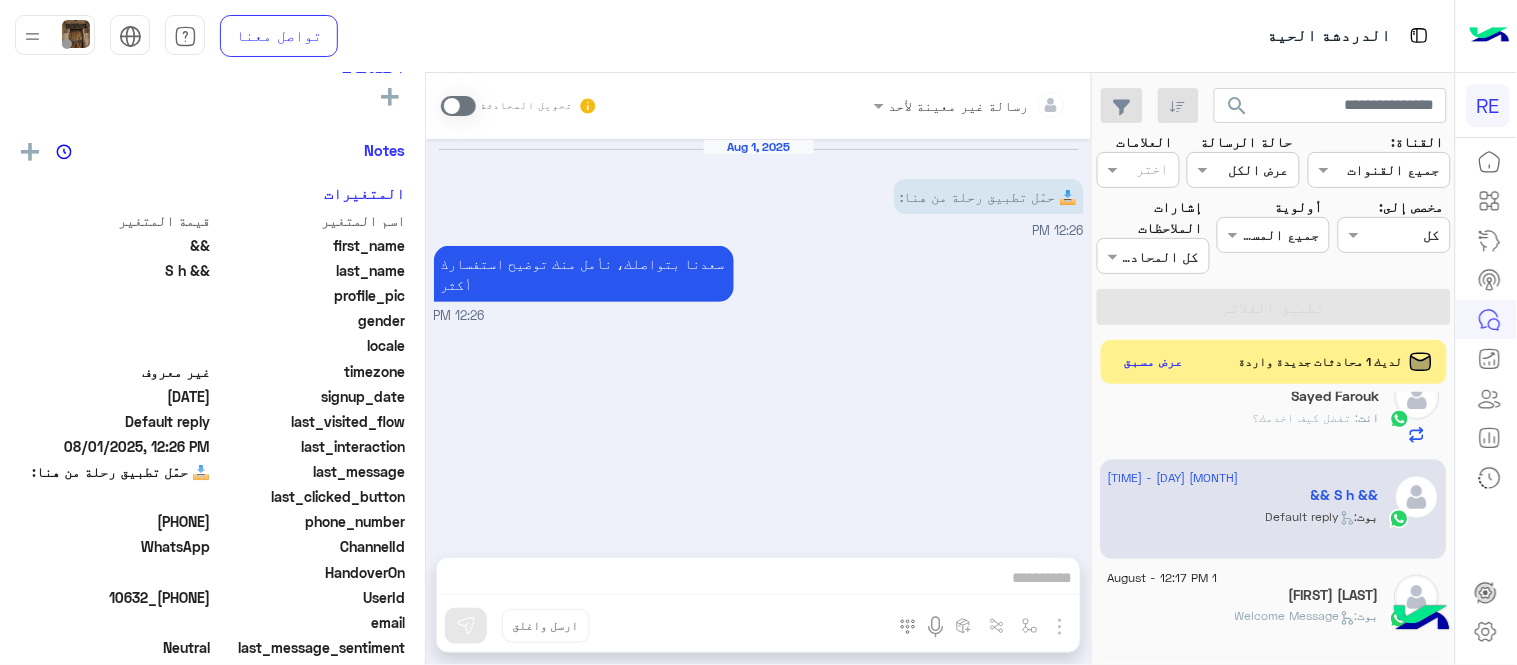 scroll, scrollTop: 331, scrollLeft: 0, axis: vertical 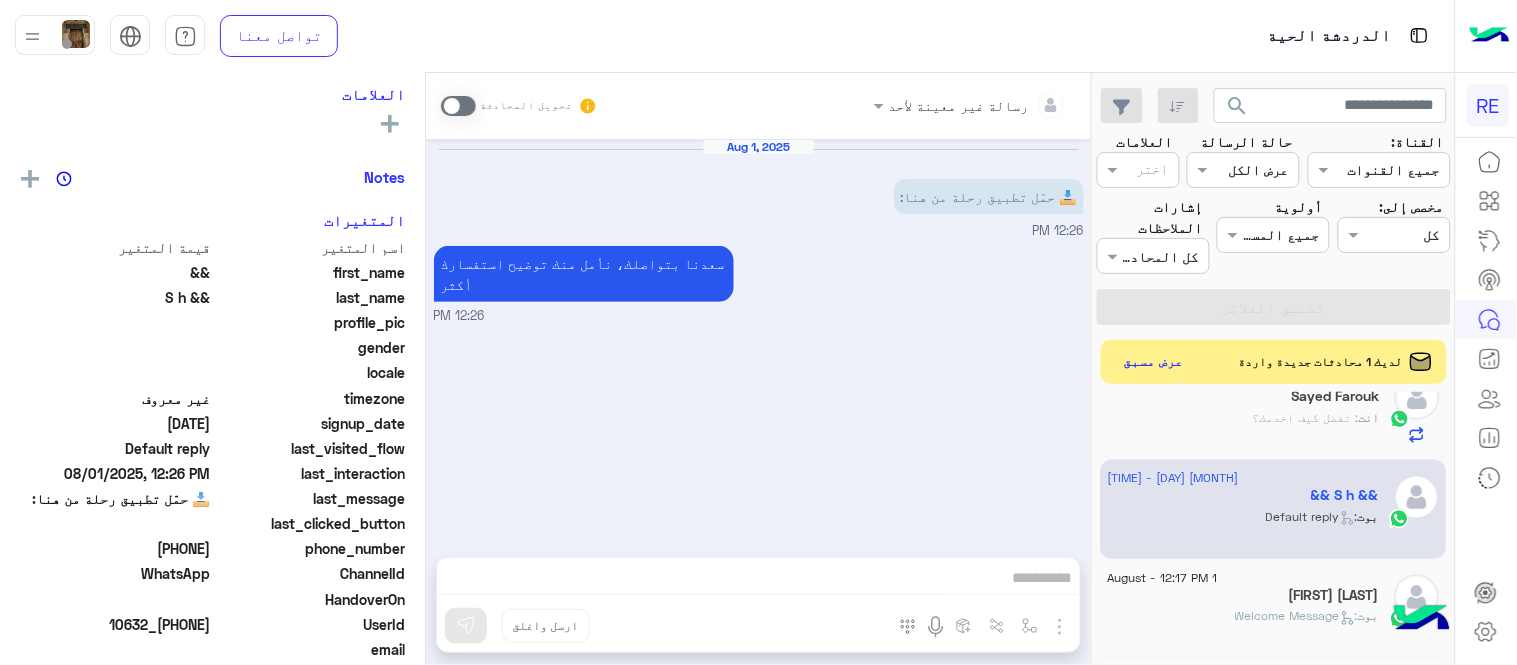 click at bounding box center [458, 106] 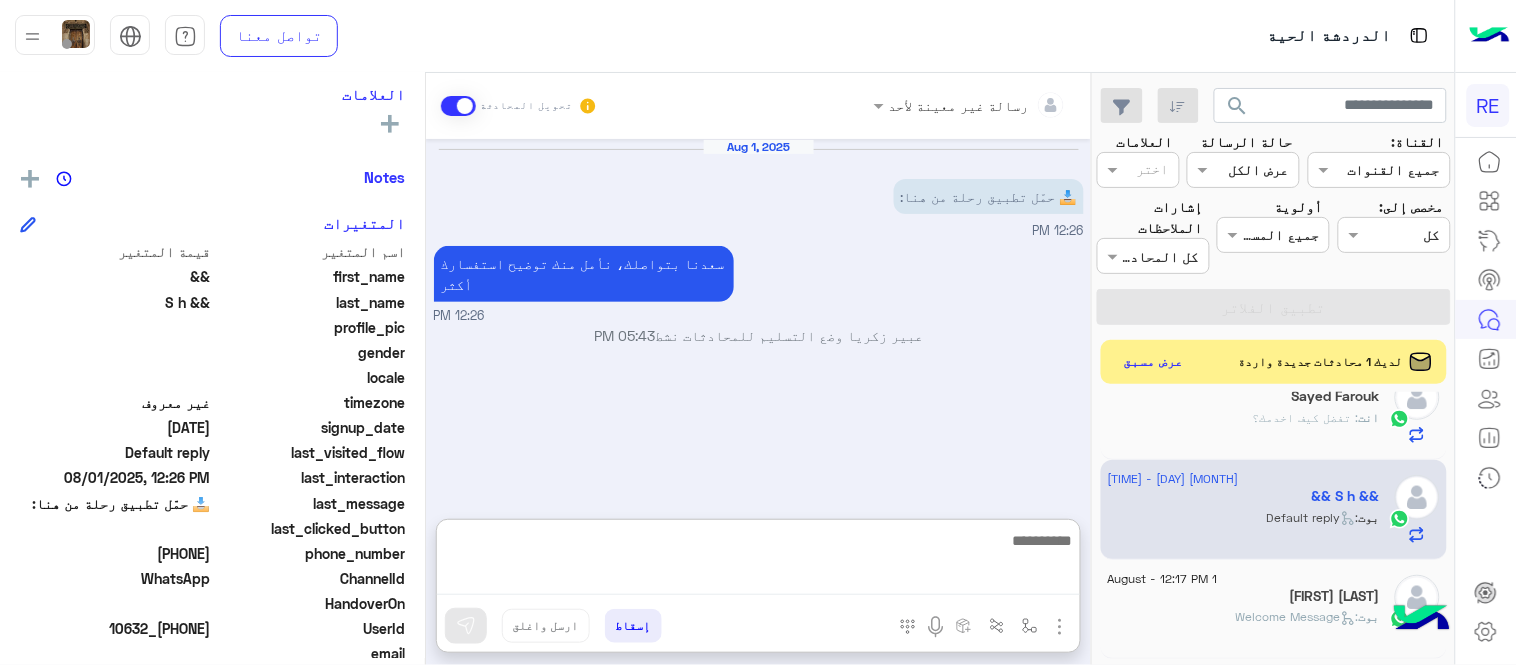 click at bounding box center (758, 561) 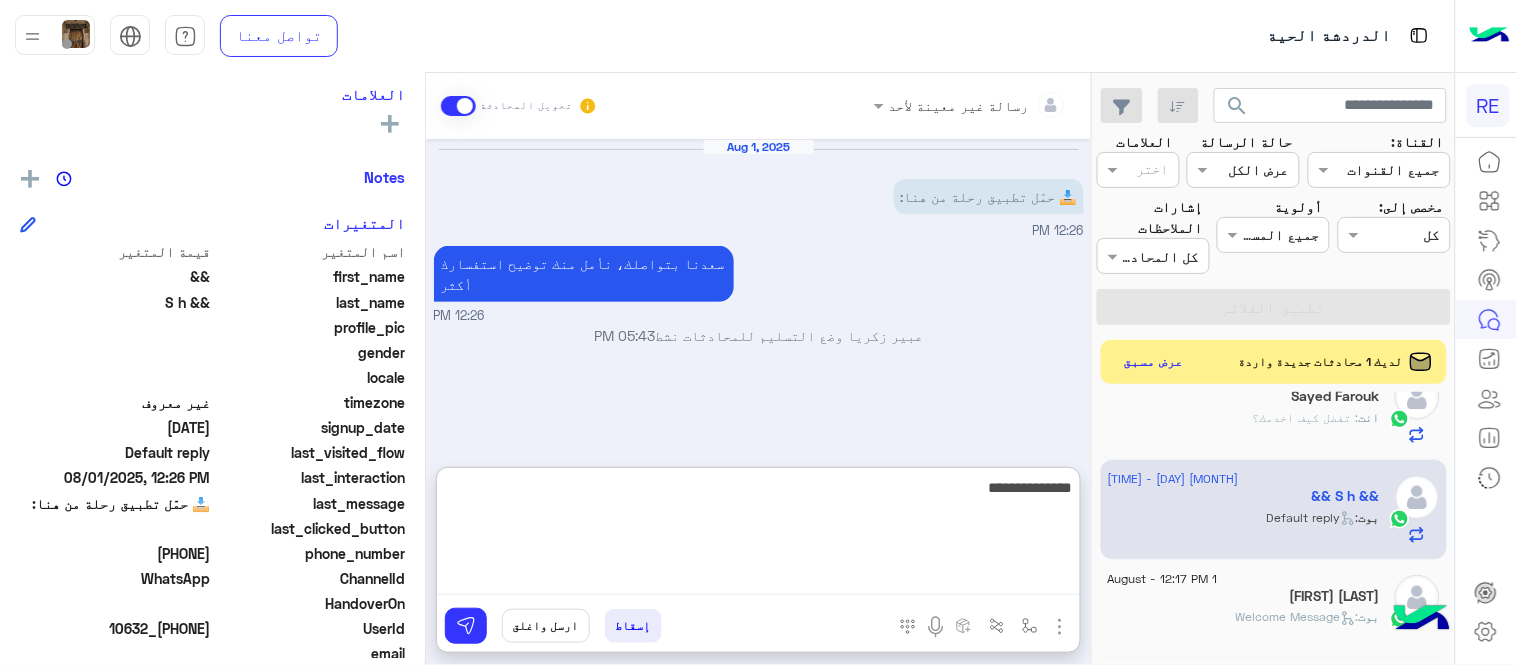type on "**********" 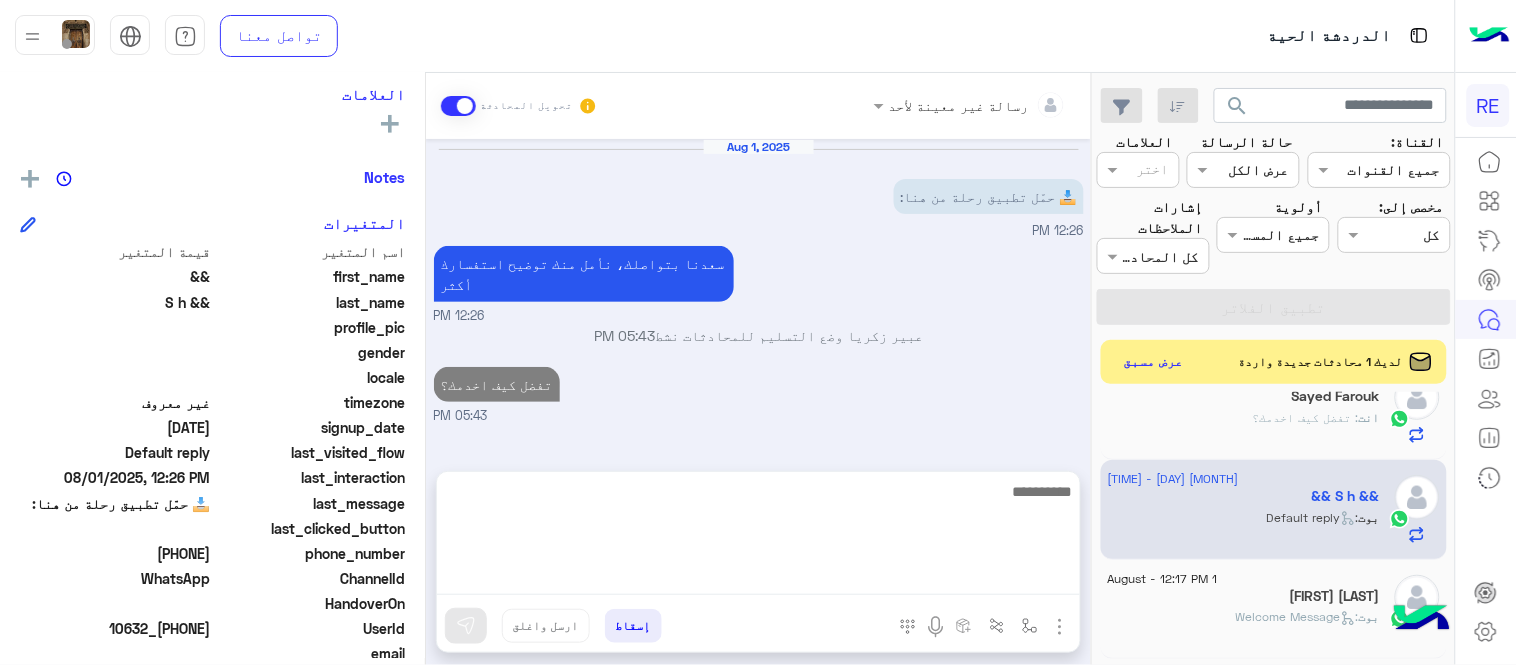 click on "05:43 PM" at bounding box center (759, 416) 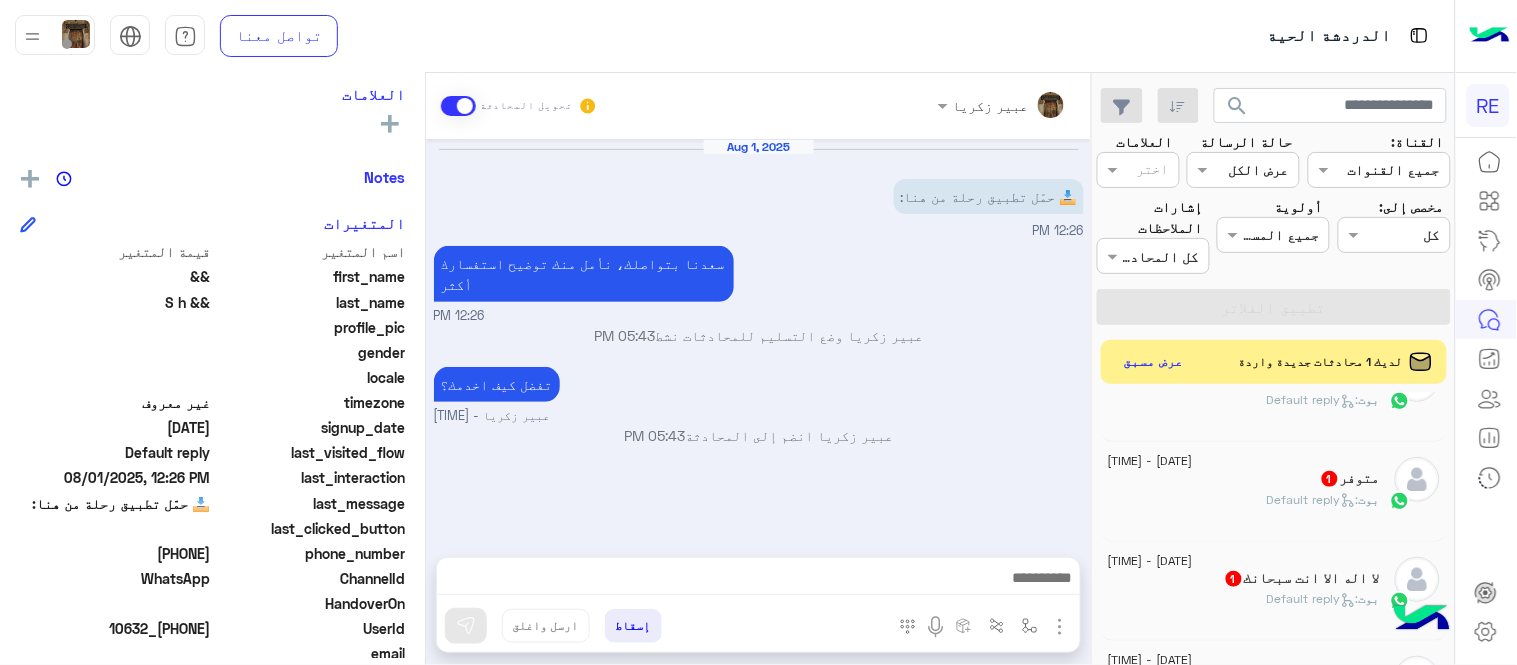 scroll, scrollTop: 0, scrollLeft: 0, axis: both 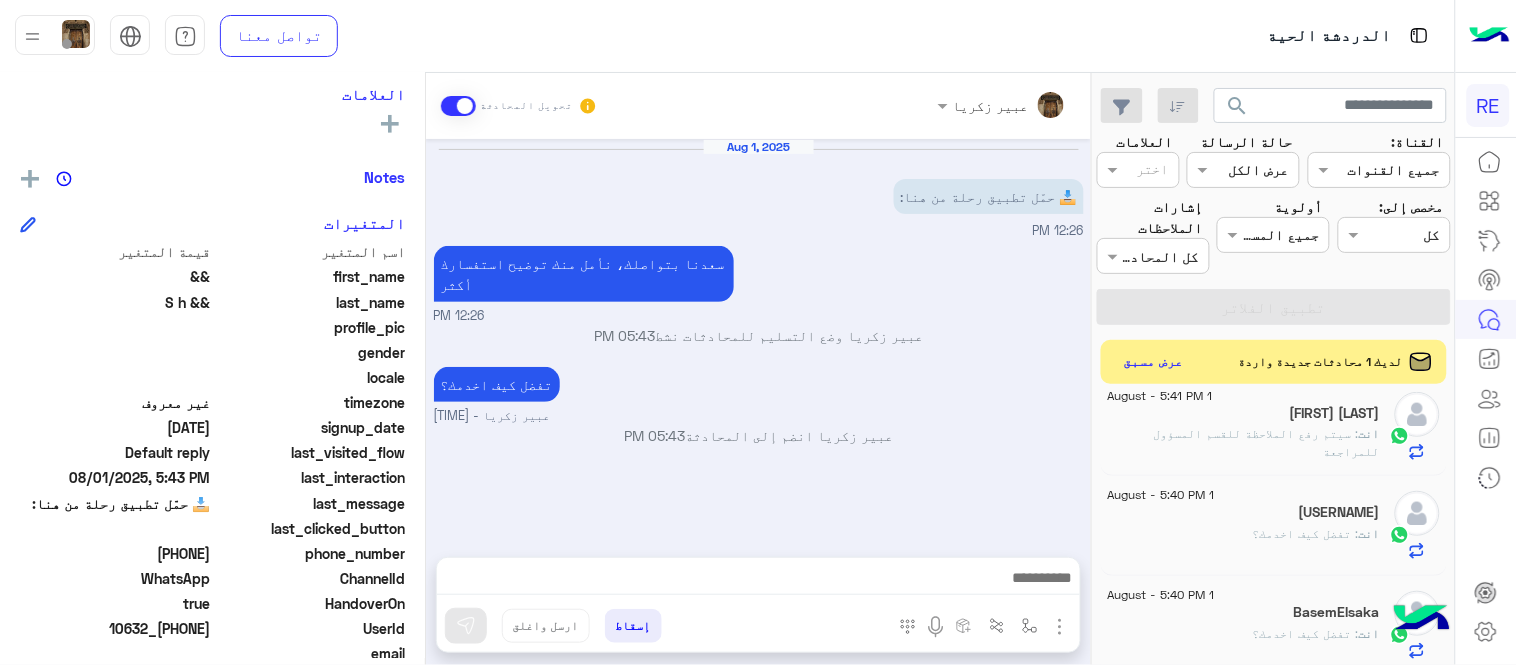 click on ": سيتم رفع الملاحظة للقسم المسؤول للمراجعة" 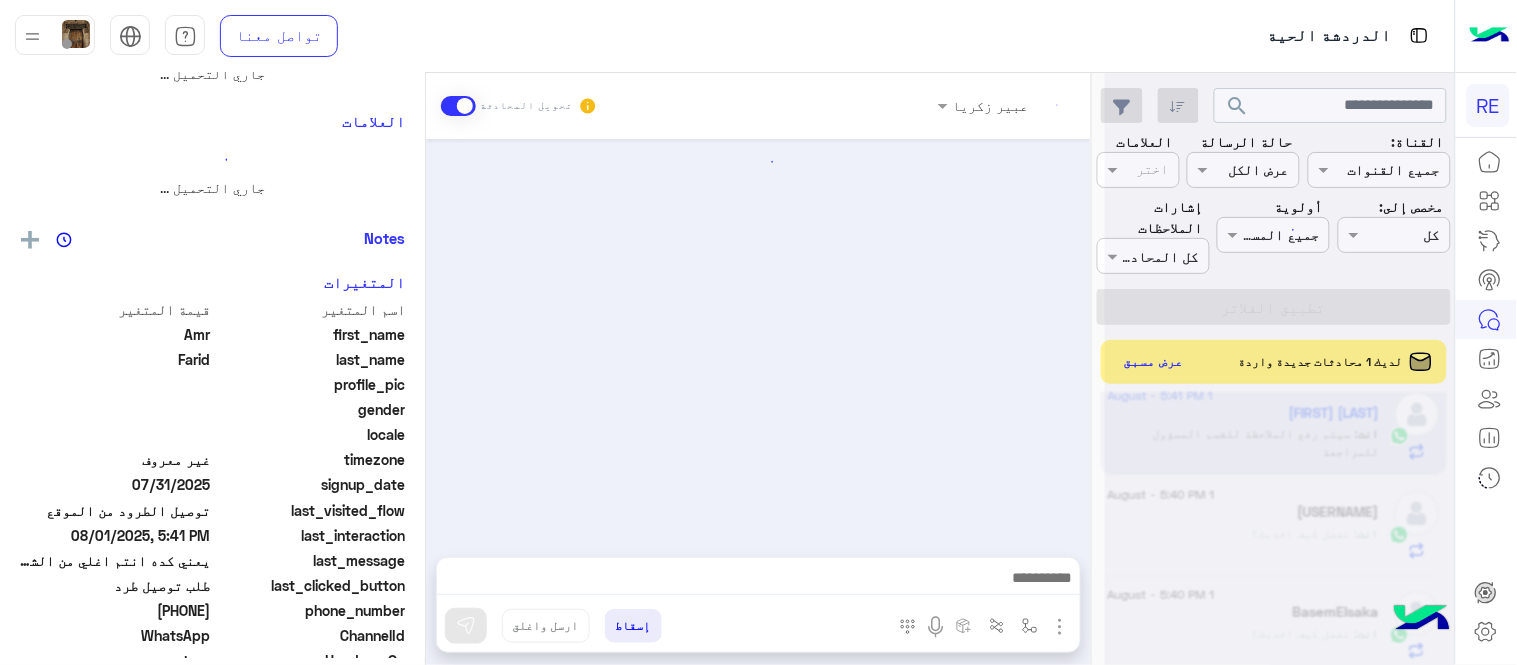 scroll, scrollTop: 358, scrollLeft: 0, axis: vertical 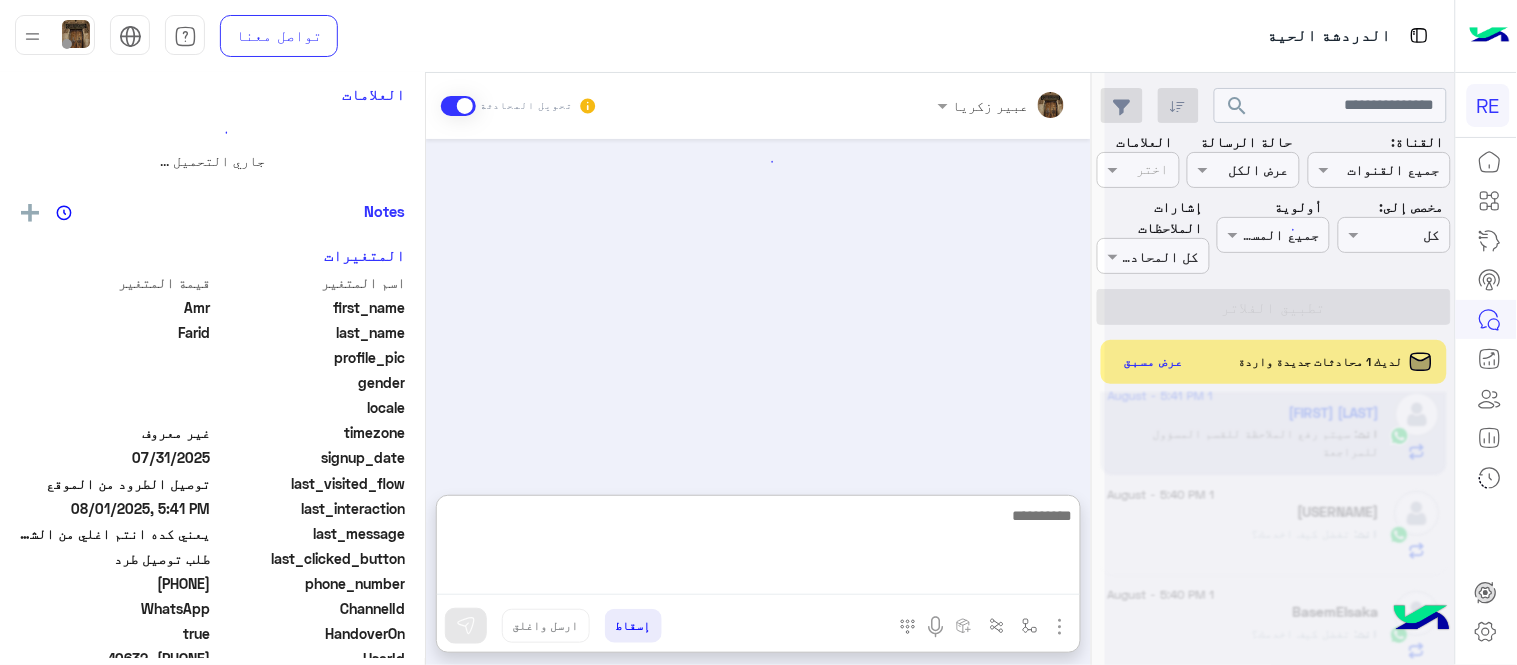 click at bounding box center [758, 549] 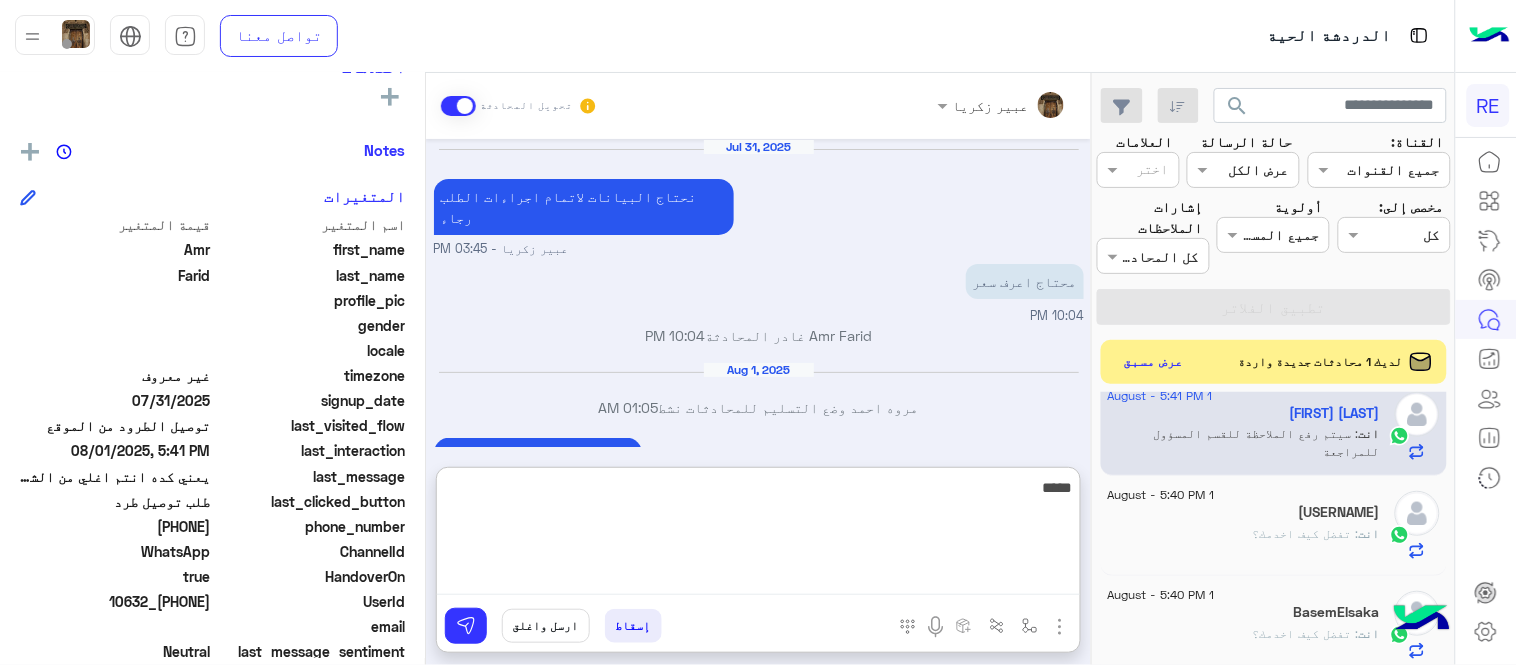 scroll, scrollTop: 331, scrollLeft: 0, axis: vertical 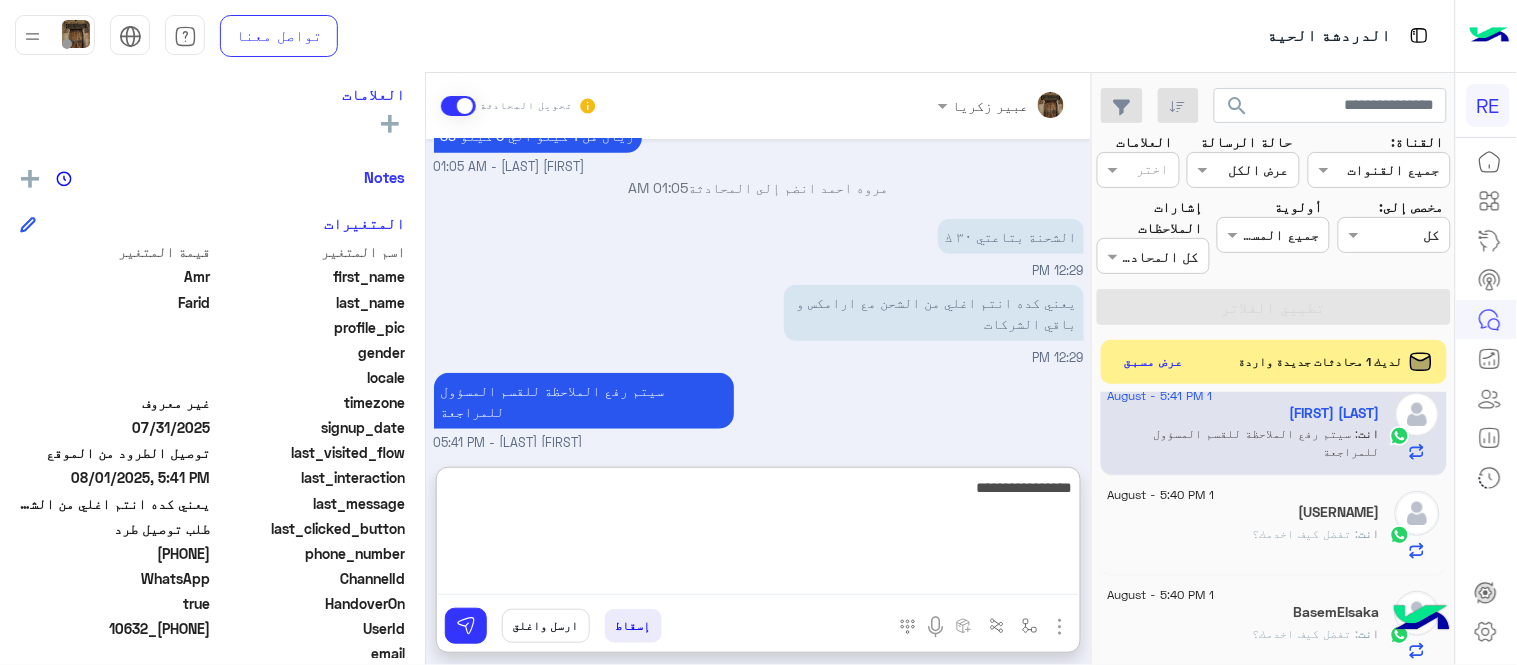 click on "**********" at bounding box center [758, 535] 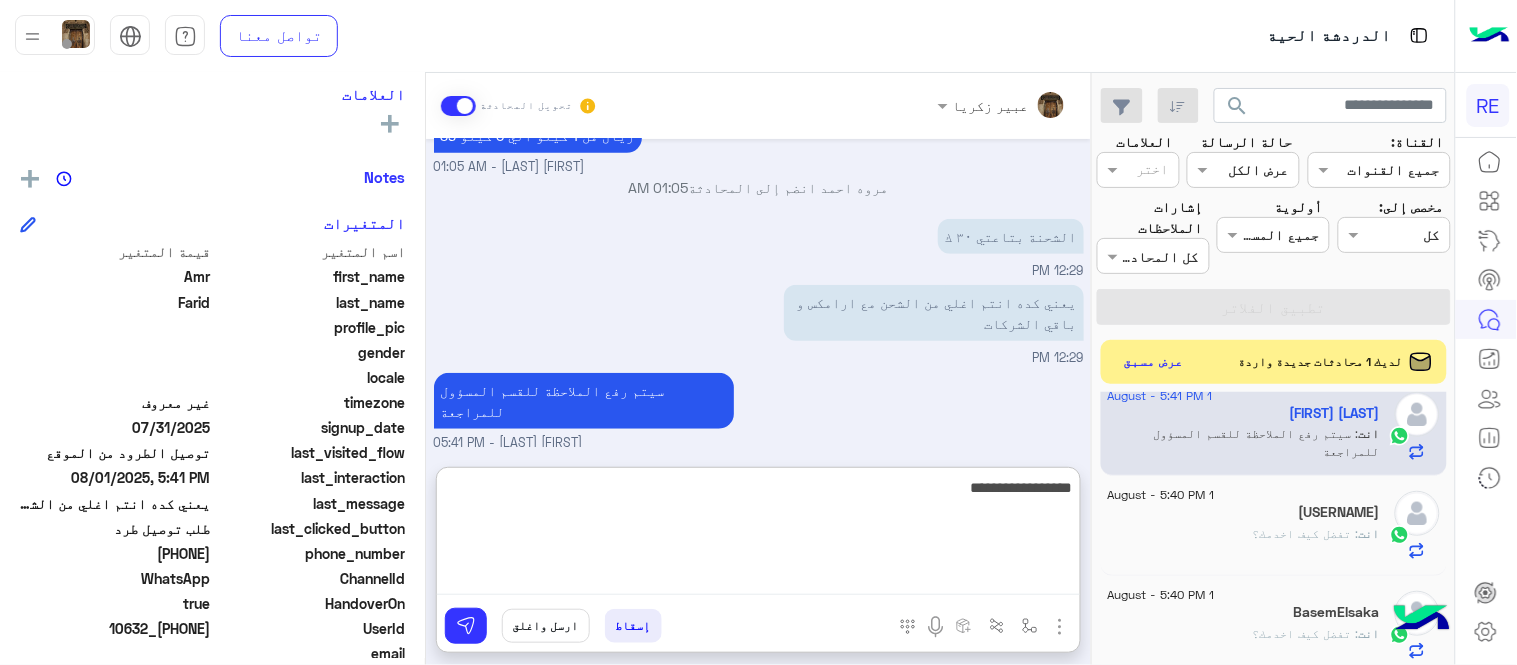click on "**********" at bounding box center [758, 535] 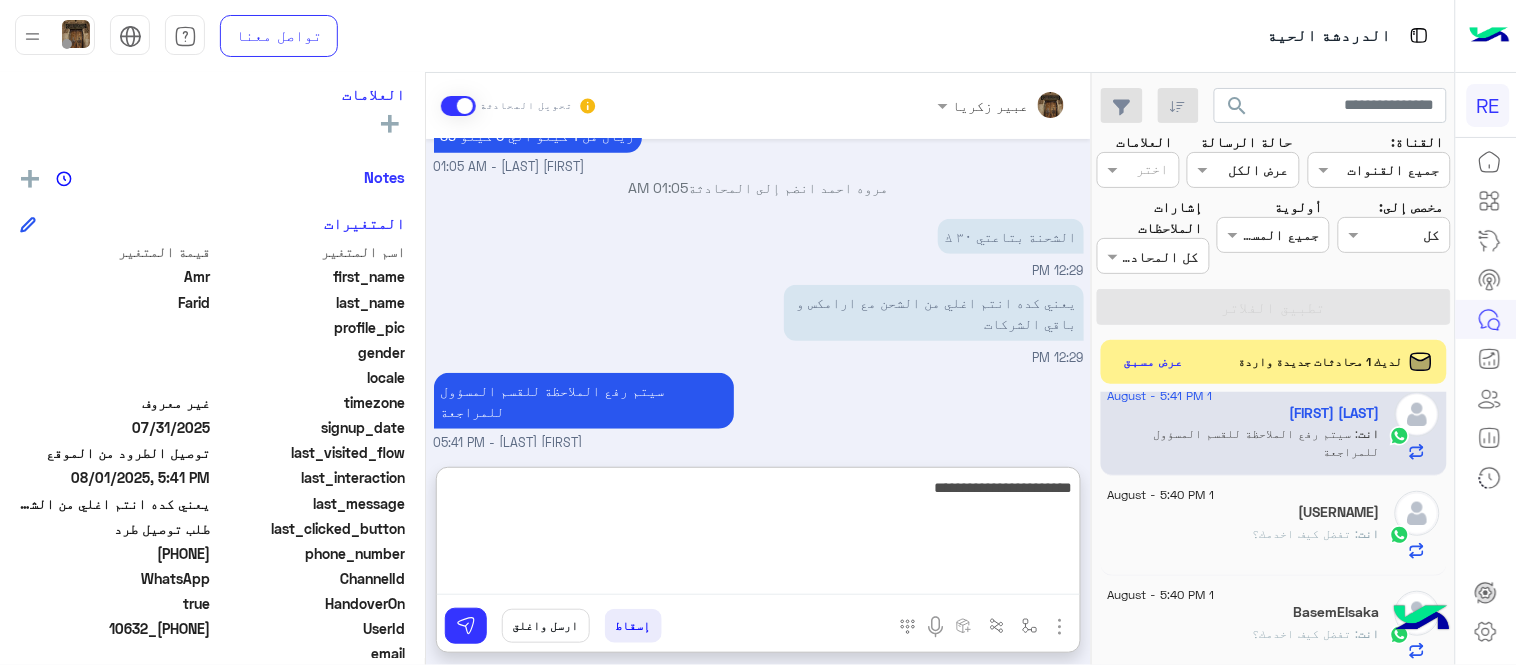 type on "**********" 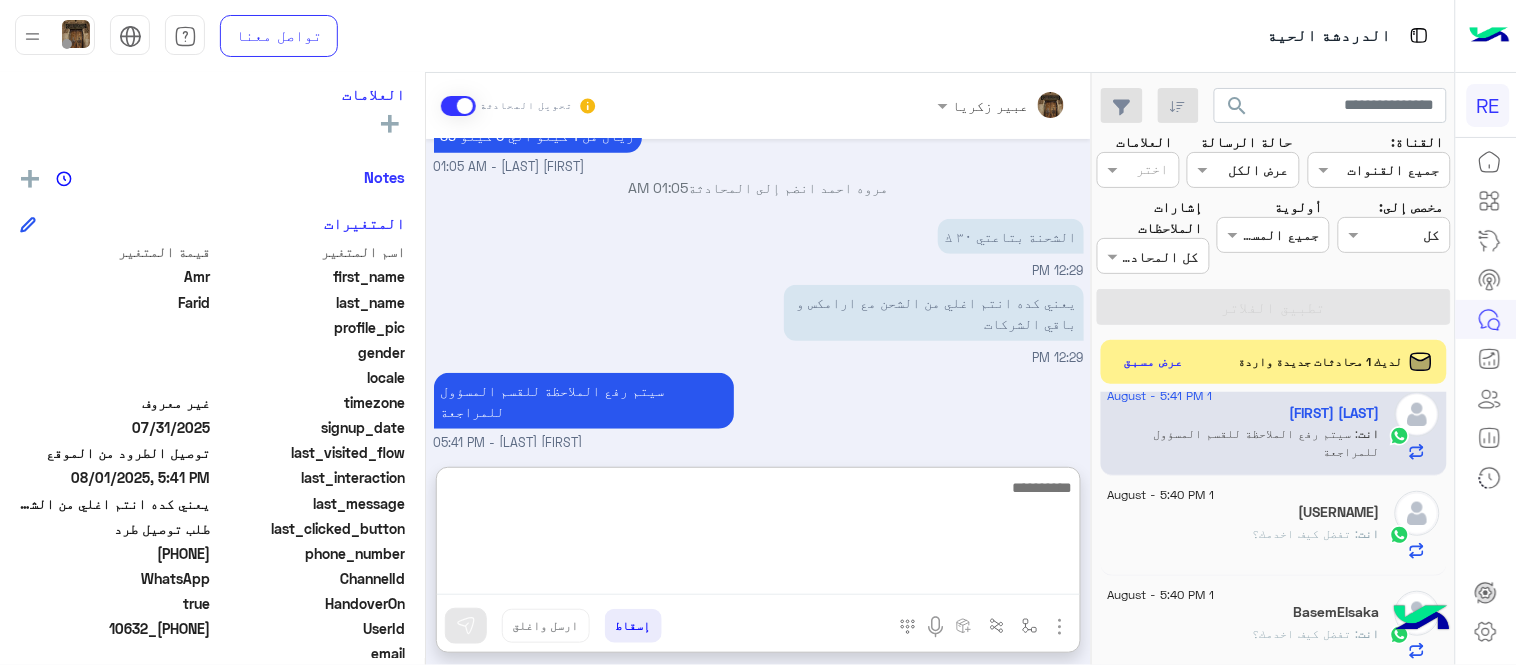 scroll, scrollTop: 383, scrollLeft: 0, axis: vertical 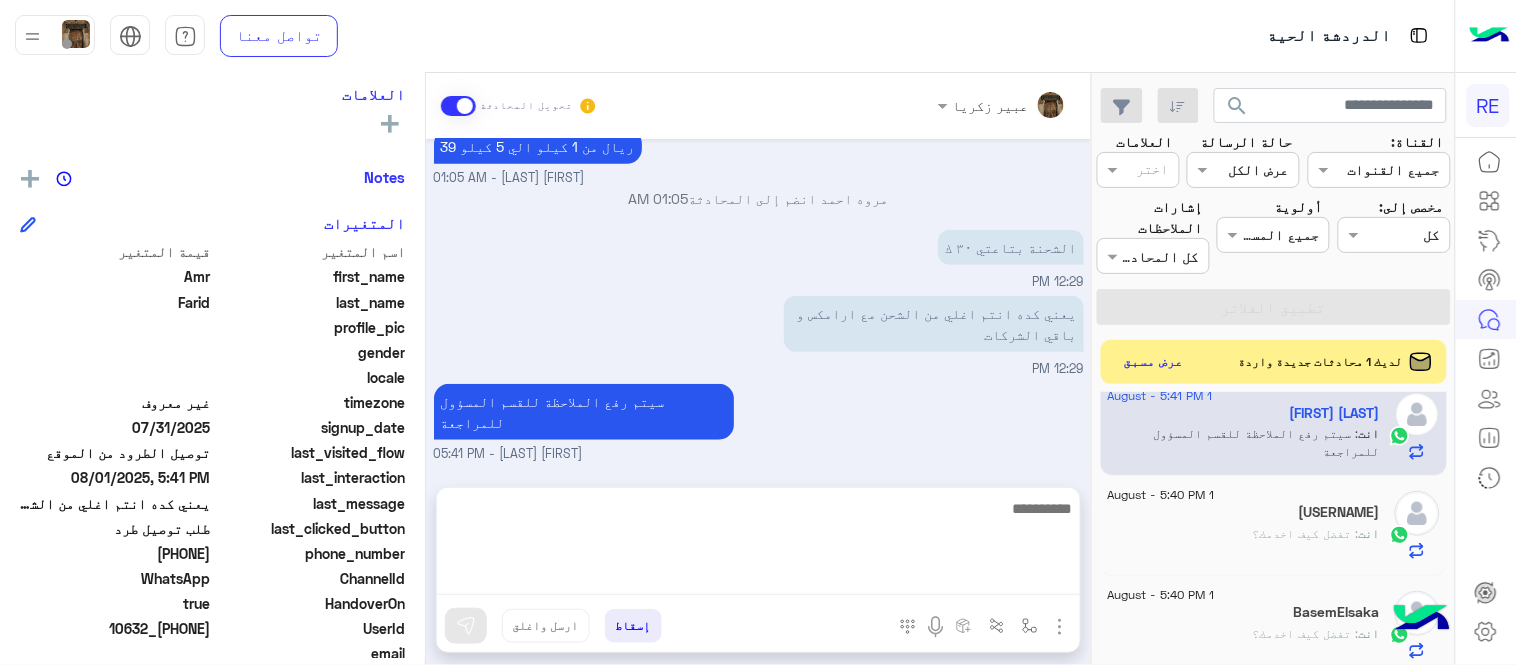 click on "[MONTH] [DAY], [YEAR]  نحتاج البيانات لاتمام اجراءات الطلب رجاء  [FIRST] [LAST] -  [TIME]  محتاج اعرف سعر   [TIME]   [NAME] غادر المحادثة   [TIME]       [MONTH] [DAY], [YEAR]   [NAME] وضع التسليم للمحادثات نشط   [TIME]      [NUMBER] ريال من 1 كيلو الي 5 كيلو  [NAME] -  [TIME]   [NAME] انضم إلى المحادثة   [TIME]      الشحنة بتاعتي ٣٠ ك   [TIME]  يعني كده انتم اغلي من الشحن مع ارامكس و باقي الشركات   [TIME]  سيتم رفع الملاحظة للقسم المسؤول للمراجعة  [FIRST] [LAST] -  [TIME]   [FIRST] [LAST] انضم إلى المحادثة   [TIME]      ممكن صورة لشحنتك من فضلك   [TIME]" at bounding box center (758, 303) 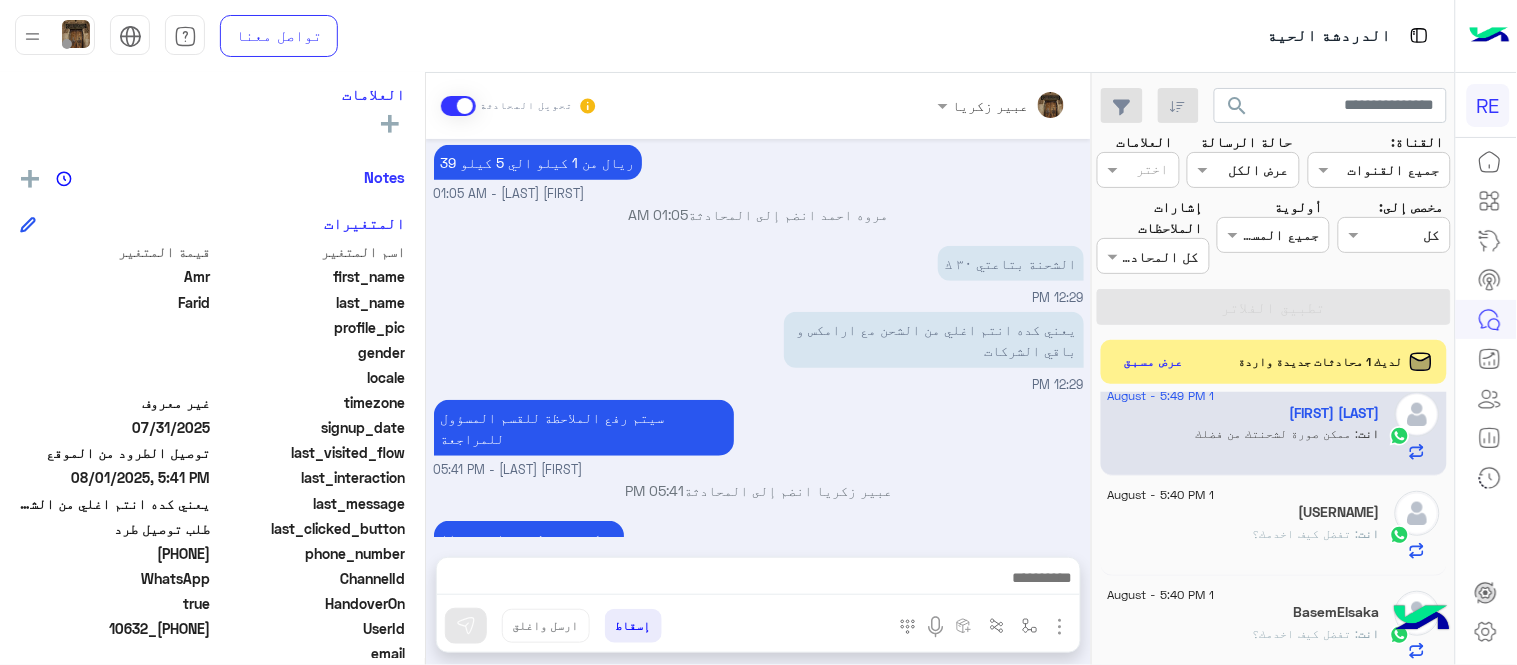 scroll, scrollTop: 0, scrollLeft: 0, axis: both 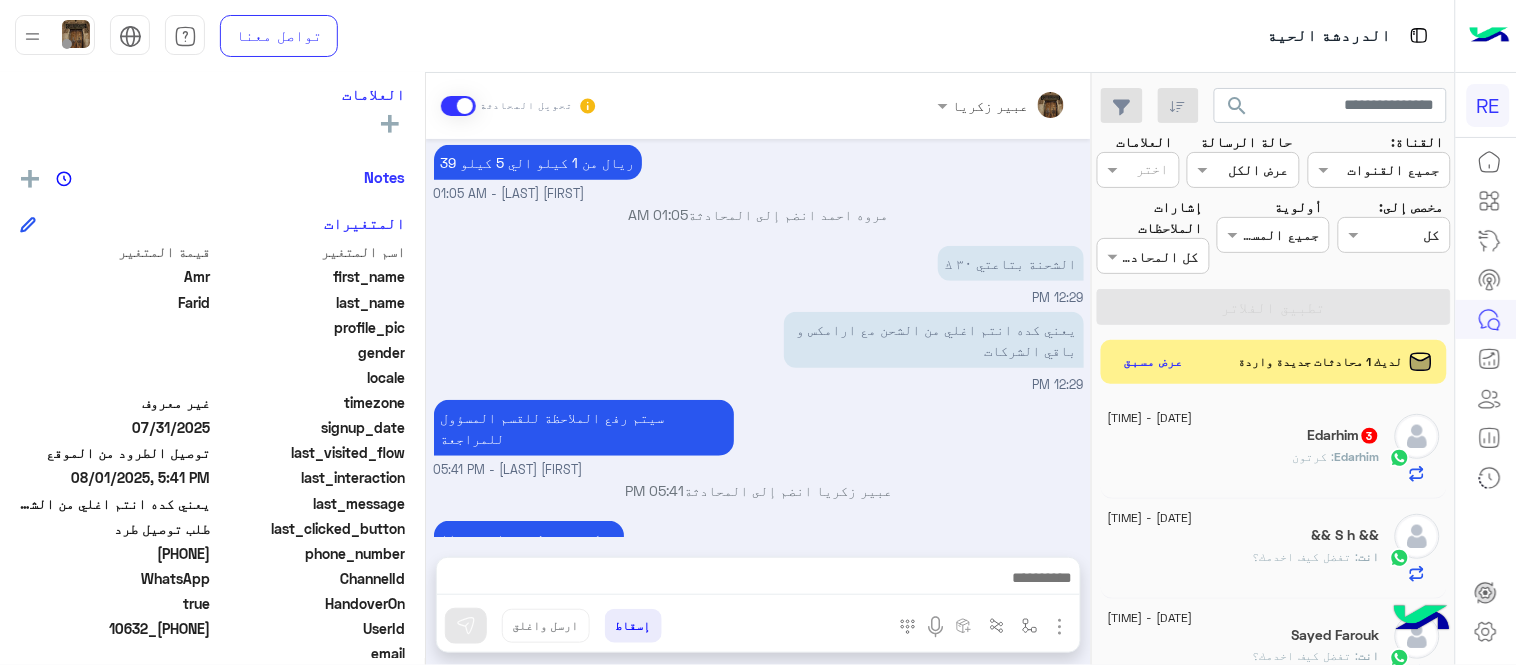 click on "[DATE] - [TIME]" 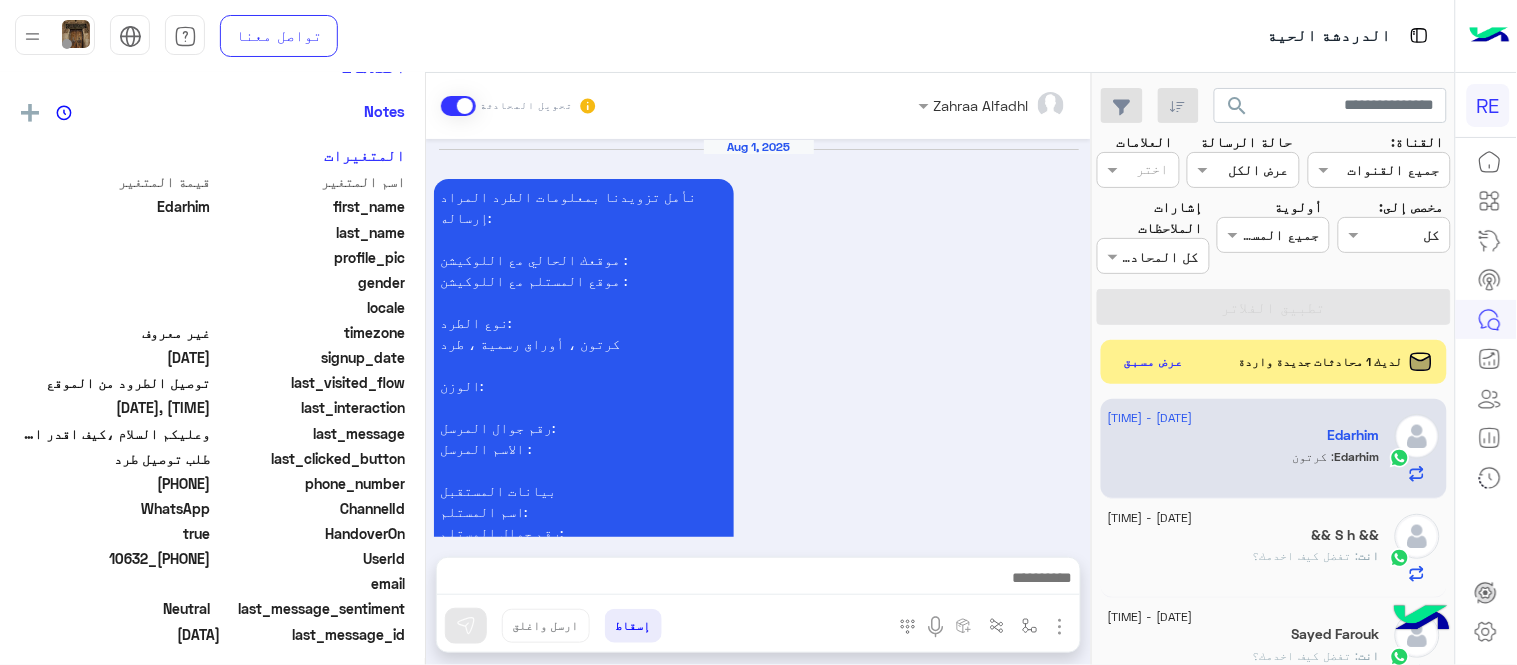 scroll, scrollTop: 331, scrollLeft: 0, axis: vertical 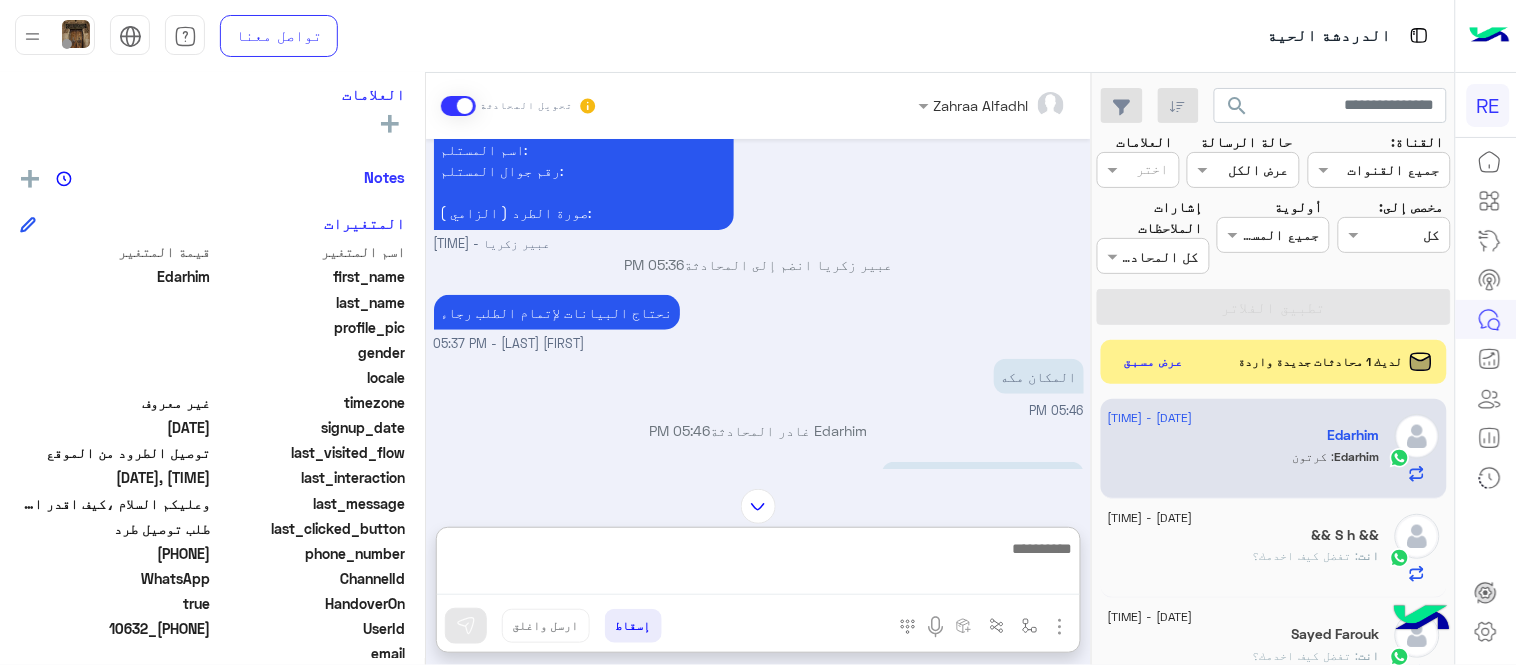 click at bounding box center (758, 565) 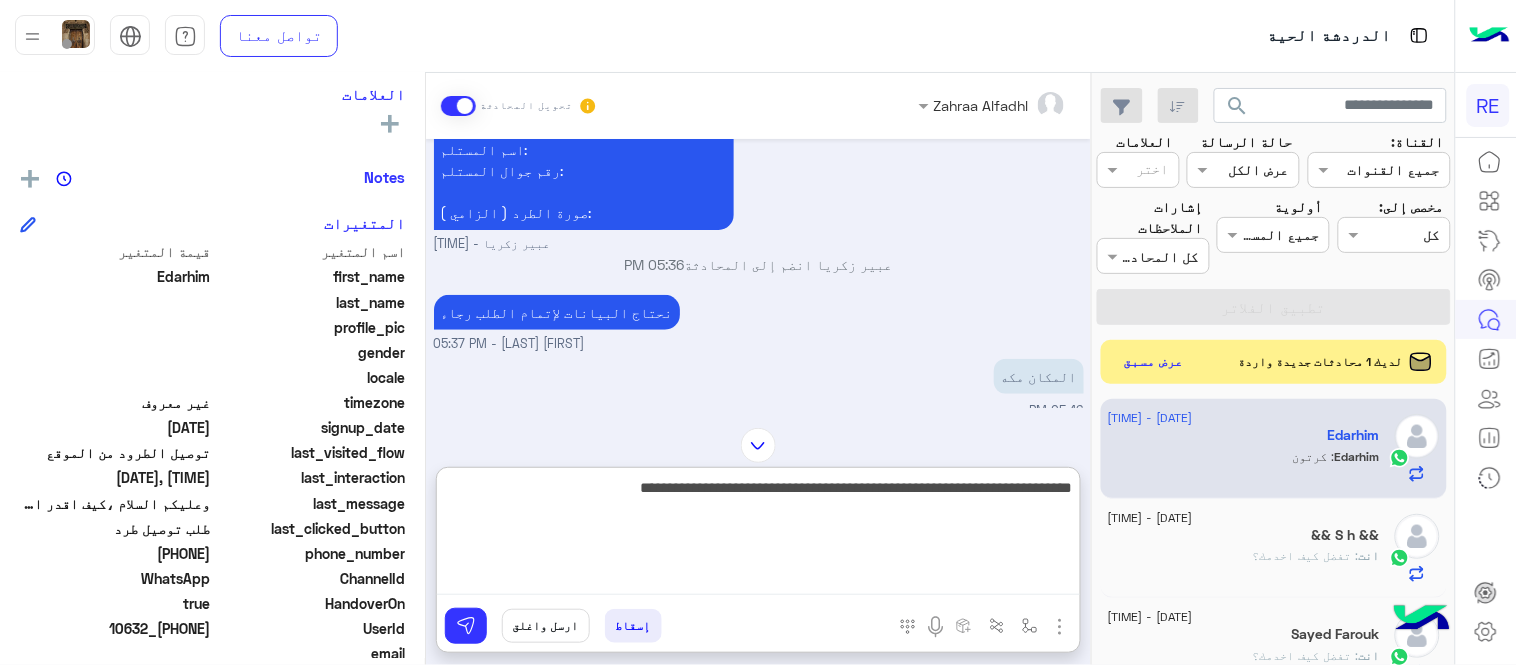 type on "**********" 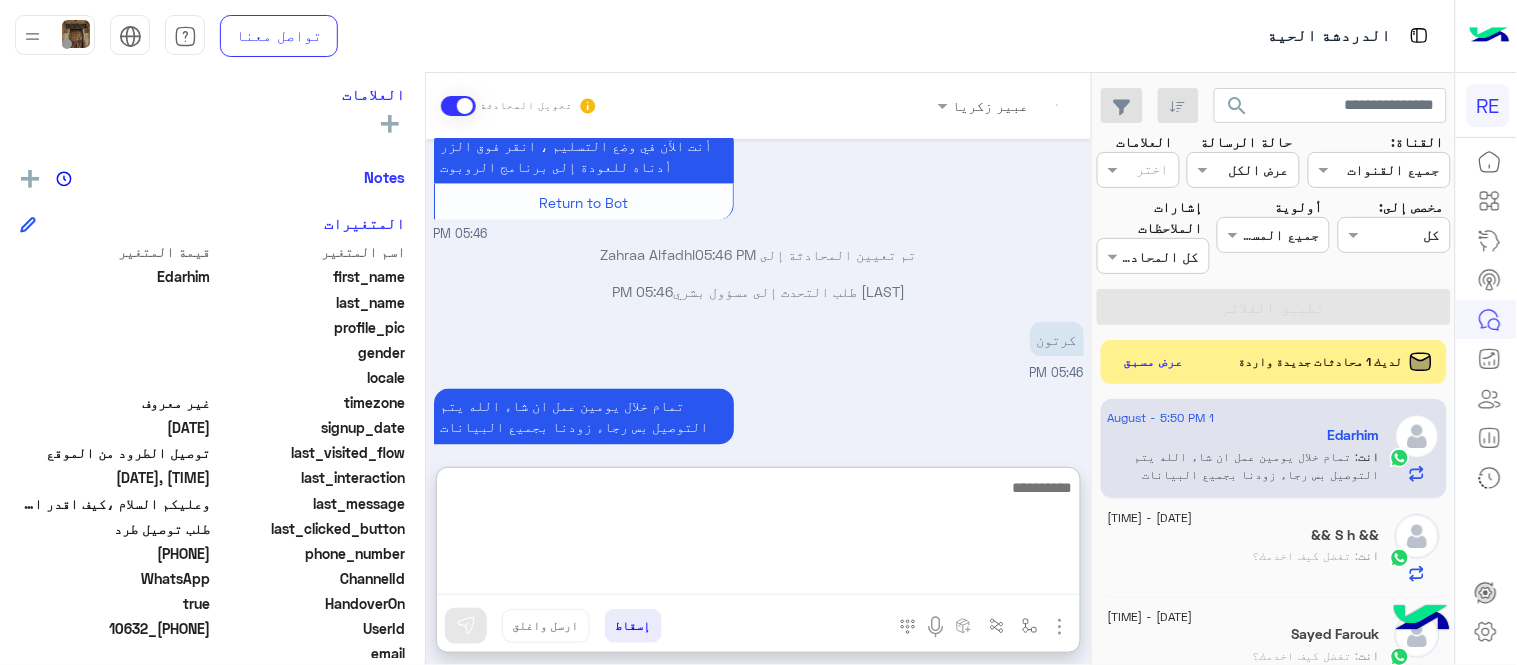 scroll, scrollTop: 797, scrollLeft: 0, axis: vertical 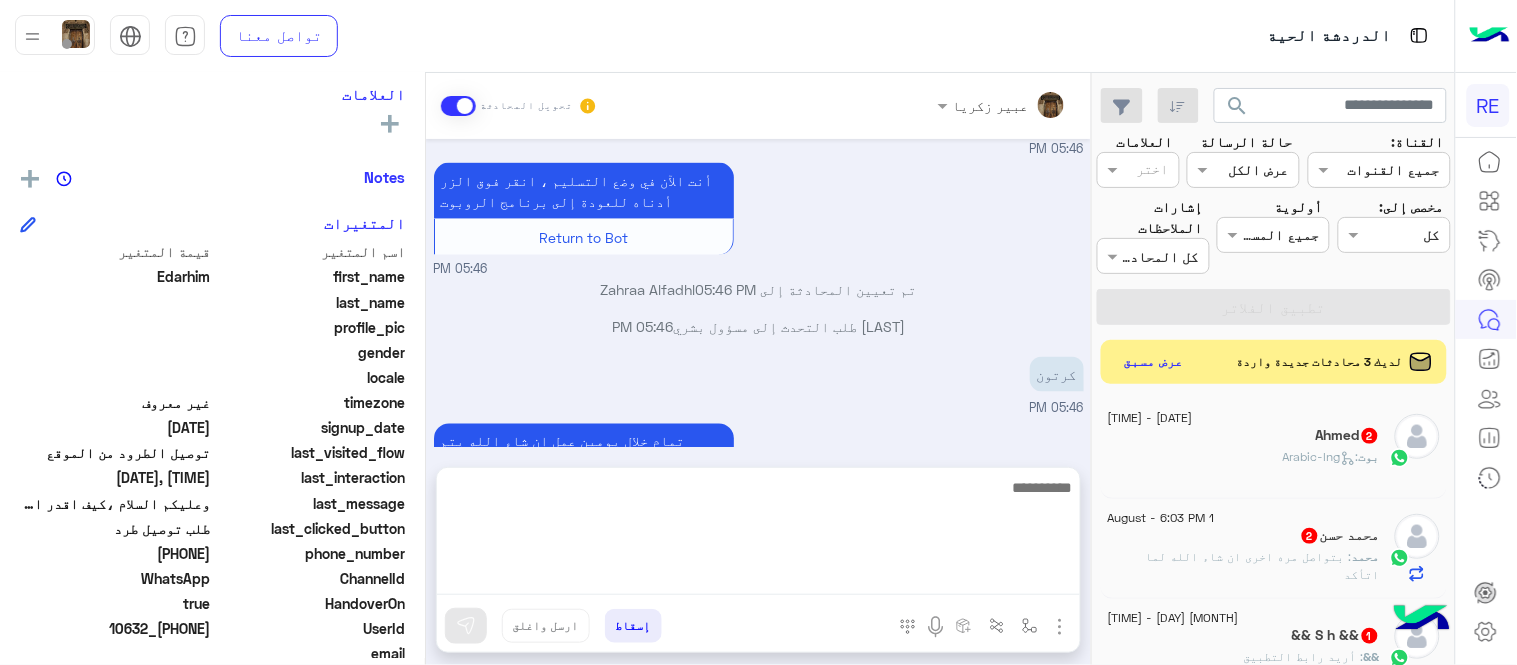 click on "Aug 1, 2025  نأمل تزويدنا بمعلومات الطرد المراد إرساله: موقعك الحالي مع اللوكيشن : موقع المستلم مع اللوكيشن : نوع الطرد: كرتون ، أوراق رسمية ، طرد الوزن: رقم جوال المرسل: [PHONE] الاسم المرسل : [FIRST] [LAST]: بيانات المستقبل اسم المستلم: رقم جوال المستلم: [PHONE] صورة الطرد ( الزامي ):  [FIRST] [LAST] -  05:36 PM   [FIRST] [LAST] انضم إلى المحادثة   05:36 PM      نحتاج البيانات لإتمام الطلب رجاء  [FIRST] [LAST] -  05:37 PM  المكان مكه   05:46 PM   [FIRST]  غادر المحادثة   05:46 PM      الاستلام في المدينه المنوره   05:46 PM  أنت الآن في وضع التسليم ، انقر فوق الزر أدناه للعودة إلى برنامج الروبوت  Return to Bot     05:46 PM   تم تعيين المحادثة إلى [FIRST] [LAST]   05:46 PM" at bounding box center (758, 293) 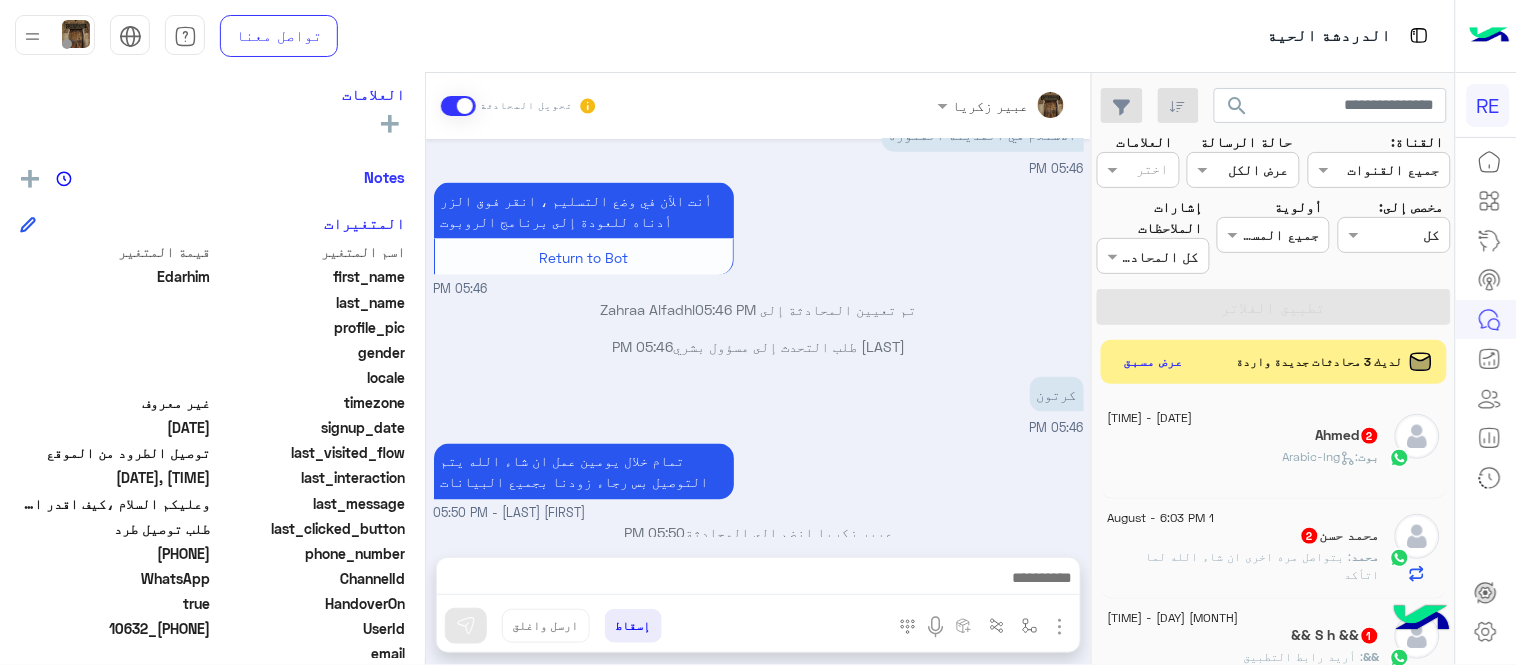 click on ": بتواصل مره اخرى ان شاء الله لما اتأكد" 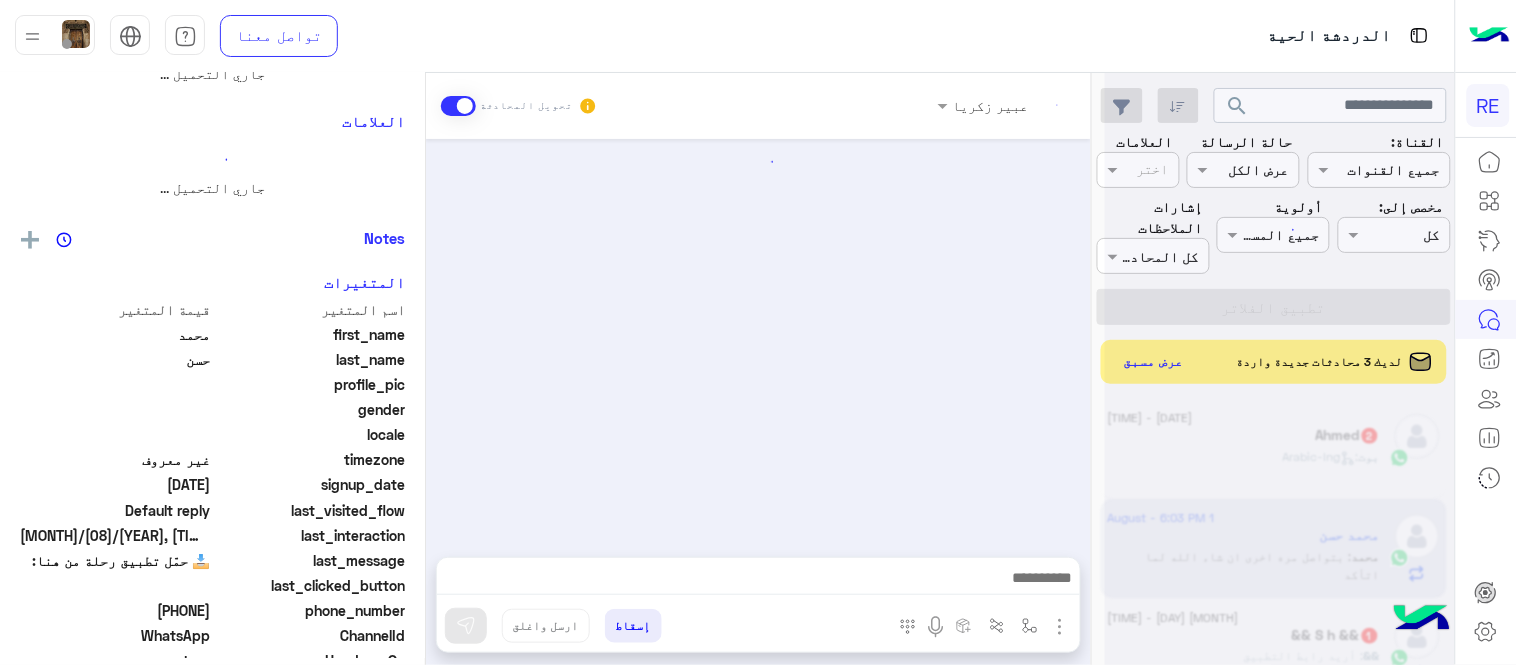 scroll, scrollTop: 0, scrollLeft: 0, axis: both 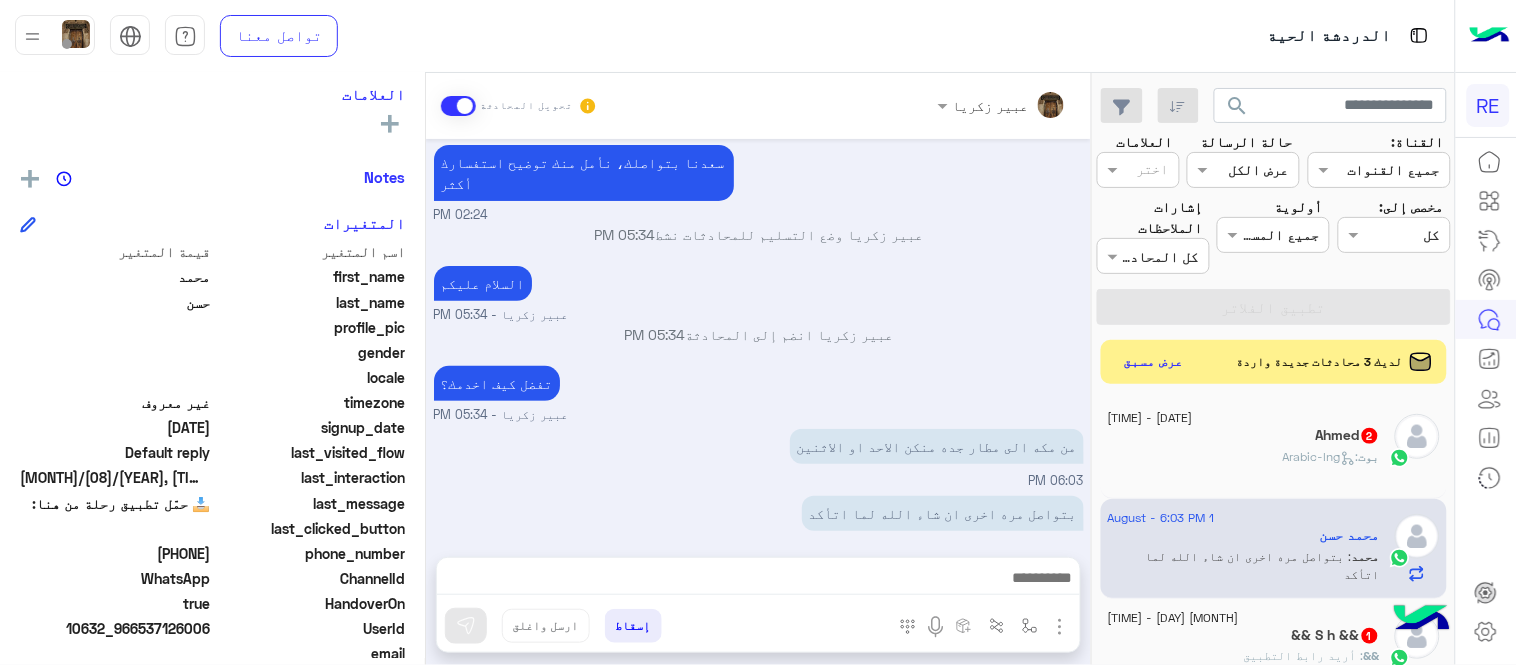 click at bounding box center (758, 580) 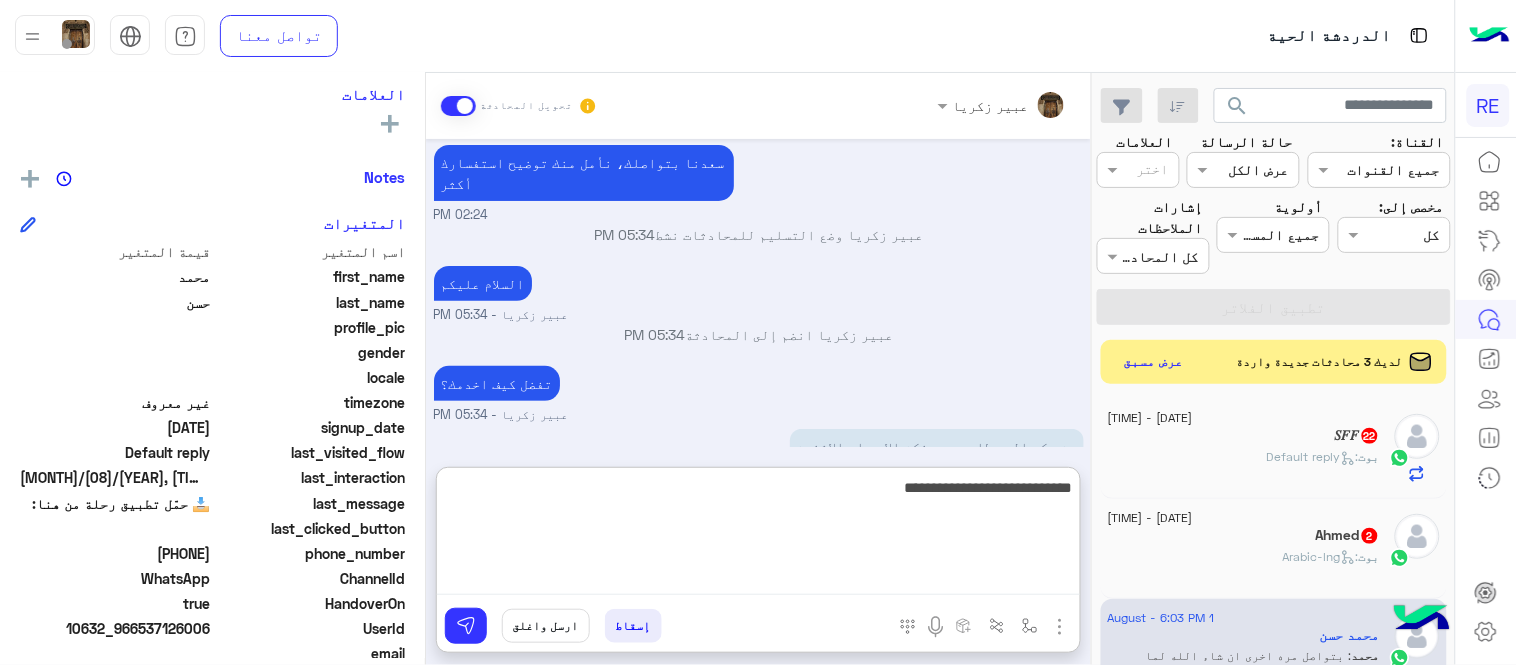 type on "**********" 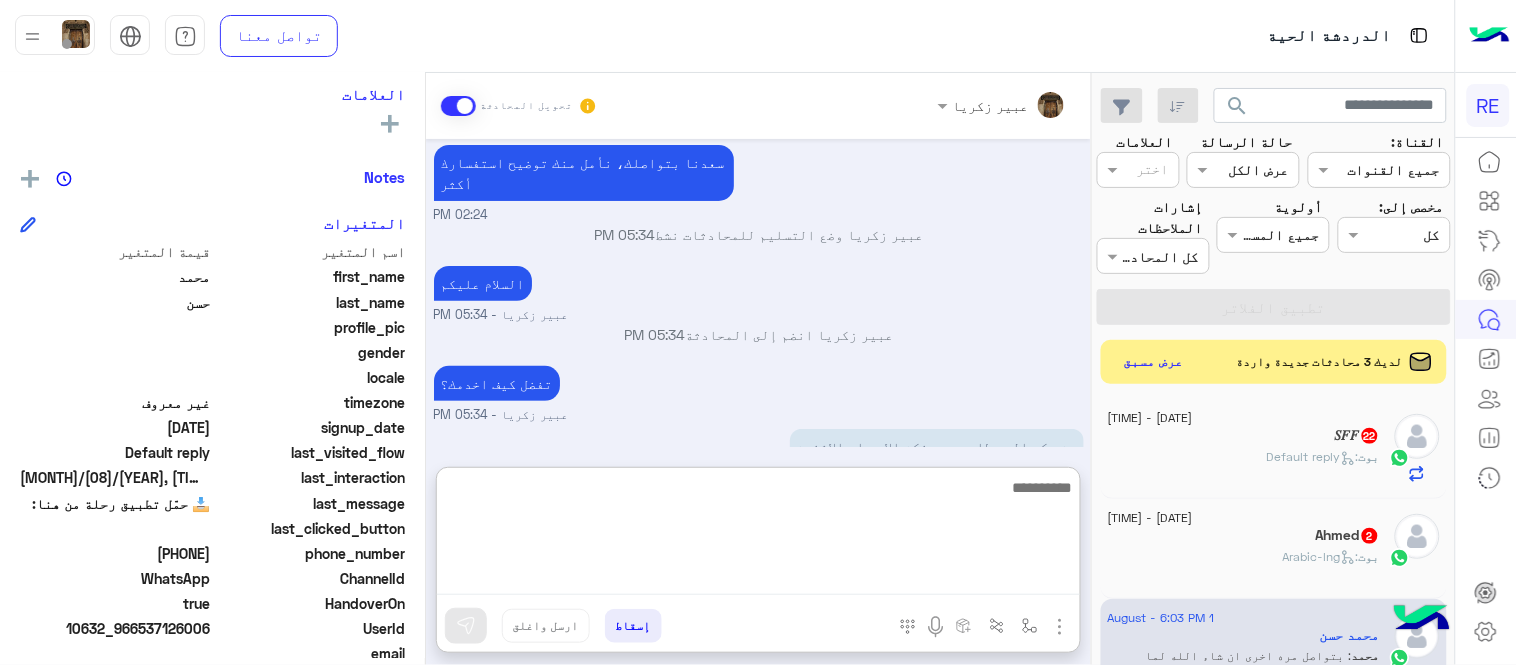 scroll, scrollTop: 254, scrollLeft: 0, axis: vertical 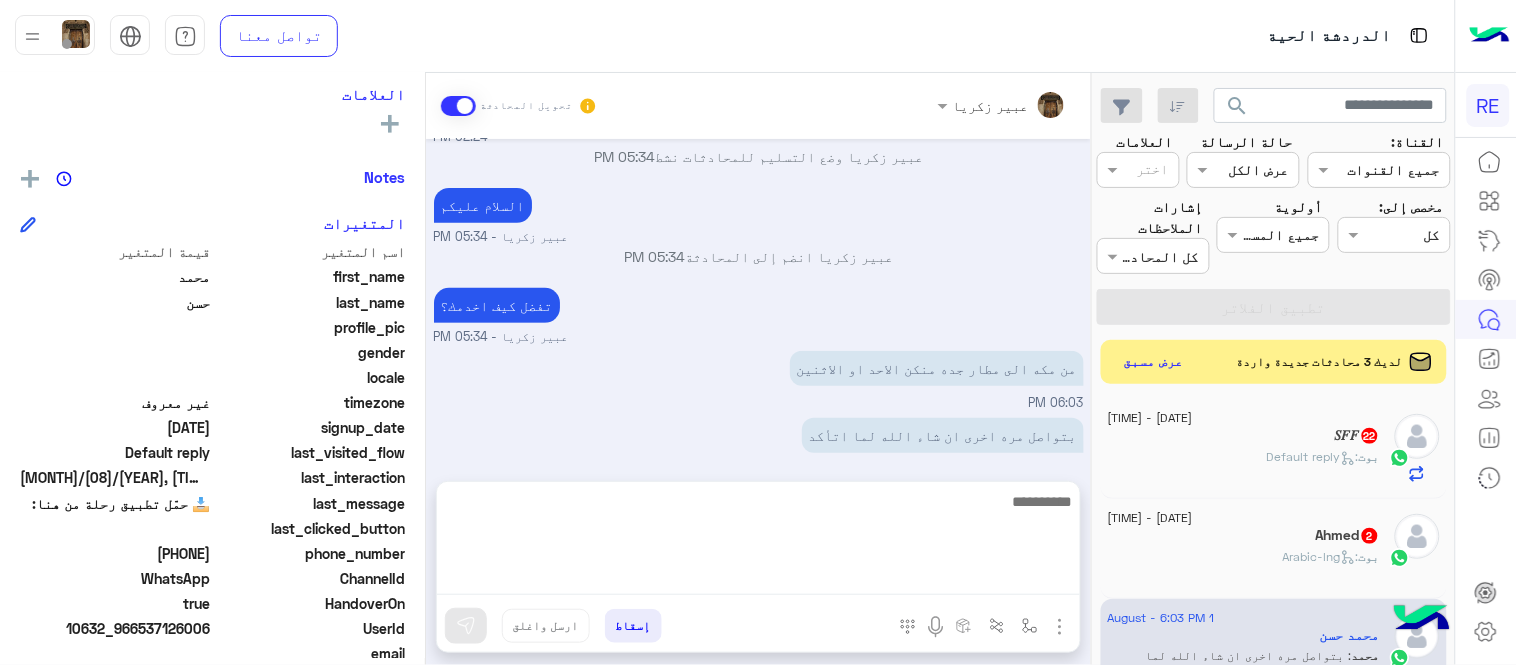 click on "[MONTH] [DAY]  📥 حمّل تطبيق رحلة من هنا:   [TIME]  سعدنا بتواصلك، نأمل منك توضيح استفسارك أكثر    [TIME]   عبير زكريا وضع التسليم للمحادثات نشط   [TIME]      السلام عليكم  عبير زكريا -  [TIME]   عبير زكريا انضم إلى المحادثة   [TIME]      تفضل كيف اخدمك؟  عبير زكريا -  [TIME]  من مكه الى مطار جده منكن الاحد او الاثنين   [TIME]  بتواصل مره اخرى ان شاء الله لما اتأكد   [TIME]  تمام في انتظار خدمتك بأي وقت   [TIME]" at bounding box center [758, 300] 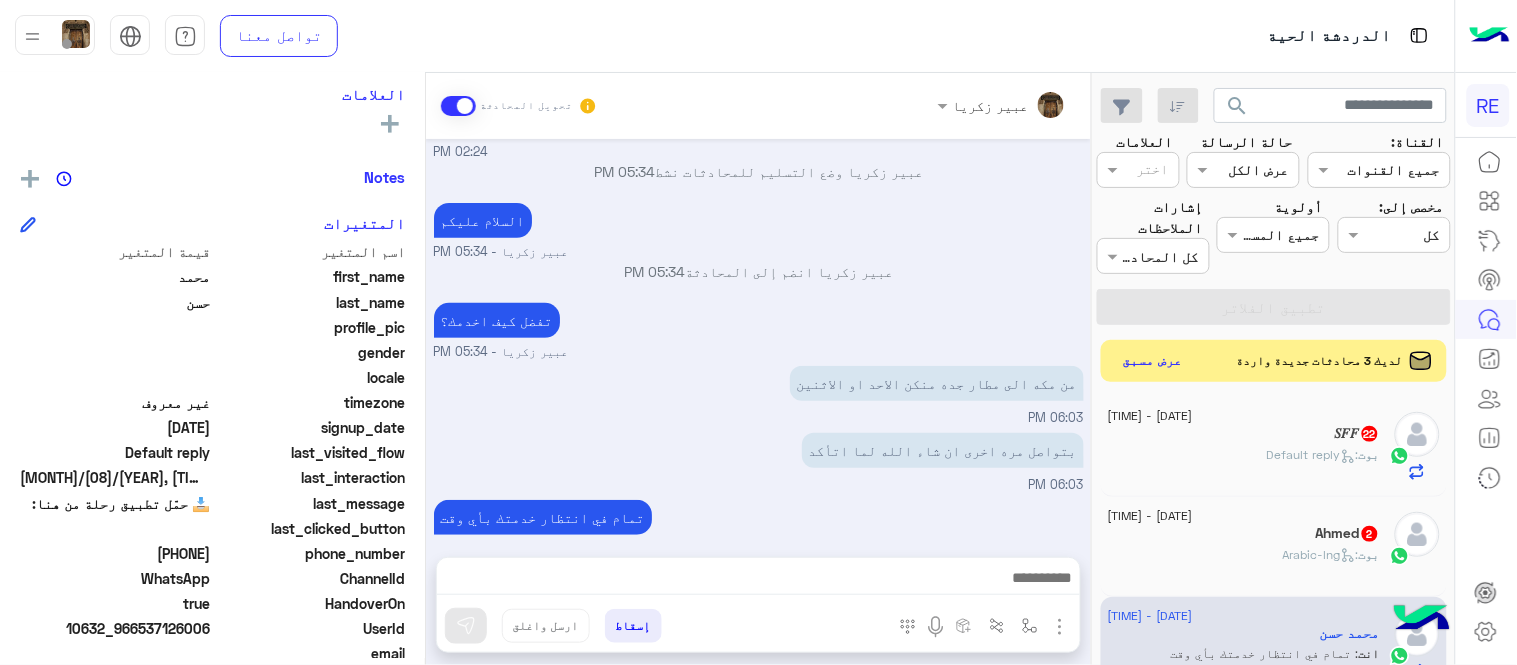click on "عرض مسبق" 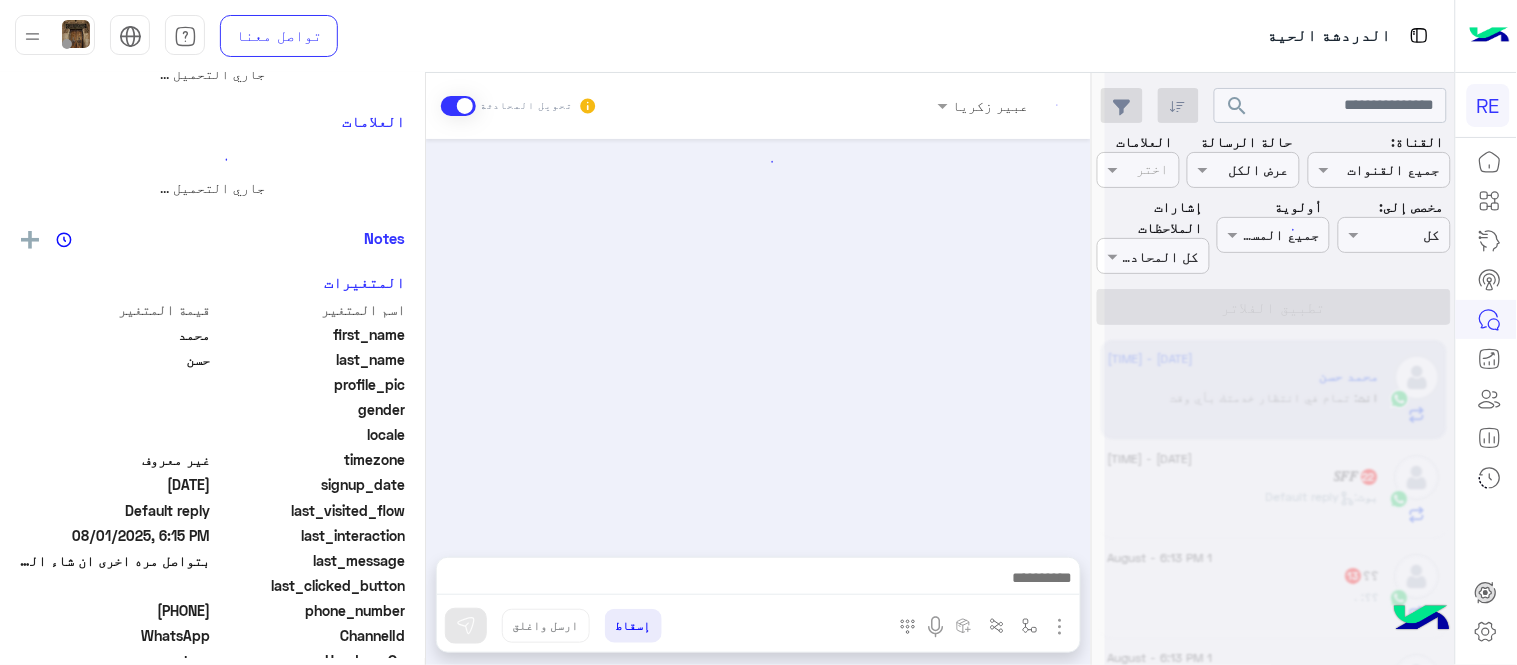 scroll, scrollTop: 0, scrollLeft: 0, axis: both 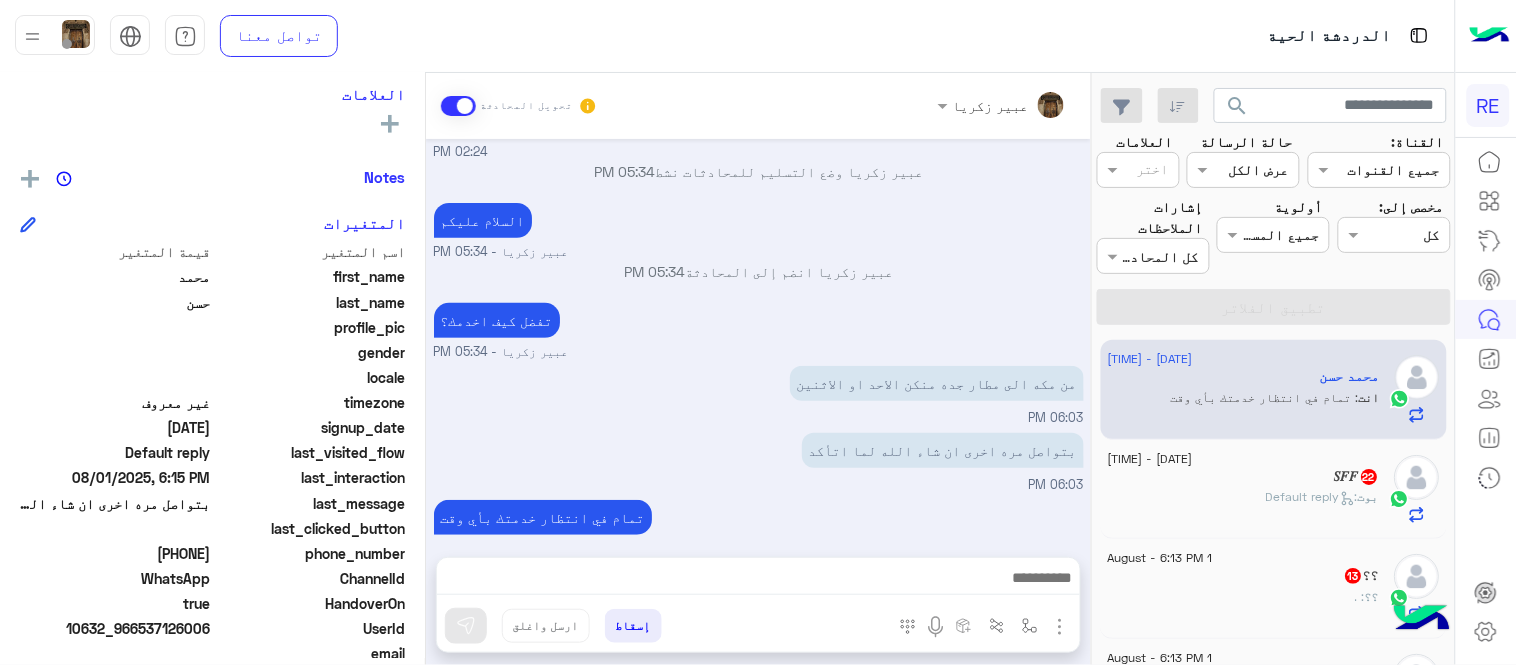drag, startPoint x: 424, startPoint y: 458, endPoint x: 434, endPoint y: 468, distance: 14.142136 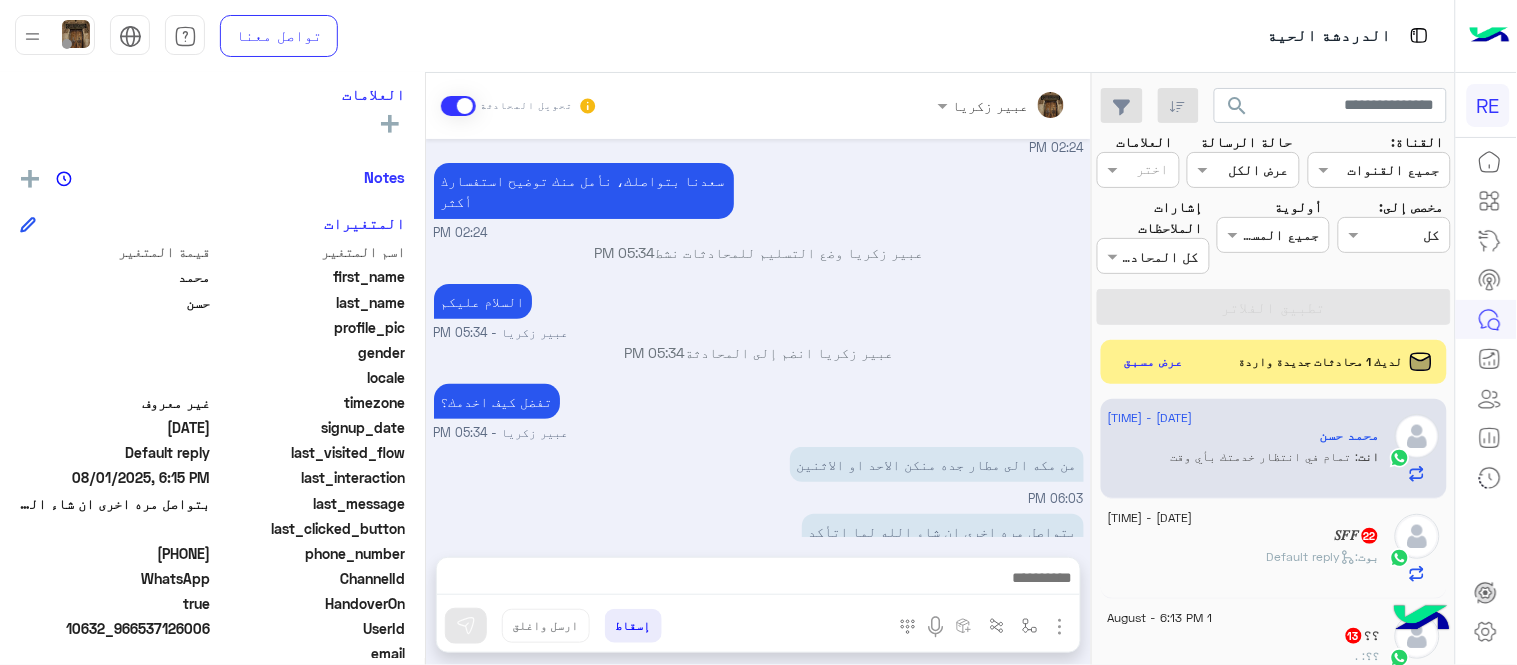 scroll, scrollTop: 0, scrollLeft: 0, axis: both 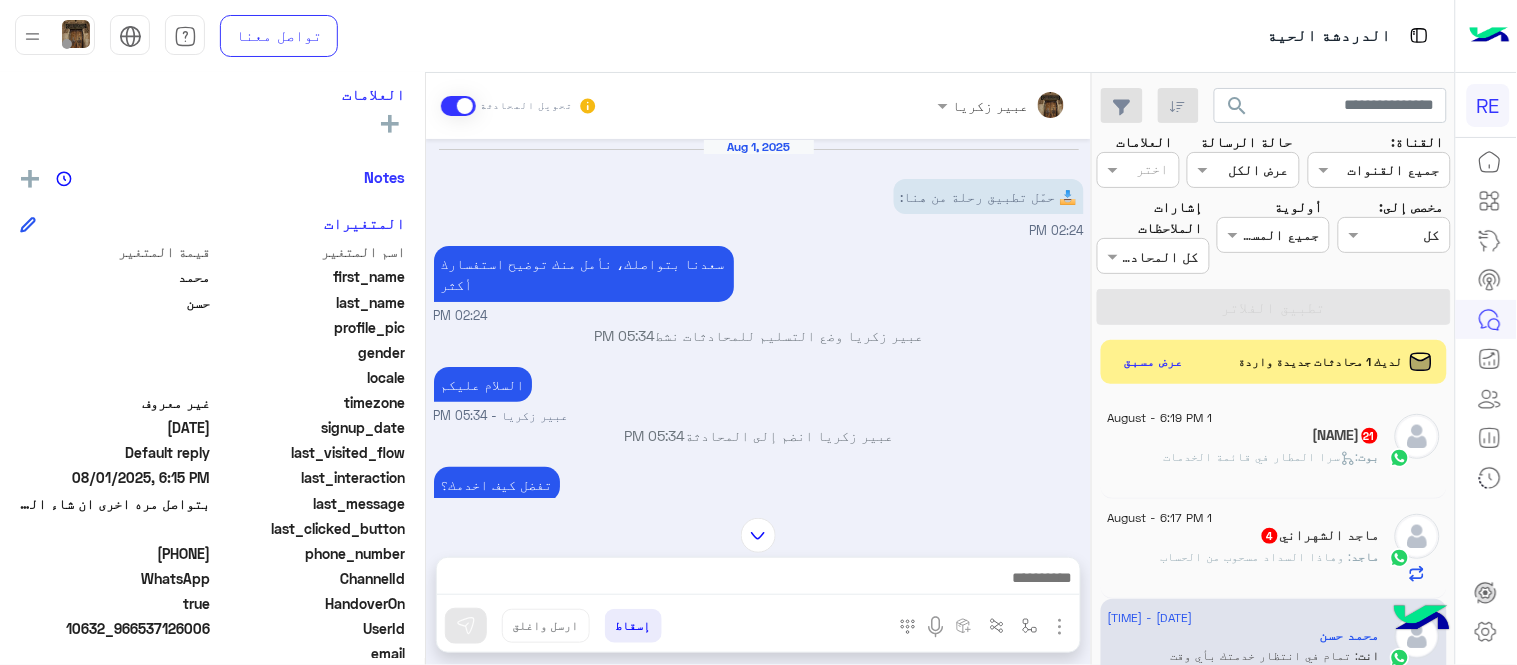 click on ": وهاذا السداد مسحوب من الحساب" 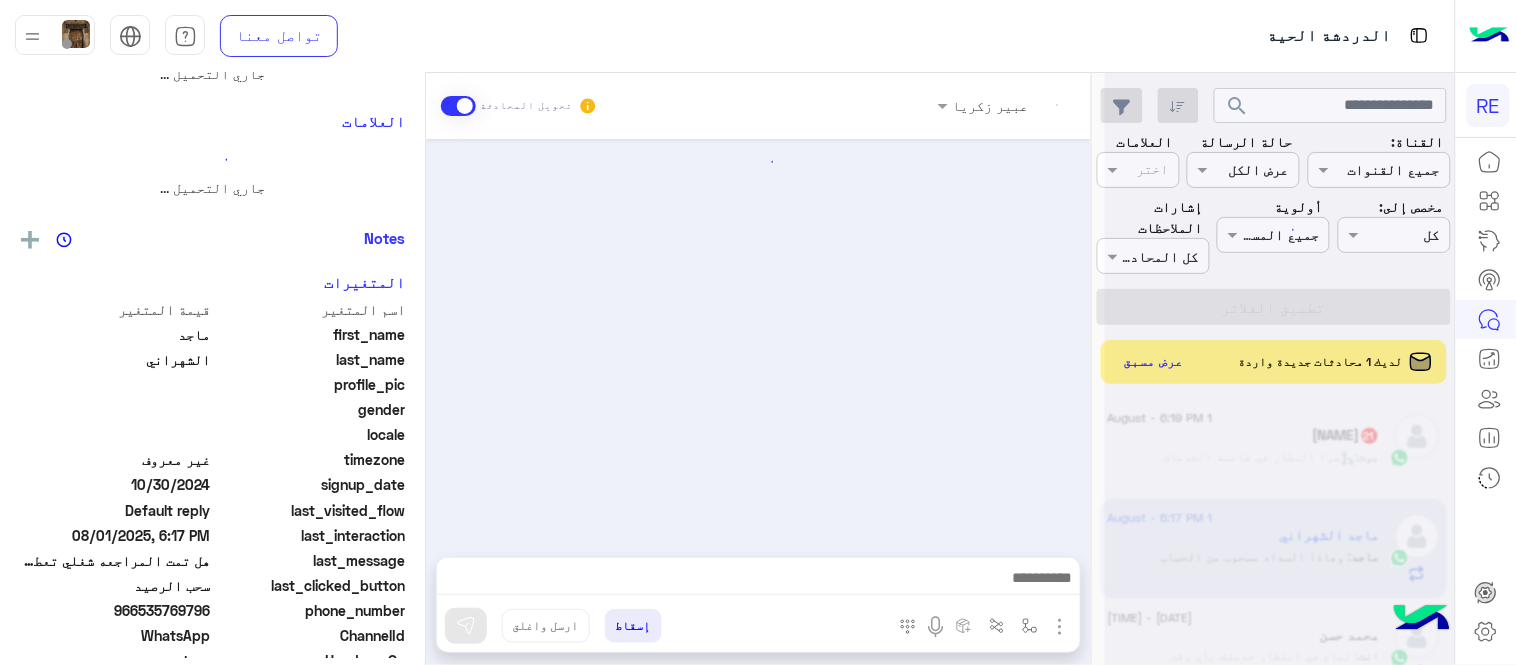 scroll, scrollTop: 358, scrollLeft: 0, axis: vertical 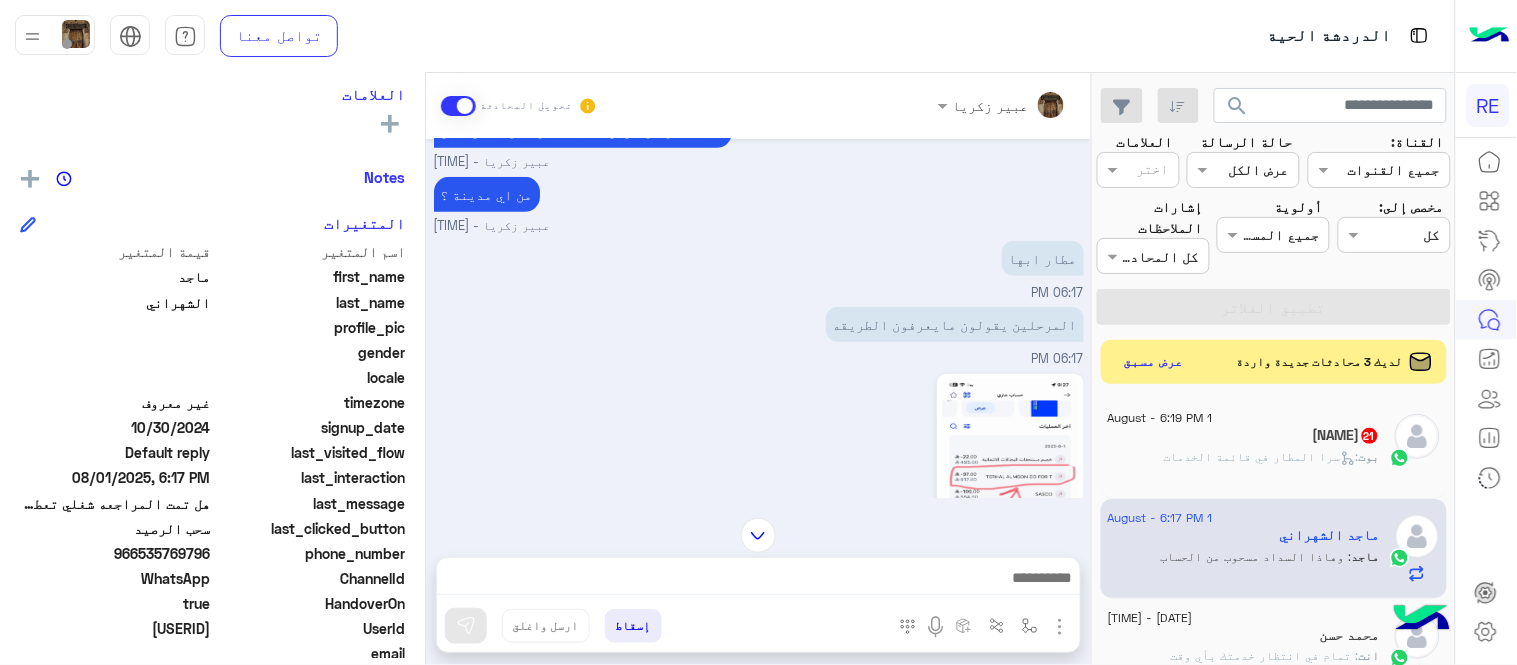 click on "06:17 PM" at bounding box center (759, 511) 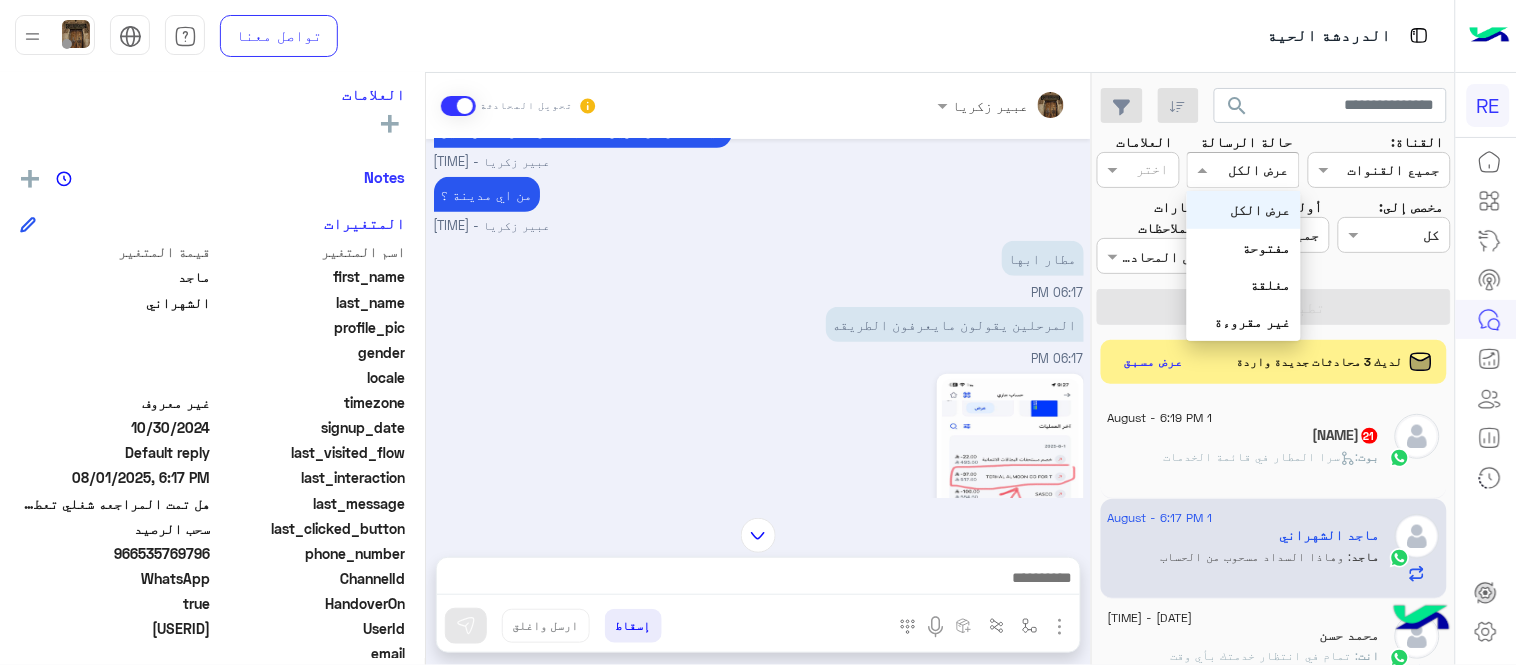 click at bounding box center (1266, 170) 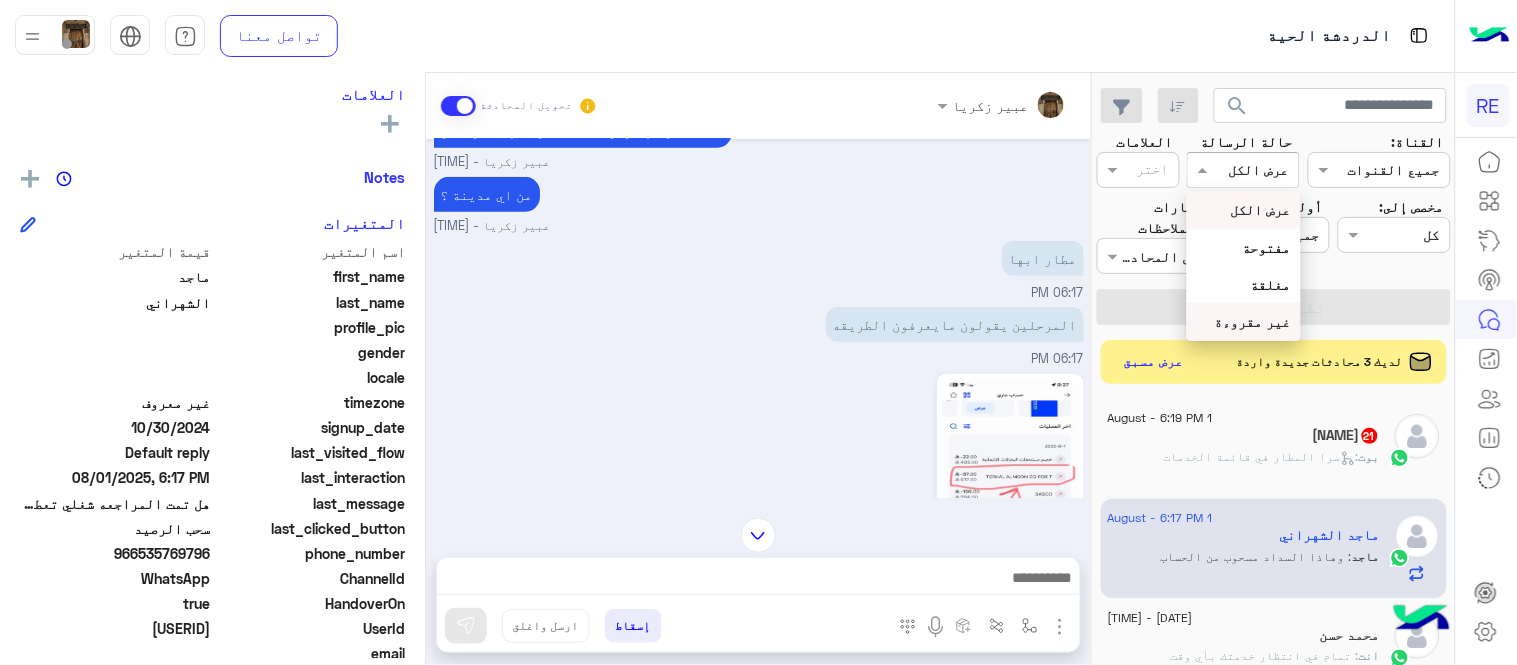 click on "غير مقروءة" at bounding box center (1253, 321) 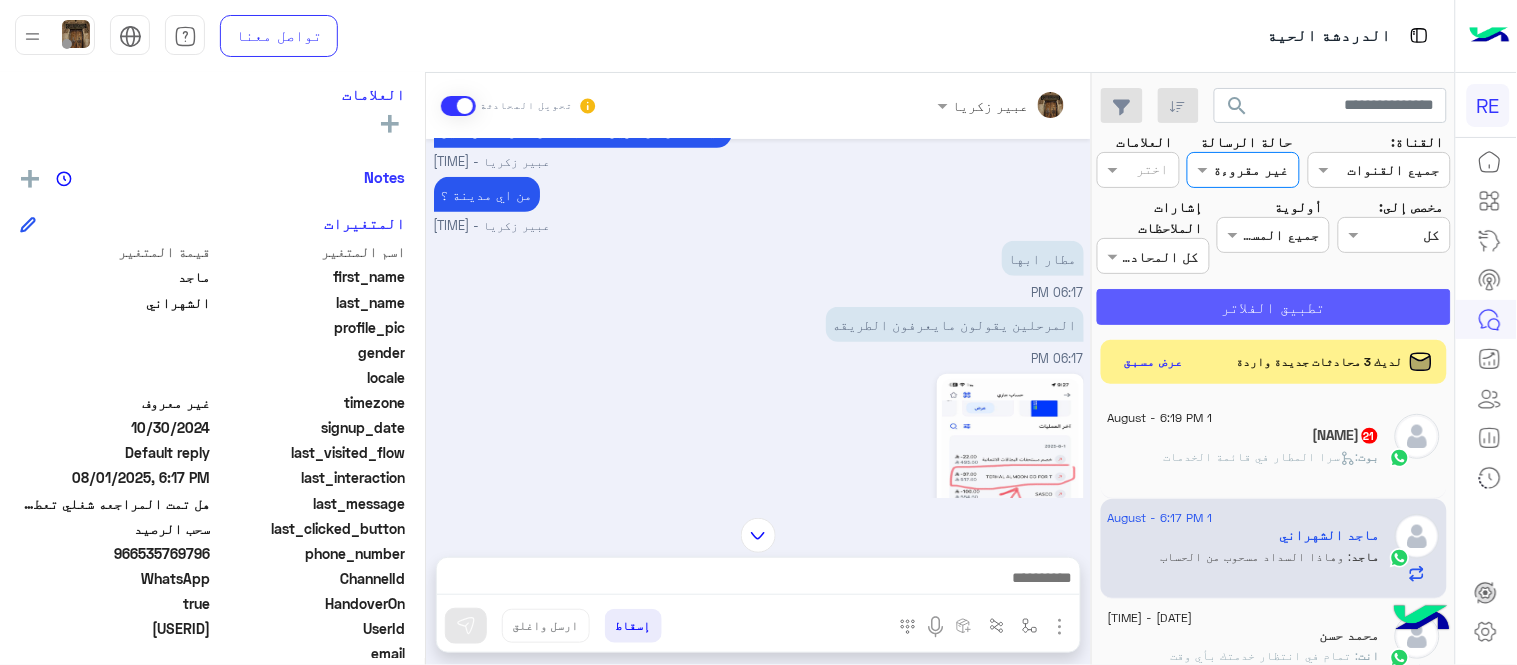 click on "تطبيق الفلاتر" 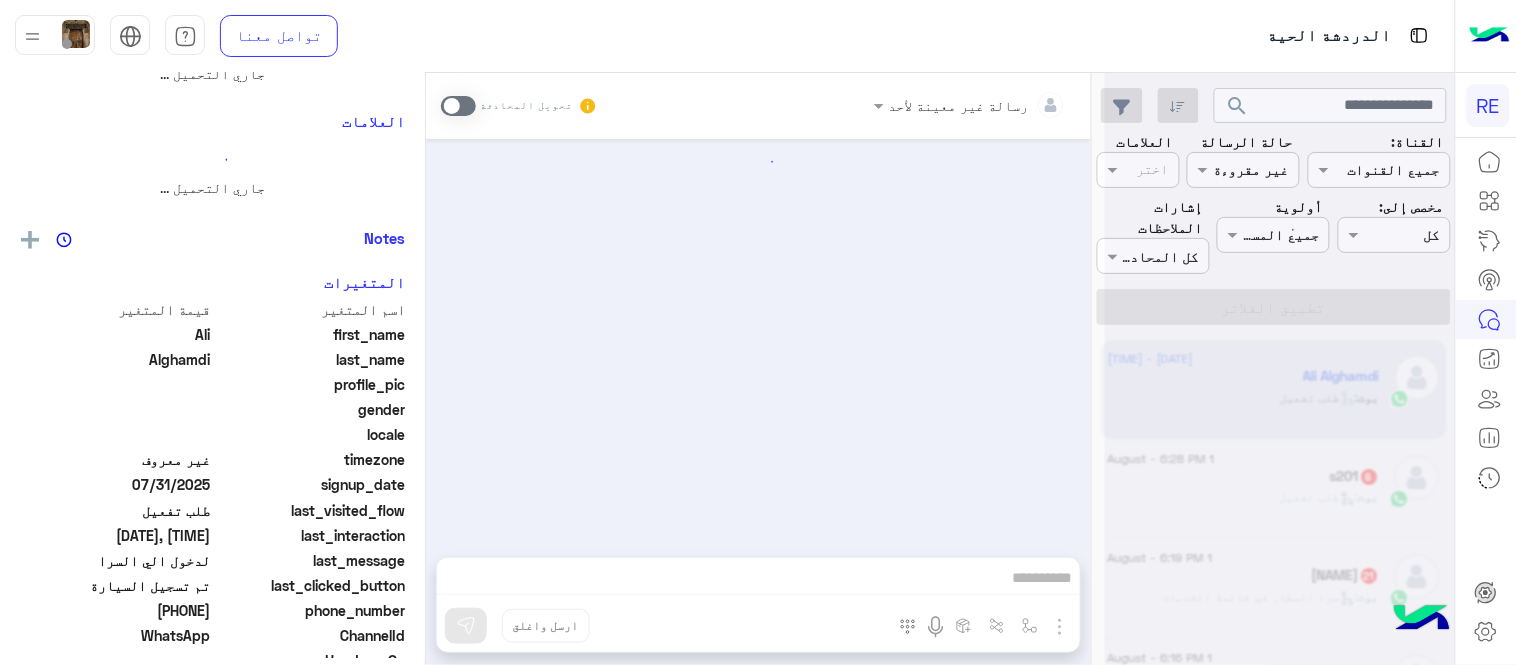 scroll, scrollTop: 0, scrollLeft: 0, axis: both 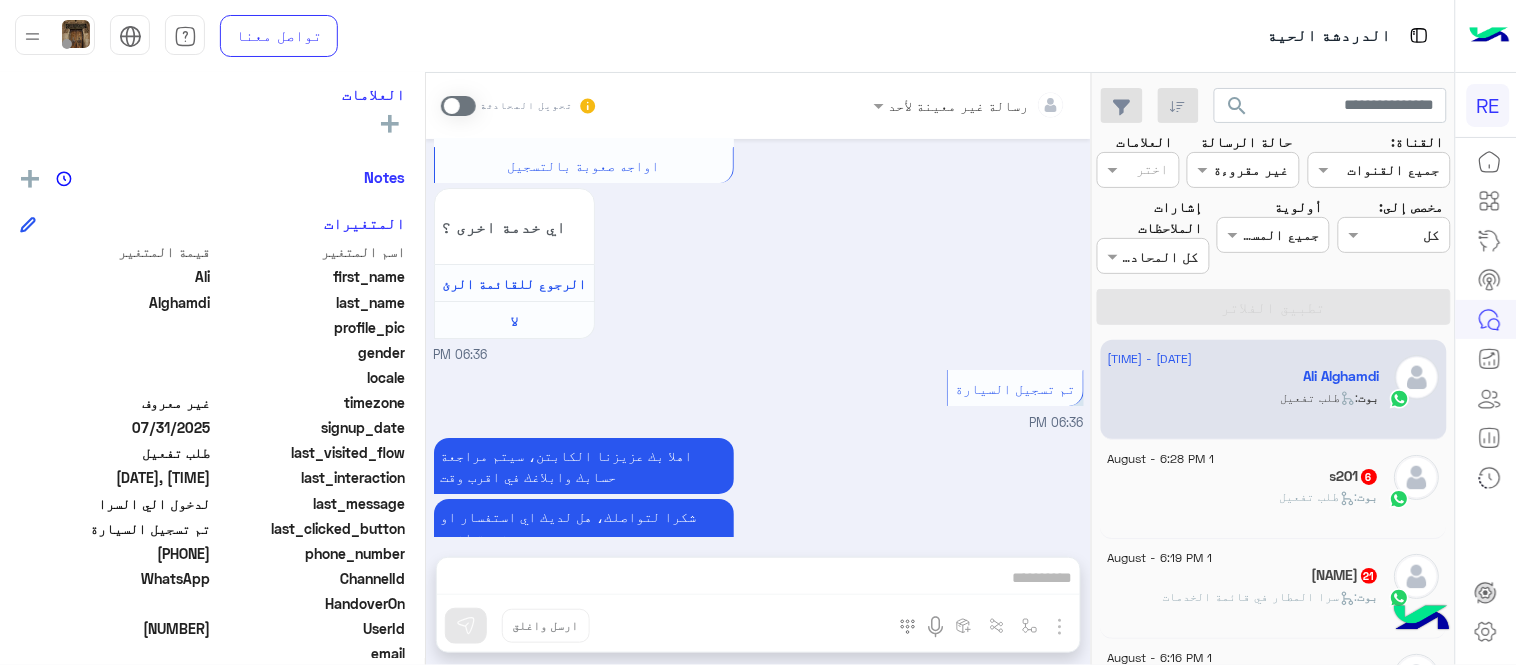 click at bounding box center (458, 106) 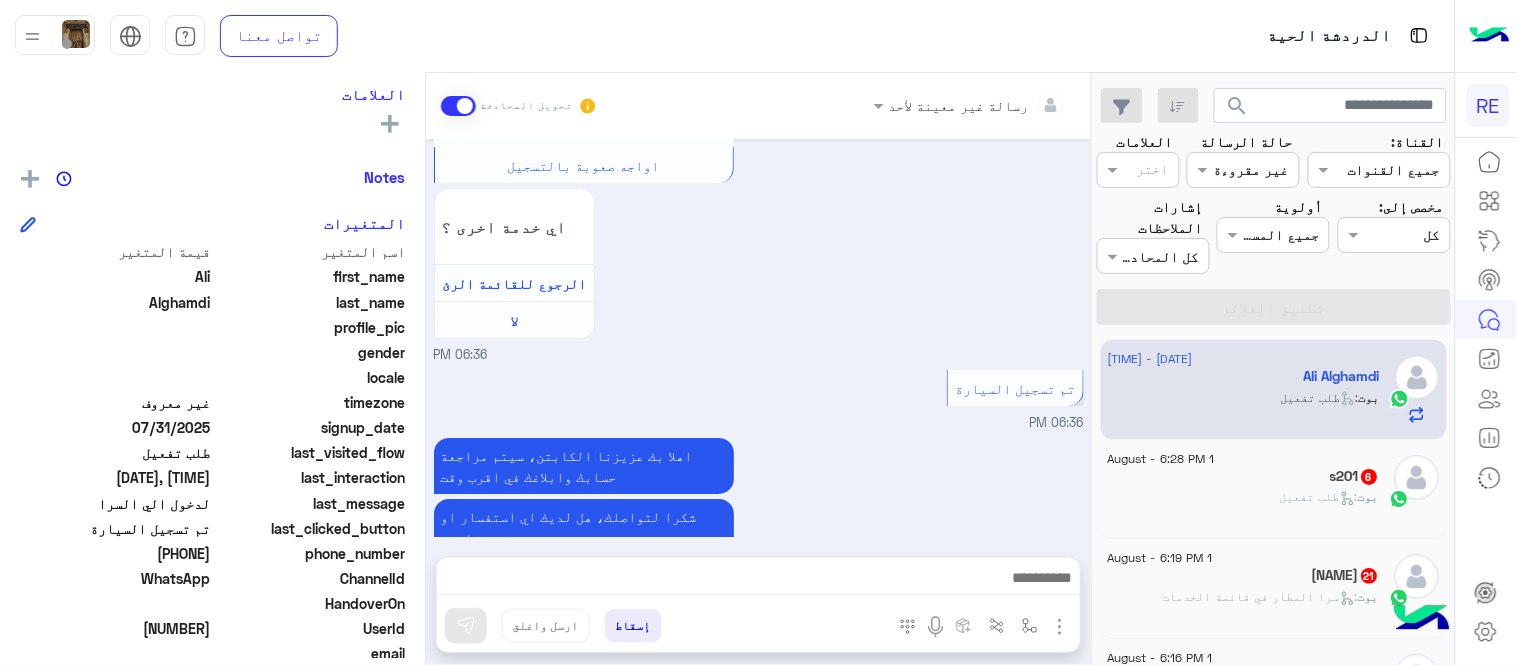 scroll, scrollTop: 1826, scrollLeft: 0, axis: vertical 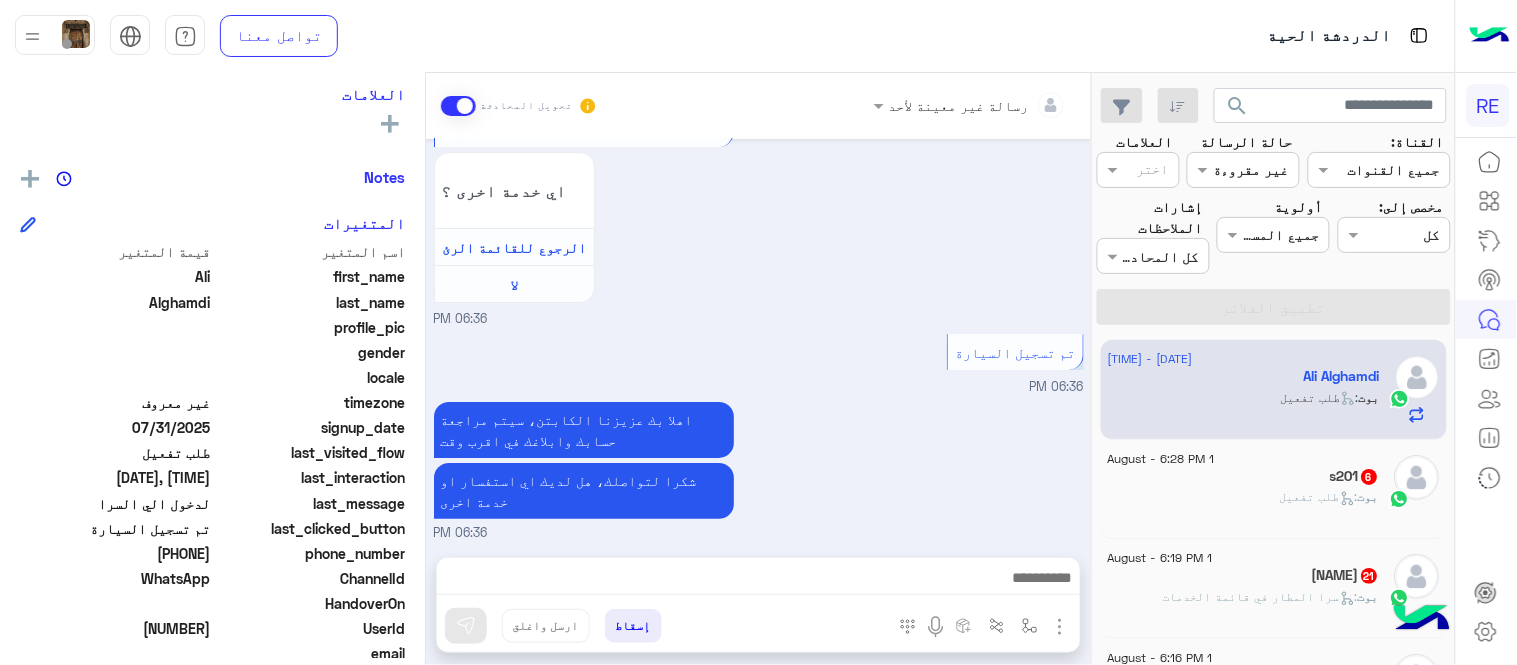 click at bounding box center [758, 580] 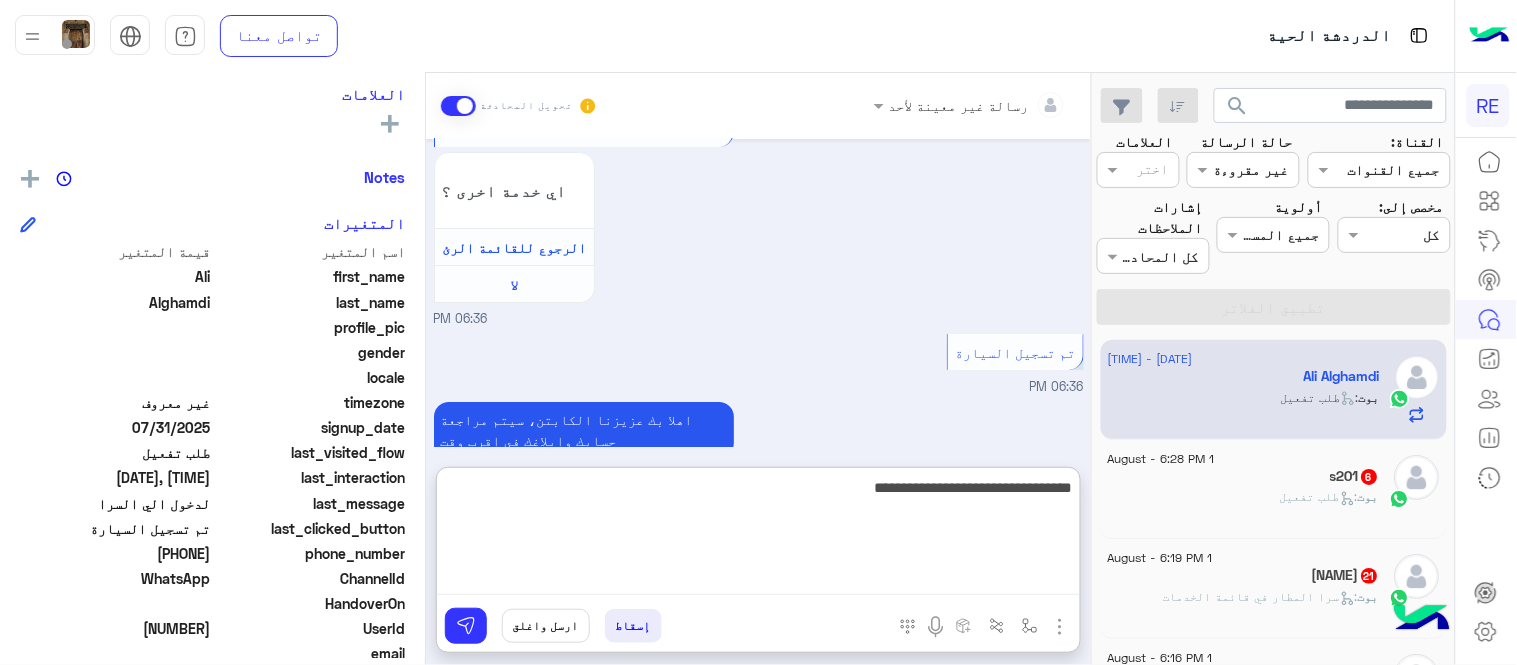 type on "**********" 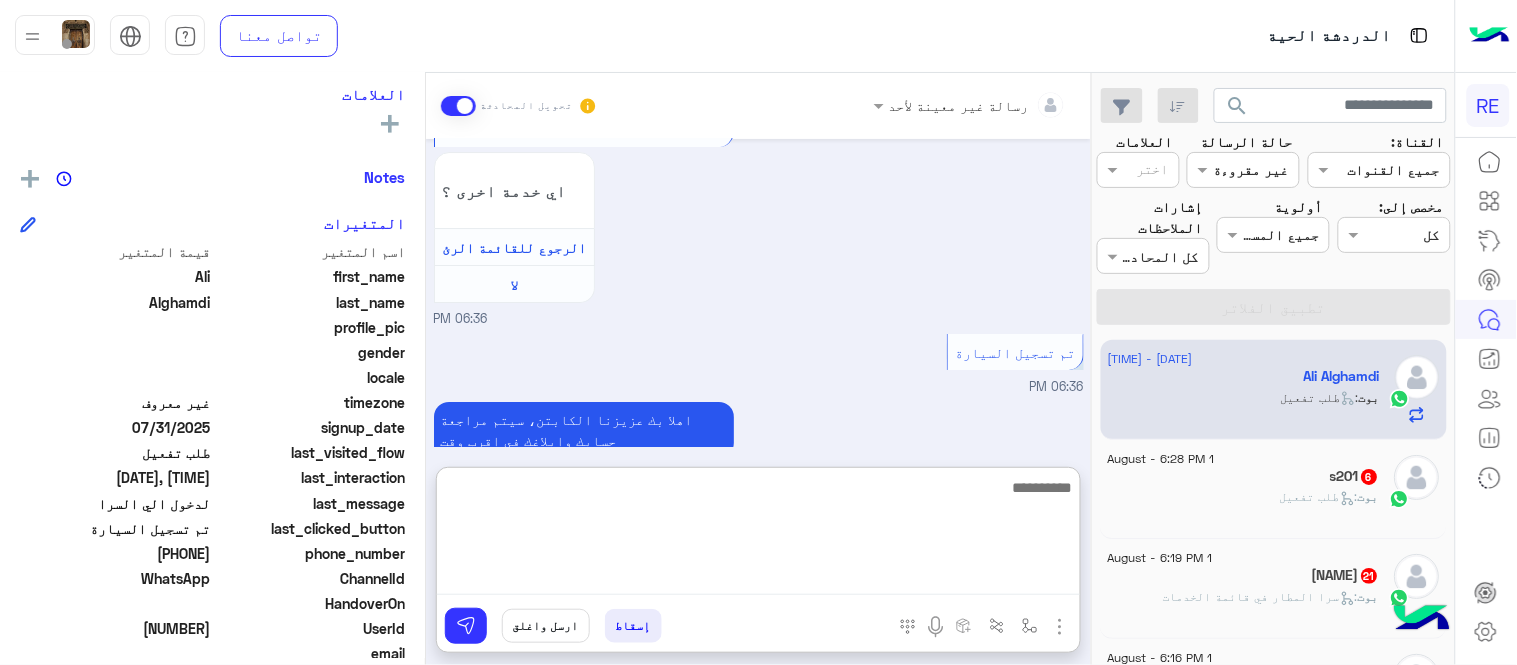 scroll, scrollTop: 1980, scrollLeft: 0, axis: vertical 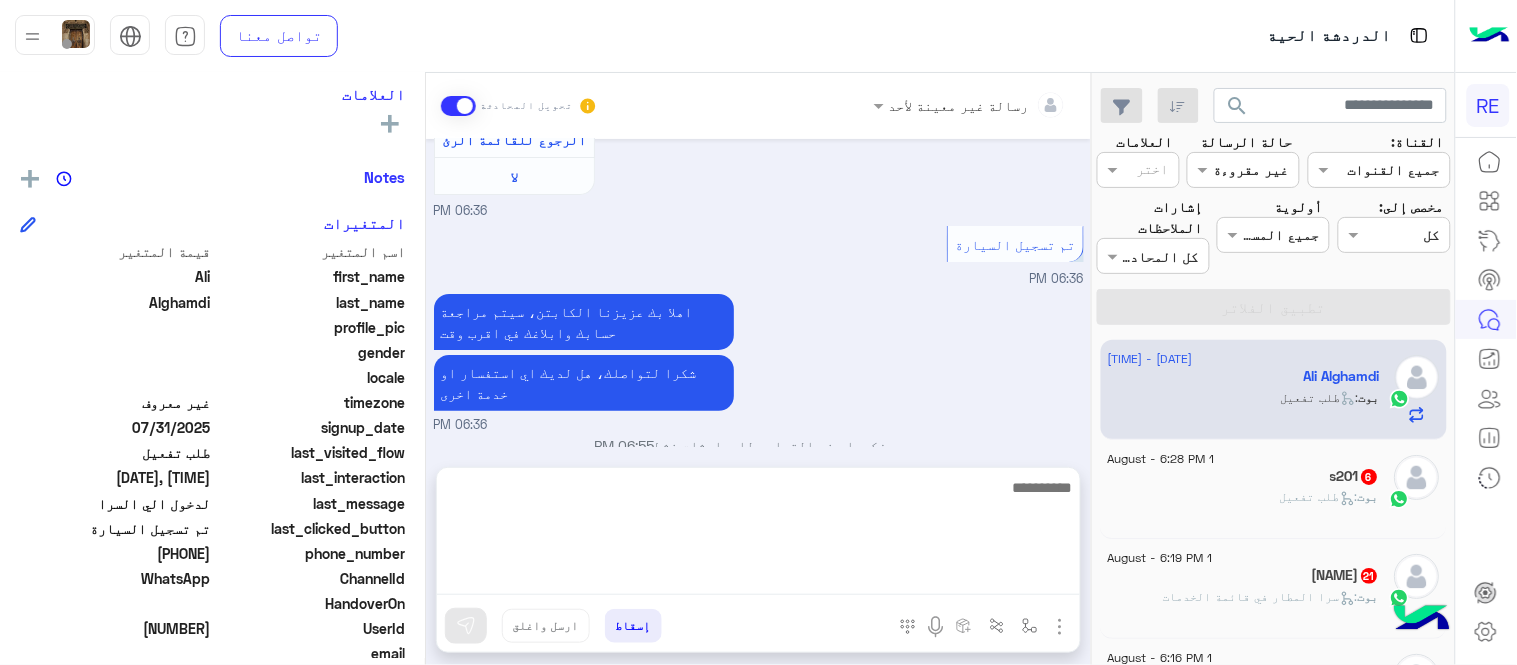 click on "بوت :   طلب تفعيل" 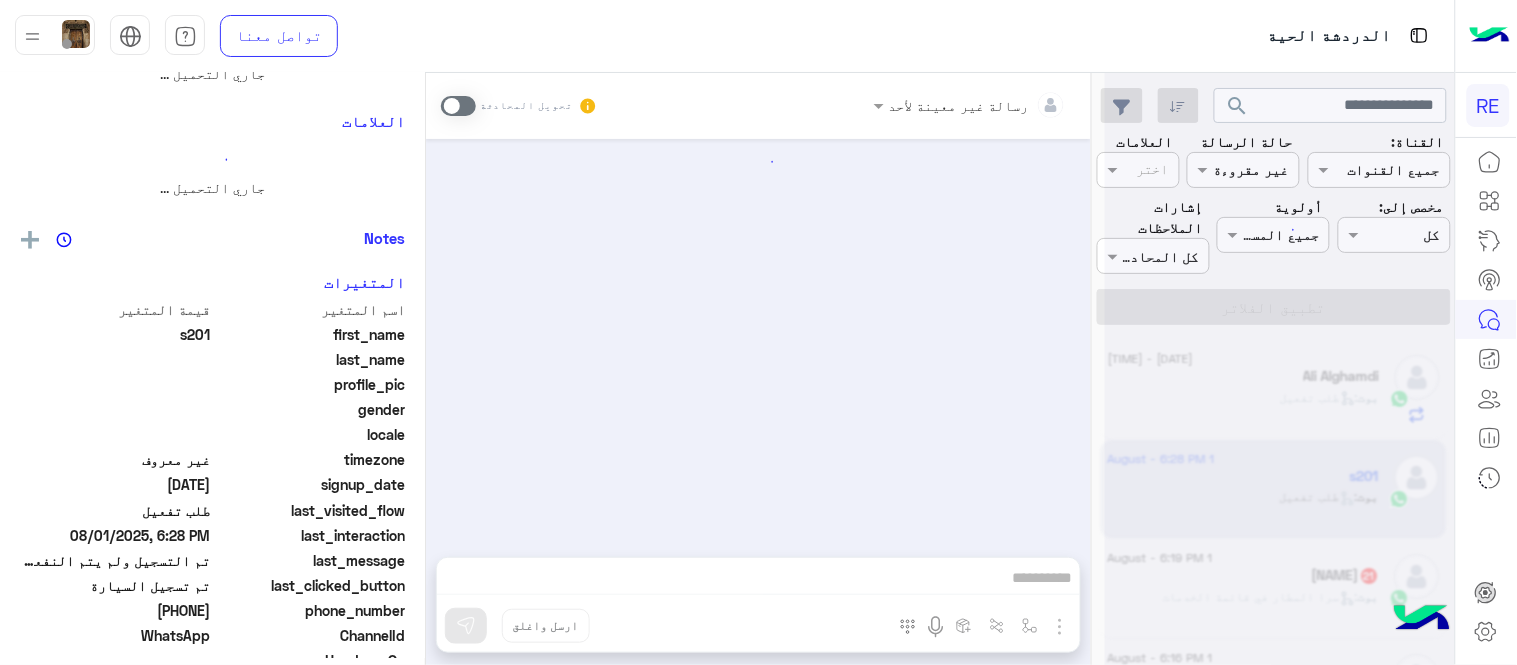 scroll, scrollTop: 0, scrollLeft: 0, axis: both 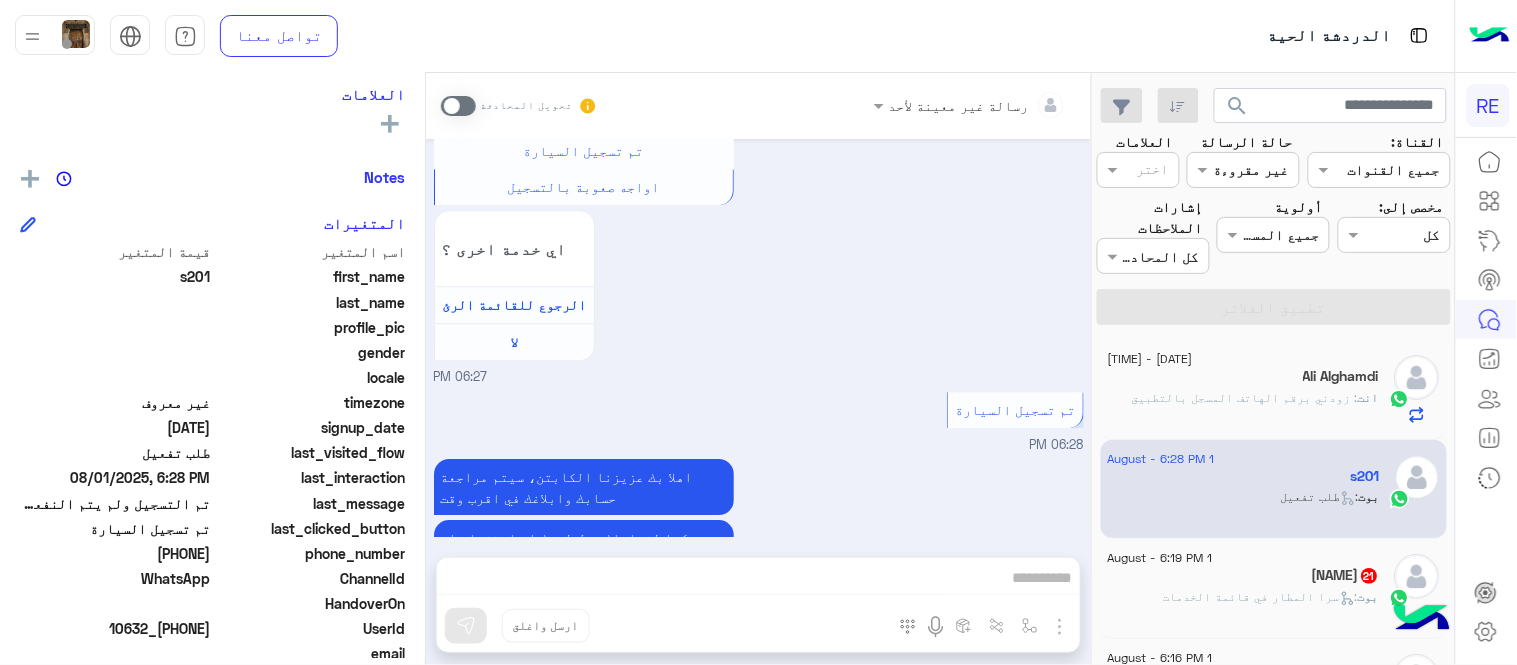 click at bounding box center [458, 106] 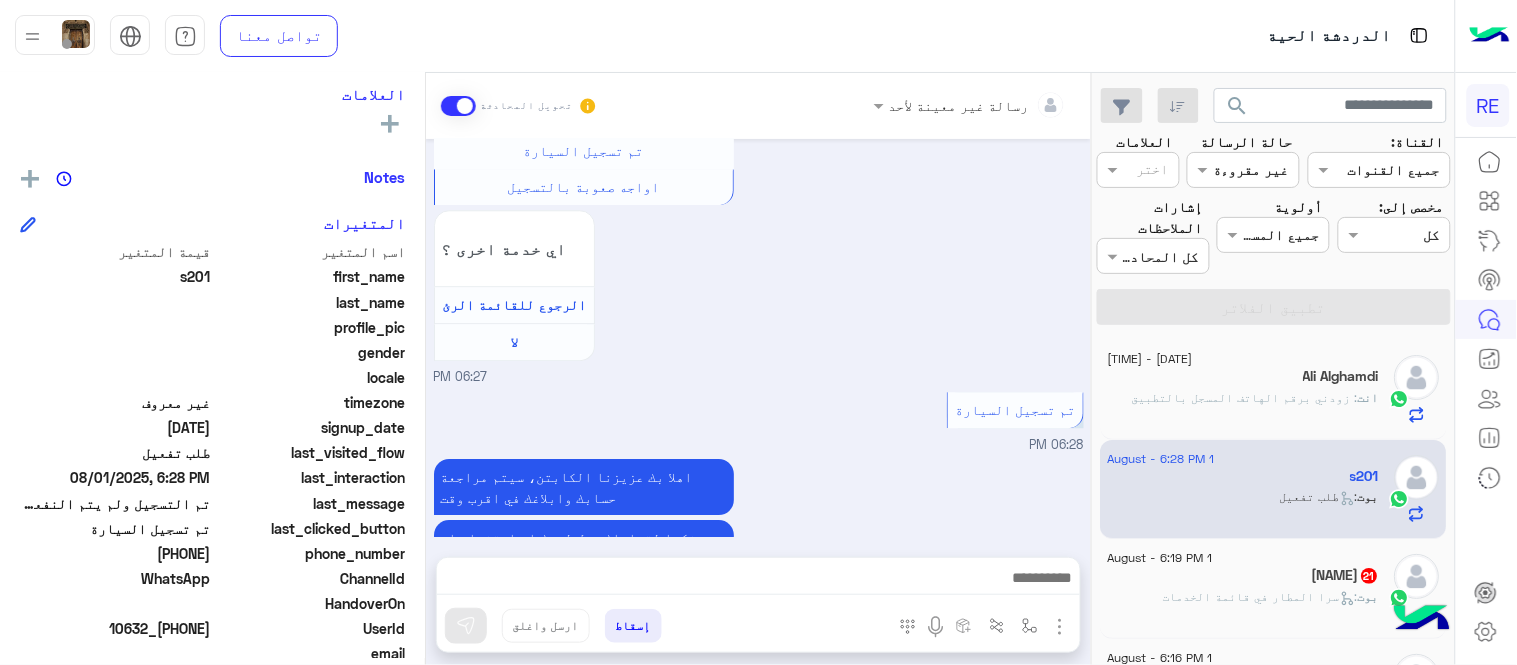 scroll, scrollTop: 1427, scrollLeft: 0, axis: vertical 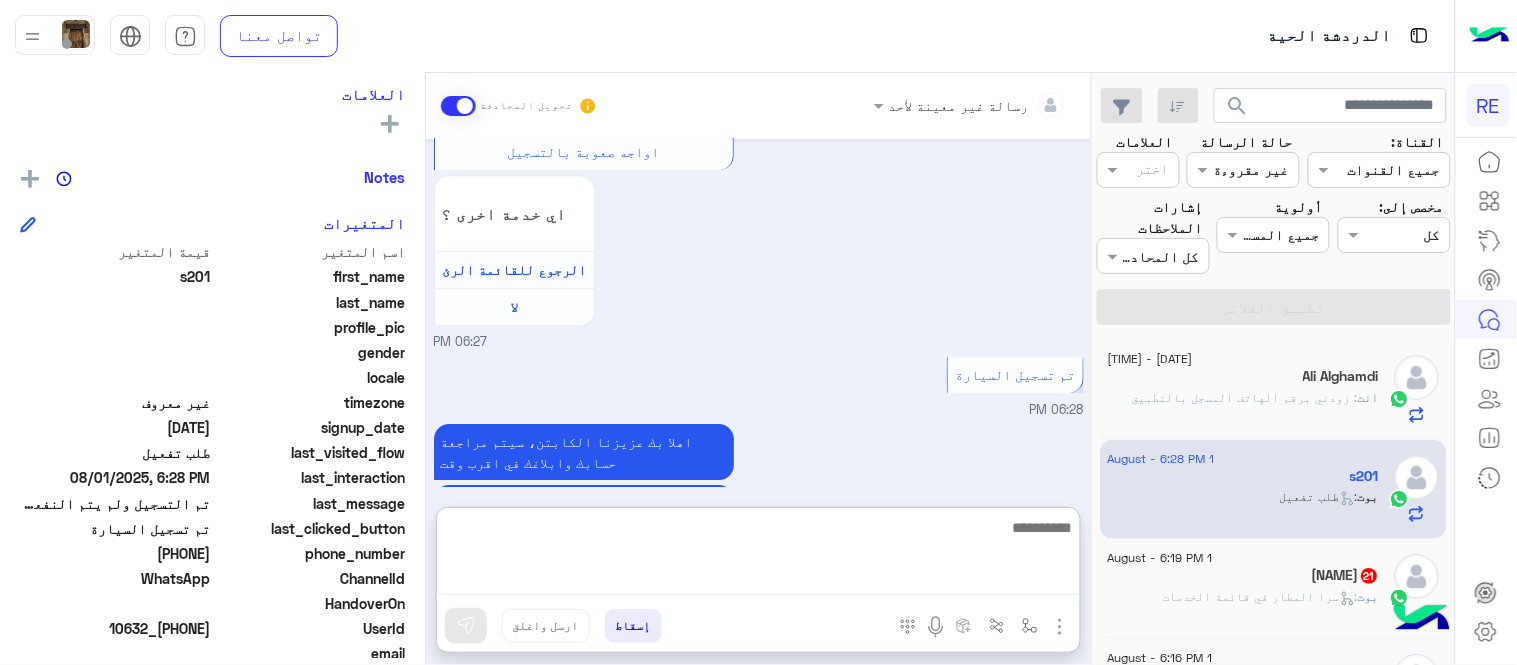 click at bounding box center (758, 555) 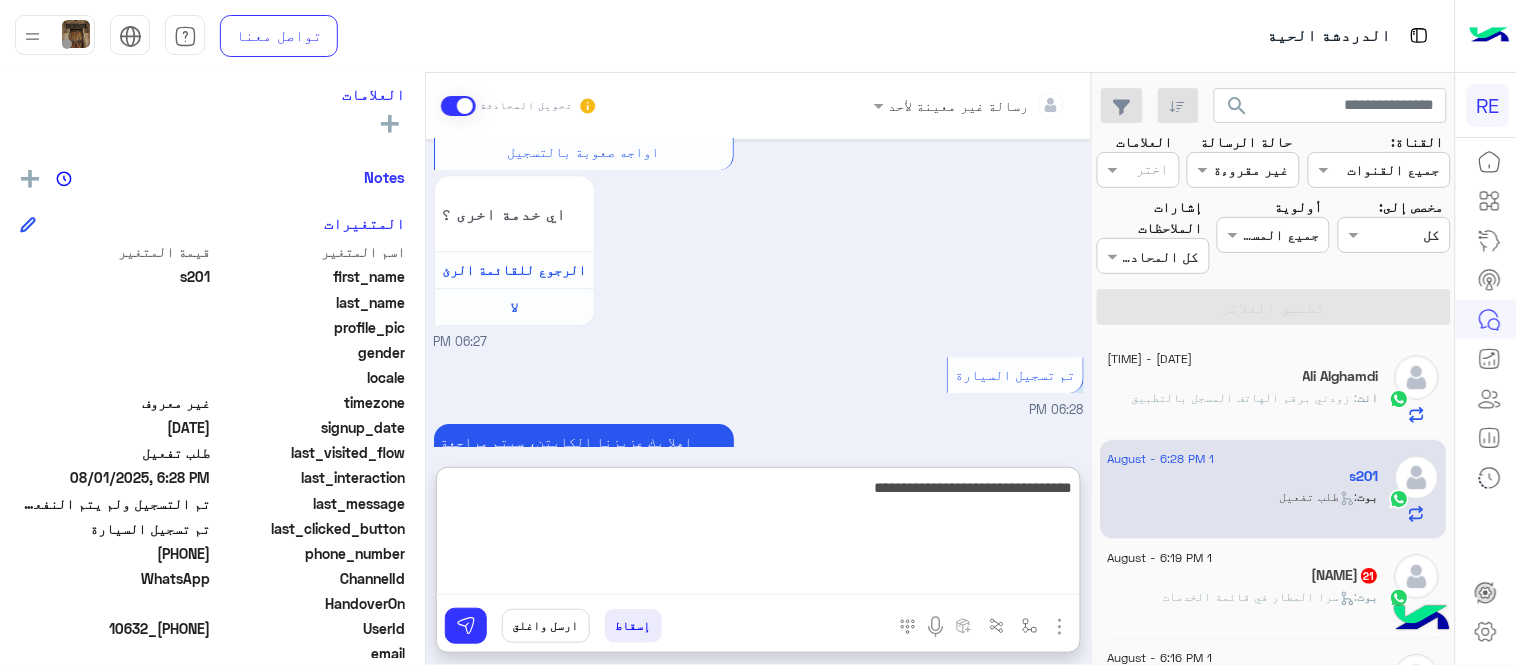 type on "**********" 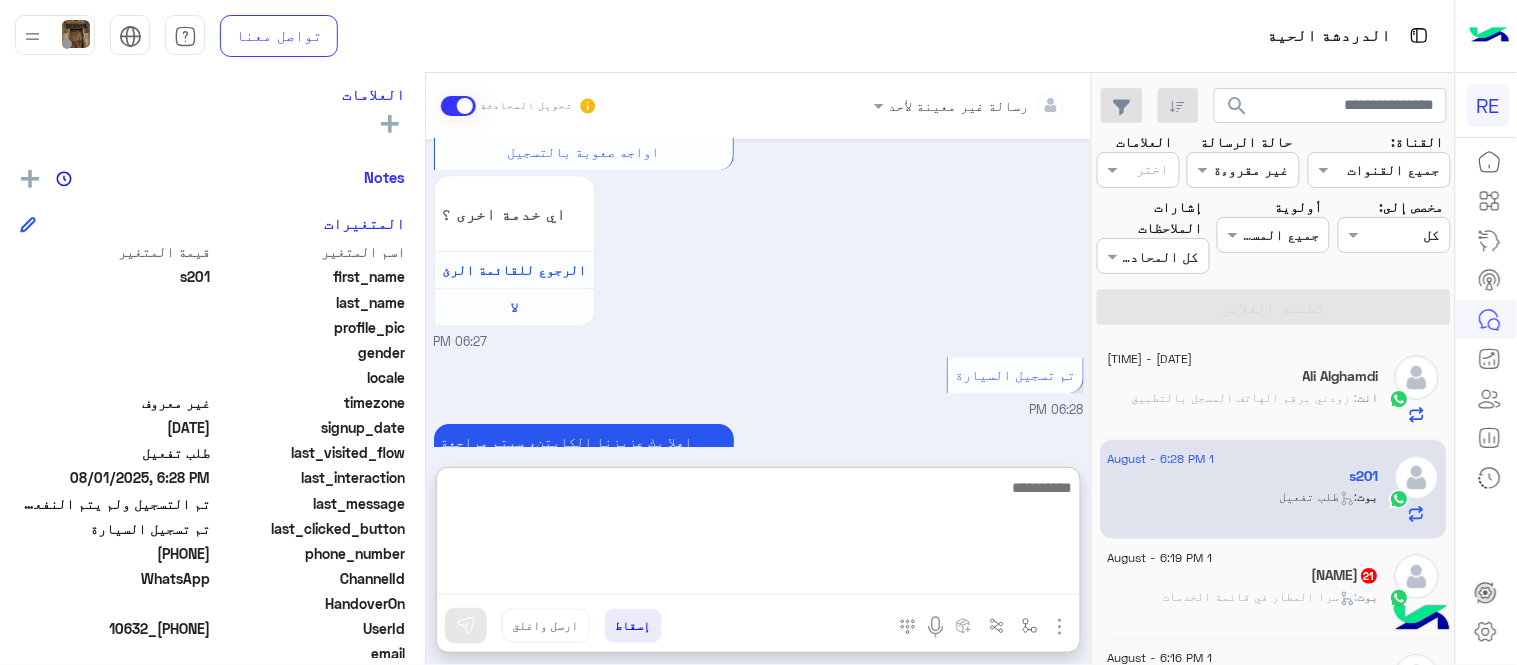 scroll, scrollTop: 1582, scrollLeft: 0, axis: vertical 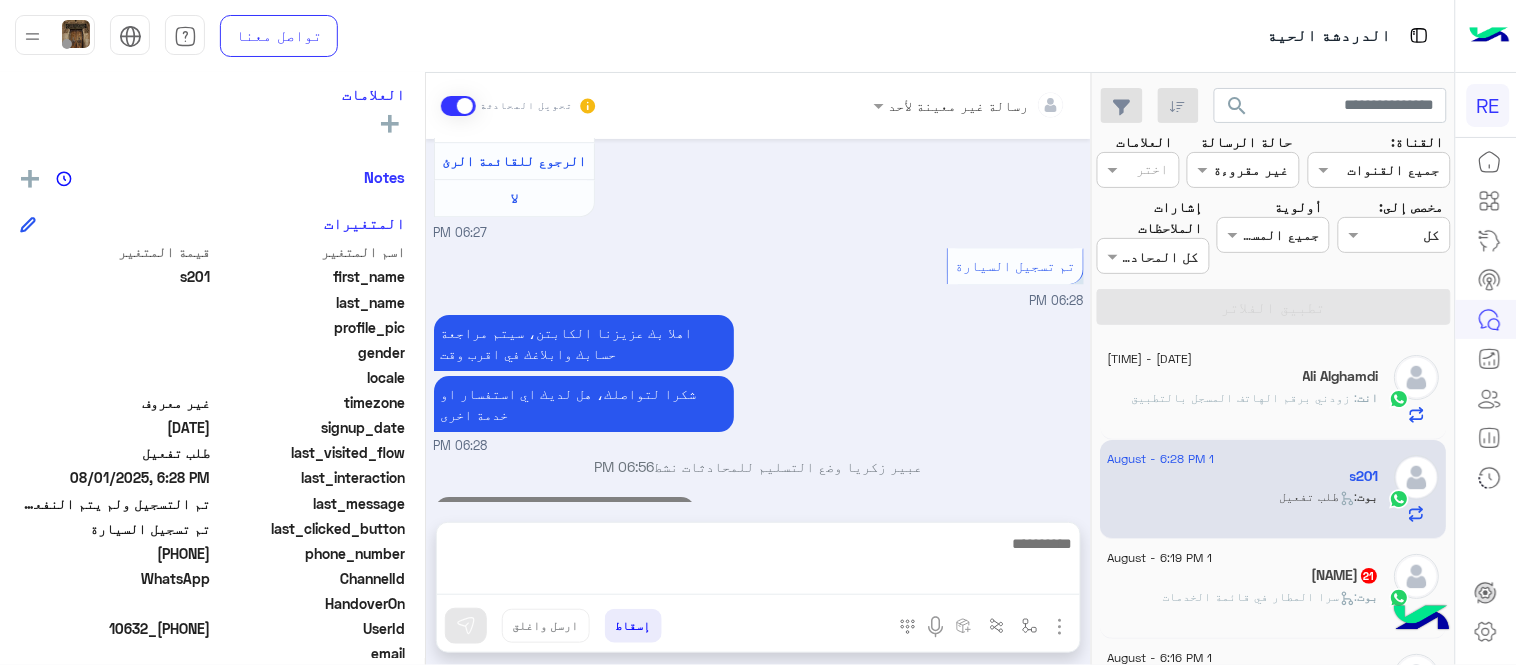 click on "Aug 1, 2025  تم التسجيل ولم يتم النفعيل الى الان   06:26 PM  سعدنا بتواصلك، نأمل منك توضيح استفسارك أكثر    06:26 PM   عربي    06:27 PM  هل أنت ؟   كابتن 👨🏻‍✈️   عميل 🧳   رحال (مرشد مرخص) 🏖️     06:27 PM   كابتن     06:27 PM  اختر احد الخدمات التالية:    06:27 PM   تفعيل حساب    06:27 PM  يمكنك الاطلاع على شروط الانضمام لرحلة ك (كابتن ) الموجودة بالصورة أعلاه،
لتحميل التطبيق عبر الرابط التالي : 📲
http://onelink.to/Rehla    يسعدنا انضمامك لتطبيق رحلة يمكنك اتباع الخطوات الموضحة لتسجيل بيانات سيارتك بالفيديو التالي  : عزيزي الكابتن، فضلًا ، للرغبة بتفعيل الحساب قم برفع البيانات عبر التطبيق والتواصل معنا  لا   06:56 PM" at bounding box center [758, 321] 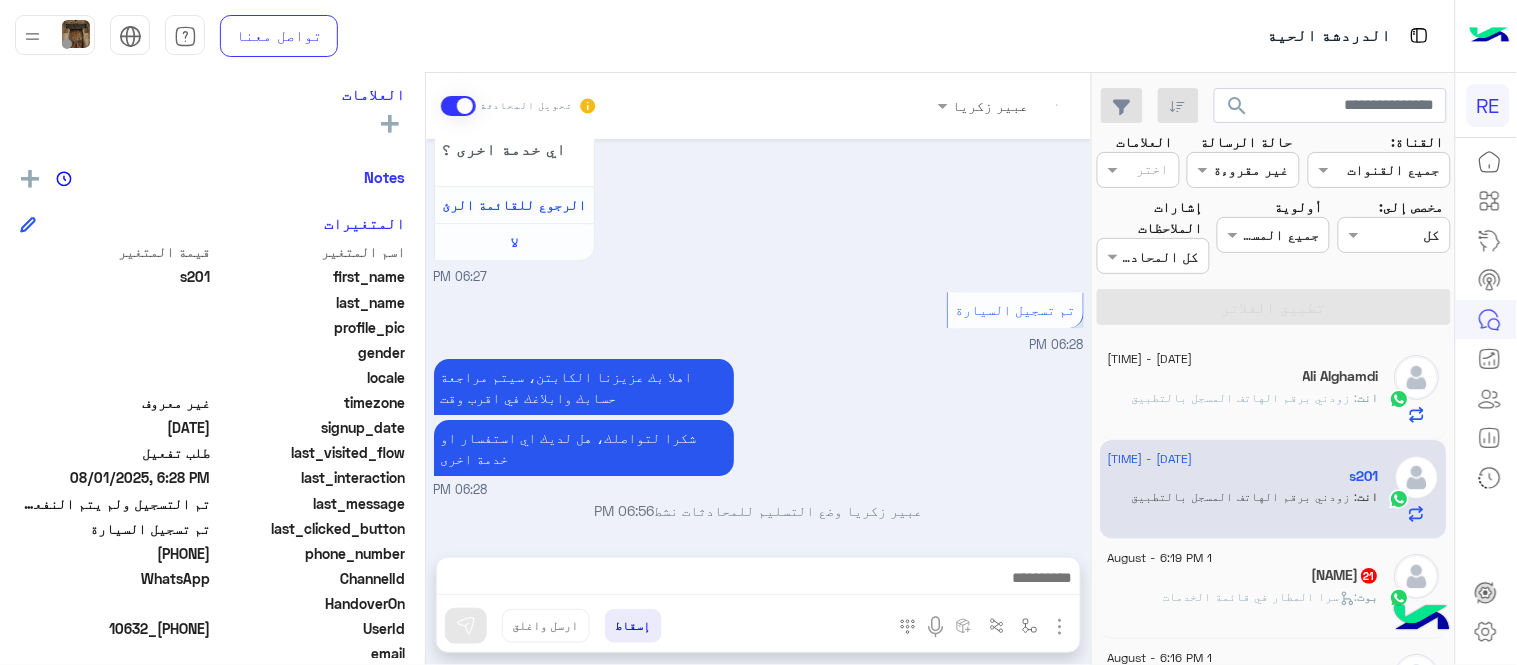 scroll, scrollTop: 1527, scrollLeft: 0, axis: vertical 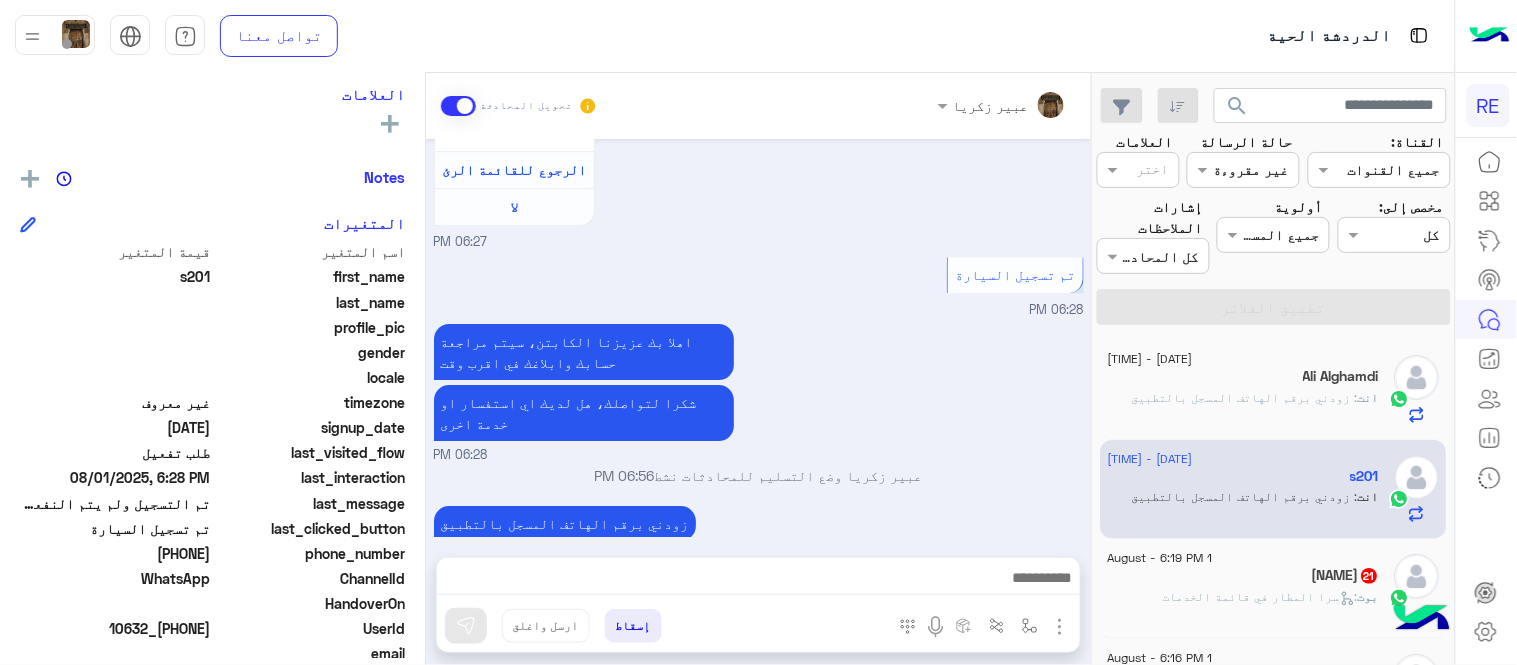 click on ":   سرا المطار في قائمة الخدمات" 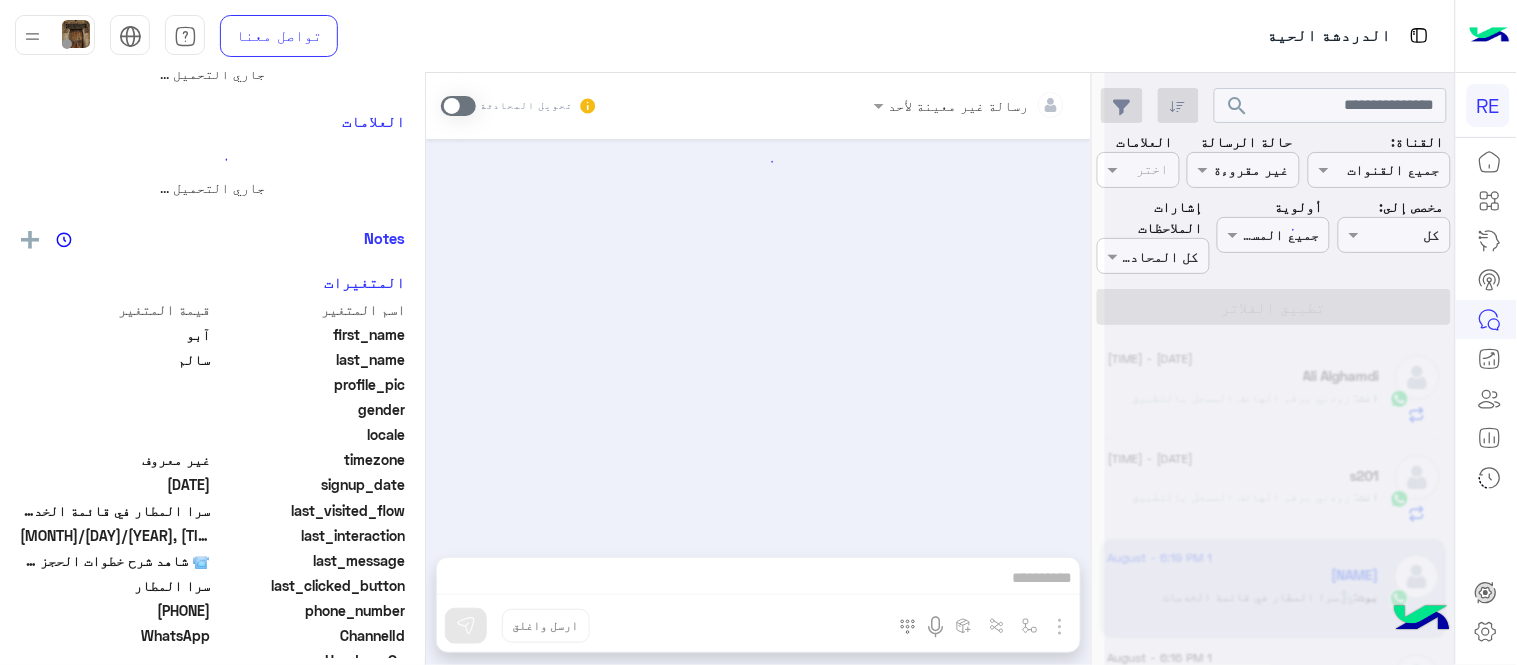 scroll, scrollTop: 0, scrollLeft: 0, axis: both 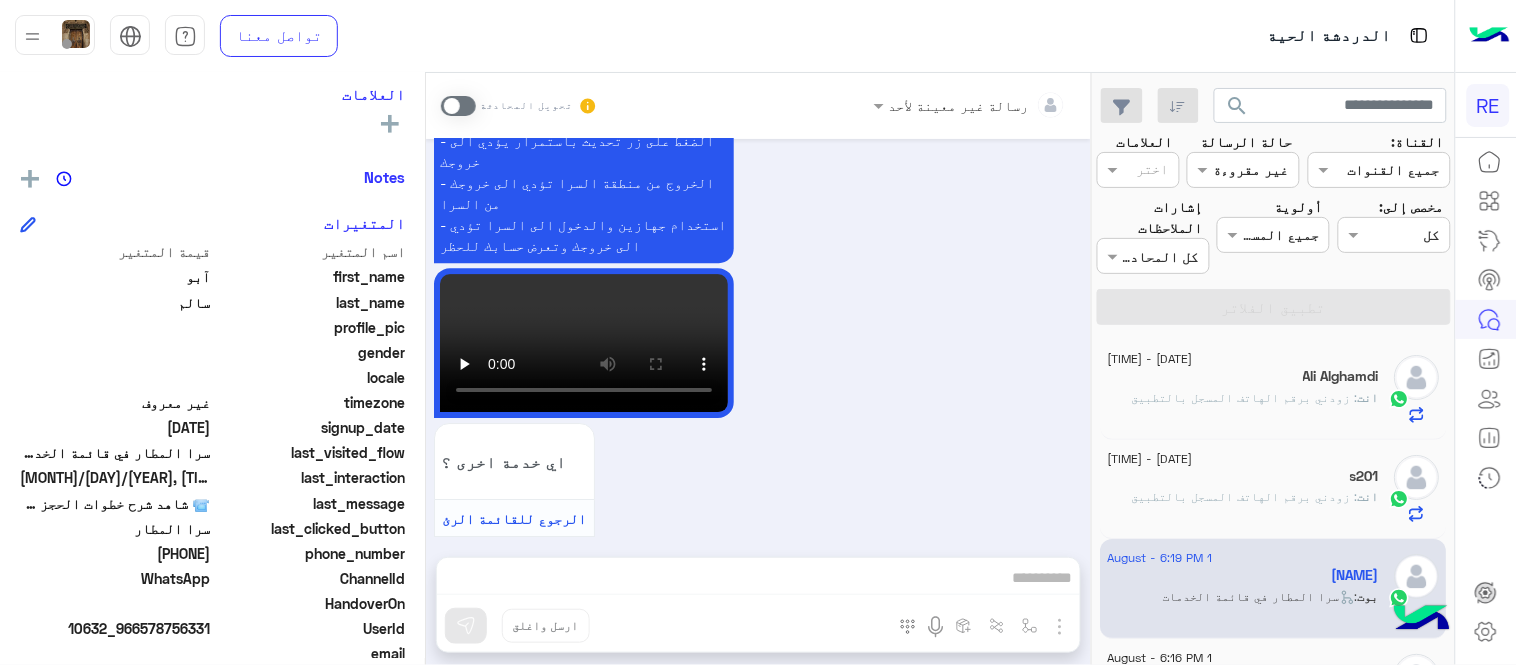 click on "[NAME] [LAST_NAME]   يمكن الإرسال له   غير معروف      تاريخ الأشتراك : 08/01/2025  أولوية لم يتم التحديد  العلامات   رؤية الكل   Notes  سجل الملاحظات لم تتم إضافة ملاحظات بعد.  إضافة ملاحظة   المتغيرات  اسم المتغير قيمة المتغير first_name  [NAME]  last_name  [LAST_NAME]  profile_pic gender    locale    timezone  غير معروف signup_date  08/01/2025  last_visited_flow  سرا المطار في قائمة الخدمات  last_interaction  08/01/2025, 6:19 PM  last_message  📹 شاهد شرح خطوات الحجز بالفيديو:  last_clicked_button  سرا المطار  phone_number  [PHONE]  ChannelId  WhatsApp  HandoverOn    UserId  10632_[PHONE]  email    last_message_sentiment  Neutral  last_message_id  wamid.HBgMOTY2NTc4NzU2MzMxFQIAEhggMjRFMEQyOUUyNTA1MjgxOTk4OTdBRDdDODM1REIwMTgA   [NAME] [LAST_NAME]  يمكن الإرسال له  العلامات" 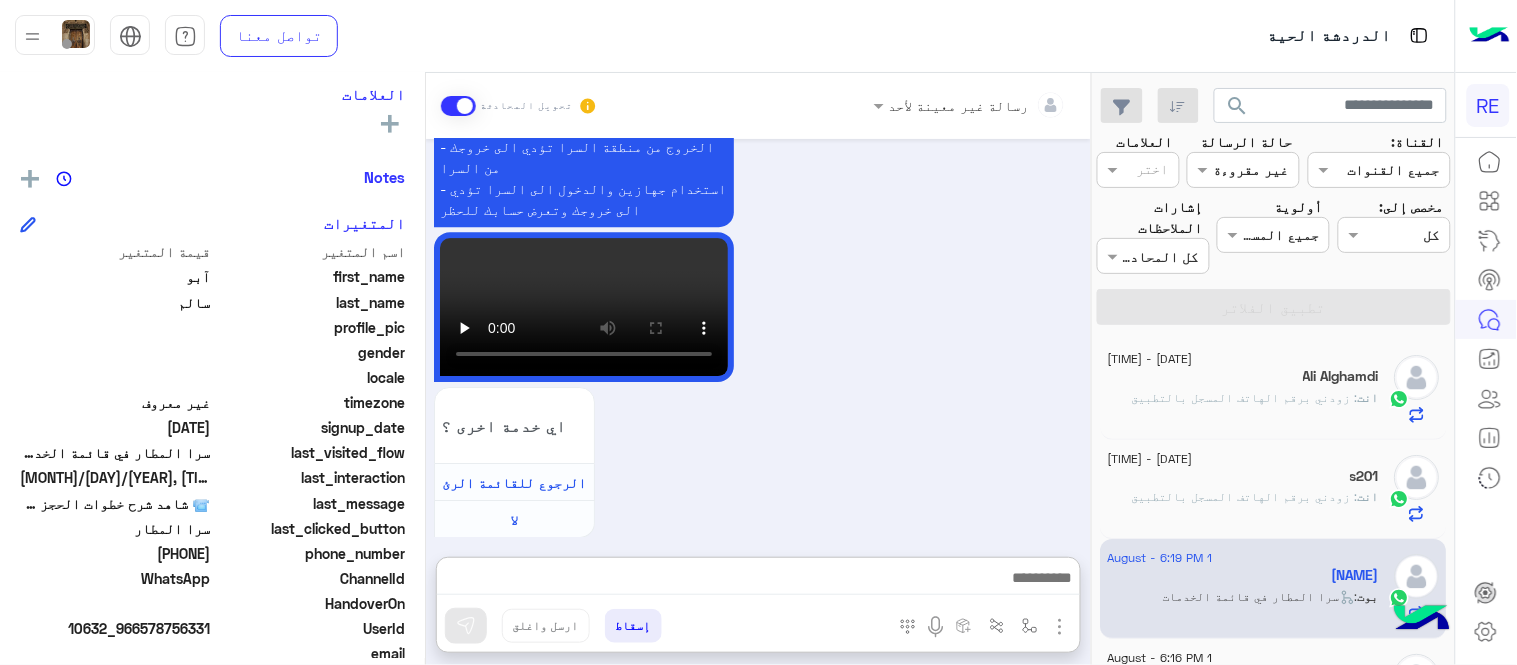 click at bounding box center [758, 580] 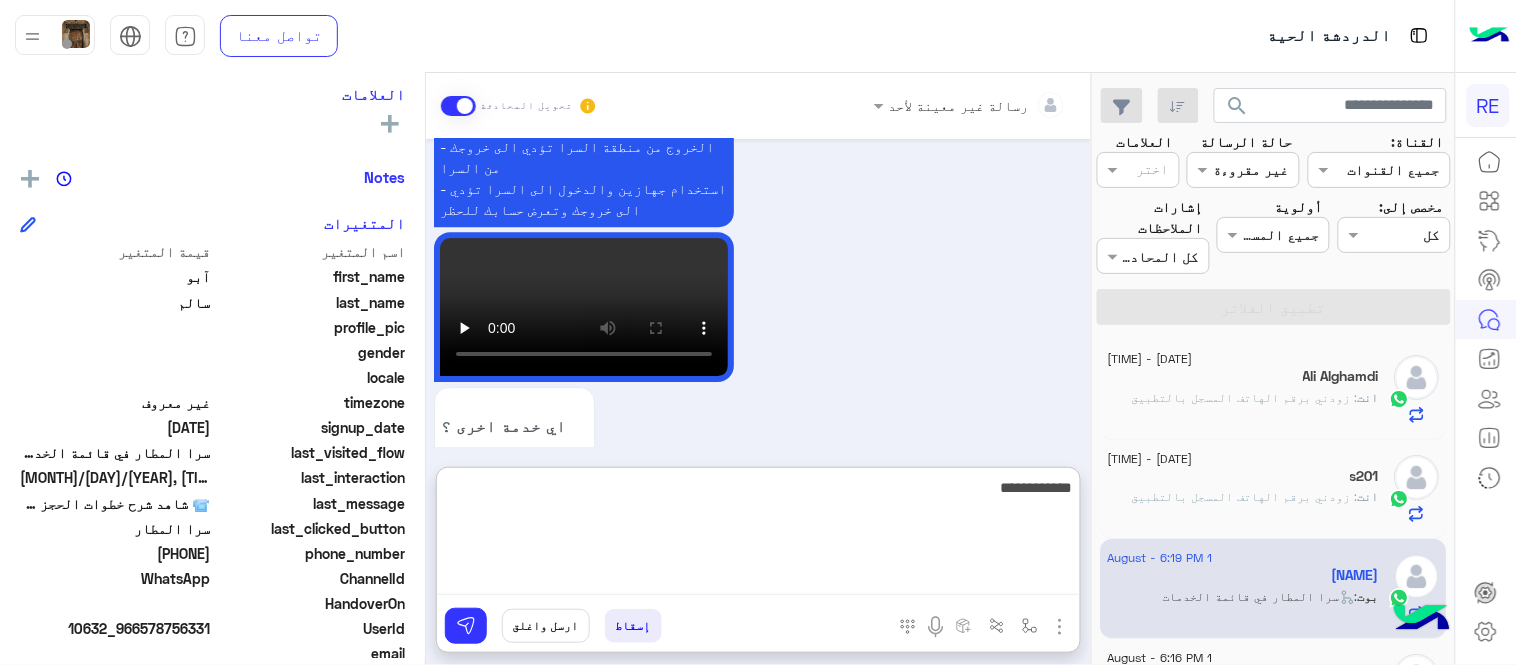 type on "**********" 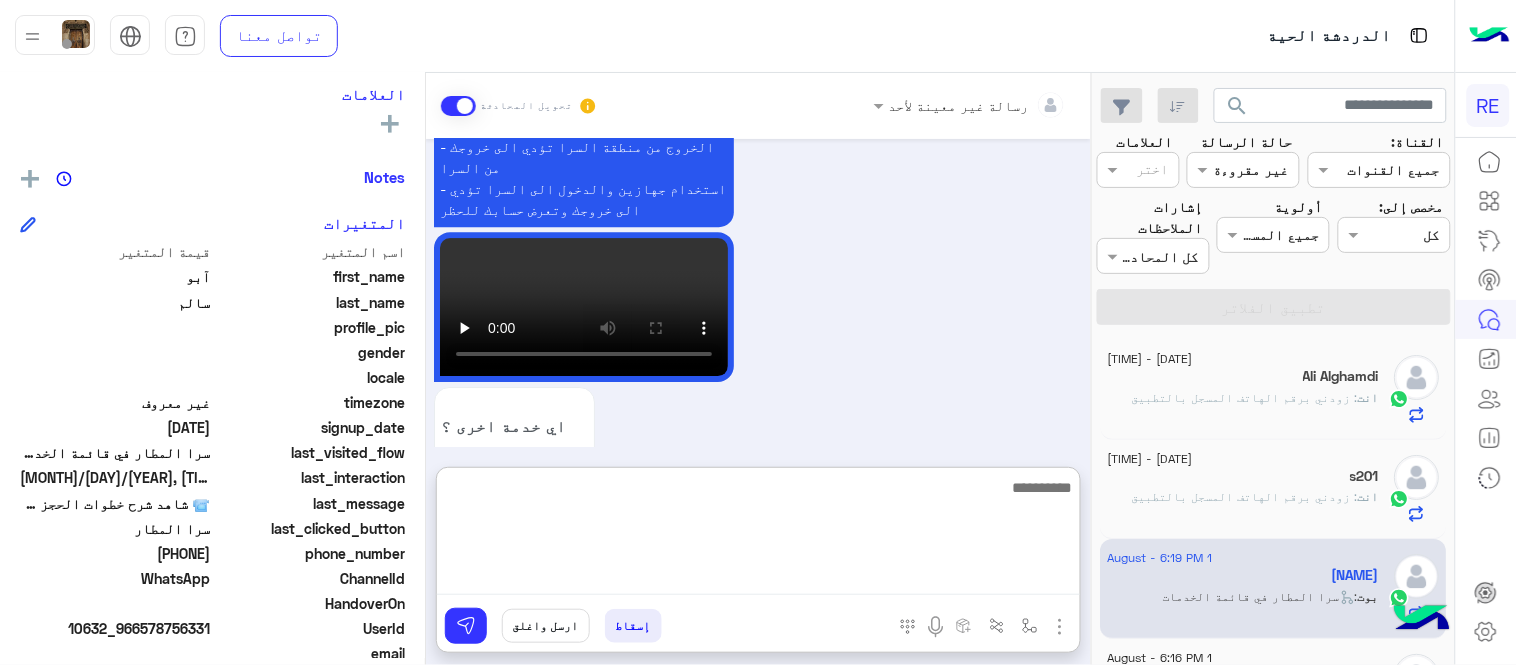 scroll, scrollTop: 1765, scrollLeft: 0, axis: vertical 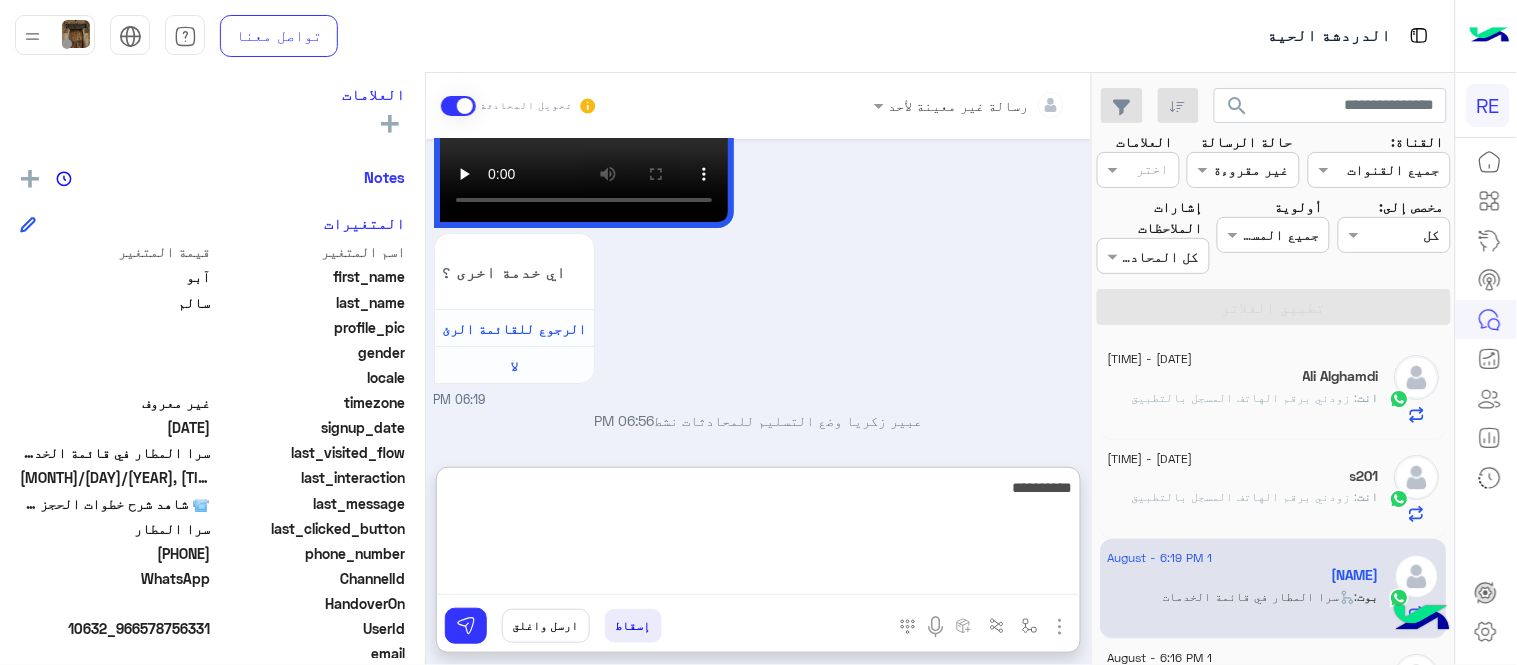 type on "**********" 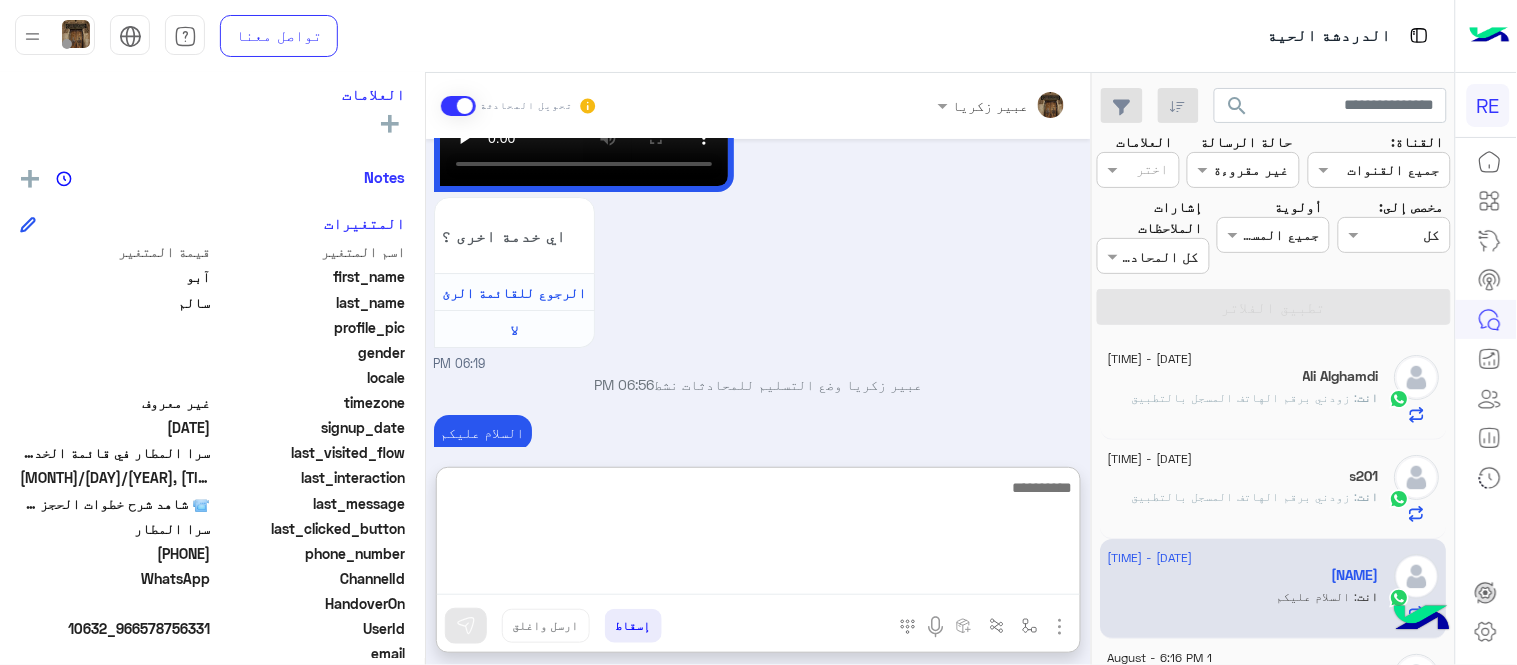 scroll, scrollTop: 1865, scrollLeft: 0, axis: vertical 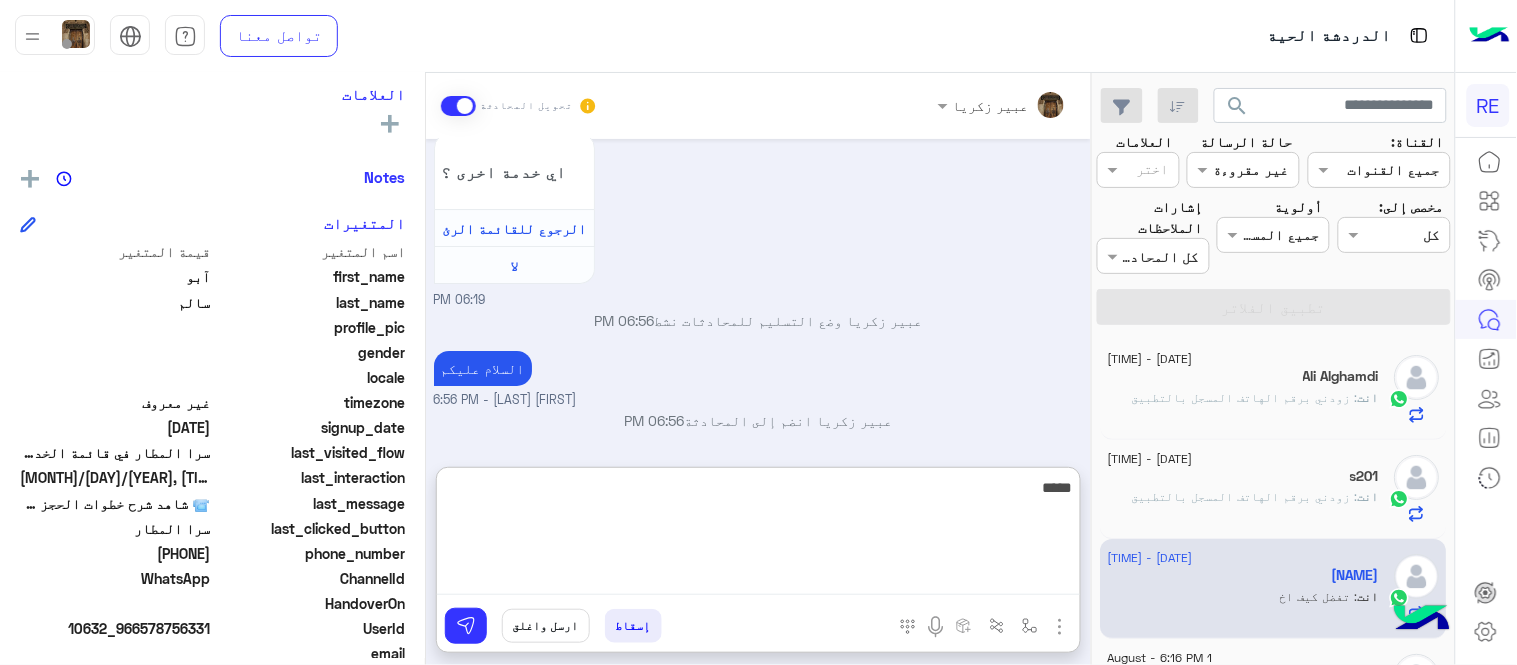 type on "******" 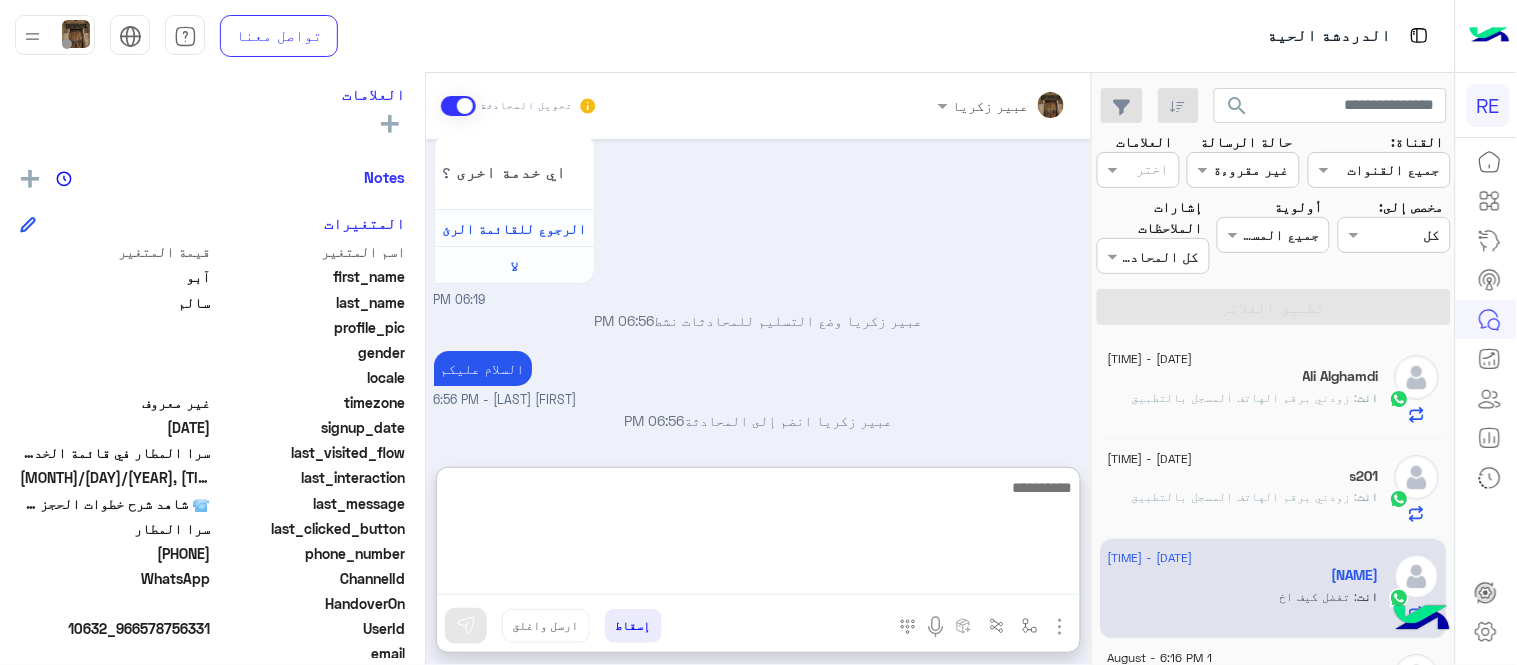 scroll, scrollTop: 1928, scrollLeft: 0, axis: vertical 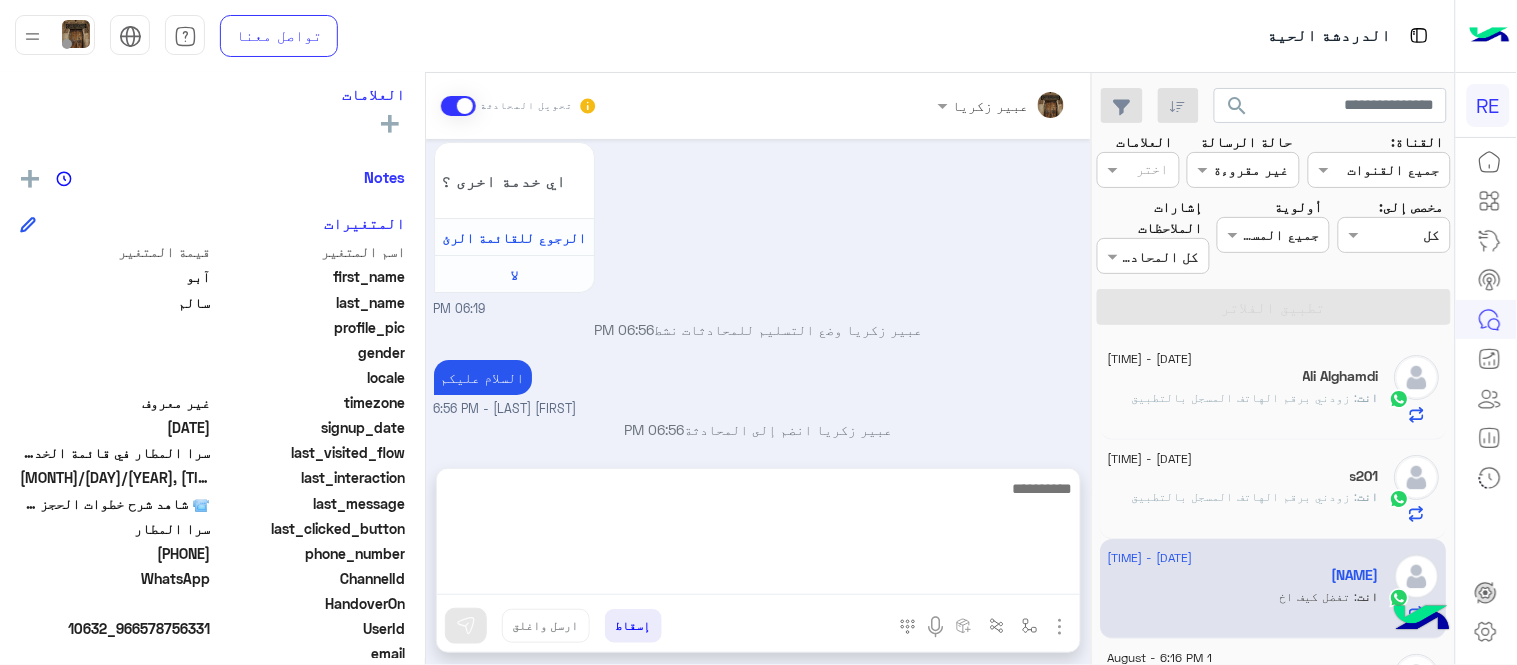click on "Aug 1, 2025   لا    06:07 PM  شكرا لتواصلك واختيارك رحلة 😊 اختر احد الخدمات التالية:    06:07 PM   الرجوع للقائمة الرئ    06:07 PM  اختر احد الخدمات التالية:    06:07 PM   فيديوهات تعليمية    06:08 PM  🎦الفيديوهات التعليمية
فيديو تمهيدي :
https://youtu.be/SinfLZHYE1k
خدمة استقبال الحجوزات المسبقة للكباتن باتباع الخطوات المذكورة بالفيديو التالي :
https://youtu.be/Ck1xKFLwvEs
خطوات تسجيل سيارة على التطبيق    اي خدمة اخرى ؟  الرجوع للقائمة الرئ   لا     06:08 PM   الرجوع للقائمة الرئ    06:13 PM  اختر احد الخدمات التالية:    06:13 PM   سرا المطار    06:19 PM  ونأمل منك اتباع التعليمات التالية بالنسبة للسرا : ١- التأكد من وضع التطبيق على متاح" at bounding box center [758, 293] 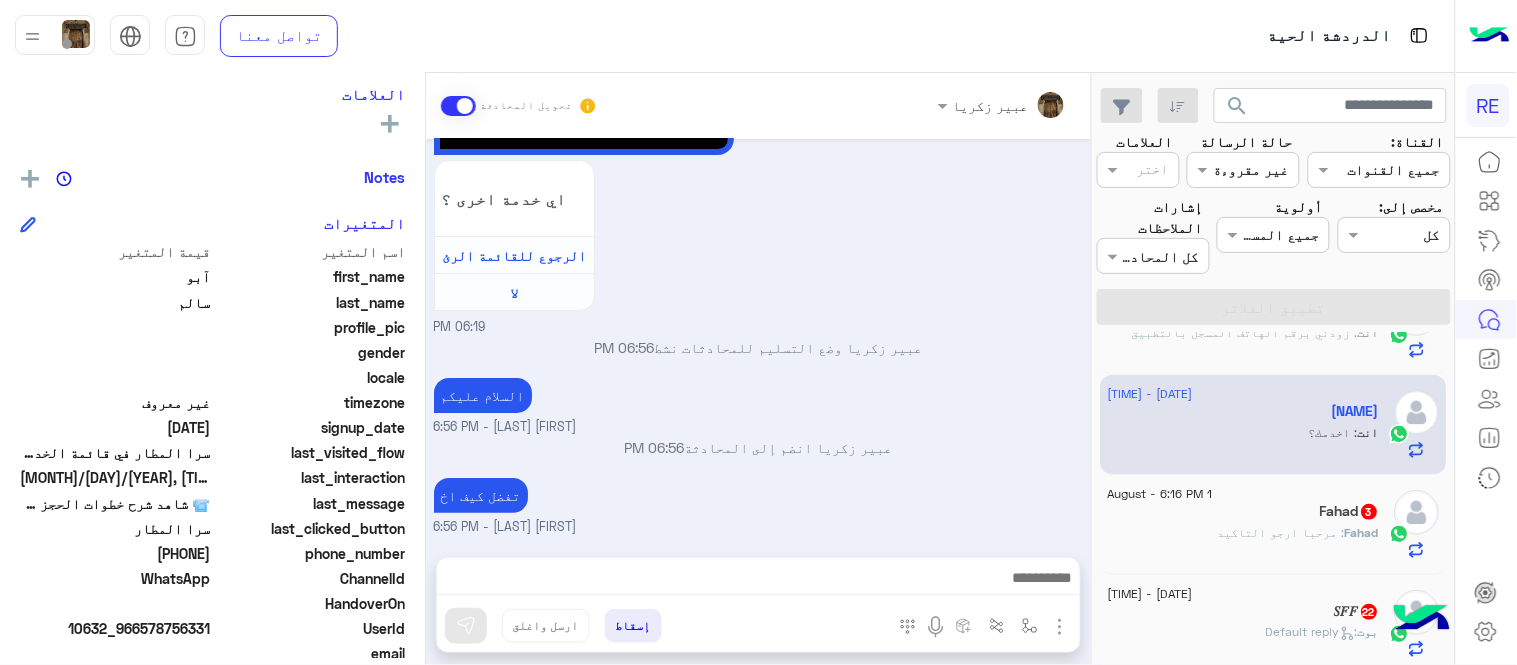 scroll, scrollTop: 197, scrollLeft: 0, axis: vertical 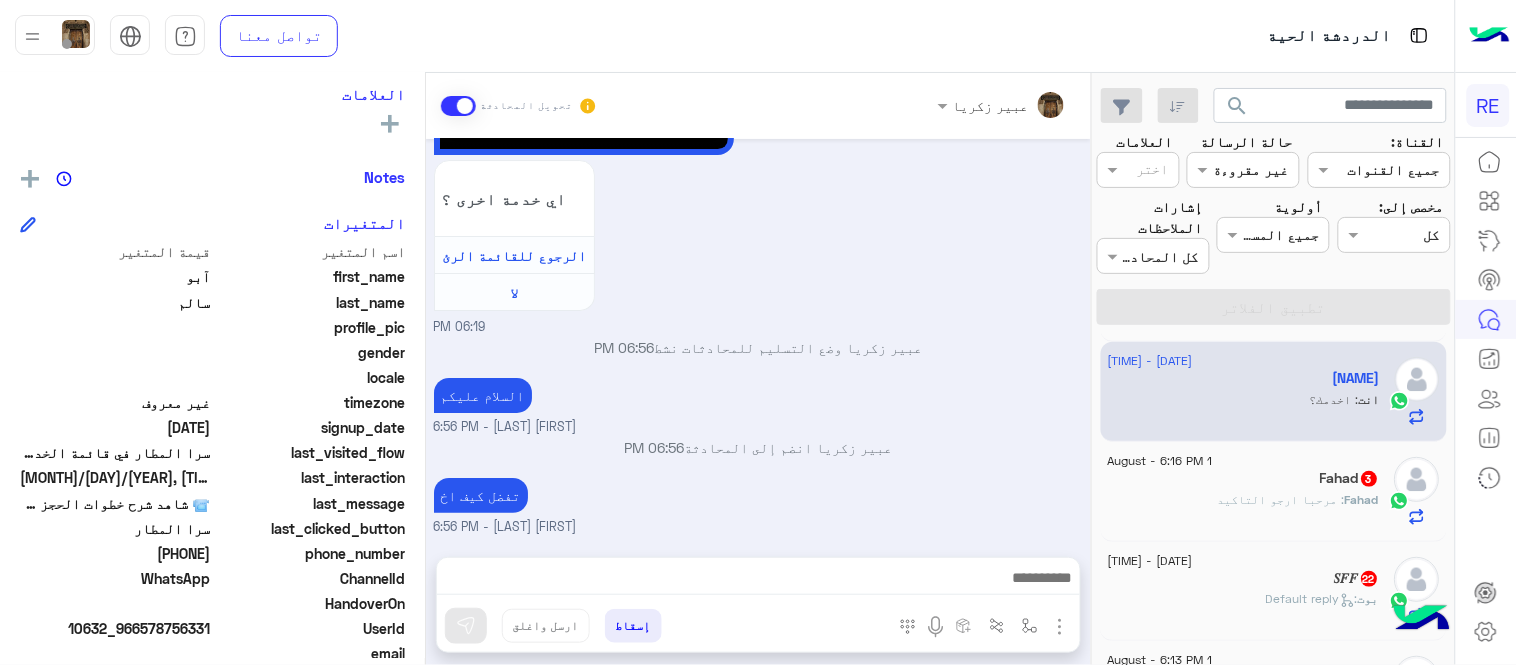 click on "1 August - 6:16 PM" 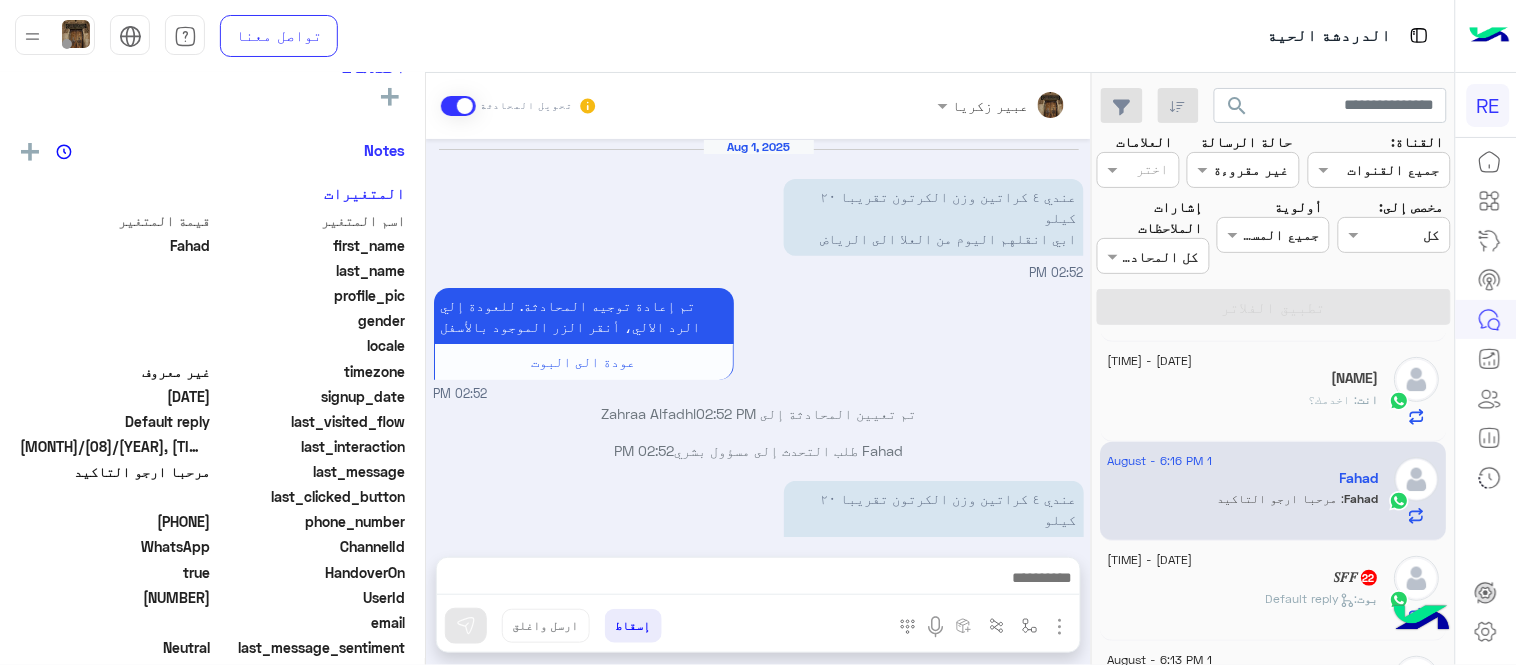 scroll, scrollTop: 514, scrollLeft: 0, axis: vertical 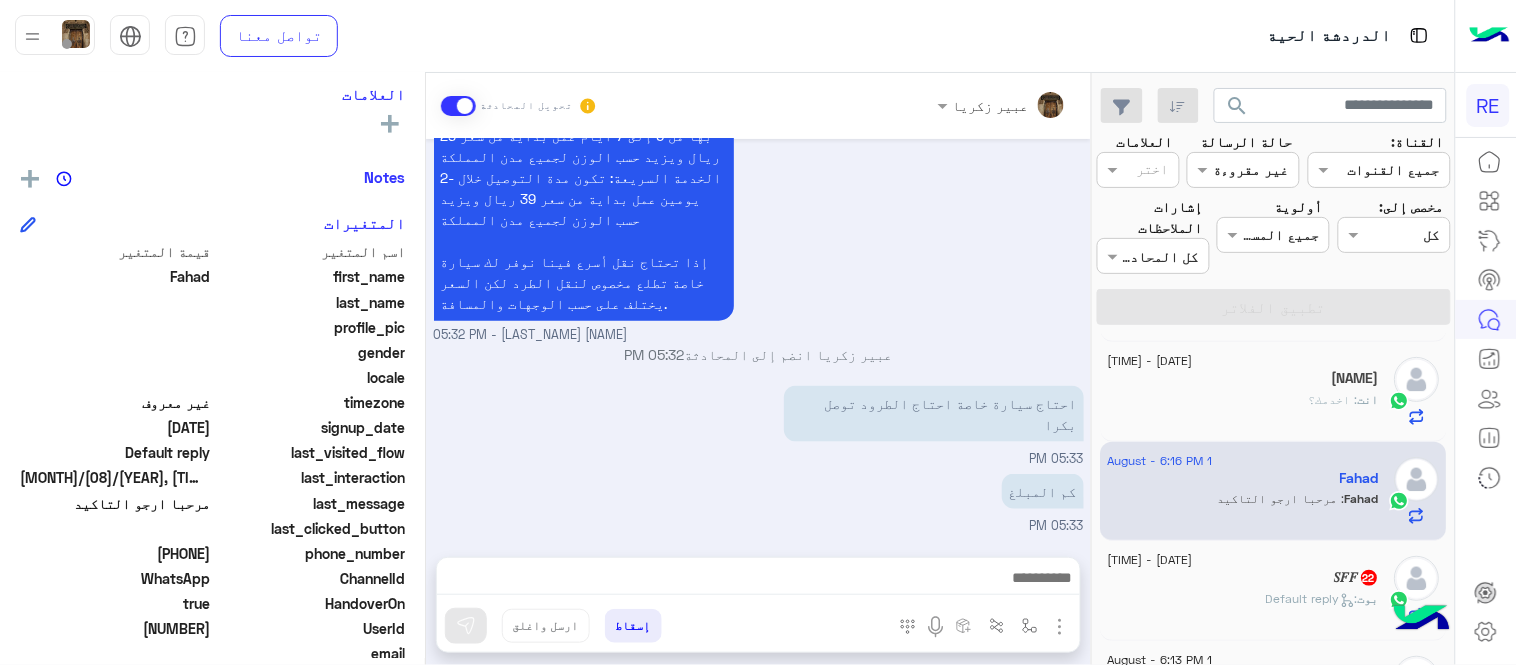 click on "لدينا نوعين من خدمات نقل الطرود  1- الخدمة الاقتصادية: تكون مدة التوصيل بها من 6 إلى 7 أيام عمل بداية من سعر 29 ريال ويزيد حسب الوزن لجميع مدن المملكة  2- الخدمة السريعة: تكون مدة التوصيل خلال يومين عمل  بداية من سعر 39 ريال ويزيد حسب الوزن لجميع مدن المملكة  إذا تحتاج نقل أسرع فينا نوفر لك سيارة خاصة تطلع مخصوص لنقل الطرد لكن السعر يختلف على حسب الوجهات والمسافة.  عبير زكريا -  [TIME]" at bounding box center [759, 208] 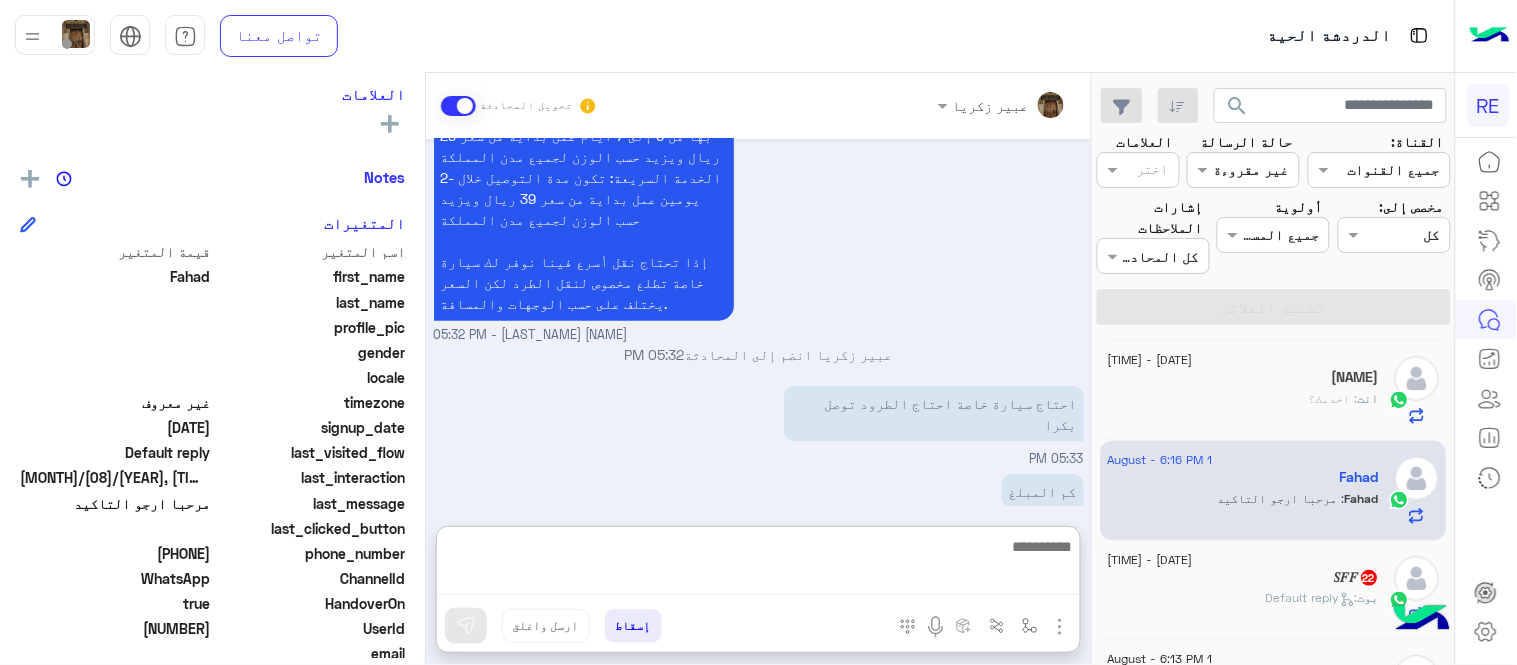 click at bounding box center [758, 564] 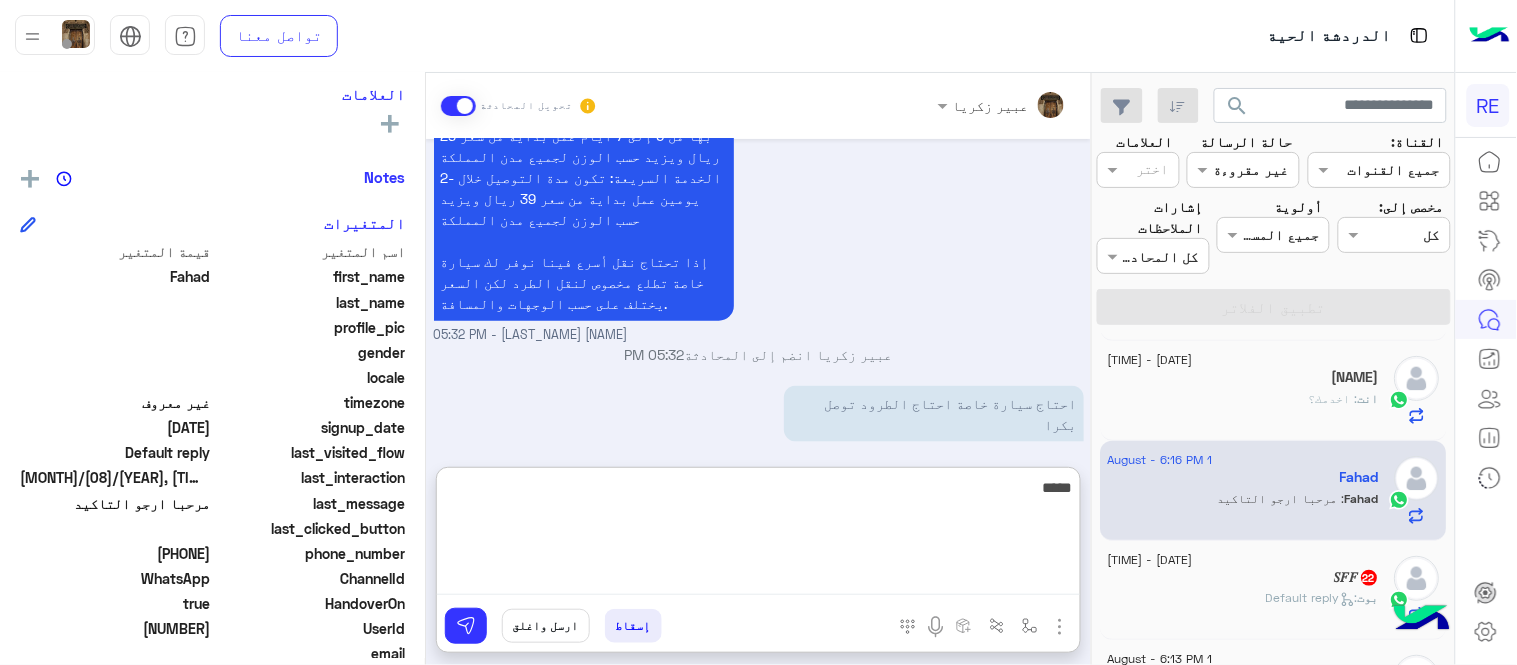 type on "*****" 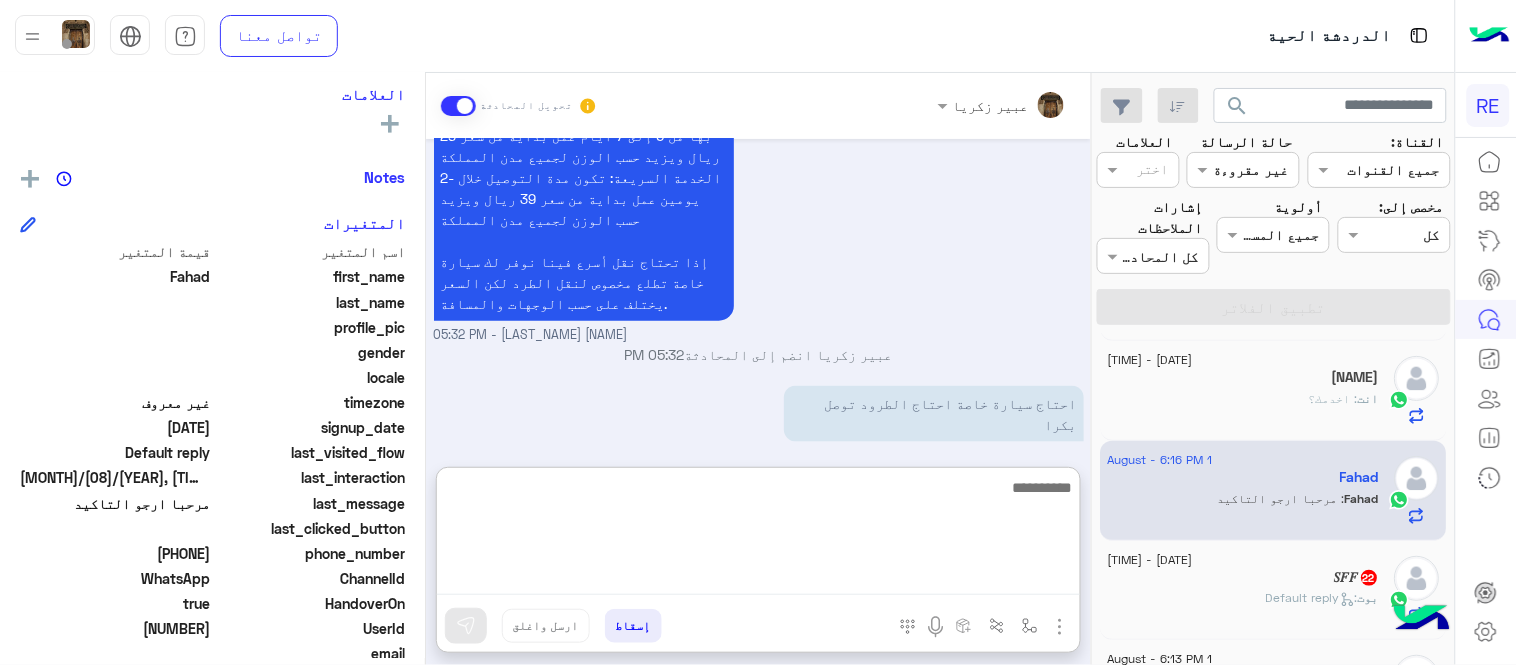 scroll, scrollTop: 668, scrollLeft: 0, axis: vertical 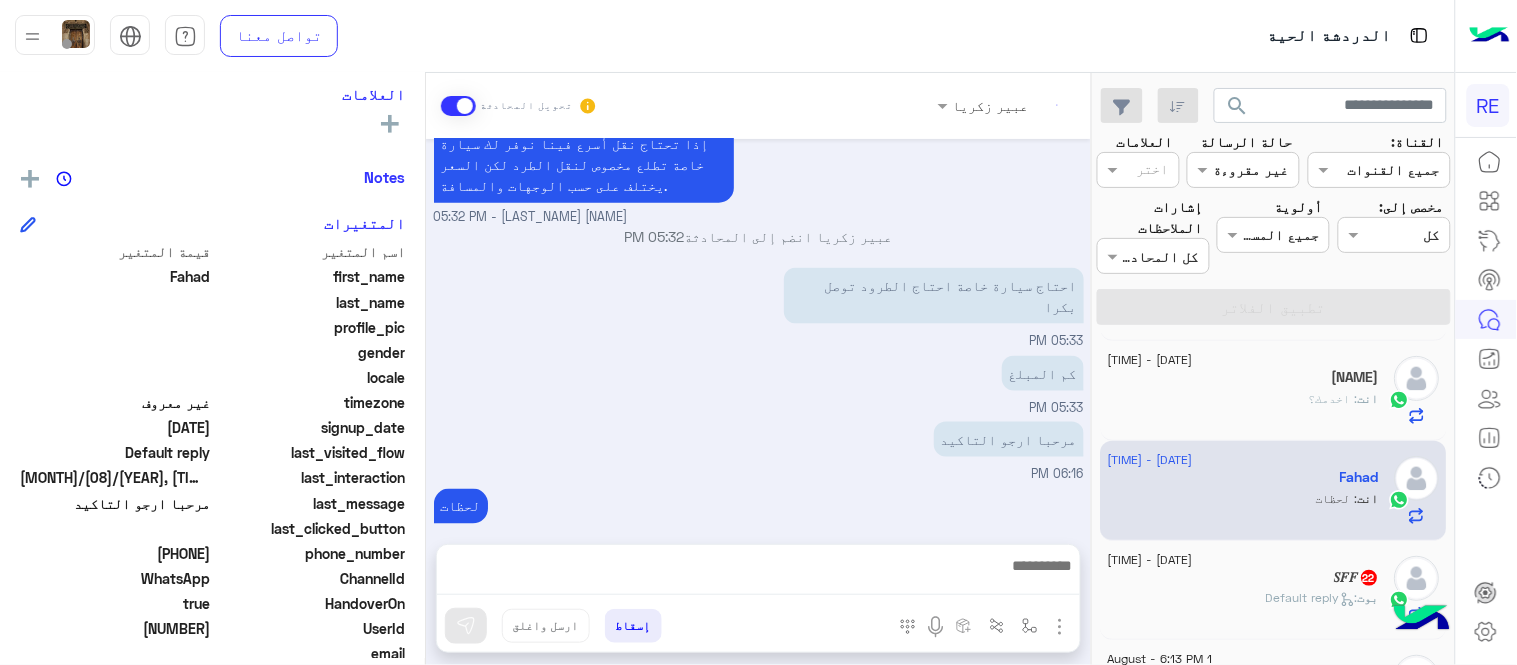 click on "Aug 1, 2025  عندي ٤ كراتين وزن الكرتون تقريبا ٢٠ كيلو  ابي انقلهم اليوم من العلا الى الرياض   02:52 PM  تم إعادة توجيه المحادثة. للعودة إلي الرد الالي، أنقر الزر الموجود بالأسفل  عودة الى البوت     02:52 PM   تم تعيين المحادثة إلى Zahraa Alfadhl   02:52 PM       [NAME]  طلب التحدث إلى مسؤول بشري   02:52 PM      عندي ٤ كراتين وزن الكرتون تقريبا ٢٠ كيلو  ابي انقلهم اليوم من العلا الى الرياض   02:53 PM  لدينا نوعين من خدمات نقل الطرود  1- الخدمة الاقتصادية: تكون مدة التوصيل بها من 6 إلى 7 أيام عمل بداية من سعر 29 ريال ويزيد حسب الوزن لجميع مدن المملكة   [NAME] انضم إلى المحادثة   05:32 PM        05:33 PM" at bounding box center (758, 332) 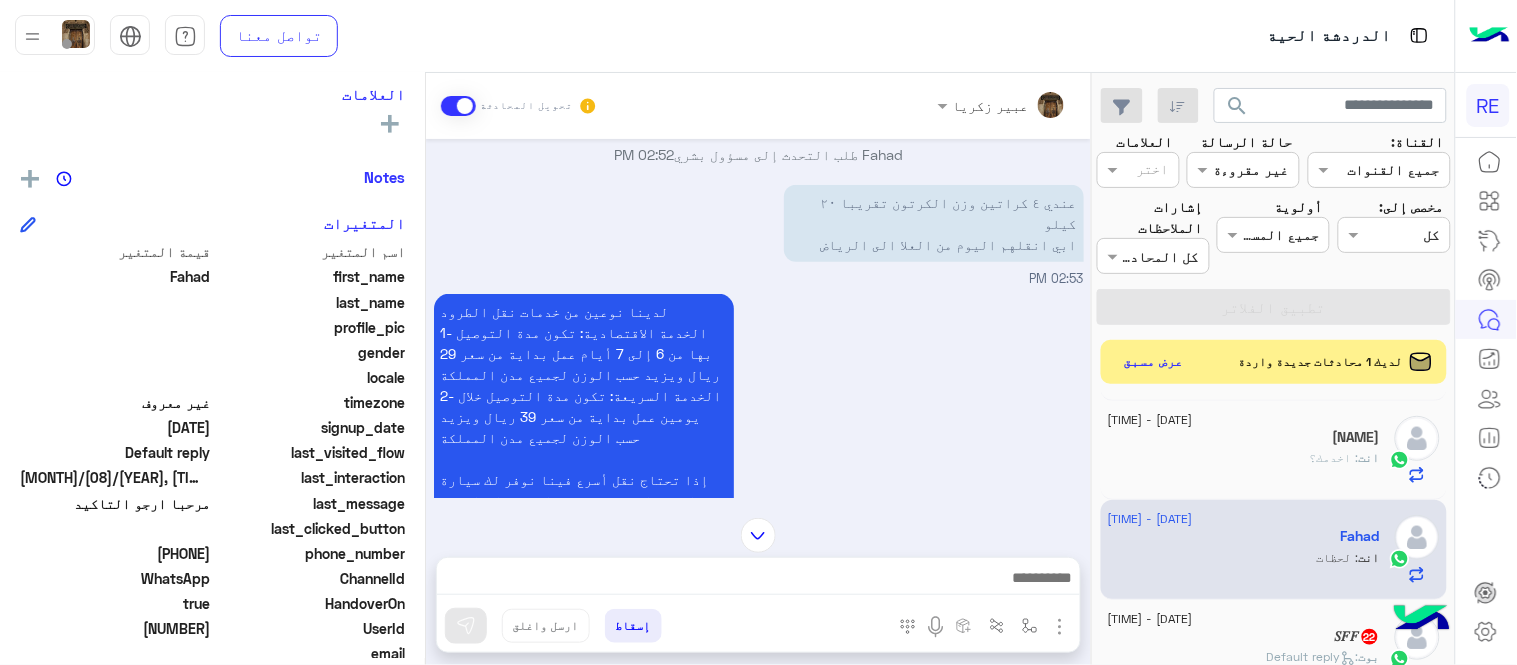 scroll, scrollTop: 291, scrollLeft: 0, axis: vertical 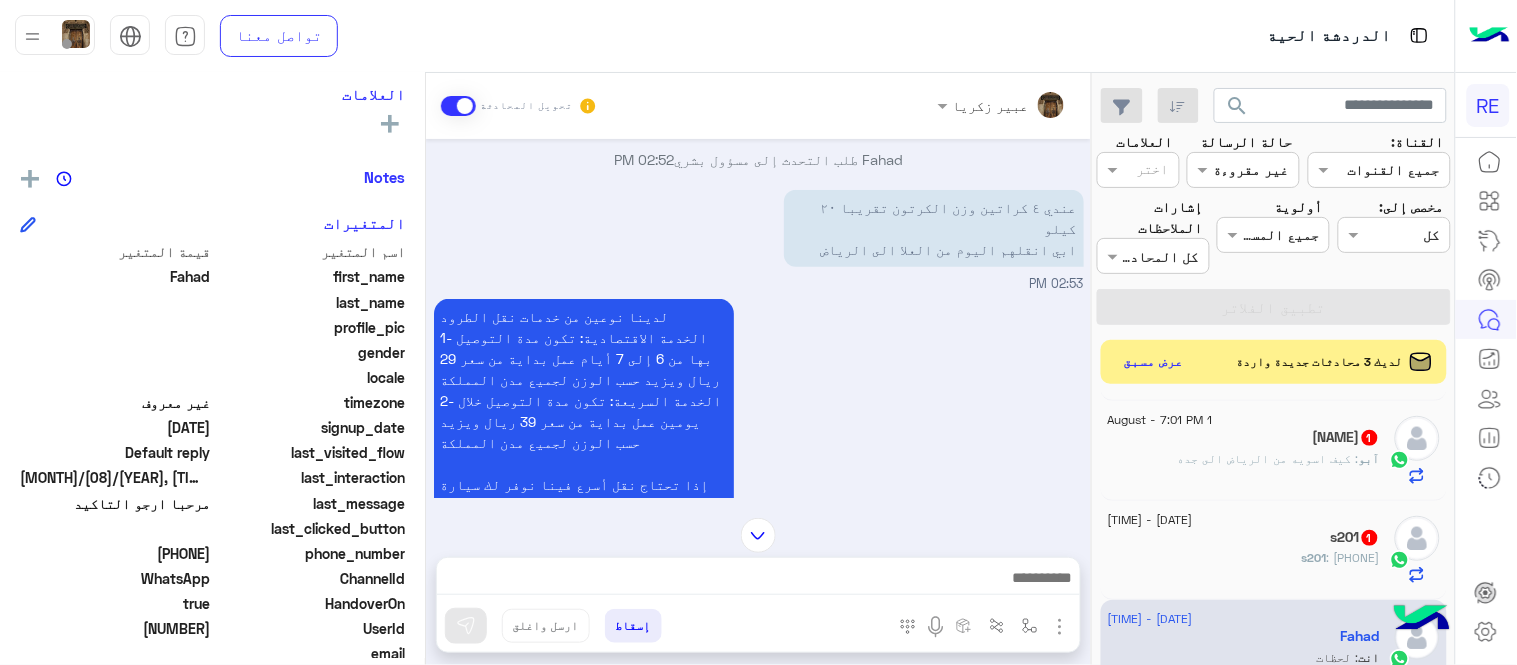 click on "[PHONE]" 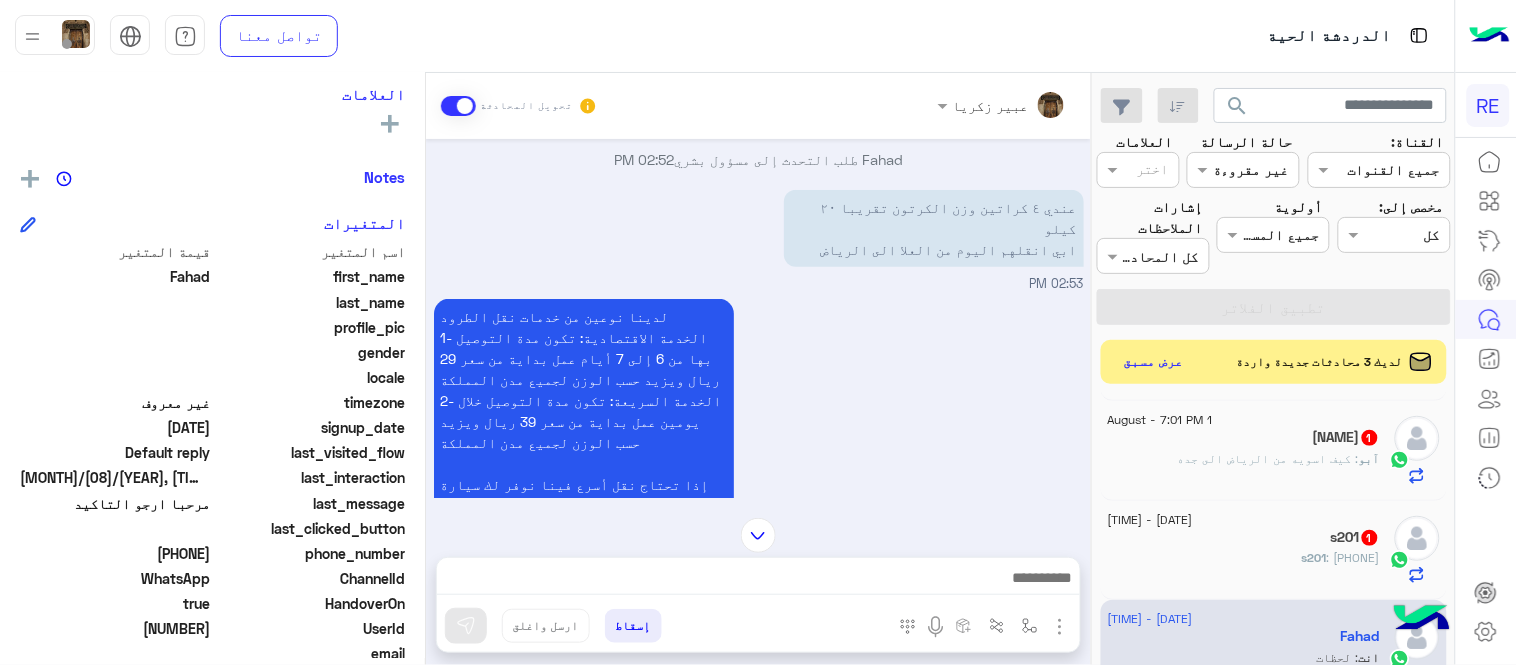 click on "لدينا نوعين من خدمات نقل الطرود  1- الخدمة الاقتصادية: تكون مدة التوصيل بها من 6 إلى 7 أيام عمل بداية من سعر 29 ريال ويزيد حسب الوزن لجميع مدن المملكة  2- الخدمة السريعة: تكون مدة التوصيل خلال يومين عمل  بداية من سعر 39 ريال ويزيد حسب الوزن لجميع مدن المملكة  إذا تحتاج نقل أسرع فينا نوفر لك سيارة خاصة تطلع مخصوص لنقل الطرد لكن السعر يختلف على حسب الوجهات والمسافة." at bounding box center [641, 421] 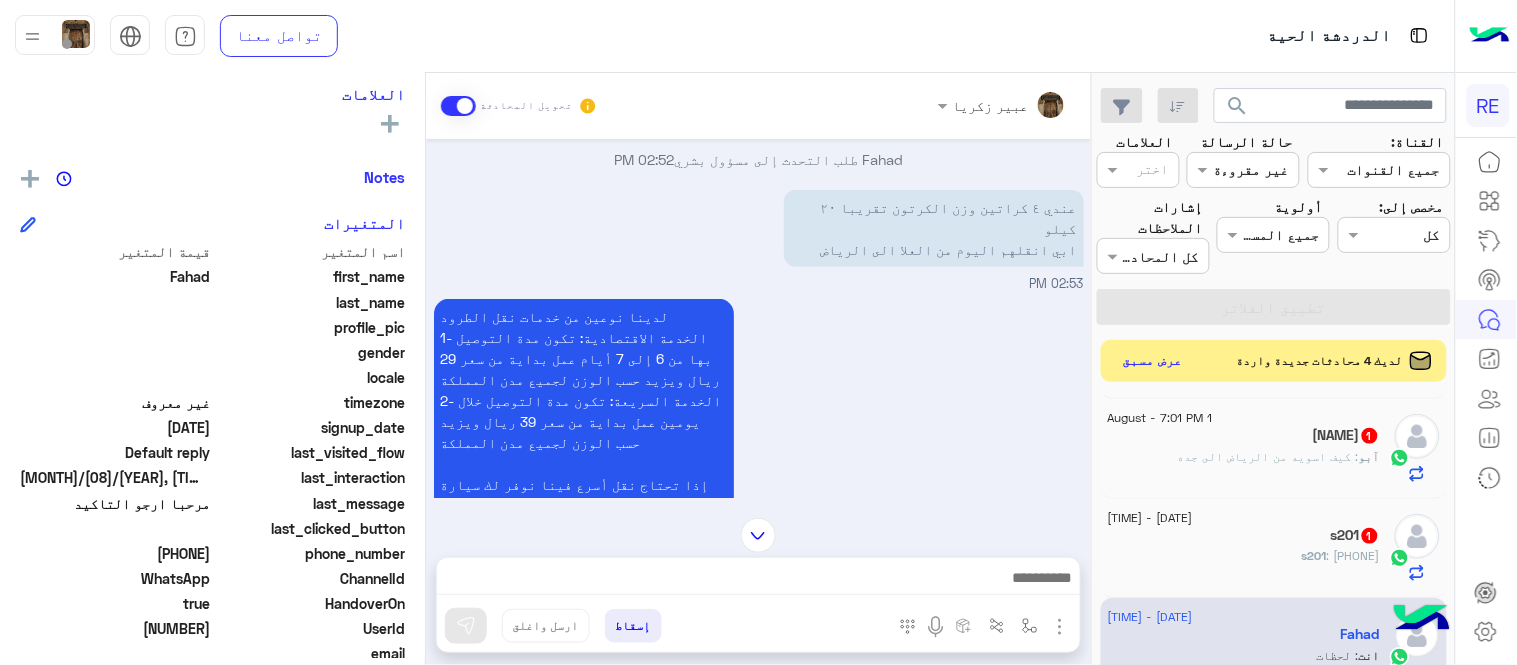 click on "عرض مسبق" 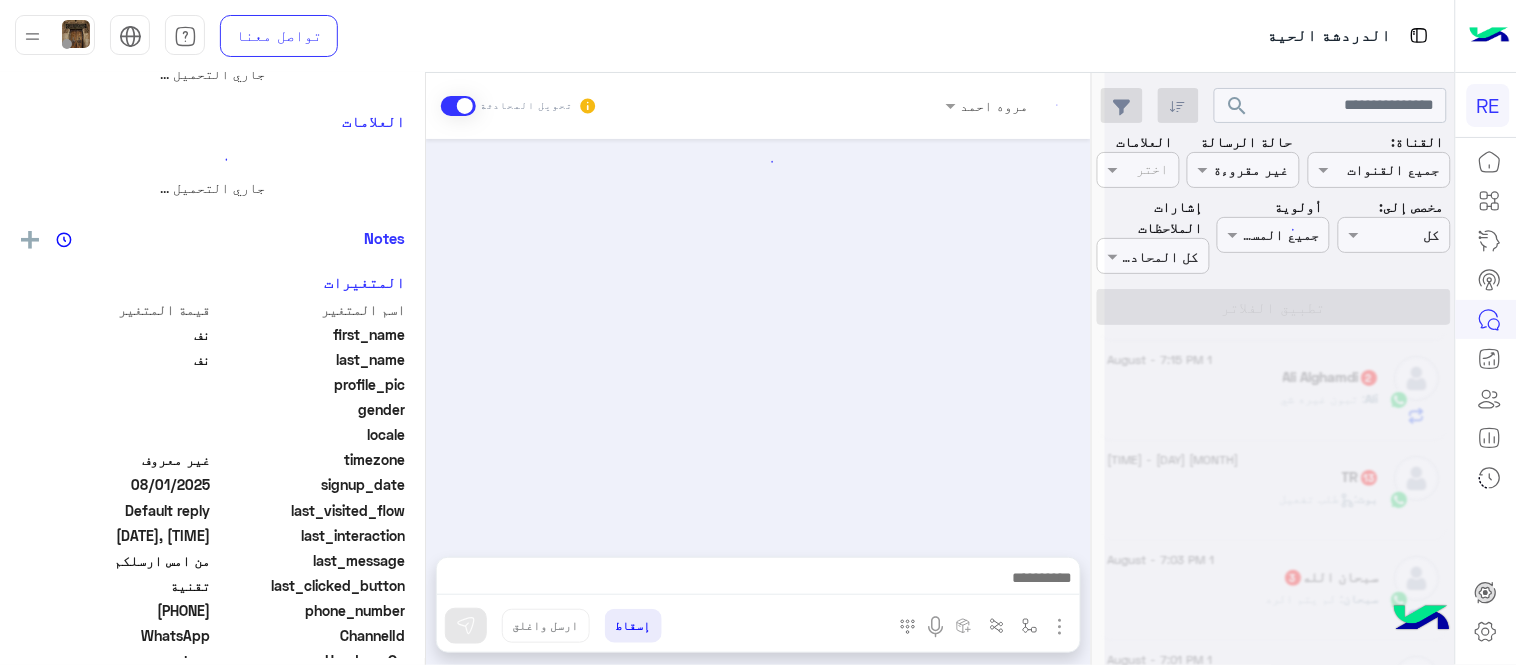 scroll, scrollTop: 0, scrollLeft: 0, axis: both 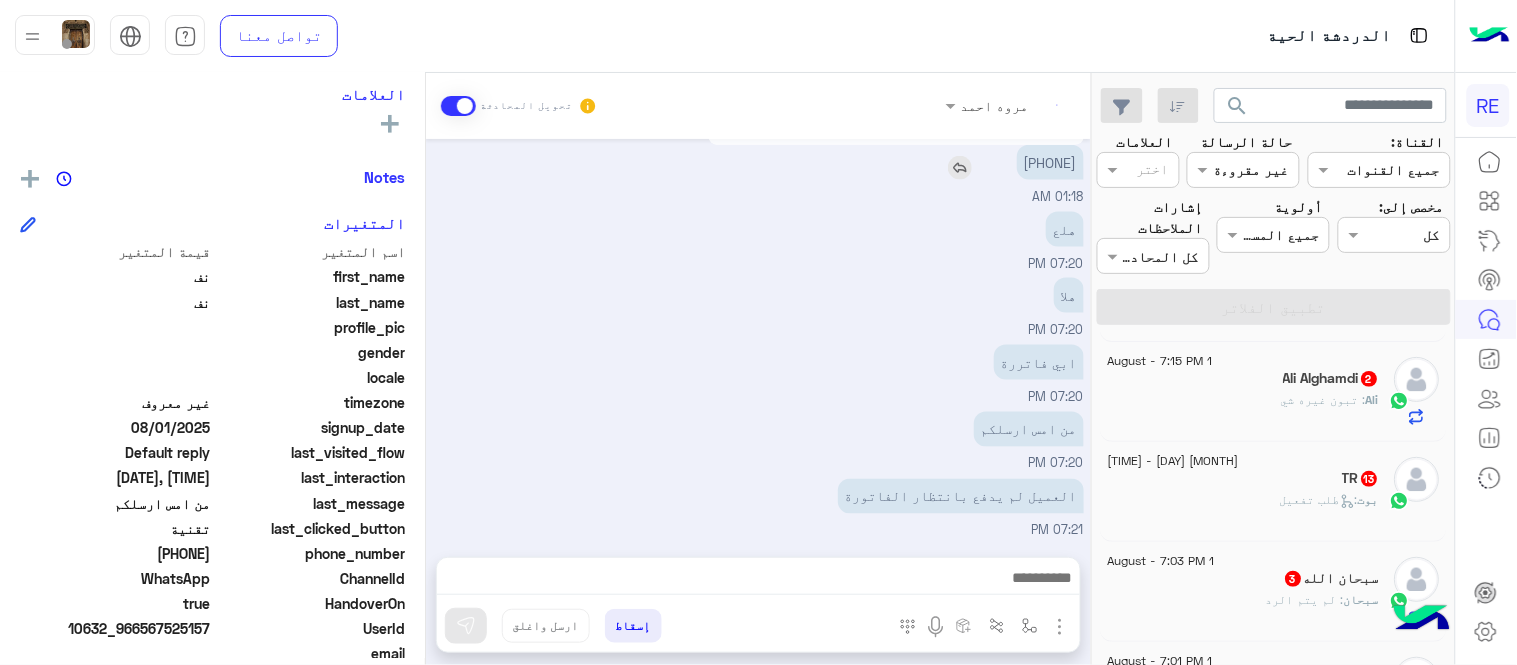click on "هلع" at bounding box center [1065, 229] 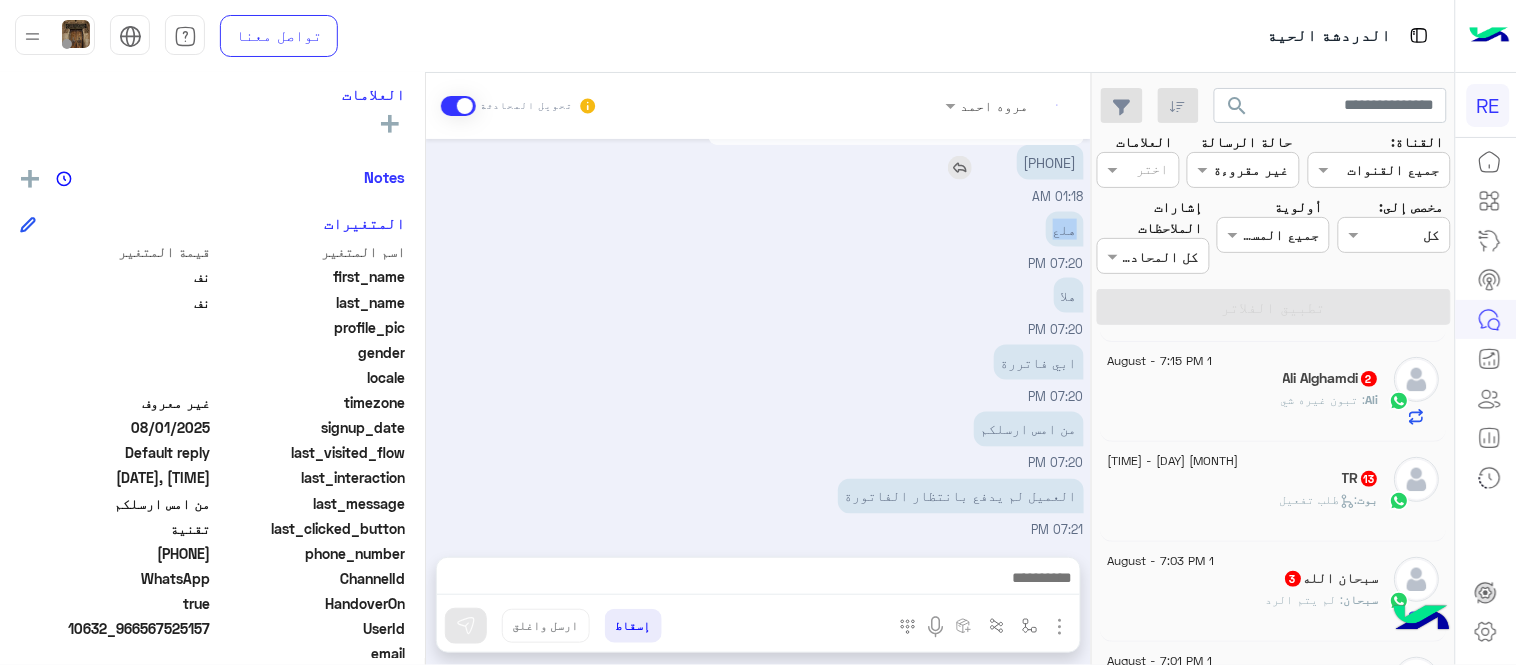 click on "هلع" at bounding box center (1065, 229) 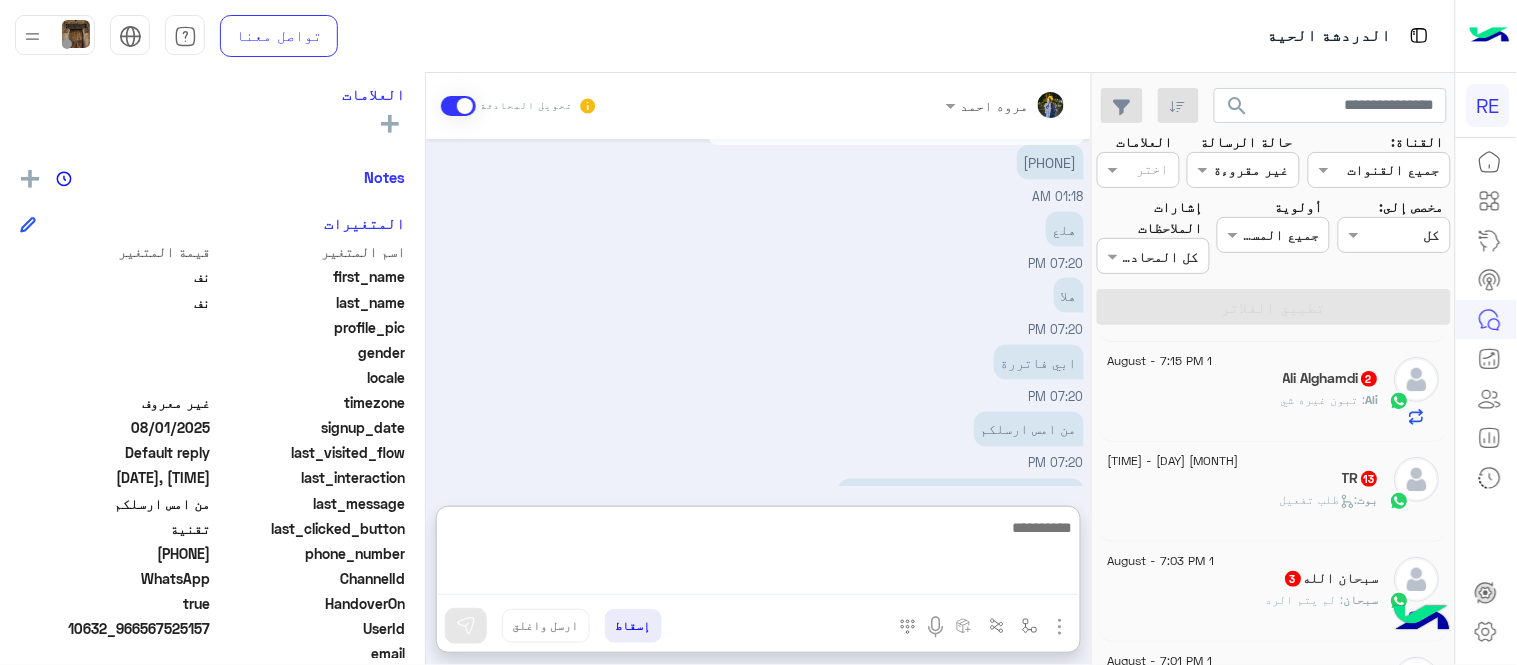 click at bounding box center (758, 555) 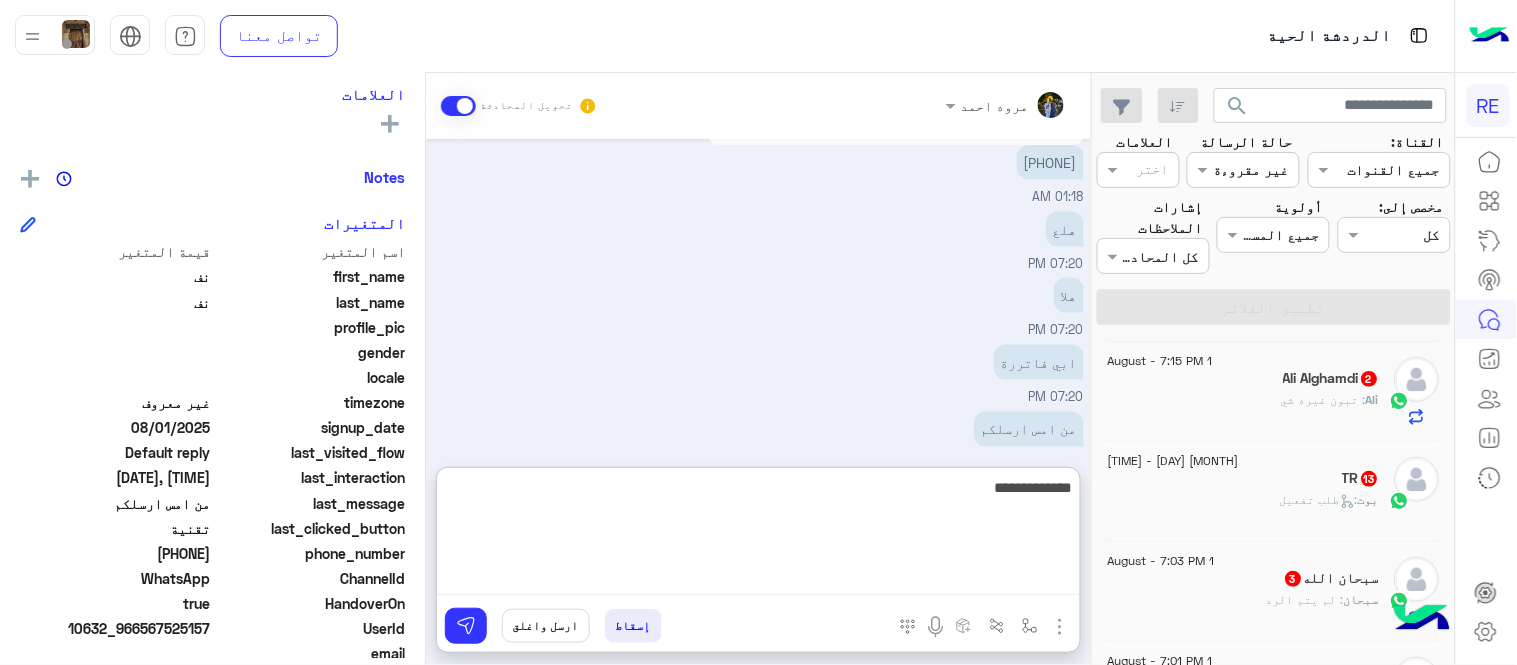 type on "**********" 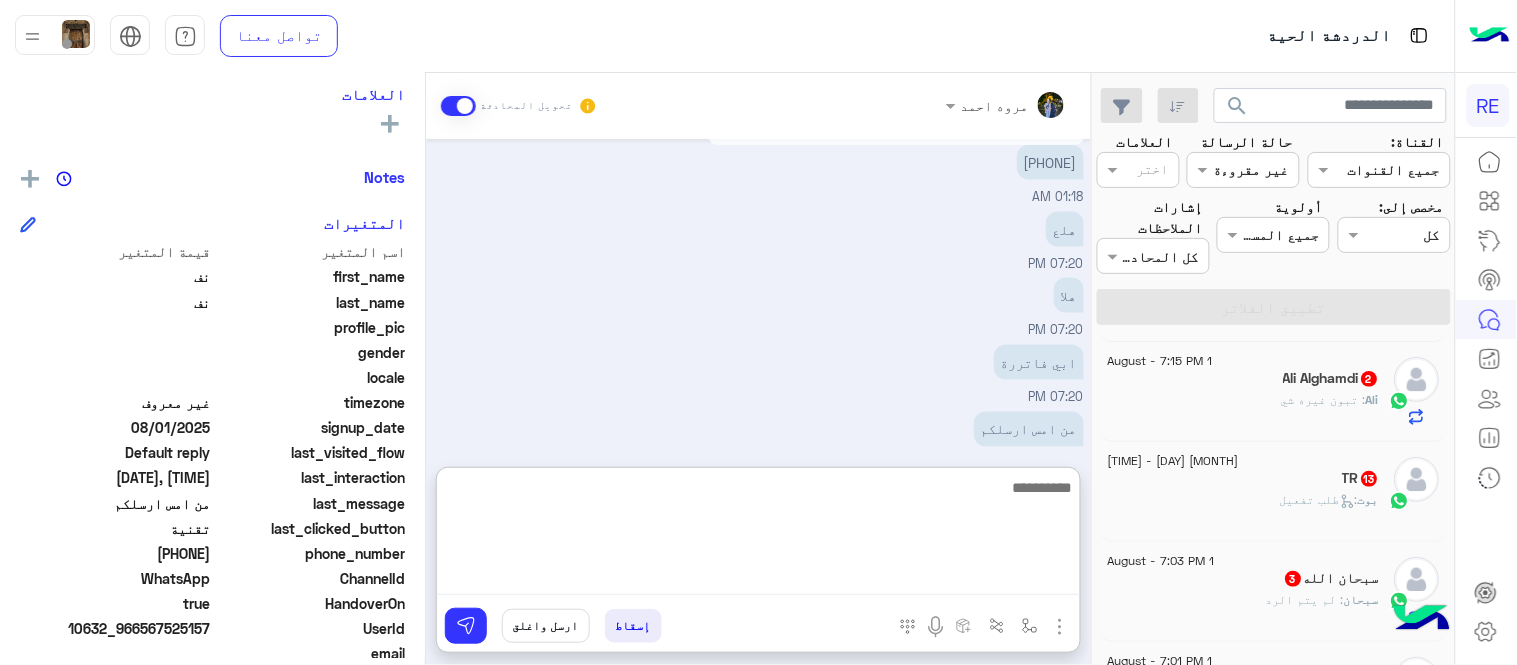 scroll, scrollTop: 860, scrollLeft: 0, axis: vertical 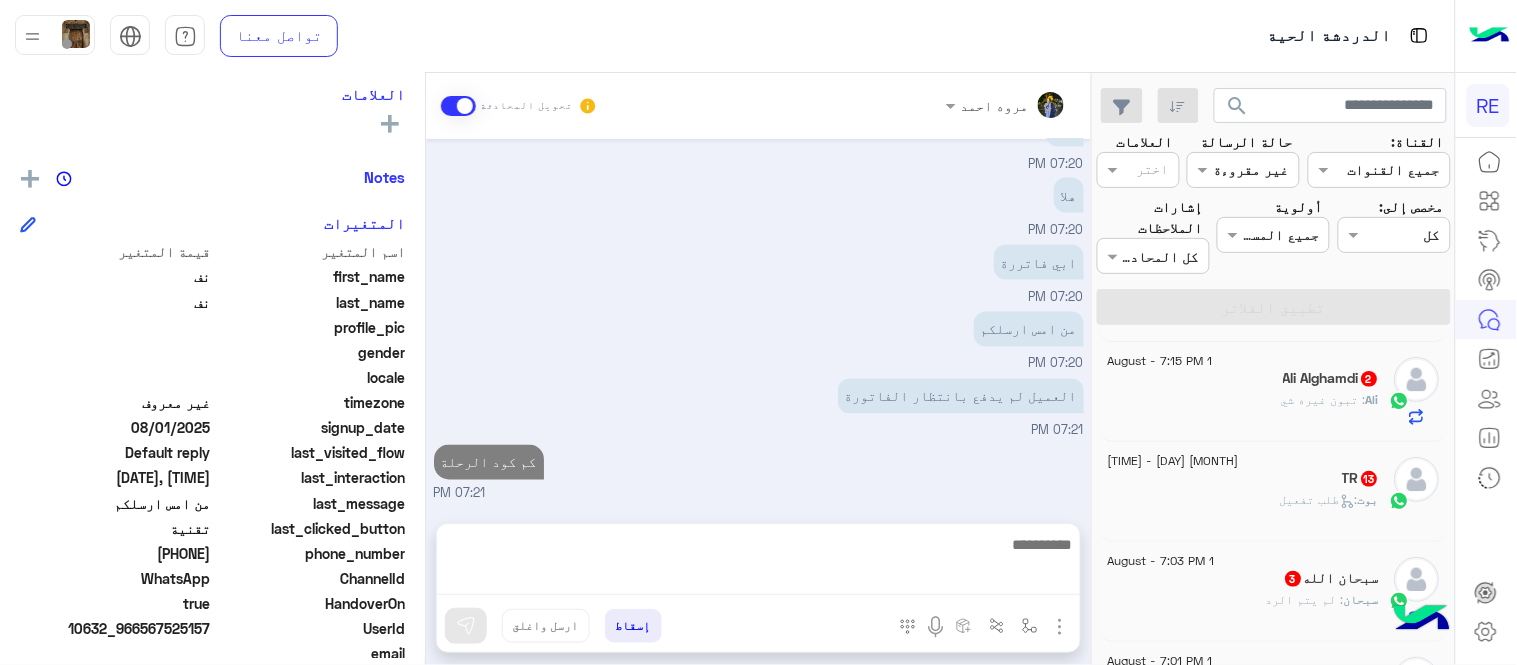 click on "Jul 31, 2025    09:07 PM  هذاي الرحله الكود   09:07 PM  529701   09:07 PM   Aug 1, 2025  فضلًا زوّدنا برقم الجوال المسجّل في التطبيق حتى نتمكن من التحقق من حسابك وتقديم المساعدة اللازمة بأسرع وقت ممكن.  [NAME] [LAST_NAME] -  01:08 AM   [NAME] [LAST_NAME] انضم إلى المحادثة   01:08 AM      فضلًا زوّدنا برقم الجوال المسجّل في التطبيق حتى نتمكن من التحقق من حسابك وتقديم المساعدة اللازمة بأسرع وقت ممكن. [PHONE]   01:18 AM  هلع   07:20 PM  هلا   07:20 PM  ابي فاتررة   07:20 PM  من امس ارسلكم   07:20 PM  العميل لم يدفع بانتظار الفاتورة   07:21 PM  كم كود الرحلة   07:21 PM" at bounding box center [758, 321] 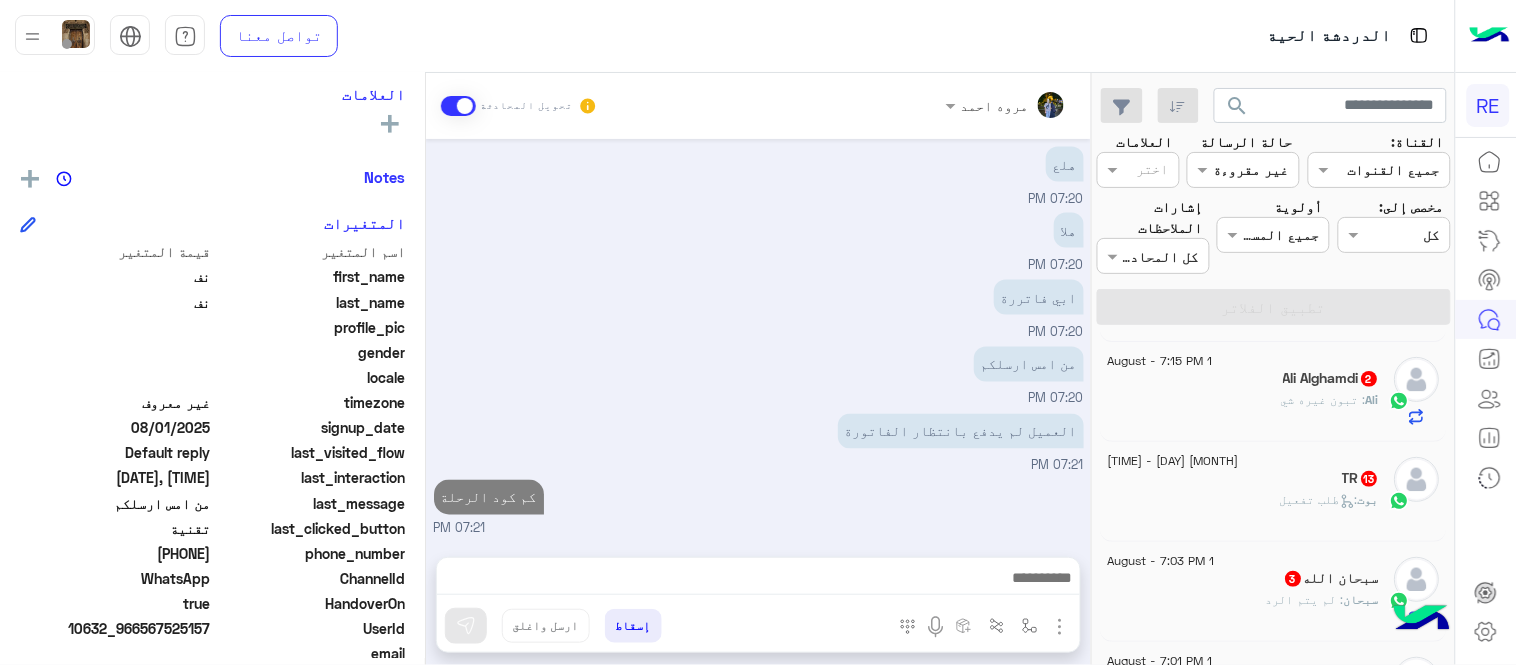 scroll, scrollTop: 805, scrollLeft: 0, axis: vertical 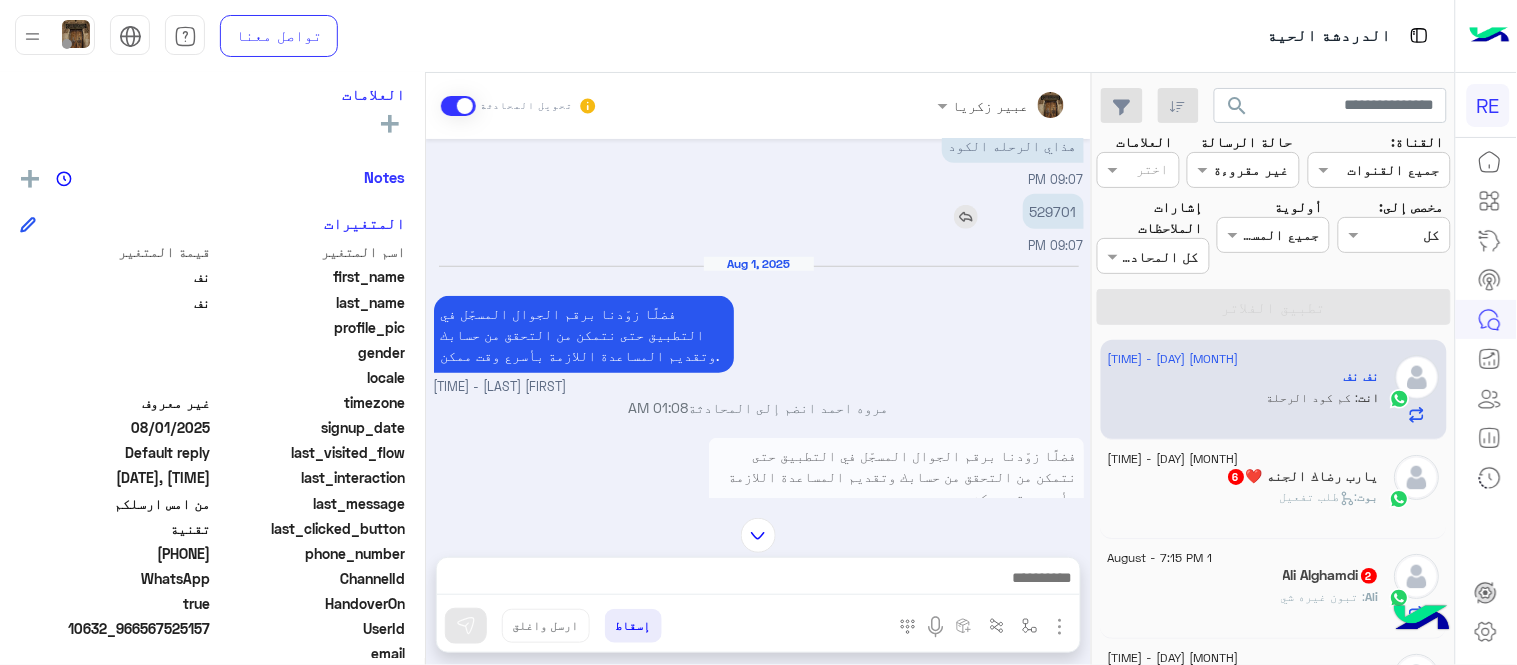click on "529701" at bounding box center (1053, 211) 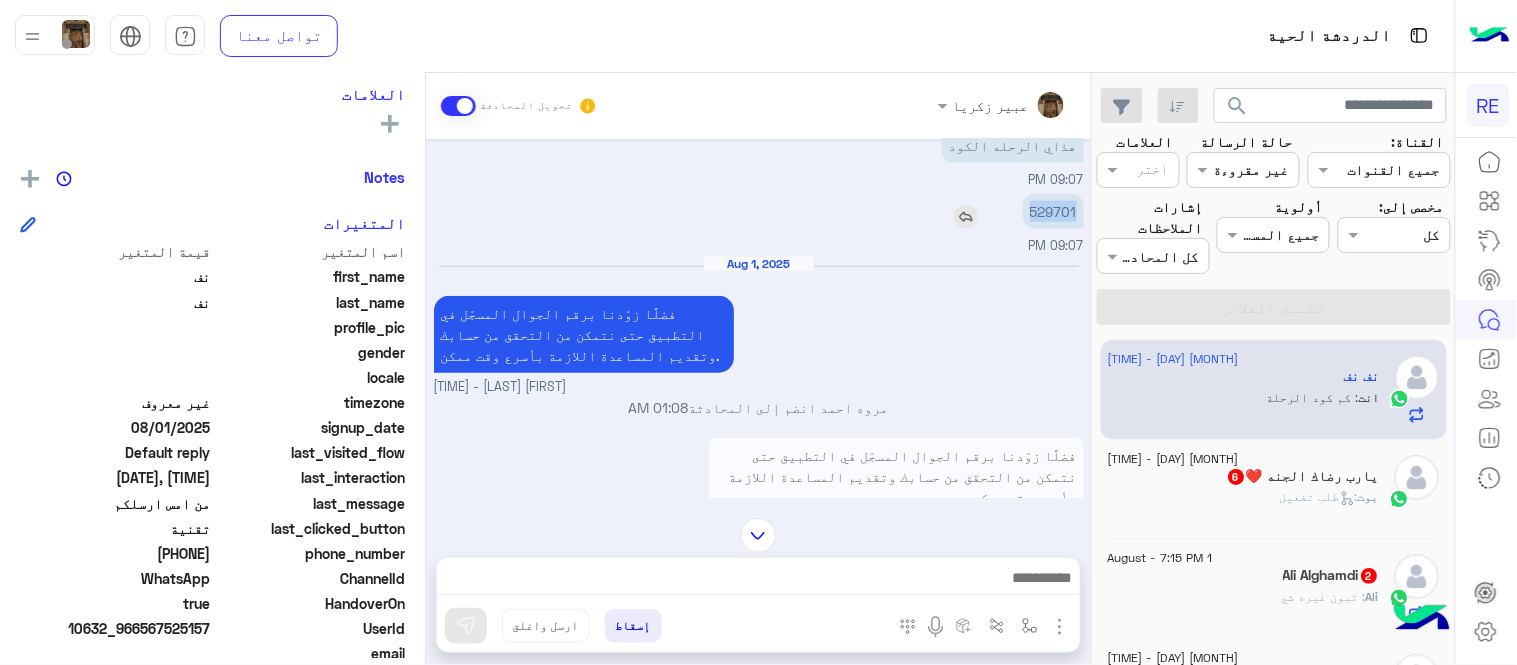 click on "529701" at bounding box center [1053, 211] 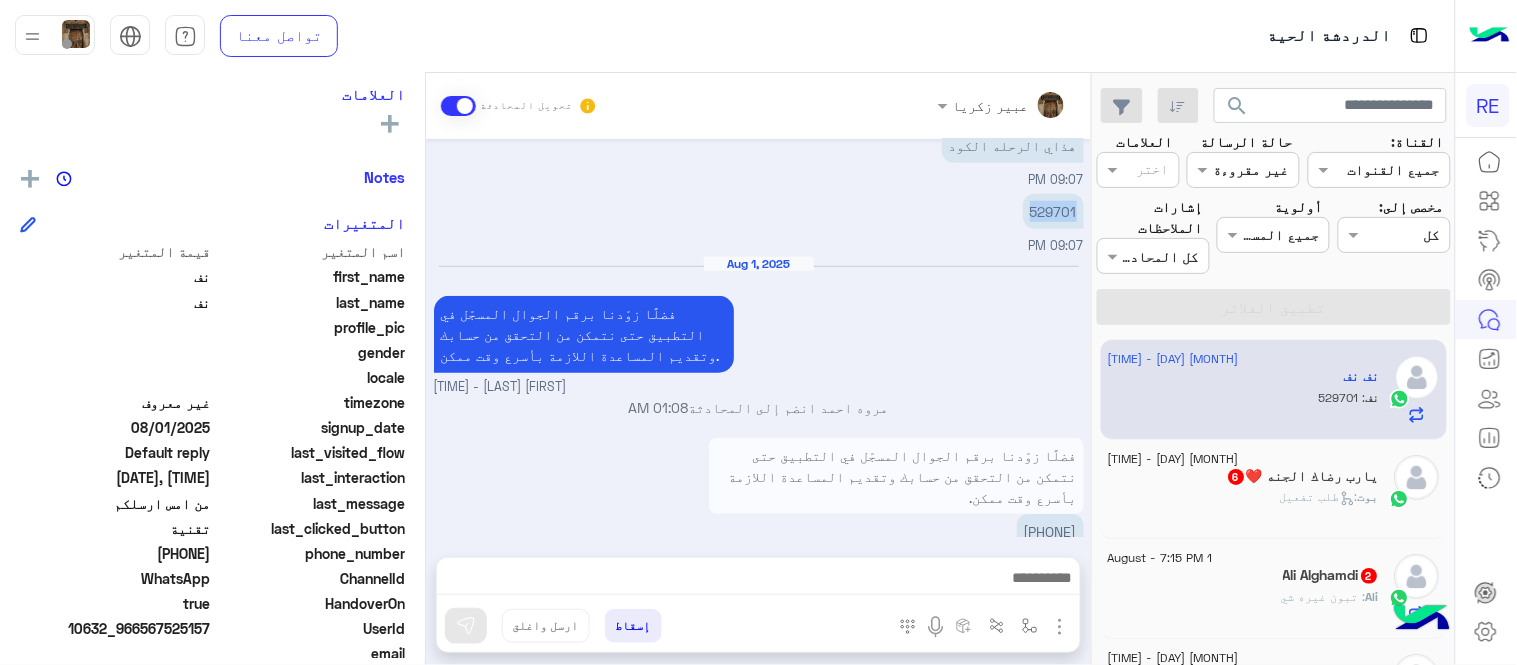 scroll, scrollTop: 872, scrollLeft: 0, axis: vertical 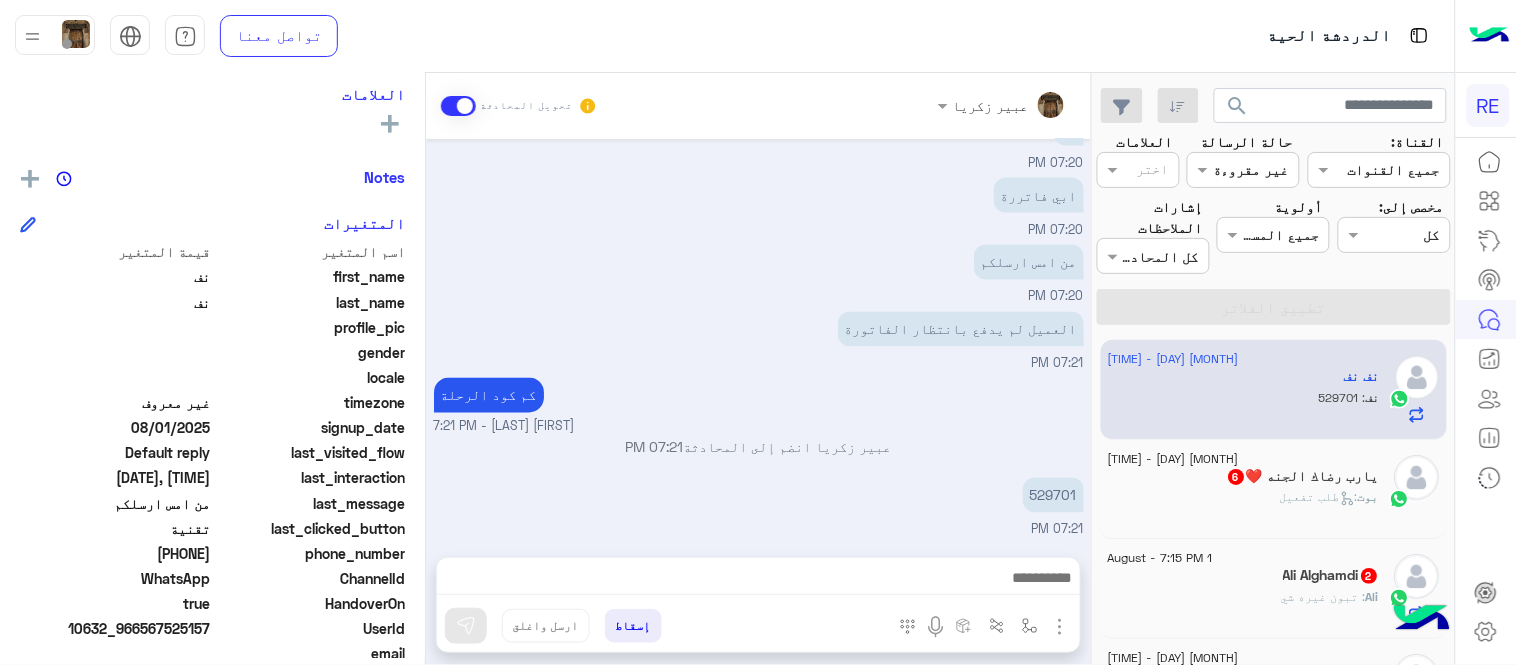 click at bounding box center (758, 580) 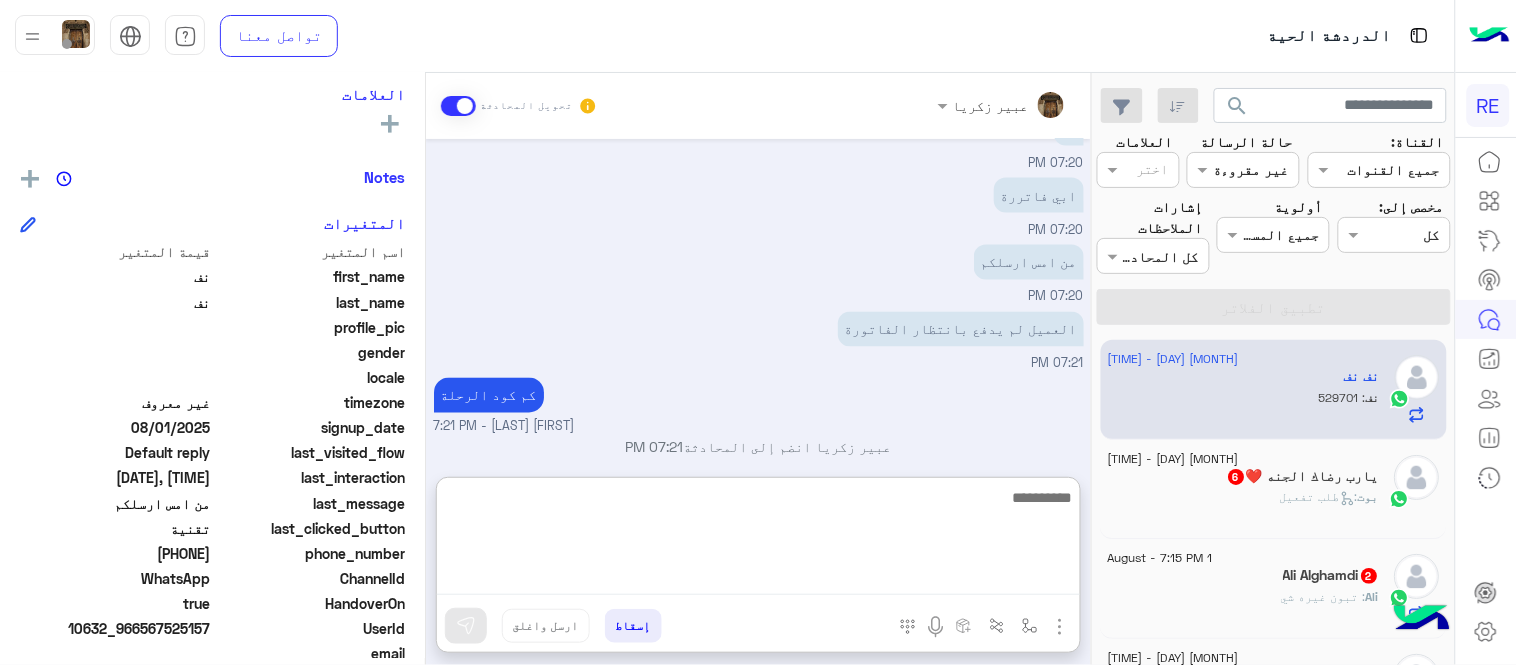 paste on "**********" 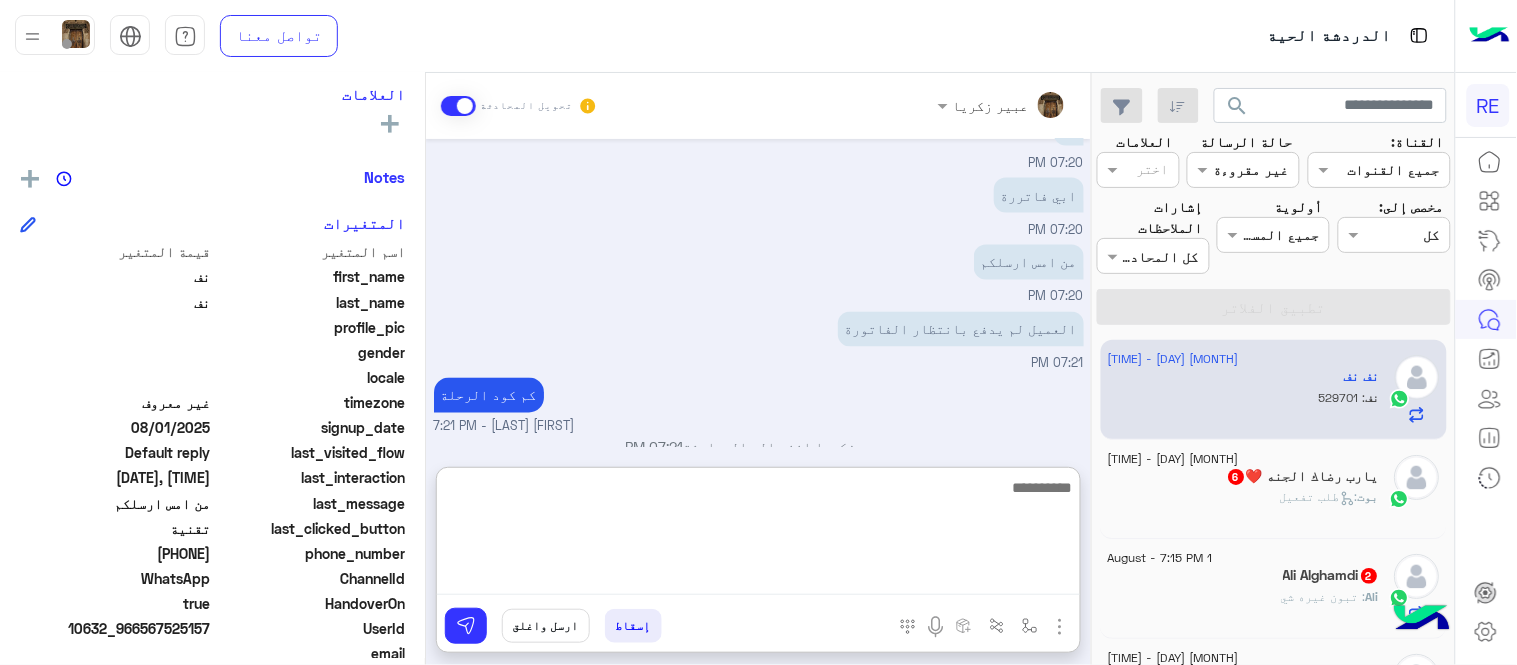type on "**********" 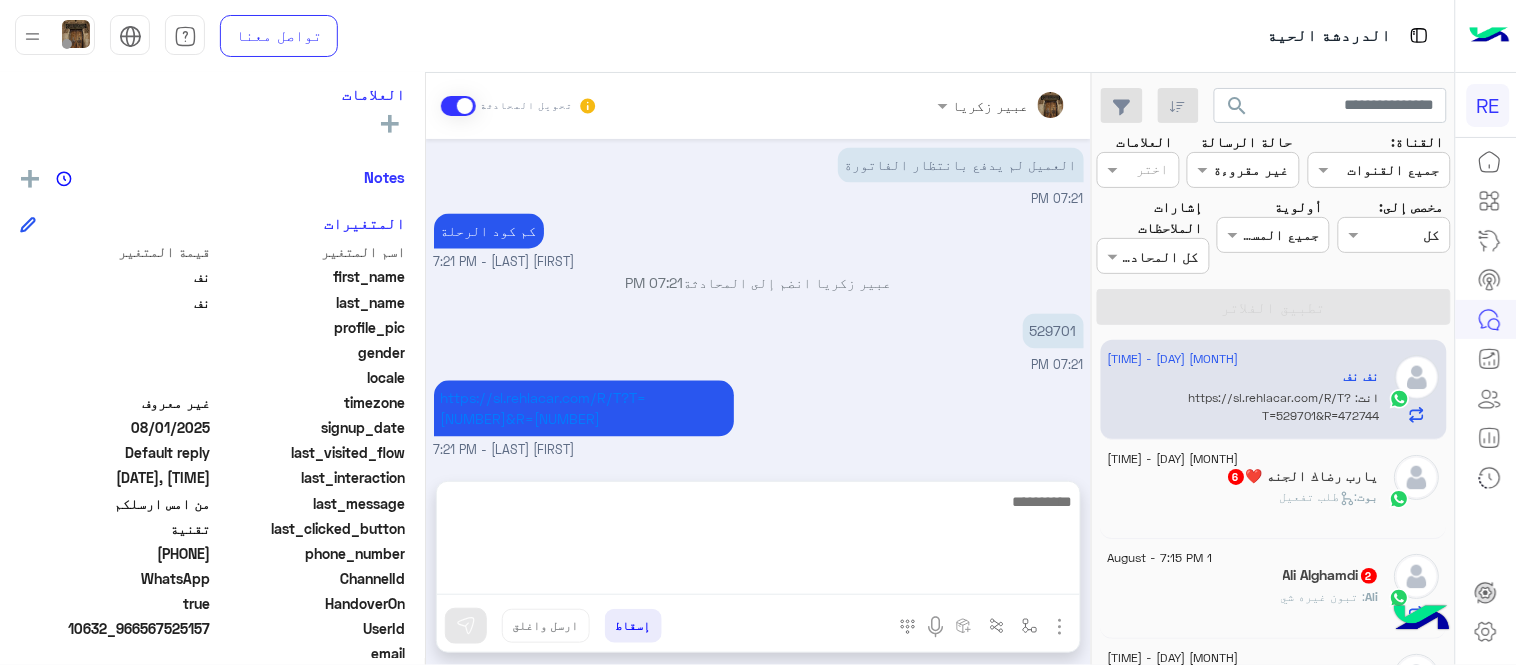 scroll, scrollTop: 1010, scrollLeft: 0, axis: vertical 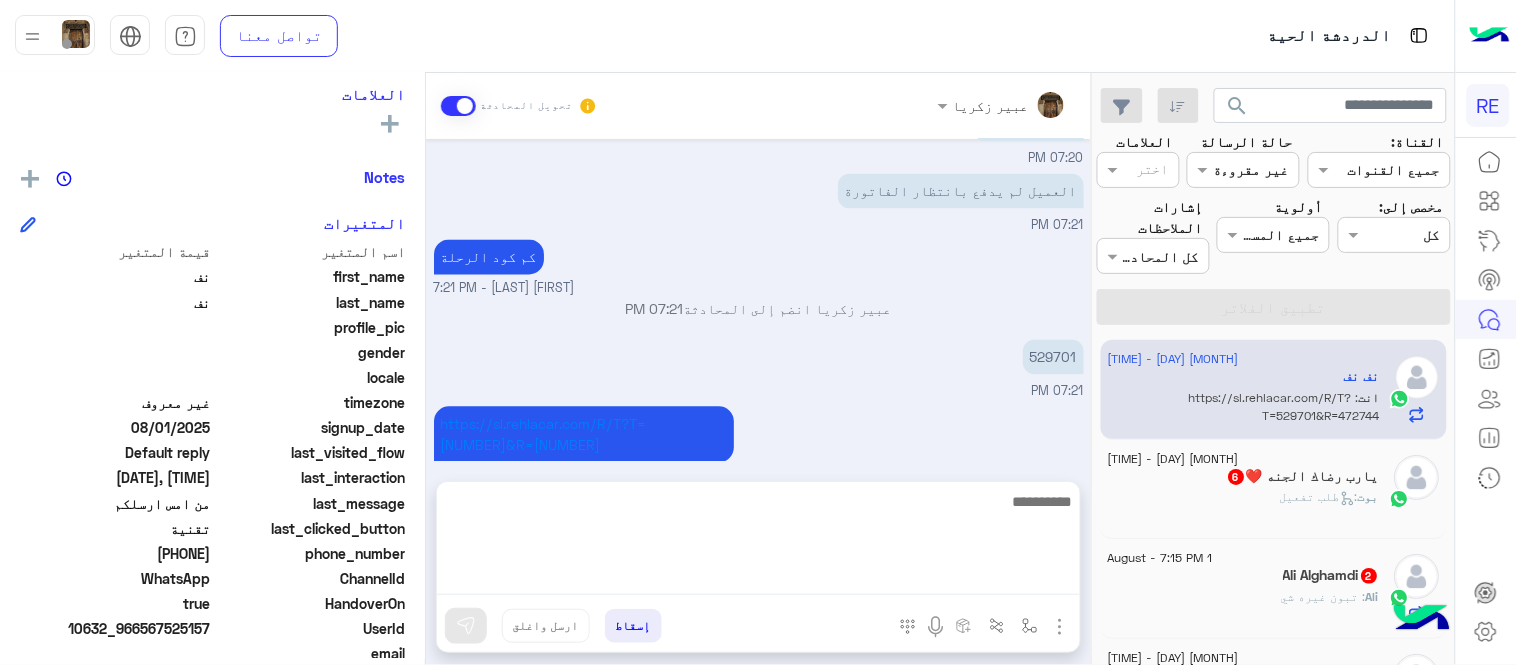 click on "بوت :   طلب تفعيل" 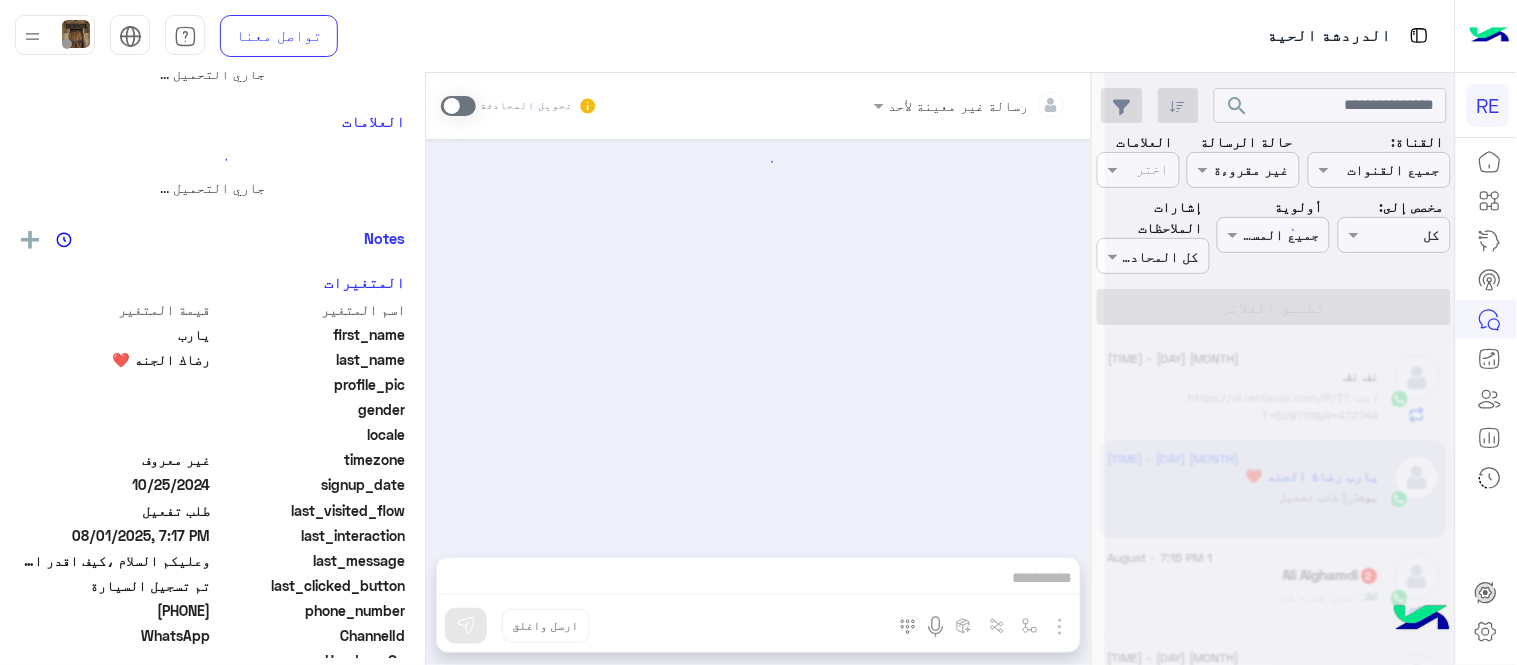 scroll, scrollTop: 0, scrollLeft: 0, axis: both 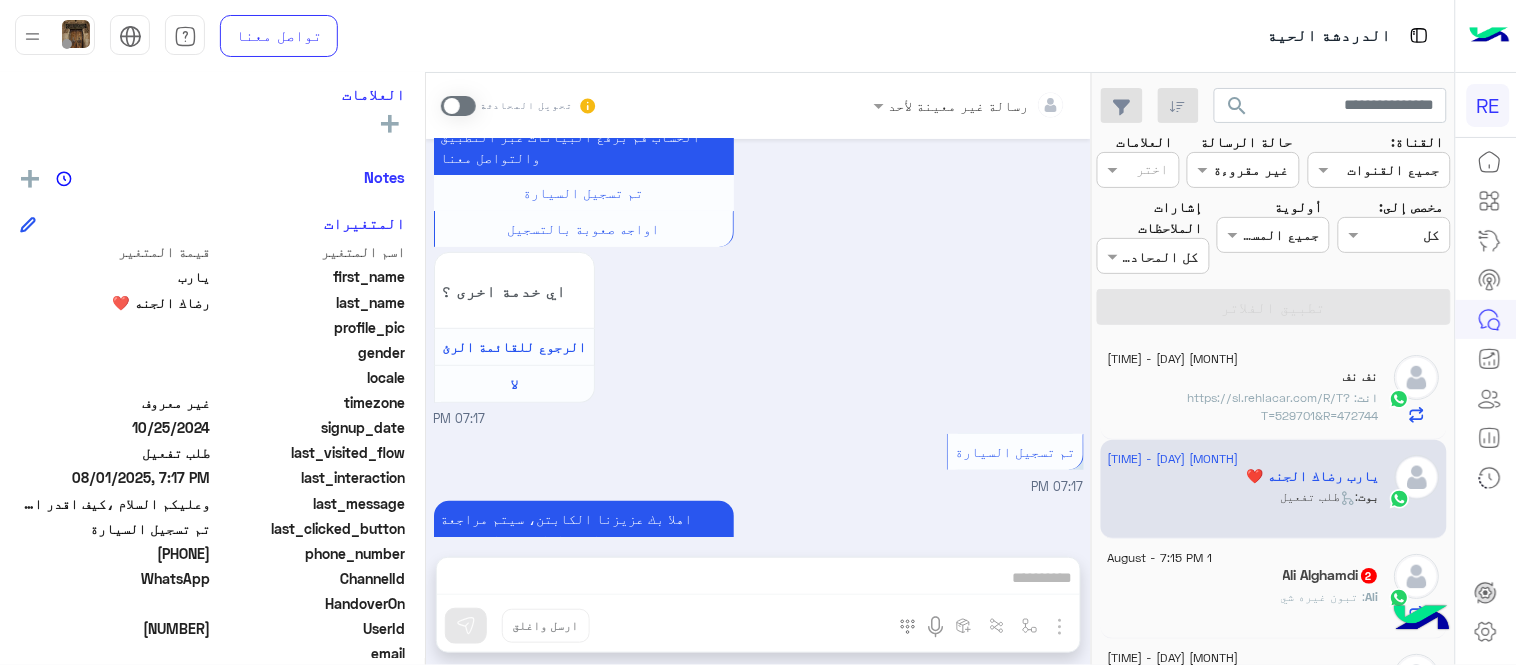 click at bounding box center [458, 106] 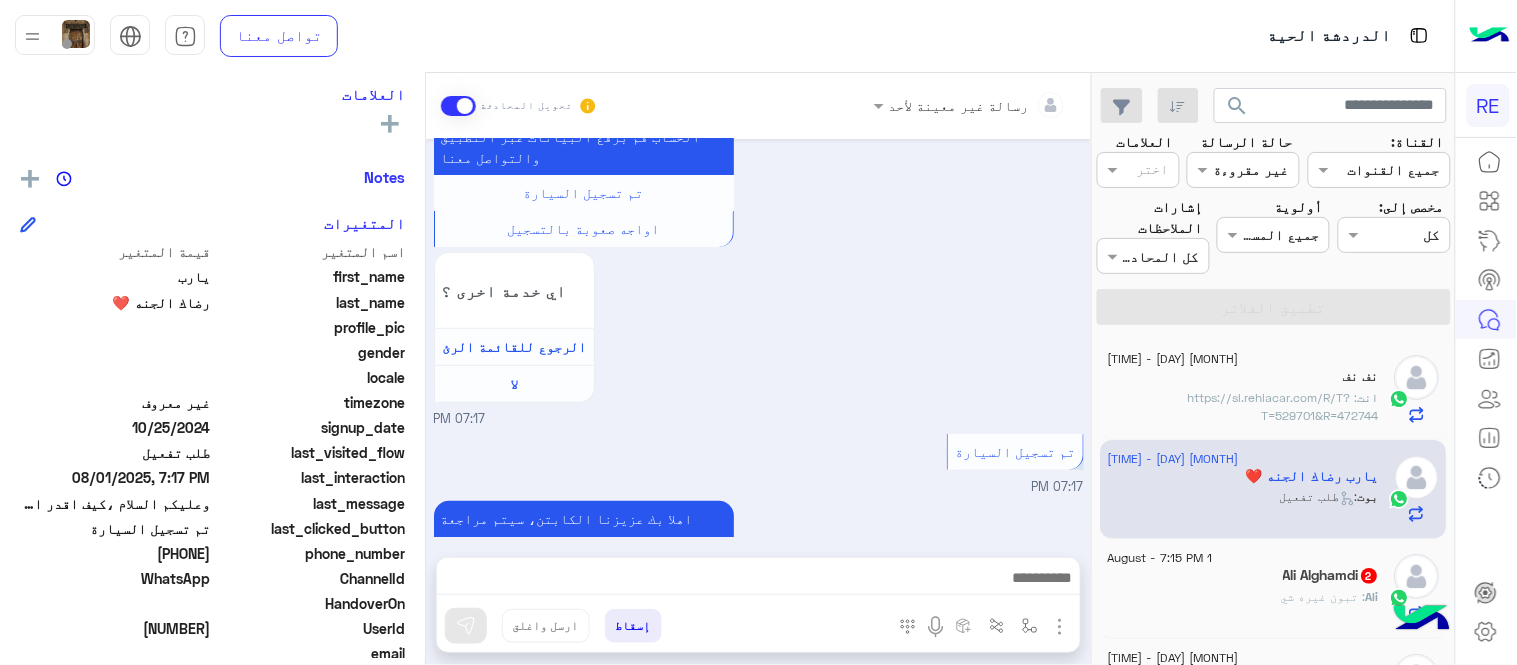 scroll, scrollTop: 2120, scrollLeft: 0, axis: vertical 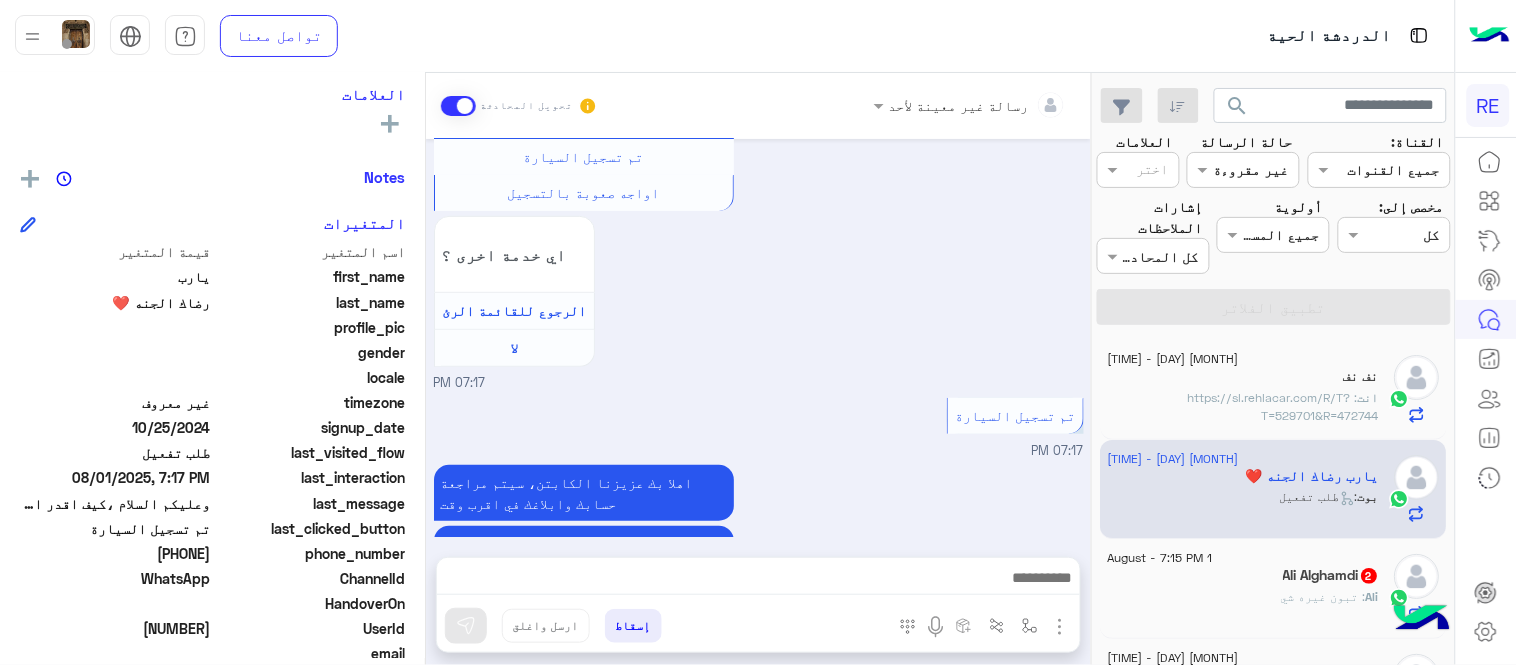 click at bounding box center [758, 580] 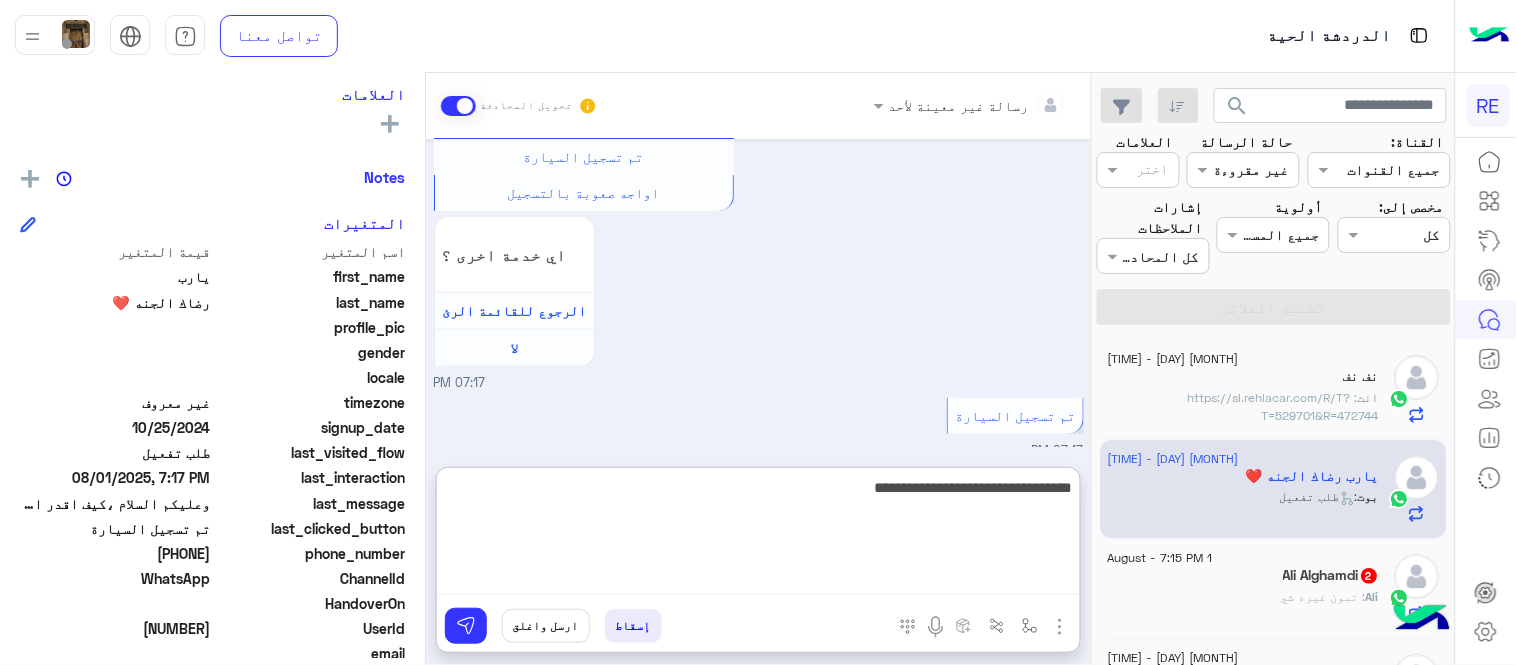 type on "**********" 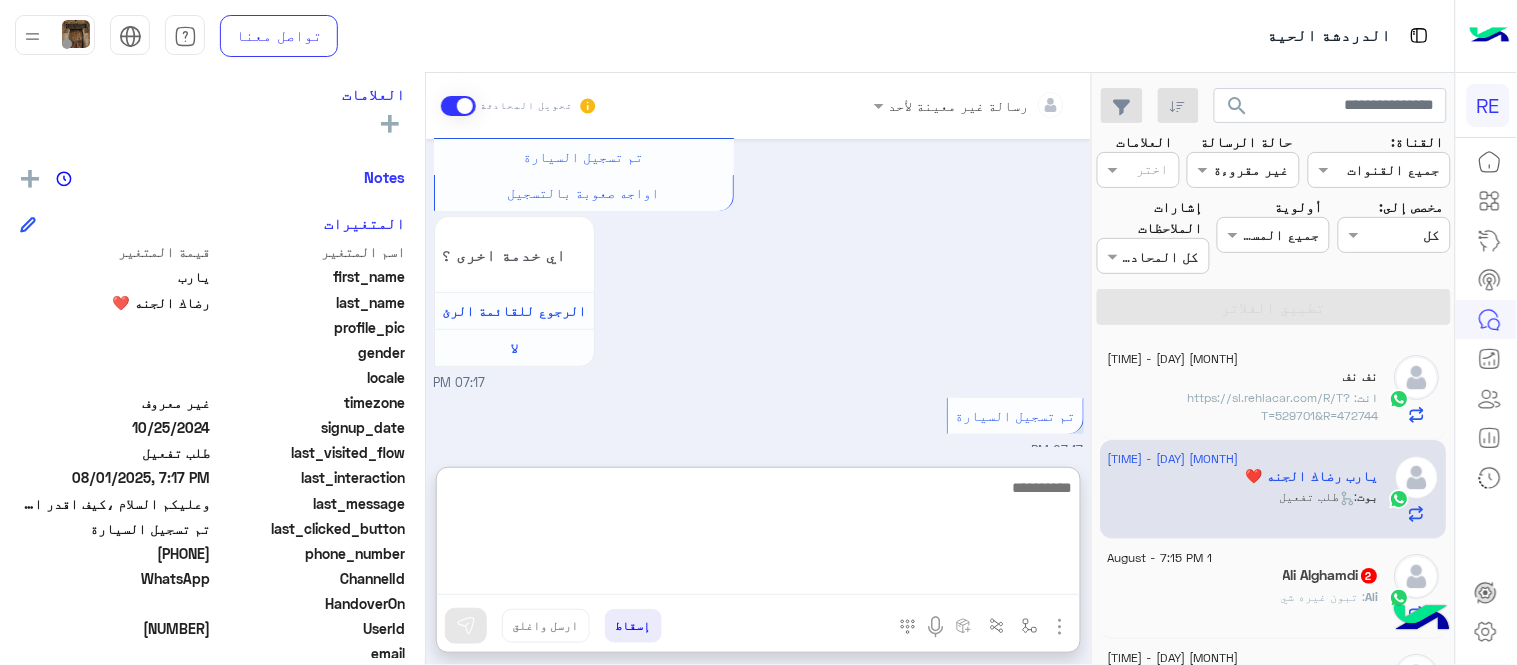 scroll, scrollTop: 2274, scrollLeft: 0, axis: vertical 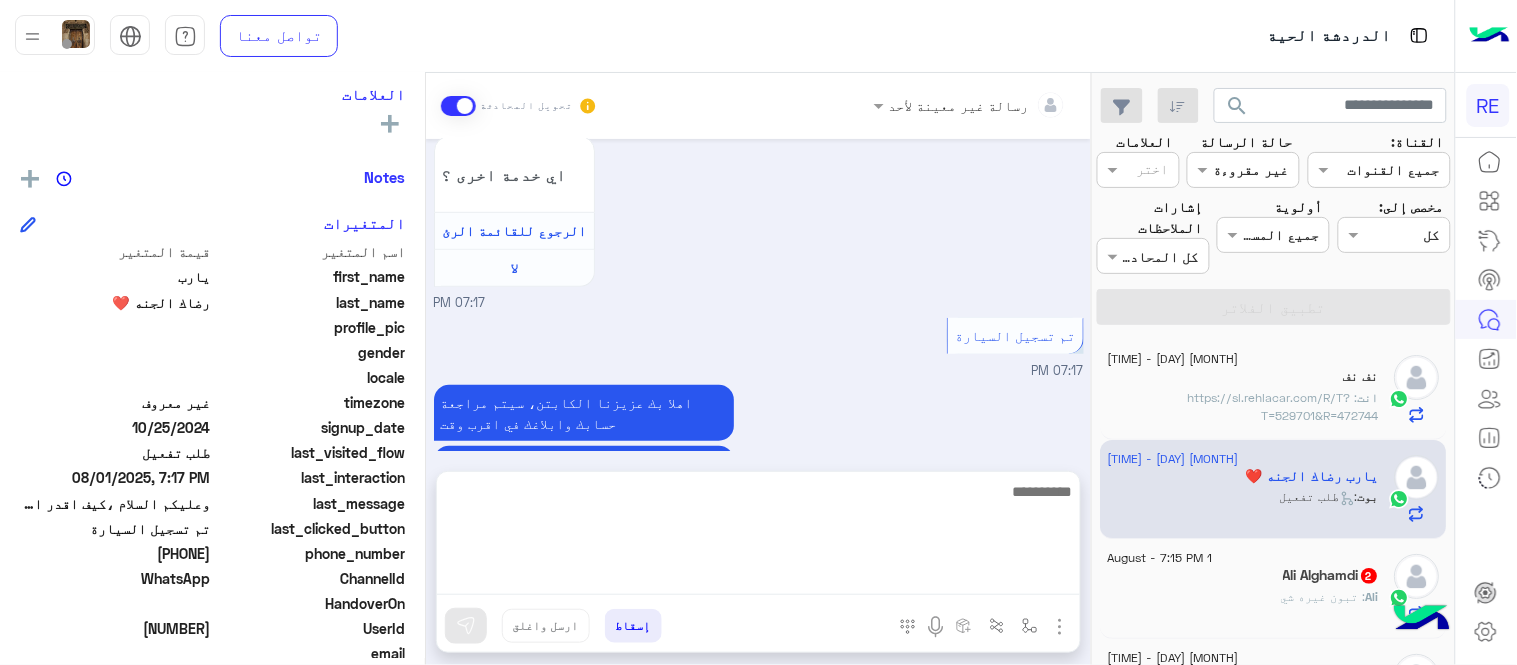click on "[DATE]  عربي    [TIME]  هل أنت ؟   كابتن 👨🏻‍✈️   عميل 🧳   رحال (مرشد مرخص) 🏖️     [TIME]   كابتن     [TIME]  اختر احد الخدمات التالية:    [TIME]   سرا المطار    [TIME]  تطبيق رحلة يعمل حاليا بسرا المطار بكل من جدة والمدينة المنورة والطائف وكذلك في محطات قطار الحرمين في مكة المكرمة والمدينة المنورة وجدة. لحجز دور بالسرا ينبغى ان يكون حسابك مفعل بالتطبيق ونأمل منك اتباع التعليمات التالية بالنسبة للسرا : ١- التأكد من وضع التطبيق على متاح  ٢- التواجد بمنطقة السرا عند مواقف اوبر وكريم  ٣- التأكد من تفعيل الموقع (GPS) ووضعه على خيار دئماً  ملاحظة:  اي خدمة اخرى ؟  الرجوع للقائمة الرئ" at bounding box center [758, 295] 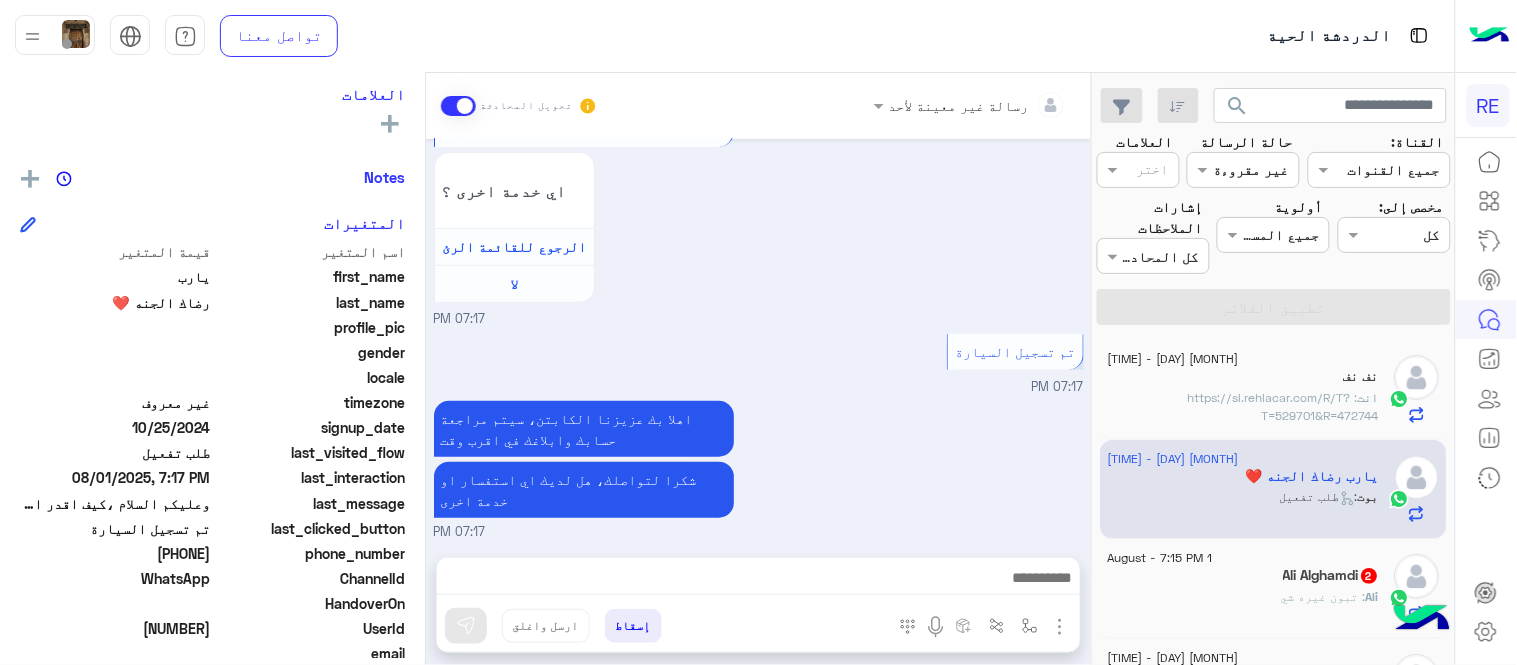 click on "[FIRST] : تبون غيره شي" 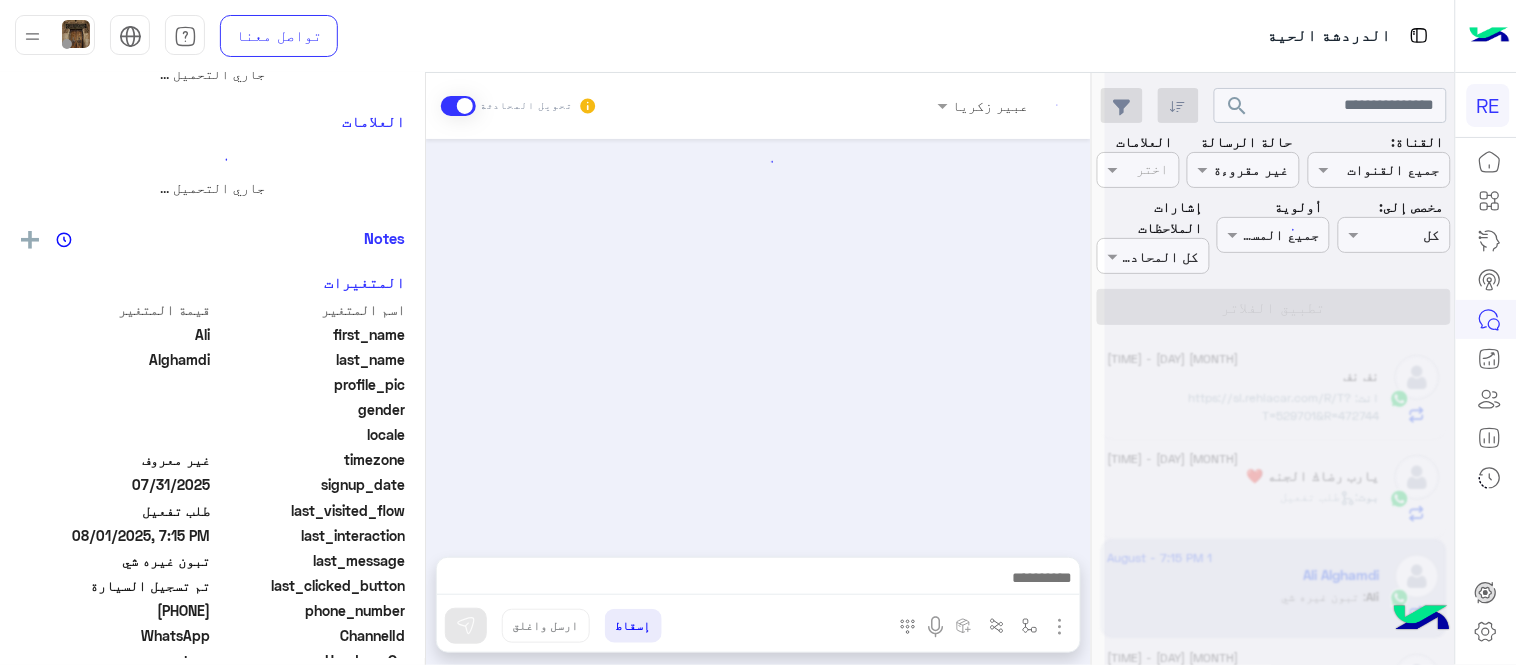 scroll, scrollTop: 0, scrollLeft: 0, axis: both 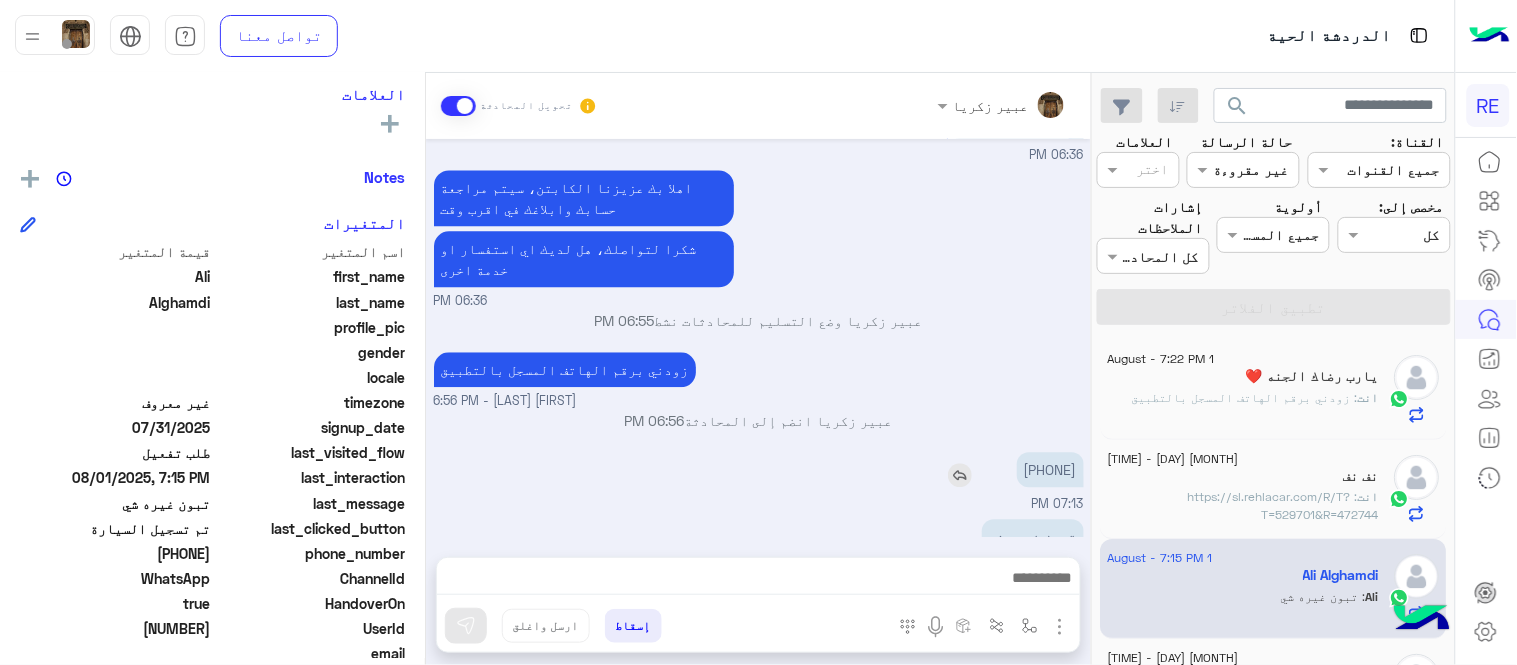 click on "[PHONE]" at bounding box center [1050, 469] 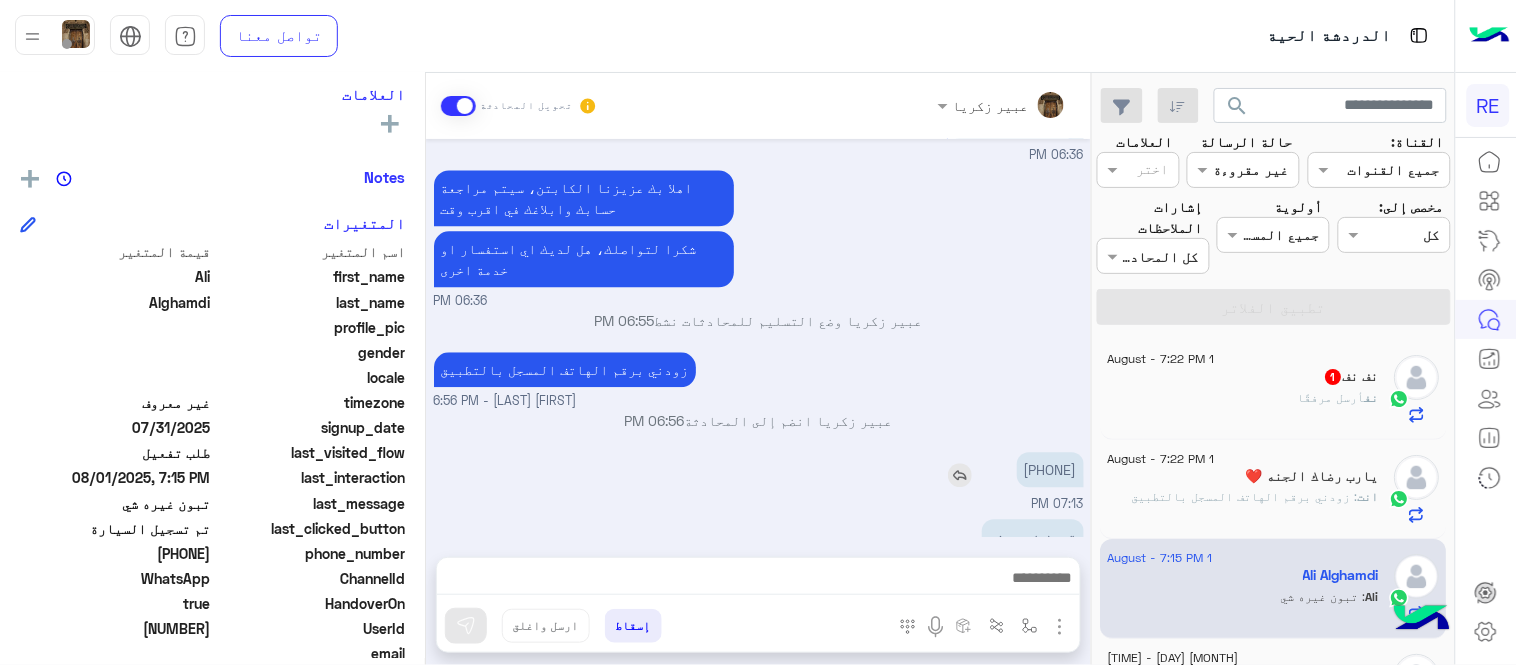 copy on "[PHONE]" 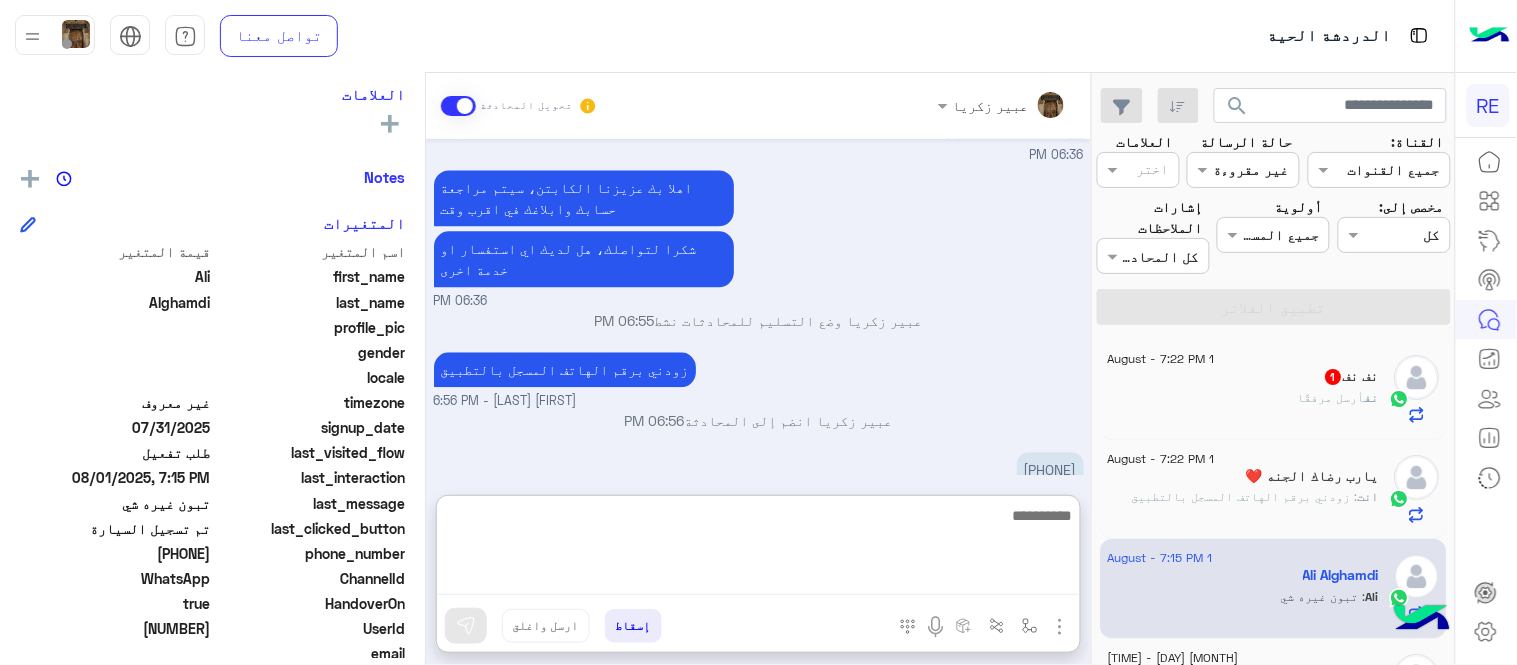 click at bounding box center (758, 549) 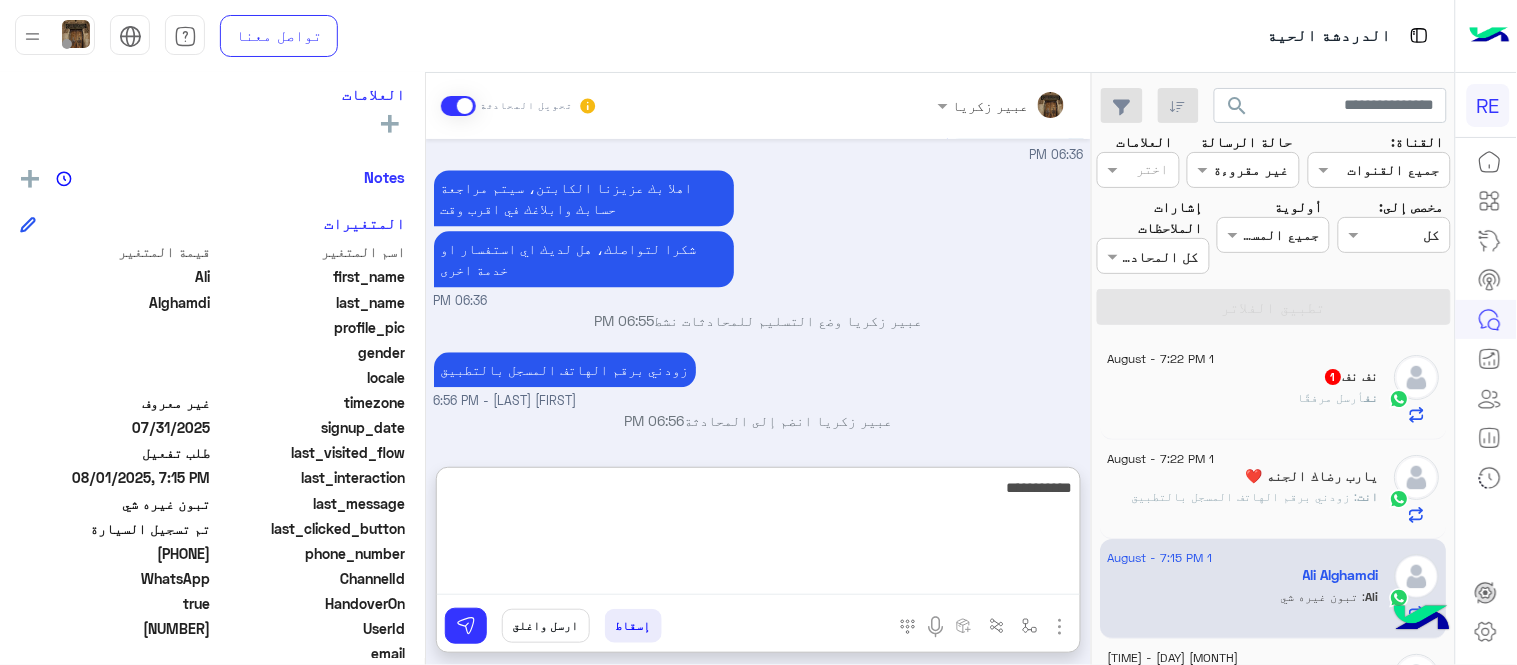 type on "**********" 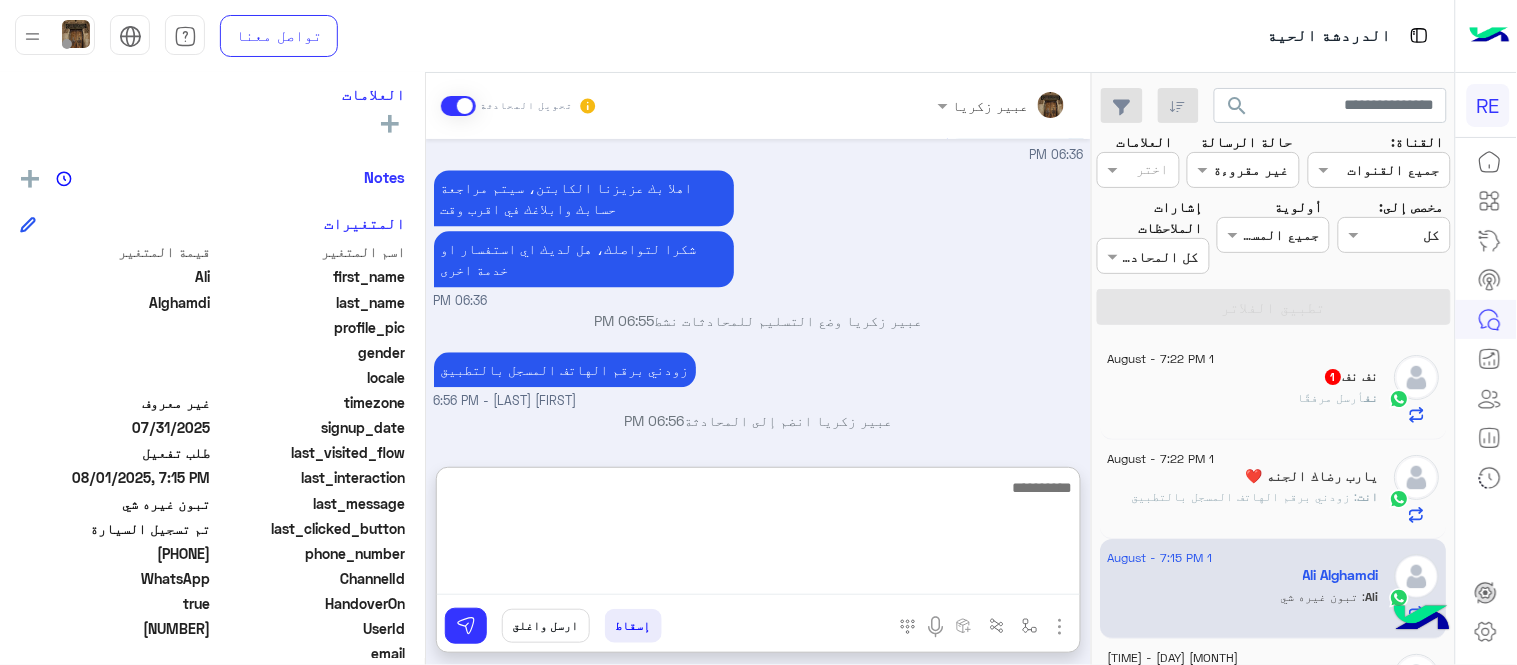 scroll, scrollTop: 1331, scrollLeft: 0, axis: vertical 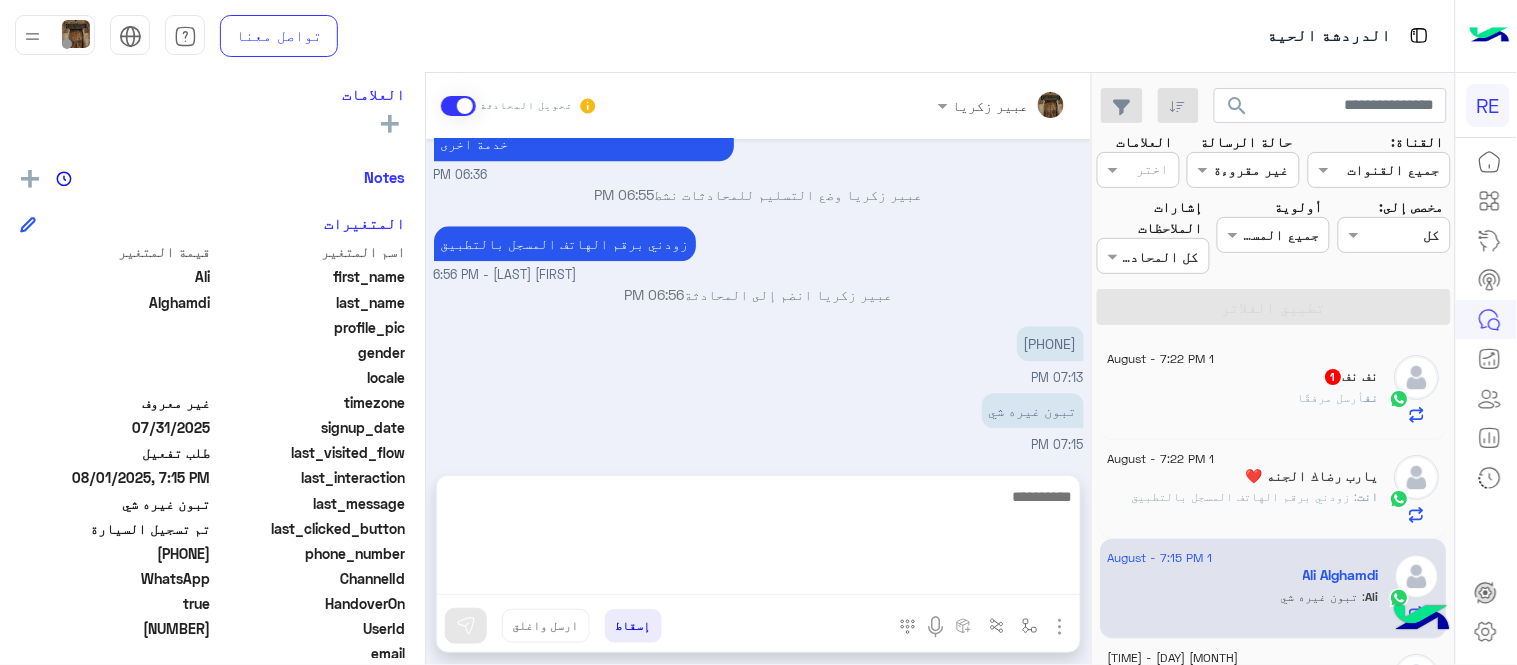 click on "نف نف  1" 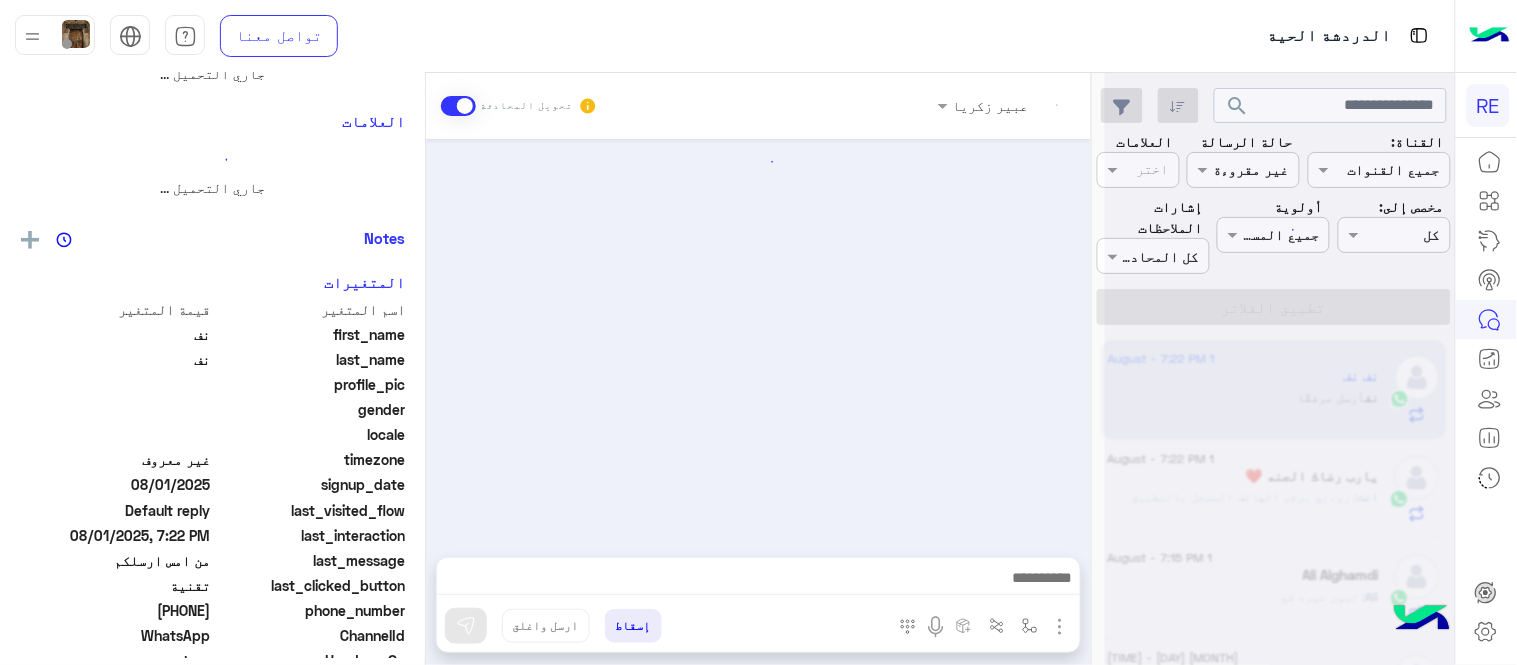 scroll, scrollTop: 0, scrollLeft: 0, axis: both 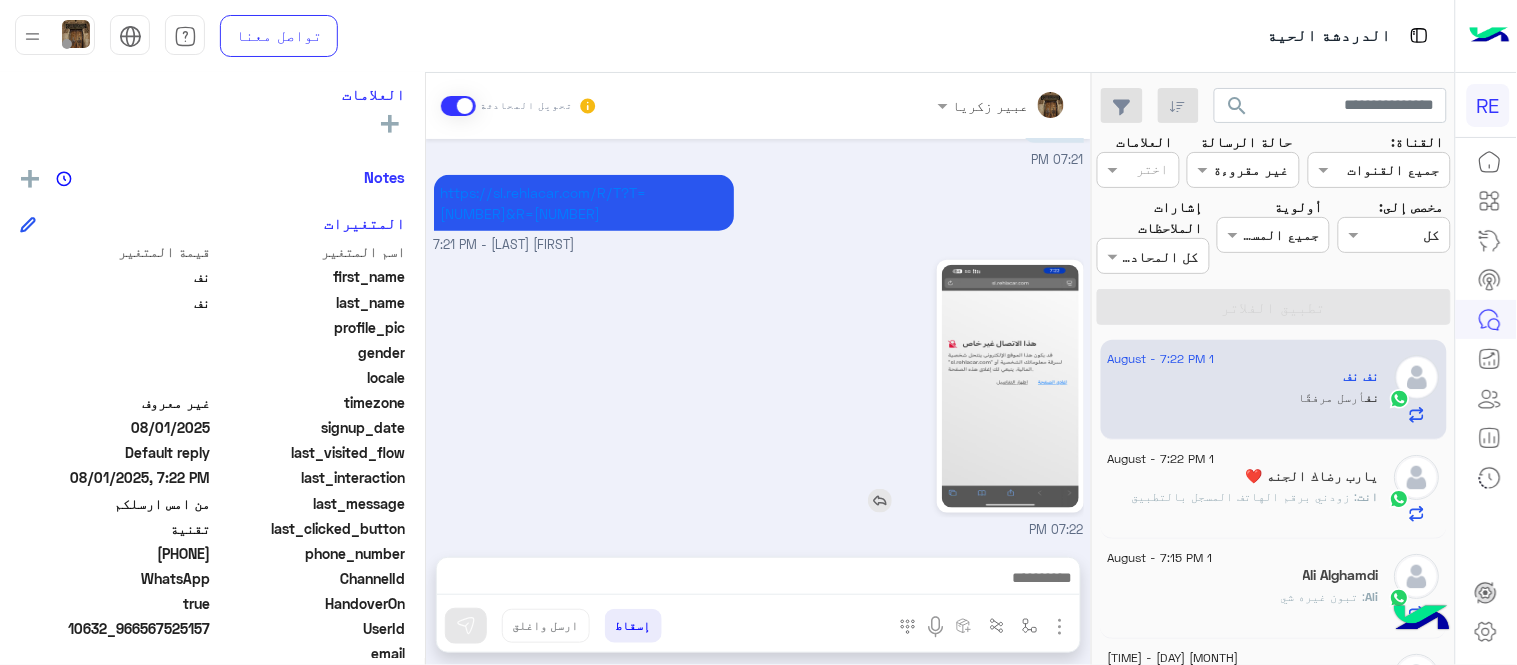 click 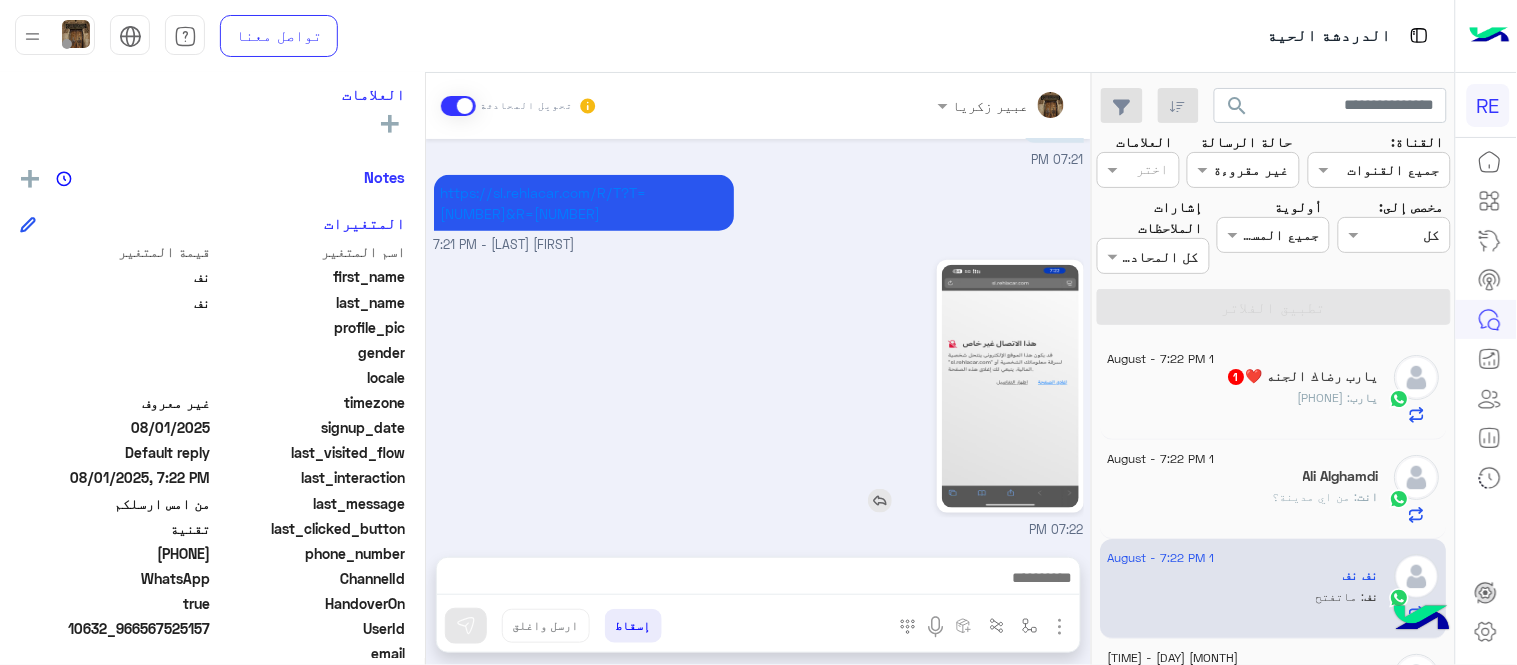 scroll, scrollTop: 606, scrollLeft: 0, axis: vertical 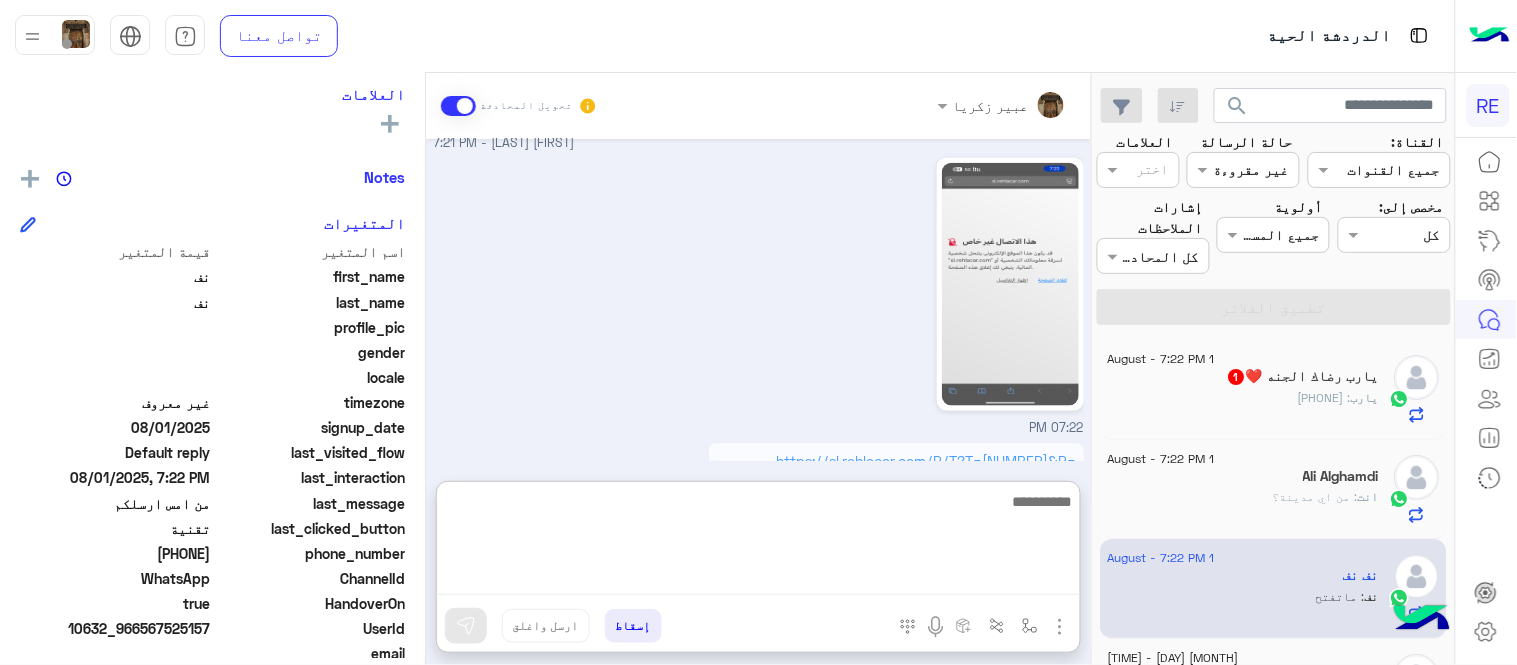 click at bounding box center [758, 542] 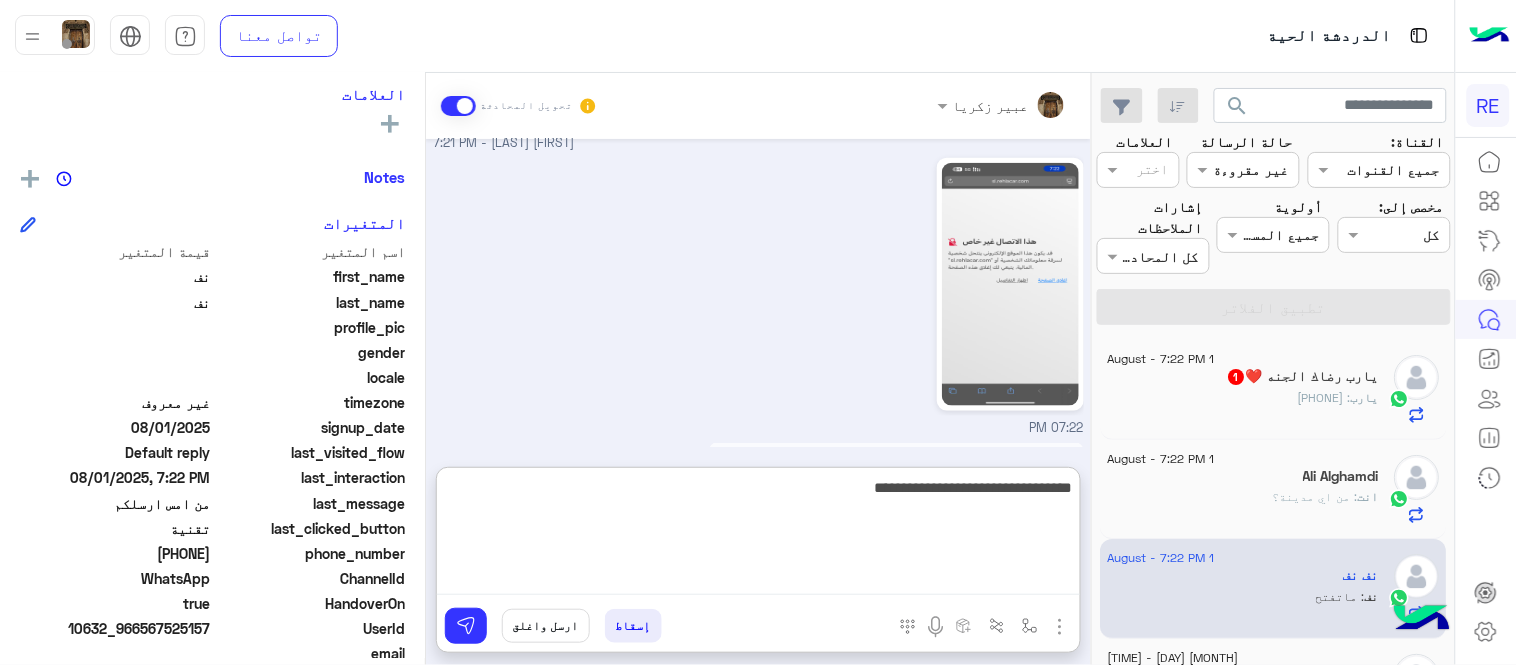 type on "**********" 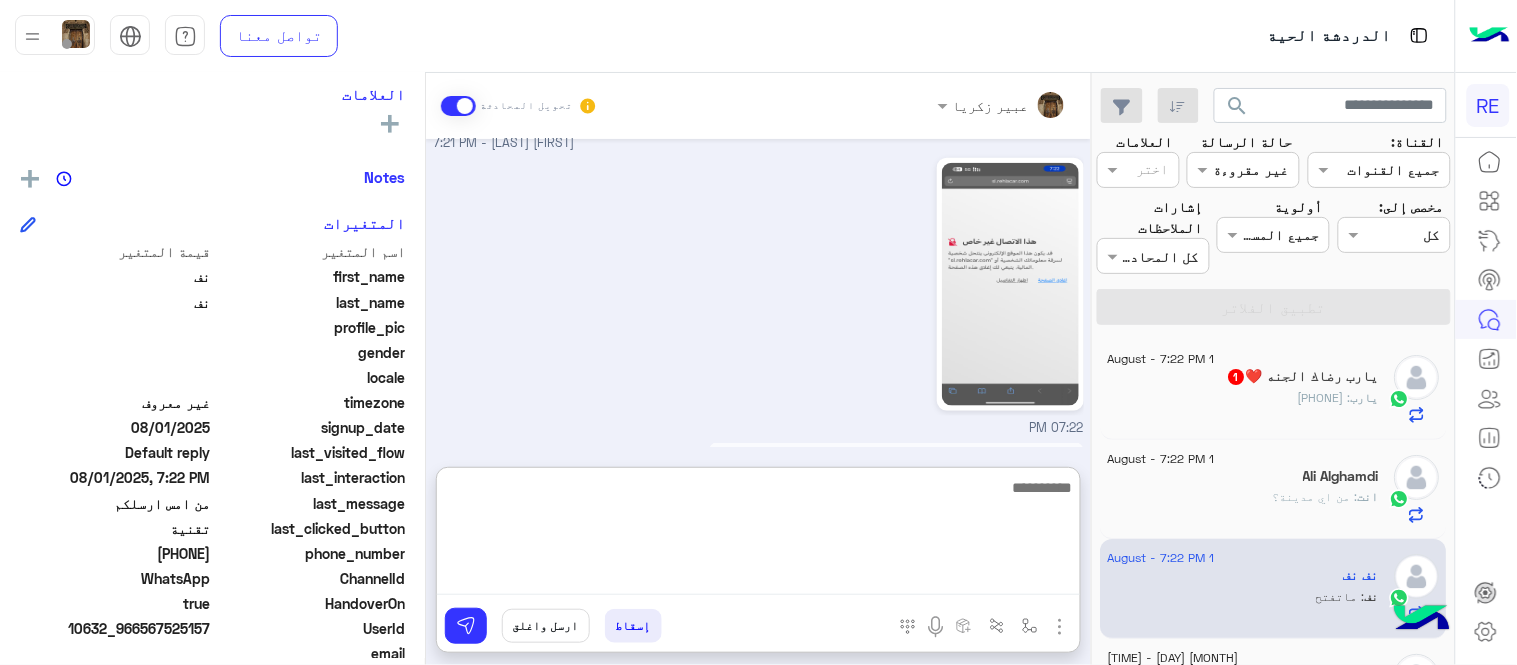 scroll, scrollTop: 760, scrollLeft: 0, axis: vertical 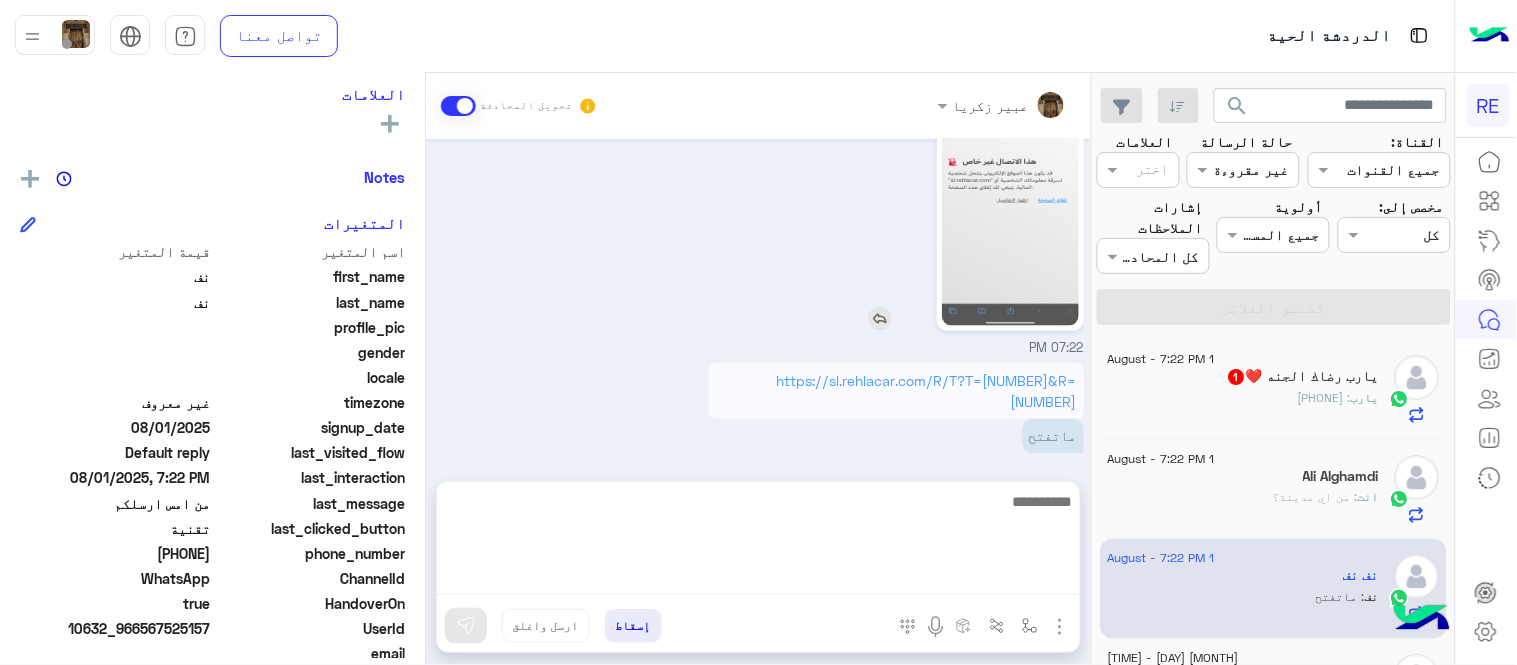 click on "Aug 1, 2025  هلع   07:20 PM  هلا   07:20 PM  ابي فاتررة   07:20 PM  من امس ارسلكم   07:20 PM  العميل لم يدفع بانتظار الفاتورة   07:21 PM  كم كود الرحلة  [FIRST] [LAST] -  07:21 PM   [FIRST] [LAST] انضم إلى المحادثة   07:21 PM      529701   07:21 PM     https://sl.rehlacar.com/R/T?T=529701&R=472744  [FIRST] [LAST] -  07:21 PM    07:22 PM     https://sl.rehlacar.com/R/T?T=529701&R=472744 ماتفتح   07:22 PM  اضغط اظهار التفاصيل وارسل لي صورة   07:23 PM" at bounding box center (758, 300) 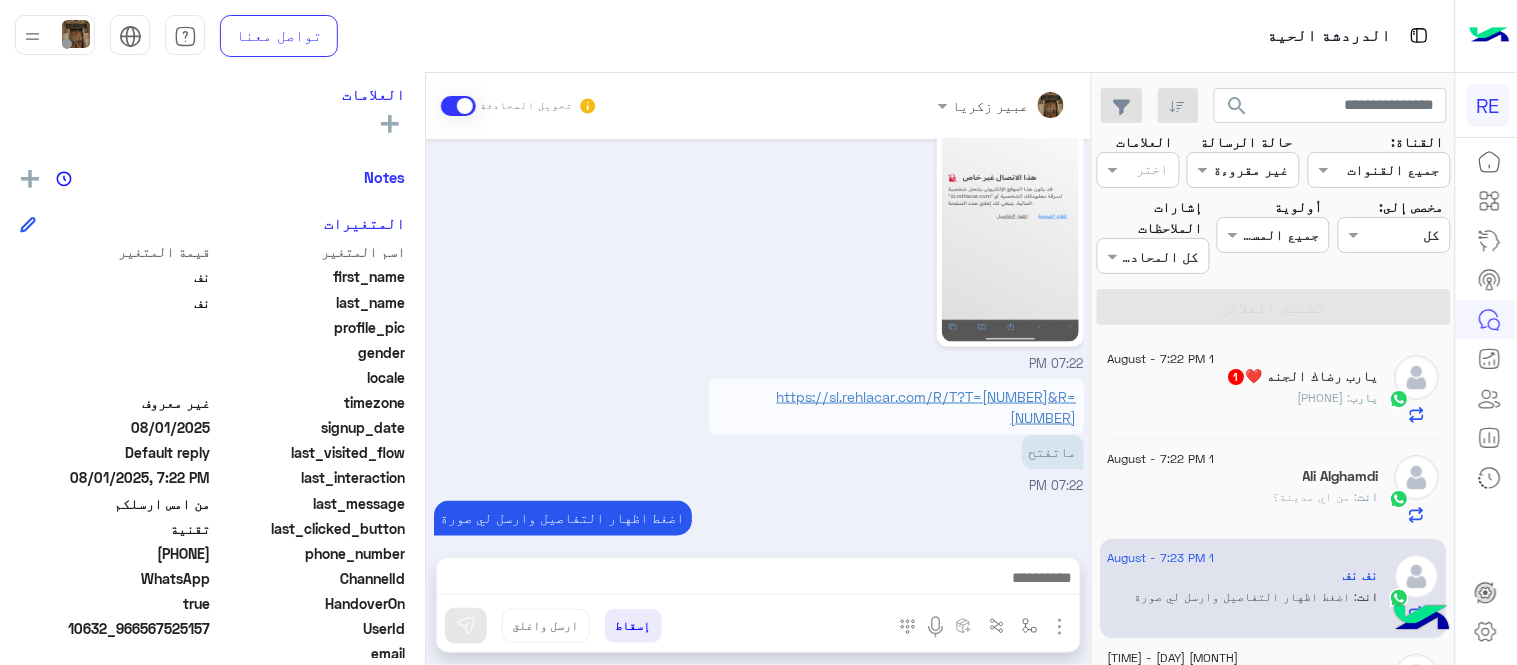 click on "https://sl.rehlacar.com/R/T?T=[NUMBER]&R=[NUMBER]" at bounding box center [927, 407] 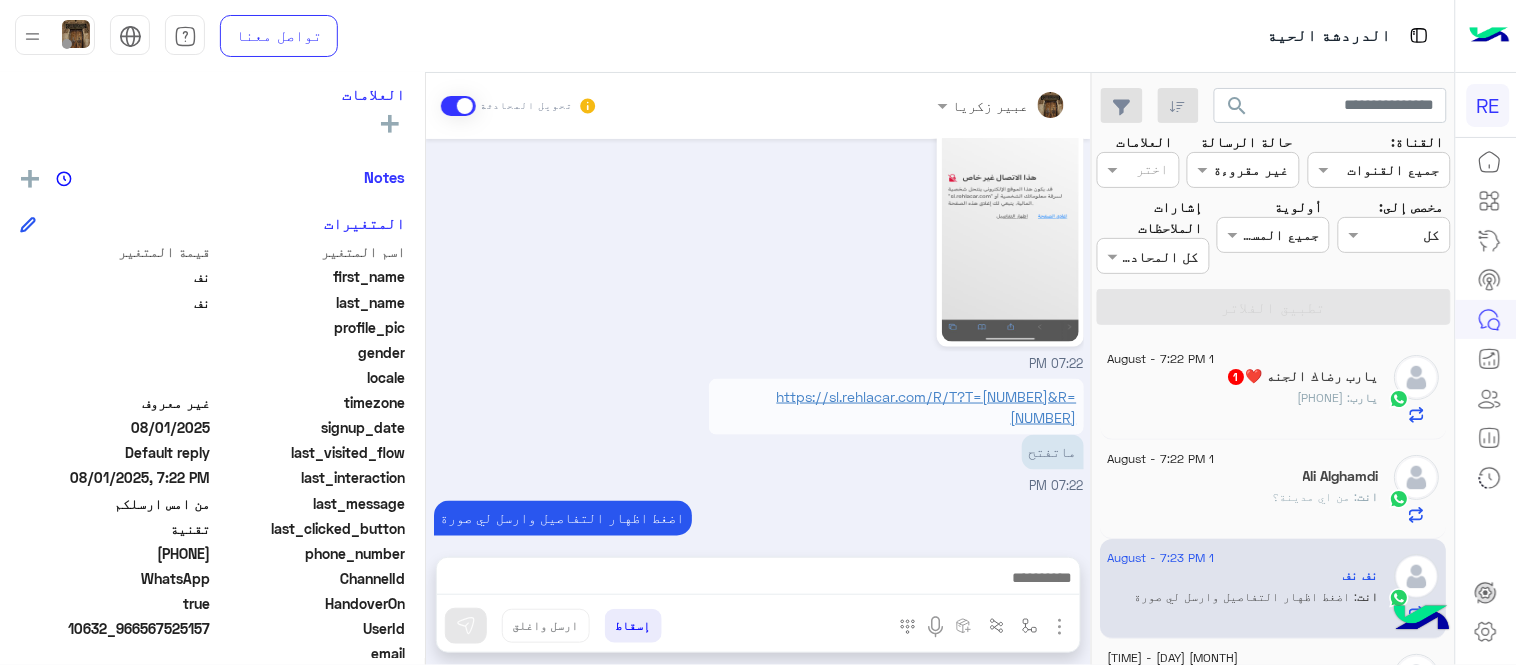 scroll, scrollTop: 2, scrollLeft: 0, axis: vertical 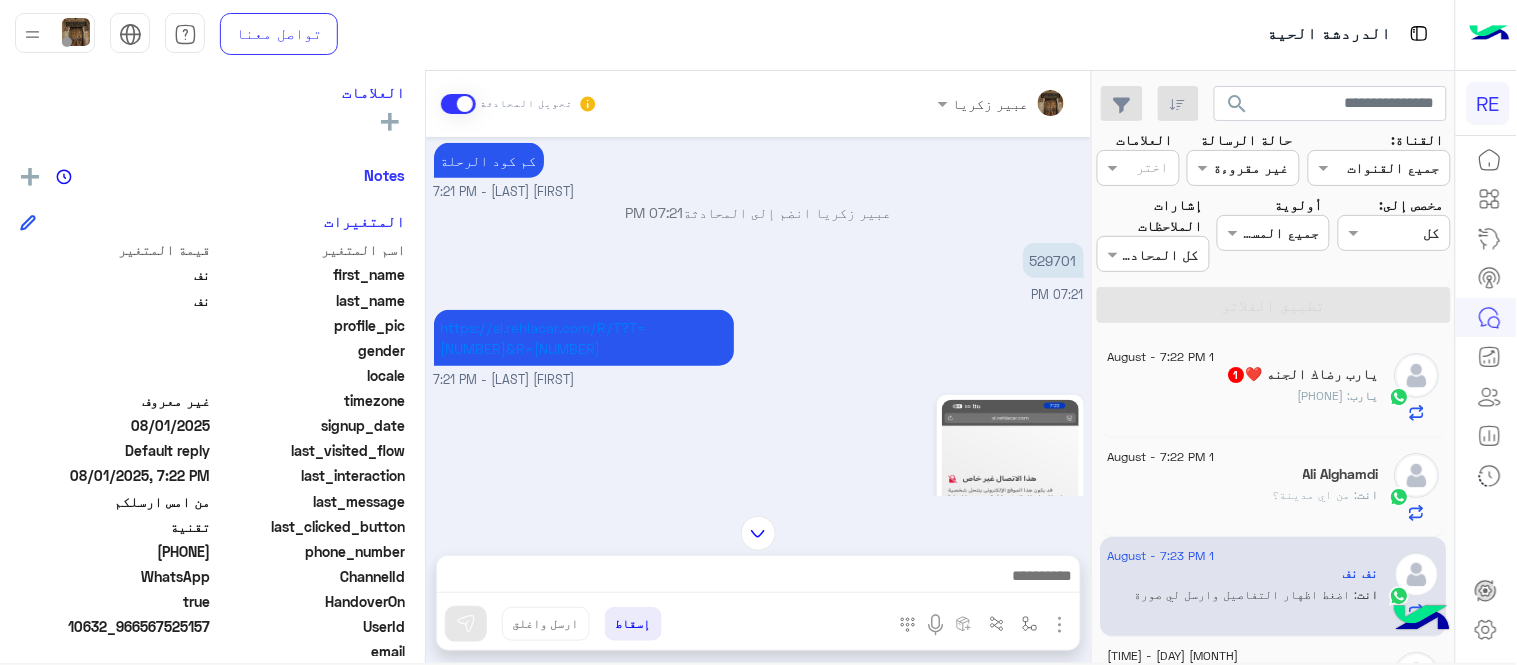 click at bounding box center [758, 533] 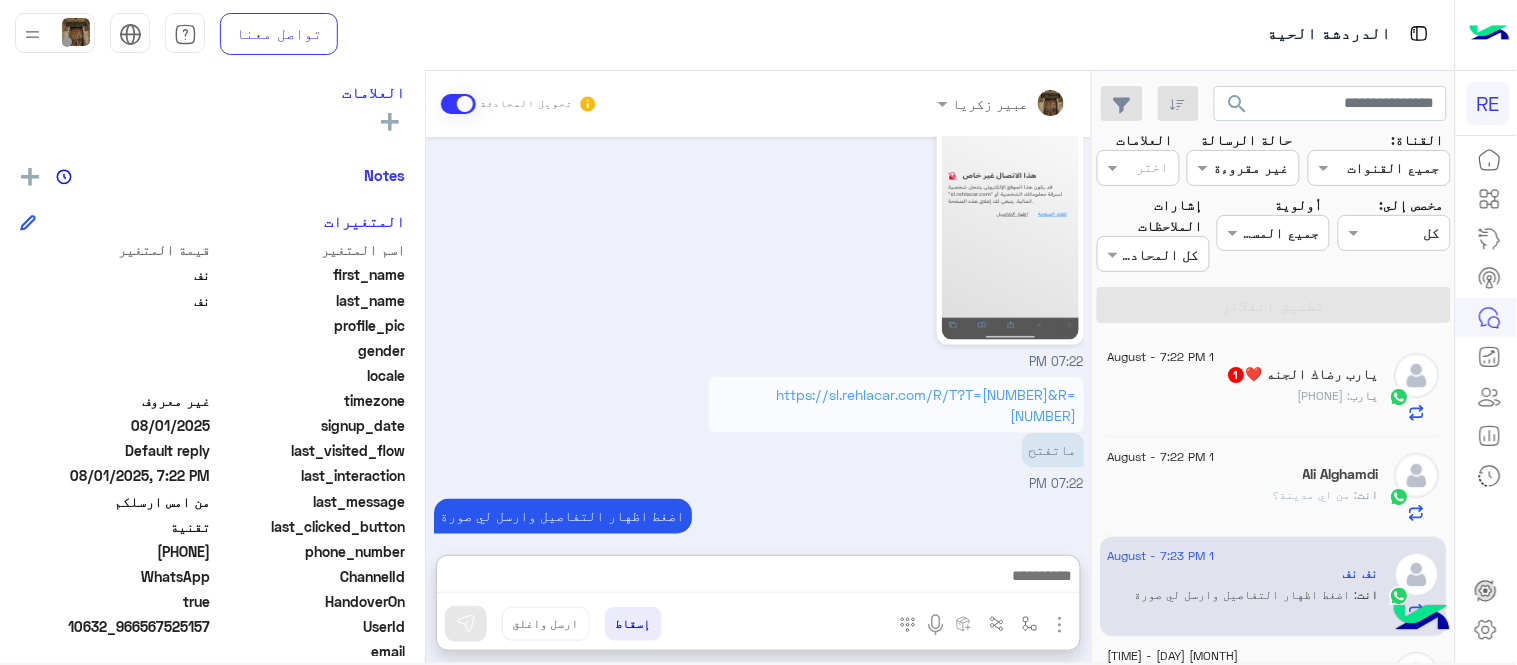 click at bounding box center (758, 578) 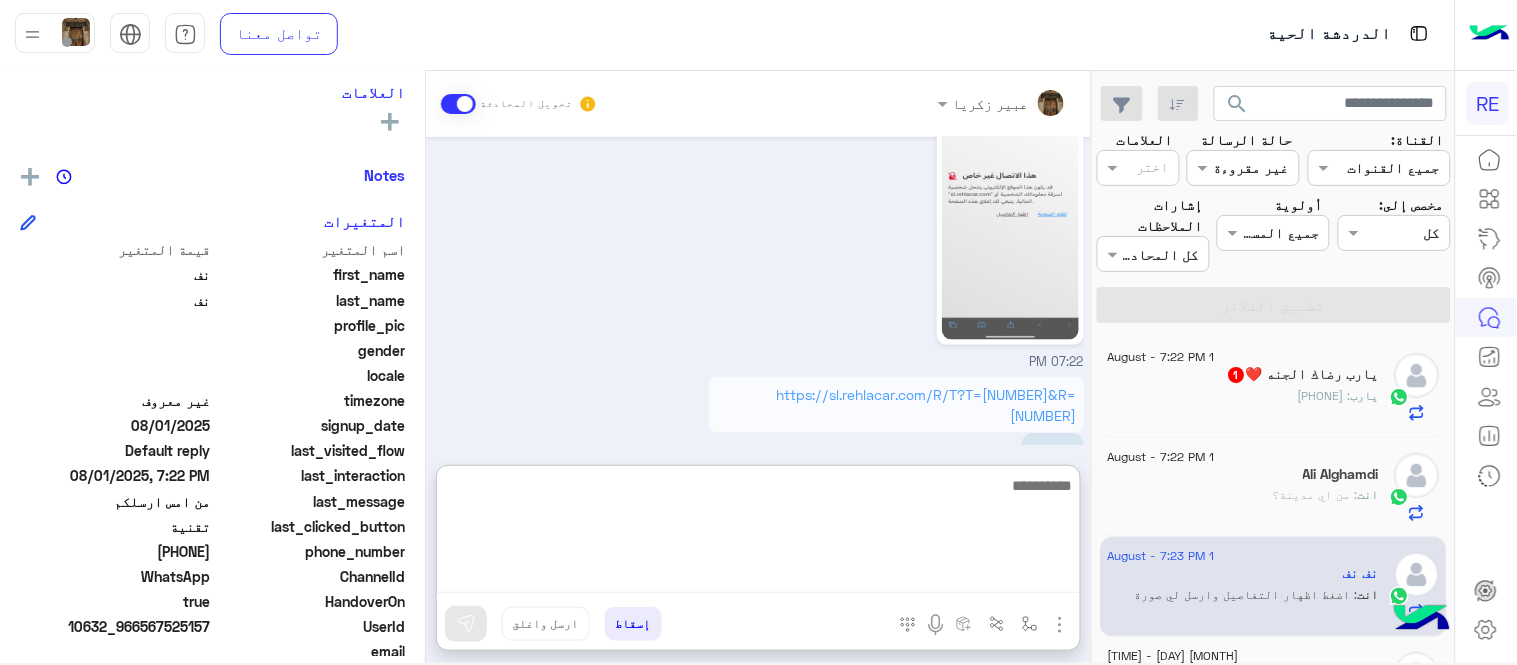 paste on "**********" 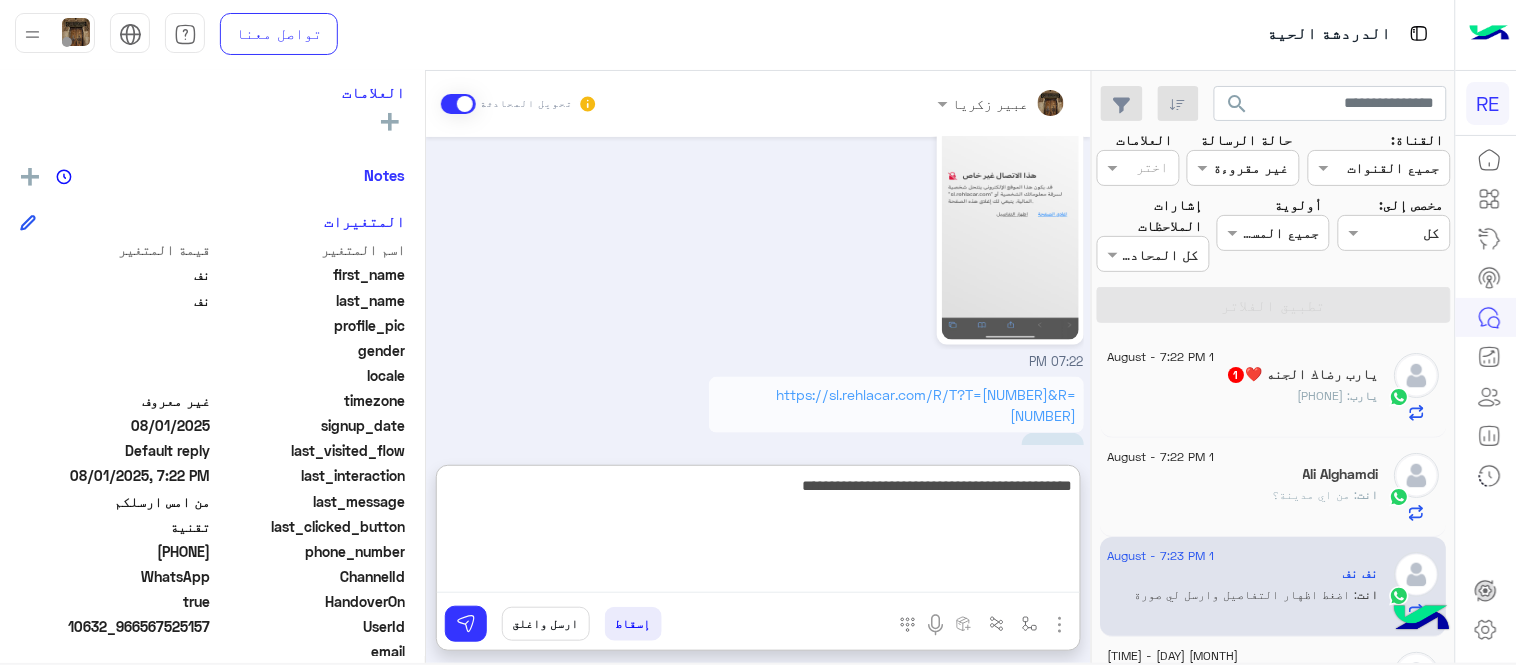type 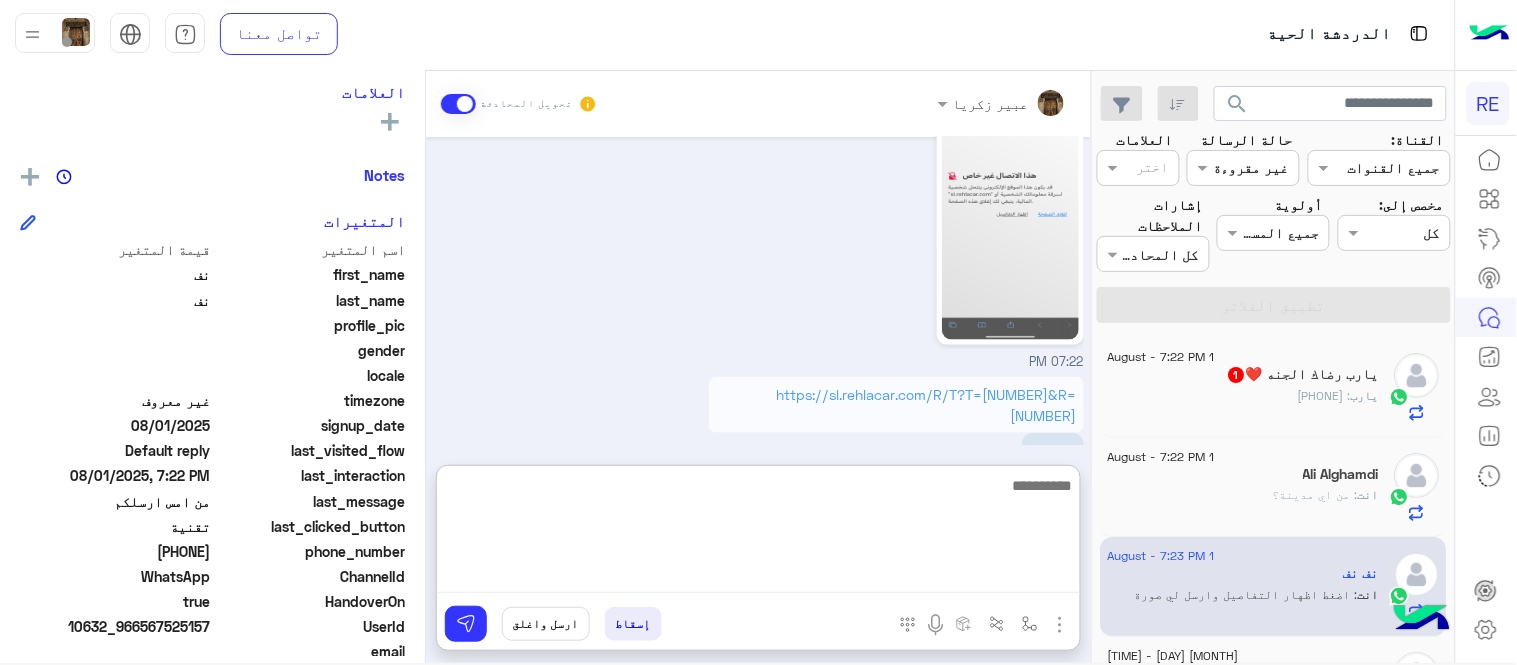 scroll, scrollTop: 844, scrollLeft: 0, axis: vertical 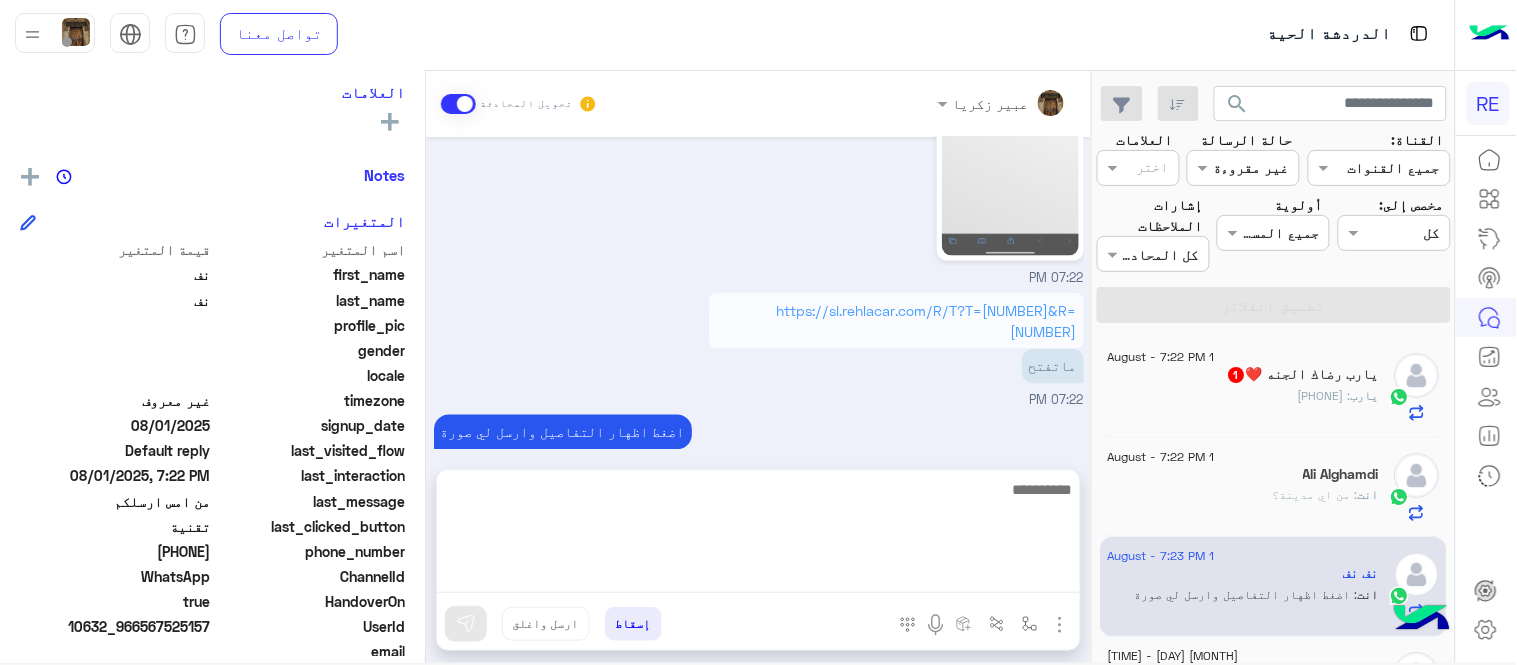 click on "Aug 1, 2025  هلع   07:20 PM  هلا   07:20 PM  ابي فاتررة   07:20 PM  من امس ارسلكم   07:20 PM  العميل لم يدفع بانتظار الفاتورة   07:21 PM  كم كود الرحلة  [NAME] -  07:21 PM   [NAME] انضم إلى المحادثة   07:21 PM      529701   07:21 PM     https://sl.rehlacar.com/R/T?T=529701&R=472744  [NAME] -  07:21 PM    07:22 PM     https://sl.rehlacar.com/R/T?T=529701&R=472744 ماتفتح   07:22 PM  اضغط اظهار التفاصيل وارسل لي صورة  [NAME] -  07:23 PM     https://sl.rehlacar.com/R/T?T=529701&R=472744   07:23 PM" at bounding box center [758, 293] 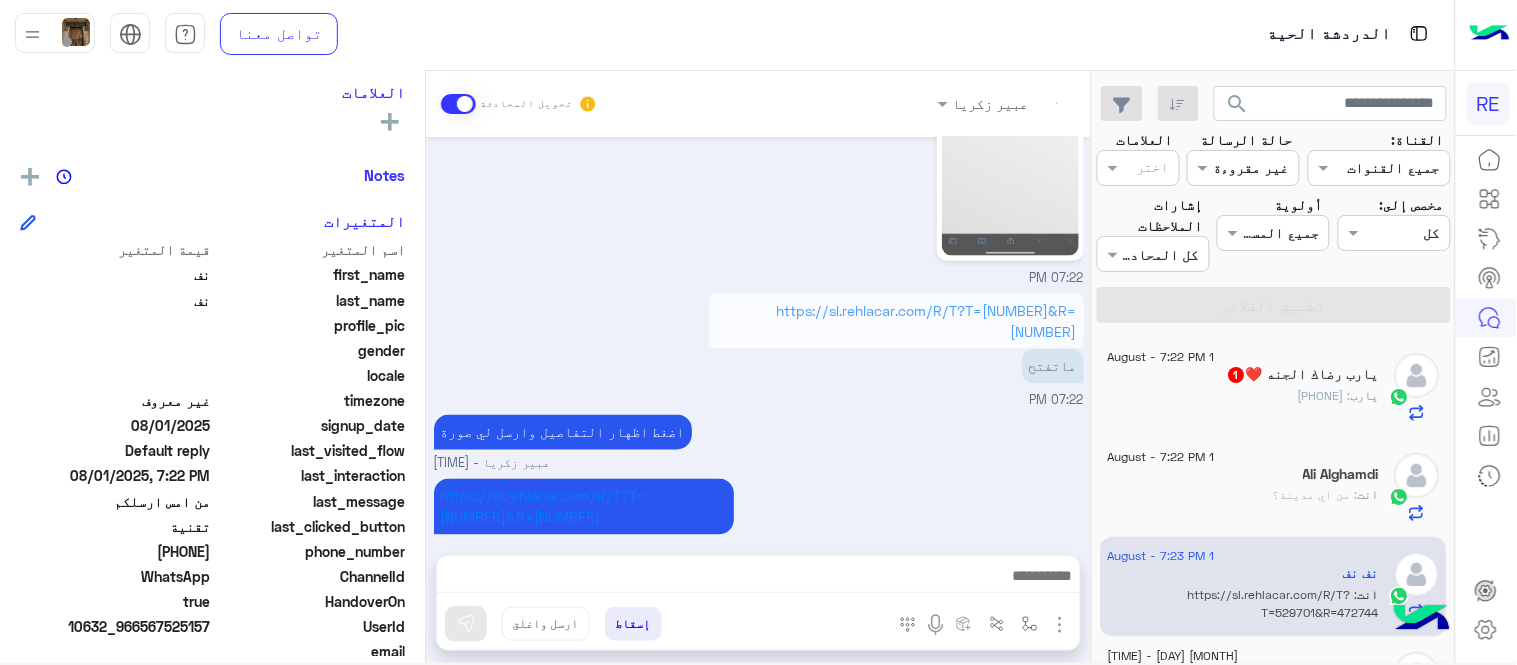 click on "07:20 PM  هلا   07:20 PM  ابي فاتررة   07:20 PM  من امس ارسلكم   07:20 PM  العميل لم يدفع بانتظار الفاتورة   07:21 PM  كم كود الرحلة  [FIRST] [LAST] -  07:21 PM   [FIRST] [LAST] انضم إلى المحادثة   07:21 PM      529701   07:21 PM     https://sl.rehlacar.com/R/T?T=529701&R=472744  [FIRST] [LAST] -  07:21 PM    07:22 PM     https://sl.rehlacar.com/R/T?T=529701&R=472744 ماتفتح   07:22 PM  اضغط اظهار التفاصيل وارسل لي صورة  [FIRST] [LAST] -  07:23 PM     https://sl.rehlacar.com/R/T?T=529701&R=472744  [FIRST] [LAST] -  07:23 PM  أدخل اسم مجموعة الرسائل  إسقاط   ارسل واغلق    نف نف   يمكن الإرسال له   غير معروف      تاريخ الأشتراك : 01/30/2024  أولوية لم يتم التحديد  العلامات   رؤية الكل   Notes   نف" 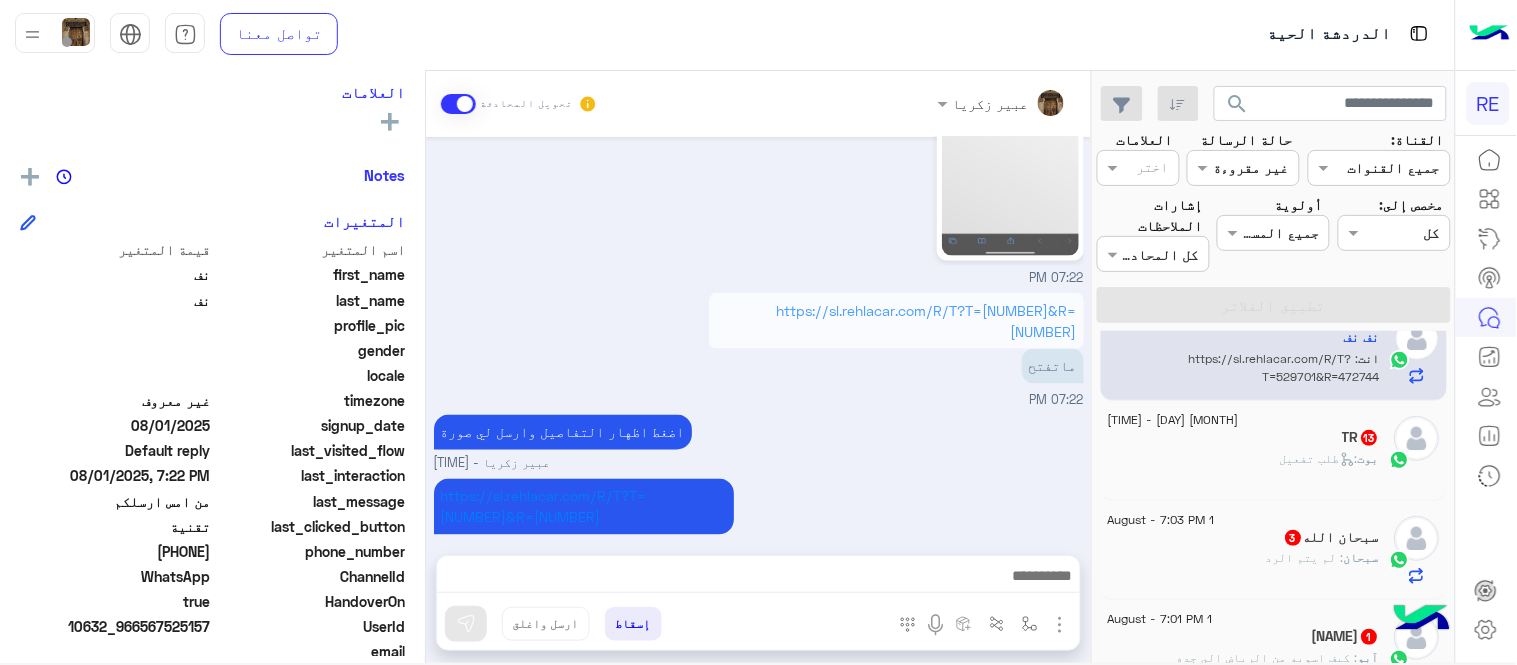 scroll, scrollTop: 290, scrollLeft: 0, axis: vertical 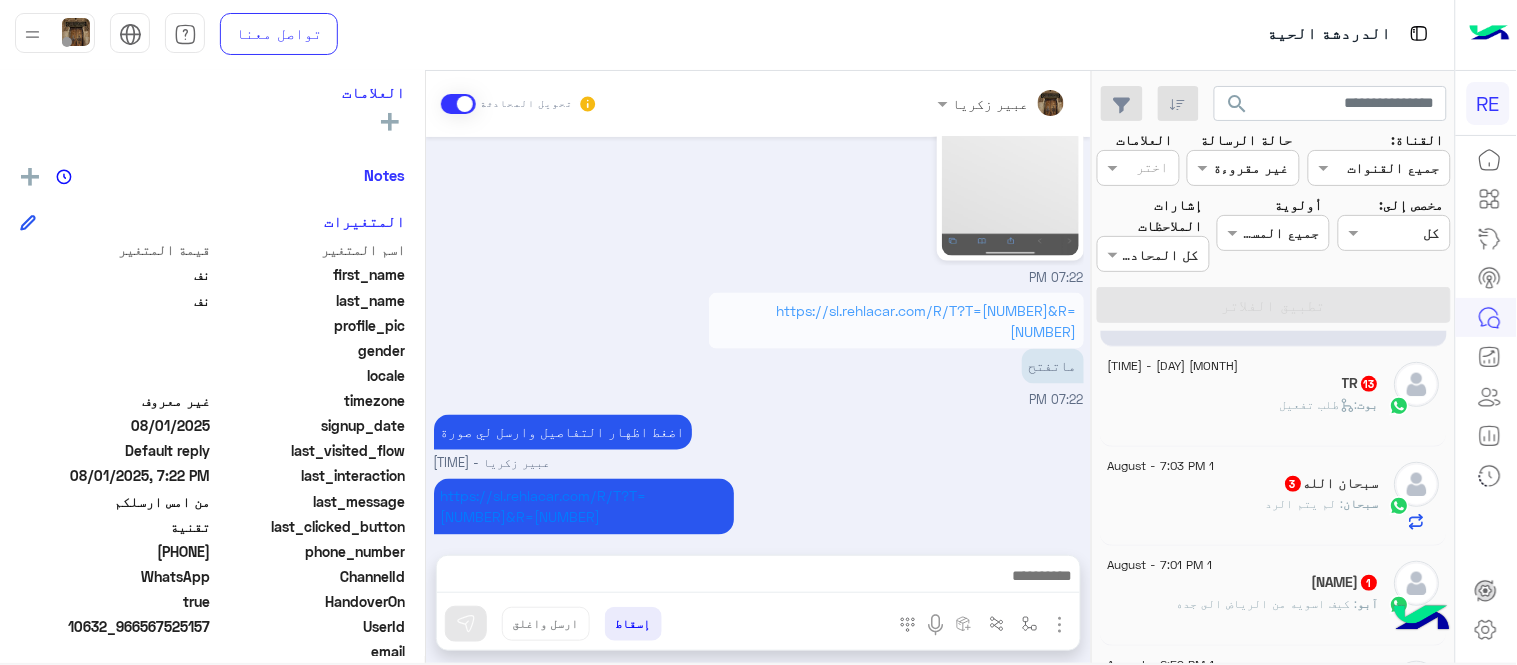 click on "TR   13" 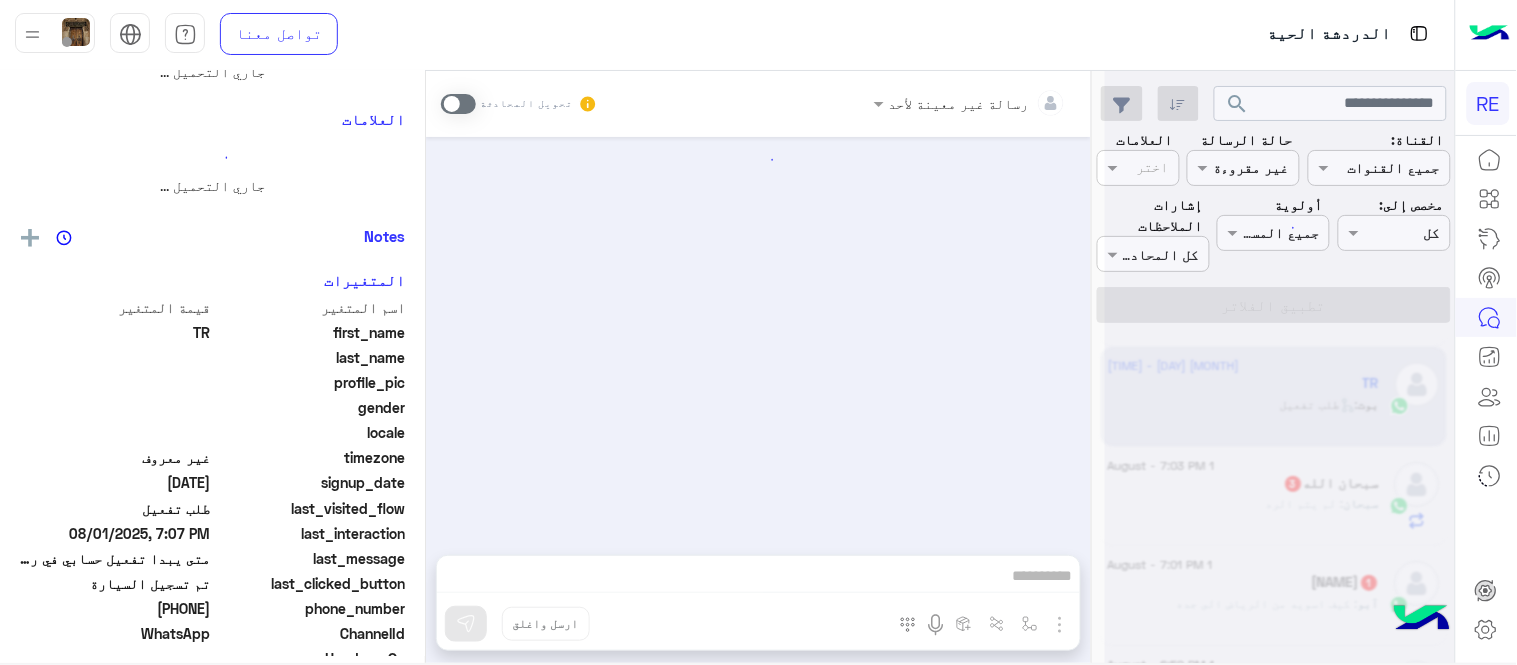 scroll, scrollTop: 0, scrollLeft: 0, axis: both 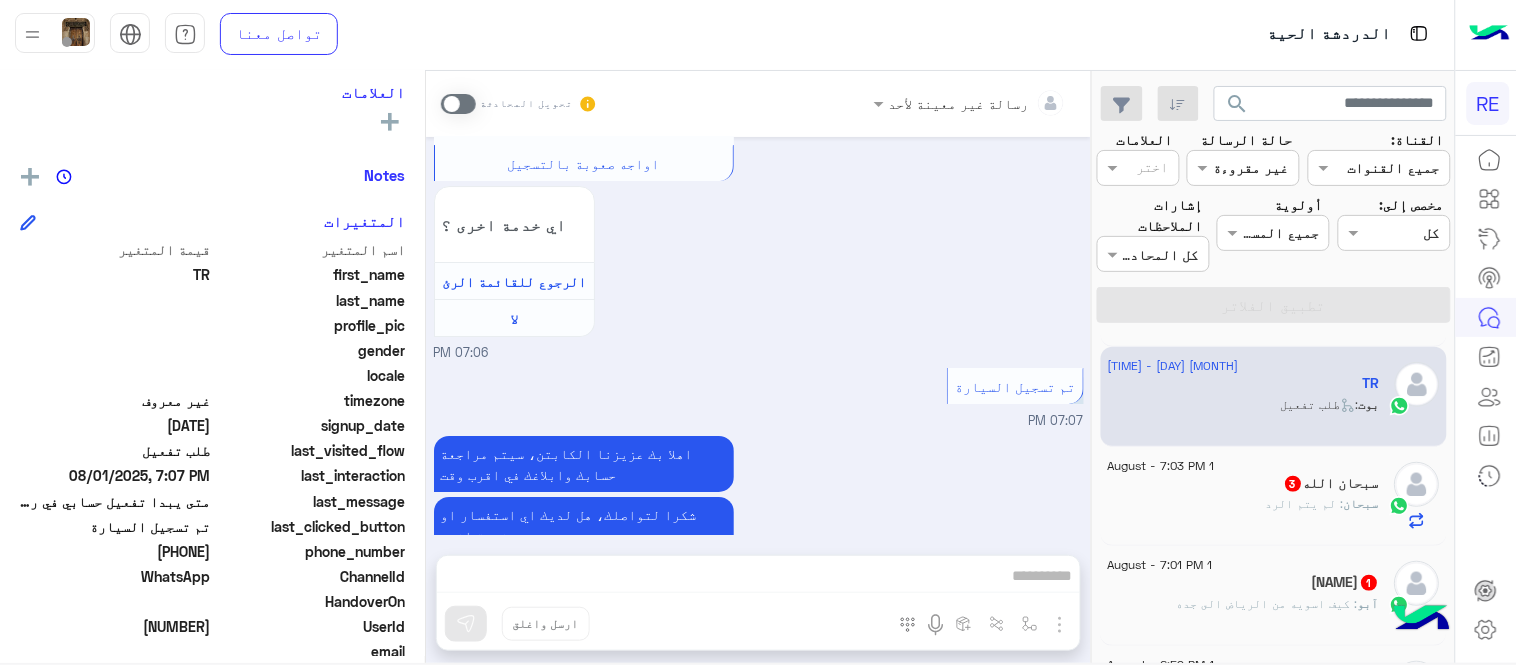 click at bounding box center (458, 104) 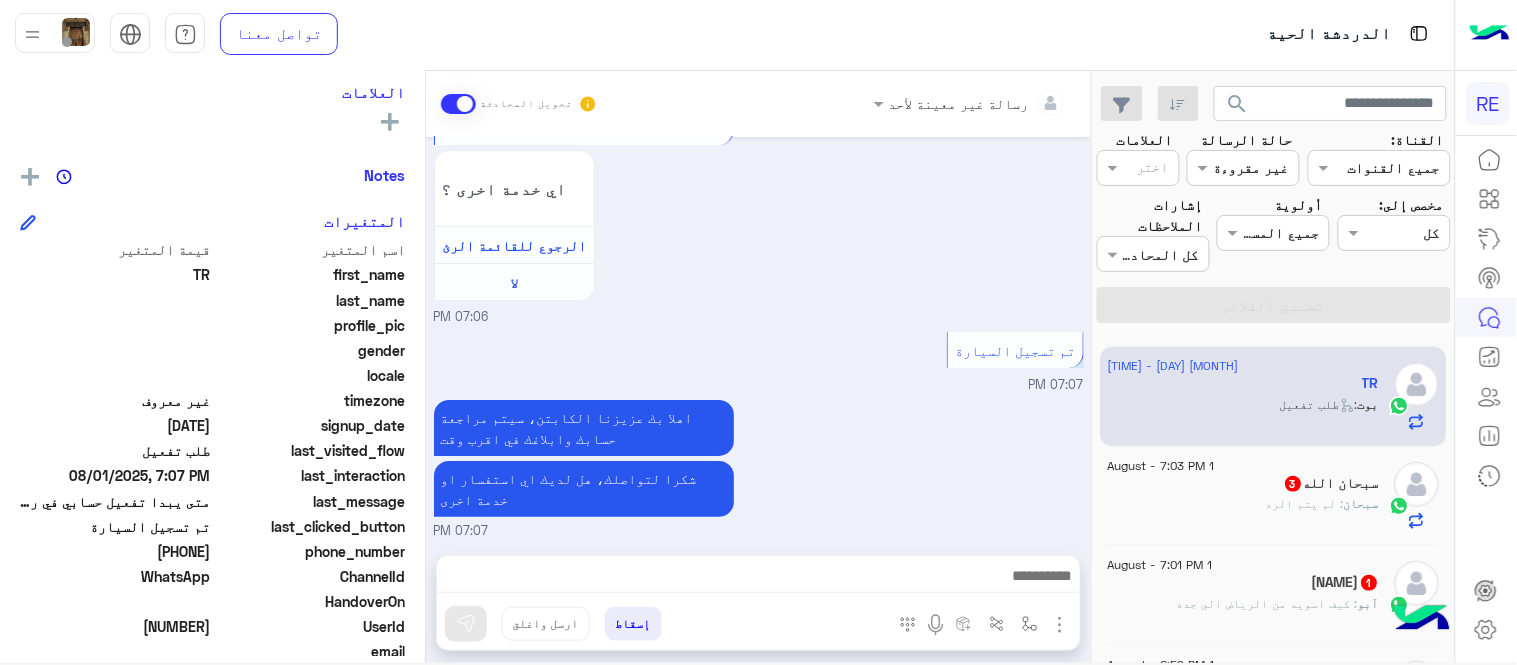 drag, startPoint x: 652, startPoint y: 597, endPoint x: 614, endPoint y: 568, distance: 47.801674 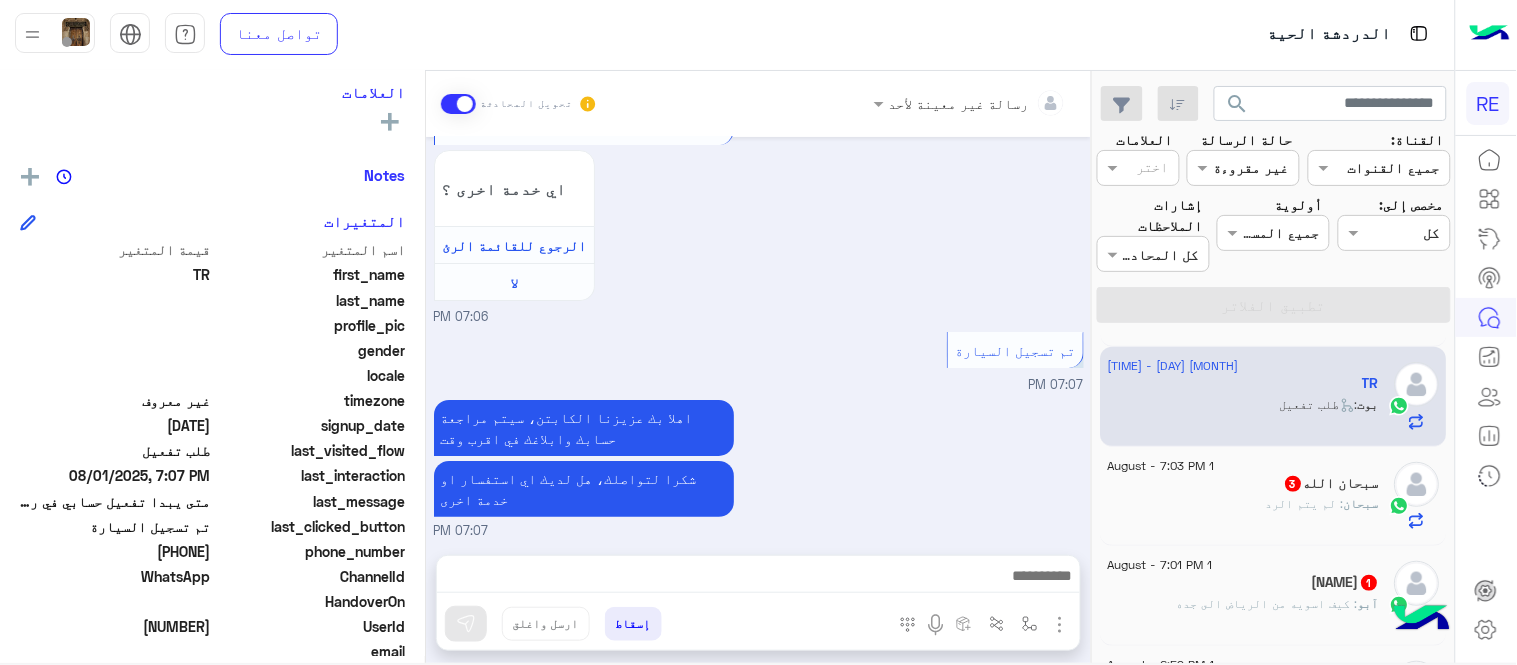 drag, startPoint x: 141, startPoint y: 550, endPoint x: 210, endPoint y: 558, distance: 69.46222 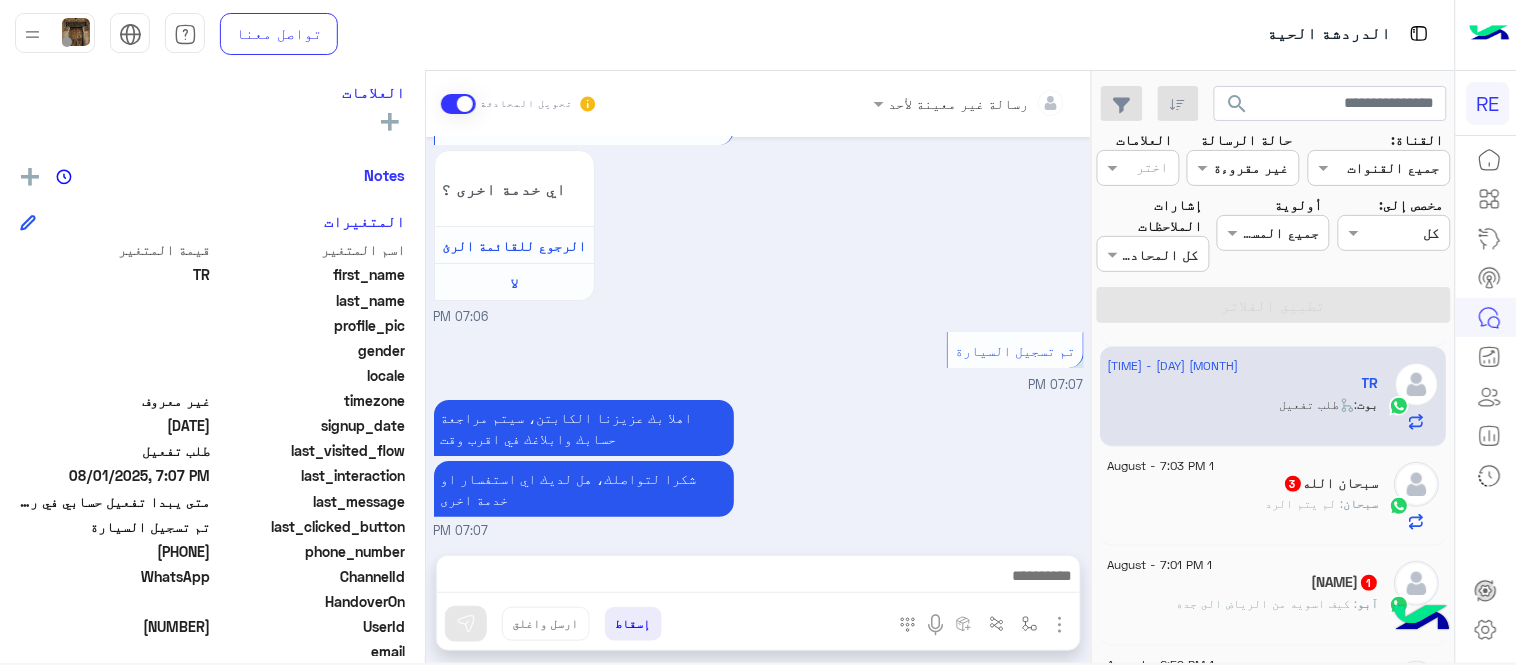 scroll, scrollTop: 291, scrollLeft: 0, axis: vertical 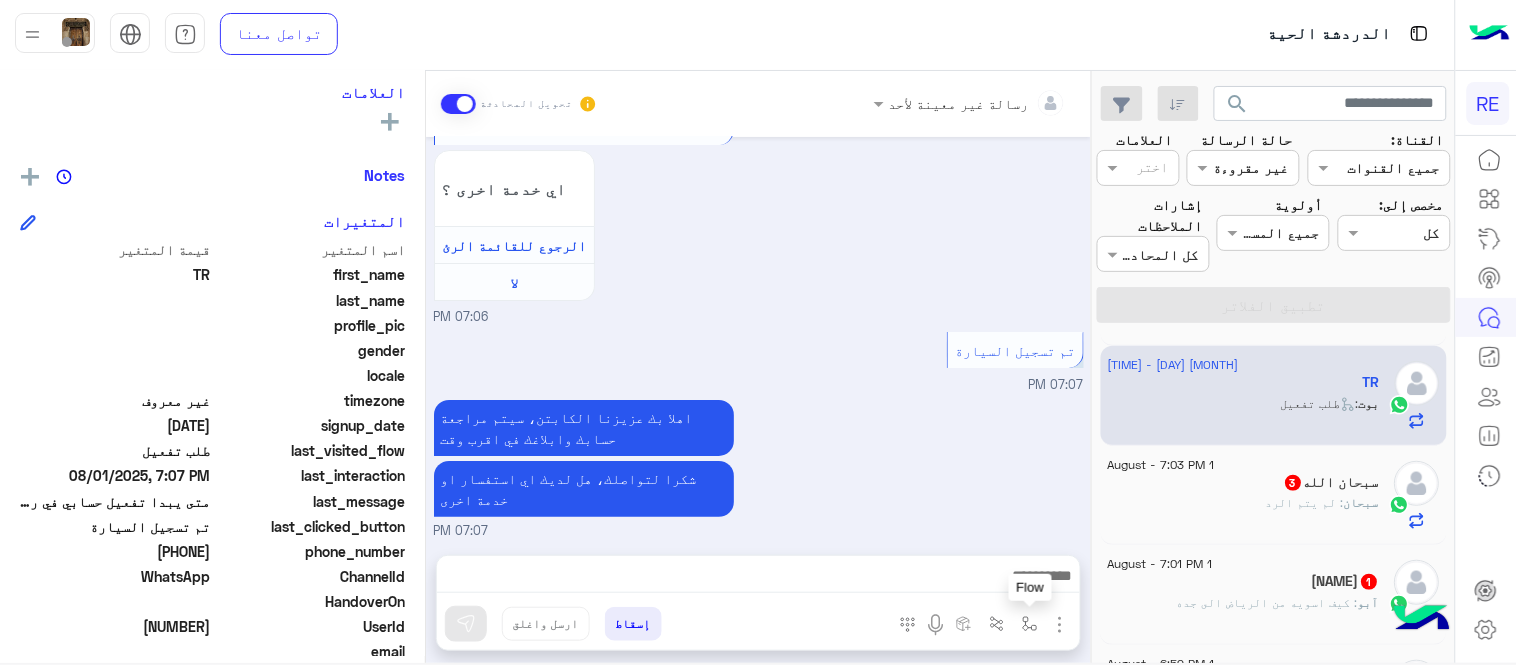 click at bounding box center [1030, 624] 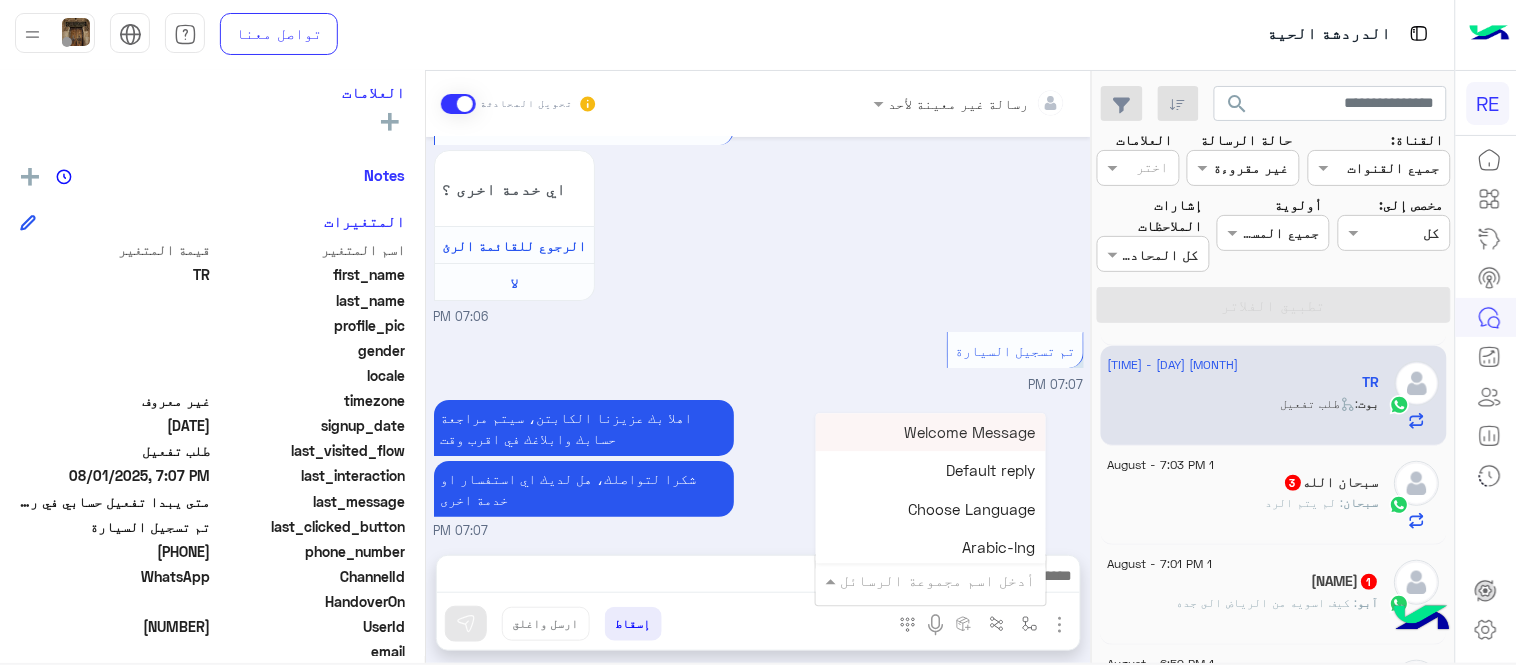 click on "أدخل اسم مجموعة الرسائل" at bounding box center (931, 580) 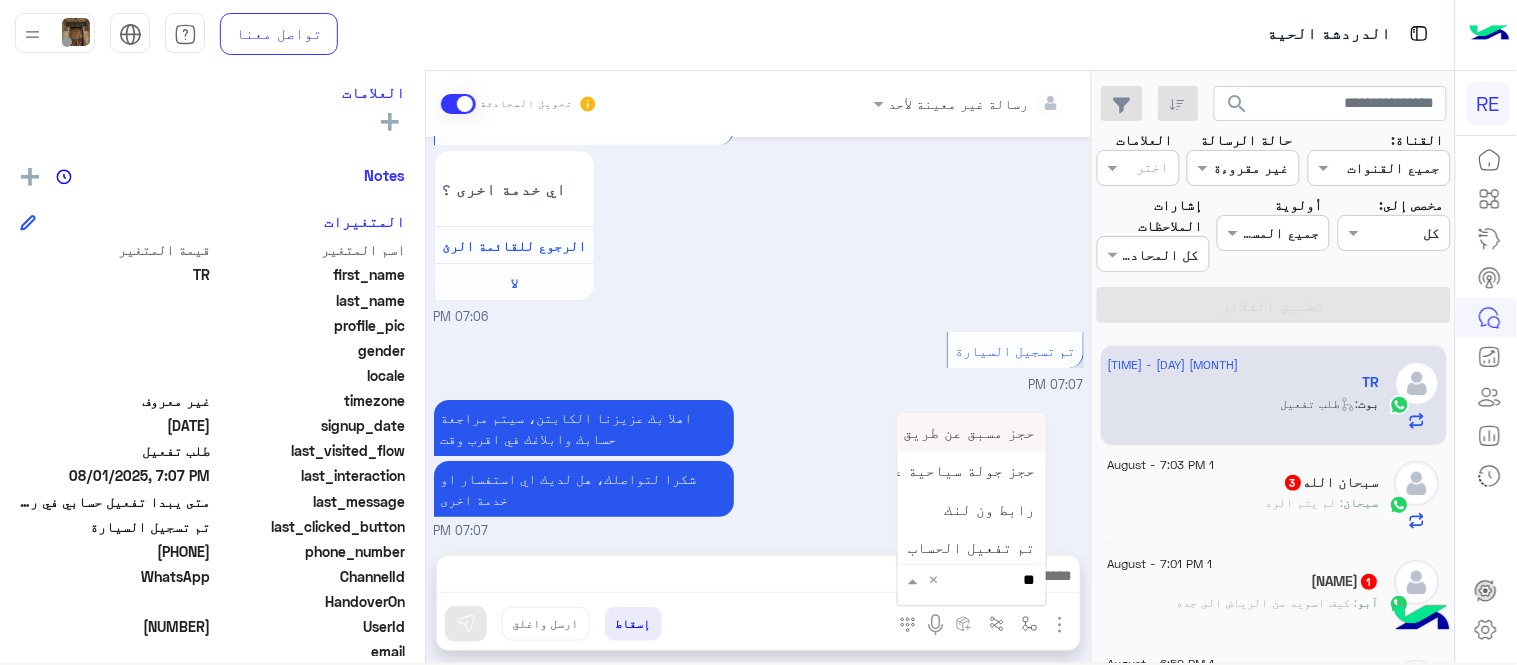 type on "***" 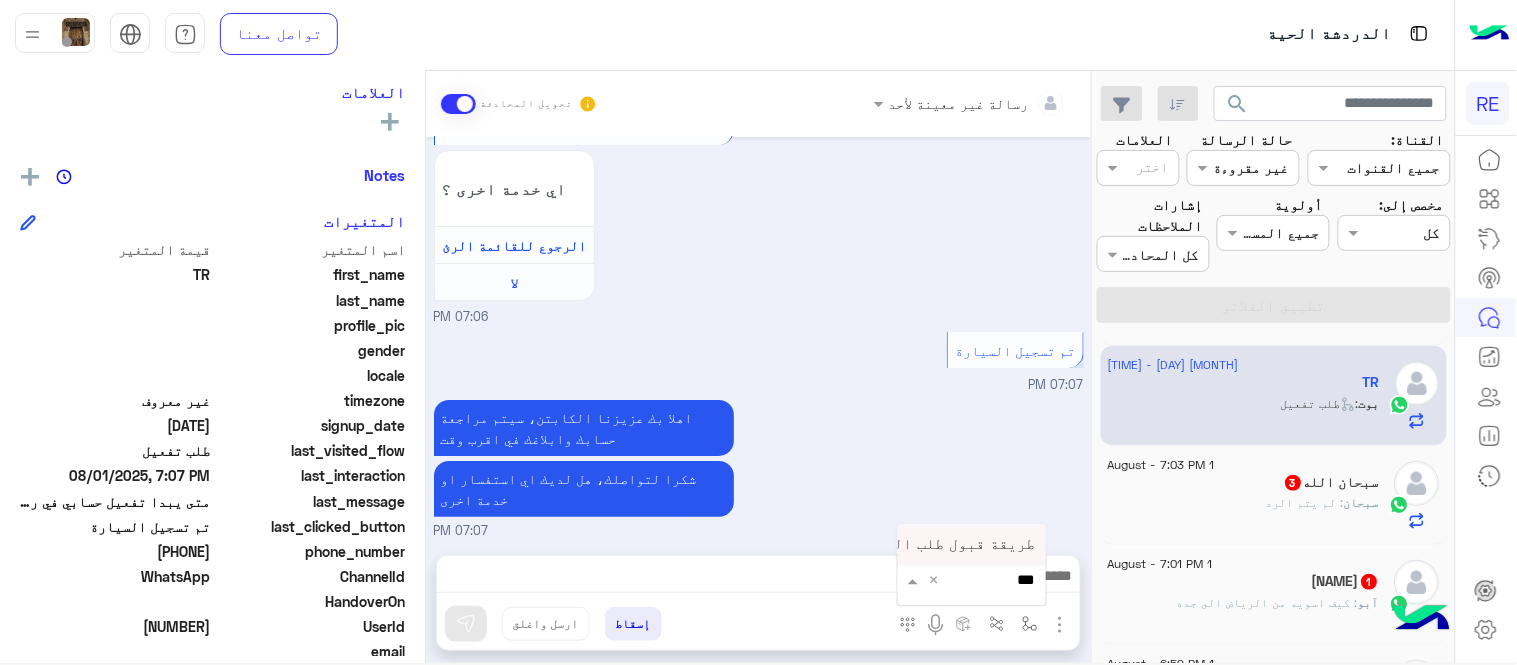 click on "طريقة قبول طلب التحقق تفعيل ابشر ككابتن" at bounding box center [872, 544] 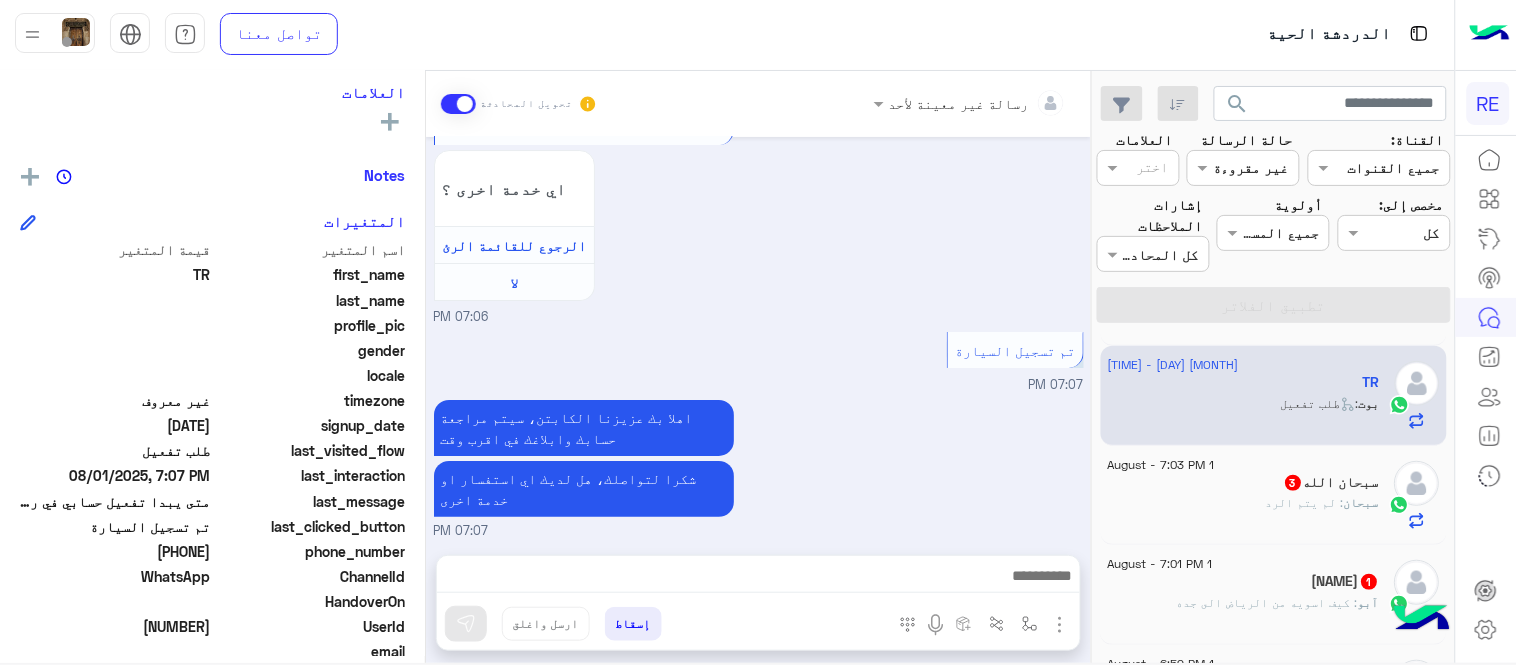 type on "**********" 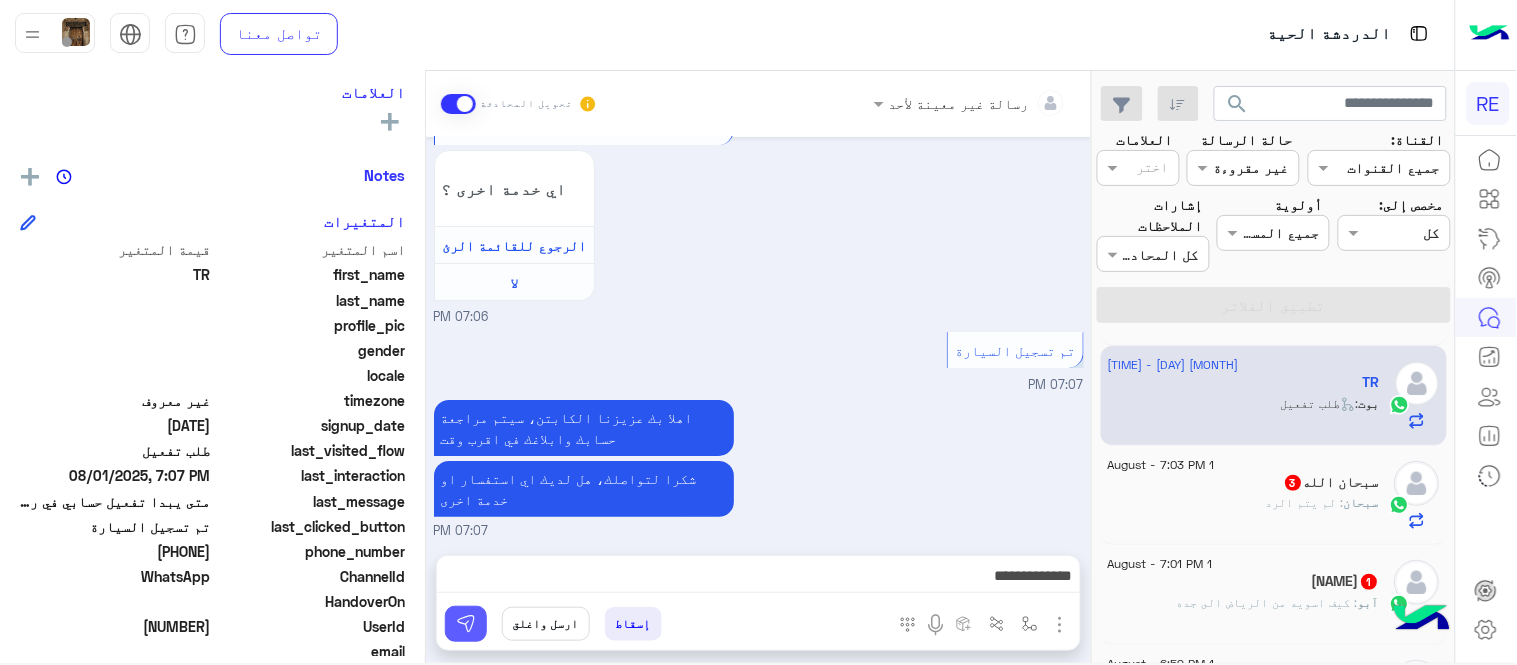 click at bounding box center (466, 624) 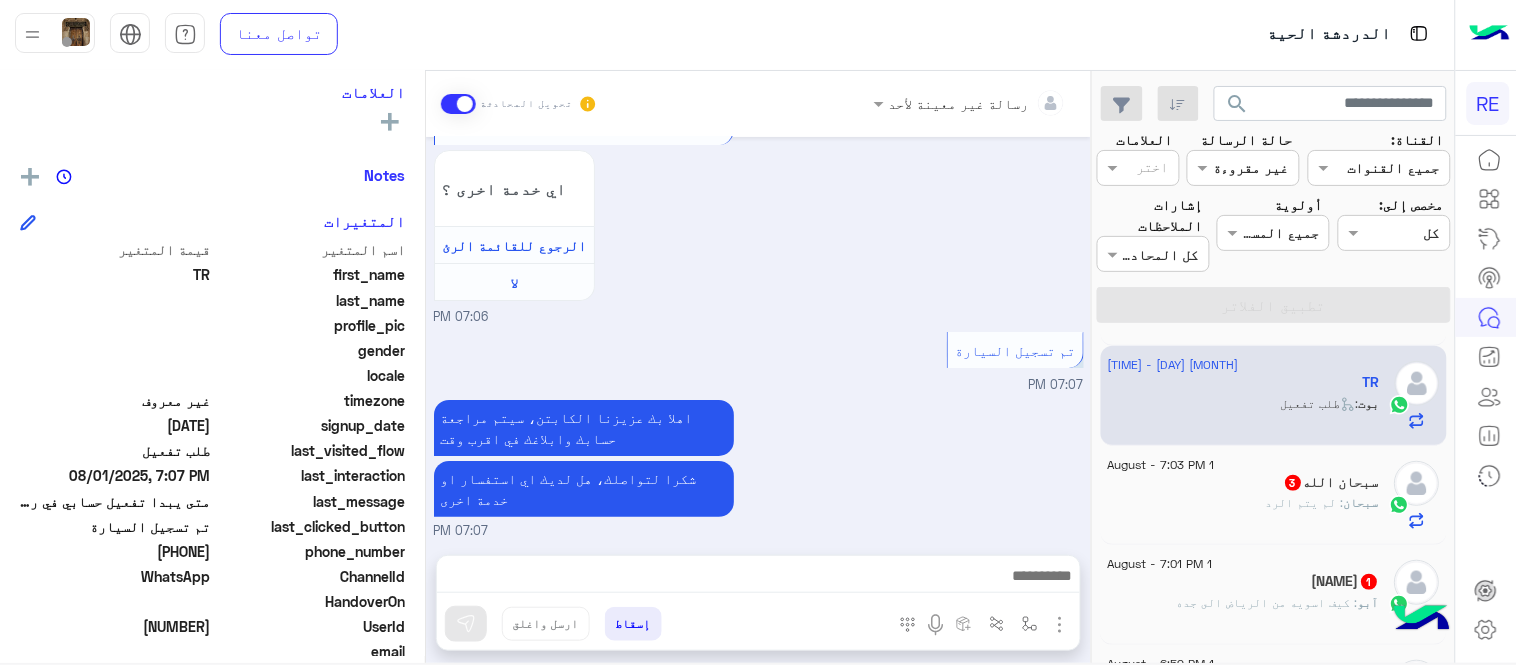 click on "3" 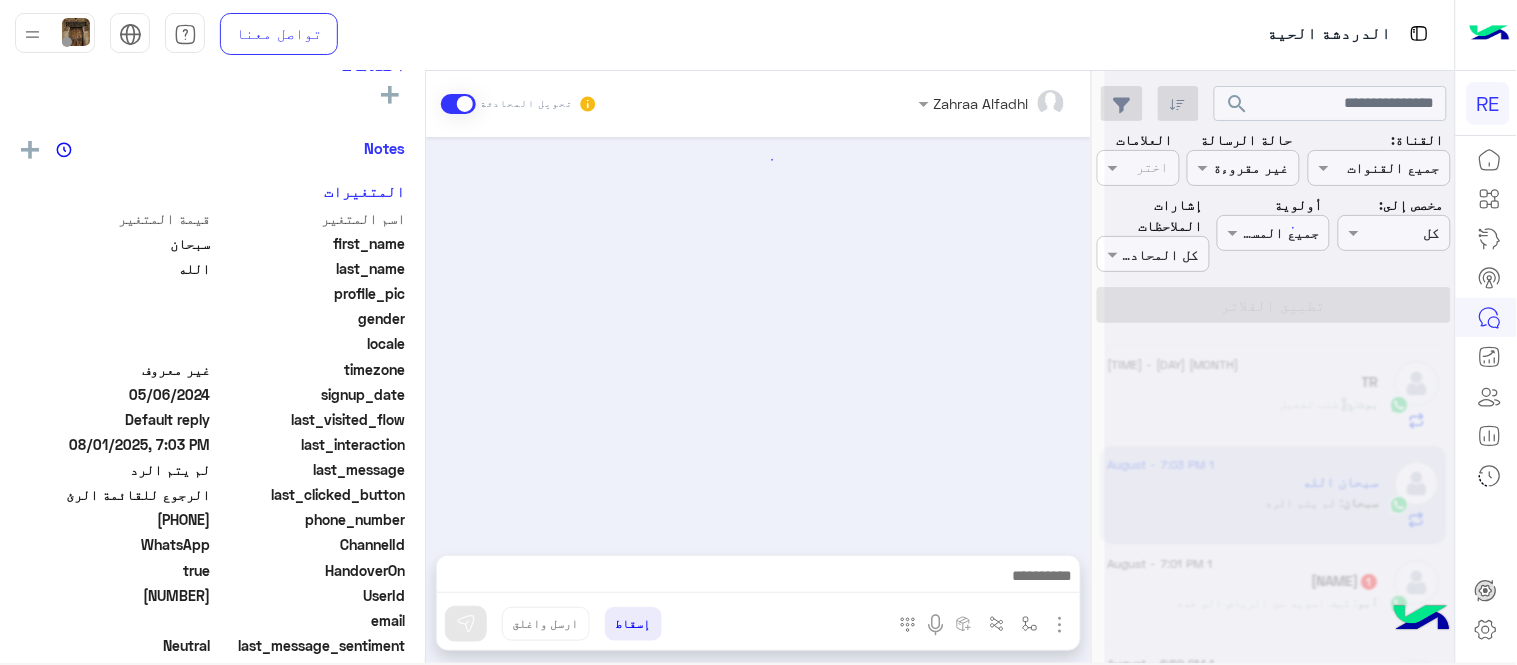 scroll, scrollTop: 331, scrollLeft: 0, axis: vertical 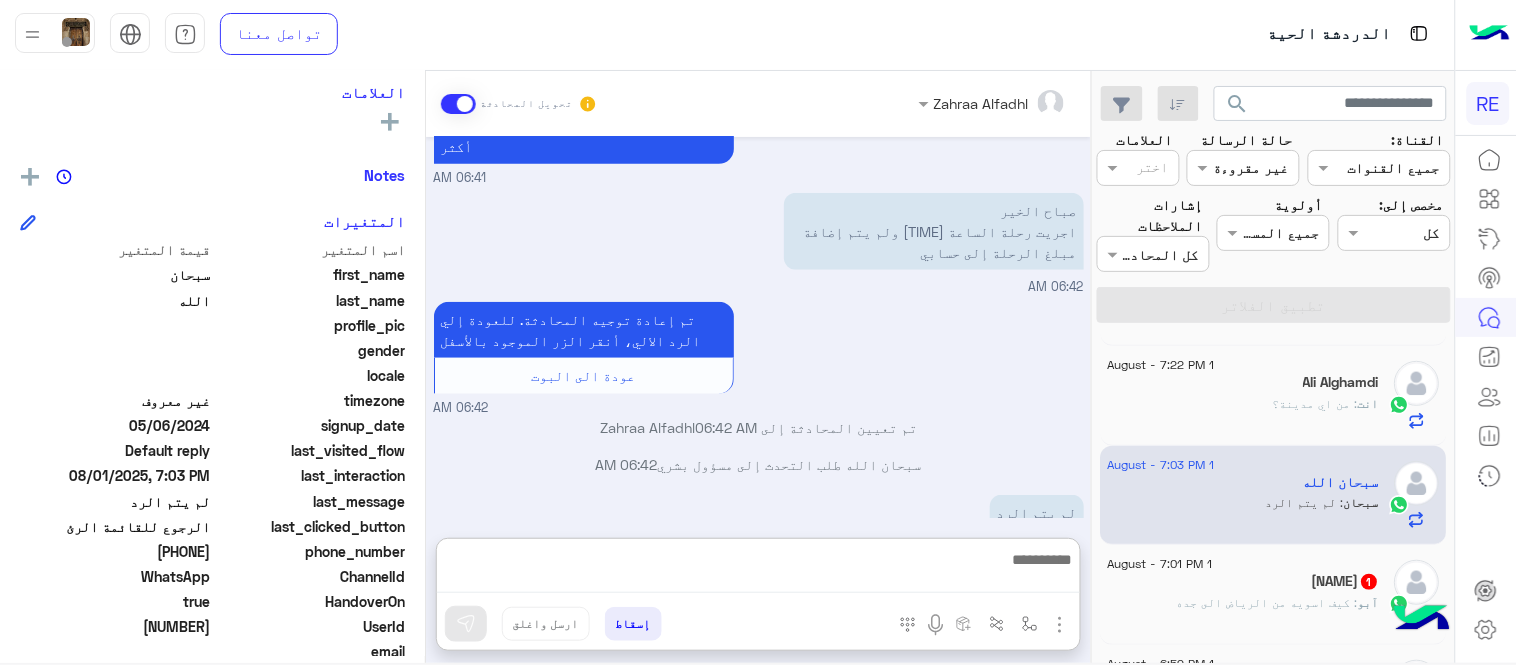 click at bounding box center (758, 570) 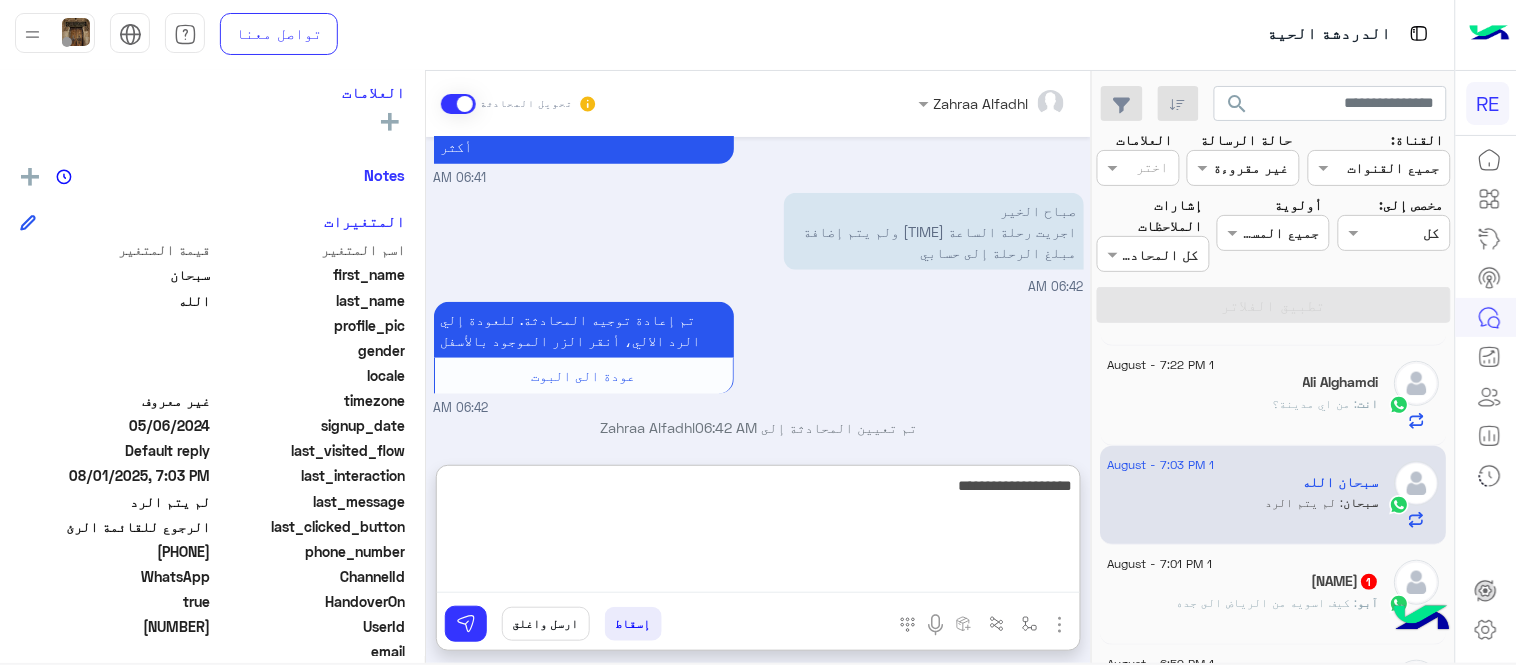 type on "**********" 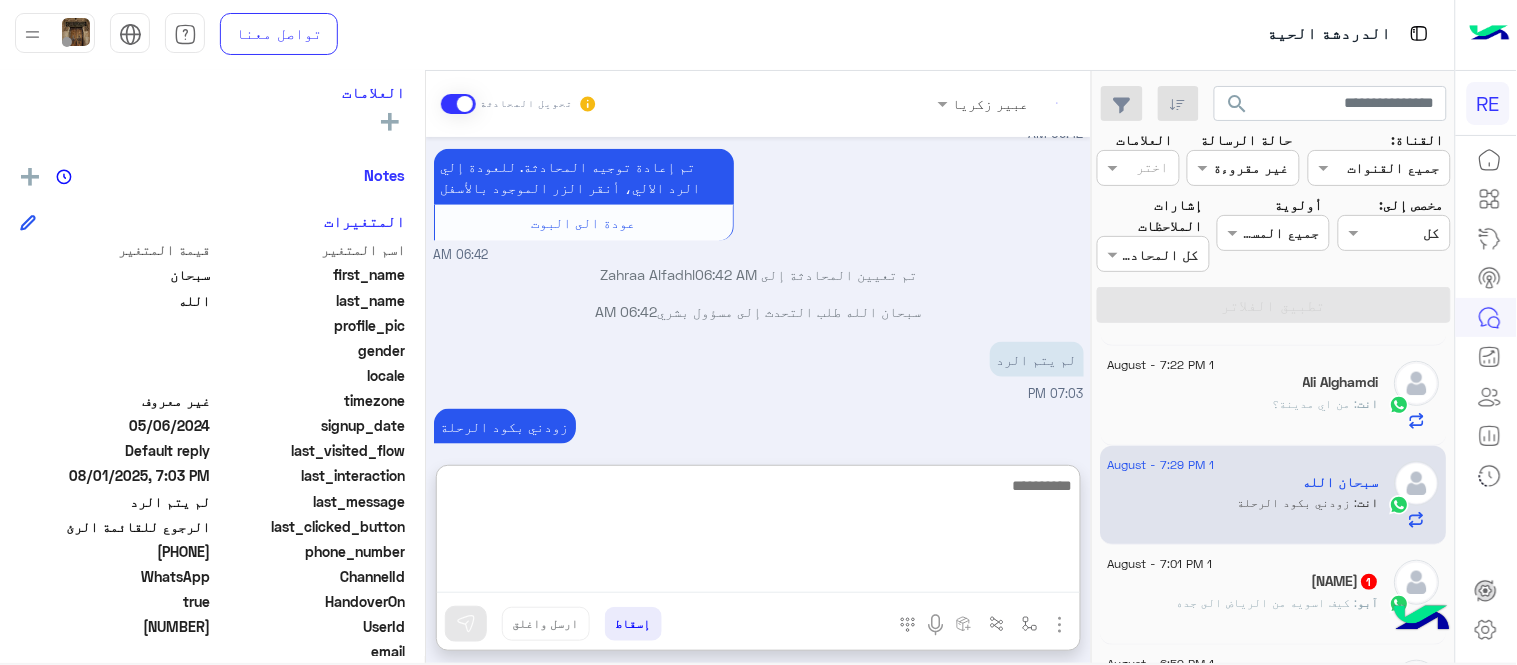 scroll, scrollTop: 605, scrollLeft: 0, axis: vertical 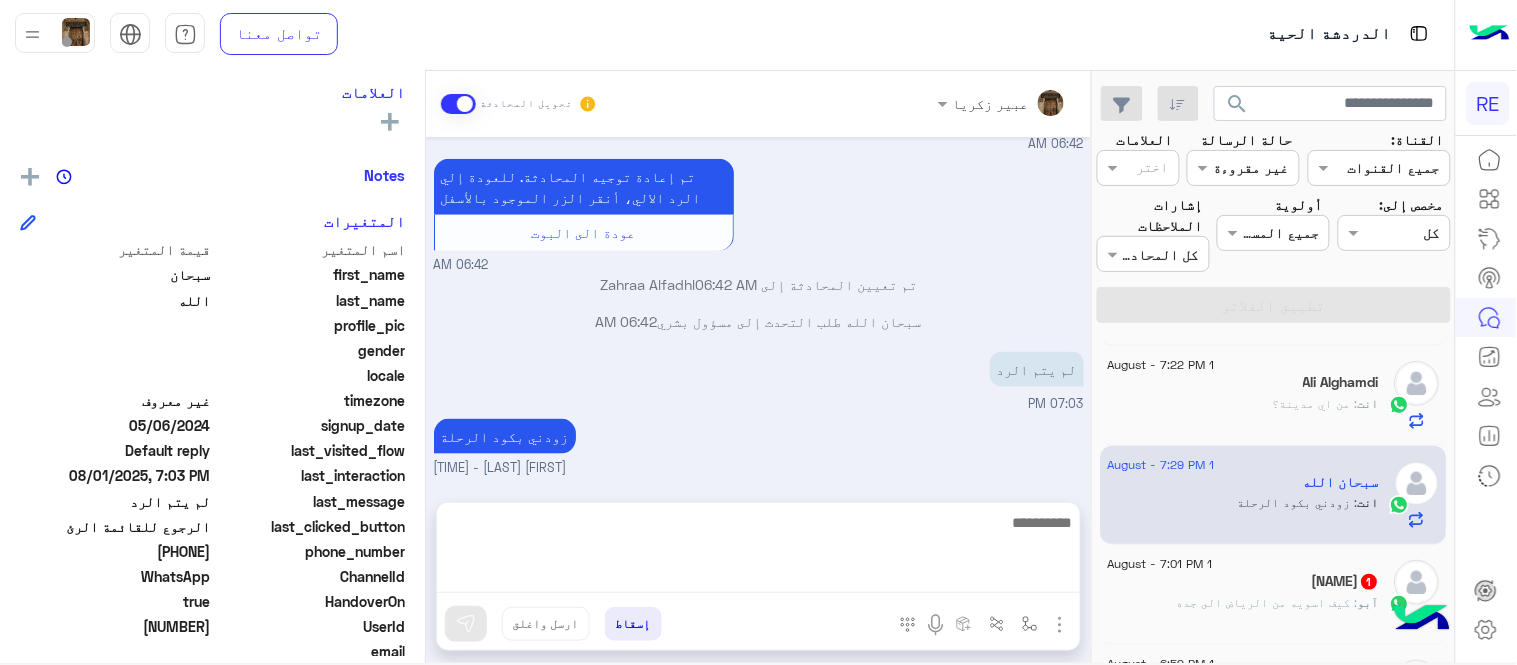 click on ": كيف اسويه
من الرياض الى جده" 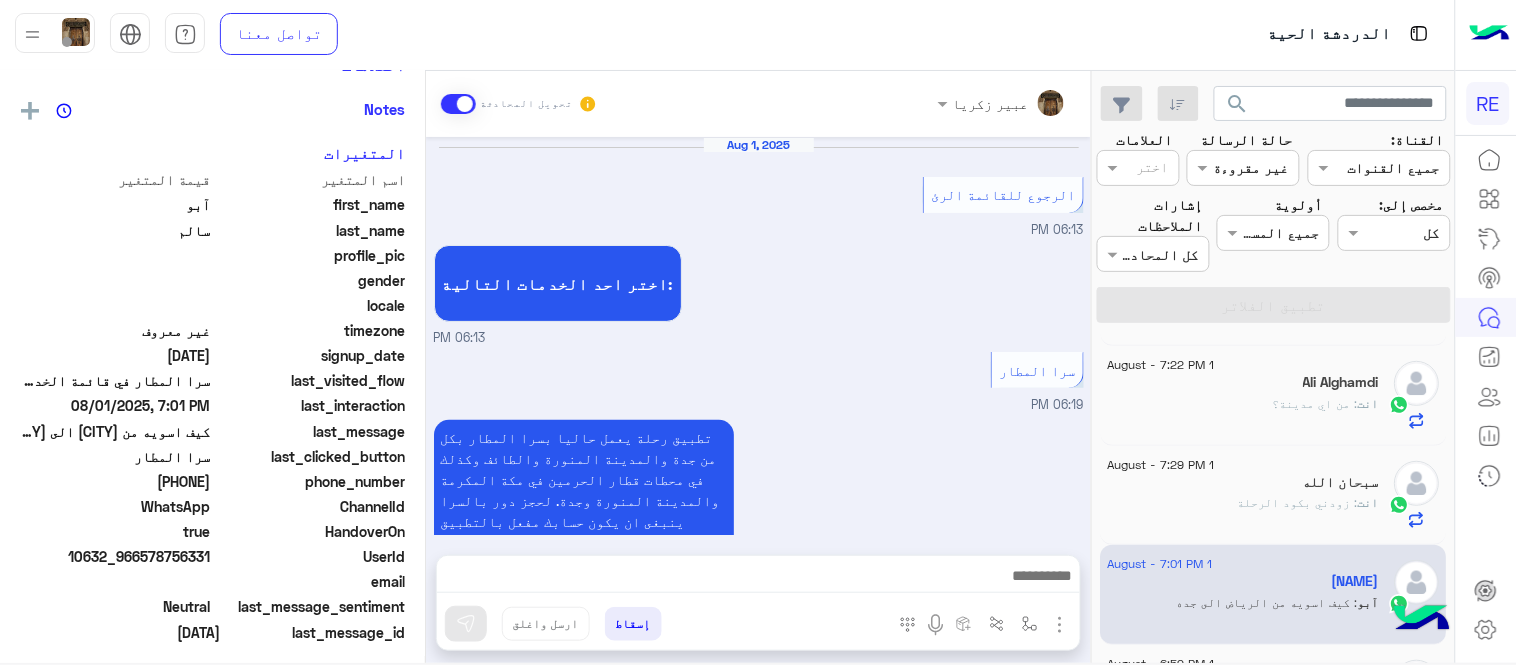 scroll, scrollTop: 331, scrollLeft: 0, axis: vertical 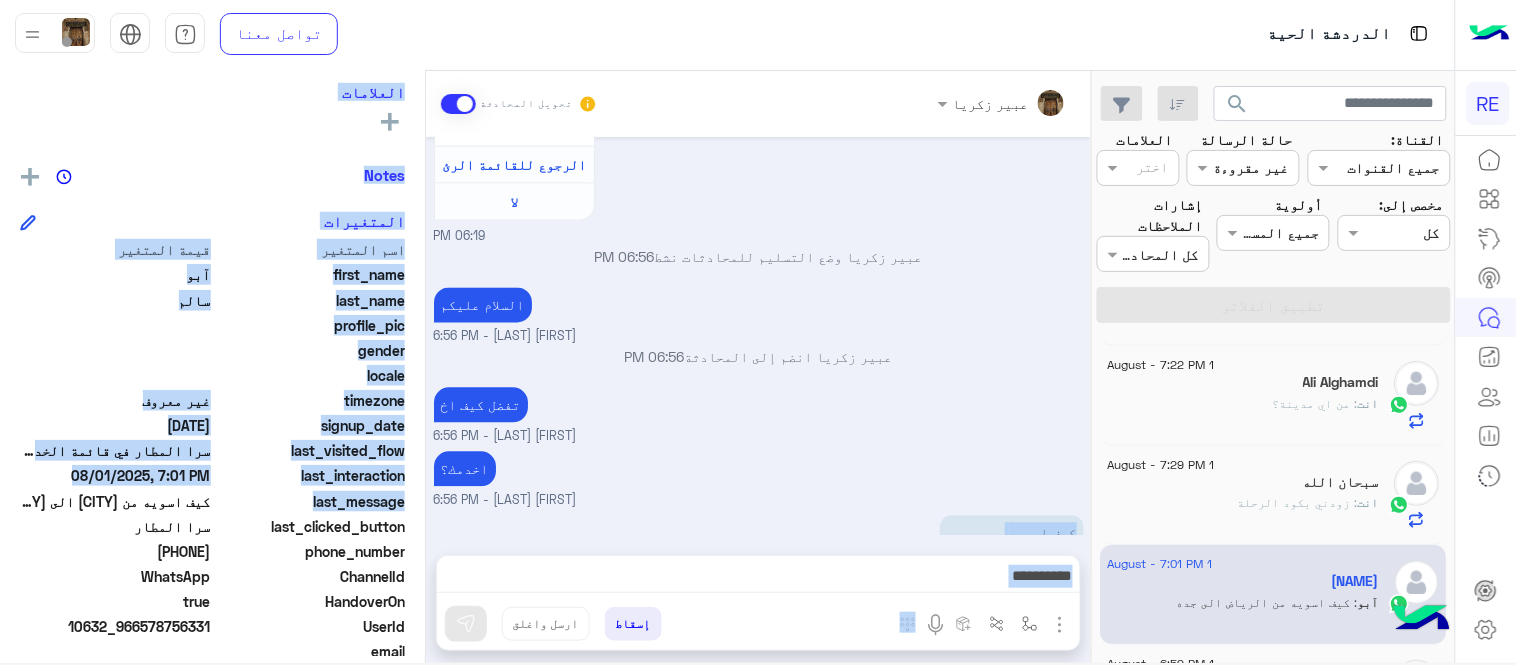 drag, startPoint x: 422, startPoint y: 496, endPoint x: 457, endPoint y: 477, distance: 39.824615 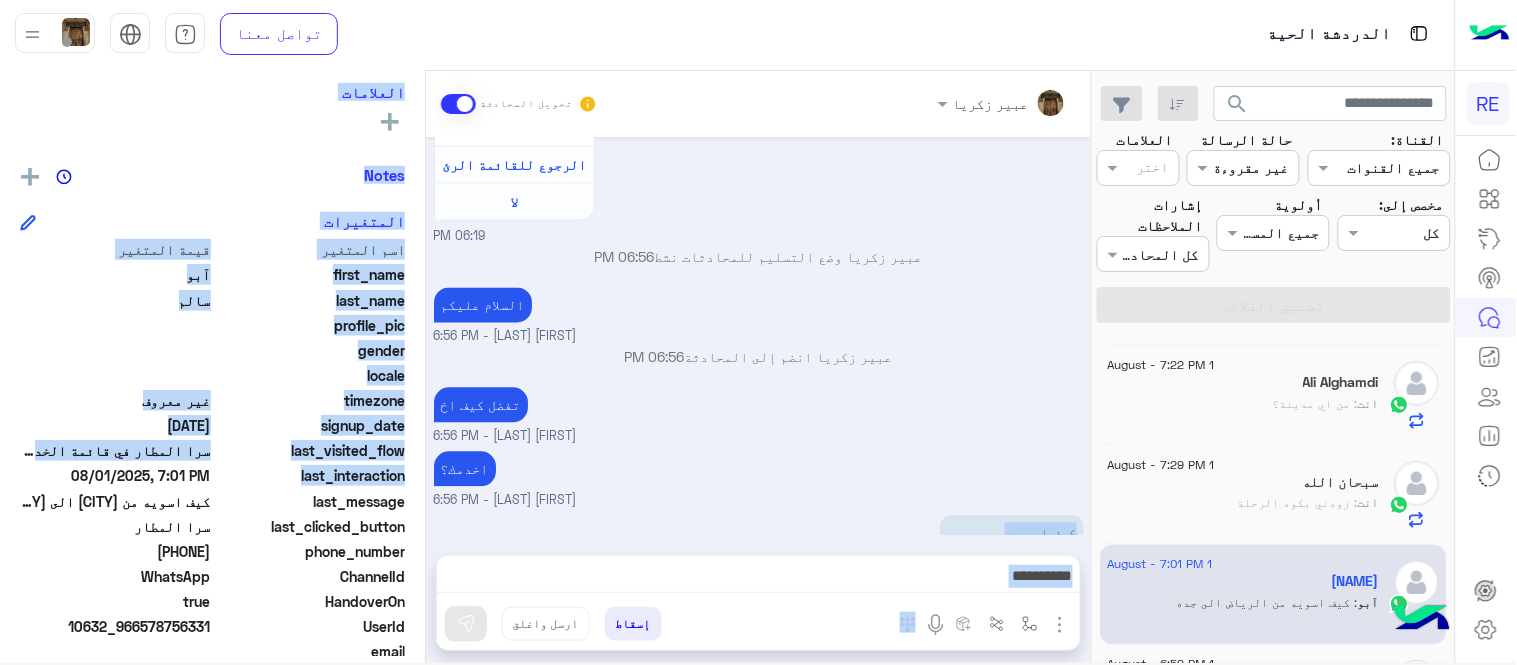 drag, startPoint x: 421, startPoint y: 467, endPoint x: 428, endPoint y: 457, distance: 12.206555 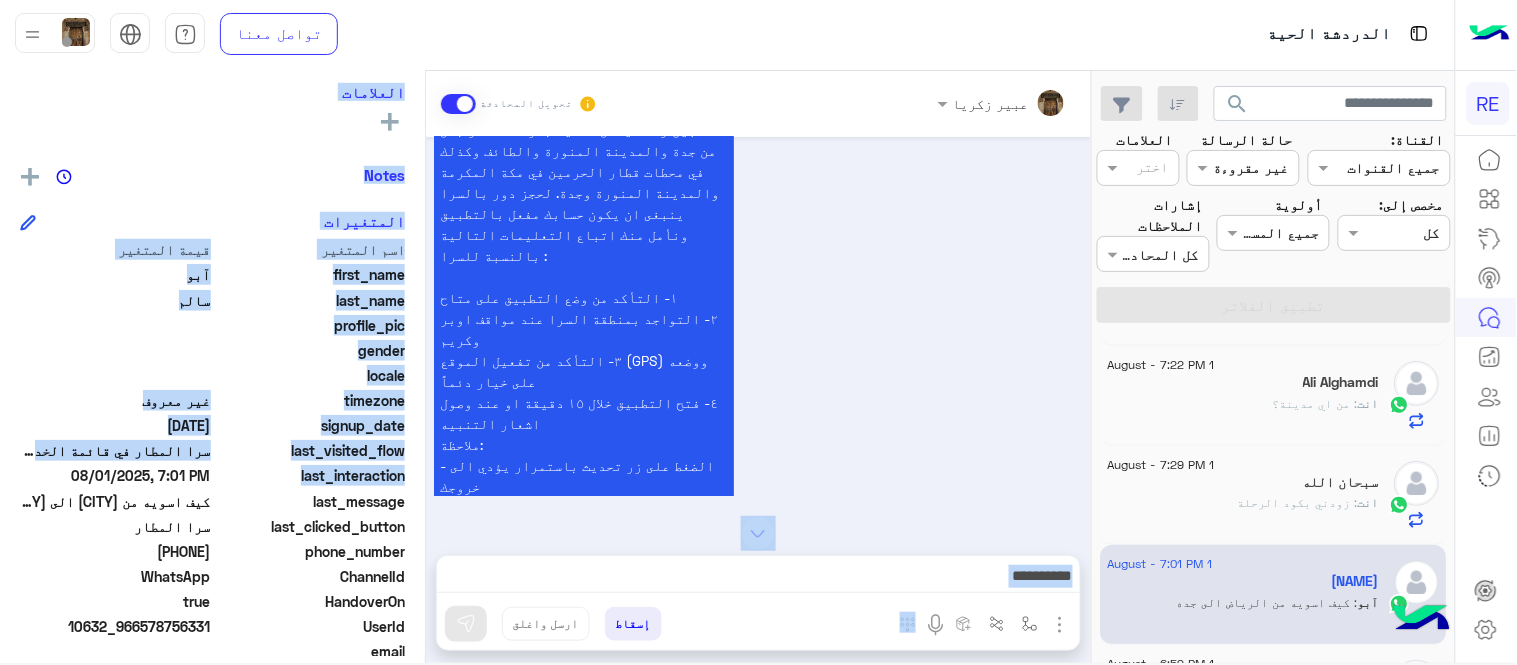 scroll, scrollTop: 0, scrollLeft: 0, axis: both 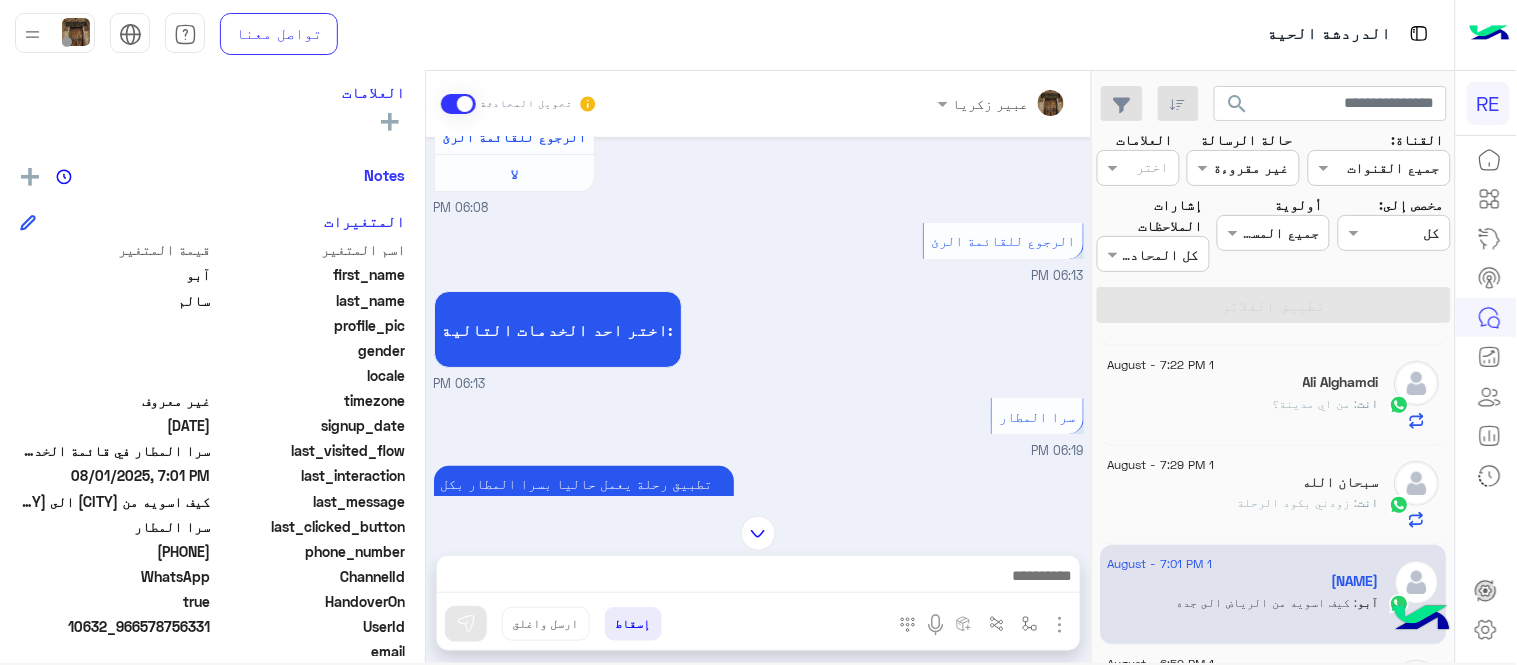click at bounding box center [458, 104] 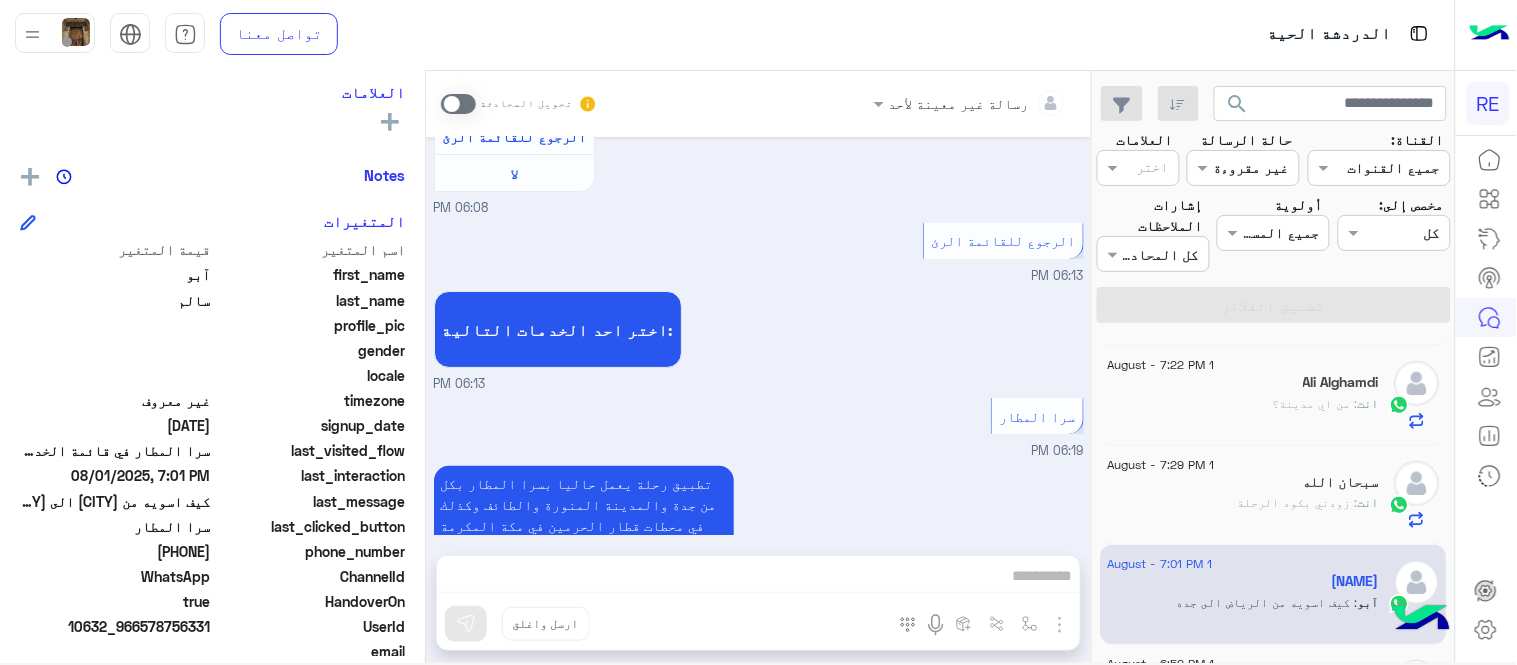 scroll, scrollTop: 2950, scrollLeft: 0, axis: vertical 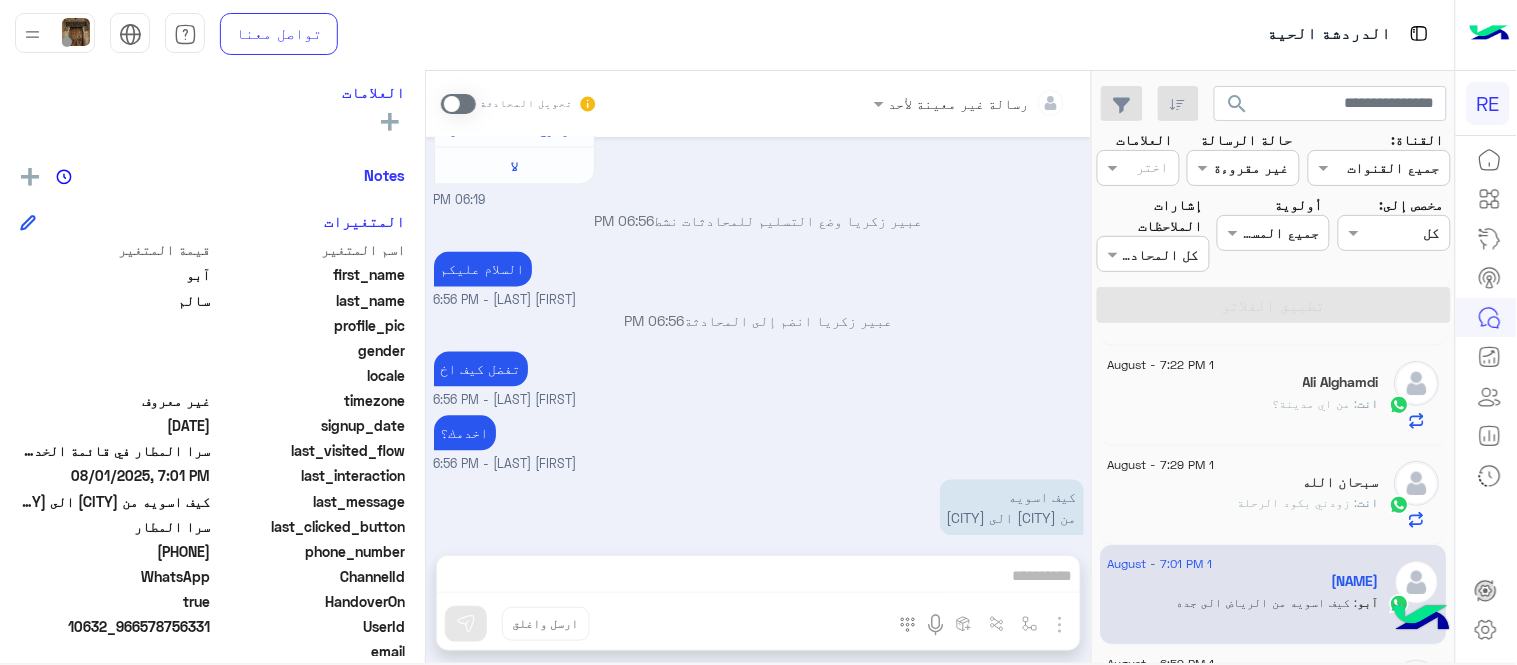 click at bounding box center [458, 104] 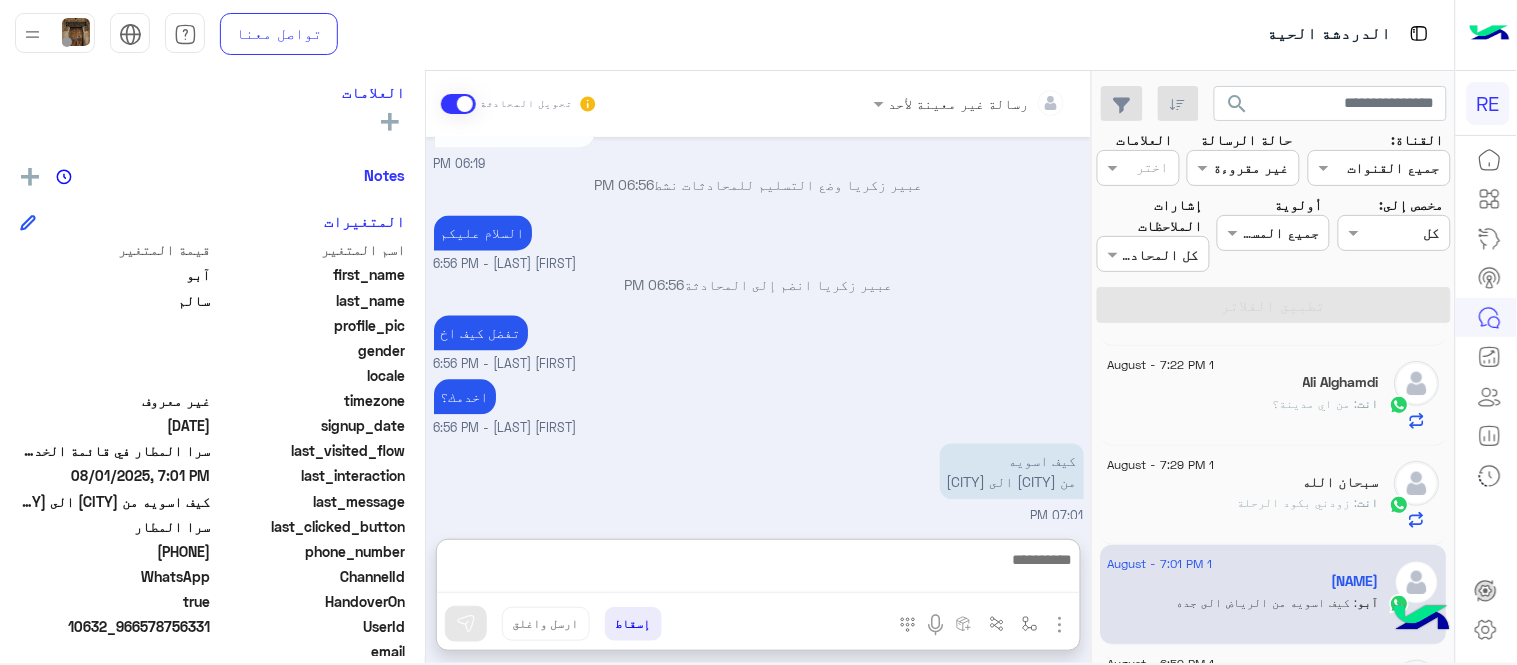 click at bounding box center (758, 570) 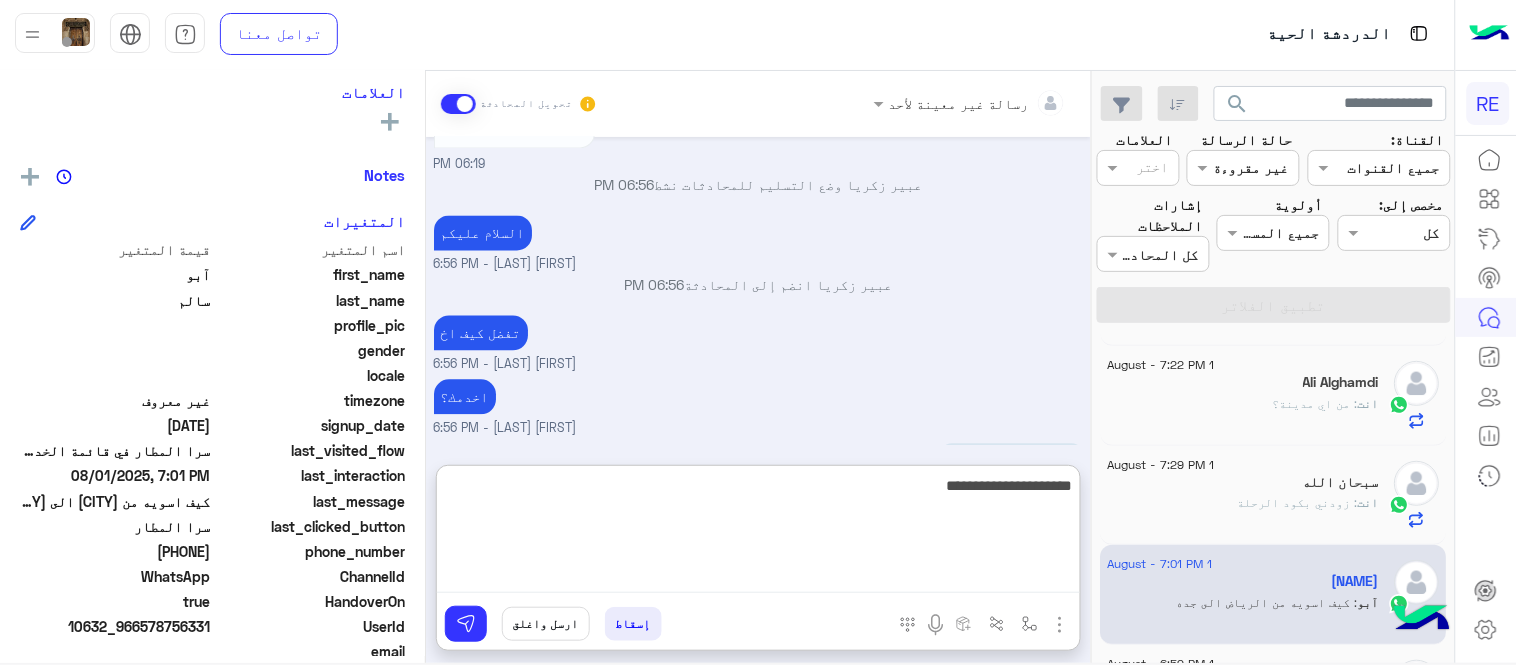 type on "**********" 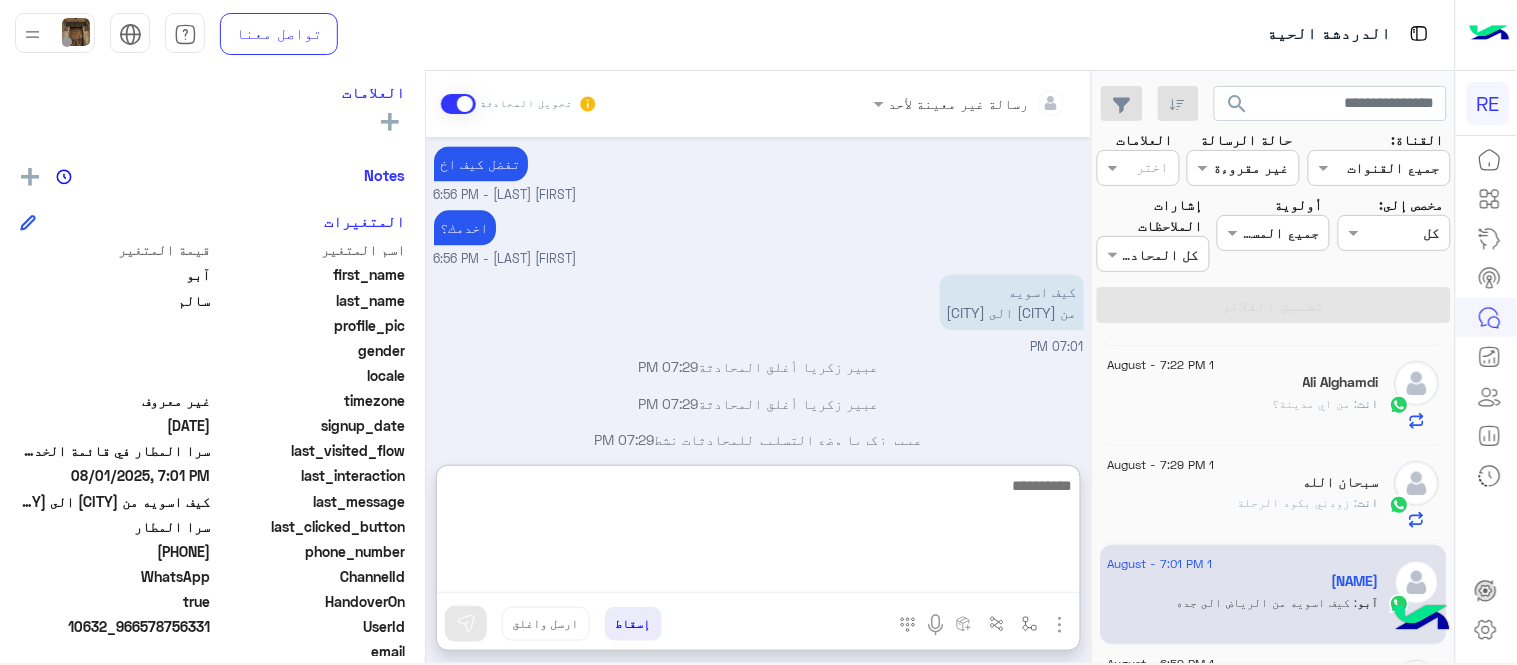 click on "[DATE]   الحجز المسبق    [TIME]  تمتع بمزايا تنزيل تطبيق رحلة بجوالك : -الحصول على احدث العروض واروع الخصومات  -الاطلاع على الخدمات الجديدة  - سهولة الوصول للدعم  - حفظ الحقوق - التواصل مع الدعم لأعادة أي مفقودات  -مراجعة تقارير الرحلة وتفاصيلها - تقييم الخدمة لطلب حجز مسبق نأمل تزودينا بـ : التاريخ:  الساعة:  اسم العميل: رقم العميل:  موقع الانطلاق:  موقع الوصول:  نوع السيارة: طريقة الدفع:  الدعم ٩٢٠٠١١٤٥٥    [TIME]   التحويل للموظف    [TIME]  اي خدمة اخرى ؟  الرجوع للقائمة الرئ   لا     [TIME]   لا    [TIME]  شكرا لتواصلك واختيارك رحلة 😊 اختر احد الخدمات التالية:    [TIME]    [TIME]     [TIME]" at bounding box center (758, 291) 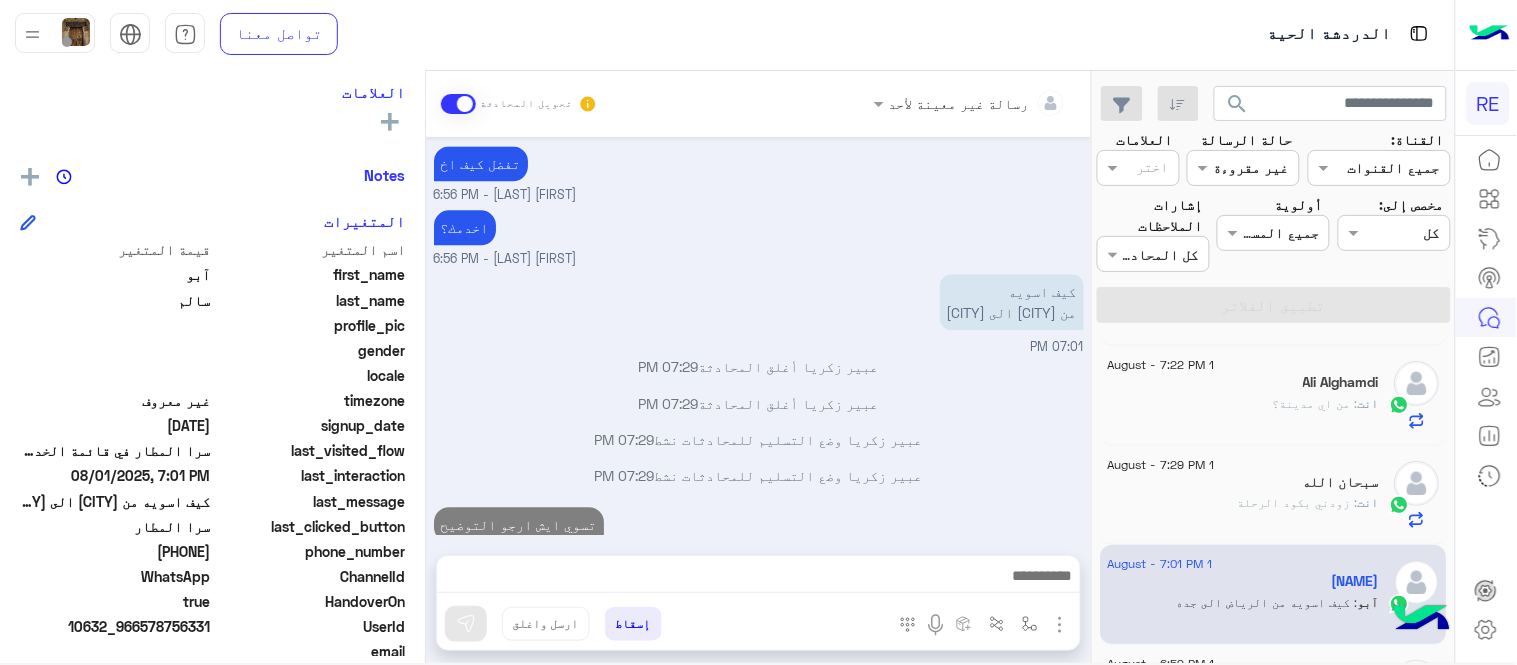 scroll, scrollTop: 3122, scrollLeft: 0, axis: vertical 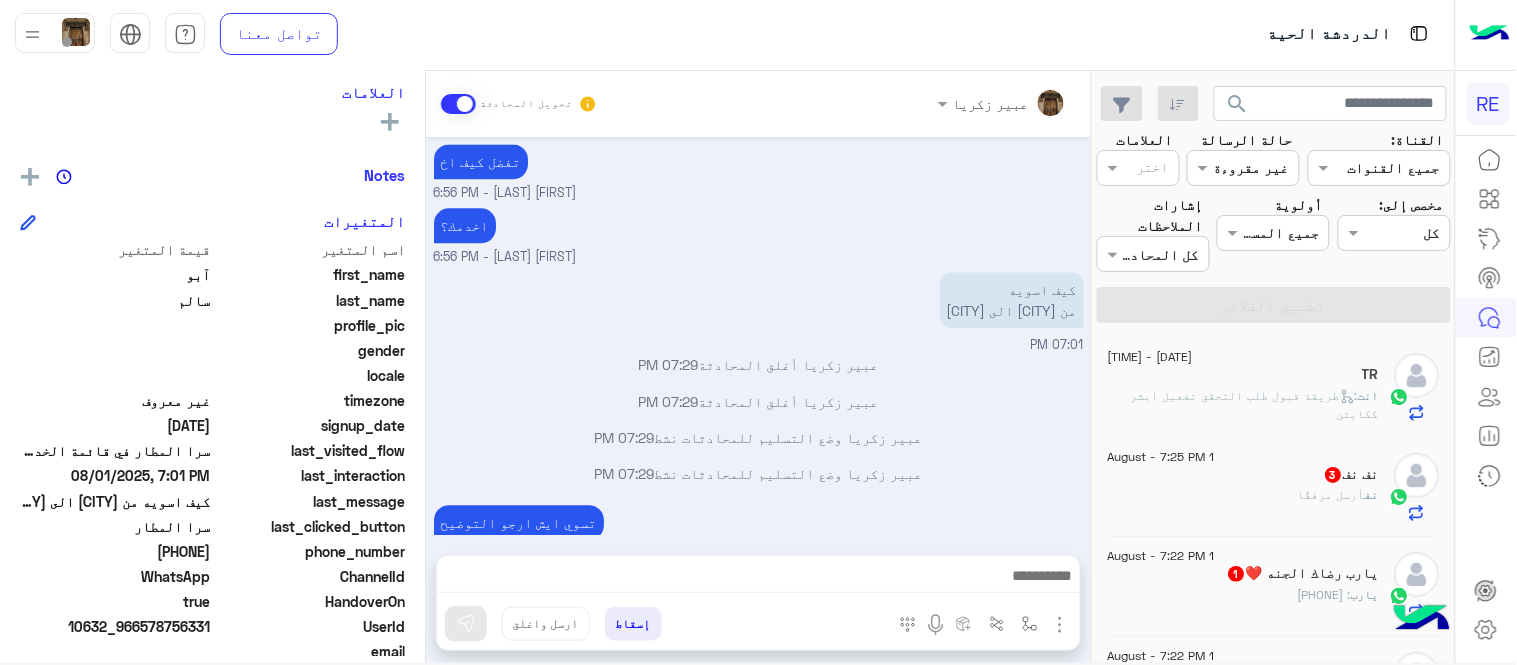click on "نف  أرسل مرفقًا" 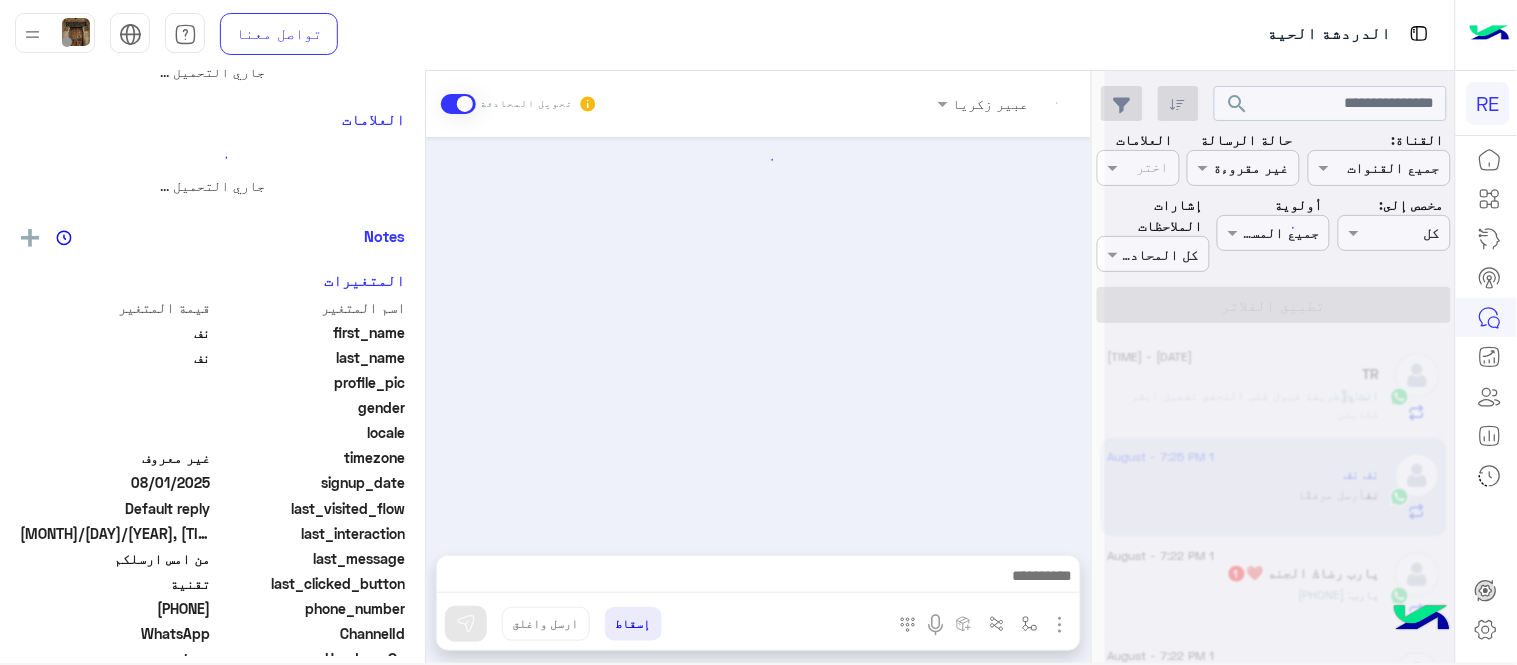 scroll, scrollTop: 0, scrollLeft: 0, axis: both 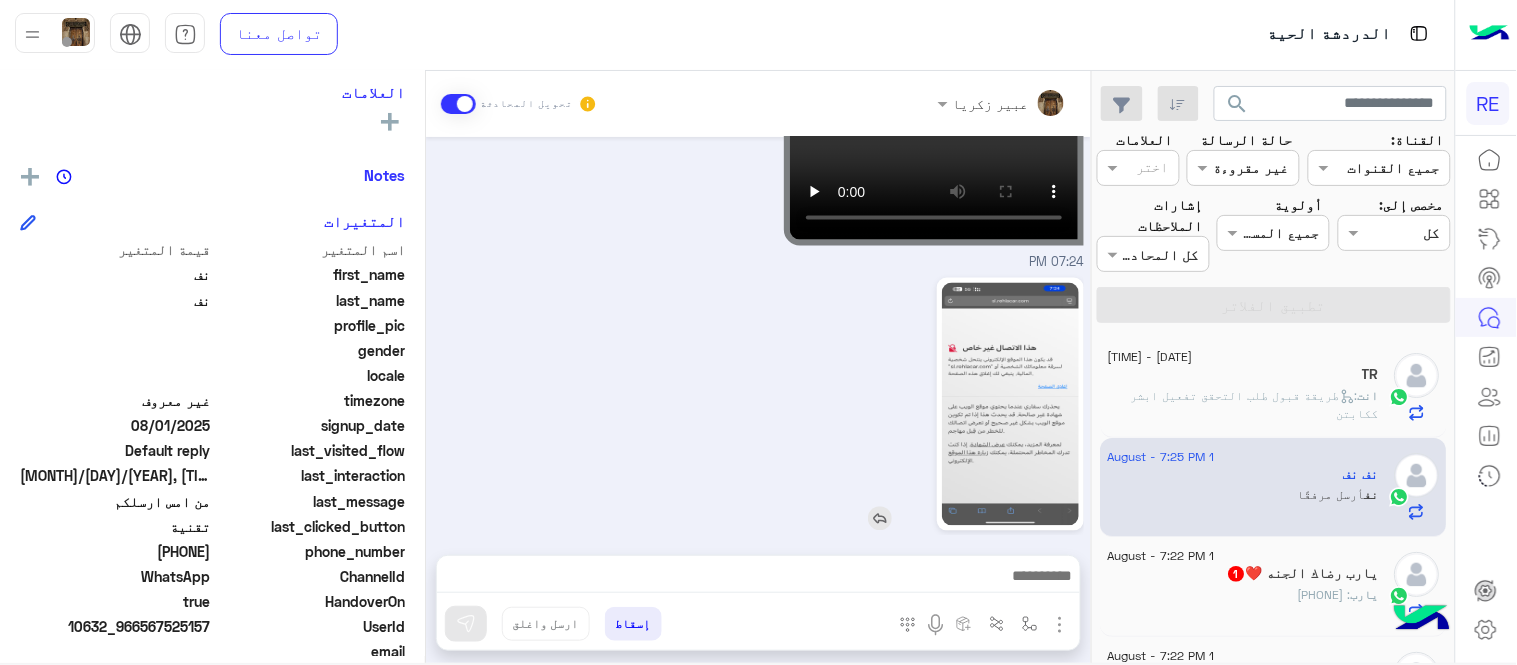 click 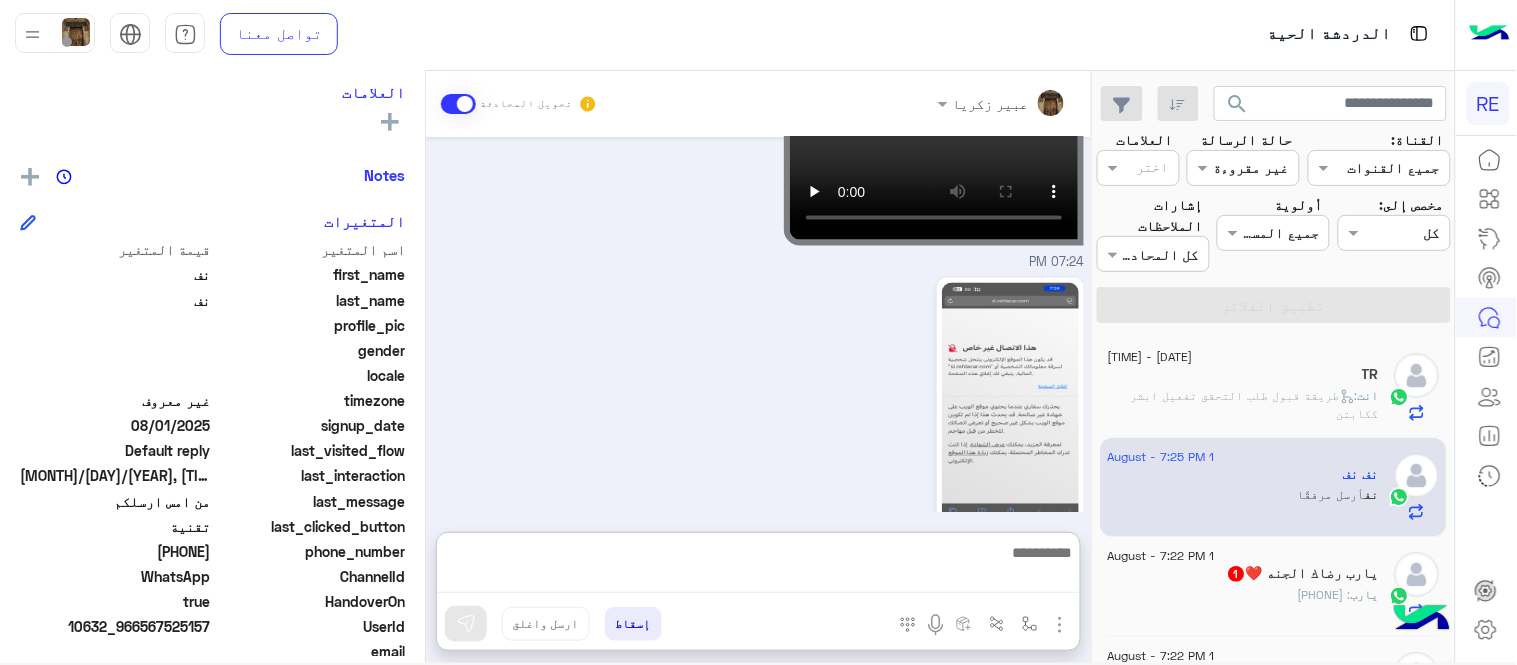 click at bounding box center [758, 566] 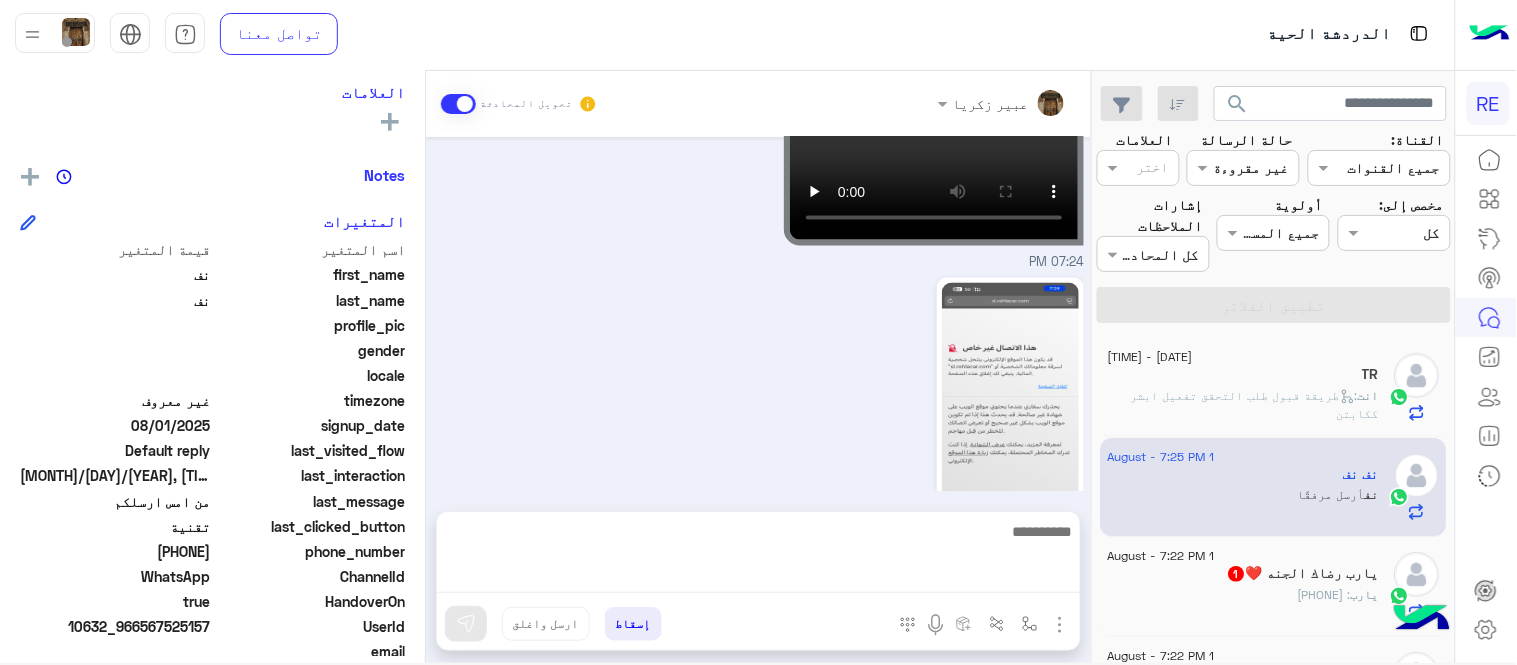 click at bounding box center (953, 404) 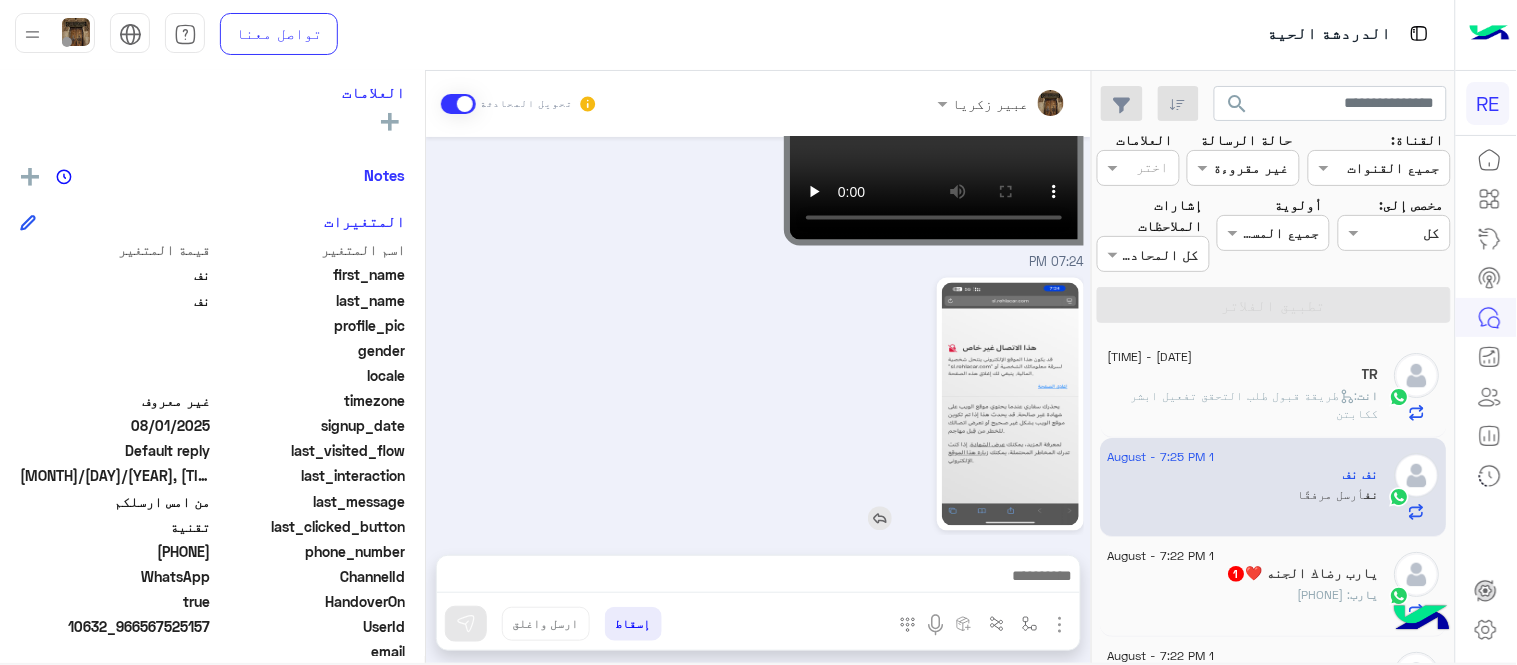 click at bounding box center [880, 519] 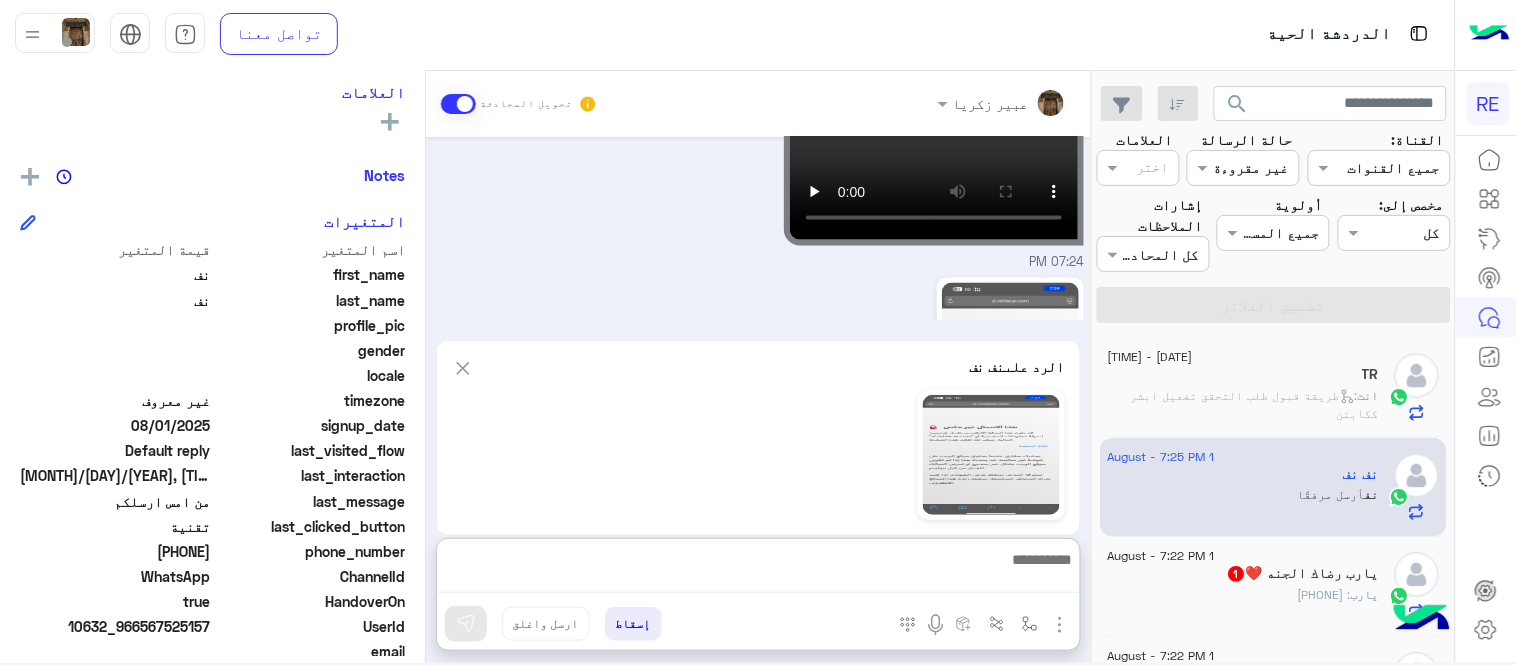 click at bounding box center [758, 570] 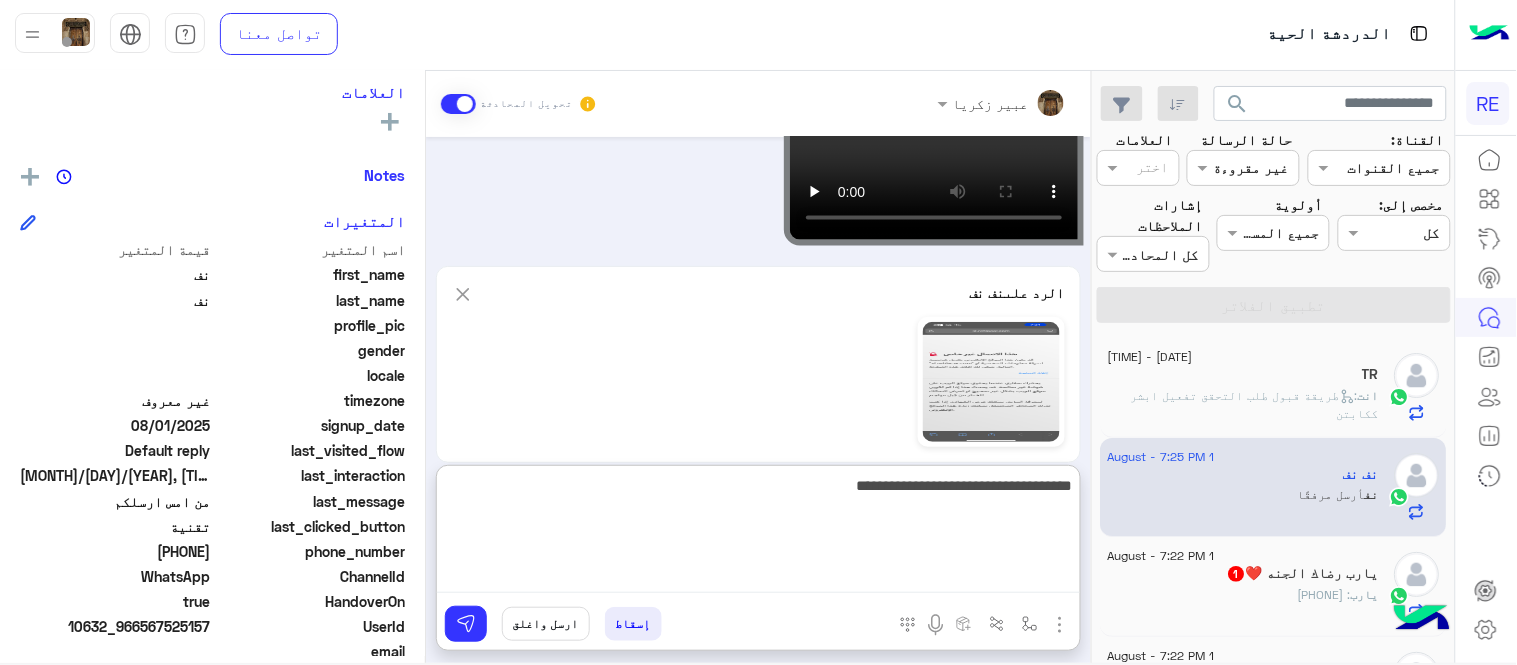 type on "**********" 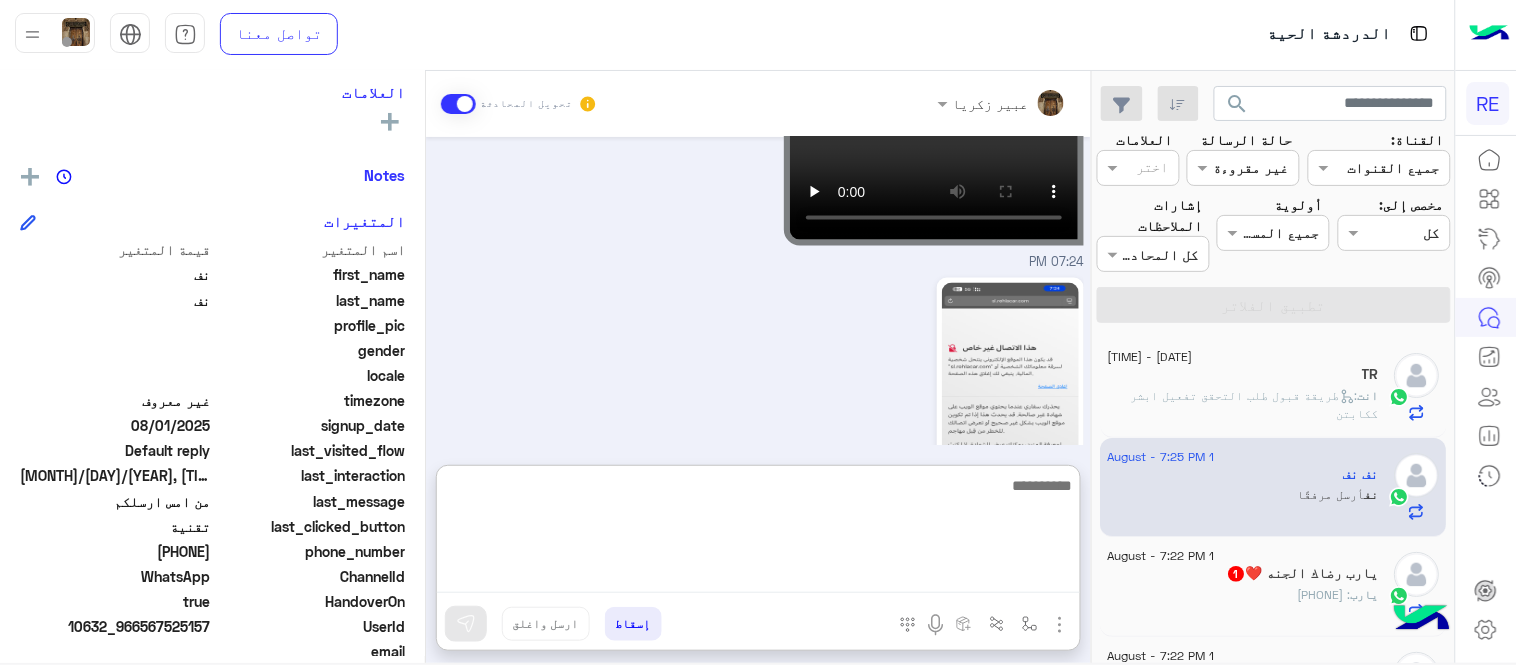 scroll, scrollTop: 1287, scrollLeft: 0, axis: vertical 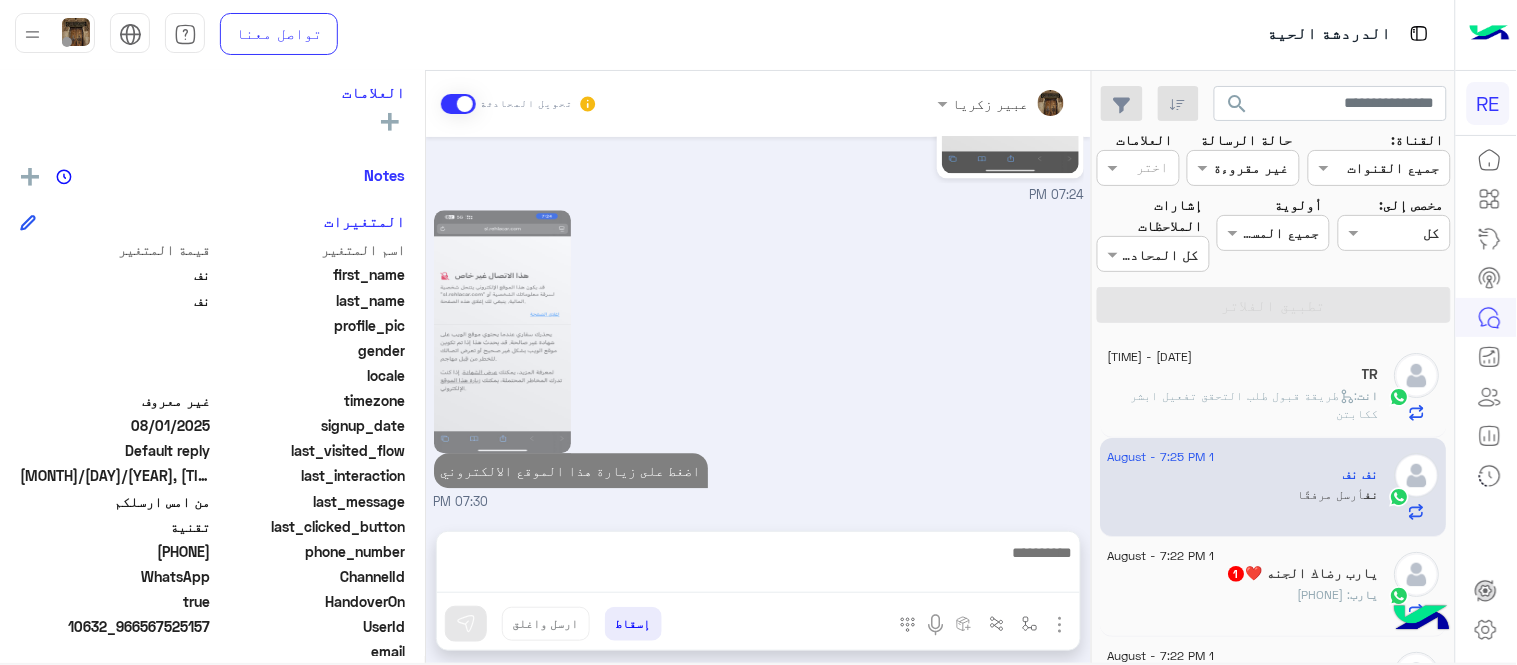 click on "اضغط على زيارة هذا الموقع الالكتروني   07:30 PM" at bounding box center [759, 358] 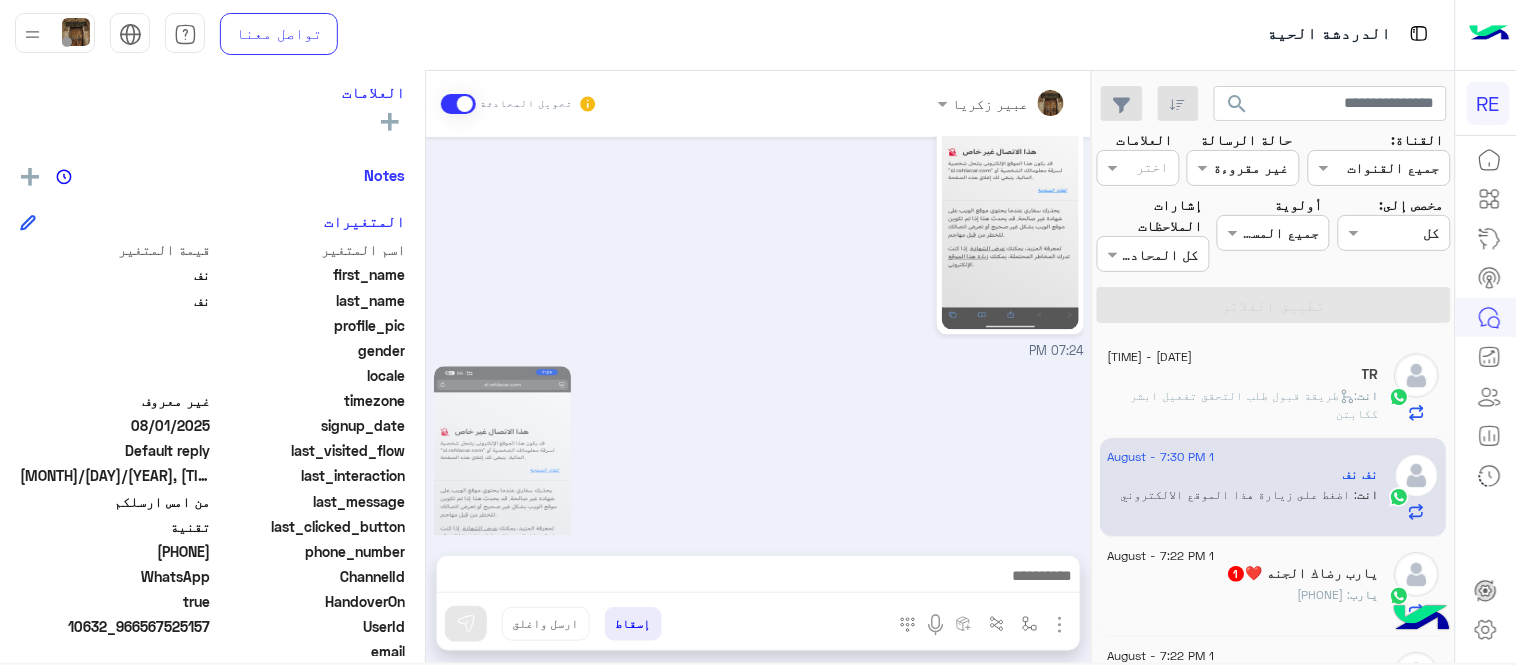scroll, scrollTop: 1197, scrollLeft: 0, axis: vertical 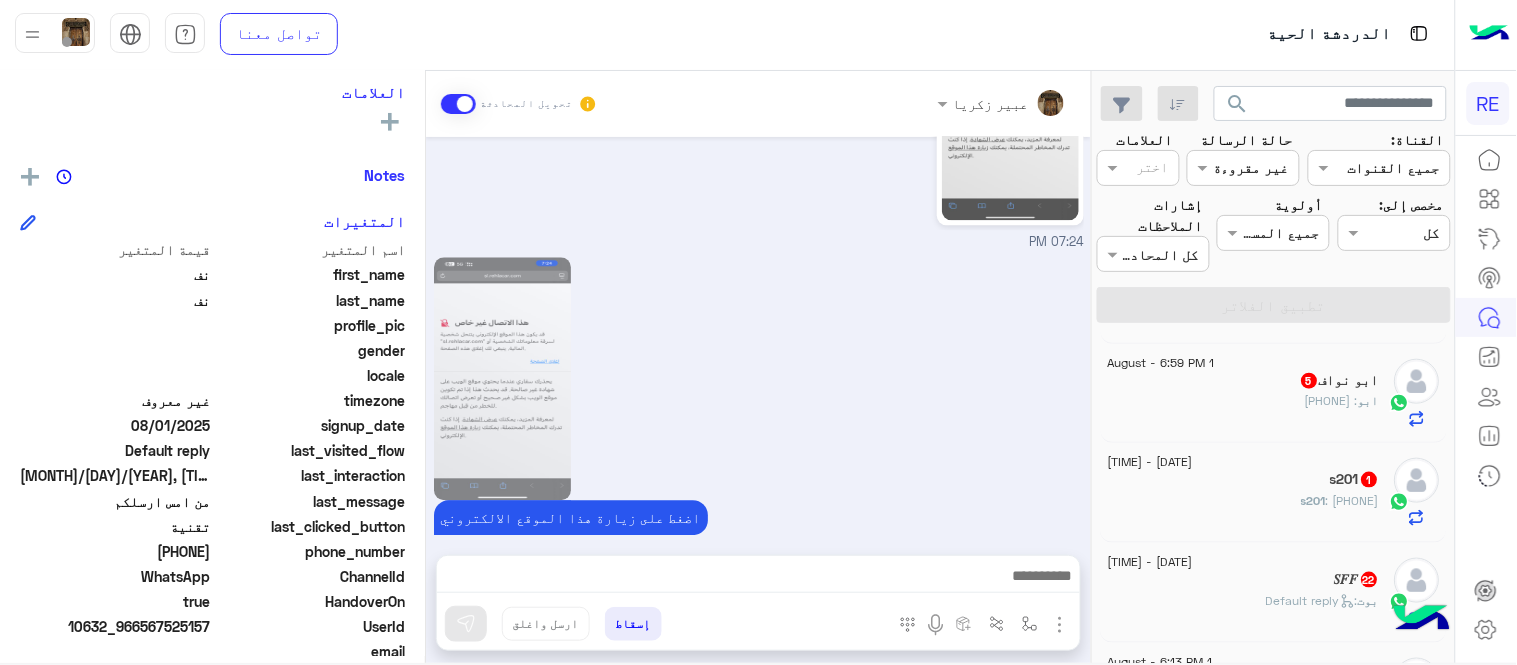 click on "[NAME] : [PHONE]" 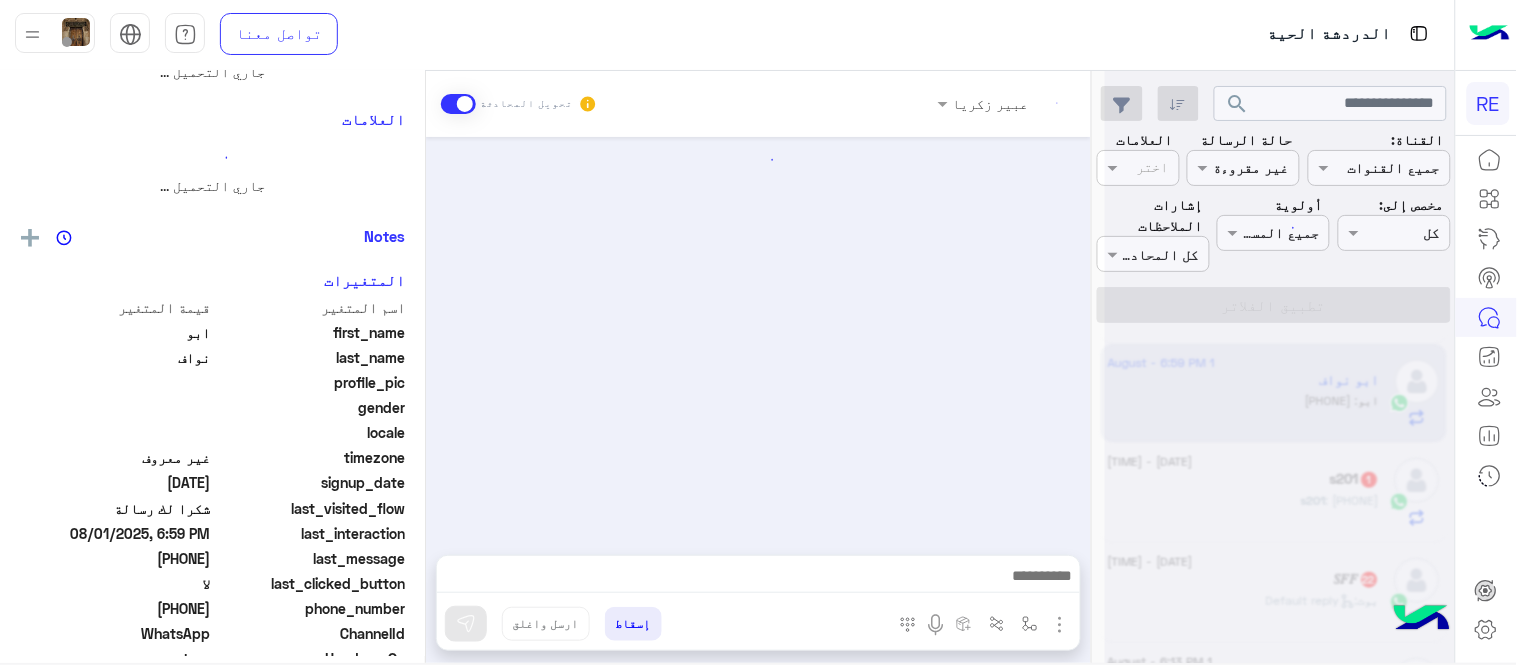 scroll, scrollTop: 0, scrollLeft: 0, axis: both 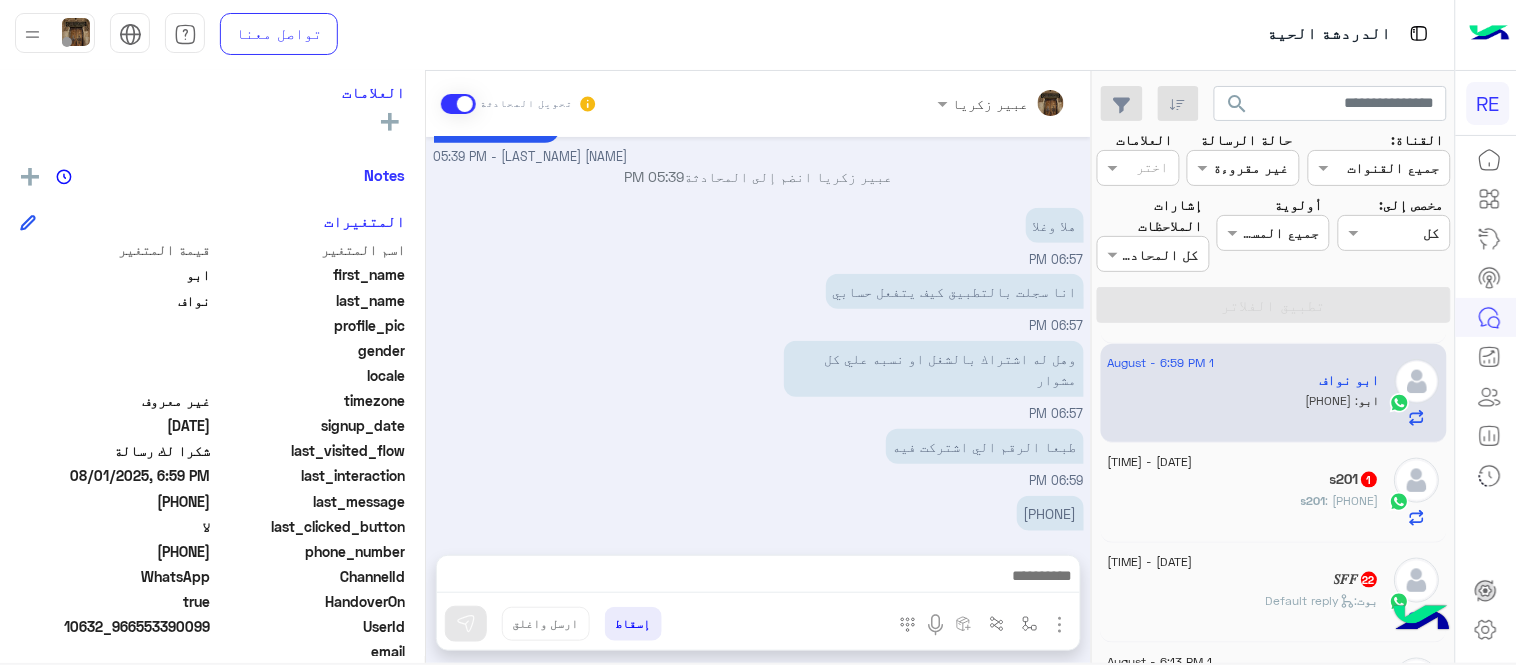 click on "[PHONE]" at bounding box center [615, -17] 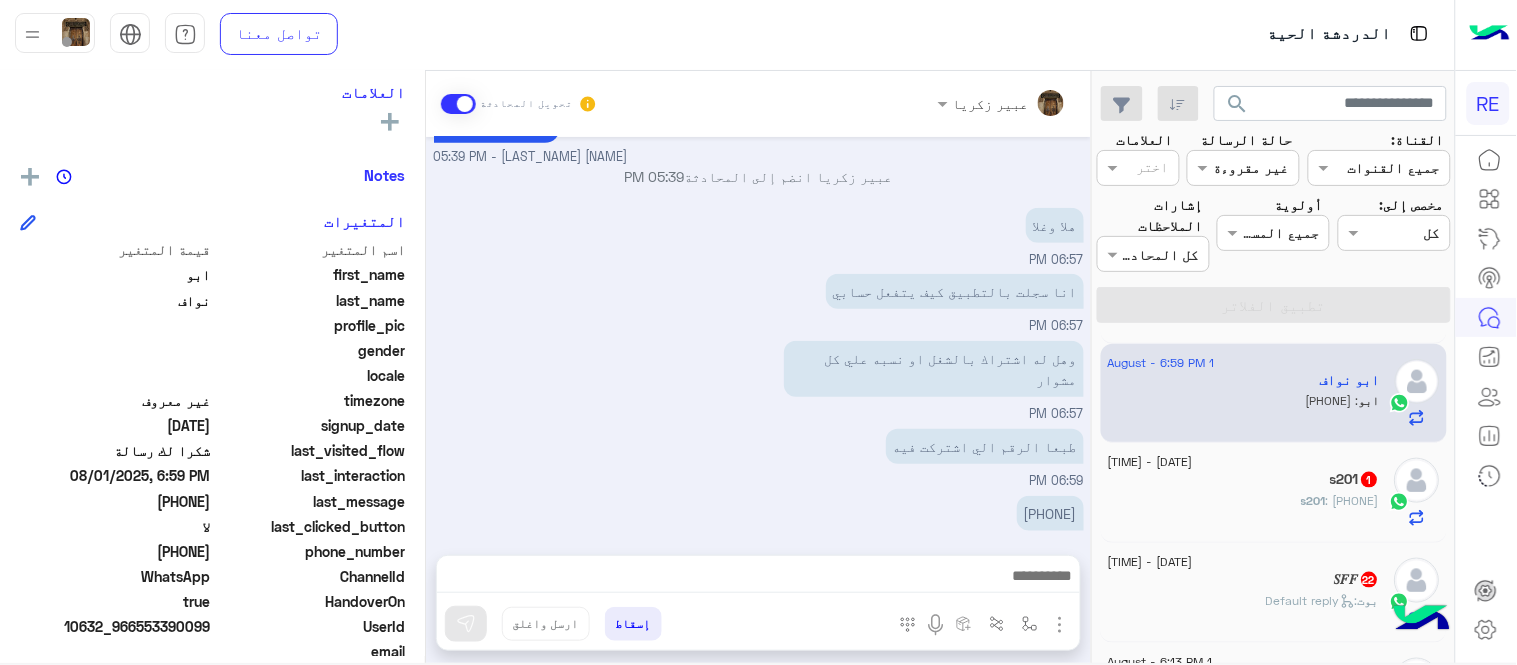 copy on "[PHONE]" 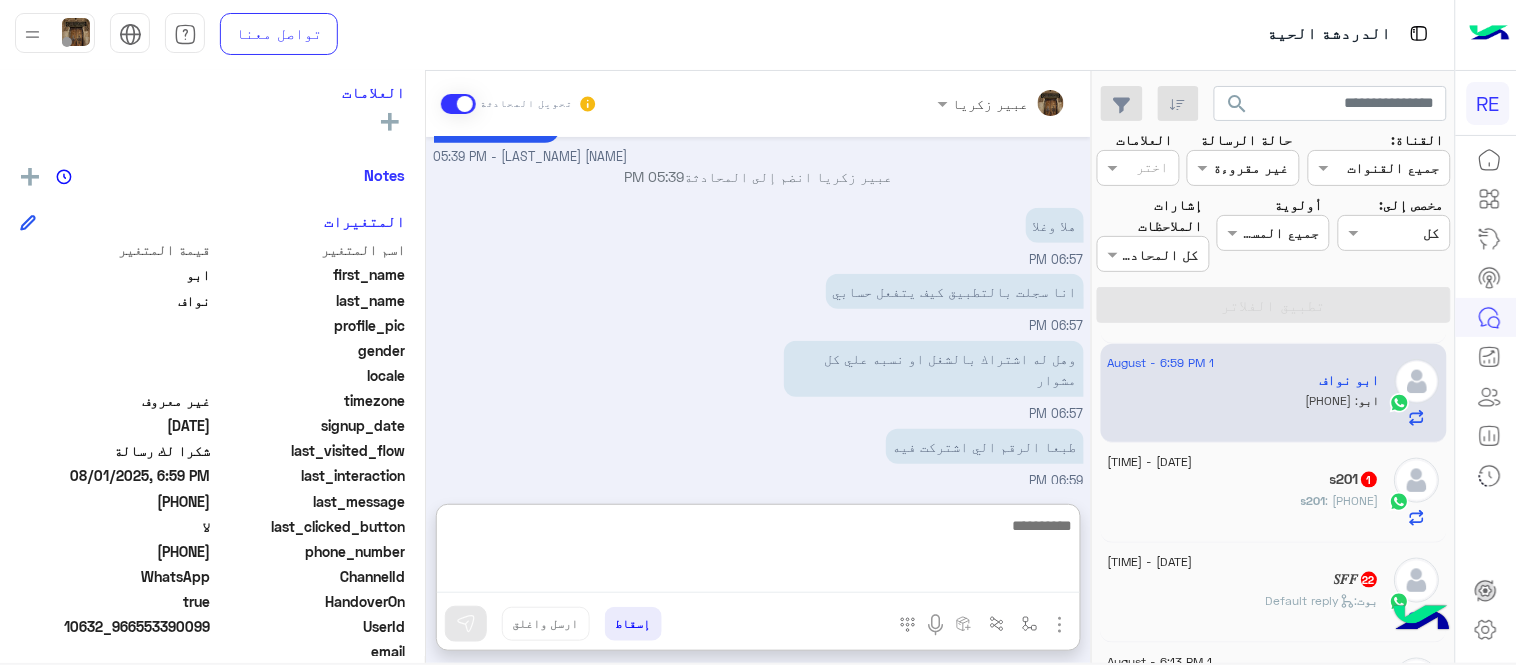 click at bounding box center (758, 553) 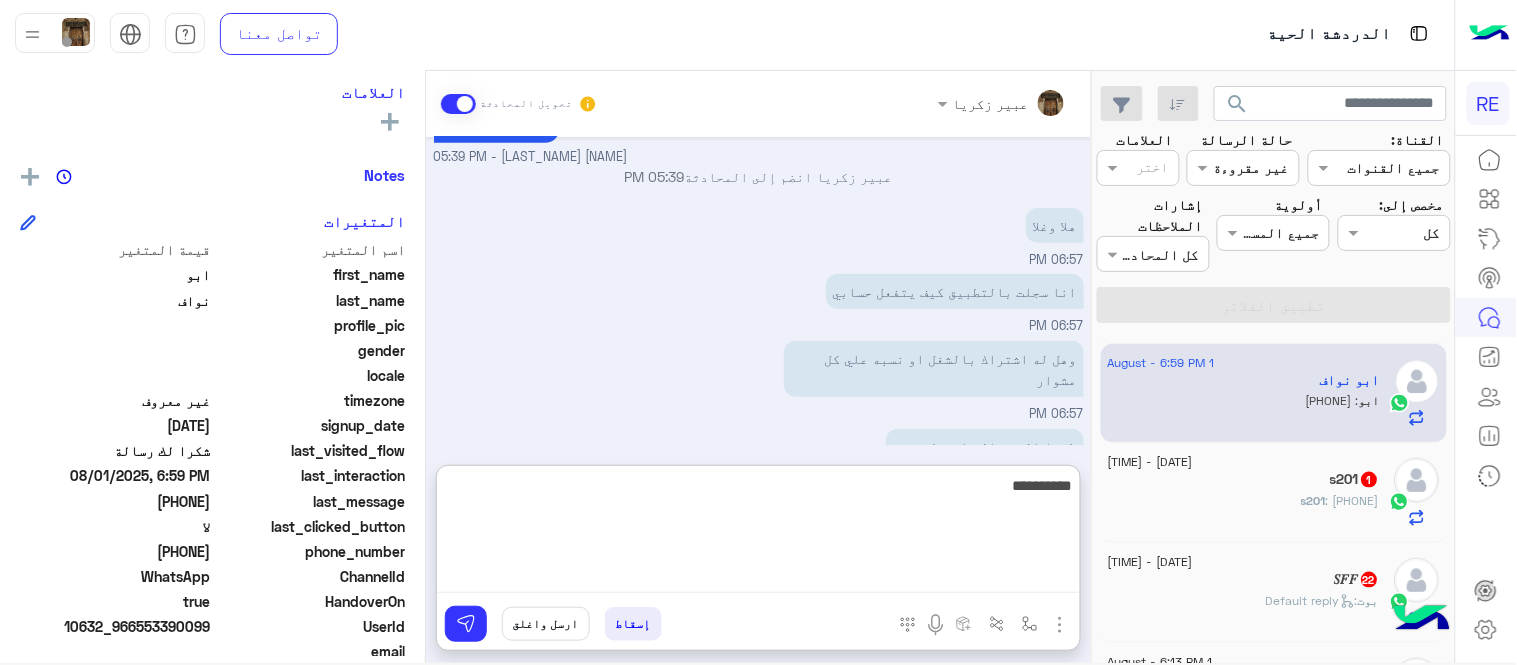 type on "**********" 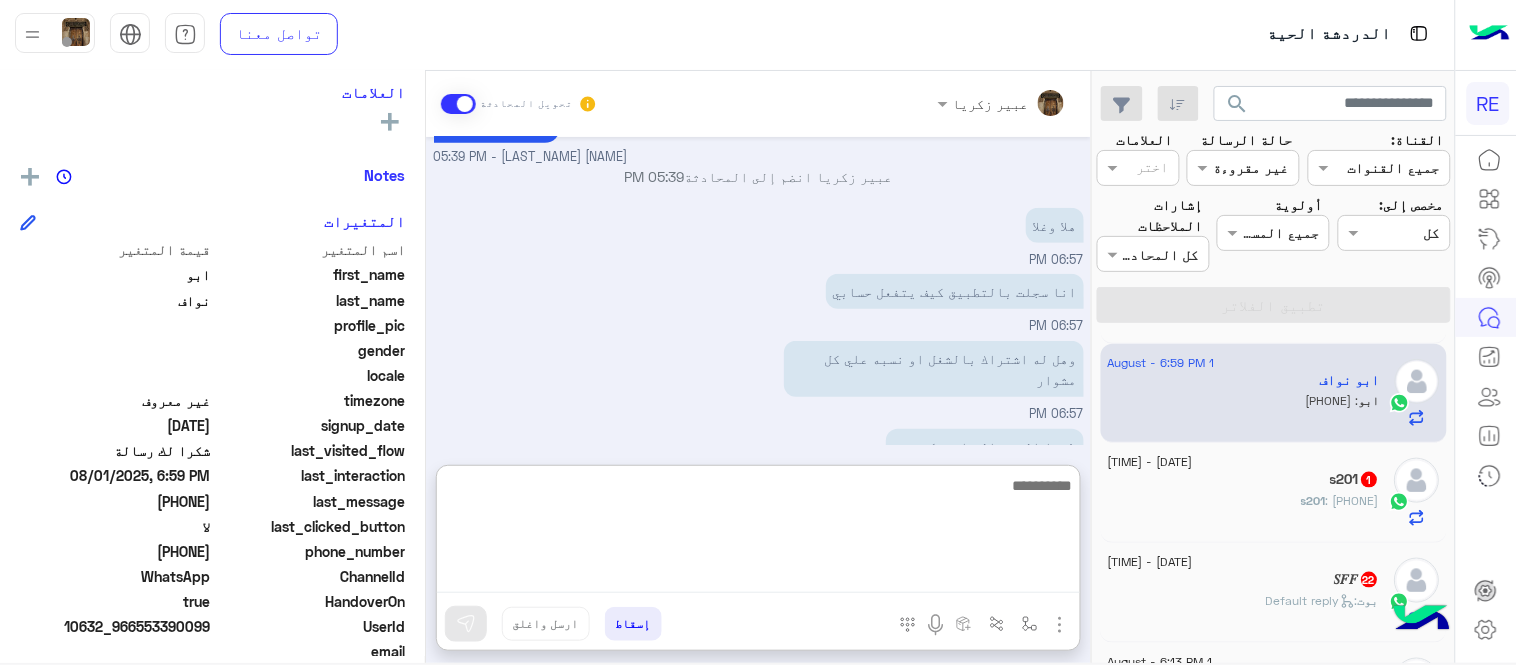 scroll, scrollTop: 474, scrollLeft: 0, axis: vertical 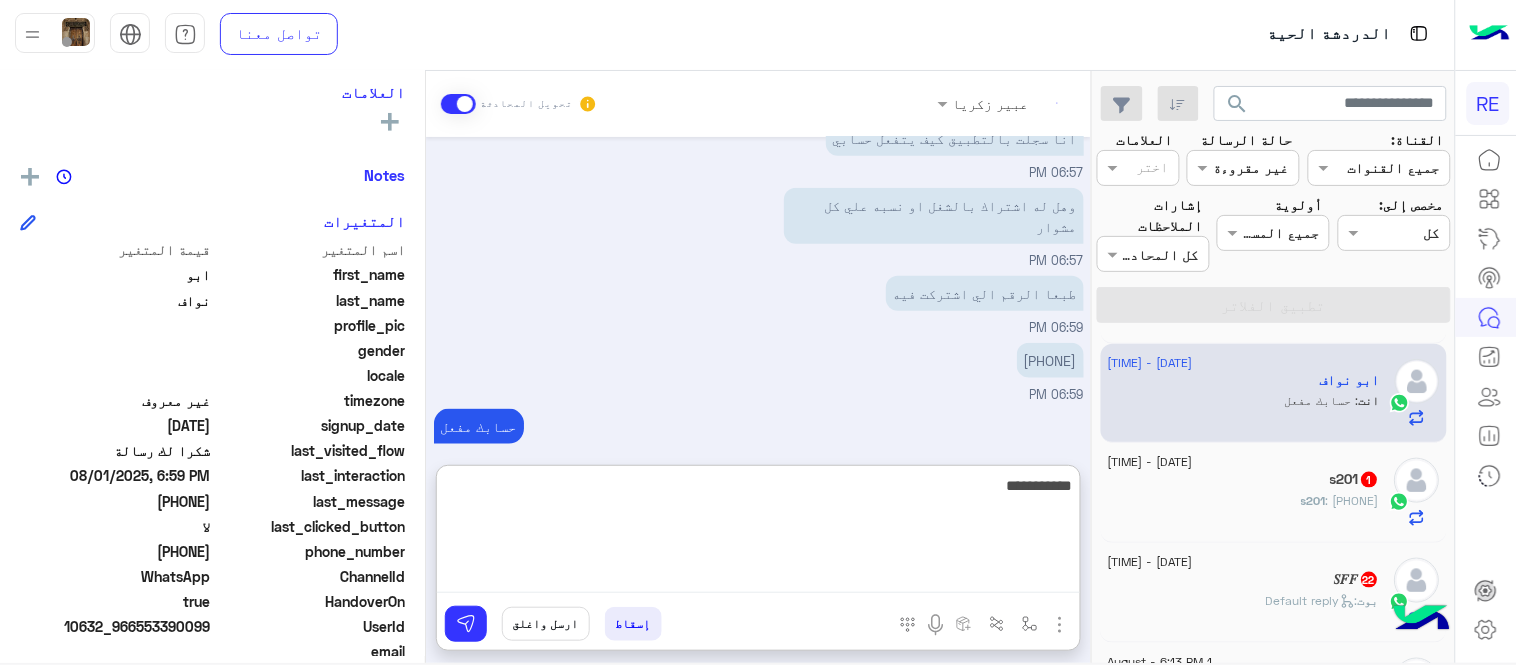 type on "**********" 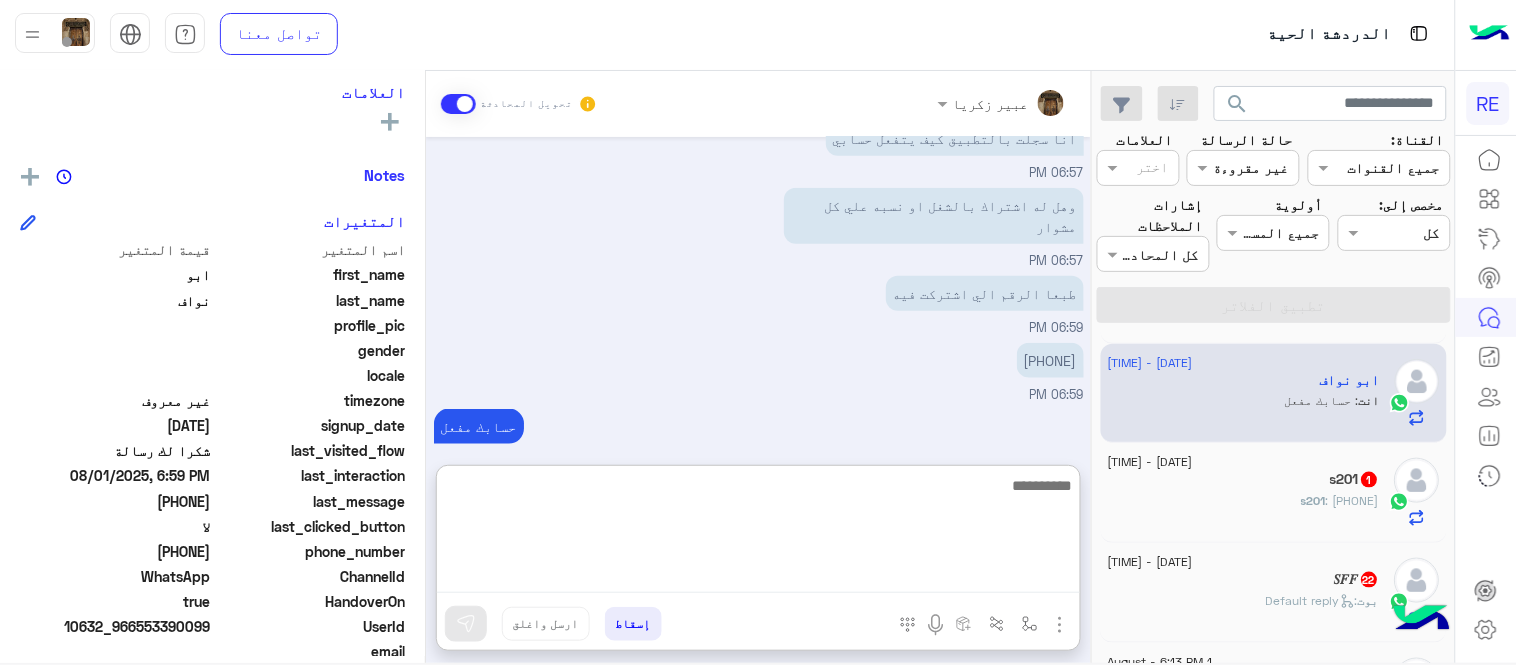 scroll, scrollTop: 538, scrollLeft: 0, axis: vertical 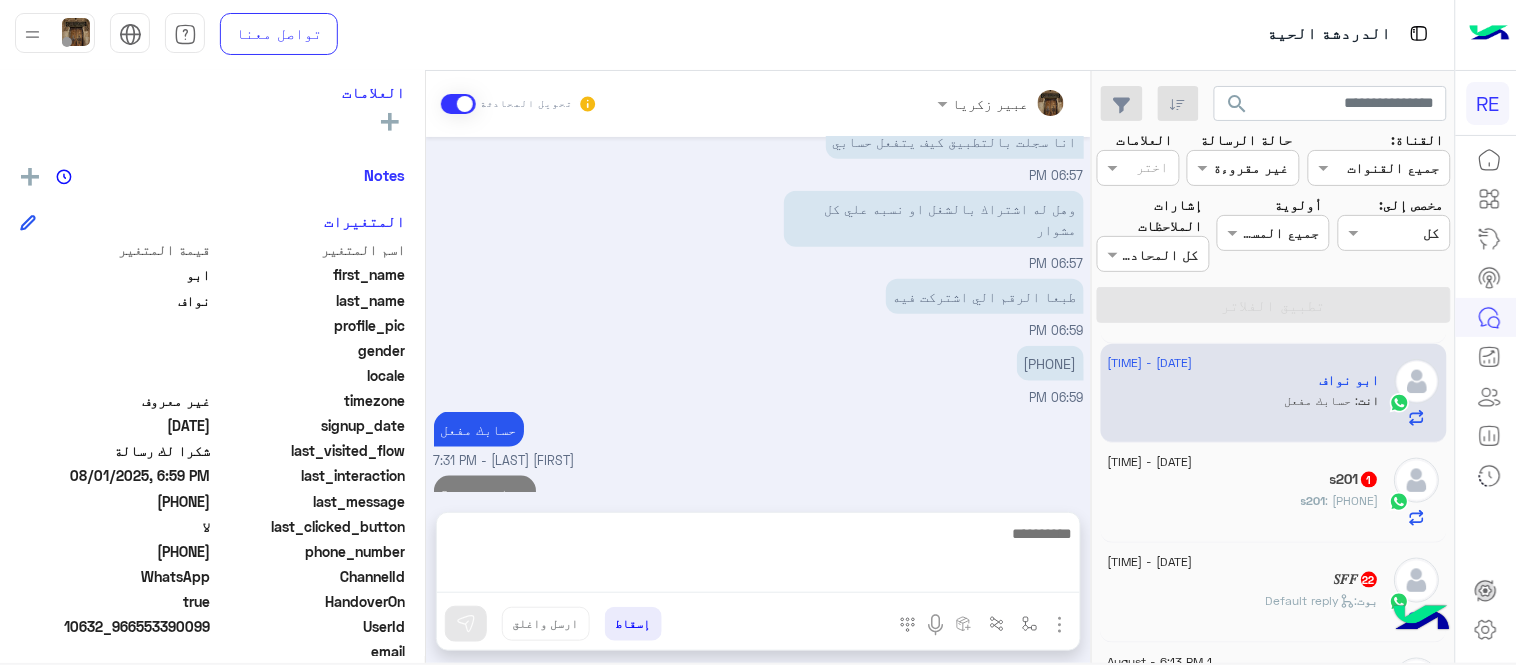 click on "s201 : [PHONE]" 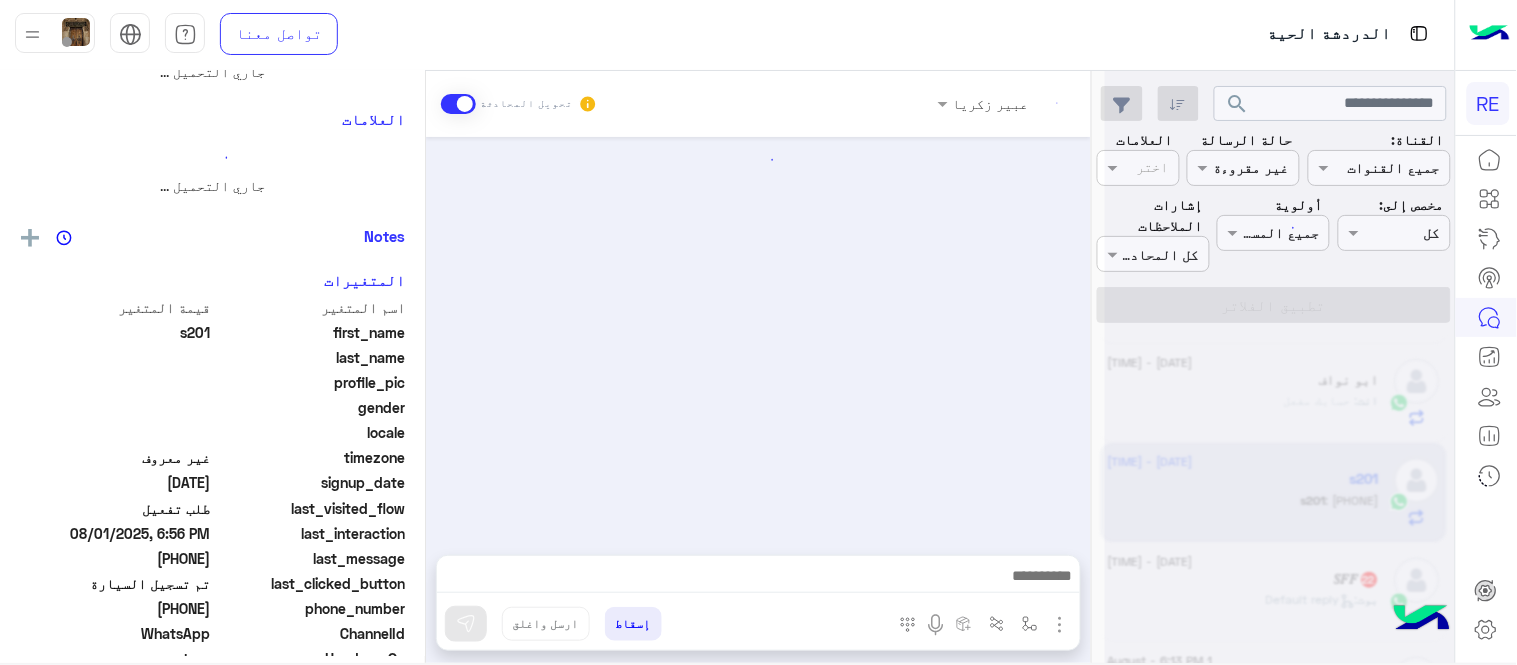 scroll, scrollTop: 0, scrollLeft: 0, axis: both 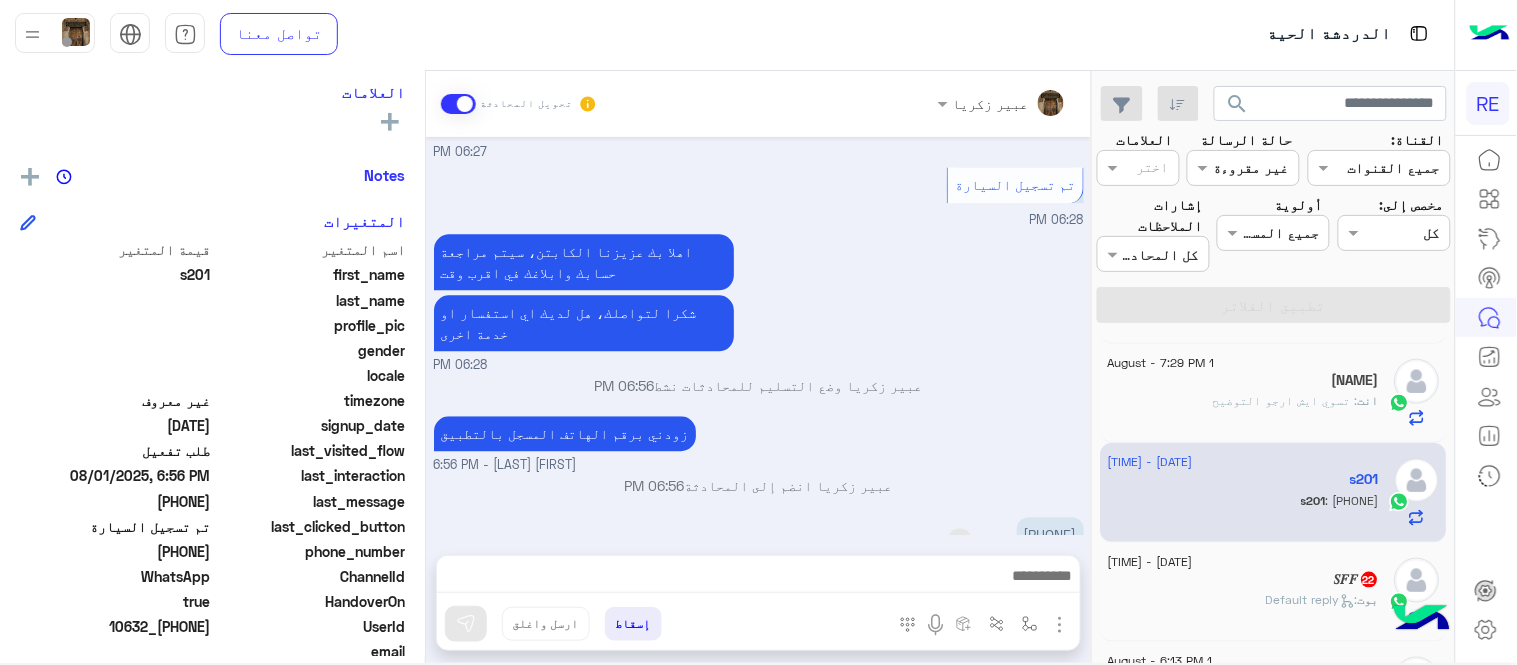 click on "[PHONE]" at bounding box center (1050, 534) 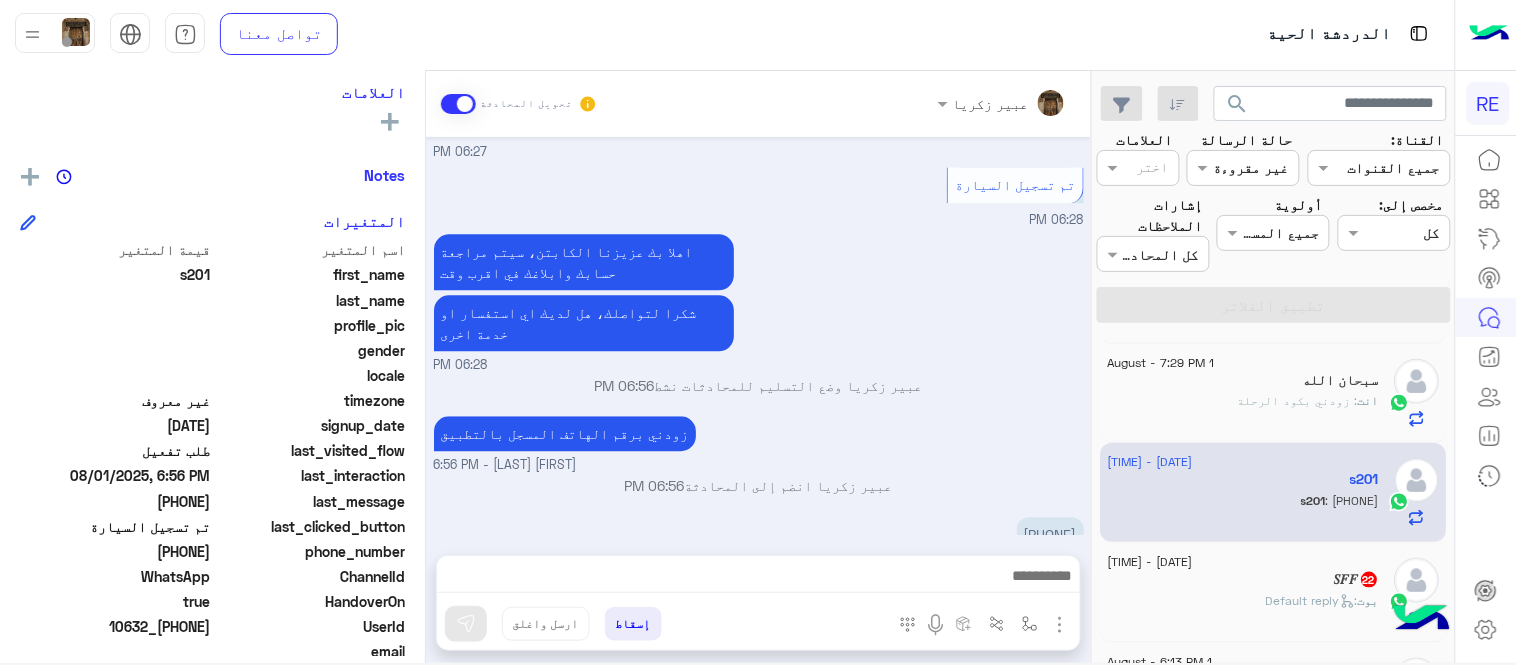 scroll, scrollTop: 593, scrollLeft: 0, axis: vertical 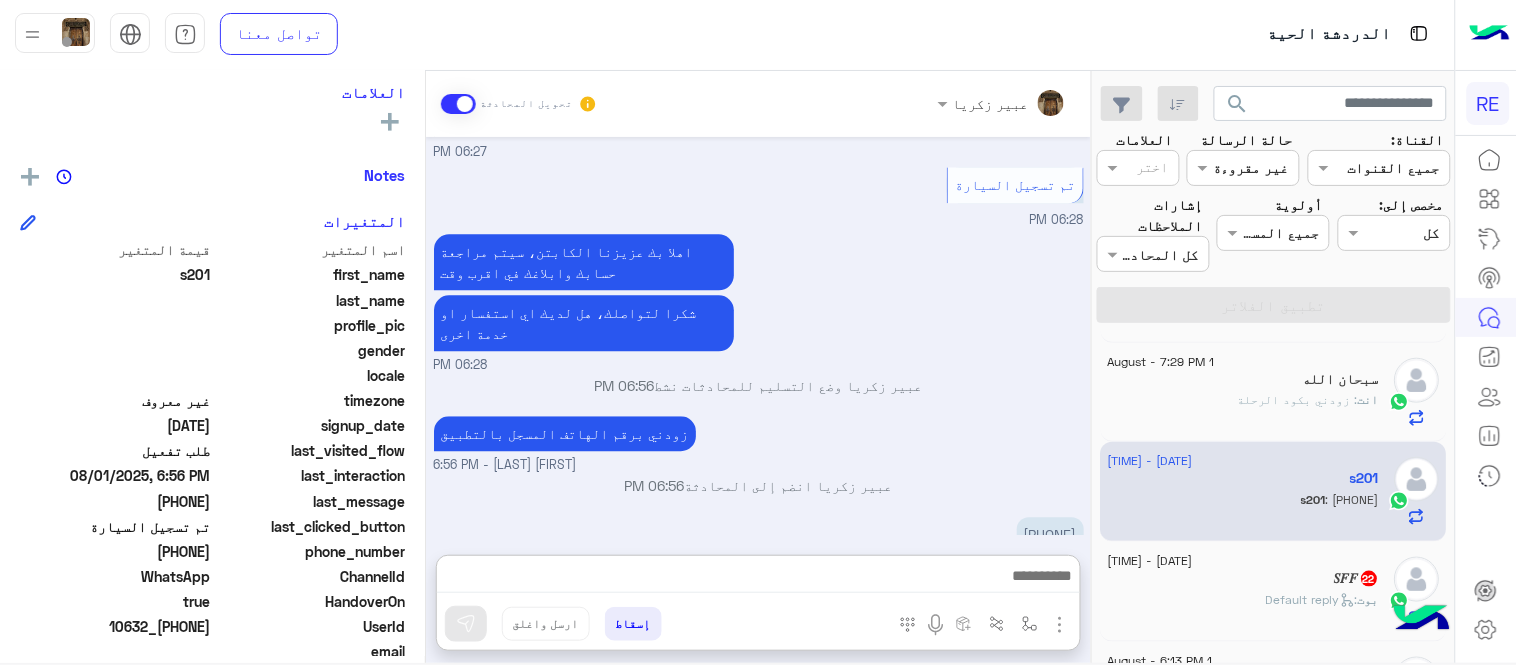 click at bounding box center [758, 578] 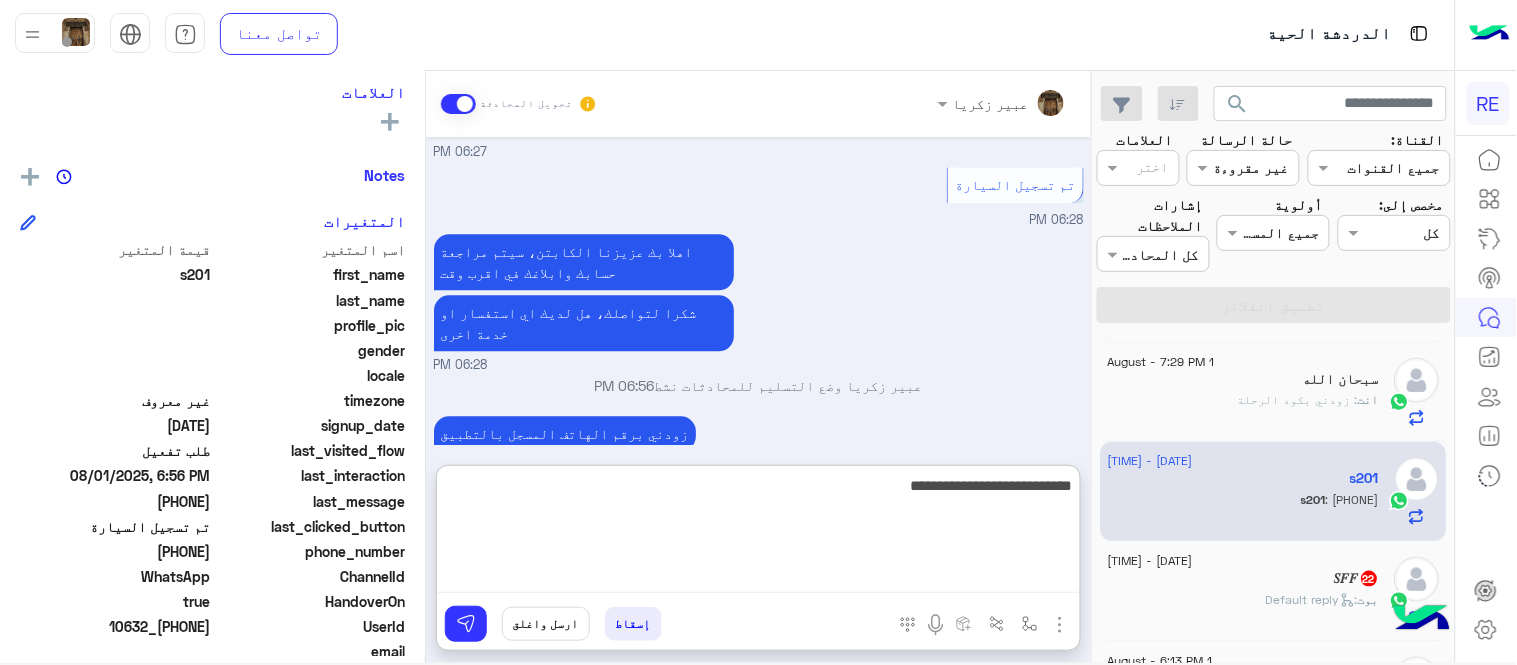 type on "**********" 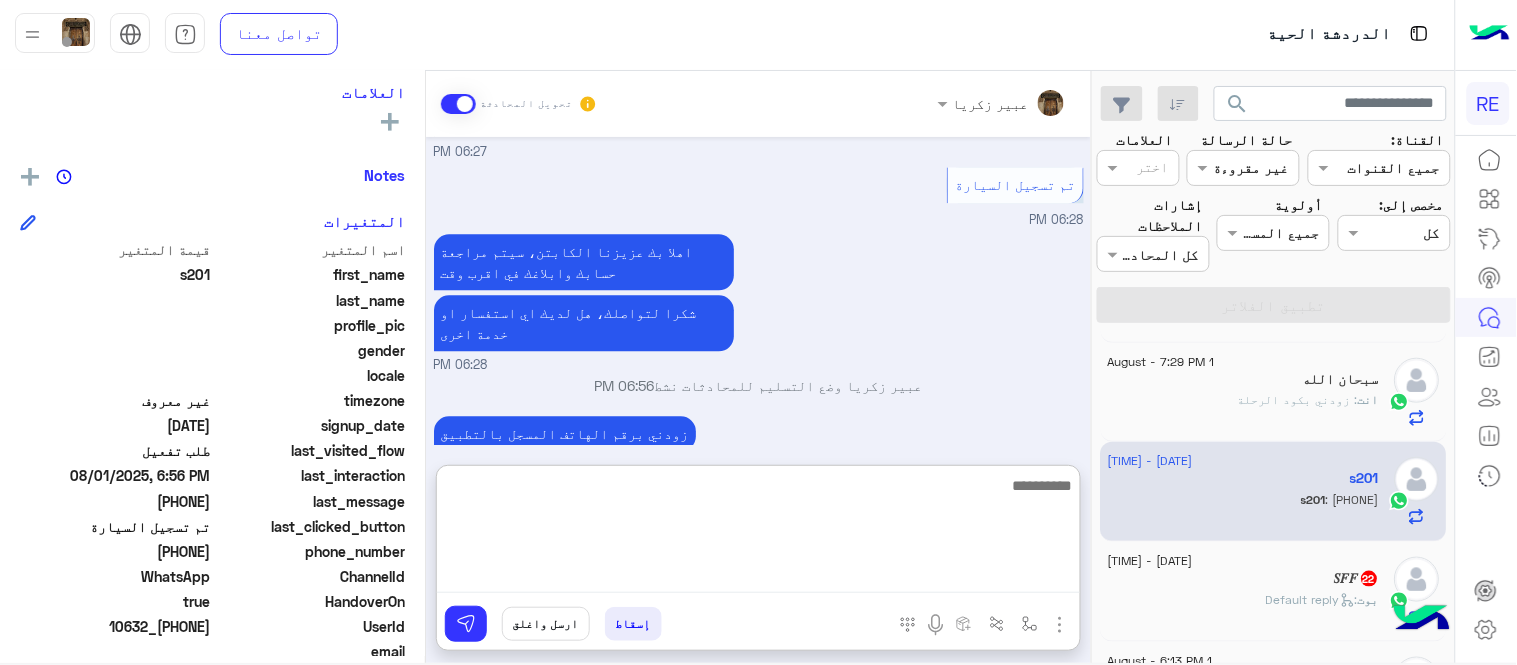 scroll, scrollTop: 1332, scrollLeft: 0, axis: vertical 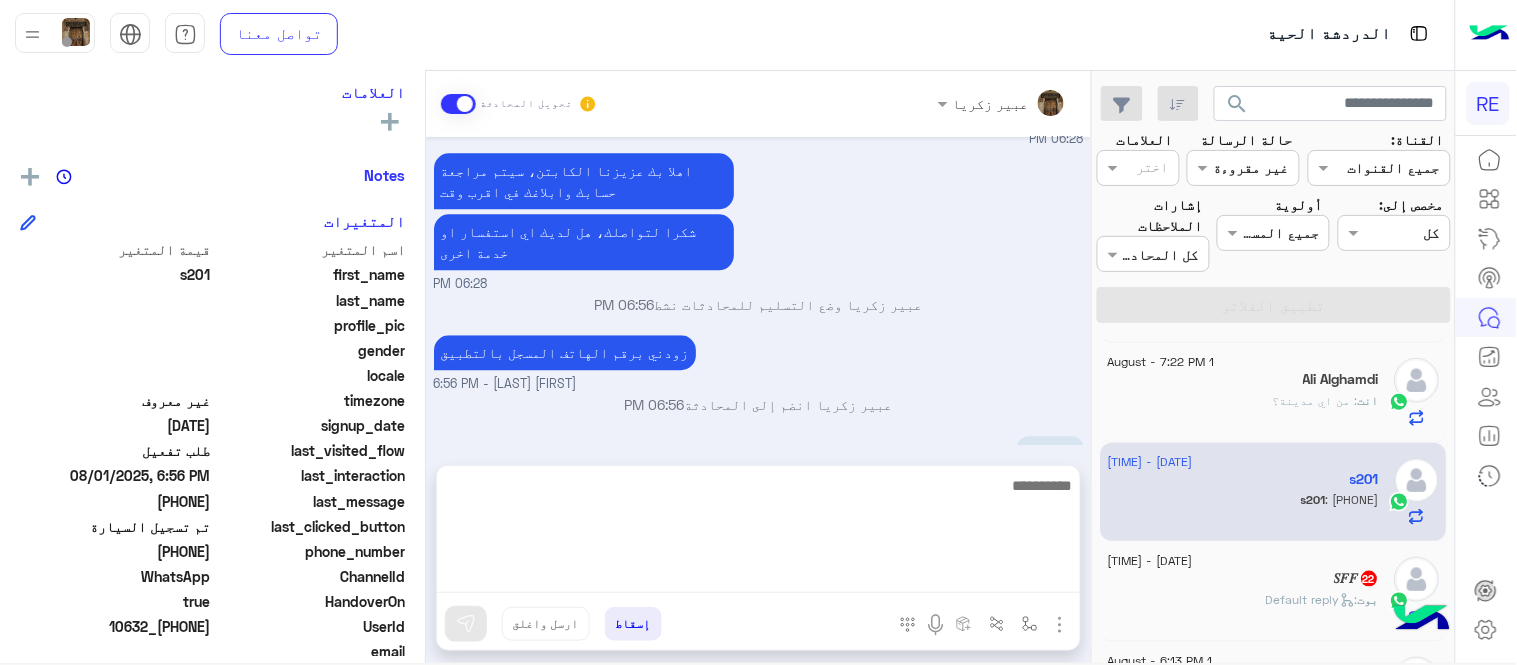 click on "Aug 1, 2025   كابتن     06:27 PM  اختر احد الخدمات التالية:    06:27 PM   تفعيل حساب    06:27 PM  يمكنك الاطلاع على شروط الانضمام لرحلة ك (كابتن ) الموجودة بالصورة أعلاه،
لتحميل التطبيق عبر الرابط التالي : 📲
http://onelink.to/Rehla    يسعدنا انضمامك لتطبيق رحلة يمكنك اتباع الخطوات الموضحة لتسجيل بيانات سيارتك بالفيديو التالي  : عزيزي الكابتن، فضلًا ، للرغبة بتفعيل الحساب قم برفع البيانات عبر التطبيق والتواصل معنا  تم تسجيل السيارة   اواجه صعوبة بالتسجيل  اي خدمة اخرى ؟  الرجوع للقائمة الرئ   لا     06:27 PM   تم تسجيل السيارة    06:28 PM  اهلا بك عزيزنا الكابتن، سيتم مراجعة حسابك وابلاغك في اقرب وقت" at bounding box center (758, 291) 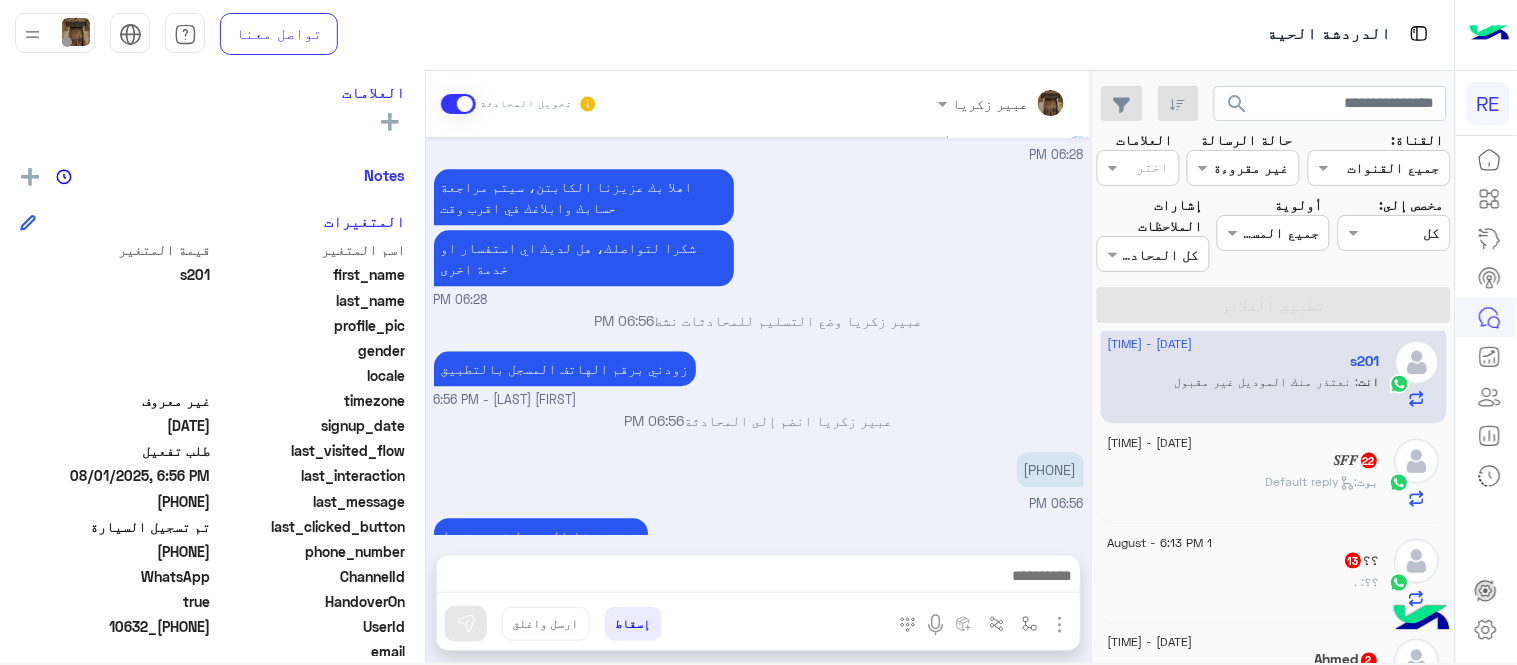scroll, scrollTop: 730, scrollLeft: 0, axis: vertical 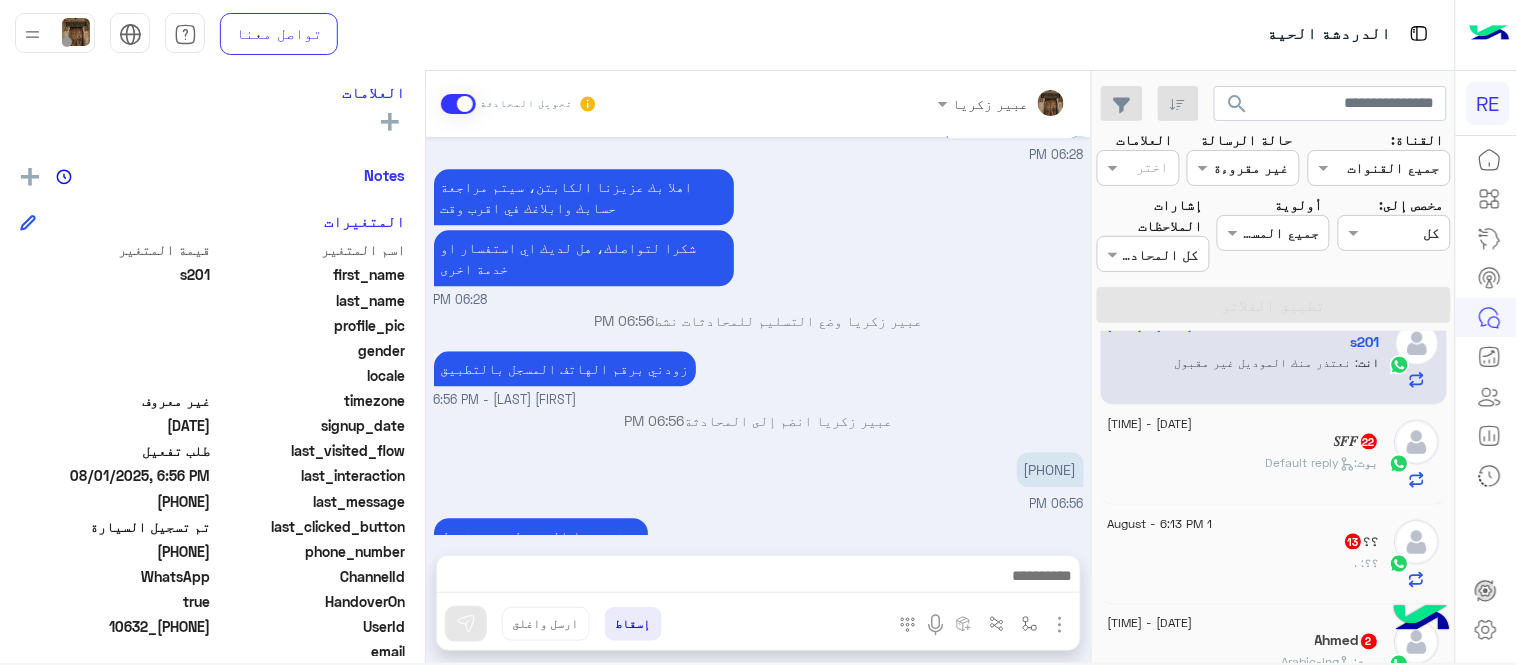 click on "بوت :   Default reply" 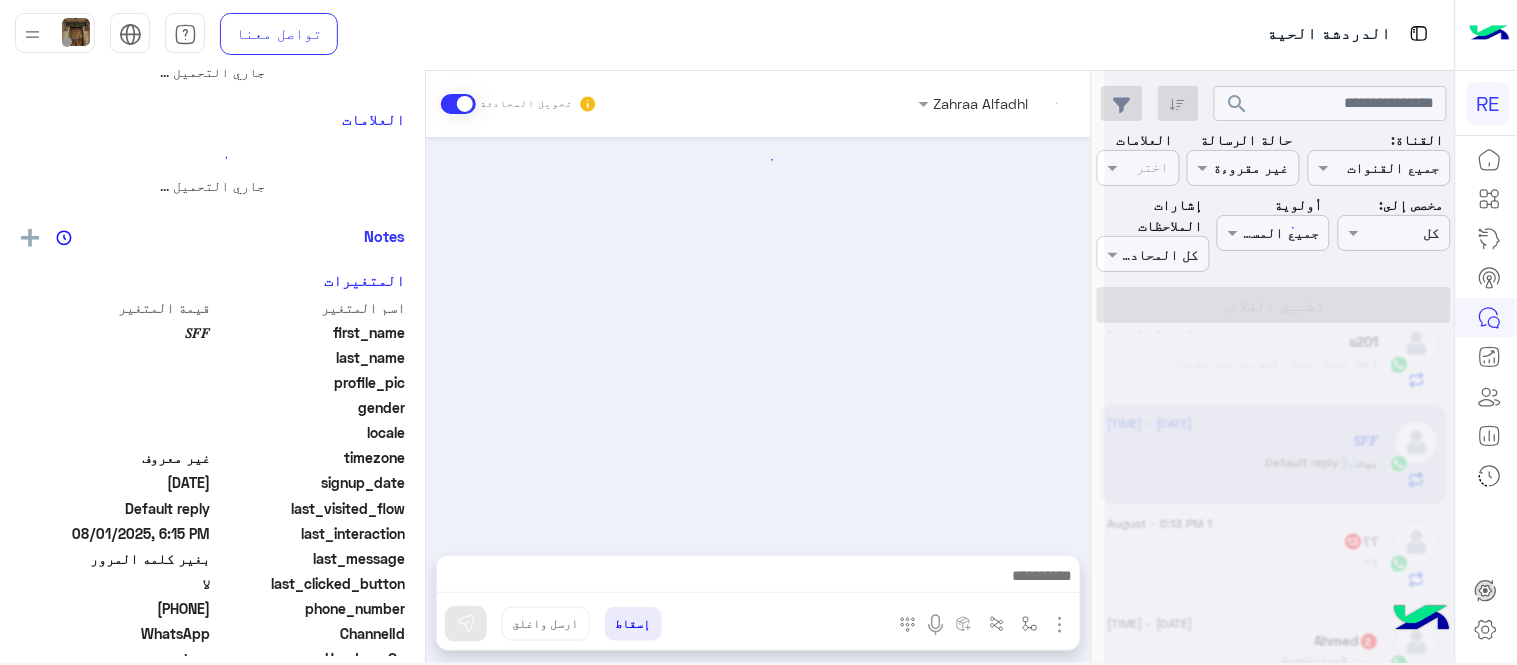scroll, scrollTop: 0, scrollLeft: 0, axis: both 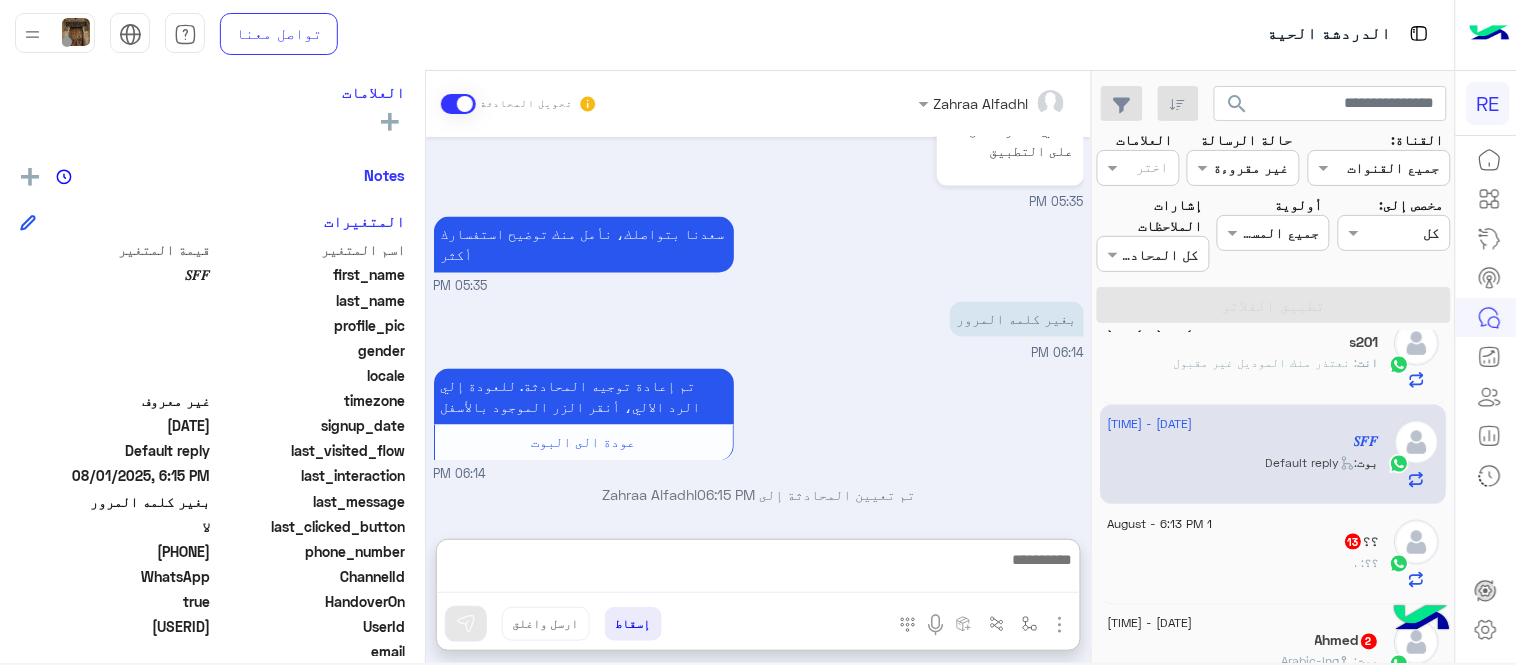click at bounding box center (758, 570) 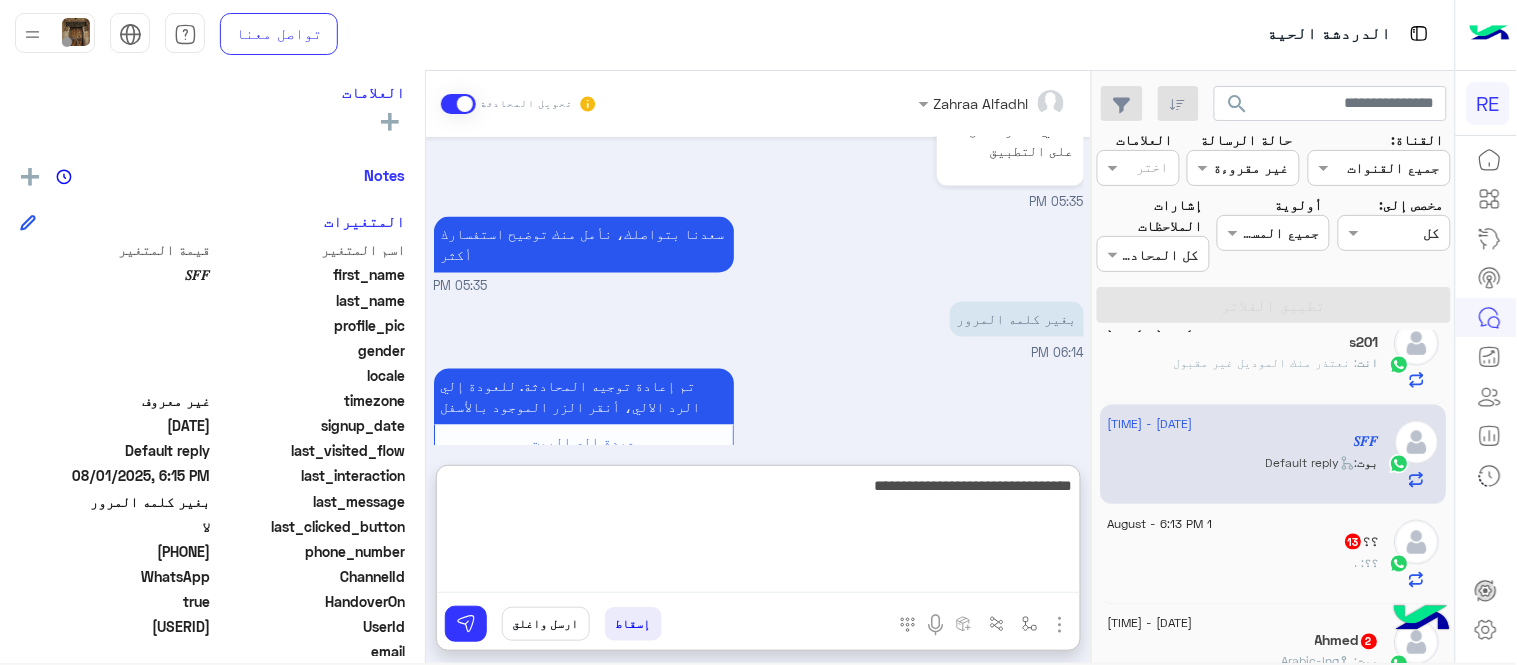 type on "**********" 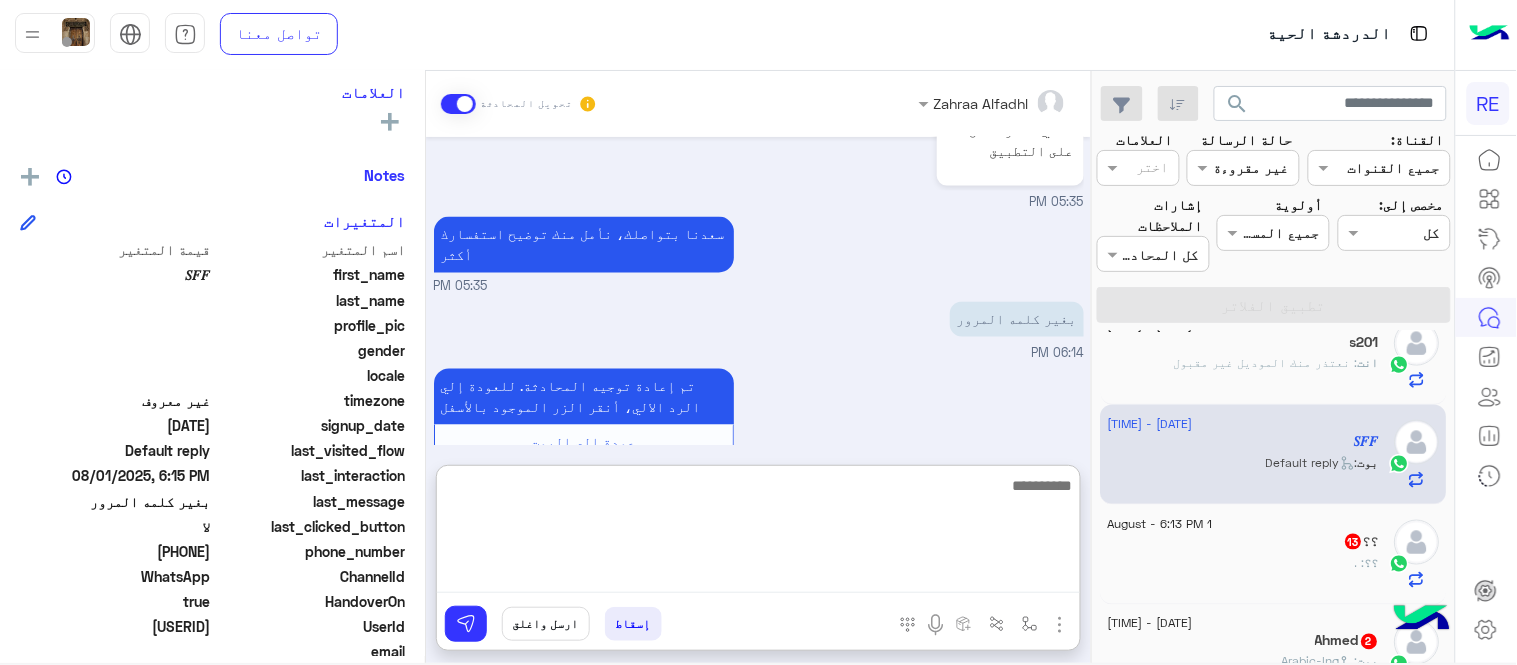 scroll, scrollTop: 1081, scrollLeft: 0, axis: vertical 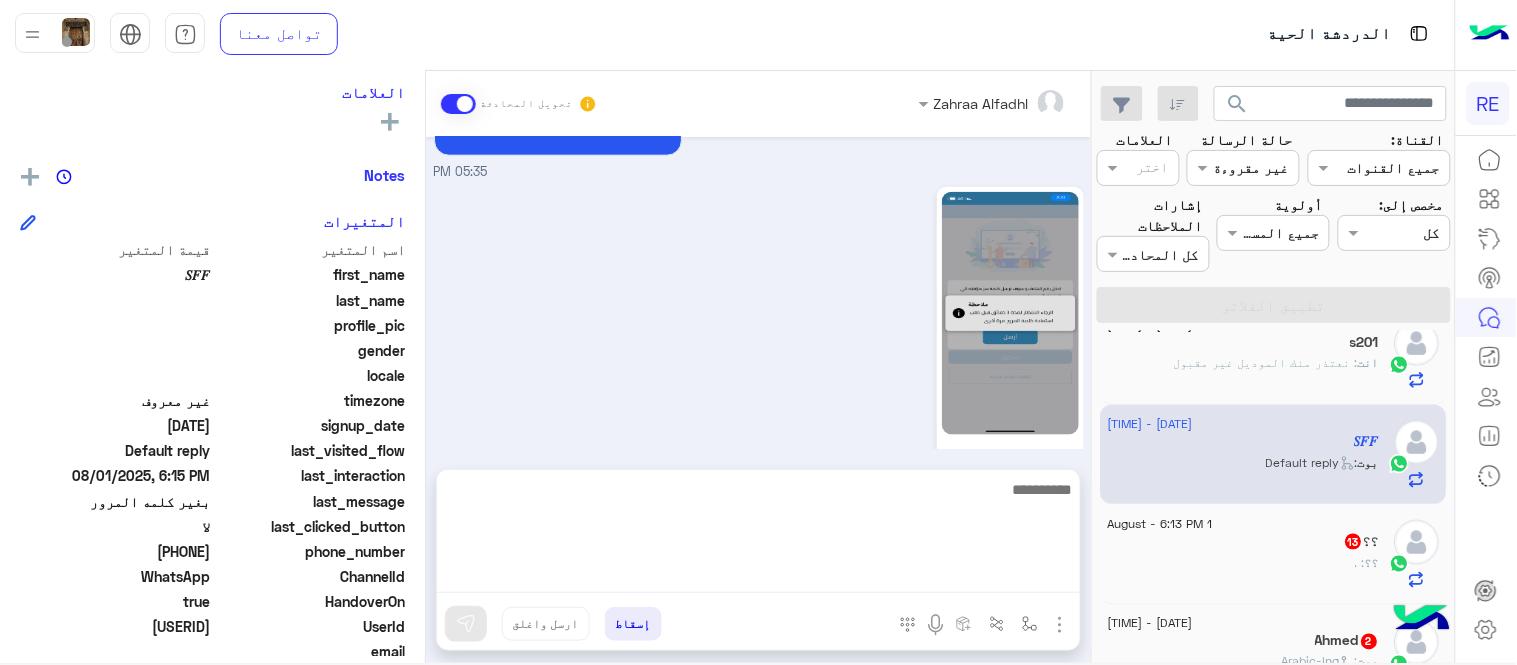 click on "1 August - 6:13 PM" 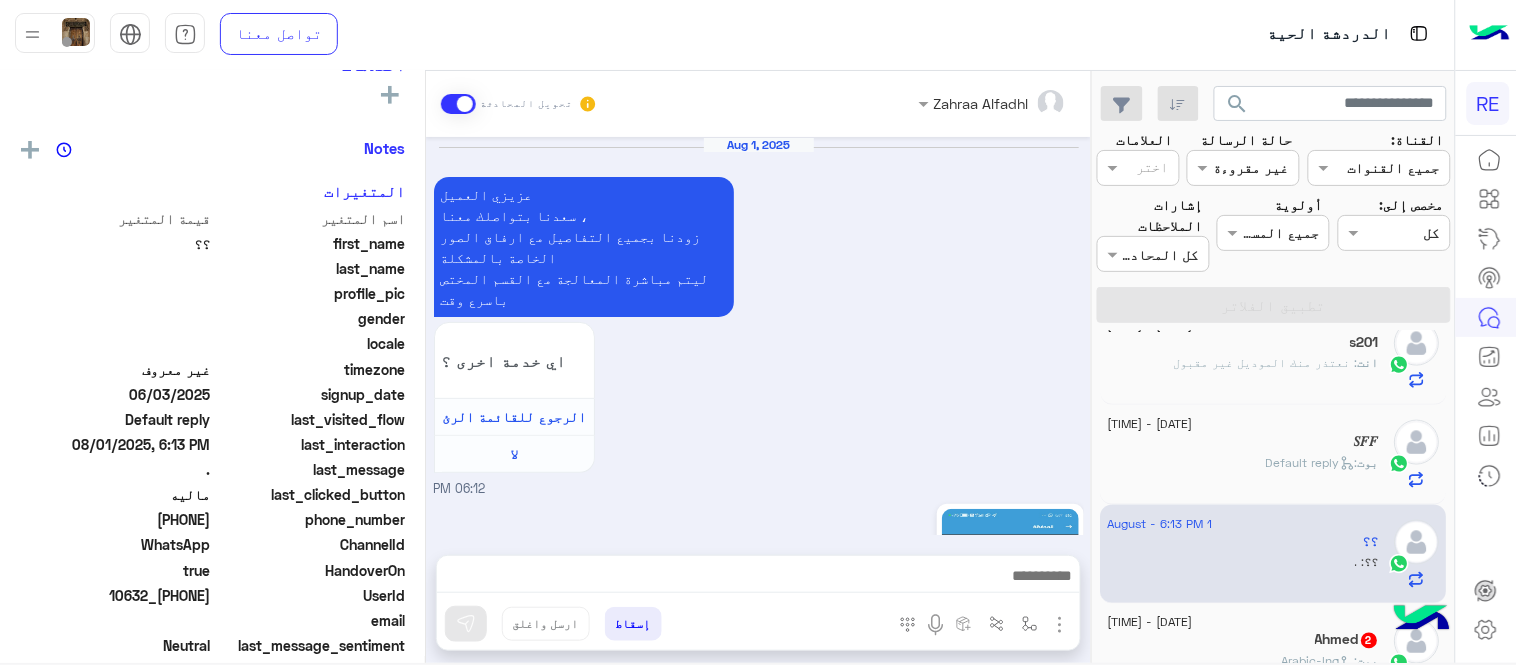 scroll, scrollTop: 331, scrollLeft: 0, axis: vertical 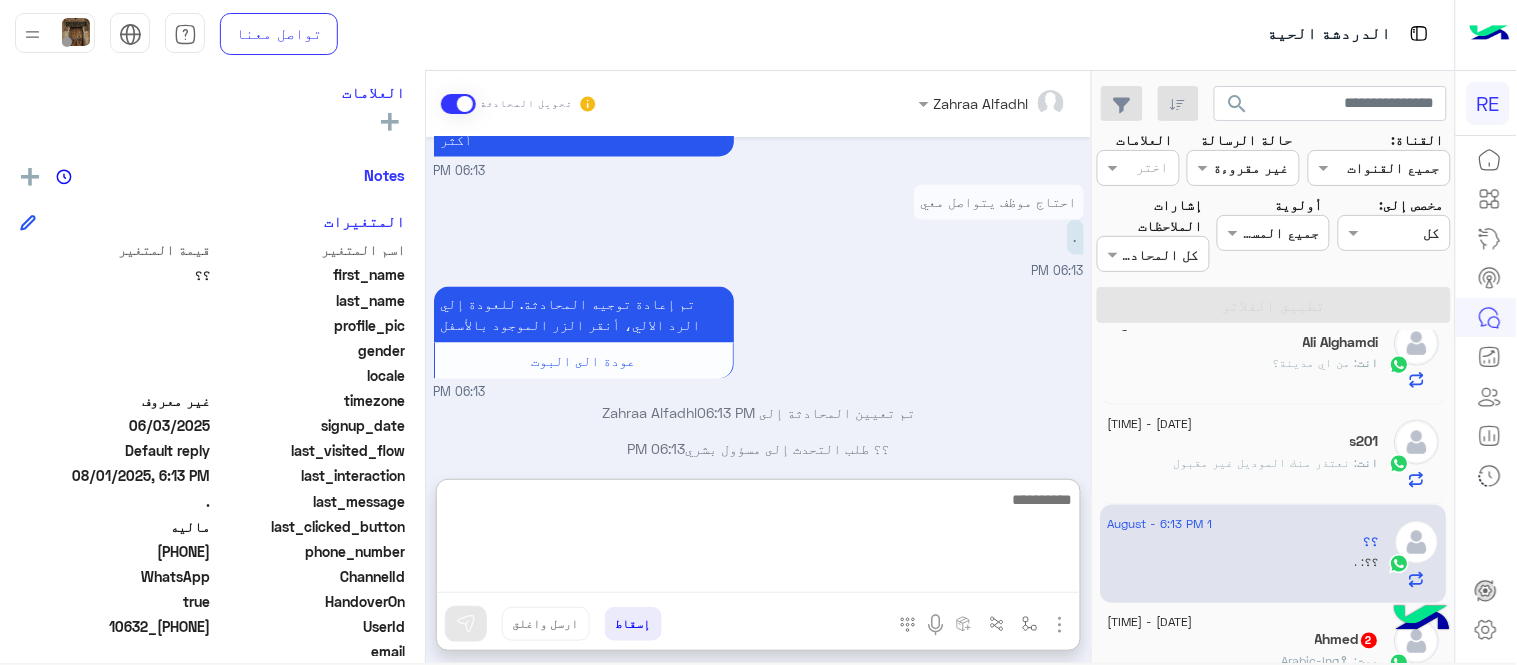 click at bounding box center [758, 540] 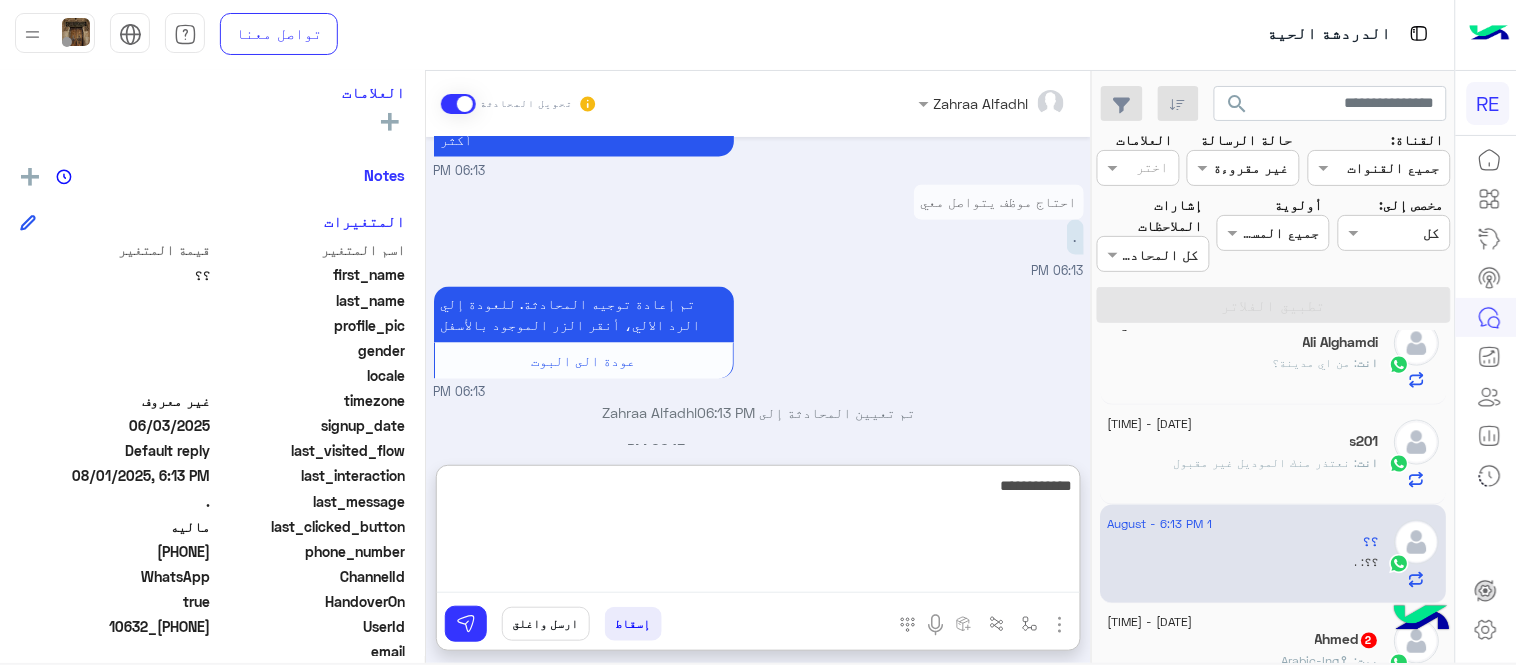 type on "**********" 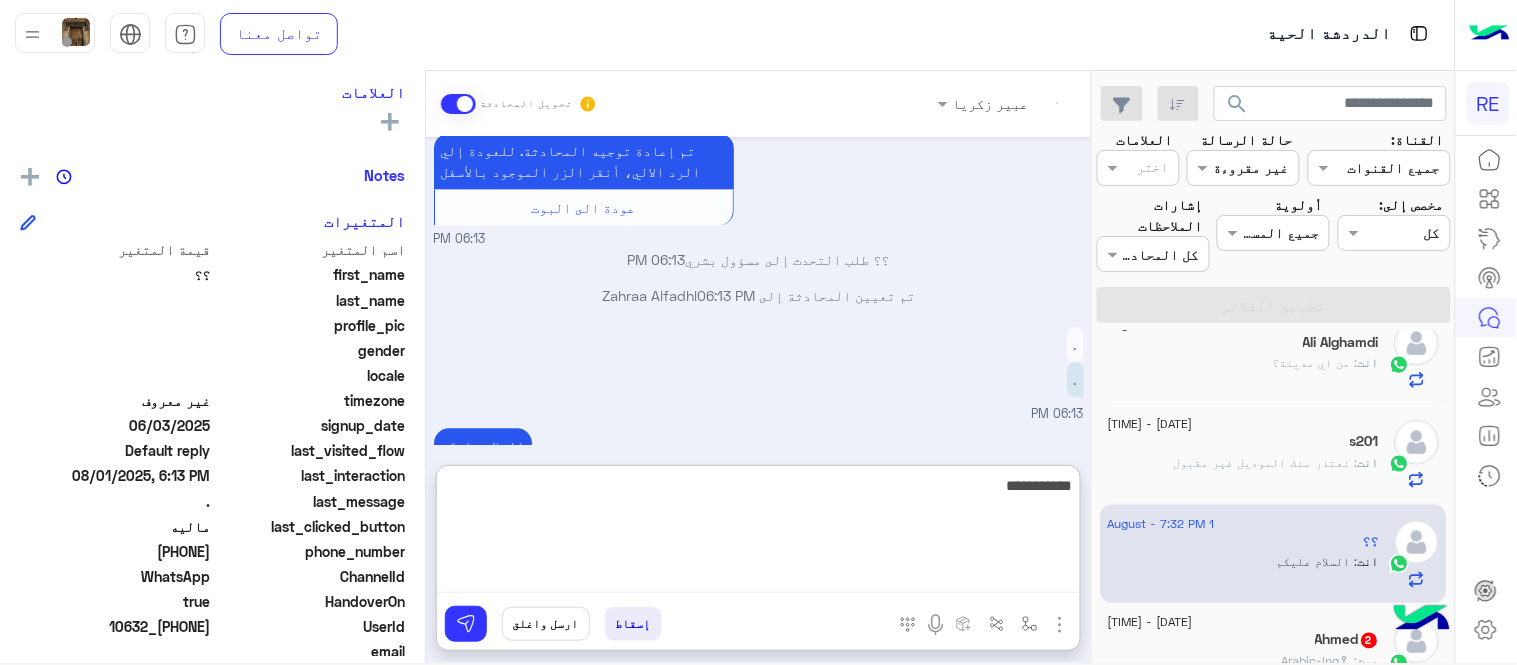 scroll, scrollTop: 1122, scrollLeft: 0, axis: vertical 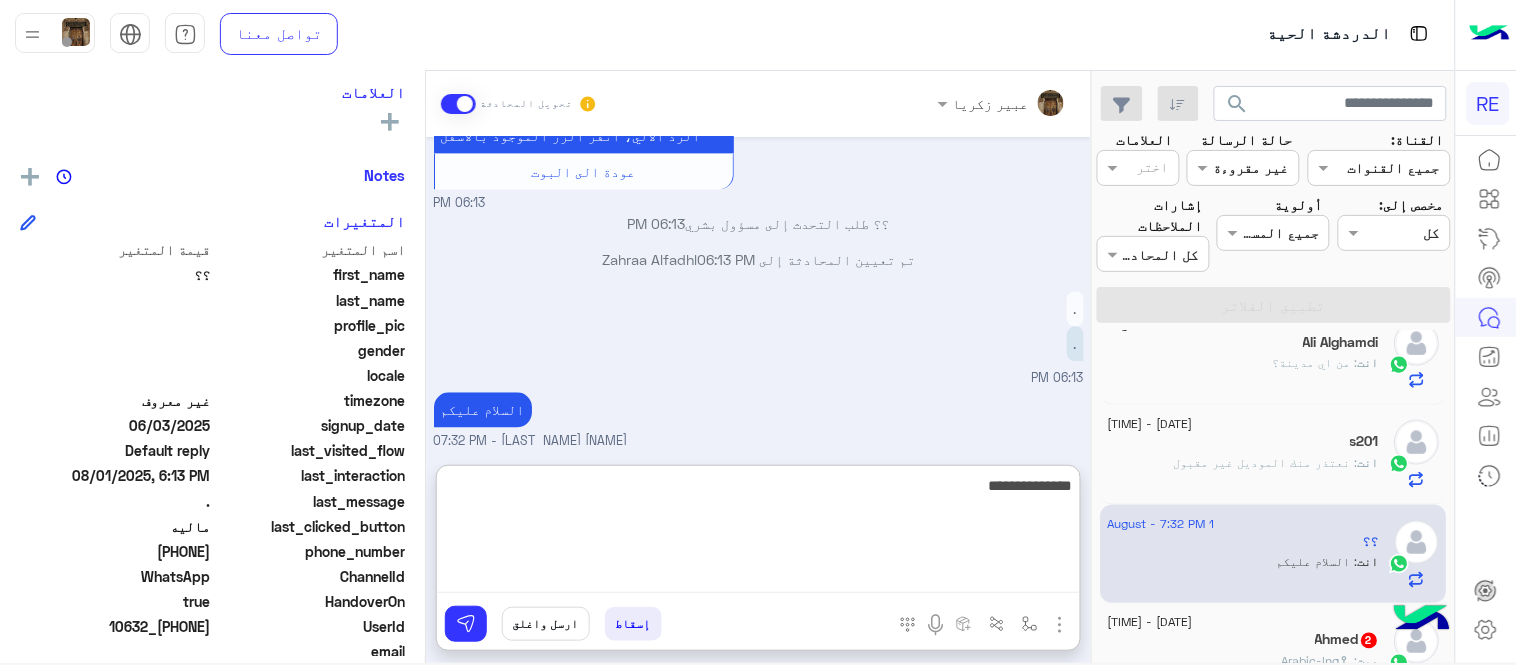 type on "**********" 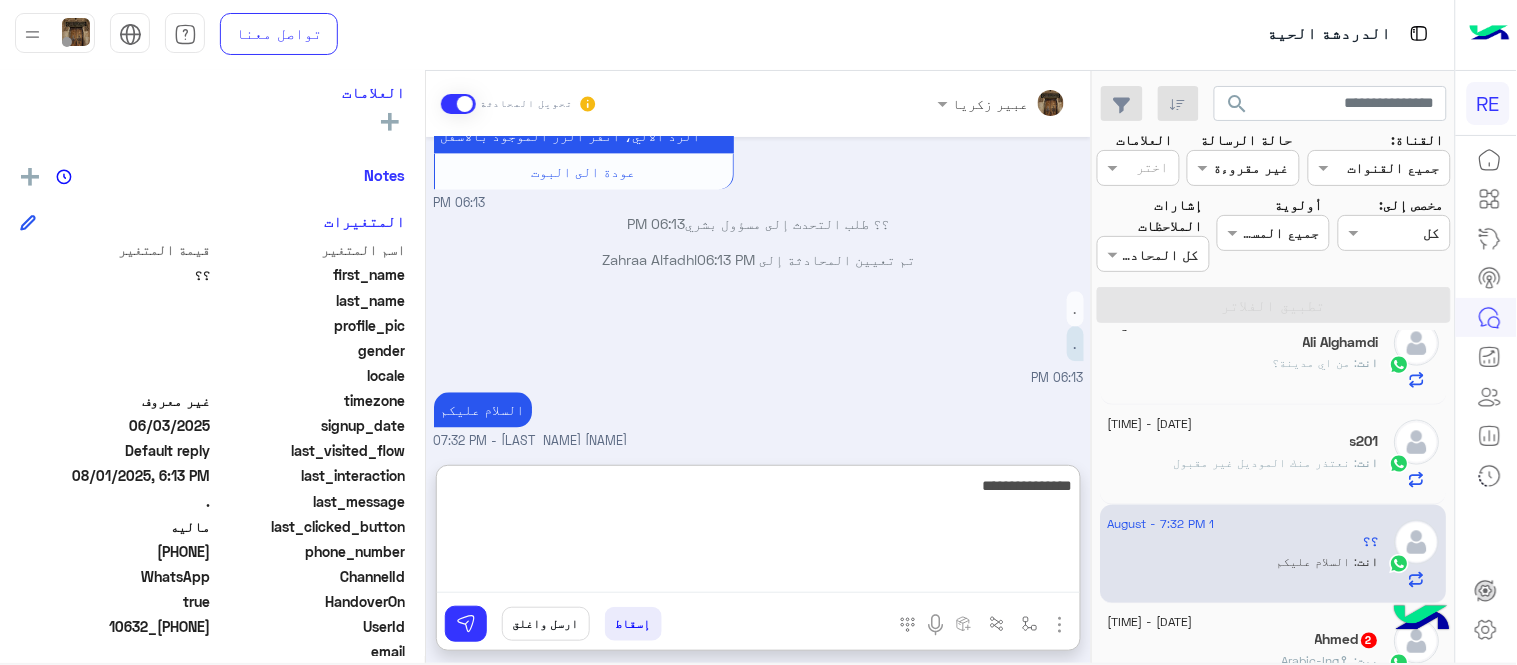 type 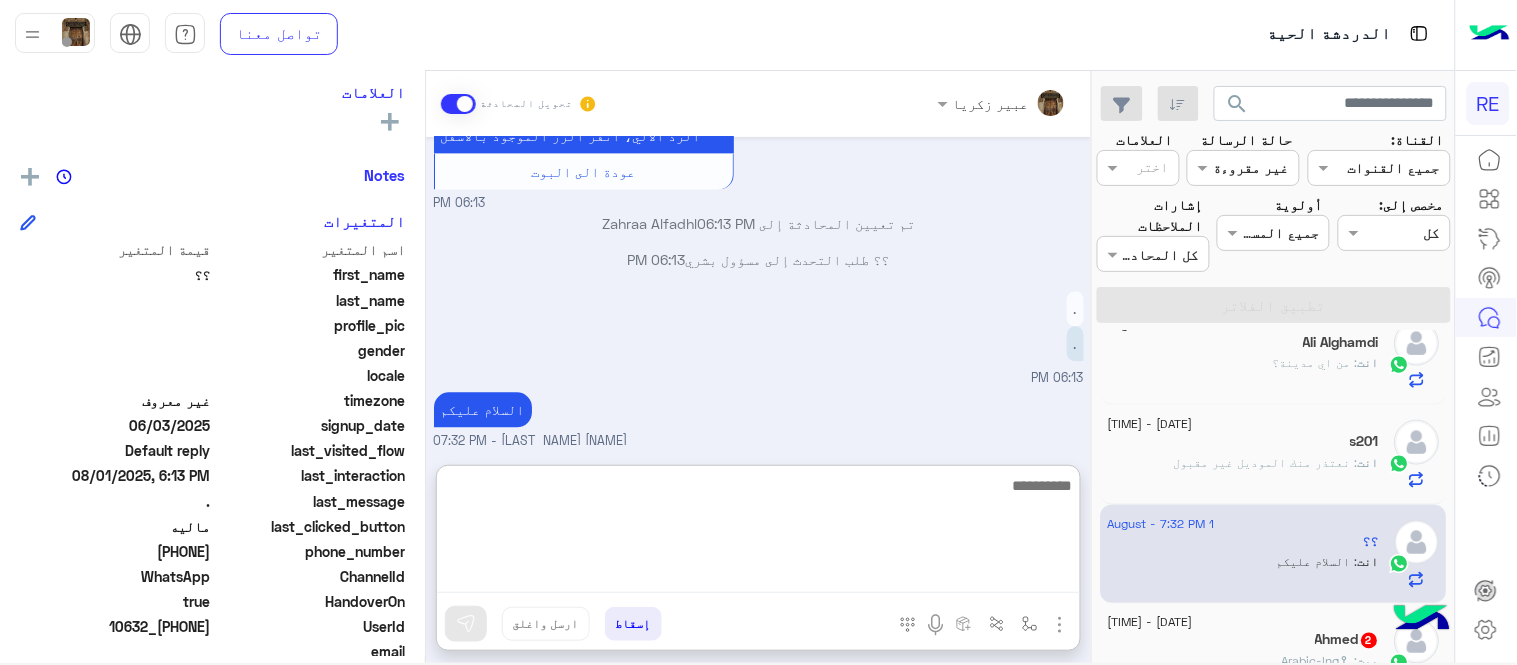 scroll, scrollTop: 1185, scrollLeft: 0, axis: vertical 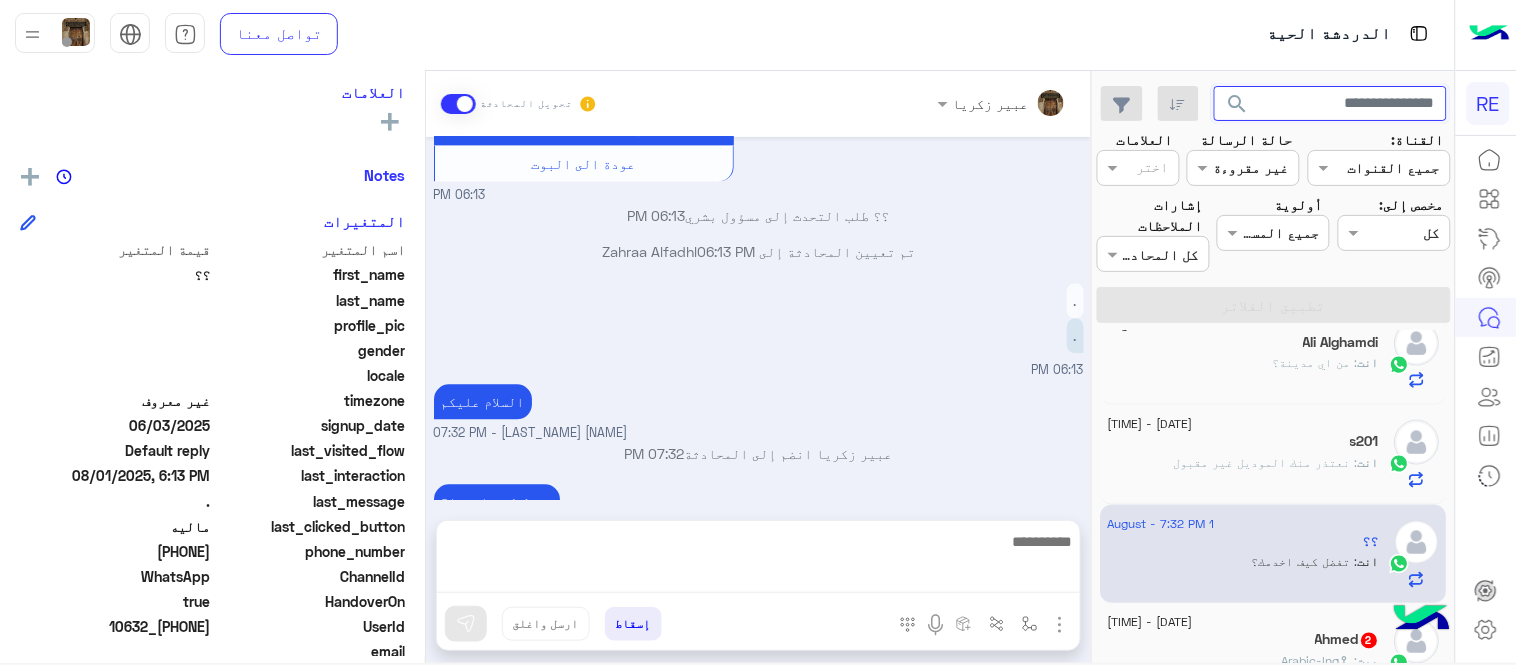click at bounding box center [1331, 104] 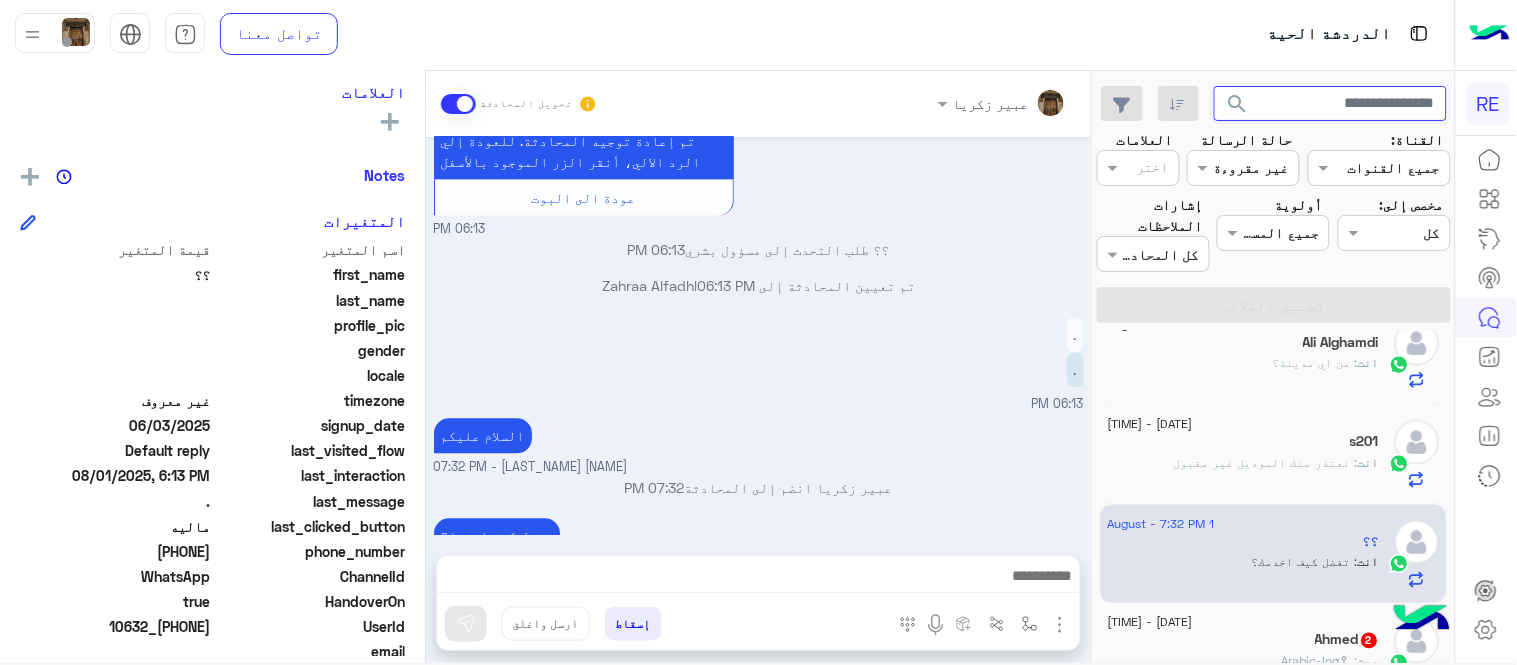 paste on "*********" 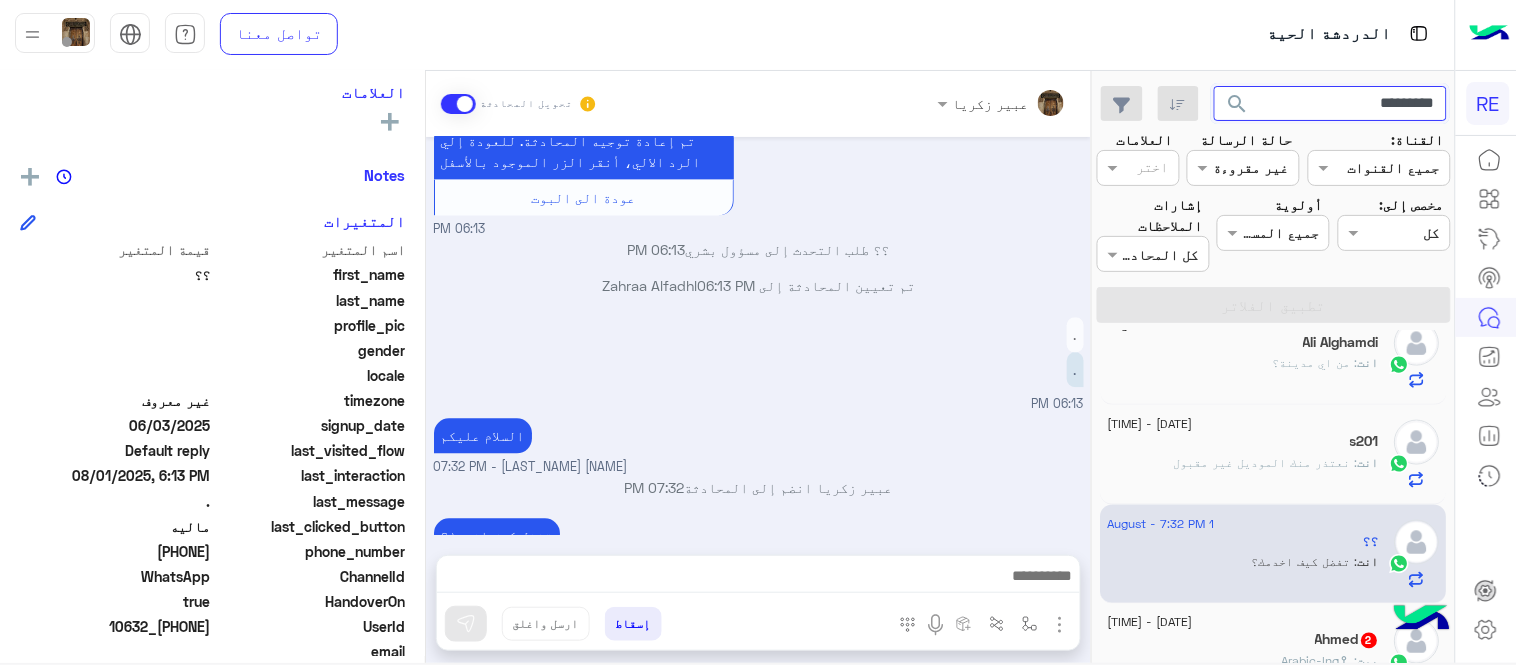 type on "*********" 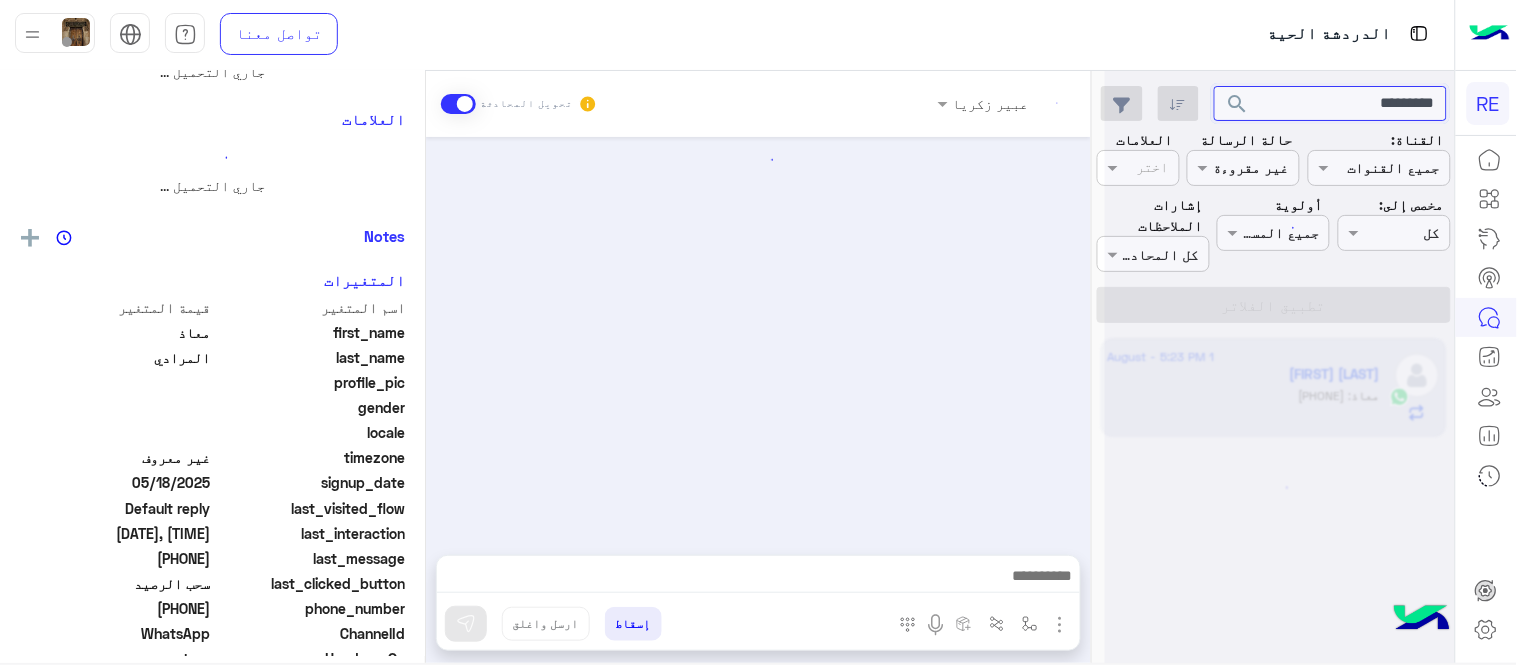 scroll, scrollTop: 0, scrollLeft: 0, axis: both 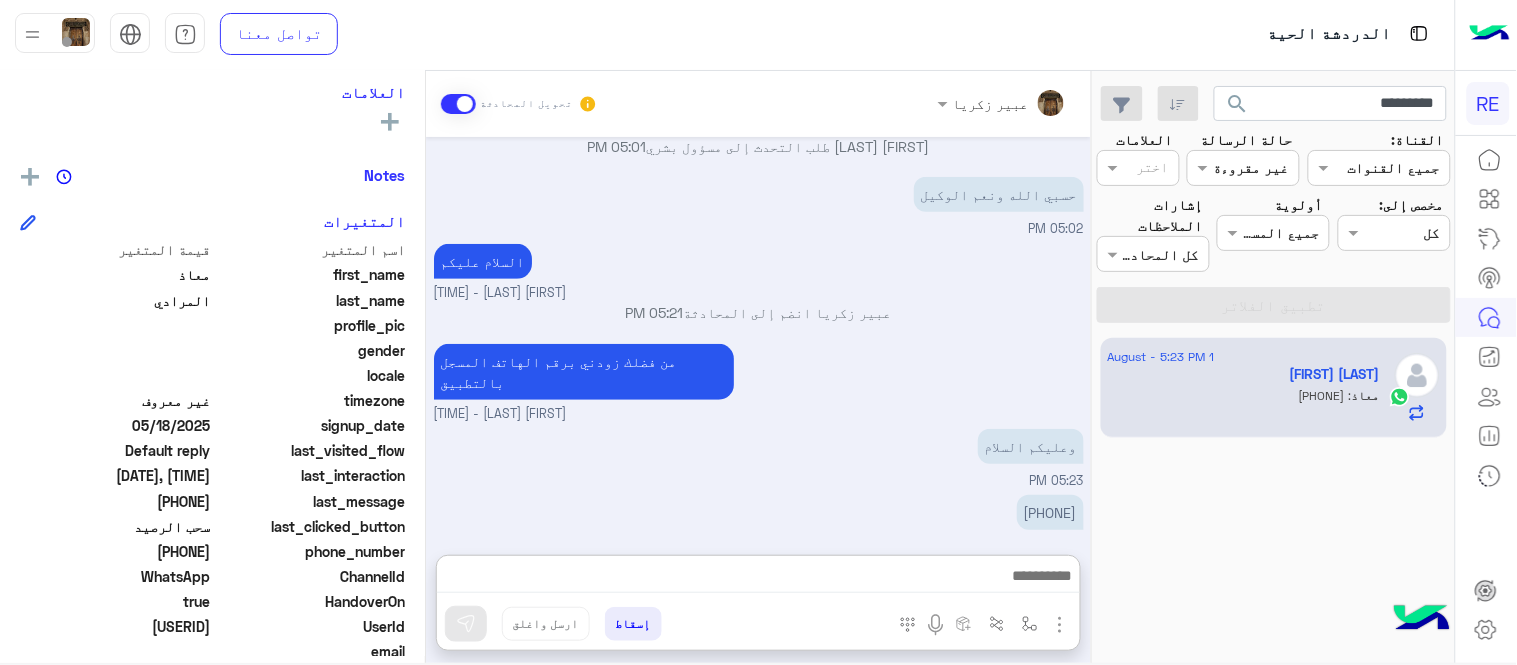 click at bounding box center (758, 578) 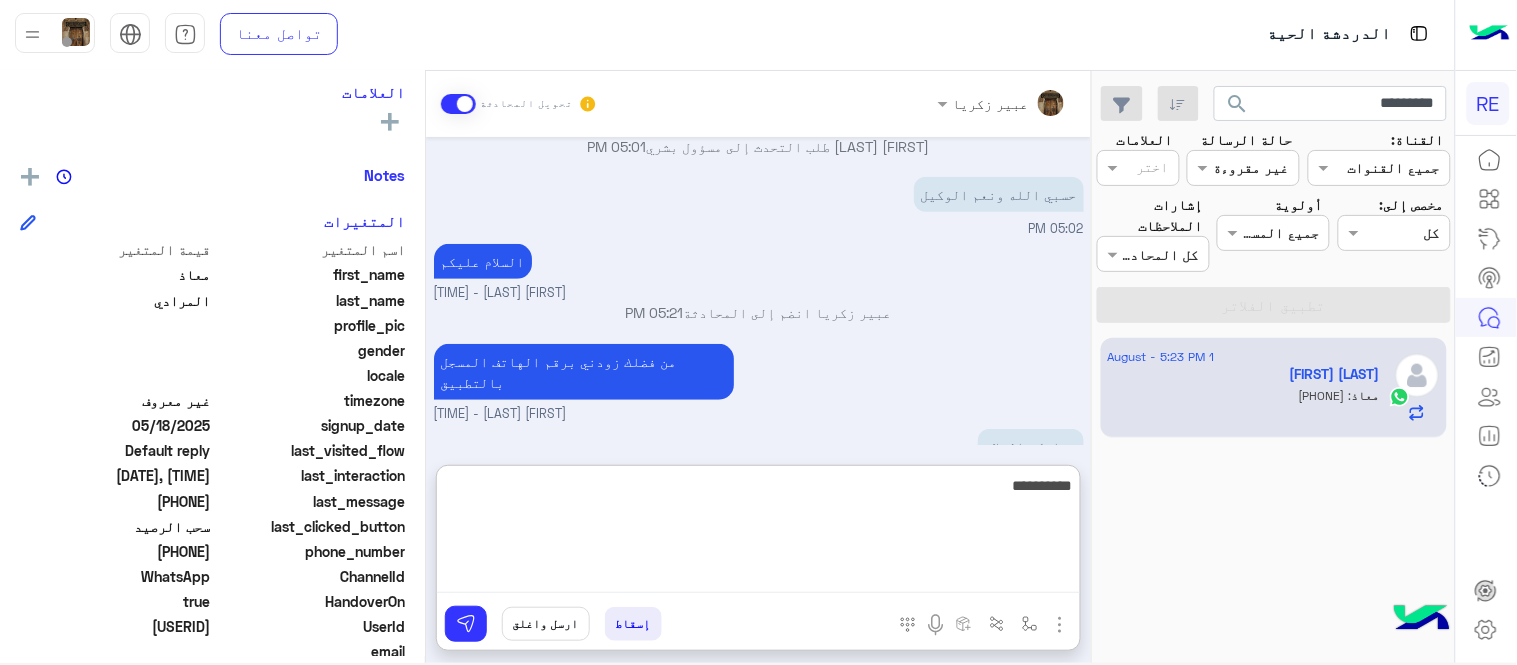 type on "**********" 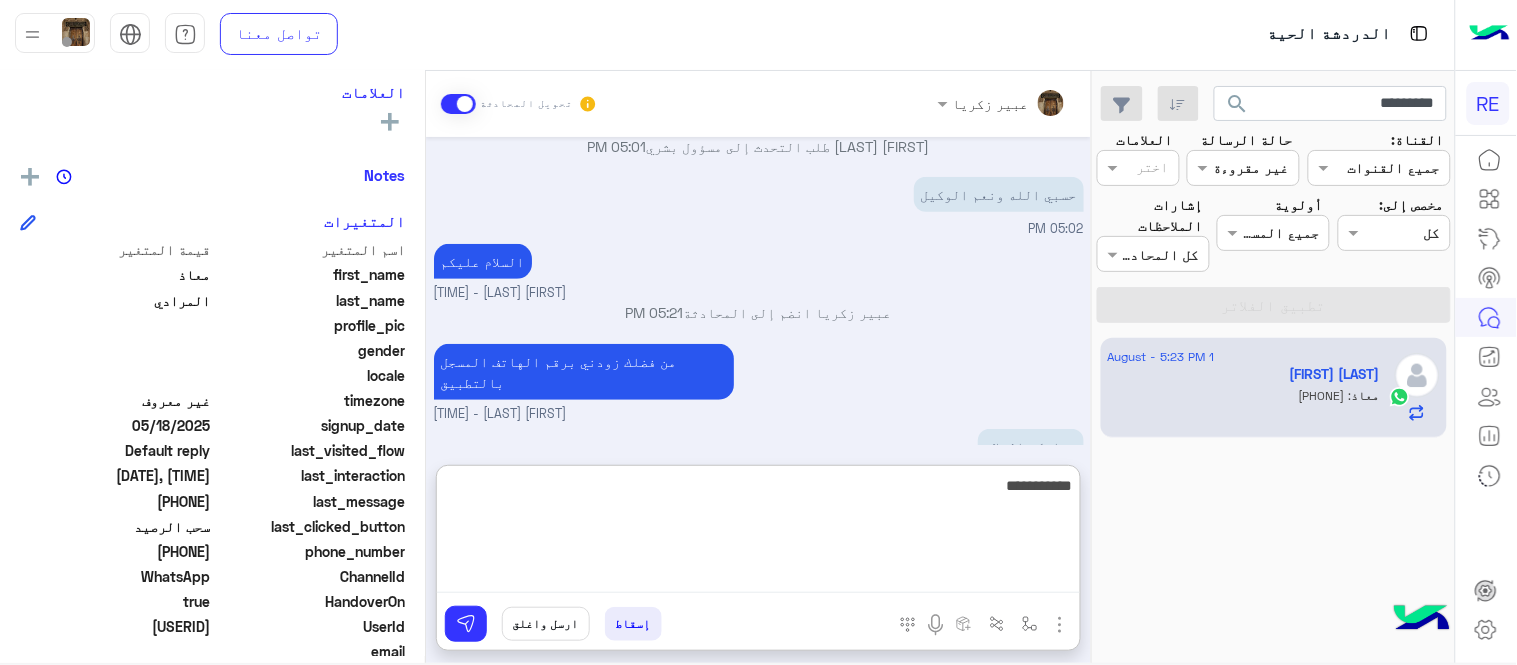 type 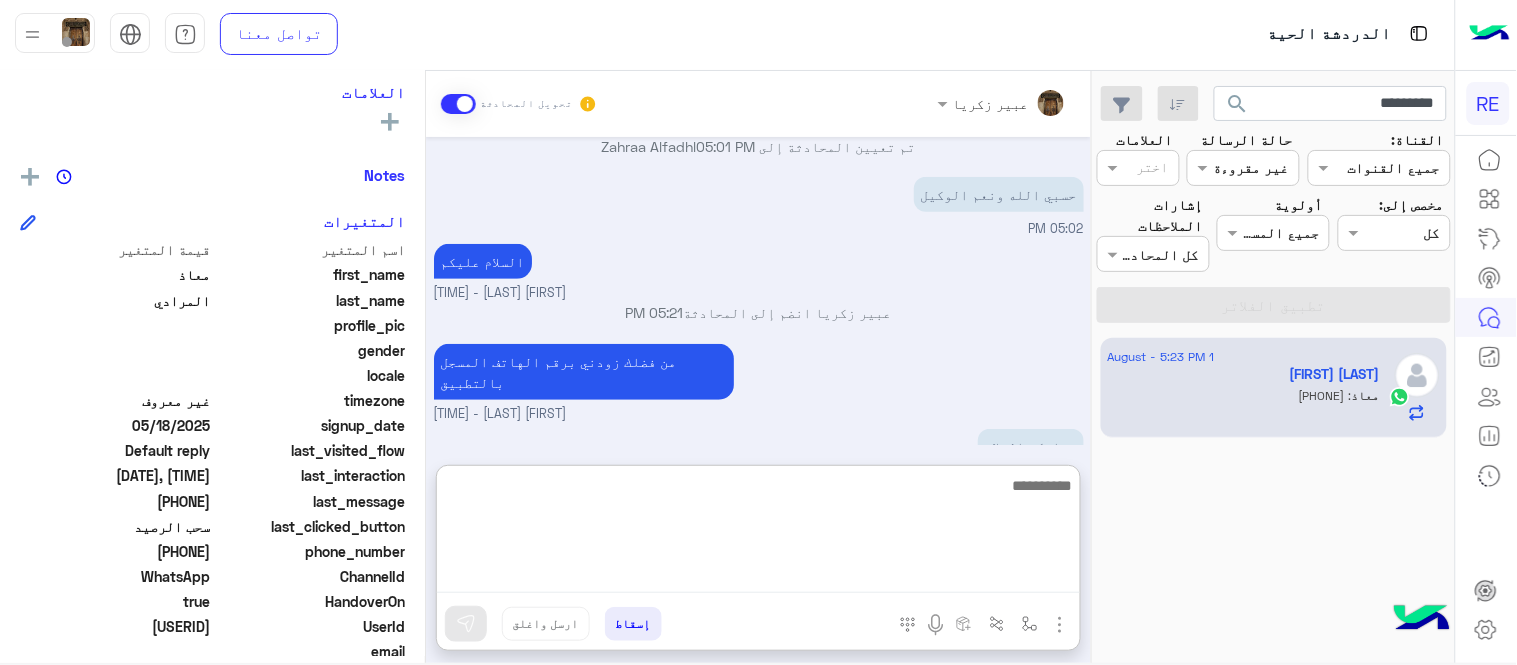 scroll, scrollTop: 414, scrollLeft: 0, axis: vertical 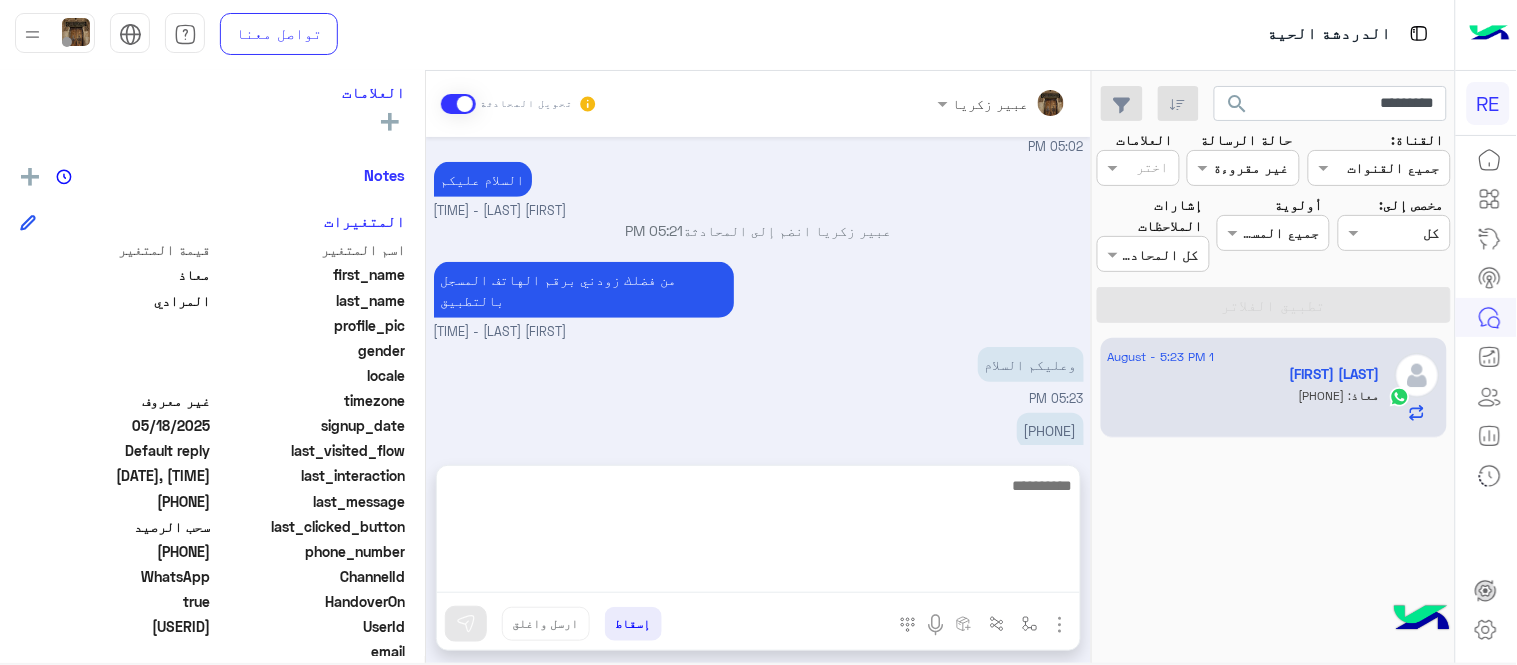 click on "Aug 1, 2025  سحبت من رصيدي 50 ريال ماوصلت   05:01 PM  تم إعادة توجيه المحادثة. للعودة إلي الرد الالي، أنقر الزر الموجود بالأسفل  عودة الى البوت     05:01 PM   [FIRST] [LAST] طلب التحدث إلى مسؤول بشري   05:01 PM       تم تعيين المحادثة إلى Zahraa Alfadhl   05:01 PM      حسبي الله ونعم الوكيل   05:02 PM  السلام عليكم  [FIRST] [LAST] -  05:21 PM   [FIRST] [LAST] انضم إلى المحادثة   05:21 PM      من فضلك زودني برقم الهاتف المسجل بالتطبيق  [FIRST] [LAST] -  05:21 PM  وعليكم السلام   05:23 PM  [PHONE]   05:23 PM  تم التحويل   07:32 PM" at bounding box center (758, 291) 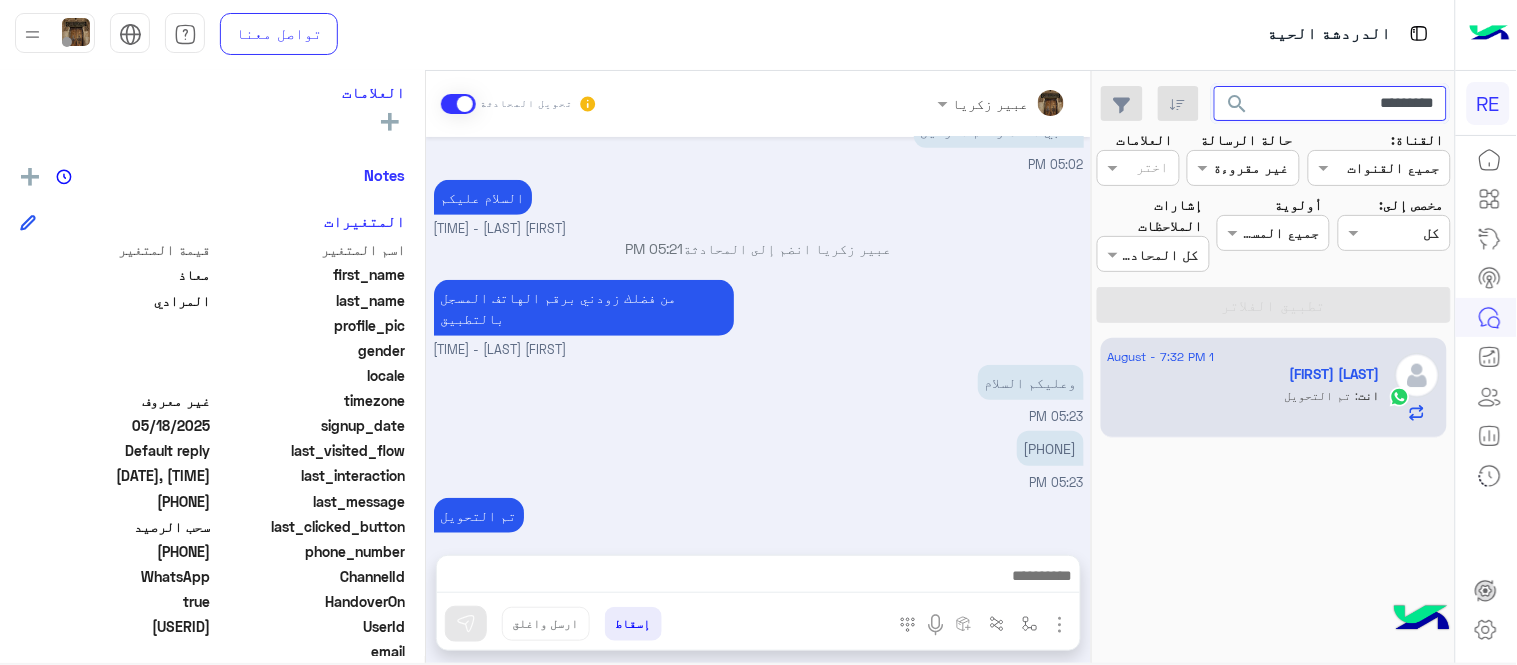 click on "*********" at bounding box center [1331, 104] 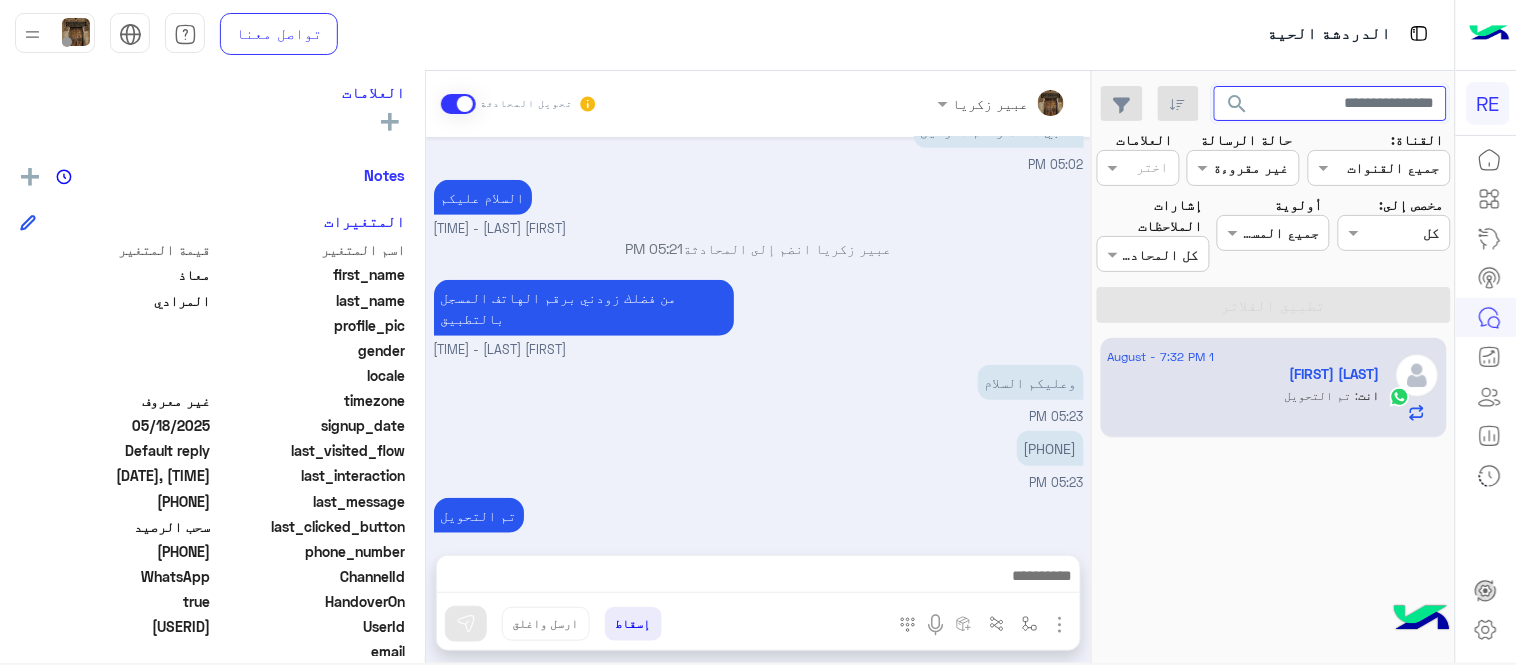 type 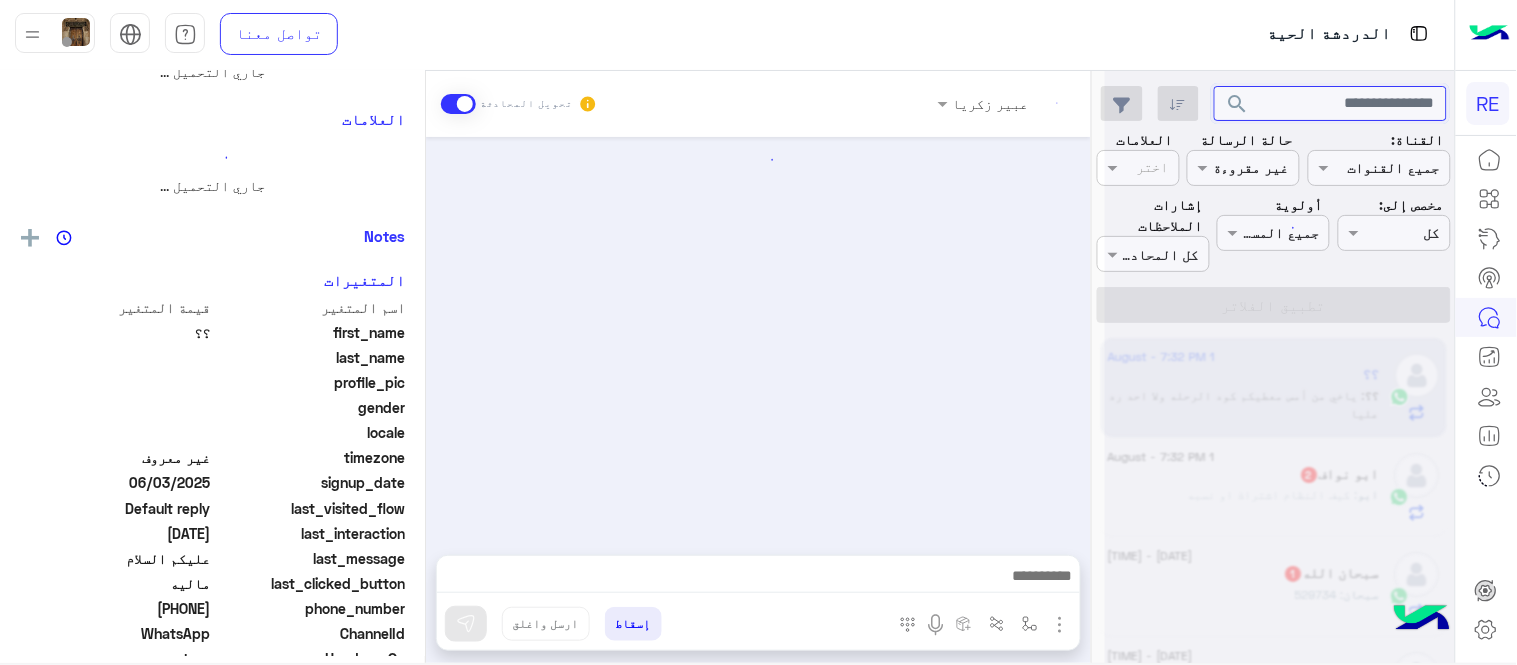 scroll, scrollTop: 0, scrollLeft: 0, axis: both 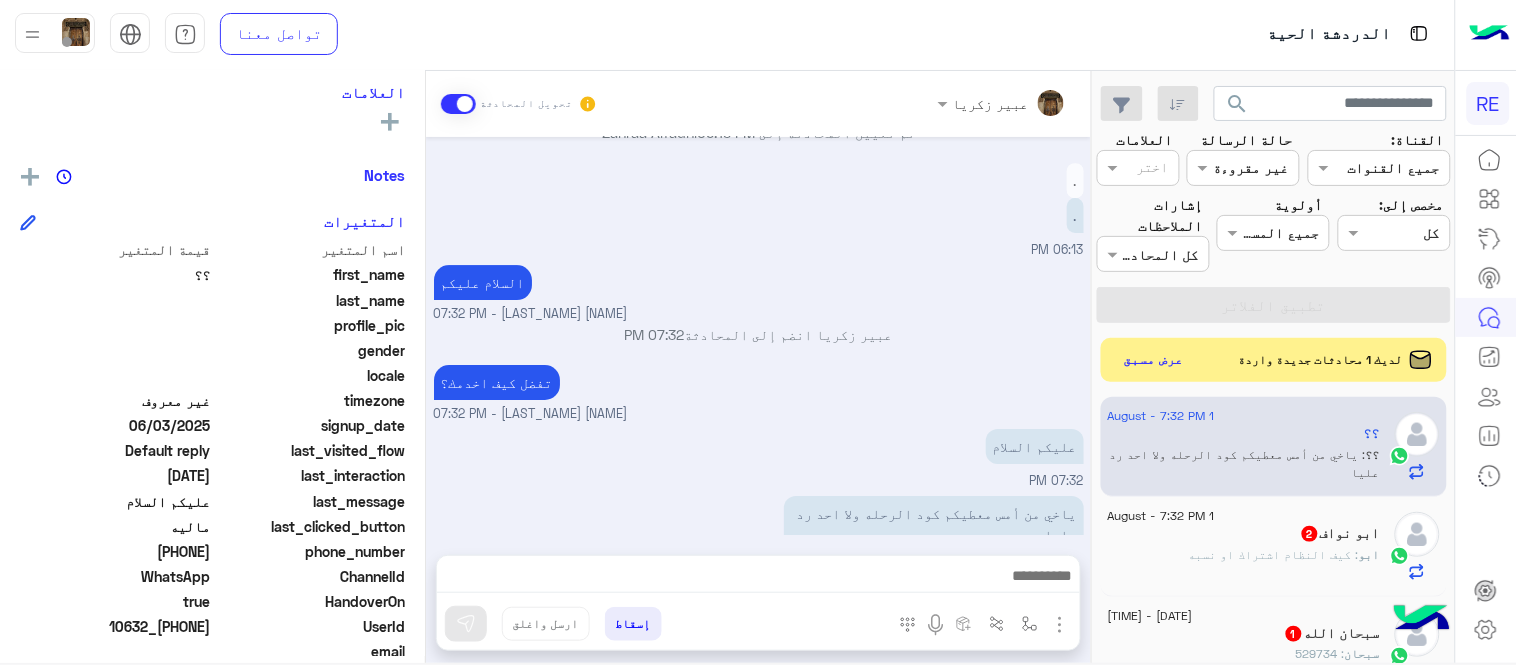 click at bounding box center (758, 578) 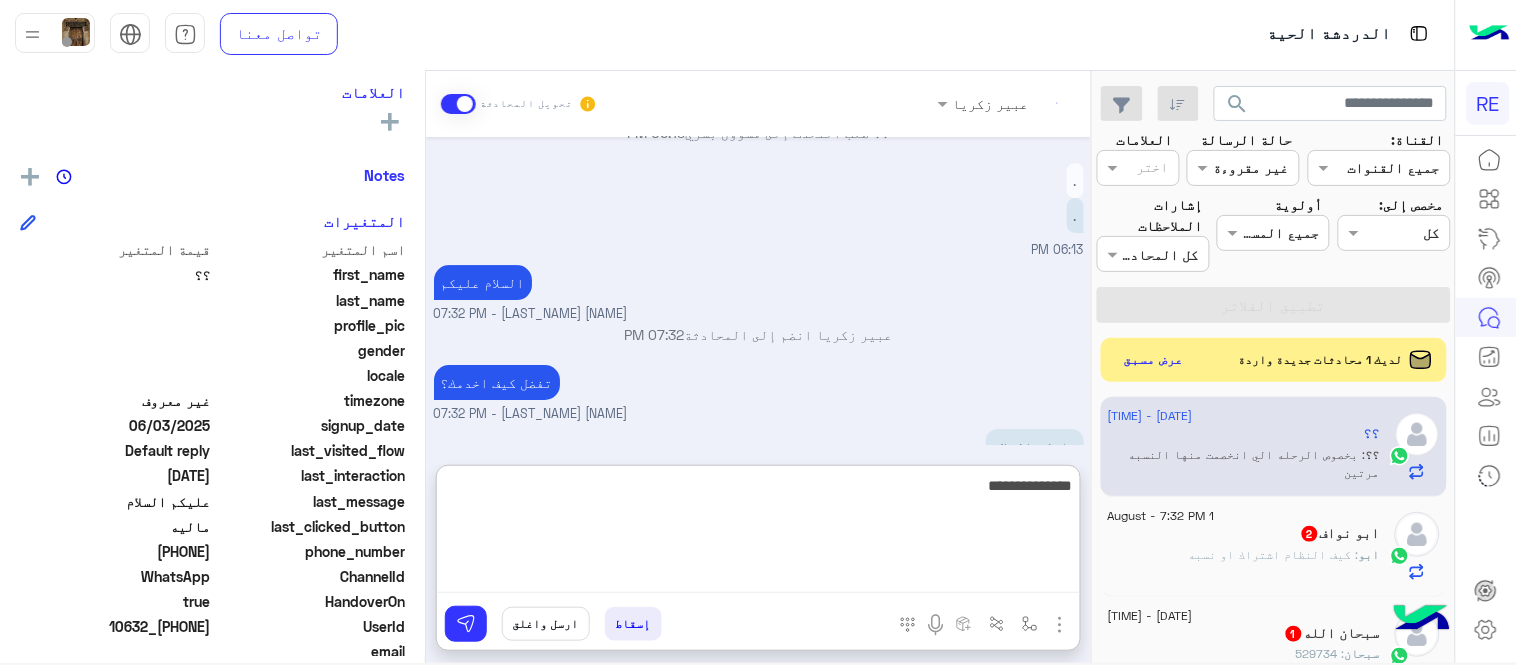 scroll, scrollTop: 1815, scrollLeft: 0, axis: vertical 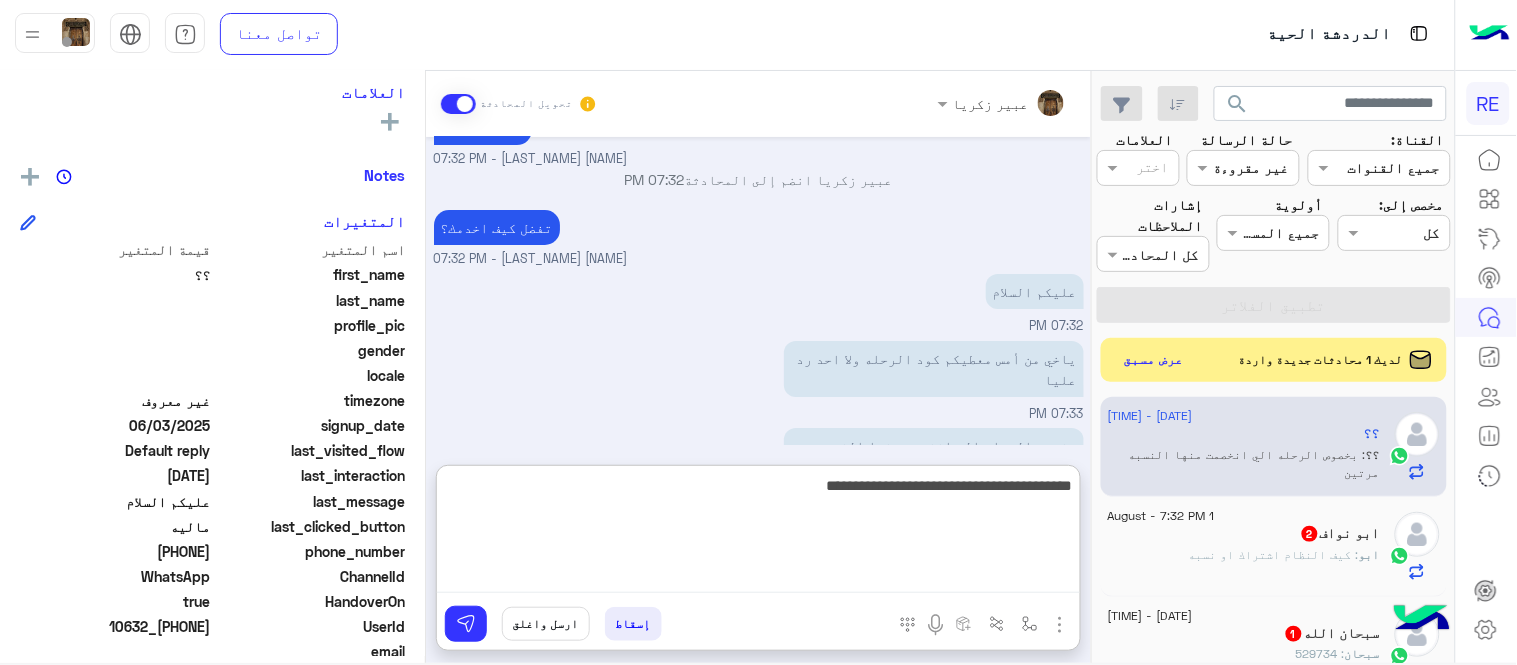 type on "**********" 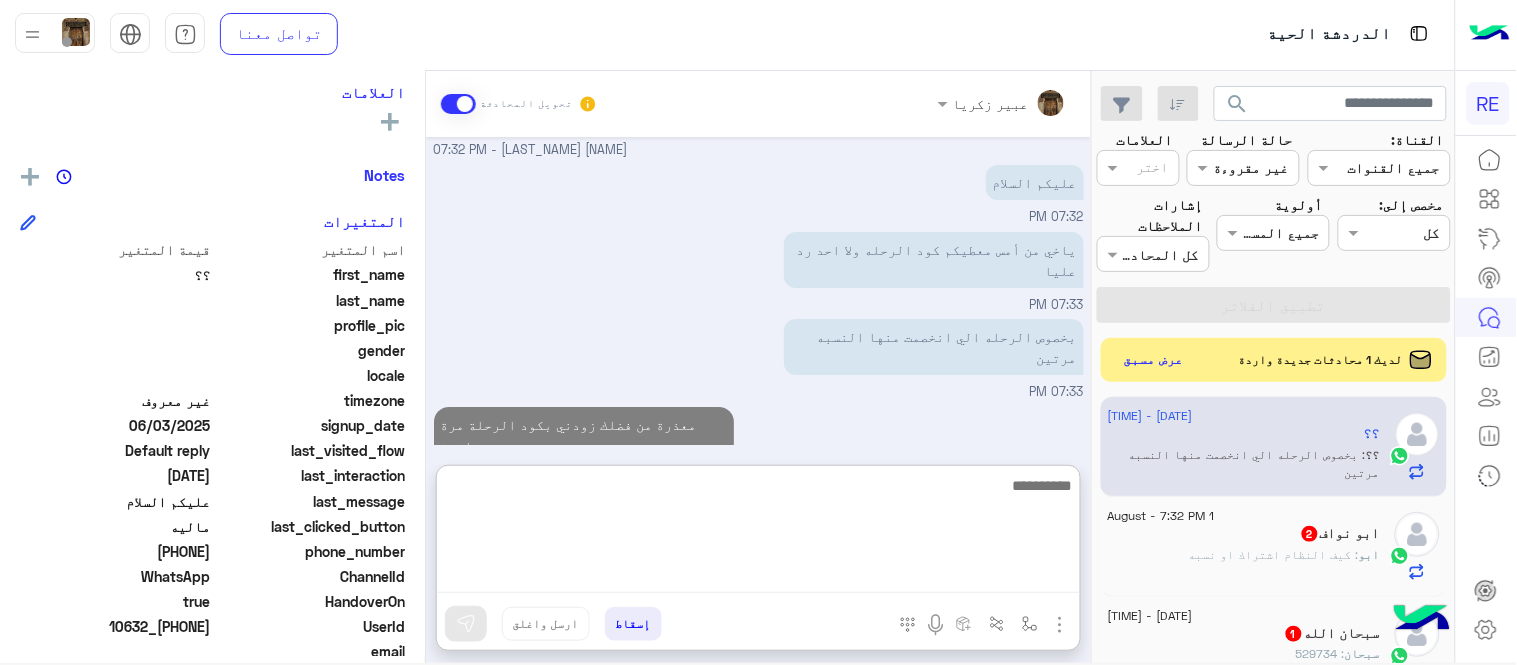 scroll, scrollTop: 1880, scrollLeft: 0, axis: vertical 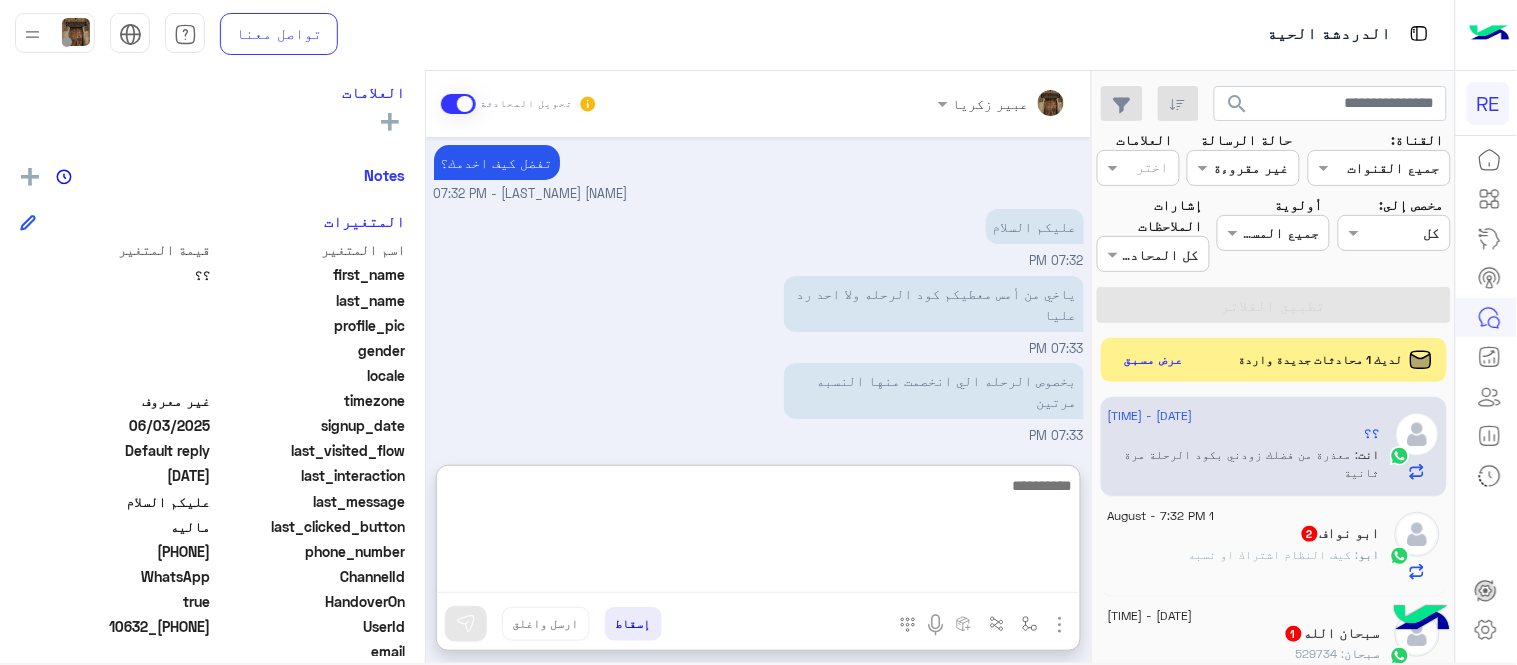 click at bounding box center [758, 533] 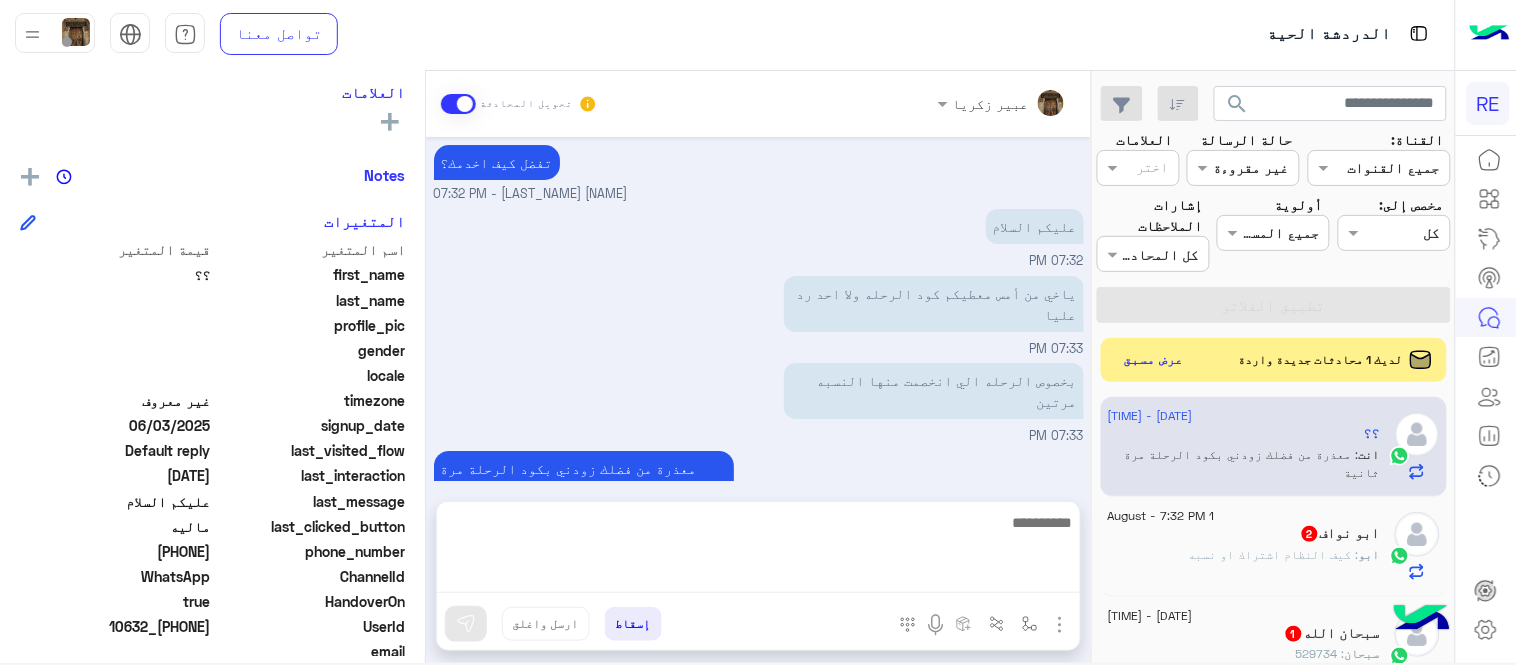 scroll, scrollTop: 1790, scrollLeft: 0, axis: vertical 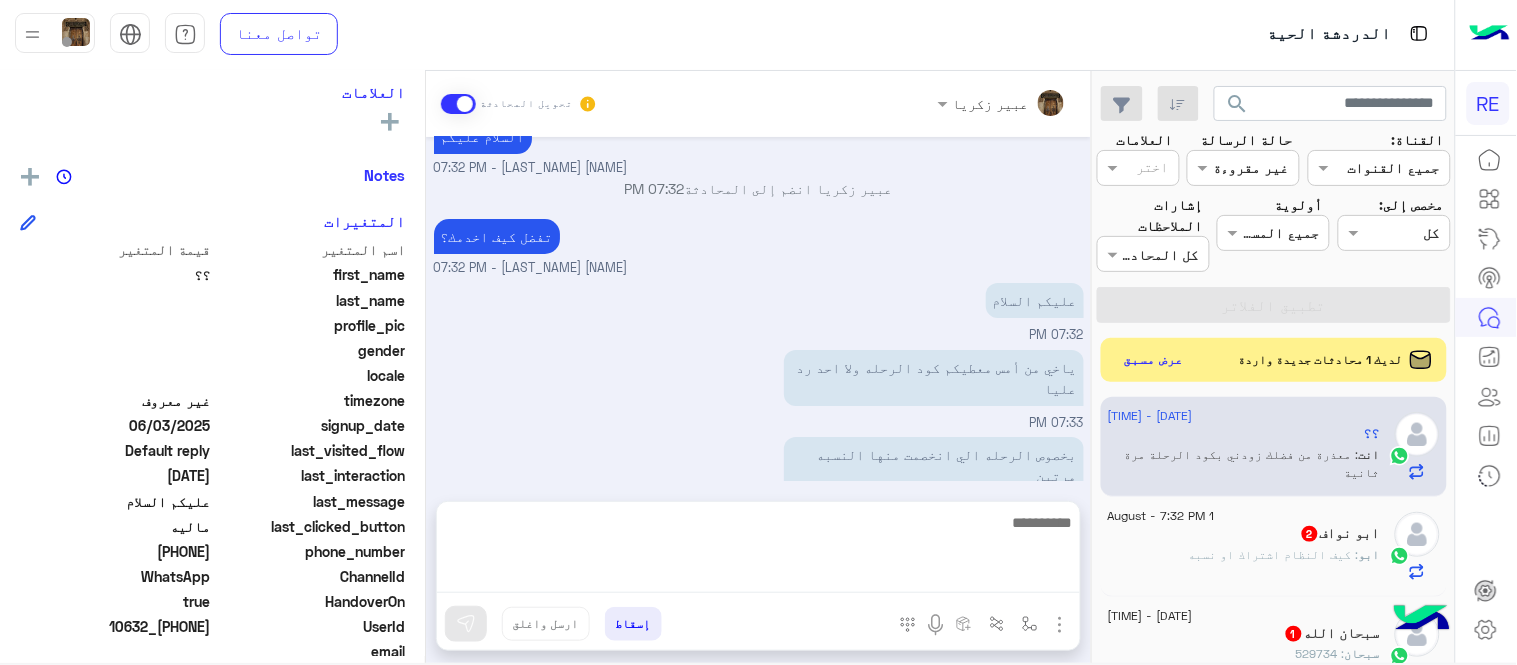 click on "Aug 1, 2025   الملاحظات والشكاوى    6:12 PM  اختيار أي:    6:12 PM   شكاوى    6:12 PM  فضلا اختر نوع الشكوى  ماليه   تقنية   اخرى     6:12 PM   ماليه    6:12 PM  عزيزي العميل  سعدنا بتواصلك معنا ، زودنا بجميع  التفاصيل مع ارفاق الصور الخاصة بالمشكلة  ليتم مباشرة المعالجة مع القسم المختص باسرع وقت اي خدمة اخرى ؟  الرجوع للقائمة الرئ   لا     6:12 PM   تم خصم نسبت التطبيق مرتين بنفس الرحله    6:12 PM  سعدنا بتواصلك، نأمل منك توضيح استفسارك أكثر    6:12 PM  احتاج موظف يتواصل معي   6:13 PM  سعدنا بتواصلك، نأمل منك توضيح استفسارك أكثر    6:13 PM  احتاج موظف يتواصل معي .   6:13 PM   عودة الى البوت     6:13 PM   6:13 PM       6:13 PM      ." at bounding box center [758, 309] 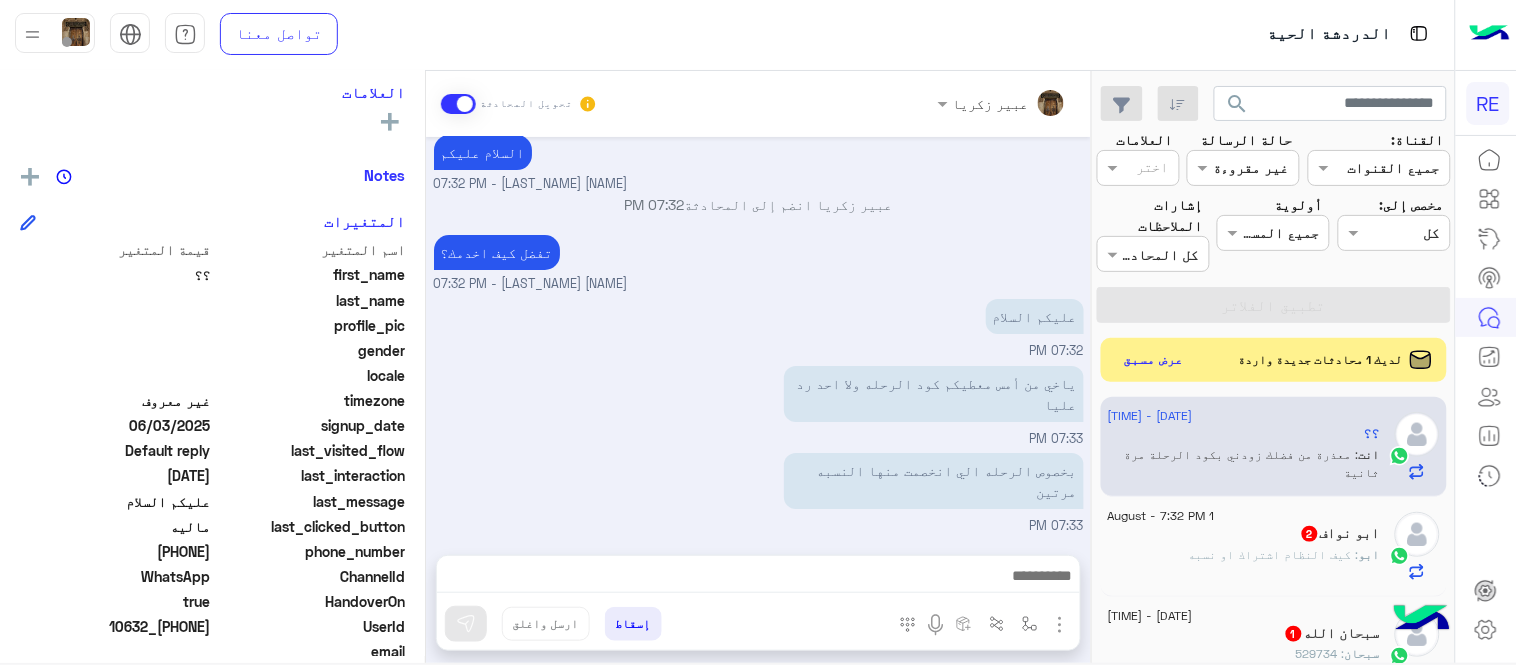 click on ": كيف النظام اشتراك او نسبه" 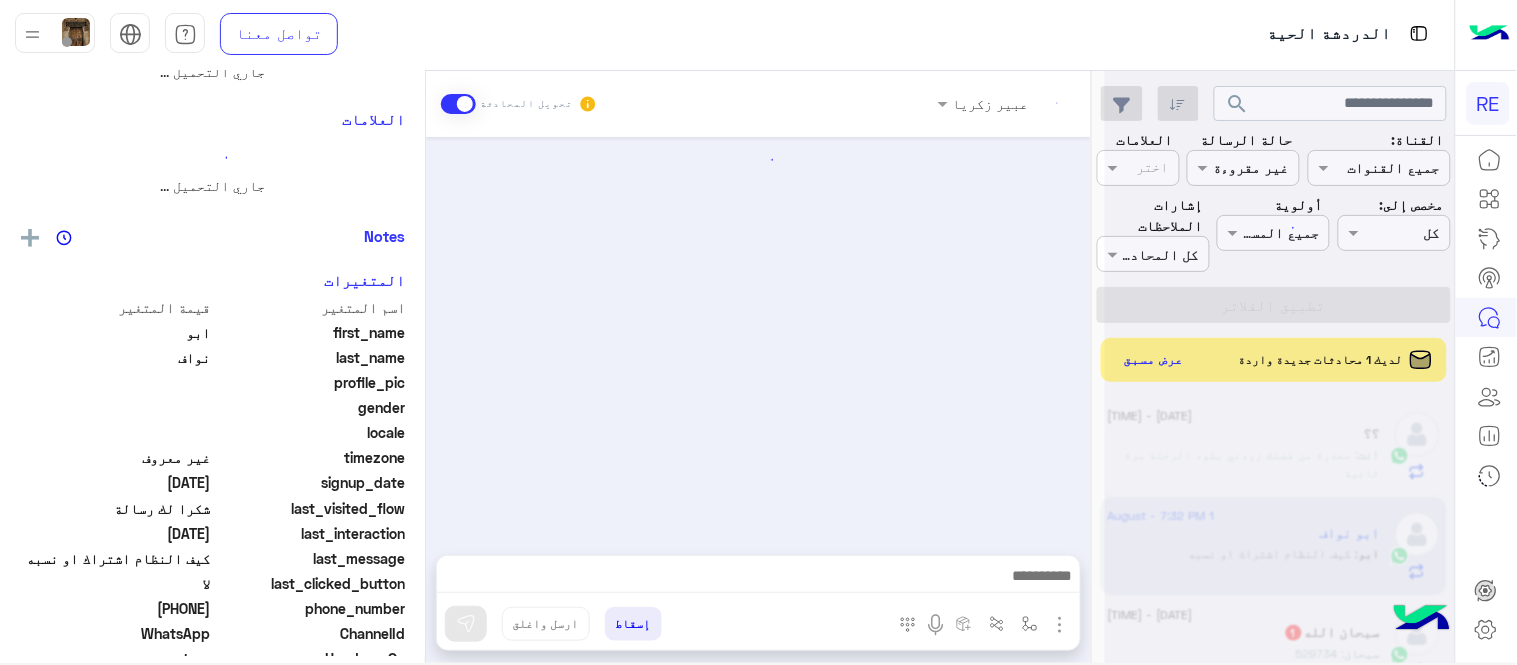 scroll, scrollTop: 0, scrollLeft: 0, axis: both 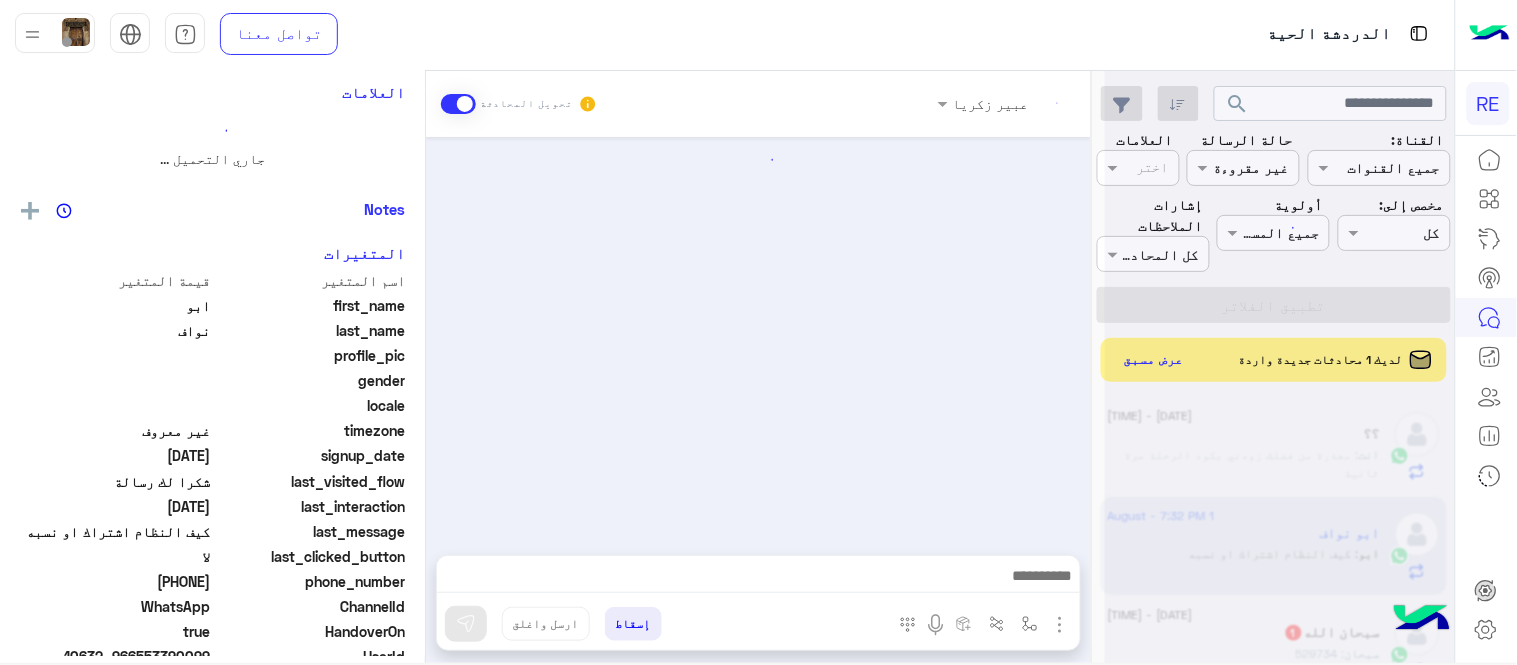 click 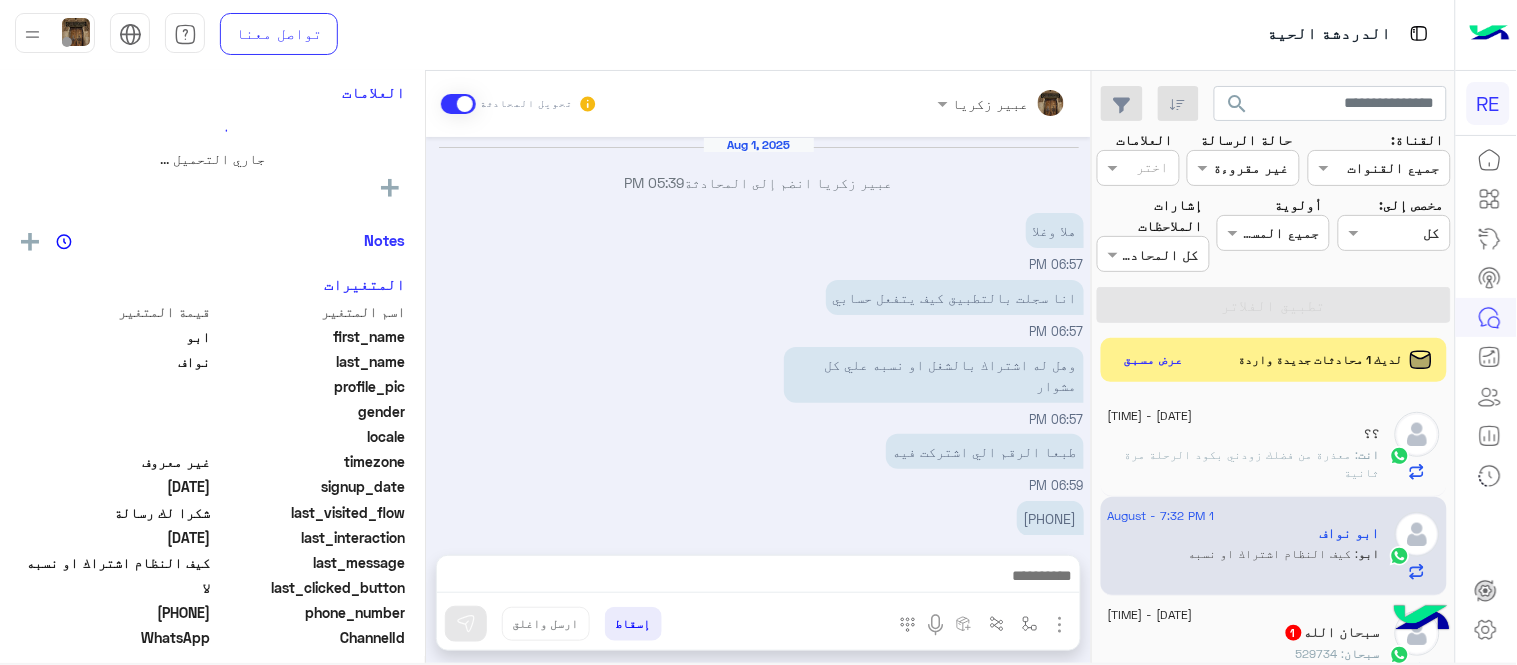 scroll, scrollTop: 265, scrollLeft: 0, axis: vertical 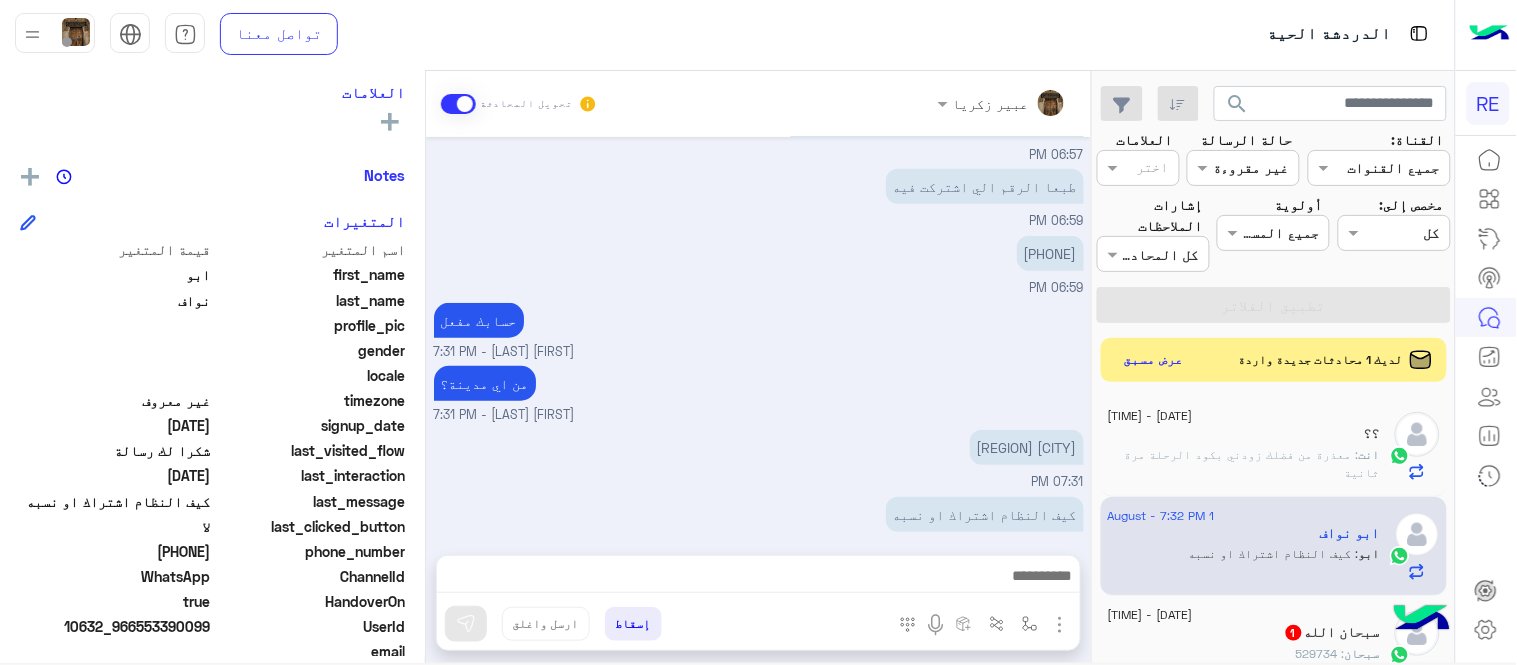 click at bounding box center (758, 578) 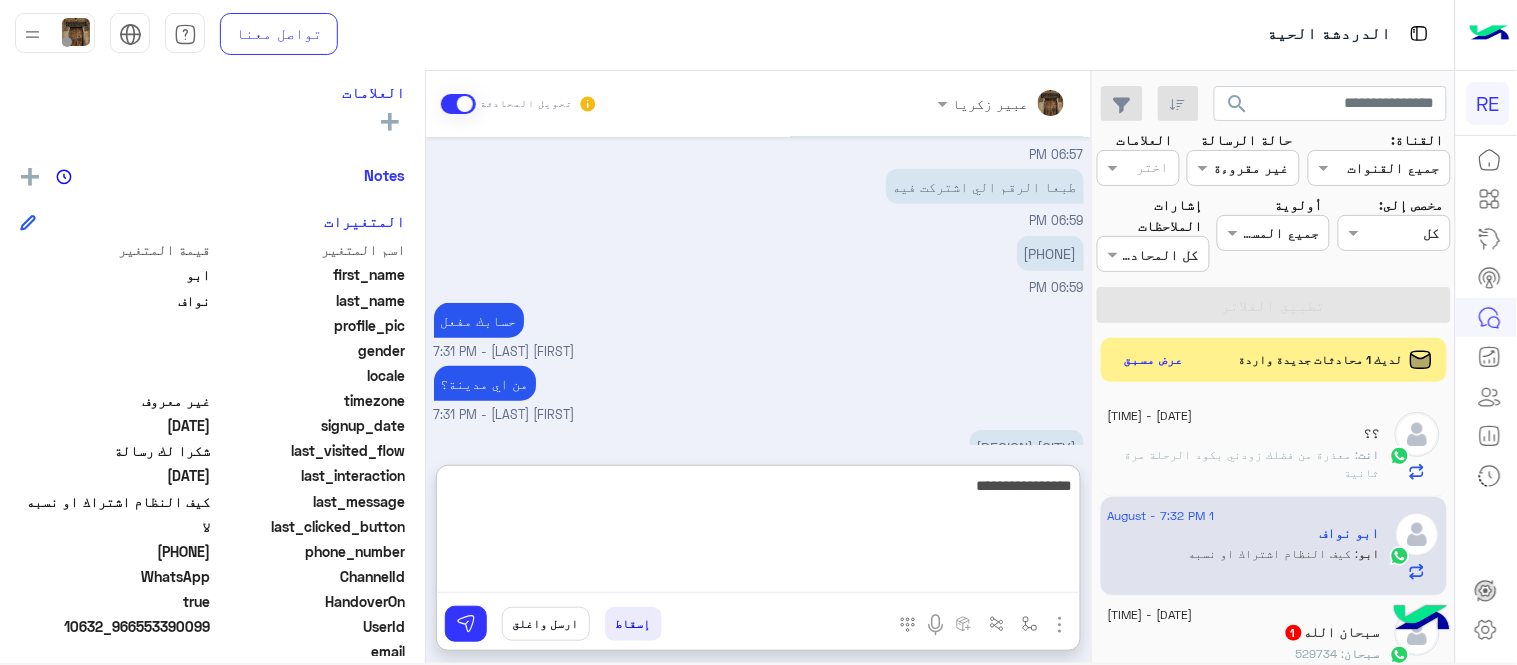 type on "**********" 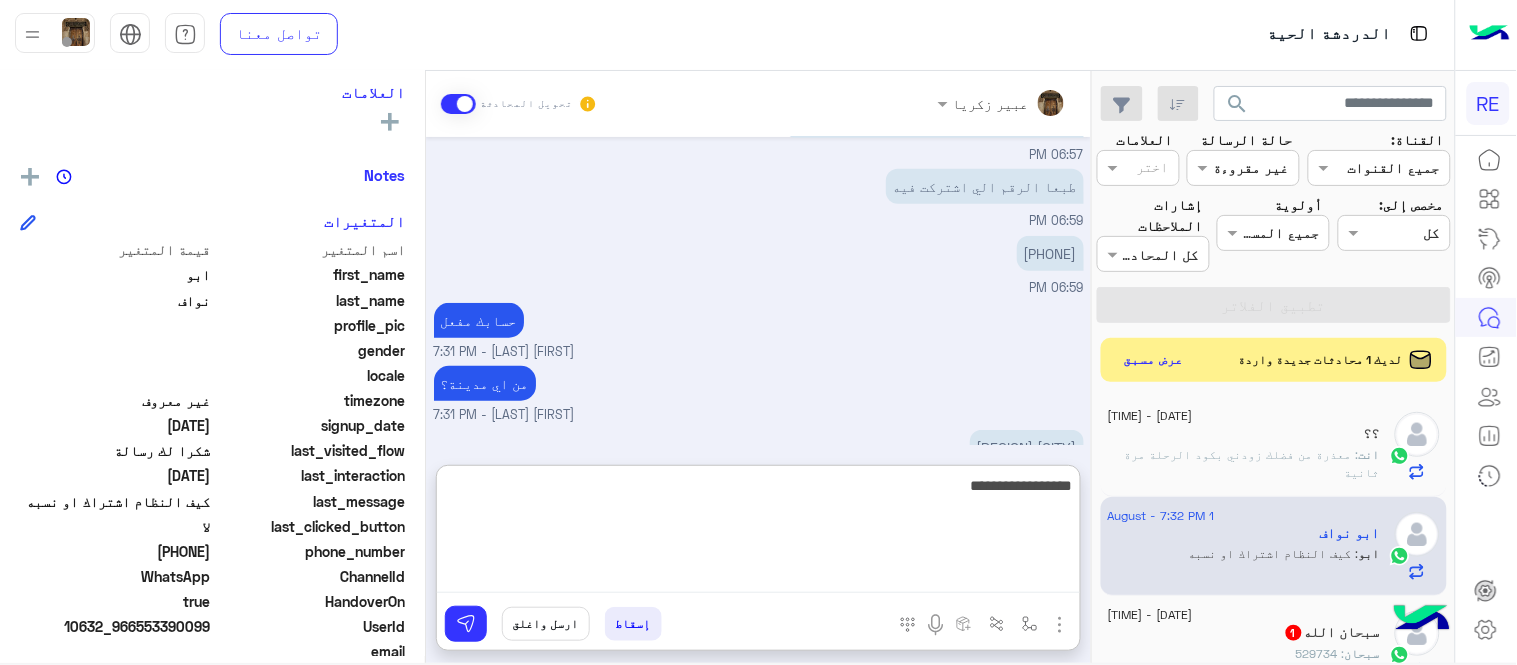 type 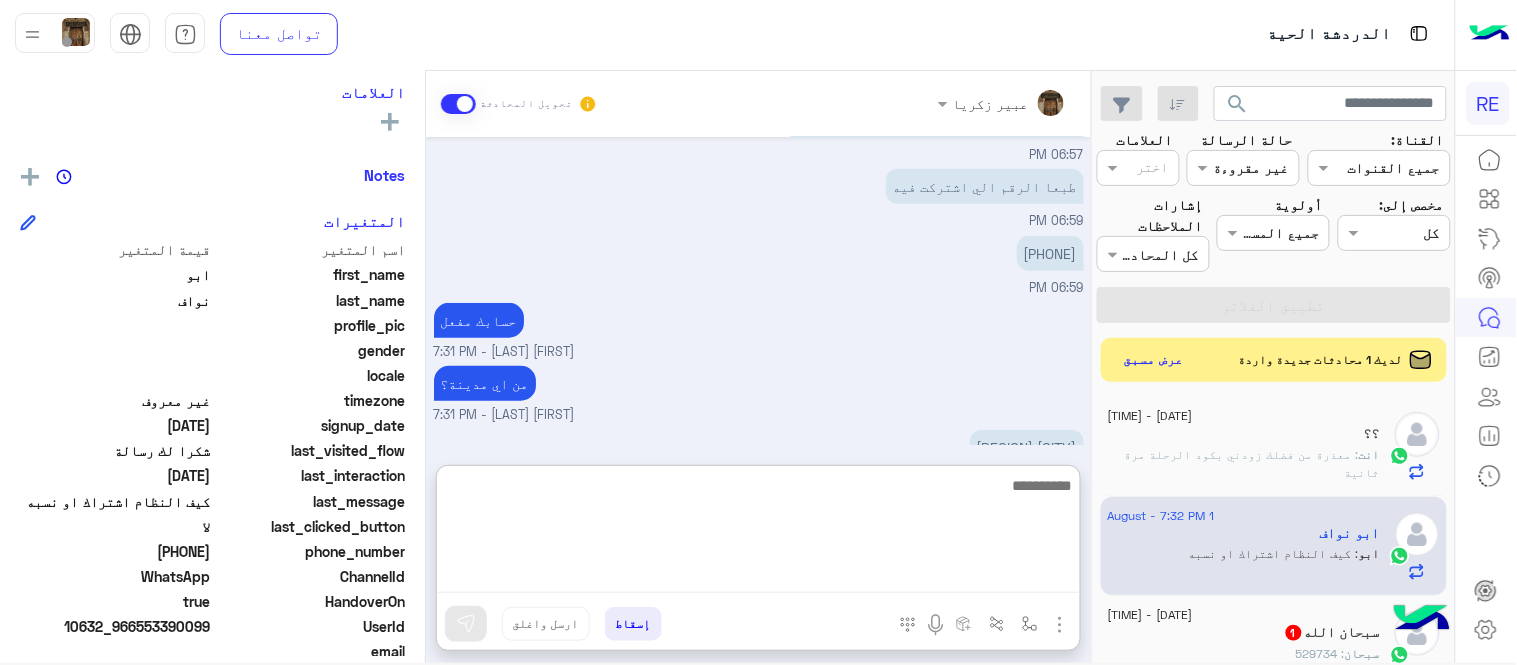 scroll, scrollTop: 420, scrollLeft: 0, axis: vertical 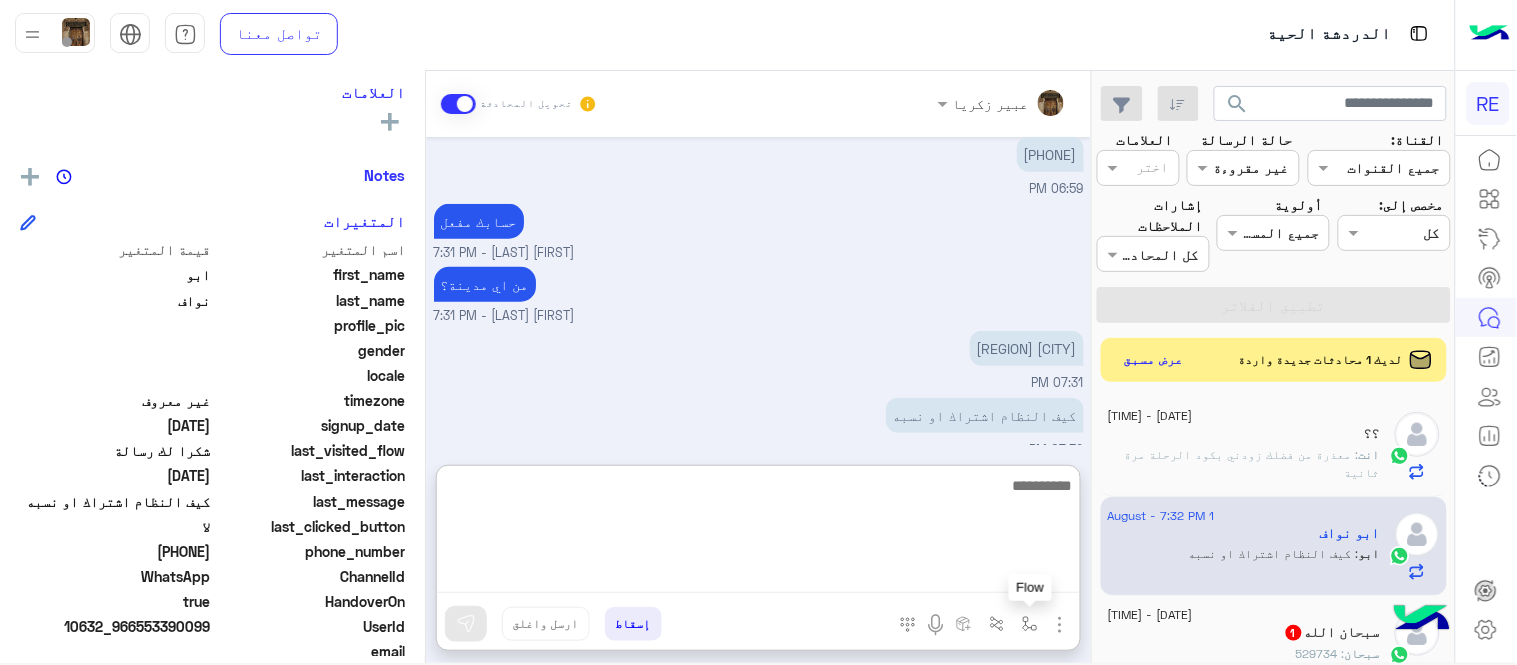 click at bounding box center [1030, 624] 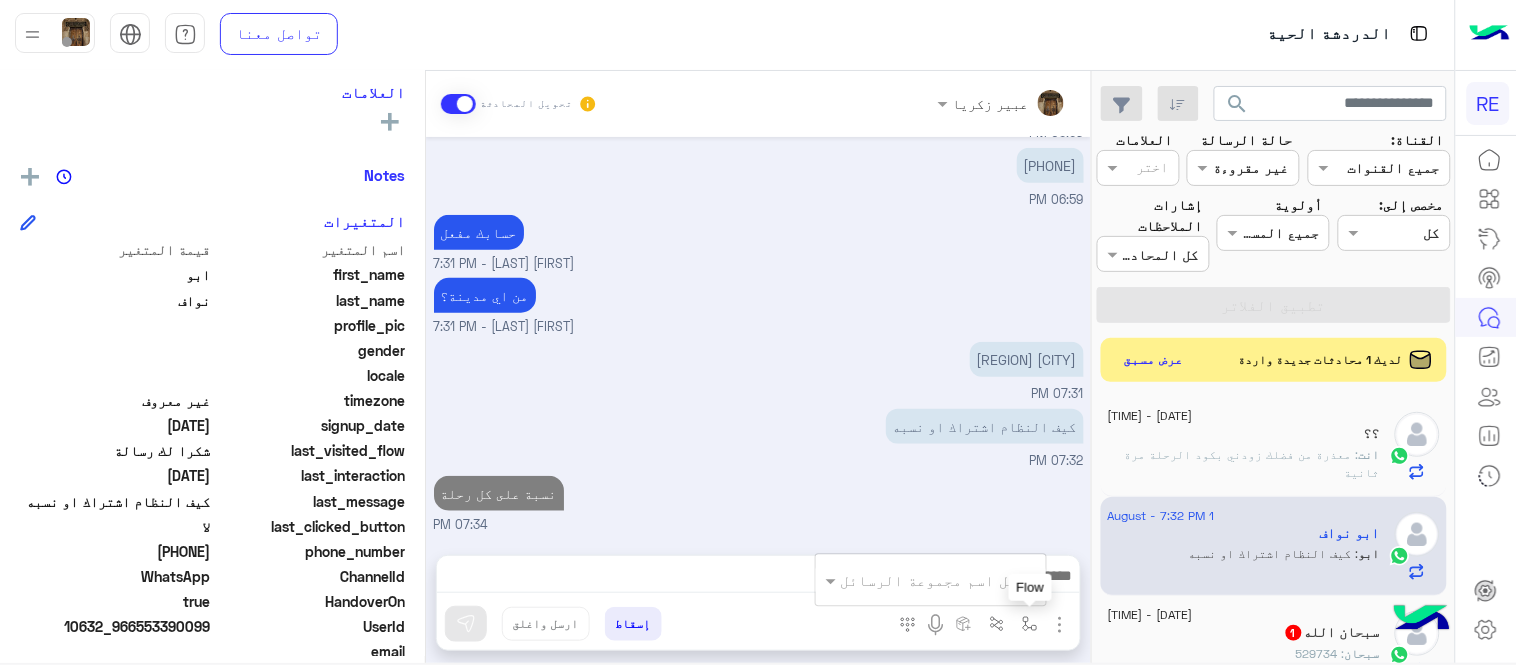 scroll, scrollTop: 330, scrollLeft: 0, axis: vertical 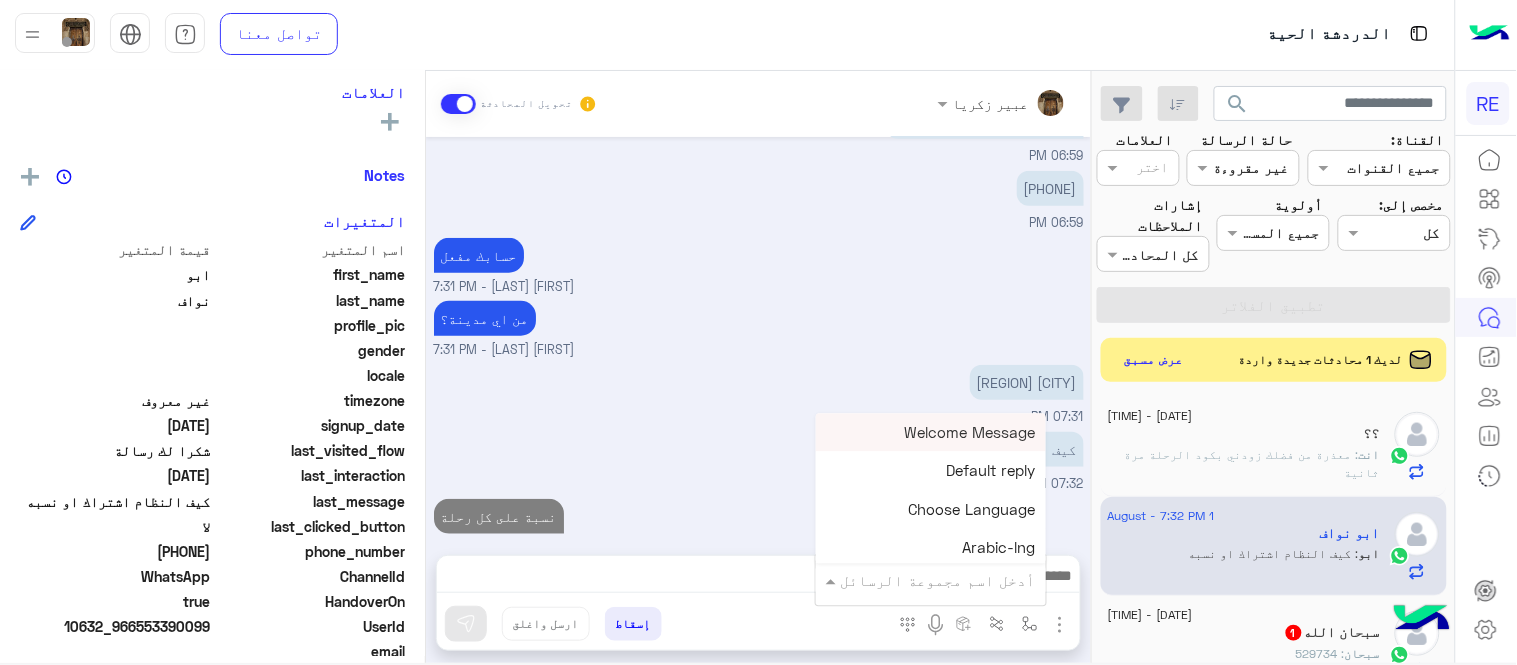 click at bounding box center (959, 580) 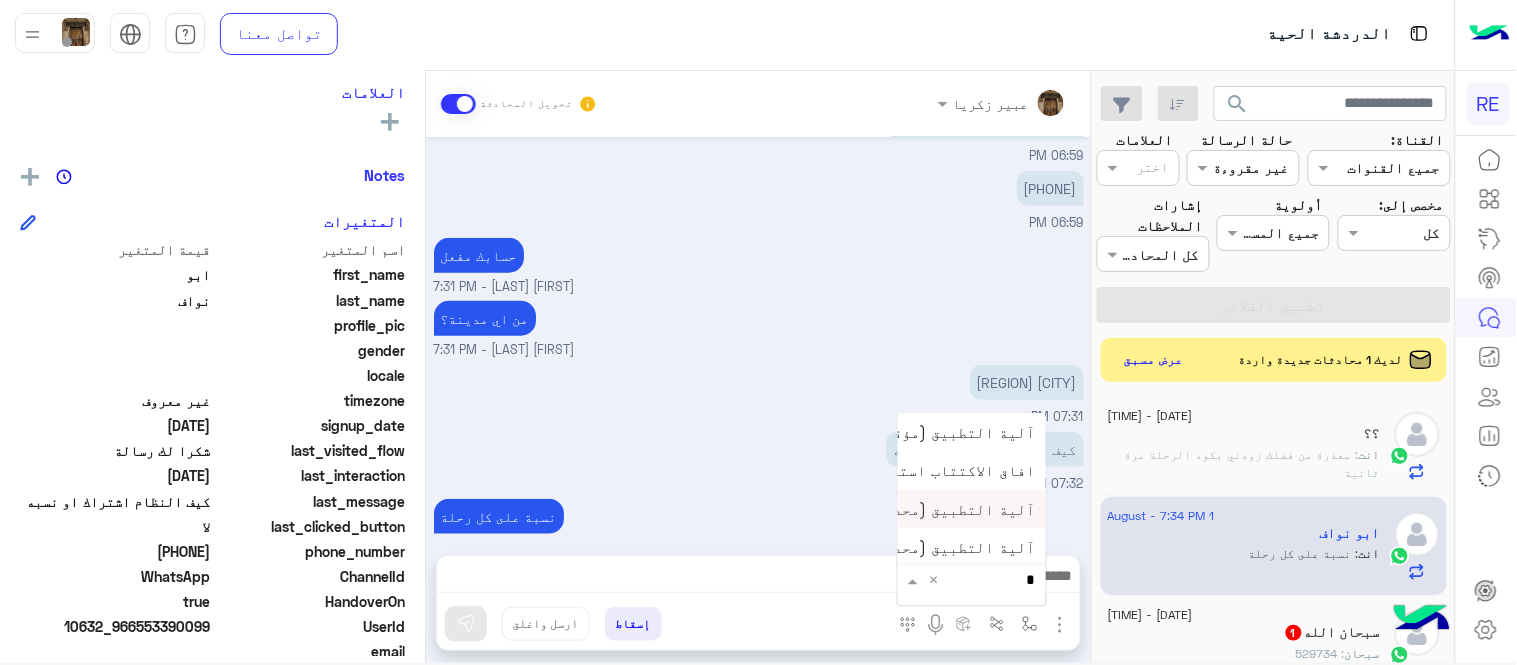 click on "آلية التطبيق (محدث)" at bounding box center [957, 509] 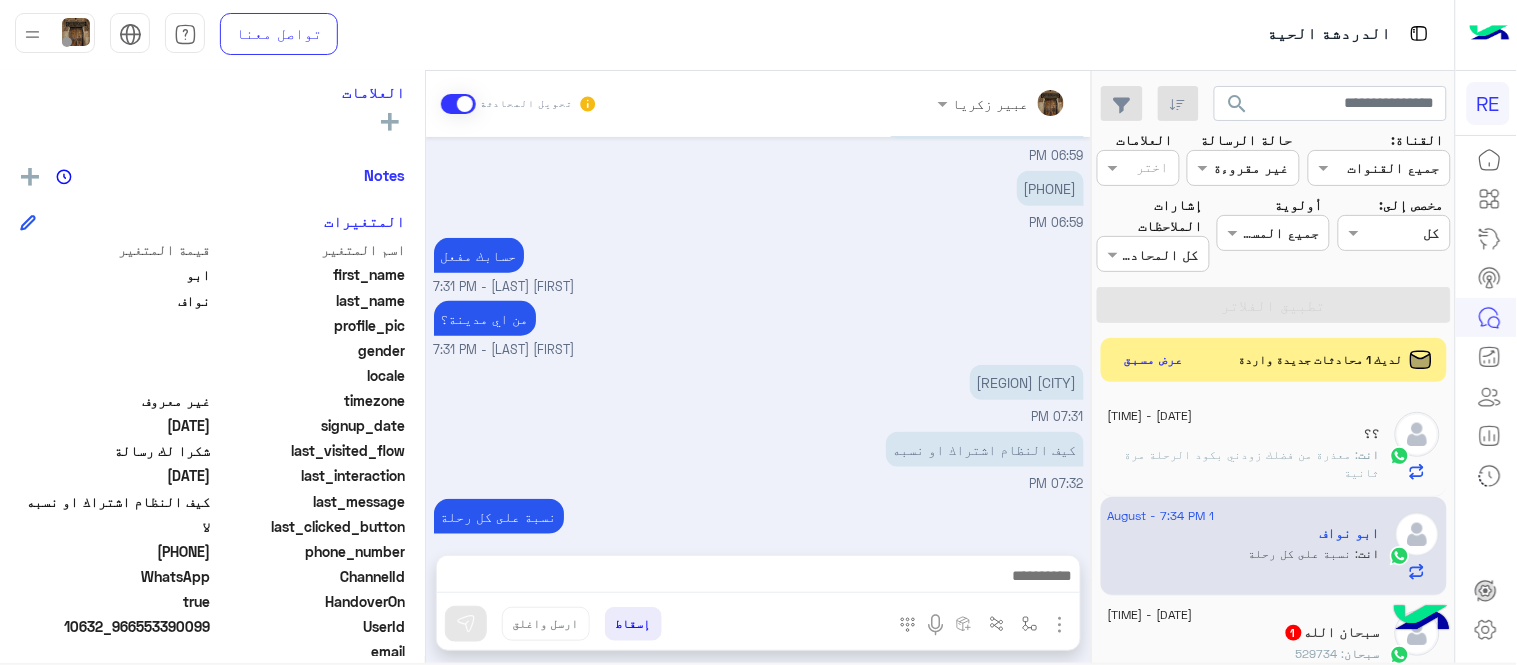 type on "**********" 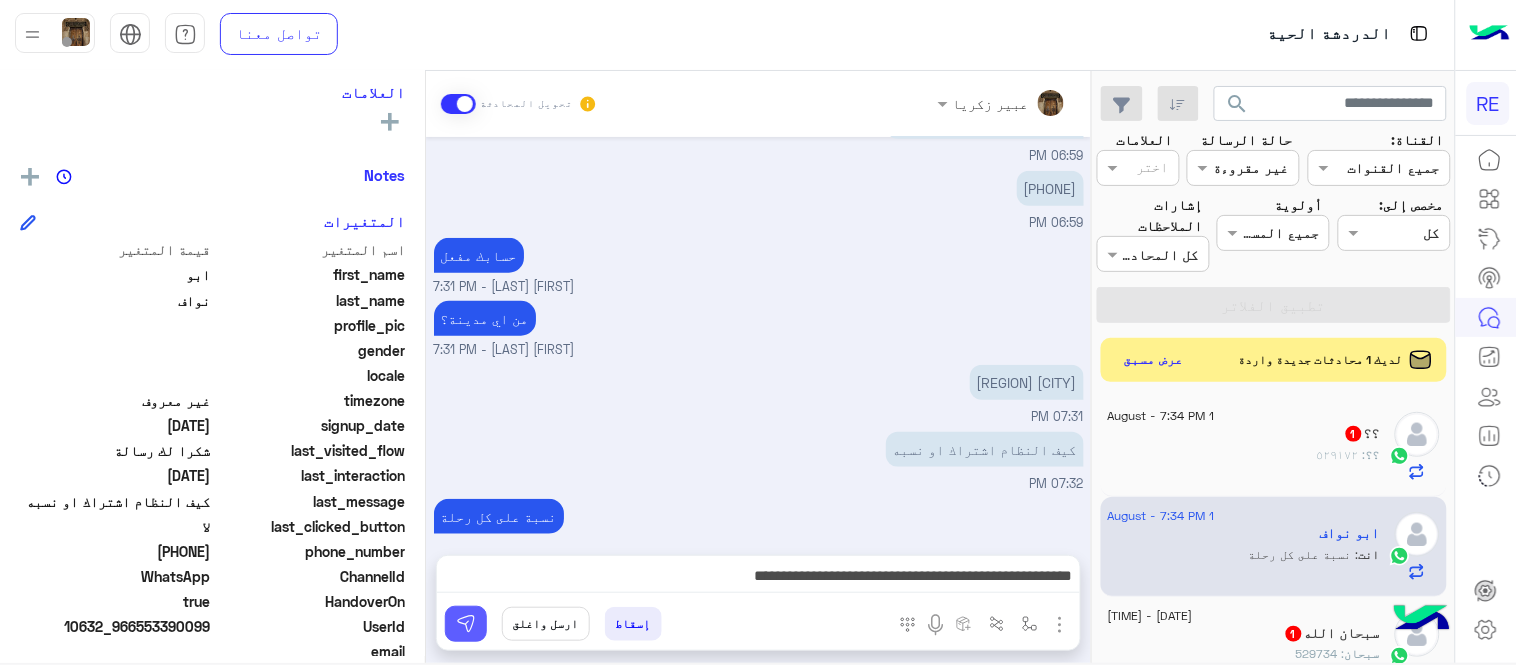 click at bounding box center (466, 624) 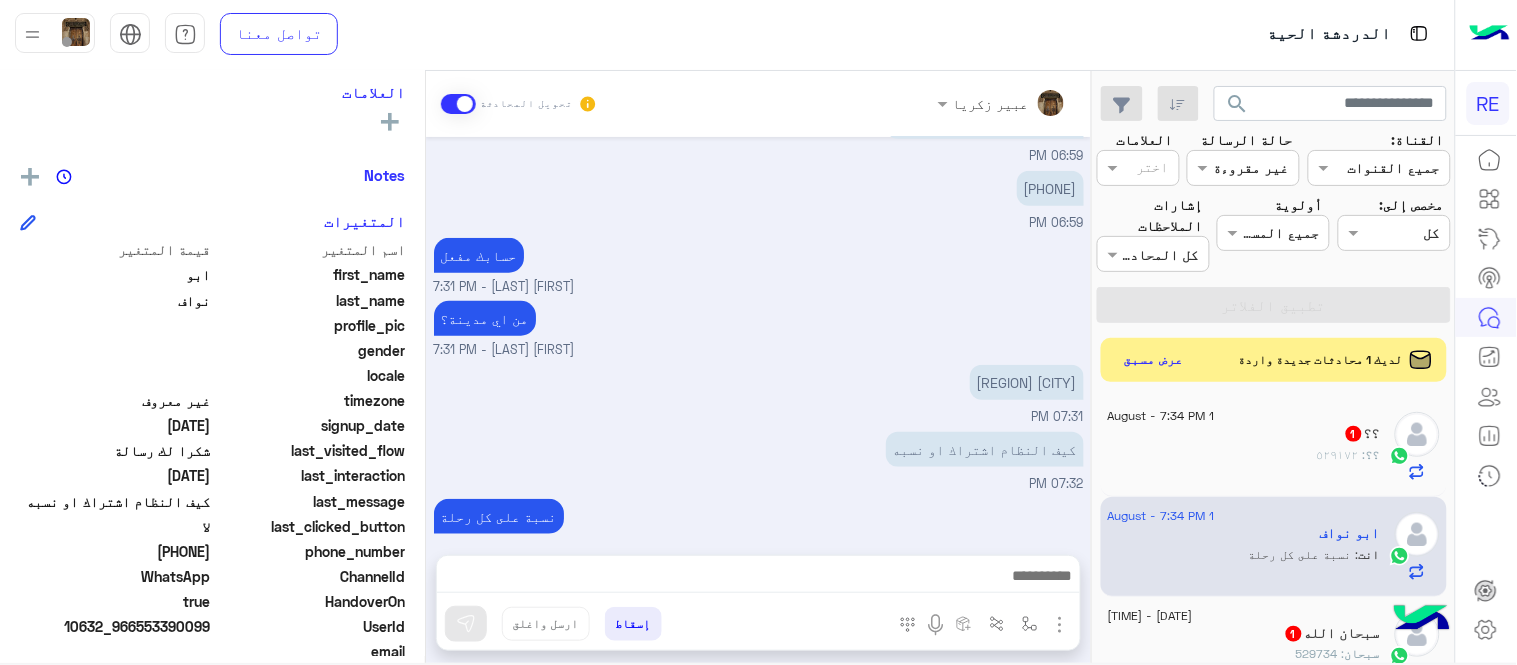 click on "؟؟   1" 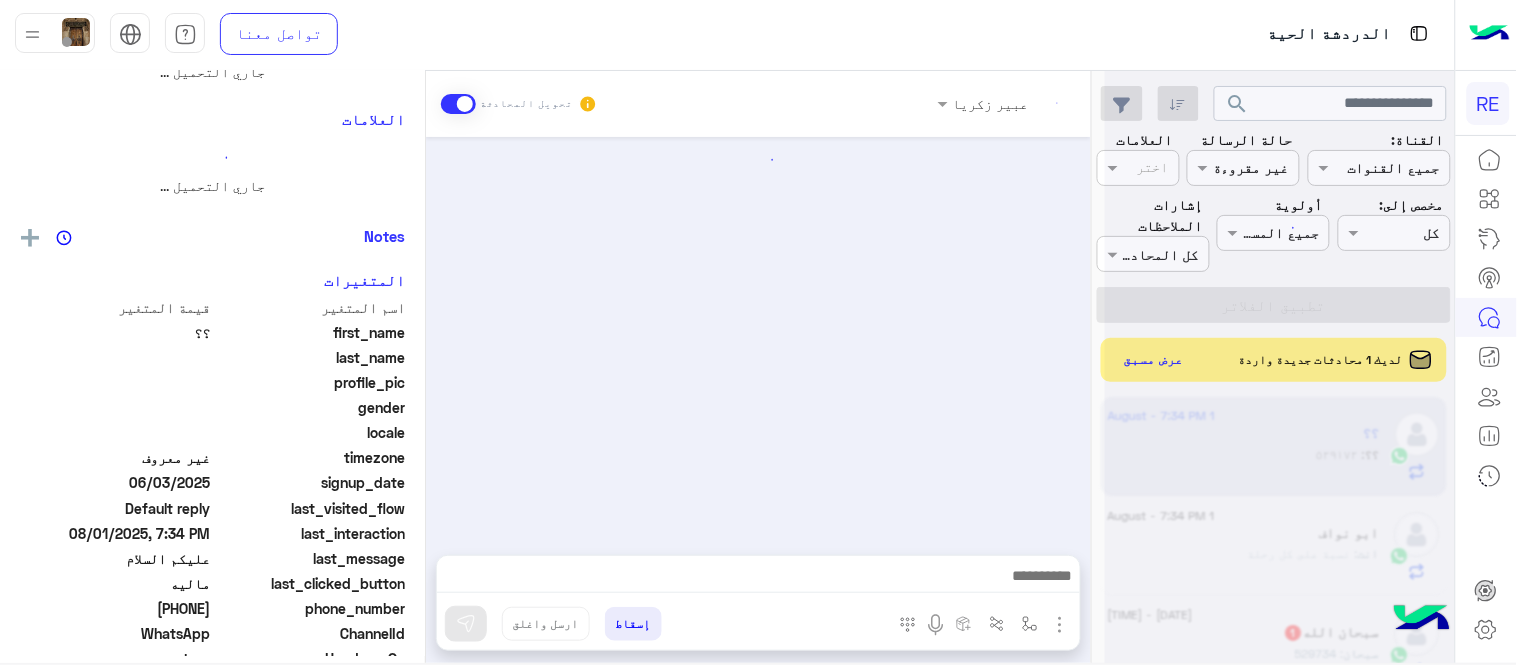 scroll, scrollTop: 0, scrollLeft: 0, axis: both 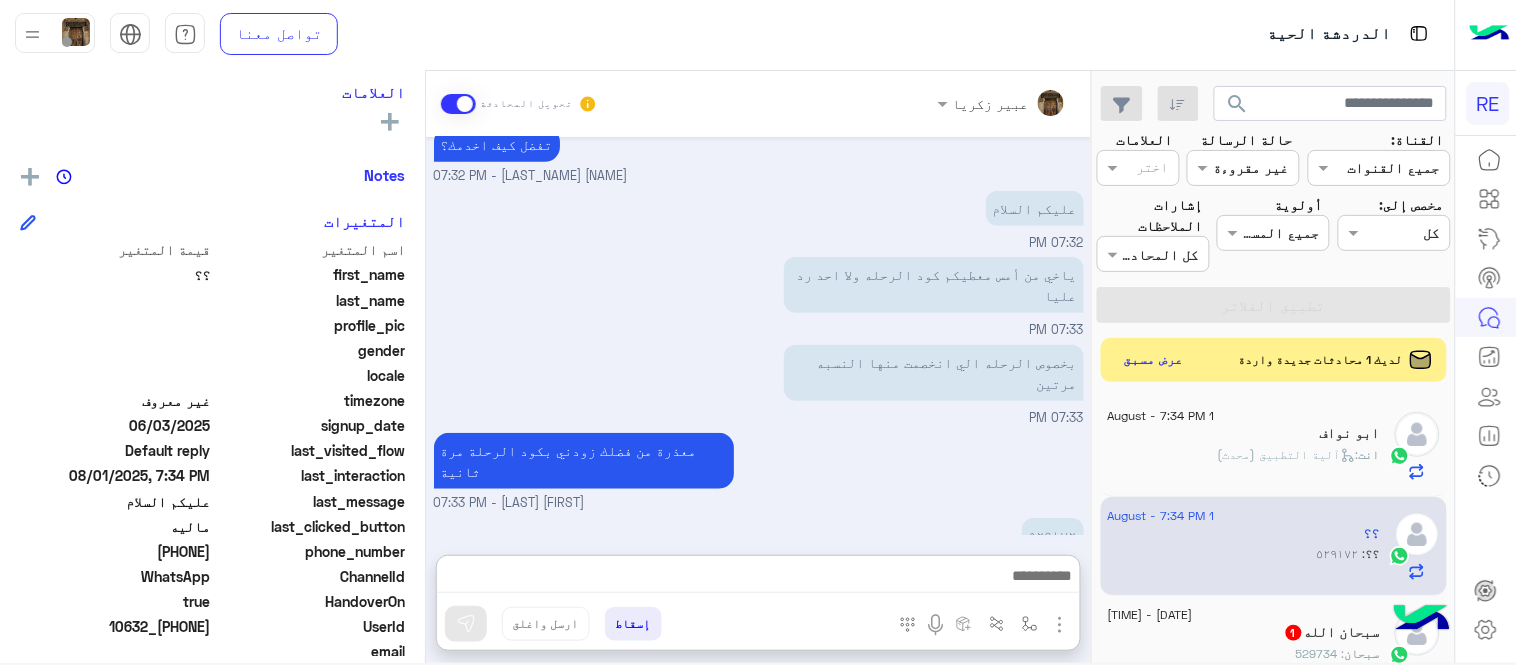 click at bounding box center [758, 578] 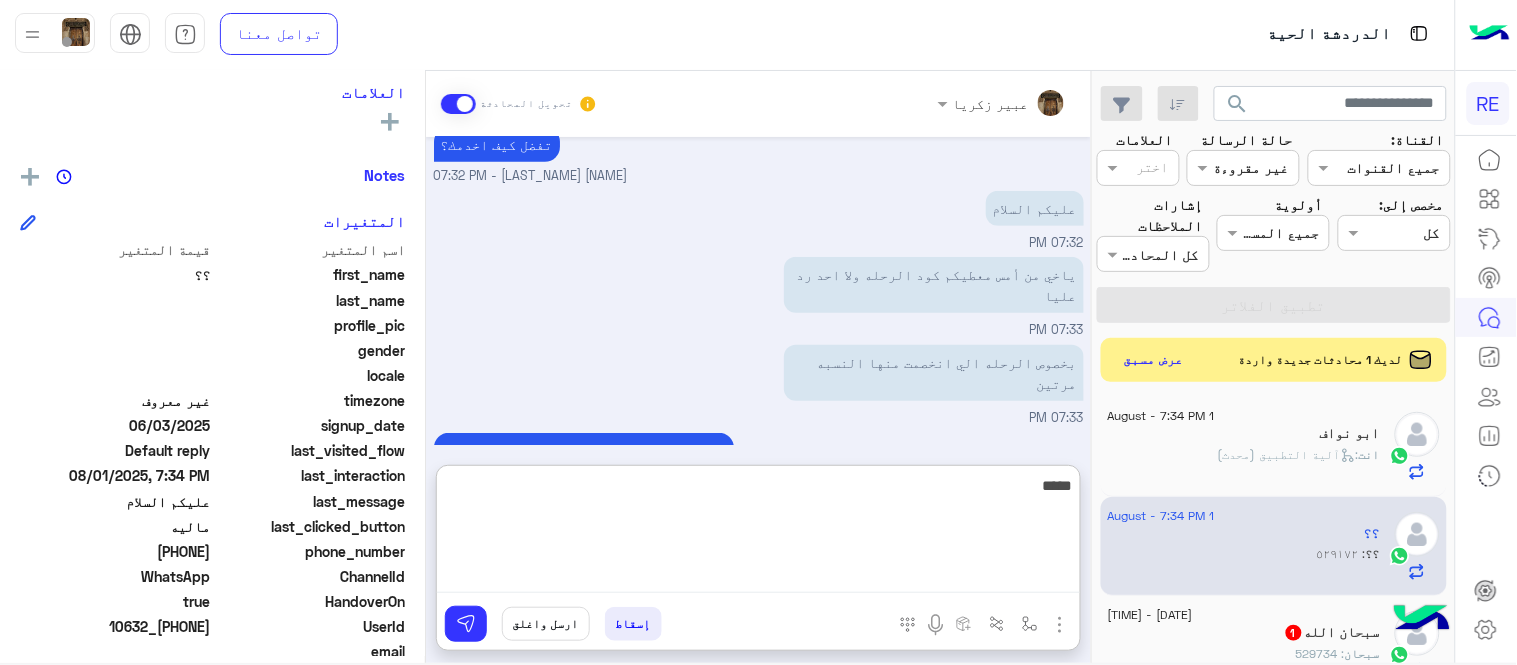 type on "******" 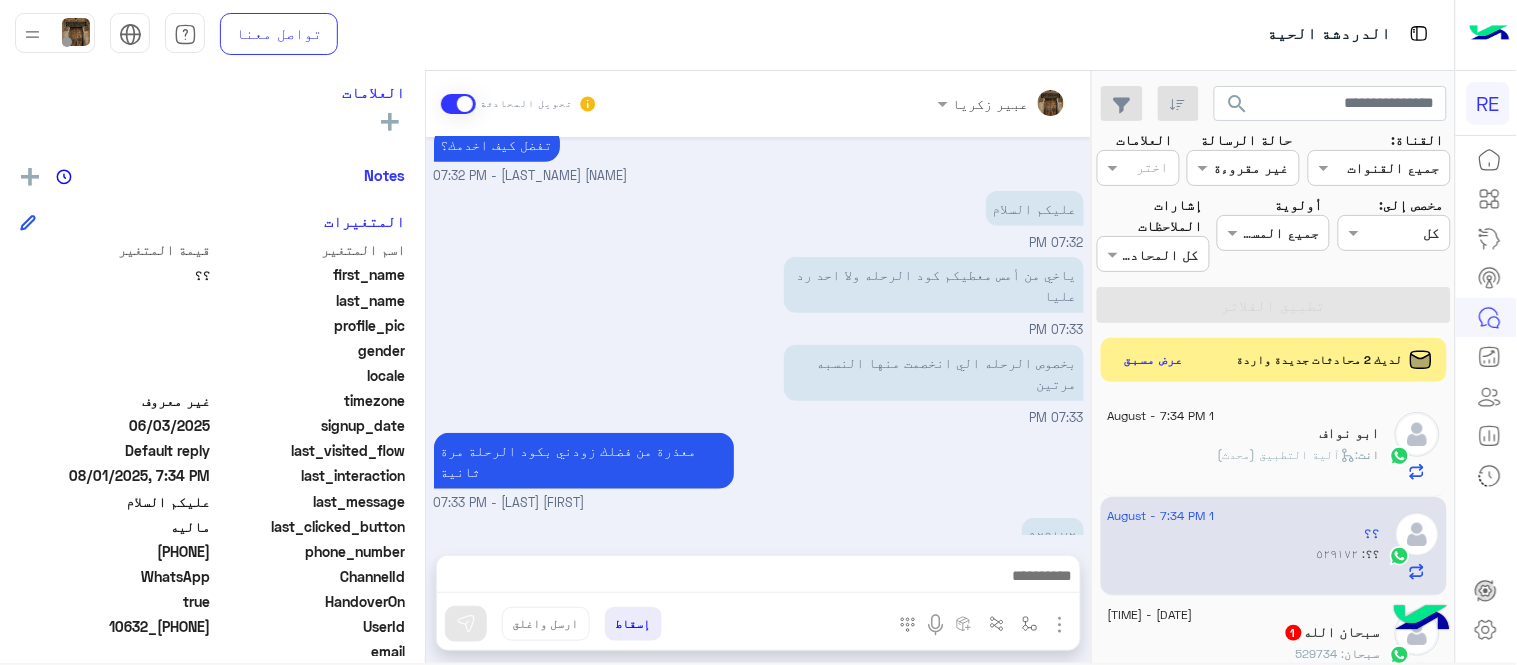 drag, startPoint x: 142, startPoint y: 553, endPoint x: 213, endPoint y: 556, distance: 71.063354 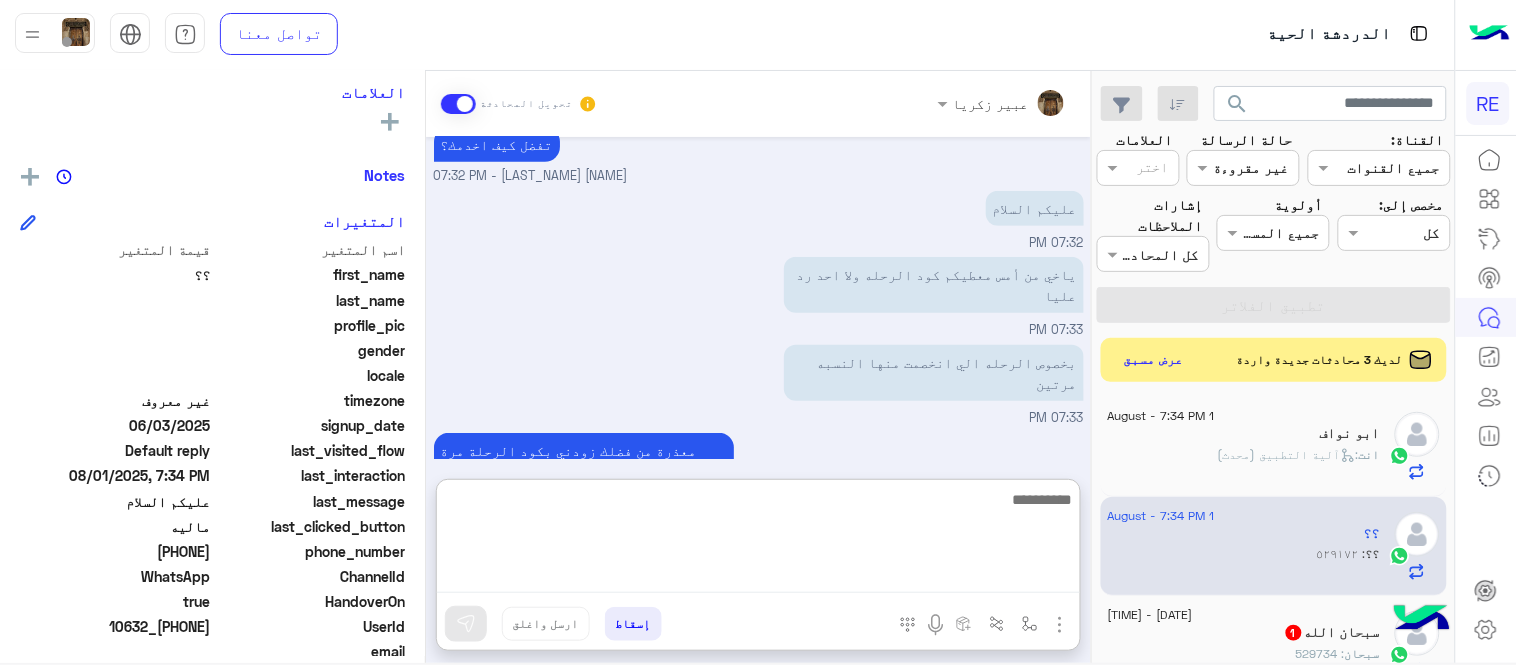 click at bounding box center (758, 540) 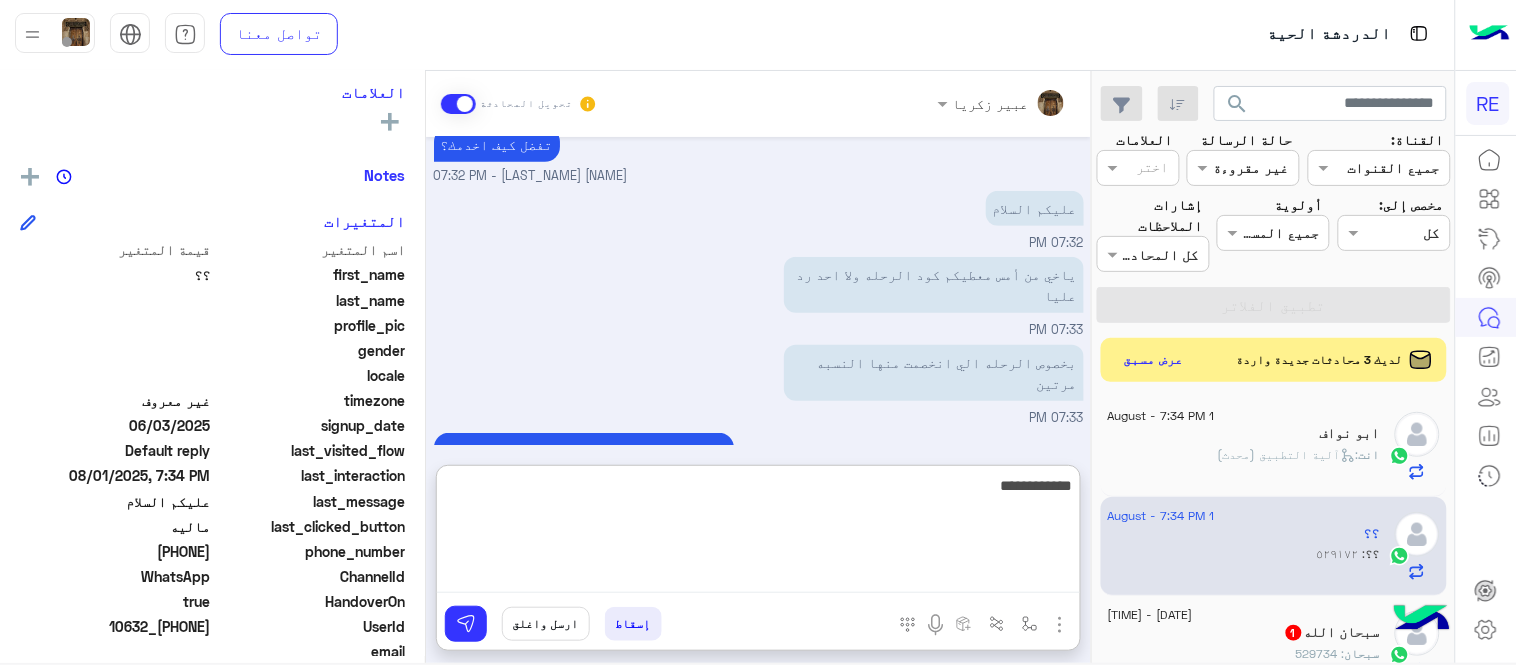 type on "**********" 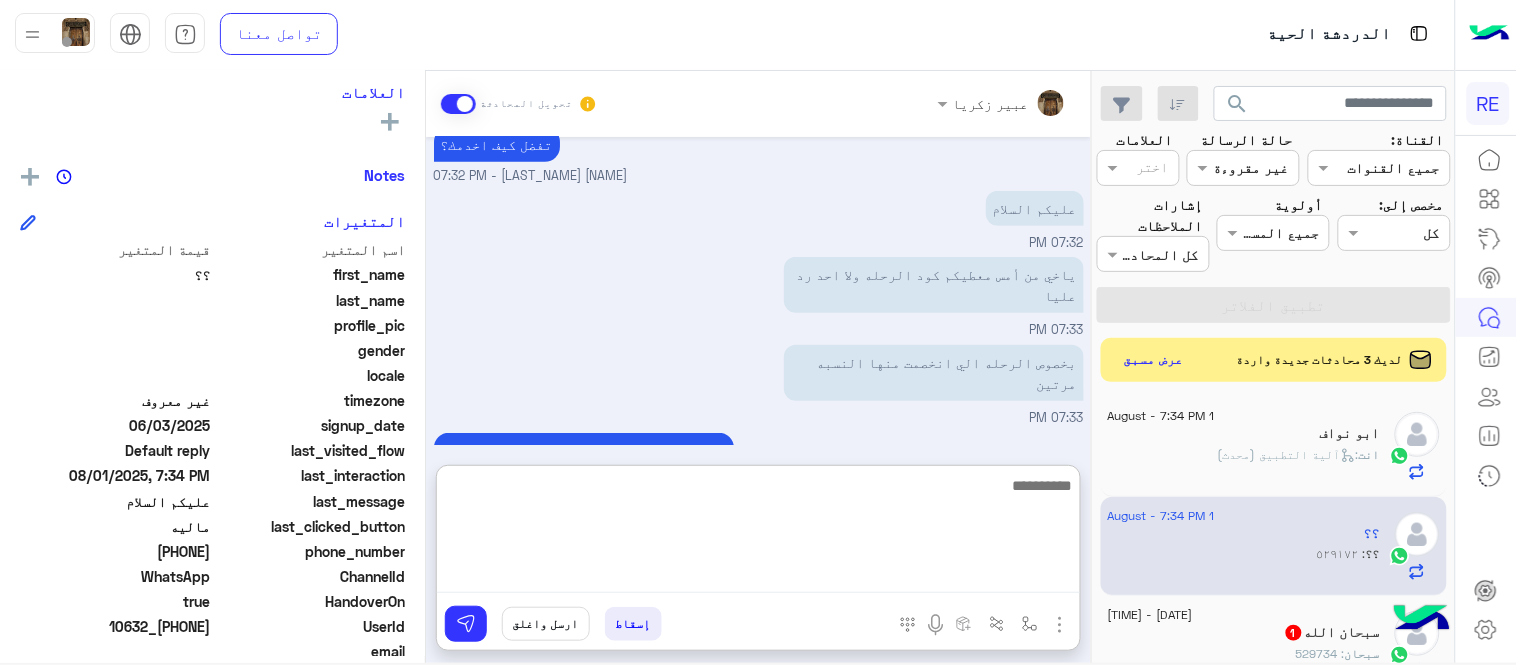 scroll, scrollTop: 443, scrollLeft: 0, axis: vertical 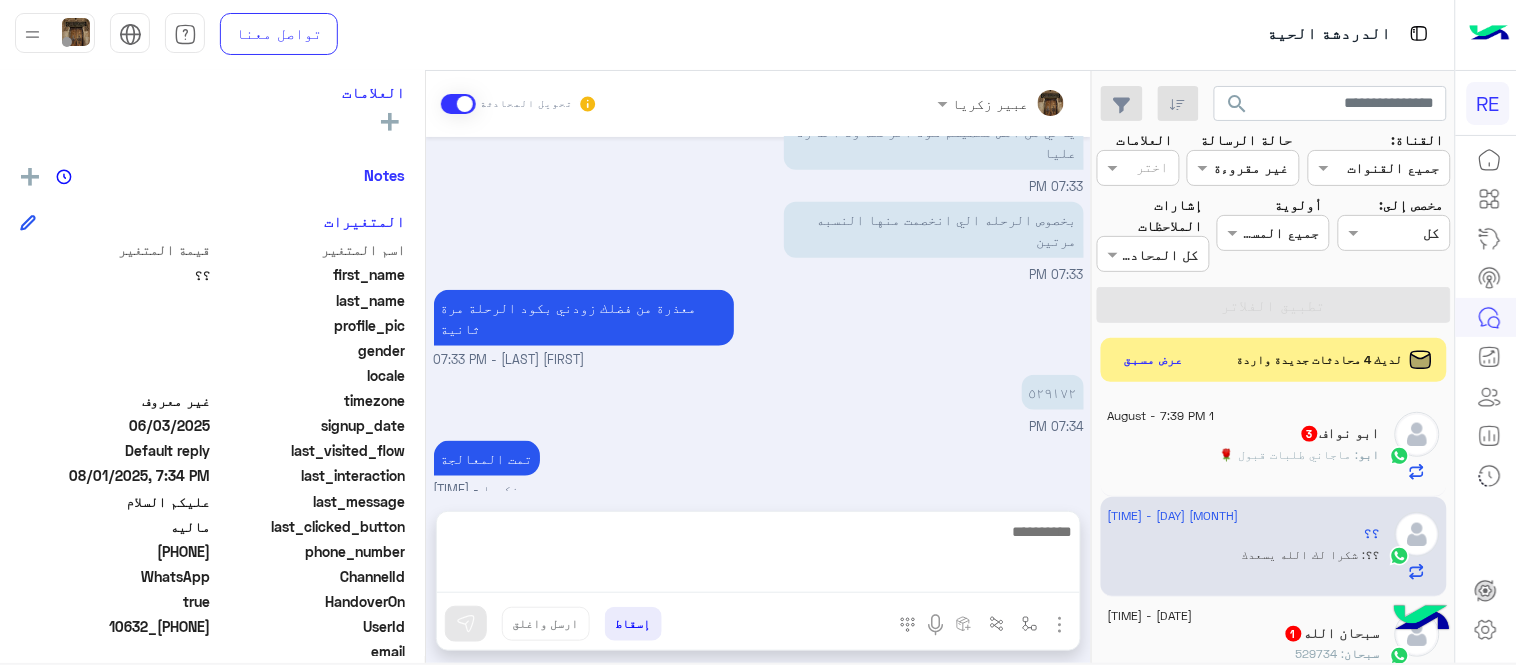 click on "Aug 1, 2025   تم تعيين المحادثة إلى Zahraa Alfadhl   06:13 PM      . .   06:13 PM  السلام عليكم  [NAME] -  07:32 PM   [NAME] انضم إلى المحادثة   07:32 PM      تفضل كيف اخدمك؟  [NAME] -  07:32 PM  عليكم السلام   07:32 PM  ياخي من أمس معطيكم كود الرحله ولا احد رد عليا   07:33 PM  بخصوص الرحله الي انخصمت منها النسبه مرتين   07:33 PM  معذرة من فضلك زودني بكود الرحلة مرة ثانية  [NAME] -  07:33 PM  ٥٢٩١٧٢   07:34 PM  تمت المعالجة  [NAME] -  07:35 PM  شكرا لك الله يسعدك   07:36 PM" at bounding box center (758, 314) 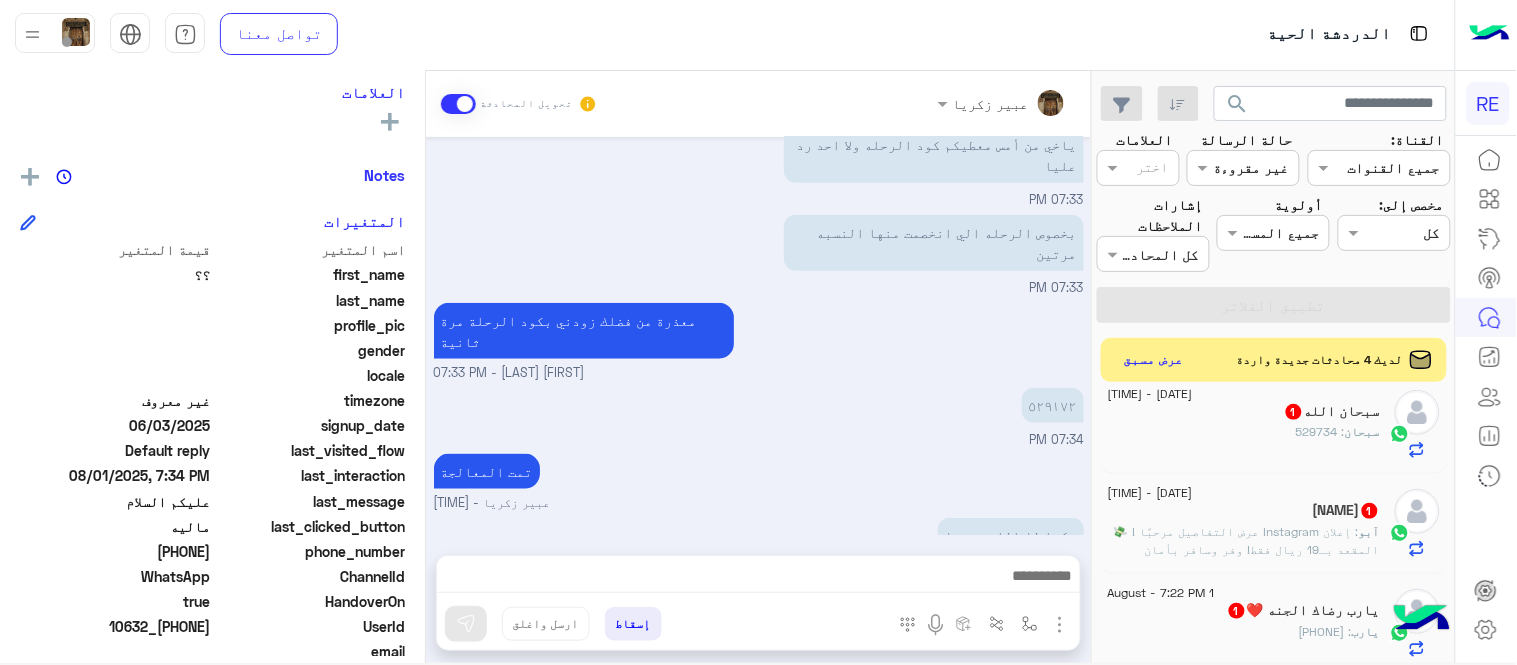 scroll, scrollTop: 198, scrollLeft: 0, axis: vertical 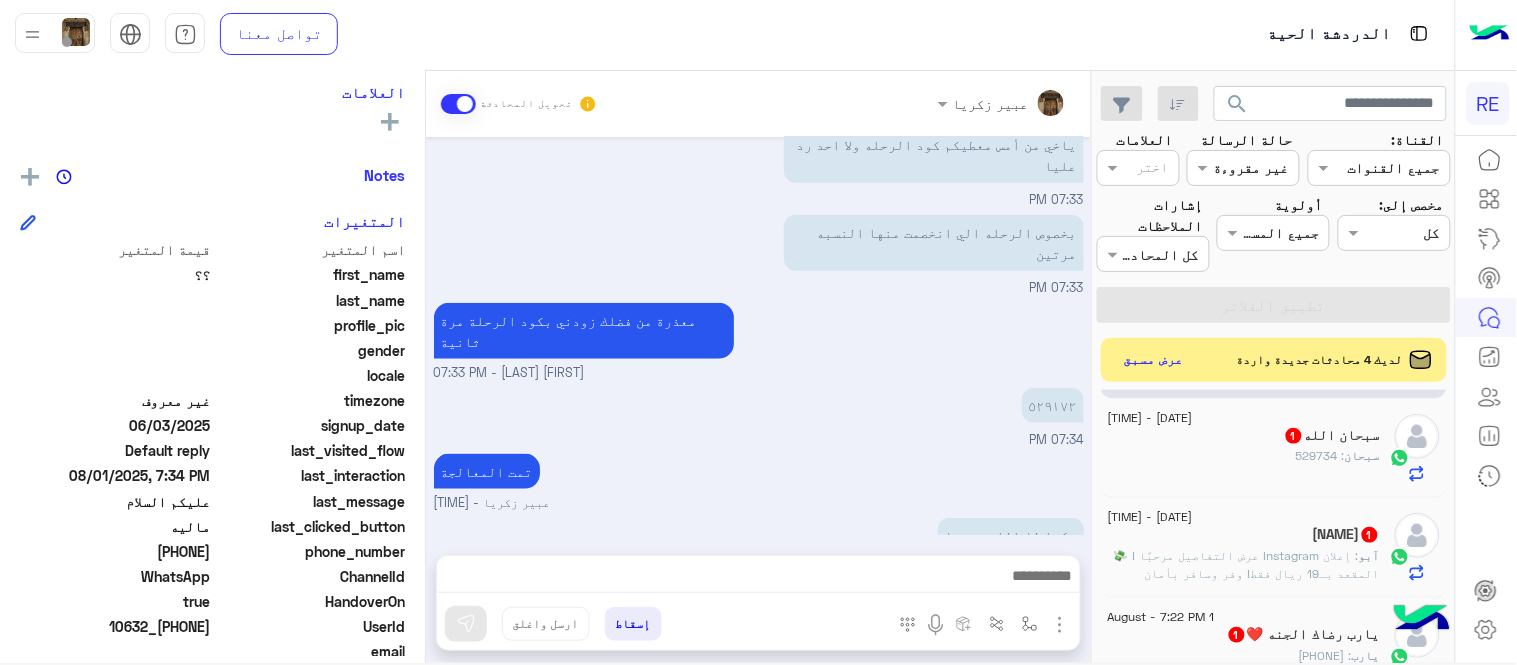 click on "[NAME] : [NUMBER]" 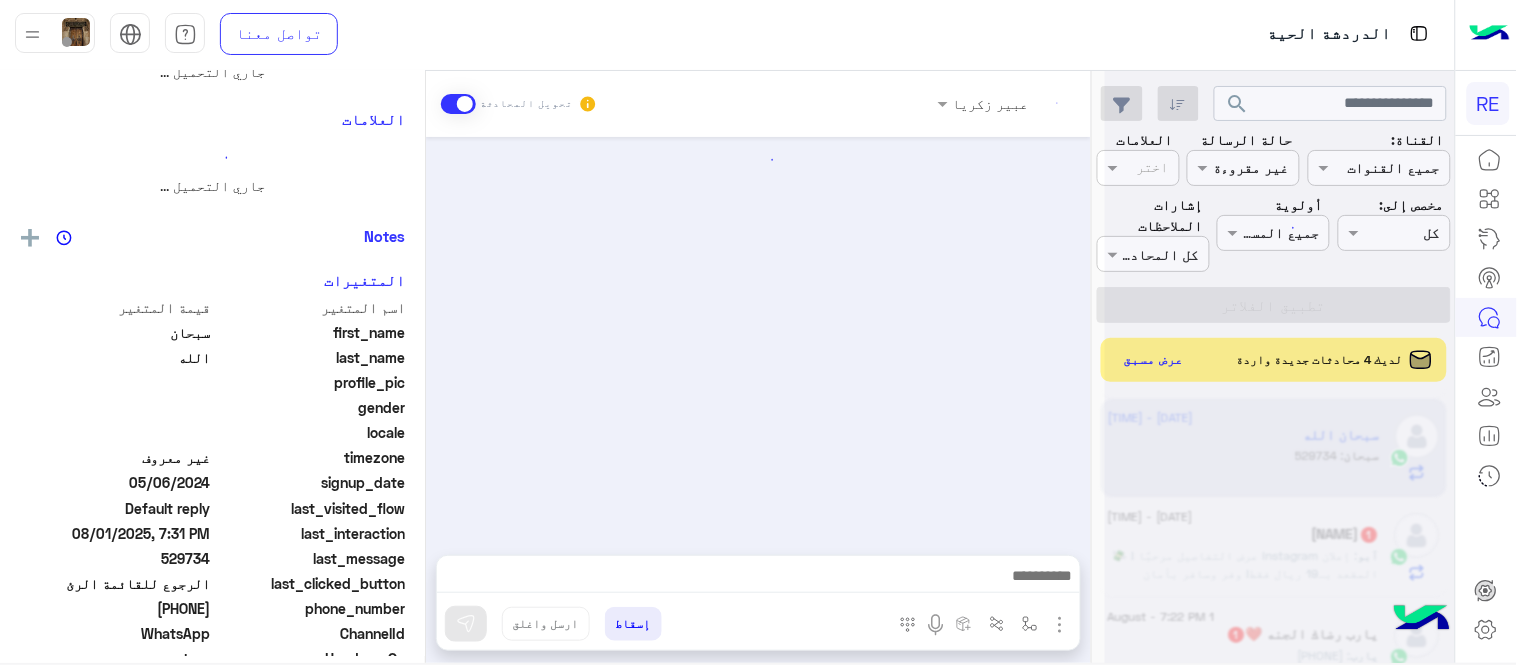 scroll, scrollTop: 0, scrollLeft: 0, axis: both 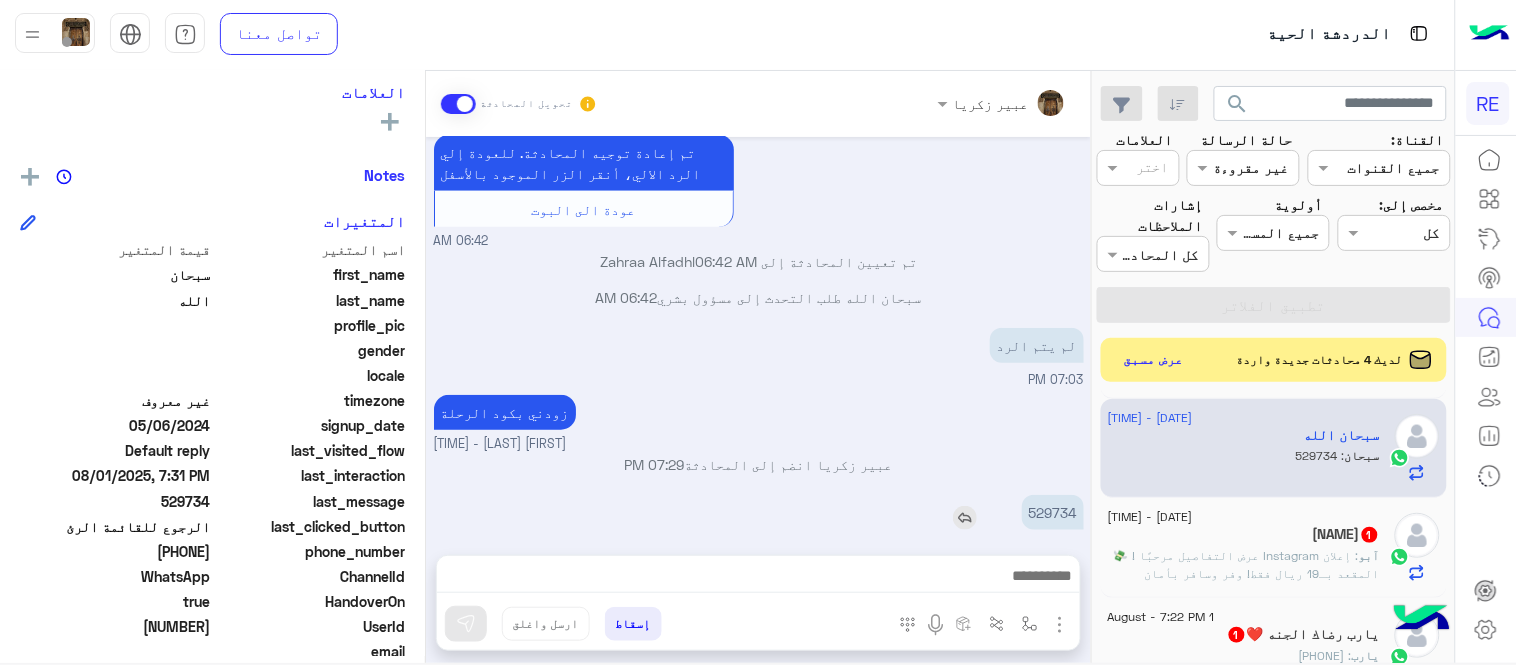click on "529734" at bounding box center (1053, 512) 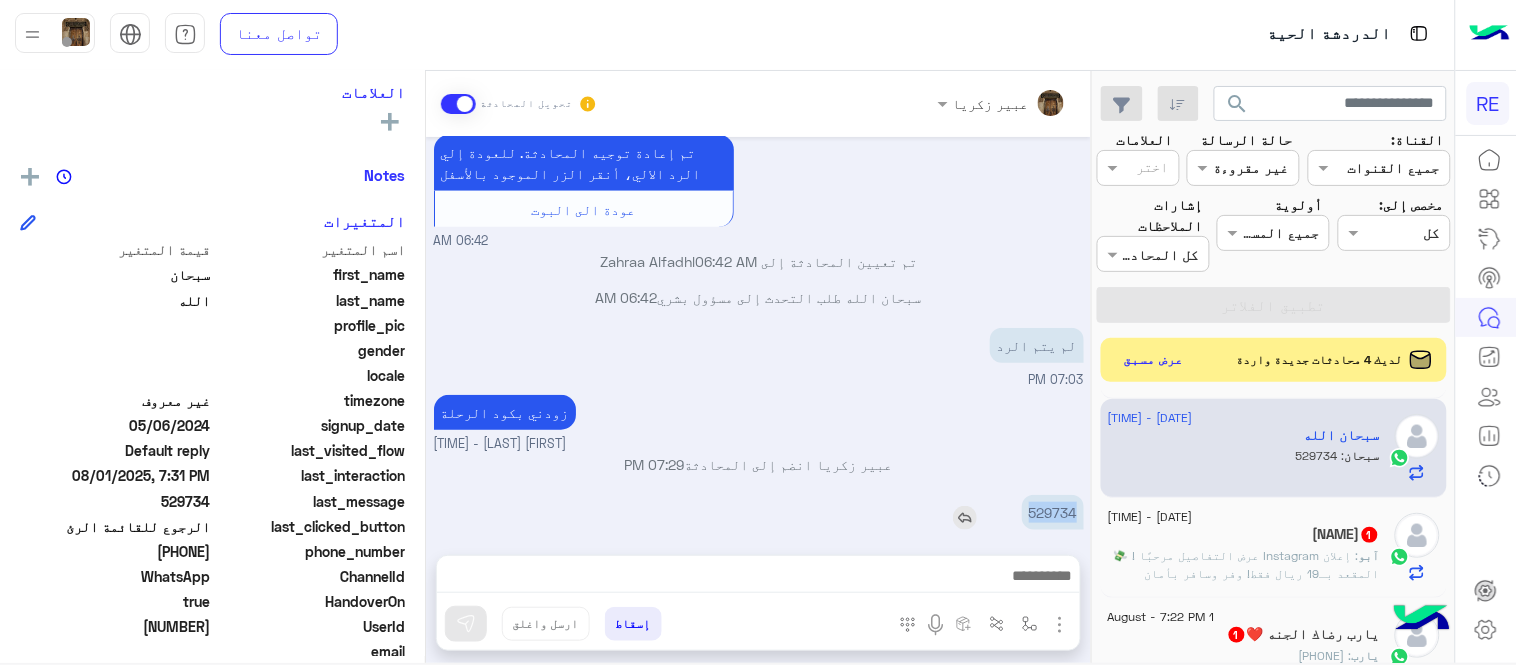 click on "529734" at bounding box center [1053, 512] 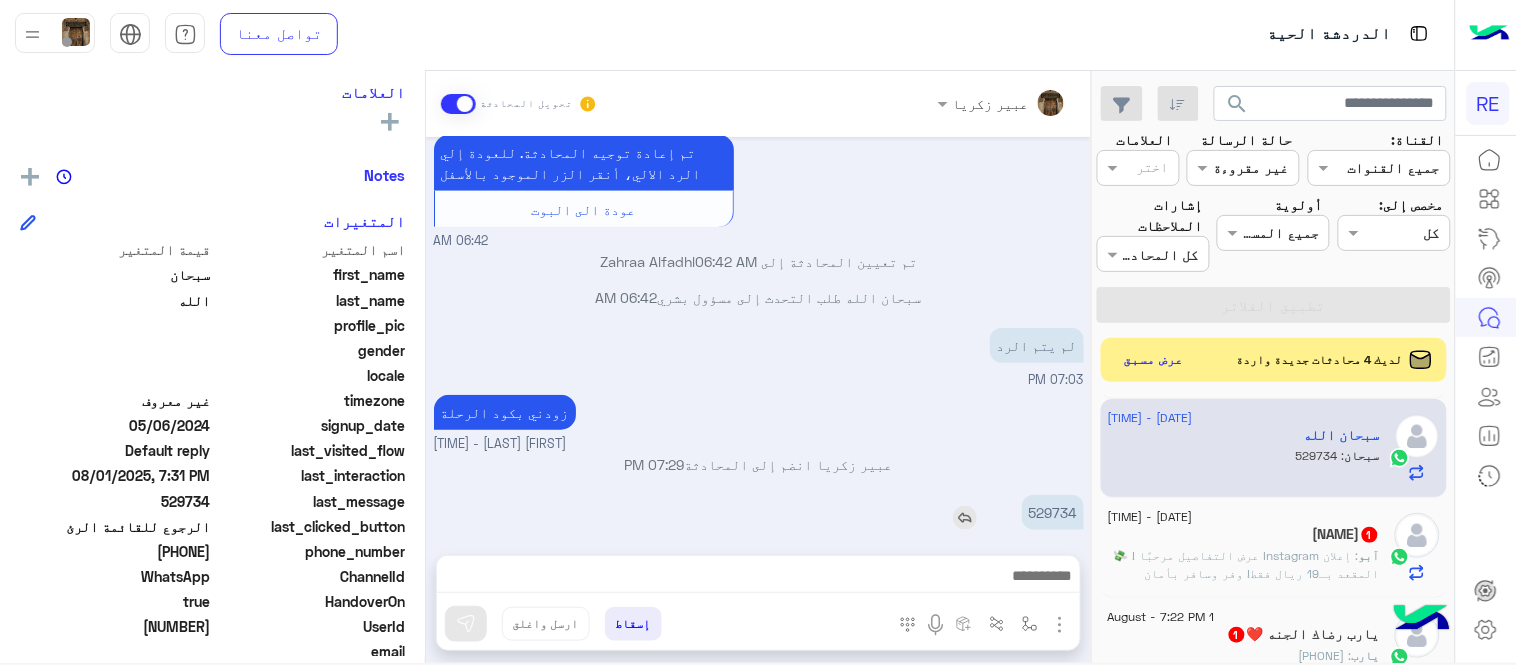 click on "529734" at bounding box center (1053, 512) 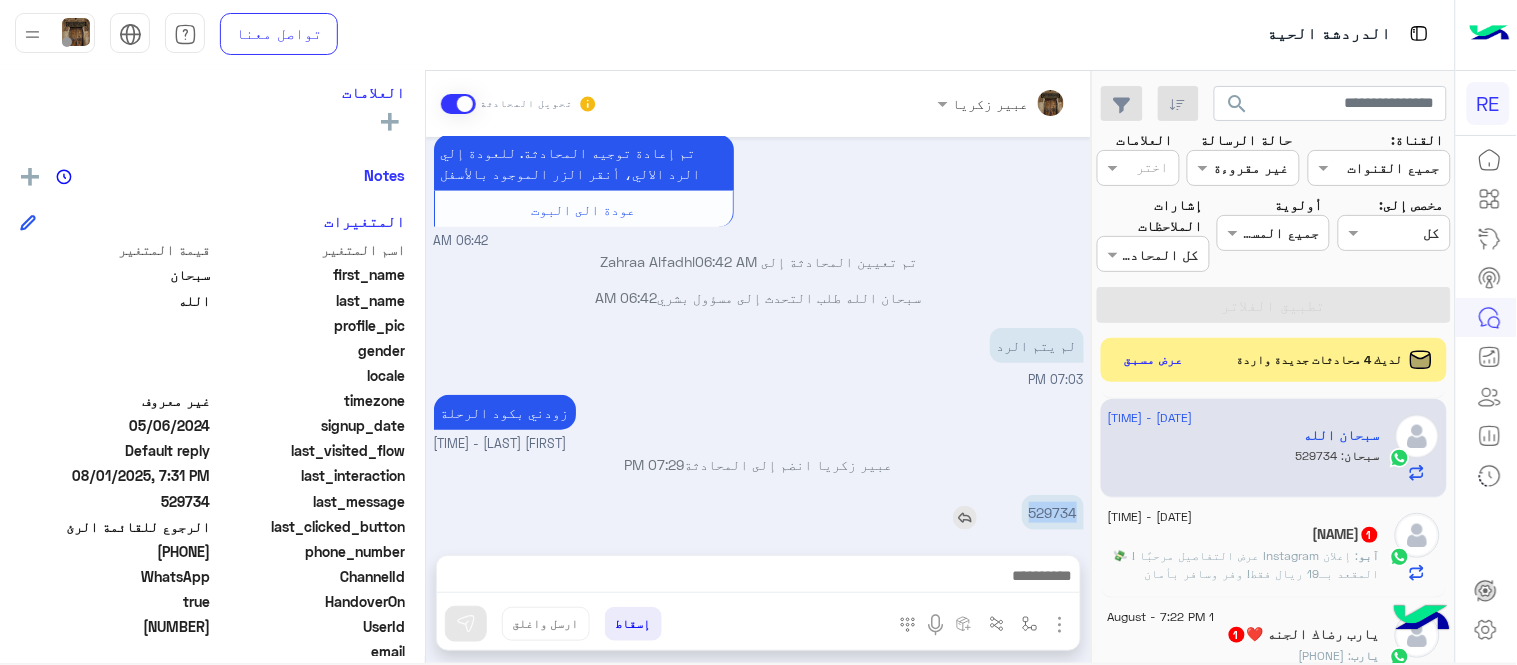 click on "529734" at bounding box center (1053, 512) 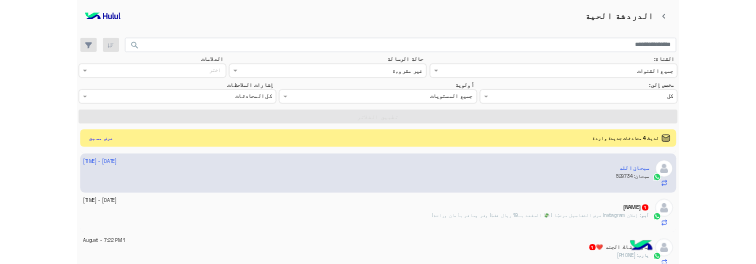 scroll, scrollTop: 198, scrollLeft: 0, axis: vertical 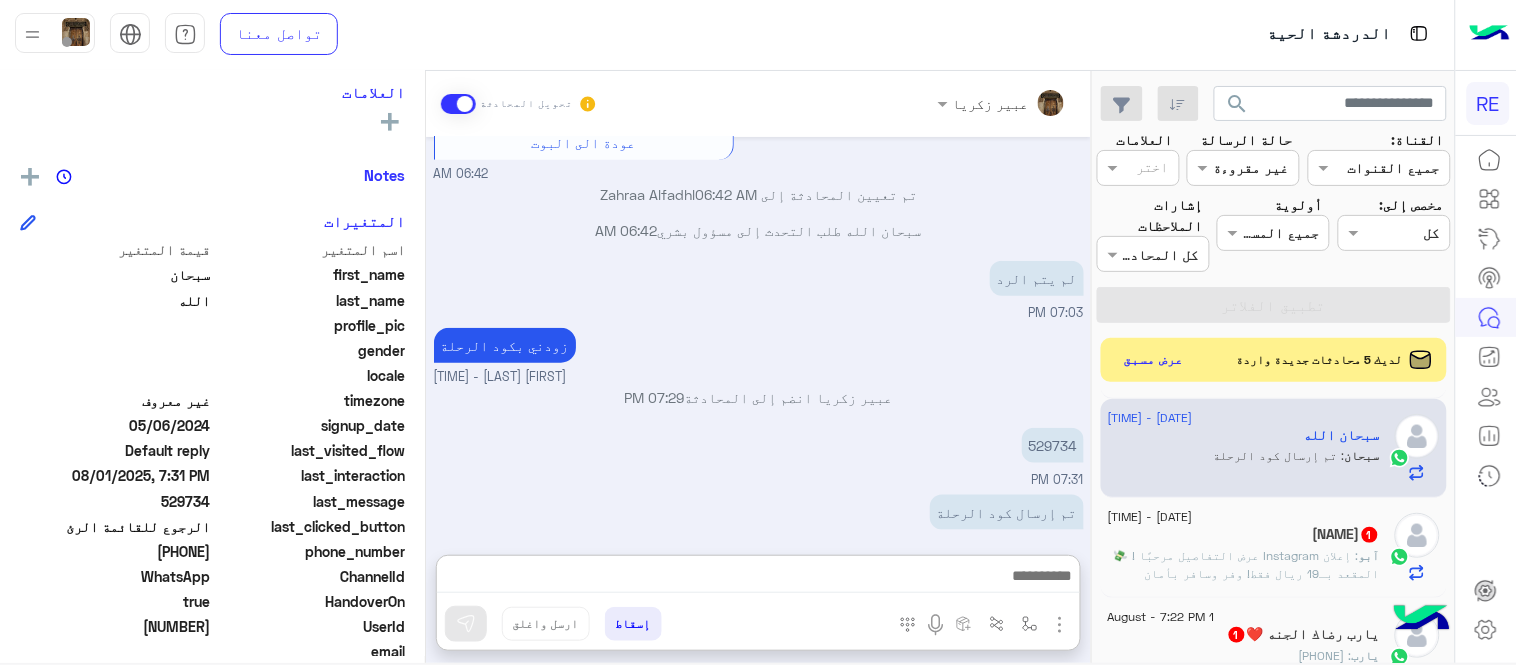 click at bounding box center [758, 578] 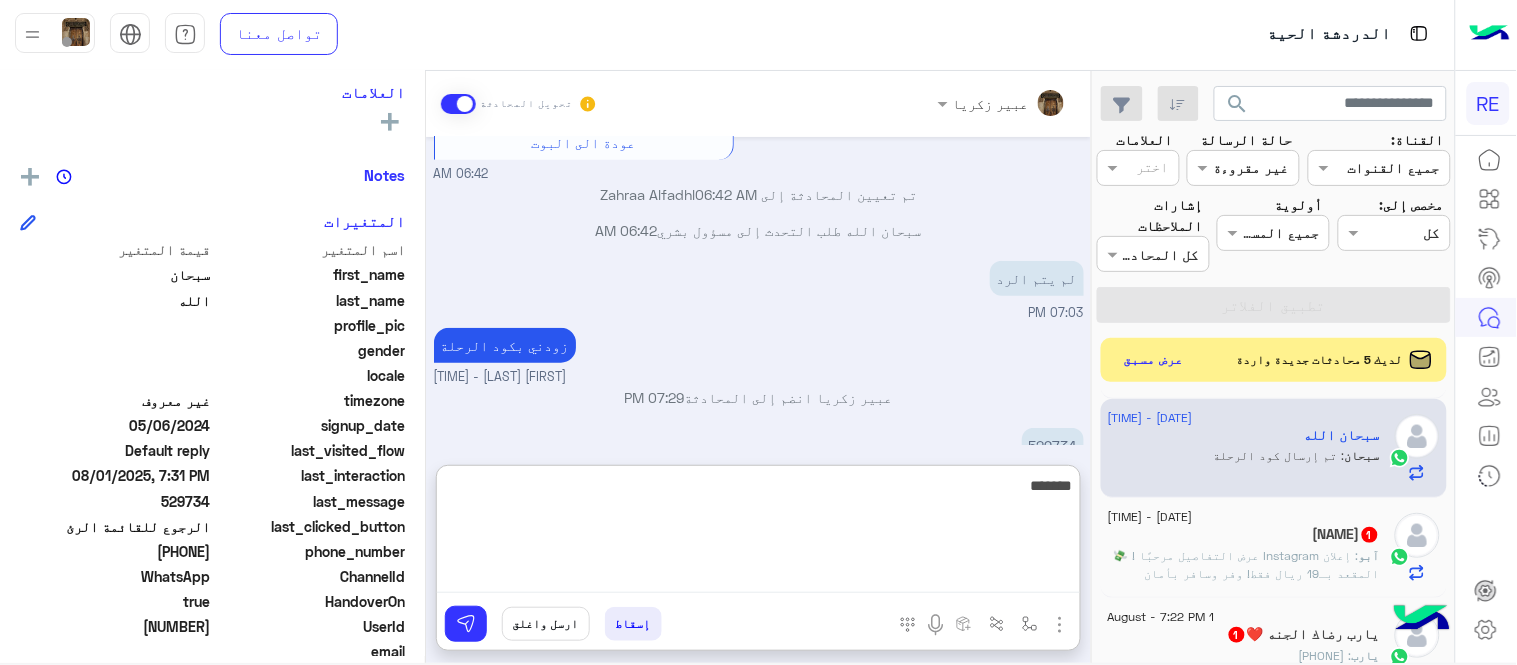 type on "********" 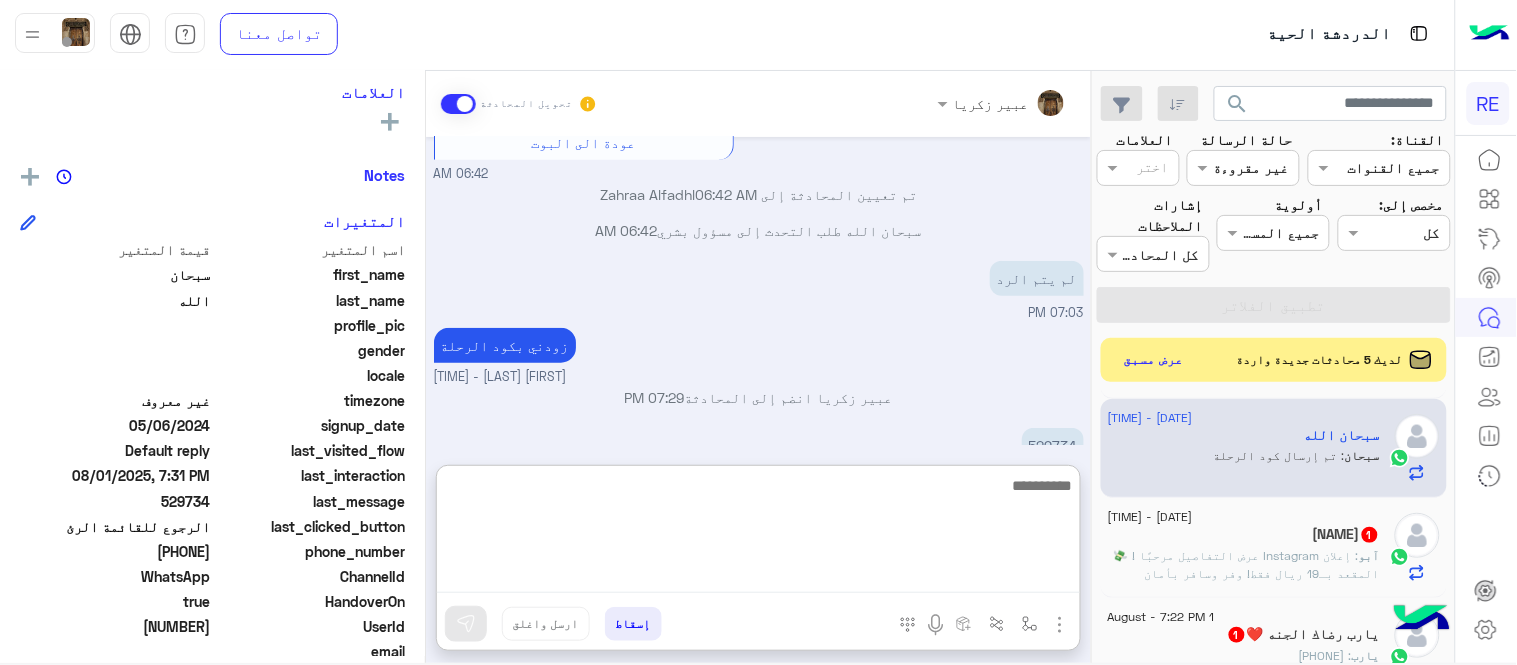 scroll, scrollTop: 564, scrollLeft: 0, axis: vertical 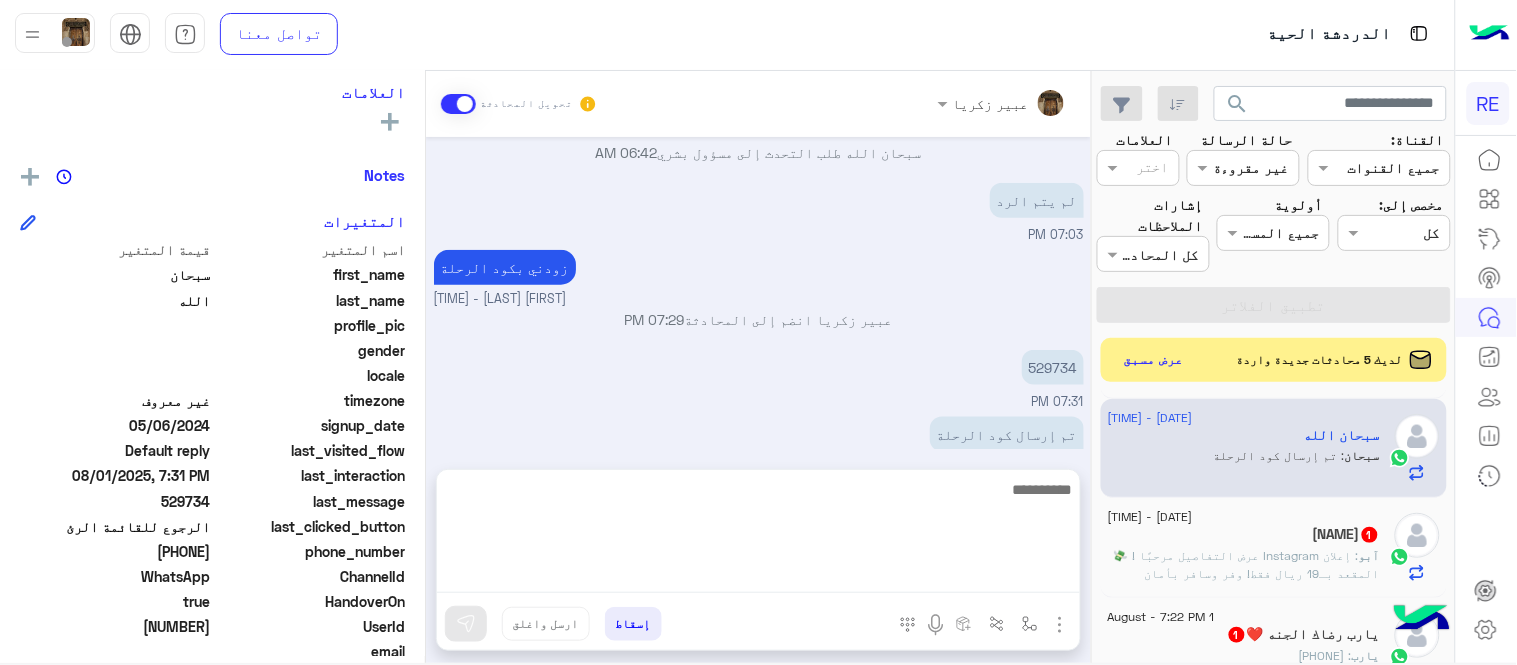 click on "[MONTH] [DAY], [YEAR]  صباح الخير  اجريت رحلة الساعة 12:10 ولم يتم إضافة مبلغ الرحلة إلى حسابي   [TIME]  سعدنا بتواصلك، نأمل منك توضيح استفسارك أكثر    [TIME]  صباح الخير  اجريت رحلة الساعة 12:10 ولم يتم إضافة مبلغ الرحلة إلى حسابي   [TIME]  تم إعادة توجيه المحادثة. للعودة إلي الرد الالي، أنقر الزر الموجود بالأسفل  عودة الى البوت     [TIME]   تم تعيين المحادثة إلى [FIRST] [LAST]   [TIME]       سبحان الله طلب التحدث إلى مسؤول بشري   [TIME]      لم يتم الرد   [TIME]  زودني بكود الرحلة  [FIRST] [LAST] -  [TIME]   [FIRST] [LAST] انضم إلى المحادثة   [TIME]      [NUMBER]   [TIME]  تم إرسال كود الرحلة   [TIME]  تم الشحن   [TIME]" at bounding box center [758, 293] 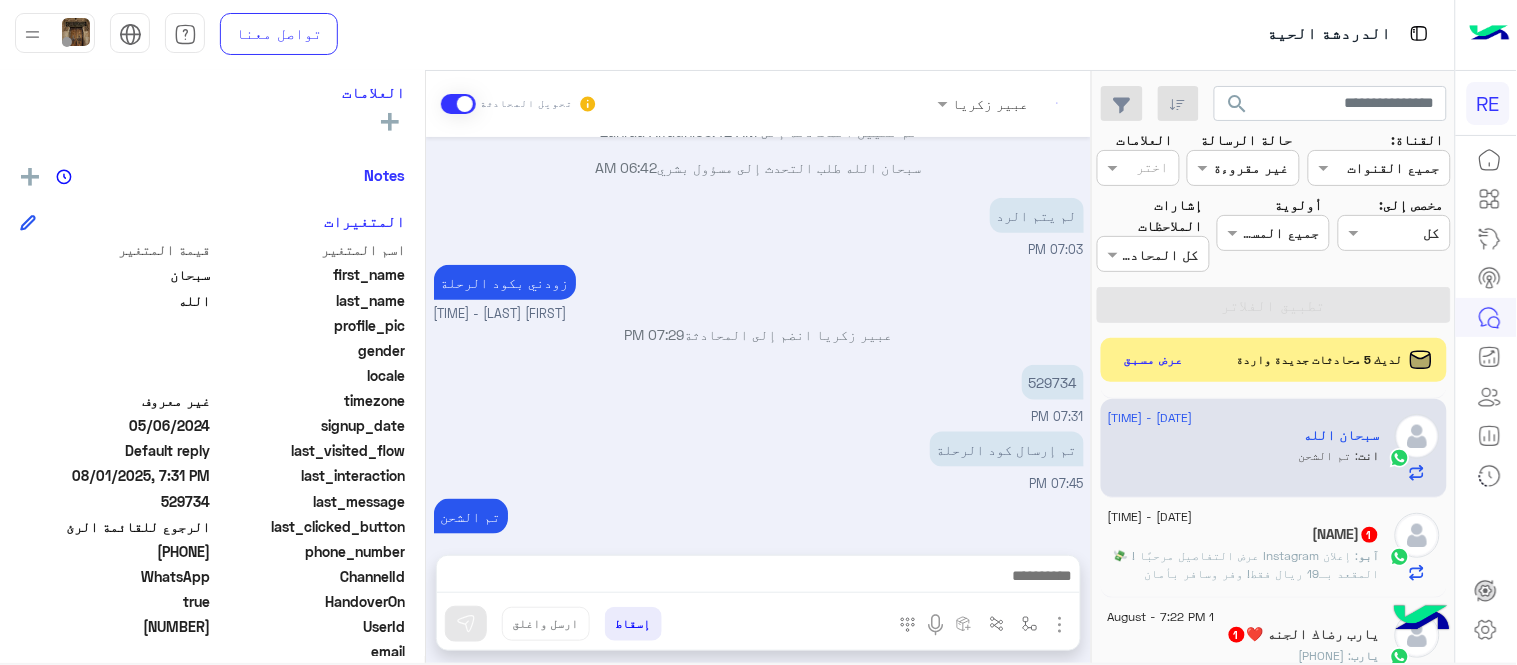 click on ": ‏إعلان Instagram
‏عرض التفاصيل
مرحبًا !  💸 المقعد بـ19 ريال فقط! وفر وسافر بأمان وراحة!" 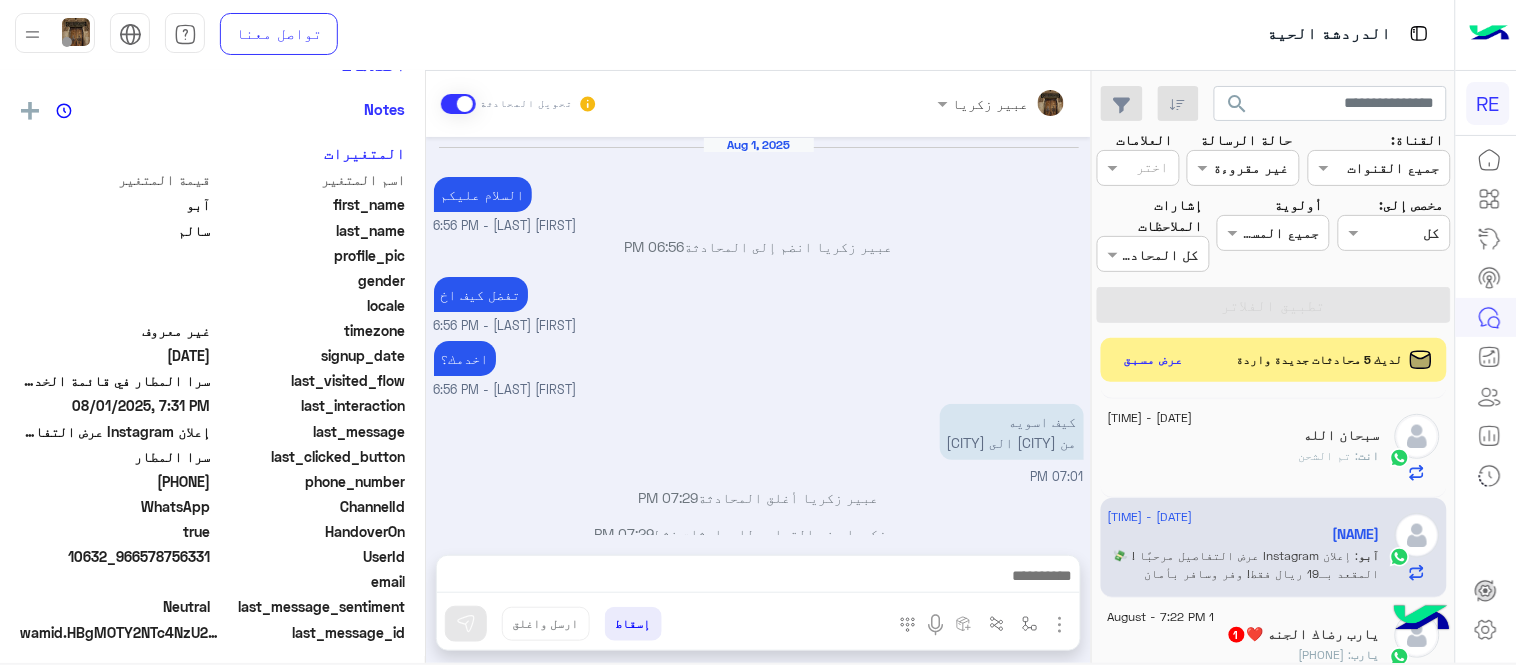 scroll, scrollTop: 331, scrollLeft: 0, axis: vertical 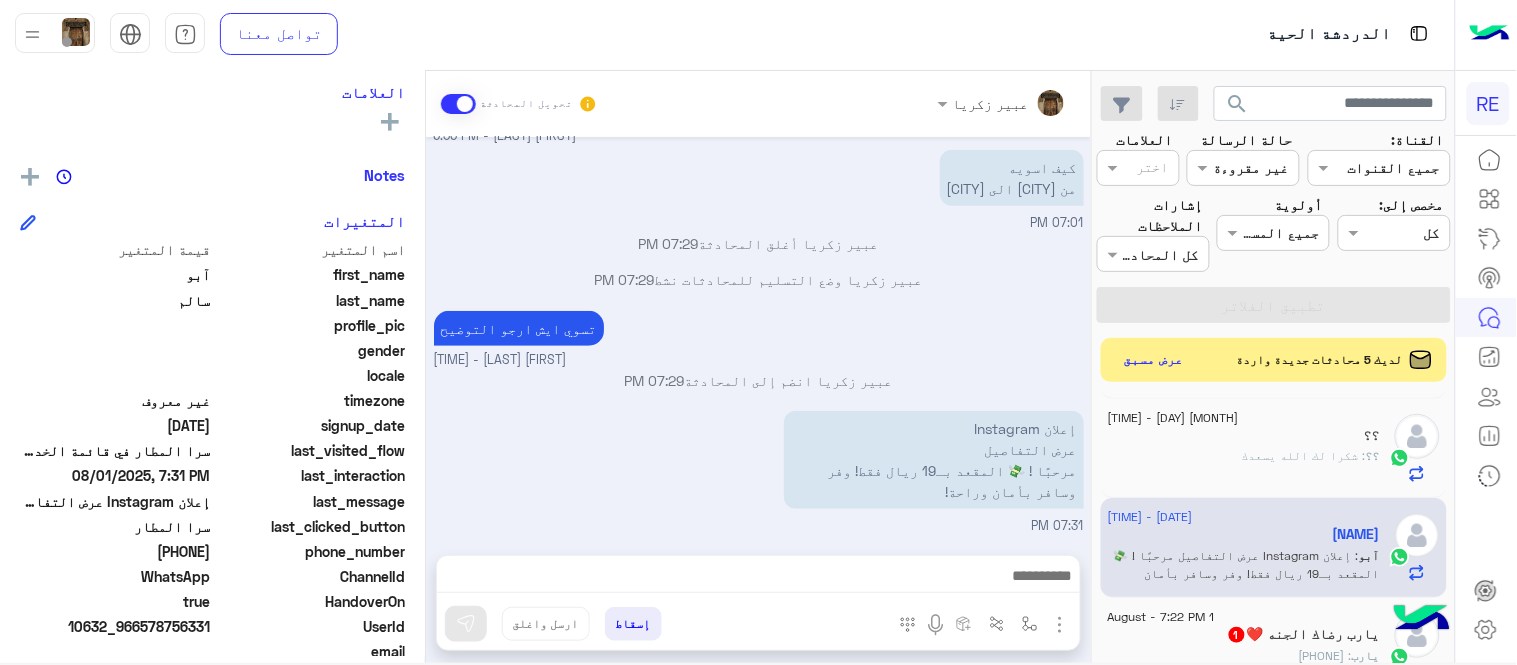 click on "‏إعلان Instagram ‏عرض التفاصيل مرحبًا !  💸 المقعد بـ19 ريال فقط! وفر وسافر بأمان وراحة!" at bounding box center (538, 40) 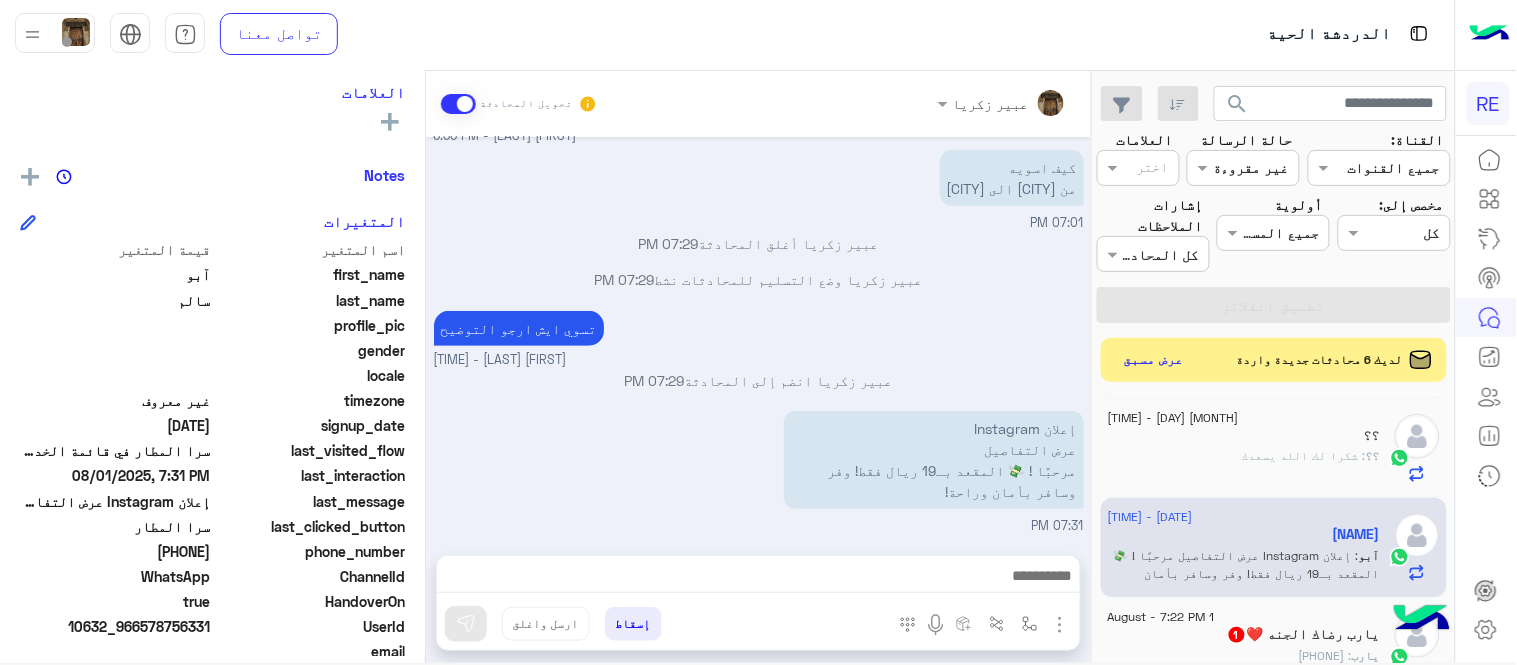click on "[FIRST] [LAST] - [TIME]" at bounding box center (759, 360) 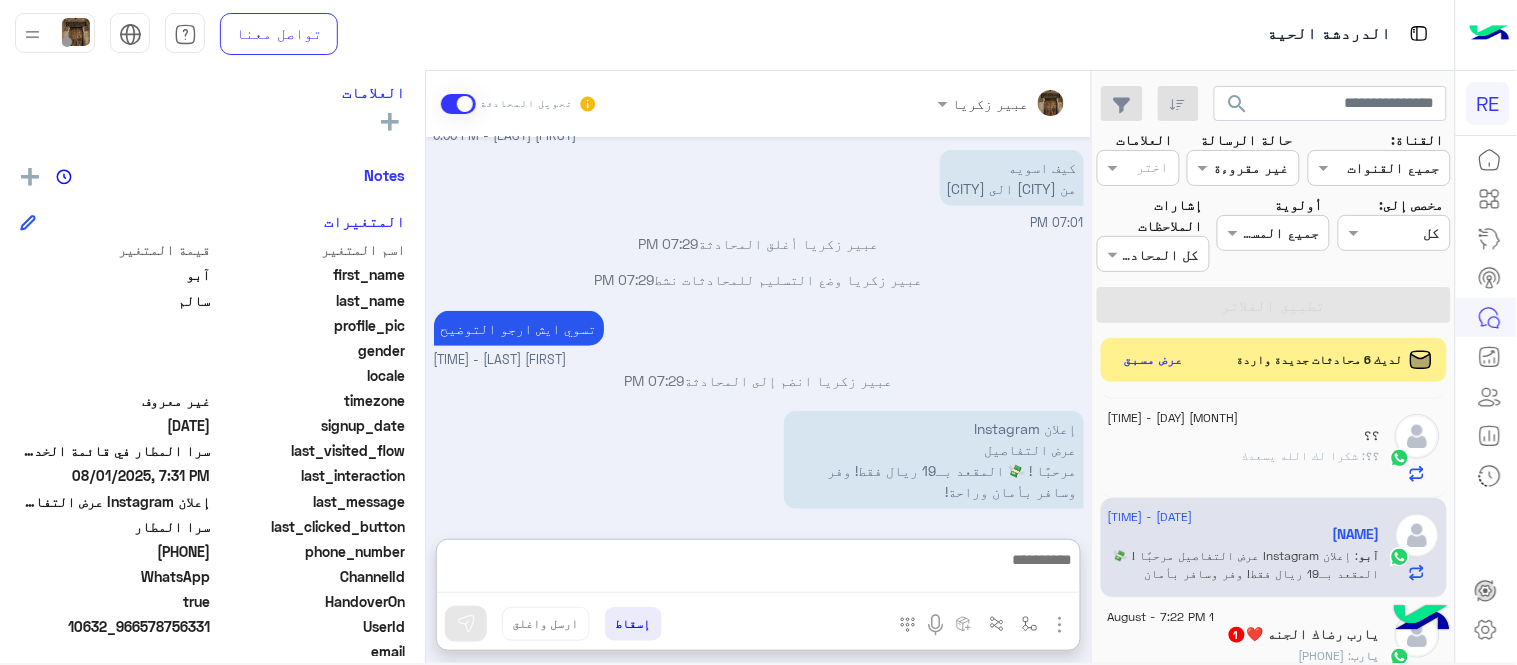 click at bounding box center (758, 570) 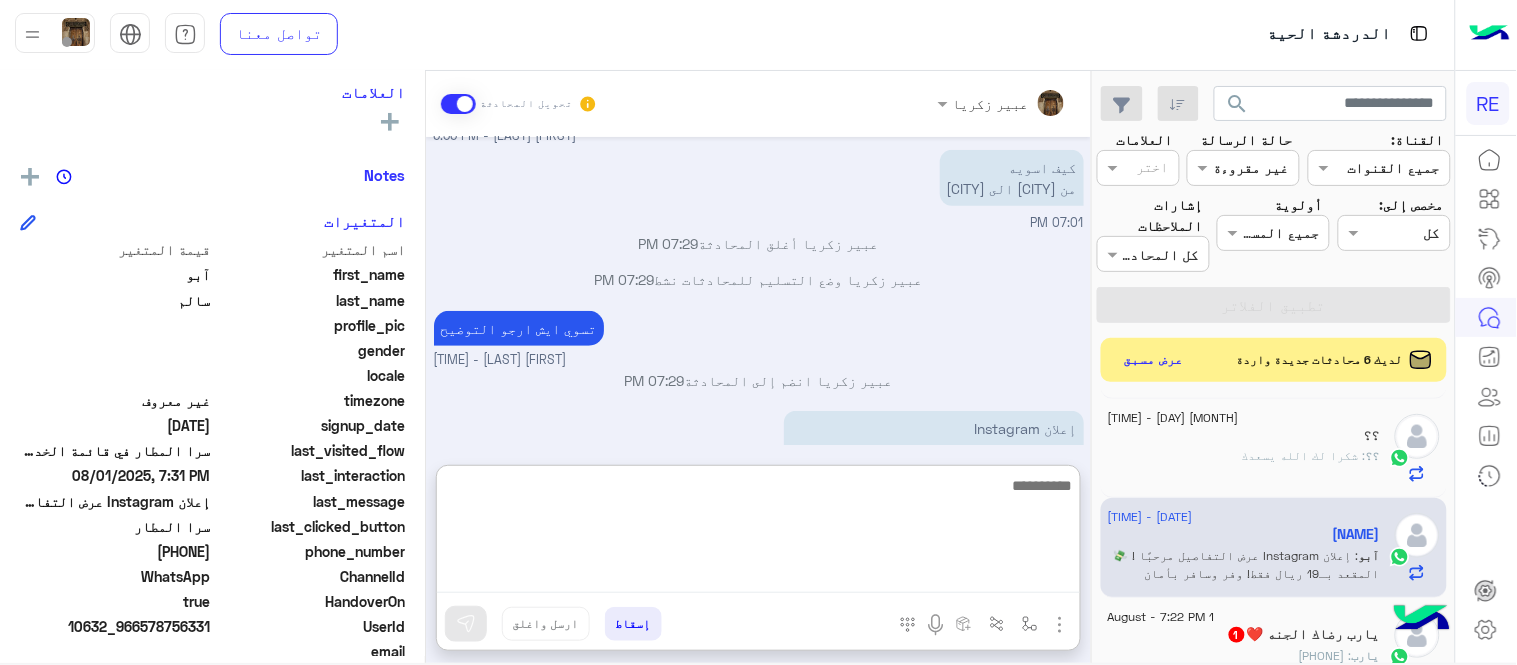 type on "*" 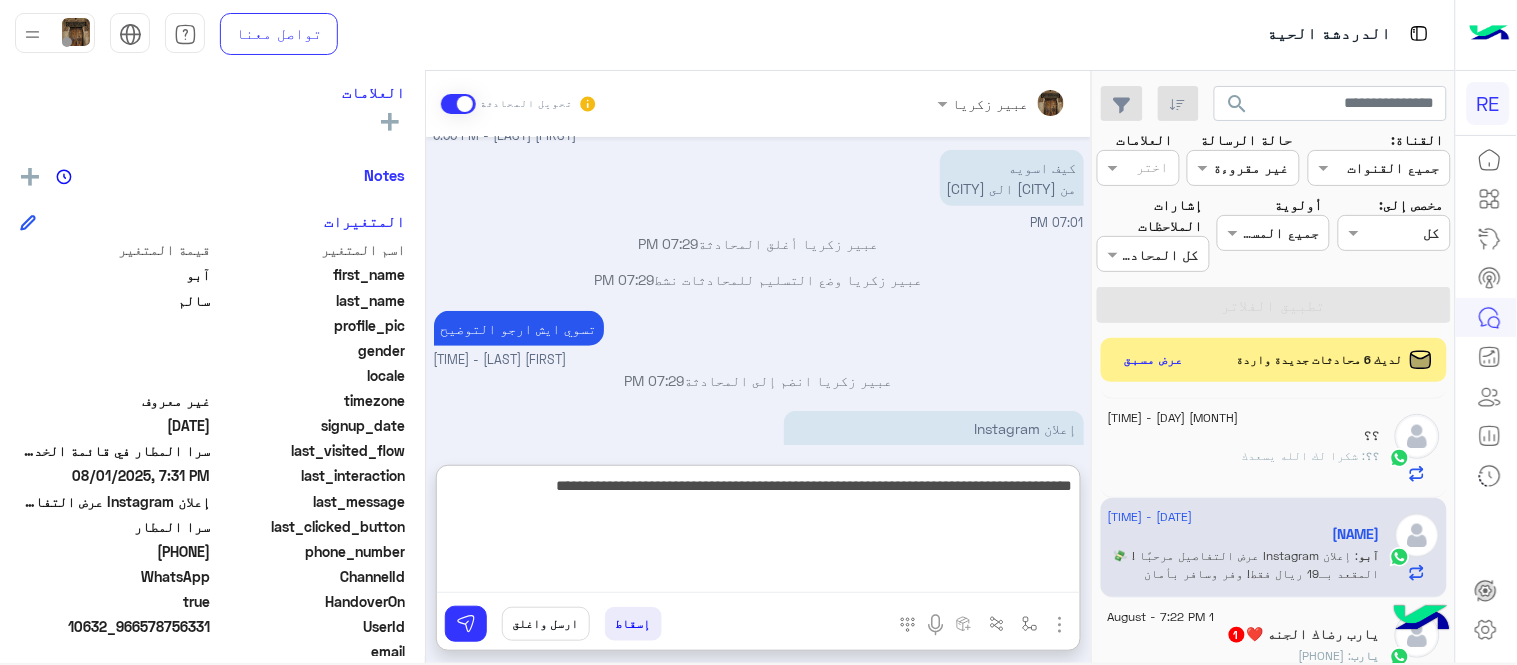 click on "**********" at bounding box center [758, 533] 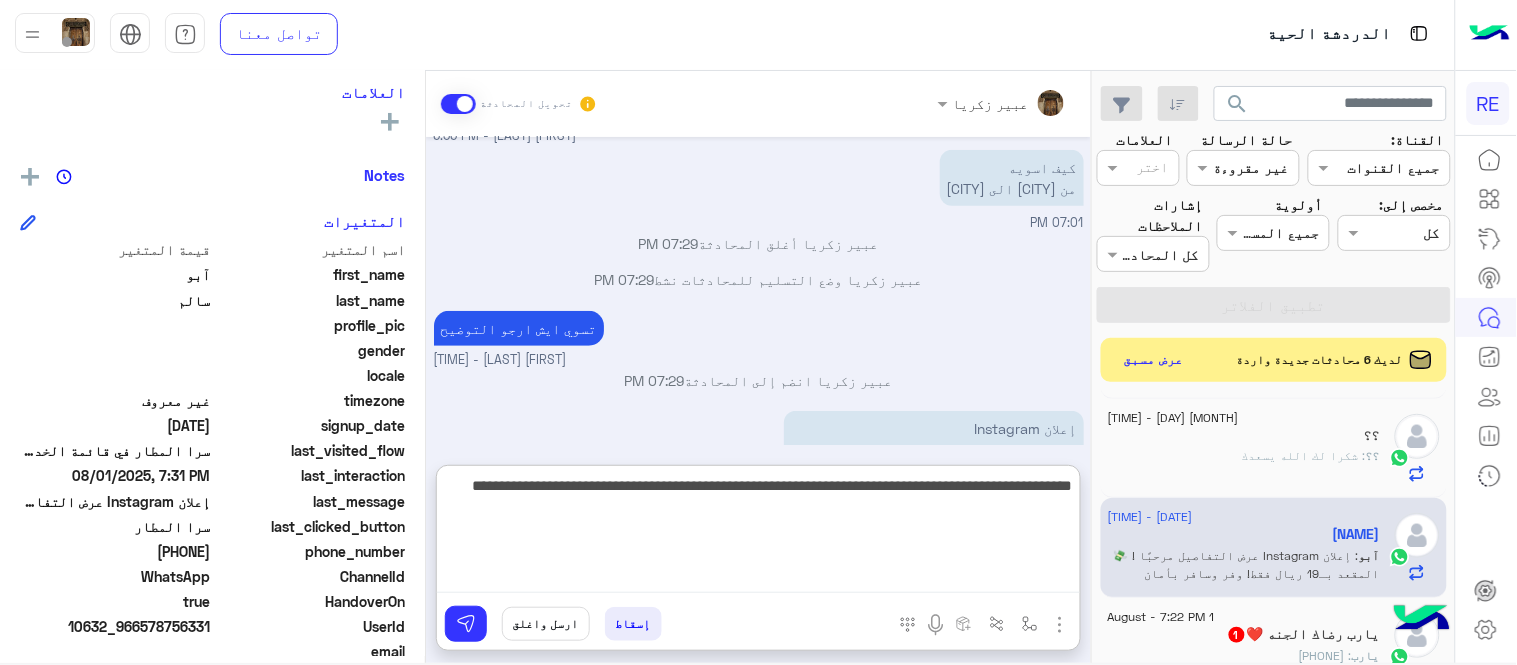 click on "**********" at bounding box center [758, 533] 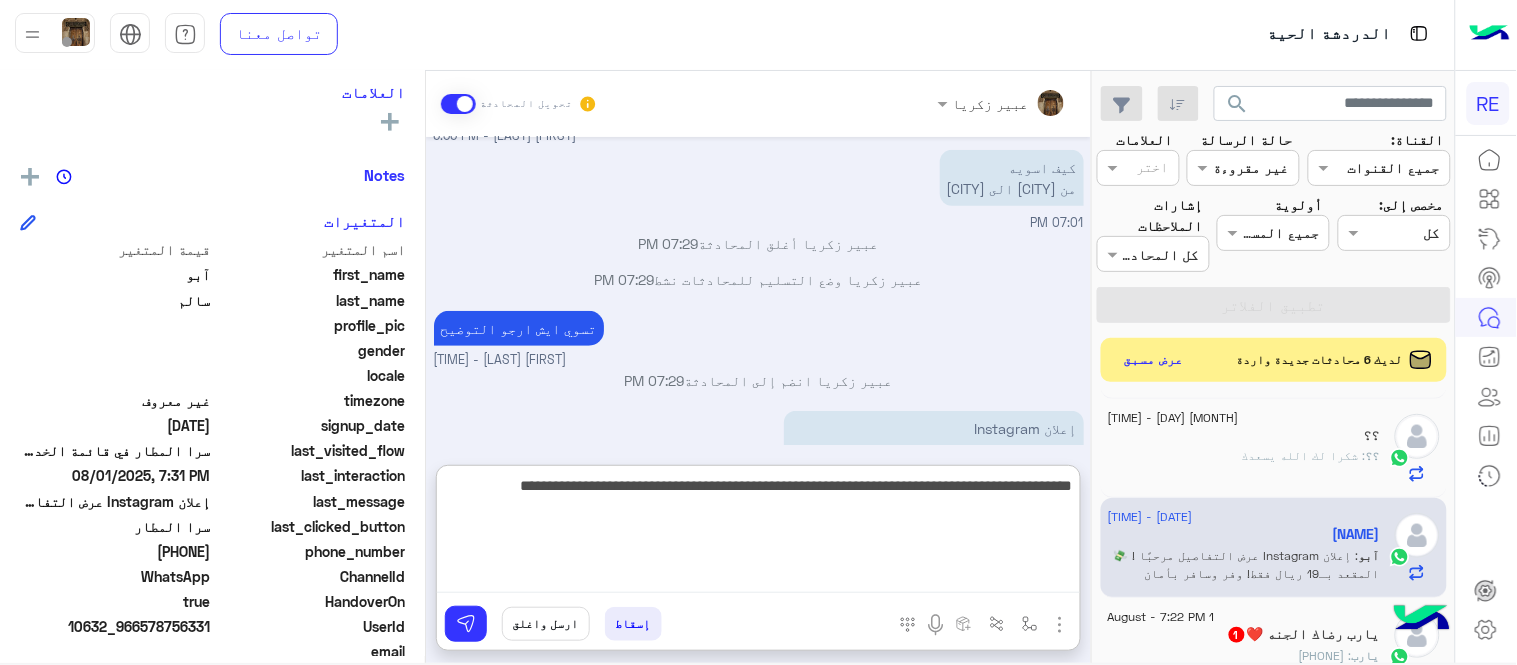 click on "**********" at bounding box center (758, 533) 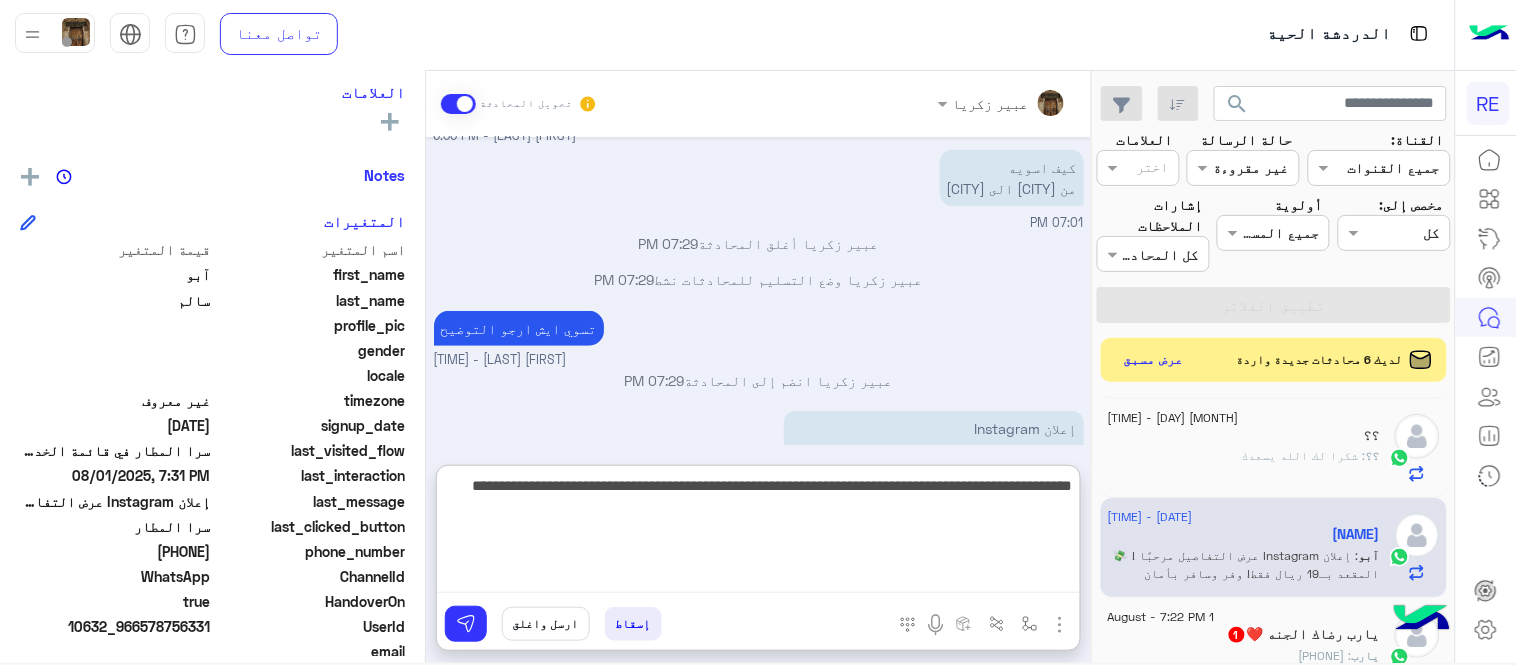 click on "**********" at bounding box center (758, 533) 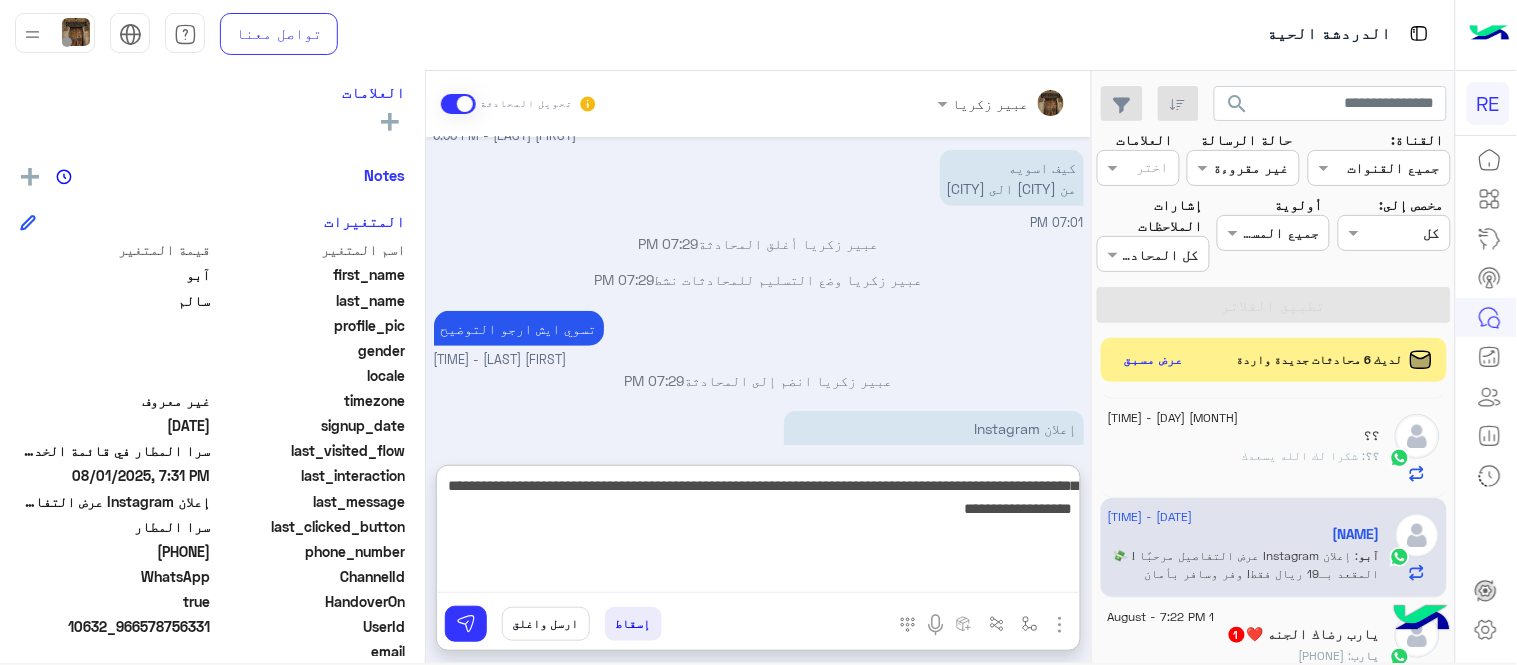 type on "**********" 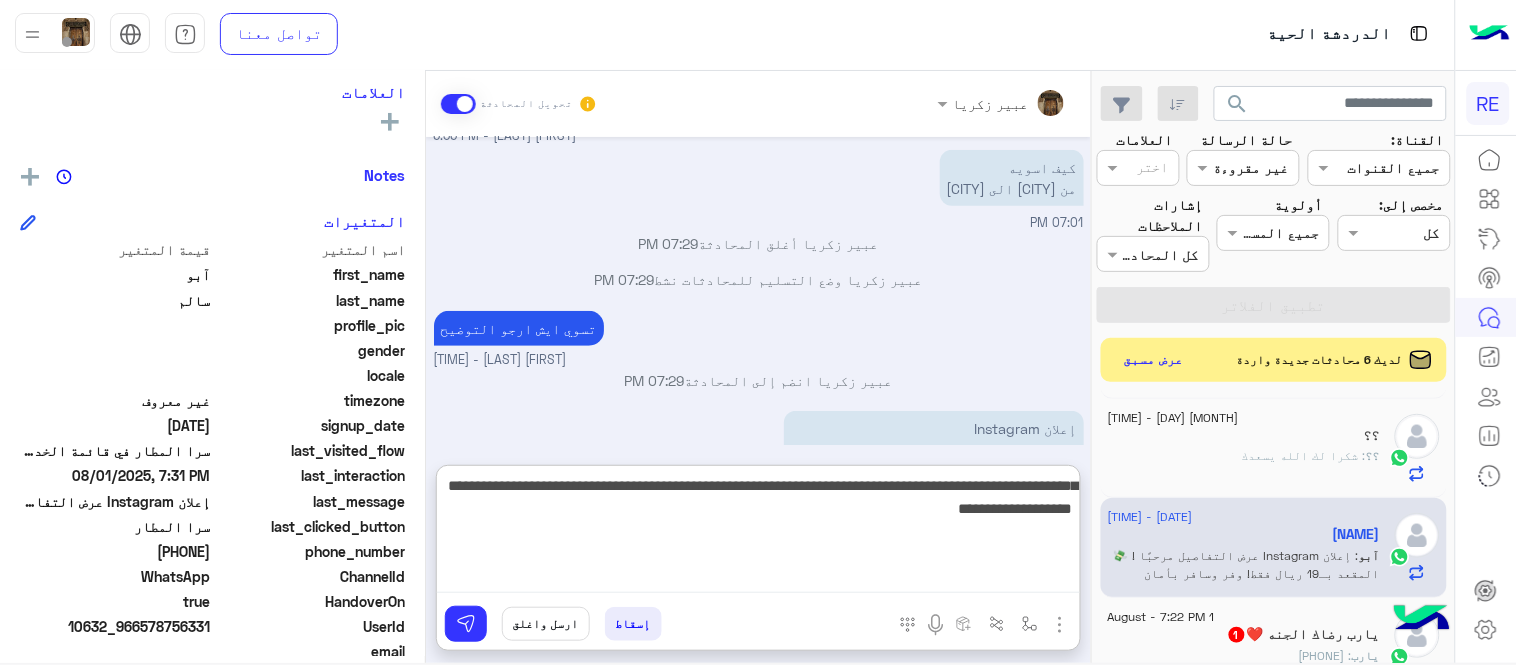 type 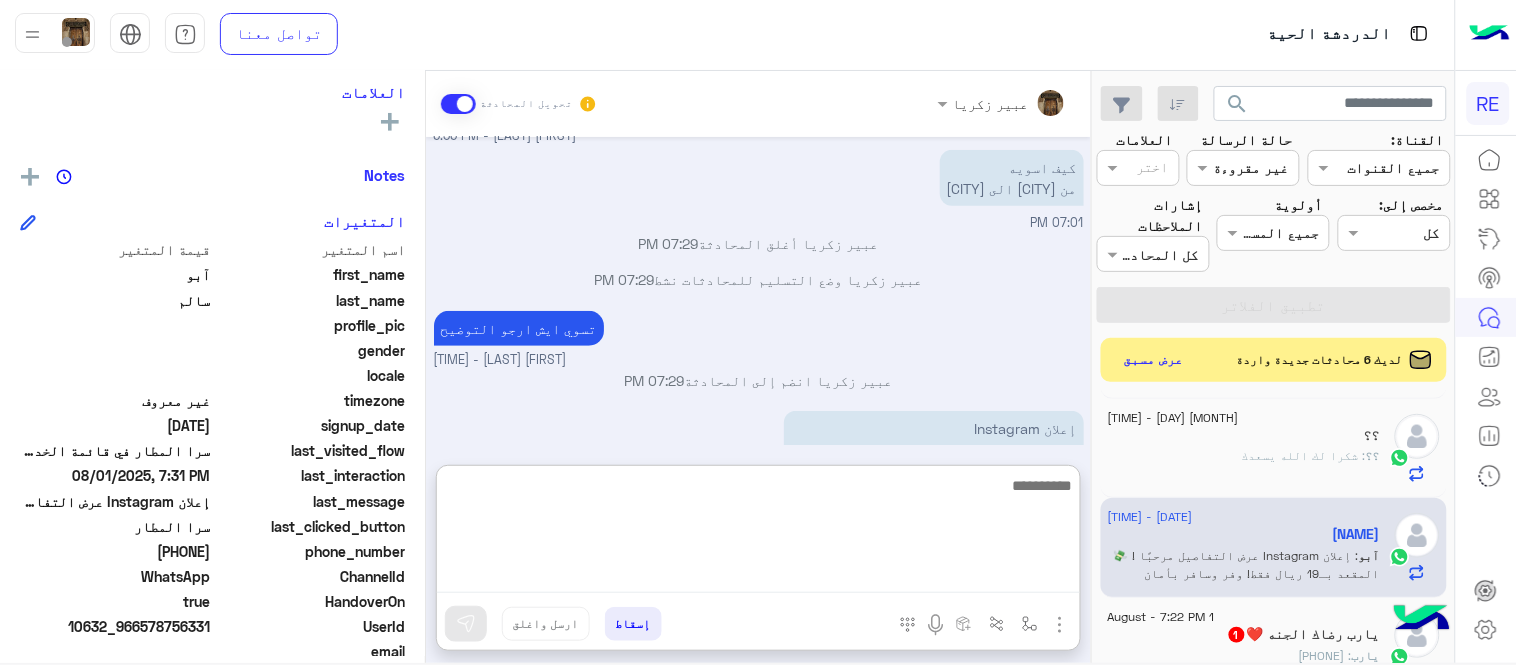 scroll, scrollTop: 450, scrollLeft: 0, axis: vertical 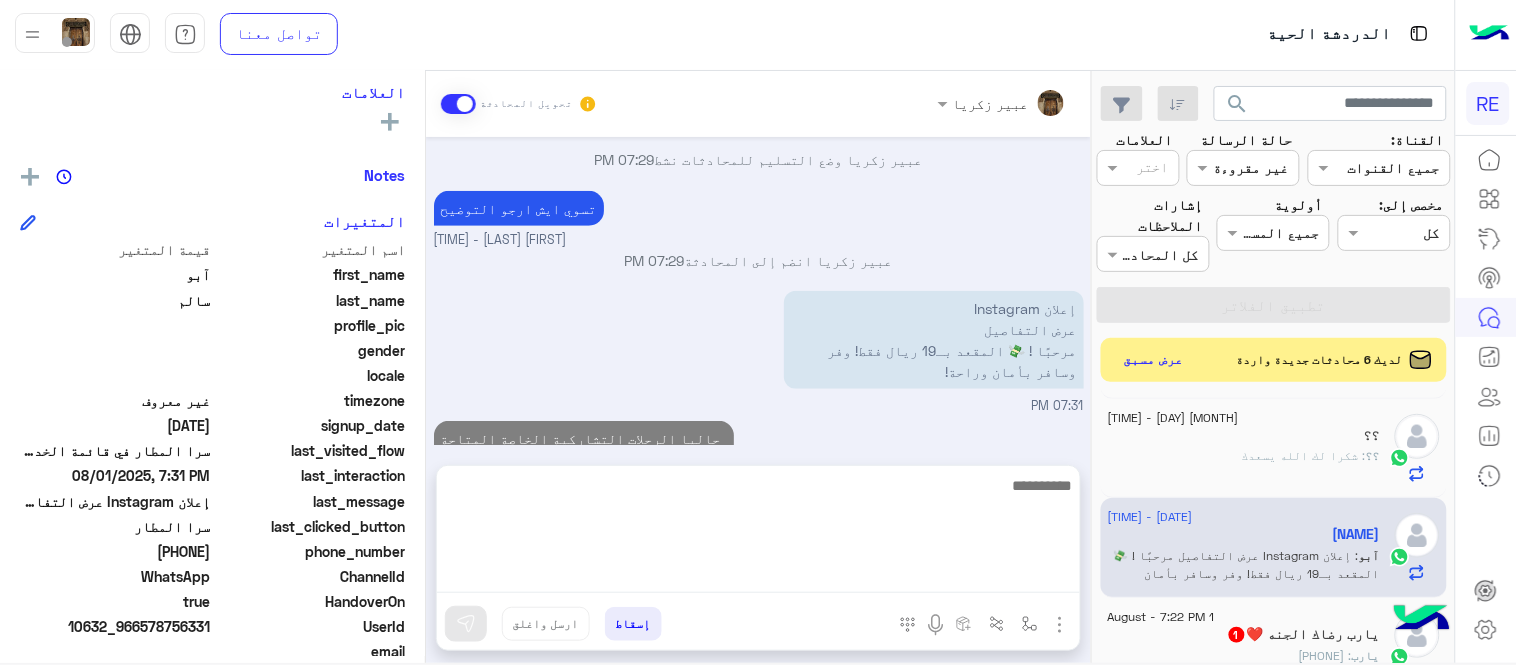 click on "حاليا الرحلات التشاركية الخاصة المتاحة بالعرض من الرياض إلى الدمام لكن فيك تسوي حجز مسبق ويجيك عروض اسعار مختلفة من الكباتن   07:51 PM" at bounding box center [759, 479] 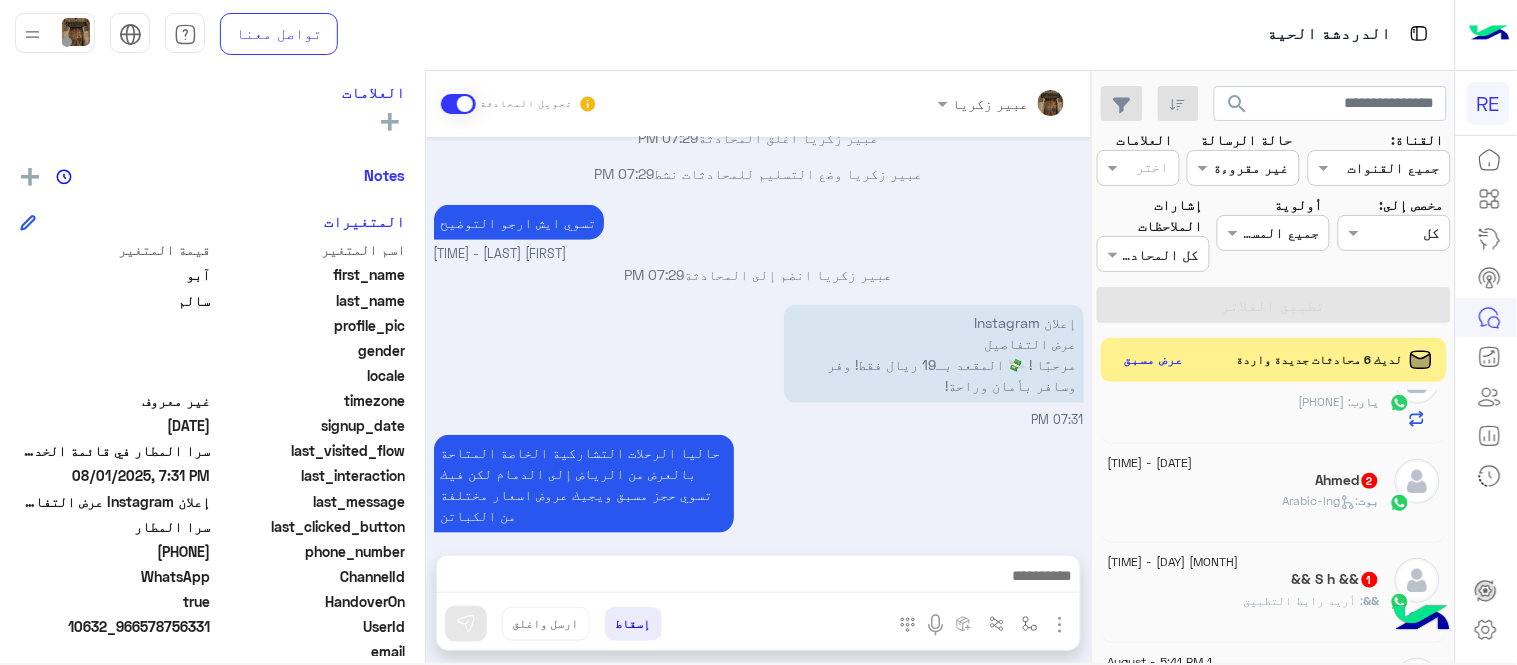 scroll, scrollTop: 421, scrollLeft: 0, axis: vertical 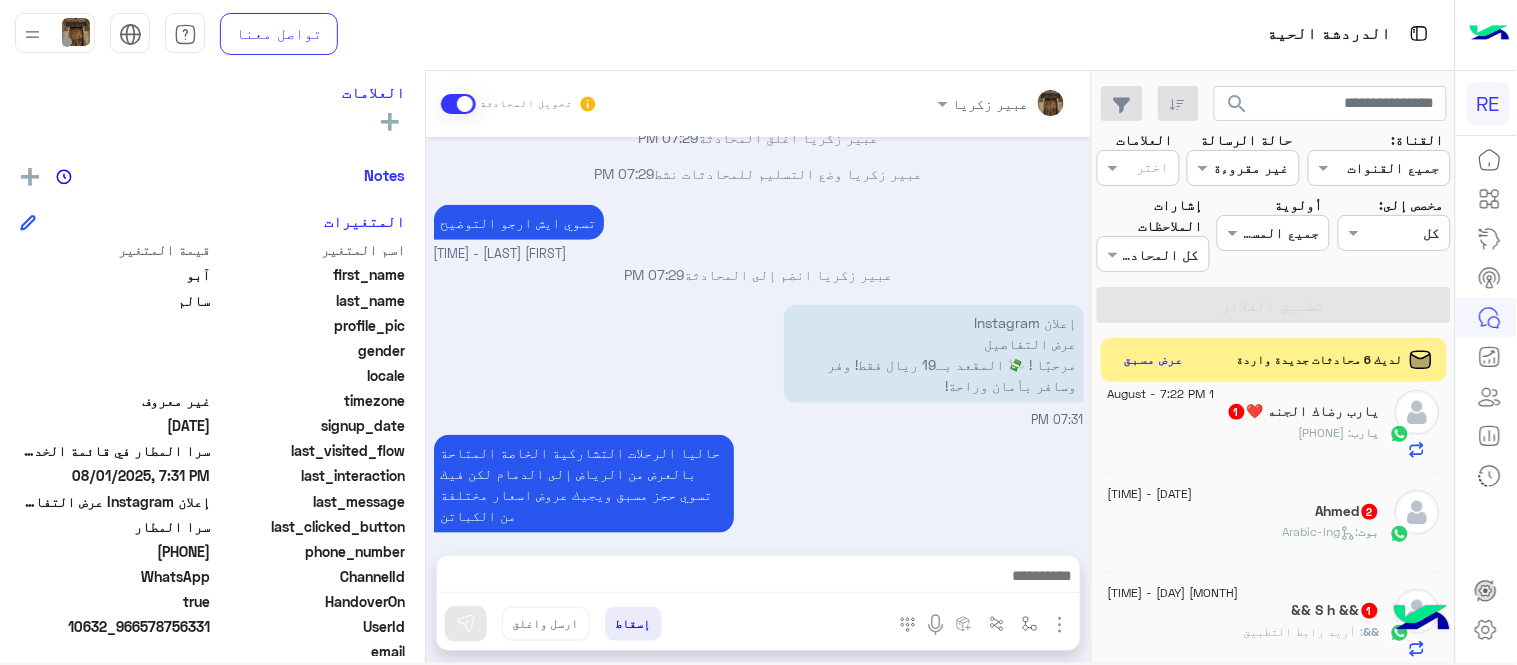 click on "يارب : [PHONE]" 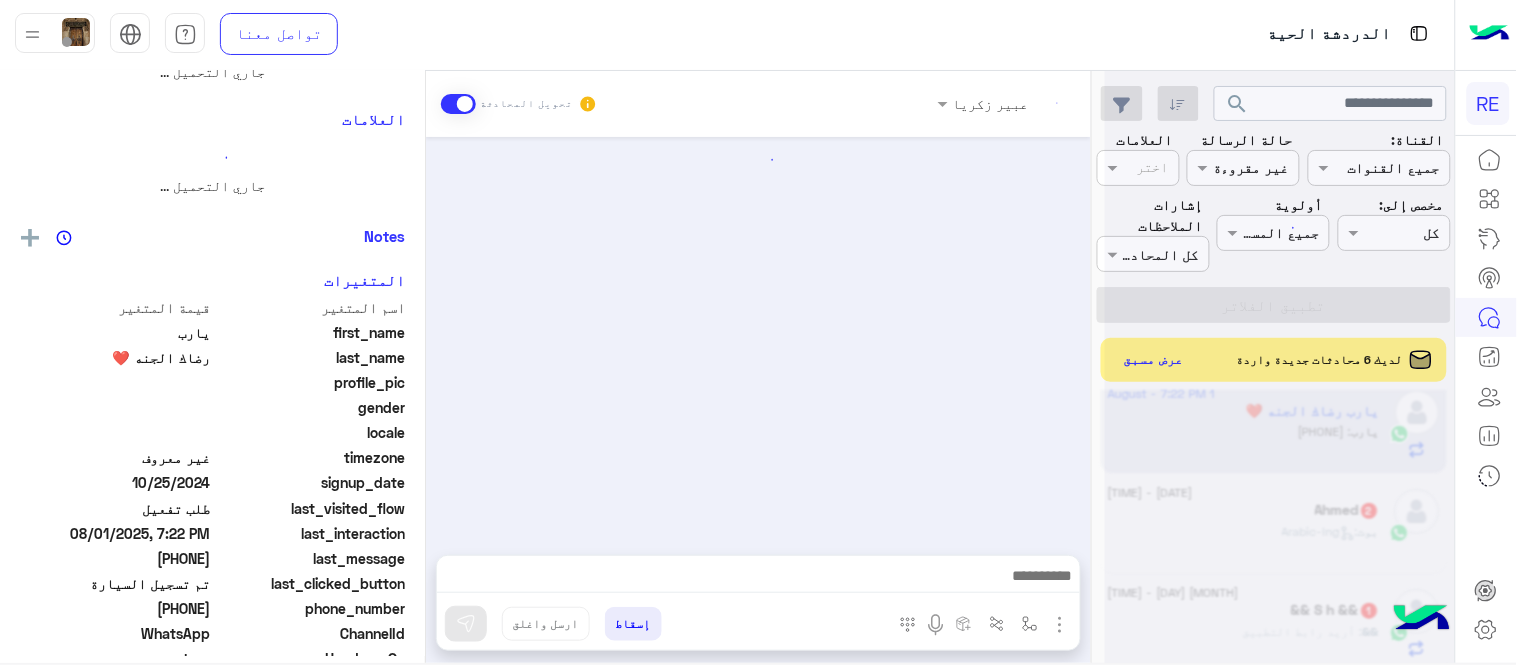 scroll, scrollTop: 0, scrollLeft: 0, axis: both 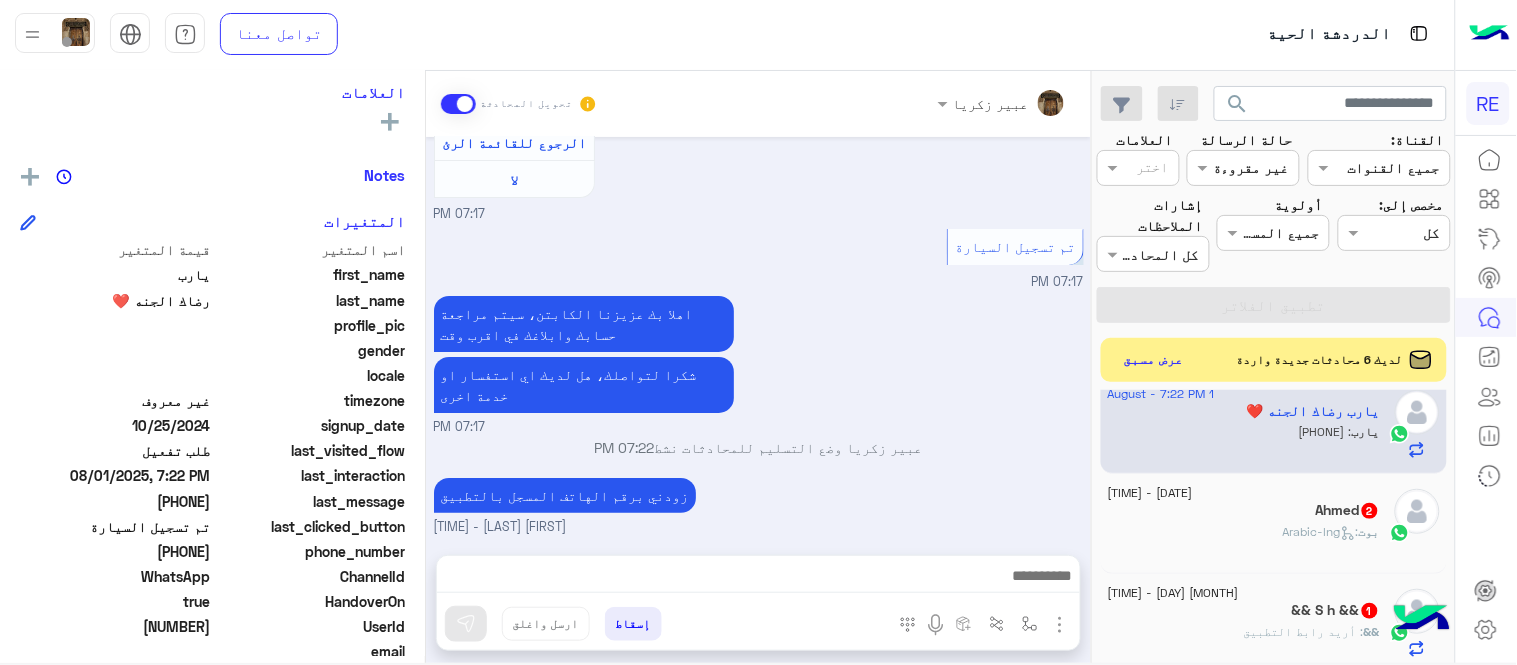 click on "[PHONE]" at bounding box center [1050, 596] 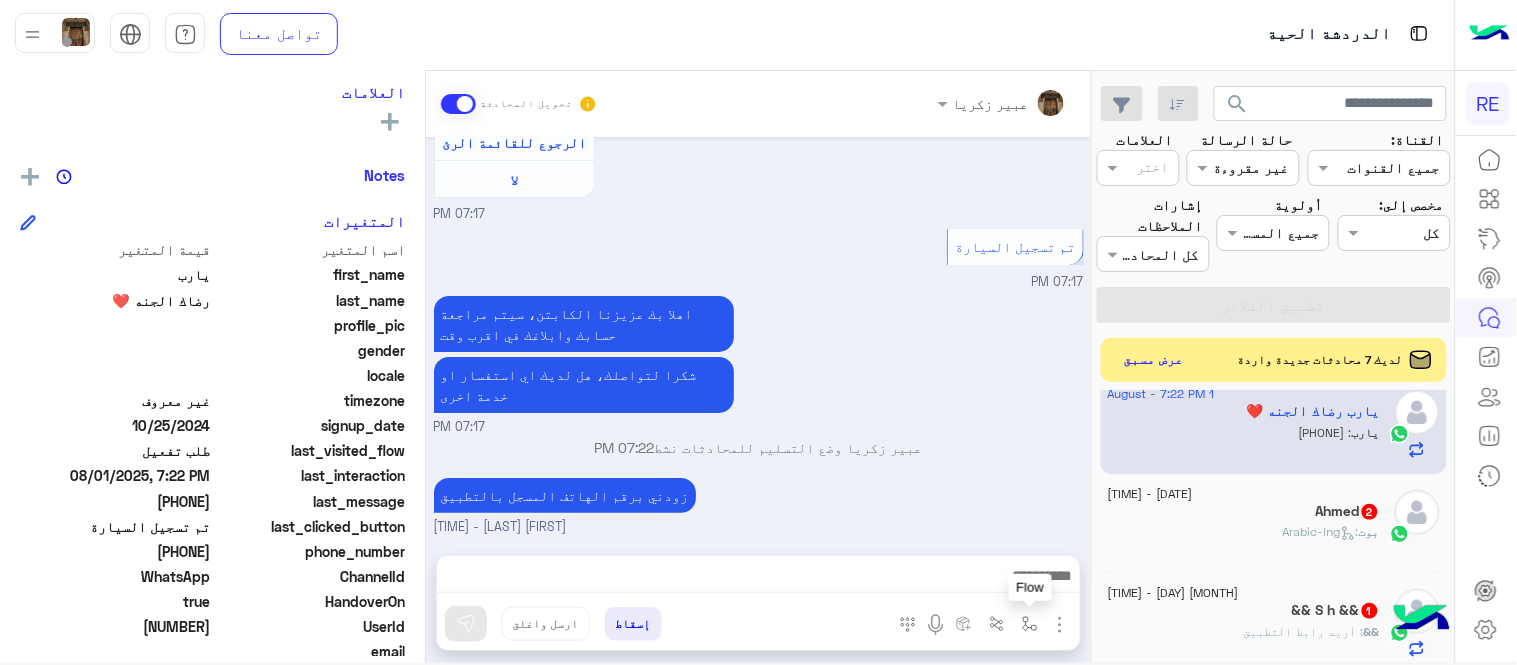 click at bounding box center (1030, 624) 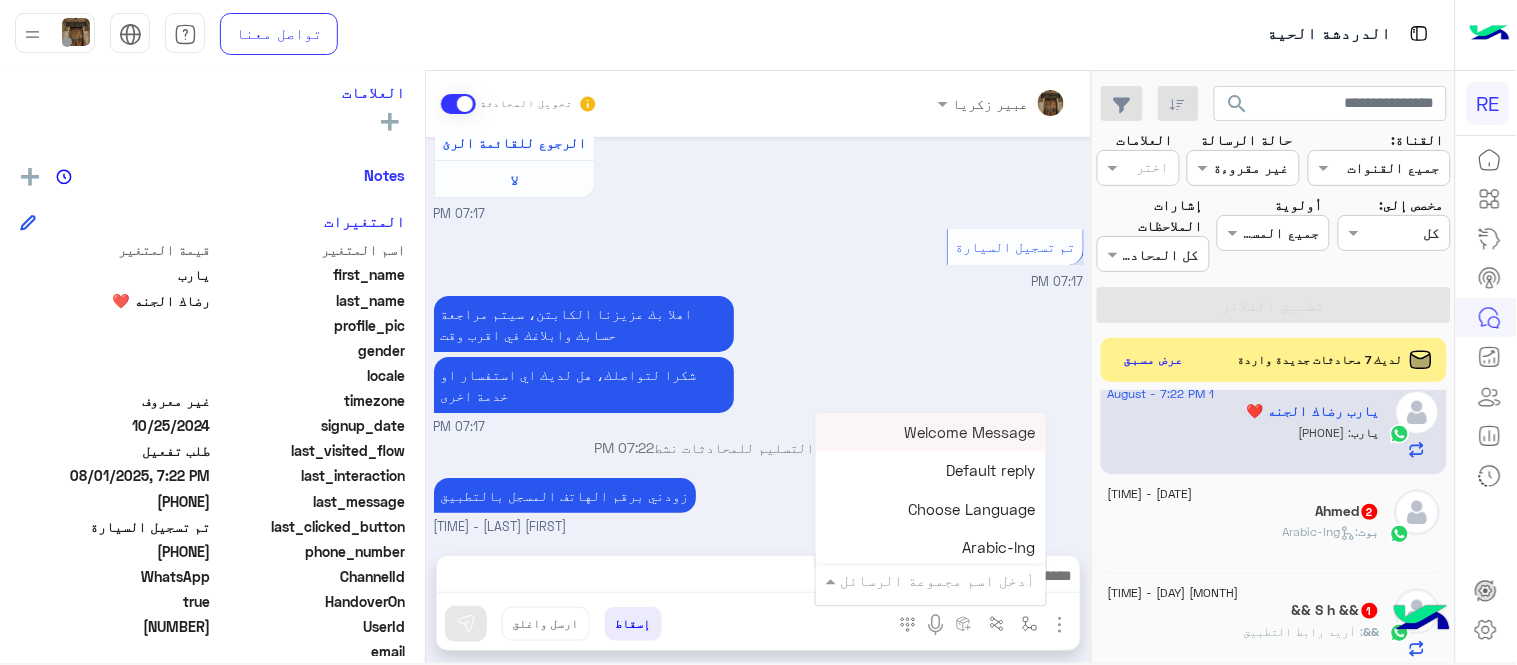 click at bounding box center (959, 580) 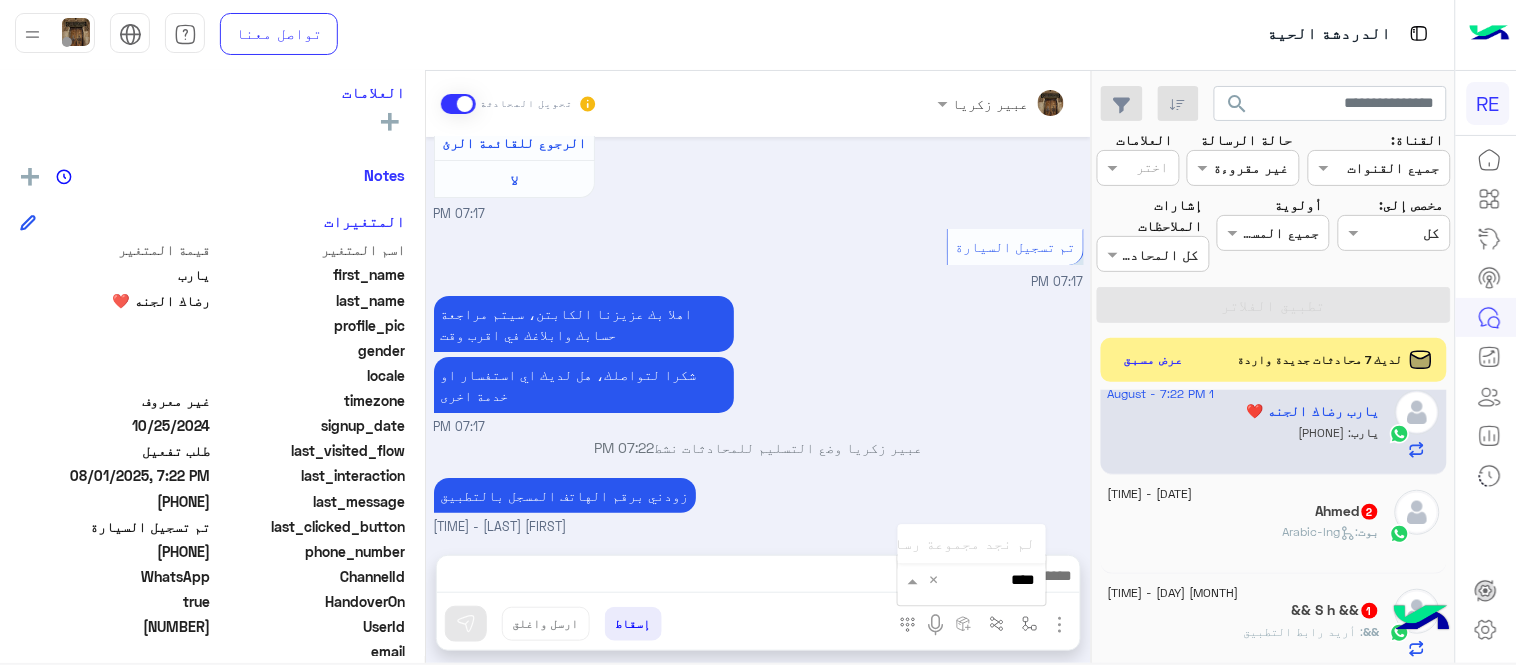 type on "***" 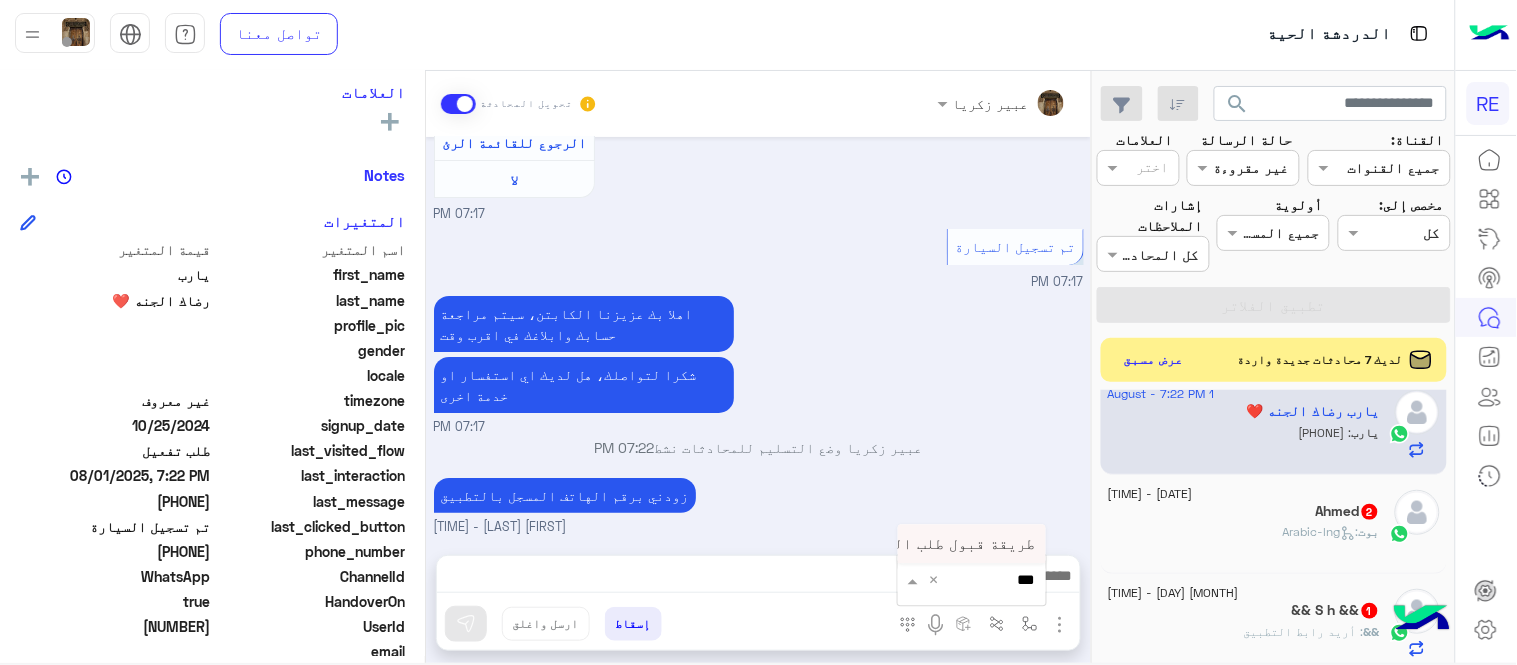 click on "طريقة قبول طلب التحقق تفعيل ابشر ككابتن" at bounding box center (872, 544) 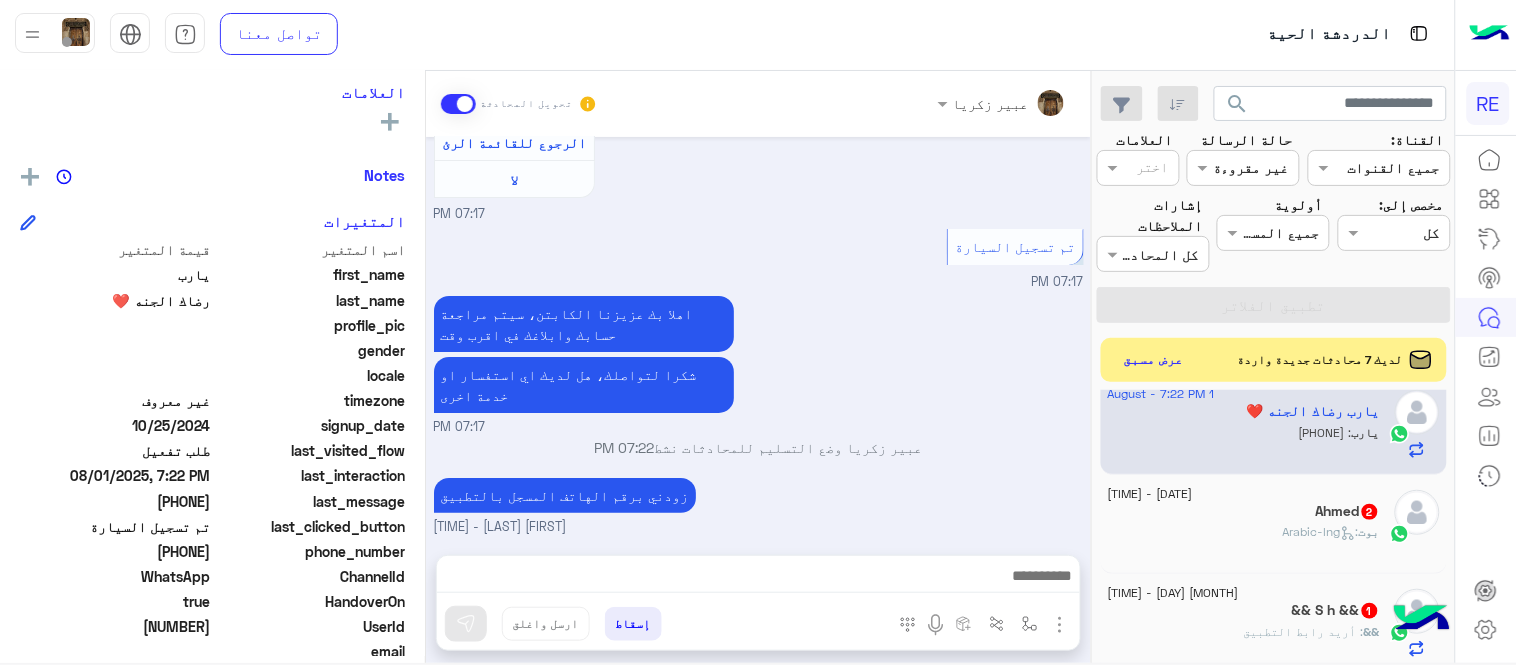 type on "**********" 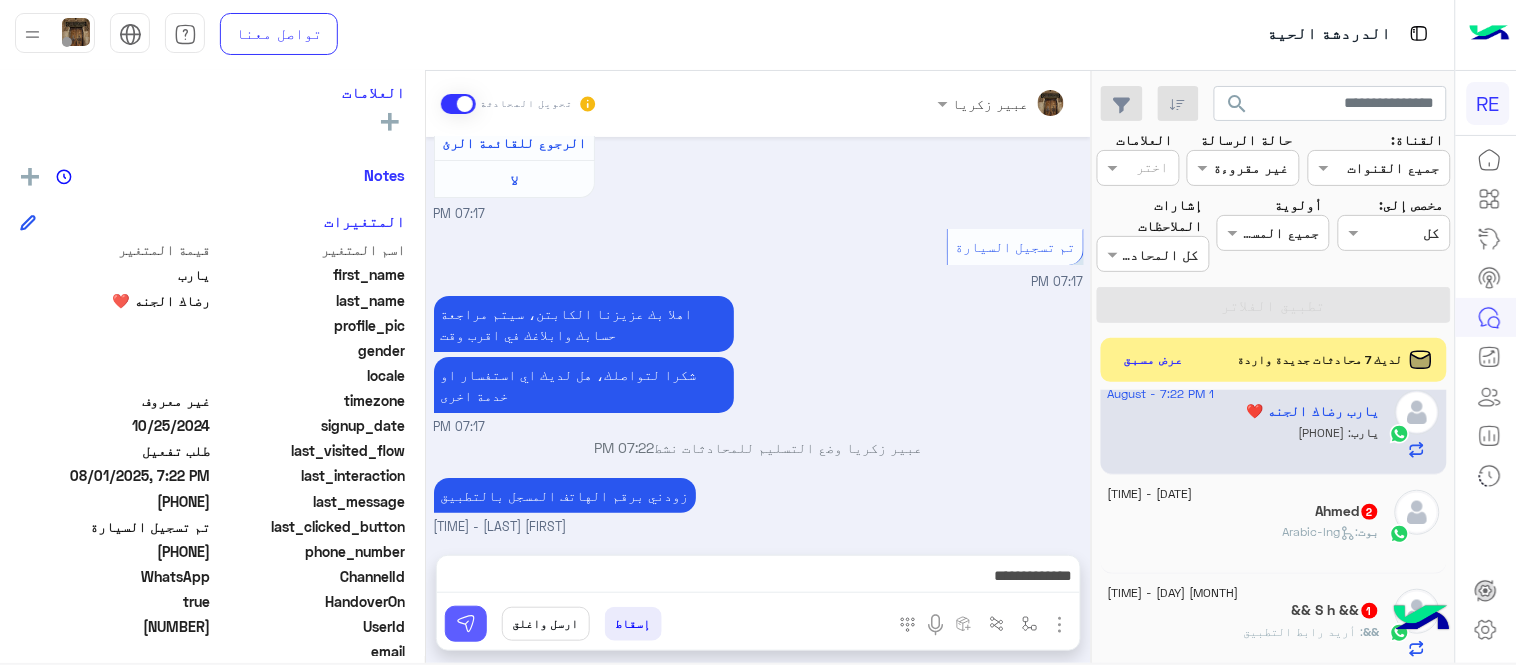 click at bounding box center [466, 624] 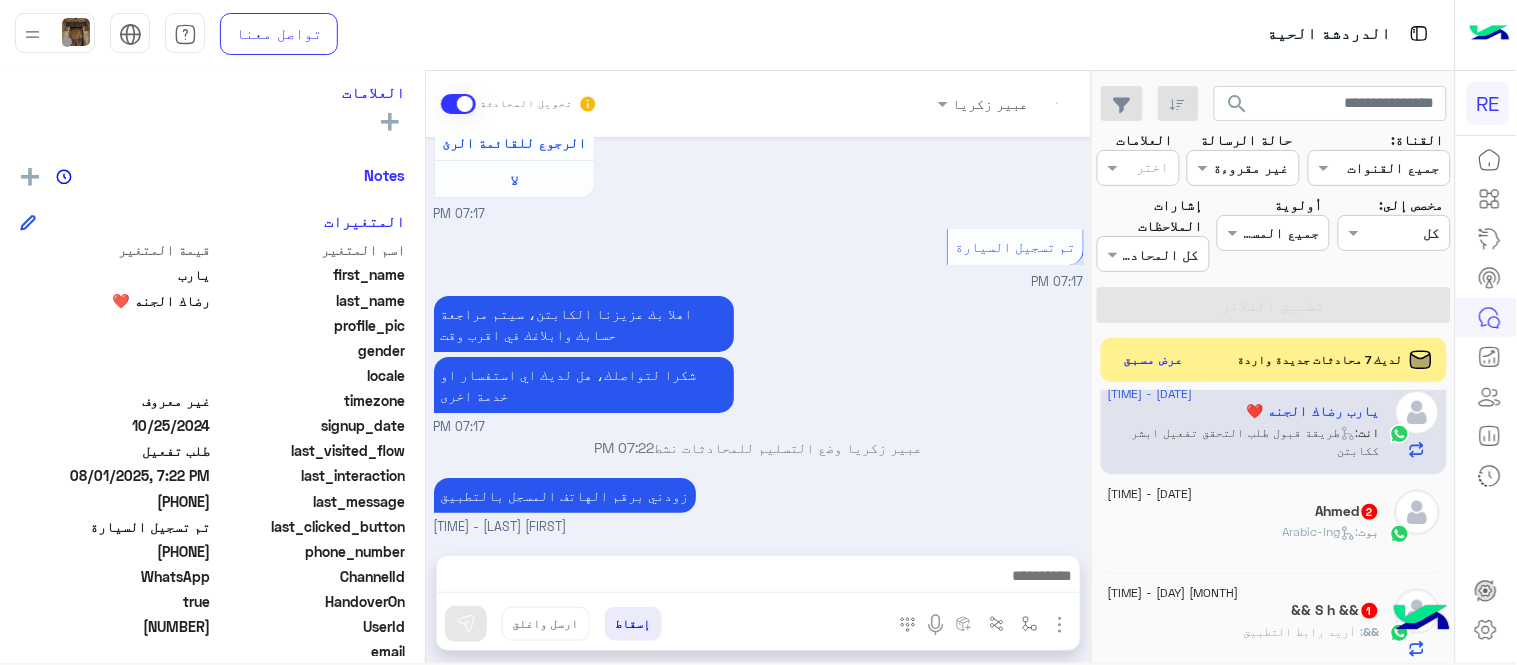 scroll, scrollTop: 1972, scrollLeft: 0, axis: vertical 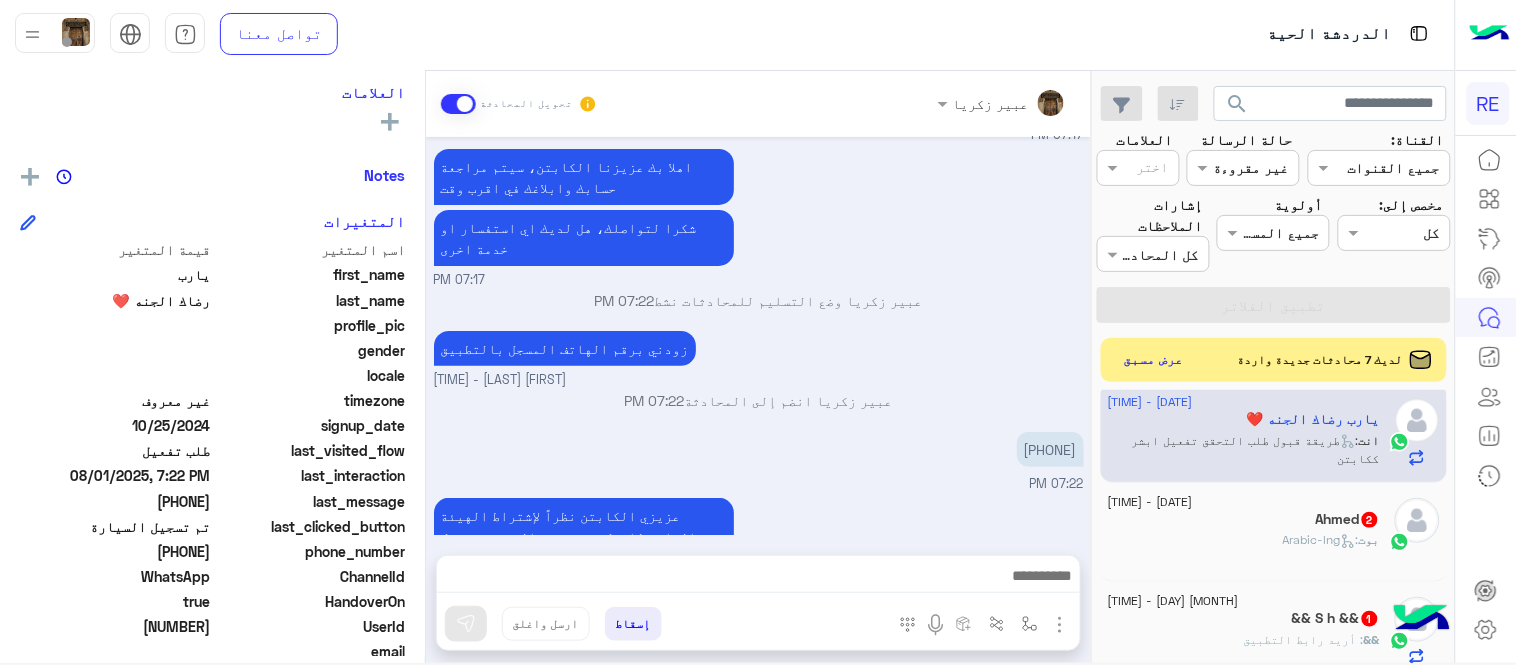 click on "Ahmed   2" 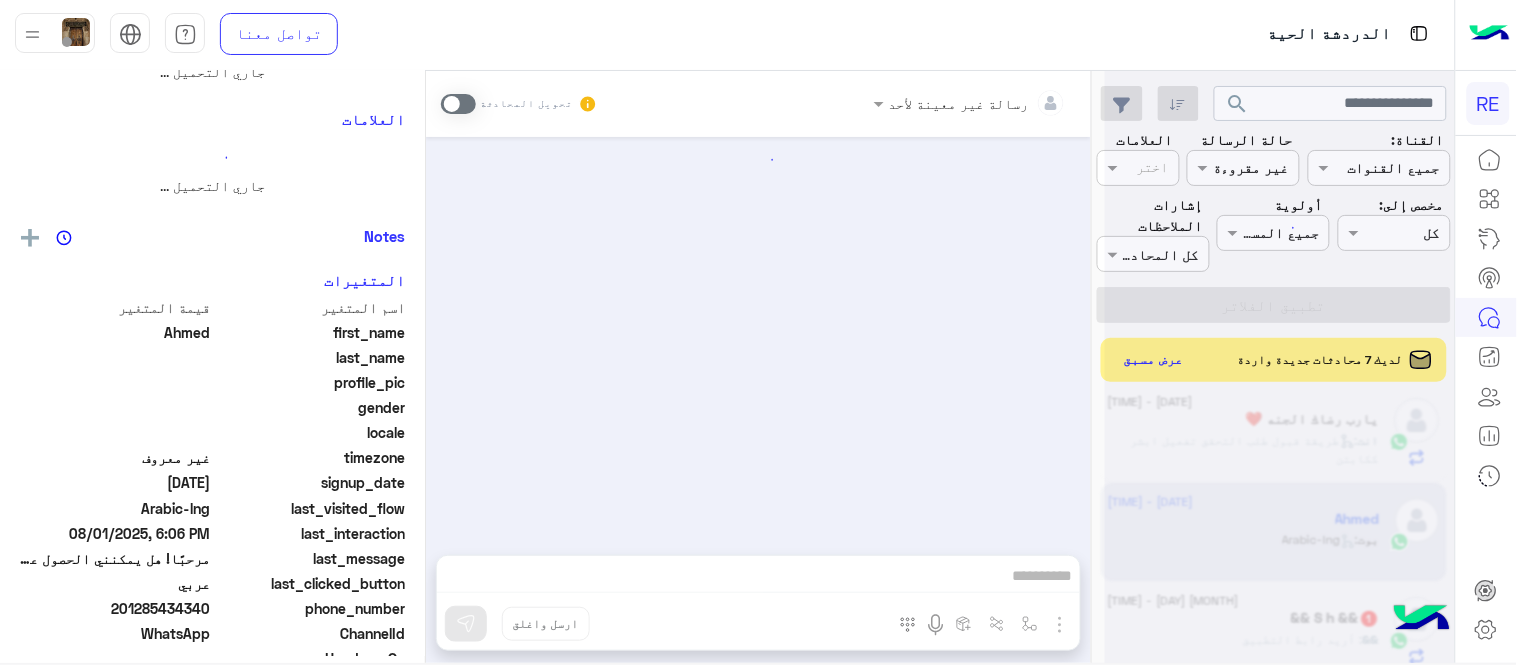 scroll, scrollTop: 0, scrollLeft: 0, axis: both 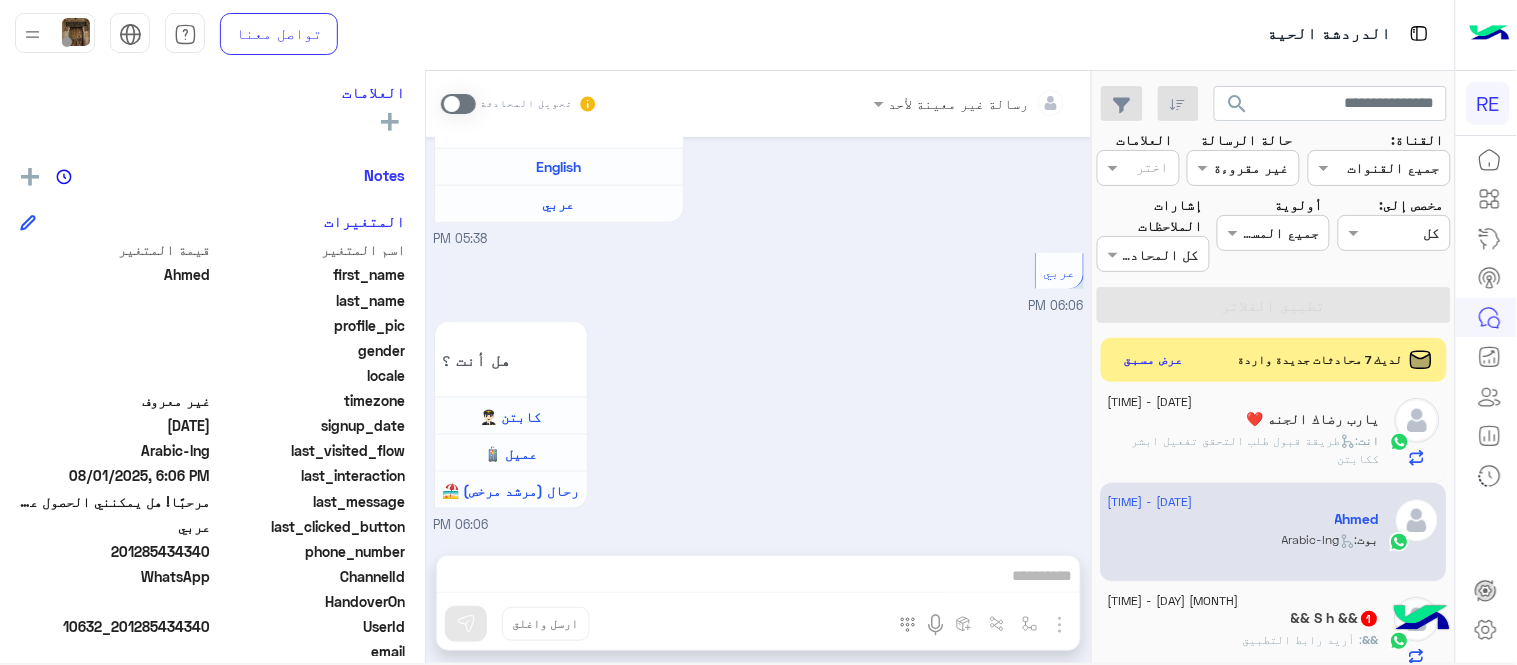 click at bounding box center (458, 104) 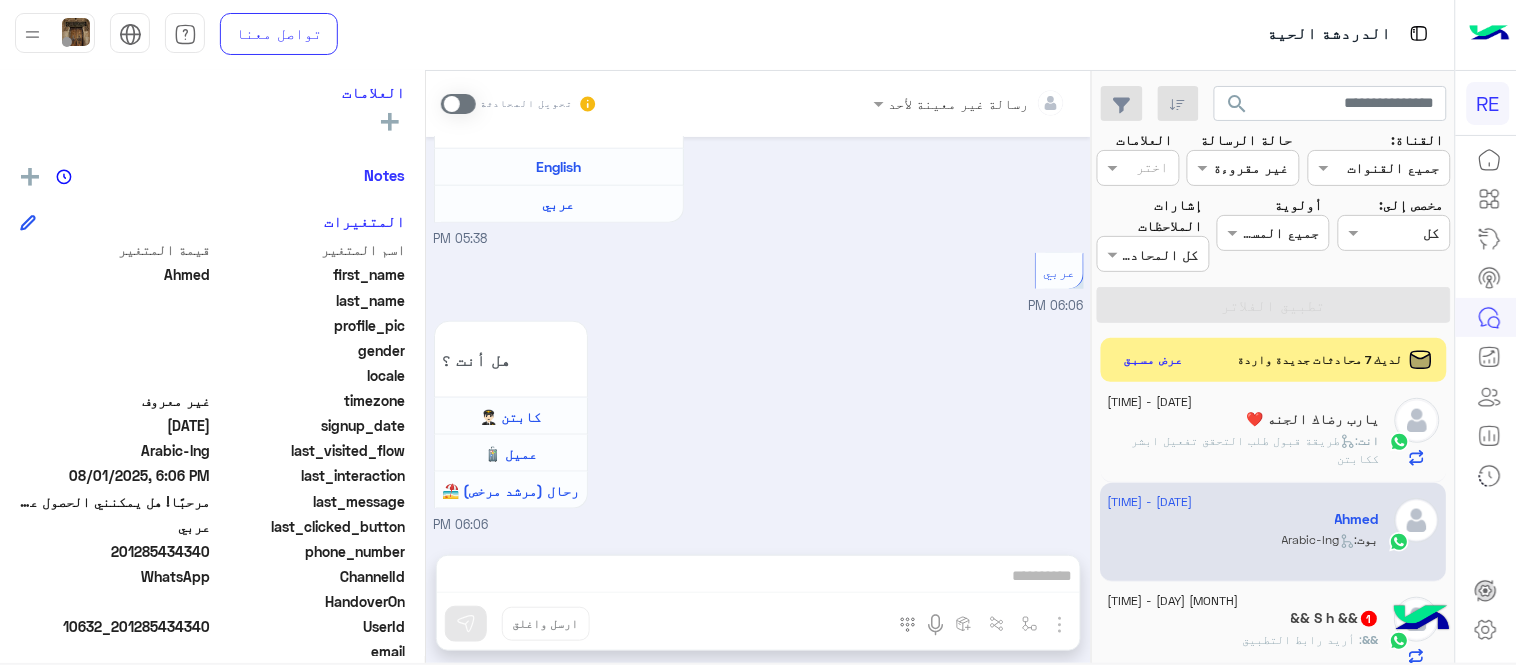 scroll, scrollTop: 540, scrollLeft: 0, axis: vertical 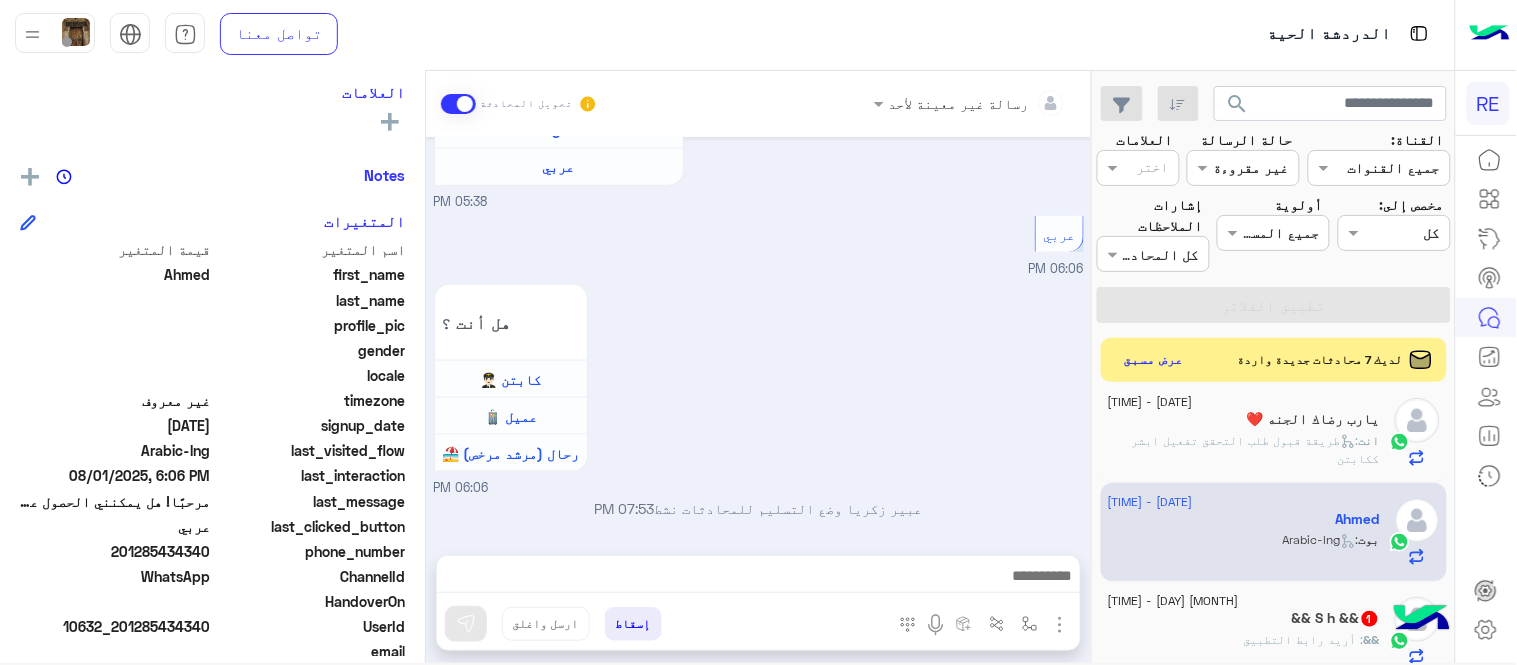 click at bounding box center (758, 578) 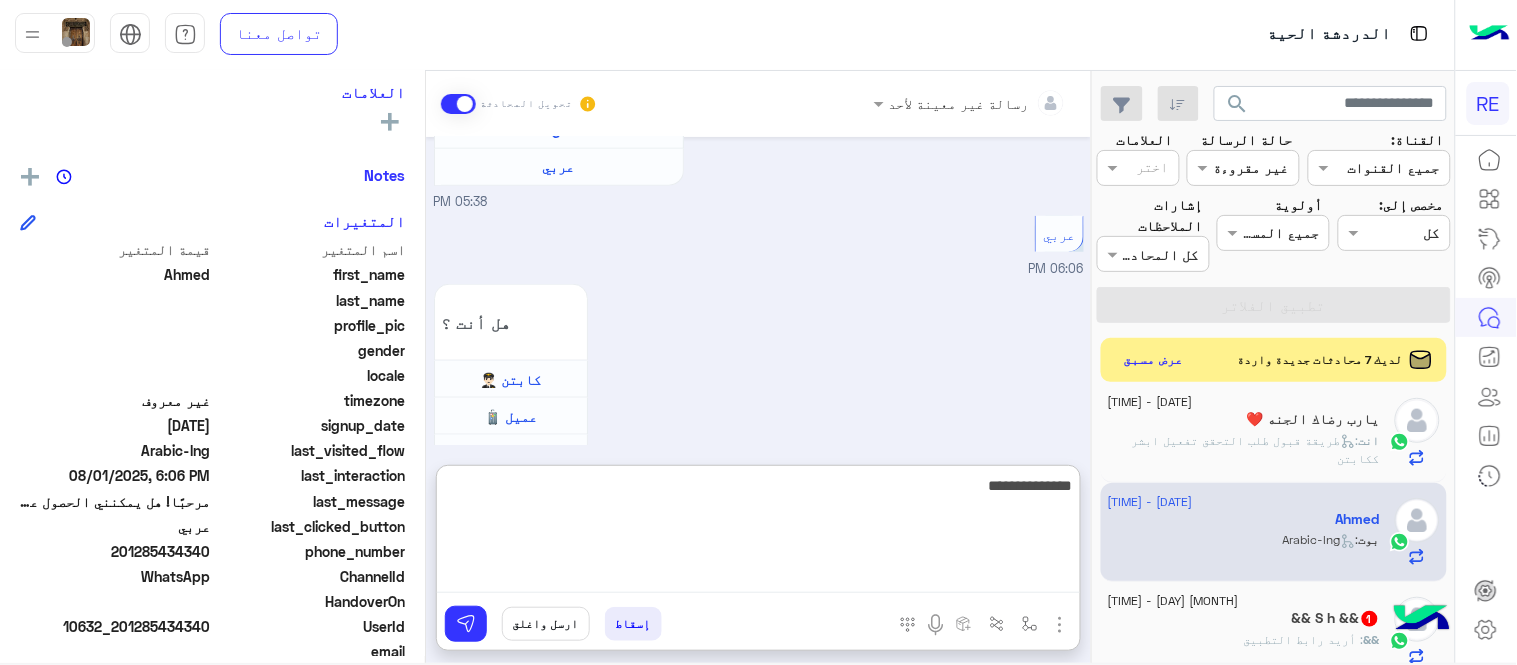 type on "**********" 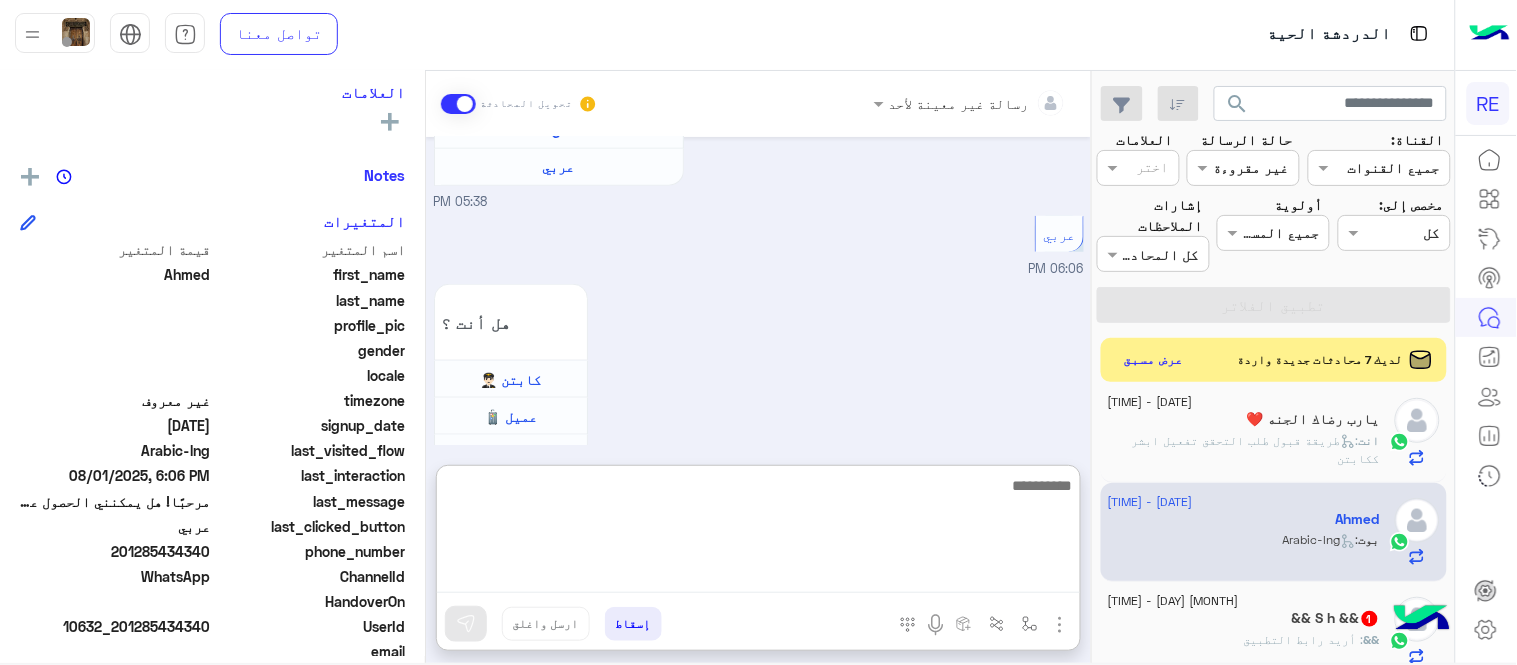 scroll, scrollTop: 693, scrollLeft: 0, axis: vertical 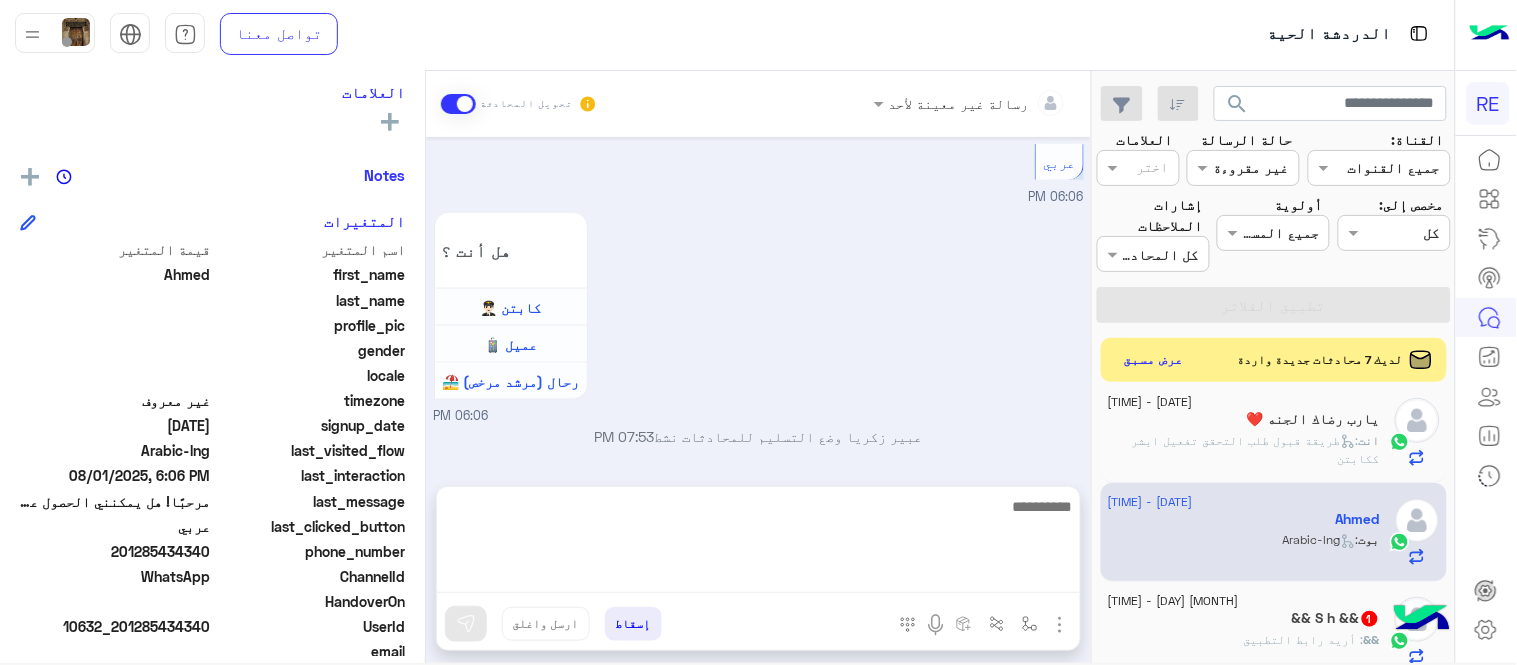 click on "رسالة غير معينة لأحد تحويل المحادثة     [DATE]  مرحبًا! هل يمكنني الحصول على مزيد من المعلومات حول هذا؟   [TIME]
اهلًا بك في تطبيق رحلة 👋
Welcome to Rehla  👋
من فضلك أختر لغة التواصل
Please choose your preferred Language
English   عربي     [TIME]   عربي    [TIME]  هل أنت ؟   كابتن 👨🏻‍✈️   عميل 🧳   رحال (مرشد مرخص) 🏖️     [TIME]   عبير زكريا وضع التسليم للمحادثات نشط   [TIME]      تفضل كيف اخدمك؟   [TIME]  أدخل اسم مجموعة الرسائل  إسقاط   ارسل واغلق" at bounding box center (758, 371) 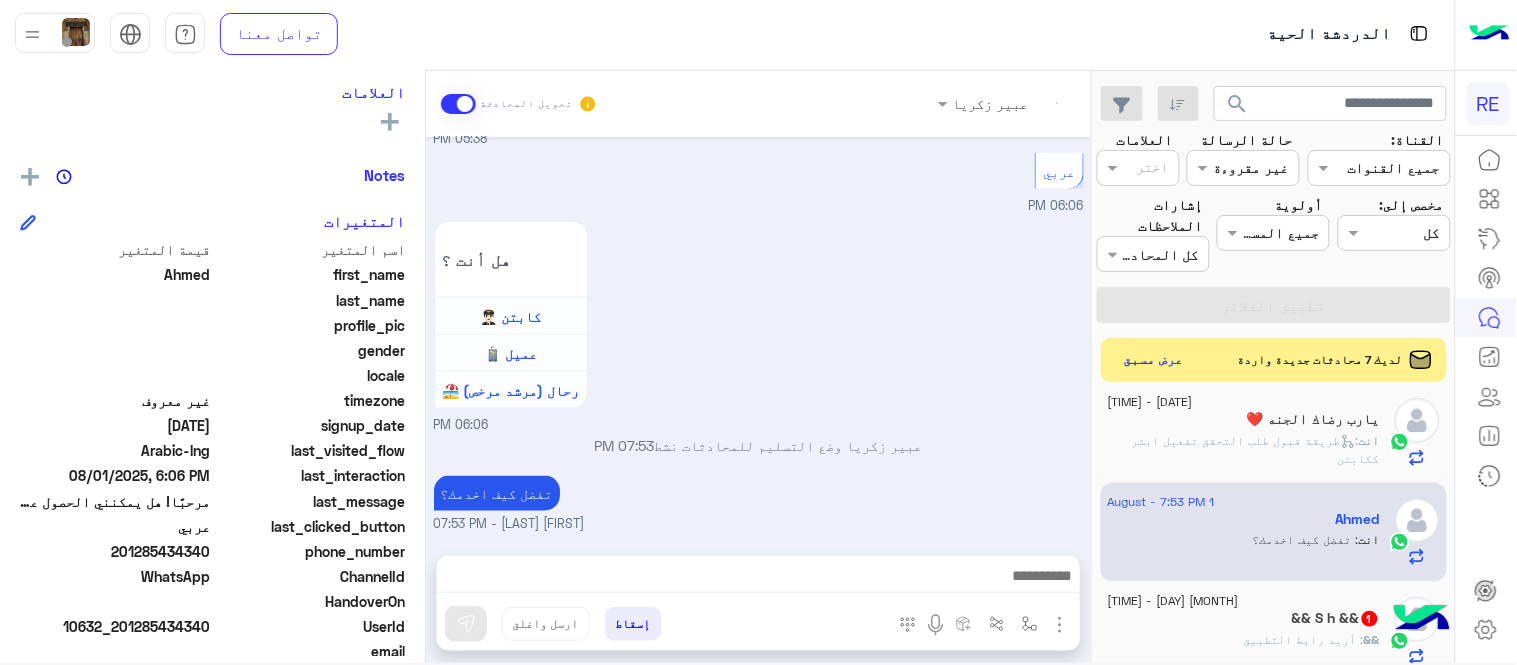 scroll, scrollTop: 640, scrollLeft: 0, axis: vertical 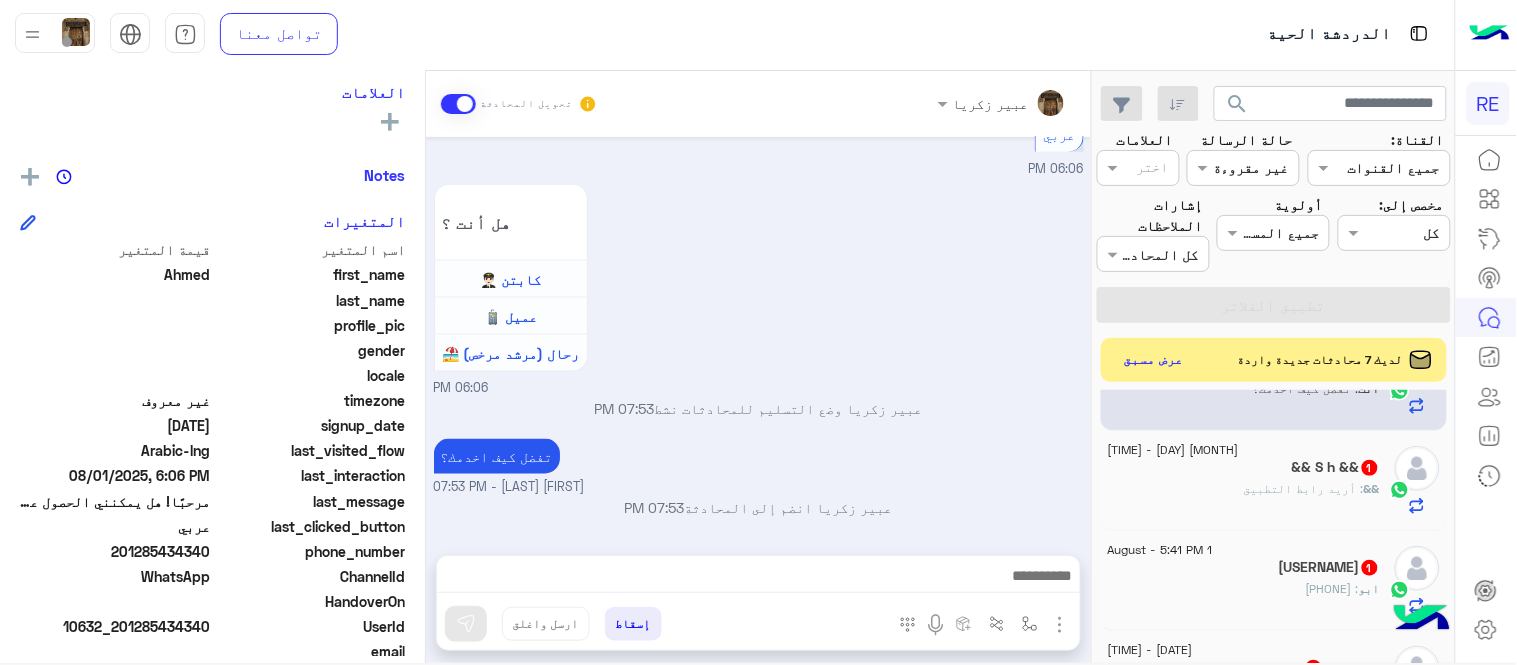 click on "&& : أريد رابط التطبيق" 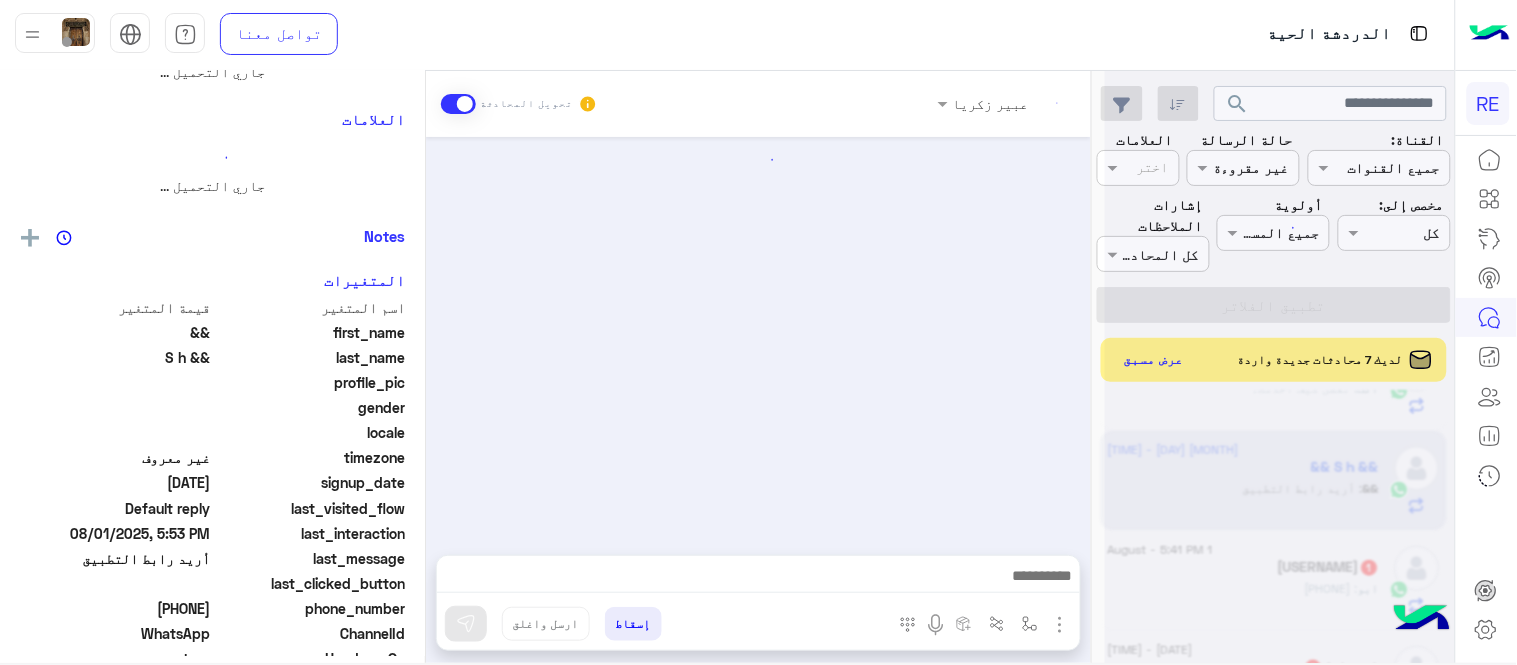 scroll, scrollTop: 0, scrollLeft: 0, axis: both 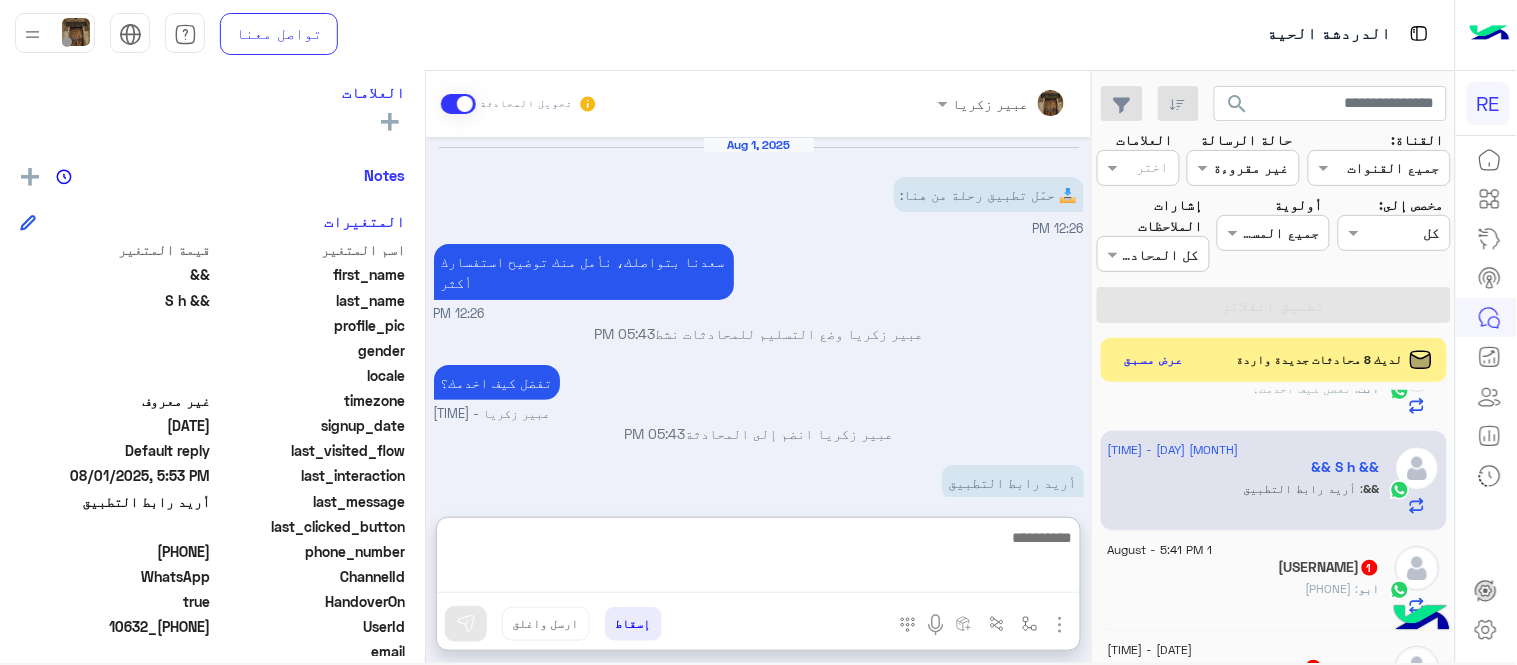 click at bounding box center [758, 559] 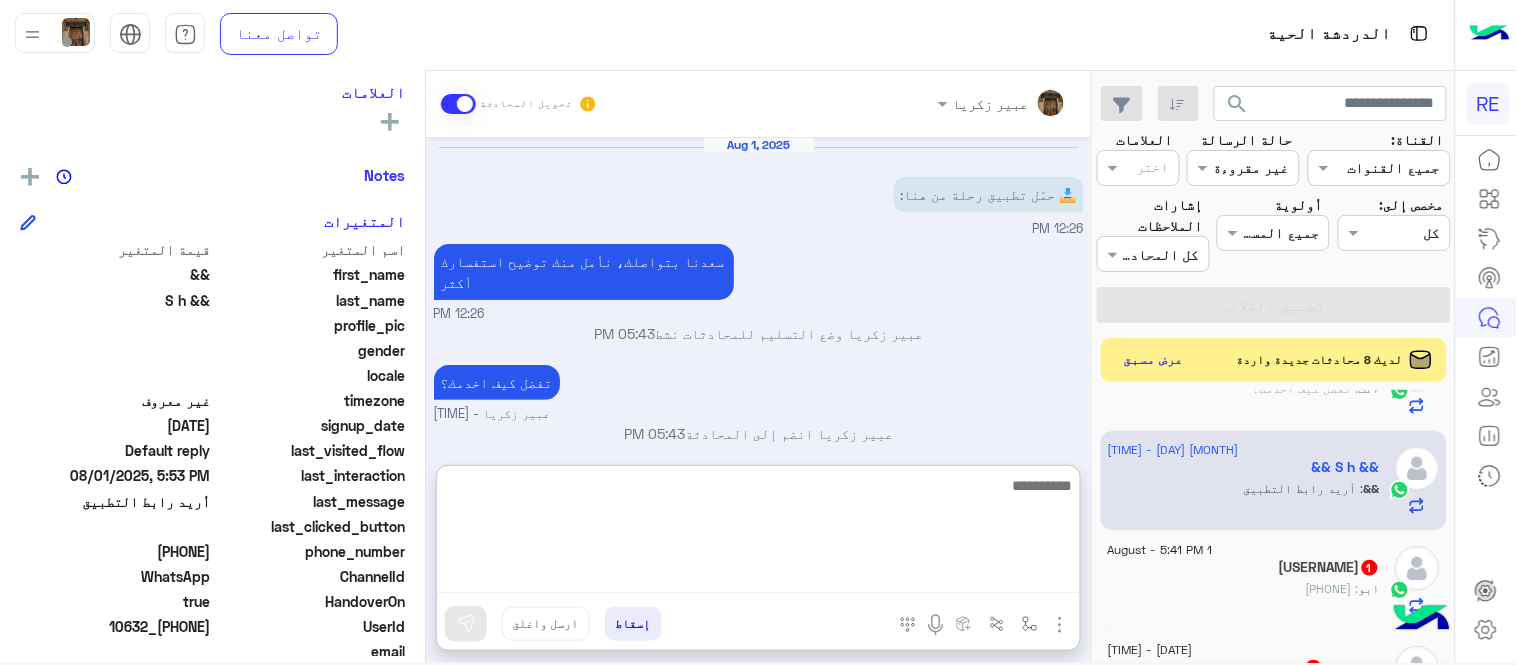 paste on "**********" 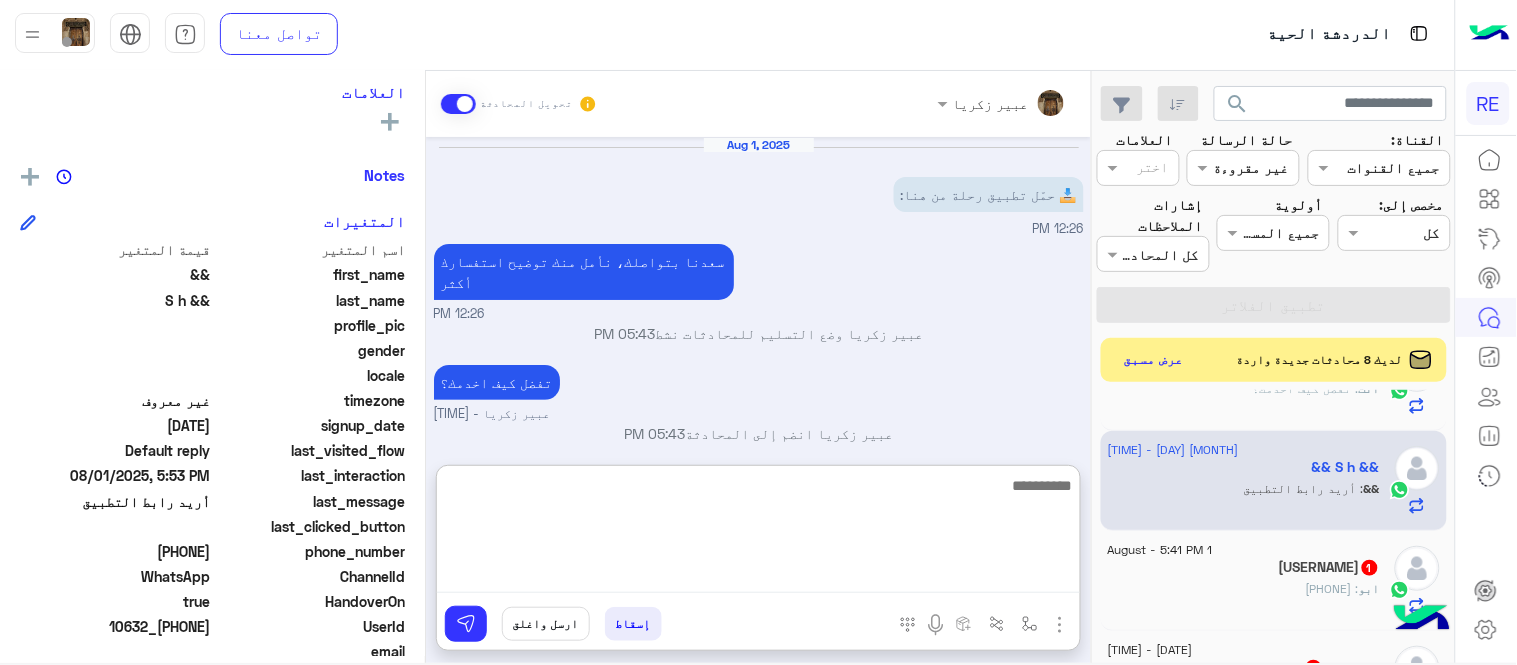 scroll, scrollTop: 124, scrollLeft: 0, axis: vertical 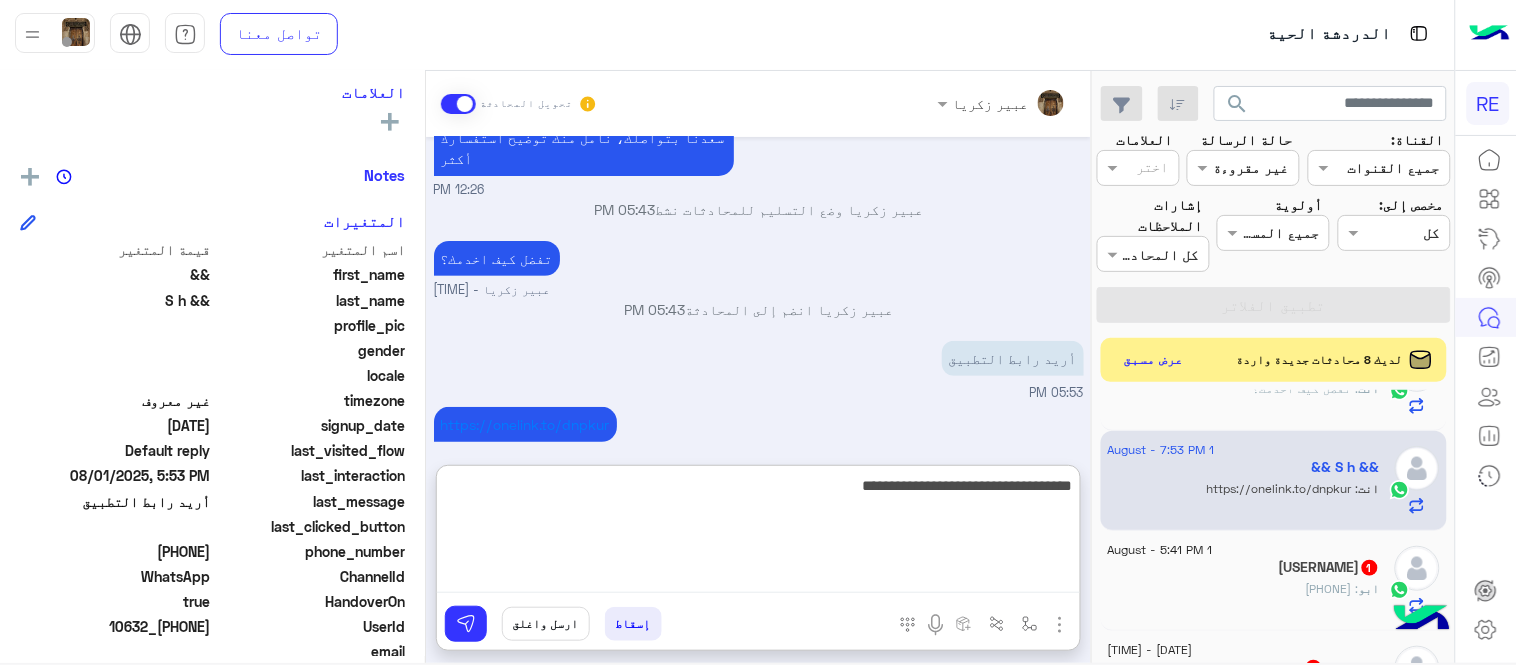 type on "**********" 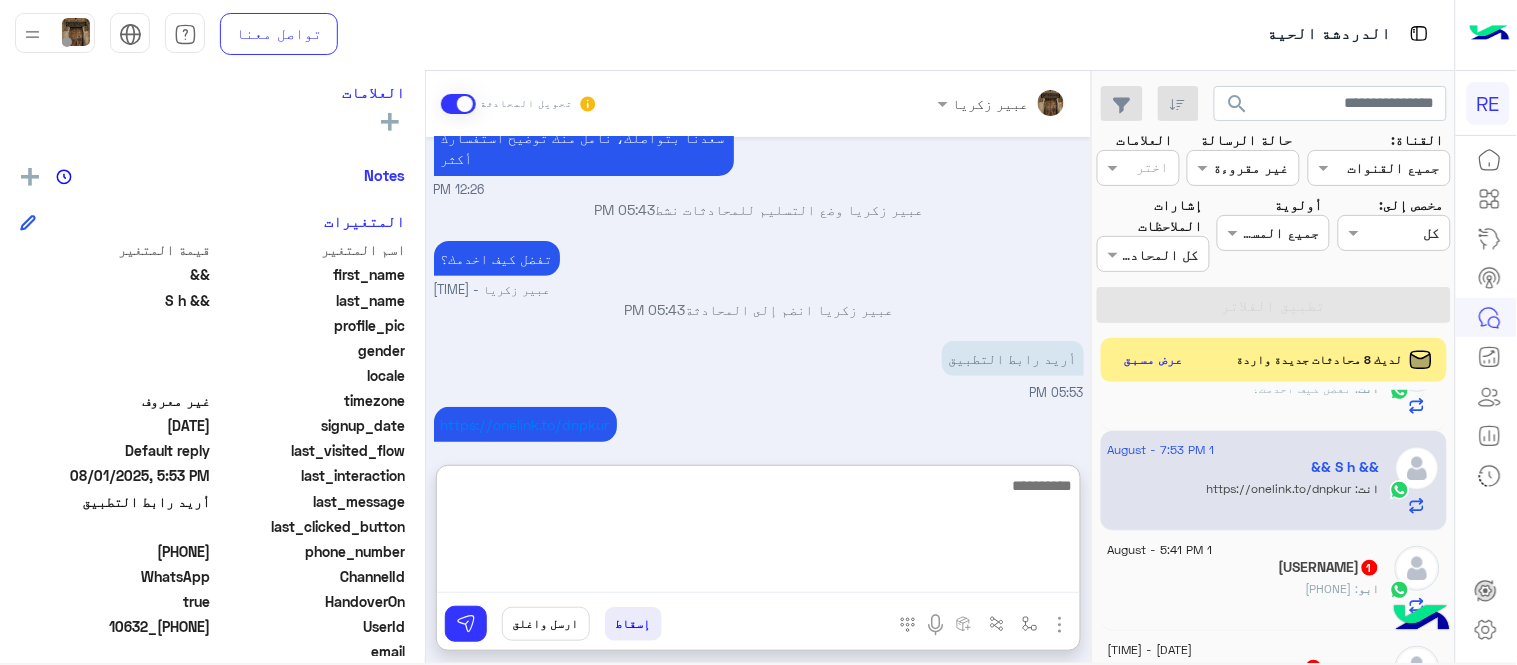 scroll, scrollTop: 187, scrollLeft: 0, axis: vertical 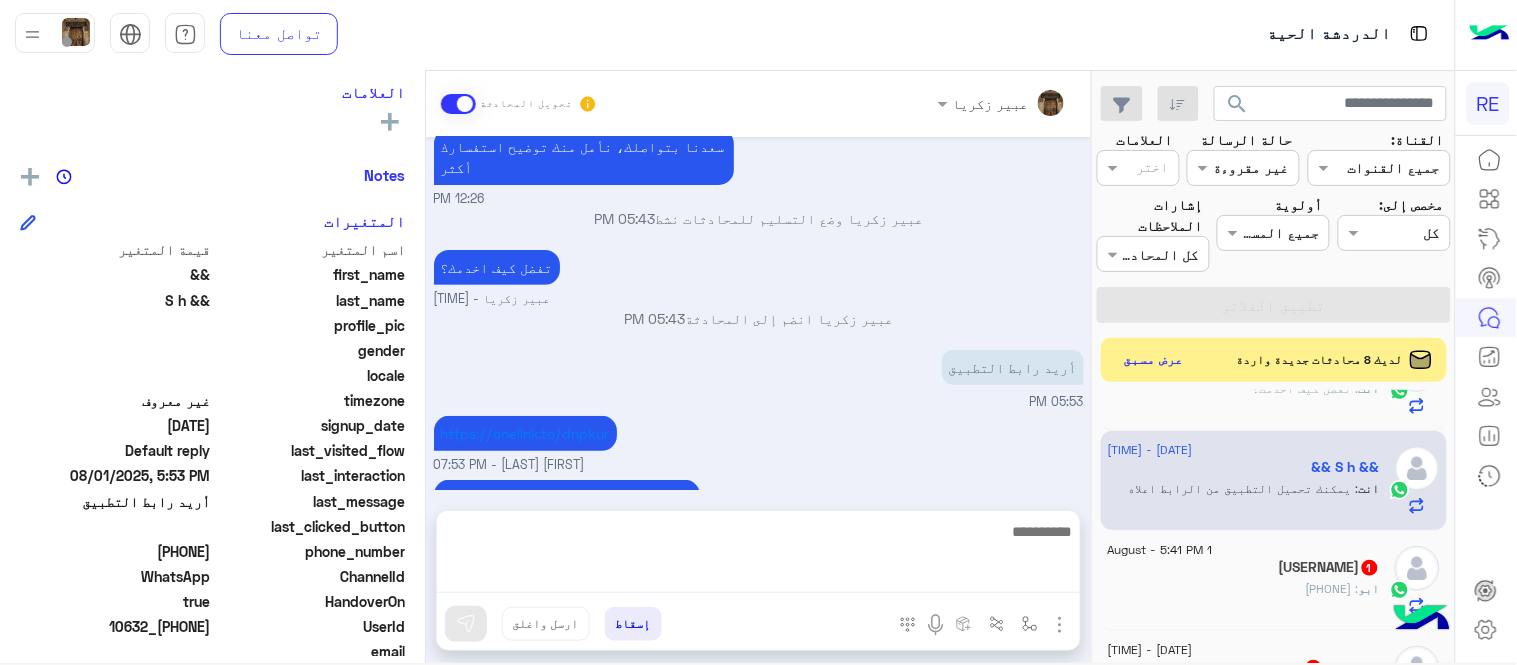 click on "[MONTH] [DAY], [YEAR]  📥 حمّل تطبيق رحلة من هنا:   [TIME]  سعدنا بتواصلك، نأمل منك توضيح استفسارك أكثر    [TIME]   [FIRST] [LAST] وضع التسليم للمحادثات نشط   [TIME]      تفضل كيف اخدمك؟  [FIRST] [LAST] -  [TIME]   [FIRST] [LAST] انضم إلى المحادثة   [TIME]      أريد رابط التطبيق   [TIME]     [URL]  [FIRST] [LAST] -  [TIME]  يمكنك تحميل التطبيق من الرابط اعلاه  [FIRST] [LAST] -  [TIME]" at bounding box center (758, 314) 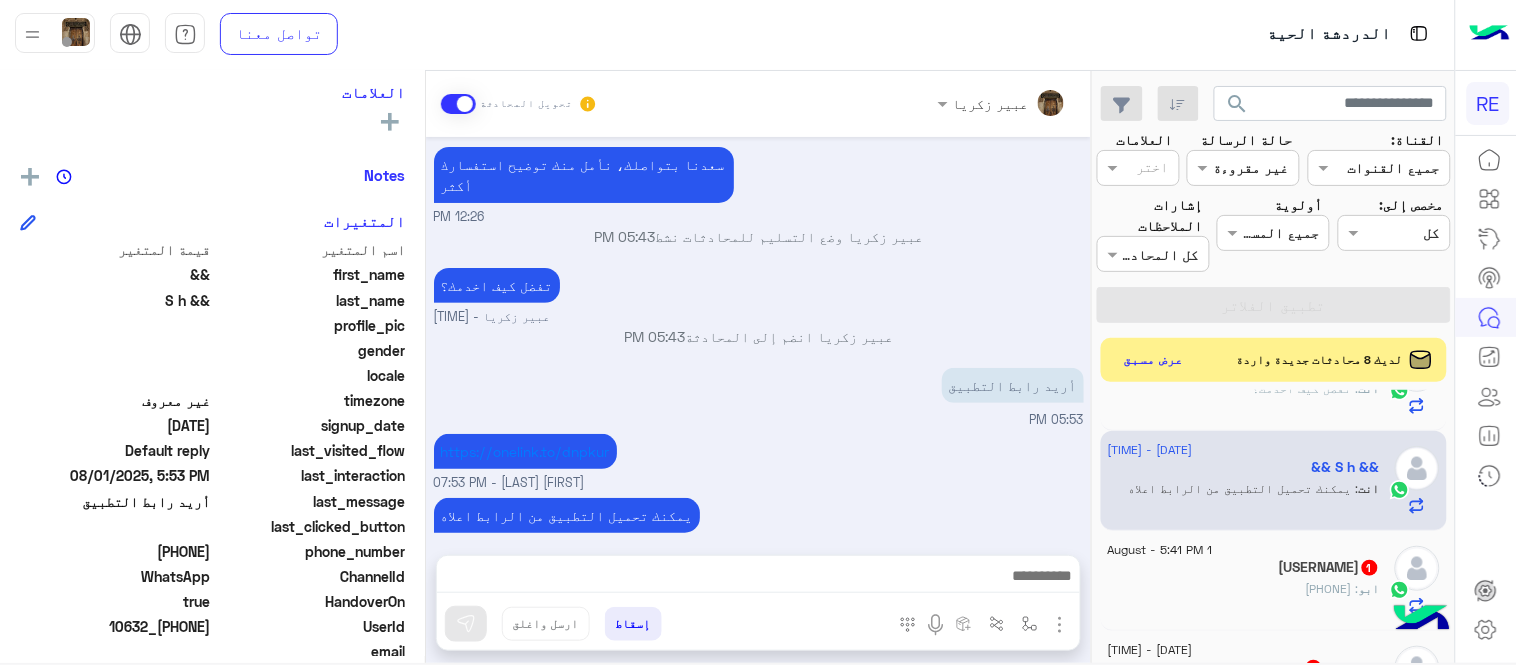 click on "[NICKNAME] [LAST]  1" 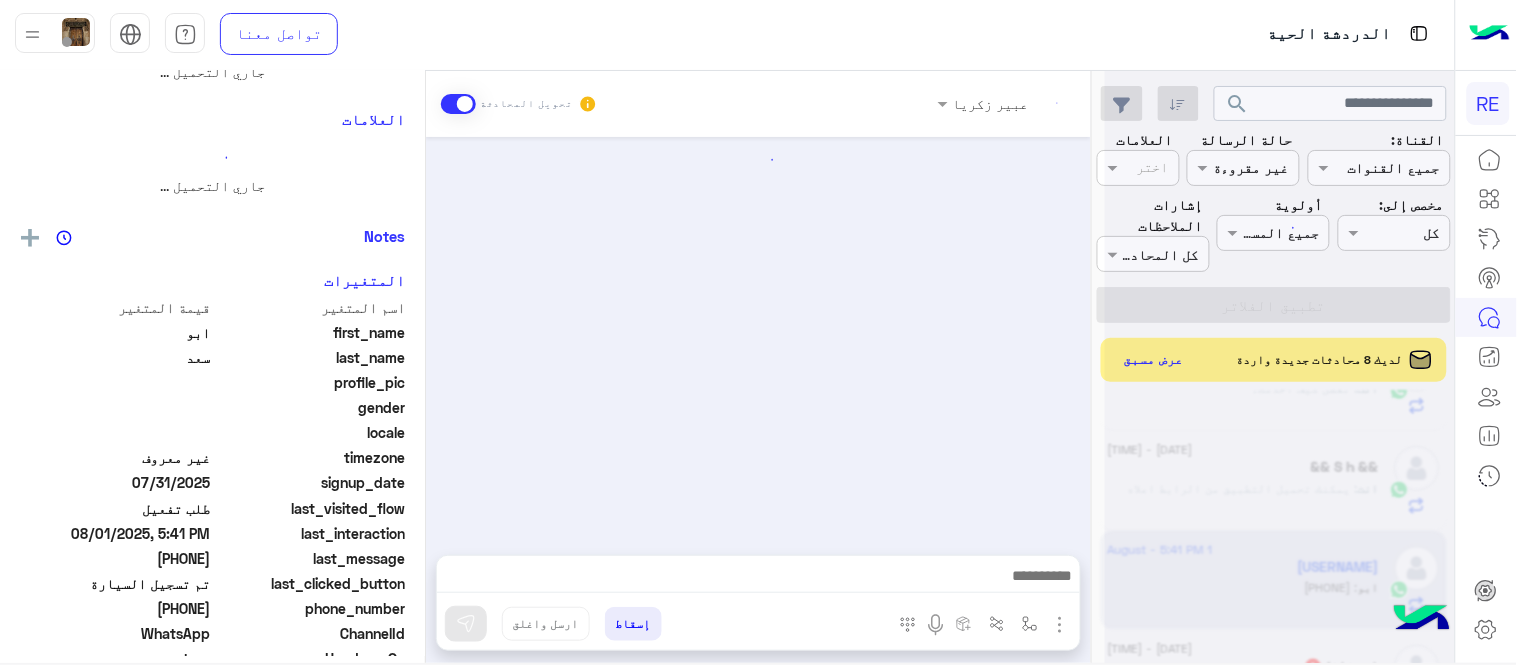 scroll, scrollTop: 0, scrollLeft: 0, axis: both 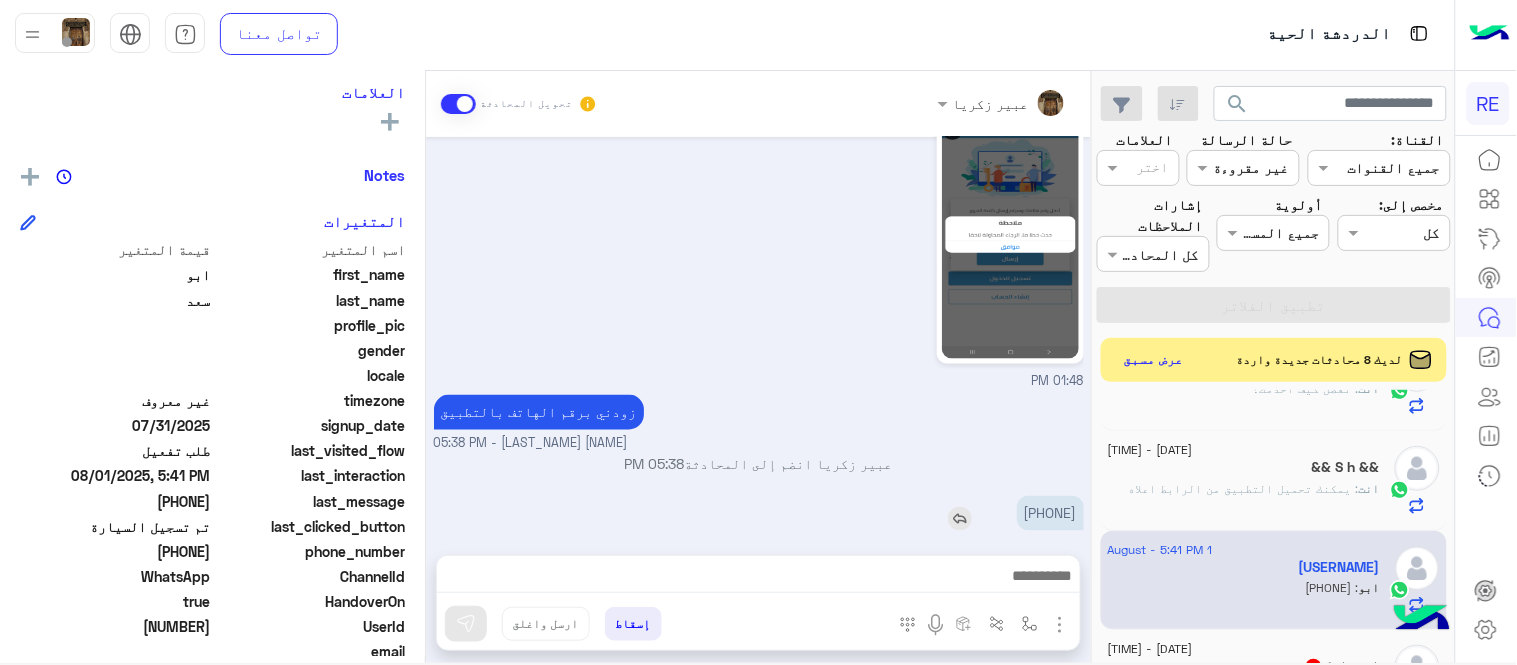 click on "[PHONE]" at bounding box center [1050, 513] 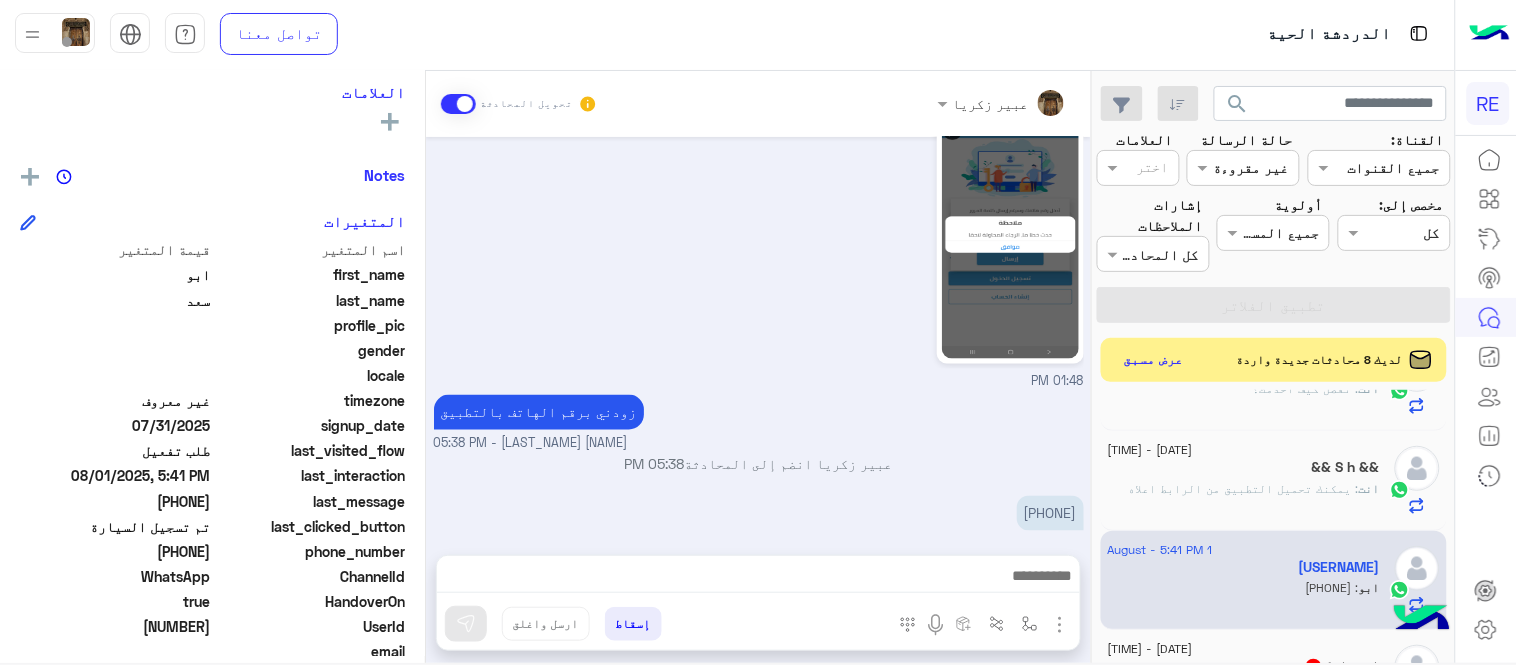 click on "[FIRST] [LAST] تحويل المحادثة     [MONTH] [DAY], [YEAR]   Terhal Almodon انضم إلى المحادثة   [TIME]      [NUMBER]   [TIME]  لا يوجد سيارة مسجلة  Terhal Almodon -  [TIME]  ايوه انا سجلت بس ما اتفعل لما ادخل التطبيق  وادخل الرقم السري يقول تم تعطيل حسابك  ماني عارف كيف اكمل   [TIME]    [TIME]  ولما اظغط نسيت كلمة المرور   يقول حدث خطاء   [TIME]    [TIME]  زودني برقم الهاتف بالتطبيق  [FIRST] [LAST] -  [TIME]   [FIRST] [LAST] انضم إلى المحادثة   [TIME]      [NUMBER]   [TIME]  أدخل اسم مجموعة الرسائل  إسقاط   ارسل واغلق    [NAME]   يمكن الإرسال له   غير معروف      تاريخ الأشتراك : [MONTH]/[DAY]/[YEAR]  أولوية لم يتم التحديد  العلامات   رؤية الكل   Notes  سجل الملاحظات first_name gender" 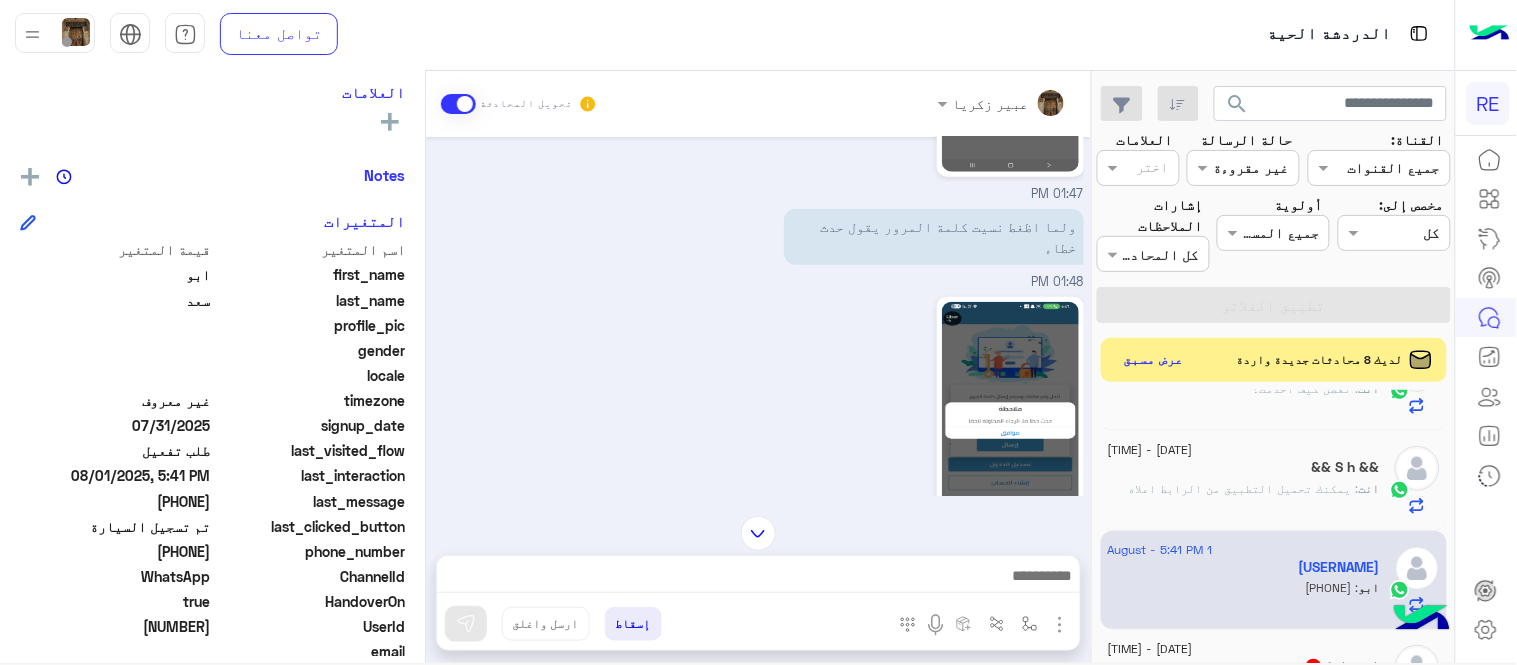 scroll, scrollTop: 525, scrollLeft: 0, axis: vertical 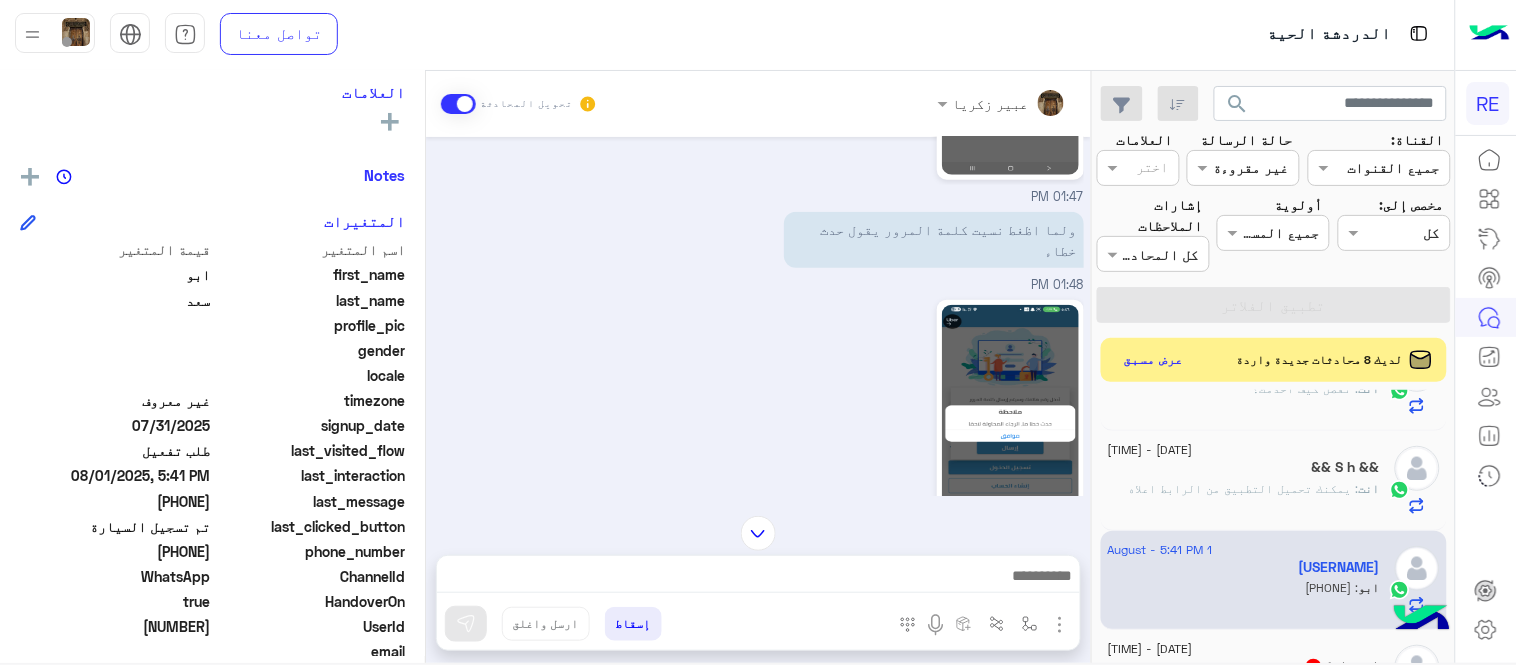 click on "01:48 PM" at bounding box center [759, 437] 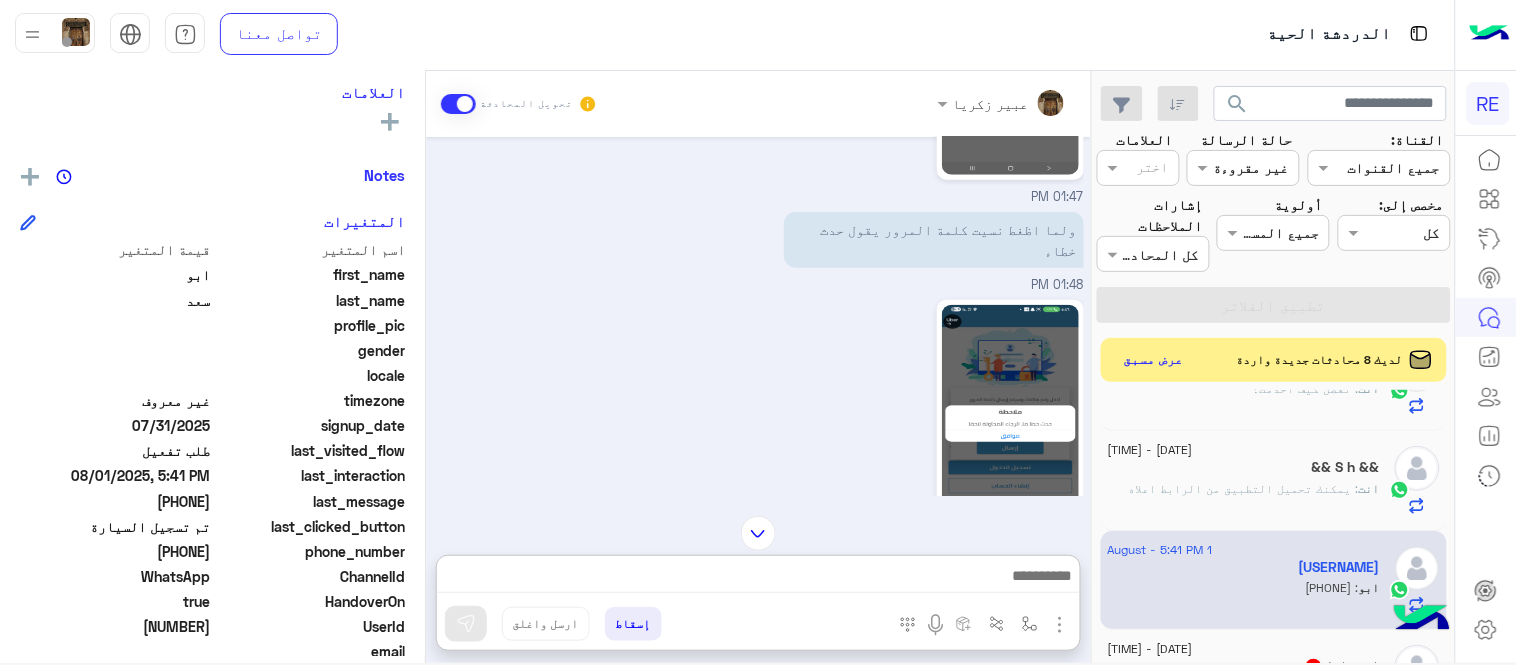click at bounding box center (758, 578) 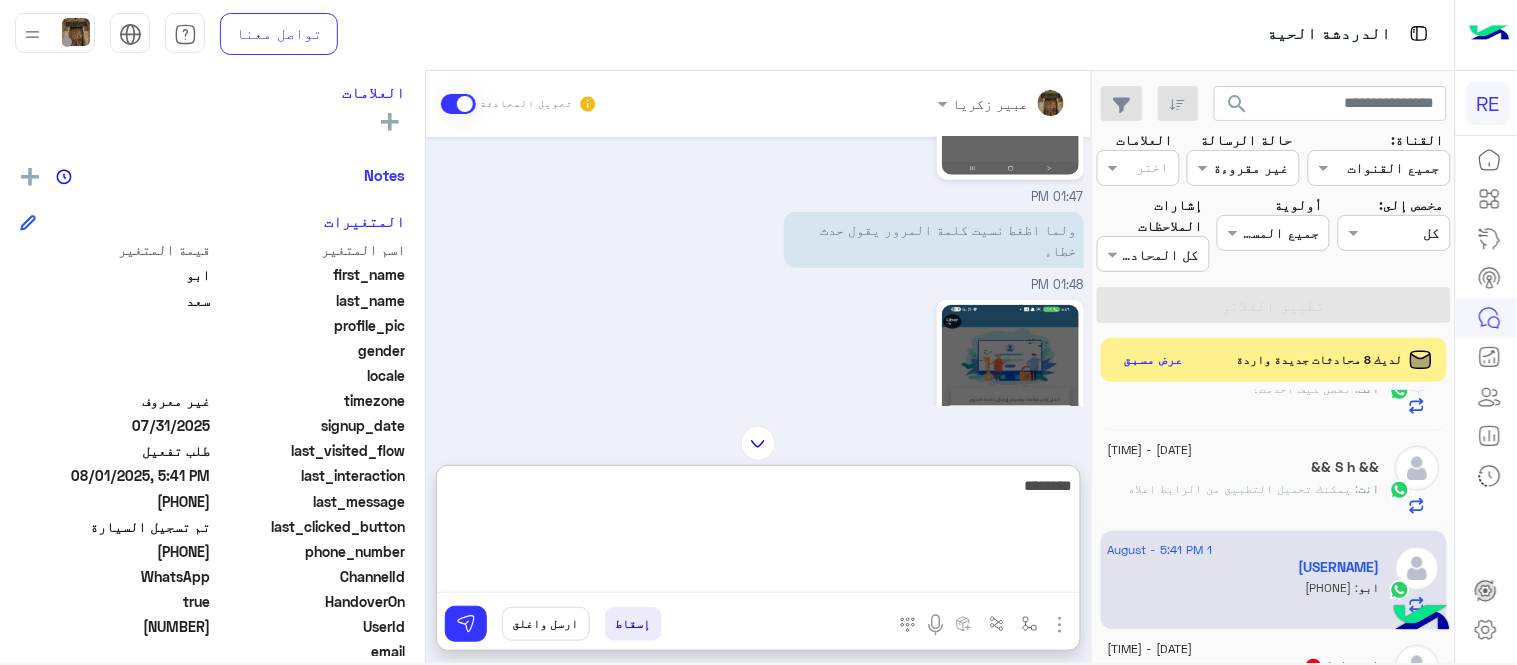type on "********" 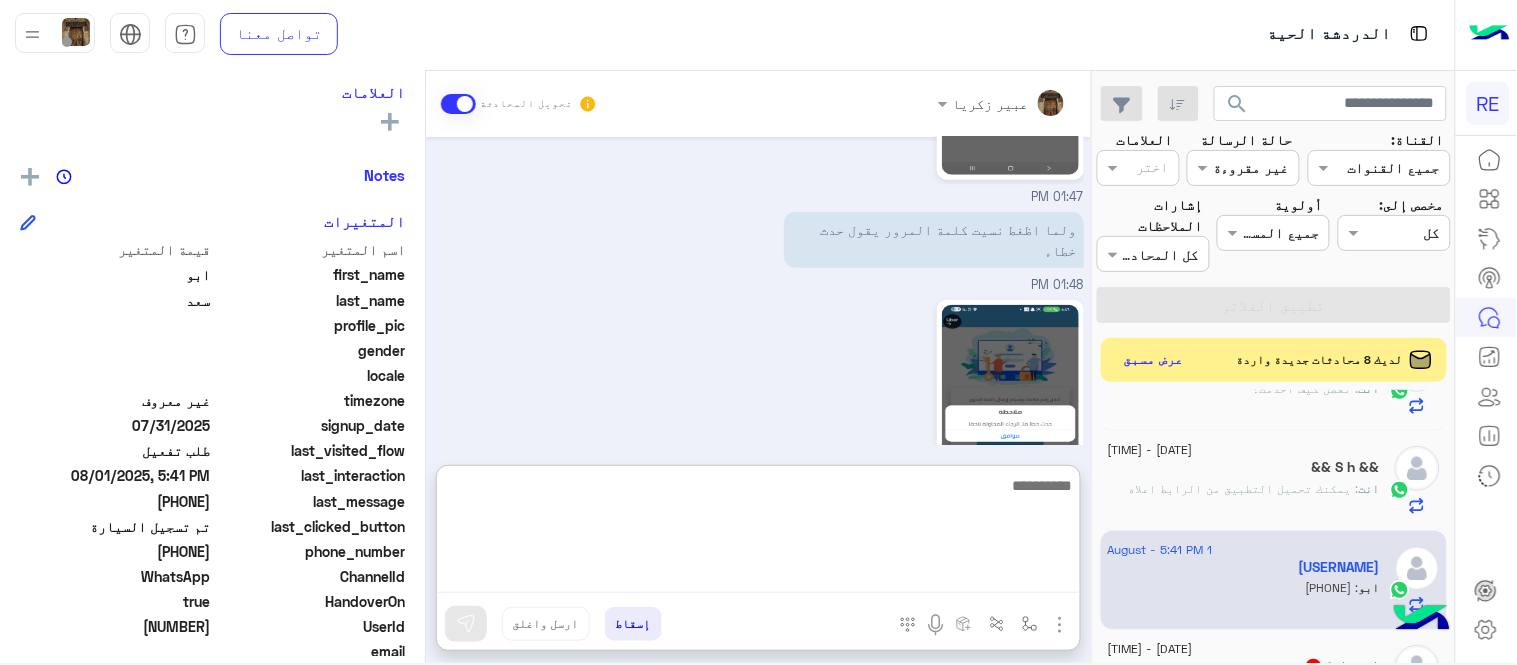 scroll, scrollTop: 867, scrollLeft: 0, axis: vertical 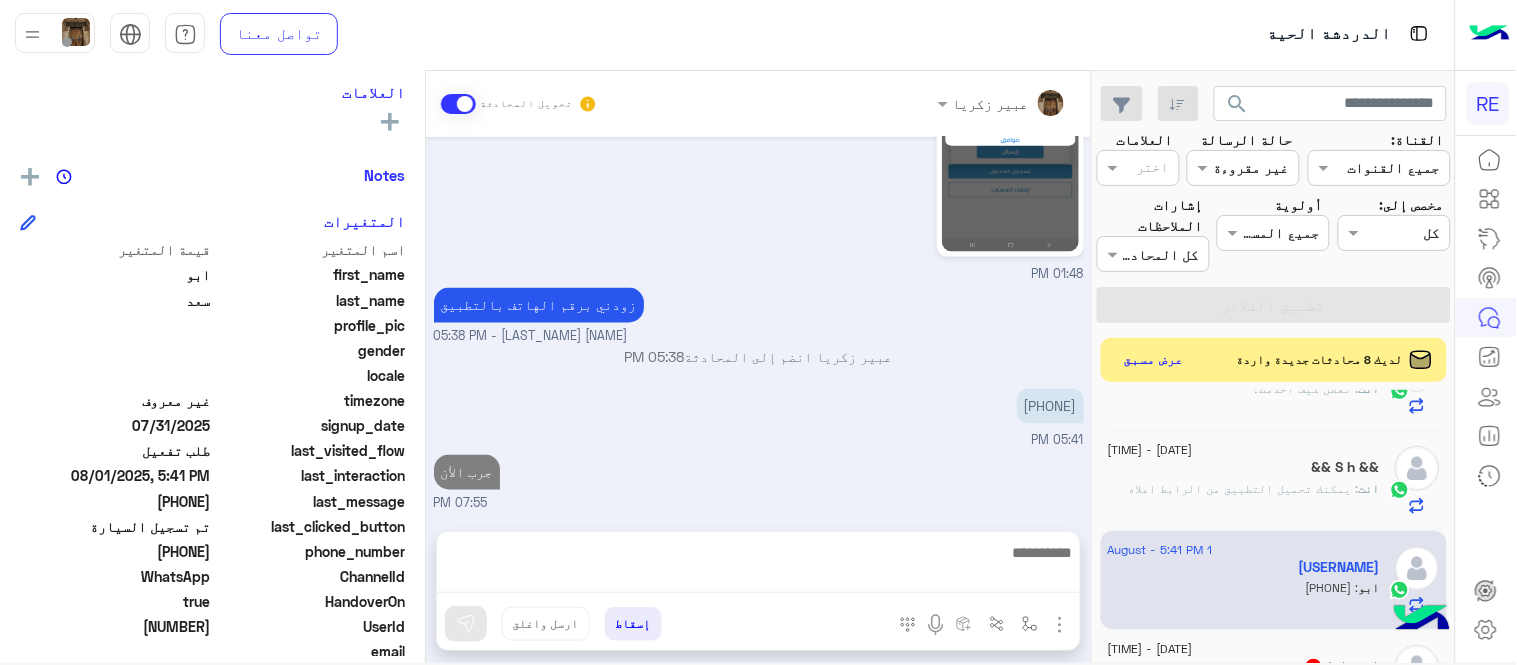 click on "[DATE]   Terhal Almodon انضم إلى المحادثة   [TIME]      [PHONE]   [TIME]  لا يوجد سيارة مسجلة  Terhal Almodon -  [TIME]  ايوه انا سجلت بس ما اتفعل لما ادخل التطبيق  وادخل الرقم السري يقول تم تعطيل حسابك  ماني عارف كيف اكمل   [TIME]    [TIME]  ولما اظغط نسيت كلمة المرور   يقول حدث خطاء   [TIME]    [TIME]  زودني برقم الهاتف بالتطبيق  عبير زكريا -  [TIME]   عبير زكريا انضم إلى المحادثة   [TIME]      [PHONE]   [TIME]  جرب الأن   [TIME]" at bounding box center (758, 324) 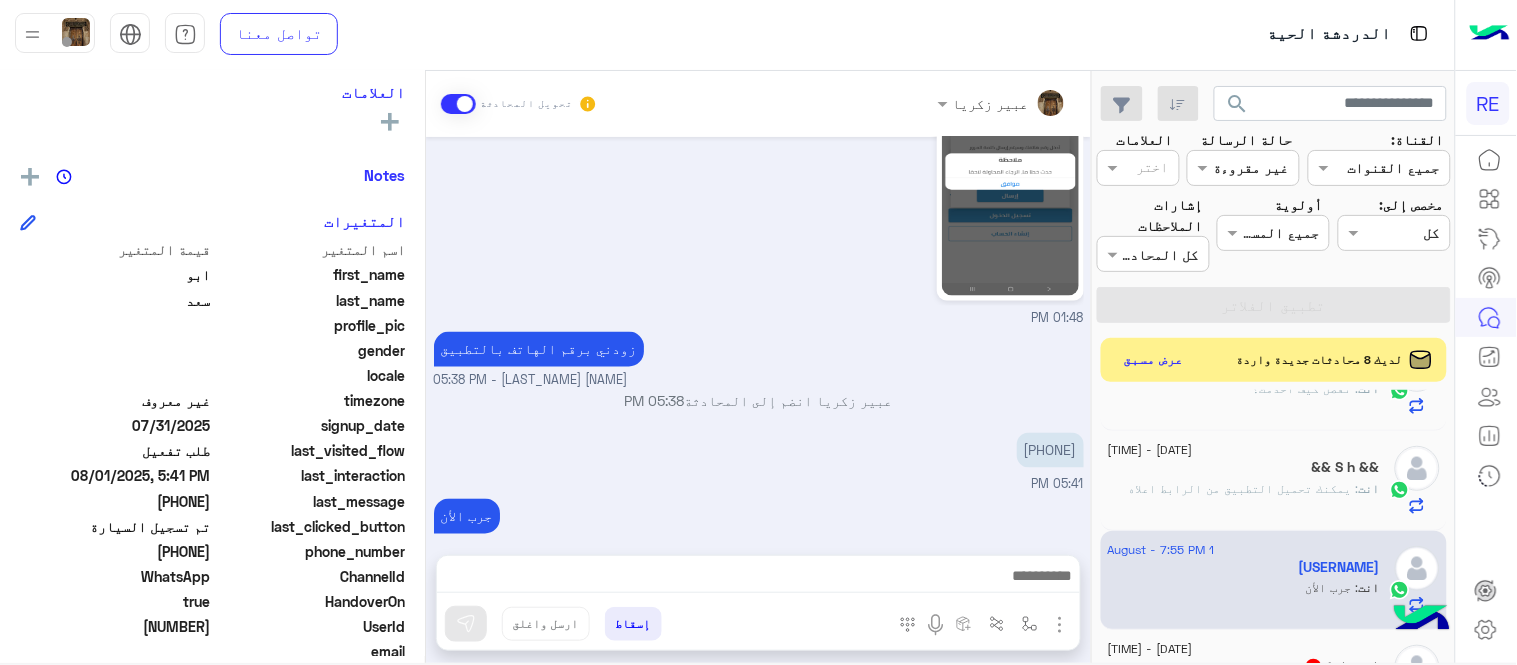 scroll, scrollTop: 666, scrollLeft: 0, axis: vertical 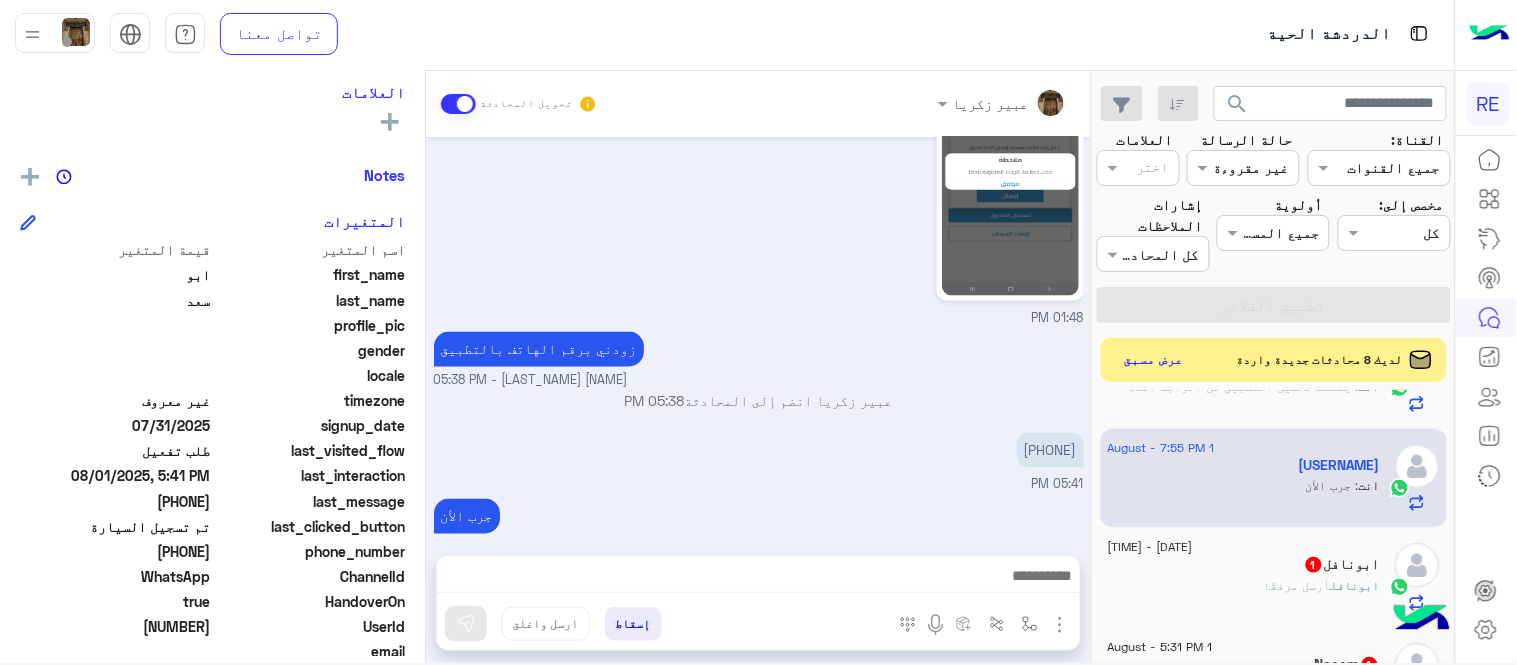 click on "[NAME]   1" 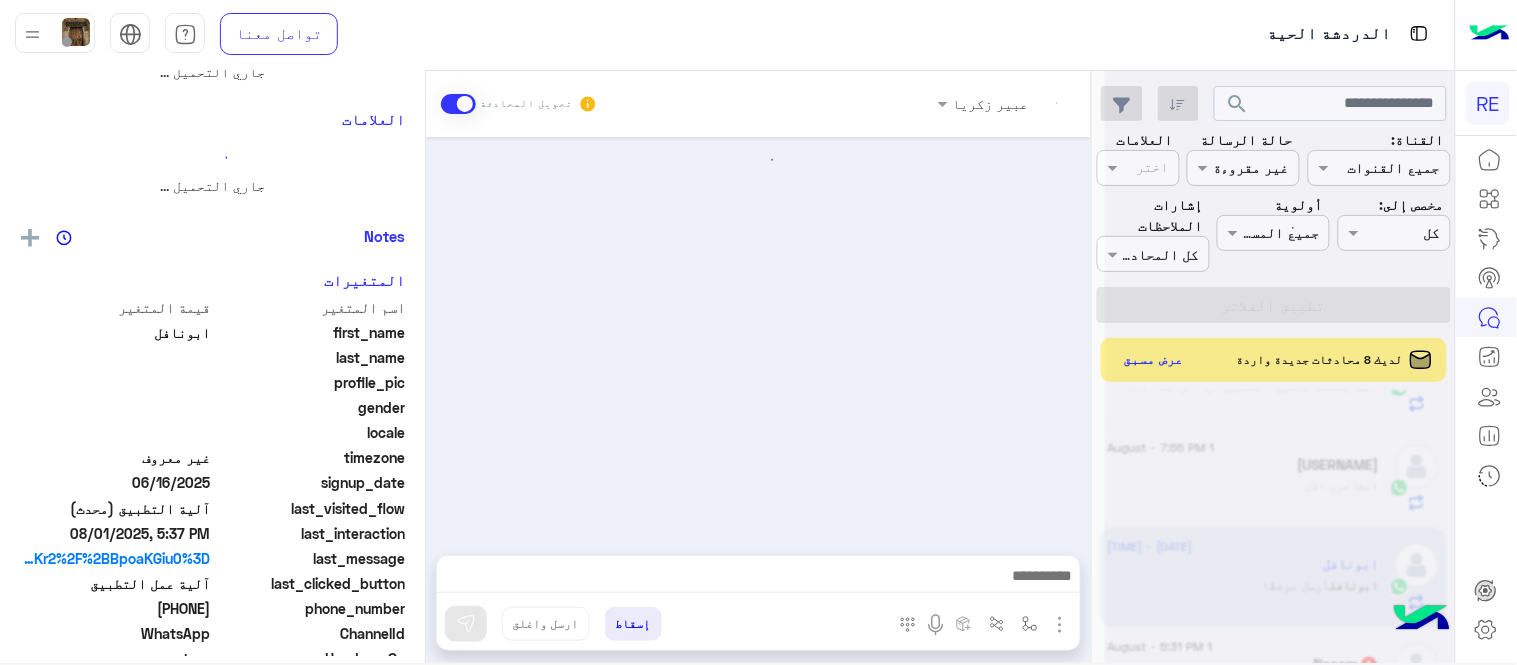 scroll, scrollTop: 0, scrollLeft: 0, axis: both 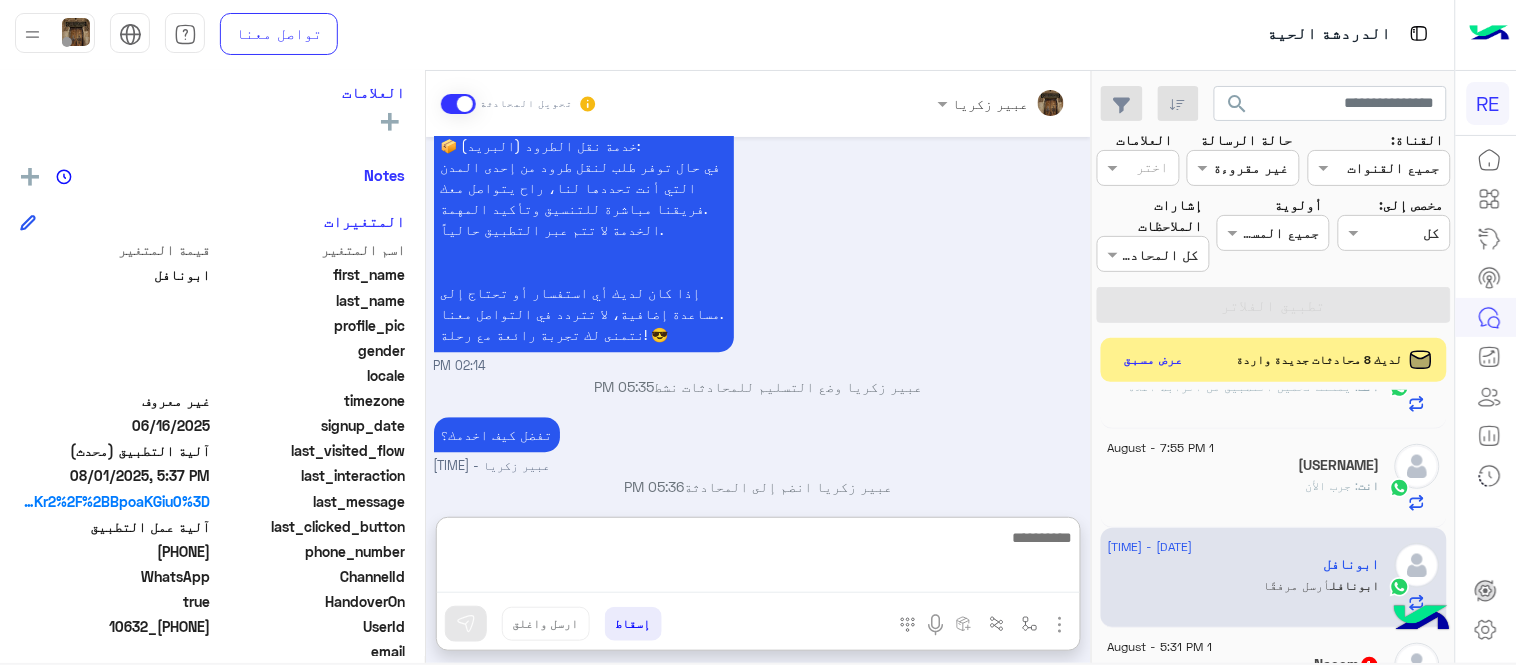 click at bounding box center (758, 559) 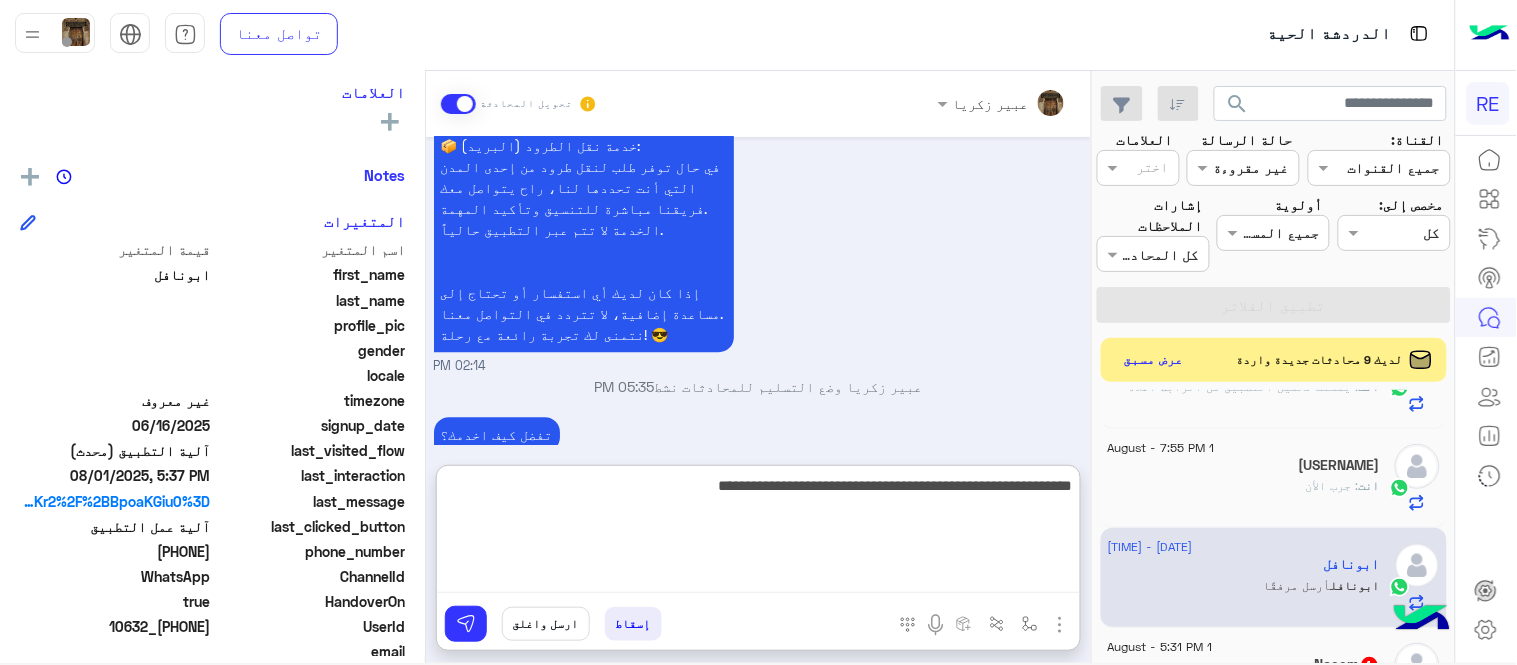 click on "**********" at bounding box center (758, 533) 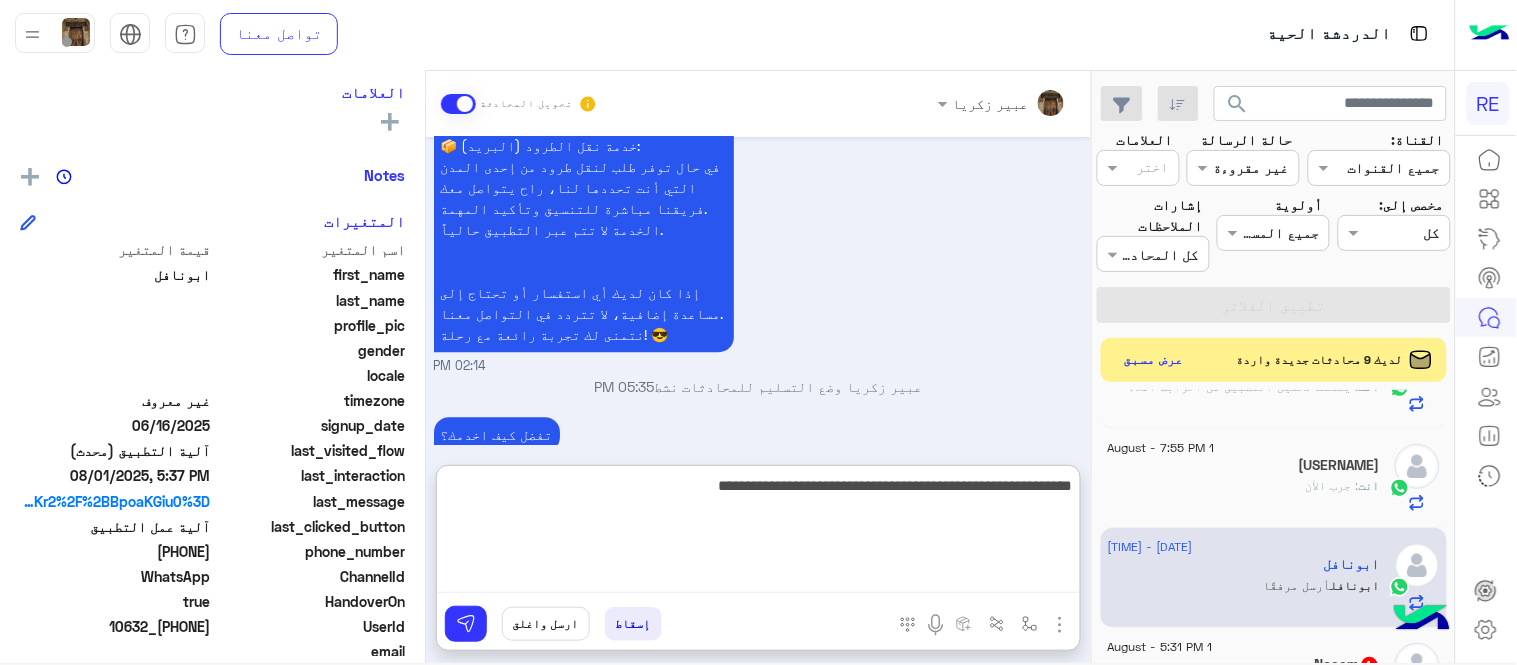 click on "**********" at bounding box center (758, 533) 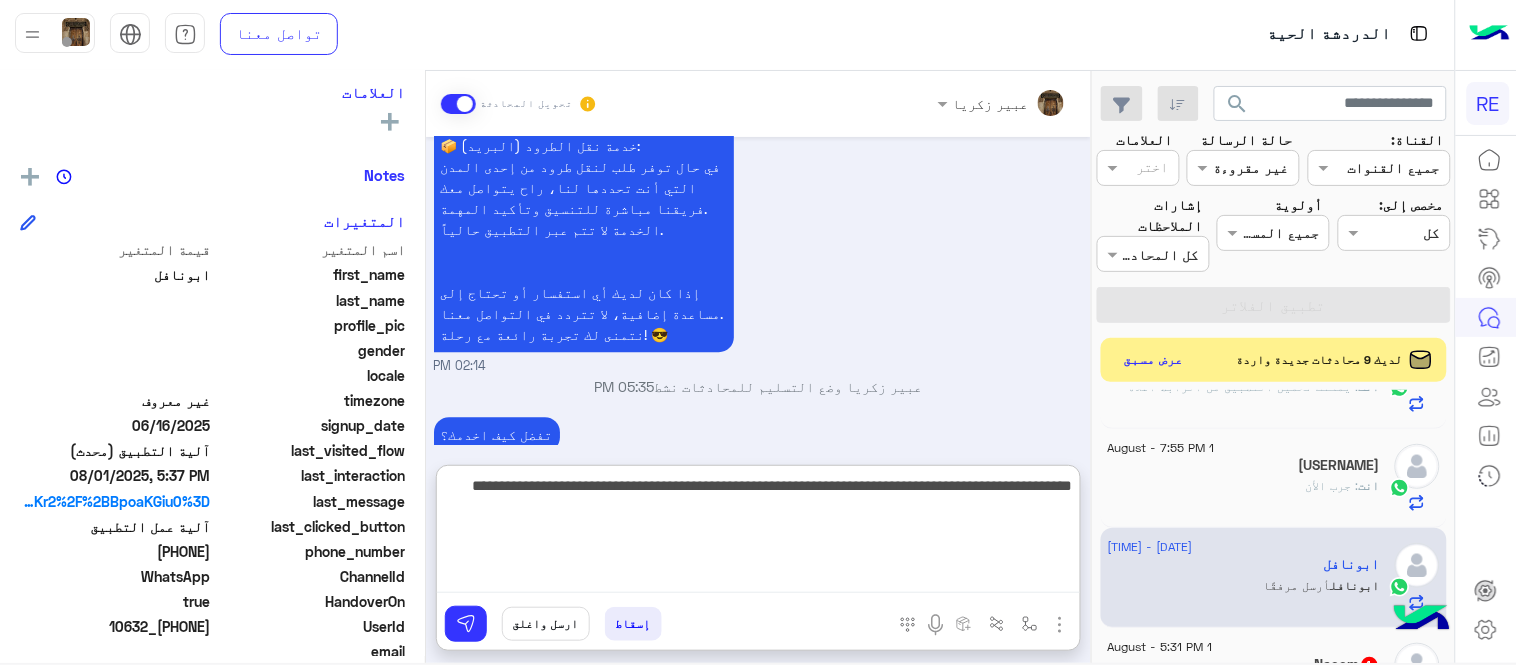 type on "**********" 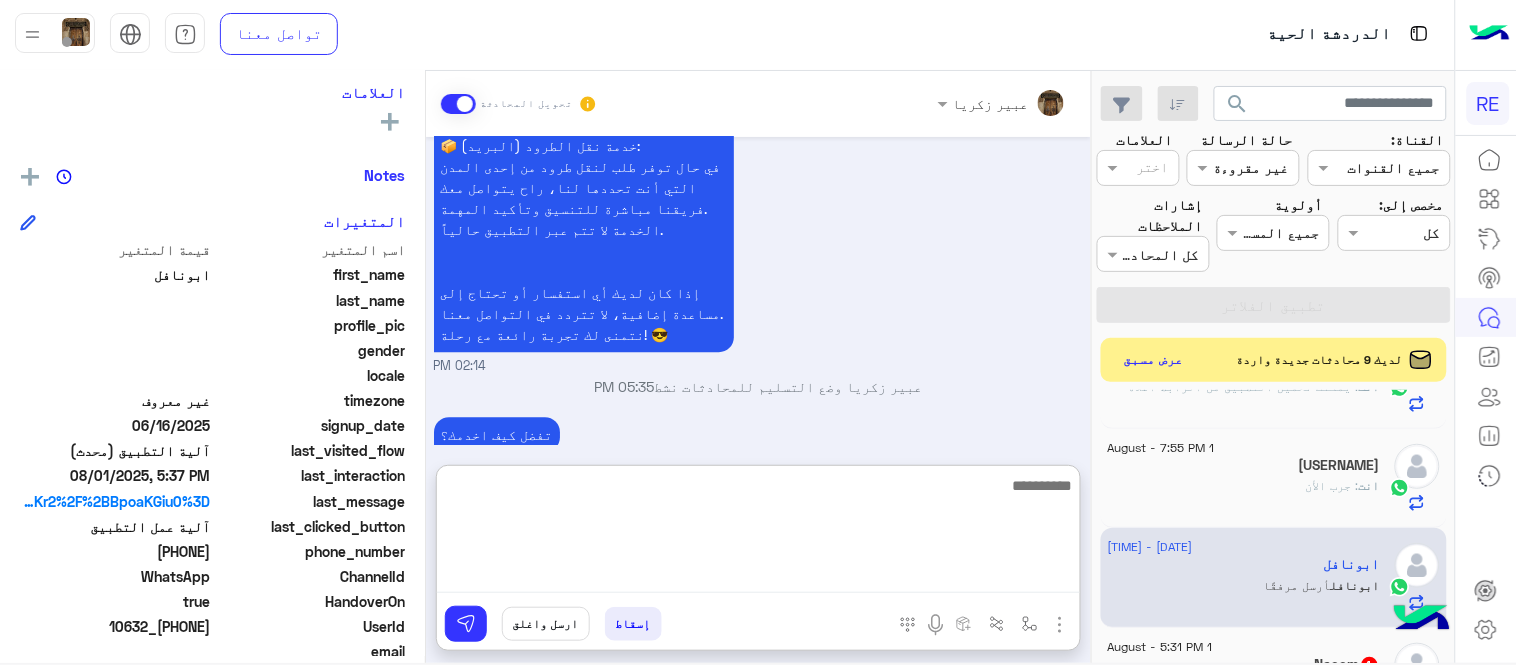 scroll, scrollTop: 1445, scrollLeft: 0, axis: vertical 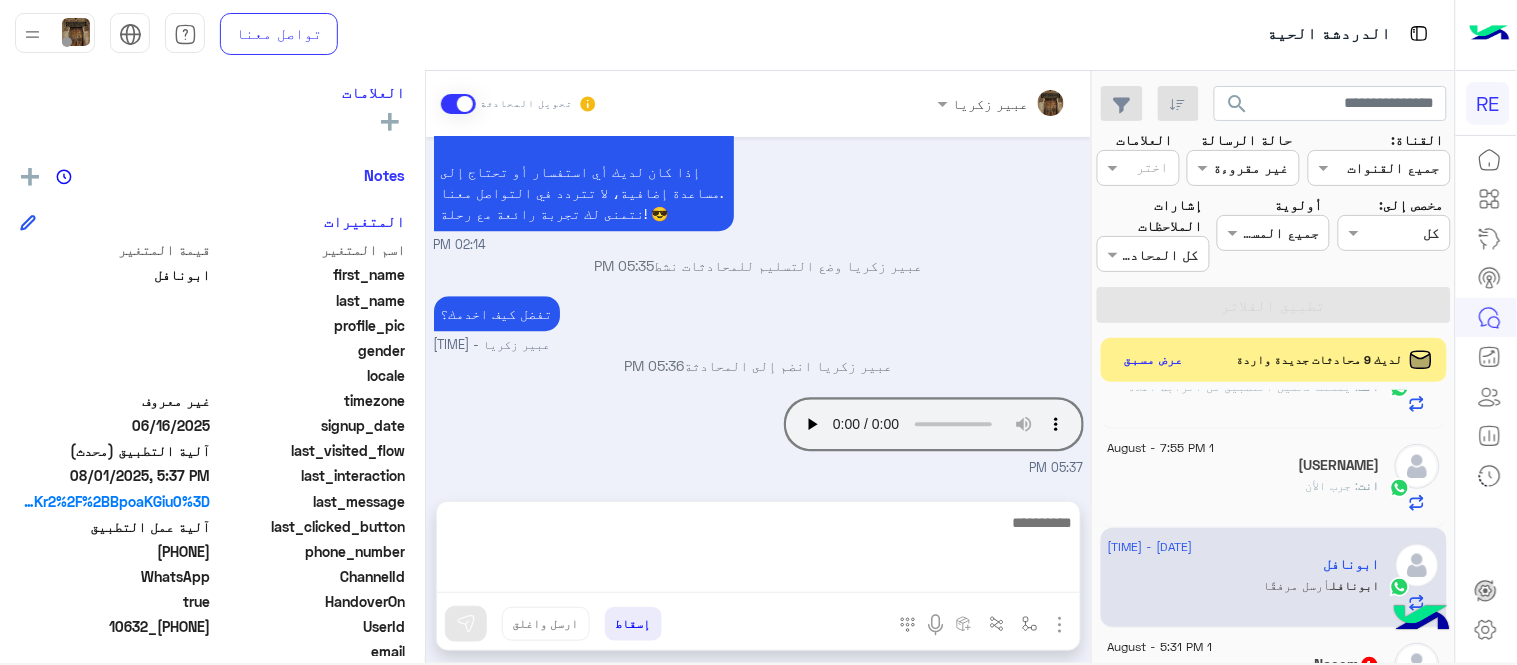 click on "تابع خانة الطلبات بالتطبيق اذا في طلب يناسبك ضيف عليه عرض اذا ناسب العميل هيقبله ويجيك اشعار بالقبول   07:57 PM" at bounding box center (759, 530) 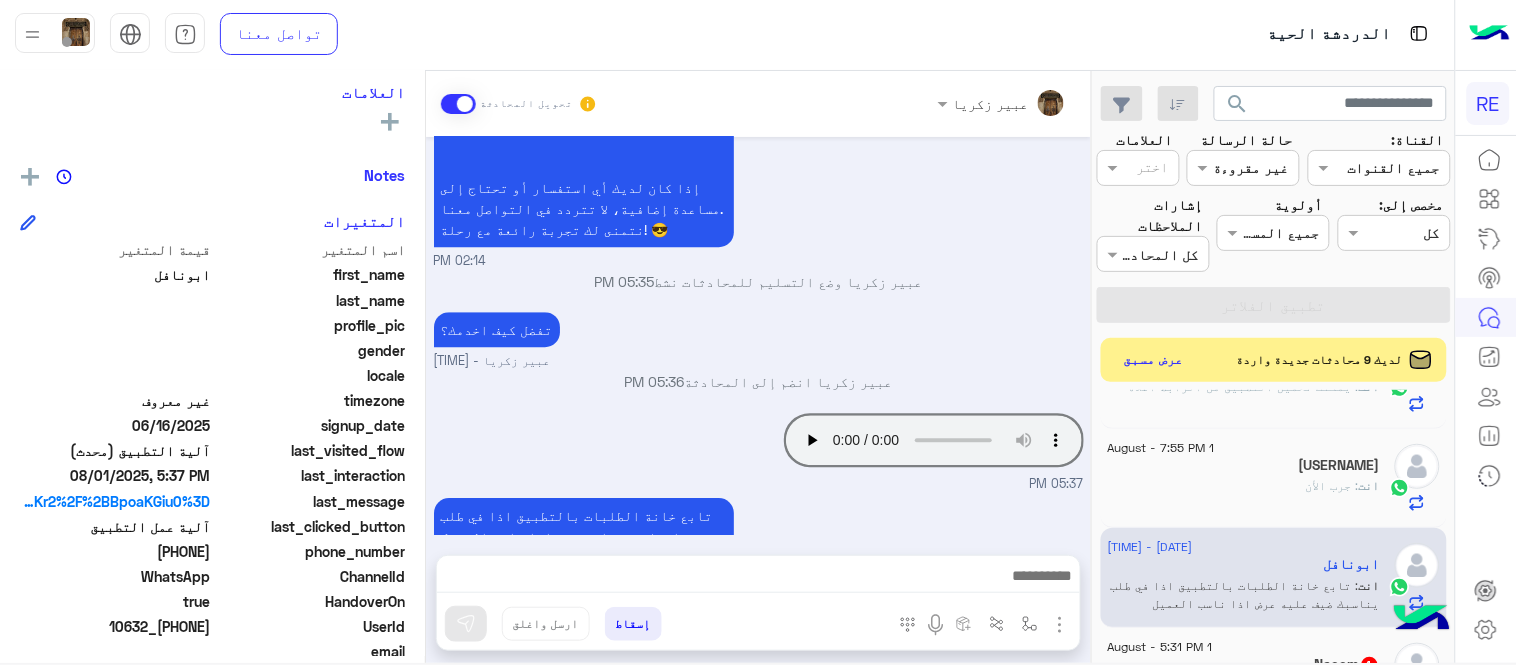 click on "Aug 1, 2025   عربي    02:14 PM  هل أنت ؟   كابتن 👨🏻‍✈️   عميل 🧳   رحال (مرشد مرخص) 🏖️     02:14 PM   كابتن     02:14 PM  اختر احد الخدمات التالية:    02:14 PM   آلية عمل التطبيق    02:14 PM  سعداء بانضمامك، ونتطلع لأن تكون أحد شركائنا المميزين. 🔑 لتبدأ العمل ككابتن، يجب أولاً تفعيل حسابك بعد قبول بياناتك من هيئة النقل. خطوات البدء والدخول في السرا: 1️⃣ حمّل التطبيق وسجل بيانات سيارتك. 2️⃣ بعد قبول بياناتك من هيئة النقل وتفعيل حسابك، توجه إلى أقرب مطار أو محطة قطار. 3️⃣ عند الوصول، فعّل خيار "متاح" ثم اضغط على "الدخول في السرا". لتفادي مشاكل السرا: ✅ تأكد من الدخول في السرا.    02:14 PM   05:35 PM" at bounding box center [758, 336] 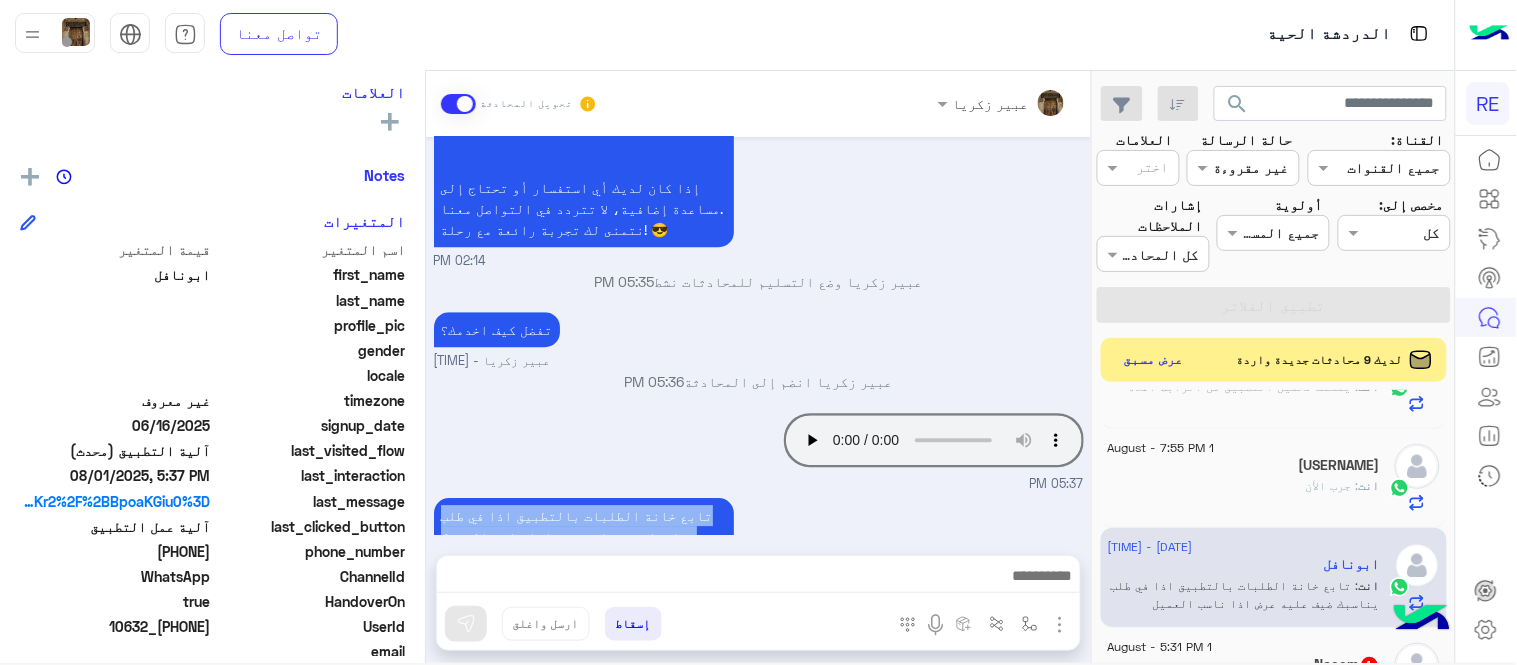 click on "Aug 1, 2025   عربي    02:14 PM  هل أنت ؟   كابتن 👨🏻‍✈️   عميل 🧳   رحال (مرشد مرخص) 🏖️     02:14 PM   كابتن     02:14 PM  اختر احد الخدمات التالية:    02:14 PM   آلية عمل التطبيق    02:14 PM  سعداء بانضمامك، ونتطلع لأن تكون أحد شركائنا المميزين. 🔑 لتبدأ العمل ككابتن، يجب أولاً تفعيل حسابك بعد قبول بياناتك من هيئة النقل. خطوات البدء والدخول في السرا: 1️⃣ حمّل التطبيق وسجل بيانات سيارتك. 2️⃣ بعد قبول بياناتك من هيئة النقل وتفعيل حسابك، توجه إلى أقرب مطار أو محطة قطار. 3️⃣ عند الوصول، فعّل خيار "متاح" ثم اضغط على "الدخول في السرا". لتفادي مشاكل السرا: ✅ تأكد من الدخول في السرا.    02:14 PM   05:35 PM" at bounding box center [758, 336] 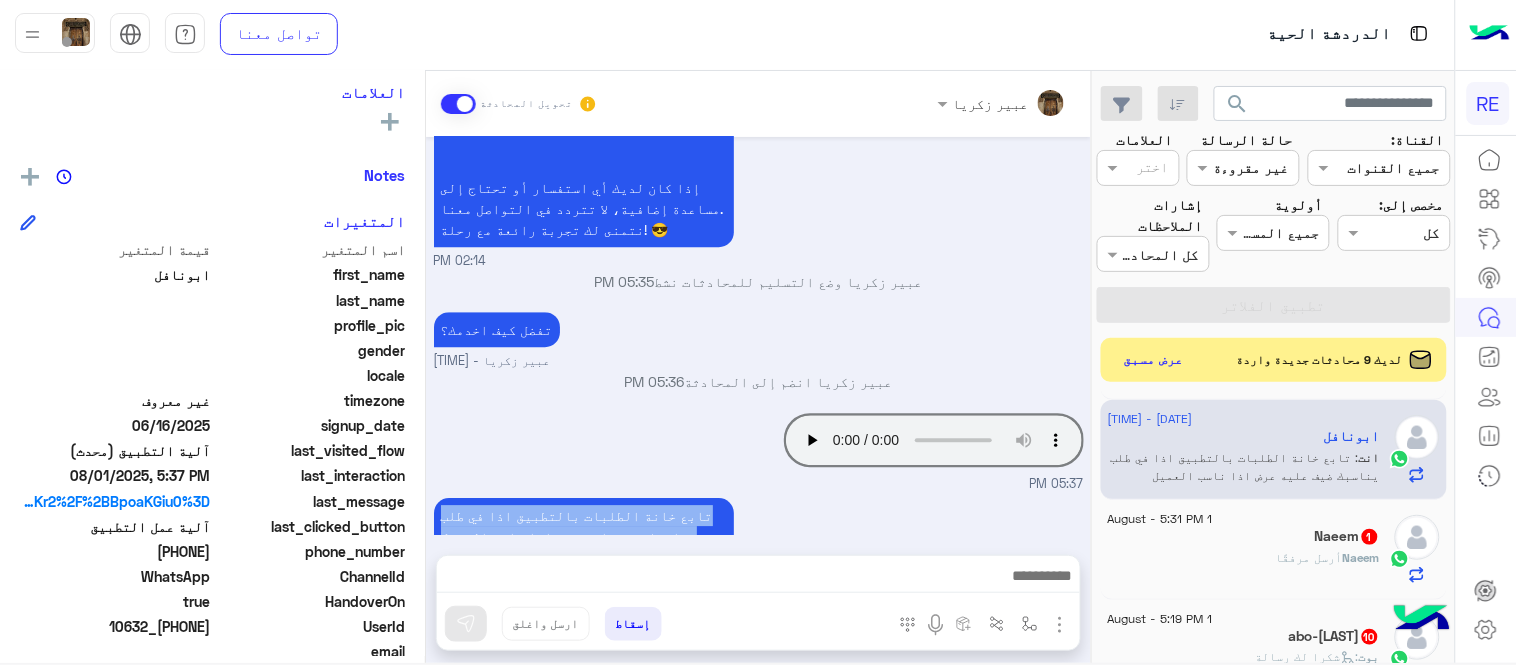 scroll, scrollTop: 817, scrollLeft: 0, axis: vertical 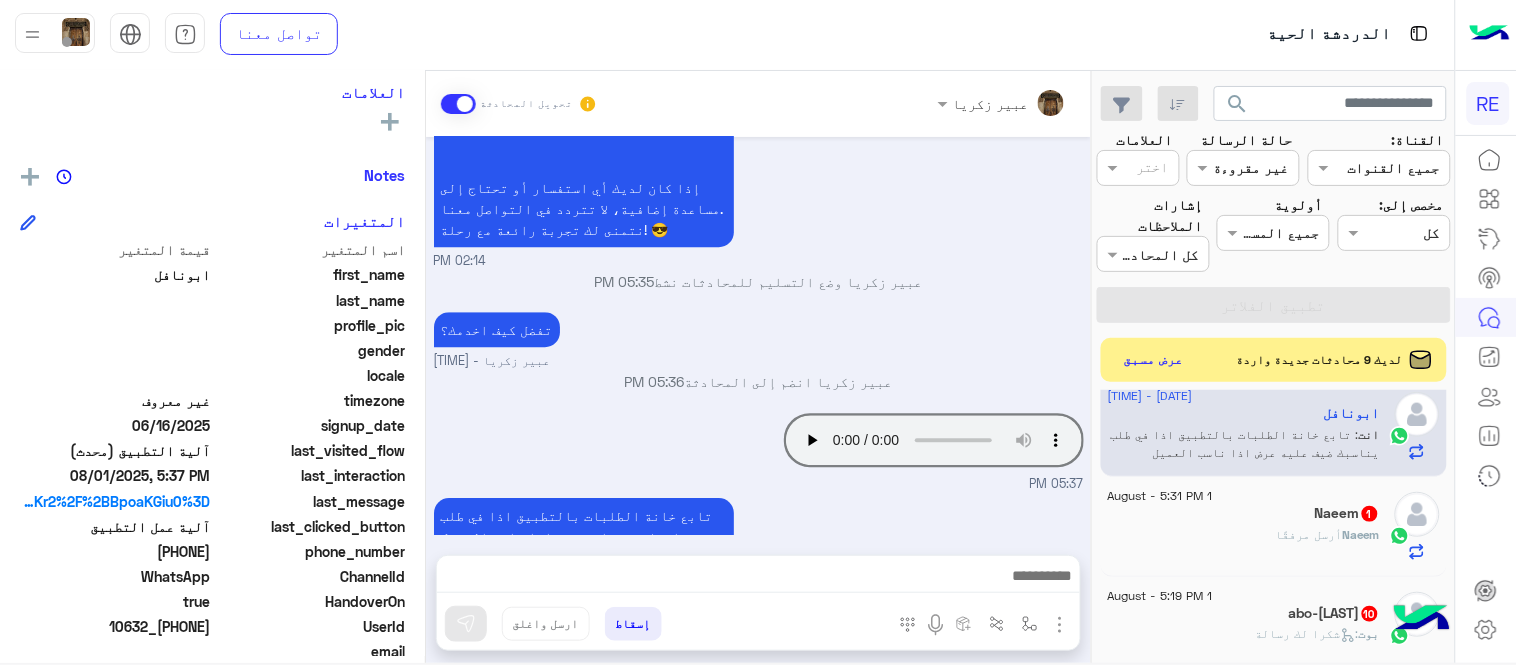 click on "[NAME] أرسل مرفقًا" 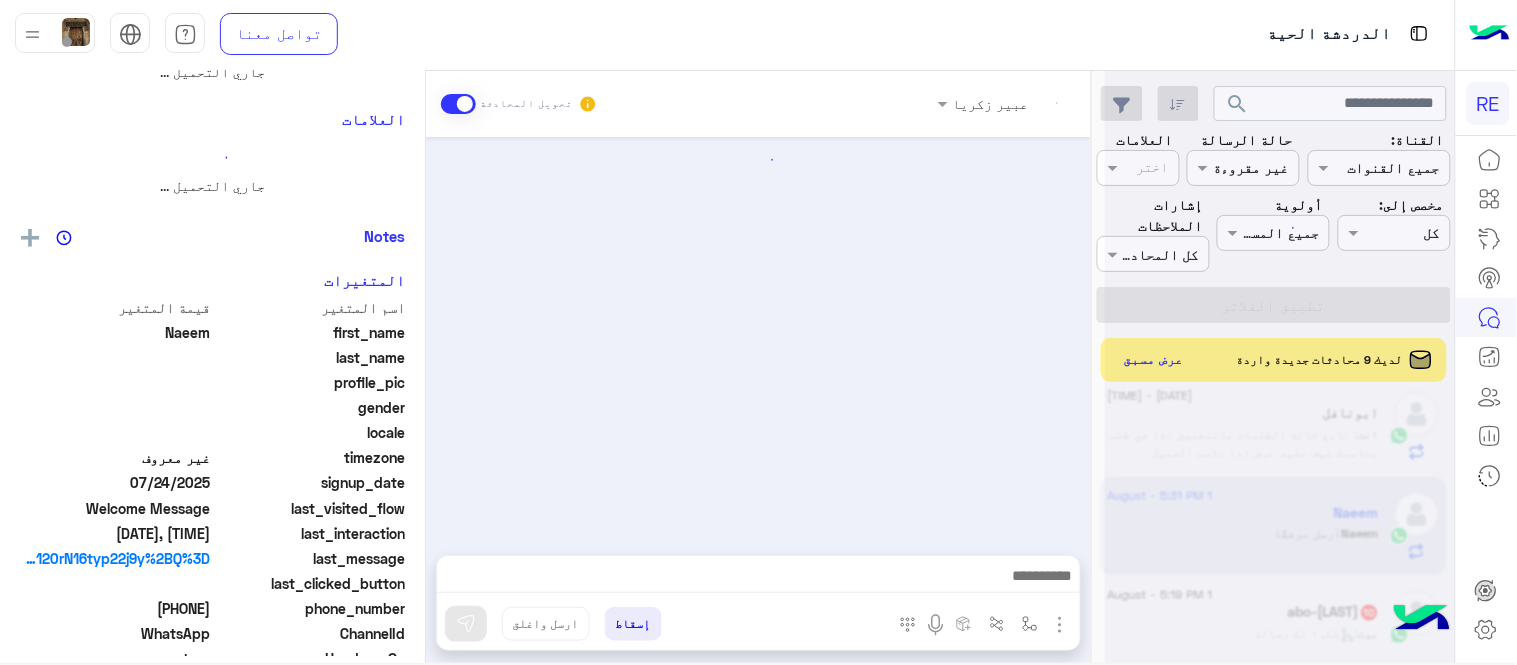 scroll, scrollTop: 0, scrollLeft: 0, axis: both 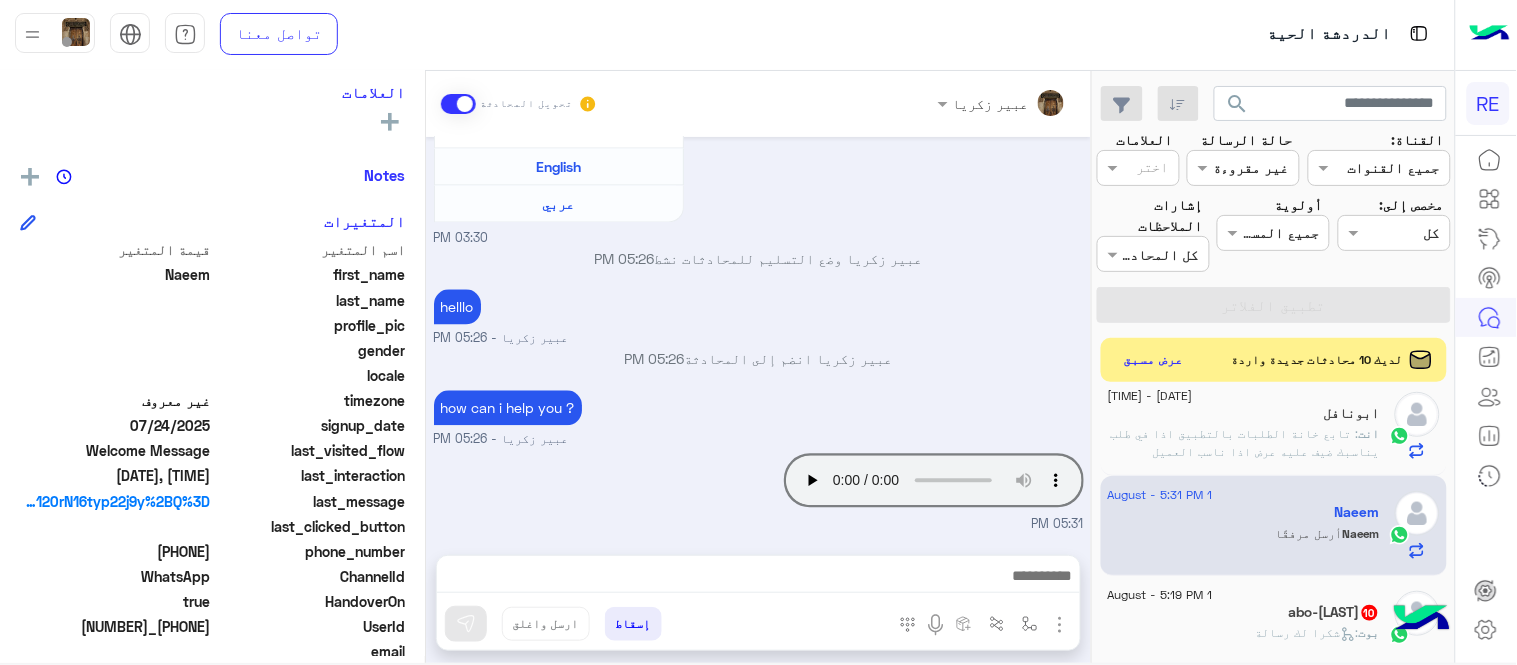 click on "بوت :   شكرا لك رسالة" 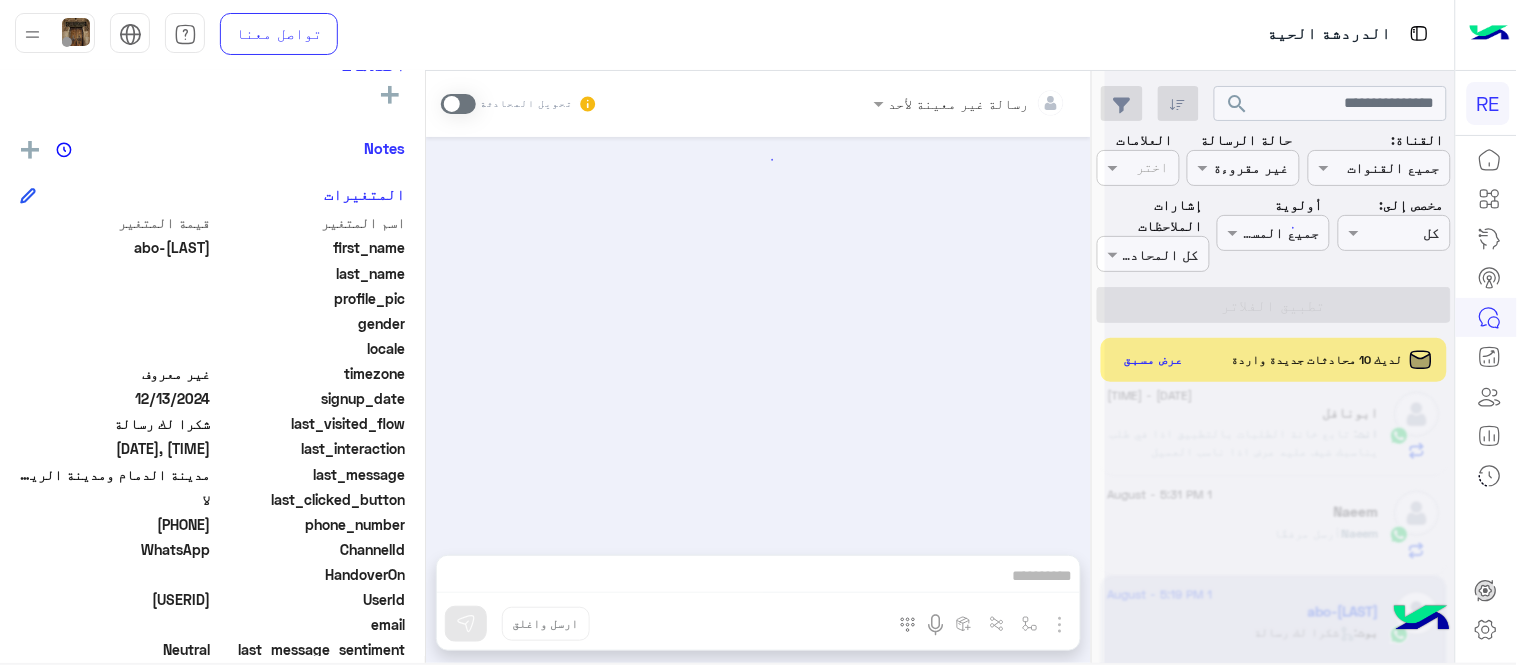 scroll, scrollTop: 331, scrollLeft: 0, axis: vertical 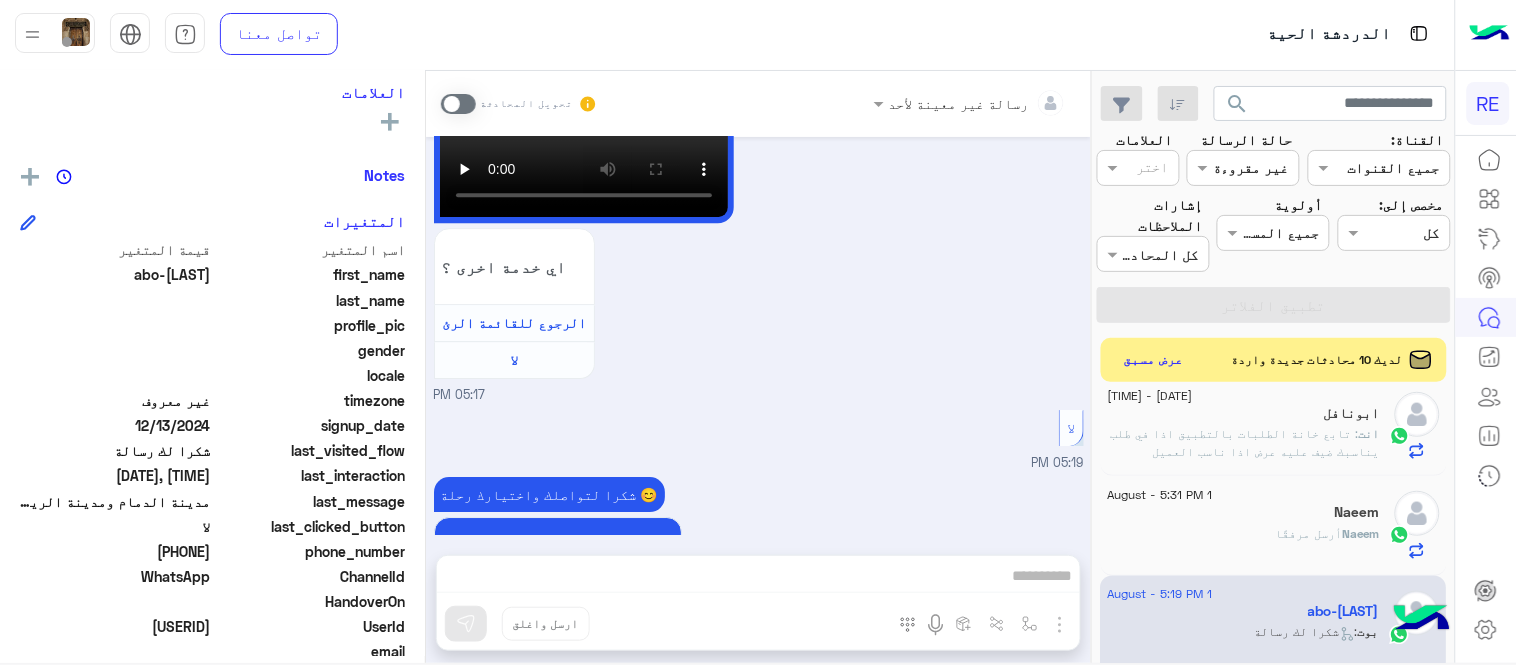 click at bounding box center [458, 104] 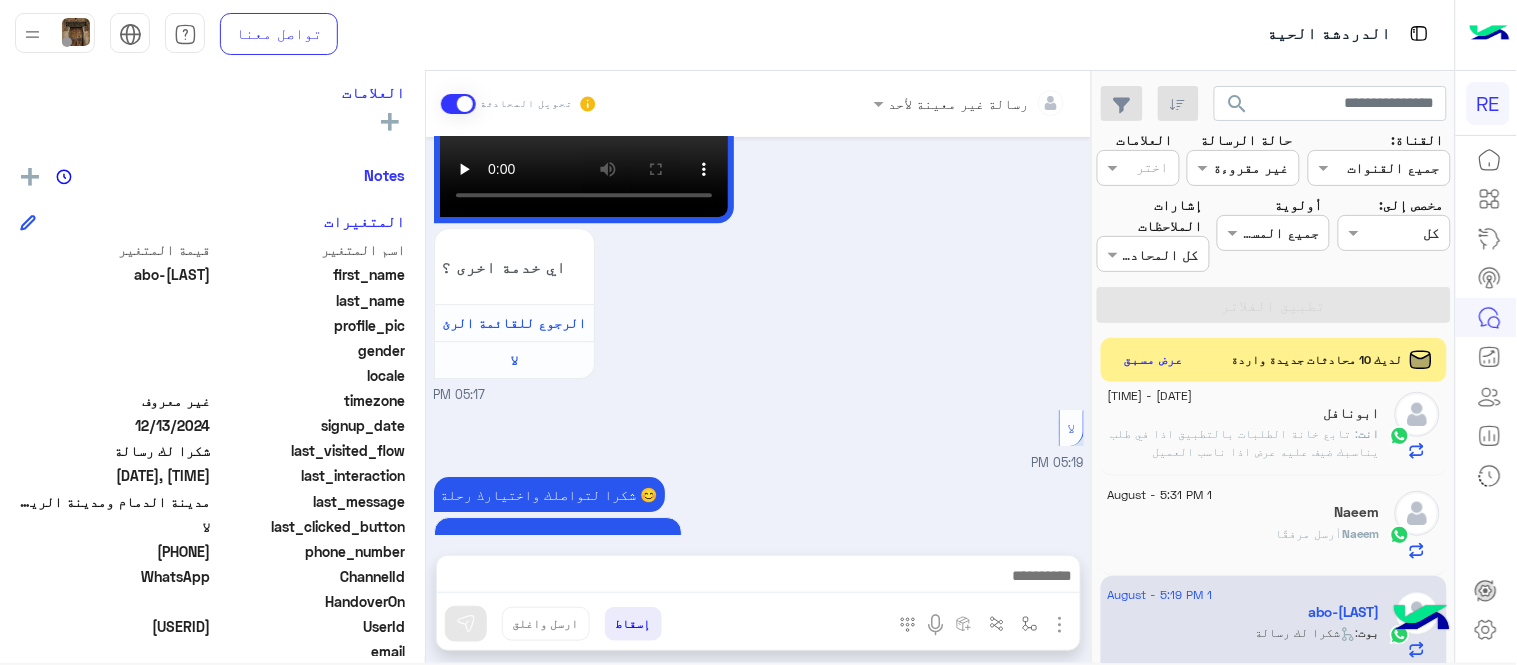scroll, scrollTop: 1533, scrollLeft: 0, axis: vertical 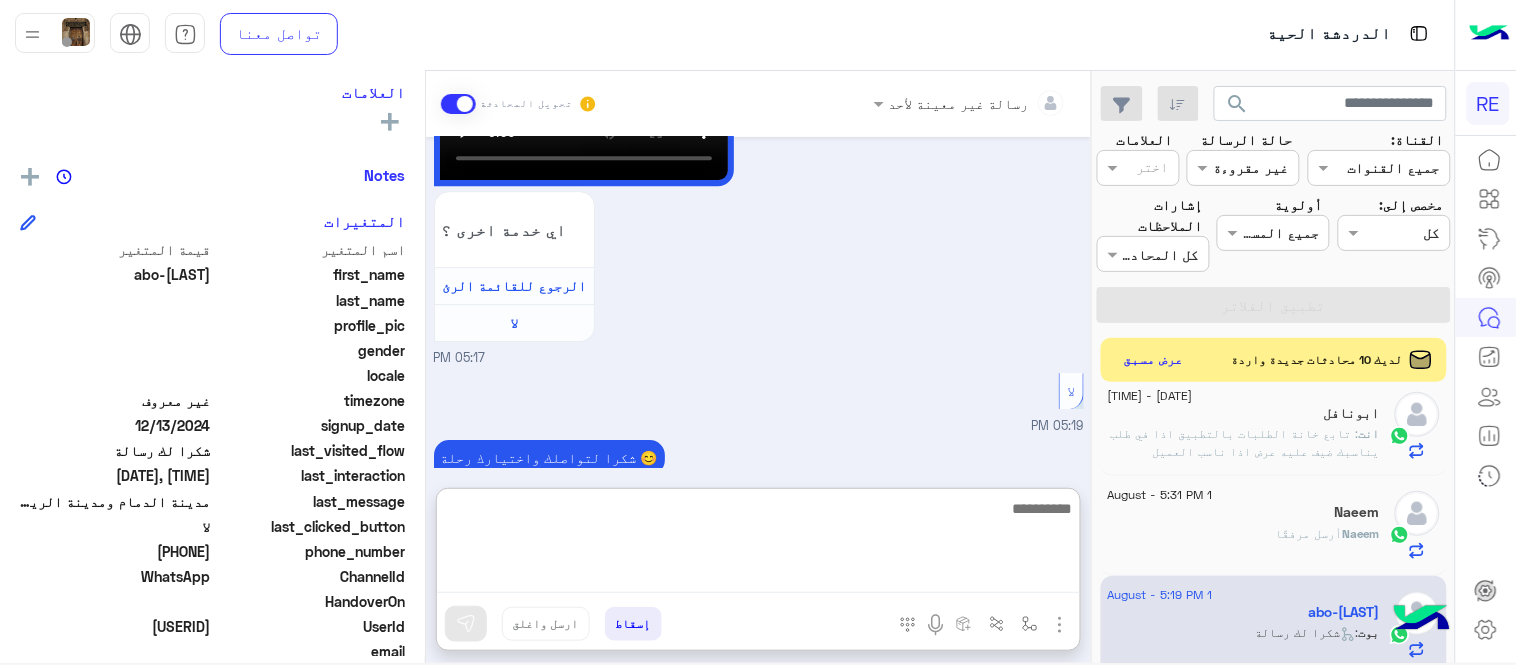 click at bounding box center [758, 544] 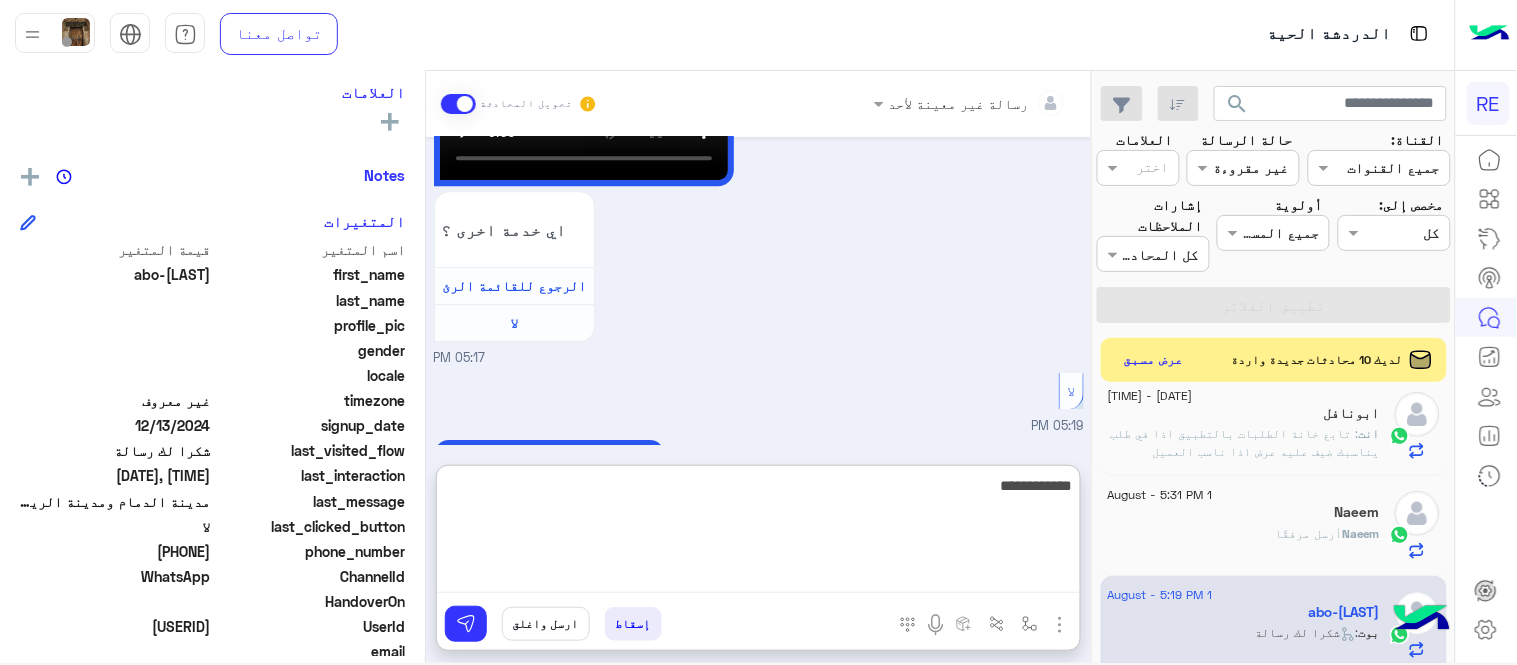 type on "**********" 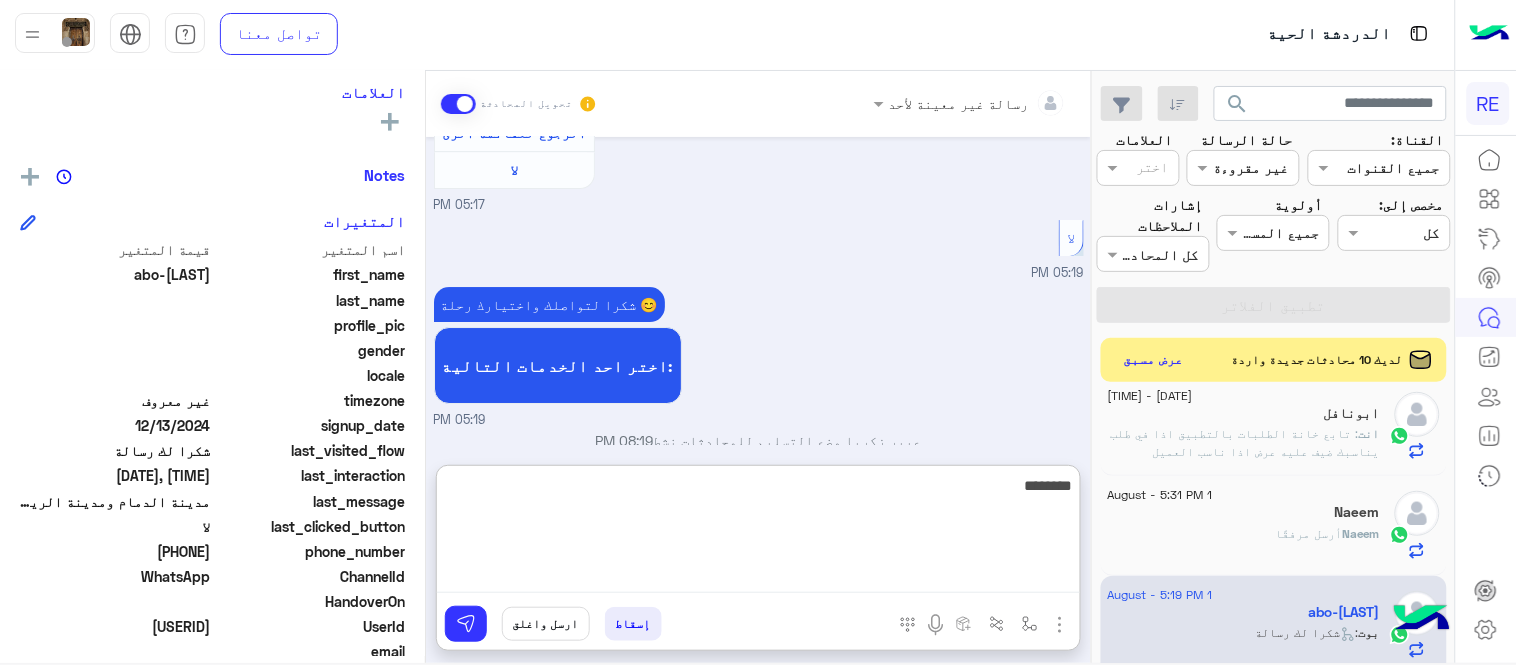 scroll, scrollTop: 1723, scrollLeft: 0, axis: vertical 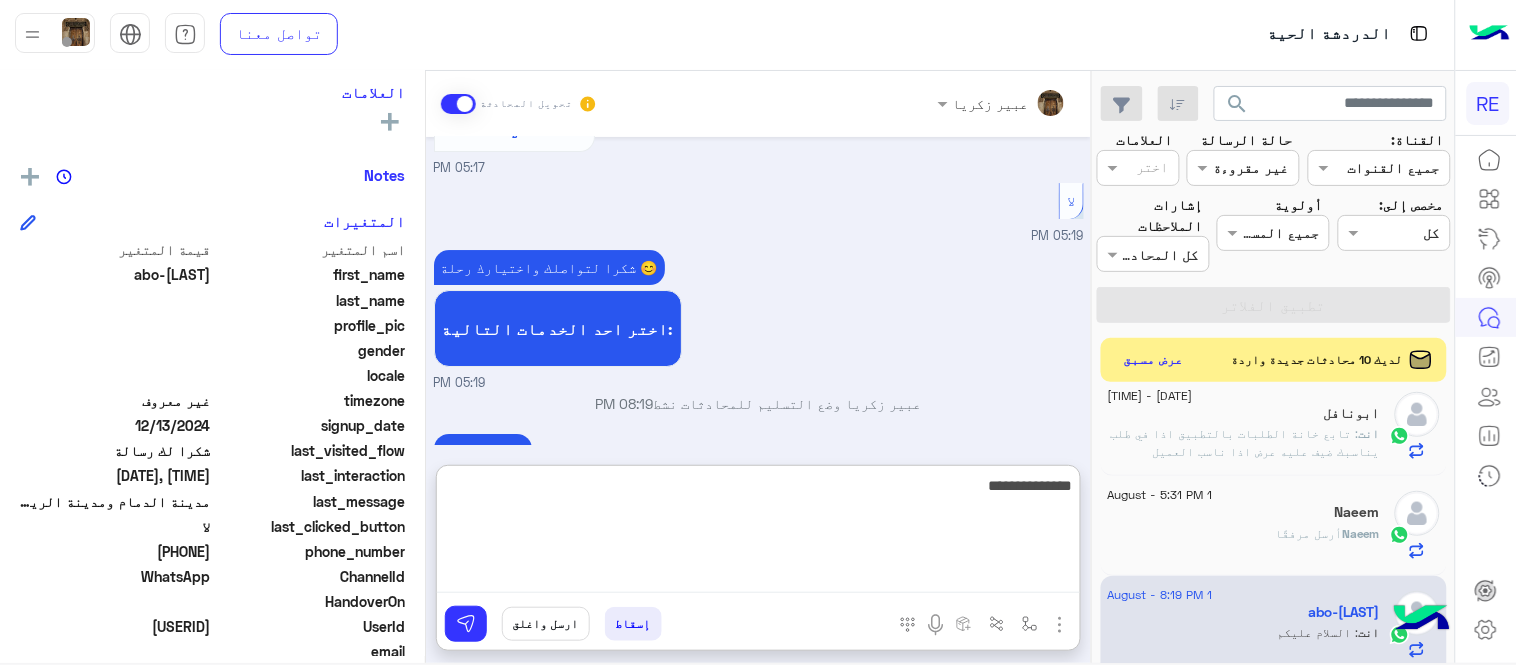 type on "**********" 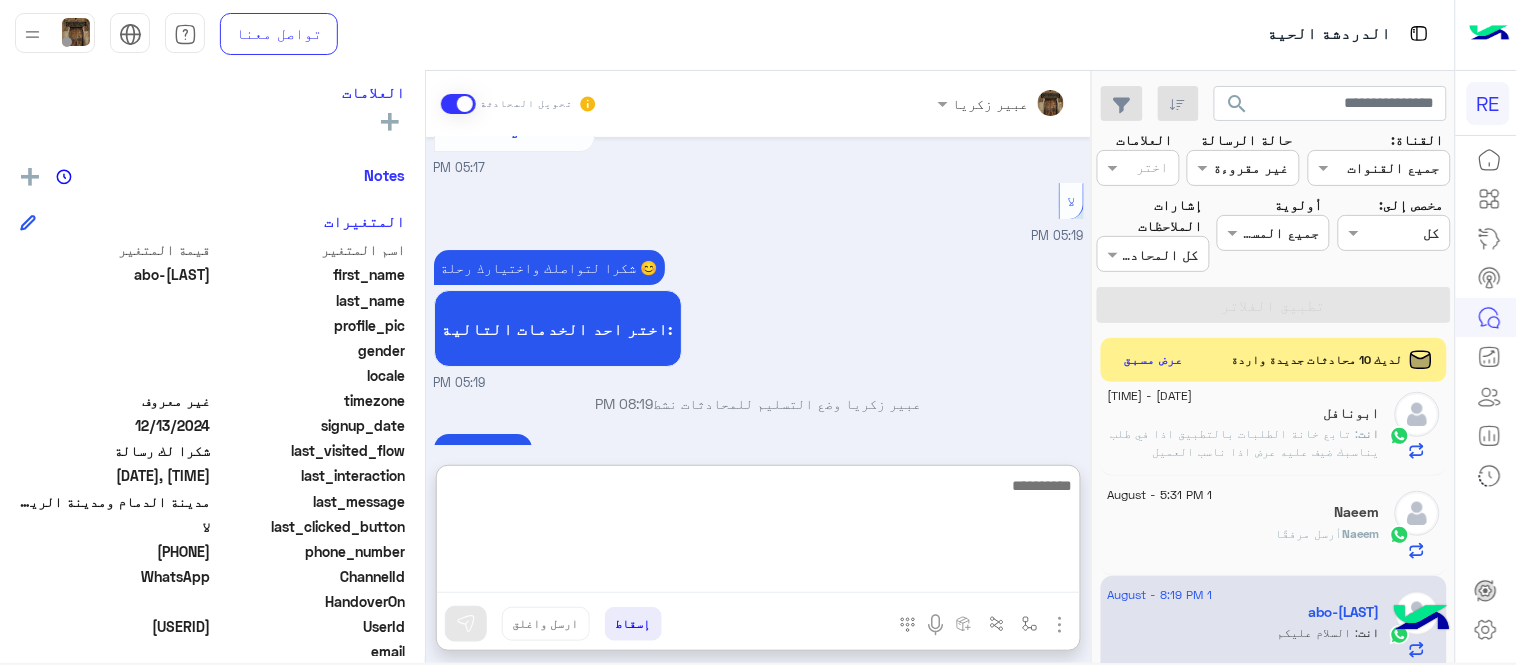 scroll, scrollTop: 1786, scrollLeft: 0, axis: vertical 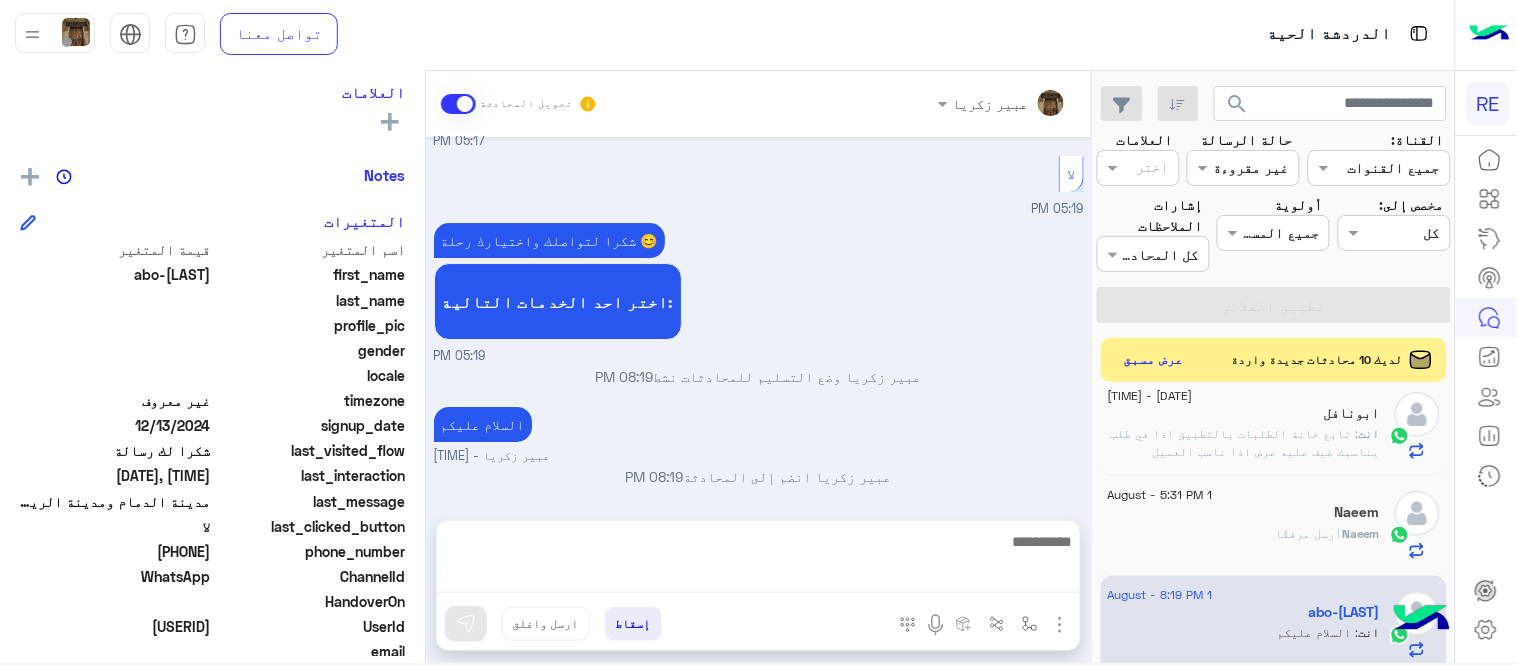 click on "Aug 1, 2025   تقنية    05:16 PM  سعداء بتواصلك معنا، لنتمكن من مساعدتك نأمل توضيح استفسارك ونوع جوالك و تزويدنا بصورة من المشكلة. عزيزي العميل سعدنا بتواصلك معنا ، نأمل ان يكون تم توضيح جميع التفاصيل وارفاق الصور الخاصة بالمشكلة  ليتم مباشرة المعالجة مع القسم التقني باسرع وقت اي خدمة اخرى ؟  الرجوع للقائمة الرئ   لا     05:16 PM  مدينة الدمام ومدينة الرياض كيف اقدر اشتغل فيها   05:16 PM  سعدنا بتواصلك، نأمل منك توضيح استفسارك أكثر    05:16 PM   لا    05:16 PM  شكرا لتواصلك واختيارك رحلة 😊 اختر احد الخدمات التالية:    05:16 PM   سرا المطار    05:17 PM  ونأمل منك اتباع التعليمات التالية بالنسبة للسرا :" at bounding box center [758, 319] 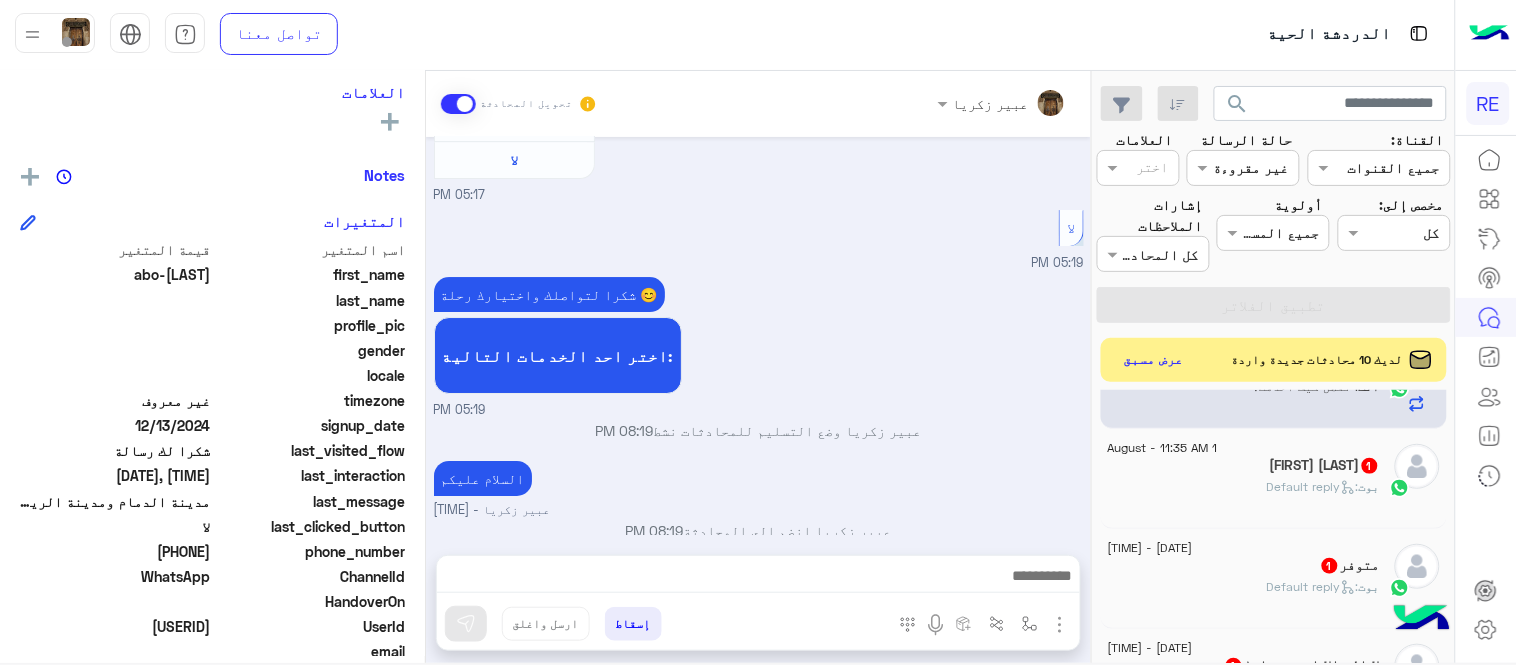 scroll, scrollTop: 1088, scrollLeft: 0, axis: vertical 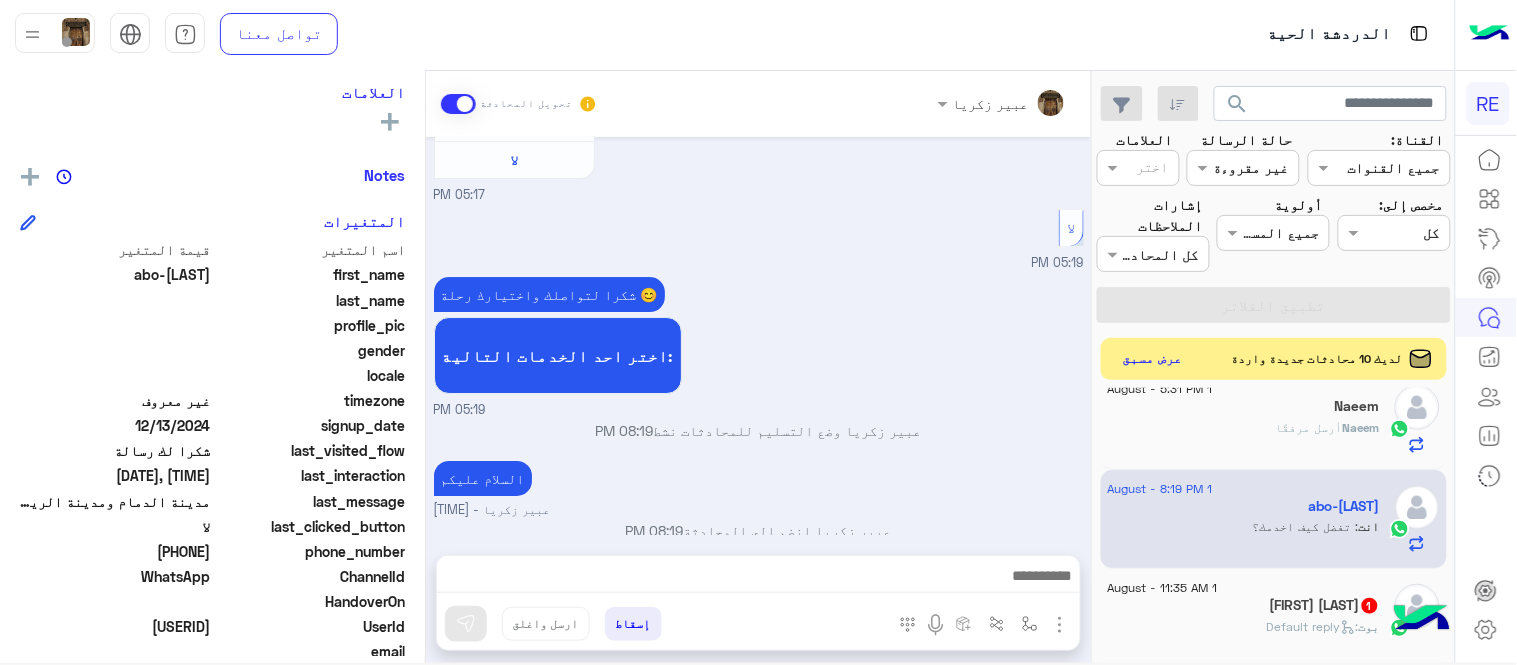 click on "عرض مسبق" 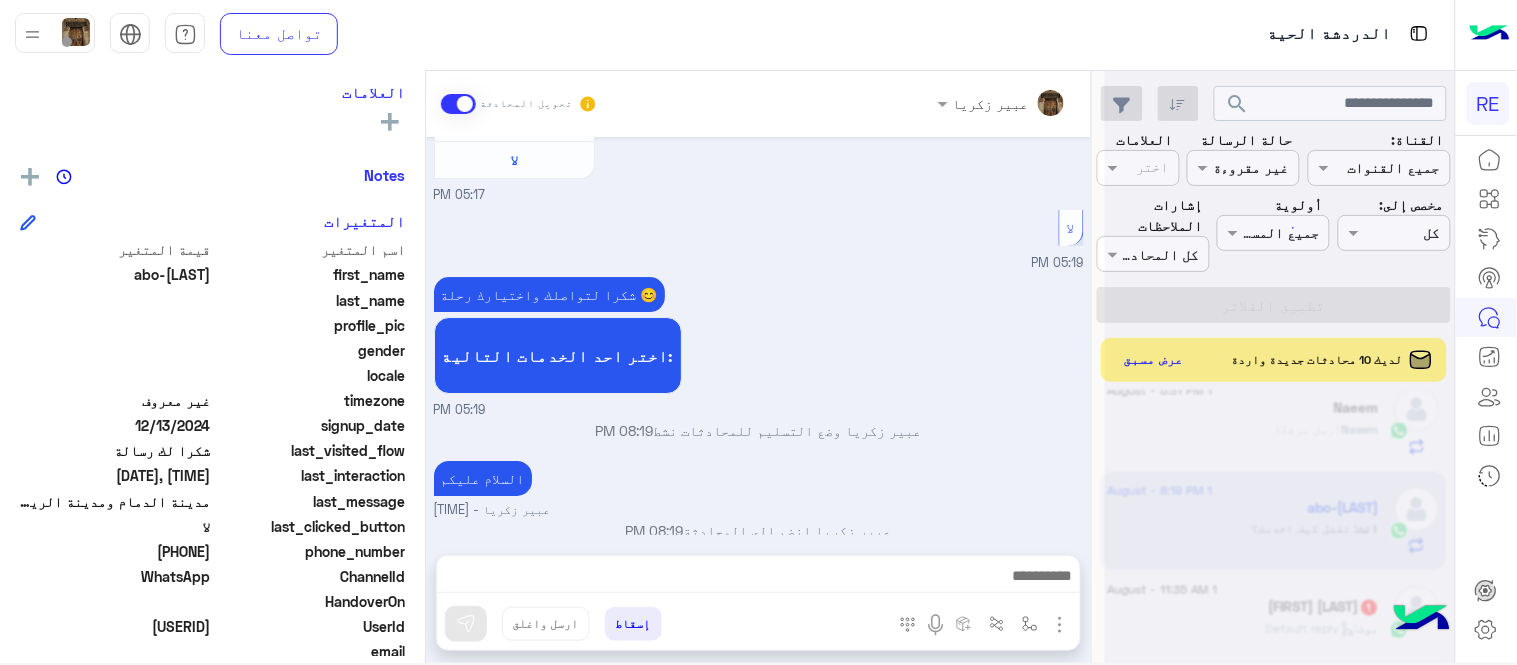 click 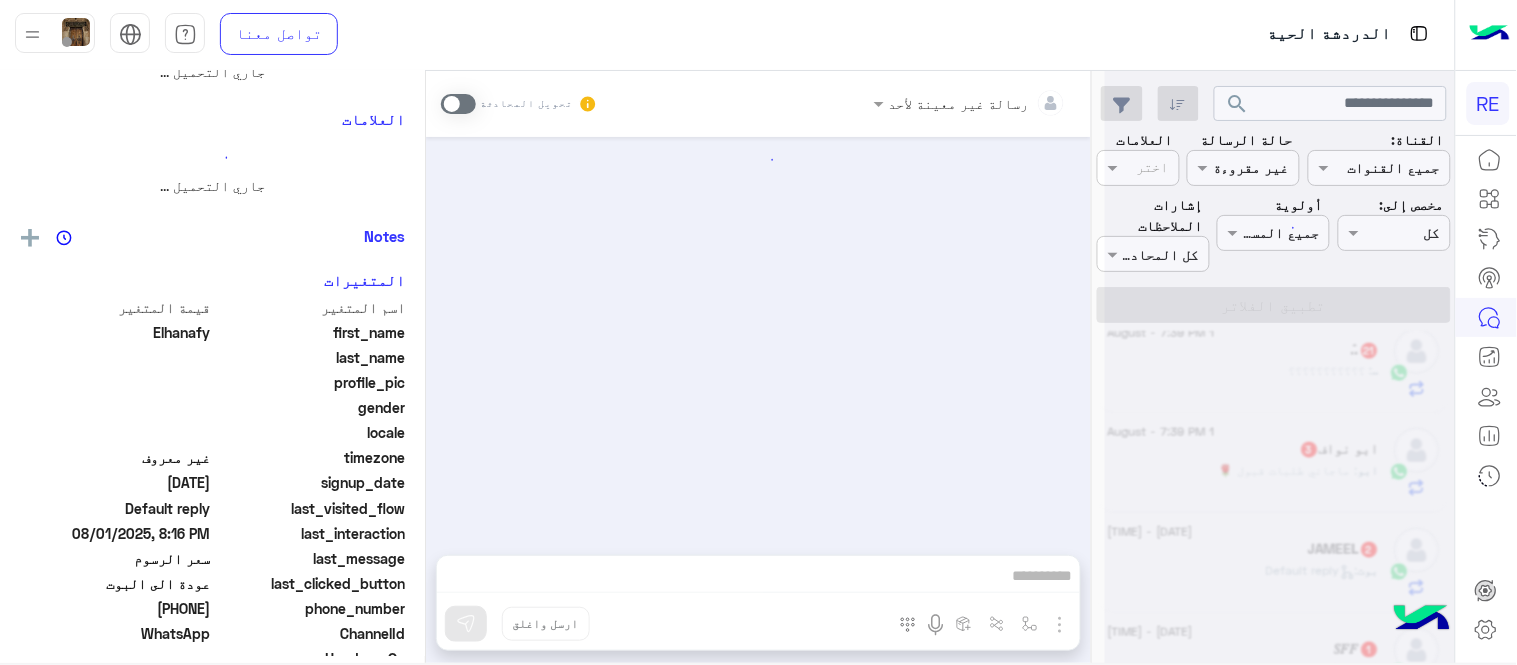 scroll, scrollTop: 0, scrollLeft: 0, axis: both 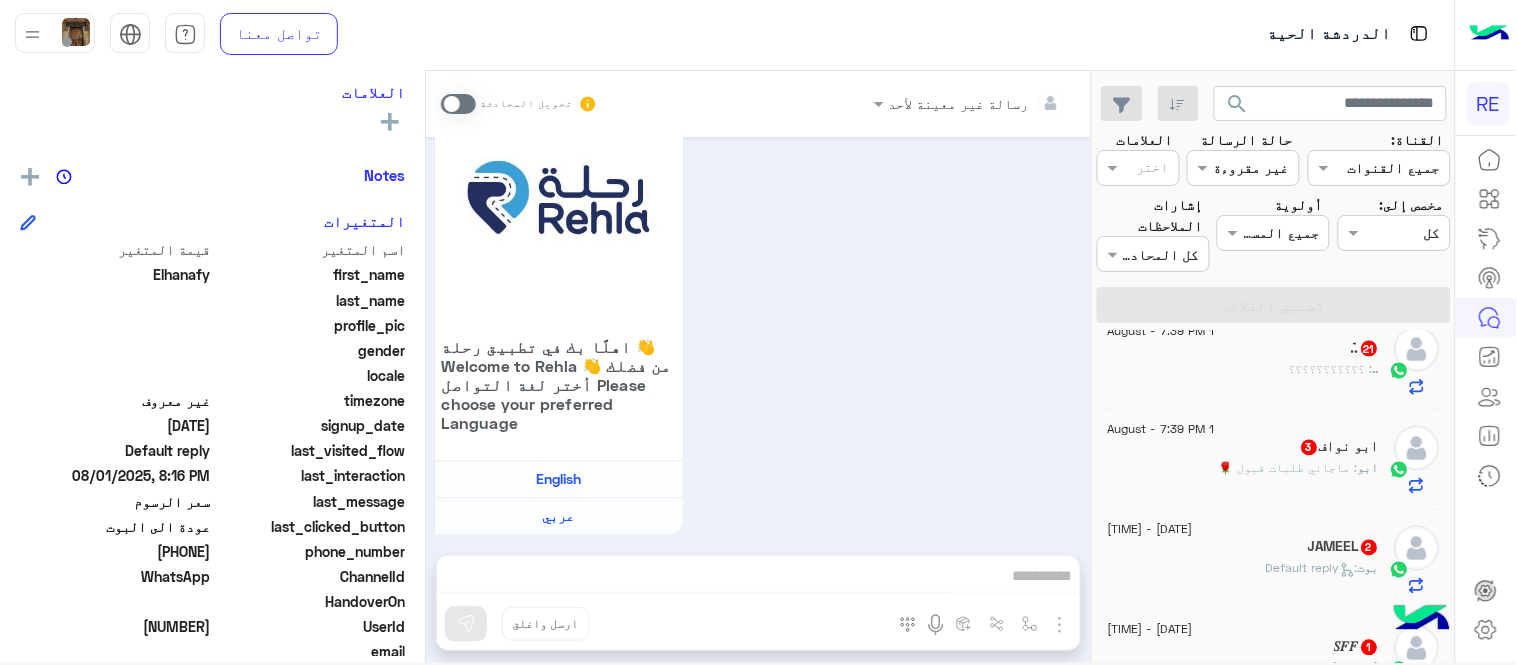 drag, startPoint x: 1100, startPoint y: 505, endPoint x: 1096, endPoint y: 466, distance: 39.20459 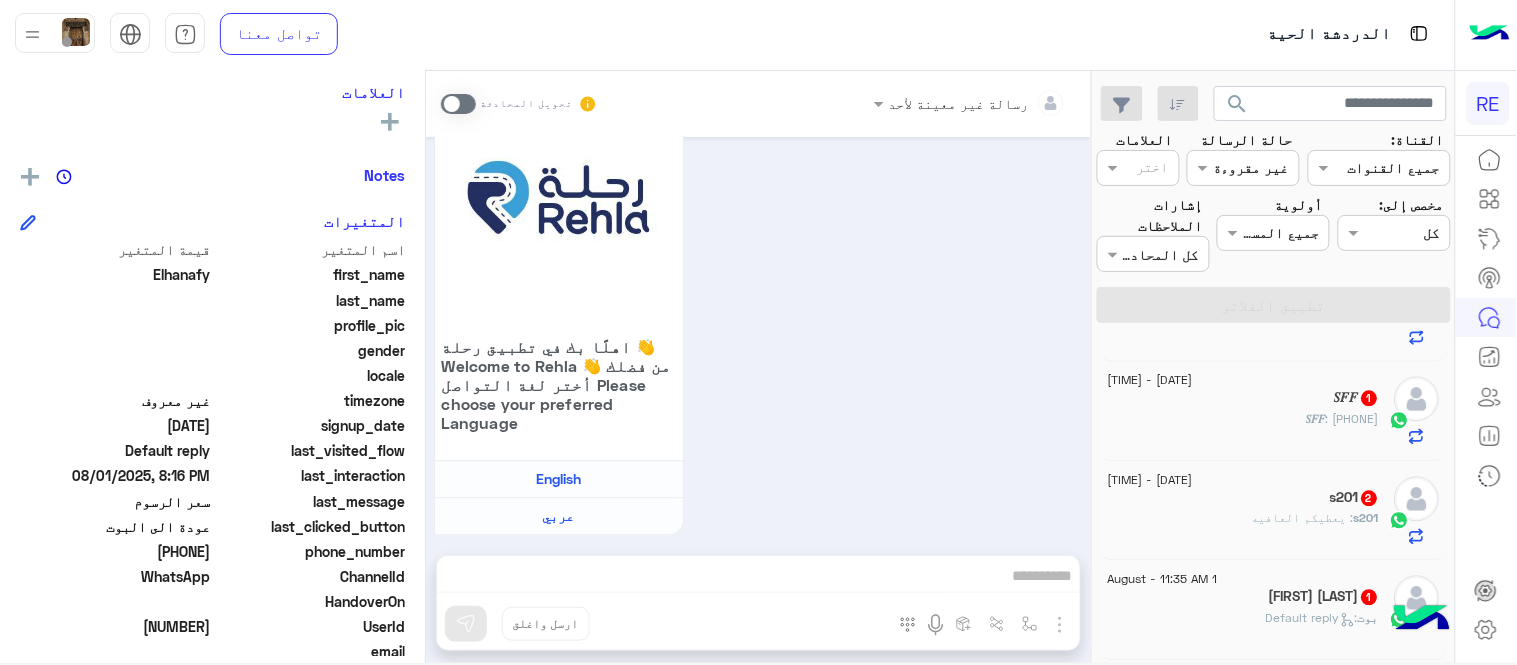 scroll, scrollTop: 1178, scrollLeft: 0, axis: vertical 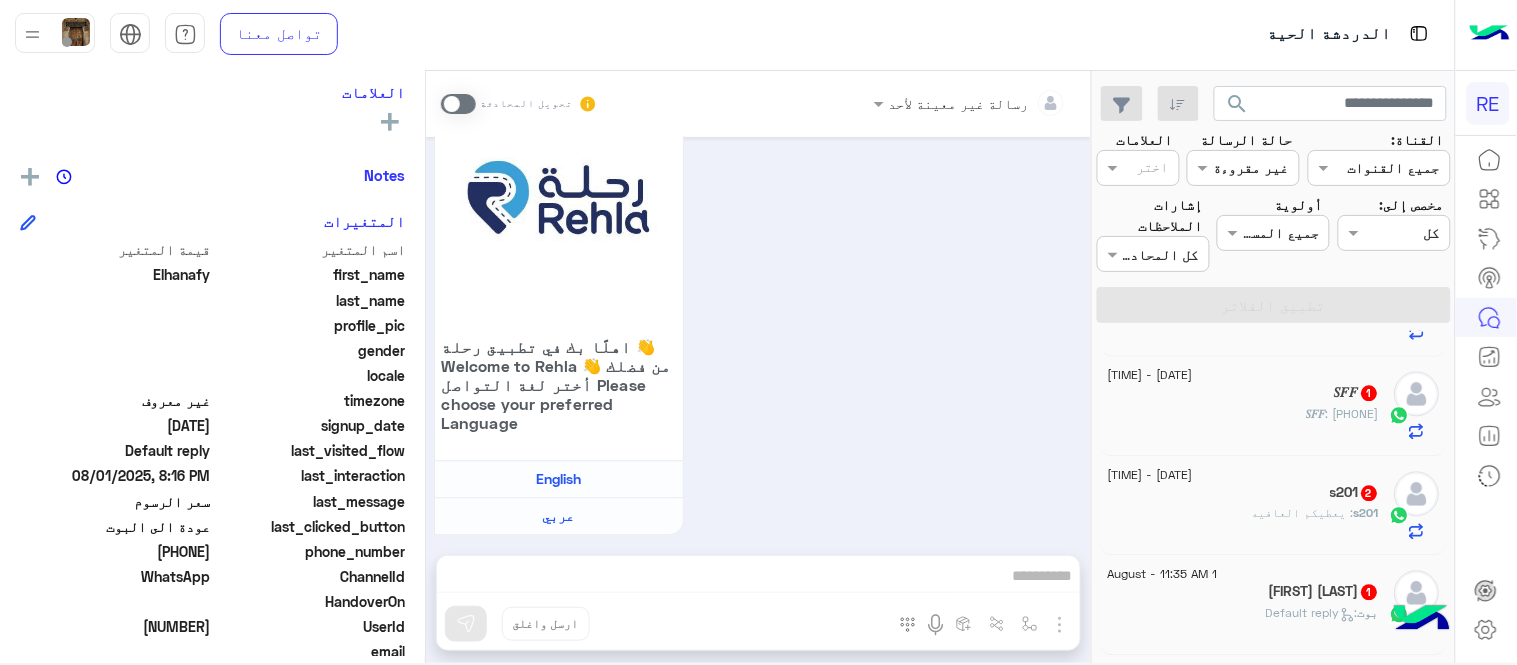 click on "s201 : يعطيكم العافيه" 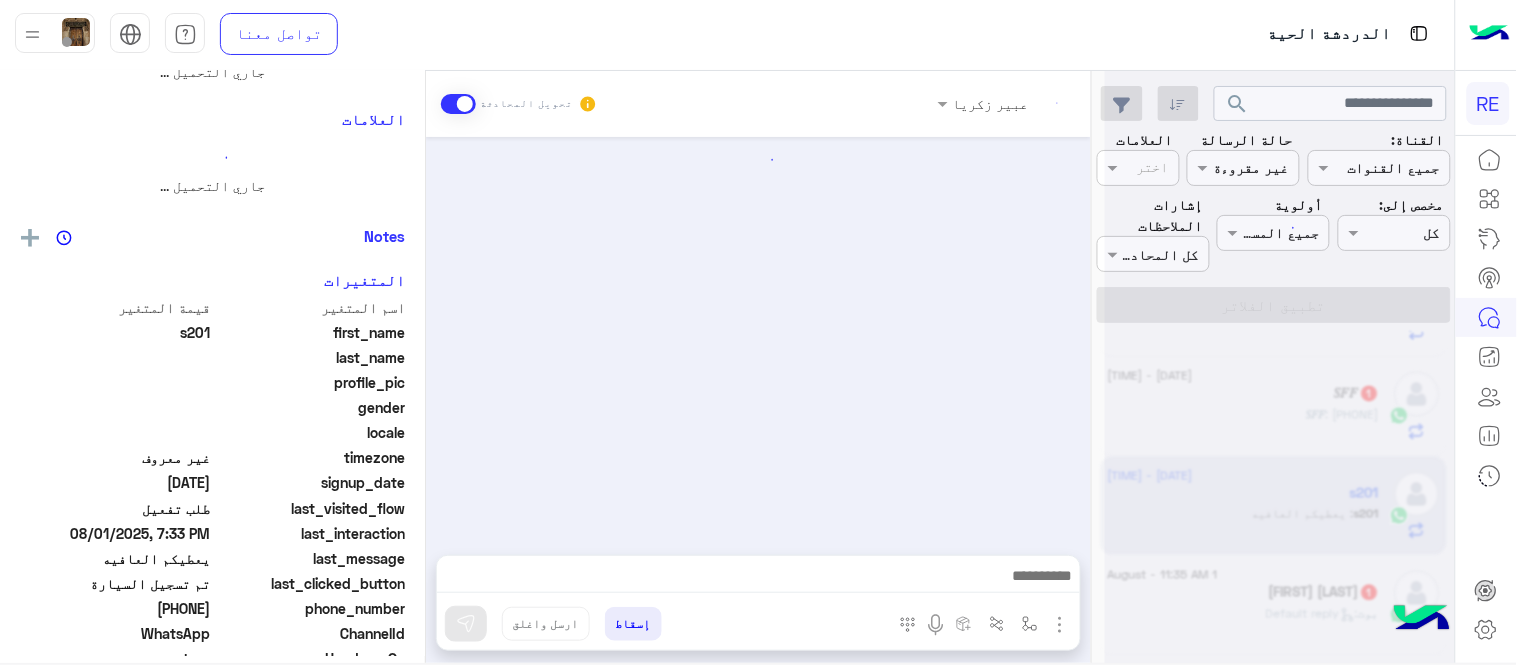 scroll, scrollTop: 0, scrollLeft: 0, axis: both 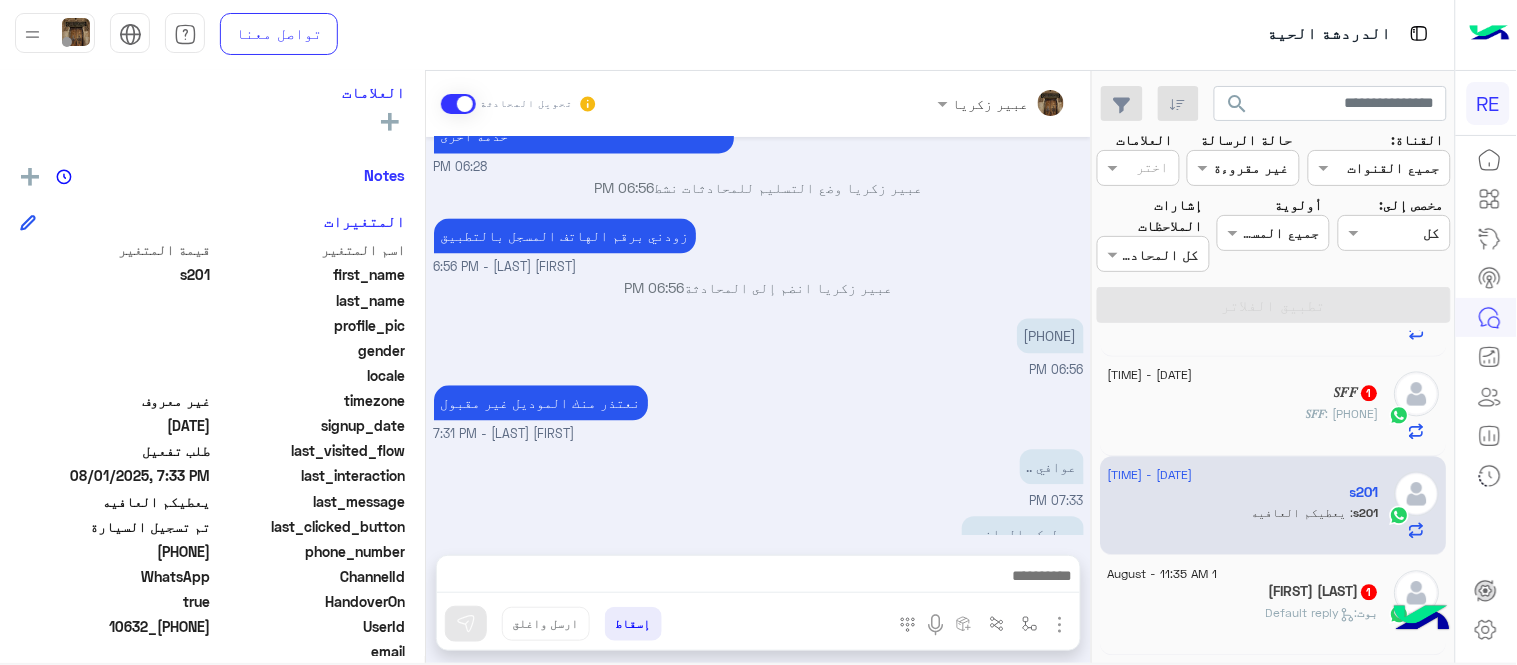 click on "𝑆𝐹𝐹 : [PHONE]" 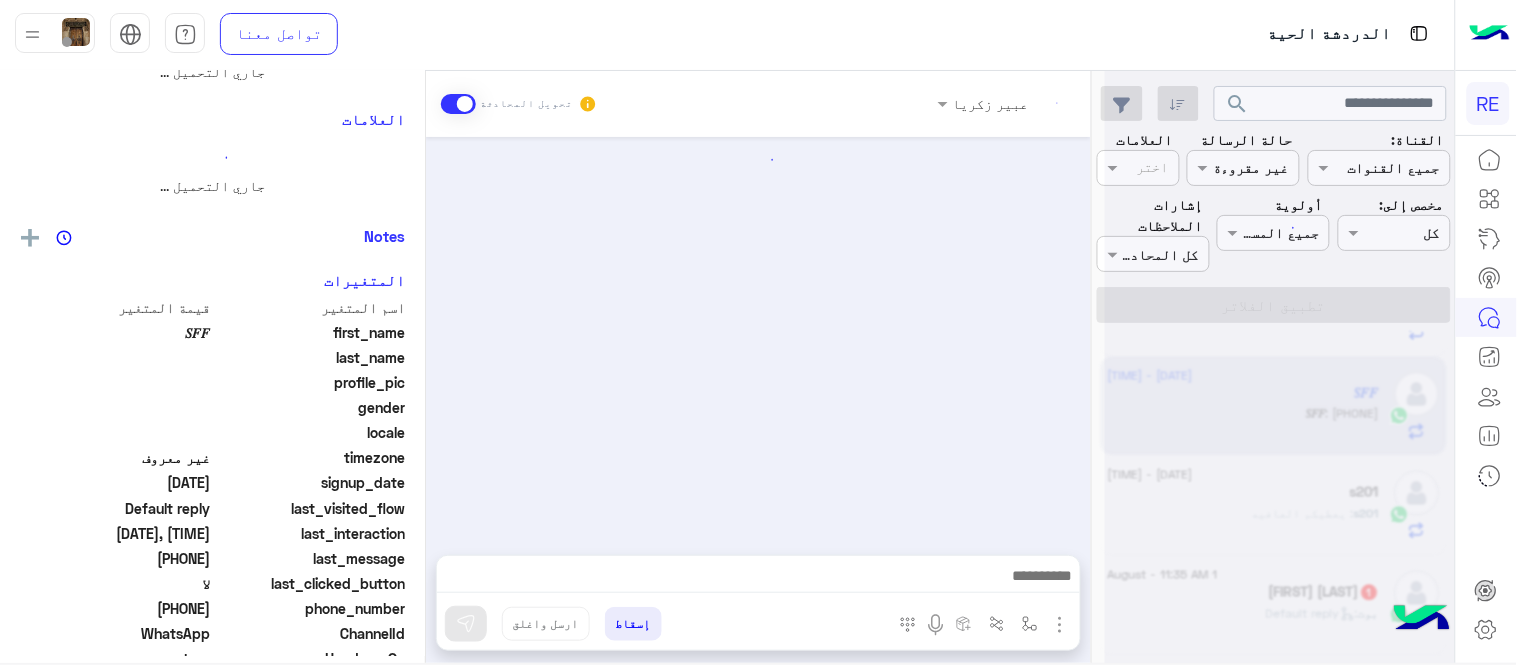 scroll, scrollTop: 0, scrollLeft: 0, axis: both 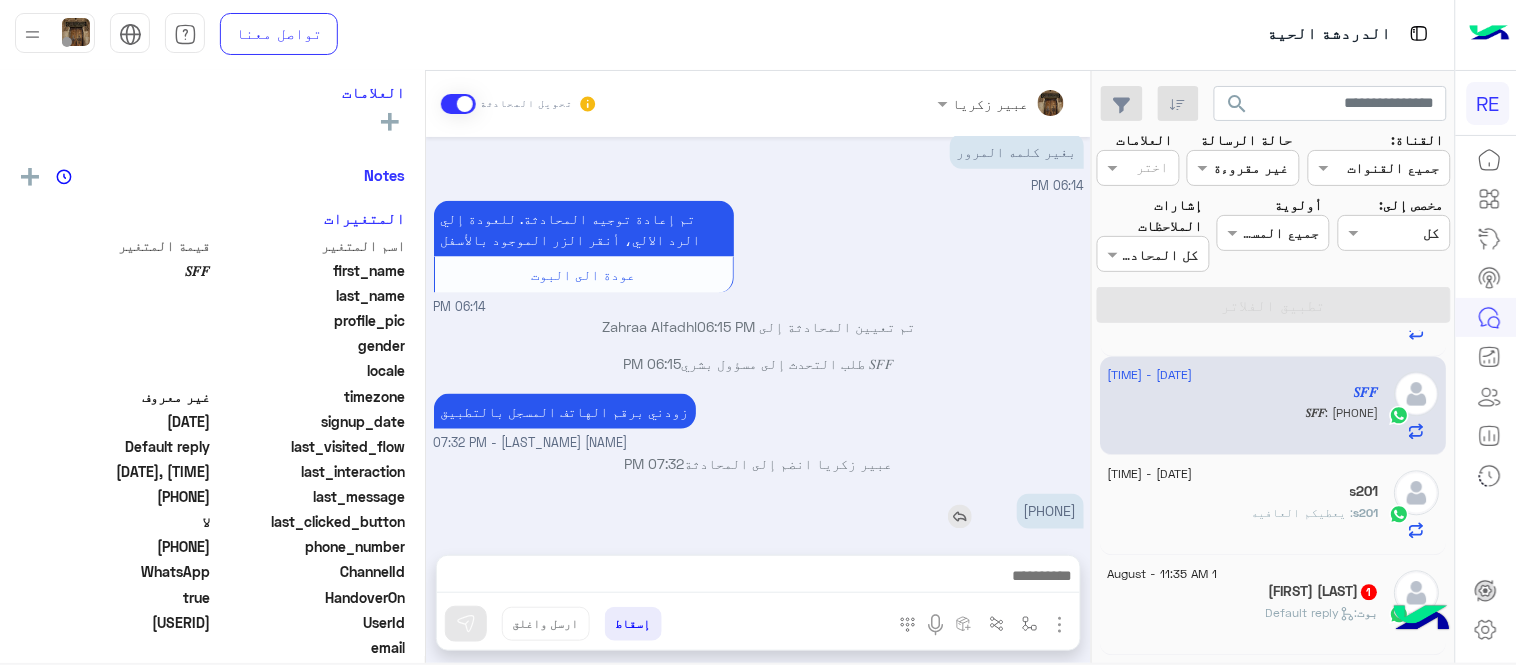 click on "[PHONE]" at bounding box center (1050, 511) 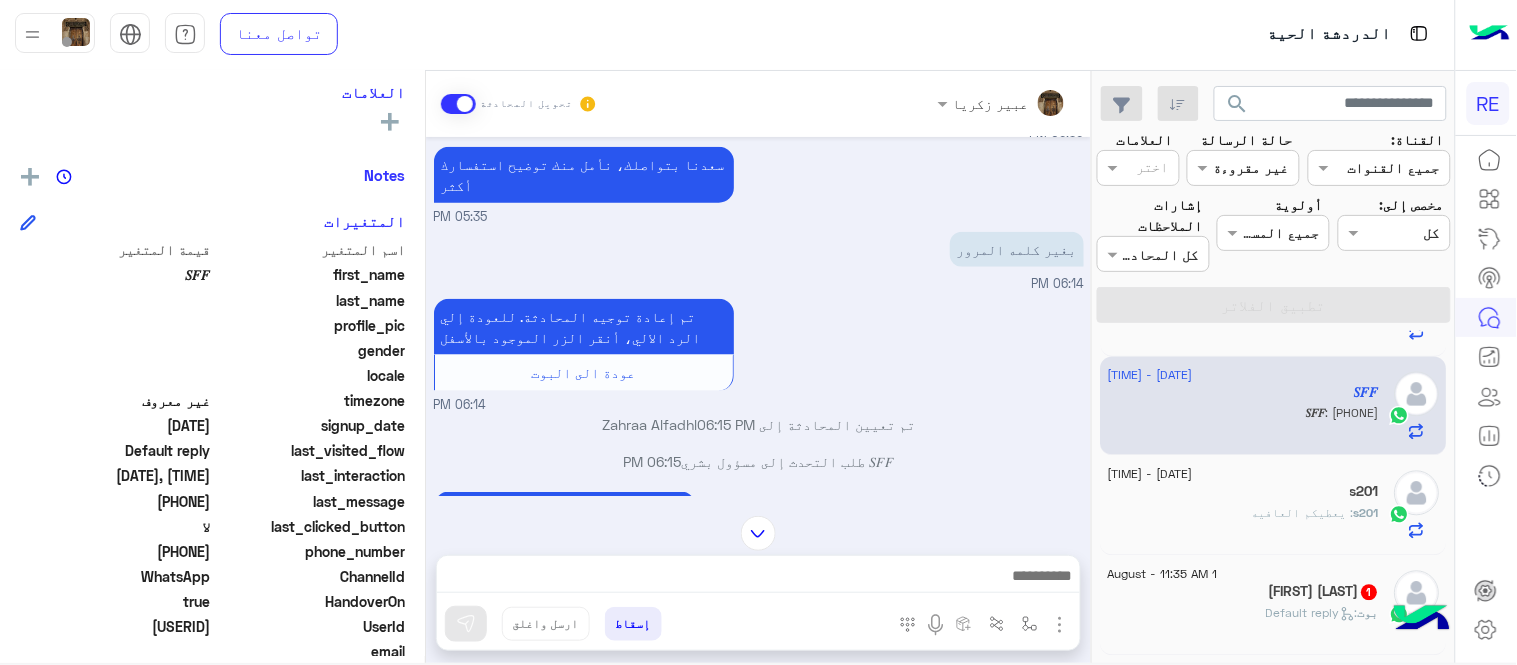 scroll, scrollTop: 498, scrollLeft: 0, axis: vertical 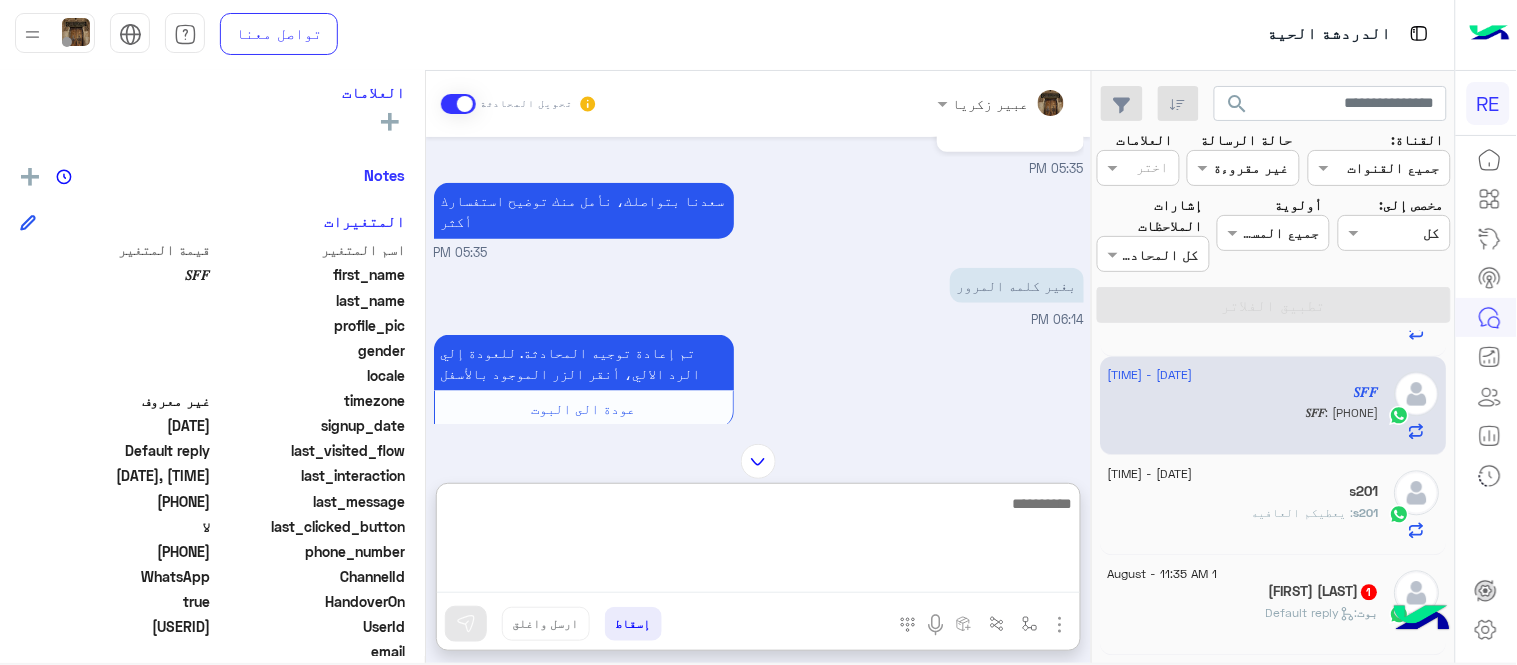 click at bounding box center [758, 542] 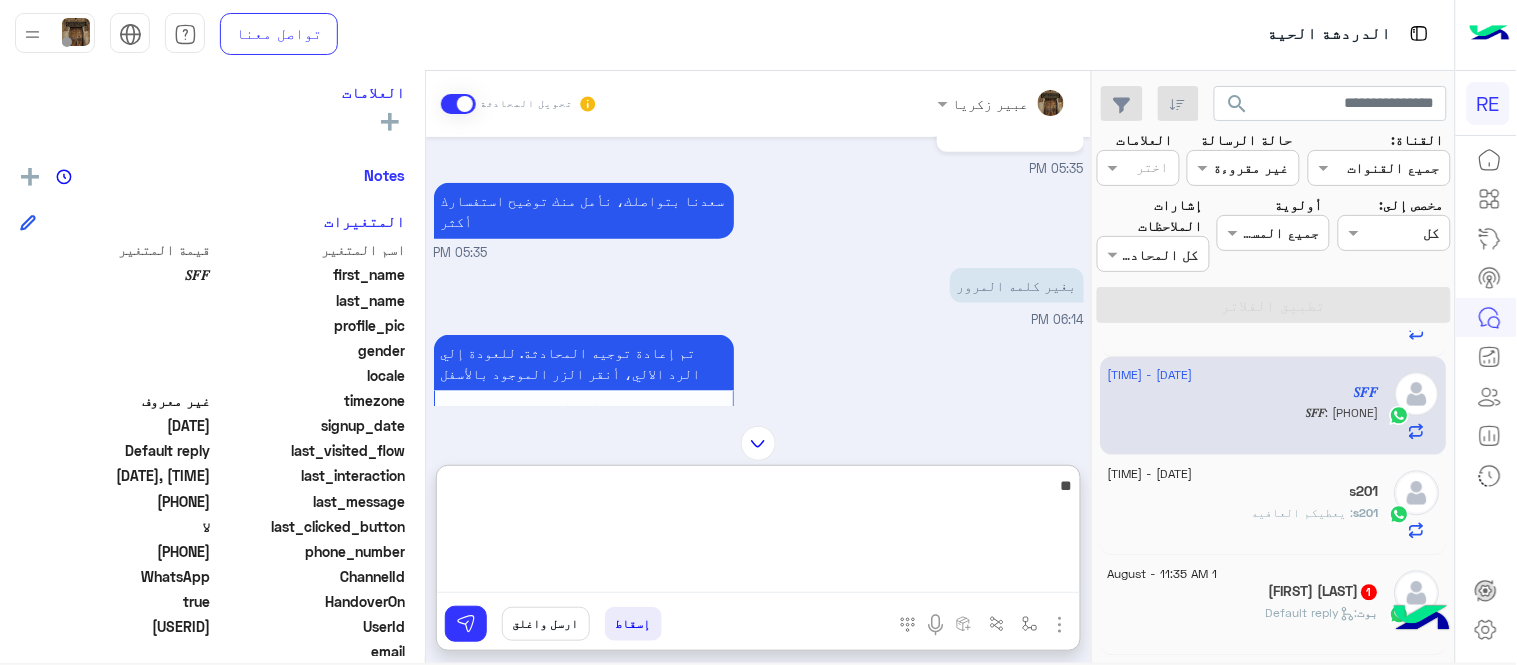 type on "*" 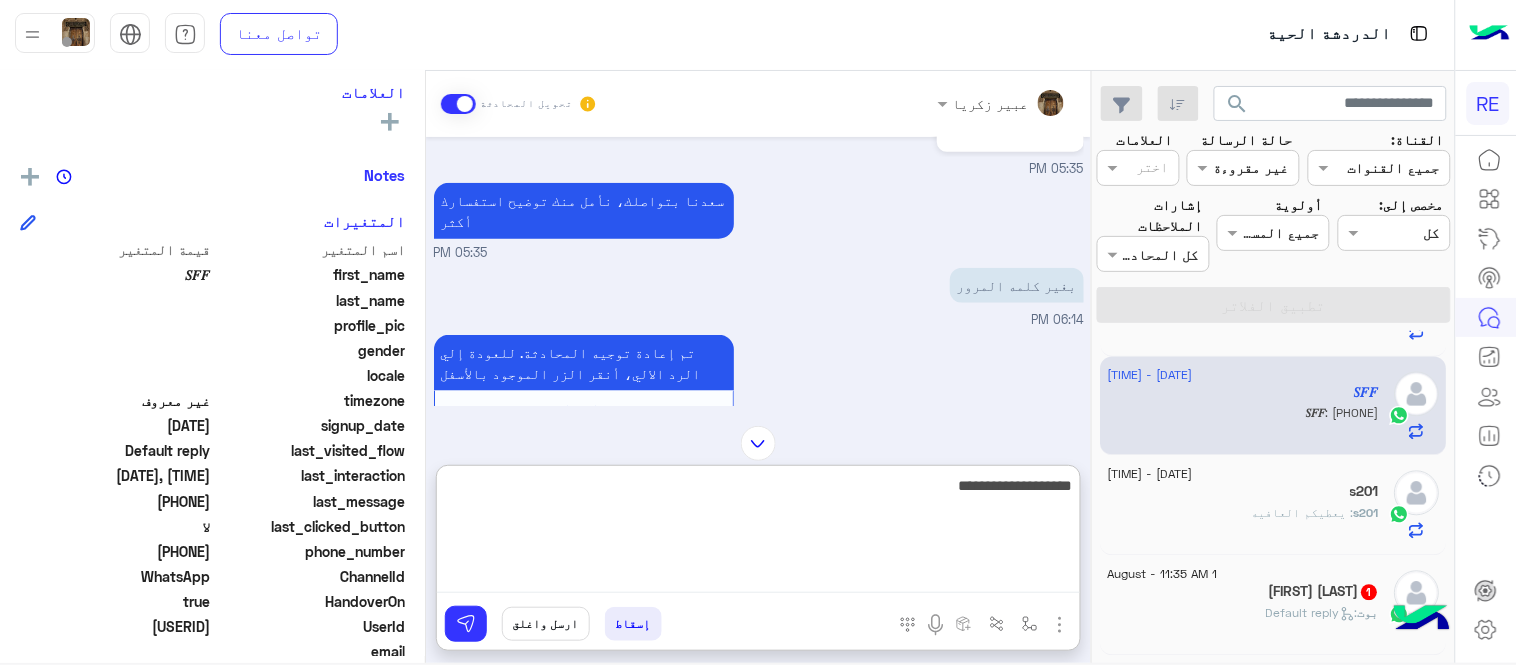 type on "**********" 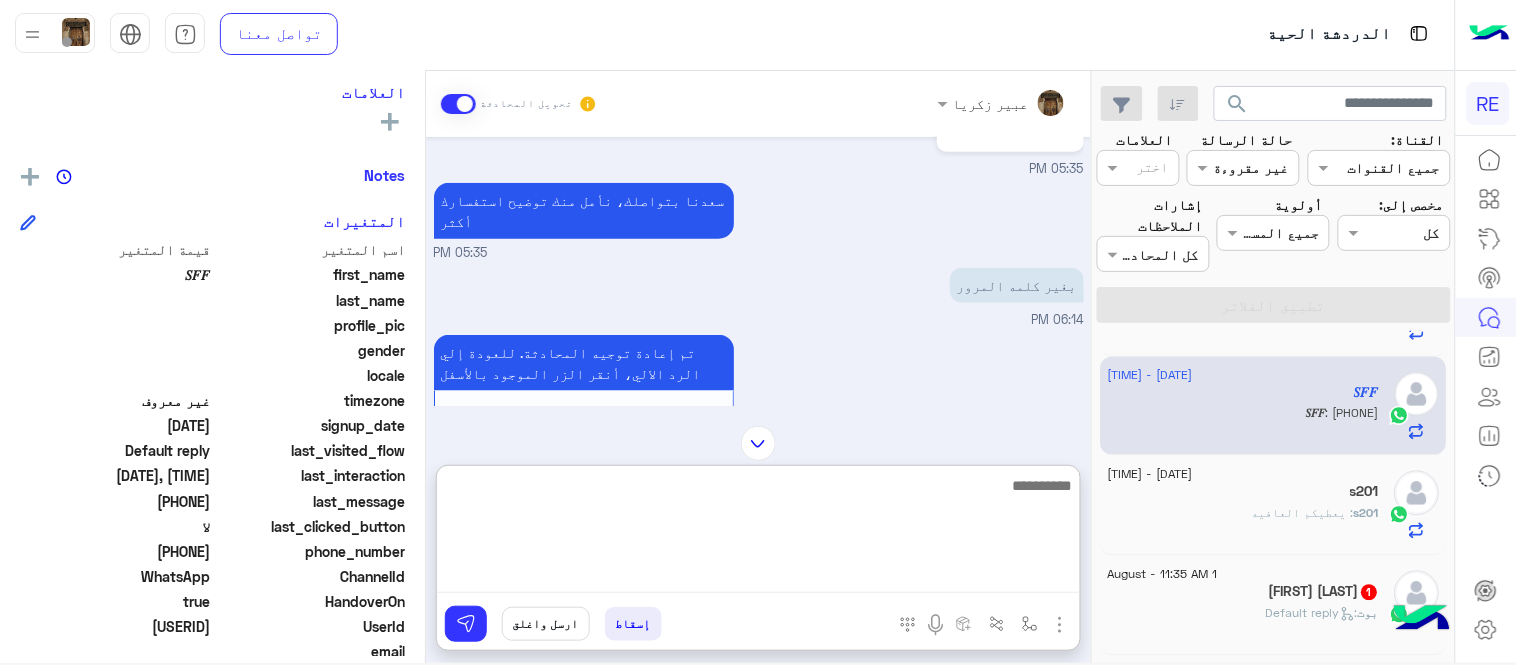 scroll, scrollTop: 785, scrollLeft: 0, axis: vertical 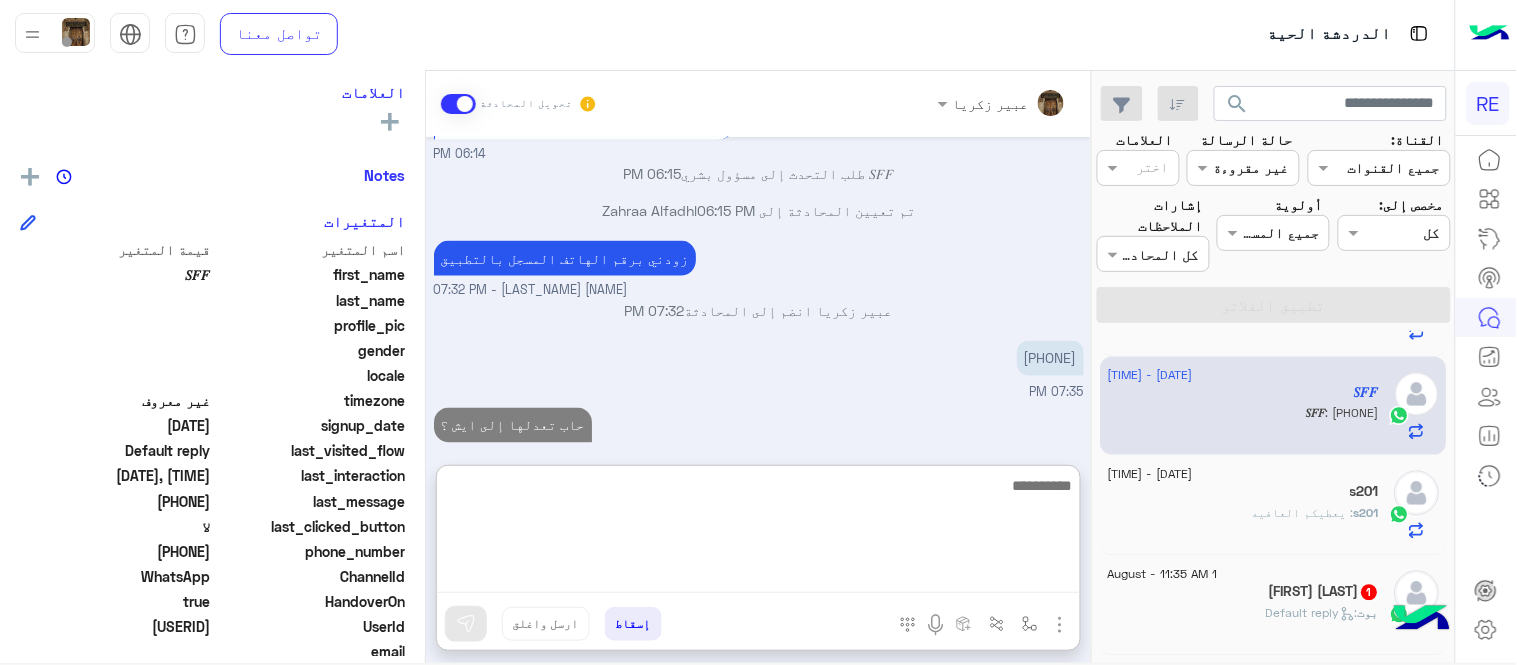 click on "Aug 1, 2025  شكرا لتواصلك واختيارك رحلة 😊 اختر احد الخدمات التالية:    05:35 PM   ماني قادر ادخل على التطبيق    05:35 PM  سعدنا بتواصلك، نأمل منك توضيح استفسارك أكثر    05:35 PM  بغير كلمه المرور   06:14 PM  تم إعادة توجيه المحادثة. للعودة إلي الرد الالي، أنقر الزر الموجود بالأسفل  عودة الى البوت     06:14 PM   𝑆𝐹𝐹  طلب التحدث إلى مسؤول بشري   06:15 PM       تم تعيين المحادثة إلى Zahraa Alfadhl   06:15 PM      زودني برقم الهاتف المسجل بالتطبيق  [FIRST] [LAST] -  07:32 PM   [FIRST] [LAST] انضم إلى المحادثة   07:32 PM      [PHONE]   07:35 PM  حاب تعدلها إلى ايش ؟   08:20 PM" at bounding box center [758, 291] 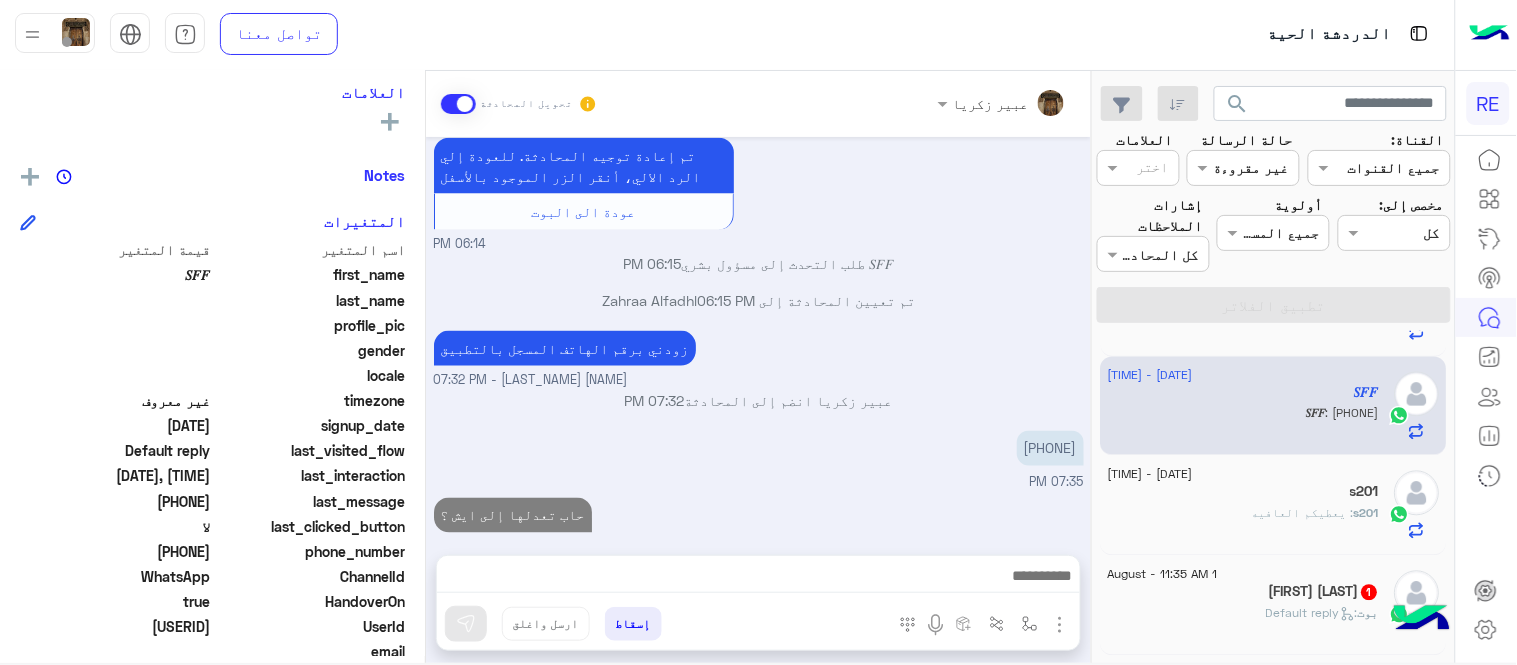 click on "[FIRST] [LAST]  1" 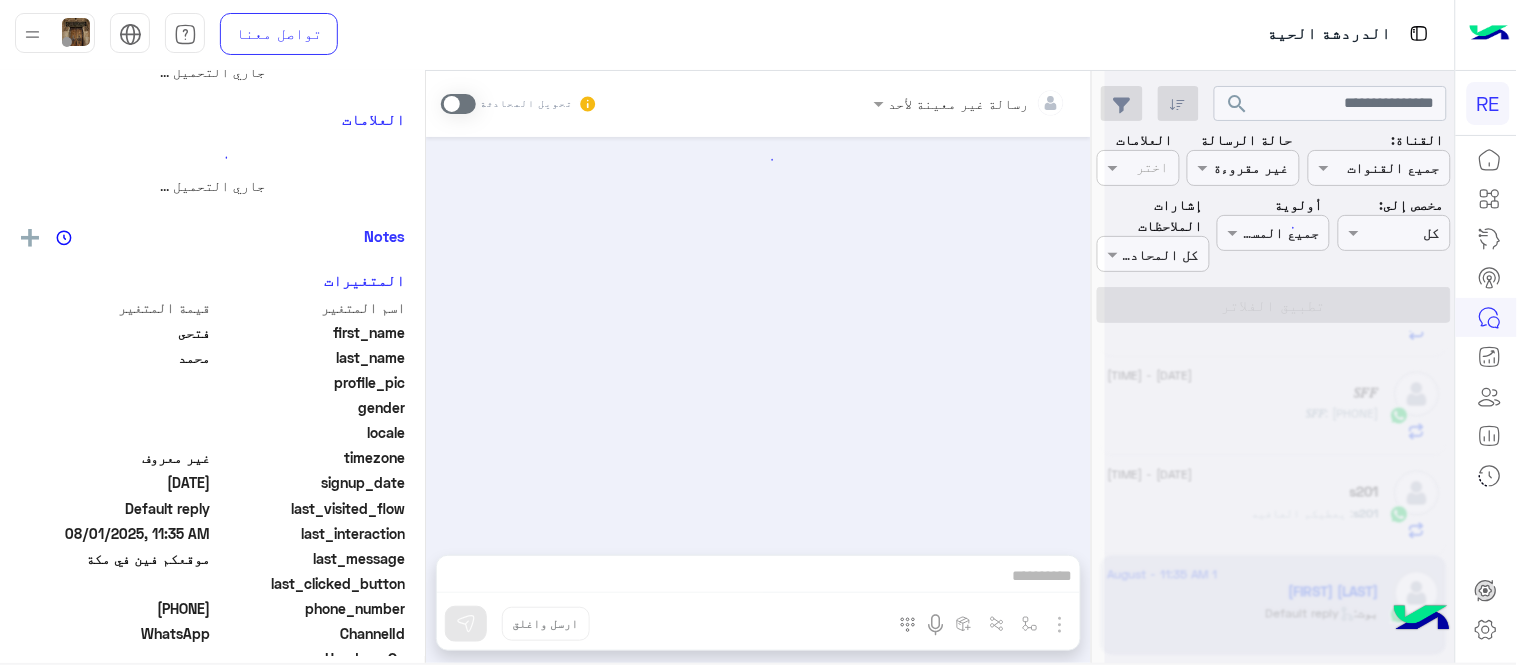 scroll, scrollTop: 0, scrollLeft: 0, axis: both 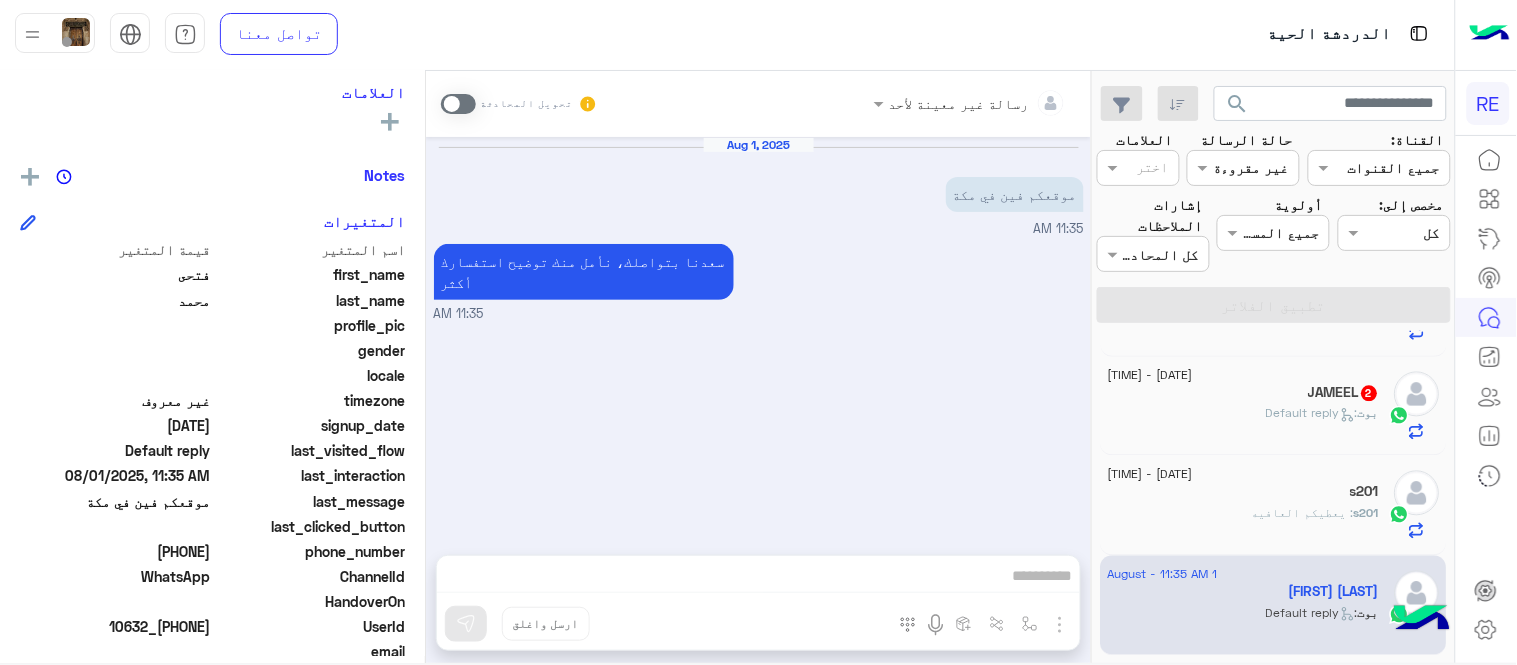 click at bounding box center [458, 104] 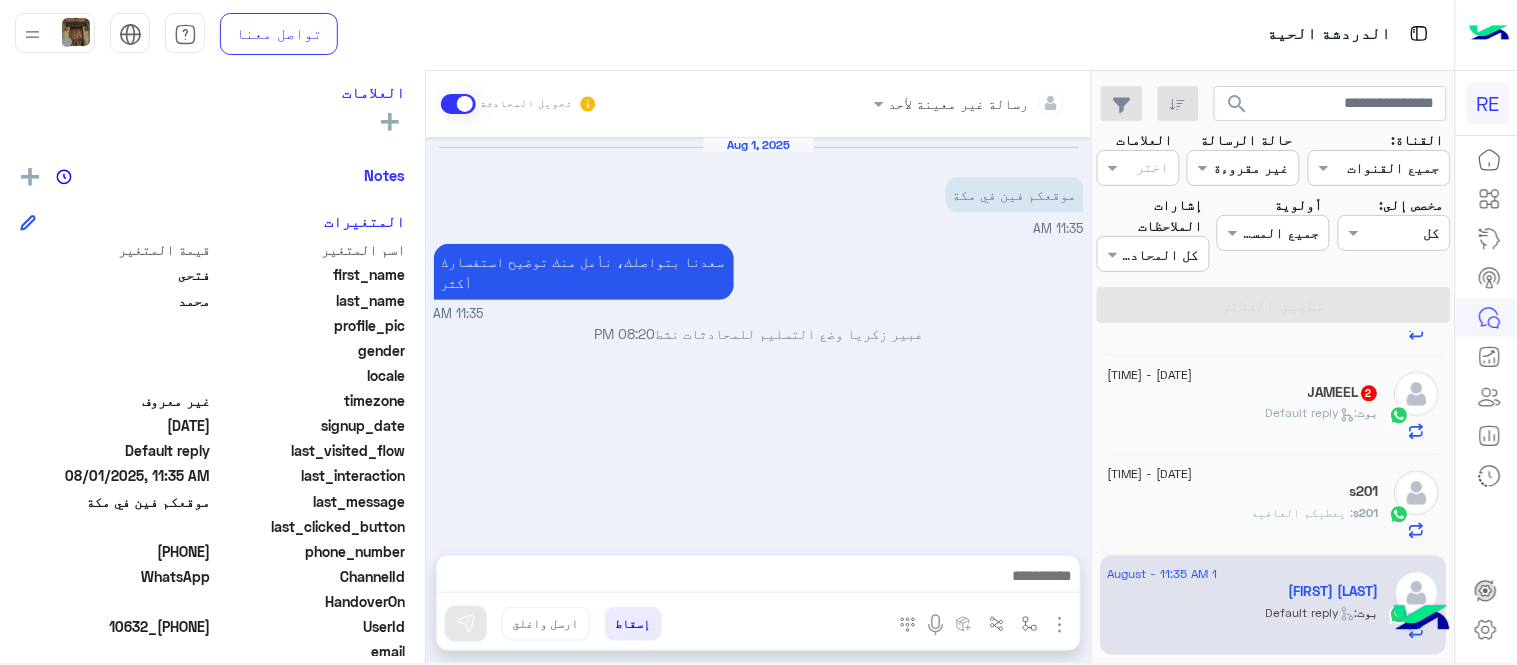 click at bounding box center [758, 578] 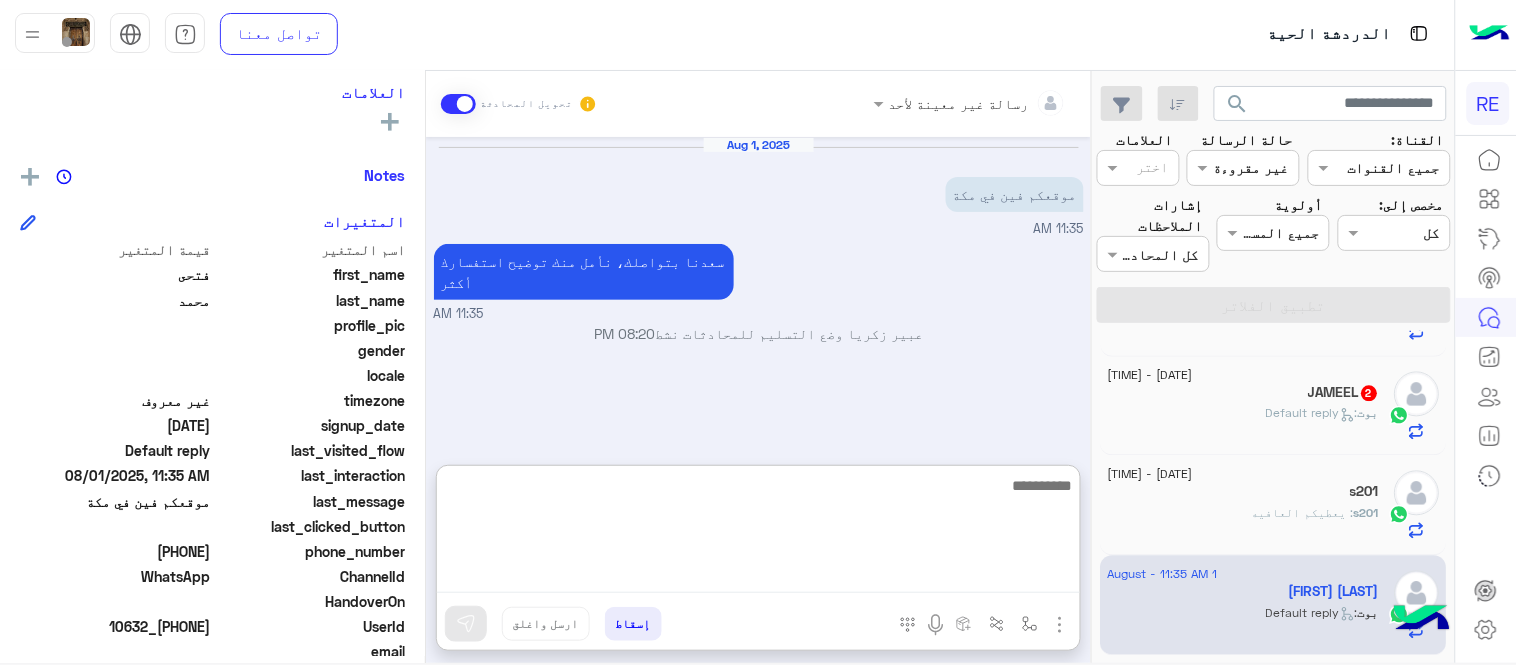 click at bounding box center [758, 533] 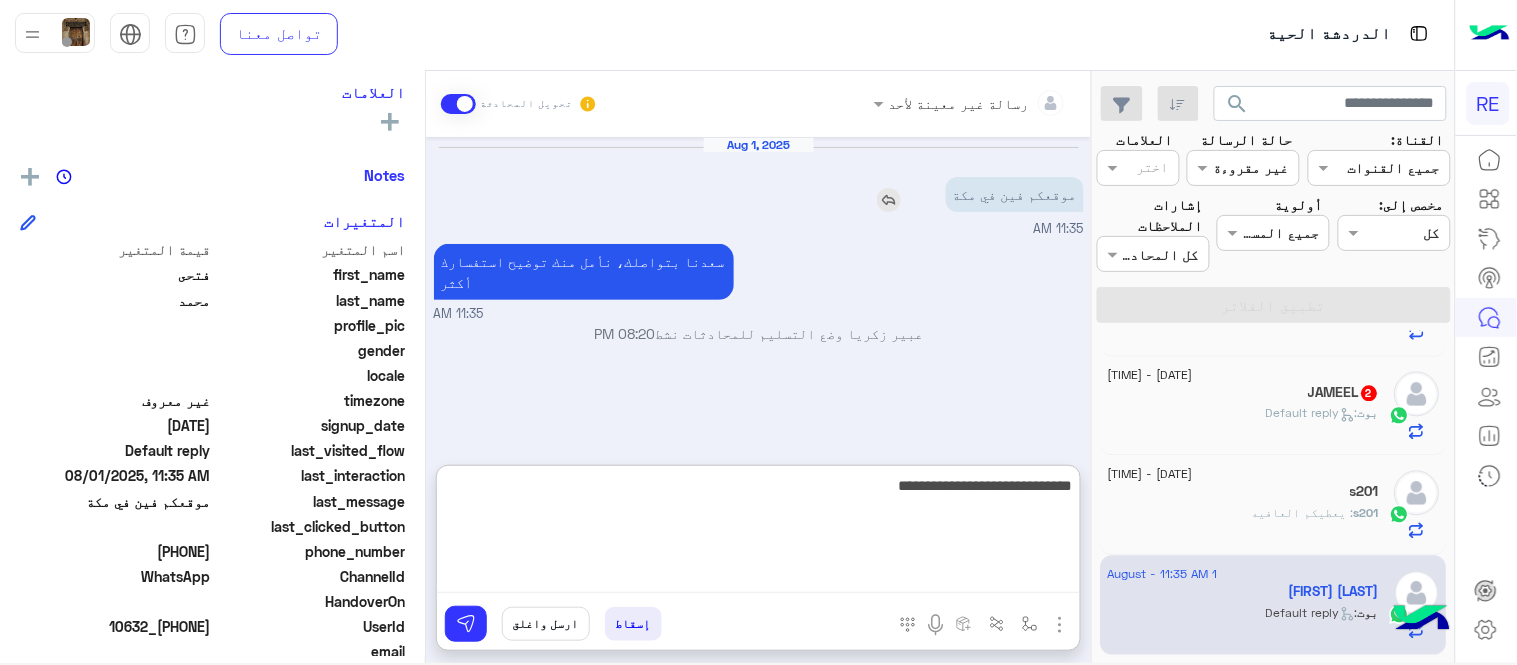 type on "**********" 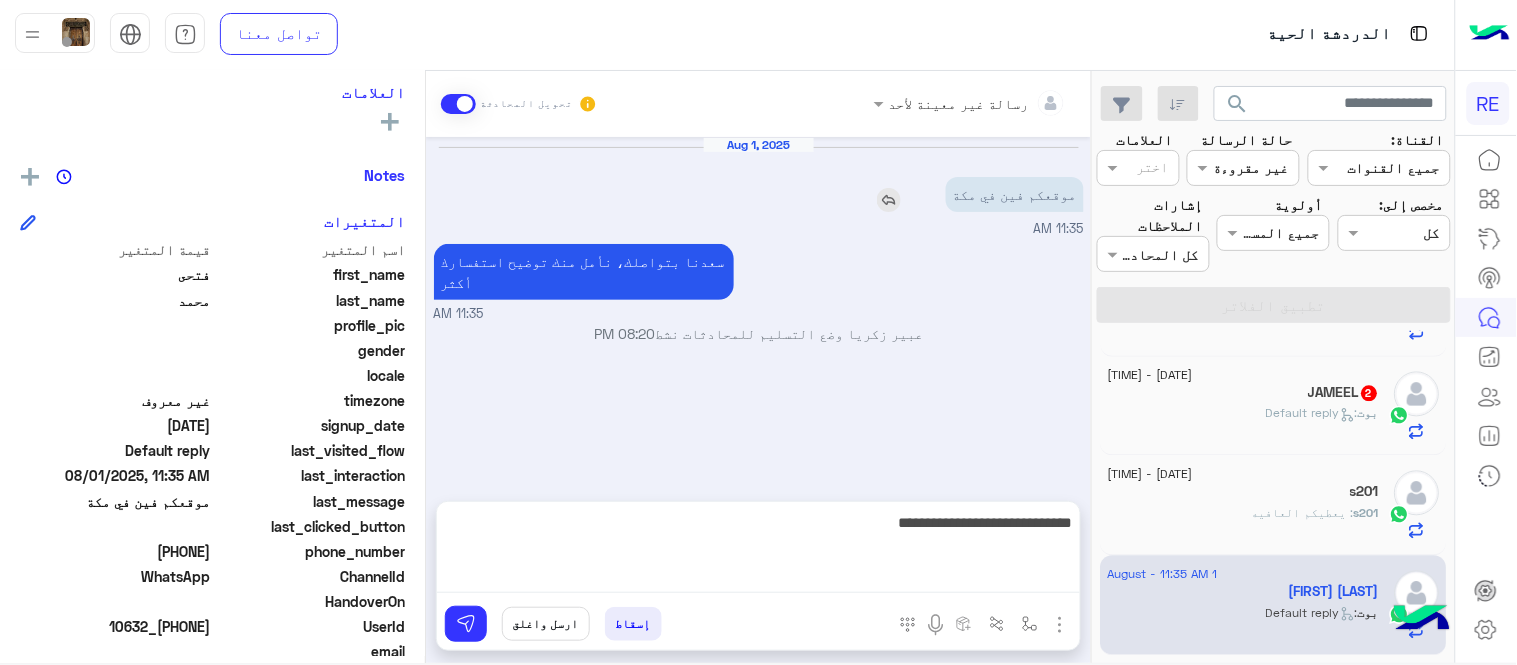 click at bounding box center [889, 200] 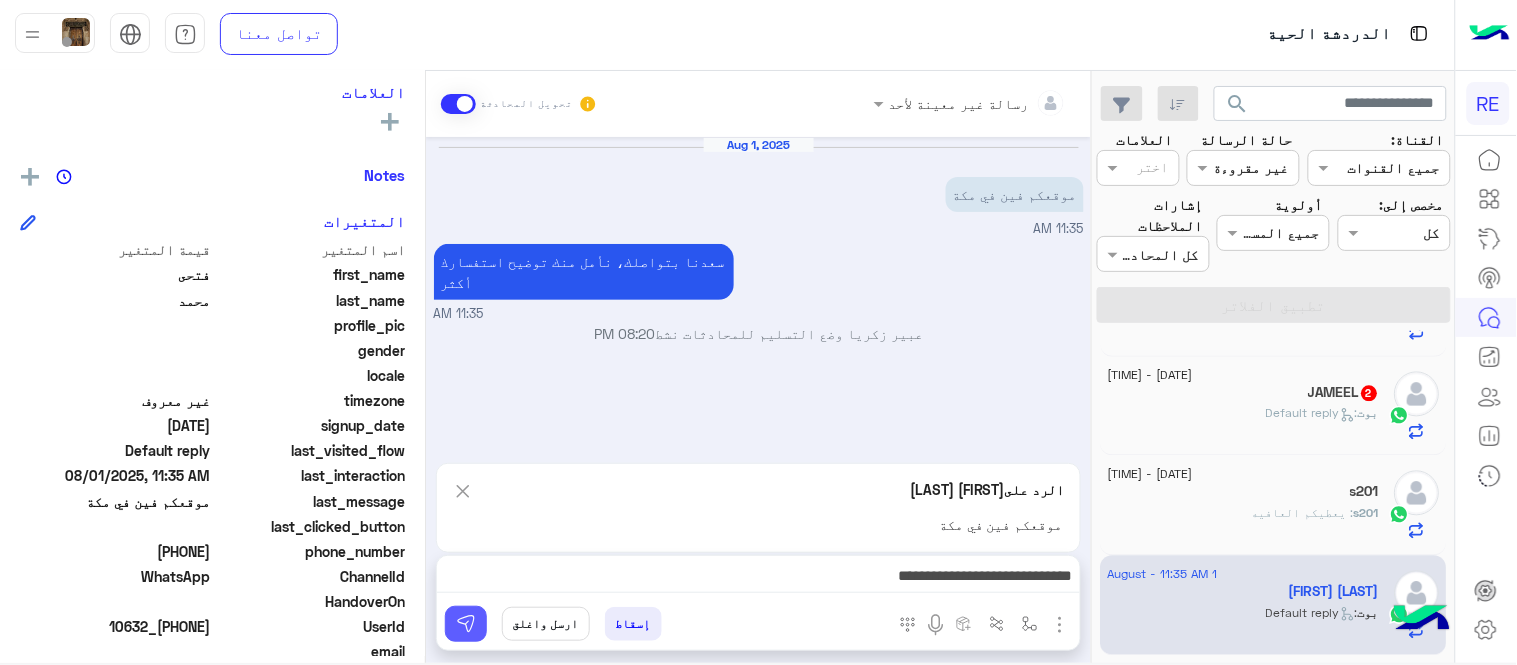 click at bounding box center (466, 624) 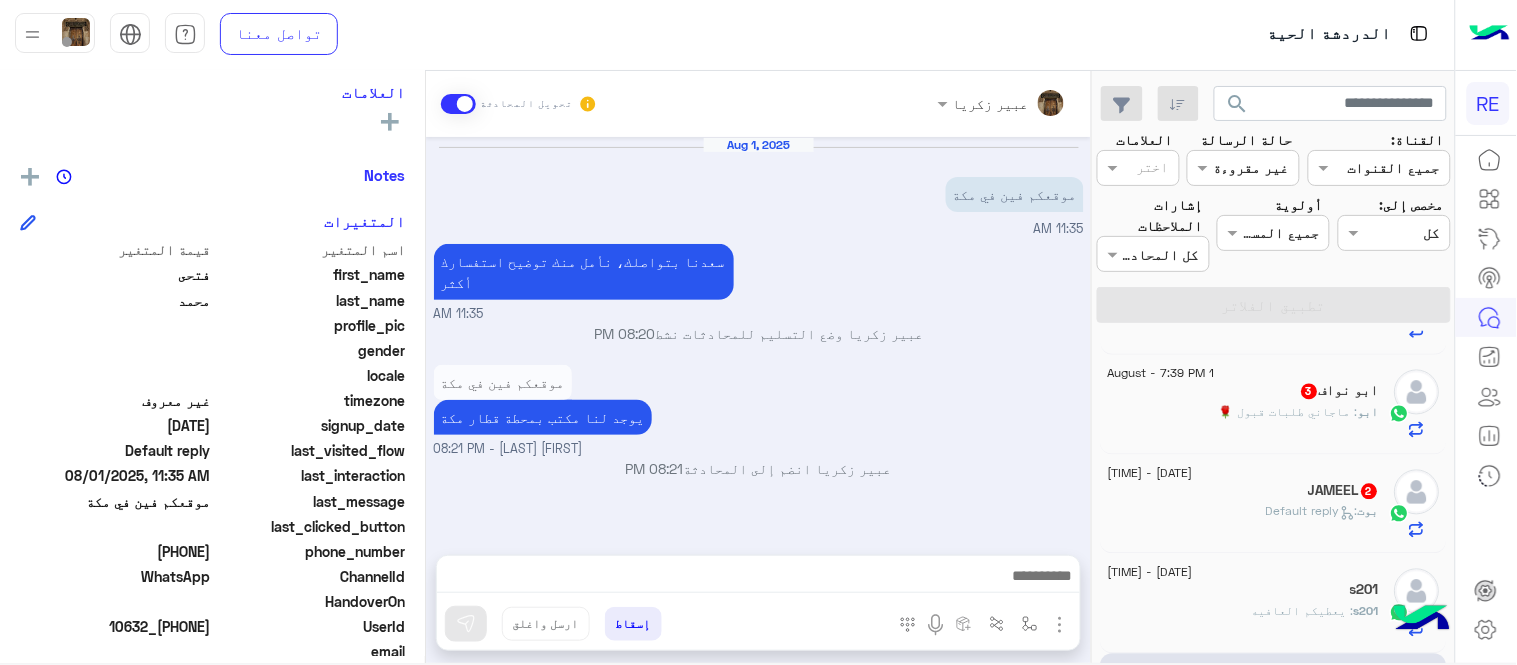 scroll, scrollTop: 1066, scrollLeft: 0, axis: vertical 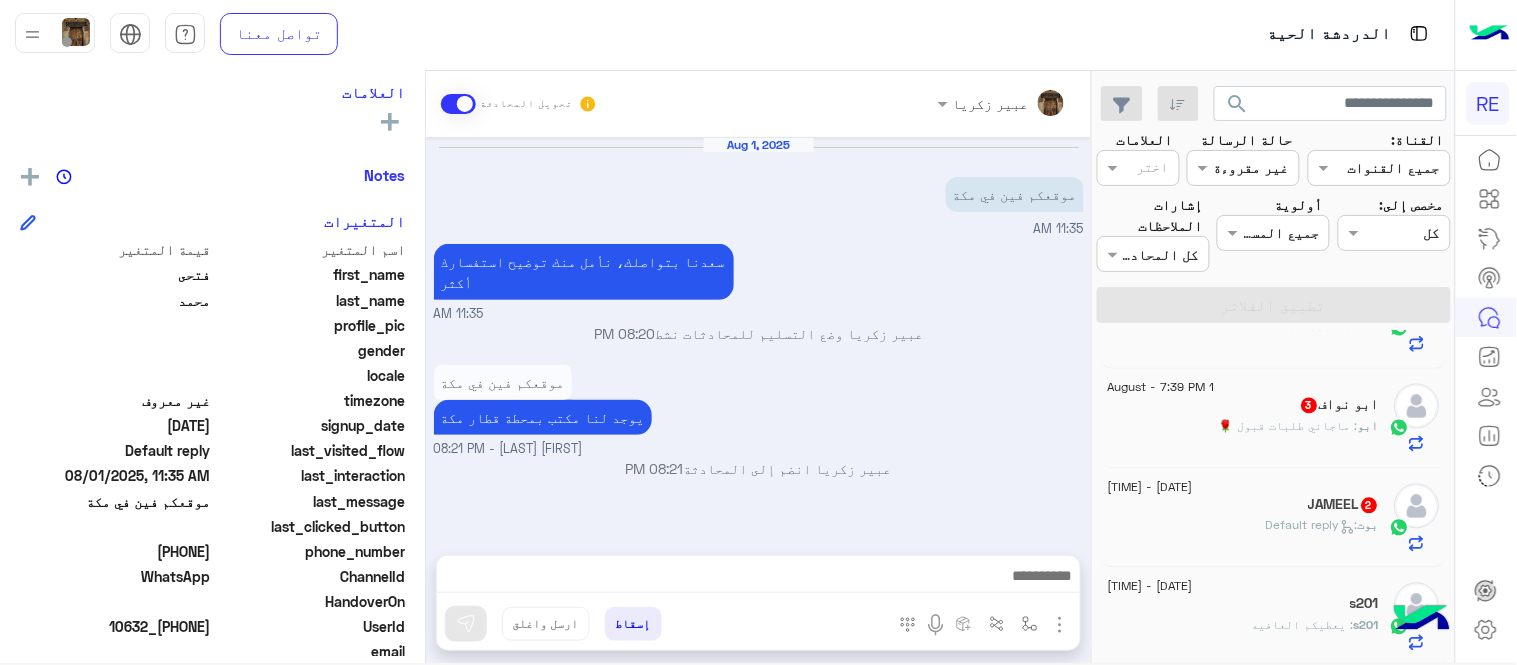 click on "بوت :   Default reply" 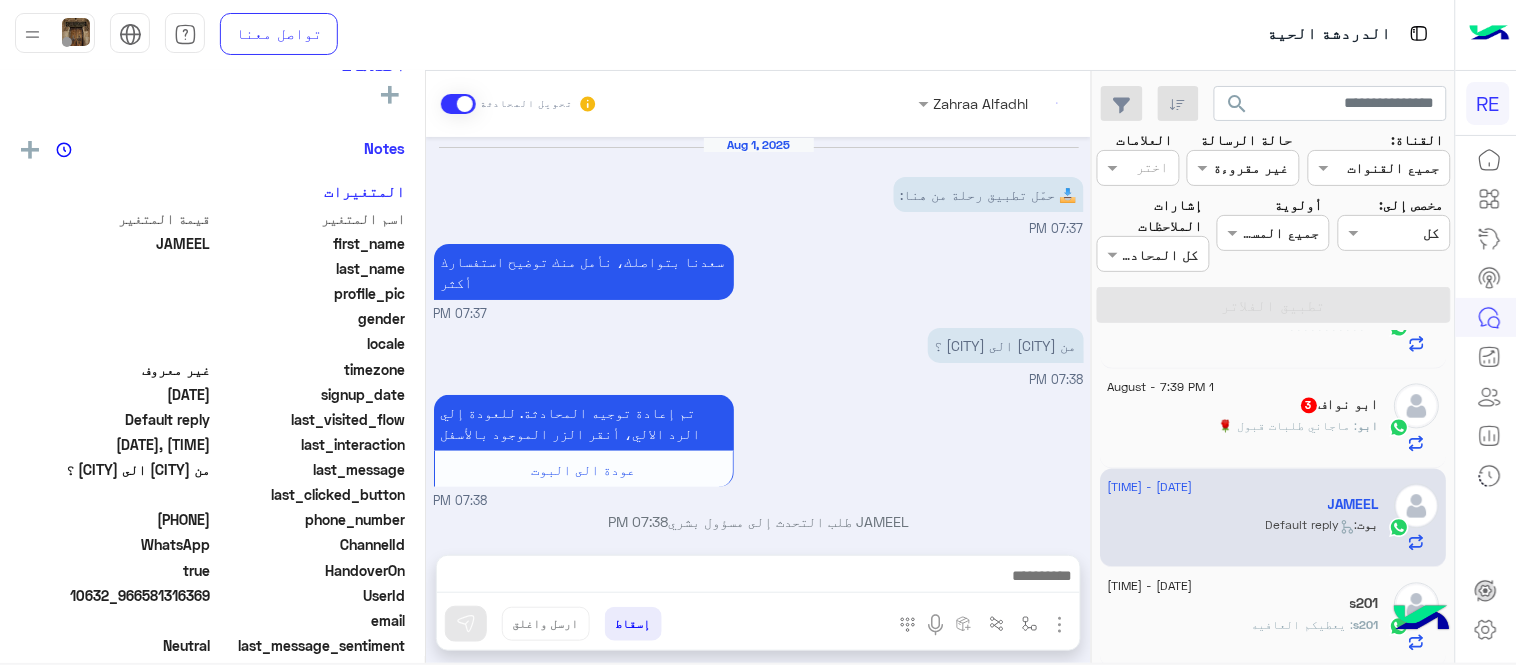 scroll, scrollTop: 331, scrollLeft: 0, axis: vertical 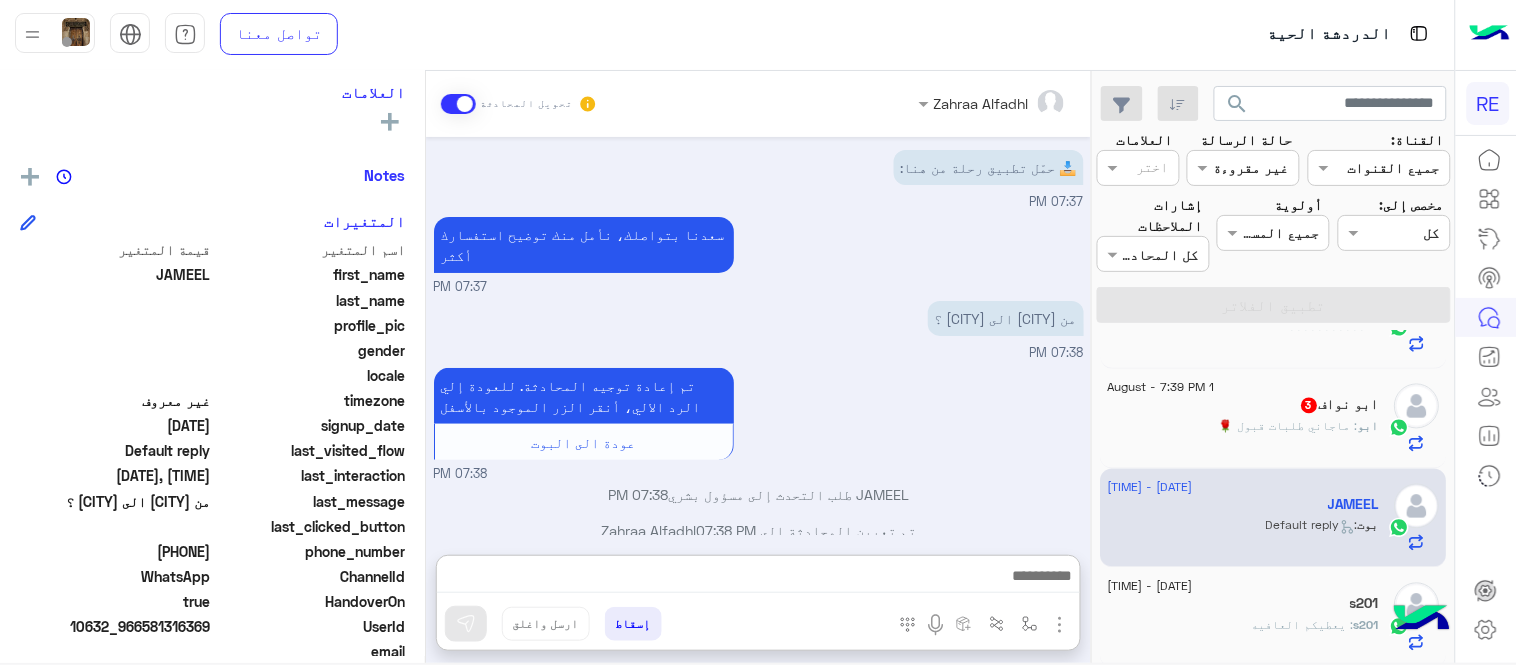 click at bounding box center (758, 578) 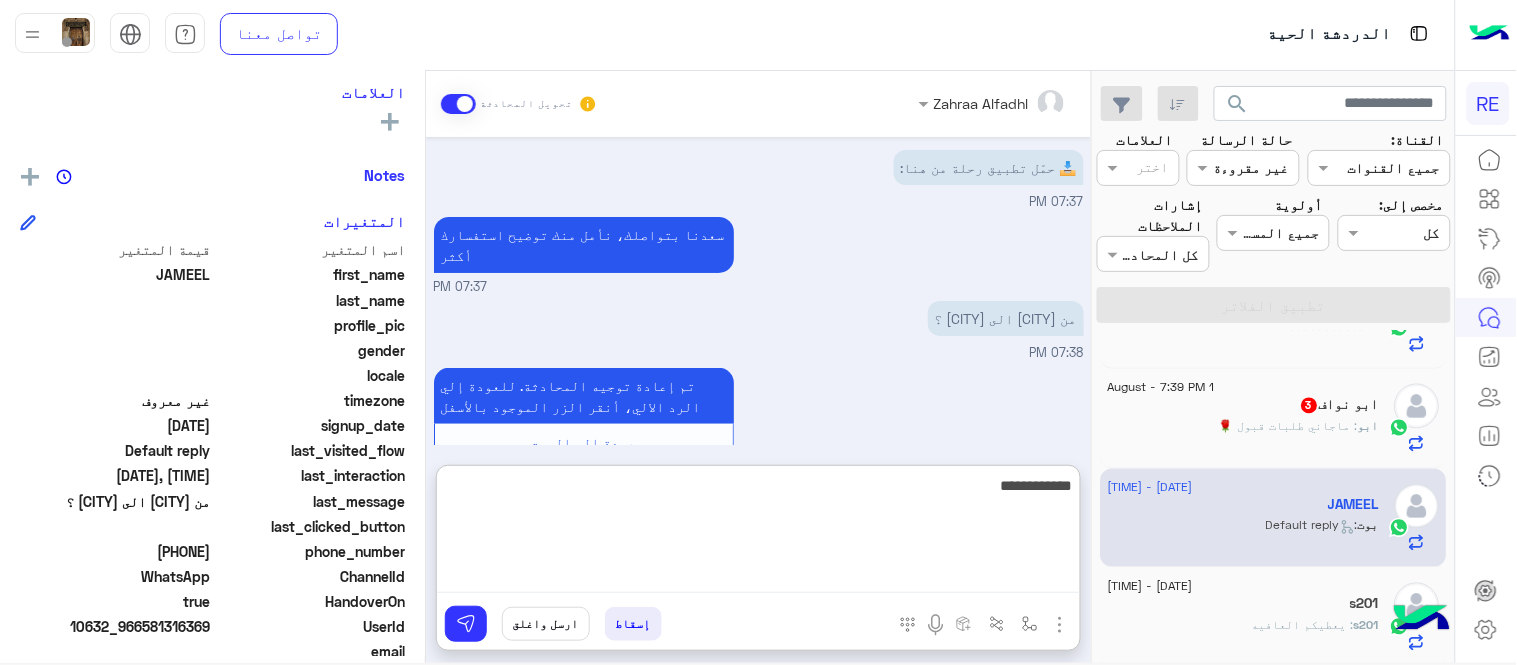 type on "**********" 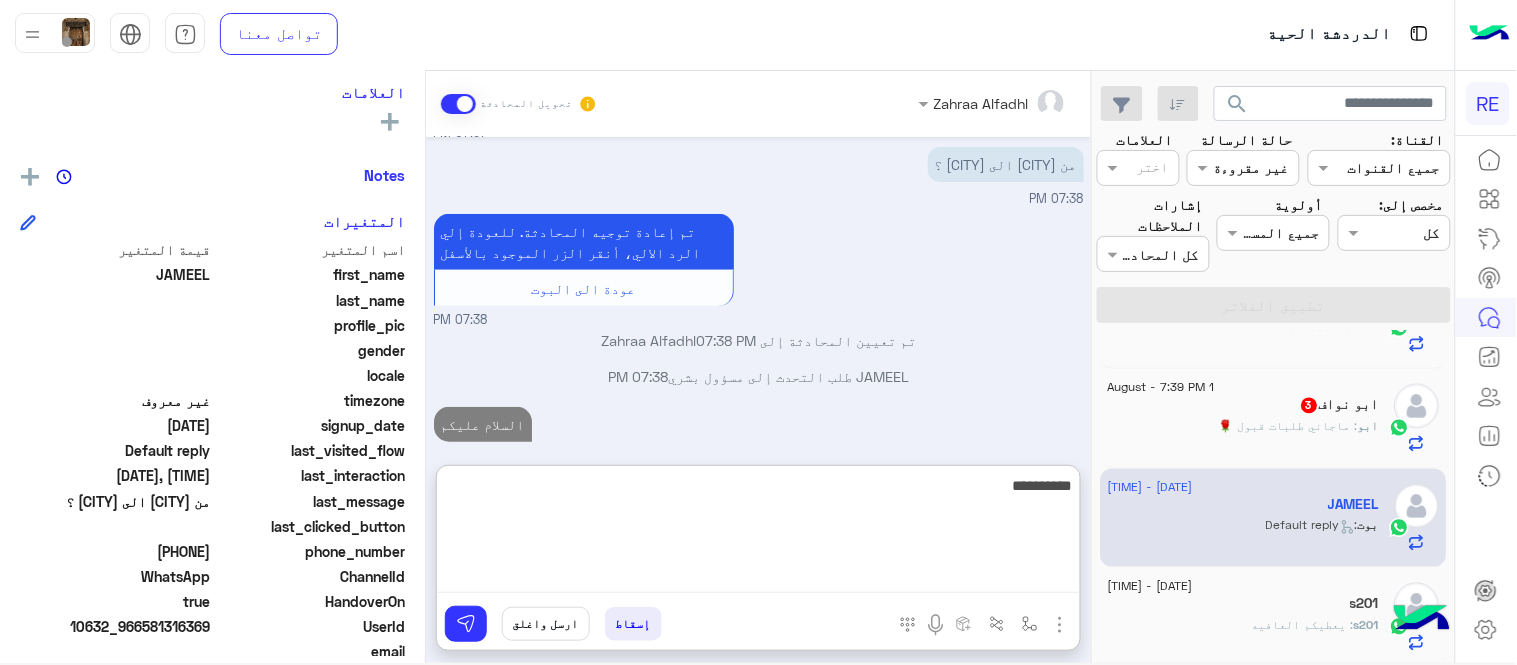 scroll, scrollTop: 217, scrollLeft: 0, axis: vertical 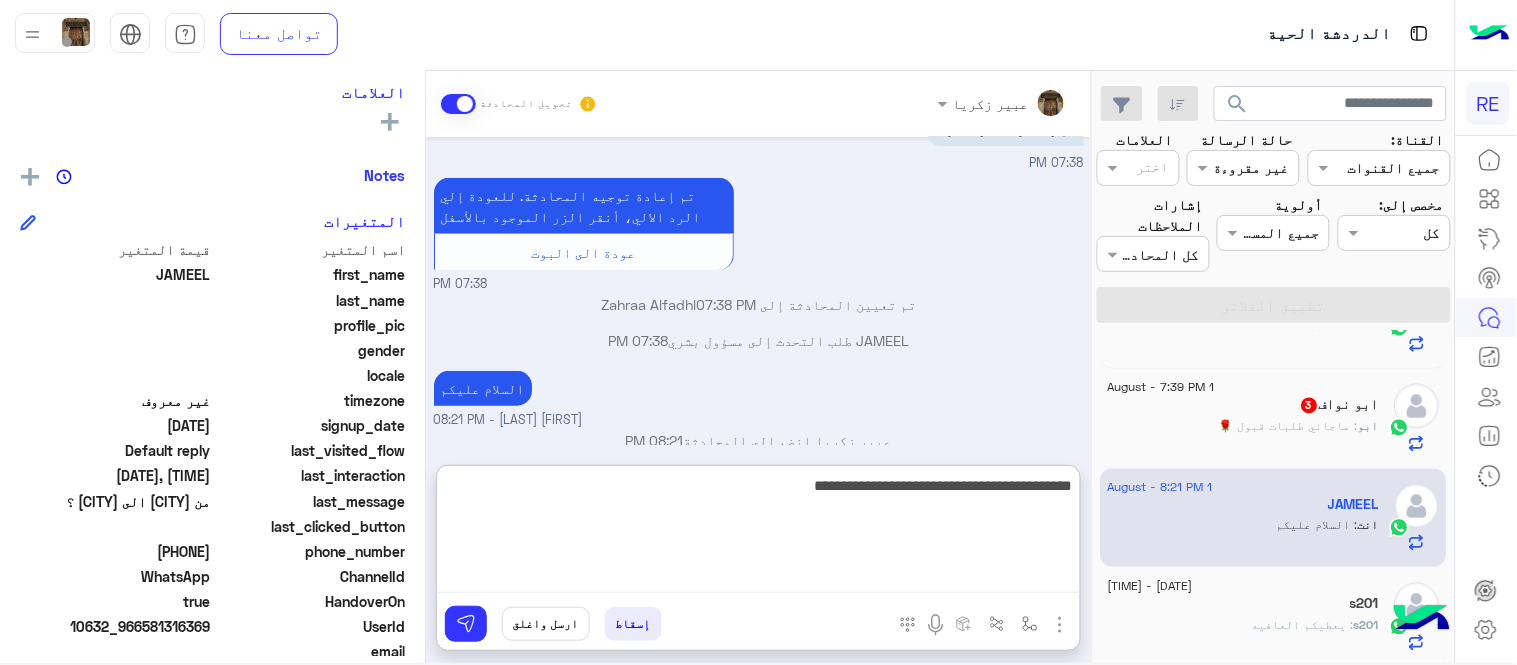 click on "**********" at bounding box center [758, 533] 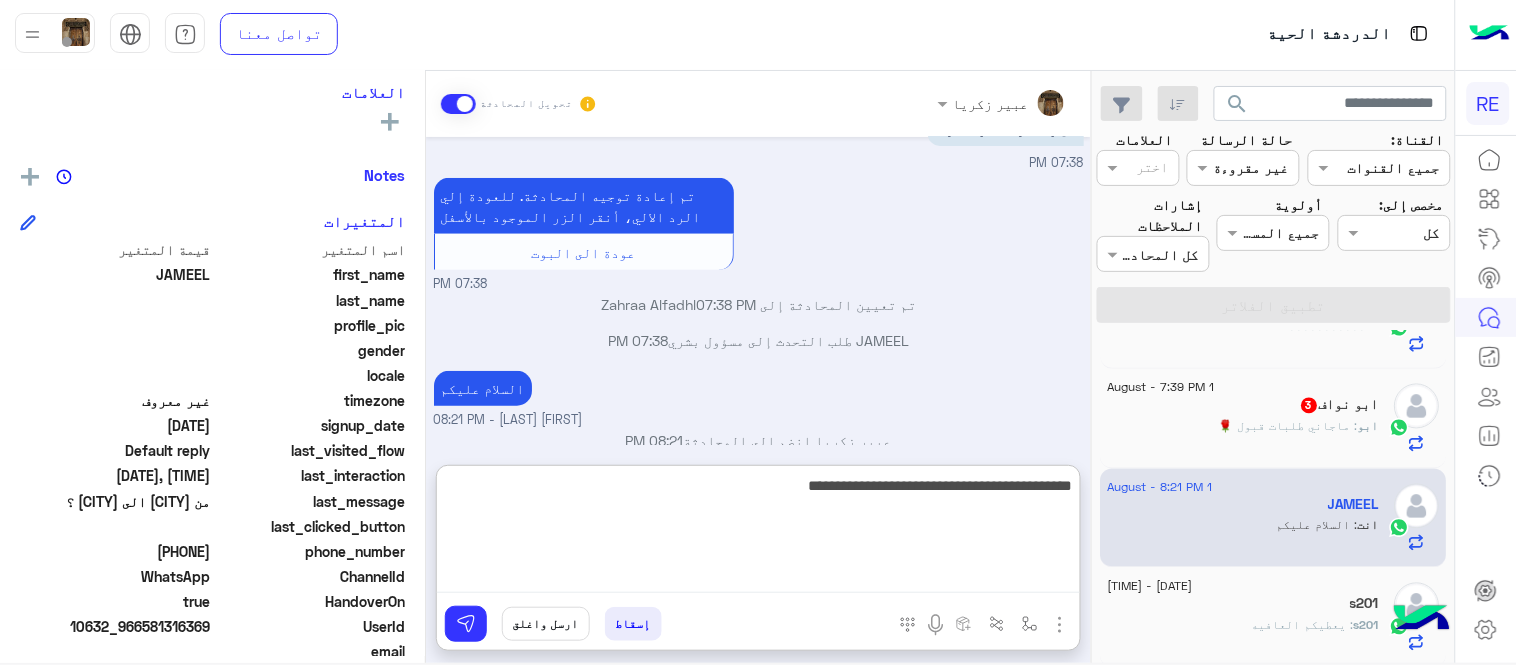 click on "**********" at bounding box center (758, 533) 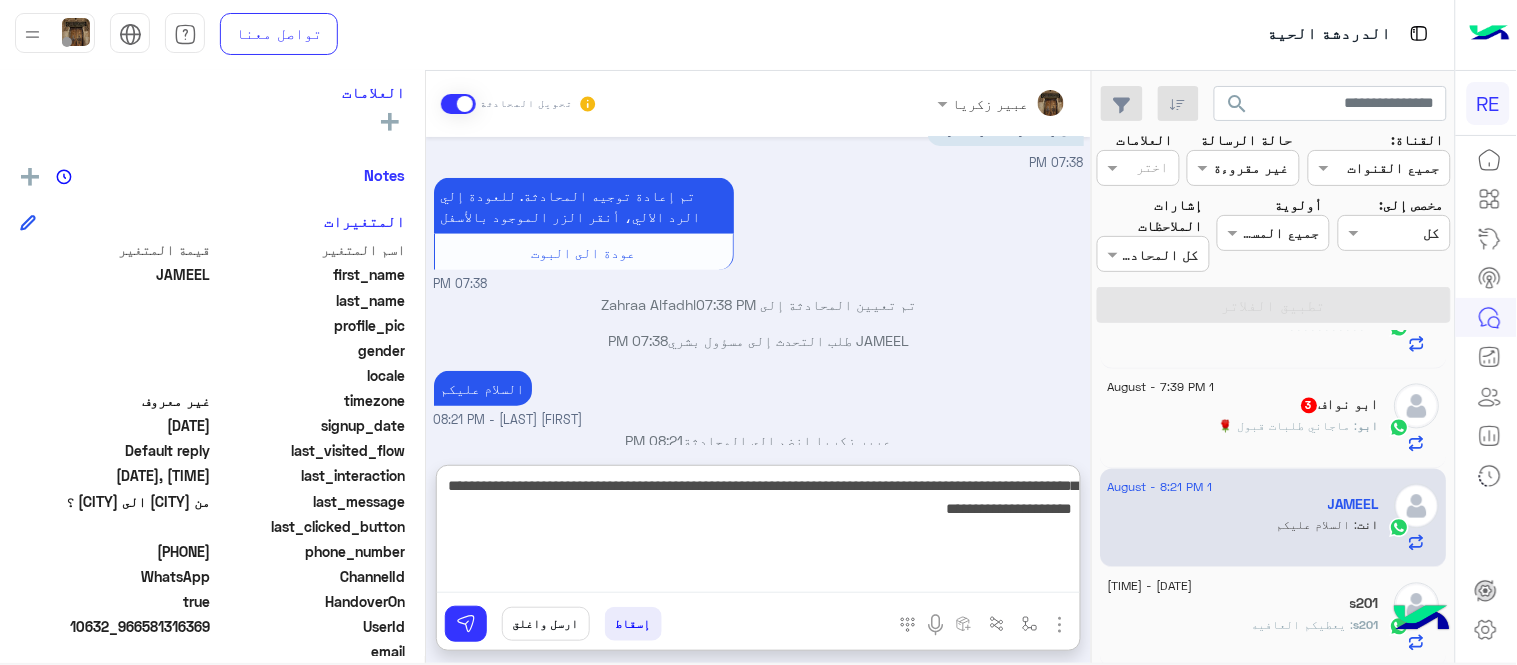 type on "**********" 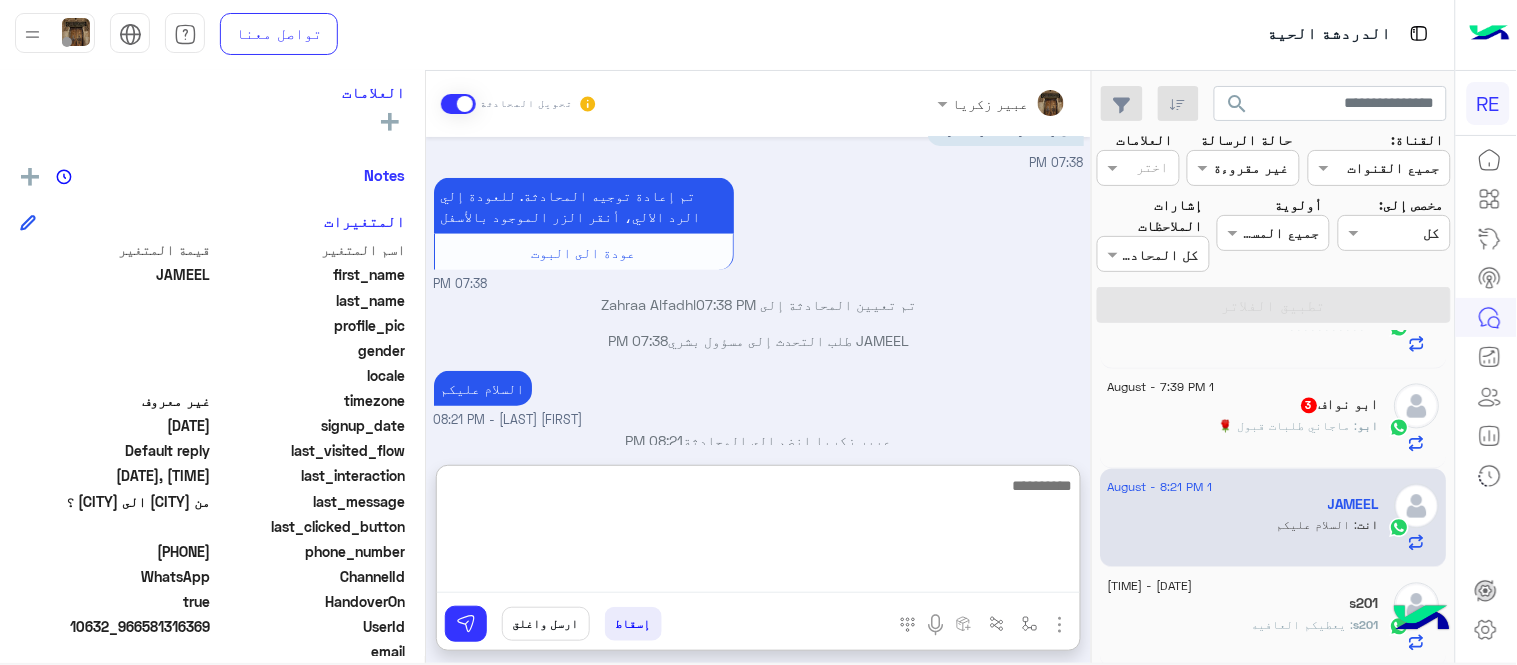 scroll, scrollTop: 323, scrollLeft: 0, axis: vertical 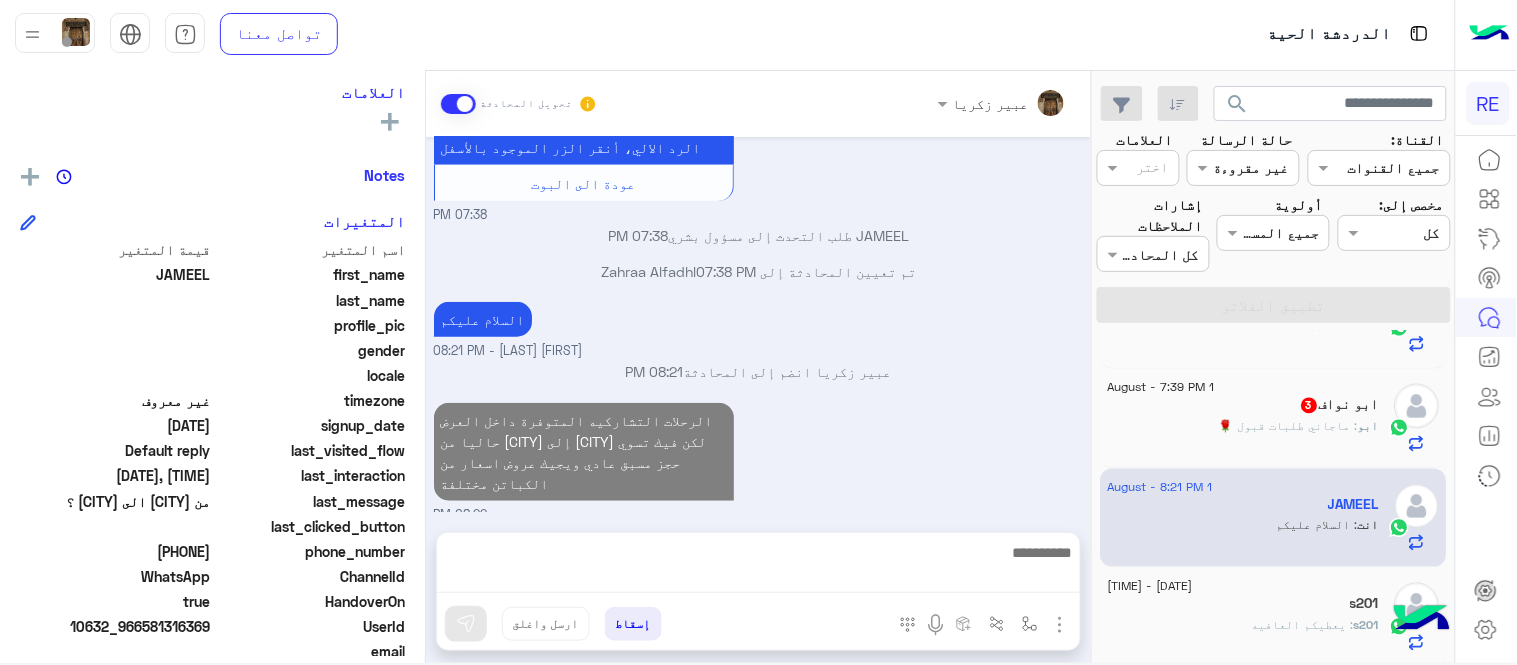 click on "07:37 PM  سعدنا بتواصلك، نأمل منك توضيح استفسارك أكثر    07:37 PM  من الرياض الى مكه ؟   07:38 PM  تم إعادة توجيه المحادثة. للعودة إلي الرد الالي، أنقر الزر الموجود بالأسفل  عودة الى البوت     07:38 PM   JAMEEL  طلب التحدث إلى مسؤول بشري   07:38 PM       تم تعيين المحادثة إلى Zahraa Alfadhl   07:38 PM      السلام عليكم  [FIRST] [LAST] -  08:21 PM   [FIRST] [LAST] انضم إلى المحادثة   08:21 PM      الرحلات التشاركيه المتوفرة داخل العرض حاليا من الرياض إلى الدمام لكن فيك تسوي حجز مسبق عادي ويجيك عروض اسعار من الكباتن مختلفة   08:22 PM" at bounding box center [758, 324] 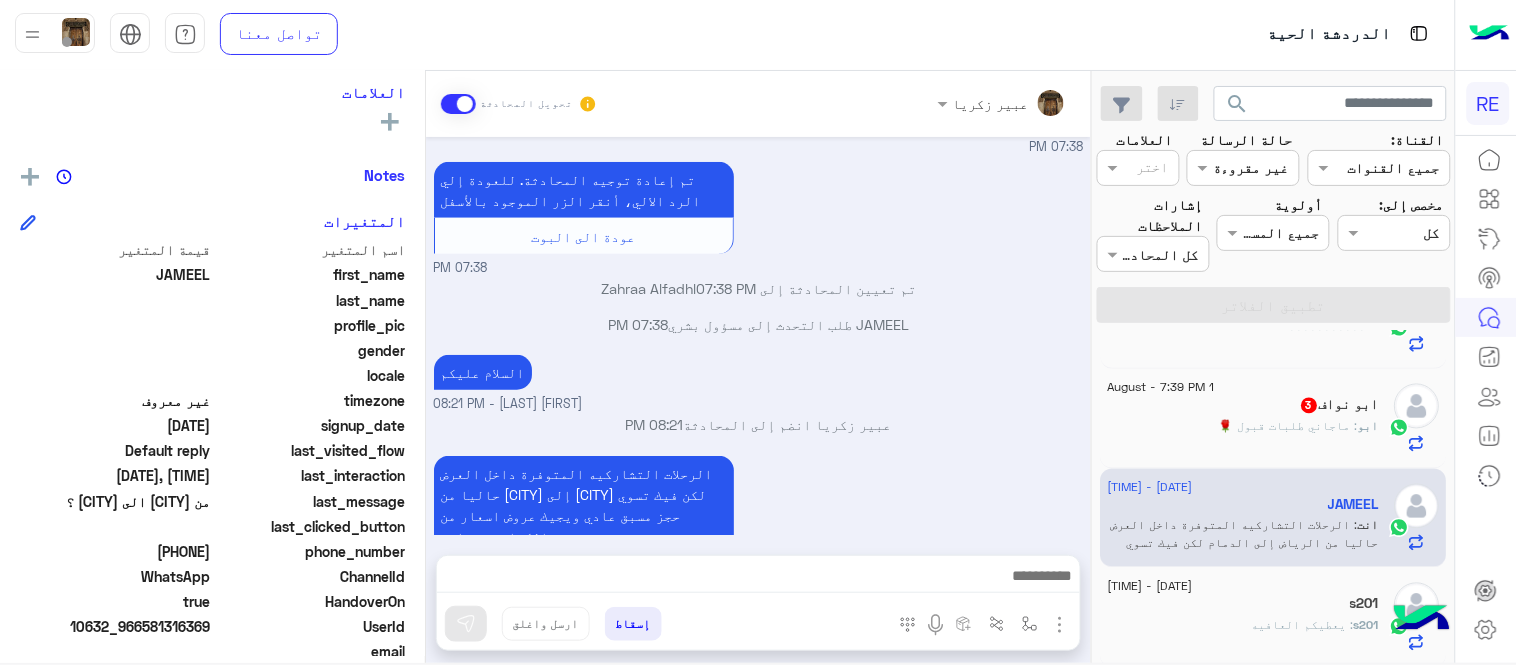 click on "[NAME] : ماجاني طلبات قبول 🌹" 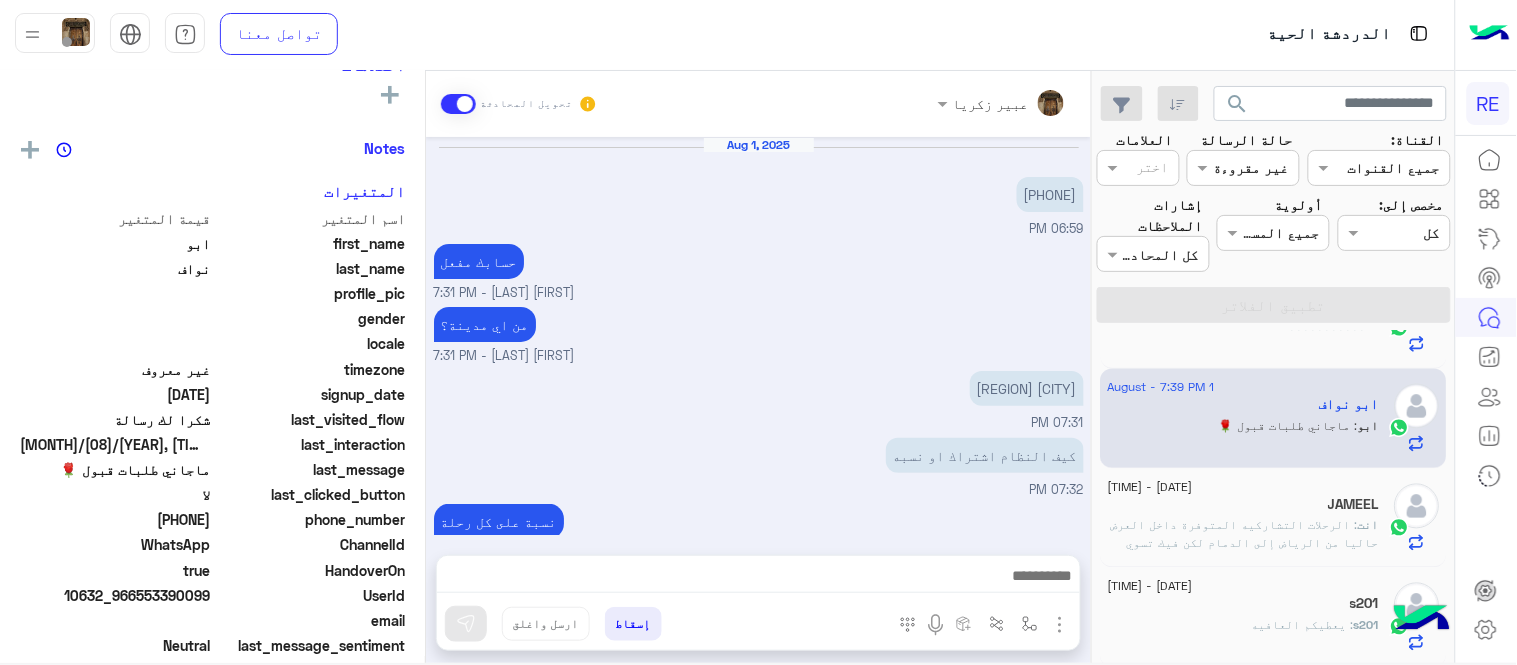 scroll, scrollTop: 1306, scrollLeft: 0, axis: vertical 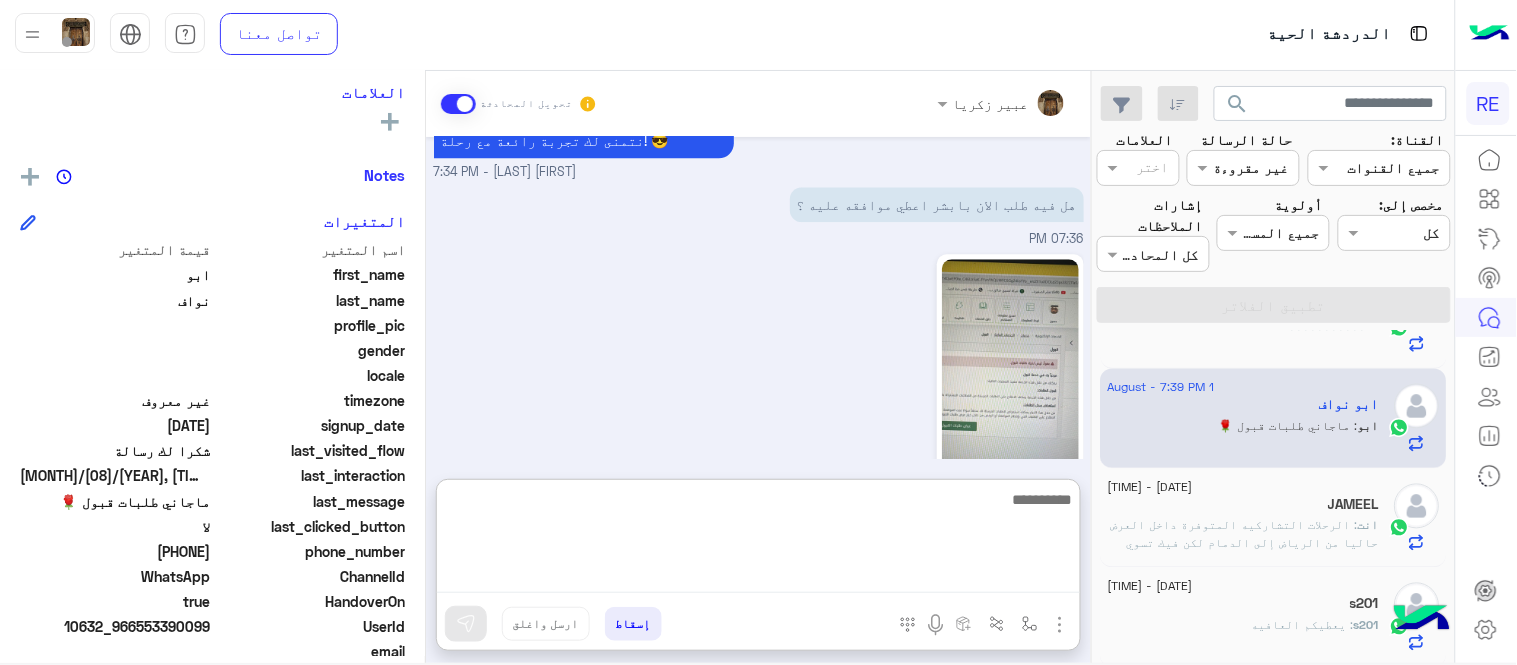 click at bounding box center (758, 540) 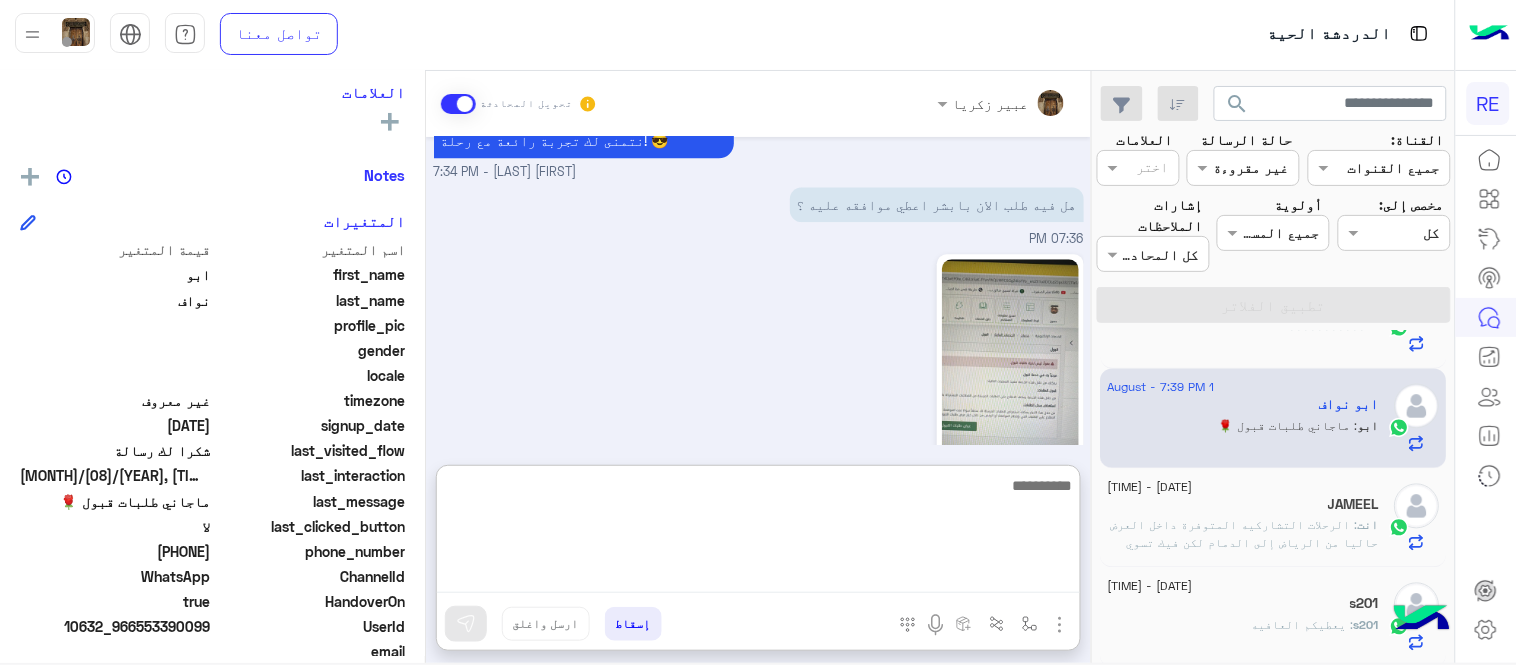 click at bounding box center (758, 533) 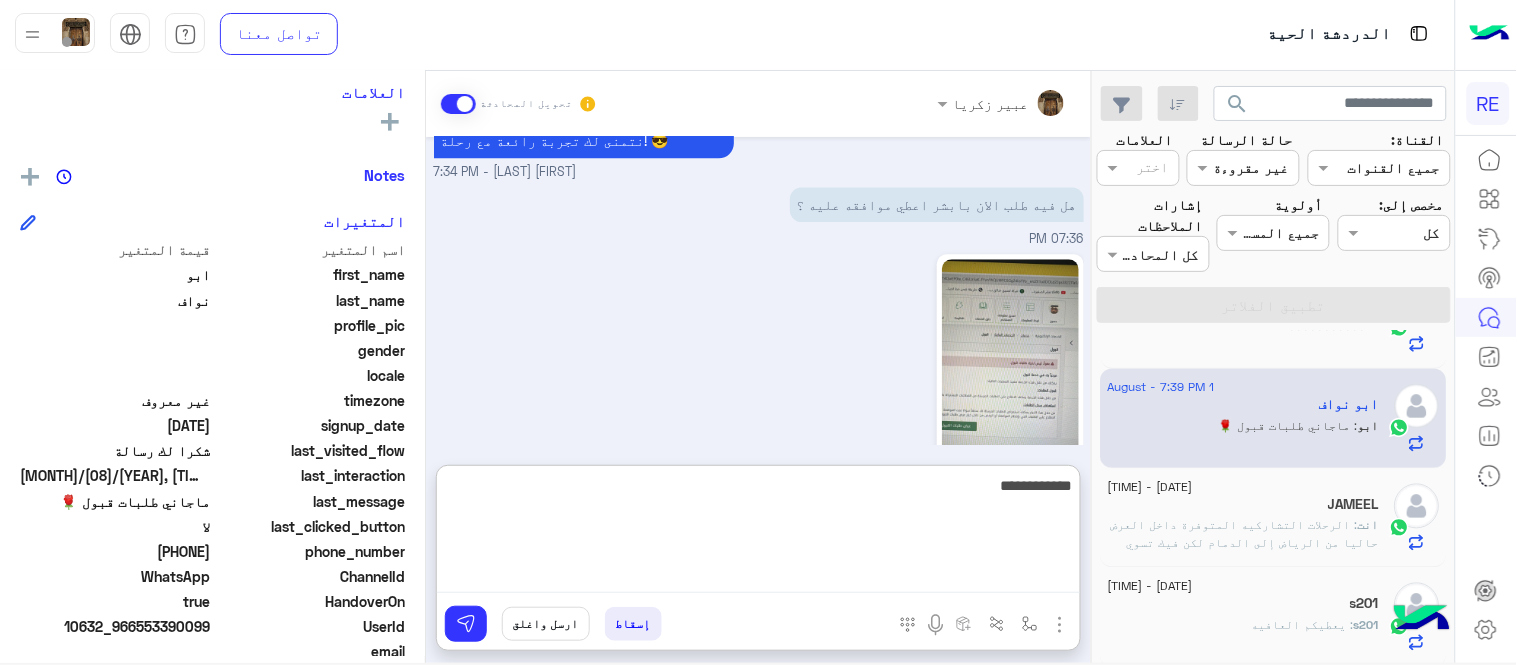 type on "**********" 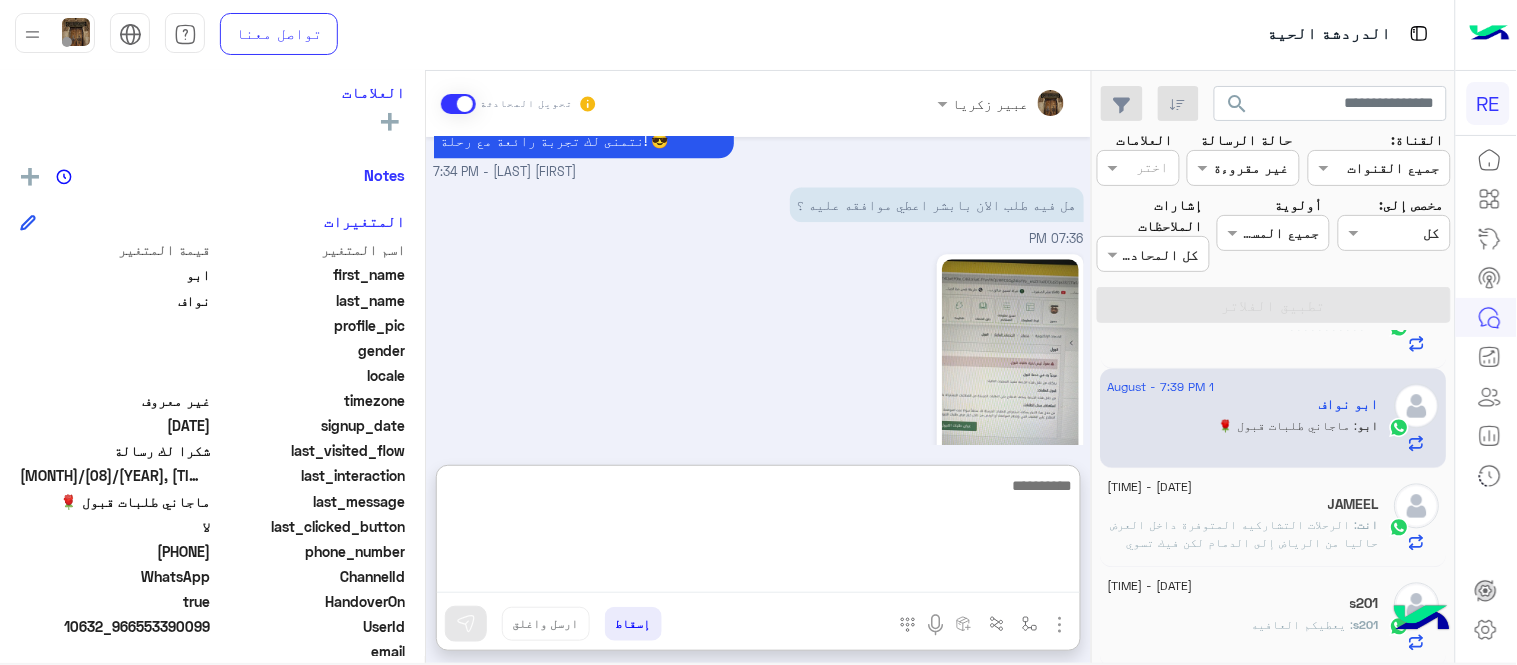 scroll, scrollTop: 1460, scrollLeft: 0, axis: vertical 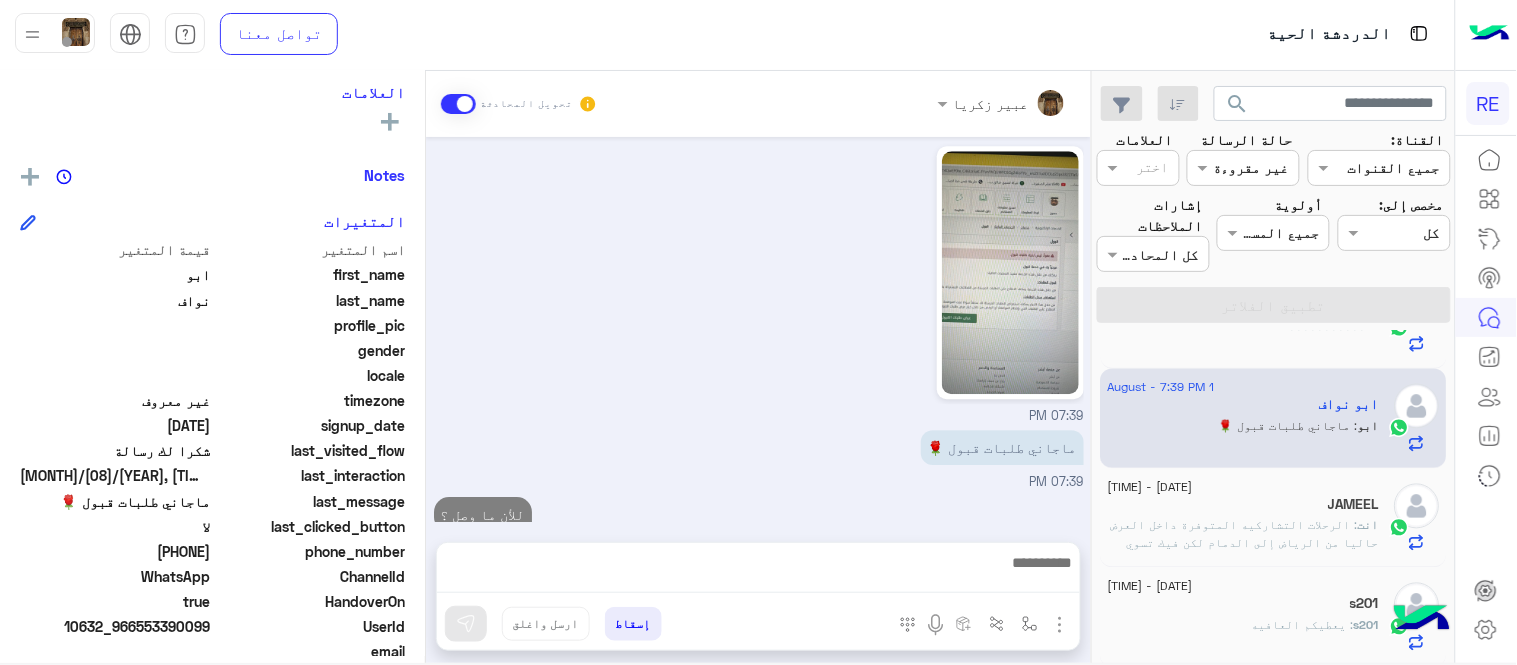click on "[FIRST] [LAST] تحويل المحادثة     Aug 1, 2025  0557574300   06:59 PM  حسابك مفعل  [FIRST] [LAST] -  07:31 PM  من اي مدينة؟  [FIRST] [LAST] -  07:31 PM  [CITY] [REGION]   07:31 PM  كيف النظام اشتراك او نسبه   07:32 PM  نسبة على كل رحلة  [FIRST] [LAST] -  07:34 PM  سعداء بانضمامك، ونتطلع لأن تكون أحد شركائنا المميزين. 🔑 لتبدأ العمل ككابتن، يجب أولاً تفعيل حسابك بعد قبول بياناتك من هيئة النقل. خطوات البدء والدخول في السرا: 1️⃣ حمّل التطبيق وسجل بيانات سيارتك. 2️⃣ بعد قبول بياناتك من هيئة النقل وتفعيل حسابك، توجه إلى أقرب مطار أو محطة قطار. 3️⃣ عند الوصول، فعّل خيار "متاح" ثم اضغط على "الدخول في السرا". لتفادي مشاكل السرا:   07:36 PM" at bounding box center [758, 371] 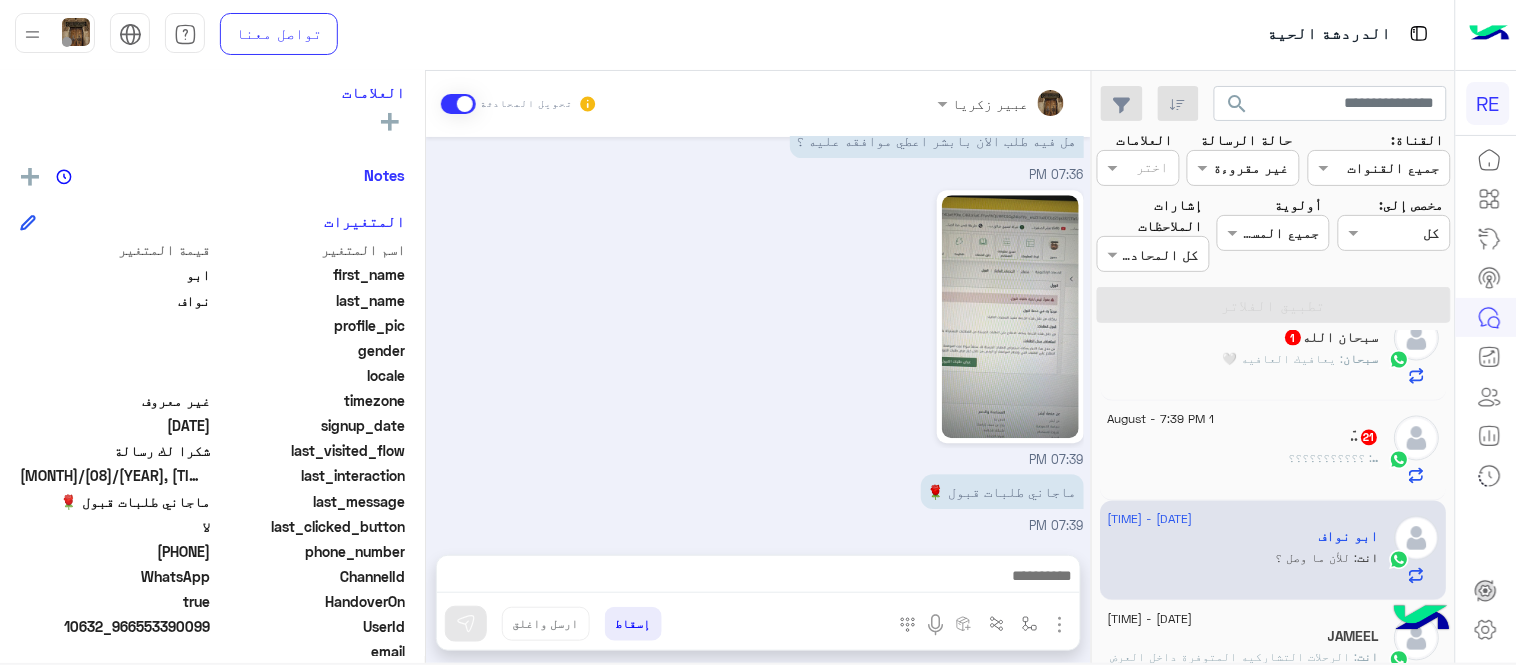 scroll, scrollTop: 895, scrollLeft: 0, axis: vertical 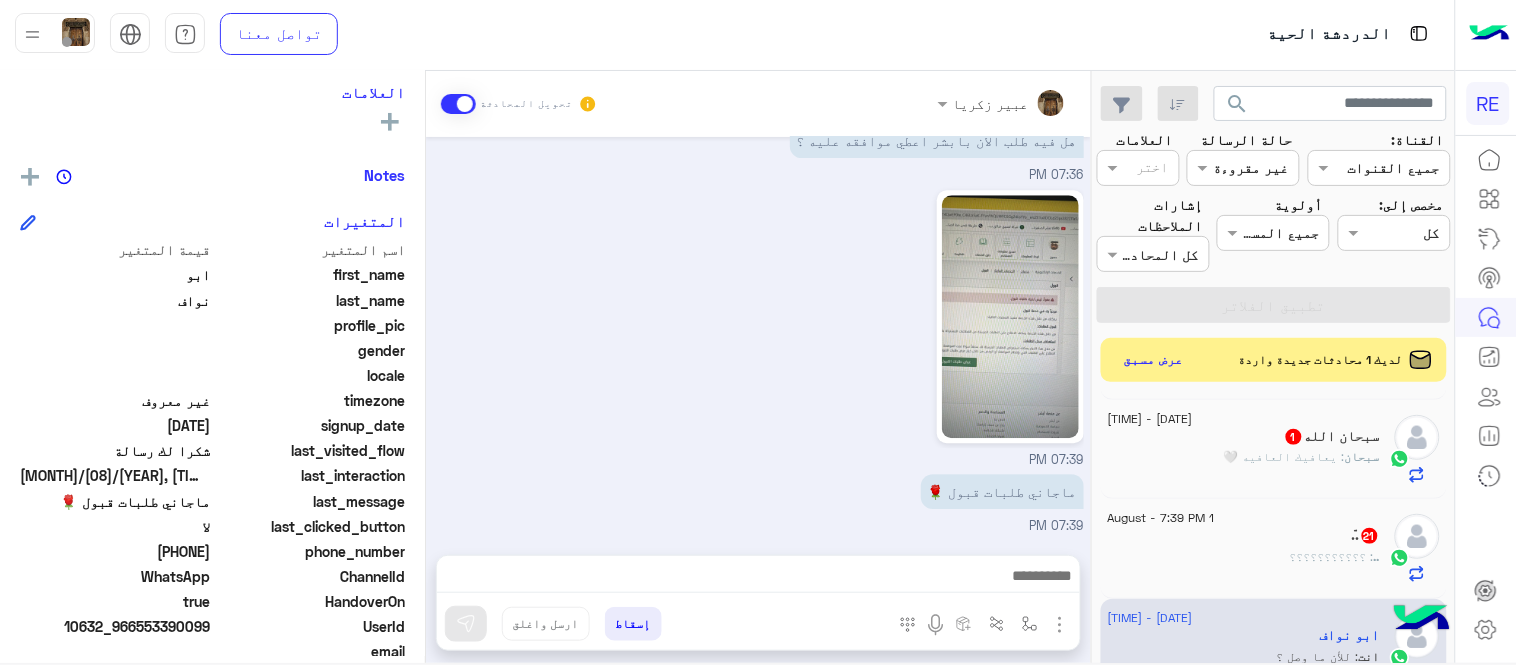 click on "1 August - 7:46 PM  سبحان الله  1 سبحان : يعافيك العافيه 🤍" 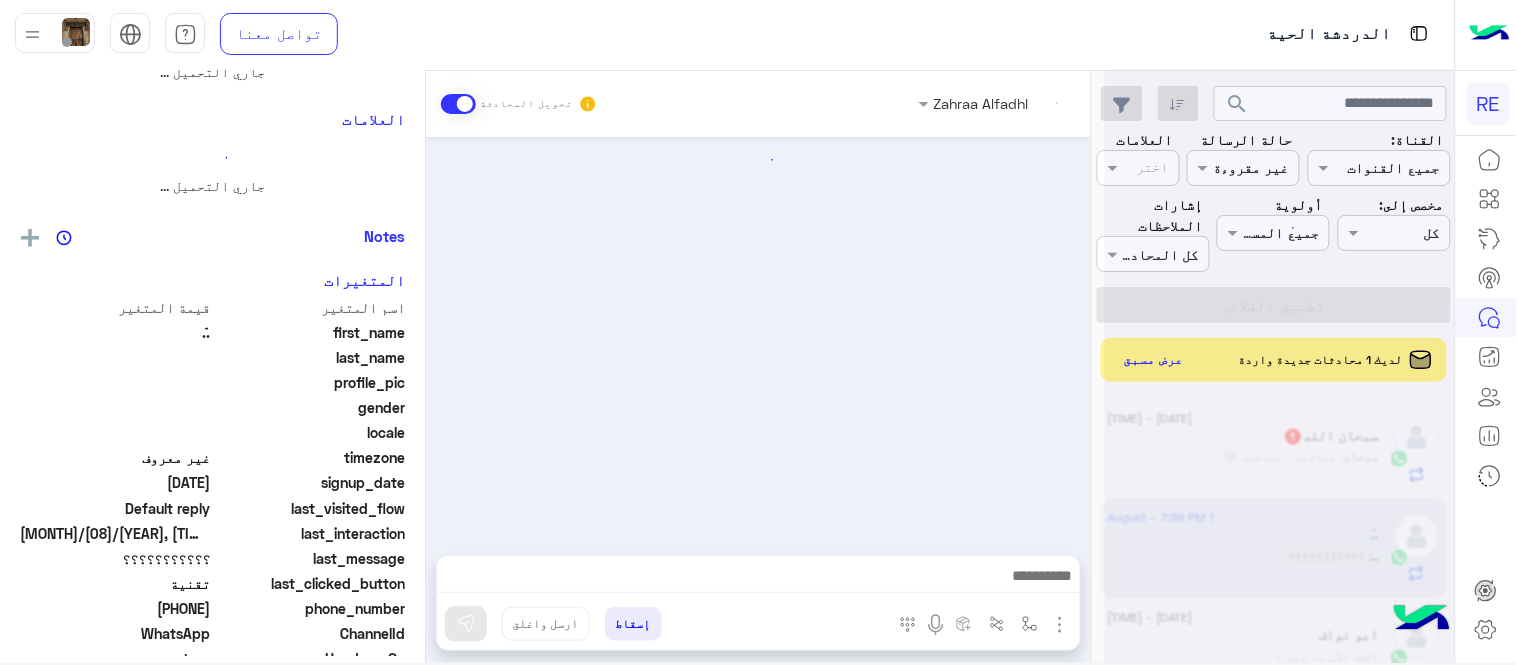 scroll, scrollTop: 0, scrollLeft: 0, axis: both 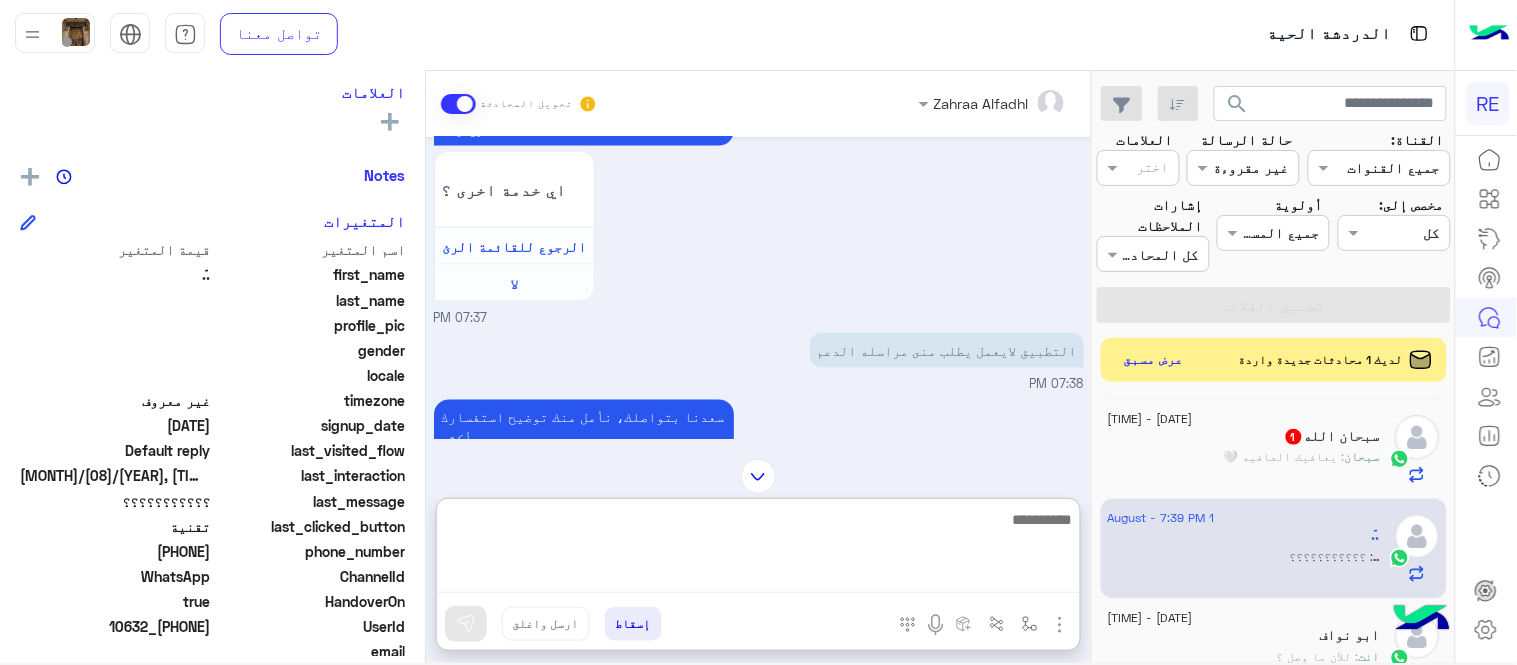 click at bounding box center (758, 550) 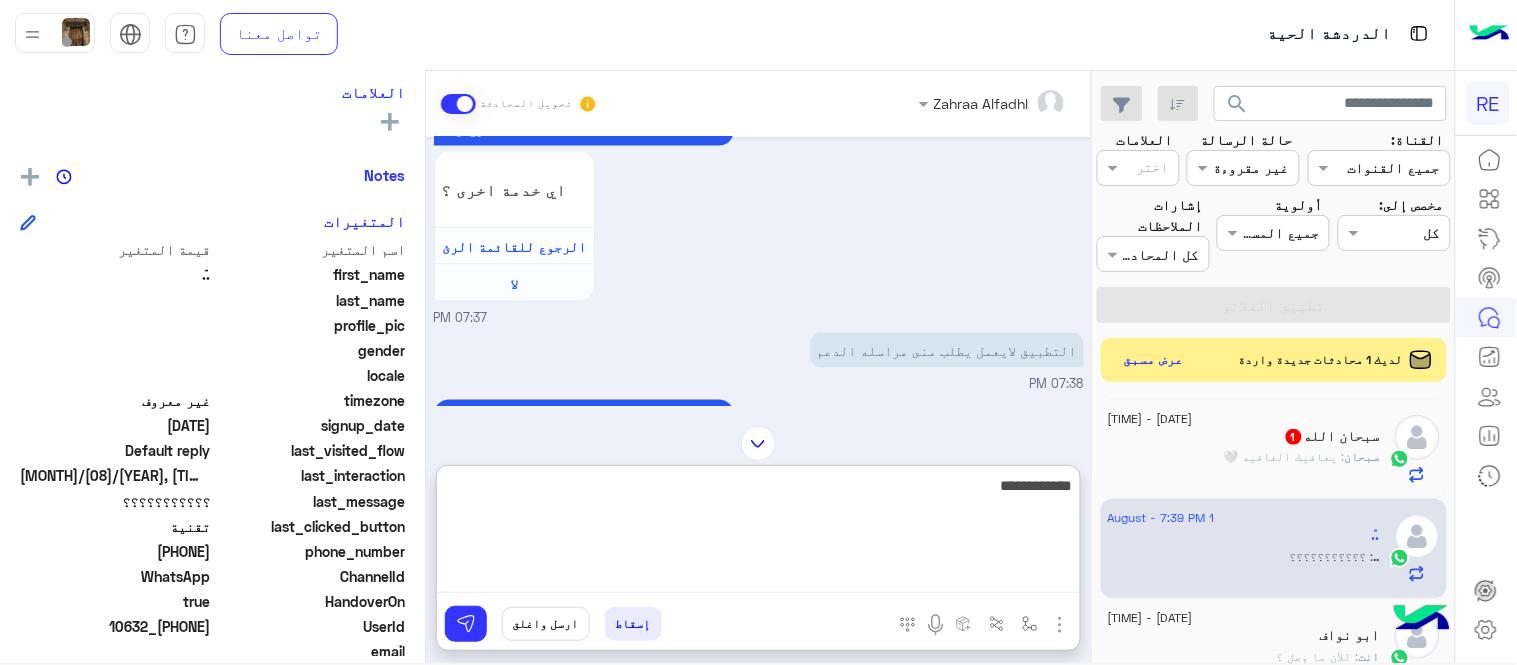 type on "**********" 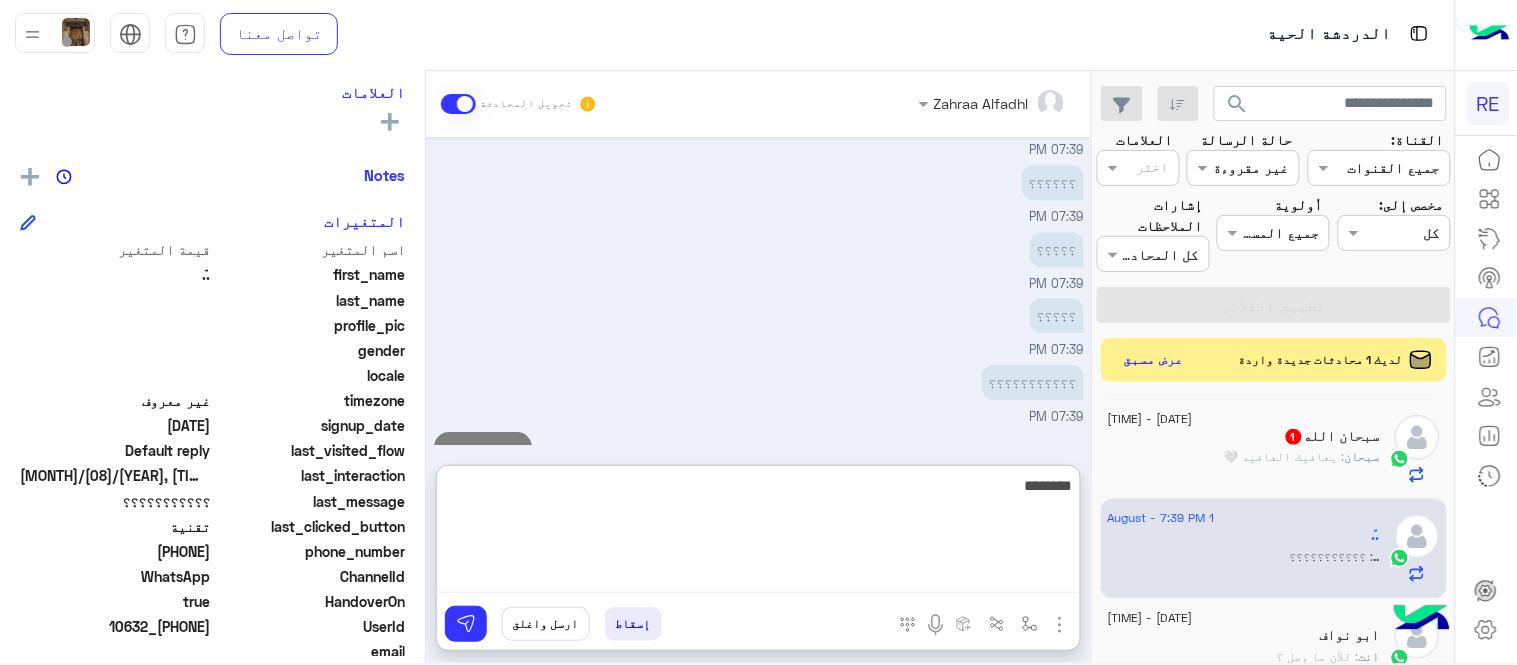 scroll, scrollTop: 1585, scrollLeft: 0, axis: vertical 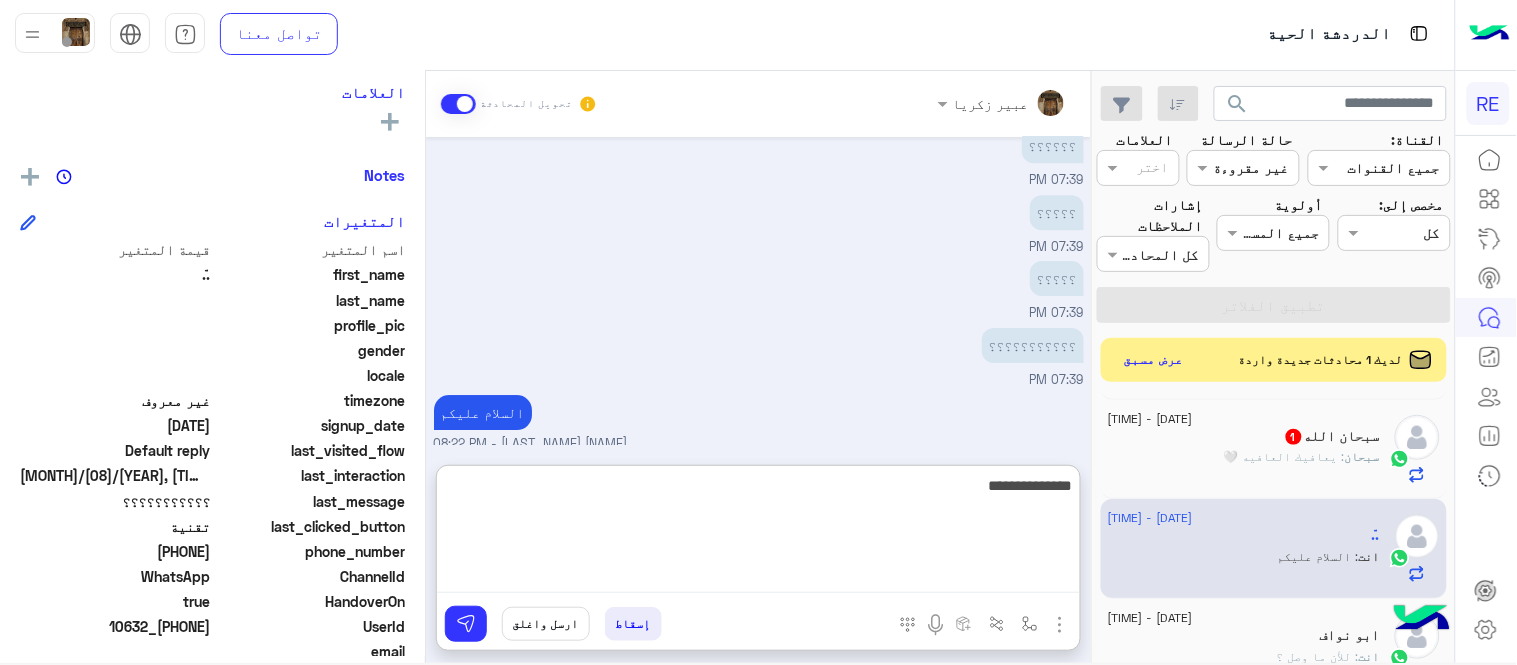 type on "**********" 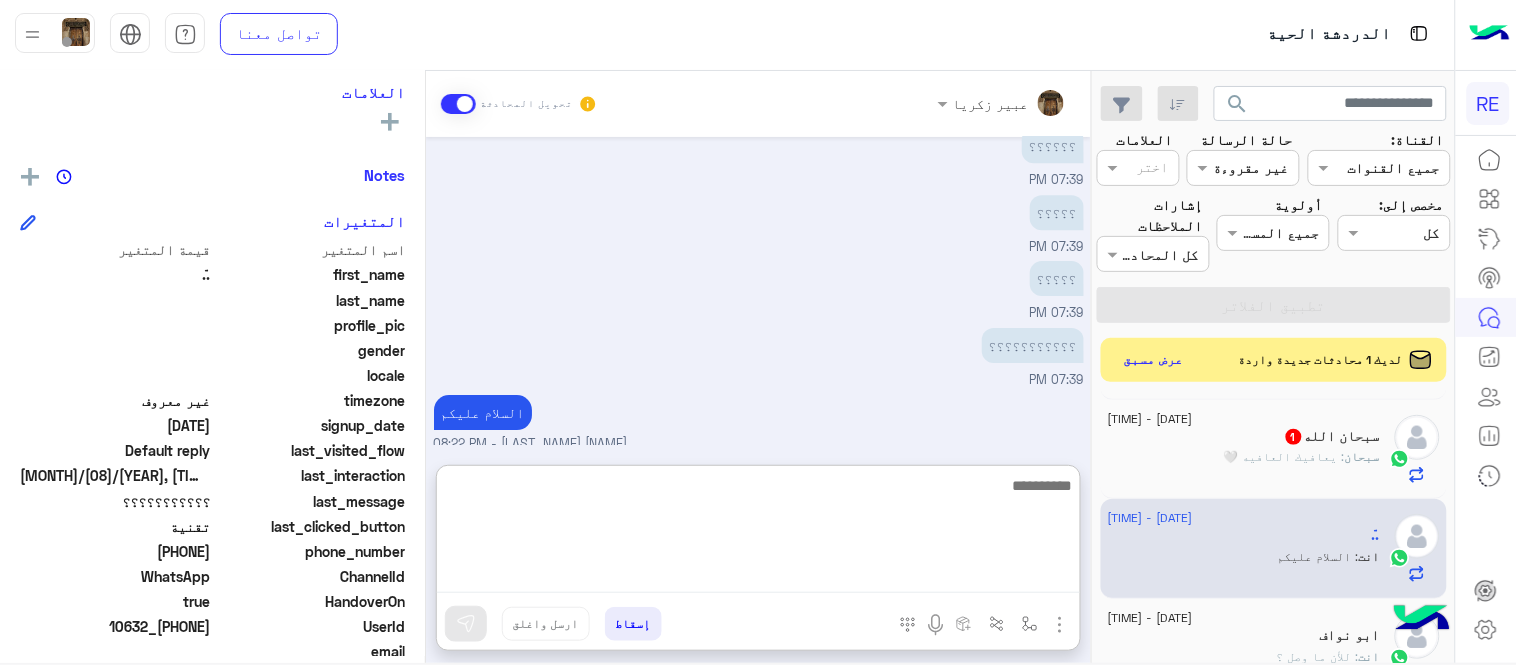 scroll, scrollTop: 1648, scrollLeft: 0, axis: vertical 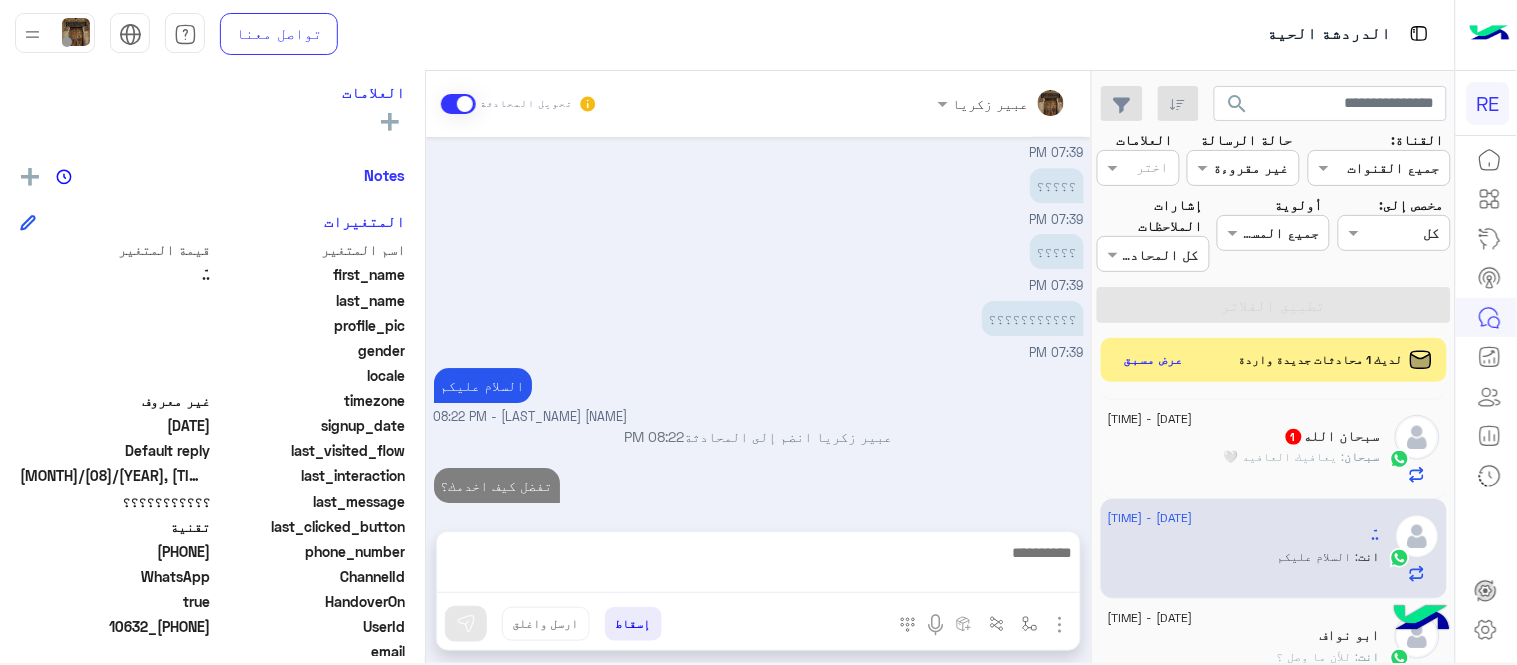 click on "Aug 1, 2025  اختر احد الخدمات التالية:    07:37 PM   الملاحظات والشكاوى    07:37 PM  اختيار أي:    07:37 PM   شكاوى    07:37 PM  فضلا اختر نوع الشكوى  ماليه   تقنية   اخرى     07:37 PM   تقنية    07:37 PM  سعداء بتواصلك معنا، لنتمكن من مساعدتك نأمل توضيح استفسارك ونوع جوالك و تزويدنا بصورة من المشكلة. عزيزي العميل سعدنا بتواصلك معنا ، نأمل ان يكون تم توضيح جميع التفاصيل وارفاق الصور الخاصة بالمشكلة  ليتم مباشرة المعالجة مع القسم التقني باسرع وقت اي خدمة اخرى ؟  الرجوع للقائمة الرئ   لا     07:37 PM  التطبيق لايعمل يطلب منى مراسله الدعم   07:38 PM  سعدنا بتواصلك، نأمل منك توضيح استفسارك أكثر    07:38 PM    07:39 PM     07:39 PM" at bounding box center (758, 324) 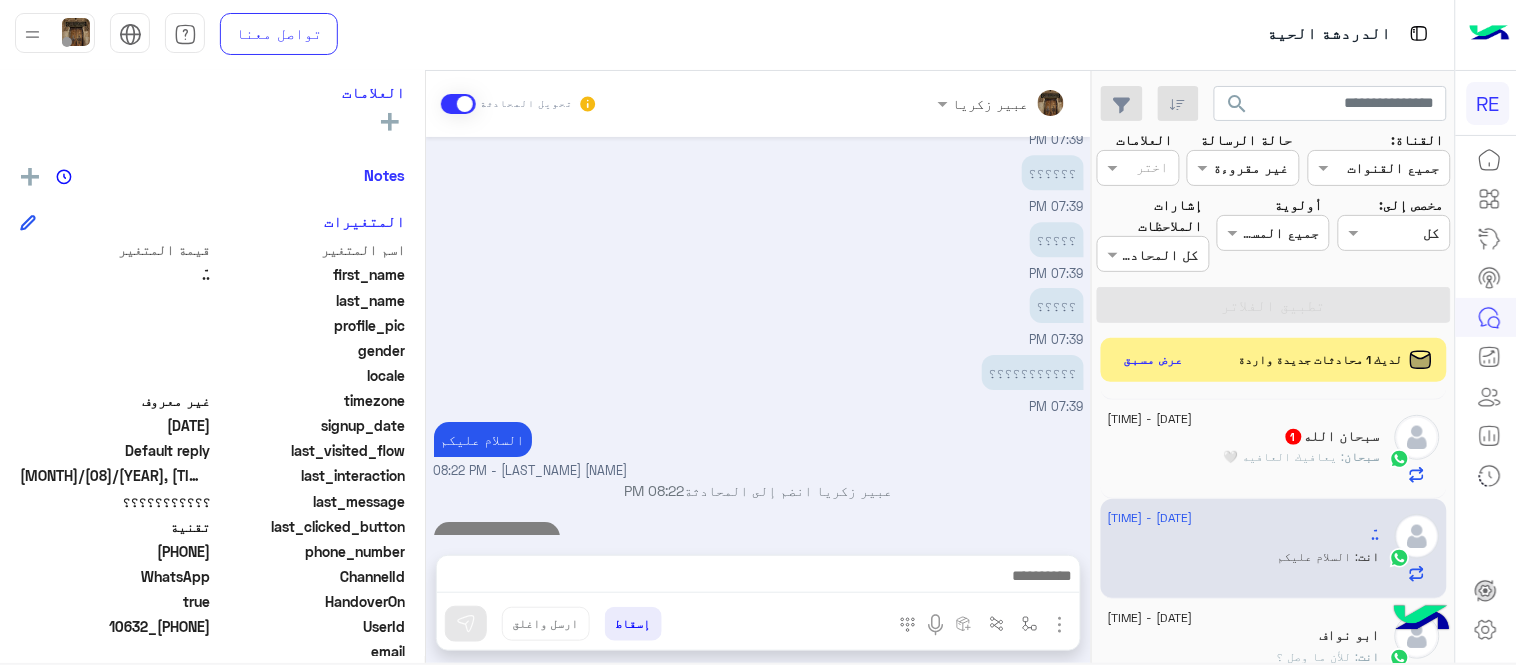 click on ": يعافيك العافيه 🤍" 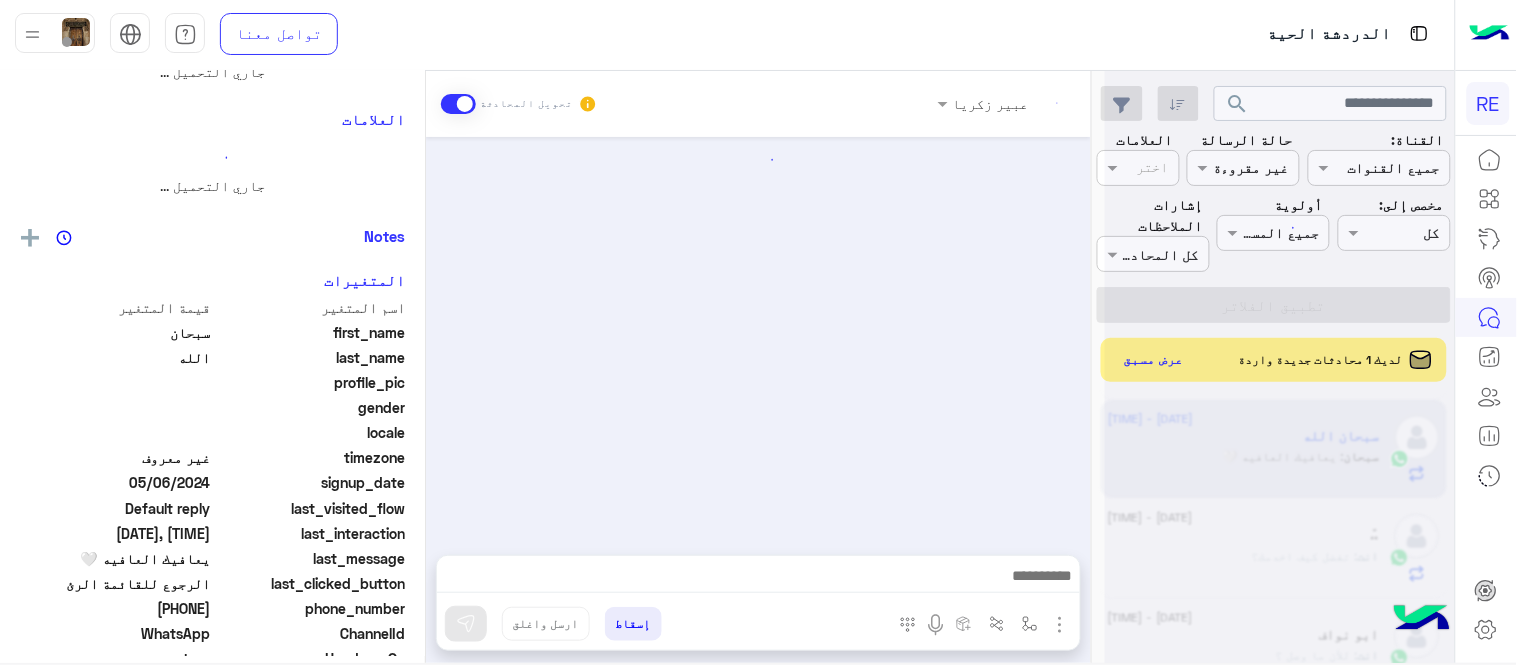 scroll, scrollTop: 0, scrollLeft: 0, axis: both 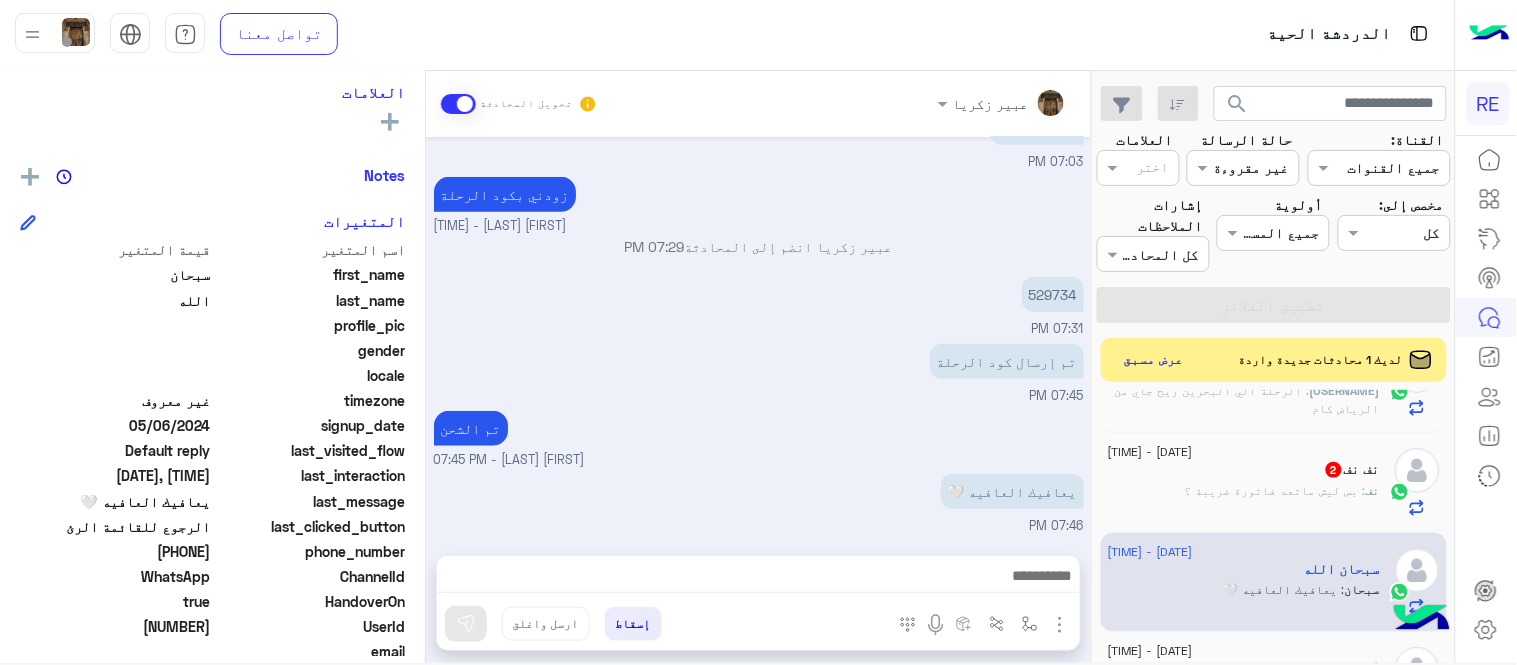 click on ": بس ليش ماتعد فاتورة ضريبة ؟" 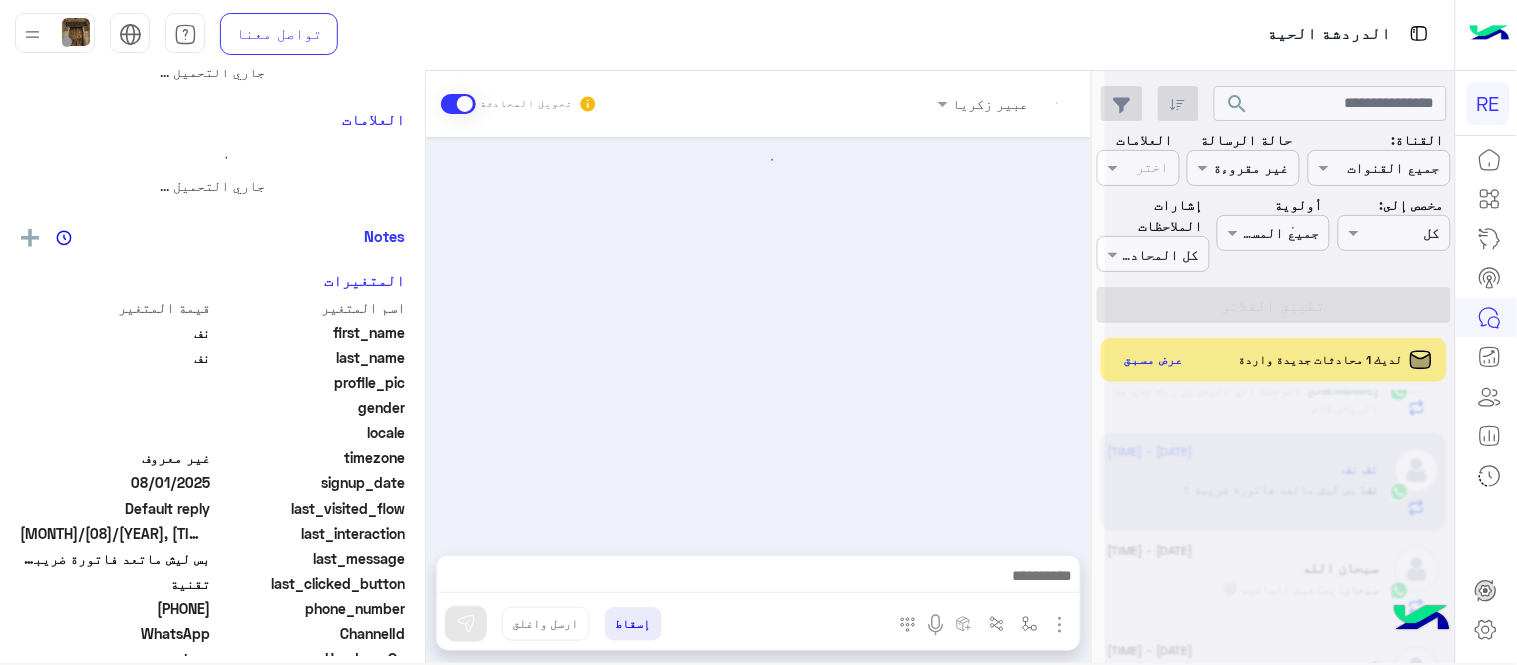 scroll, scrollTop: 0, scrollLeft: 0, axis: both 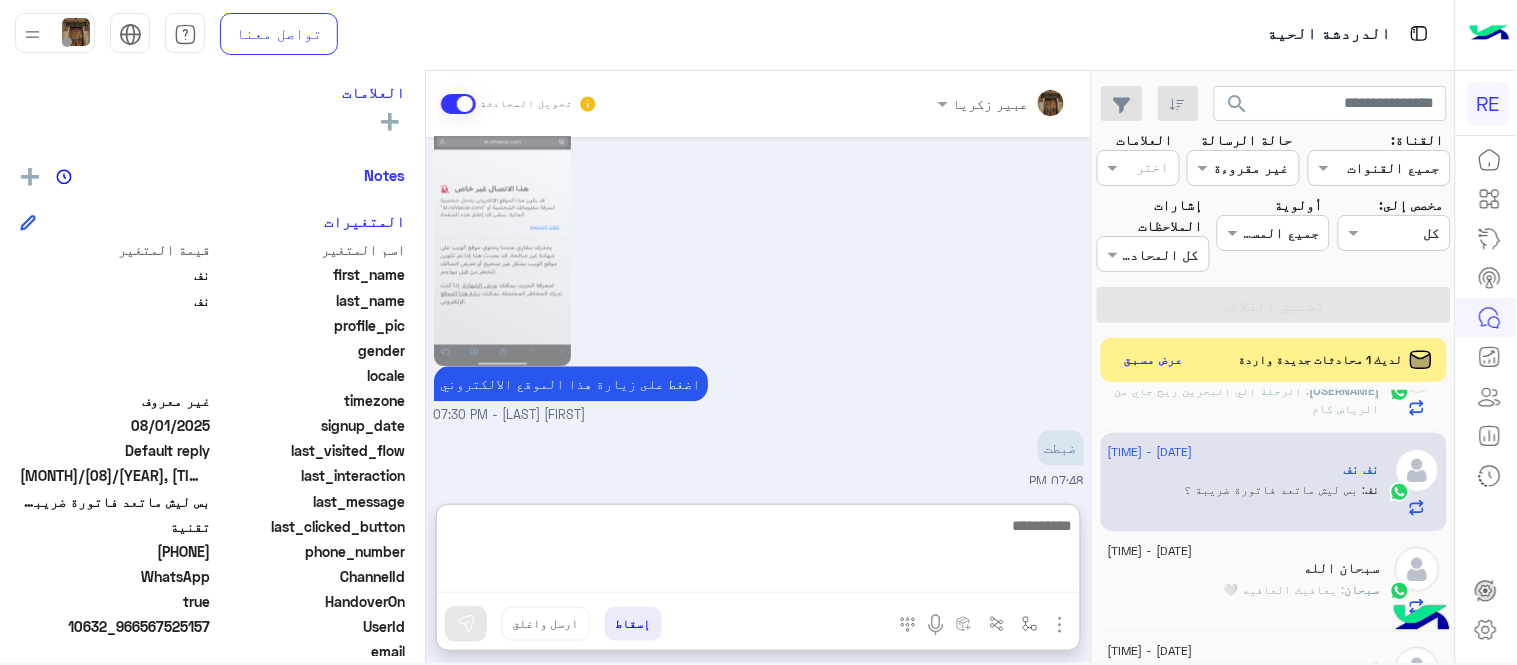 click at bounding box center (758, 553) 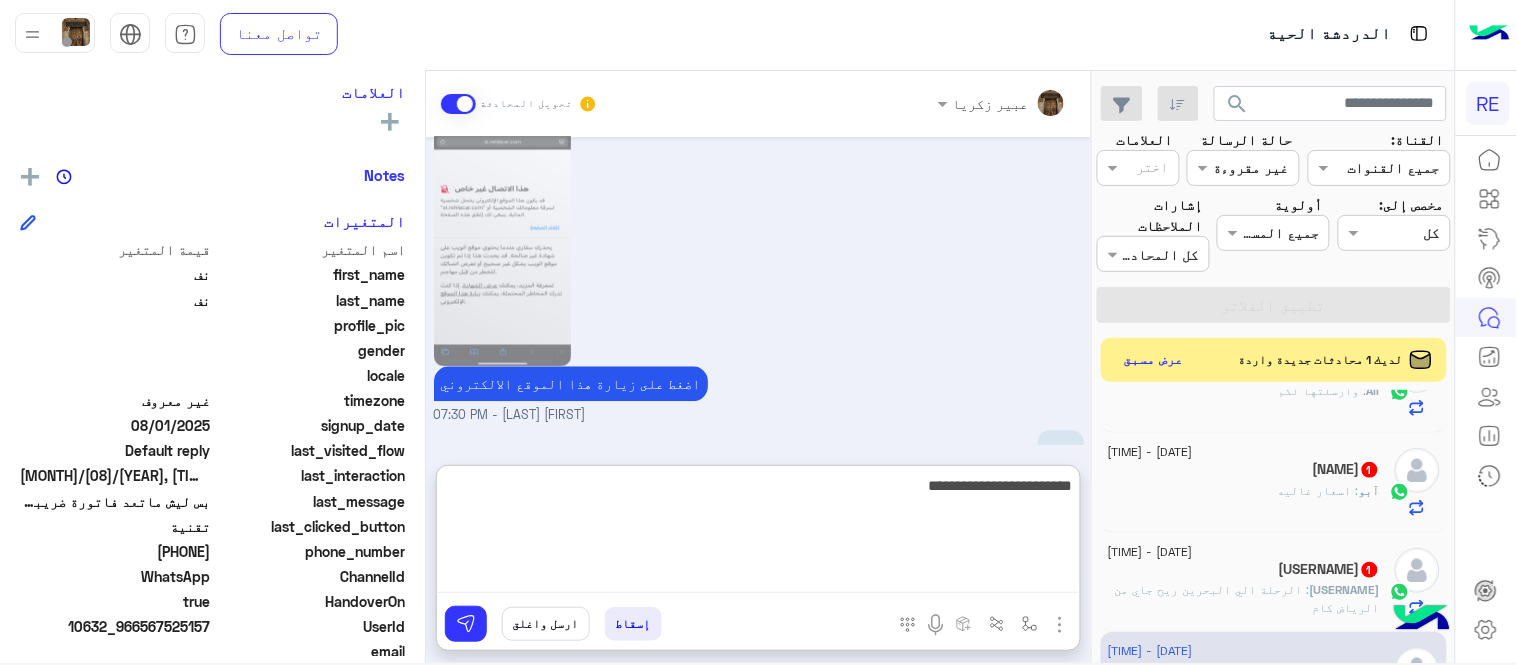type on "**********" 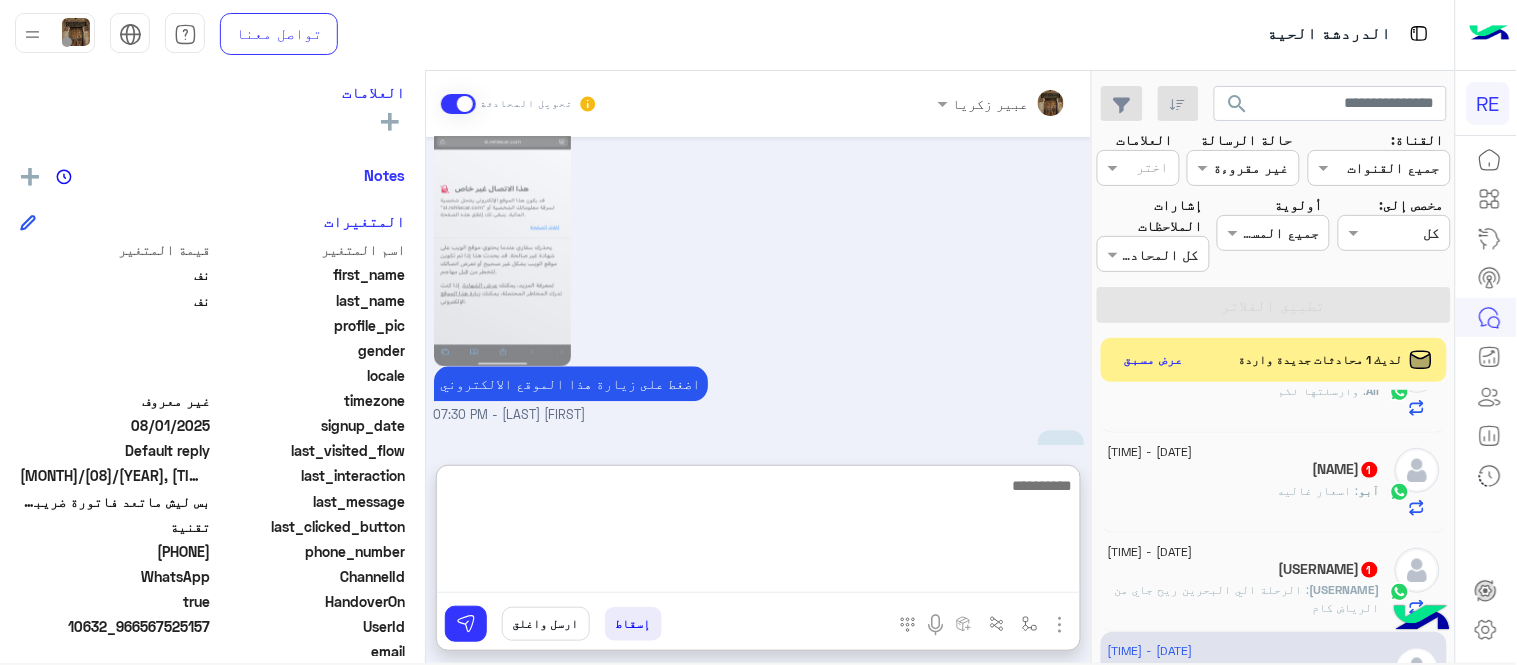 scroll, scrollTop: 1296, scrollLeft: 0, axis: vertical 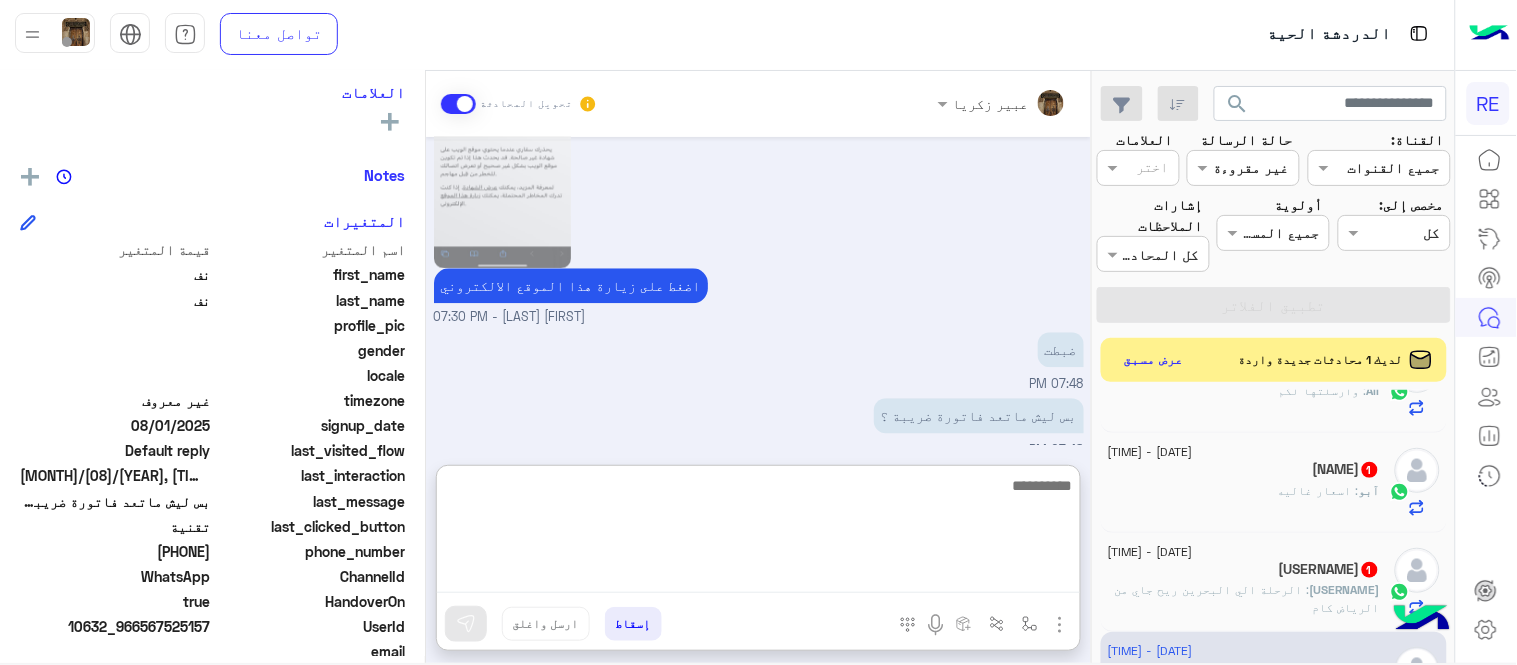 click on "Aug 1, 2025    07:22 PM     https://sl.rehlacar.com/R/T?T=529701&R=472744 ماتفتح   07:22 PM  اضغط اظهار التفاصيل وارسل لي صورة  [NAME] -  07:23 PM     https://sl.rehlacar.com/R/T?T=529701&R=472744  [NAME] -  07:23 PM  مايطلع شي   07:24 PM    07:24 PM    07:24 PM  اضغط على زيارة هذا الموقع الالكتروني  [NAME] -  07:30 PM  ضبطت   07:48 PM  بس ليش ماتعد فاتورة ضريبة ؟   07:48 PM  هذا الايصال المتاح حاليا   08:23 PM" at bounding box center [758, 291] 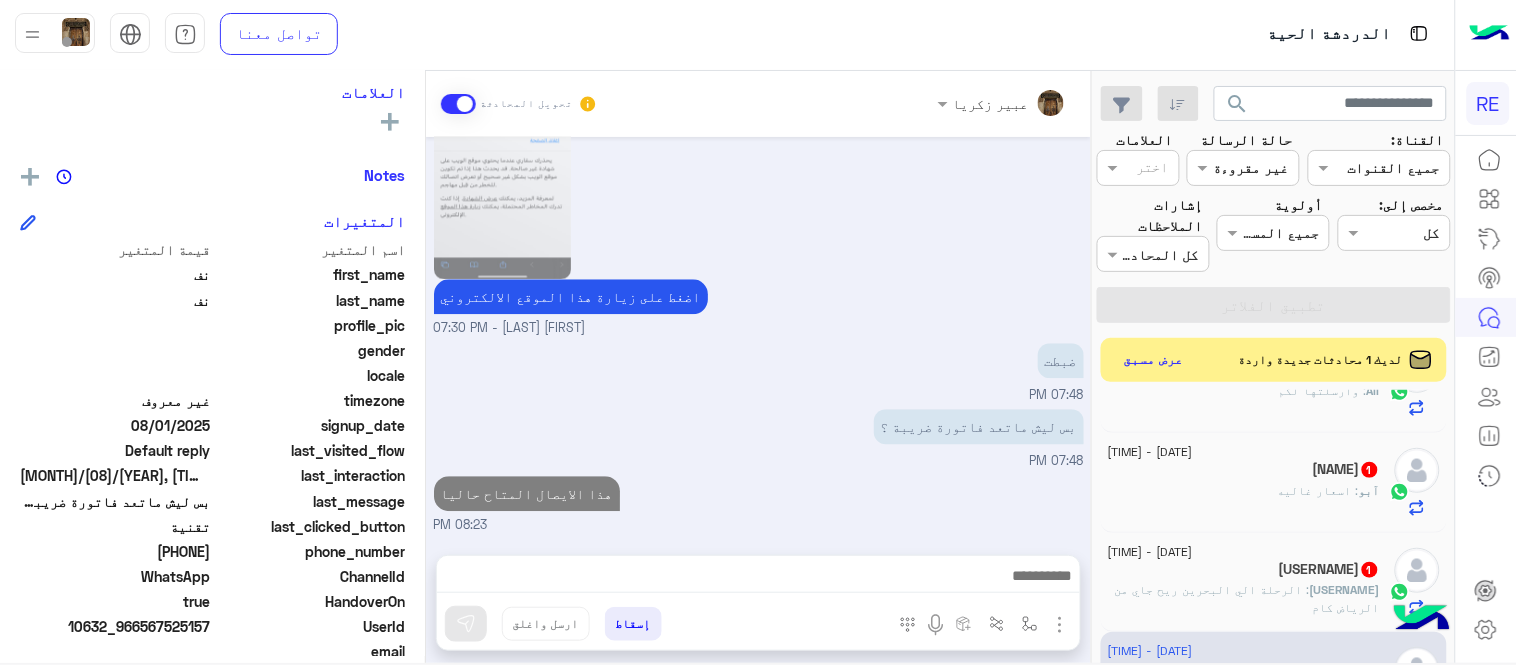 scroll, scrollTop: 1206, scrollLeft: 0, axis: vertical 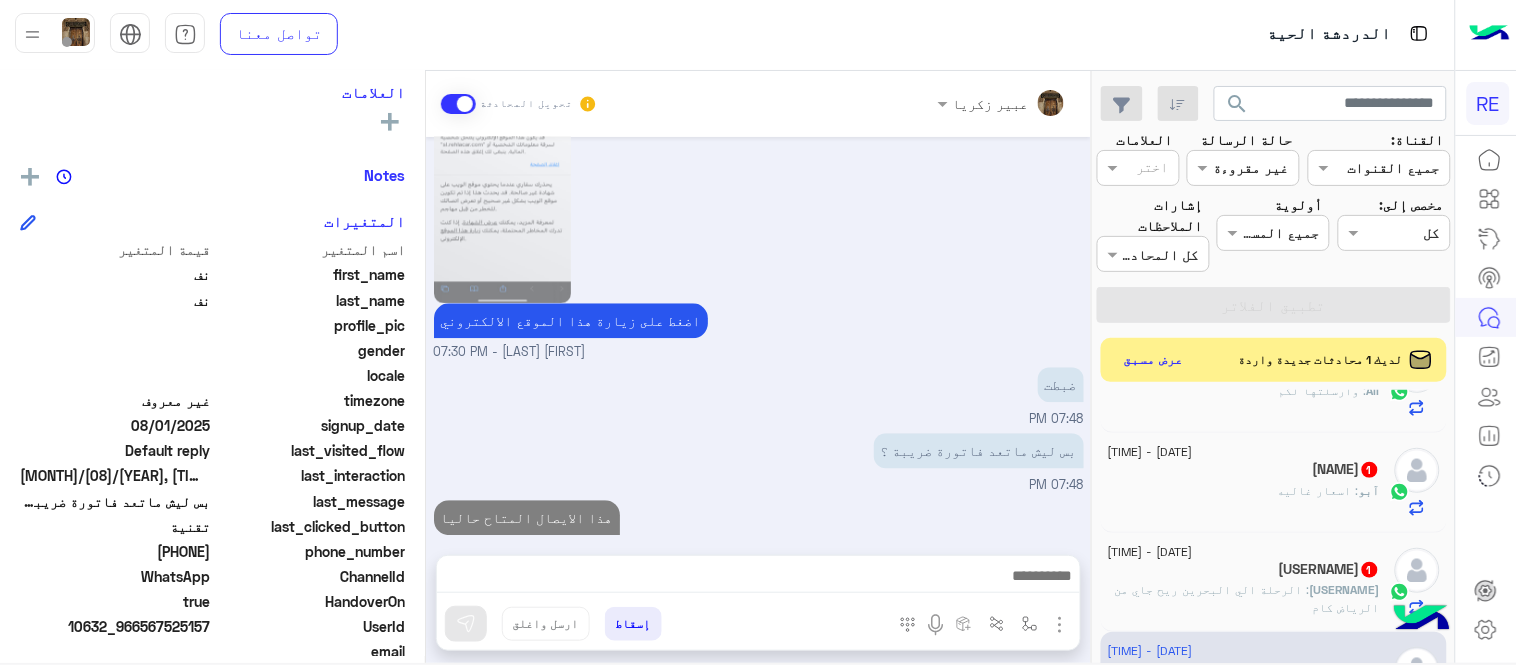 click on "elhak480 : الرحلة الي البحرين ريح جاي من الرياض كام" 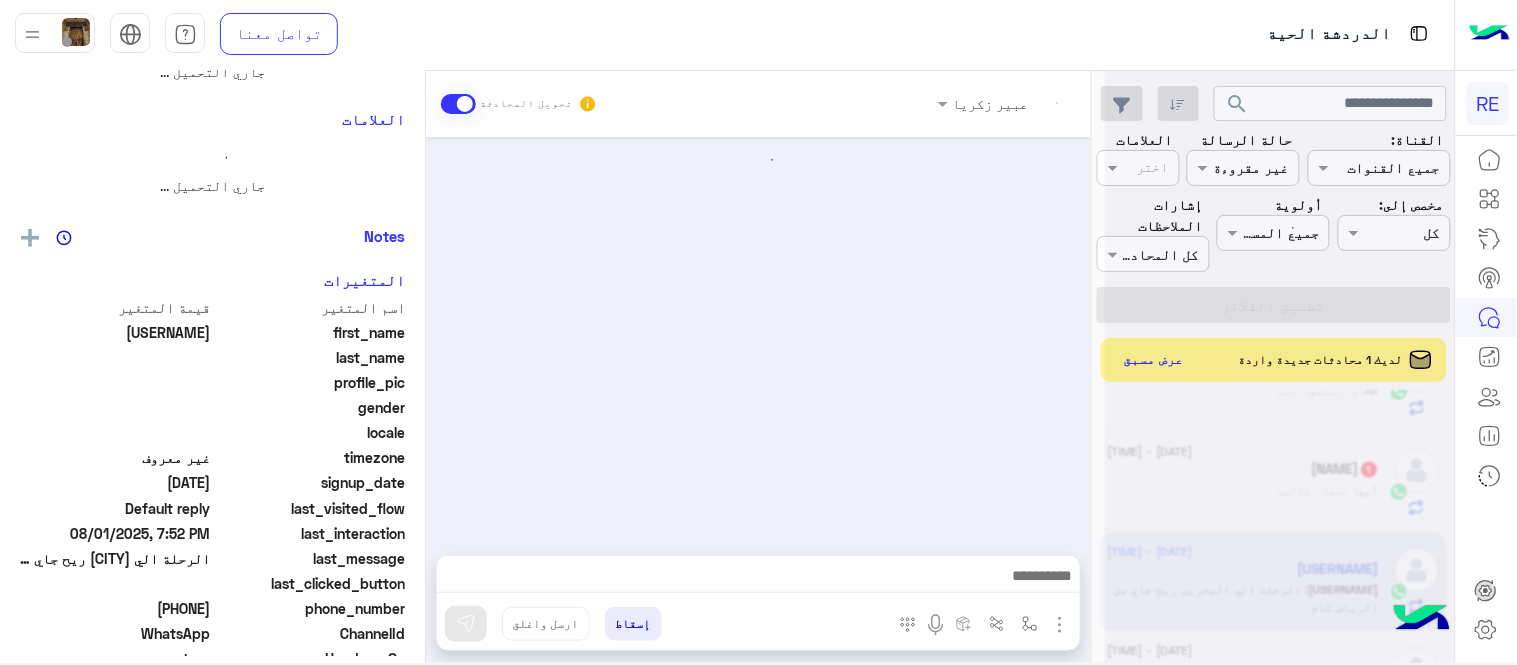 scroll, scrollTop: 0, scrollLeft: 0, axis: both 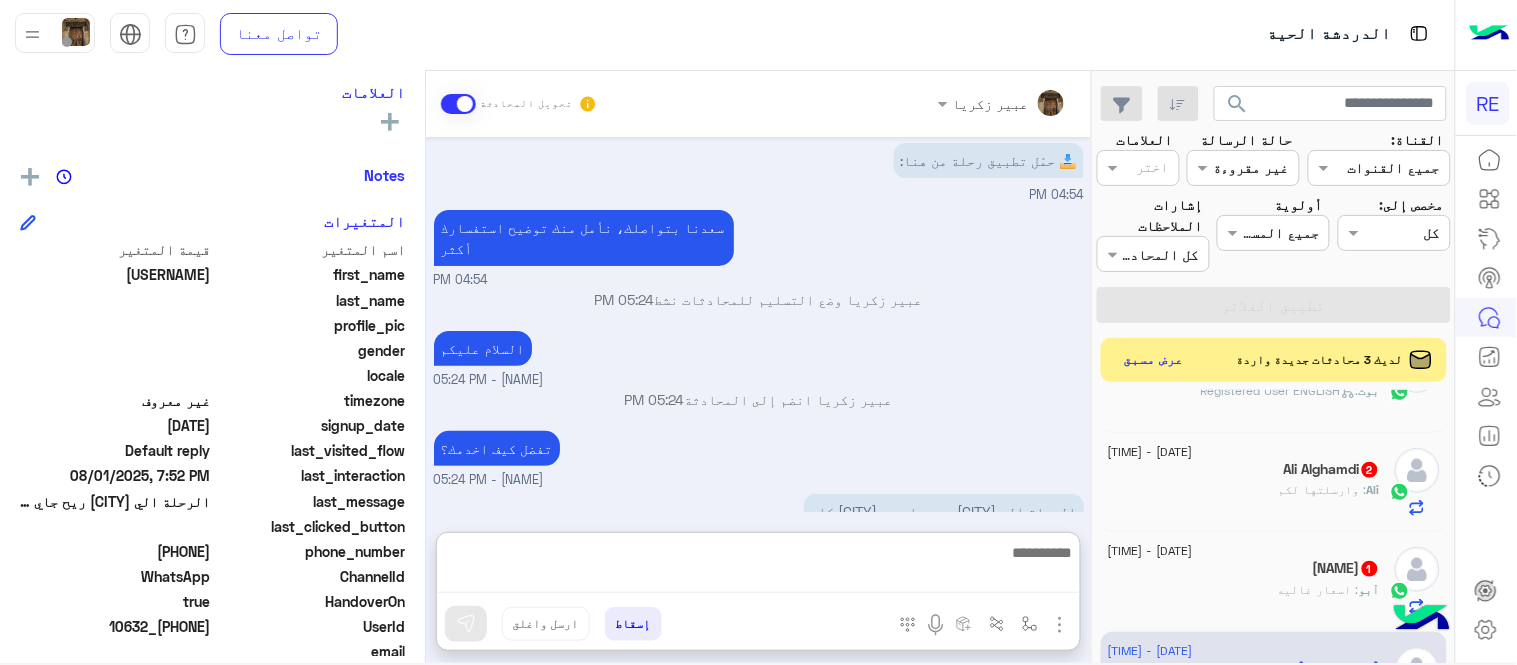 click at bounding box center (758, 566) 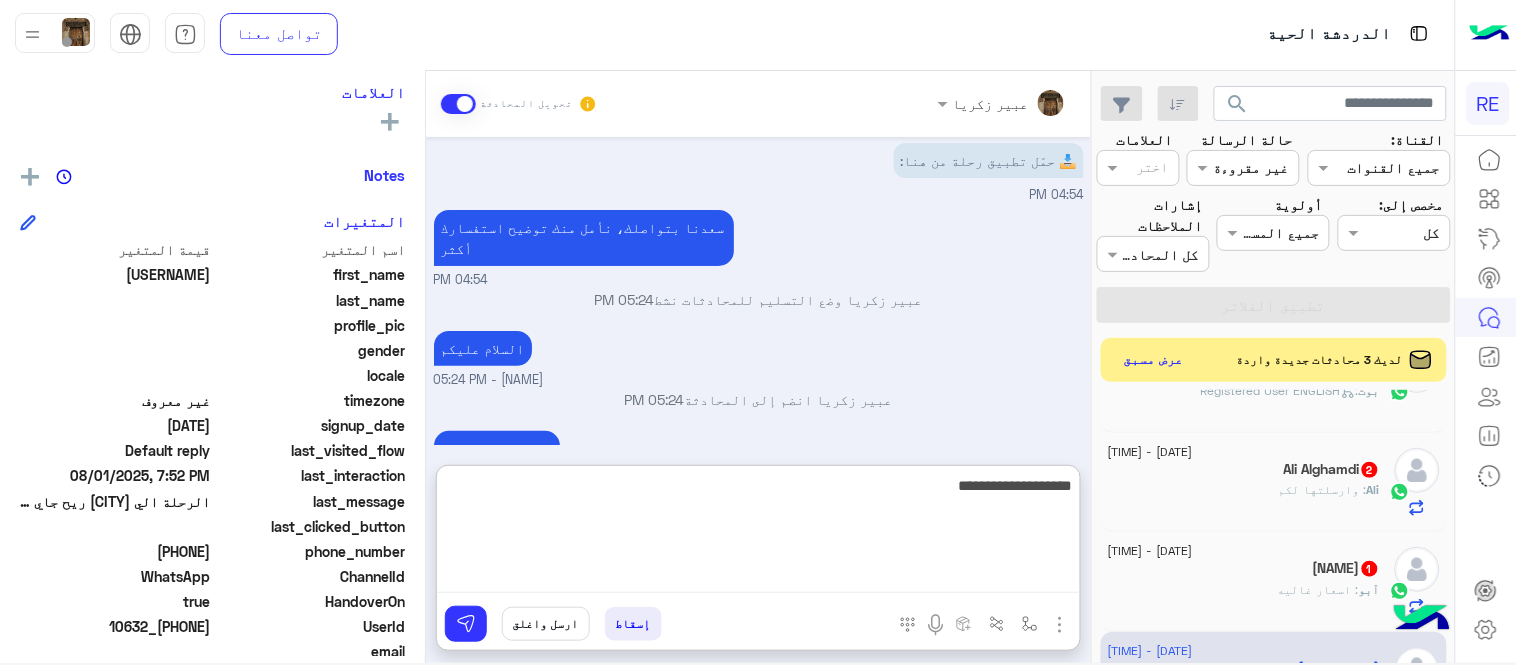 type on "**********" 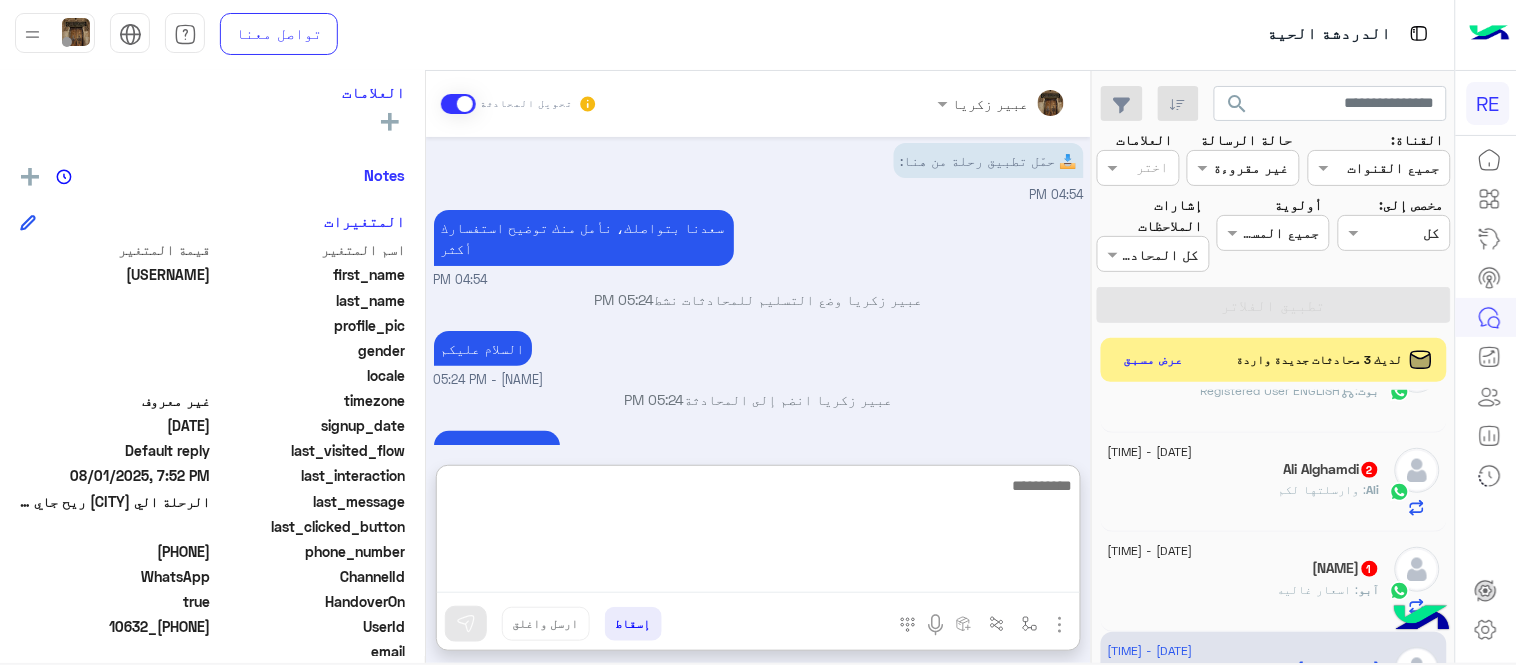 scroll, scrollTop: 187, scrollLeft: 0, axis: vertical 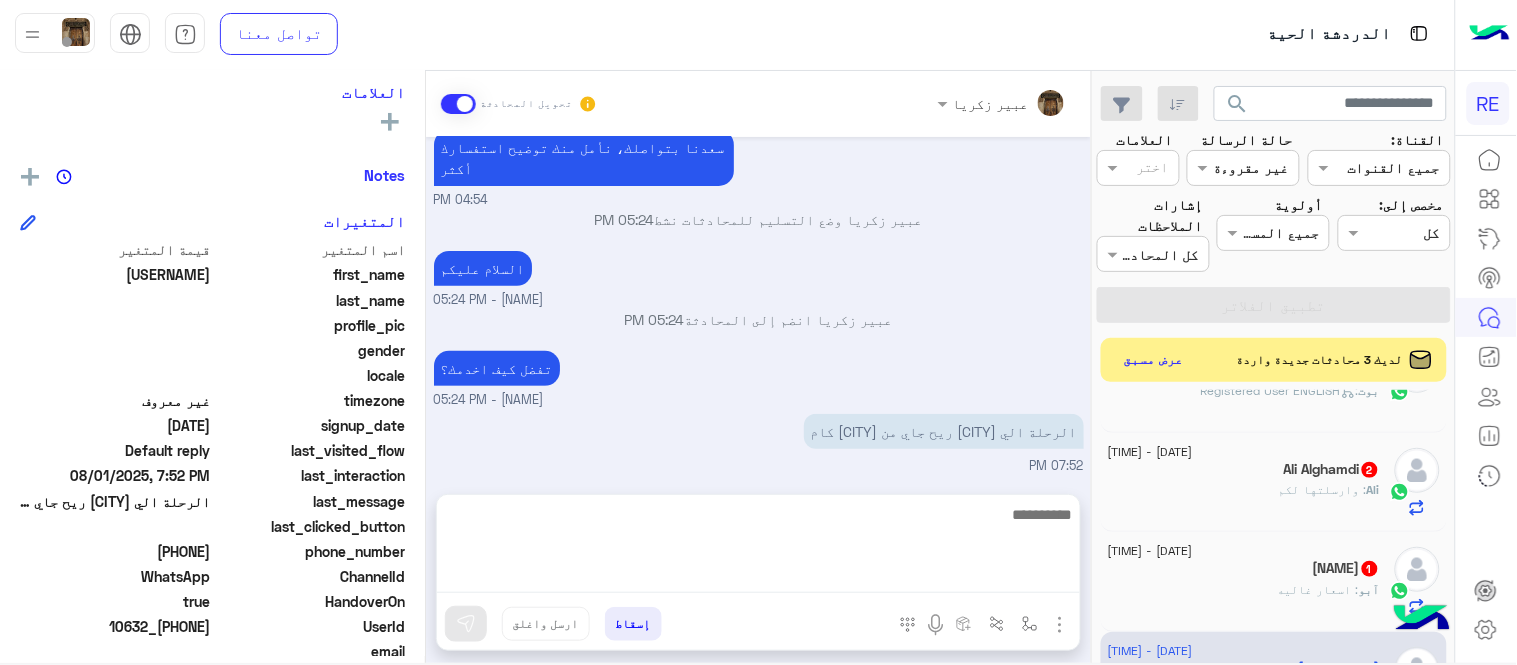 click on "[MONTH] [DAY], [YEAR]  📥 حمّل تطبيق رحلة من هنا:   [TIME]  سعدنا بتواصلك، نأمل منك توضيح استفسارك أكثر    [TIME]   [FIRST] [LAST] وضع التسليم للمحادثات نشط   [TIME]      السلام عليكم  [FIRST] [LAST] -  [TIME]   [FIRST] [LAST] انضم إلى المحادثة   [TIME]      تفضل كيف اخدمك؟  [TIME]  الرحلة الي البحرين ريح جاي من الرياض كام   [TIME]  كم شخص وهل يوجد شنط؟   [TIME]" at bounding box center (758, 305) 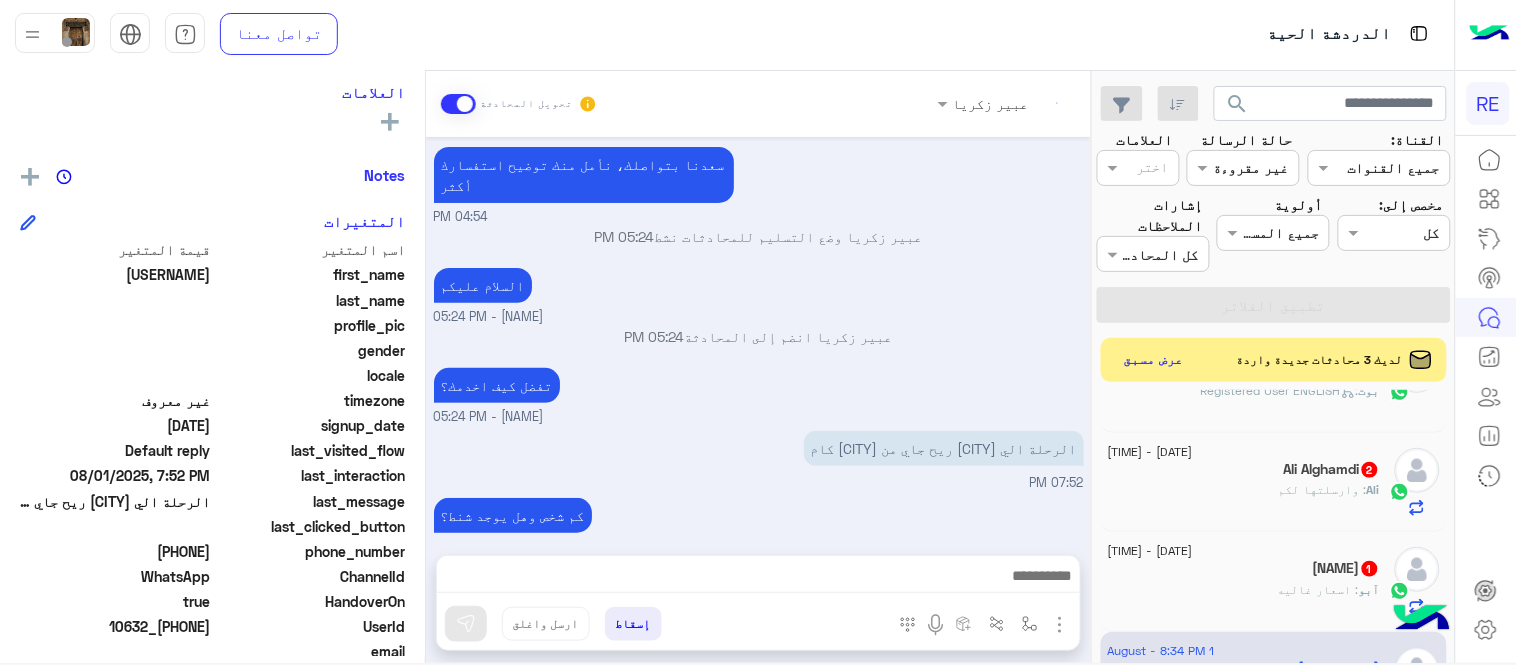 click on "آبو : اسعار غاليه" 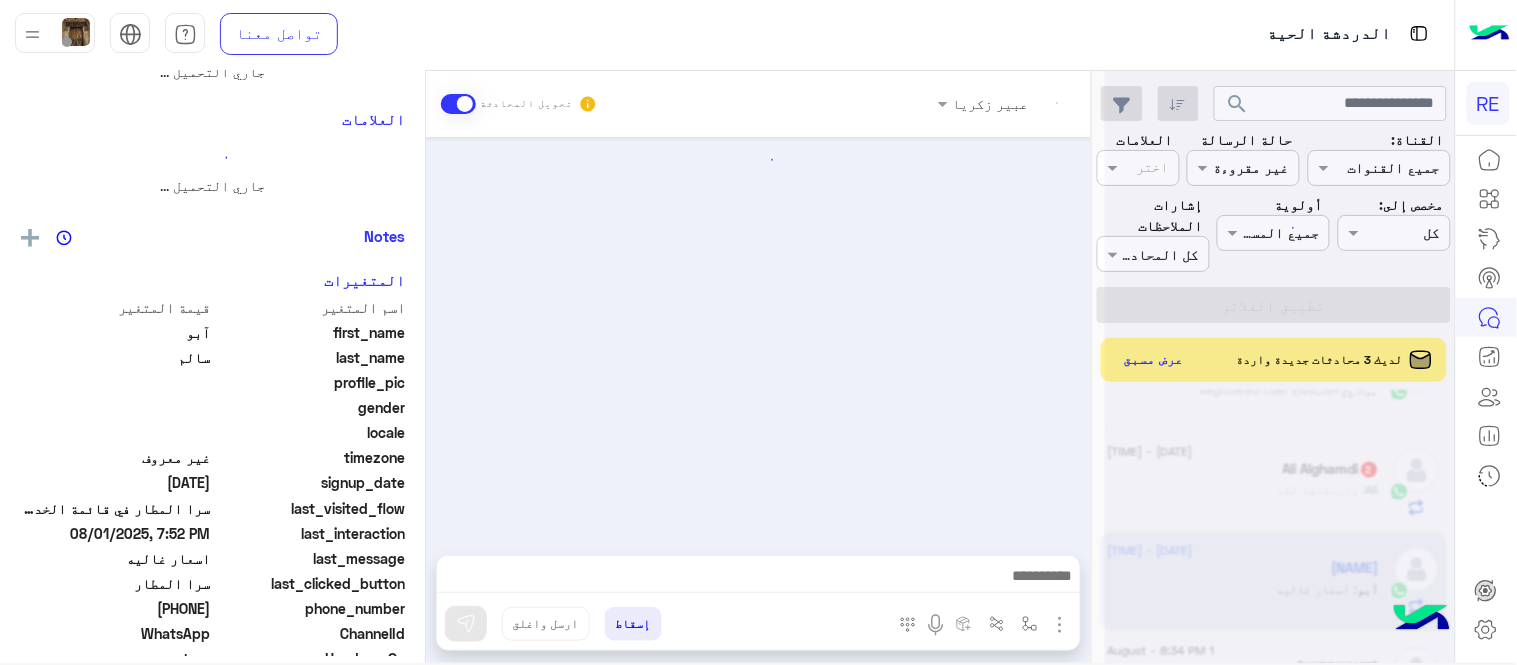scroll, scrollTop: 0, scrollLeft: 0, axis: both 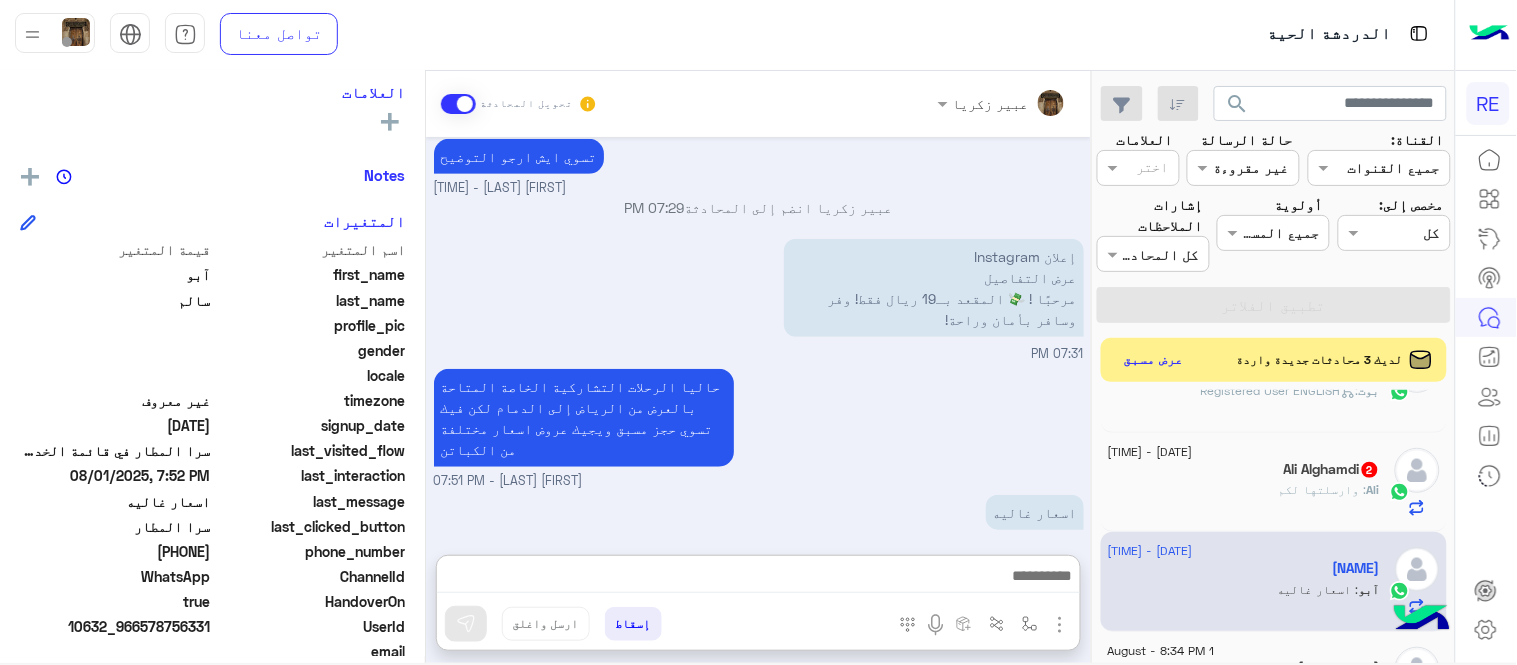 click at bounding box center (758, 578) 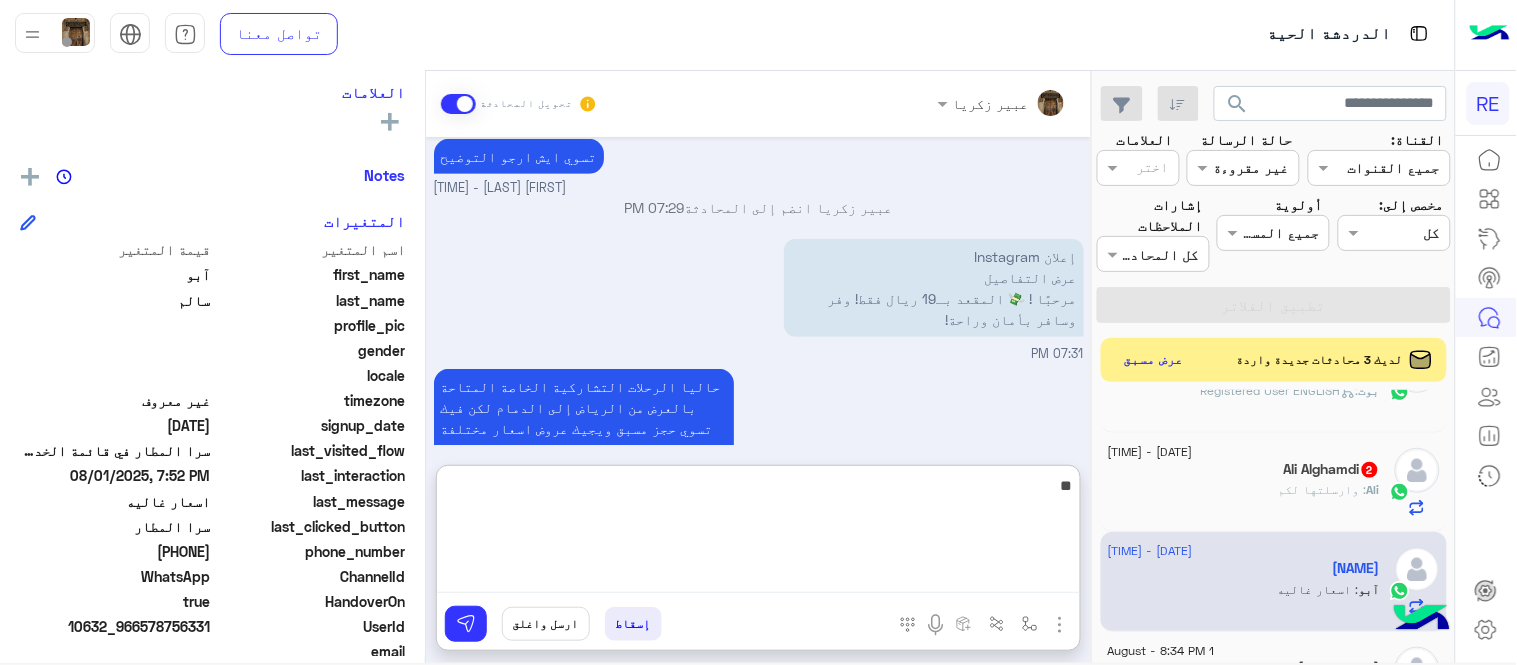 type on "*" 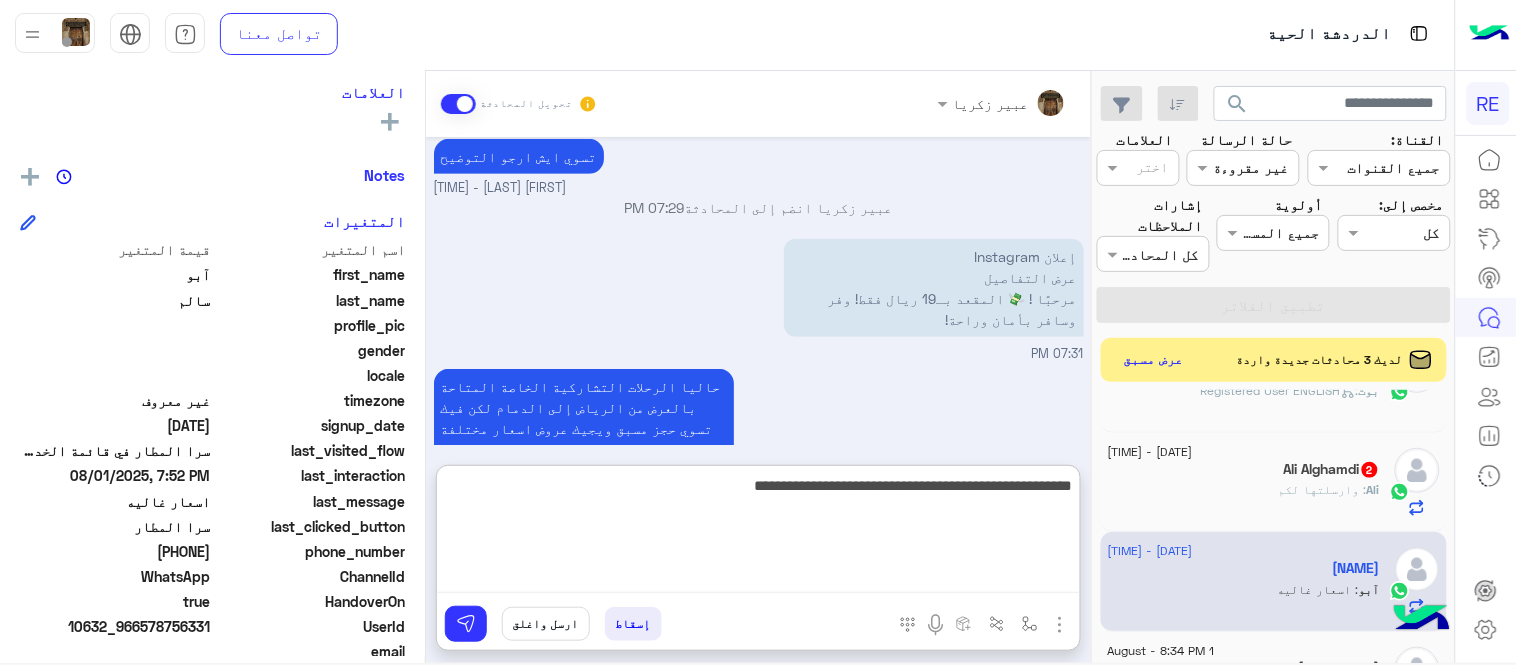 click on "**********" at bounding box center (758, 533) 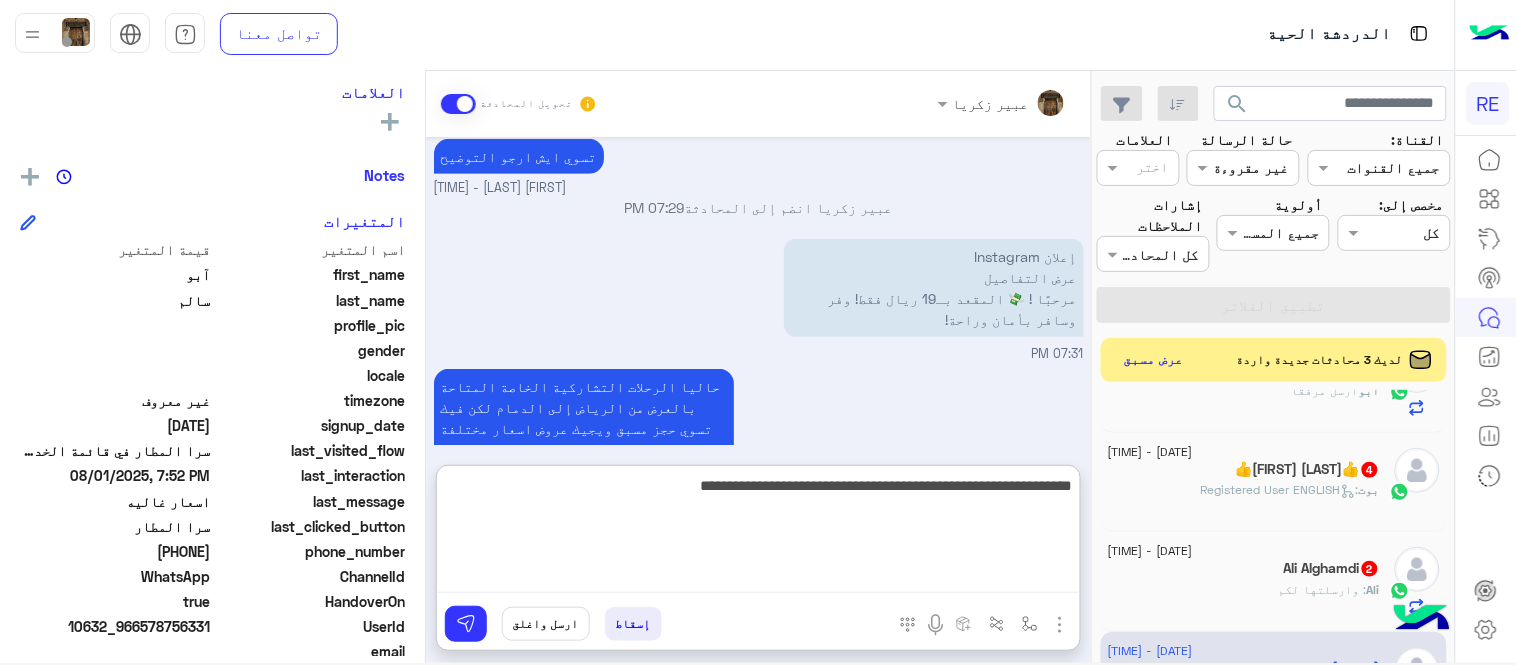 click on "**********" at bounding box center [758, 533] 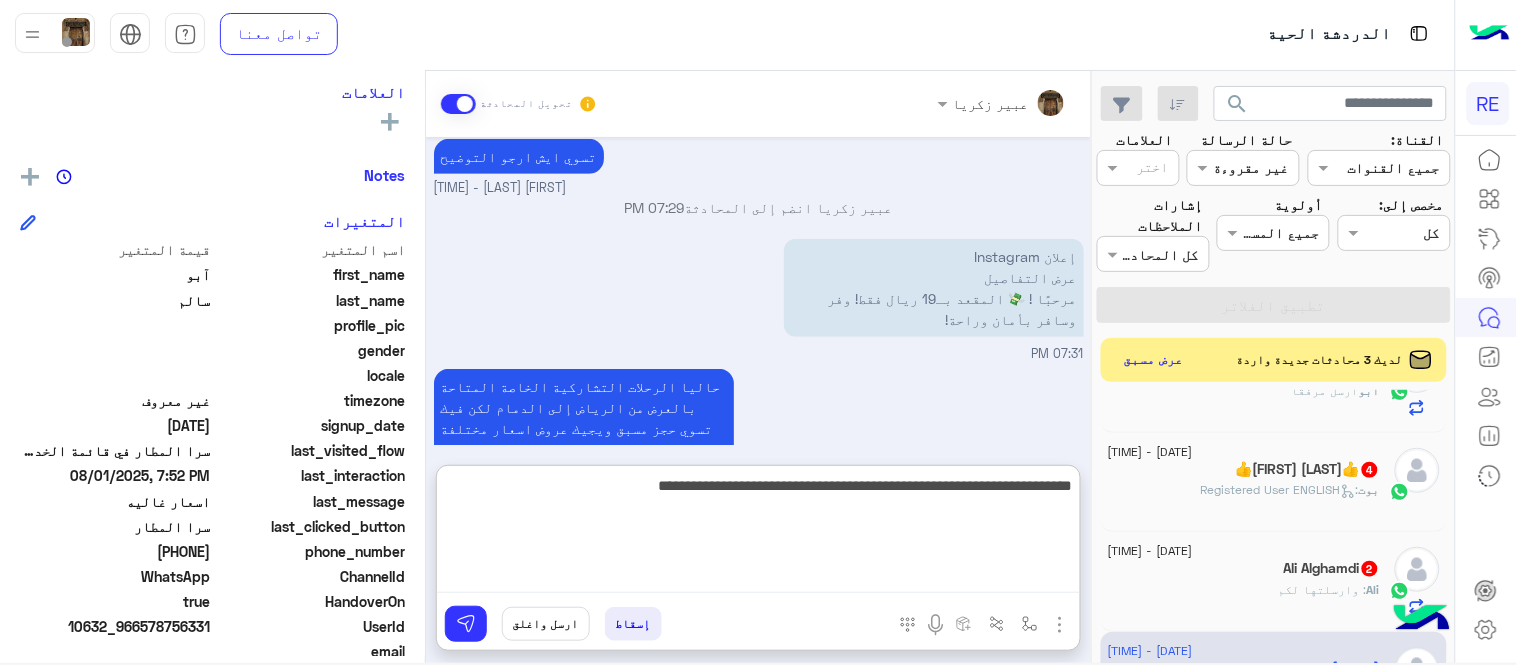 click on "**********" at bounding box center [758, 533] 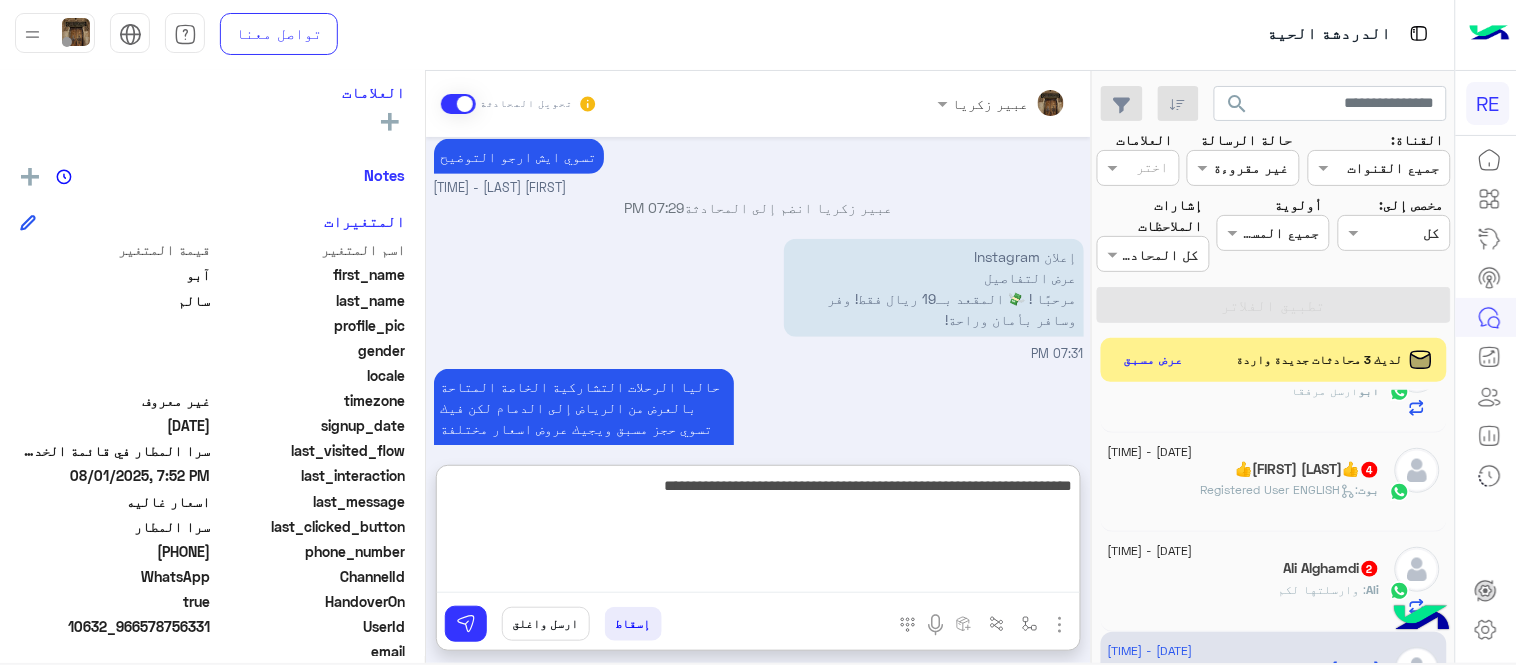 type on "**********" 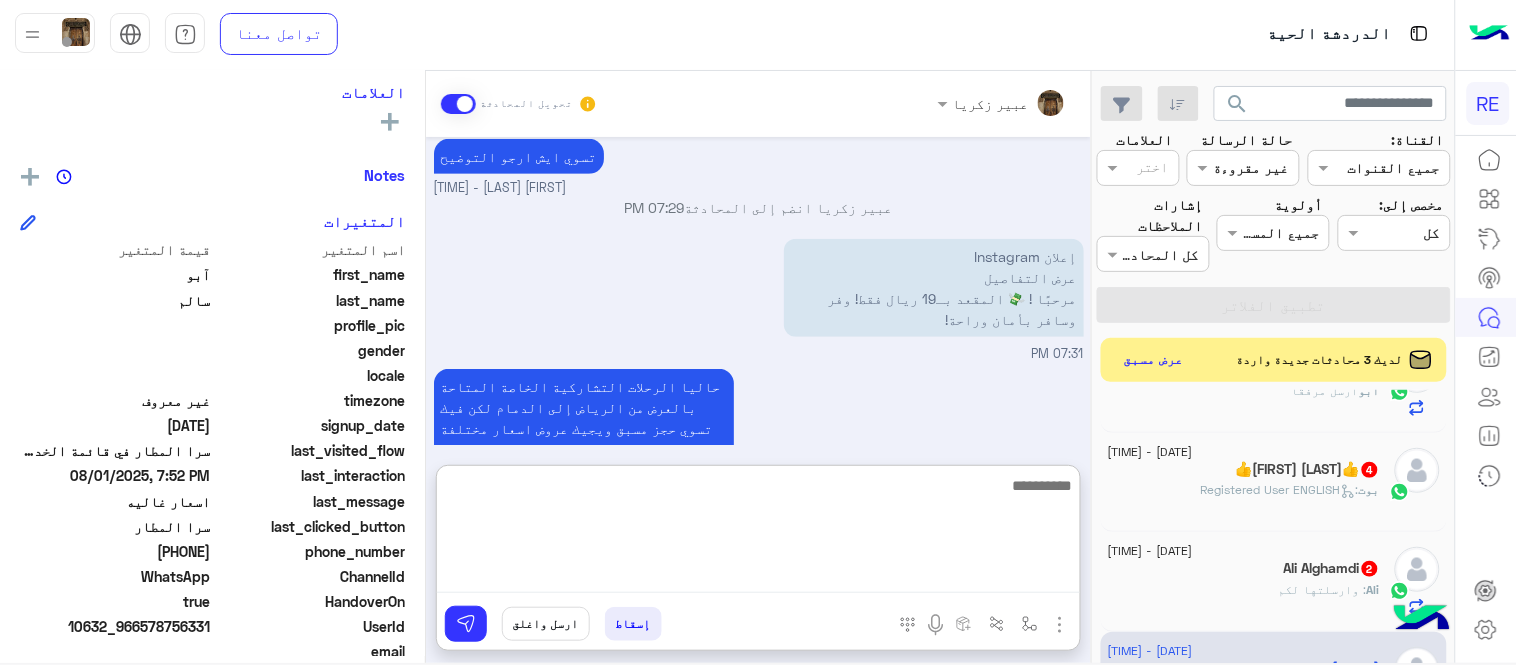 scroll, scrollTop: 501, scrollLeft: 0, axis: vertical 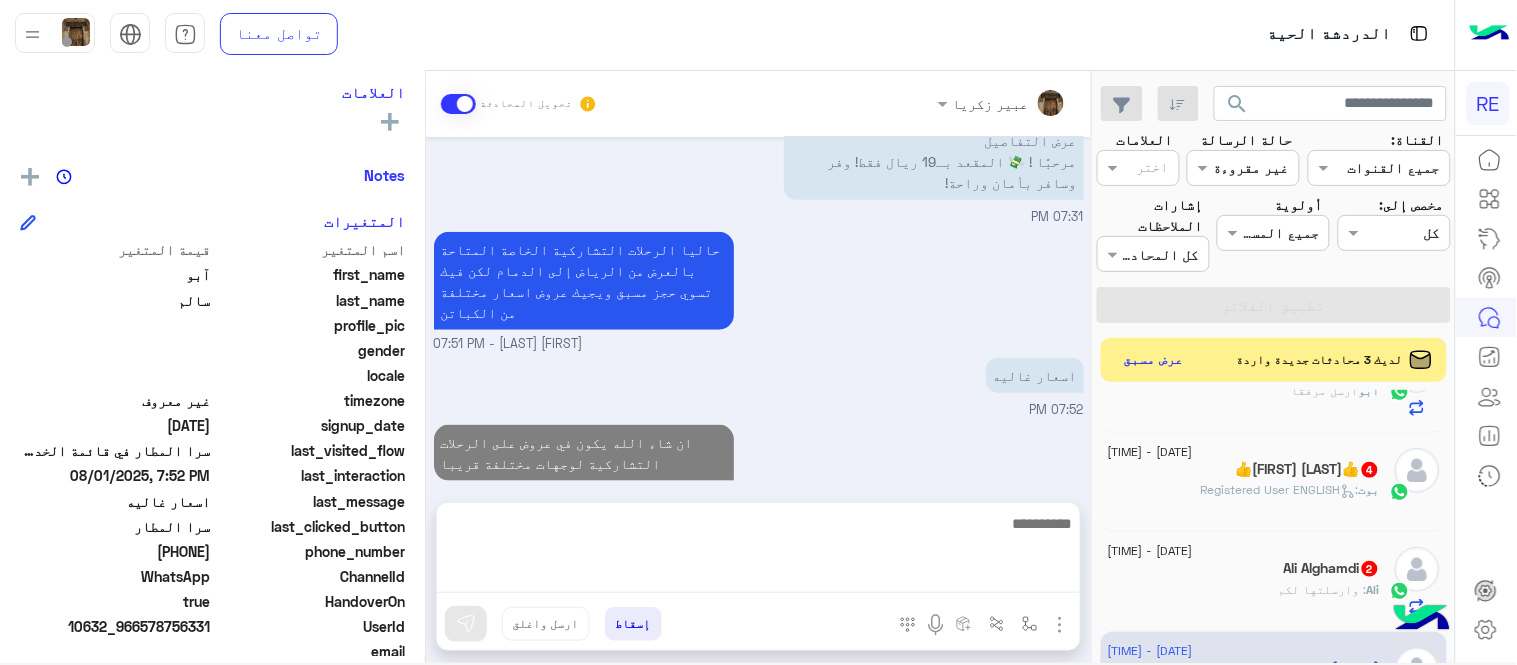 click on "[FIRST]: وارسلتها لكم" 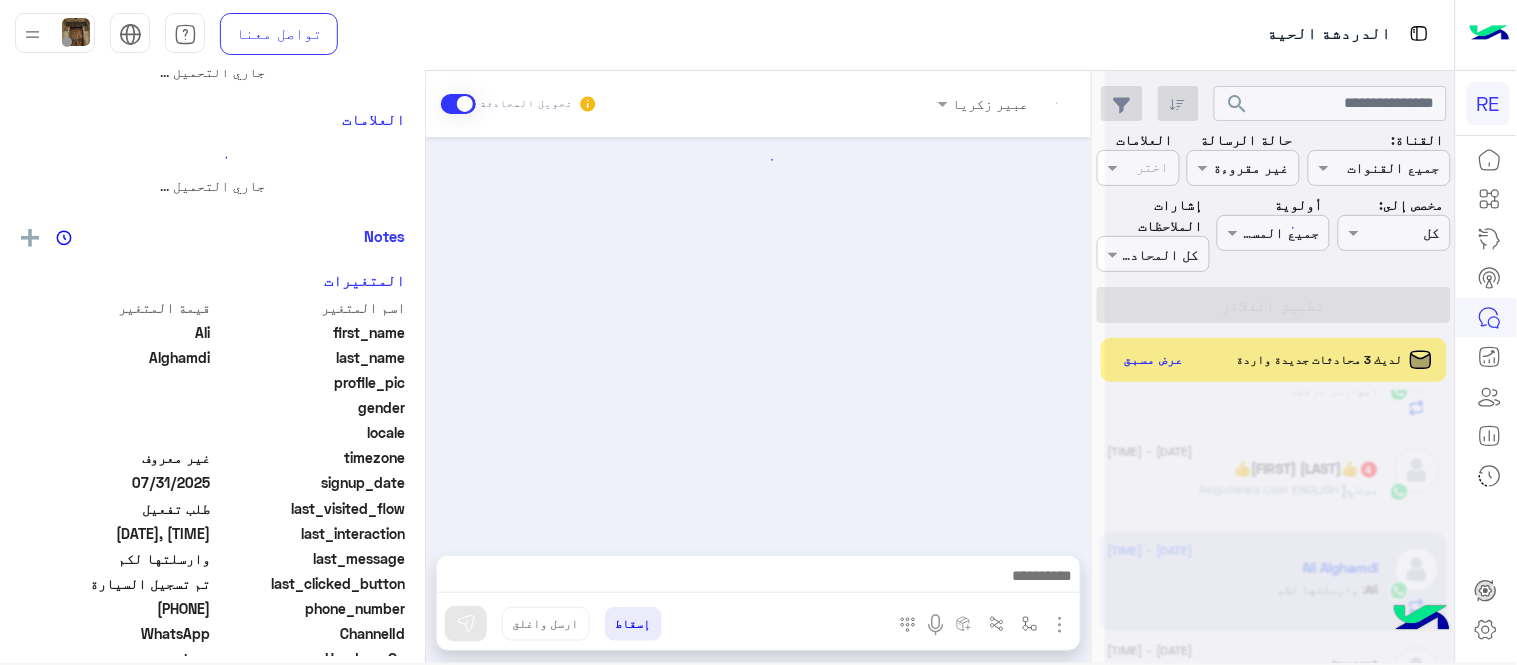 scroll, scrollTop: 358, scrollLeft: 0, axis: vertical 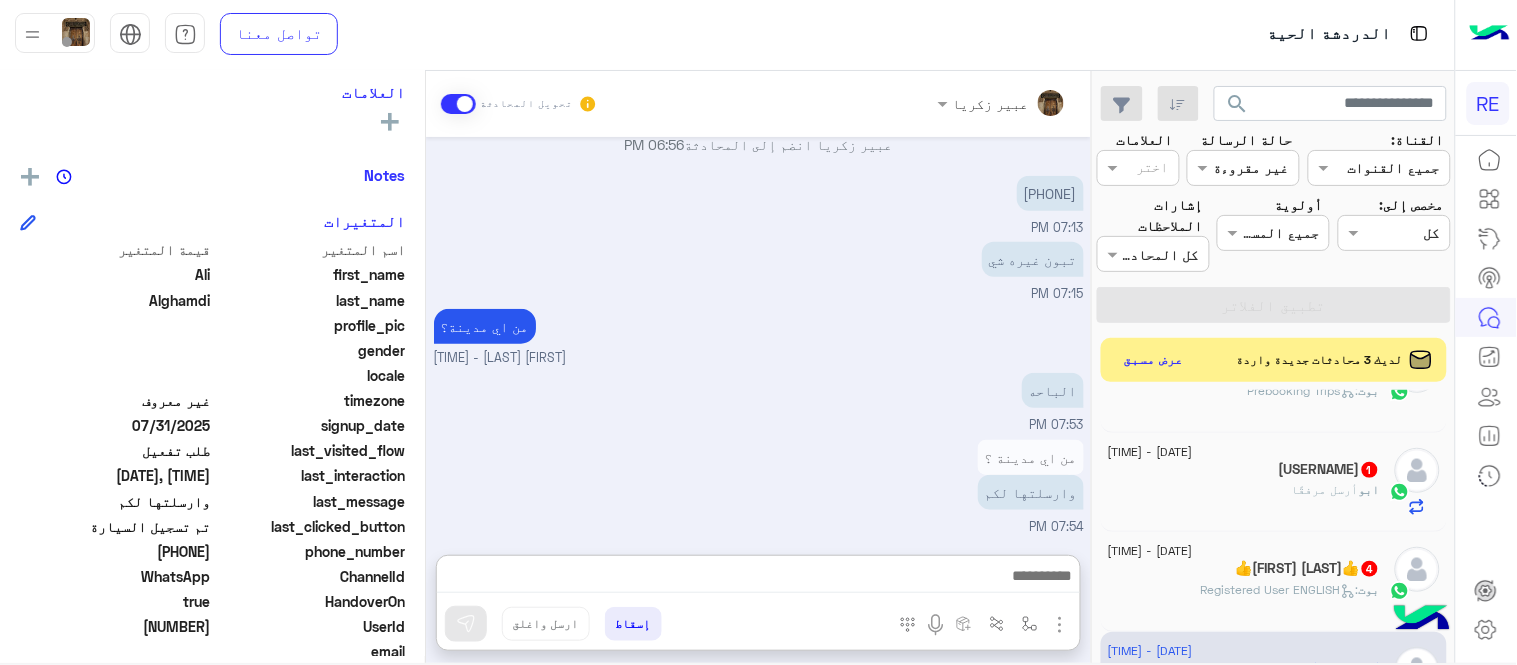 click at bounding box center (758, 578) 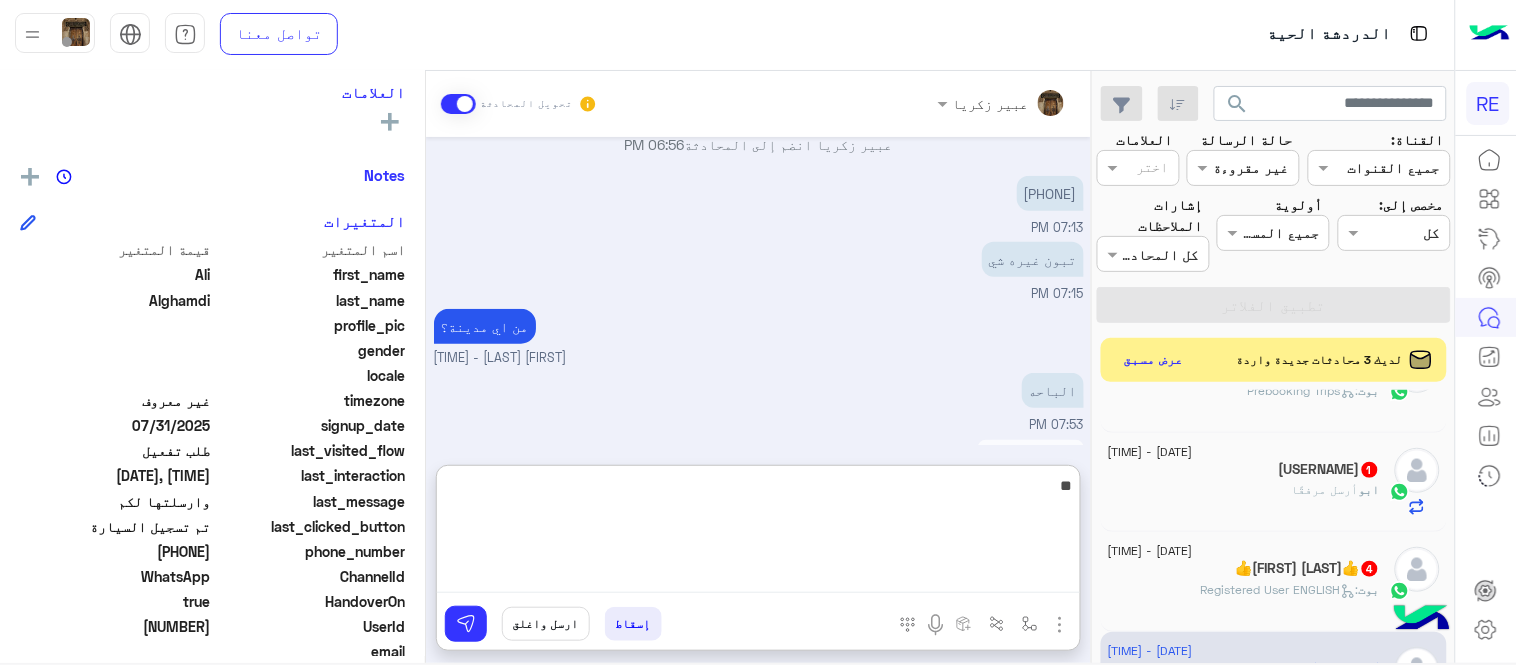 type on "*" 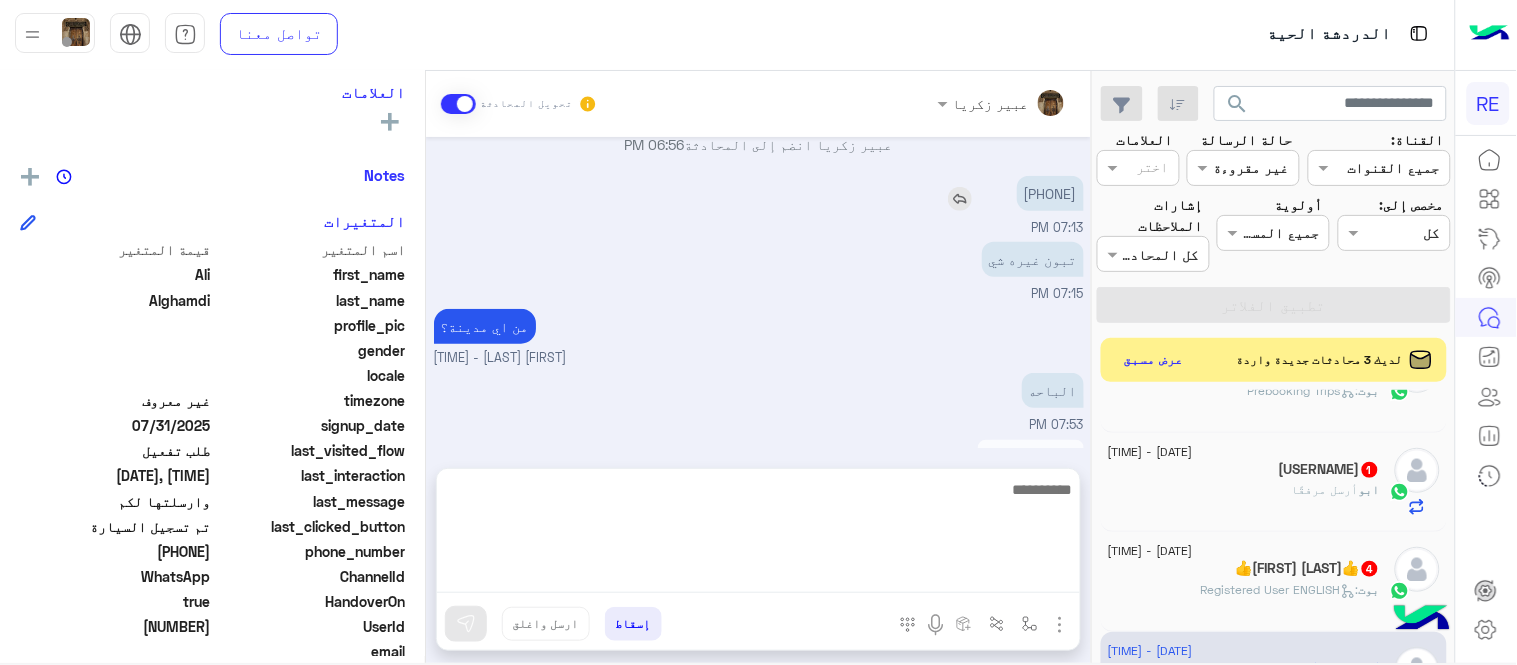 click on "[PHONE]" at bounding box center [1050, 193] 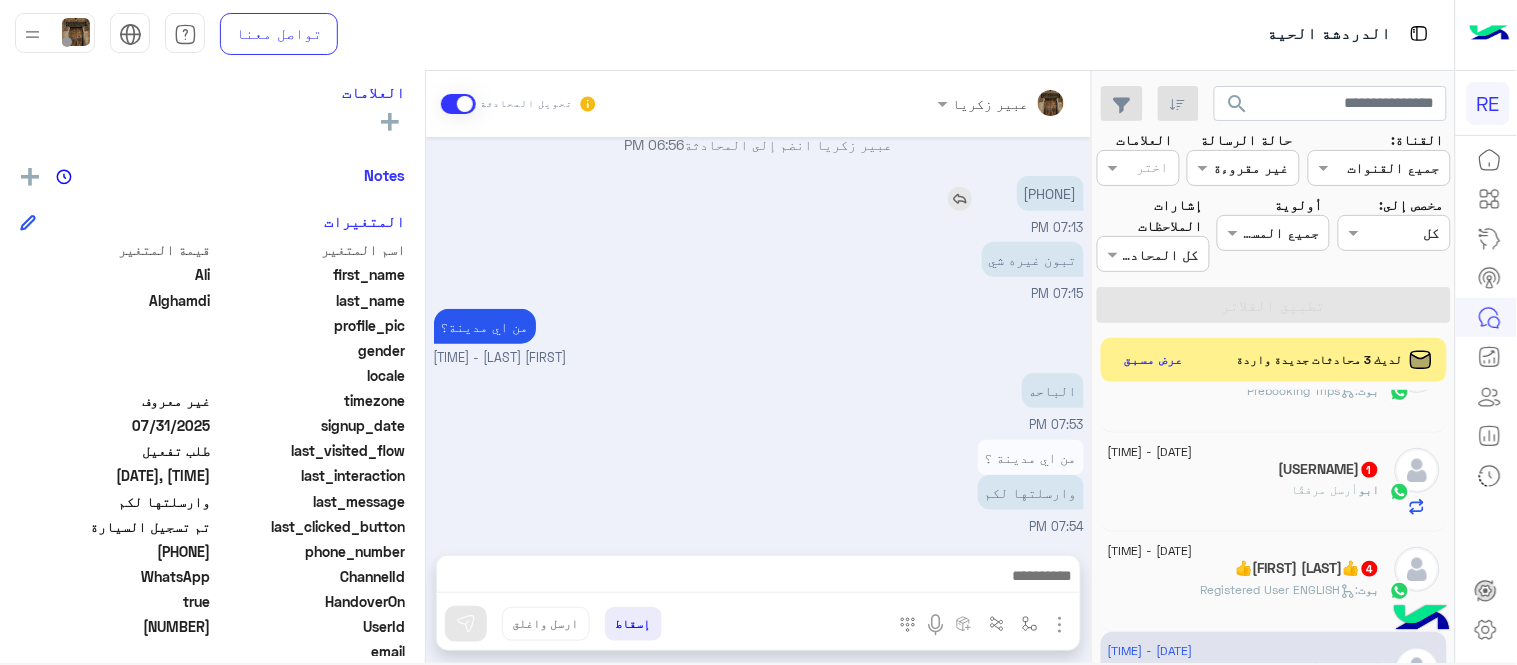 click on "[PHONE]" at bounding box center [1050, 193] 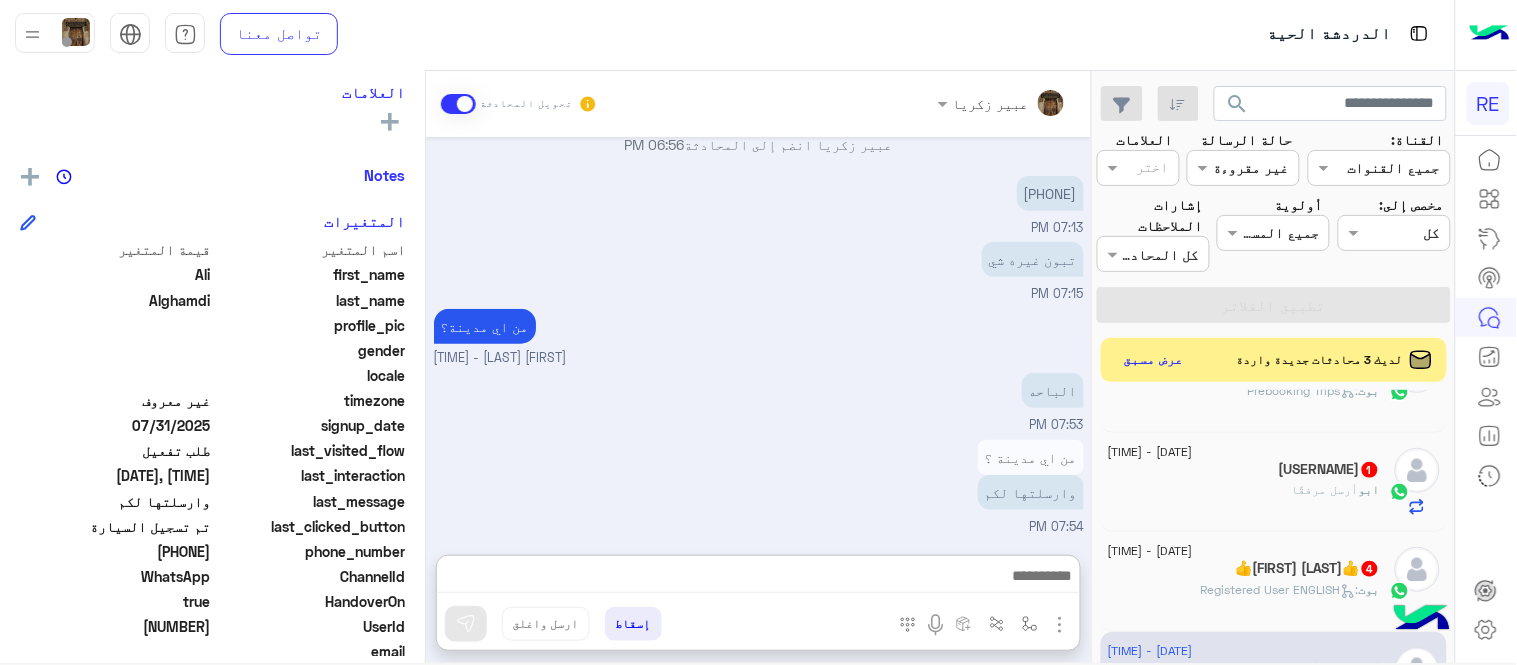 click at bounding box center [758, 578] 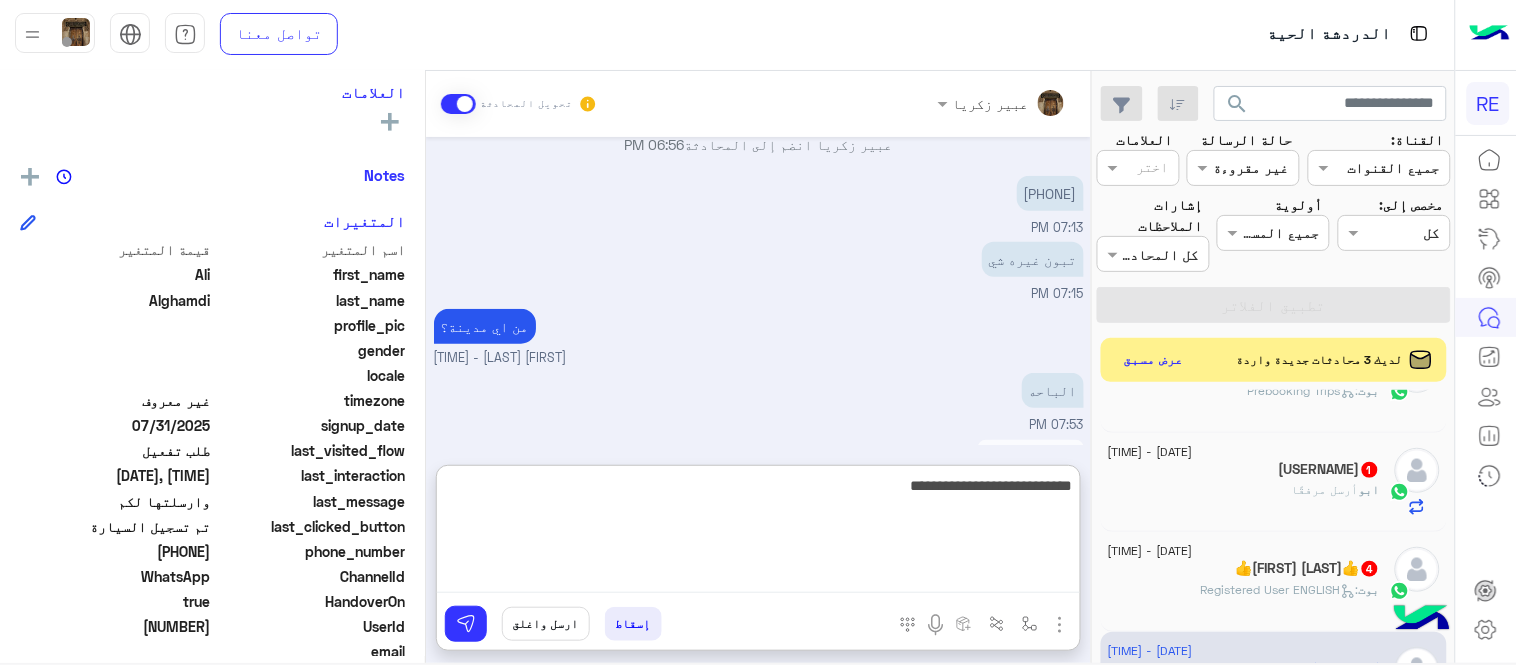 type on "**********" 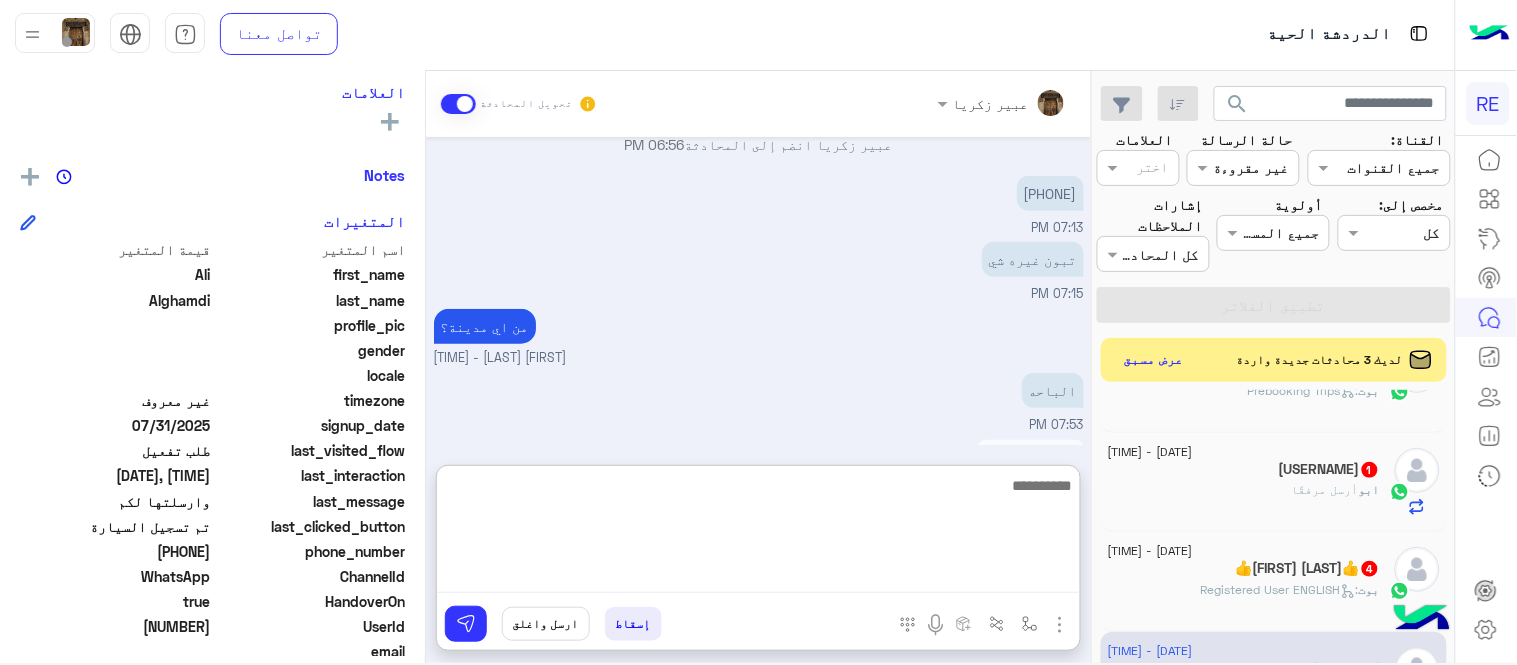 scroll, scrollTop: 504, scrollLeft: 0, axis: vertical 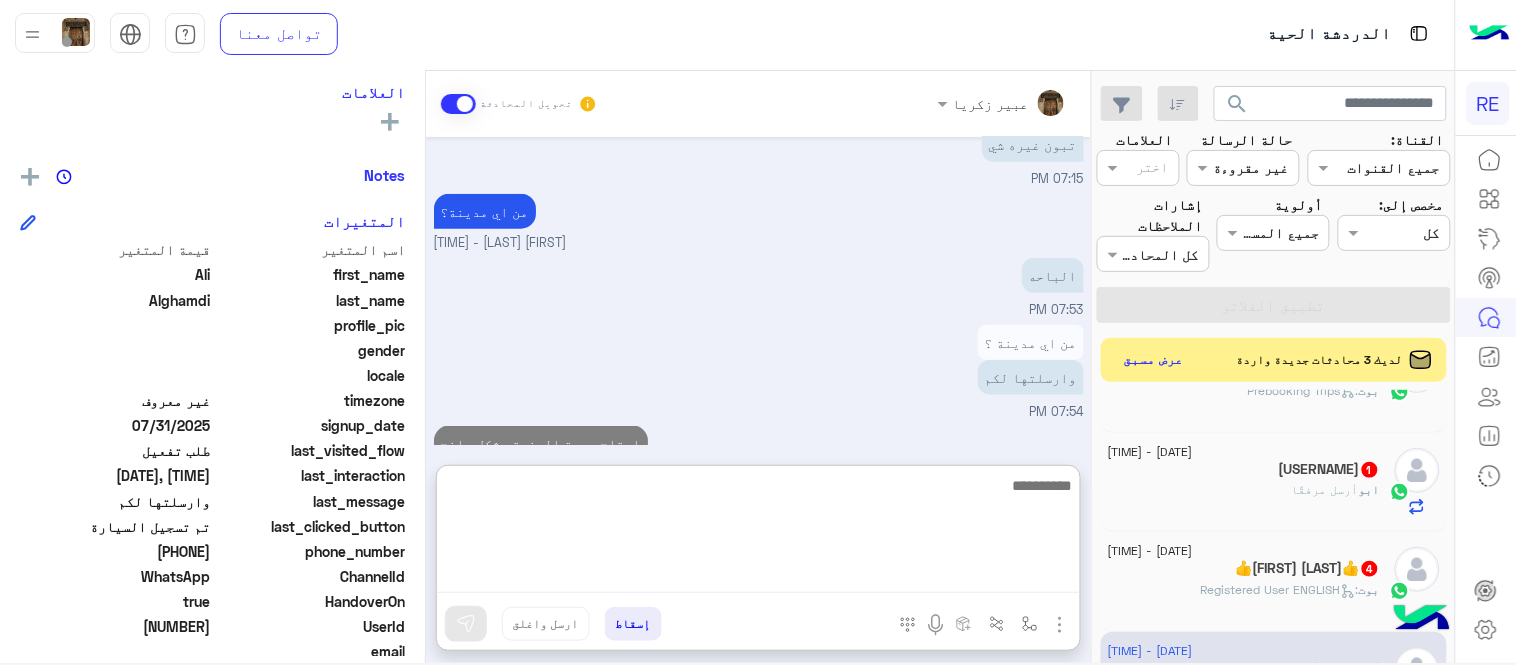click on ":  Registered User ENGLISH" 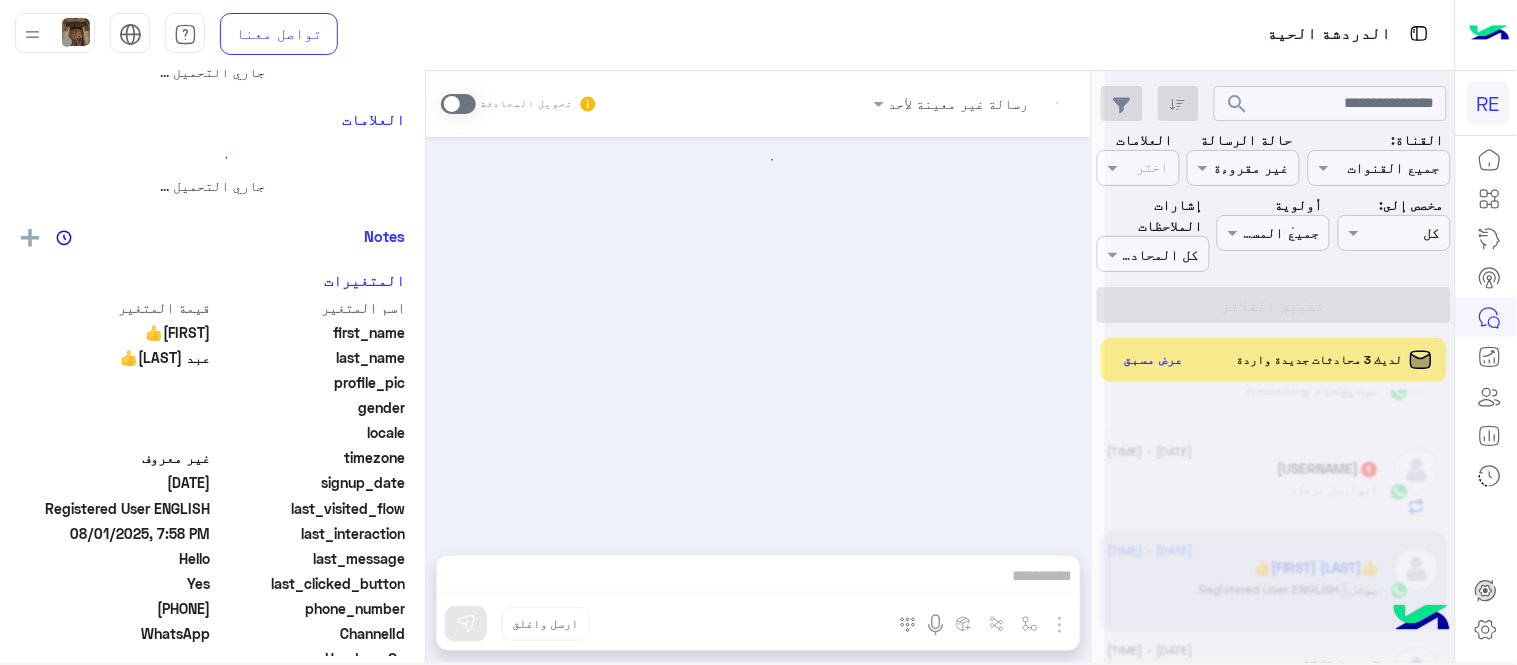 scroll, scrollTop: 0, scrollLeft: 0, axis: both 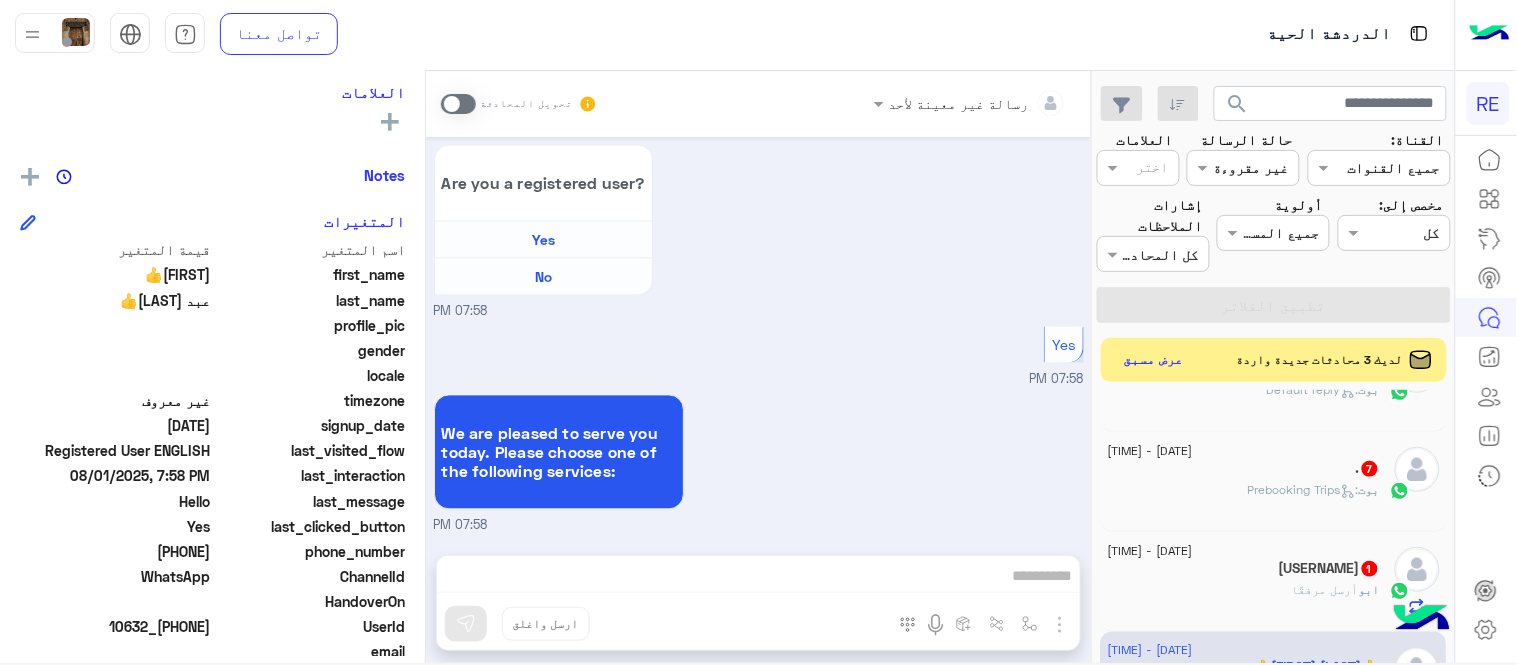 click at bounding box center (458, 104) 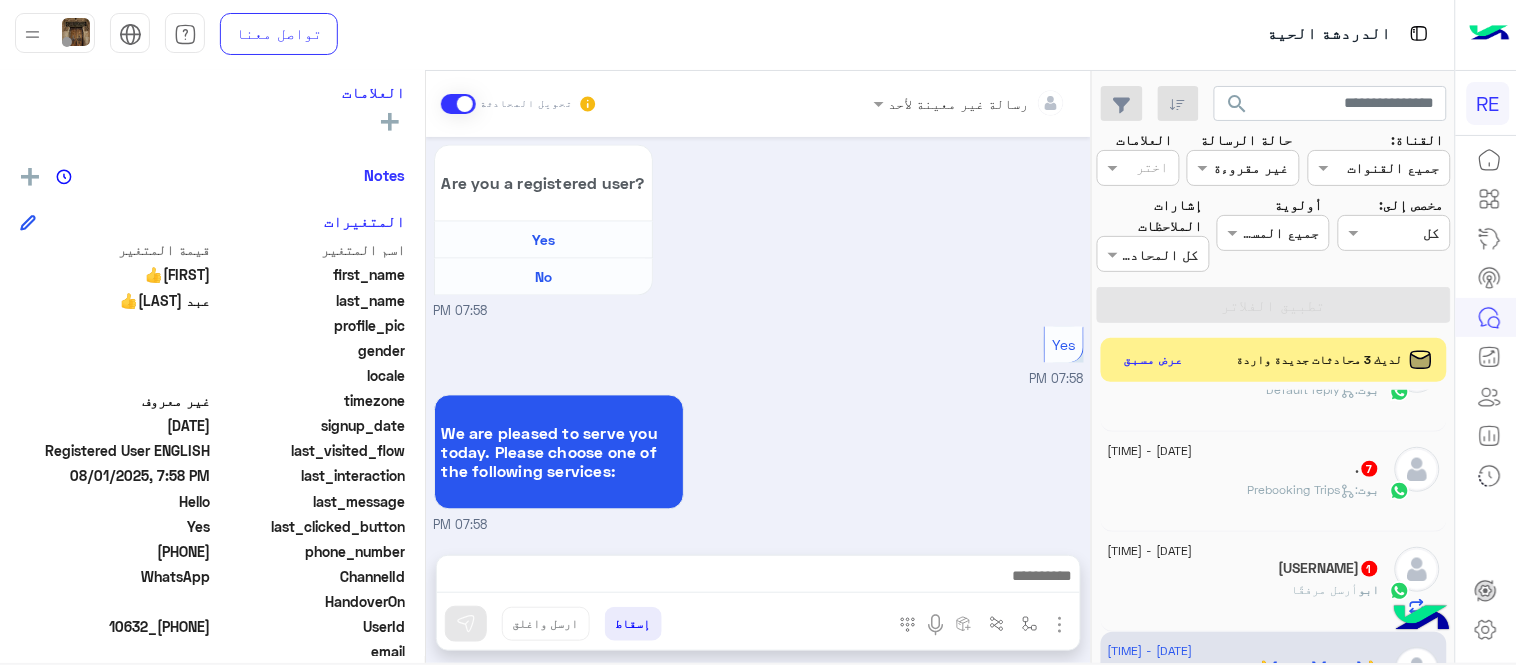 scroll, scrollTop: 963, scrollLeft: 0, axis: vertical 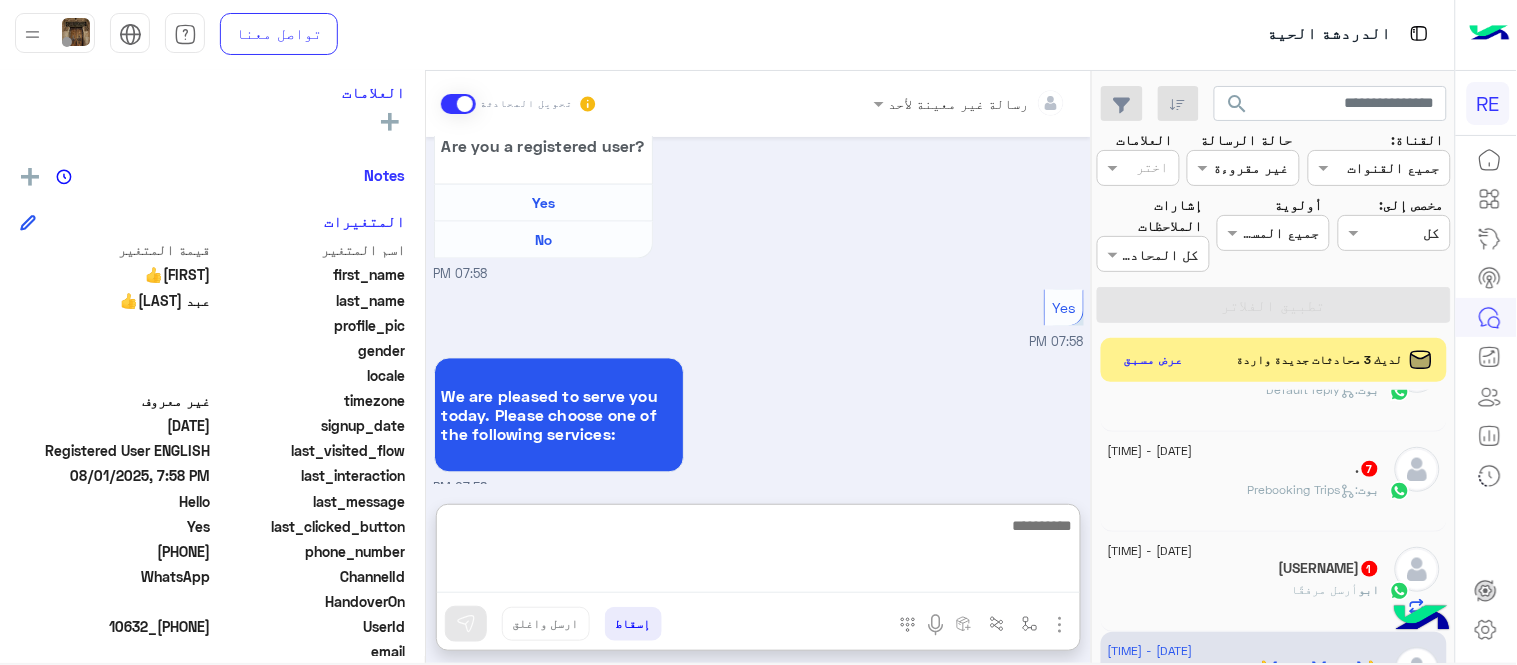 click at bounding box center [758, 553] 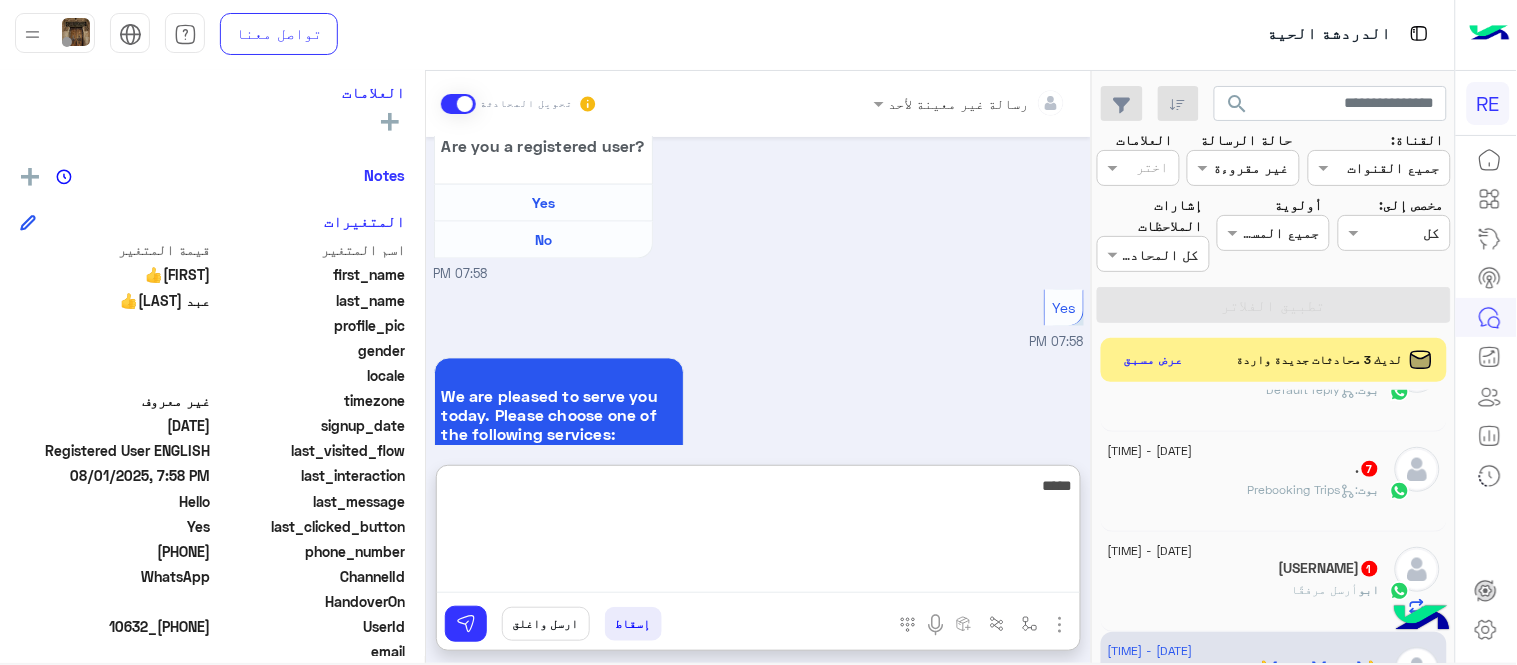 type on "*****" 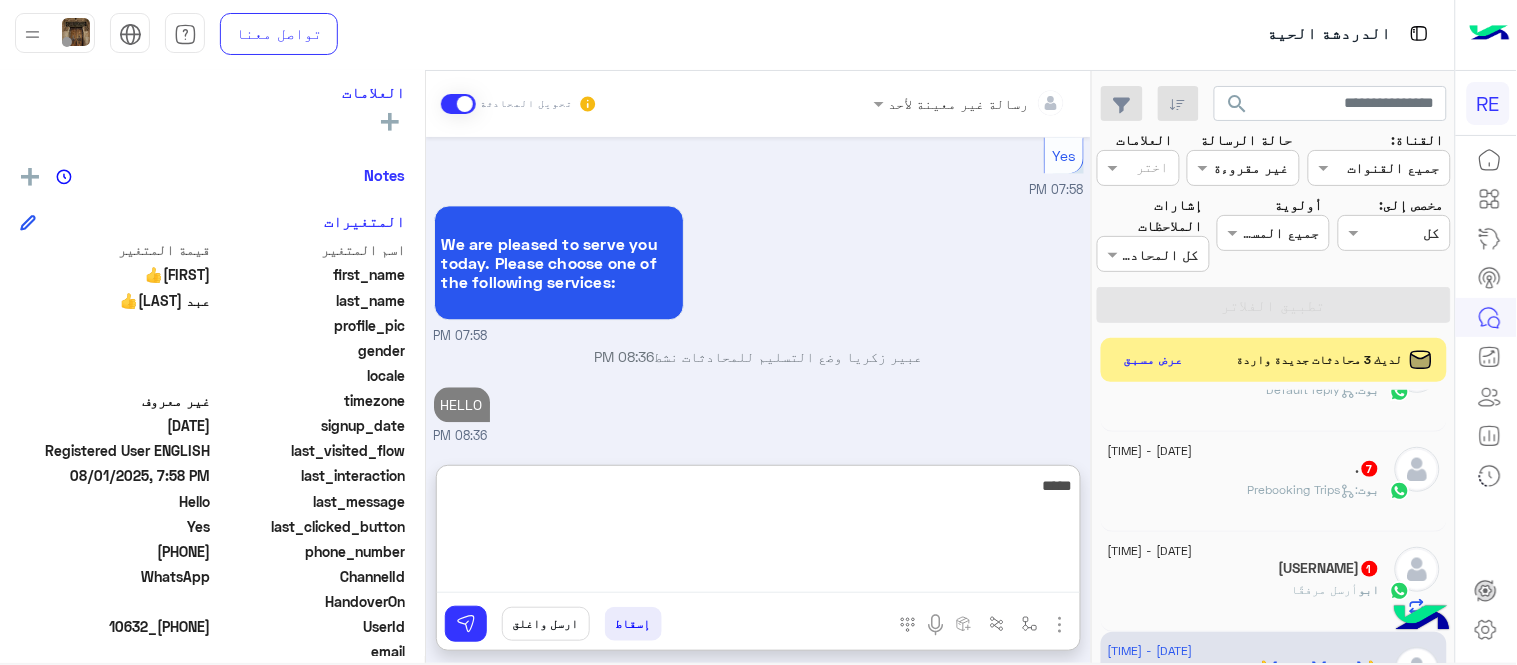 scroll, scrollTop: 1153, scrollLeft: 0, axis: vertical 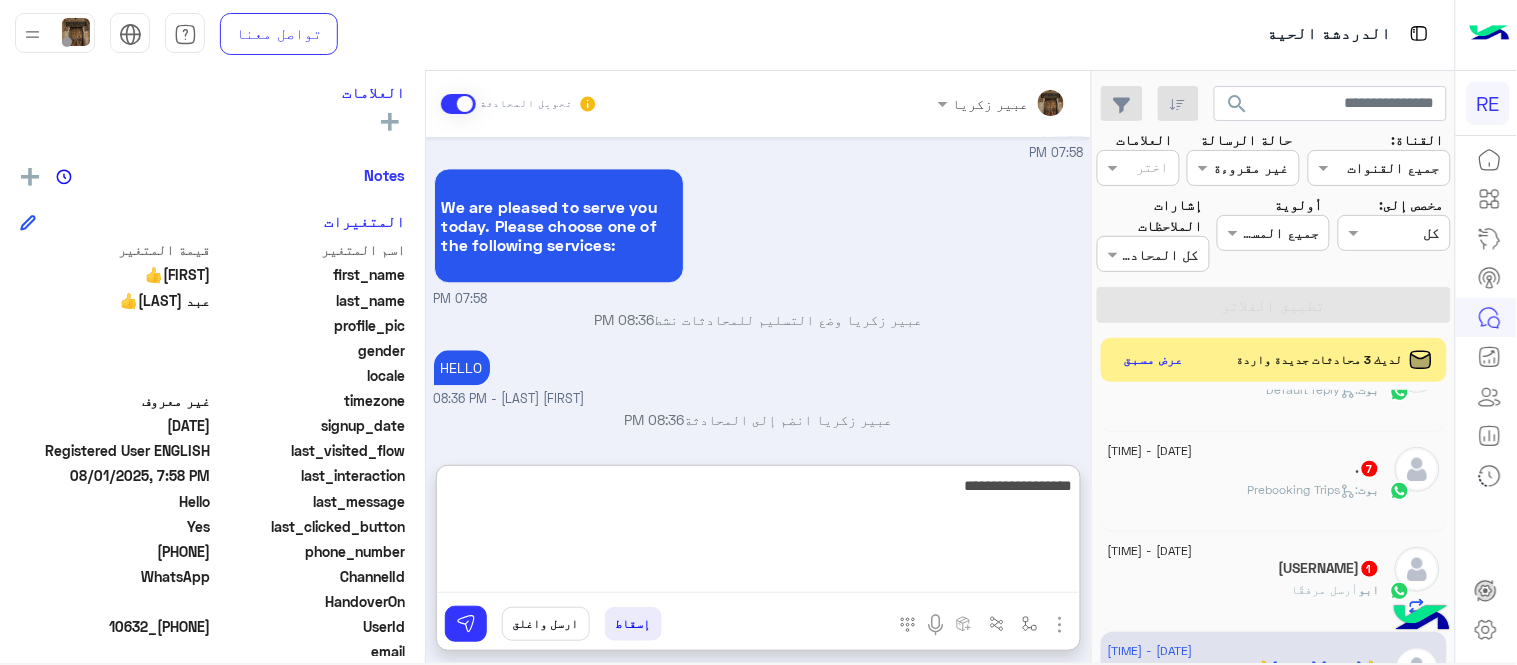 type on "**********" 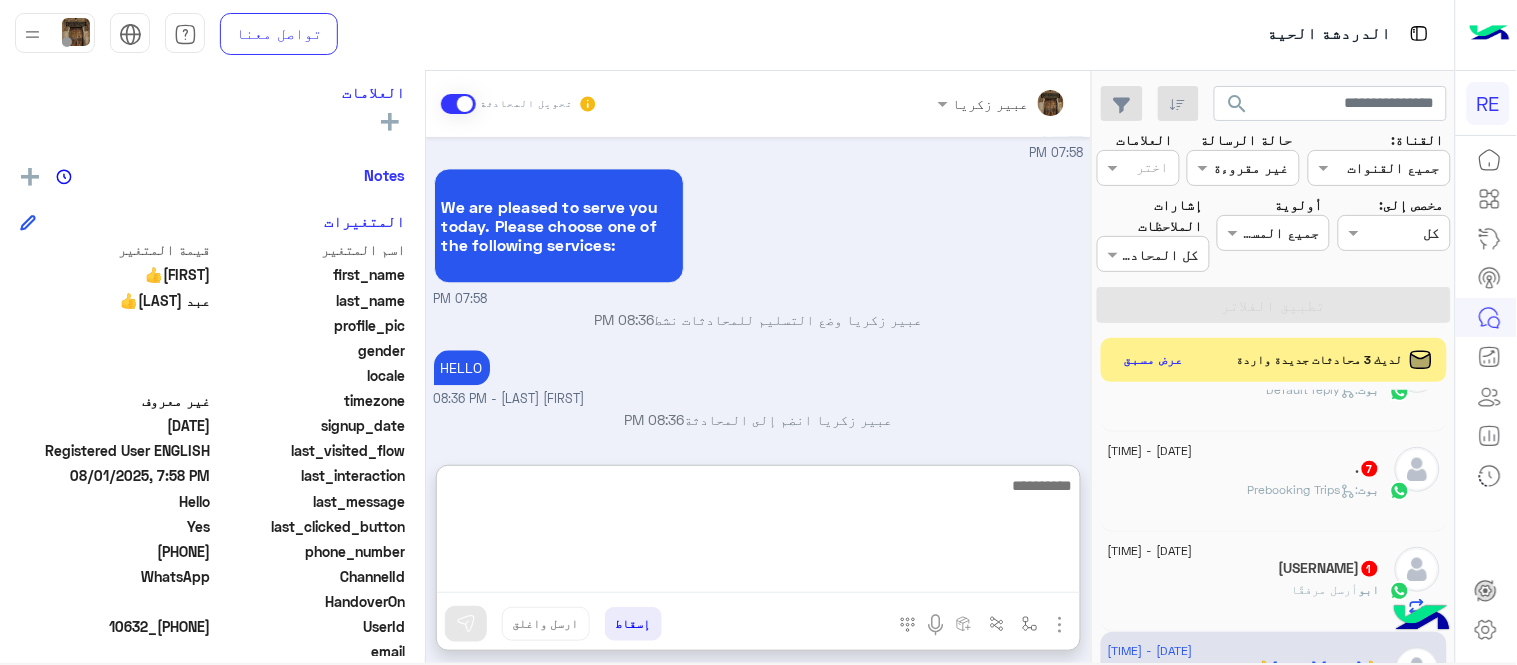 scroll, scrollTop: 1216, scrollLeft: 0, axis: vertical 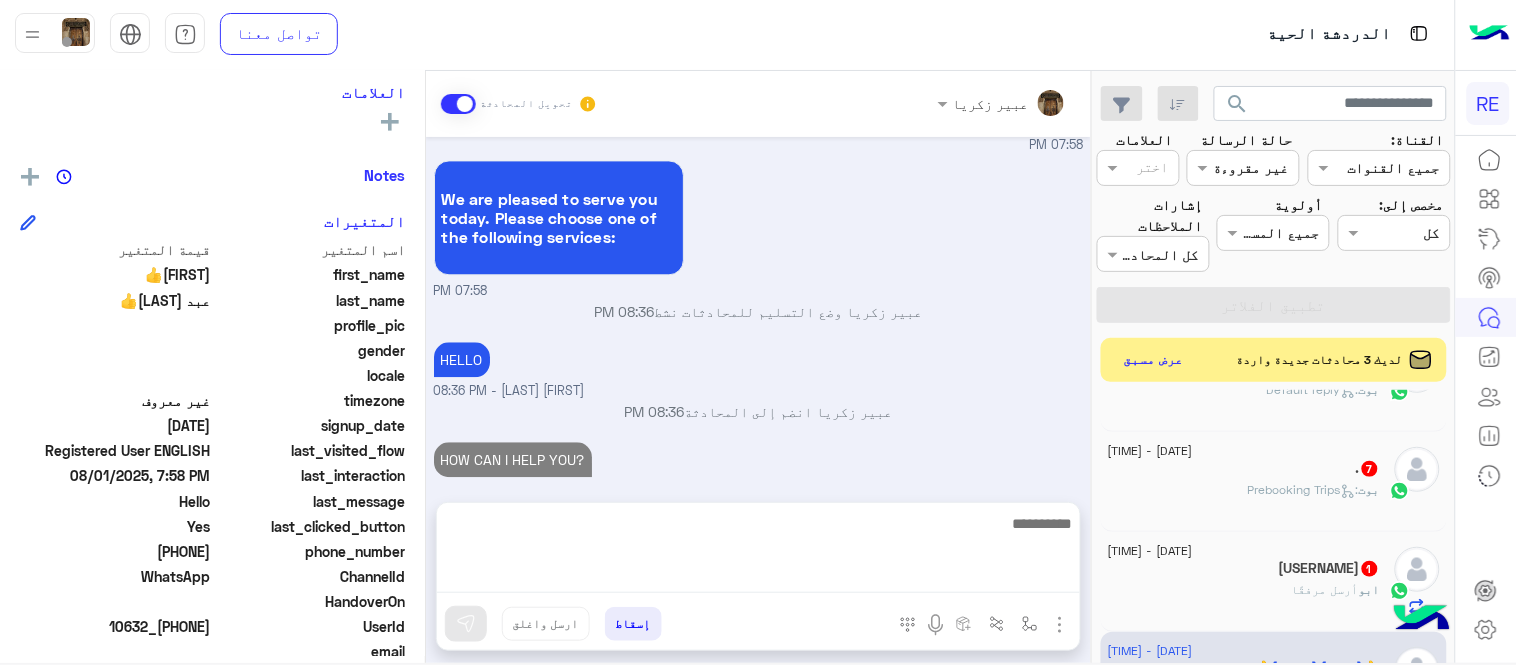 click on "[NICKNAME] [LAST]  1" 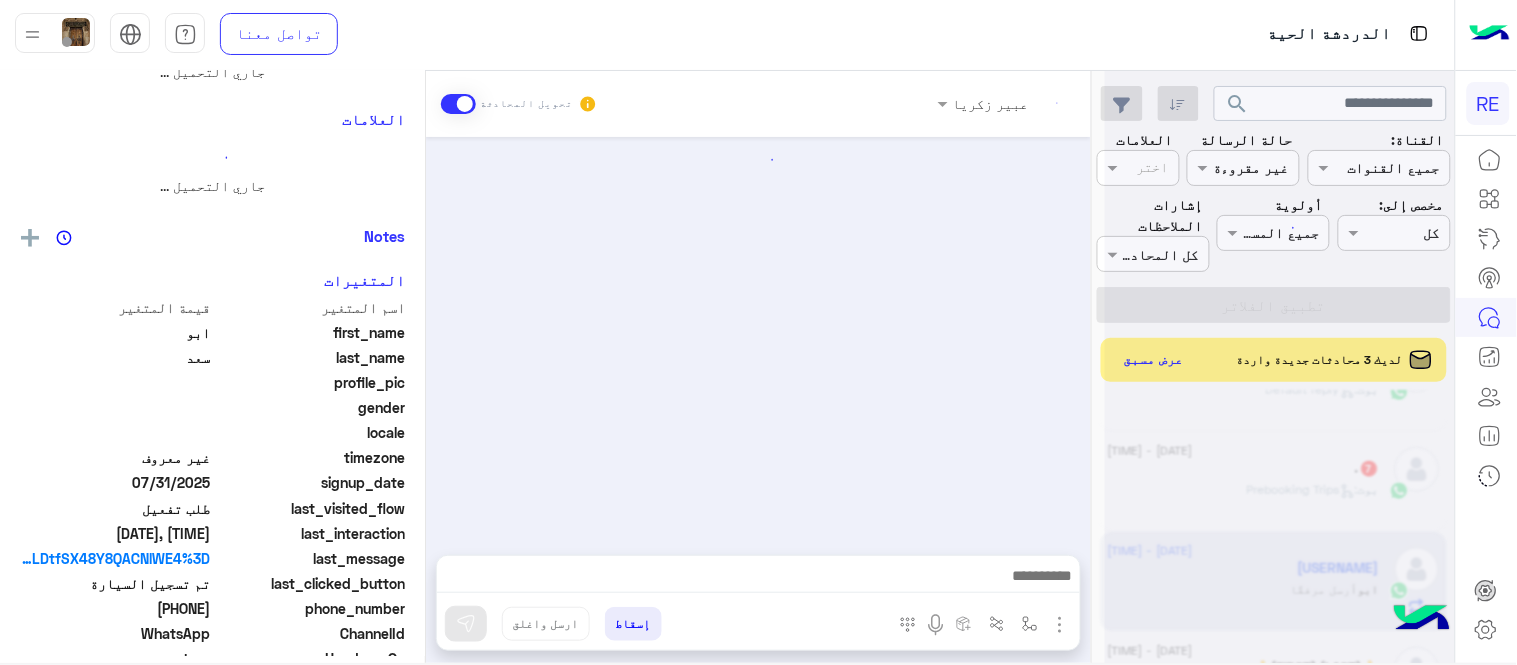 scroll, scrollTop: 0, scrollLeft: 0, axis: both 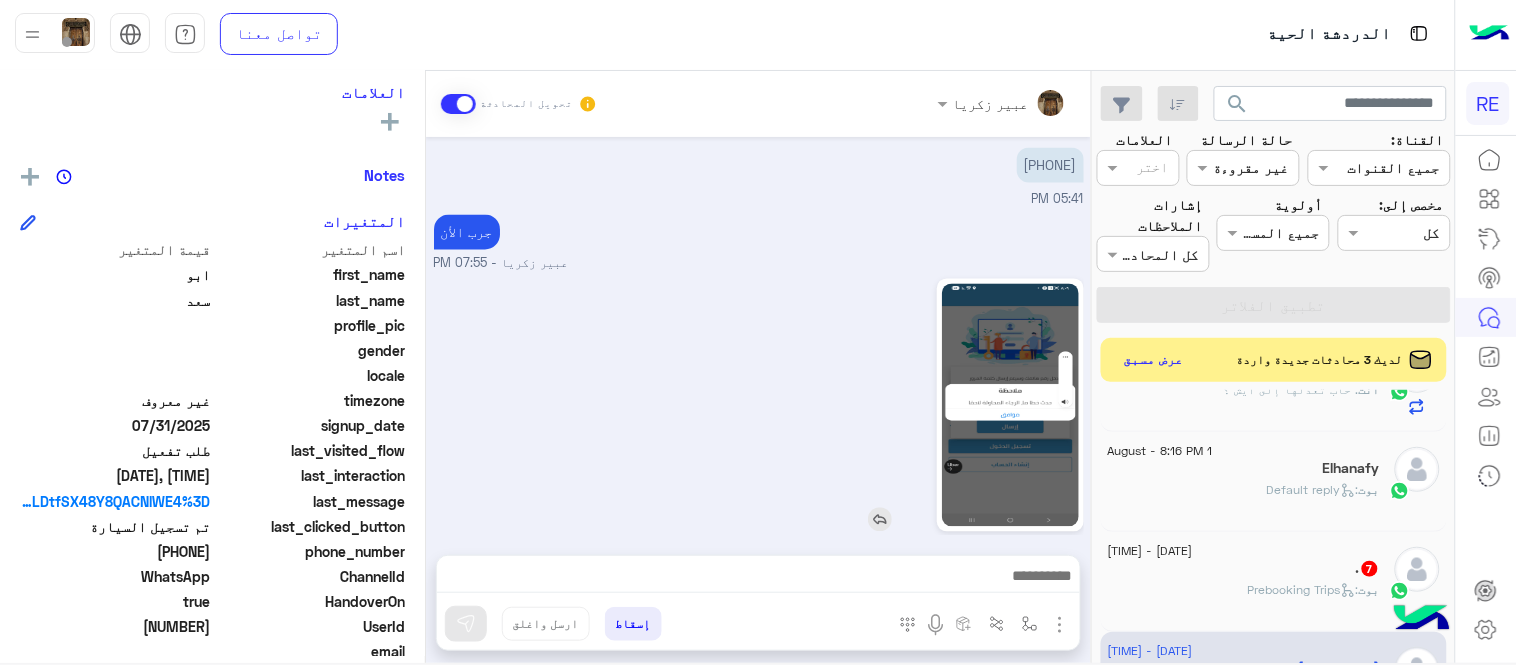 click 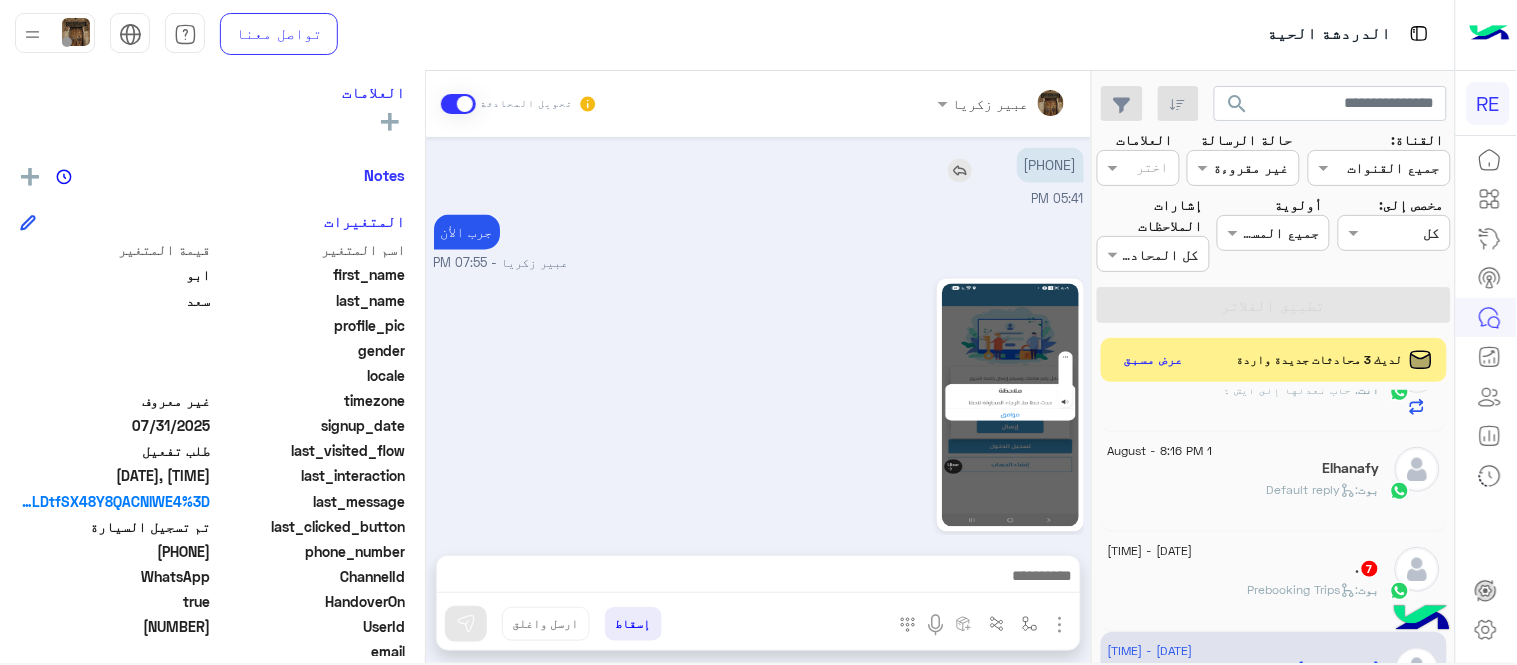 click on "[PHONE]" at bounding box center [1050, 165] 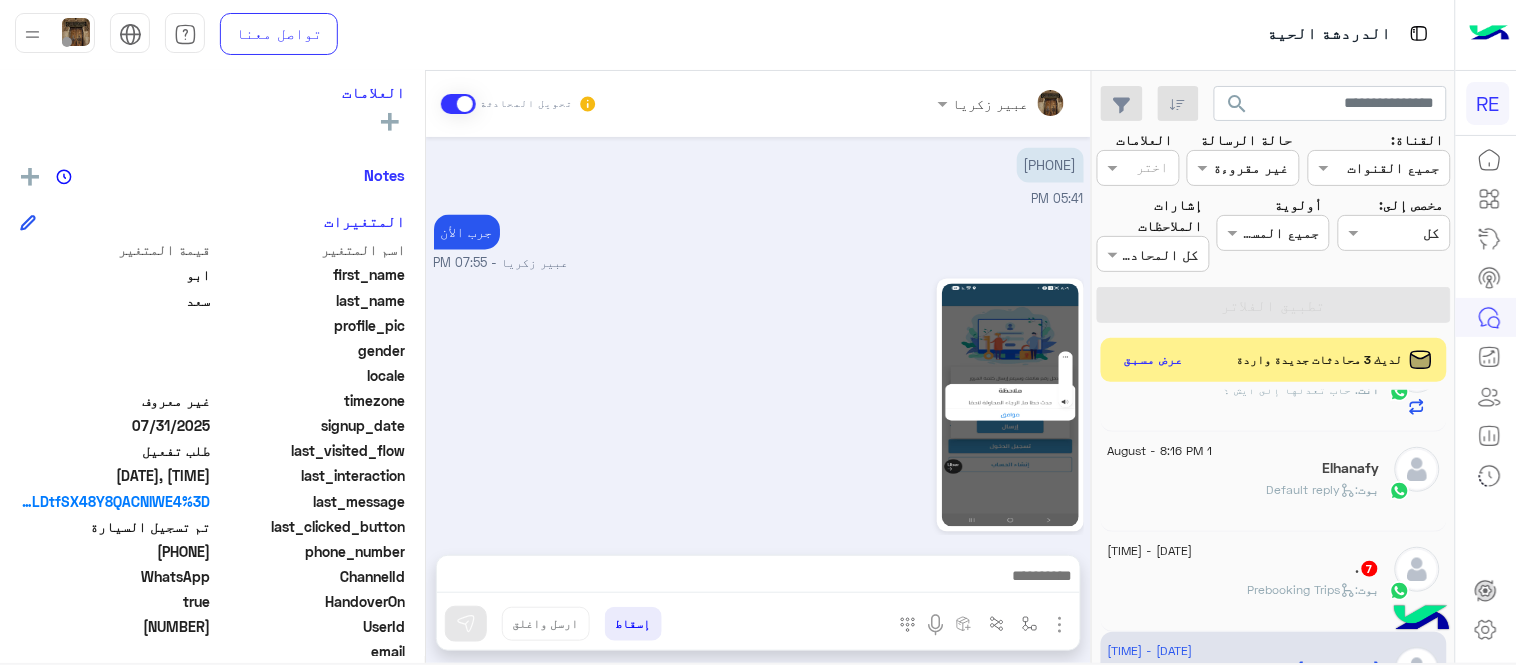 drag, startPoint x: 803, startPoint y: 593, endPoint x: 791, endPoint y: 584, distance: 15 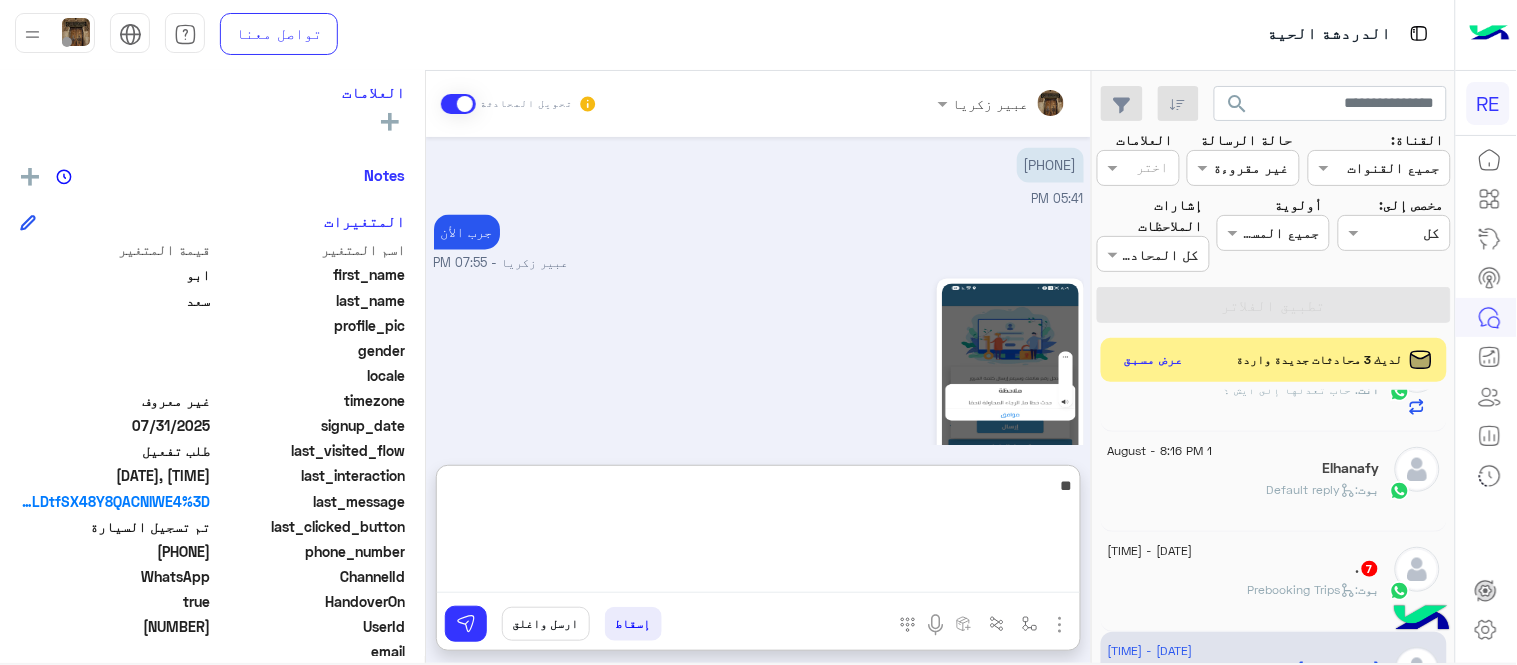 type on "*" 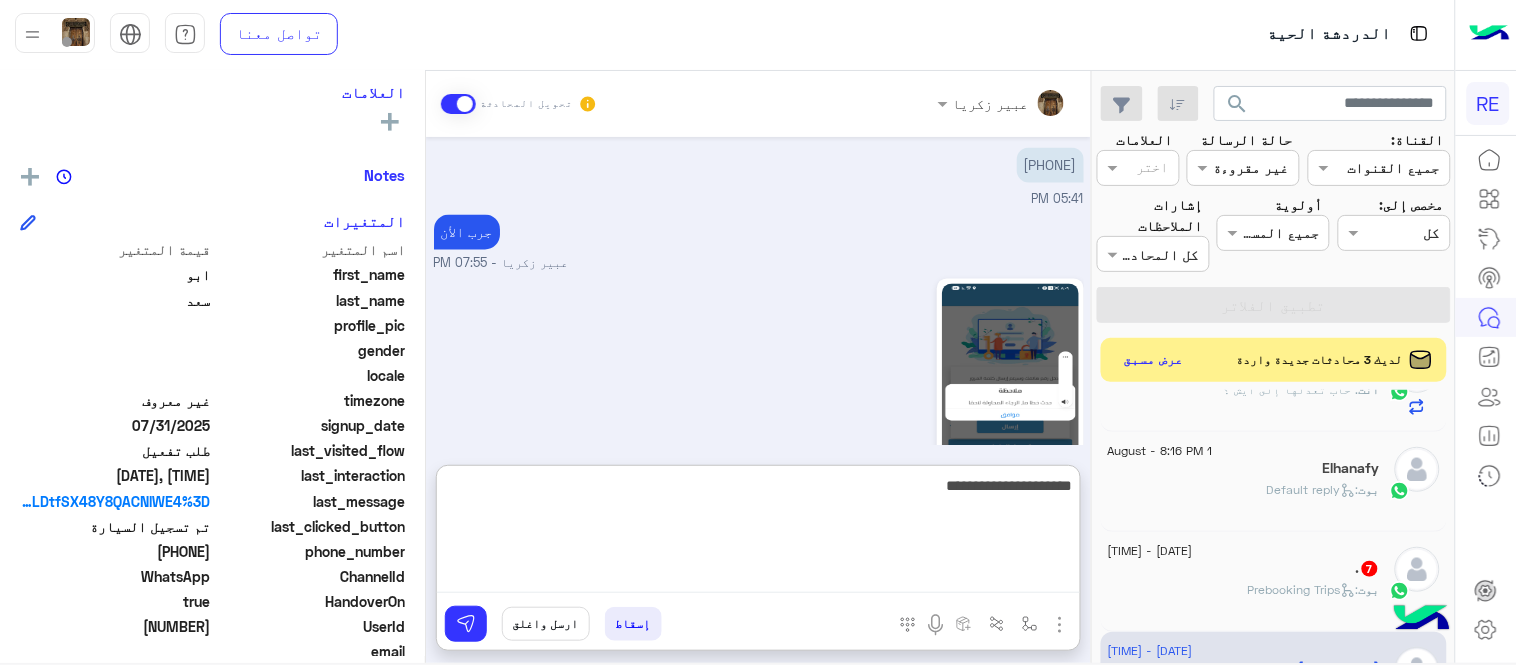 type on "**********" 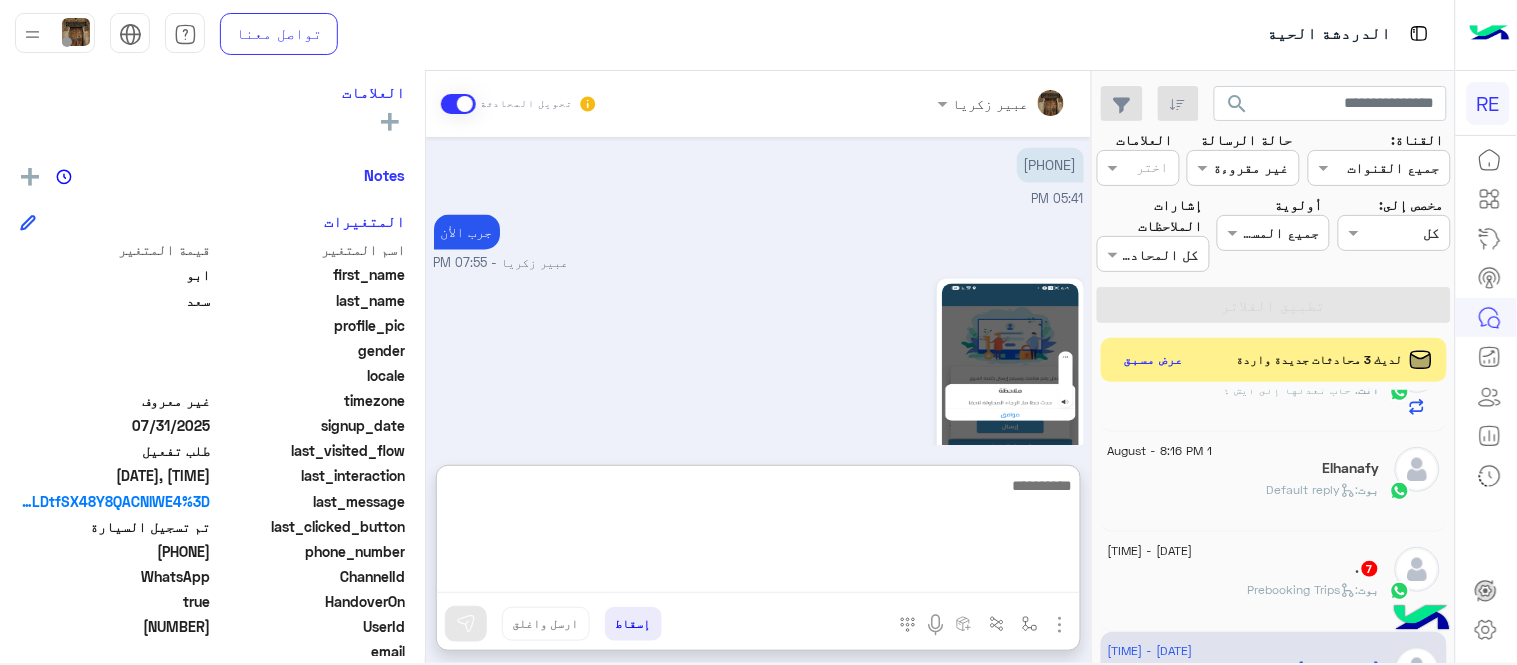 scroll, scrollTop: 1113, scrollLeft: 0, axis: vertical 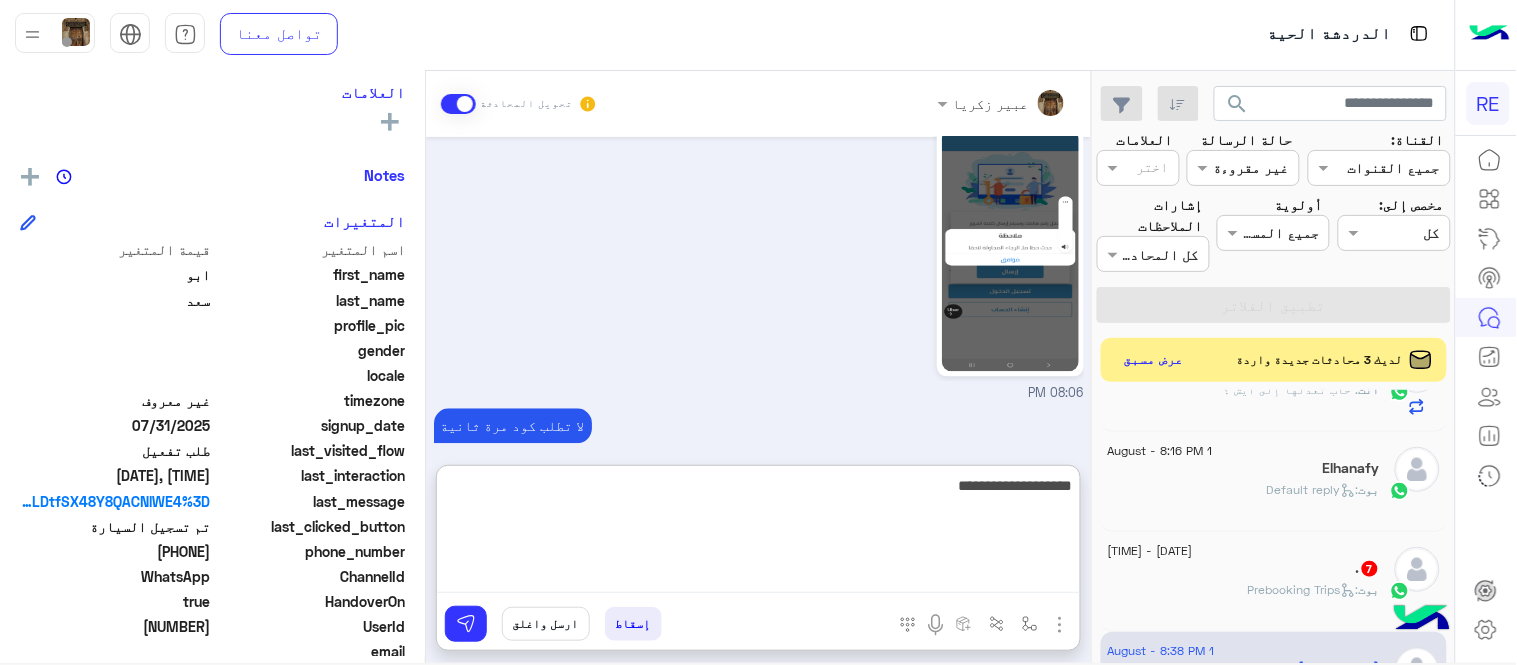 type on "**********" 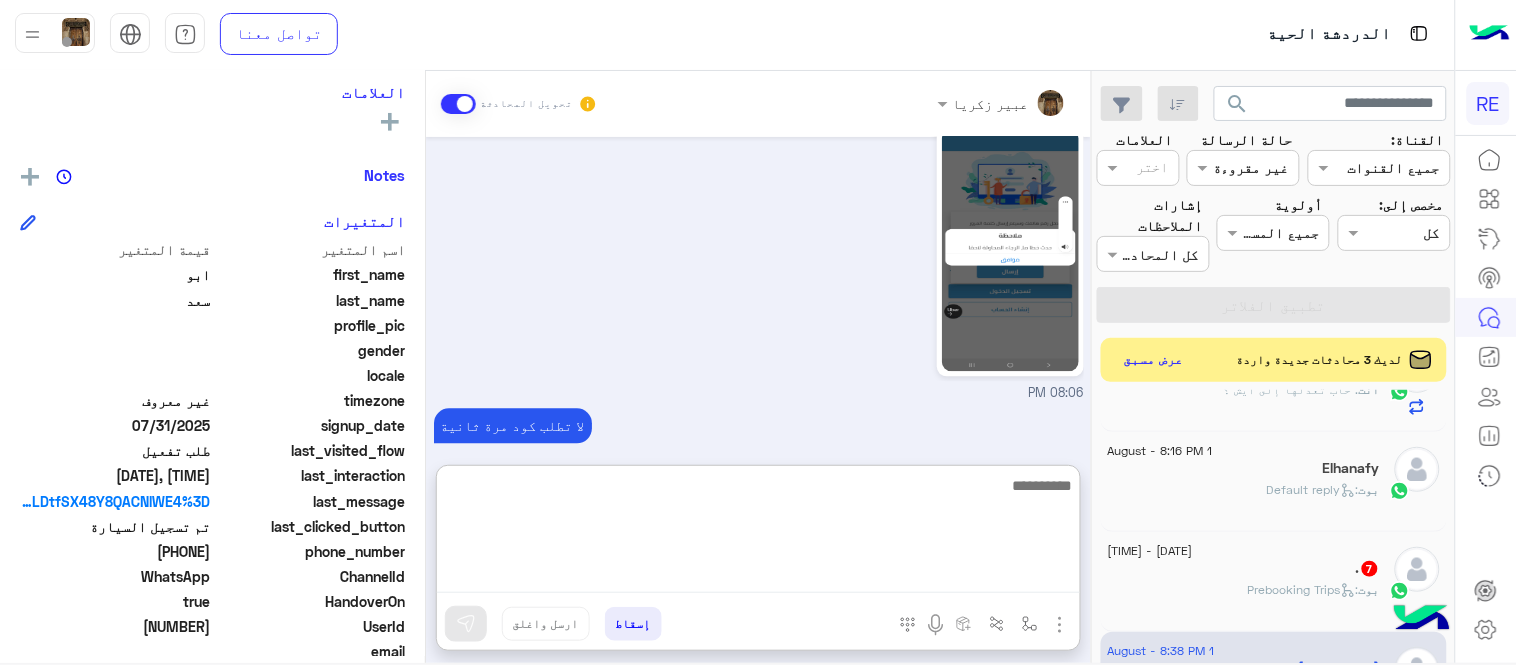 scroll, scrollTop: 1176, scrollLeft: 0, axis: vertical 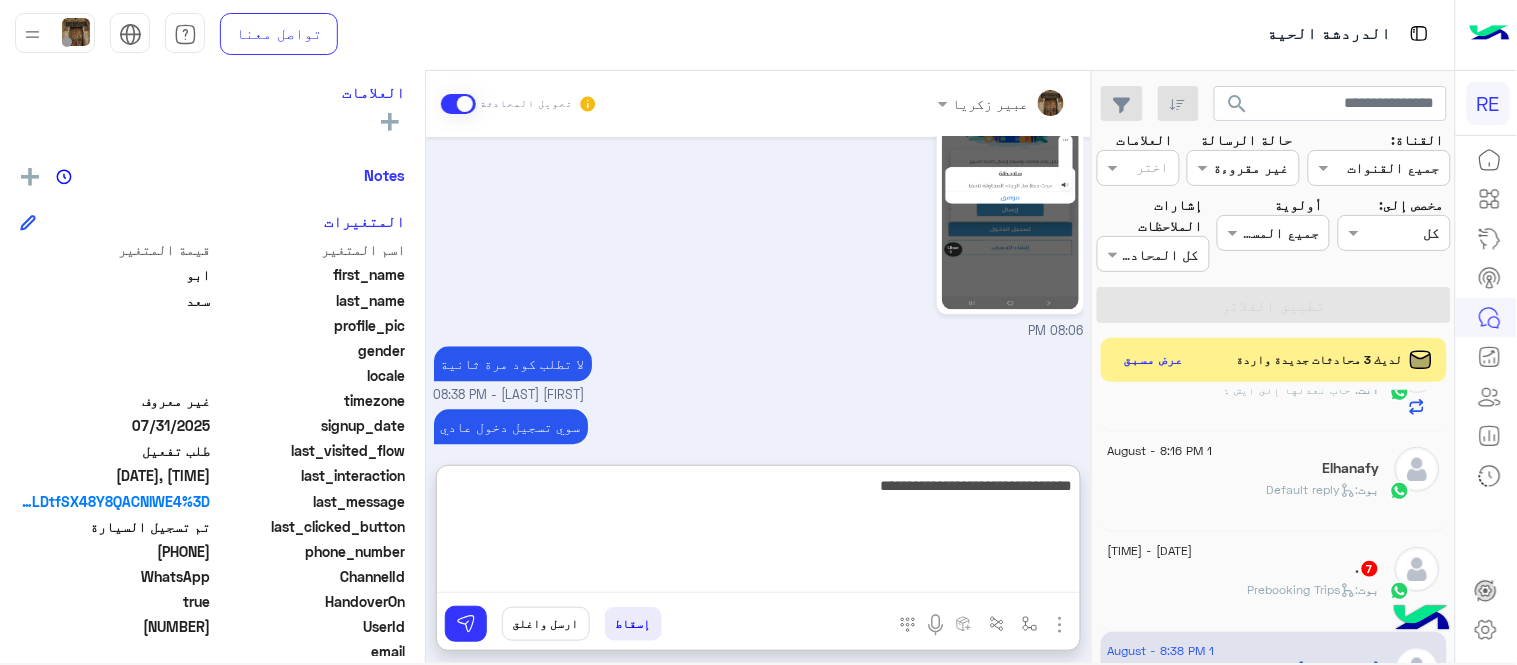 type on "**********" 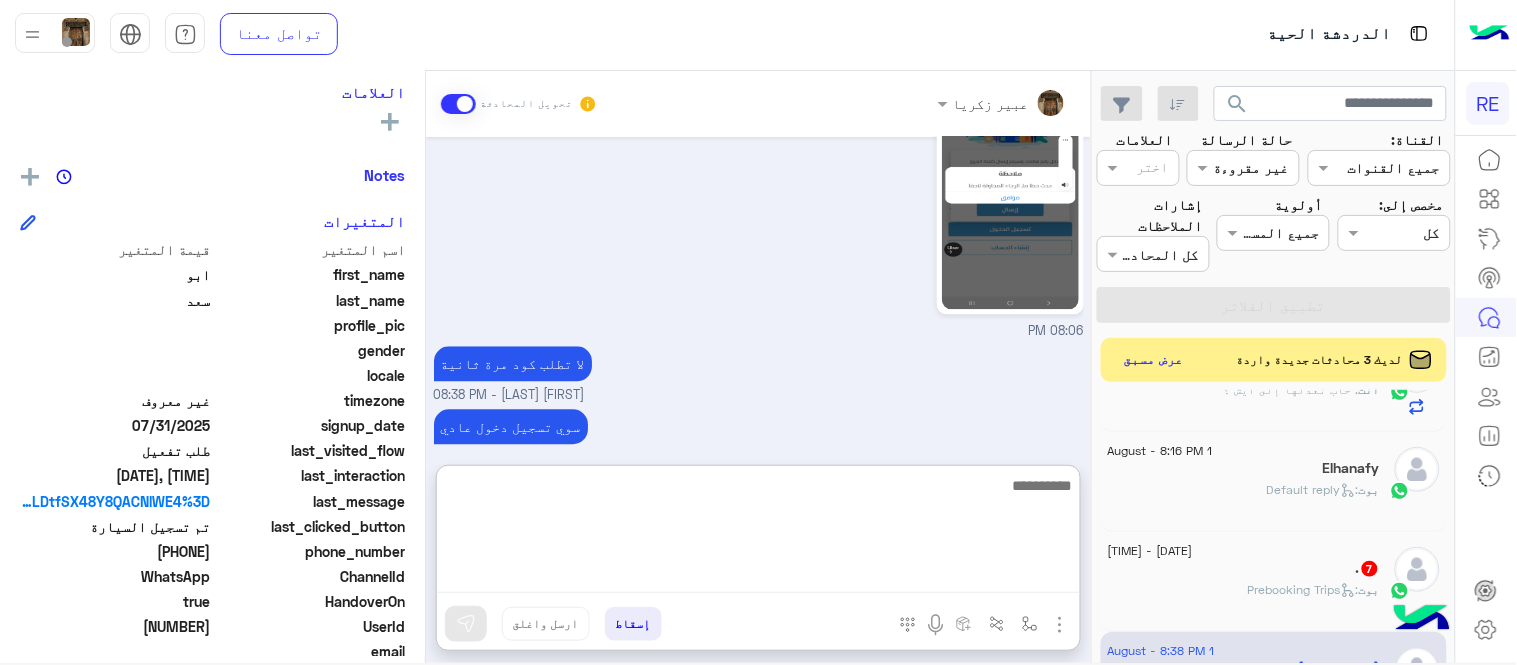 scroll, scrollTop: 1240, scrollLeft: 0, axis: vertical 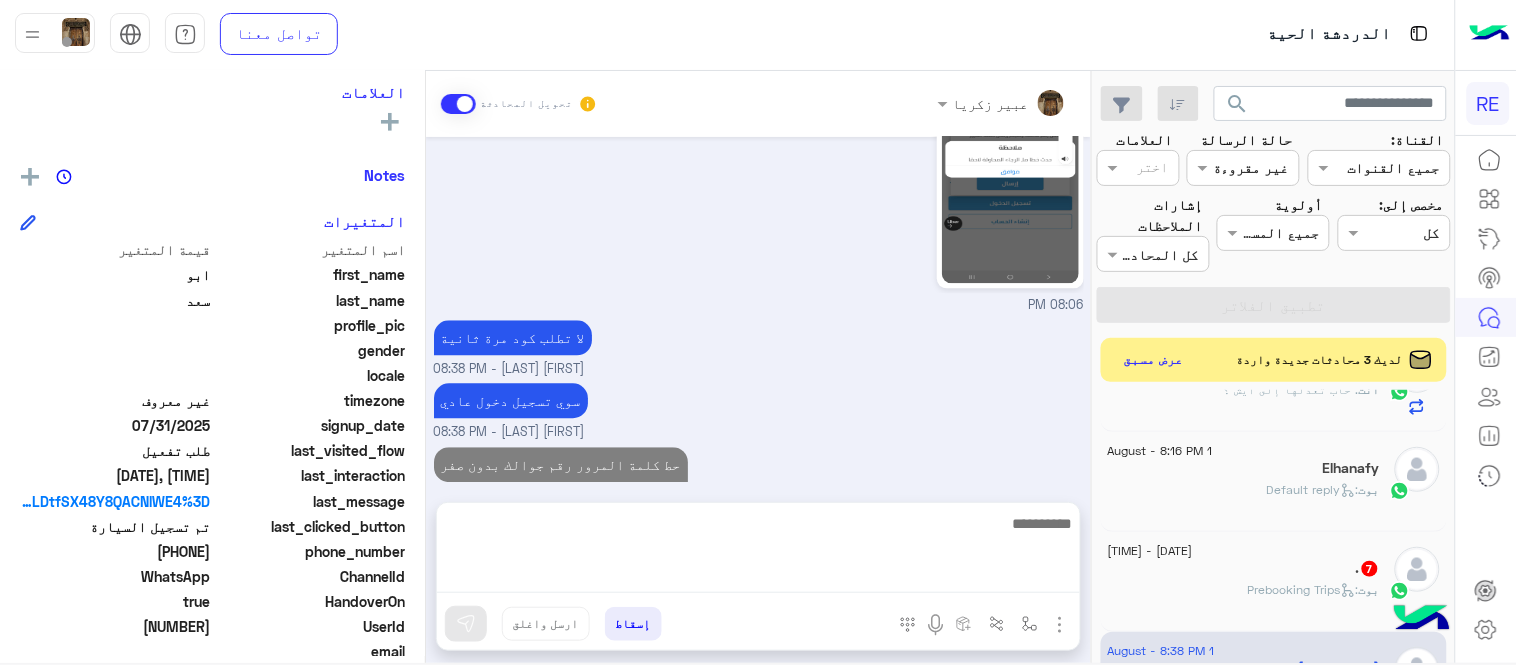 click on "Aug 1, 2025  لا يوجد سيارة مسجلة  Terhal Almodon -  01:44 PM  ايوه انا سجلت بس ما اتفعل لما ادخل التطبيق  وادخل الرقم السري يقول تم تعطيل حسابك  ماني عارف كيف اكمل   01:46 PM    01:47 PM  ولما اظغط نسيت كلمة المرور   يقول حدث خطاء   01:48 PM    01:48 PM  زودني برقم الهاتف بالتطبيق  [FIRST] [LAST] -  05:38 PM   [FIRST] [LAST] انضم إلى المحادثة   05:38 PM      0545336138   05:41 PM  جرب الأن  [FIRST] [LAST] -  07:55 PM    08:06 PM  لا تطلب كود مرة ثانية  [FIRST] [LAST] -  08:38 PM  سوي تسجيل دخول عادي  [FIRST] [LAST] -  08:38 PM  حط كلمة المرور رقم جوالك بدون صفر   08:38 PM" at bounding box center (758, 310) 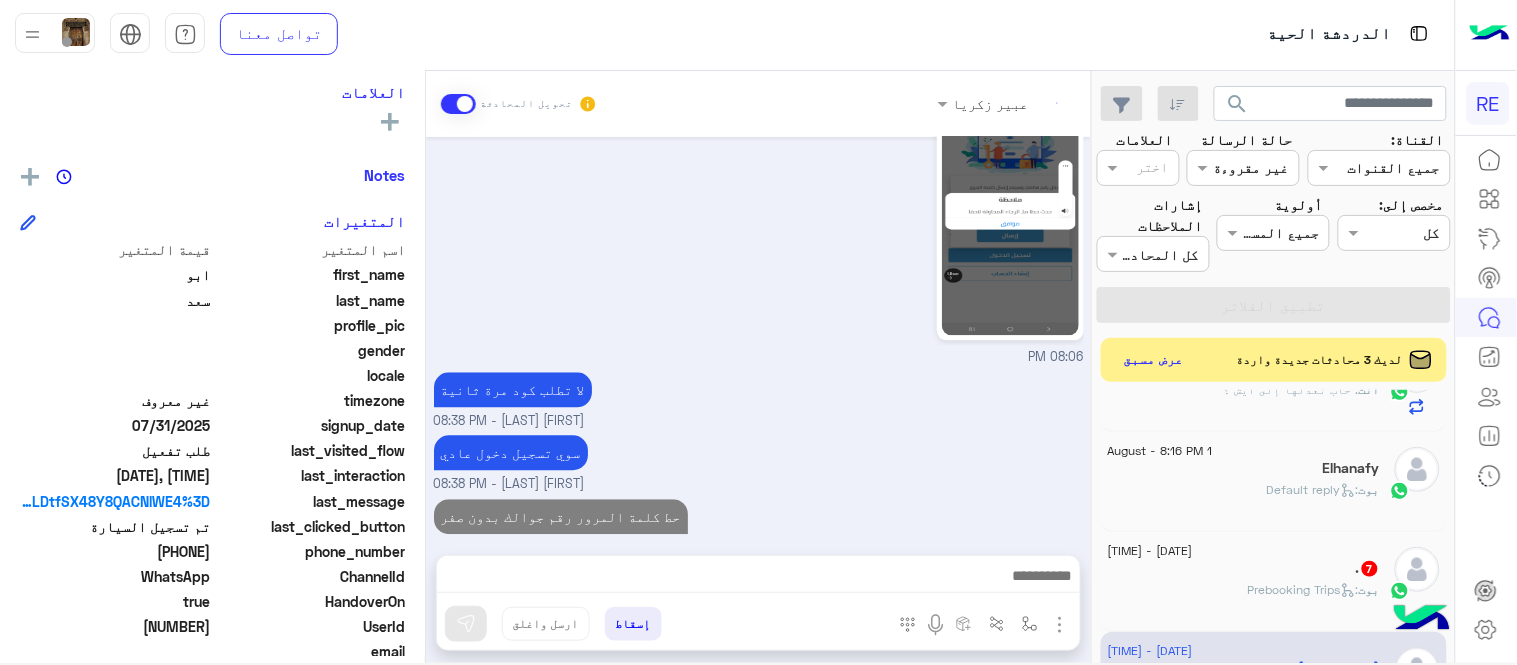 scroll, scrollTop: 1216, scrollLeft: 0, axis: vertical 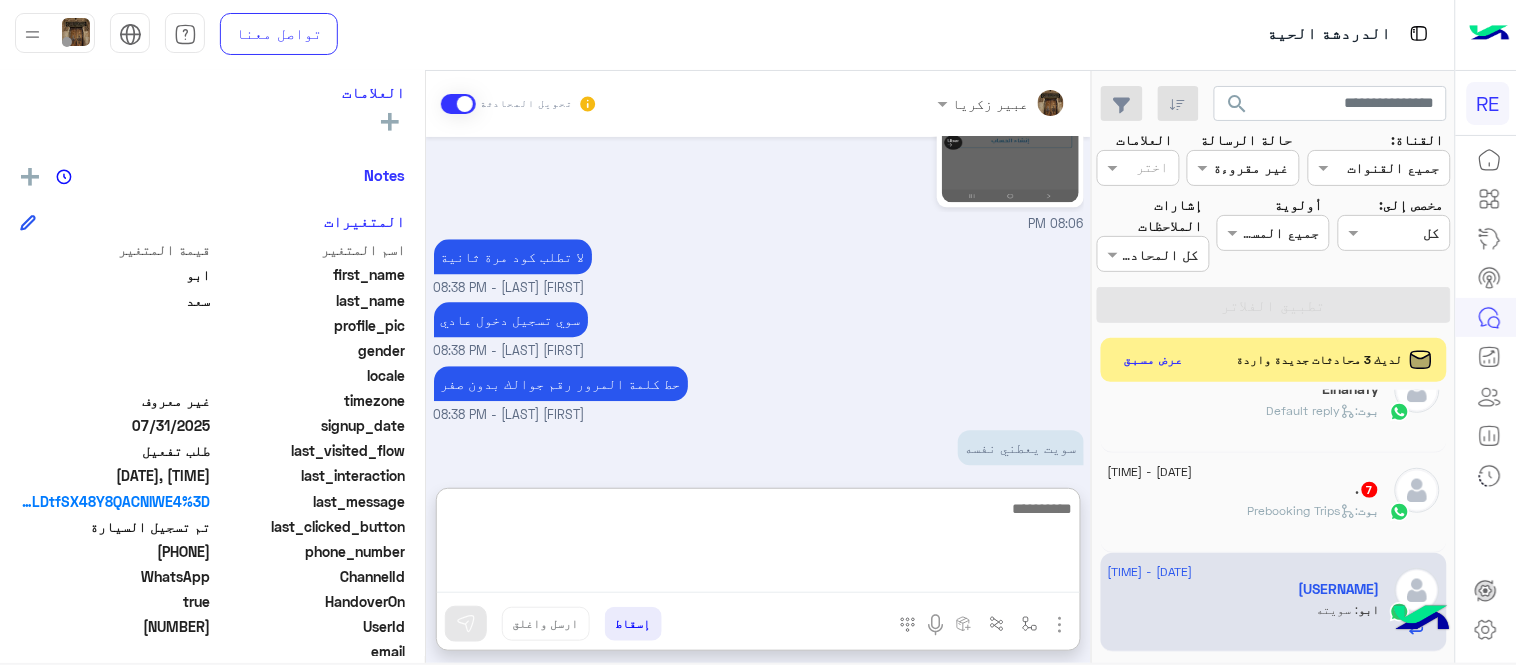 click at bounding box center [758, 544] 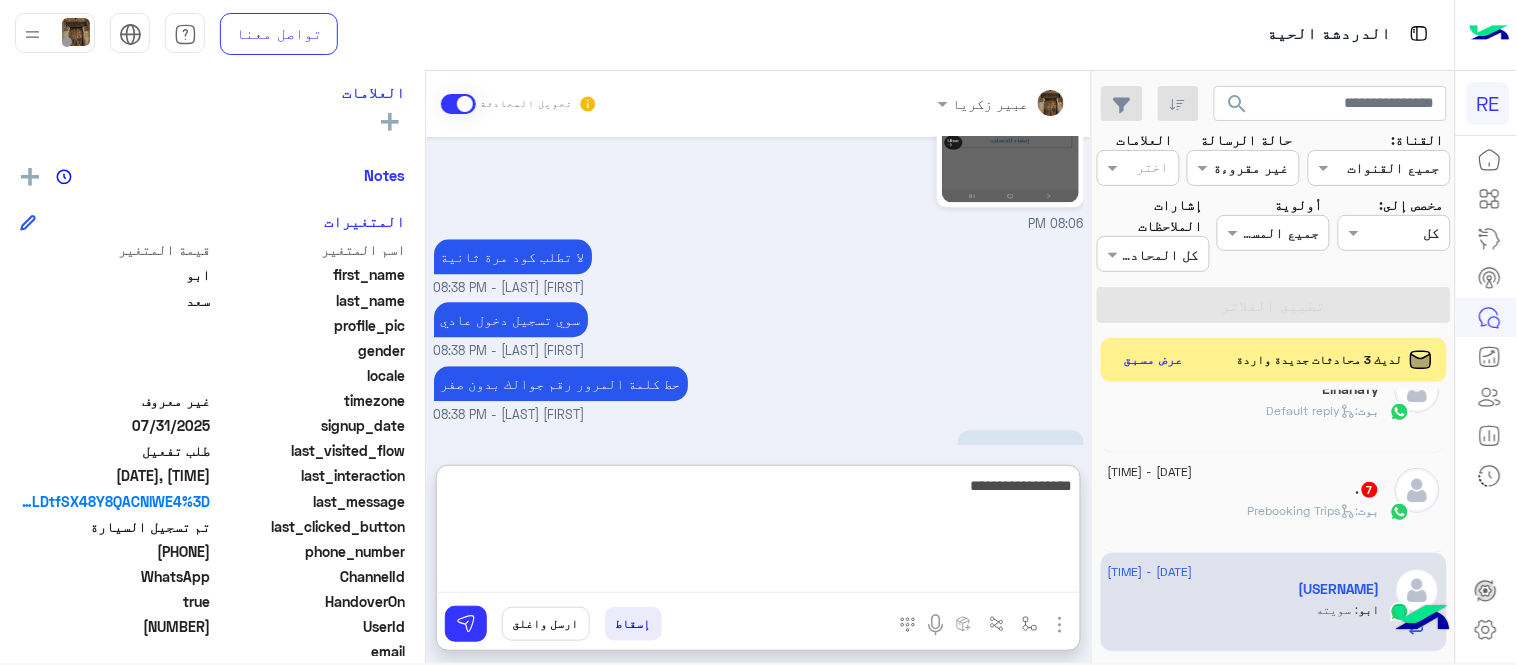 type on "**********" 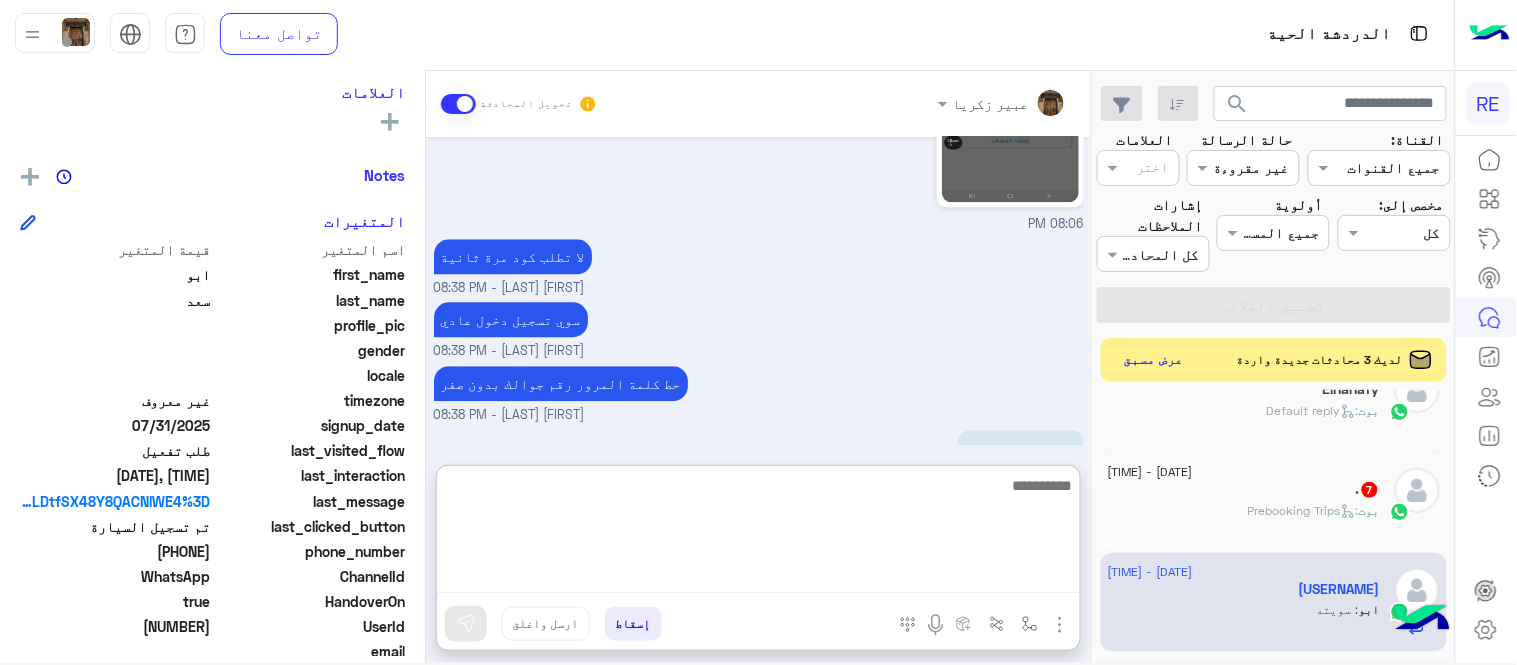 scroll, scrollTop: 1436, scrollLeft: 0, axis: vertical 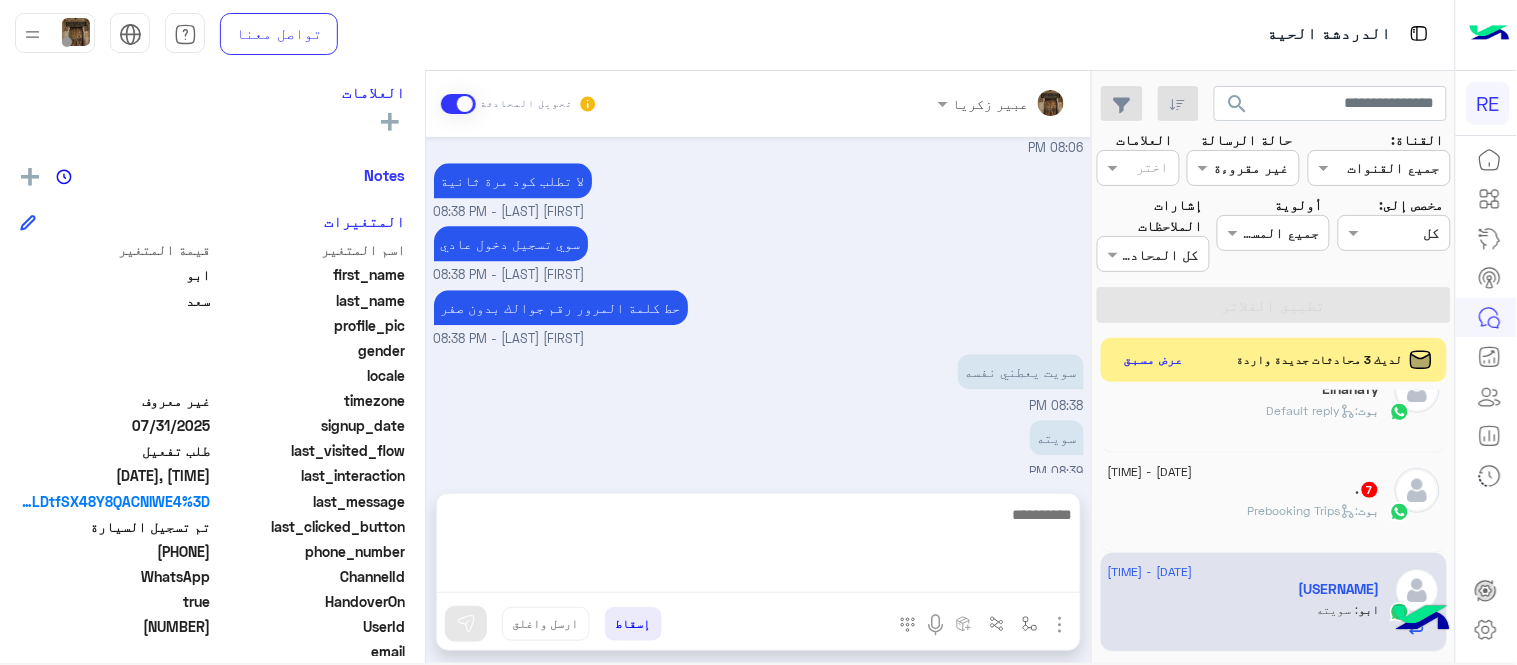 click on "Aug 1, 2025  لا يوجد سيارة مسجلة  Terhal Almodon -  1:44 PM  ايوه انا سجلت بس ما اتفعل لما ادخل التطبيق  وادخل الرقم السري يقول تم تعطيل حسابك  ماني عارف كيف اكمل   1:46 PM    1:47 PM  ولما اظغط نسيت كلمة المرور   يقول حدث خطاء   1:48 PM    1:48 PM  زودني برقم الهاتف بالتطبيق  عبير زكريا -  5:38 PM   عبير زكريا انضم إلى المحادثة   5:38 PM      [PHONE]   5:41 PM  جرب الأن  عبير زكريا -  7:55 PM    8:06 PM  لا تطلب كود مرة ثانية  عبير زكريا -  8:38 PM  سوي تسجيل دخول عادي  عبير زكريا -  8:38 PM  حط كلمة المرور رقم جوالك بدون صفر  عبير زكريا -  8:38 PM  سويت   يعطني نفسه   8:38 PM  سويته   8:39 PM  الان جرب عدلتها لك   8:39 PM" at bounding box center [758, 305] 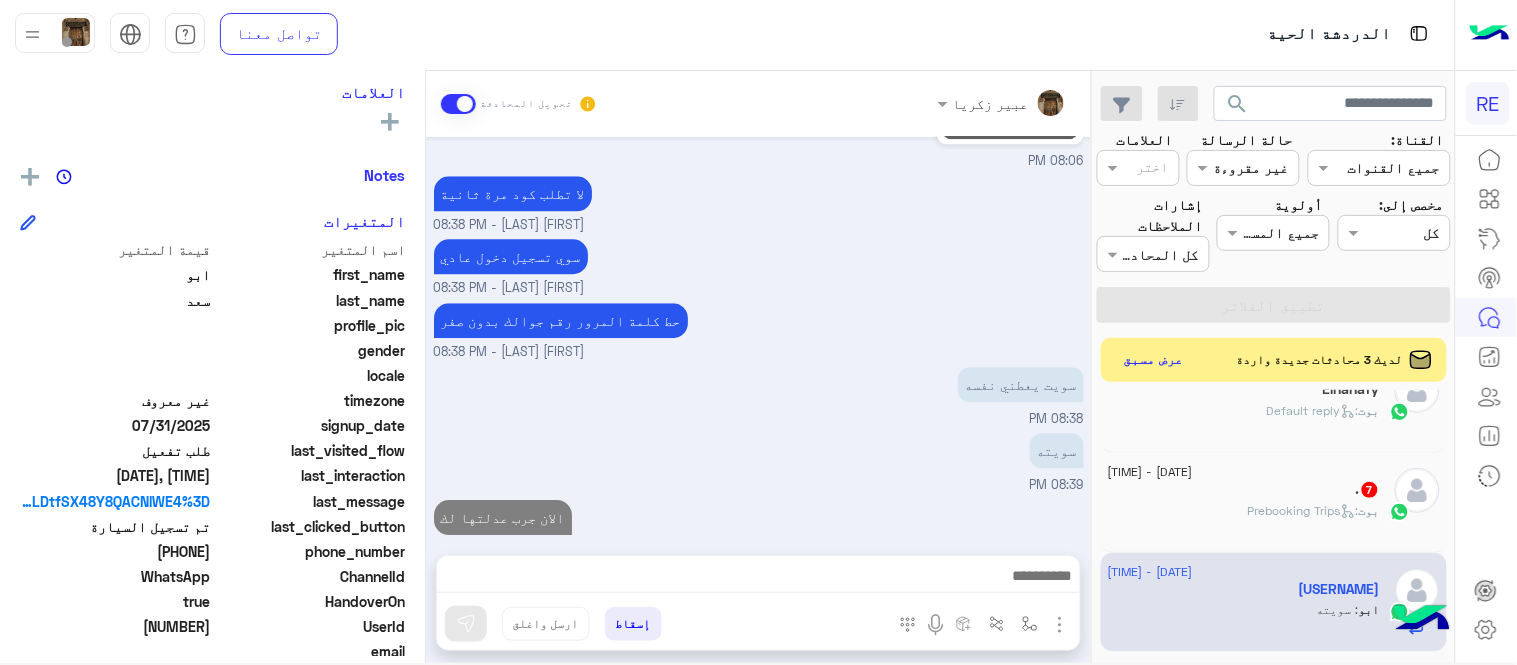 click on "بوت :   Prebooking Trips" 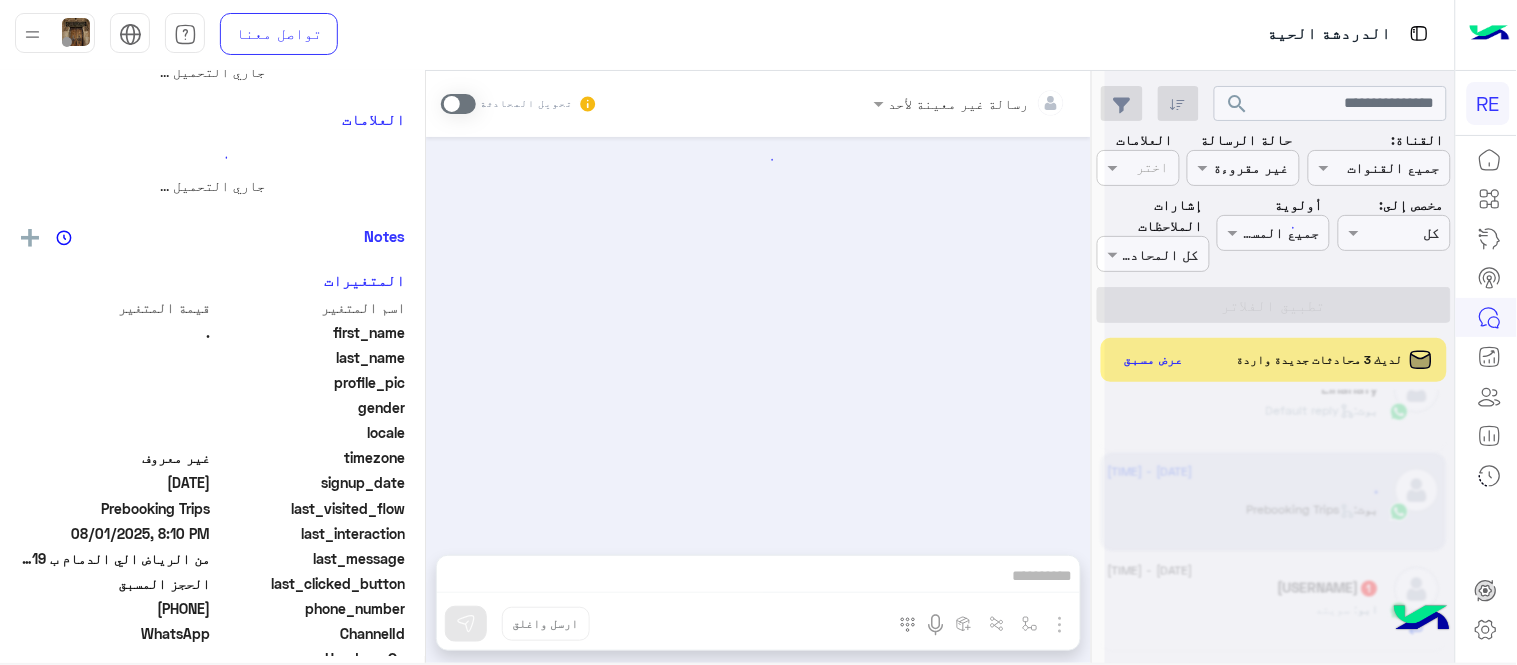 scroll, scrollTop: 0, scrollLeft: 0, axis: both 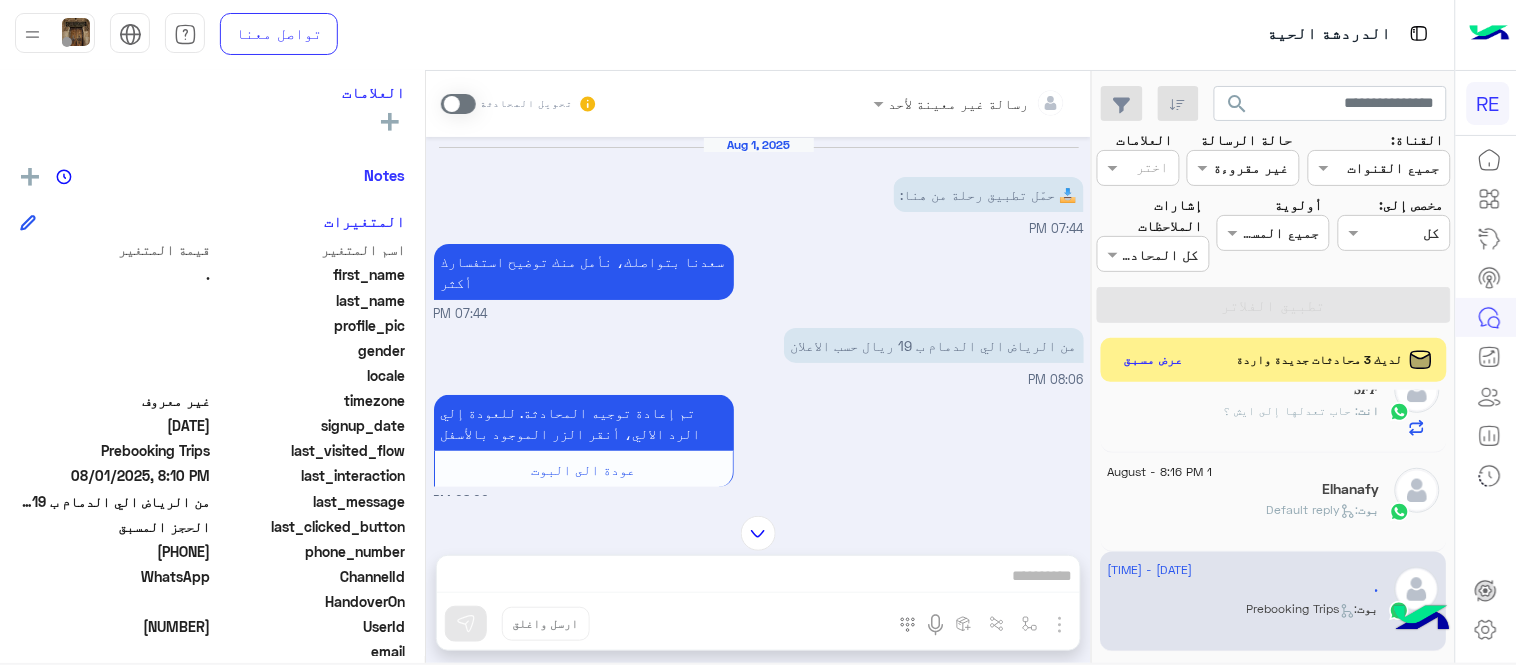 click on "من الرياض الي الدمام ب 19 ريال حسب الاعلان" at bounding box center (934, 345) 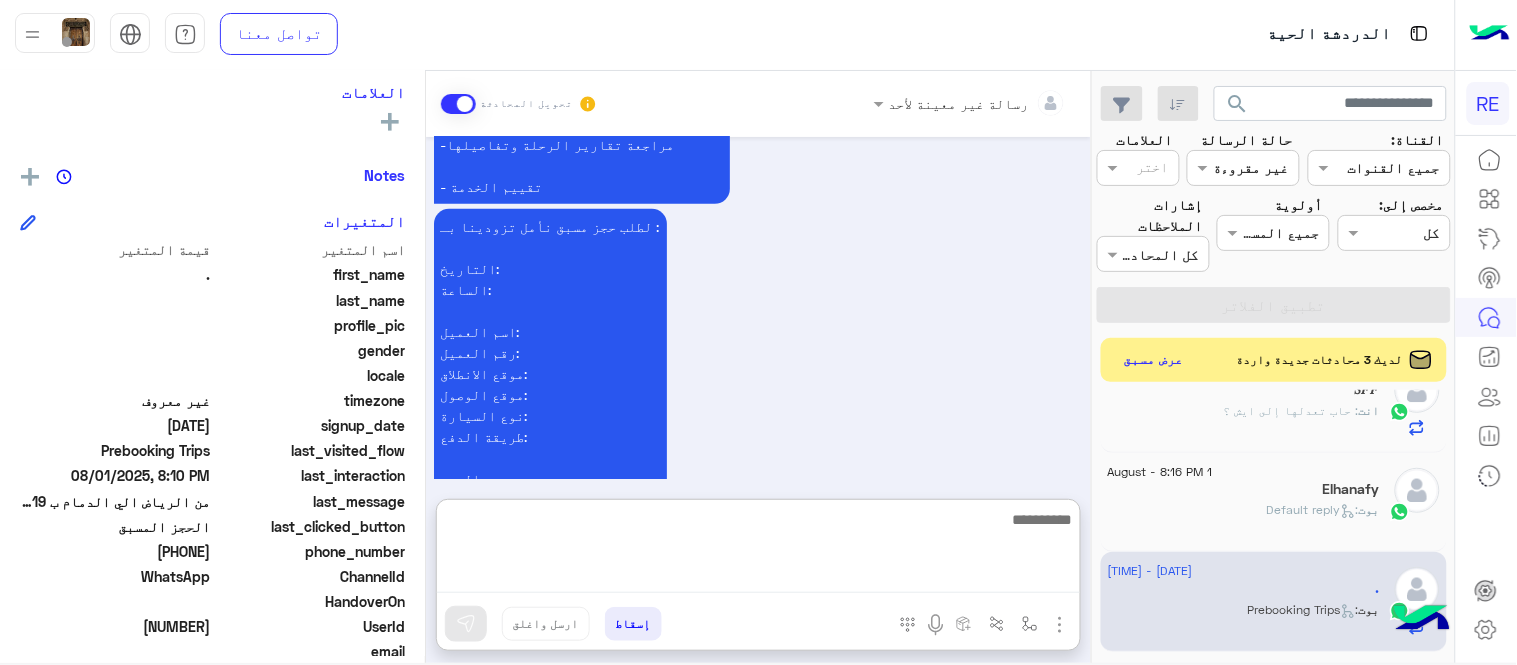 click at bounding box center [758, 550] 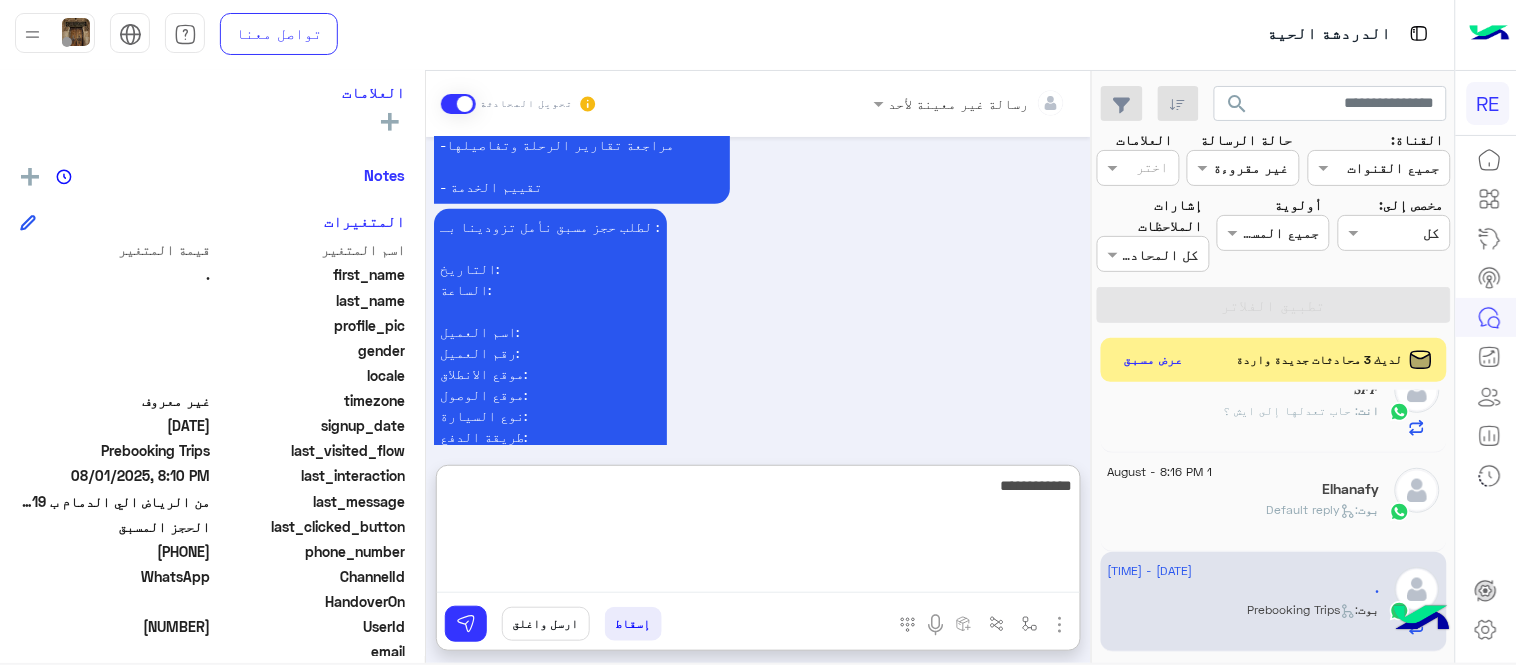type on "**********" 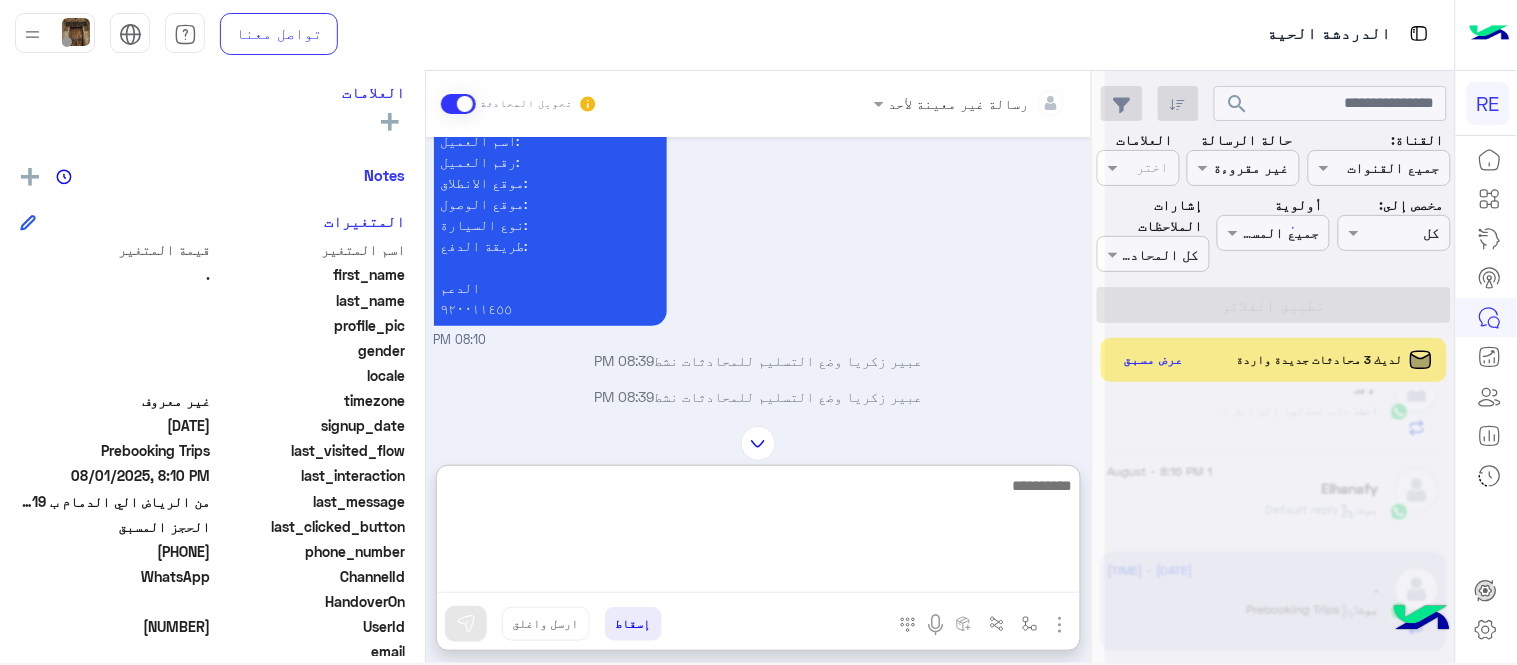 scroll, scrollTop: 0, scrollLeft: 0, axis: both 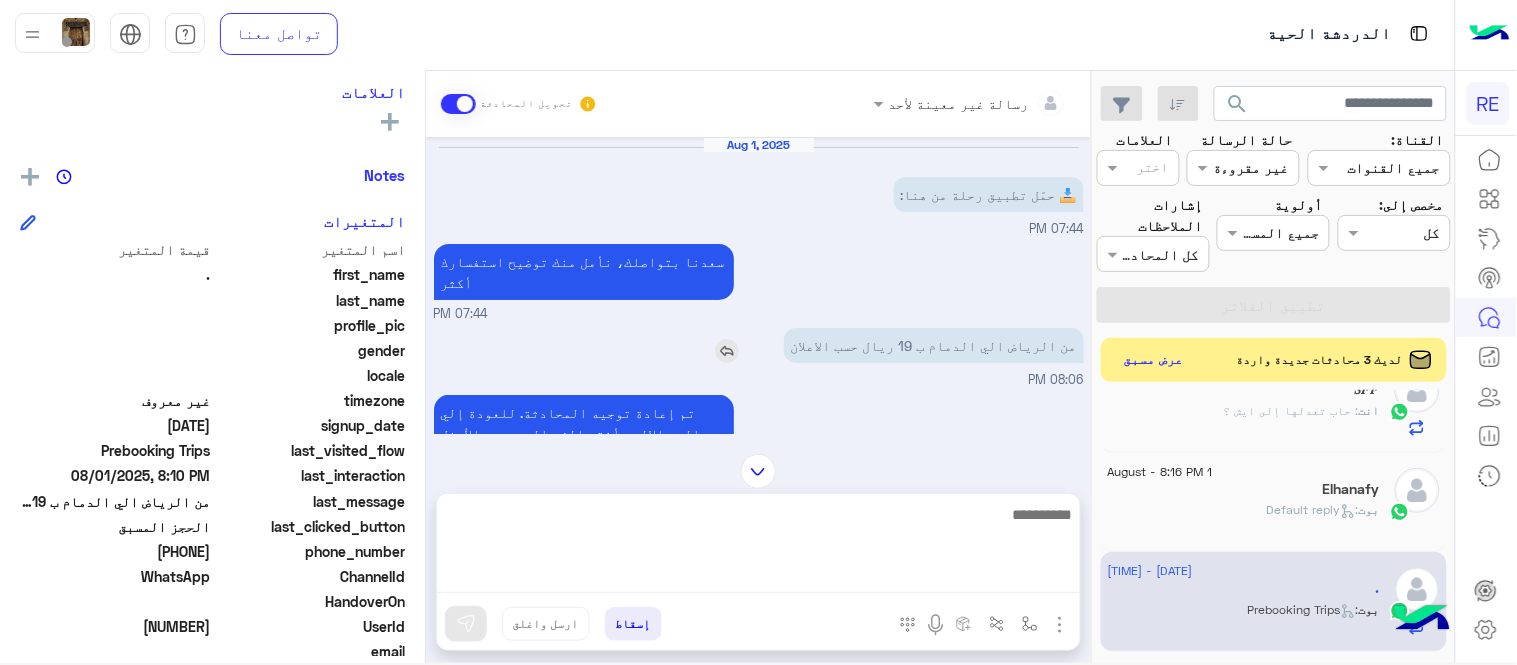 click at bounding box center [727, 351] 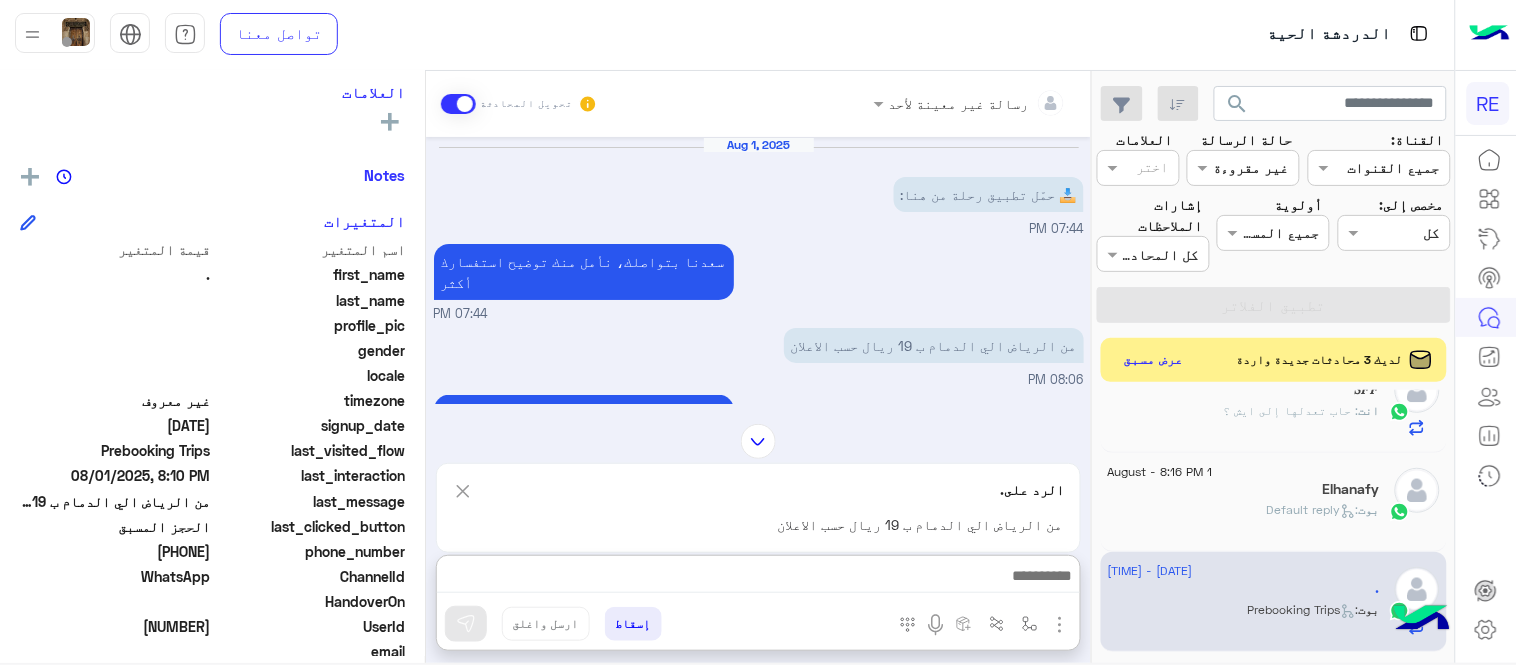 click at bounding box center (758, 578) 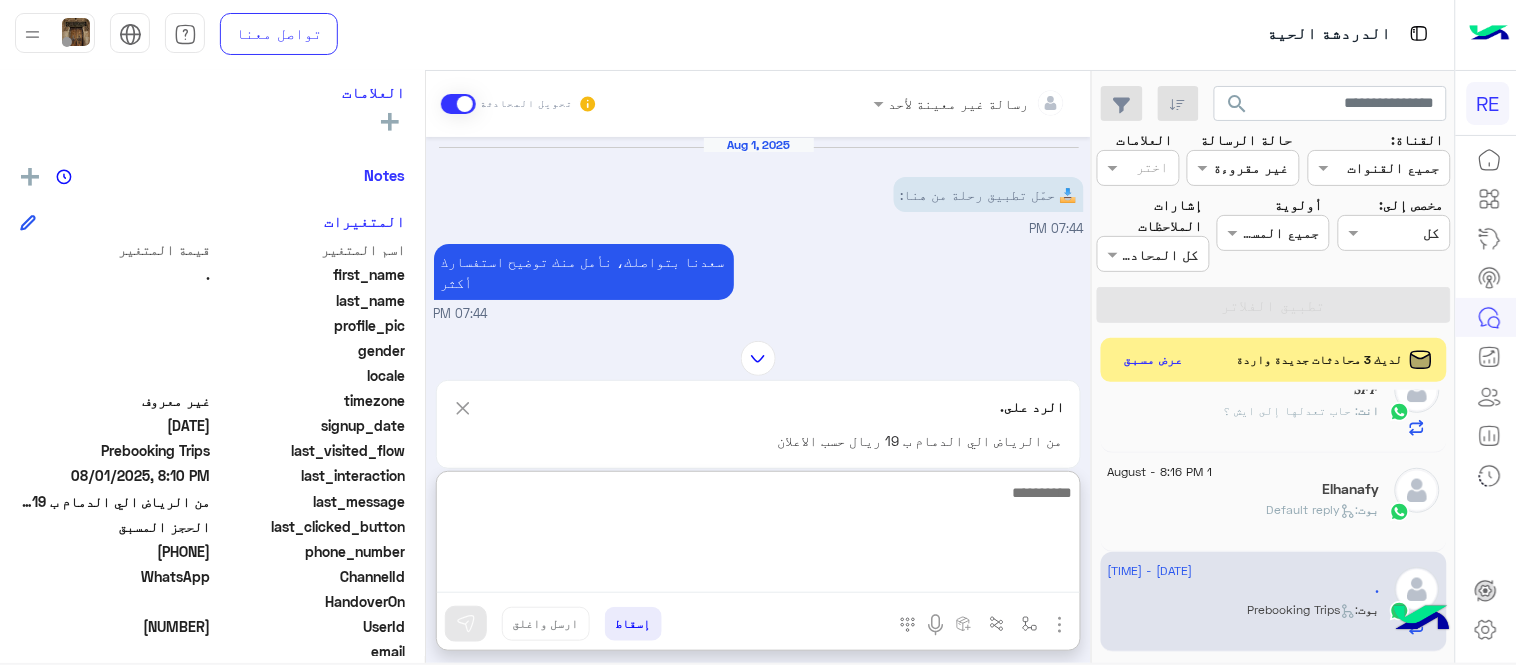 scroll, scrollTop: 2567, scrollLeft: 0, axis: vertical 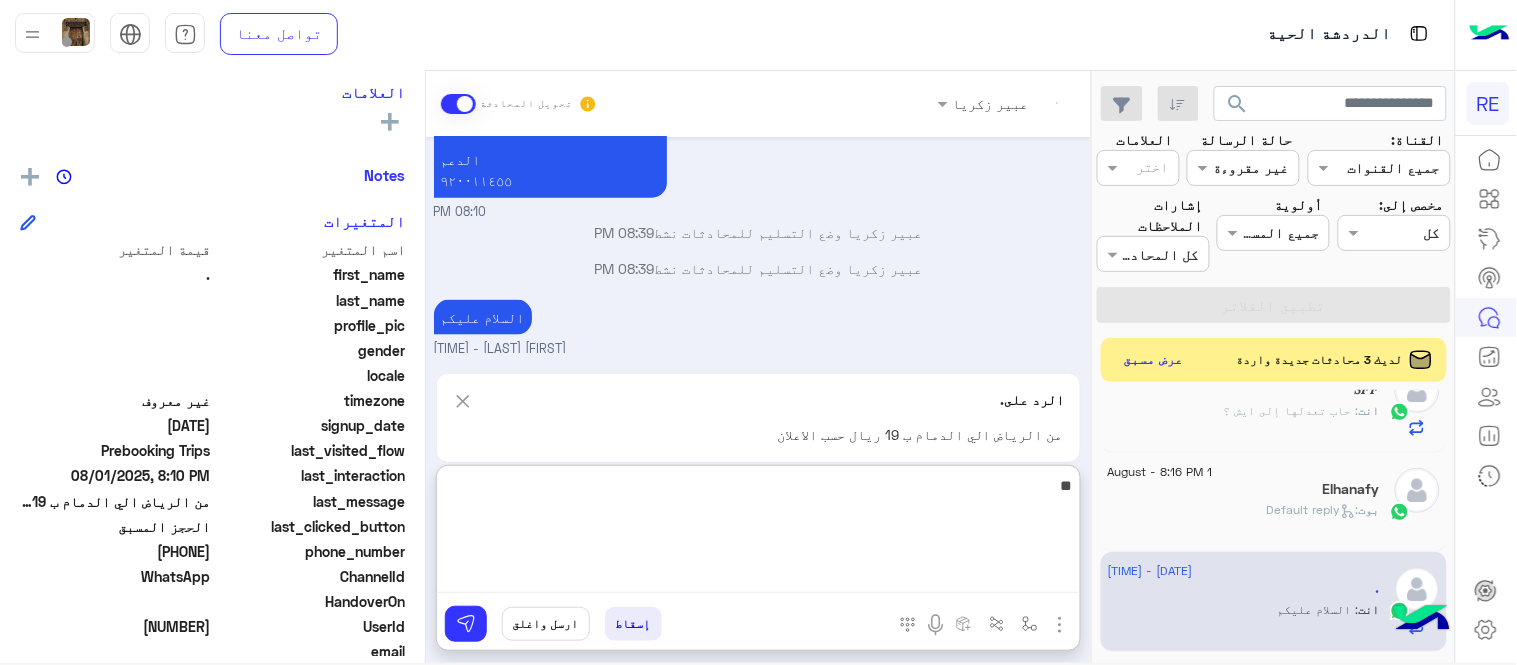 type on "*" 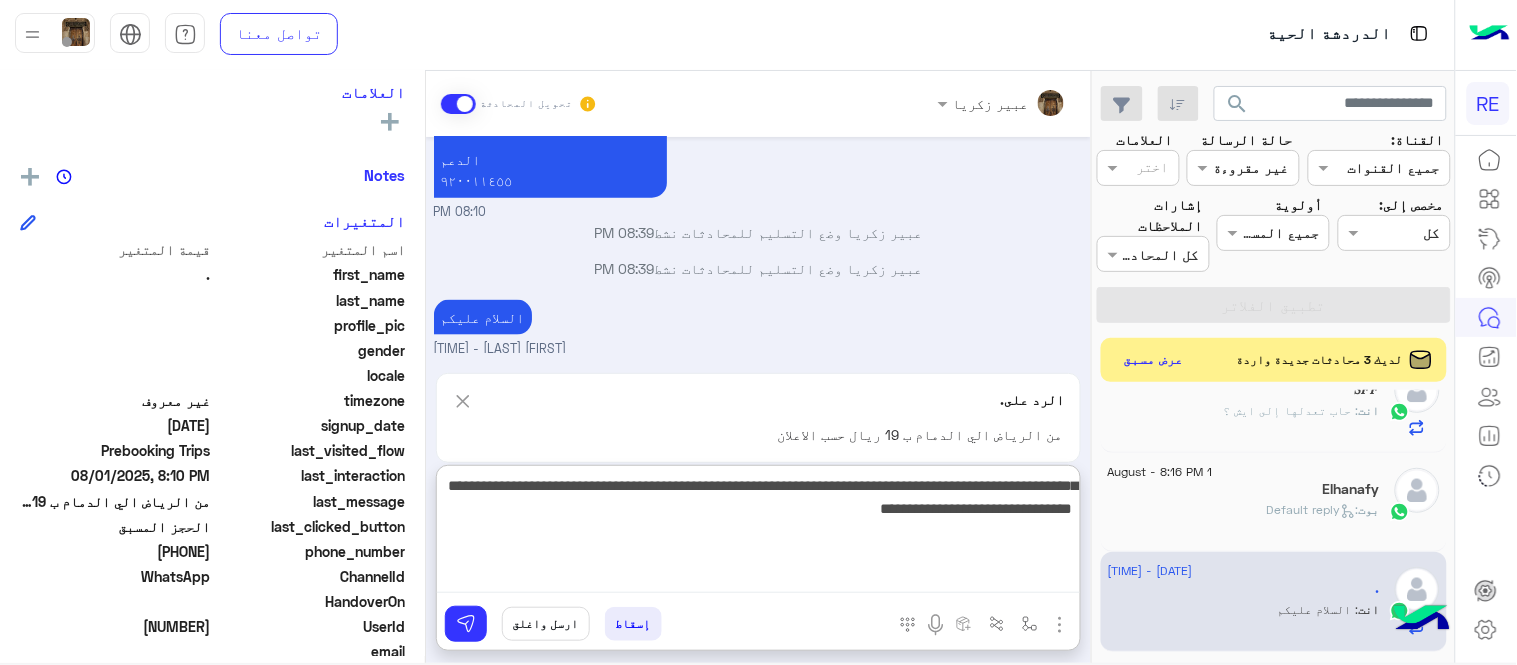 type on "**********" 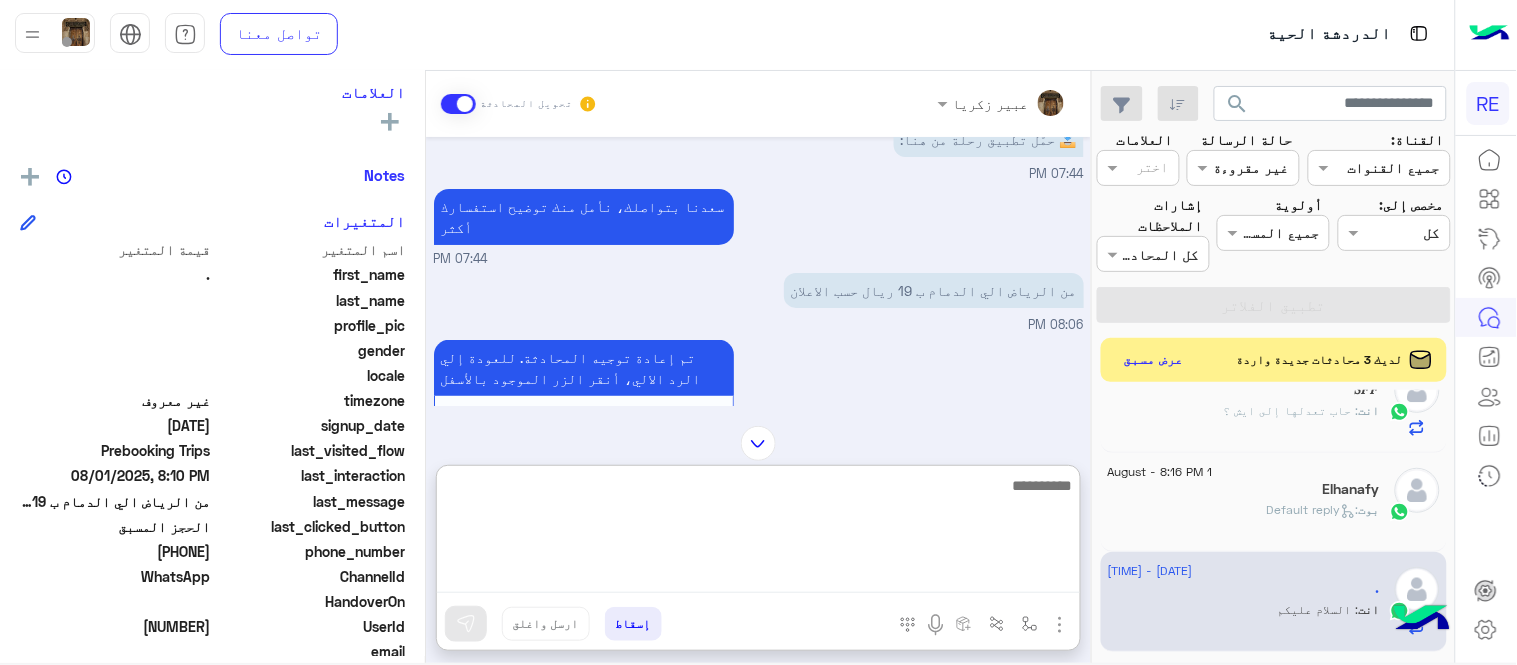 scroll, scrollTop: 2716, scrollLeft: 0, axis: vertical 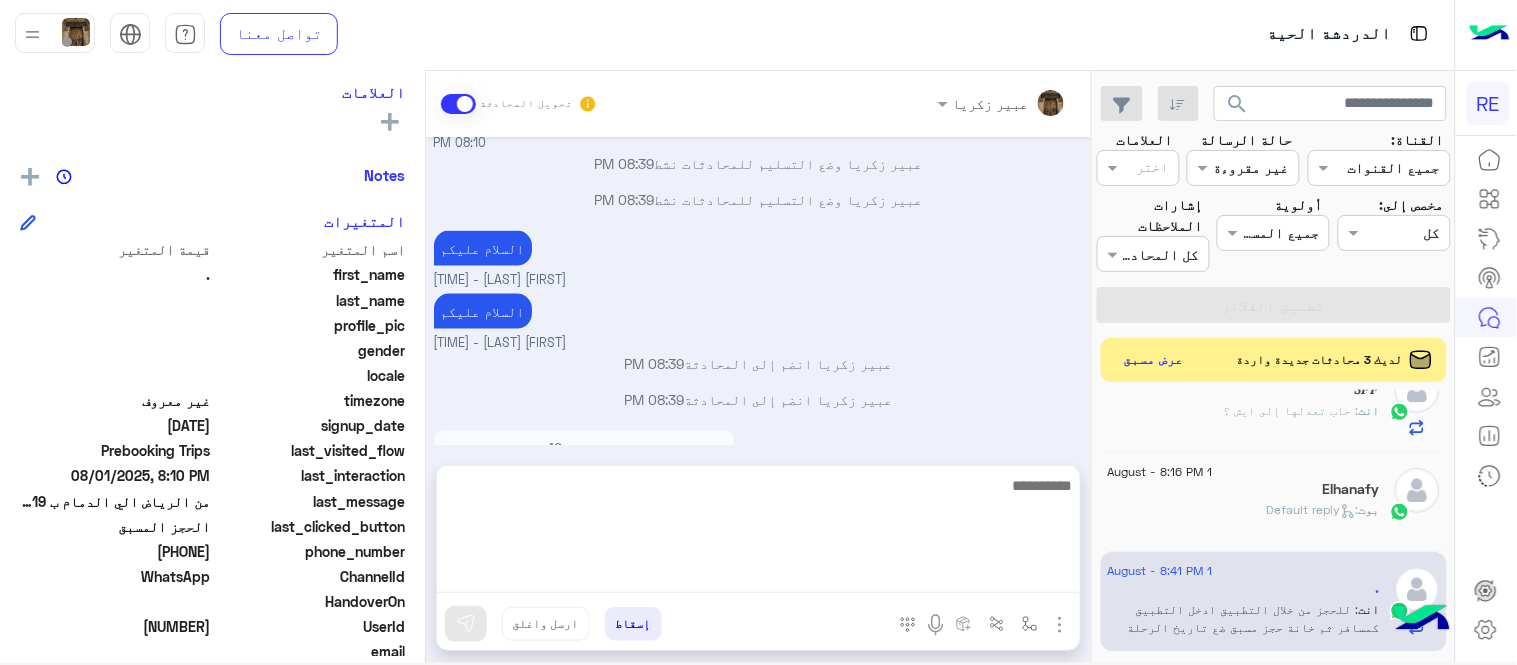 click on "من الرياض الي الدمام ب 19 ريال حسب الاعلان للحجز من خلال التطبيق ادخل التطبيق كمسافر ثم خانة حجز مسبق ضع تاريخ الرحلة ووقتها بيظهر لك اختيار رحلات تشاركيه ادخل عليه وسوي طلب للرحلة  عبير زكريا -  [TIME]" at bounding box center [759, 507] 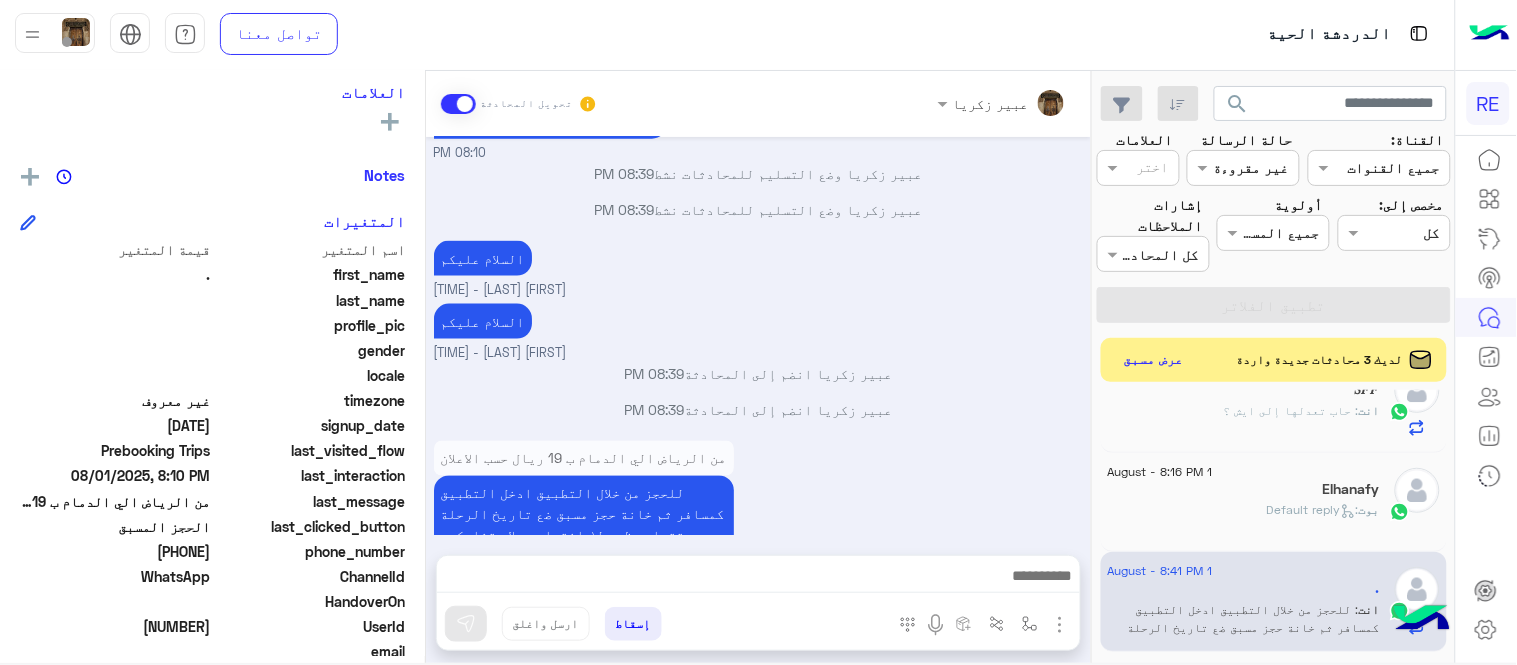 scroll, scrollTop: 842, scrollLeft: 0, axis: vertical 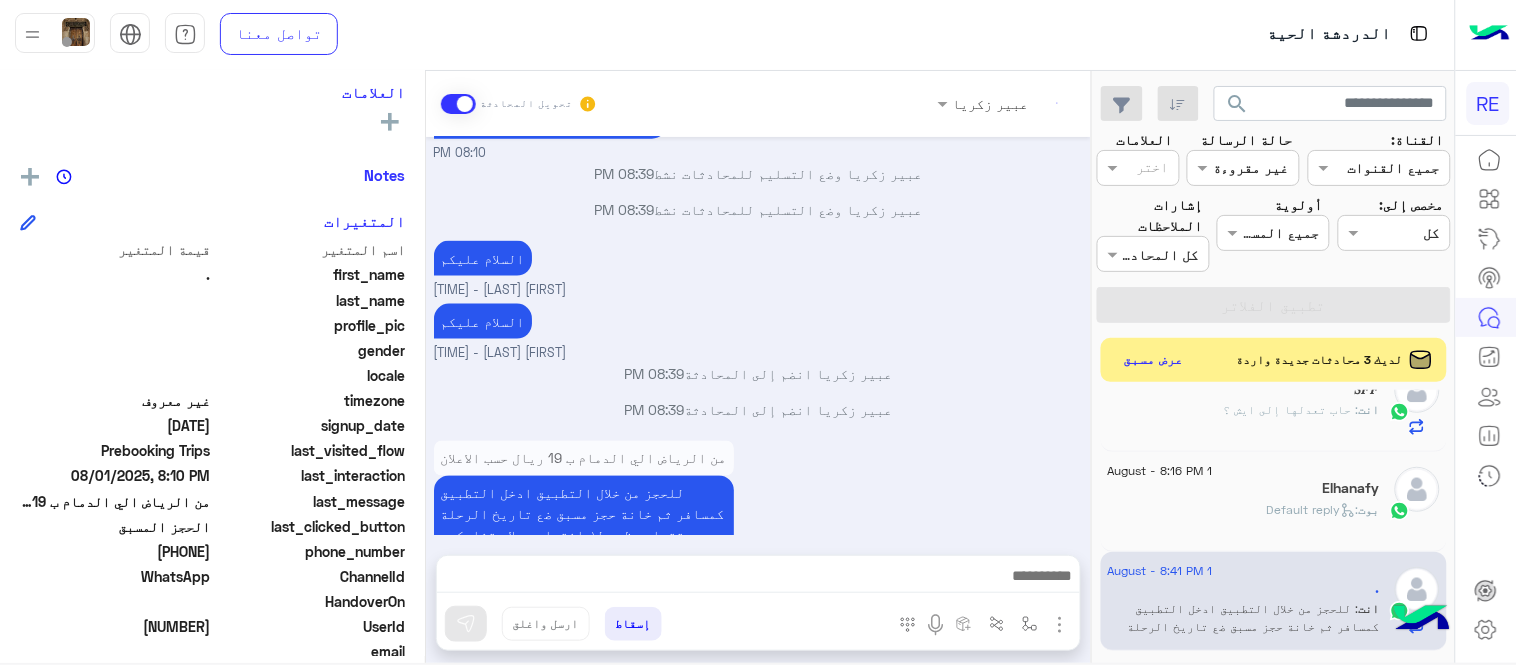 click on "من الرياض الي الدمام ب 19 ريال حسب الاعلان" at bounding box center (641, 458) 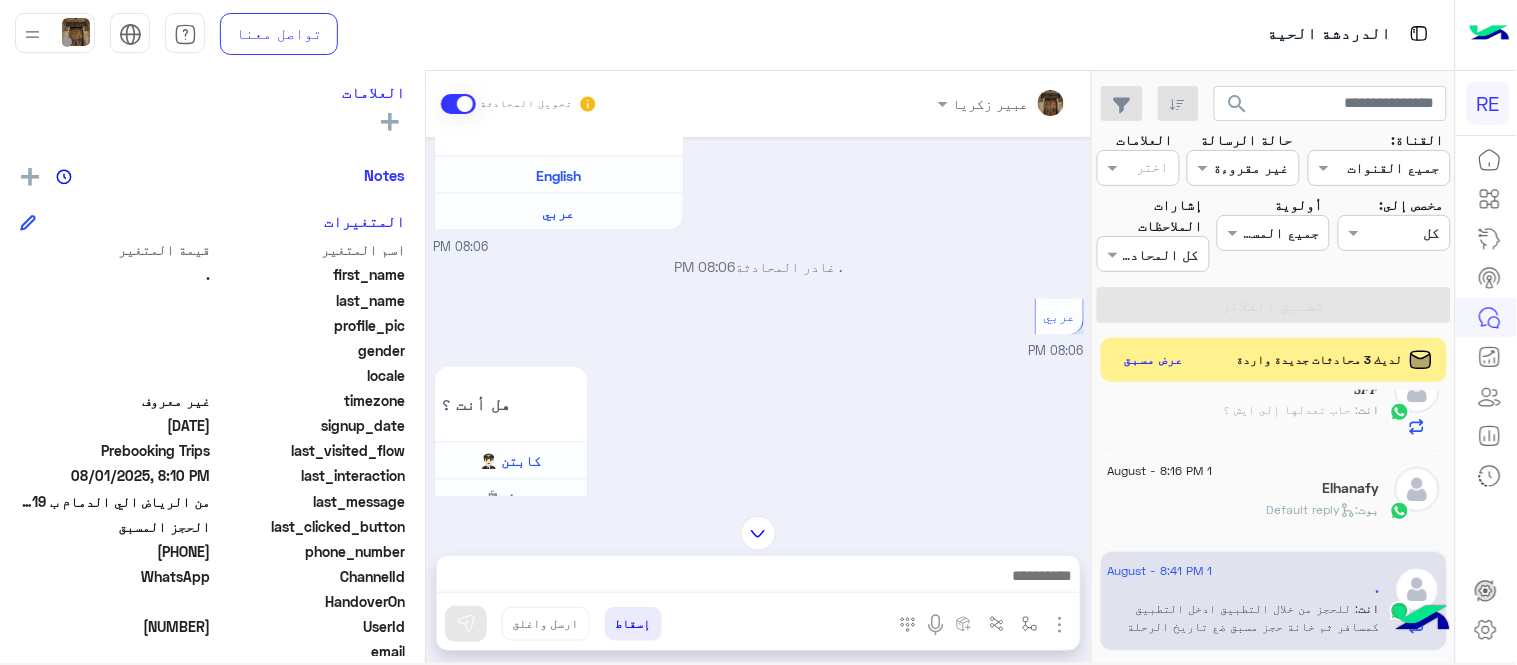 scroll, scrollTop: 484, scrollLeft: 0, axis: vertical 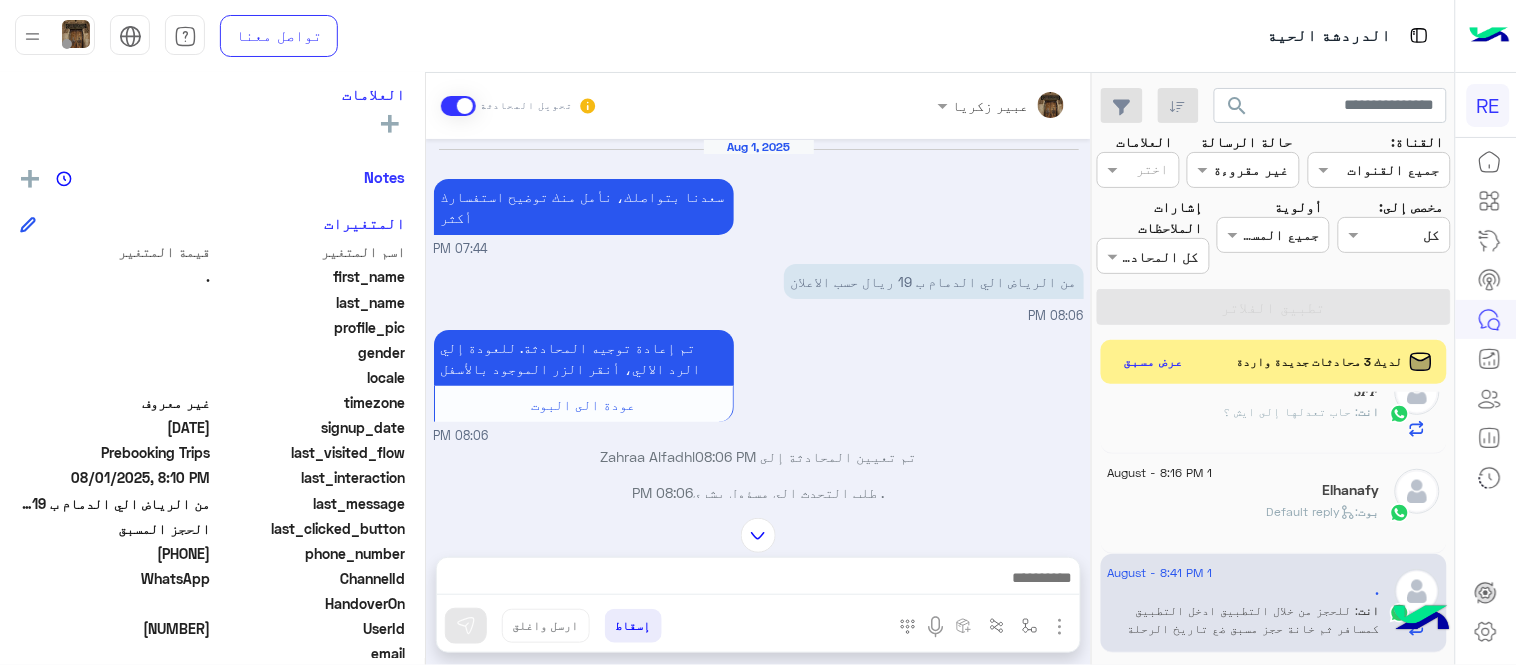 click at bounding box center [758, 535] 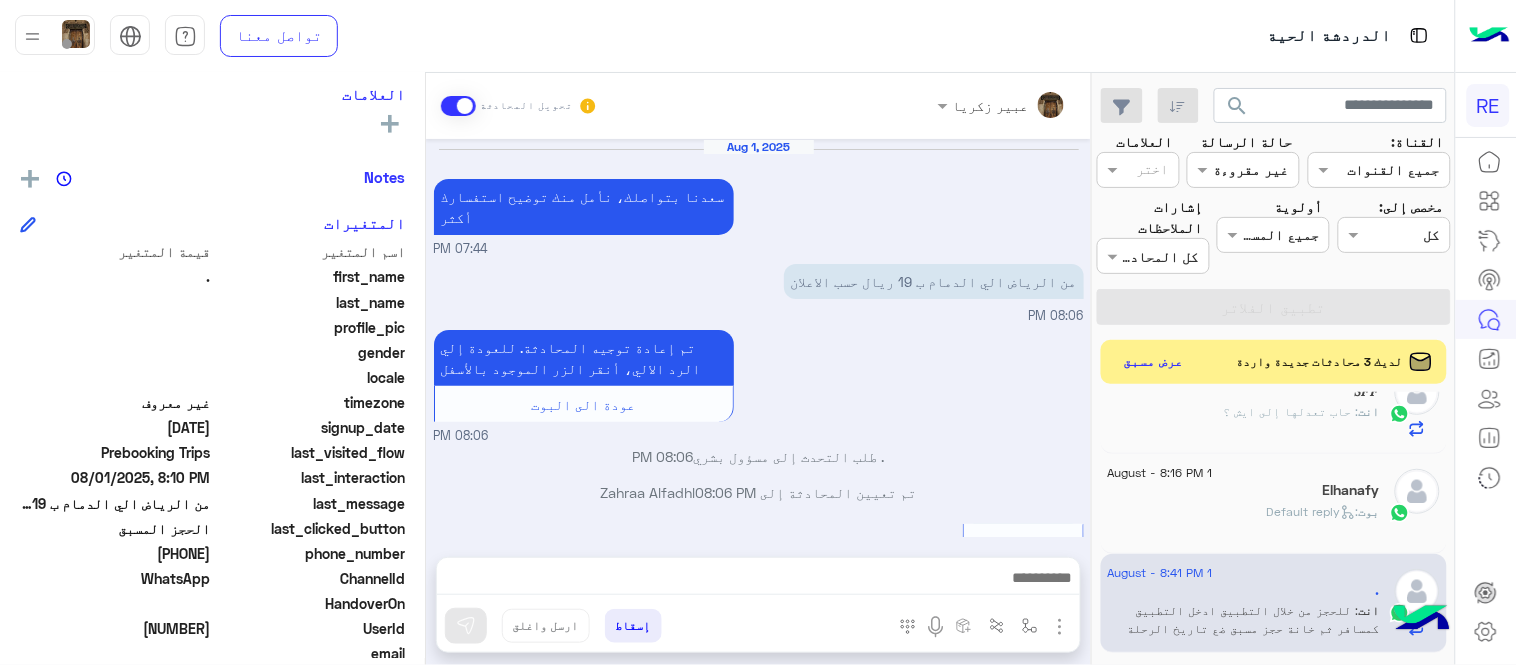 scroll, scrollTop: 2423, scrollLeft: 0, axis: vertical 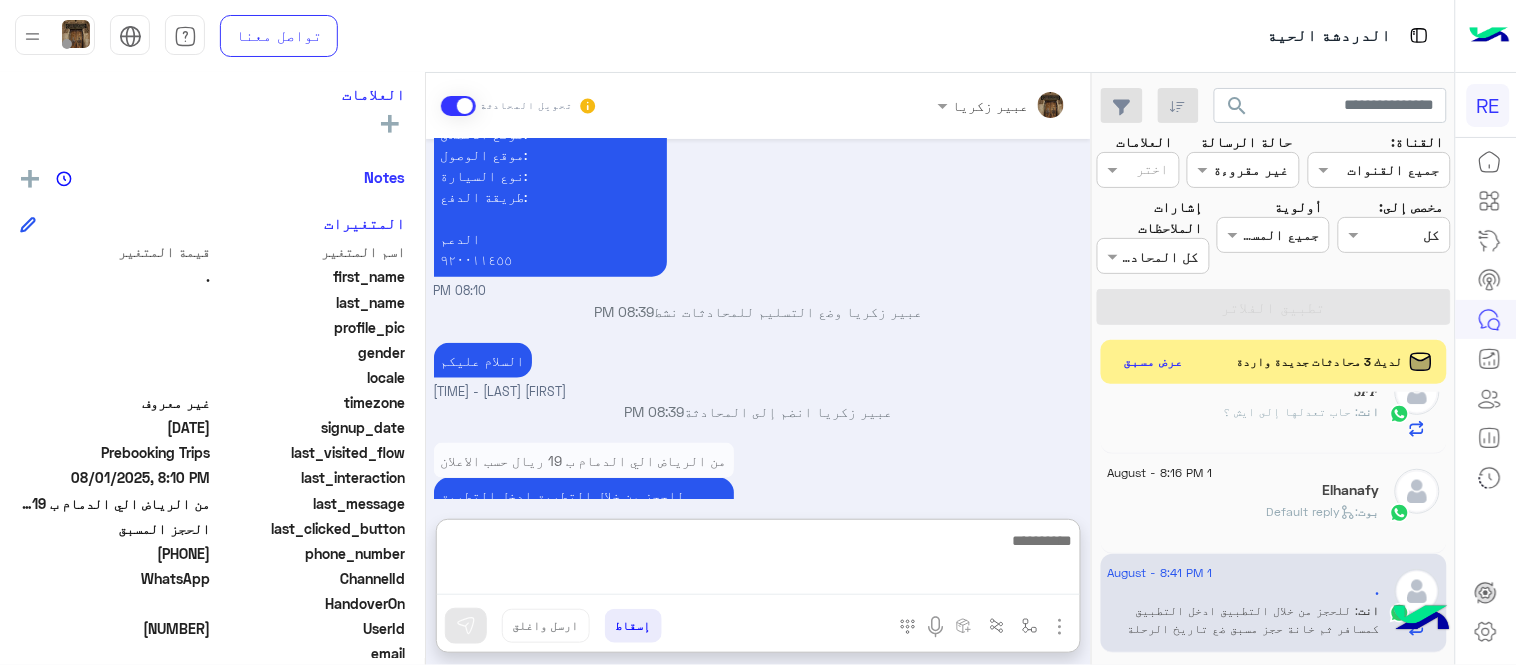 click at bounding box center (758, 561) 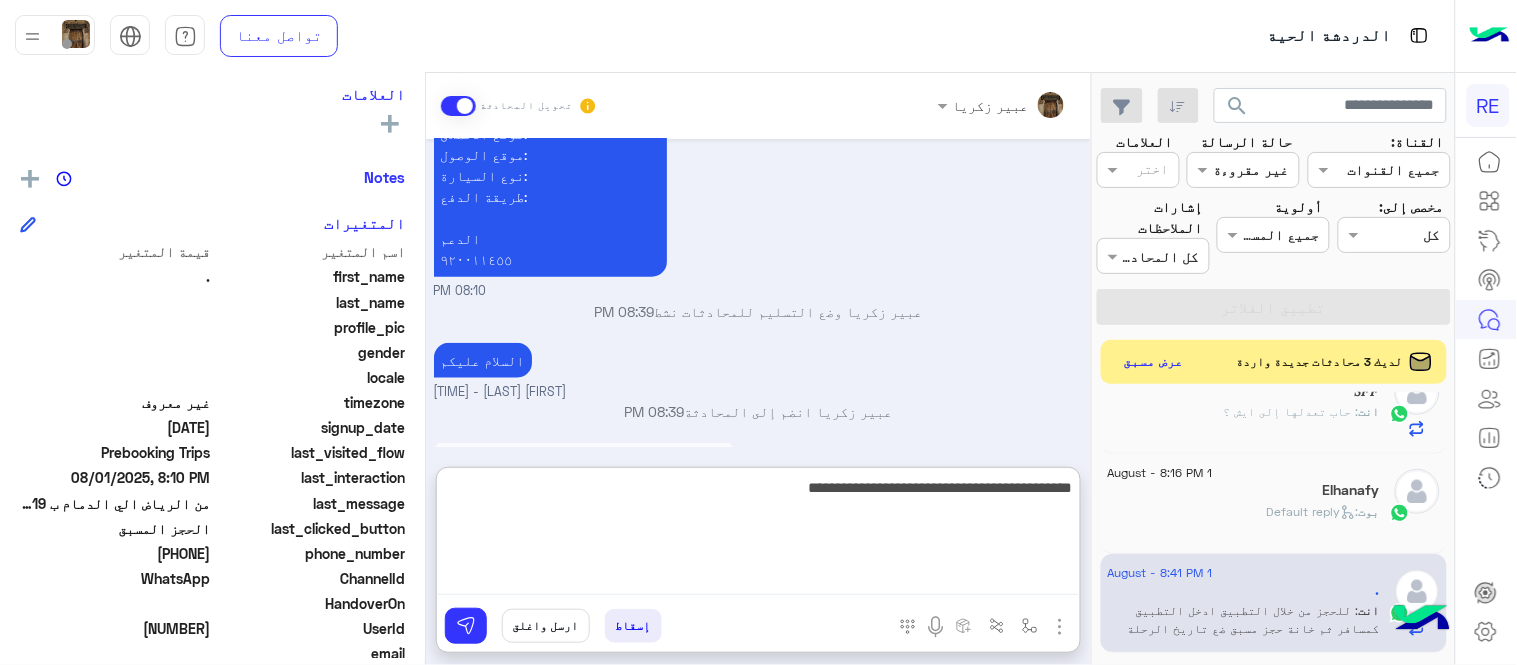 type on "**********" 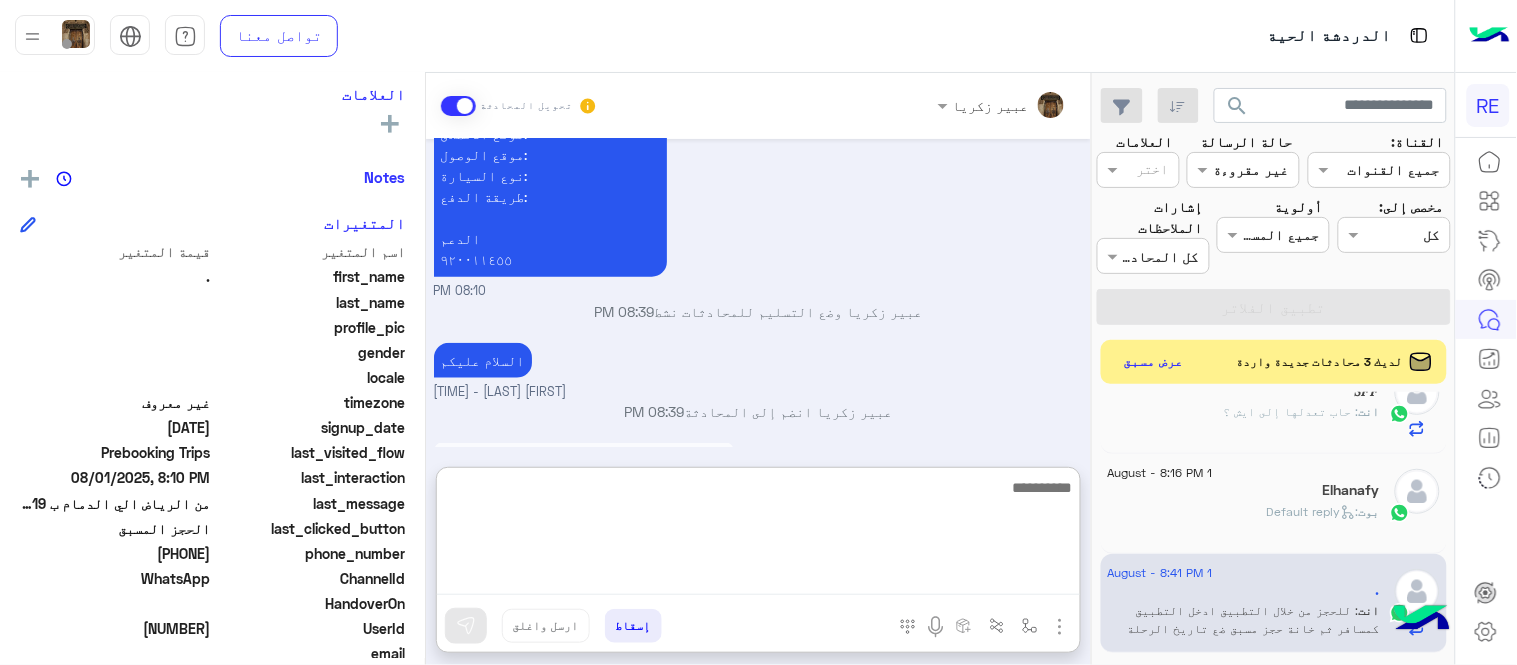 scroll, scrollTop: 2577, scrollLeft: 0, axis: vertical 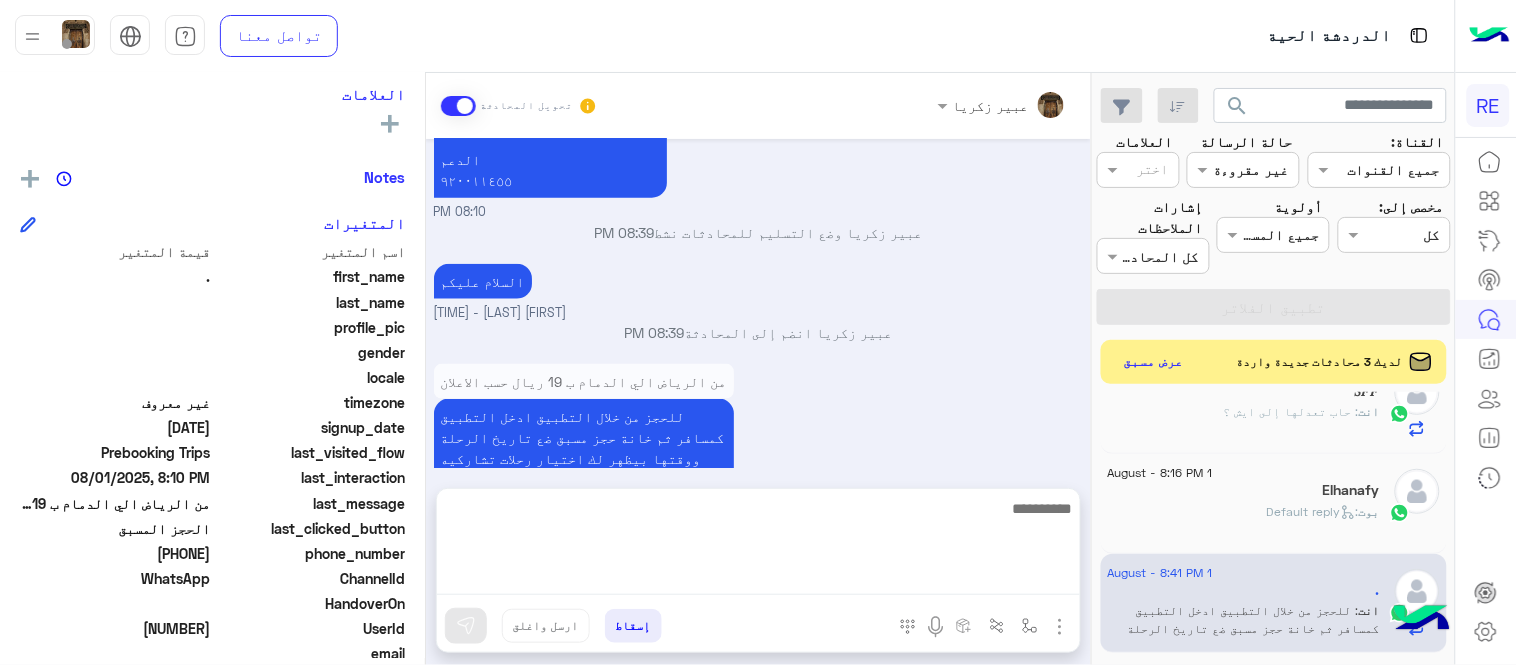 click on "من الرياض الي الدمام ب 19 ريال حسب الاعلان للحجز من خلال التطبيق ادخل التطبيق كمسافر ثم خانة حجز مسبق ضع تاريخ الرحلة ووقتها بيظهر لك اختيار رحلات تشاركيه ادخل عليه وسوي طلب للرحلة  عبير زكريا -  [TIME]" at bounding box center [759, 440] 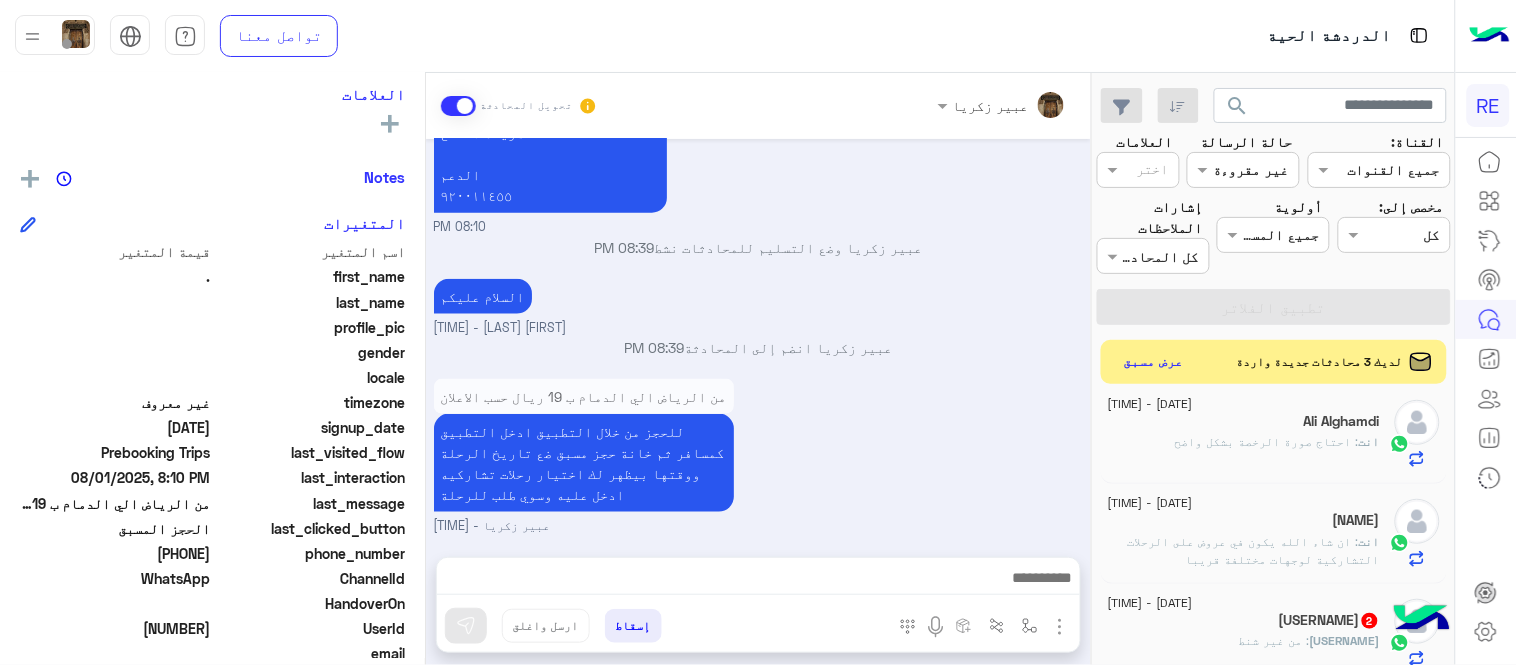 scroll, scrollTop: 0, scrollLeft: 0, axis: both 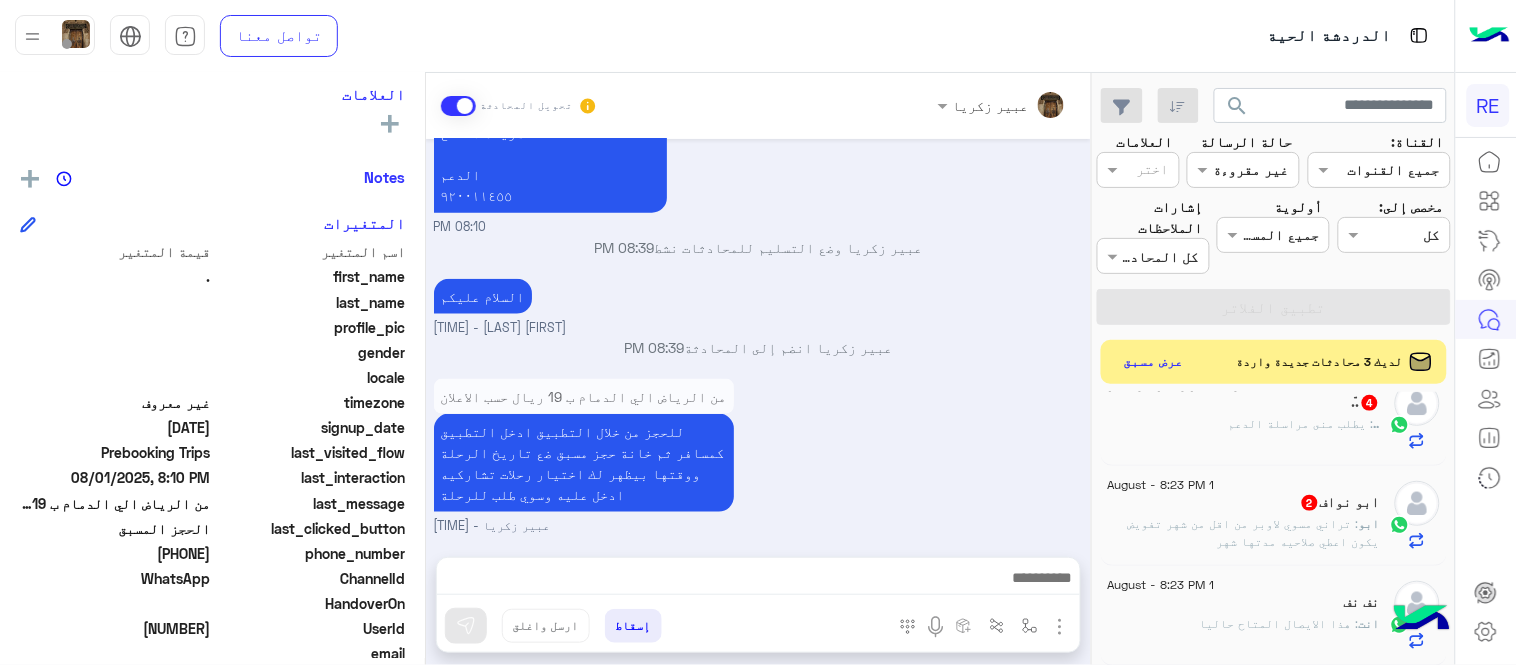click on ": تراني مسوي لاوبر من اقل من شهر تفويض يكون اعطي صلاحيه مدتها شهر" 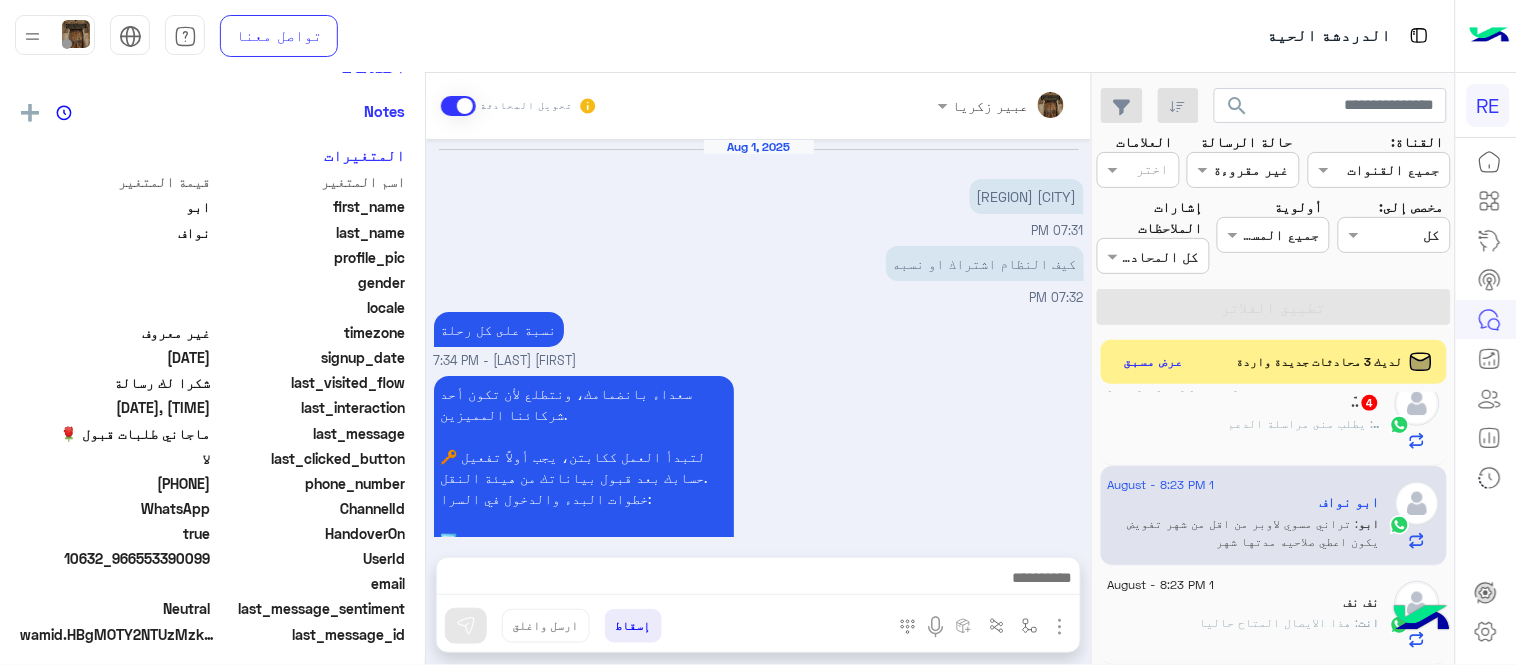 scroll, scrollTop: 331, scrollLeft: 0, axis: vertical 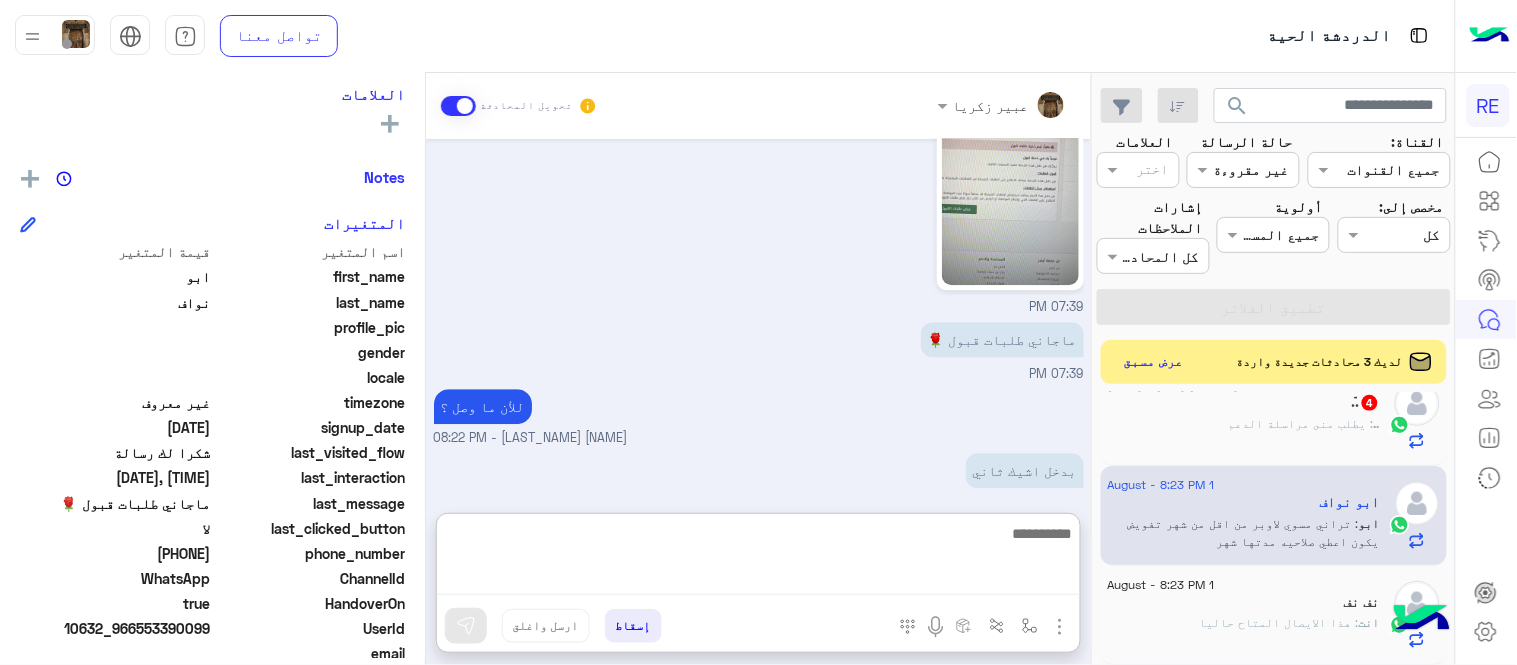 click at bounding box center (758, 558) 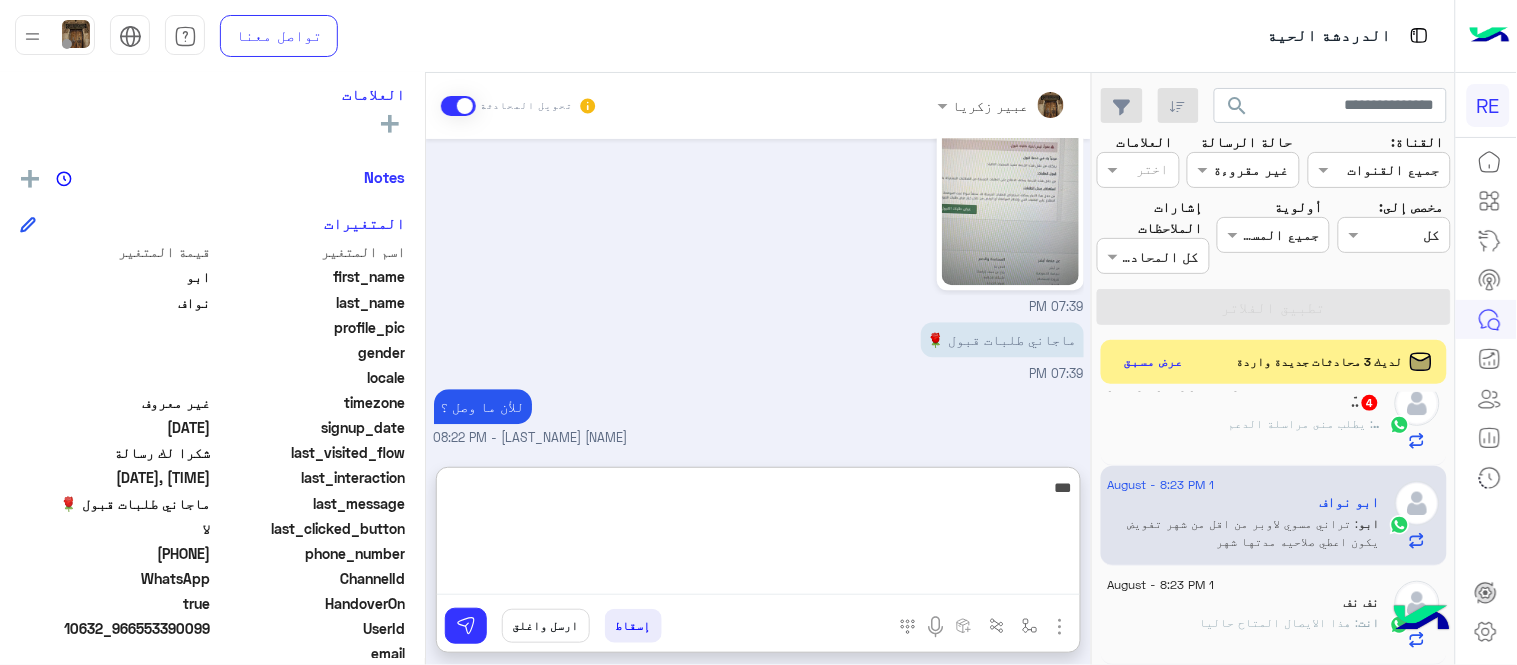 type on "****" 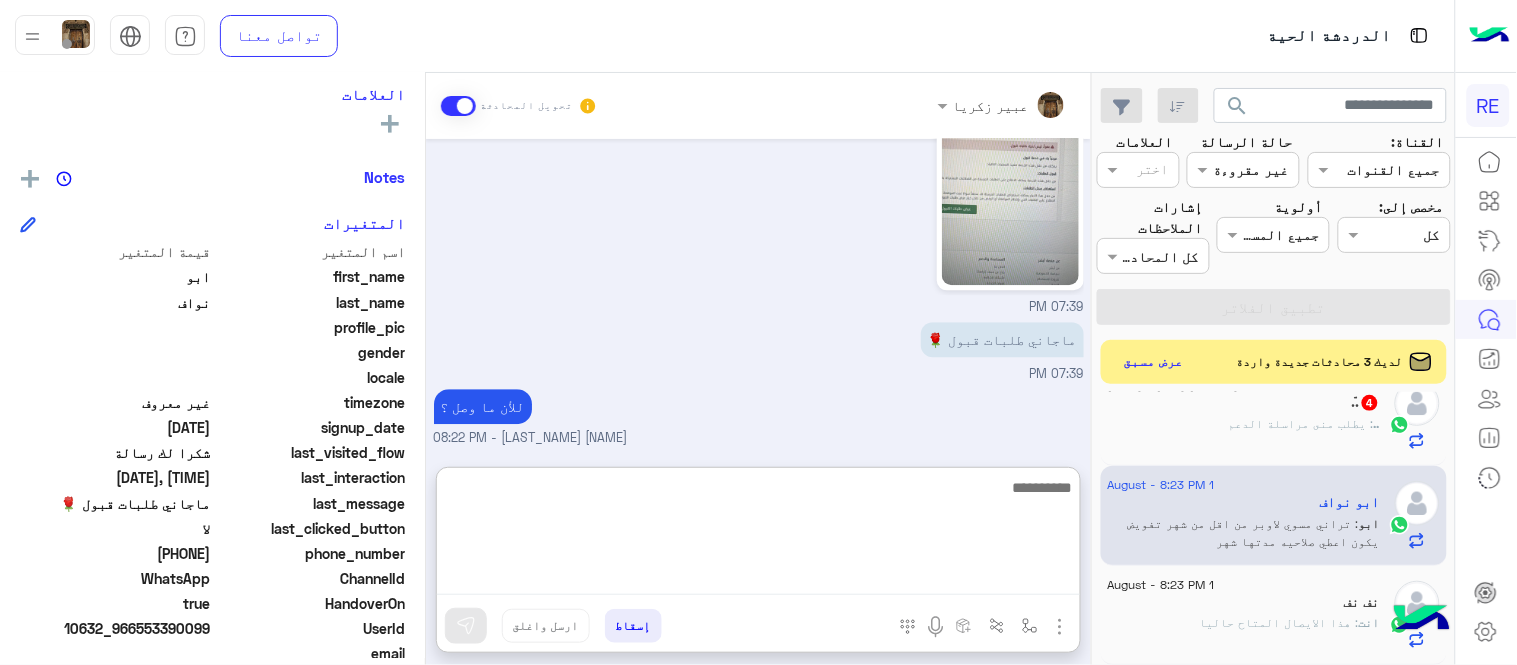 scroll, scrollTop: 1483, scrollLeft: 0, axis: vertical 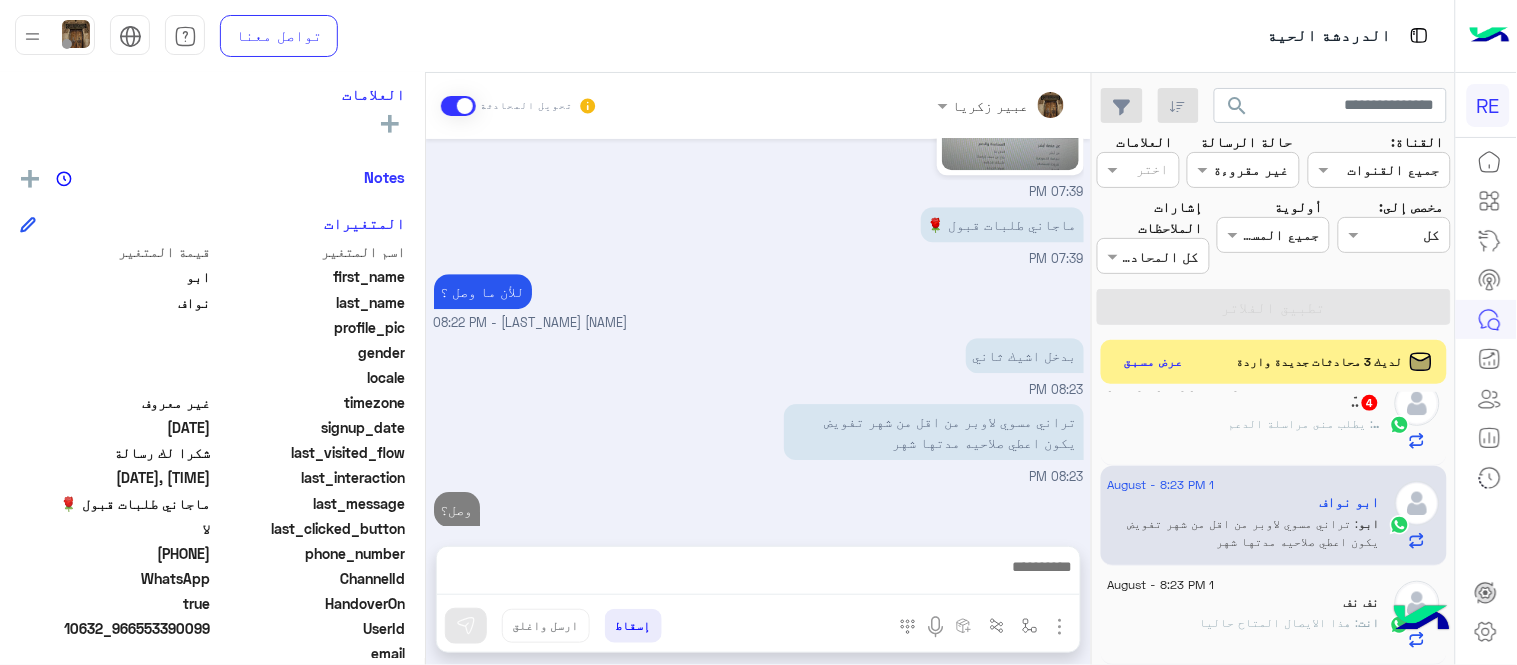 click on ": يطلب منى مراسلة الدعم" 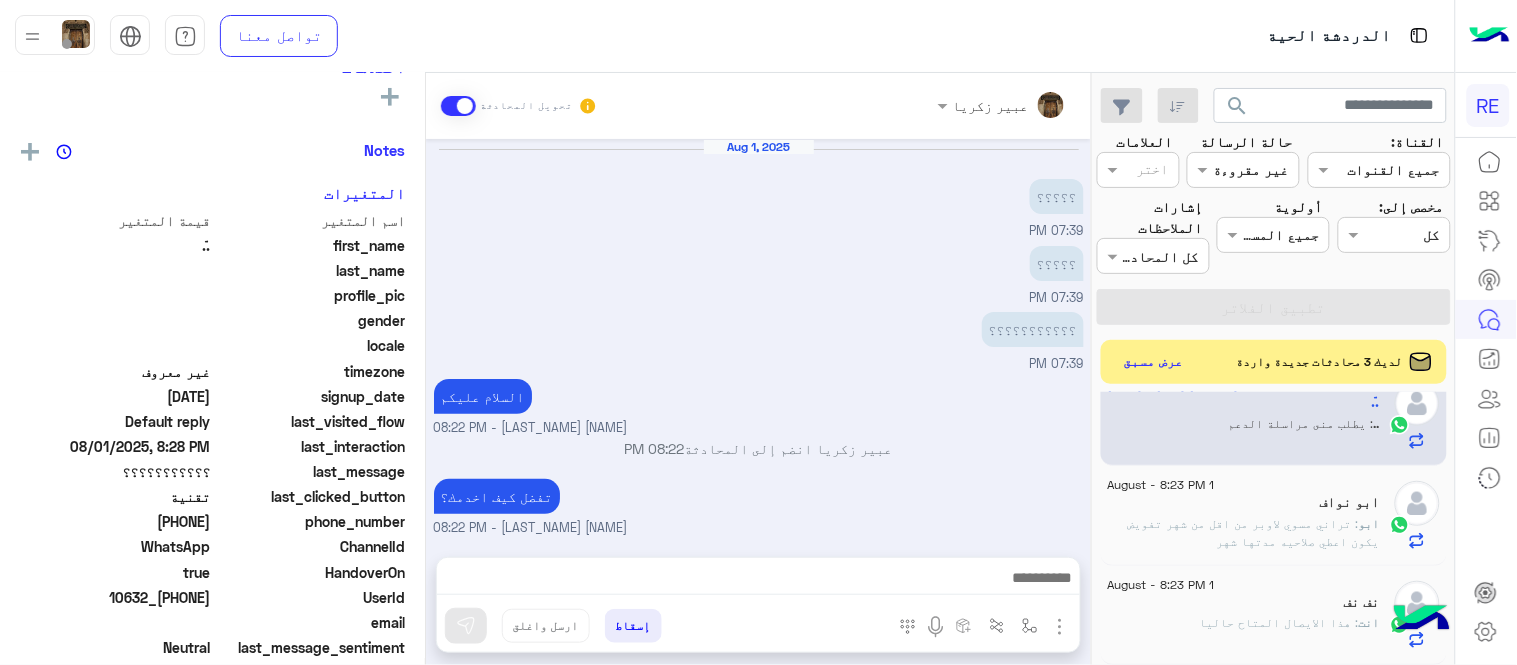 scroll, scrollTop: 331, scrollLeft: 0, axis: vertical 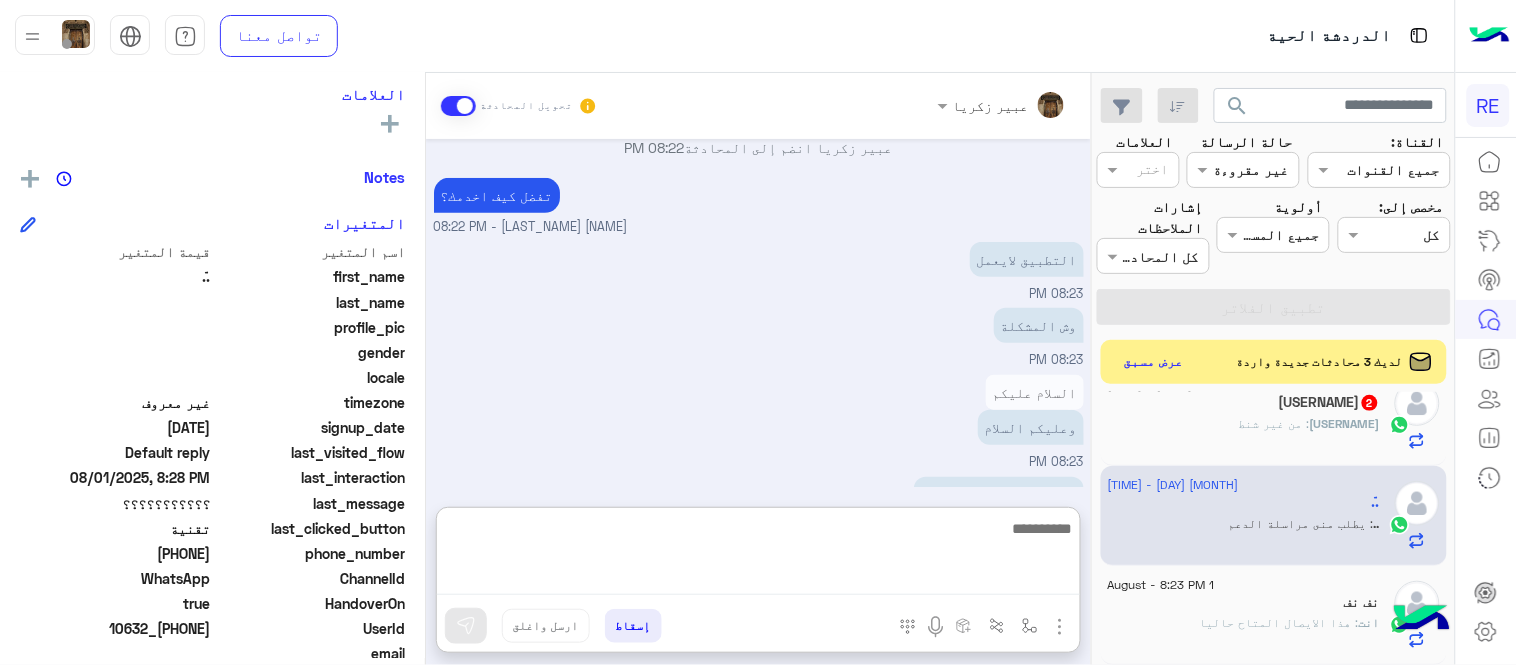 click at bounding box center (758, 556) 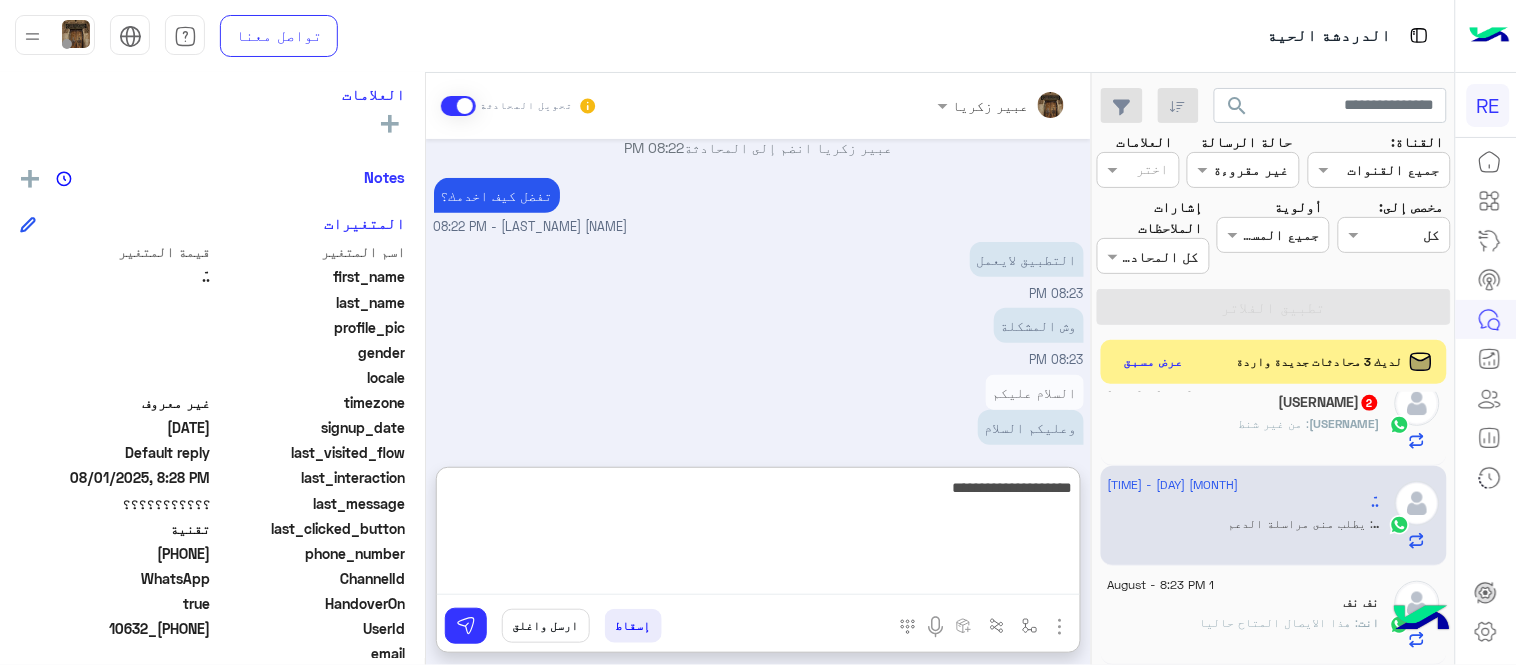 type on "**********" 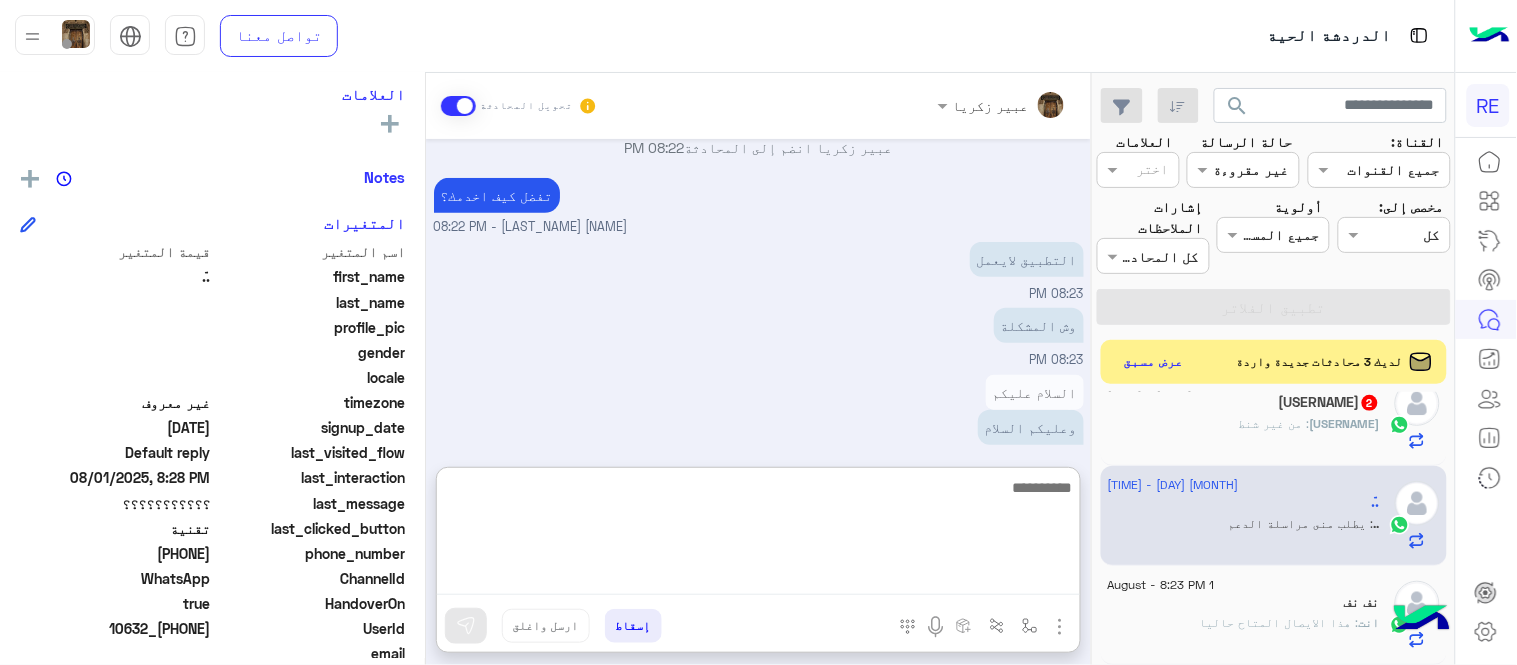 scroll, scrollTop: 454, scrollLeft: 0, axis: vertical 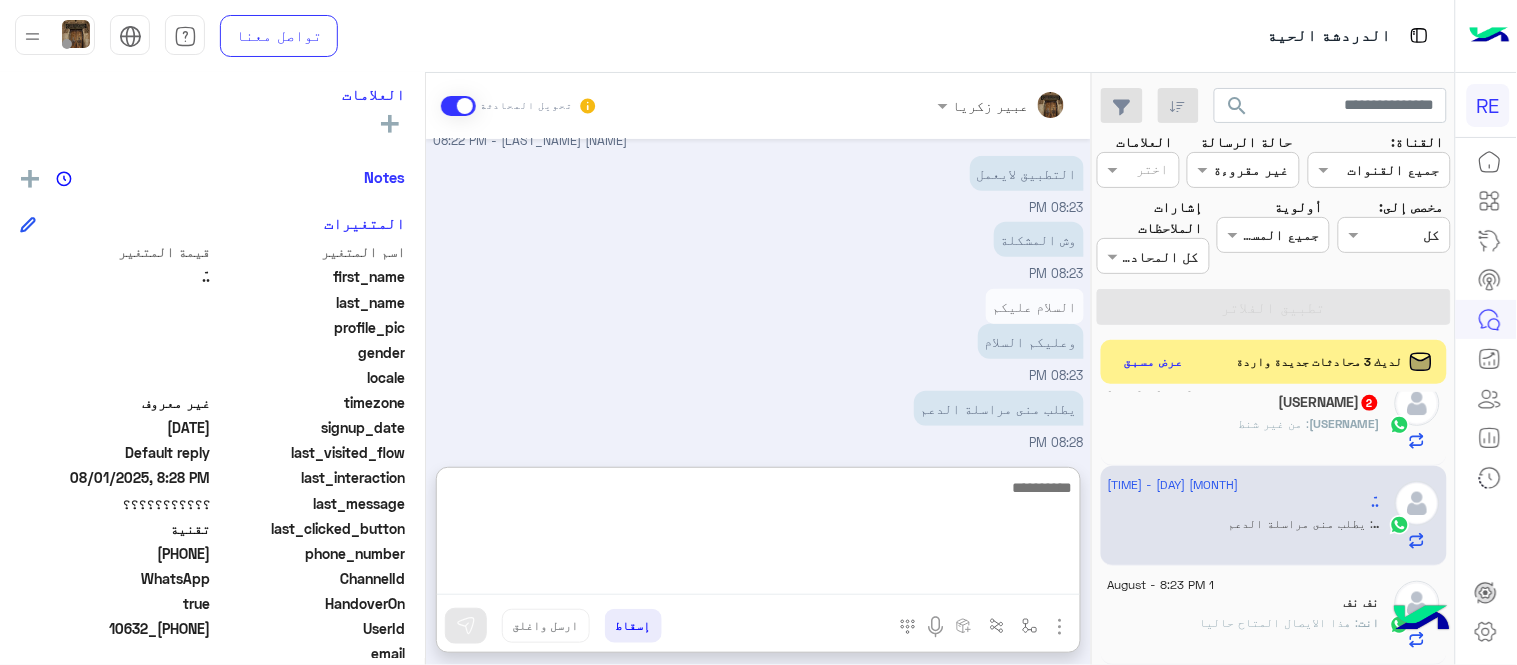click on "Aug 1, 2025  ؟؟؟؟؟   07:39 PM  ؟؟؟؟؟   07:39 PM  ؟؟؟؟؟؟؟؟؟؟؟   07:39 PM  السلام عليكم  [NAME] [LAST_NAME] -  08:22 PM   [NAME] [LAST_NAME] انضم إلى المحادثة   08:22 PM      تفضل كيف اخدمك؟  [NAME] [LAST_NAME] -  08:22 PM  التطبيق لايعمل   08:23 PM  وش المشكلة   08:23 PM  السلام عليكم وعليكم السلام   08:23 PM  يطلب منى مراسلة الدعم   08:28 PM  ايش يظهرلك بالتحديد ؟   08:49 PM" at bounding box center (758, 293) 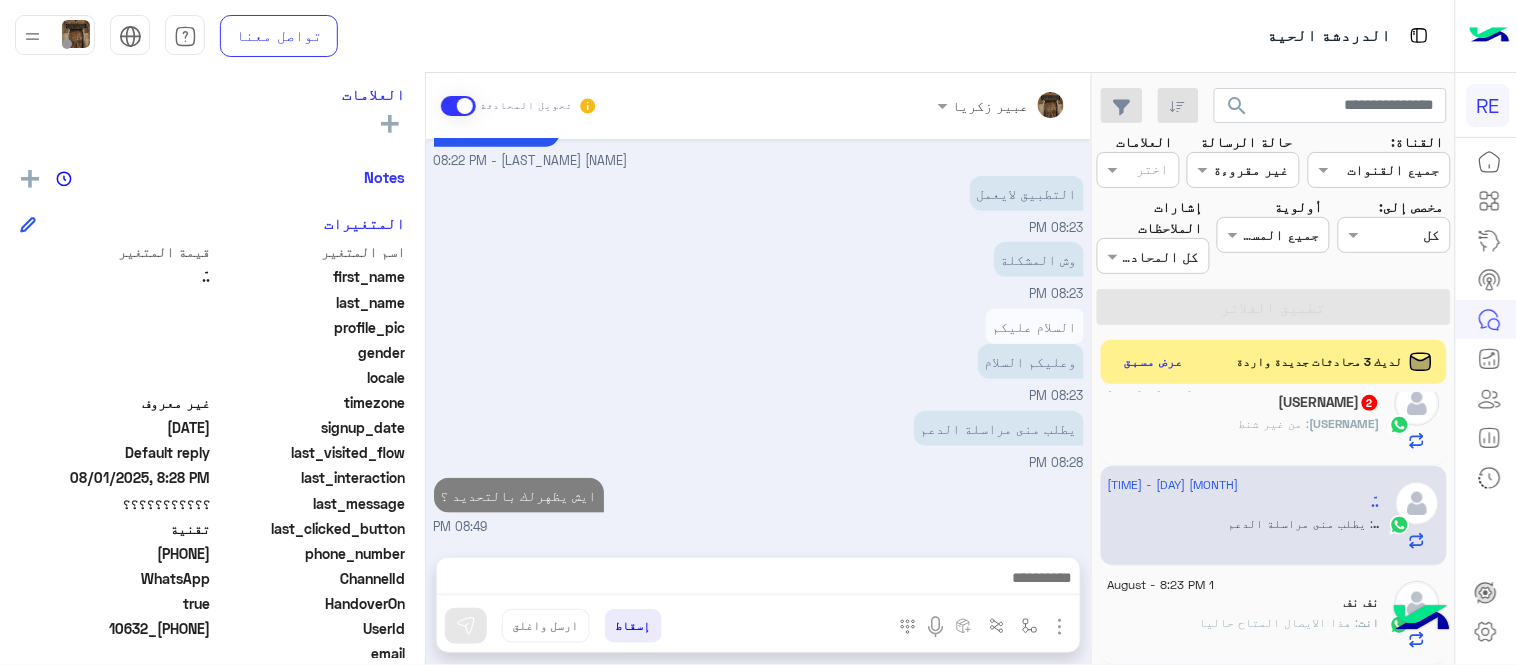 scroll, scrollTop: 364, scrollLeft: 0, axis: vertical 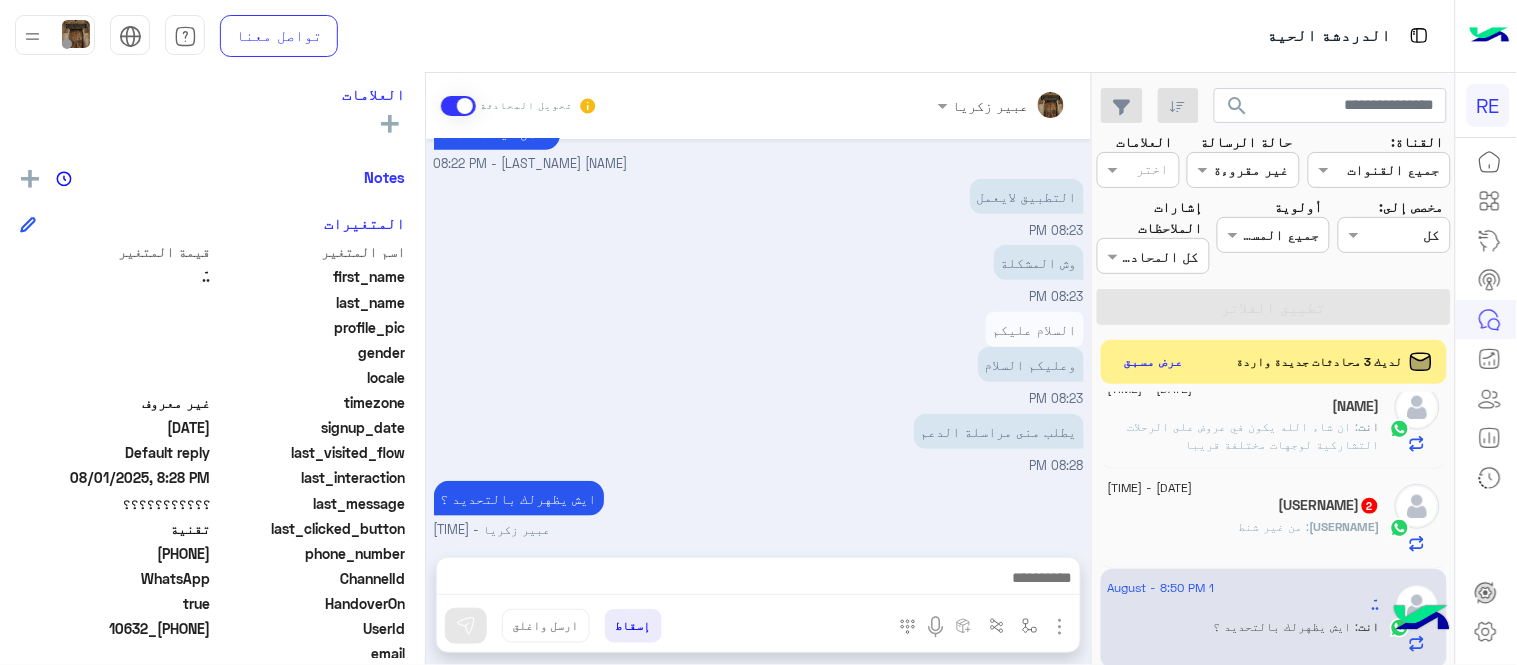 click on "elhak480 : من غير شنط" 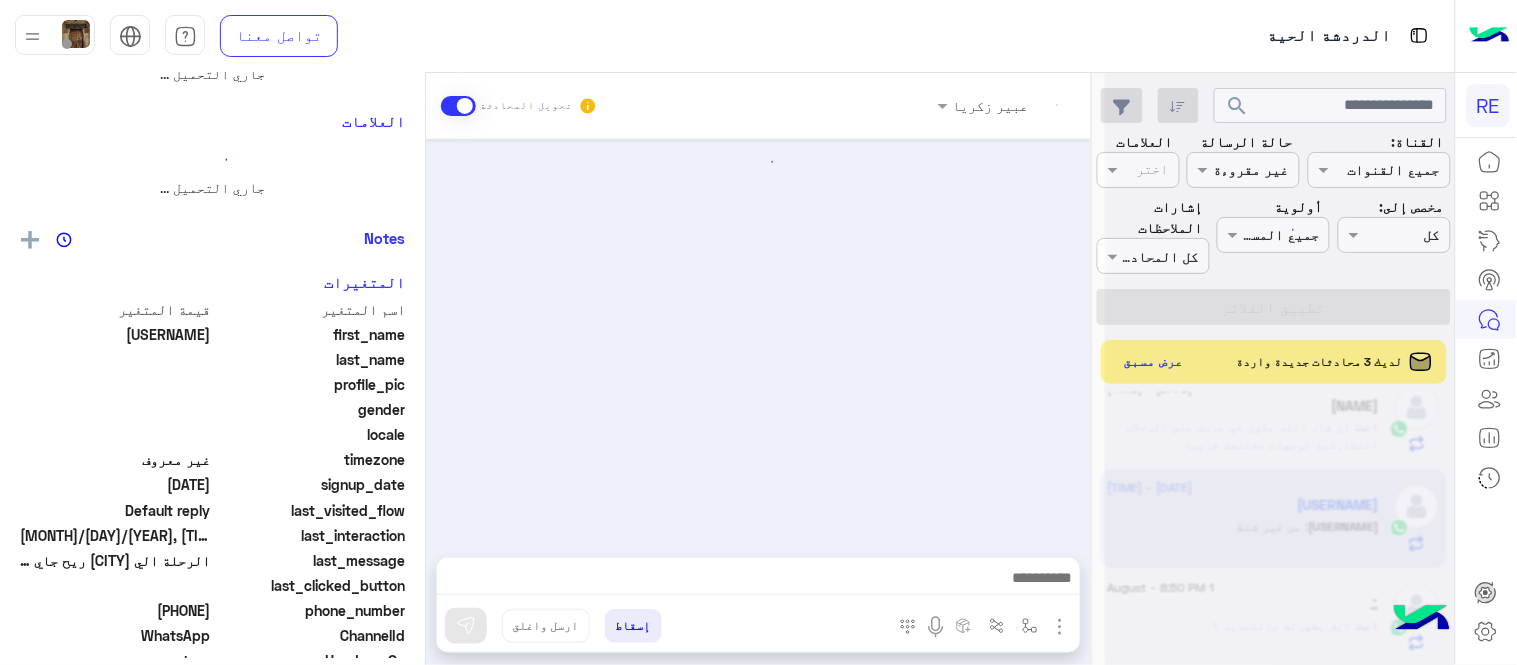 scroll, scrollTop: 0, scrollLeft: 0, axis: both 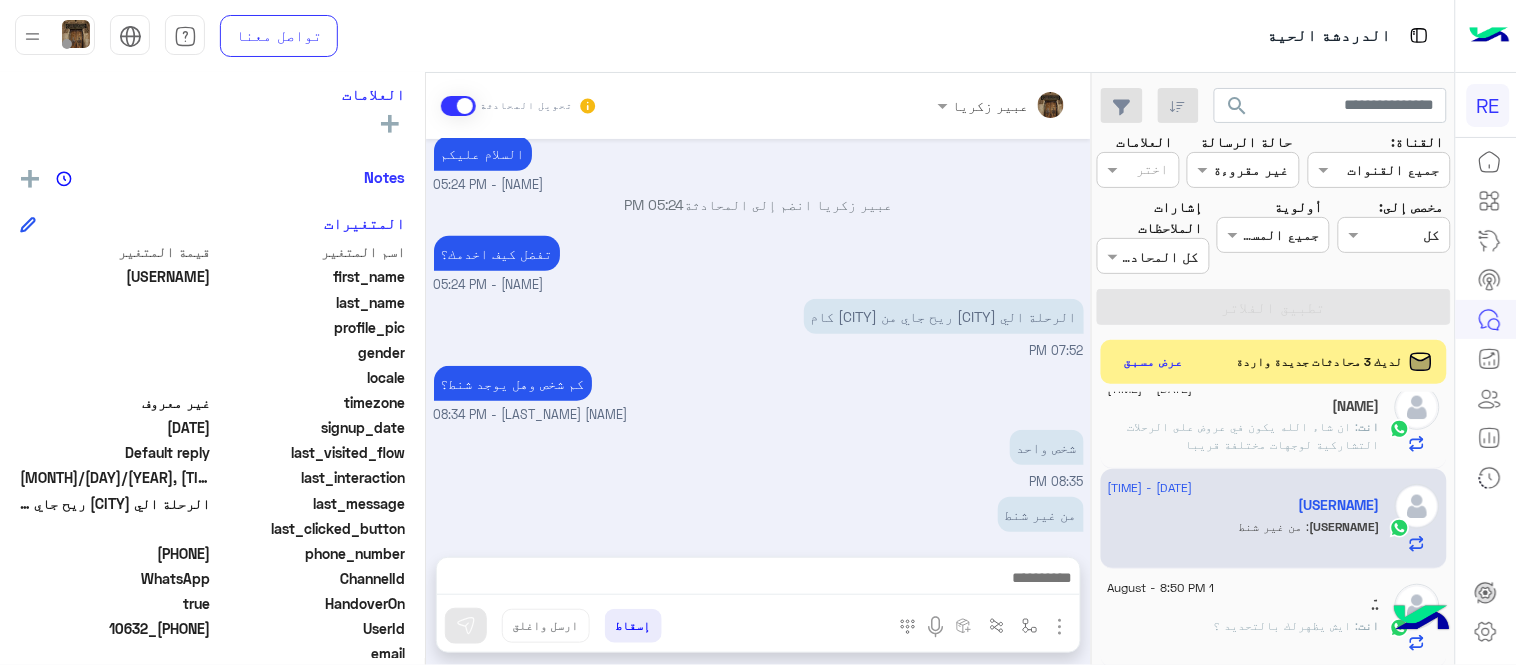drag, startPoint x: 143, startPoint y: 553, endPoint x: 212, endPoint y: 556, distance: 69.065186 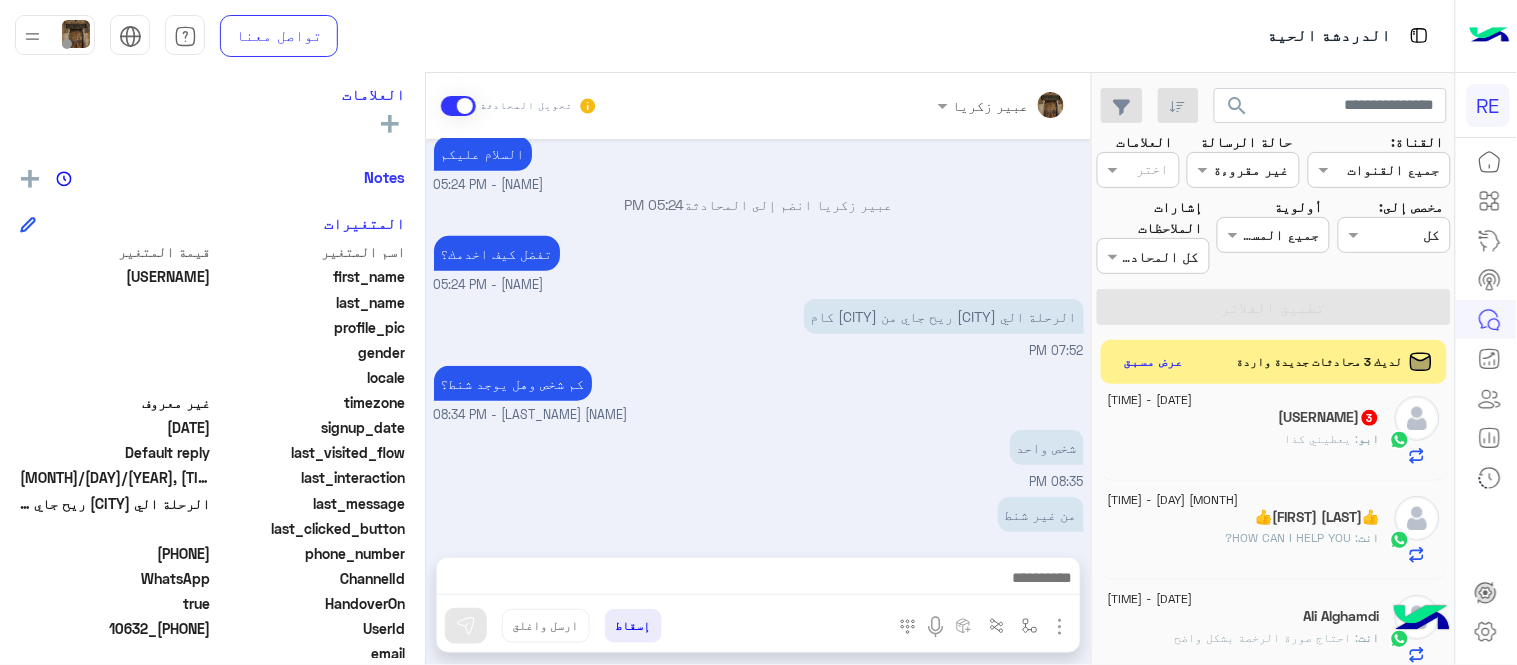 scroll, scrollTop: 47, scrollLeft: 0, axis: vertical 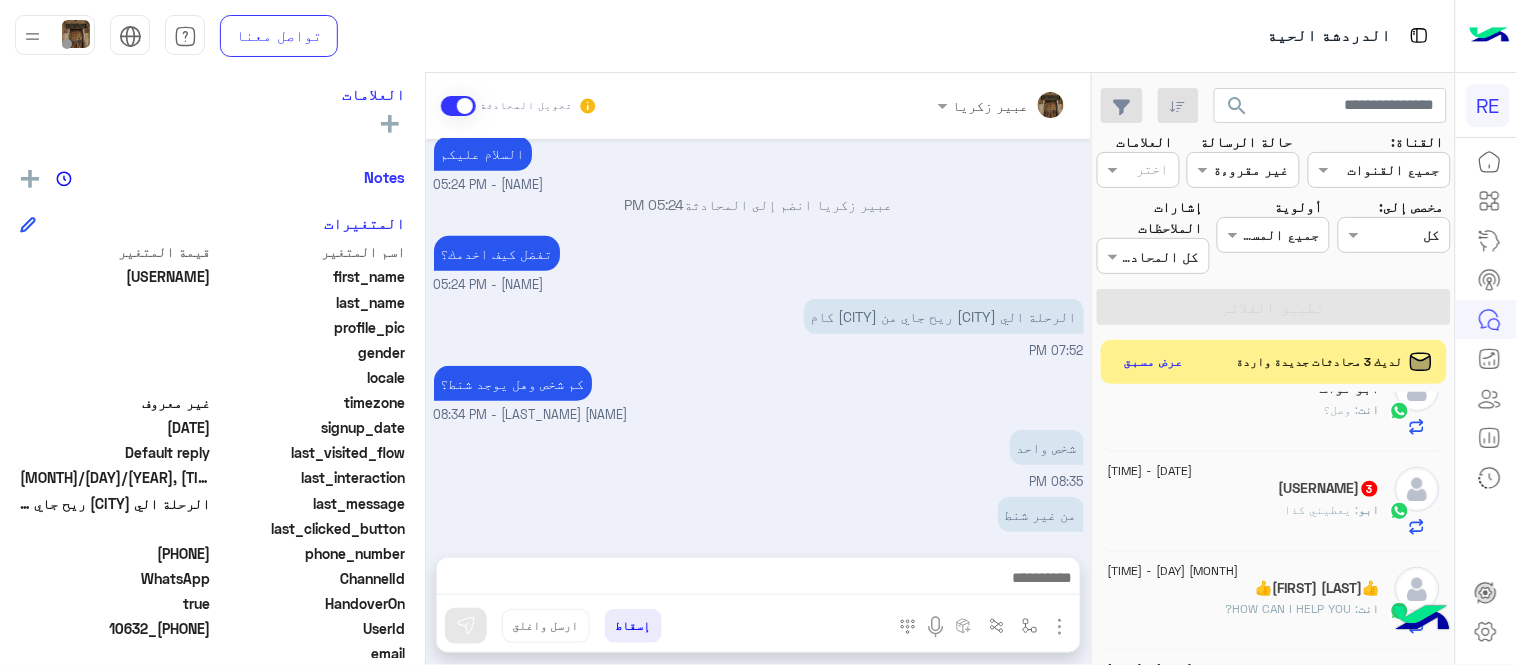 click on "abo [LAST]  3" 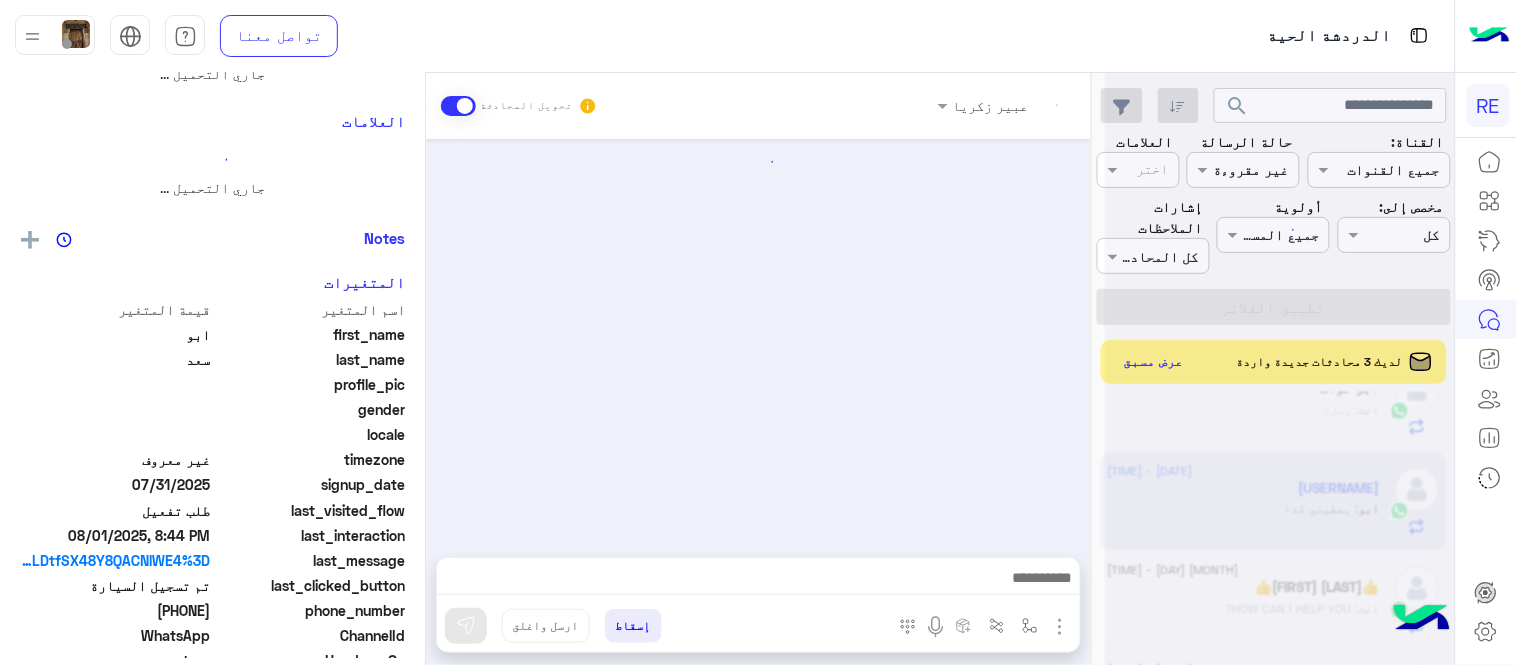 scroll, scrollTop: 0, scrollLeft: 0, axis: both 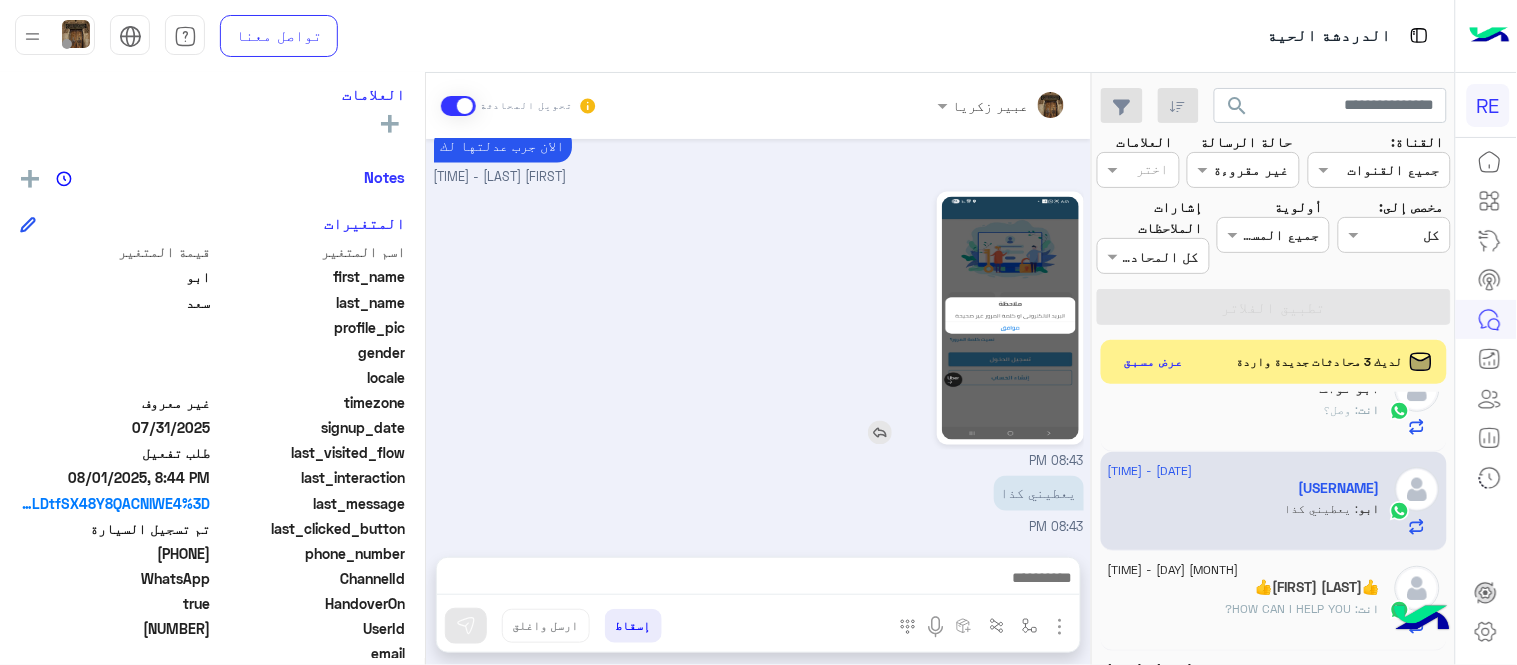 click 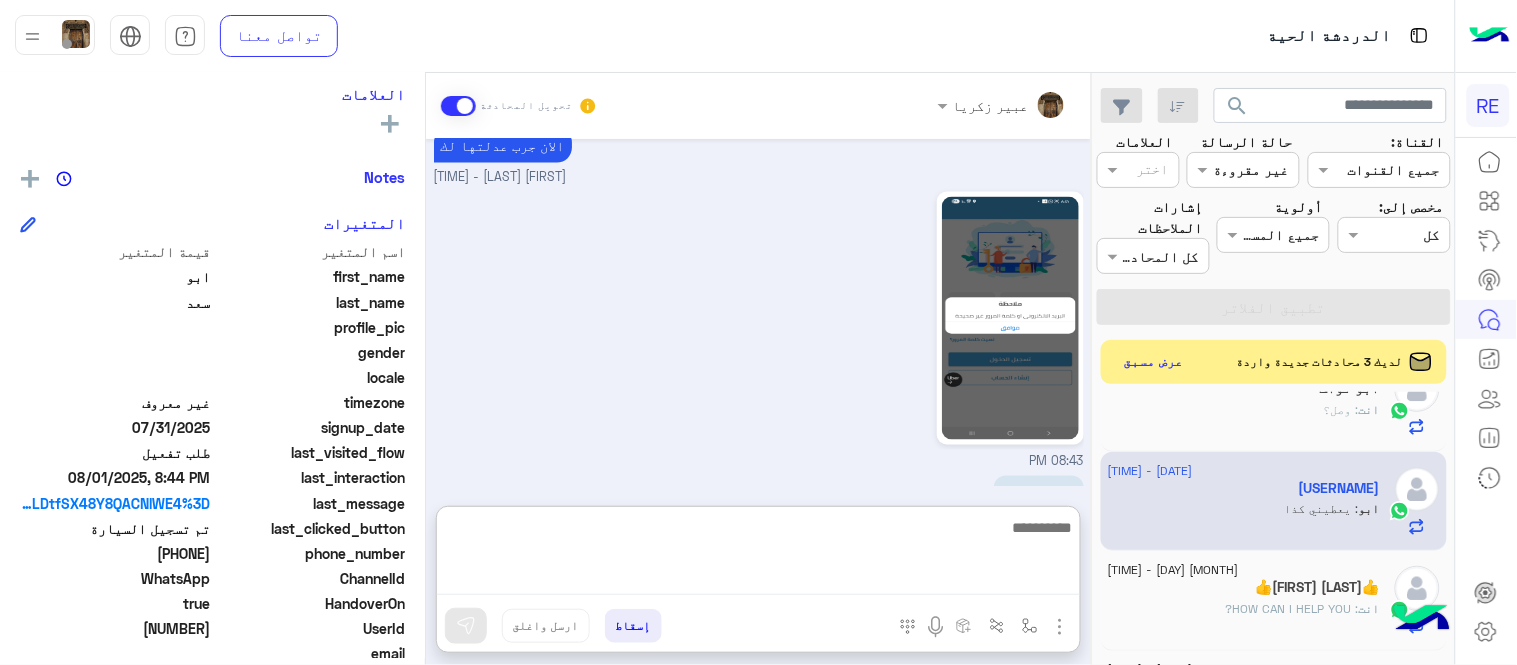 click at bounding box center (758, 555) 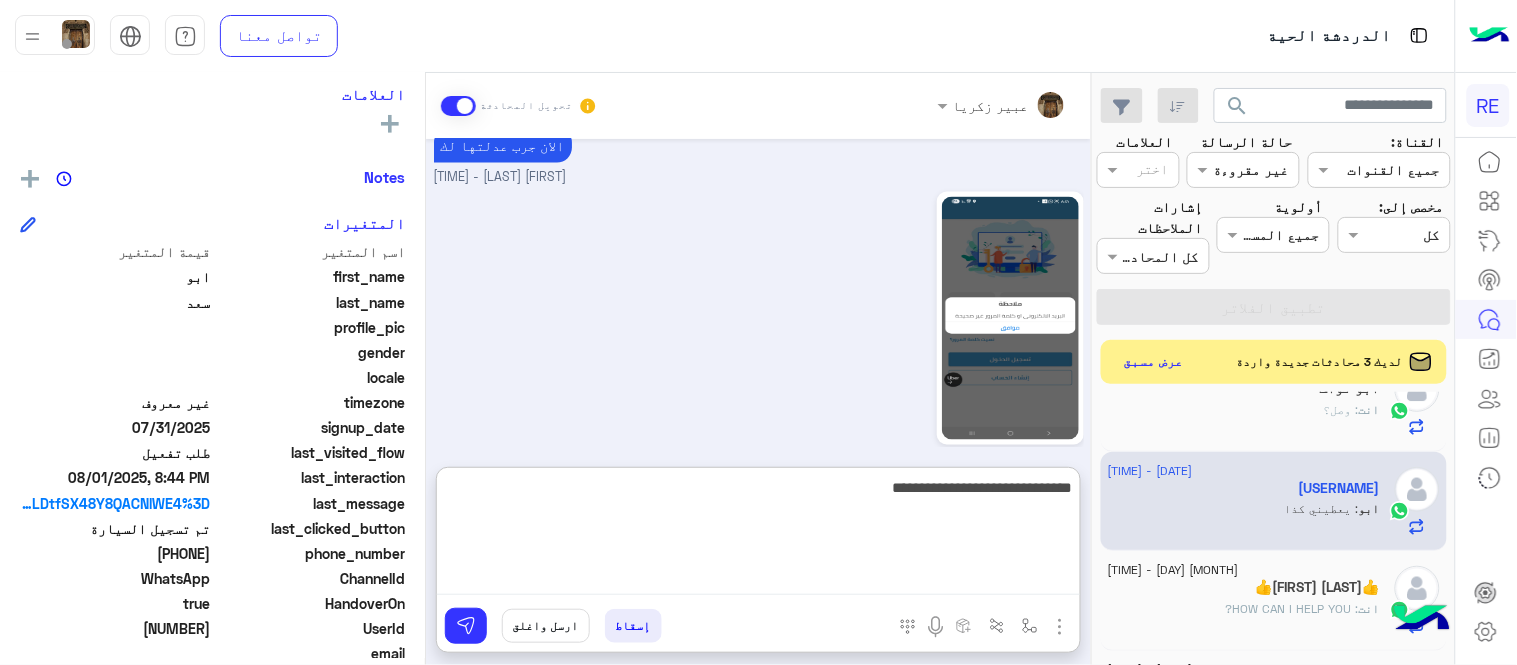 type on "**********" 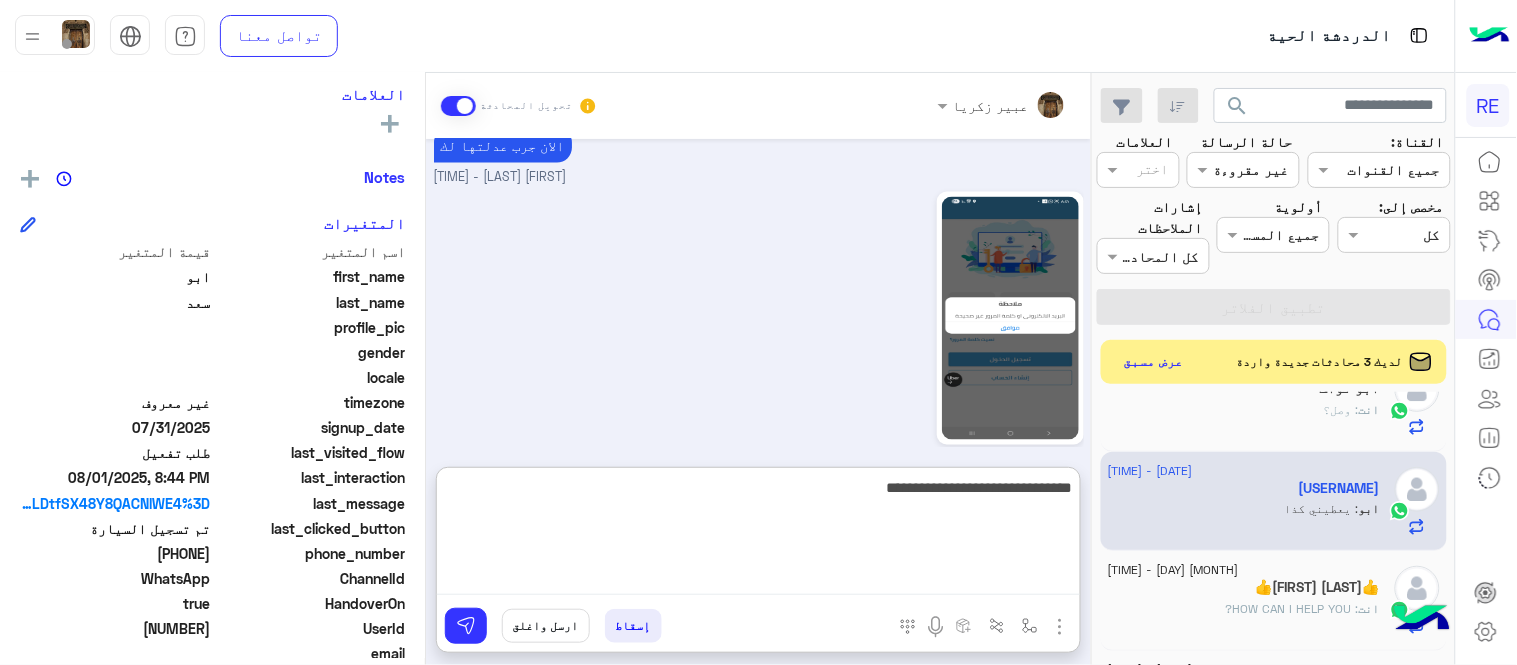type 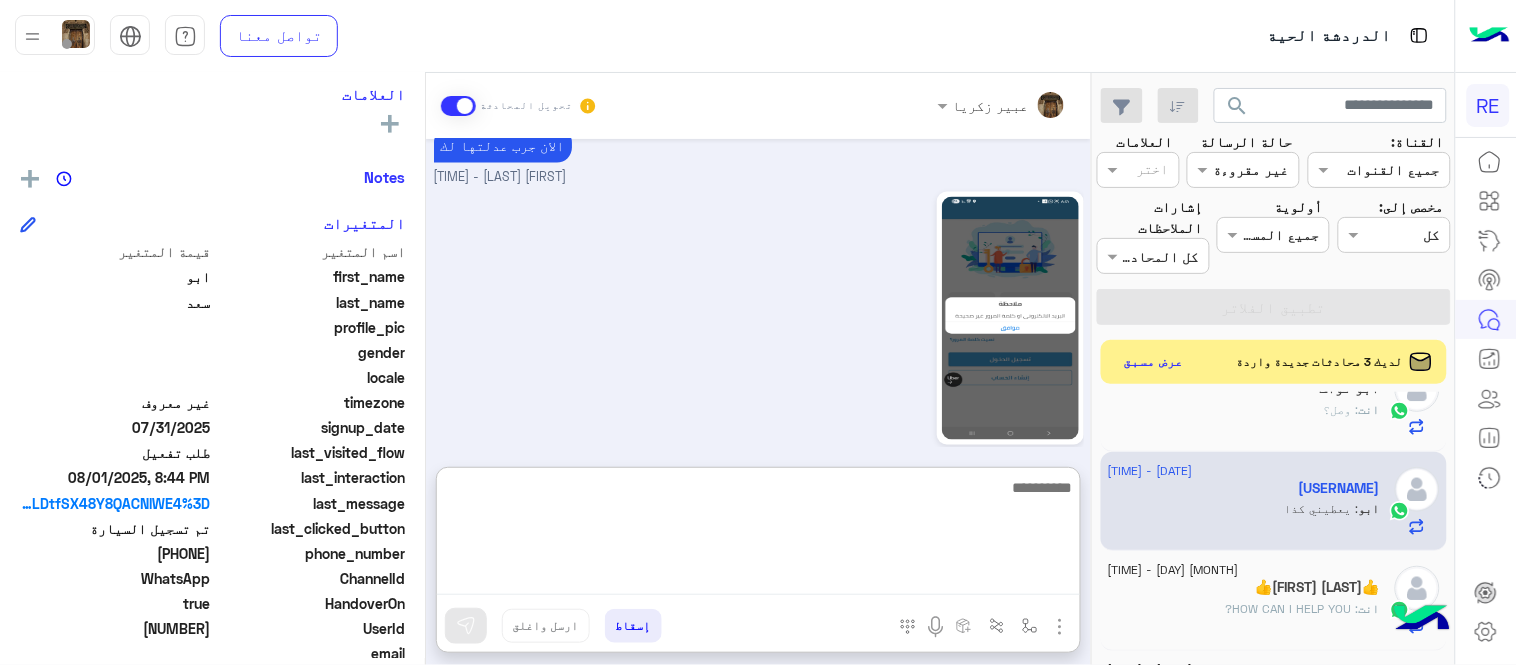 scroll, scrollTop: 877, scrollLeft: 0, axis: vertical 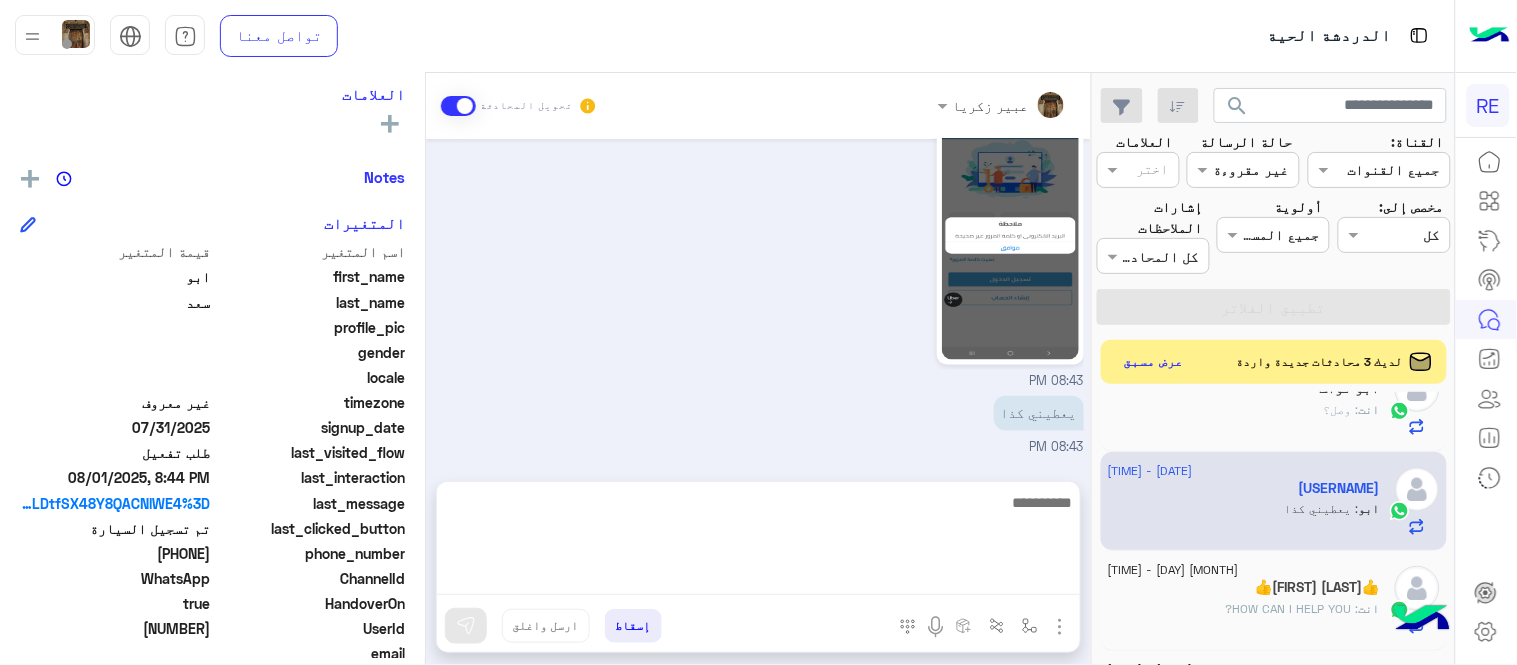 click on "[DATE]  جرب الأن  عبير زكريا -  [TIME]    [TIME]  لا تطلب كود مرة ثانية  عبير زكريا -  [TIME]  سوي تسجيل دخول عادي  عبير زكريا -  [TIME]  حط كلمة المرور رقم جوالك بدون صفر  عبير زكريا -  [TIME]  سويت   يعطني نفسه   [TIME]  سويته   [TIME]  الان جرب عدلتها لك  عبير زكريا -  [TIME]    [TIME]  يعطيني كذا   [TIME]  صور لي فيديو رجاء اثناء الدخول   [TIME]" at bounding box center (758, 300) 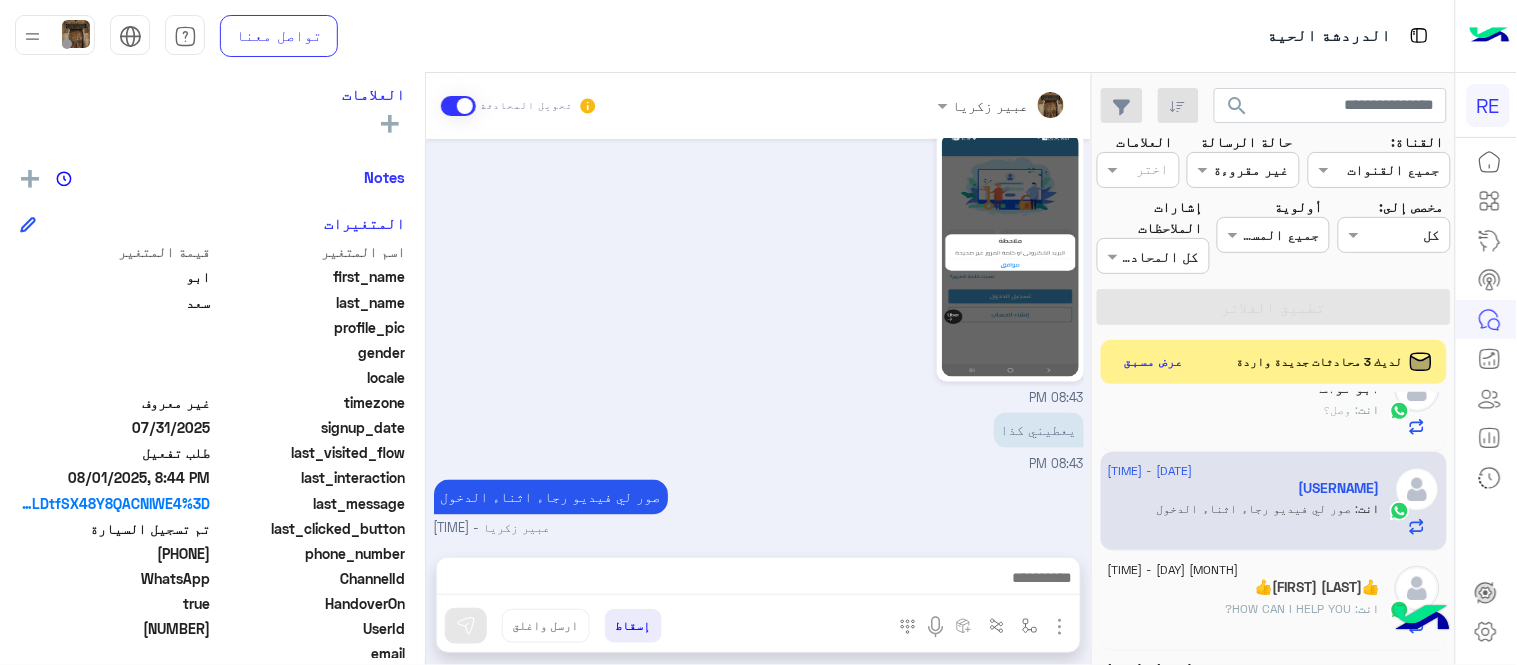 scroll, scrollTop: 0, scrollLeft: 0, axis: both 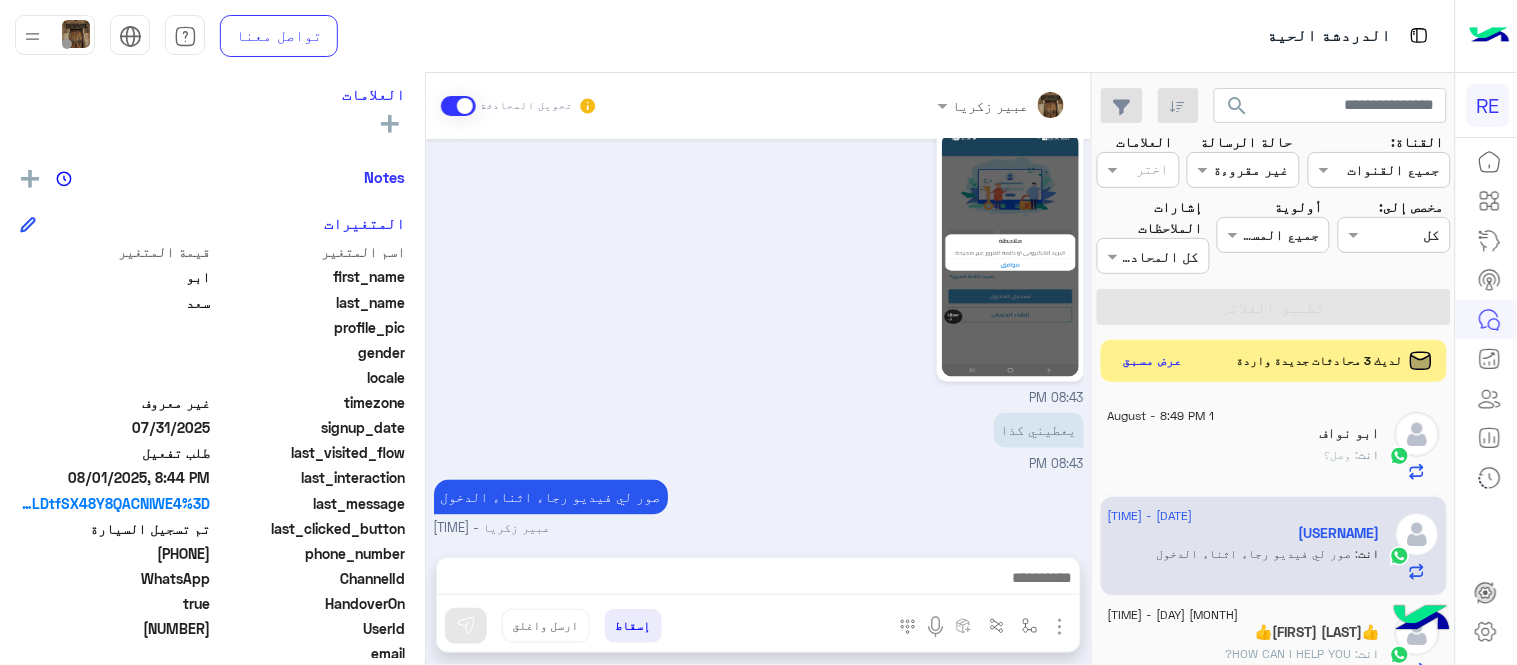 click on "عرض مسبق" 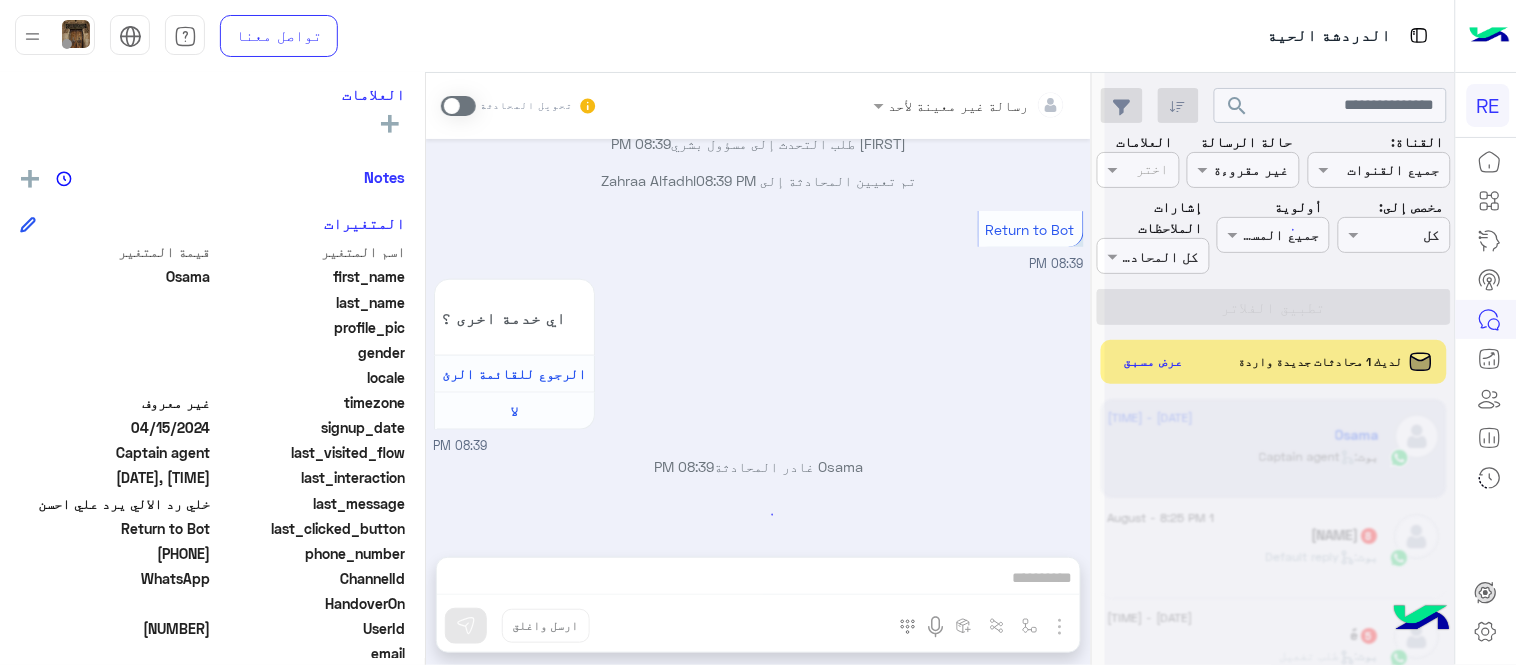 scroll, scrollTop: 467, scrollLeft: 0, axis: vertical 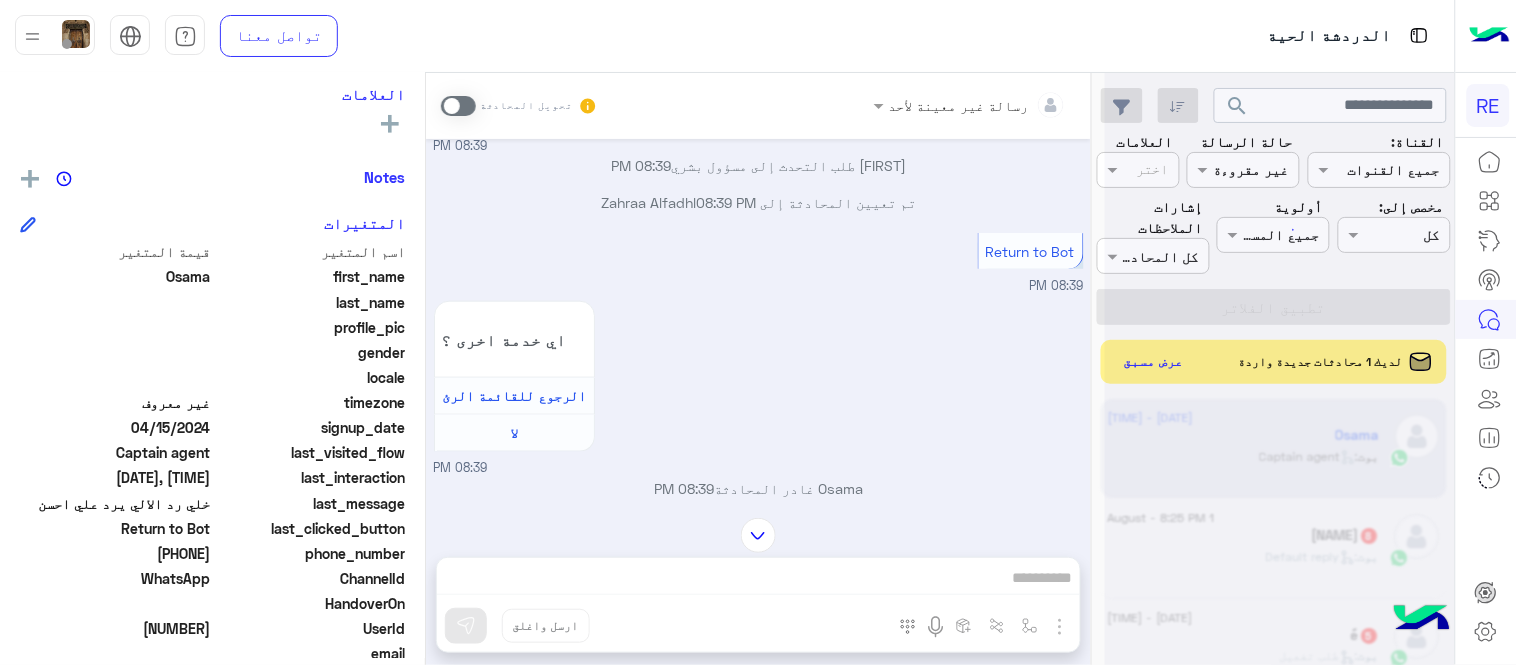 click on "Aug 1, 2025   تعديل البيانات    08:37 PM  من فضلك ارفق صورة للبيانات من التطبيق  مع ذكر البيانات المطلوب اضافتها او تعديلها.    08:37 PM  انا ماني فاهم عليك كيف تطبيق وماني قادر ادخل التطبيق   08:38 PM  خلي رد الالي يرد علي احسن   08:39 PM  تم إعادة توجيه المحادثة. للعودة إلي الرد الالي، أنقر الزر الموجود بالأسفل  Return to Bot     08:39 PM   Osama  طلب التحدث إلى مسؤول بشري   08:39 PM       تم تعيين المحادثة إلى Zahraa Alfadhl   08:39 PM       Return to Bot    08:39 PM  اي خدمة اخرى ؟  الرجوع للقائمة الرئ   لا     08:39 PM   Osama  غادر المحادثة   08:39 PM" at bounding box center [758, 318] 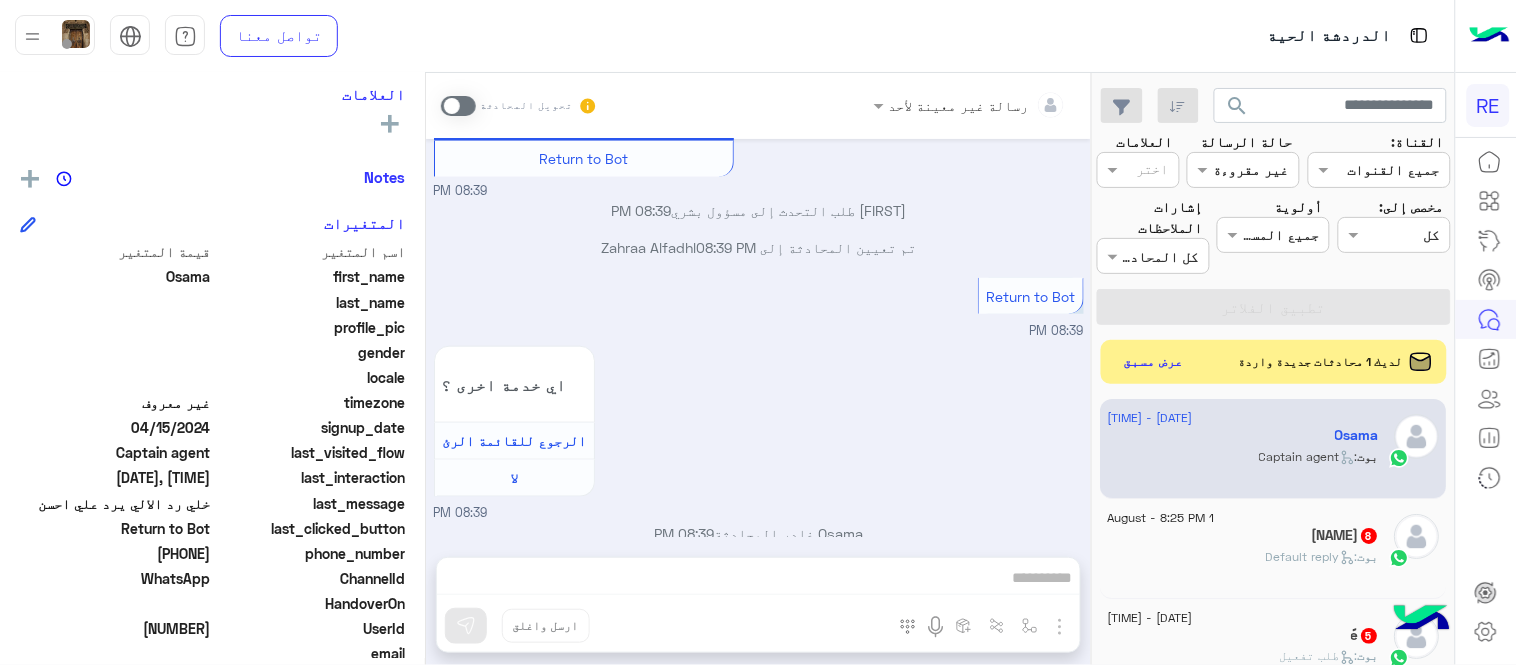 scroll, scrollTop: 410, scrollLeft: 0, axis: vertical 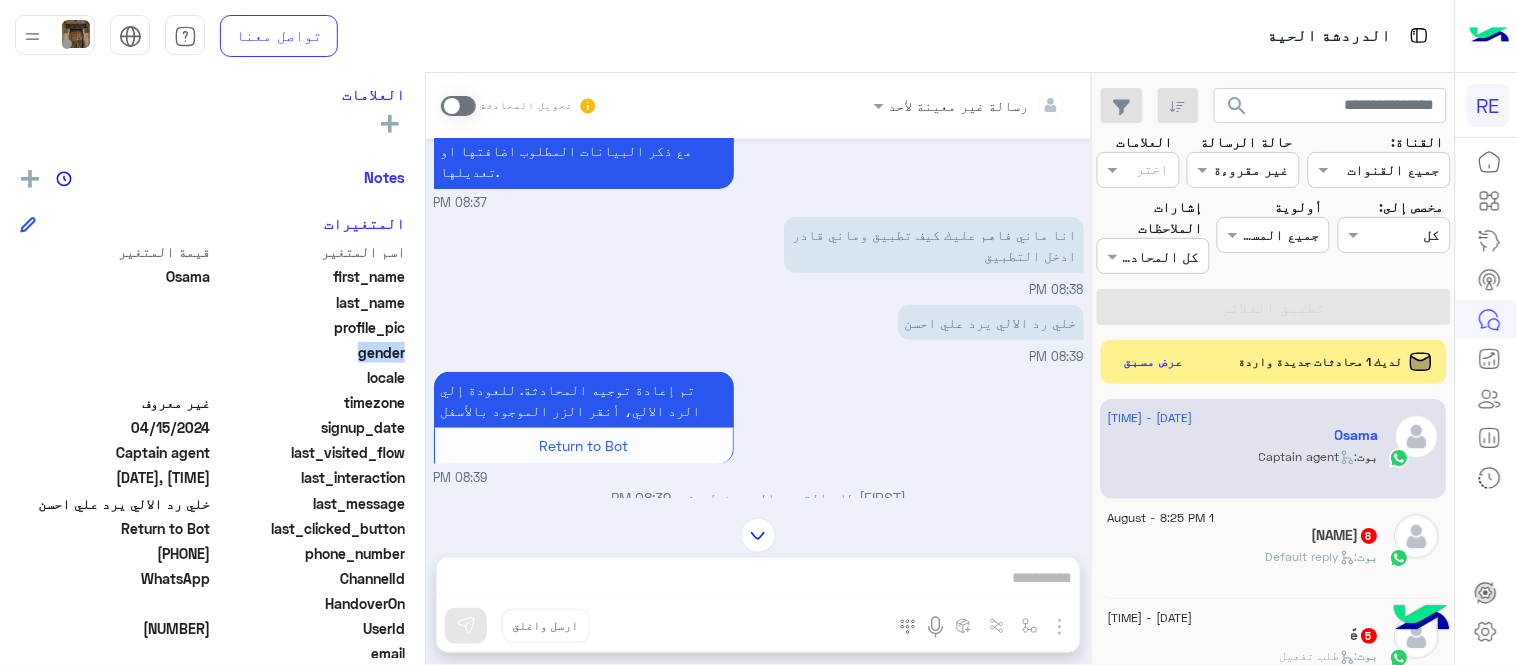 drag, startPoint x: 424, startPoint y: 347, endPoint x: 417, endPoint y: 331, distance: 17.464249 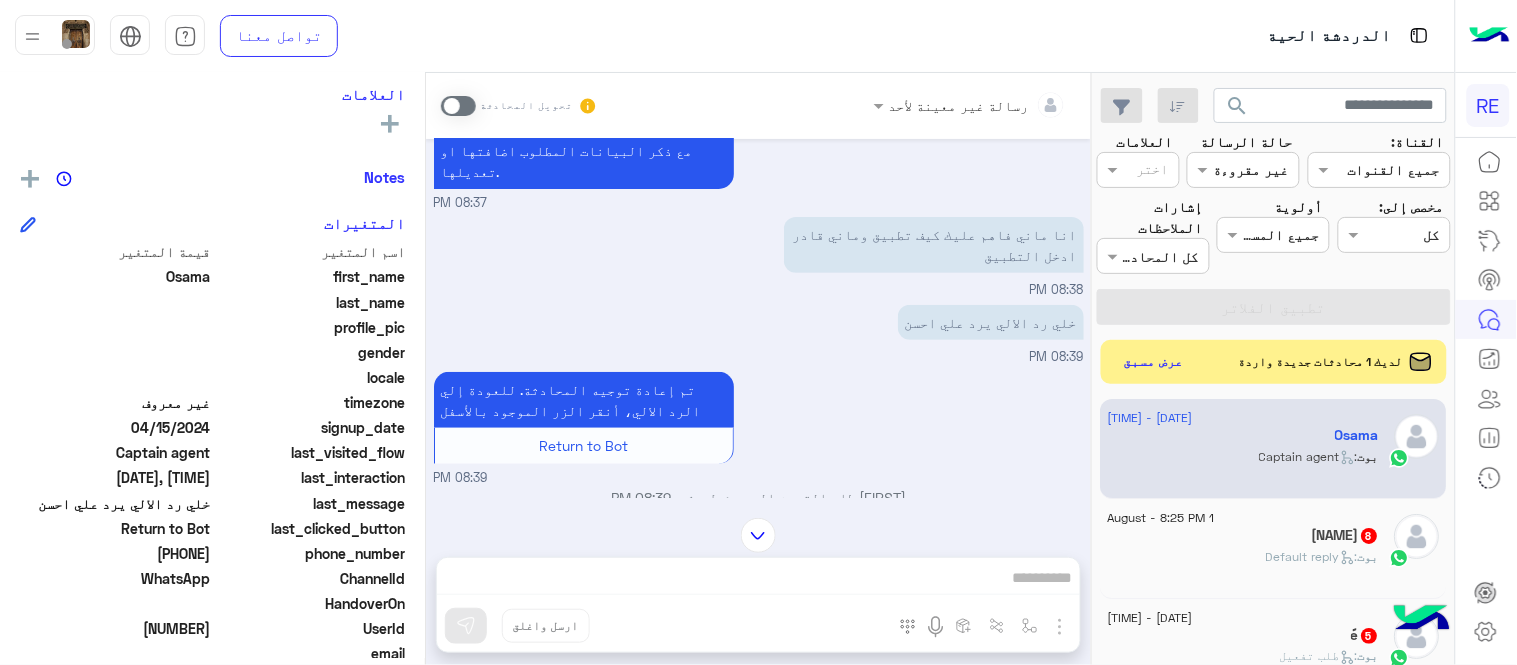 drag, startPoint x: 485, startPoint y: 325, endPoint x: 428, endPoint y: 337, distance: 58.249462 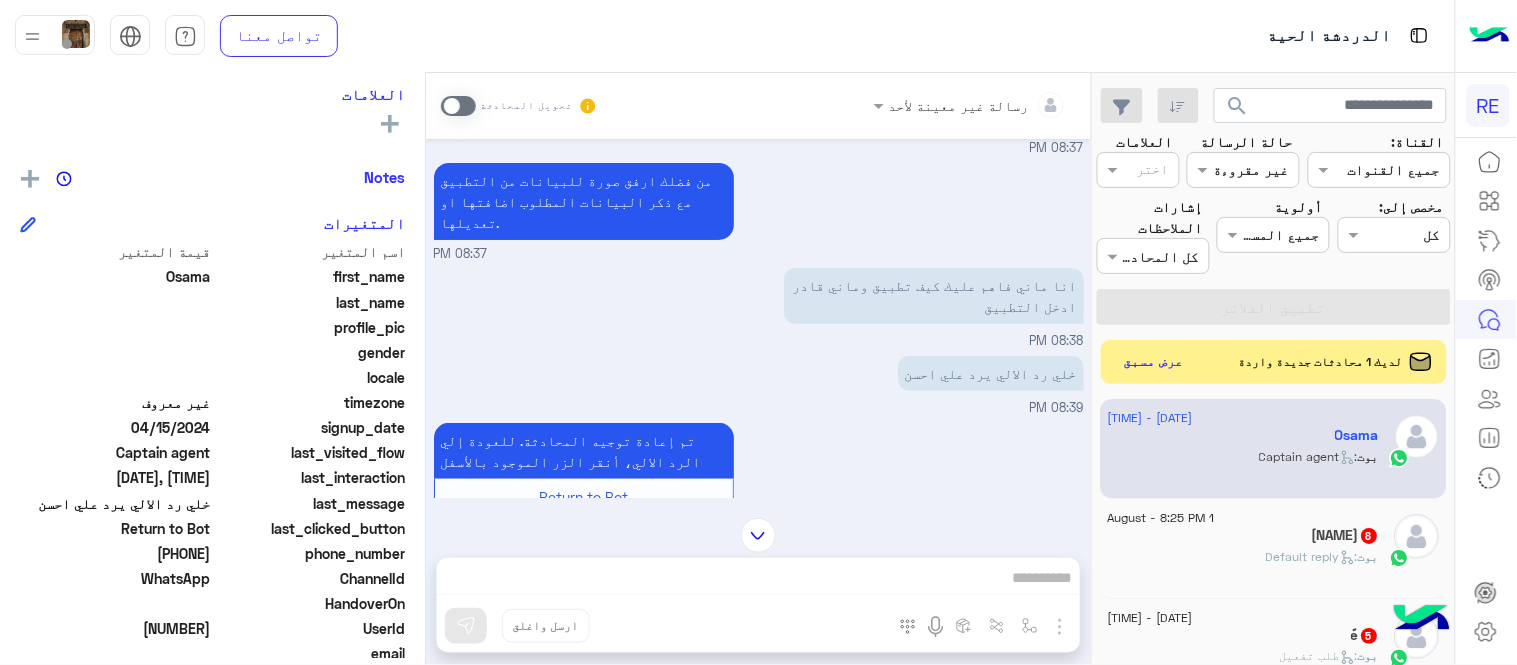 scroll, scrollTop: 41, scrollLeft: 0, axis: vertical 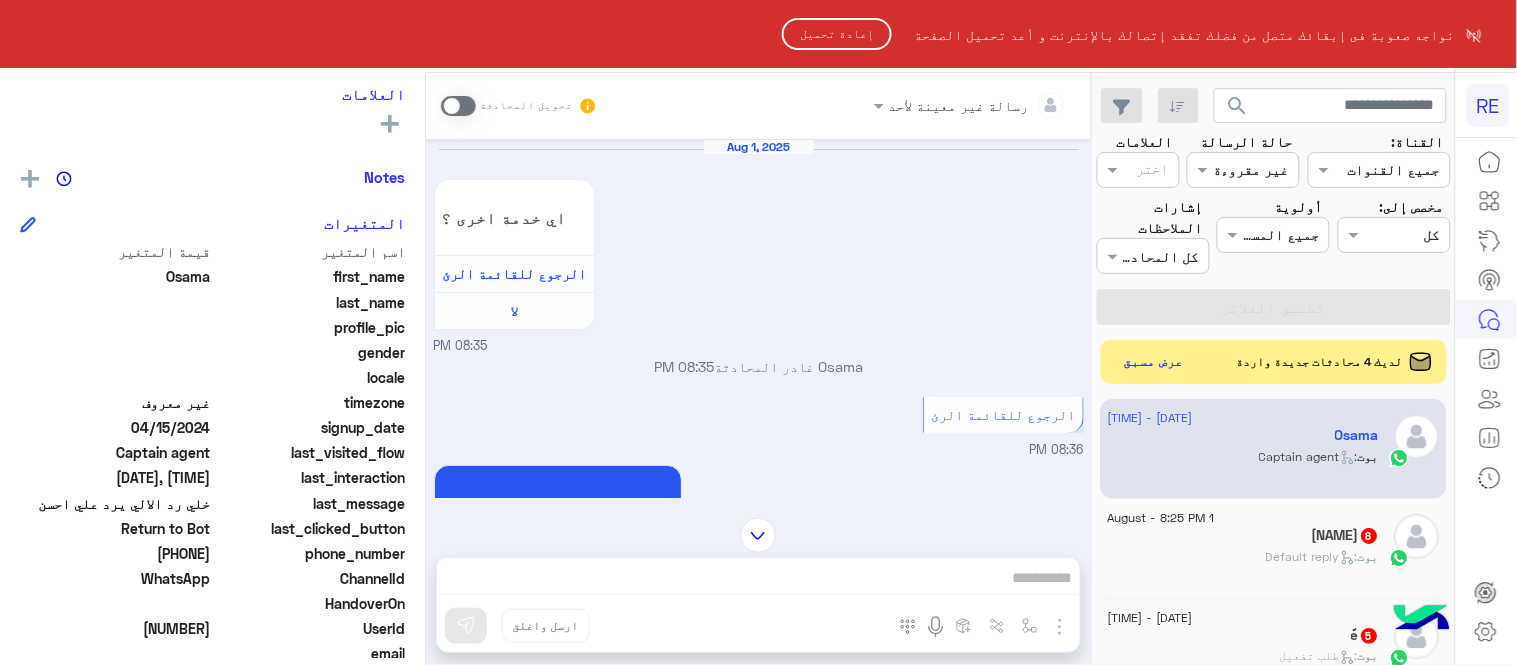 click on "RE نواجه صعوبة فى إبقائك متصل من فضلك تفقد إتصالك بالإنترنت و أعد تحميل الصفحة إعادة تحميل  الدردشة الحية   تواصل معنا  مركز المساعدة عربي English search القناة: القناه جميع القنوات حالة الرسالة القناه غير مقروءة العلامات اختر مخصص إلى: Assigned on كل أولوية جميع المستويات جميع المستويات إشارات الملاحظات اختر كل المحادثات تطبيق الفلاتر  لديك 4 محادثات جديدة واردة   عرض مسبق  1 August - 8:39 PM  Osama   بوت :   Captain agent  1 August - 8:25 PM  ابو عزام  8 بوت :   Default reply  1 August - 8:24 PM  ًe   5 بوت :   طلب تفعيل  1 August - 11:30 AM  متوفر   1 بوت :   Default reply  1 August - 11:22 AM  لا اله الا انت سبحانك  1 بوت :   Default reply  1 August - 11:21 AM 1 :  9" at bounding box center (758, 332) 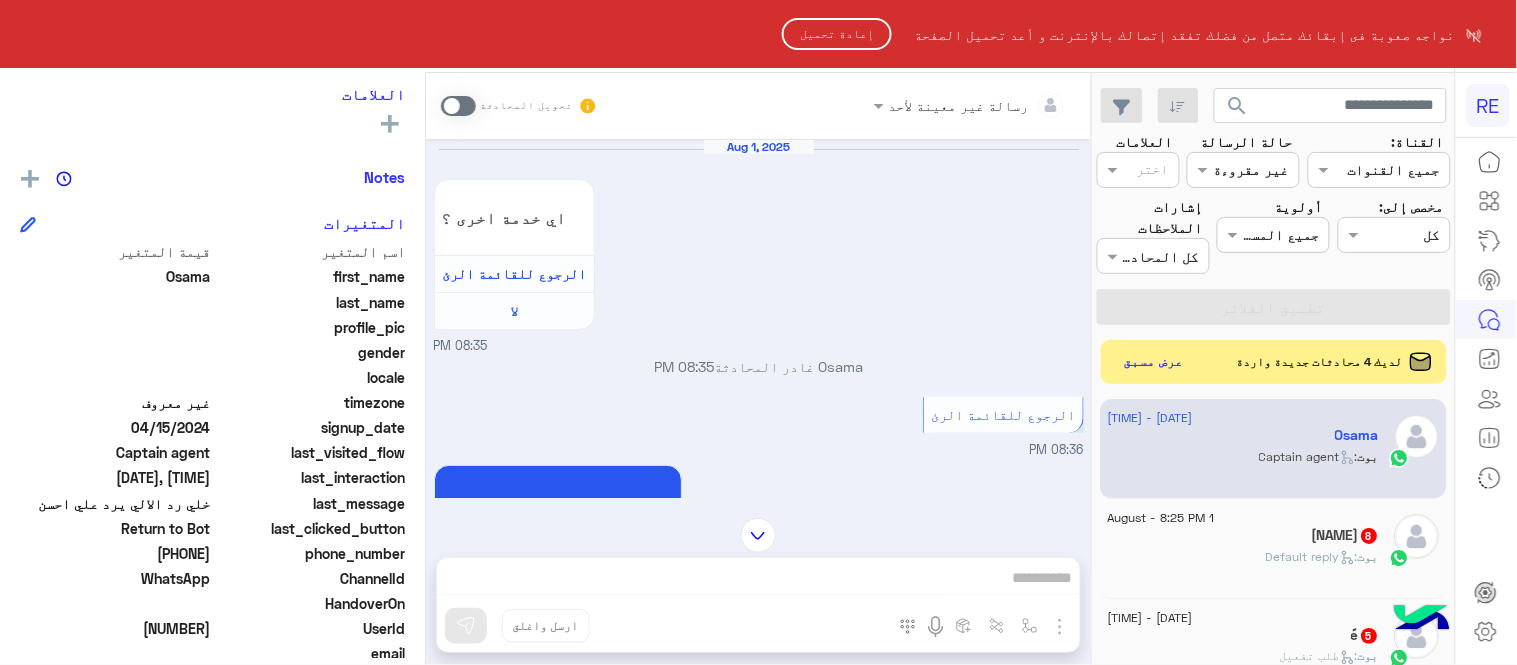 click on "إعادة تحميل" 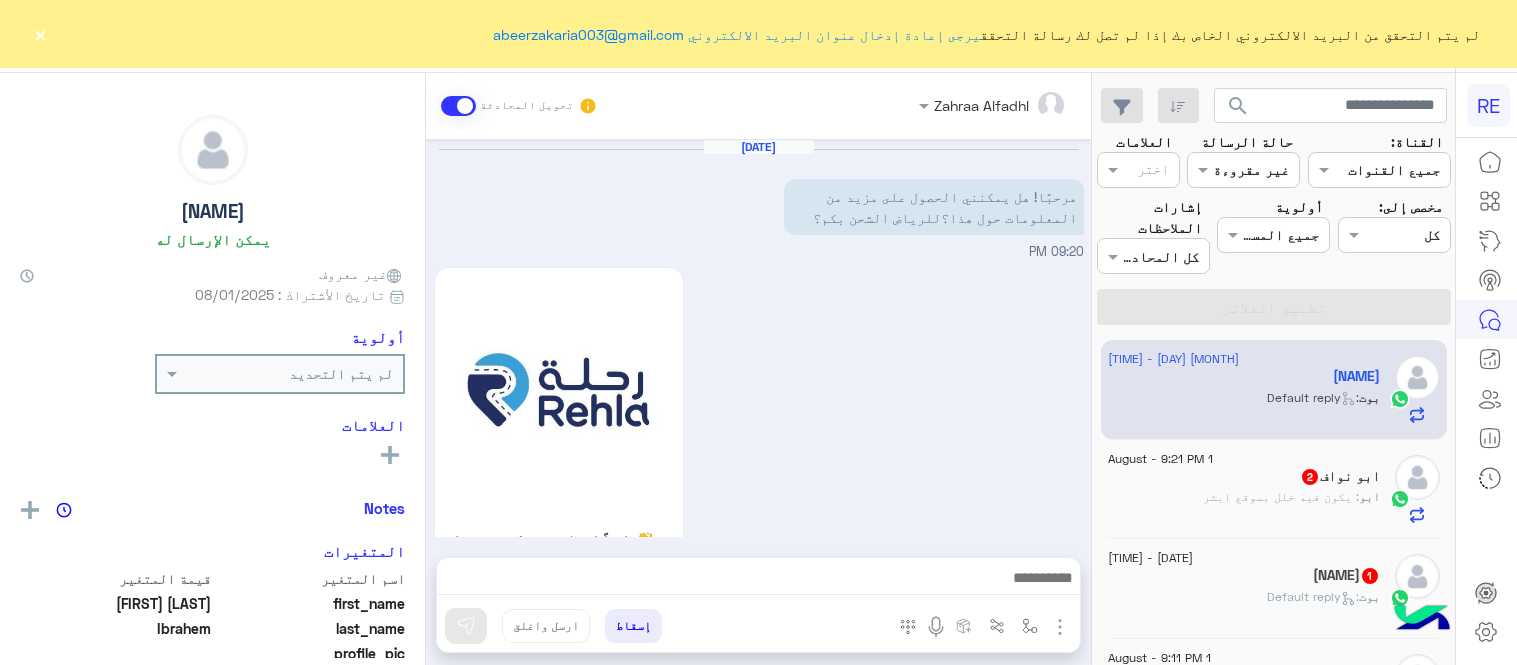 scroll, scrollTop: 0, scrollLeft: 0, axis: both 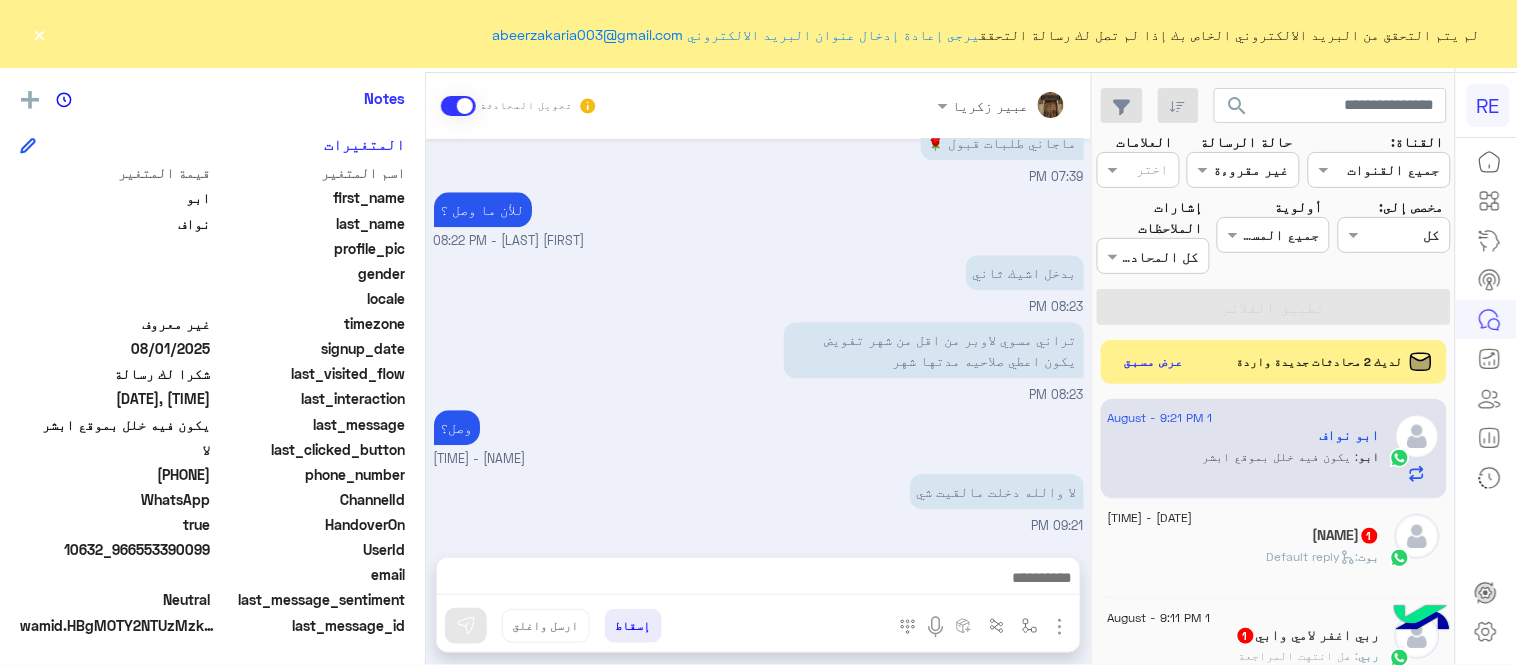 drag, startPoint x: 138, startPoint y: 470, endPoint x: 211, endPoint y: 474, distance: 73.109505 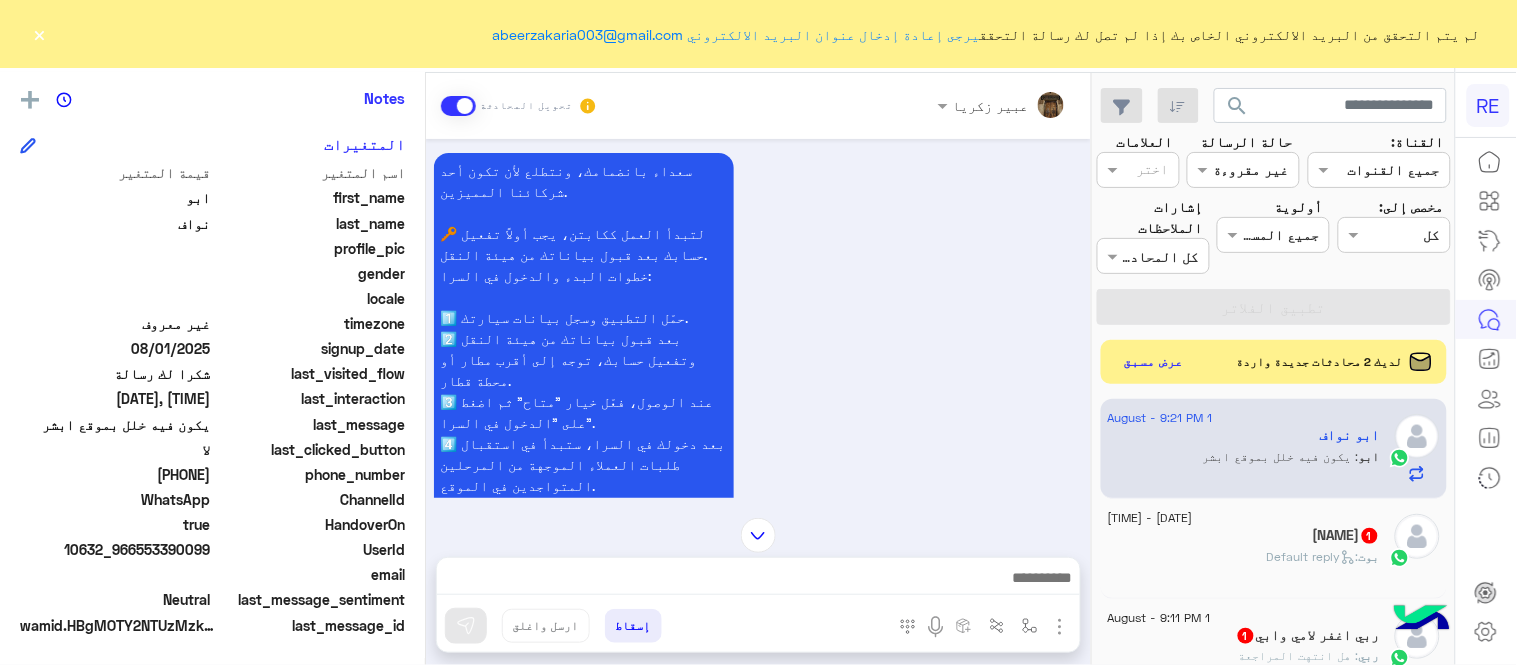 scroll, scrollTop: 0, scrollLeft: 0, axis: both 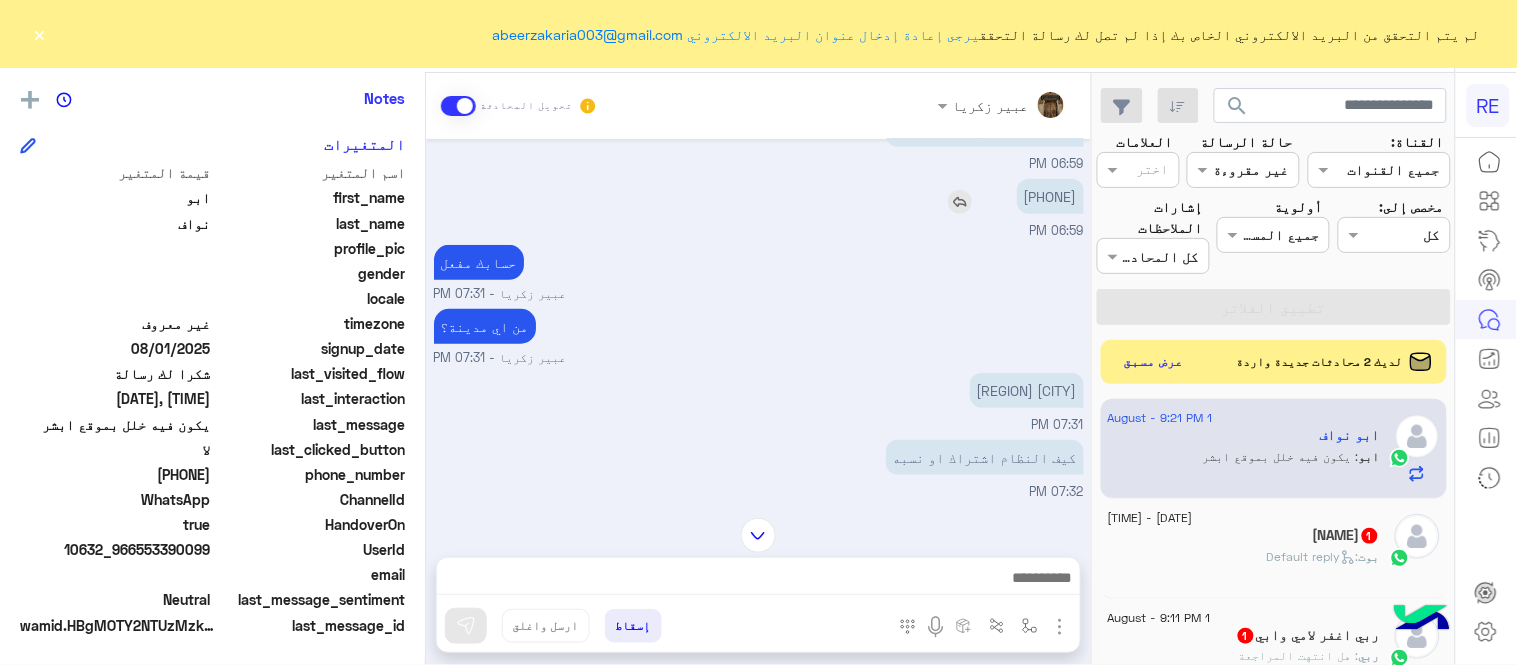 click on "[PHONE]" at bounding box center (1050, 196) 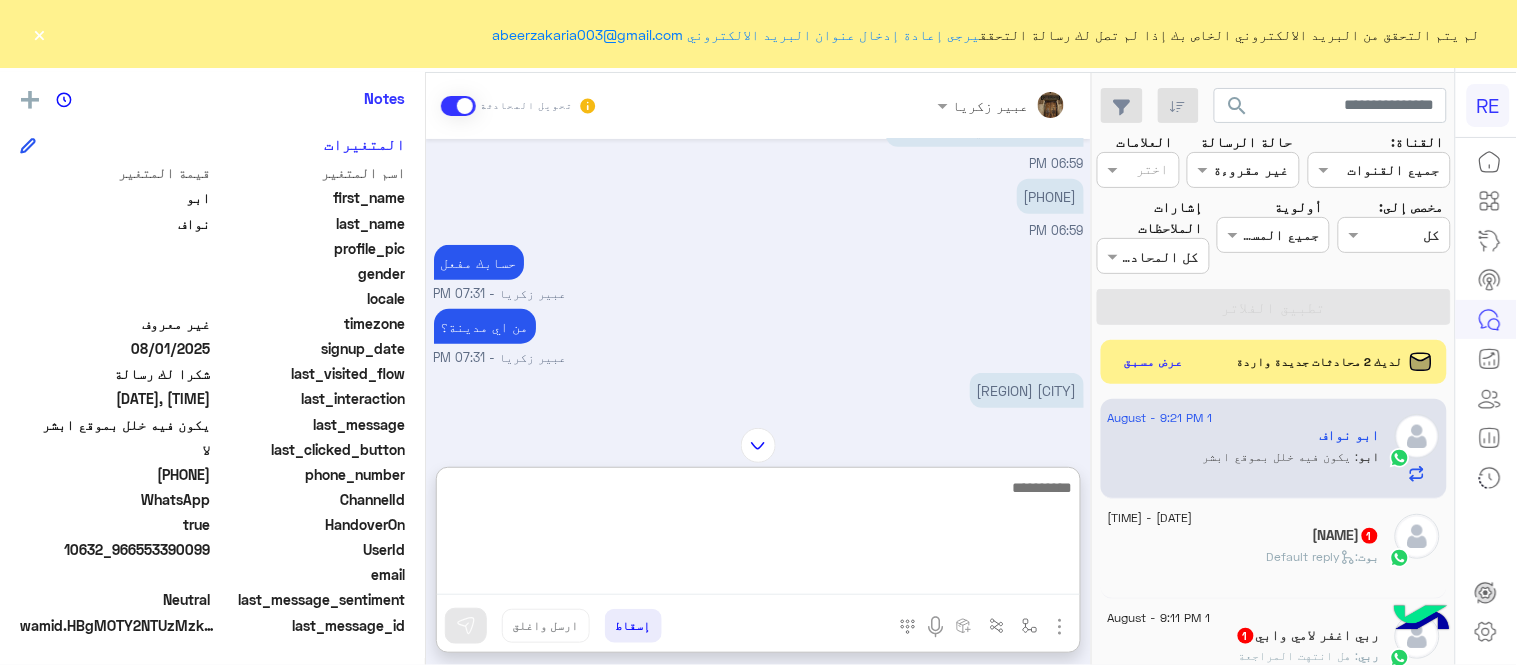 click at bounding box center [758, 535] 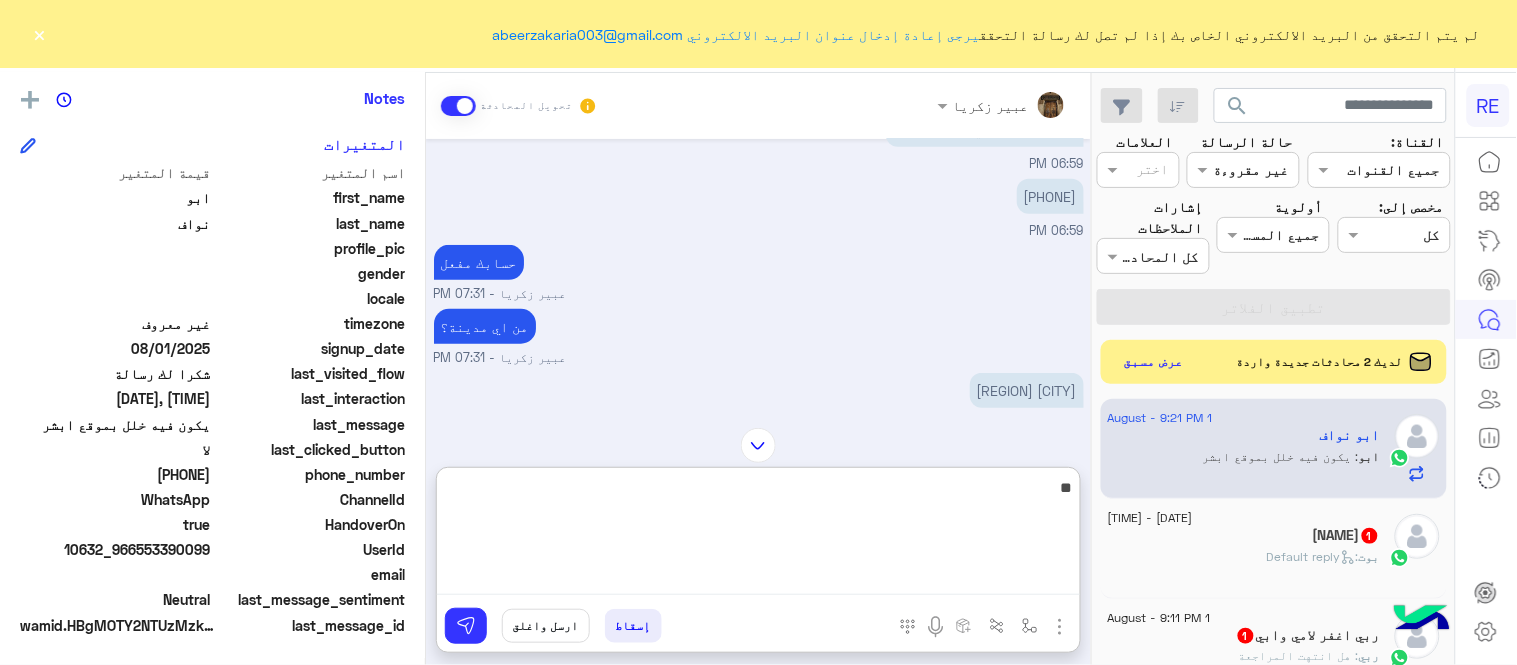 type on "*" 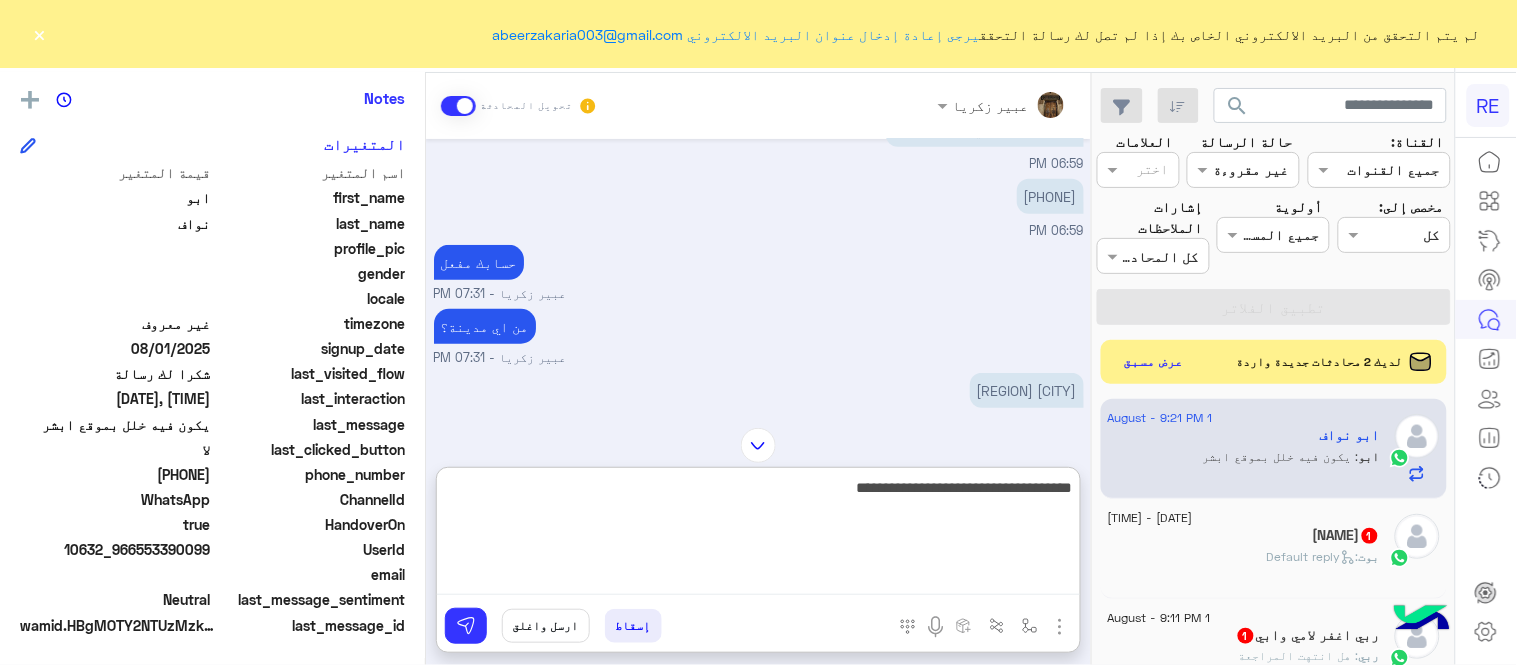type on "**********" 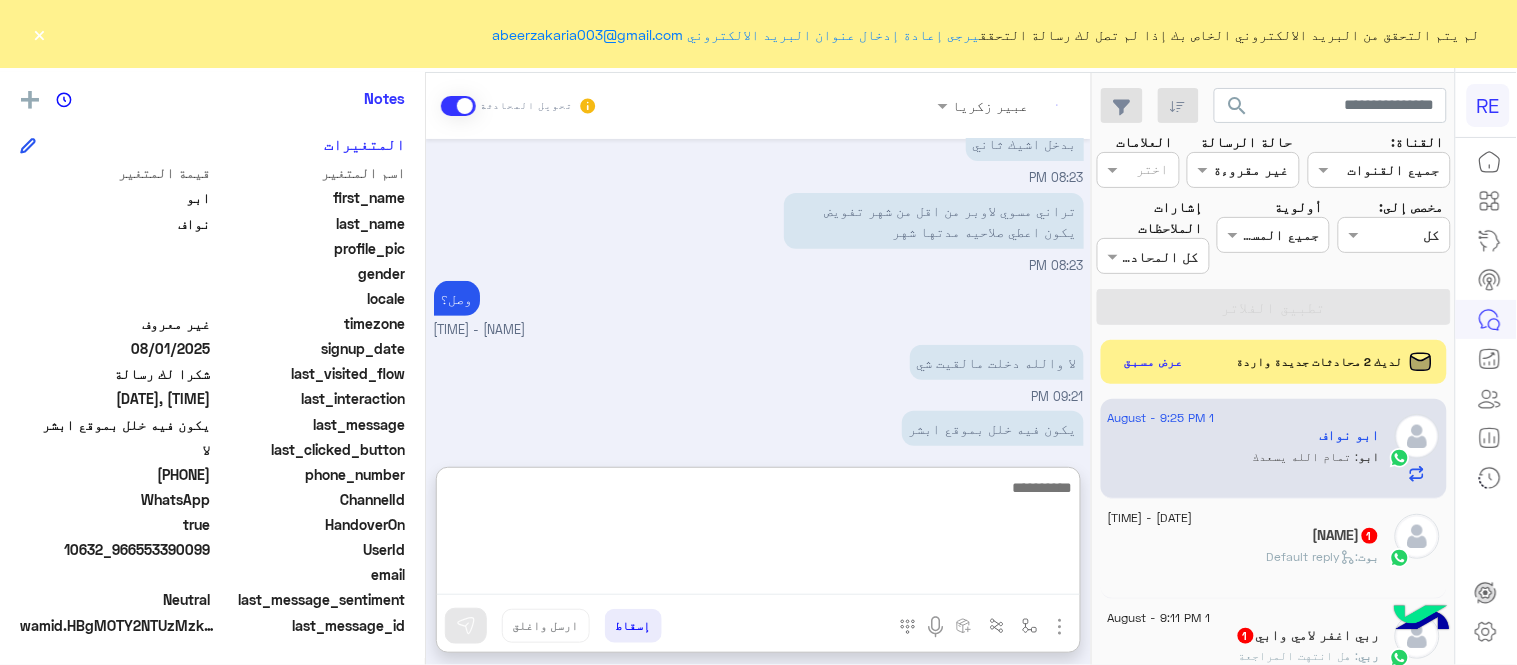 scroll, scrollTop: 2205, scrollLeft: 0, axis: vertical 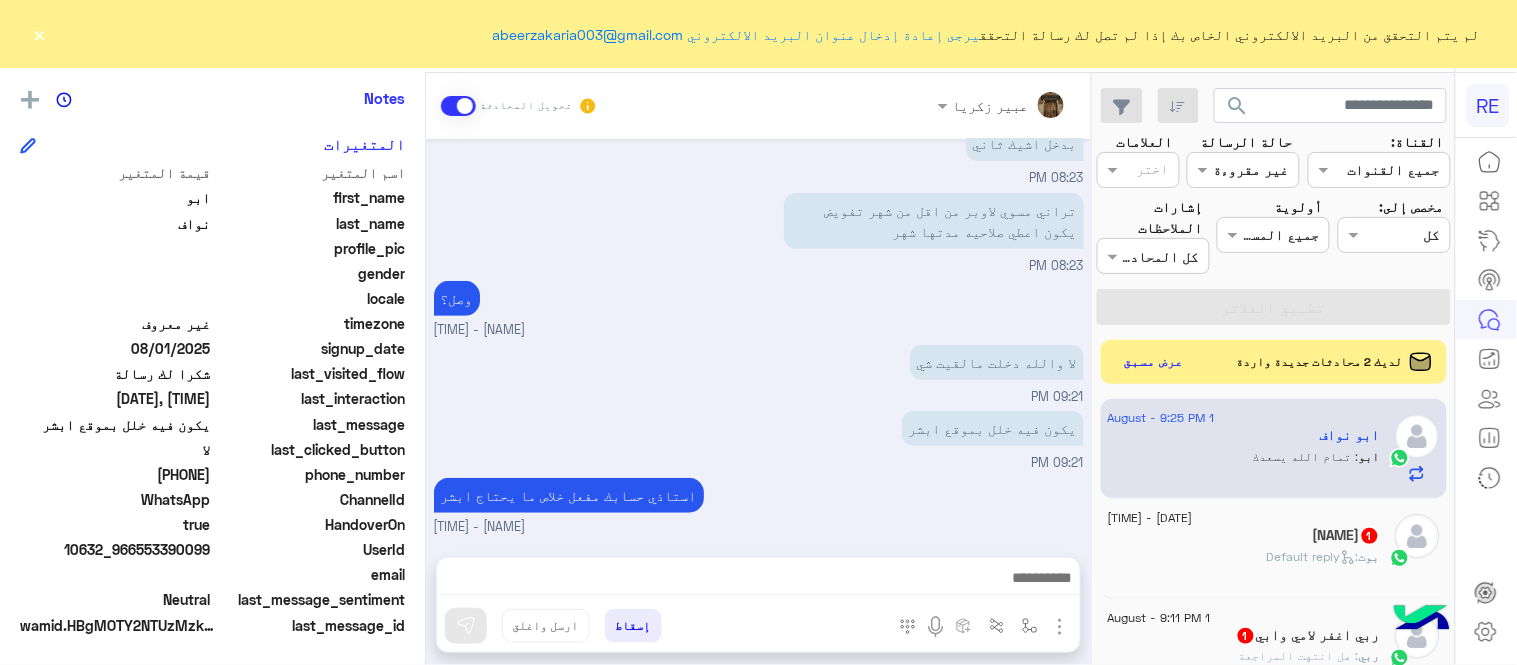 click on "Aug 1, 2025  هلا وغلا   06:57 PM  انا سجلت بالتطبيق كيف يتفعل حسابي   06:57 PM  وهل له اشتراك بالشغل او نسبه علي كل مشوار   06:57 PM  طبعا الرقم الي اشتركت فيه   06:59 PM  0557574300   06:59 PM  حسابك مفعل  عبير زكريا -  07:31 PM  من اي مدينة؟  عبير زكريا -  07:31 PM  سكاكا الجوف   07:31 PM  كيف النظام اشتراك او نسبه   07:32 PM  نسبة على كل رحلة  عبير زكريا -  07:34 PM  سعداء بانضمامك، ونتطلع لأن تكون أحد شركائنا المميزين. 🔑 لتبدأ العمل ككابتن، يجب أولاً تفعيل حسابك بعد قبول بياناتك من هيئة النقل. خطوات البدء والدخول في السرا: 1️⃣ حمّل التطبيق وسجل بيانات سيارتك. 3️⃣ عند الوصول، فعّل خيار "متاح" ثم اضغط على "الدخول في السرا"." at bounding box center [758, 338] 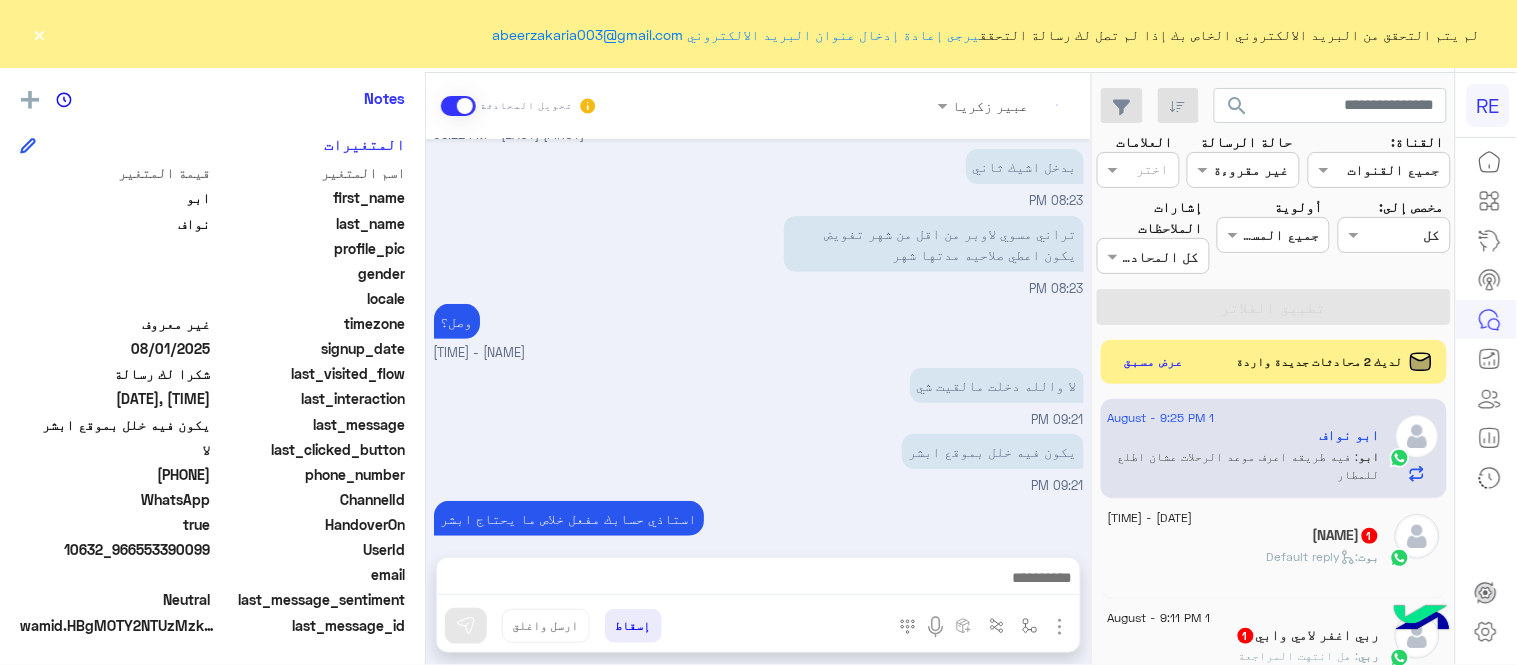 scroll, scrollTop: 2202, scrollLeft: 0, axis: vertical 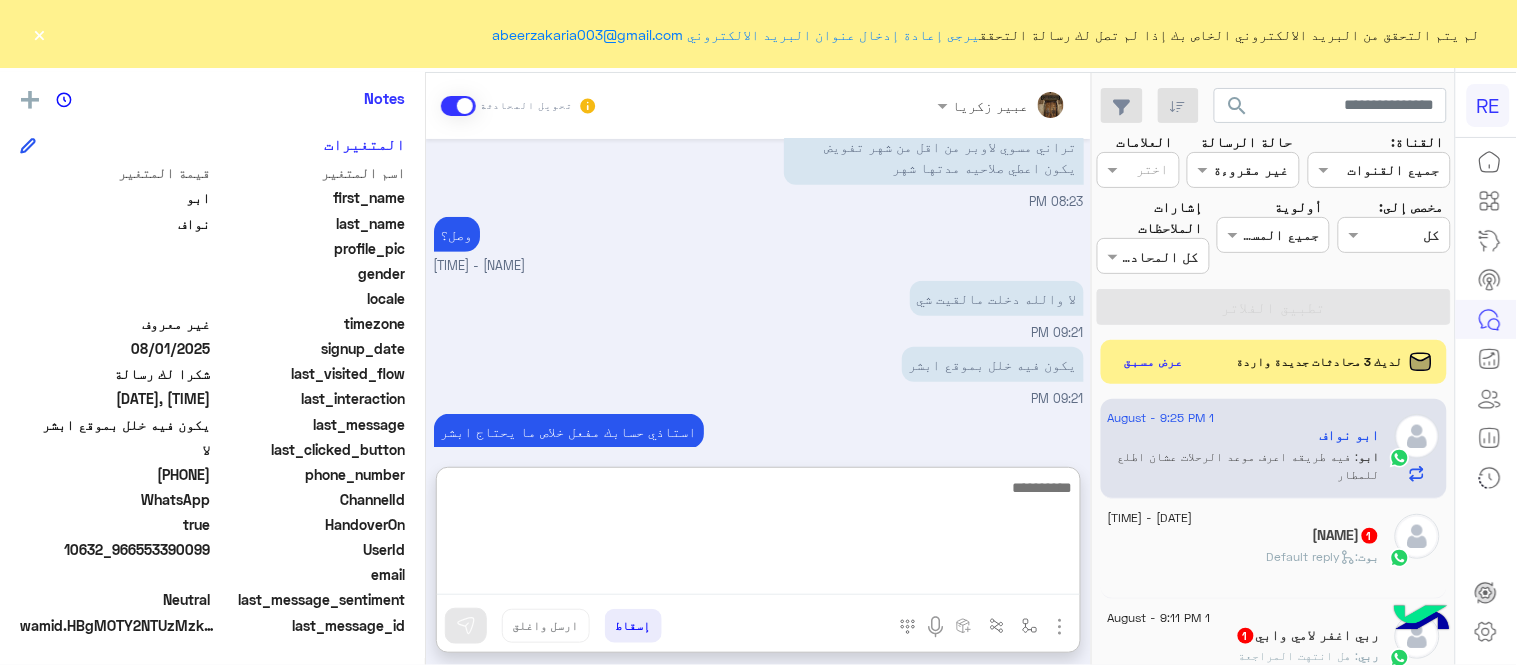 click at bounding box center [758, 535] 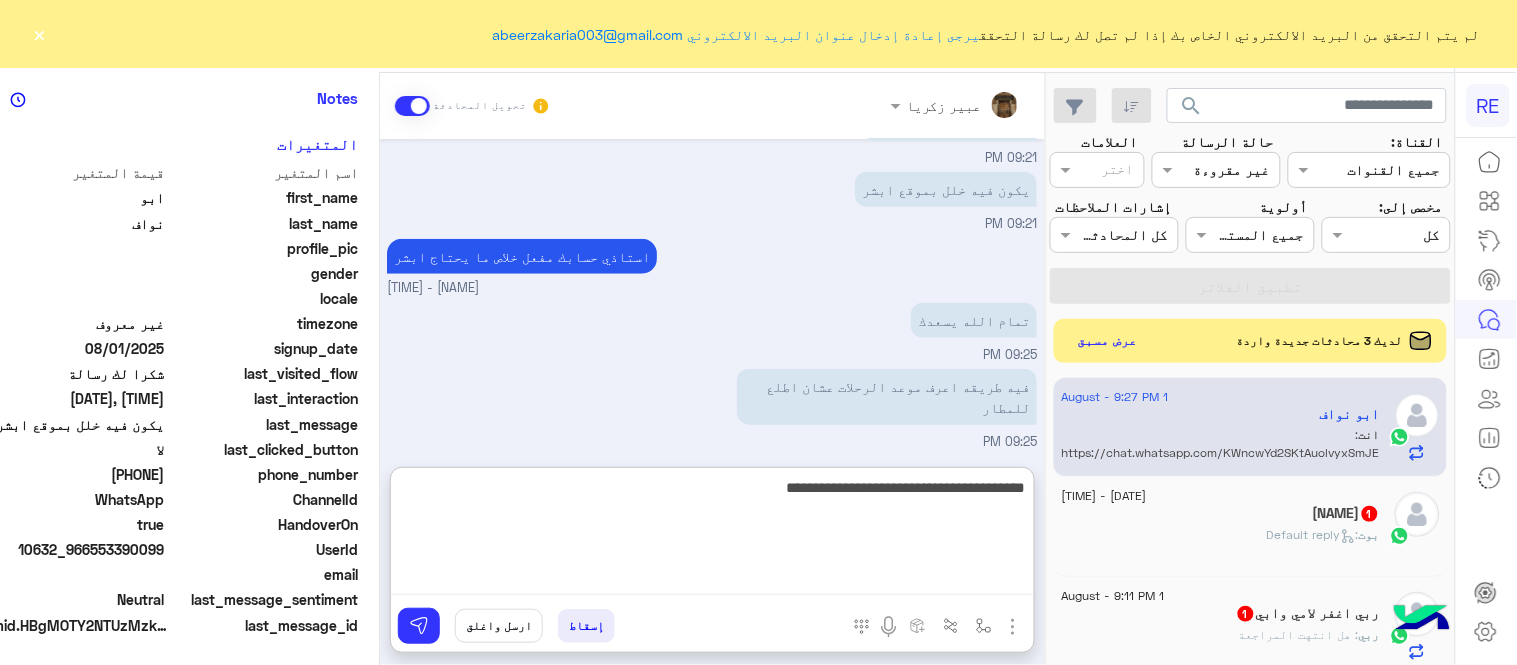 type on "**********" 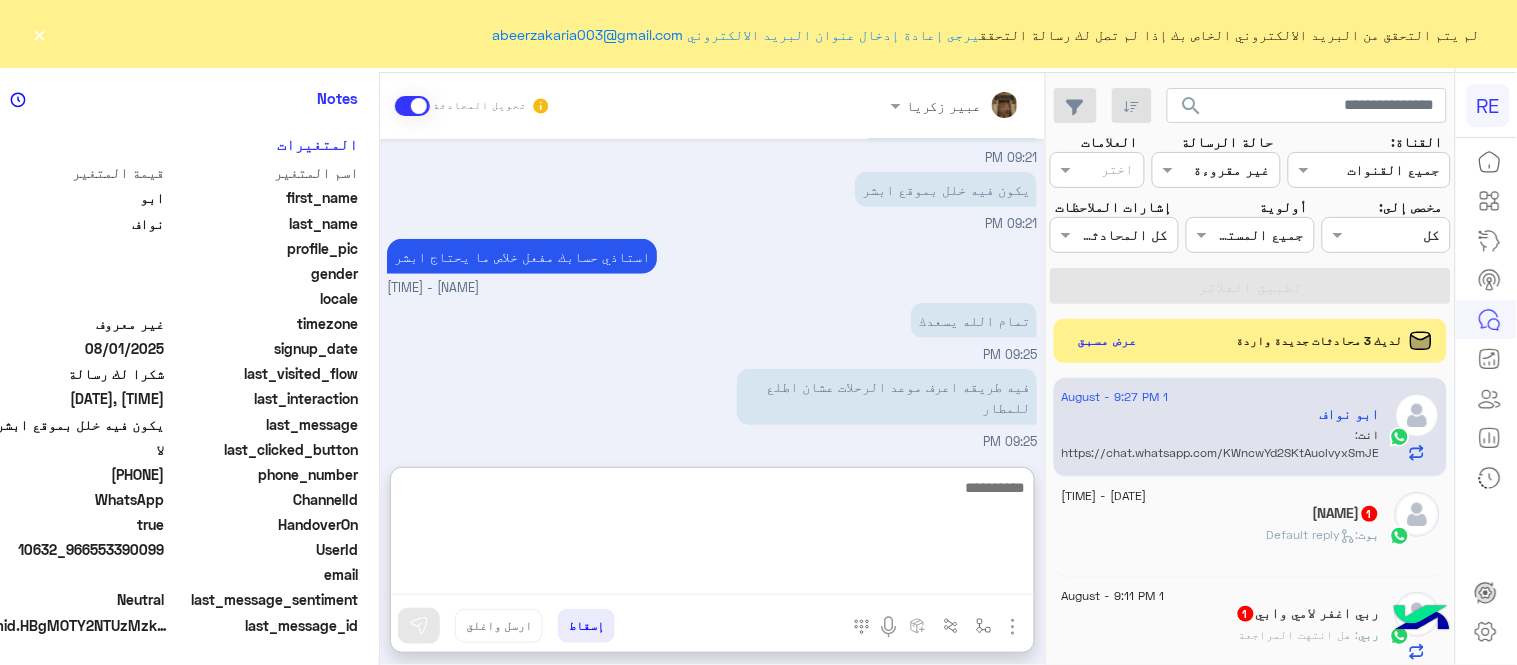 scroll, scrollTop: 2441, scrollLeft: 0, axis: vertical 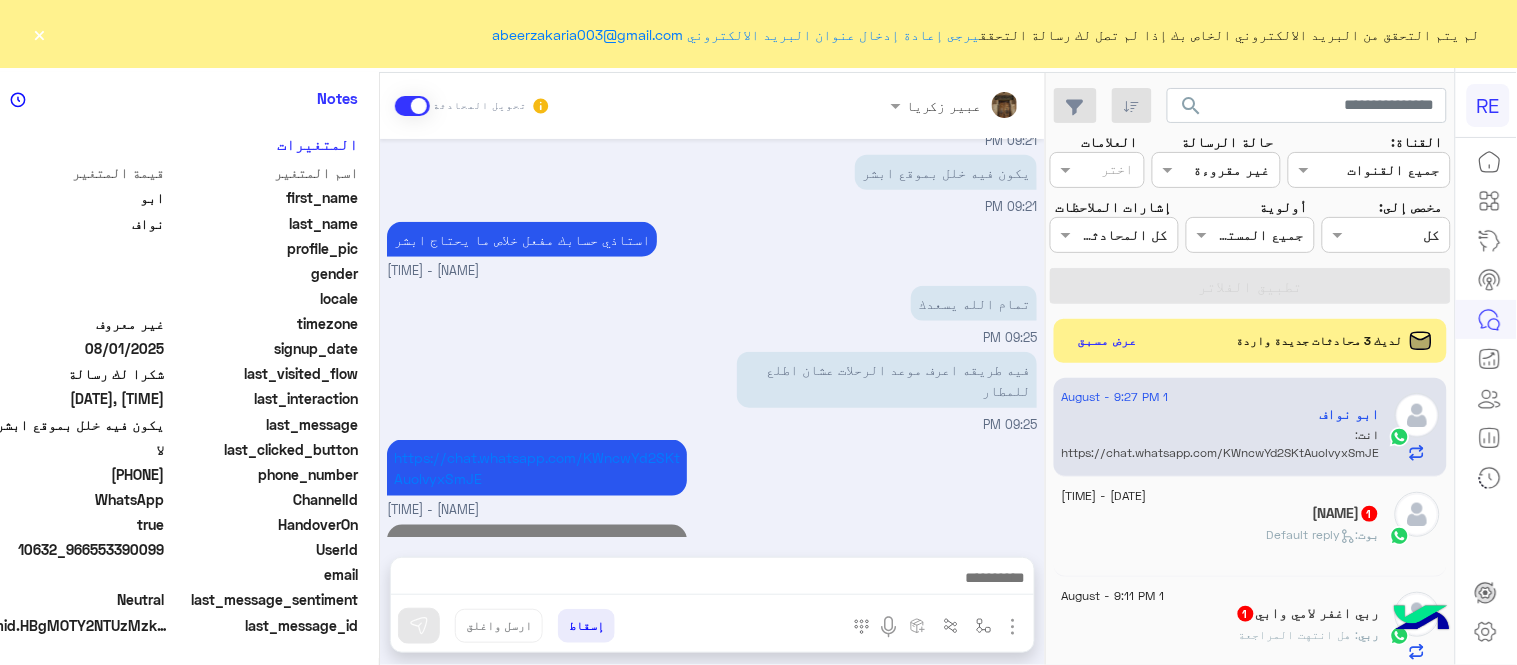 click on "khalid   1" 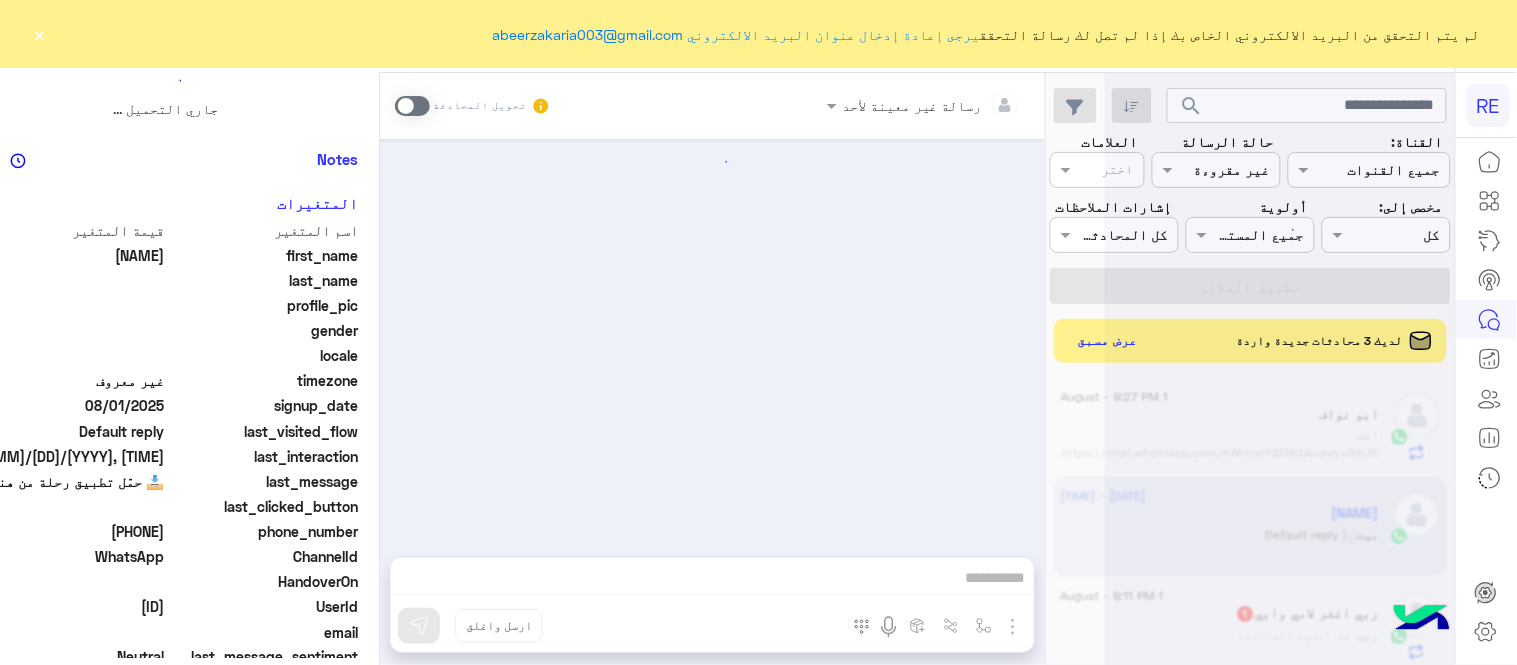 scroll, scrollTop: 0, scrollLeft: 0, axis: both 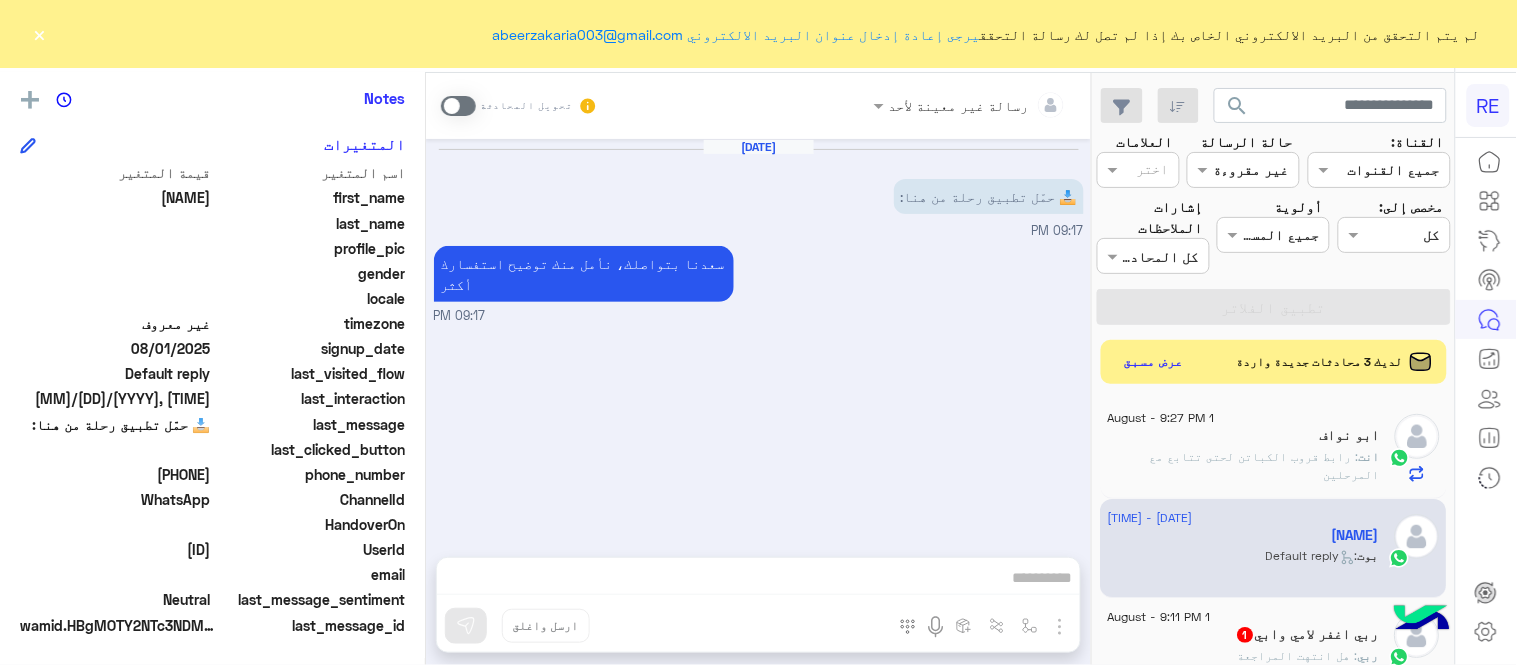 drag, startPoint x: 455, startPoint y: 103, endPoint x: 684, endPoint y: 576, distance: 525.5188 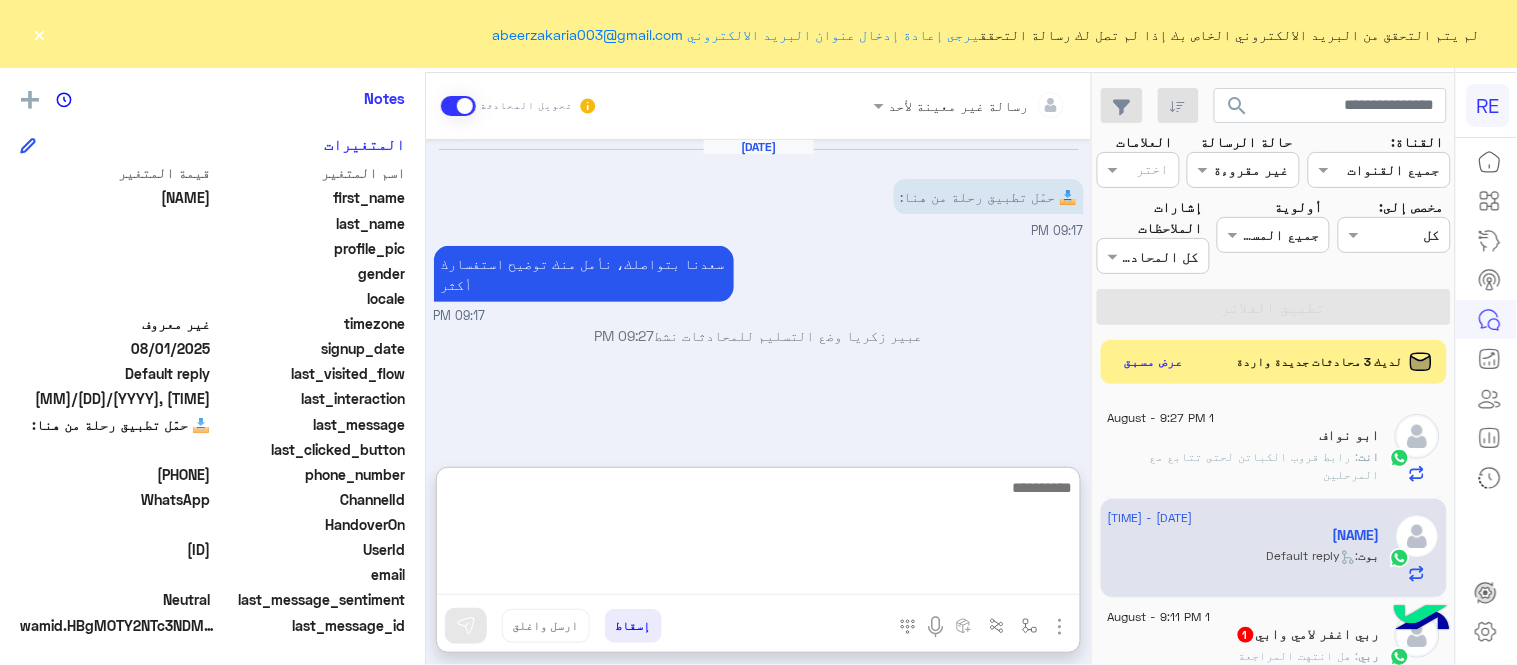 click at bounding box center [758, 535] 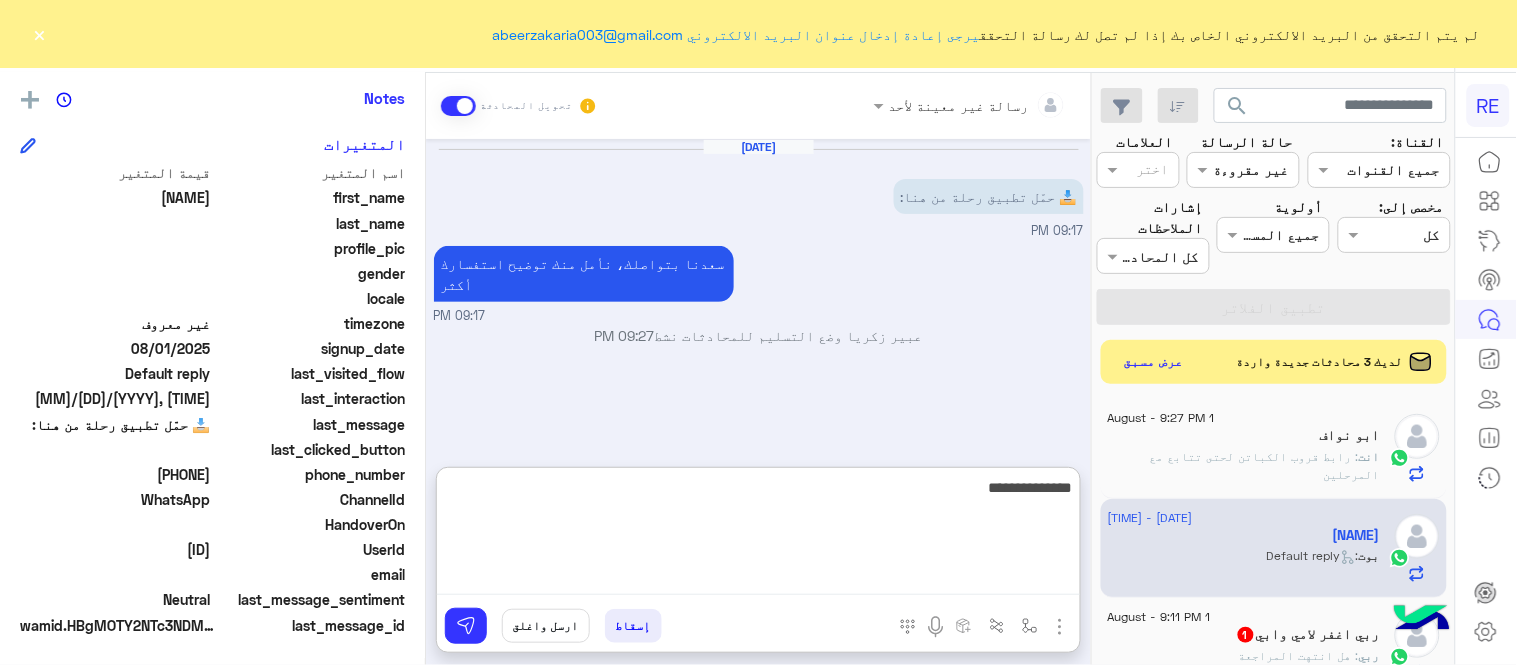 type on "**********" 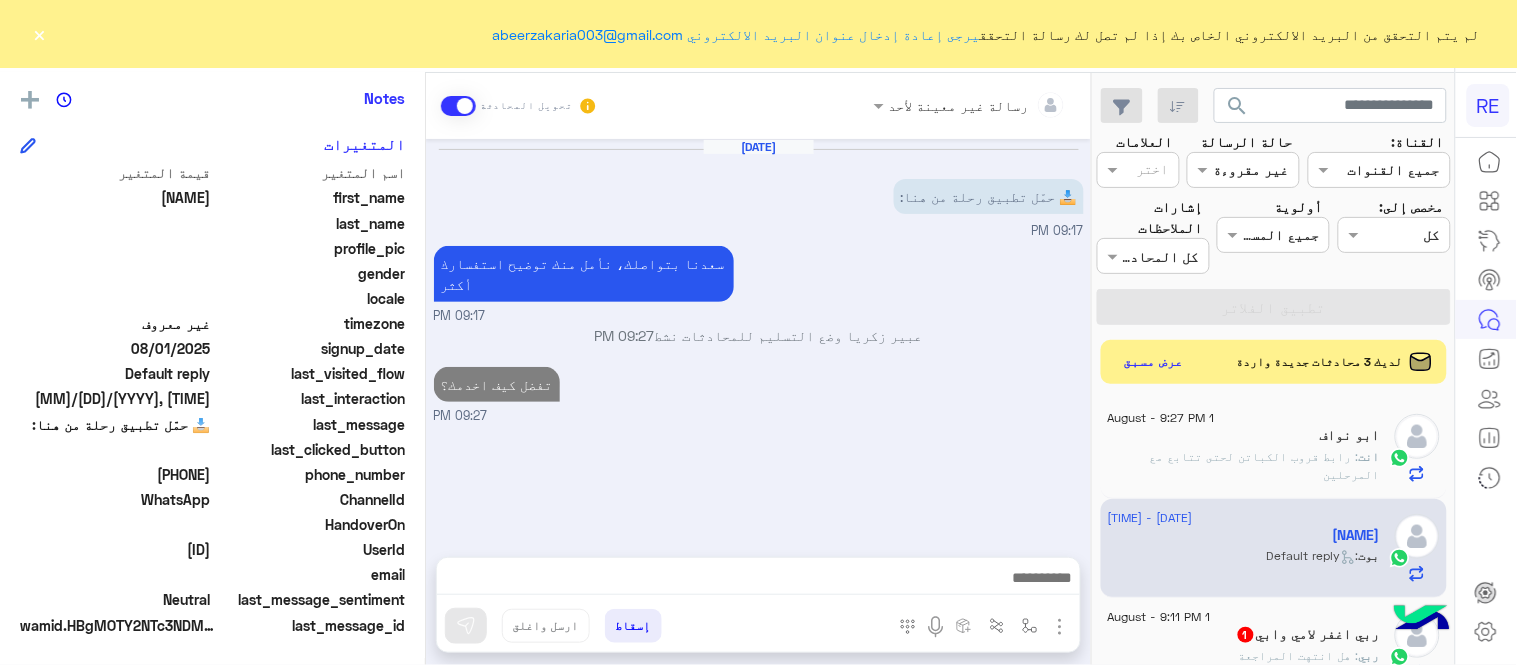 click on "رسالة غير معينة لأحد تحويل المحادثة     Aug 1, 2025  📥 حمّل تطبيق رحلة من هنا:   09:17 PM  سعدنا بتواصلك، نأمل منك توضيح استفسارك أكثر    09:17 PM   عبير زكريا وضع التسليم للمحادثات نشط   09:27 PM      تفضل كيف اخدمك؟   09:27 PM   إسقاط   ارسل واغلق" at bounding box center (758, 373) 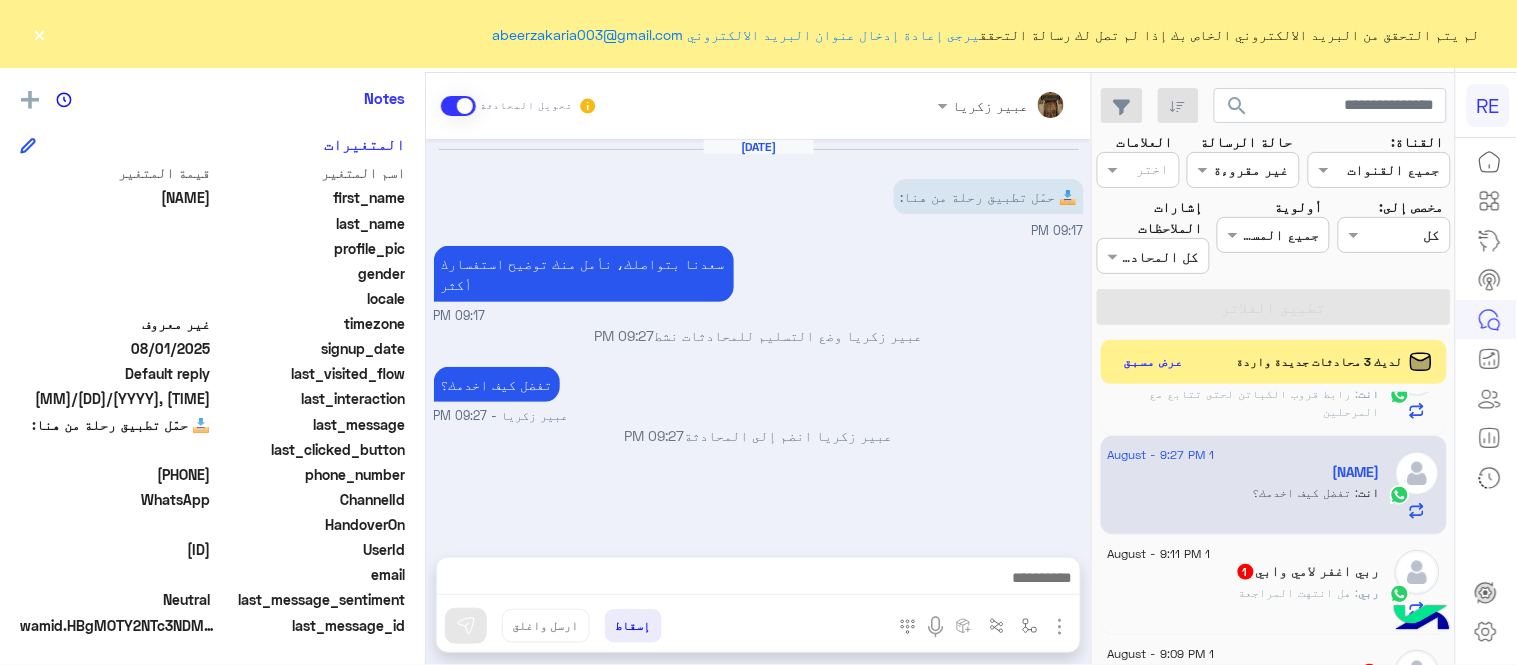 scroll, scrollTop: 103, scrollLeft: 0, axis: vertical 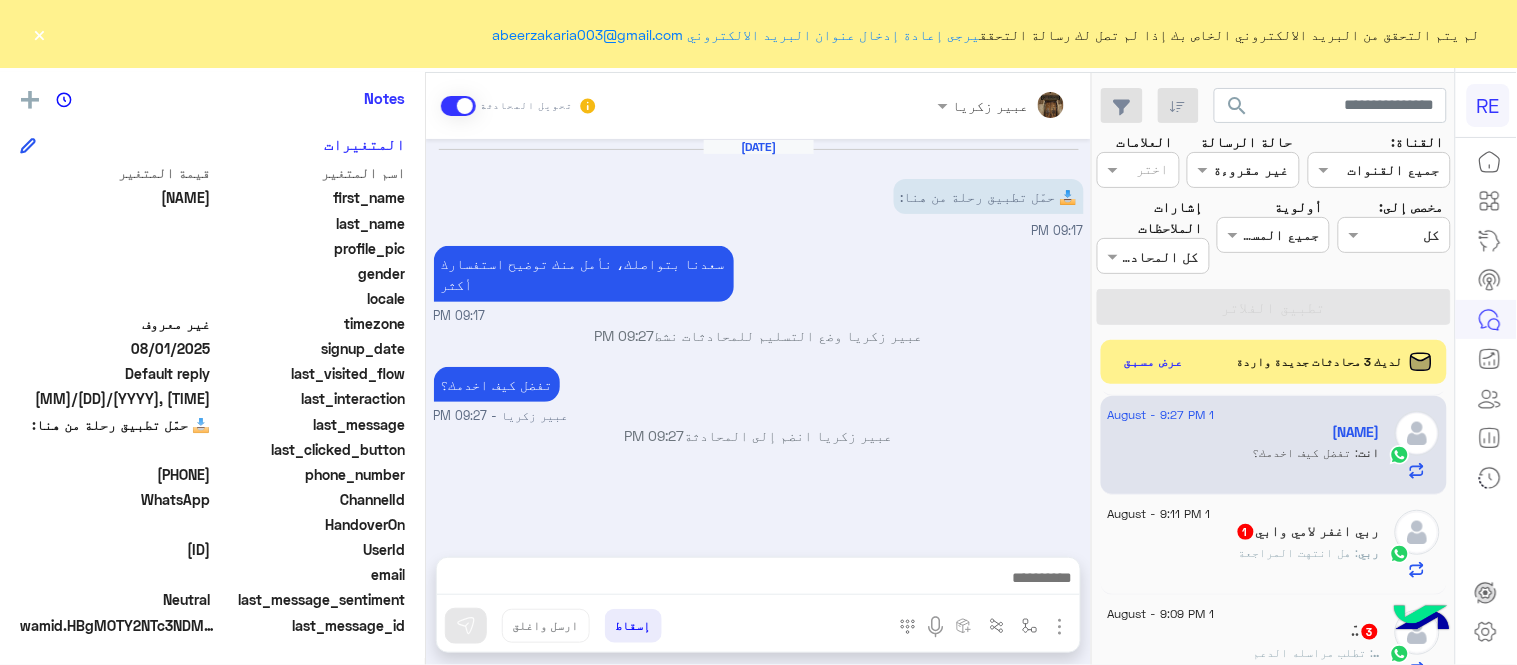 click on "ربي : هل انتهت المراجعة" 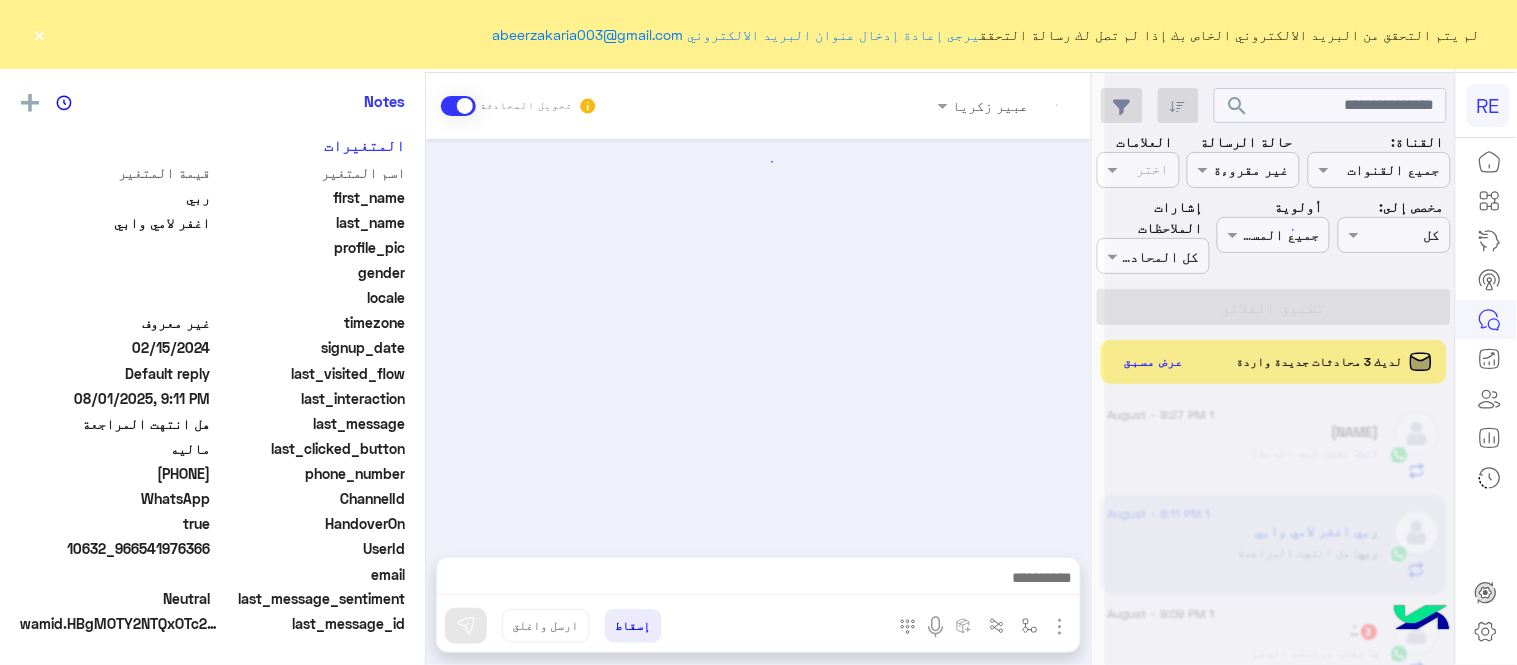 scroll, scrollTop: 405, scrollLeft: 0, axis: vertical 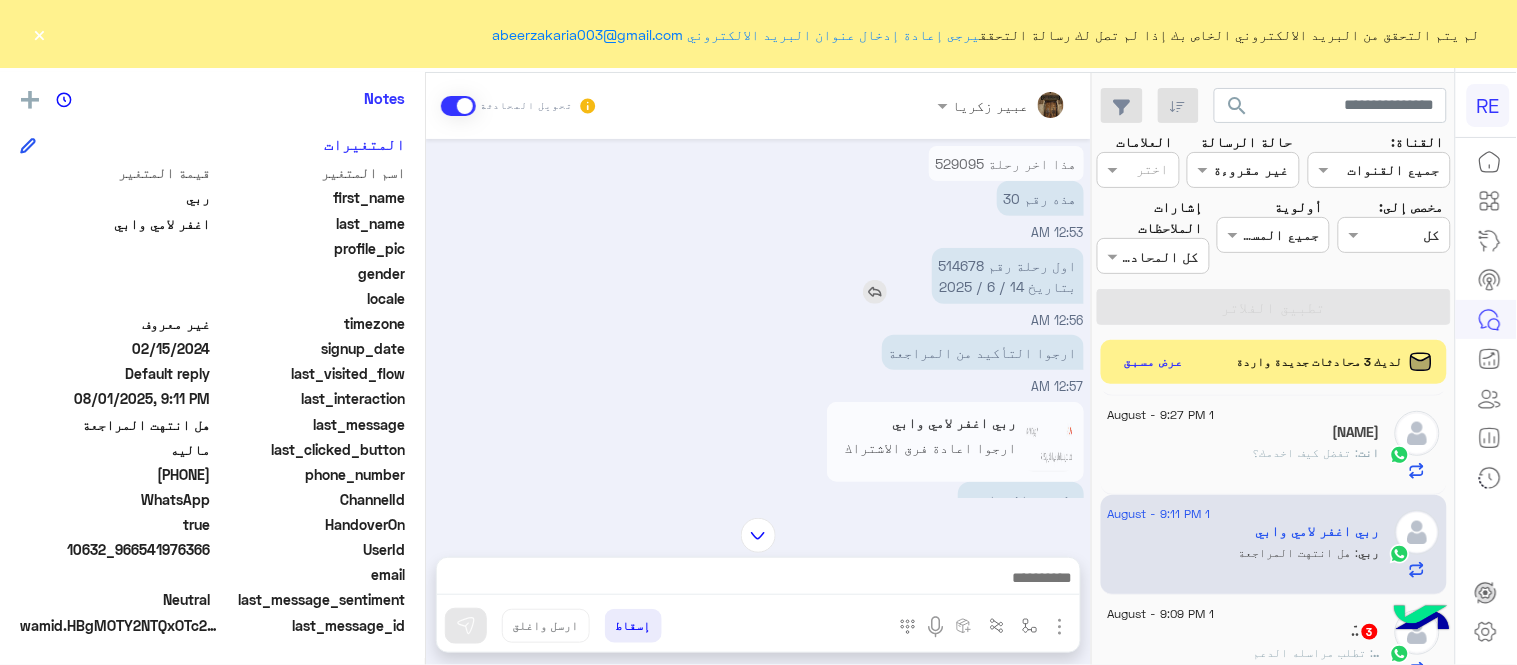 click on "اول رحلة رقم 514678  بتاريخ 14 / 6 / 2025" at bounding box center [1008, 276] 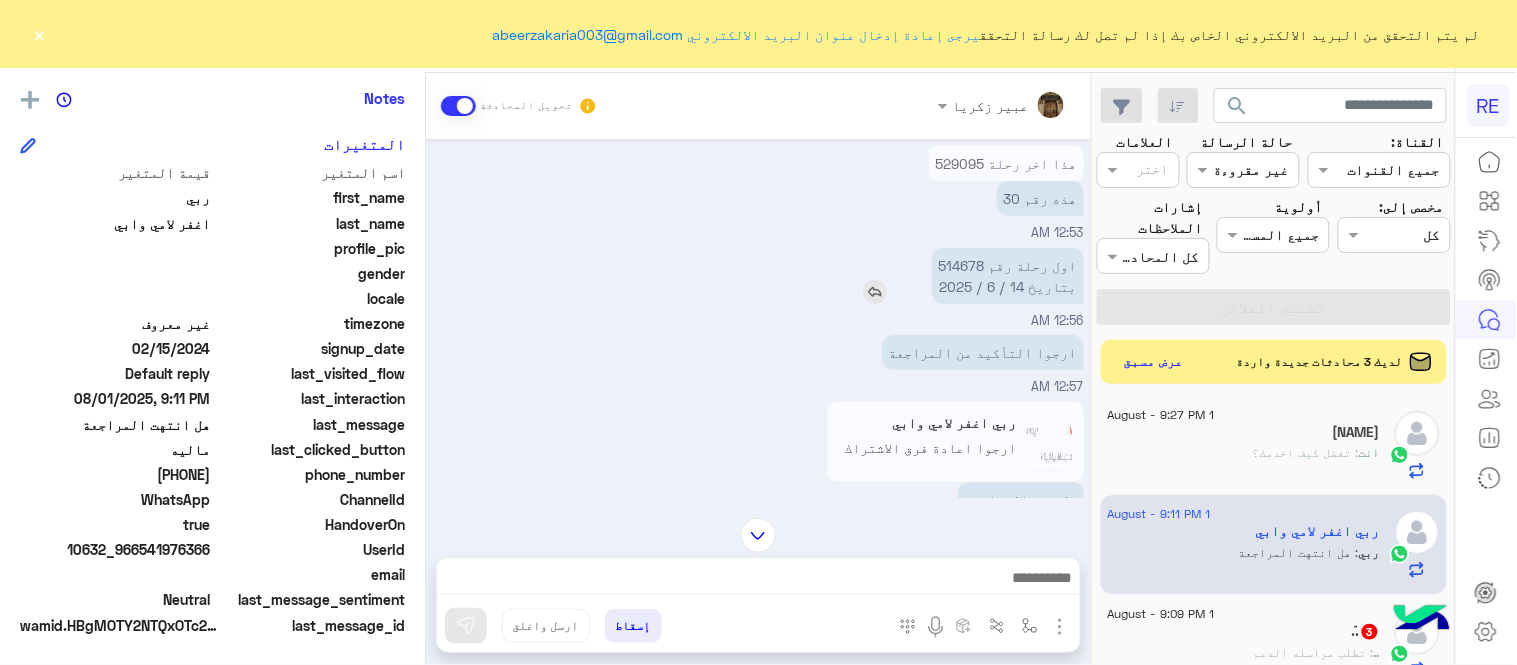 copy on "514678" 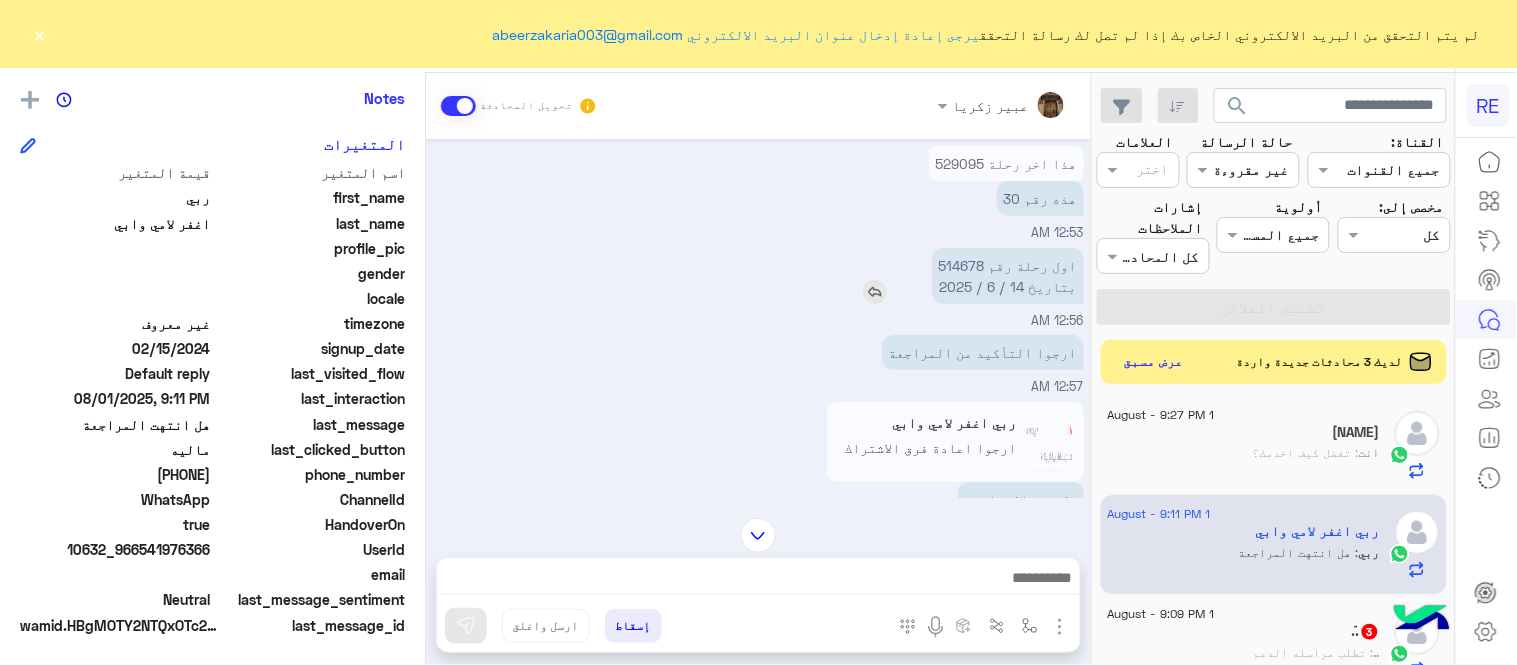 click at bounding box center [875, 292] 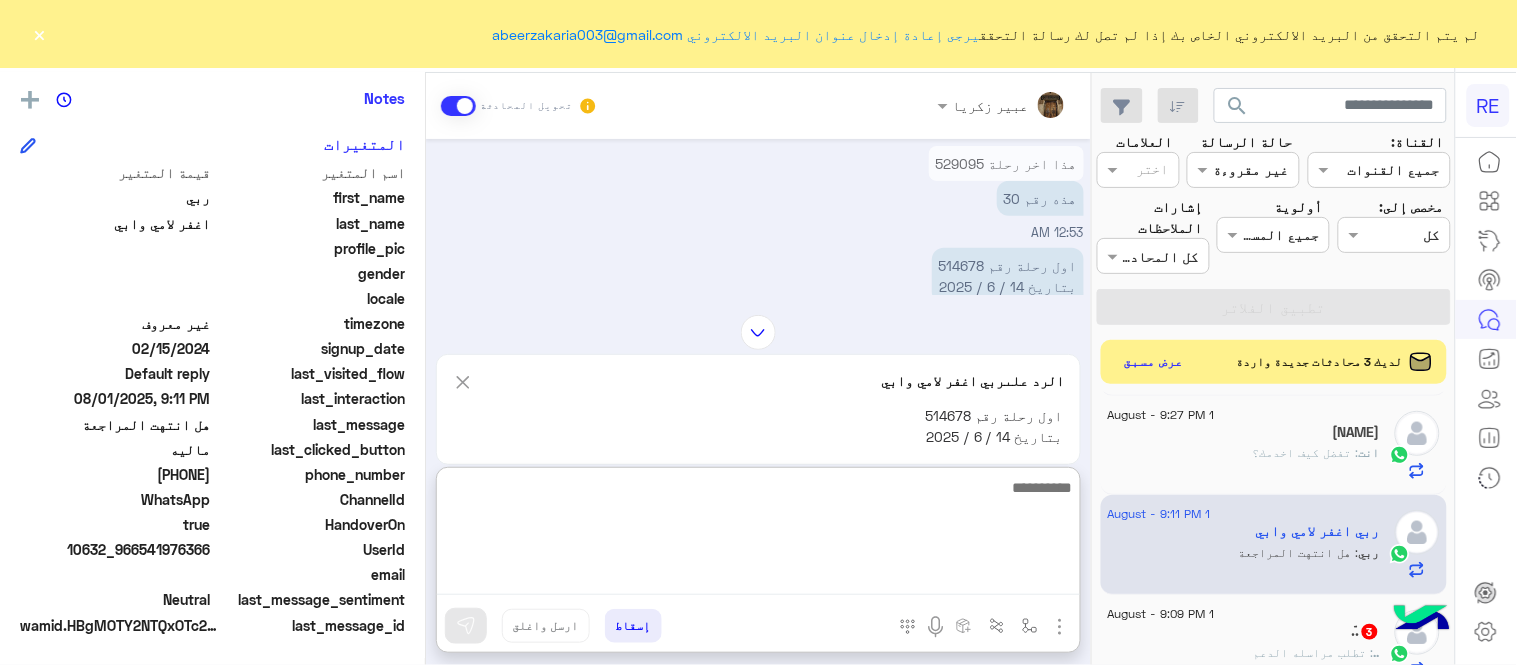 click at bounding box center (758, 535) 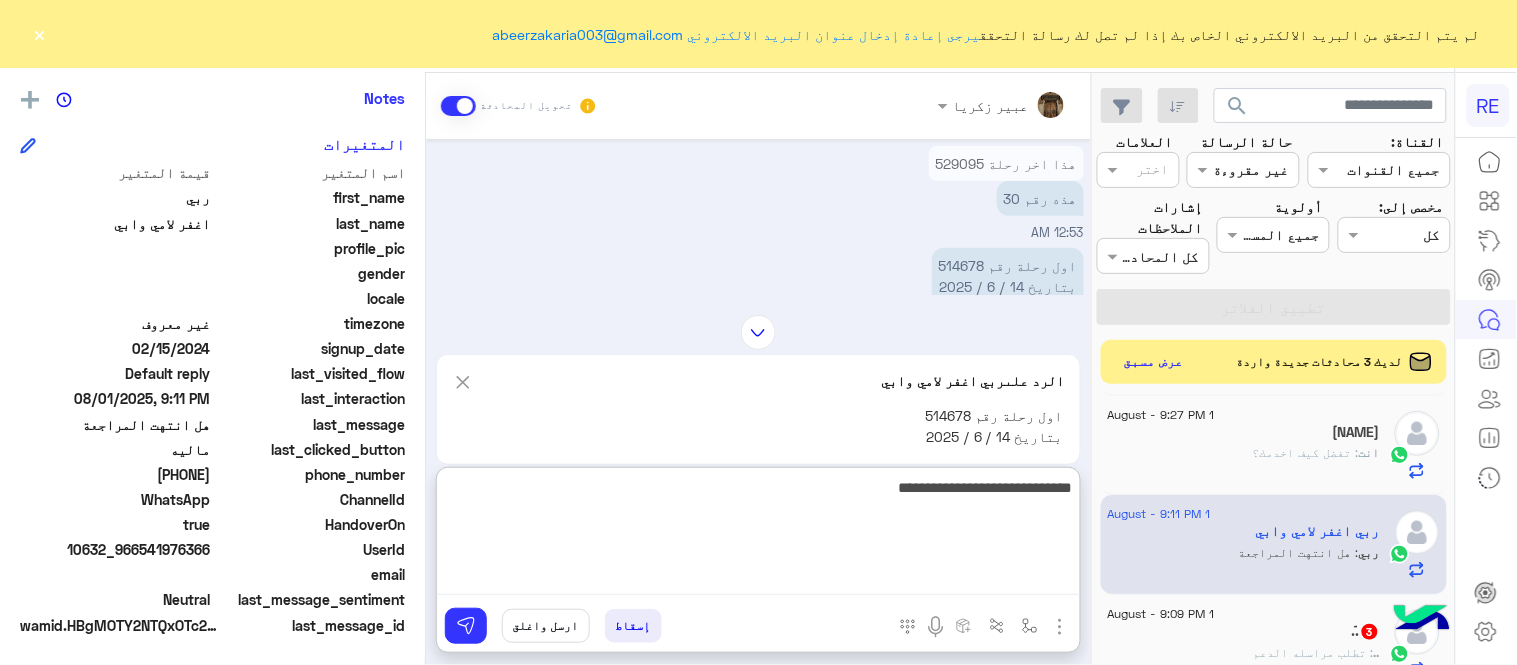 type on "**********" 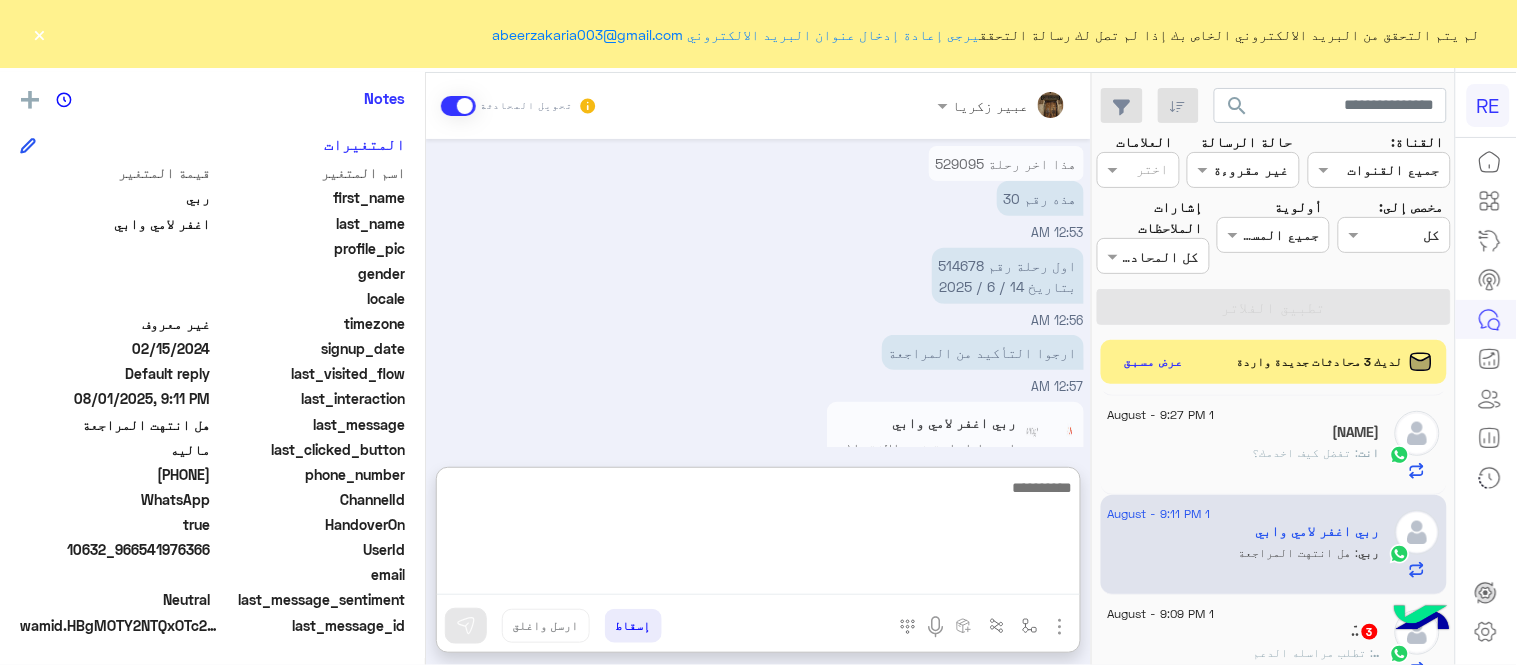 scroll, scrollTop: 611, scrollLeft: 0, axis: vertical 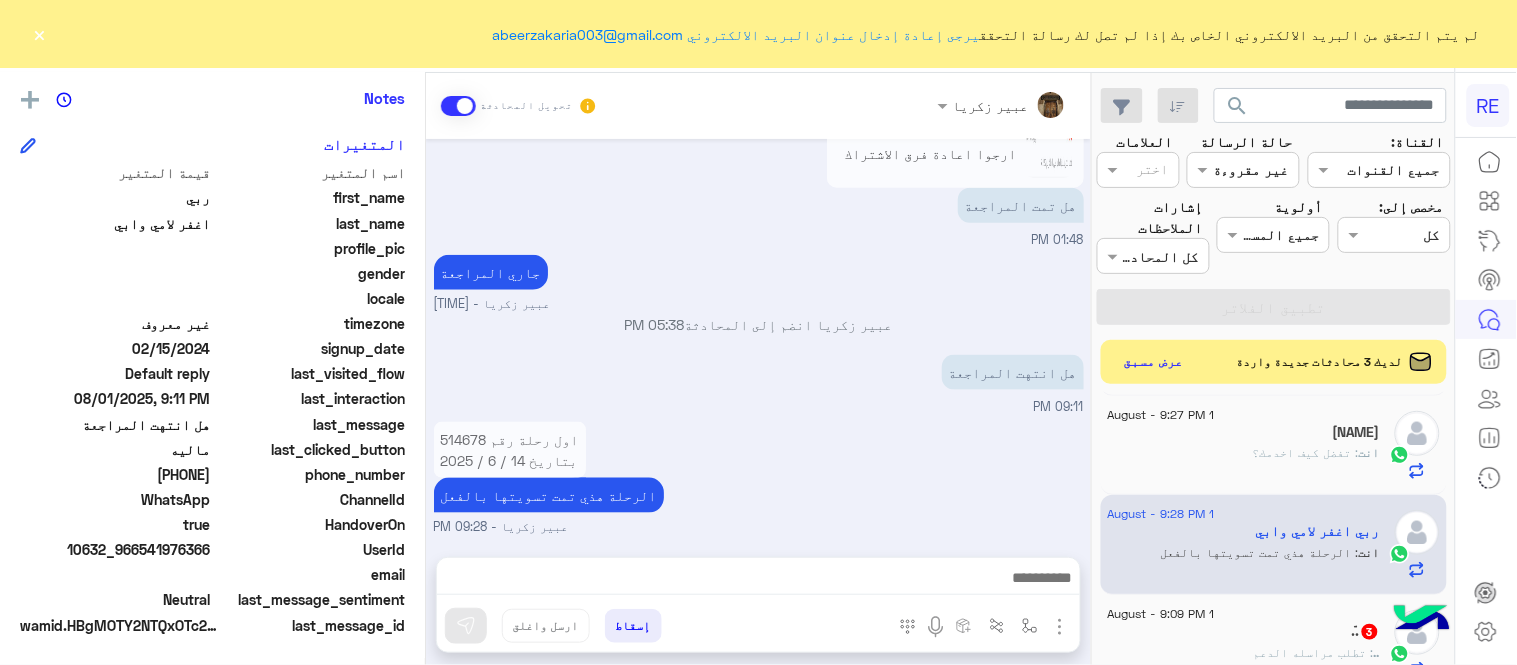 click on "عبير زكريا تحويل المحادثة     Aug 1, 2025  صحيح ولكن هذه اخر رحلة   12:41 AM  هذه الرحلة رقم 32   12:42 AM  هذا اخر رحلة 529095  مروه احمد -  12:44 AM  هذا اخر رحلة 529095 هذه رقم 30   12:53 AM  اول رحلة رقم 514678  بتاريخ 14 / 6 / 2025   12:56 AM  ارجوا التأكيد من المراجعة   12:57 AM  ربي اغفر لامي وابي  ارجوا اعادة فرق الاشتراك  هل تمت المراجعة   01:48 PM  جاري المراجعة  عبير زكريا -  05:38 PM   عبير زكريا انضم إلى المحادثة   05:38 PM      هل انتهت المراجعة   09:11 PM  اول رحلة رقم 514678  بتاريخ 14 / 6 / 2025 الرحلة هذي تمت تسويتها بالفعل  عبير زكريا -  09:28 PM   إسقاط   ارسل واغلق" at bounding box center (758, 373) 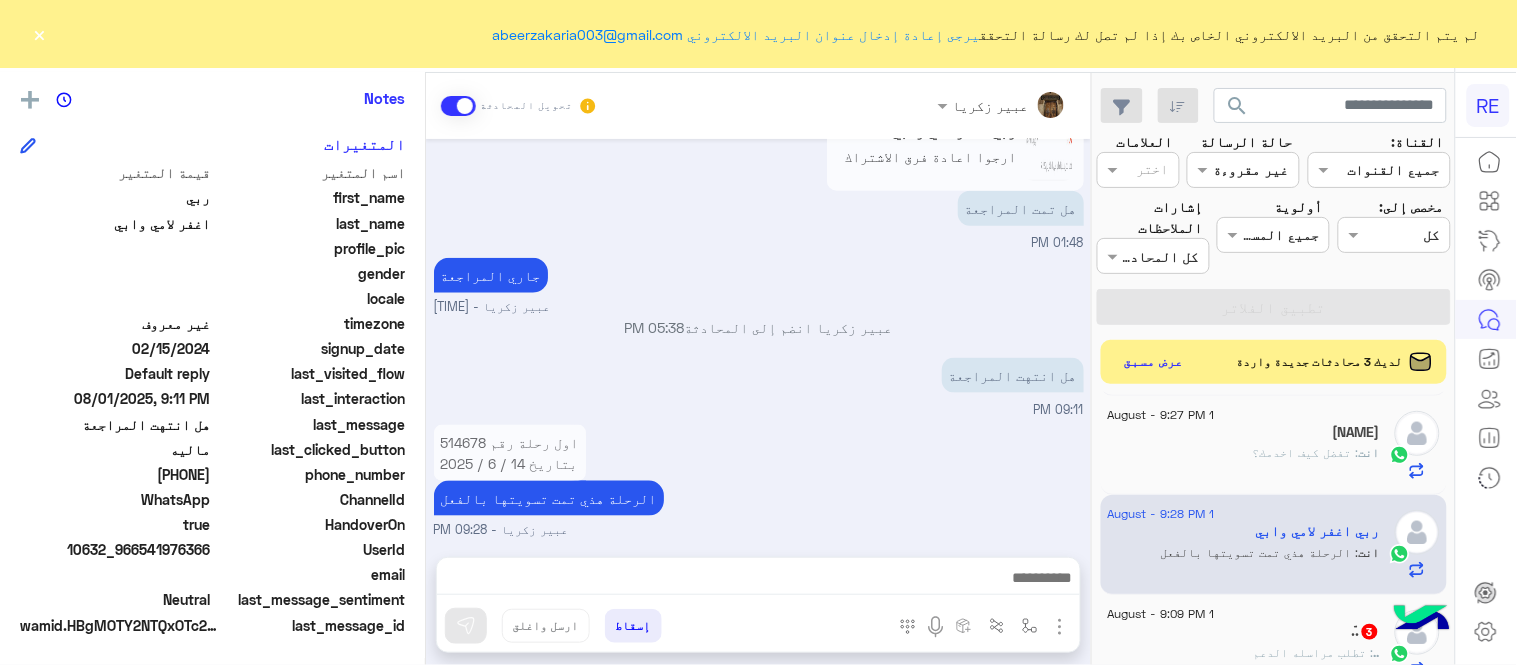 click on "اول رحلة رقم 514678  بتاريخ 14 / 6 / 2025" at bounding box center [510, 453] 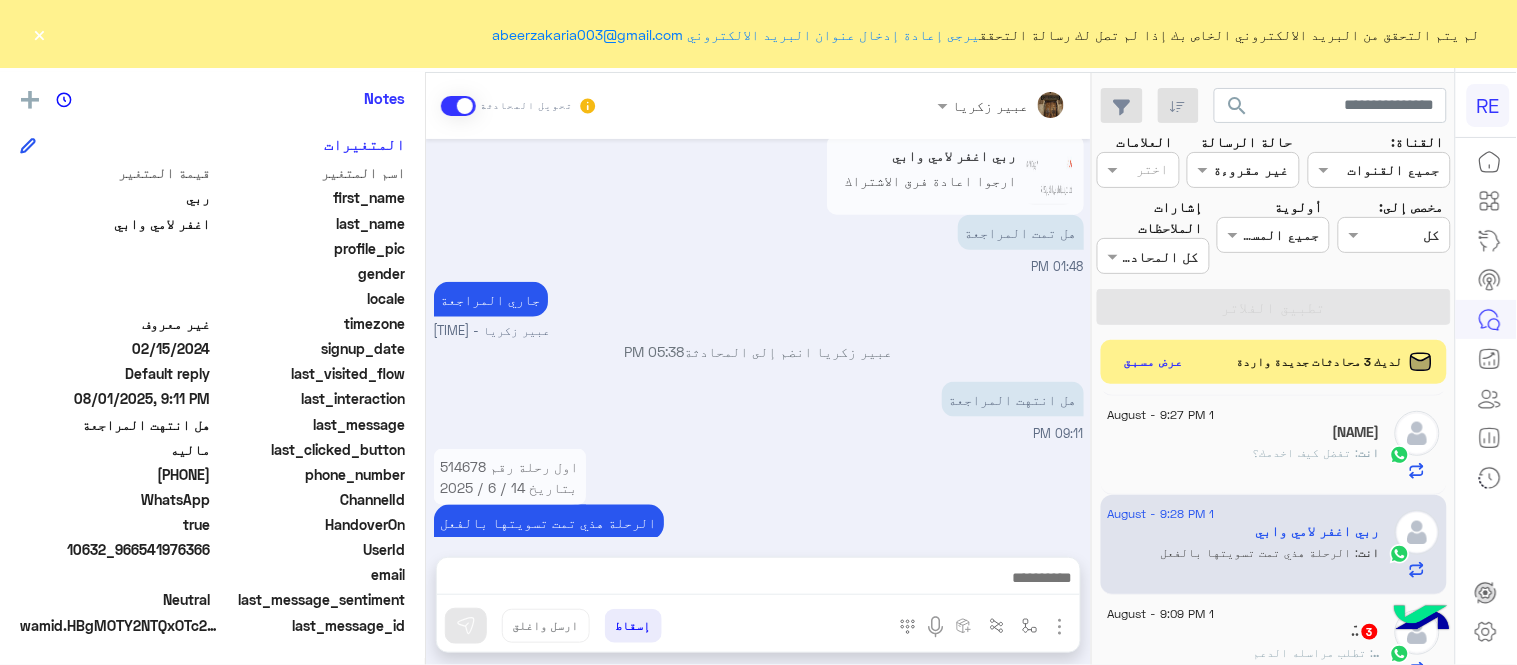 scroll, scrollTop: 264, scrollLeft: 0, axis: vertical 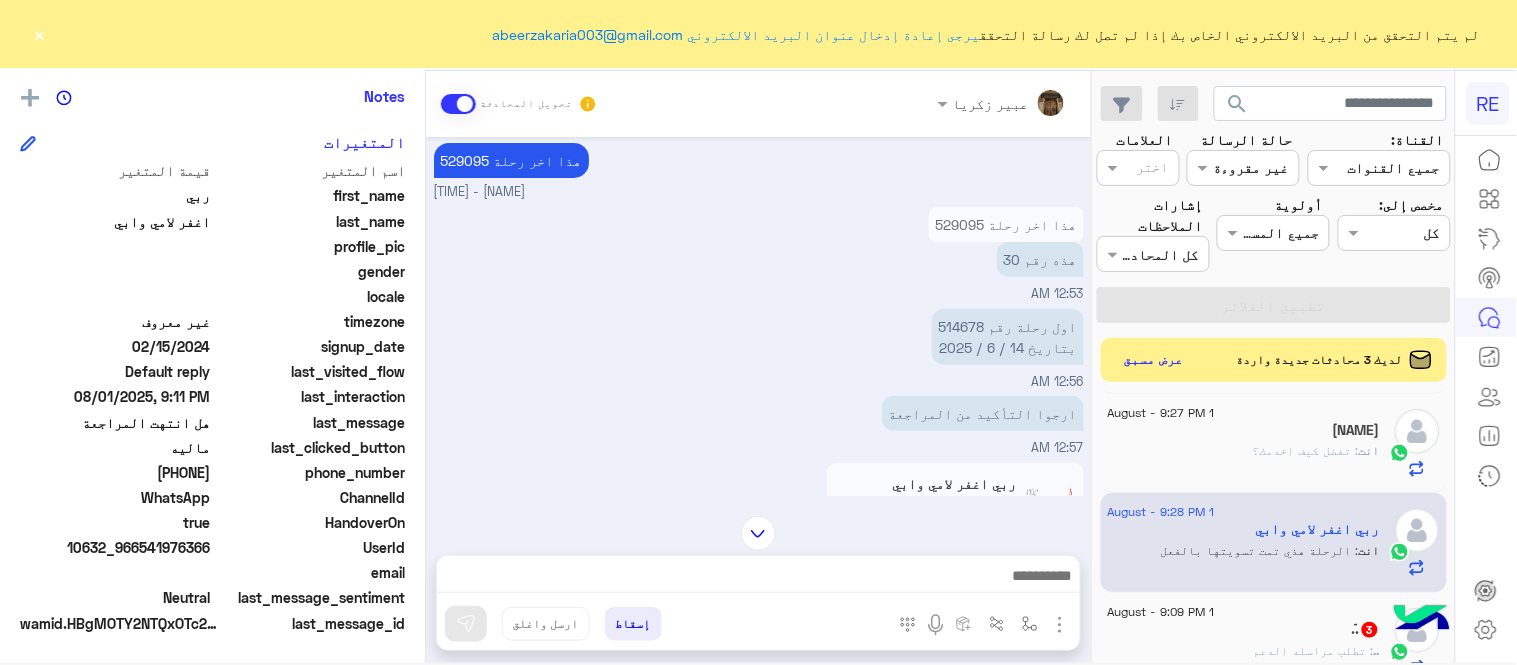 click on "هذا اخر رحلة [NUMBER]" at bounding box center (1006, 224) 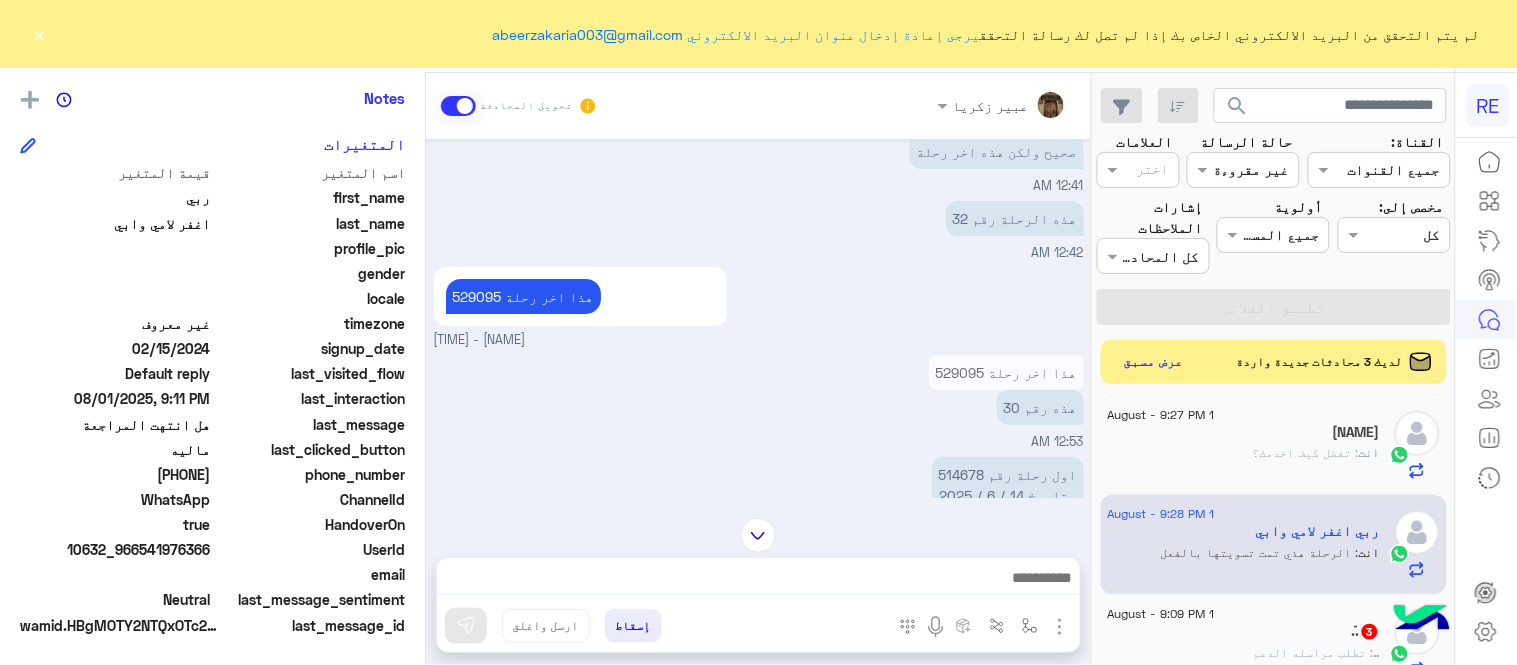 scroll, scrollTop: 11, scrollLeft: 0, axis: vertical 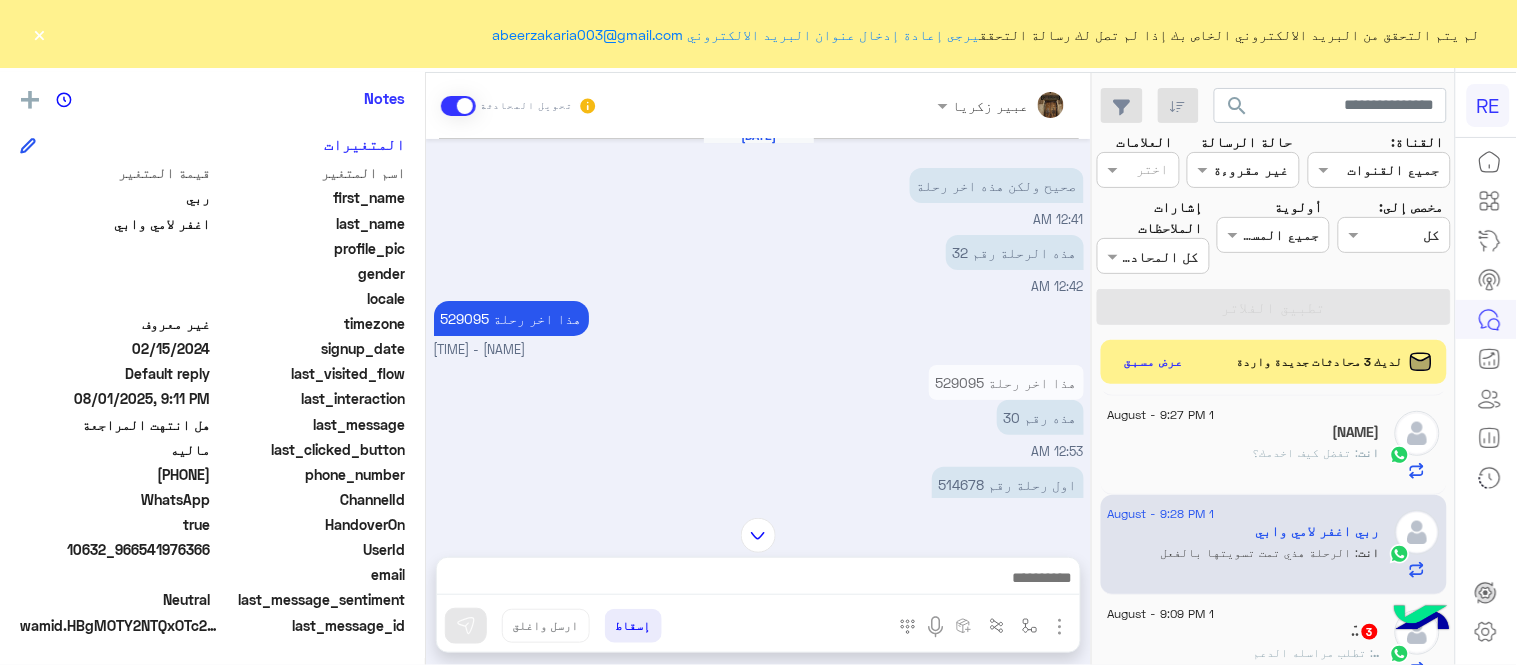 click on "ّ..   3" 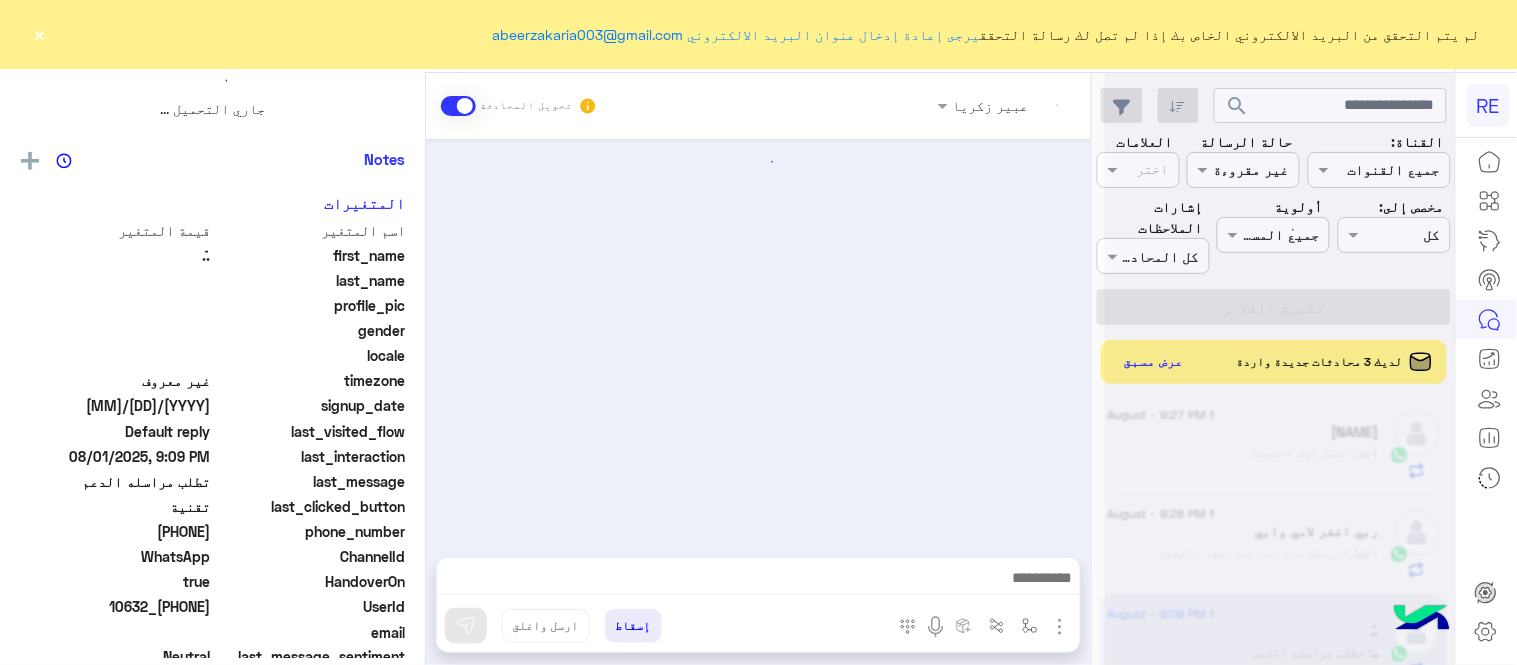 scroll, scrollTop: 0, scrollLeft: 0, axis: both 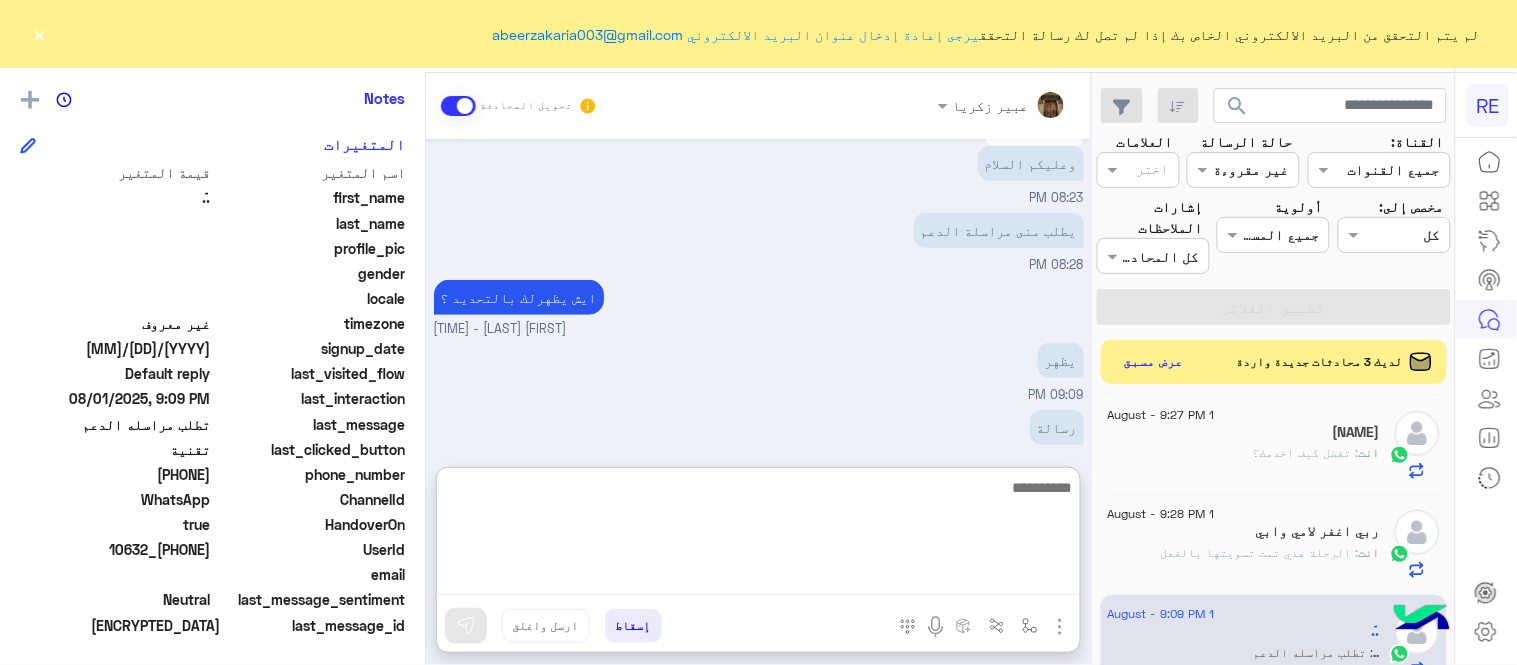 click at bounding box center (758, 535) 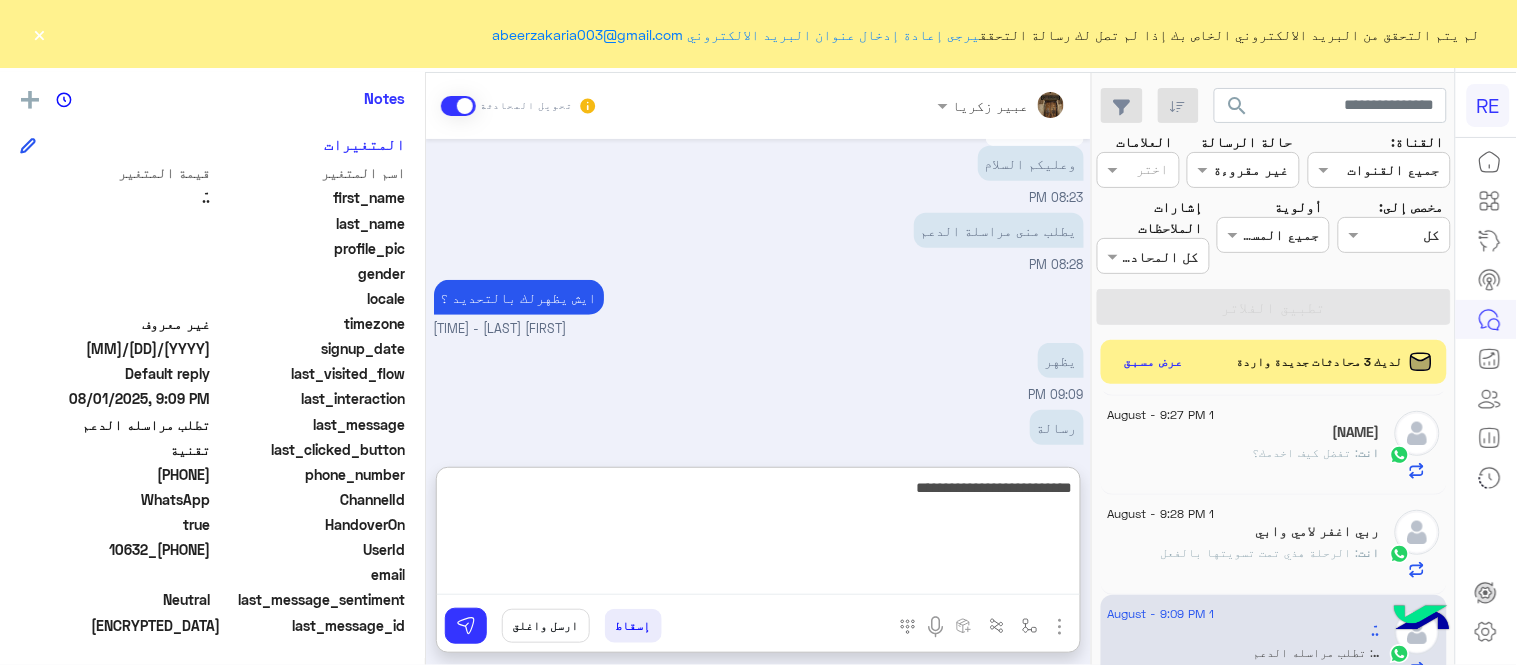 type on "**********" 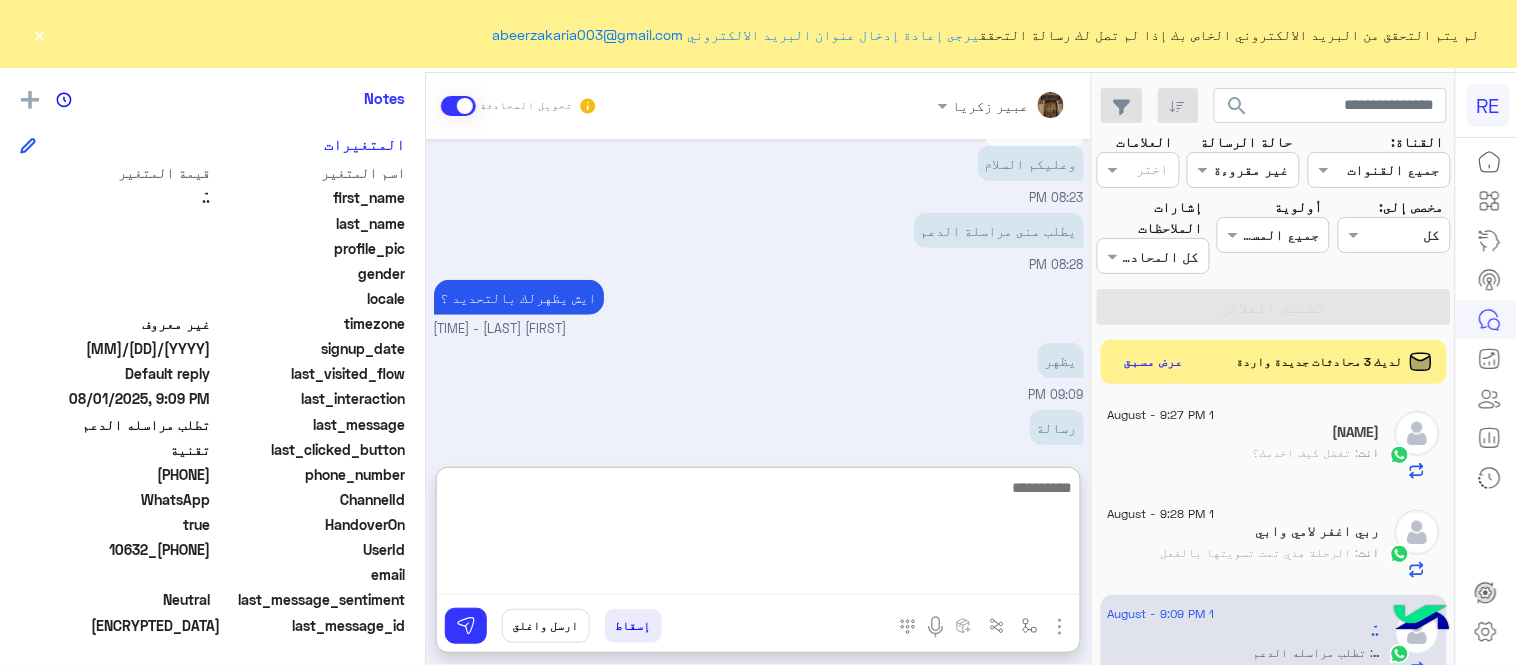 scroll, scrollTop: 454, scrollLeft: 0, axis: vertical 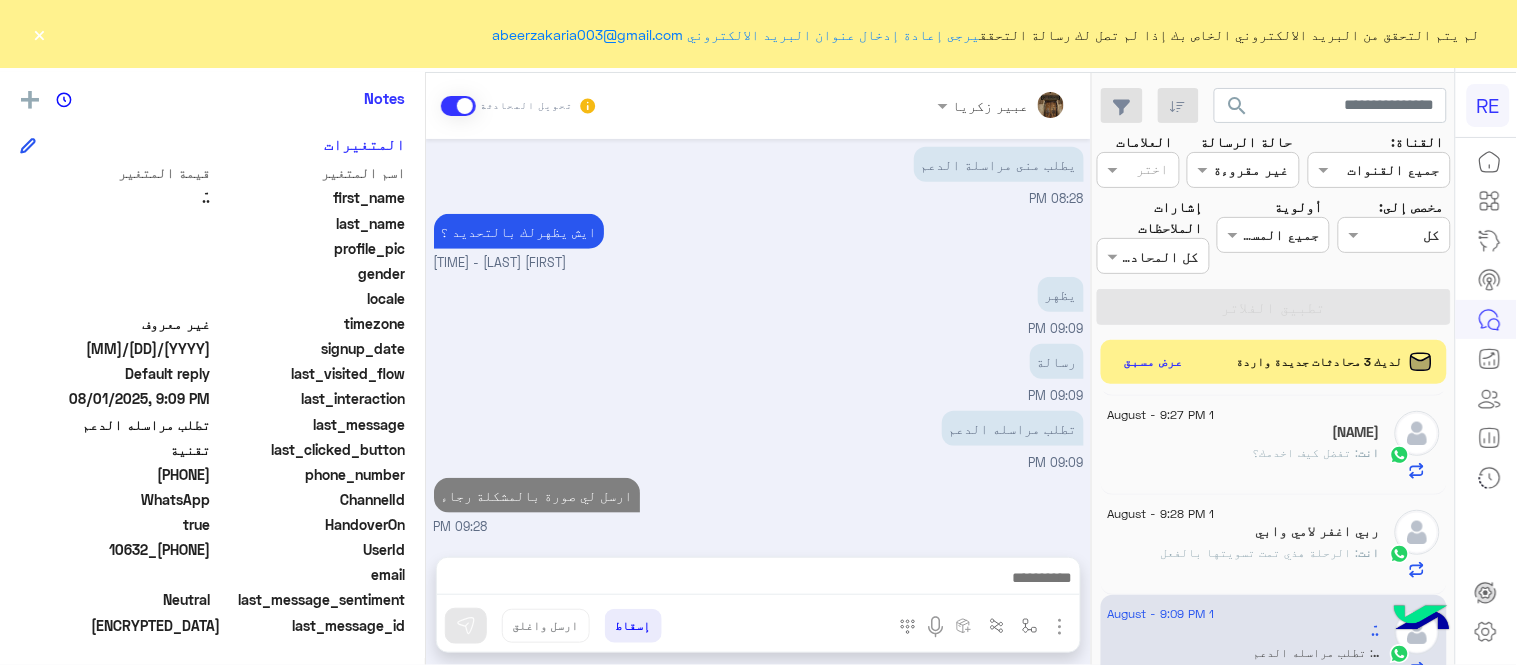 click on "Aug 1, 2025   عبير زكريا انضم إلى المحادثة   08:22 PM      تفضل كيف اخدمك؟  عبير زكريا -  08:22 PM  التطبيق لايعمل   08:23 PM  وش المشكلة   08:23 PM  السلام عليكم وعليكم السلام   08:23 PM  يطلب منى مراسلة الدعم   08:28 PM  ايش يظهرلك بالتحديد ؟  عبير زكريا -  08:50 PM  يظهر   09:09 PM  رسالة   09:09 PM  تطلب مراسله الدعم   09:09 PM  ارسل لي صورة بالمشكلة رجاء   09:28 PM" at bounding box center (758, 338) 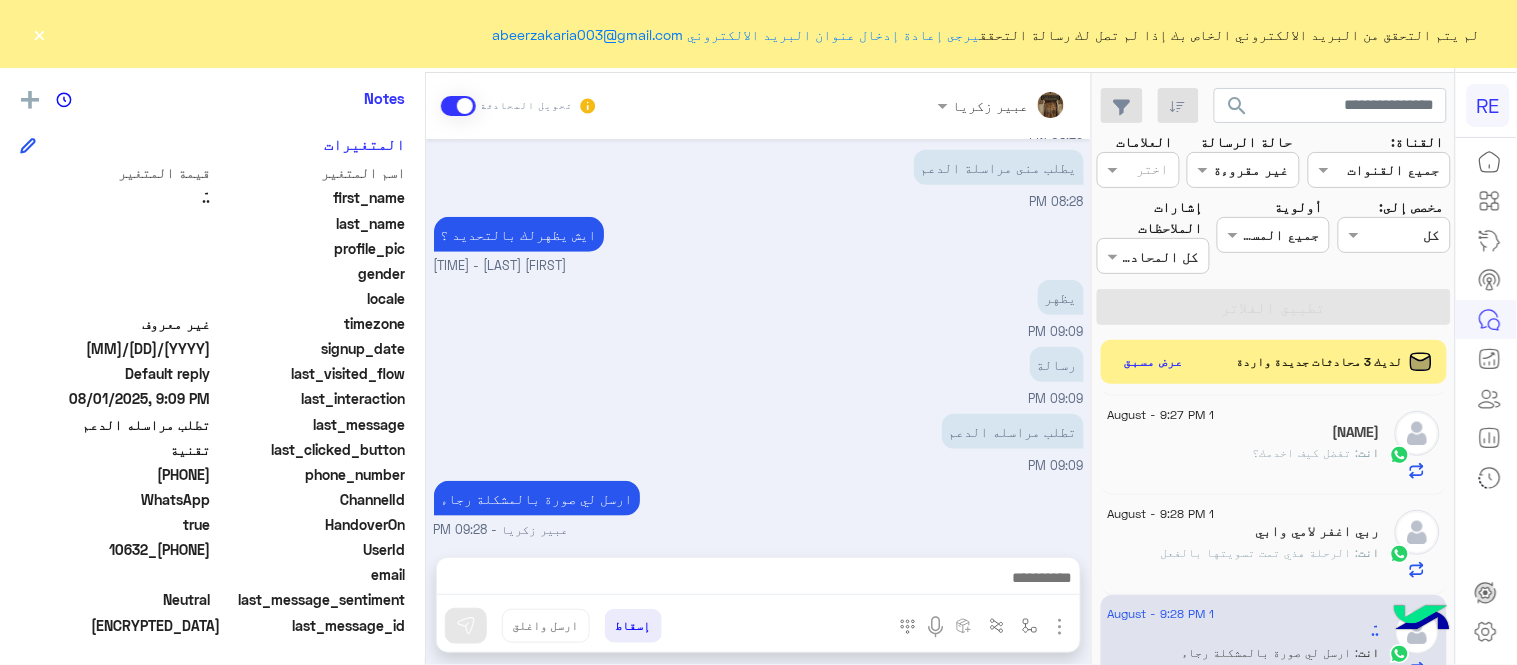 click on "×" 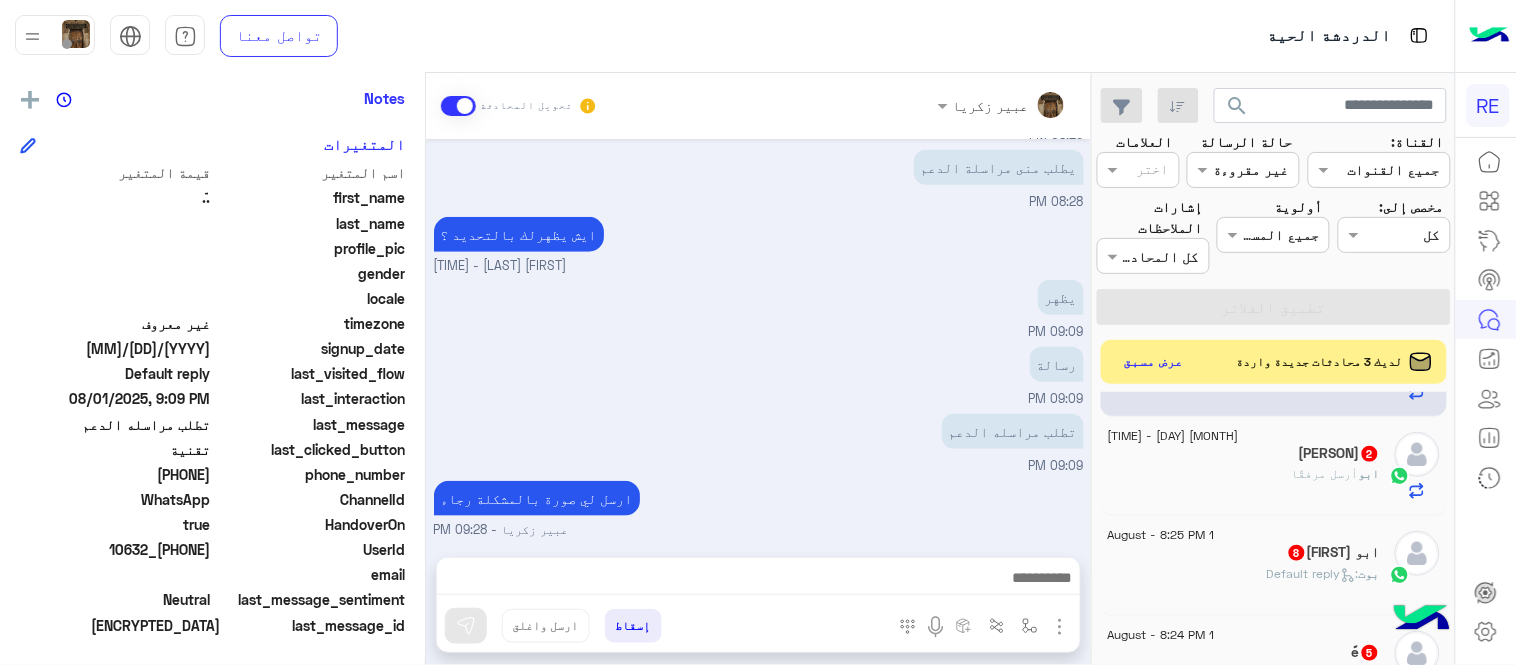 scroll, scrollTop: 365, scrollLeft: 0, axis: vertical 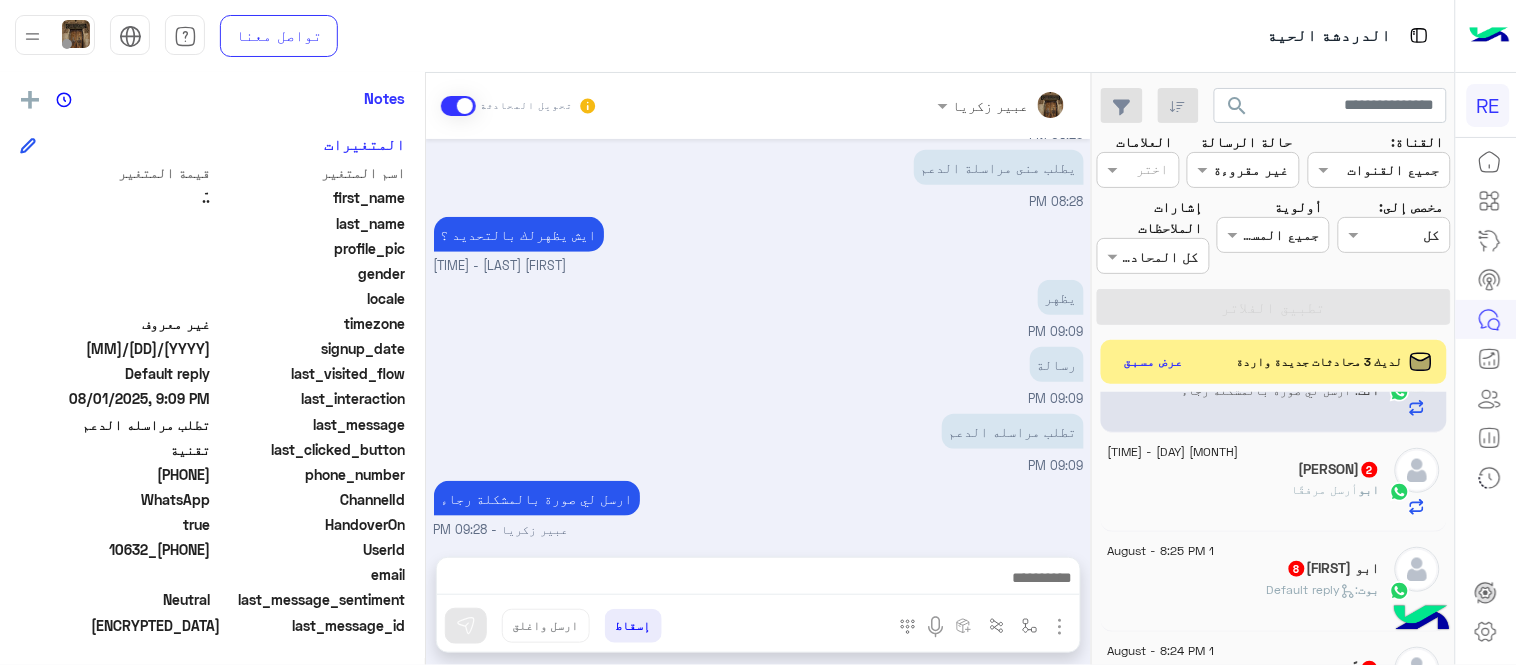 click on "ابو سعد  2" 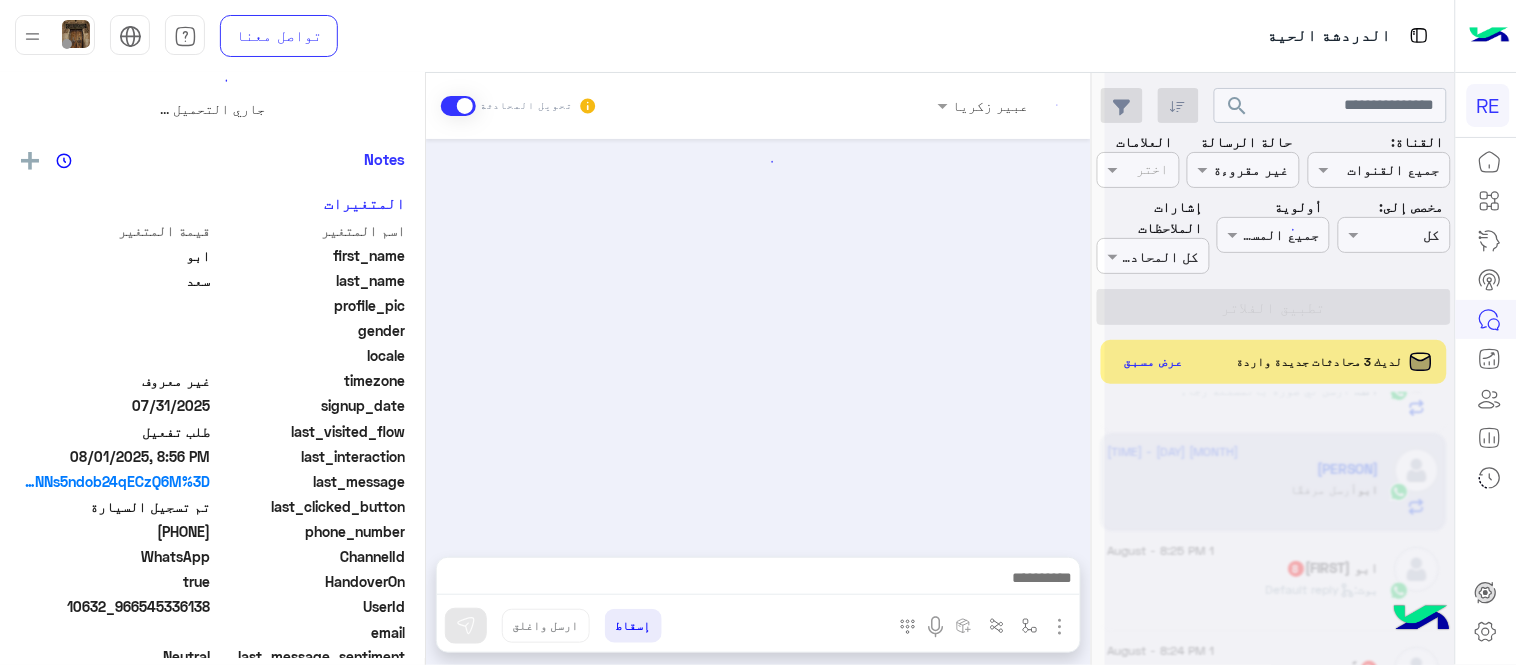 scroll, scrollTop: 0, scrollLeft: 0, axis: both 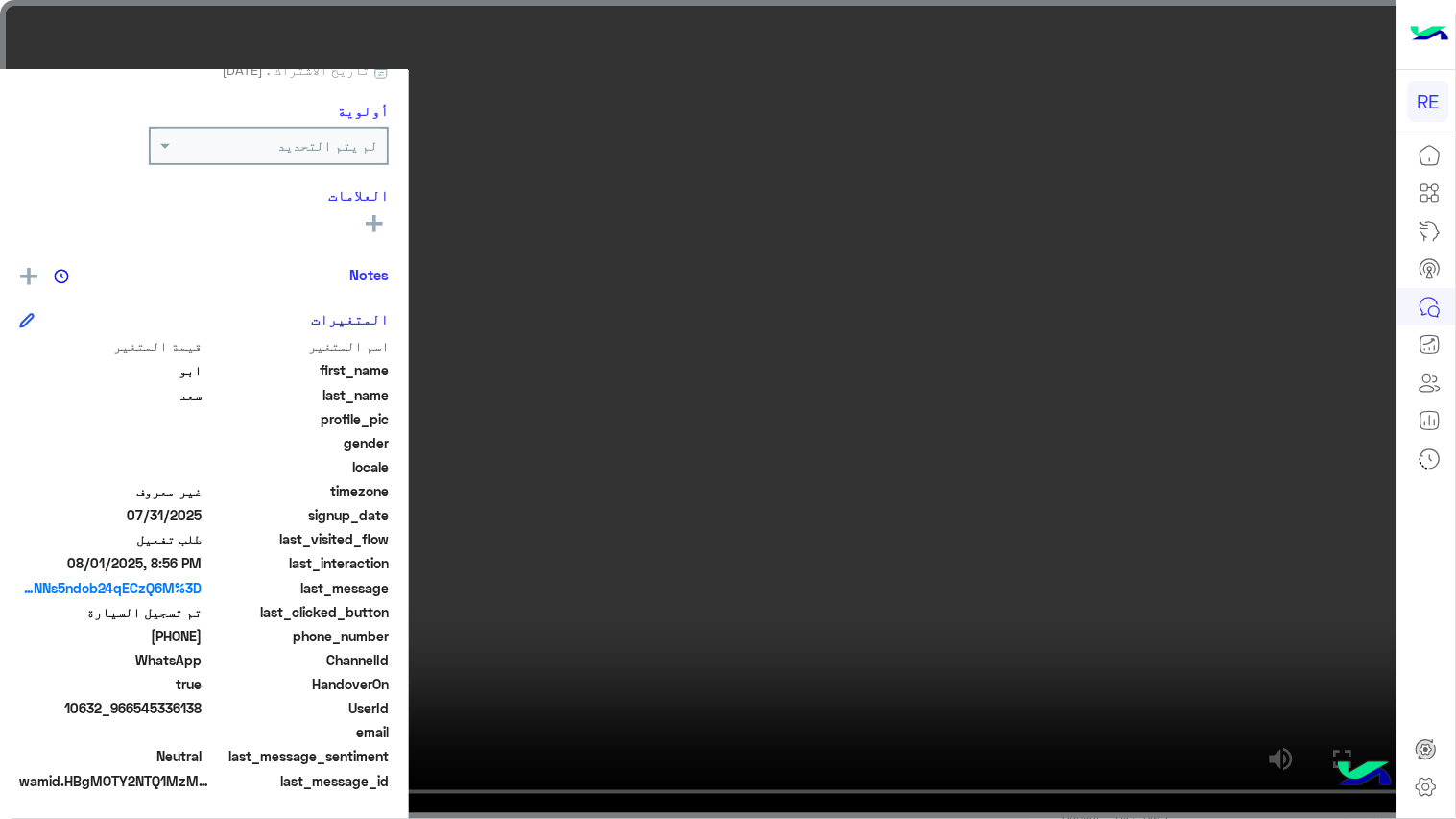 click 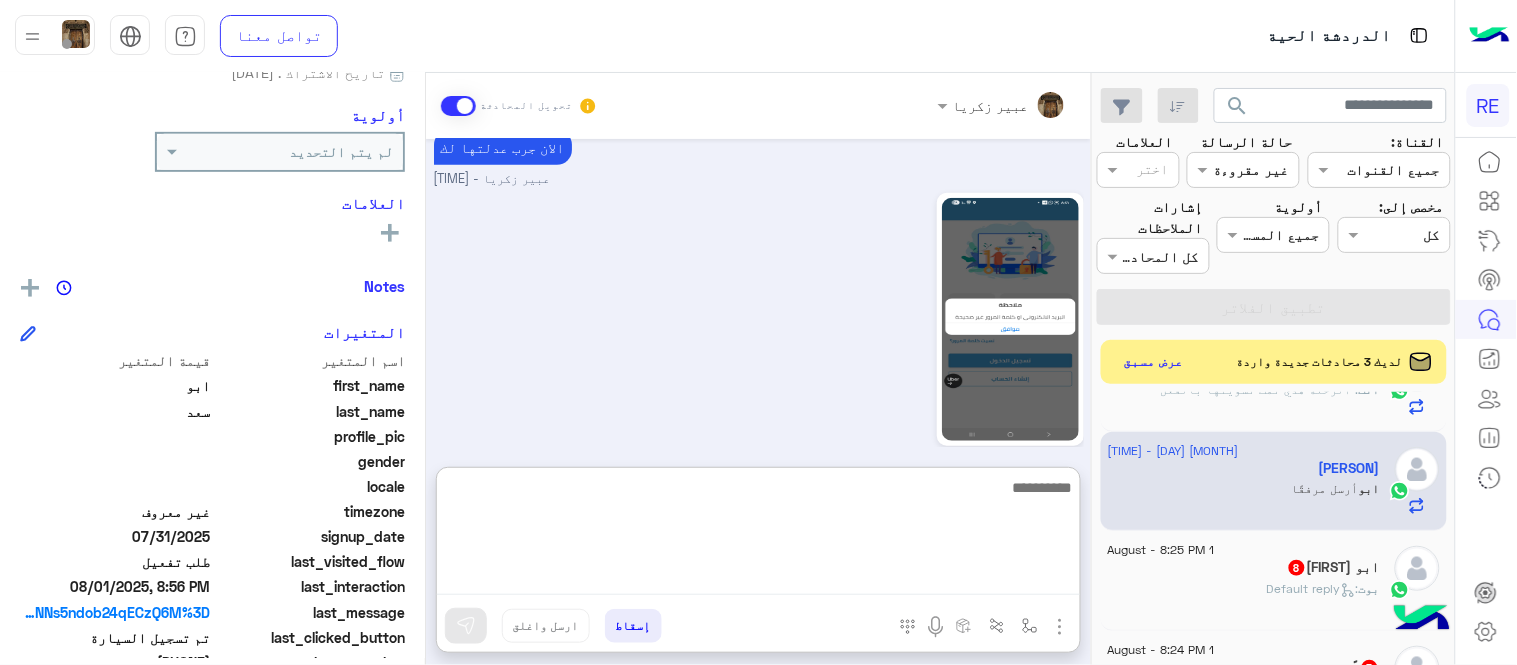 click at bounding box center (758, 535) 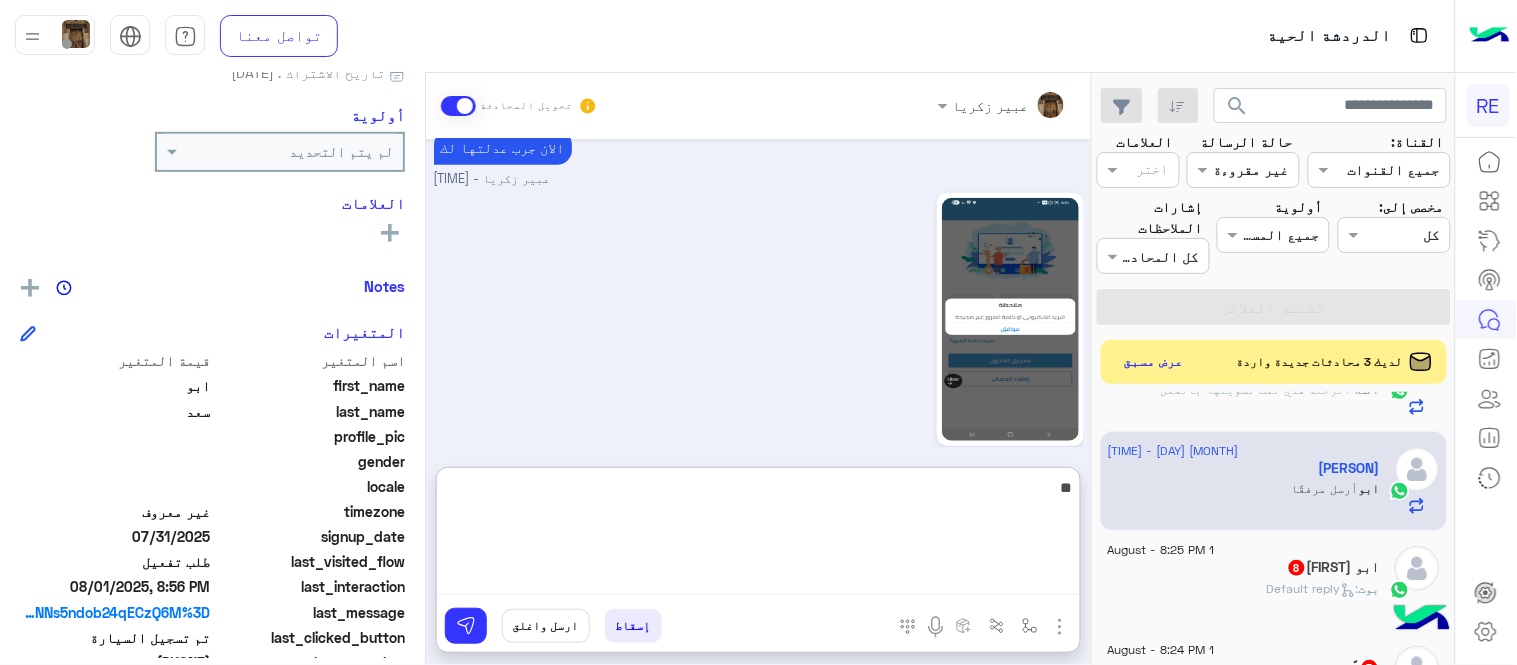 type on "*" 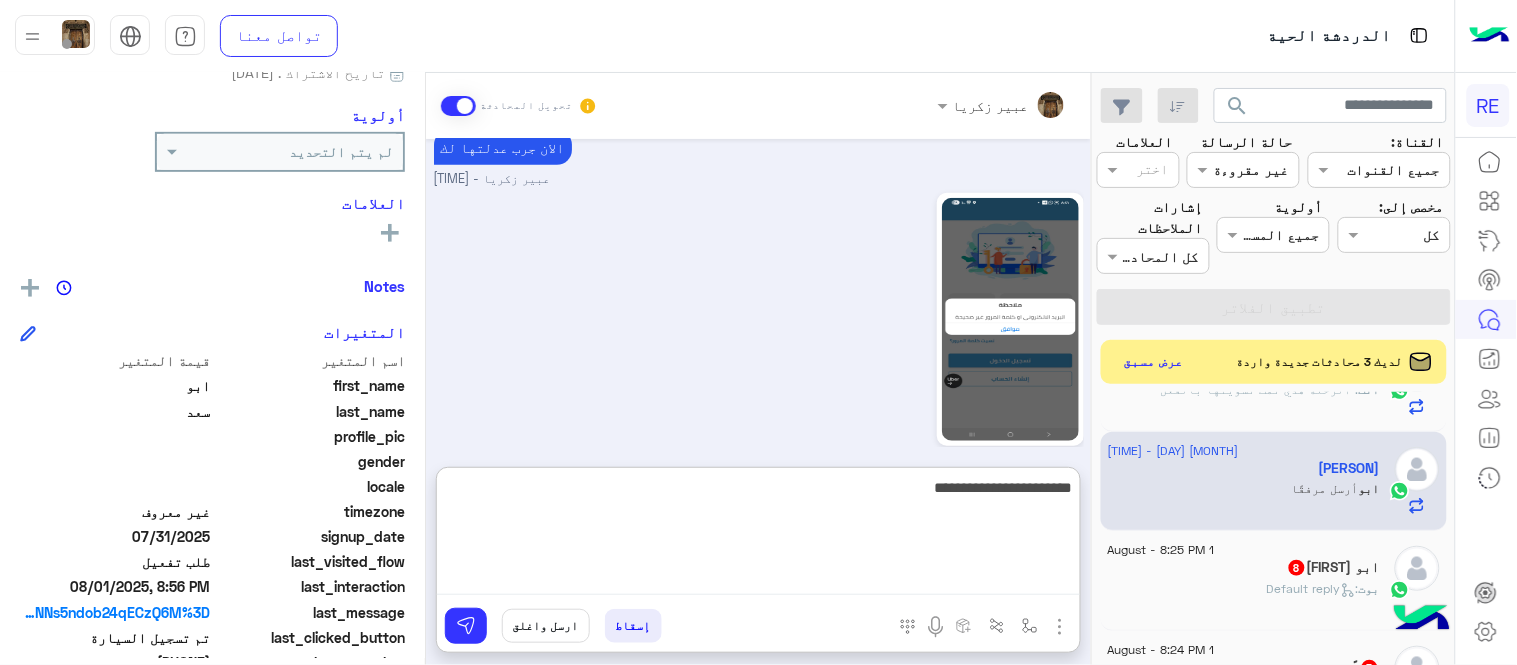 type on "**********" 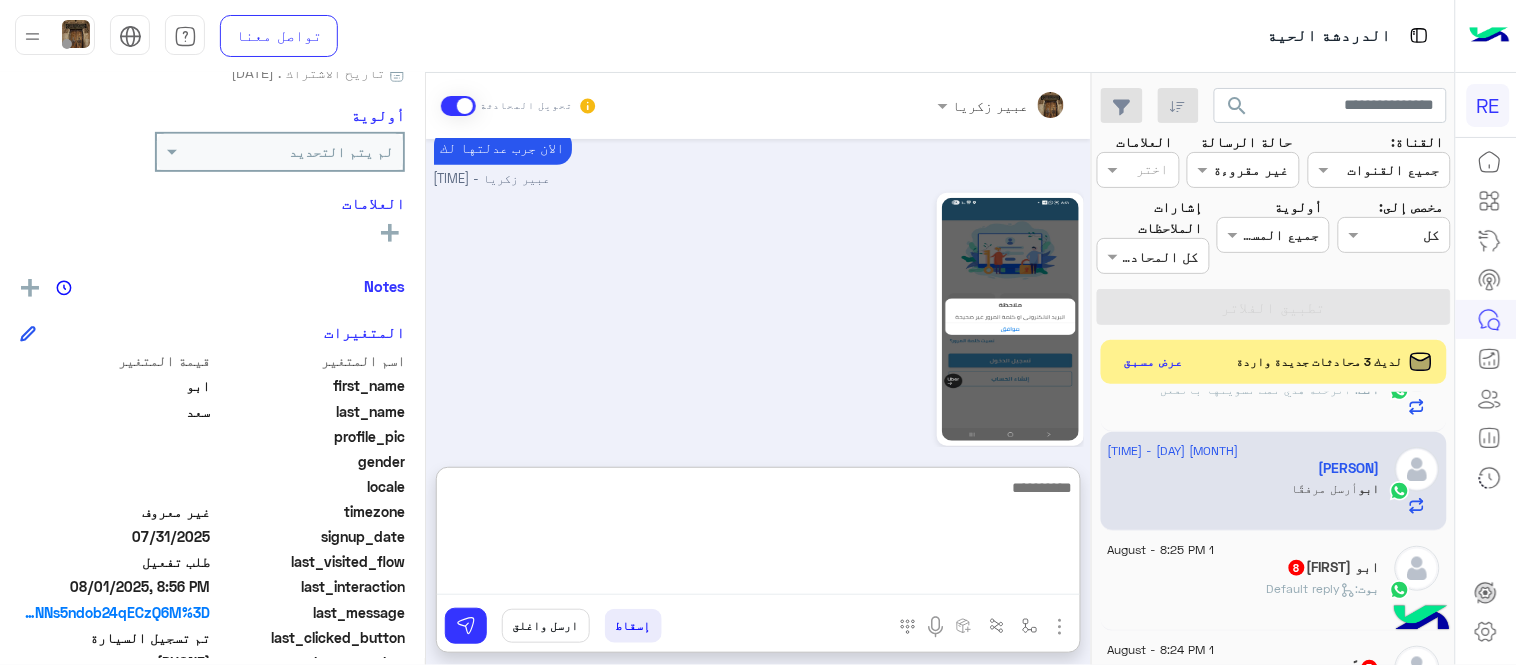 scroll, scrollTop: 777, scrollLeft: 0, axis: vertical 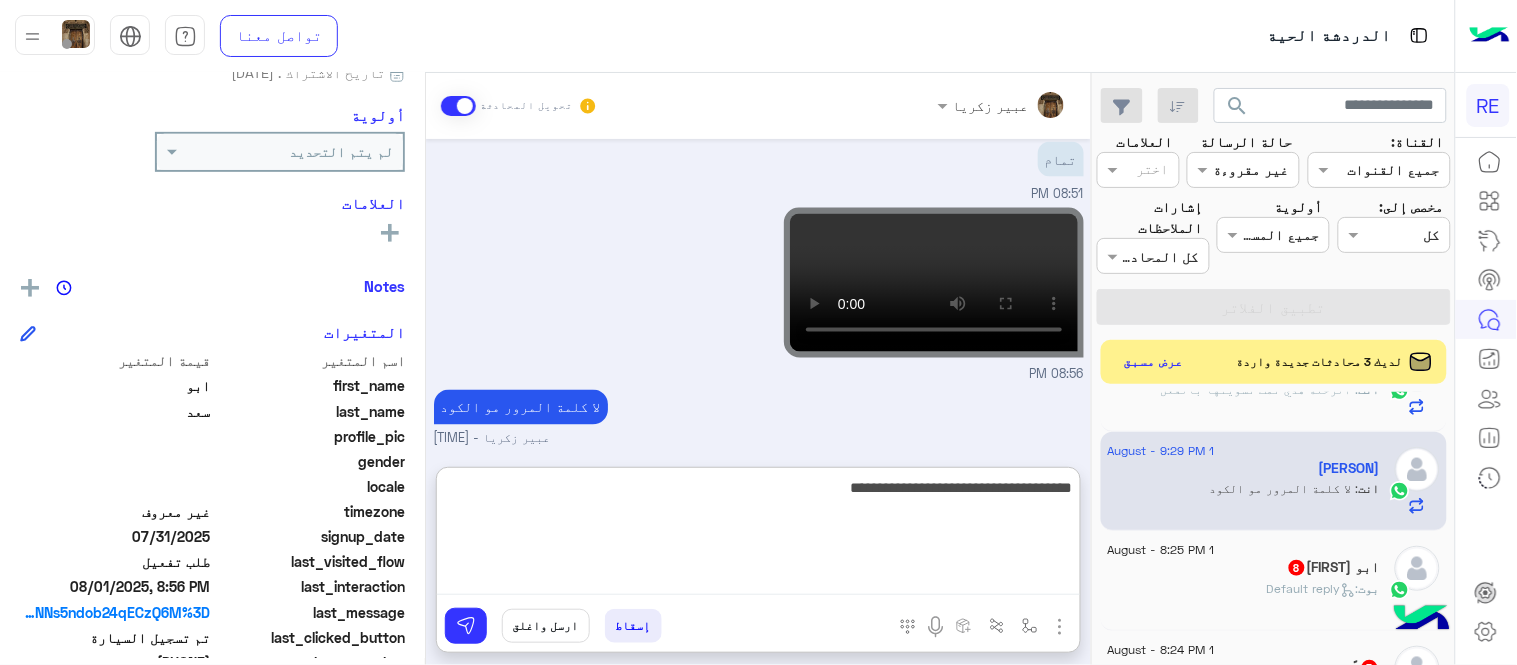 type on "**********" 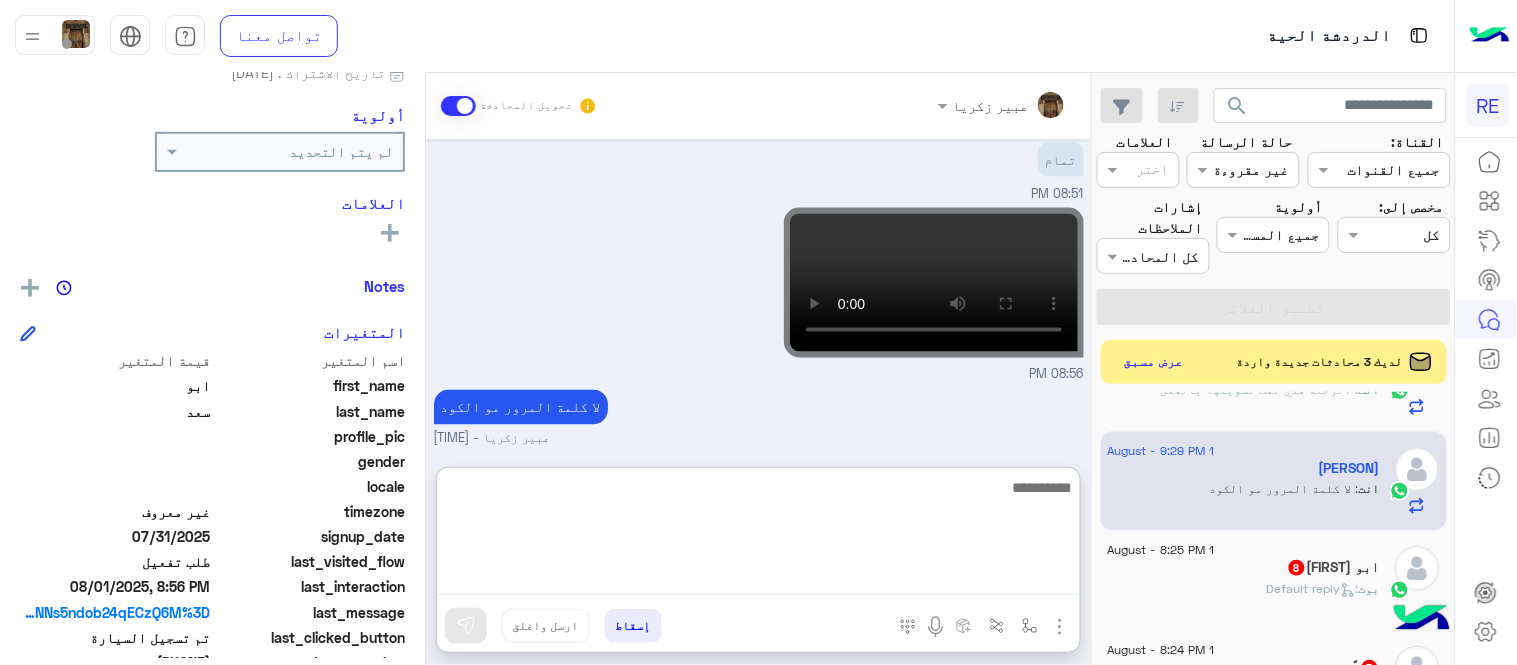 scroll, scrollTop: 841, scrollLeft: 0, axis: vertical 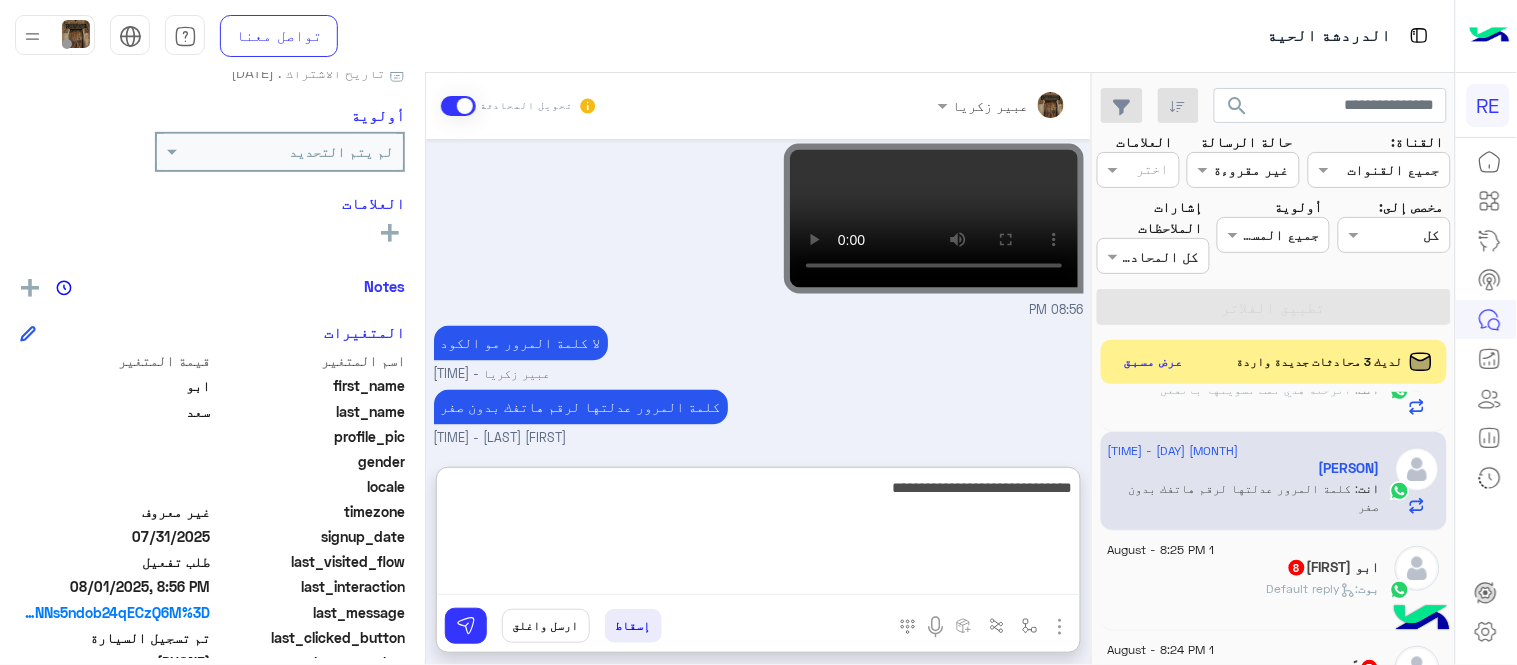 type on "**********" 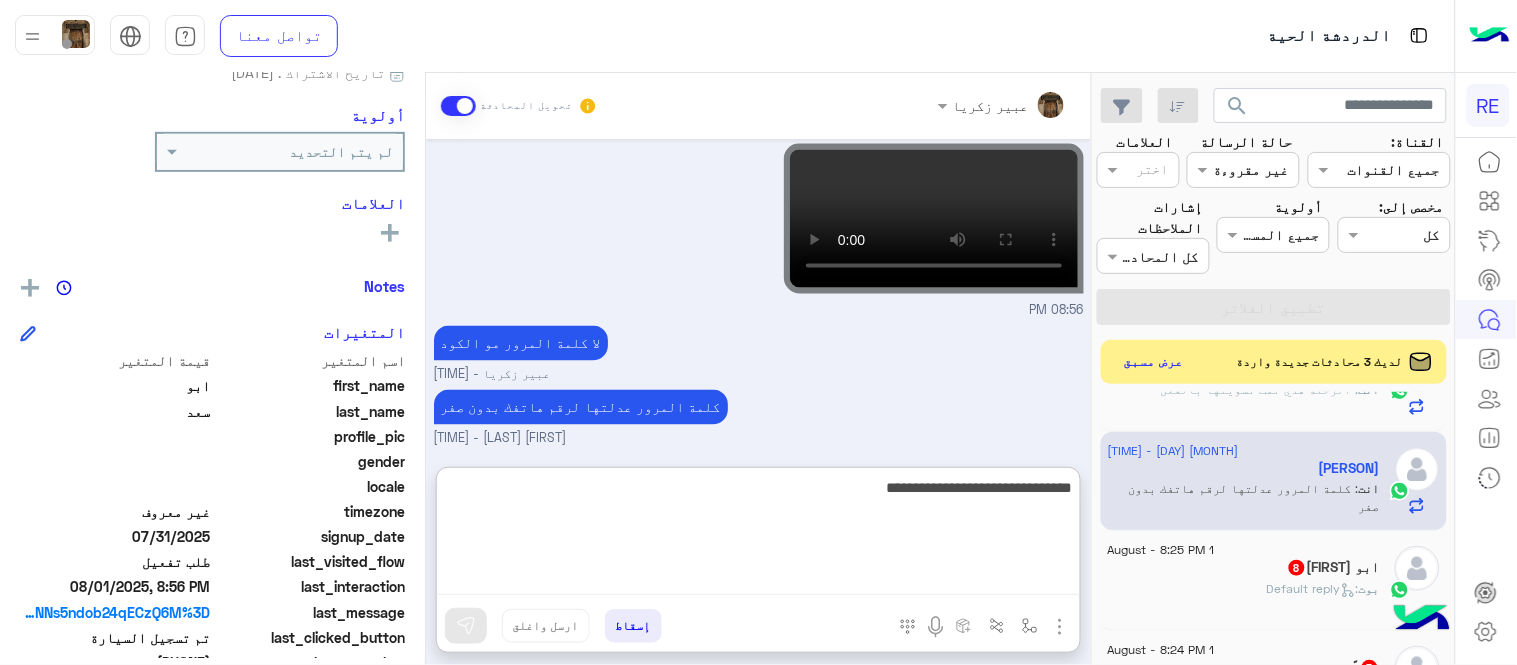 type 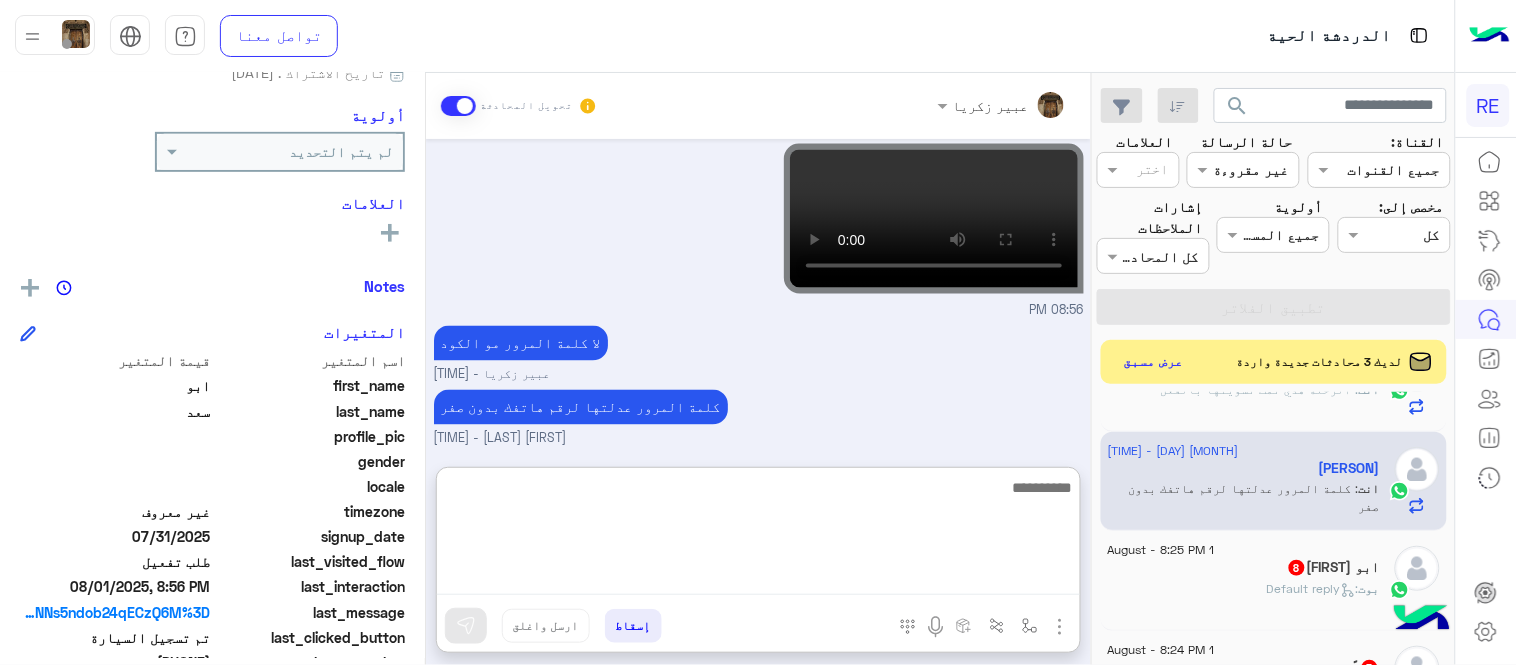 scroll, scrollTop: 904, scrollLeft: 0, axis: vertical 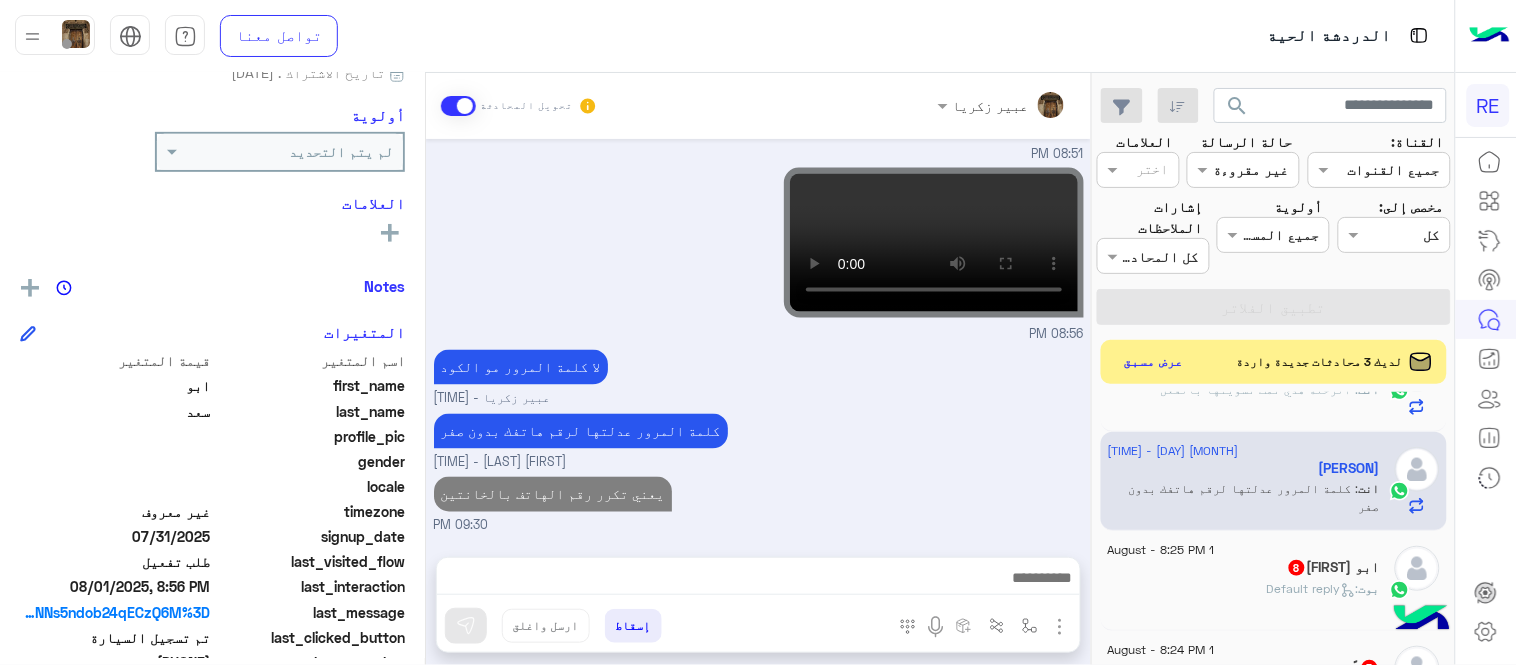 click on "Aug 1, 2025  سوي تسجيل دخول عادي  عبير زكريا -  08:38 PM  حط كلمة المرور رقم جوالك بدون صفر  عبير زكريا -  08:38 PM  سويت   يعطني نفسه   08:38 PM  سويته   08:39 PM  الان جرب عدلتها لك  عبير زكريا -  08:39 PM    08:43 PM  يعطيني كذا   08:43 PM  صور لي فيديو رجاء اثناء الدخول  عبير زكريا -  08:51 PM  تمام   08:51 PM    08:56 PM  لا كلمة المرور مو الكود  عبير زكريا -  09:29 PM  كلمة المرور عدلتها لرقم هاتفك بدون صفر  عبير زكريا -  09:30 PM  يعني تكرر رقم الهاتف بالخانتين   09:30 PM" at bounding box center (758, 338) 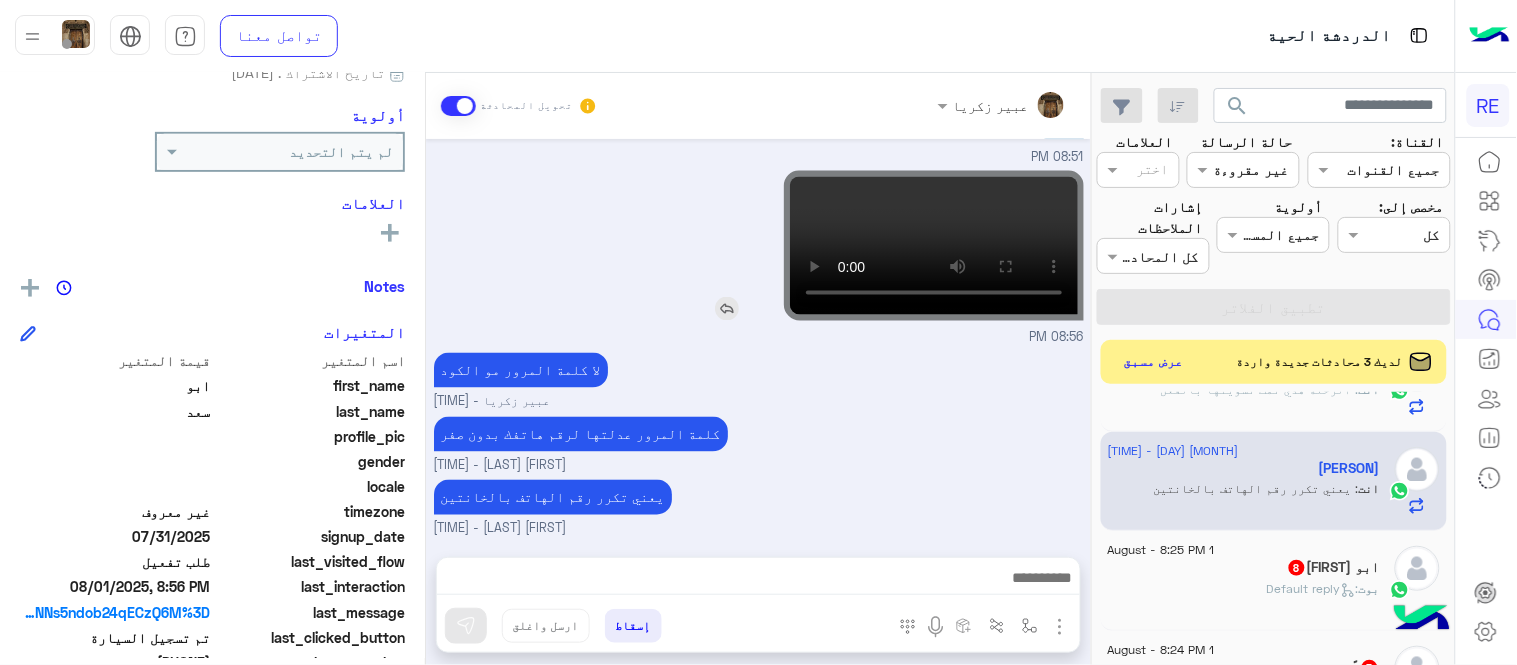 scroll, scrollTop: 501, scrollLeft: 0, axis: vertical 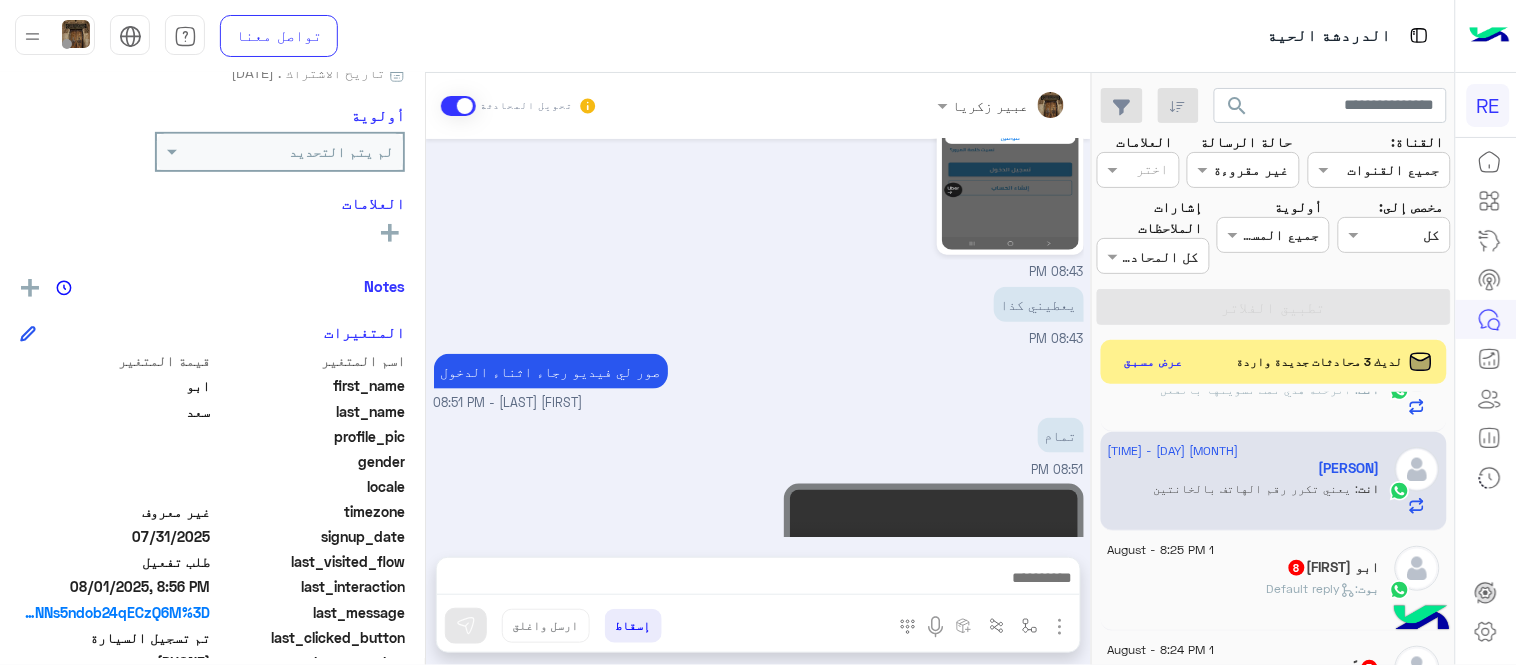 click on "بوت :   Default reply" 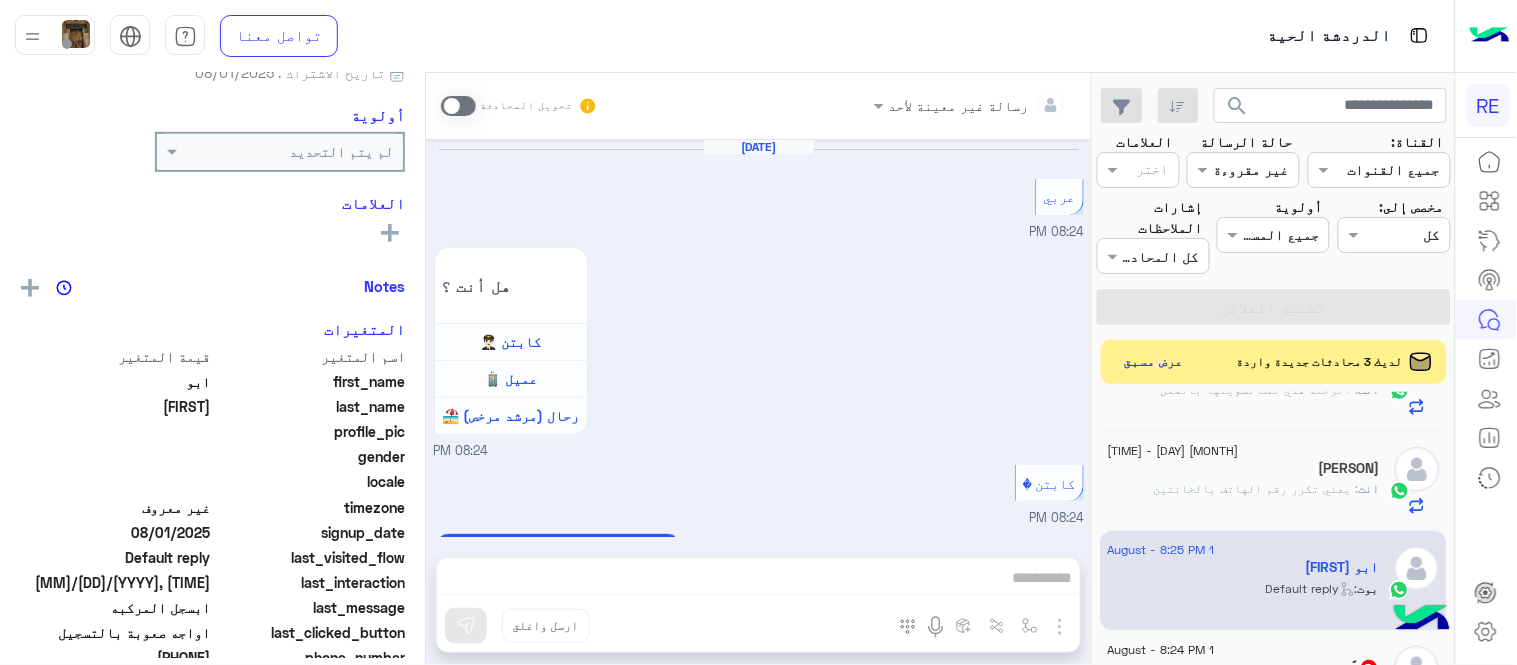 scroll, scrollTop: 1371, scrollLeft: 0, axis: vertical 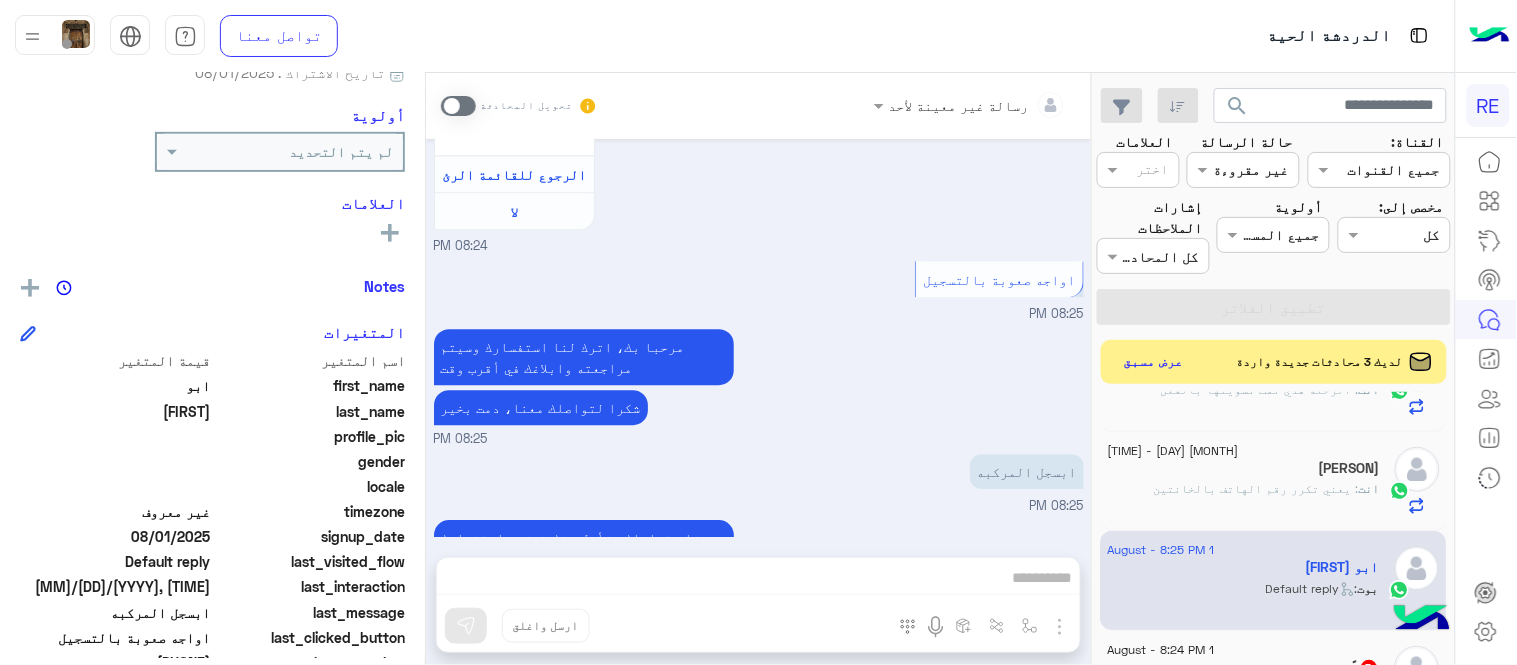 click at bounding box center (458, 106) 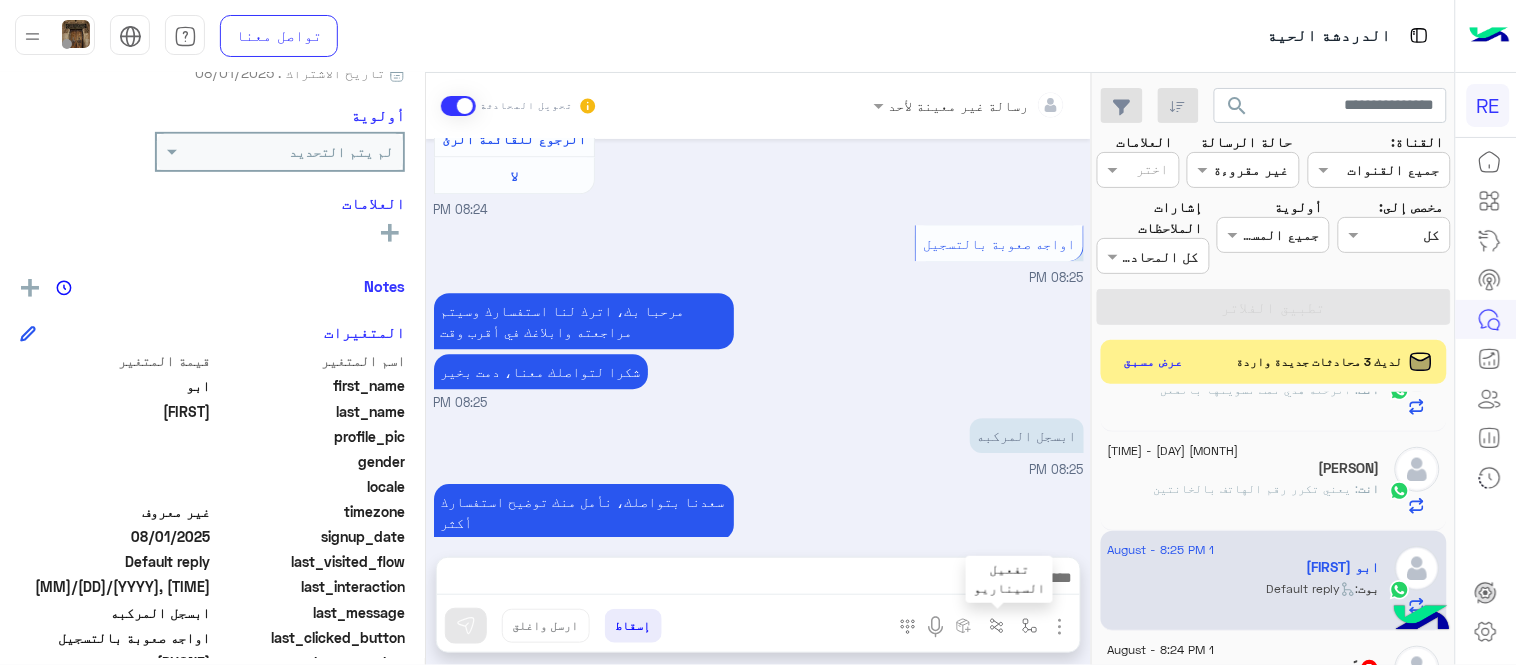 click at bounding box center [997, 625] 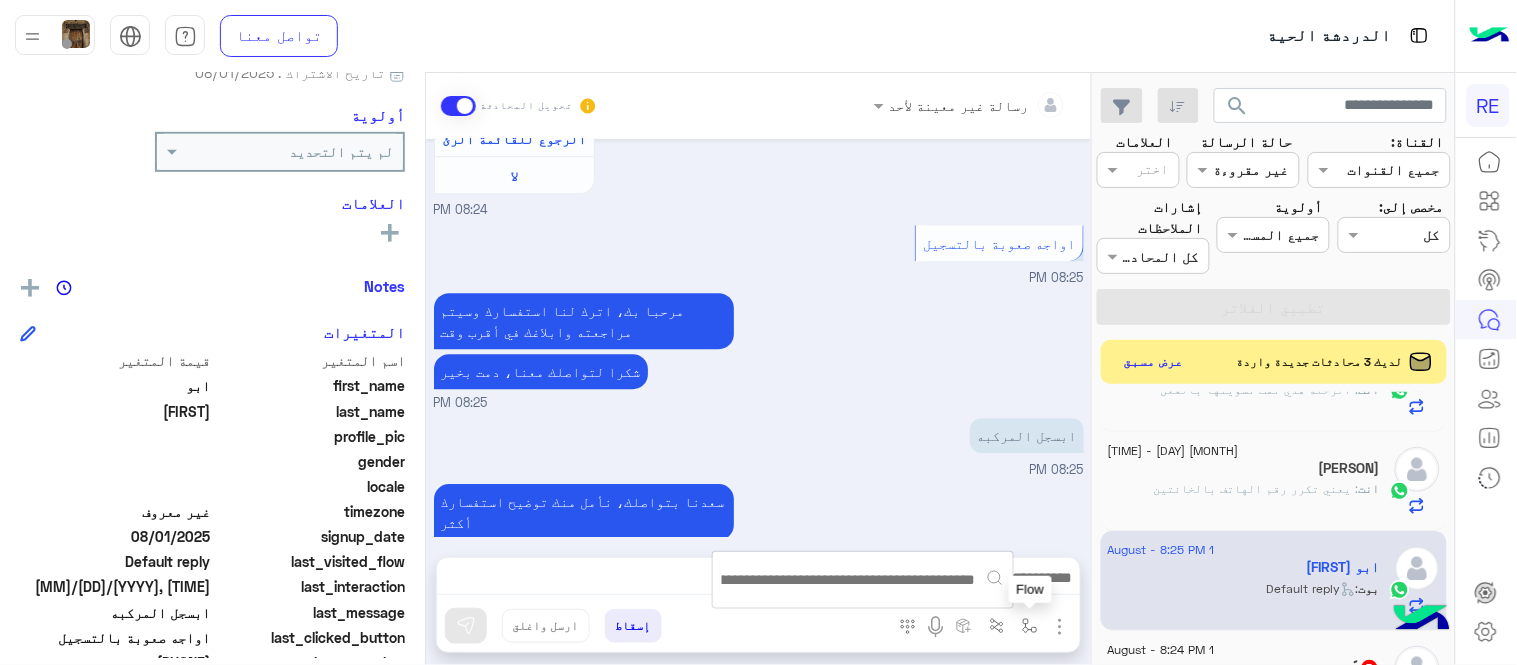 click at bounding box center (1030, 625) 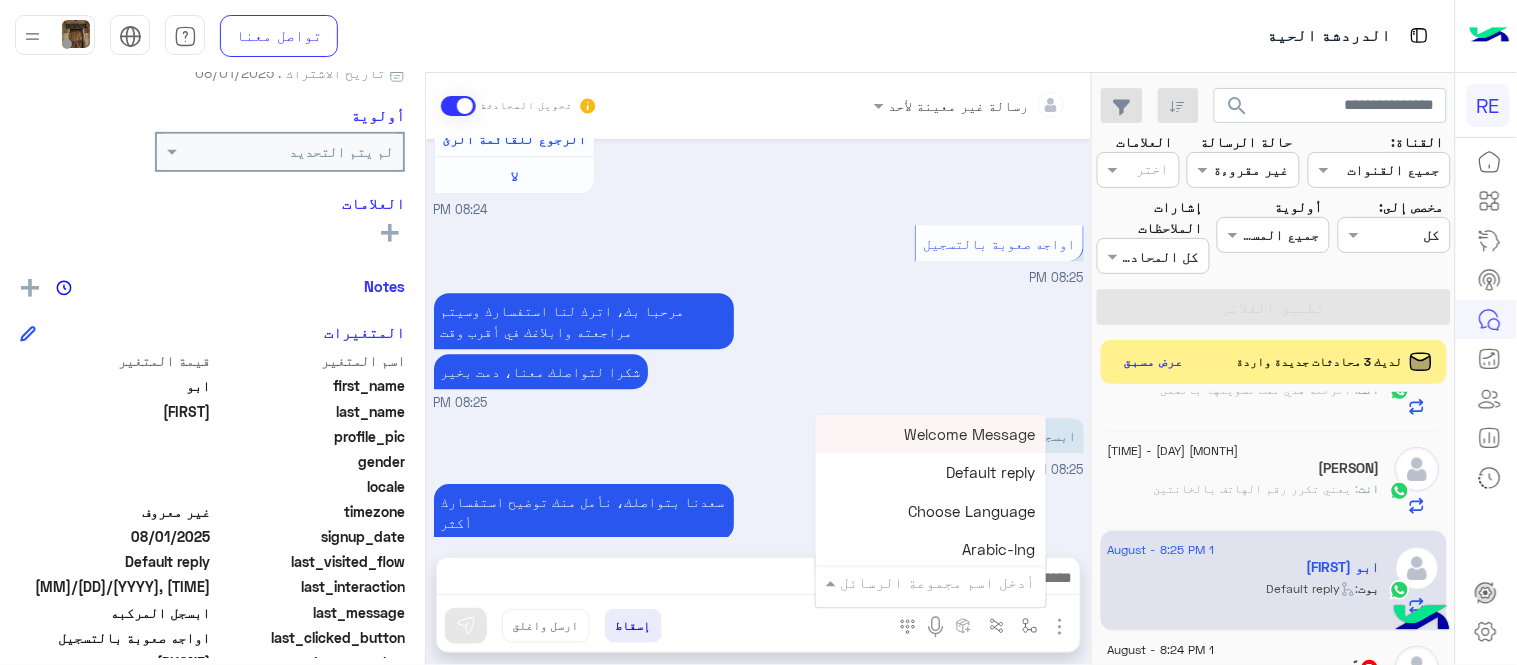 click at bounding box center [959, 582] 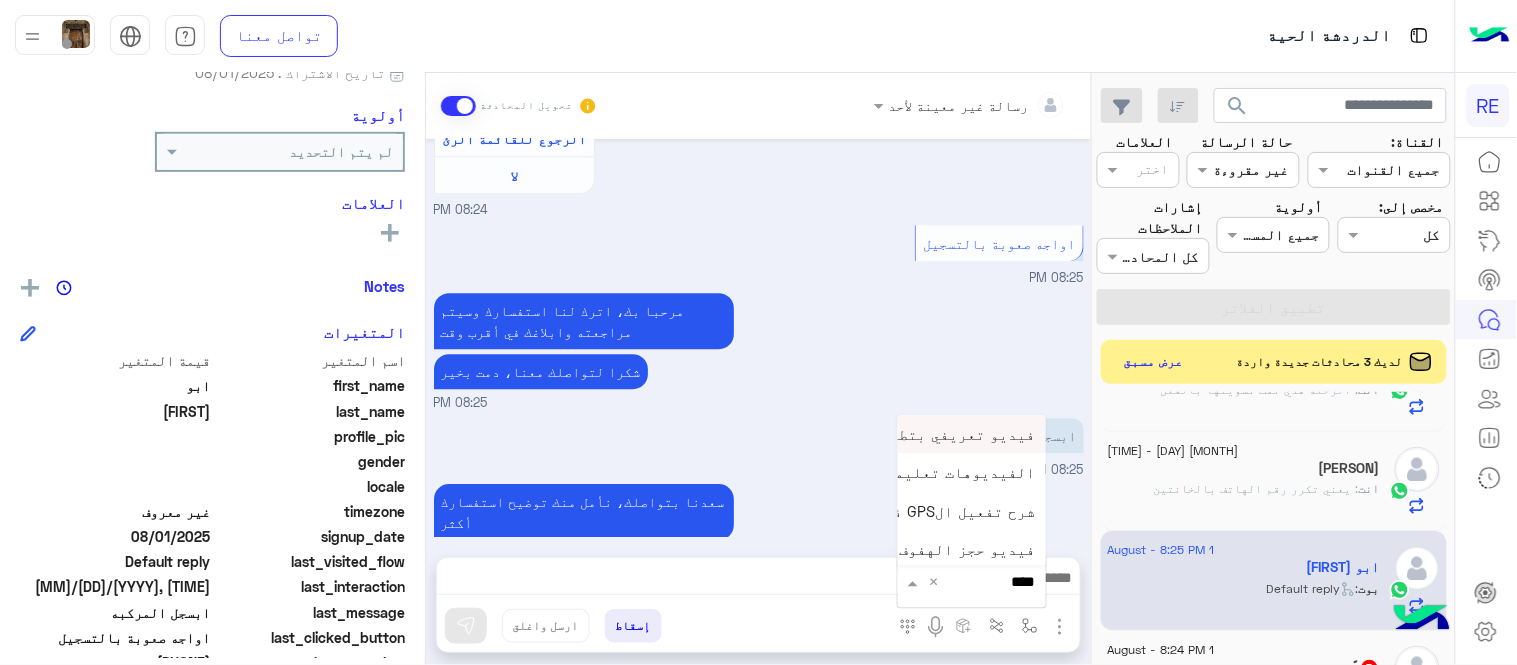 type on "*****" 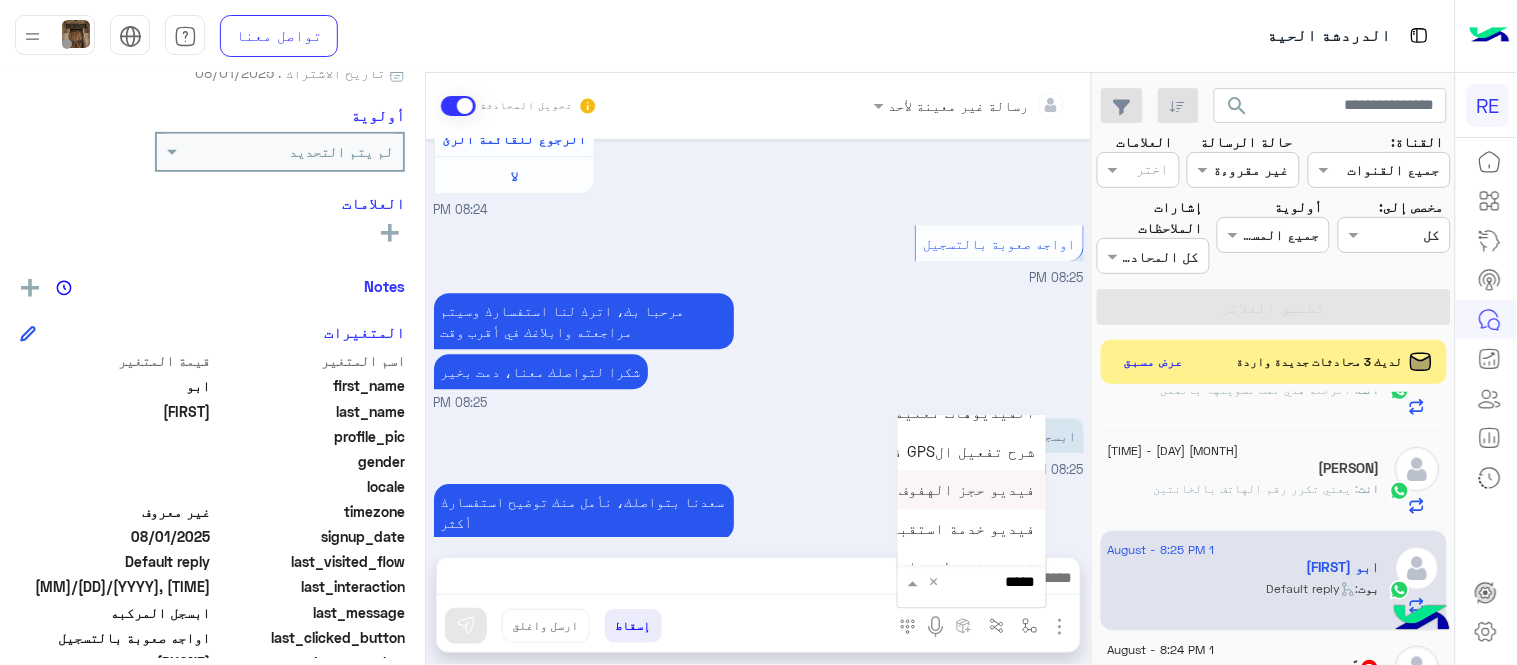 scroll, scrollTop: 80, scrollLeft: 0, axis: vertical 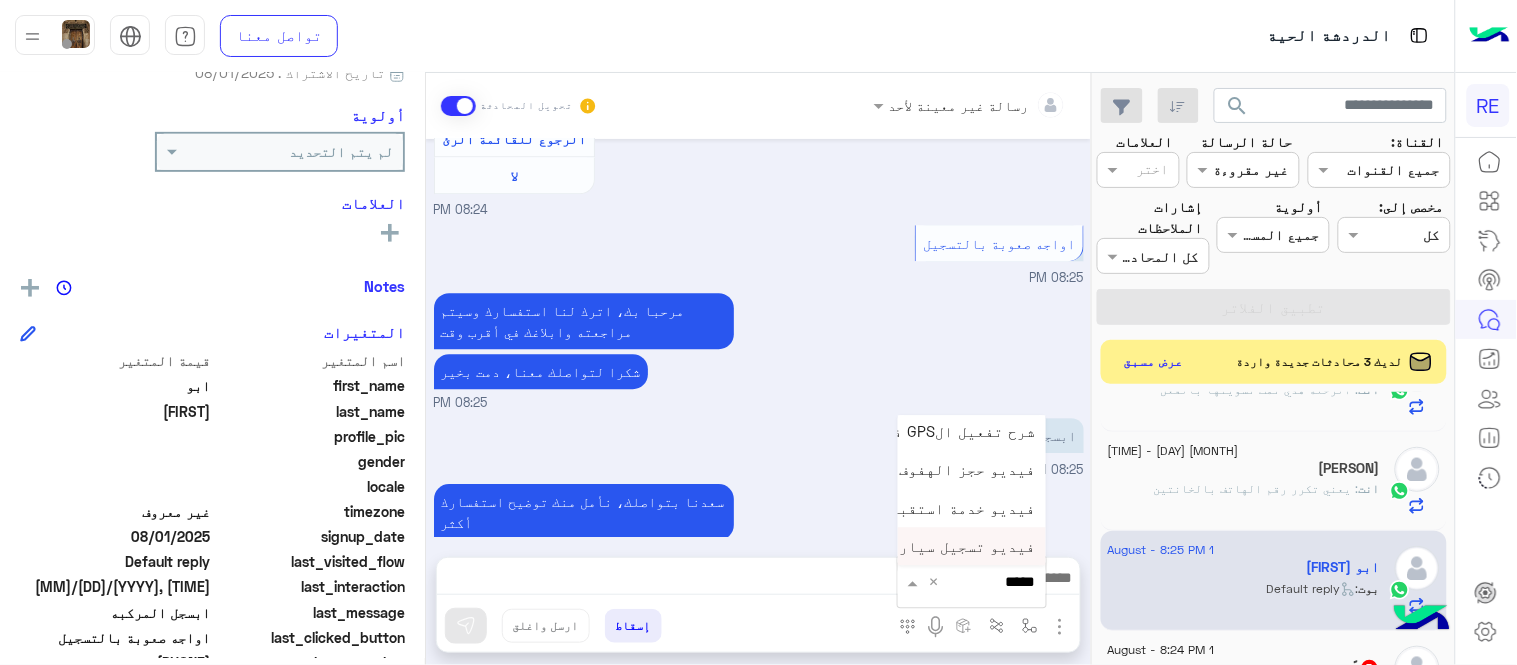 click on "فيديو تسجيل سيارة" at bounding box center [963, 547] 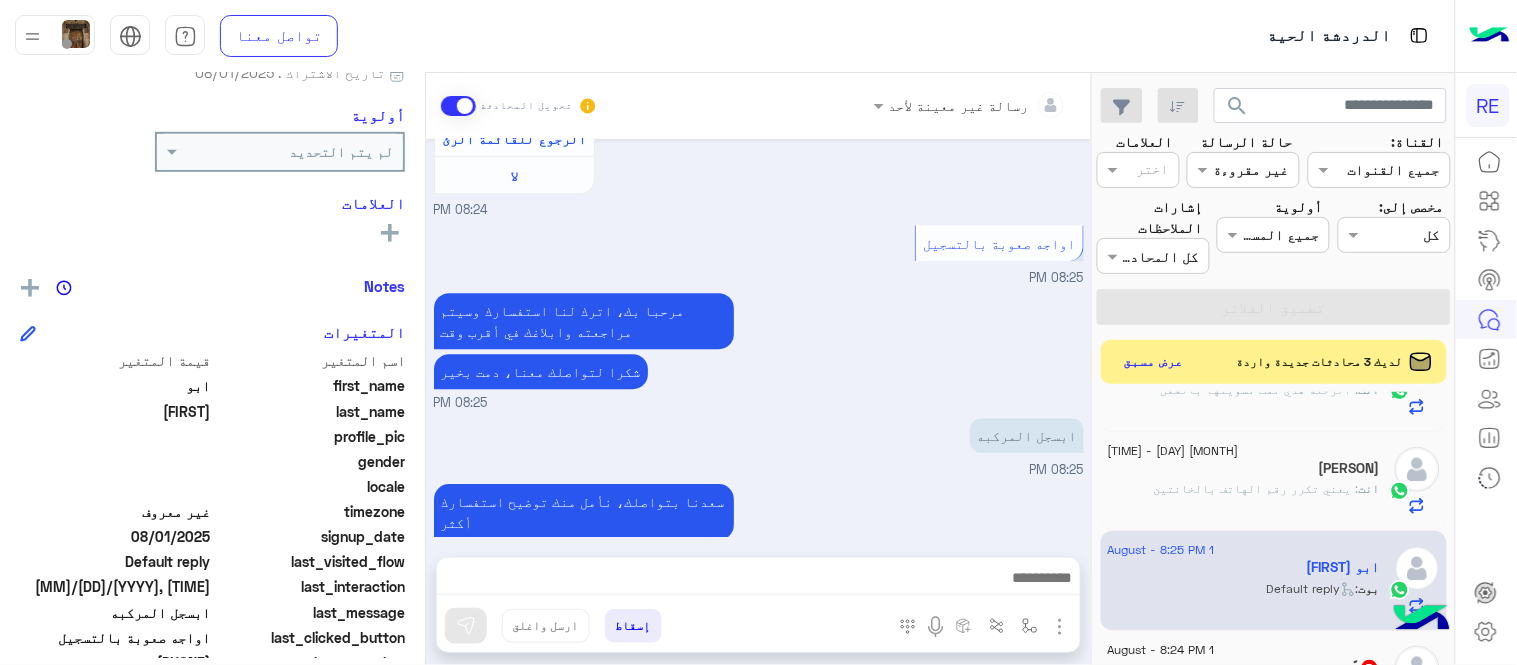 type on "**********" 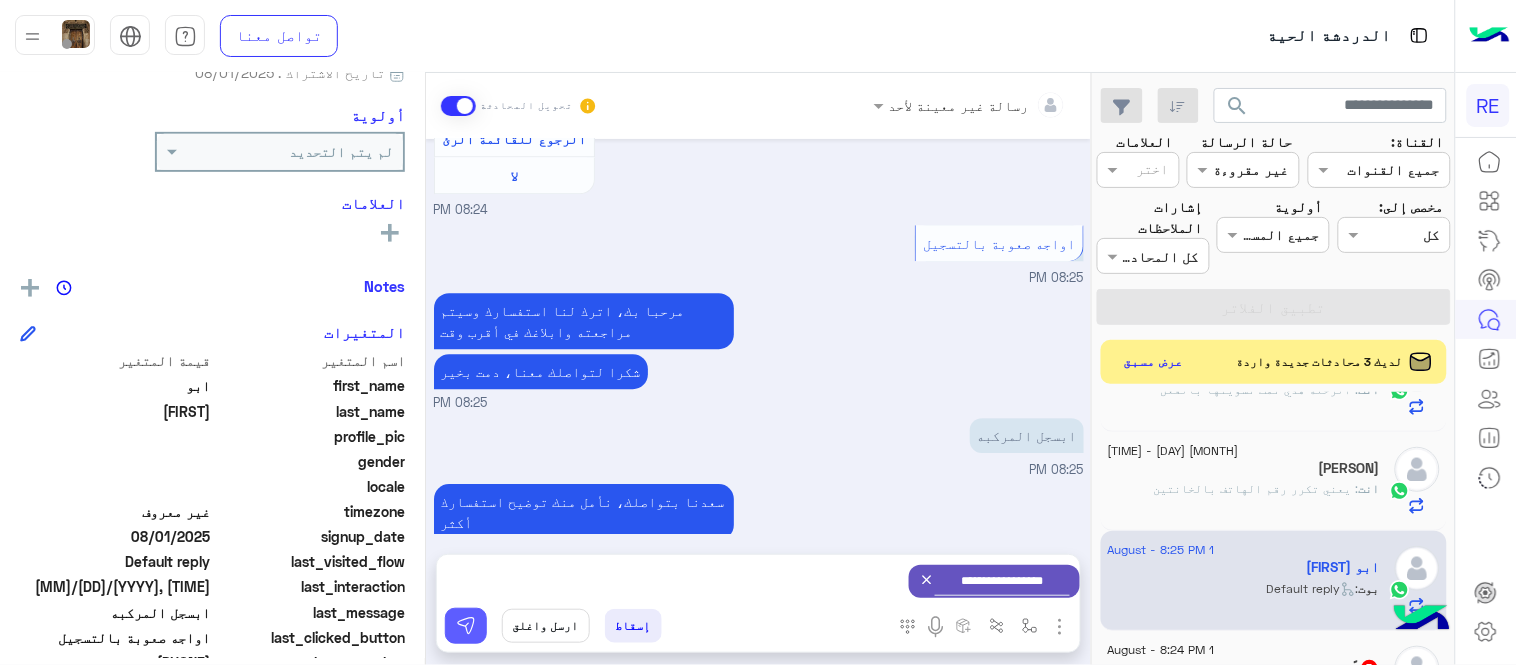 click at bounding box center (466, 626) 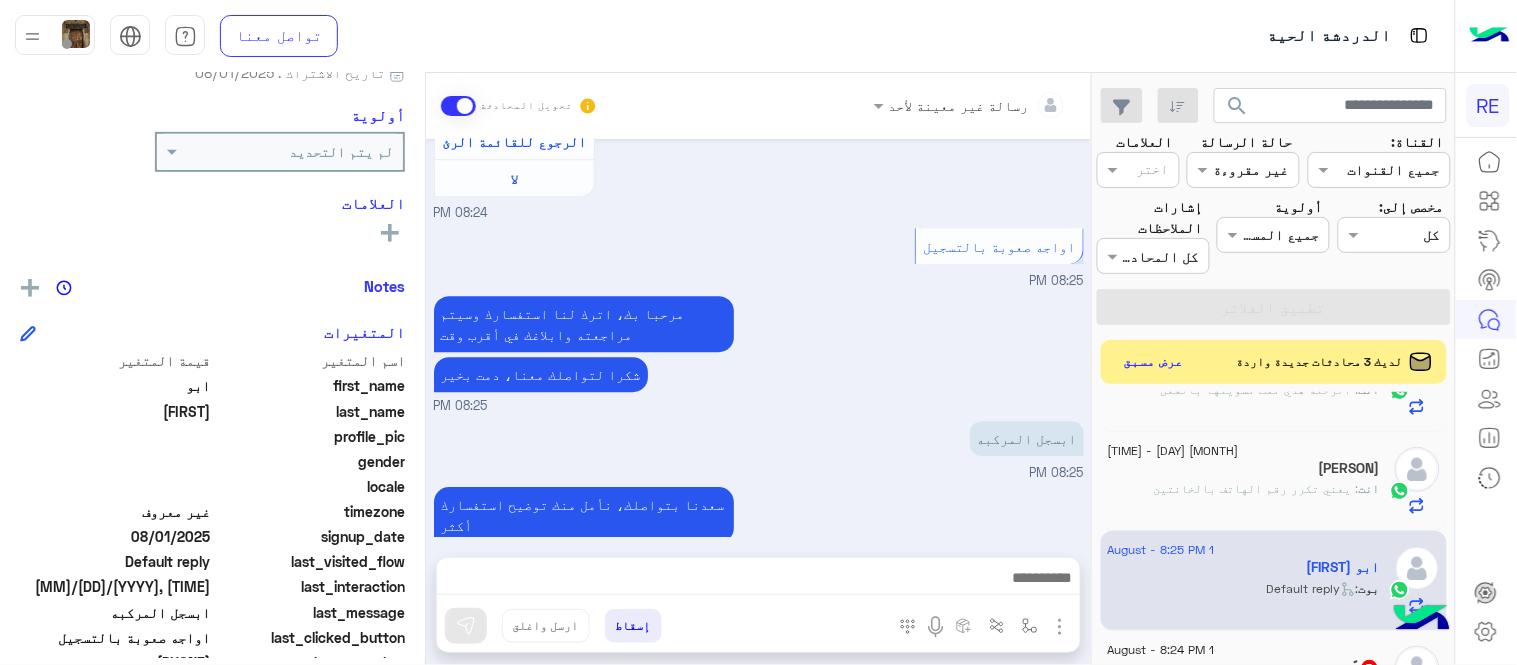 scroll, scrollTop: 1407, scrollLeft: 0, axis: vertical 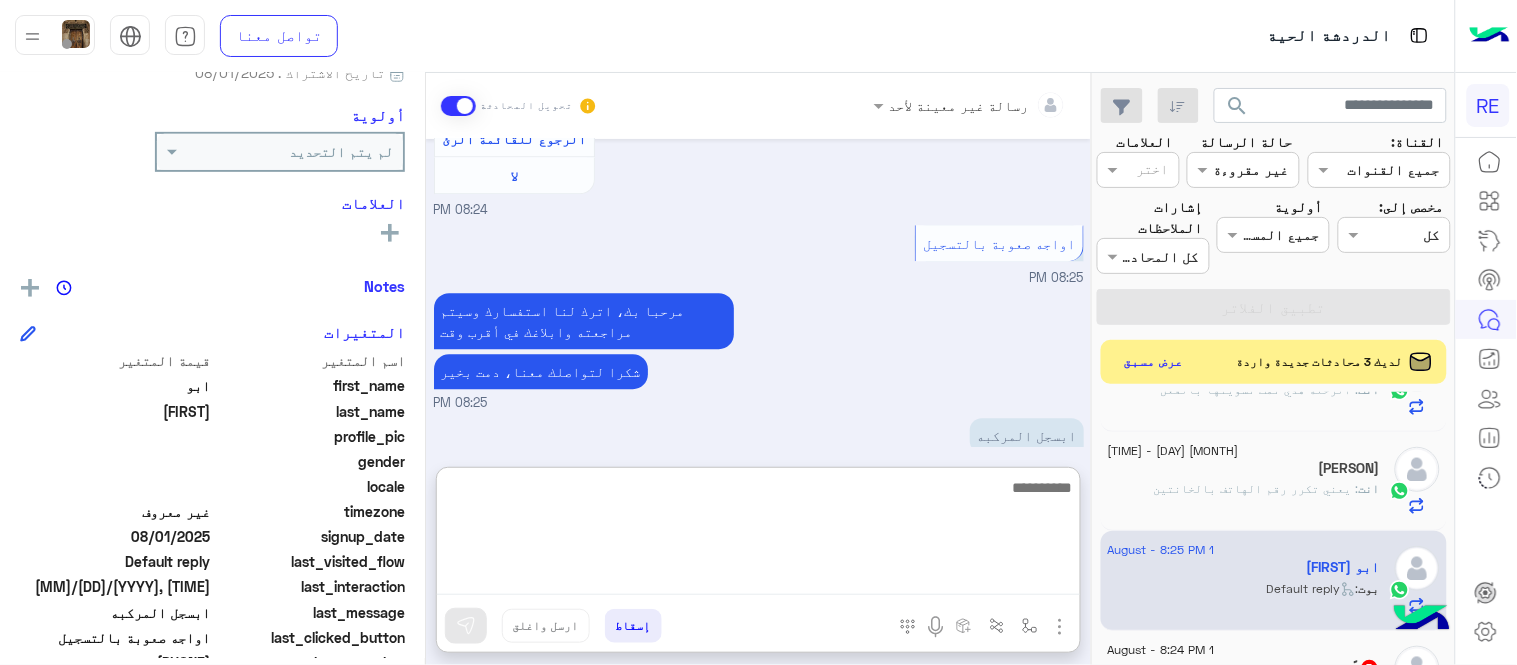 click at bounding box center [758, 535] 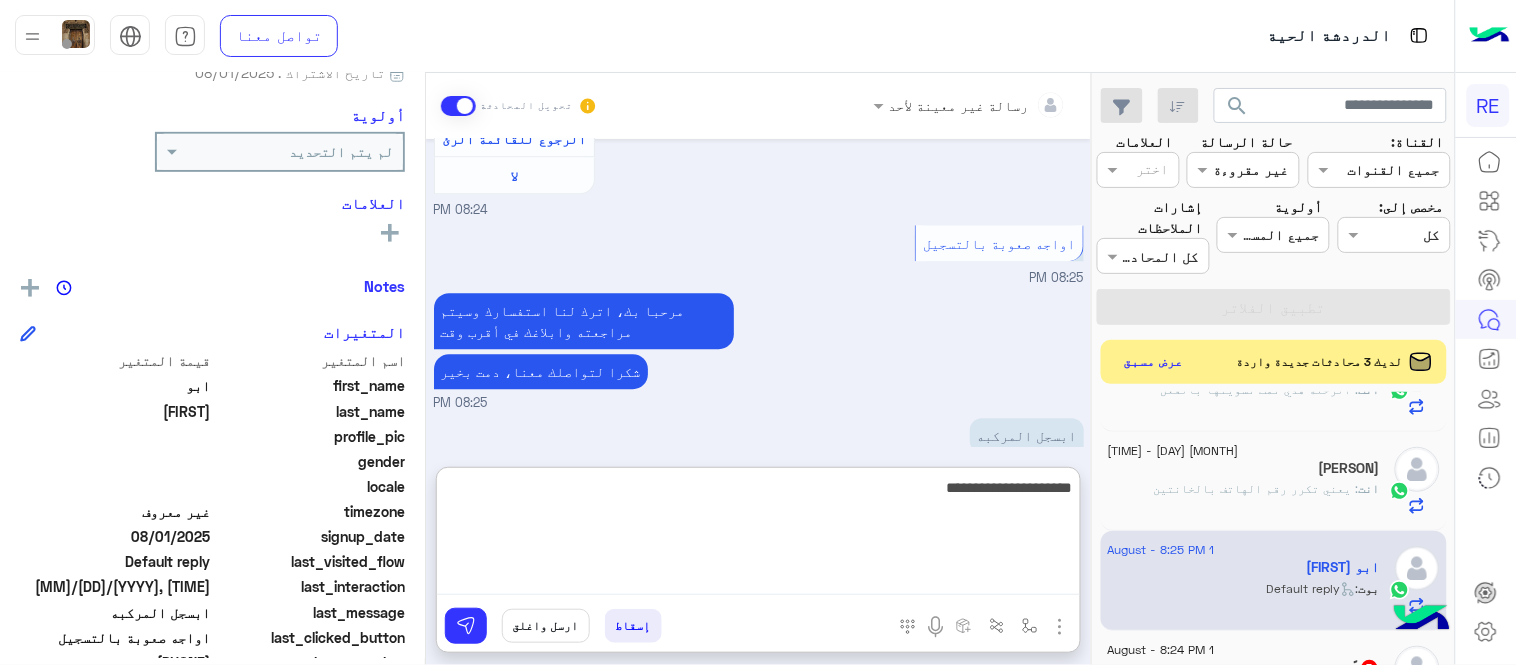 type on "**********" 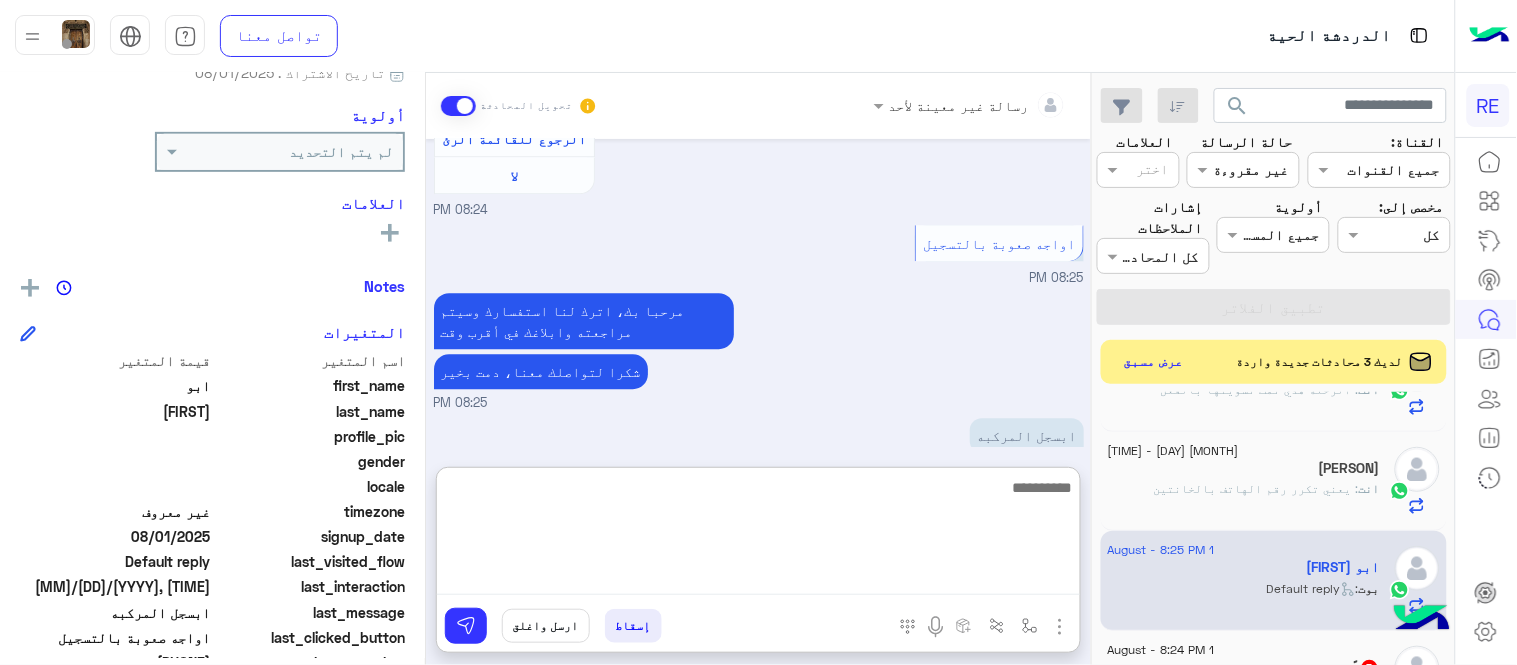 scroll, scrollTop: 1561, scrollLeft: 0, axis: vertical 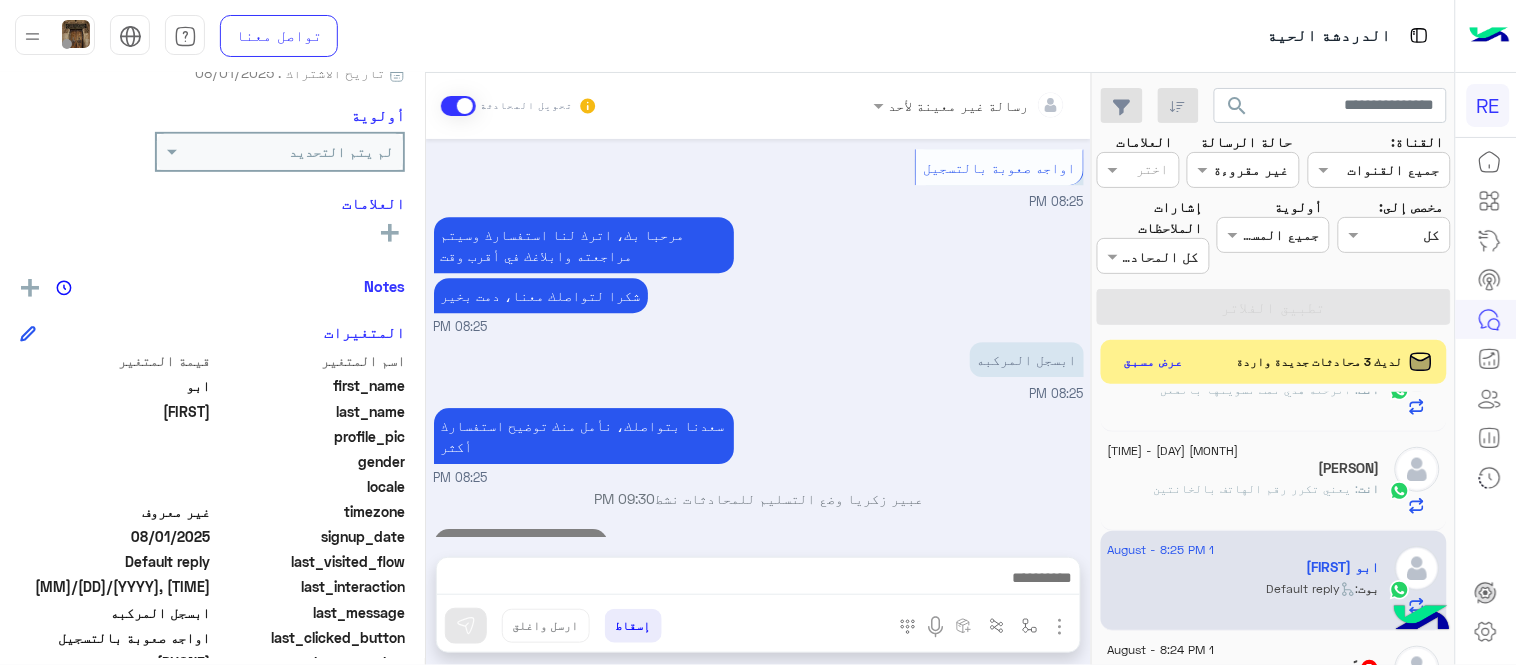 click on "Aug 1, 2025   عربي    08:24 PM  هل أنت ؟   كابتن 👨🏻‍✈️   عميل 🧳   رحال (مرشد مرخص) 🏖️     08:24 PM   كابتن �    08:24 PM  اختر احد الخدمات التالية:    08:24 PM   تفعيل حساب    08:24 PM  يمكنك الاطلاع على شروط الانضمام لرحلة ك (كابتن ) الموجودة بالصورة أعلاه،
لتحميل التطبيق عبر الرابط التالي : 📲
http://onelink.to/Rehla    يسعدنا انضمامك لتطبيق رحلة يمكنك اتباع الخطوات الموضحة لتسجيل بيانات سيارتك بالفيديو التالي  : عزيزي الكابتن، فضلًا ، للرغبة بتفعيل الحساب قم برفع البيانات عبر التطبيق والتواصل معنا  تم تسجيل السيارة   اواجه صعوبة بالتسجيل  اي خدمة اخرى ؟  الرجوع للقائمة الرئ   لا     08:24 PM    08:25 PM     08:25 PM" at bounding box center (758, 338) 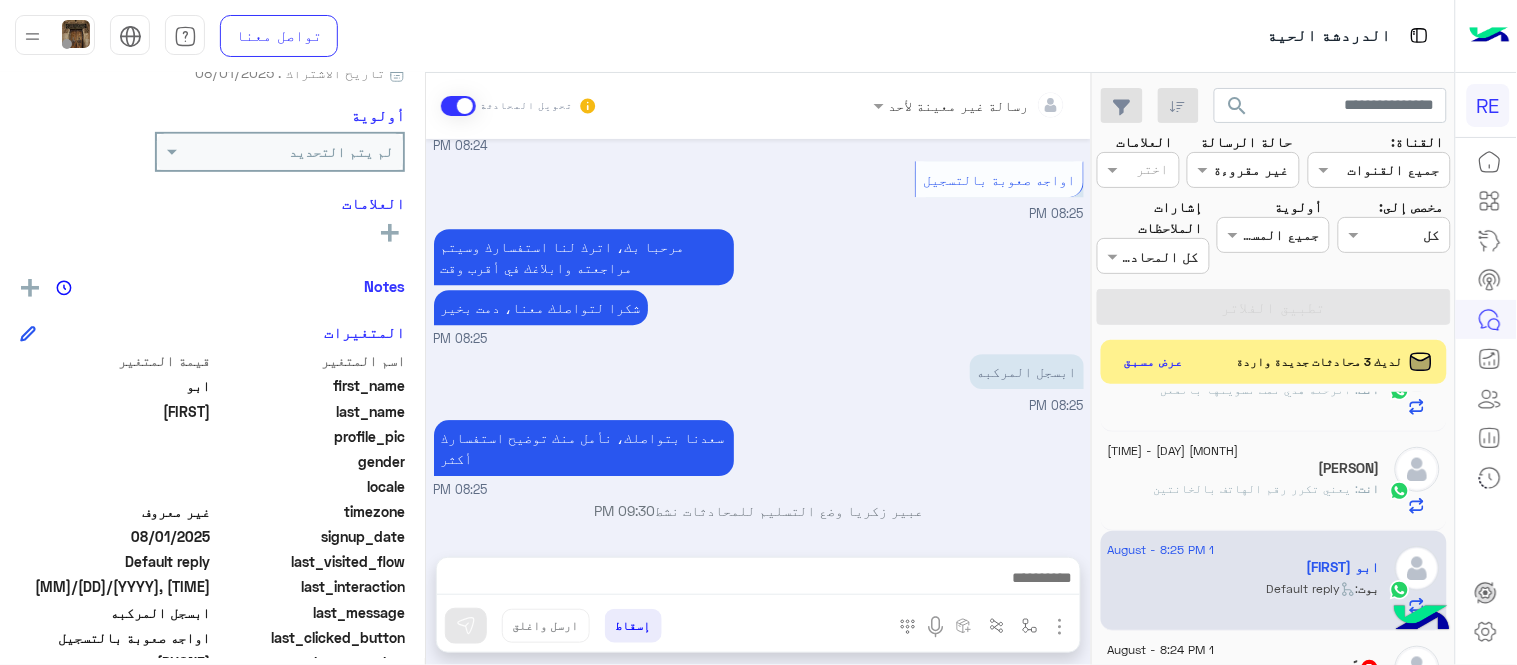 scroll, scrollTop: 1507, scrollLeft: 0, axis: vertical 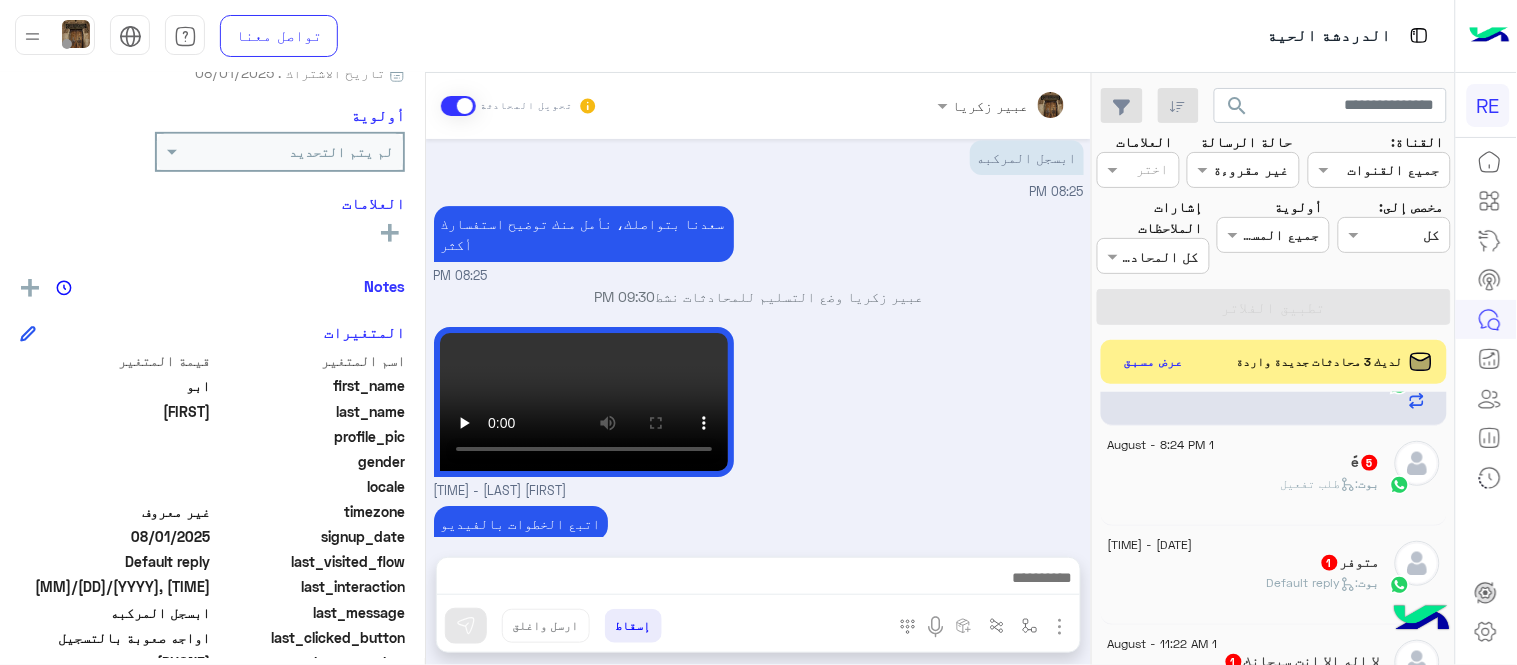 click on "ًe   5" 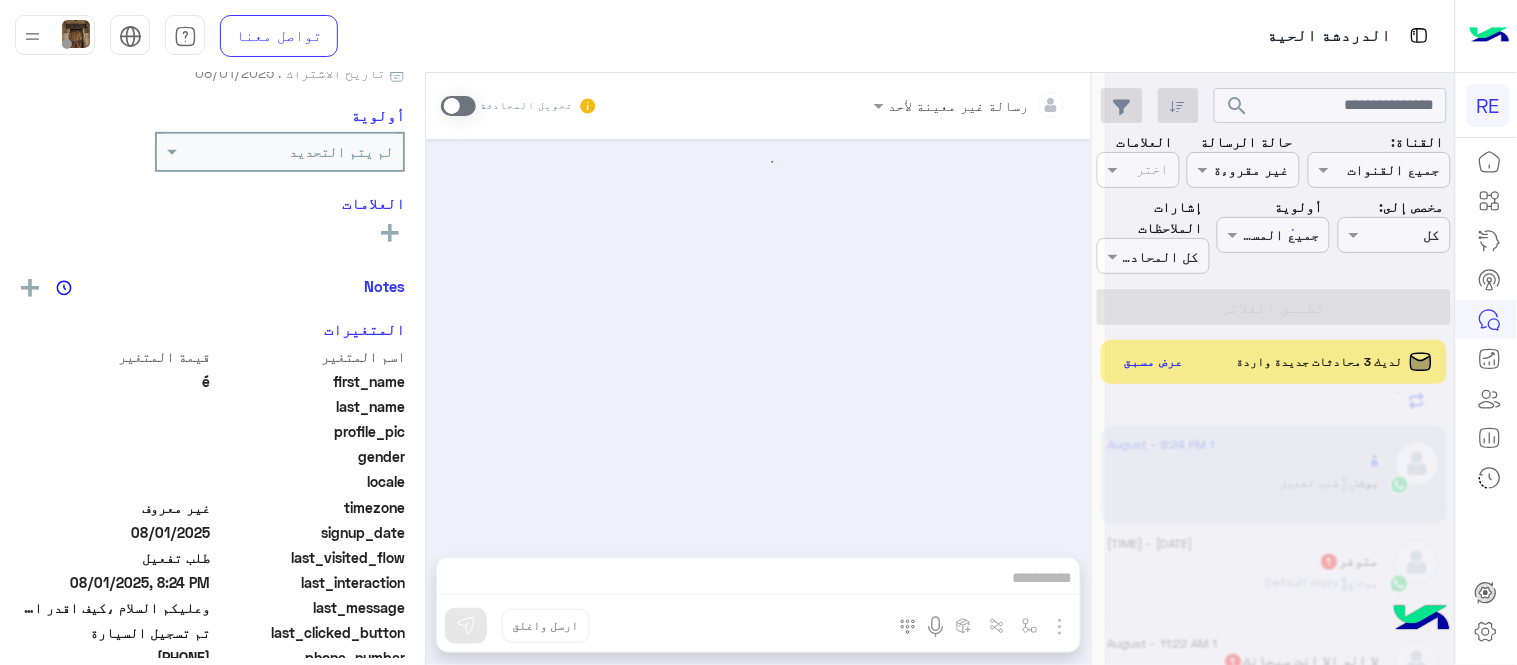 scroll, scrollTop: 1860, scrollLeft: 0, axis: vertical 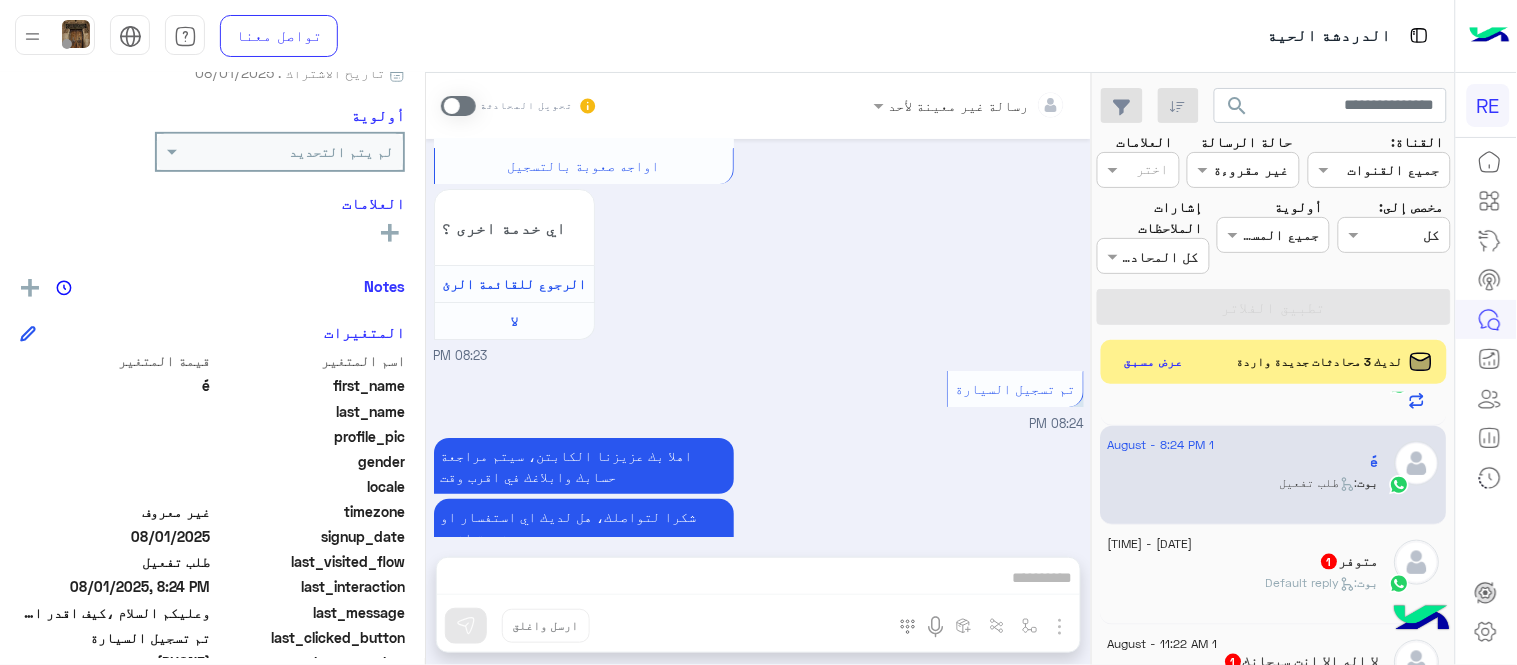 click at bounding box center [458, 106] 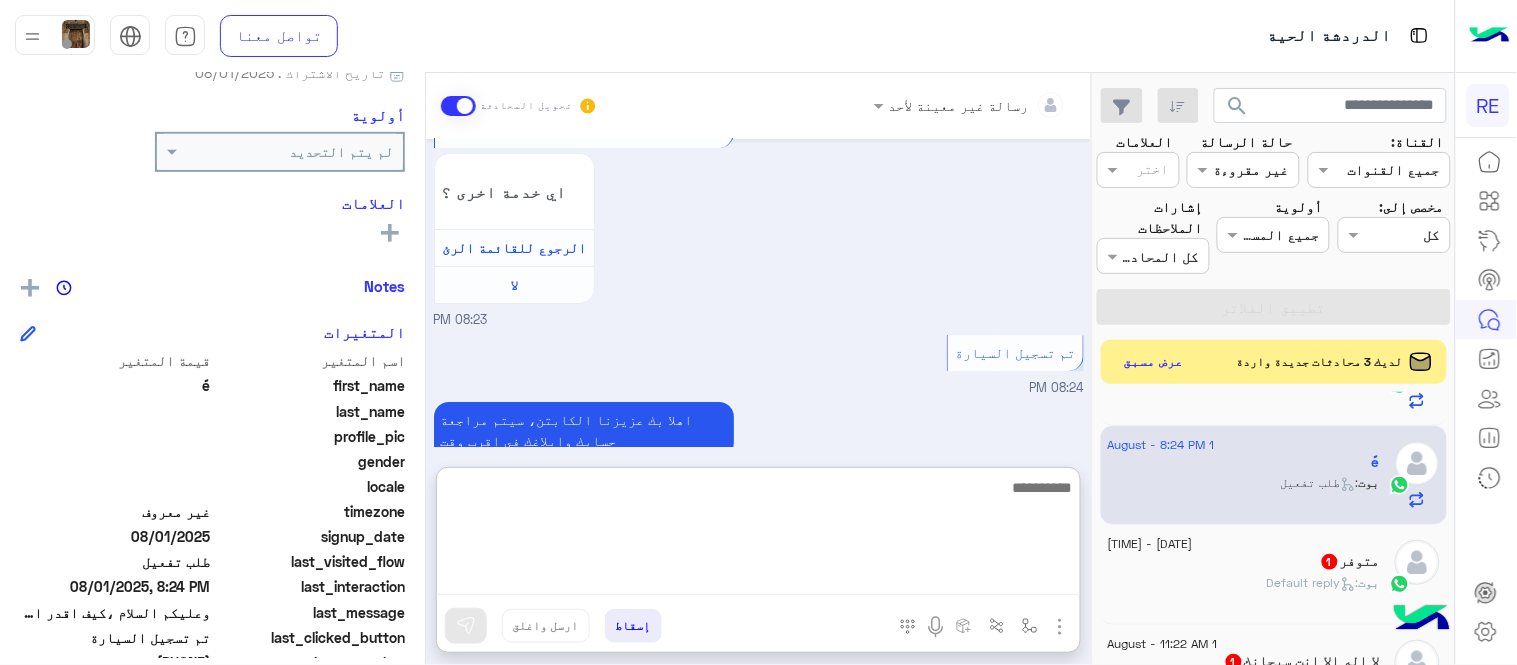 click at bounding box center (758, 535) 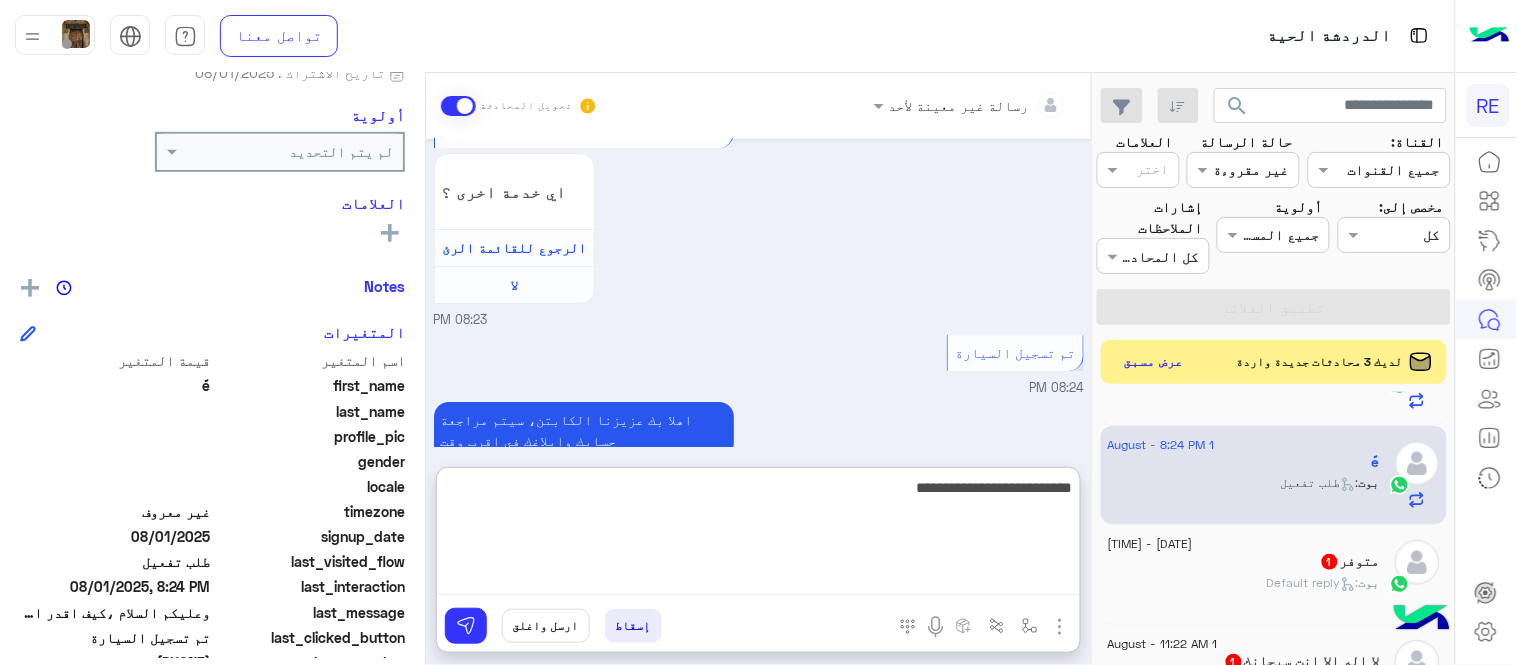 type on "**********" 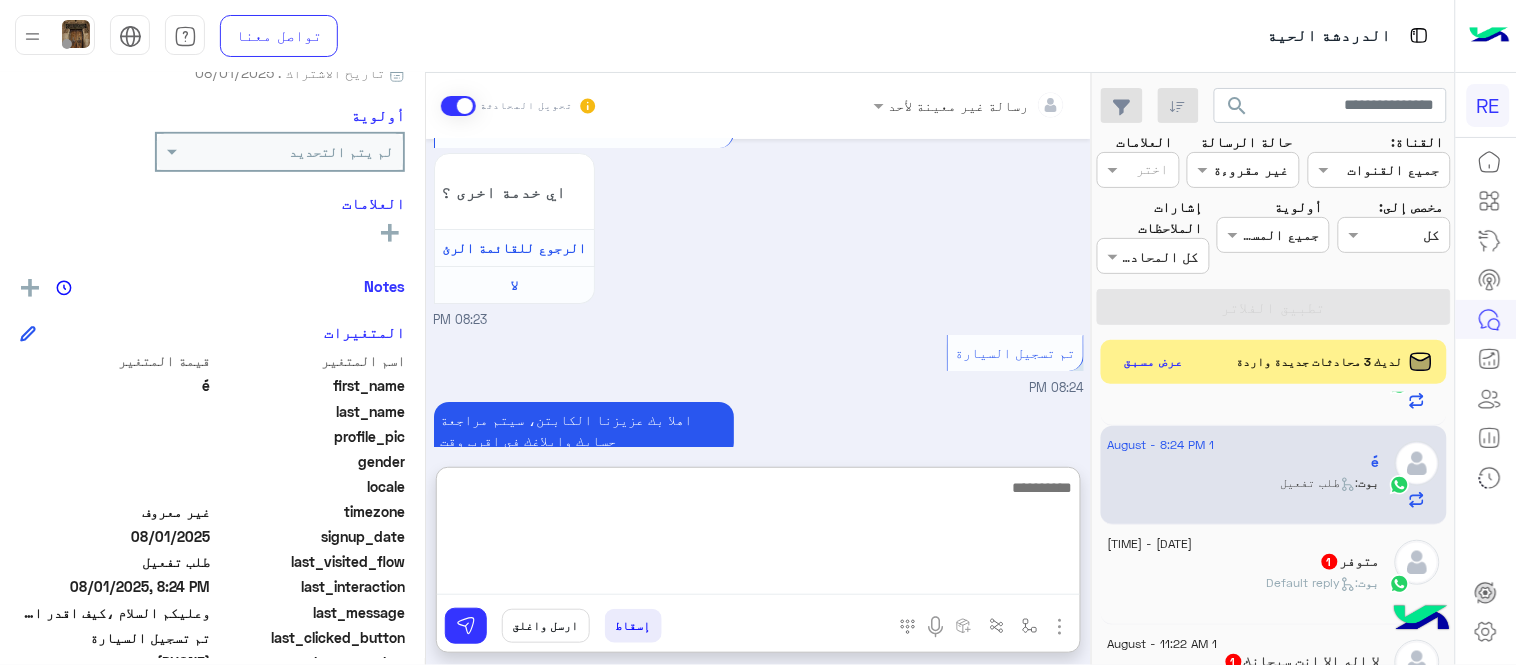 scroll, scrollTop: 2050, scrollLeft: 0, axis: vertical 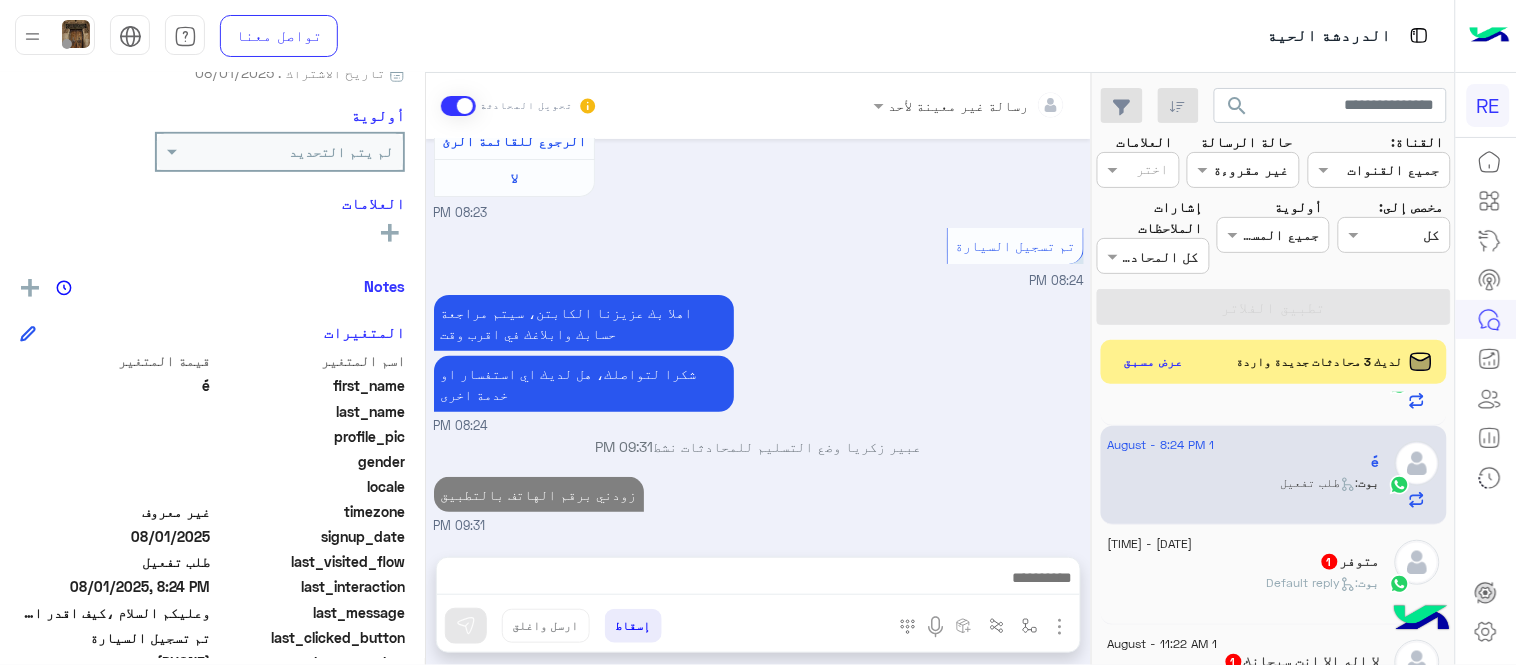 click on "Aug 1, 2025  السلام عليكم   08:22 PM  وعليكم السلام ،كيف اقدر اساعدك
اهلًا بك في تطبيق رحلة 👋
Welcome to Rehla  👋
من فضلك أختر لغة التواصل
Please choose your preferred Language
English   عربي     08:22 PM   عربي    08:22 PM  هل أنت ؟   كابتن 👨🏻‍✈️   عميل 🧳   رحال (مرشد مرخص) 🏖️     08:22 PM   كابتن �    08:23 PM  اختر احد الخدمات التالية:    08:23 PM   تفعيل حساب    08:23 PM  يمكنك الاطلاع على شروط الانضمام لرحلة ك (كابتن ) الموجودة بالصورة أعلاه،
لتحميل التطبيق عبر الرابط التالي : 📲
http://onelink.to/Rehla    يسعدنا انضمامك لتطبيق رحلة يمكنك اتباع الخطوات الموضحة لتسجيل بيانات سيارتك بالفيديو التالي  :  تم تسجيل السيارة  اي خدمة اخرى ؟" at bounding box center (758, 338) 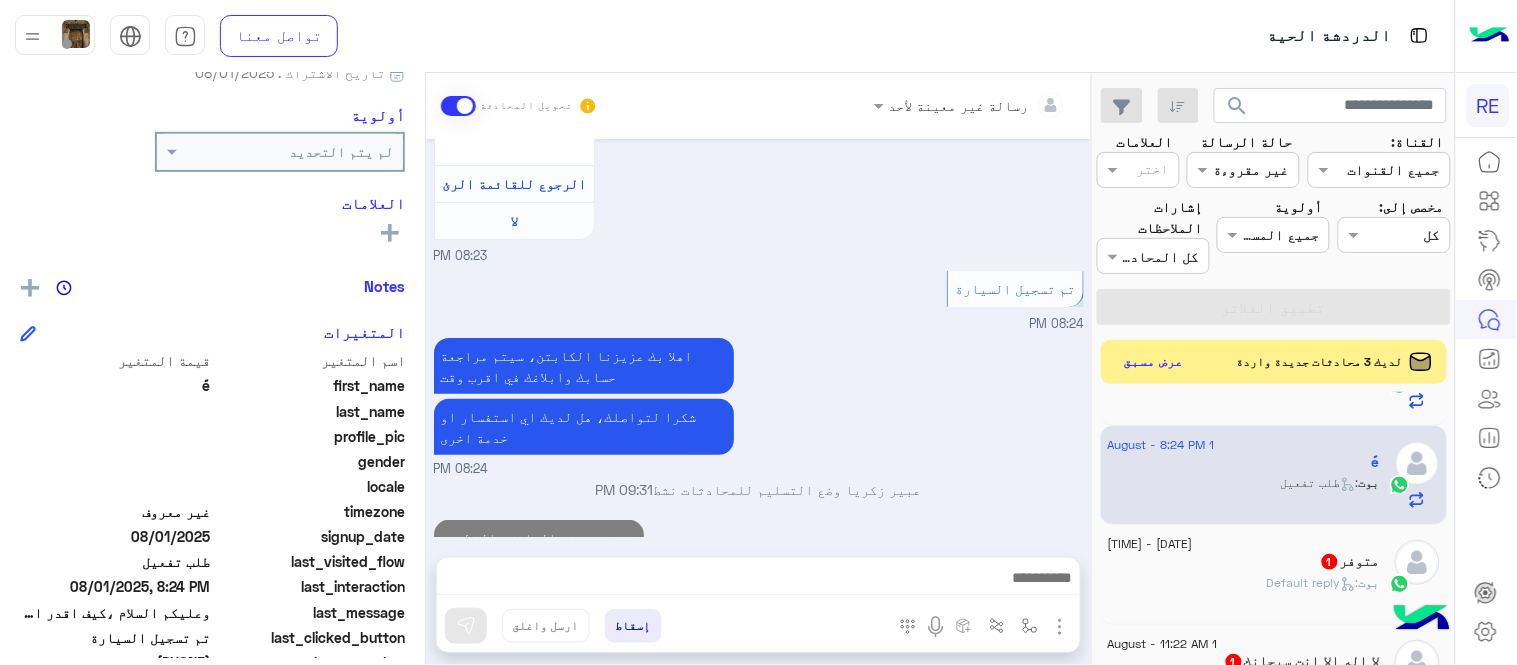 scroll, scrollTop: 1996, scrollLeft: 0, axis: vertical 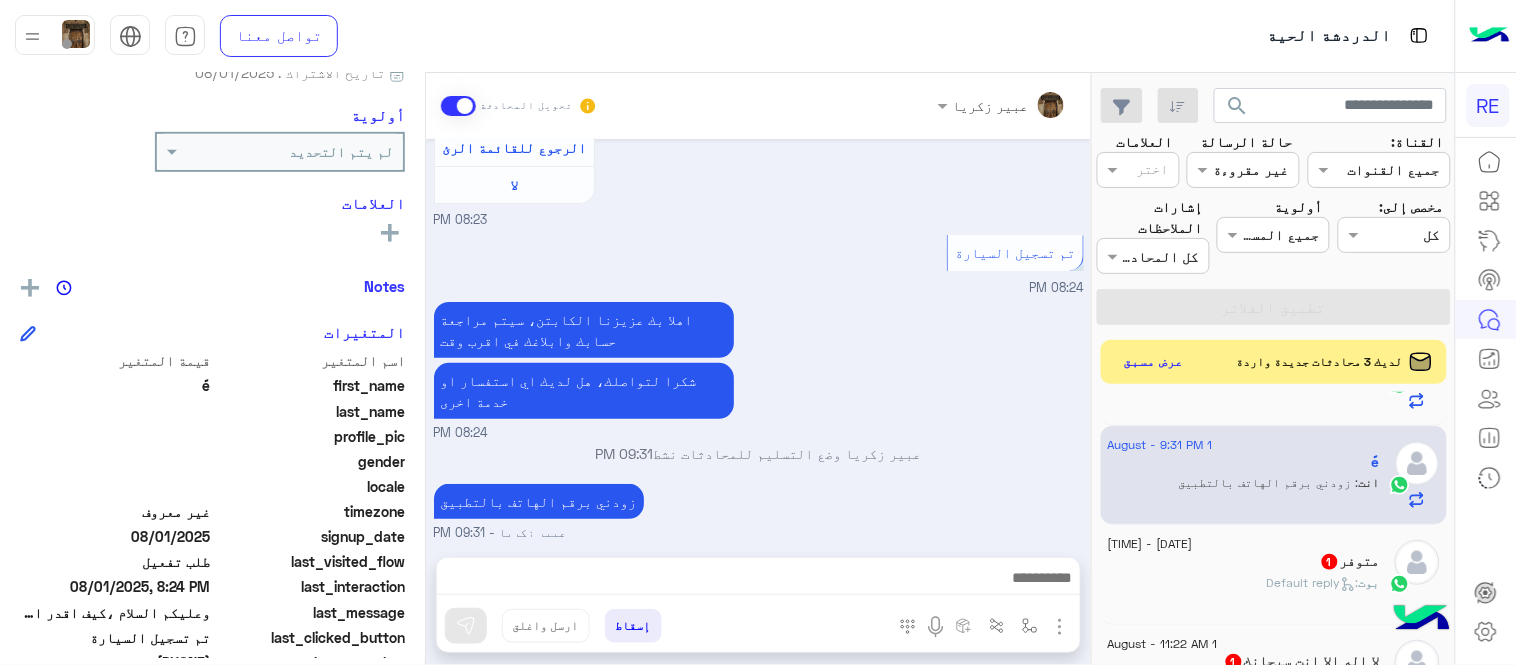 click on "[DATE] - [TIME]" 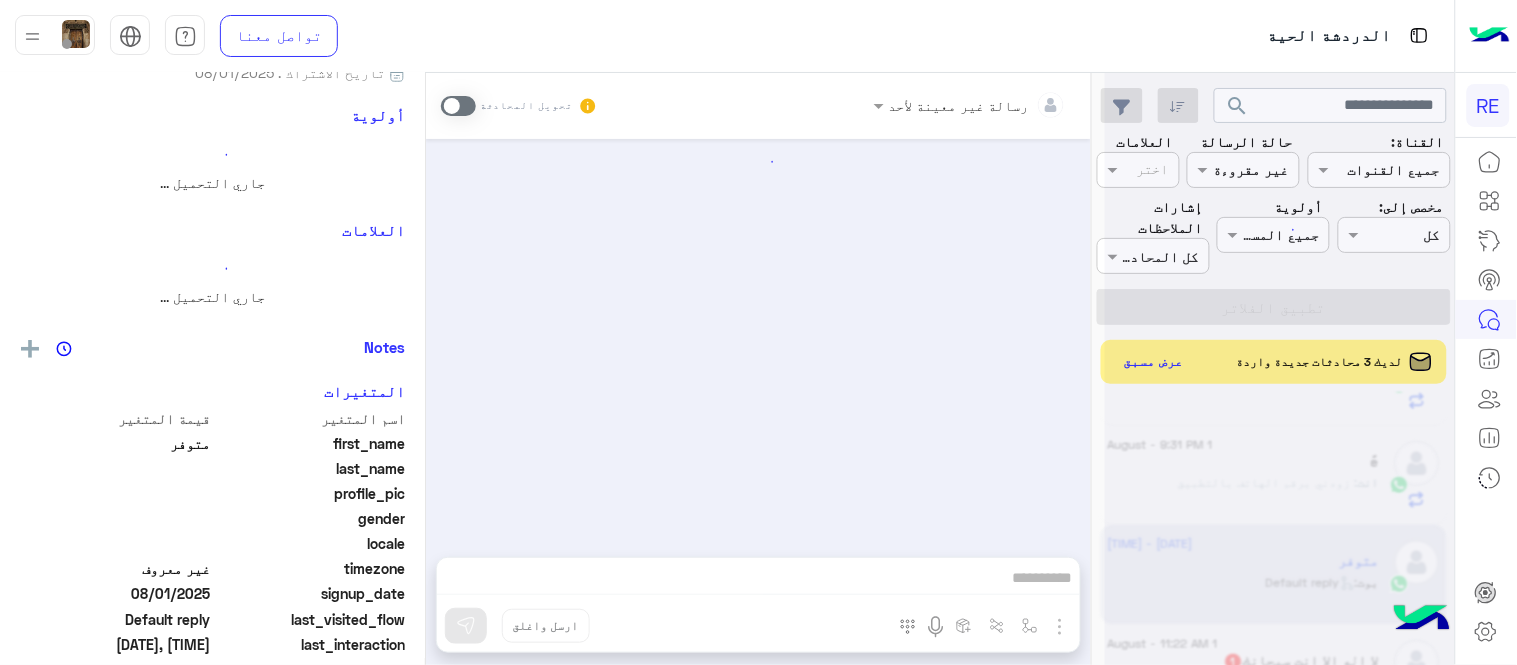 scroll, scrollTop: 0, scrollLeft: 0, axis: both 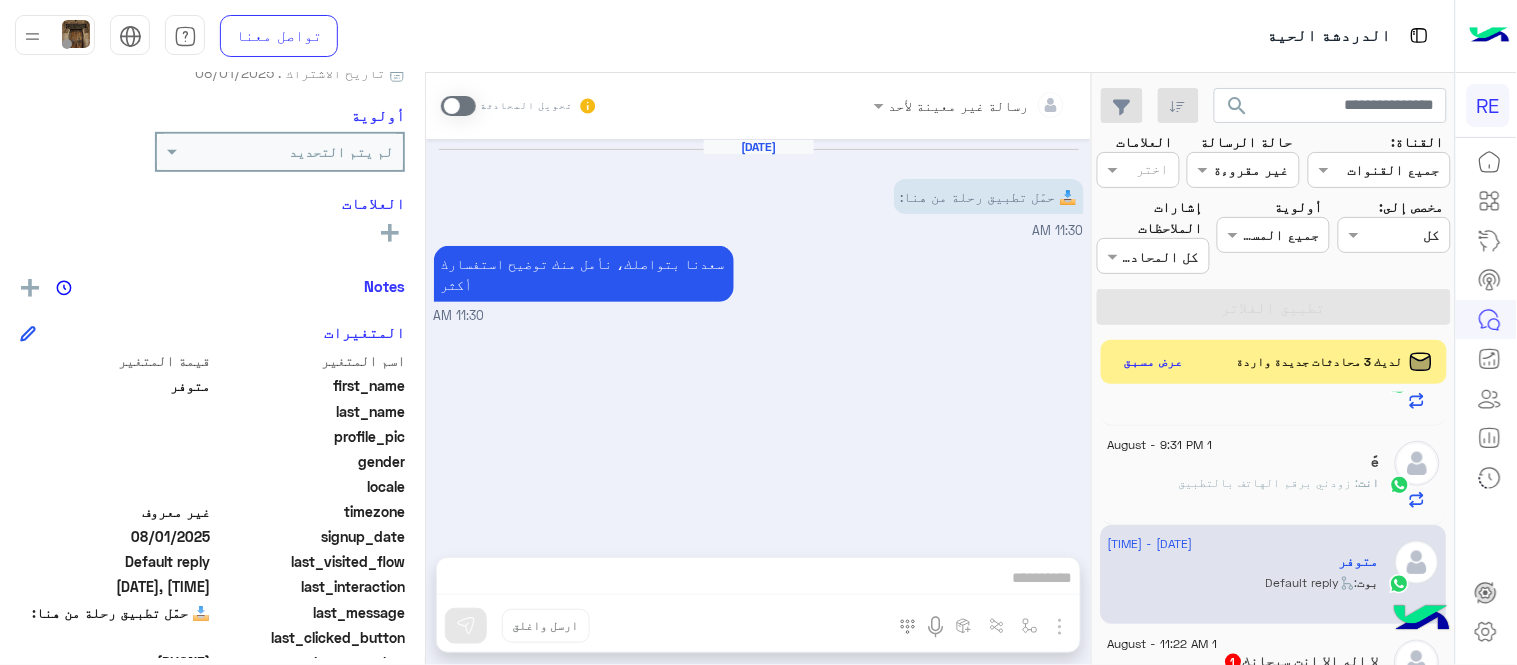 click at bounding box center (458, 106) 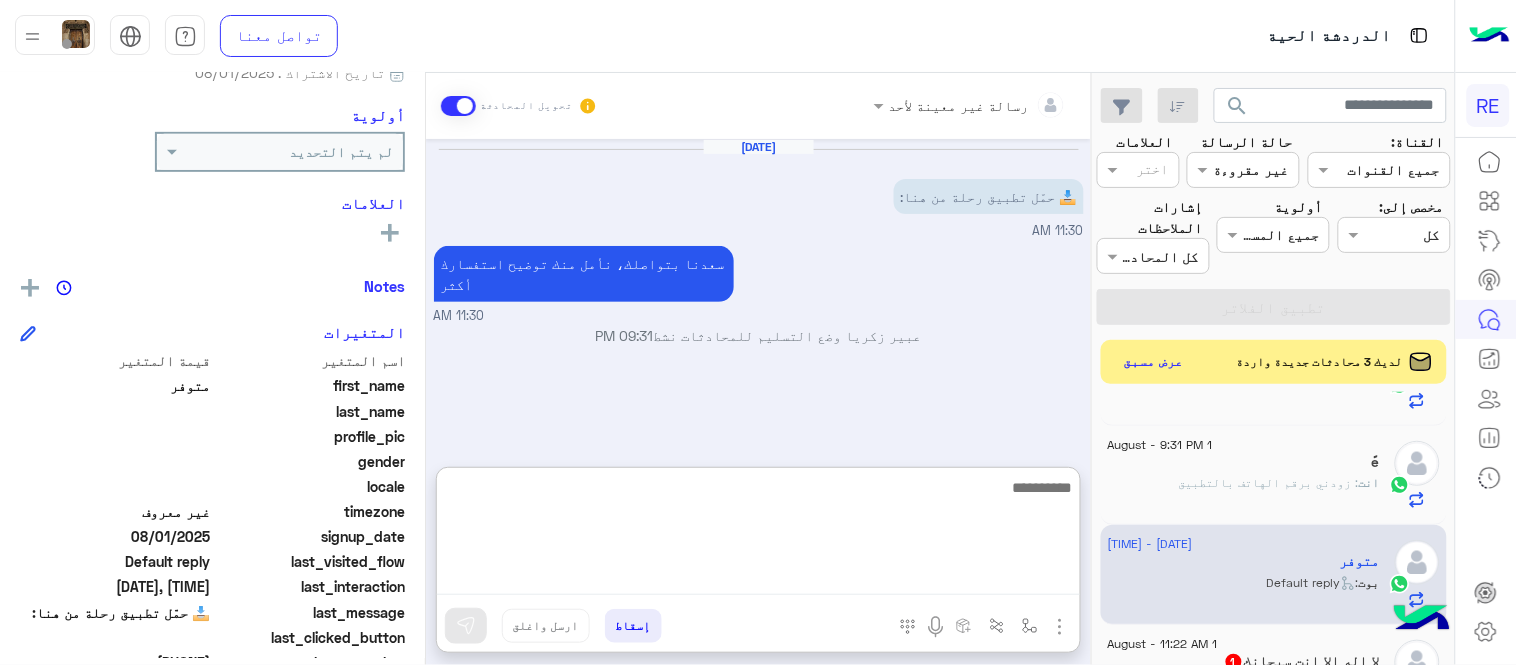 click at bounding box center (758, 535) 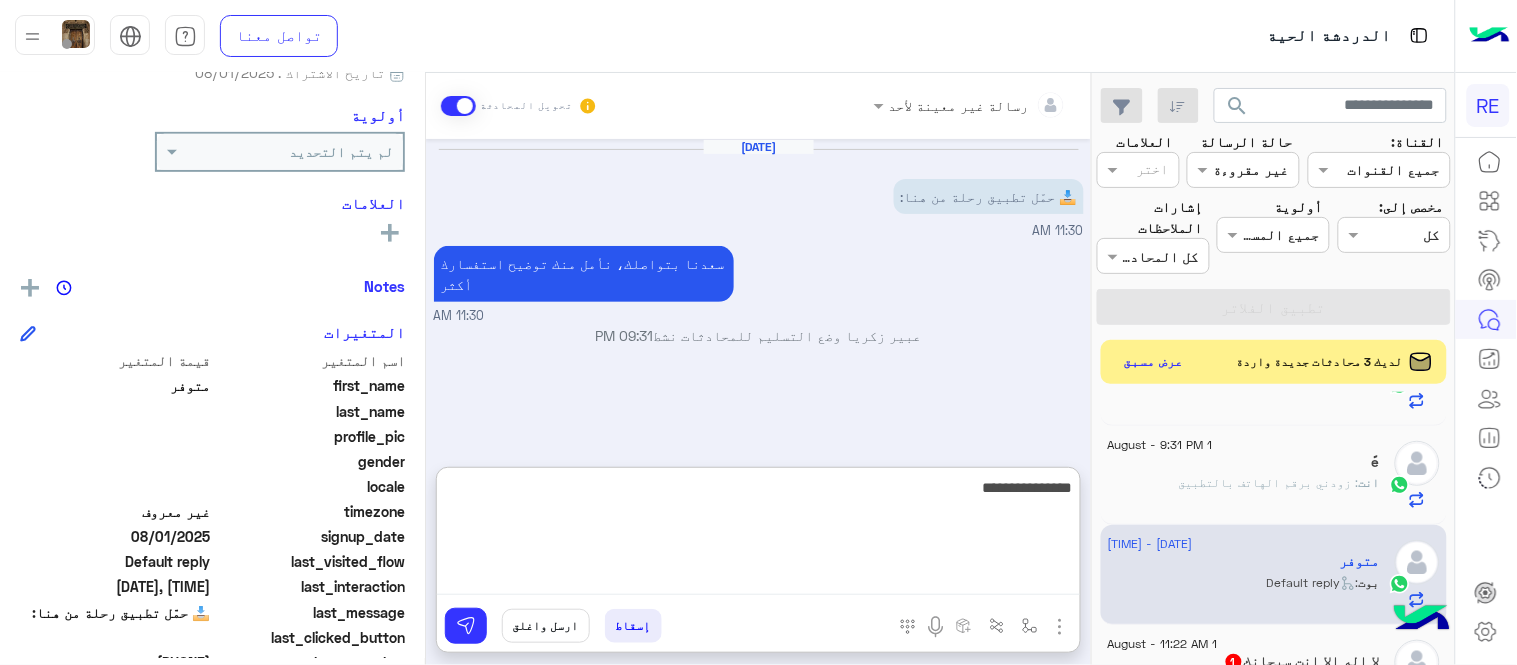 type on "**********" 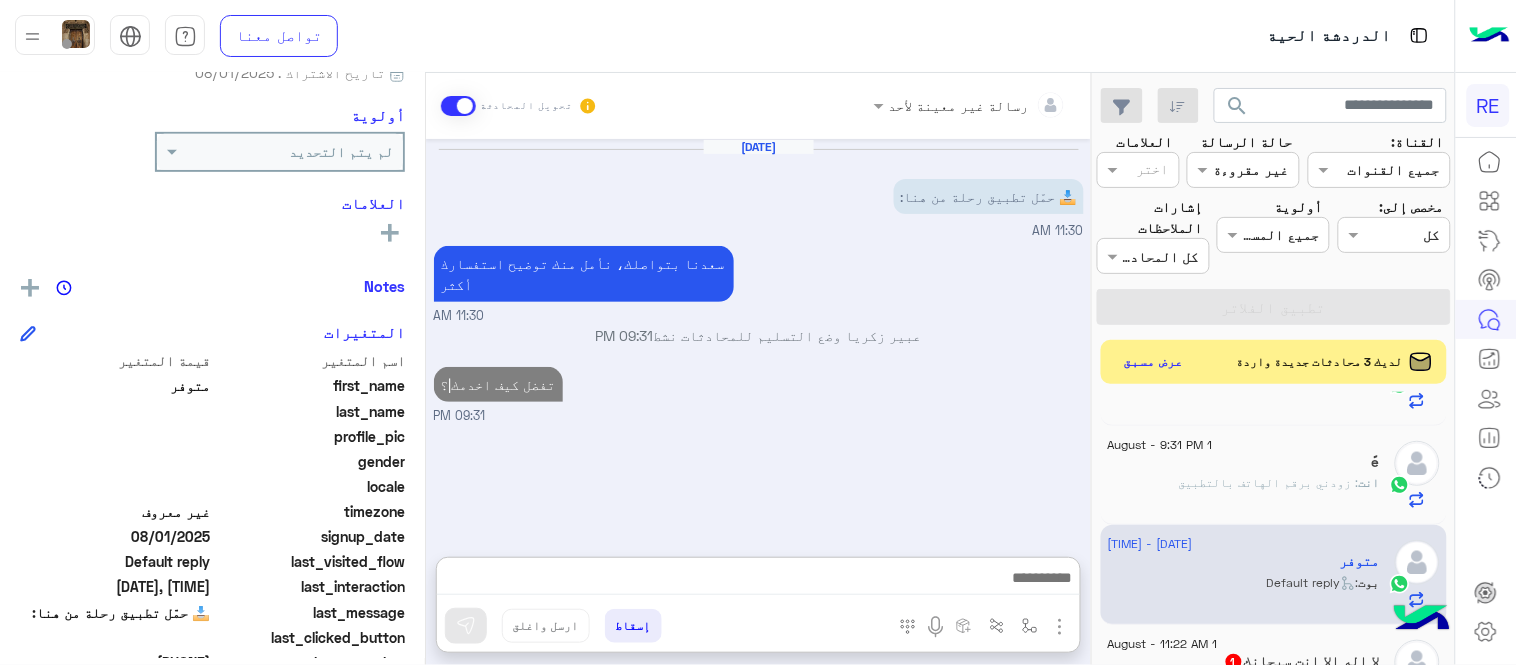 click on "تفضل كيف اخدمك|؟   09:31 PM" at bounding box center [759, 394] 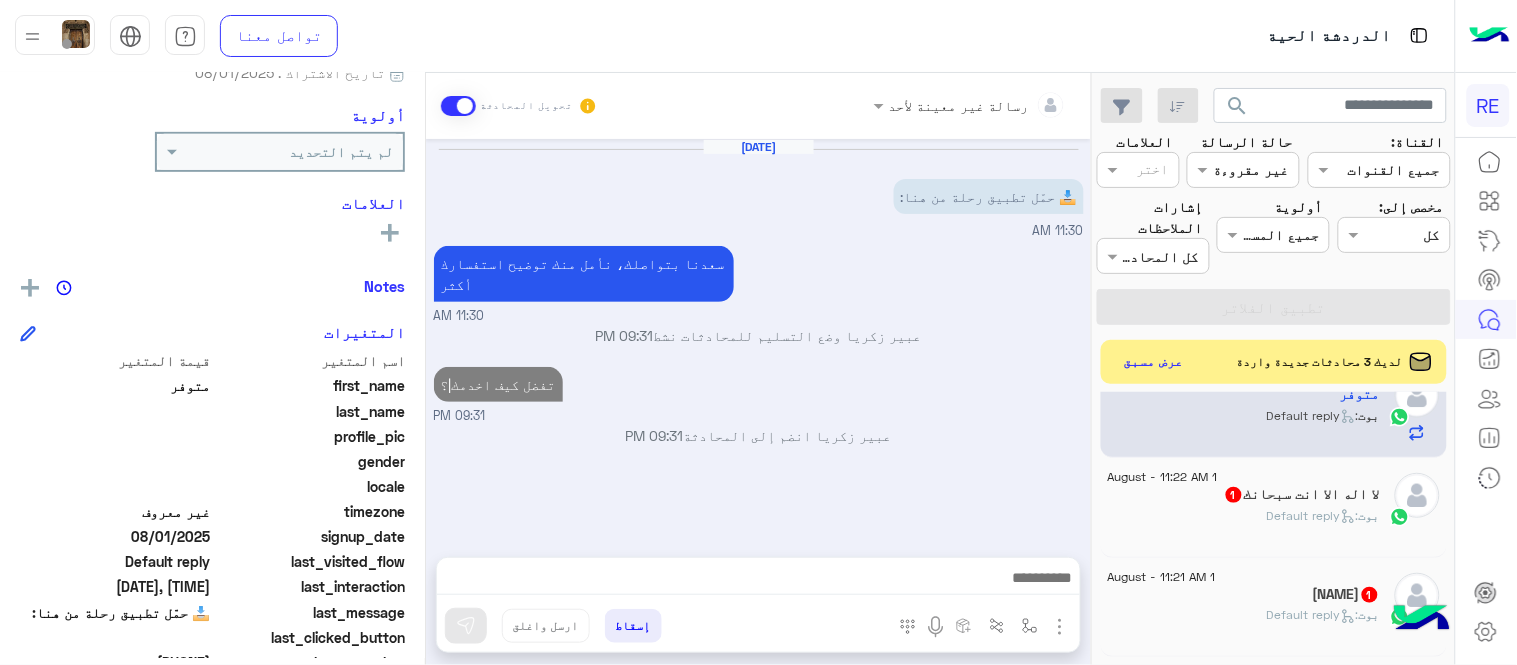 scroll, scrollTop: 762, scrollLeft: 0, axis: vertical 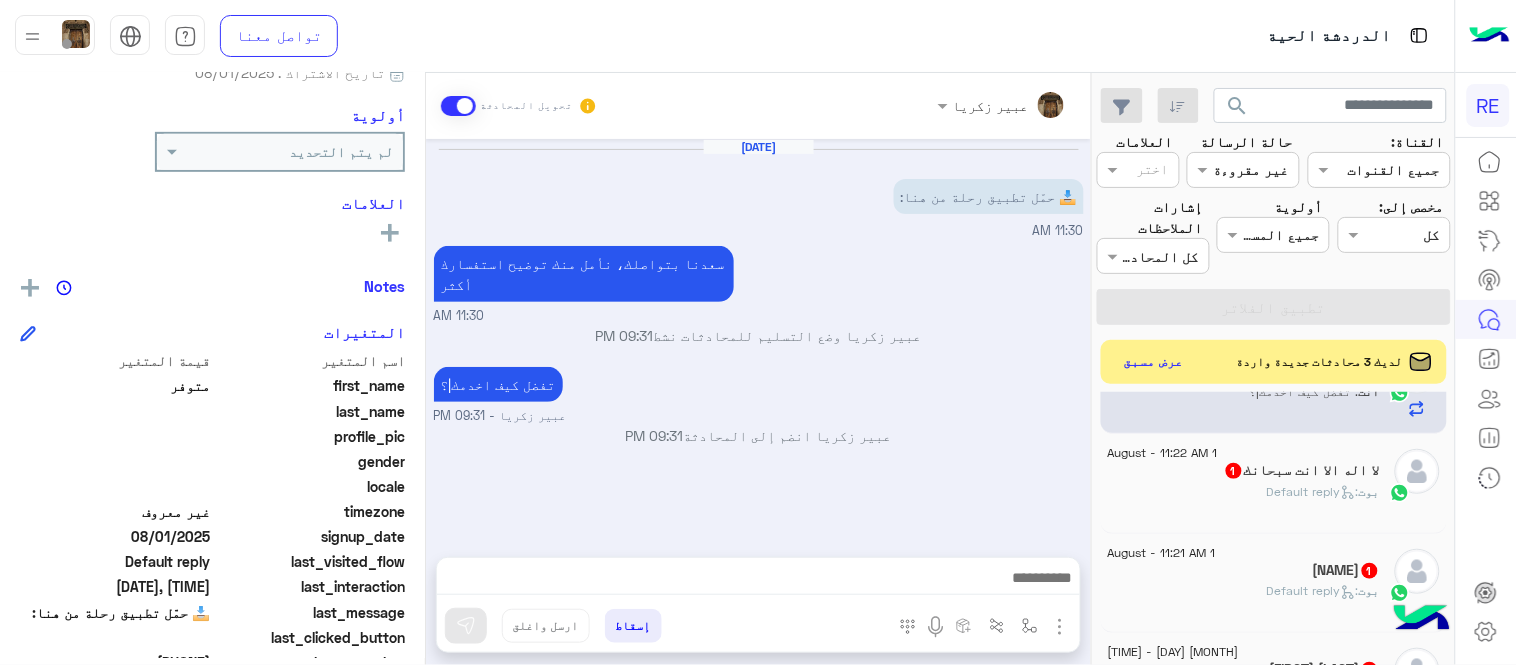 click on "بوت :   Default reply" 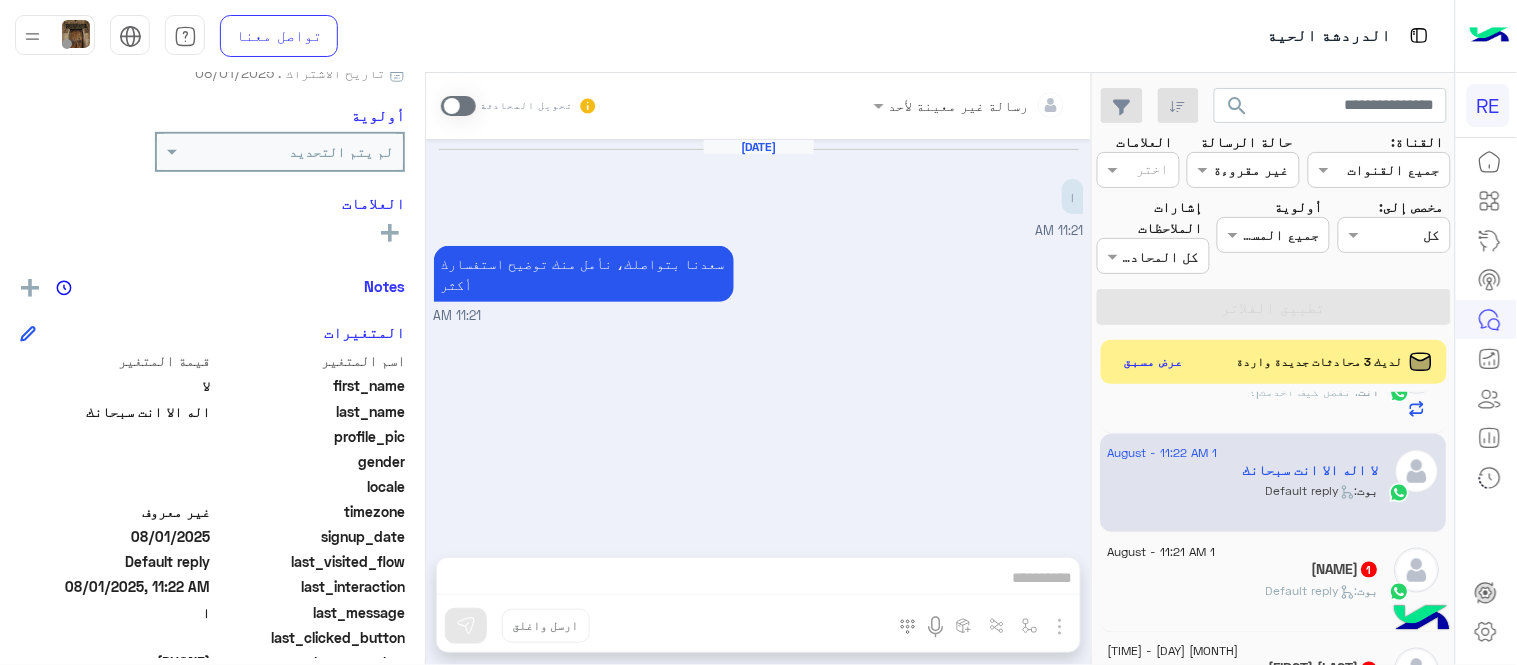 click at bounding box center (458, 106) 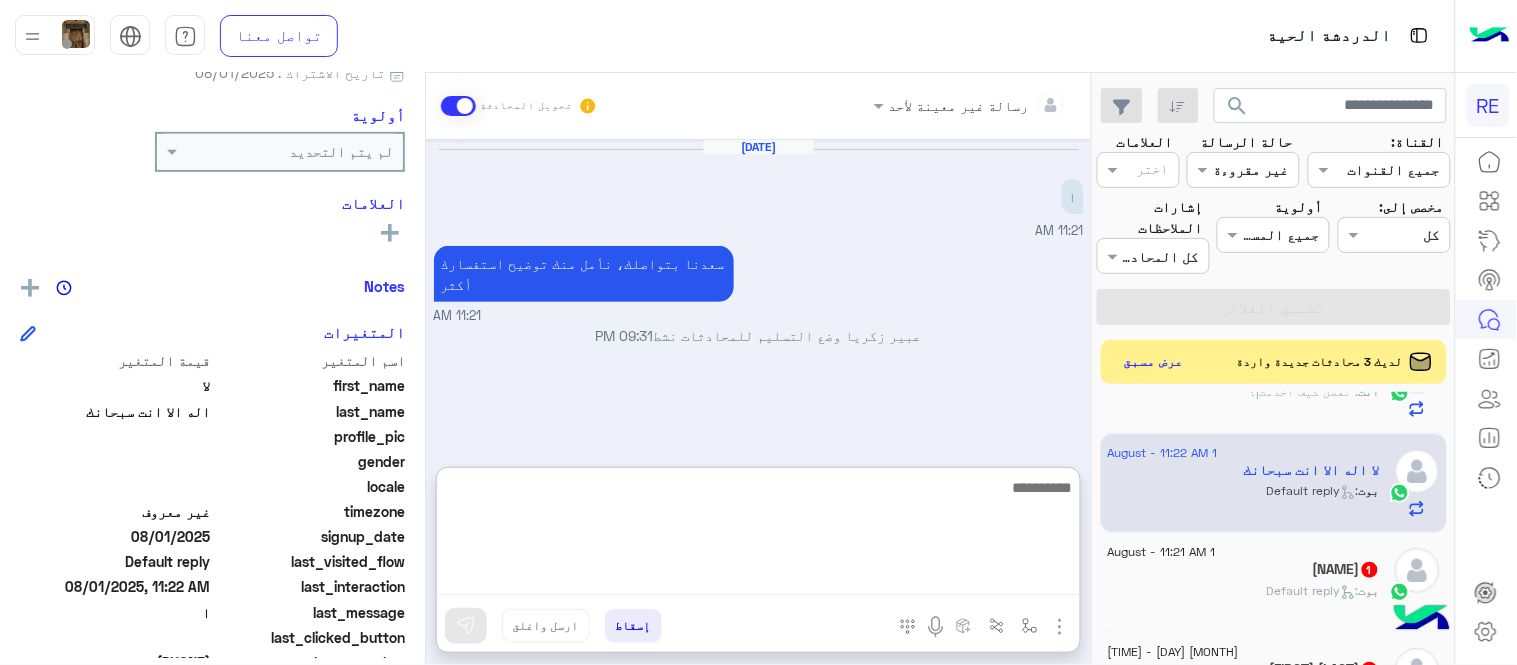 click at bounding box center [758, 535] 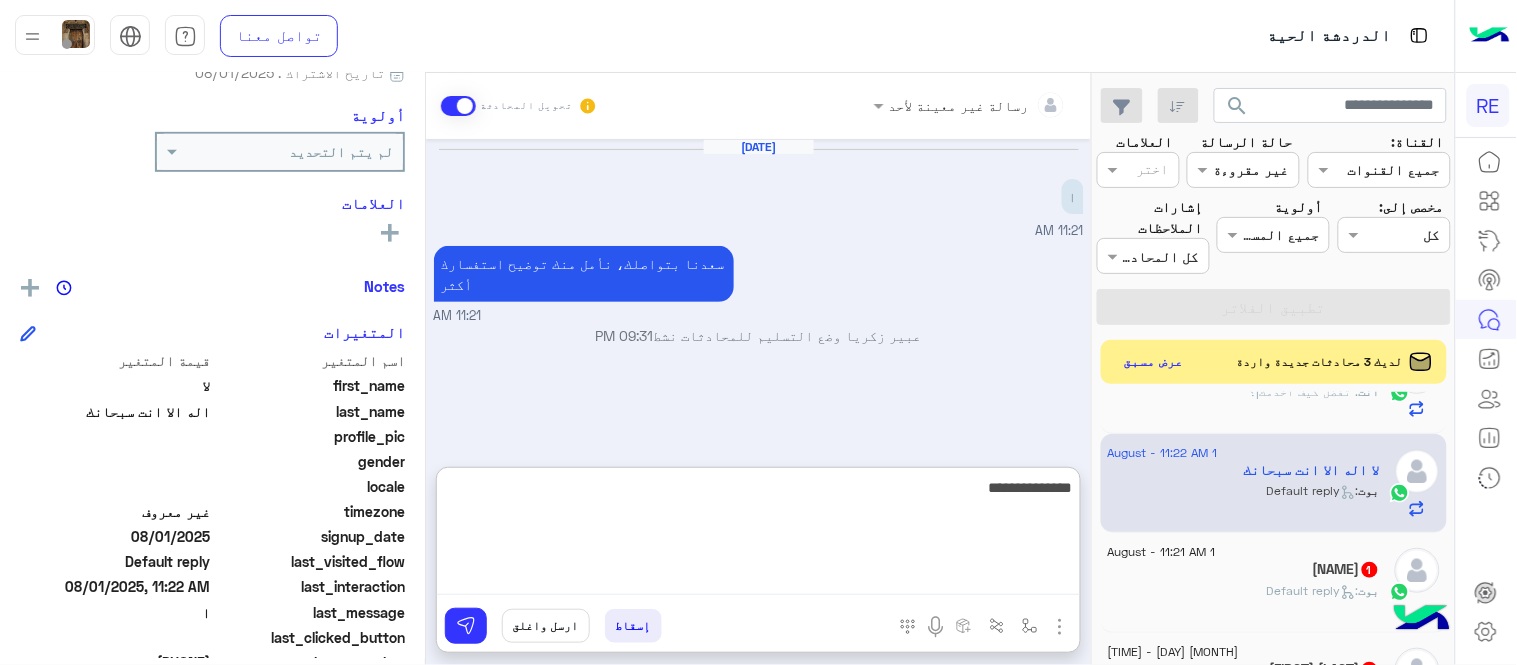 type on "**********" 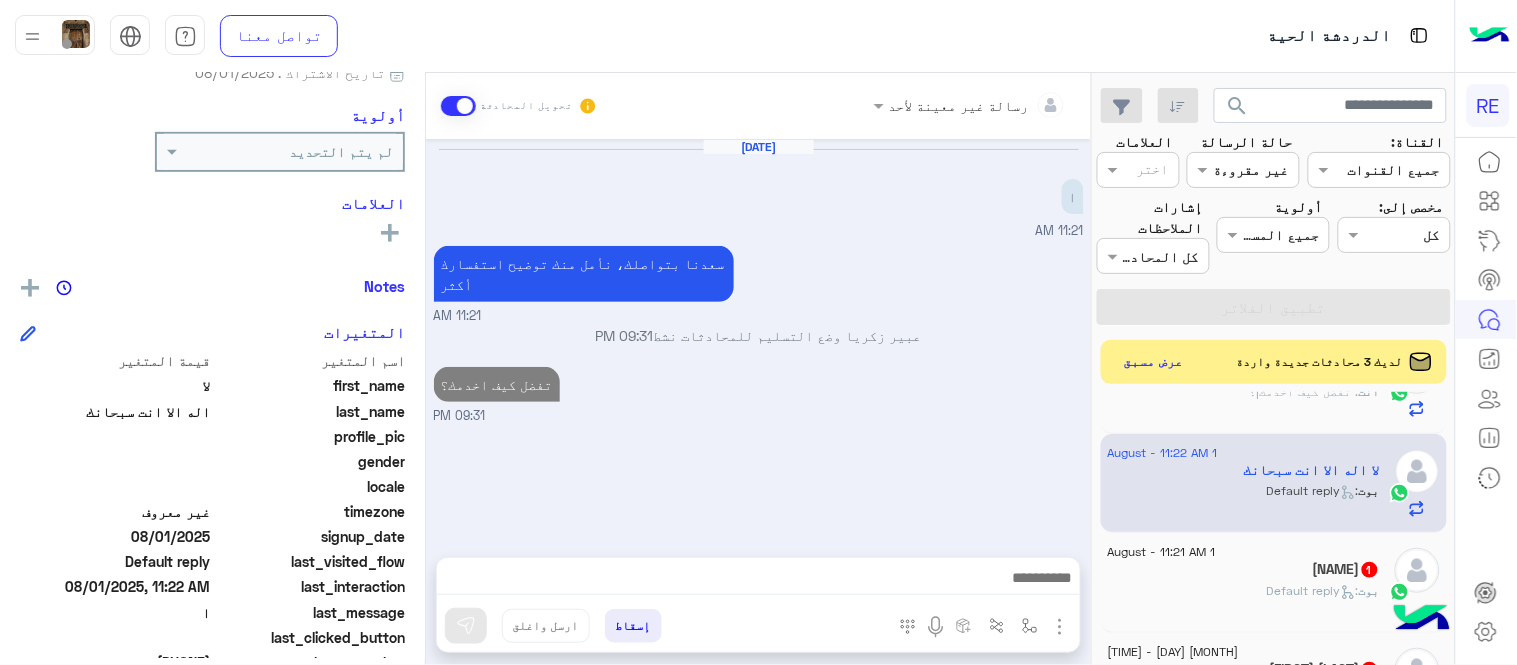 click on "تفضل كيف اخدمك؟   09:31 PM" at bounding box center [759, 394] 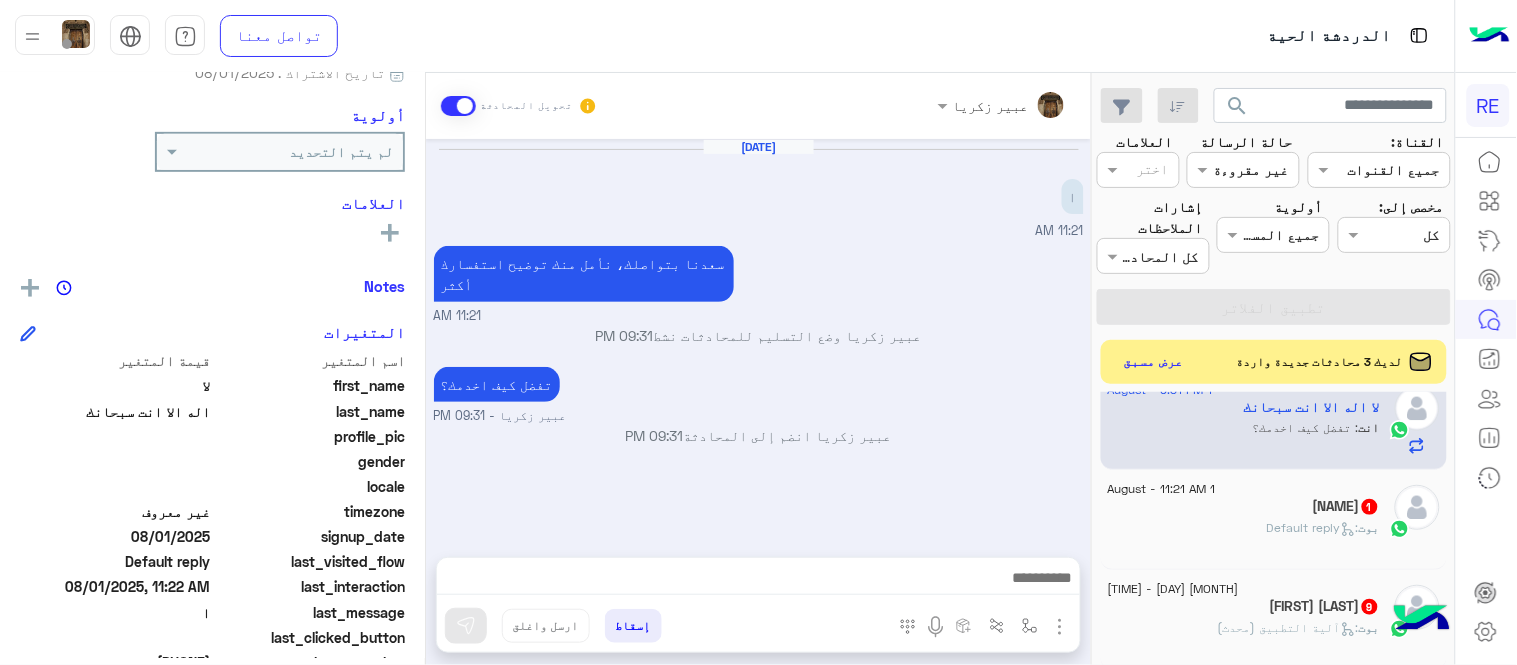 scroll, scrollTop: 841, scrollLeft: 0, axis: vertical 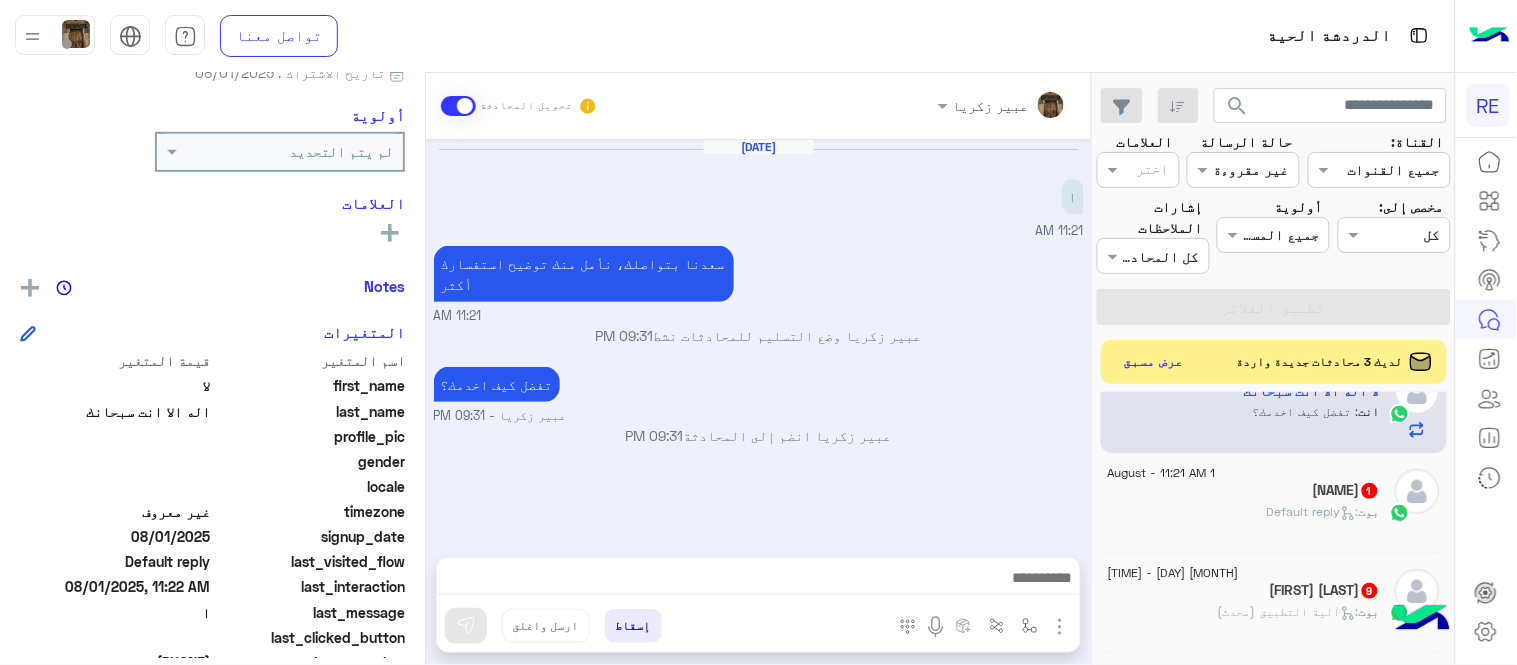 click on "ابوريان   1" 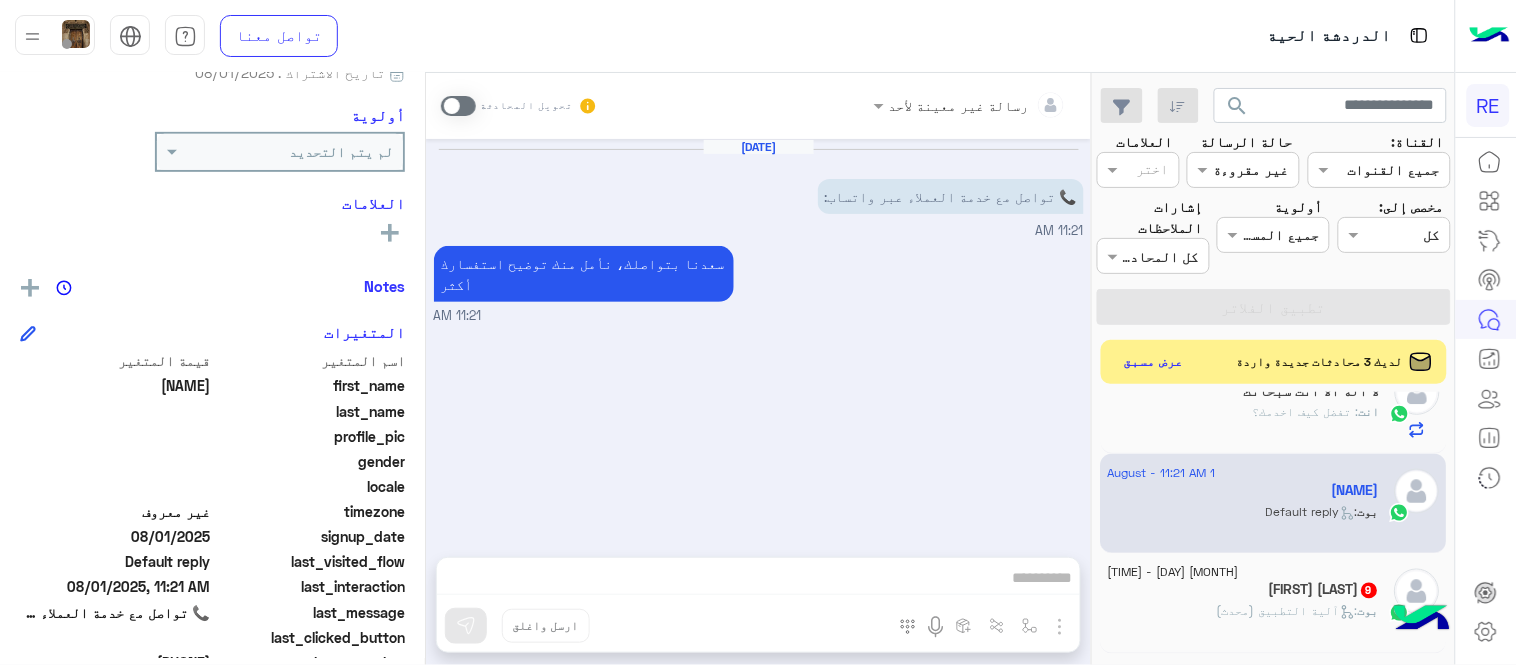 click at bounding box center (458, 106) 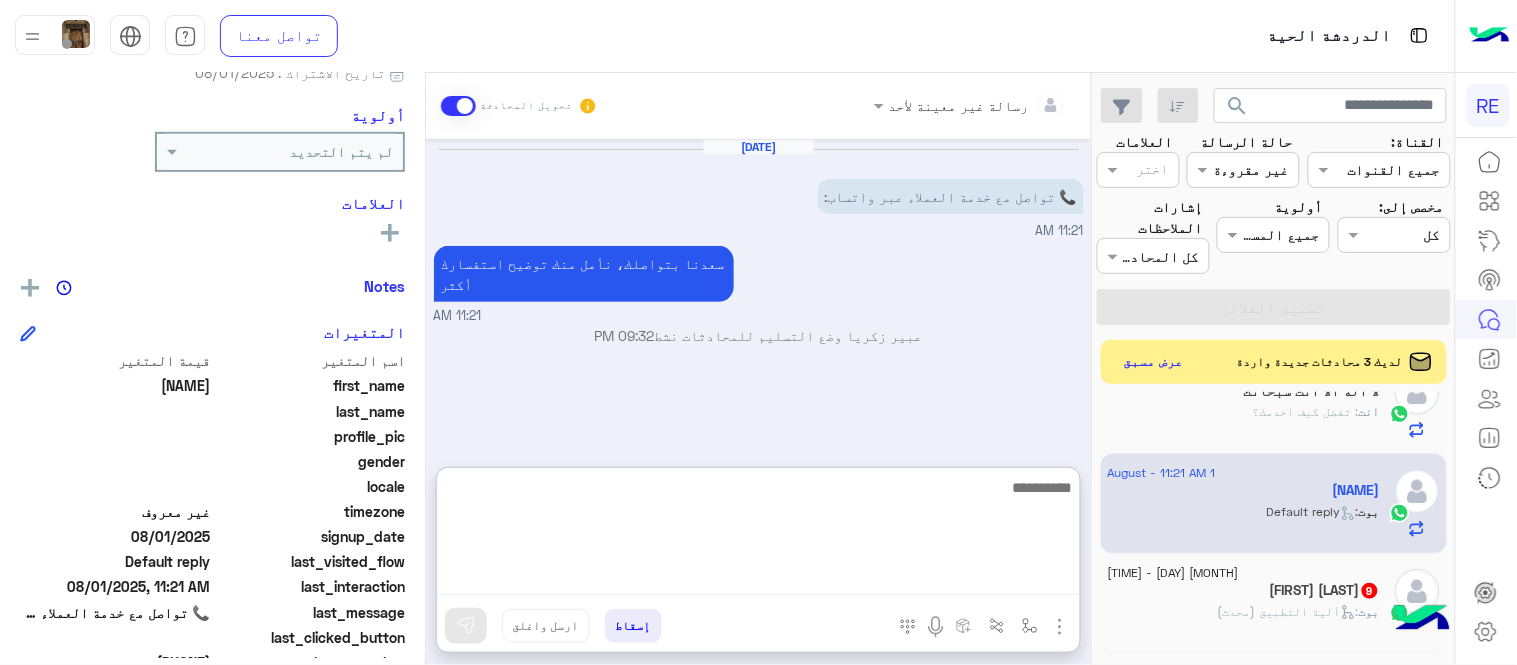 click at bounding box center [758, 535] 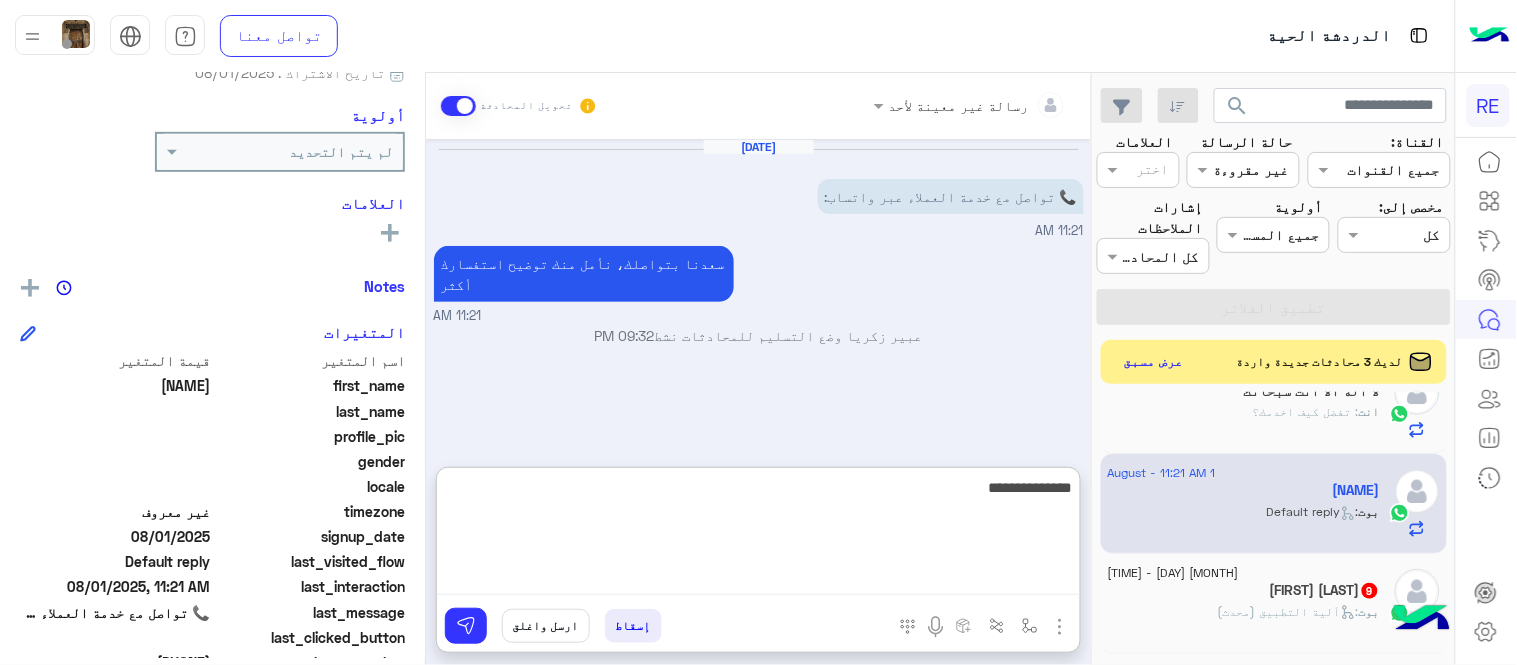 type on "**********" 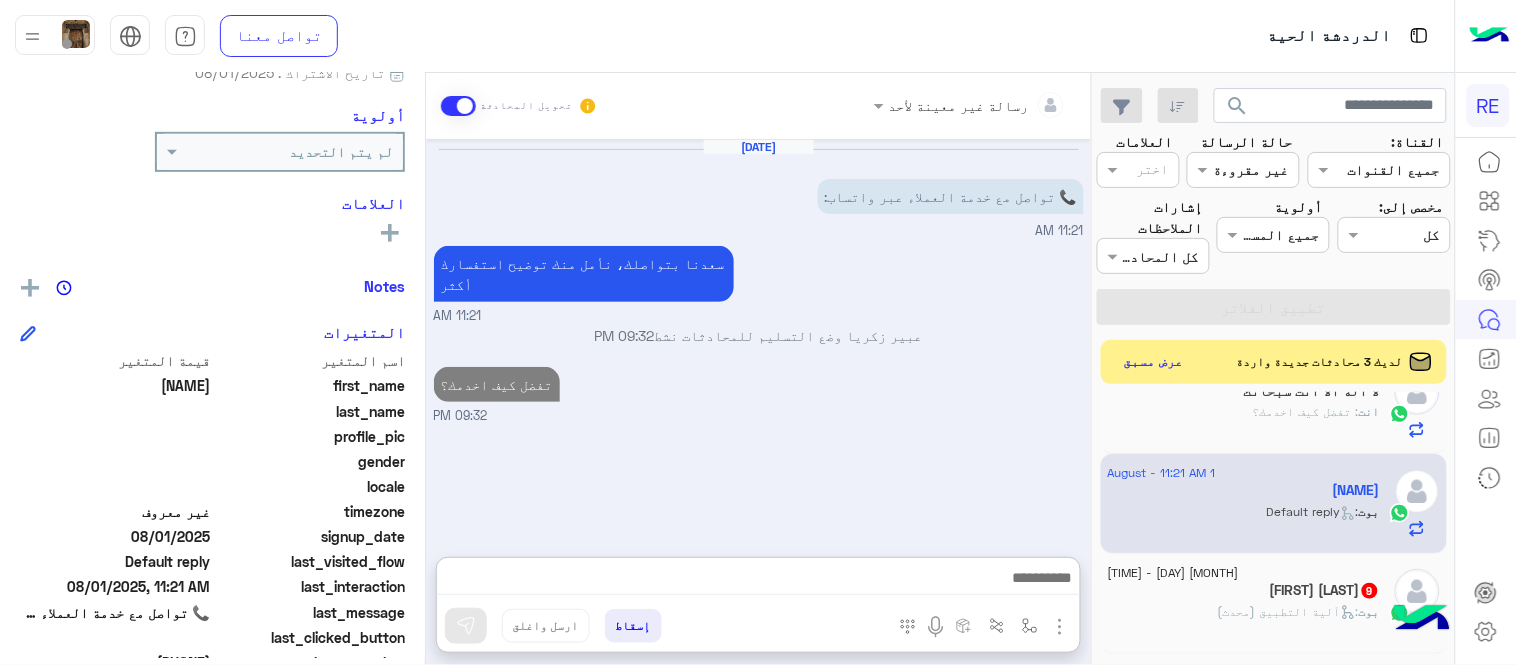 click on "Aug 1, 2025  📞 تواصل مع خدمة العملاء عبر واتساب:   11:21 AM  سعدنا بتواصلك، نأمل منك توضيح استفسارك أكثر    11:21 AM   عبير زكريا وضع التسليم للمحادثات نشط   09:32 PM      تفضل كيف اخدمك؟   09:32 PM" at bounding box center (758, 338) 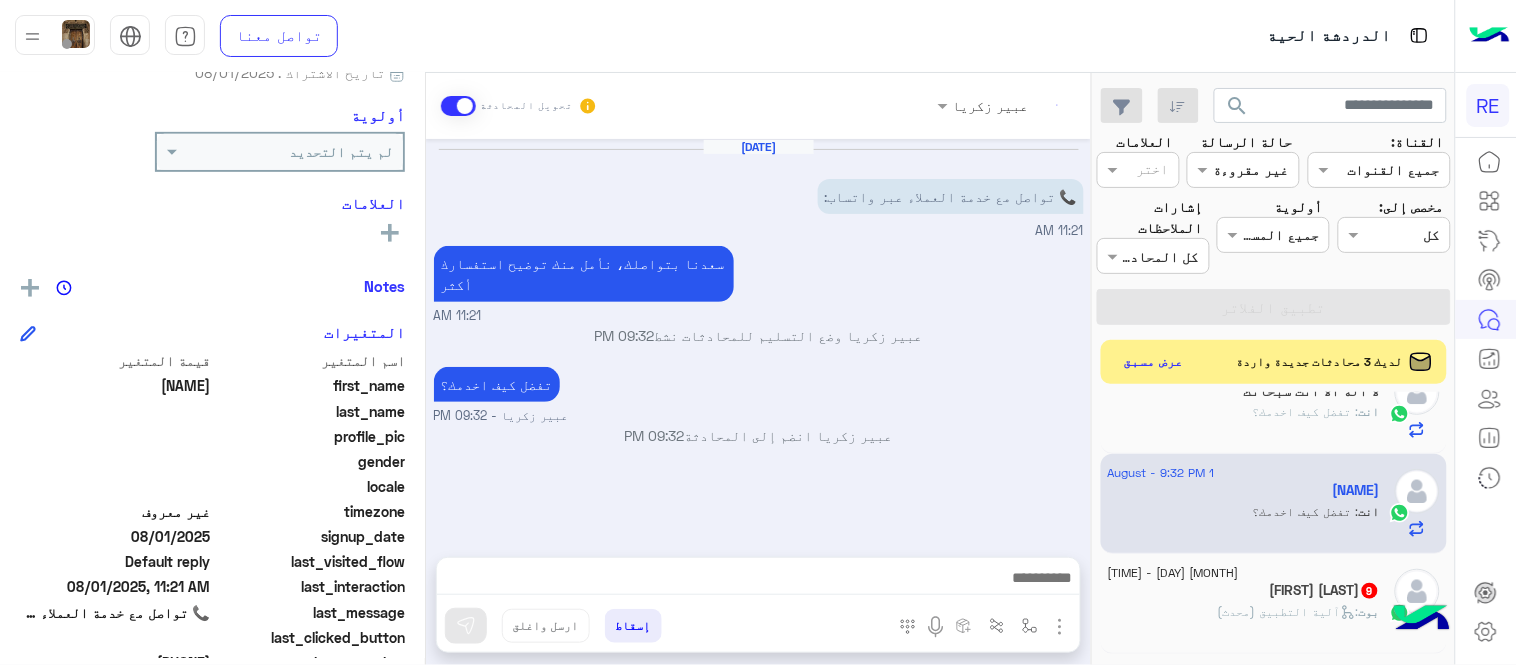 click on "بوت :   آلية التطبيق (محدث)" 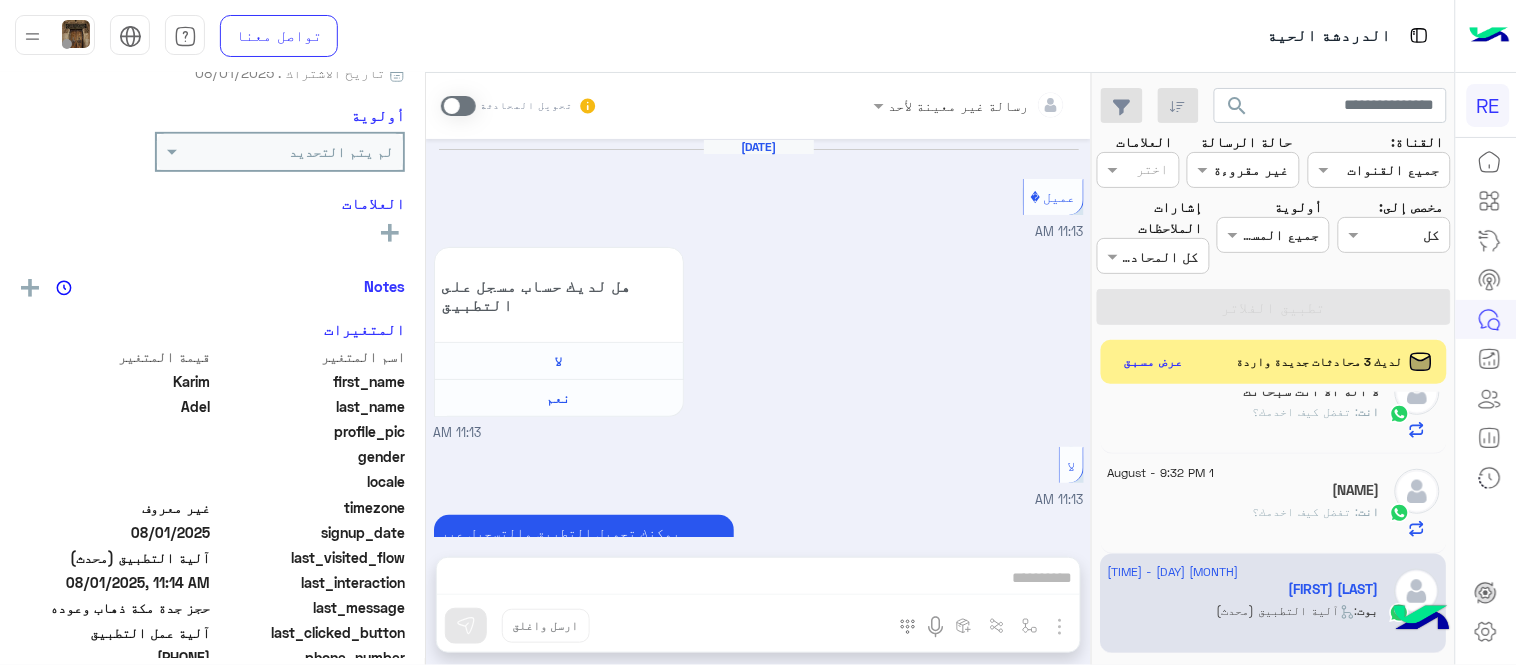 scroll, scrollTop: 1556, scrollLeft: 0, axis: vertical 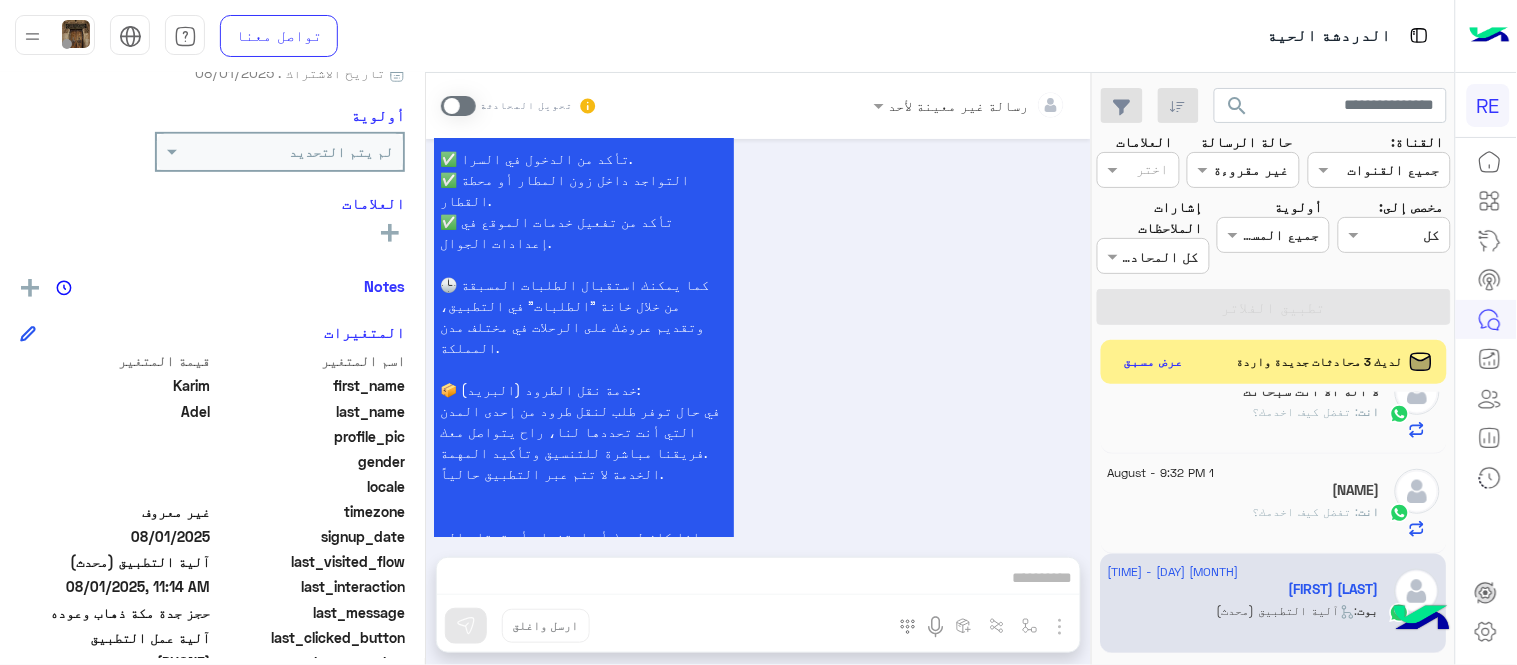 click at bounding box center (458, 106) 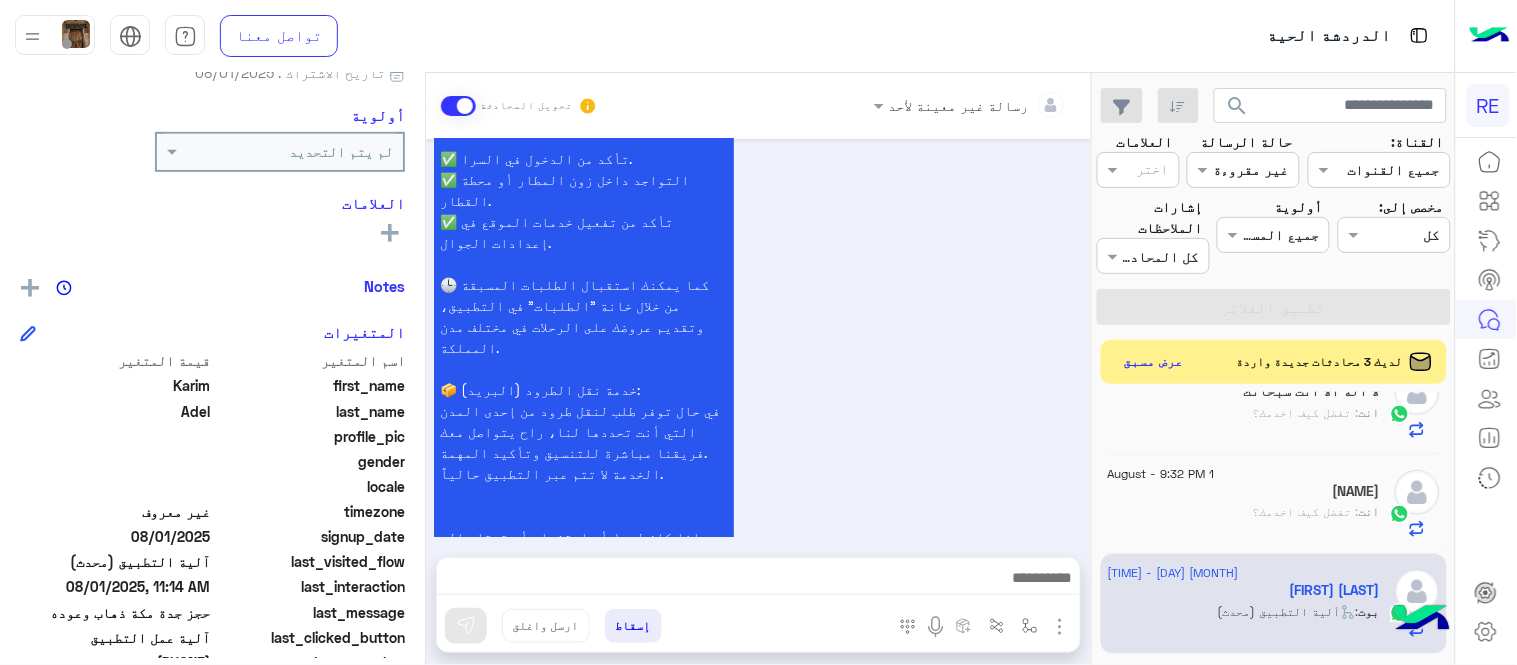 scroll, scrollTop: 1593, scrollLeft: 0, axis: vertical 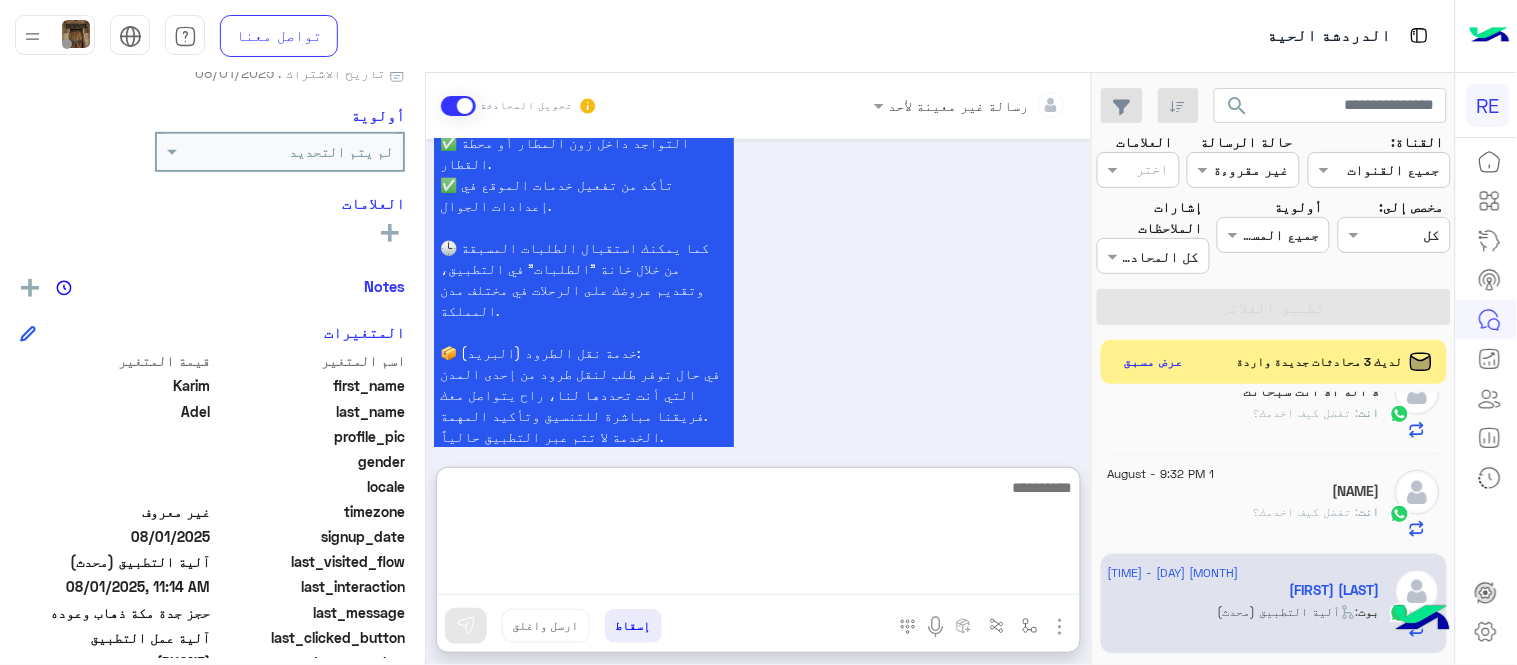 click at bounding box center [758, 535] 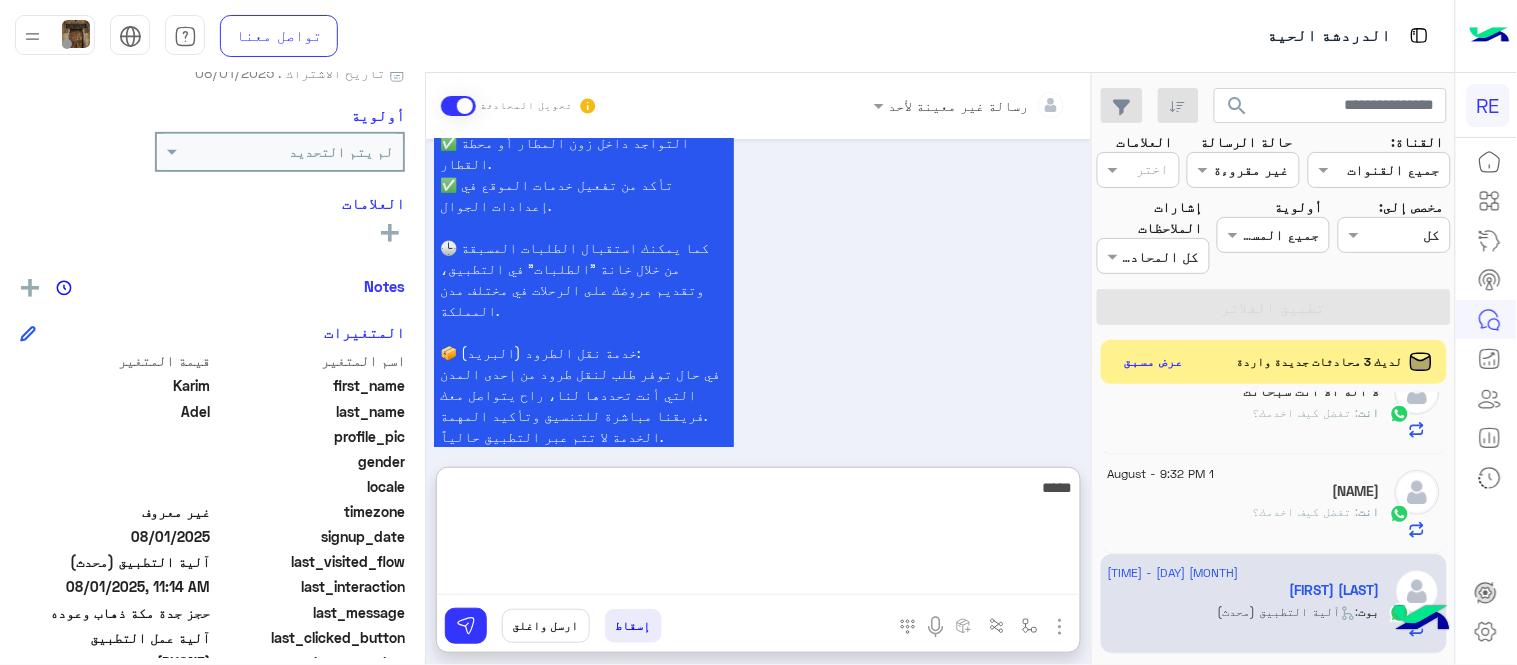 click on "****" at bounding box center (758, 535) 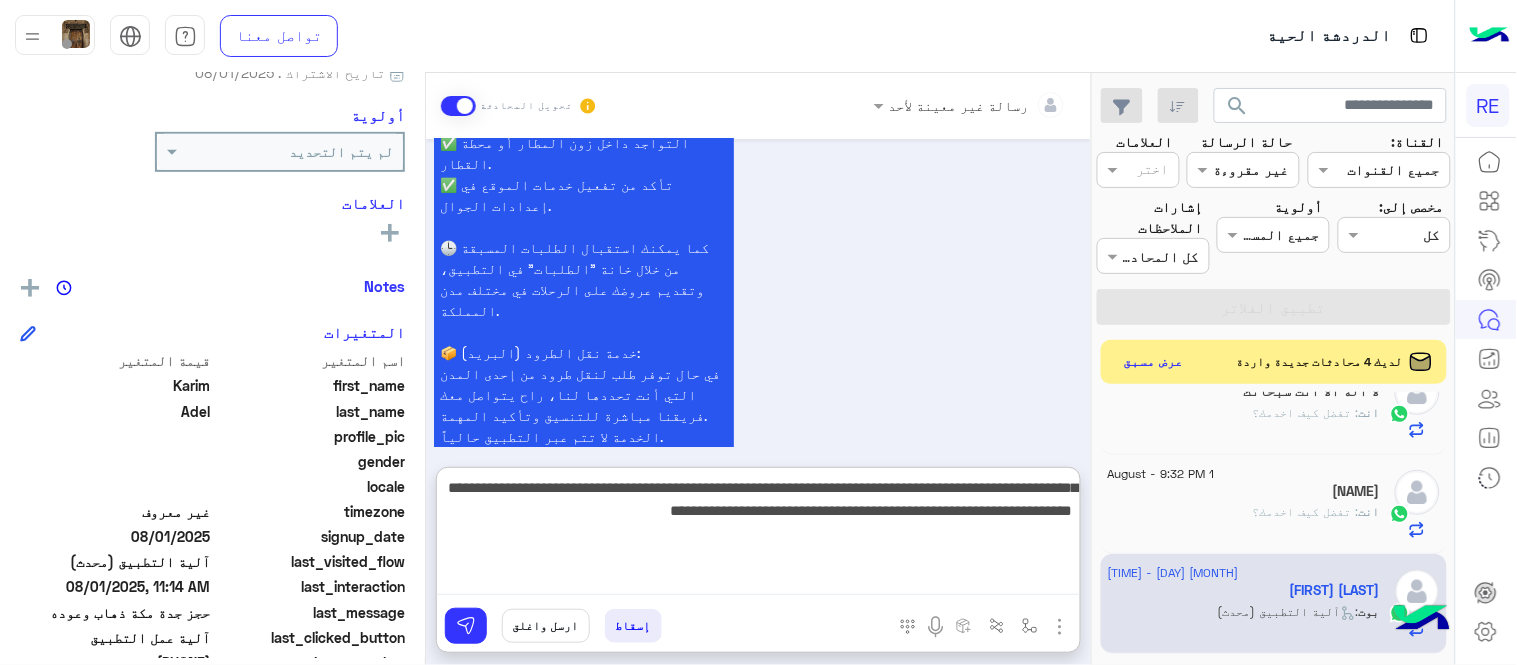 scroll, scrollTop: 842, scrollLeft: 0, axis: vertical 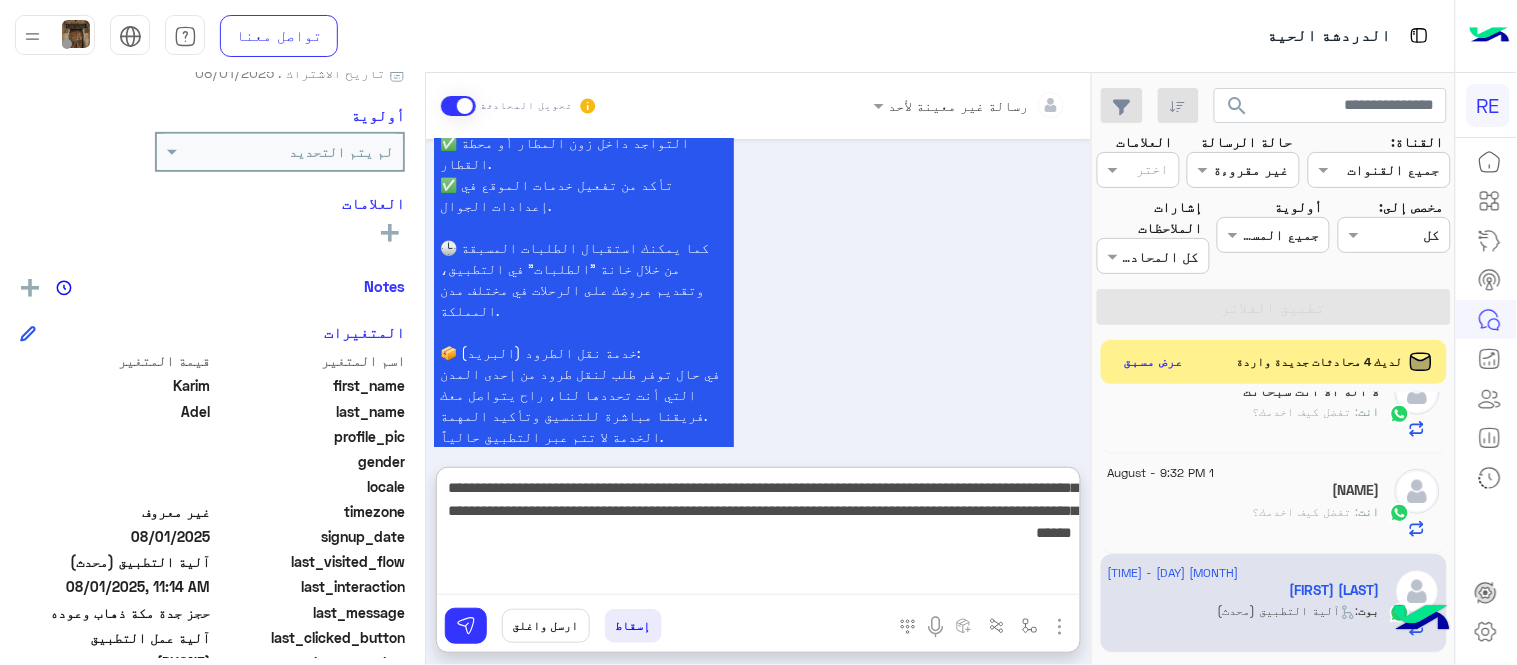 type on "**********" 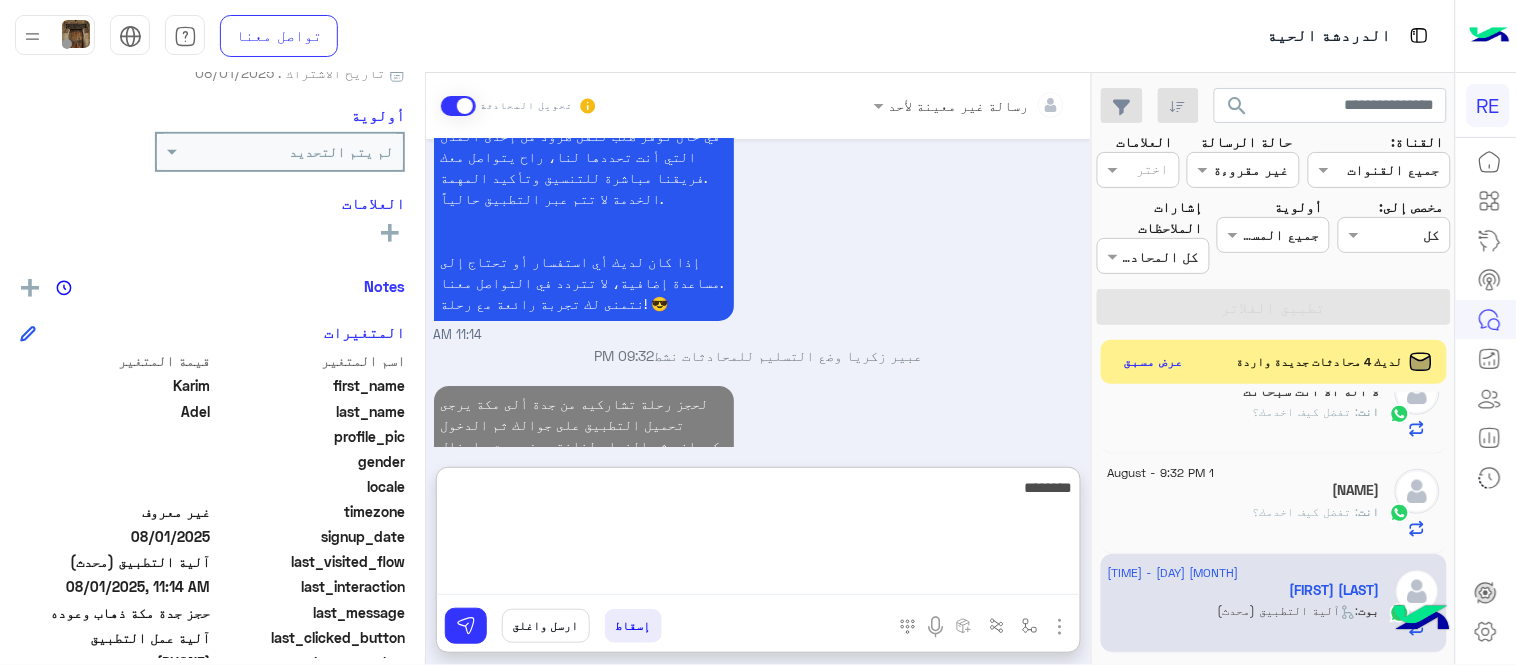 scroll, scrollTop: 1866, scrollLeft: 0, axis: vertical 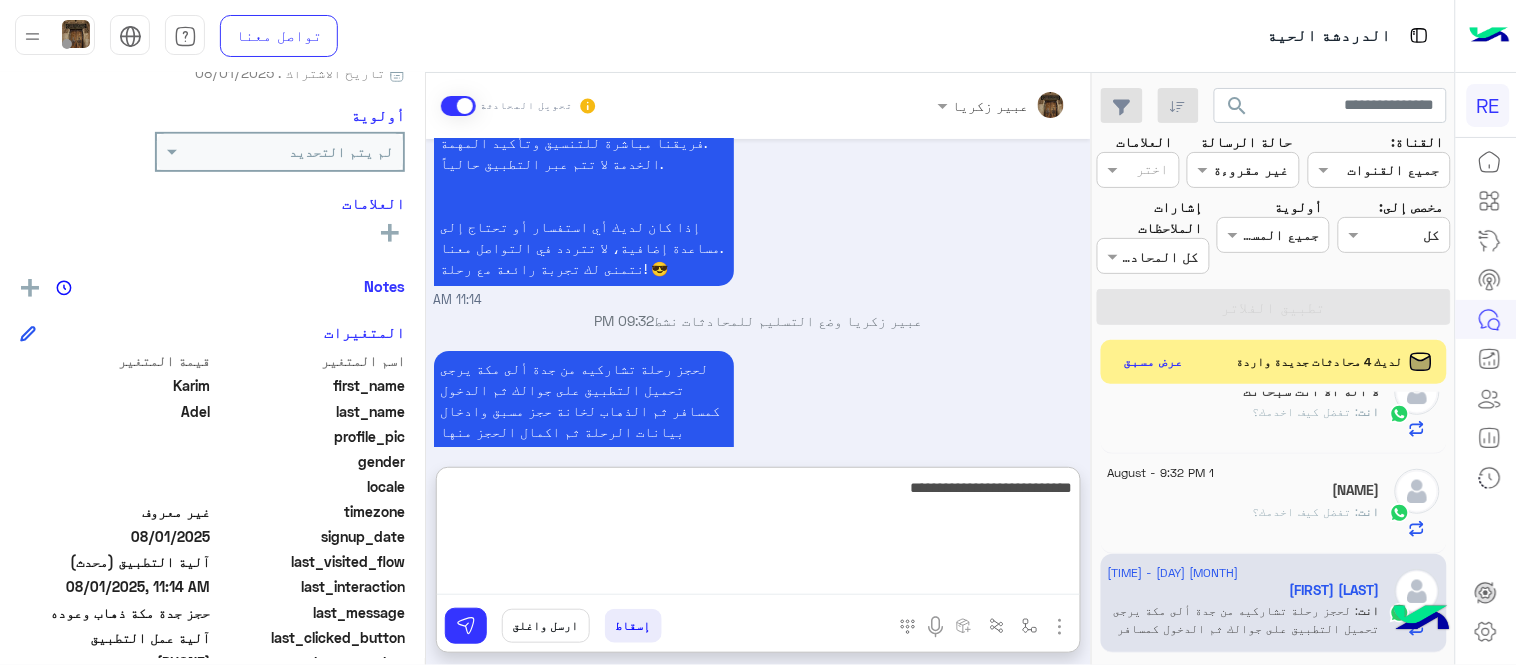 type on "**********" 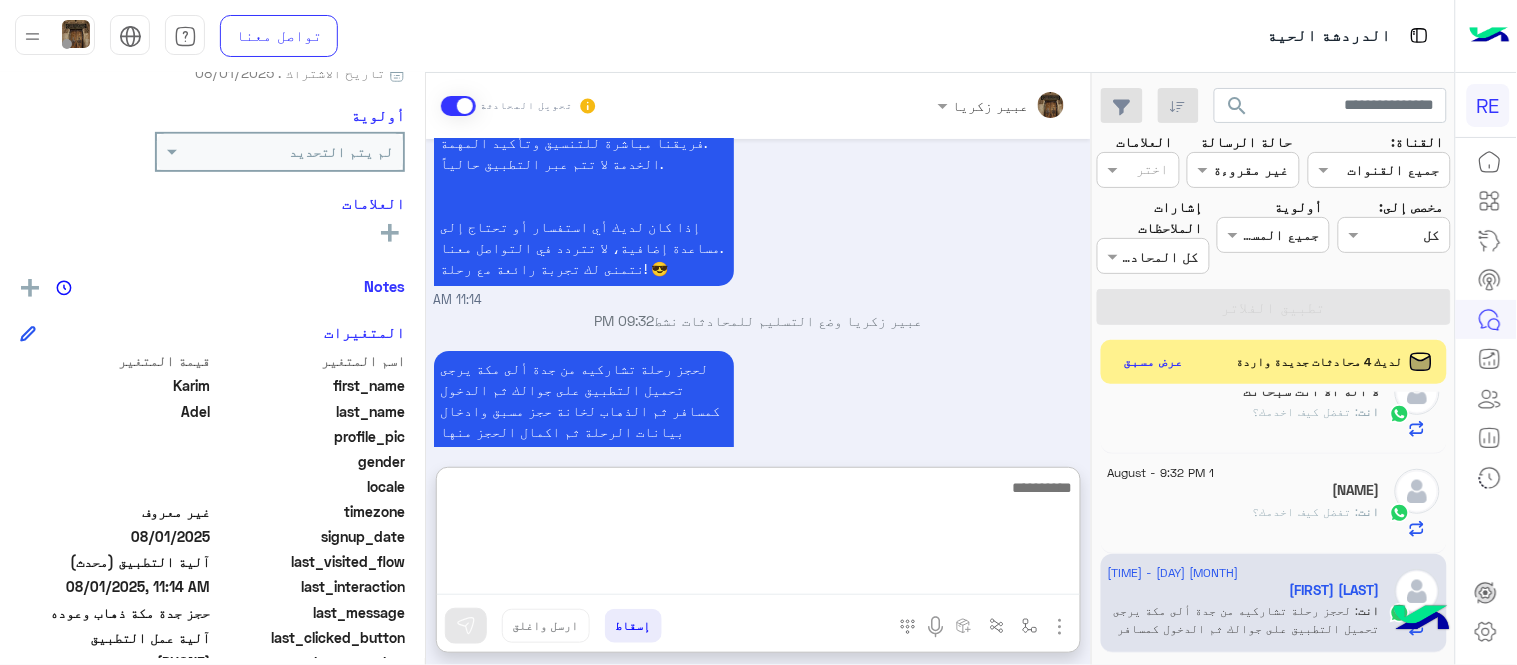 scroll, scrollTop: 1931, scrollLeft: 0, axis: vertical 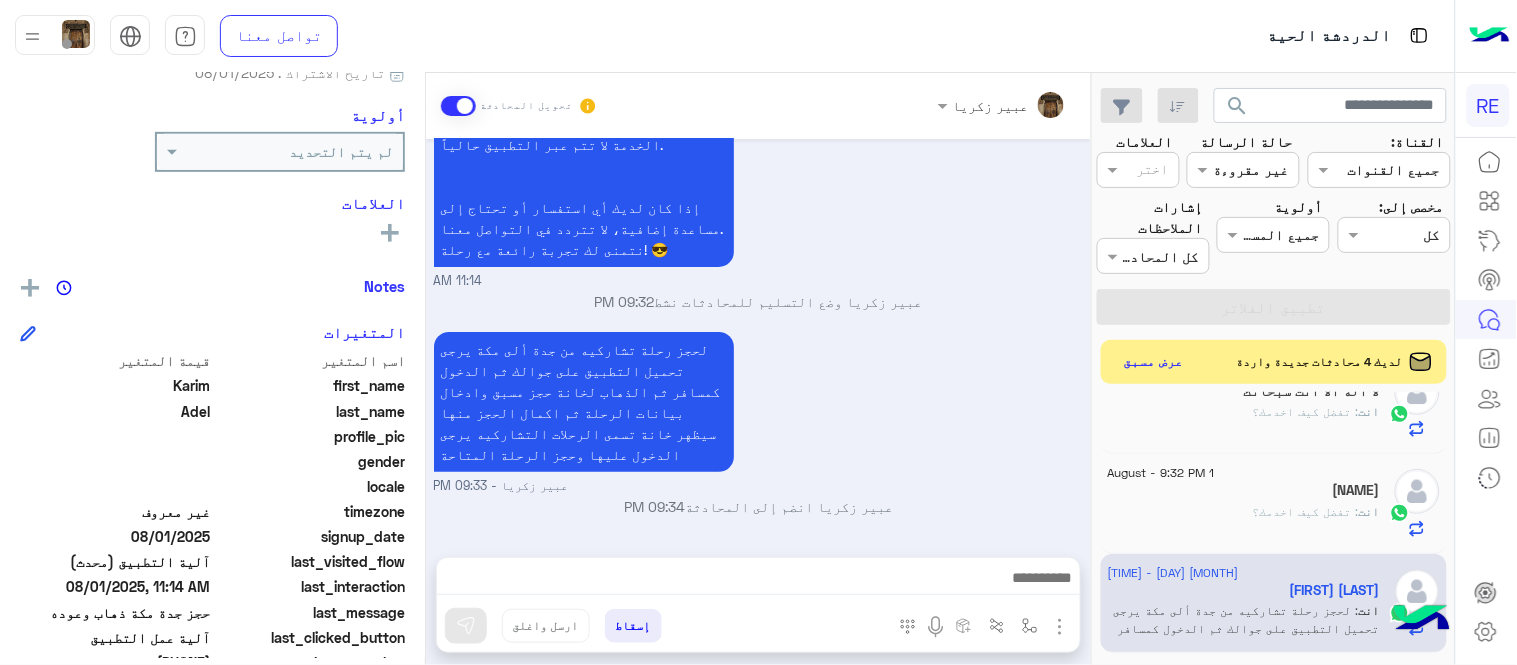 click on "Aug 1, 2025   عميل �    11:13 AM  هل لديك حساب مسجل على التطبيق   لا   نعم     11:13 AM   لا    11:13 AM  يمكنك تحميل التطبيق والتسجيل عبر الرابط 📲
http://onelink.to/Rehla
ونسعد بزيارتك حسابات التواصل الاجتماعي :
https://compiled.social/rehlacar    لمساعدتك بشكل افضل
الرجاء اختيار احد الخدمات التالية     11:13 AM   التحويل للموظف    11:14 AM  اي خدمة اخرى ؟  الرجوع للقائمة الرئ   لا     11:14 AM   الرجوع للقائمة الرئ    11:14 AM  اختر احد الخدمات التالية:    11:14 AM   آلية عمل التطبيق    11:14 AM  سعداء بانضمامك، ونتطلع لأن تكون أحد شركائنا المميزين. 🔑 لتبدأ العمل ككابتن، يجب أولاً تفعيل حسابك بعد قبول بياناتك من هيئة النقل.    11:14 AM   09:32 PM" at bounding box center (758, 338) 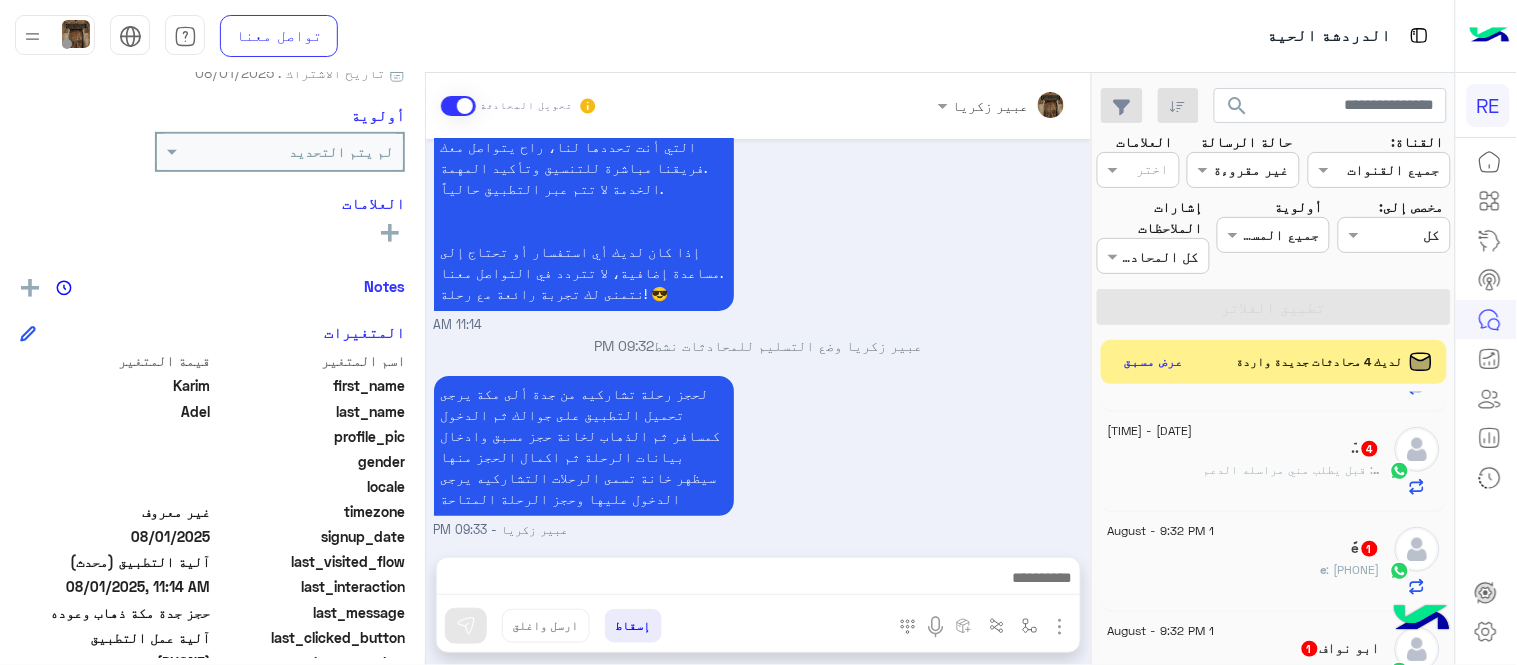 scroll, scrollTop: 0, scrollLeft: 0, axis: both 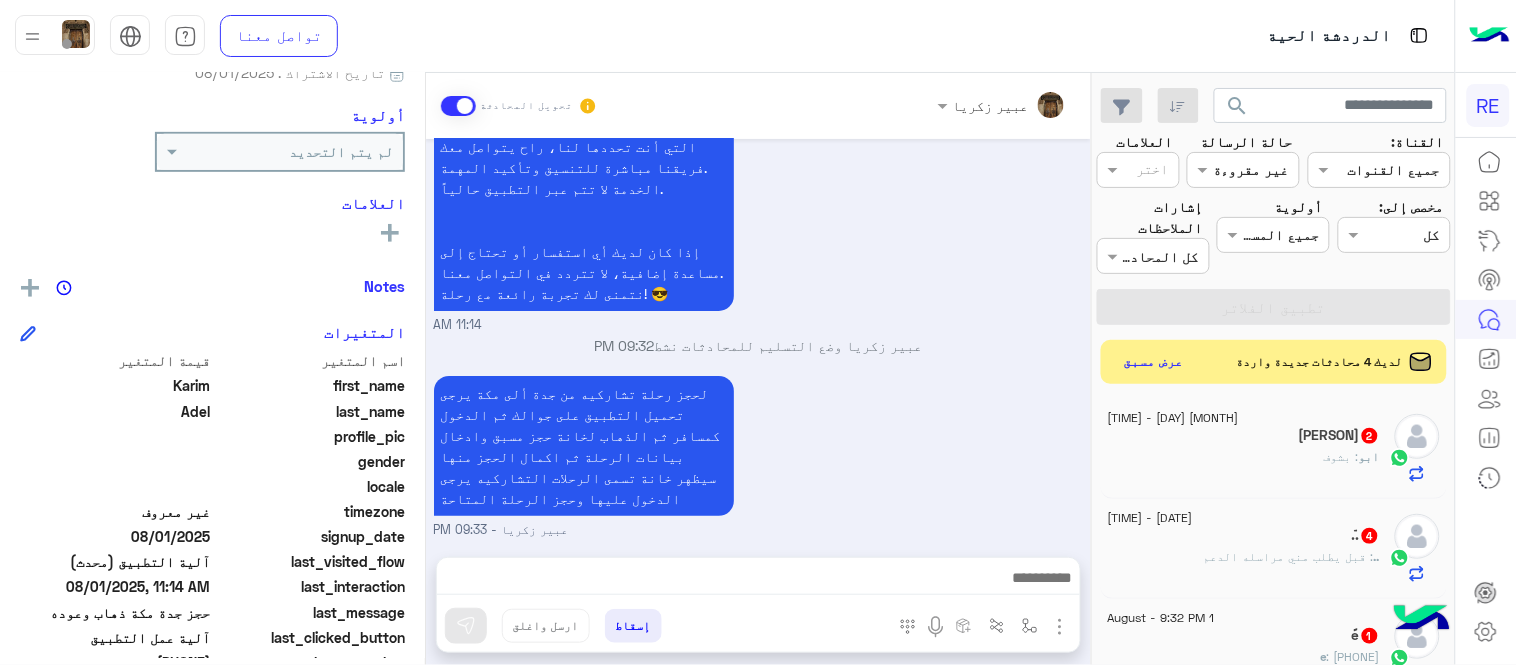 click on "ابو : بشوف" 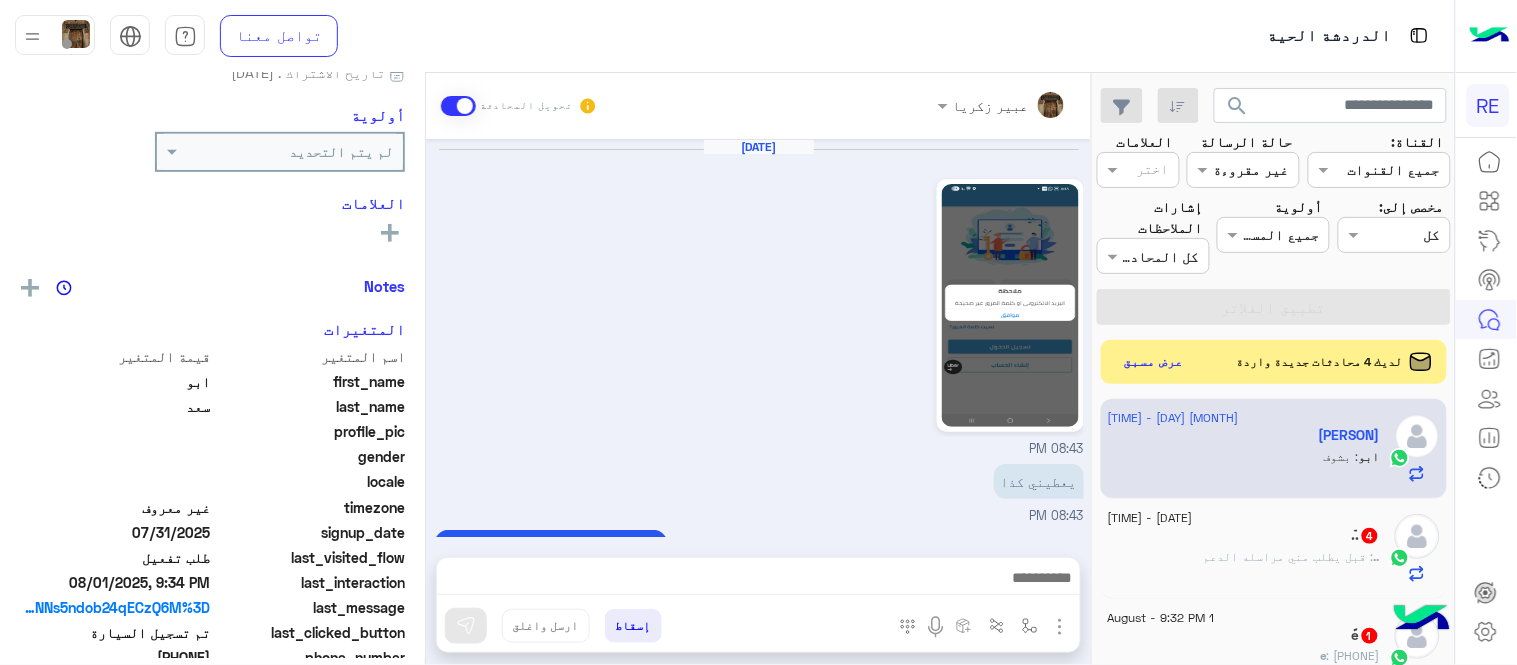 scroll, scrollTop: 623, scrollLeft: 0, axis: vertical 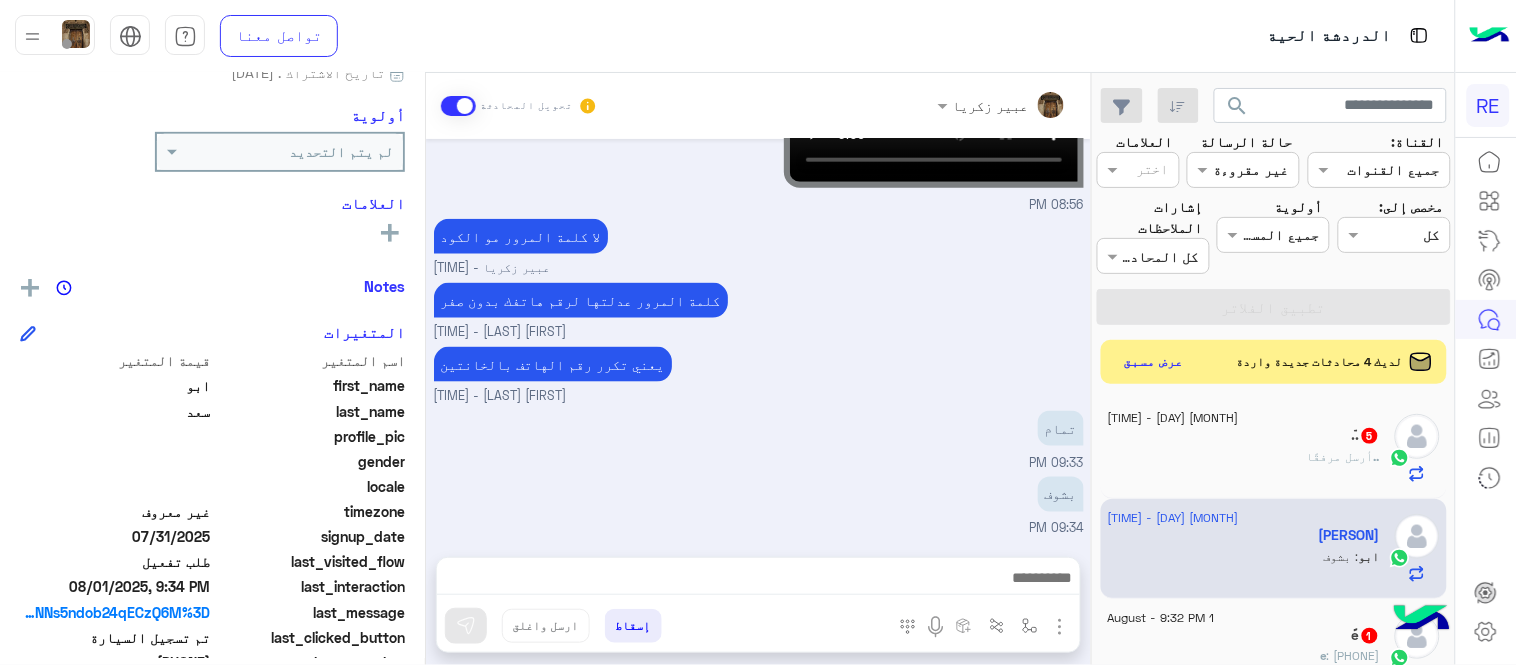 click on "[USERNAME]" 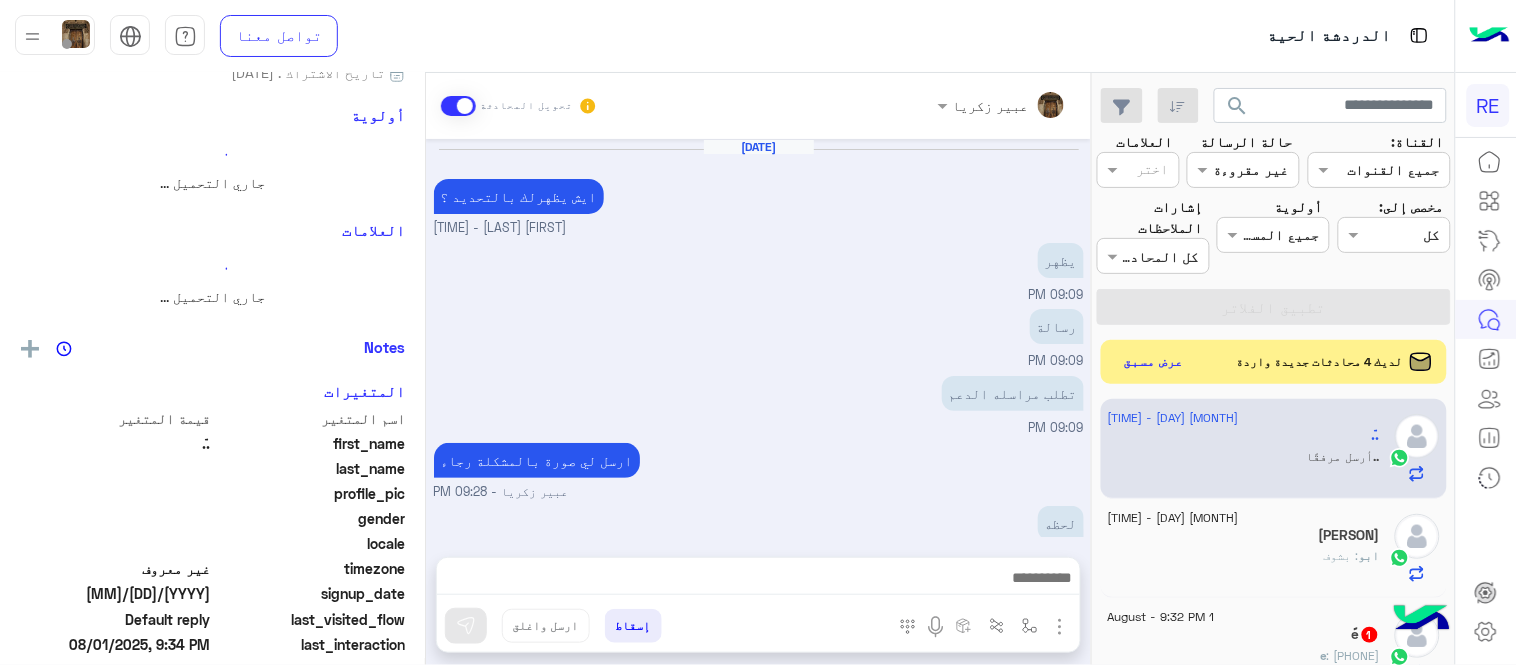 scroll, scrollTop: 732, scrollLeft: 0, axis: vertical 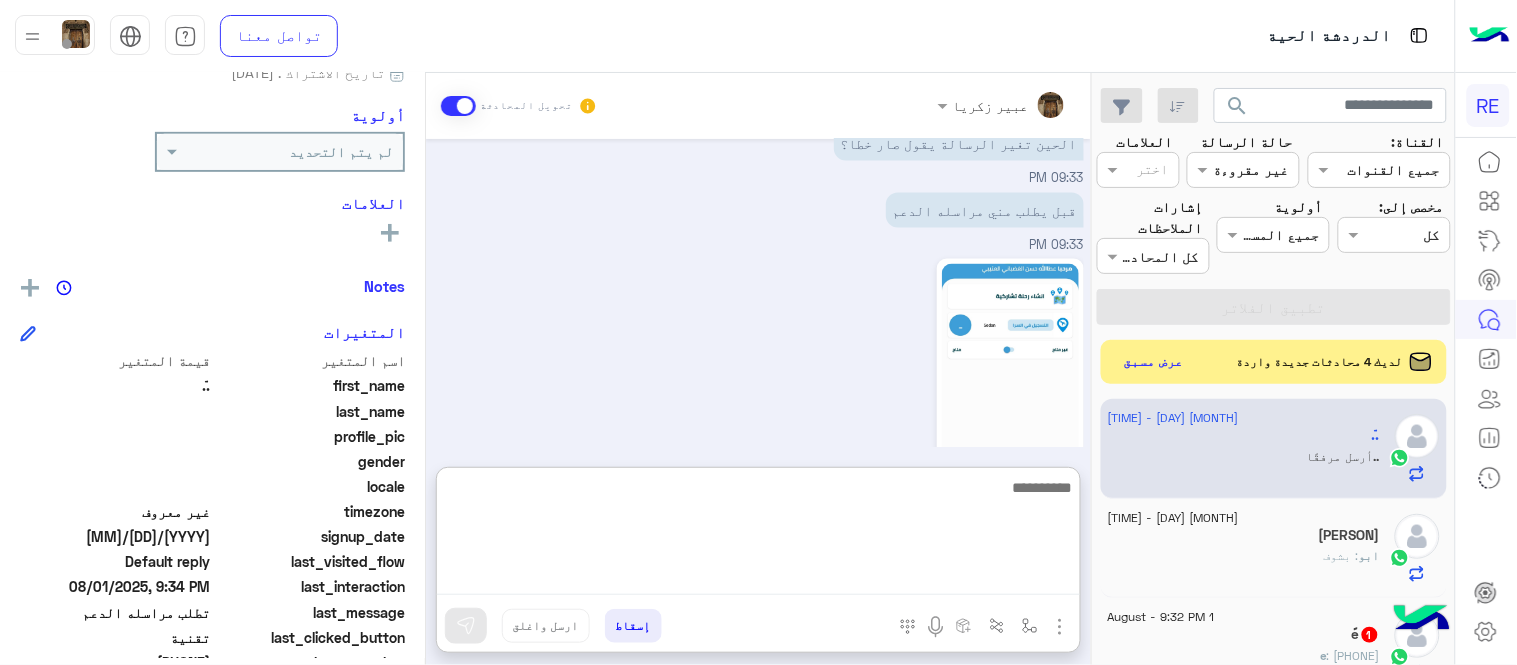 click at bounding box center [758, 535] 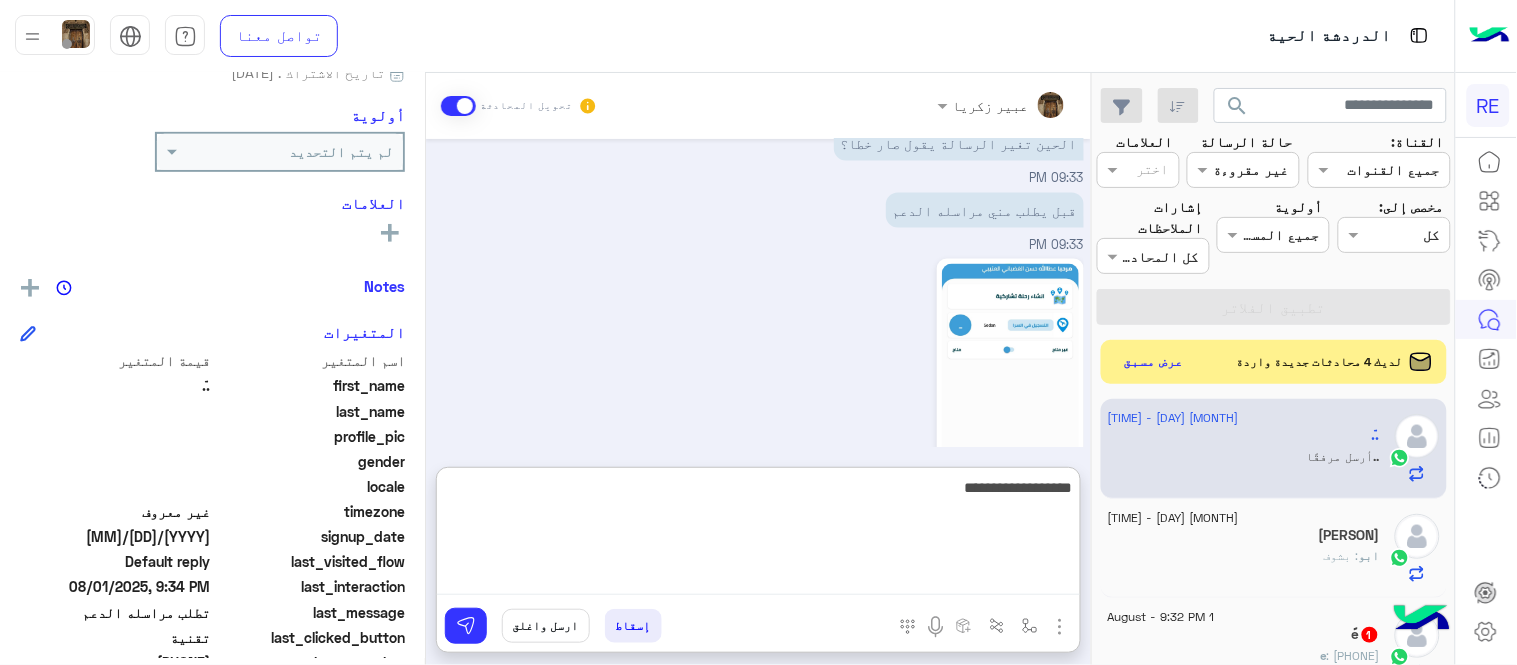 type on "**********" 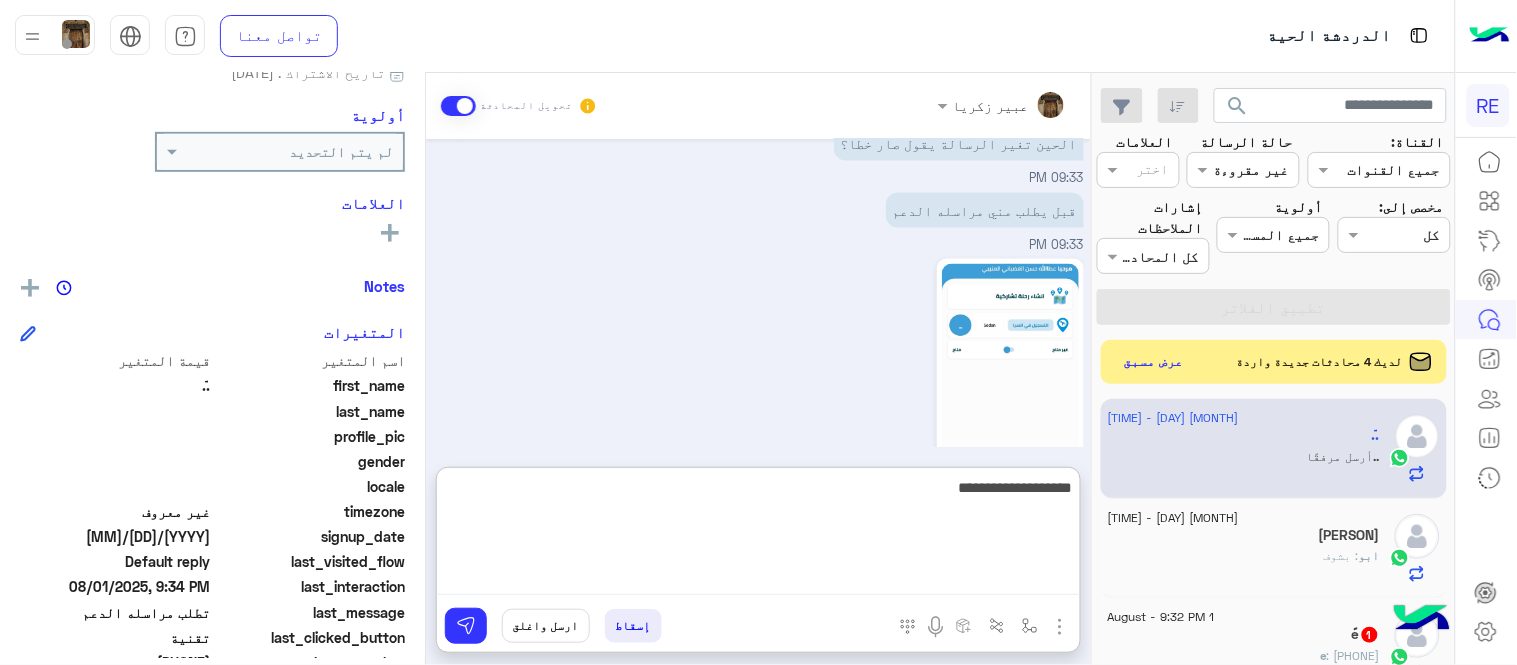 type 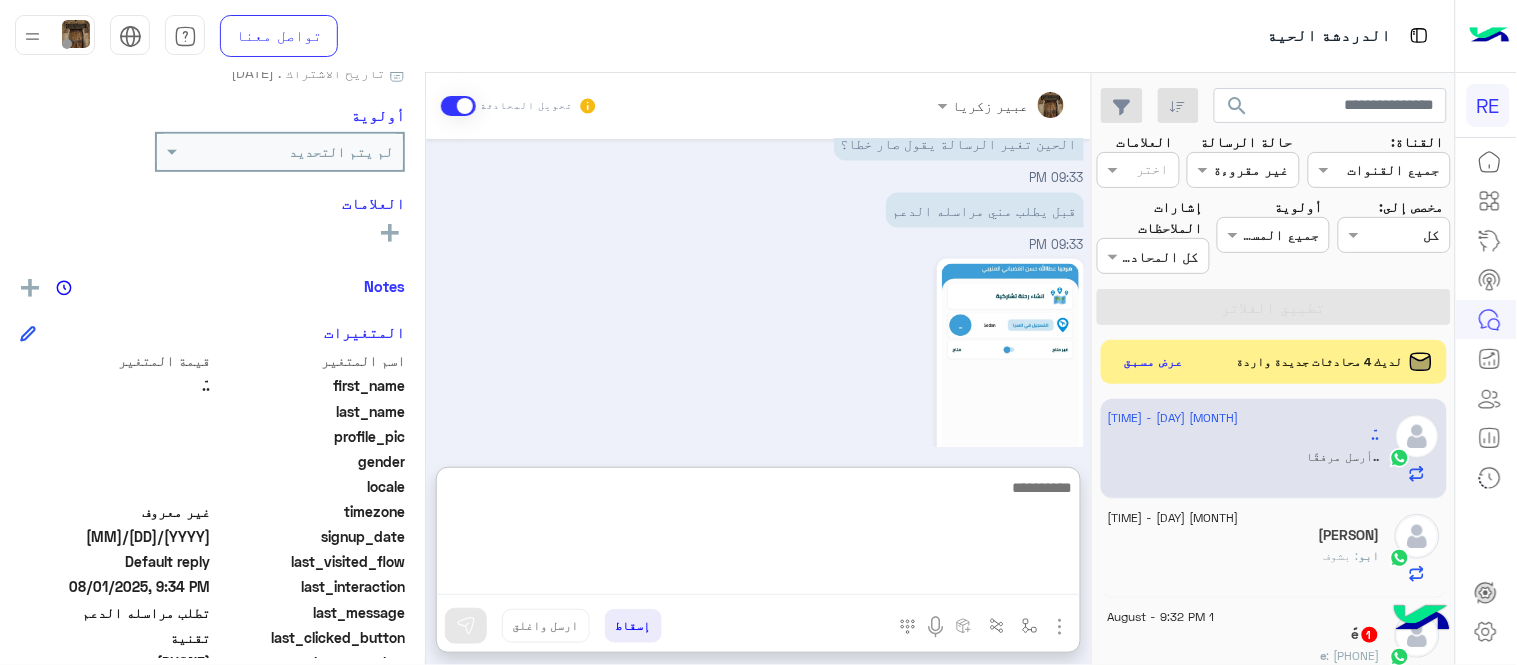 scroll, scrollTop: 885, scrollLeft: 0, axis: vertical 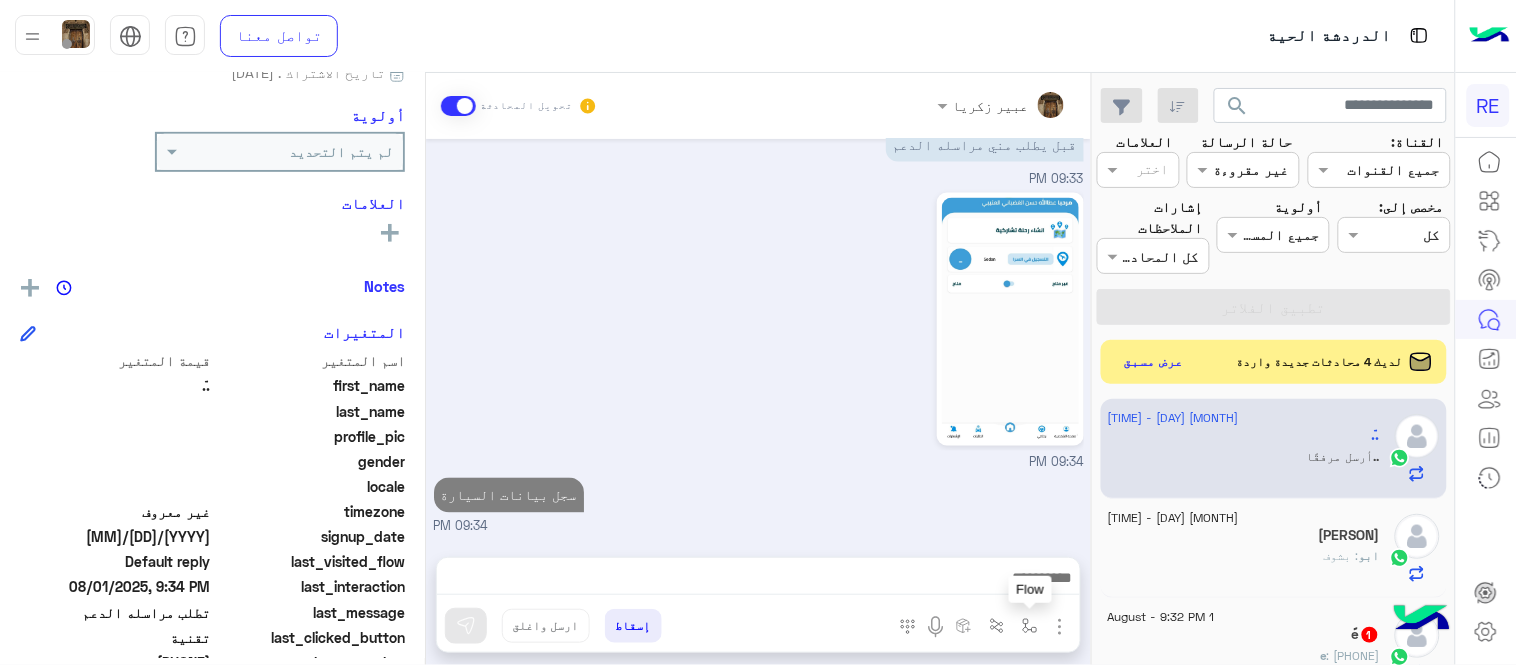 click at bounding box center (1030, 626) 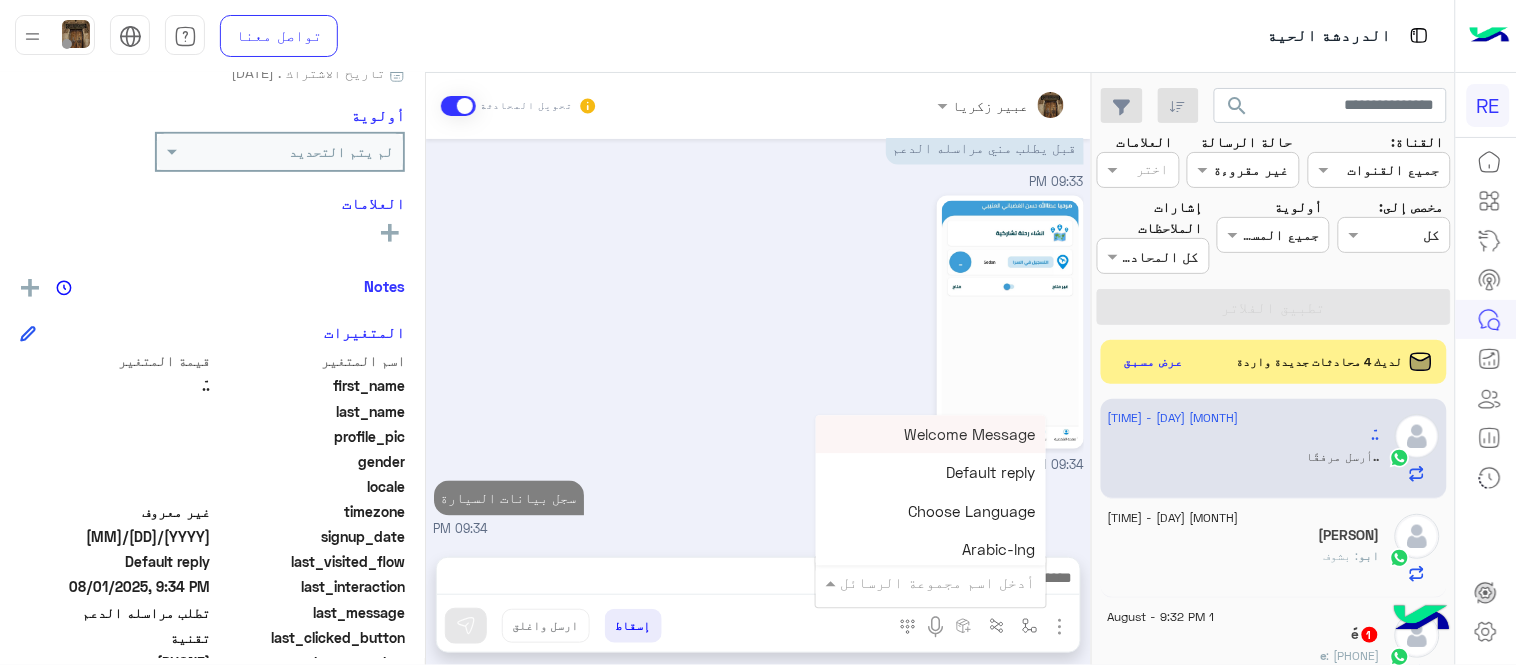 click on "أدخل اسم مجموعة الرسائل" at bounding box center [931, 582] 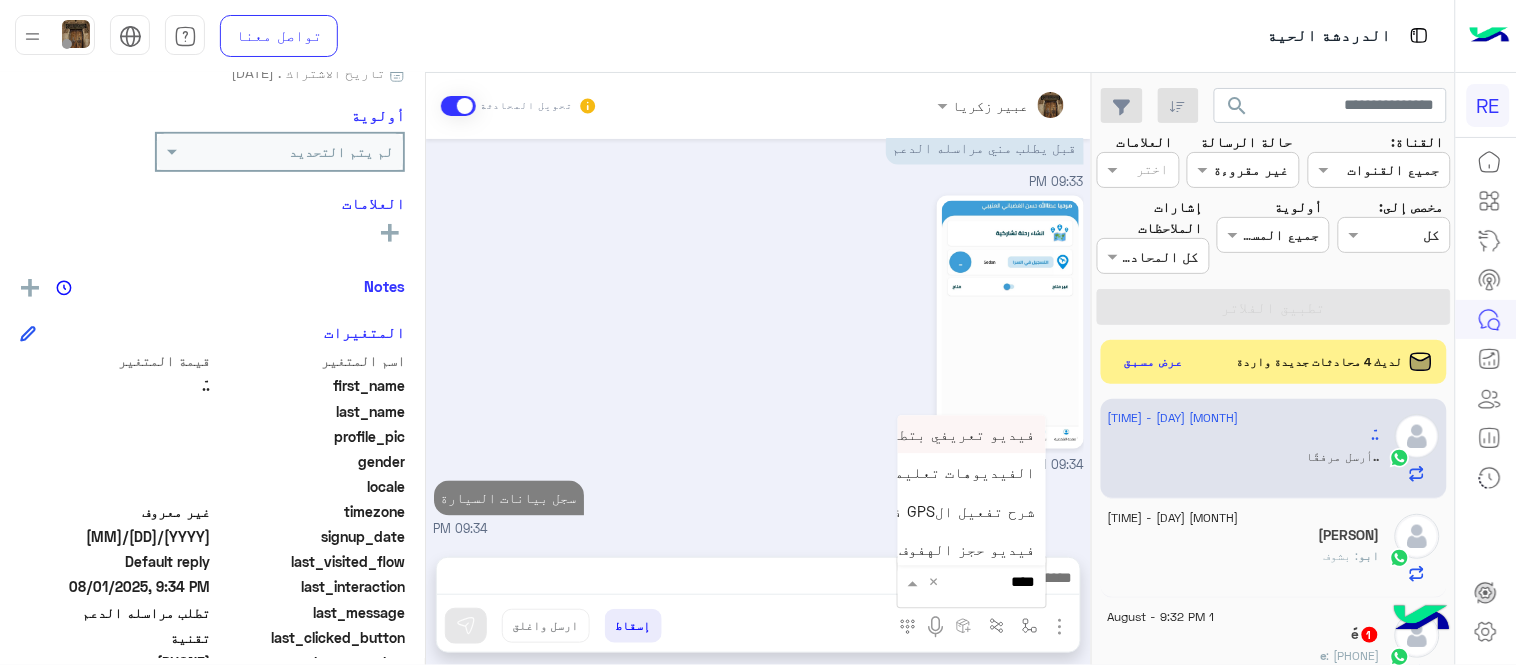 type on "*****" 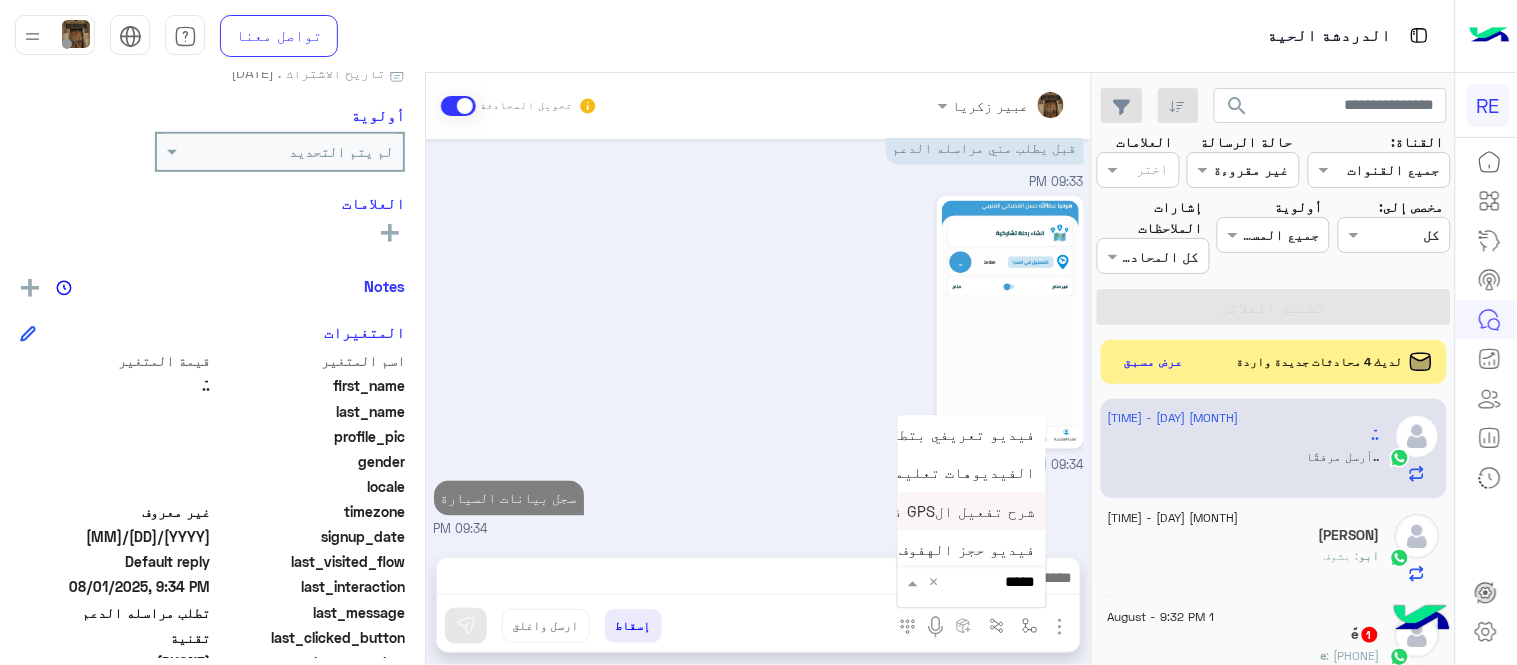 scroll, scrollTop: 81, scrollLeft: 0, axis: vertical 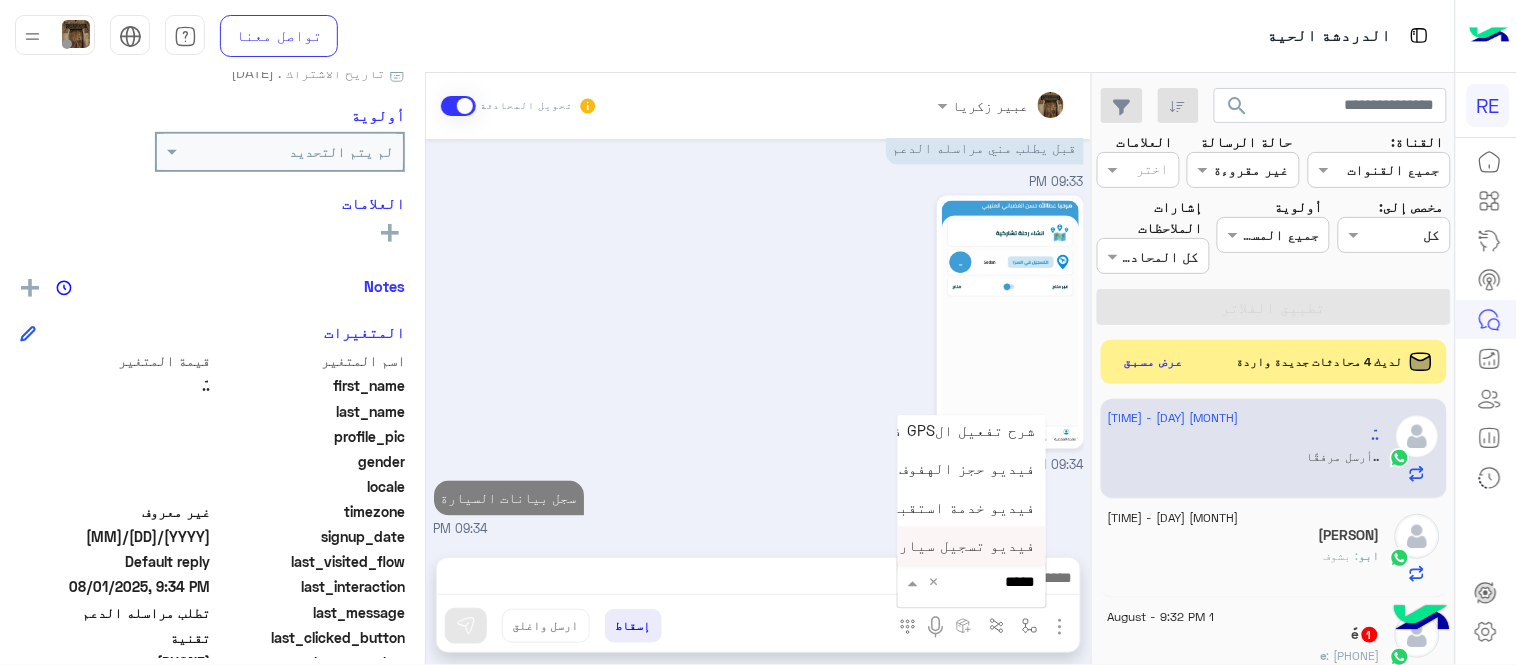 click on "فيديو تسجيل سيارة" at bounding box center (963, 546) 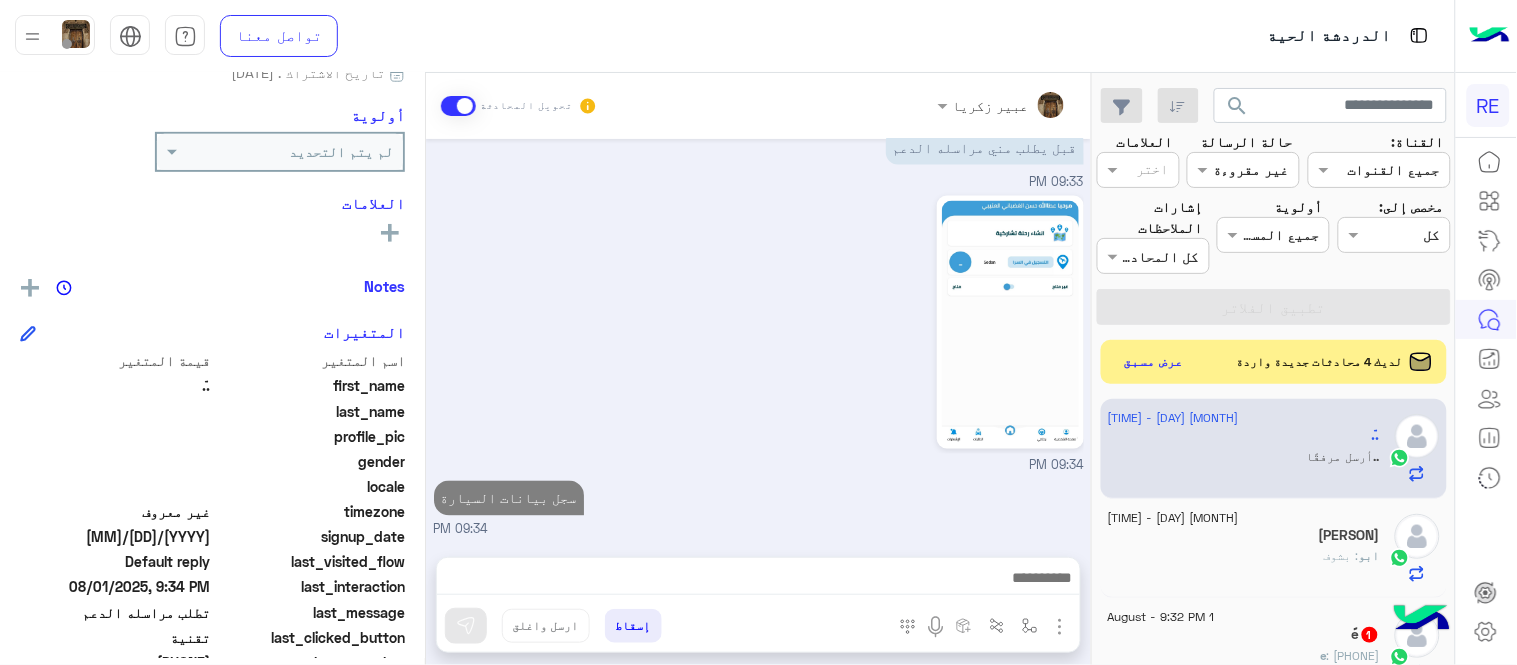 type on "**********" 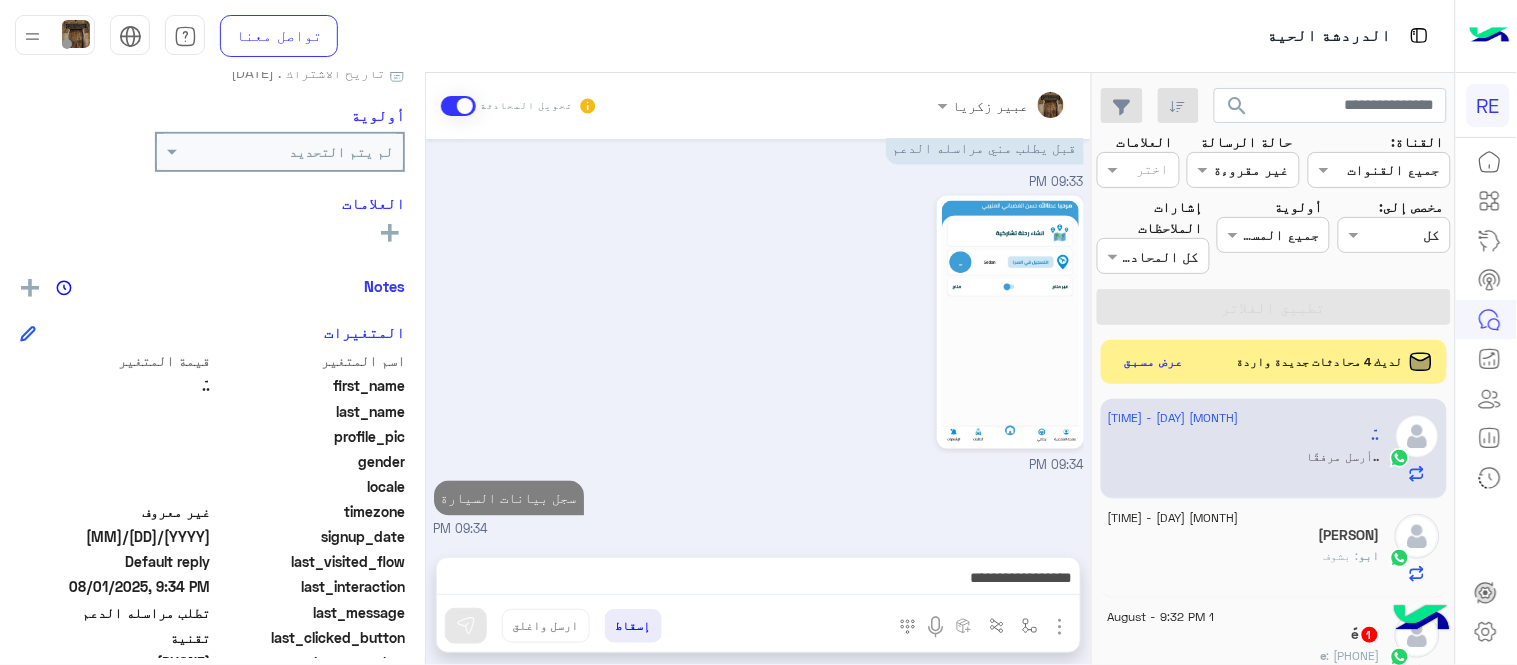 scroll, scrollTop: 797, scrollLeft: 0, axis: vertical 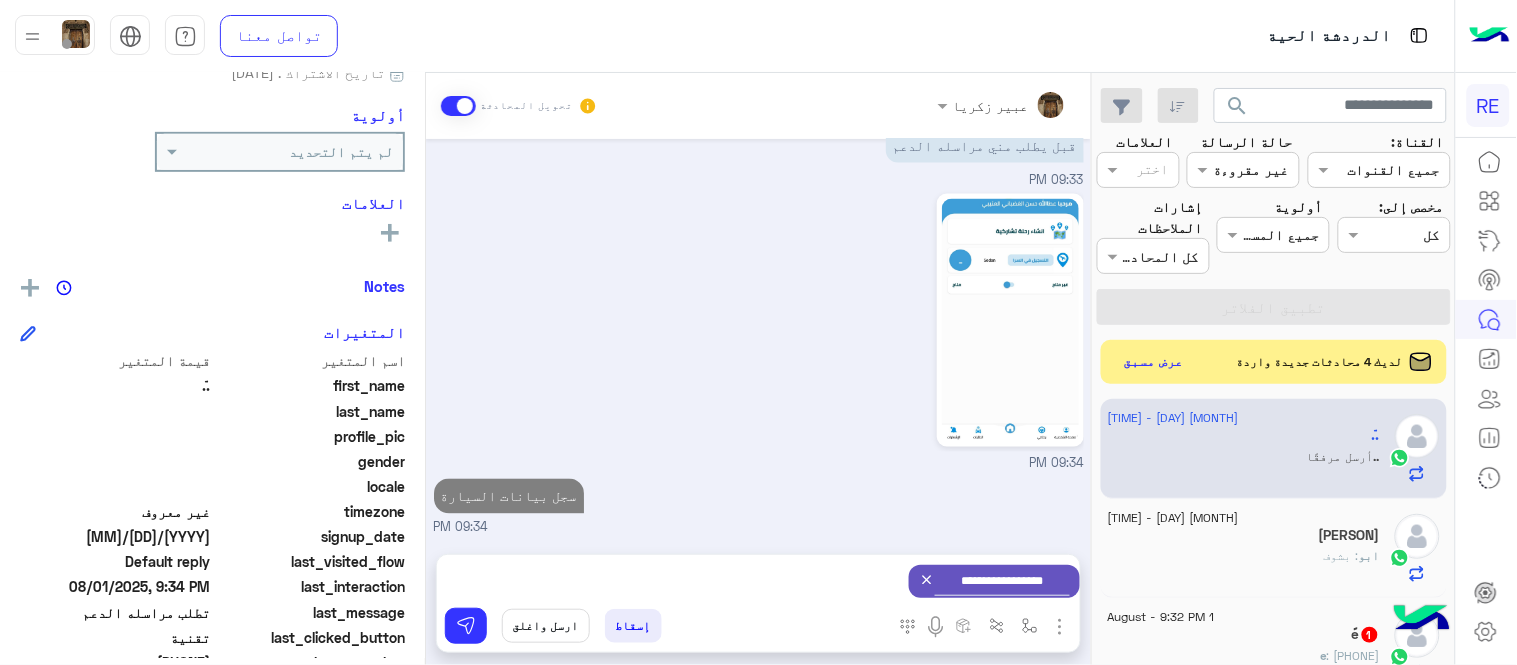 click on "**********" at bounding box center [758, 581] 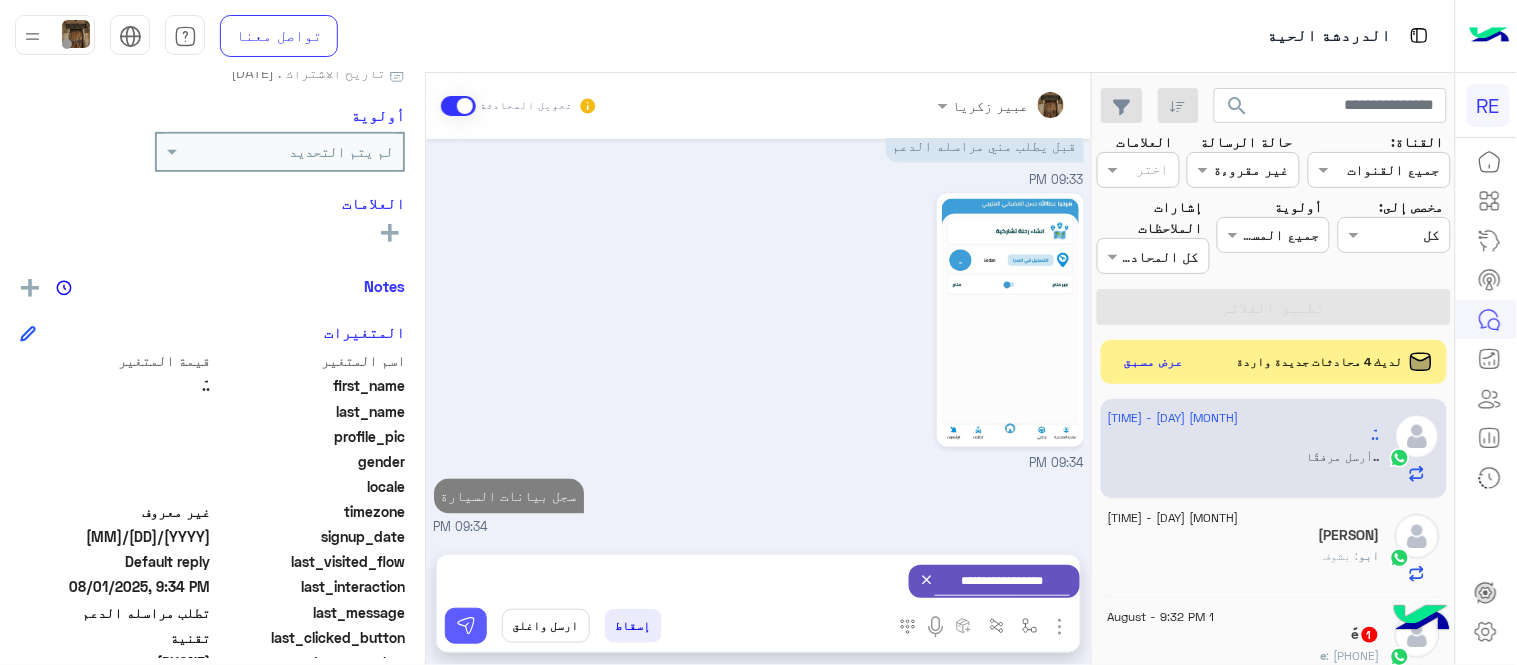 click at bounding box center (466, 626) 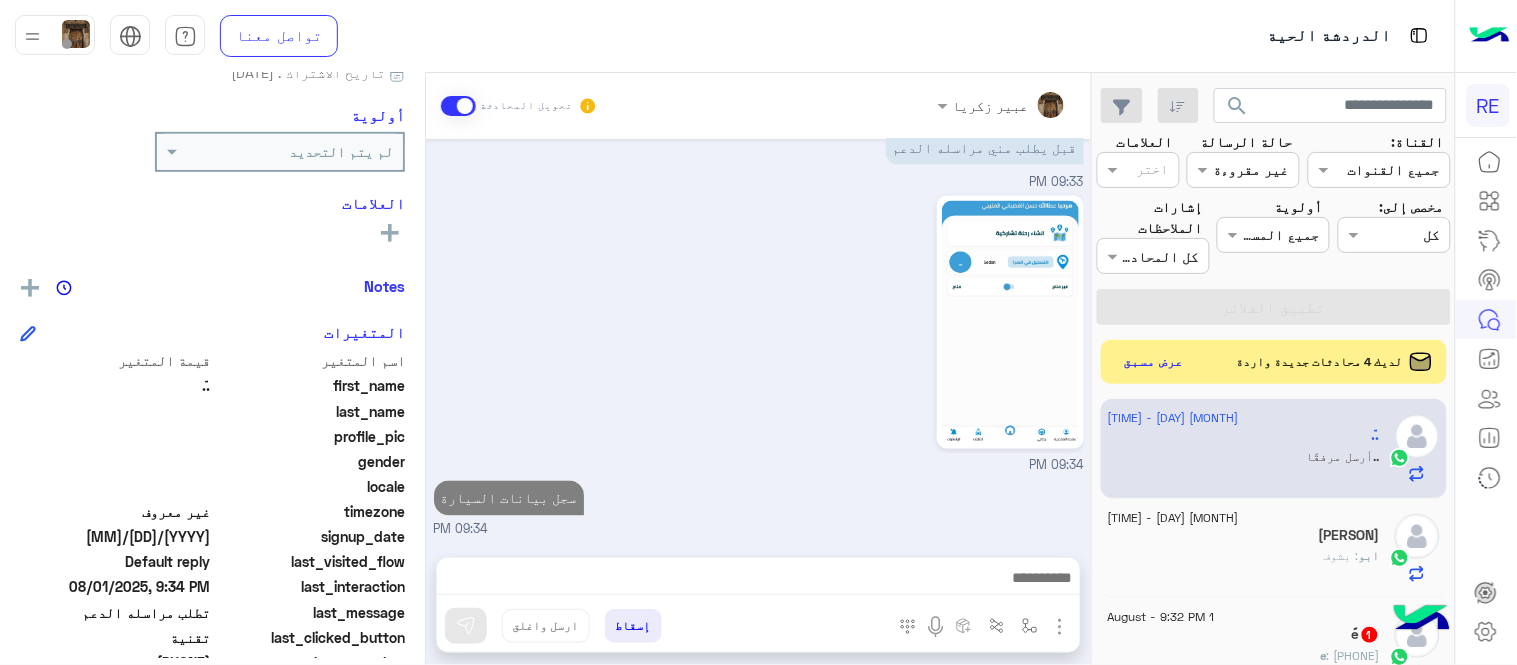 click on "أدخل اسم مجموعة الرسائل scenario_52439 scenario_52010 scenario_50803 scenario_50119  إسقاط   ارسل واغلق" at bounding box center [758, 605] 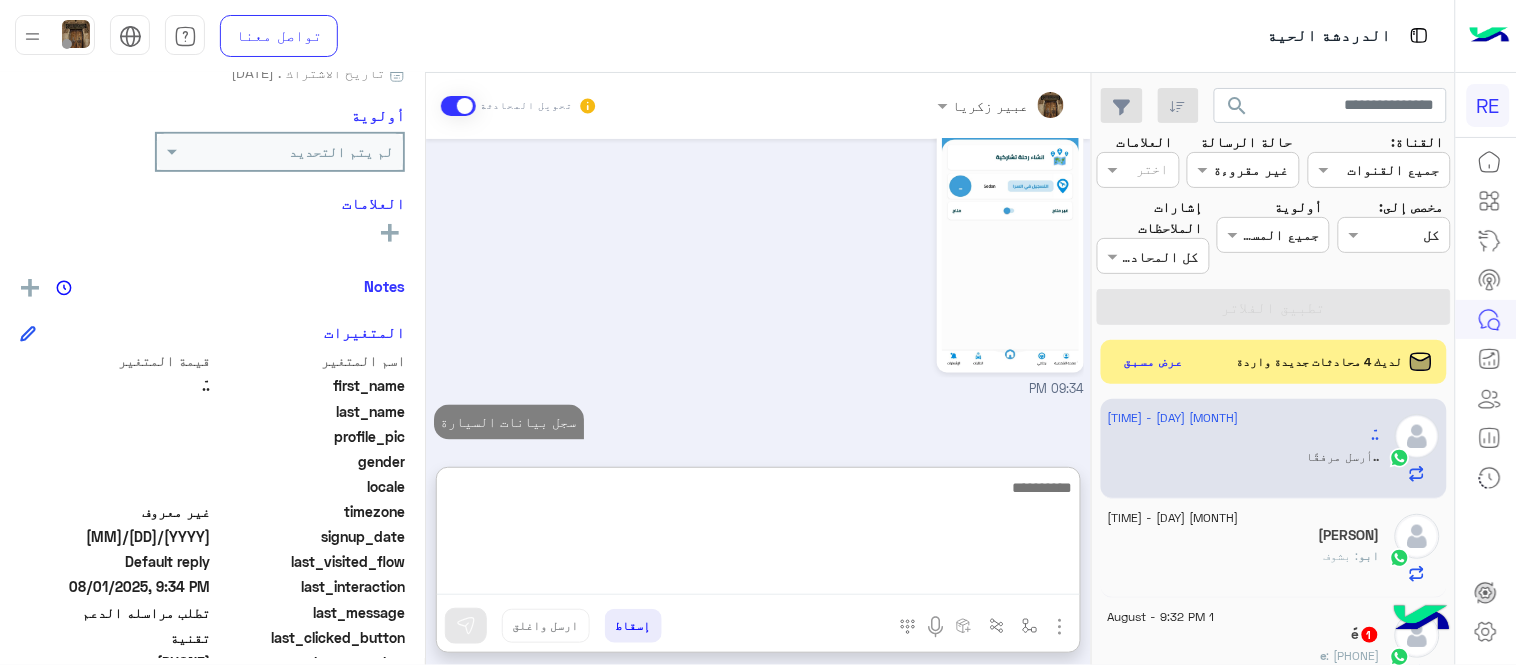 click at bounding box center [758, 535] 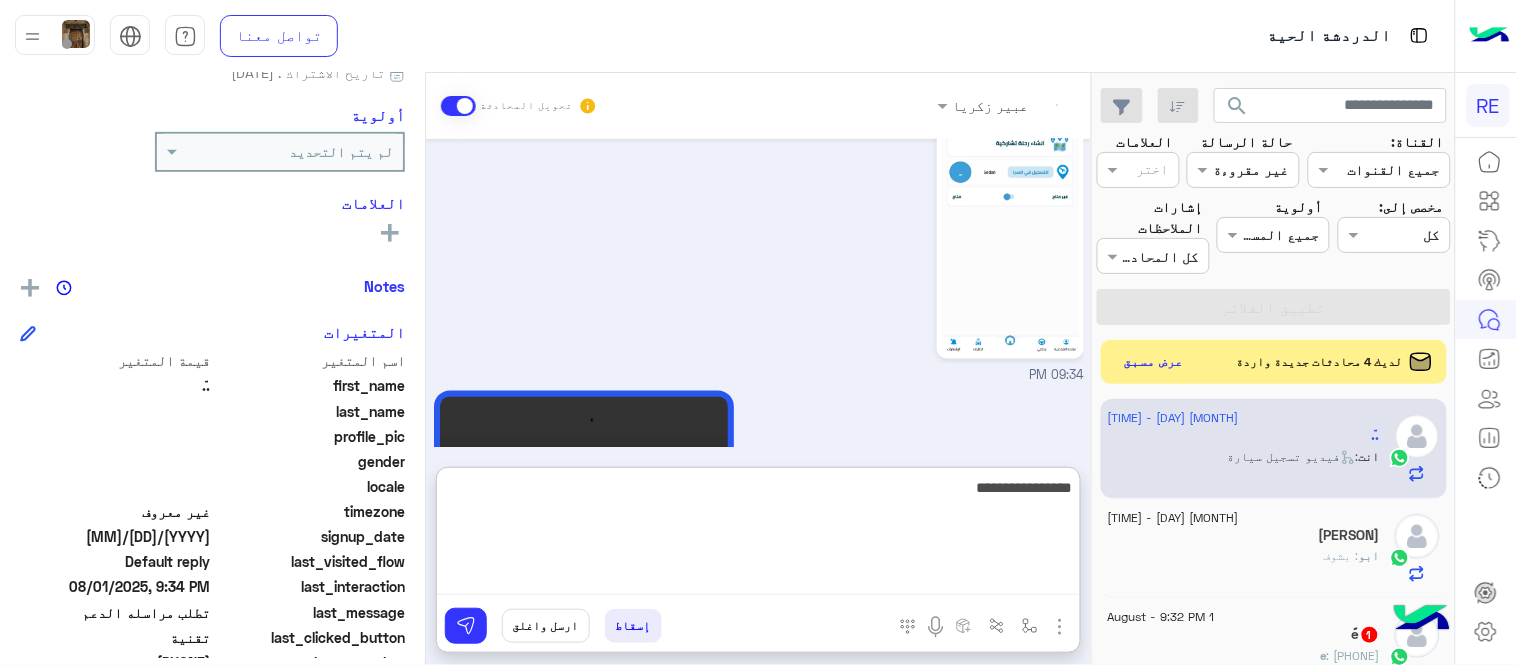 scroll, scrollTop: 1064, scrollLeft: 0, axis: vertical 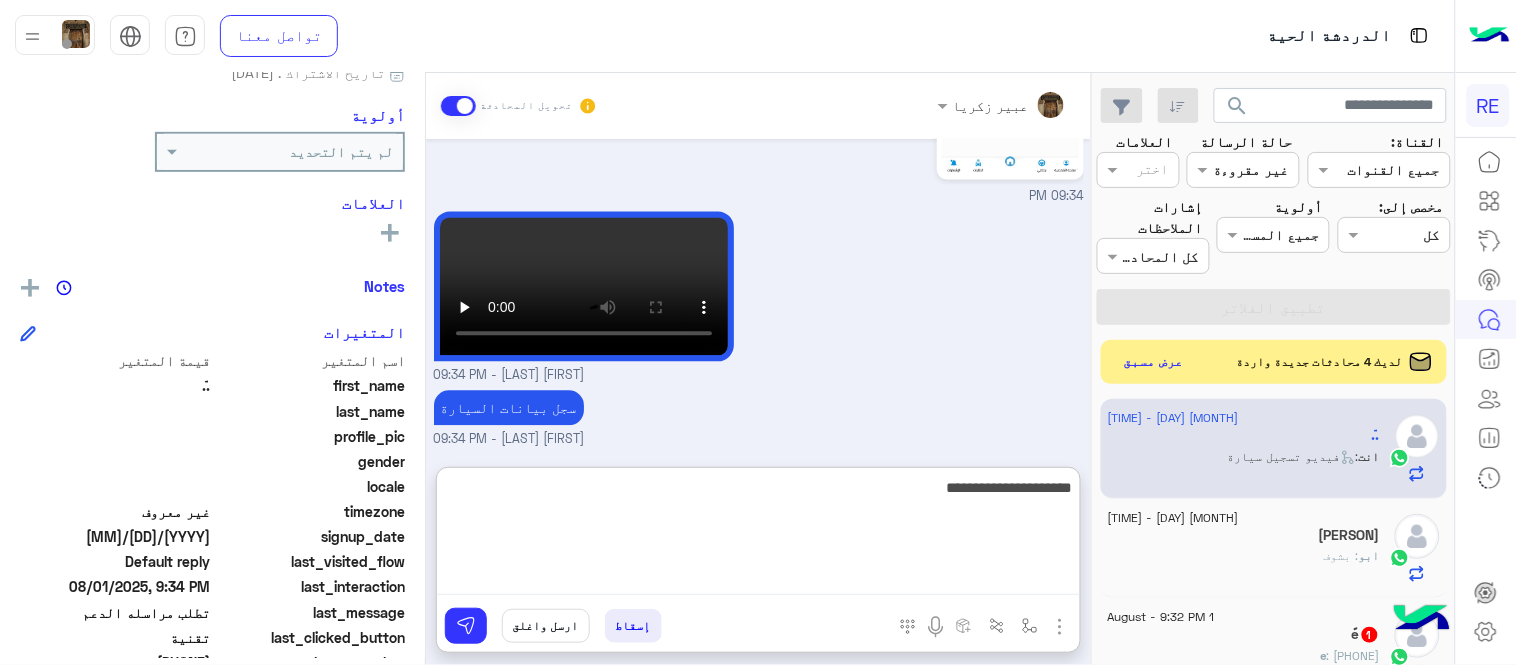 type on "**********" 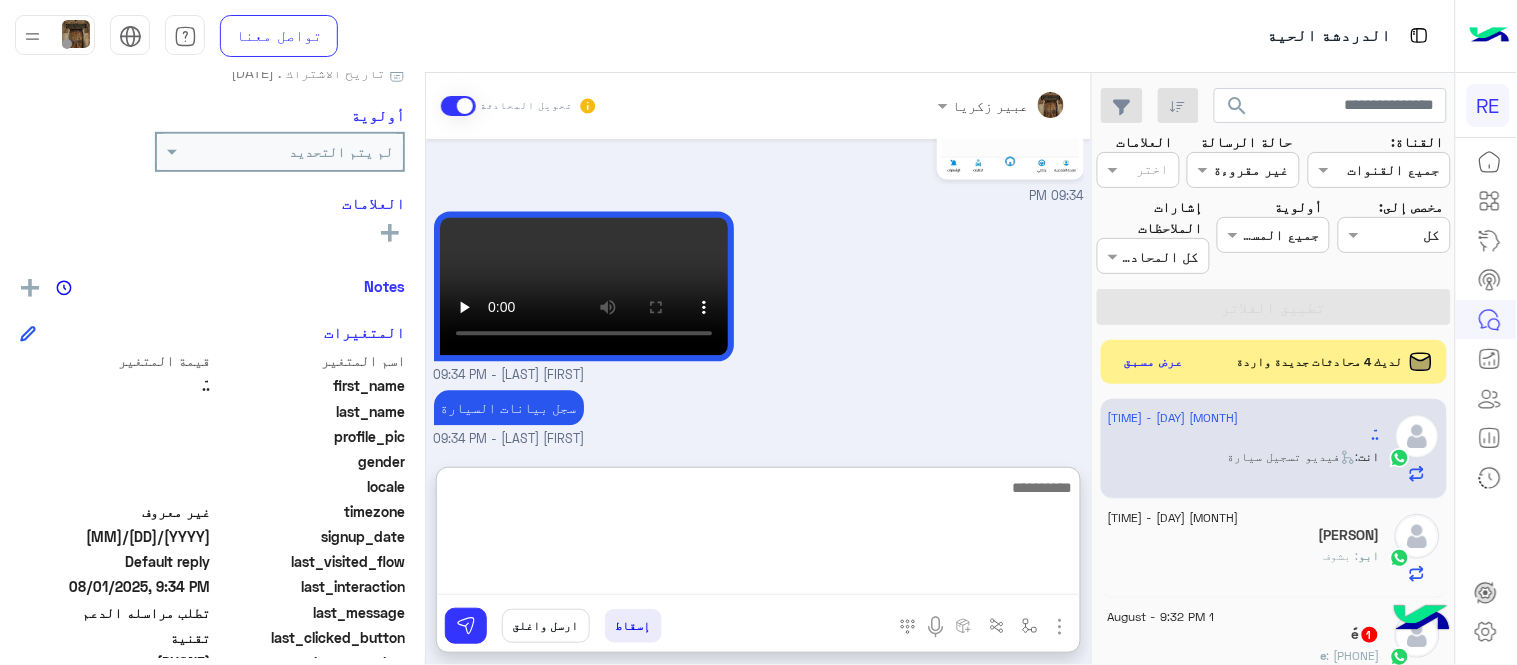 scroll, scrollTop: 1127, scrollLeft: 0, axis: vertical 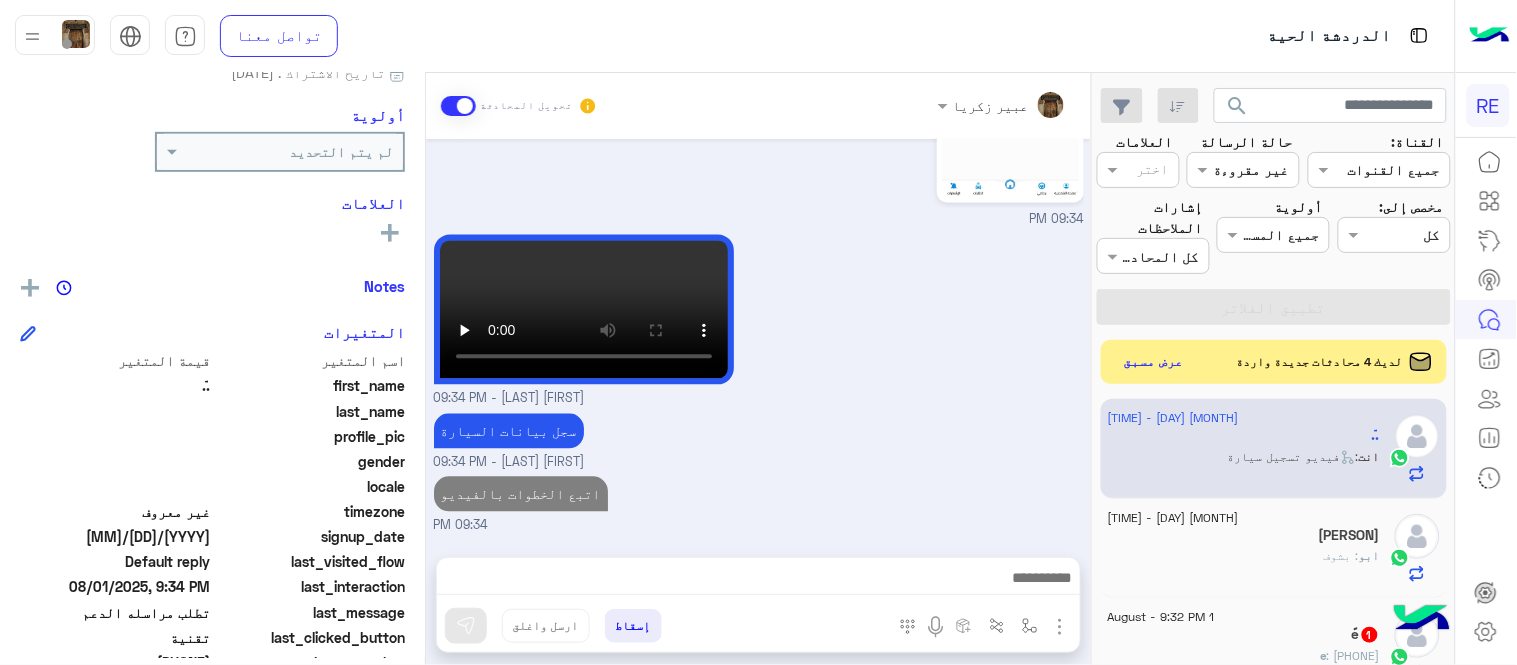 click on "Aug 1, 2025  ايش يظهرلك بالتحديد ؟  عبير زكريا -  08:50 PM  يظهر   09:09 PM  رسالة   09:09 PM  تطلب مراسله الدعم   09:09 PM  ارسل لي صورة بالمشكلة رجاء  عبير زكريا -  09:28 PM  لحظه   09:29 PM    09:32 PM  الحين تغير الرسالة يقول صار خطا؟   09:33 PM  قبل يطلب مني مراسله الدعم   09:33 PM    09:34 PM   عبير زكريا -  09:34 PM  سجل بيانات السيارة  عبير زكريا -  09:34 PM  اتبع الخطوات بالفيديو   09:34 PM" at bounding box center (758, 338) 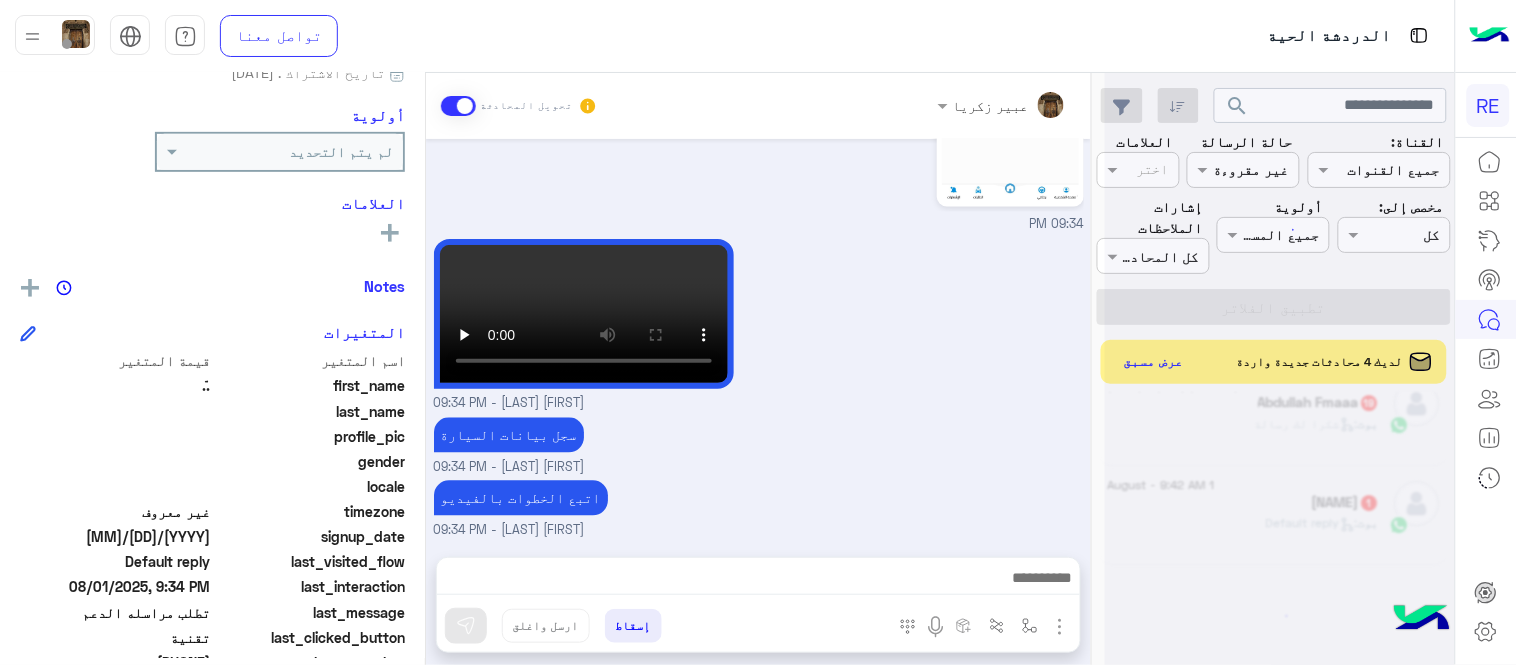 scroll, scrollTop: 10, scrollLeft: 0, axis: vertical 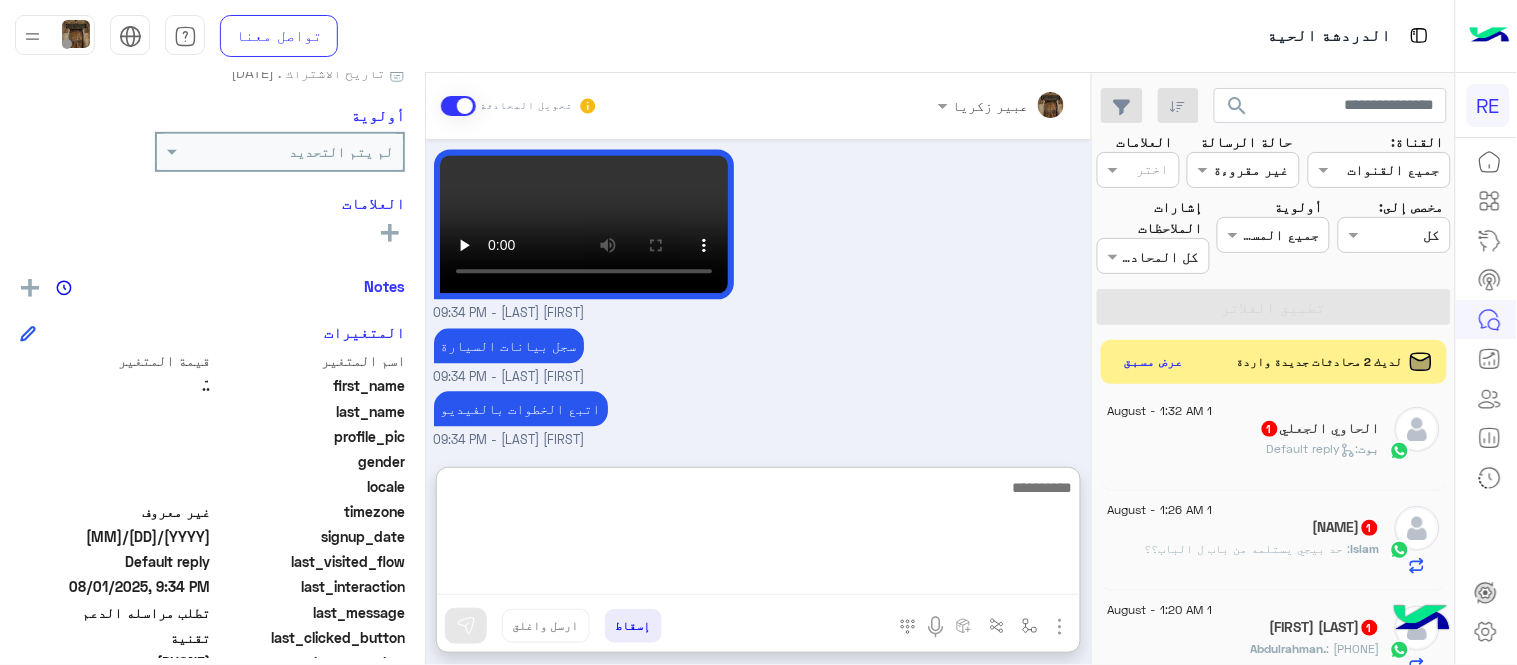 click at bounding box center [758, 535] 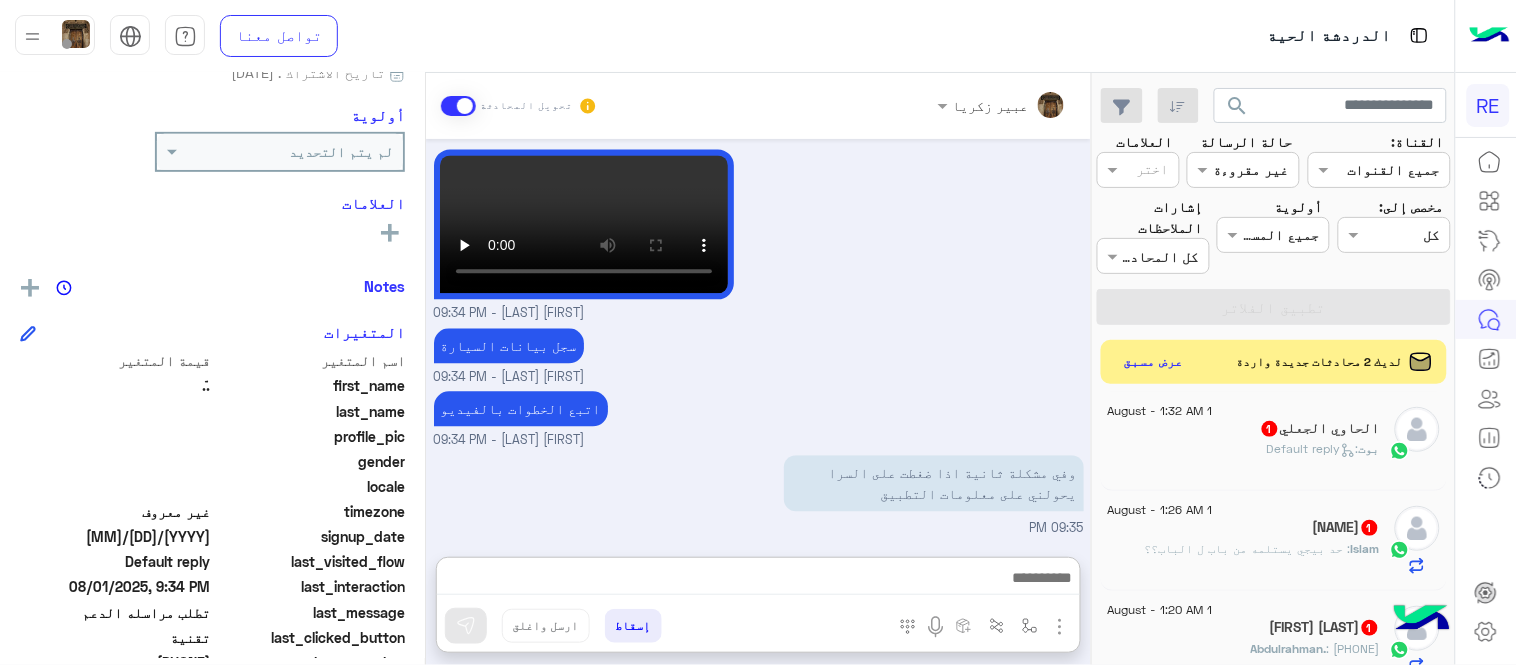 click on "عبير زكريا -  09:34 PM" at bounding box center (759, 377) 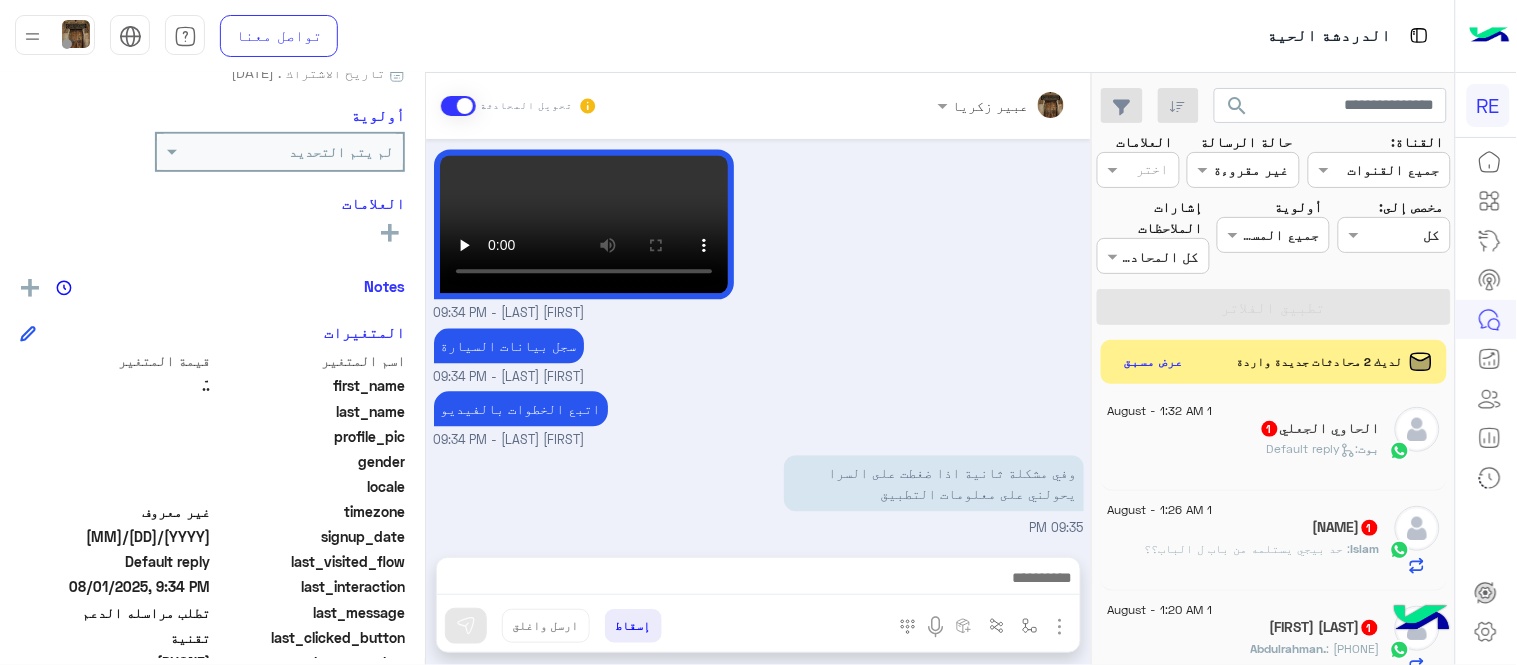 scroll, scrollTop: 1125, scrollLeft: 0, axis: vertical 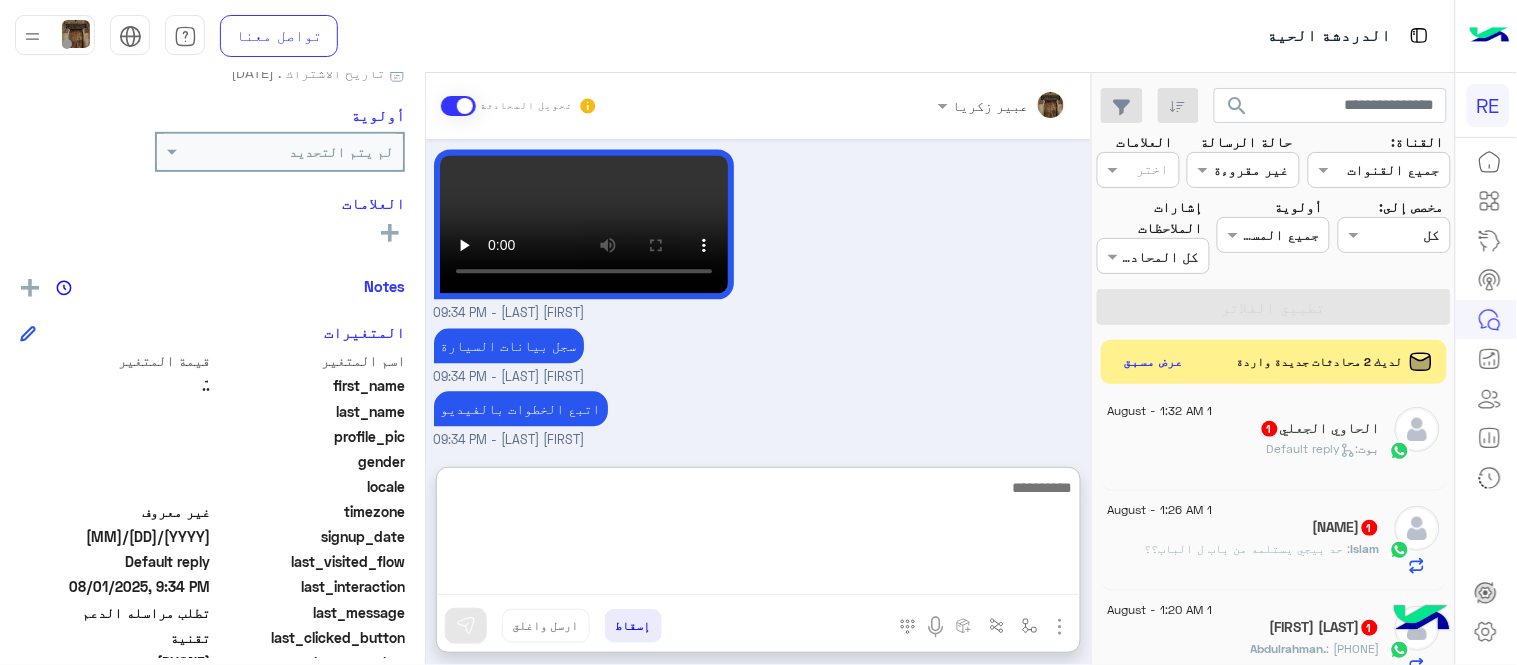 click at bounding box center [758, 535] 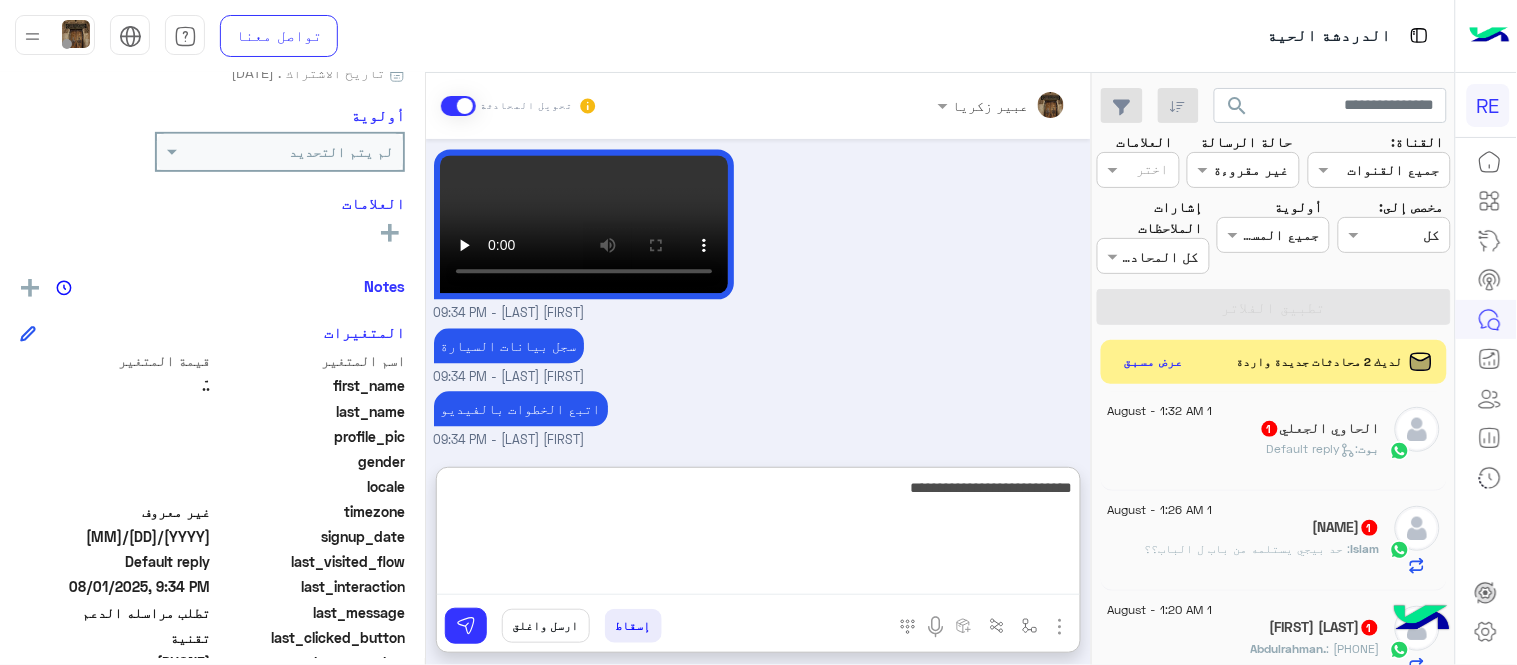 type on "**********" 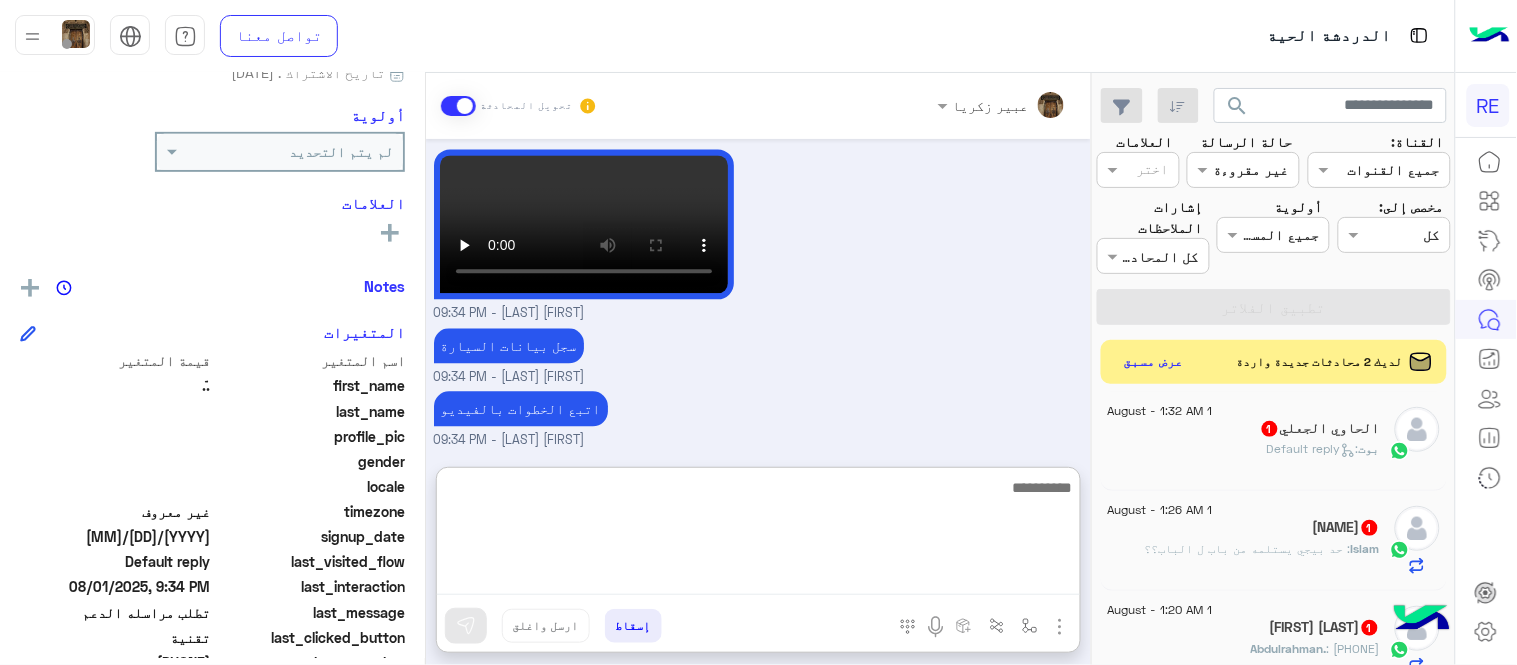 scroll, scrollTop: 1278, scrollLeft: 0, axis: vertical 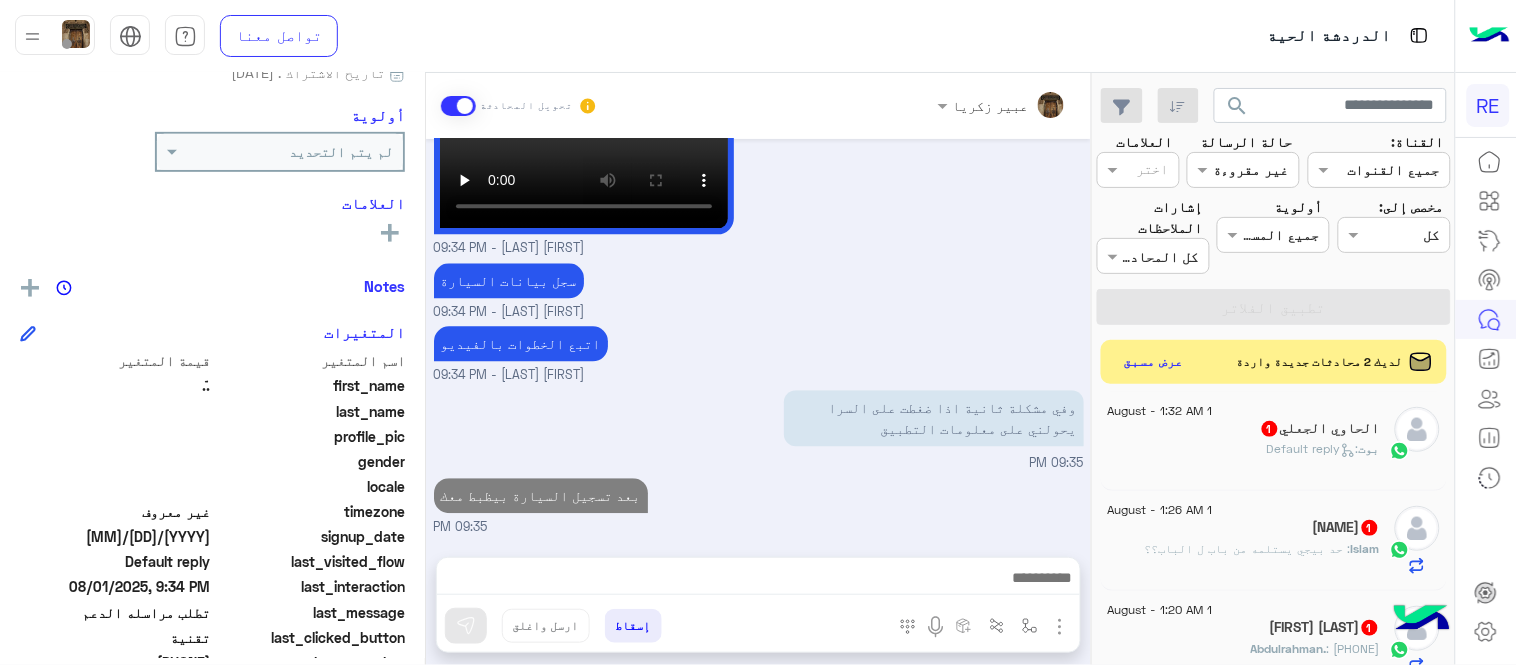click on "Islam : حد بيجي يستلمه من باب ل الباب؟؟" 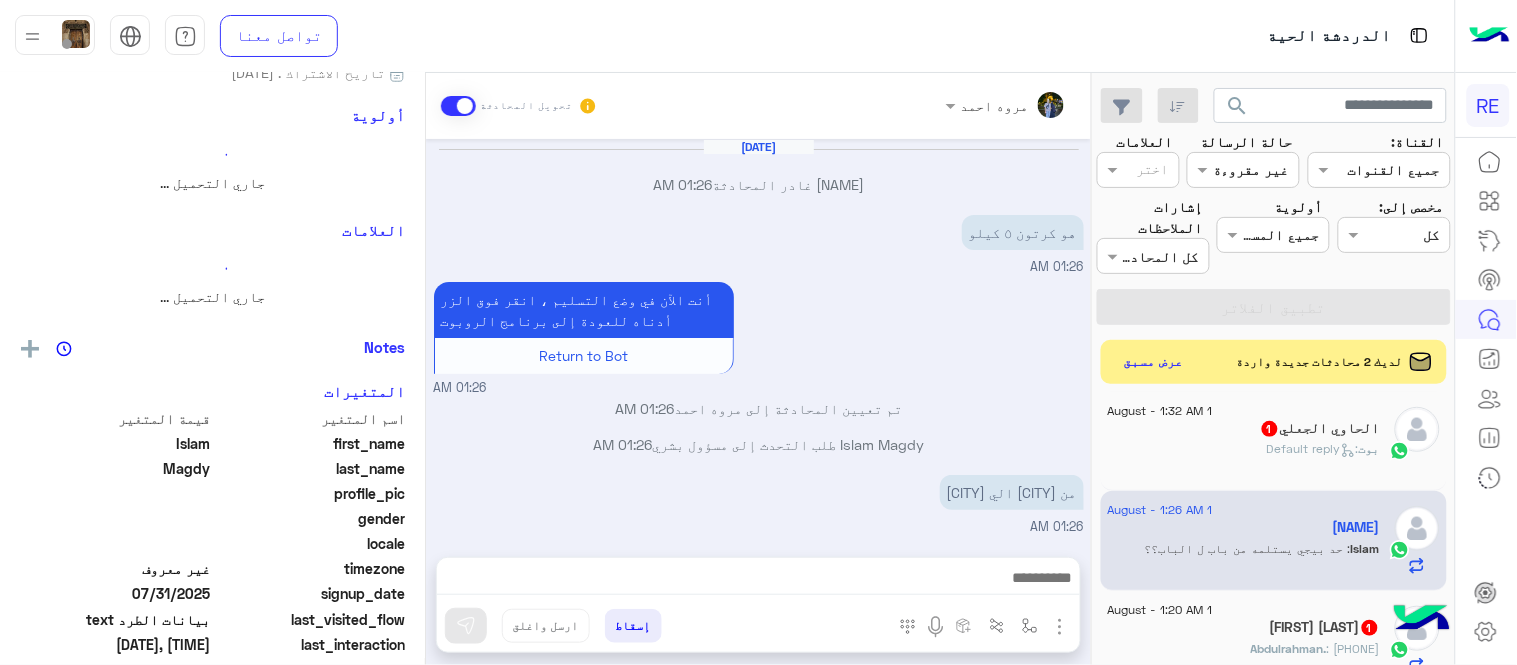 scroll, scrollTop: 233, scrollLeft: 0, axis: vertical 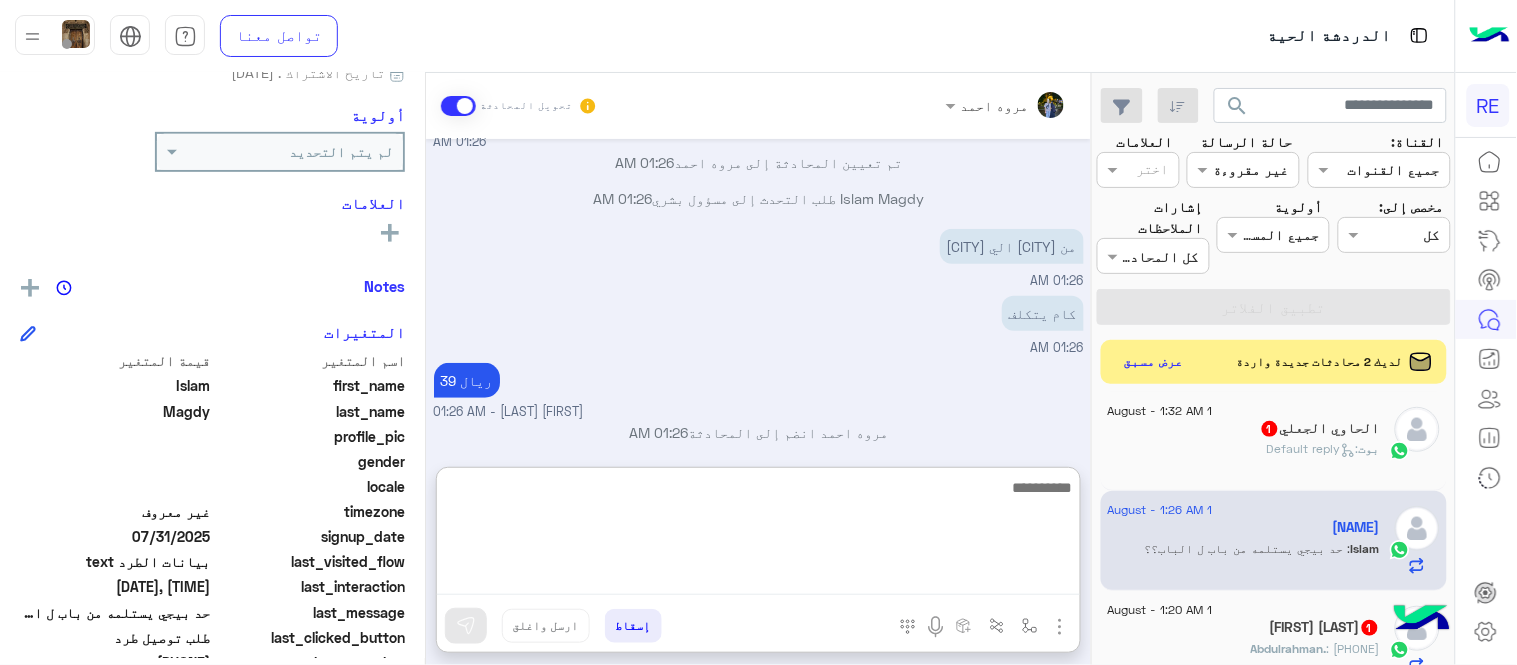 click at bounding box center [758, 535] 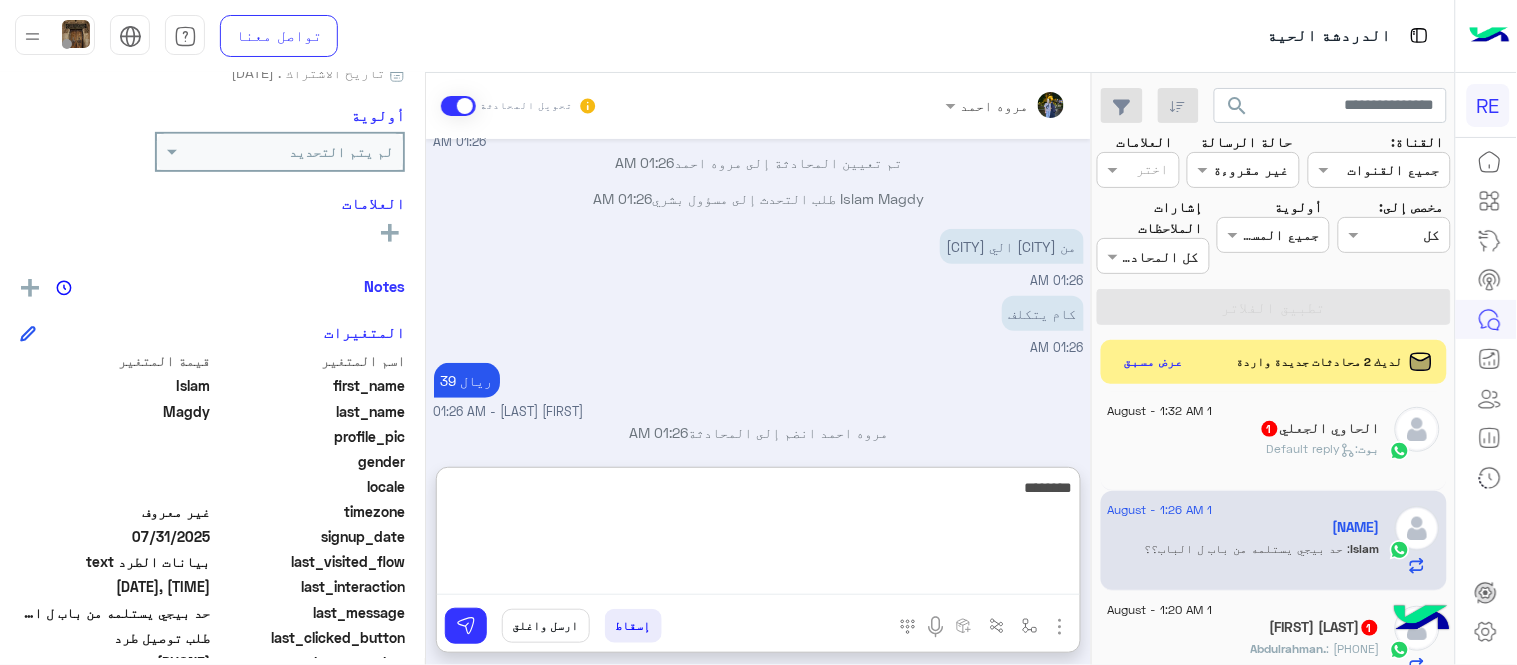 type on "********" 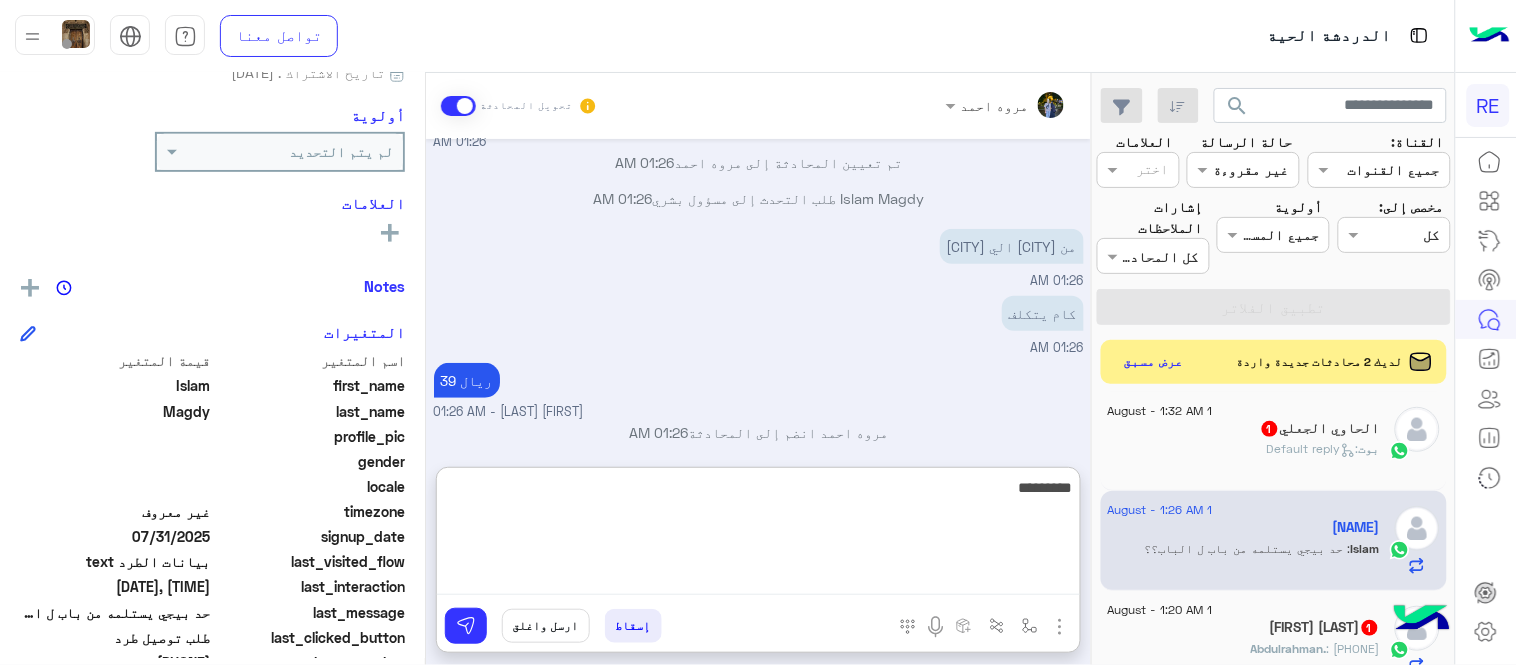 type 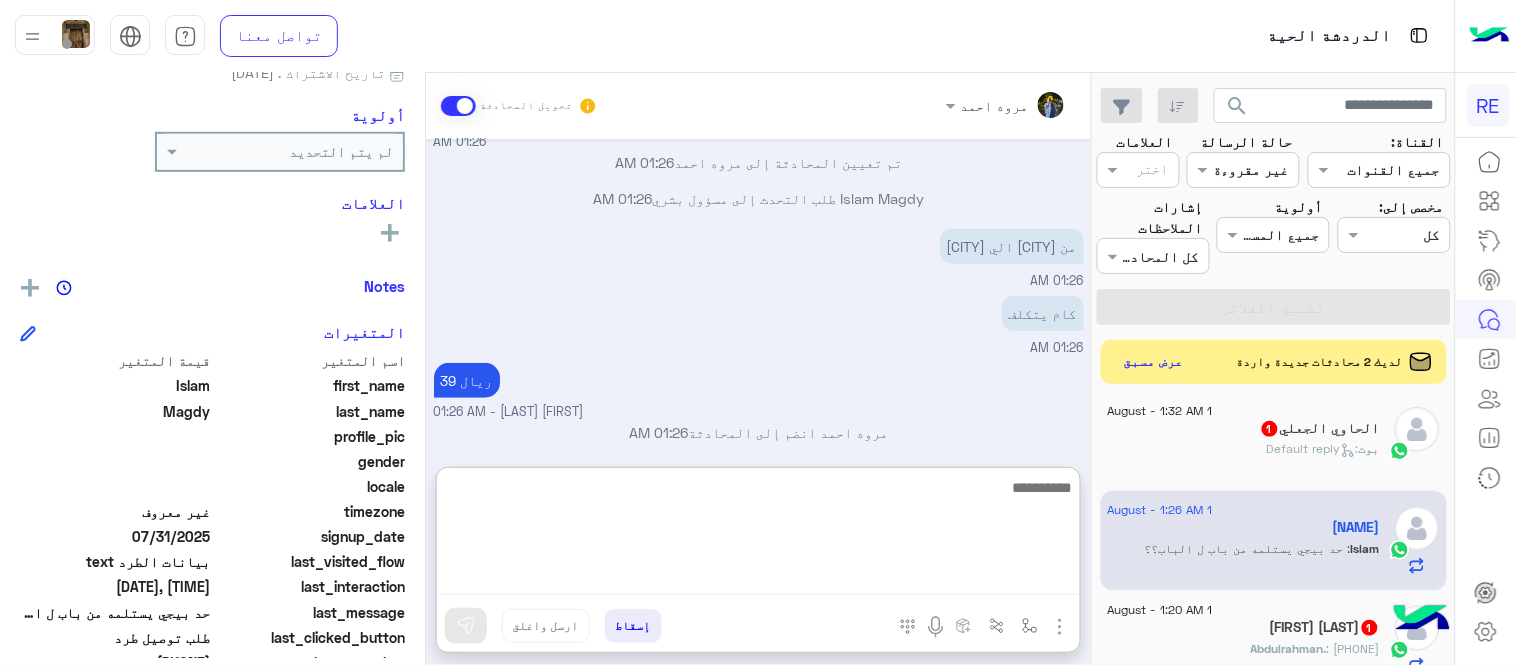 scroll, scrollTop: 386, scrollLeft: 0, axis: vertical 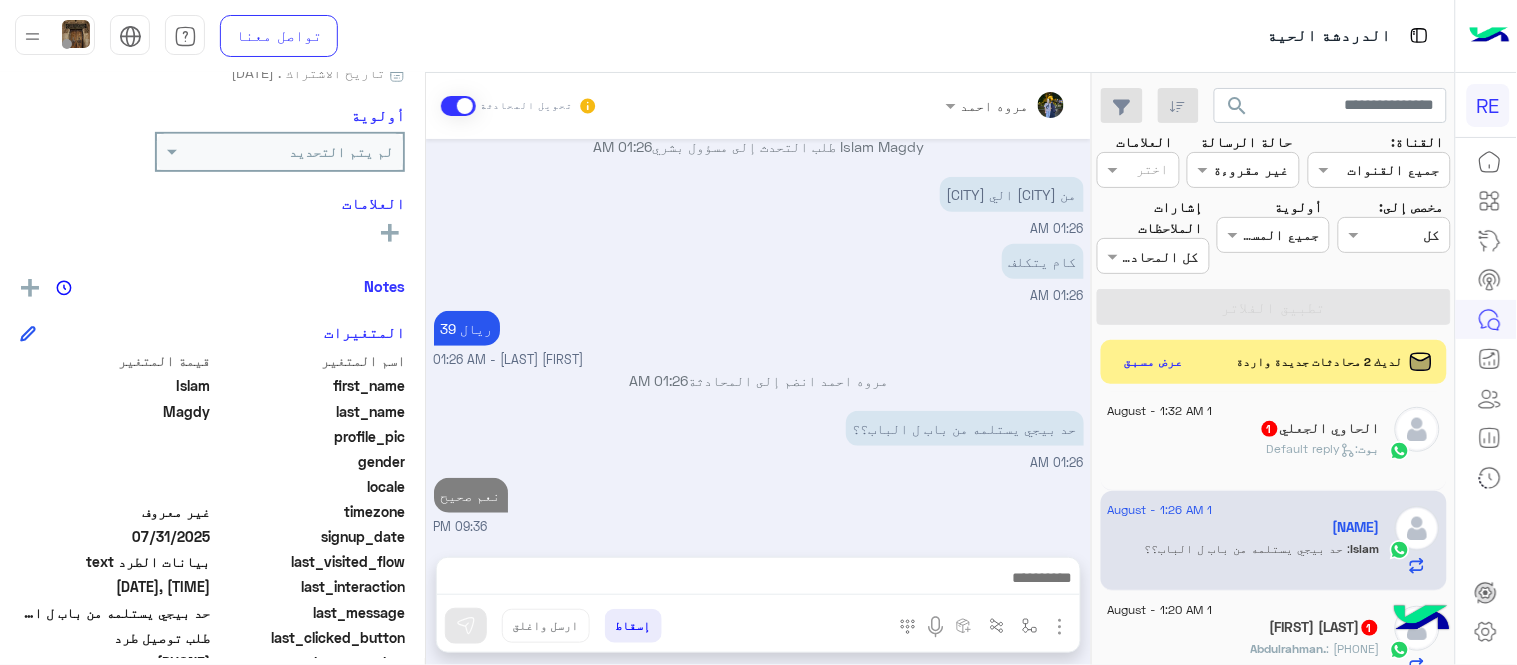 click on "Aug 1, 2025   Islam Magdy غادر المحادثة   01:26 AM      هو كرتون ٥ كيلو   01:26 AM  أنت الآن في وضع التسليم ، انقر فوق الزر أدناه للعودة إلى برنامج الروبوت  Return to Bot     01:26 AM   تم تعيين المحادثة إلى مروه احمد   01:26 AM       Islam Magdy طلب التحدث إلى مسؤول بشري   01:26 AM      من مكة الي الرياض   01:26 AM  كام يتكلف   01:26 AM  39 ريال  مروه احمد -  01:26 AM   مروه احمد انضم إلى المحادثة   01:26 AM      حد بيجي يستلمه من باب ل الباب؟؟   01:26 AM  نعم صحيح   09:36 PM" at bounding box center (758, 338) 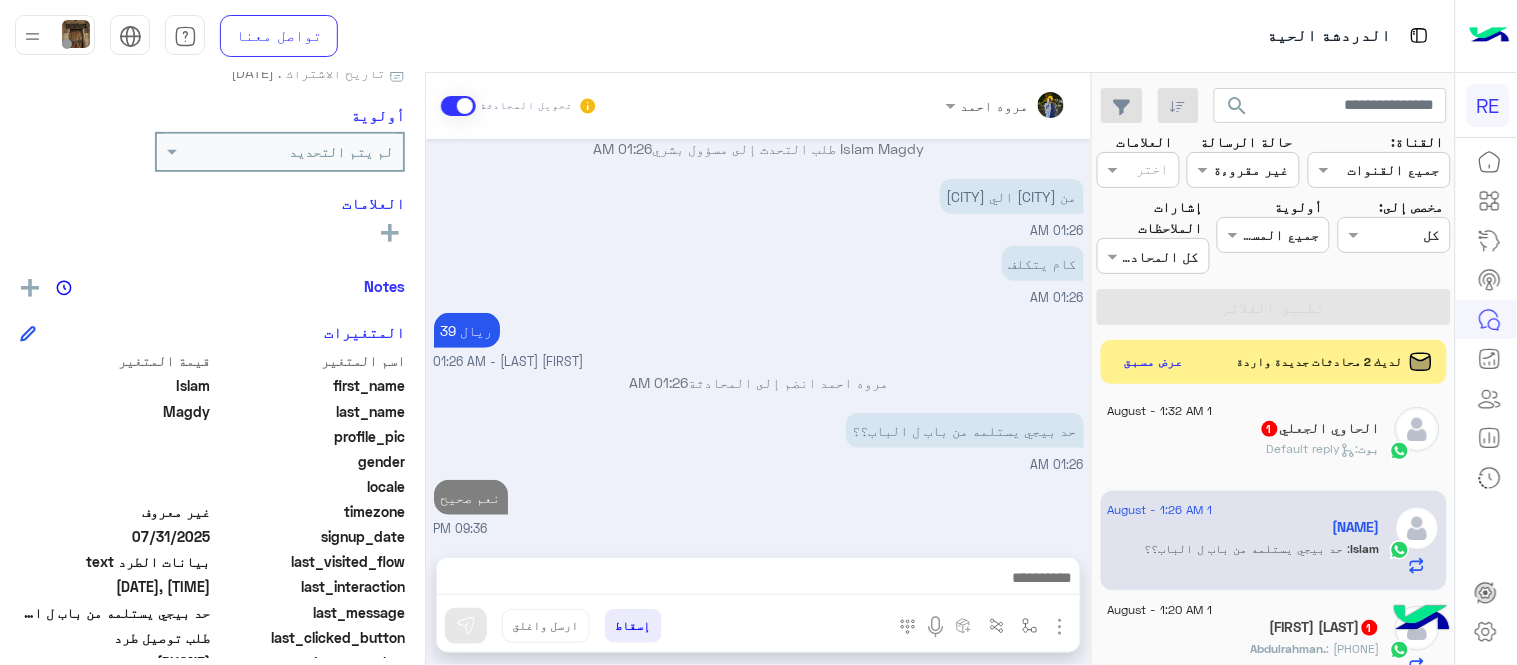 scroll, scrollTop: 1128, scrollLeft: 0, axis: vertical 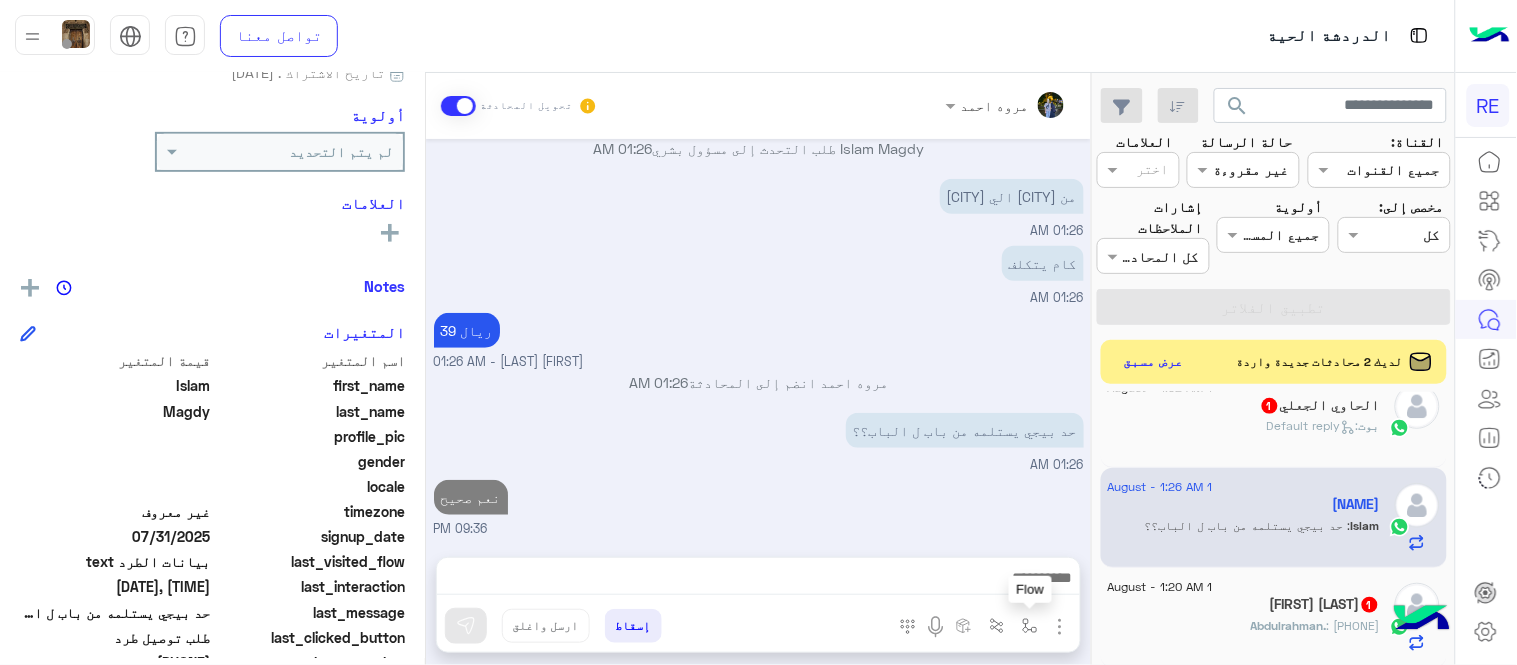 click at bounding box center (1030, 625) 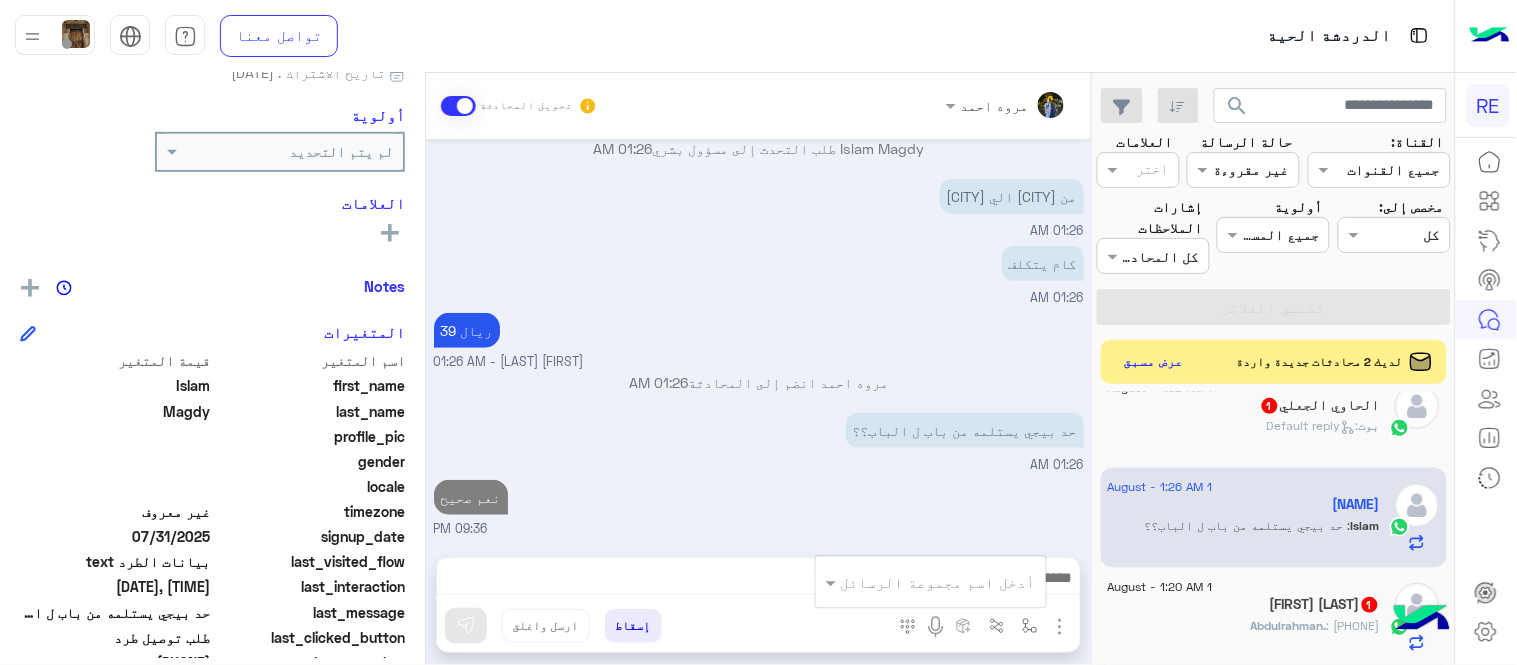drag, startPoint x: 966, startPoint y: 562, endPoint x: 971, endPoint y: 574, distance: 13 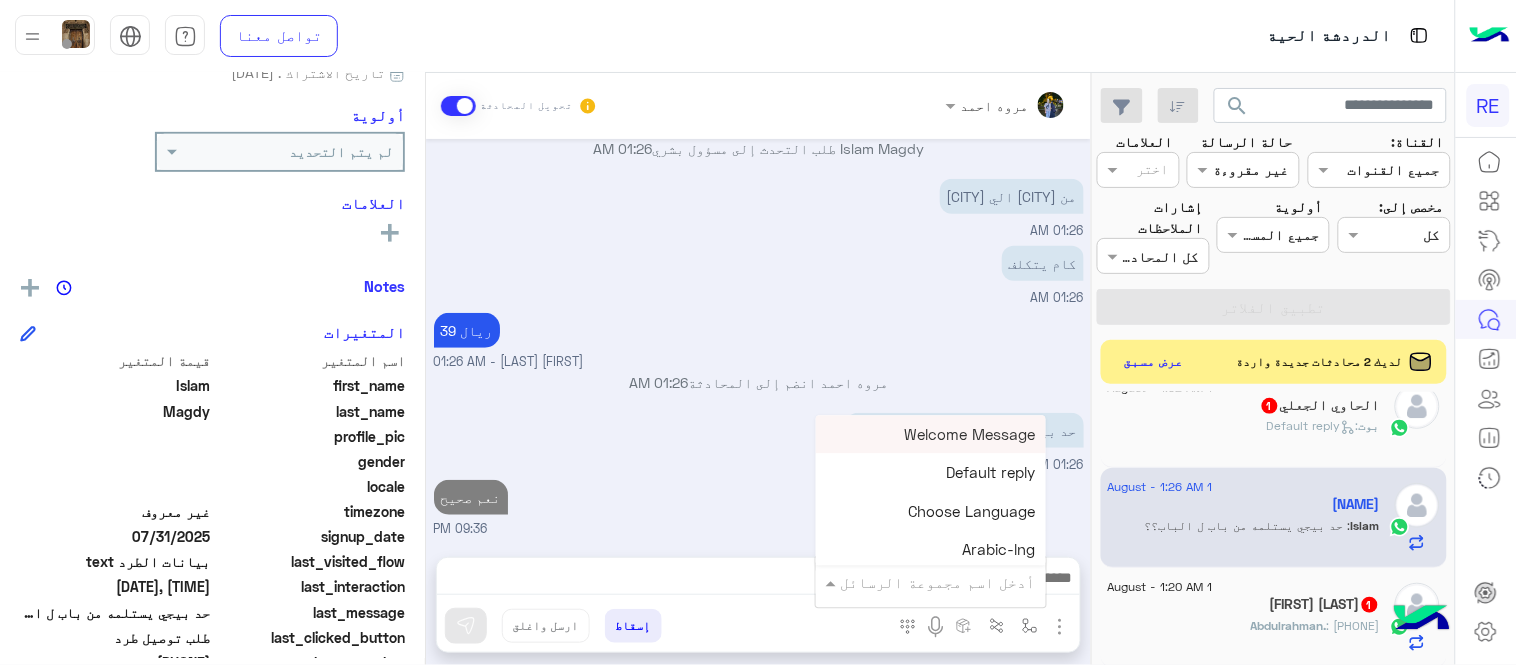 click at bounding box center (959, 582) 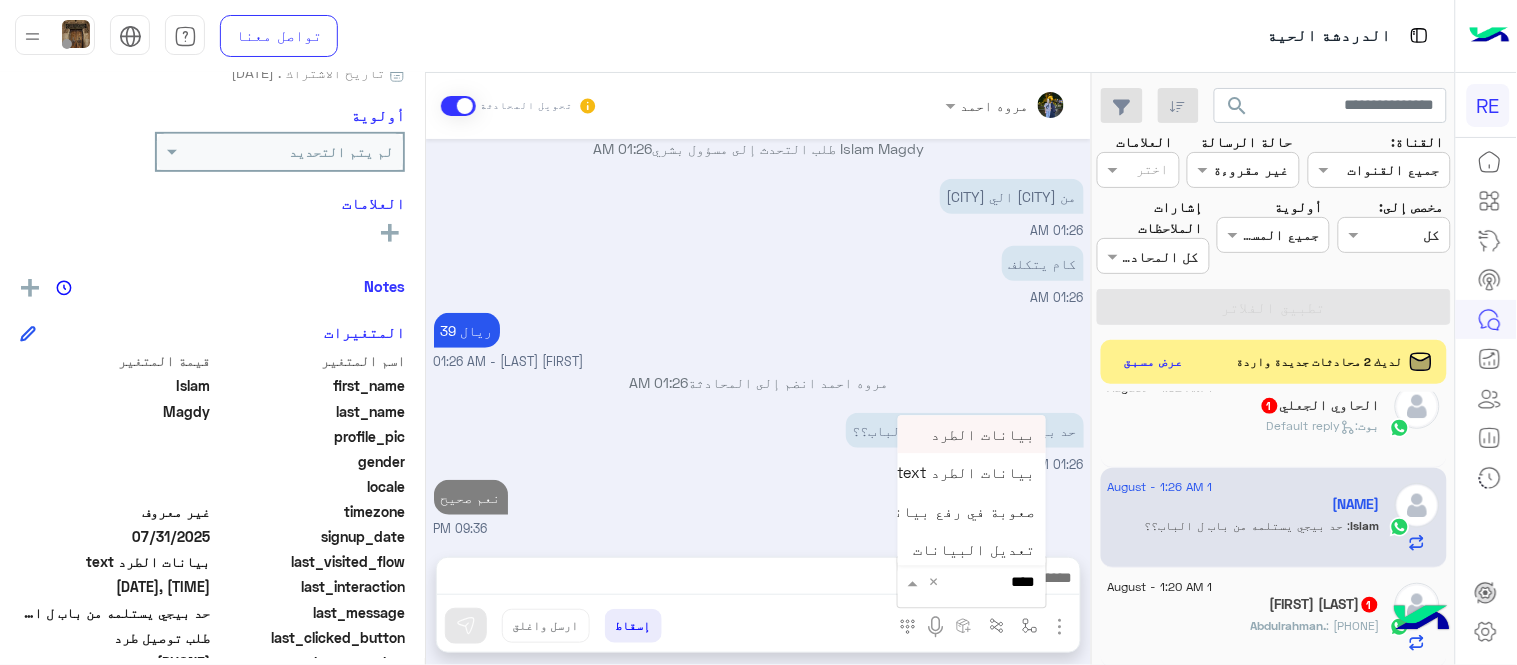 type on "*****" 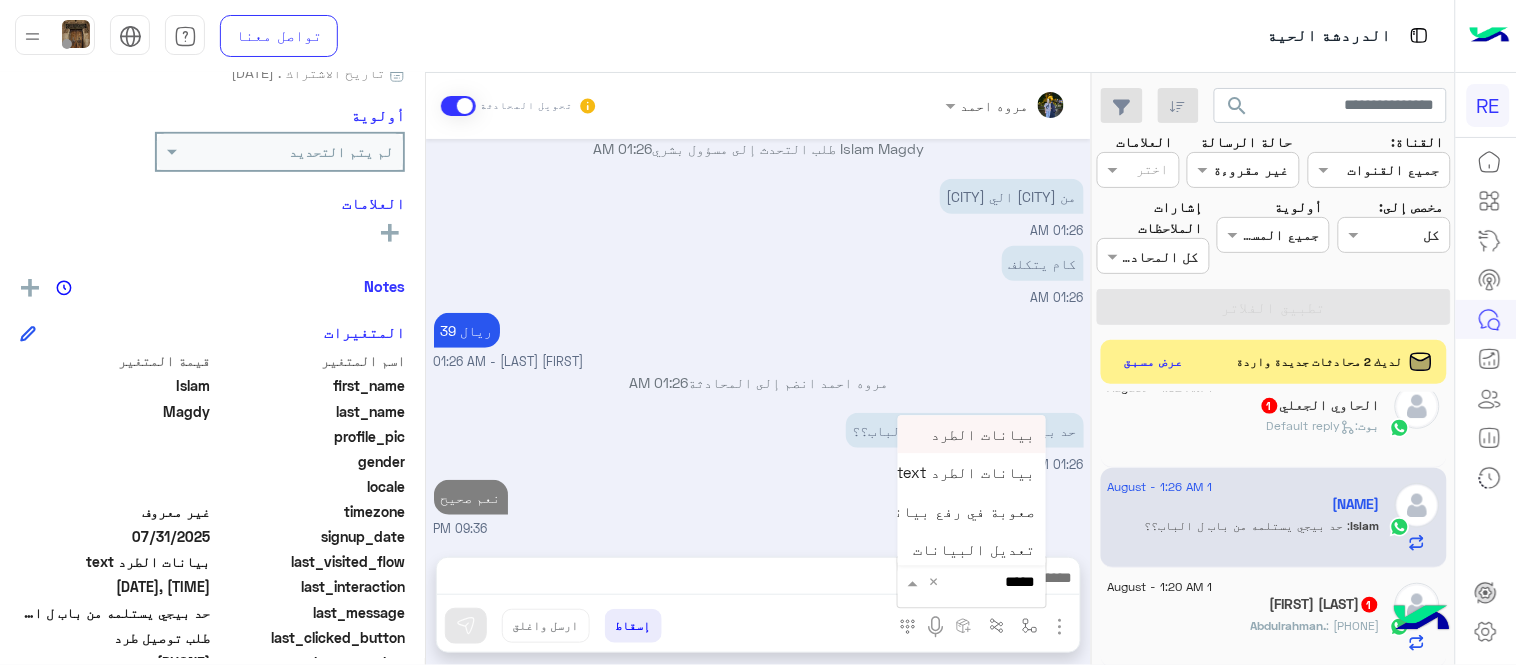 click on "بيانات الطرد" at bounding box center (972, 434) 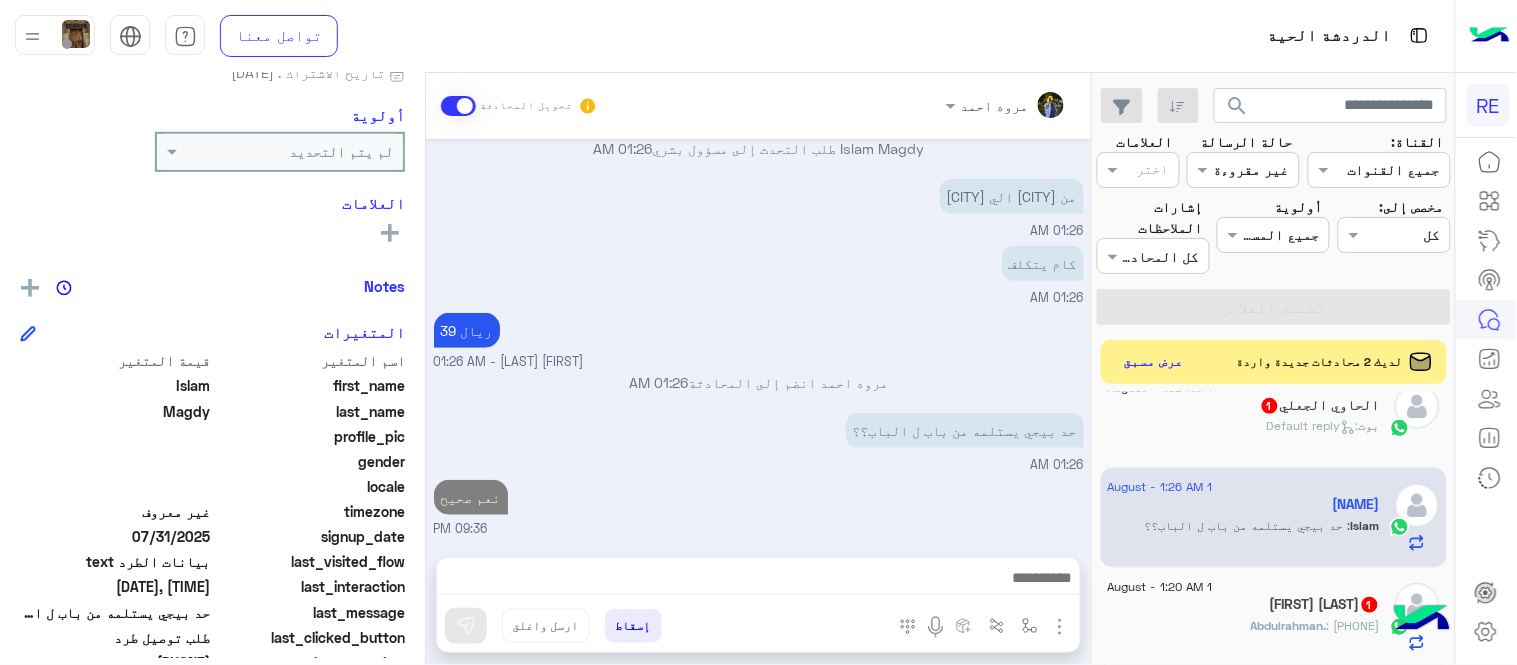 type on "**********" 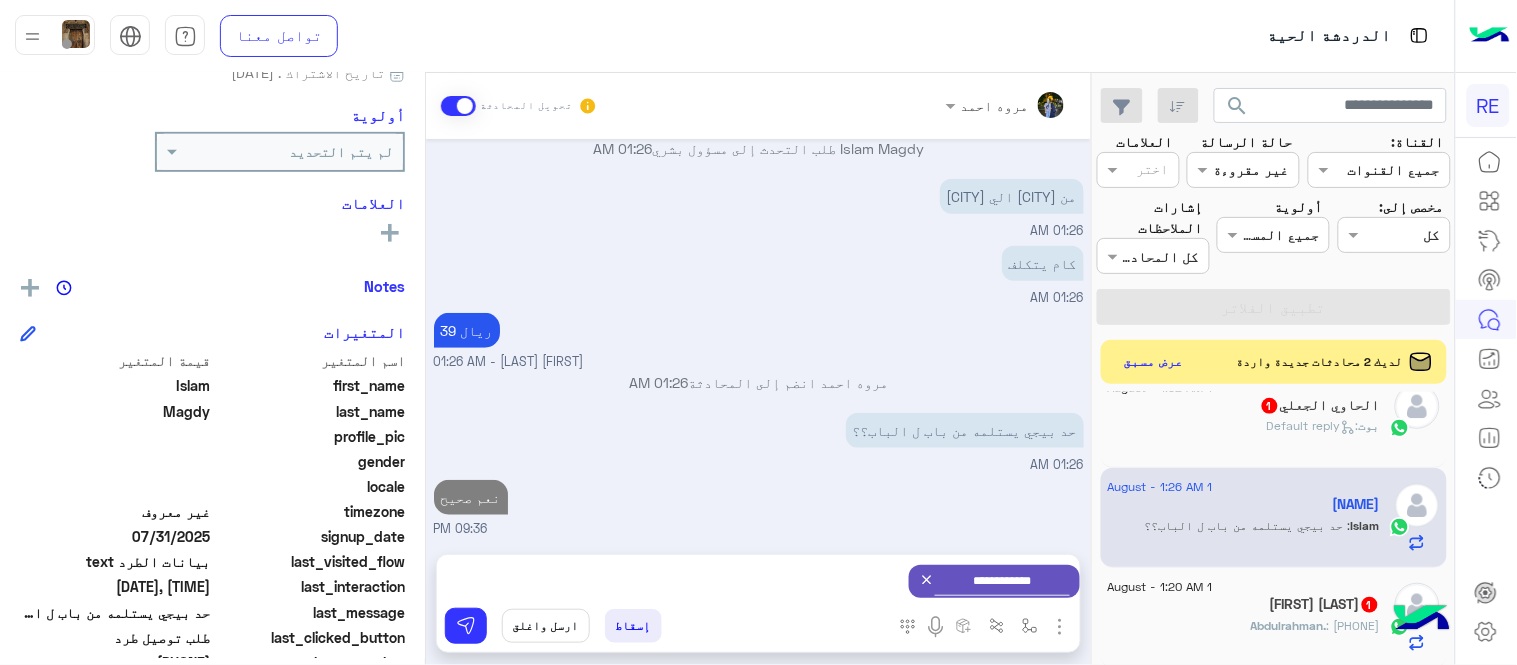 scroll, scrollTop: 298, scrollLeft: 0, axis: vertical 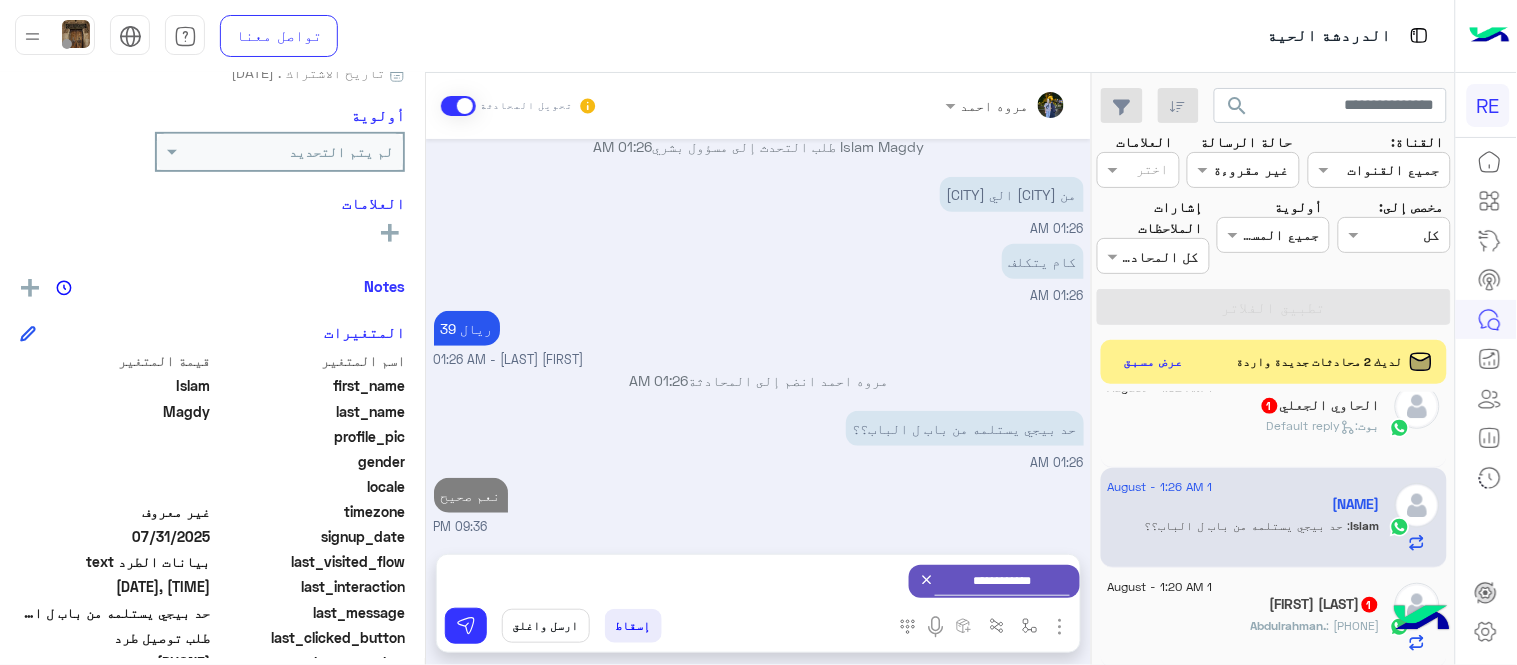 click on "**********" at bounding box center [758, 581] 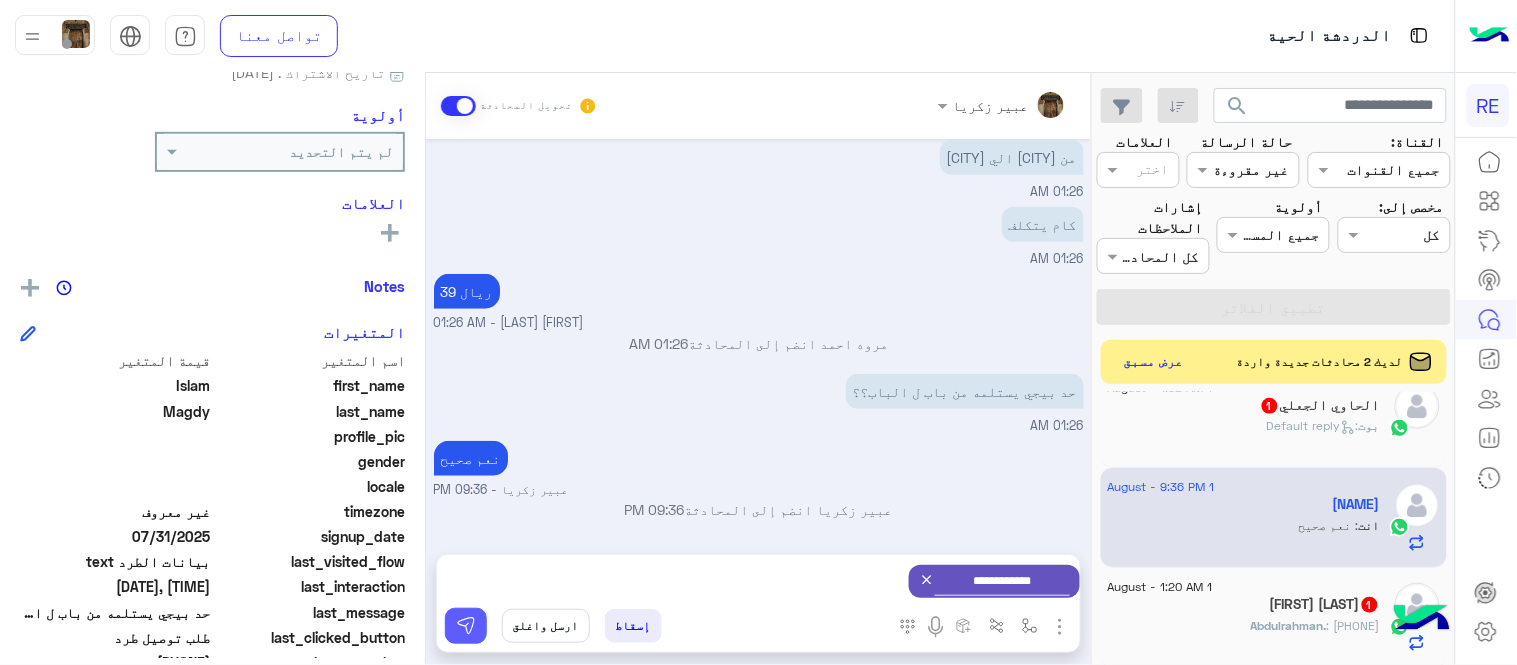 click at bounding box center (466, 626) 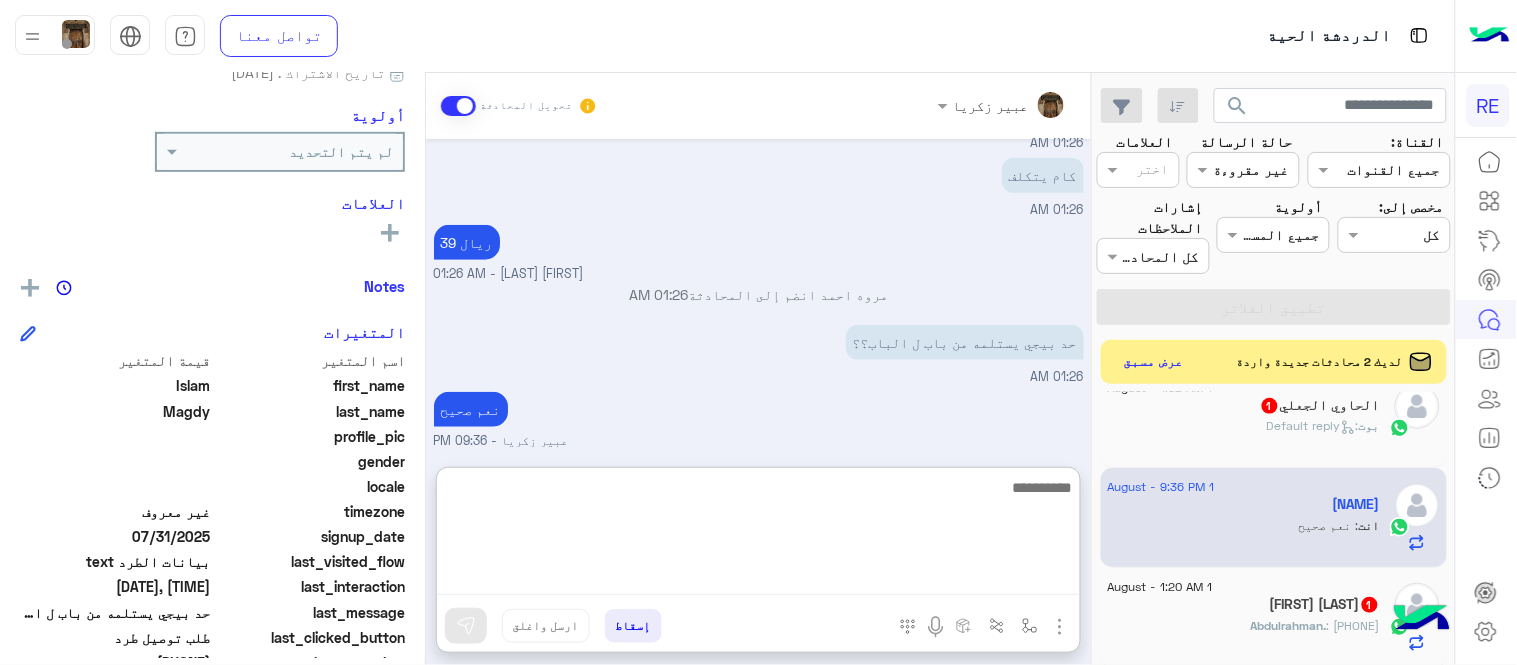 click at bounding box center (758, 535) 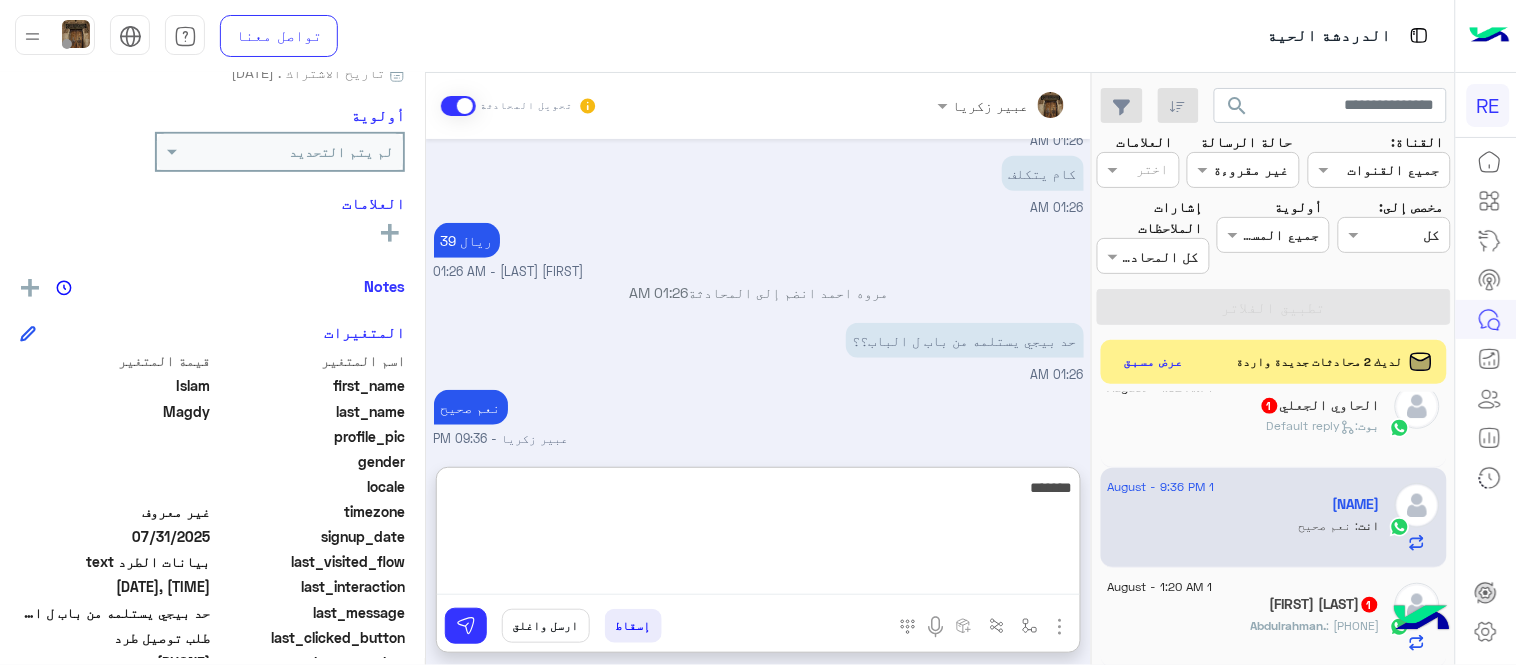 scroll, scrollTop: 843, scrollLeft: 0, axis: vertical 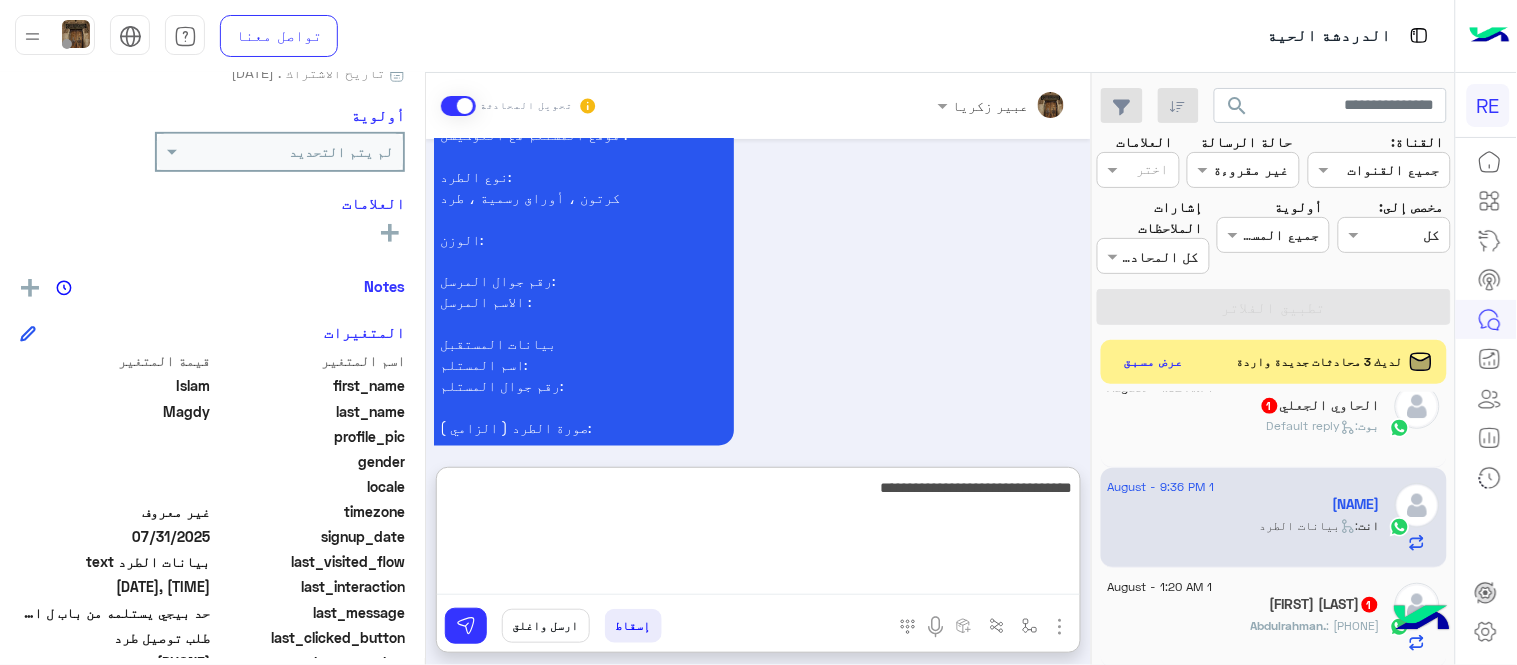 type on "**********" 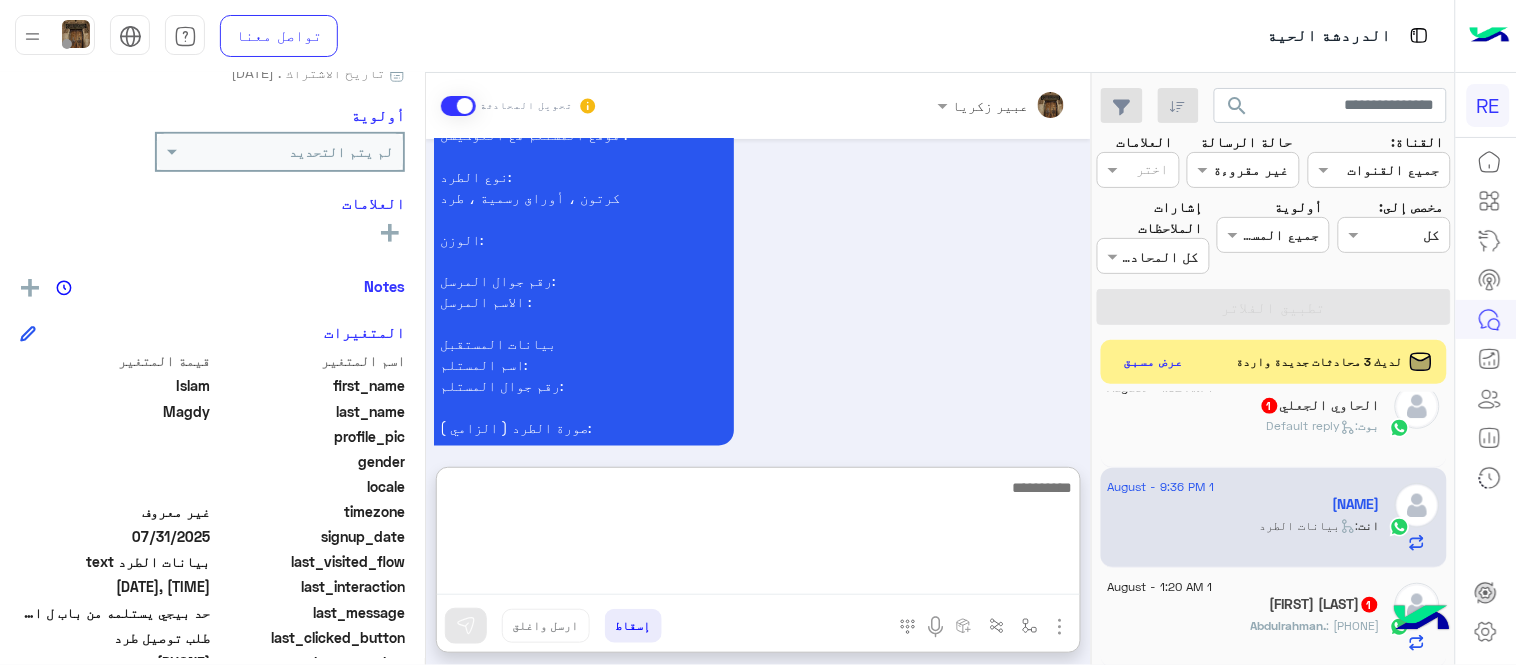 scroll, scrollTop: 906, scrollLeft: 0, axis: vertical 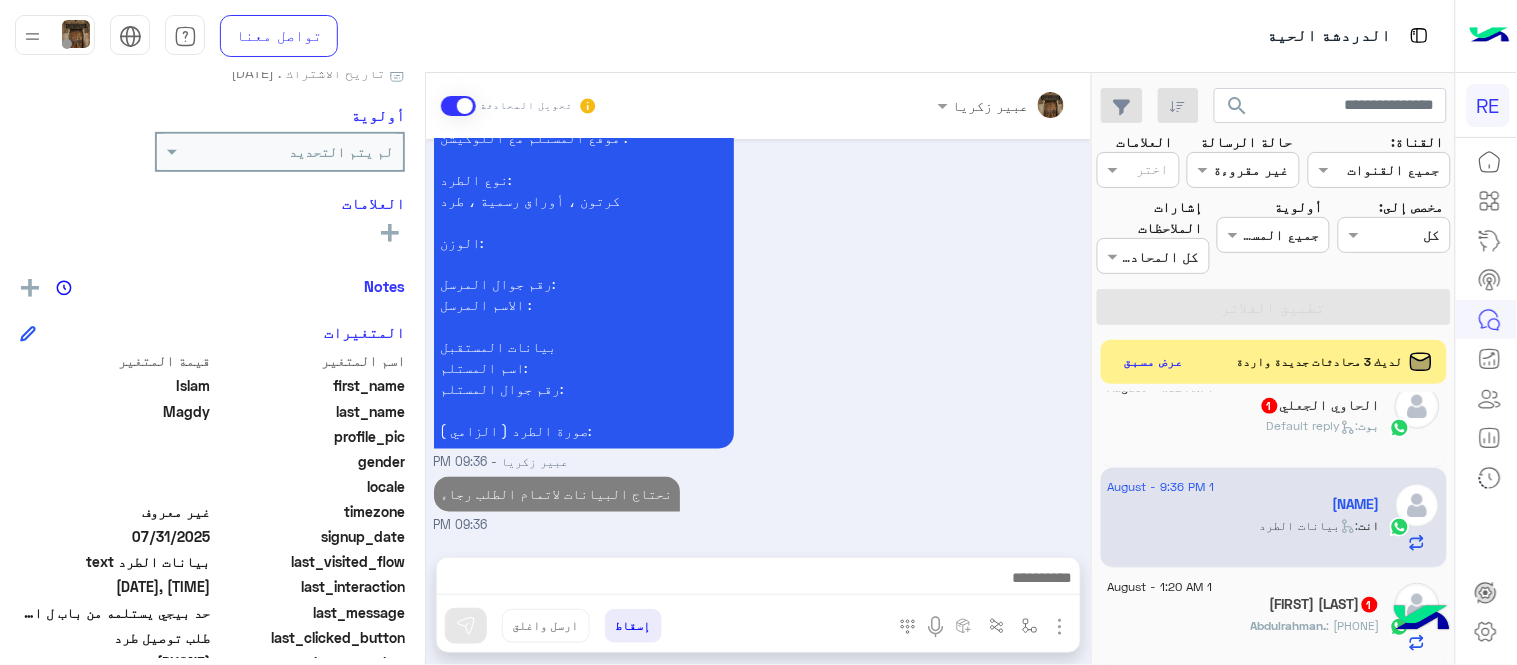 click on "Aug 1, 2025   Islam Magdy غادر المحادثة   01:26 AM      هو كرتون ٥ كيلو   01:26 AM  أنت الآن في وضع التسليم ، انقر فوق الزر أدناه للعودة إلى برنامج الروبوت  Return to Bot     01:26 AM   تم تعيين المحادثة إلى مروه احمد   01:26 AM       Islam Magdy طلب التحدث إلى مسؤول بشري   01:26 AM      من مكة الي الرياض   01:26 AM  كام يتكلف   01:26 AM  39 ريال  مروه احمد -  01:26 AM   مروه احمد انضم إلى المحادثة   01:26 AM      حد بيجي يستلمه من باب ل الباب؟؟   01:26 AM  نعم صحيح  عبير زكريا -  09:36 PM   عبير زكريا انضم إلى المحادثة   09:36 PM      نأمل تزويدنا بمعلومات الطرد المراد إرساله: موقعك الحالي مع اللوكيشن : موقع المستلم مع اللوكيشن : نوع الطرد: الوزن: اسم المستلم:" at bounding box center [758, 338] 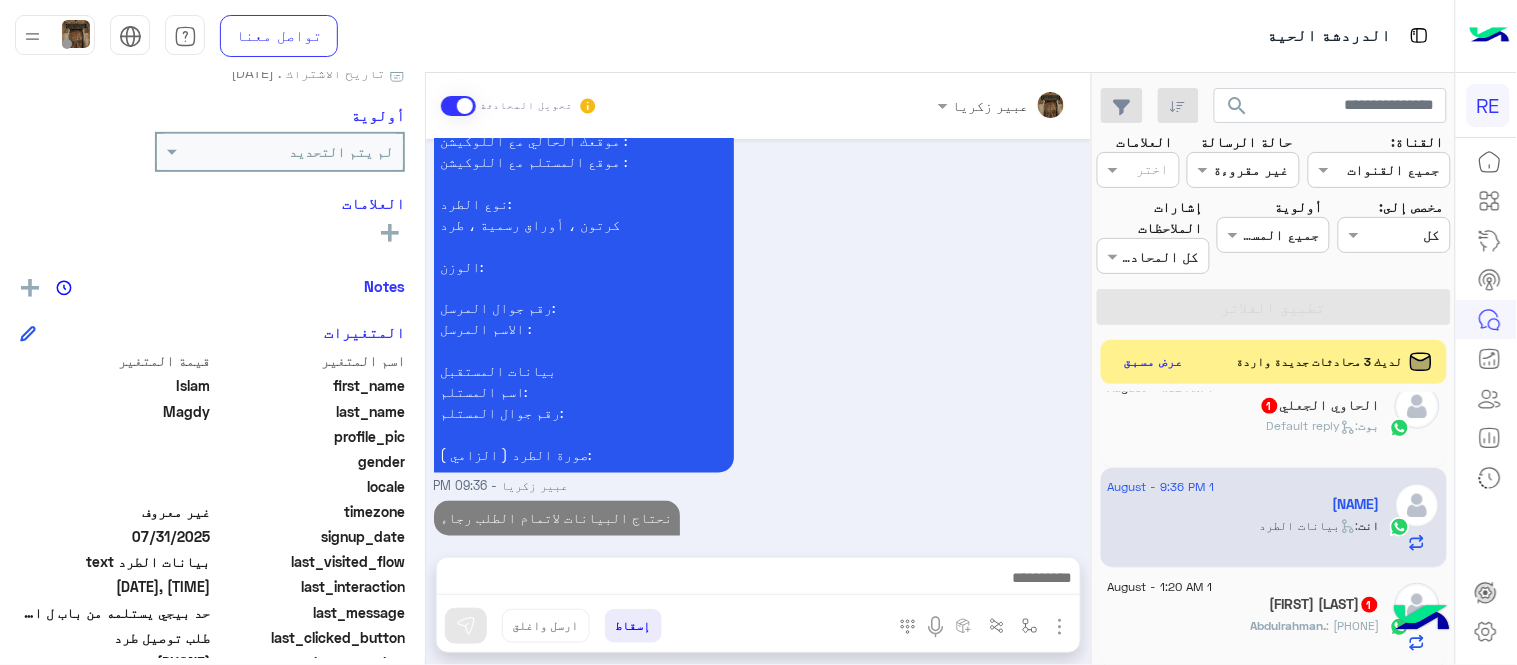 click on "بوت :   Default reply" 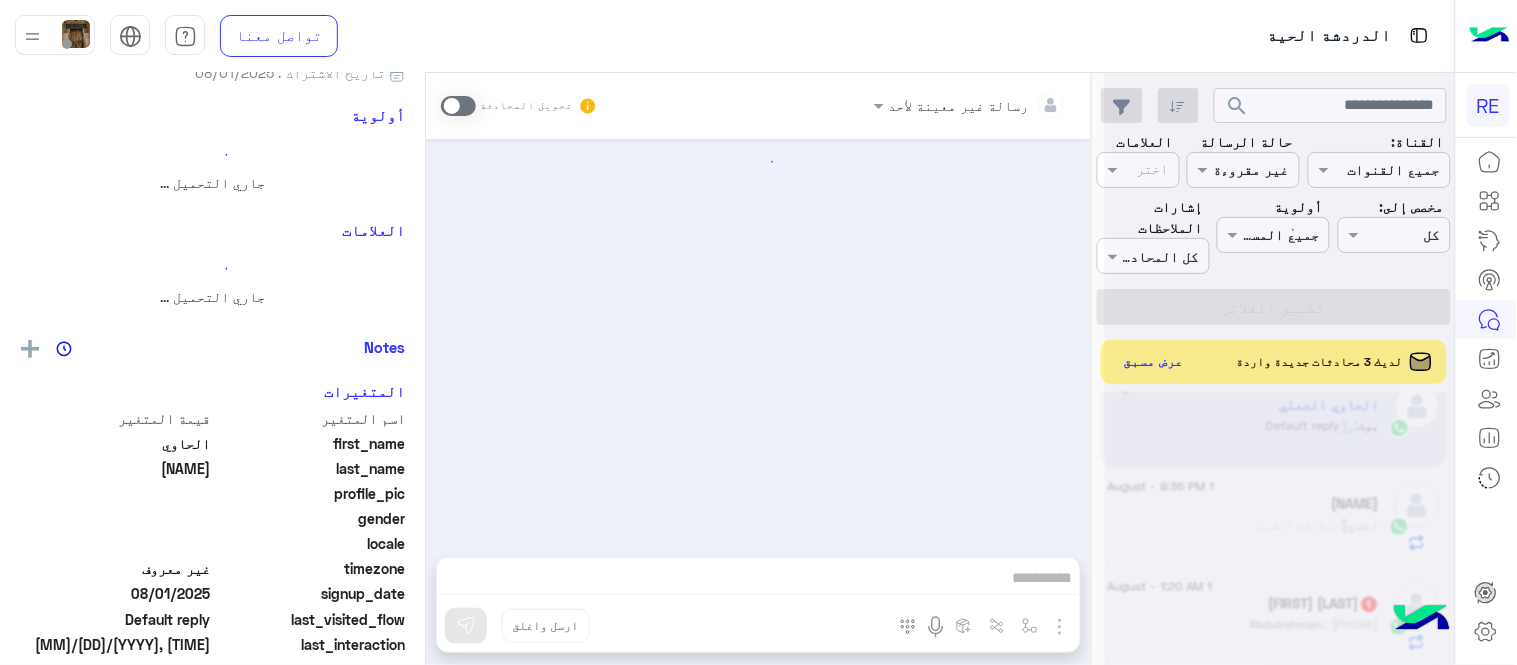 scroll, scrollTop: 0, scrollLeft: 0, axis: both 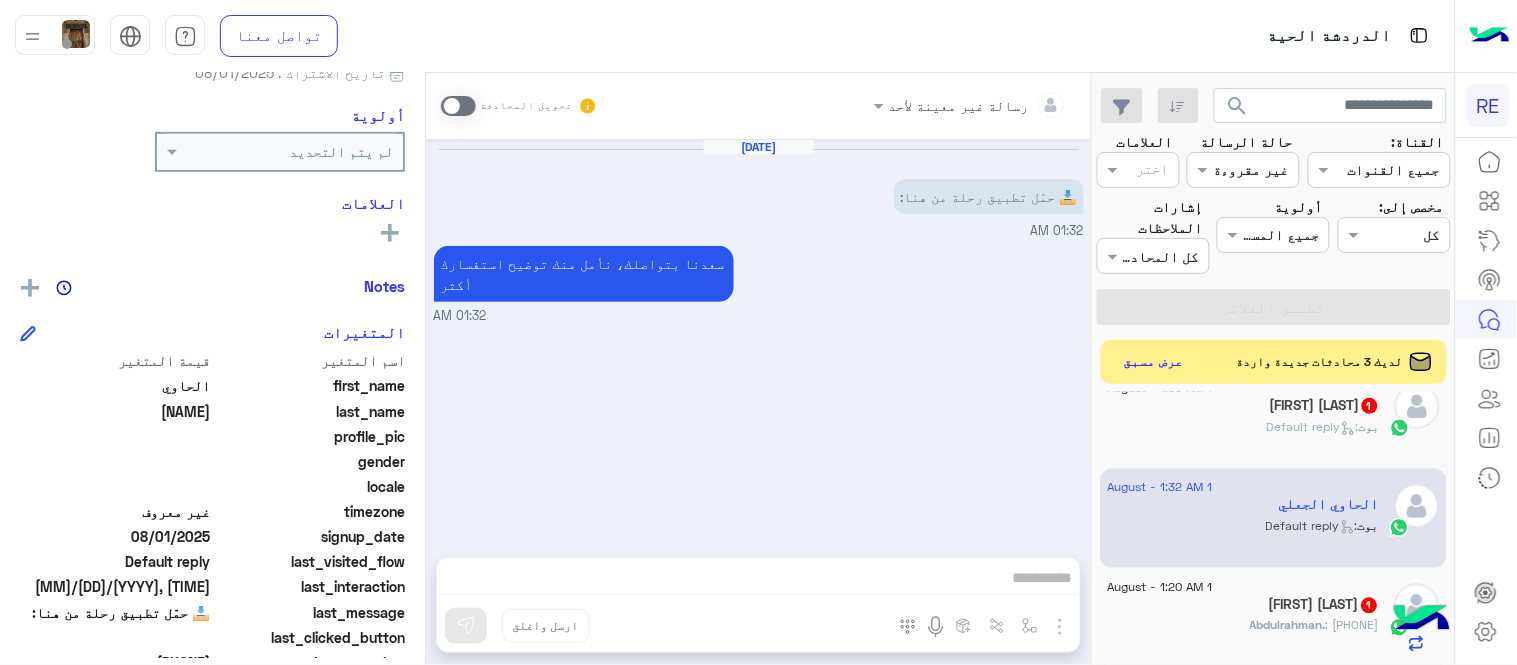 click at bounding box center (458, 106) 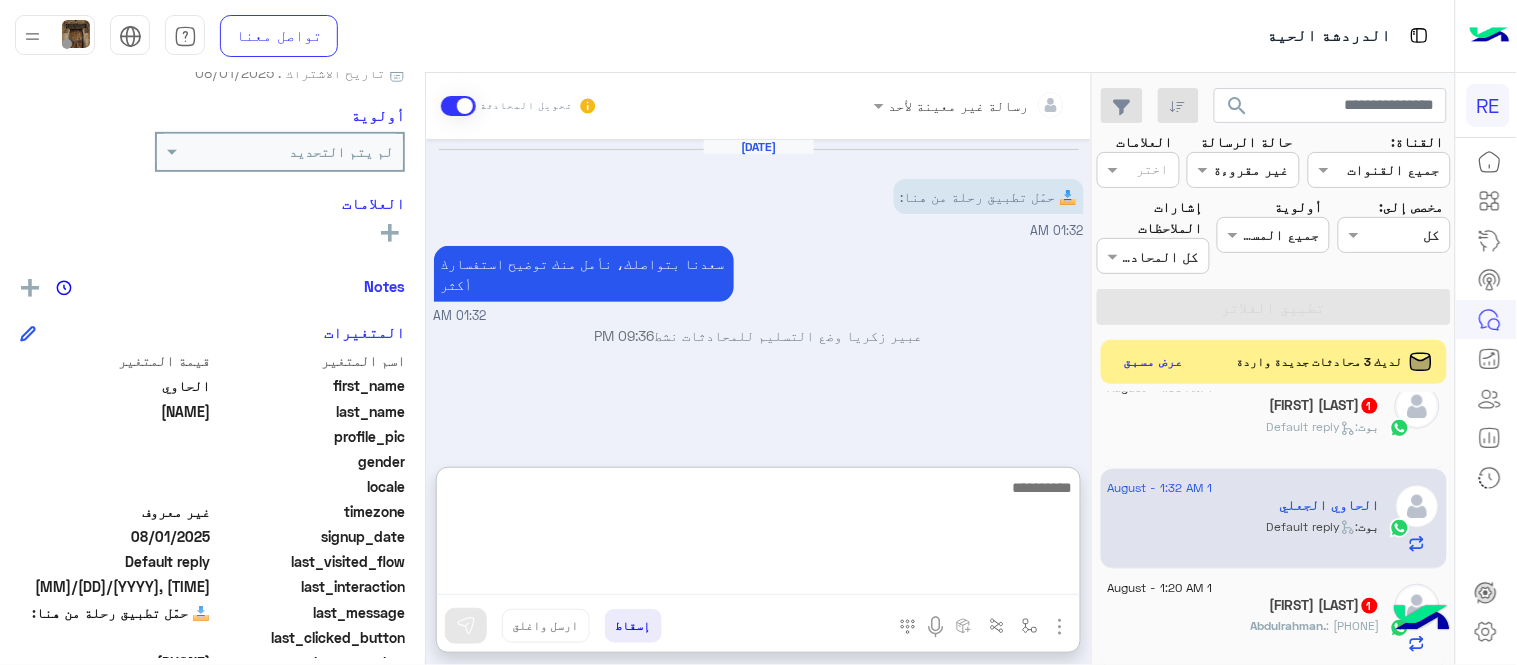 click at bounding box center [758, 535] 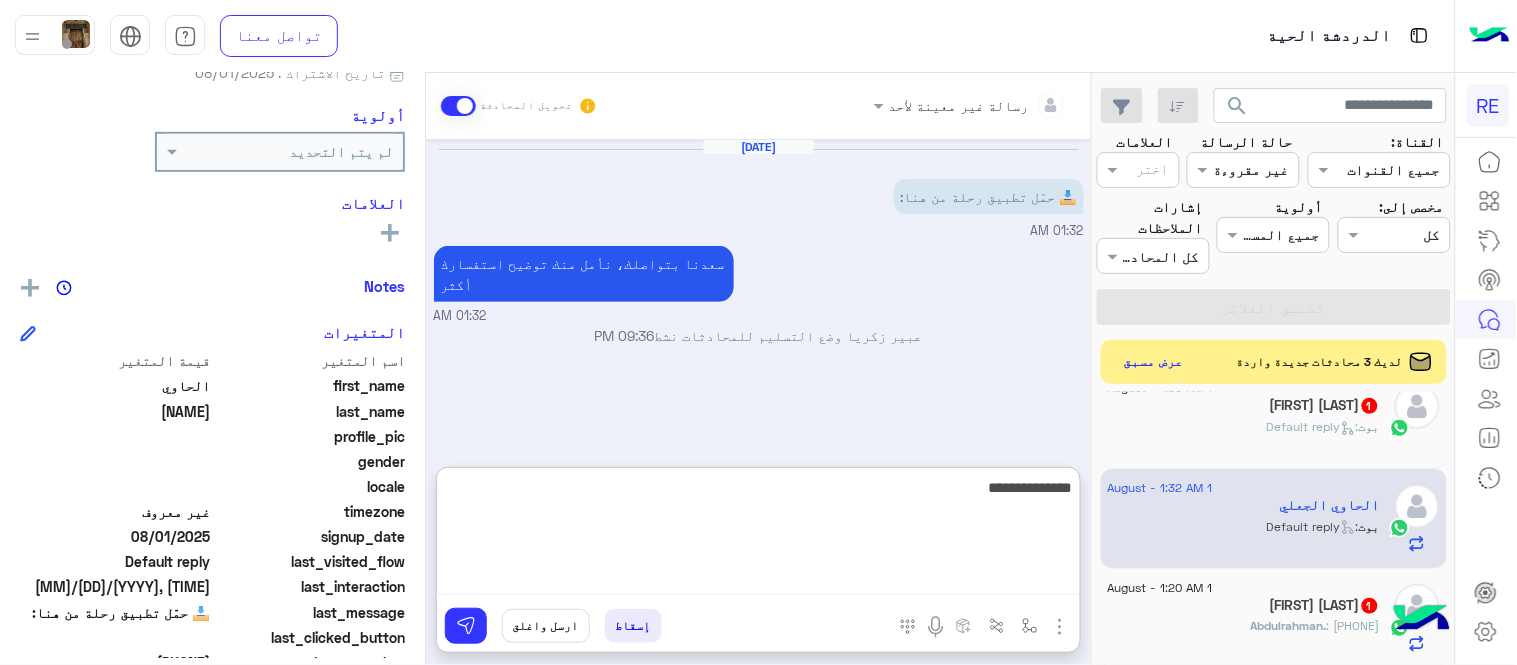 type on "**********" 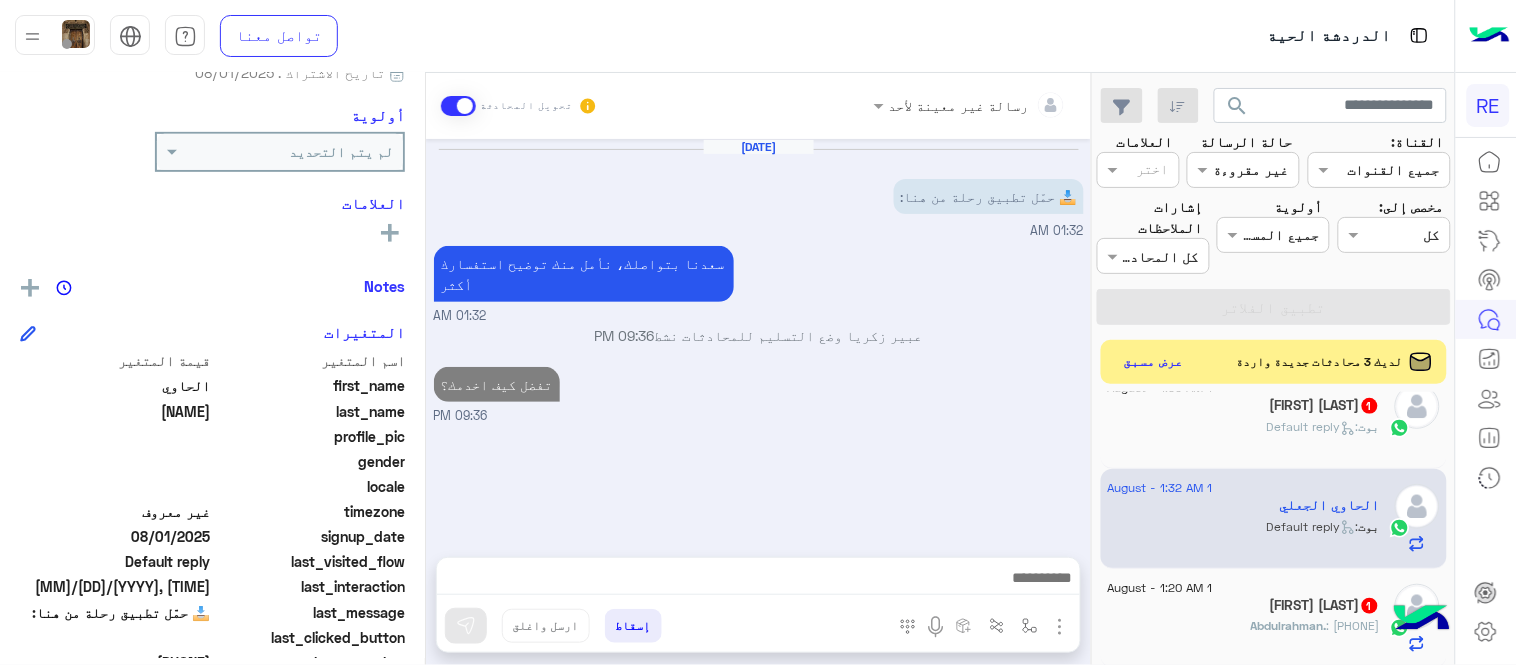 click on "09:36 PM" at bounding box center (759, 416) 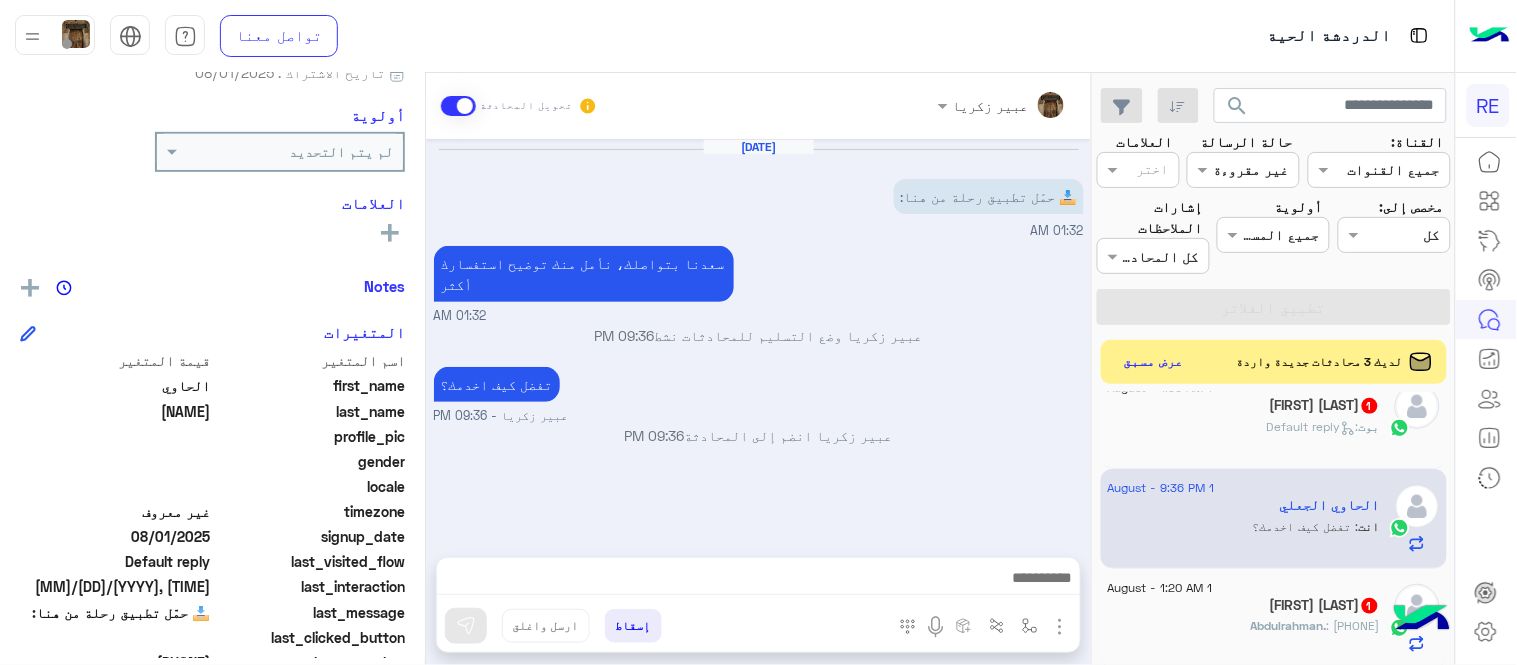 click on ":   Default reply" 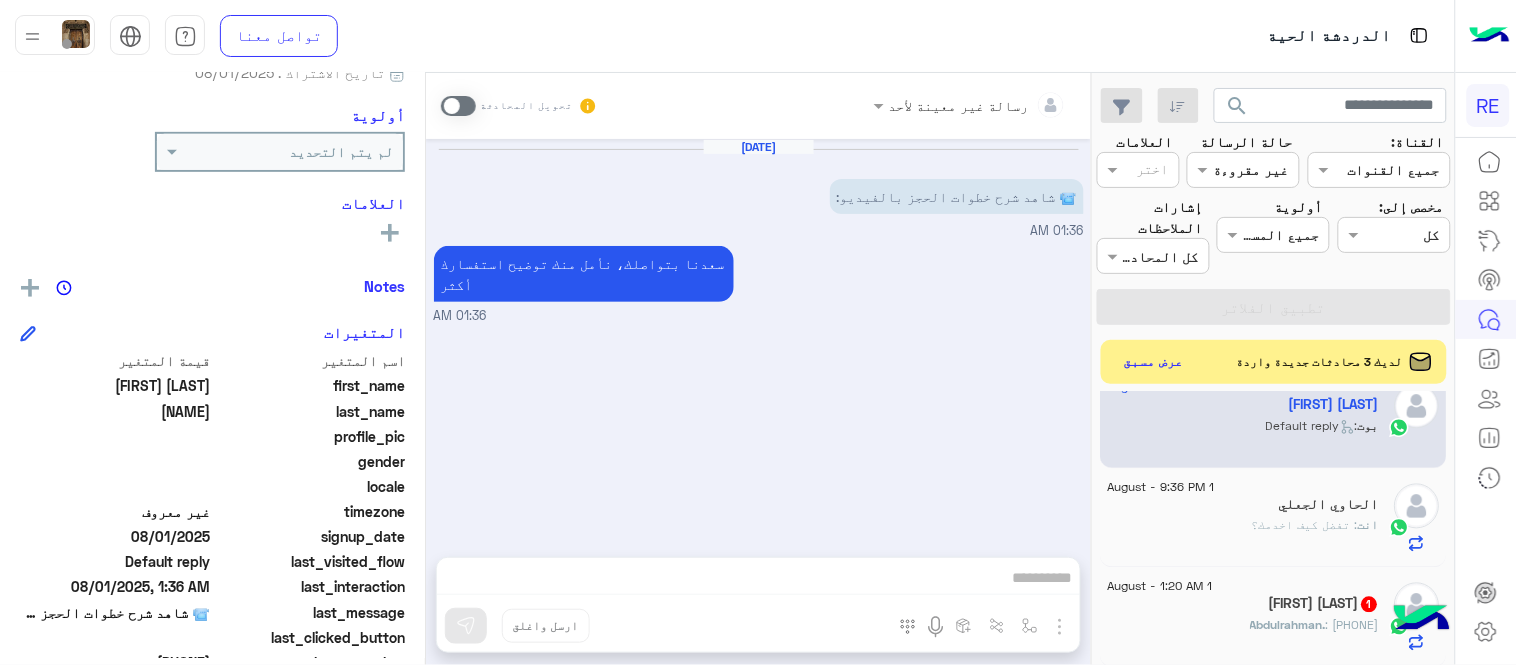 click at bounding box center (458, 106) 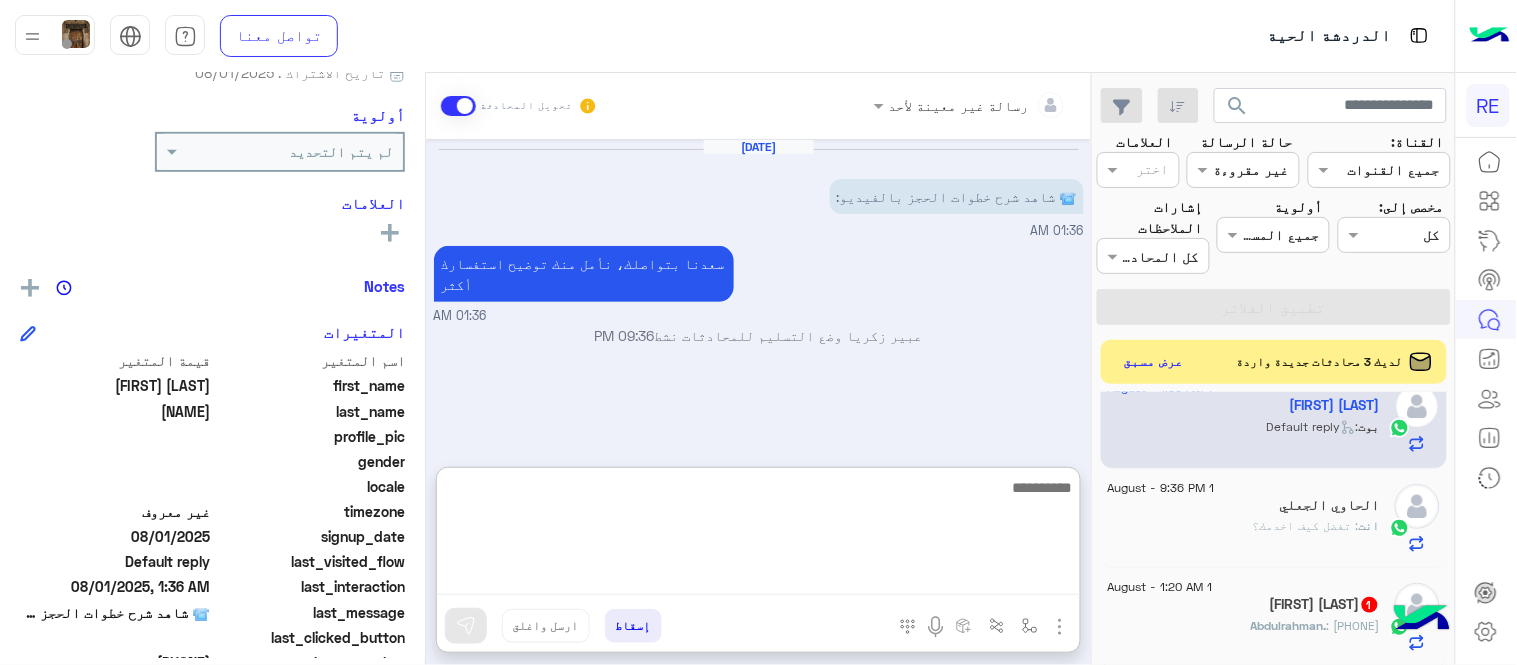 click at bounding box center (758, 535) 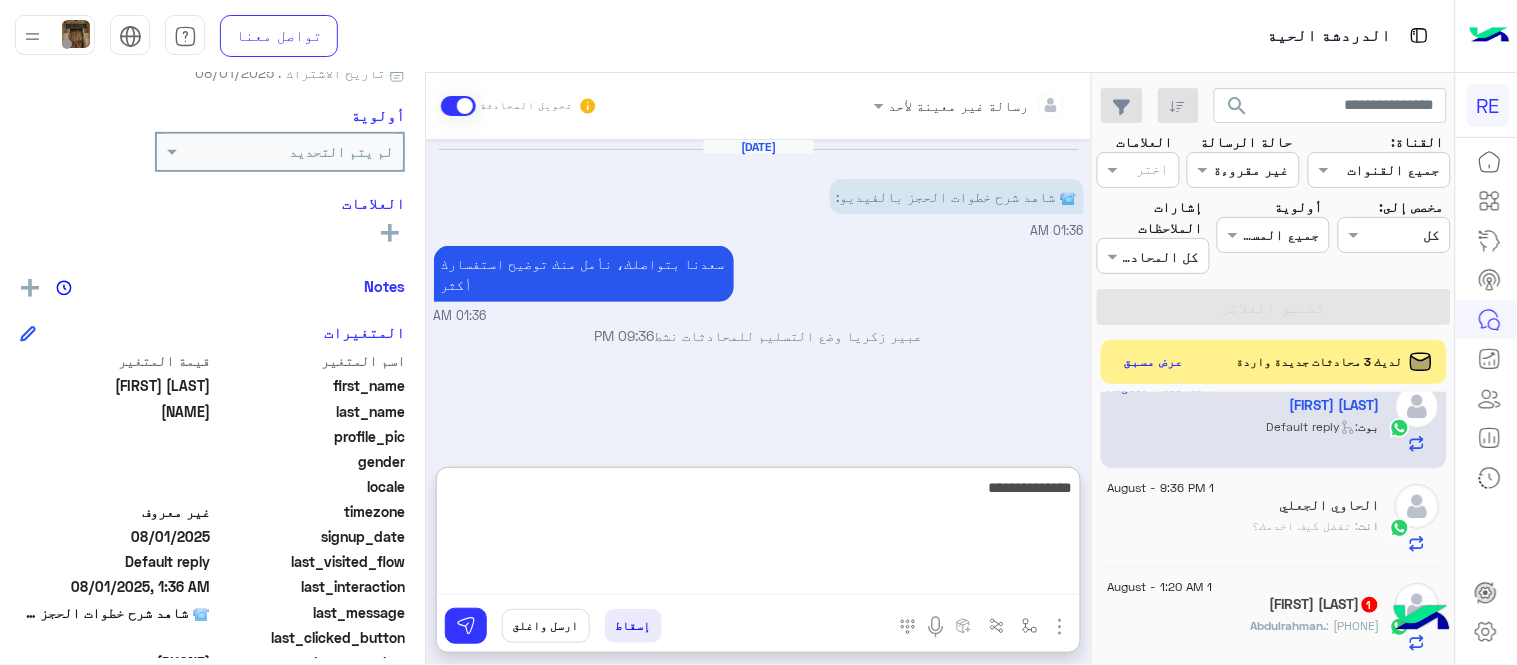 type on "**********" 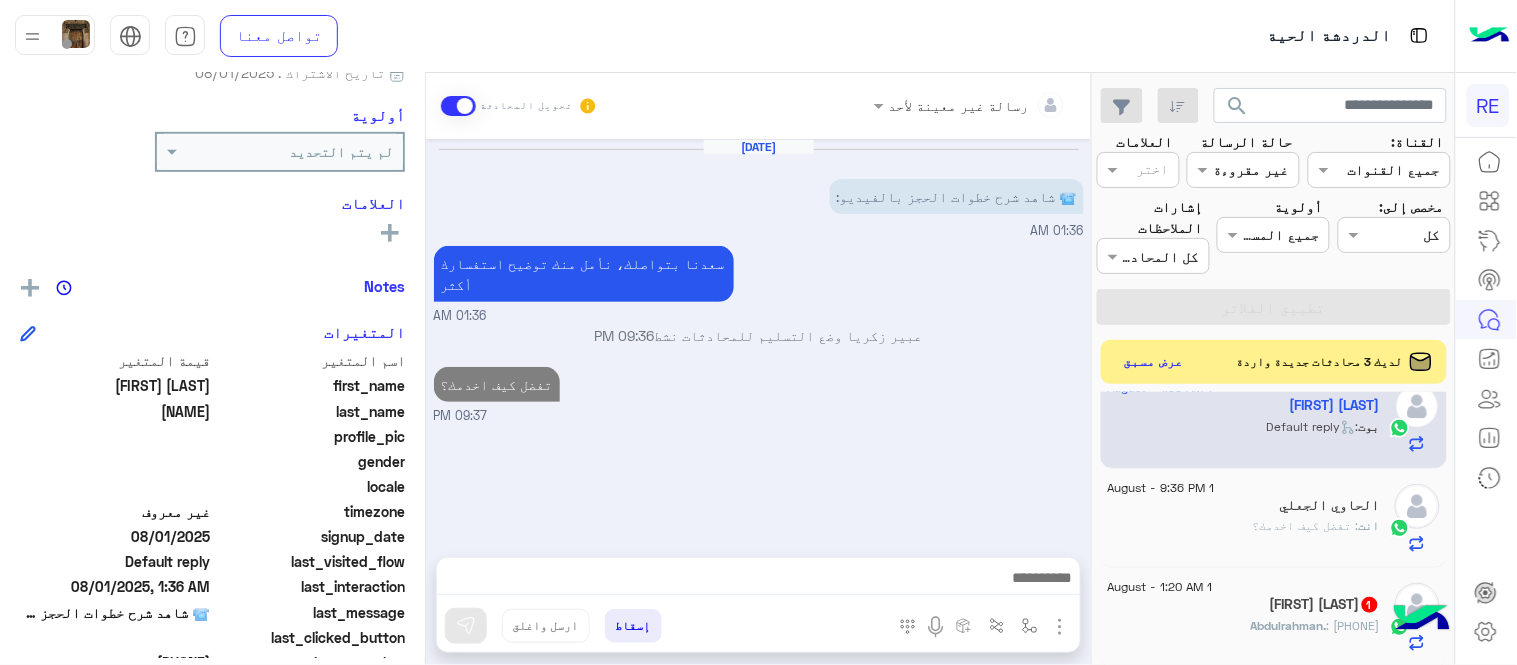 click on "Aug 1, 2025  📹 شاهد شرح خطوات الحجز بالفيديو:   01:36 AM  سعدنا بتواصلك، نأمل منك توضيح استفسارك أكثر    01:36 AM   عبير زكريا وضع التسليم للمحادثات نشط   09:36 PM      تفضل كيف اخدمك؟   09:37 PM" at bounding box center [758, 338] 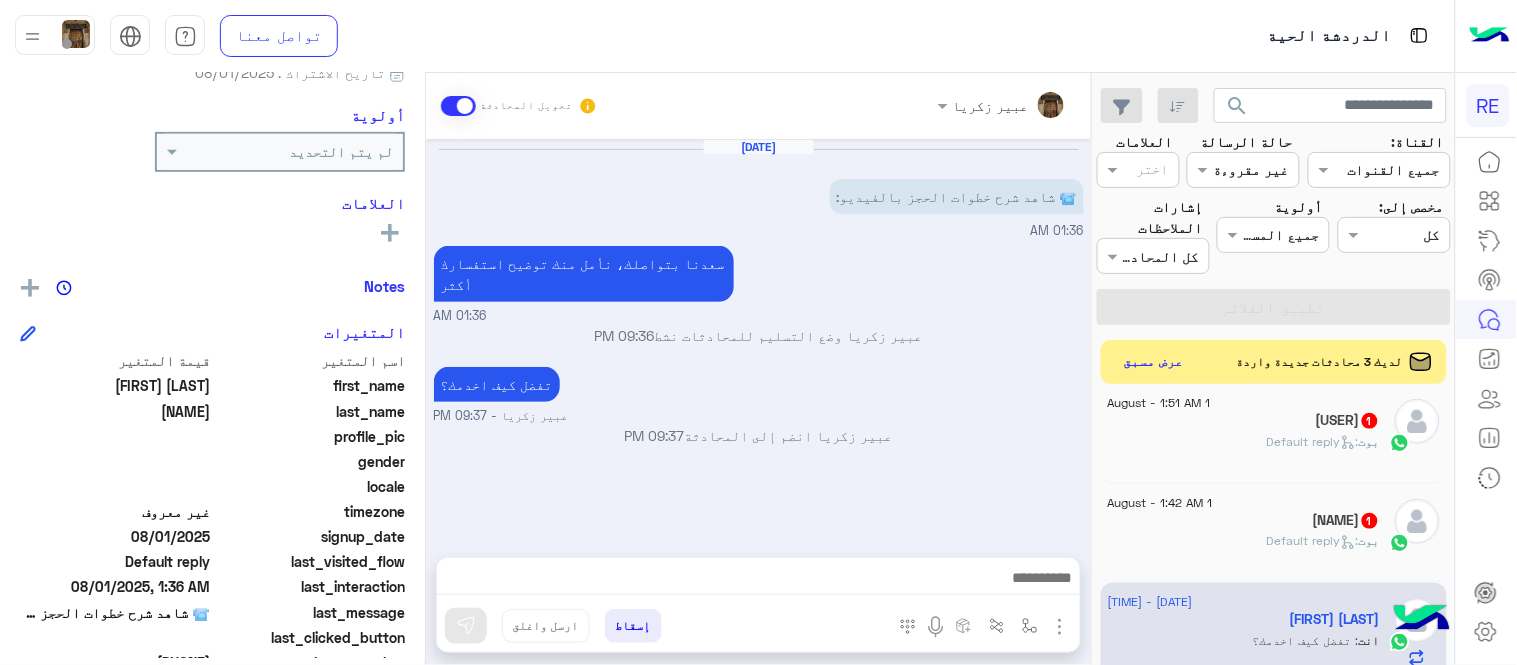 scroll, scrollTop: 930, scrollLeft: 0, axis: vertical 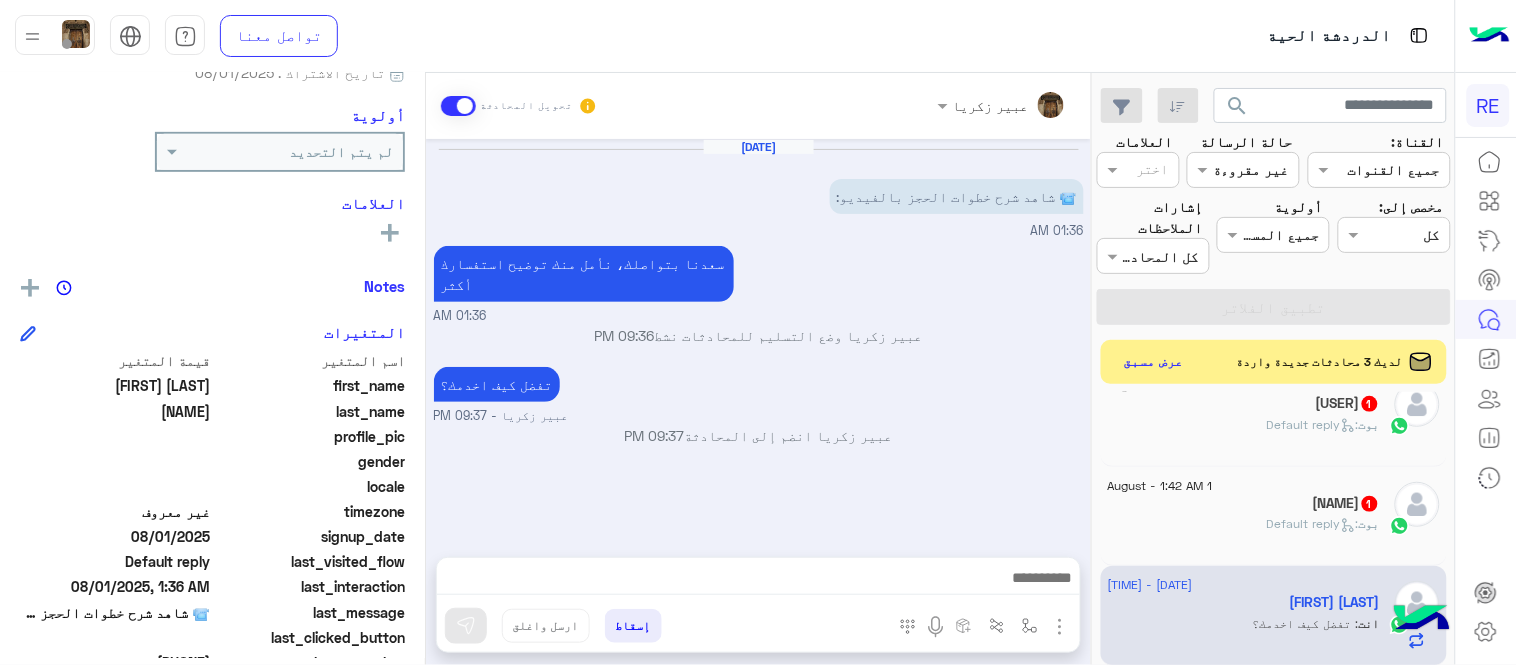 click on "بوت :   Default reply" 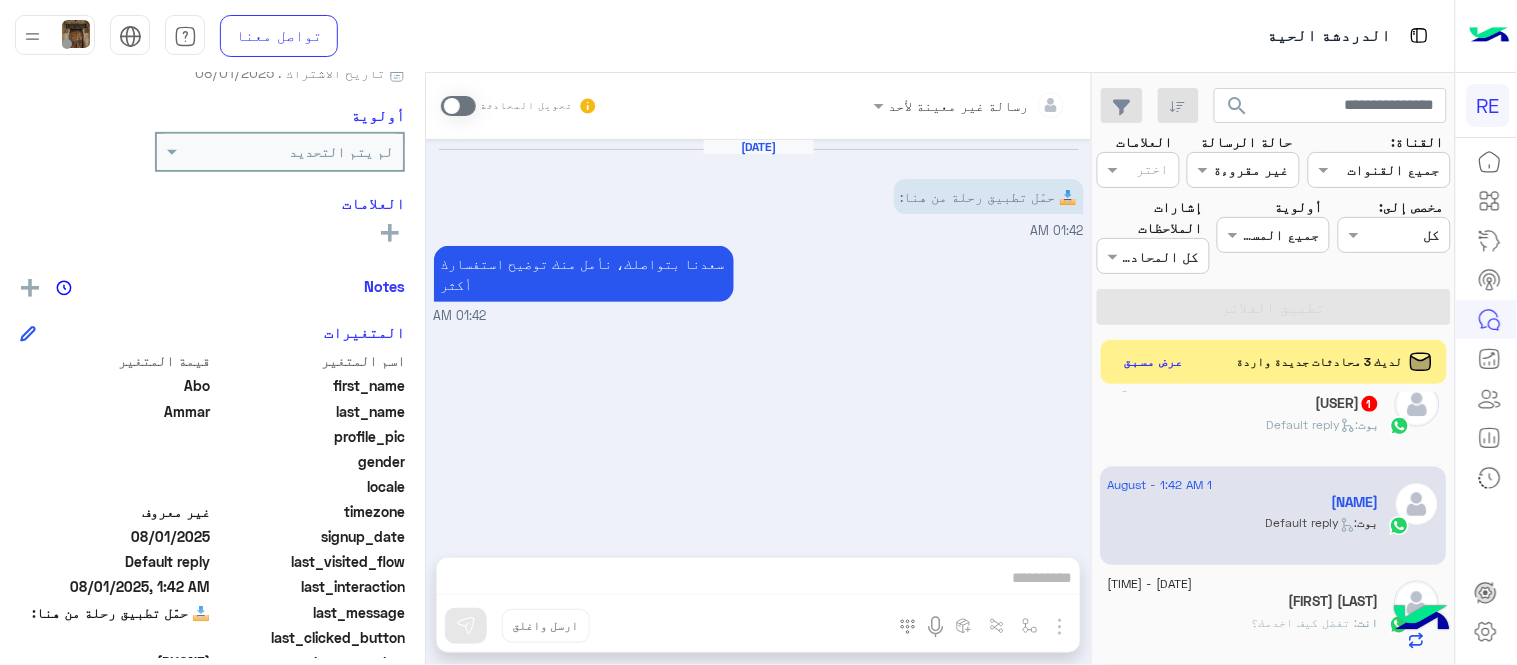 click at bounding box center [458, 106] 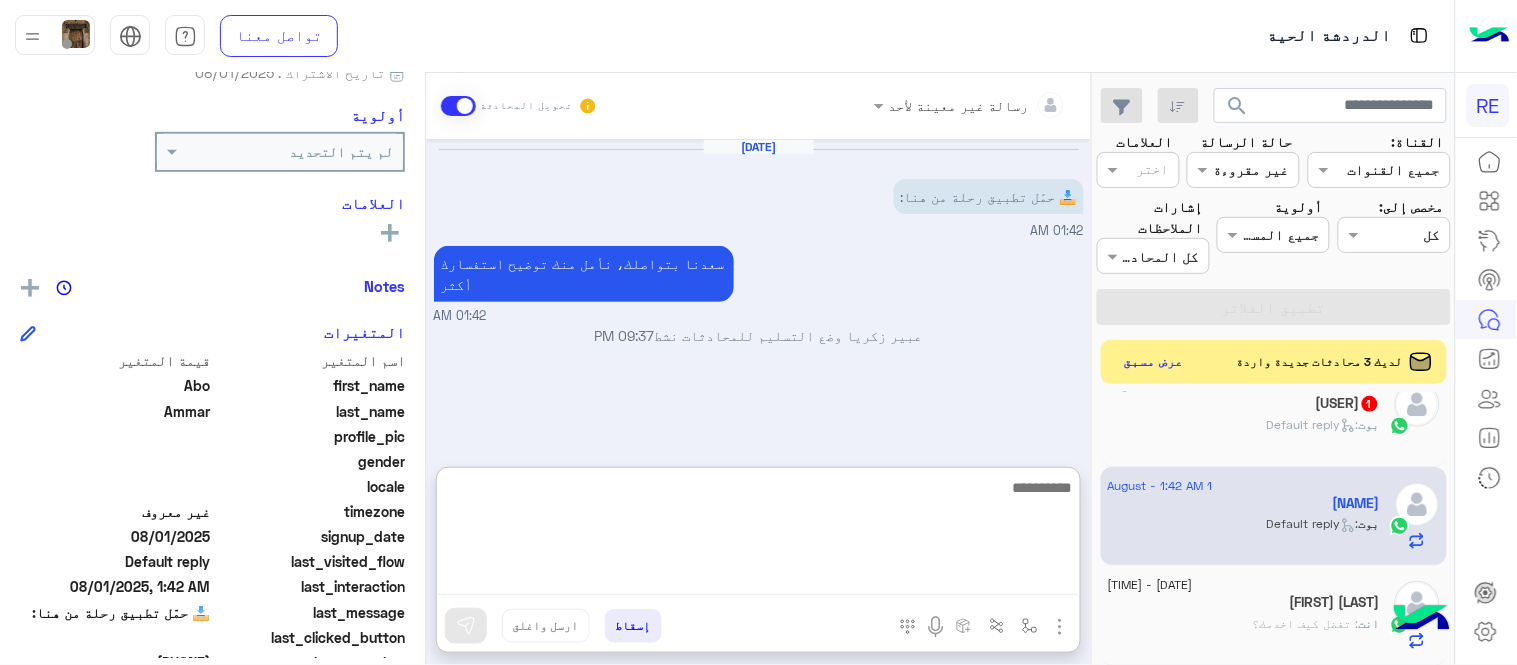 click at bounding box center (758, 535) 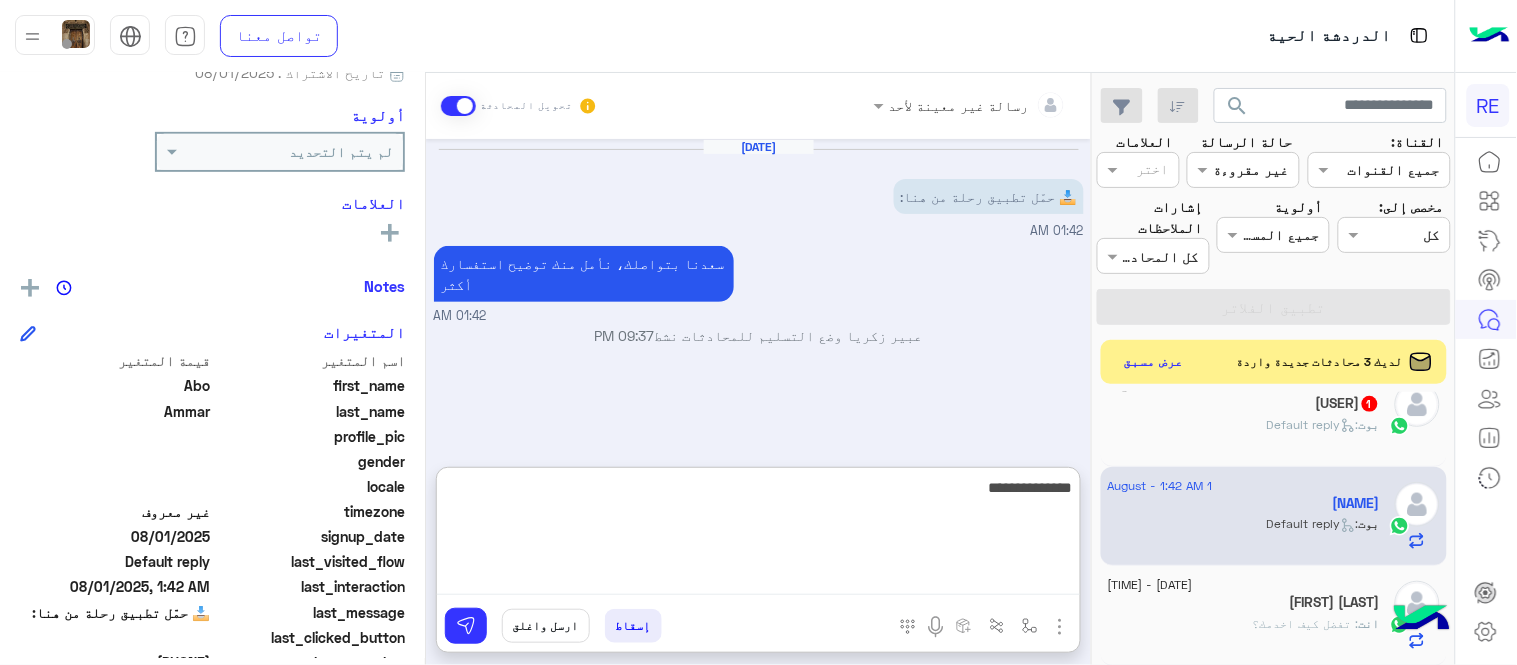 type on "**********" 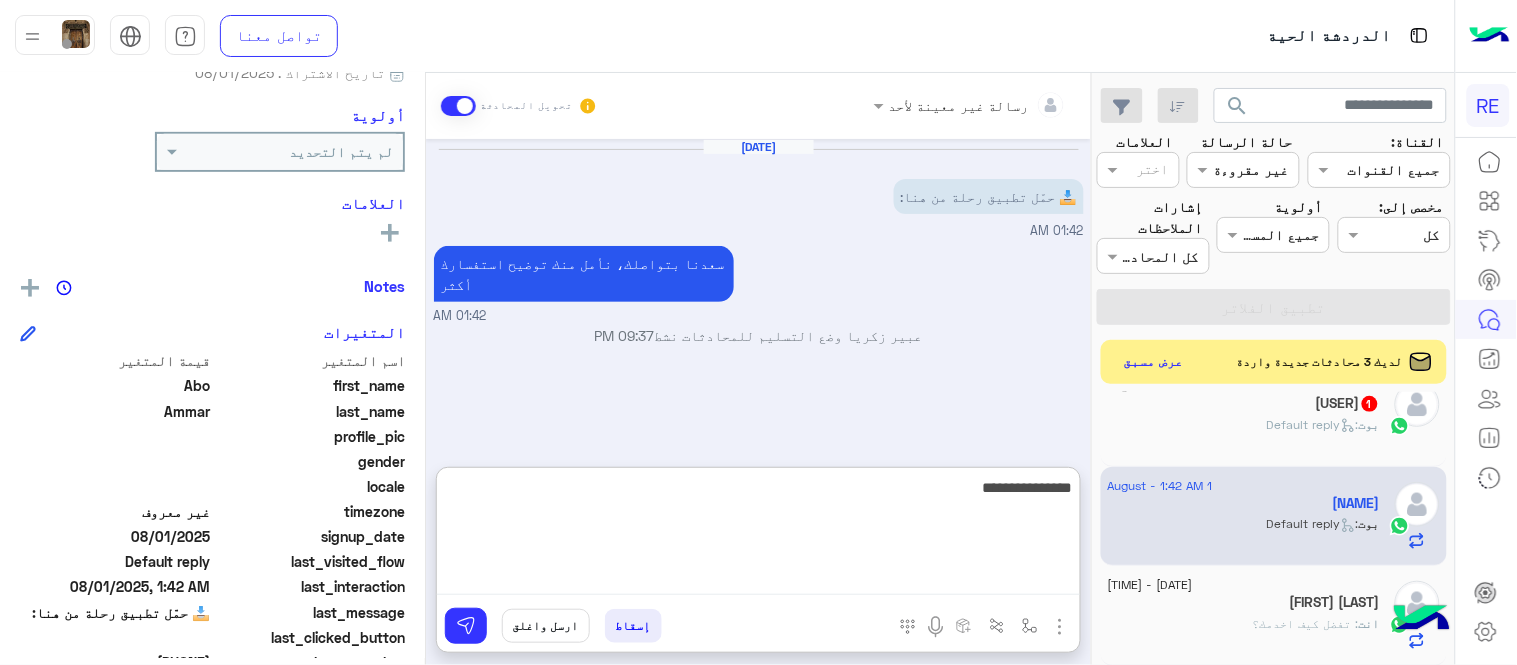 type 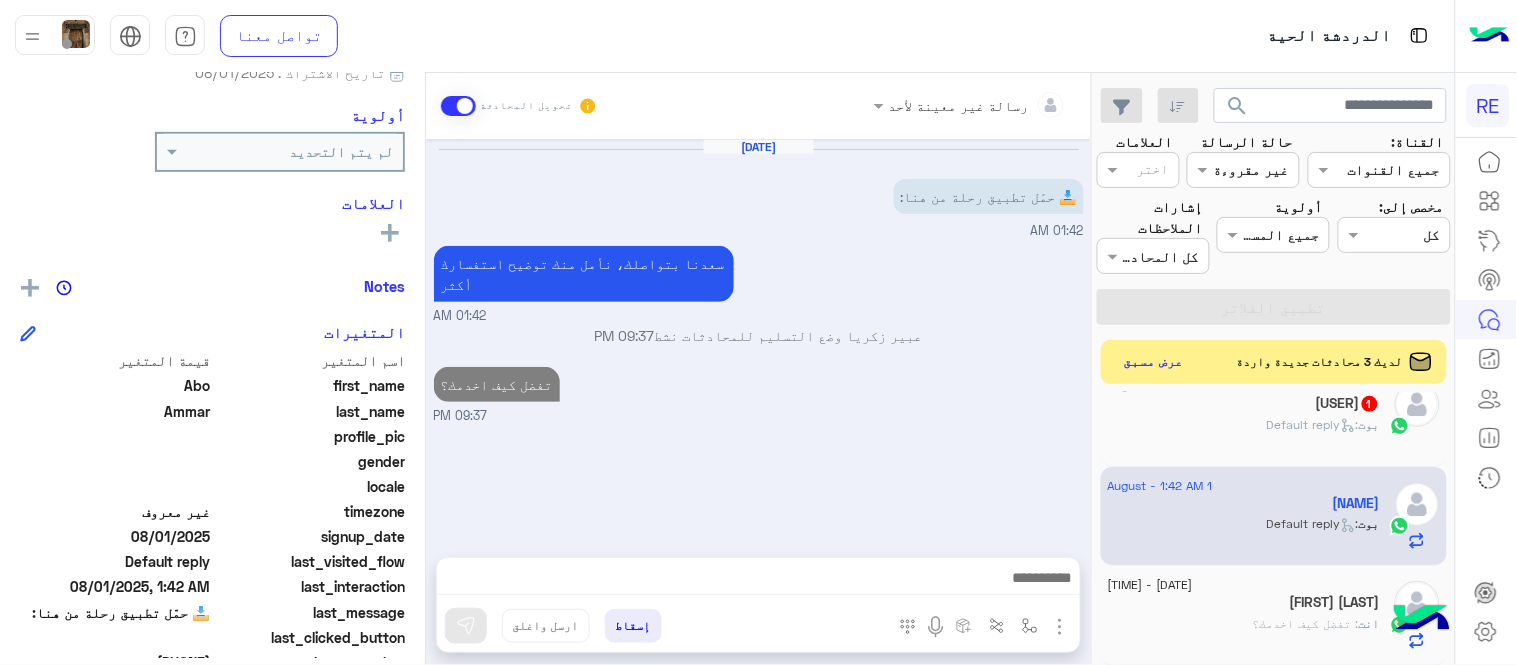 click on "تفضل كيف اخدمك؟   09:37 PM" at bounding box center (759, 394) 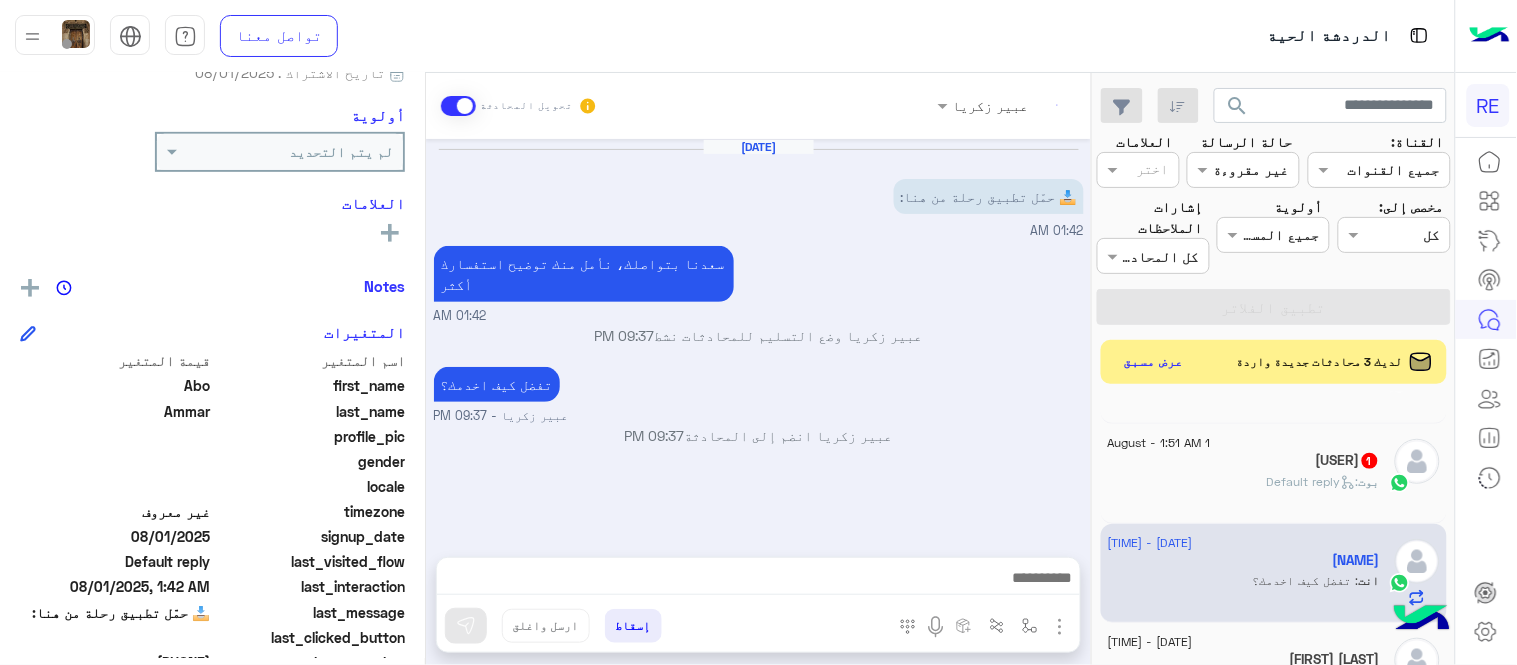 scroll, scrollTop: 817, scrollLeft: 0, axis: vertical 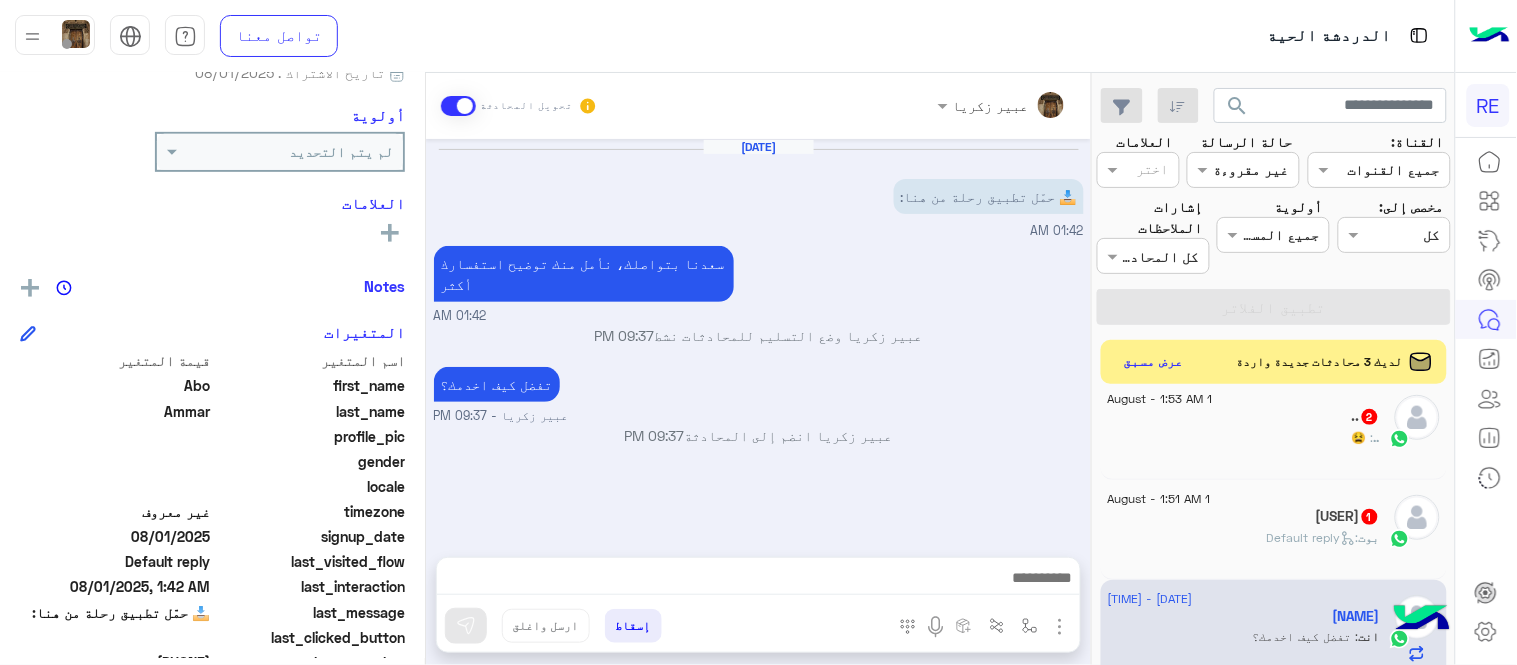 click on "بوت :   Default reply" 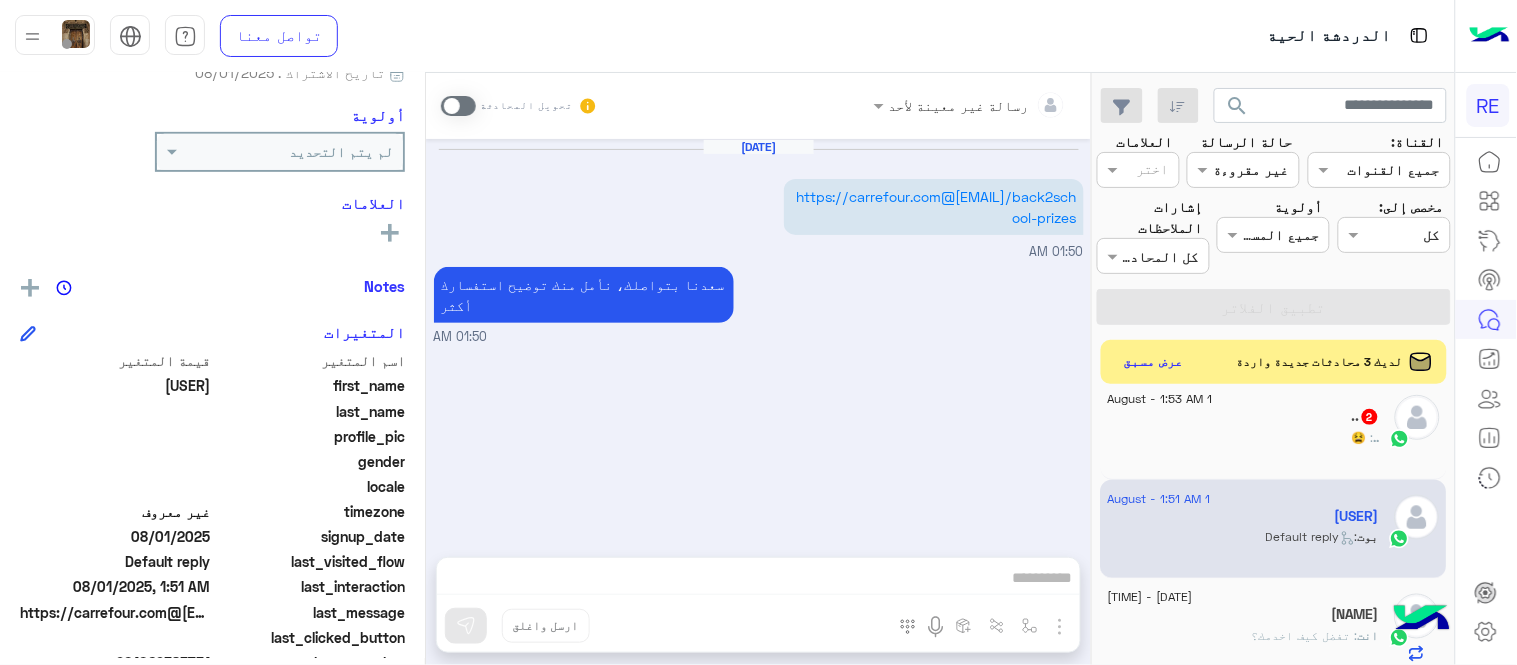 click on ".. : 😫" 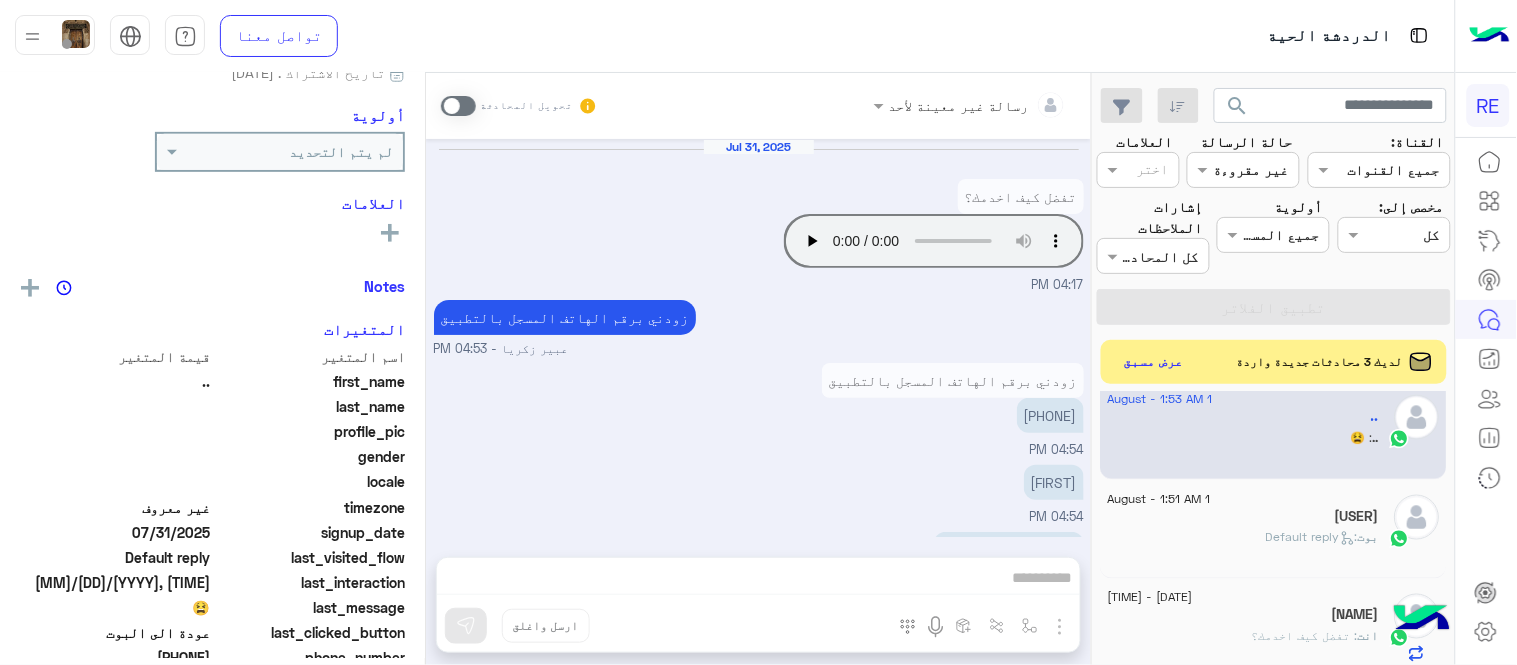 scroll, scrollTop: 583, scrollLeft: 0, axis: vertical 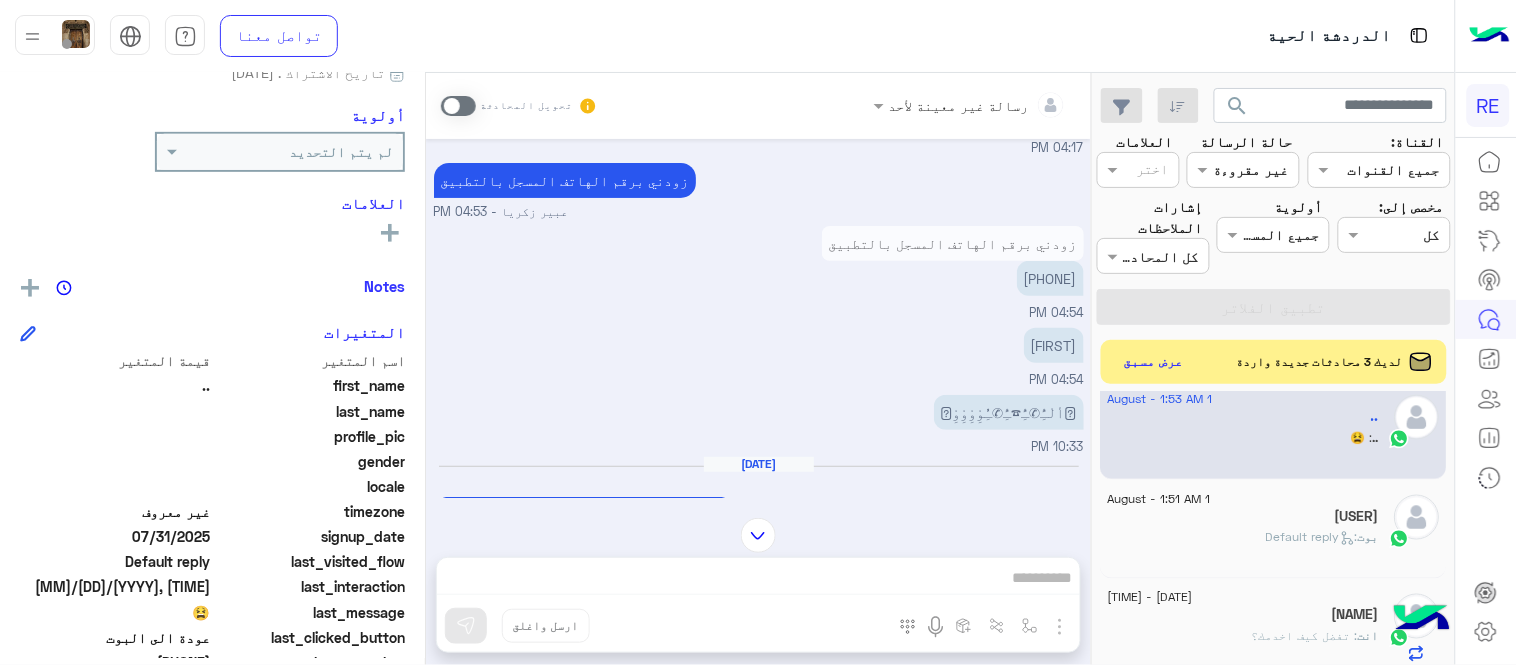click on "0555391415" at bounding box center (1050, 278) 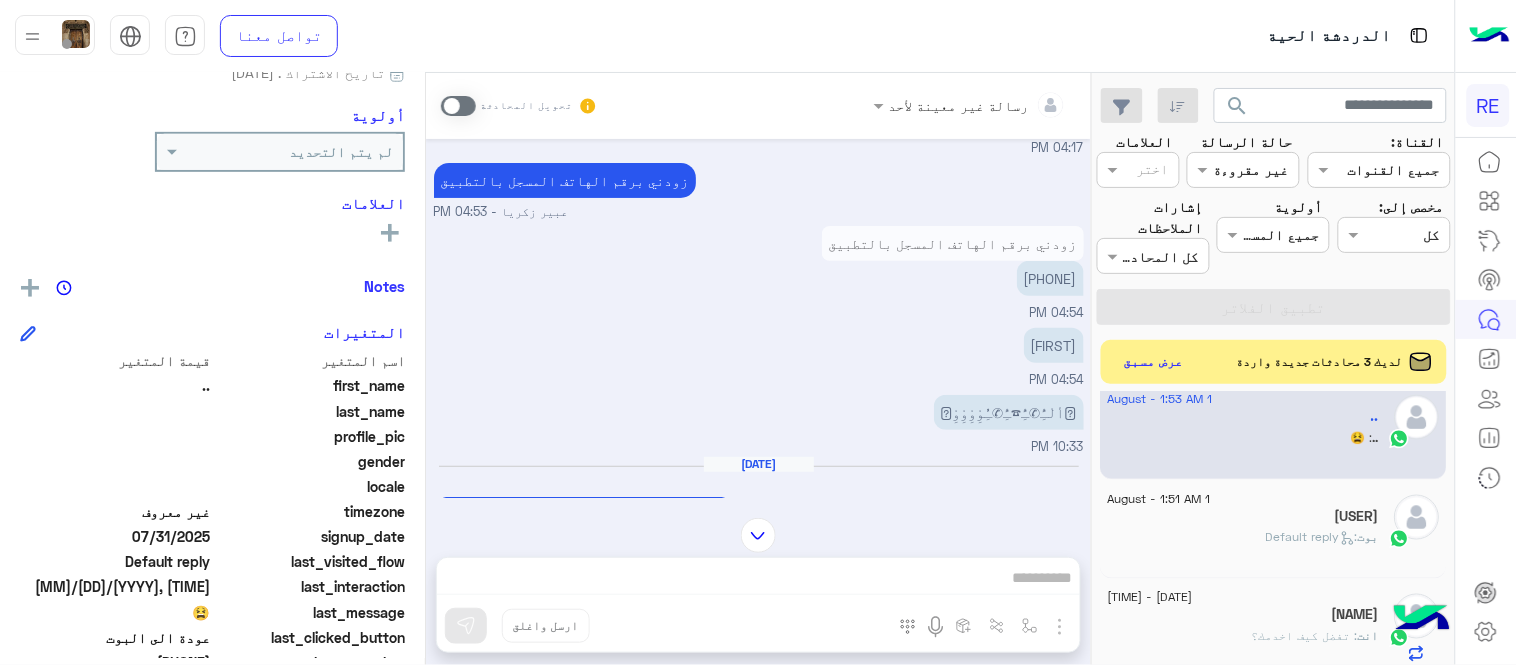 copy on "0555391415" 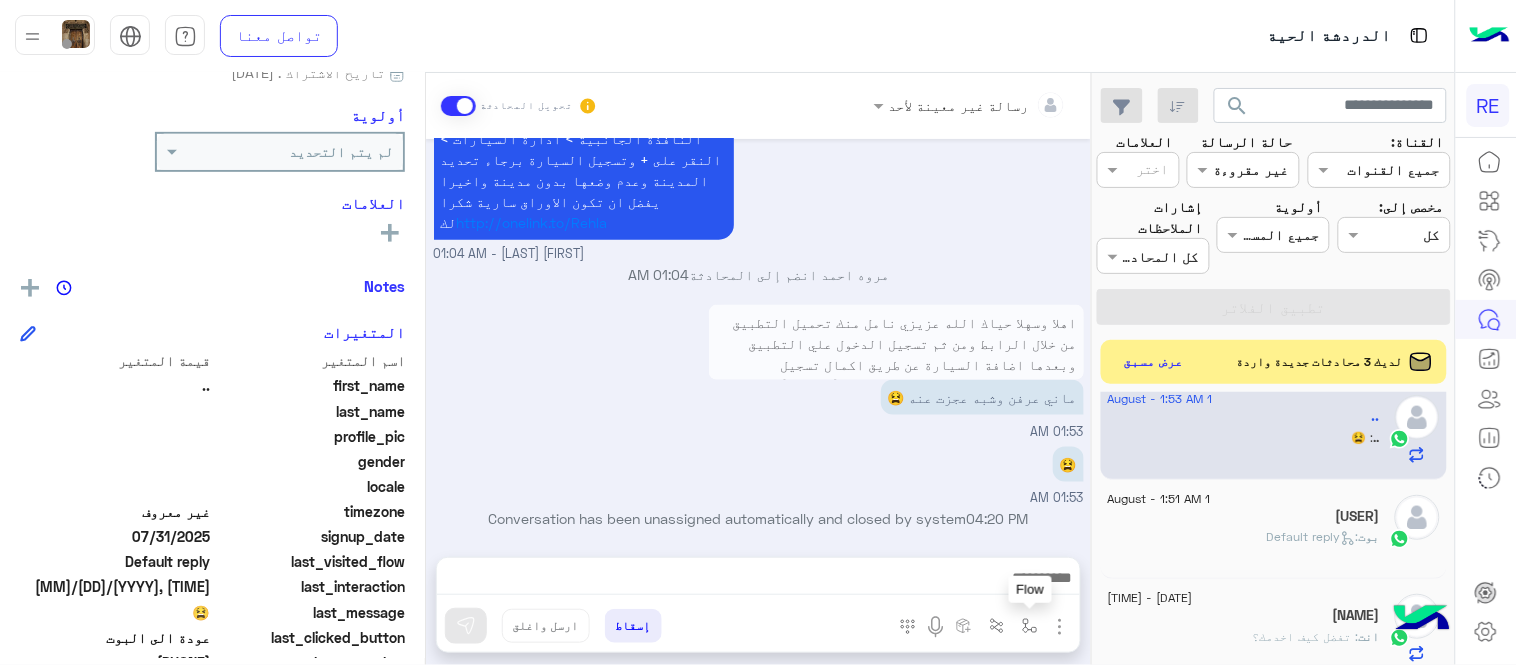 scroll, scrollTop: 655, scrollLeft: 0, axis: vertical 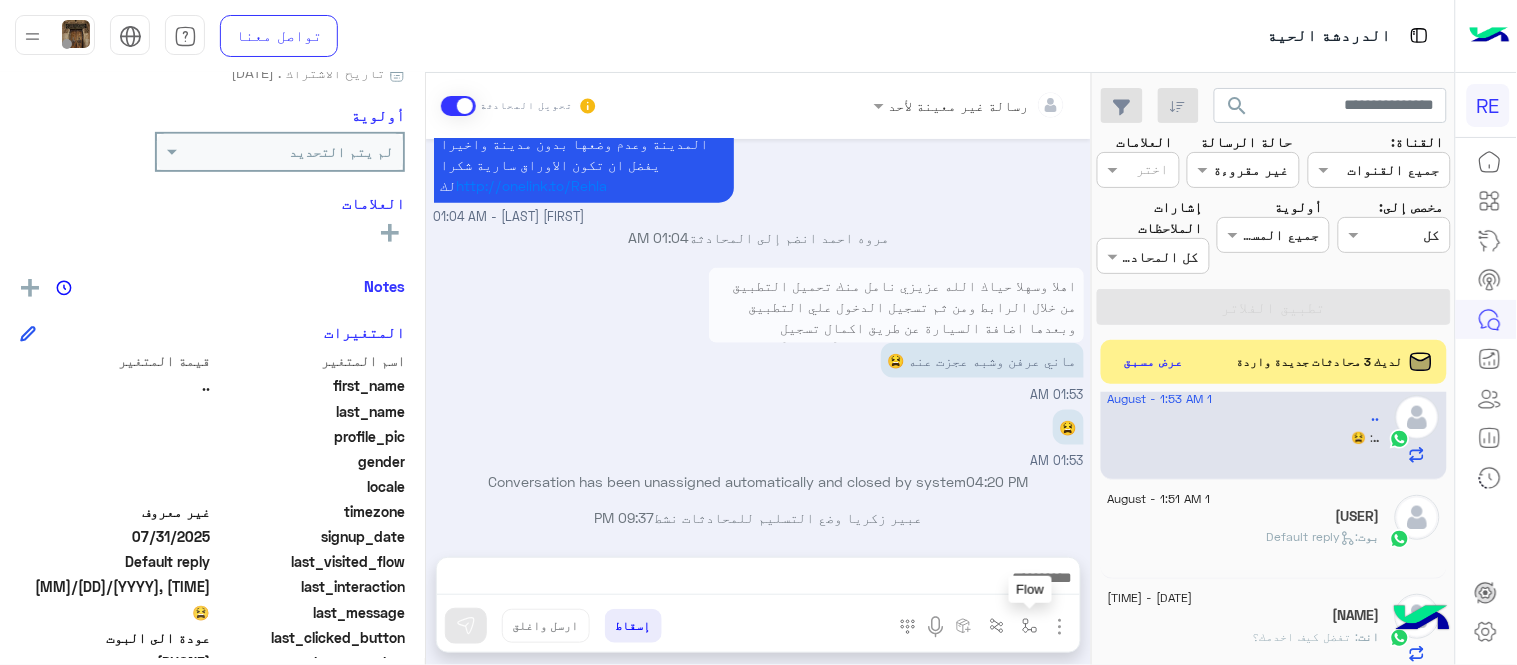 click at bounding box center (1030, 626) 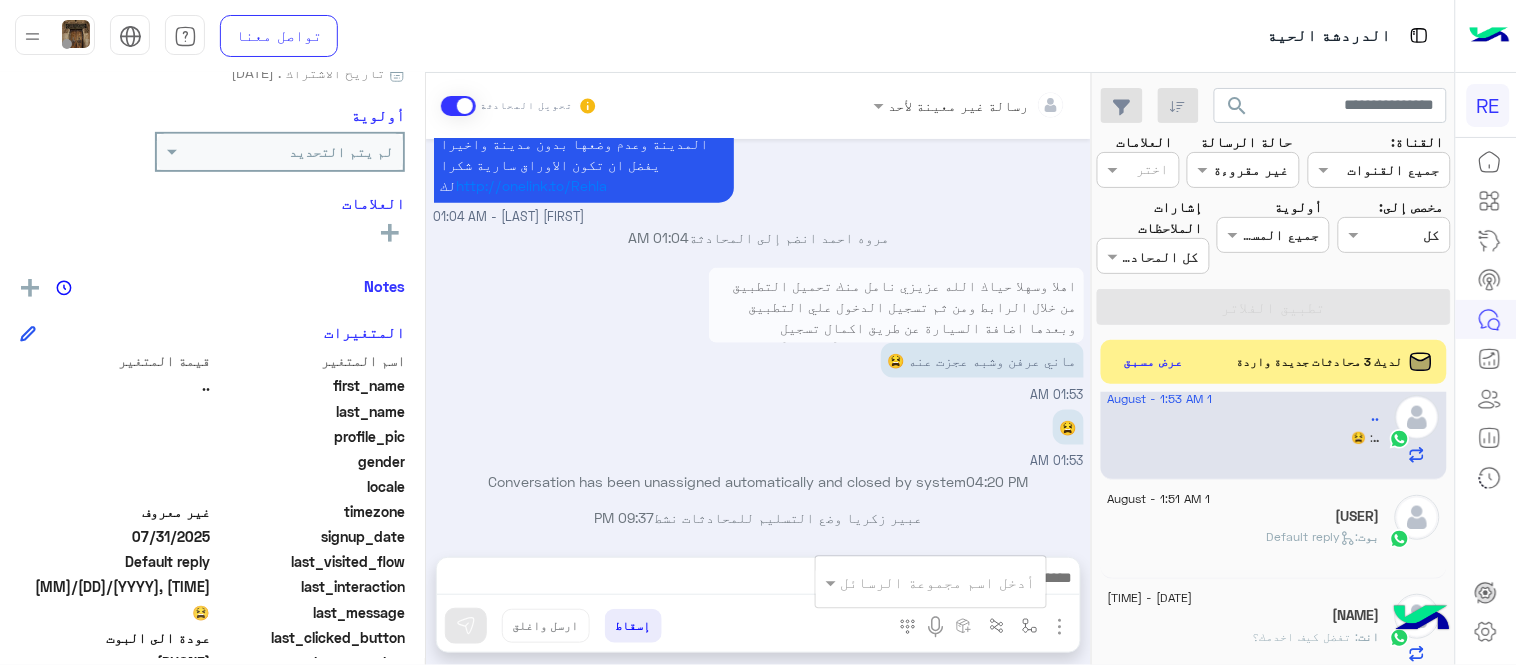 click at bounding box center [959, 582] 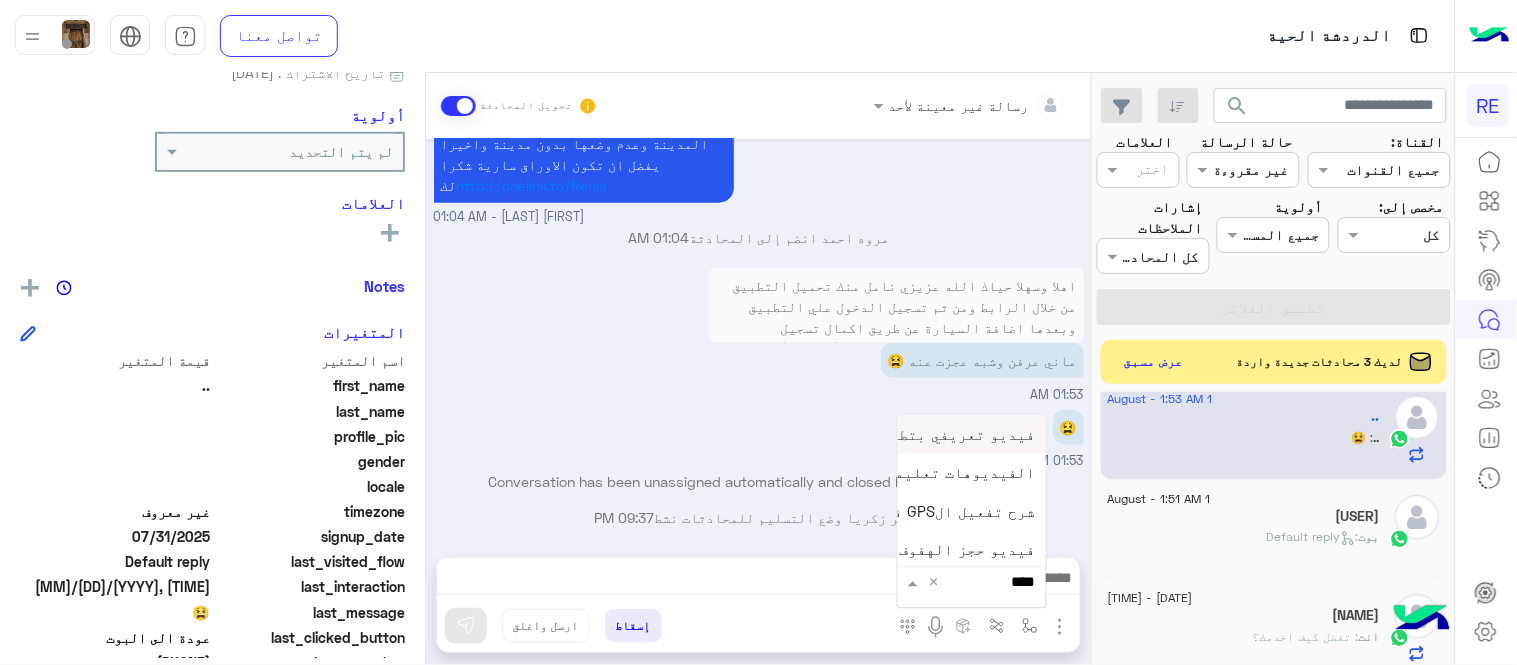 type on "*****" 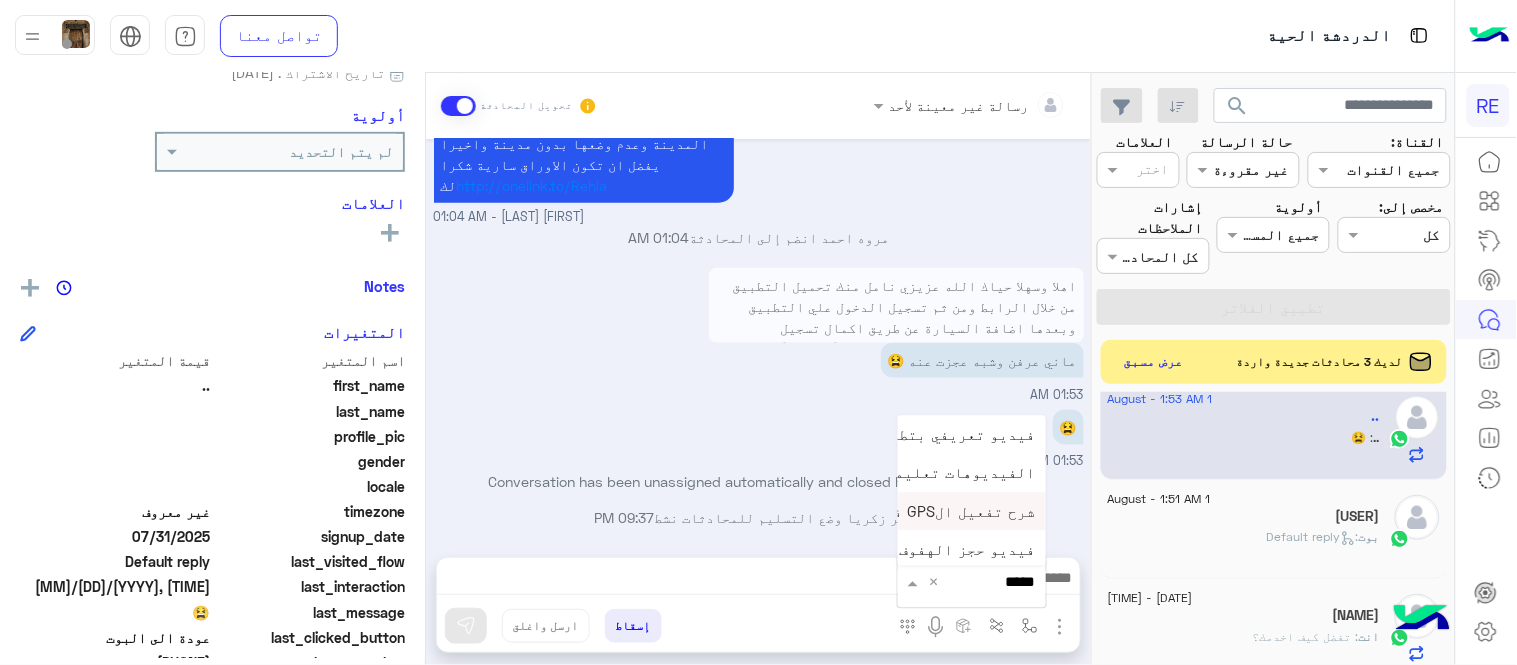 scroll, scrollTop: 81, scrollLeft: 0, axis: vertical 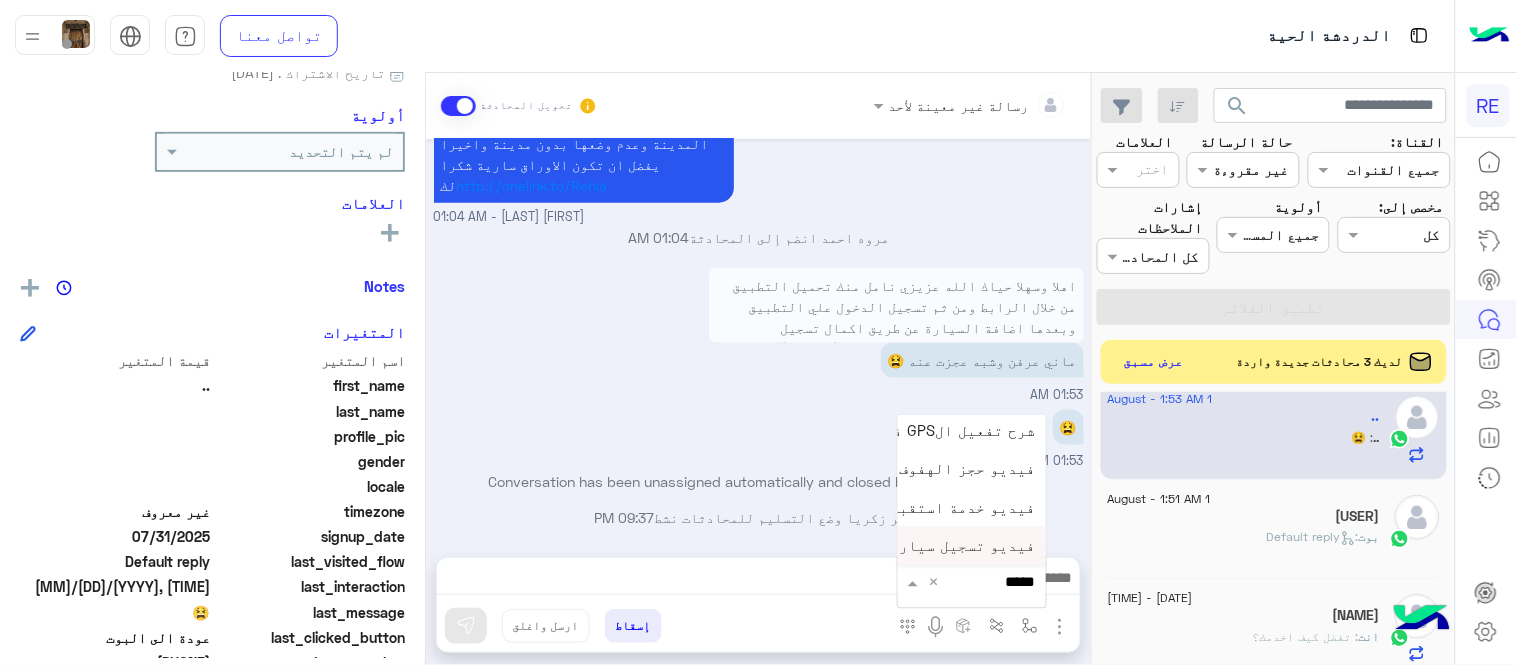 click on "فيديو تسجيل سيارة" at bounding box center (972, 546) 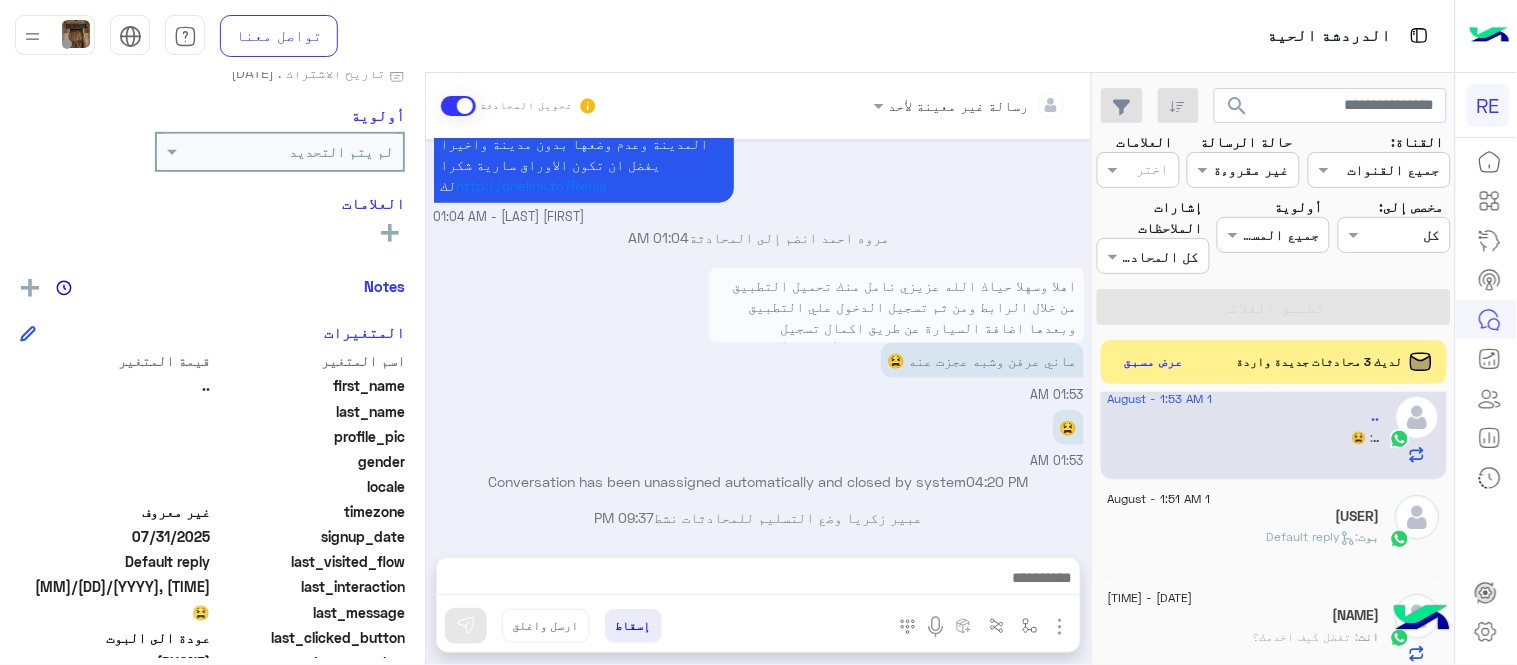 type on "**********" 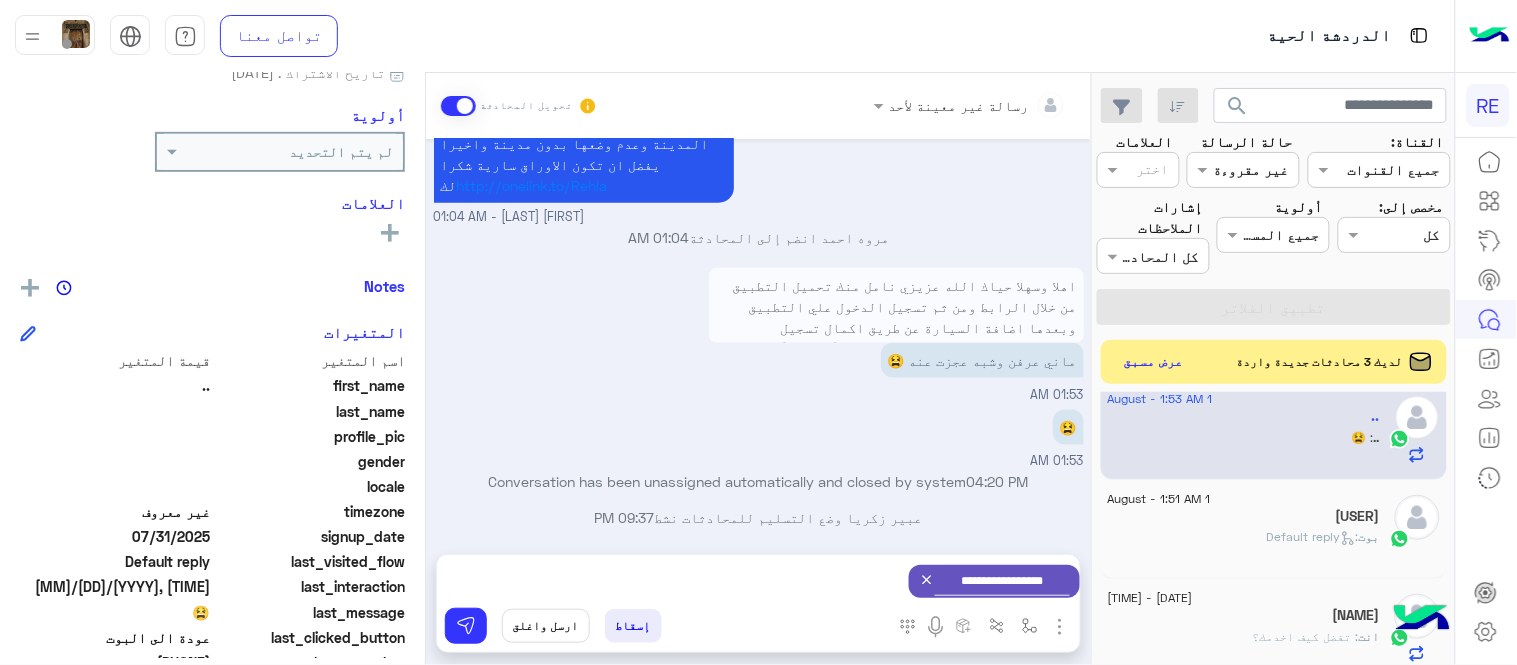 click on "**********" at bounding box center (758, 581) 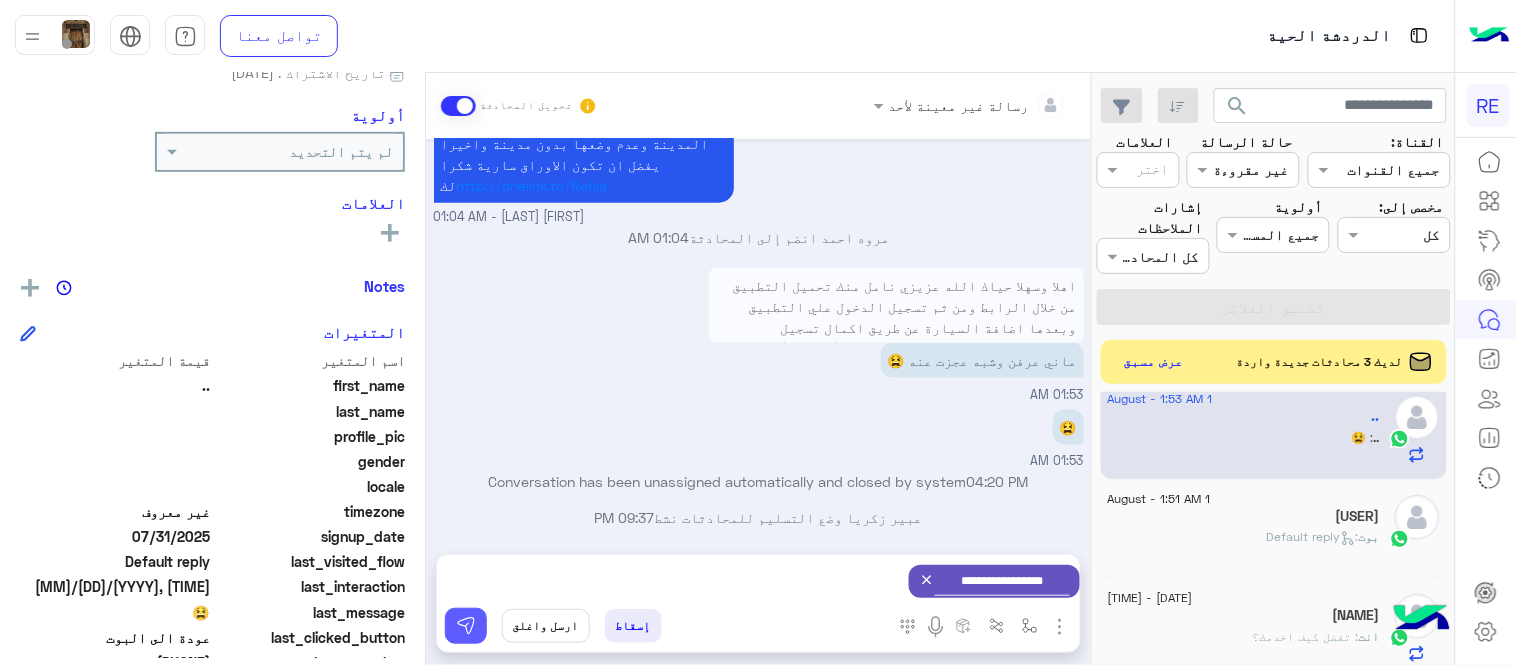 click at bounding box center (466, 626) 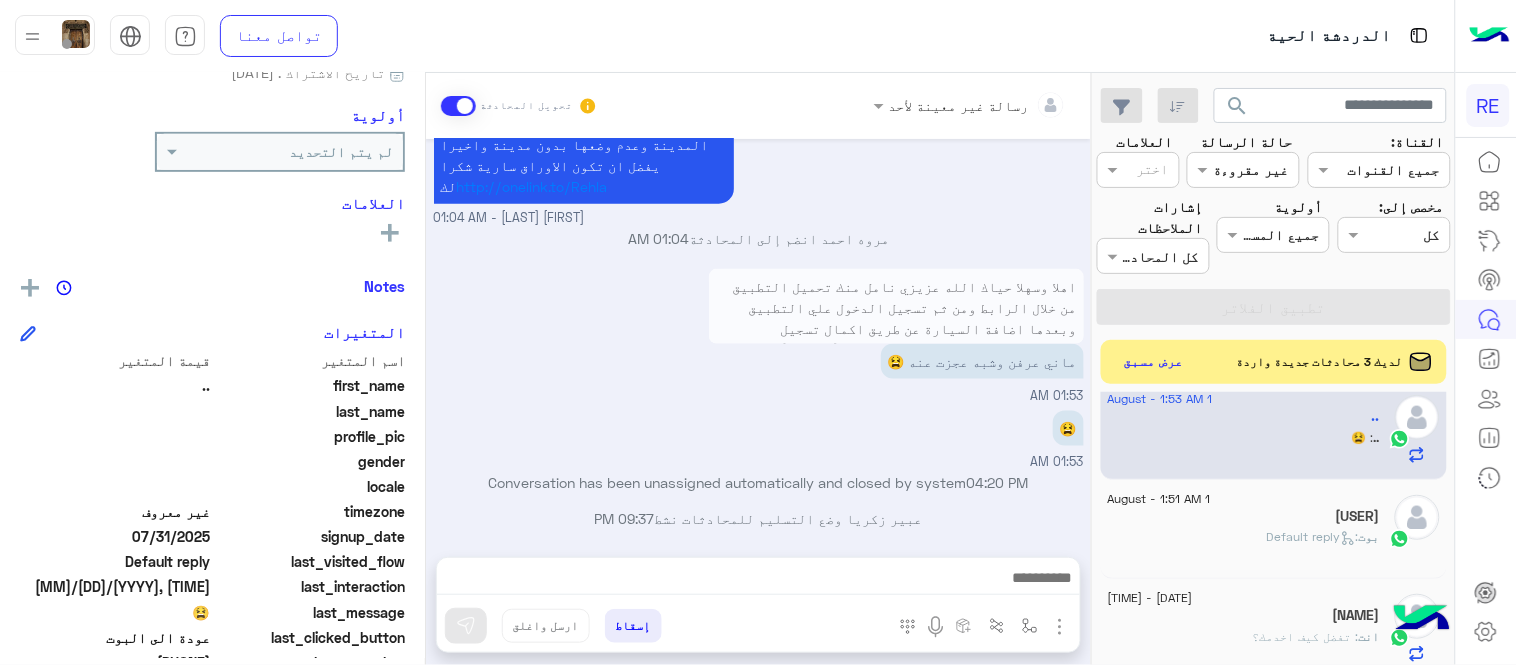 scroll, scrollTop: 655, scrollLeft: 0, axis: vertical 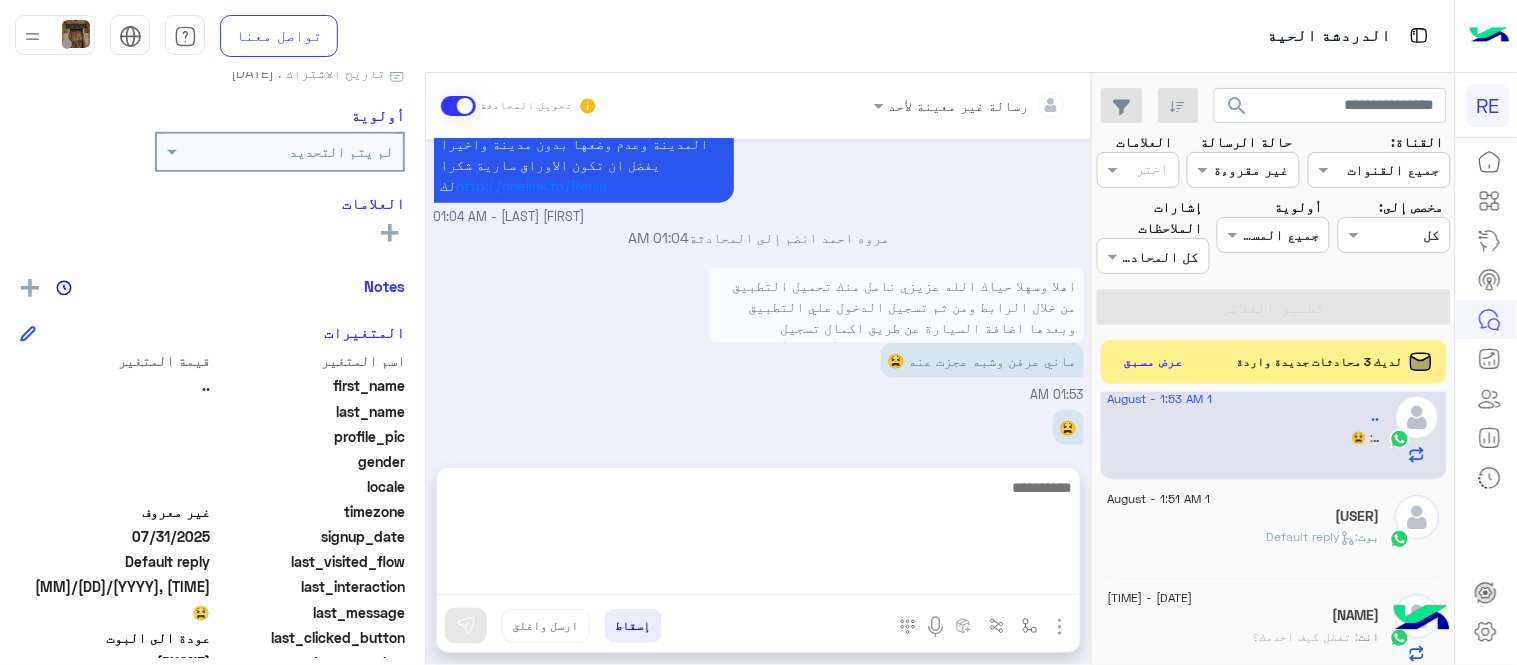 click at bounding box center [758, 535] 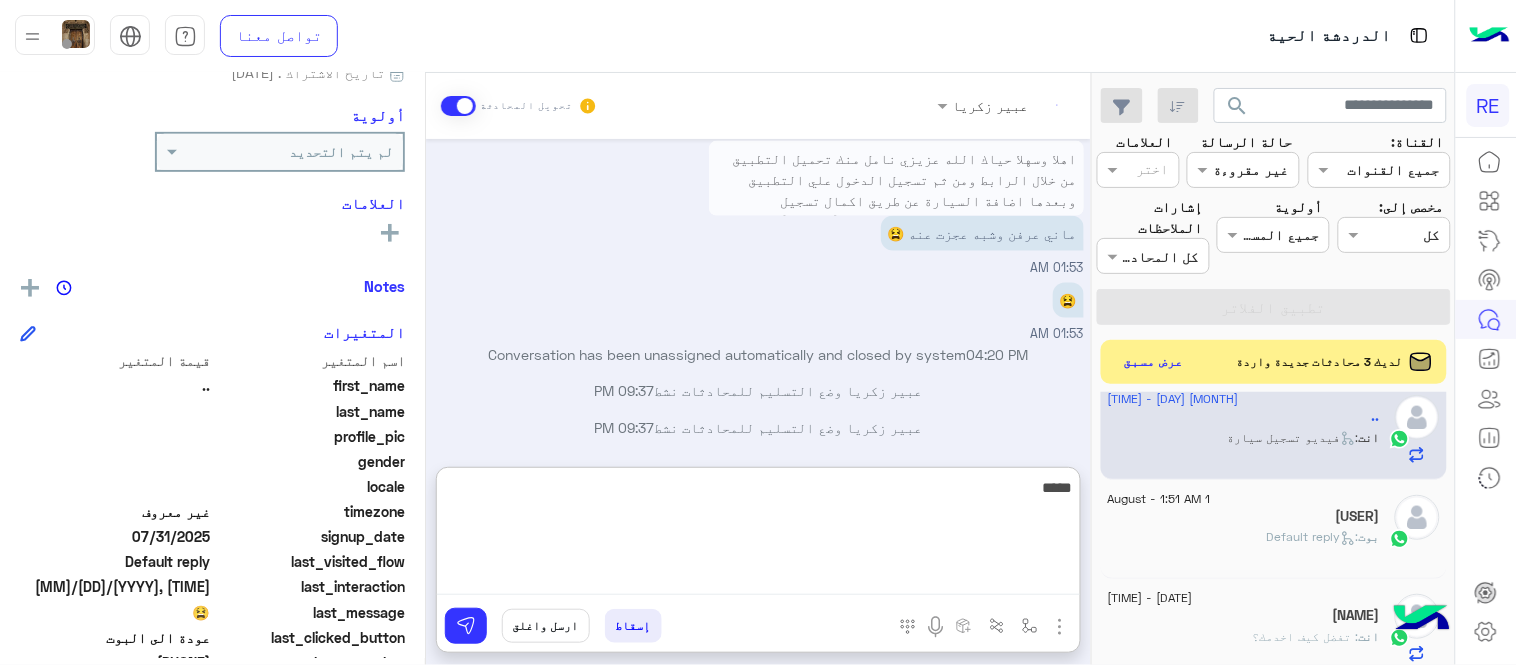 scroll, scrollTop: 961, scrollLeft: 0, axis: vertical 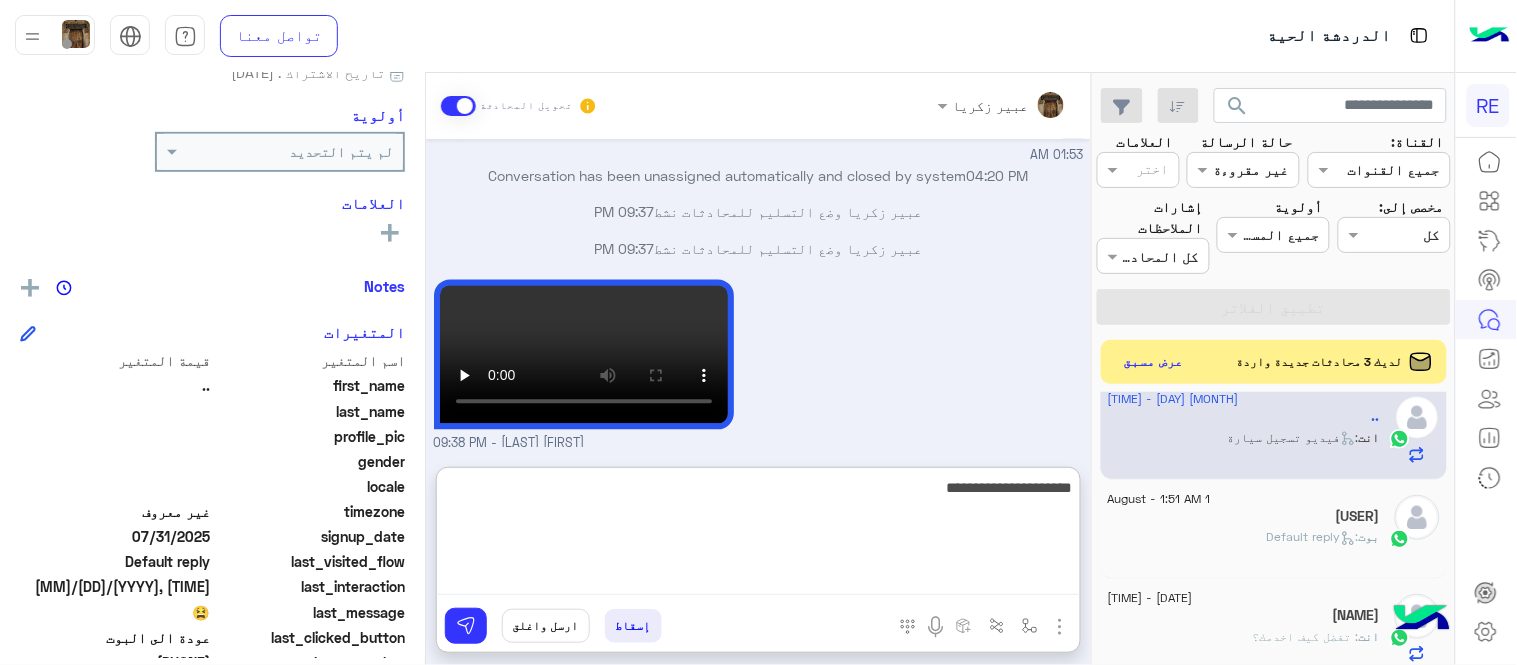 type on "**********" 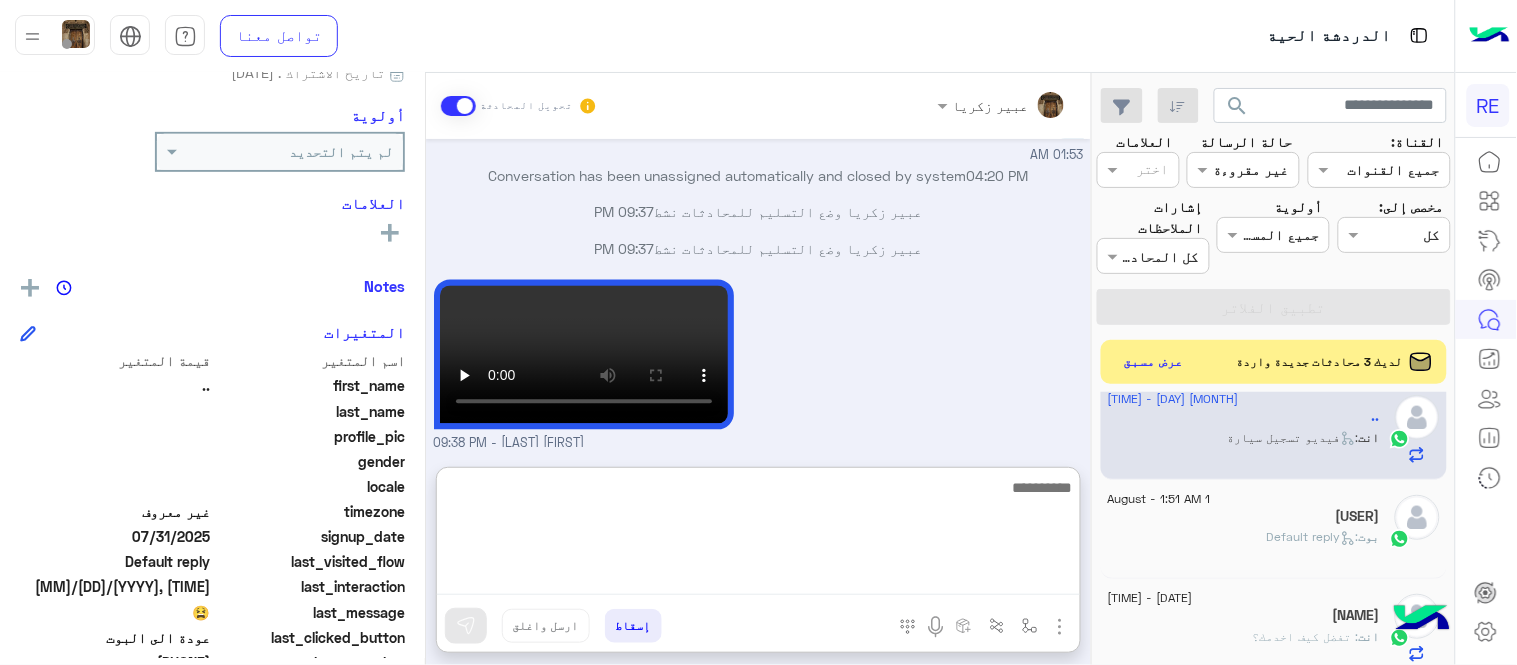 scroll, scrollTop: 1024, scrollLeft: 0, axis: vertical 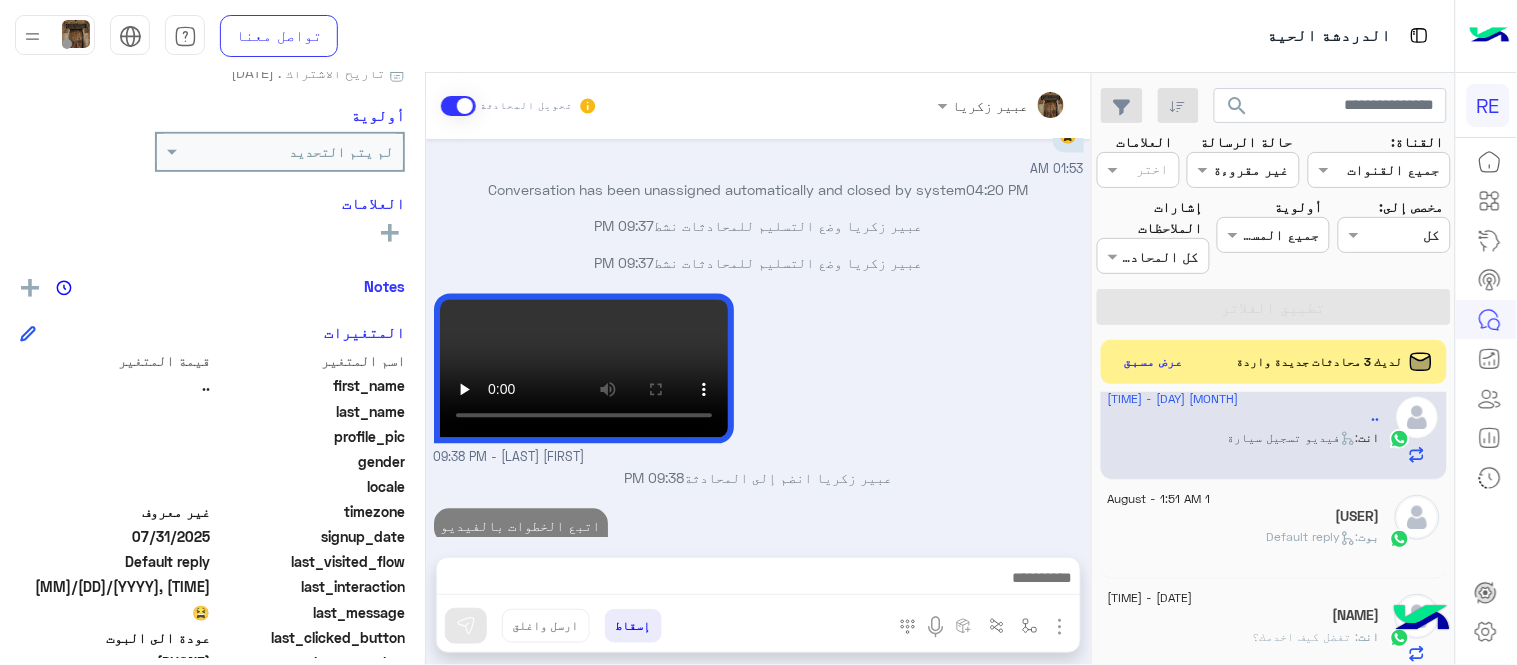 click on "عبير زكريا تحويل المحادثة     Jul 31, 2025  تفضل كيف اخدمك؟  Your browser does not support the audio tag.
04:17 PM  زودني برقم الهاتف المسجل بالتطبيق  عبير زكريا -  04:53 PM  زودني برقم الهاتف المسجل بالتطبيق 0555391415   04:54 PM  عوض 🥰   04:54 PM  ‏​‏ألْـًُِ✆ـًُِ☎ـًُِ✆ـُُِوِْوِْوِْوِْ   10:33 PM   Aug 1, 2025   http://onelink.to/Rehla  مروه احمد -  01:04 AM   مروه احمد انضم إلى المحادثة   01:04 AM       http://onelink.to/Rehla ماني عرفن وشبه عجزت عنه 😫   01:53 AM  😫   01:53 AM   Conversation has been unassigned automatically and closed by system   04:20 PM       عبير زكريا وضع التسليم للمحادثات نشط   09:37 PM       عبير زكريا وضع التسليم للمحادثات نشط   09:37 PM       عبير زكريا -  09:38 PM   09:38 PM        09:38 PM" at bounding box center (758, 373) 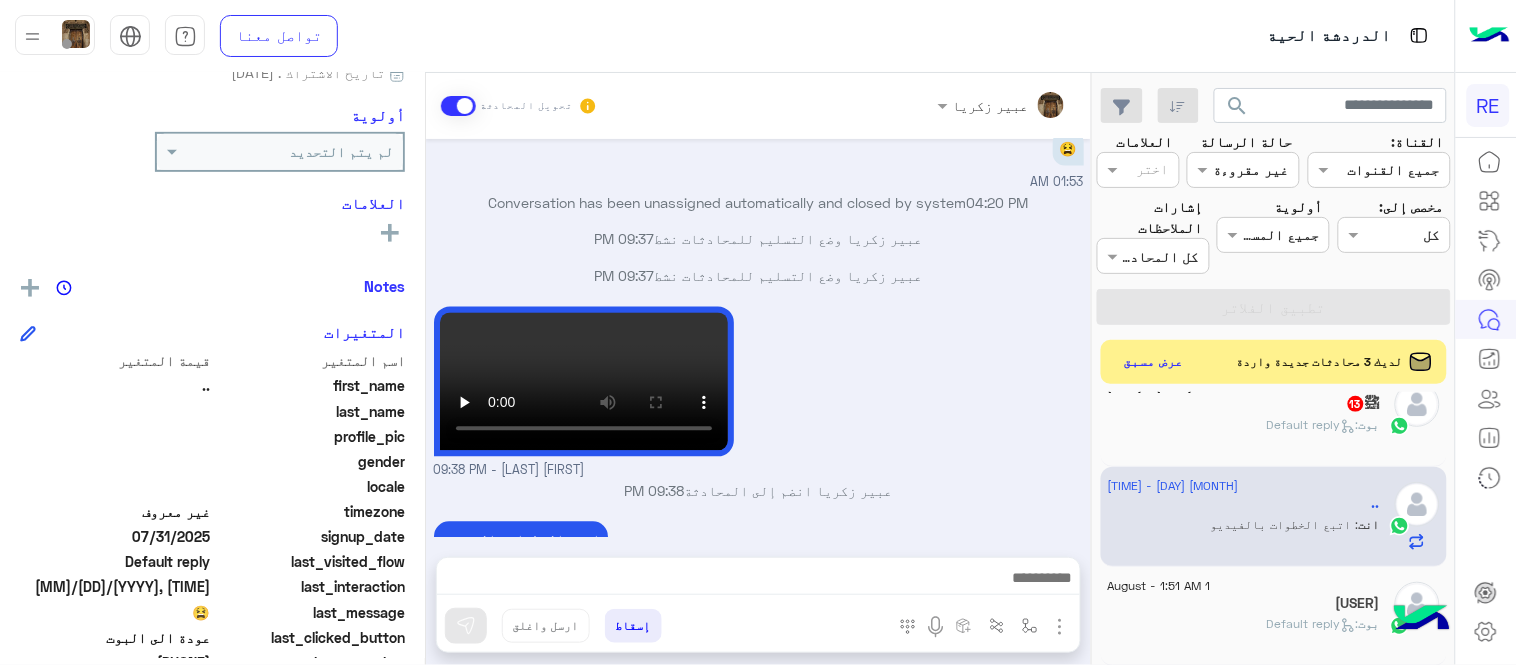 scroll, scrollTop: 651, scrollLeft: 0, axis: vertical 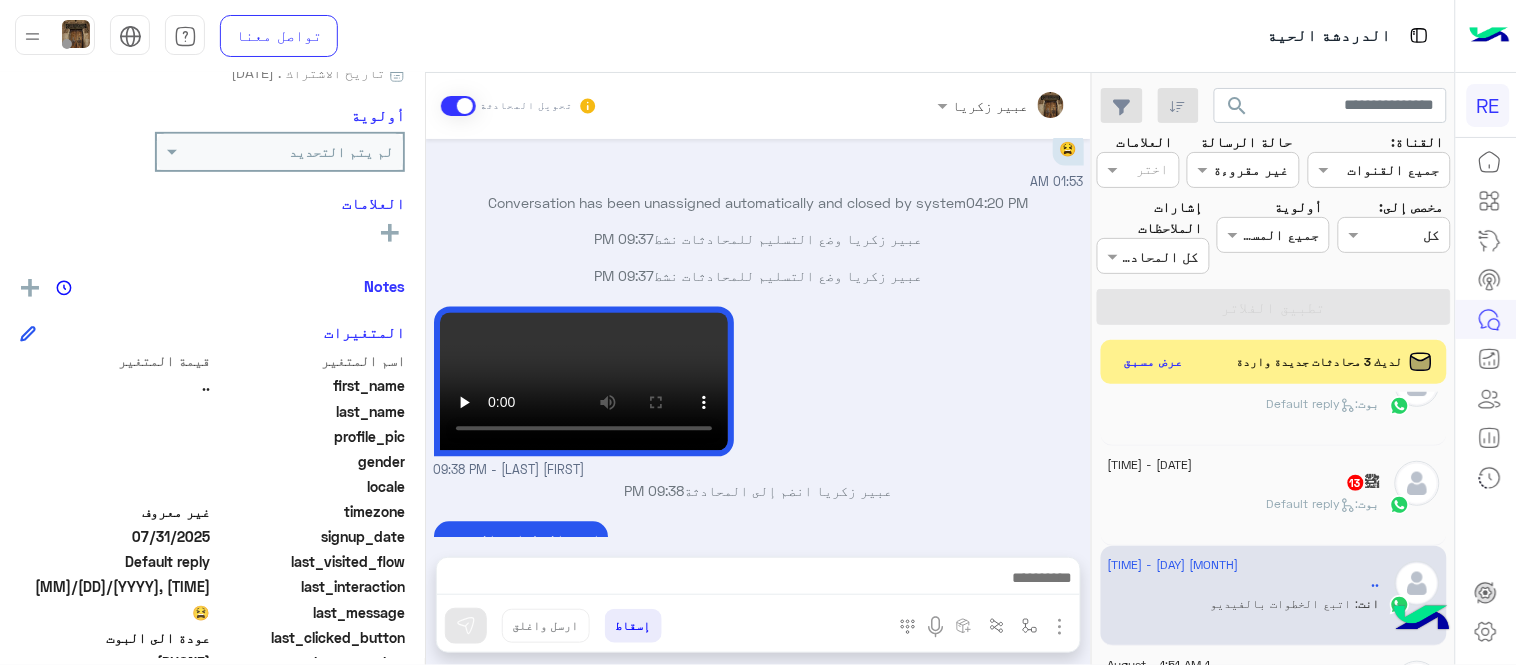 click on "ﷺ   13" 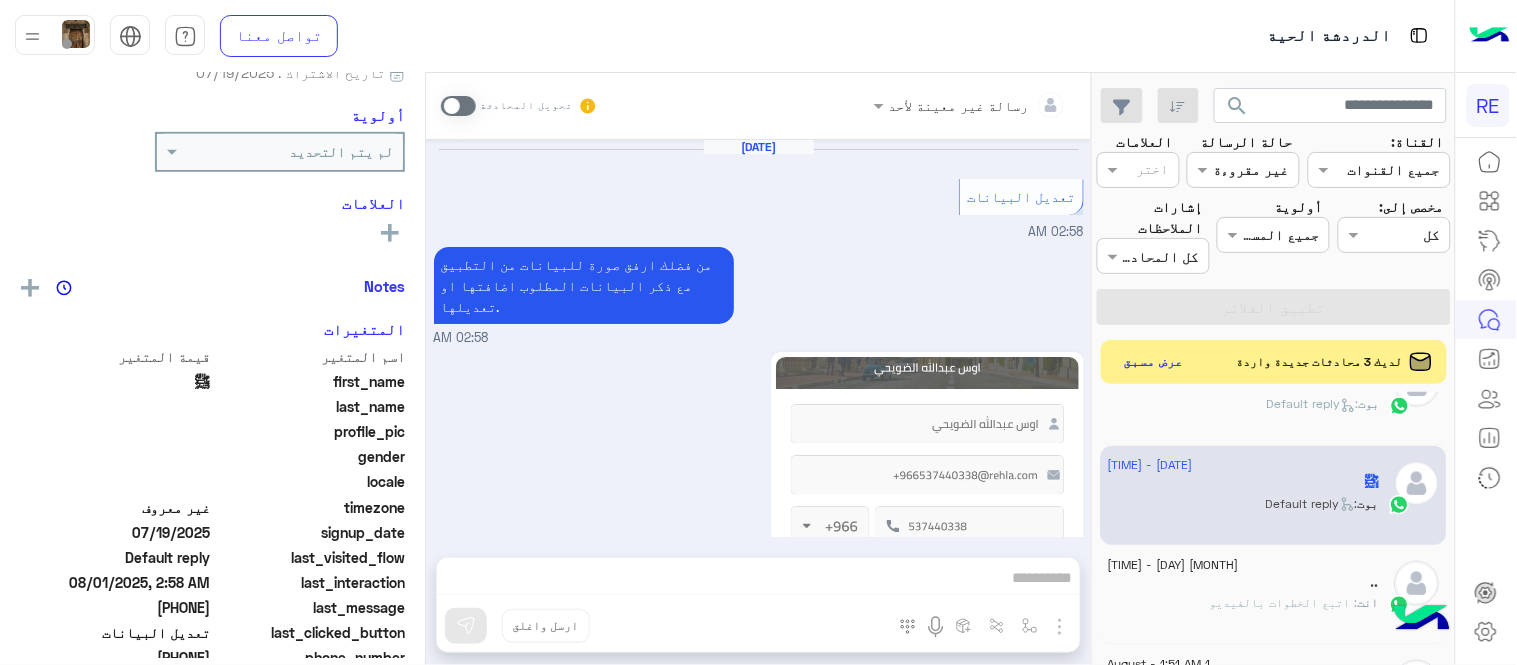 scroll, scrollTop: 500, scrollLeft: 0, axis: vertical 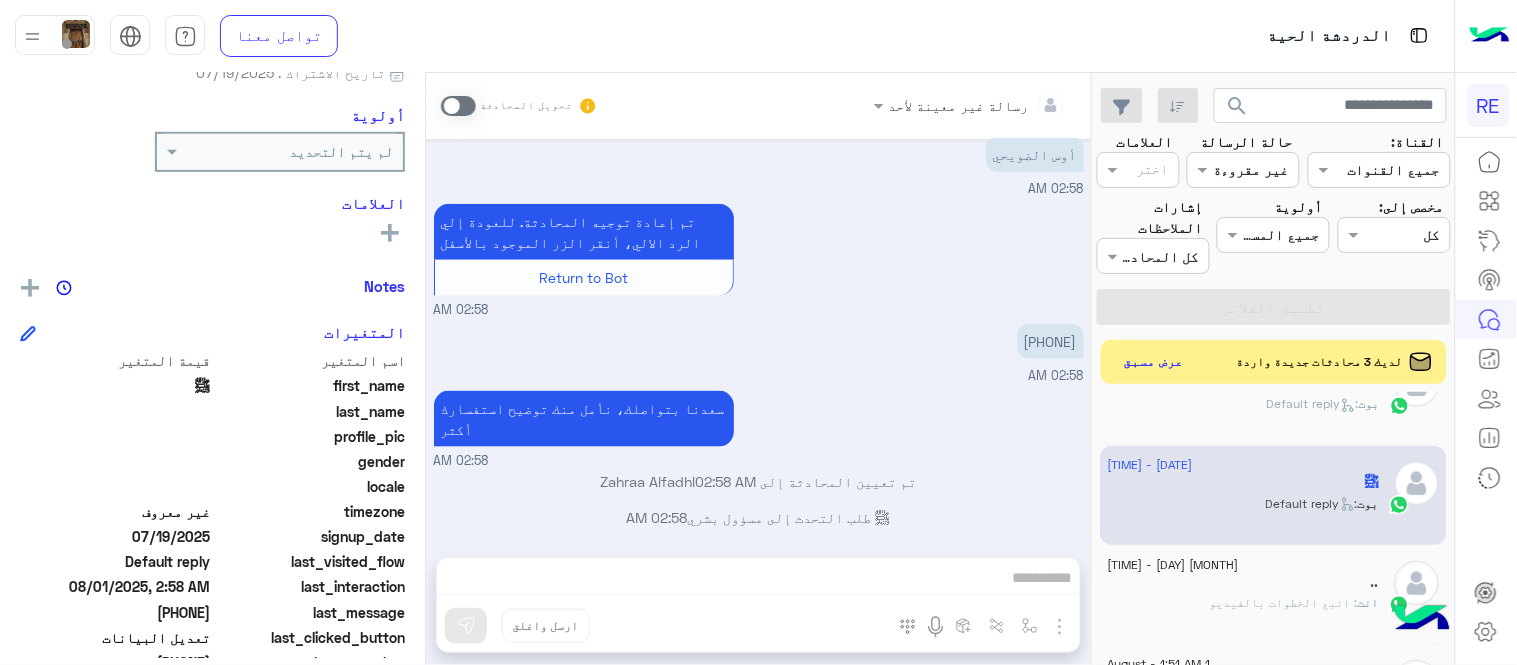 click at bounding box center [458, 106] 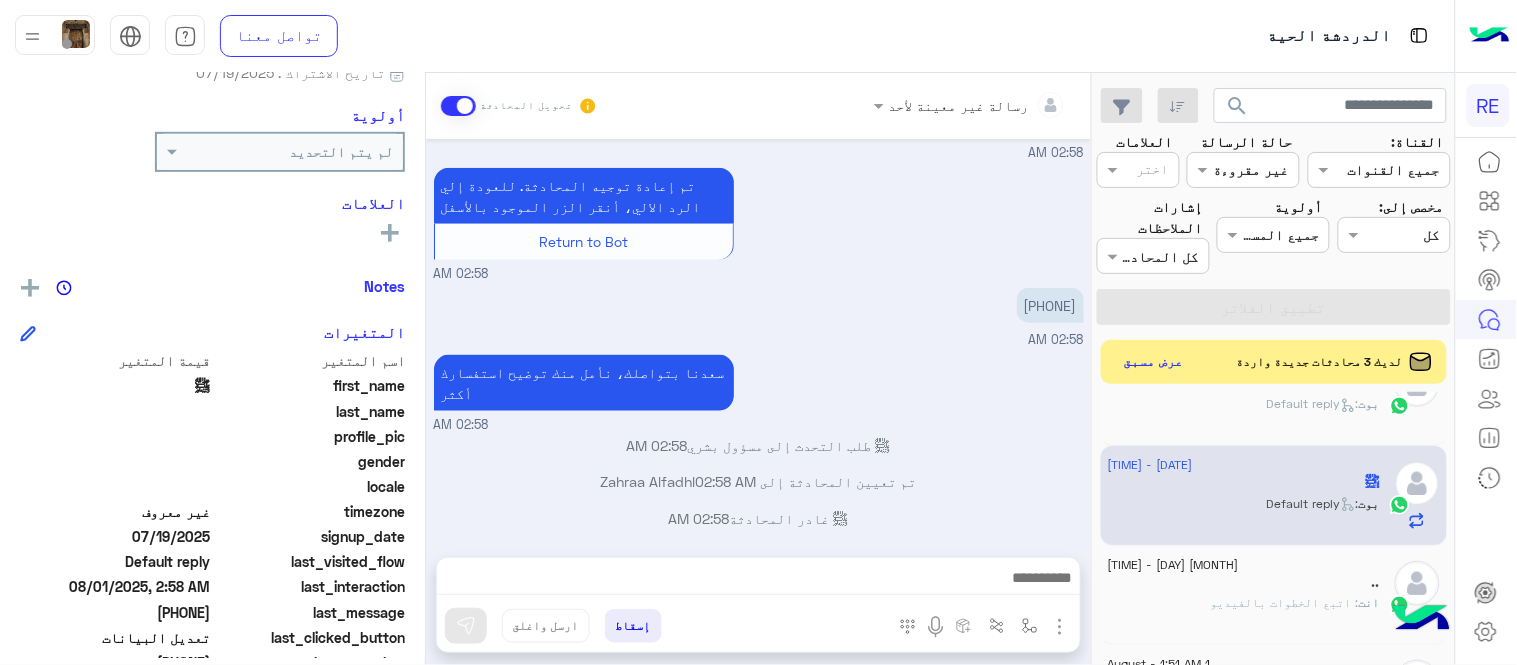 click at bounding box center (758, 583) 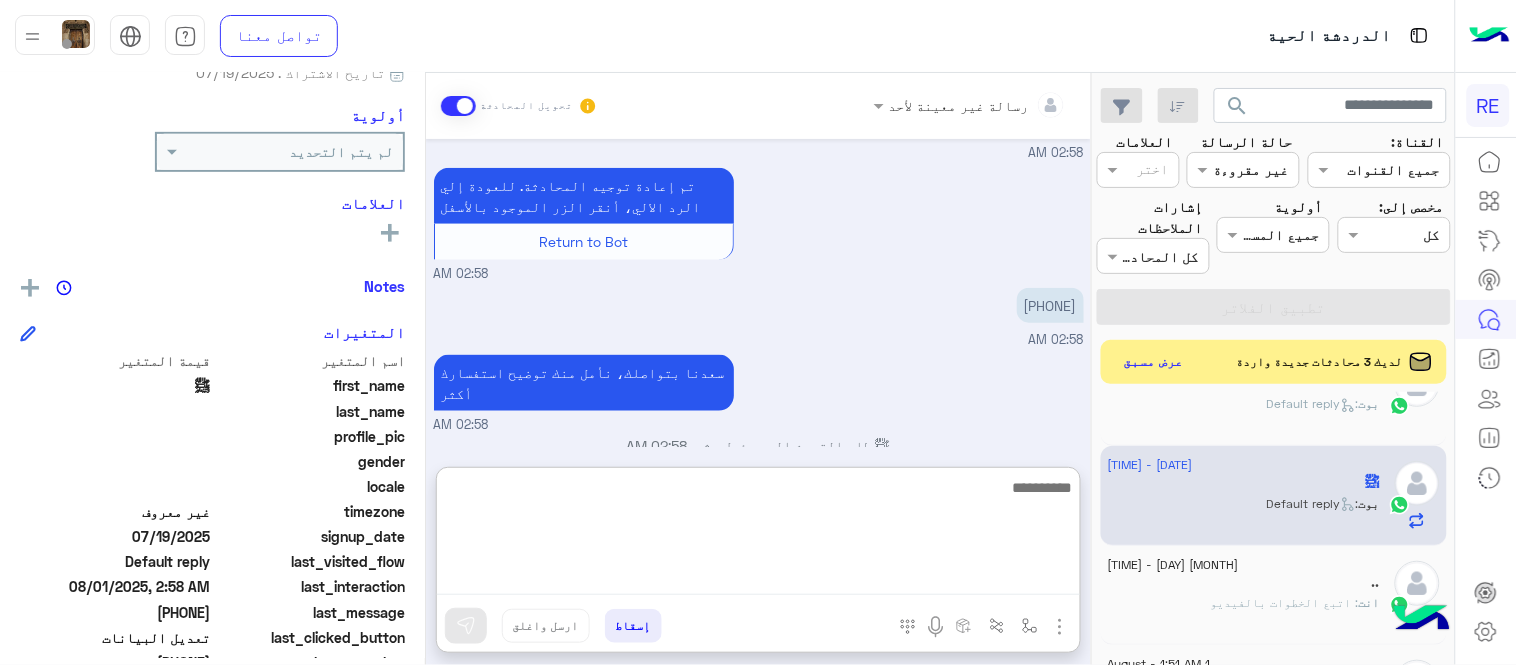 click at bounding box center (758, 535) 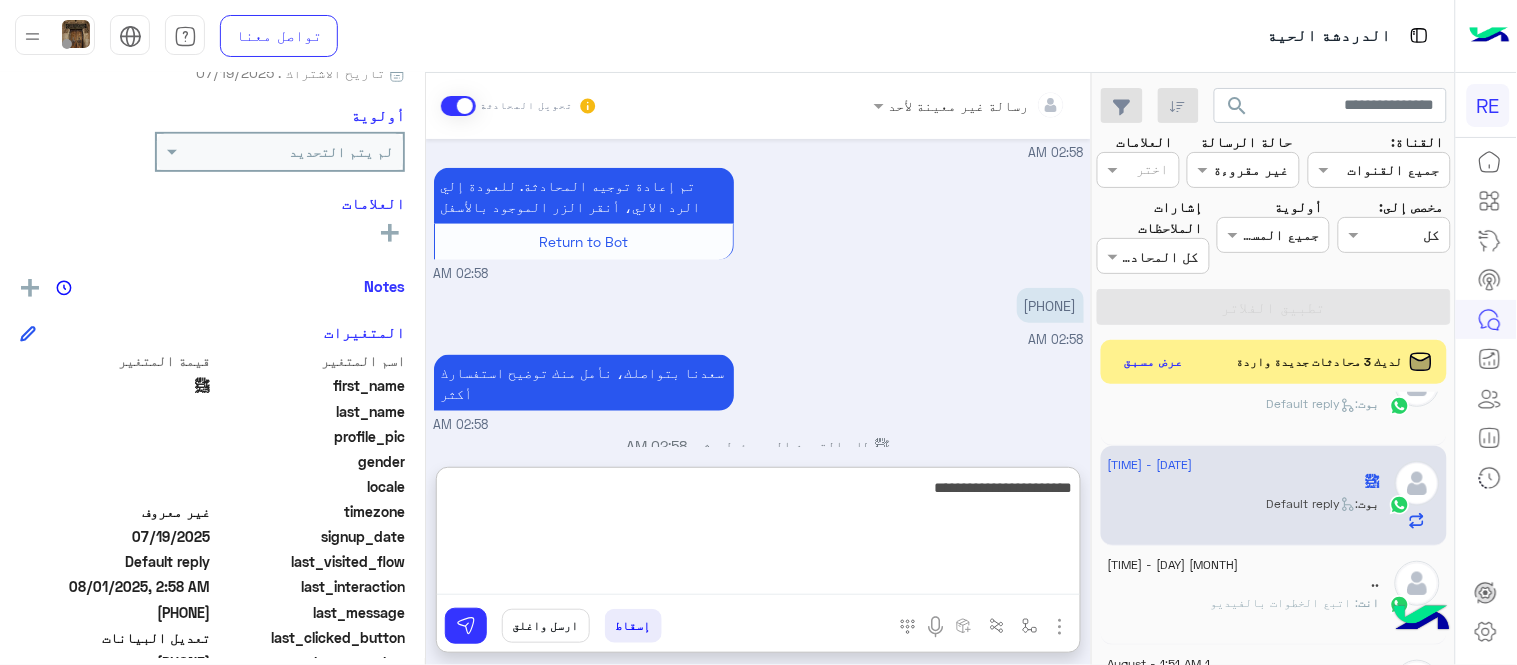 type on "**********" 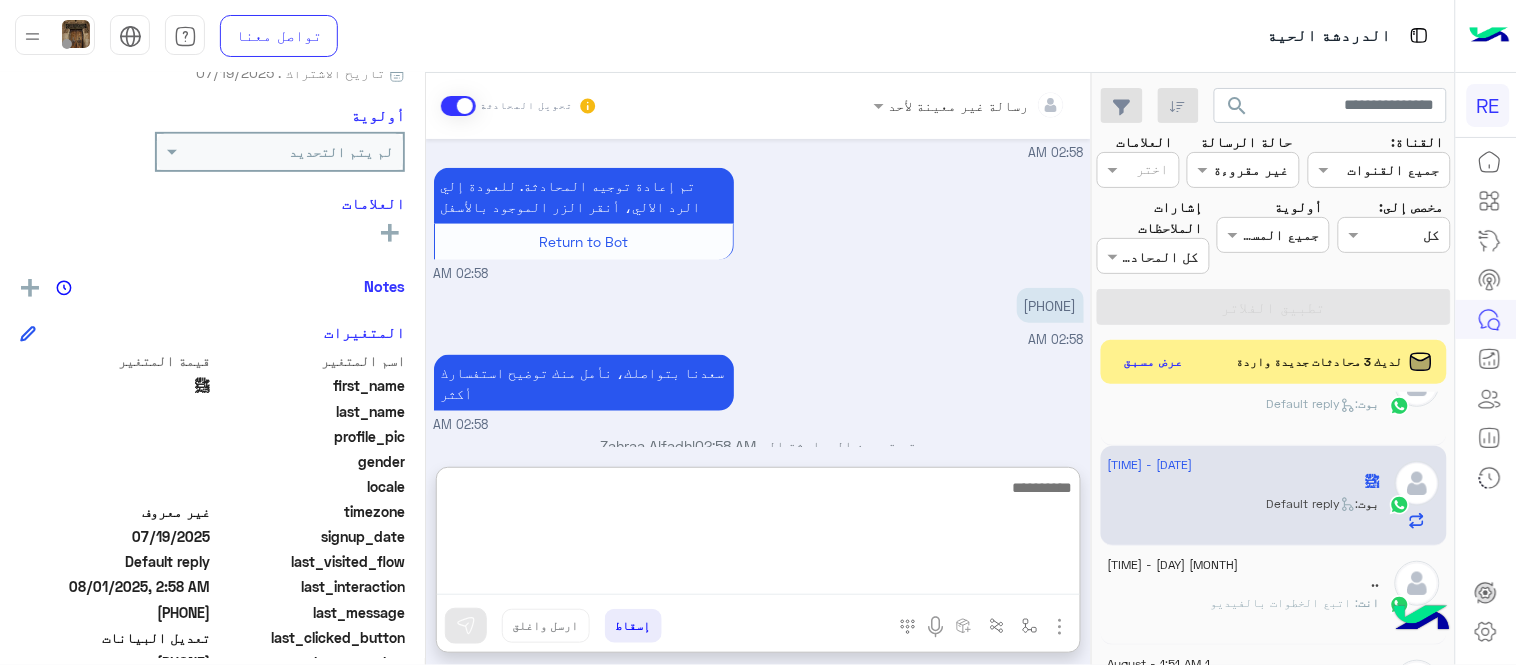 scroll, scrollTop: 690, scrollLeft: 0, axis: vertical 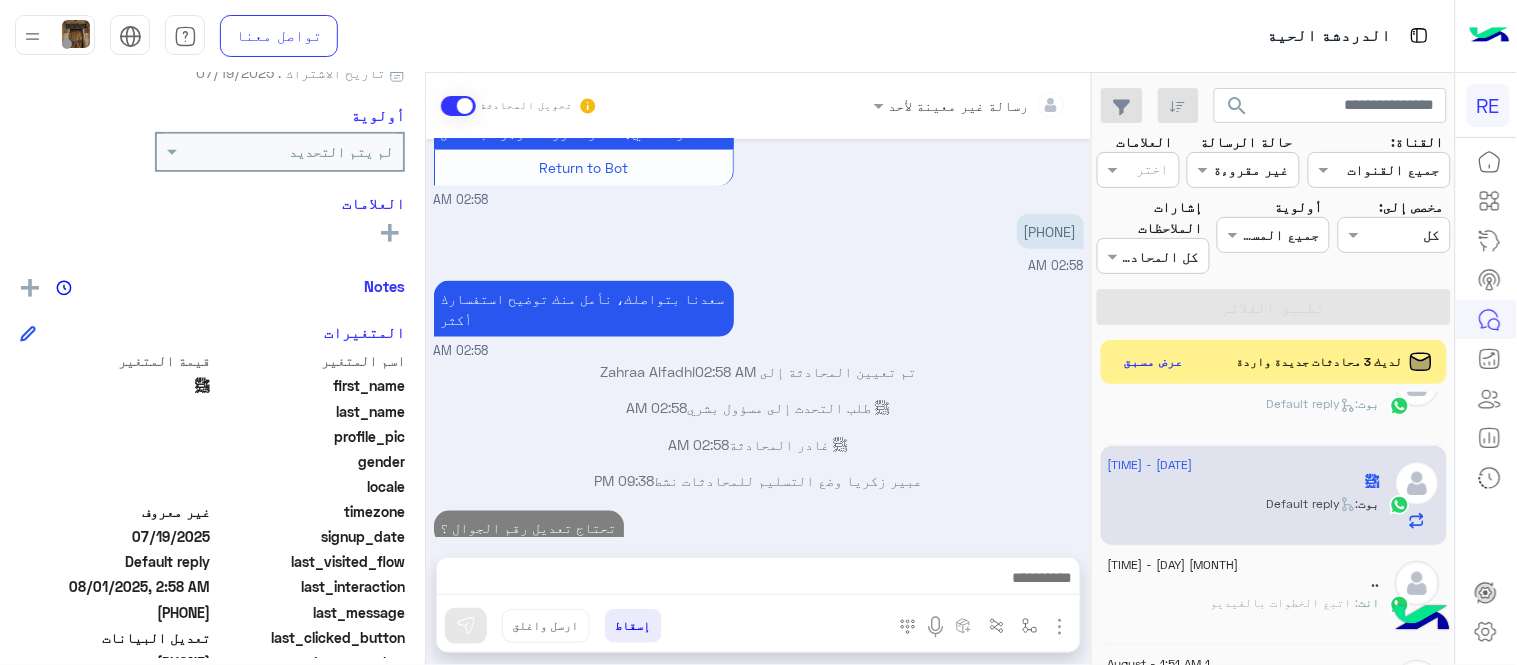 click on "Aug 1, 2025   تعديل البيانات    02:58 AM  من فضلك ارفق صورة للبيانات من التطبيق  مع ذكر البيانات المطلوب اضافتها او تعديلها.    02:58 AM    02:58 AM  أوس الضويحي   02:58 AM  تم إعادة توجيه المحادثة. للعودة إلي الرد الالي، أنقر الزر الموجود بالأسفل  Return to Bot     02:58 AM  ٥٣ ٨٧٢ ٤٠٧٦   02:58 AM  سعدنا بتواصلك، نأمل منك توضيح استفسارك أكثر    02:58 AM   تم تعيين المحادثة إلى Zahraa Alfadhl   02:58 AM       ﷺ  طلب التحدث إلى مسؤول بشري   02:58 AM       ﷺ  غادر المحادثة   02:58 AM       عبير زكريا وضع التسليم للمحادثات نشط   09:38 PM      تحتاج تعديل رقم الجوال ؟   09:38 PM" at bounding box center [758, 338] 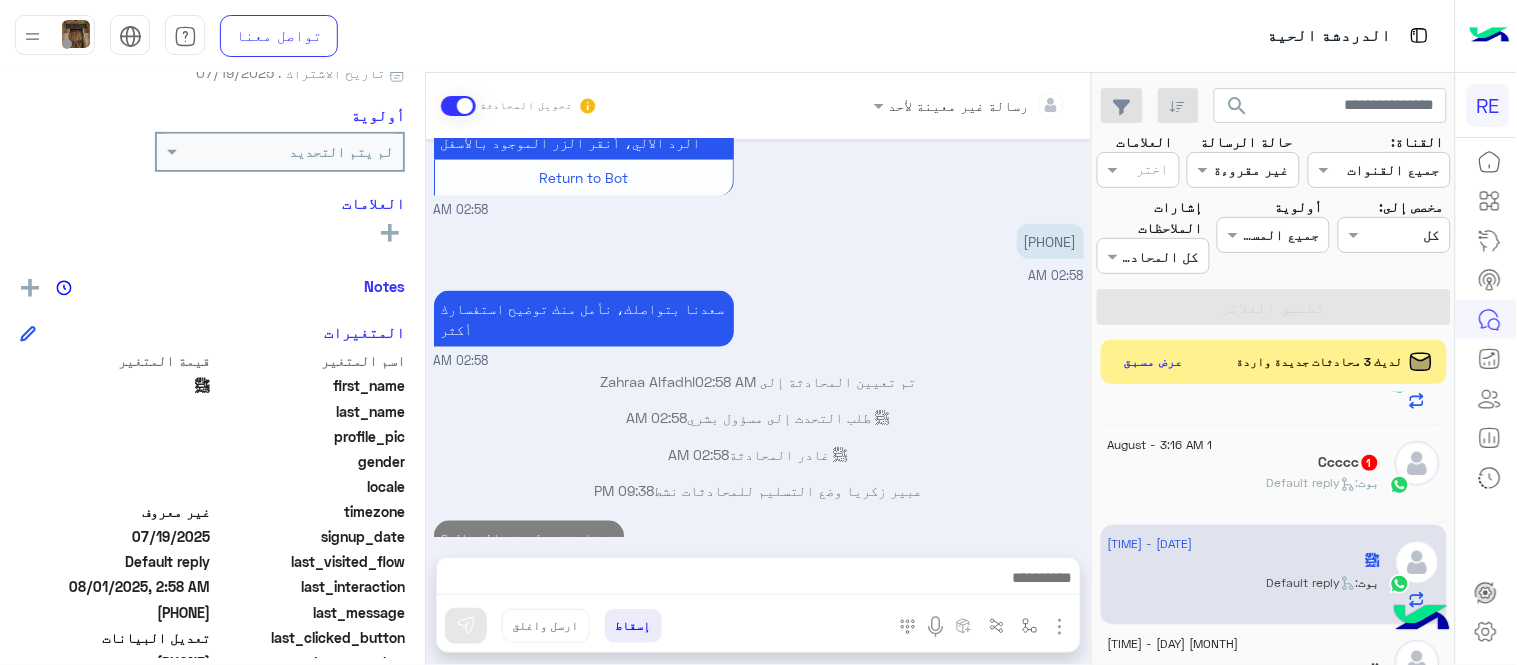 scroll, scrollTop: 516, scrollLeft: 0, axis: vertical 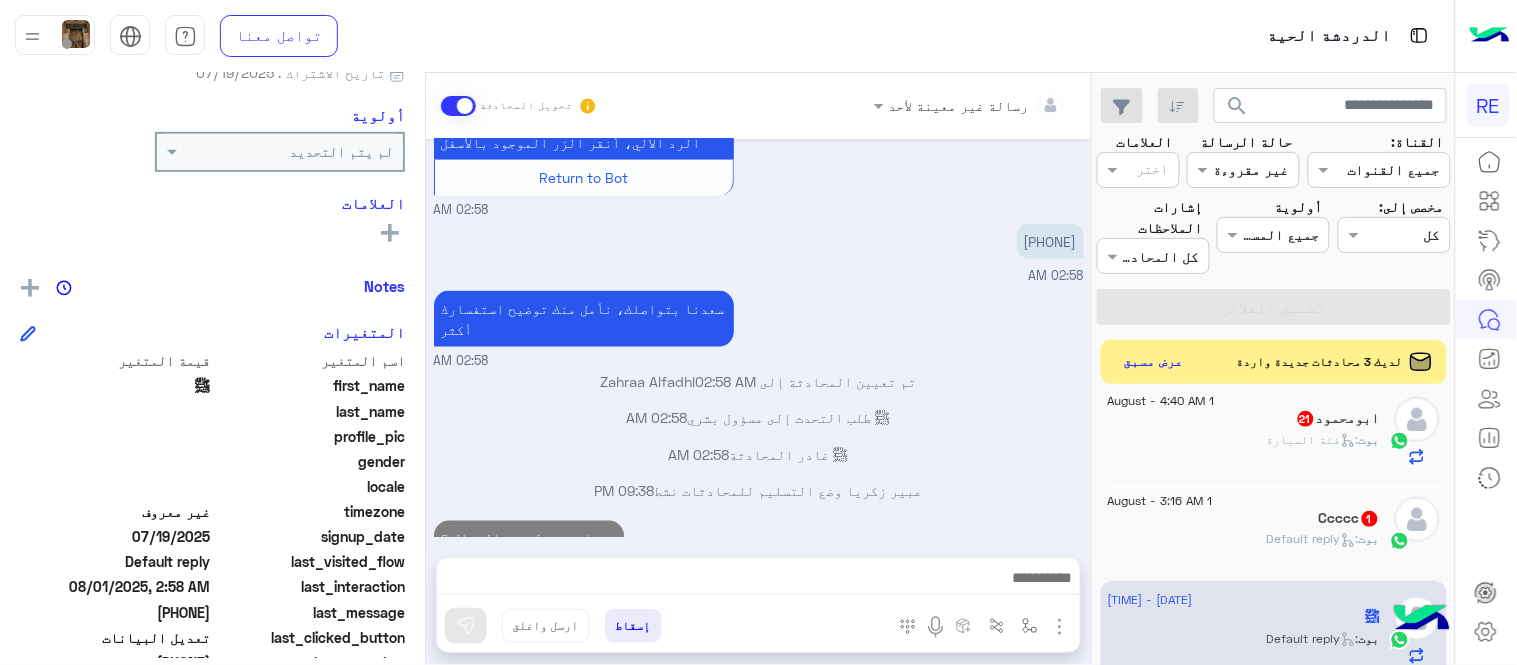 click on "Ccccc   1" 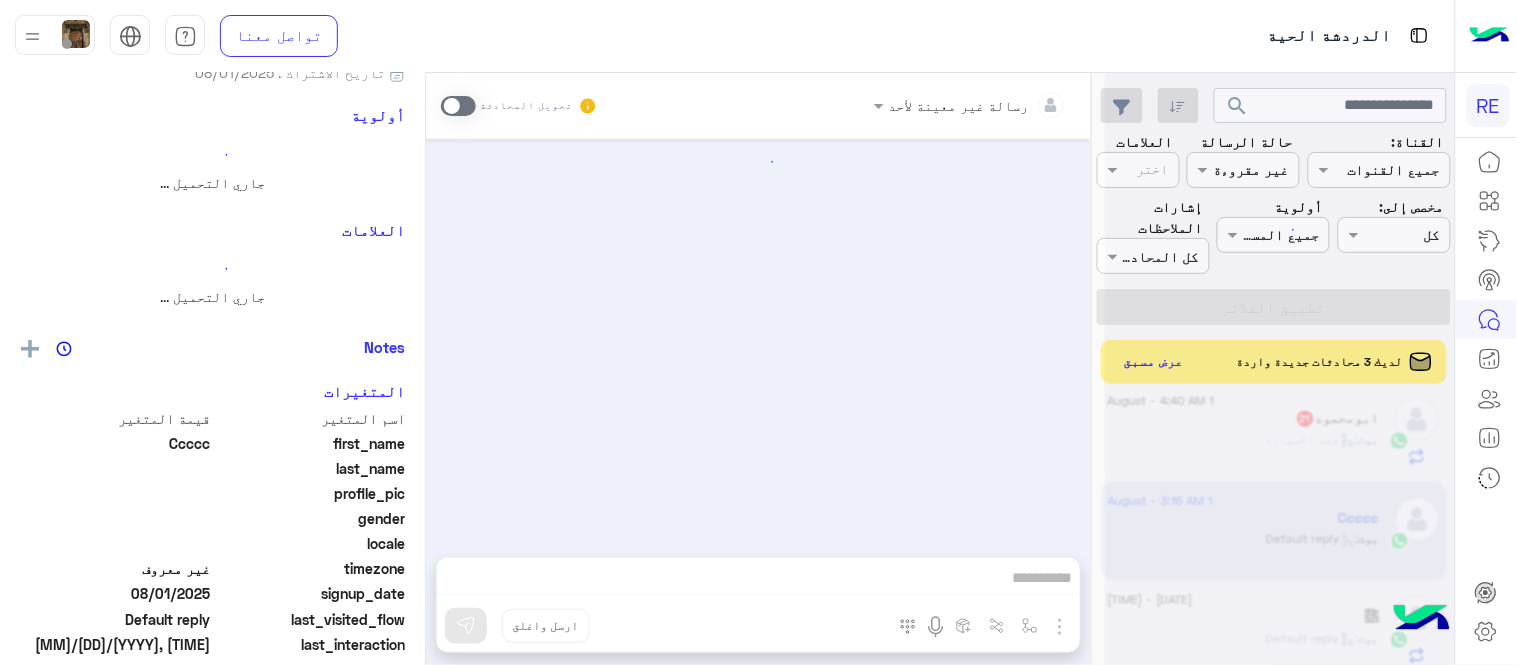 scroll, scrollTop: 0, scrollLeft: 0, axis: both 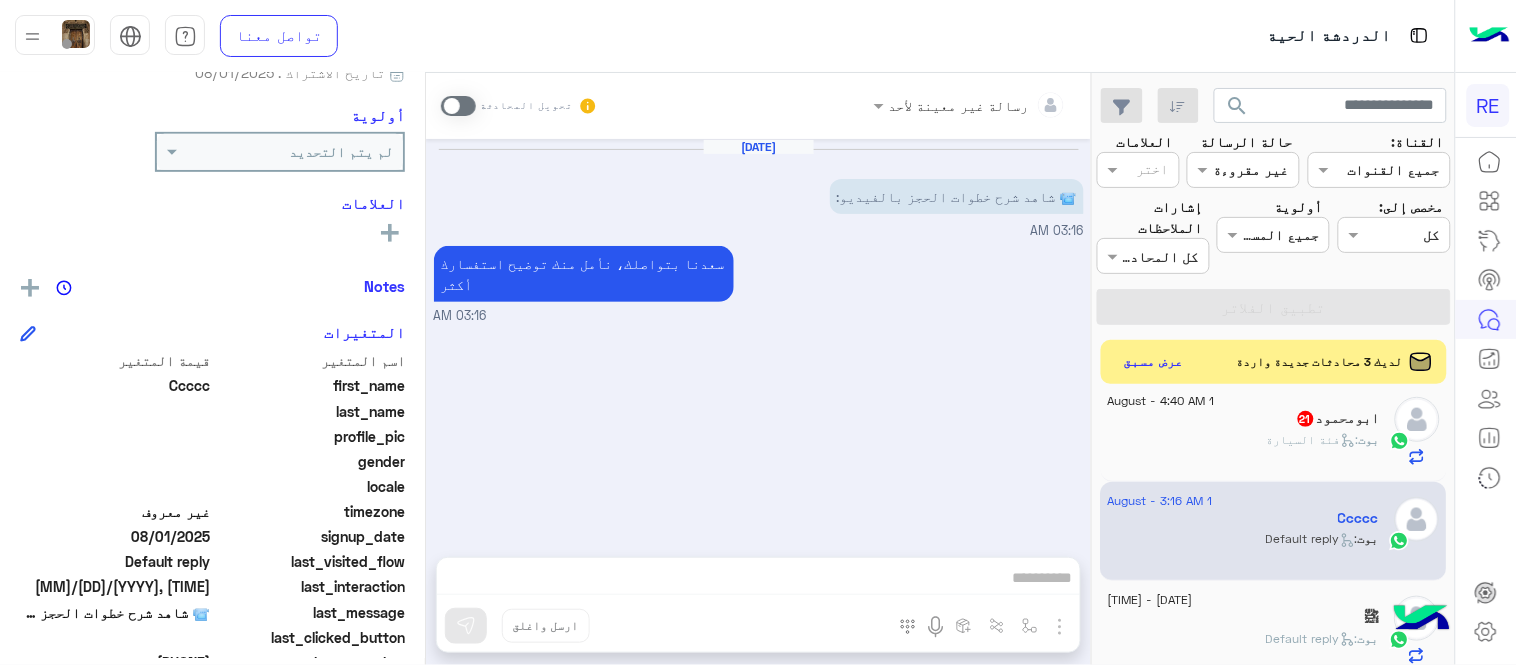 click at bounding box center [458, 106] 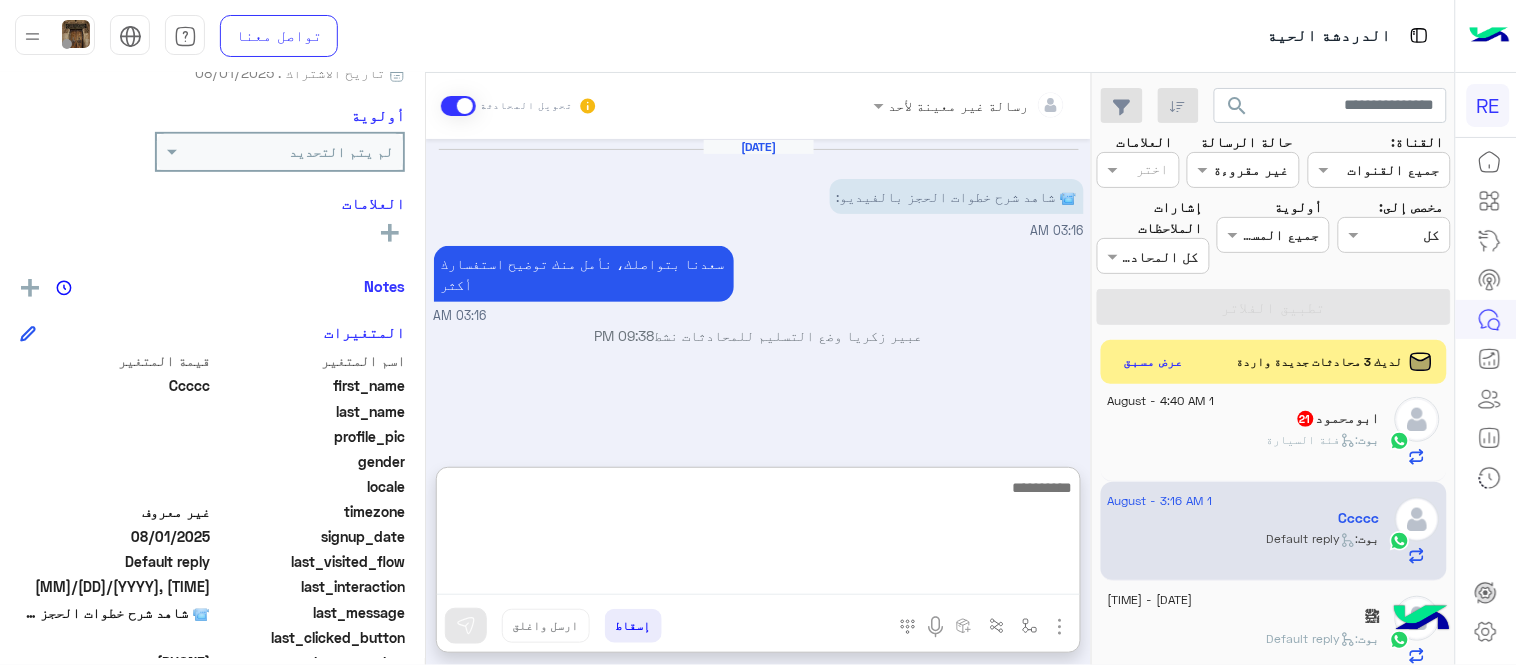 click at bounding box center [758, 535] 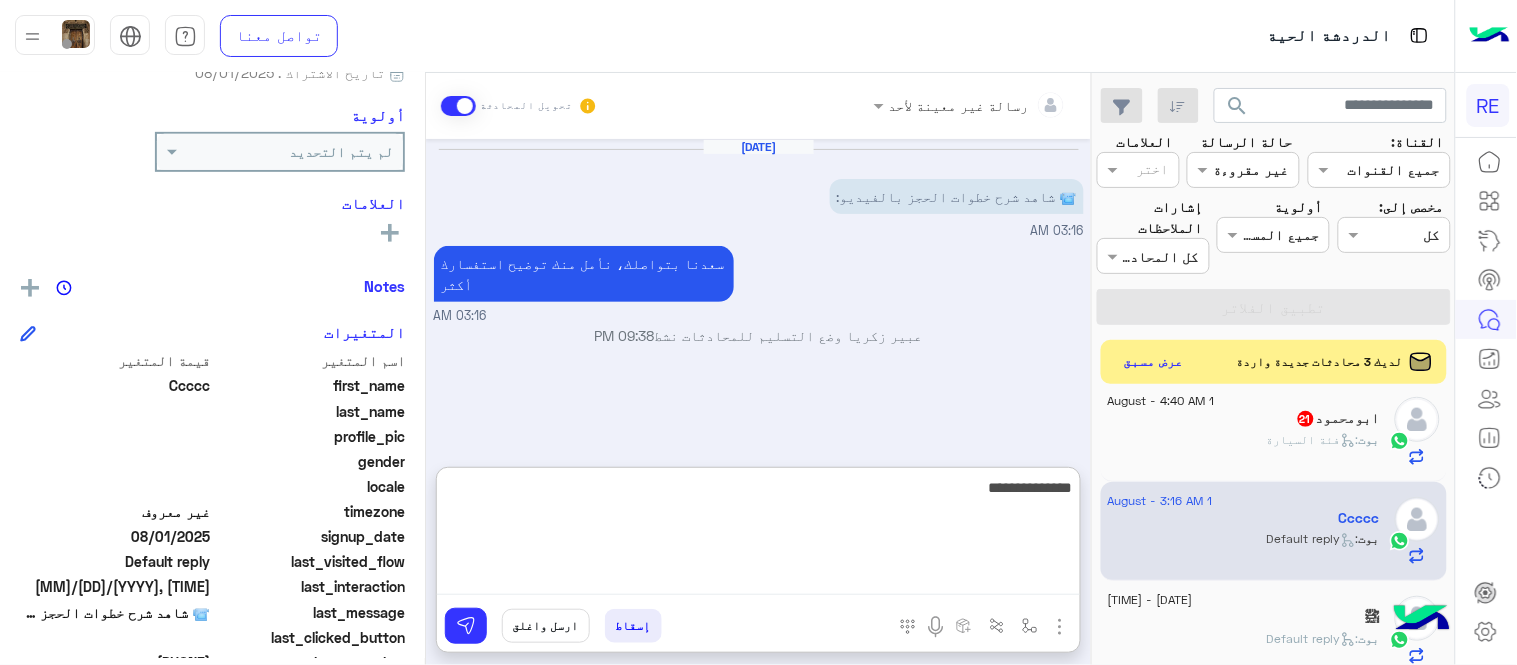 type on "**********" 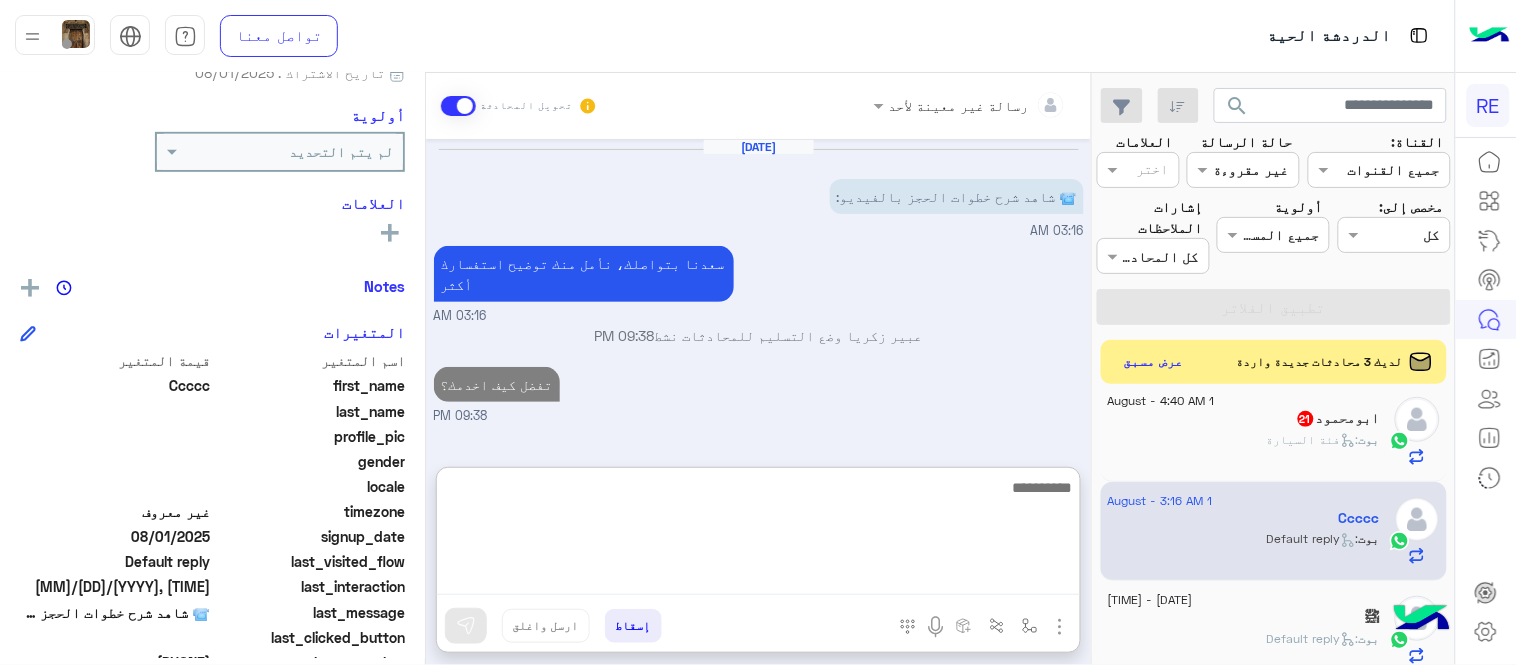 scroll, scrollTop: 515, scrollLeft: 0, axis: vertical 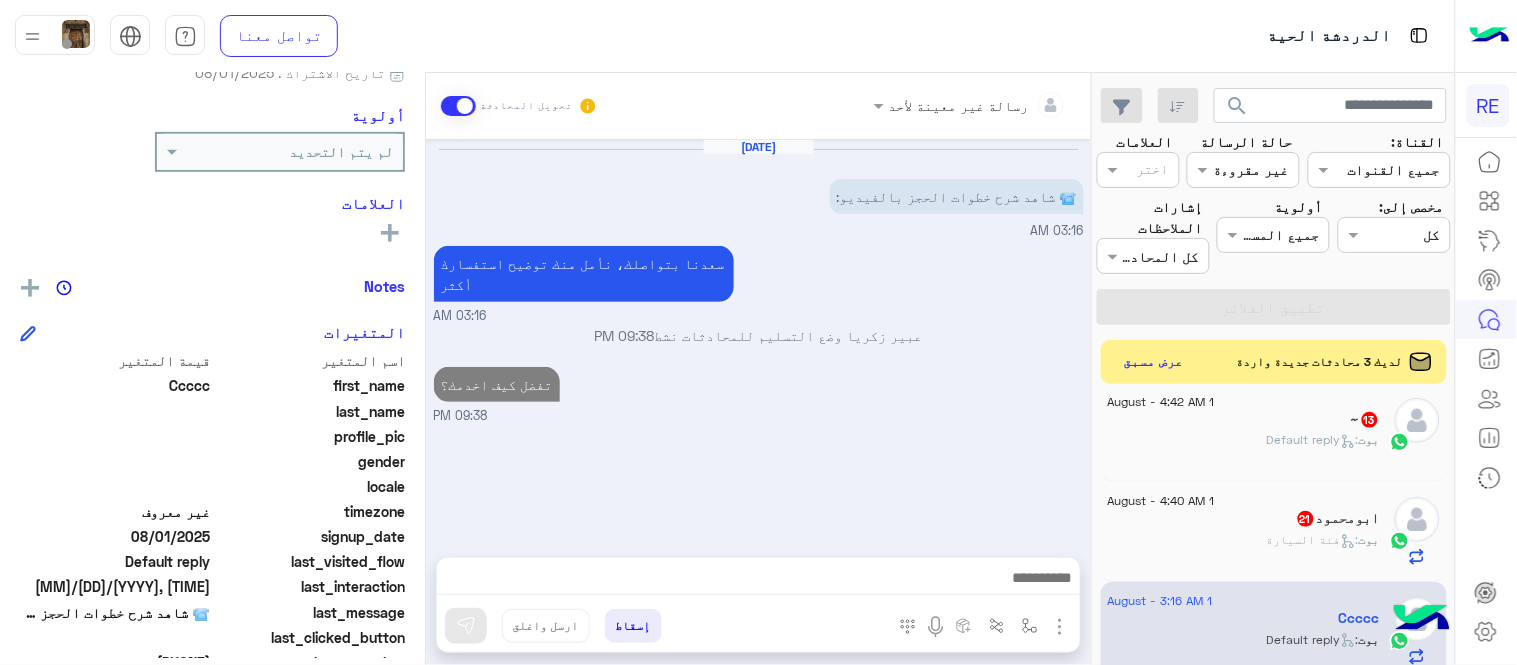 click on "09:38 PM" at bounding box center [759, 416] 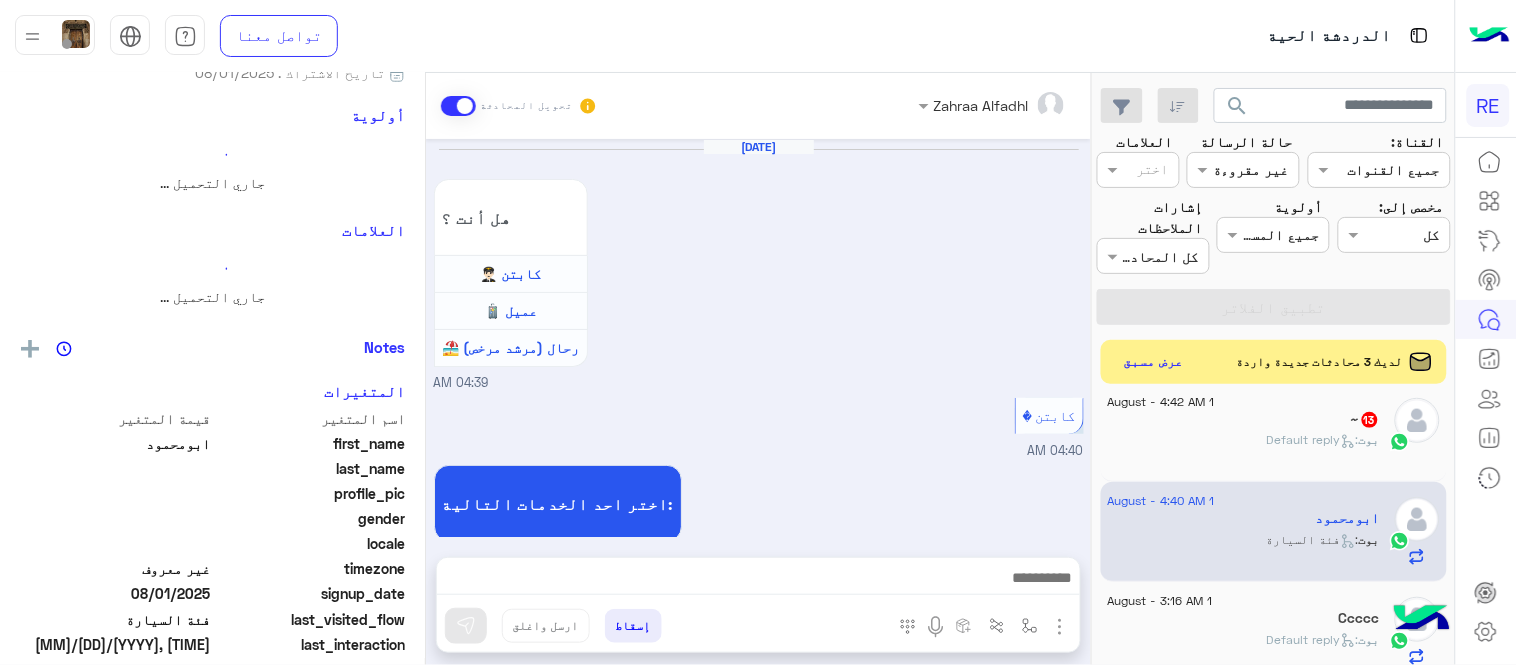 scroll, scrollTop: 510, scrollLeft: 0, axis: vertical 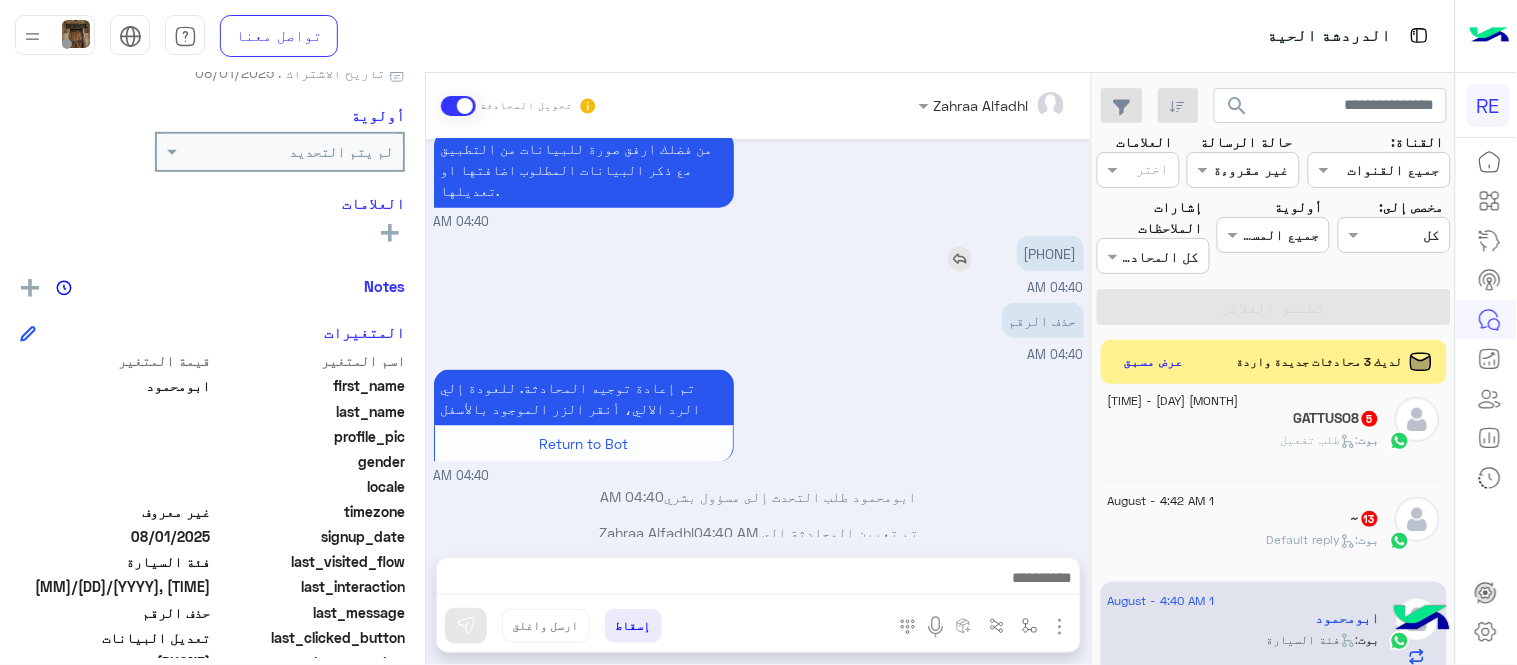 click on "0569023555" at bounding box center (1050, 253) 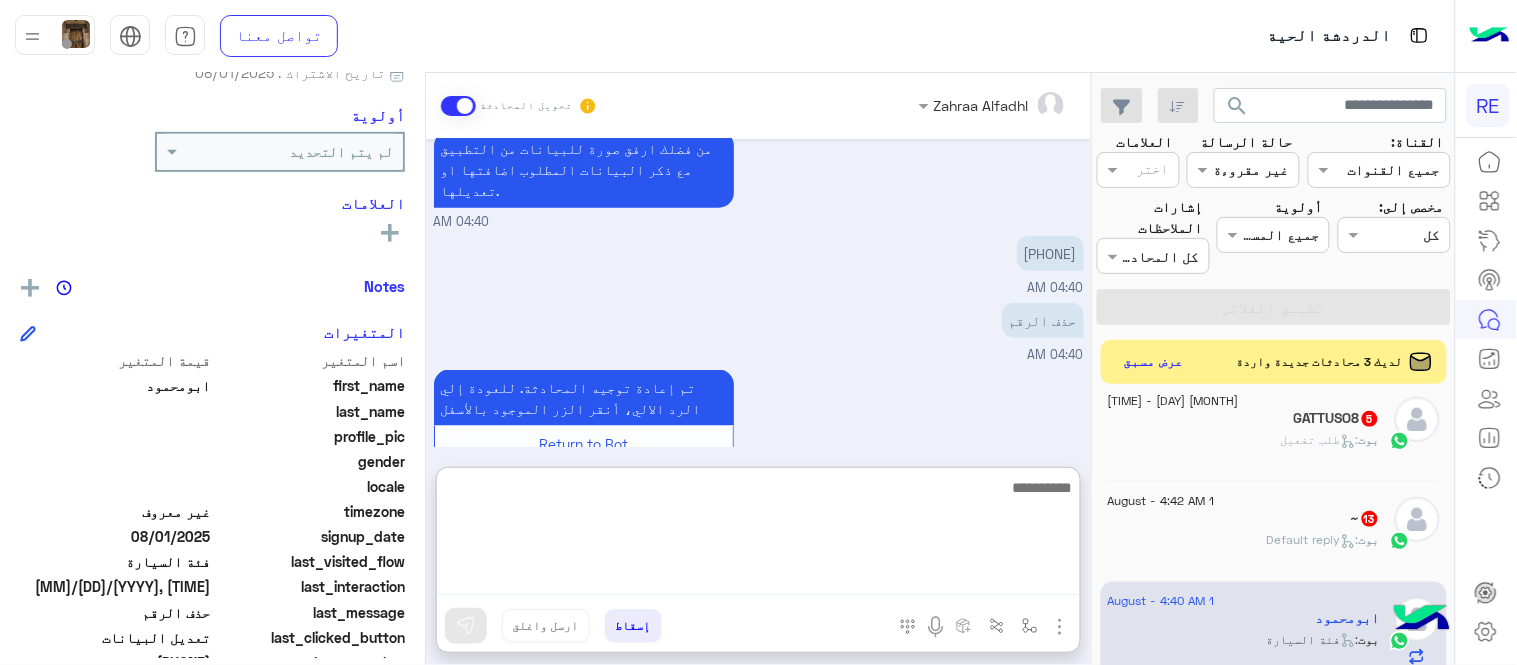 click at bounding box center [758, 535] 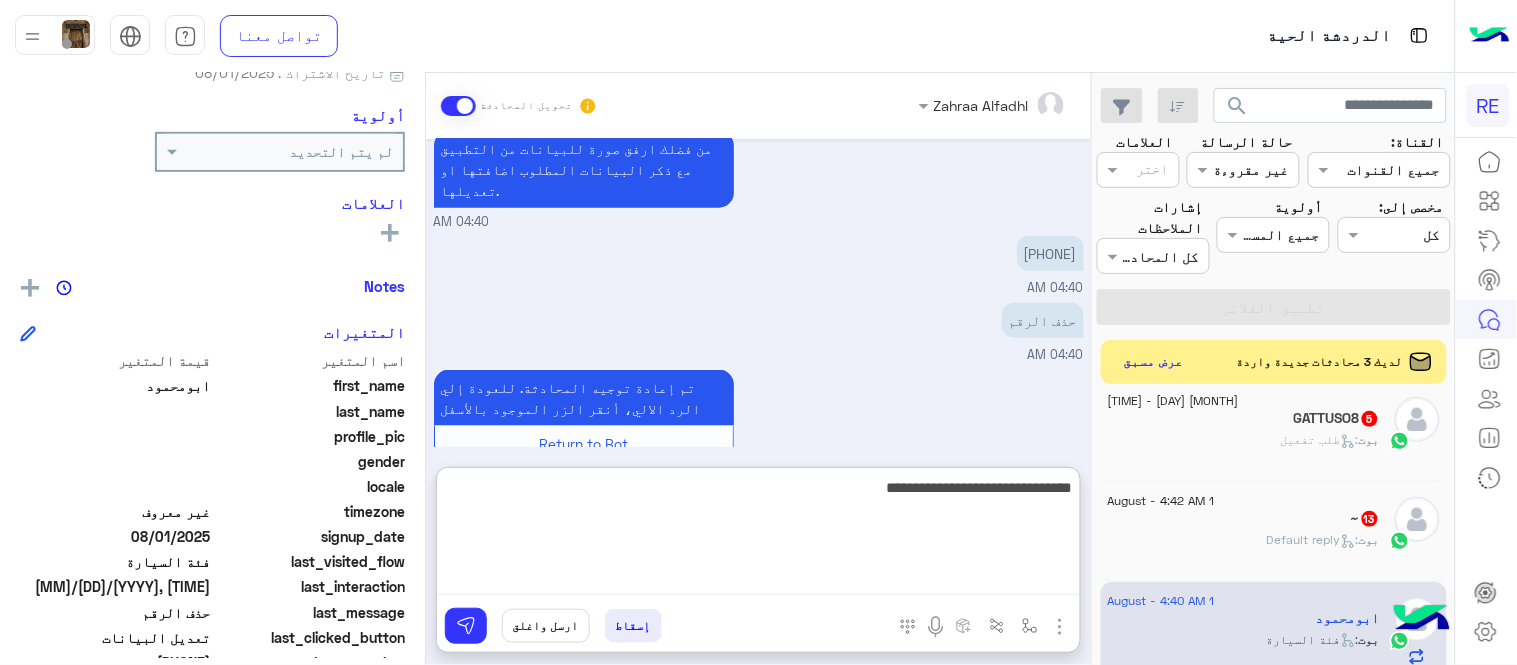 type on "**********" 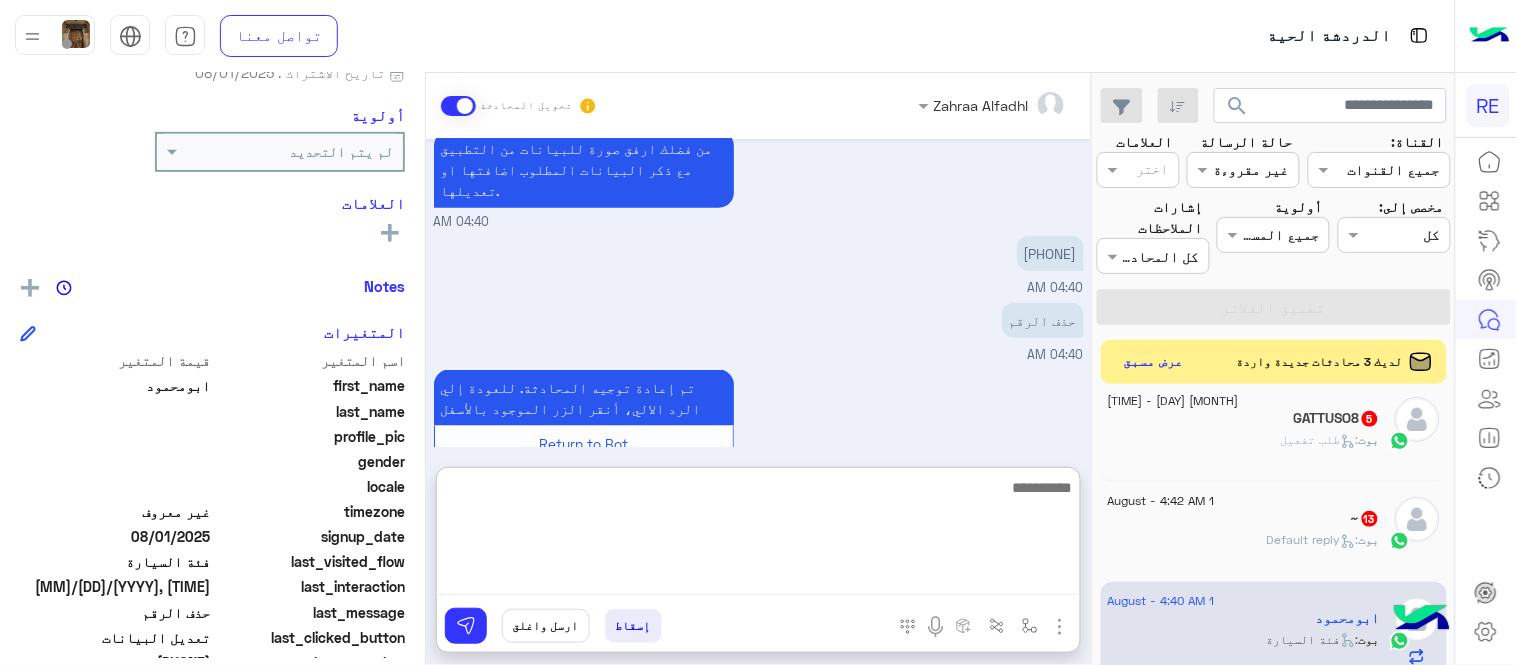 scroll, scrollTop: 664, scrollLeft: 0, axis: vertical 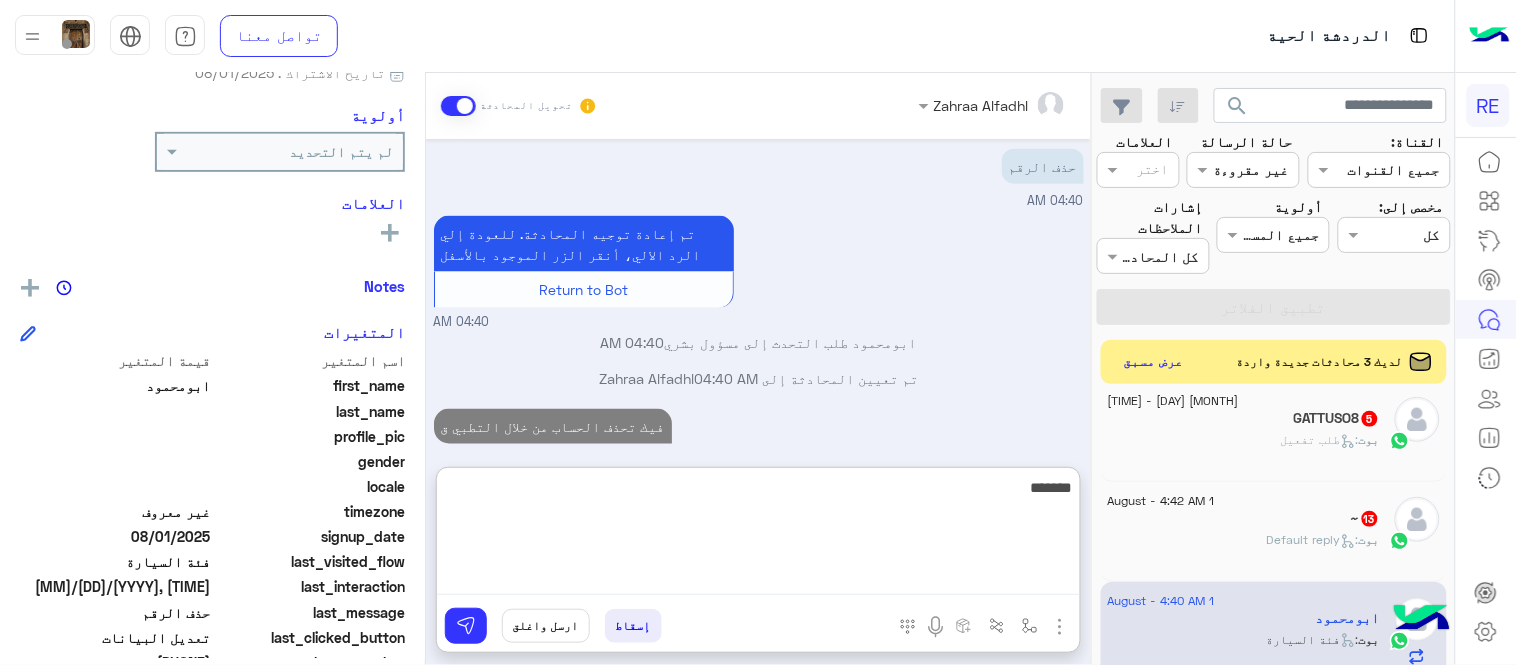 type on "*******" 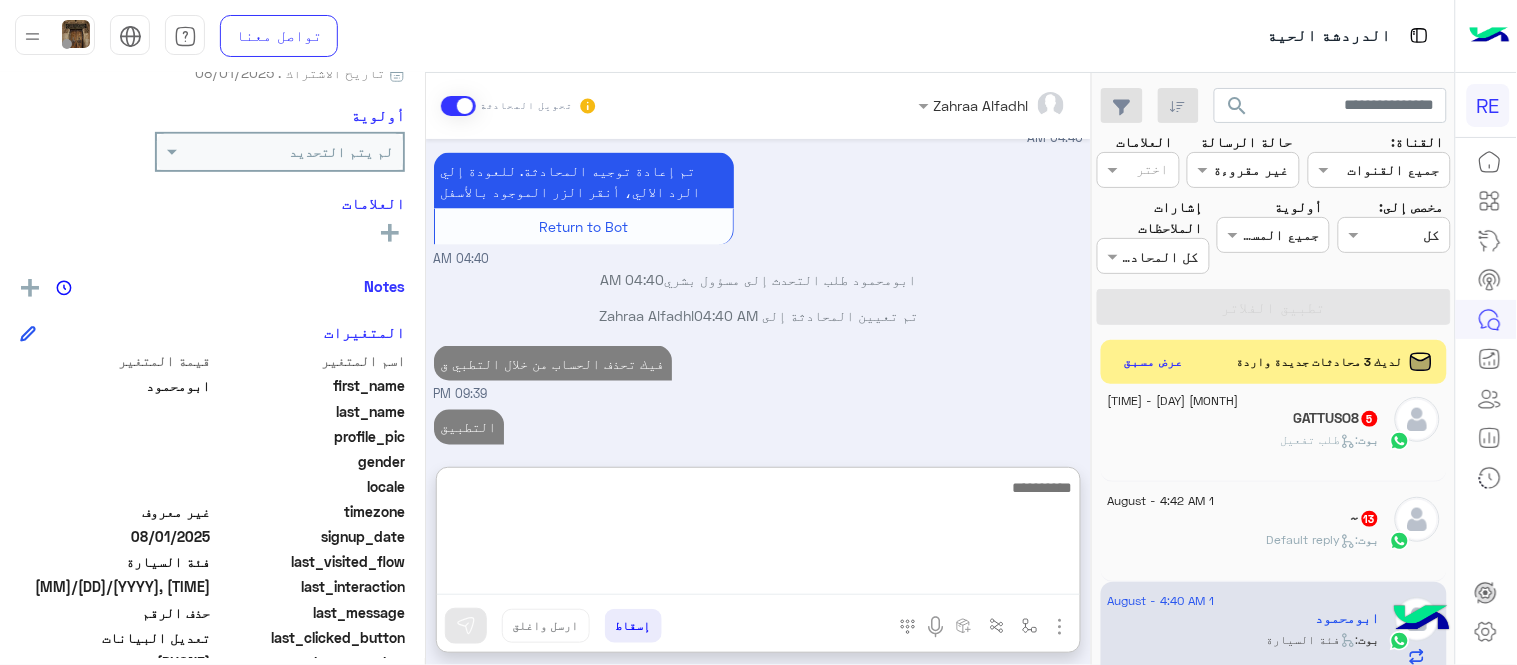 scroll, scrollTop: 764, scrollLeft: 0, axis: vertical 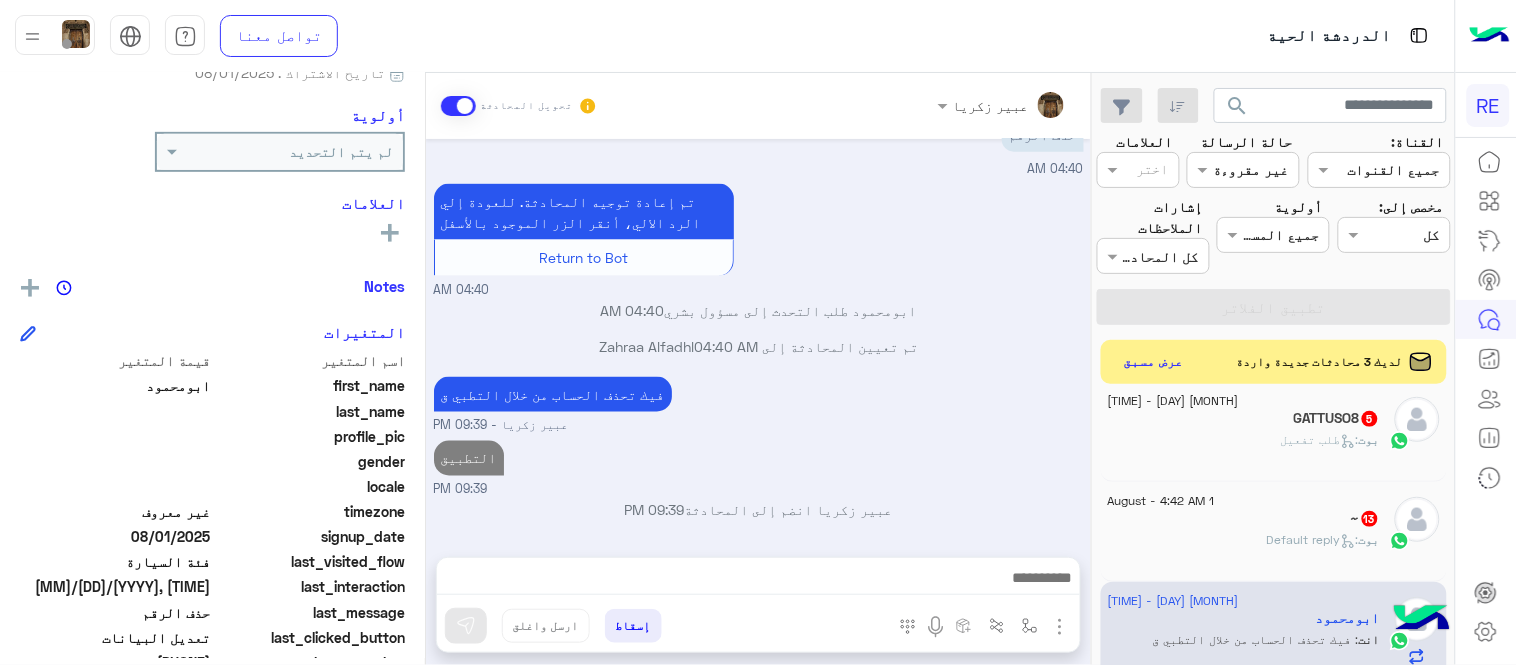 click on "~   13" 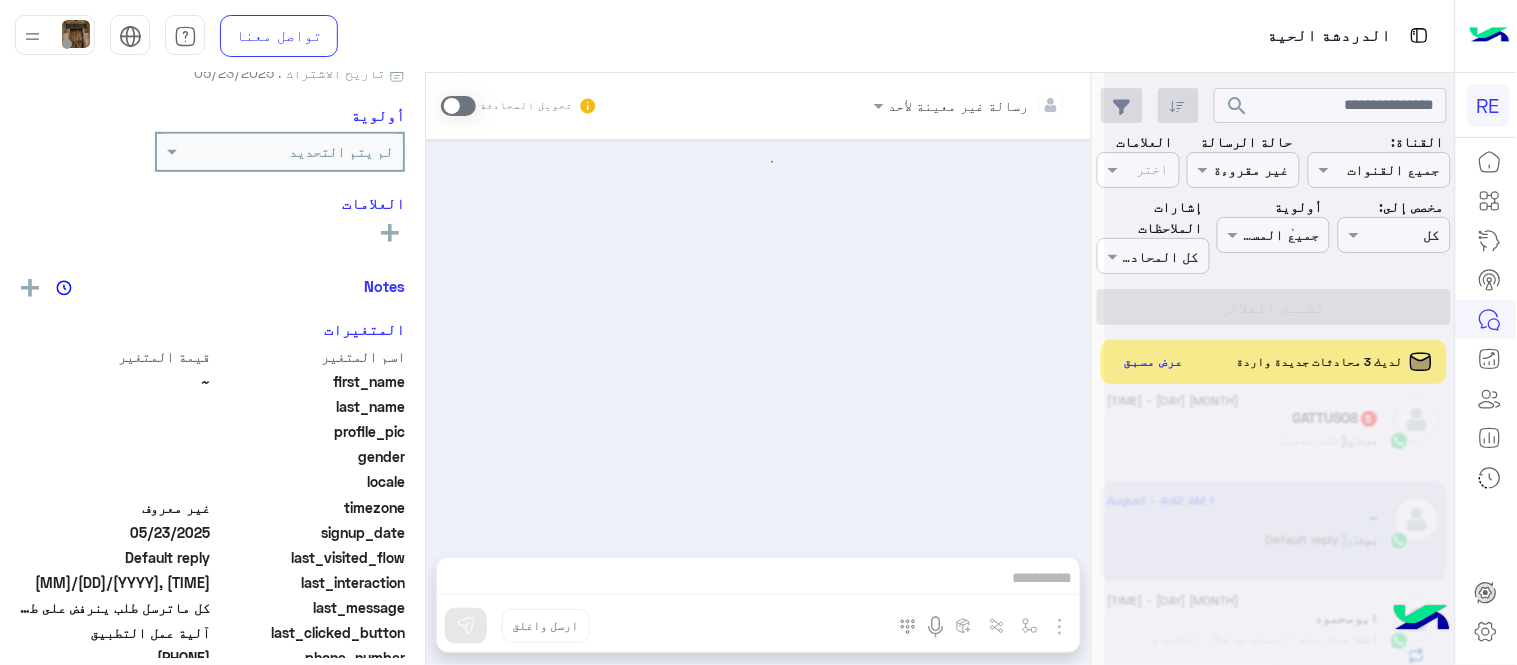 scroll, scrollTop: 1686, scrollLeft: 0, axis: vertical 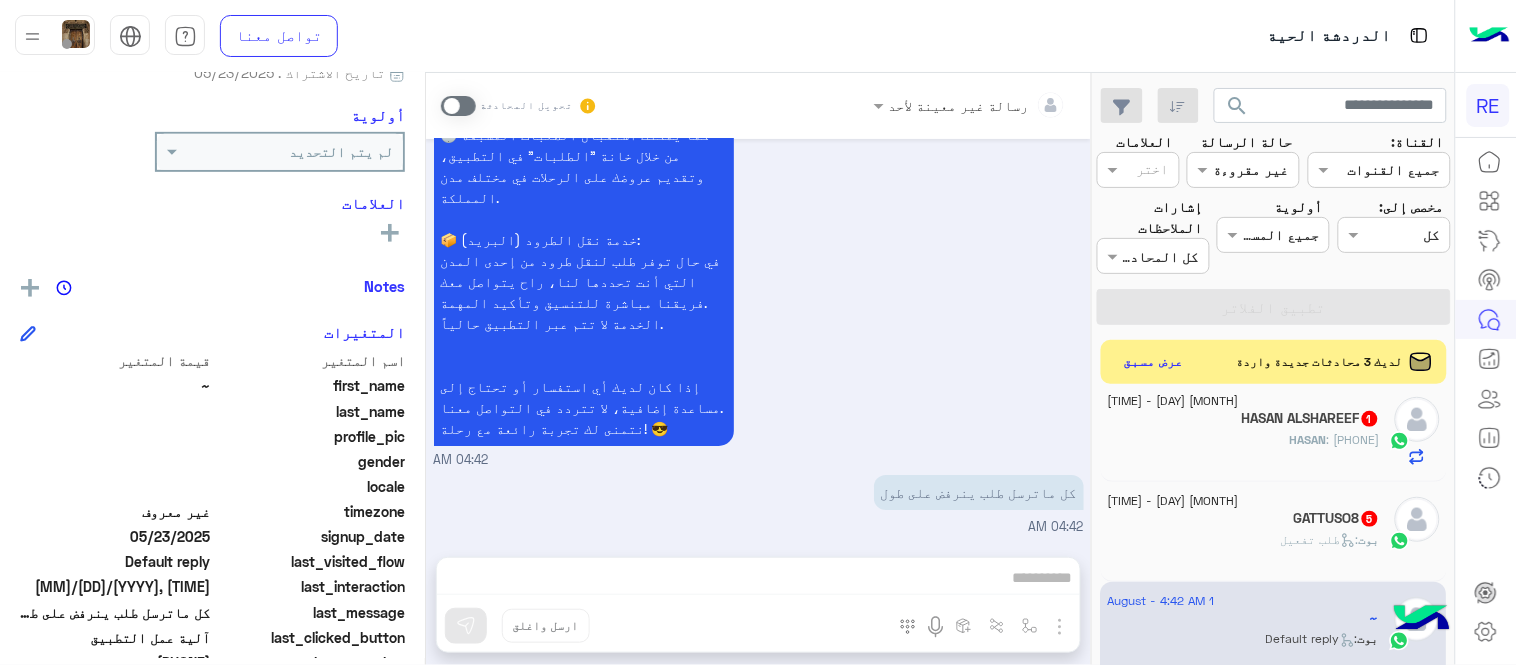 click at bounding box center (458, 106) 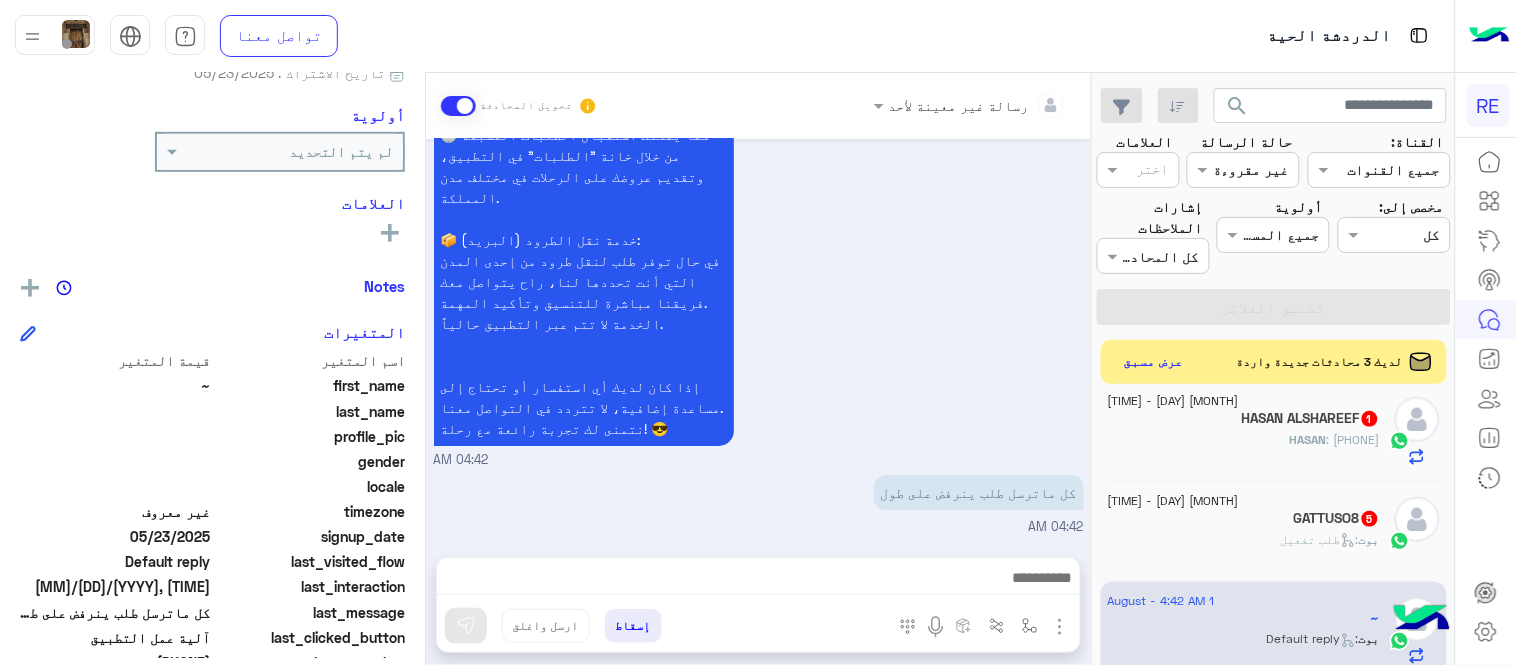 scroll, scrollTop: 1723, scrollLeft: 0, axis: vertical 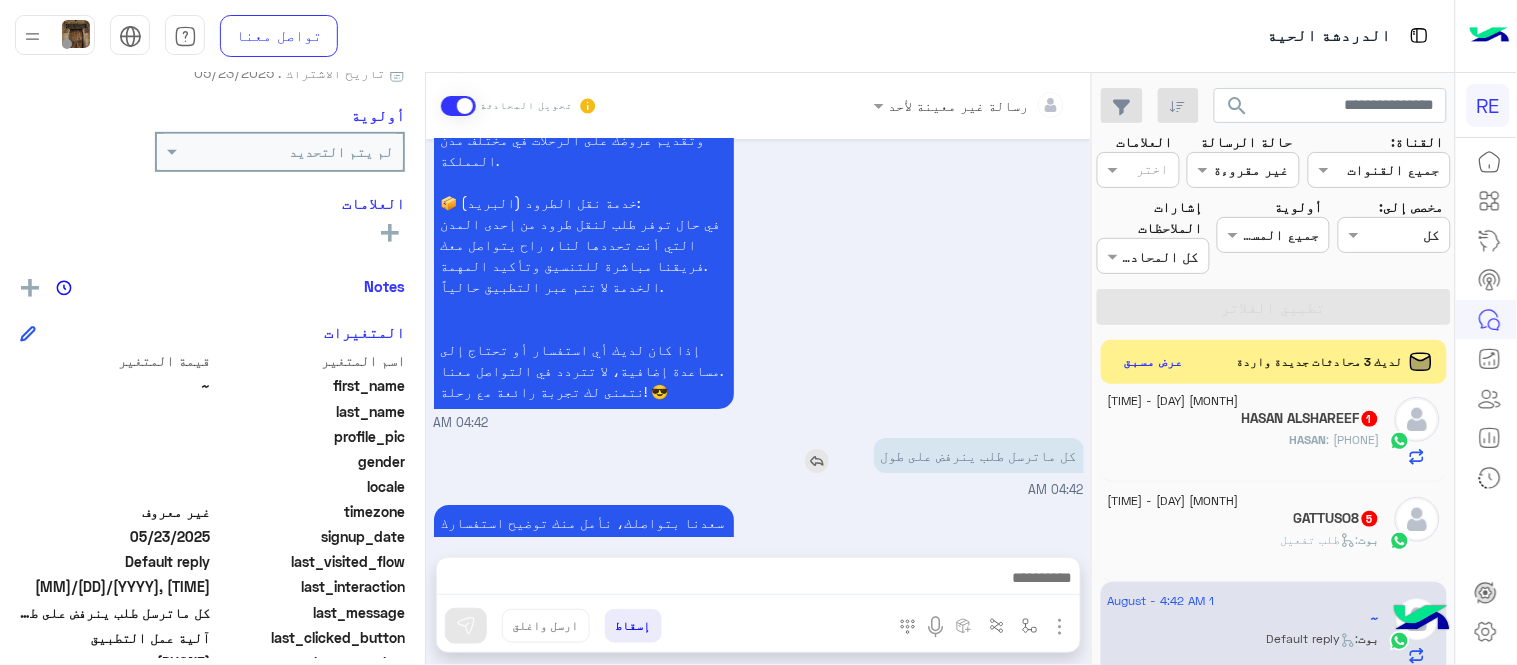 click at bounding box center [817, 461] 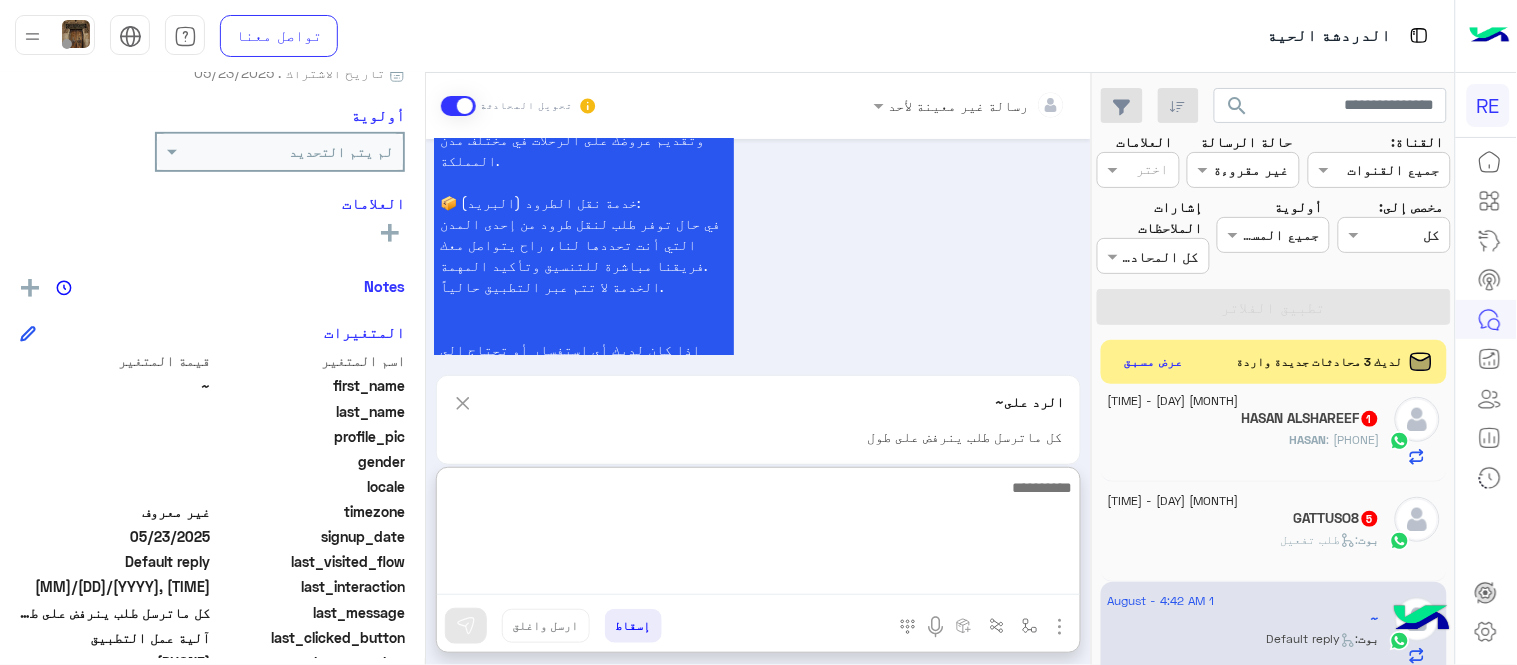 click at bounding box center (758, 535) 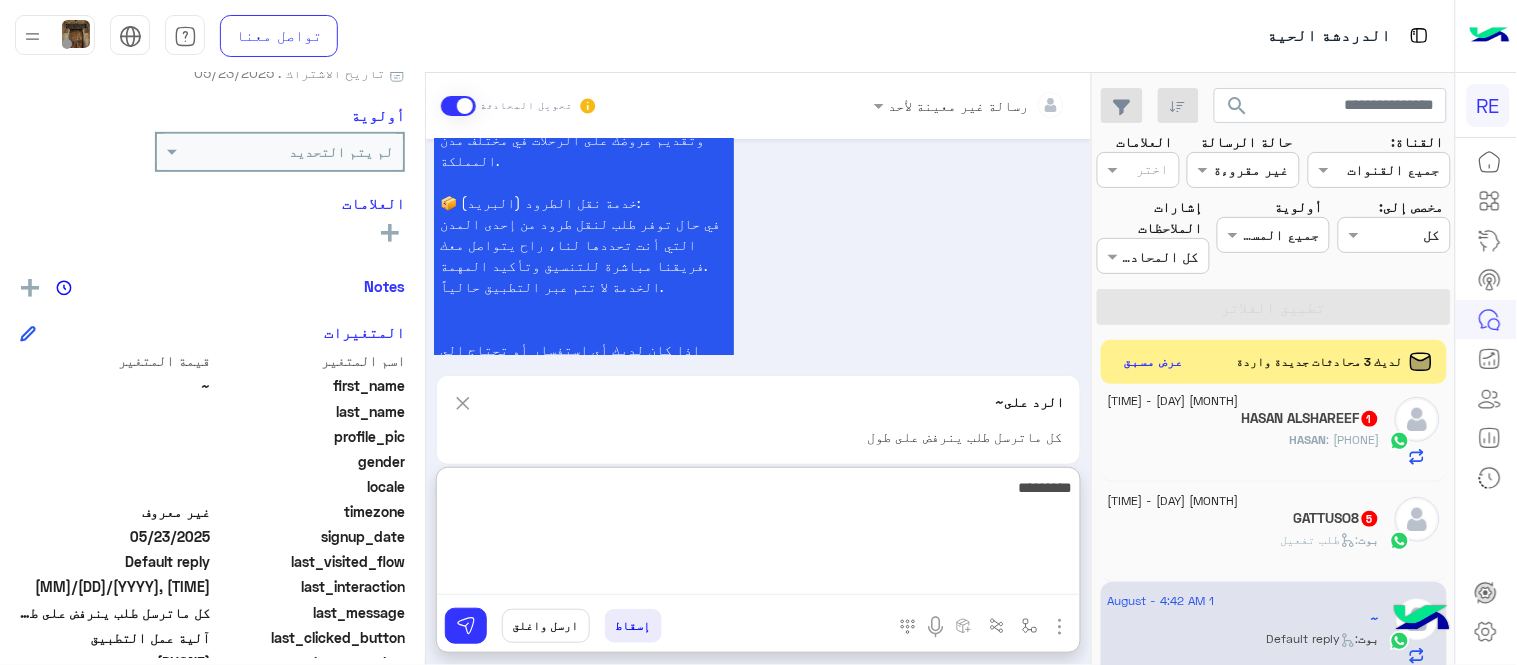 type on "********" 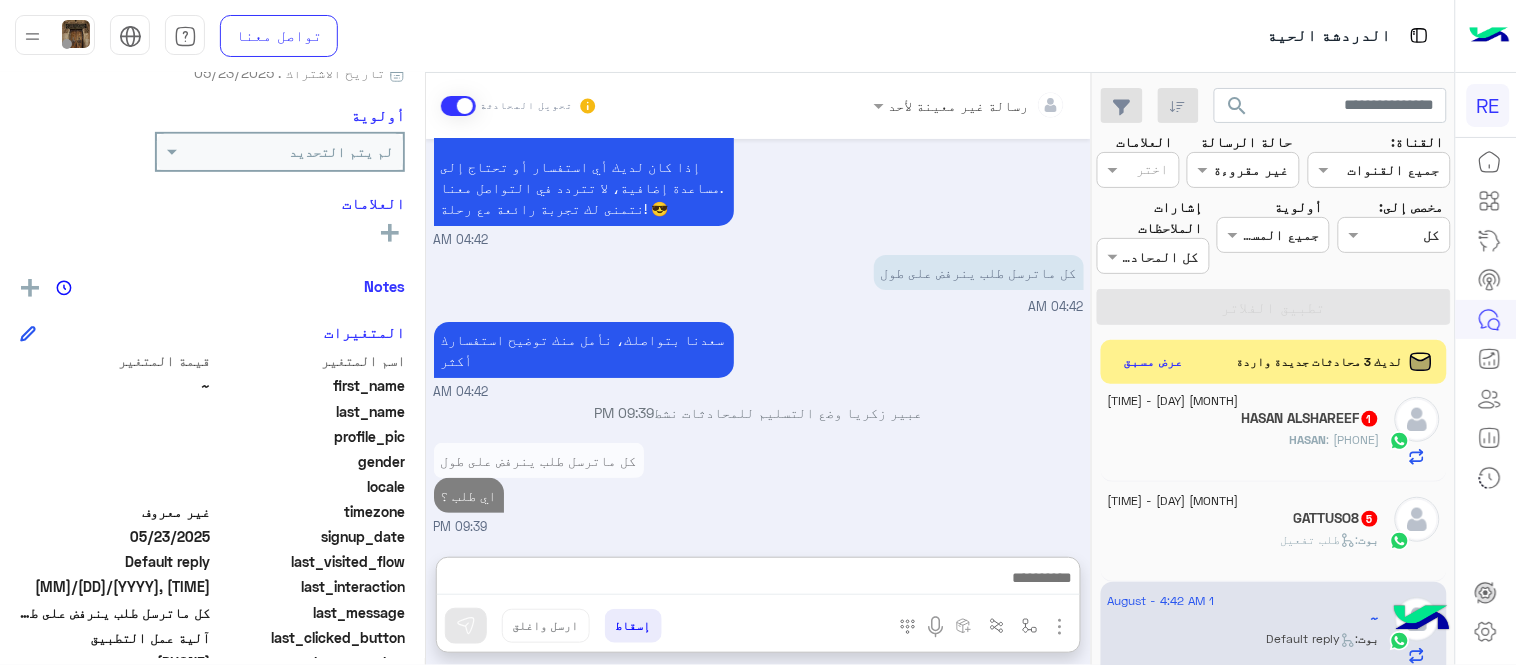scroll, scrollTop: 1874, scrollLeft: 0, axis: vertical 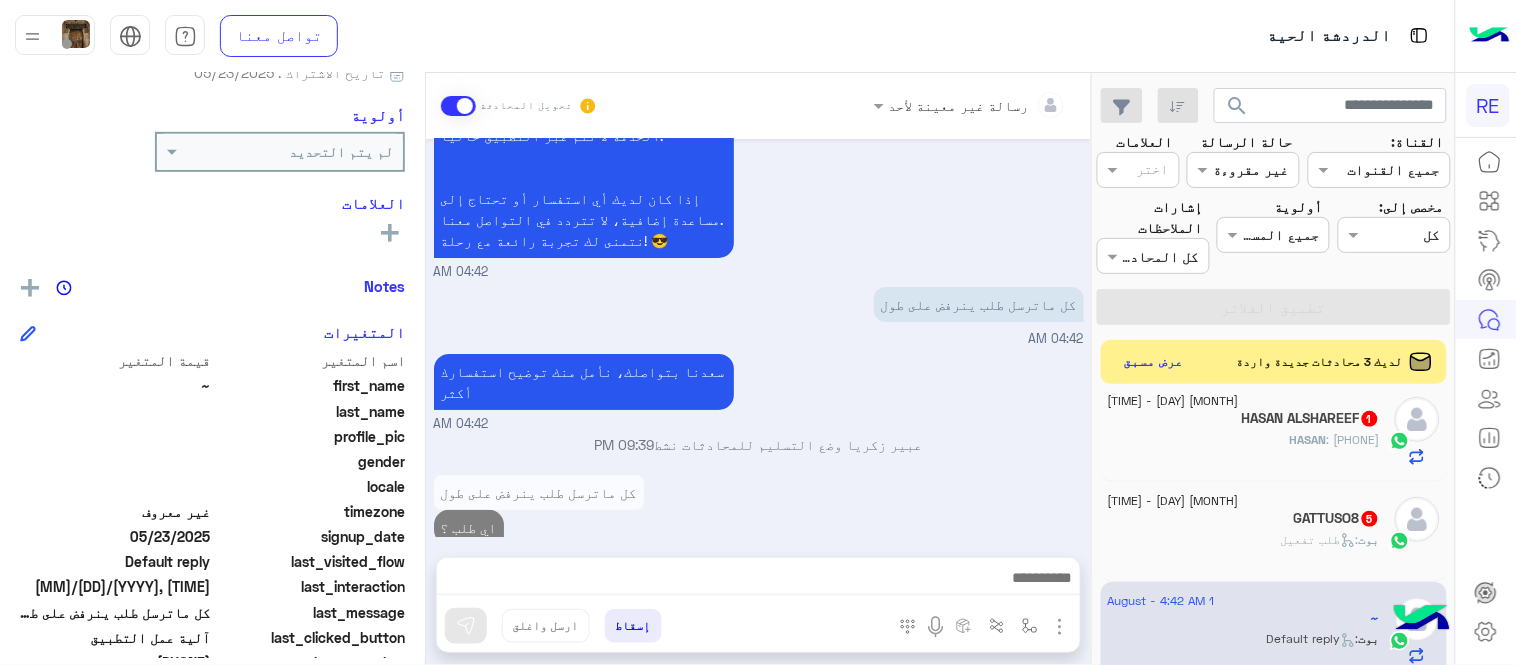 click on "بوت :   طلب تفعيل" 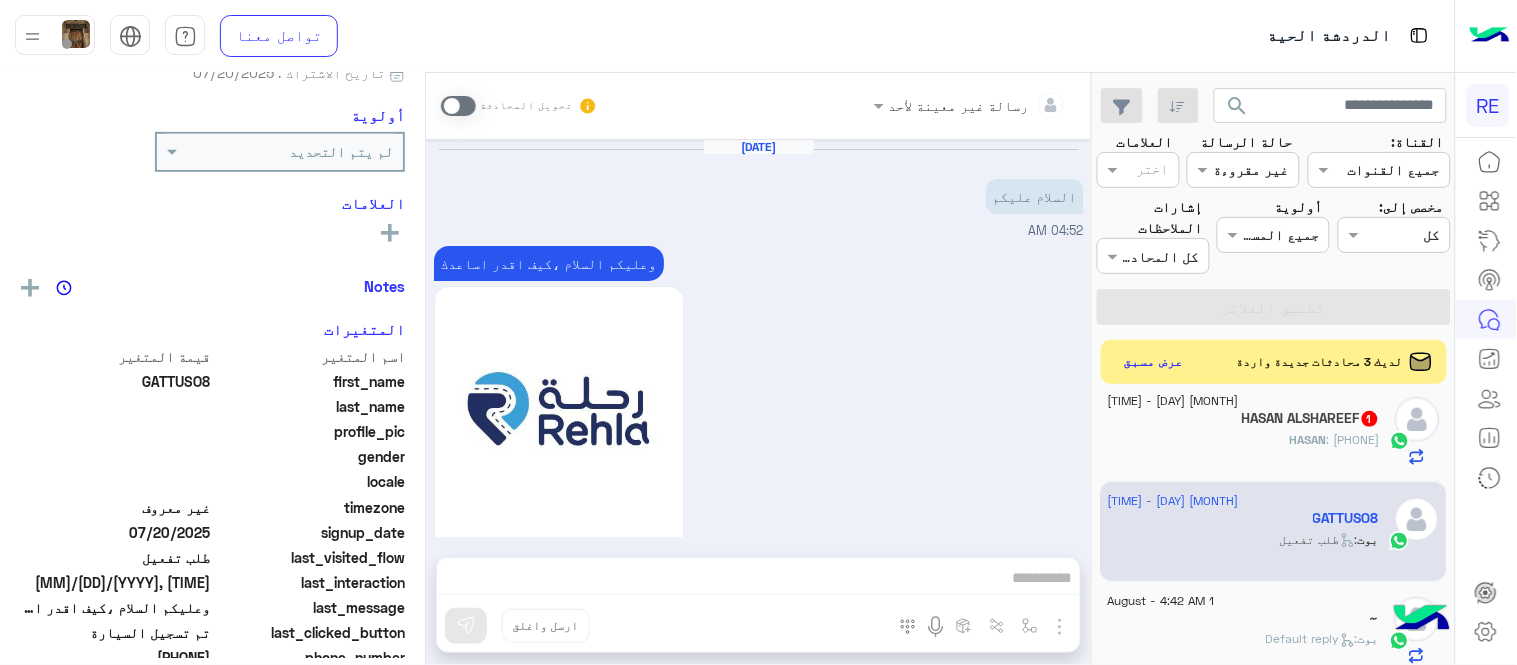 scroll, scrollTop: 1860, scrollLeft: 0, axis: vertical 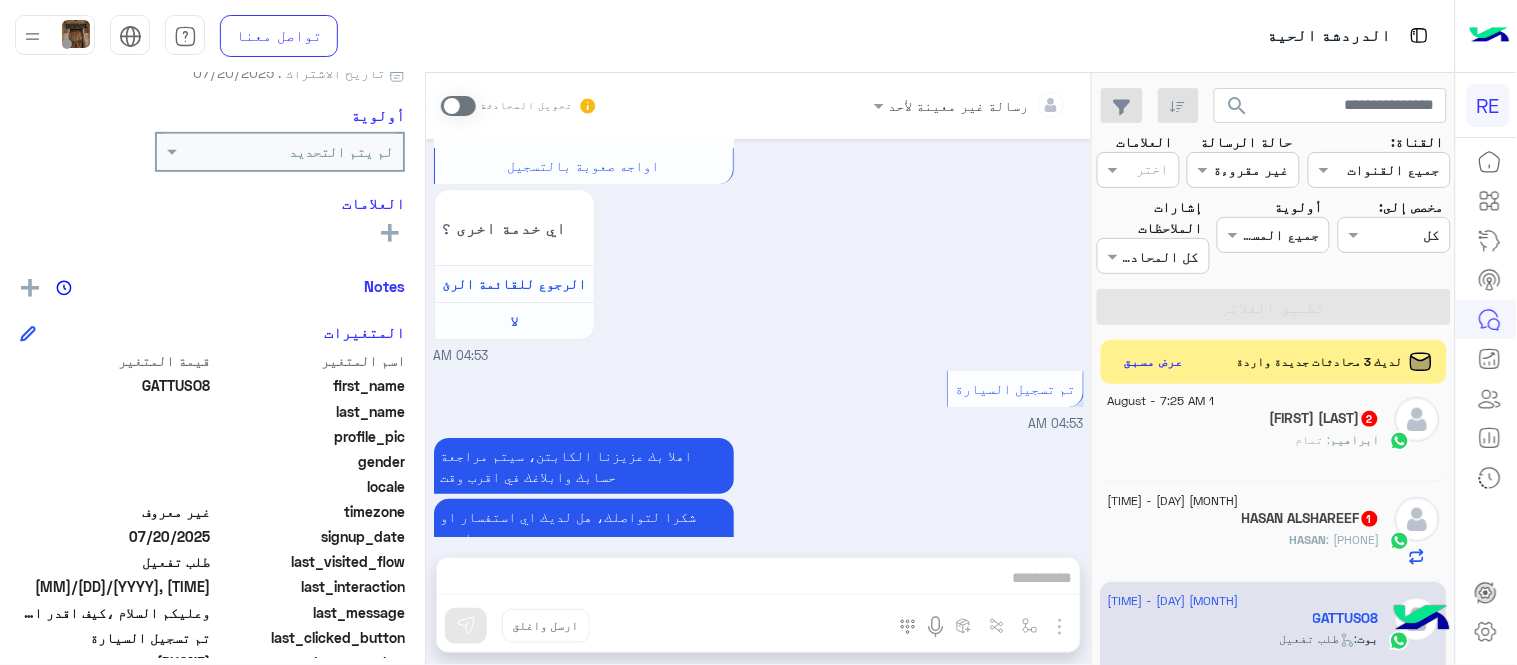 click at bounding box center [458, 106] 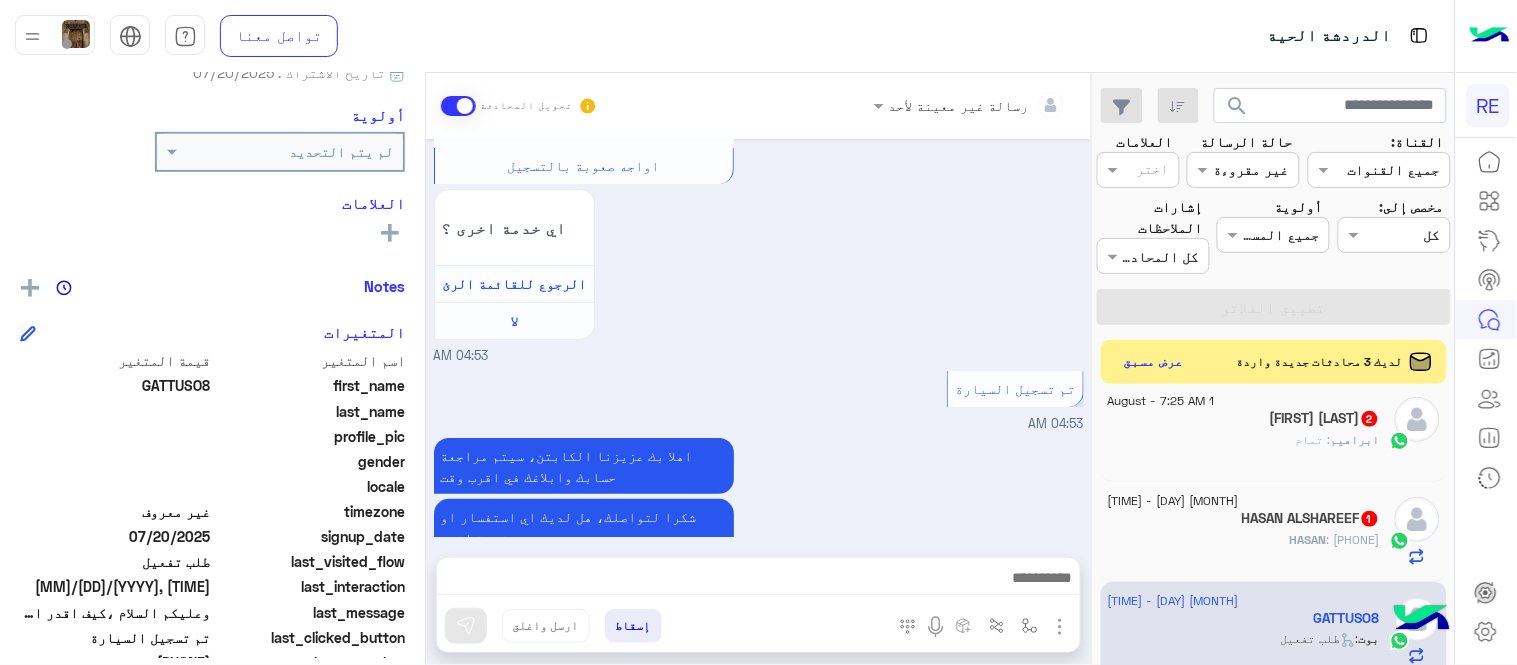 scroll, scrollTop: 1896, scrollLeft: 0, axis: vertical 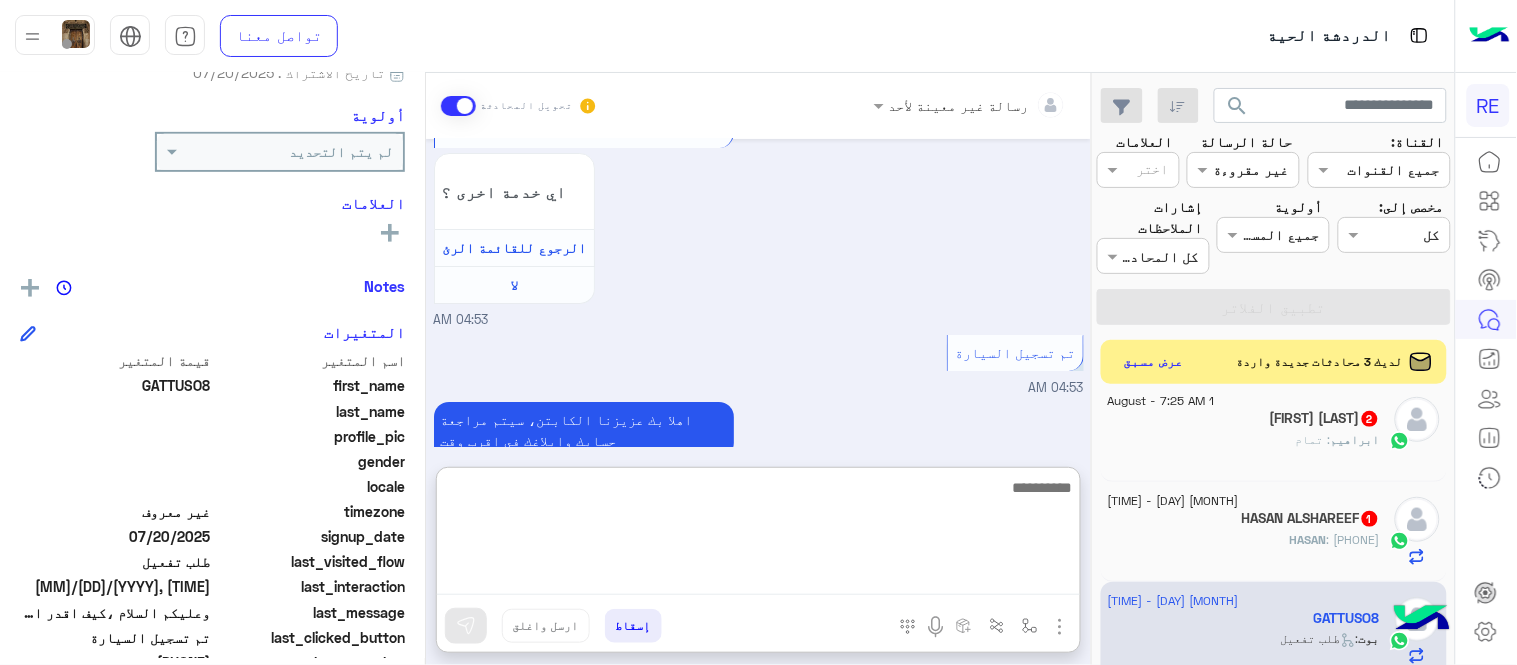 click at bounding box center [758, 535] 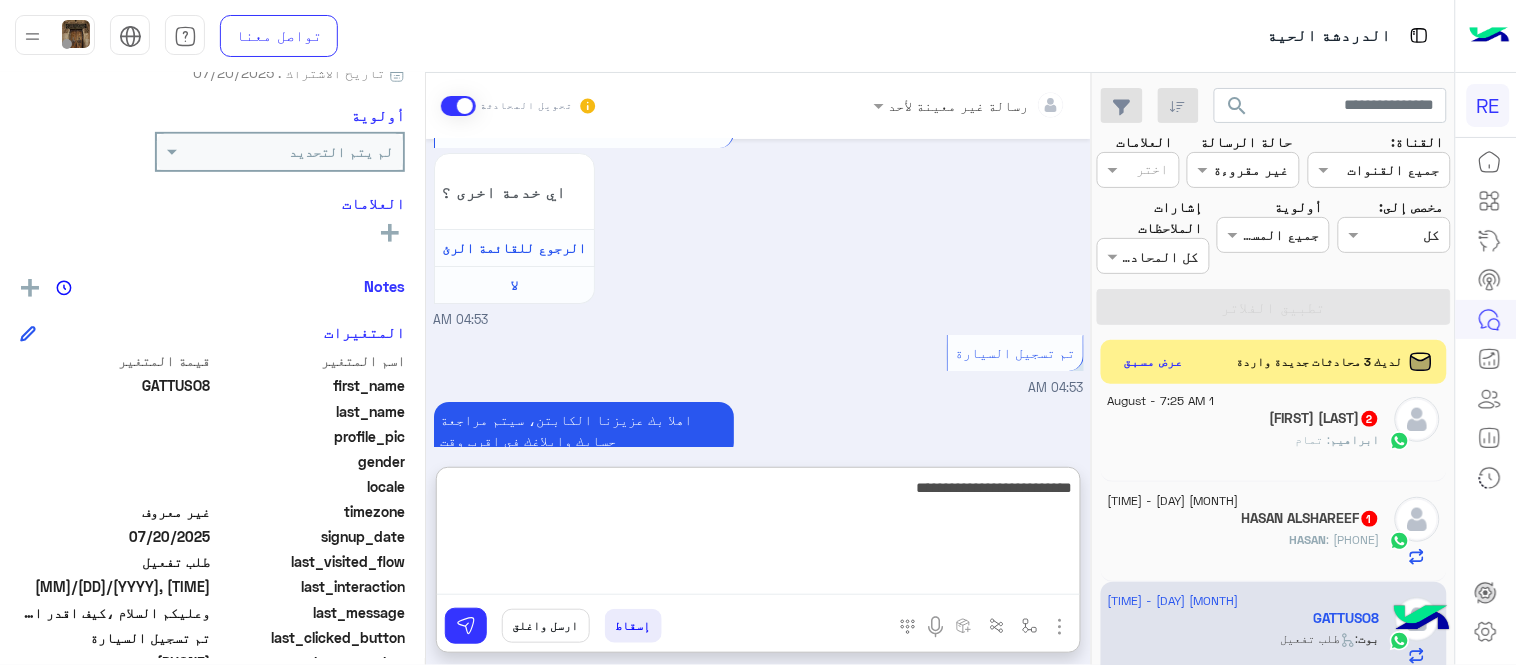 type on "**********" 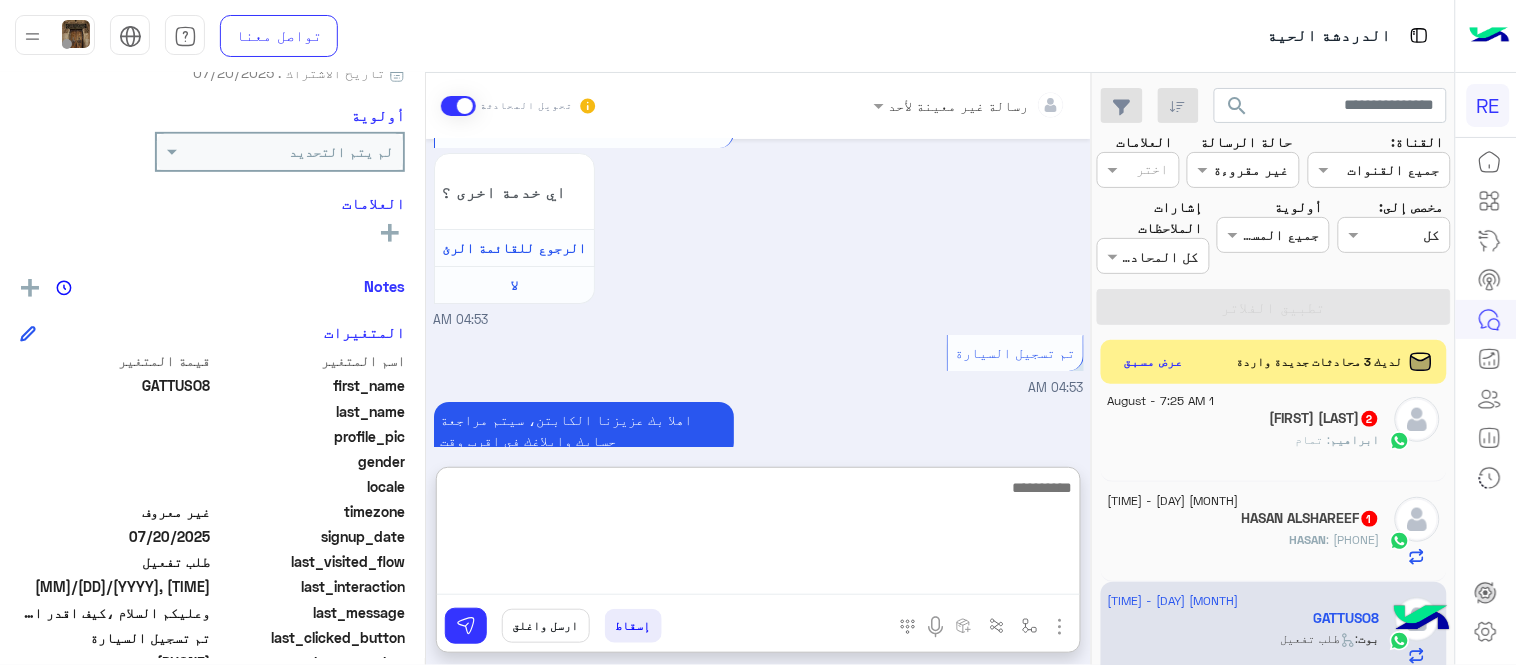 scroll, scrollTop: 2050, scrollLeft: 0, axis: vertical 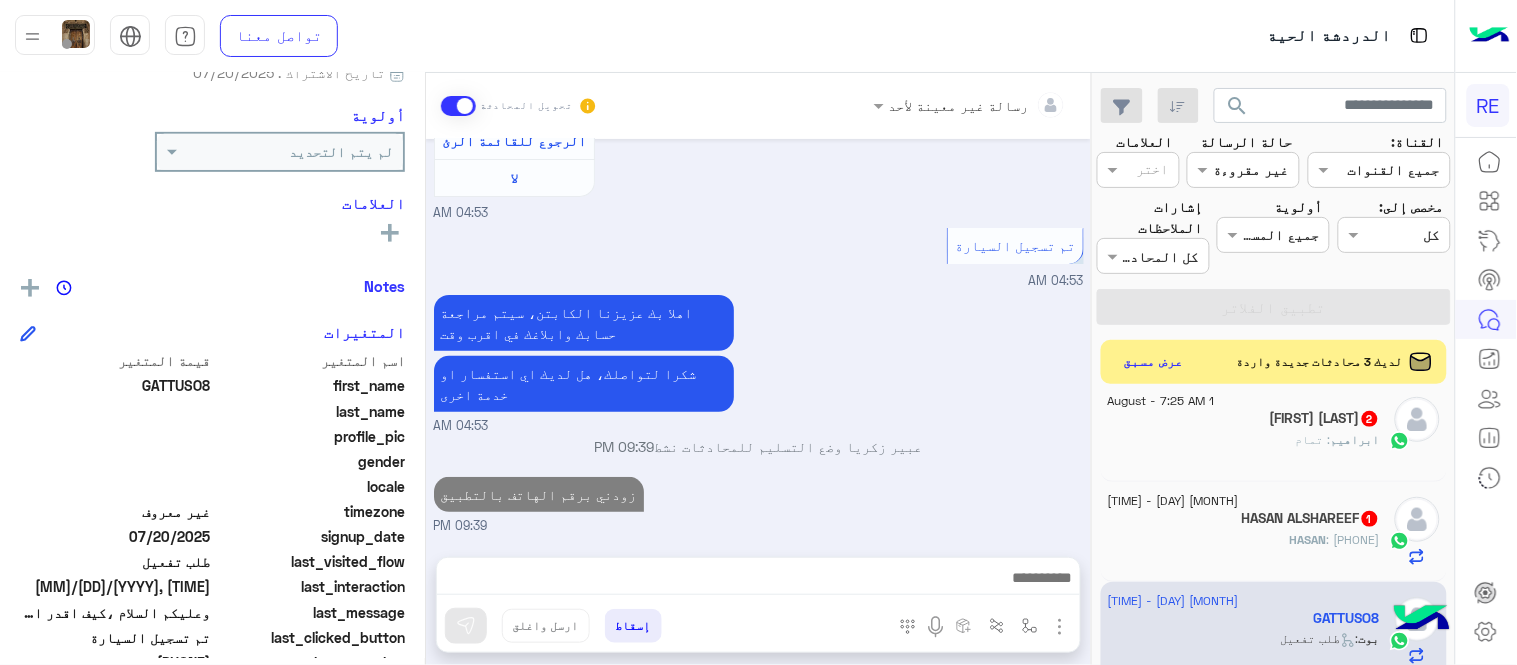click on "HASAN : 0551857773" 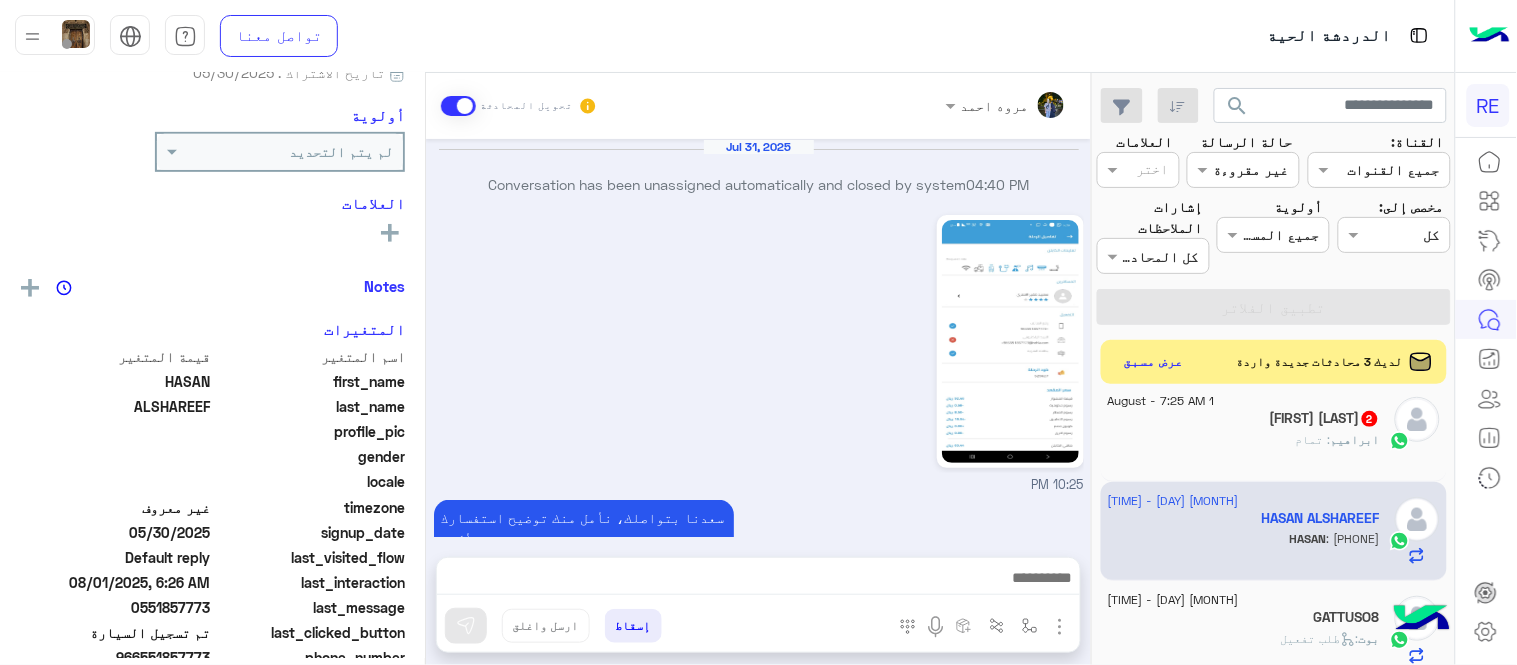 scroll, scrollTop: 546, scrollLeft: 0, axis: vertical 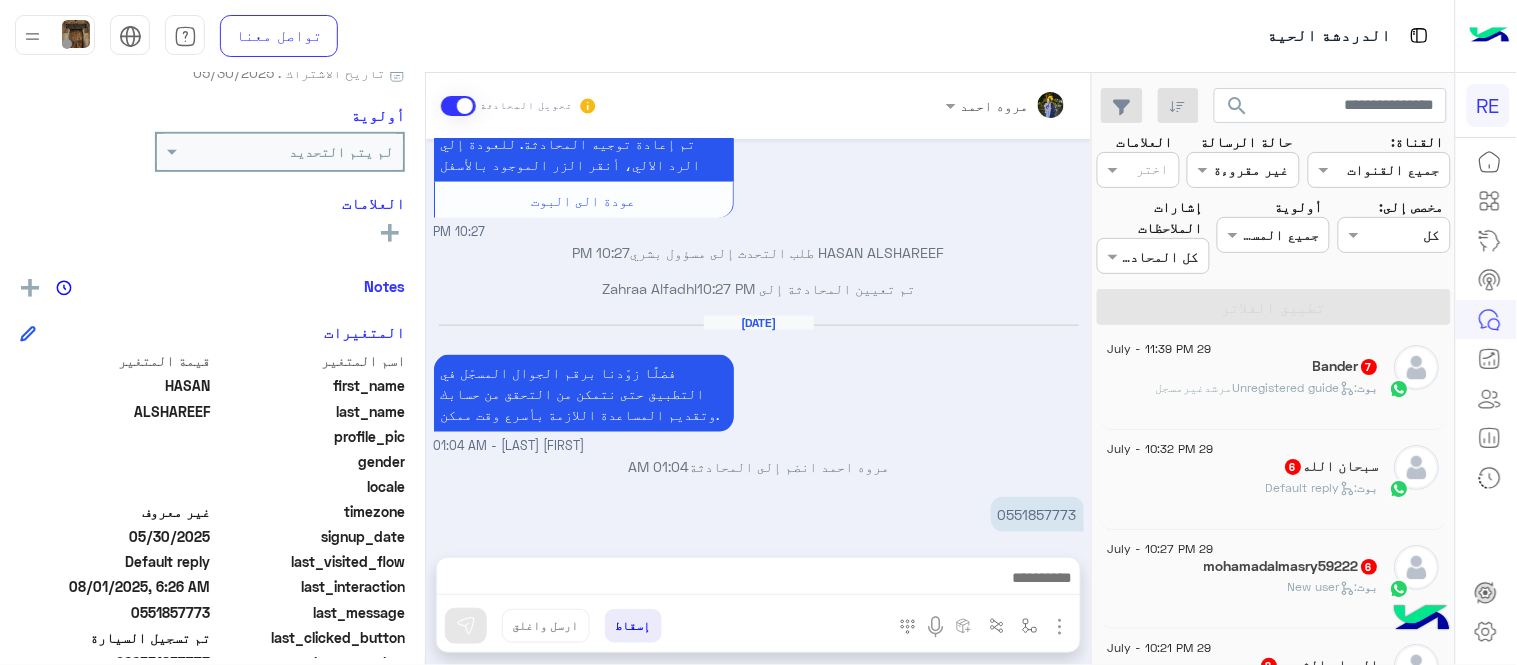 click on "29 July - 10:27 PM" 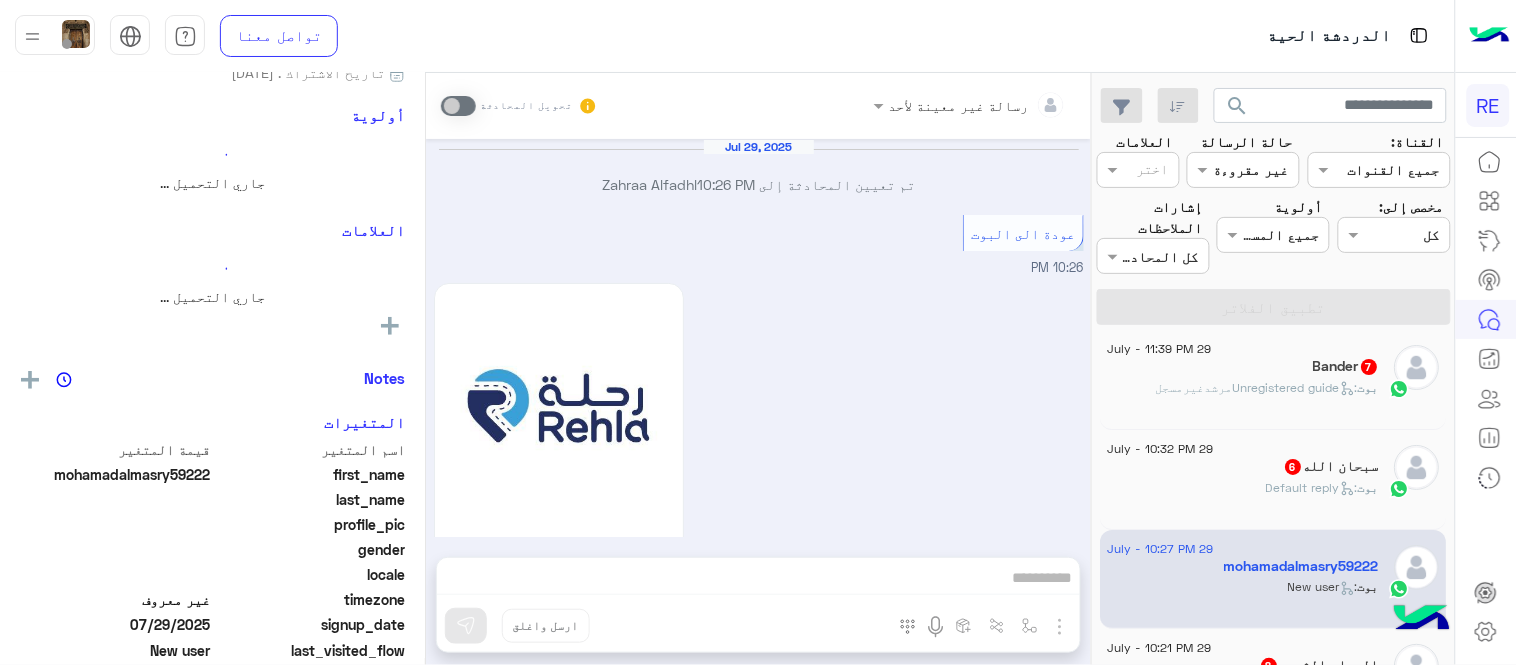 scroll, scrollTop: 1122, scrollLeft: 0, axis: vertical 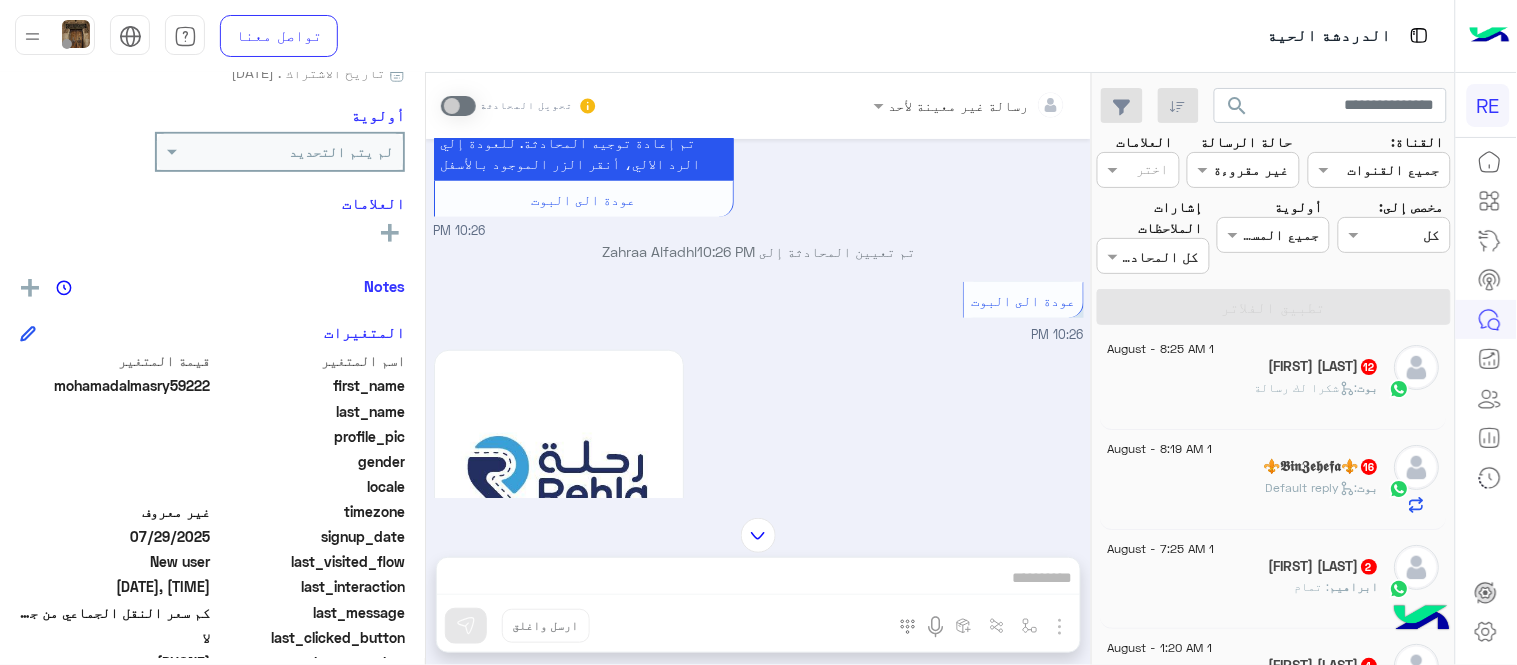 click on "محمد فوده  12" 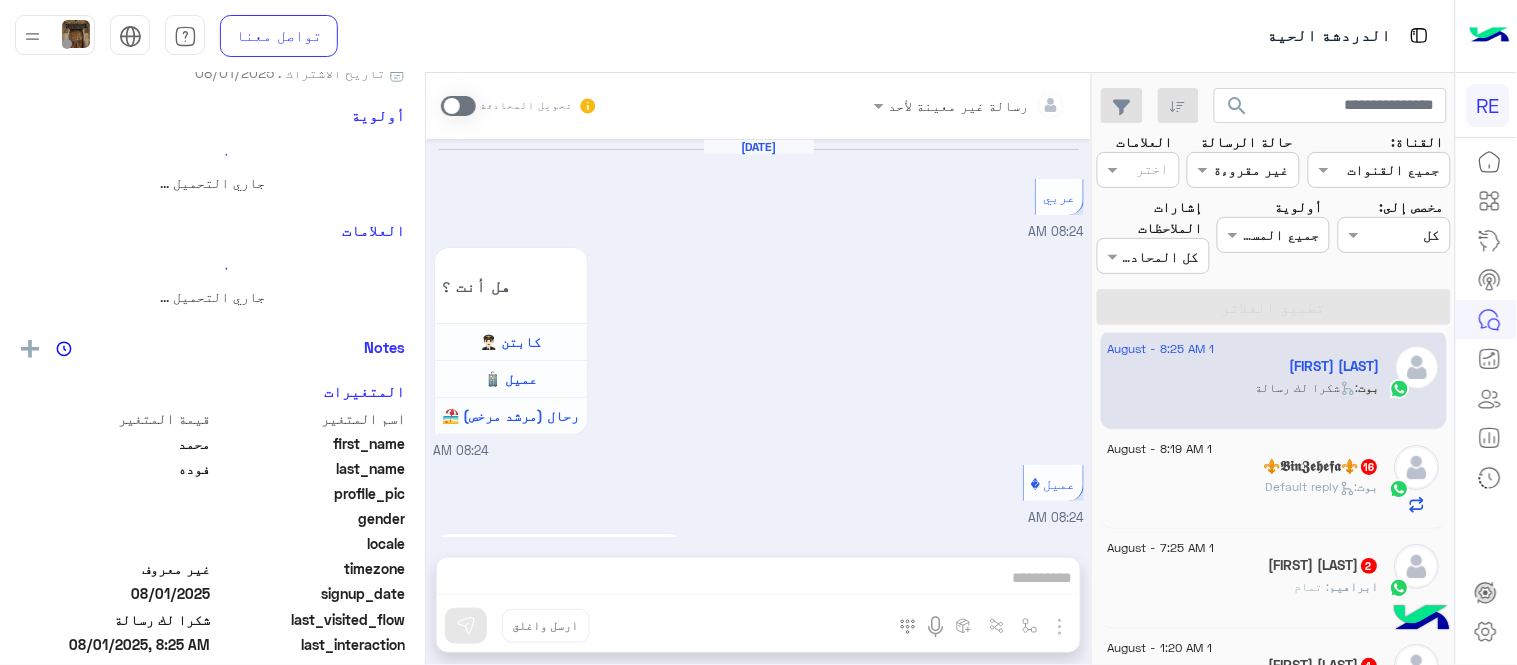 scroll, scrollTop: 954, scrollLeft: 0, axis: vertical 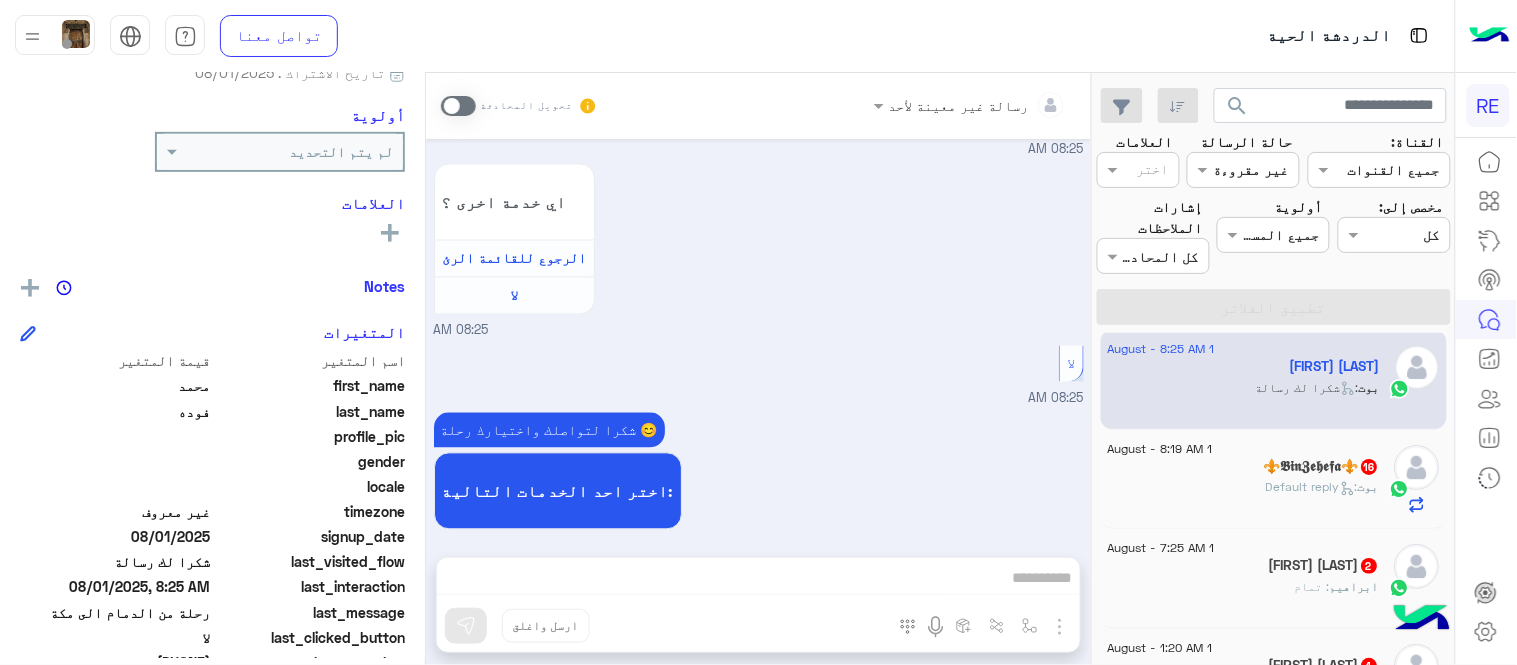 click at bounding box center (458, 106) 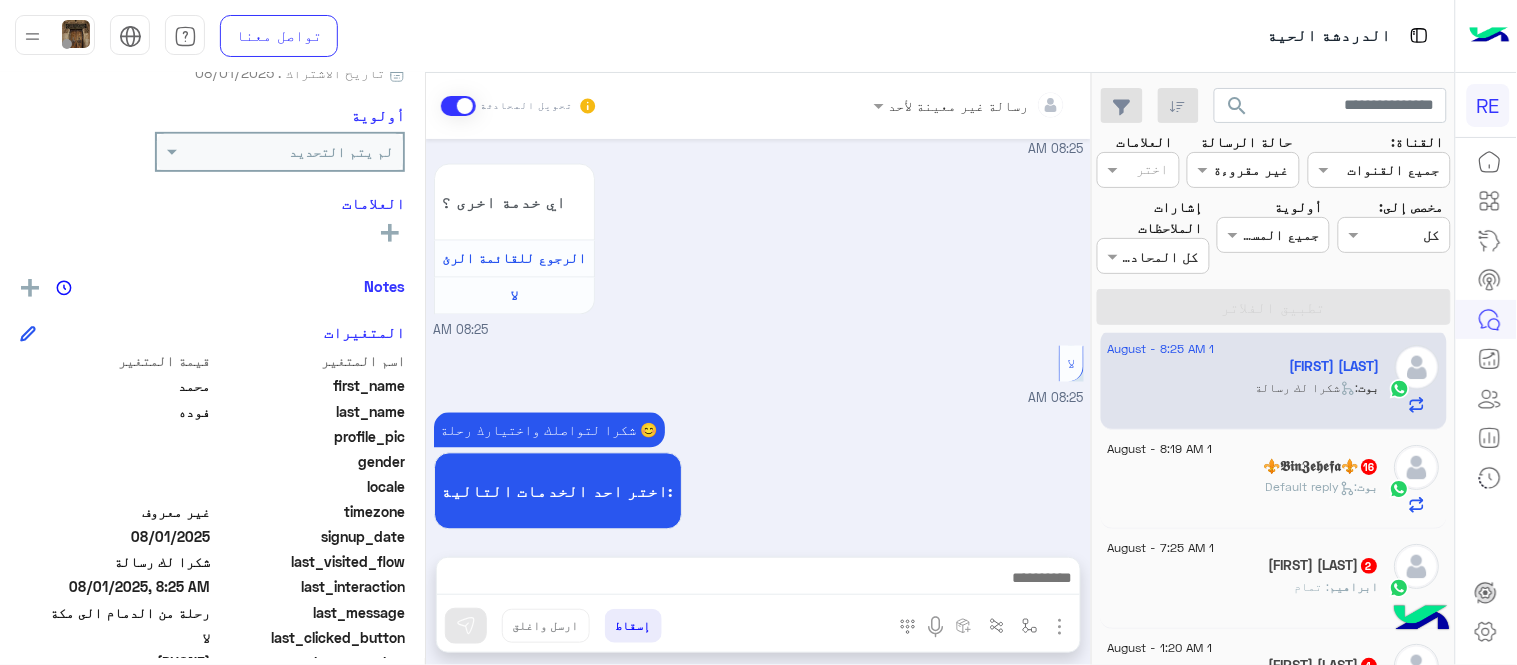 scroll, scrollTop: 991, scrollLeft: 0, axis: vertical 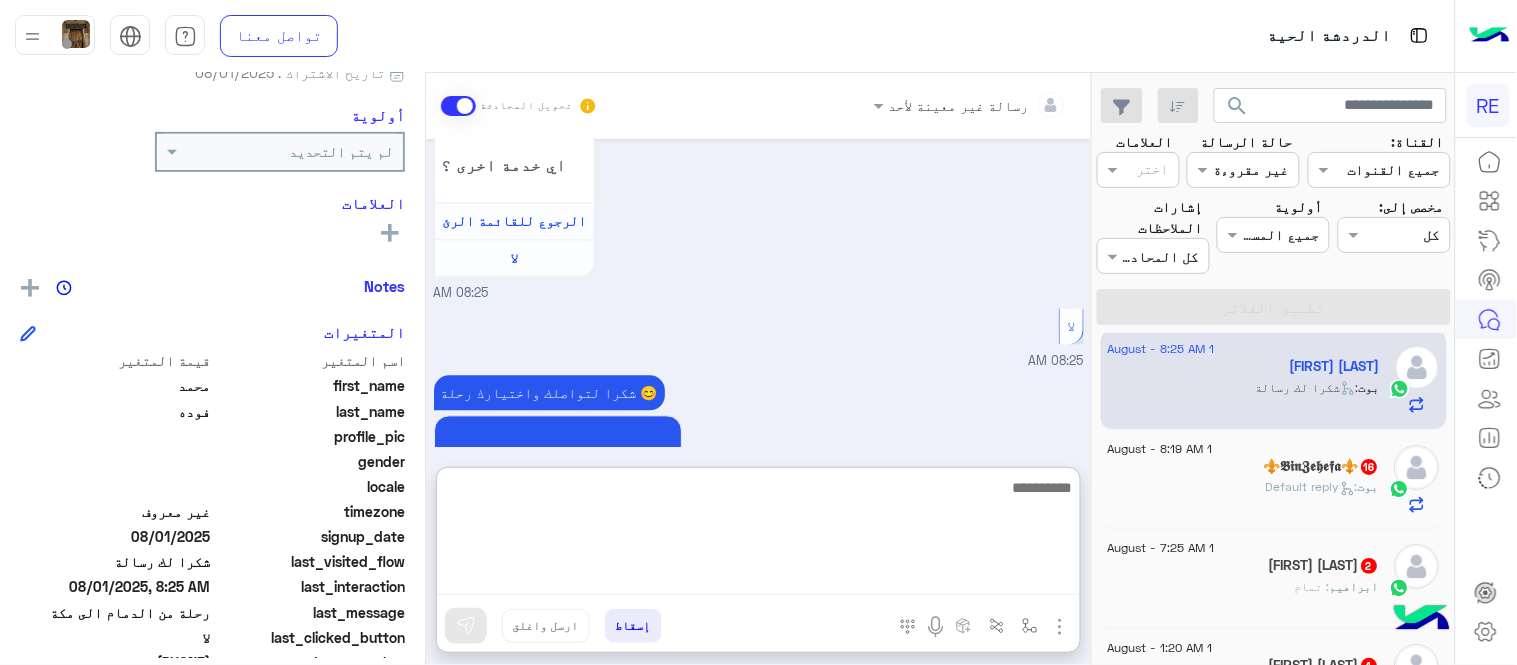 click at bounding box center [758, 535] 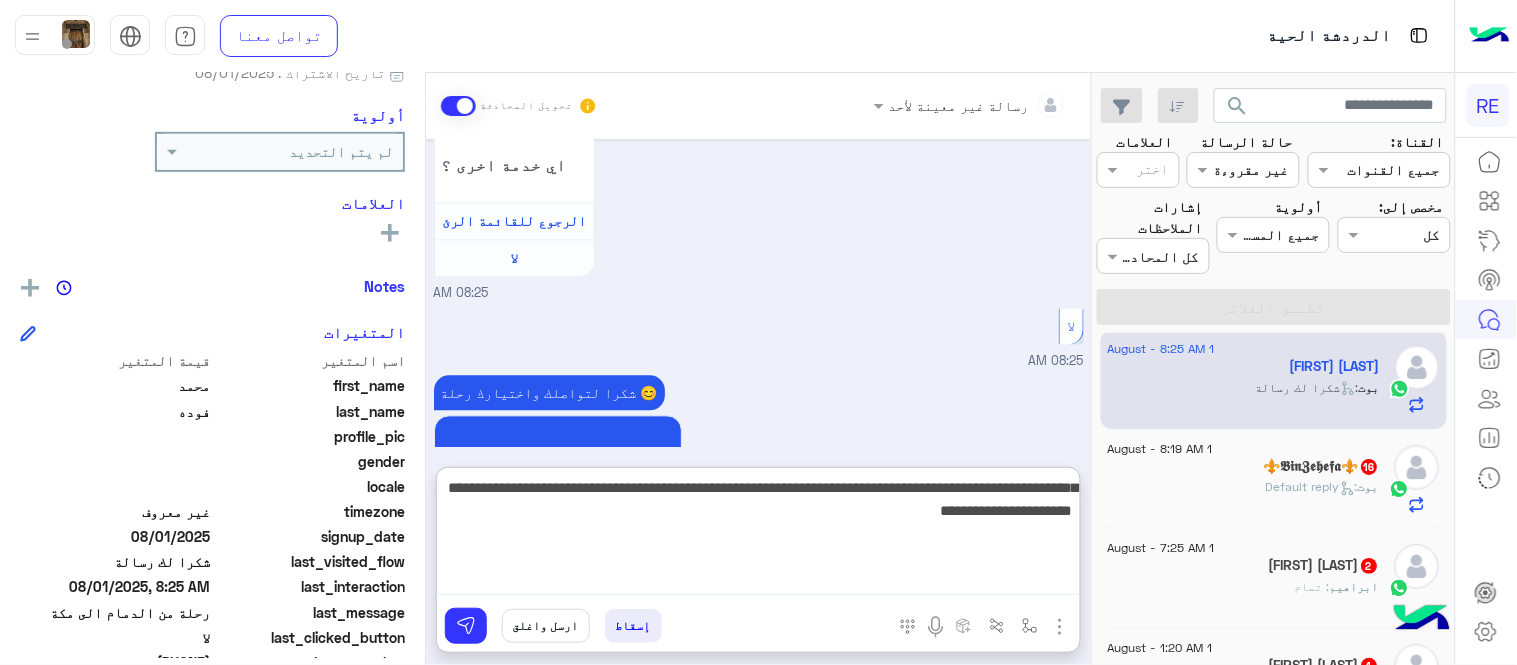 type on "**********" 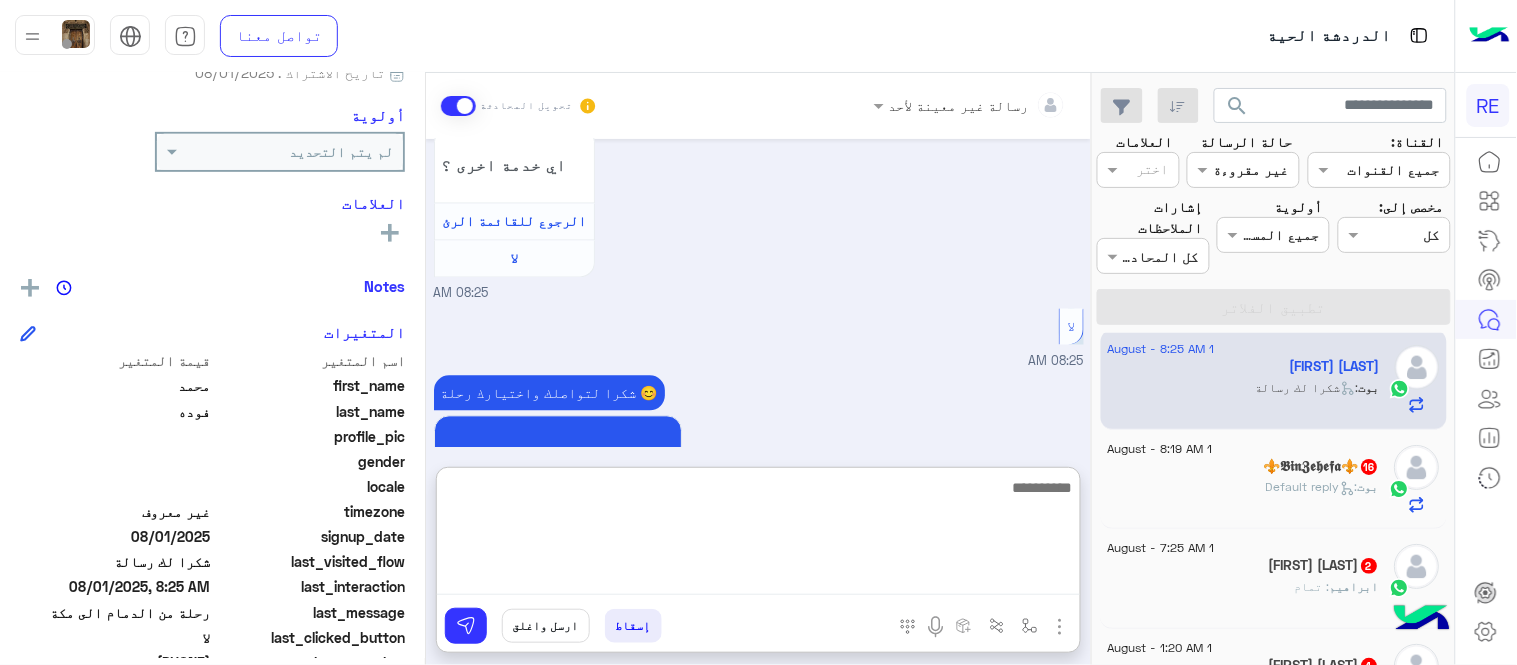 scroll, scrollTop: 1186, scrollLeft: 0, axis: vertical 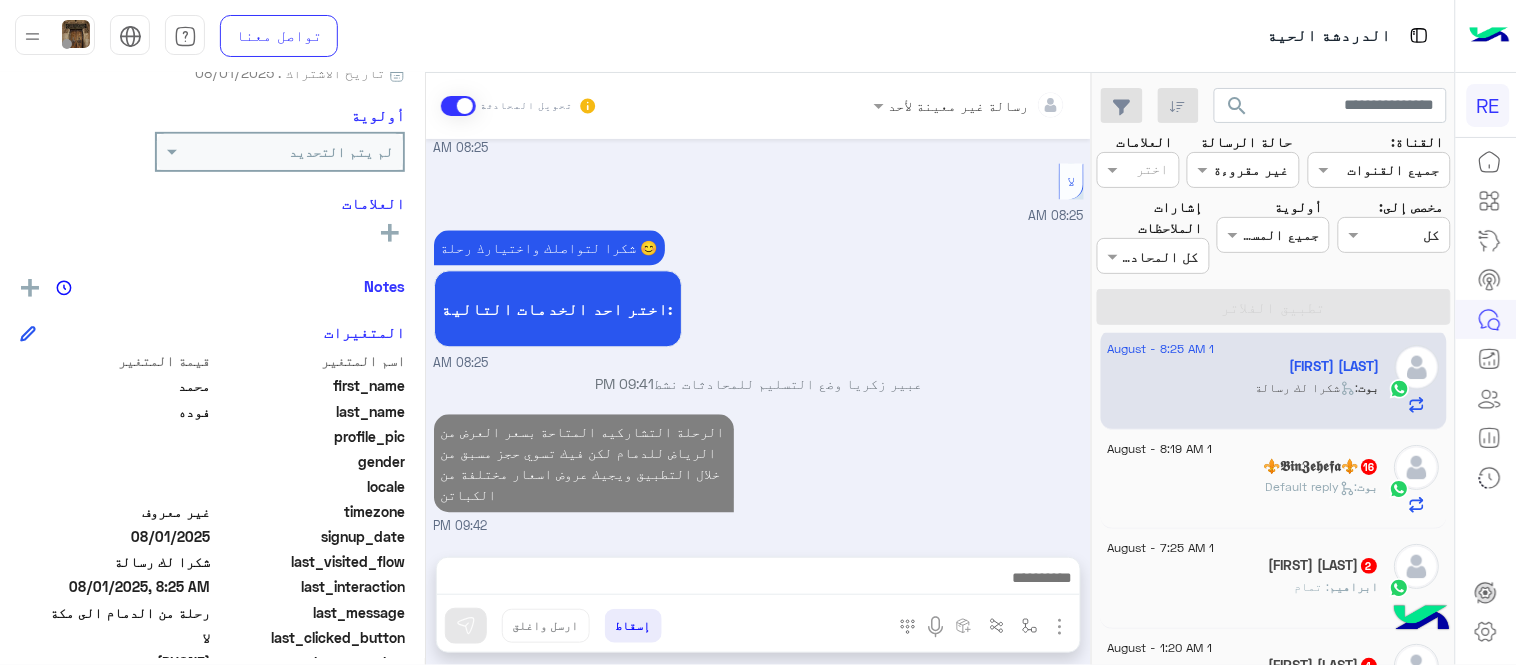 click on "ابراهيم : تمام" 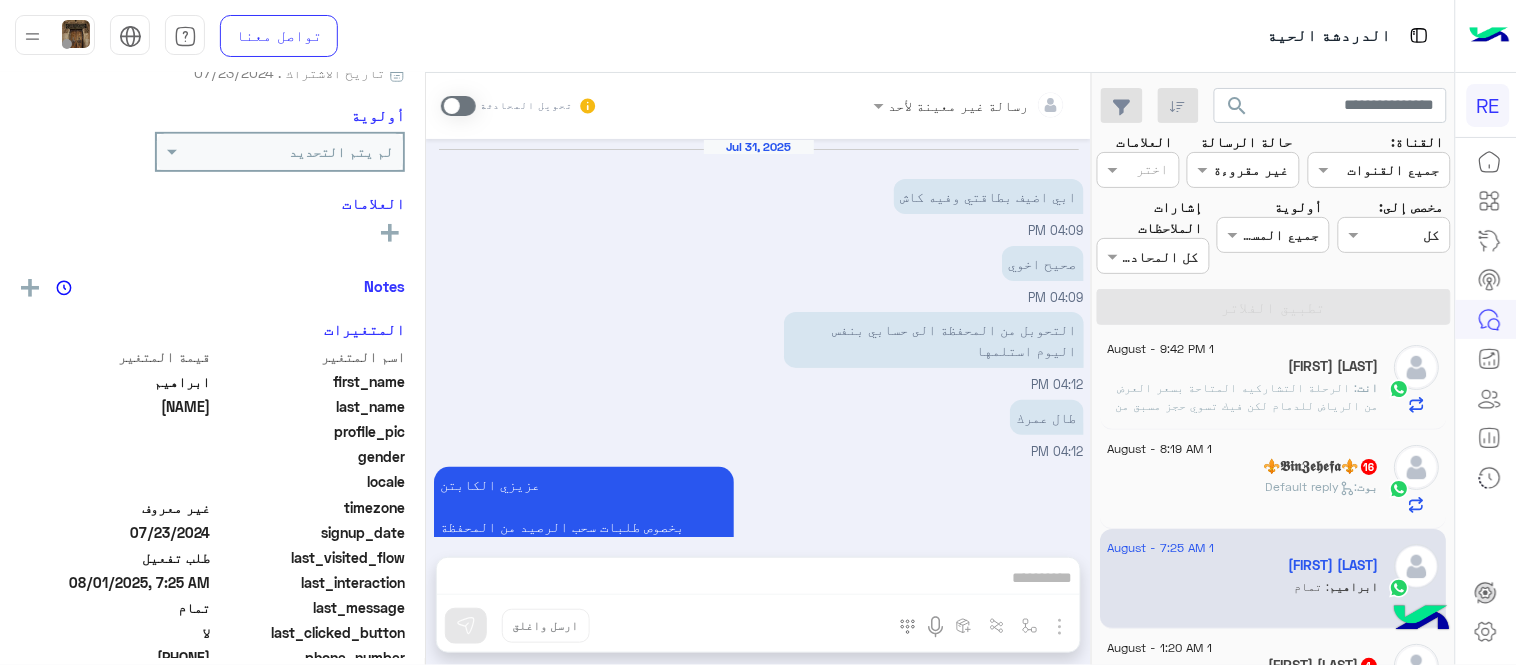 scroll, scrollTop: 930, scrollLeft: 0, axis: vertical 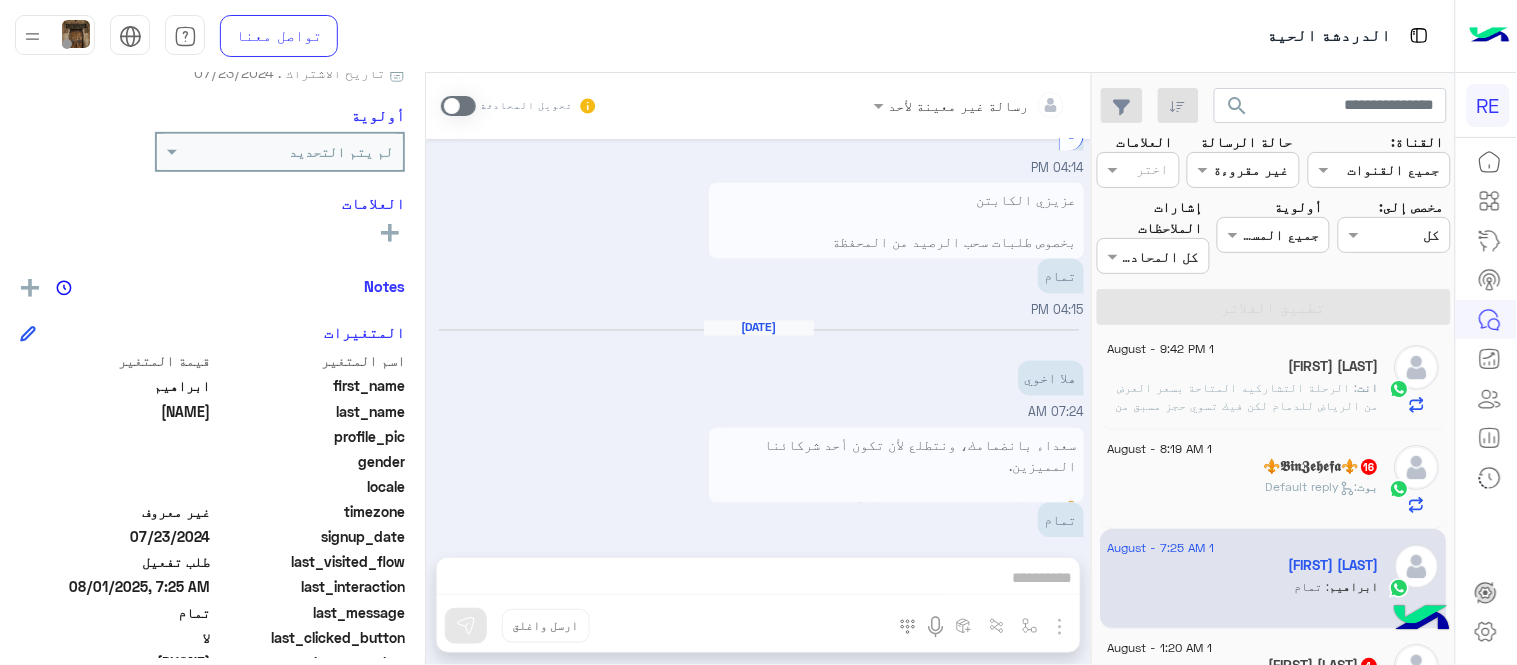 click on "1 August - 8:19 AM  ⚜️𝕭𝖎𝖓𝖅𝖊𝖍𝖊𝖋𝖆⚜️   16 بوت :   Default reply" 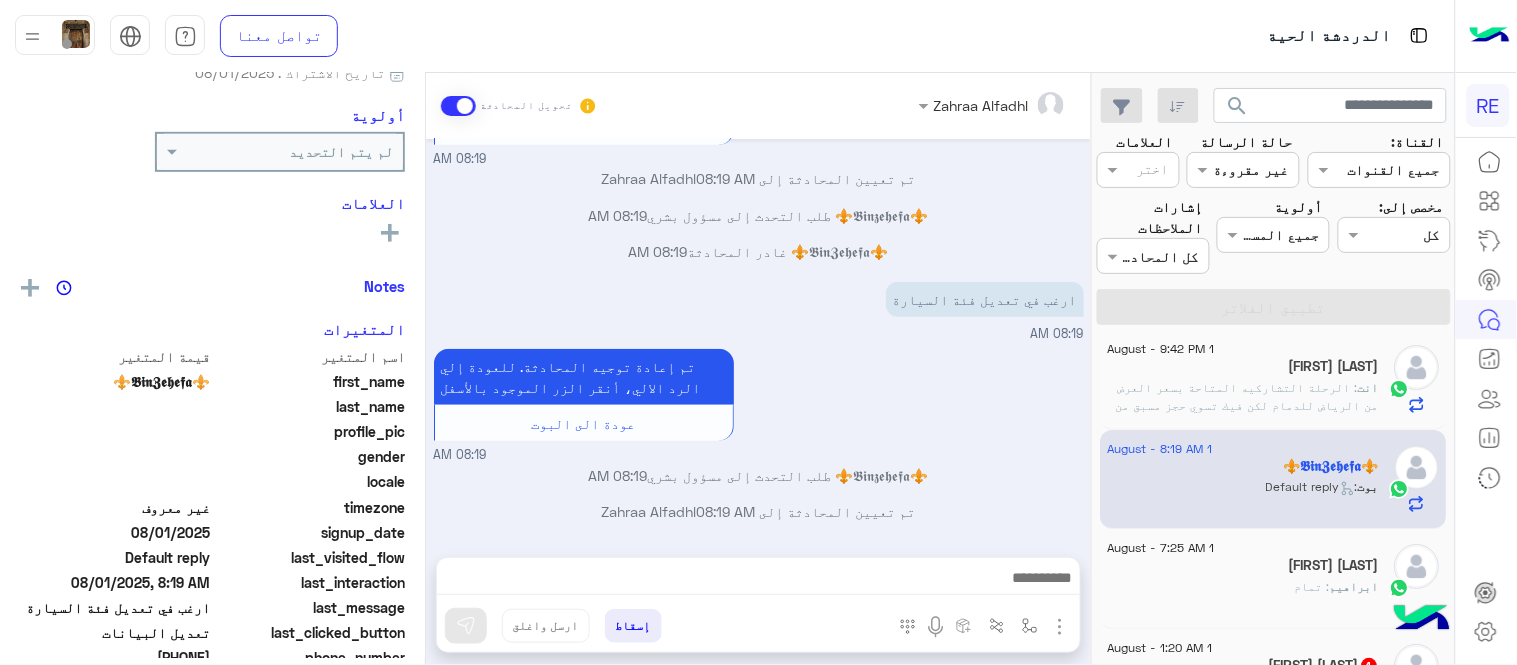 scroll, scrollTop: 411, scrollLeft: 0, axis: vertical 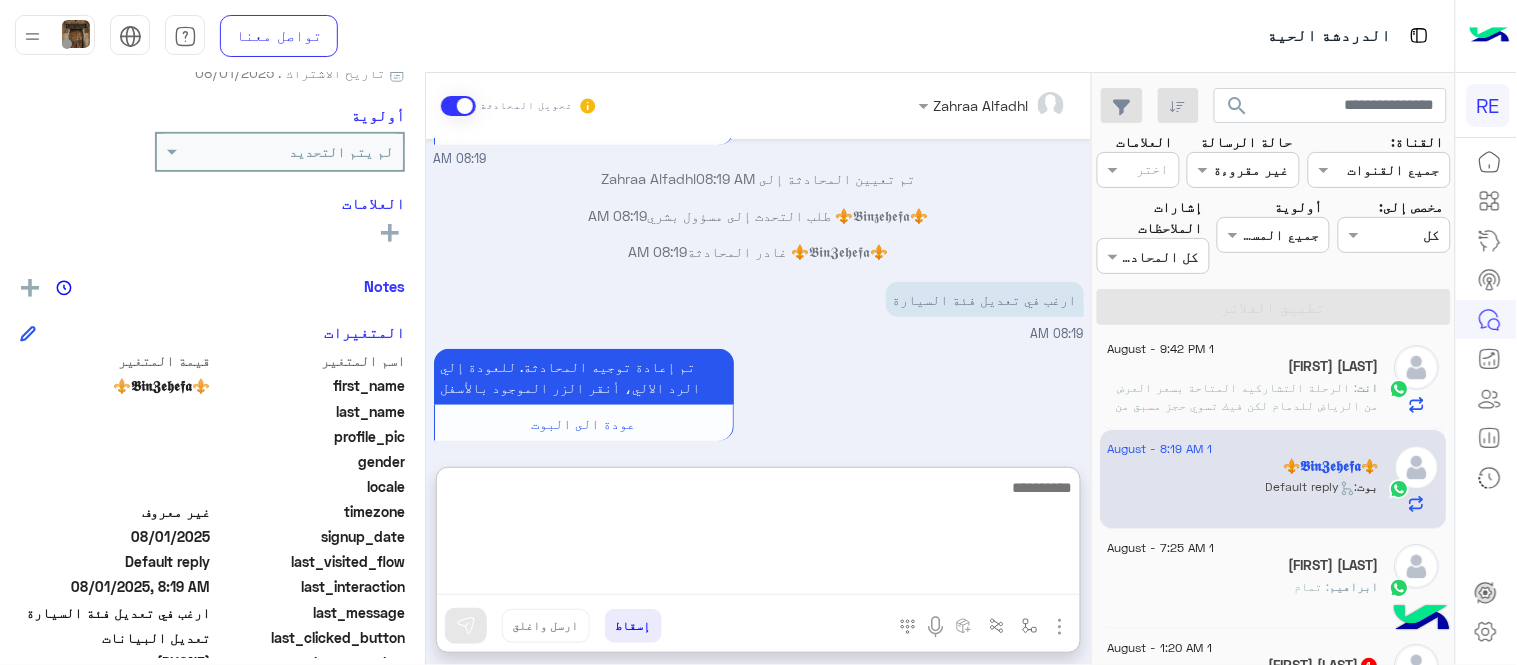 click at bounding box center [758, 535] 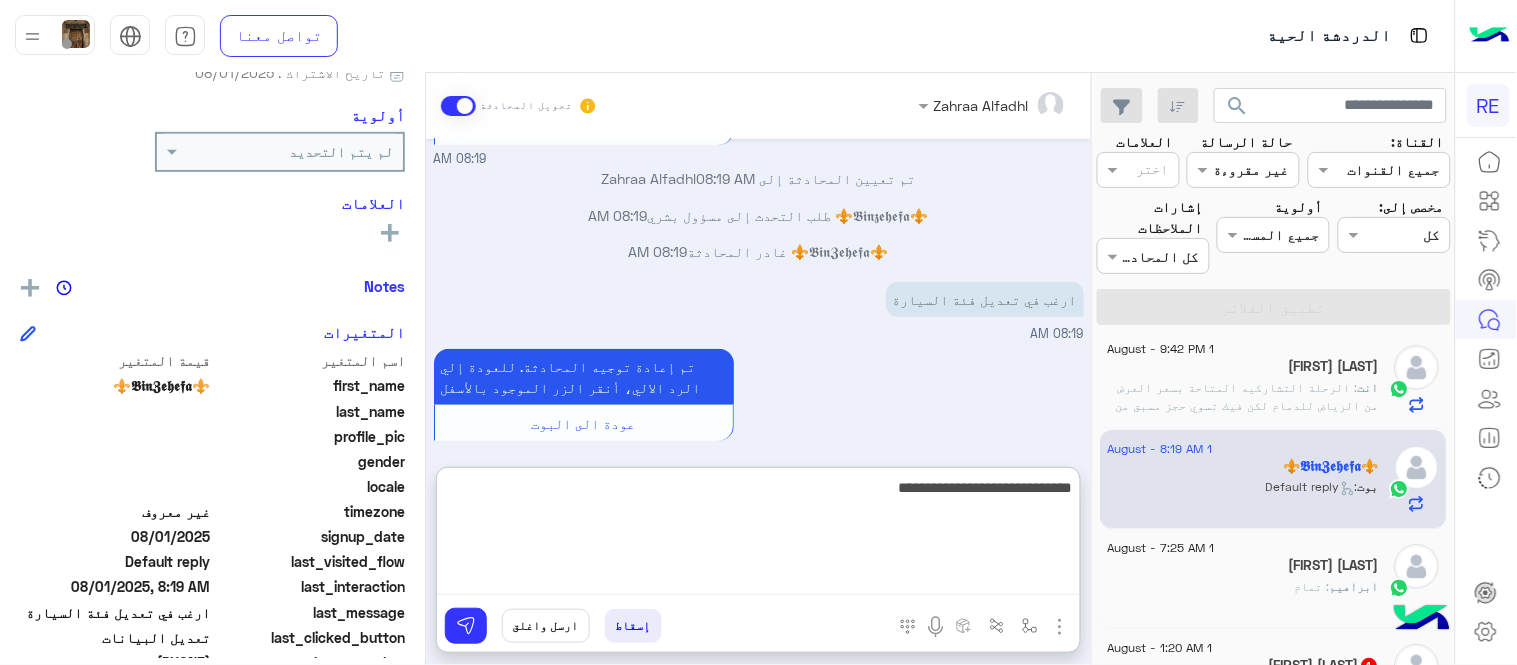 type on "**********" 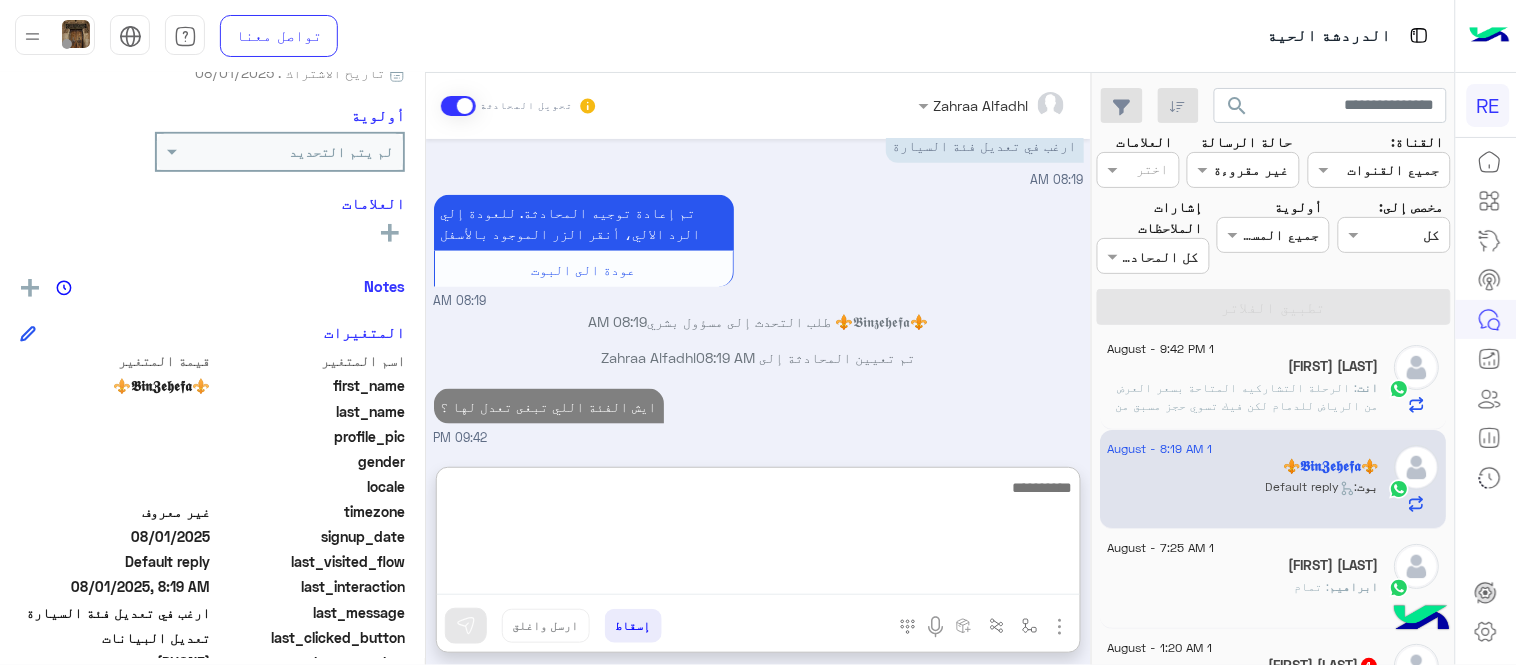 scroll, scrollTop: 602, scrollLeft: 0, axis: vertical 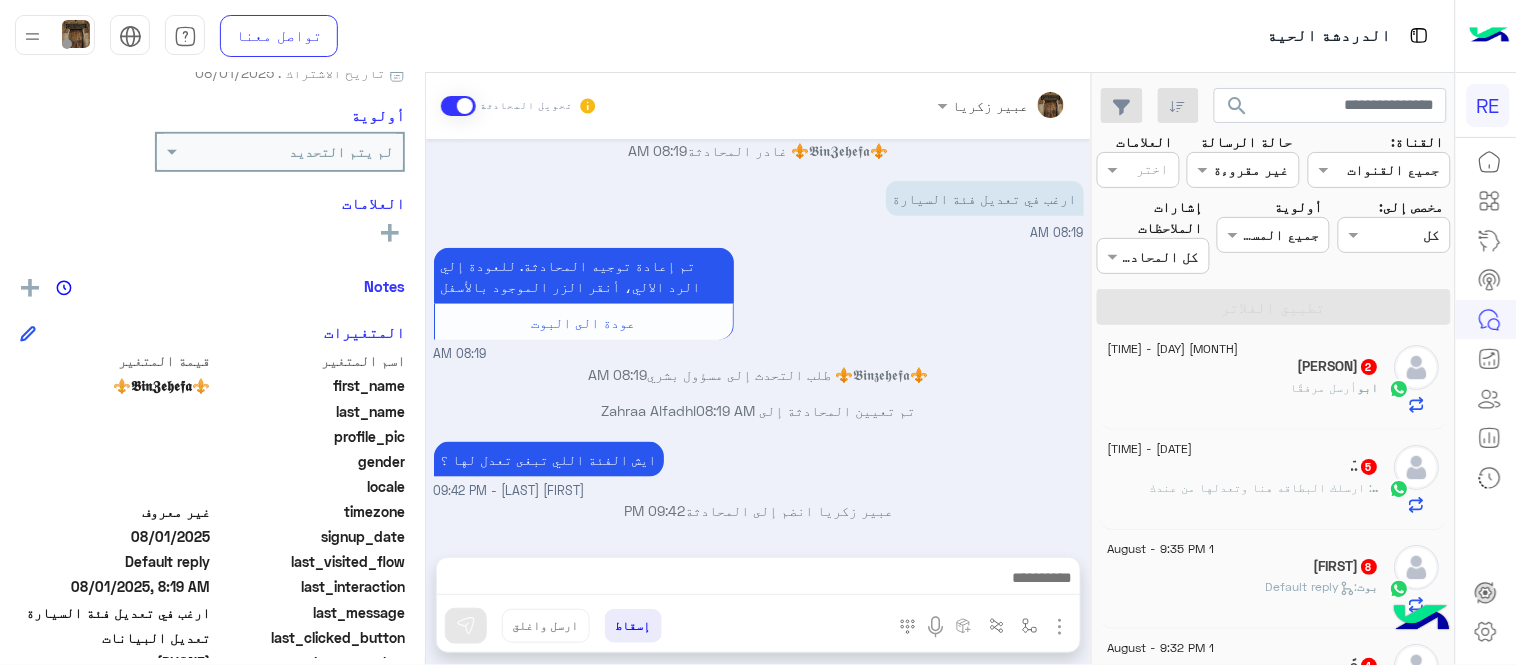 click on "ابو سعد  2" 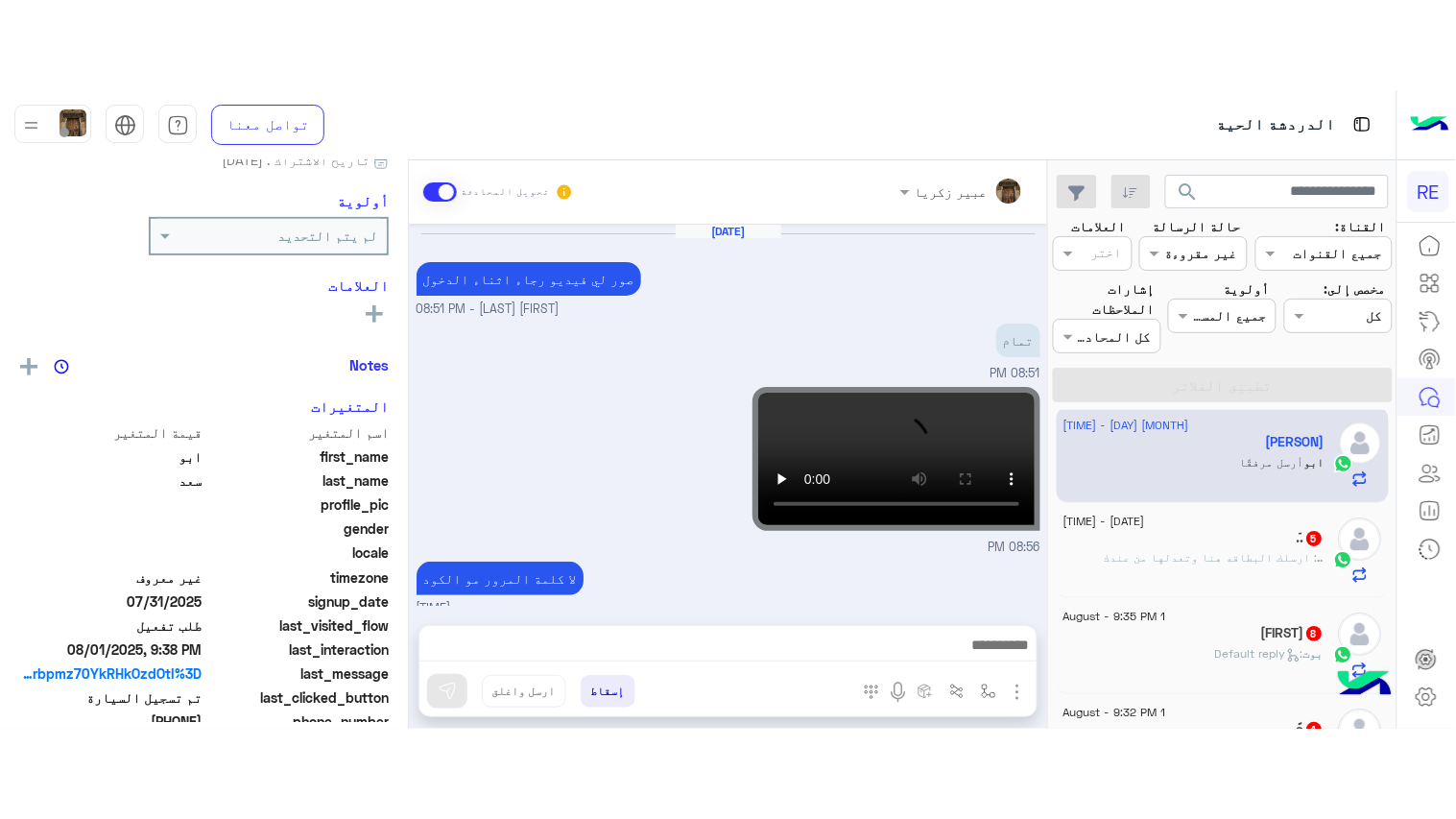 scroll, scrollTop: 500, scrollLeft: 0, axis: vertical 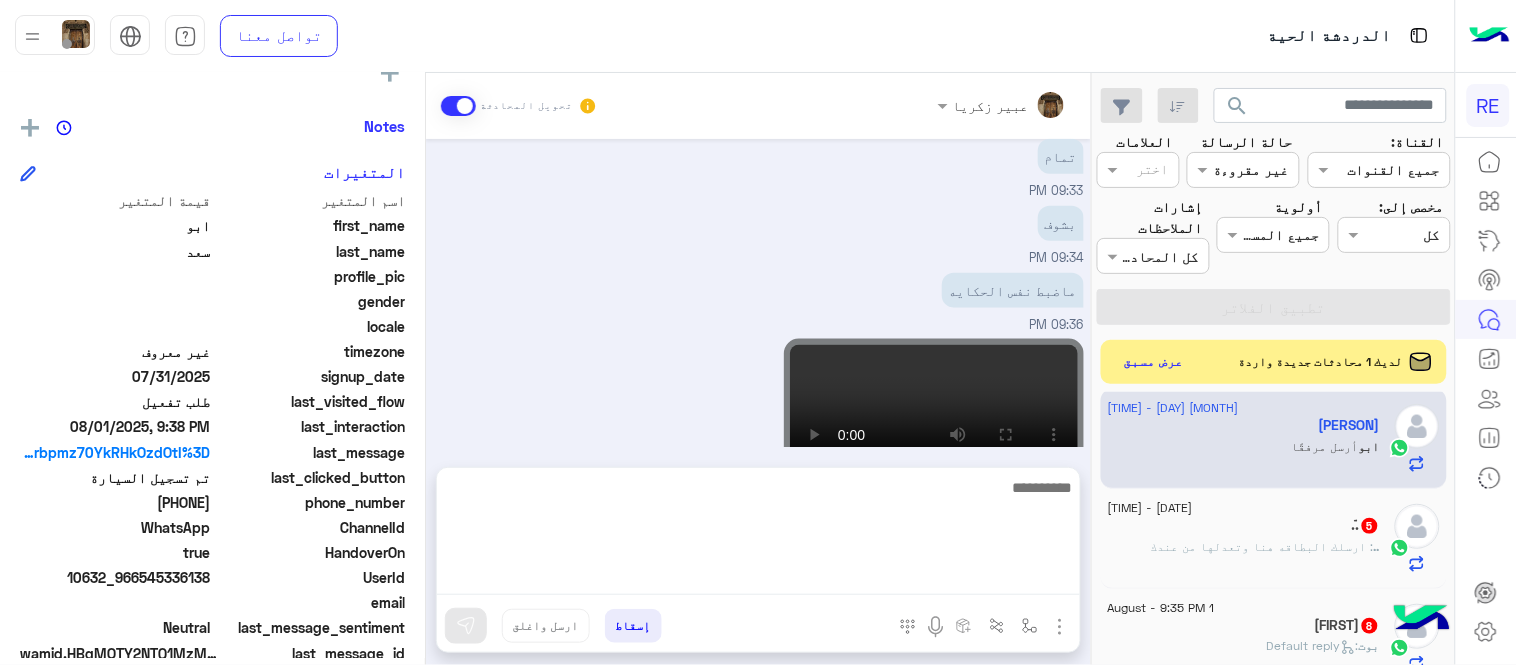 click at bounding box center (758, 535) 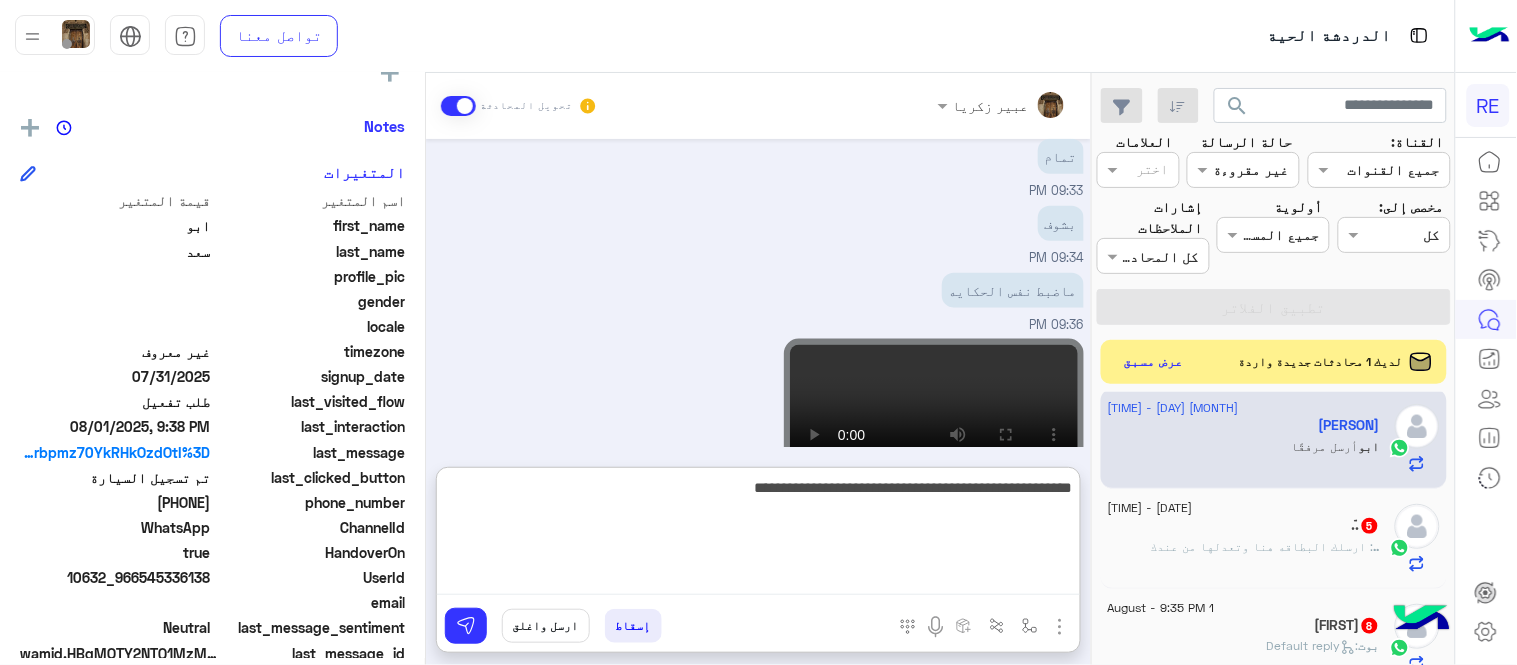 type on "**********" 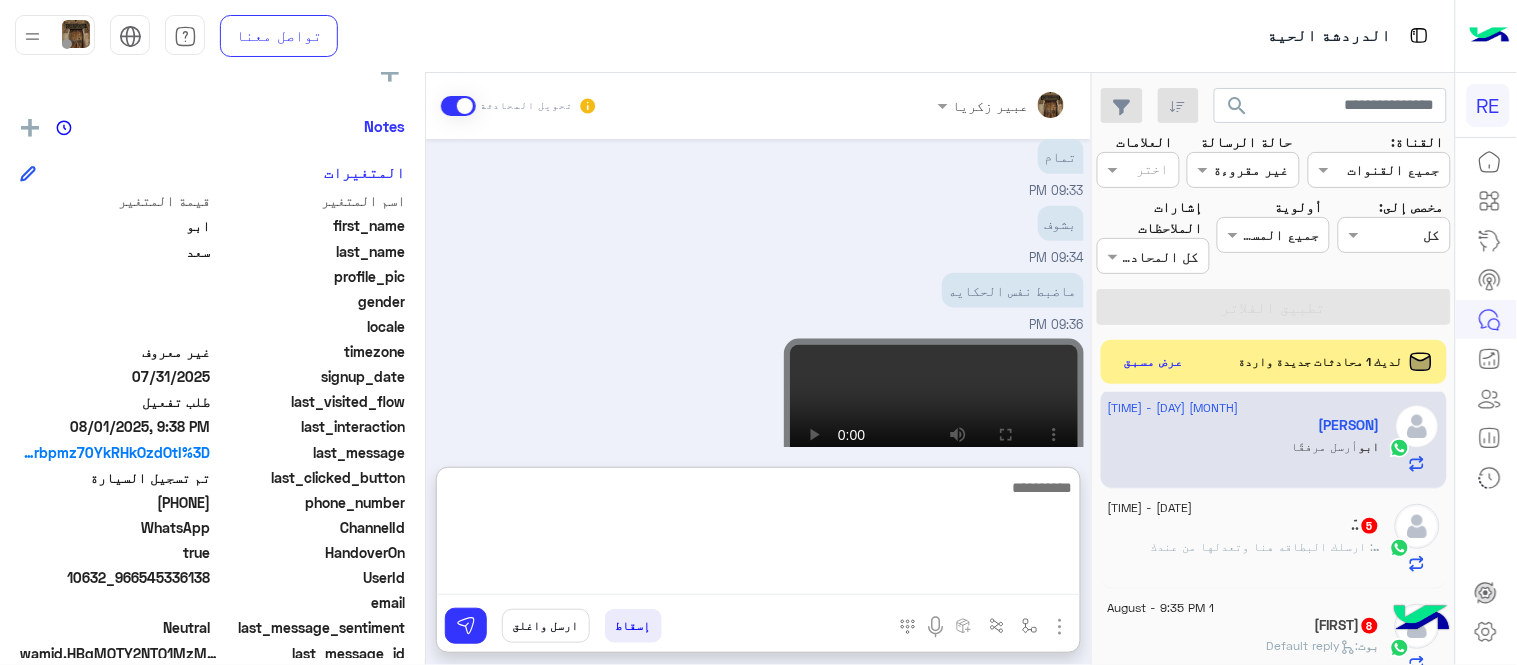 scroll, scrollTop: 695, scrollLeft: 0, axis: vertical 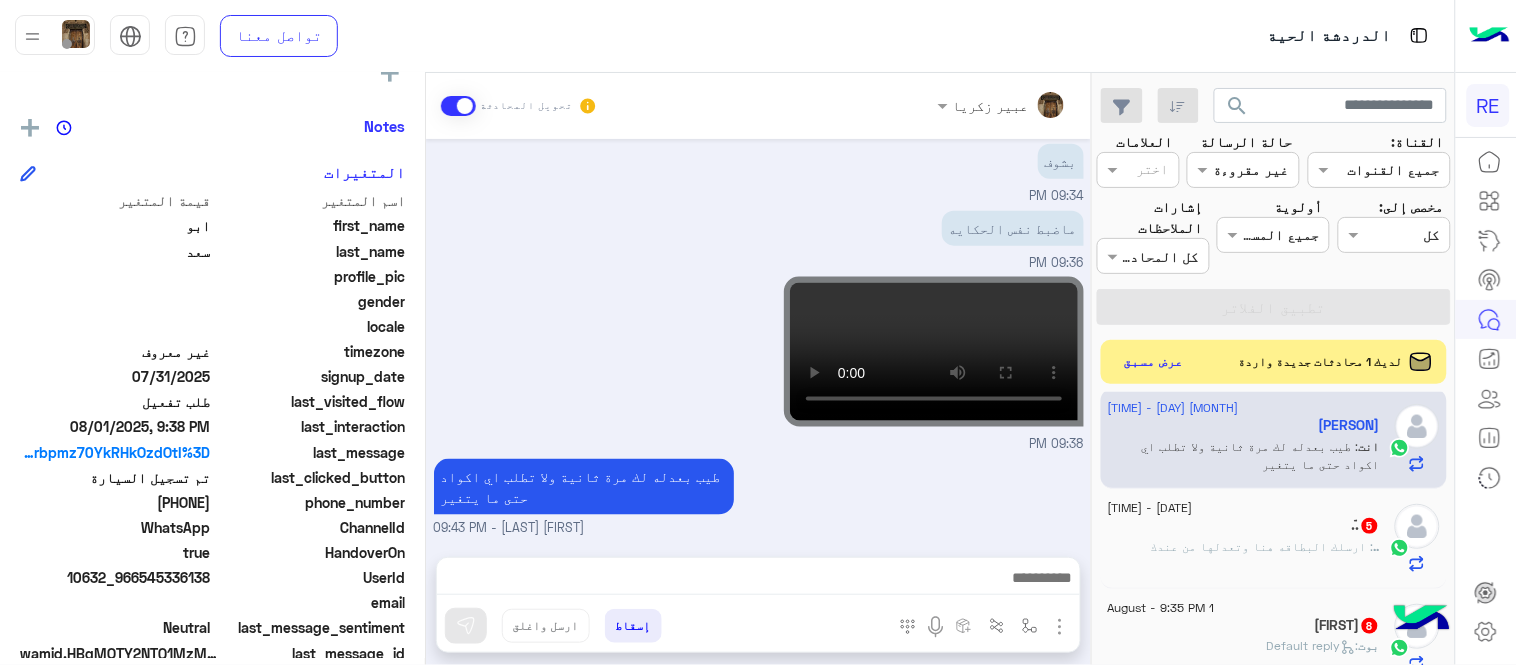 drag, startPoint x: 143, startPoint y: 505, endPoint x: 214, endPoint y: 502, distance: 71.063354 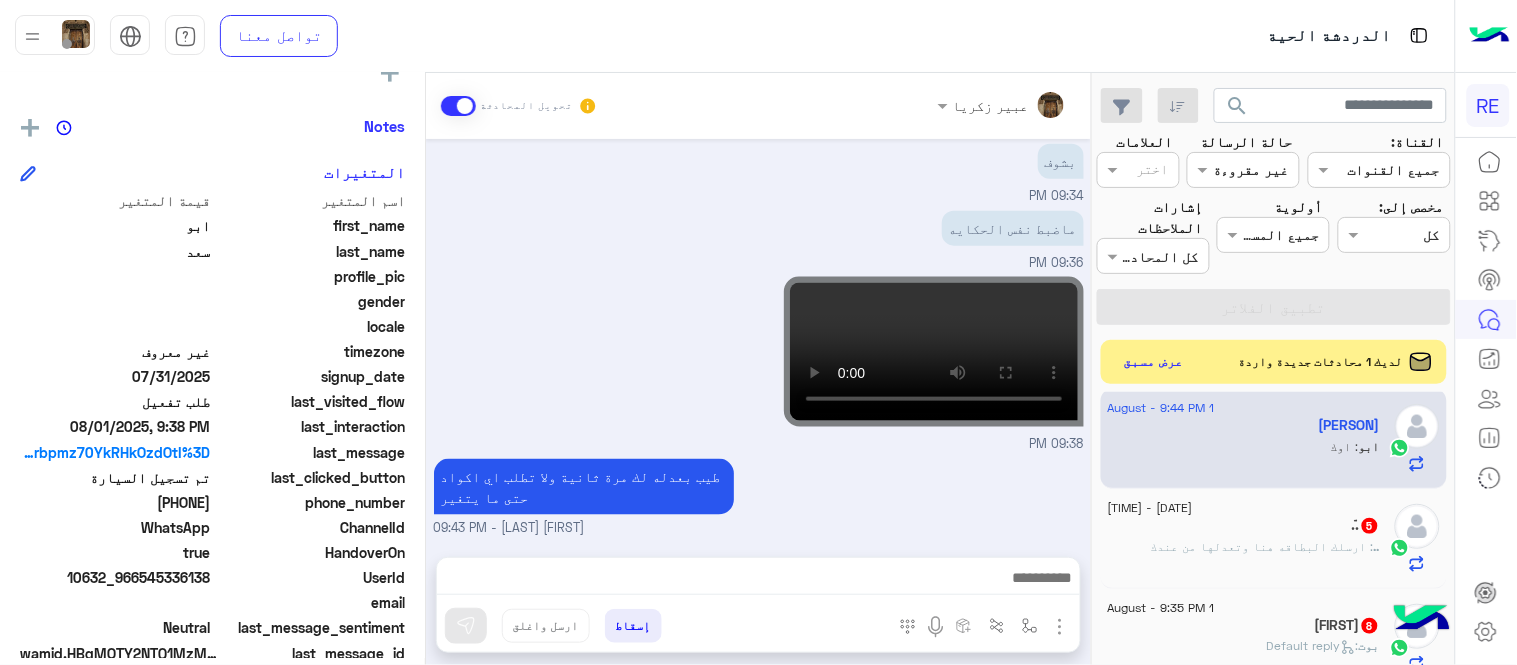 scroll, scrollTop: 671, scrollLeft: 0, axis: vertical 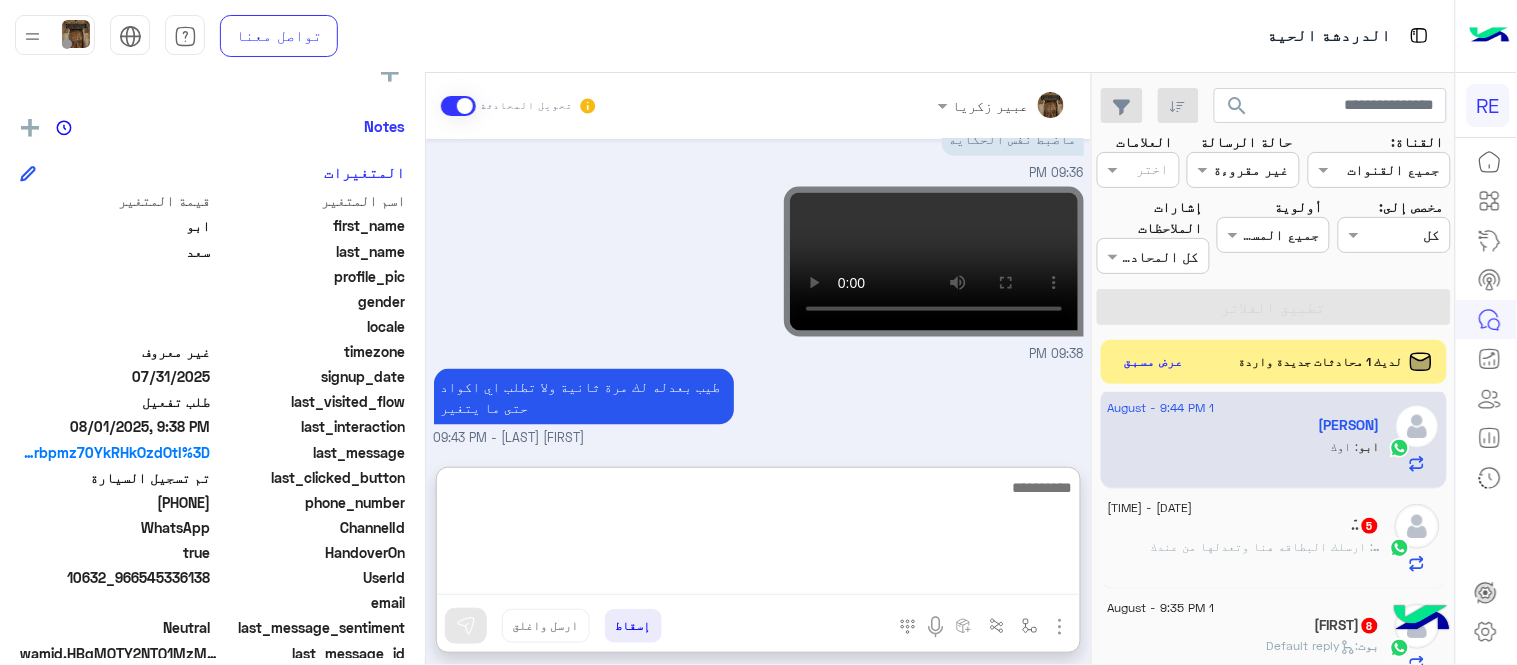 click at bounding box center [758, 535] 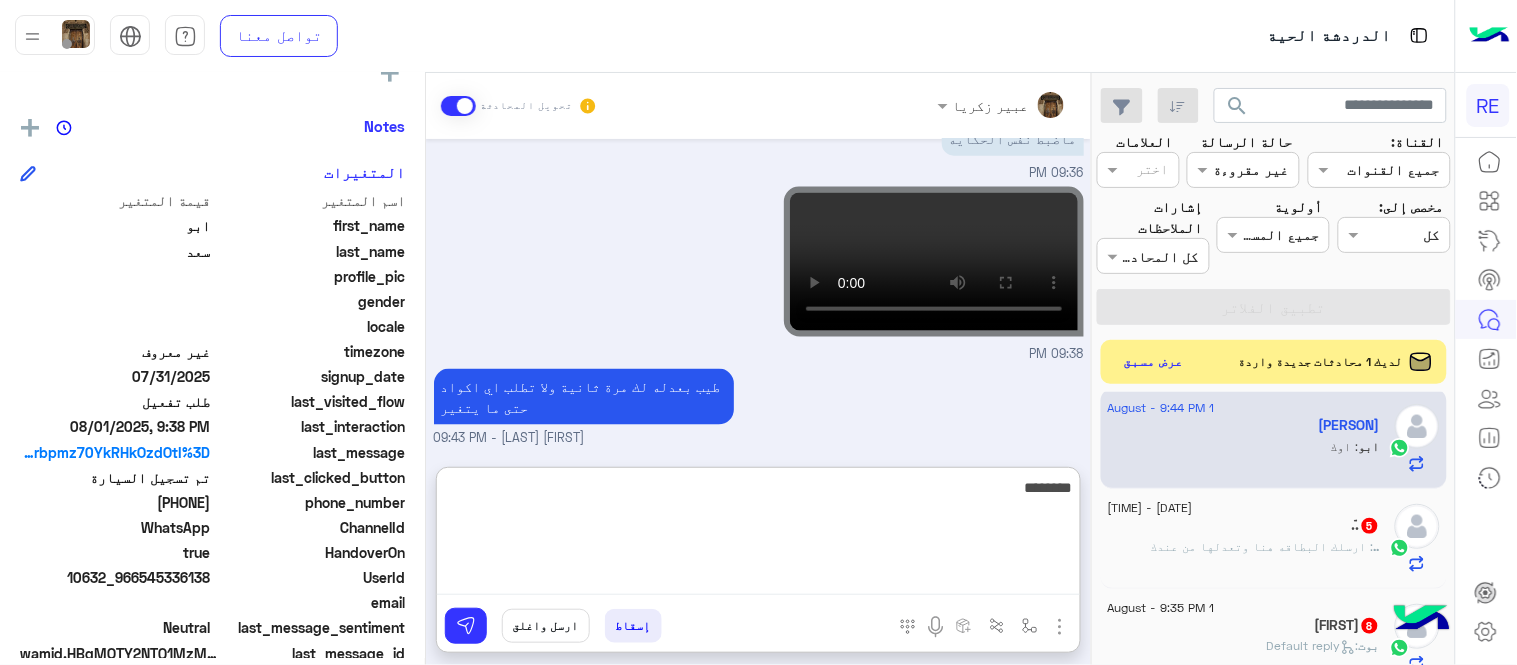 type on "********" 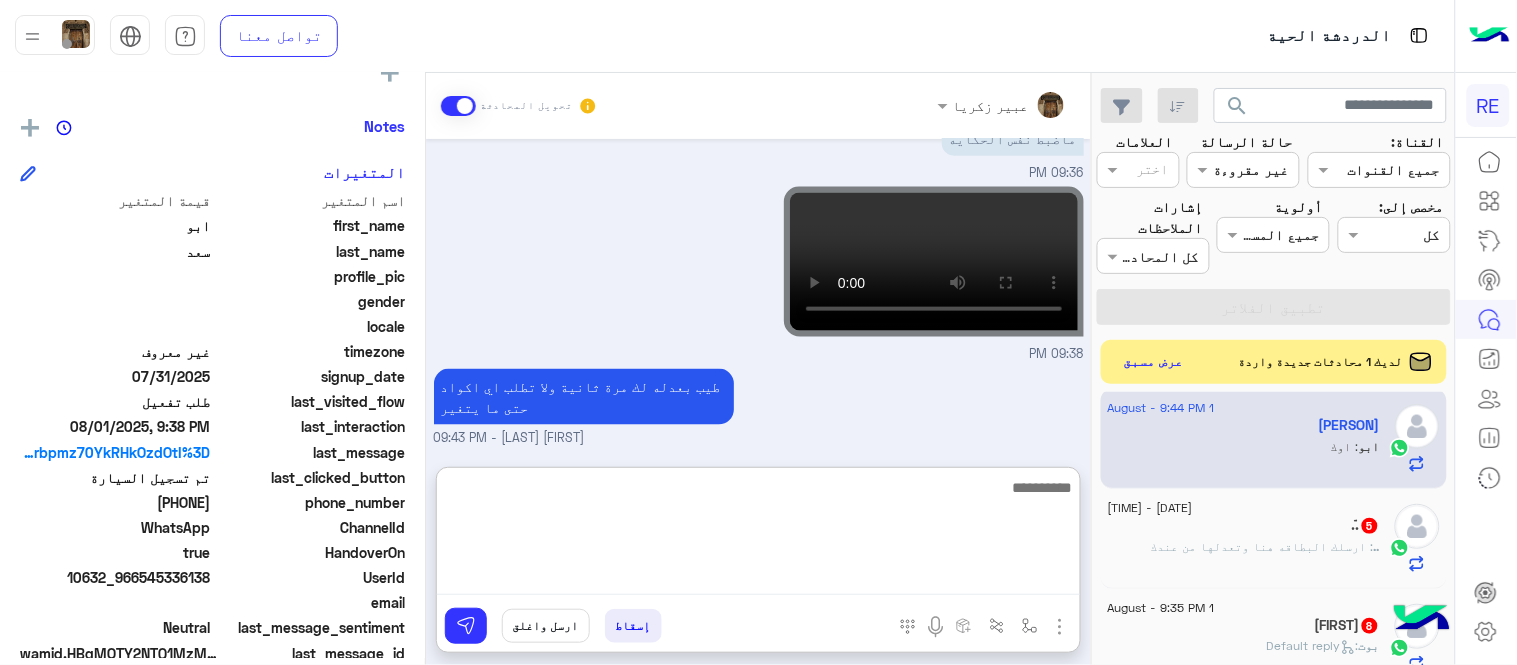 scroll, scrollTop: 825, scrollLeft: 0, axis: vertical 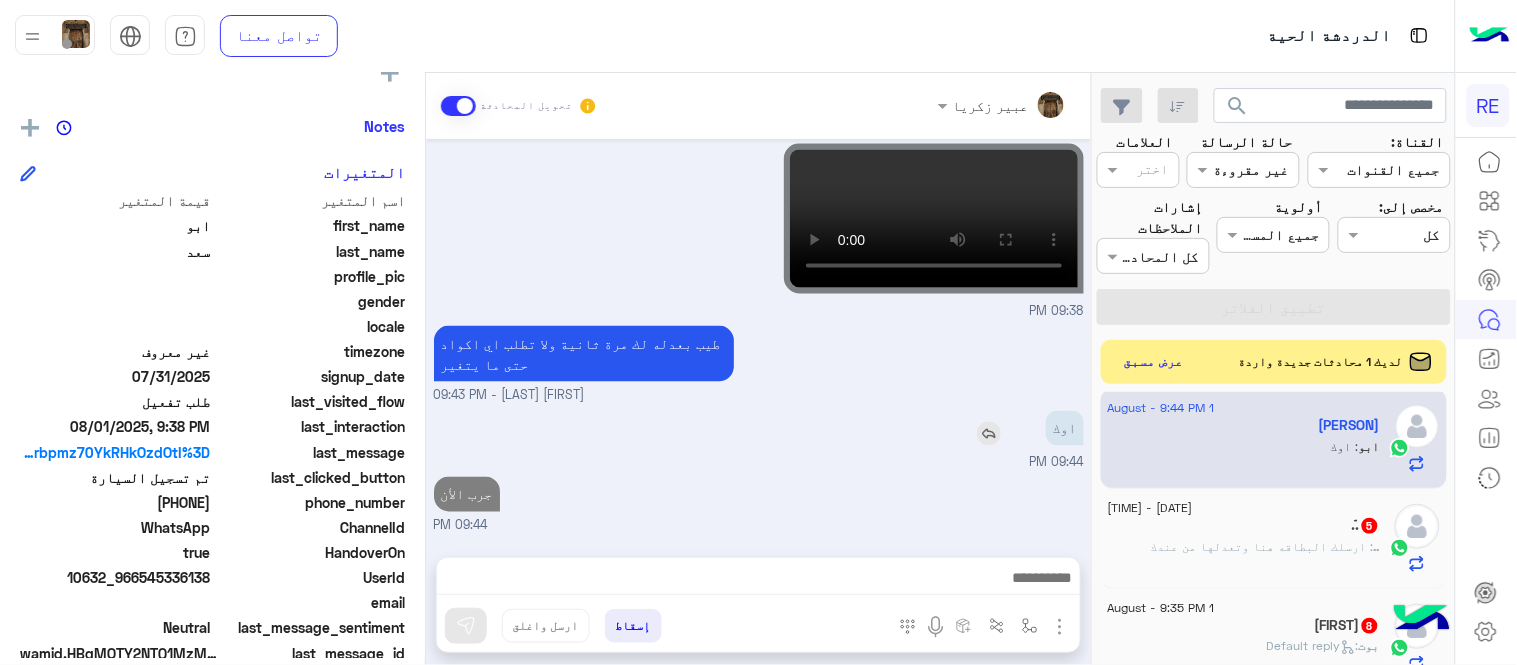 click on "Aug 1, 2025  صور لي فيديو رجاء اثناء الدخول  عبير زكريا -  08:51 PM  تمام   08:51 PM    08:56 PM  لا كلمة المرور مو الكود  عبير زكريا -  09:29 PM  كلمة المرور عدلتها لرقم هاتفك بدون صفر  عبير زكريا -  09:30 PM  يعني تكرر رقم الهاتف بالخانتين  عبير زكريا -  09:30 PM  تمام   09:33 PM  بشوف   09:34 PM  ماضبط  نفس الحكايه   09:36 PM    09:38 PM  طيب بعدله لك مرة ثانية ولا تطلب اي اكواد حتى ما يتغير  عبير زكريا -  09:43 PM  اوك   09:44 PM  جرب الأن   09:44 PM" at bounding box center (758, 338) 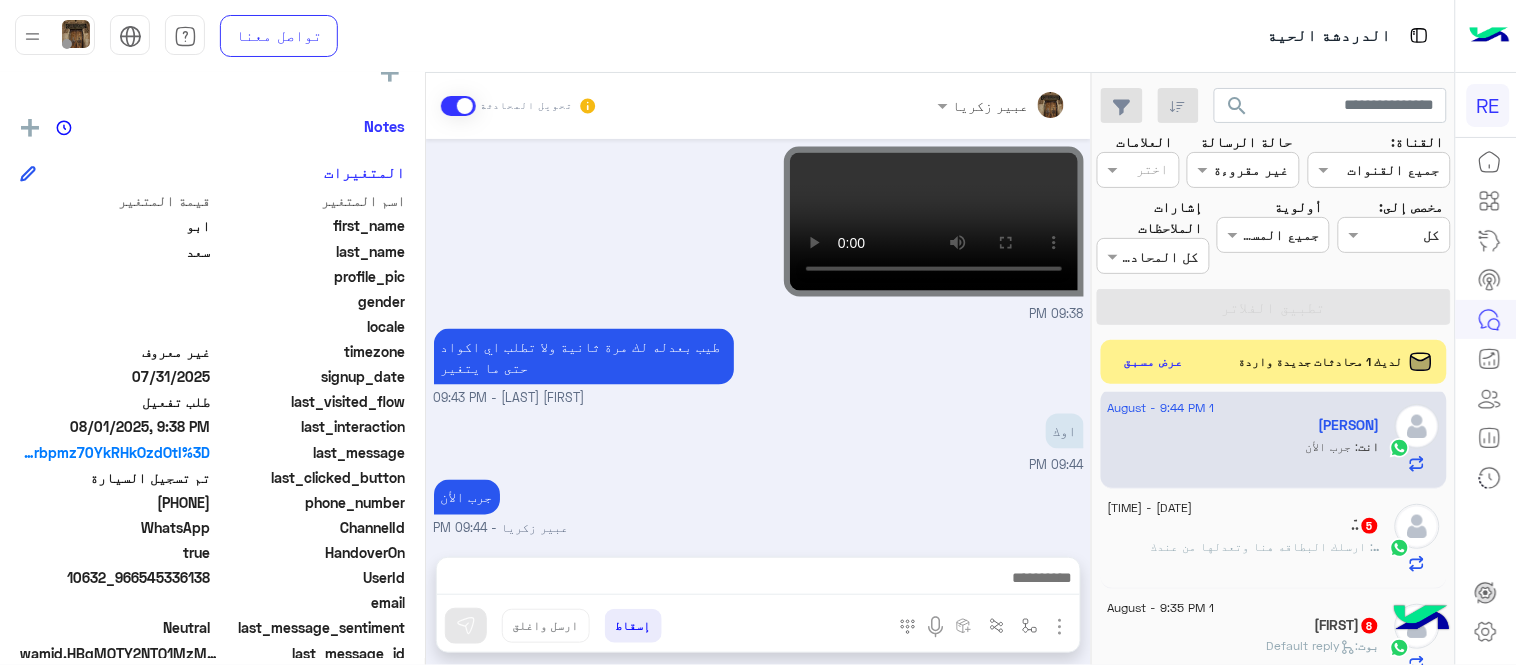 click on ": ارسلك البطاقه هنا وتعدلها من عندك" 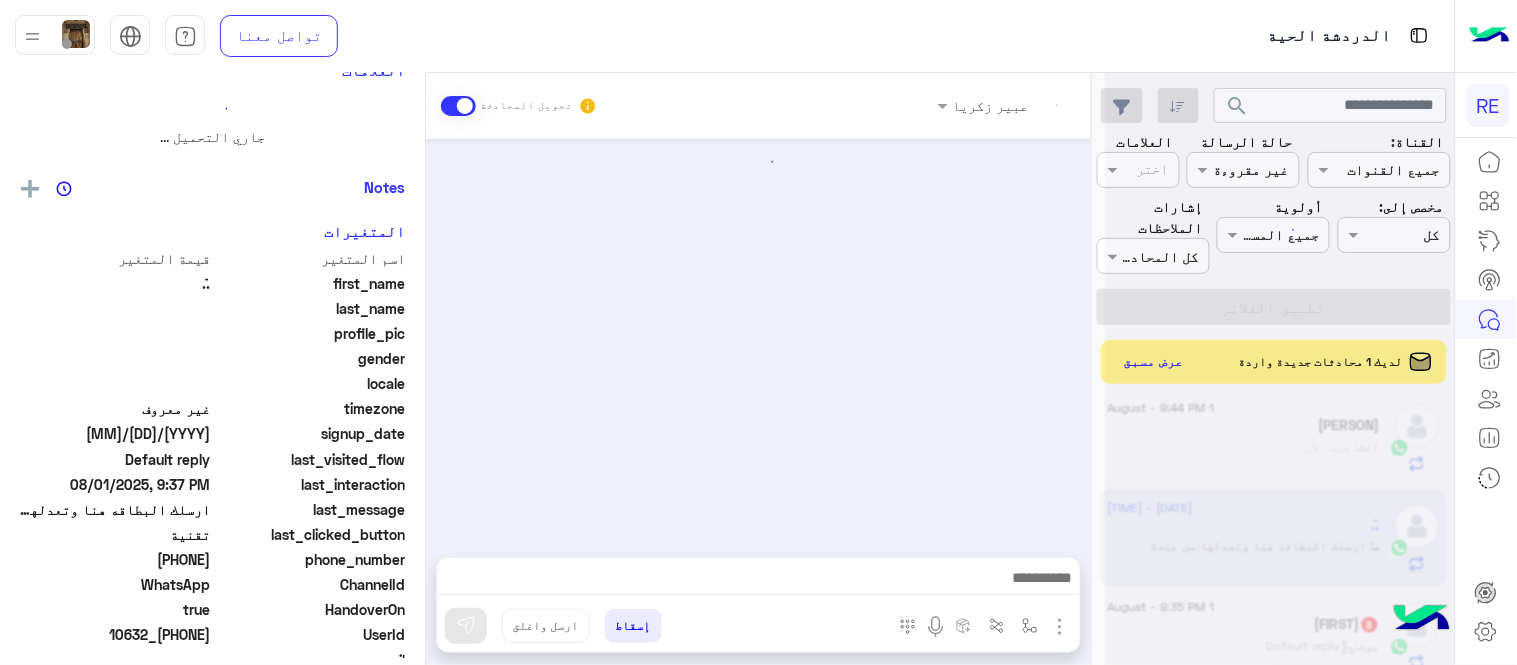 scroll, scrollTop: 0, scrollLeft: 0, axis: both 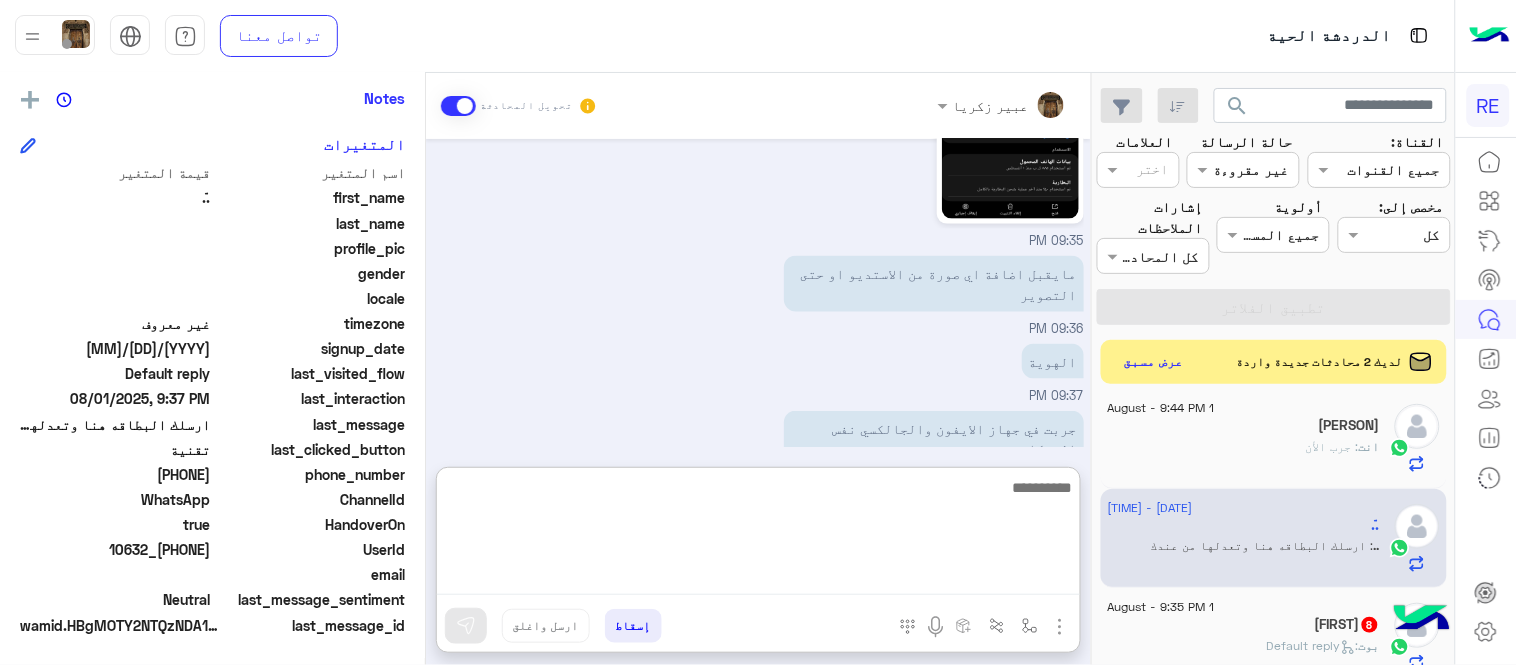 click at bounding box center [758, 535] 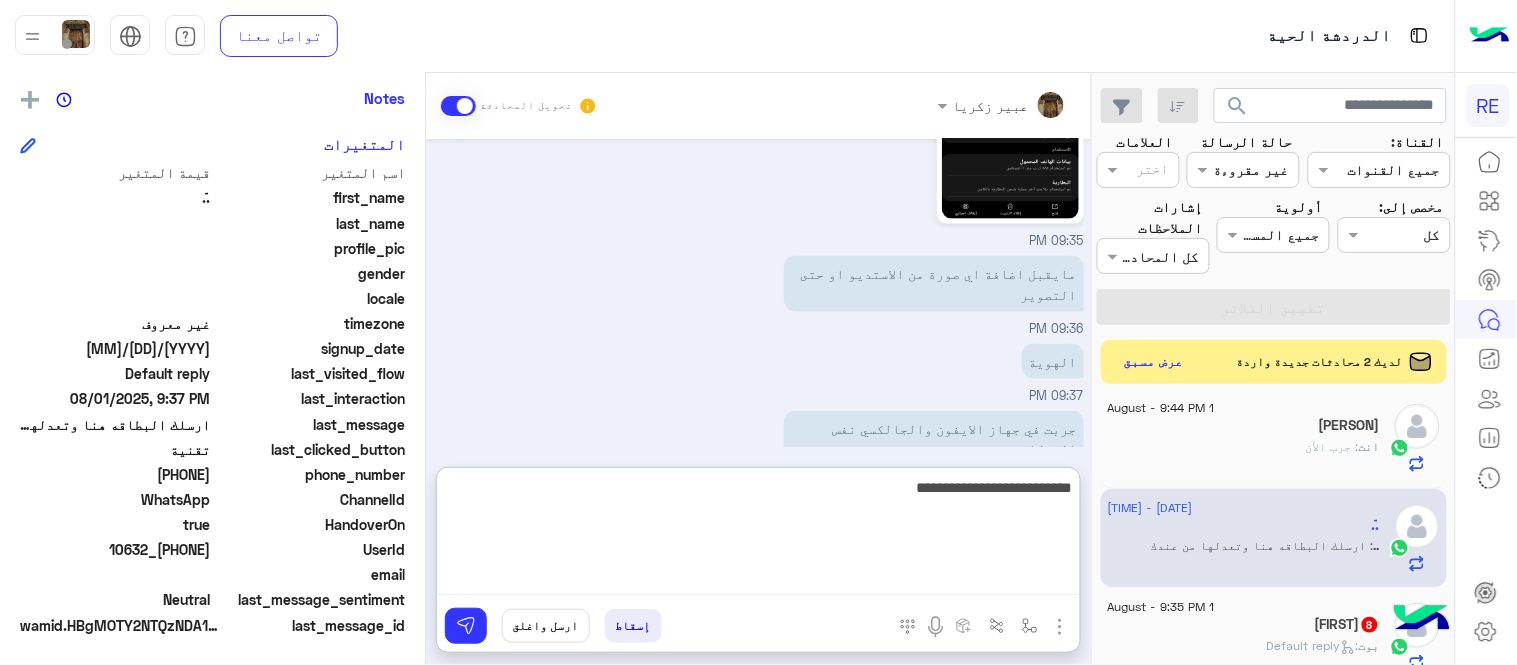 type on "**********" 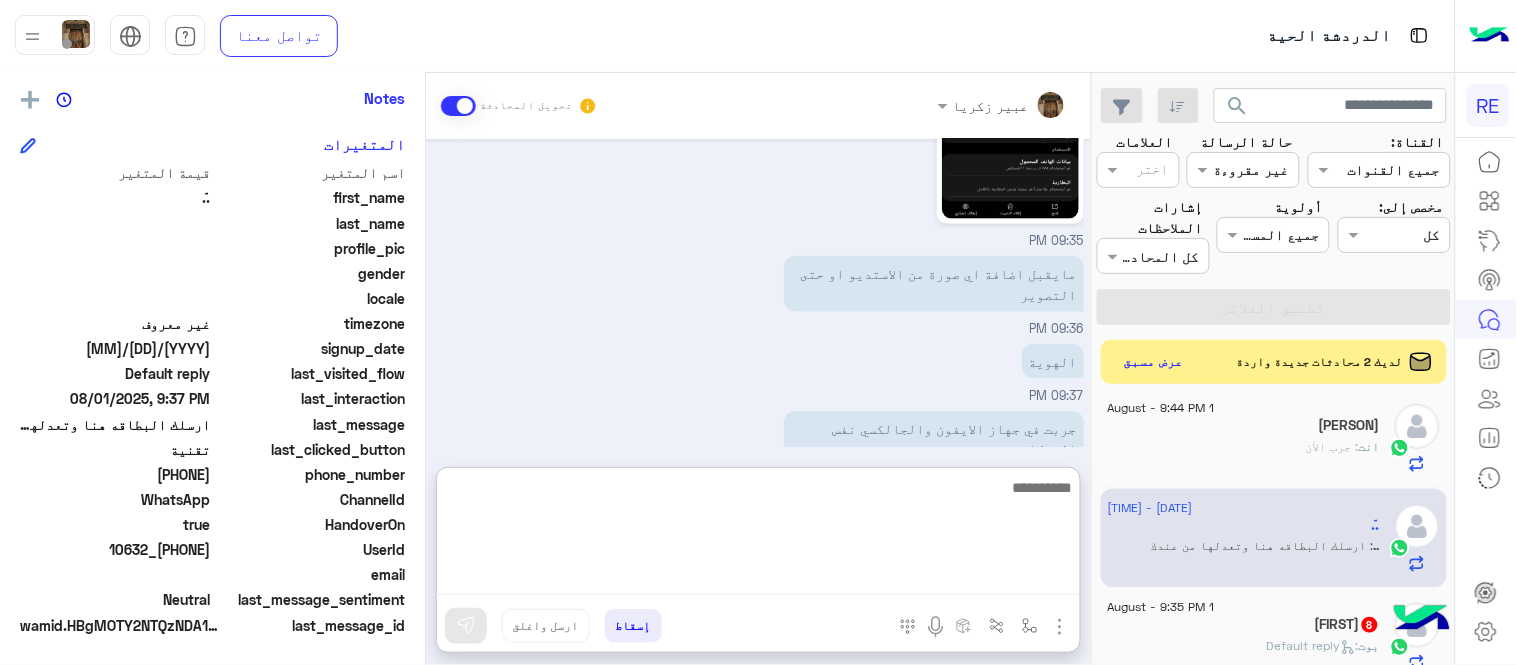 scroll, scrollTop: 818, scrollLeft: 0, axis: vertical 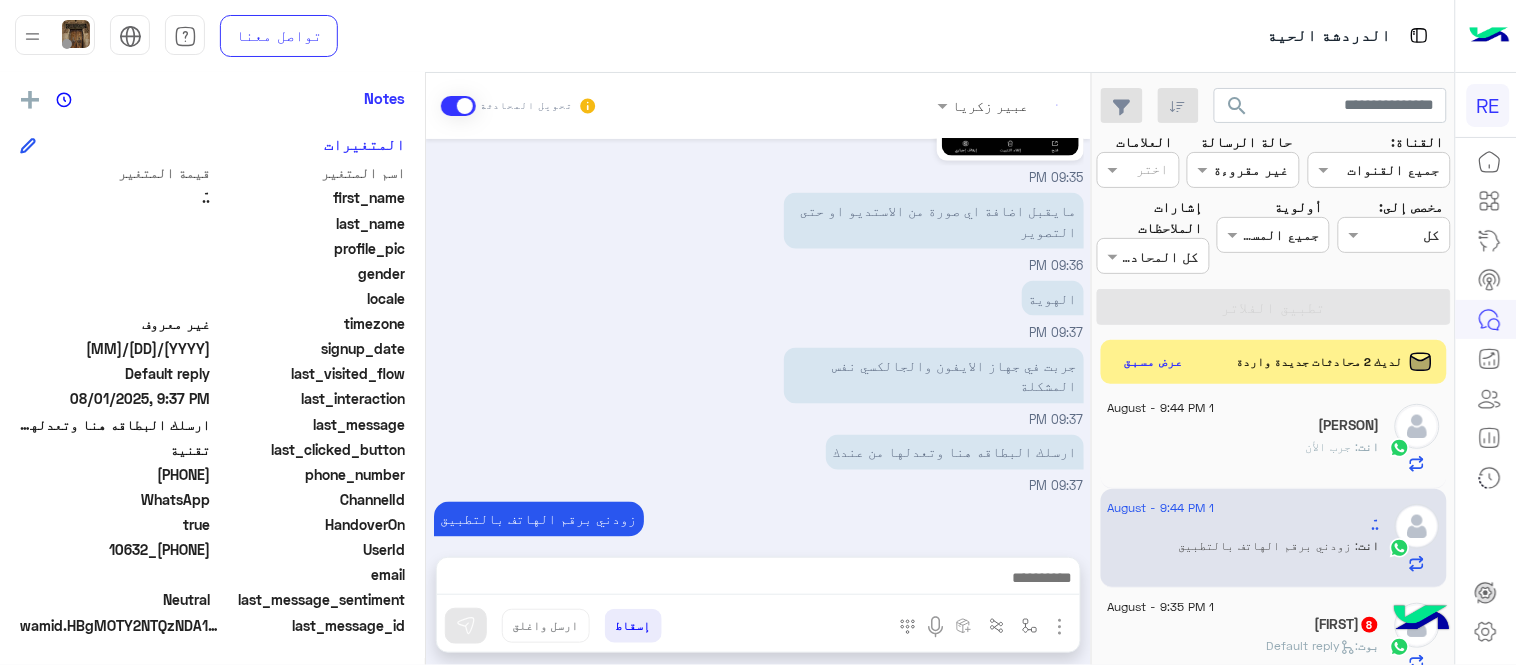 drag, startPoint x: 142, startPoint y: 467, endPoint x: 208, endPoint y: 473, distance: 66.27216 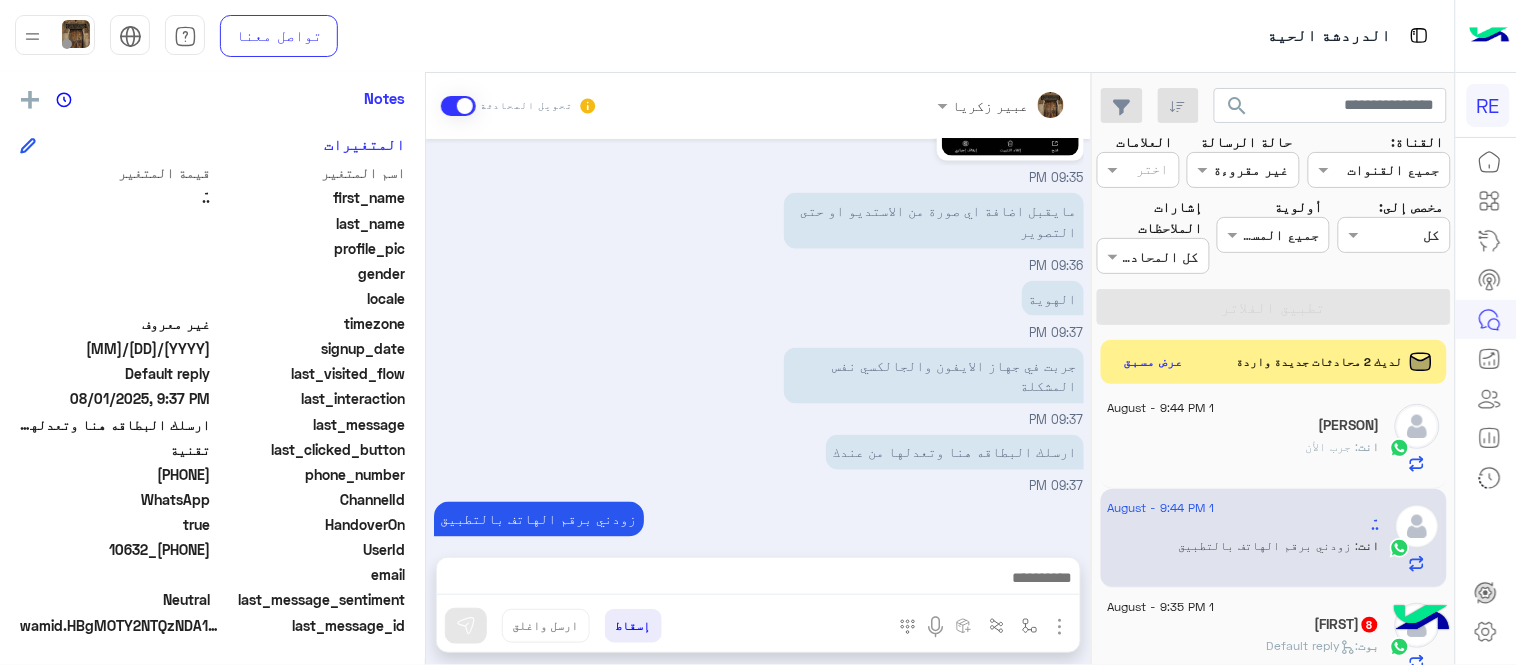 click on "[PHONE]" 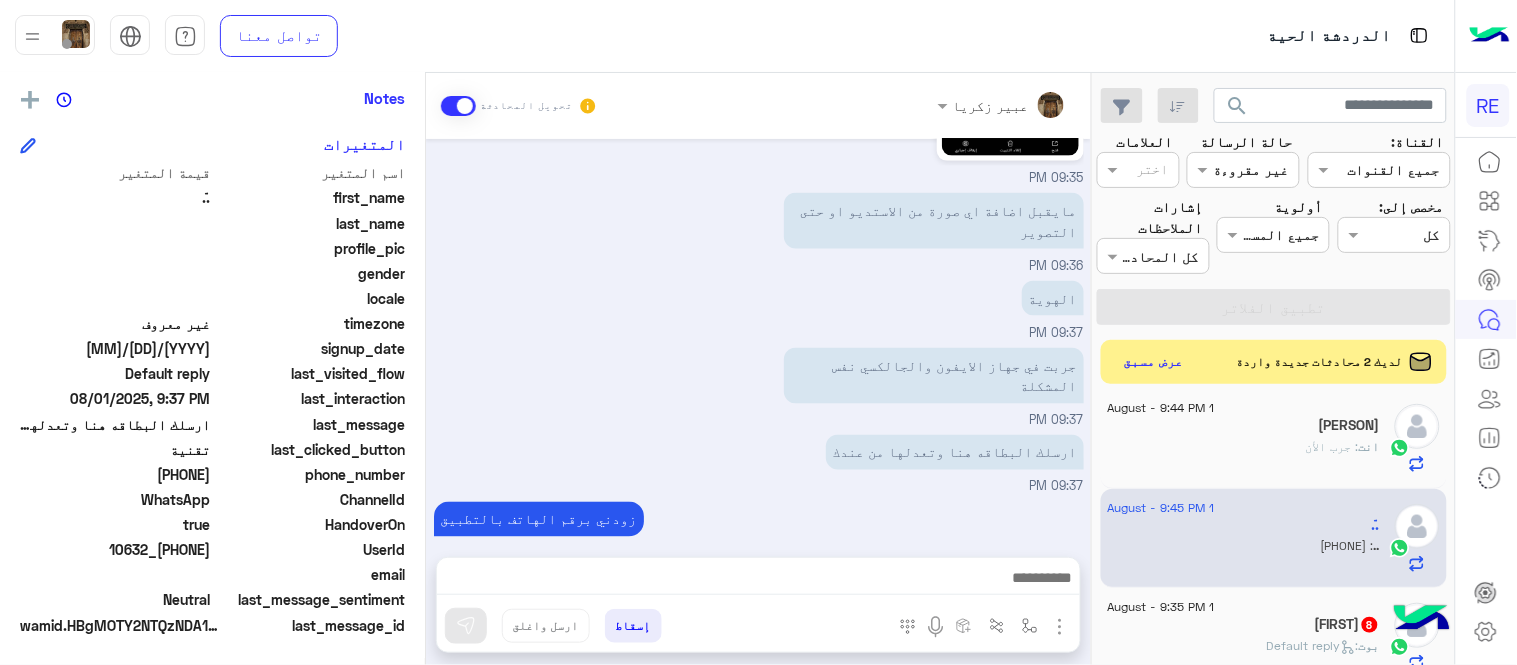 scroll, scrollTop: 795, scrollLeft: 0, axis: vertical 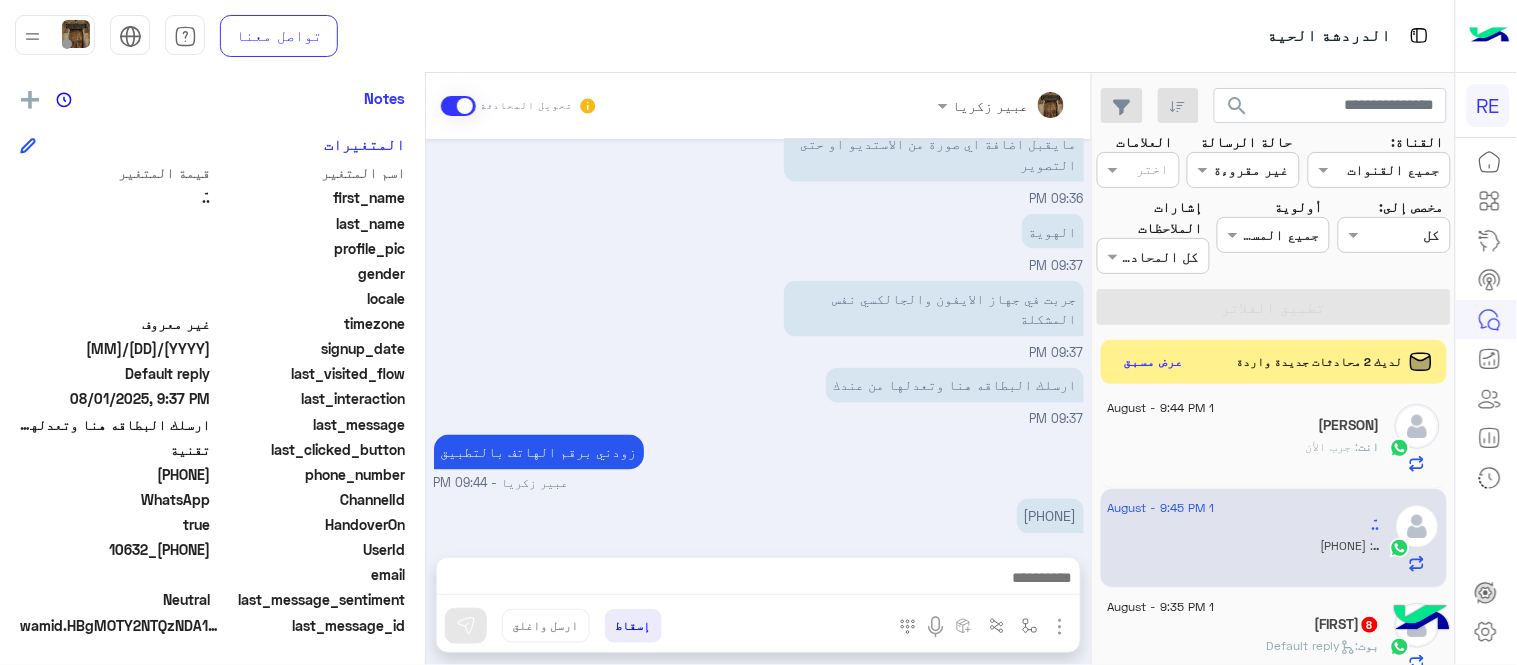 click at bounding box center [758, 583] 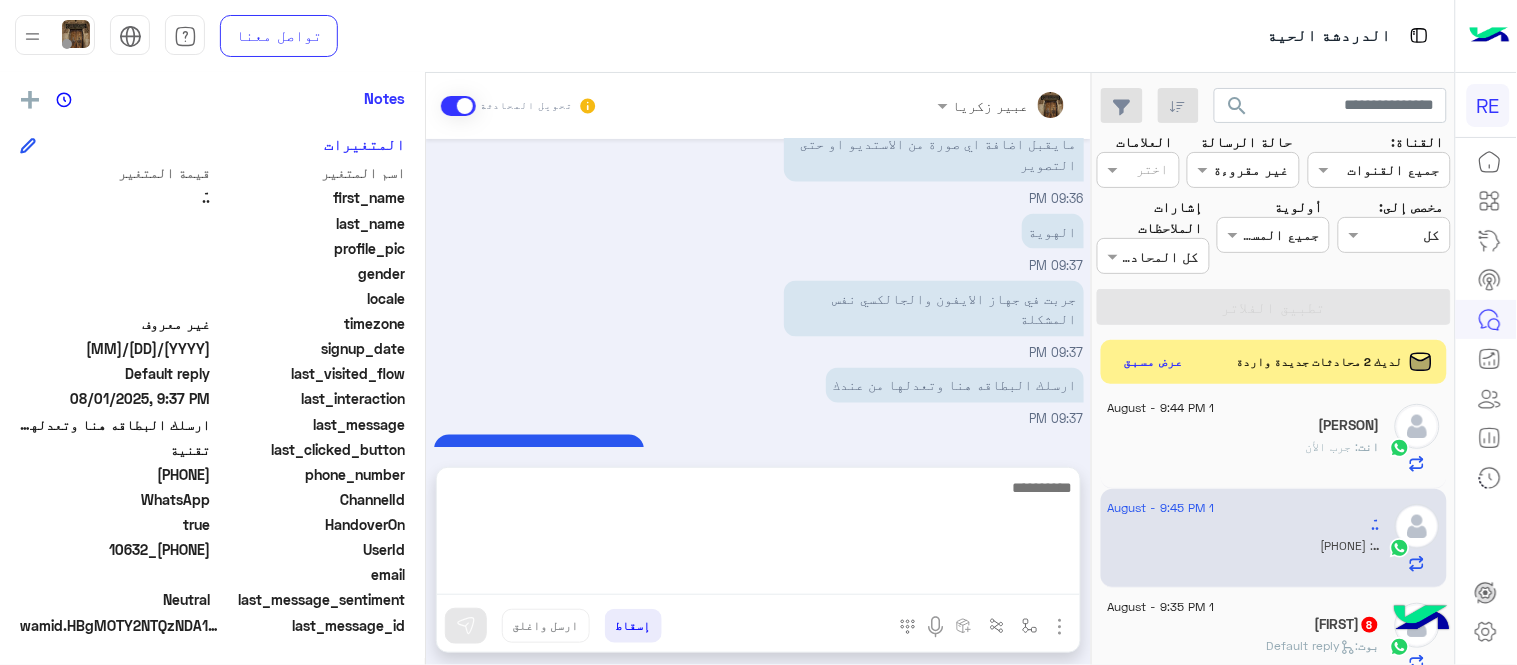 scroll, scrollTop: 818, scrollLeft: 0, axis: vertical 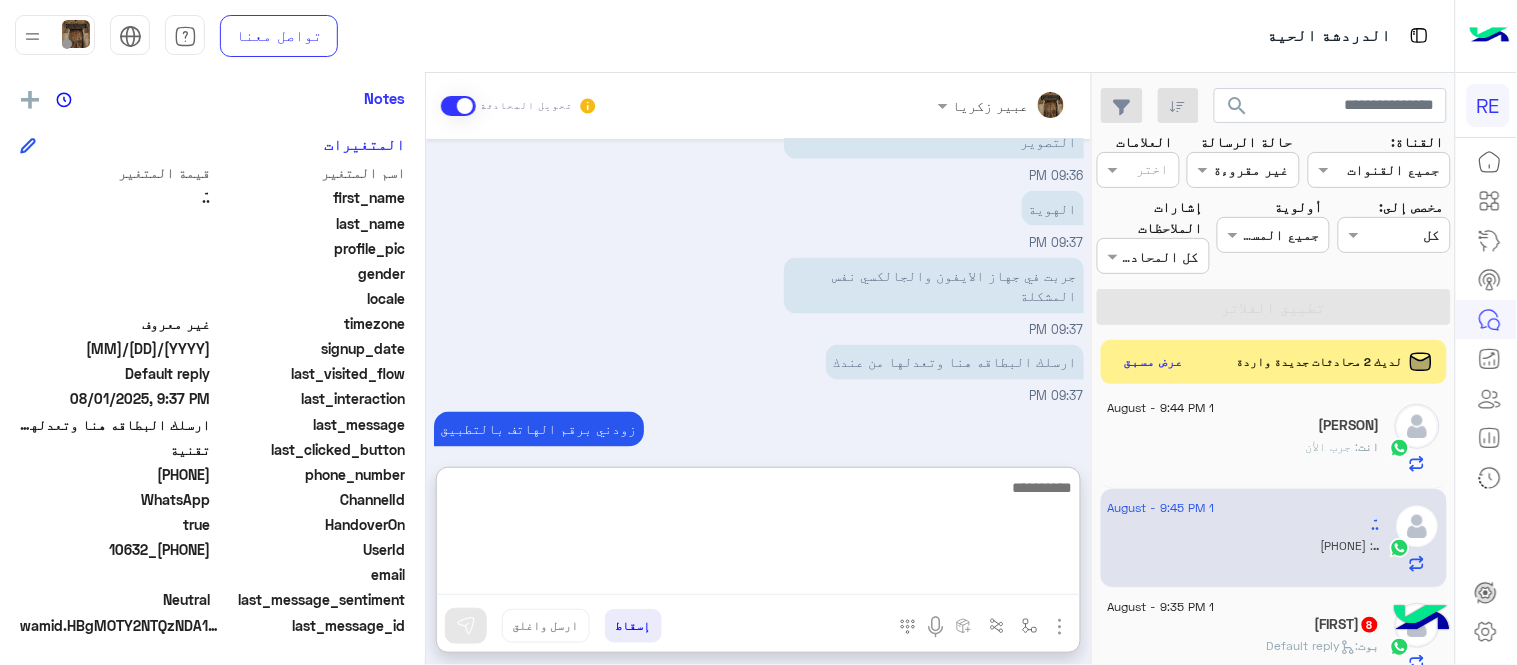click at bounding box center [758, 535] 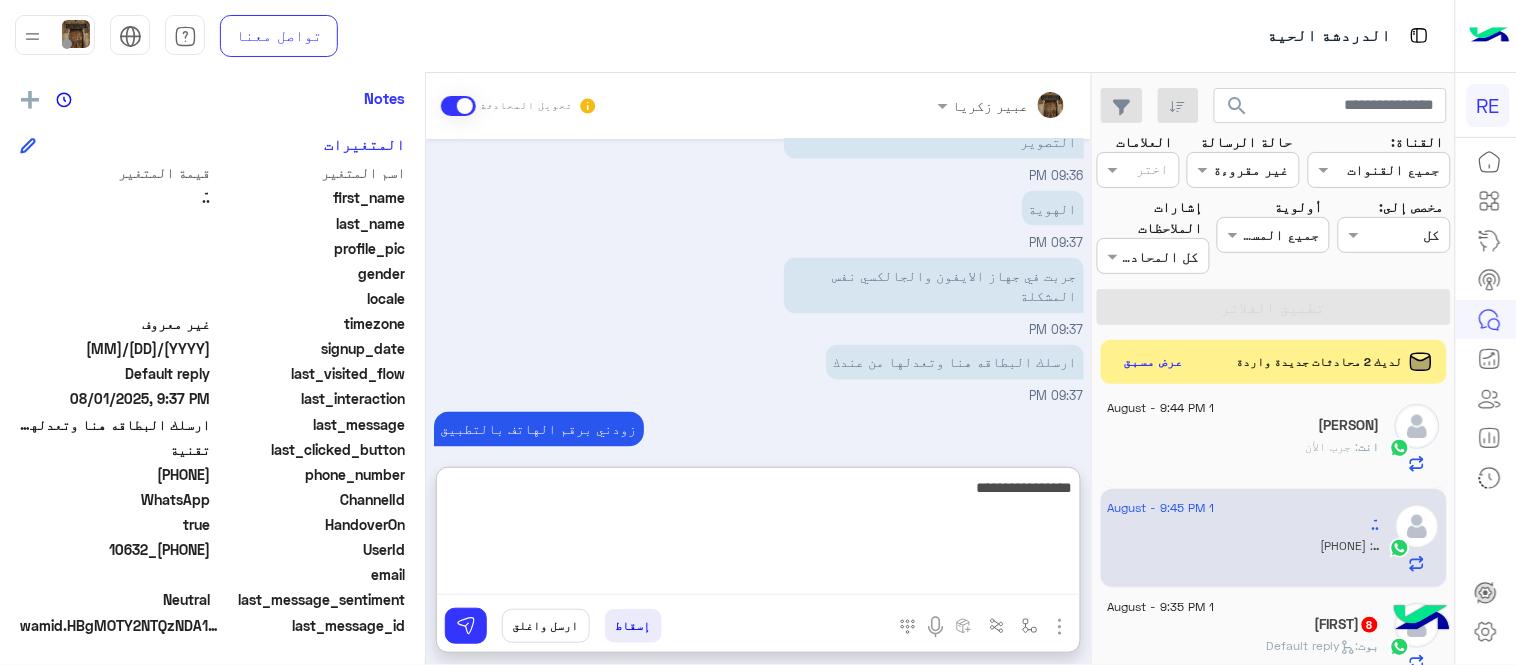 type on "**********" 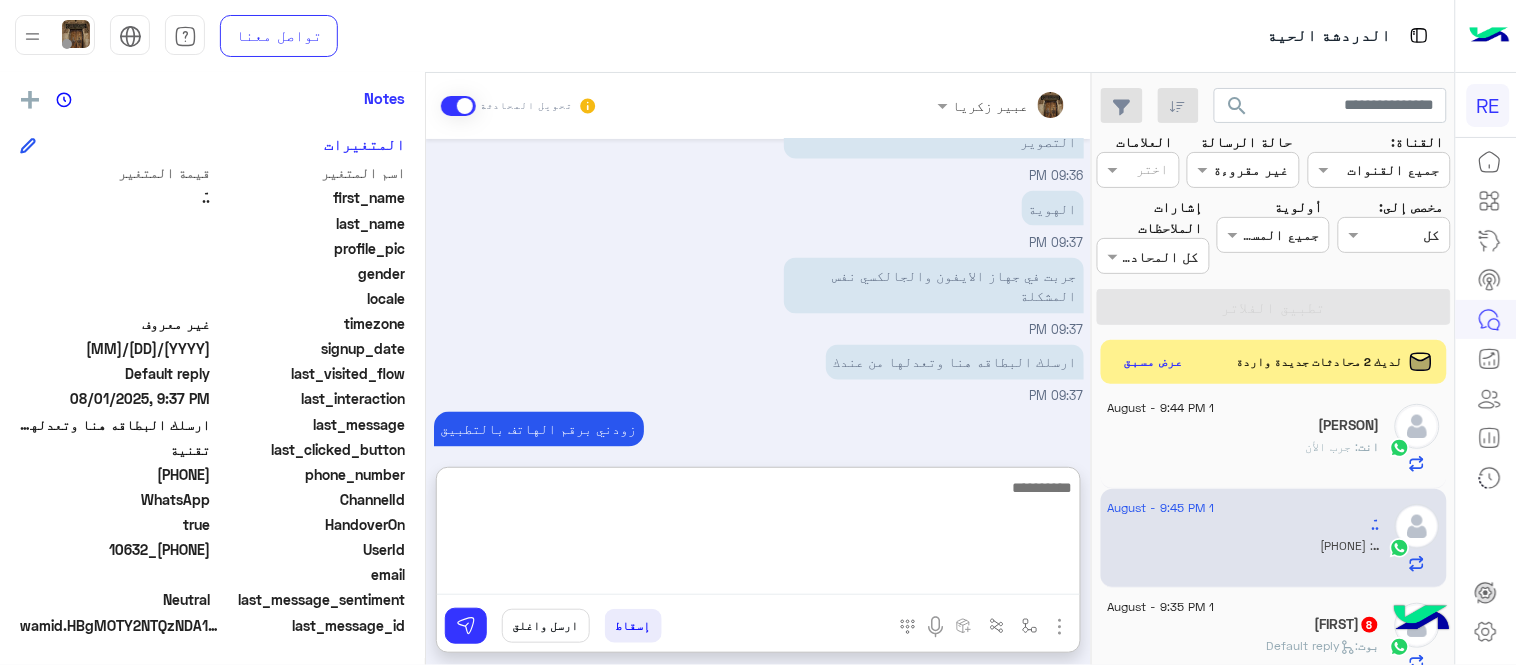 scroll, scrollTop: 948, scrollLeft: 0, axis: vertical 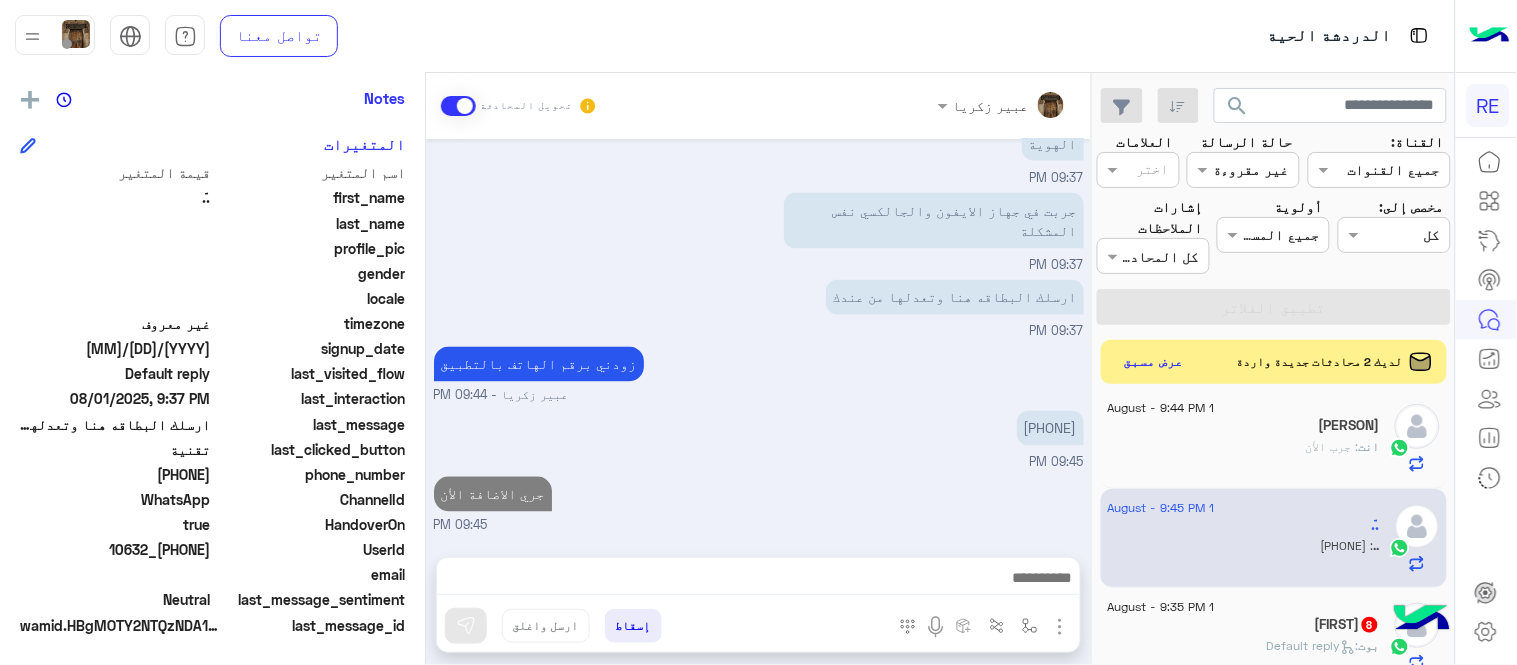 click on "Aug 1, 2025   عبير زكريا -  09:34 PM  سجل بيانات السيارة  عبير زكريا -  09:34 PM  اتبع الخطوات بالفيديو  عبير زكريا -  09:34 PM  وفي مشكلة ثانية اذا ضغطت على السرا يحولني على معلومات التطبيق   09:35 PM  بعد تسجيل السيارة بيظبط معك  عبير زكريا -  09:35 PM    09:35 PM  مايقبل اضافة اي صورة من الاستديو او حتى التصوير   09:36 PM  الهوية   09:37 PM  جربت في جهاز الايفون والجالكسي نفس المشكلة   09:37 PM  ارسلك البطاقه هنا وتعدلها من عندك   09:37 PM  زودني برقم الهاتف بالتطبيق  عبير زكريا -  09:44 PM  0543405168   09:45 PM  جري الاضافة الأن   09:45 PM" at bounding box center (758, 338) 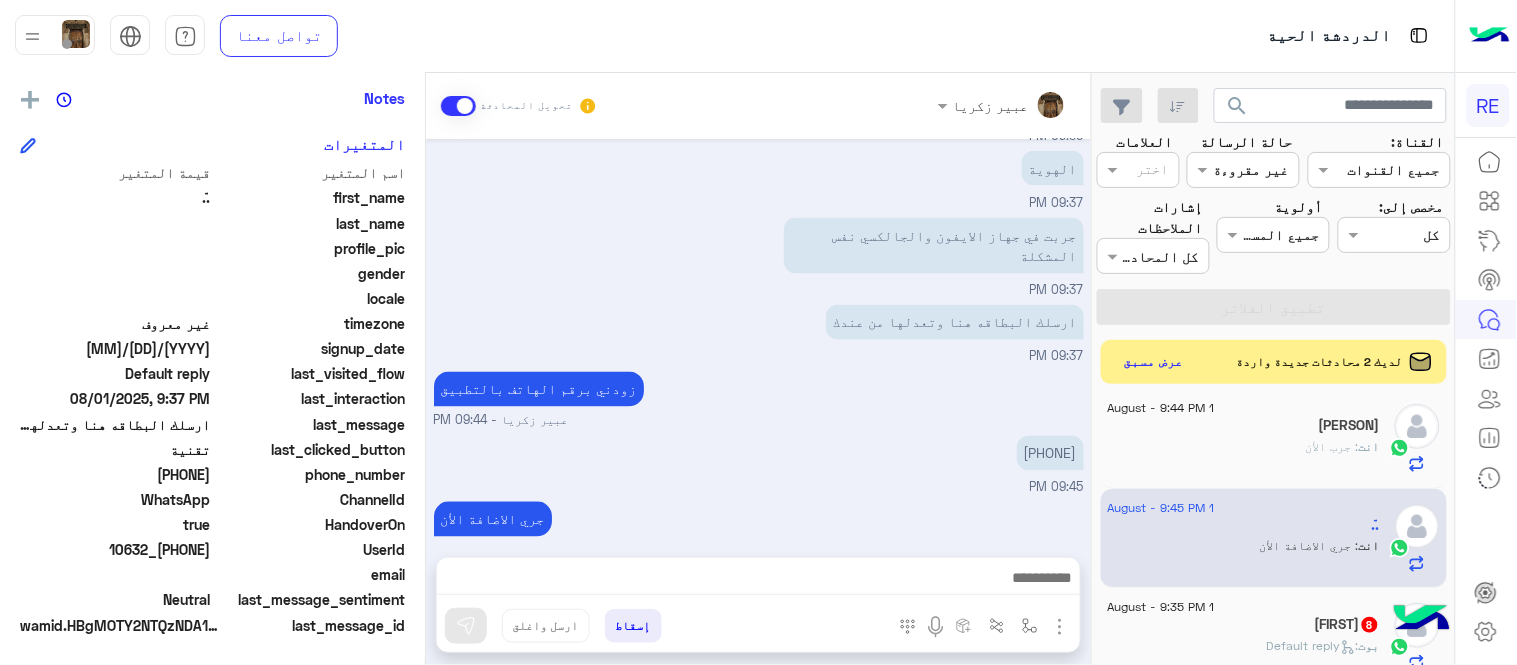 click on "عبير زكريا تحويل المحادثة     Aug 1, 2025   عبير زكريا -  09:34 PM  سجل بيانات السيارة  عبير زكريا -  09:34 PM  اتبع الخطوات بالفيديو  عبير زكريا -  09:34 PM  وفي مشكلة ثانية اذا ضغطت على السرا يحولني على معلومات التطبيق   09:35 PM  بعد تسجيل السيارة بيظبط معك  عبير زكريا -  09:35 PM    09:35 PM  مايقبل اضافة اي صورة من الاستديو او حتى التصوير   09:36 PM  الهوية   09:37 PM  جربت في جهاز الايفون والجالكسي نفس المشكلة   09:37 PM  ارسلك البطاقه هنا وتعدلها من عندك   09:37 PM  زودني برقم الهاتف بالتطبيق  عبير زكريا -  09:44 PM  0543405168   09:45 PM  جري الاضافة الأن  عبير زكريا -  09:45 PM  أدخل اسم مجموعة الرسائل scenario_52439 scenario_52010 scenario_50803" at bounding box center [758, 373] 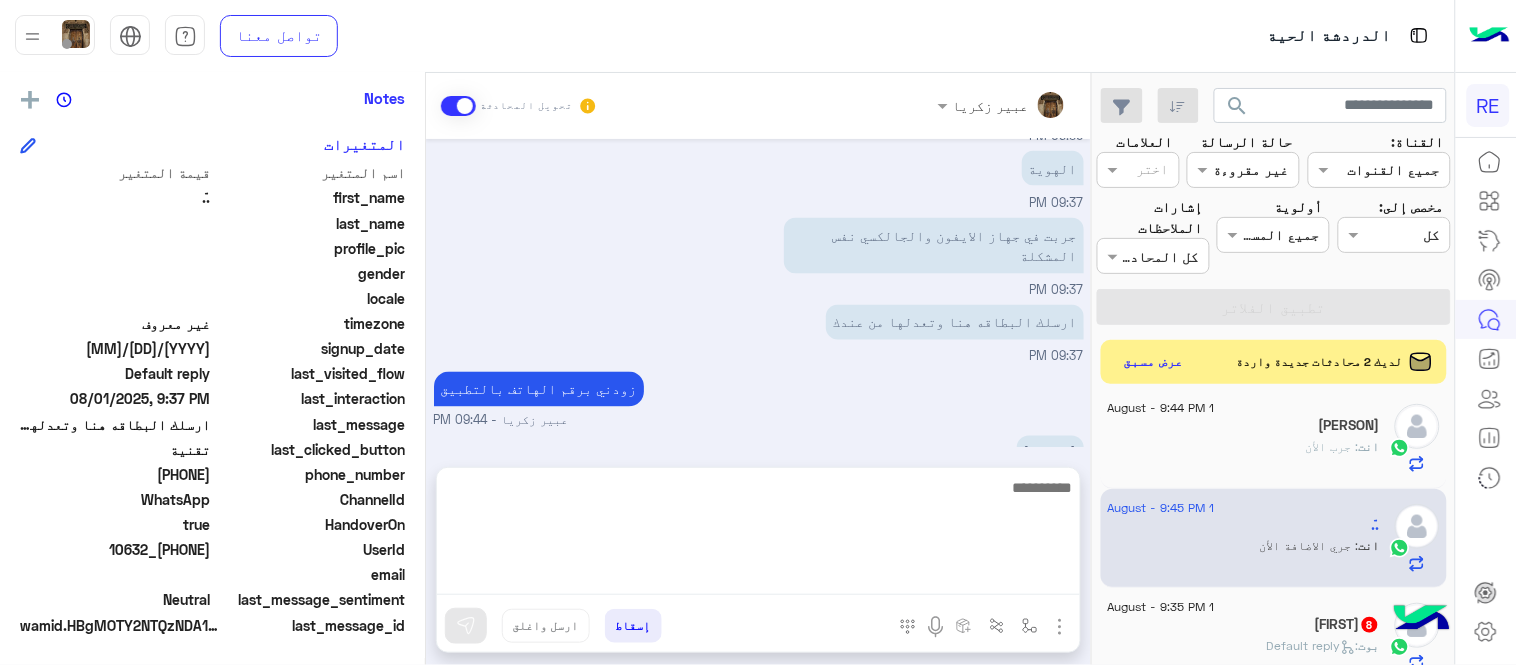 click at bounding box center (758, 535) 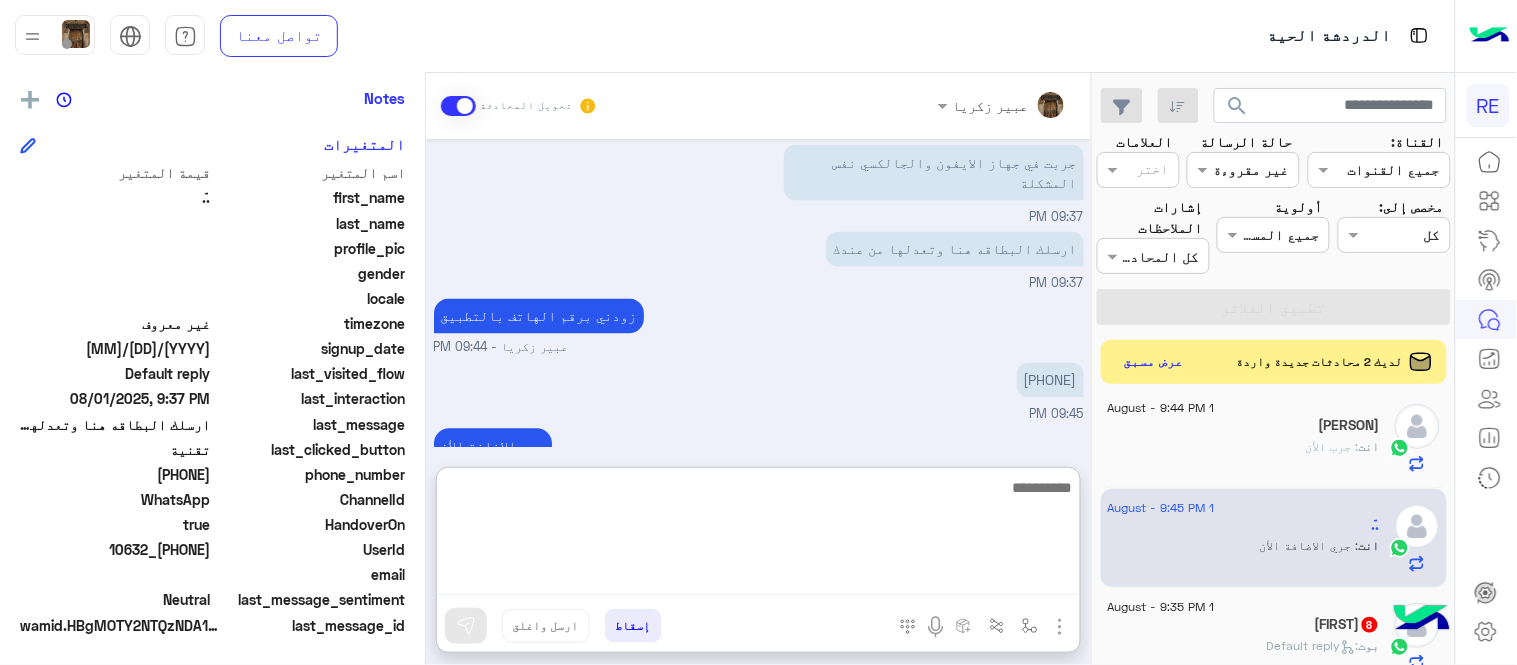 scroll, scrollTop: 948, scrollLeft: 0, axis: vertical 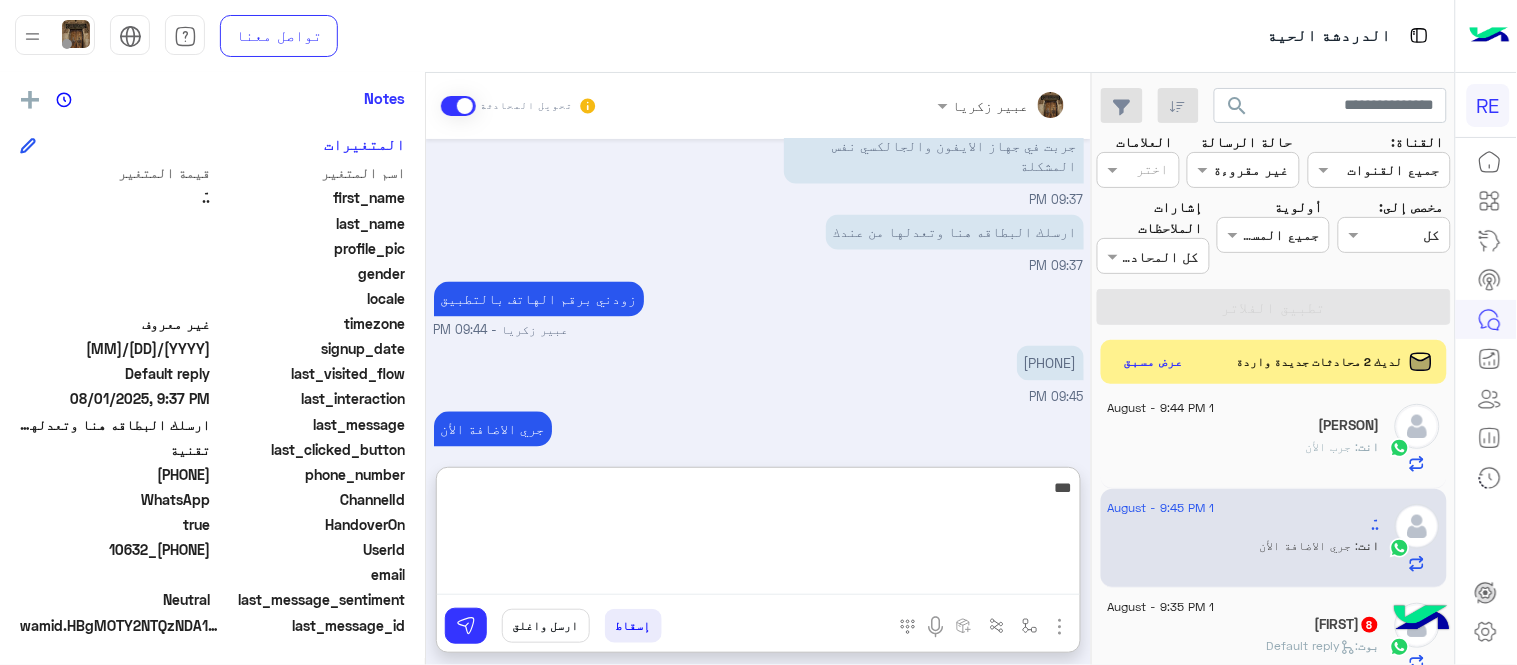 type on "***" 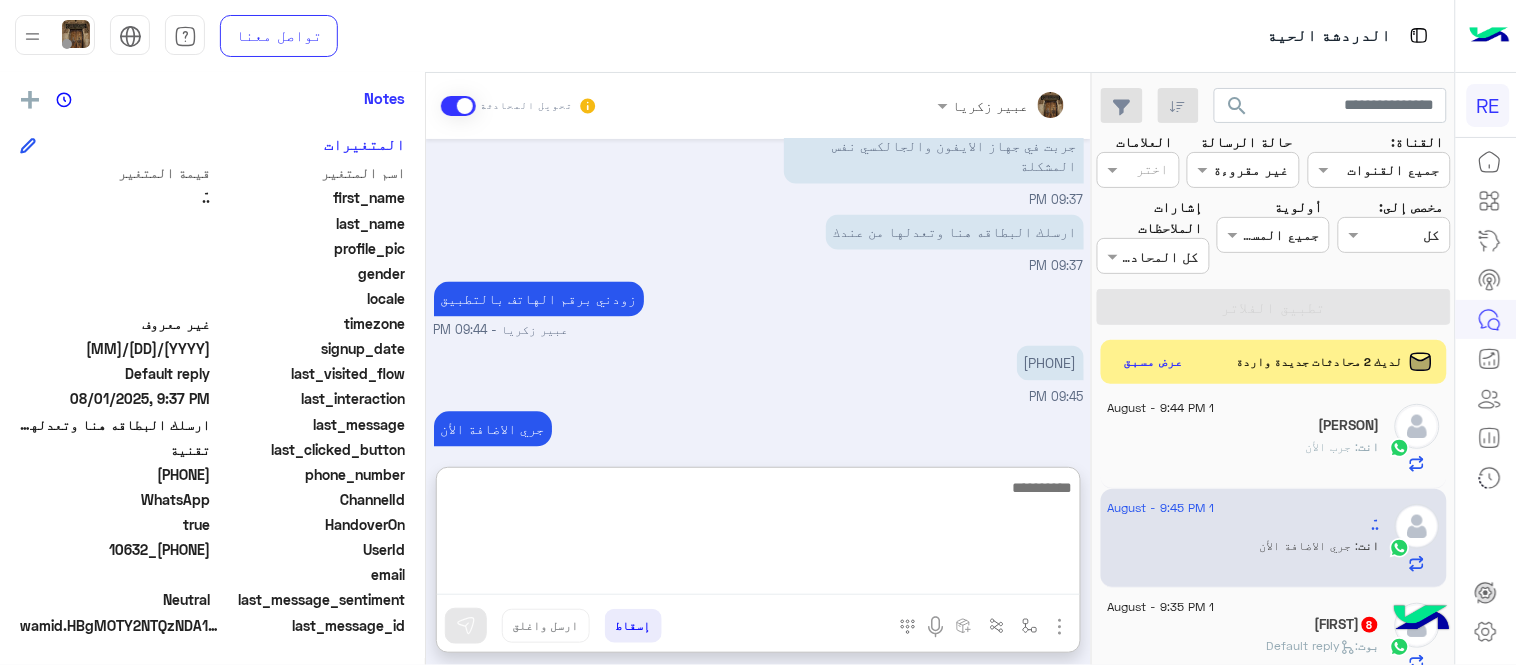 scroll, scrollTop: 1013, scrollLeft: 0, axis: vertical 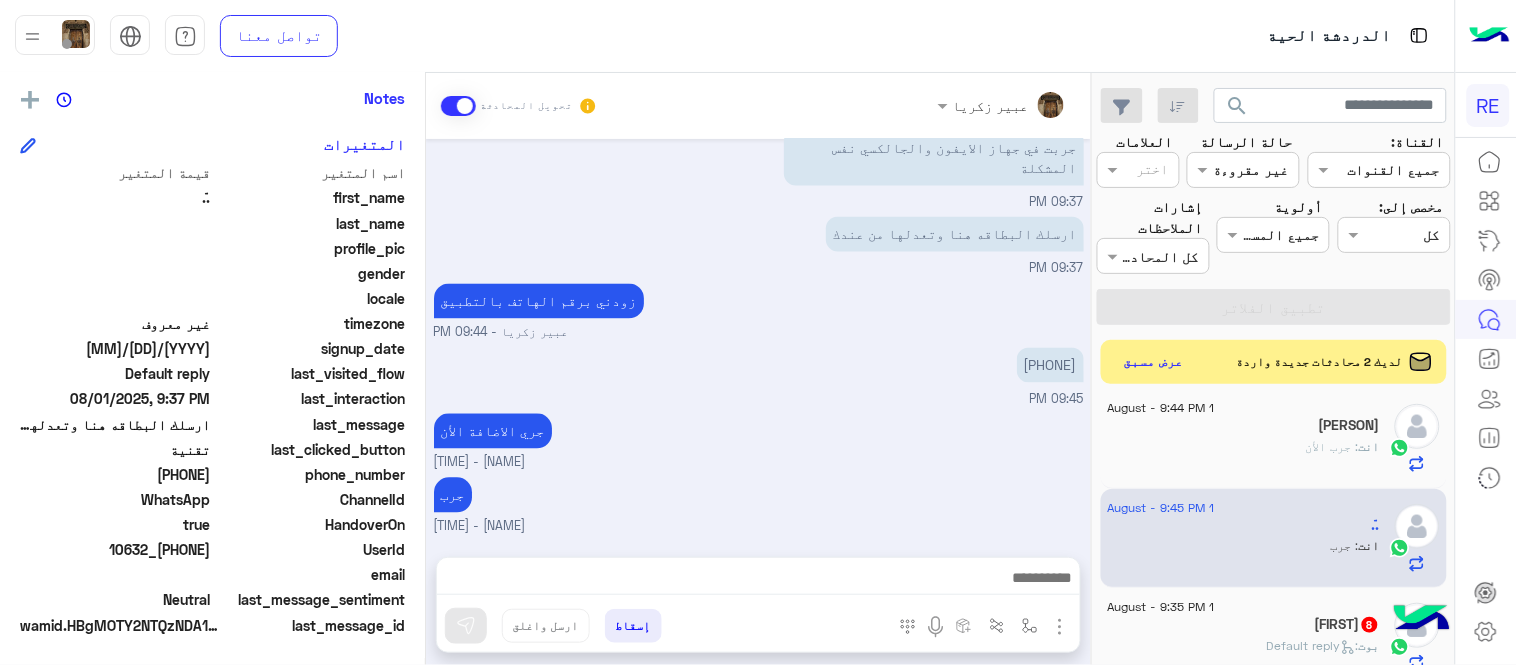 click on "Aug 1, 2025   عبير زكريا -  09:34 PM  سجل بيانات السيارة  عبير زكريا -  09:34 PM  اتبع الخطوات بالفيديو  عبير زكريا -  09:34 PM  وفي مشكلة ثانية اذا ضغطت على السرا يحولني على معلومات التطبيق   09:35 PM  بعد تسجيل السيارة بيظبط معك  عبير زكريا -  09:35 PM    09:35 PM  مايقبل اضافة اي صورة من الاستديو او حتى التصوير   09:36 PM  الهوية   09:37 PM  جربت في جهاز الايفون والجالكسي نفس المشكلة   09:37 PM  ارسلك البطاقه هنا وتعدلها من عندك   09:37 PM  زودني برقم الهاتف بالتطبيق  عبير زكريا -  09:44 PM  0543405168   09:45 PM  جري الاضافة الأن  عبير زكريا -  09:45 PM  جرب  عبير زكريا -  09:45 PM" at bounding box center [758, 338] 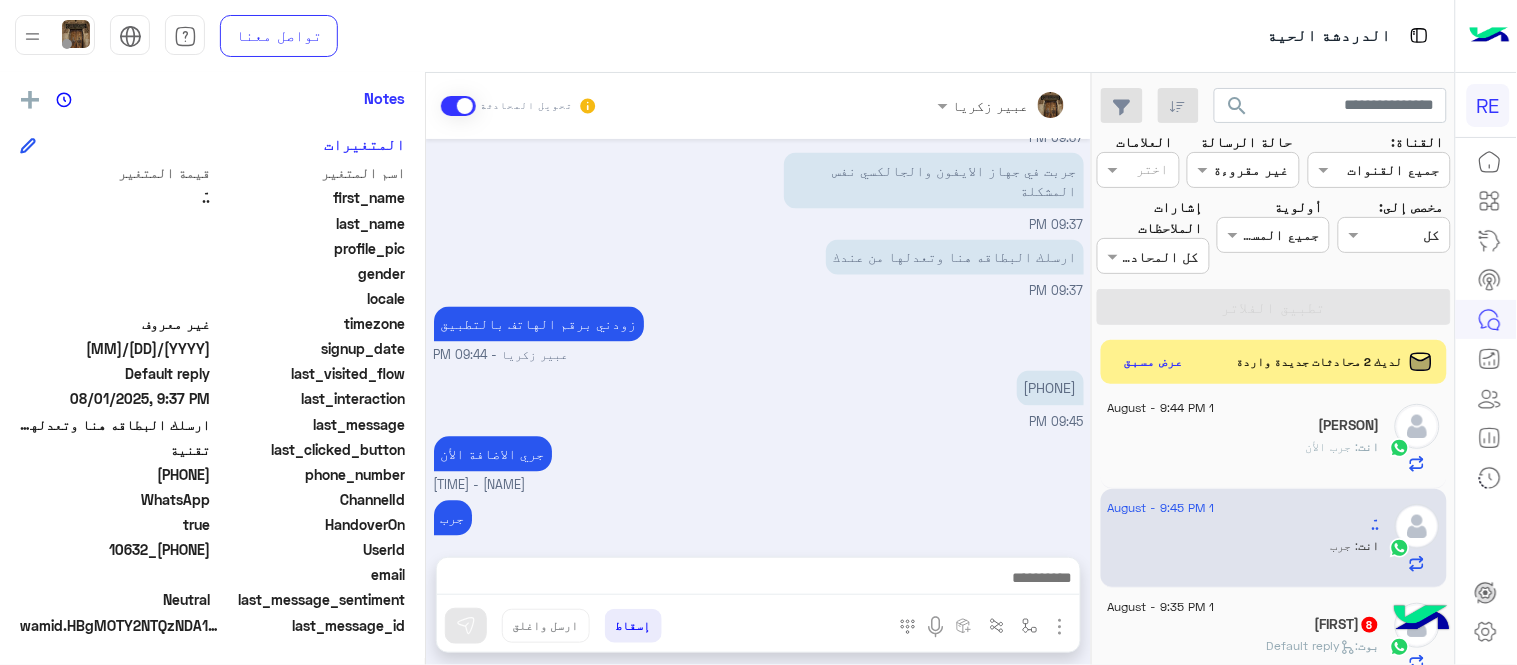 click on "بوت :   Default reply" 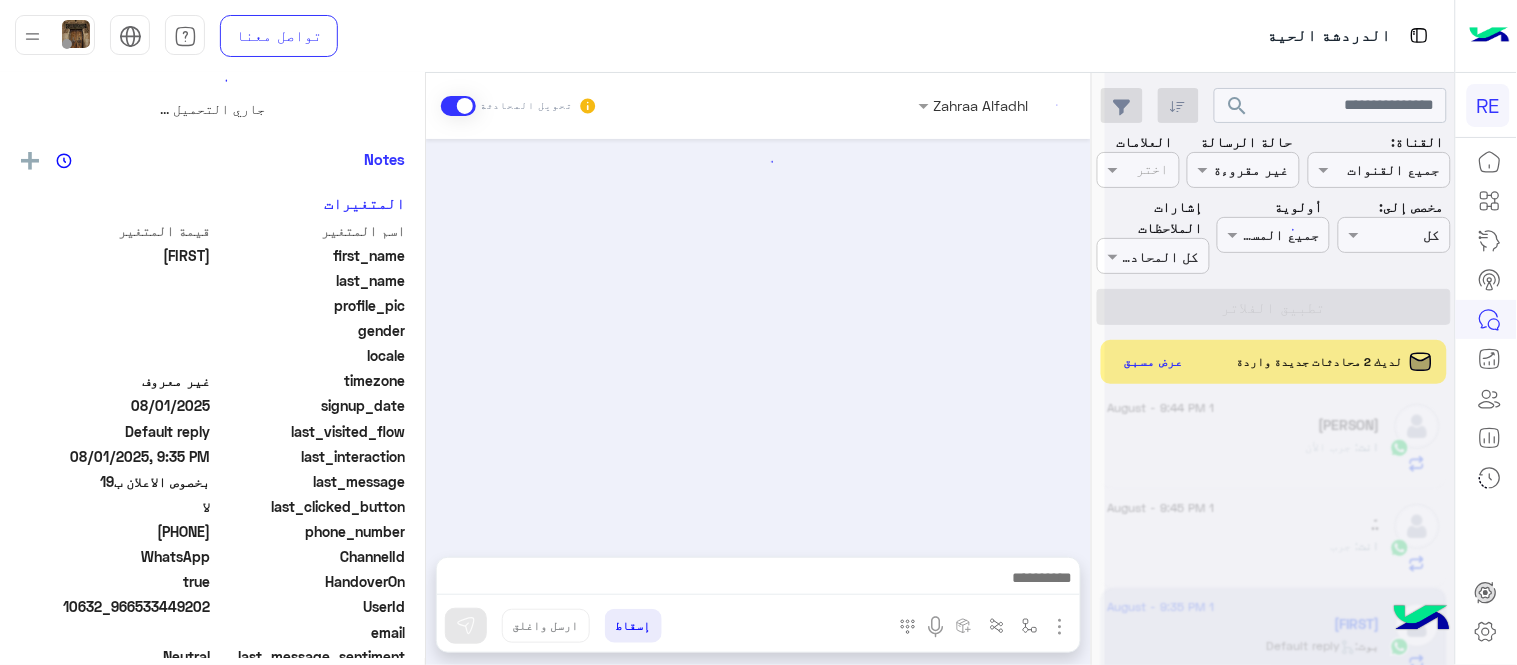 scroll, scrollTop: 0, scrollLeft: 0, axis: both 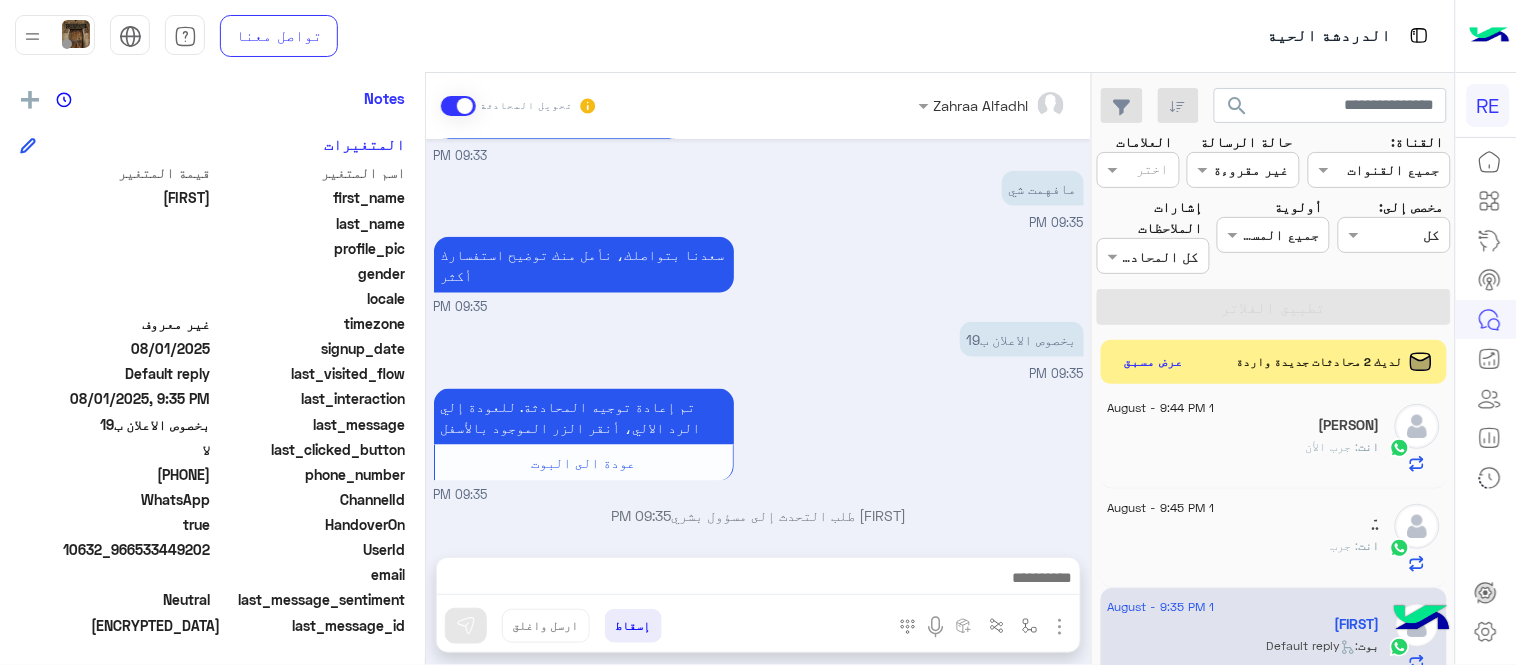 click at bounding box center (758, 583) 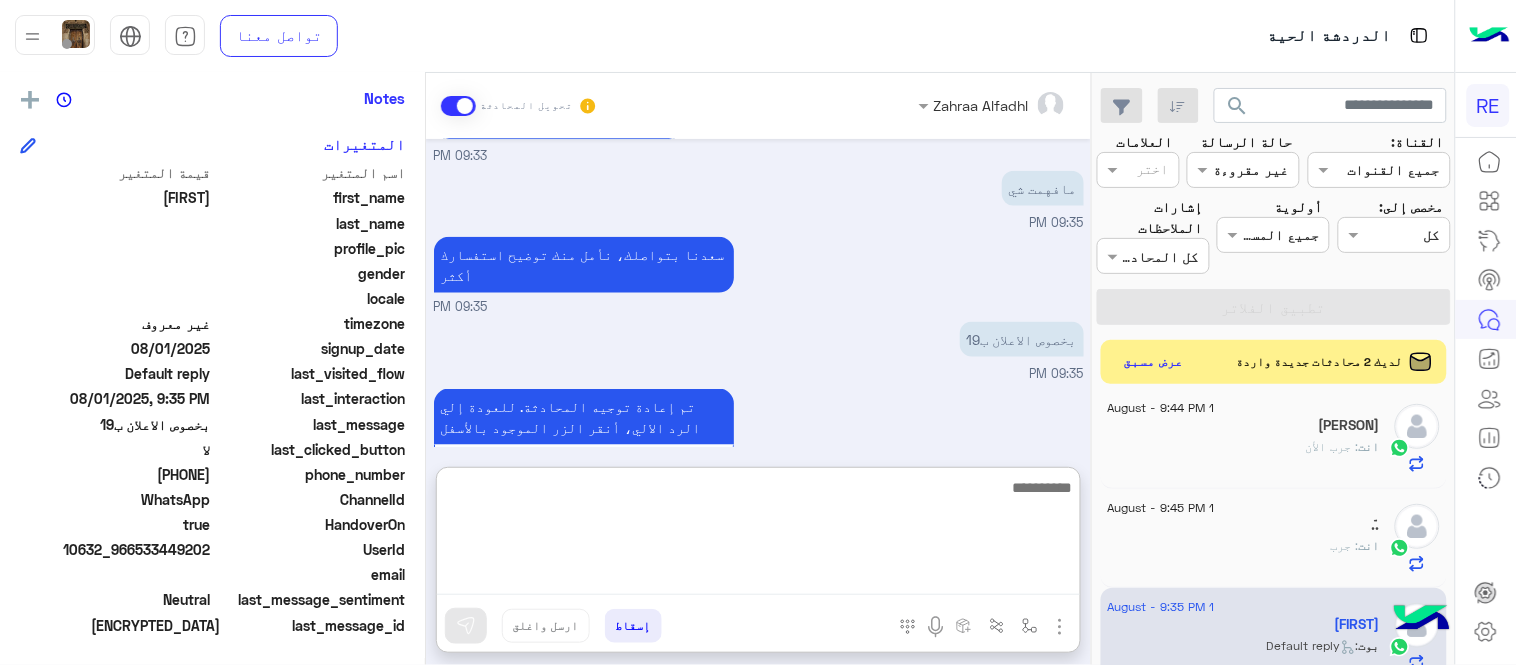 click at bounding box center [758, 535] 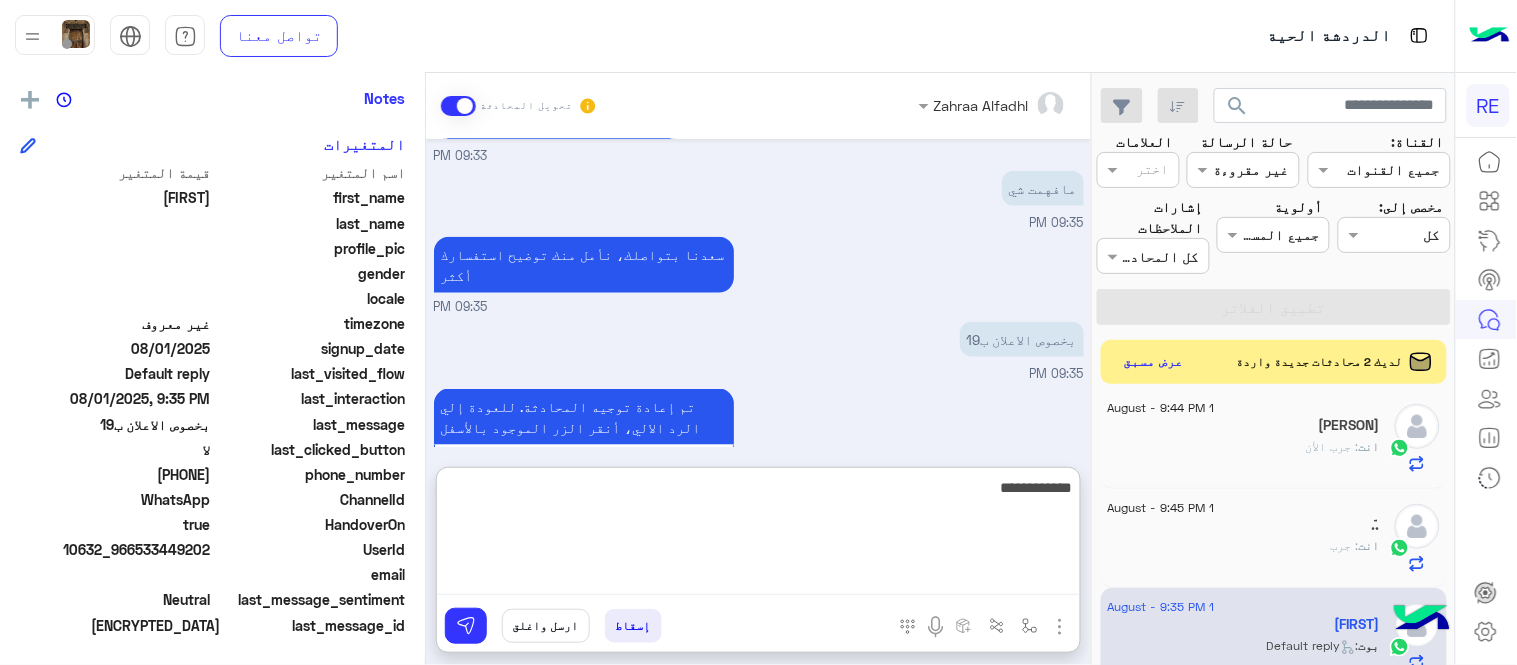 type on "**********" 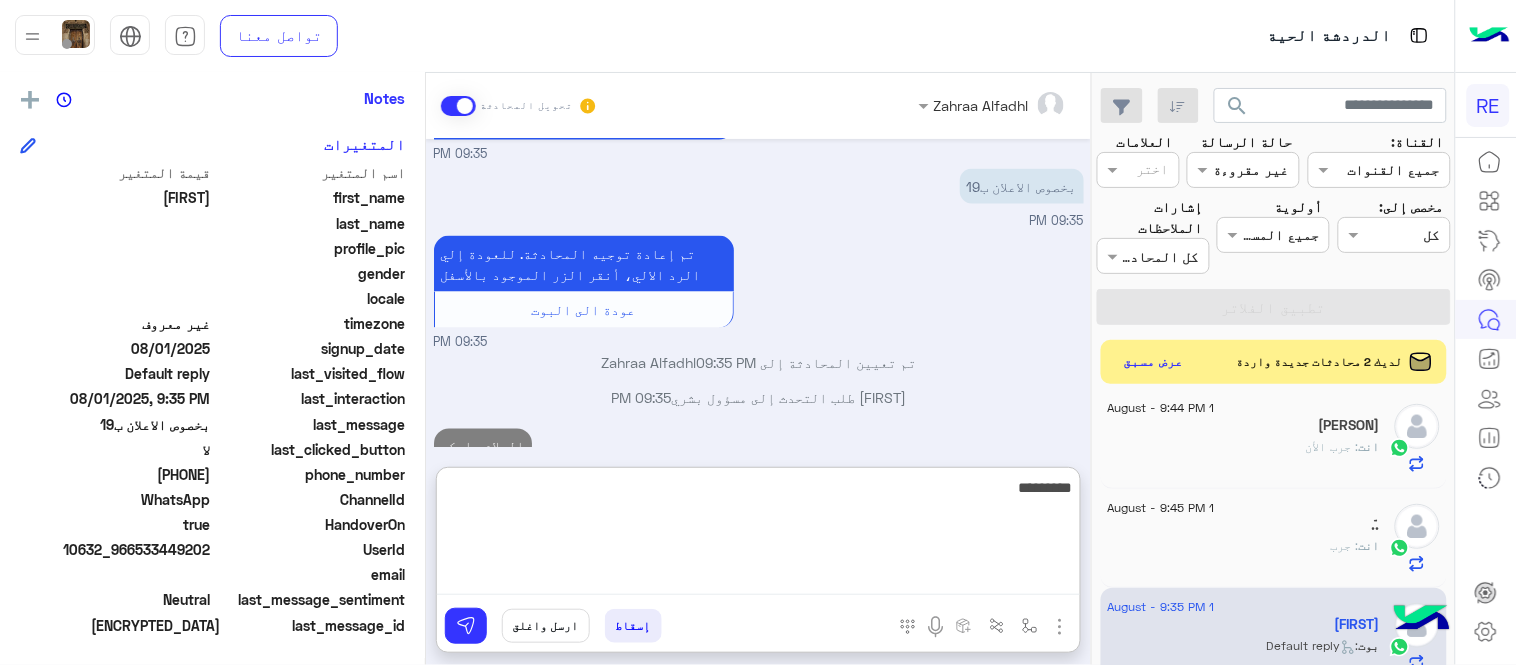 scroll, scrollTop: 783, scrollLeft: 0, axis: vertical 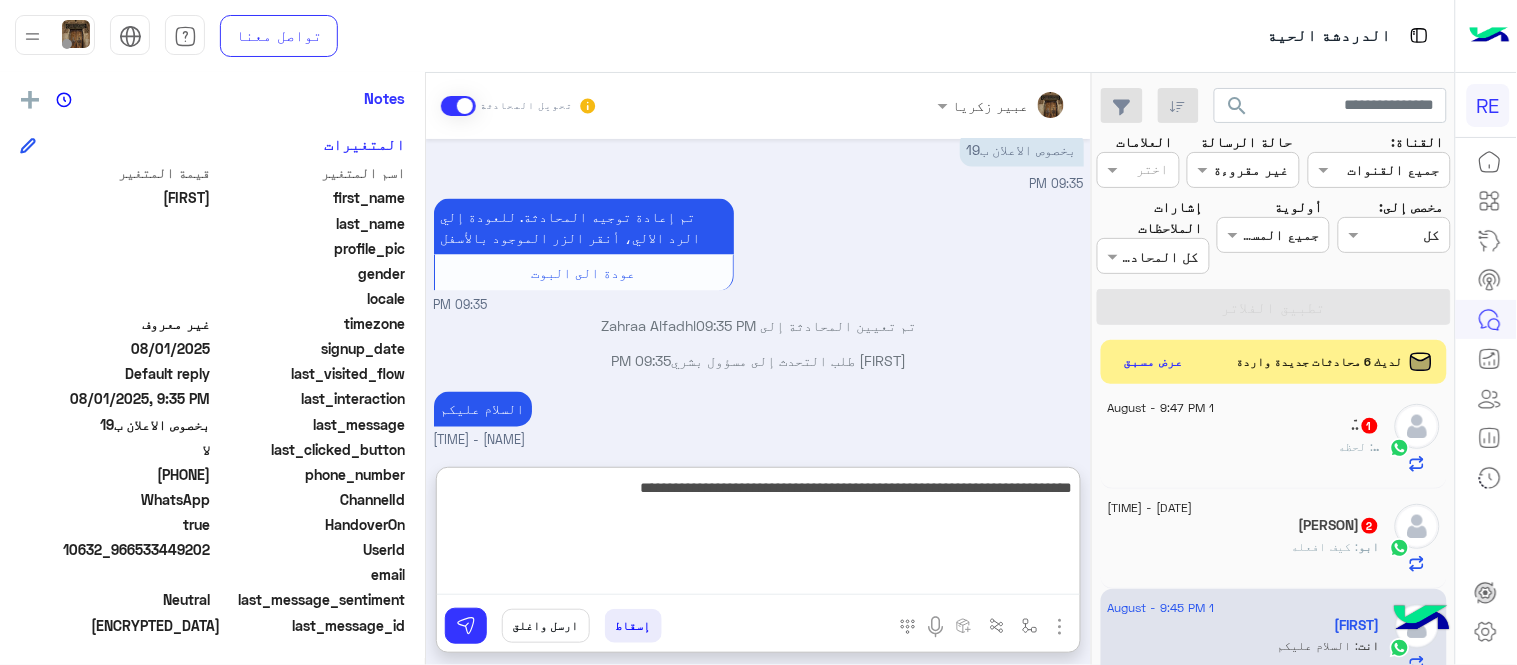 paste on "**********" 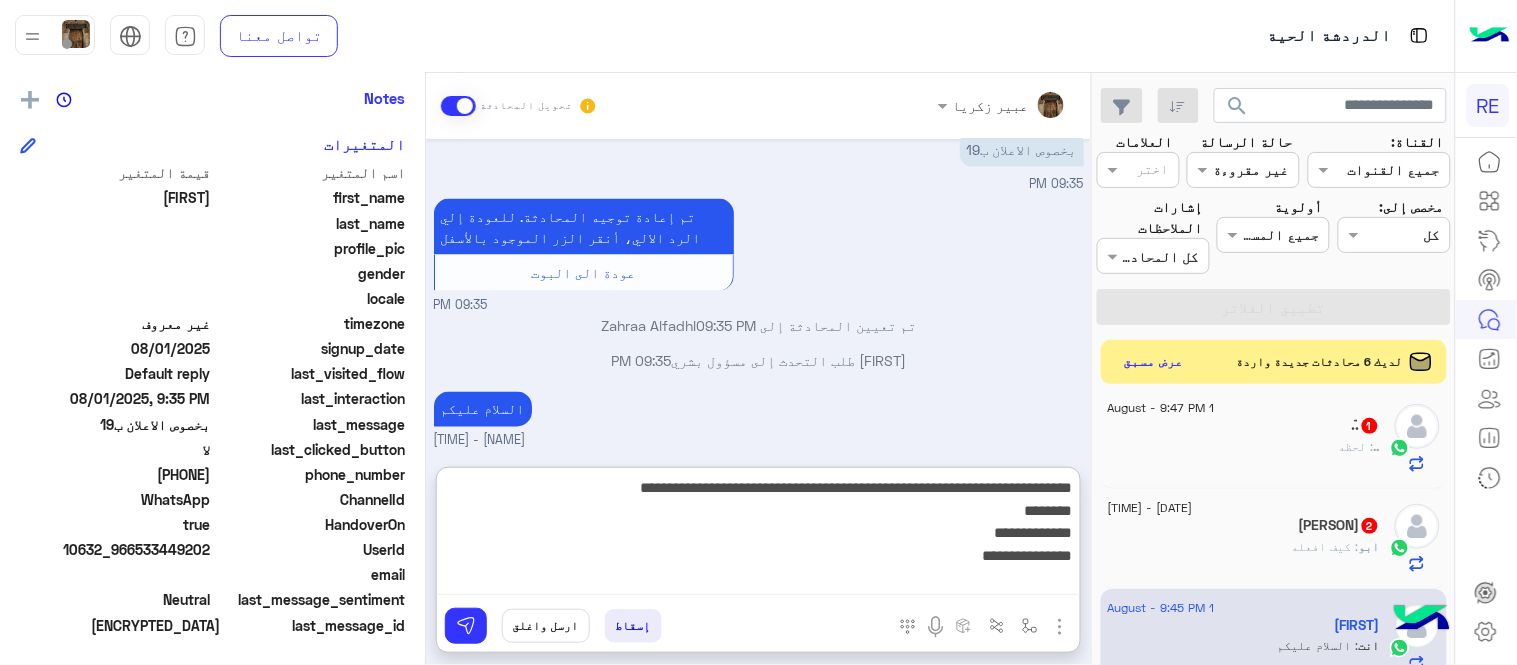 click on "**********" at bounding box center (758, 535) 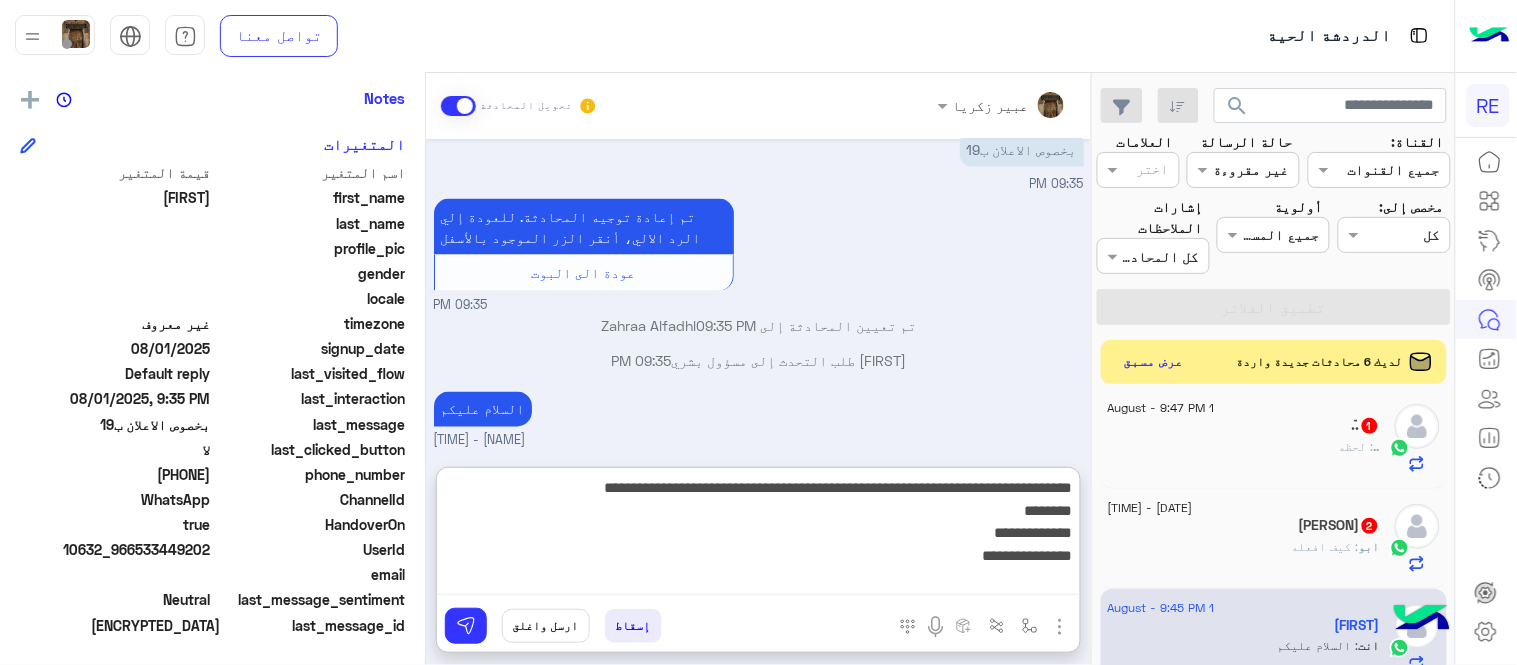 click on "**********" at bounding box center (758, 535) 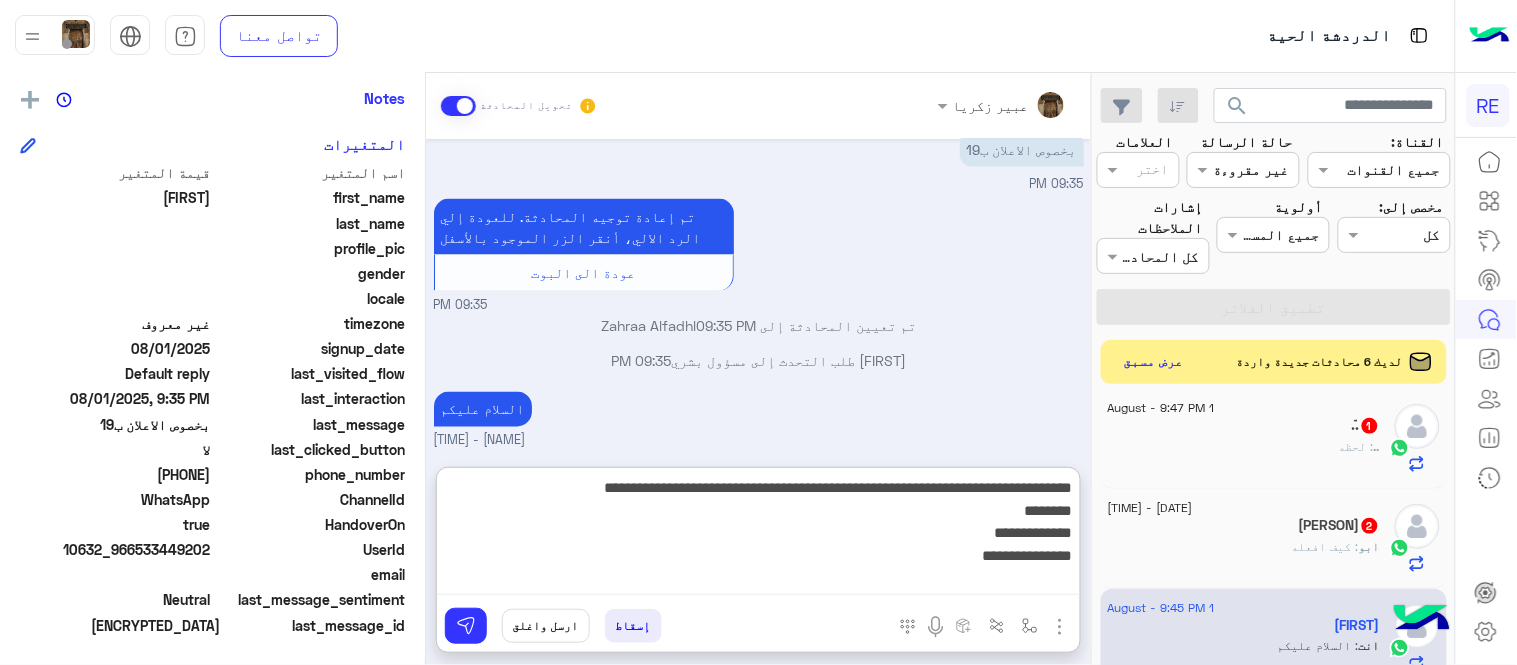 paste 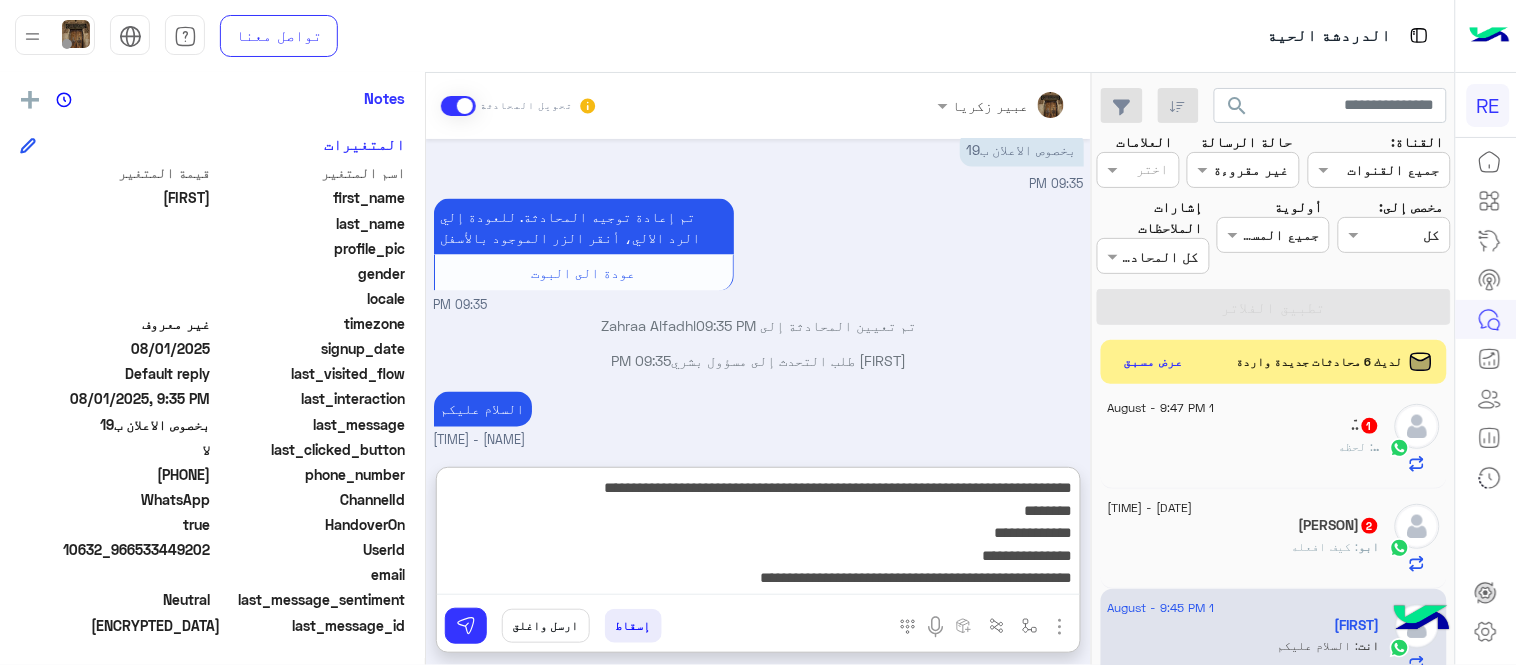 click on "**********" at bounding box center [758, 535] 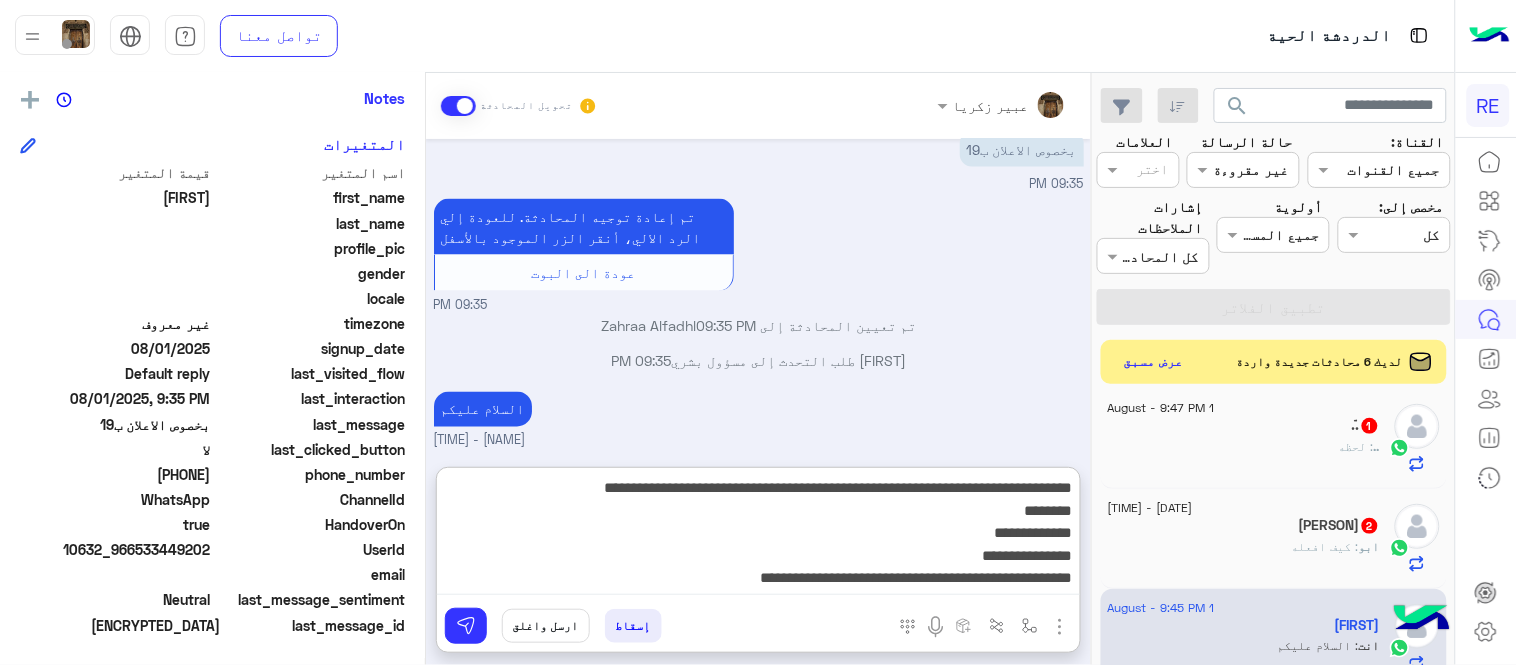 click on "**********" at bounding box center (758, 535) 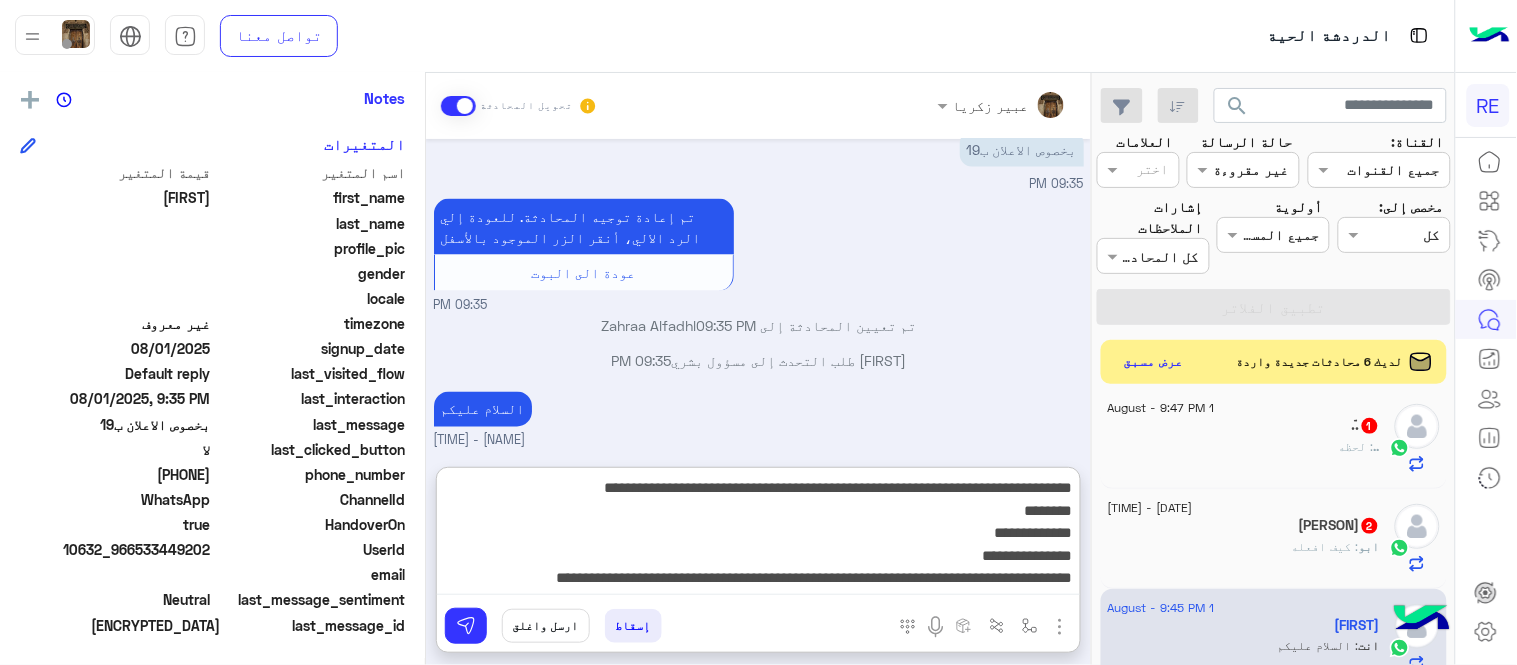 type on "**********" 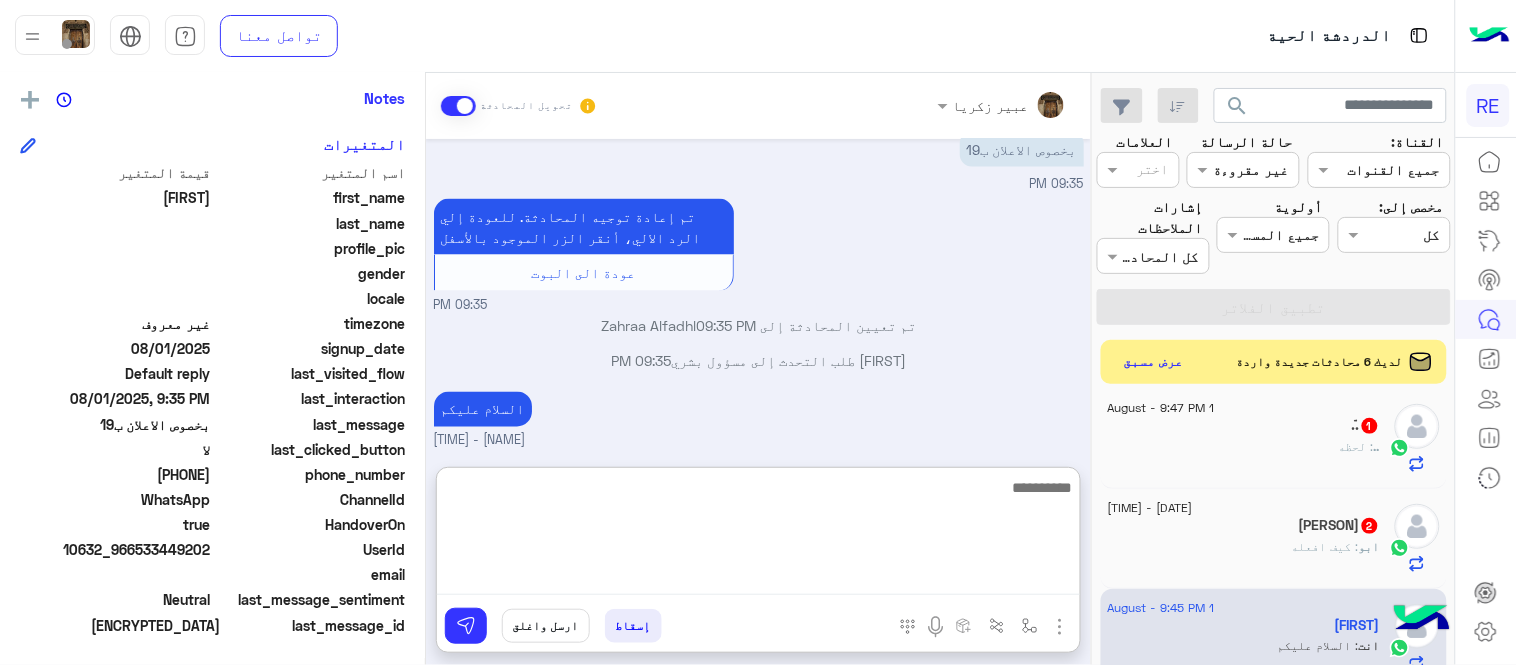 scroll, scrollTop: 973, scrollLeft: 0, axis: vertical 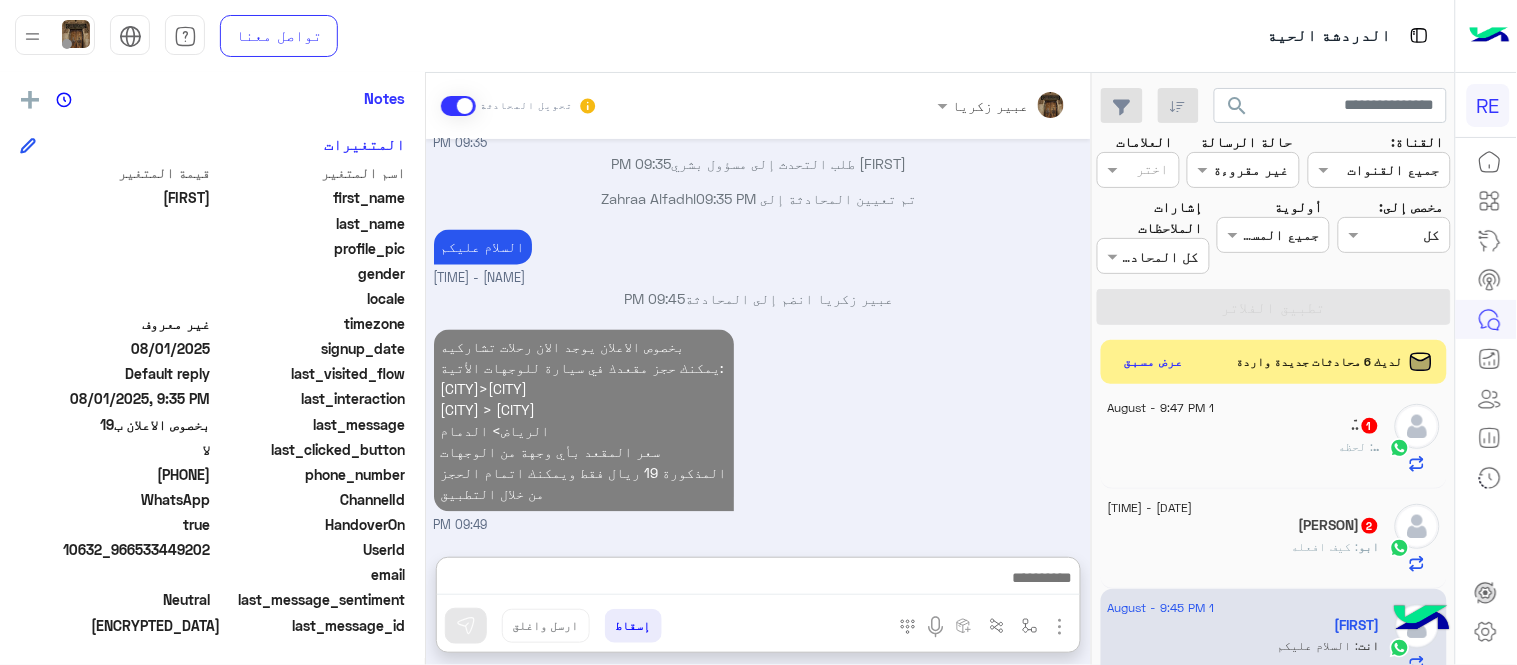 click on "السلام عليكم  عبير زكريا -  09:45 PM" at bounding box center [759, 257] 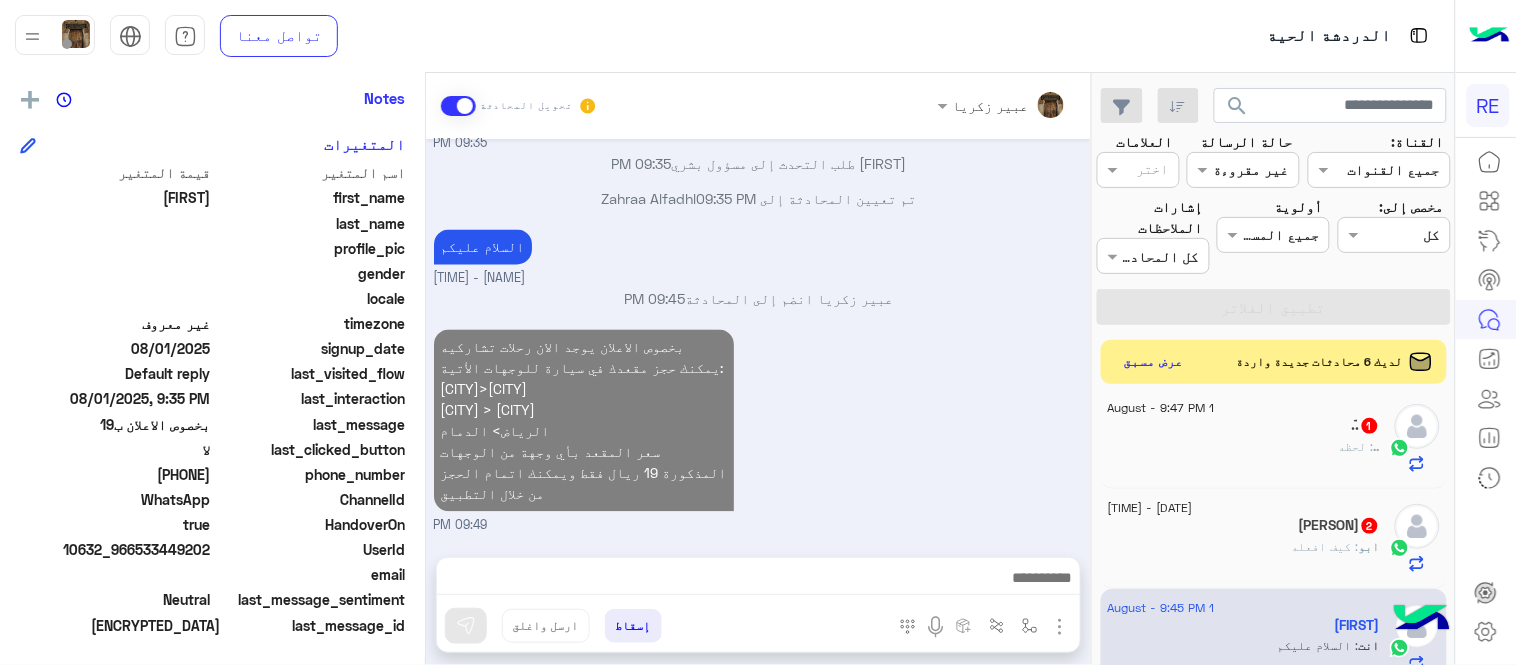 scroll, scrollTop: 883, scrollLeft: 0, axis: vertical 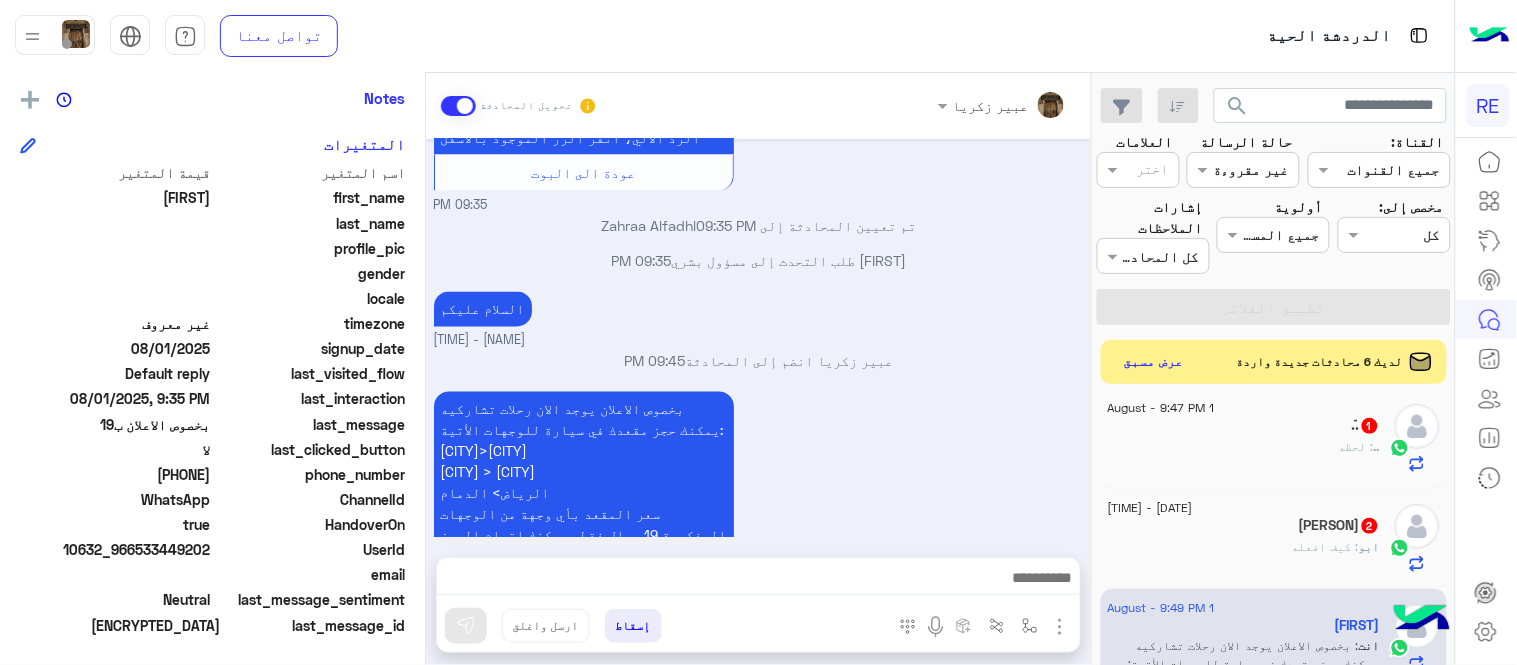 click on "عبير زكريا تحويل المحادثة     Aug 1, 2025   عميل �    09:33 PM  هل لديك حساب مسجل على التطبيق   لا   نعم     09:33 PM   لا    09:33 PM  يمكنك تحميل التطبيق والتسجيل عبر الرابط 📲
http://onelink.to/Rehla
ونسعد بزيارتك حسابات التواصل الاجتماعي :
https://compiled.social/rehlacar    لمساعدتك بشكل افضل
الرجاء اختيار احد الخدمات التالية     09:33 PM  مافهمت شي   09:35 PM  سعدنا بتواصلك، نأمل منك توضيح استفسارك أكثر    09:35 PM  بخصوص الاعلان ب19   09:35 PM  تم إعادة توجيه المحادثة. للعودة إلي الرد الالي، أنقر الزر الموجود بالأسفل  عودة الى البوت     09:35 PM   تم تعيين المحادثة إلى Zahraa Alfadhl   09:35 PM       Dado  طلب التحدث إلى مسؤول بشري   09:35 PM       09:45 PM" at bounding box center [758, 373] 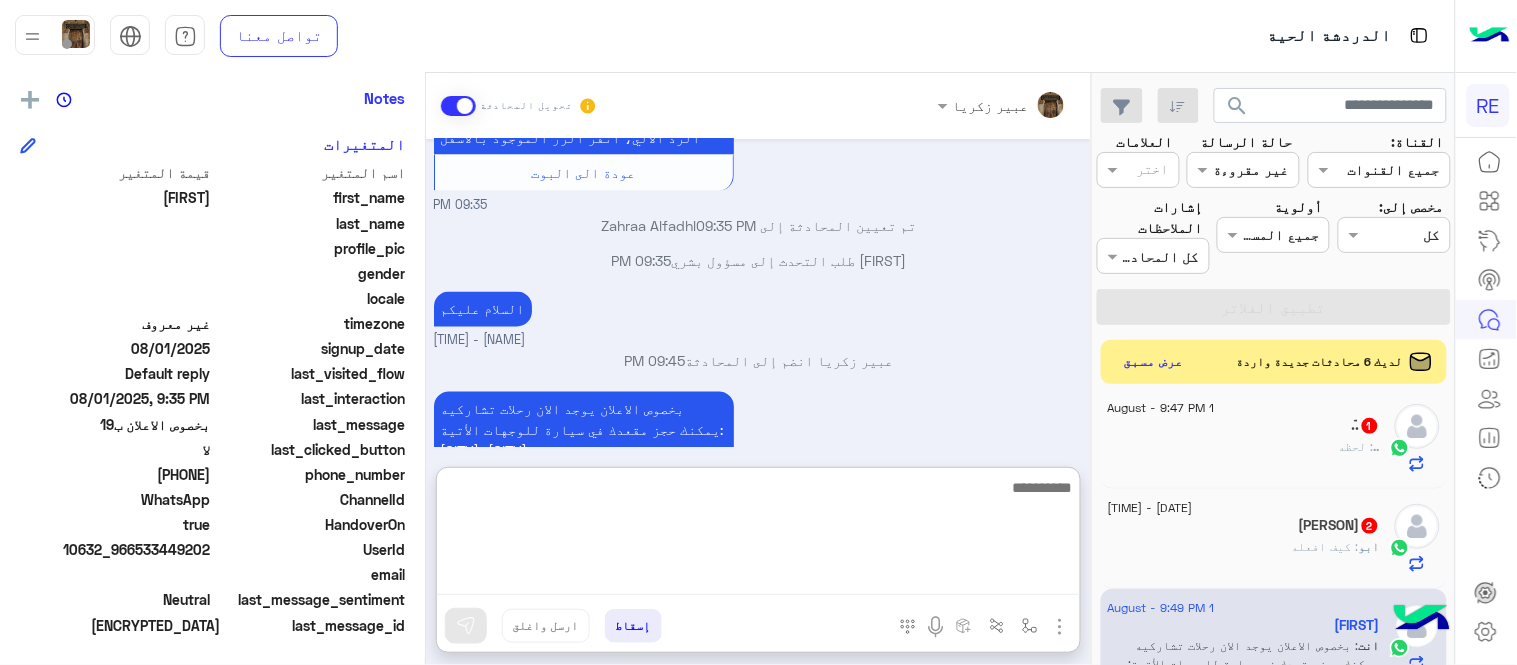 click at bounding box center (758, 535) 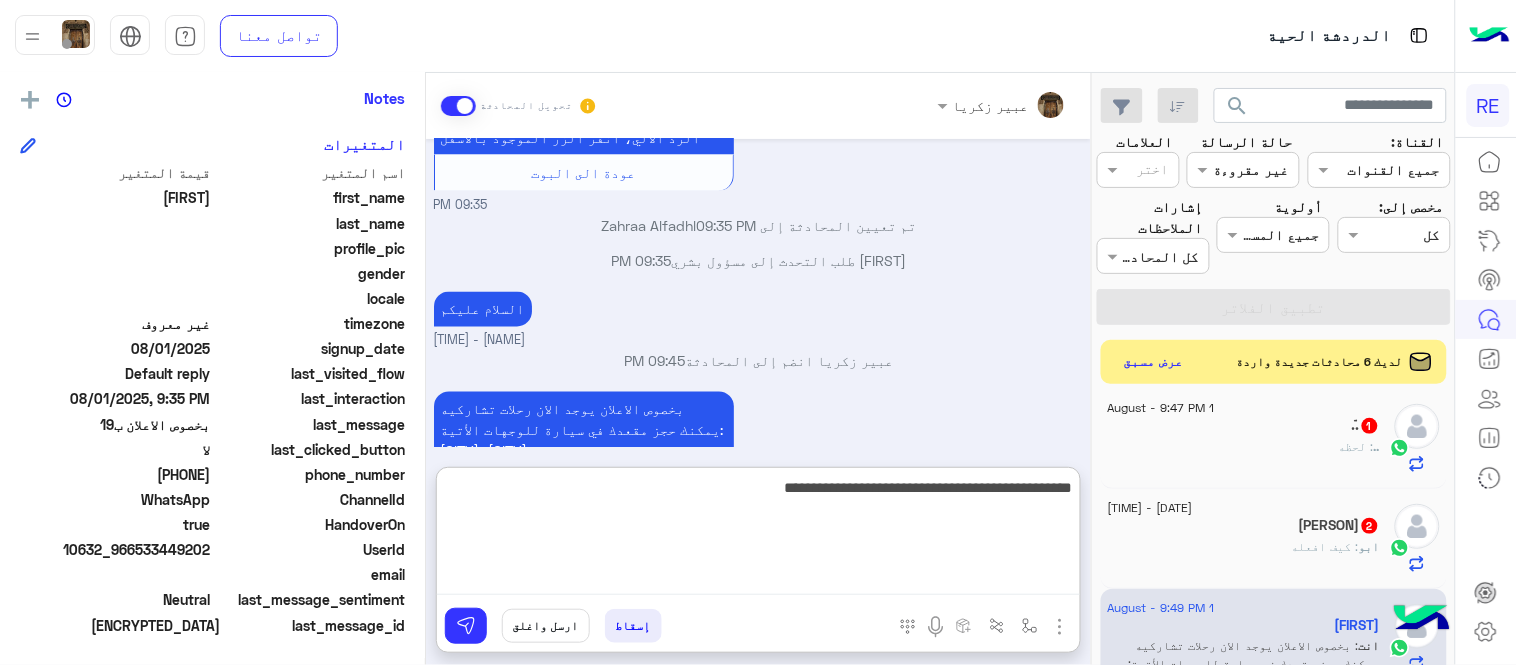 type on "**********" 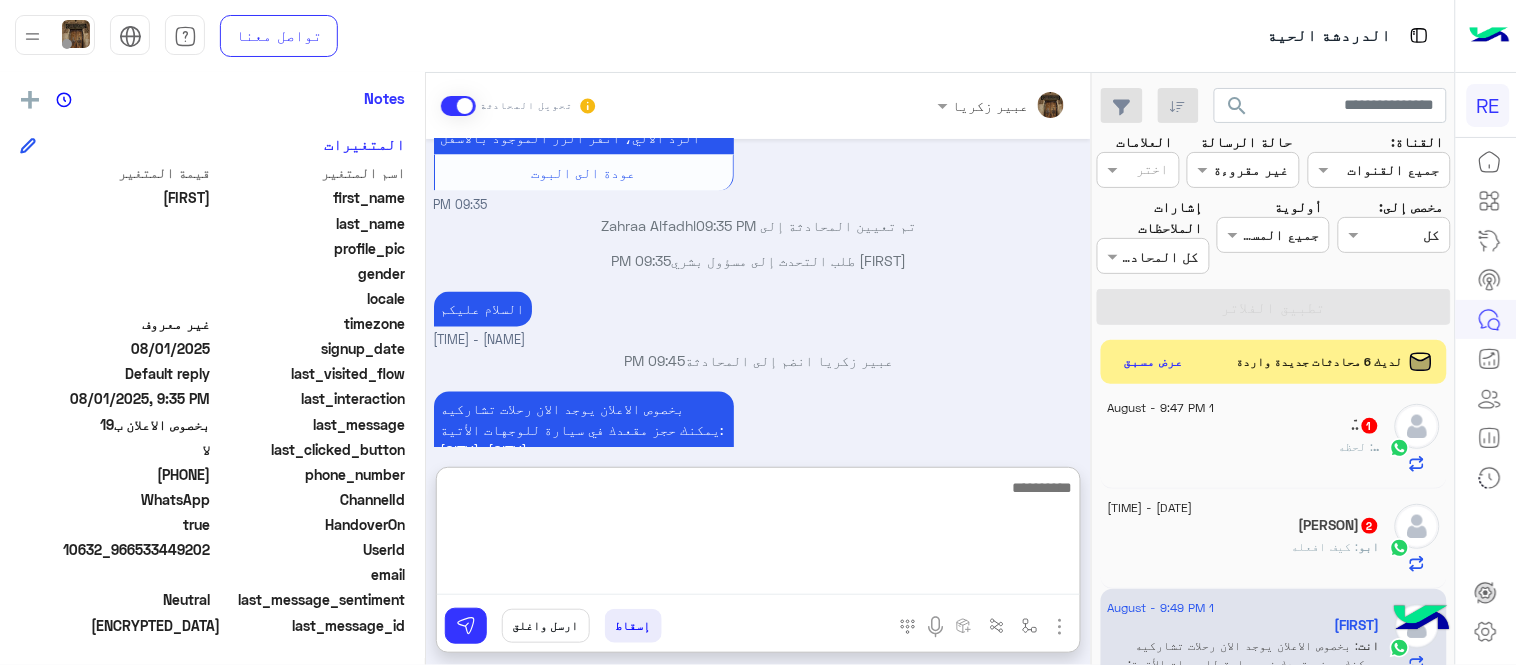 scroll, scrollTop: 1057, scrollLeft: 0, axis: vertical 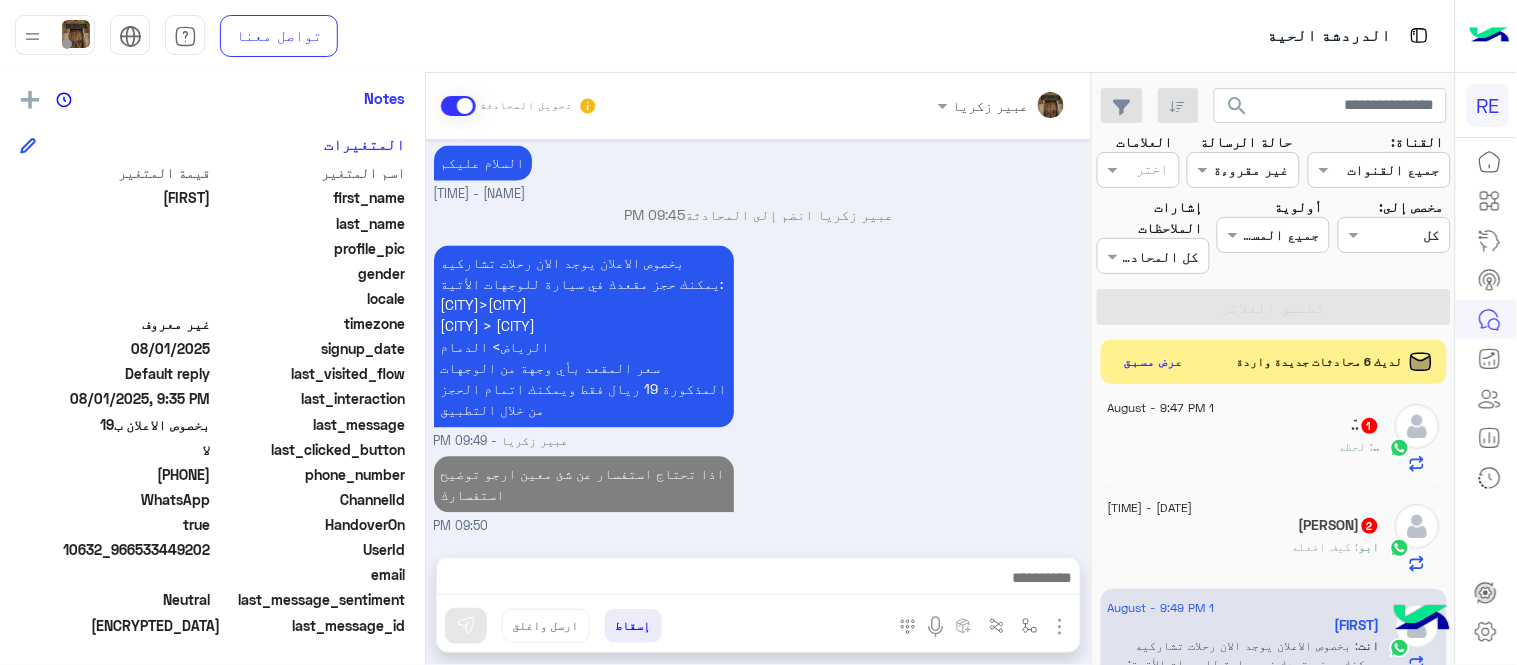 click on "Aug 1, 2025   عميل �    09:33 PM  هل لديك حساب مسجل على التطبيق   لا   نعم     09:33 PM   لا    09:33 PM  يمكنك تحميل التطبيق والتسجيل عبر الرابط 📲
http://onelink.to/Rehla
ونسعد بزيارتك حسابات التواصل الاجتماعي :
https://compiled.social/rehlacar    لمساعدتك بشكل افضل
الرجاء اختيار احد الخدمات التالية     09:33 PM  مافهمت شي   09:35 PM  سعدنا بتواصلك، نأمل منك توضيح استفسارك أكثر    09:35 PM  بخصوص الاعلان ب19   09:35 PM  تم إعادة توجيه المحادثة. للعودة إلي الرد الالي، أنقر الزر الموجود بالأسفل  عودة الى البوت     09:35 PM   Dado  طلب التحدث إلى مسؤول بشري   09:35 PM       تم تعيين المحادثة إلى Zahraa Alfadhl   09:35 PM      السلام عليكم  عبير زكريا -  09:45 PM" at bounding box center (758, 338) 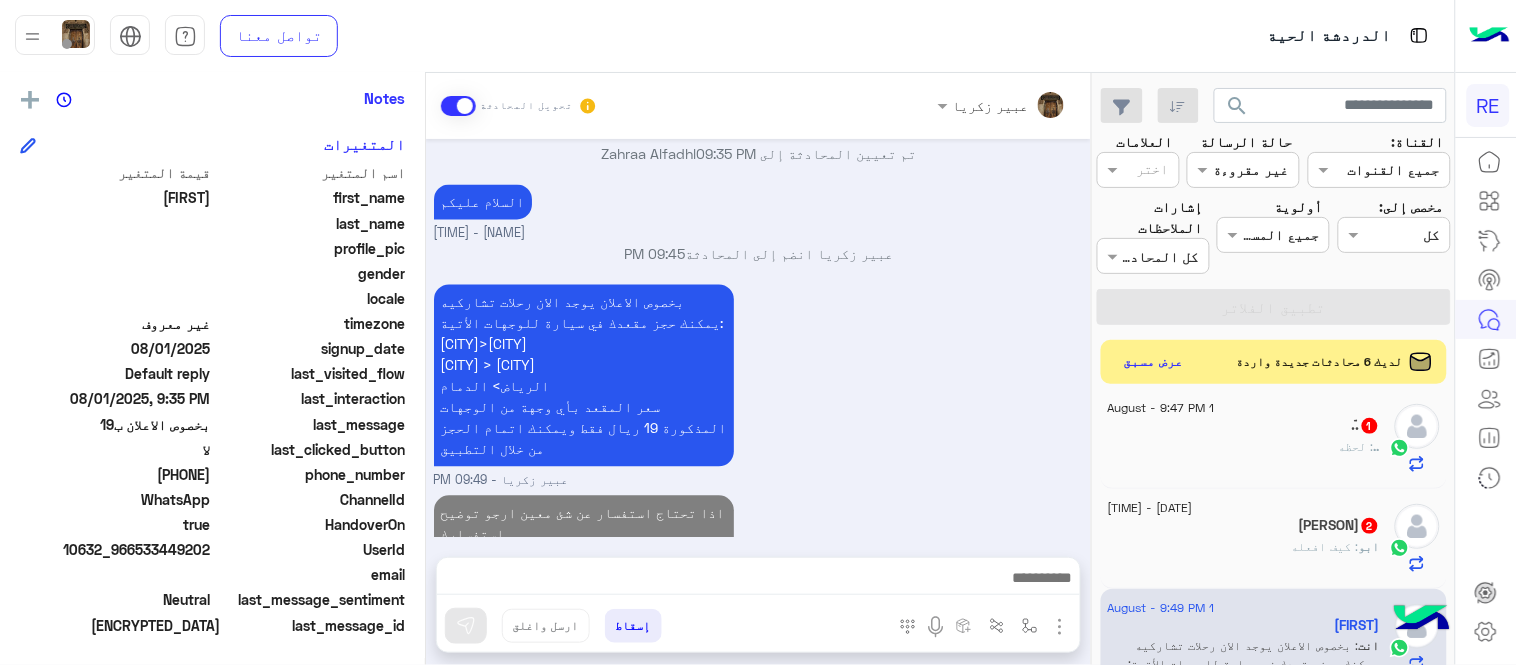 scroll, scrollTop: 967, scrollLeft: 0, axis: vertical 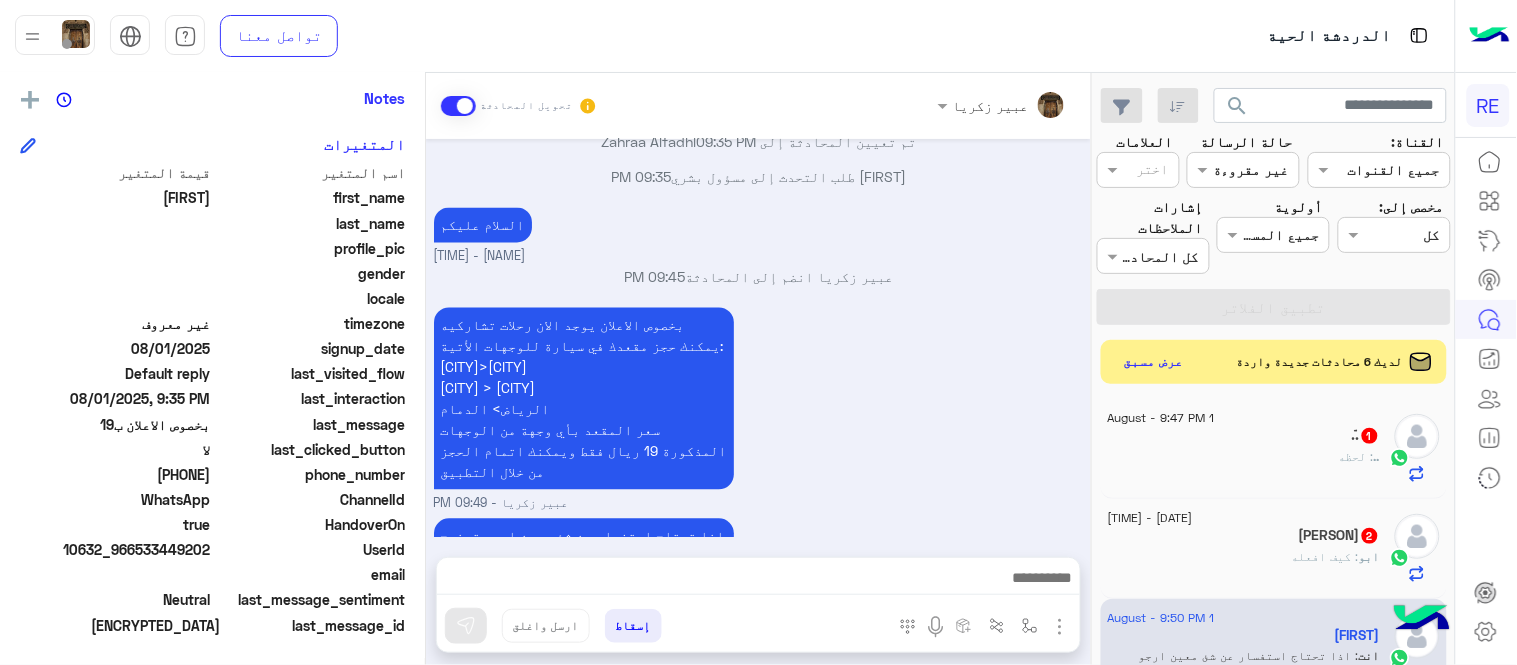 click on "ّ..   1" 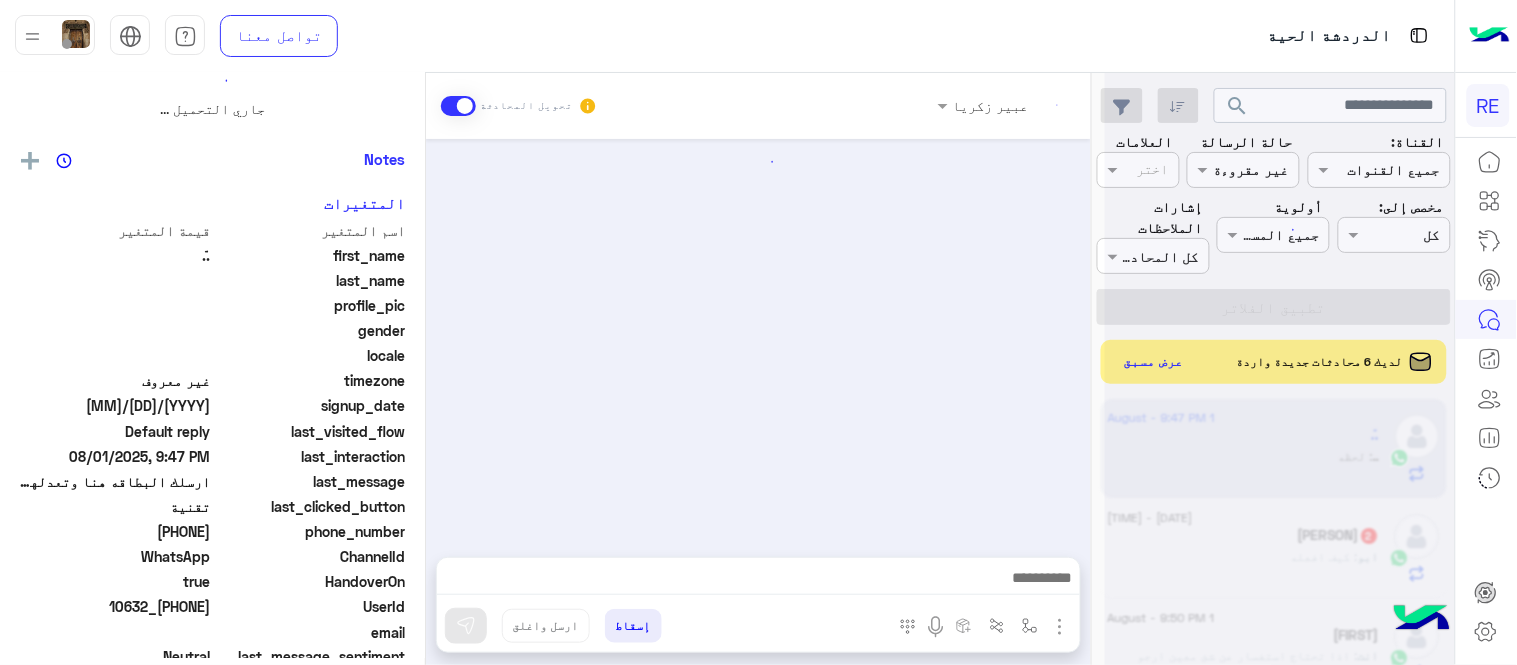 scroll, scrollTop: 0, scrollLeft: 0, axis: both 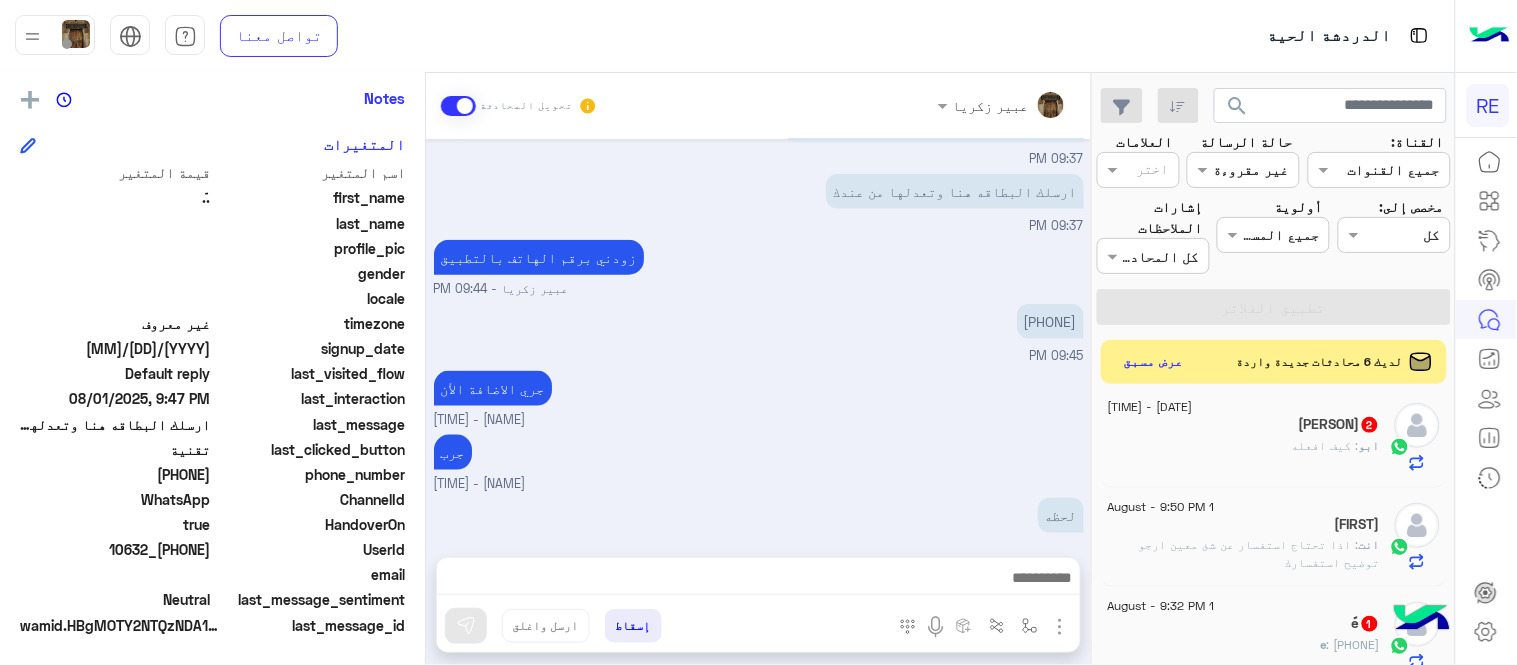 click on "ابو : كيف افعله" 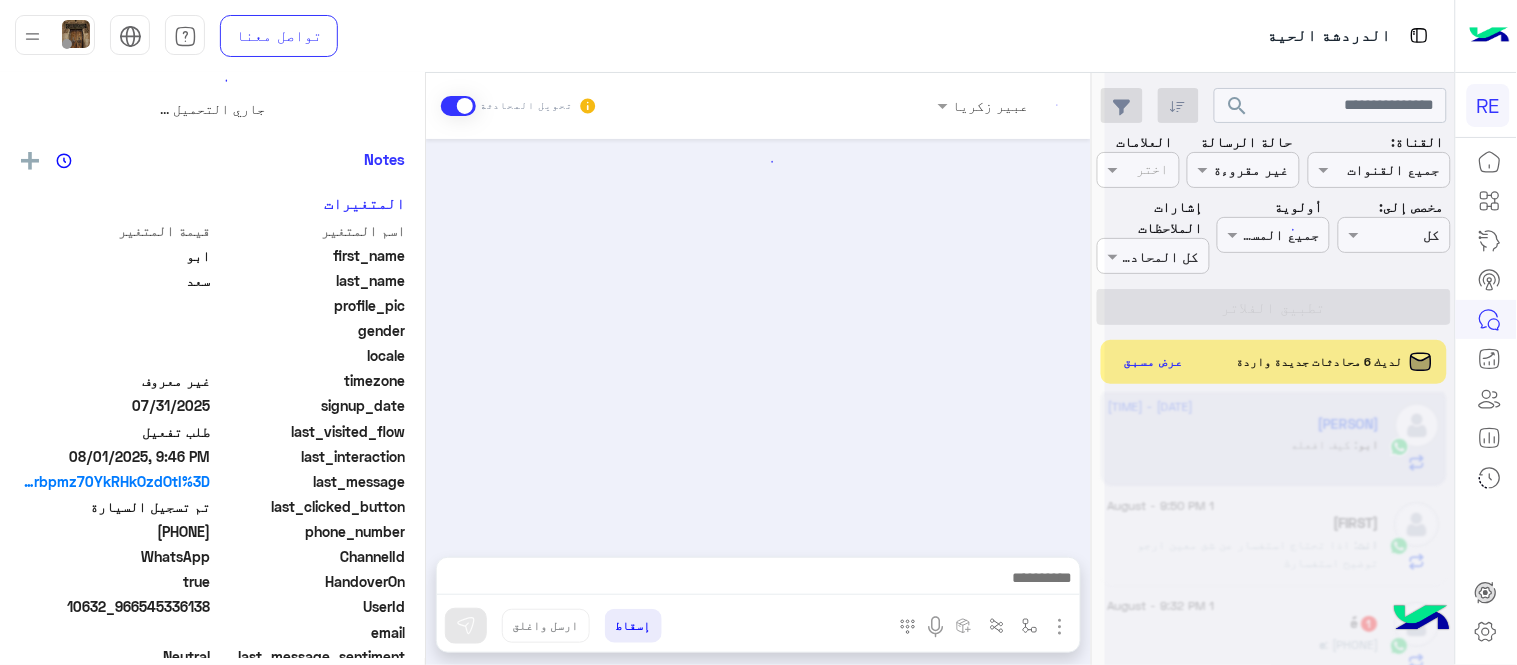 scroll, scrollTop: 0, scrollLeft: 0, axis: both 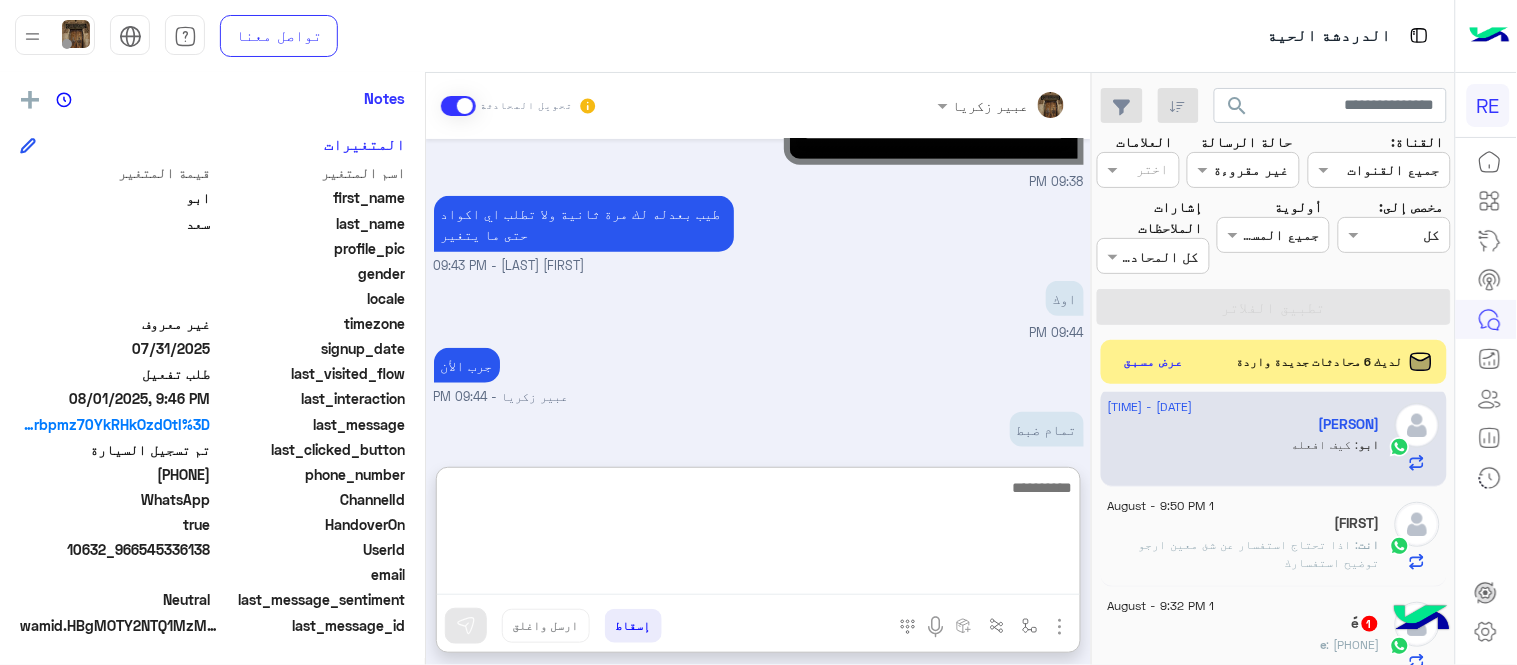 click at bounding box center [758, 535] 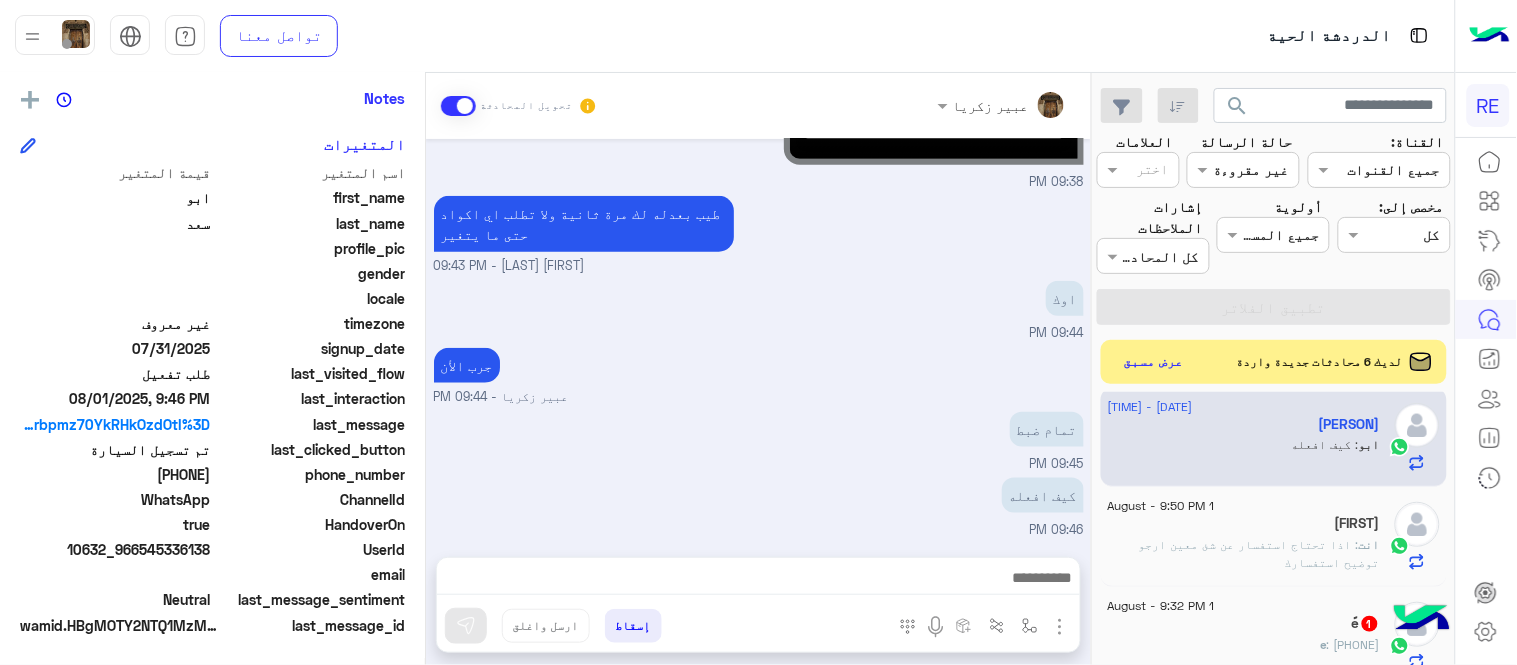 click on "تمام  ضبط   09:45 PM" at bounding box center [759, 440] 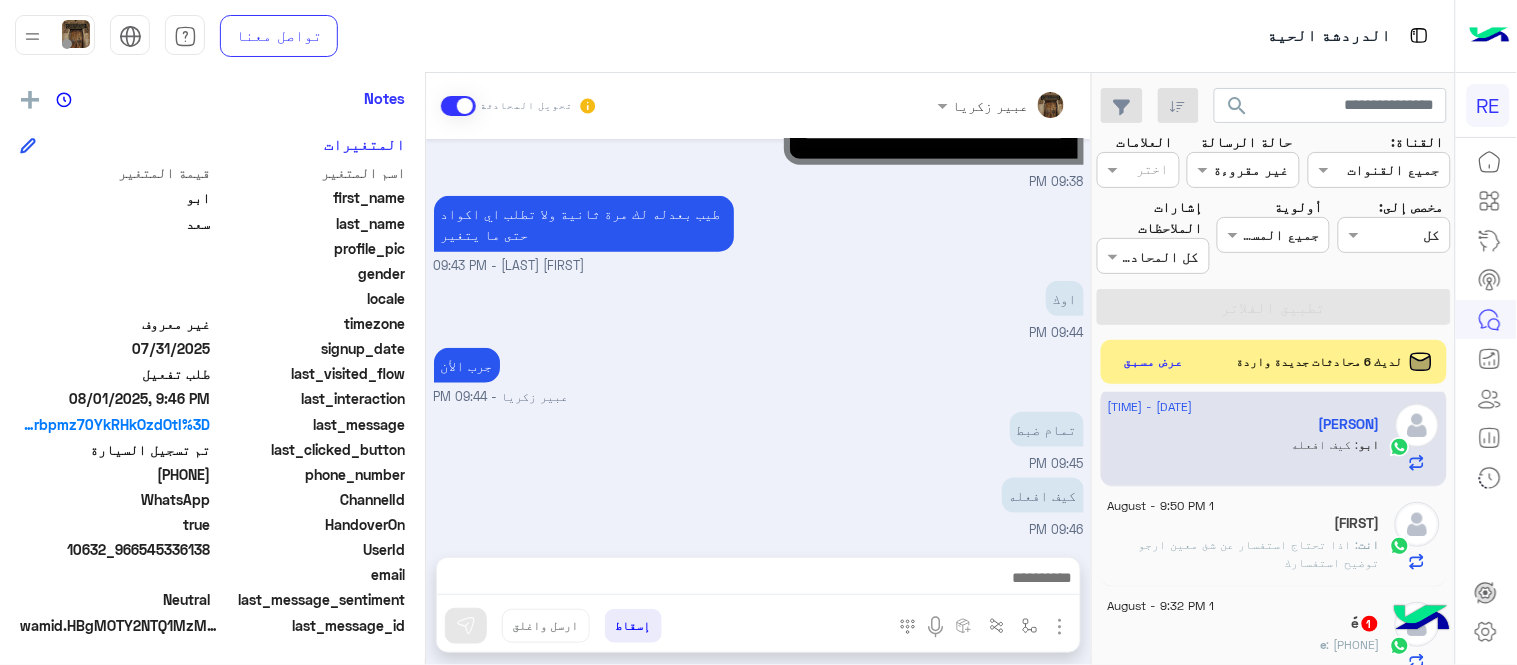 drag, startPoint x: 142, startPoint y: 473, endPoint x: 213, endPoint y: 475, distance: 71.02816 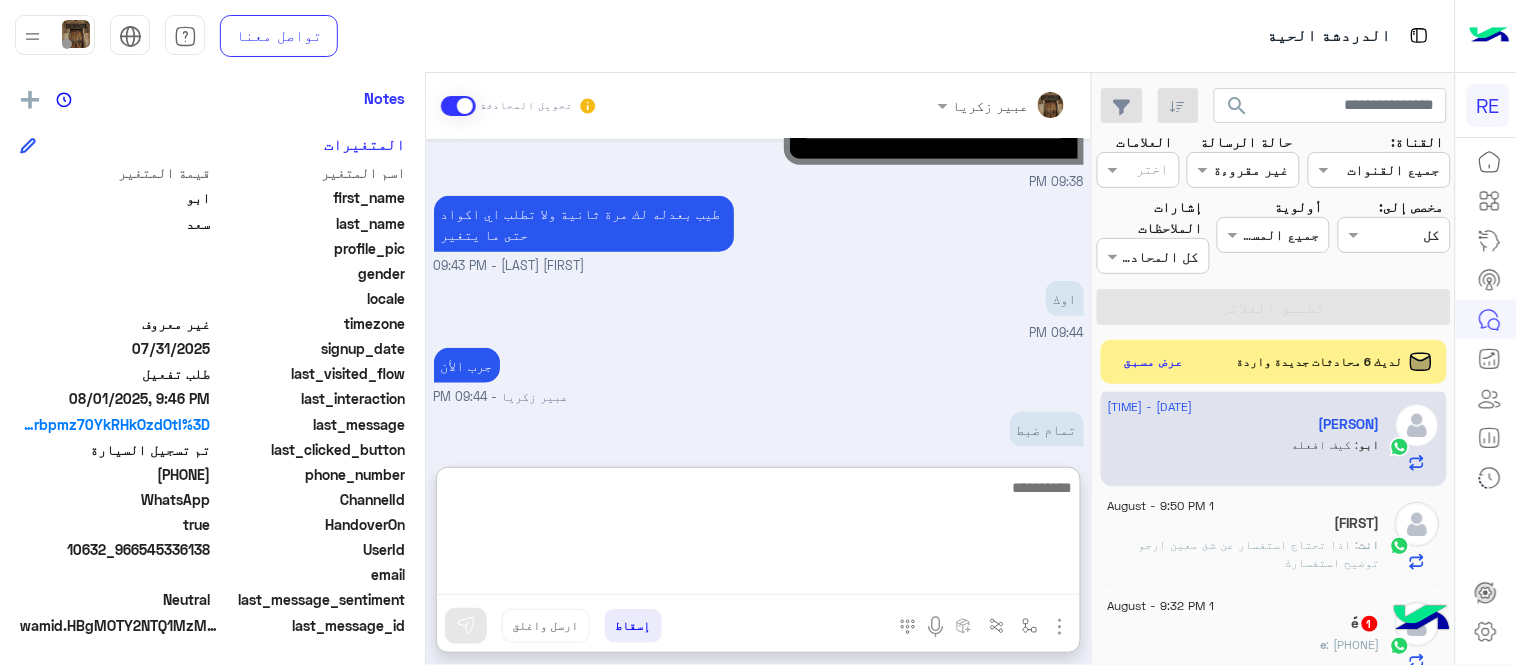 click at bounding box center [758, 535] 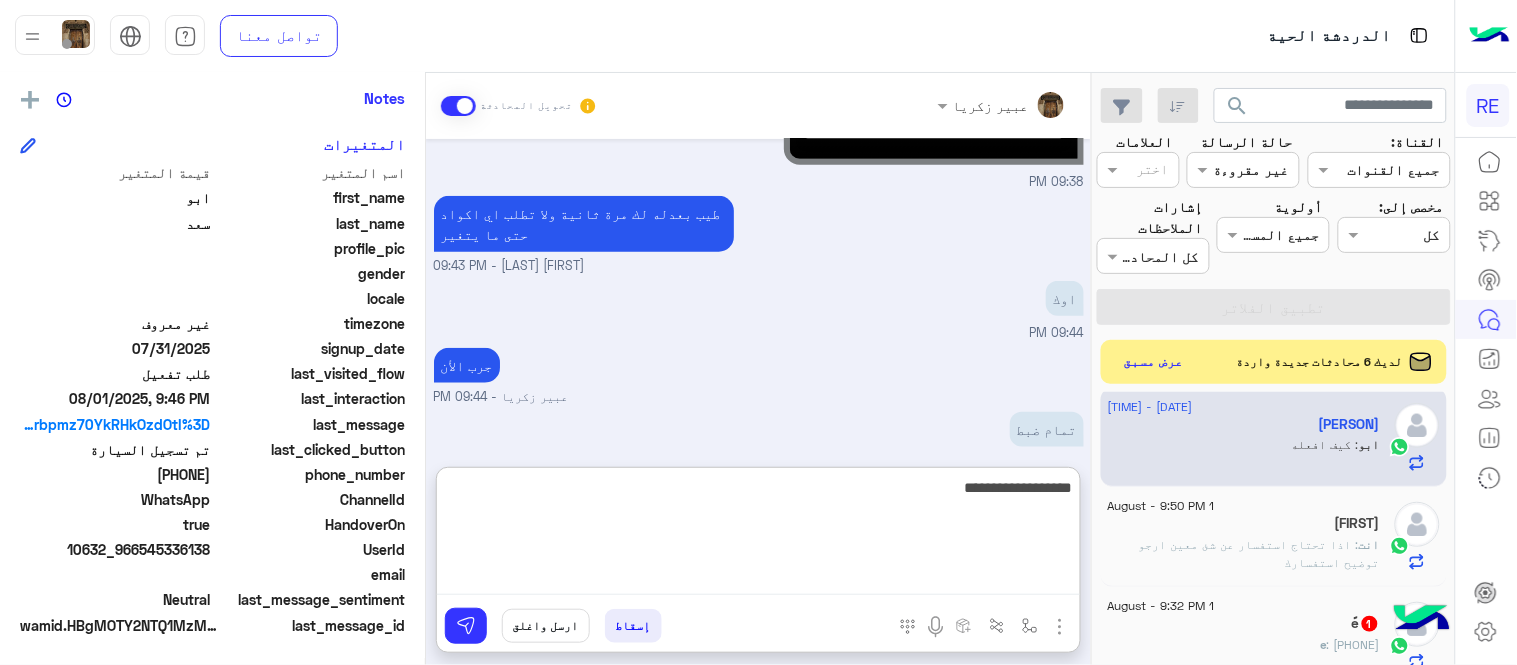 type on "**********" 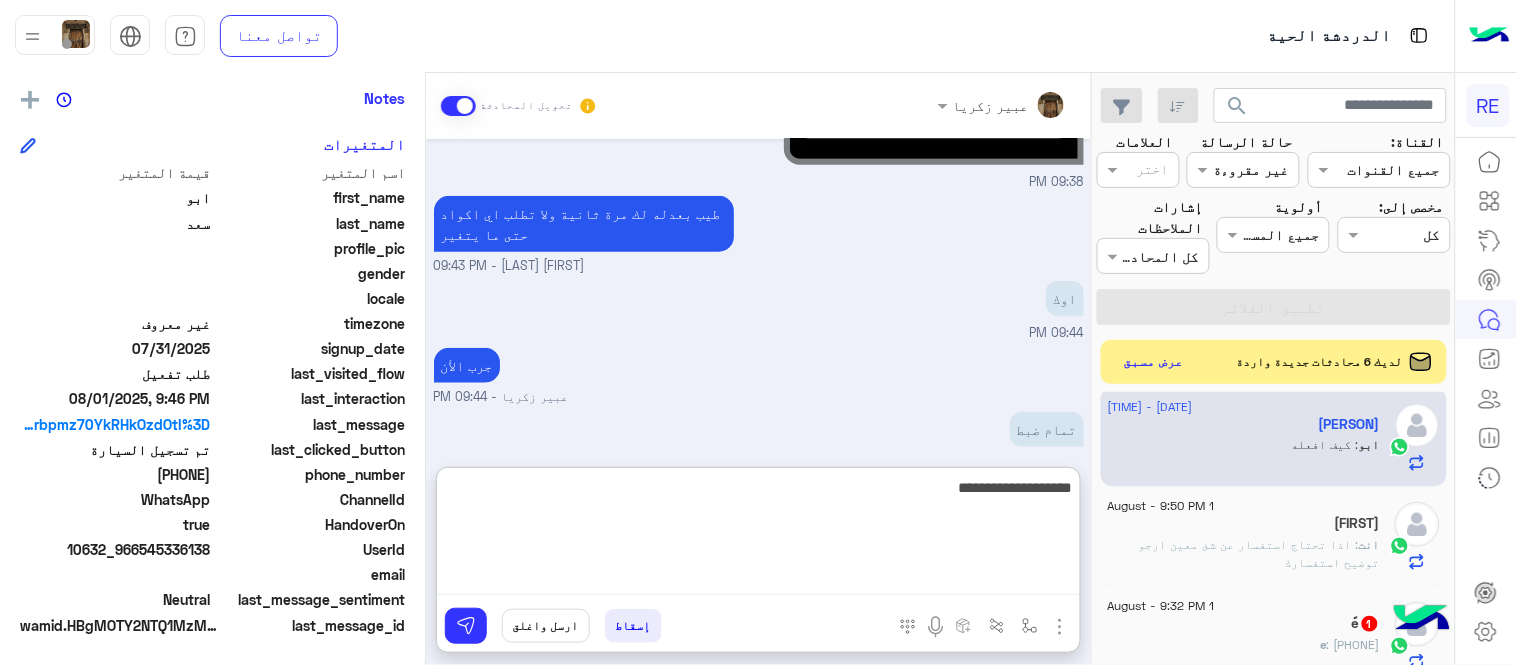 type 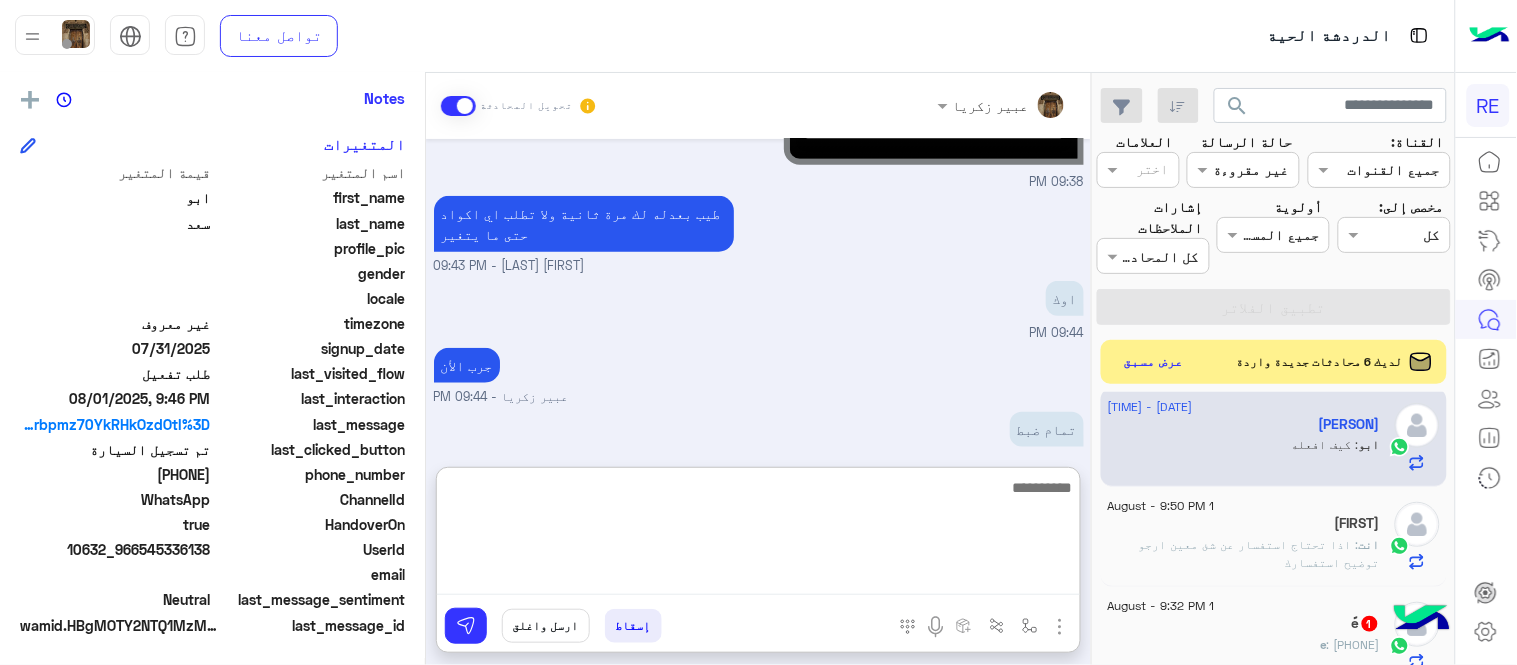 scroll, scrollTop: 583, scrollLeft: 0, axis: vertical 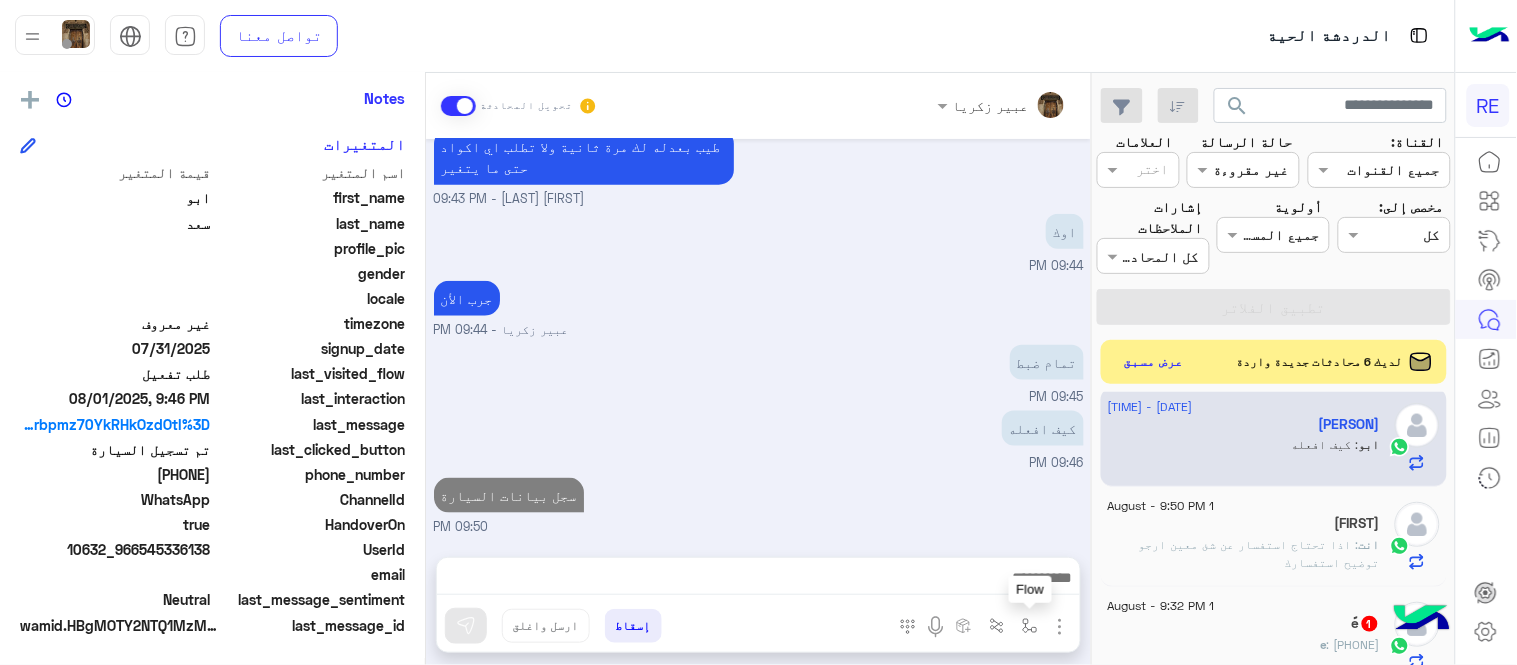 click at bounding box center [1030, 625] 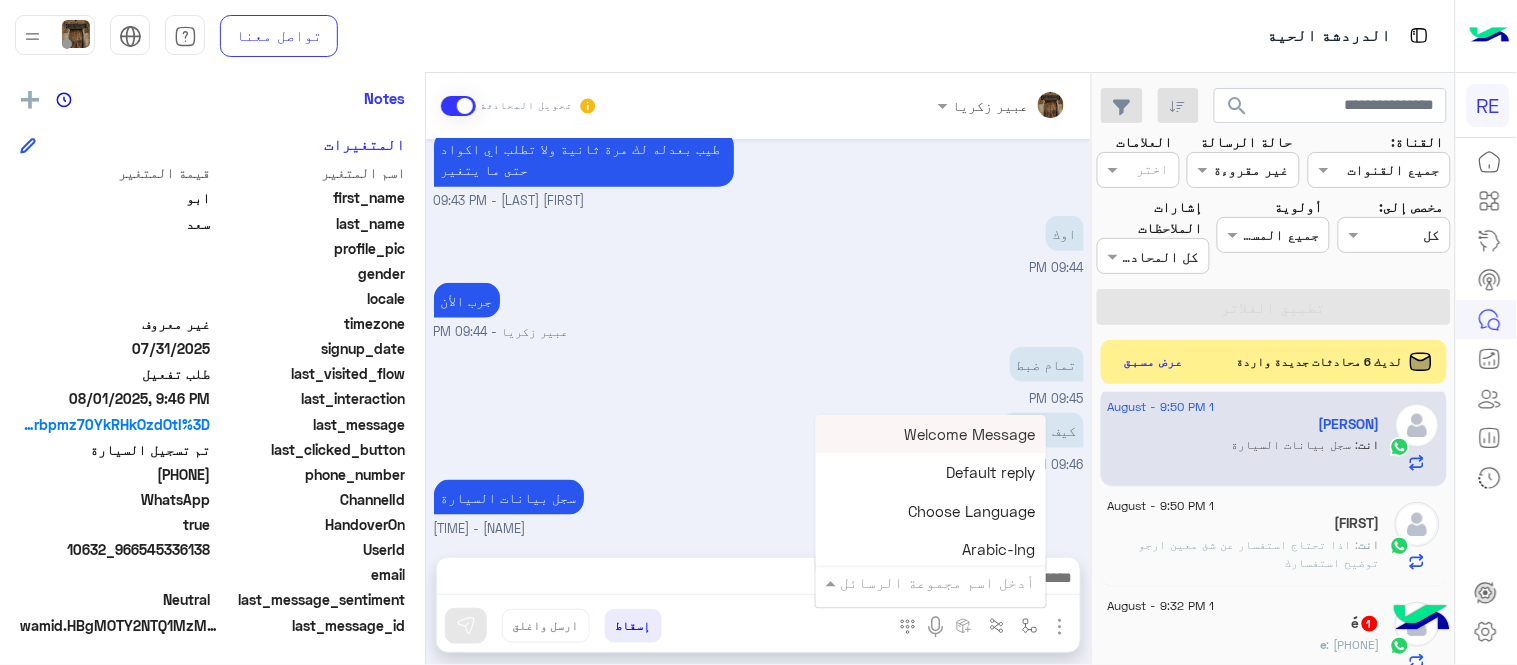 click on "أدخل اسم مجموعة الرسائل" at bounding box center [938, 582] 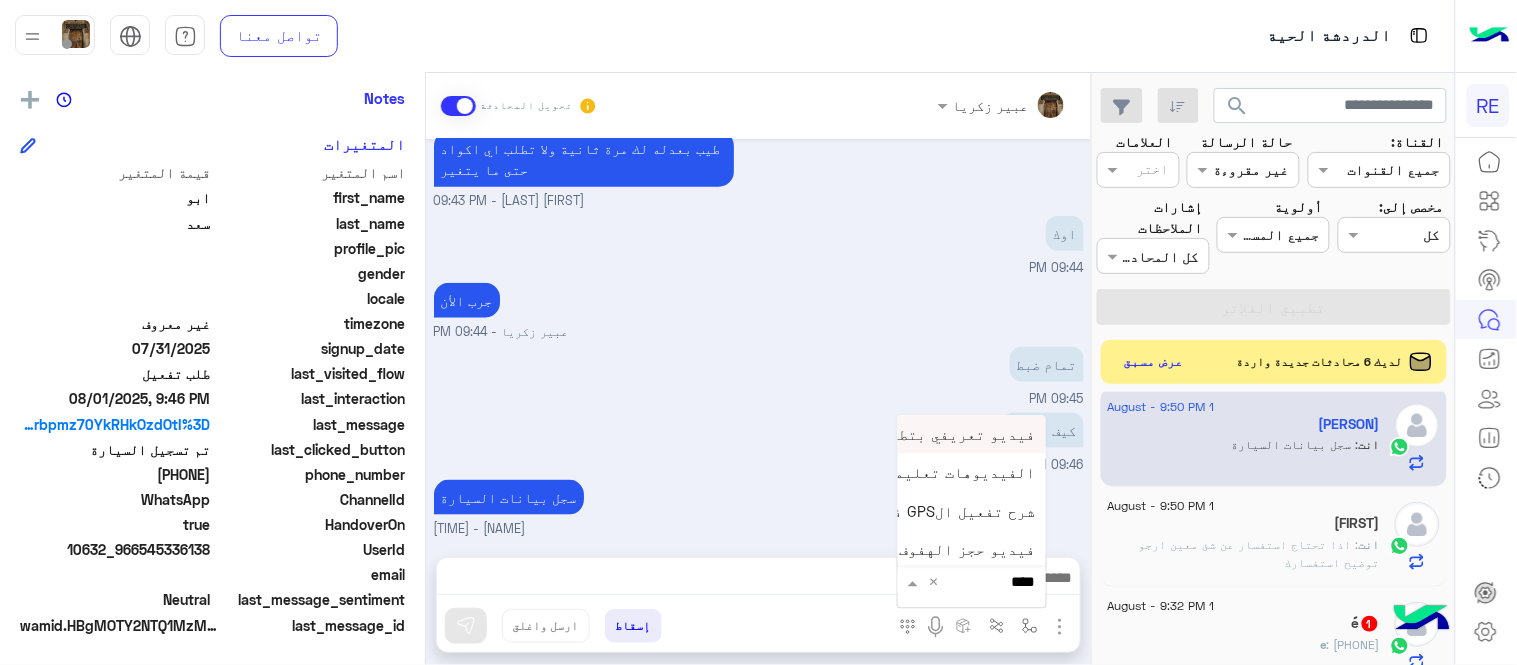 type on "*****" 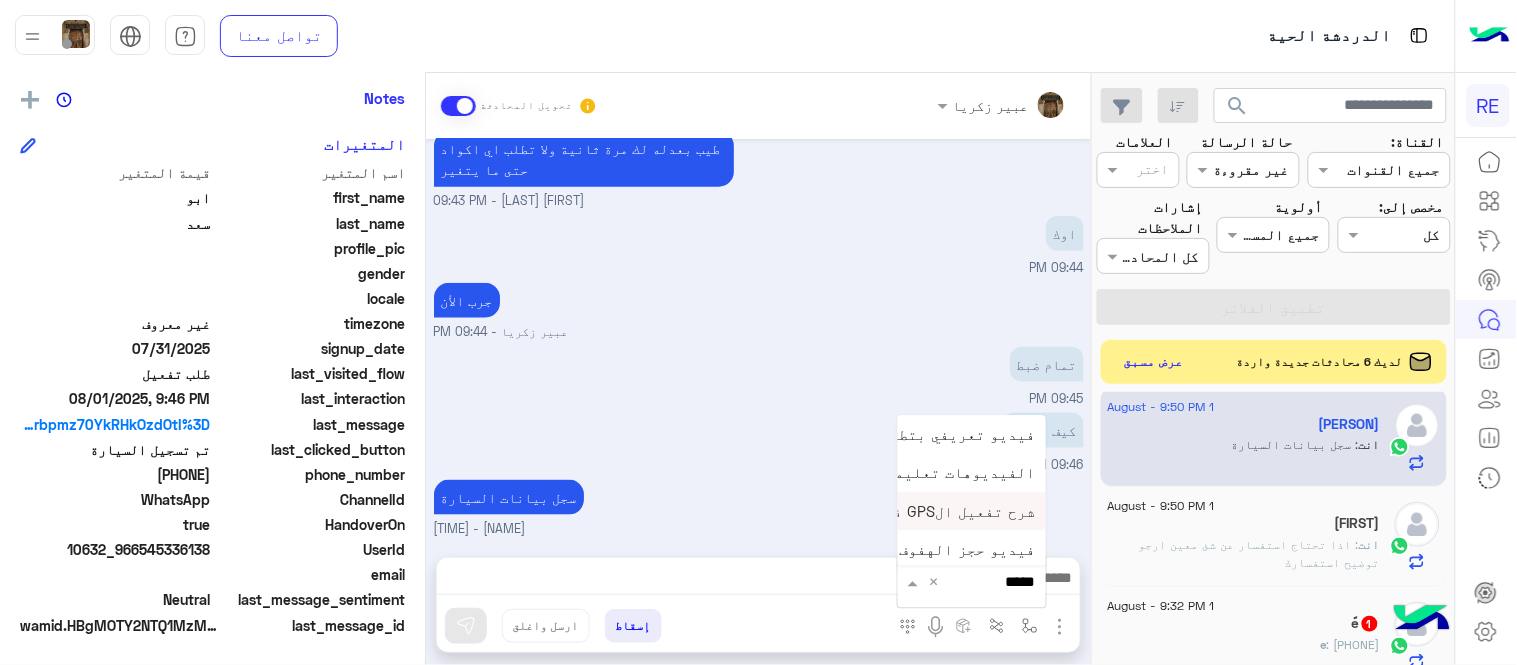 scroll, scrollTop: 81, scrollLeft: 0, axis: vertical 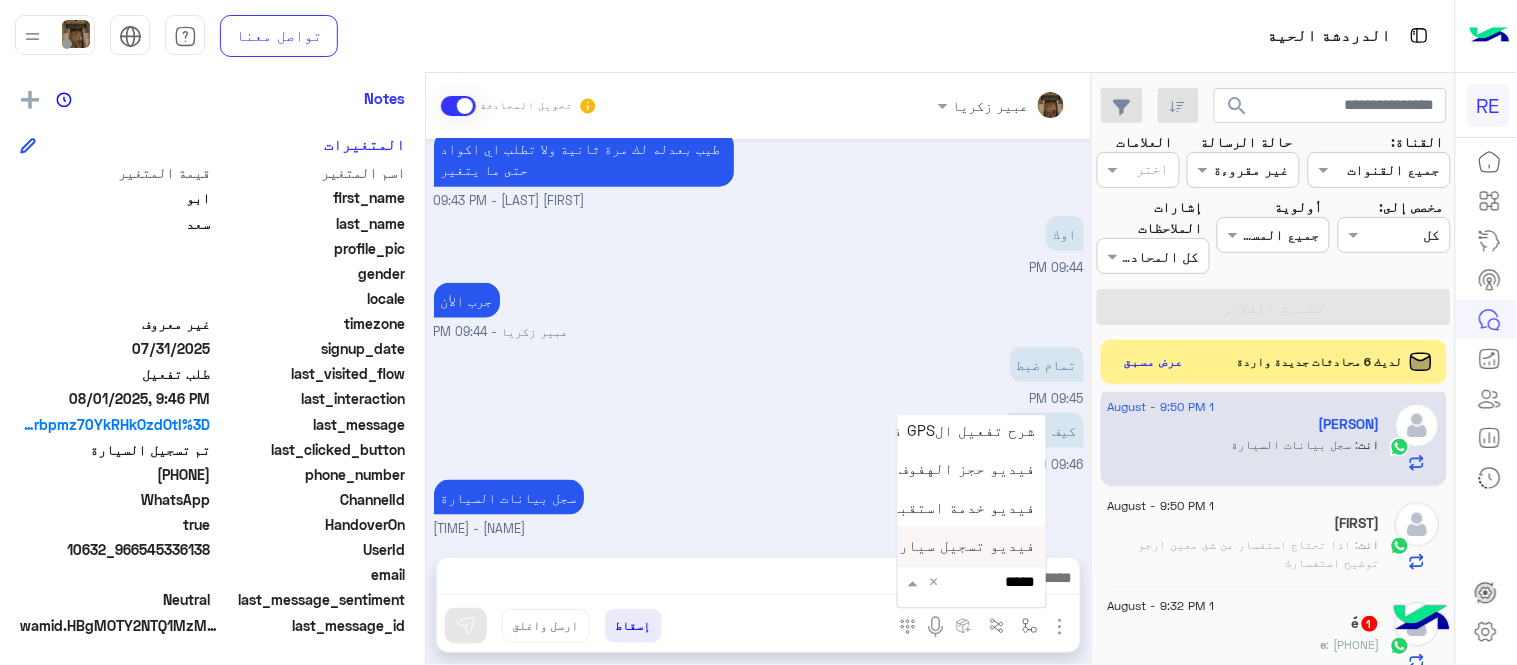 click on "فيديو تسجيل سيارة" at bounding box center (963, 546) 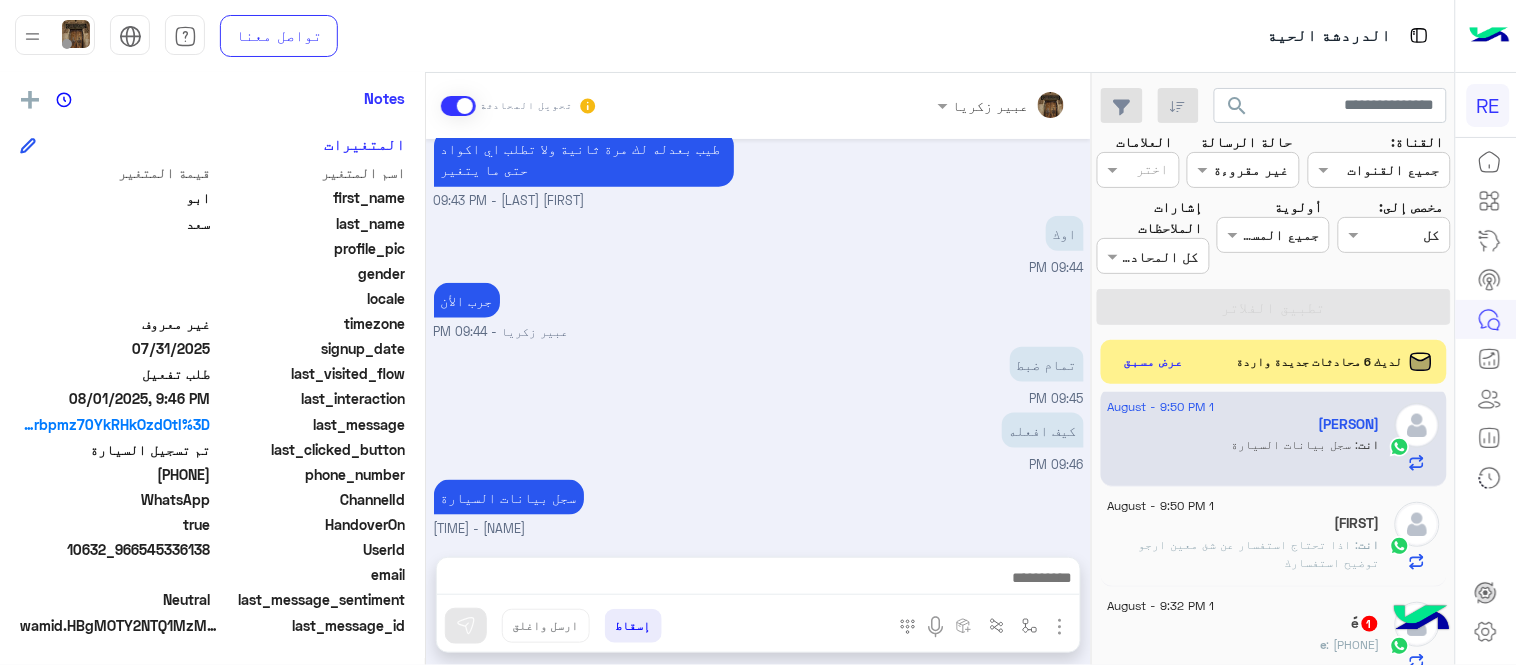 type on "**********" 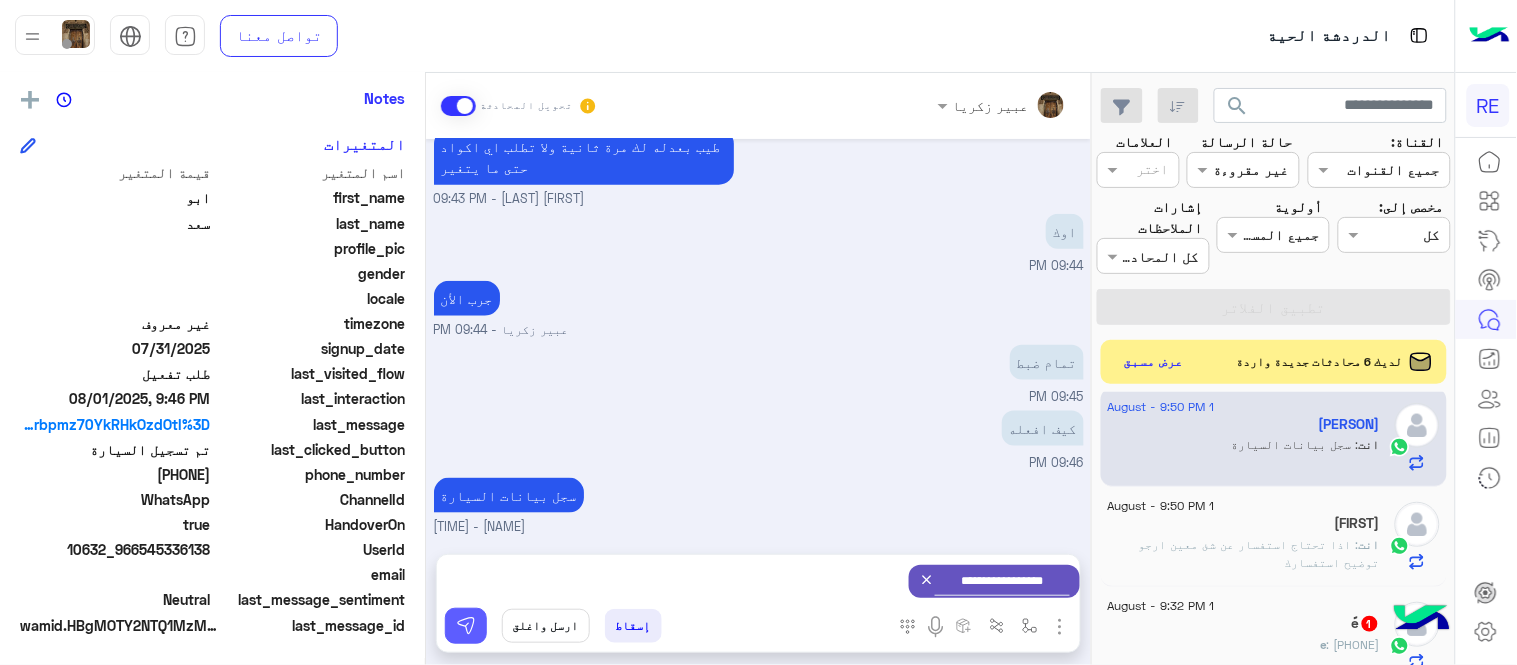 click at bounding box center (466, 626) 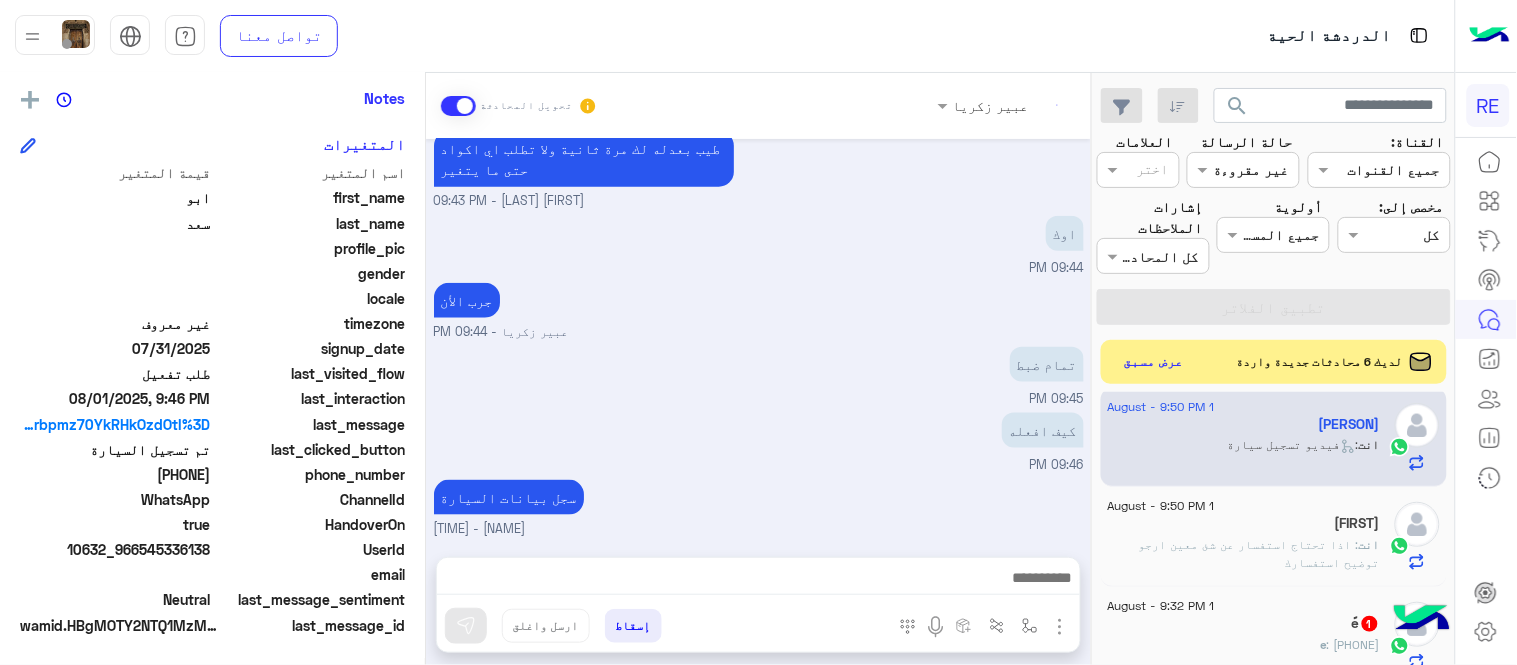 scroll, scrollTop: 671, scrollLeft: 0, axis: vertical 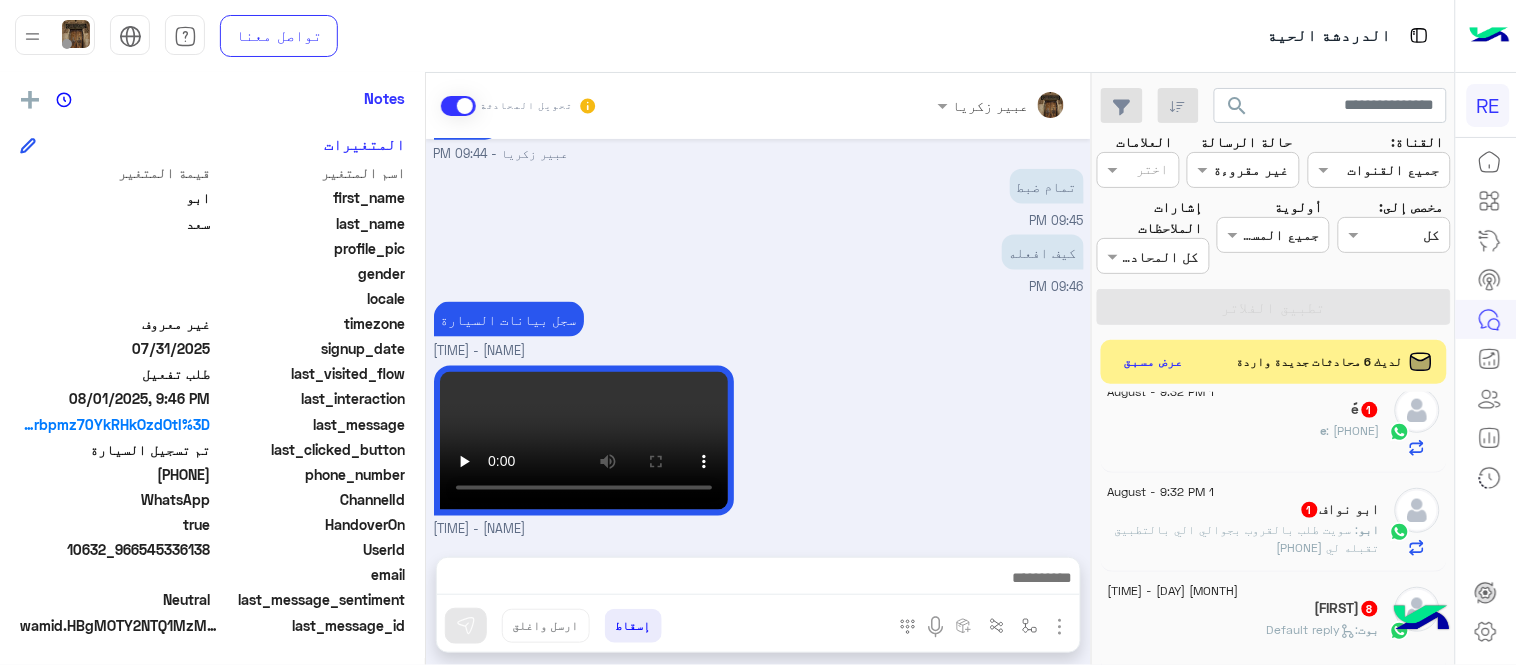 click on "ًe : 0553865936" 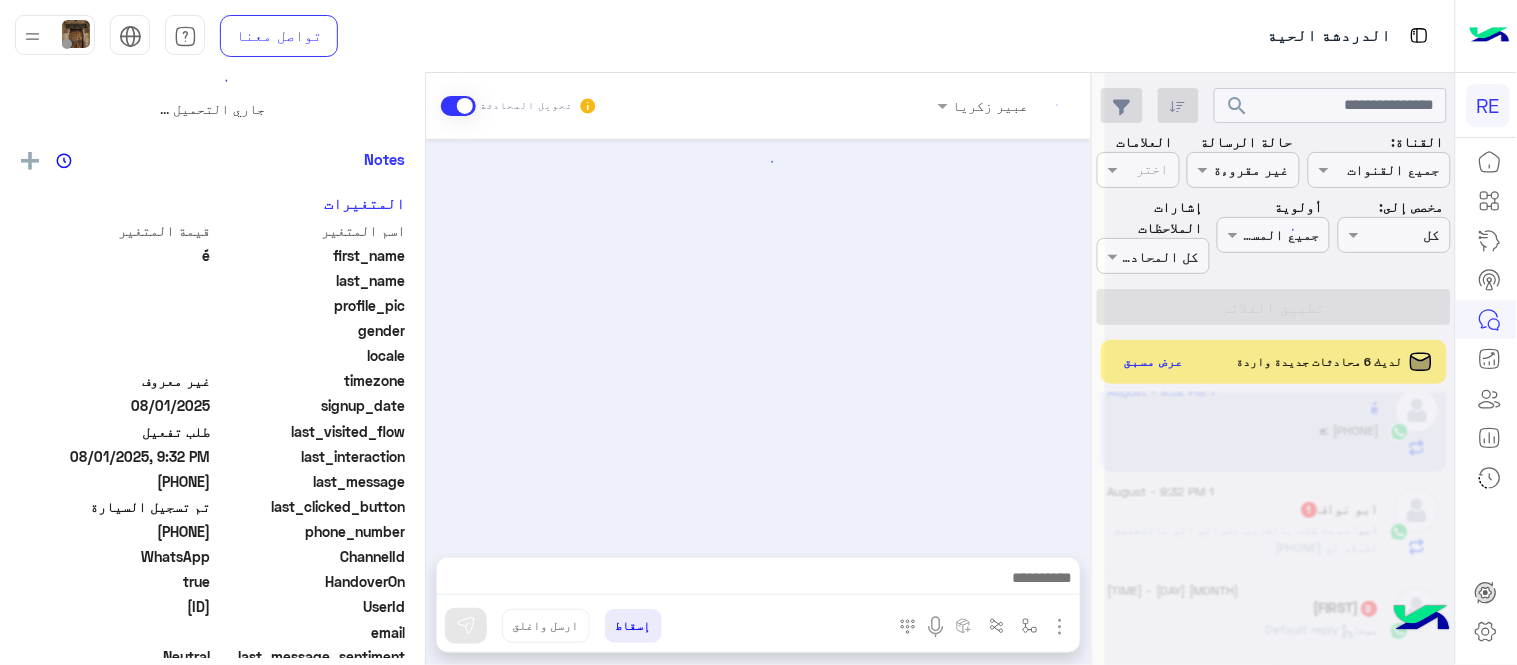 scroll, scrollTop: 0, scrollLeft: 0, axis: both 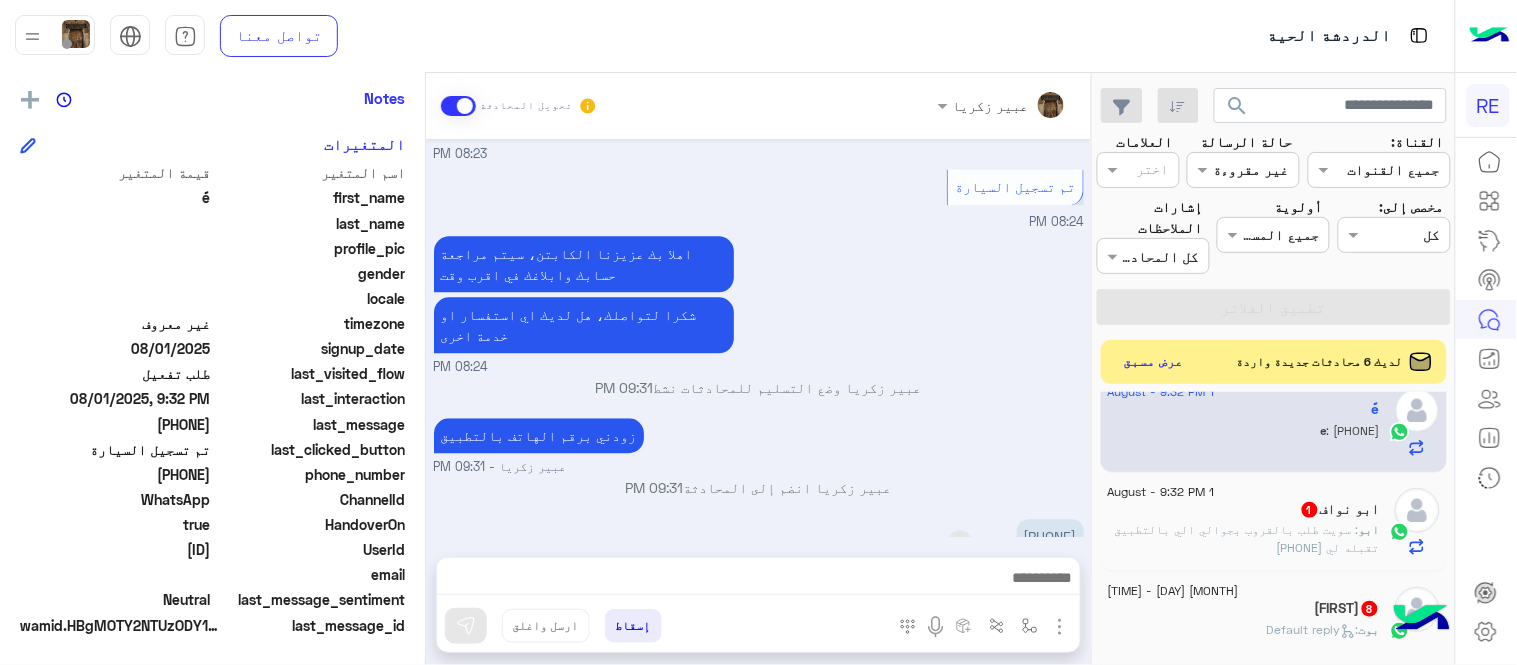 click on "0553865936" at bounding box center (1050, 536) 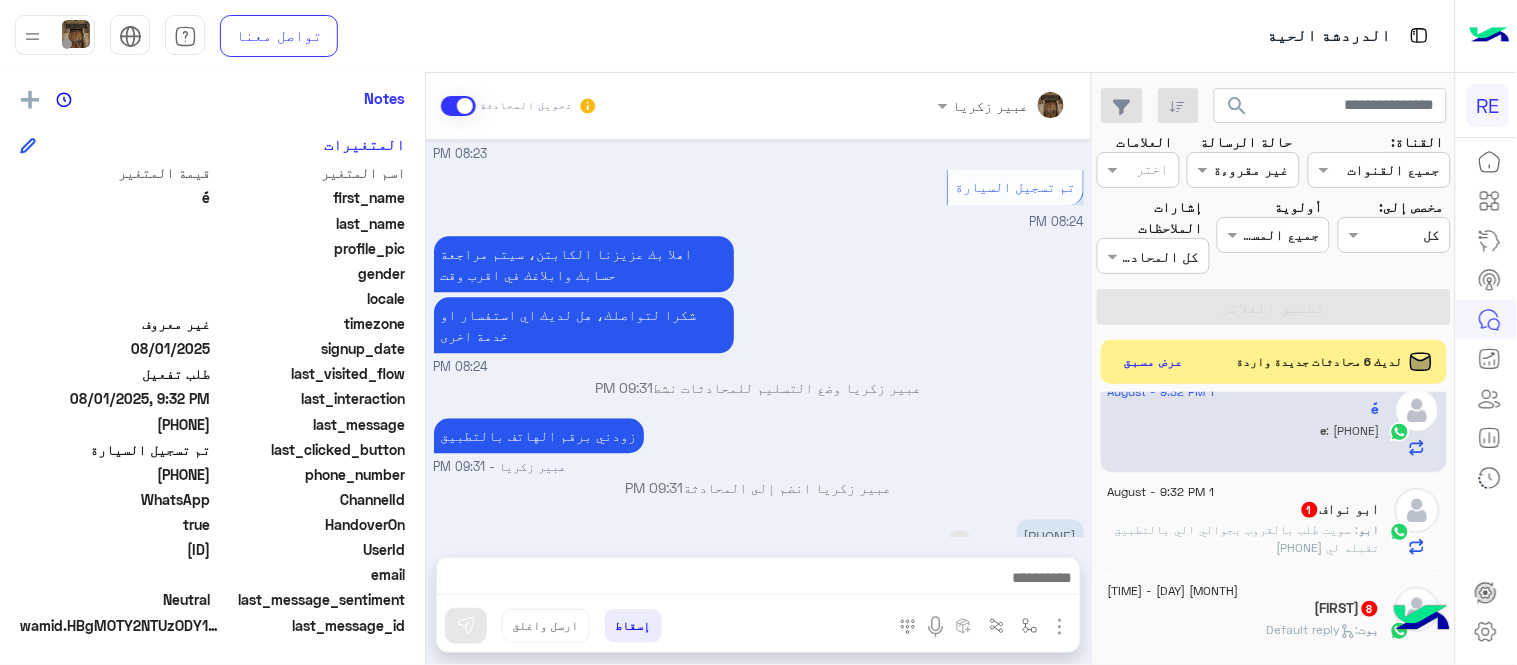 copy on "0553865936" 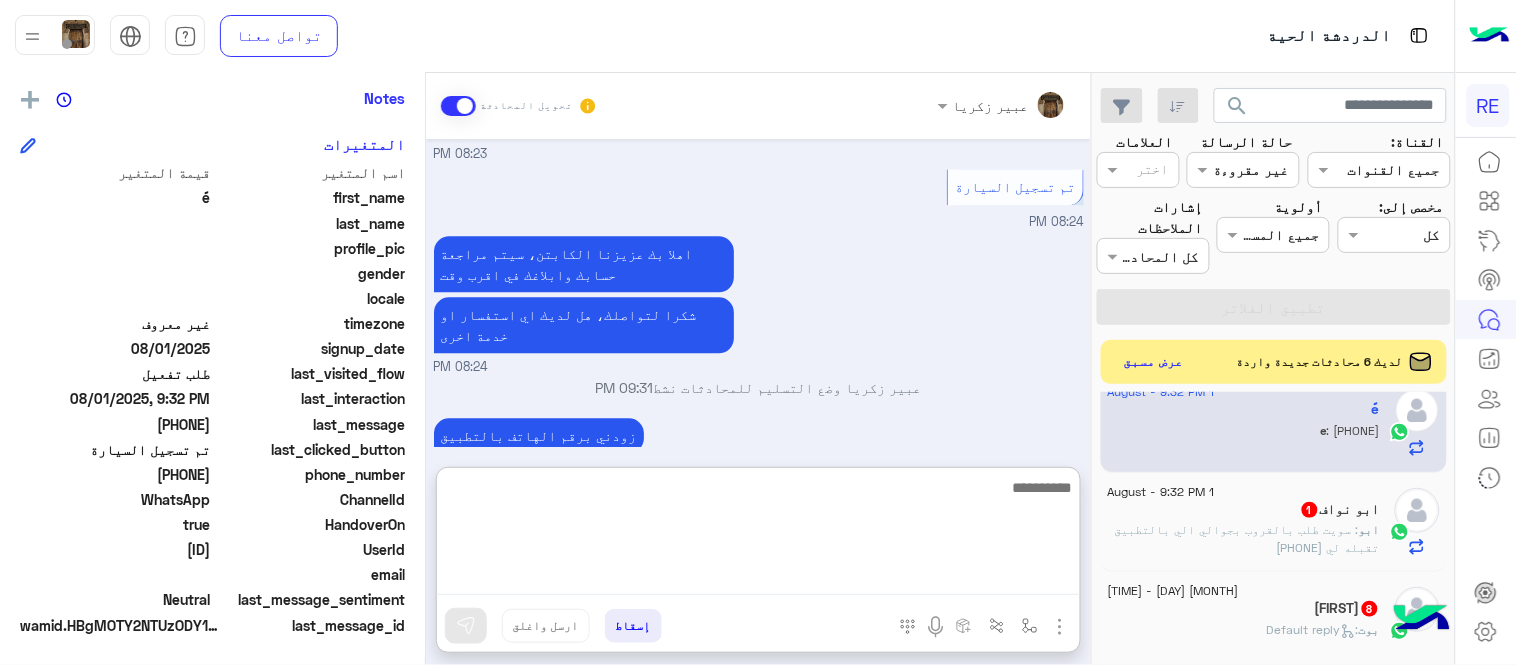 click at bounding box center [758, 535] 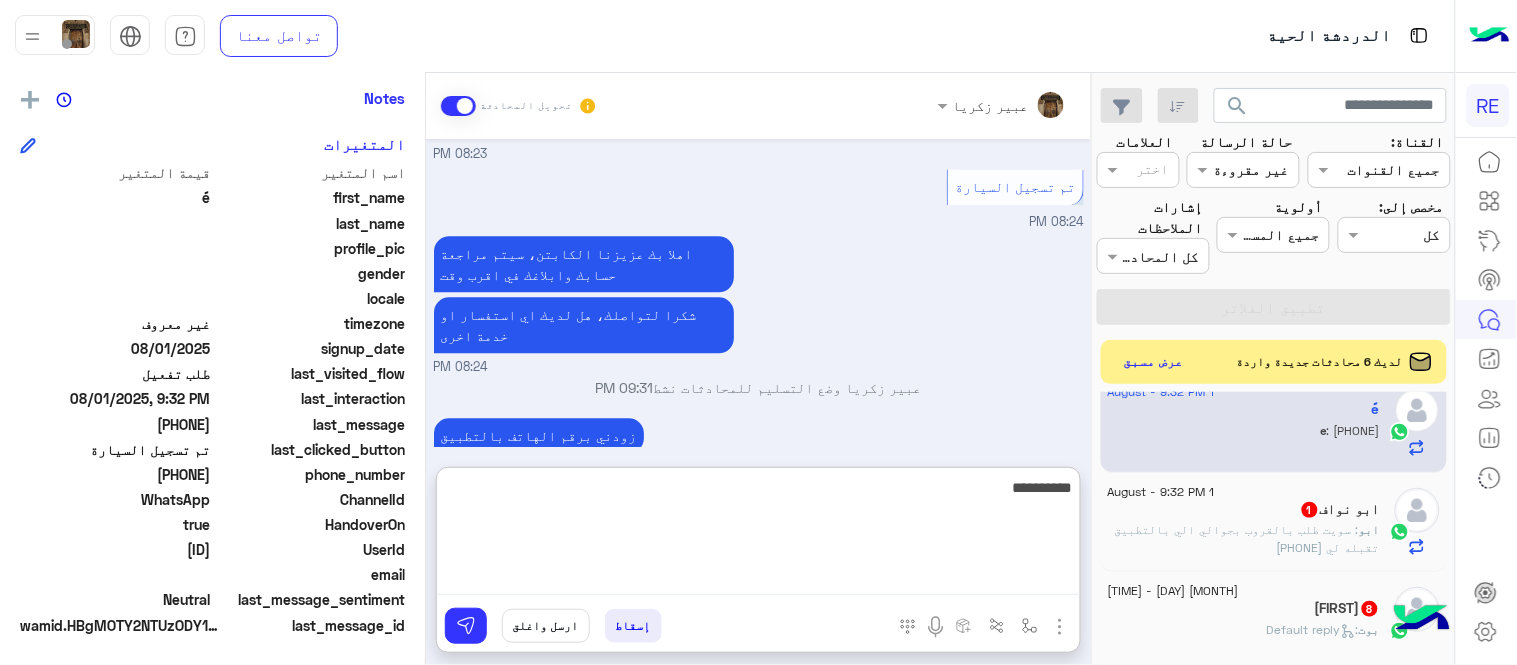 type on "**********" 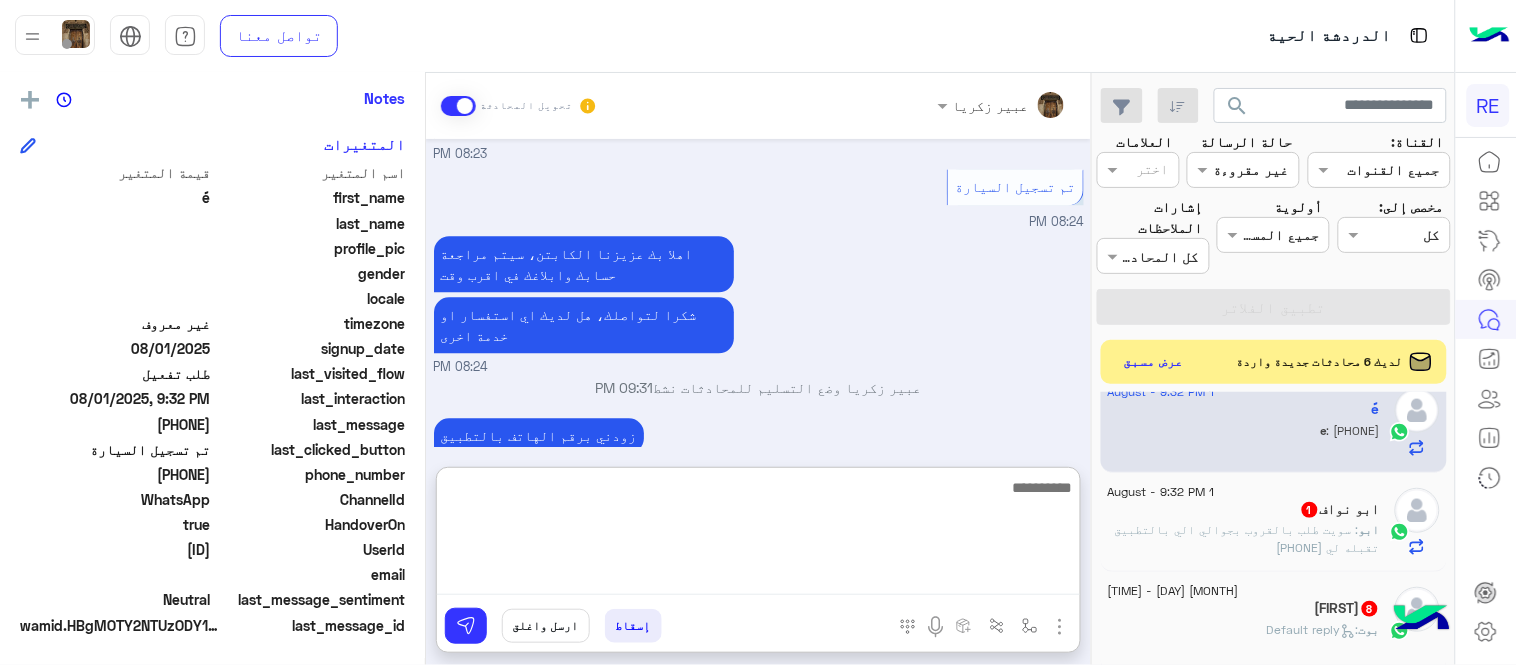 scroll, scrollTop: 1332, scrollLeft: 0, axis: vertical 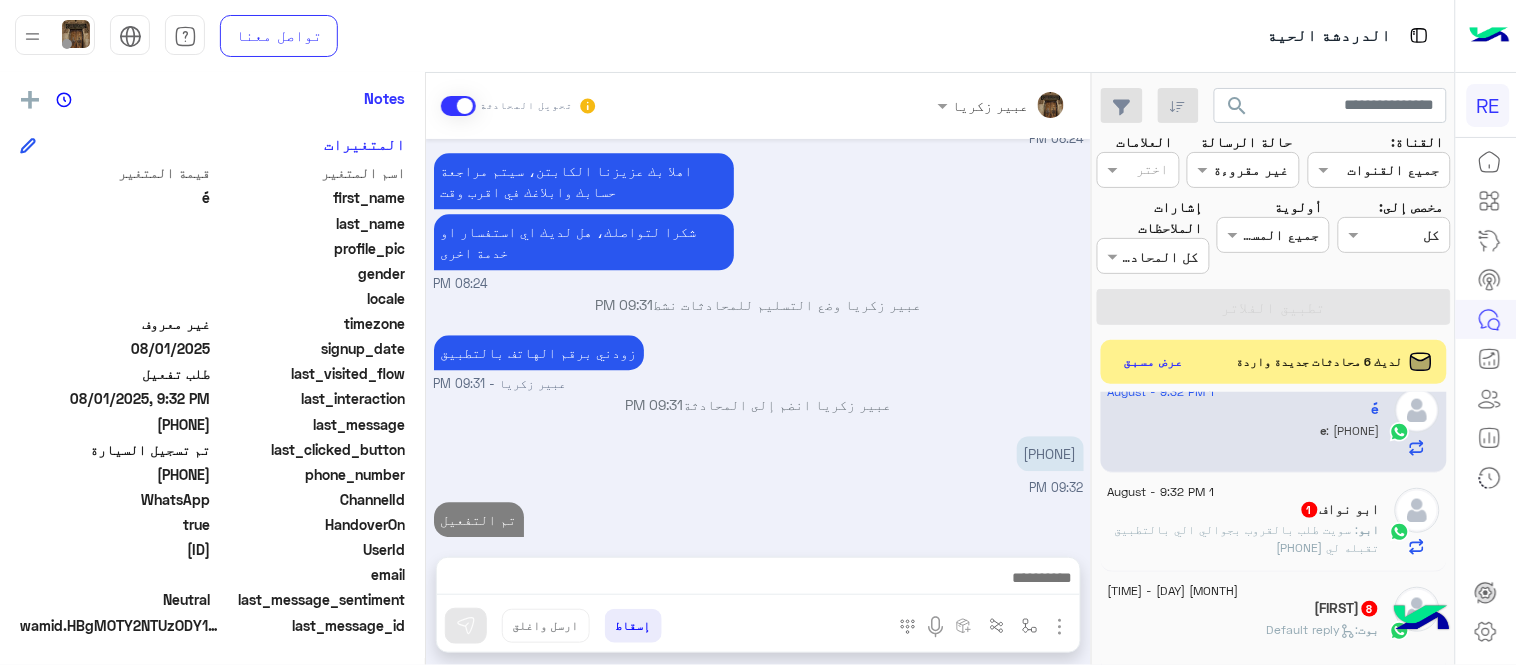 click on "عبير زكريا تحويل المحادثة     Aug 1, 2025   كابتن �    08:23 PM  اختر احد الخدمات التالية:    08:23 PM   تفعيل حساب    08:23 PM  يمكنك الاطلاع على شروط الانضمام لرحلة ك (كابتن ) الموجودة بالصورة أعلاه،
لتحميل التطبيق عبر الرابط التالي : 📲
http://onelink.to/Rehla    يسعدنا انضمامك لتطبيق رحلة يمكنك اتباع الخطوات الموضحة لتسجيل بيانات سيارتك بالفيديو التالي  : عزيزي الكابتن، فضلًا ، للرغبة بتفعيل الحساب قم برفع البيانات عبر التطبيق والتواصل معنا  تم تسجيل السيارة   اواجه صعوبة بالتسجيل  اي خدمة اخرى ؟  الرجوع للقائمة الرئ   لا     08:23 PM   تم تسجيل السيارة    08:24 PM     08:24 PM   09:31 PM       عبير زكريا -  09:31 PM" at bounding box center [758, 373] 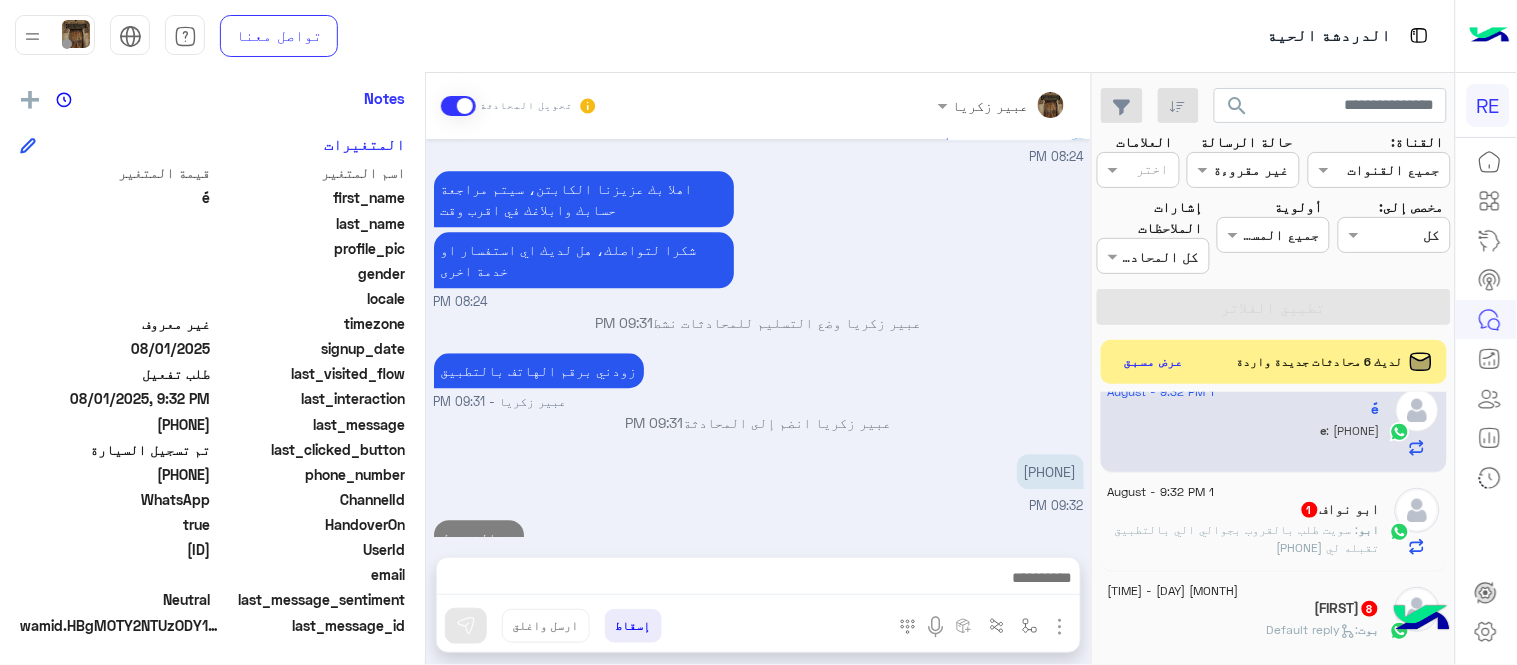click on ": سويت طلب بالقروب بجوالي الي بالتطبيق تقبله لي 0557574300" 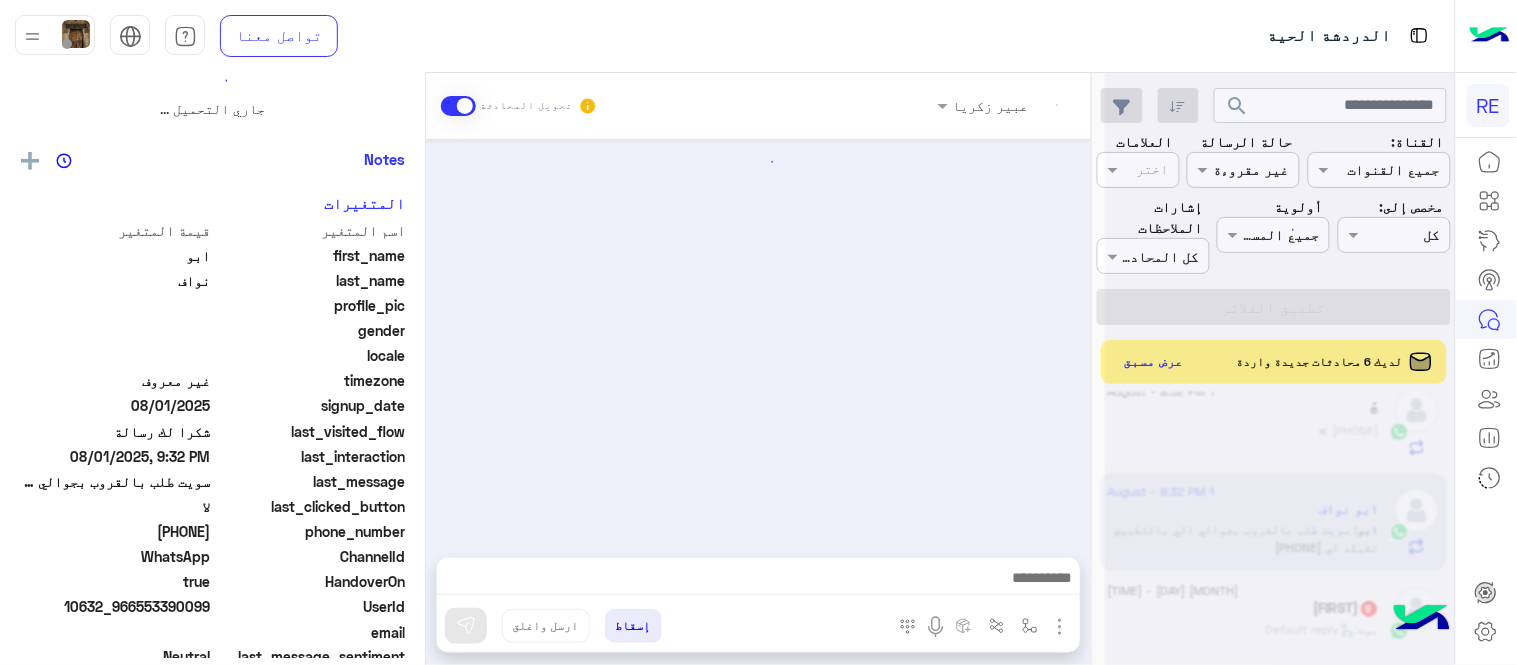 scroll, scrollTop: 0, scrollLeft: 0, axis: both 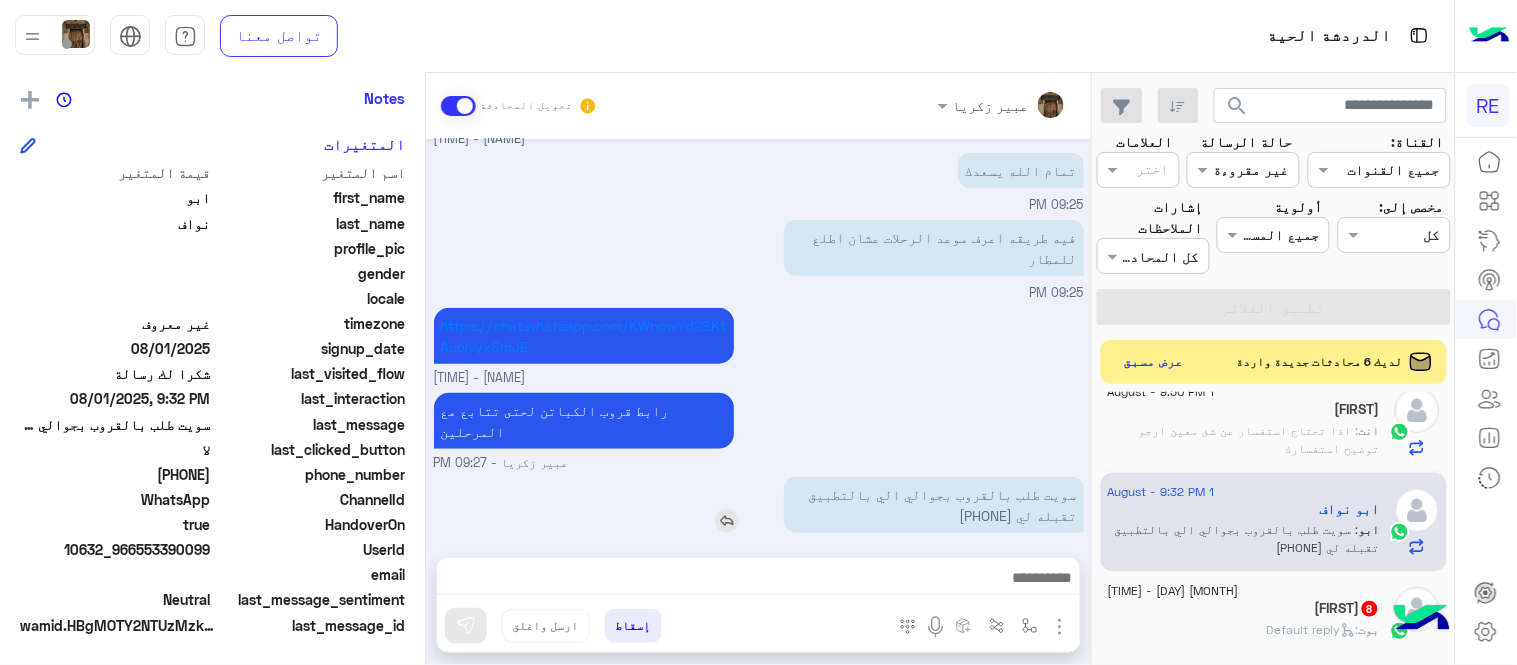click on "سويت طلب بالقروب بجوالي الي بالتطبيق تقبله لي 0557574300" at bounding box center (934, 505) 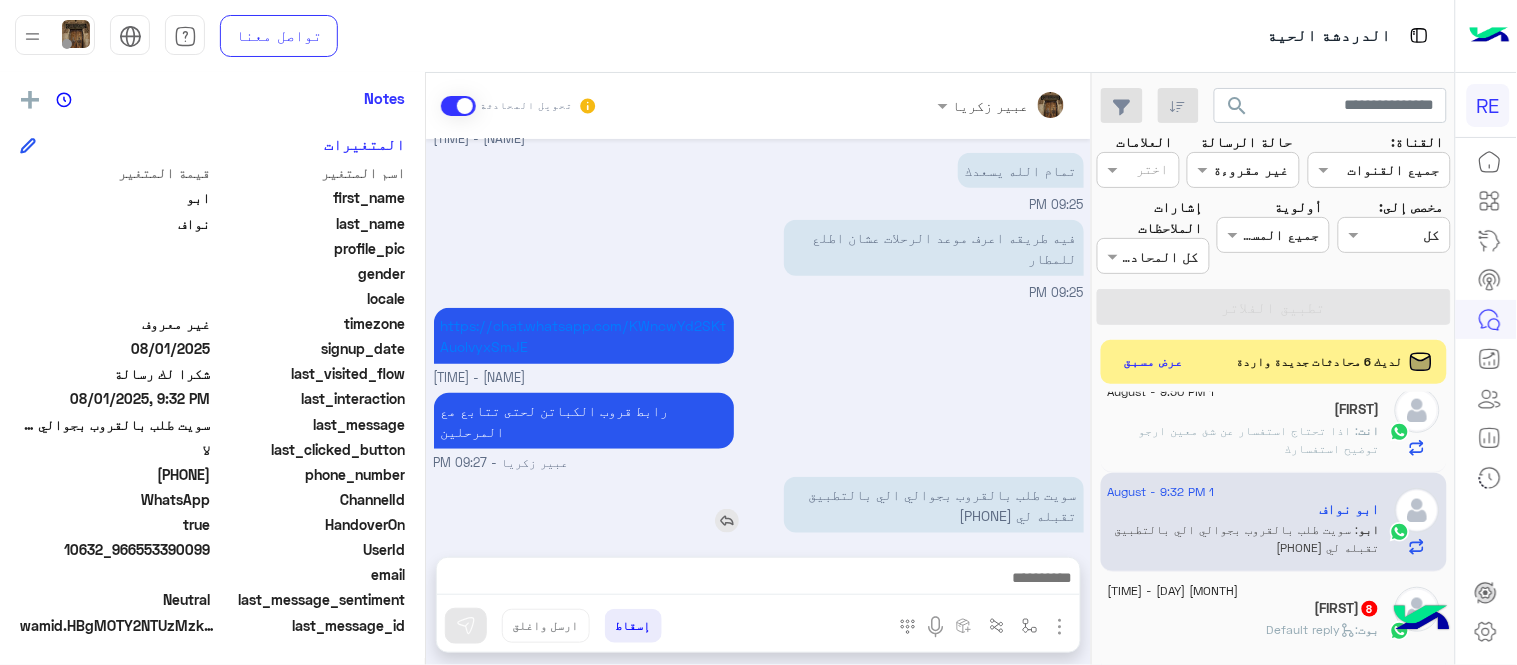 copy on "[PHONE]" 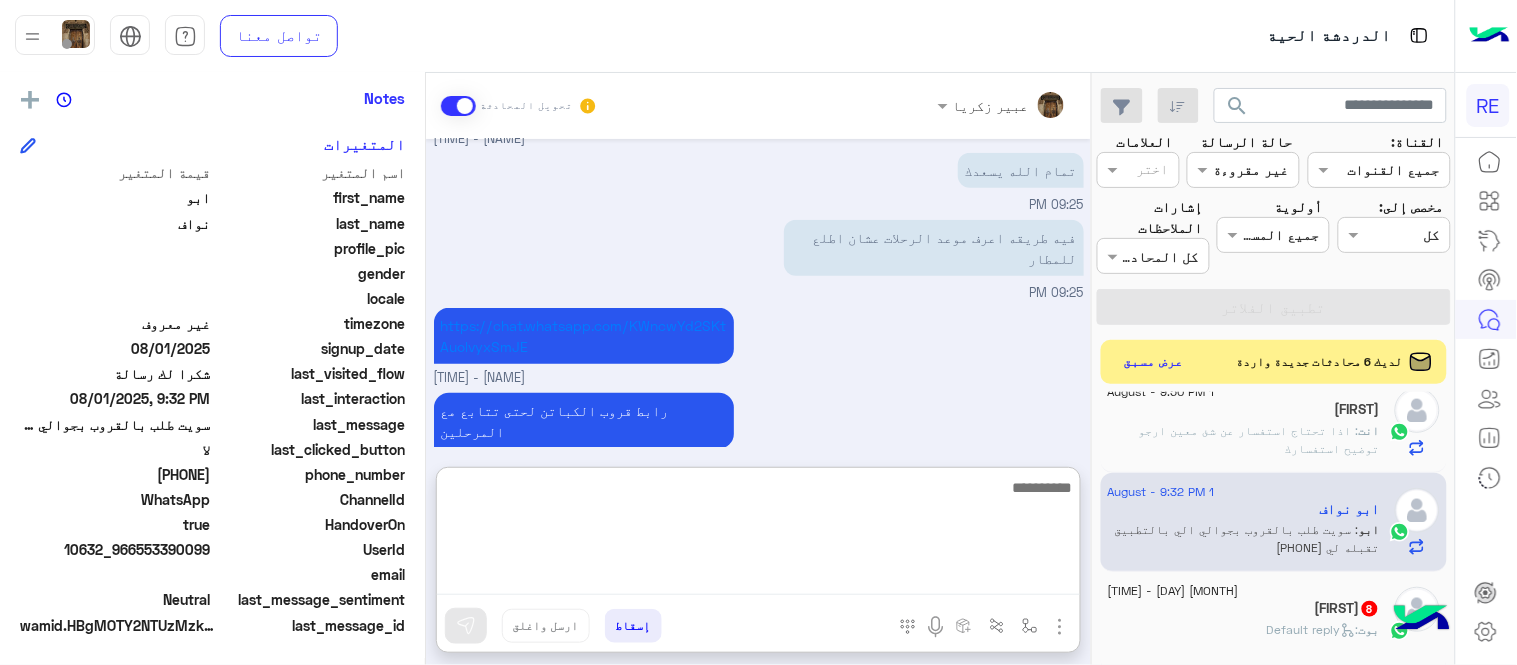 click at bounding box center [758, 535] 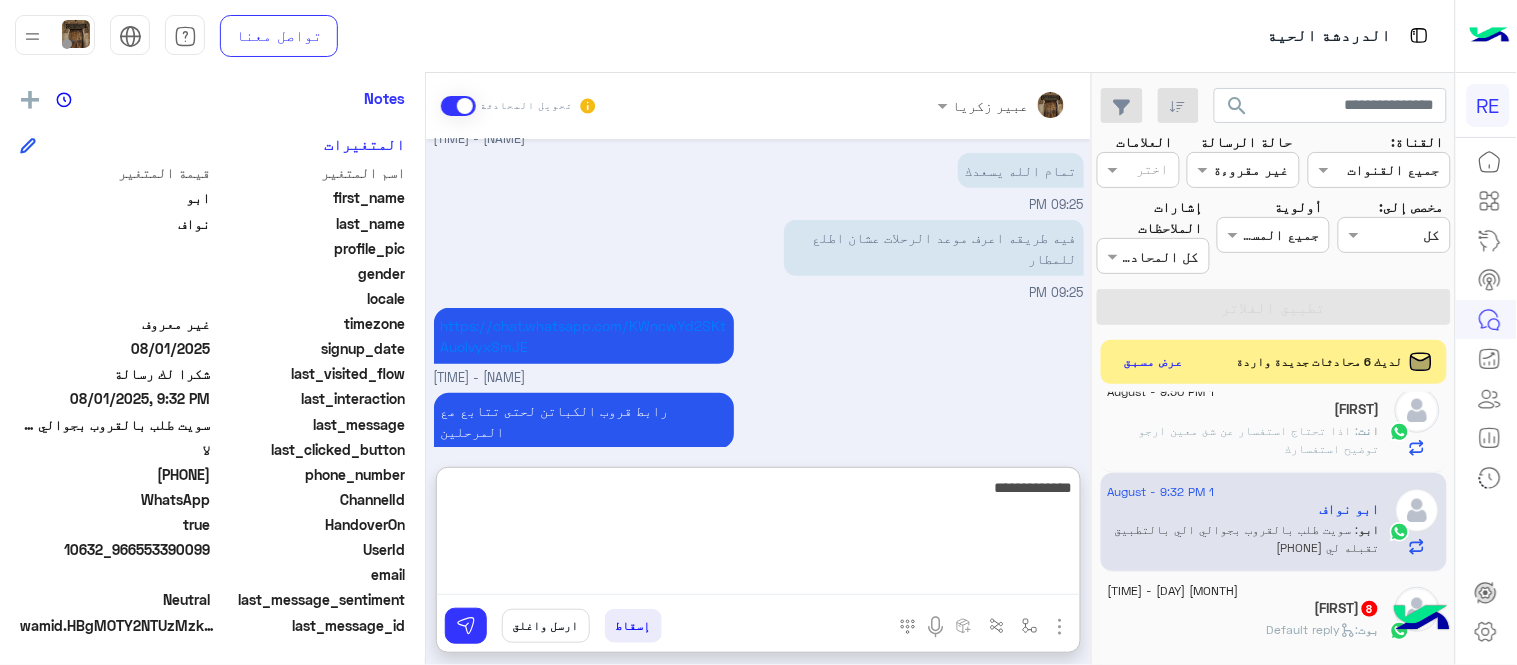 type on "**********" 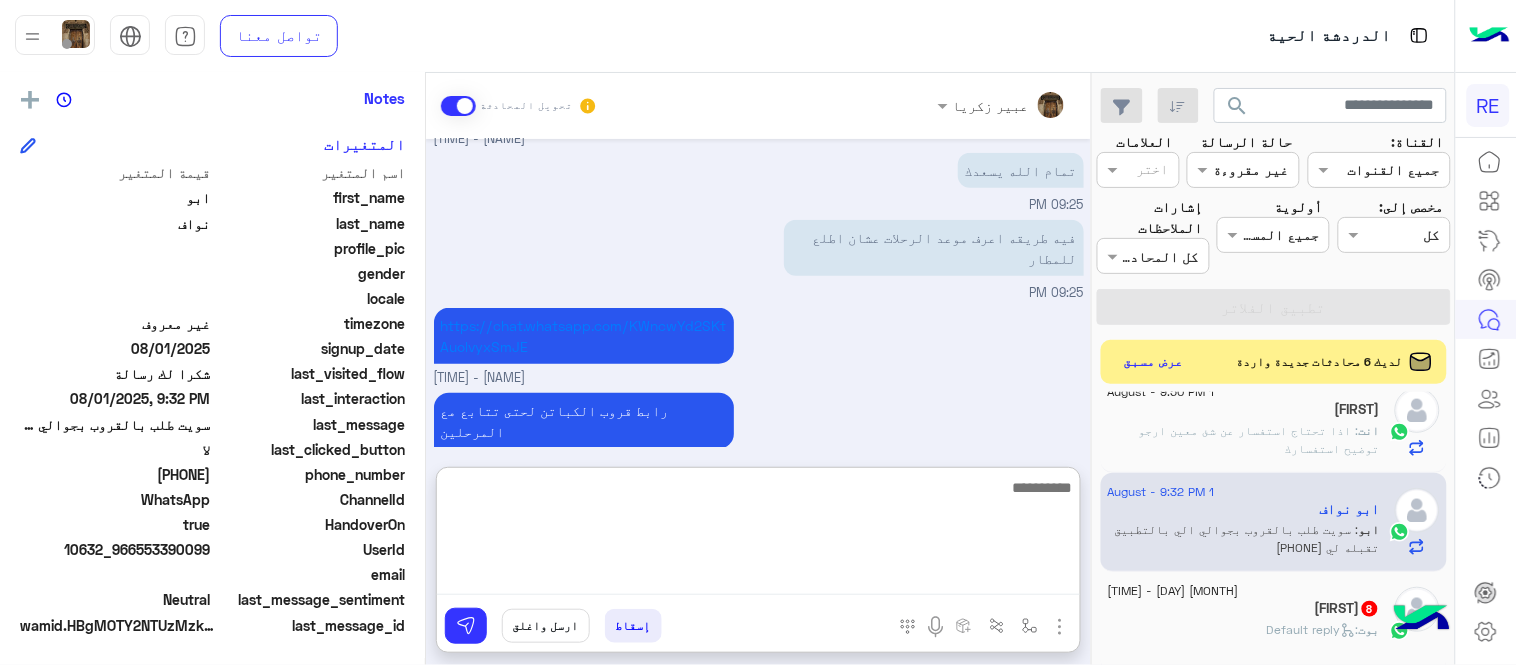 scroll, scrollTop: 527, scrollLeft: 0, axis: vertical 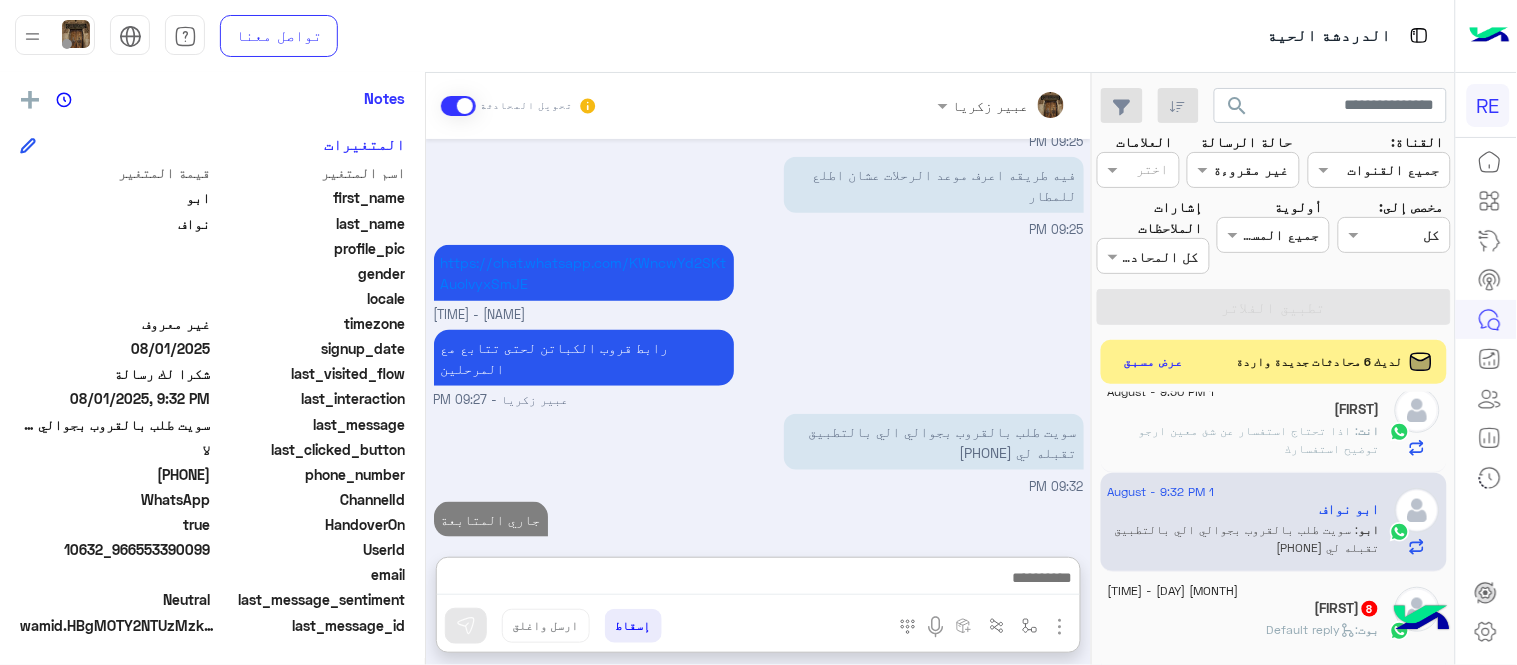 click on "عبير زكريا تحويل المحادثة     Aug 1, 2025  تراني مسوي لاوبر من اقل من شهر تفويض يكون اعطي صلاحيه مدتها شهر   08:23 PM  وصل؟  عبير زكريا -  08:49 PM  لا والله دخلت مالقيت شي   09:21 PM  يكون فيه خلل بموقع ابشر   09:21 PM  استاذي حسابك مفعل خلاص ما يحتاج ابشر  عبير زكريا -  09:24 PM  تمام الله يسعدك   09:25 PM  فيه طريقه اعرف موعد الرحلات عشان اطلع للمطار   09:25 PM     https://chat.whatsapp.com/KWncwYd2SKtAuolvyxSmJE  عبير زكريا -  09:26 PM  رابط قروب الكباتن لحتى تتابع مع المرحلين  عبير زكريا -  09:27 PM  سويت طلب بالقروب بجوالي الي بالتطبيق تقبله لي 0557574300   09:32 PM  جاري المتابعة   09:53 PM  أدخل اسم مجموعة الرسائل scenario_52439 scenario_52010 scenario_50803 scenario_50119" at bounding box center (758, 373) 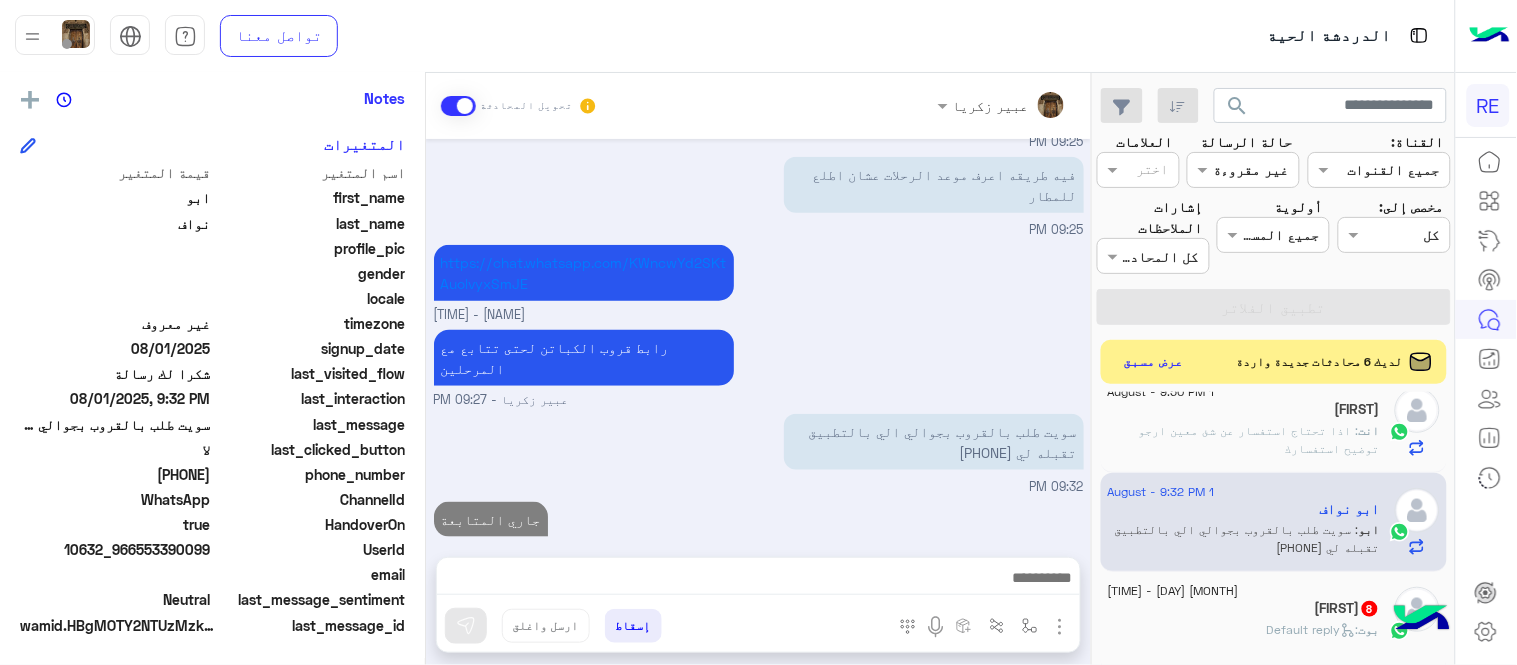 scroll, scrollTop: 437, scrollLeft: 0, axis: vertical 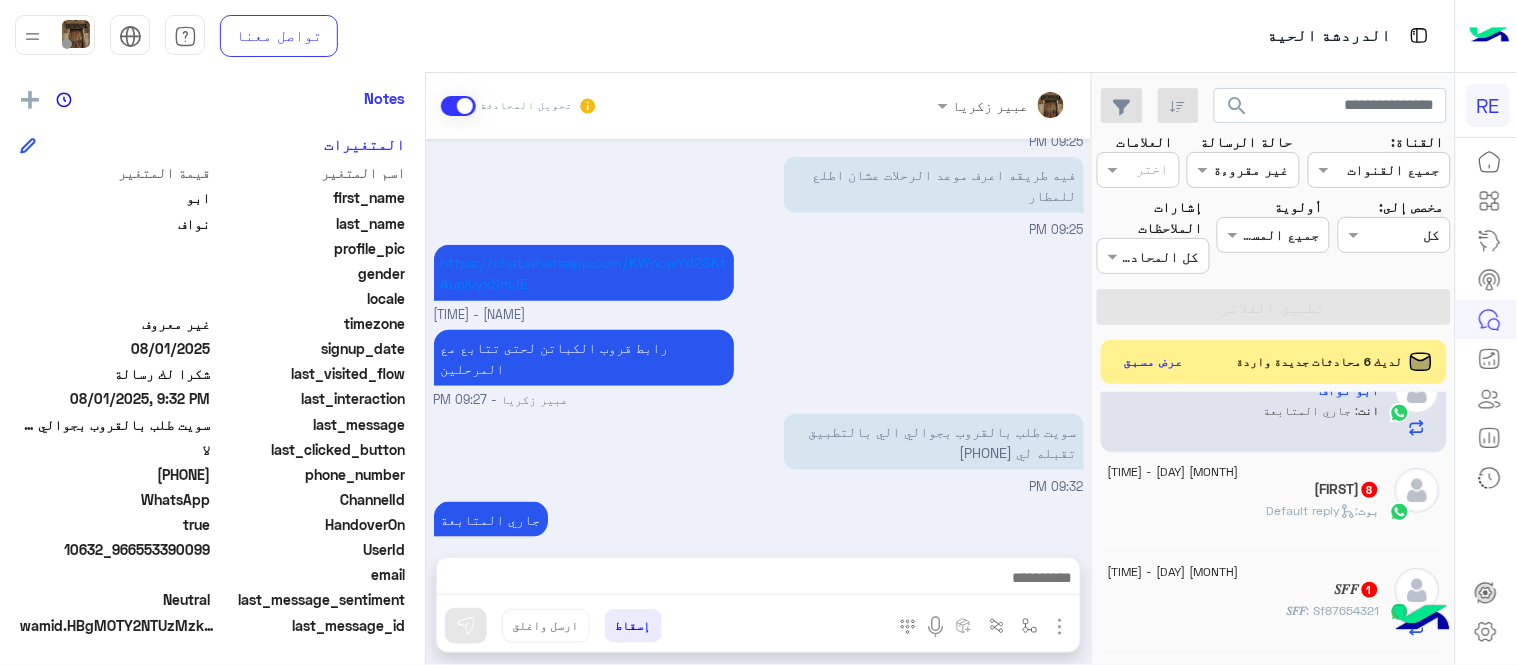 click on "بوت :   Default reply" 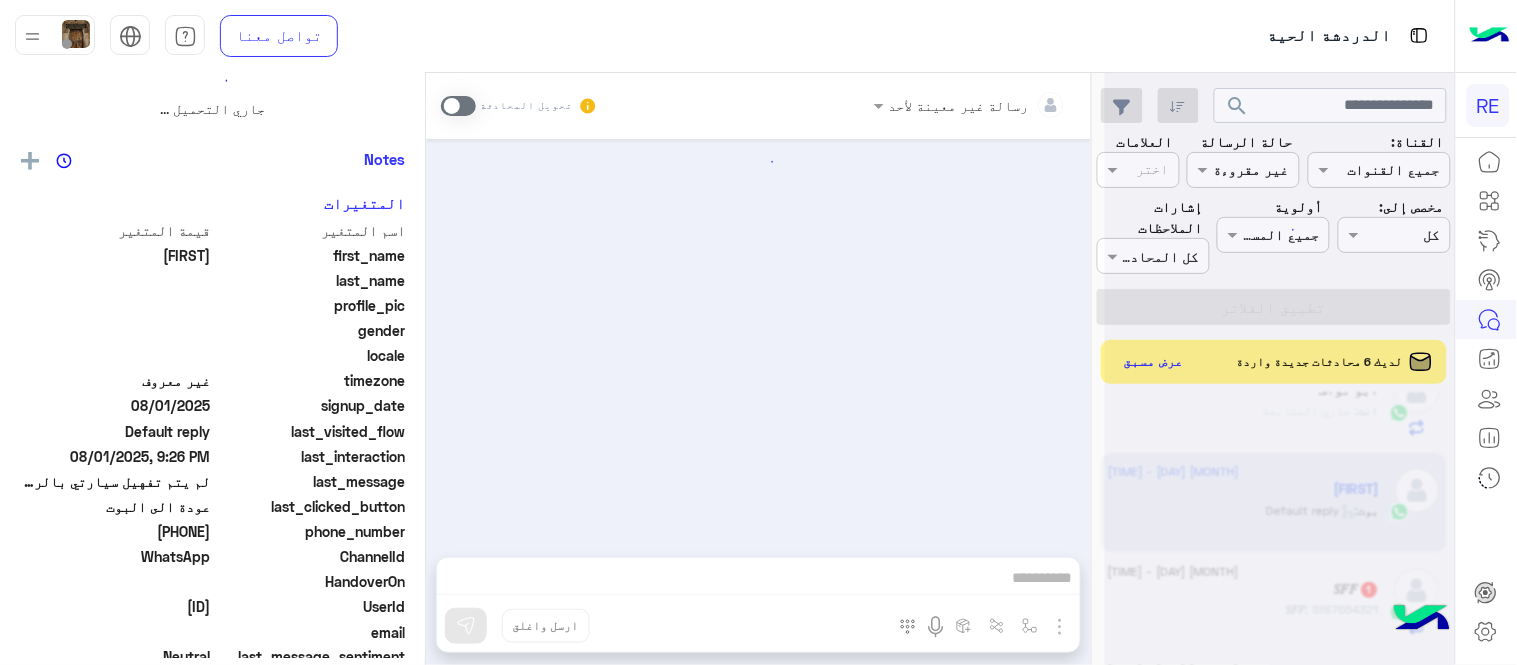 scroll, scrollTop: 0, scrollLeft: 0, axis: both 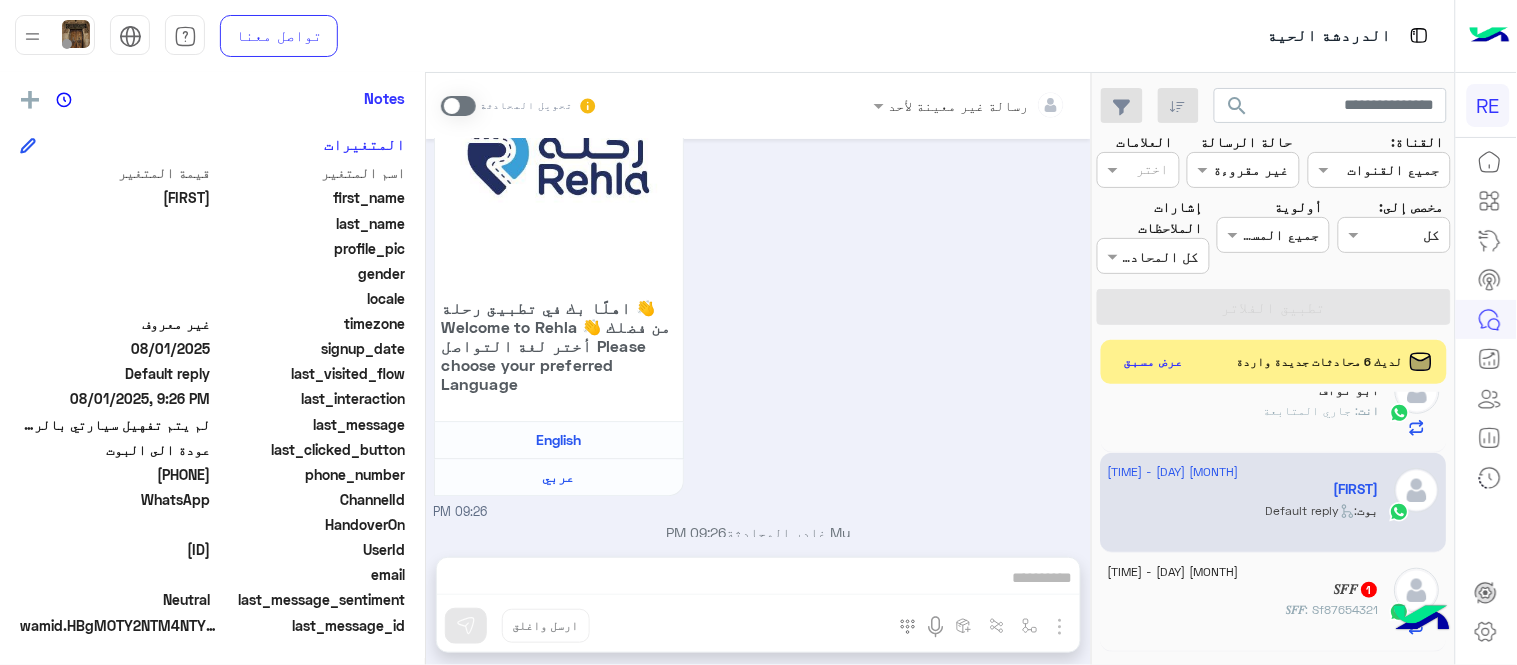 drag, startPoint x: 144, startPoint y: 474, endPoint x: 210, endPoint y: 478, distance: 66.1211 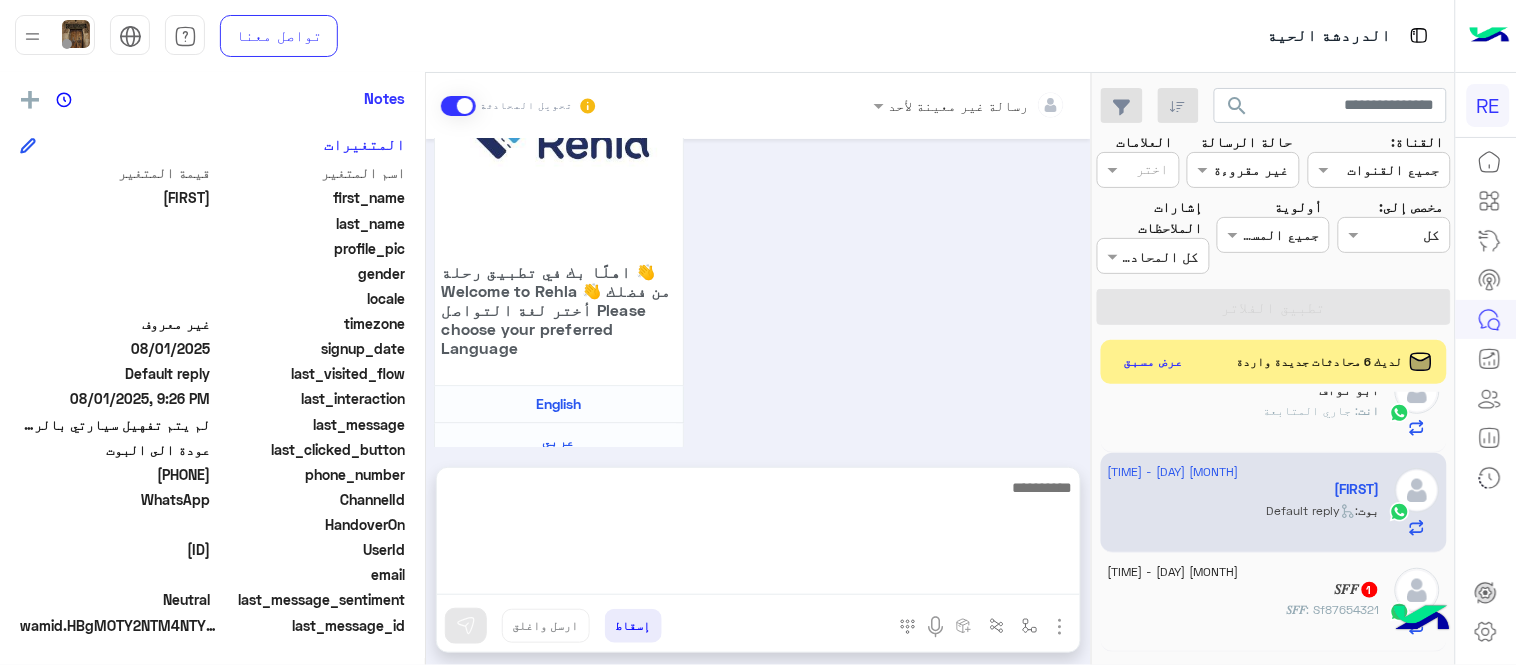 click at bounding box center (758, 535) 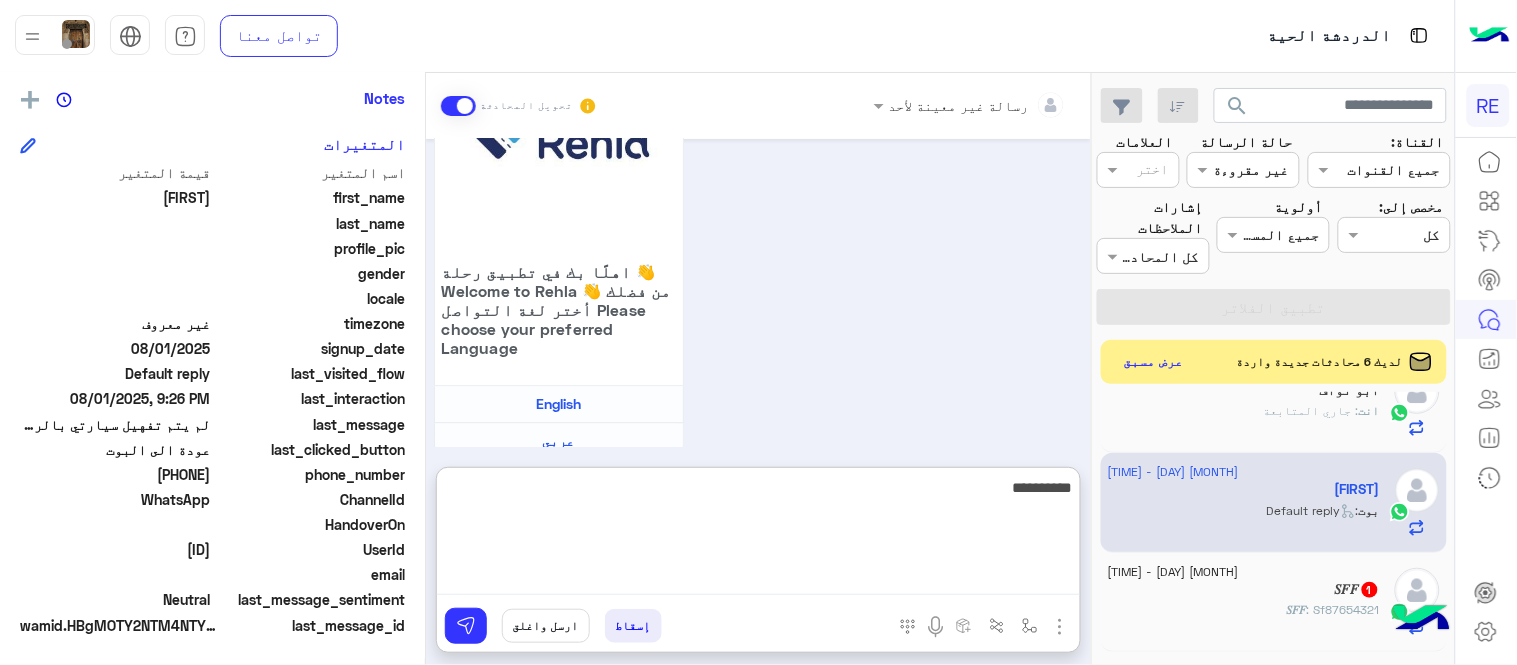 type on "**********" 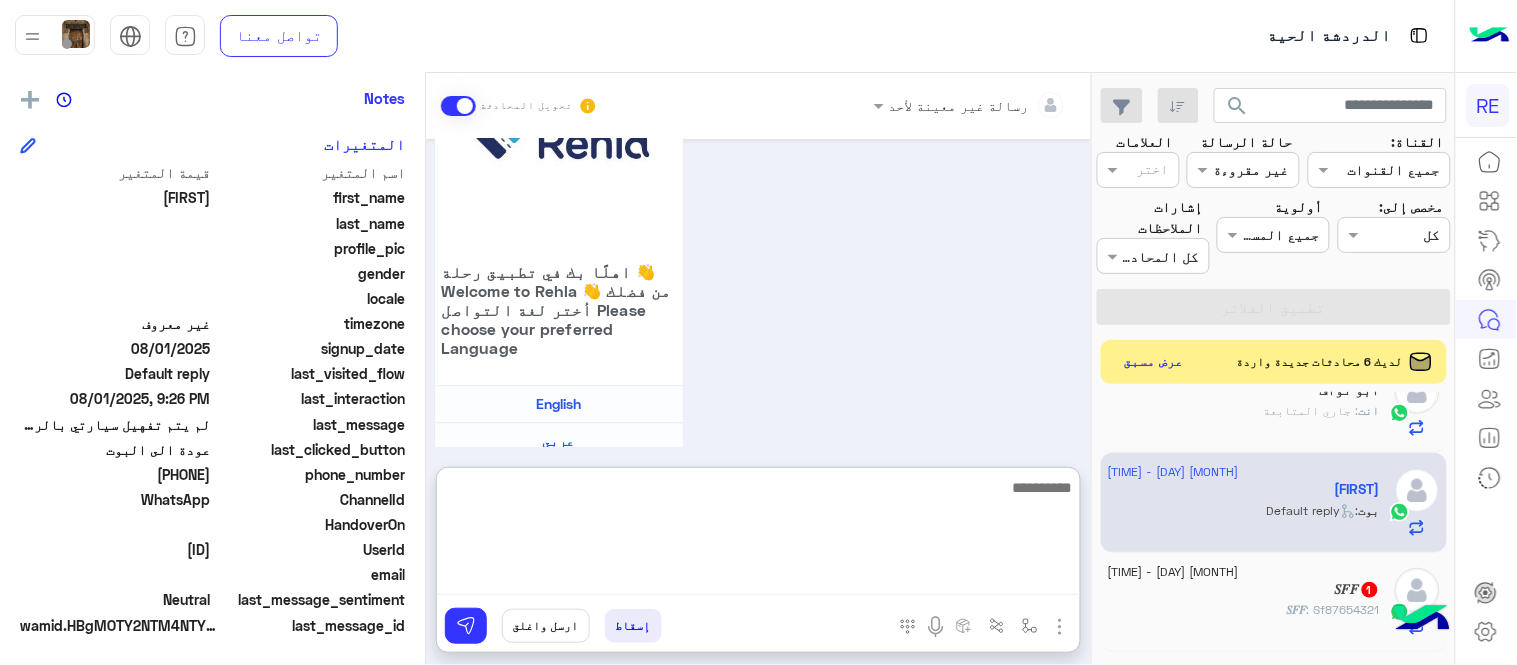 scroll, scrollTop: 1461, scrollLeft: 0, axis: vertical 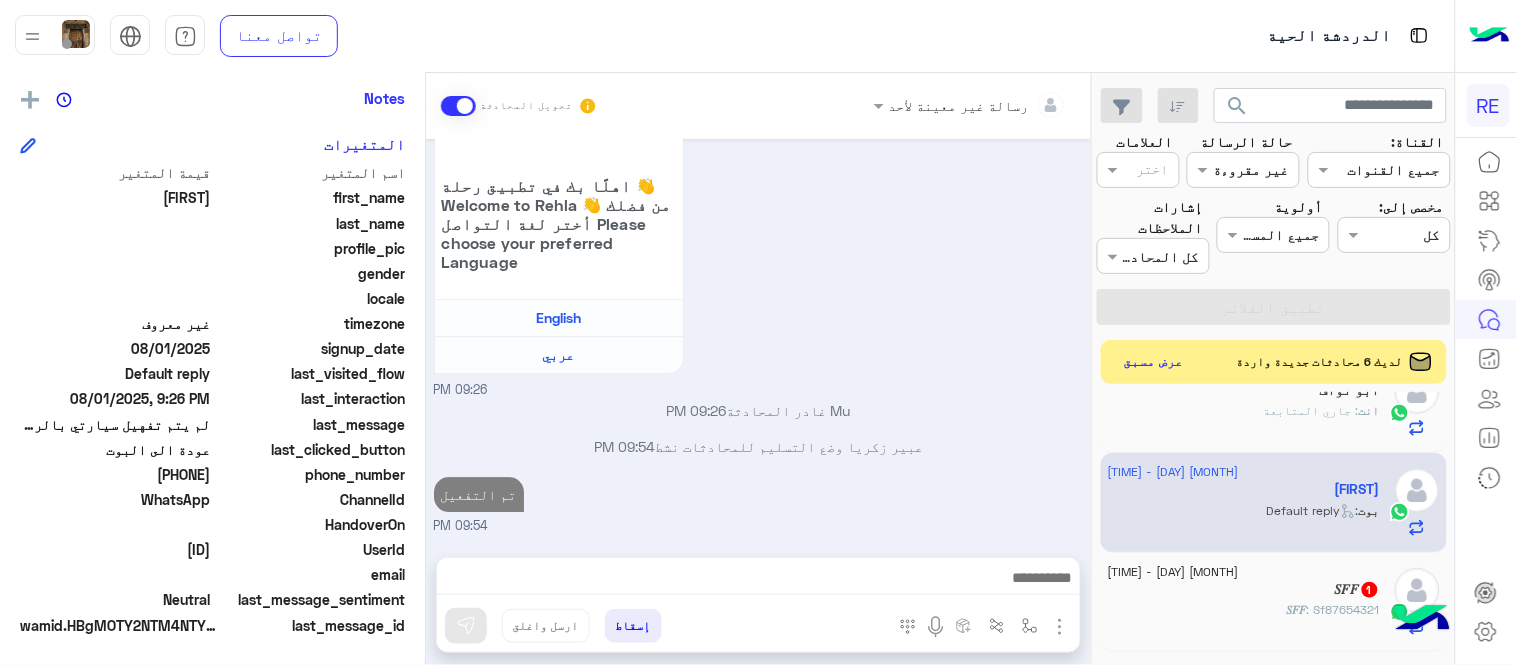 click on "Aug 1, 2025  سعداء بتواصلك معنا، لنتمكن من مساعدتك نأمل توضيح استفسارك ونوع جوالك و تزويدنا بصورة من المشكلة. عزيزي العميل سعدنا بتواصلك معنا ، نأمل ان يكون تم توضيح جميع التفاصيل وارفاق الصور الخاصة بالمشكلة  ليتم مباشرة المعالجة مع القسم التقني باسرع وقت اي خدمة اخرى ؟  الرجوع للقائمة الرئ   لا     09:24 PM    09:25 PM  سعدنا بتواصلك، نأمل منك توضيح استفسارك أكثر    09:25 PM  لم يتم تفهيل سيارتي بالرغم من التمكن من تسجيل كل شي. وتمام مهامي وحاليا احاول العمل ولكن لا يوجد سرا   09:26 PM  تم إعادة توجيه المحادثة. للعودة إلي الرد الالي، أنقر الزر الموجود بالأسفل  عودة الى البوت     09:26 PM" at bounding box center (758, 338) 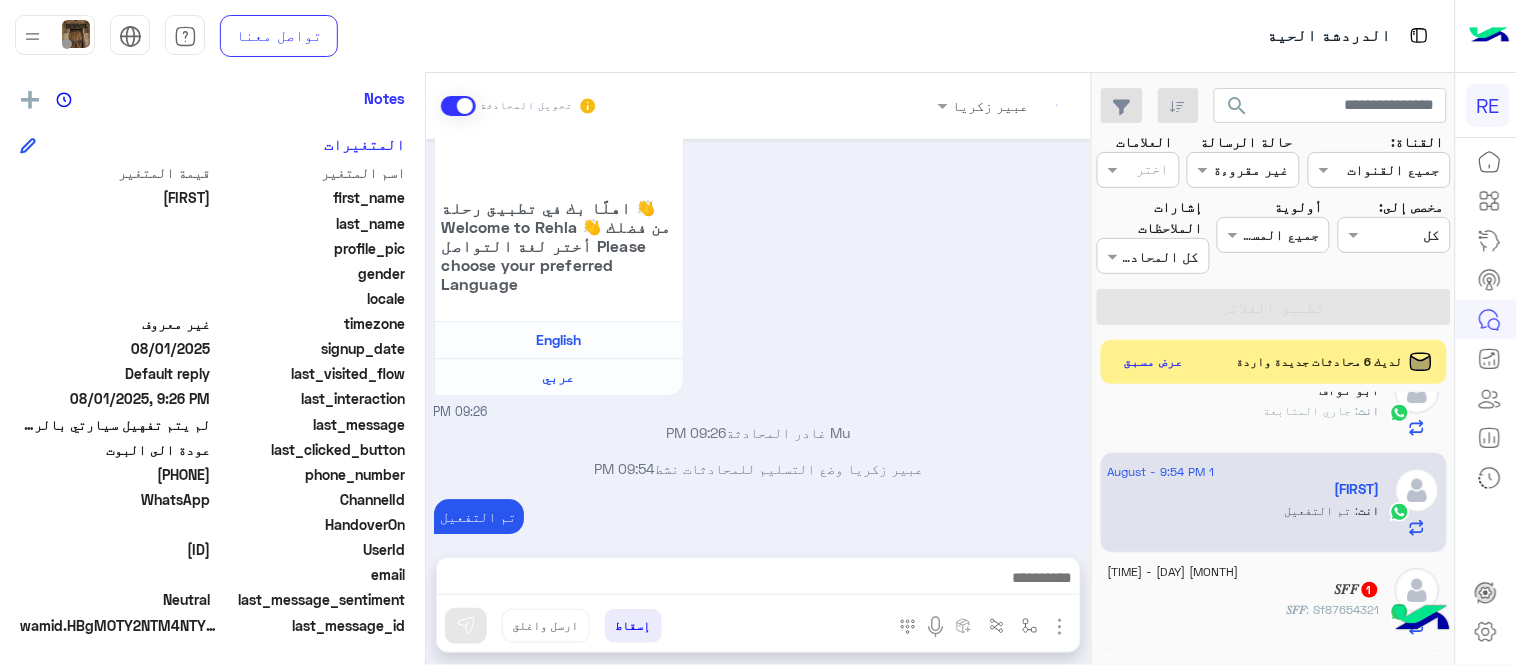 scroll, scrollTop: 1407, scrollLeft: 0, axis: vertical 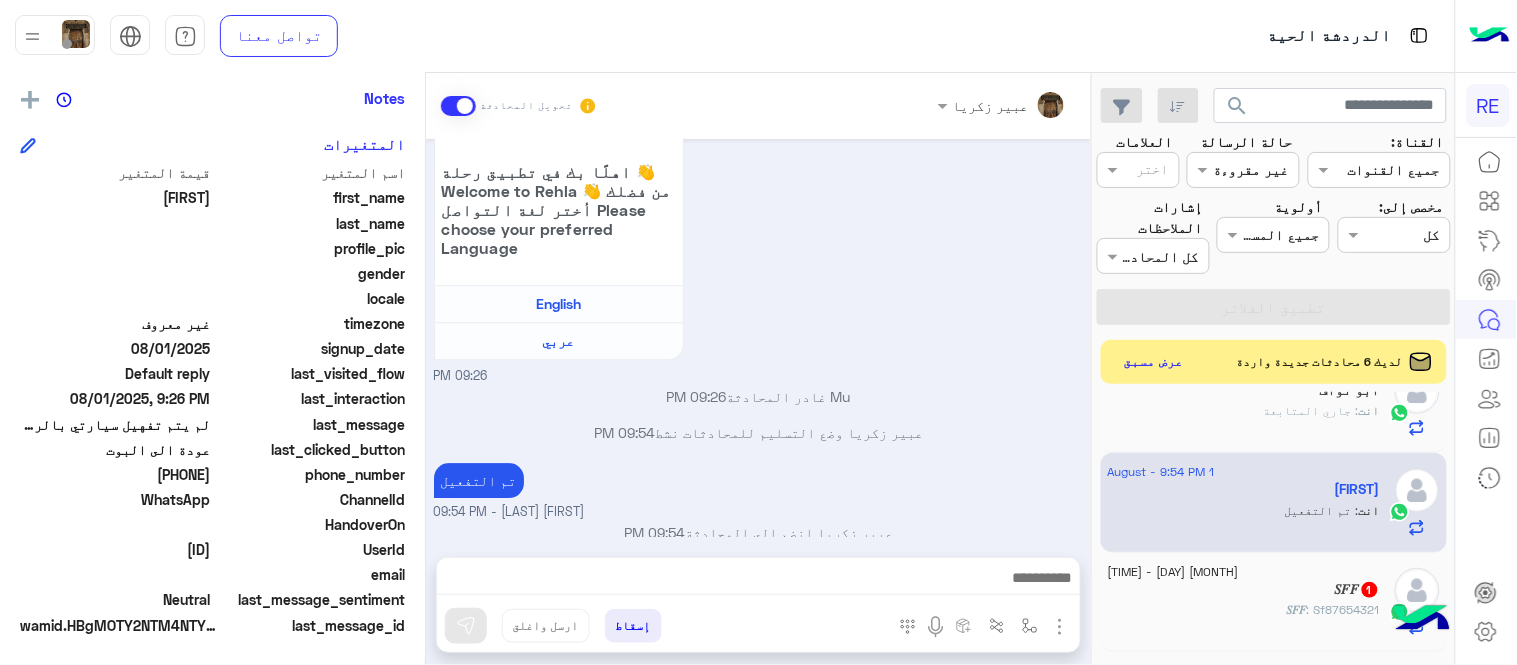 click on "𝑆𝐹𝐹   1" 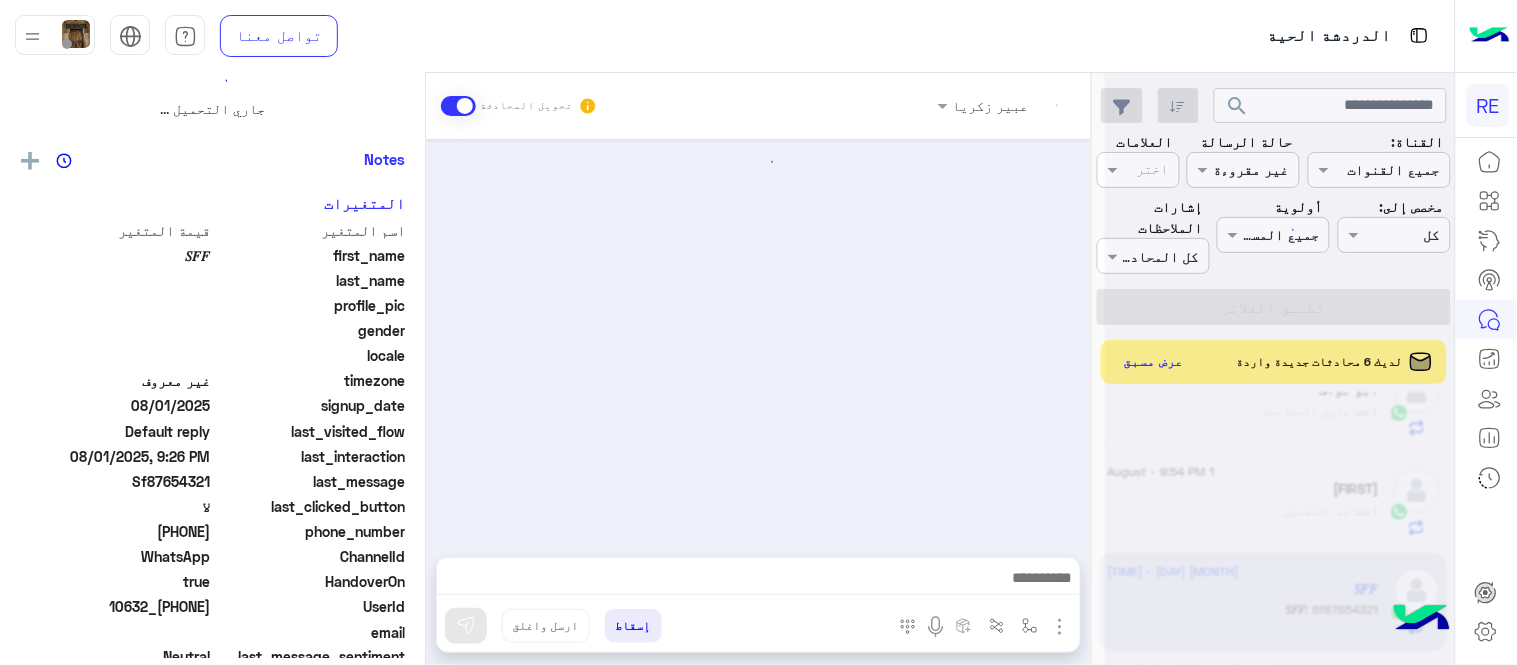 scroll, scrollTop: 0, scrollLeft: 0, axis: both 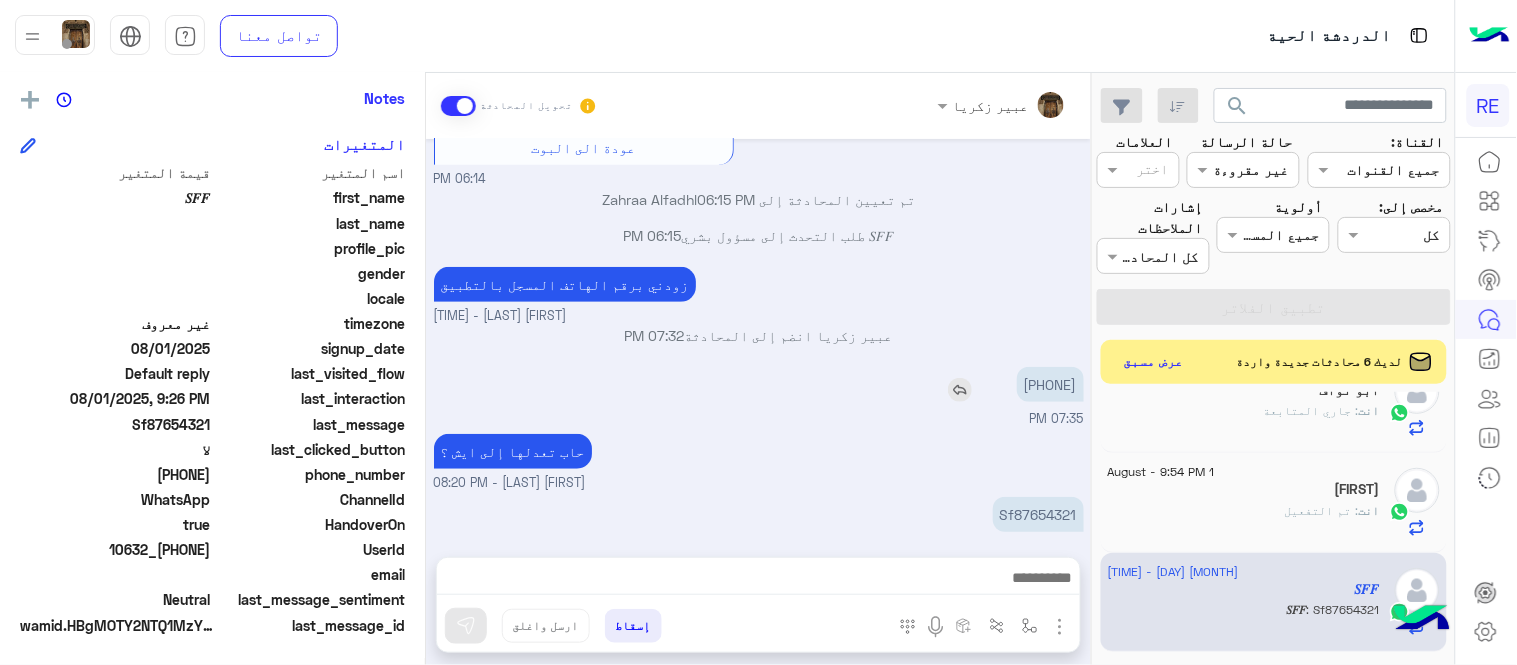 click on "[PHONE]" at bounding box center [1050, 384] 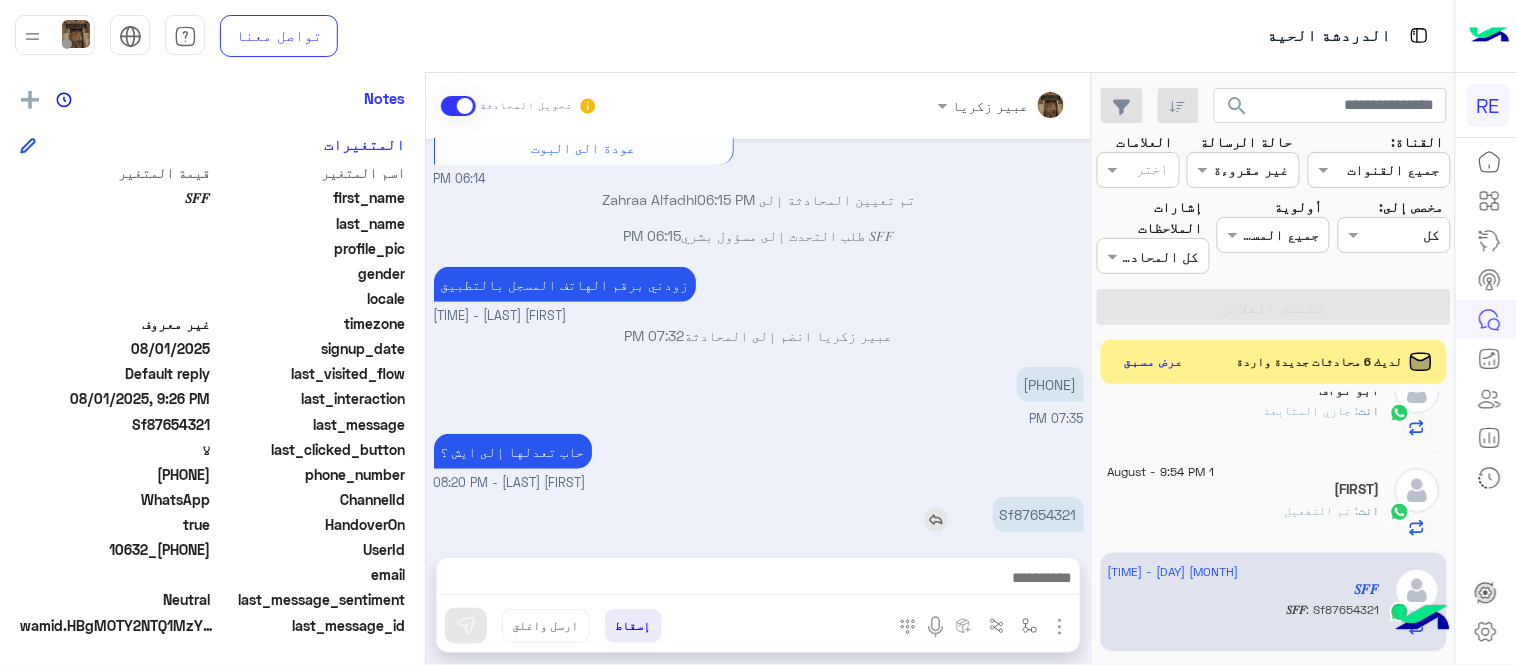 click on "Sf87654321" at bounding box center [1038, 514] 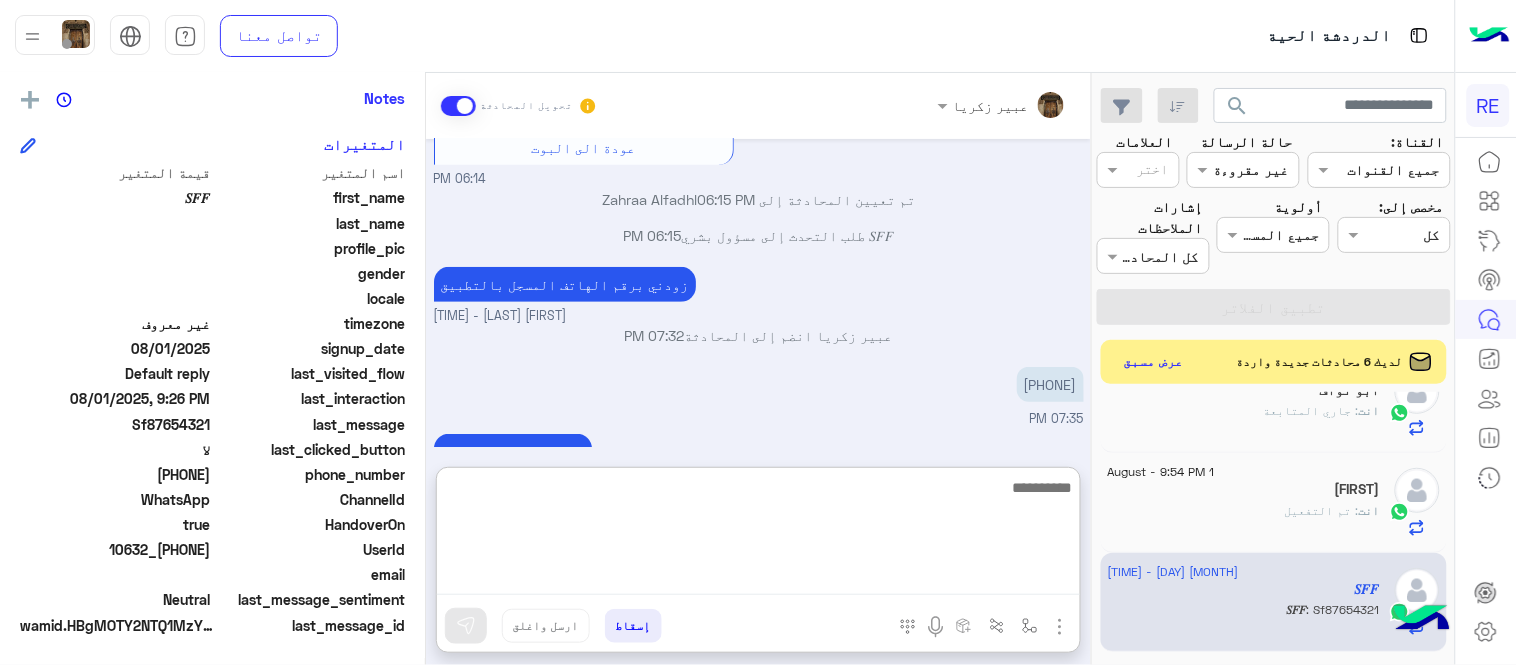 click at bounding box center (758, 535) 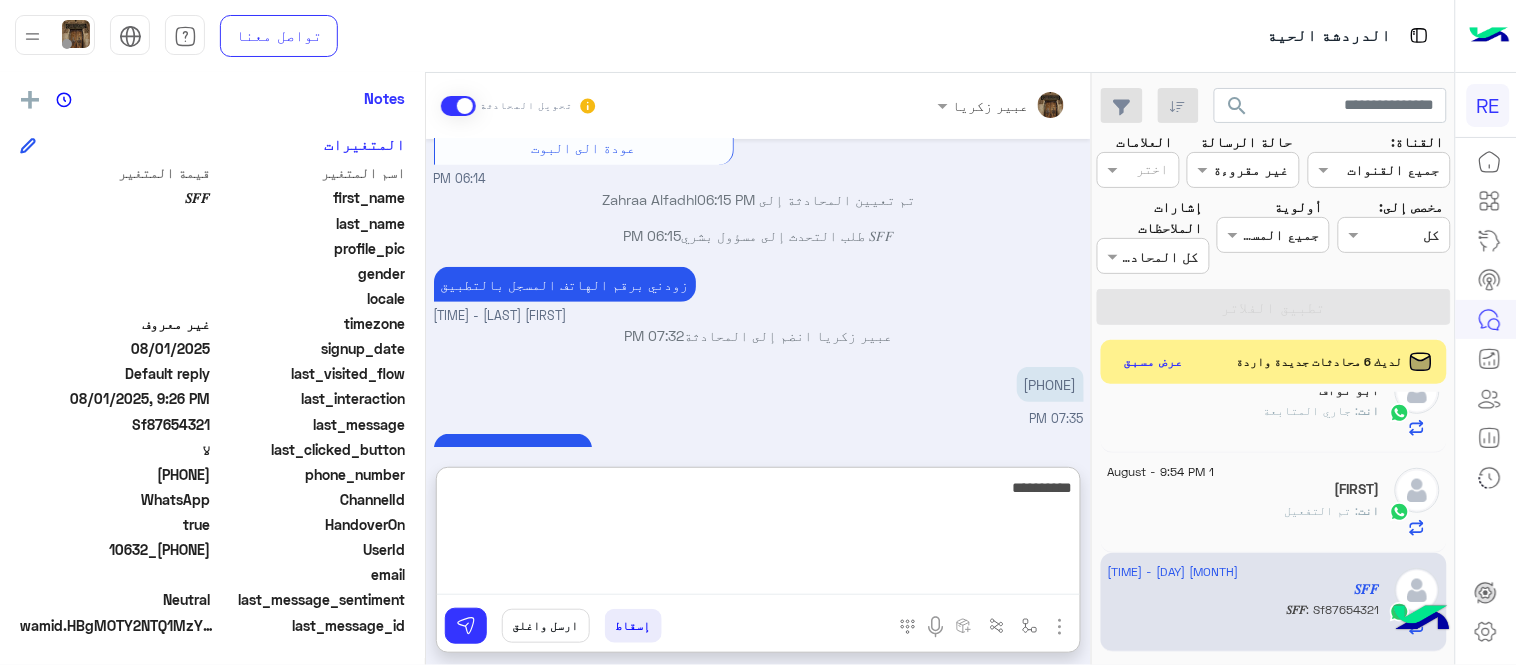 type on "**********" 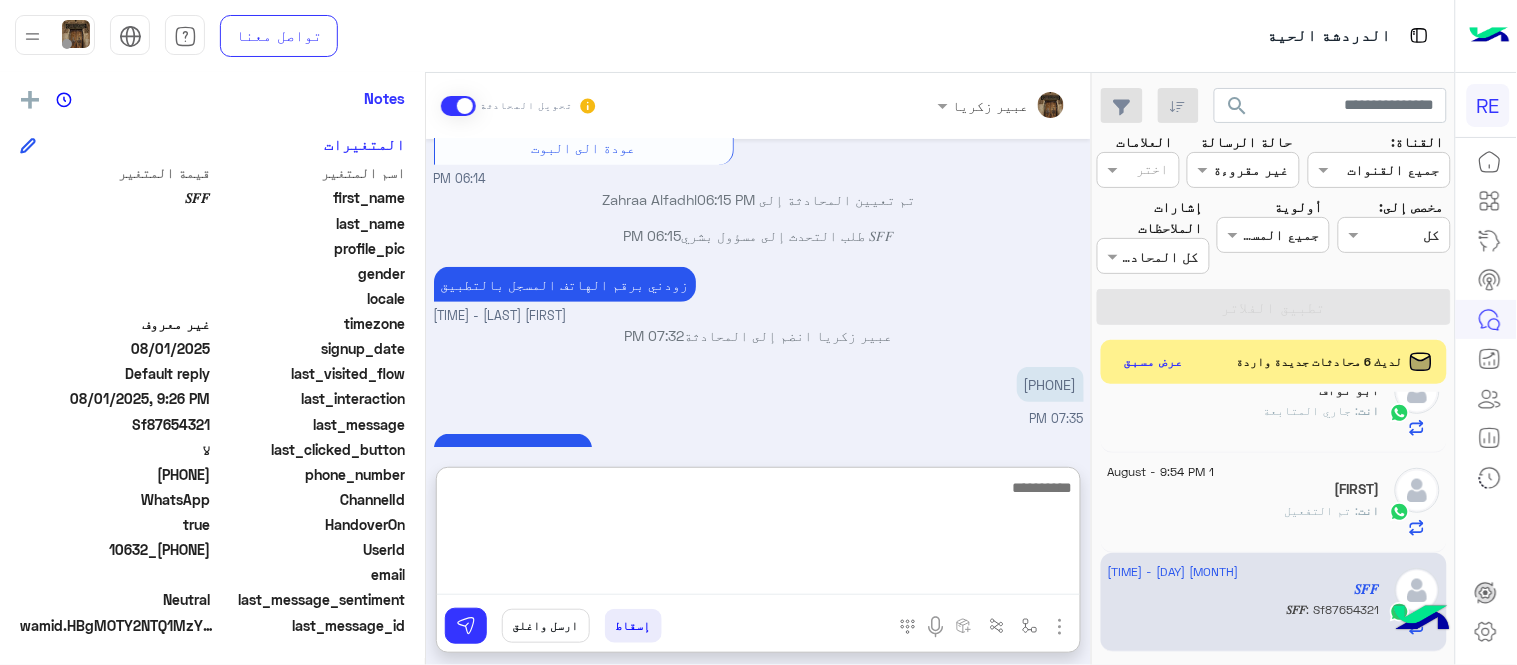 scroll, scrollTop: 411, scrollLeft: 0, axis: vertical 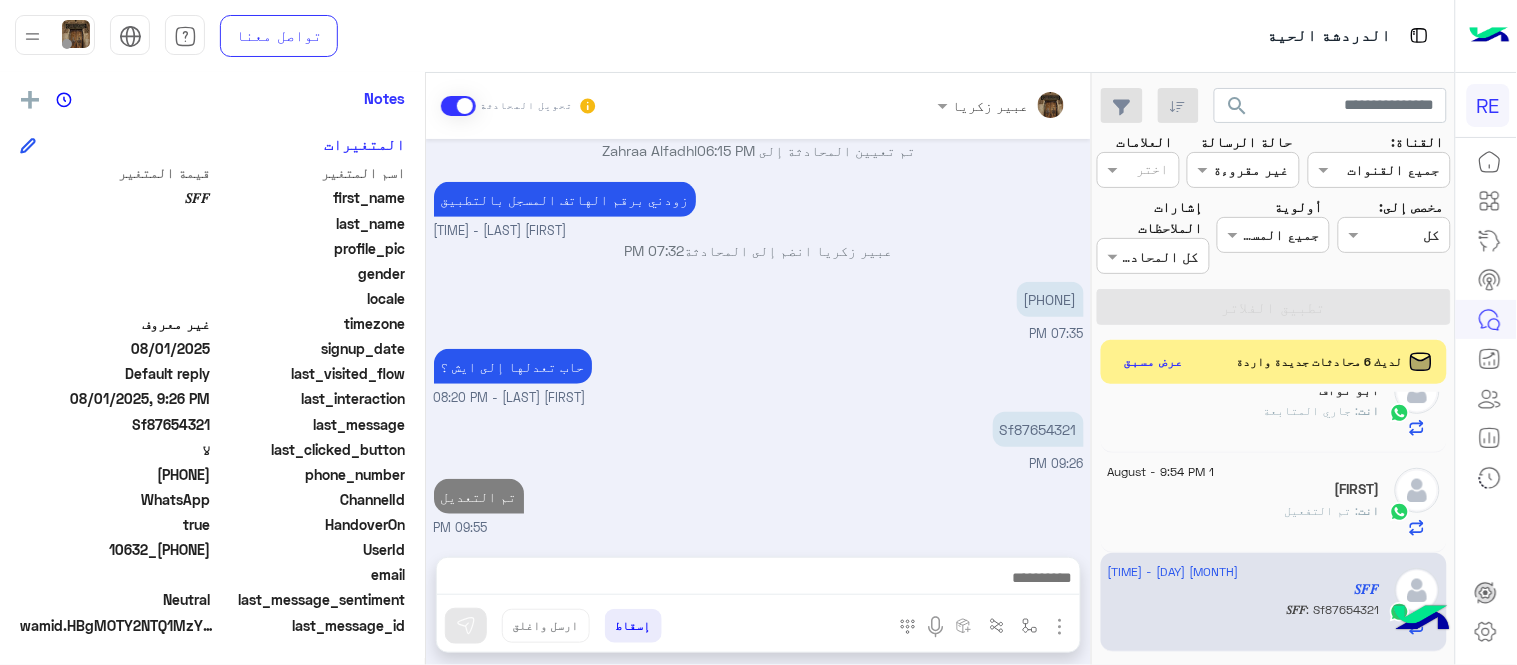 click on "Aug 1, 2025  سعدنا بتواصلك، نأمل منك توضيح استفسارك أكثر    05:35 PM  بغير كلمه المرور   06:14 PM  تم إعادة توجيه المحادثة. للعودة إلي الرد الالي، أنقر الزر الموجود بالأسفل  عودة الى البوت     06:14 PM   𝑆𝐹𝐹  طلب التحدث إلى مسؤول بشري   06:15 PM       تم تعيين المحادثة إلى Zahraa Alfadhl   06:15 PM      زودني برقم الهاتف المسجل بالتطبيق  عبير زكريا -  07:32 PM   عبير زكريا انضم إلى المحادثة   07:32 PM      0545364711   07:35 PM  حاب تعدلها إلى ايش ؟  عبير زكريا -  08:20 PM  Sf87654321   09:26 PM  تم التعديل   09:55 PM" at bounding box center [758, 338] 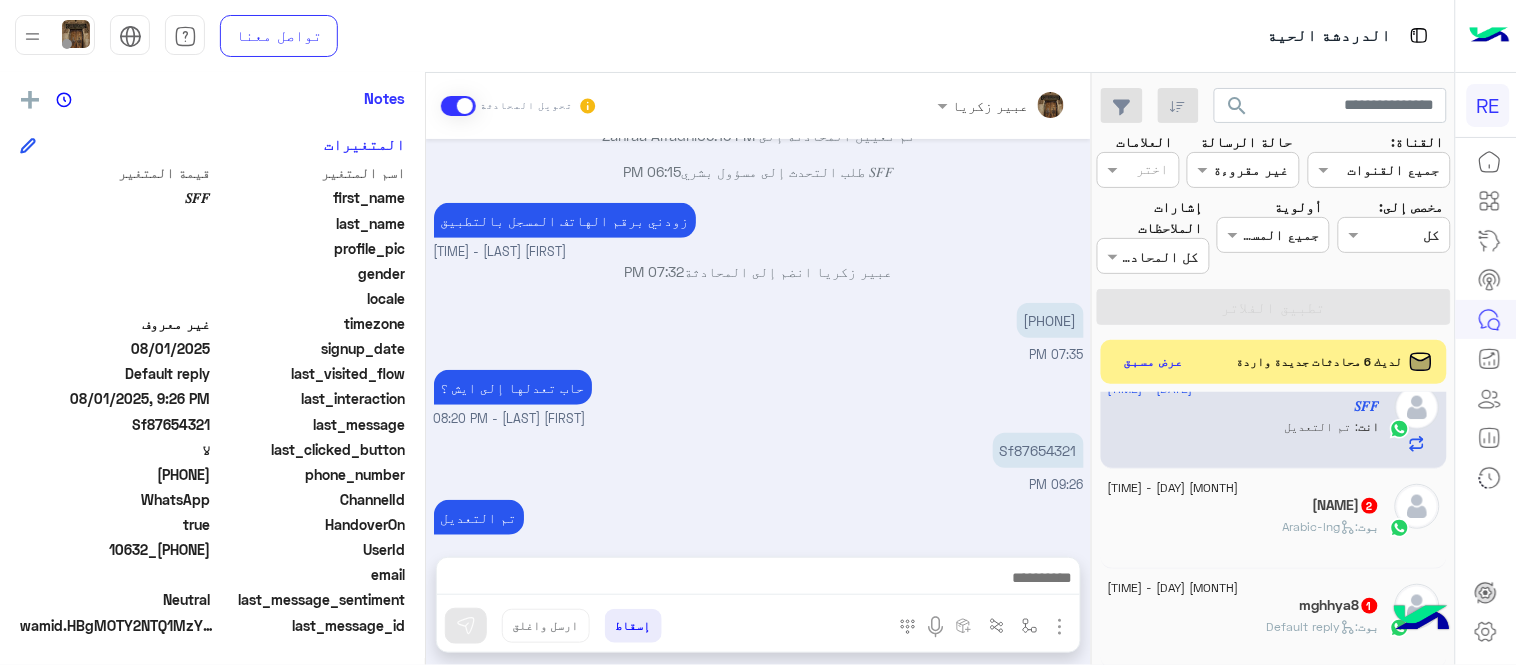 scroll, scrollTop: 634, scrollLeft: 0, axis: vertical 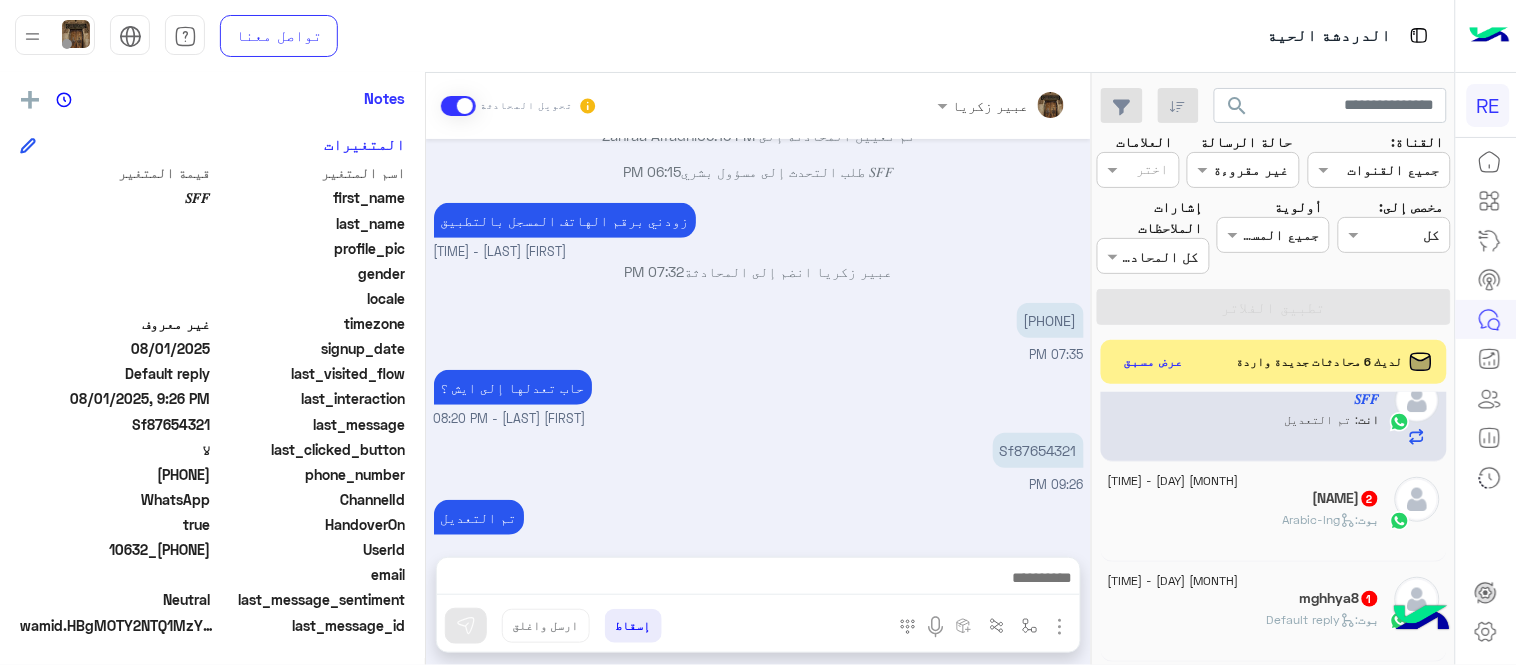 click on "بوت :   Arabic-lng" 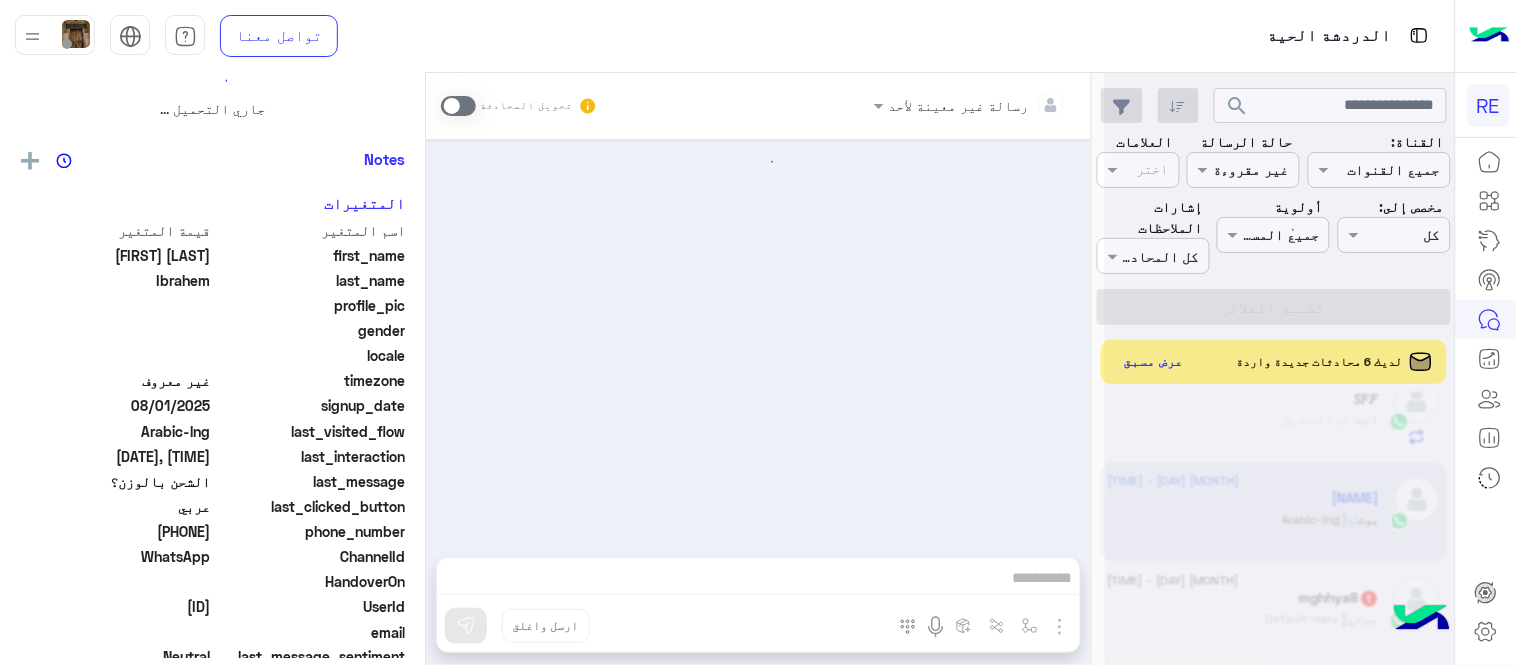 scroll, scrollTop: 0, scrollLeft: 0, axis: both 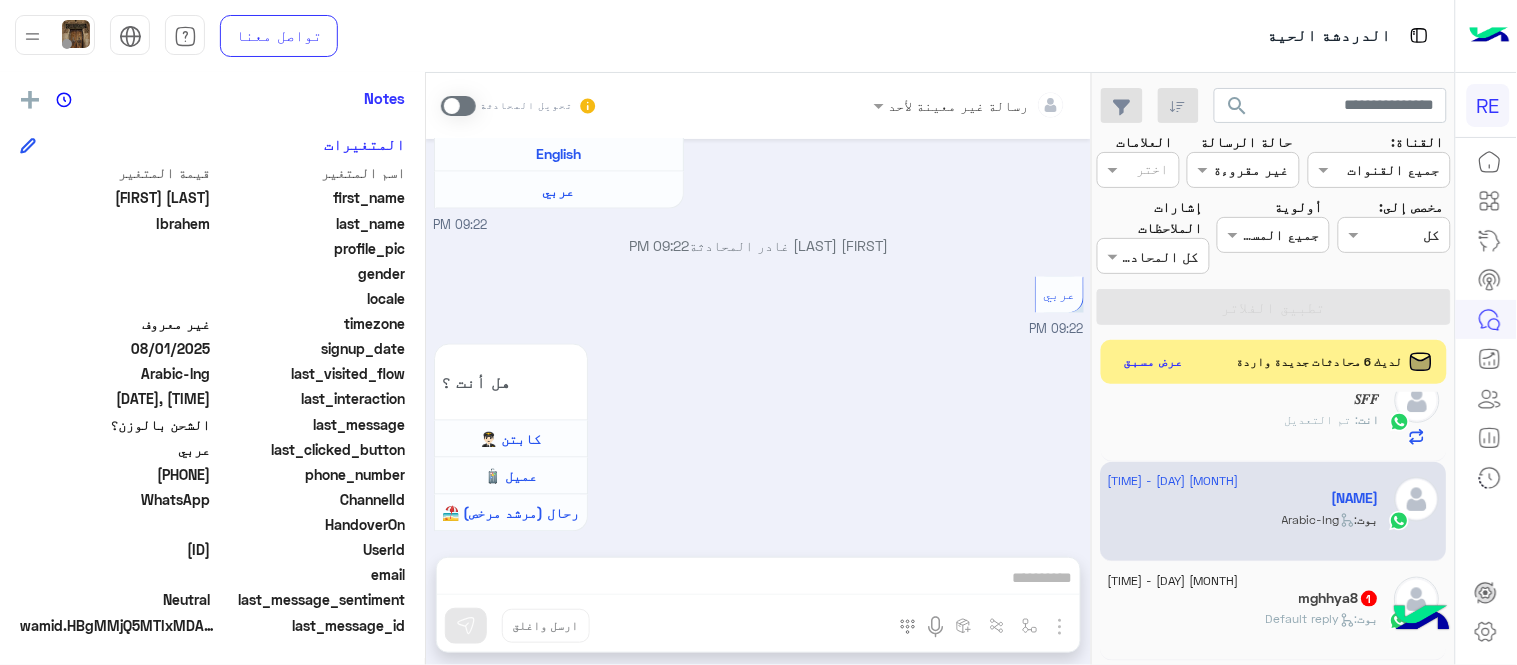 click at bounding box center [458, 106] 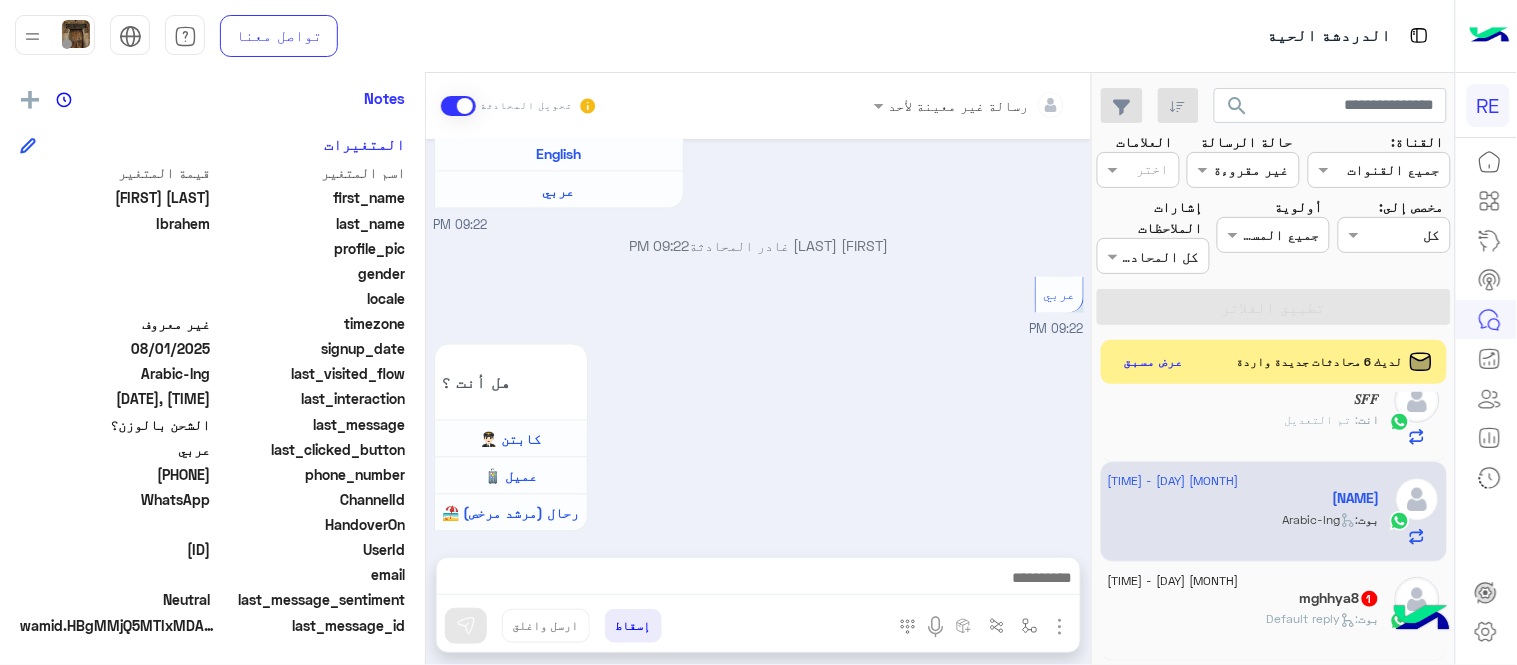 scroll, scrollTop: 880, scrollLeft: 0, axis: vertical 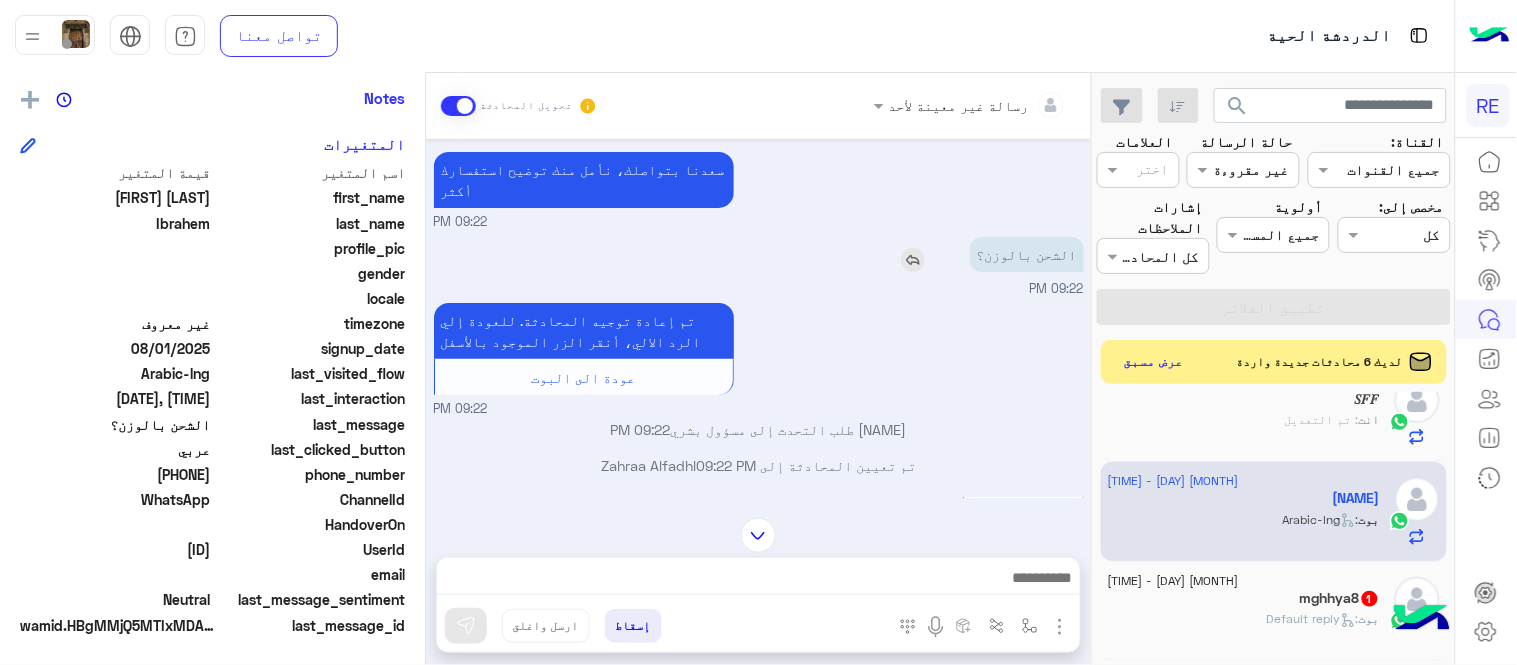 click at bounding box center (913, 260) 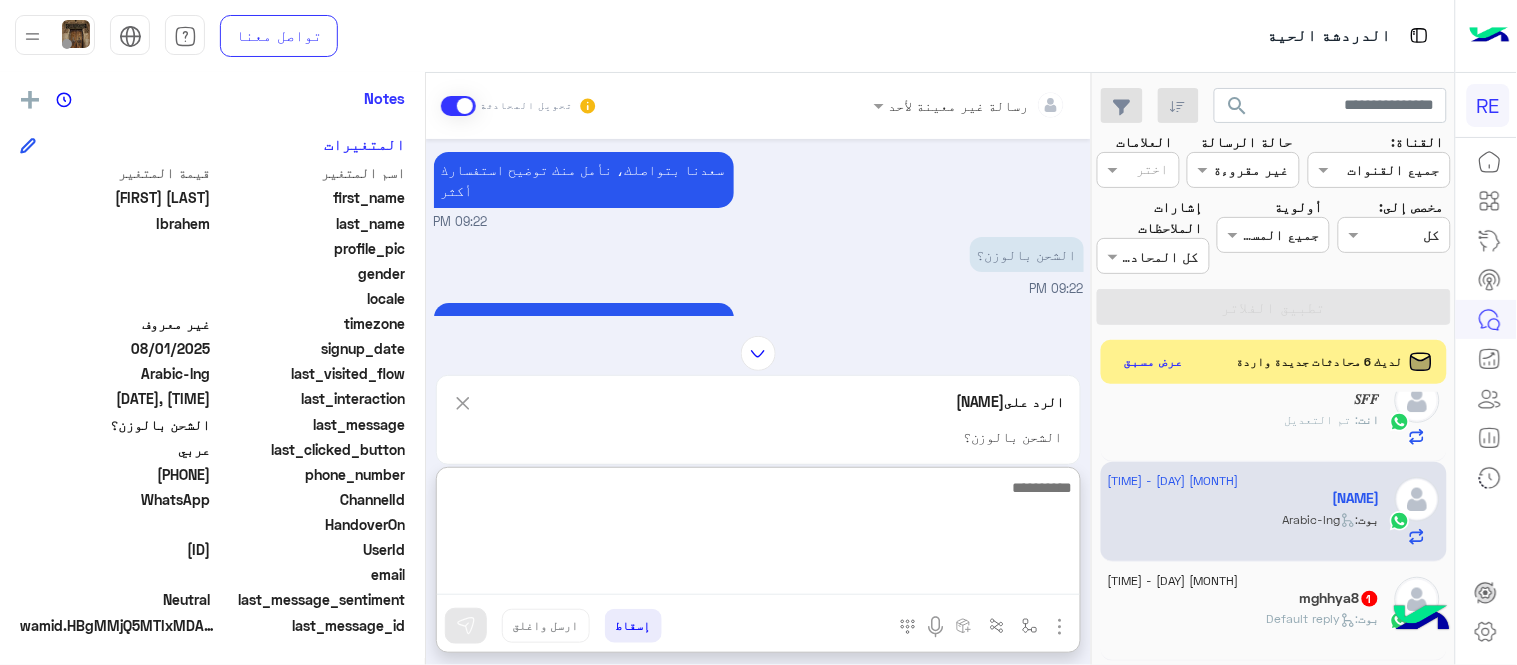 click at bounding box center [758, 535] 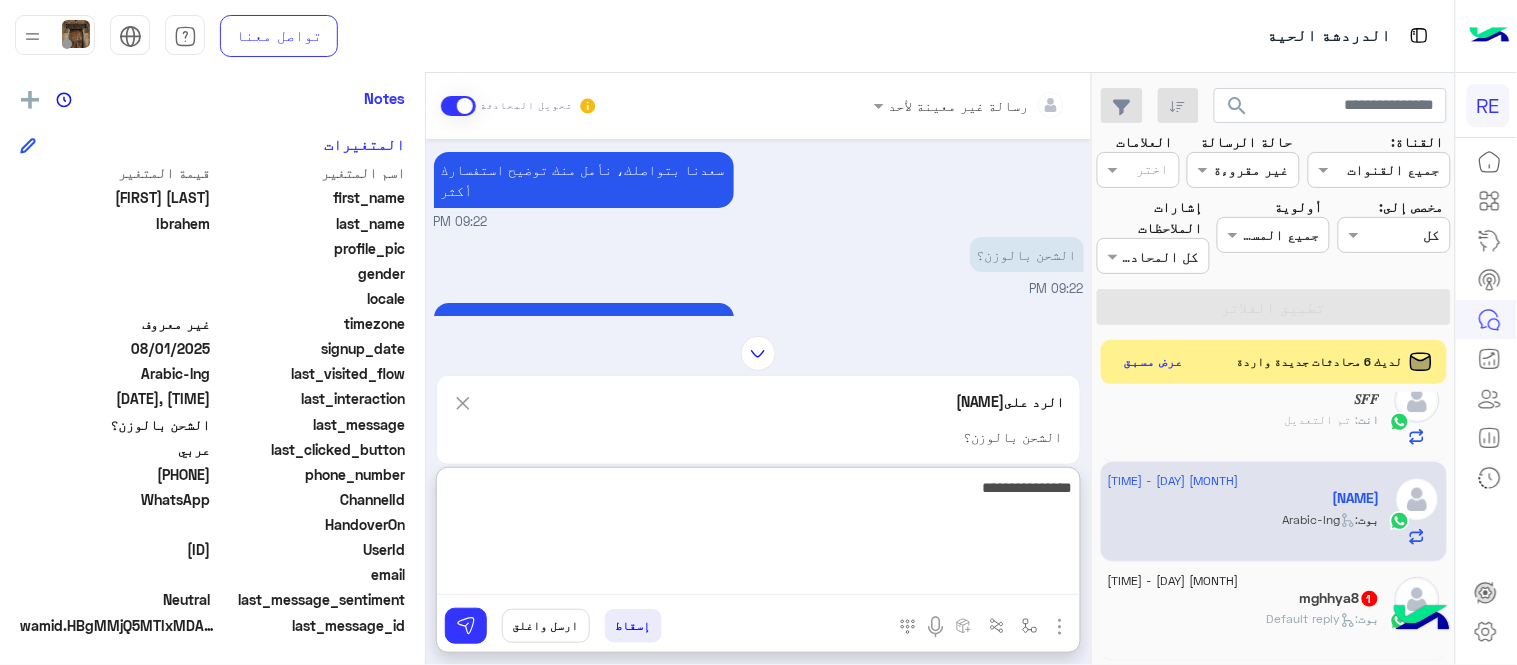 type on "**********" 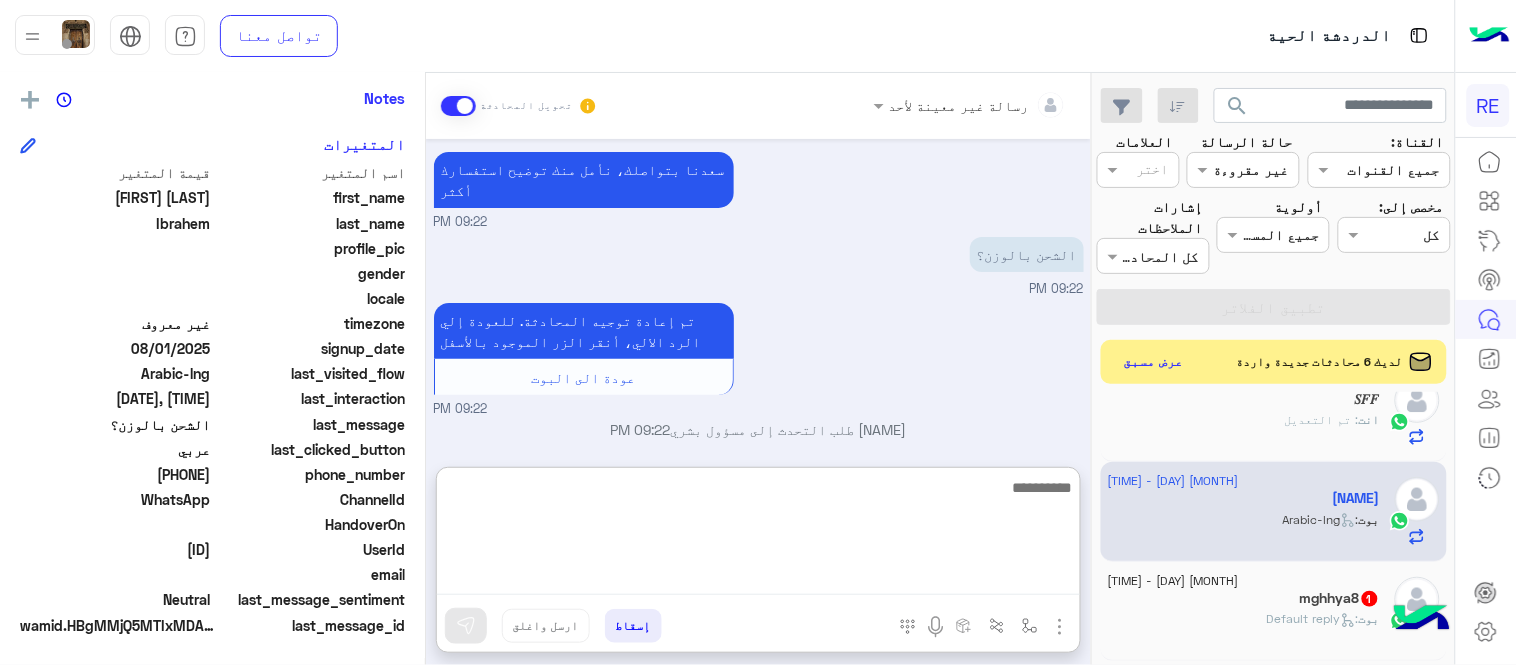 scroll, scrollTop: 1068, scrollLeft: 0, axis: vertical 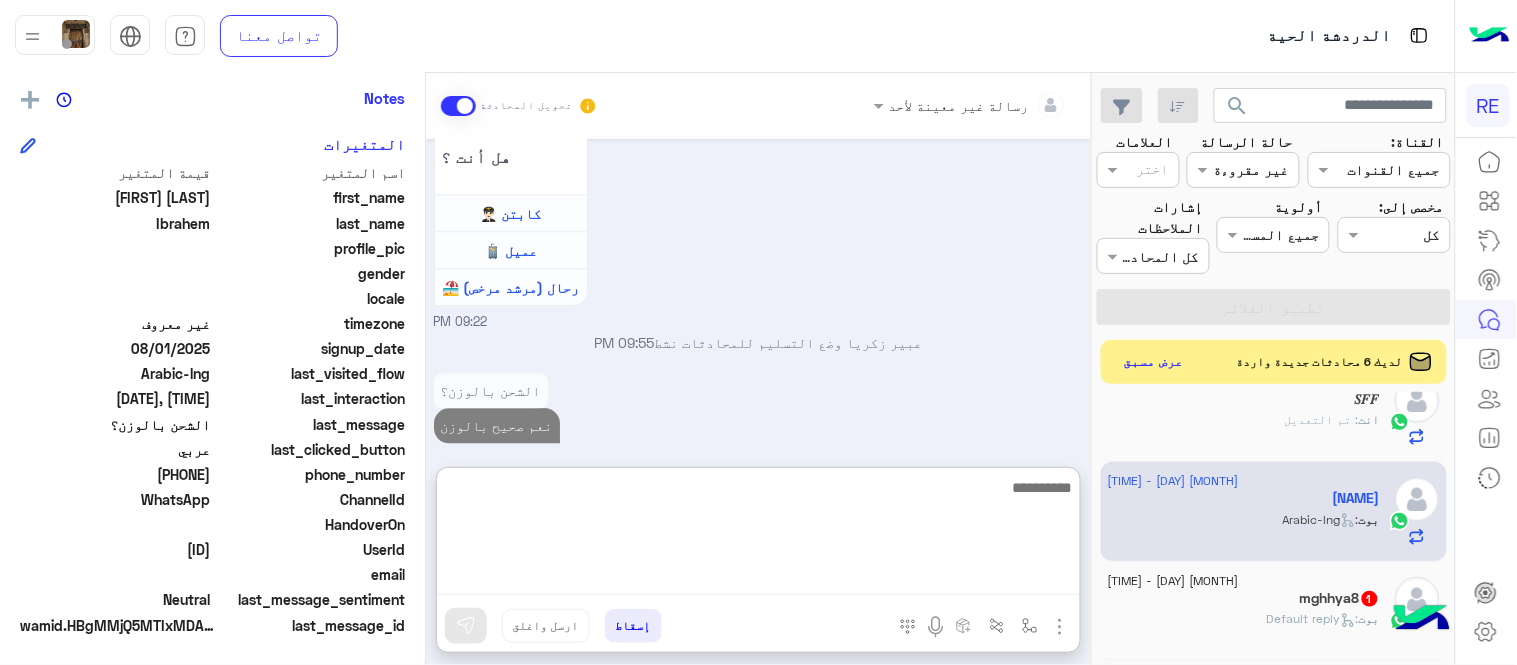 click at bounding box center [758, 535] 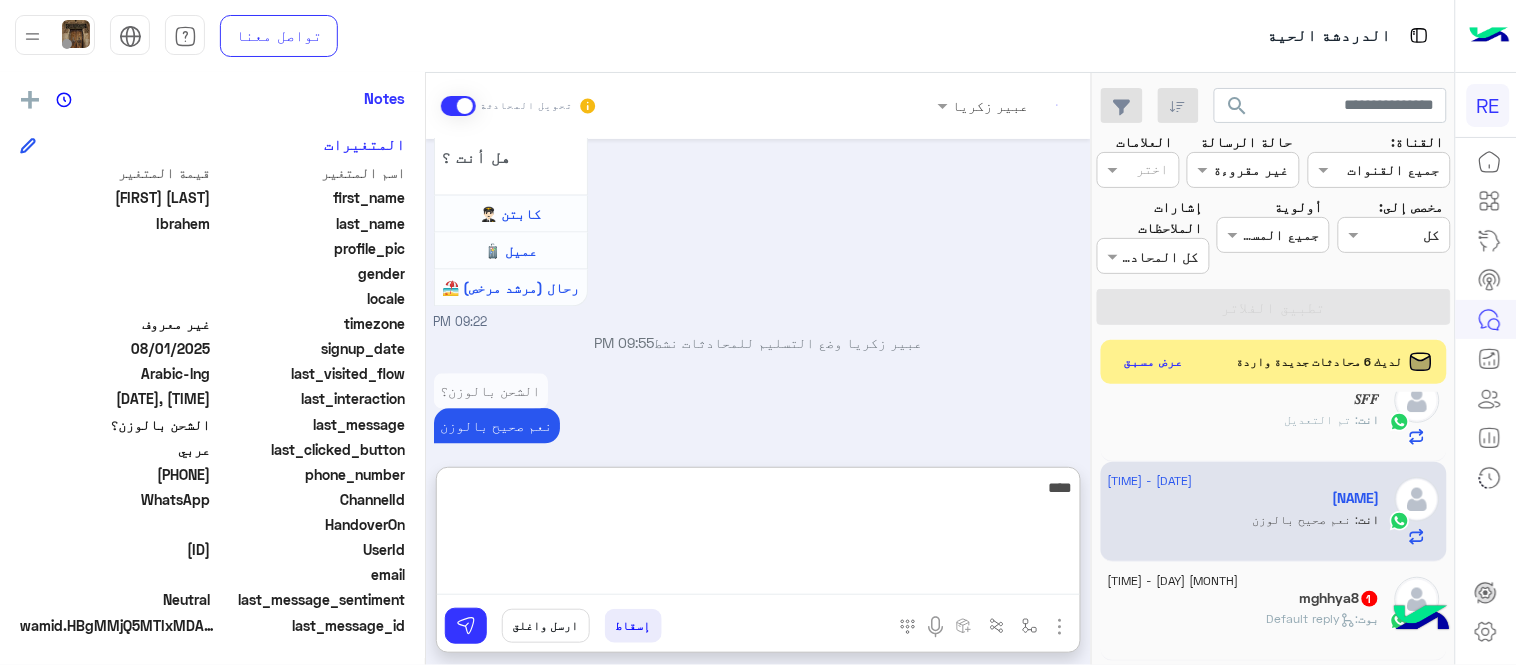 scroll, scrollTop: 1104, scrollLeft: 0, axis: vertical 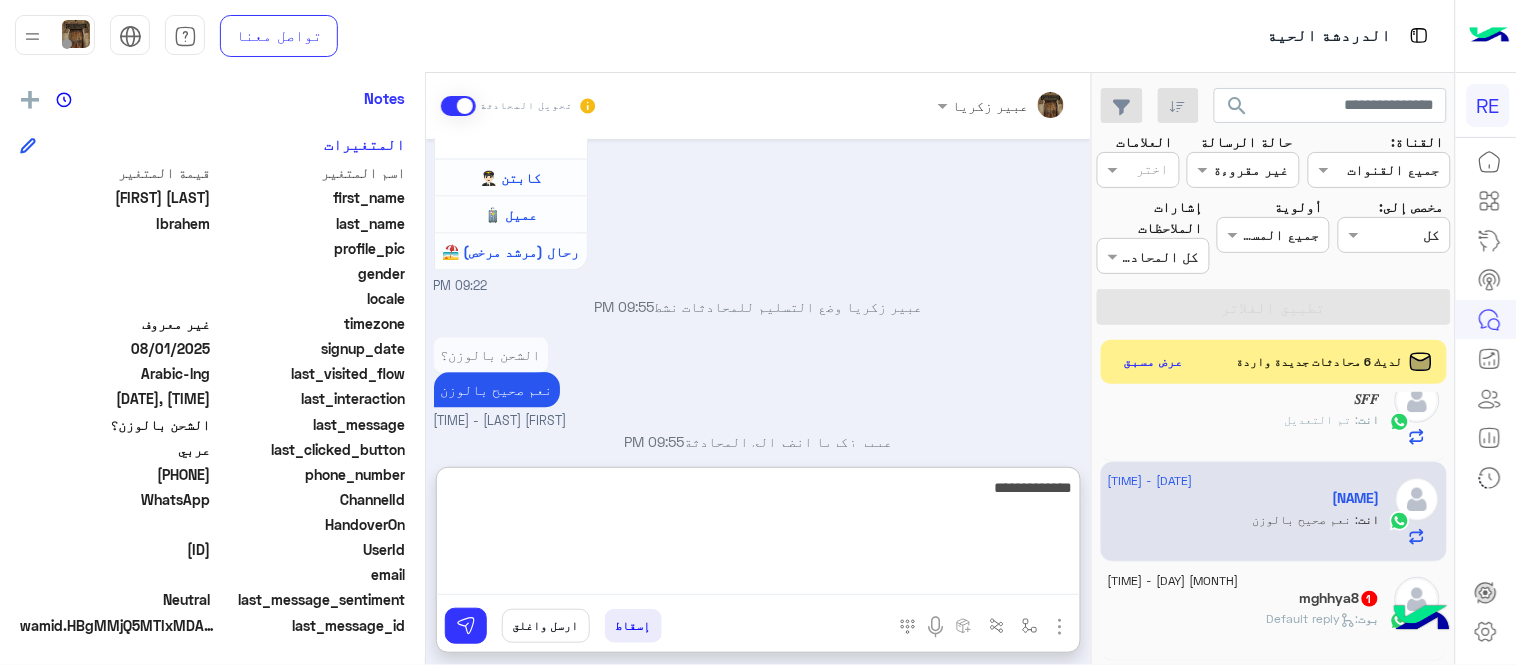 type on "**********" 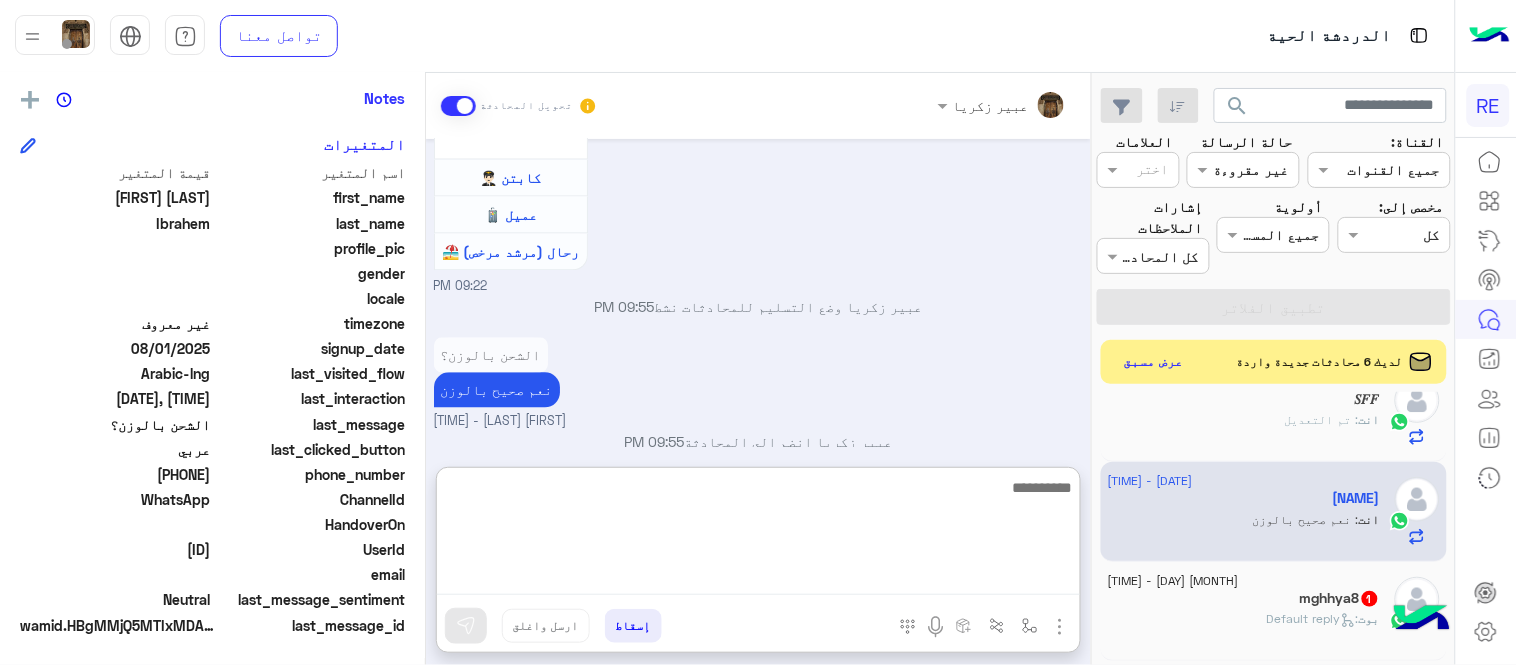 scroll, scrollTop: 1168, scrollLeft: 0, axis: vertical 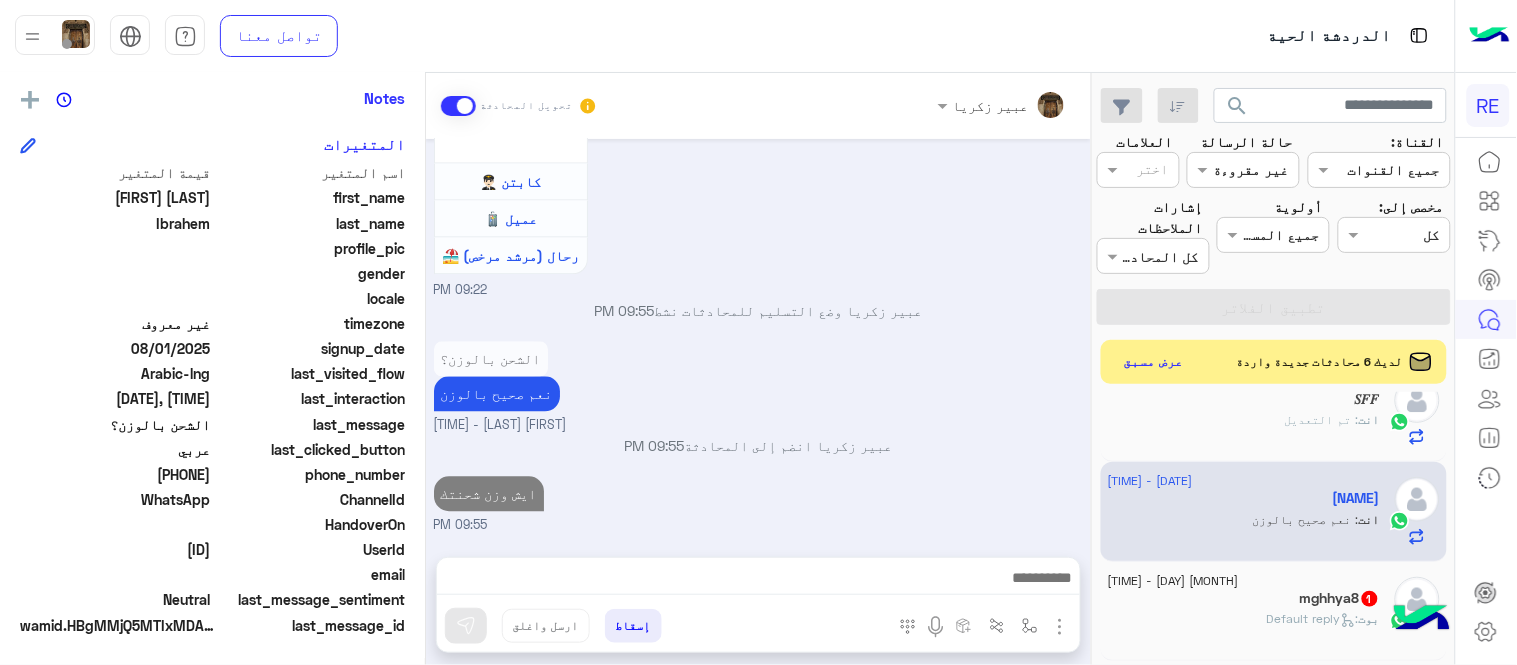 click on "Aug 1, 2025  سعدنا بتواصلك، نأمل منك توضيح استفسارك أكثر    09:22 PM  الشحن بالوزن؟   09:22 PM  تم إعادة توجيه المحادثة. للعودة إلي الرد الالي، أنقر الزر الموجود بالأسفل  عودة الى البوت     09:22 PM   Rasheda Ibrahem طلب التحدث إلى مسؤول بشري   09:22 PM       تم تعيين المحادثة إلى Zahraa Alfadhl   09:22 PM       عودة الى البوت    09:22 PM
اهلًا بك في تطبيق رحلة 👋
Welcome to Rehla  👋
من فضلك أختر لغة التواصل
Please choose your preferred Language
English   عربي     09:22 PM   Rasheda Ibrahem غادر المحادثة   09:22 PM       عربي    09:22 PM  هل أنت ؟   كابتن 👨🏻‍✈️   عميل 🧳   رحال (مرشد مرخص) 🏖️     09:22 PM   عبير زكريا وضع التسليم للمحادثات نشط   09:55 PM      الشحن بالوزن؟" at bounding box center (758, 338) 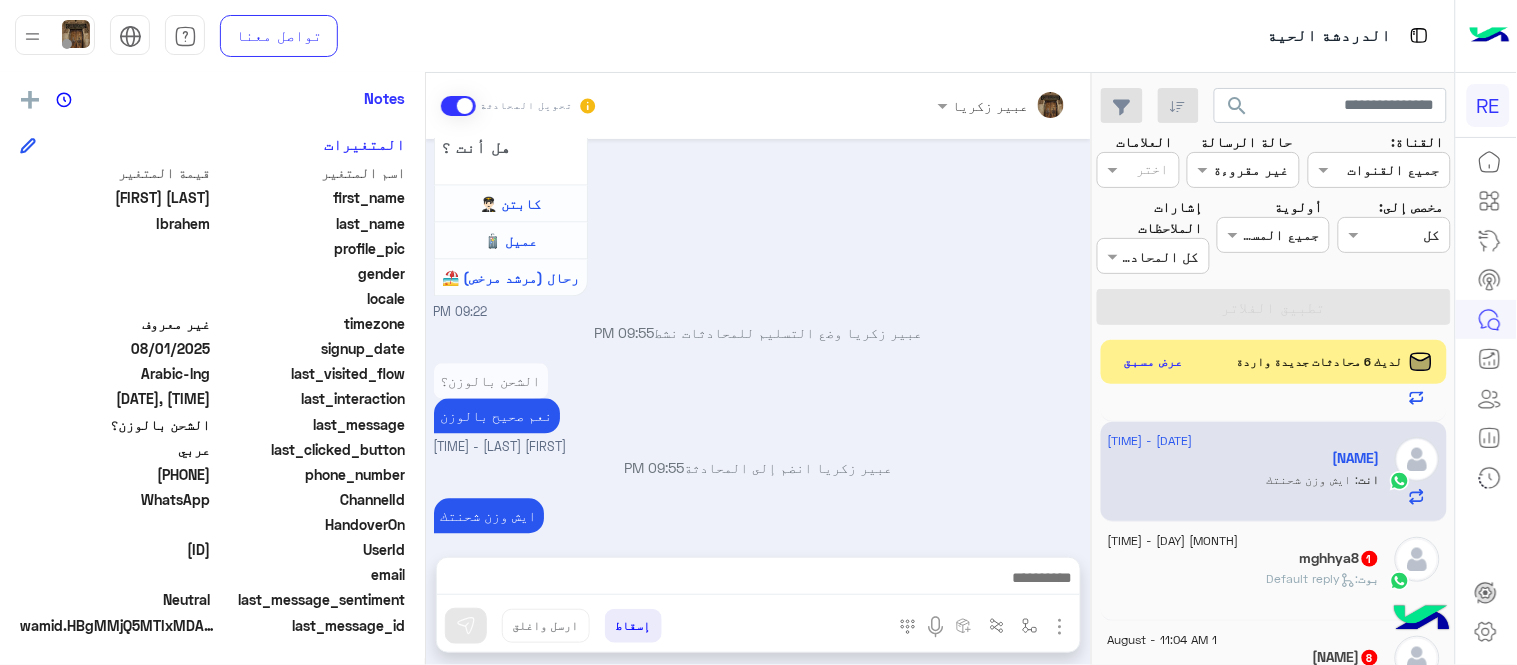 scroll, scrollTop: 683, scrollLeft: 0, axis: vertical 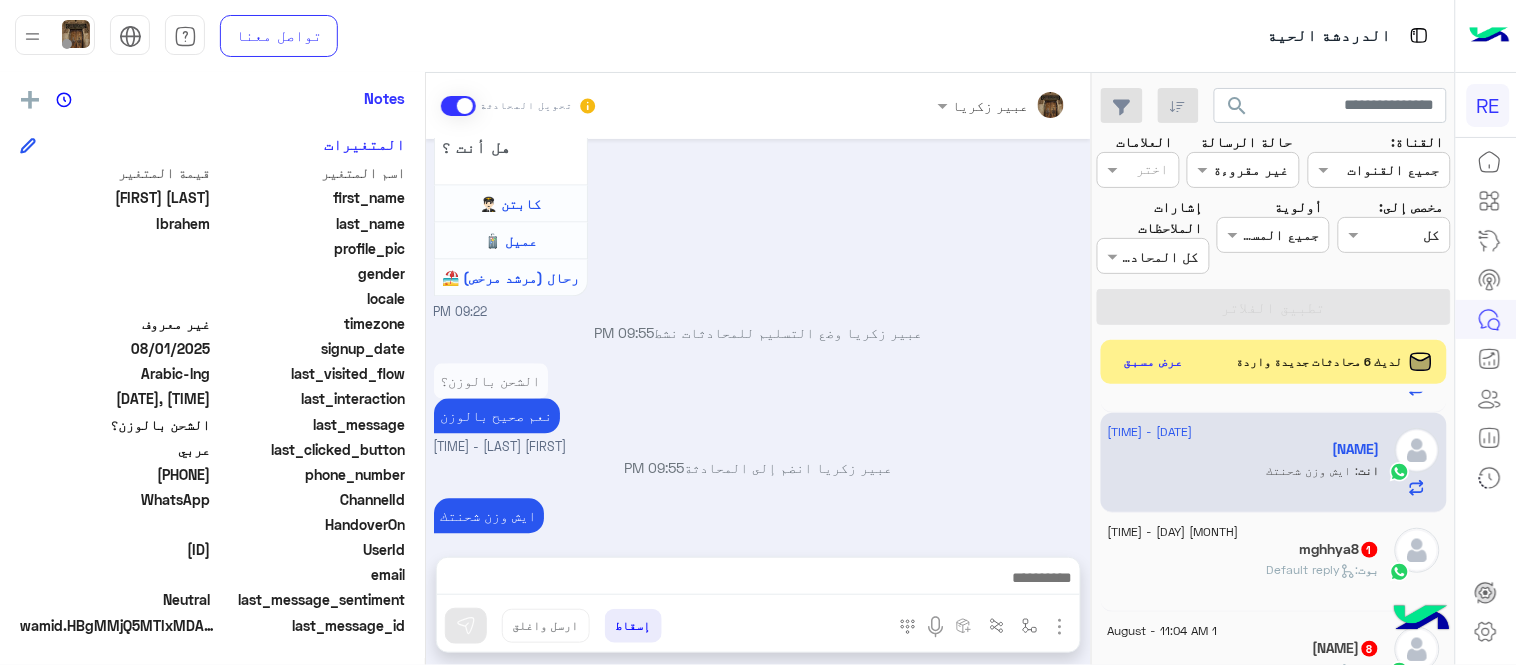 click on "mghhya8   1" 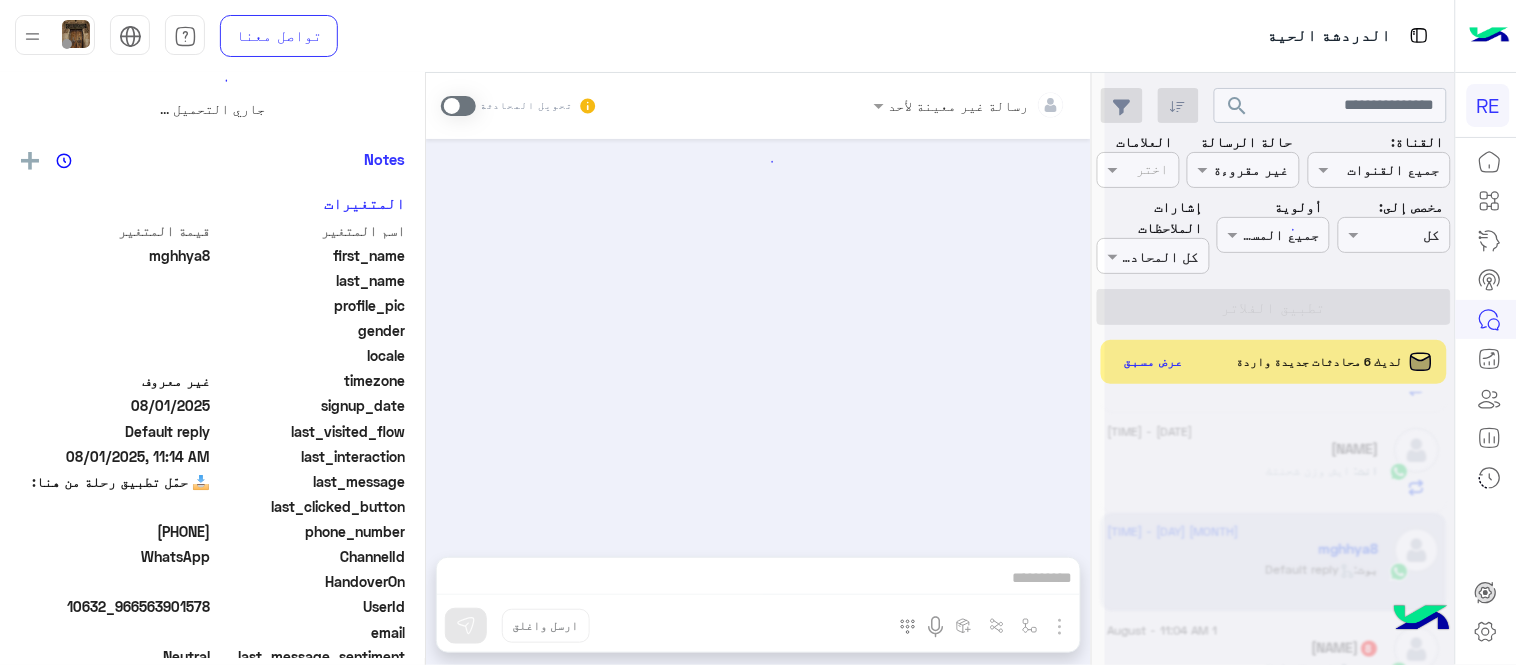 scroll, scrollTop: 0, scrollLeft: 0, axis: both 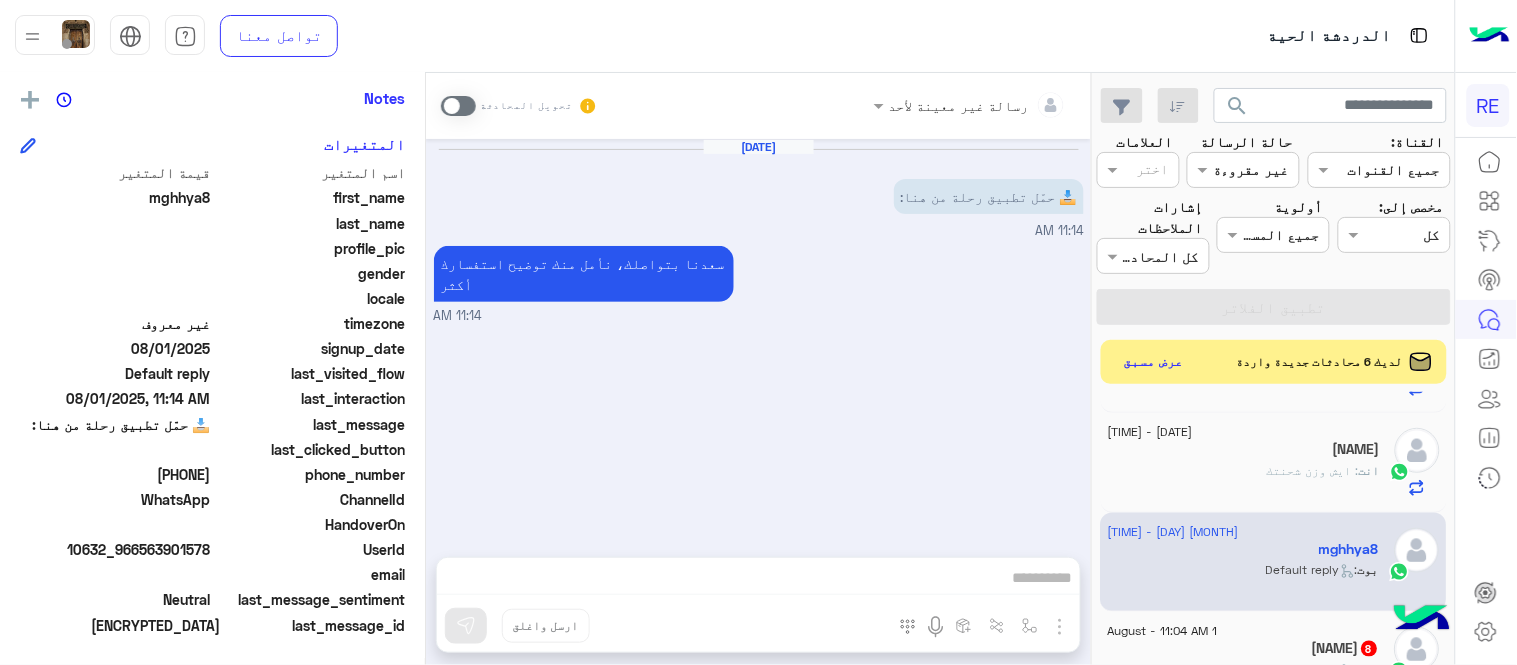 click at bounding box center (458, 106) 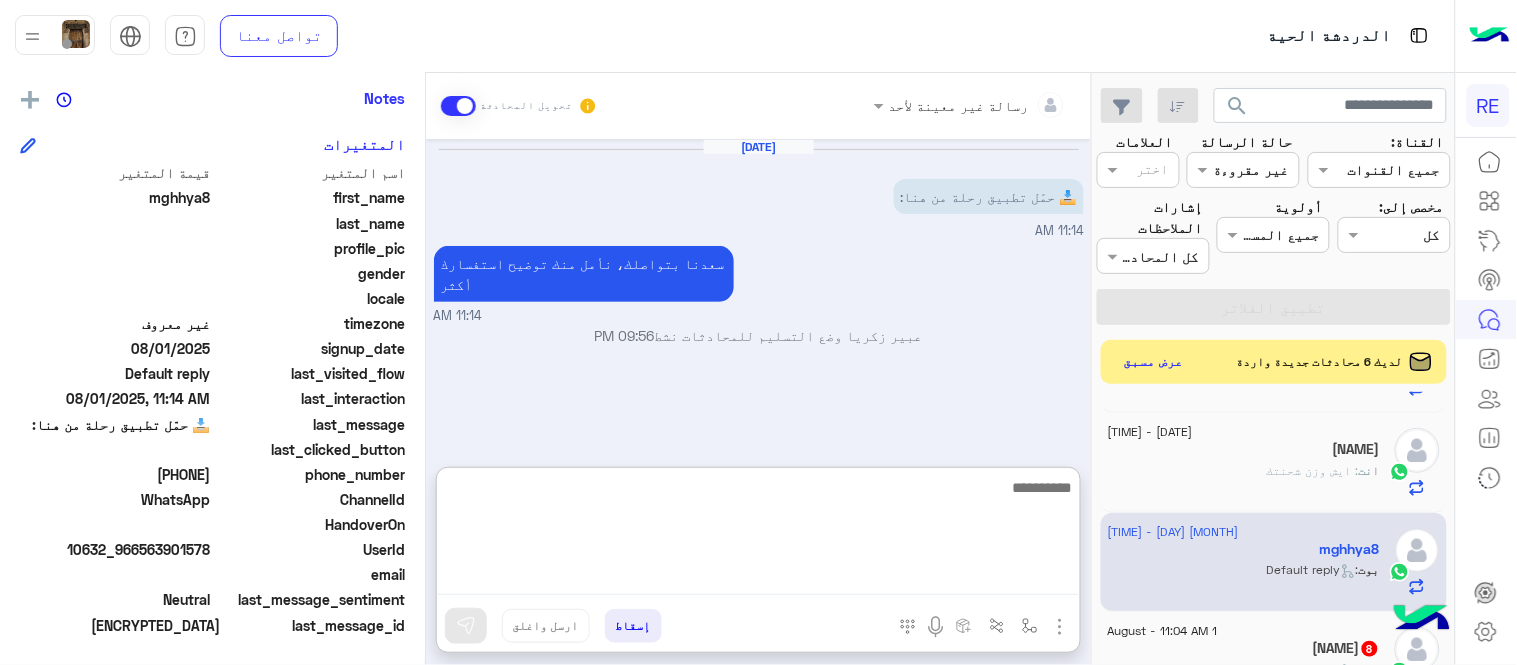 click at bounding box center (758, 535) 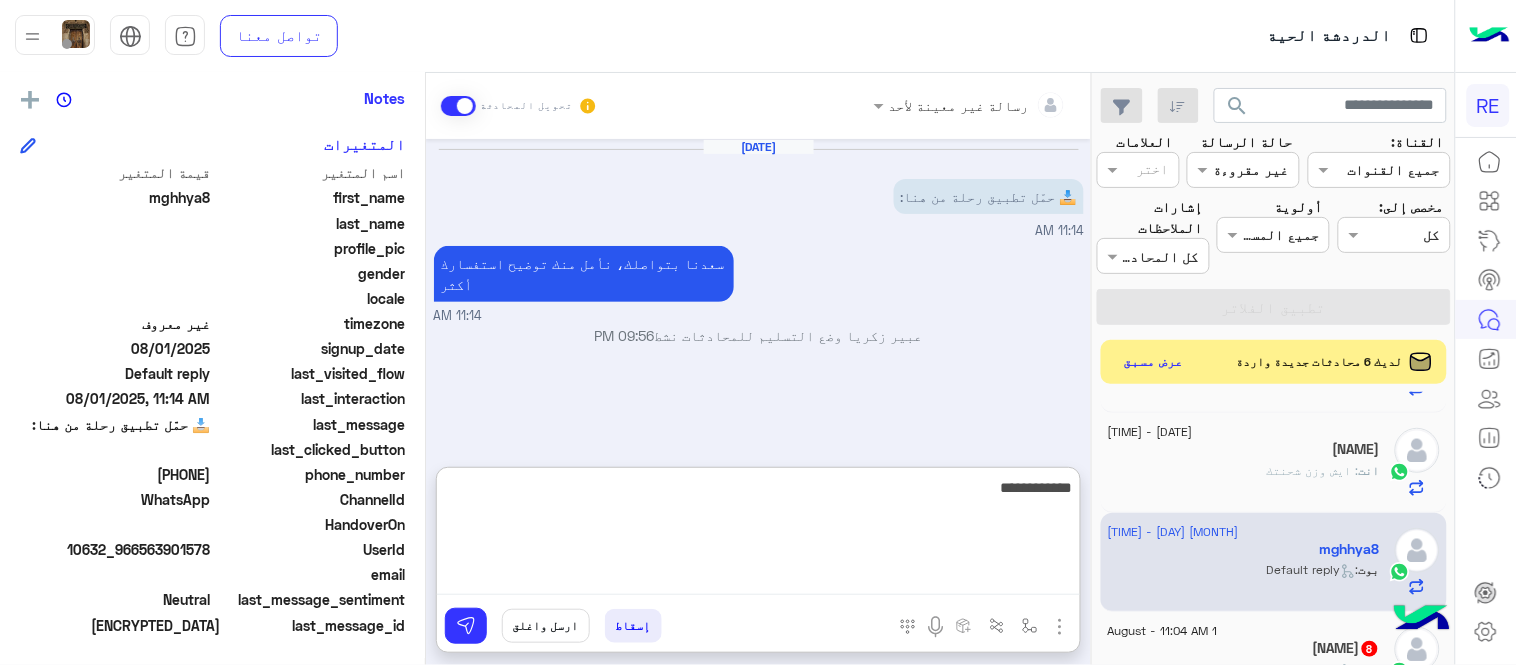 type on "**********" 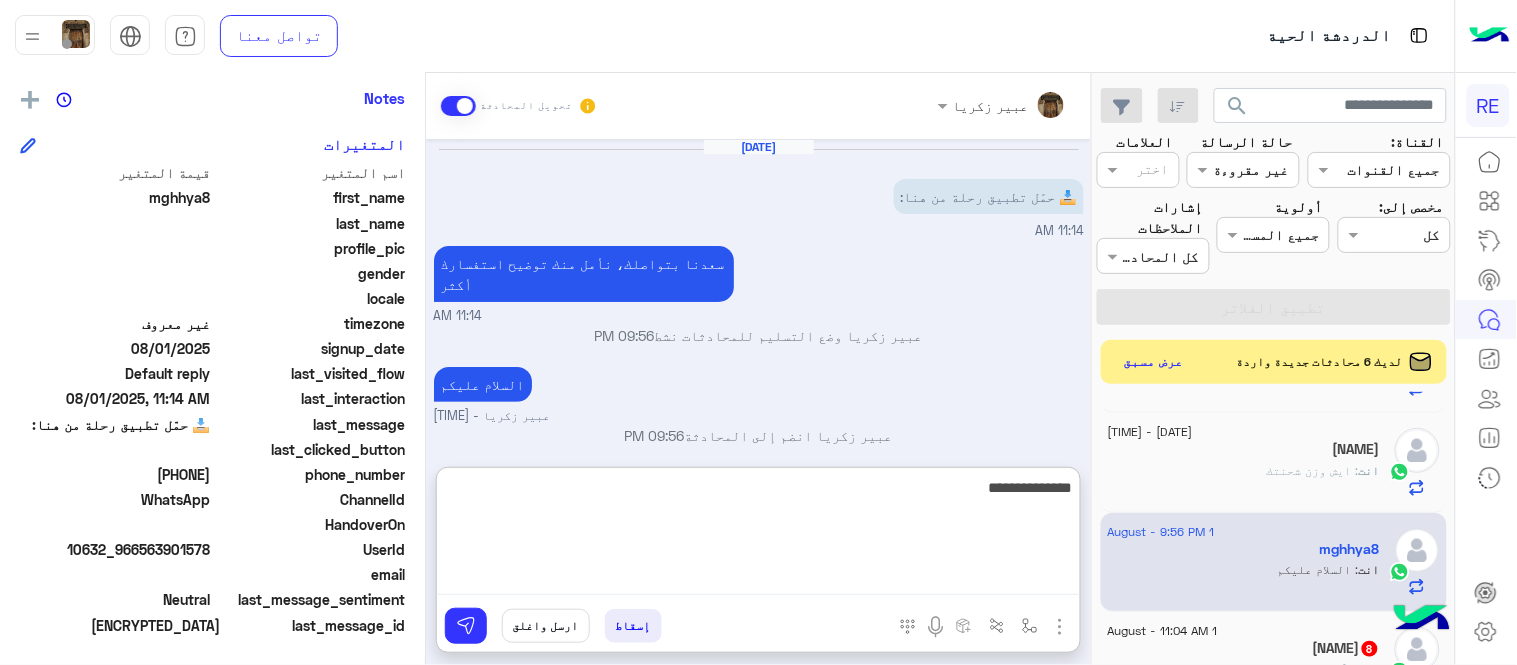 type on "**********" 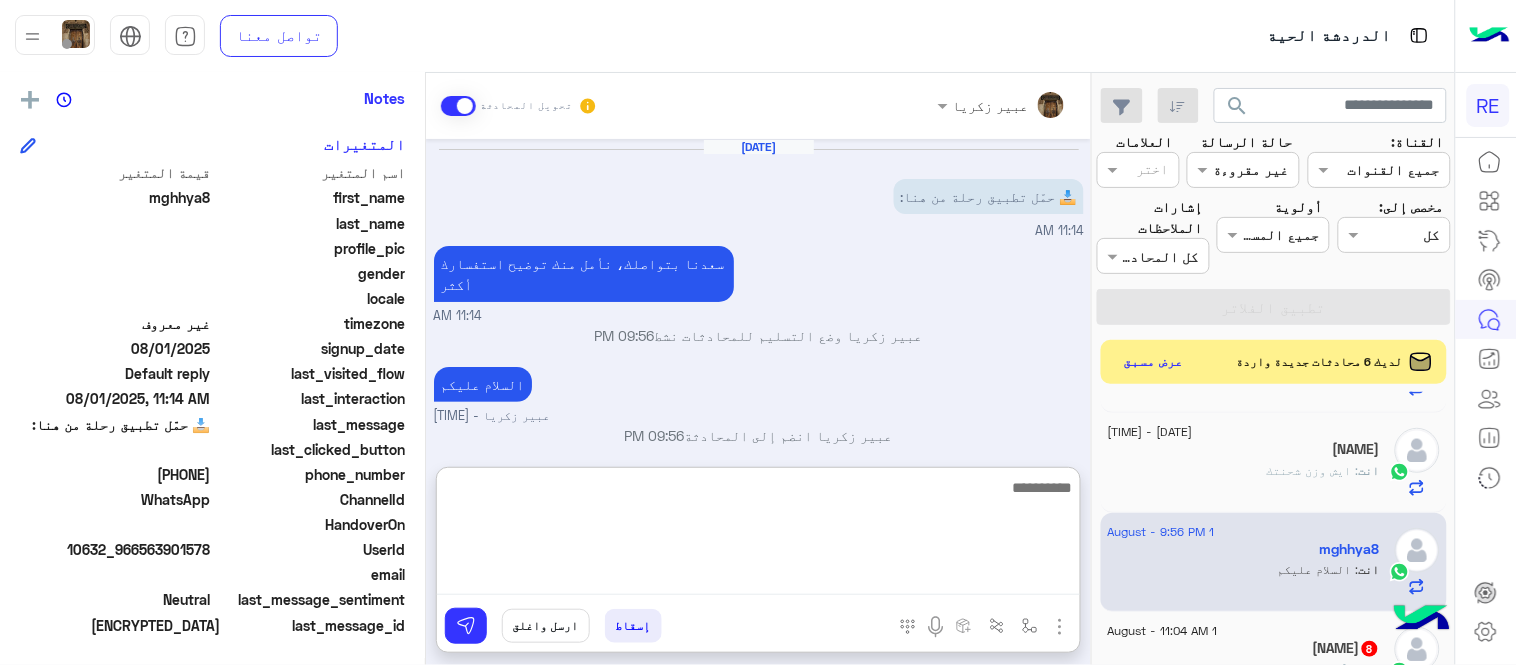 scroll, scrollTop: 57, scrollLeft: 0, axis: vertical 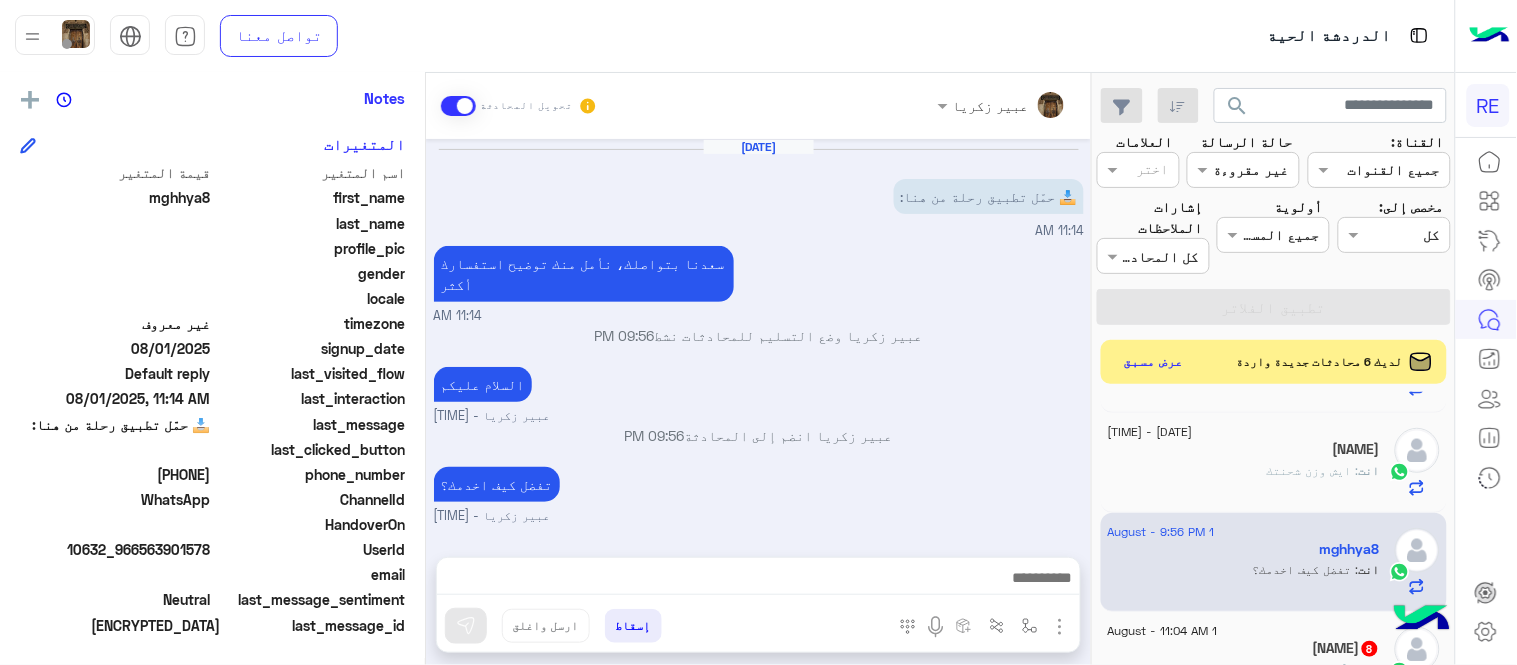 click on "Aug 1, 2025  📥 حمّل تطبيق رحلة من هنا:   11:14 AM  سعدنا بتواصلك، نأمل منك توضيح استفسارك أكثر    11:14 AM   عبير زكريا وضع التسليم للمحادثات نشط   09:56 PM      السلام عليكم  عبير زكريا -  09:56 PM   عبير زكريا انضم إلى المحادثة   09:56 PM      تفضل كيف اخدمك؟  عبير زكريا -  09:56 PM" at bounding box center [758, 338] 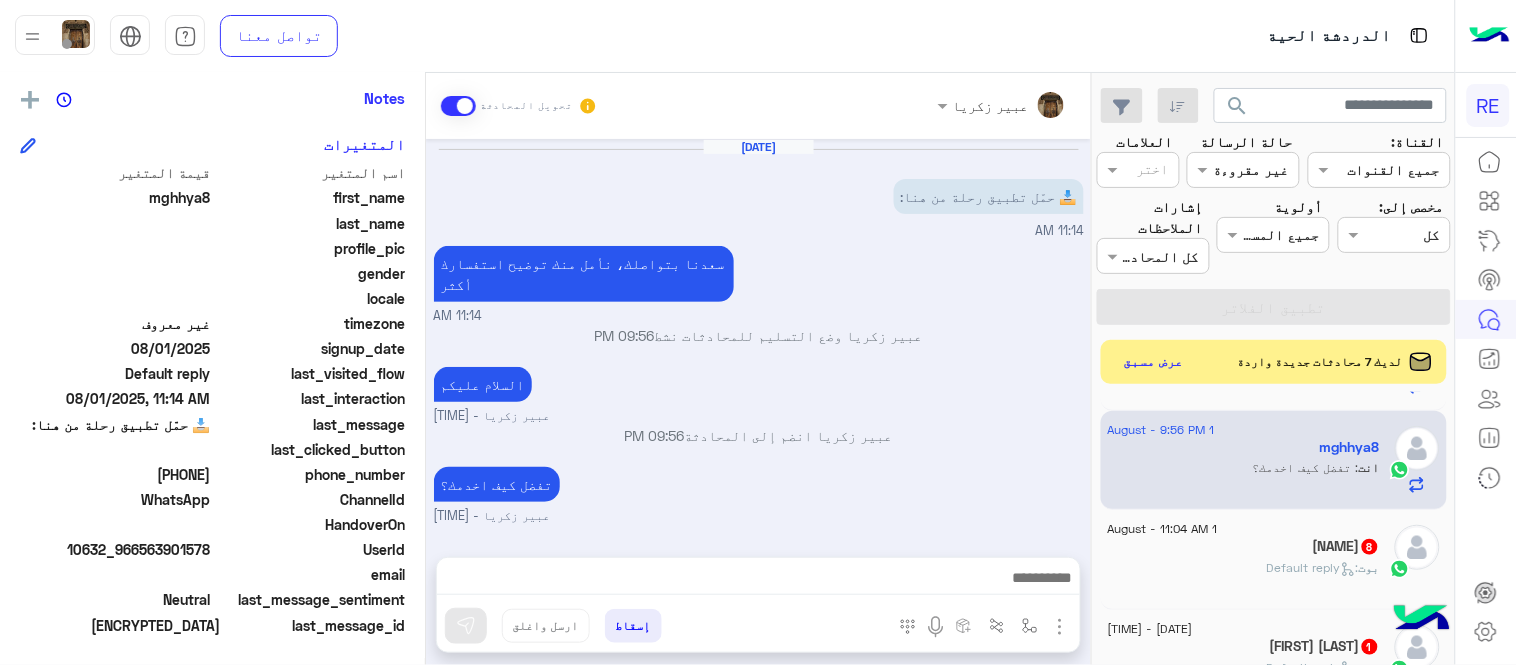 scroll, scrollTop: 793, scrollLeft: 0, axis: vertical 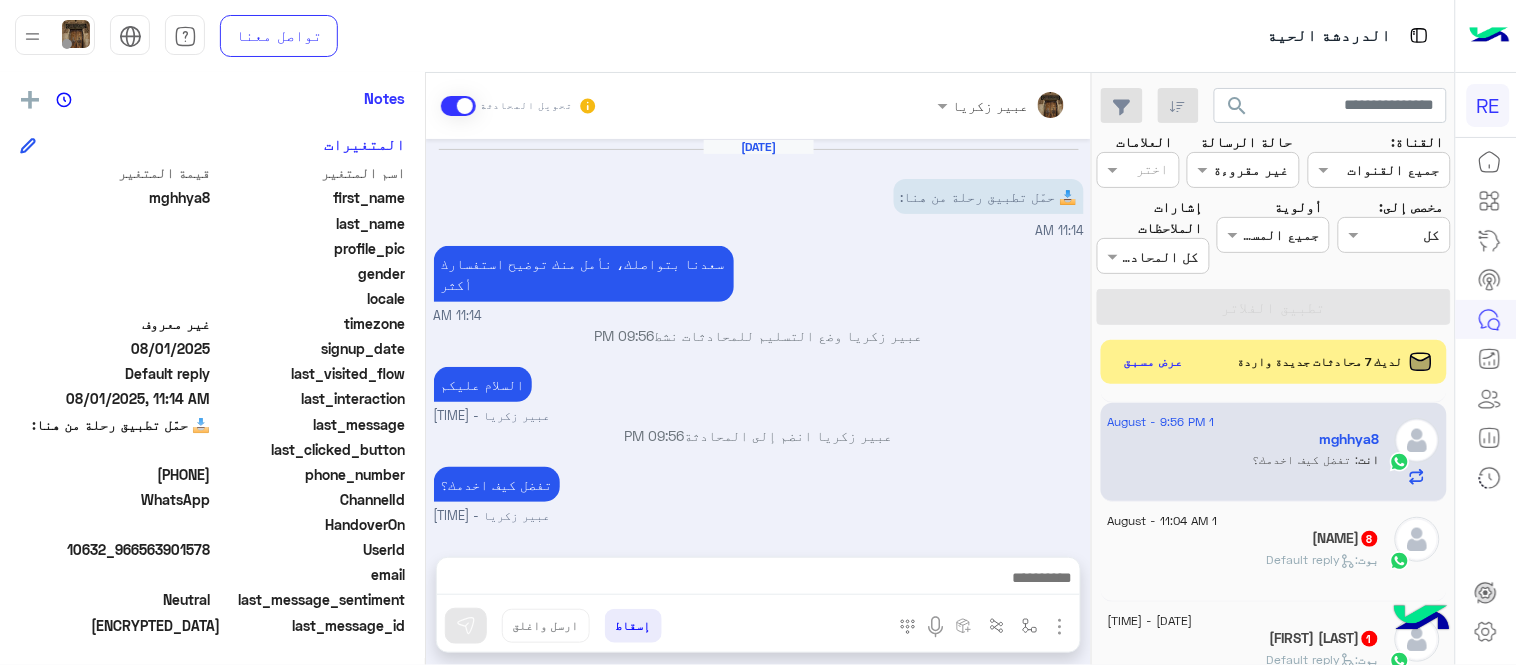 click on "بوت :   Default reply" 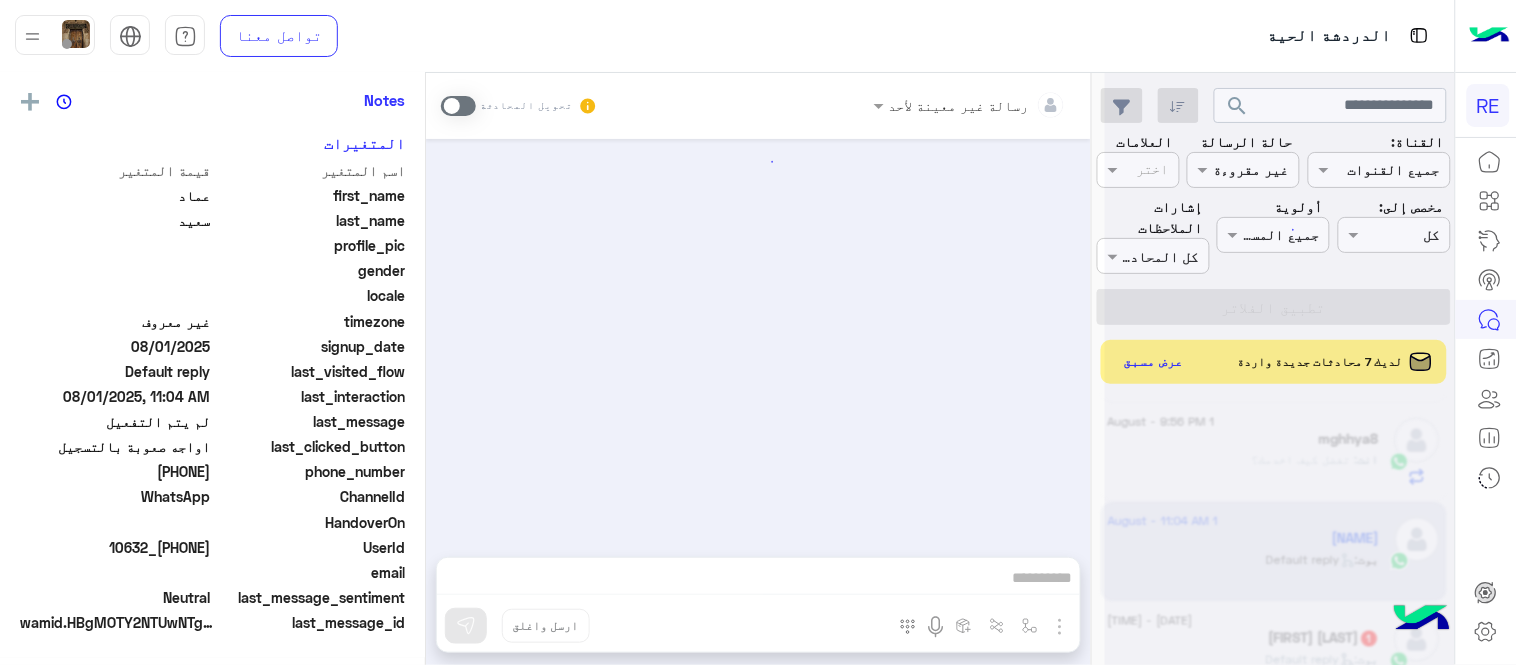 scroll, scrollTop: 405, scrollLeft: 0, axis: vertical 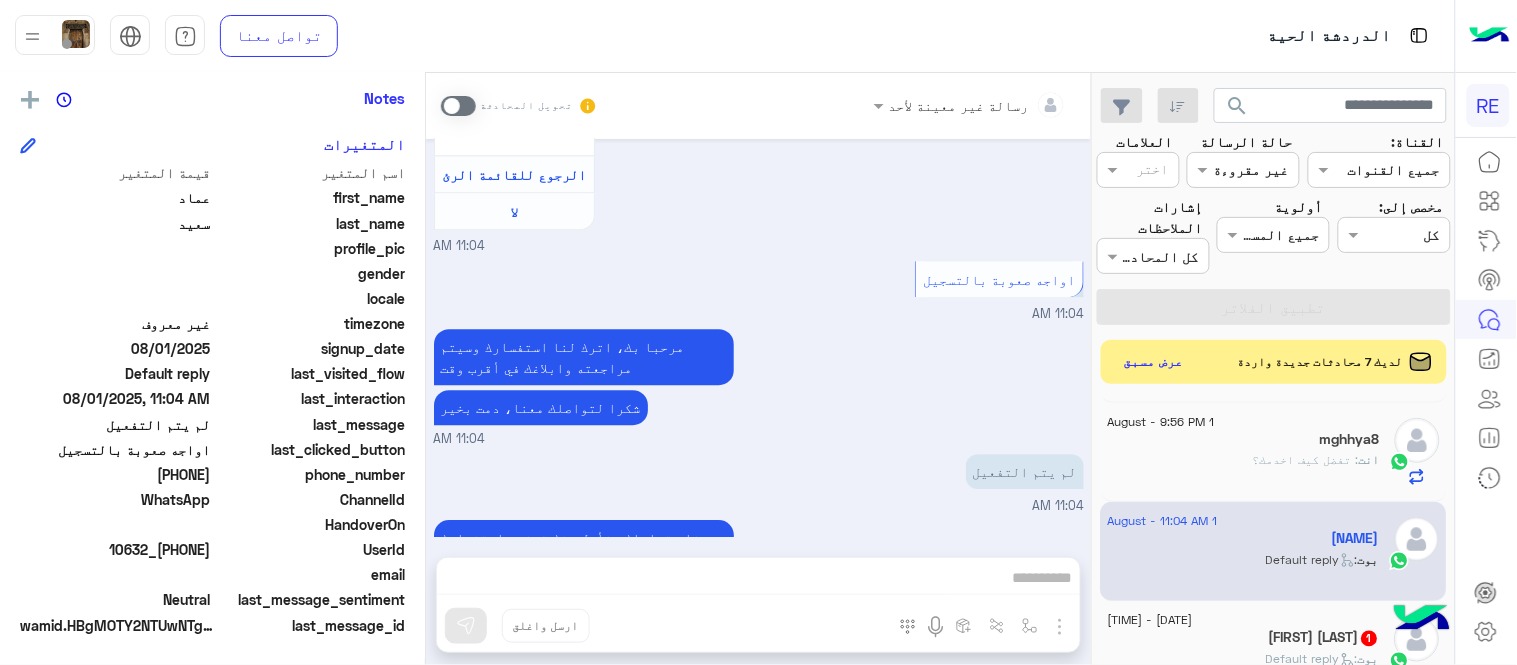 click at bounding box center [458, 106] 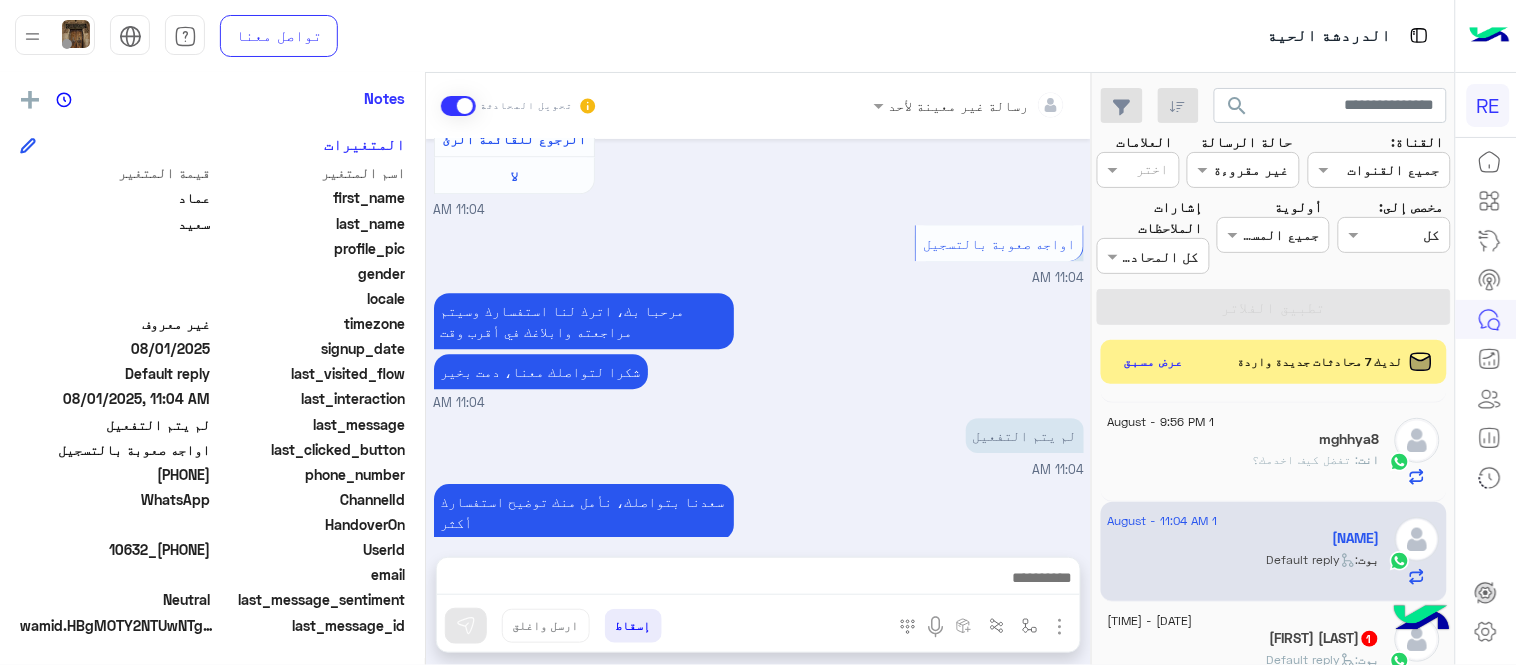 drag, startPoint x: 141, startPoint y: 474, endPoint x: 216, endPoint y: 481, distance: 75.32596 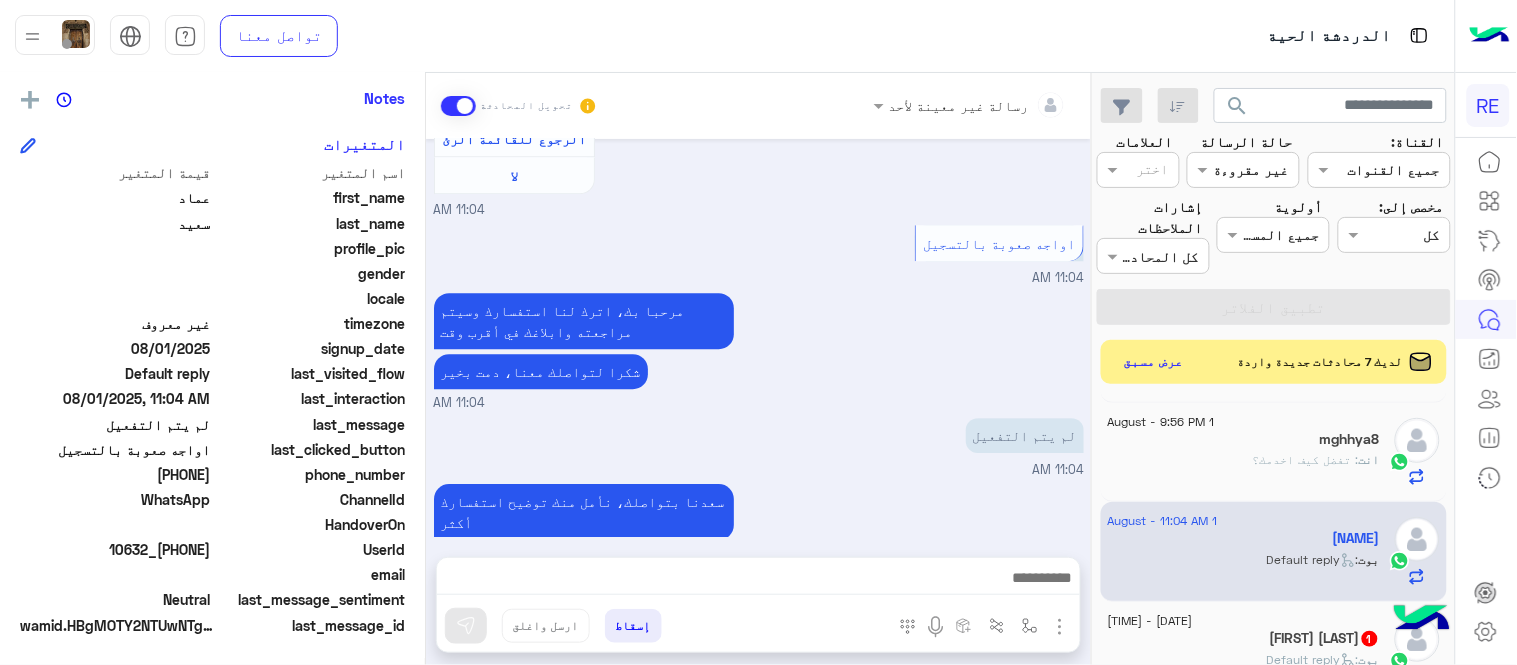 drag, startPoint x: 140, startPoint y: 472, endPoint x: 214, endPoint y: 481, distance: 74.54529 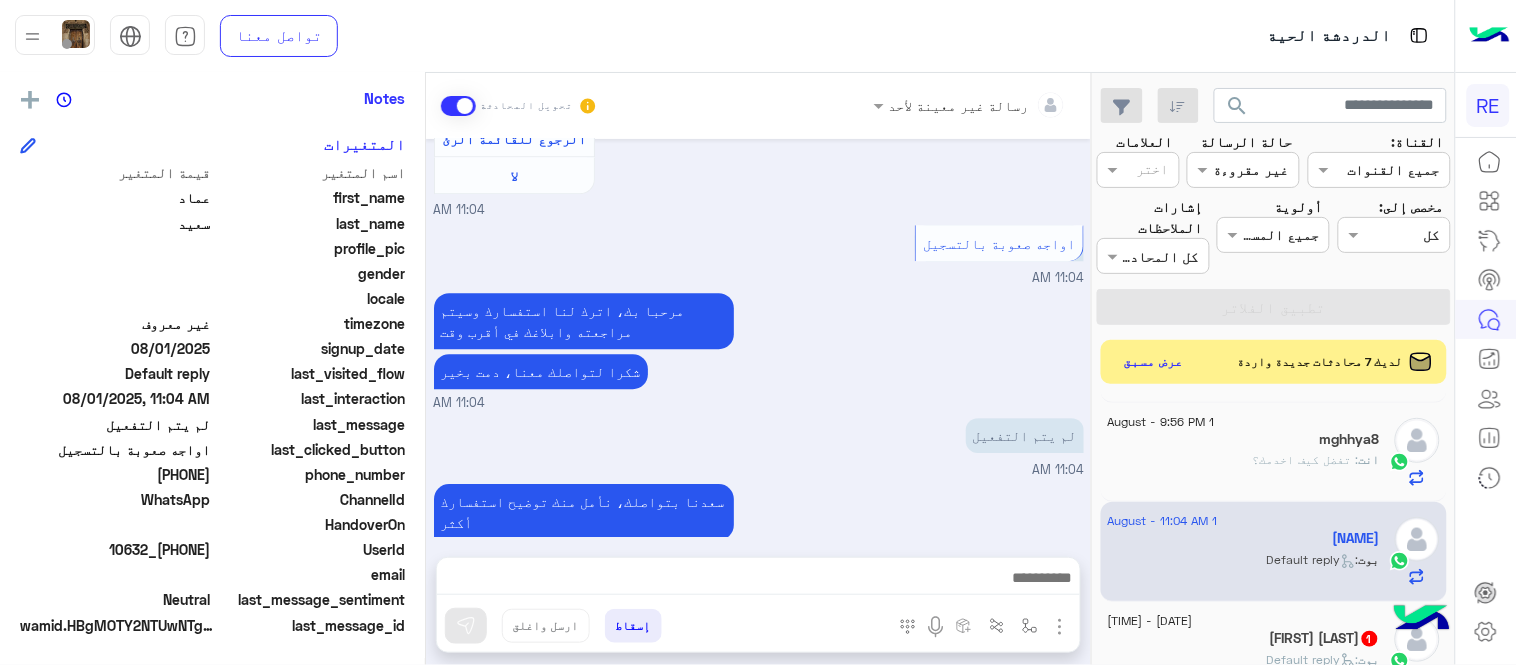 scroll, scrollTop: 794, scrollLeft: 0, axis: vertical 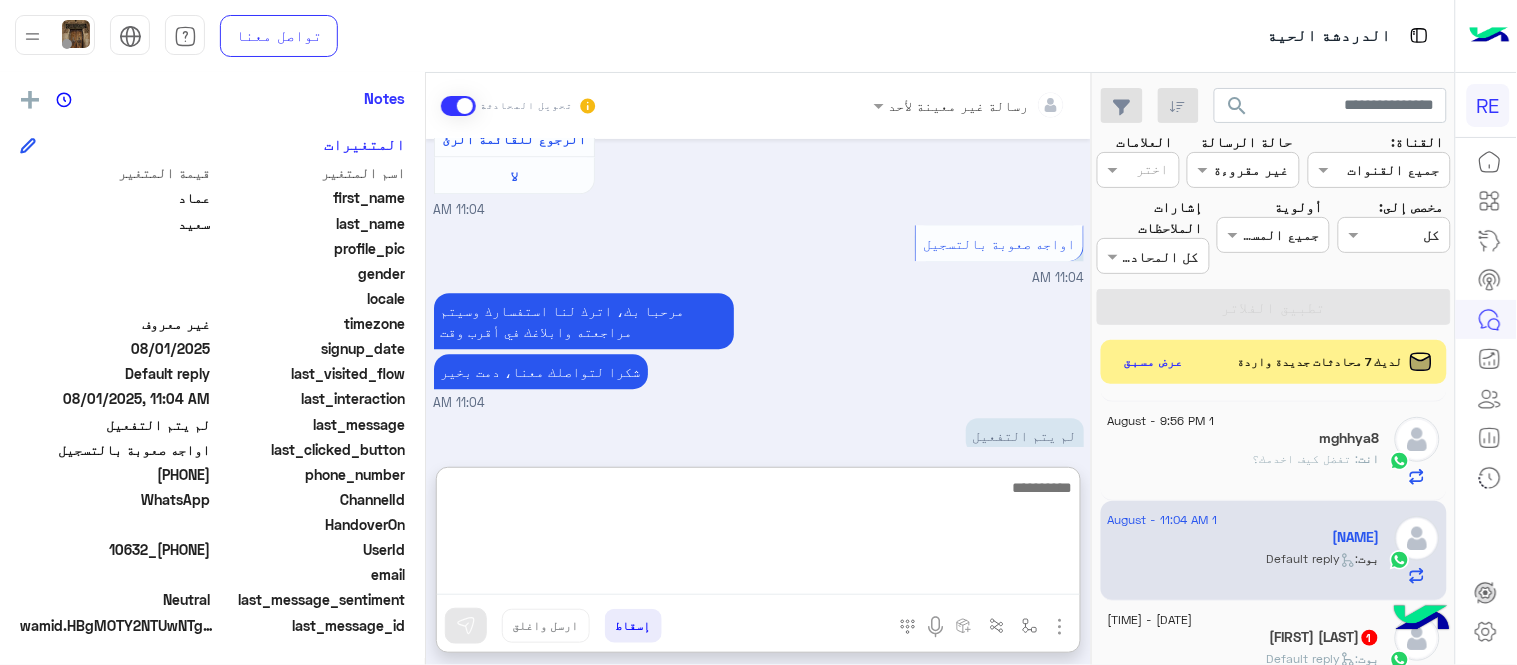click at bounding box center (758, 535) 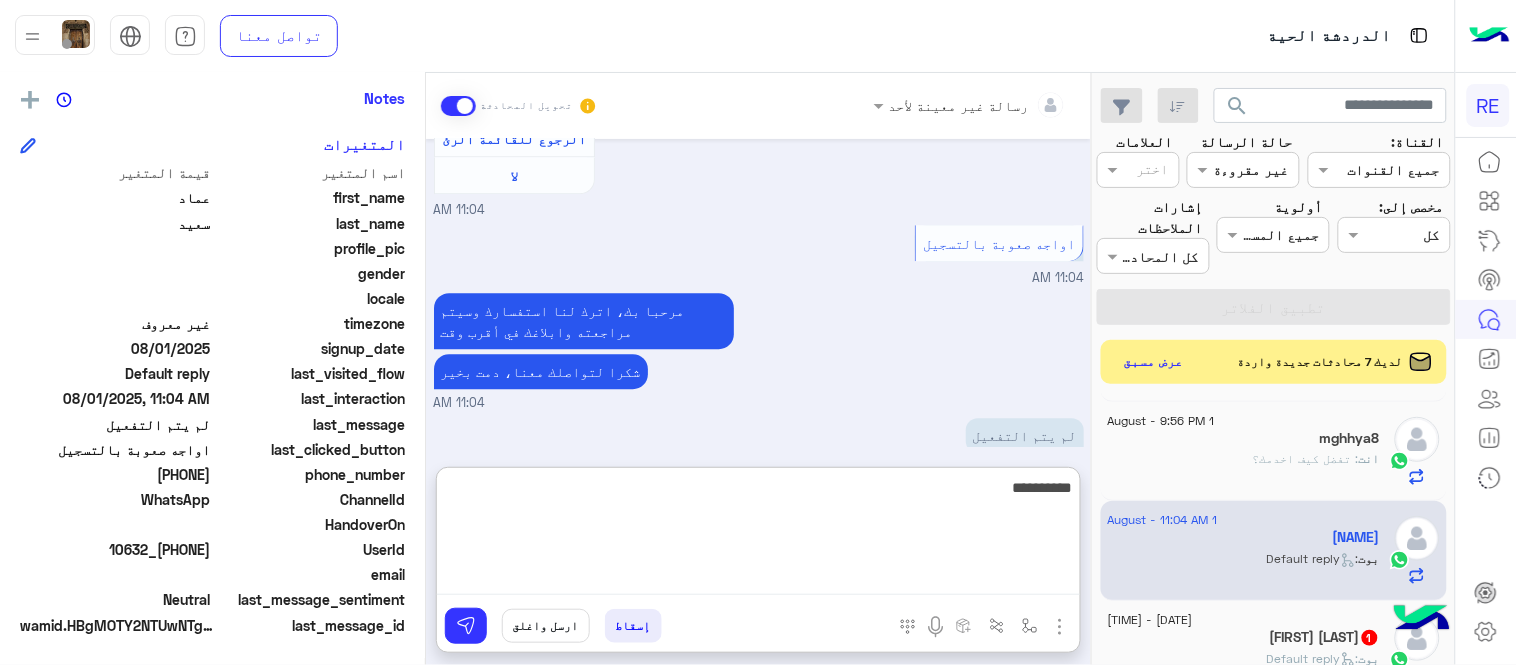 type on "**********" 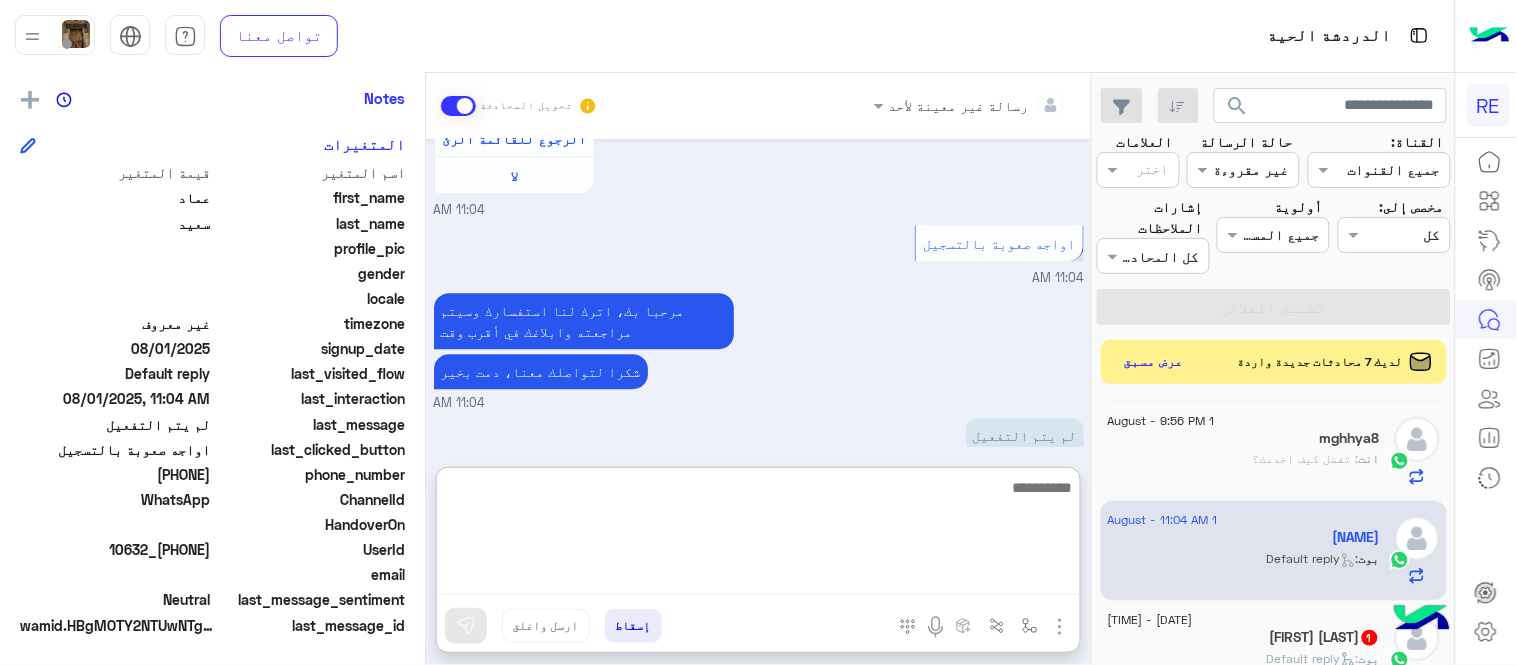 scroll, scrollTop: 1561, scrollLeft: 0, axis: vertical 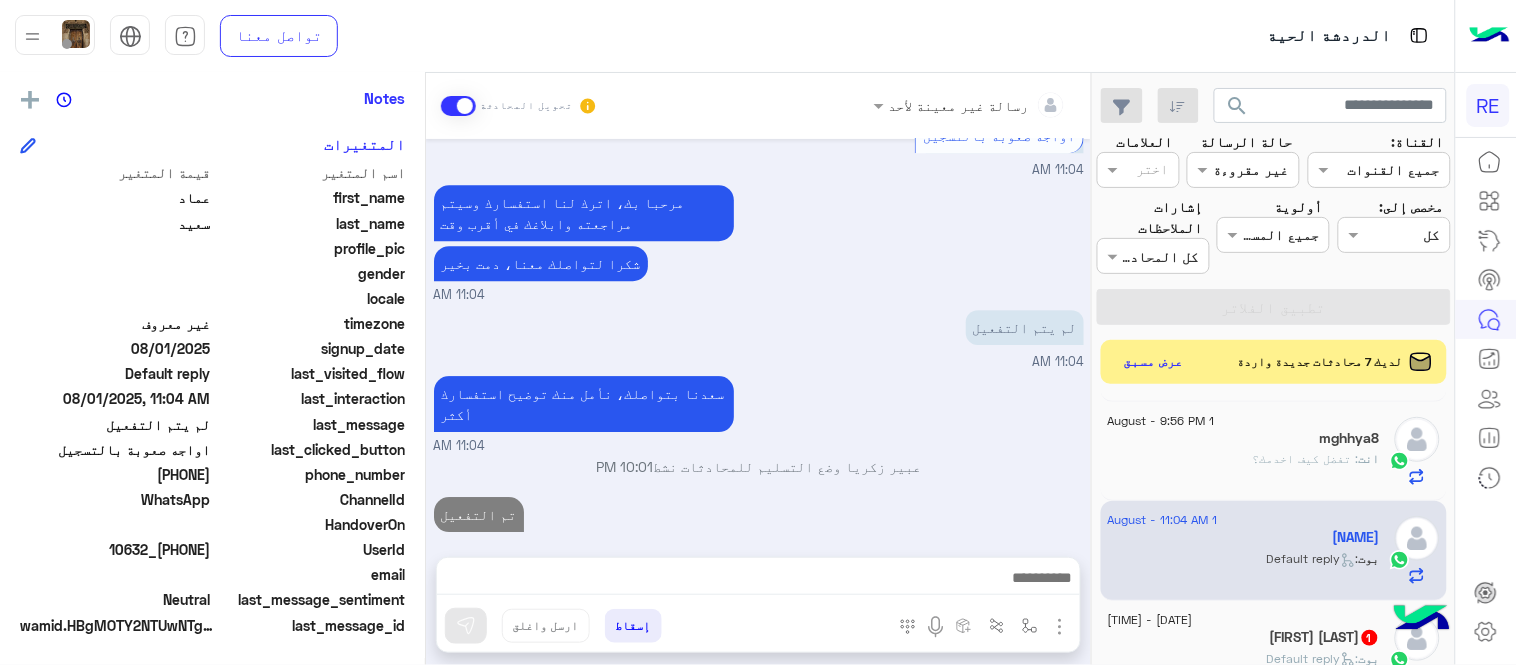 click on "Aug 1, 2025   عربي    11:03 AM  هل أنت ؟   كابتن 👨🏻‍✈️   عميل 🧳   رحال (مرشد مرخص) 🏖️     11:03 AM   كابتن �    11:03 AM  اختر احد الخدمات التالية:    11:03 AM   تفعيل حساب    11:04 AM  يمكنك الاطلاع على شروط الانضمام لرحلة ك (كابتن ) الموجودة بالصورة أعلاه،
لتحميل التطبيق عبر الرابط التالي : 📲
http://onelink.to/Rehla    يسعدنا انضمامك لتطبيق رحلة يمكنك اتباع الخطوات الموضحة لتسجيل بيانات سيارتك بالفيديو التالي  : عزيزي الكابتن، فضلًا ، للرغبة بتفعيل الحساب قم برفع البيانات عبر التطبيق والتواصل معنا  تم تسجيل السيارة   اواجه صعوبة بالتسجيل  اي خدمة اخرى ؟  الرجوع للقائمة الرئ   لا     11:04 AM    11:04 AM     11:04 AM" at bounding box center (758, 338) 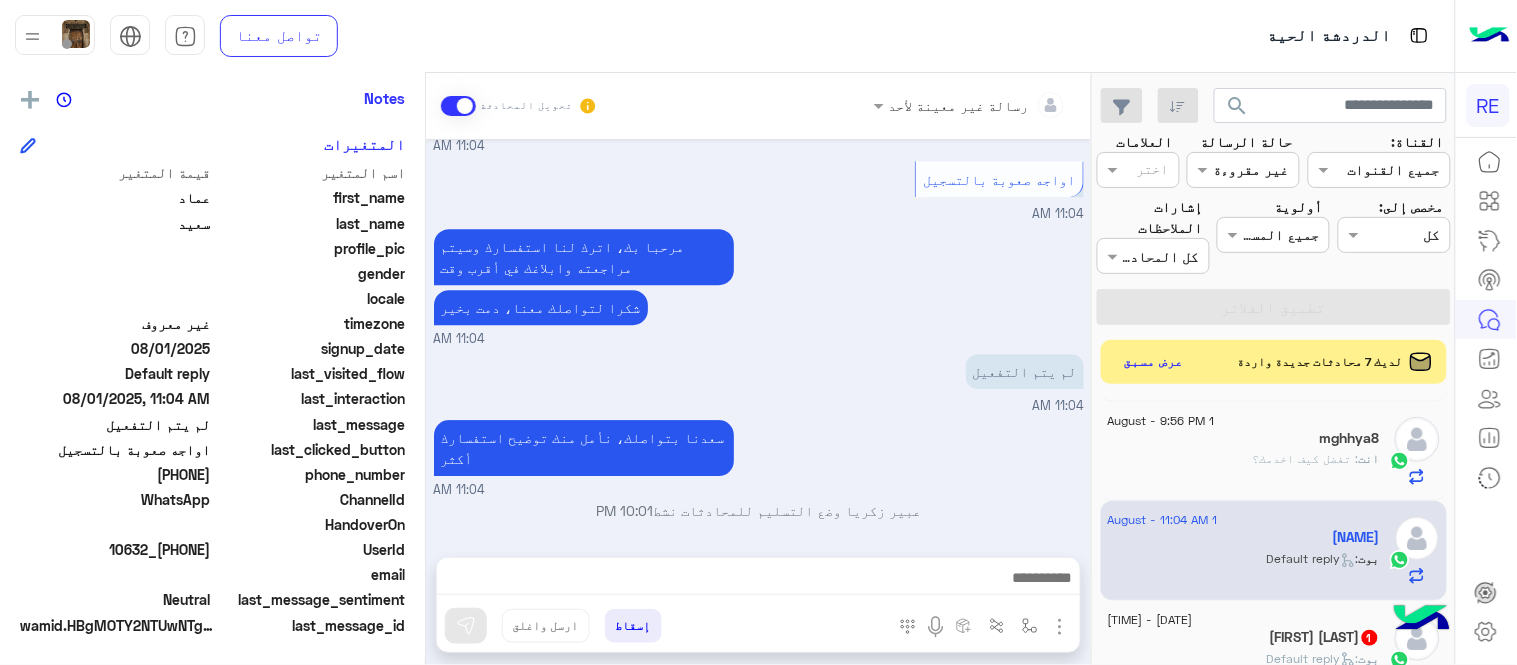 click on "Mohamed Bahnasawy  1" 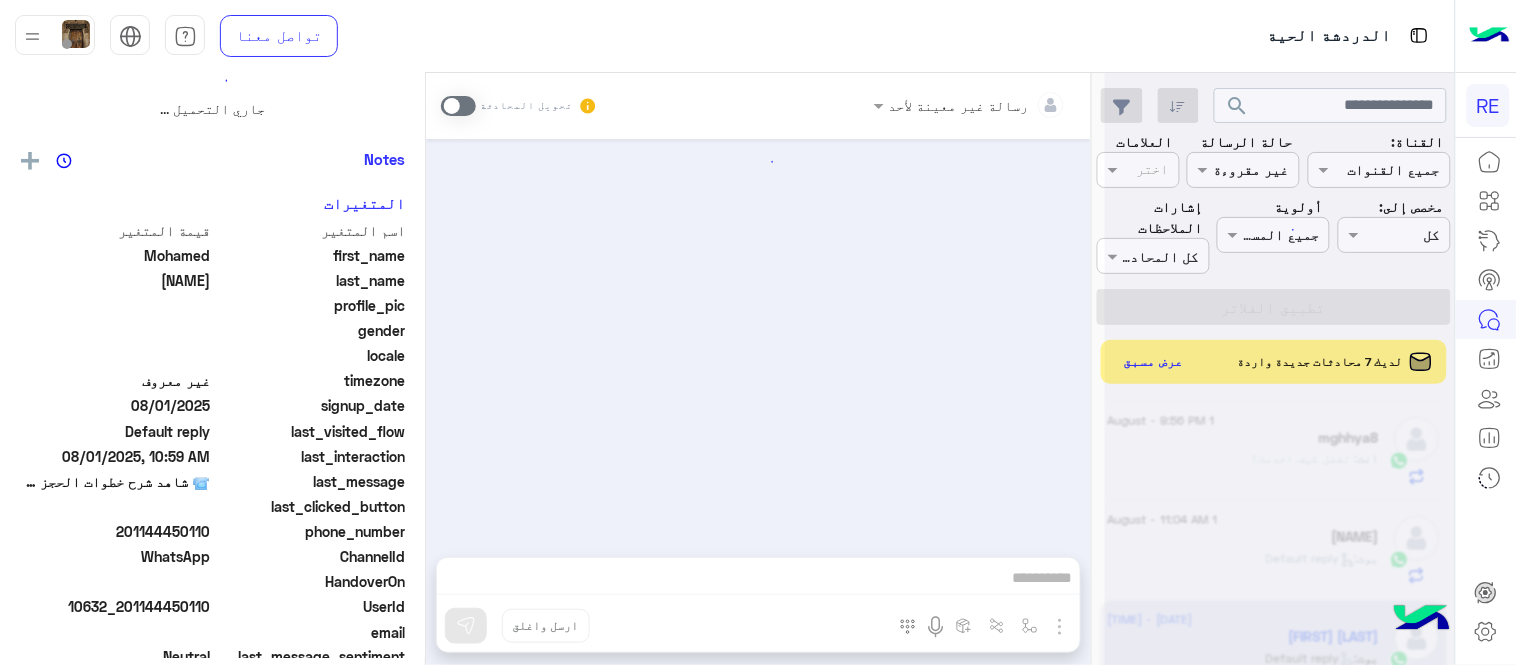 scroll, scrollTop: 0, scrollLeft: 0, axis: both 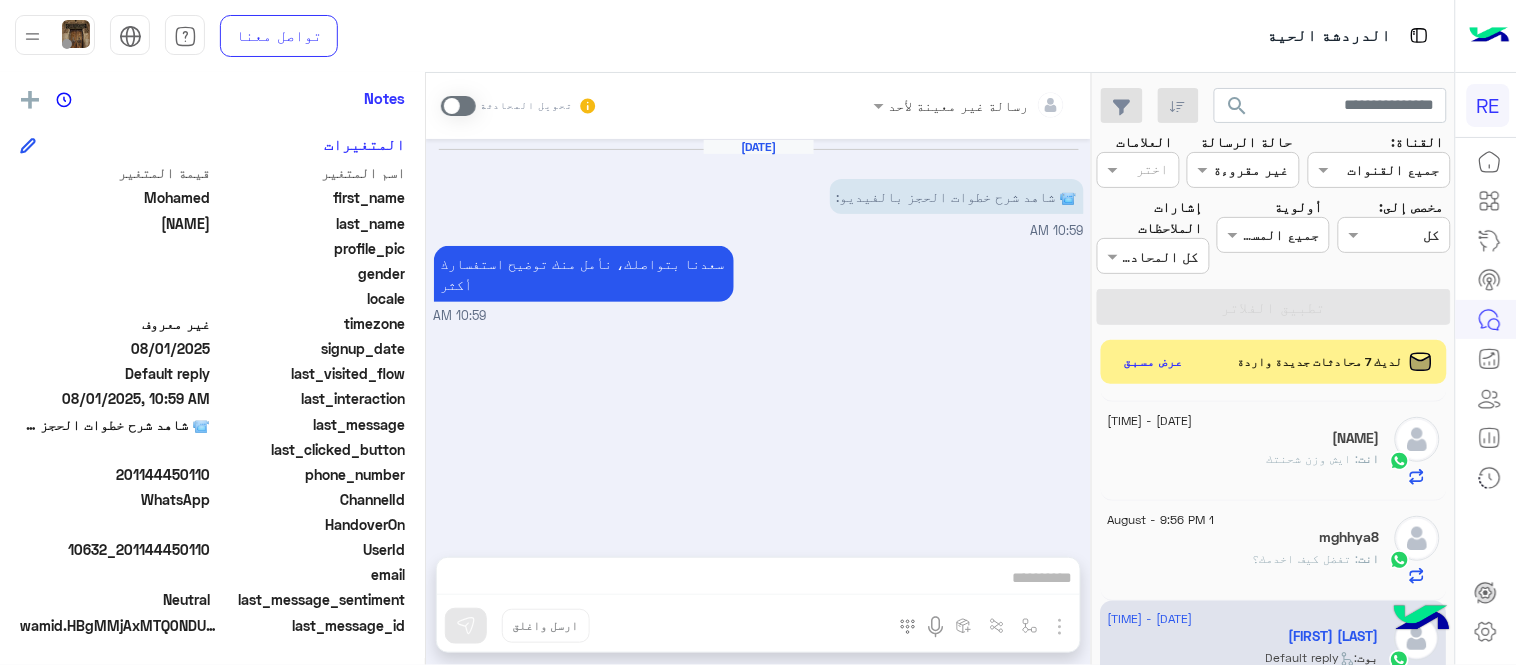click at bounding box center (458, 106) 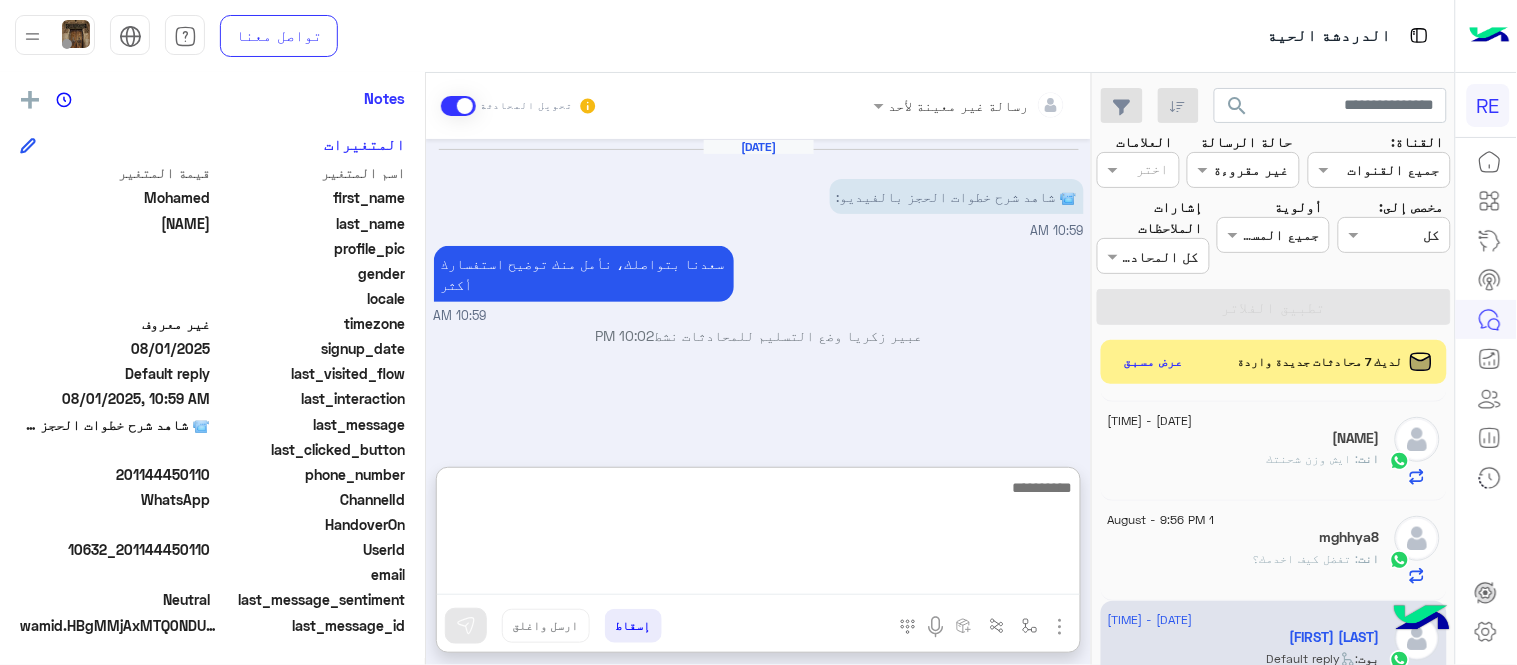 click at bounding box center [758, 535] 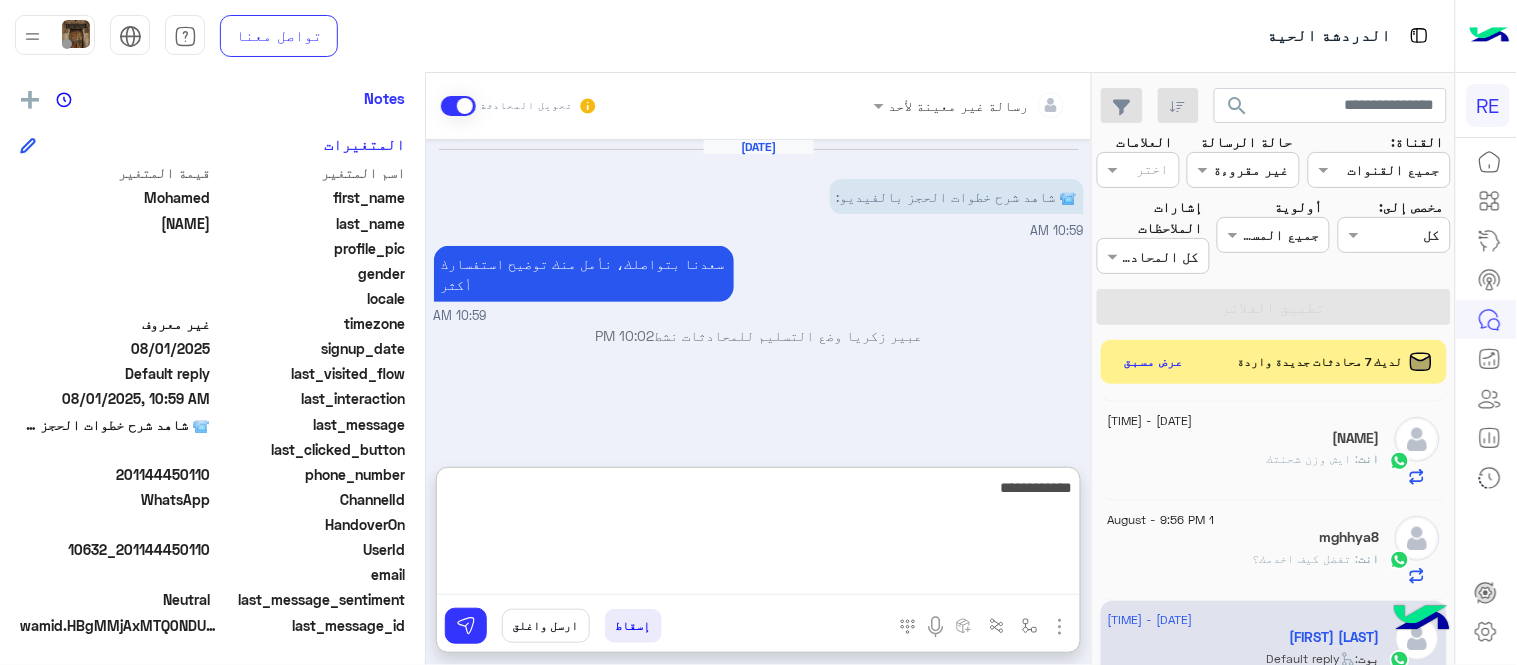 type on "**********" 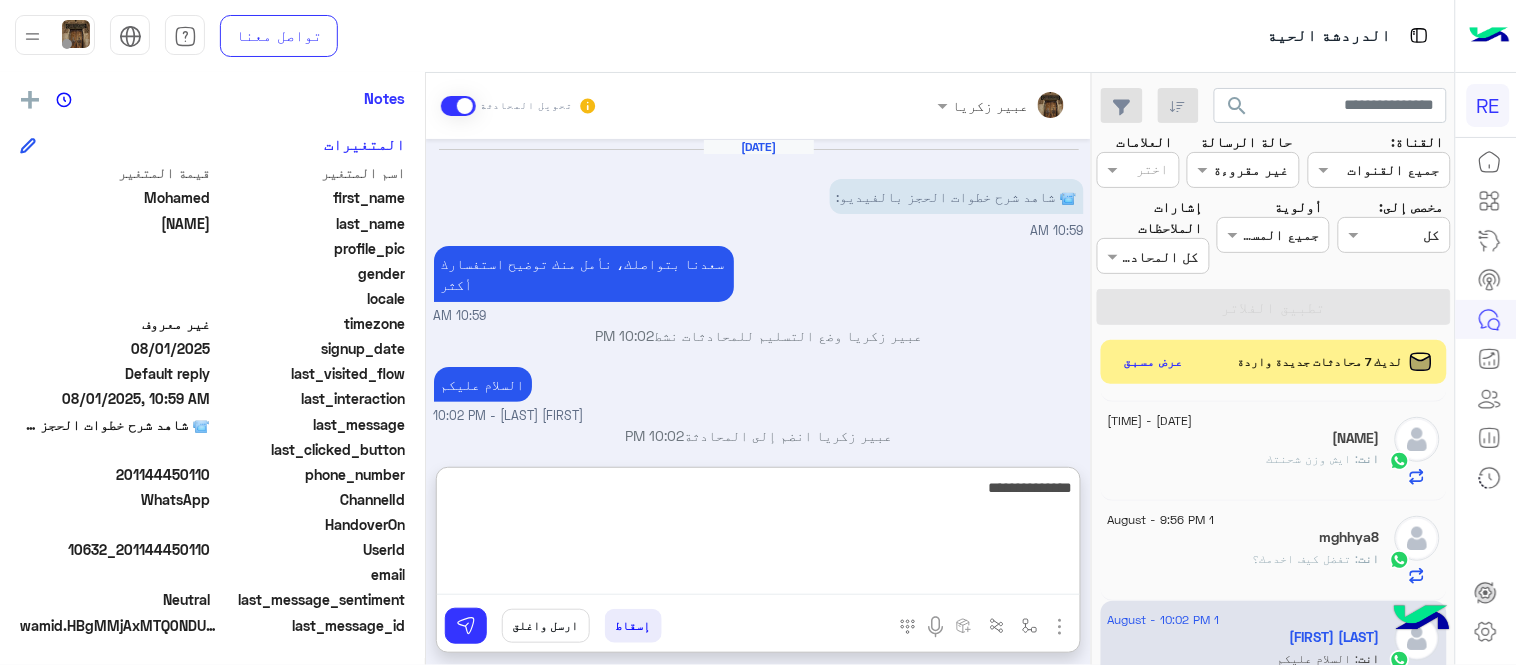 type on "**********" 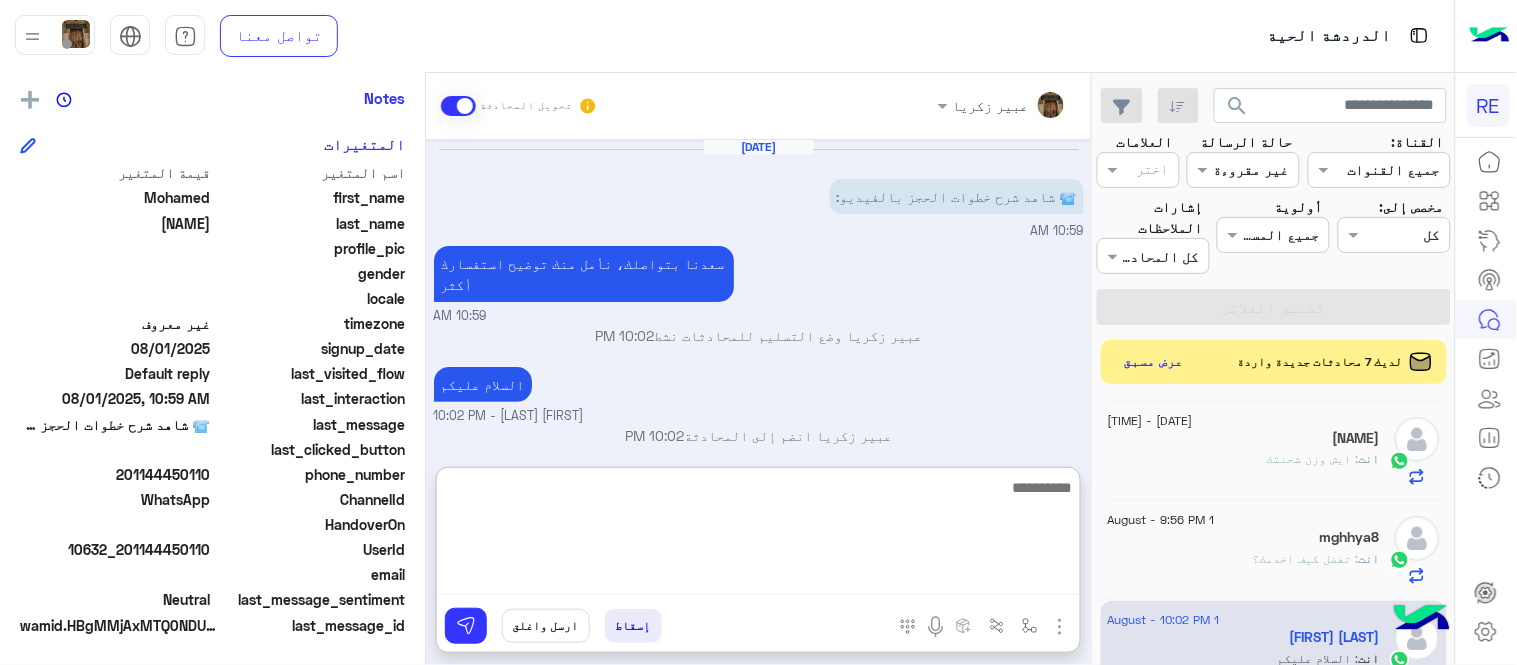 scroll, scrollTop: 57, scrollLeft: 0, axis: vertical 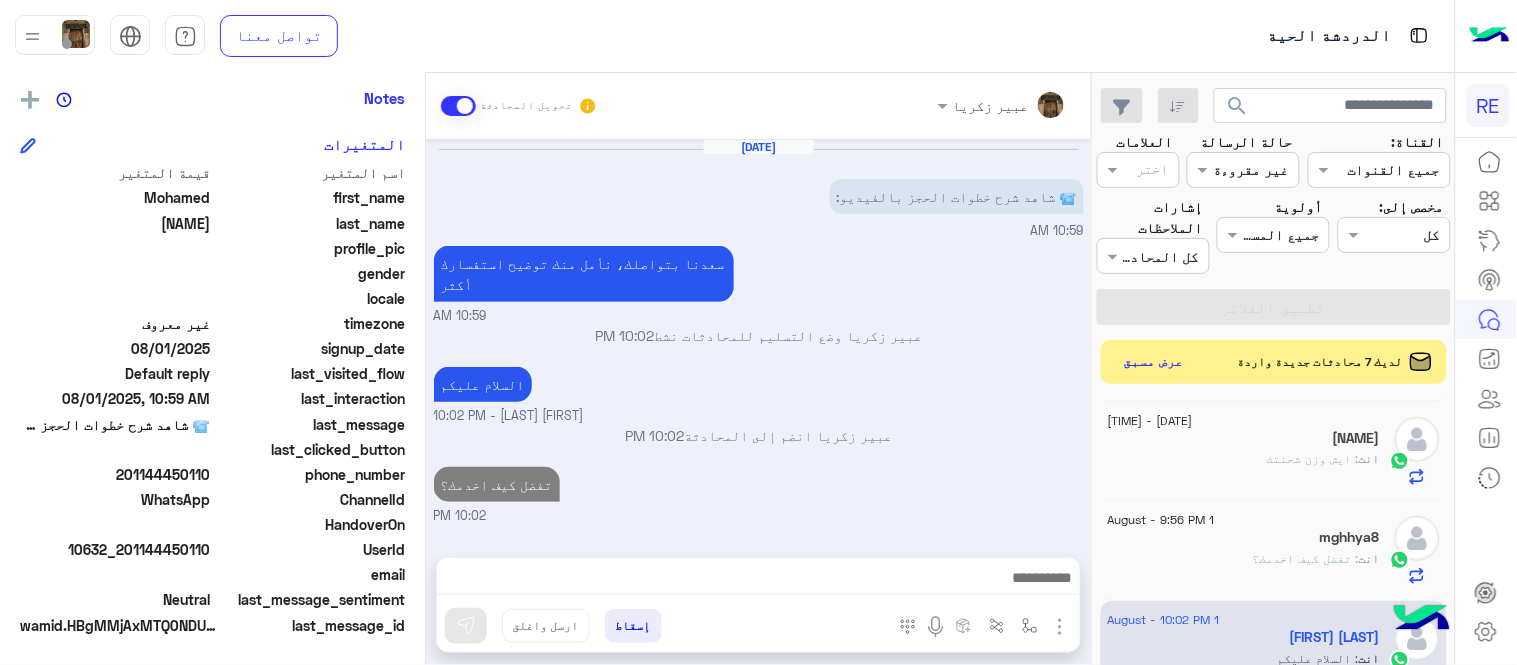 click on "تفضل كيف اخدمك؟   10:02 PM" at bounding box center [759, 494] 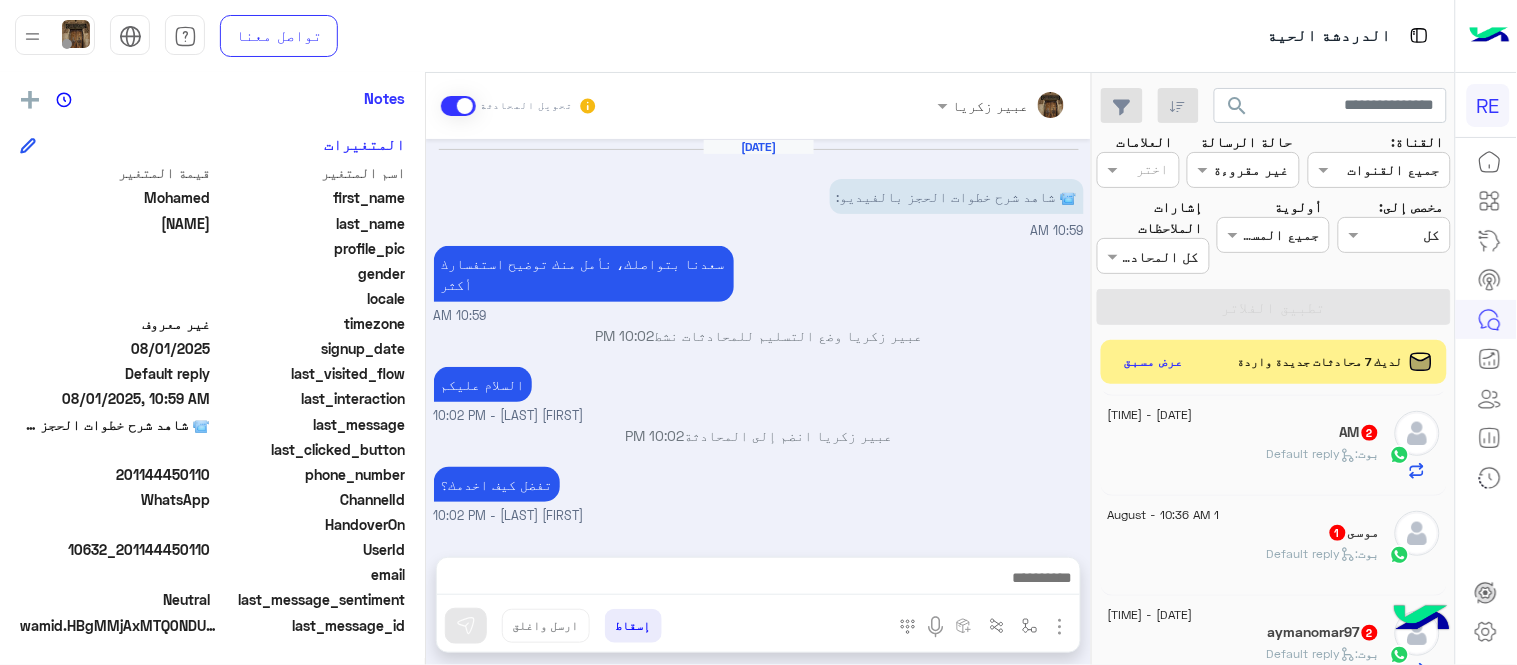 scroll, scrollTop: 0, scrollLeft: 0, axis: both 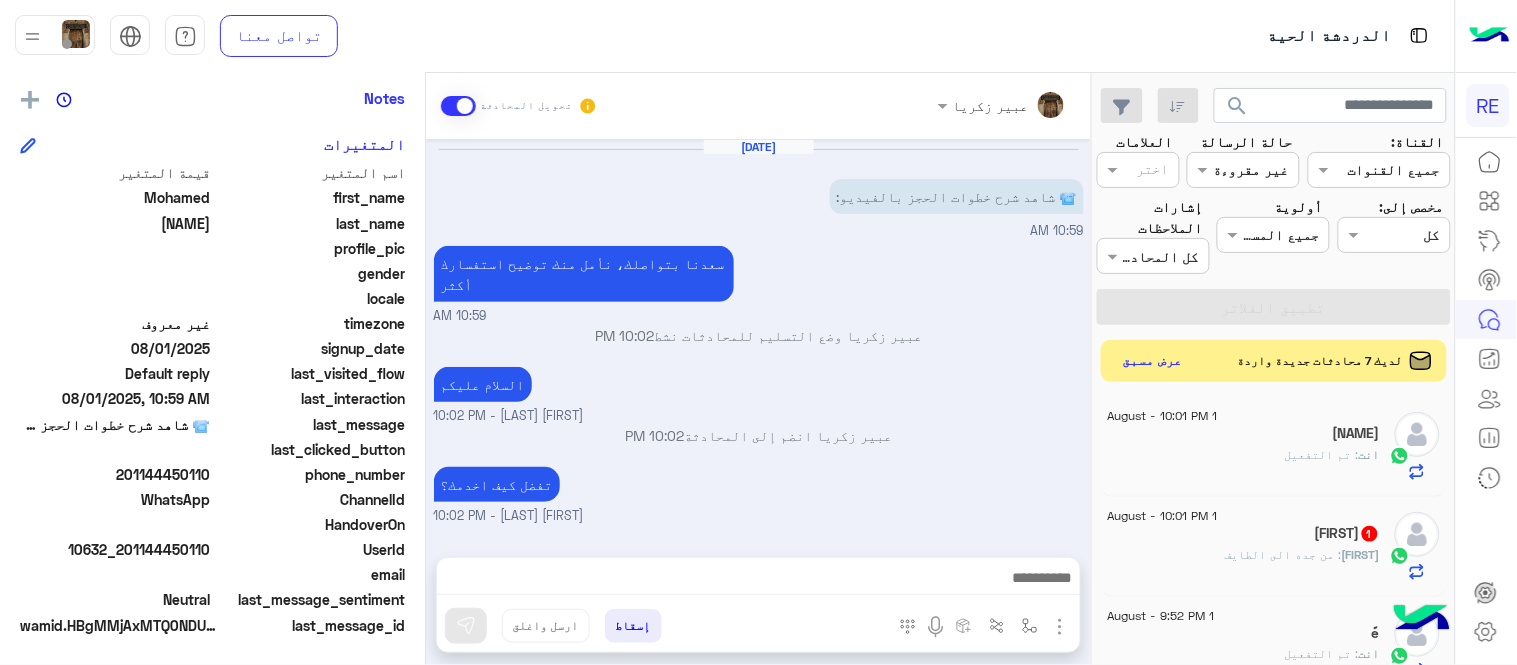 click on "عرض مسبق" 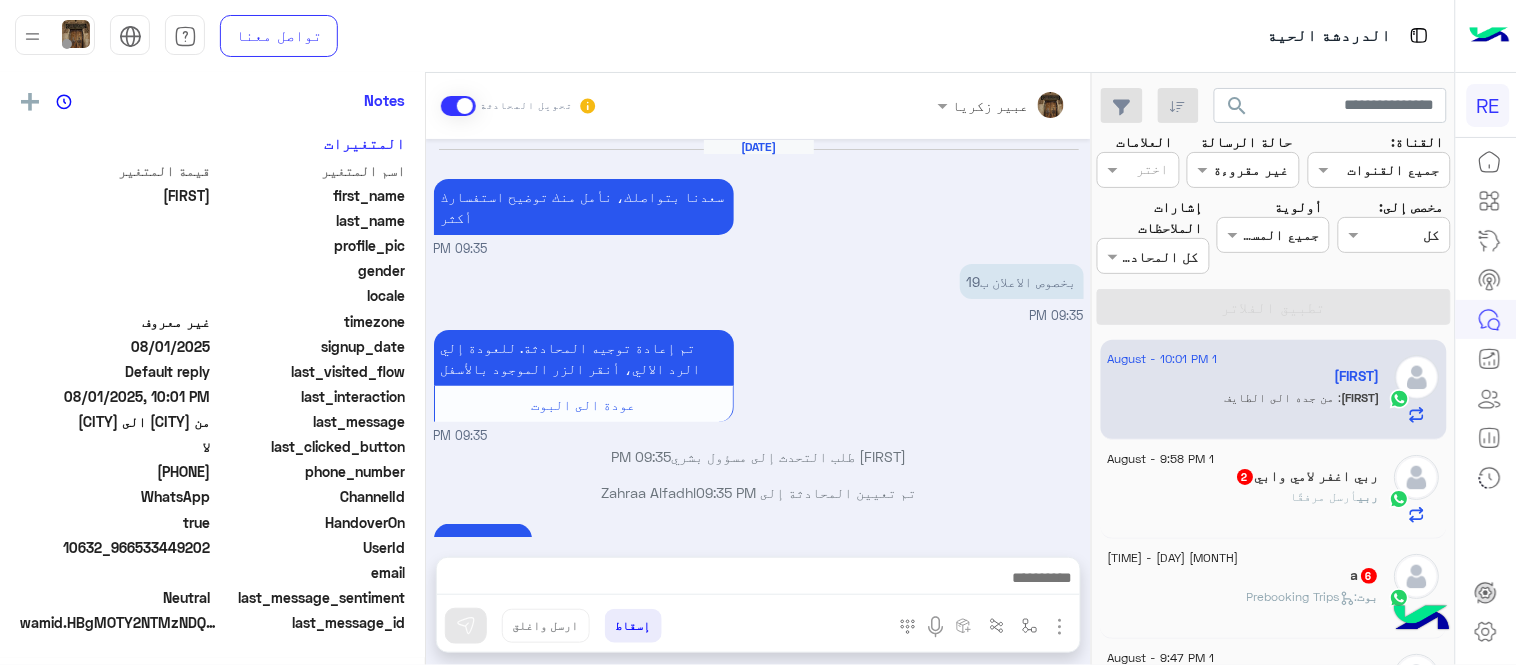 scroll, scrollTop: 402, scrollLeft: 0, axis: vertical 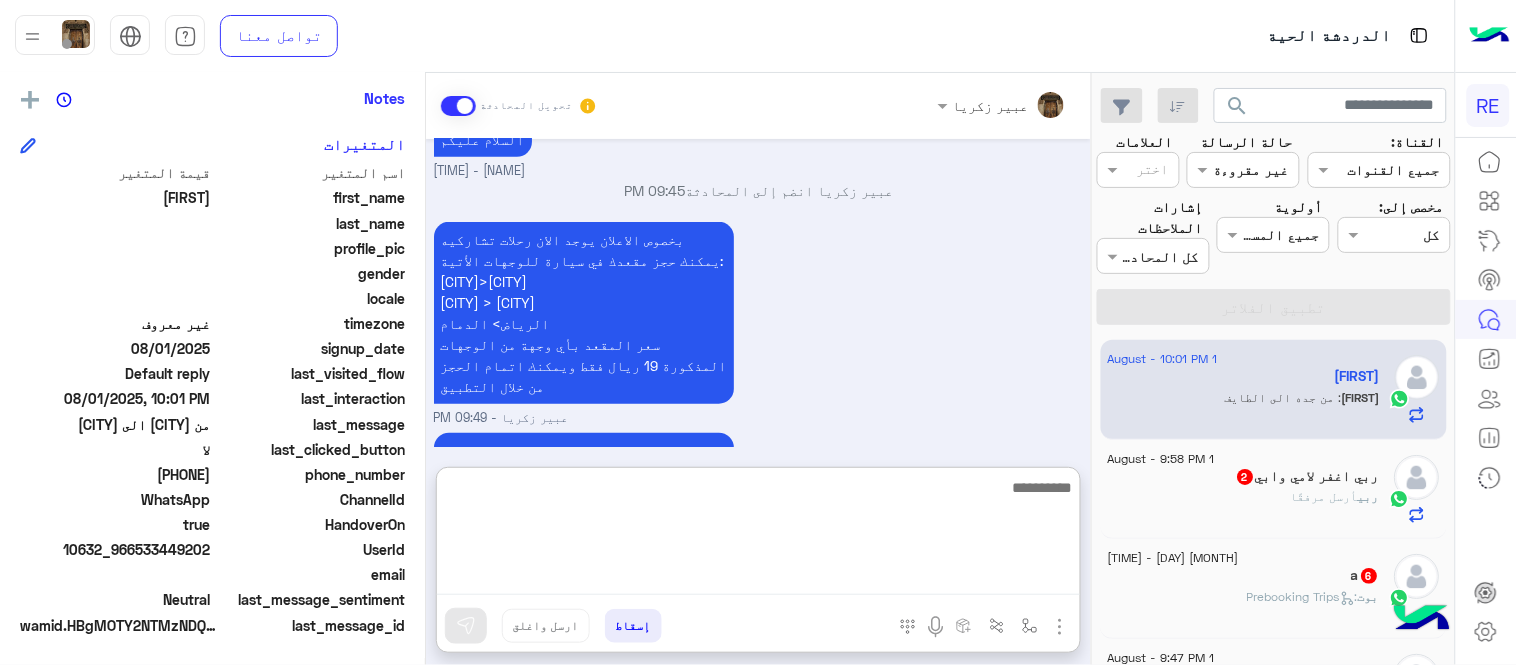 click at bounding box center (758, 535) 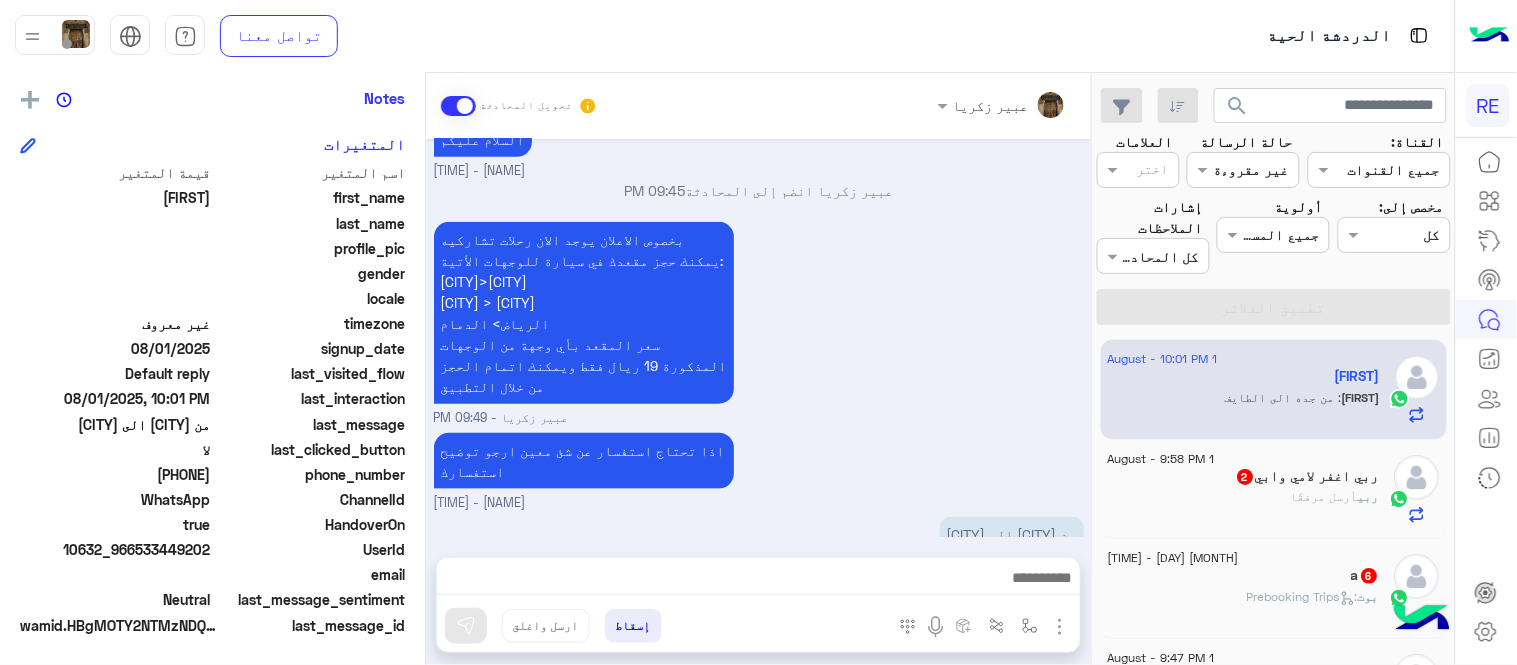 click on "اذا تحتاج استفسار عن شئ معين ارجو توضيح استفسارك  عبير زكريا -  09:50 PM" at bounding box center [759, 470] 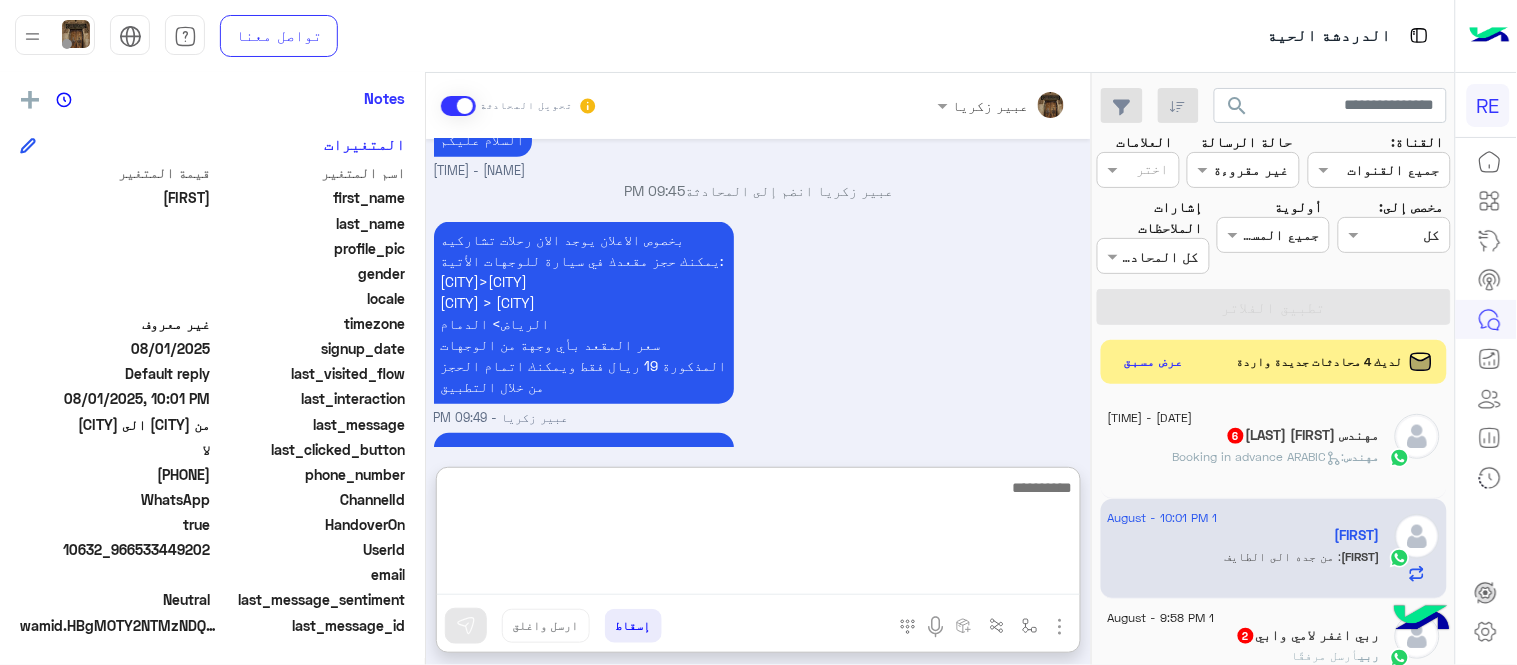click at bounding box center (758, 535) 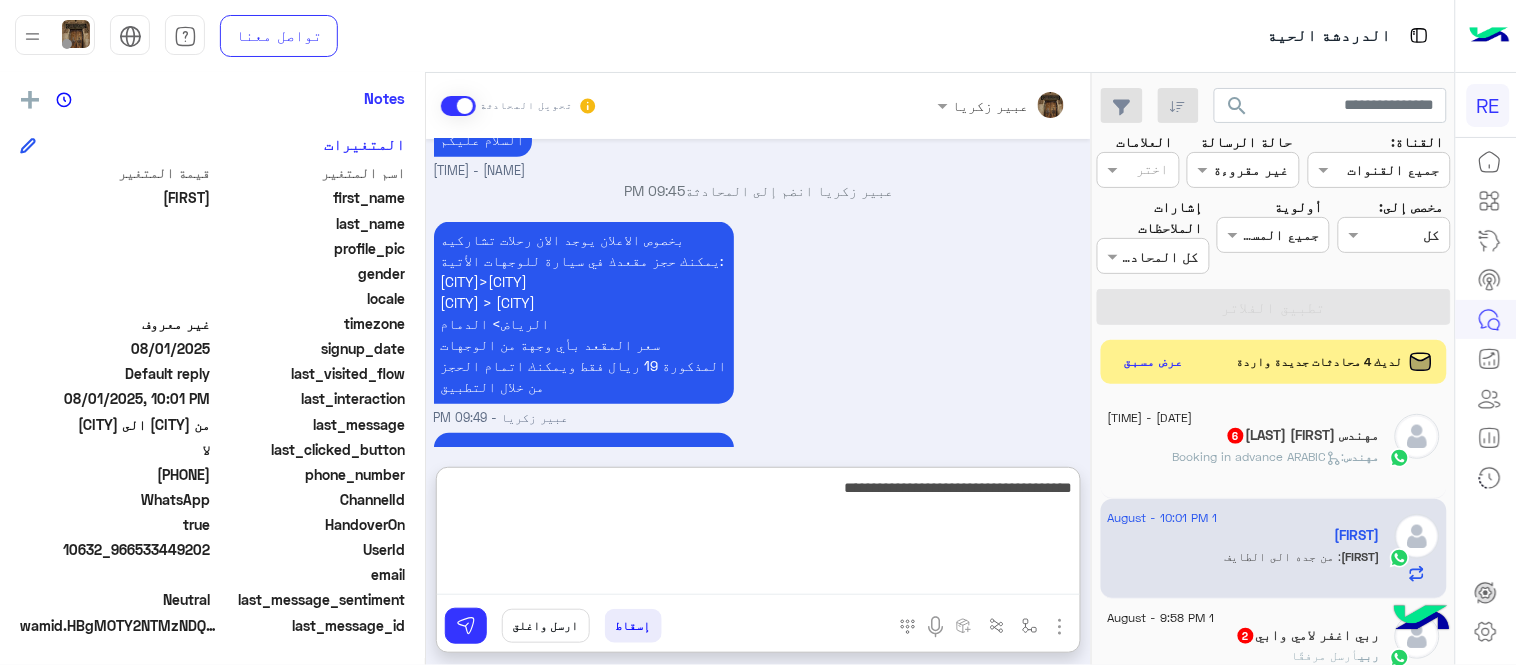 paste on "**********" 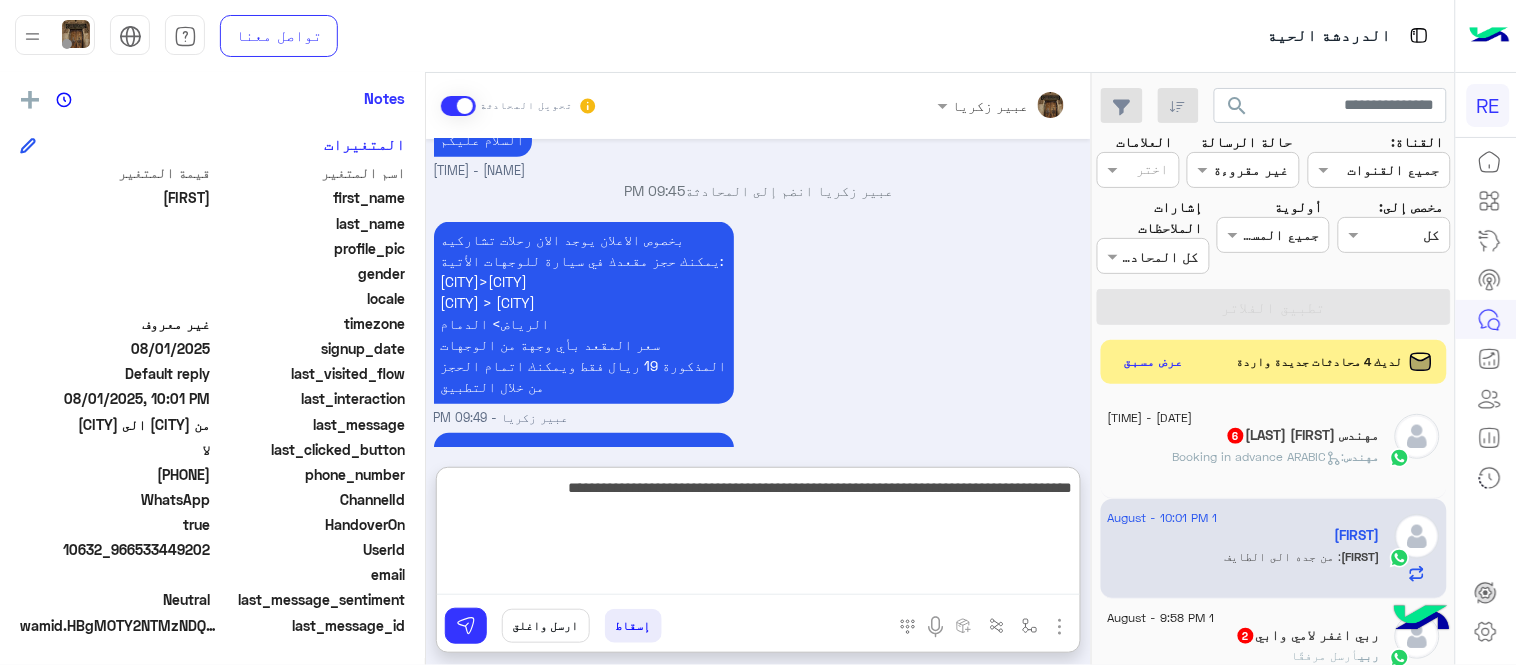 type on "**********" 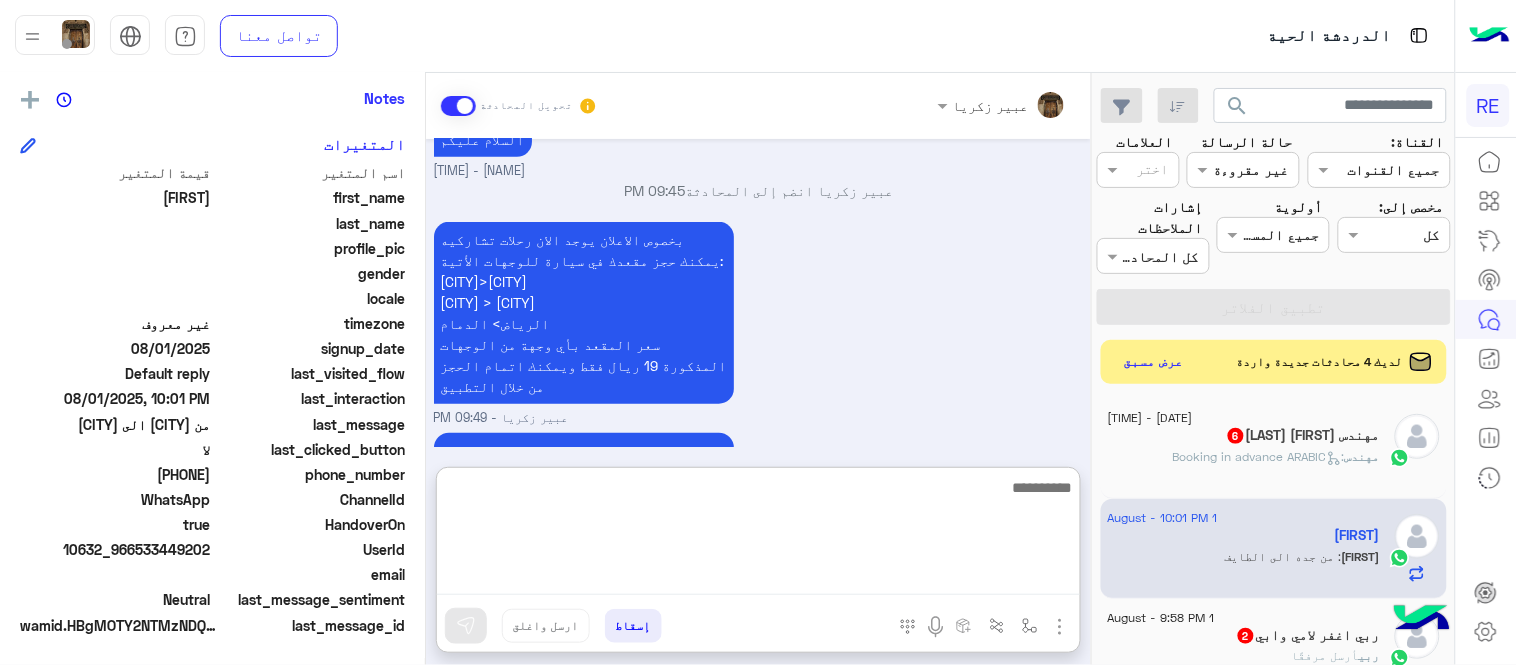 scroll, scrollTop: 576, scrollLeft: 0, axis: vertical 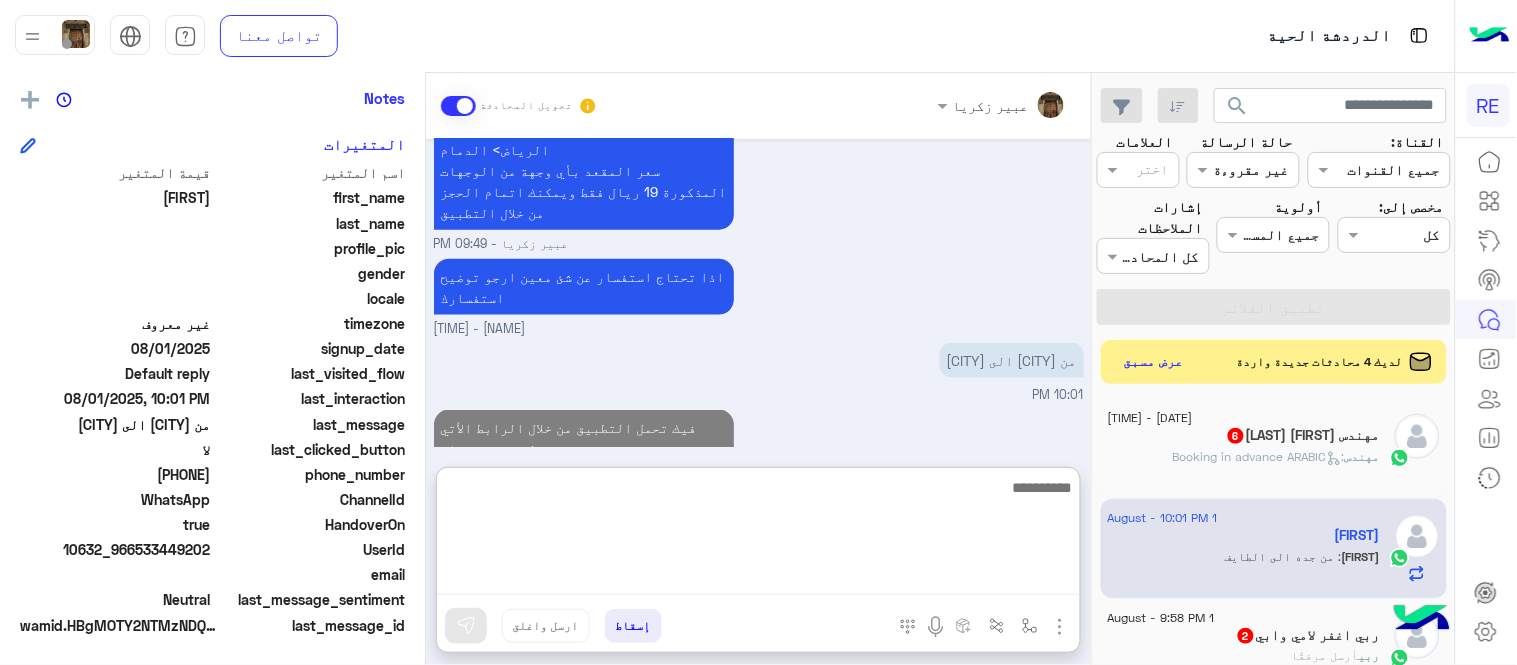 click at bounding box center [758, 535] 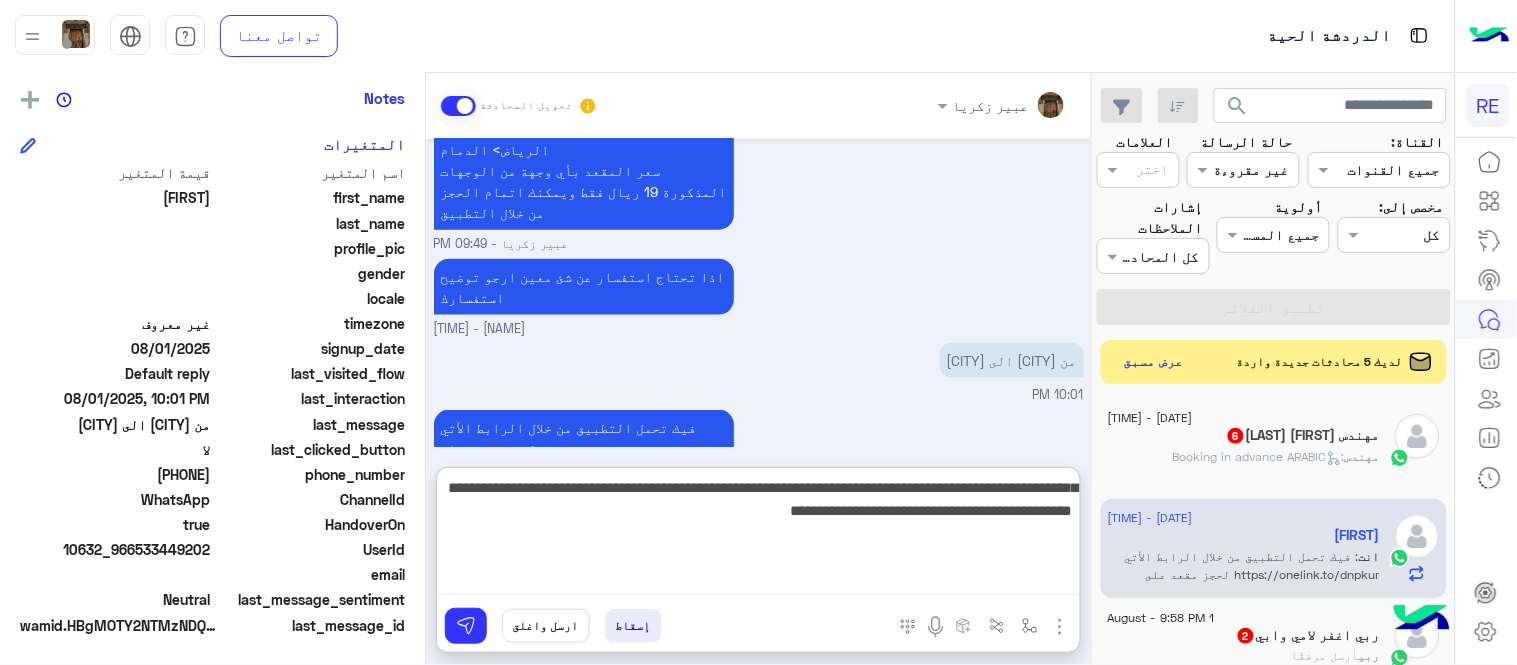 type on "**********" 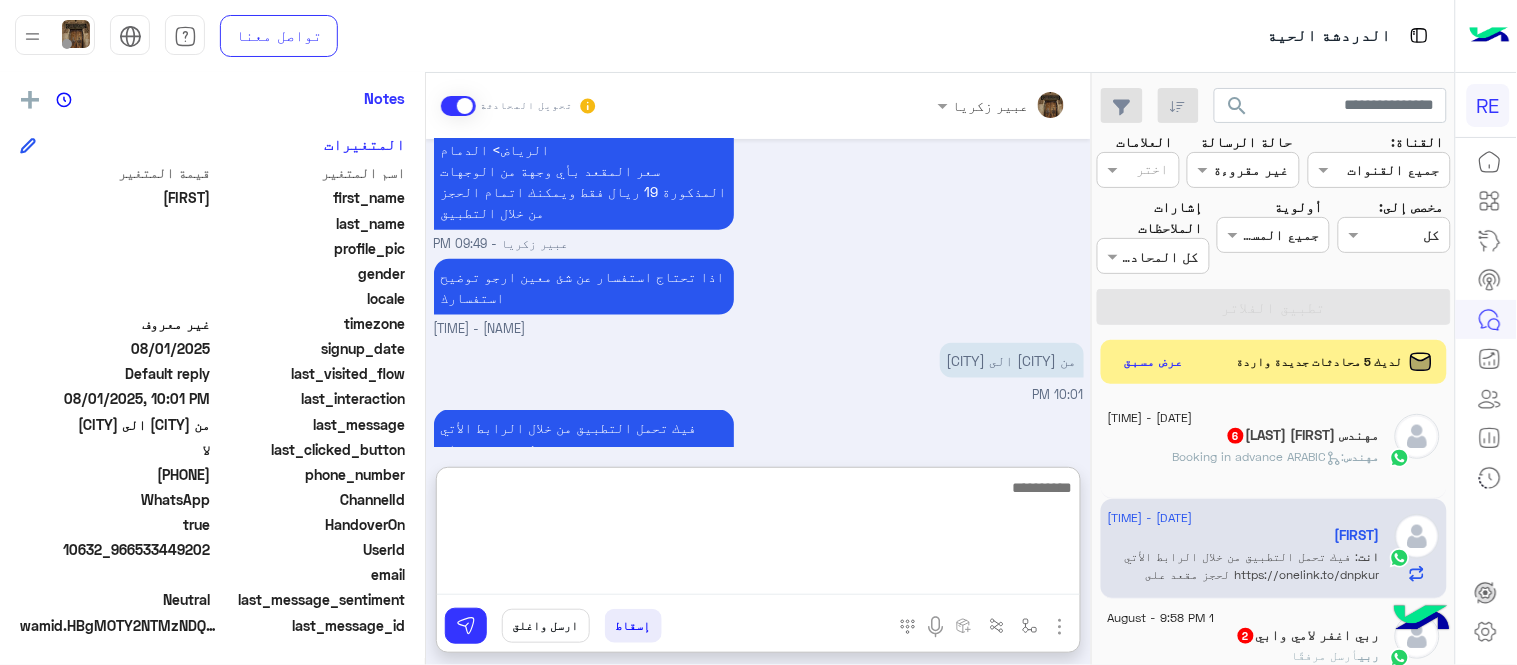 scroll, scrollTop: 703, scrollLeft: 0, axis: vertical 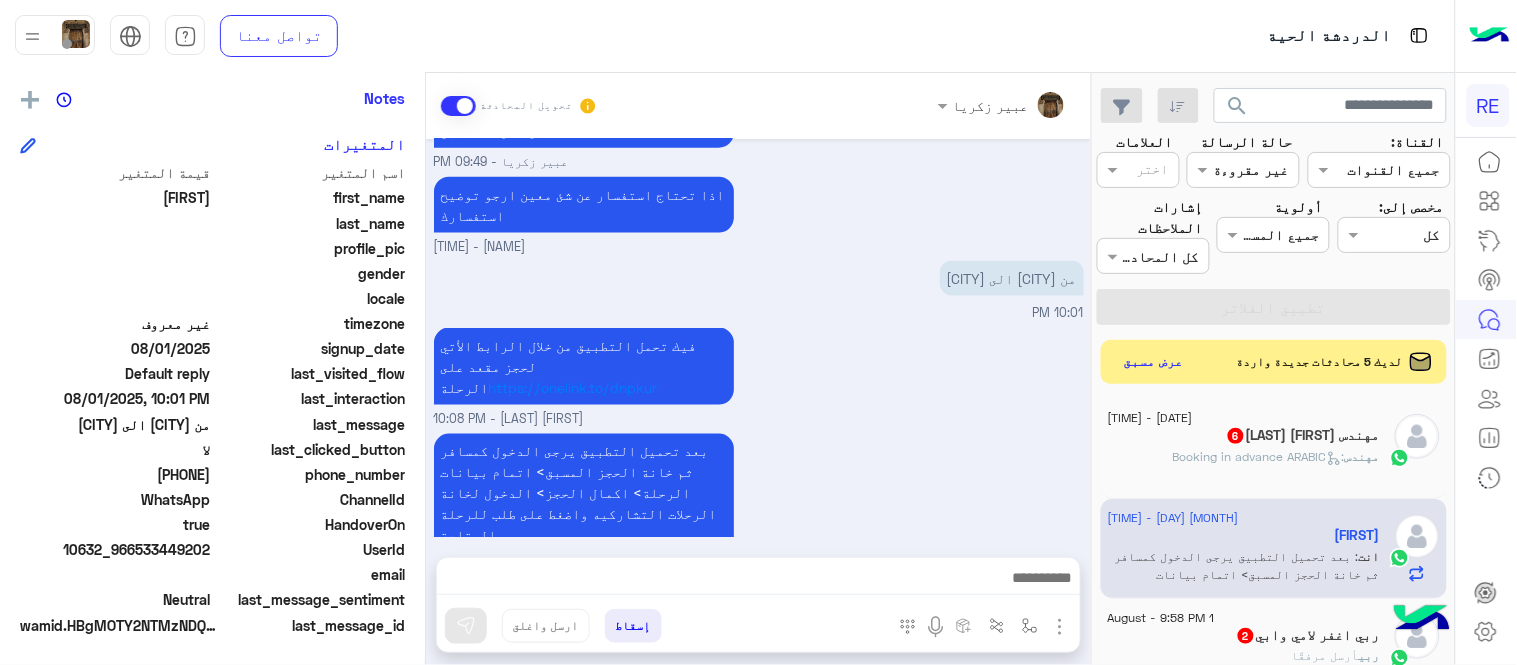 click on "Aug 1, 2025  سعدنا بتواصلك، نأمل منك توضيح استفسارك أكثر    09:35 PM  بخصوص الاعلان ب19   09:35 PM  تم إعادة توجيه المحادثة. للعودة إلي الرد الالي، أنقر الزر الموجود بالأسفل  عودة الى البوت     09:35 PM   Dado  طلب التحدث إلى مسؤول بشري   09:35 PM       تم تعيين المحادثة إلى Zahraa Alfadhl   09:35 PM      السلام عليكم  عبير زكريا -  09:45 PM   عبير زكريا انضم إلى المحادثة   09:45 PM      بخصوص الاعلان يوجد الان رحلات تشاركيه يمكنك حجز مقعدك في سيارة للوجهات الأتية: جدة>مكة  جدة > الطائف  الرياض> الدمام  سعر المقعد بأي وجهة من الوجهات المذكورة 19 ريال فقط ويمكنك اتمام الحجز من خلال التطبيق  عبير زكريا -  09:49 PM    10:01 PM" at bounding box center [758, 338] 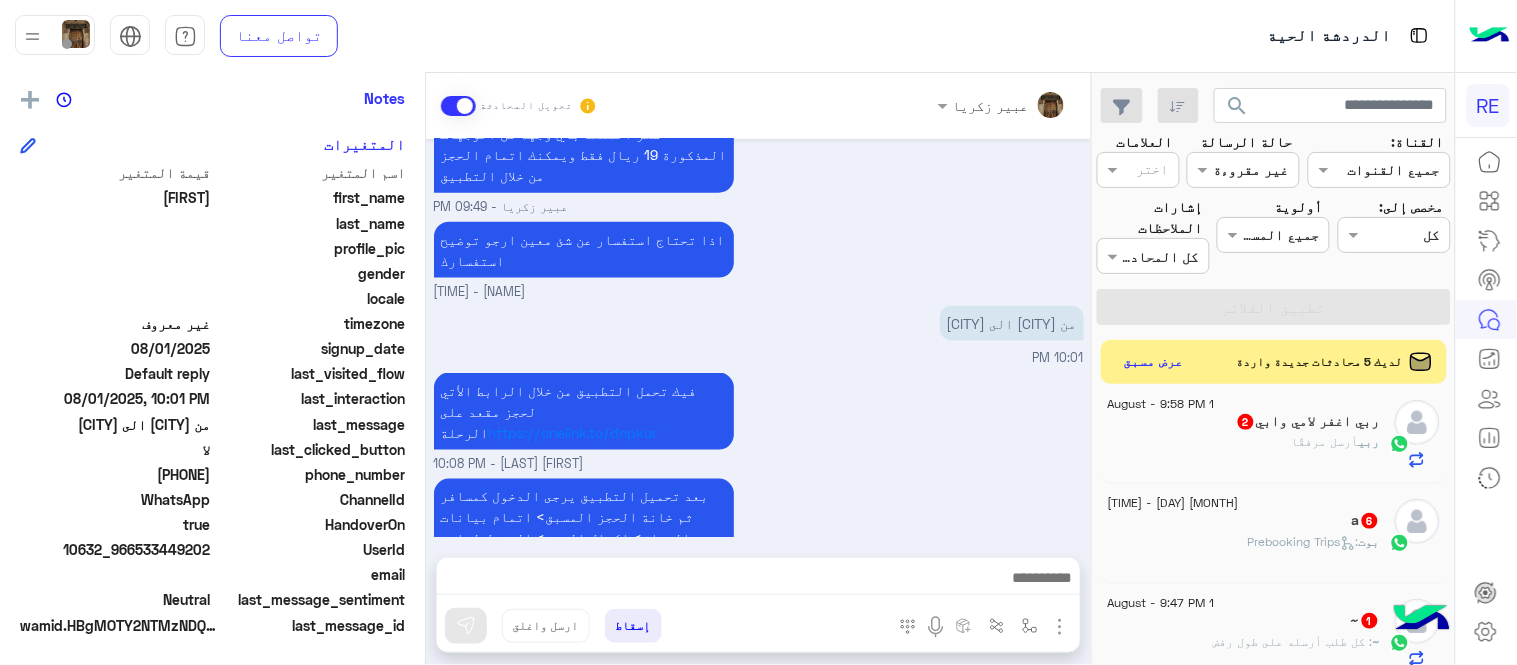 scroll, scrollTop: 191, scrollLeft: 0, axis: vertical 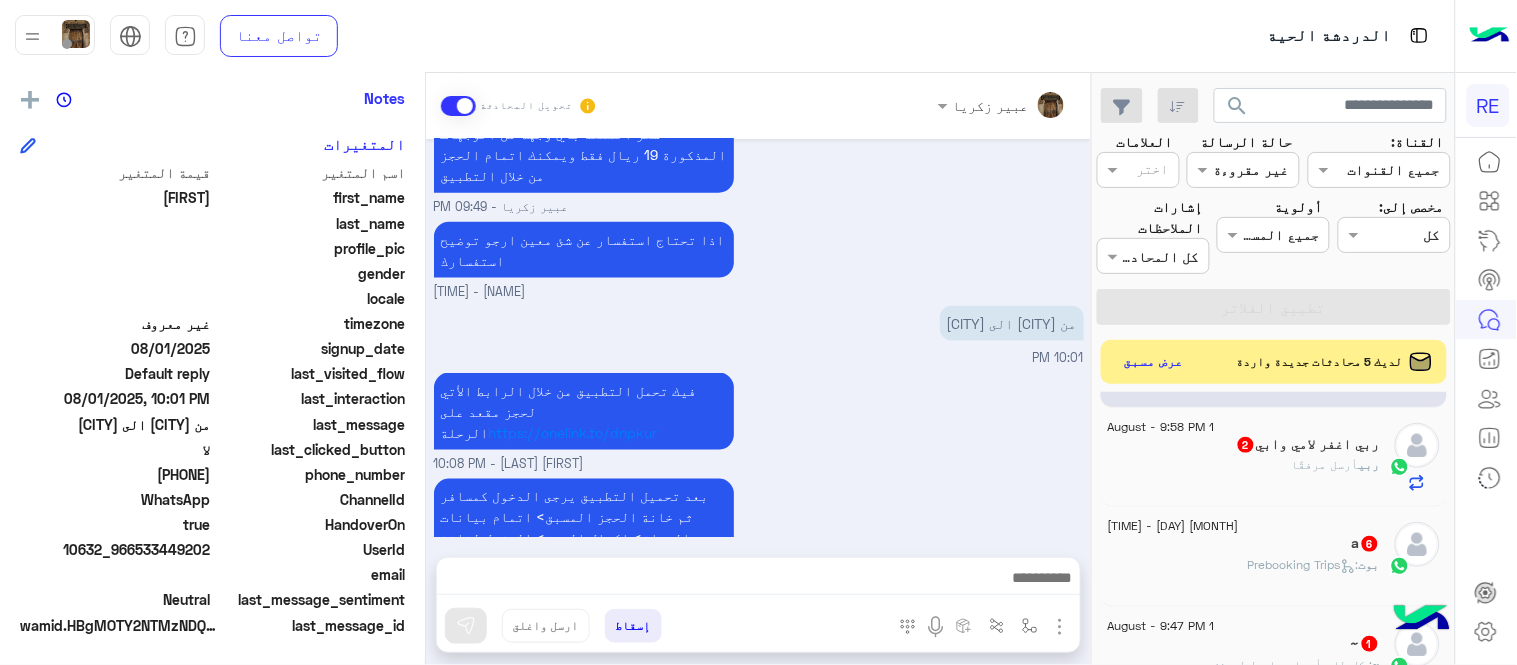 click on "ربي  أرسل مرفقًا" 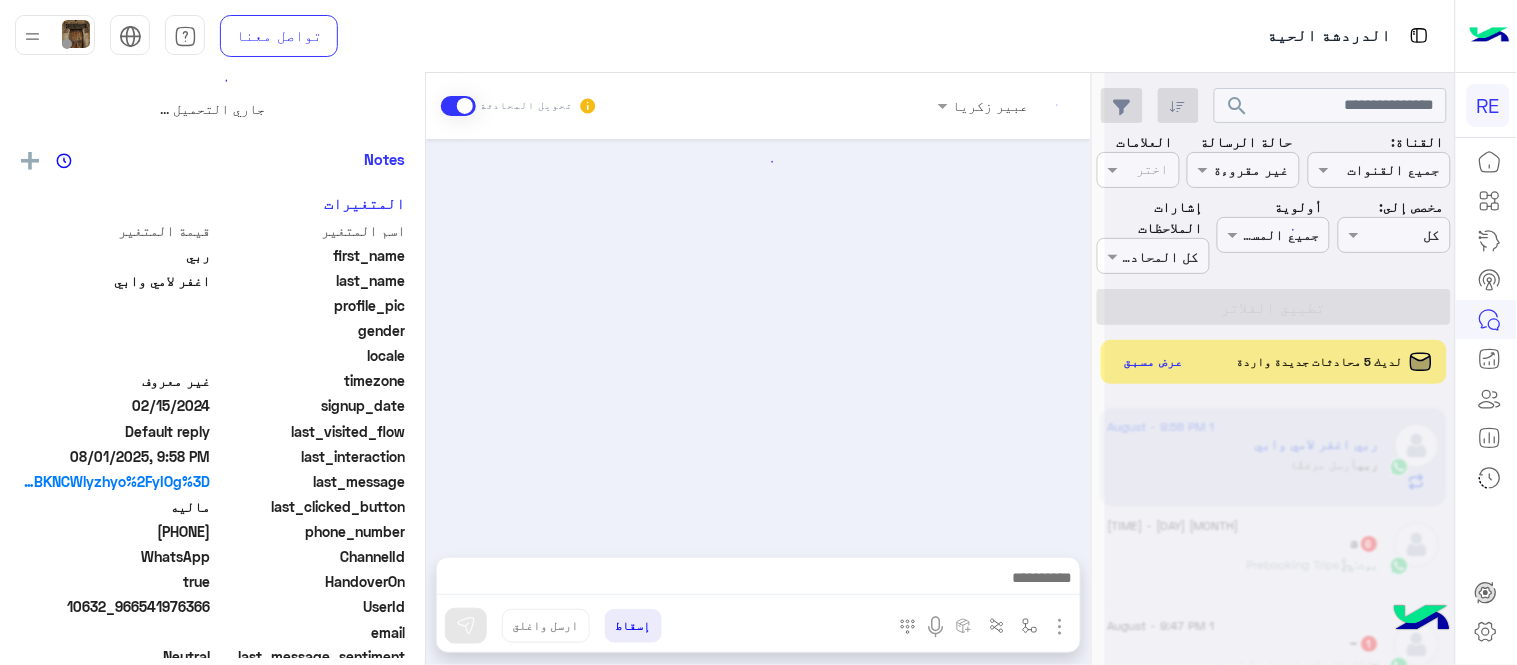 scroll, scrollTop: 0, scrollLeft: 0, axis: both 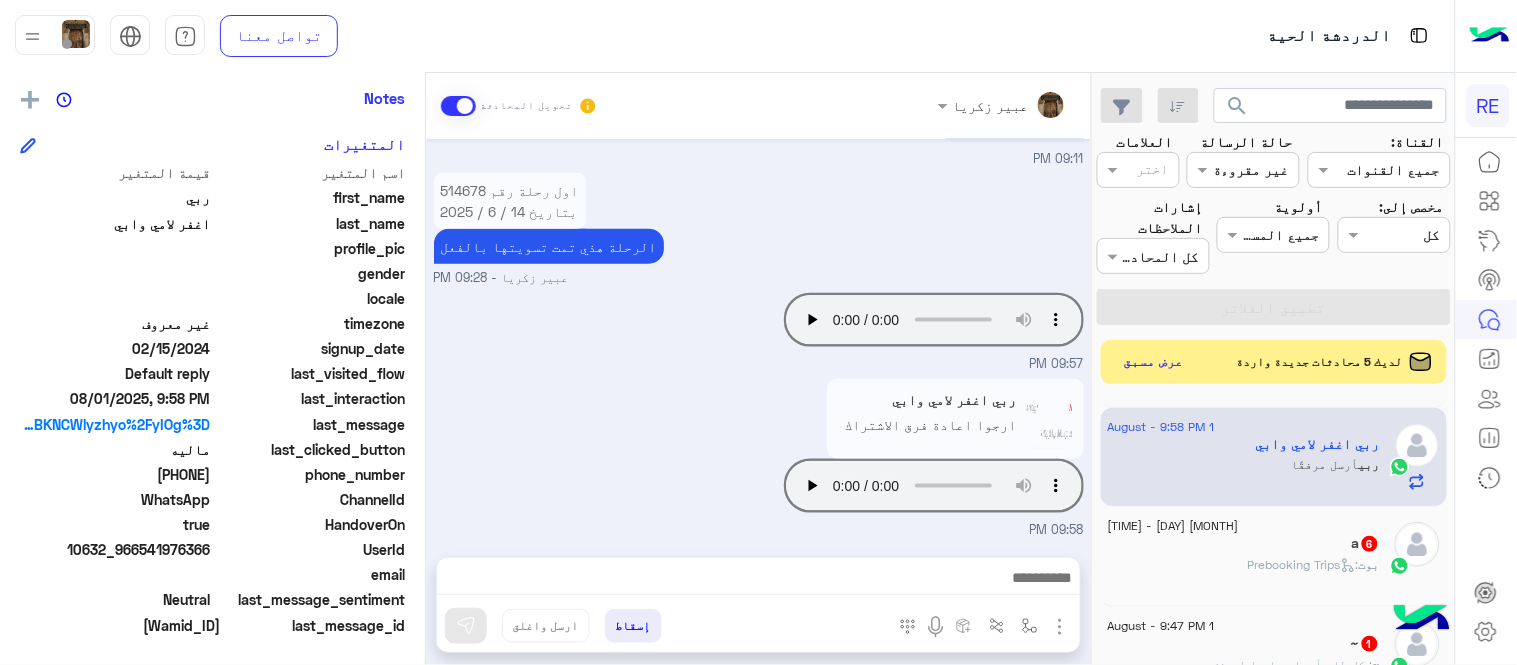 click on "a   6" 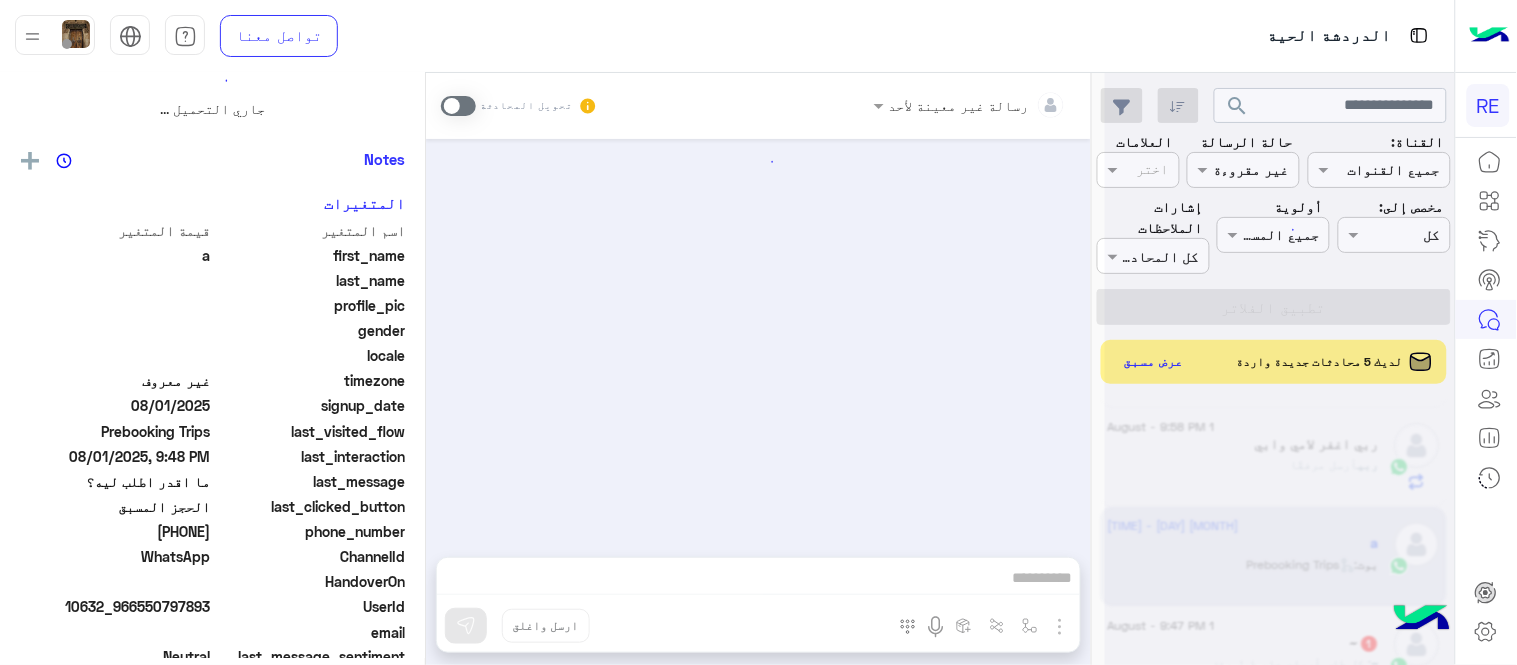 scroll, scrollTop: 0, scrollLeft: 0, axis: both 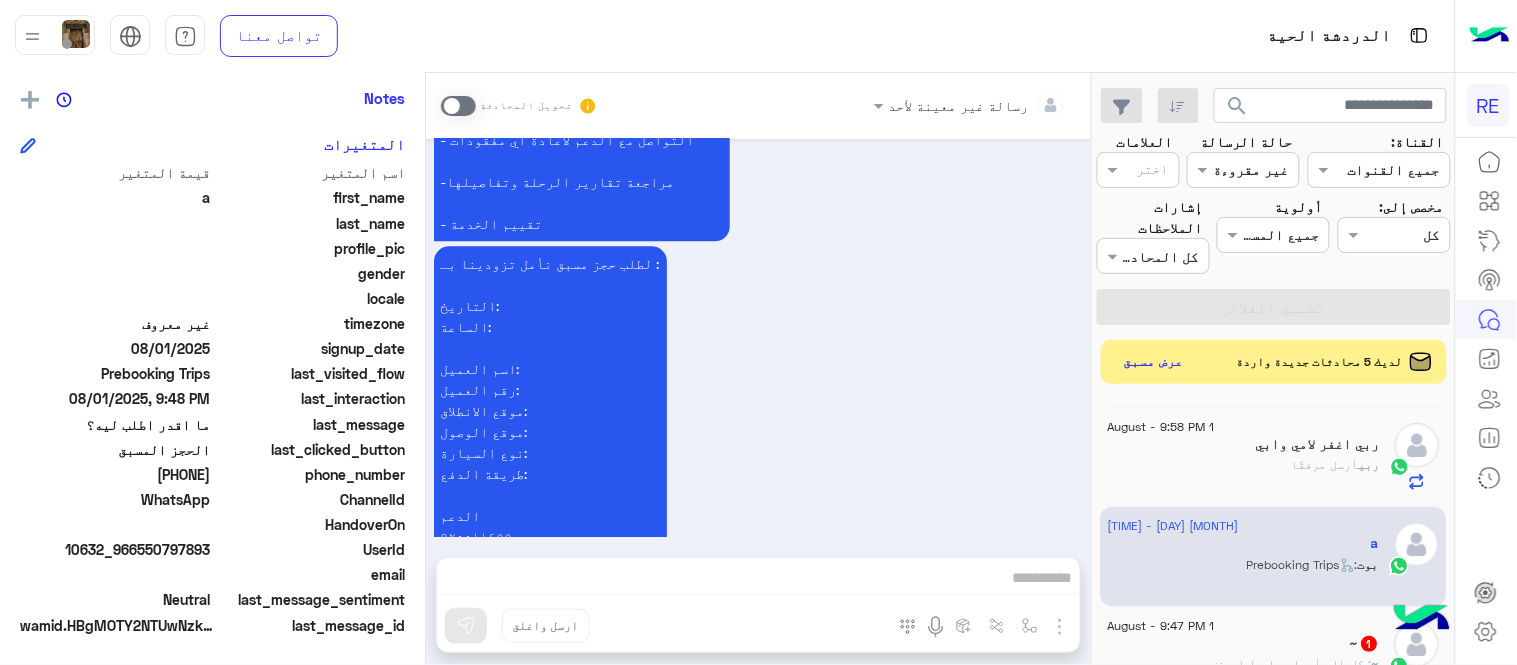 click on "رسالة غير معينة لأحد تحويل المحادثة     Aug 1, 2025  ما اقدر اطلب ليه؟   09:47 PM  سعدنا بتواصلك، نأمل منك توضيح استفسارك أكثر    09:47 PM   عربي    09:47 PM  هل أنت ؟   كابتن 👨🏻‍✈️   عميل 🧳   رحال (مرشد مرخص) 🏖️     09:47 PM   عميل �    09:47 PM  هل لديك حساب مسجل على التطبيق   لا   نعم     09:47 PM   نعم    09:47 PM  لمساعدتك بشكل افضل
الرجاء اختيار احد الخدمات التالية     09:47 PM   الحجز المسبق    09:48 PM  تمتع بمزايا تنزيل تطبيق رحلة بجوالك : -الحصول على احدث العروض واروع الخصومات  -الاطلاع على الخدمات الجديدة  - سهولة الوصول للدعم  - حفظ الحقوق - التواصل مع الدعم لأعادة أي مفقودات  -مراجعة تقارير الرحلة وتفاصيلها" 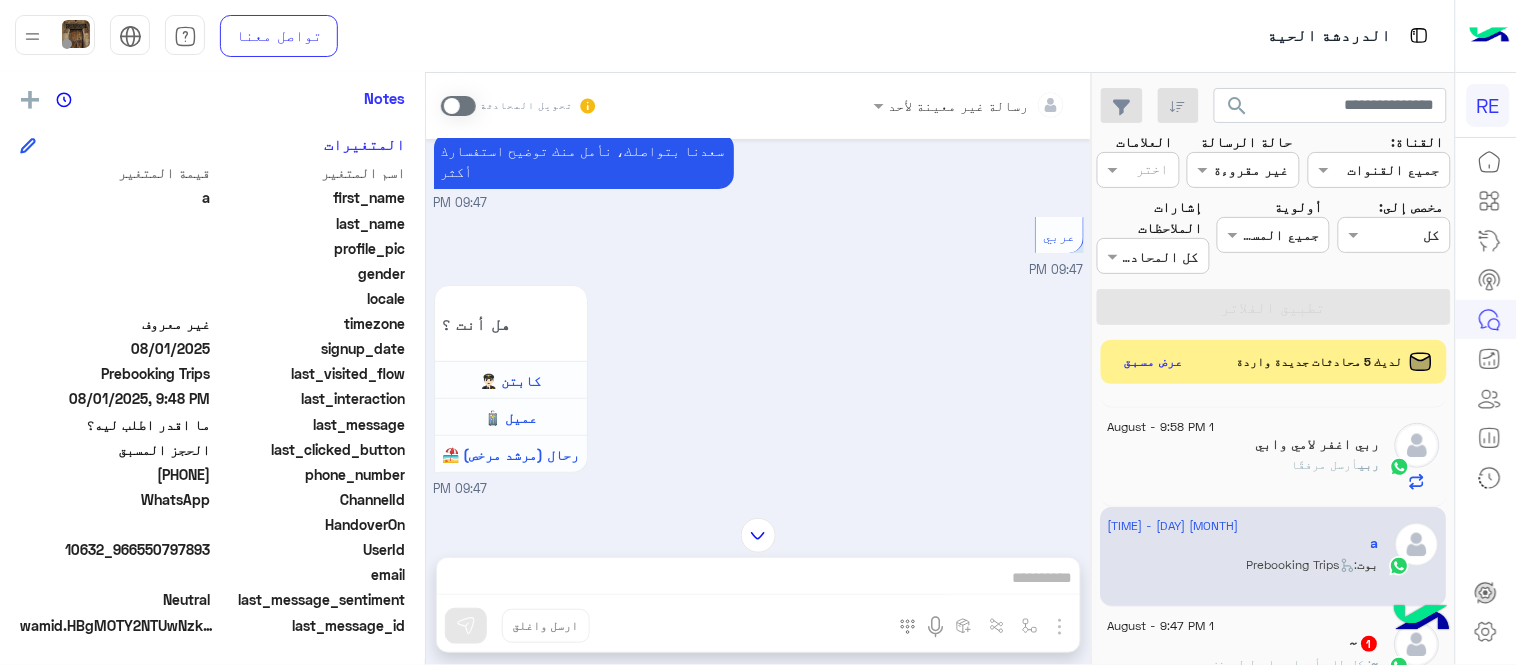 scroll, scrollTop: 51, scrollLeft: 0, axis: vertical 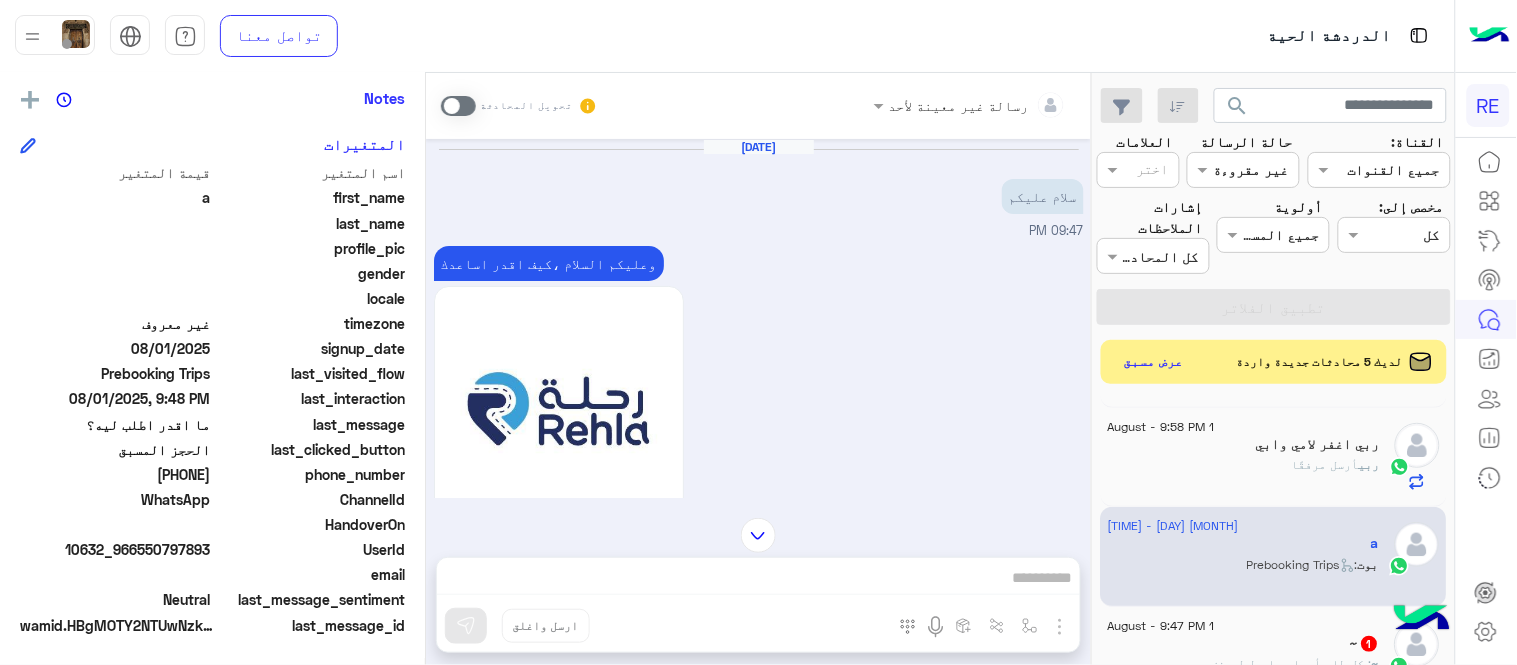 click at bounding box center [458, 106] 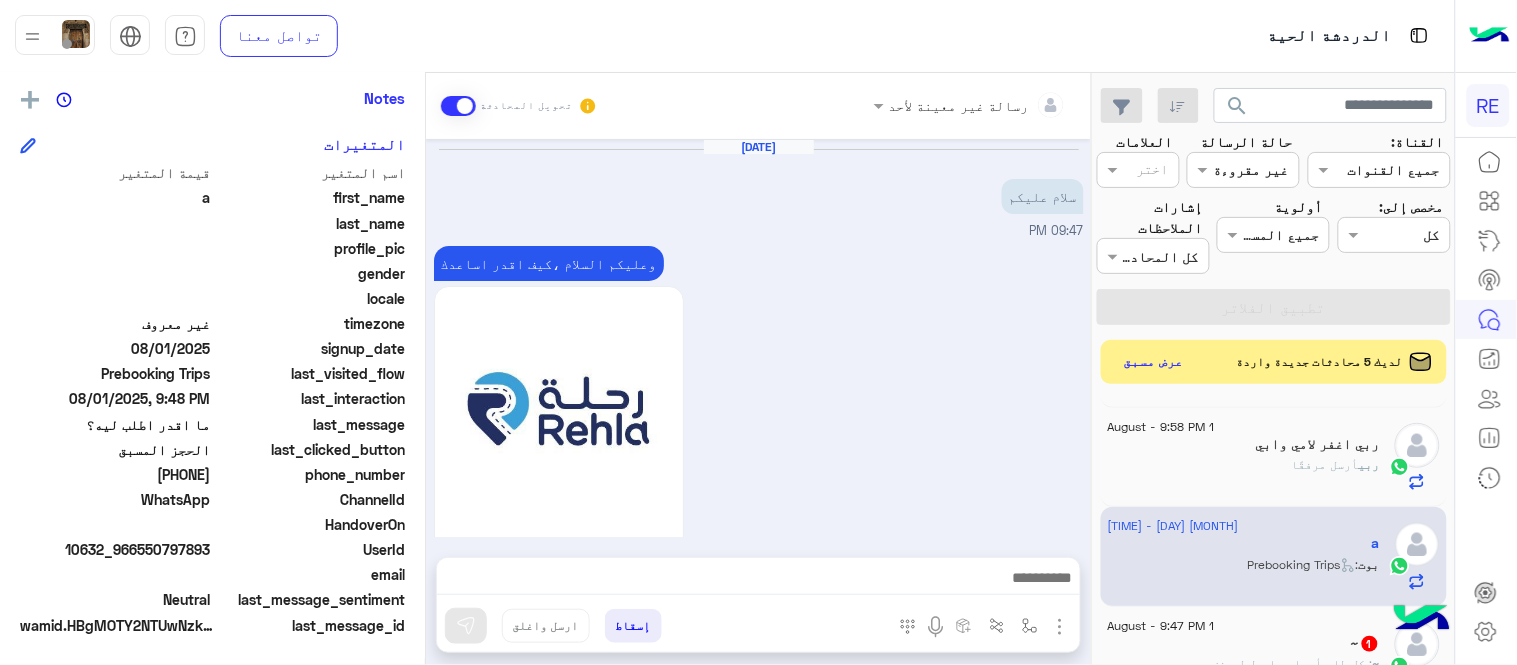 scroll, scrollTop: 1888, scrollLeft: 0, axis: vertical 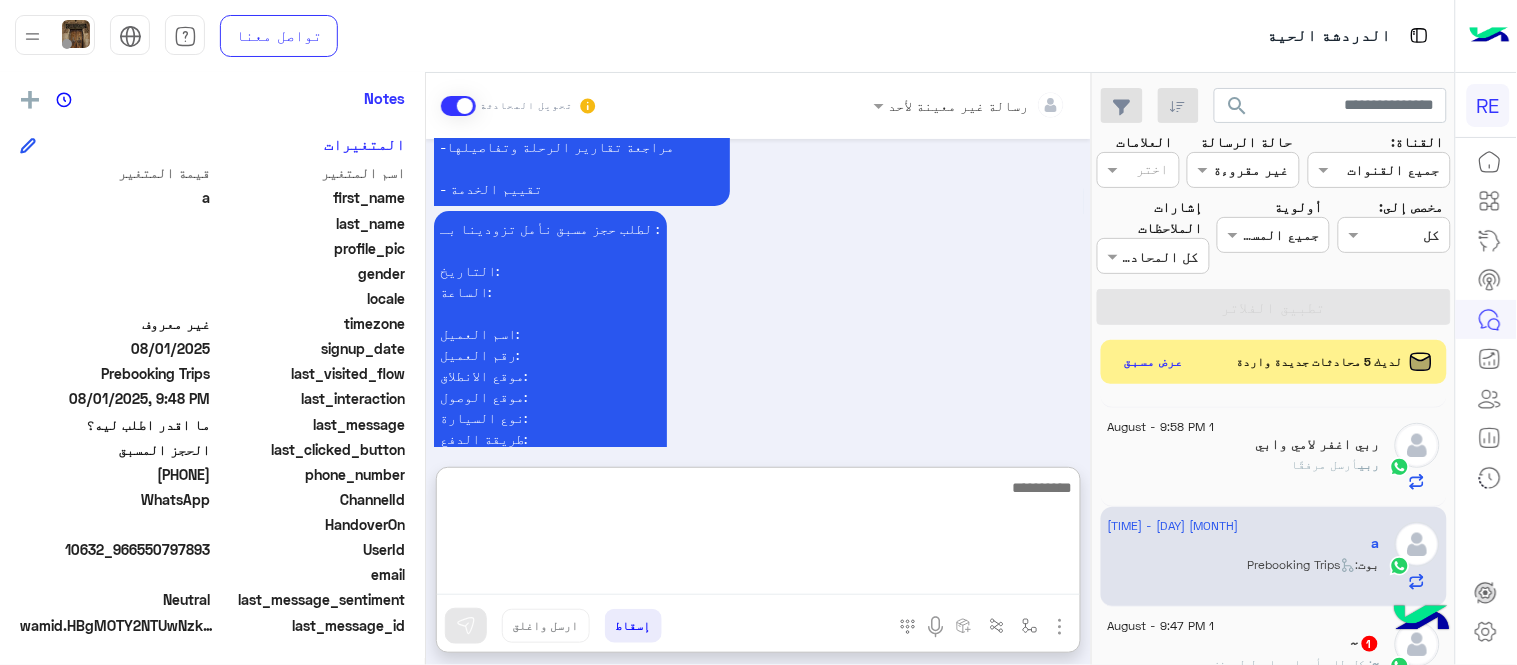 click at bounding box center (758, 535) 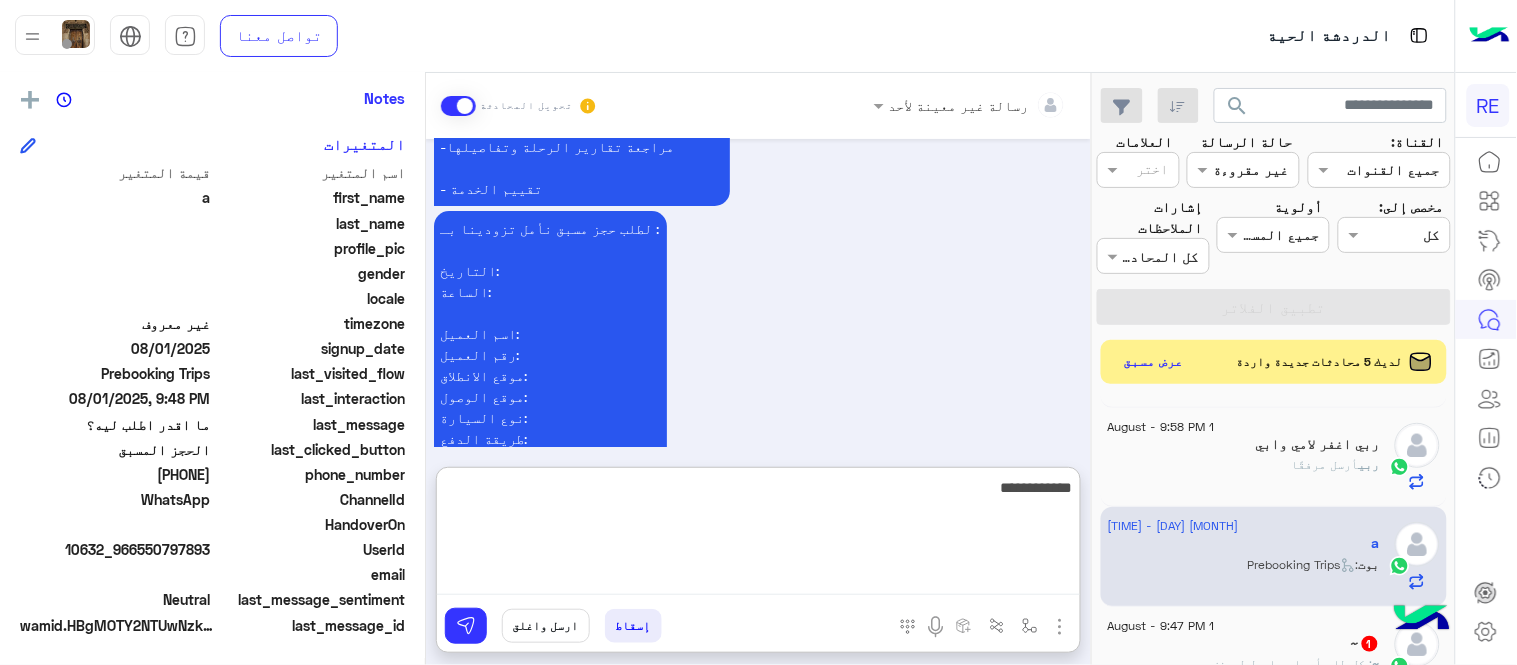 type on "**********" 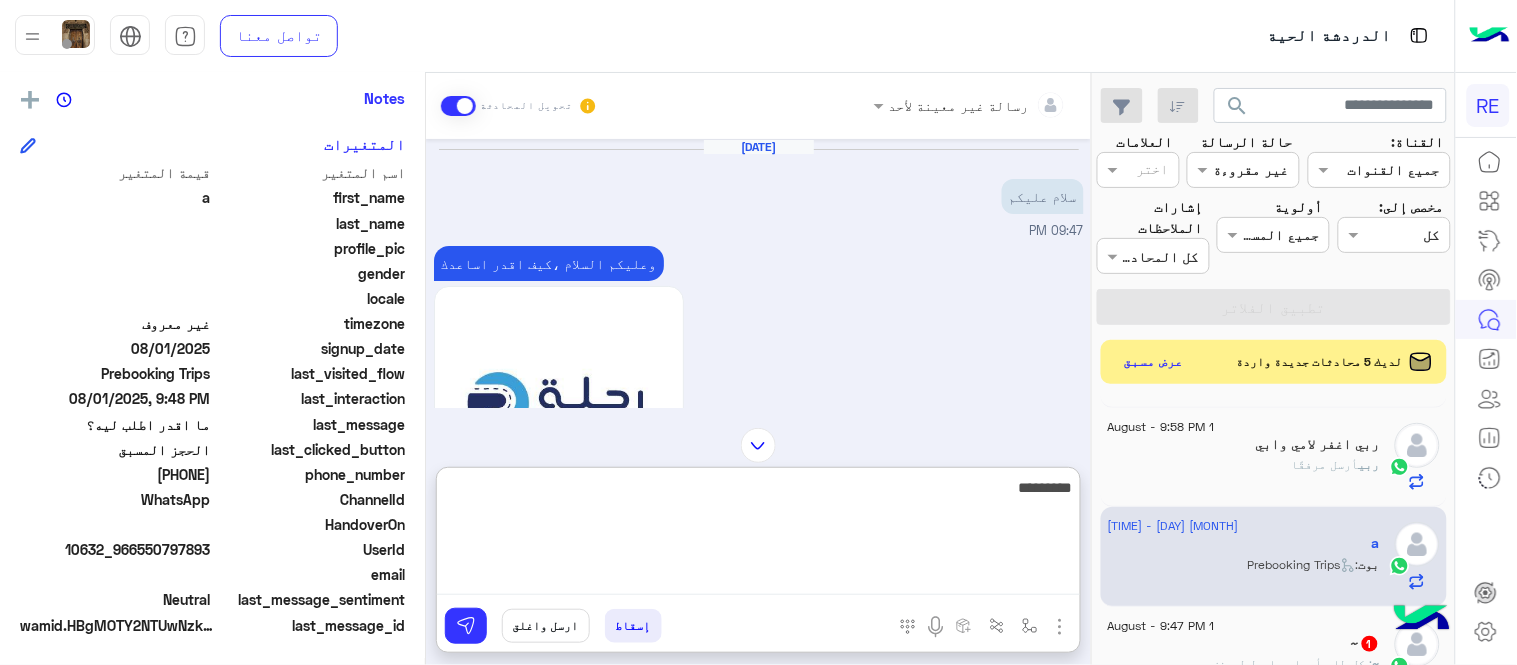 scroll, scrollTop: 2115, scrollLeft: 0, axis: vertical 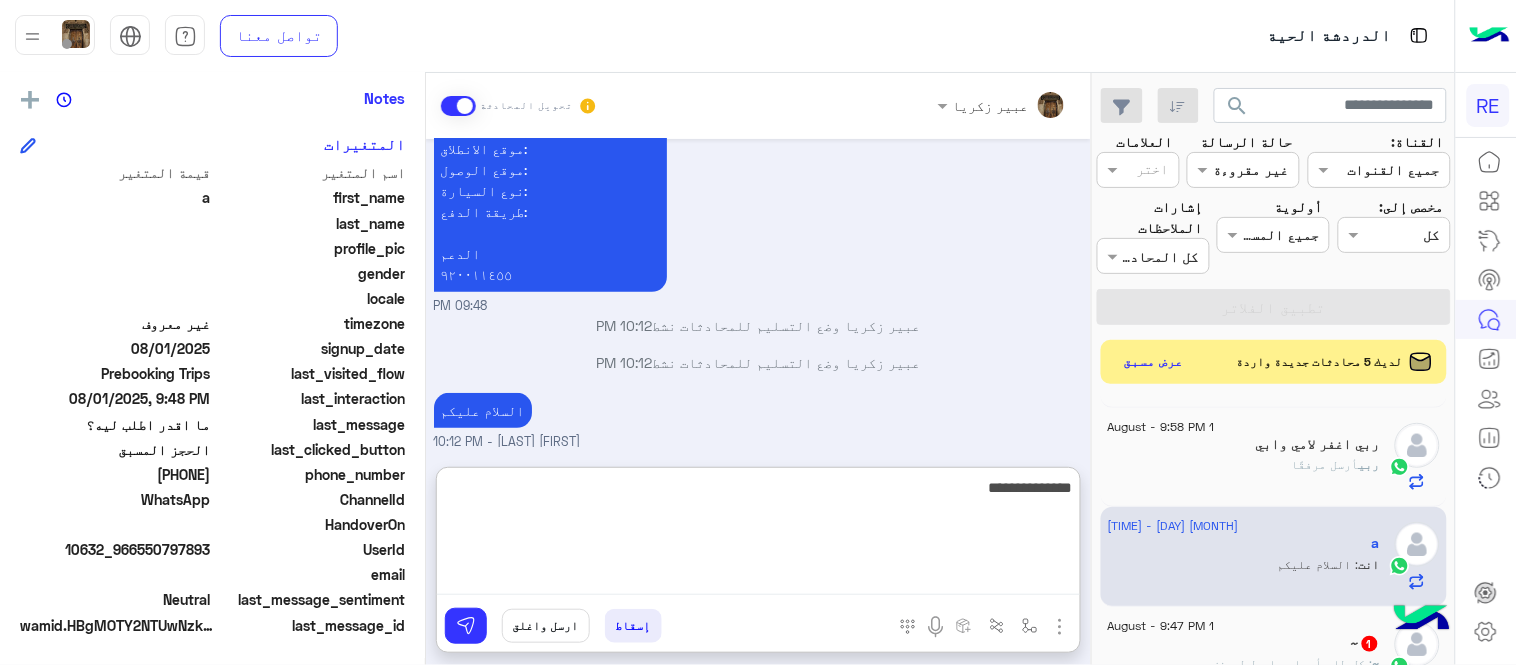 type on "**********" 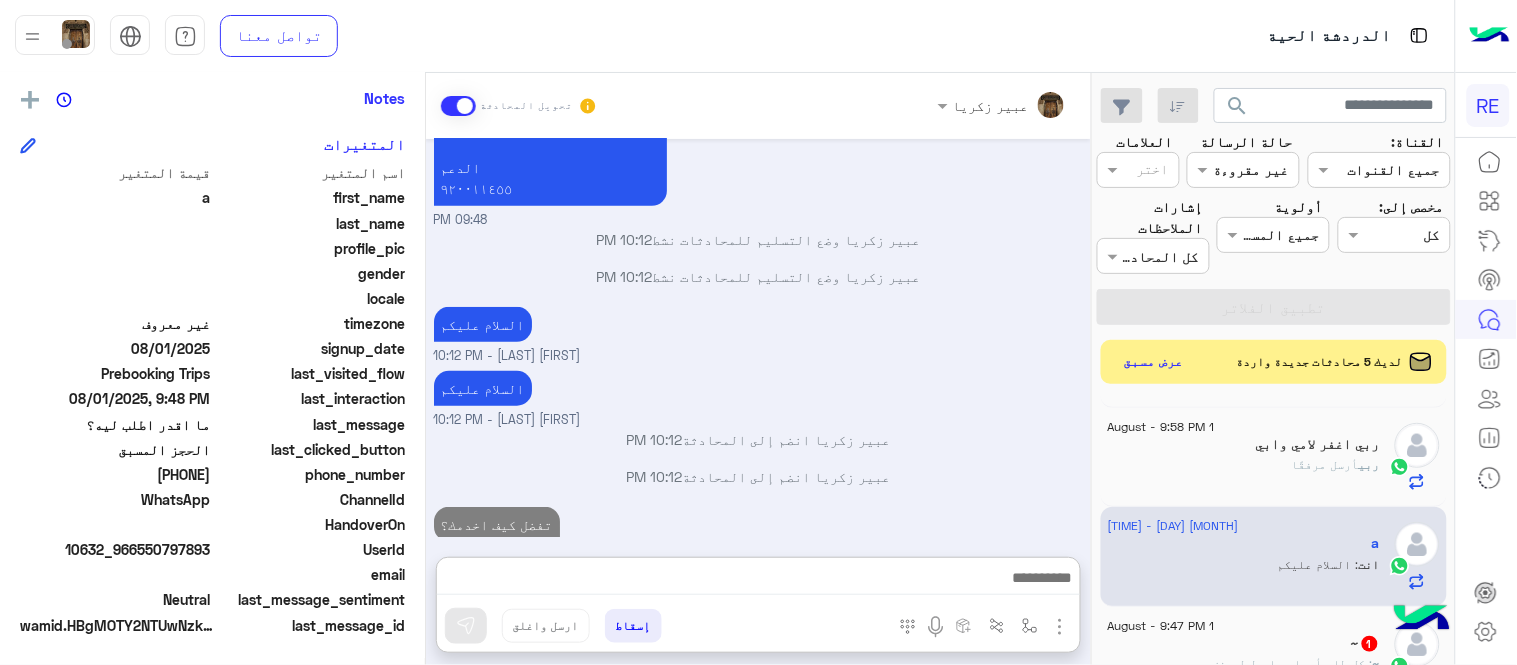 click on "Aug 1, 2025  سلام عليكم   09:47 PM  وعليكم السلام ،كيف اقدر اساعدك
اهلًا بك في تطبيق رحلة 👋
Welcome to Rehla  👋
من فضلك أختر لغة التواصل
Please choose your preferred Language
English   عربي     09:47 PM  ما اقدر اطلب ليه؟   09:47 PM  سعدنا بتواصلك، نأمل منك توضيح استفسارك أكثر    09:47 PM   عربي    09:47 PM  هل أنت ؟   كابتن 👨🏻‍✈️   عميل 🧳   رحال (مرشد مرخص) 🏖️     09:47 PM   عميل �    09:47 PM  هل لديك حساب مسجل على التطبيق   لا   نعم     09:47 PM   نعم    09:47 PM  لمساعدتك بشكل افضل
الرجاء اختيار احد الخدمات التالية     09:47 PM   الحجز المسبق    09:48 PM  تمتع بمزايا تنزيل تطبيق رحلة بجوالك : -الحصول على احدث العروض واروع الخصومات  - حفظ الحقوق" at bounding box center (758, 338) 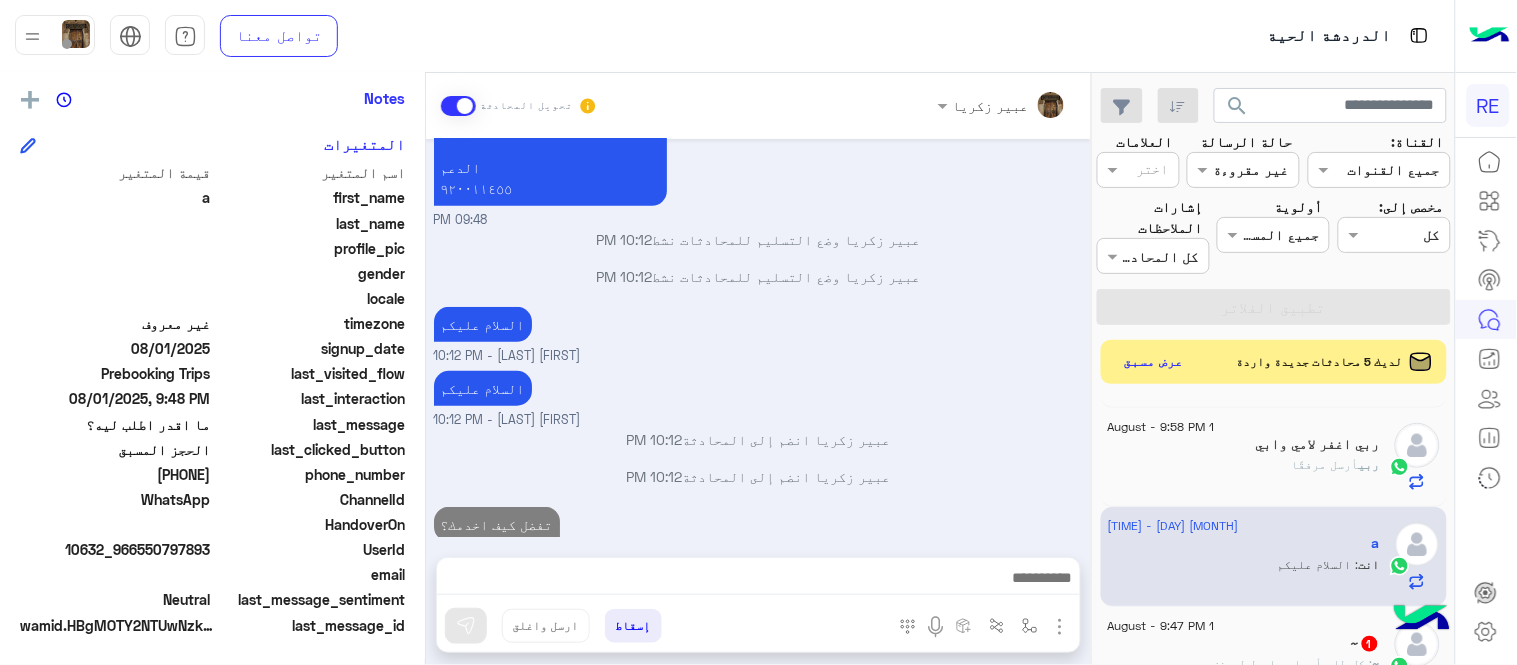 scroll, scrollTop: 2188, scrollLeft: 0, axis: vertical 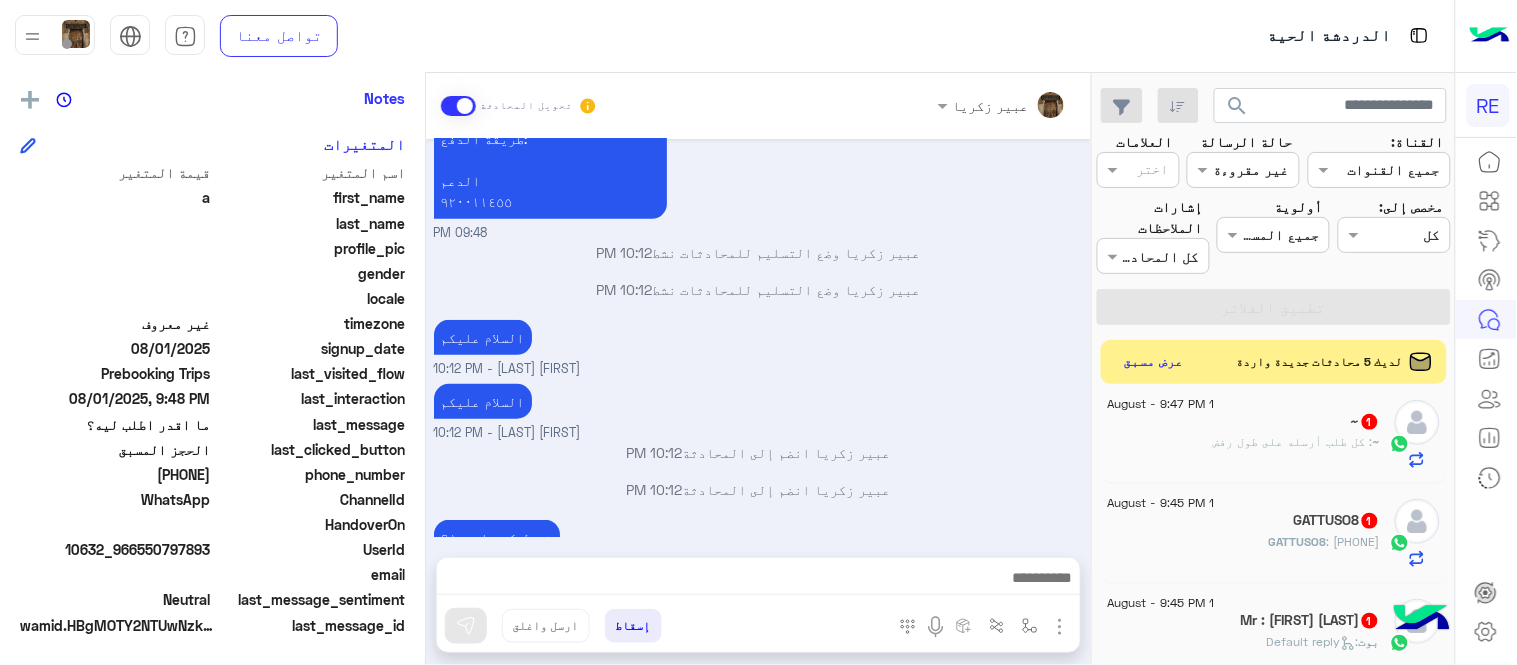 click on ": كل طلب أرسله على طول رفض" 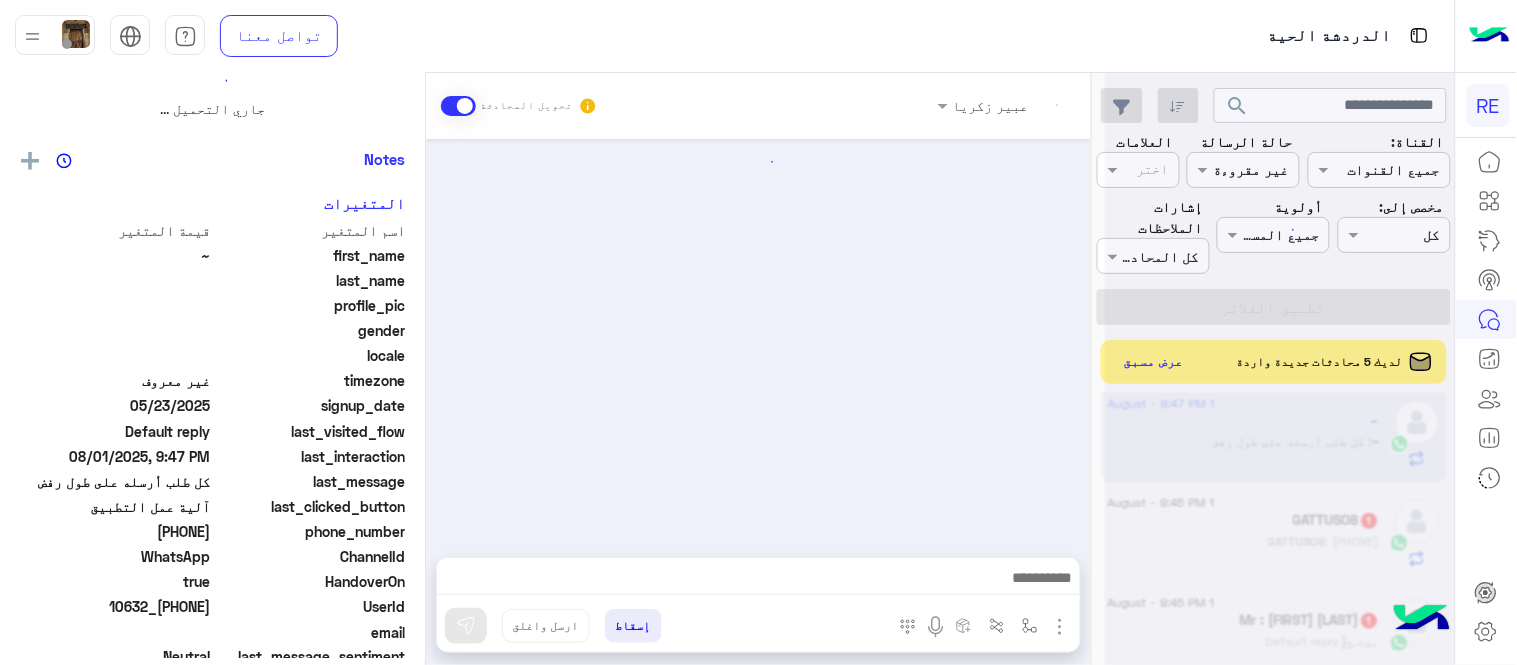 scroll, scrollTop: 0, scrollLeft: 0, axis: both 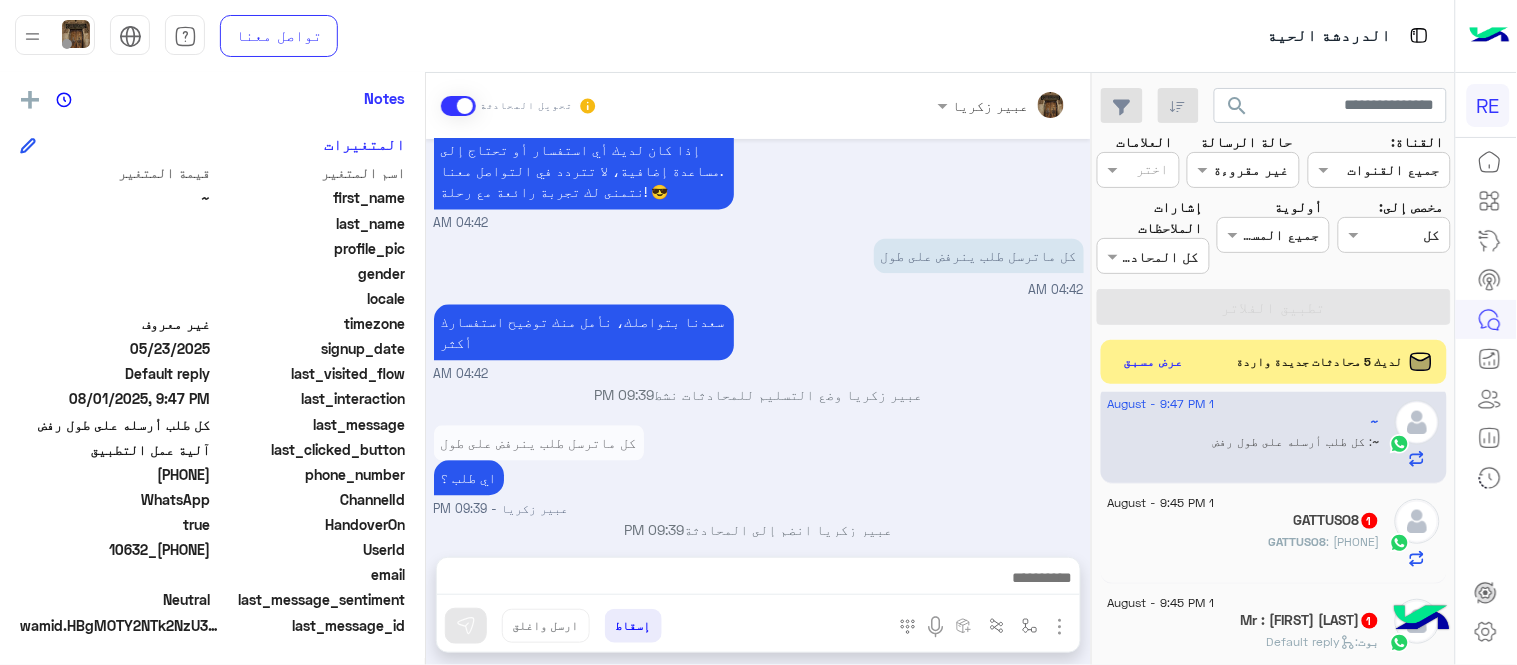 drag, startPoint x: 147, startPoint y: 474, endPoint x: 190, endPoint y: 475, distance: 43.011627 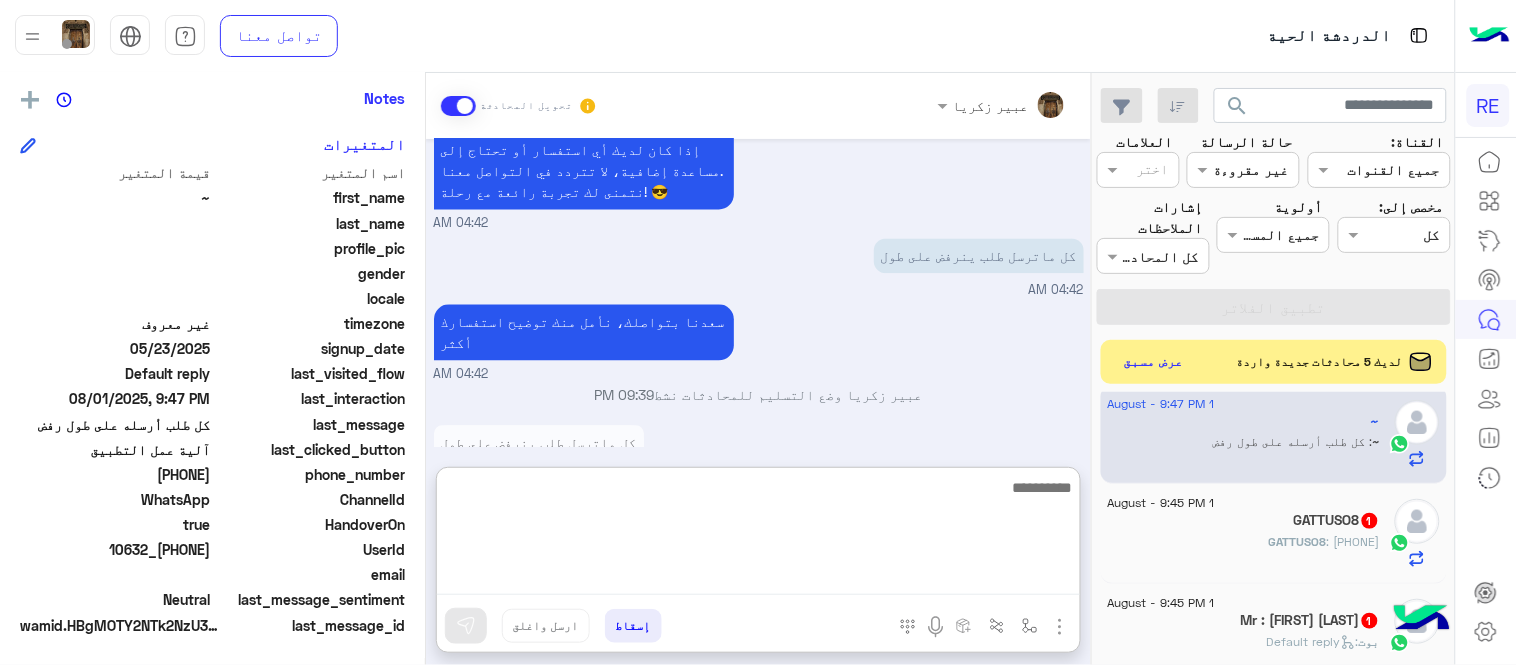 click at bounding box center (758, 535) 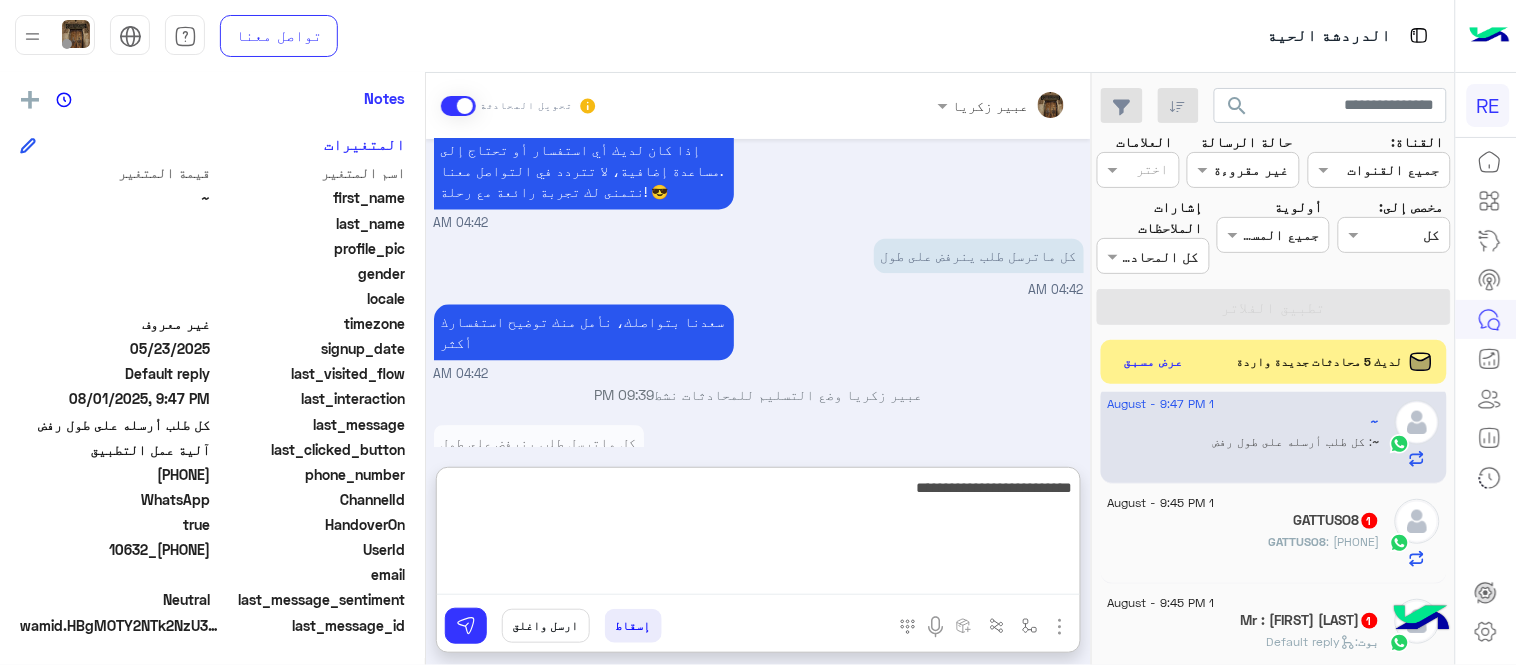 type on "**********" 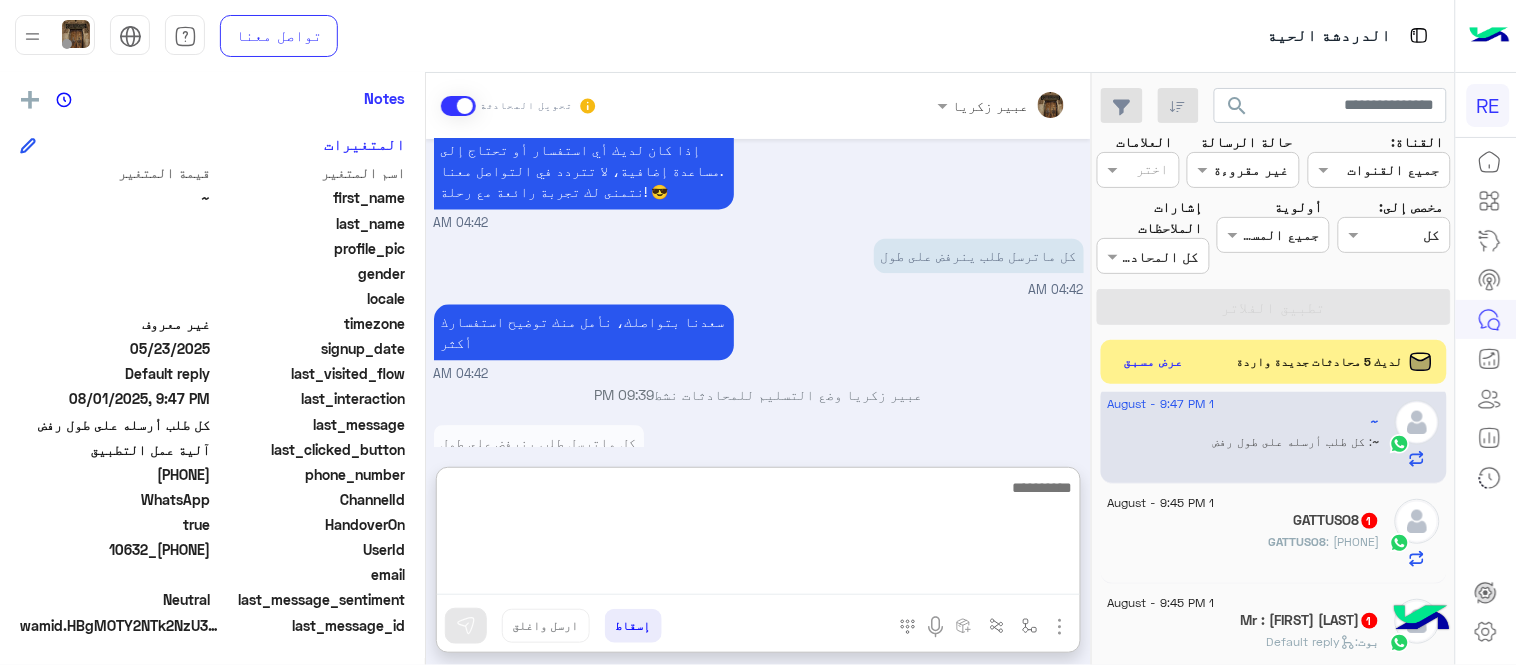 scroll, scrollTop: 1263, scrollLeft: 0, axis: vertical 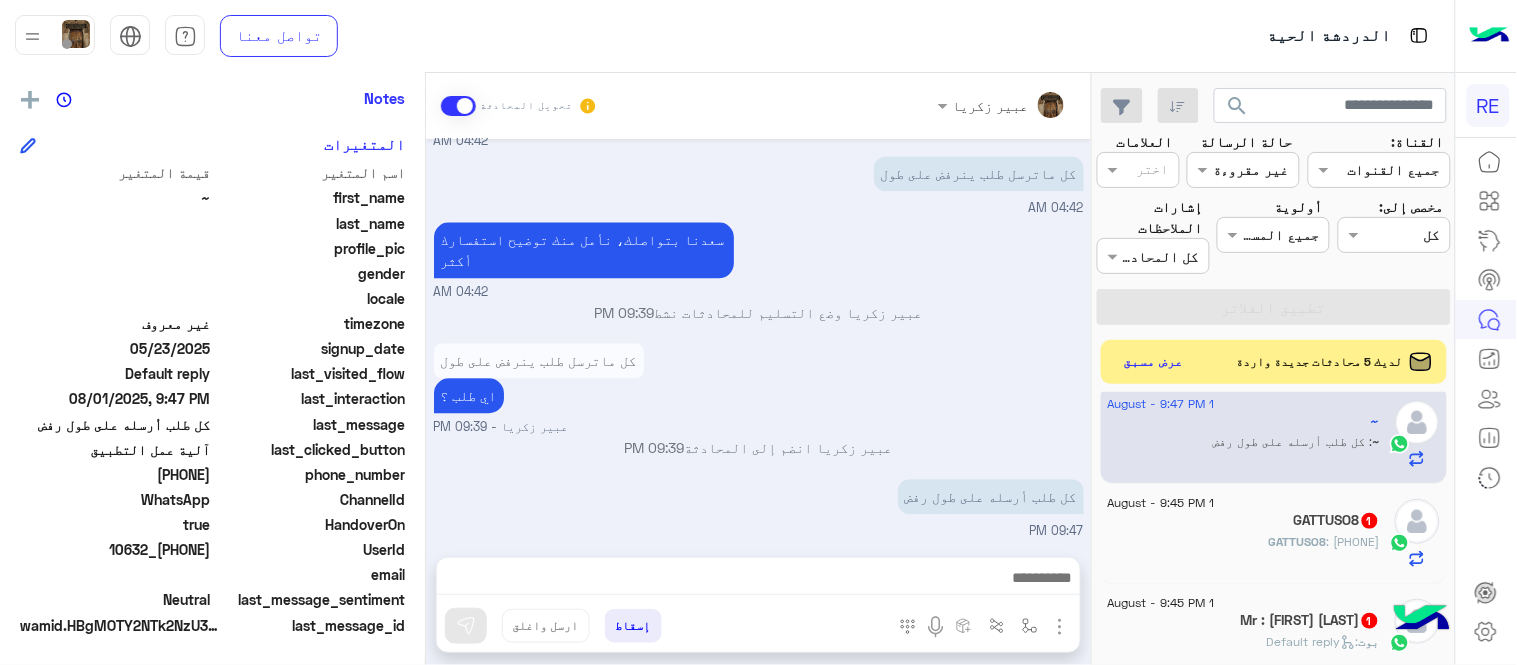 click on "Aug 1, 2025   كابتن �    04:42 AM  اختر احد الخدمات التالية:    04:42 AM   آلية عمل التطبيق    04:42 AM  سعداء بانضمامك، ونتطلع لأن تكون أحد شركائنا المميزين. 🔑 لتبدأ العمل ككابتن، يجب أولاً تفعيل حسابك بعد قبول بياناتك من هيئة النقل. خطوات البدء والدخول في السرا: 1️⃣ حمّل التطبيق وسجل بيانات سيارتك. 2️⃣ بعد قبول بياناتك من هيئة النقل وتفعيل حسابك، توجه إلى أقرب مطار أو محطة قطار. 3️⃣ عند الوصول، فعّل خيار "متاح" ثم اضغط على "الدخول في السرا". 4️⃣ بعد دخولك في السرا، ستبدأ في استقبال طلبات العملاء الموجهة من المرحلين المتواجدين في الموقع. لتفادي مشاكل السرا:    04:42 AM    04:42 AM     04:42 AM" at bounding box center (758, 338) 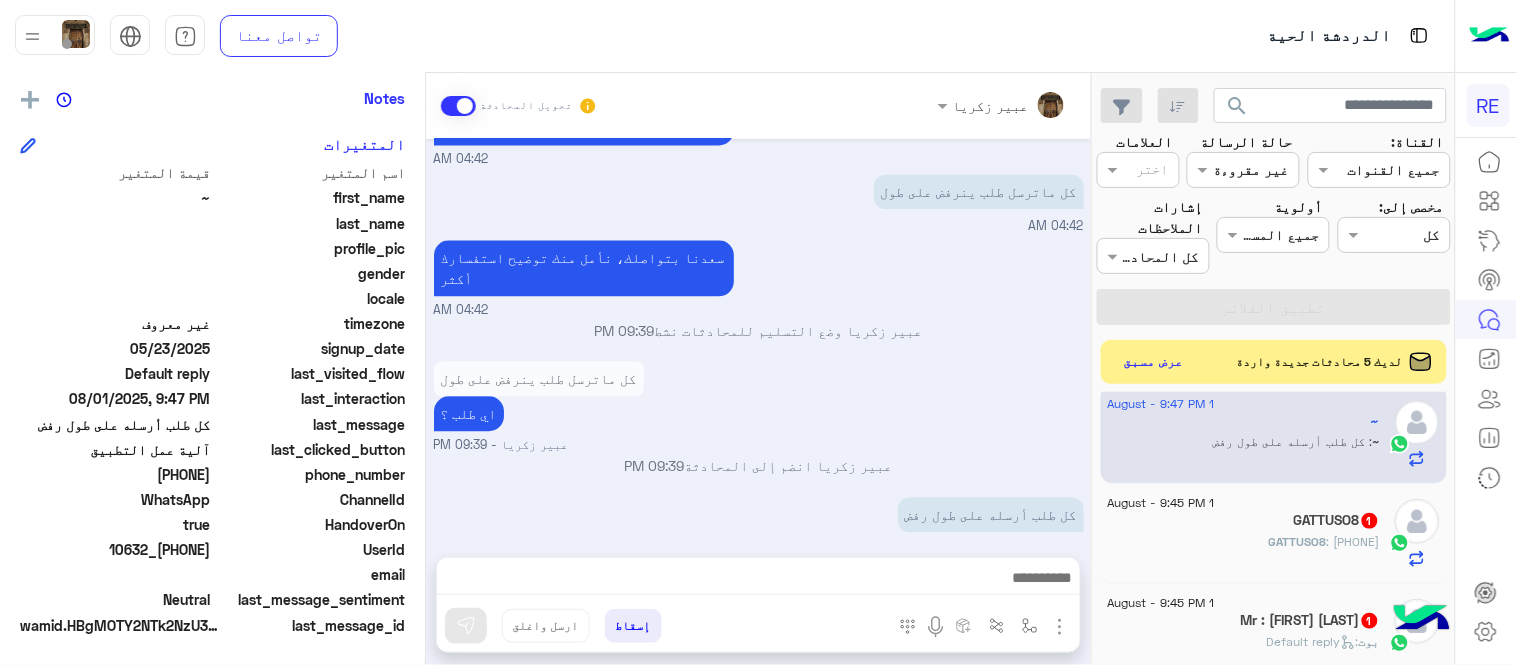 click on "GATTUSO8 : 0564800776" 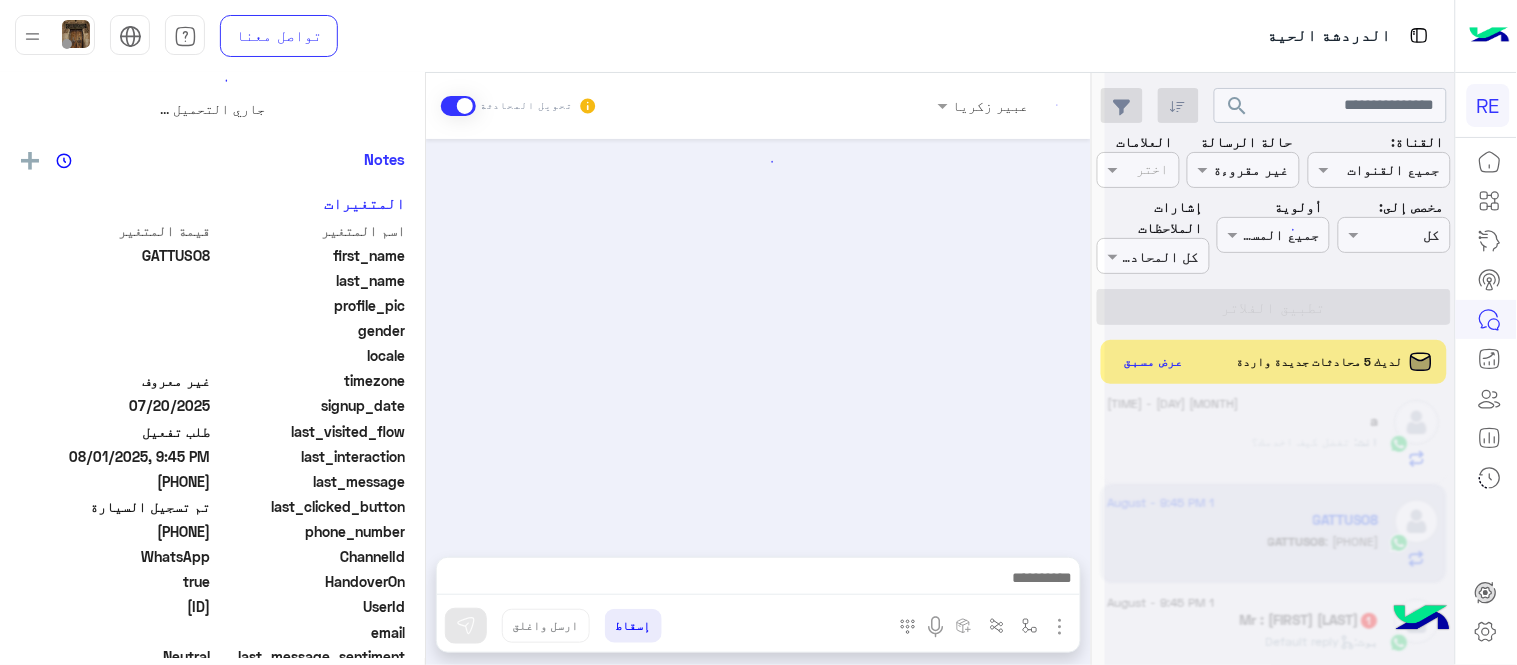 scroll, scrollTop: 0, scrollLeft: 0, axis: both 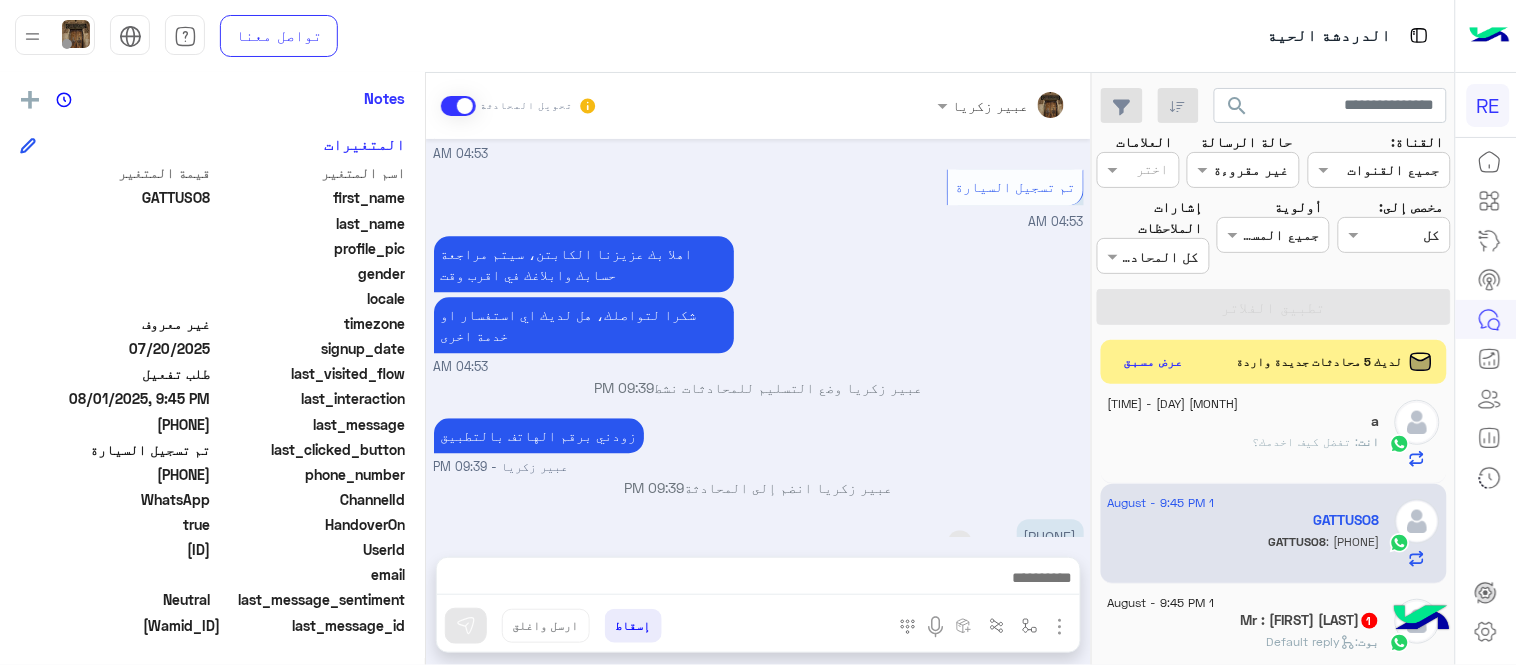 click on "0564800776" at bounding box center [1050, 536] 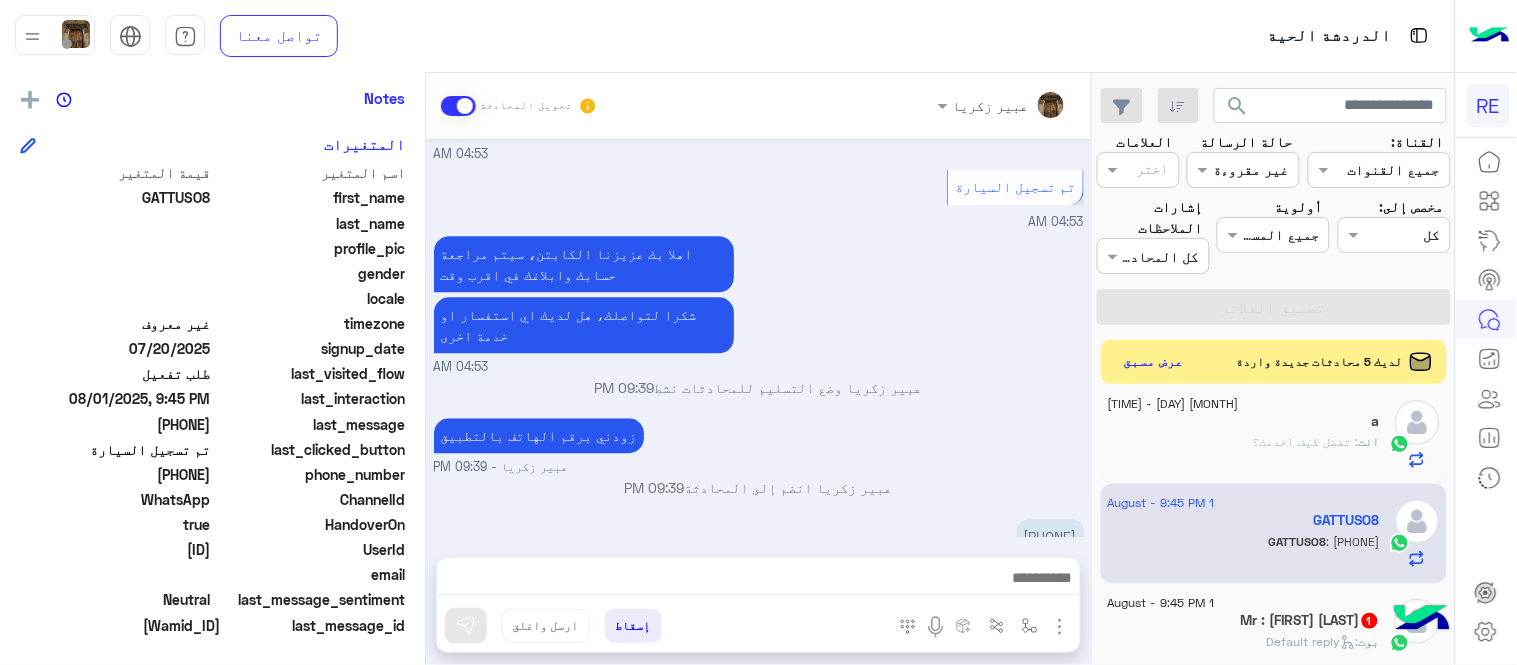 scroll, scrollTop: 414, scrollLeft: 0, axis: vertical 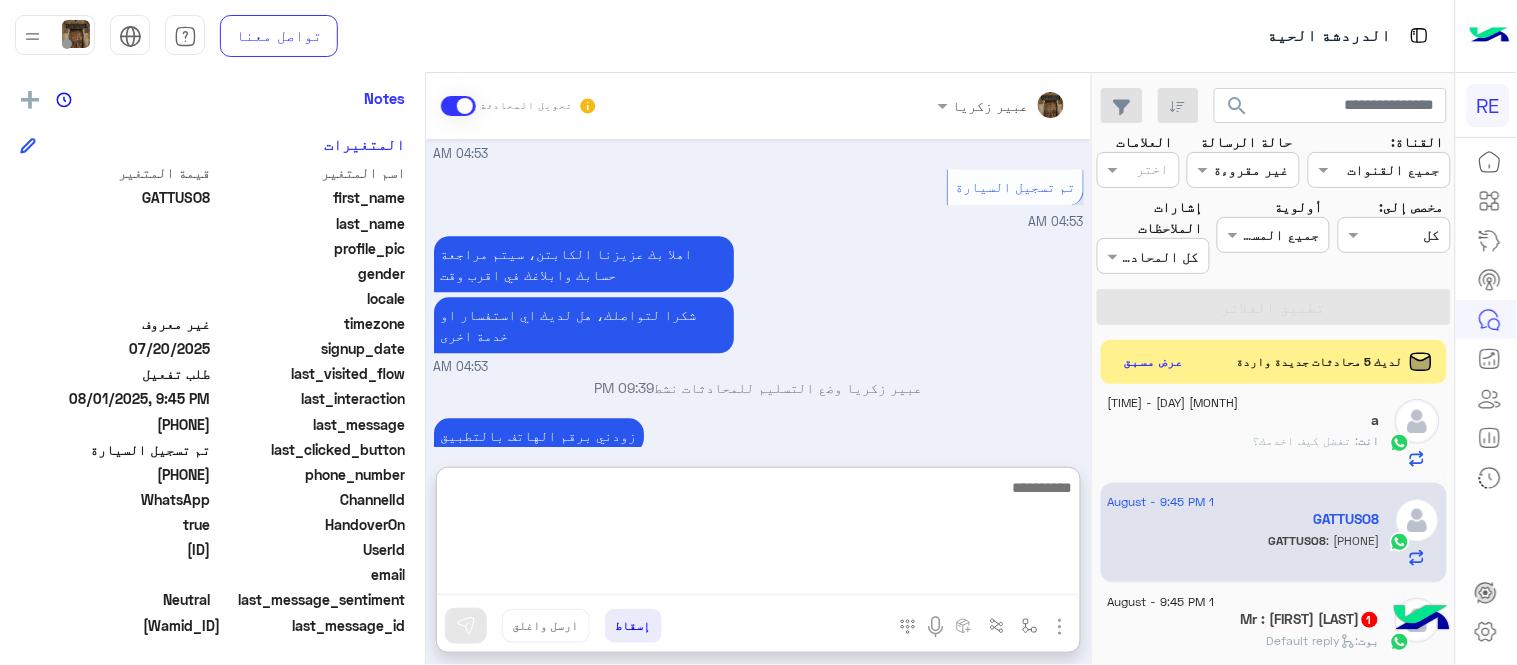 click at bounding box center (758, 535) 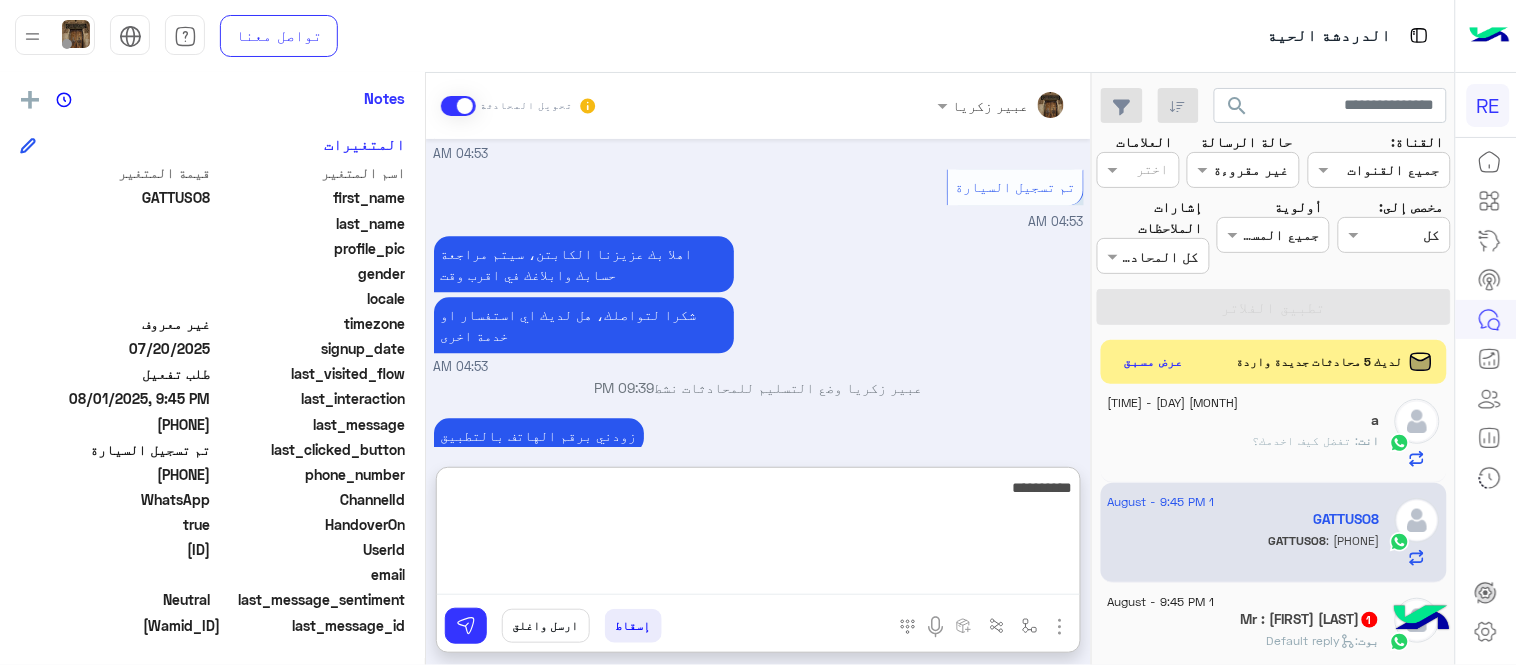 type on "**********" 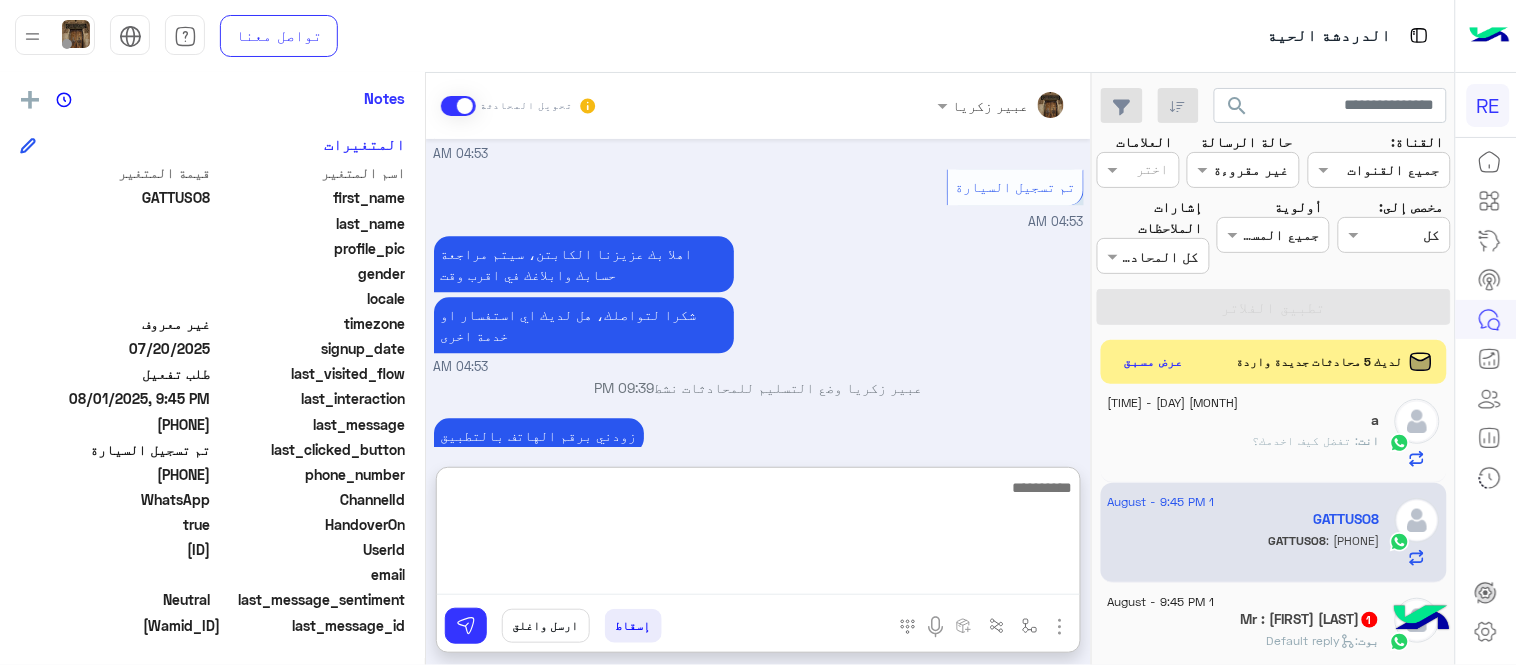 scroll, scrollTop: 1332, scrollLeft: 0, axis: vertical 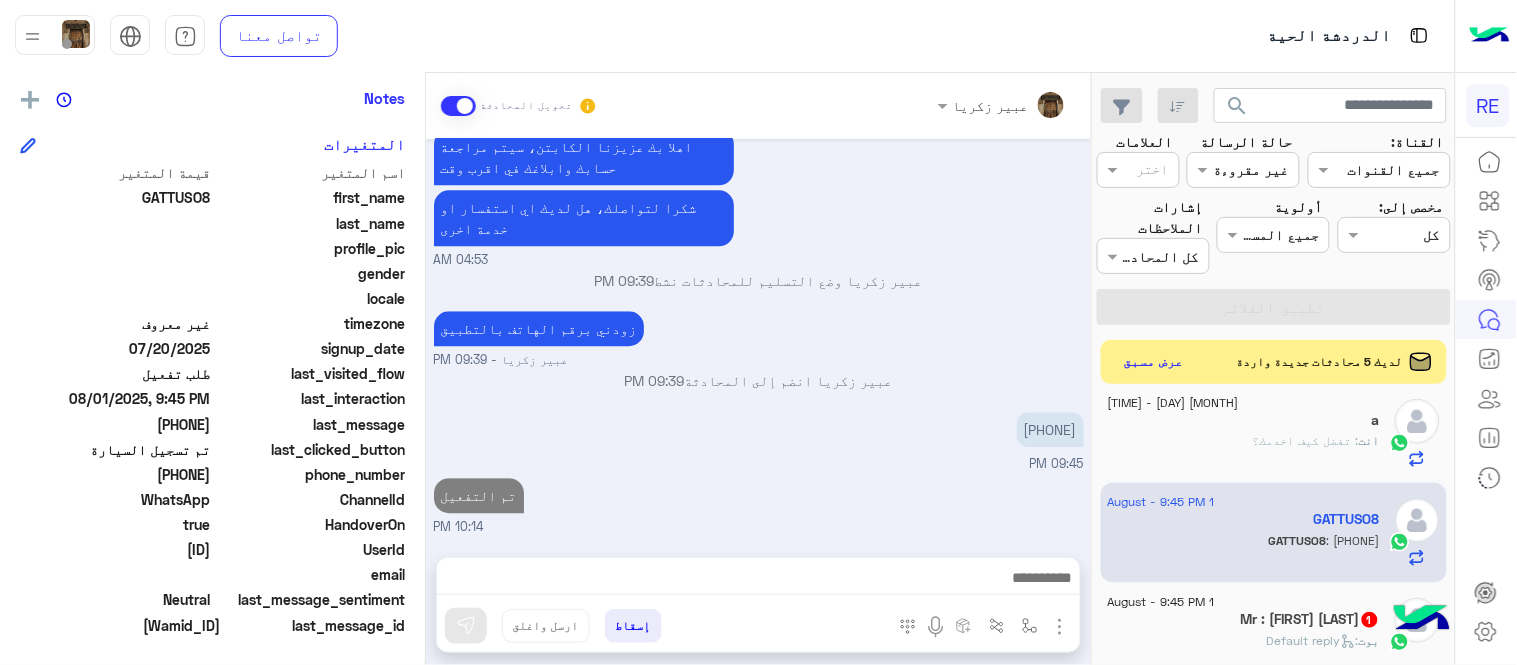 click on "Aug 1, 2025   كابتن �    04:53 AM  اختر احد الخدمات التالية:    04:53 AM   تفعيل حساب    04:53 AM  يمكنك الاطلاع على شروط الانضمام لرحلة ك (كابتن ) الموجودة بالصورة أعلاه،
لتحميل التطبيق عبر الرابط التالي : 📲
http://onelink.to/Rehla    يسعدنا انضمامك لتطبيق رحلة يمكنك اتباع الخطوات الموضحة لتسجيل بيانات سيارتك بالفيديو التالي  : عزيزي الكابتن، فضلًا ، للرغبة بتفعيل الحساب قم برفع البيانات عبر التطبيق والتواصل معنا  تم تسجيل السيارة   اواجه صعوبة بالتسجيل  اي خدمة اخرى ؟  الرجوع للقائمة الرئ   لا     04:53 AM   تم تسجيل السيارة    04:53 AM  اهلا بك عزيزنا الكابتن، سيتم مراجعة حسابك وابلاغك في اقرب وقت" at bounding box center [758, 338] 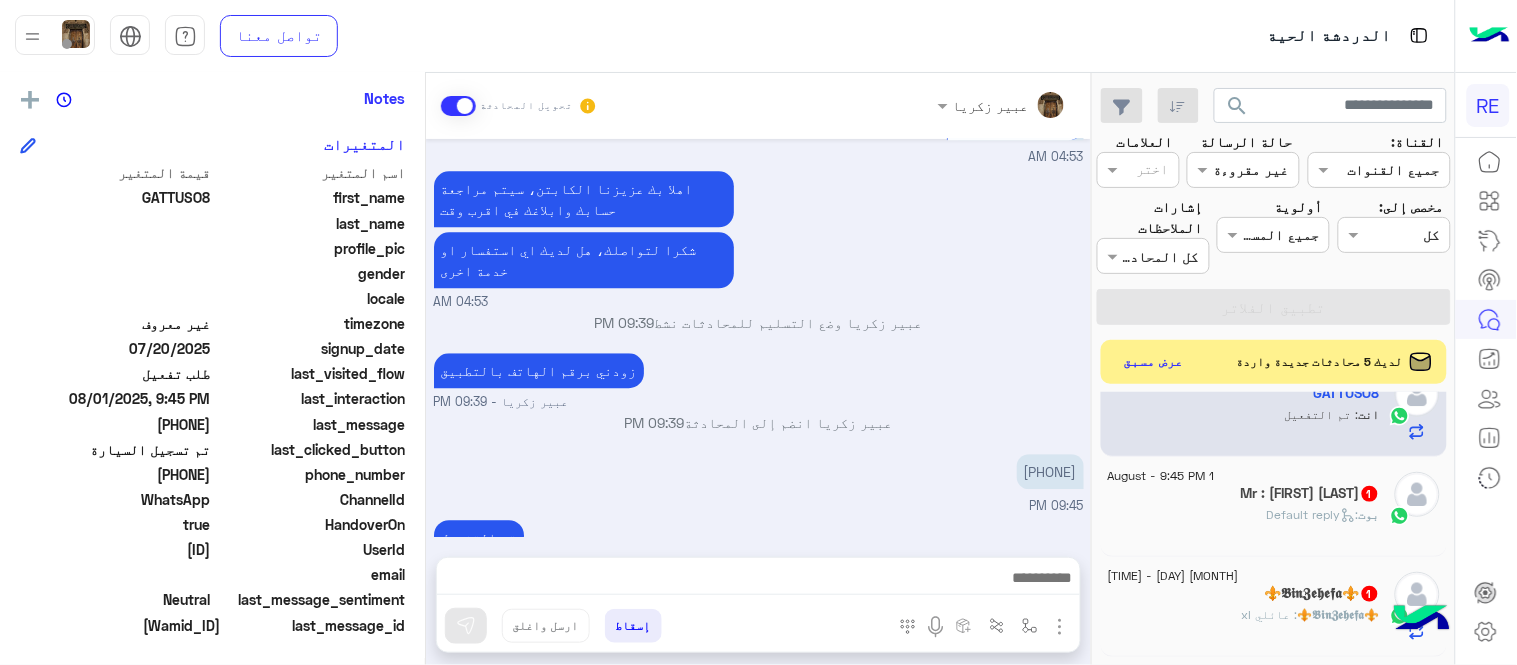scroll, scrollTop: 555, scrollLeft: 0, axis: vertical 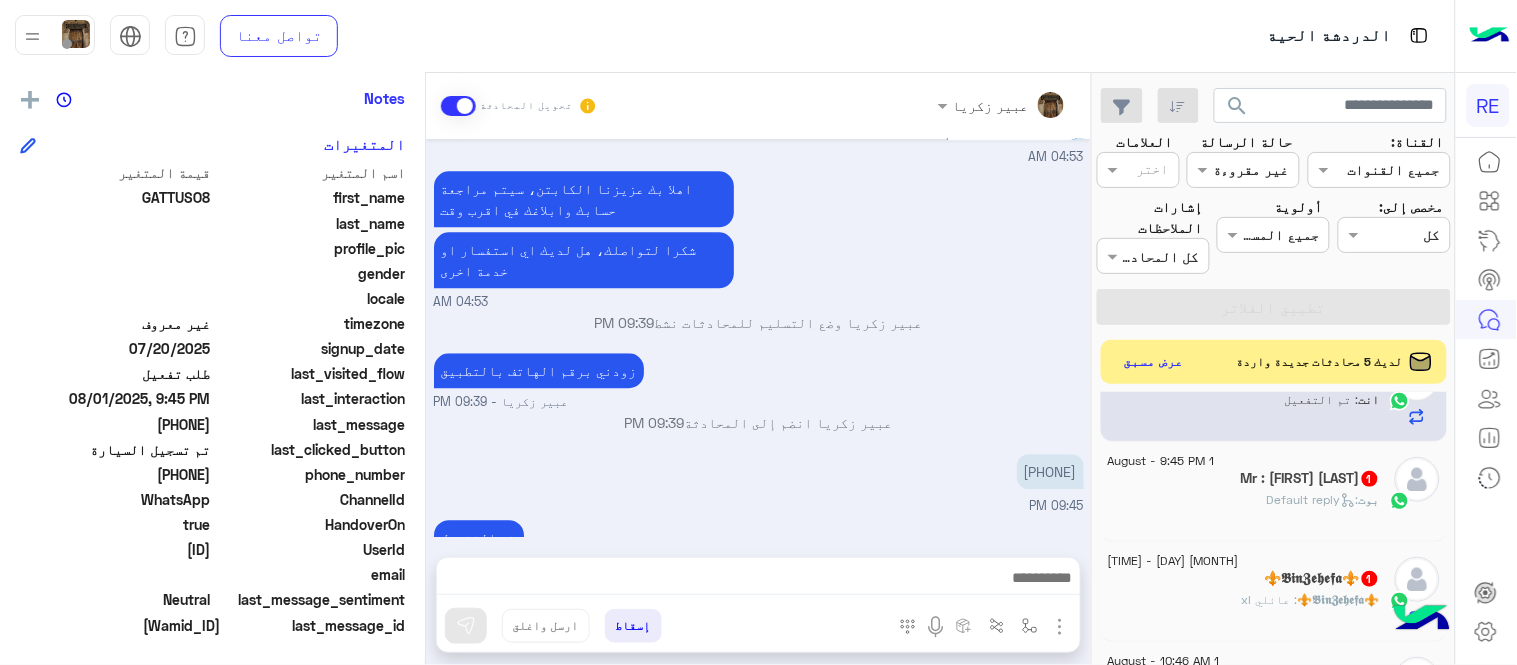 click on "بوت :   Default reply" 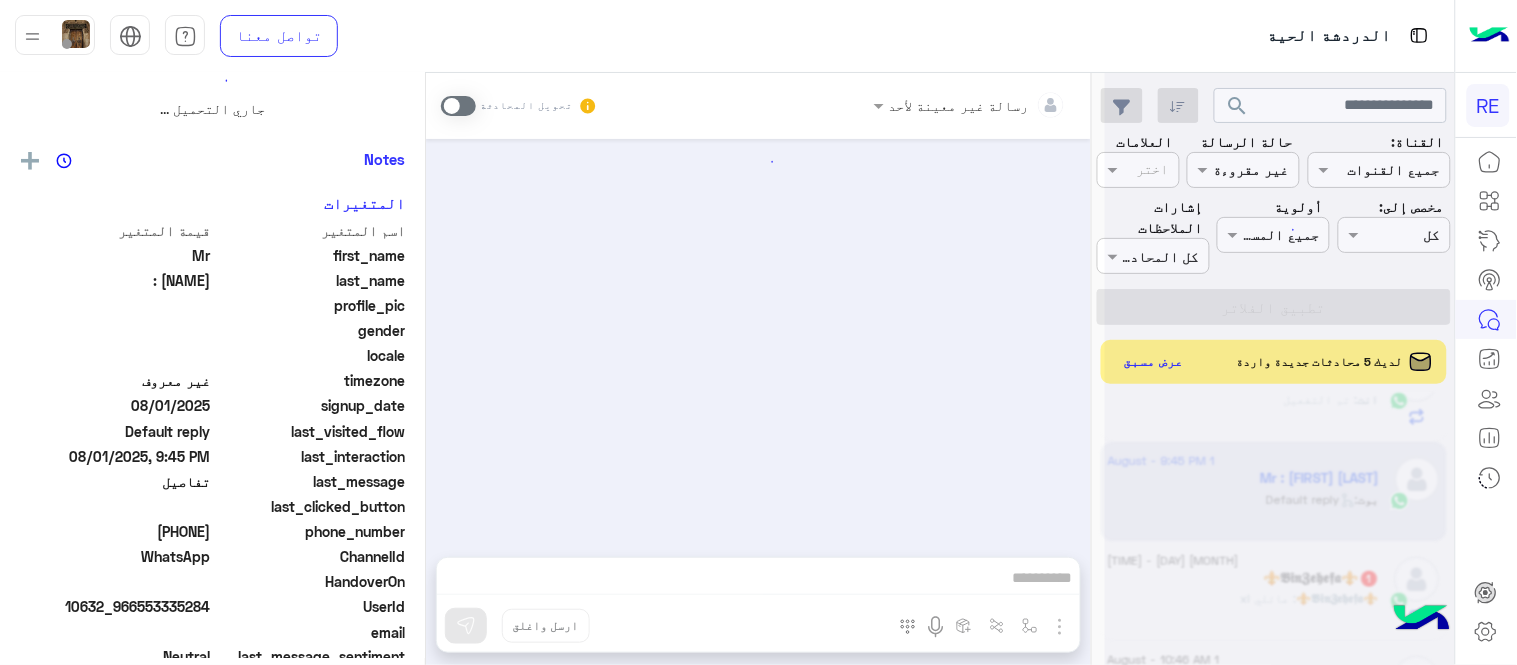 scroll, scrollTop: 0, scrollLeft: 0, axis: both 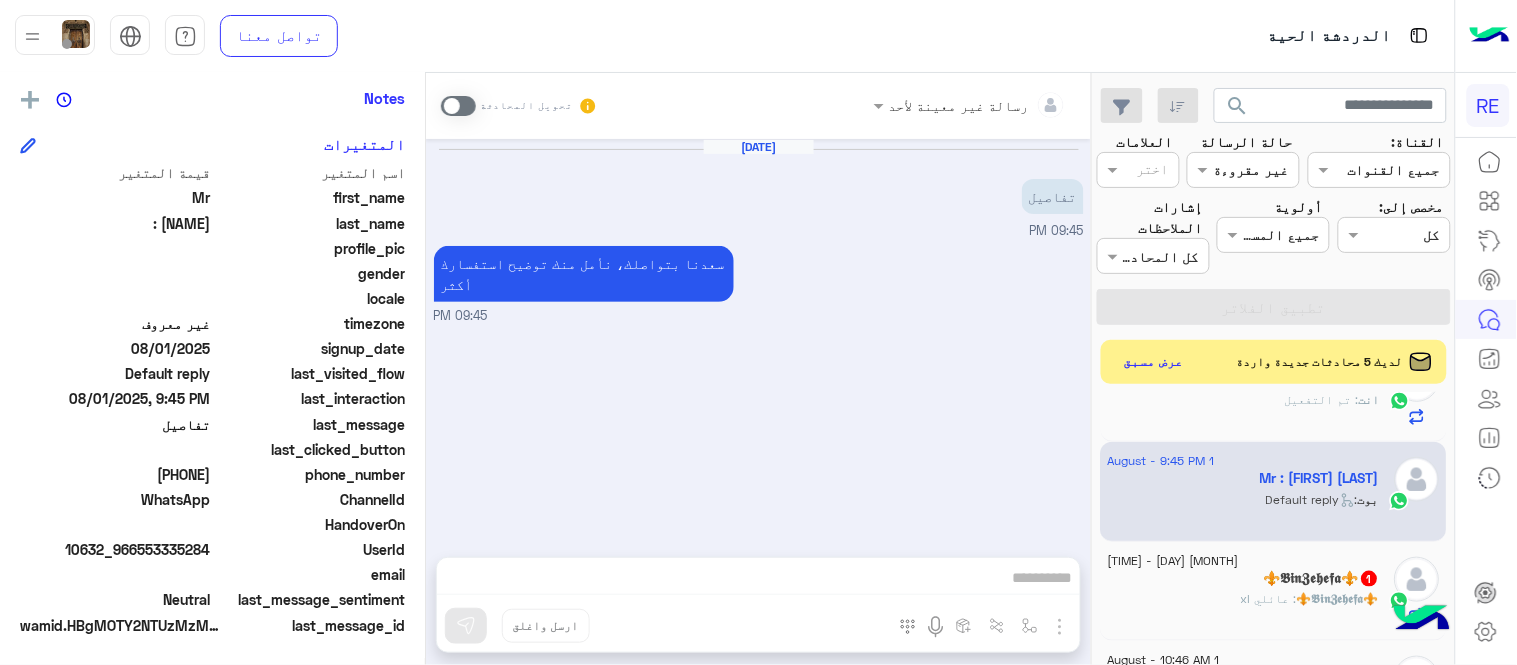 click at bounding box center [458, 106] 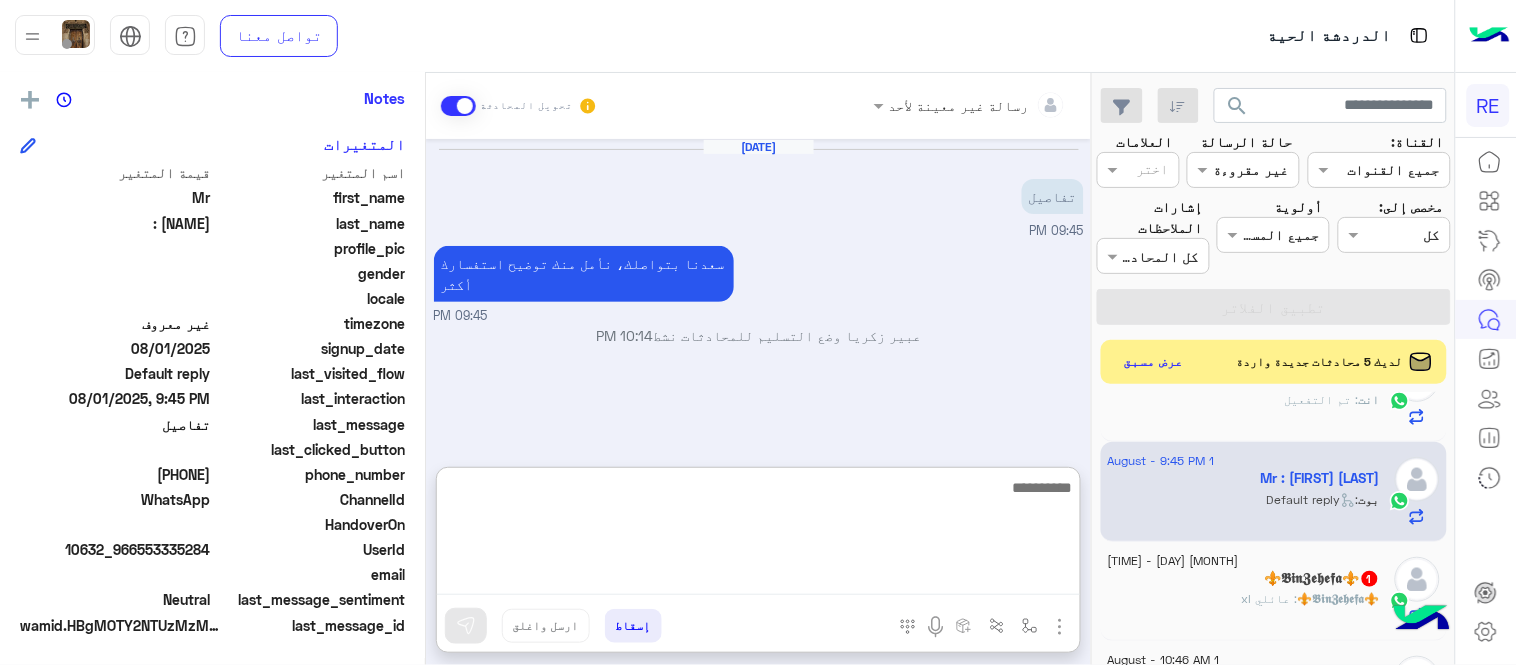click at bounding box center [758, 535] 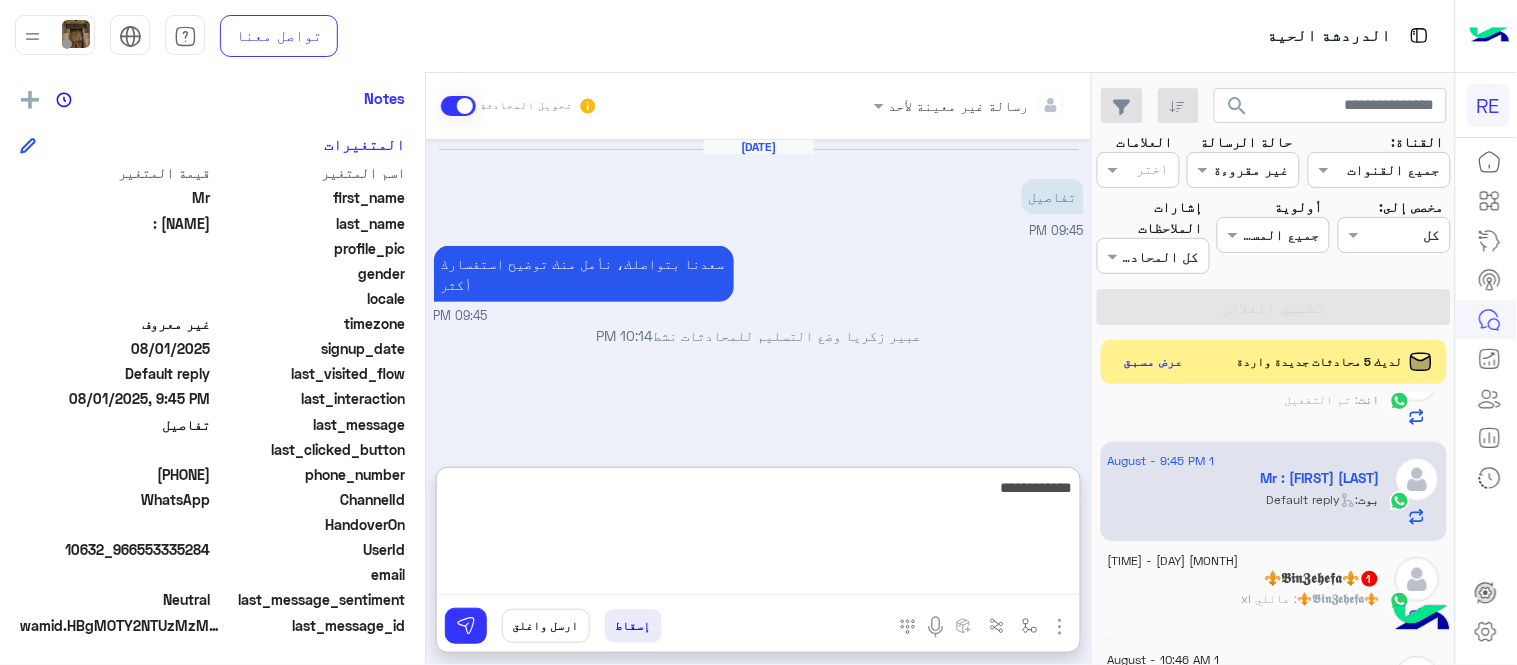 type on "**********" 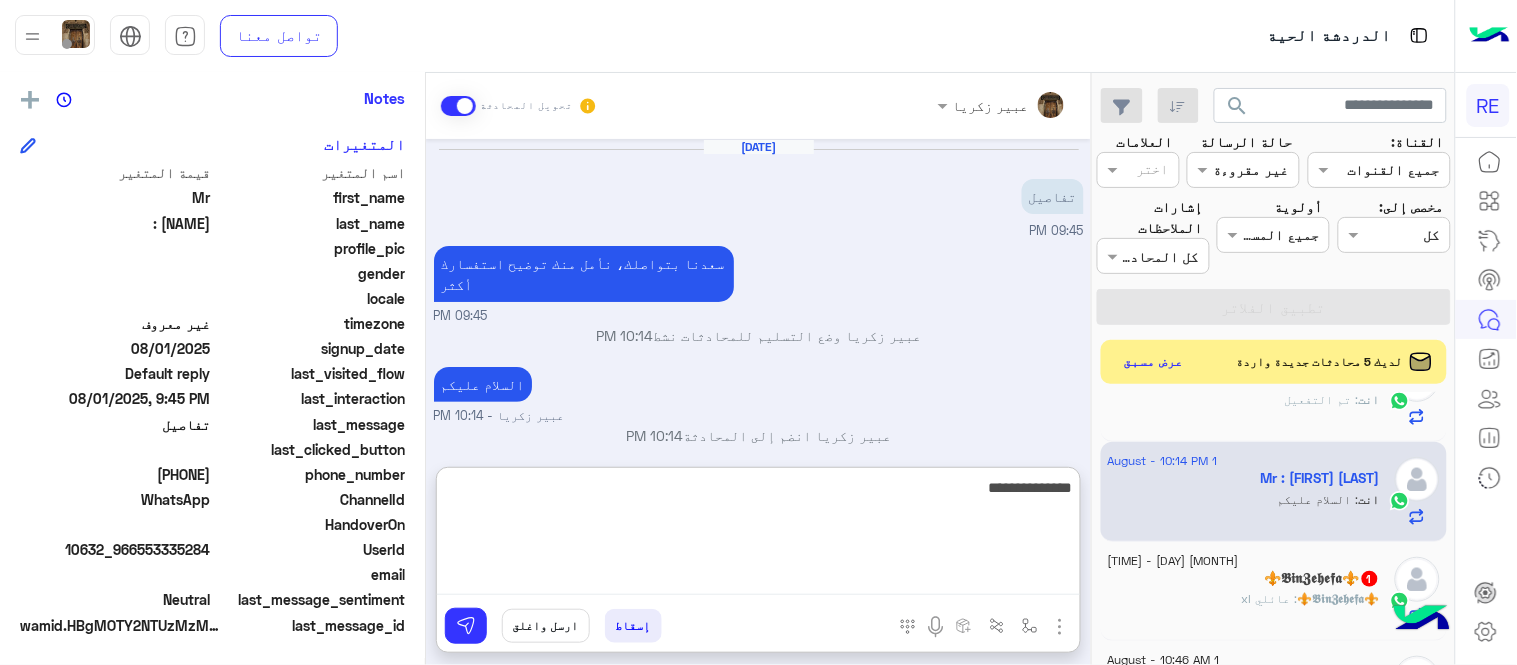 type on "**********" 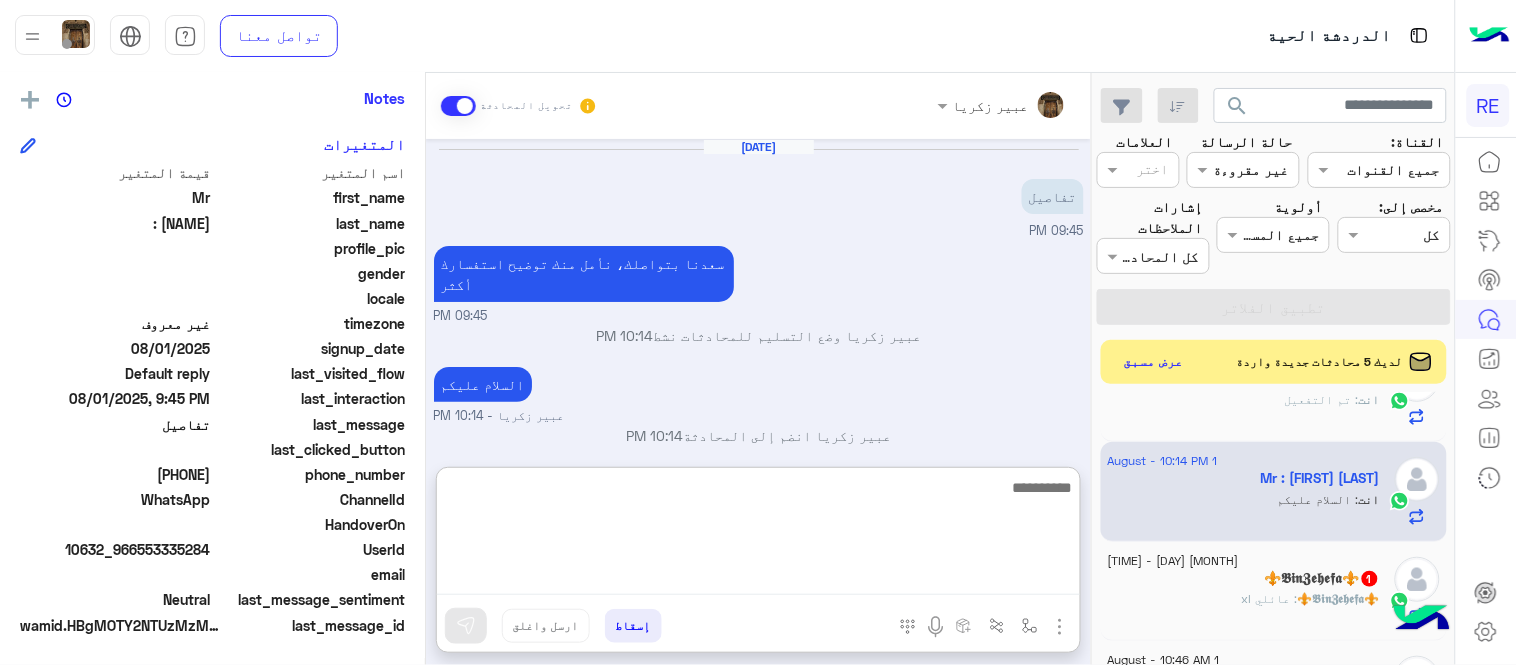 scroll, scrollTop: 57, scrollLeft: 0, axis: vertical 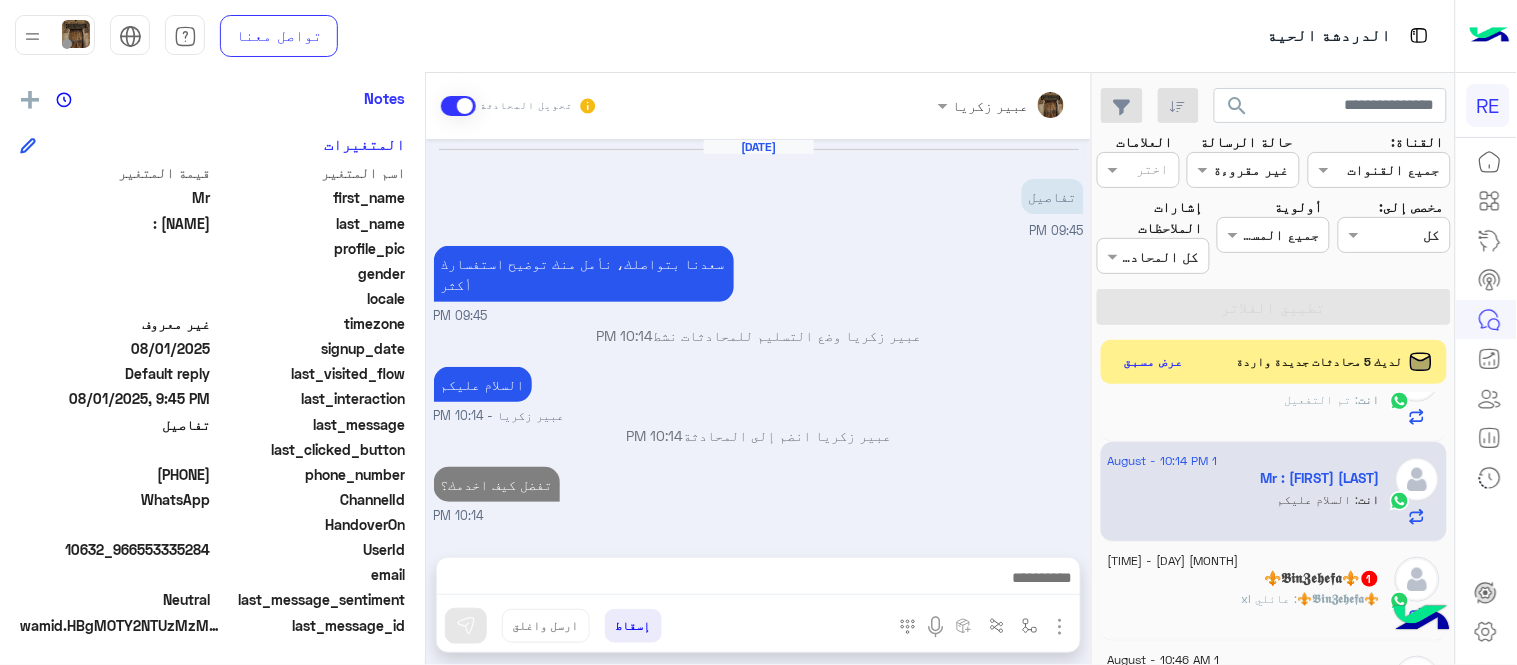 click on "search القناة: القناه جميع القنوات حالة الرسالة القناه غير مقروءة العلامات اختر مخصص إلى: Assigned on كل أولوية جميع المستويات جميع المستويات إشارات الملاحظات اختر كل المحادثات تطبيق الفلاتر  لديك 5 محادثات جديدة واردة   عرض مسبق  1 August - 10:13 PM  ~   1 ~ : اول مايجيني طلب وارسله على طول يجيني رفض 1 August - 10:05 PM  مهندس يوسف احمد احمد  6 مهندس :   Booking in advance ARABIC  1 August - 10:11 PM  Dado    انت  : بعد تحميل التطبيق يرجى الدخول كمسافر ثم خانة الحجز المسبق> اتمام بيانات الرحلة> اكمال الحجز> الدخول لخانة الرحلات التشاركيه واضغط على طلب للرحلة المتاحة. 1 August - 9:58 PM  ربي اغفر لامي وابي  ربي  أرسل مرفقًا  a   1 8" 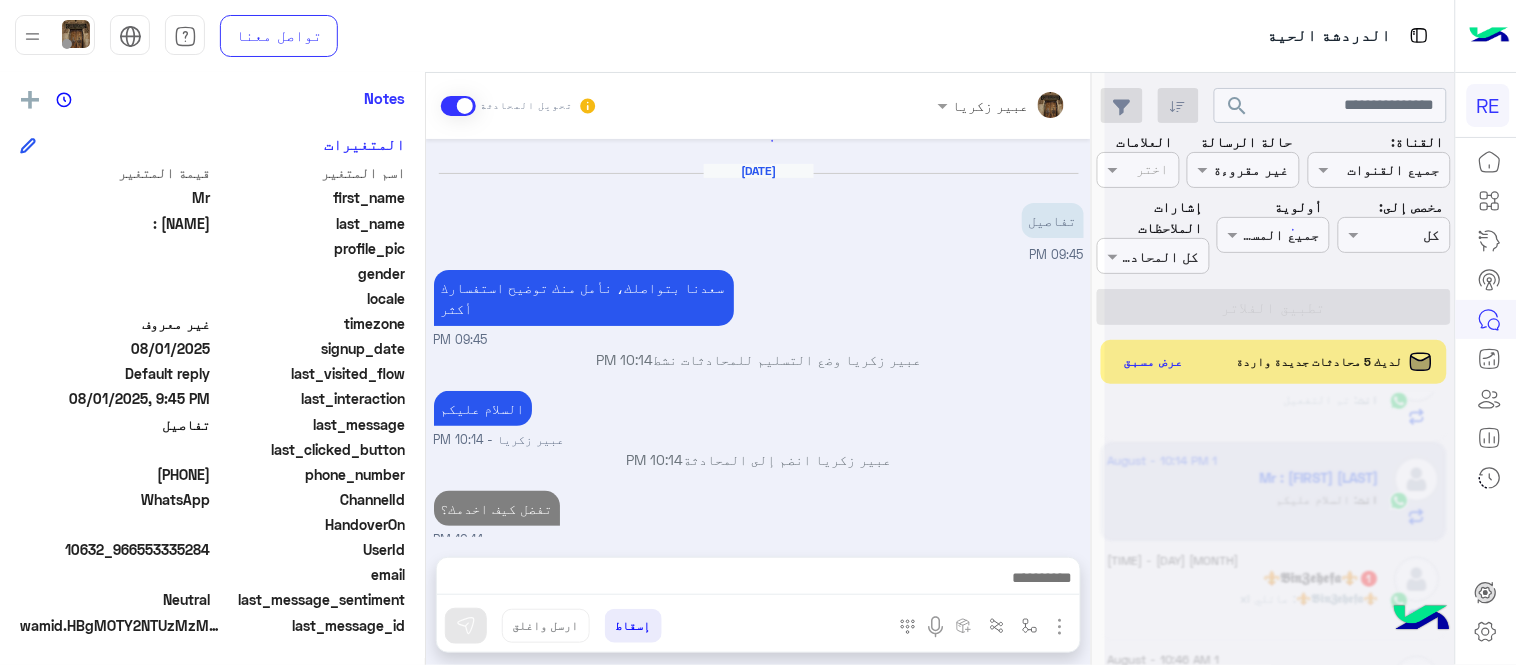 scroll, scrollTop: 0, scrollLeft: 0, axis: both 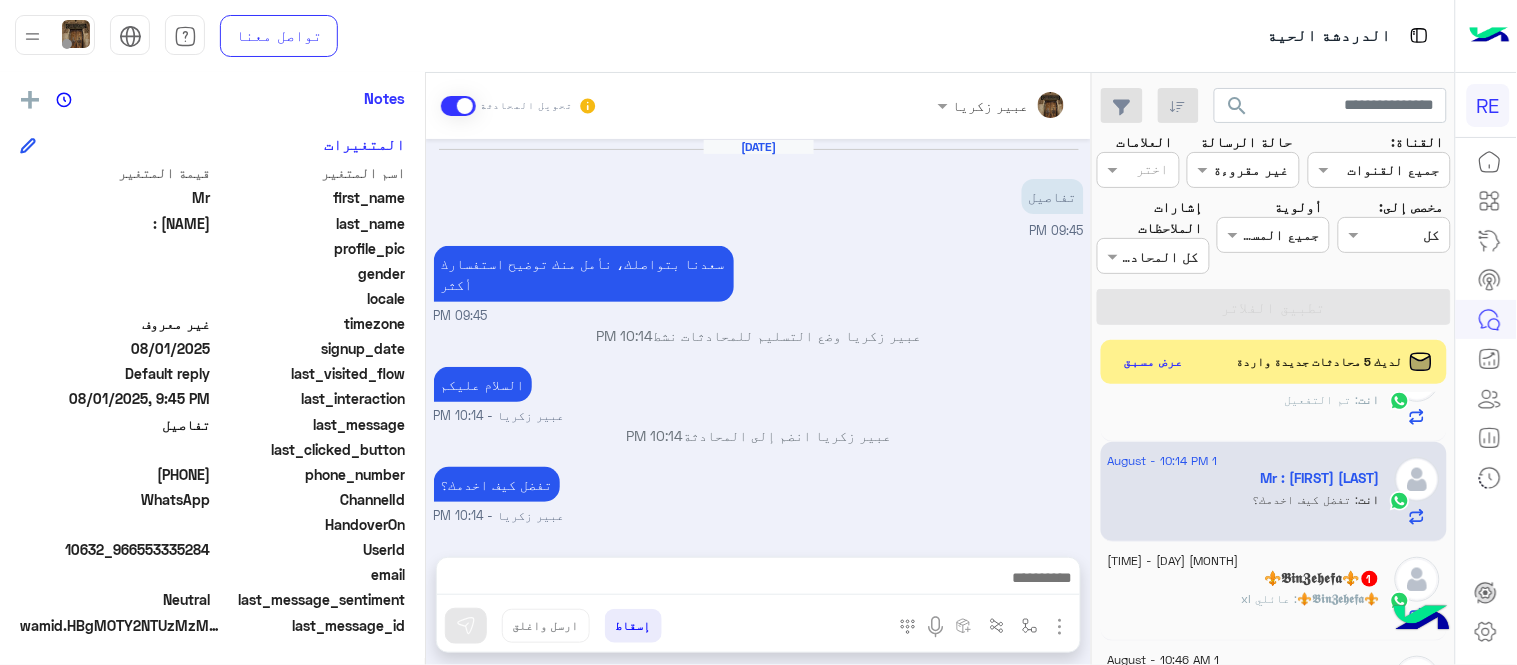 click on "⚜️𝕭𝖎𝖓𝖅𝖊𝖍𝖊𝖋𝖆⚜️" 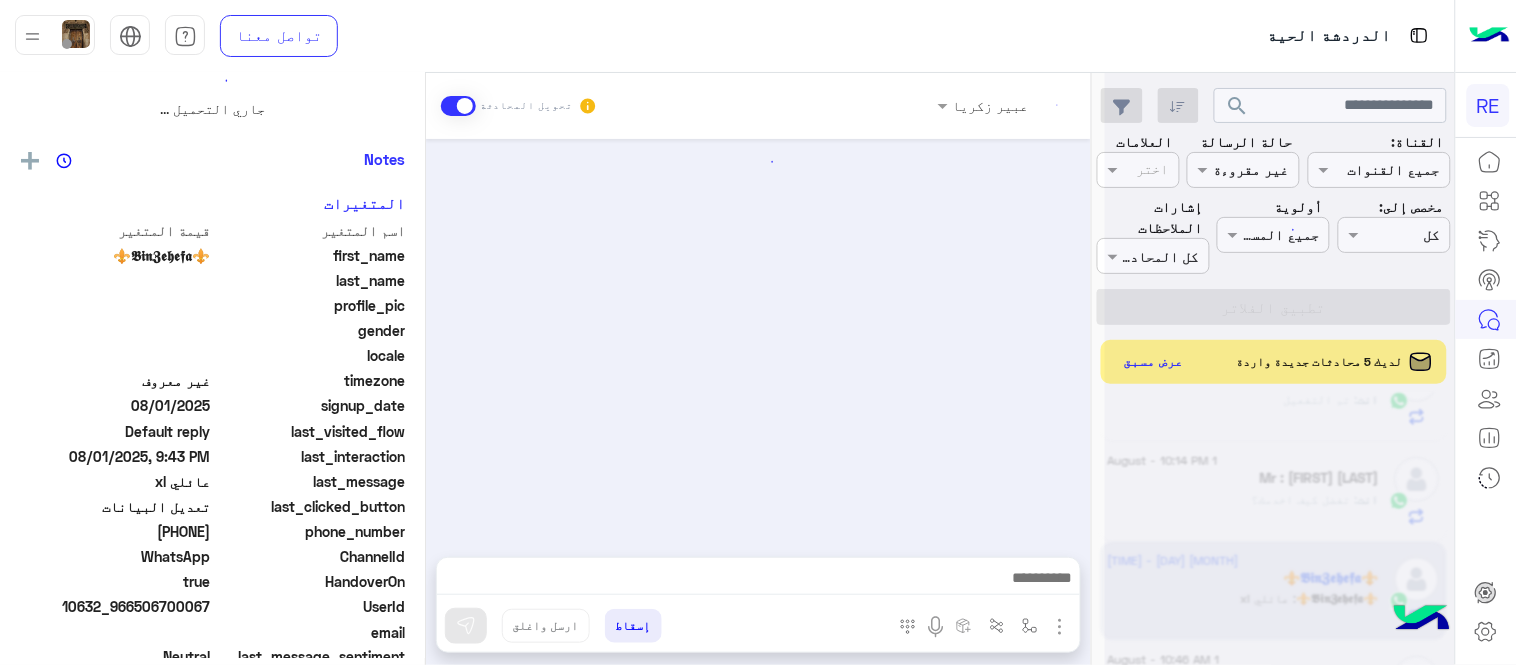 scroll, scrollTop: 468, scrollLeft: 0, axis: vertical 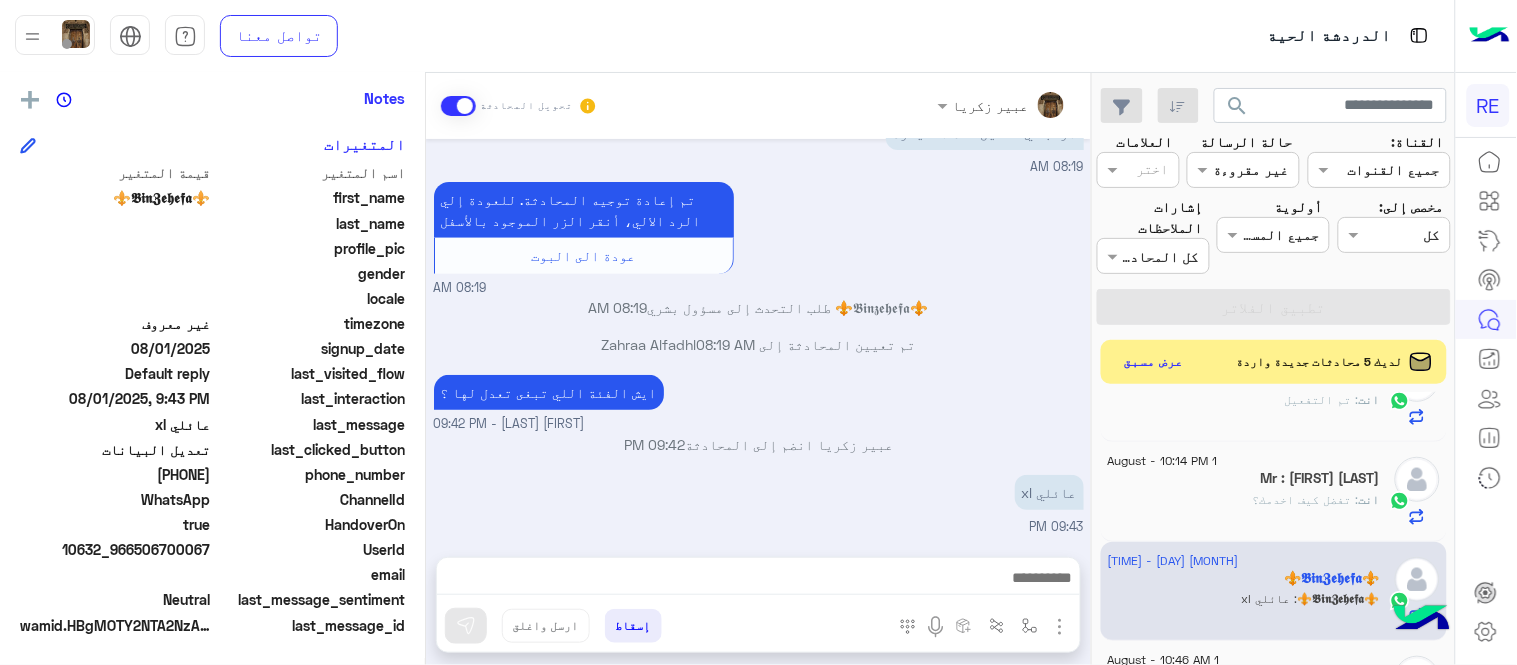 drag, startPoint x: 142, startPoint y: 471, endPoint x: 216, endPoint y: 477, distance: 74.24284 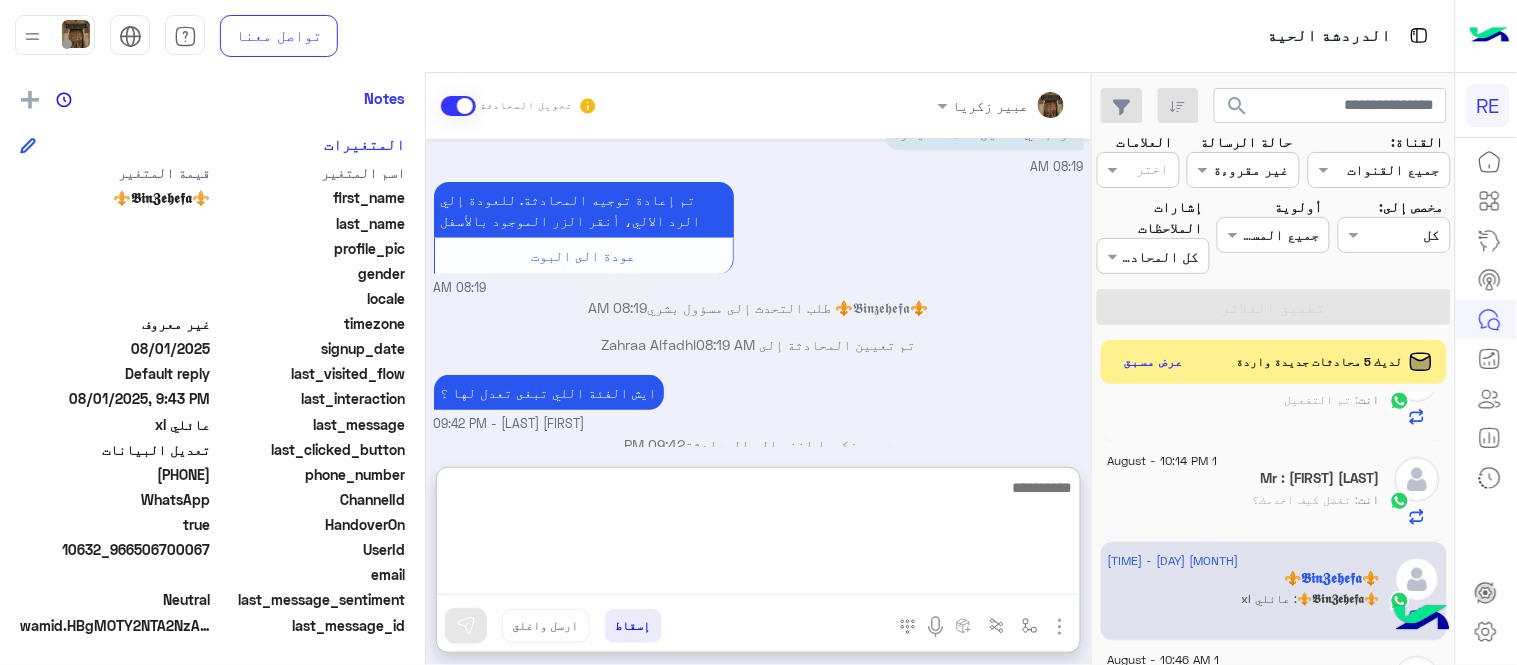 click at bounding box center (758, 535) 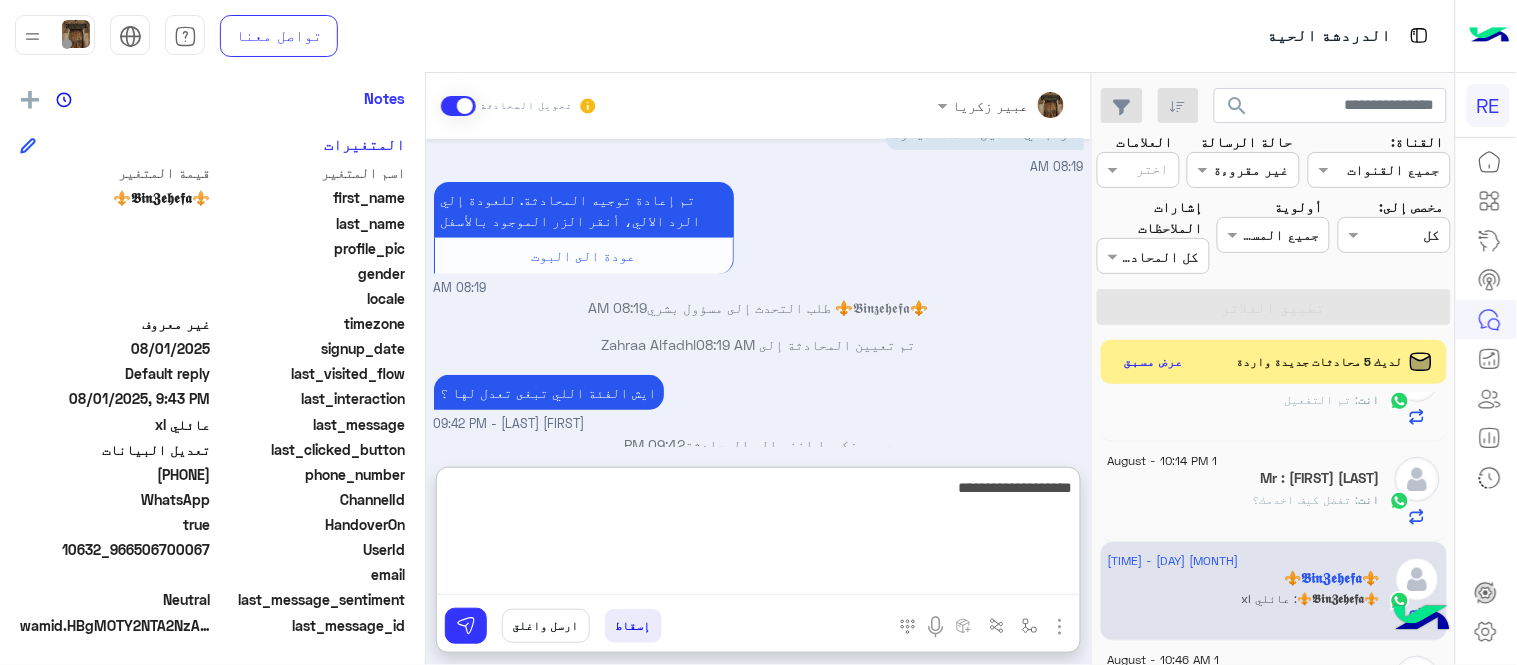 type on "**********" 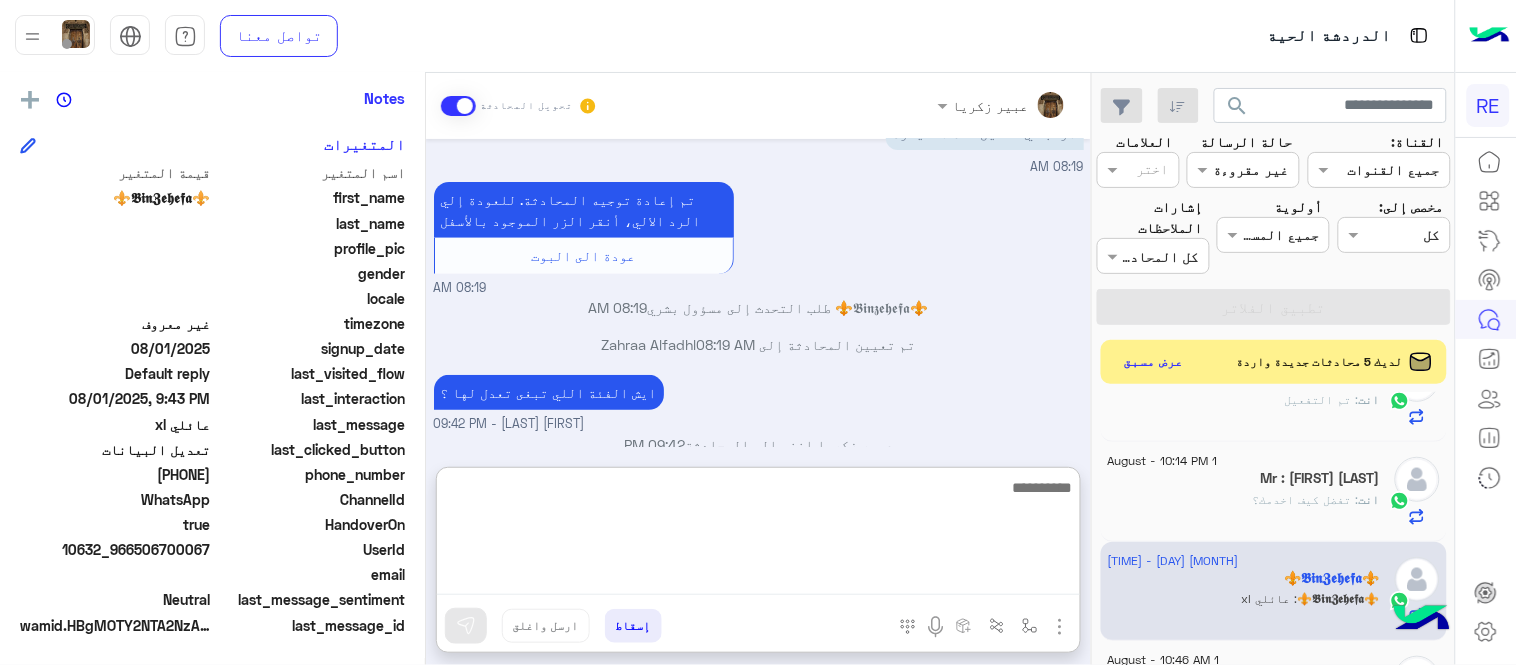 scroll, scrollTop: 326, scrollLeft: 0, axis: vertical 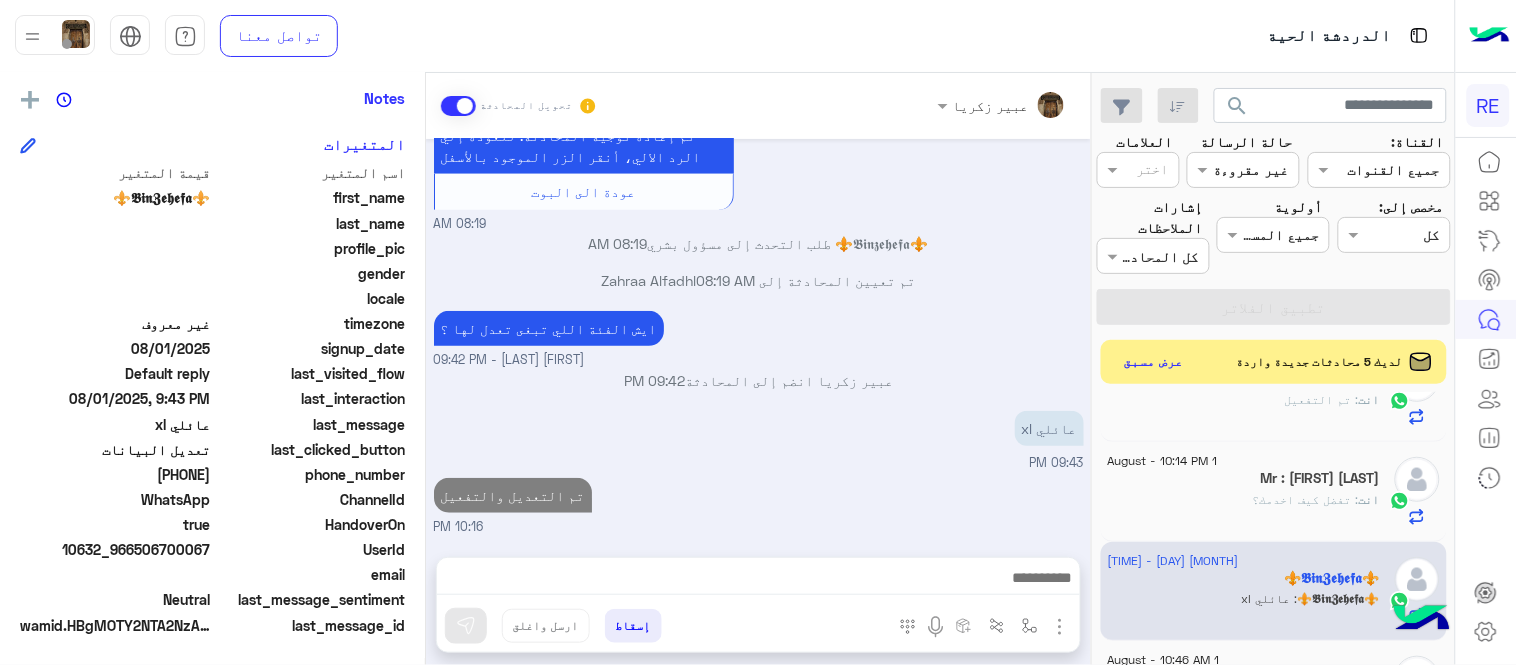 click on "Aug 1, 2025   ⚜️𝕭𝖎𝖓𝖅𝖊𝖍𝖊𝖋𝖆⚜️  طلب التحدث إلى مسؤول بشري   08:19 AM       تم تعيين المحادثة إلى Zahraa Alfadhl   08:19 AM       ⚜️𝕭𝖎𝖓𝖅𝖊𝖍𝖊𝖋𝖆⚜️  غادر المحادثة   08:19 AM      ارغب في تعديل فئة السيارة   08:19 AM  تم إعادة توجيه المحادثة. للعودة إلي الرد الالي، أنقر الزر الموجود بالأسفل  عودة الى البوت     08:19 AM   ⚜️𝕭𝖎𝖓𝖅𝖊𝖍𝖊𝖋𝖆⚜️  طلب التحدث إلى مسؤول بشري   08:19 AM       تم تعيين المحادثة إلى Zahraa Alfadhl   08:19 AM      ايش الفئة اللي تبغى تعدل لها ؟  عبير زكريا -  09:42 PM   عبير زكريا انضم إلى المحادثة   09:42 PM      عائلي xl   09:43 PM  تم التعديل والتفعيل   10:16 PM" at bounding box center (758, 338) 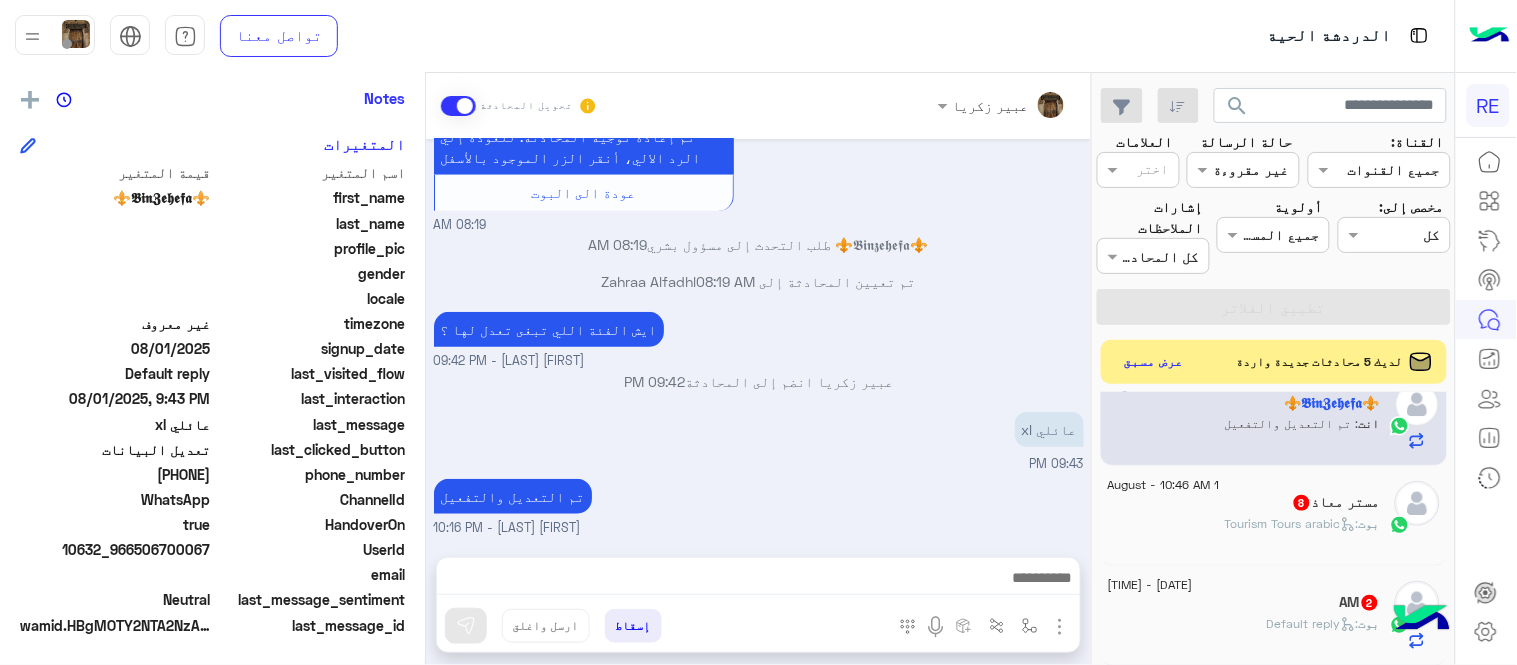 scroll, scrollTop: 0, scrollLeft: 0, axis: both 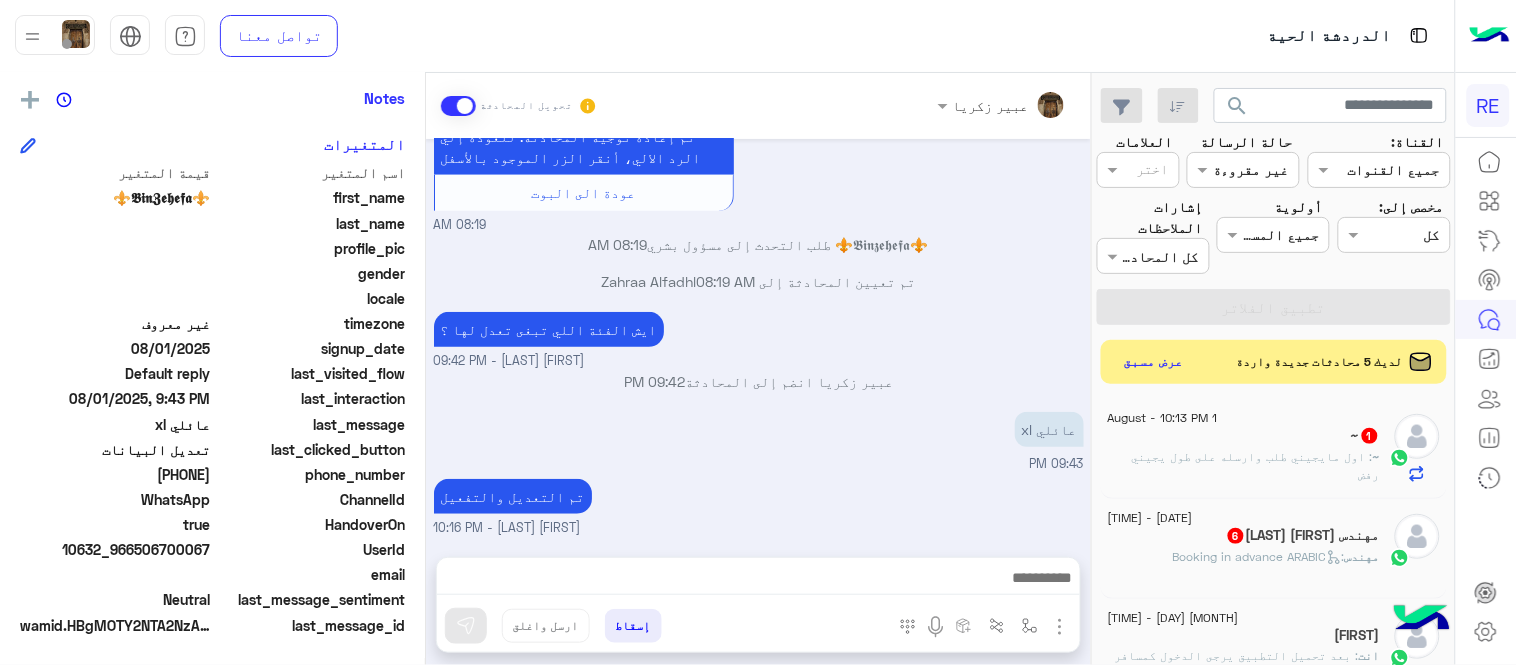 click on "عبير زكريا -  09:42 PM" at bounding box center [759, 361] 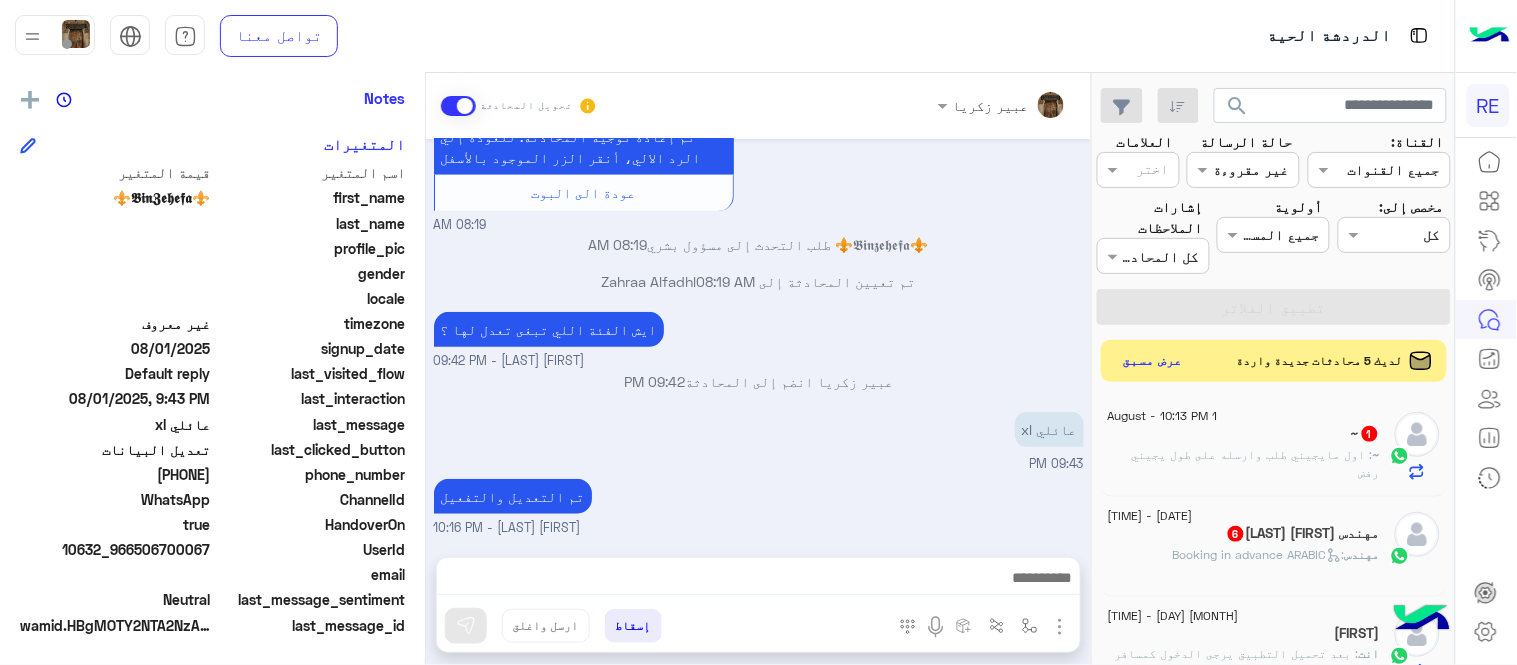 click on "عرض مسبق" 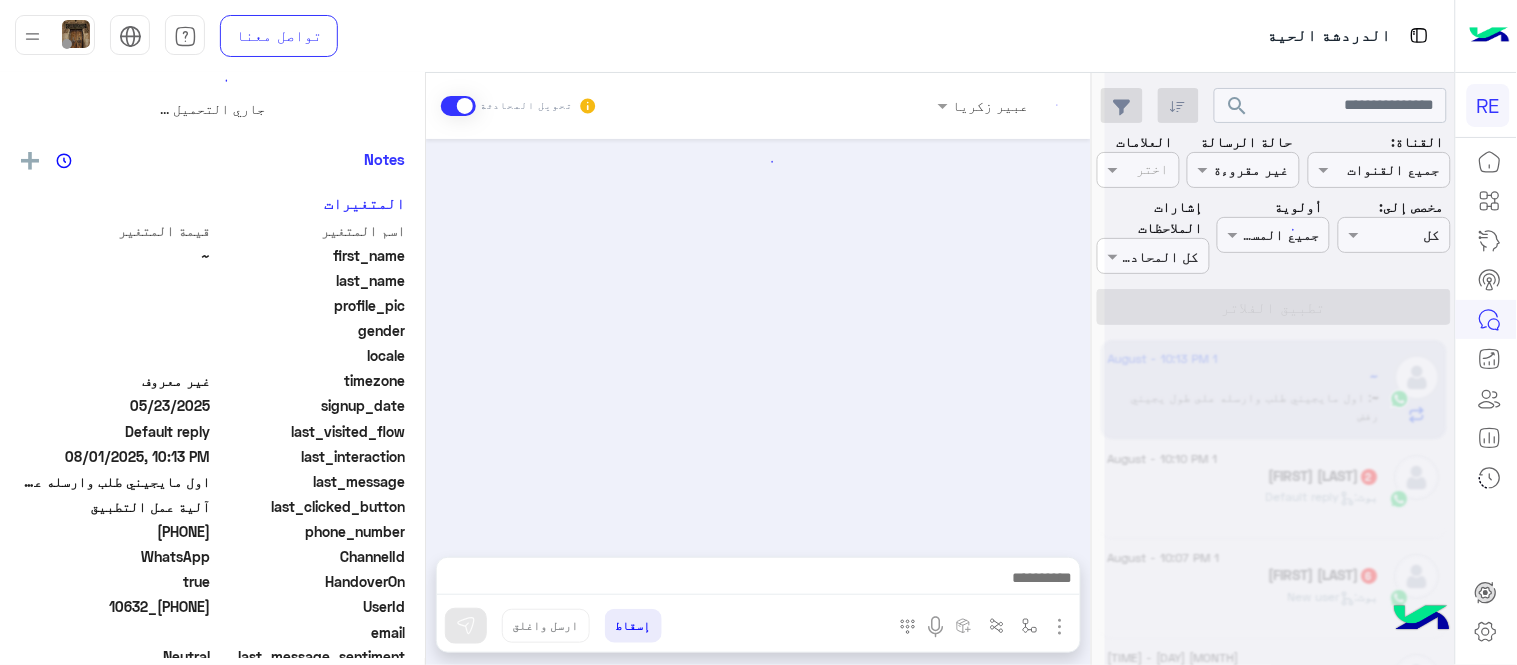 scroll, scrollTop: 0, scrollLeft: 0, axis: both 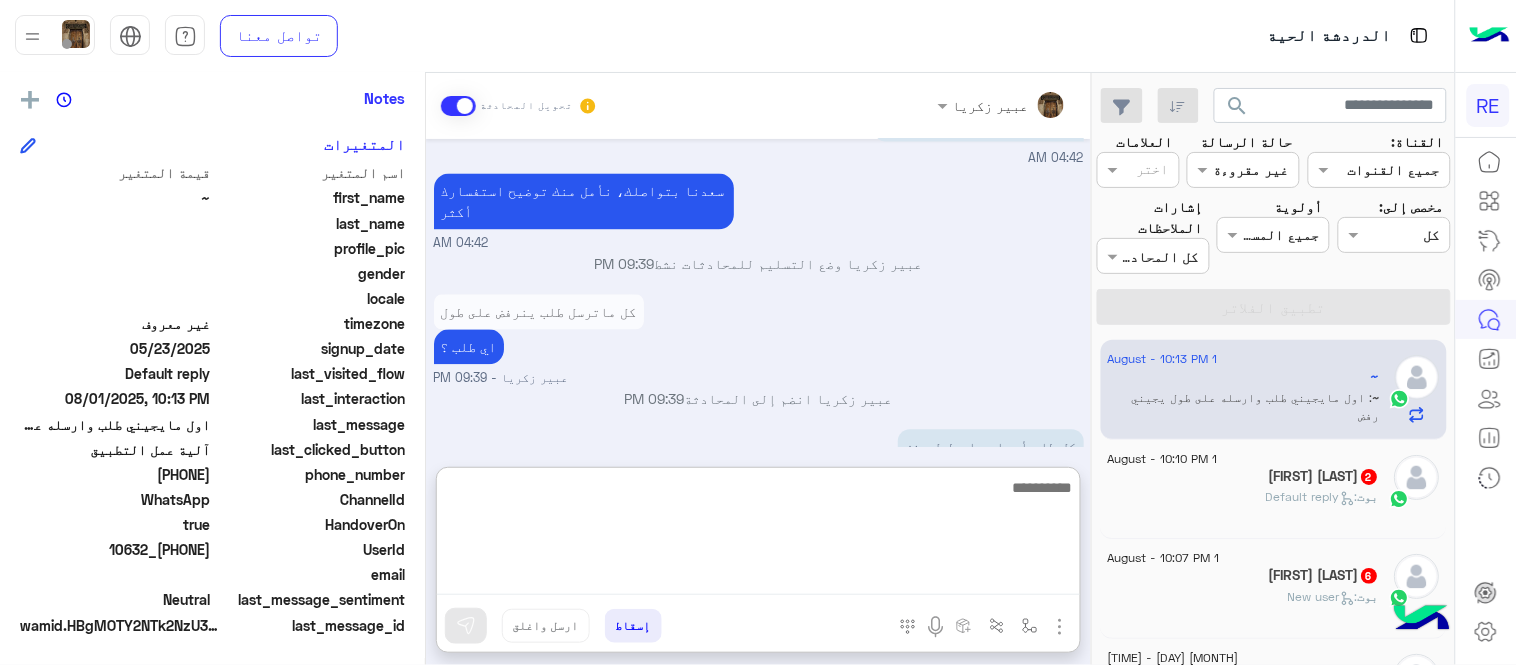 click at bounding box center (758, 535) 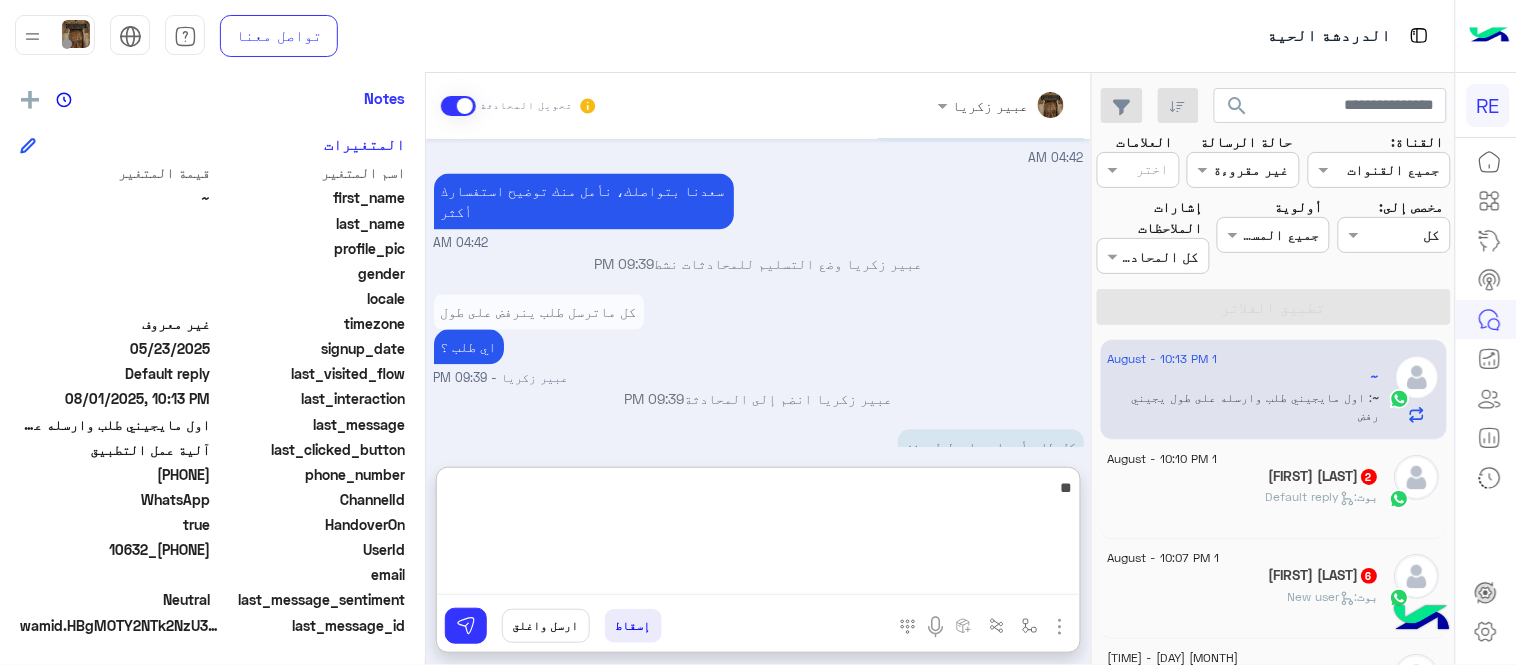 type on "*" 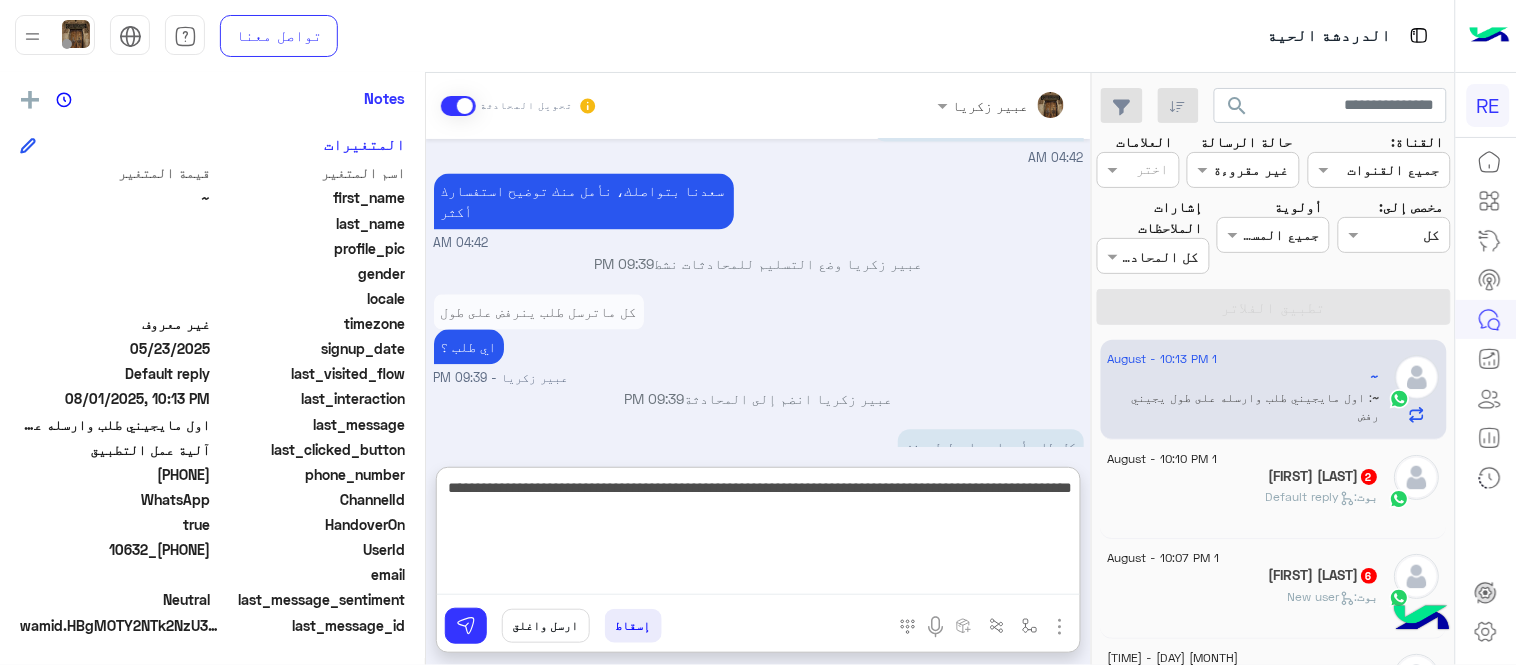 type on "**********" 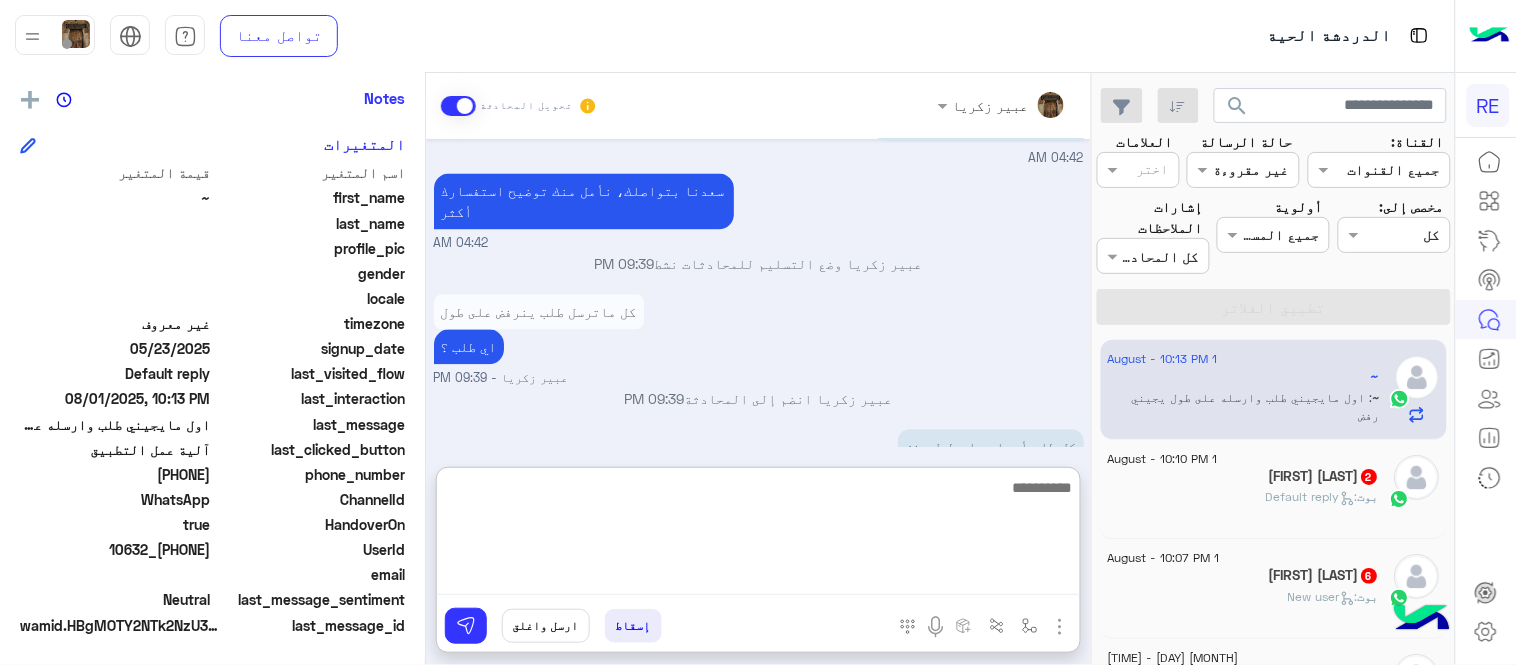 scroll, scrollTop: 1260, scrollLeft: 0, axis: vertical 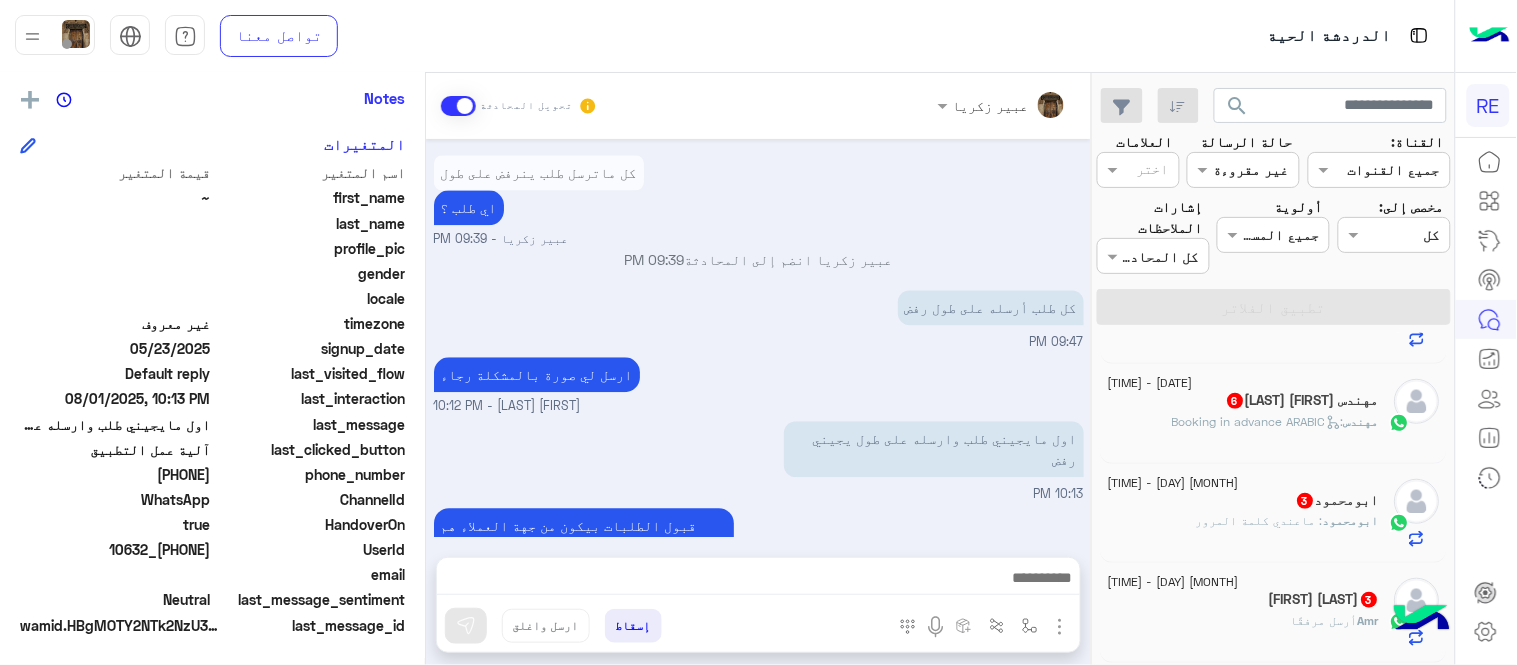 click on ":   Booking in advance ARABIC" 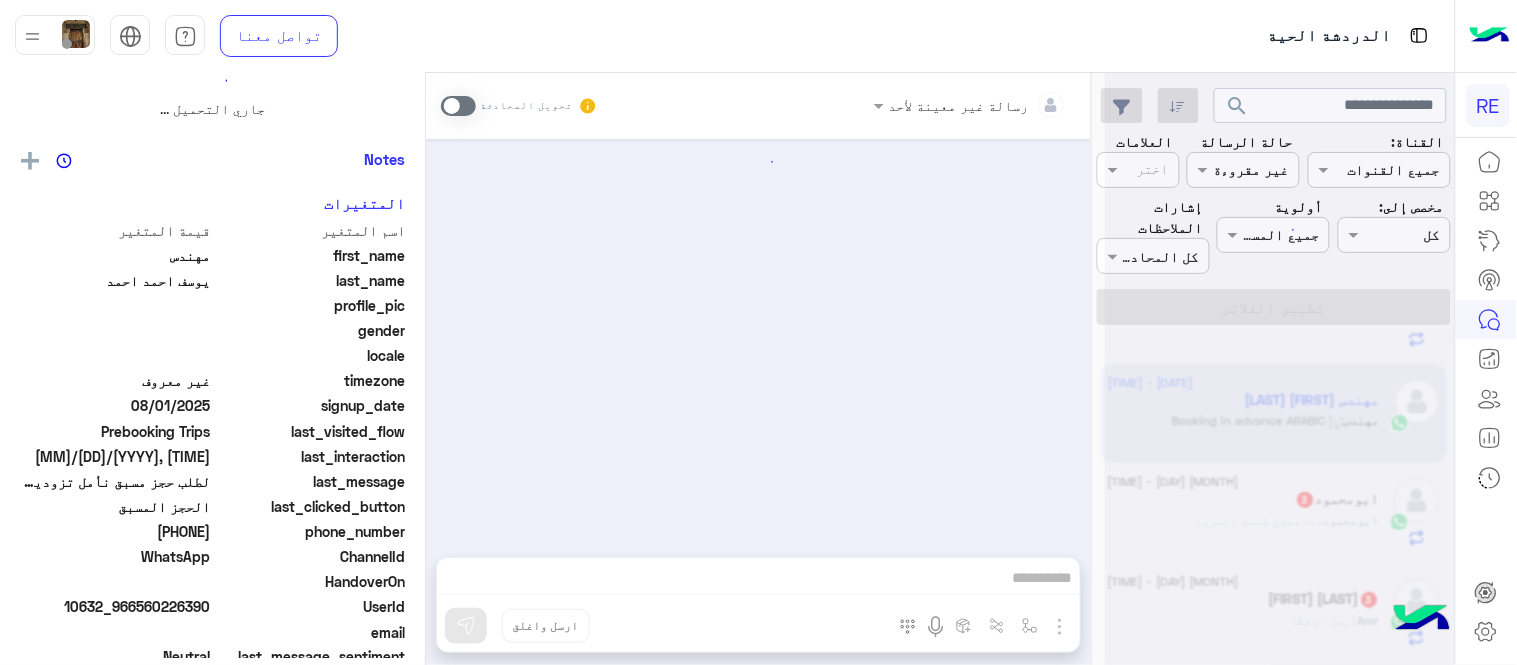 scroll, scrollTop: 0, scrollLeft: 0, axis: both 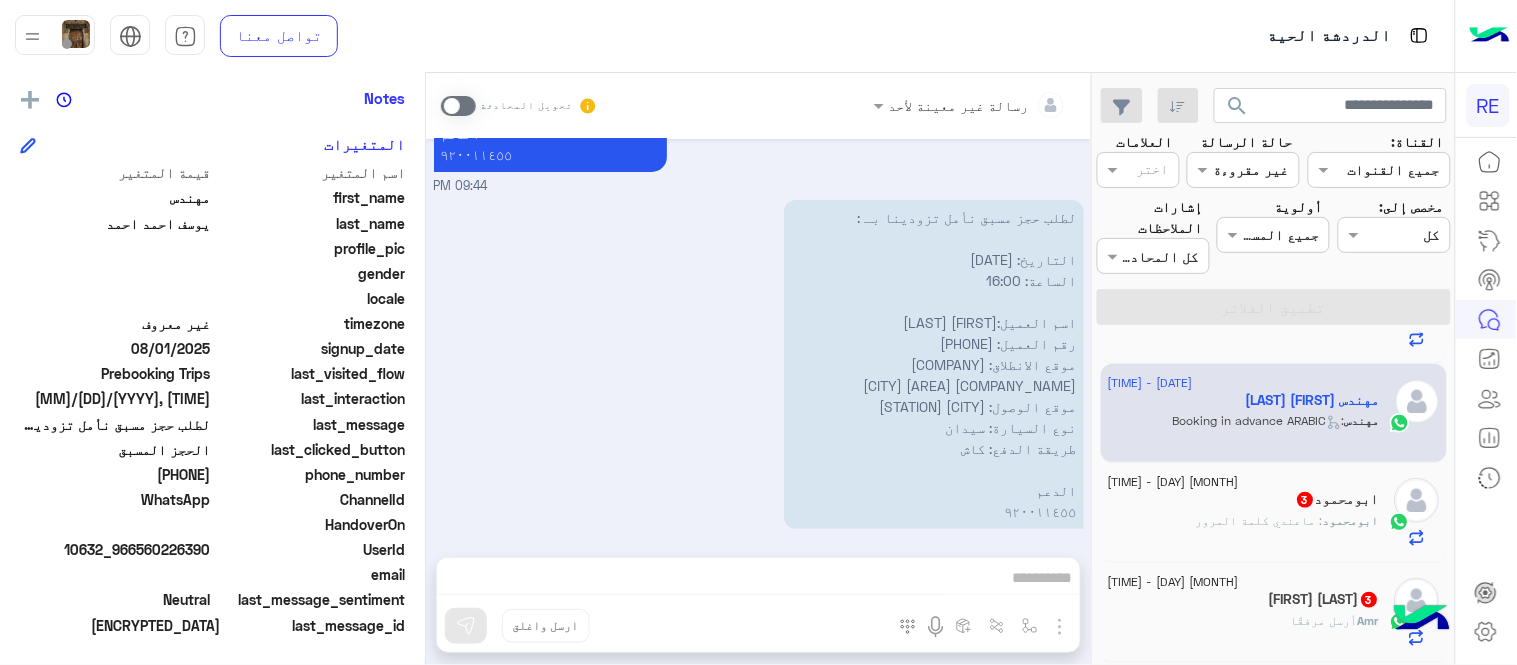 click on "رسالة غير معينة لأحد تحويل المحادثة     Aug 1, 2025  وعليكم السلام ،كيف اقدر اساعدك
اهلًا بك في تطبيق رحلة 👋
Welcome to Rehla  👋
من فضلك أختر لغة التواصل
Please choose your preferred Language
English   عربي     09:44 PM   عربي    09:44 PM  هل أنت ؟   كابتن 👨🏻‍✈️   عميل 🧳   رحال (مرشد مرخص) 🏖️     09:44 PM   عميل �    09:44 PM  هل لديك حساب مسجل على التطبيق   لا   نعم     09:44 PM   لا    09:44 PM  يمكنك تحميل التطبيق والتسجيل عبر الرابط 📲
http://onelink.to/Rehla
ونسعد بزيارتك حسابات التواصل الاجتماعي :
https://compiled.social/rehlacar    لمساعدتك بشكل افضل
الرجاء اختيار احد الخدمات التالية     09:44 PM   الحجز المسبق    09:44 PM  -الاطلاع على الخدمات الجديدة" 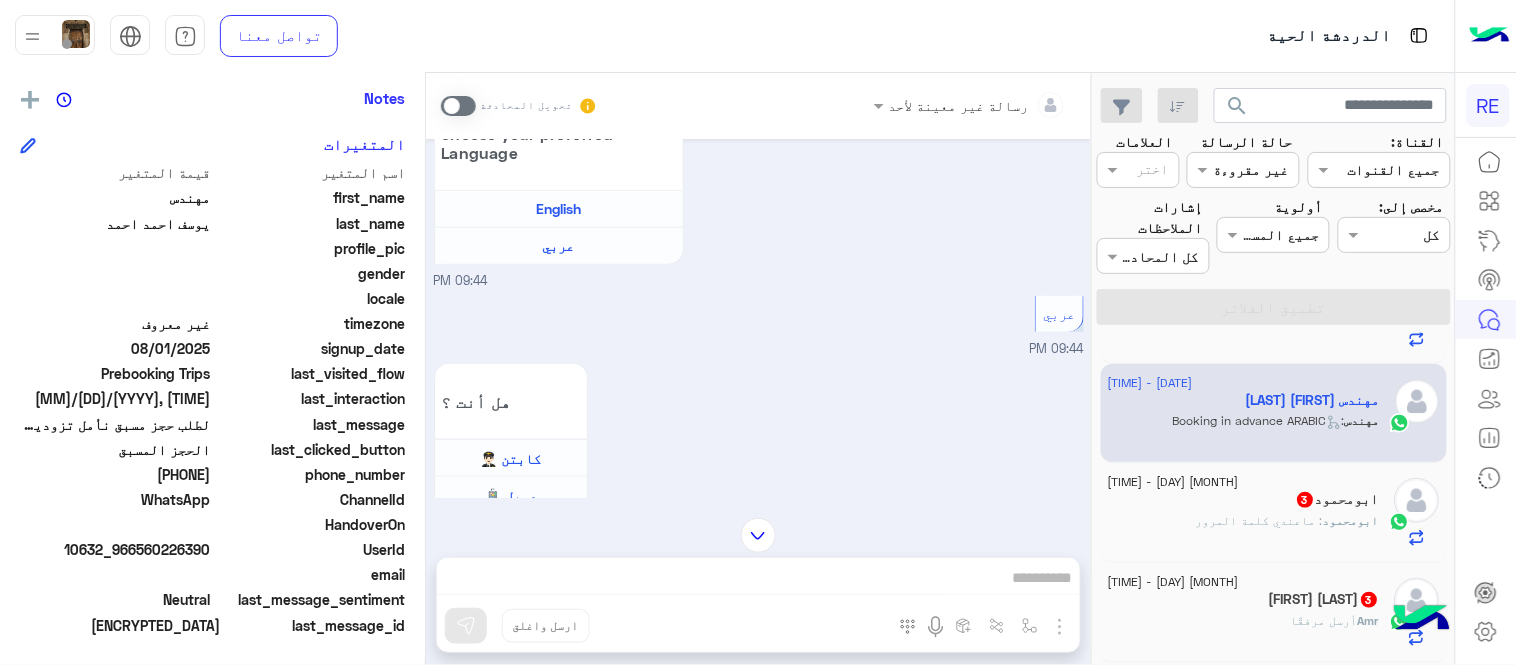 scroll, scrollTop: 156, scrollLeft: 0, axis: vertical 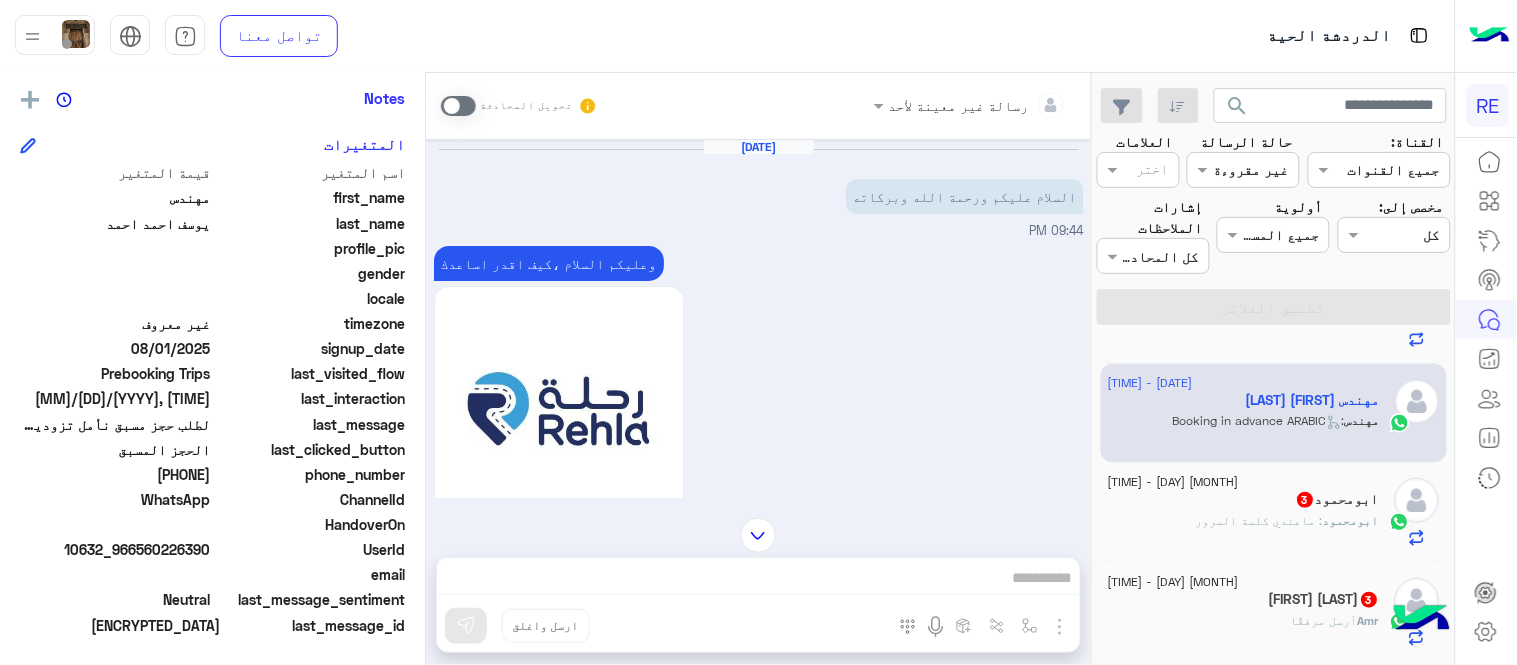 click on "وعليكم السلام ،كيف اقدر اساعدك
اهلًا بك في تطبيق رحلة 👋
Welcome to Rehla  👋
من فضلك أختر لغة التواصل
Please choose your preferred Language
English   عربي     09:44 PM" at bounding box center (759, 507) 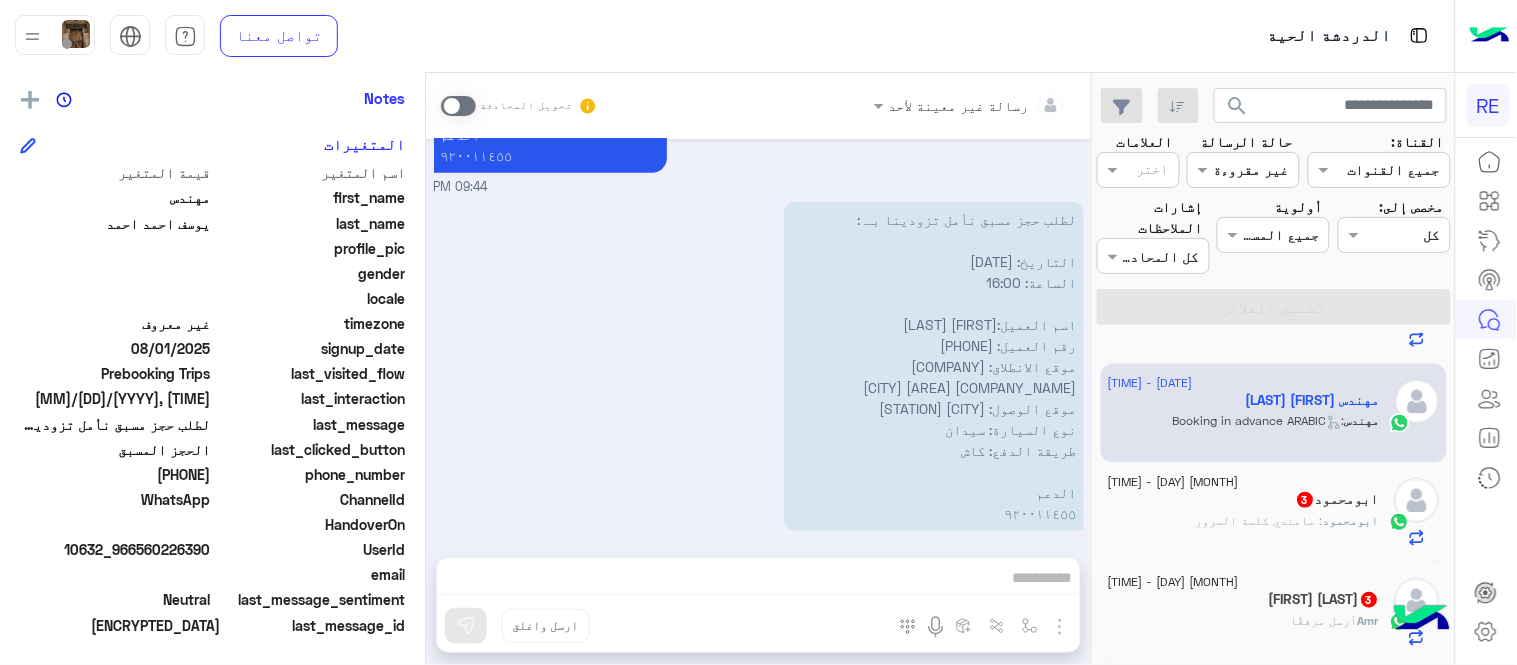 scroll, scrollTop: 2185, scrollLeft: 0, axis: vertical 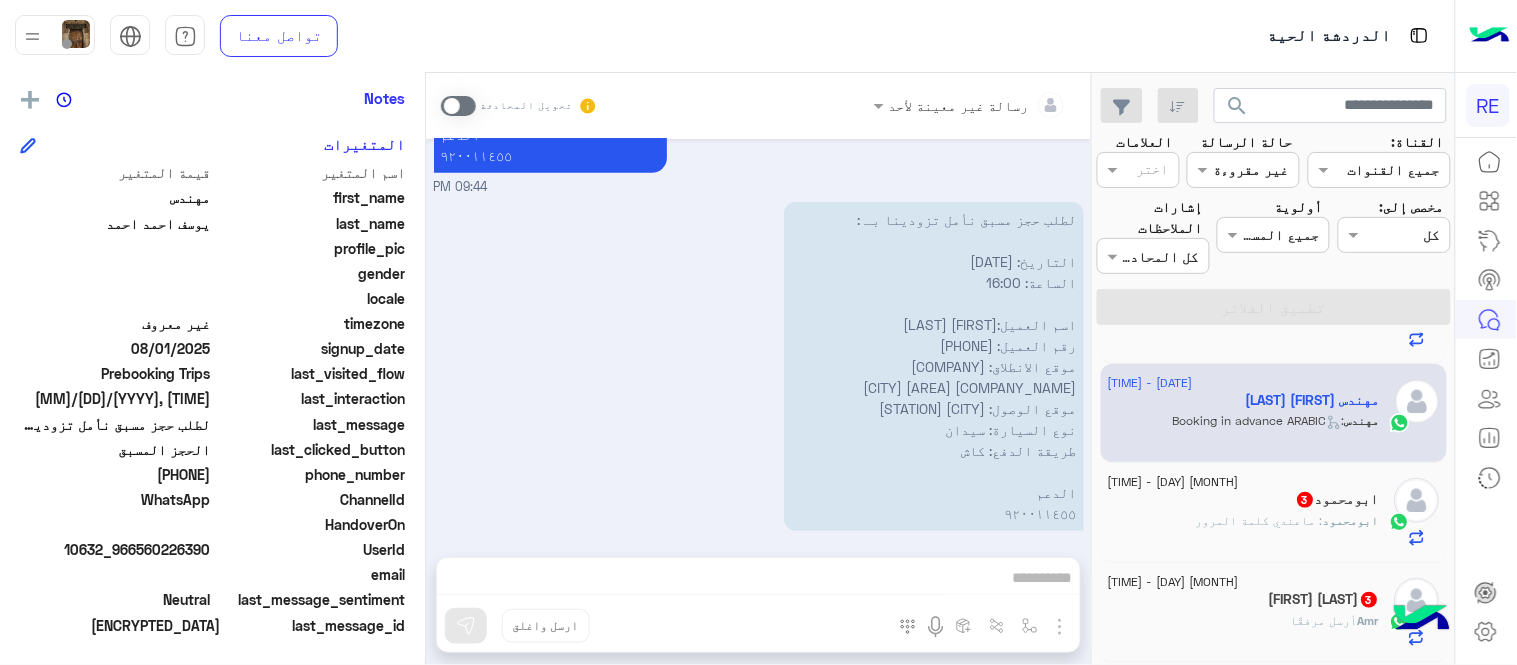 click on "لطلب حجز مسبق نأمل تزودينا بـ : التاريخ: 14/08/2025 الساعة: 16:00 اسم العميل:يوسف احمد  رقم العميل: 0563827558 موقع الانطلاق: شركة التخطيط و الإحتراف للمقاولات العامة حي العارض  موقع الوصول: الدمام محطة سابتكو نوع السيارة: سيدان طريقة الدفع: كاش الدعم ٩٢٠٠١١٤٥٥" at bounding box center (934, 366) 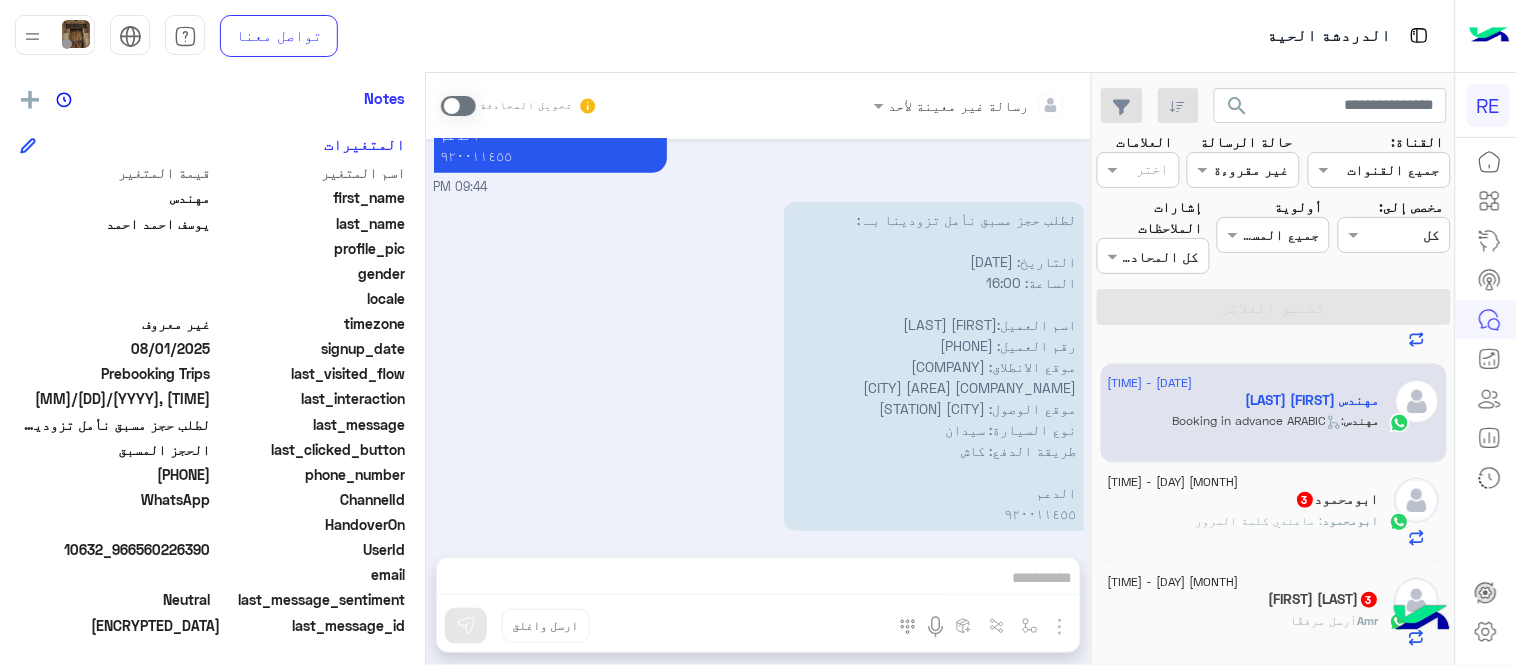 click at bounding box center (458, 106) 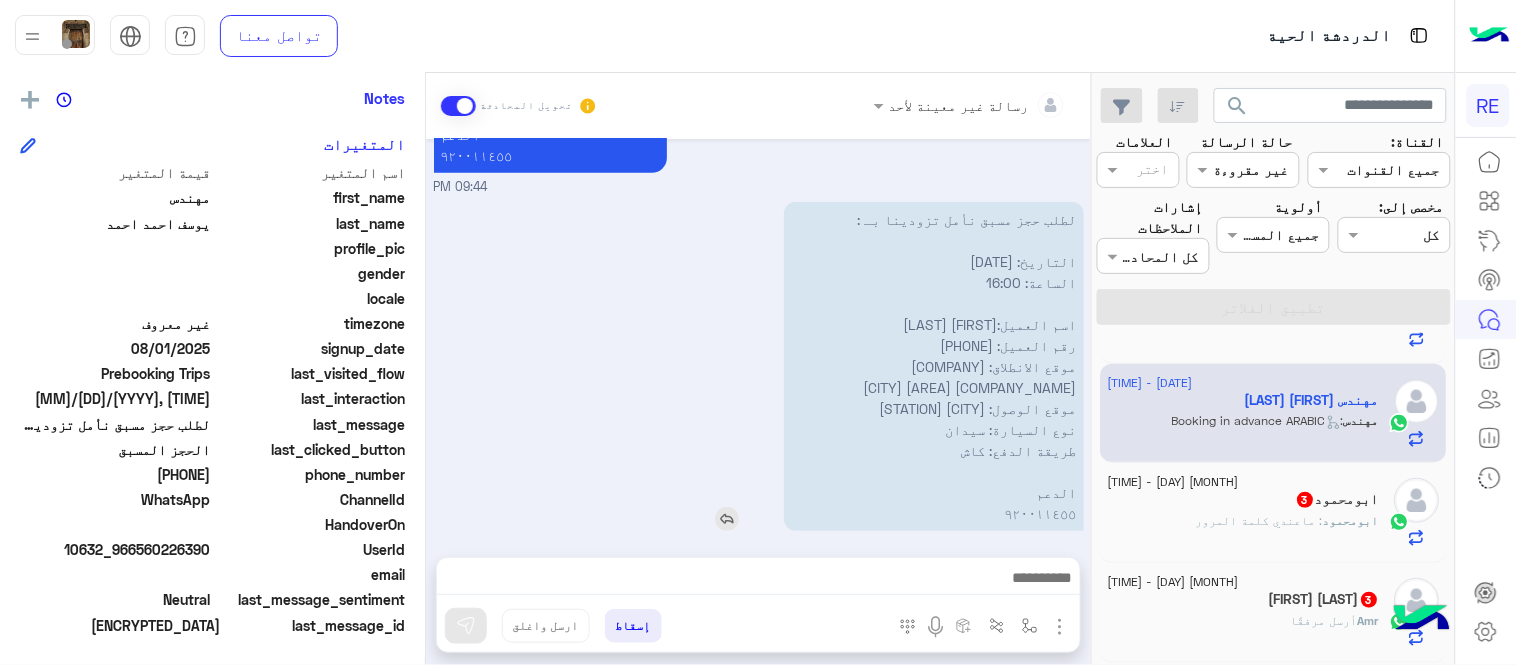 scroll, scrollTop: 2222, scrollLeft: 0, axis: vertical 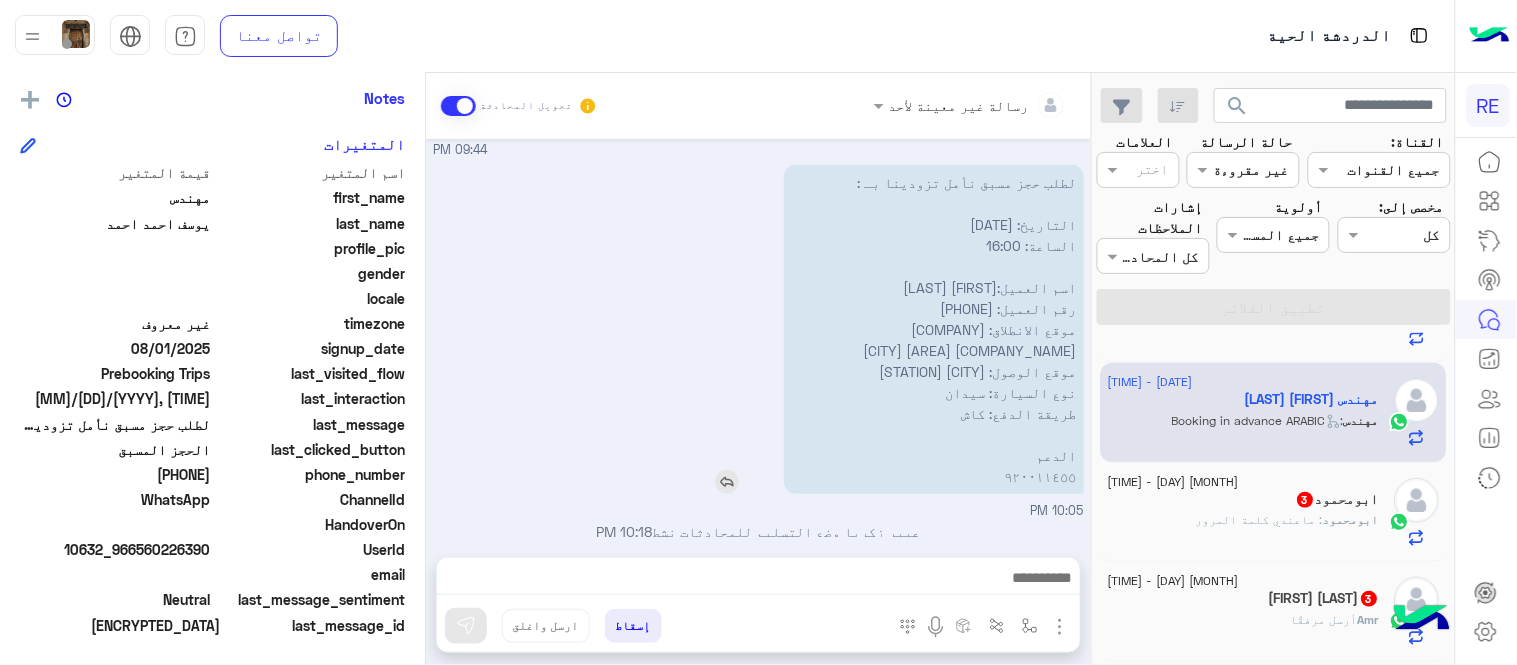 drag, startPoint x: 978, startPoint y: 308, endPoint x: 911, endPoint y: 326, distance: 69.375786 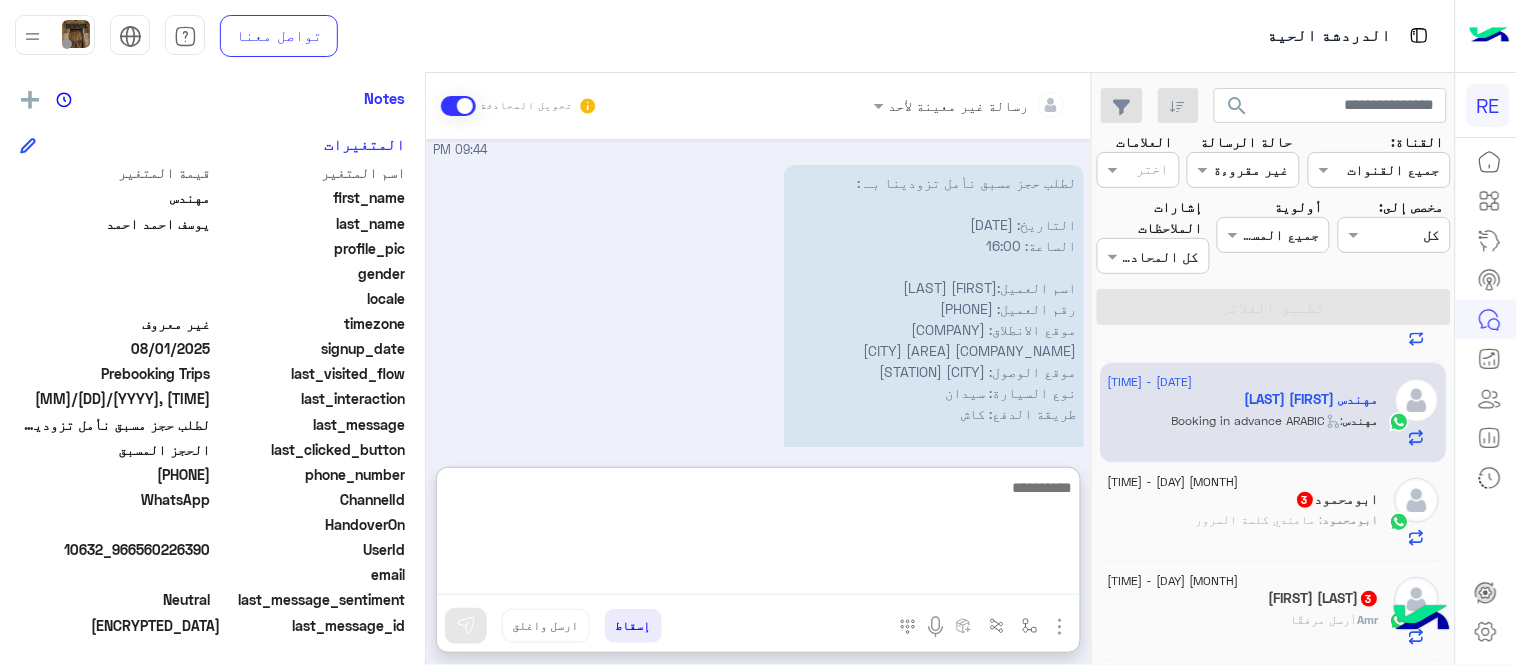 click at bounding box center (758, 535) 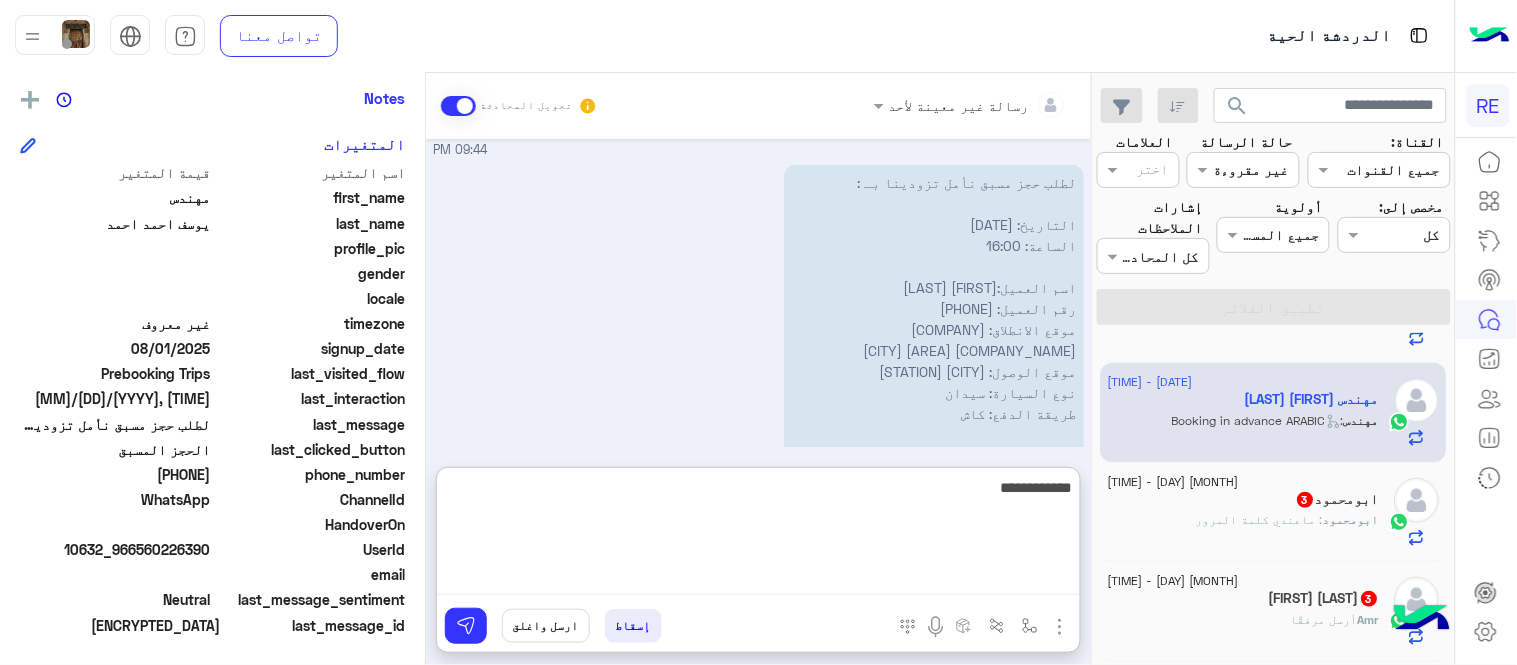 type on "**********" 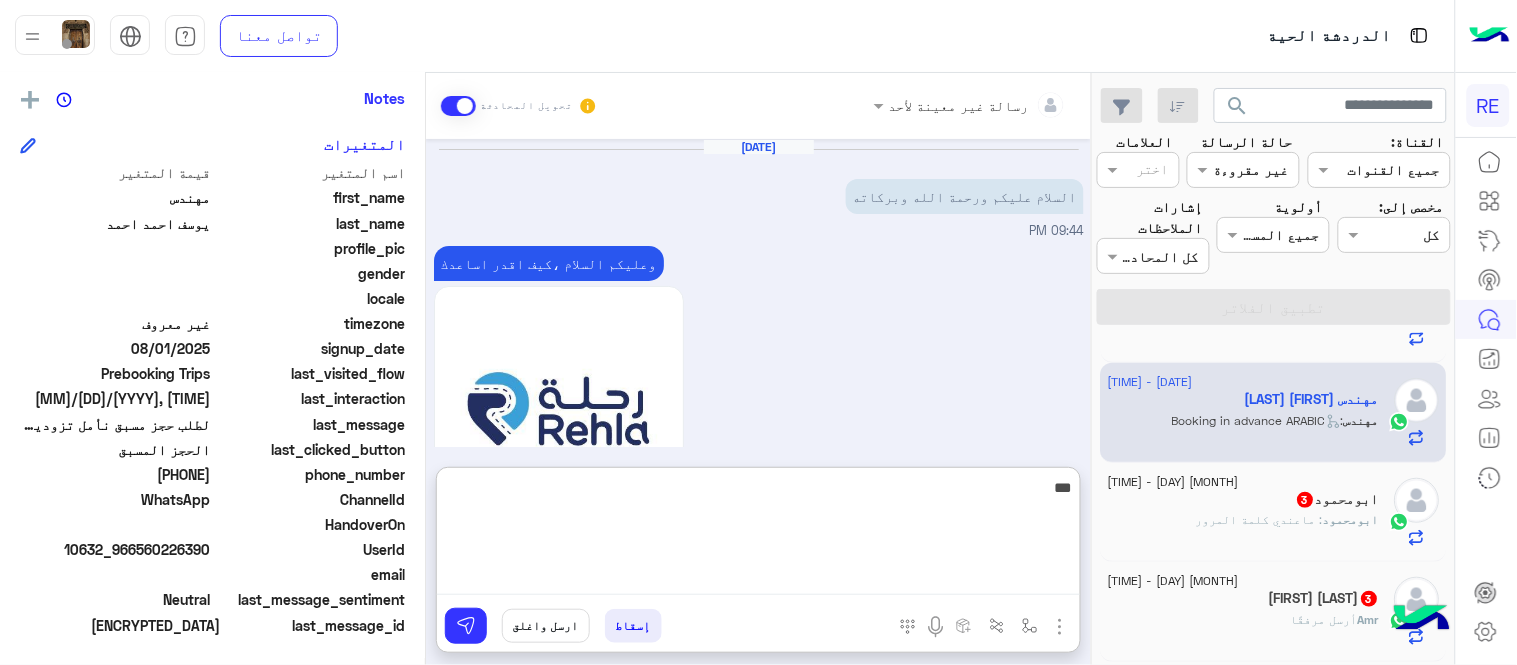 scroll, scrollTop: 2448, scrollLeft: 0, axis: vertical 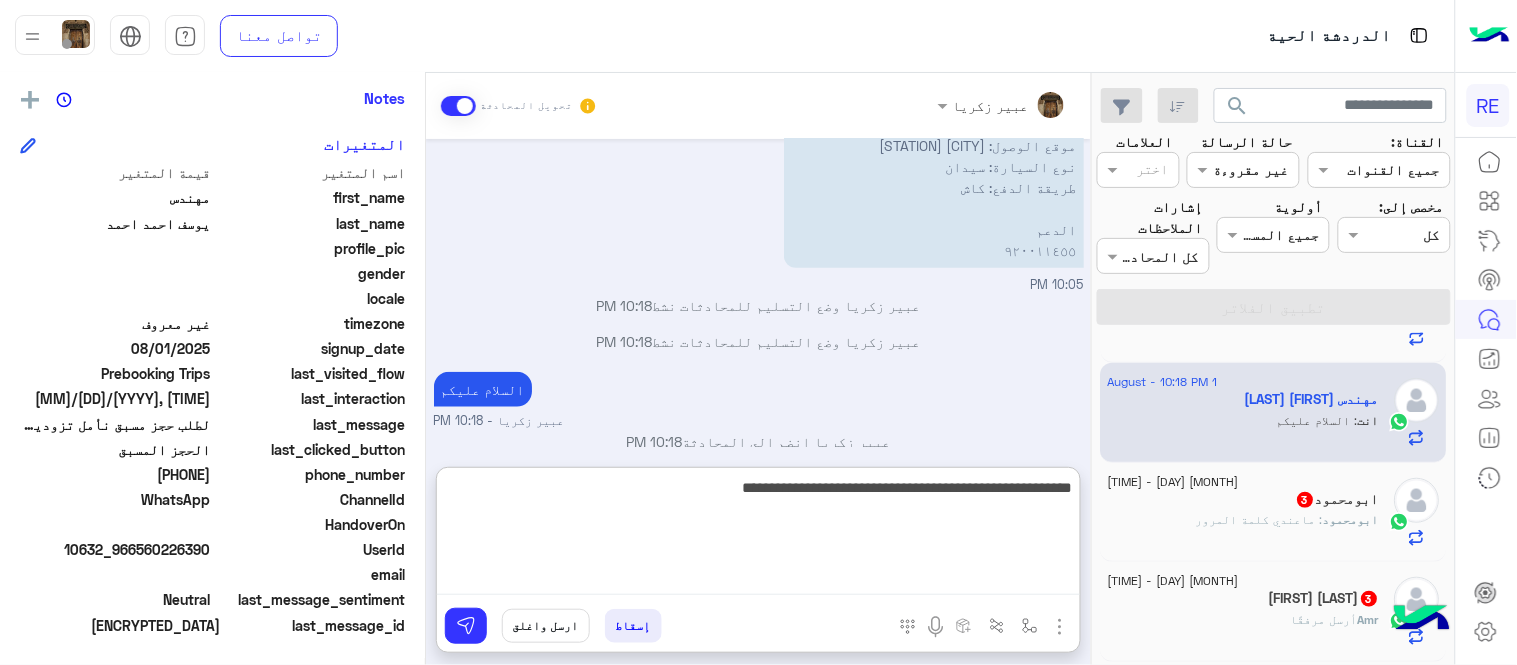 type on "**********" 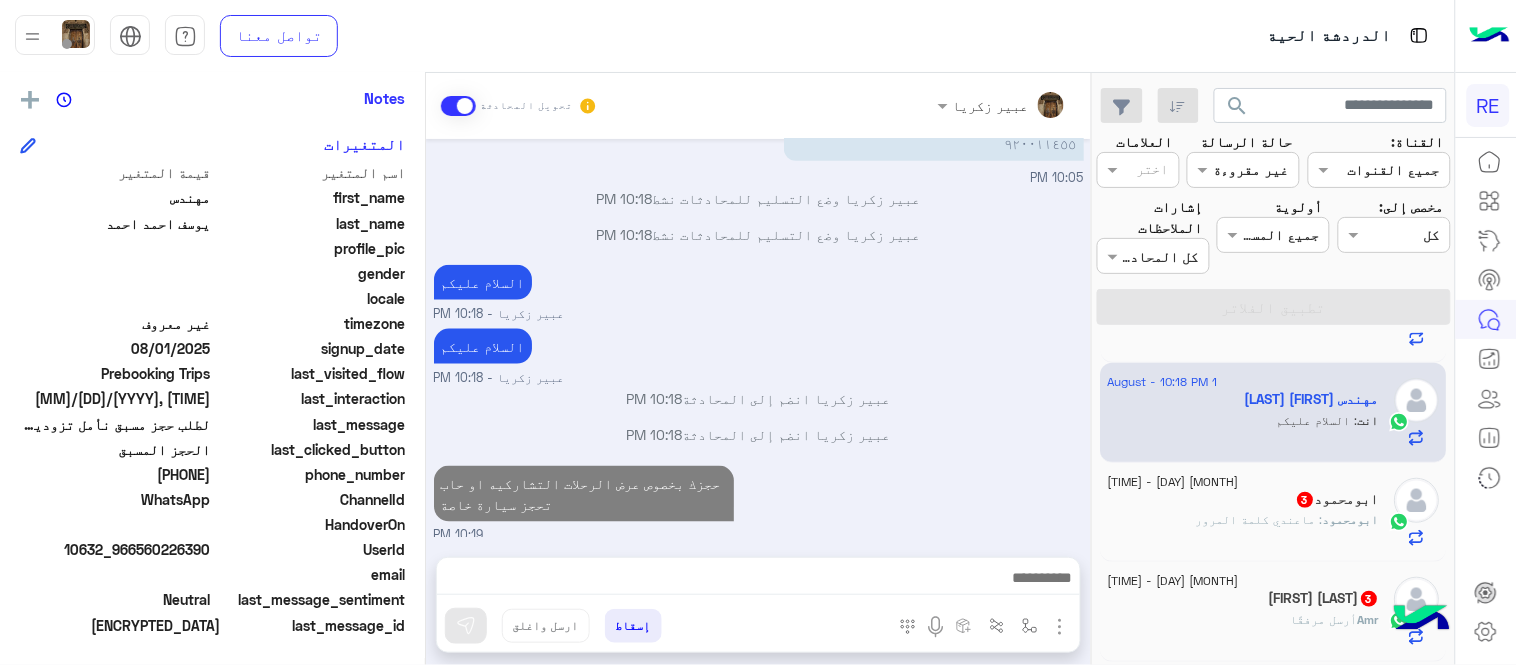 click on "Aug 1, 2025  السلام عليكم ورحمة الله وبركاته   09:44 PM  وعليكم السلام ،كيف اقدر اساعدك
اهلًا بك في تطبيق رحلة 👋
Welcome to Rehla  👋
من فضلك أختر لغة التواصل
Please choose your preferred Language
English   عربي     09:44 PM   عربي    09:44 PM  هل أنت ؟   كابتن 👨🏻‍✈️   عميل 🧳   رحال (مرشد مرخص) 🏖️     09:44 PM   عميل �    09:44 PM  هل لديك حساب مسجل على التطبيق   لا   نعم     09:44 PM   لا    09:44 PM  يمكنك تحميل التطبيق والتسجيل عبر الرابط 📲
http://onelink.to/Rehla
ونسعد بزيارتك حسابات التواصل الاجتماعي :
https://compiled.social/rehlacar    لمساعدتك بشكل افضل
الرجاء اختيار احد الخدمات التالية     09:44 PM   الحجز المسبق    09:44 PM  -الاطلاع على الخدمات الجديدة" at bounding box center [758, 338] 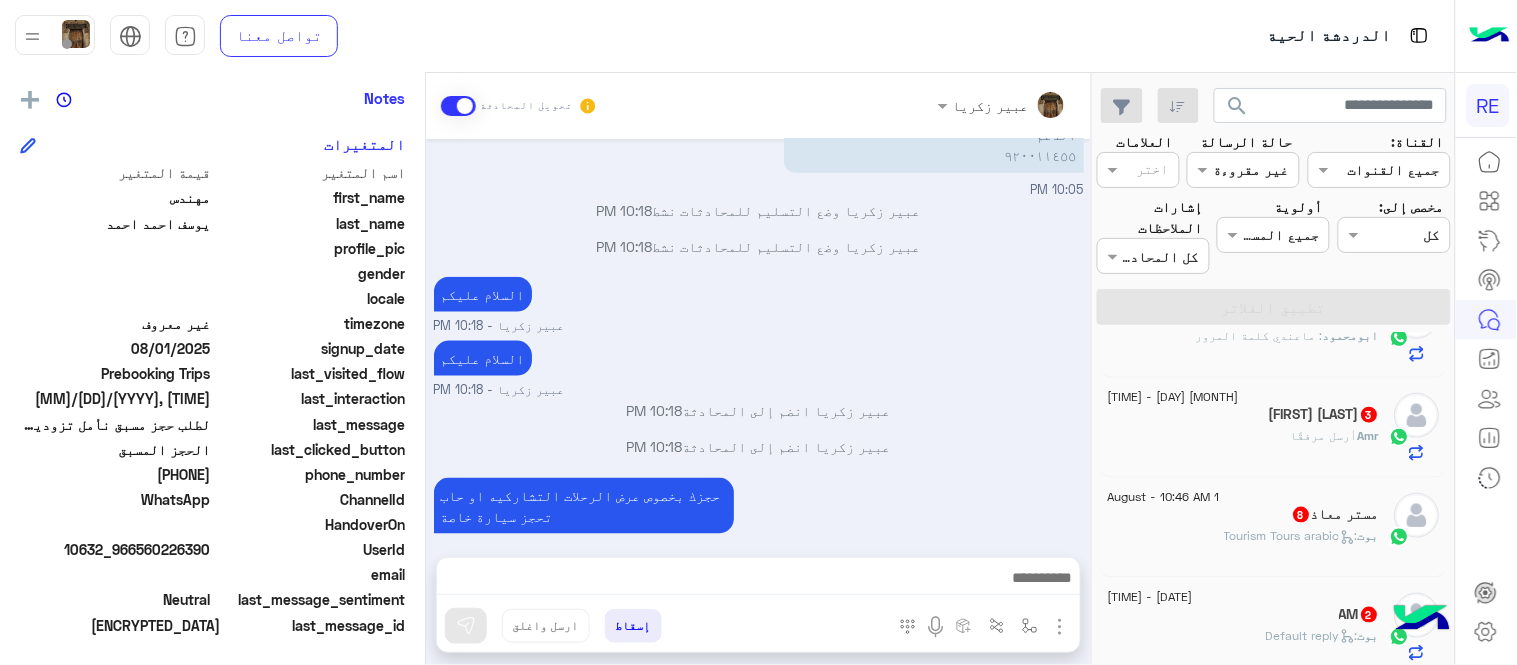 scroll, scrollTop: 553, scrollLeft: 0, axis: vertical 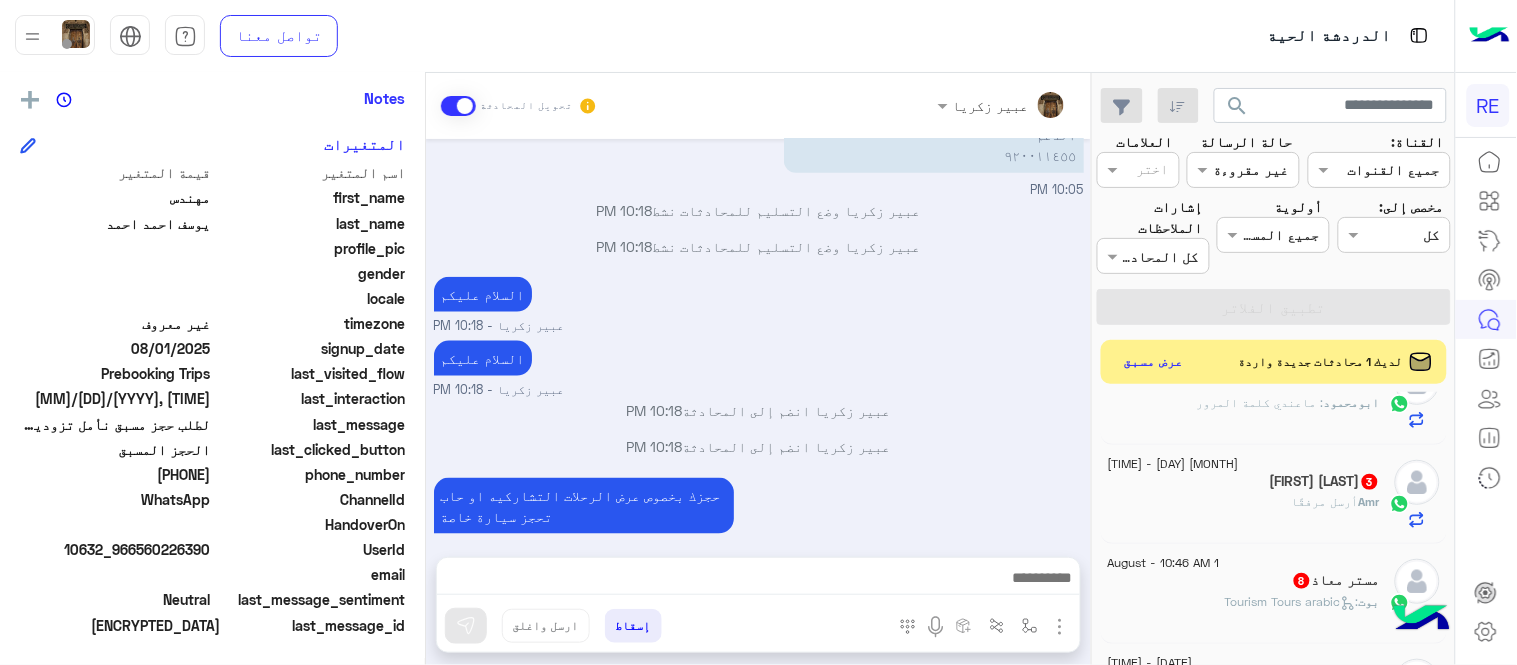 click on "1 August - 10:03 PM  ابومحمود   3 ابومحمود : ماعندي كلمة المرور" 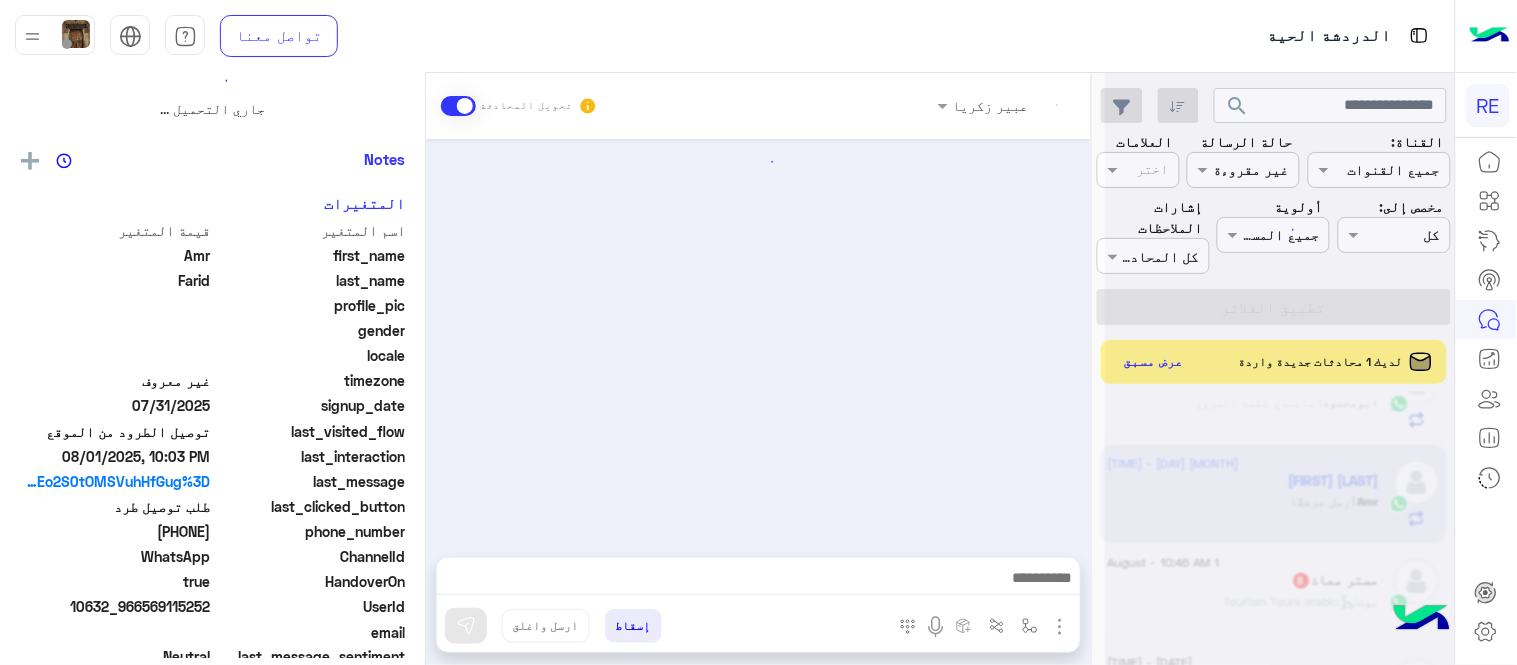 scroll, scrollTop: 0, scrollLeft: 0, axis: both 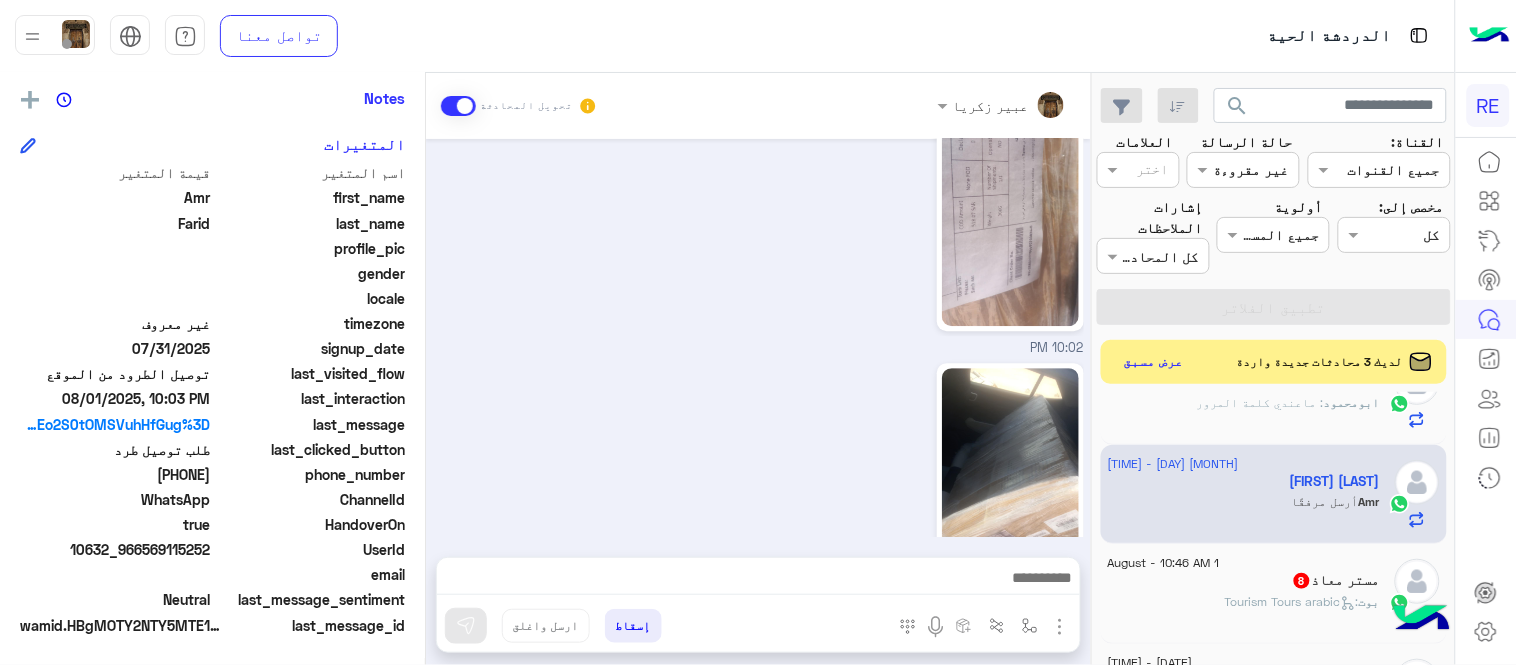 click 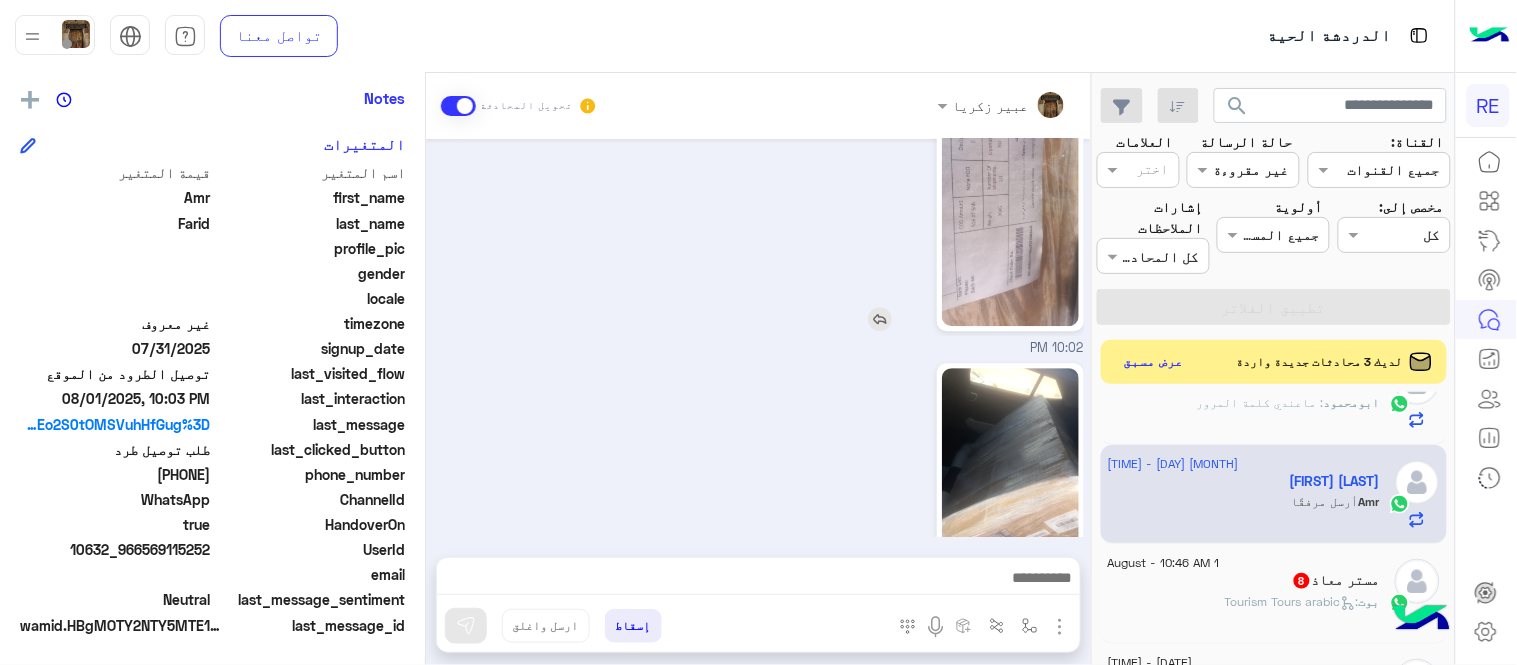 click 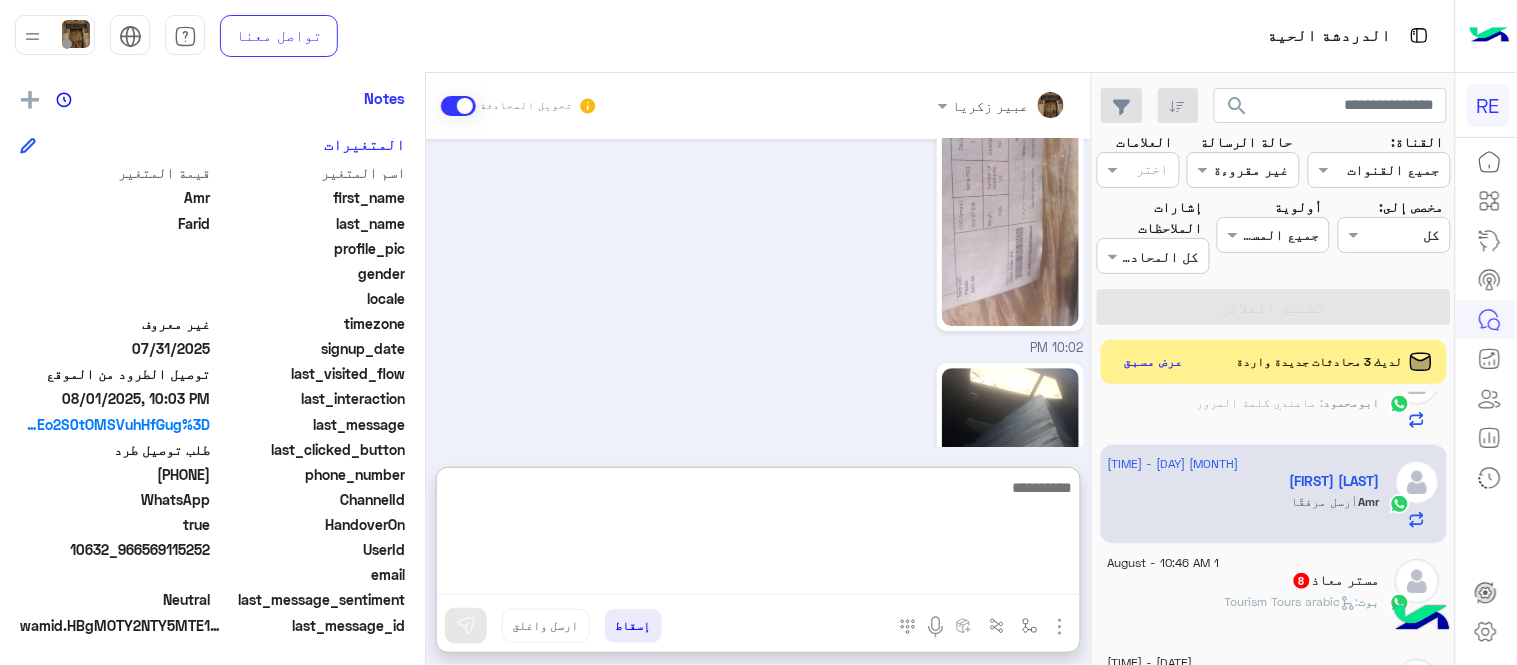 click at bounding box center [758, 535] 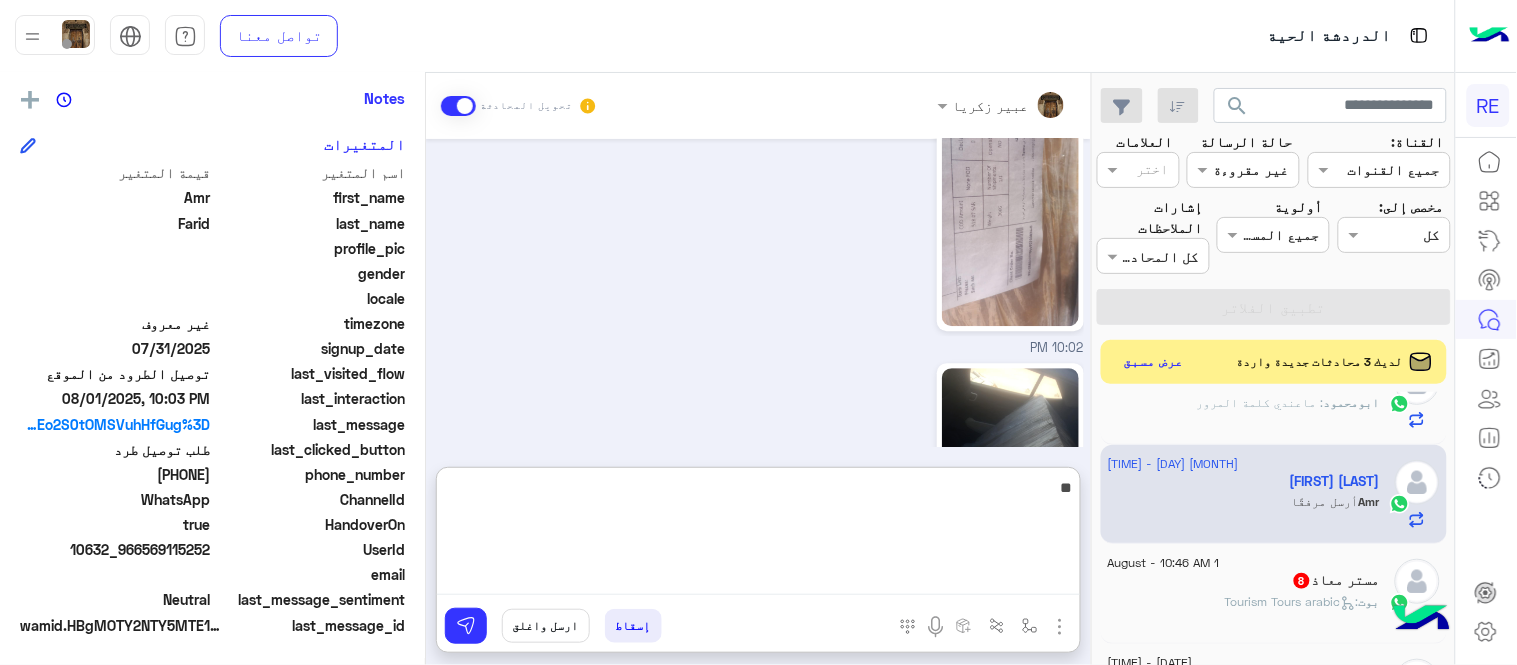 type on "*" 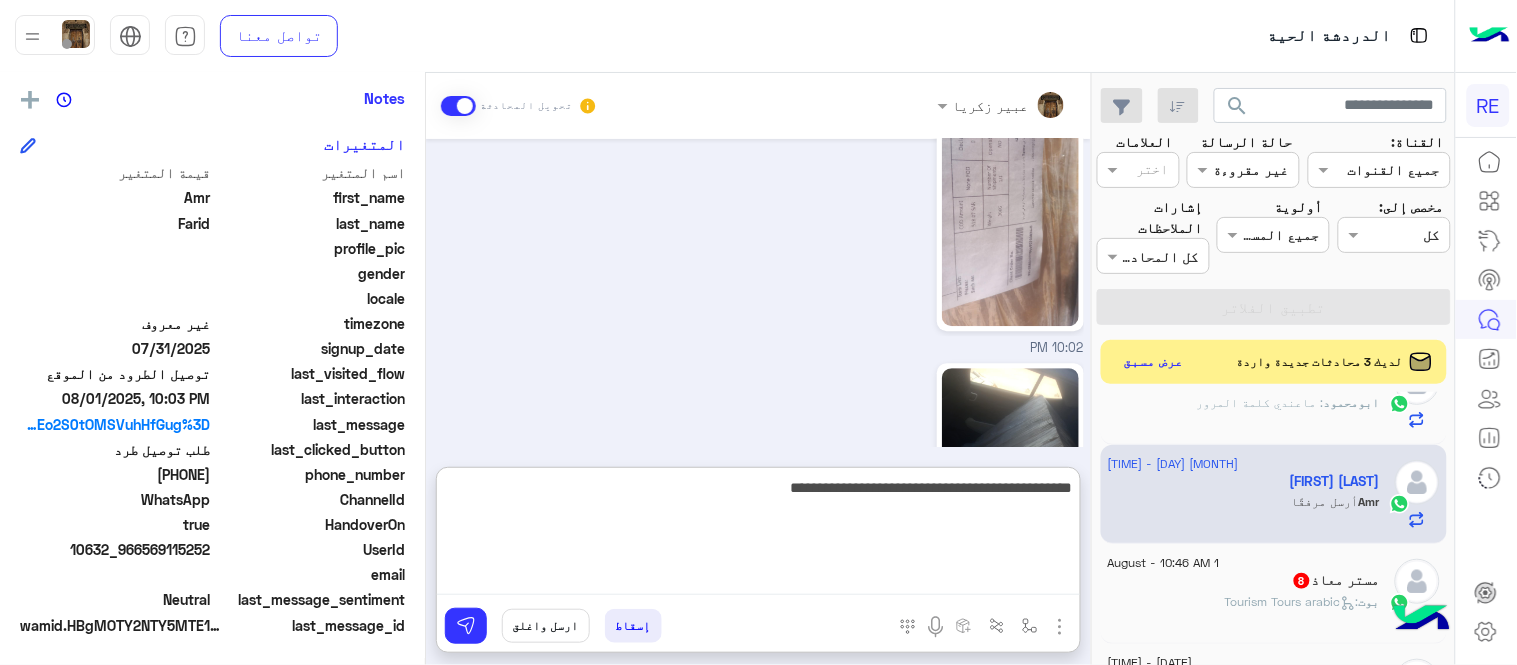 type on "**********" 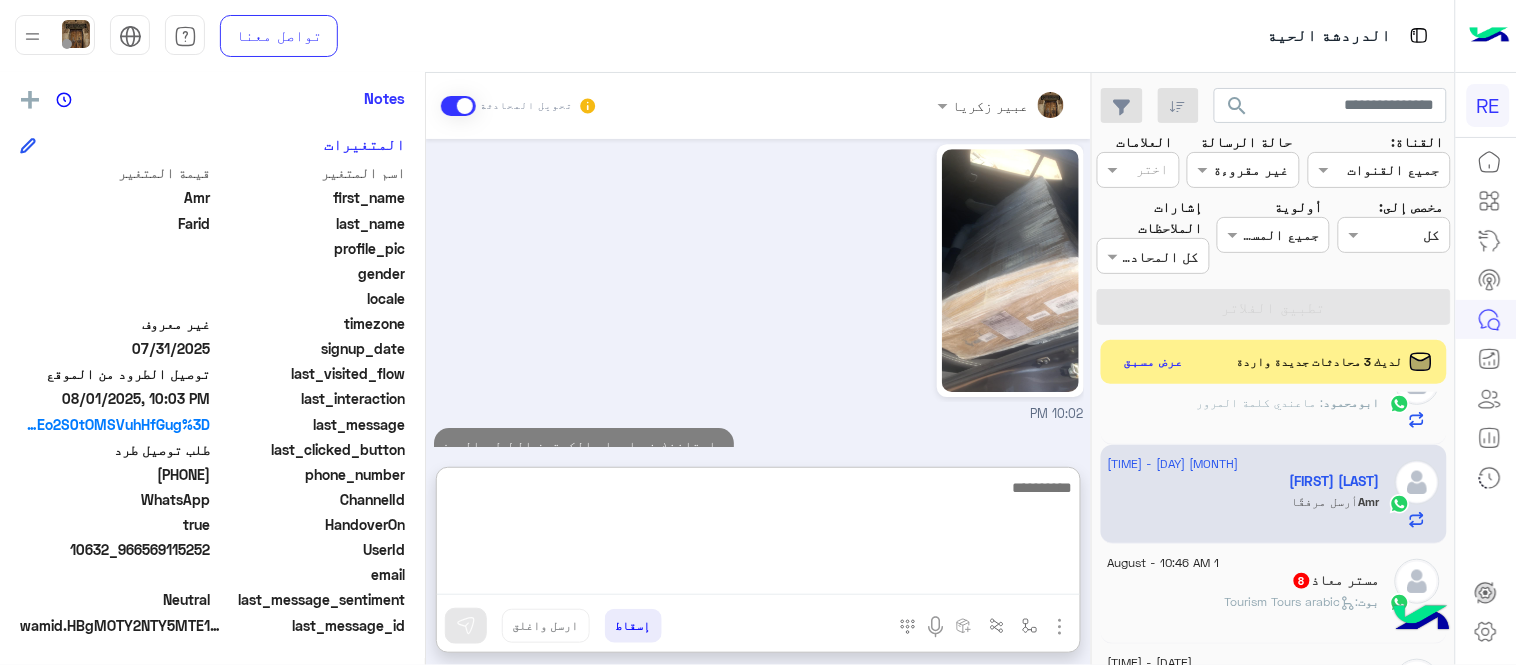 scroll, scrollTop: 3560, scrollLeft: 0, axis: vertical 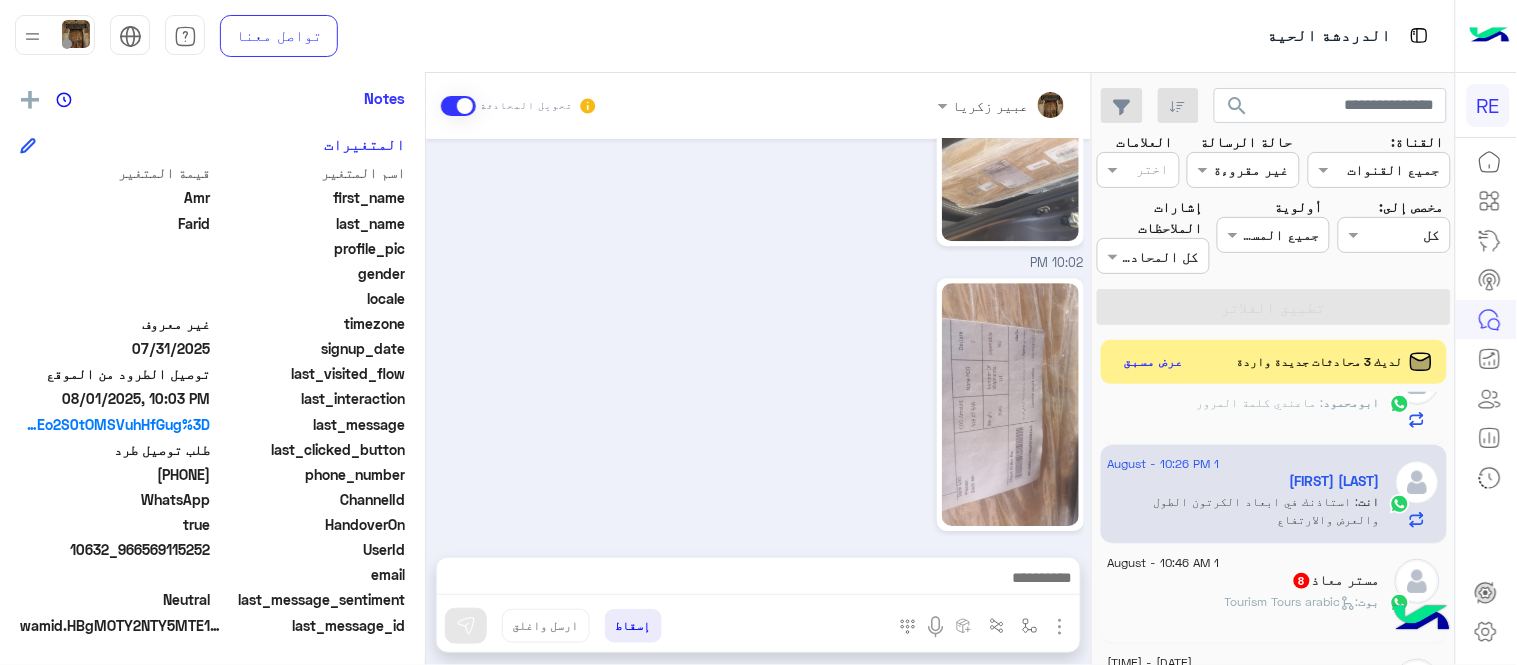 click on "10:02 PM" at bounding box center [759, 415] 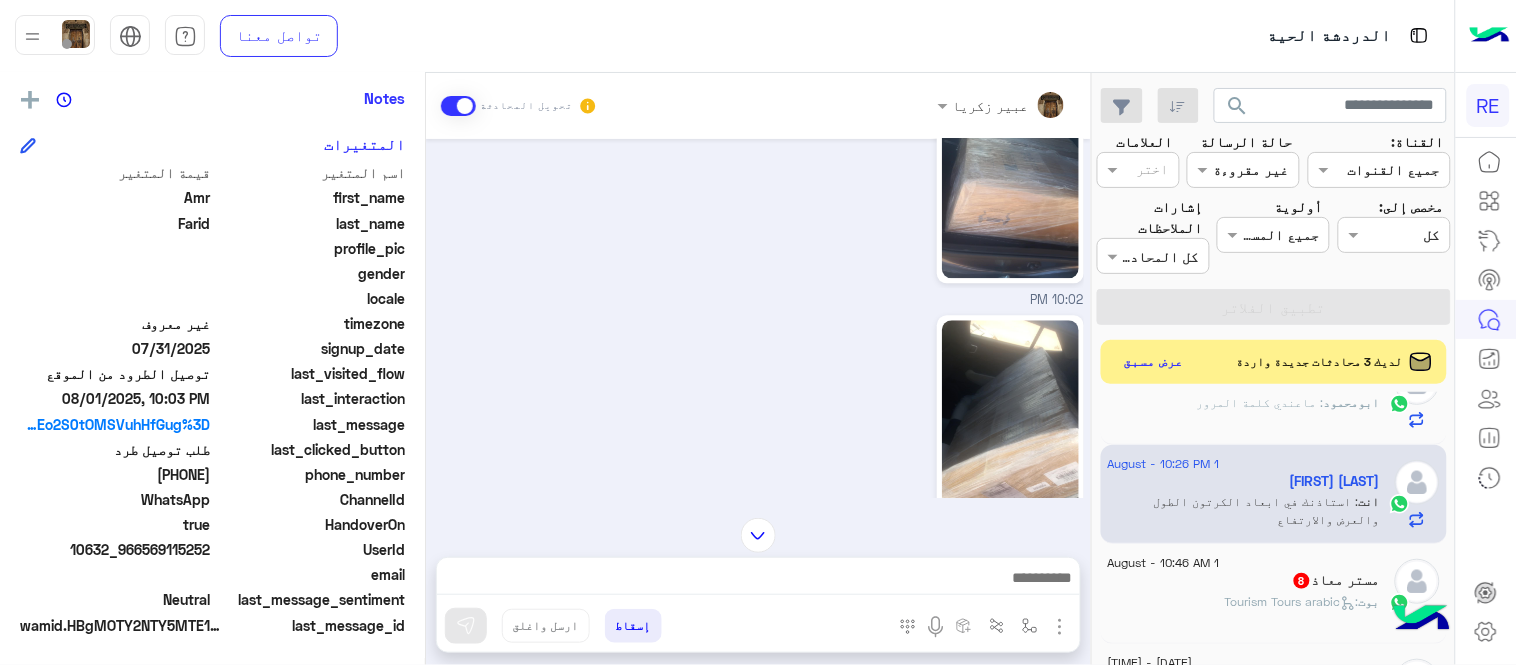 scroll, scrollTop: 3135, scrollLeft: 0, axis: vertical 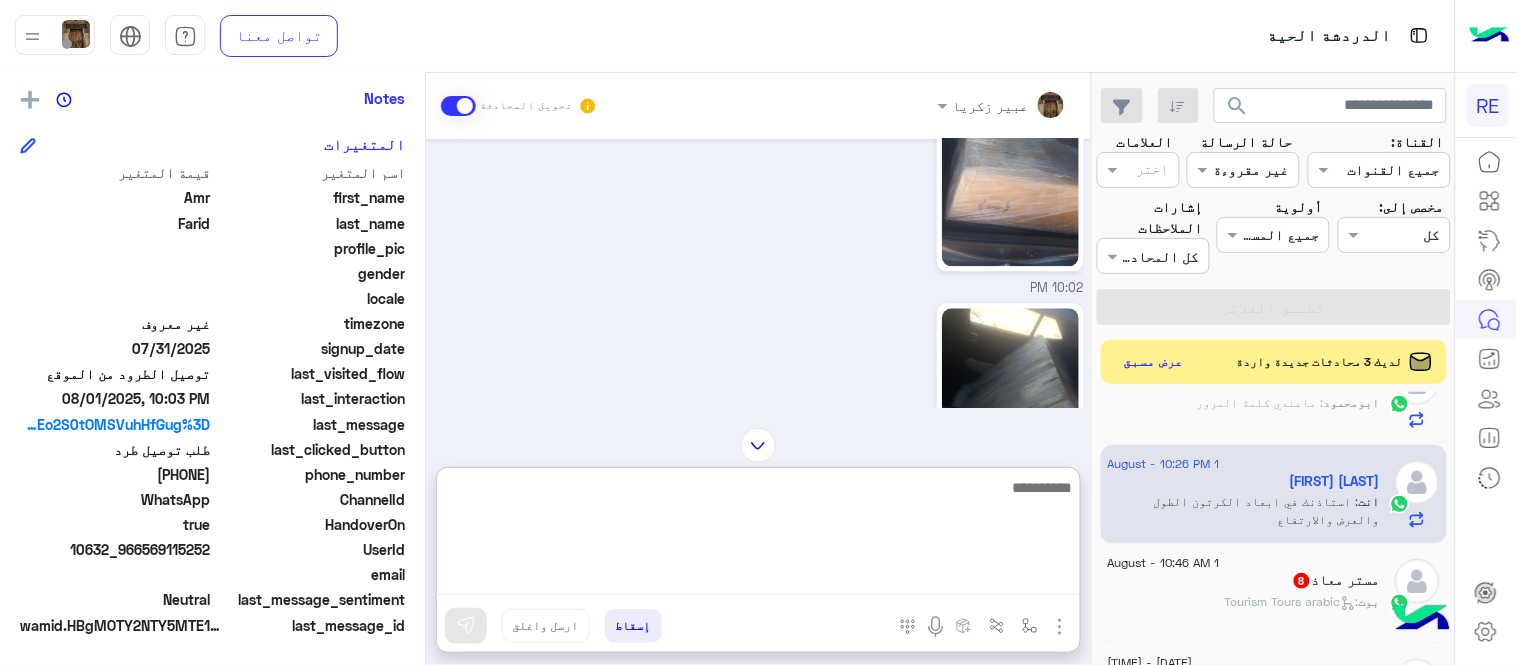 click at bounding box center (758, 535) 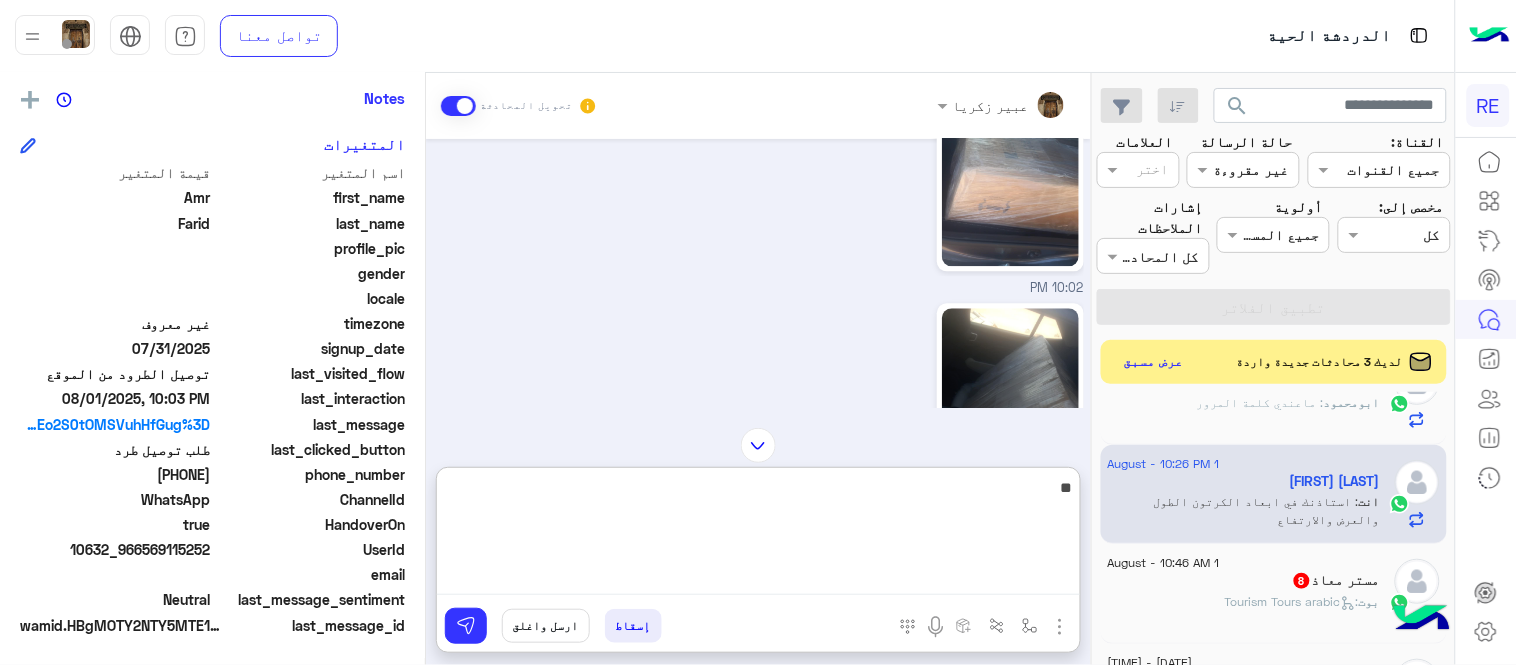 type on "*" 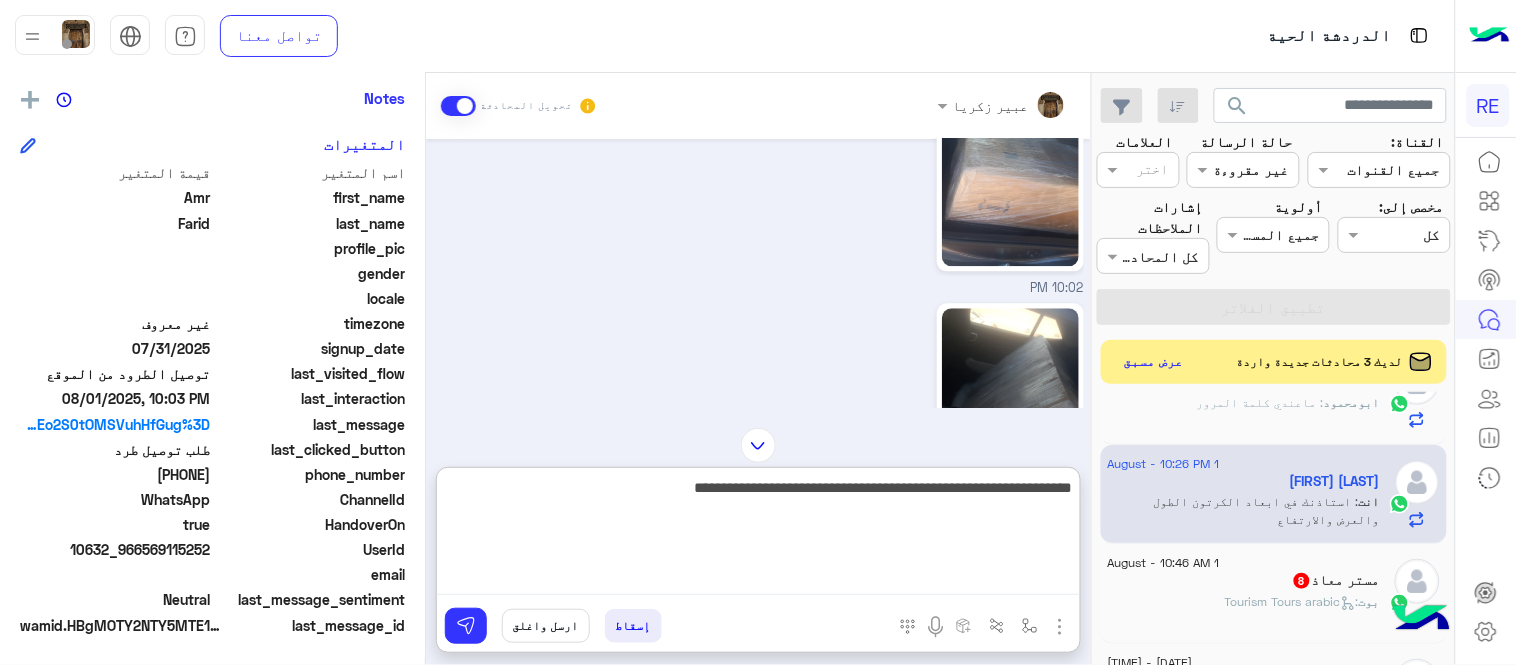 click on "**********" at bounding box center [758, 535] 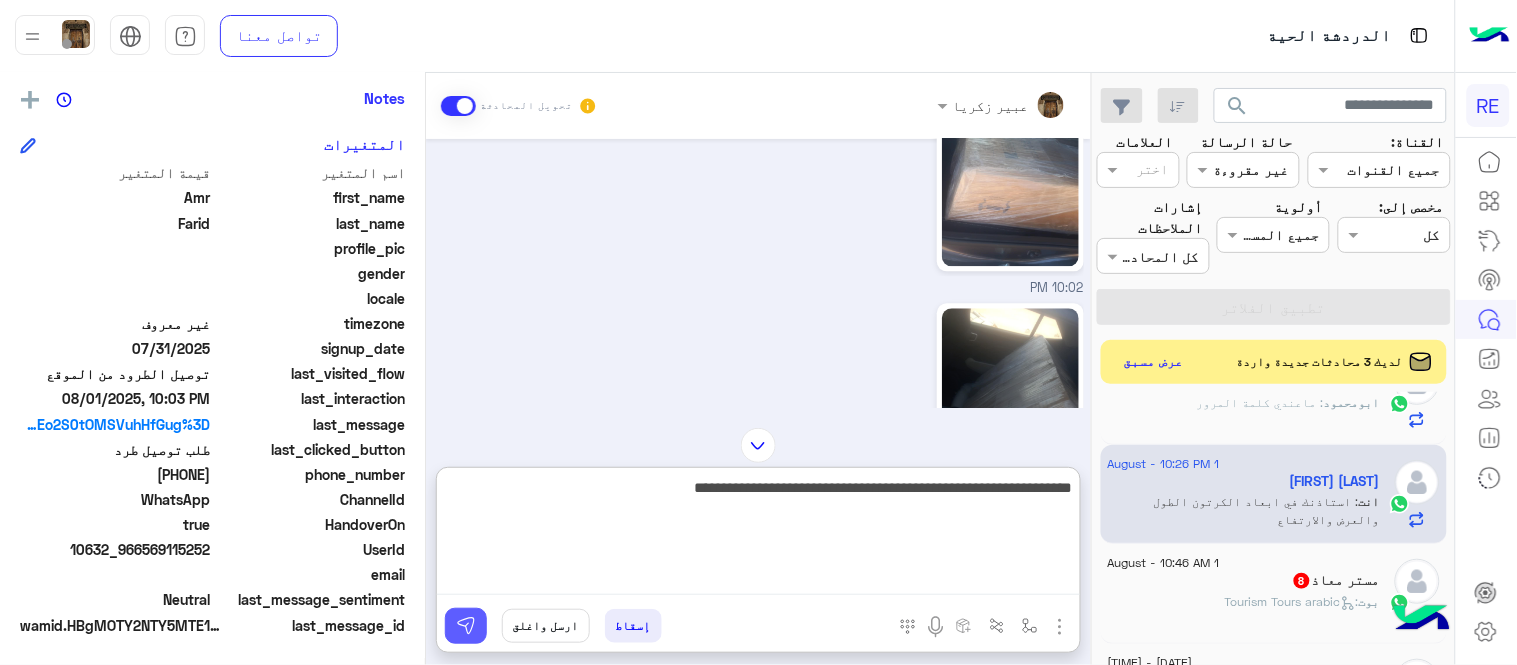 type on "**********" 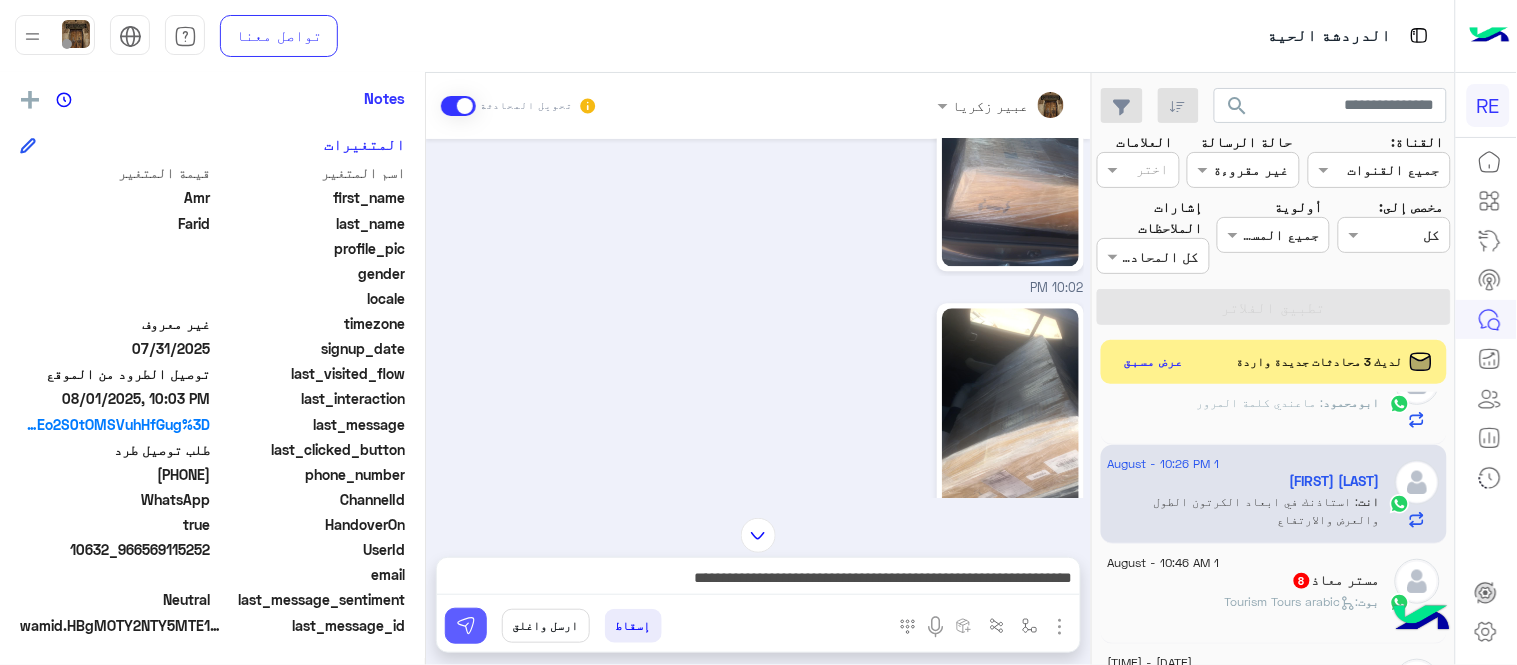 click at bounding box center [466, 626] 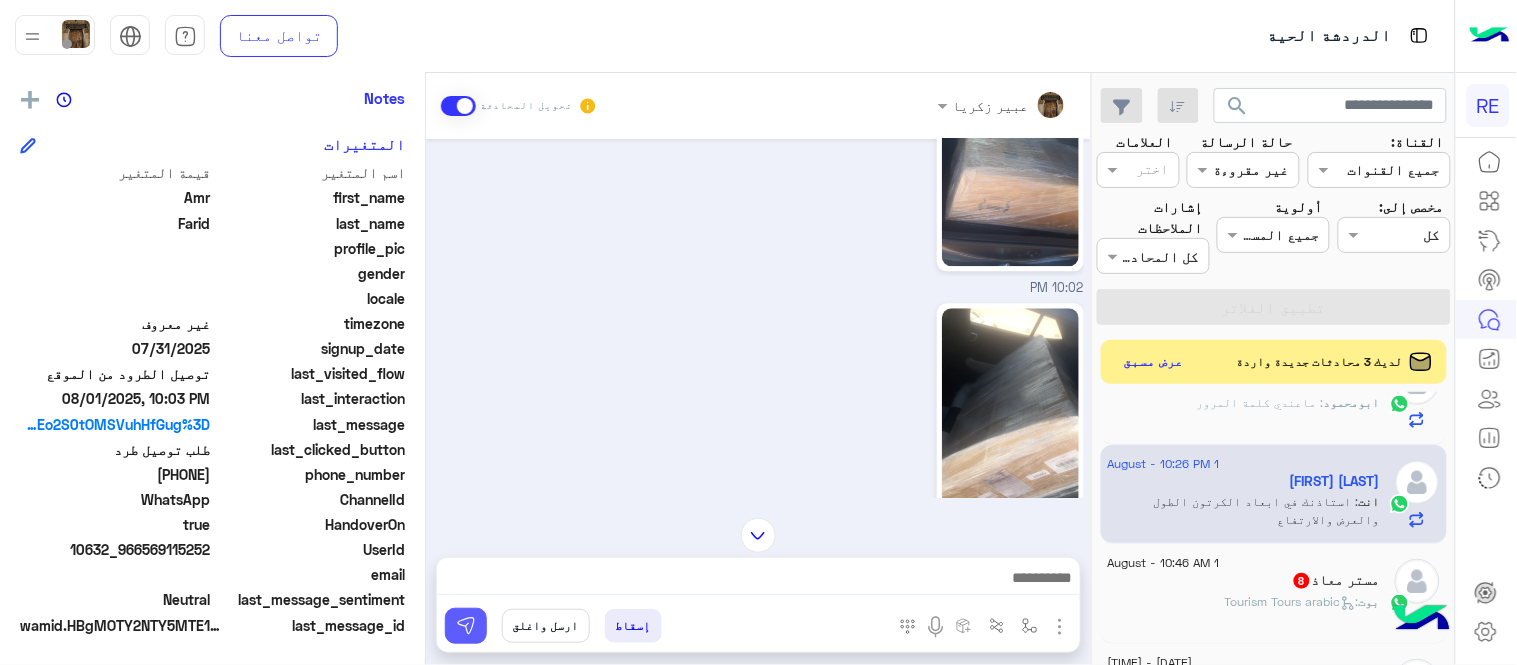 scroll, scrollTop: 3554, scrollLeft: 0, axis: vertical 